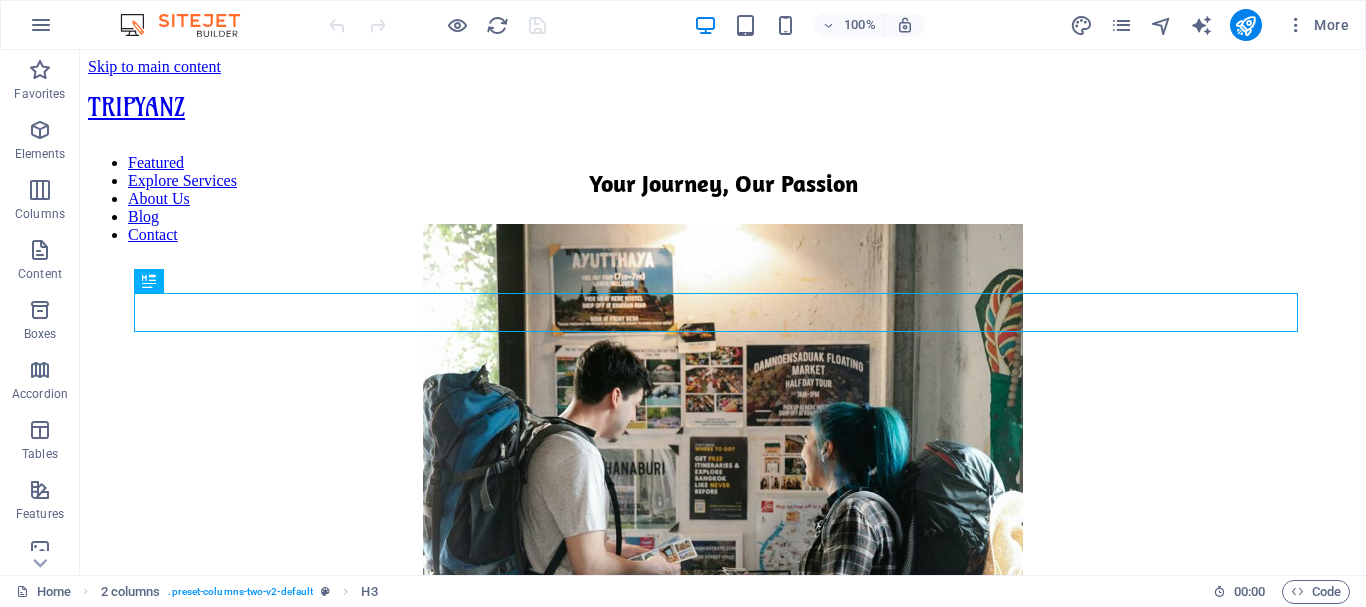 scroll, scrollTop: 553, scrollLeft: 0, axis: vertical 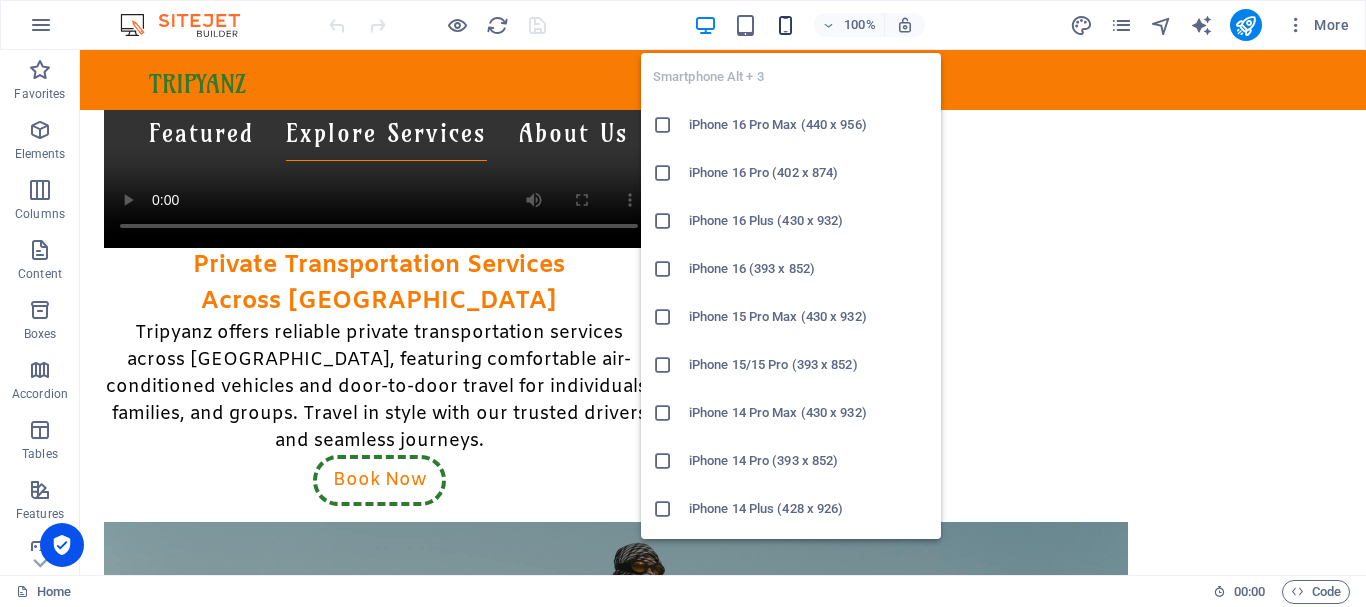 click at bounding box center [785, 25] 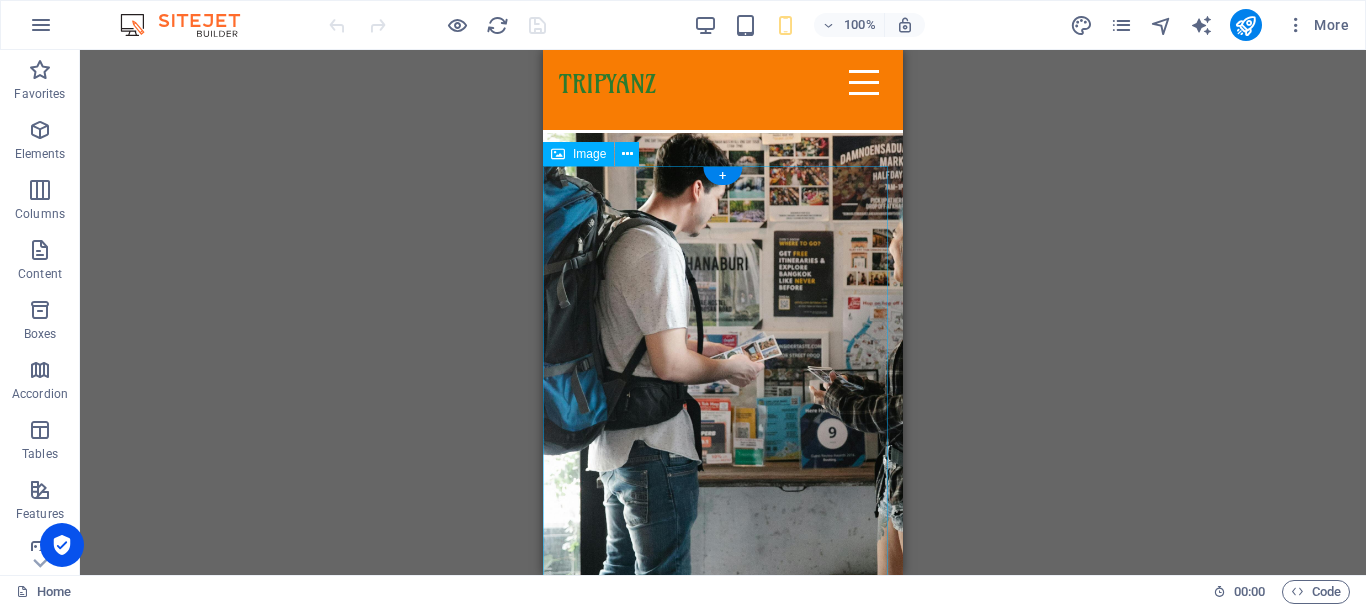 scroll, scrollTop: 0, scrollLeft: 0, axis: both 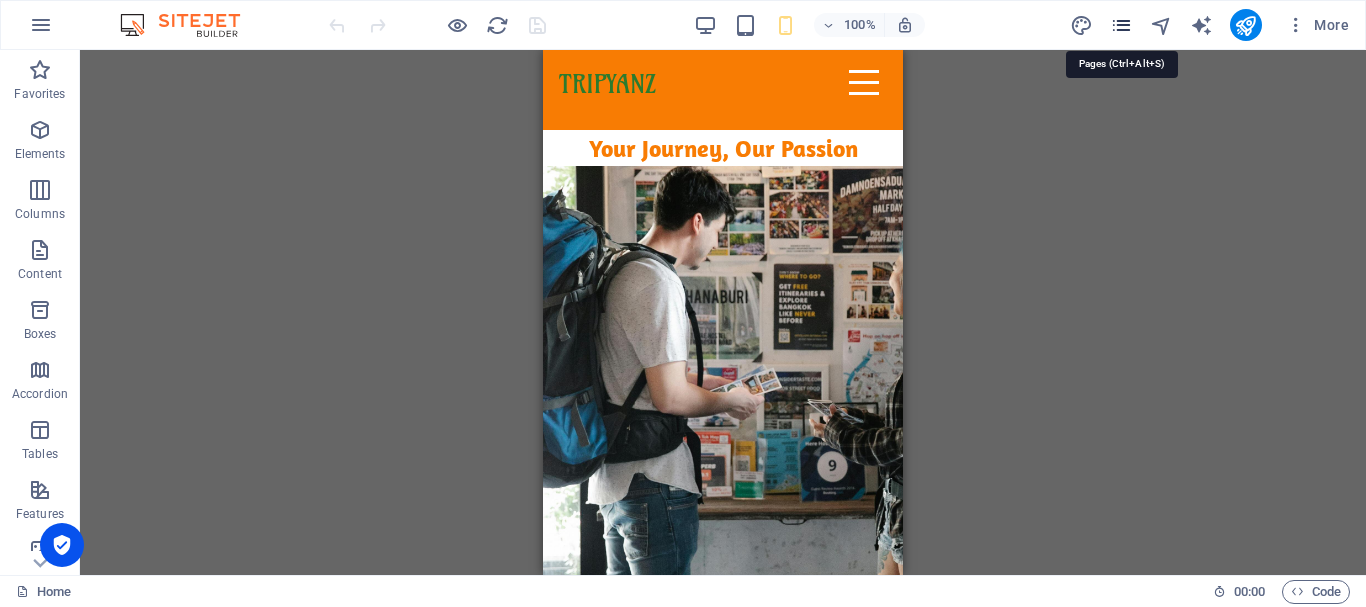click at bounding box center [1121, 25] 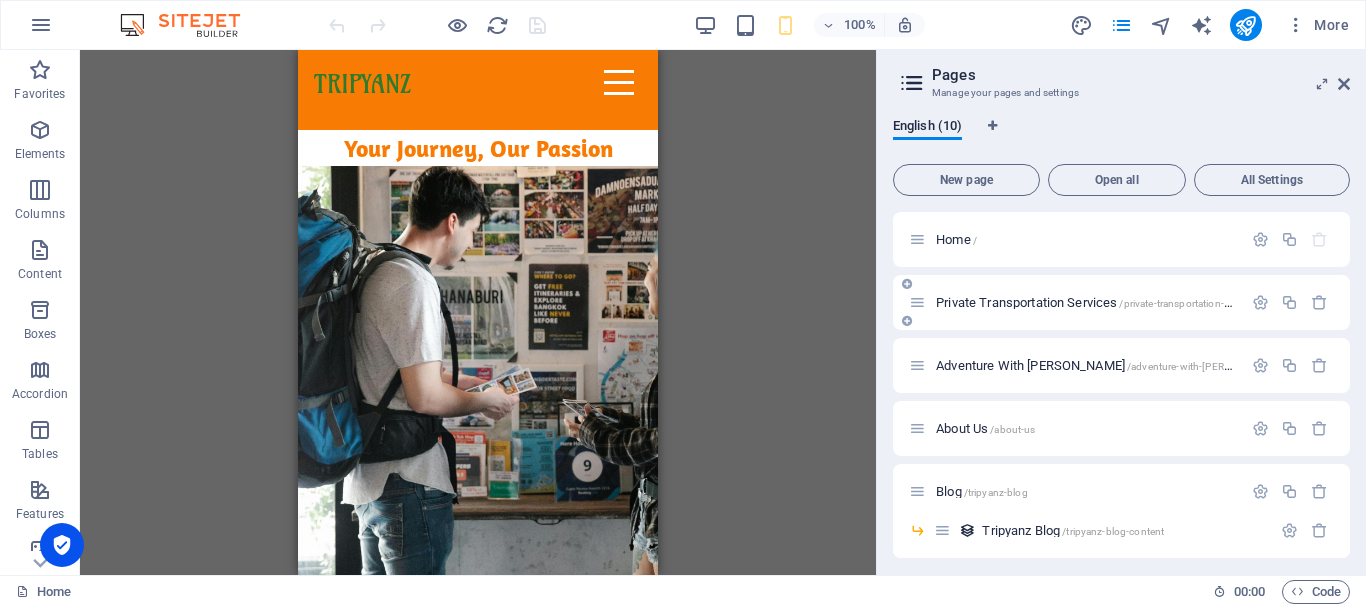 click on "Private Transportation Services /private-transportation-services" at bounding box center [1098, 302] 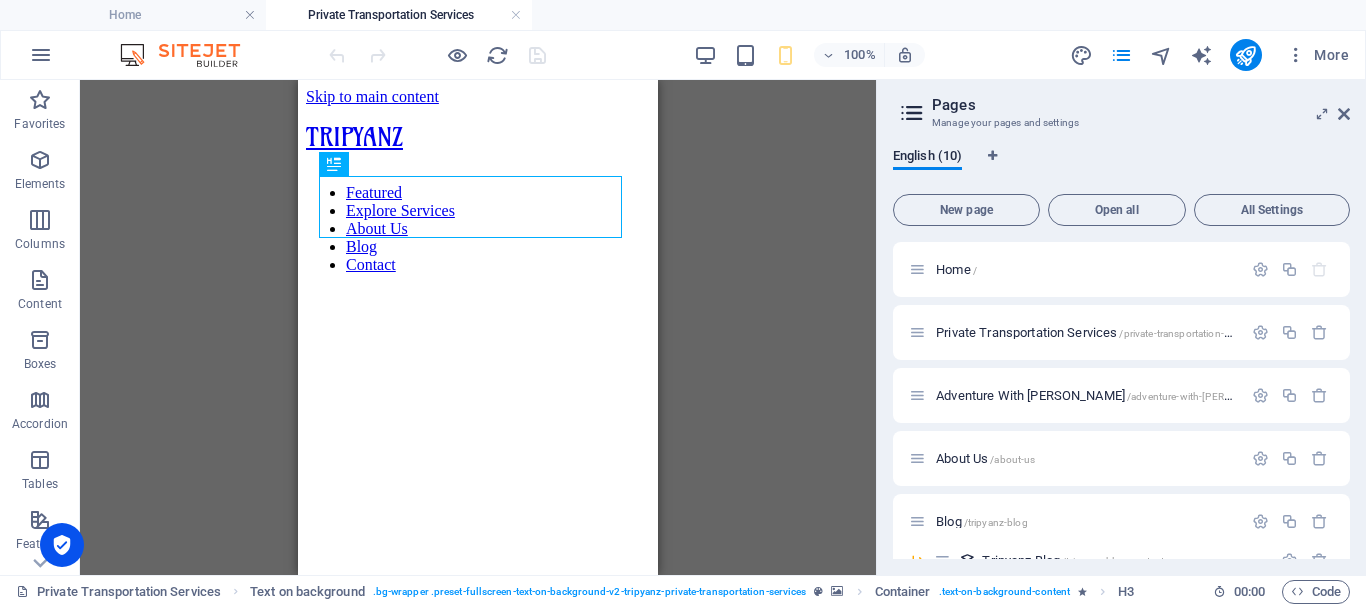 scroll, scrollTop: 0, scrollLeft: 0, axis: both 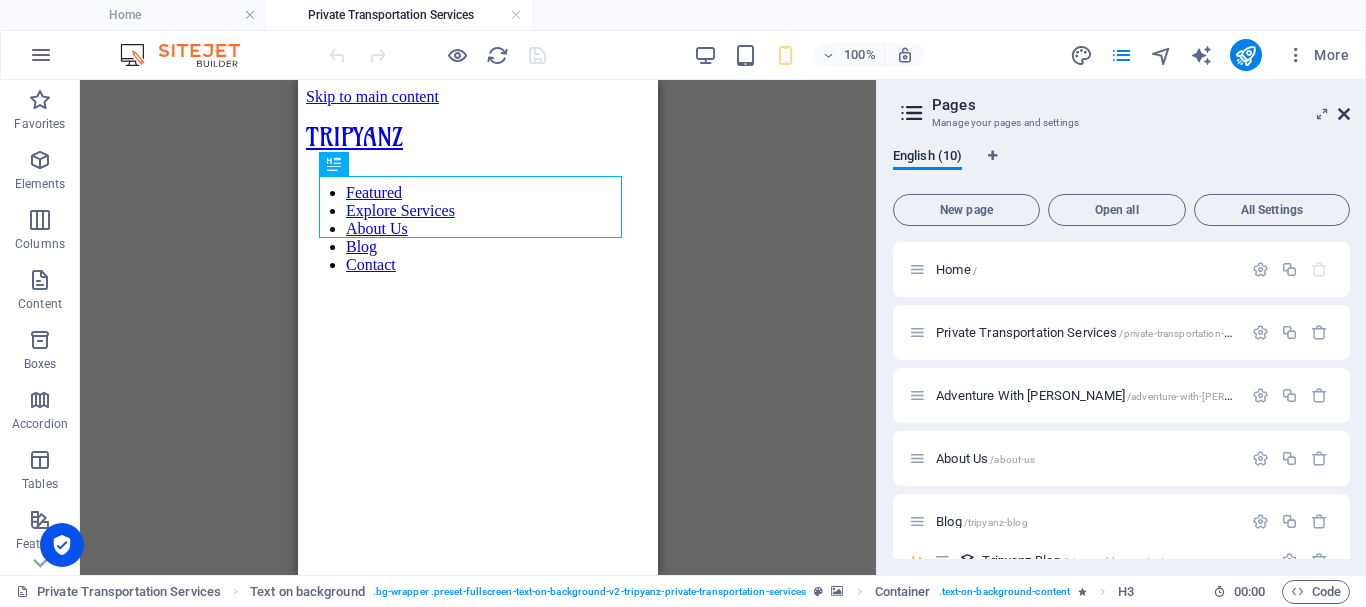 click at bounding box center [1344, 114] 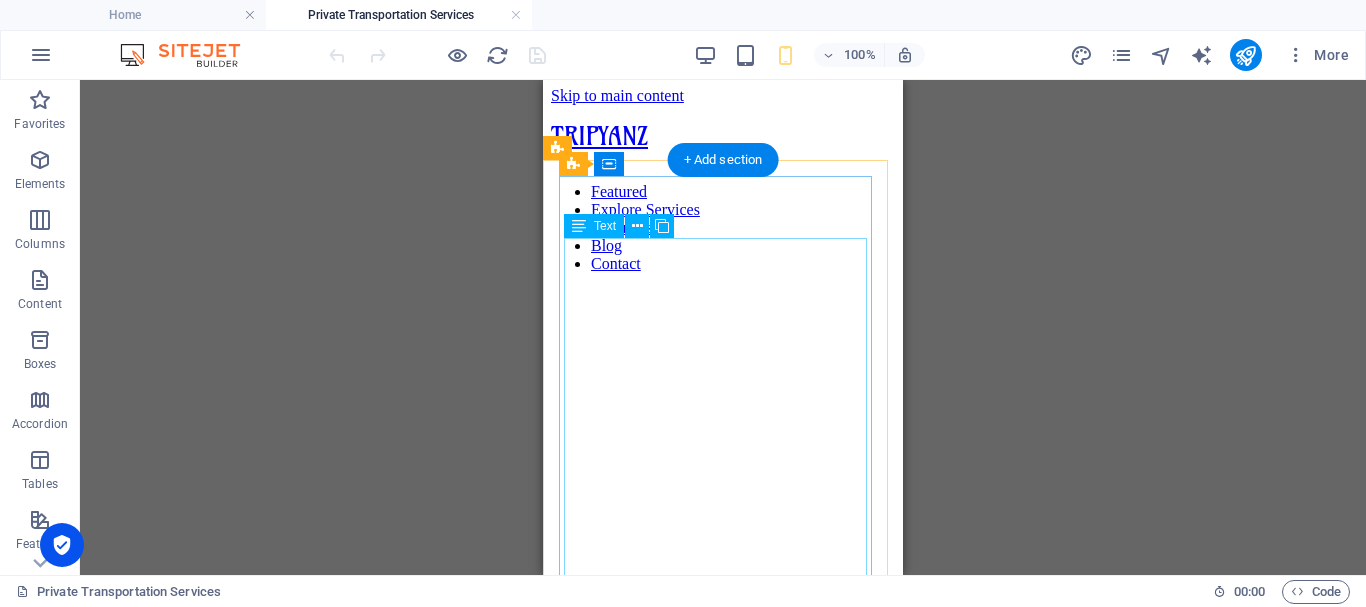 scroll, scrollTop: 0, scrollLeft: 0, axis: both 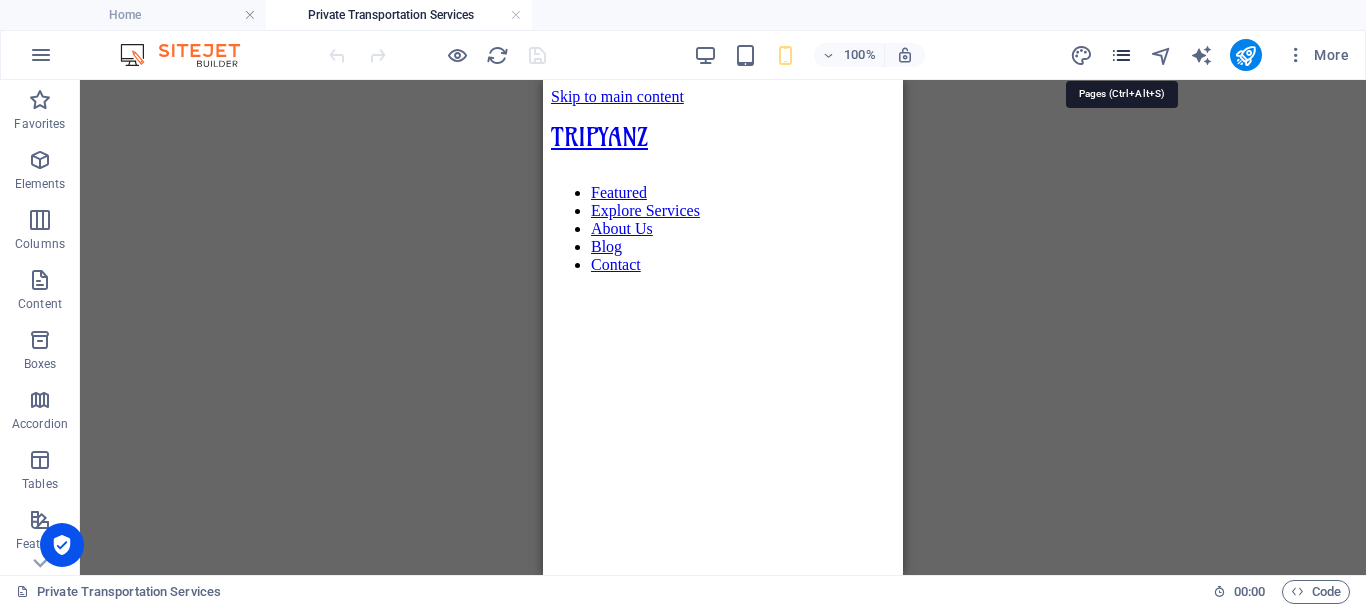 click at bounding box center [1121, 55] 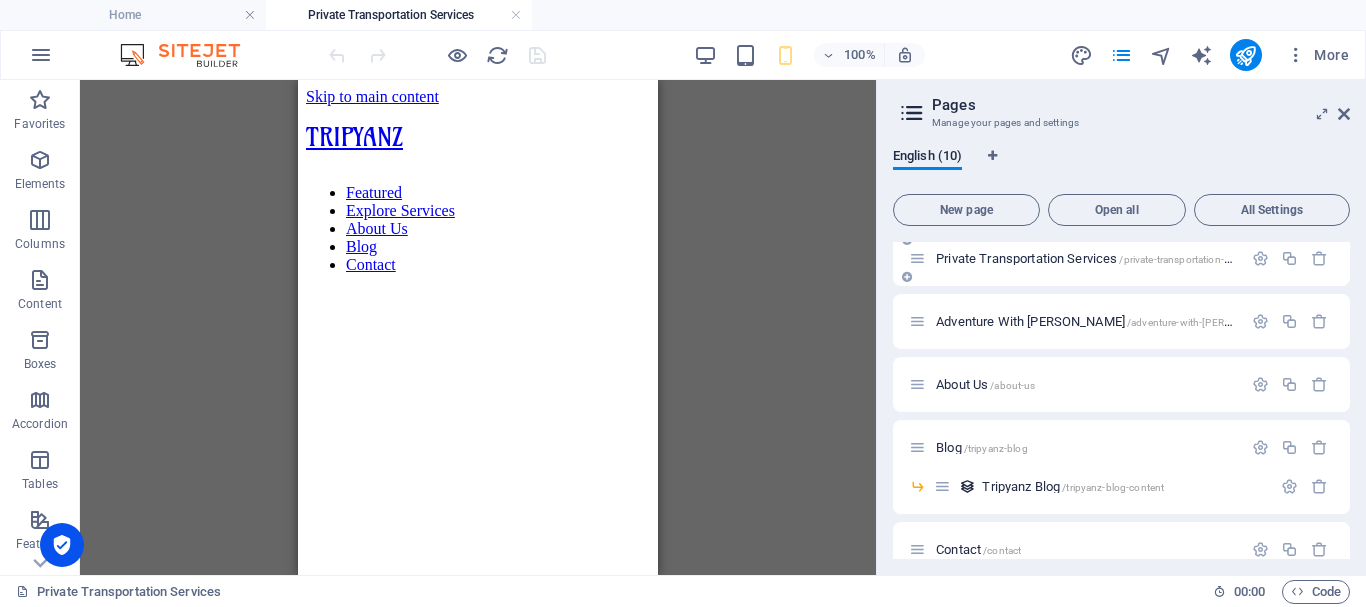 scroll, scrollTop: 100, scrollLeft: 0, axis: vertical 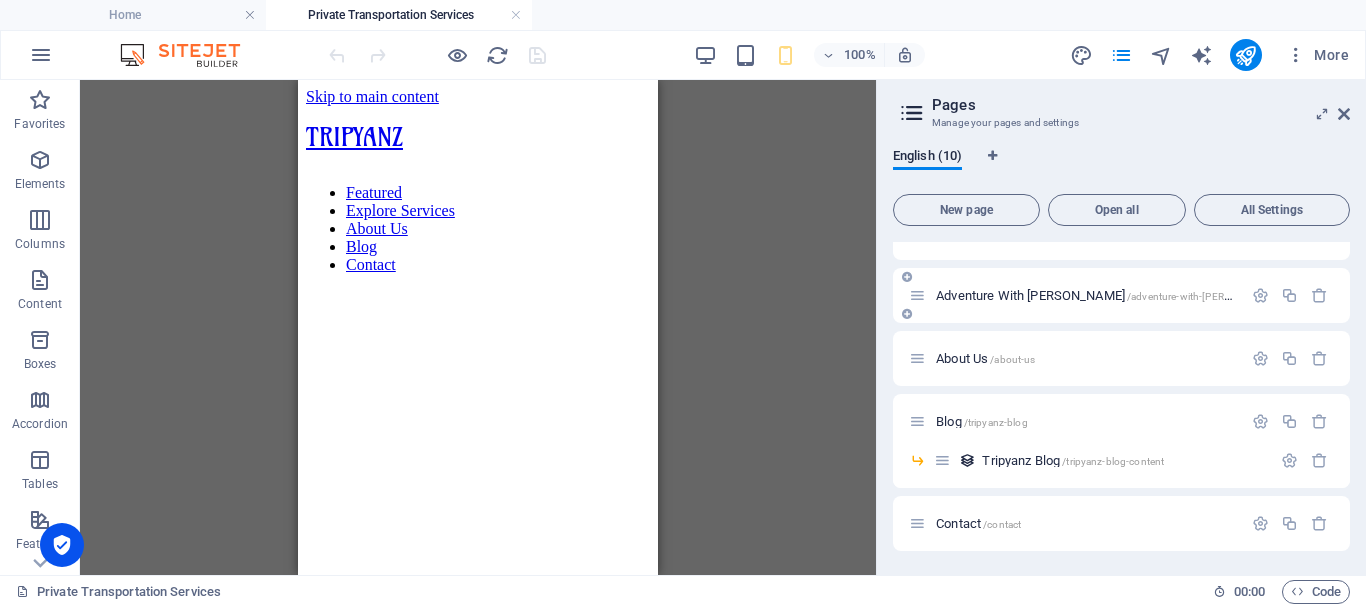 click on "Adventure With [PERSON_NAME] /adventure-with-[PERSON_NAME]" at bounding box center (1109, 295) 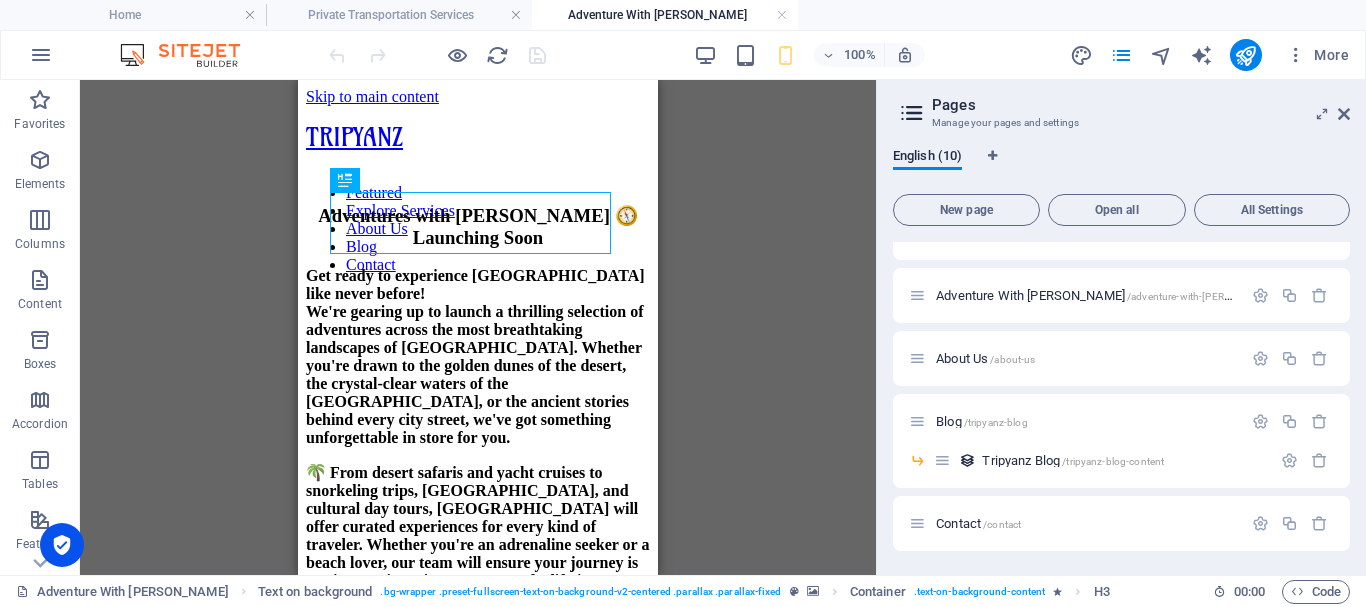 scroll, scrollTop: 0, scrollLeft: 0, axis: both 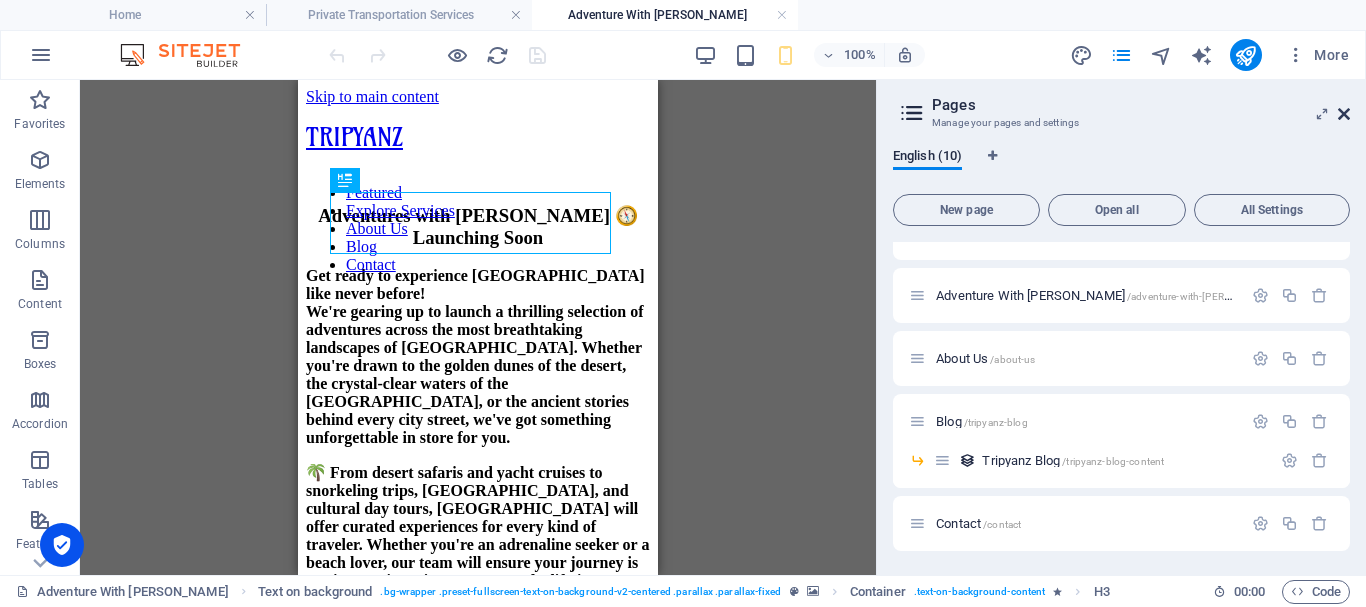 click at bounding box center [1344, 114] 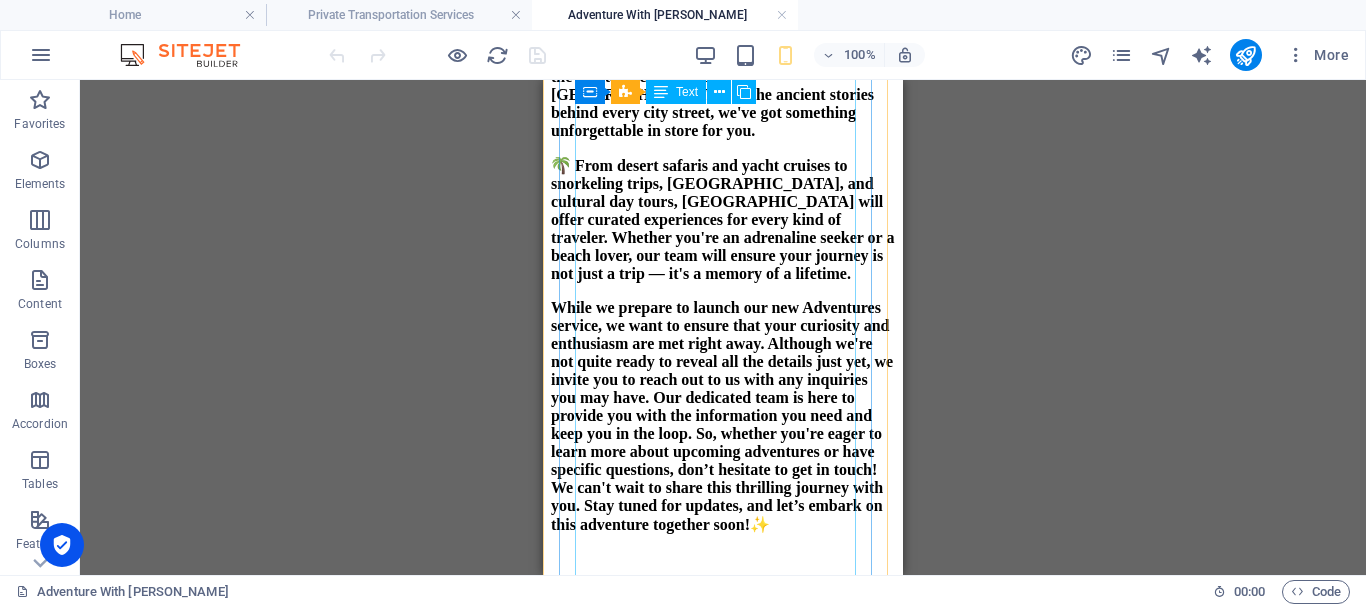 scroll, scrollTop: 0, scrollLeft: 0, axis: both 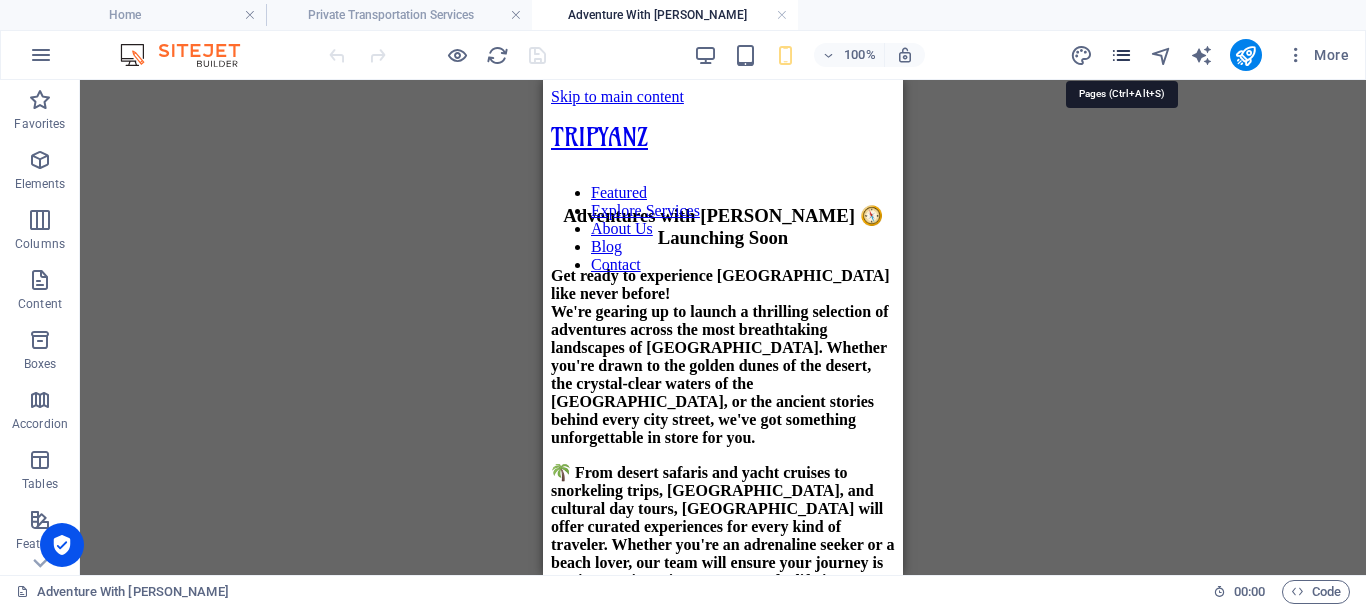 click at bounding box center [1121, 55] 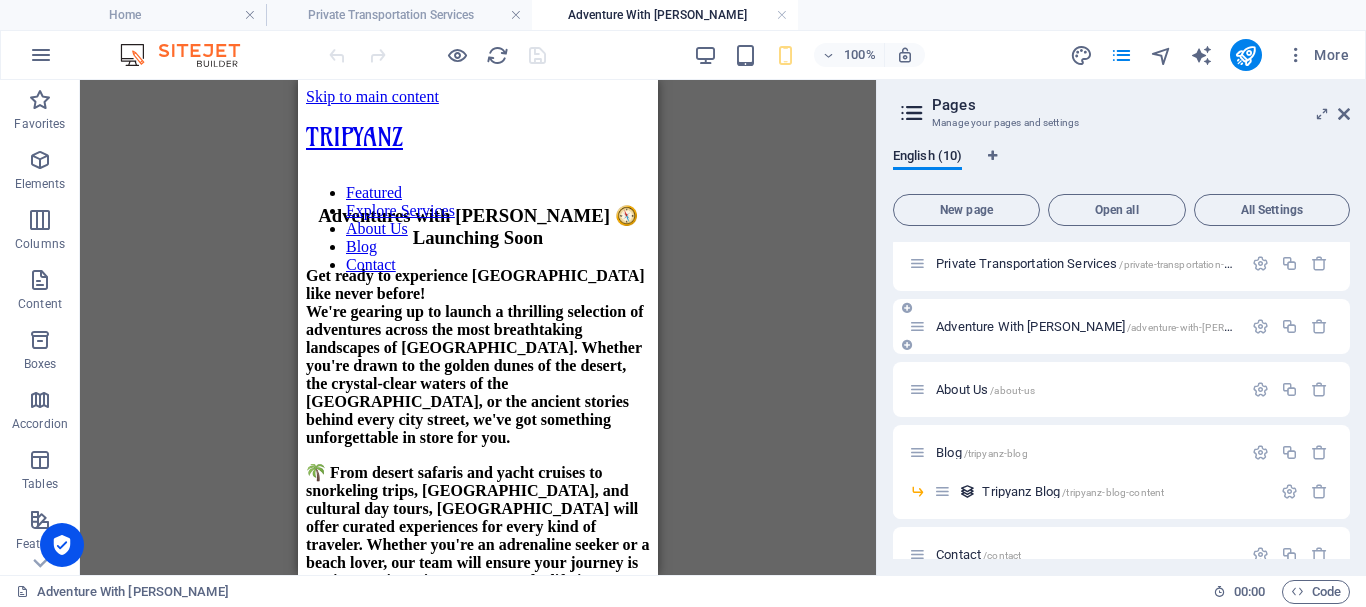 scroll, scrollTop: 100, scrollLeft: 0, axis: vertical 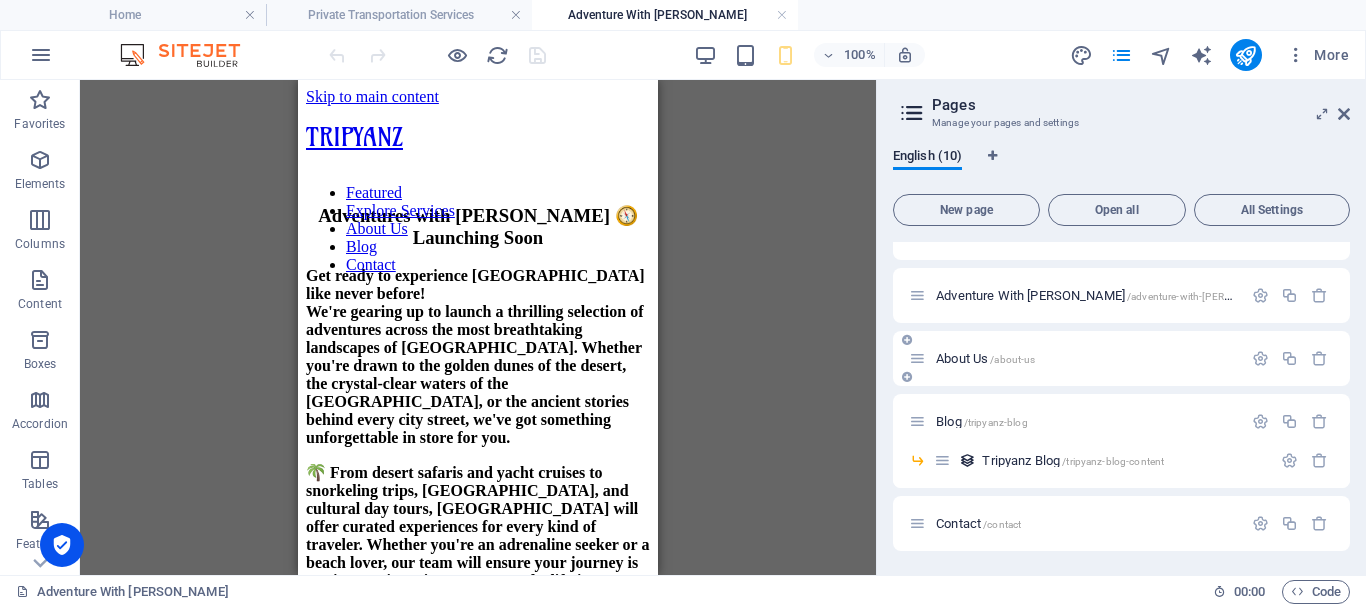 click on "About Us  /about-us" at bounding box center (985, 358) 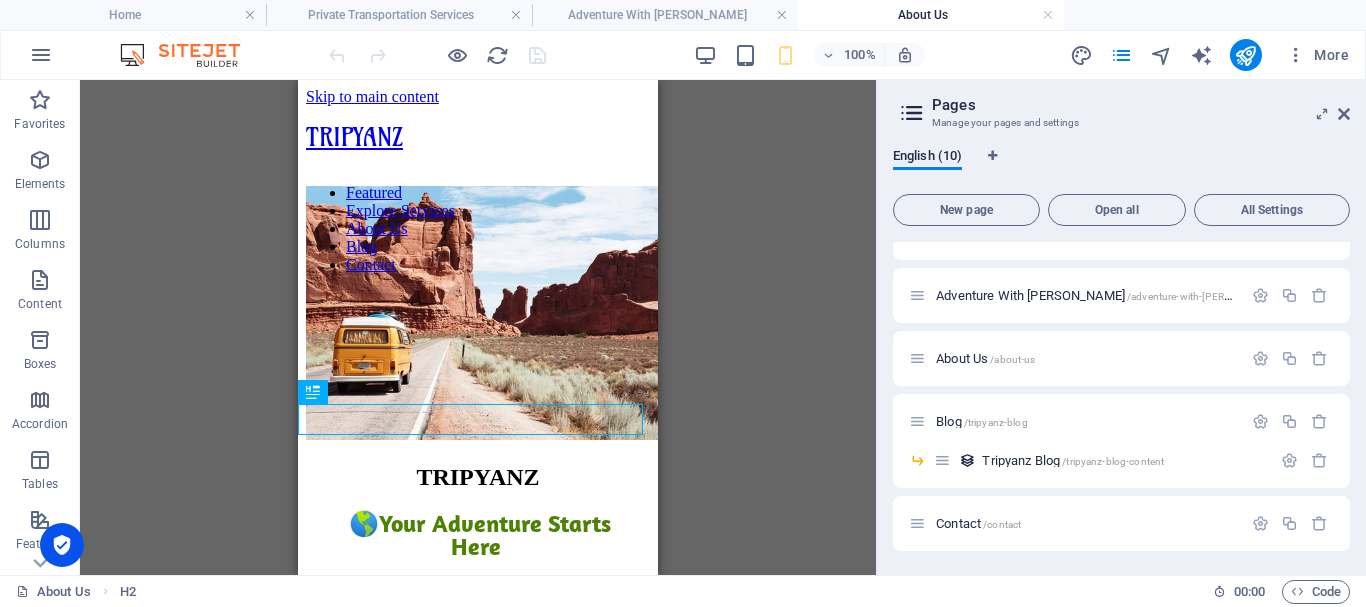 scroll, scrollTop: 0, scrollLeft: 0, axis: both 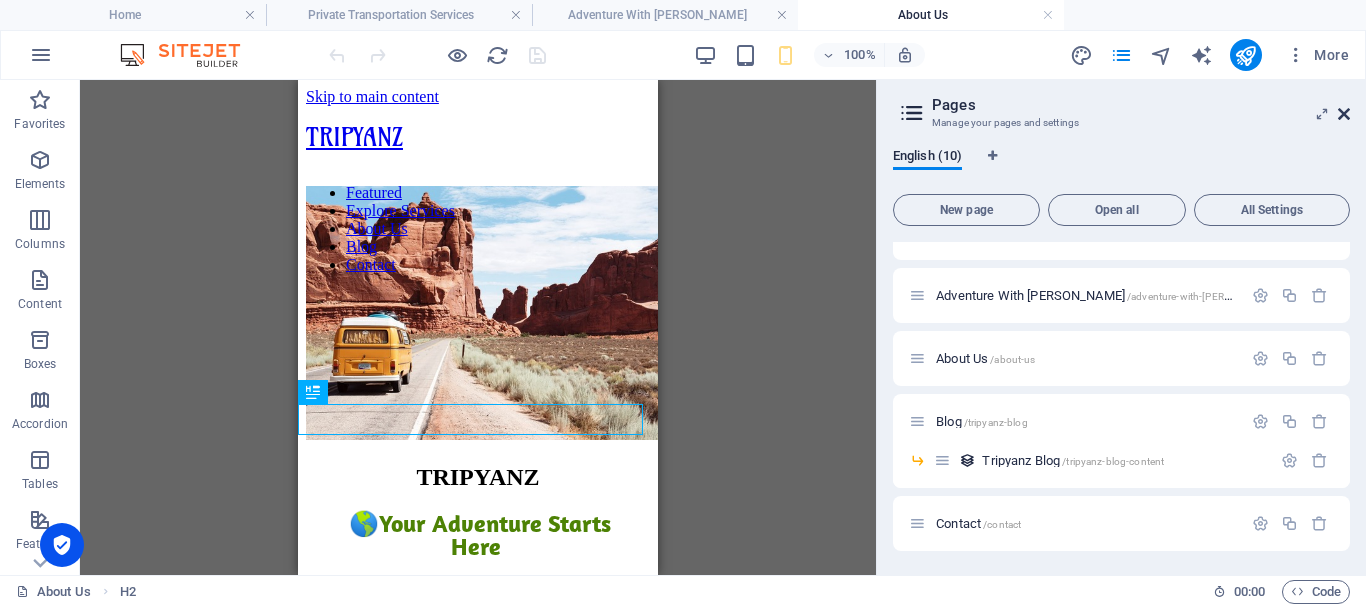 click at bounding box center [1344, 114] 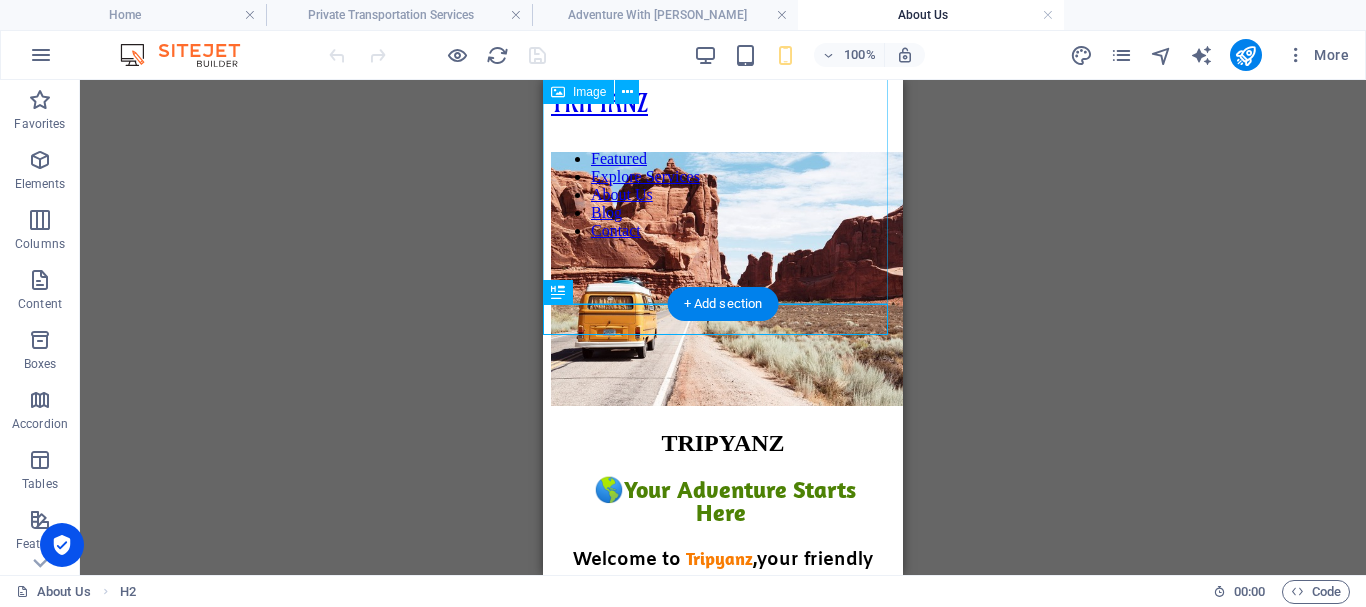 scroll, scrollTop: 0, scrollLeft: 0, axis: both 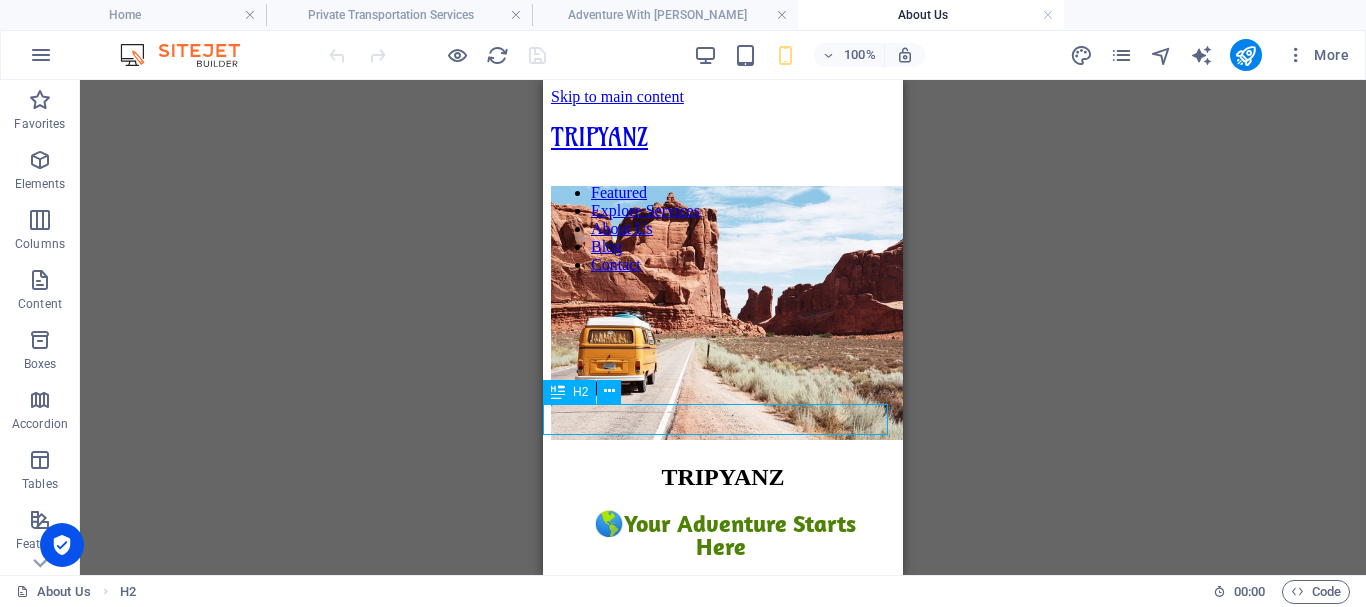 click on "TRIPYANZ" at bounding box center [723, 477] 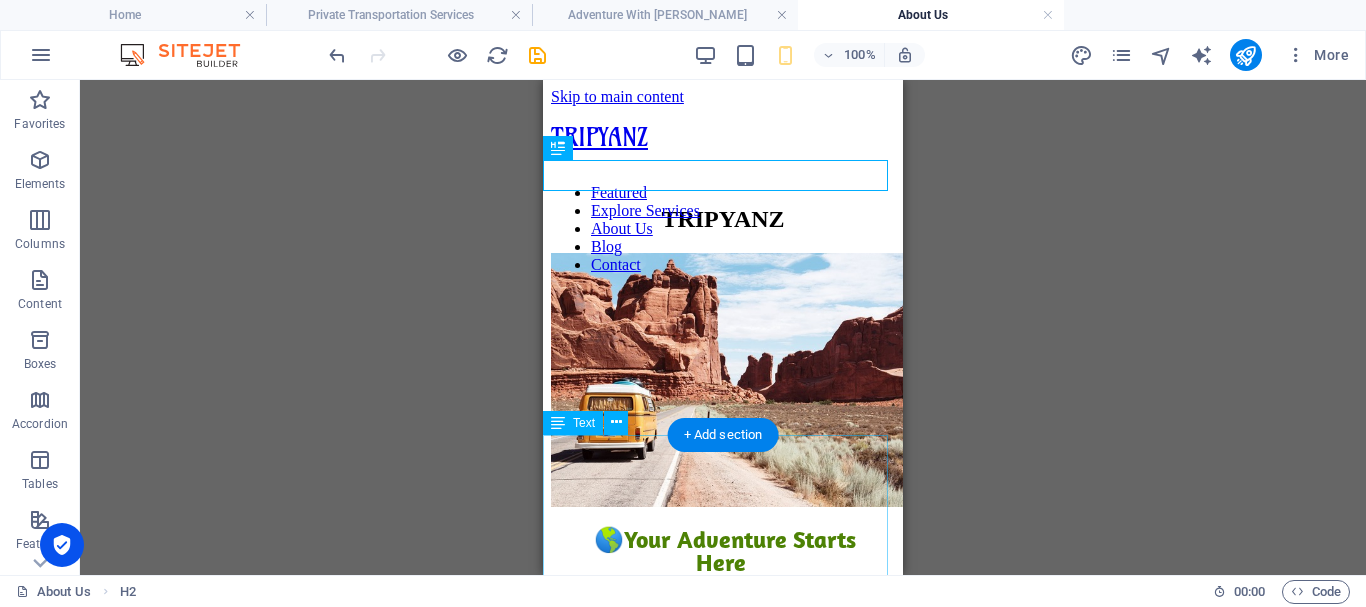 click on "🌎 Your Adventure Starts Here   Welcome to   Tripyanz ,  your friendly local guide to unforgettable tours, trips, and private transportation across the wonders of Egypt!  Whether you're chasing pyramids, cruising the Nile, or getting lost in the magic of ancient temples, we’re here to make every moment smooth, safe, and seriously fun.   🎯 Our Mission   To turn every journey in Egypt into a personalized adventure filled with culture, comfort, and a touch of local magic.  💛 Our Values   Authenticity   – Real experiences with real locals. Comfort & Care   – From pickup to drop-off, we’ve got your back. Fun First   – History is awesome, but fun makes it unforgettable. Flexibility   – Private trips, tailored for your vibe and pace. Respect   – For the culture, the land, and every traveler we meet. Let  Tripyanz   take you beyond the guidebooks and into the heart of Egypt. We’re not just here to show you the sights, we’re here to help you feel them ." at bounding box center [723, 1124] 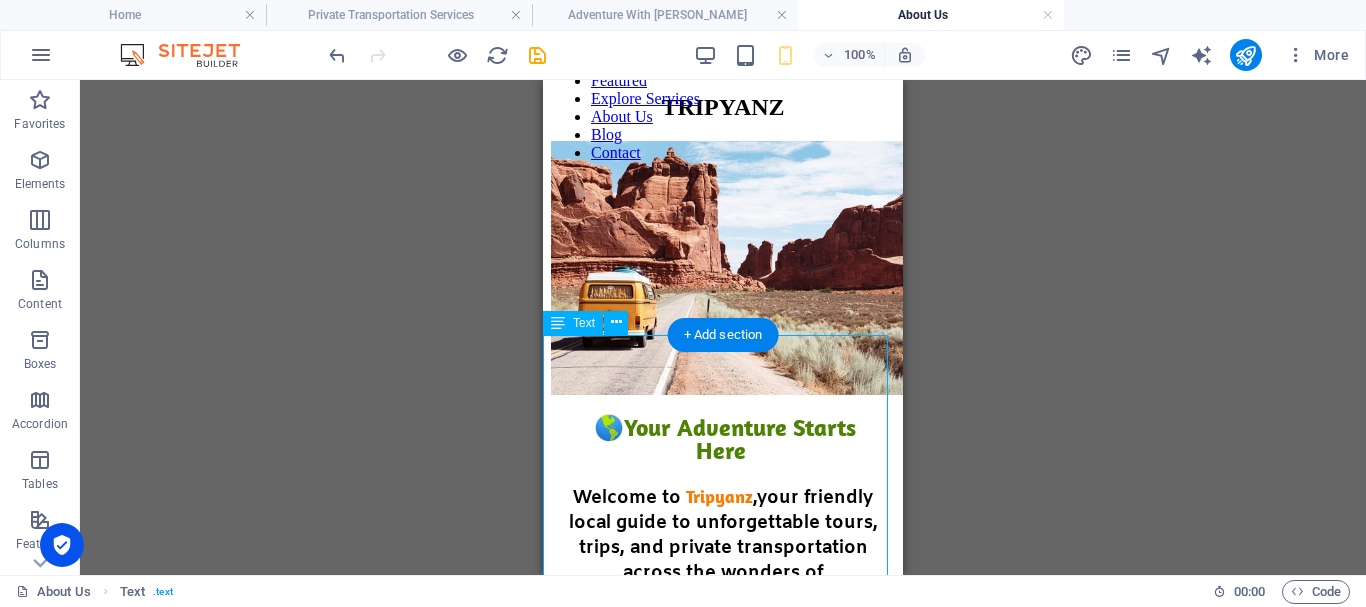 scroll, scrollTop: 100, scrollLeft: 0, axis: vertical 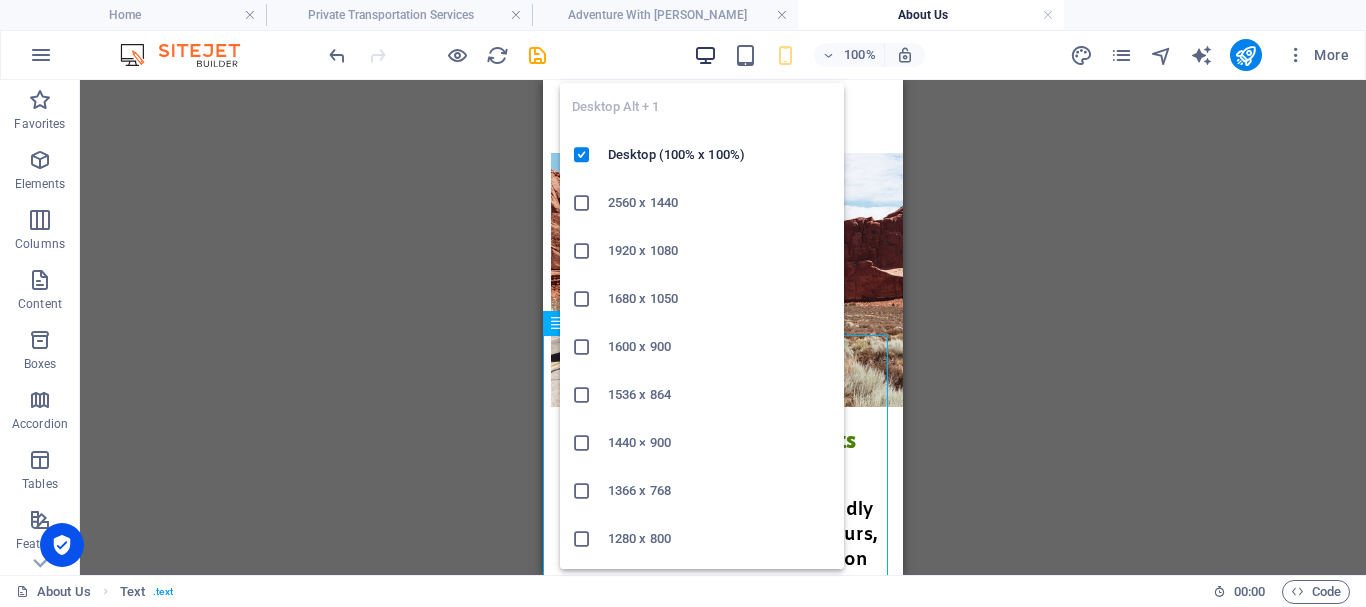 click at bounding box center (705, 55) 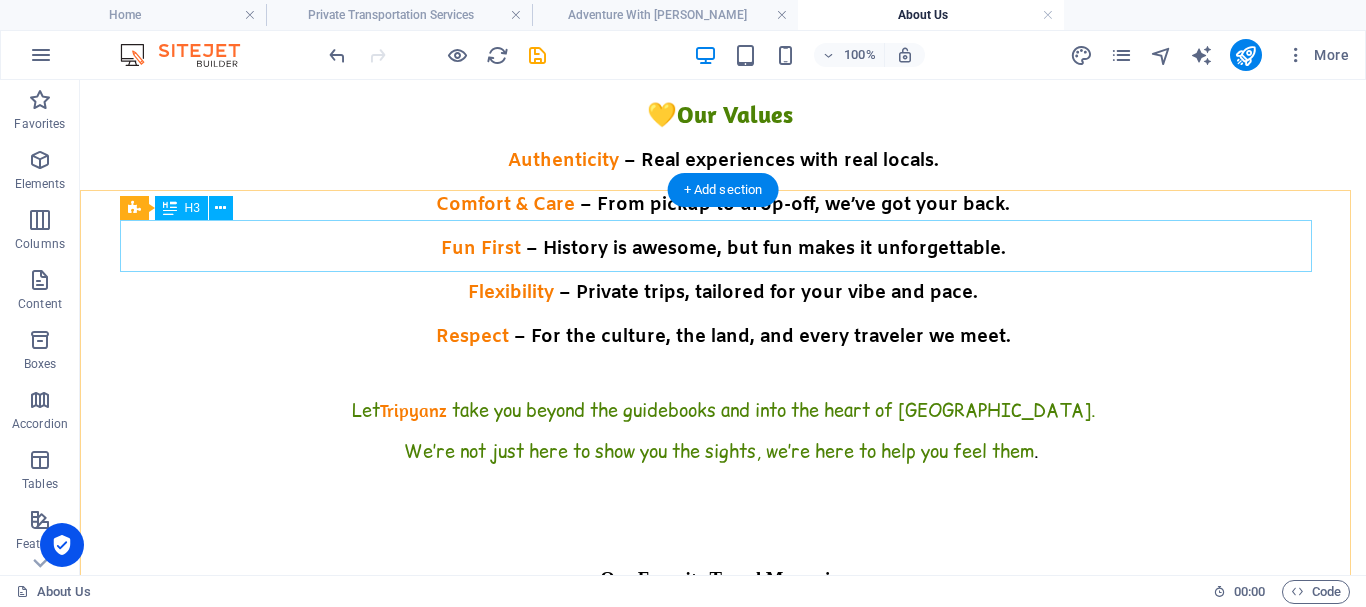 scroll, scrollTop: 1100, scrollLeft: 0, axis: vertical 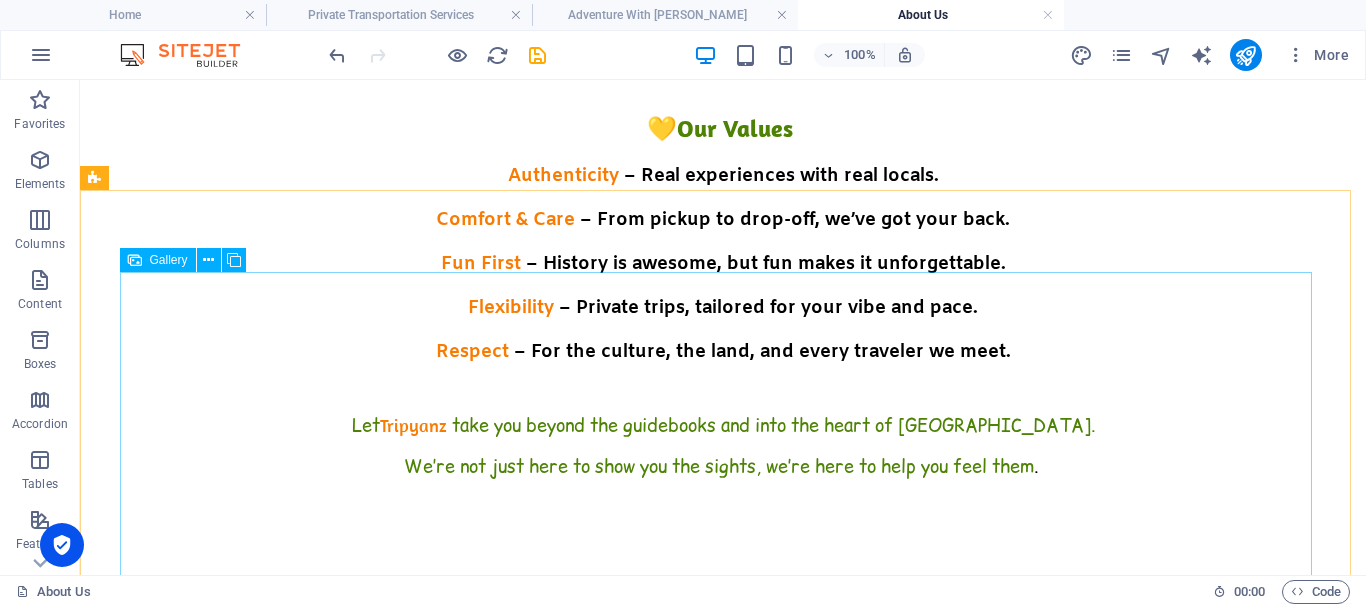 click on "Gallery" at bounding box center (169, 260) 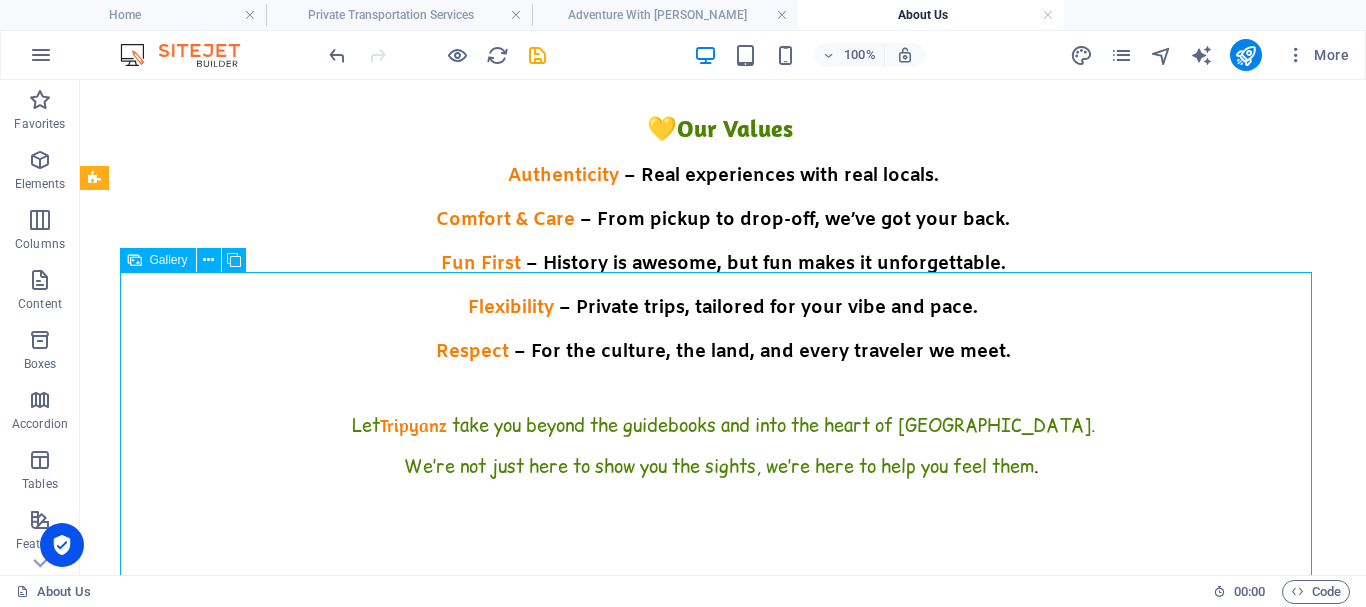 click on "Gallery" at bounding box center (169, 260) 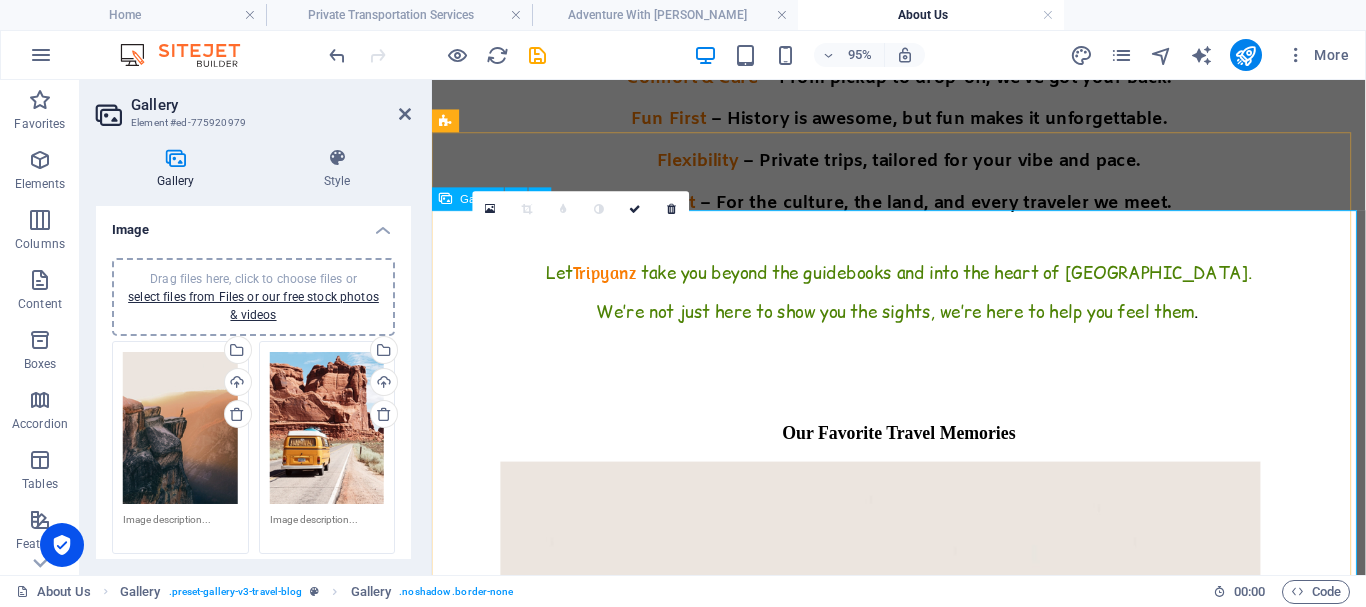 scroll, scrollTop: 1288, scrollLeft: 0, axis: vertical 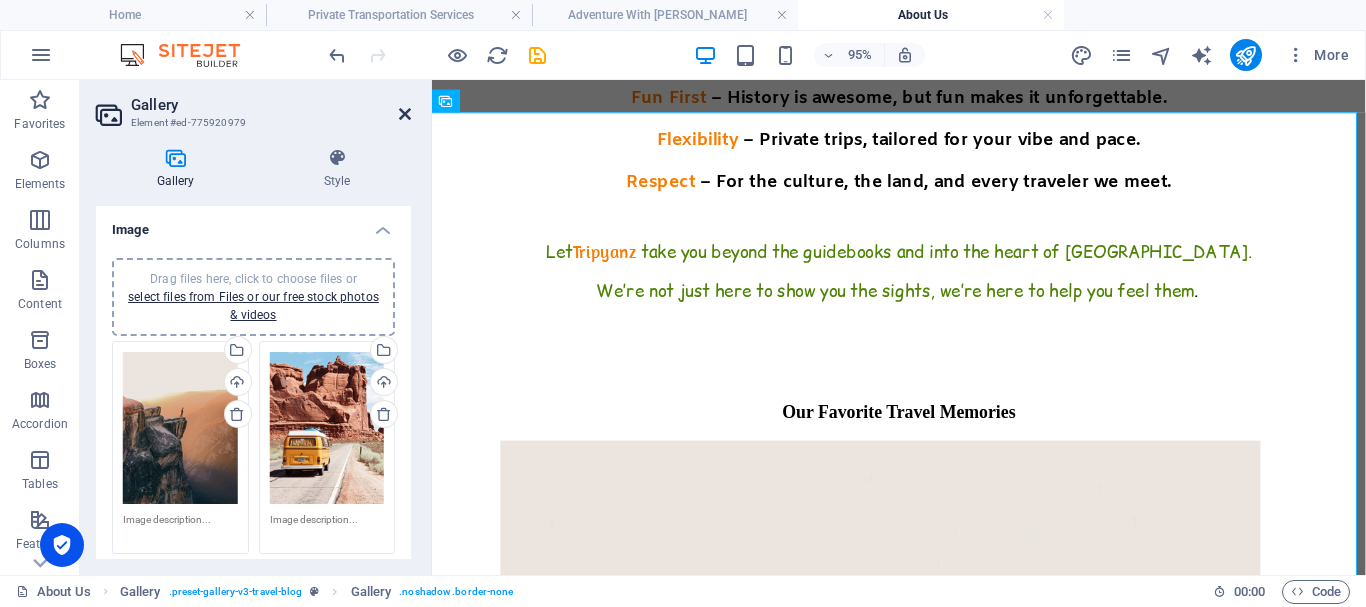 click at bounding box center (405, 114) 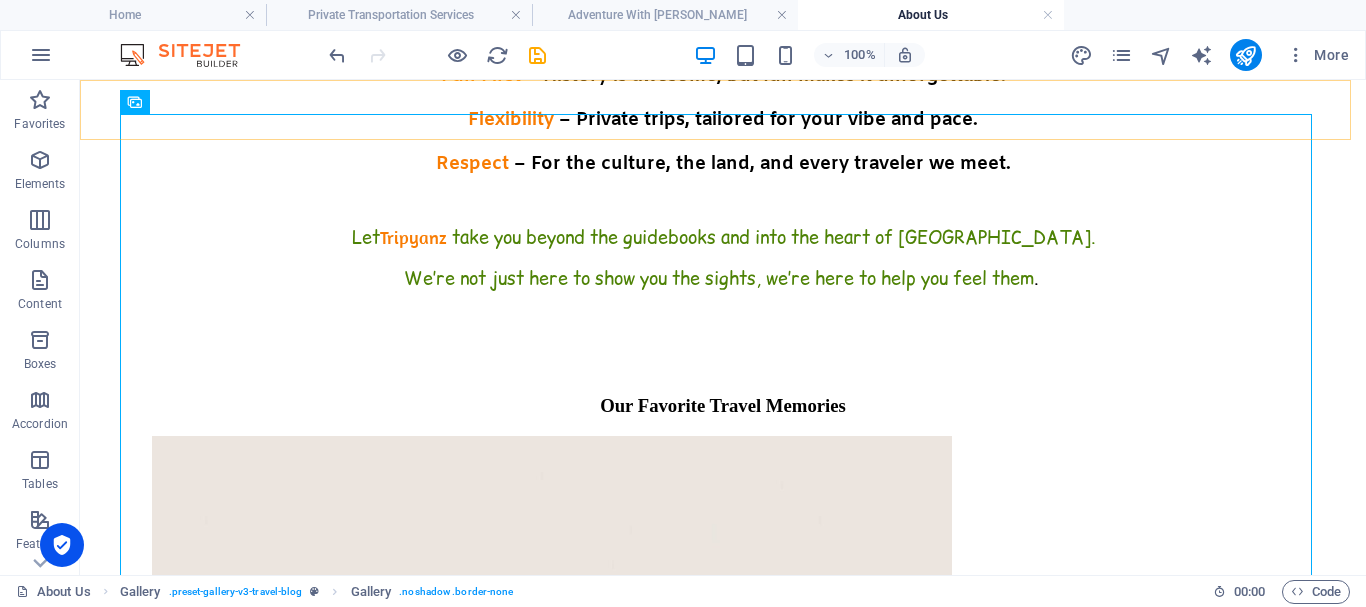 scroll, scrollTop: 1258, scrollLeft: 0, axis: vertical 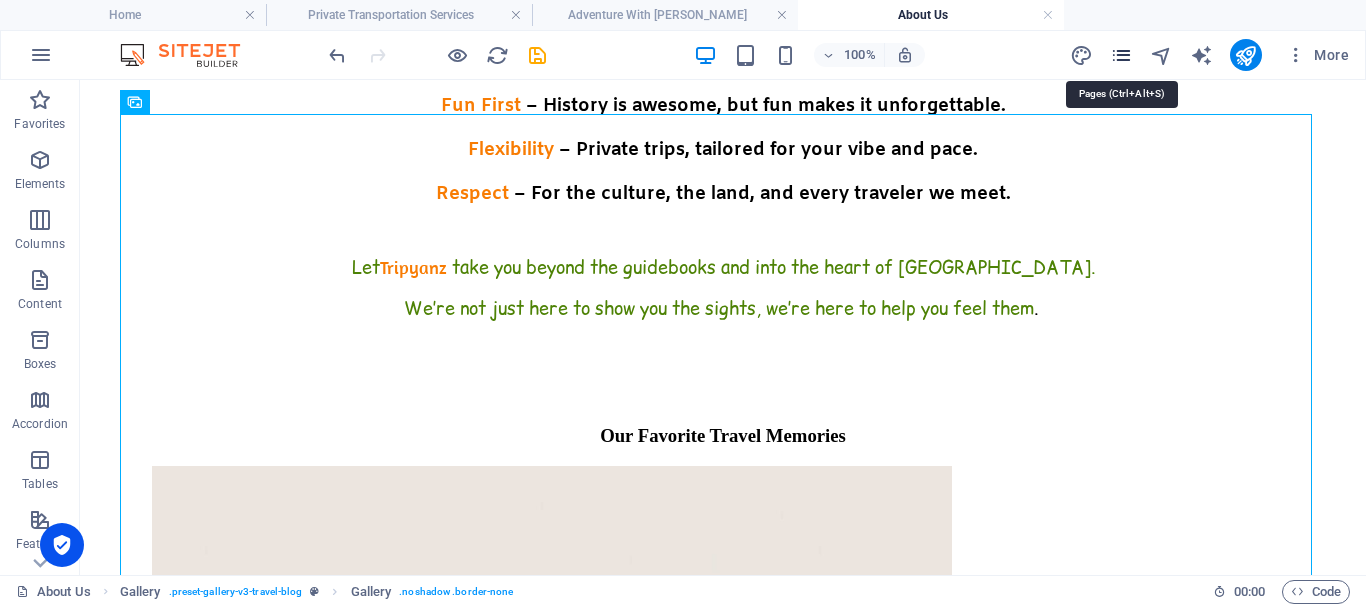 click at bounding box center [1121, 55] 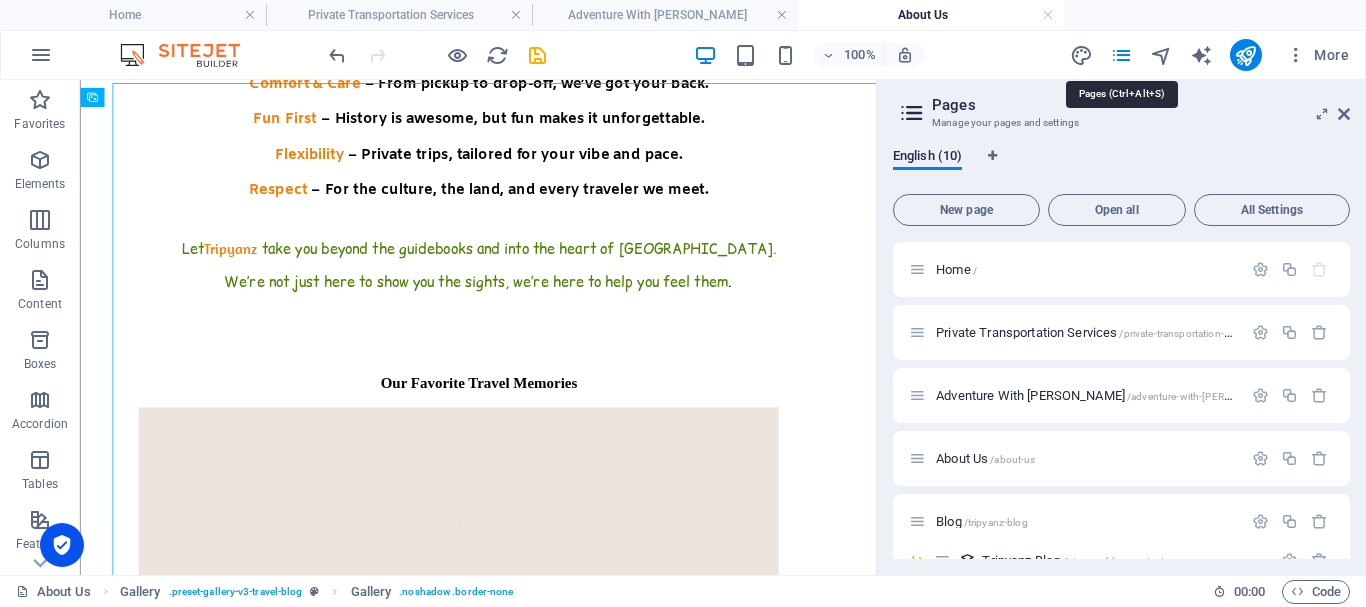 scroll, scrollTop: 1288, scrollLeft: 0, axis: vertical 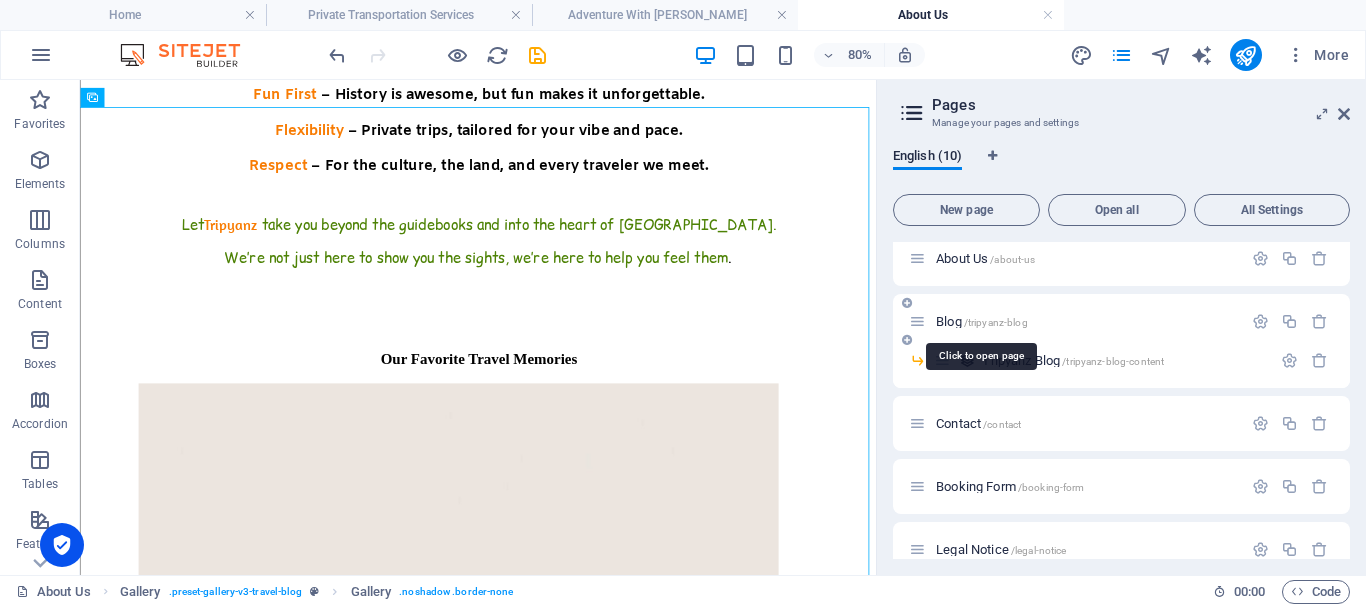 click on "Blog /tripyanz-blog" at bounding box center (982, 321) 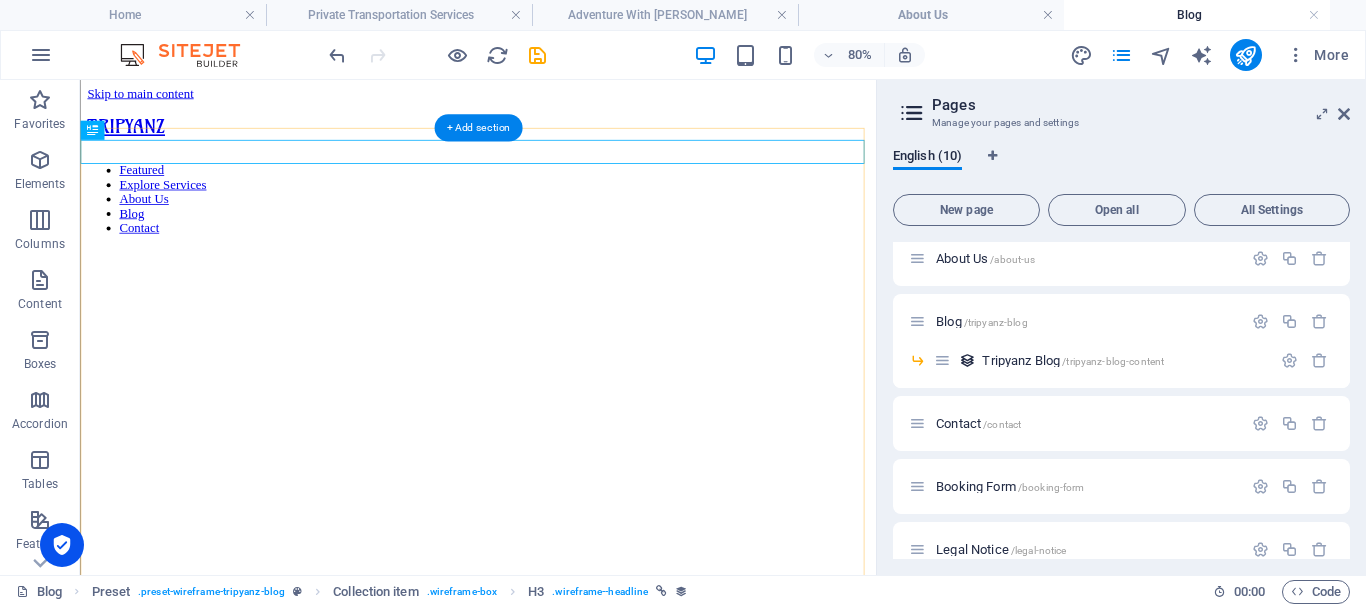 scroll, scrollTop: 0, scrollLeft: 0, axis: both 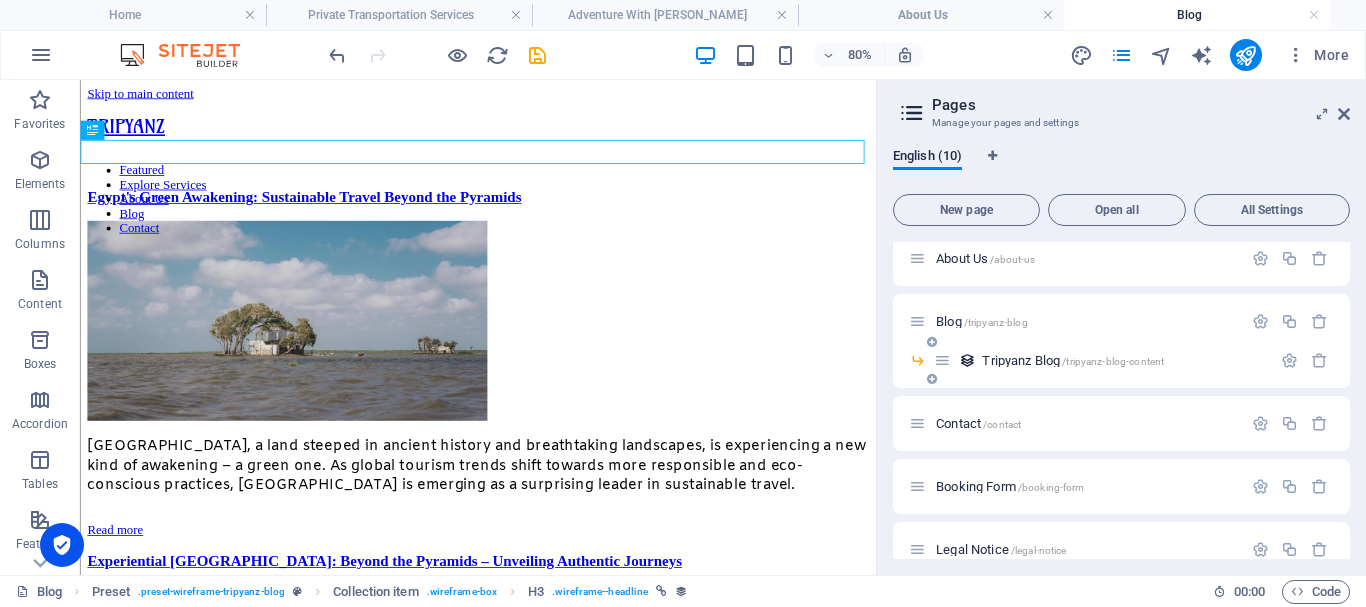 click on "Tripyanz Blog /tripyanz-blog-content" at bounding box center (1073, 360) 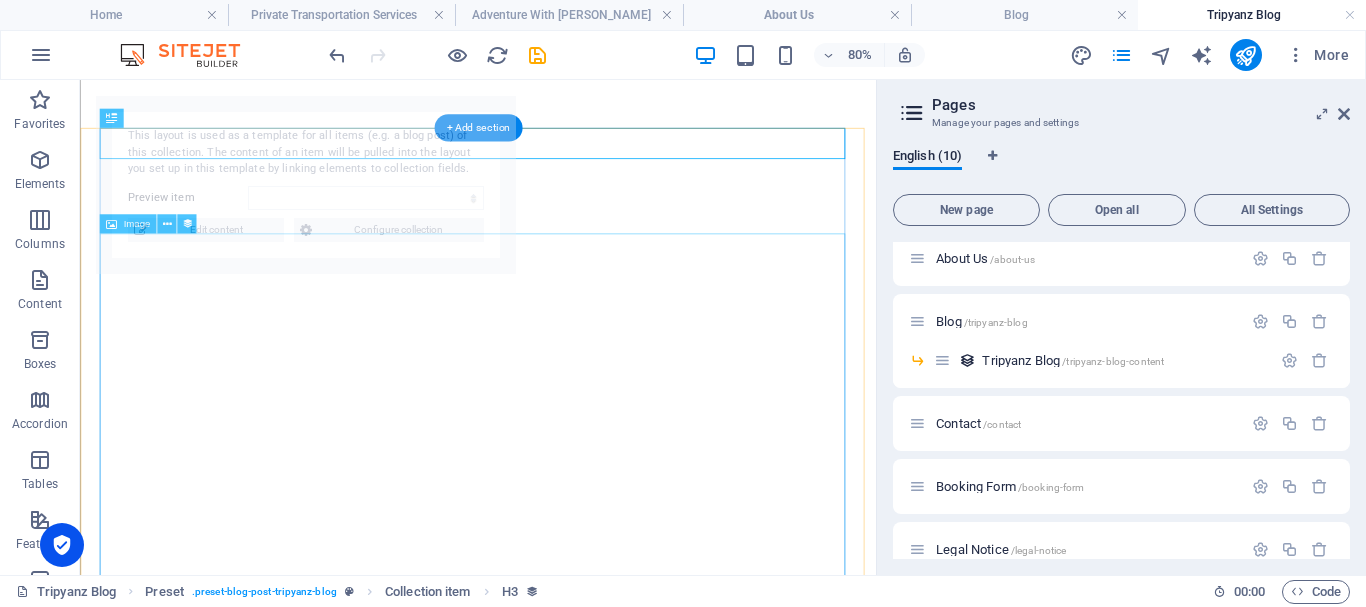 select on "6872e0874a802da0e808fb93" 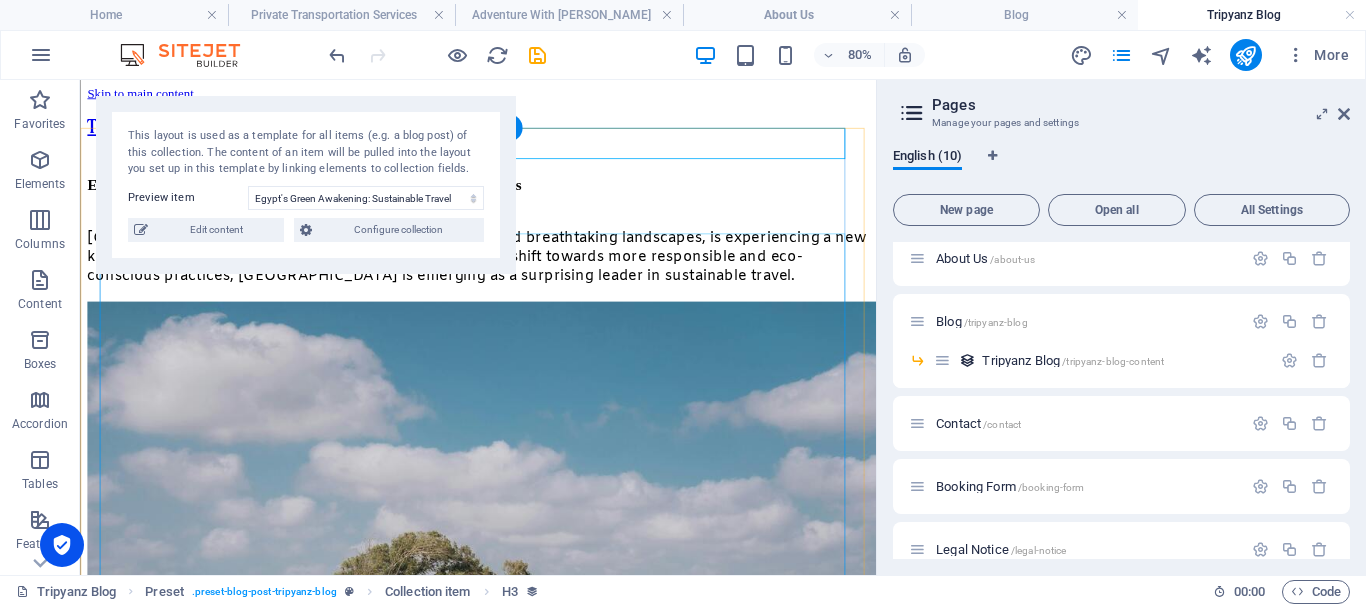 scroll, scrollTop: 0, scrollLeft: 0, axis: both 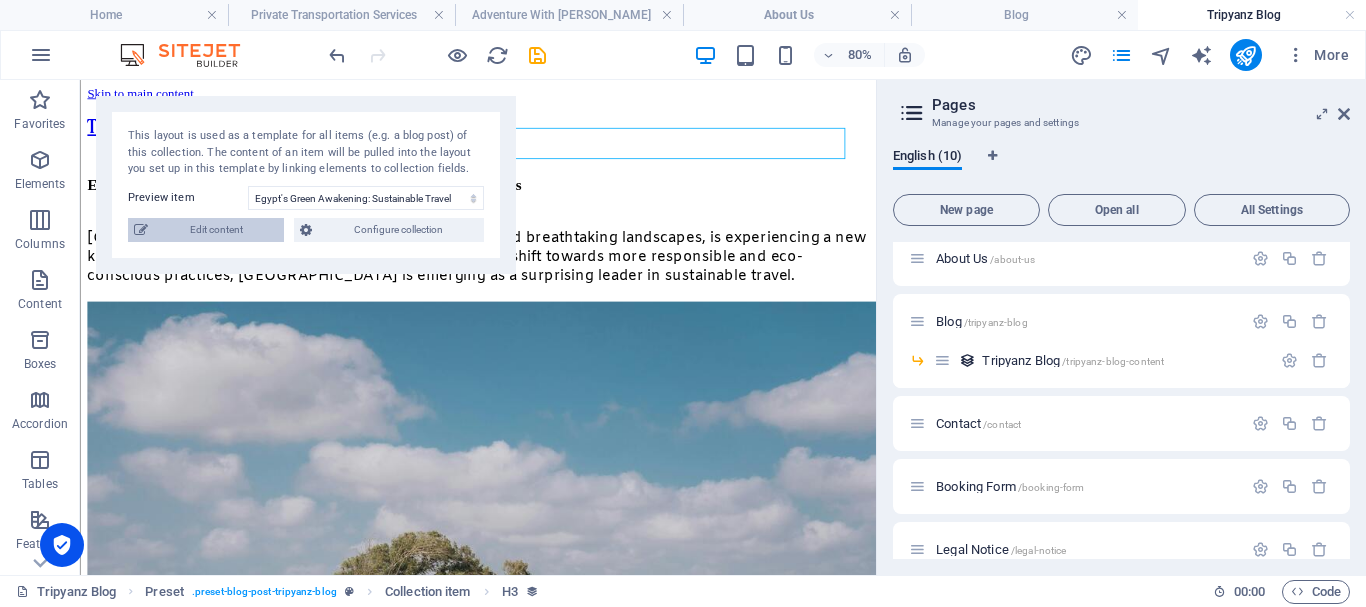 click on "Edit content" at bounding box center [216, 230] 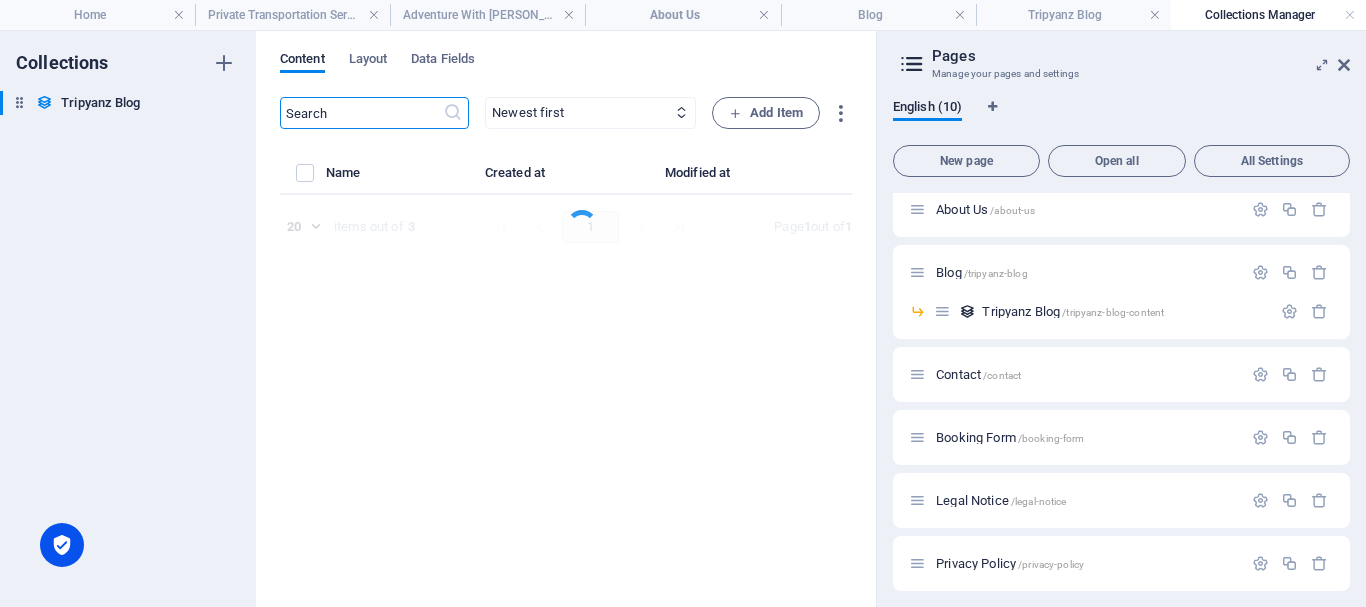 select on "Published" 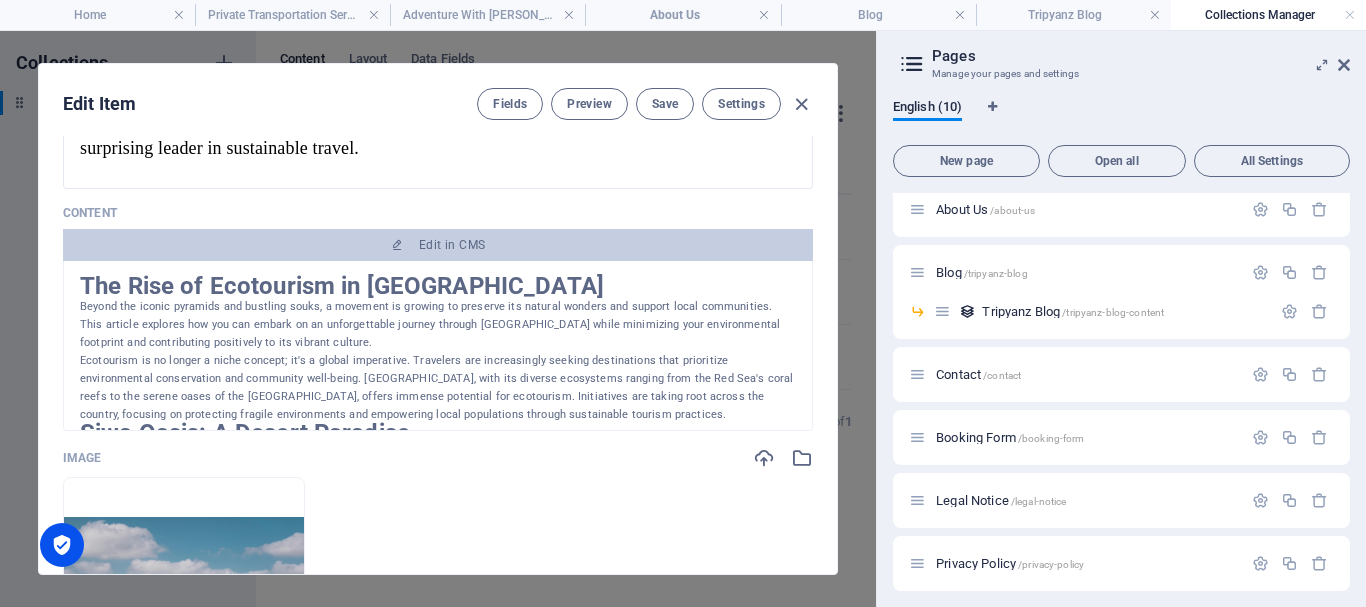 scroll, scrollTop: 300, scrollLeft: 0, axis: vertical 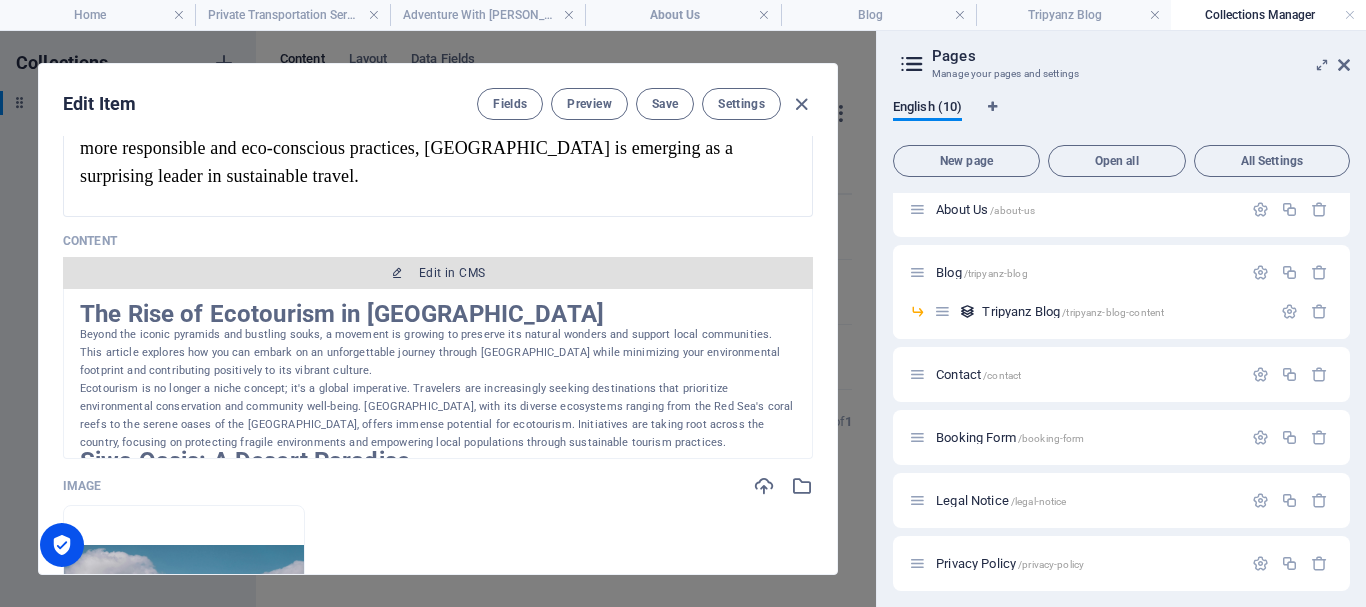 click on "Edit in CMS" at bounding box center [452, 273] 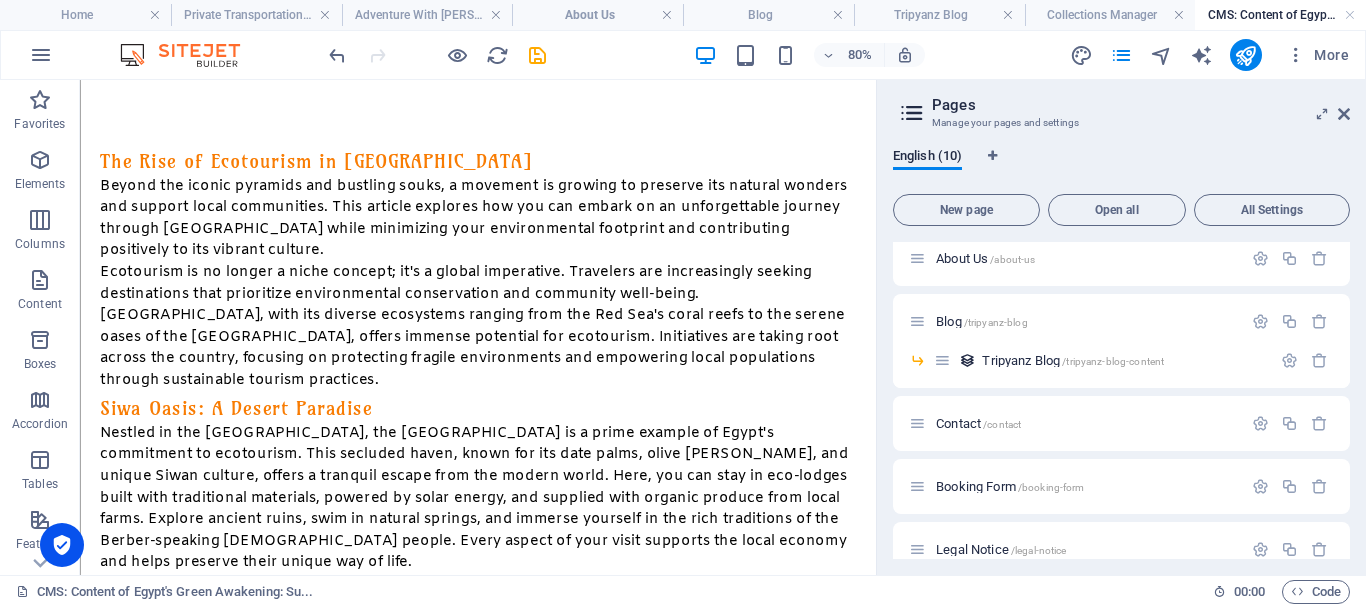 scroll, scrollTop: 0, scrollLeft: 0, axis: both 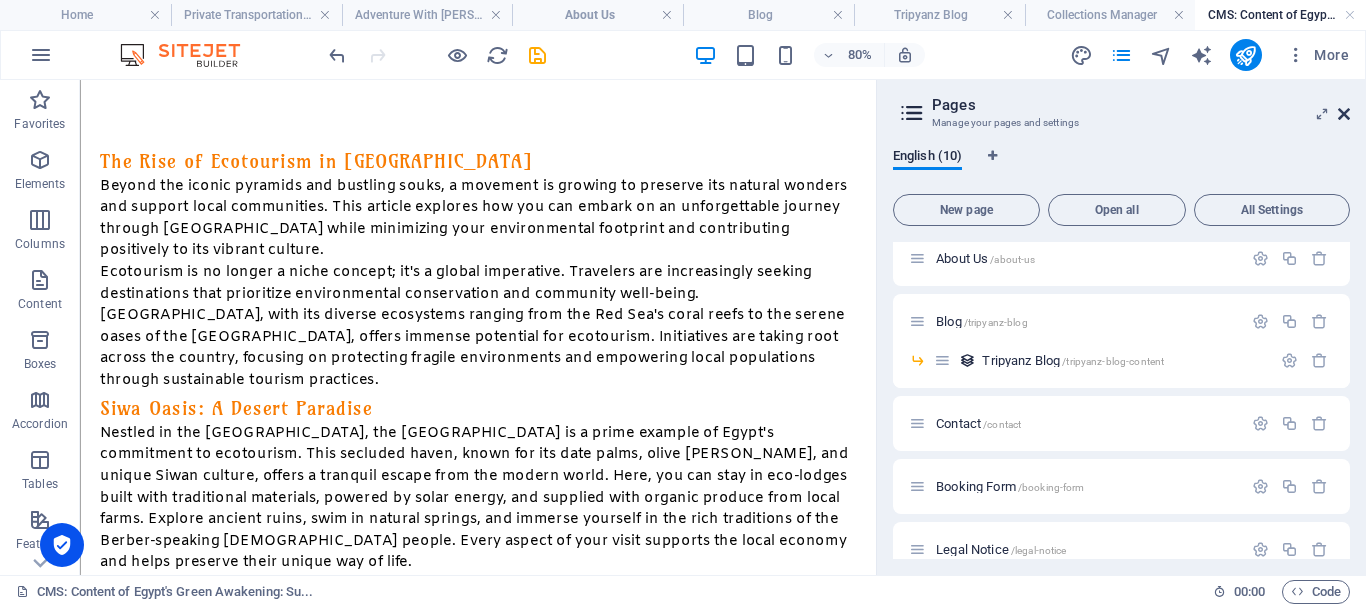 drag, startPoint x: 1343, startPoint y: 111, endPoint x: 645, endPoint y: 231, distance: 708.24005 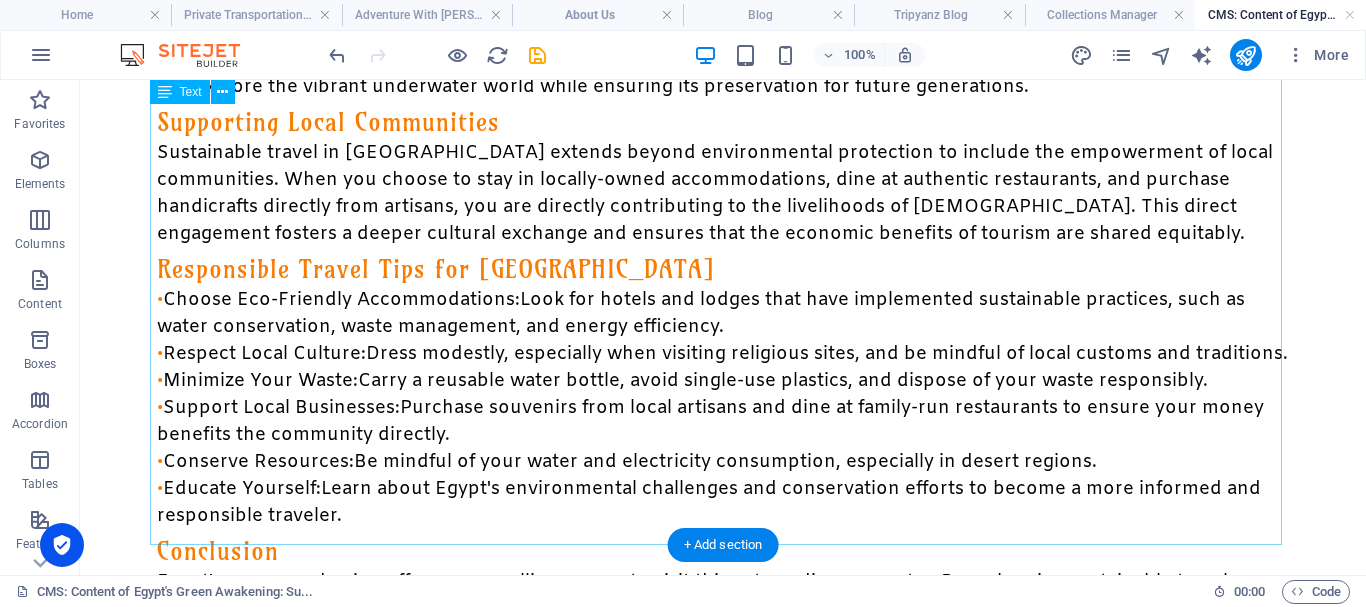 scroll, scrollTop: 800, scrollLeft: 0, axis: vertical 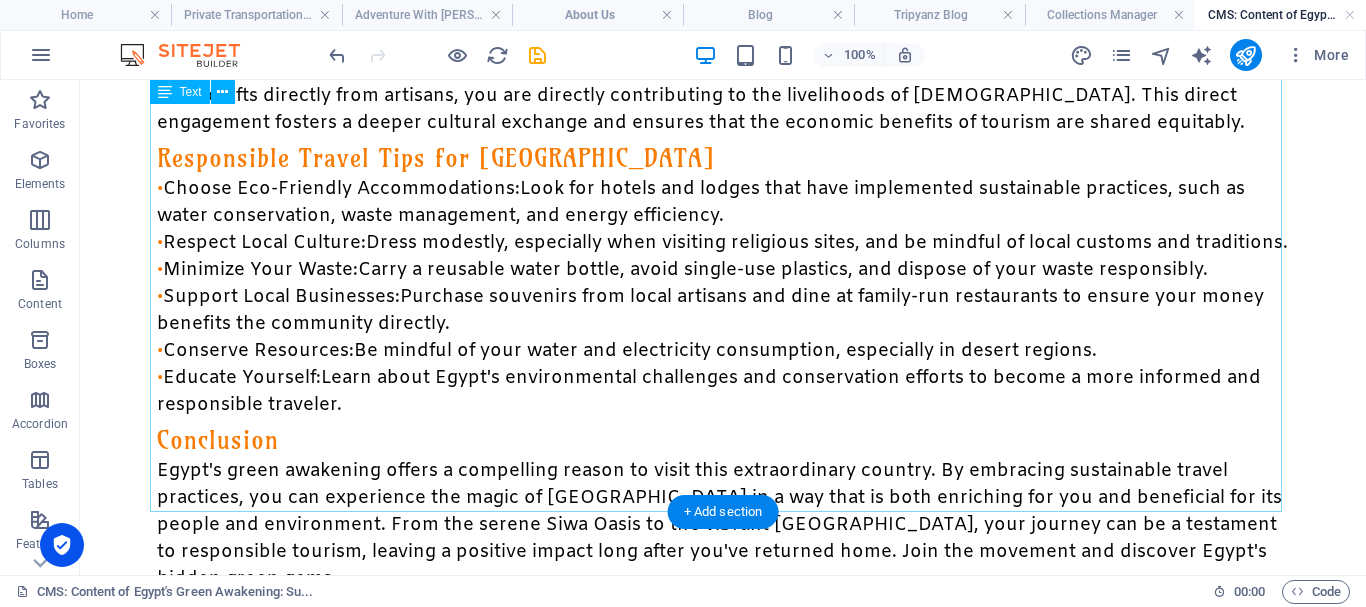click on "The Rise of Ecotourism in Egypt Beyond the iconic pyramids and bustling souks, a movement is growing to preserve its natural wonders and support local communities. This article explores how you can embark on an unforgettable journey through Egypt while minimizing your environmental footprint and contributing positively to its vibrant culture. Ecotourism is no longer a niche concept; it's a global imperative. Travelers are increasingly seeking destinations that prioritize environmental conservation and community well-being. Egypt, with its diverse ecosystems ranging from the Red Sea's coral reefs to the serene oases of the Western Desert, offers immense potential for ecotourism. Initiatives are taking root across the country, focusing on protecting fragile environments and empowering local populations through sustainable tourism practices. Siwa Oasis: A Desert Paradise Red Sea: Diving into Conservation Supporting Local Communities Responsible Travel Tips for Egypt • Choose Eco-Friendly Accommodations: •" at bounding box center (723, -24) 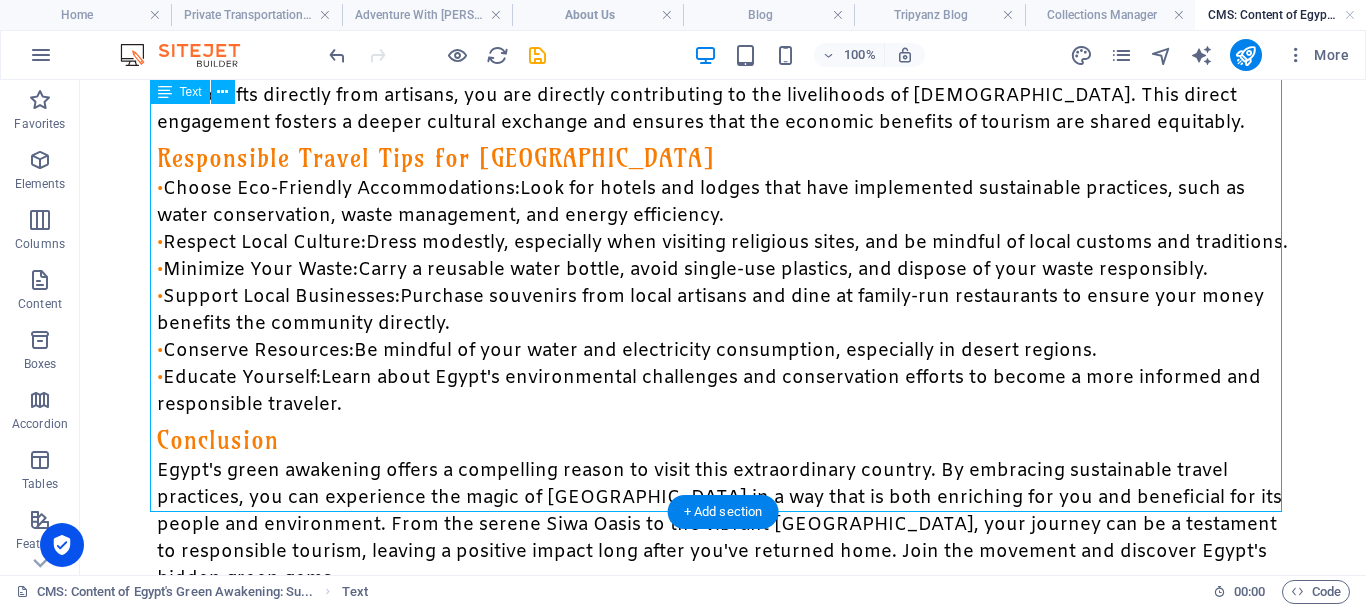 click on "The Rise of Ecotourism in Egypt Beyond the iconic pyramids and bustling souks, a movement is growing to preserve its natural wonders and support local communities. This article explores how you can embark on an unforgettable journey through Egypt while minimizing your environmental footprint and contributing positively to its vibrant culture. Ecotourism is no longer a niche concept; it's a global imperative. Travelers are increasingly seeking destinations that prioritize environmental conservation and community well-being. Egypt, with its diverse ecosystems ranging from the Red Sea's coral reefs to the serene oases of the Western Desert, offers immense potential for ecotourism. Initiatives are taking root across the country, focusing on protecting fragile environments and empowering local populations through sustainable tourism practices. Siwa Oasis: A Desert Paradise Red Sea: Diving into Conservation Supporting Local Communities Responsible Travel Tips for Egypt • Choose Eco-Friendly Accommodations: •" at bounding box center [723, -24] 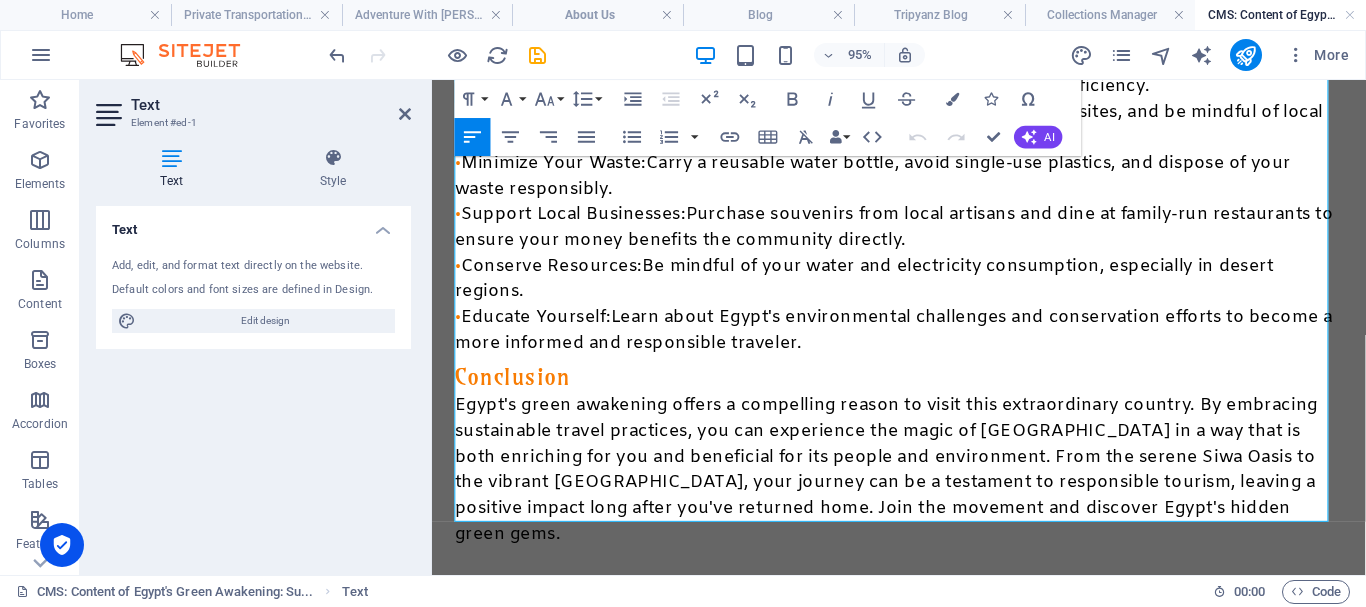 scroll, scrollTop: 1088, scrollLeft: 0, axis: vertical 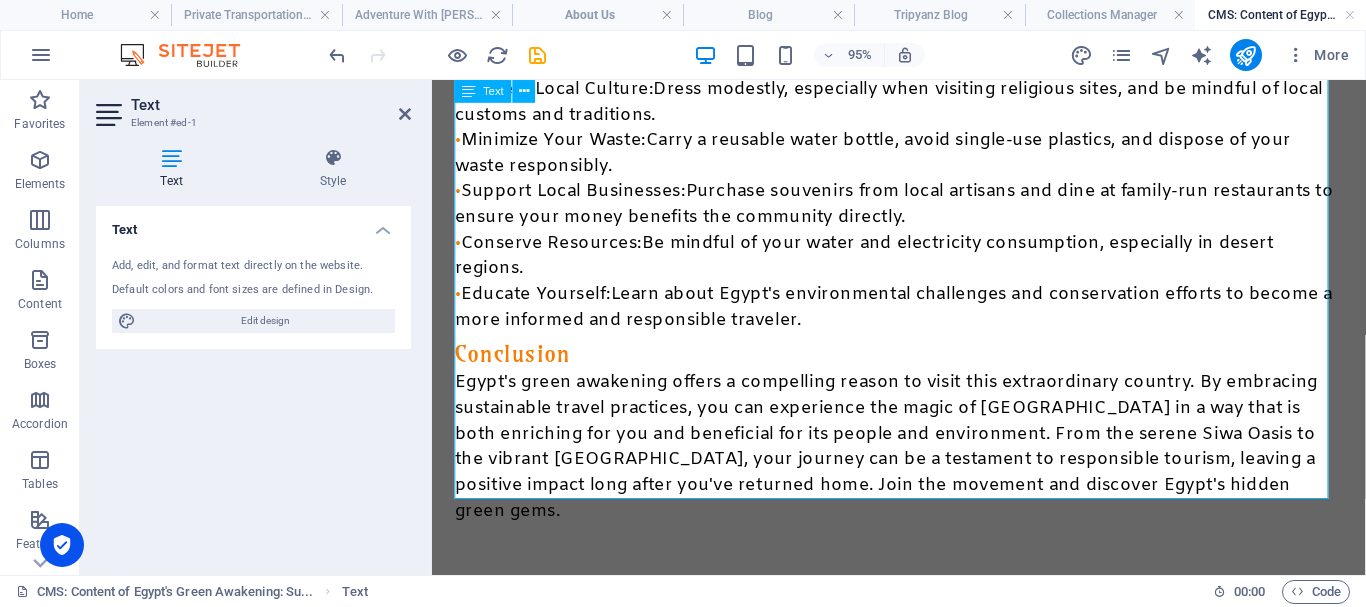 click on "Conclusion" at bounding box center (517, 368) 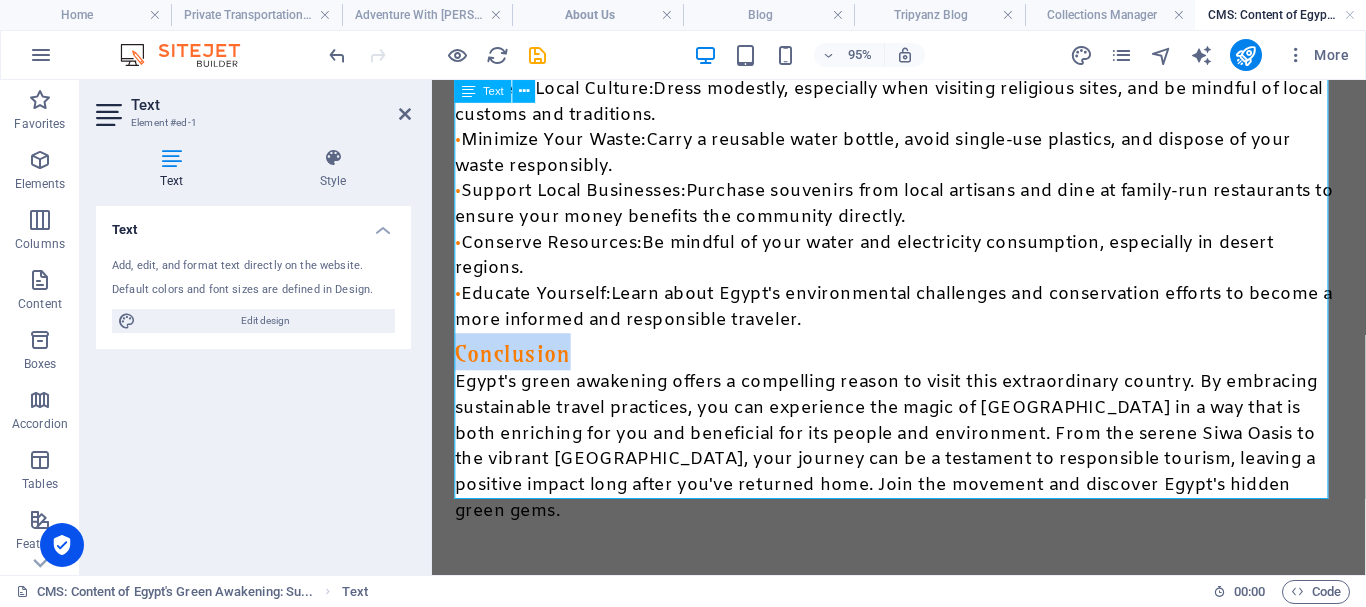 click on "Conclusion" at bounding box center (517, 368) 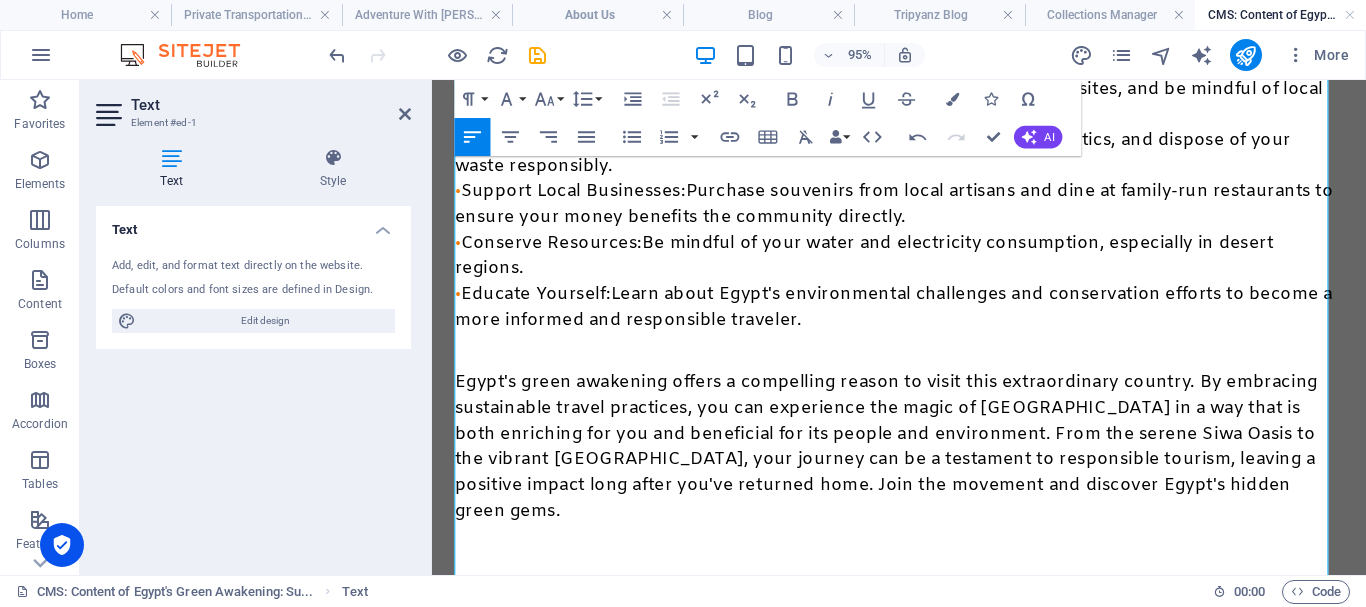 scroll, scrollTop: 888, scrollLeft: 0, axis: vertical 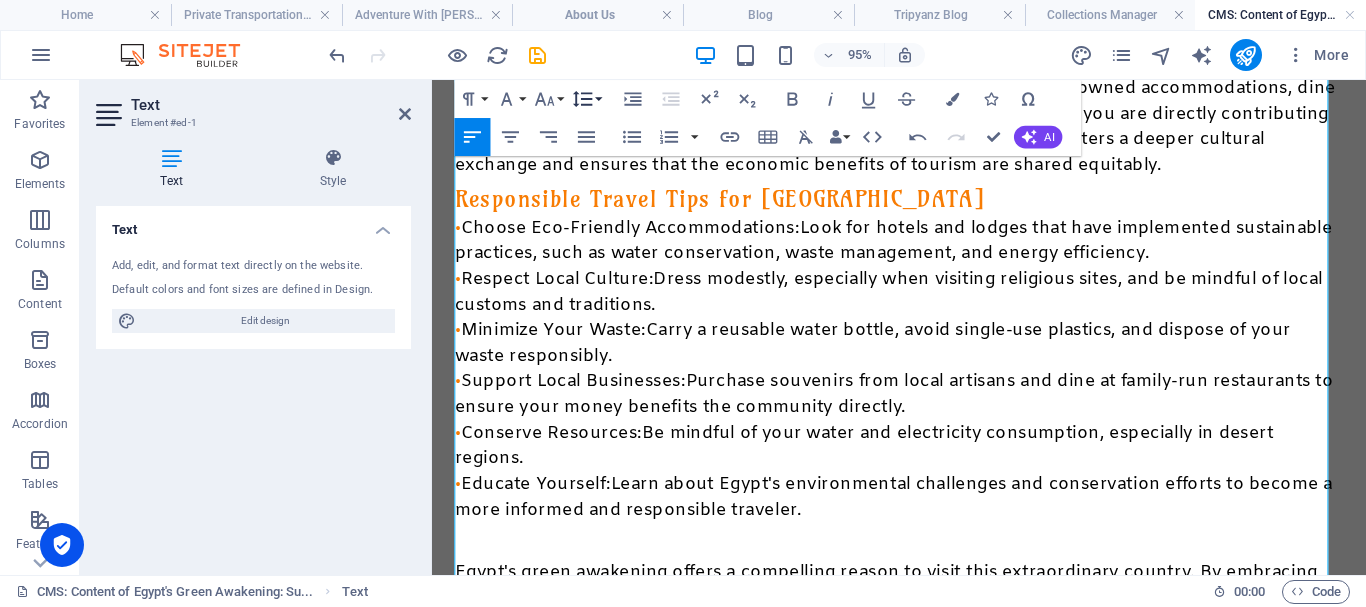 click on "Line Height" at bounding box center (587, 99) 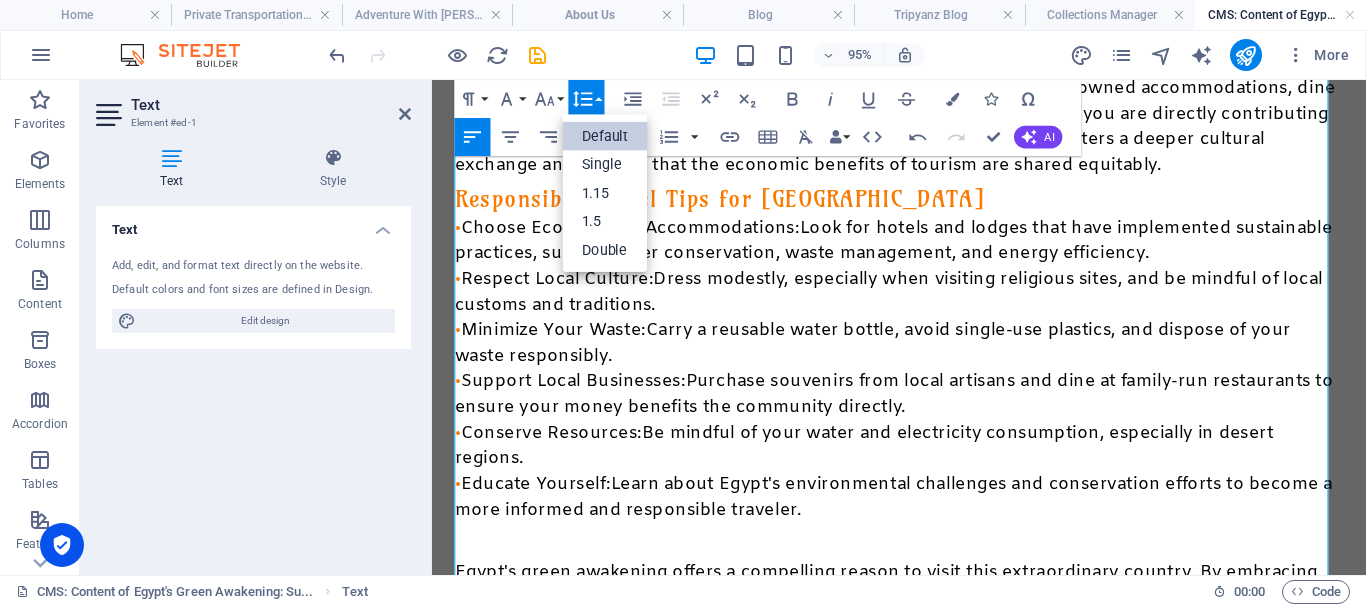 scroll, scrollTop: 0, scrollLeft: 0, axis: both 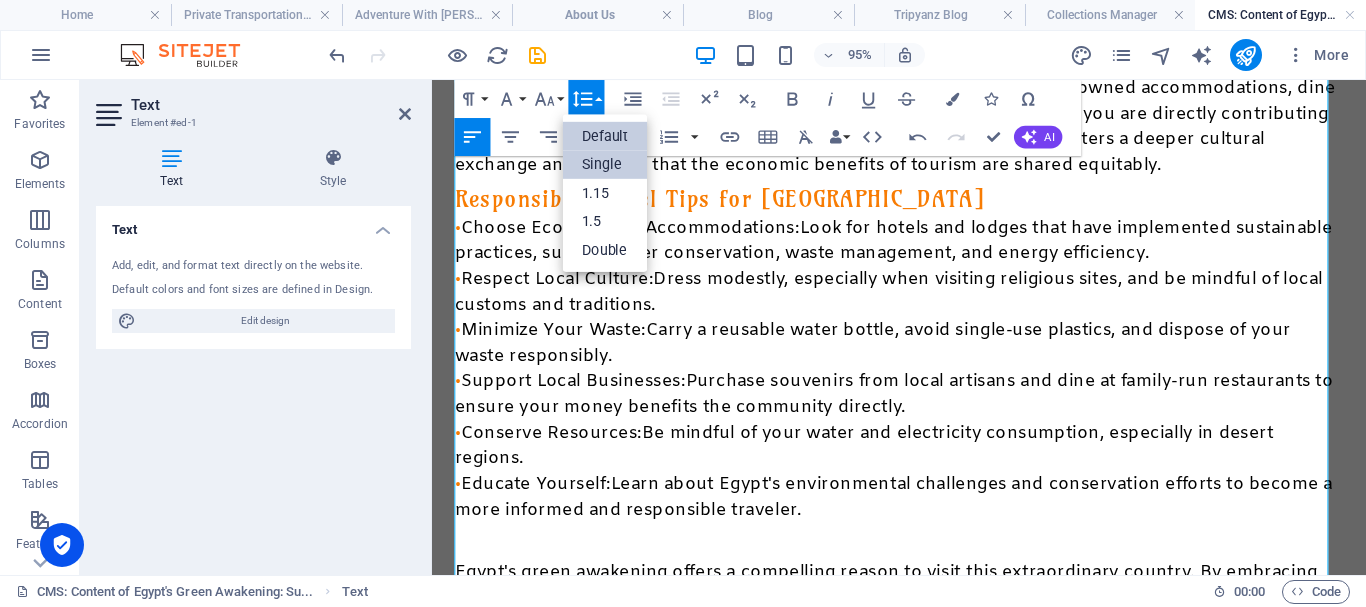 click on "Single" at bounding box center (605, 164) 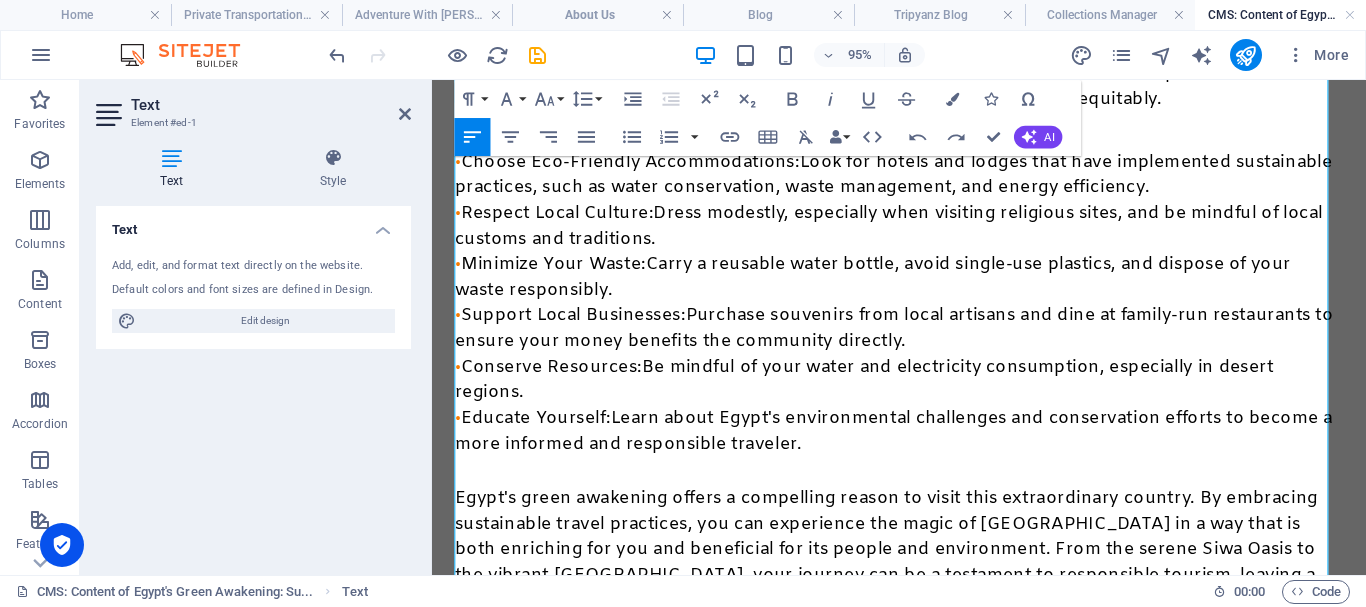 scroll, scrollTop: 988, scrollLeft: 0, axis: vertical 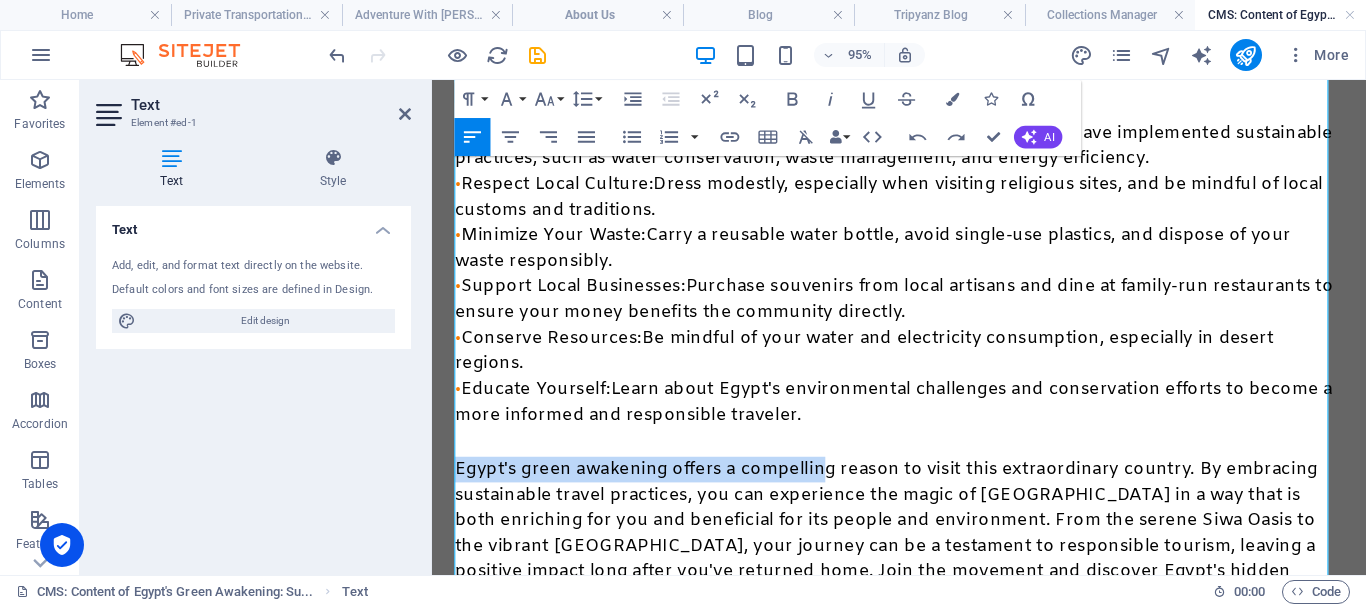 drag, startPoint x: 458, startPoint y: 488, endPoint x: 899, endPoint y: 517, distance: 441.95248 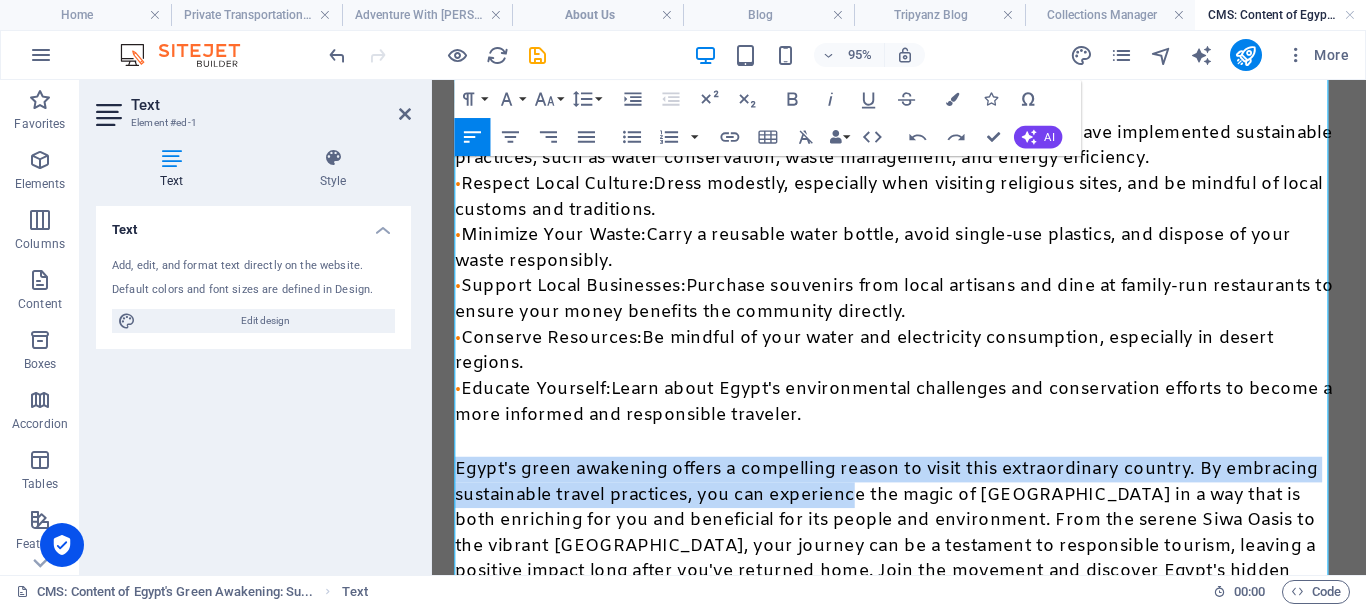 click on "Egypt's green awakening offers a compelling reason to visit this extraordinary country. By embracing sustainable travel practices, you can experience the magic of Egypt in a way that is both enriching for you and beneficial for its people and environment. From the serene Siwa Oasis to the vibrant Red Sea, your journey can be a testament to responsible tourism, leaving a positive impact long after you've returned home. Join the movement and discover Egypt's hidden green gems." at bounding box center [910, 557] 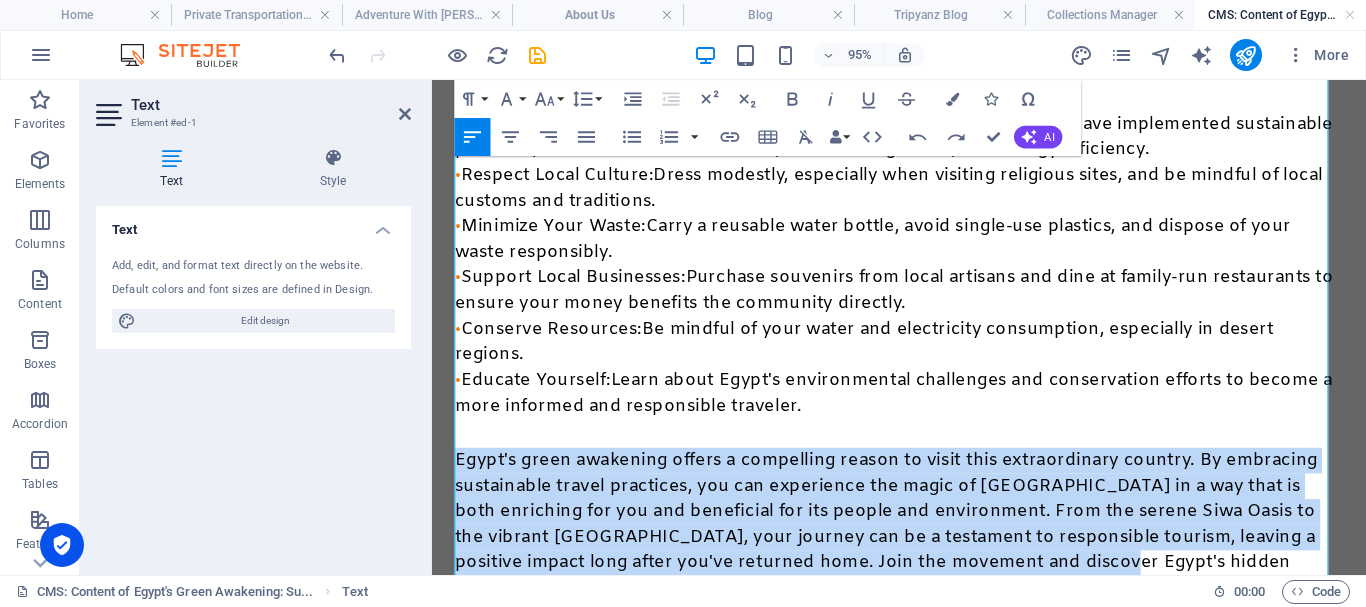 scroll, scrollTop: 1005, scrollLeft: 0, axis: vertical 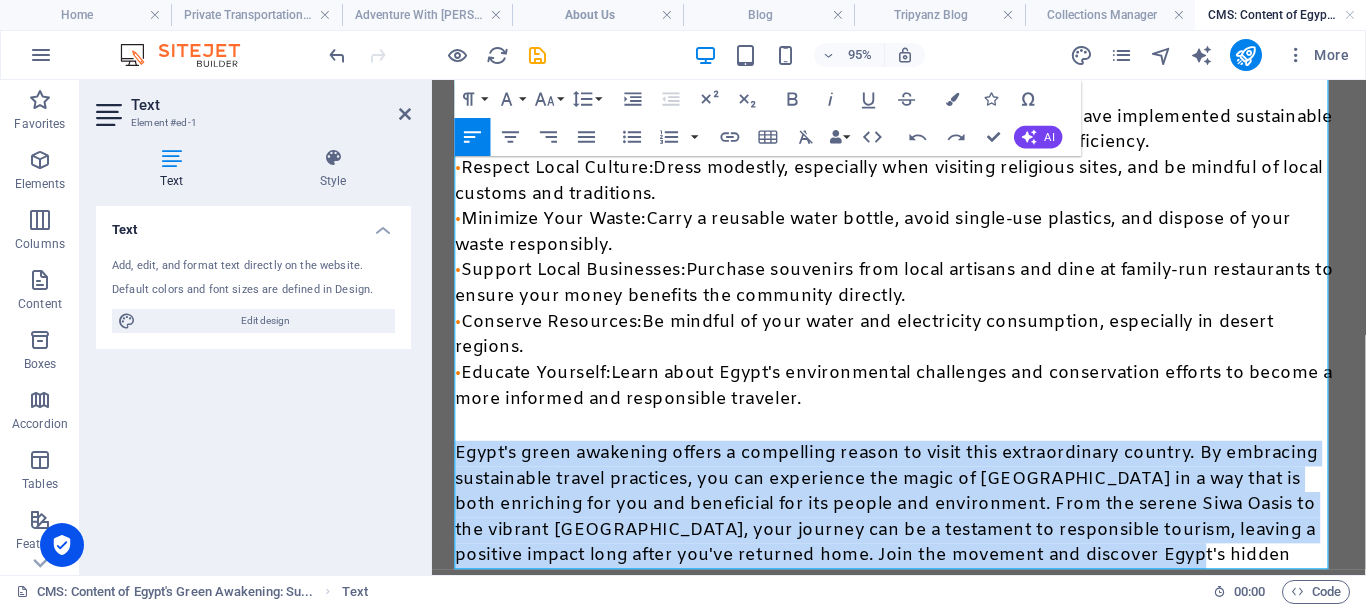 drag, startPoint x: 462, startPoint y: 487, endPoint x: 1147, endPoint y: 574, distance: 690.5027 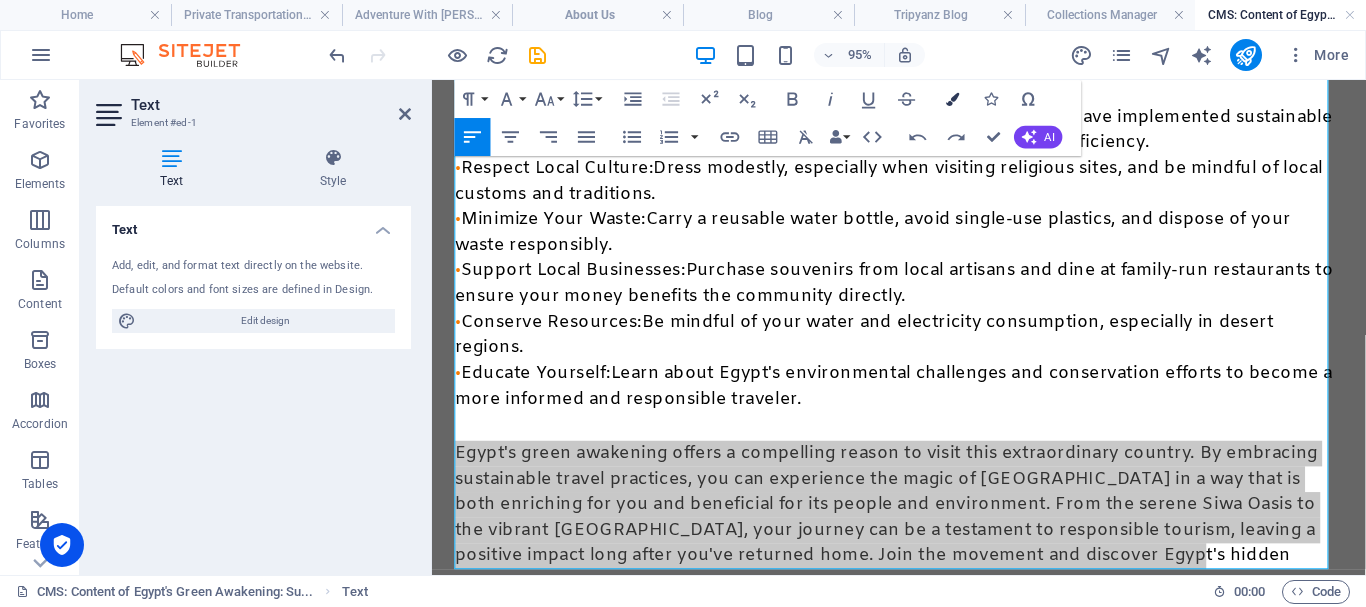 click on "Colors" at bounding box center (953, 99) 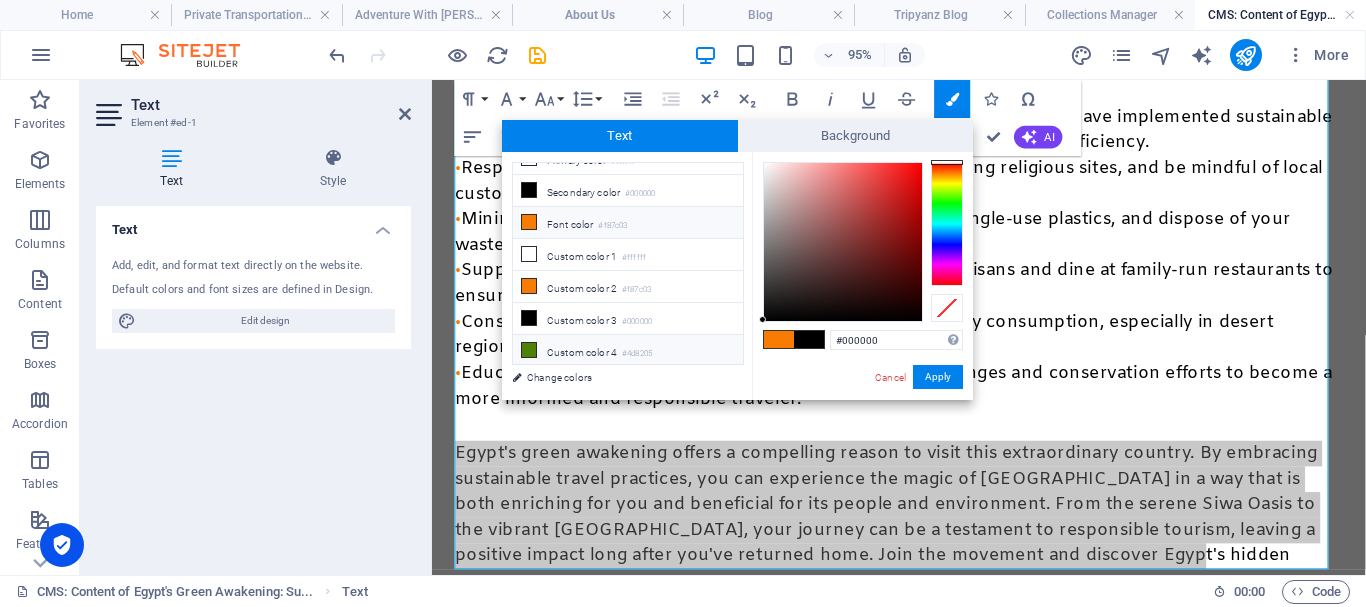 scroll, scrollTop: 78, scrollLeft: 0, axis: vertical 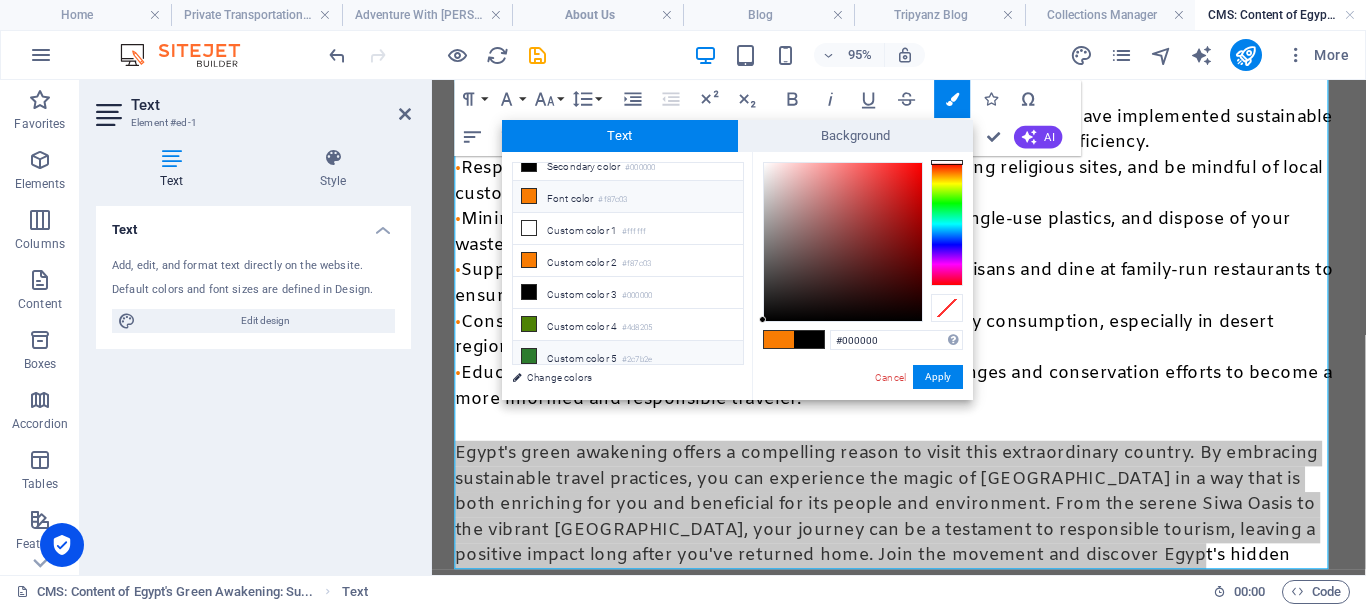 click on "Custom color 5
#2c7b2e" at bounding box center (628, 357) 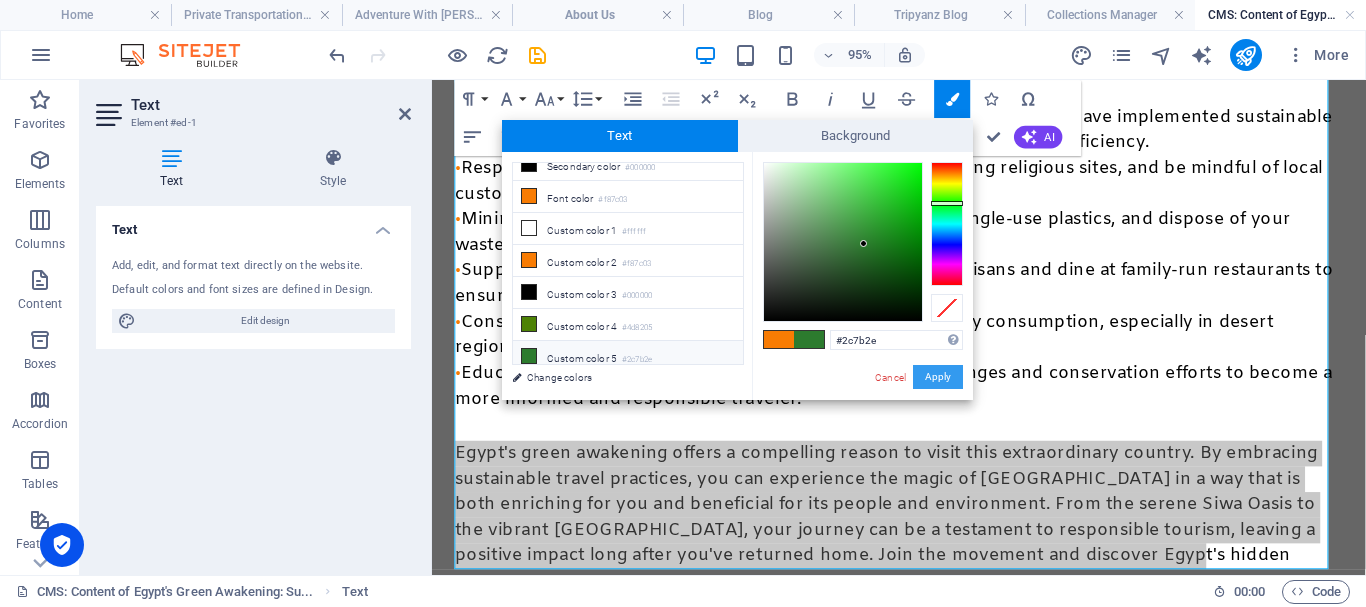 drag, startPoint x: 937, startPoint y: 374, endPoint x: 495, endPoint y: 311, distance: 446.46725 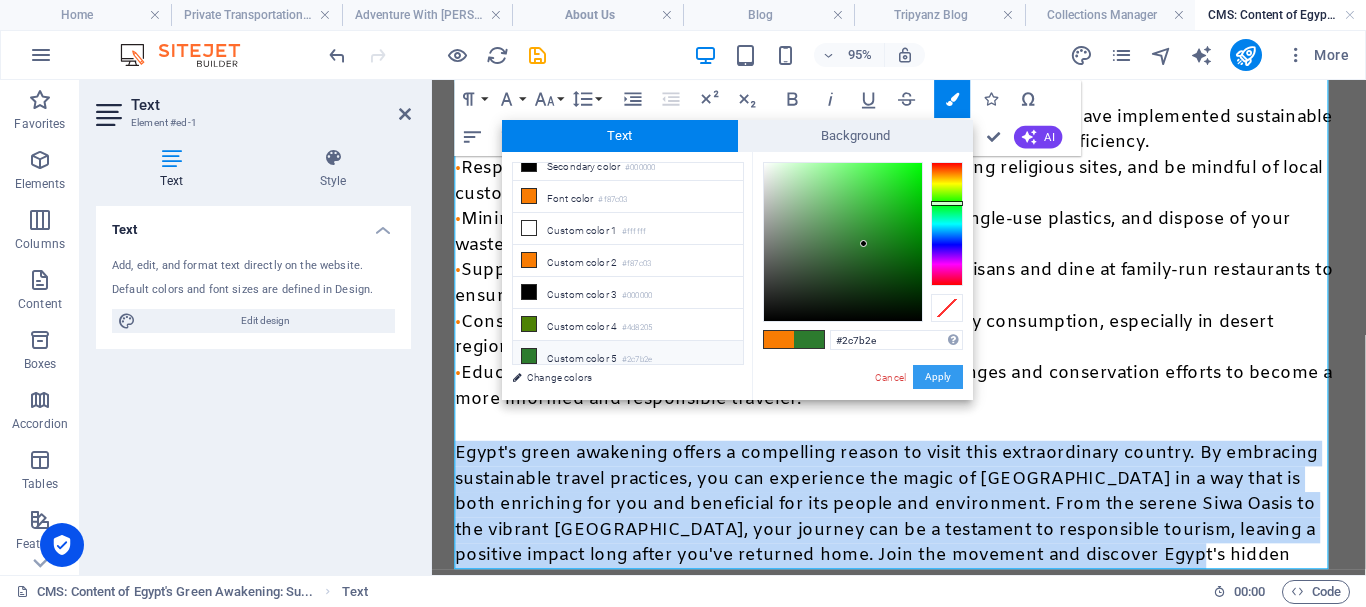 click on "Apply" at bounding box center (938, 377) 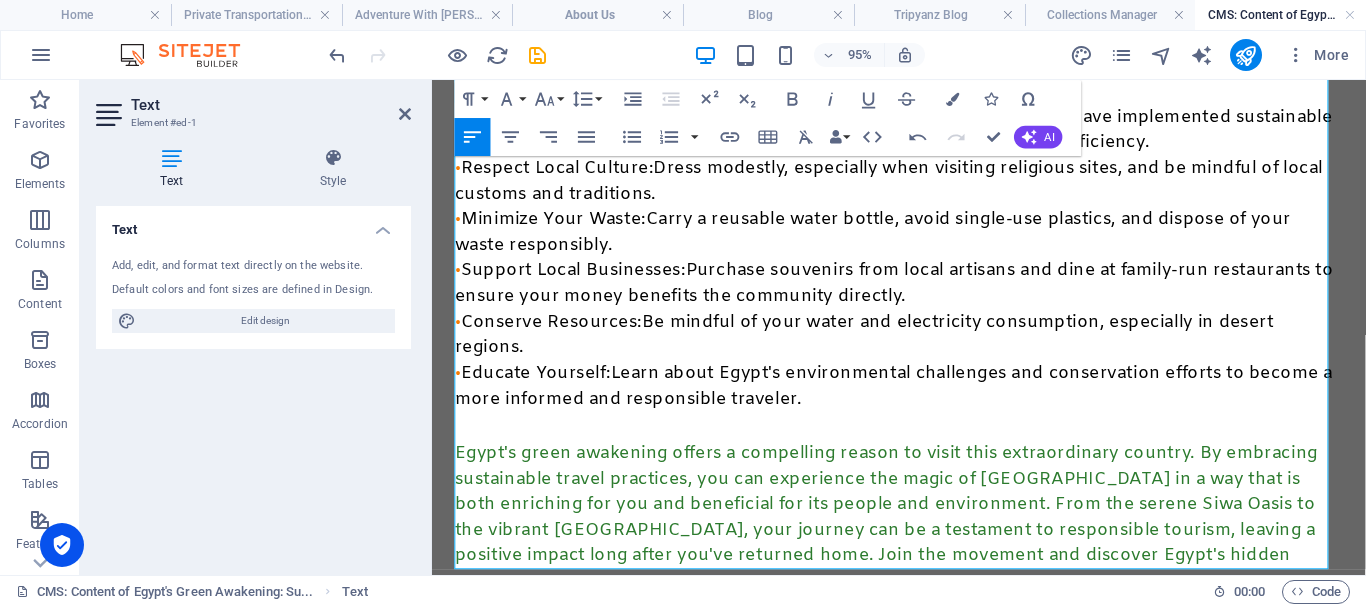 click on "Egypt's green awakening offers a compelling reason to visit this extraordinary country. By embracing sustainable travel practices, you can experience the magic of Egypt in a way that is both enriching for you and beneficial for its people and environment. From the serene Siwa Oasis to the vibrant Red Sea, your journey can be a testament to responsible tourism, leaving a positive impact long after you've returned home. Join the movement and discover Egypt's hidden green gems." at bounding box center [910, 540] 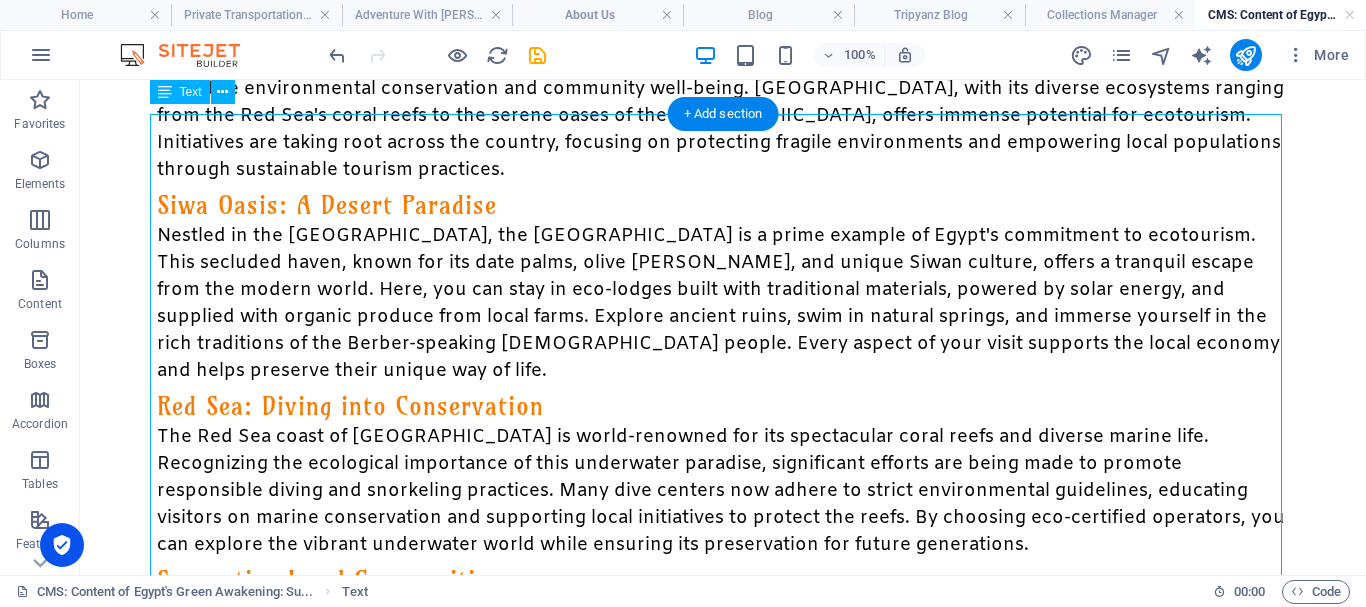 scroll, scrollTop: 0, scrollLeft: 0, axis: both 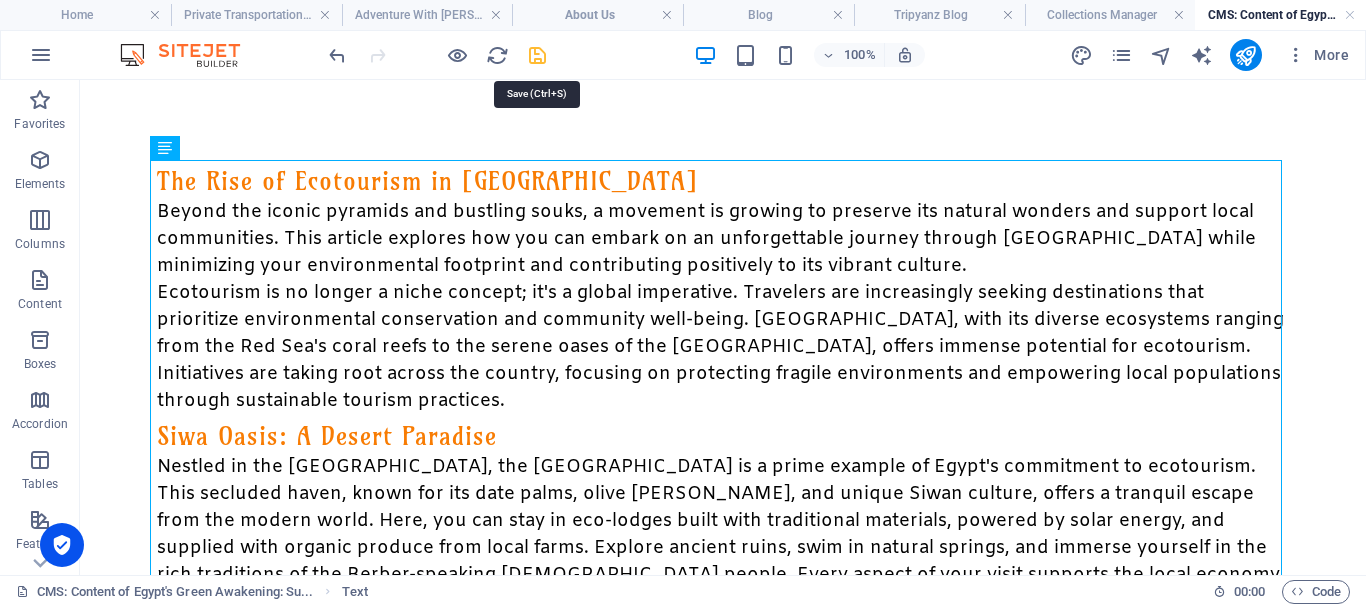 click at bounding box center (537, 55) 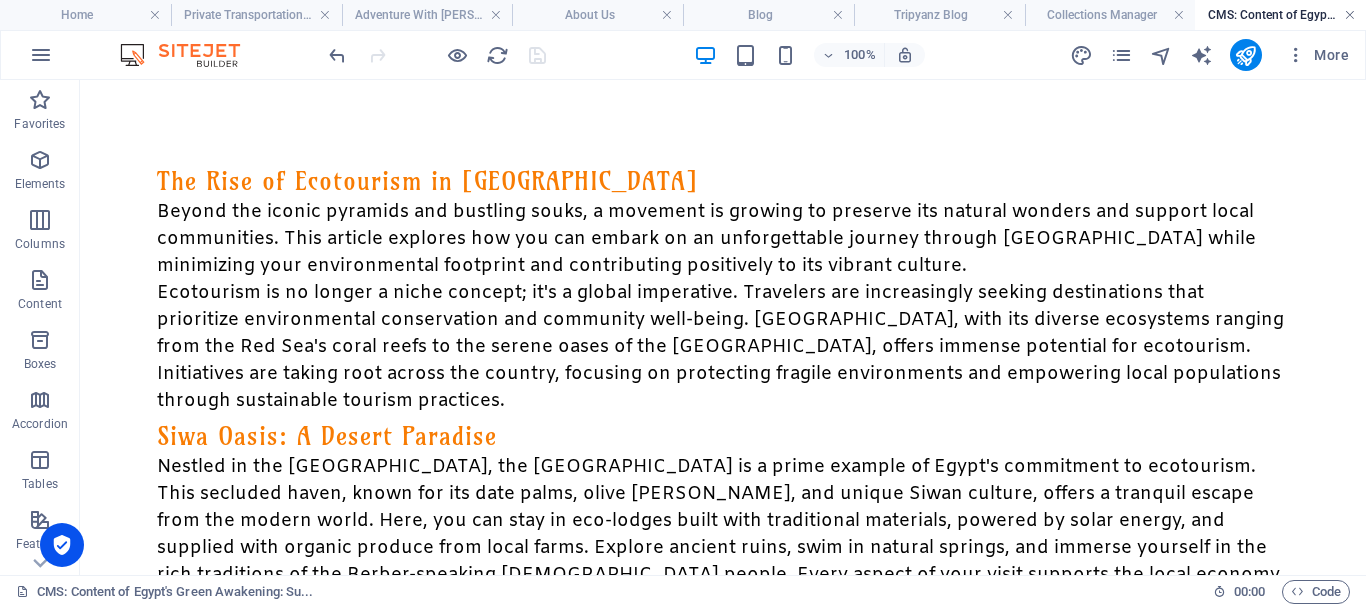 click at bounding box center (1350, 15) 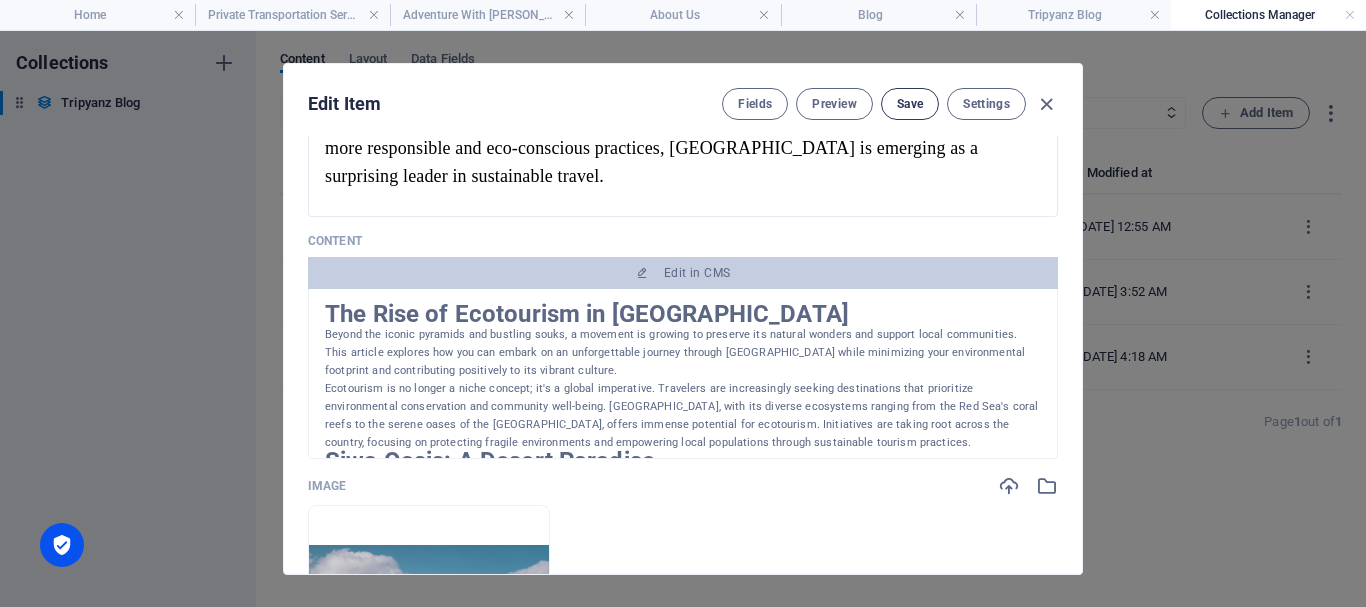 click on "Save" at bounding box center [910, 104] 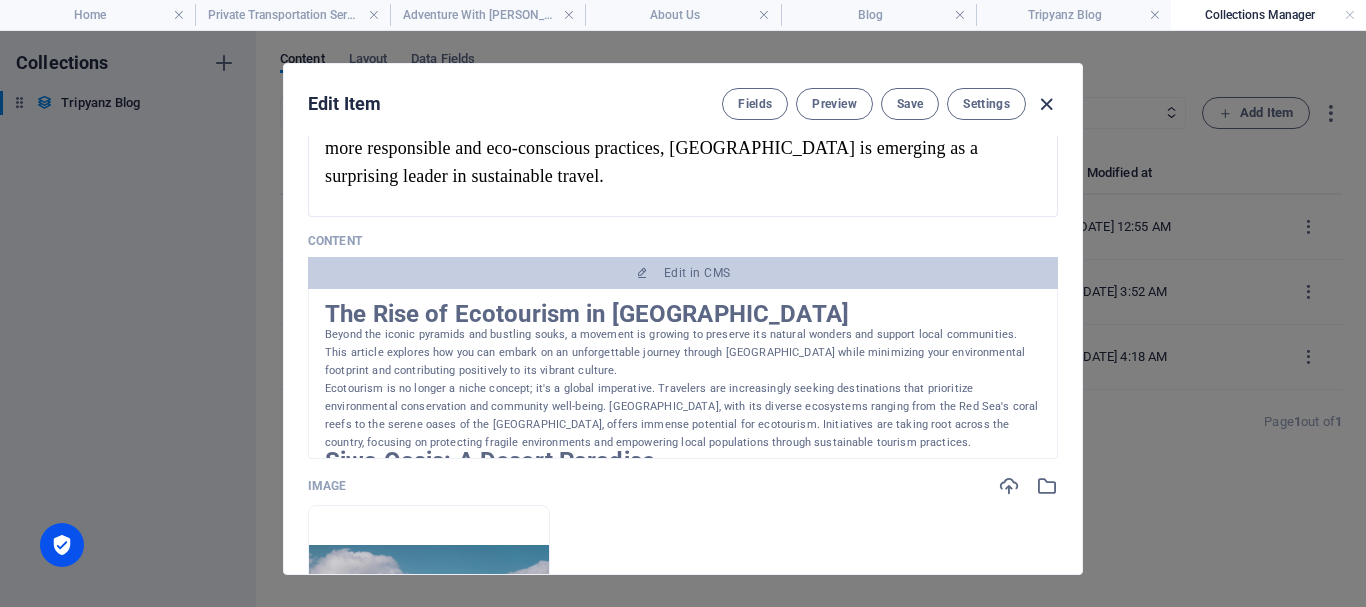 click at bounding box center (1046, 104) 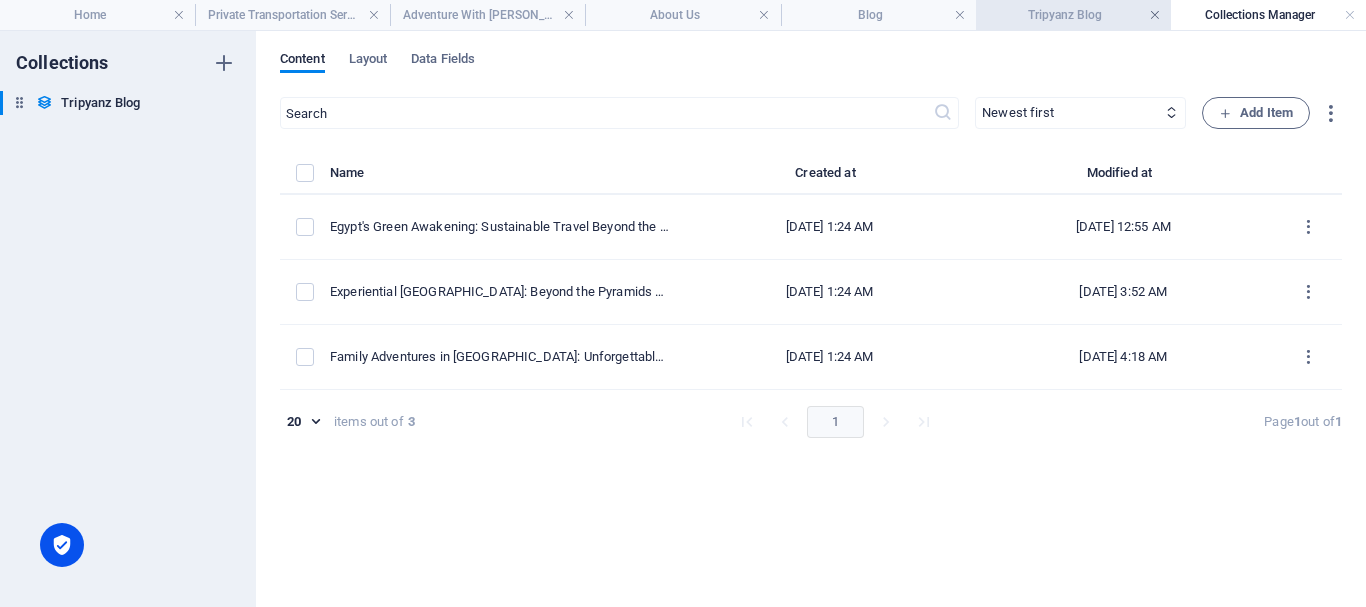 click at bounding box center (1155, 15) 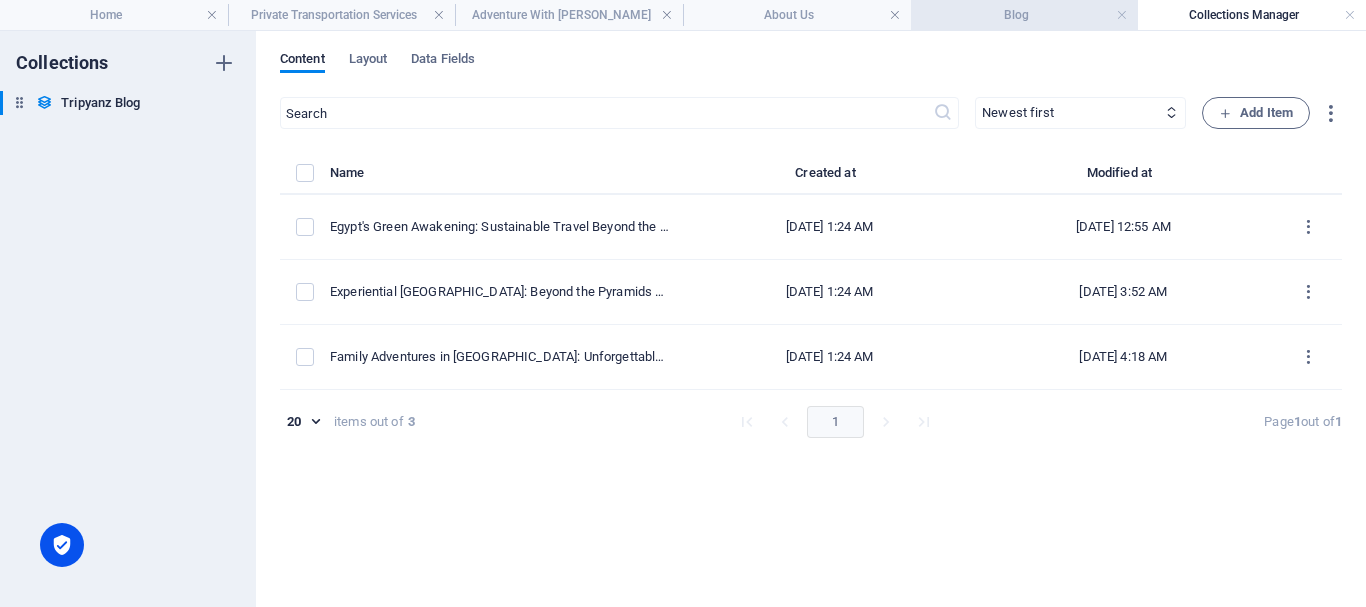 click on "Blog" at bounding box center [1025, 15] 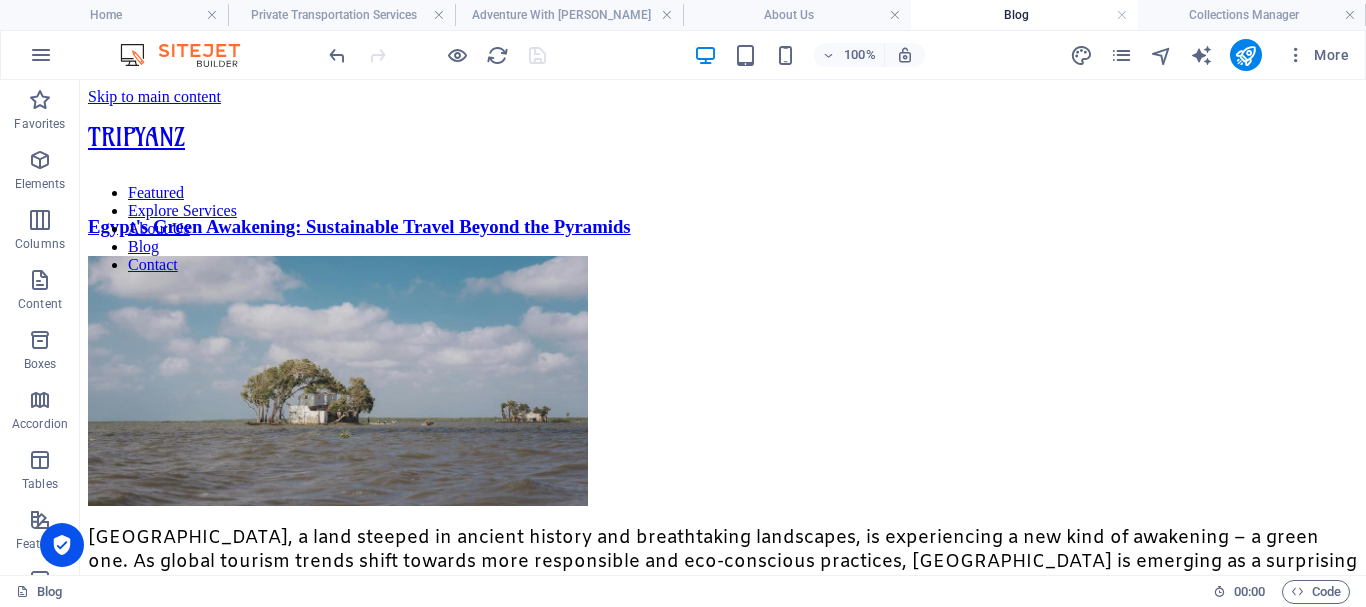 drag, startPoint x: 1124, startPoint y: 13, endPoint x: 1097, endPoint y: 17, distance: 27.294687 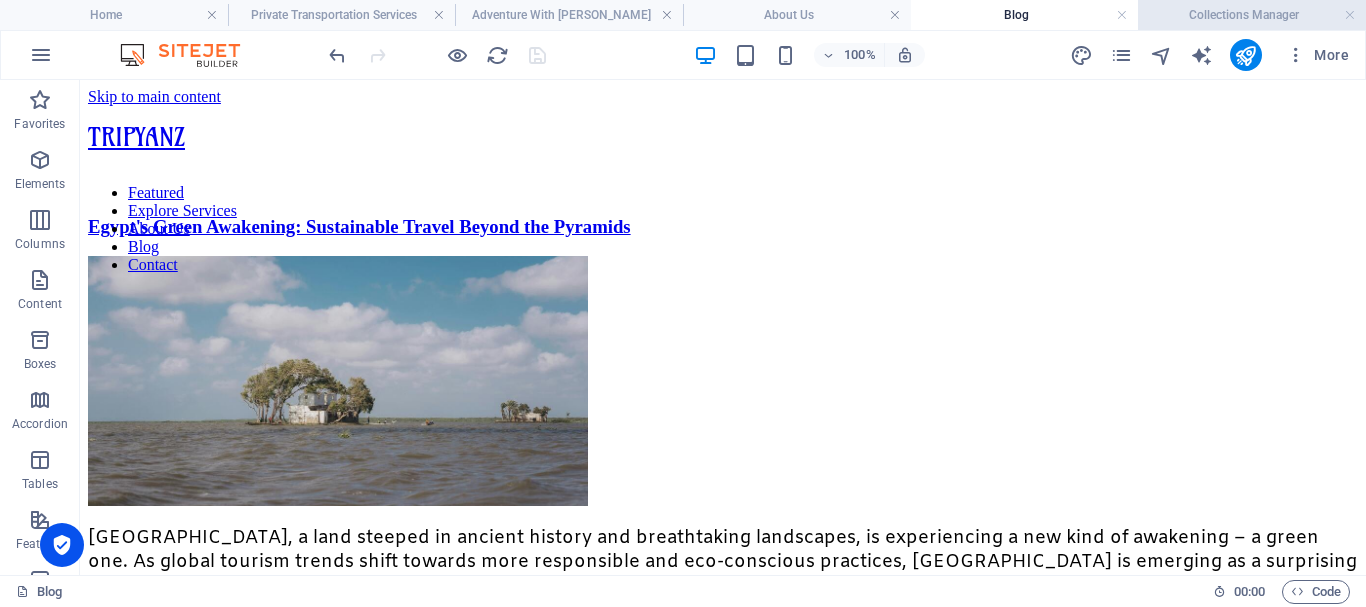 click on "Collections Manager" at bounding box center (1252, 15) 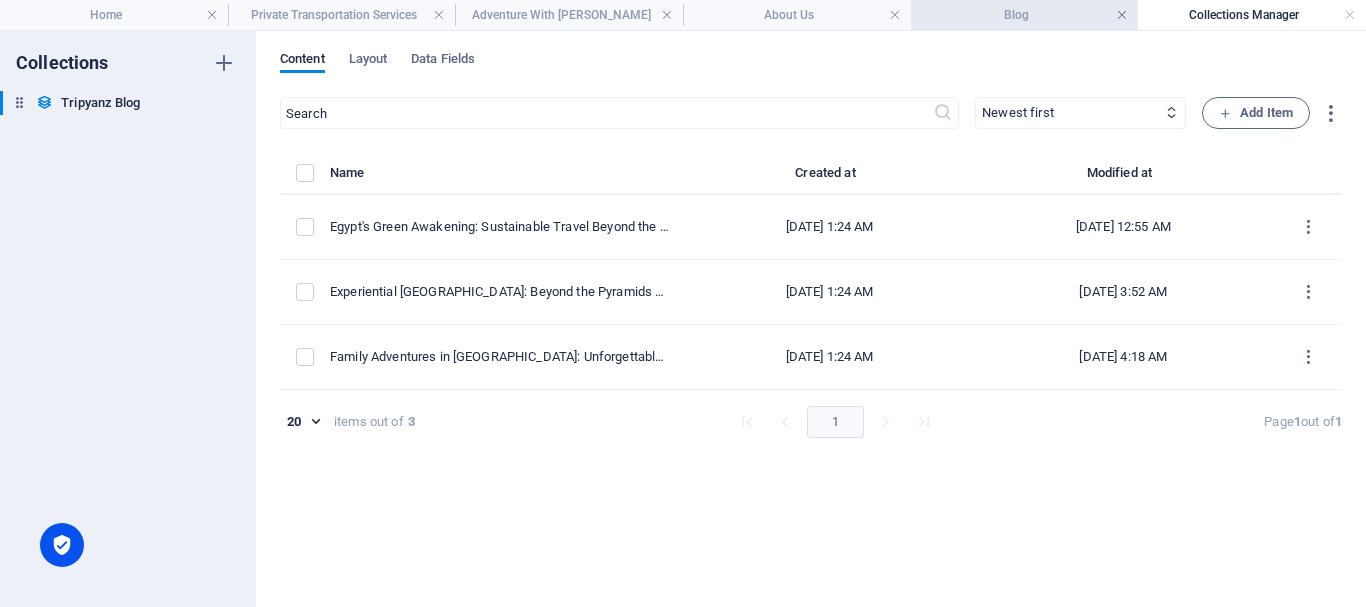 click at bounding box center (1122, 15) 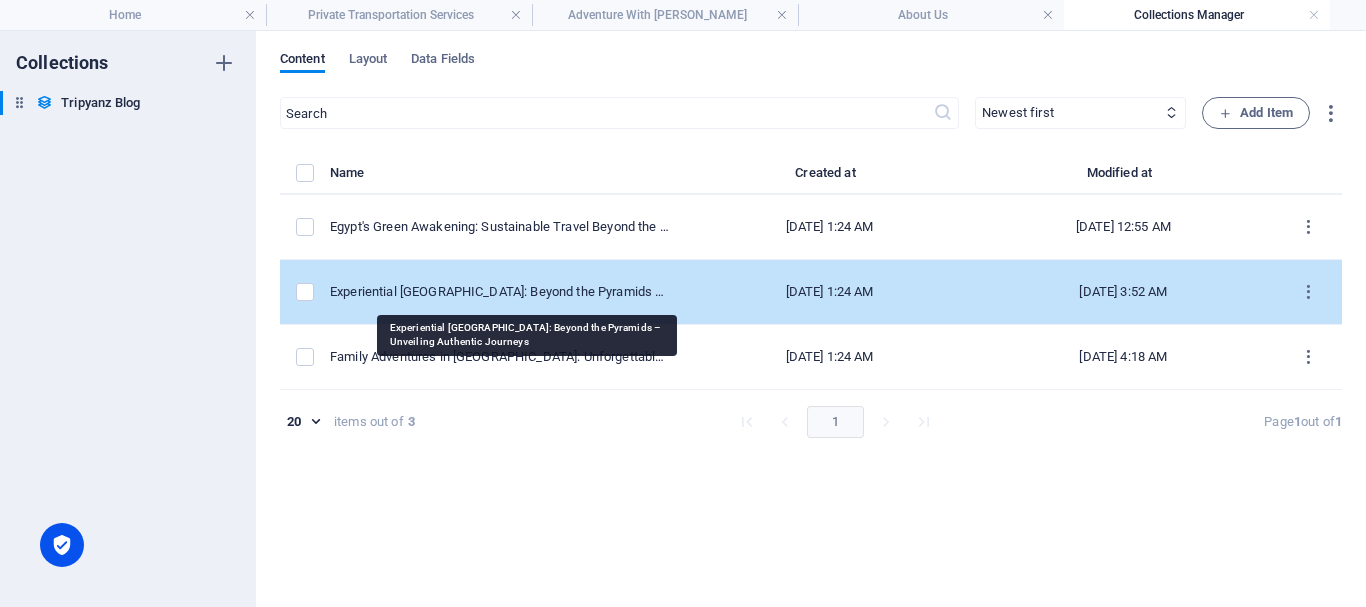 click on "Experiential Egypt: Beyond the Pyramids – Unveiling Authentic Journeys" at bounding box center (500, 292) 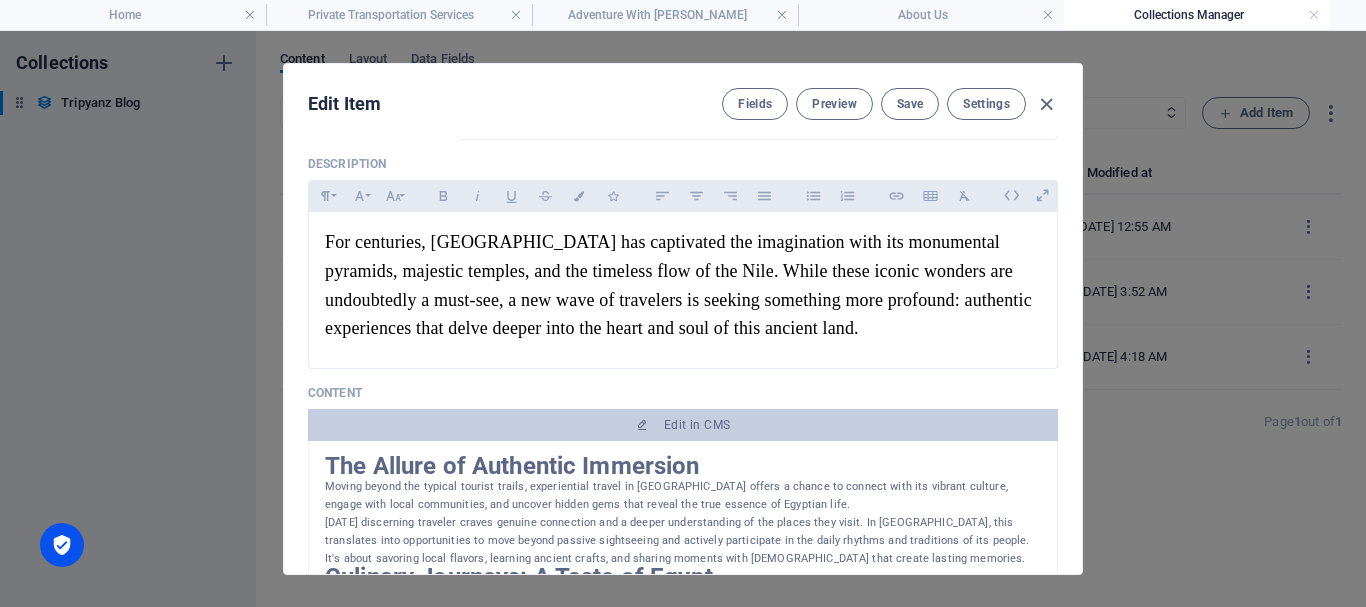 scroll, scrollTop: 300, scrollLeft: 0, axis: vertical 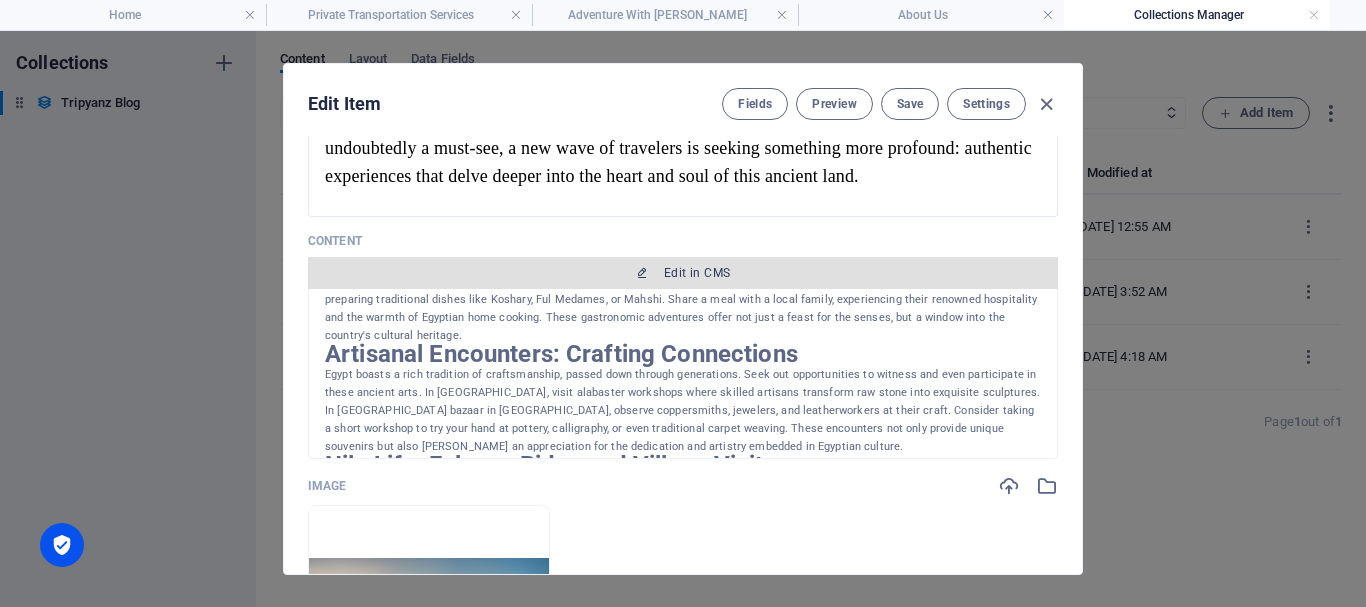 click on "Edit in CMS" at bounding box center [697, 273] 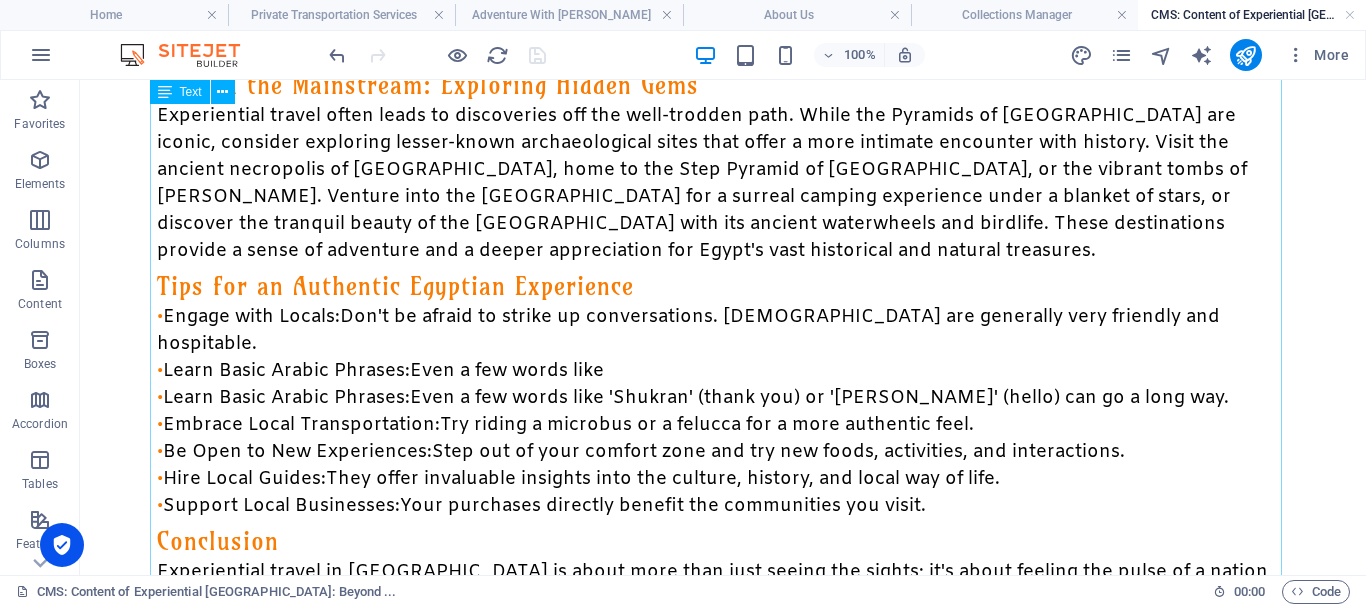 scroll, scrollTop: 900, scrollLeft: 0, axis: vertical 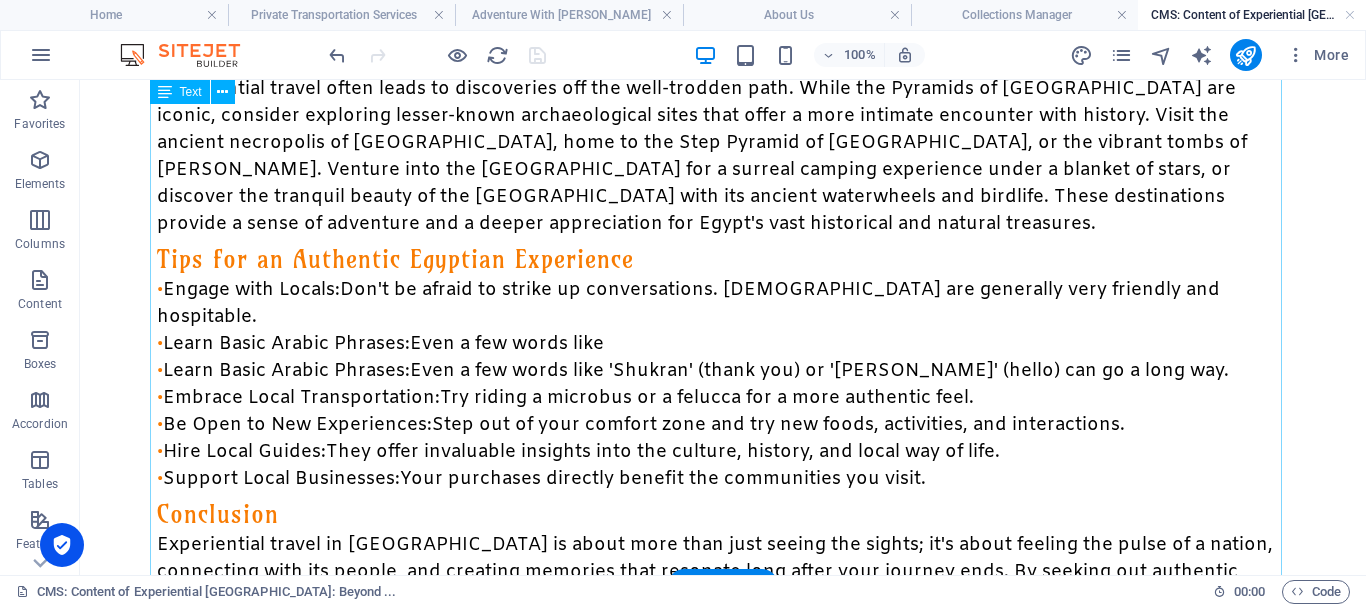 click on "The Allure of Authentic Immersion Moving beyond the typical tourist trails, experiential travel in Egypt offers a chance to connect with its vibrant culture, engage with local communities, and uncover hidden gems that reveal the true essence of Egyptian life.   Today's discerning traveler craves genuine connection and a deeper understanding of the places they visit. In Egypt, this translates into opportunities to move beyond passive sightseeing and actively participate in the daily rhythms and traditions of its people. It's about savoring local flavors, learning ancient crafts, and sharing moments with Egyptians that create lasting memories. Culinary Journeys: A Taste of Egypt Artisanal Encounters: Crafting Connections Nile Life: Felucca Rides and Village Visits Beyond the Mainstream: Exploring Hidden Gems Tips for an Authentic Egyptian Experience • Engage with Locals:  Don't be afraid to strike up conversations. Egyptians are generally very friendly and hospitable. • Learn Basic Arabic Phrases: • •" at bounding box center (723, -37) 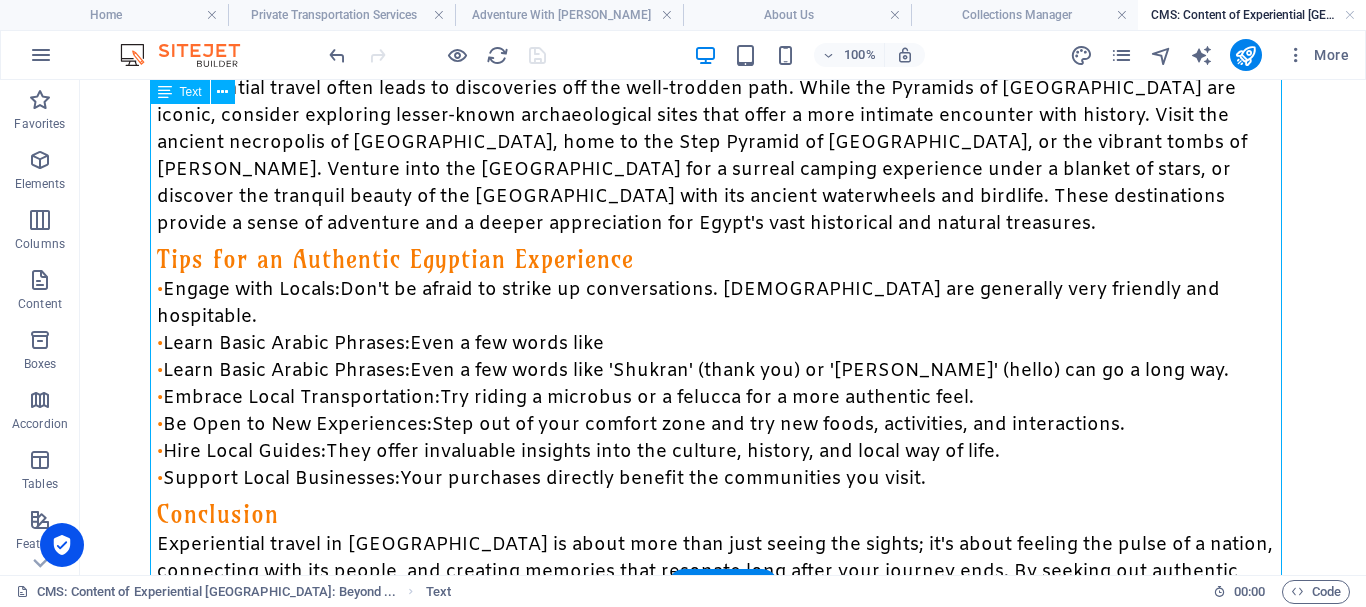 click on "The Allure of Authentic Immersion Moving beyond the typical tourist trails, experiential travel in Egypt offers a chance to connect with its vibrant culture, engage with local communities, and uncover hidden gems that reveal the true essence of Egyptian life.   Today's discerning traveler craves genuine connection and a deeper understanding of the places they visit. In Egypt, this translates into opportunities to move beyond passive sightseeing and actively participate in the daily rhythms and traditions of its people. It's about savoring local flavors, learning ancient crafts, and sharing moments with Egyptians that create lasting memories. Culinary Journeys: A Taste of Egypt Artisanal Encounters: Crafting Connections Nile Life: Felucca Rides and Village Visits Beyond the Mainstream: Exploring Hidden Gems Tips for an Authentic Egyptian Experience • Engage with Locals:  Don't be afraid to strike up conversations. Egyptians are generally very friendly and hospitable. • Learn Basic Arabic Phrases: • •" at bounding box center (723, -37) 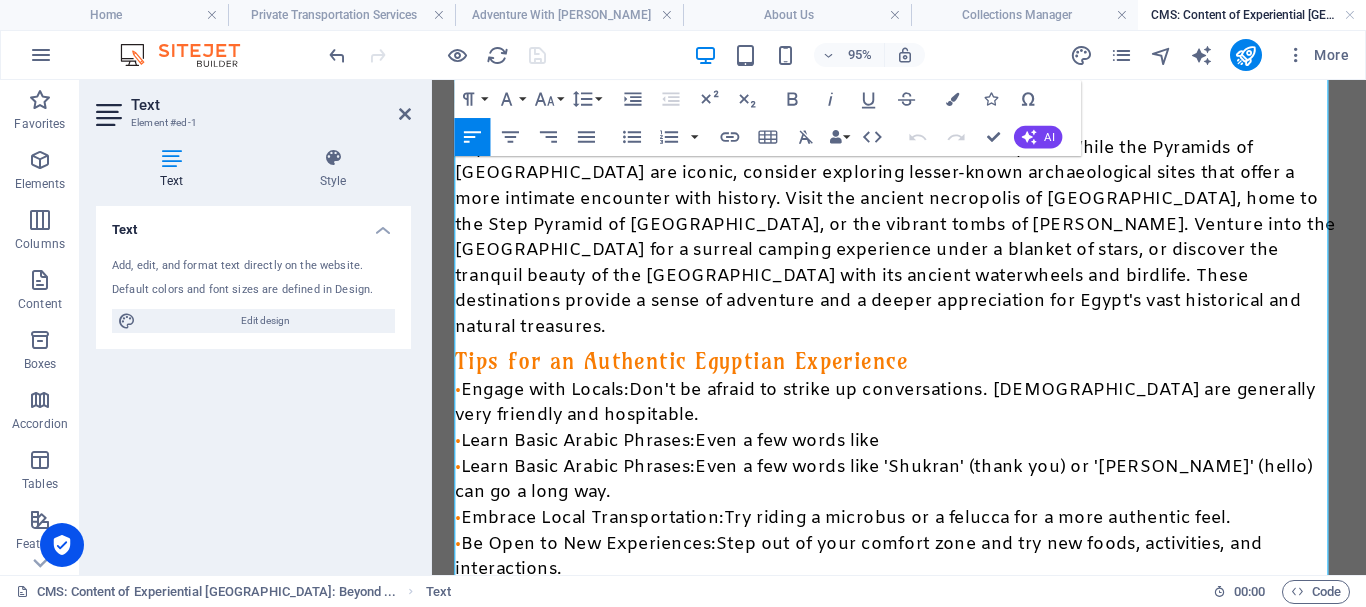 scroll, scrollTop: 1000, scrollLeft: 0, axis: vertical 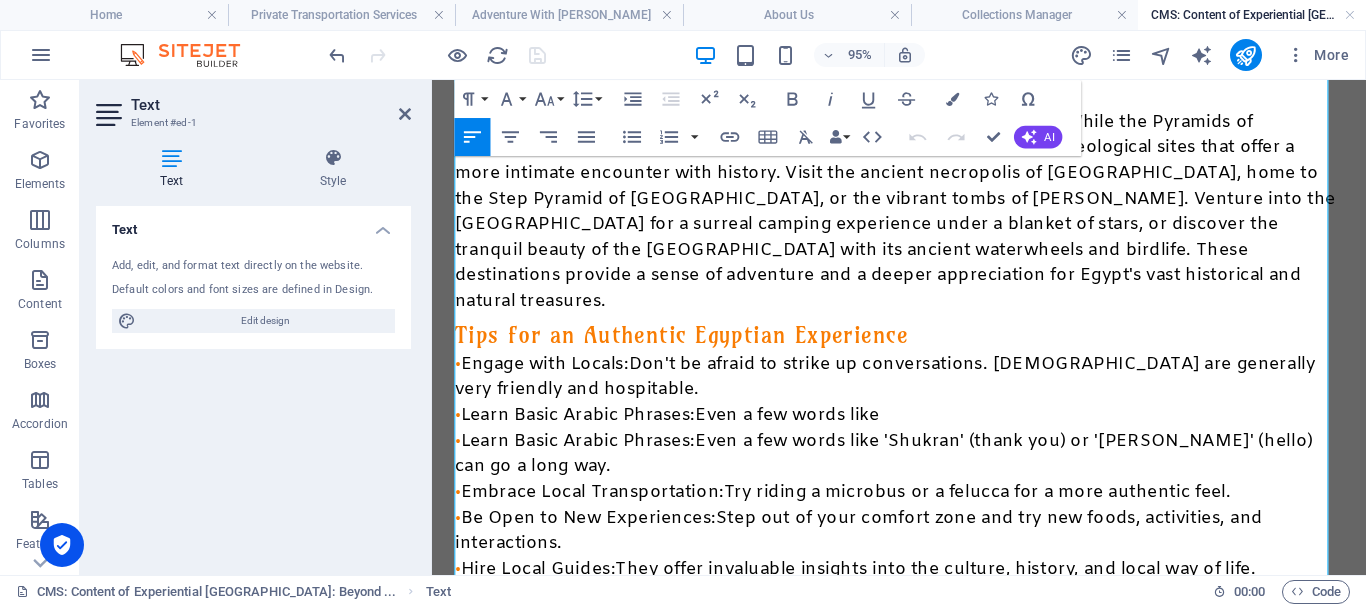 drag, startPoint x: 907, startPoint y: 402, endPoint x: 526, endPoint y: 398, distance: 381.021 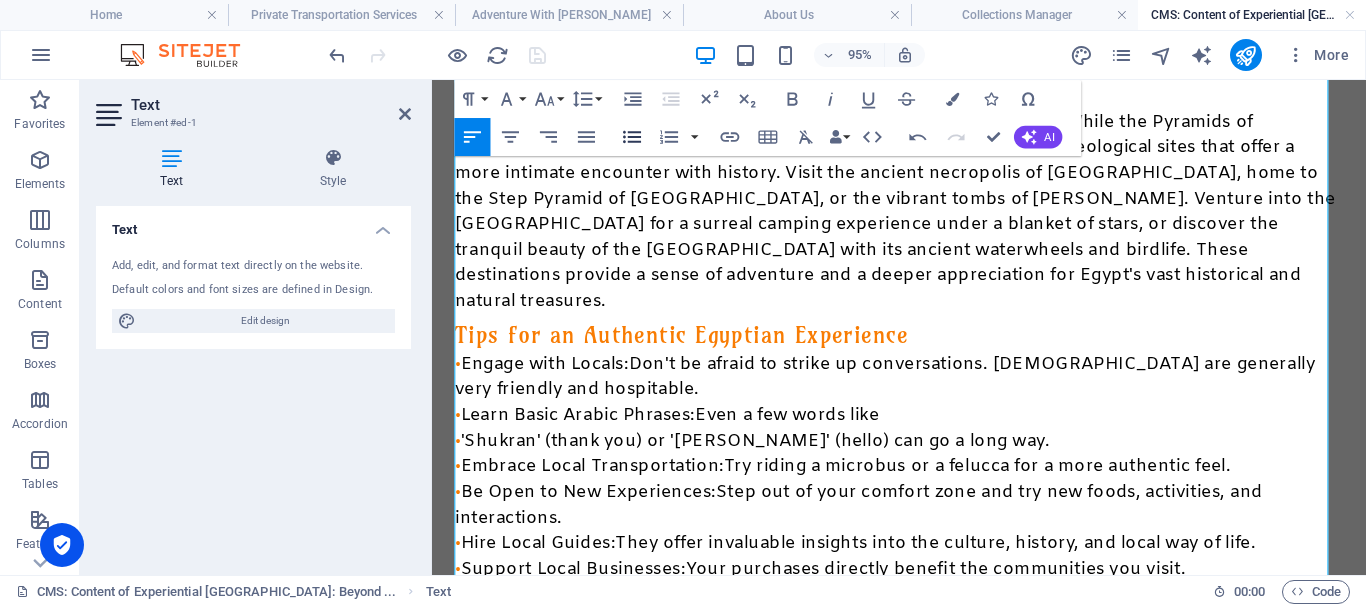 click 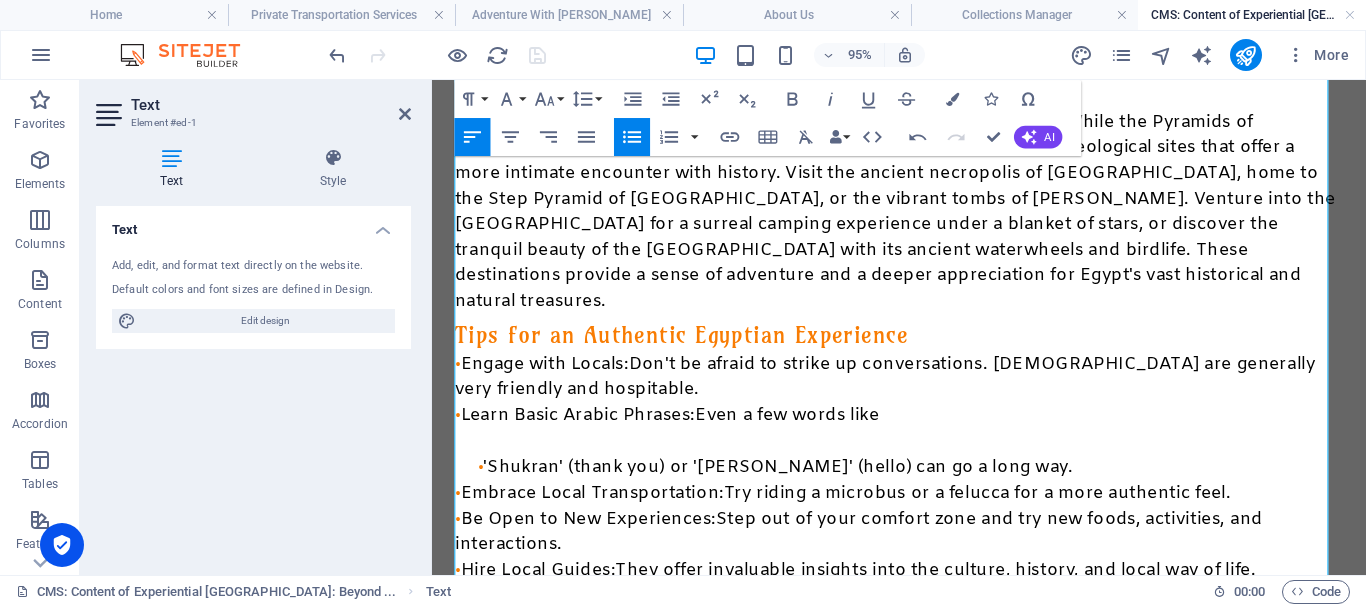 click 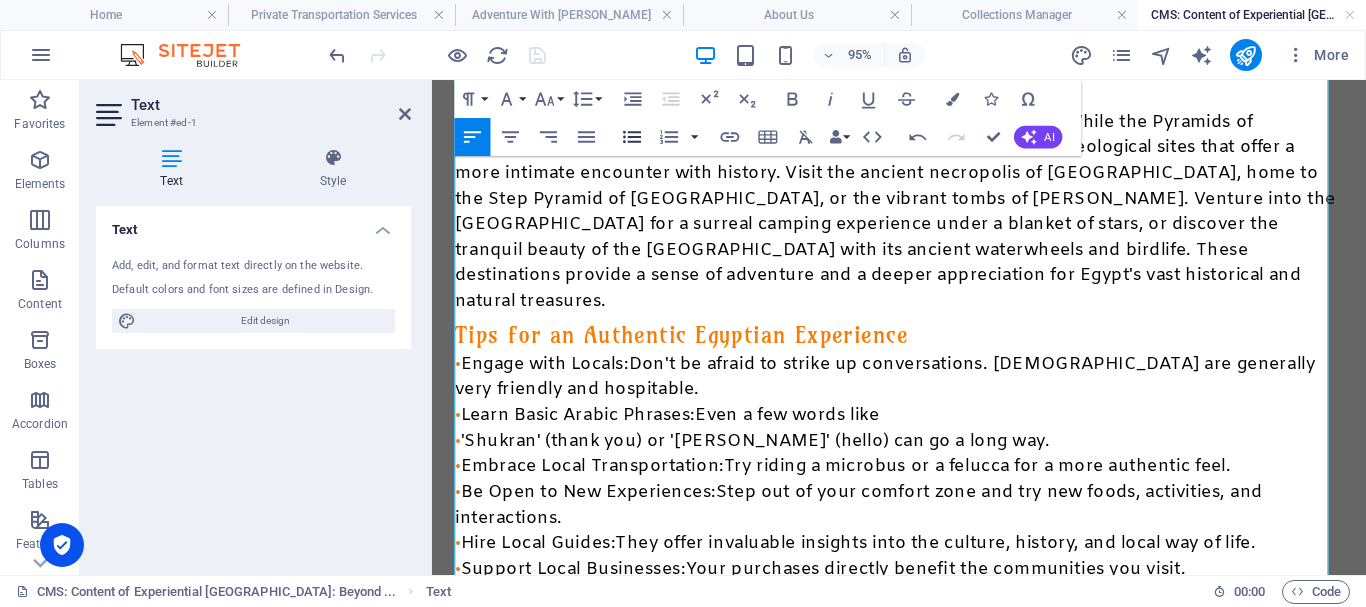click 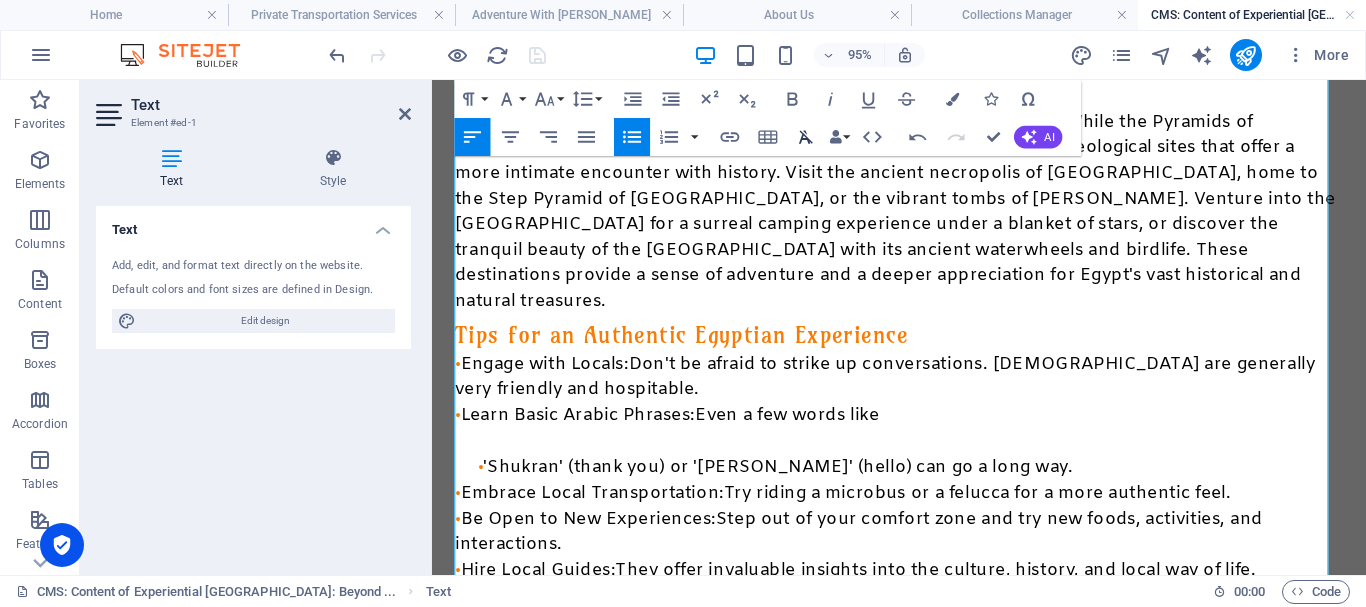 click 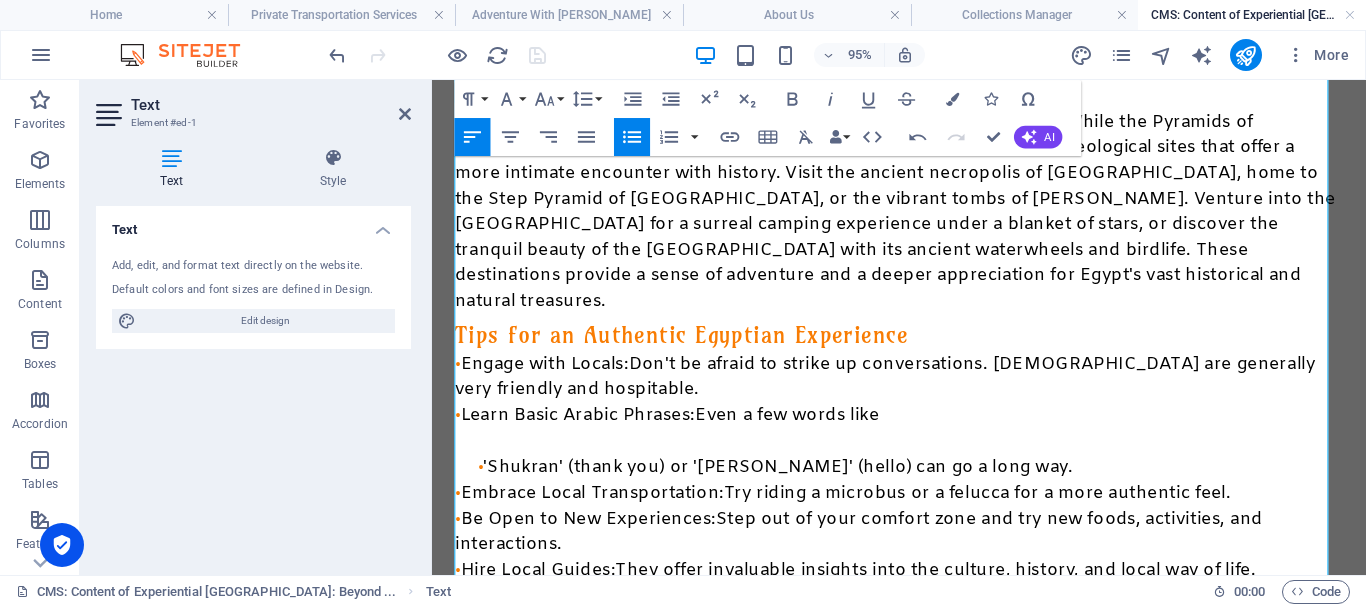 drag, startPoint x: 486, startPoint y: 432, endPoint x: 466, endPoint y: 410, distance: 29.732138 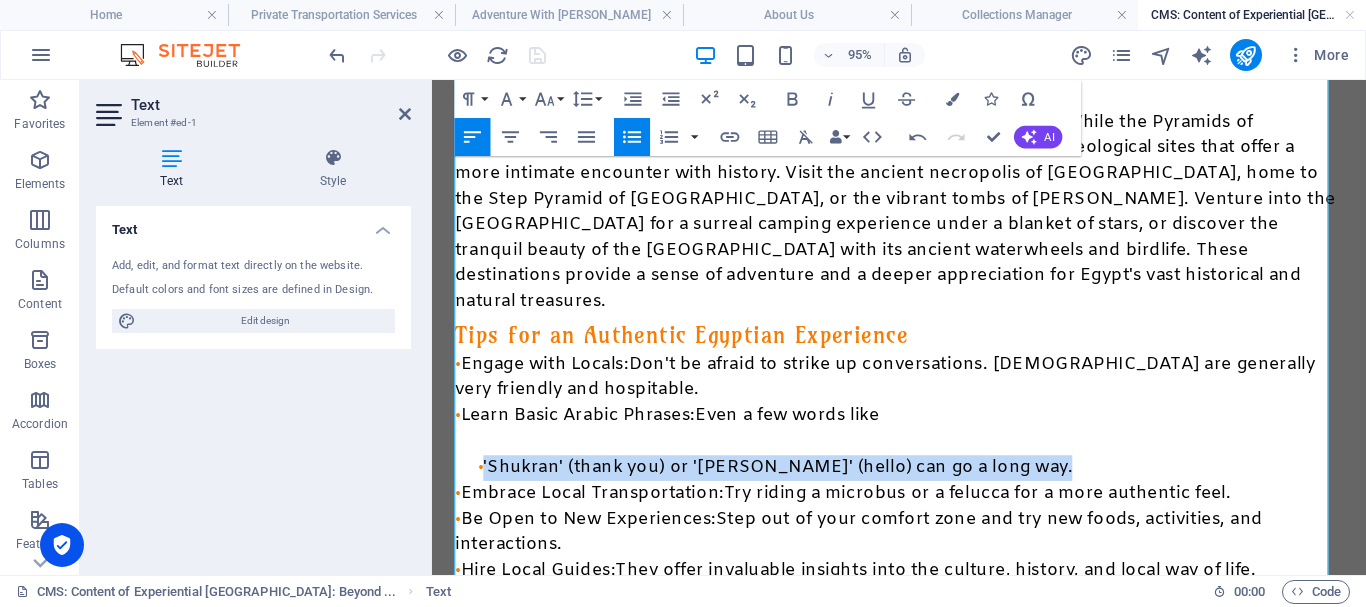 drag, startPoint x: 487, startPoint y: 428, endPoint x: 1075, endPoint y: 431, distance: 588.0076 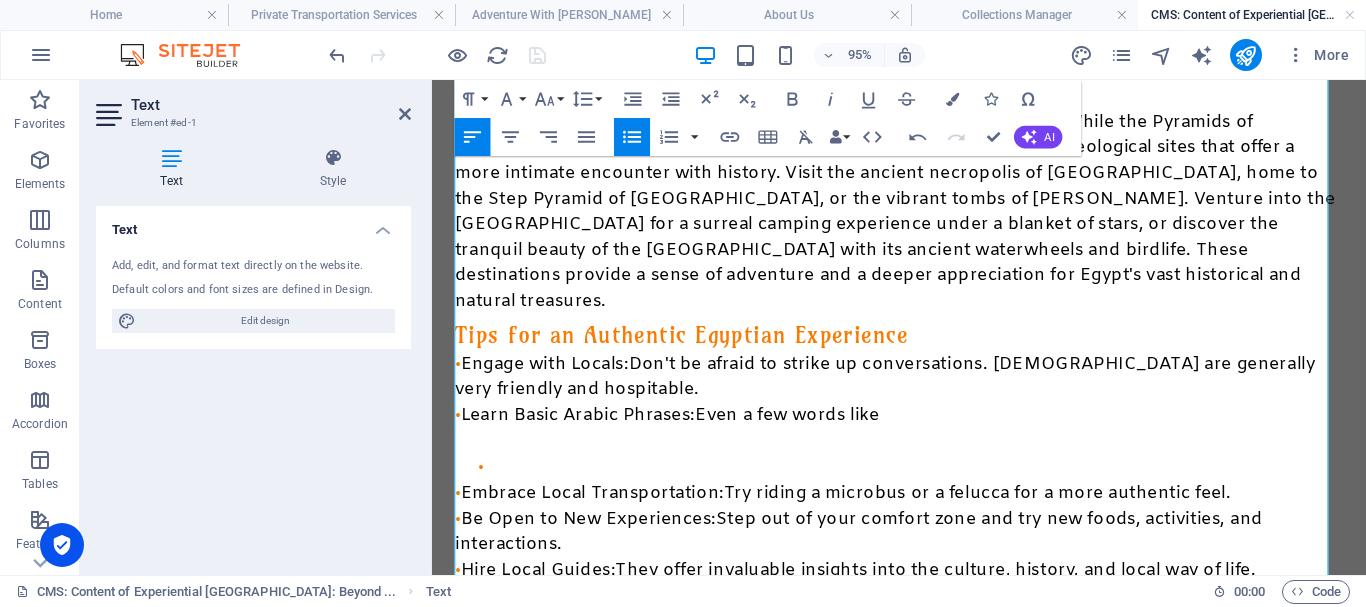 click on "• Learn Basic Arabic Phrases:  Even a few words like" at bounding box center (923, 433) 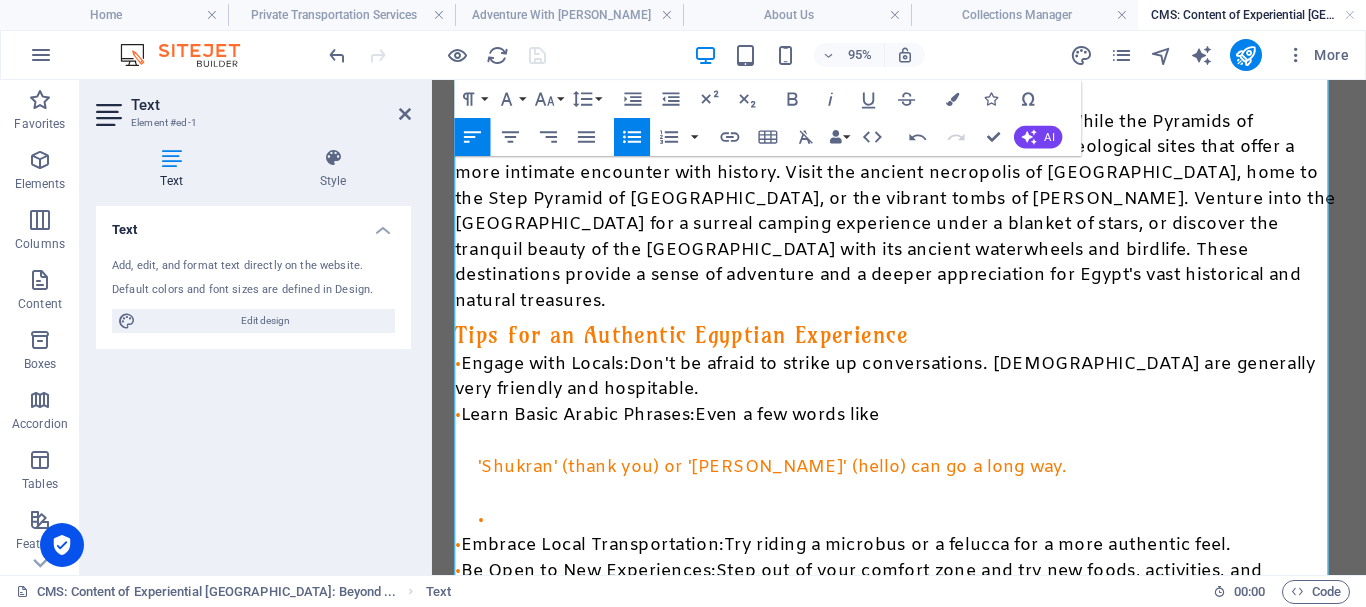 drag, startPoint x: 463, startPoint y: 493, endPoint x: 458, endPoint y: 457, distance: 36.345562 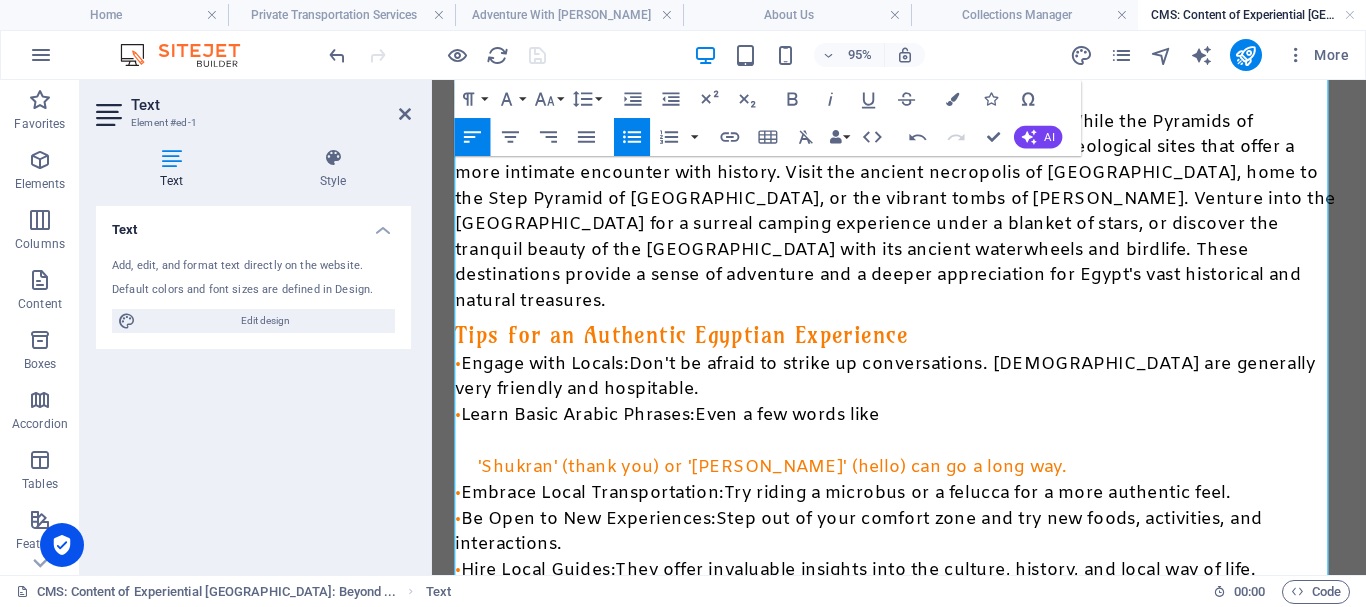 click on "'Shukran' (thank you) or 'Salam Alaikum' (hello) can go a long way." at bounding box center [923, 474] 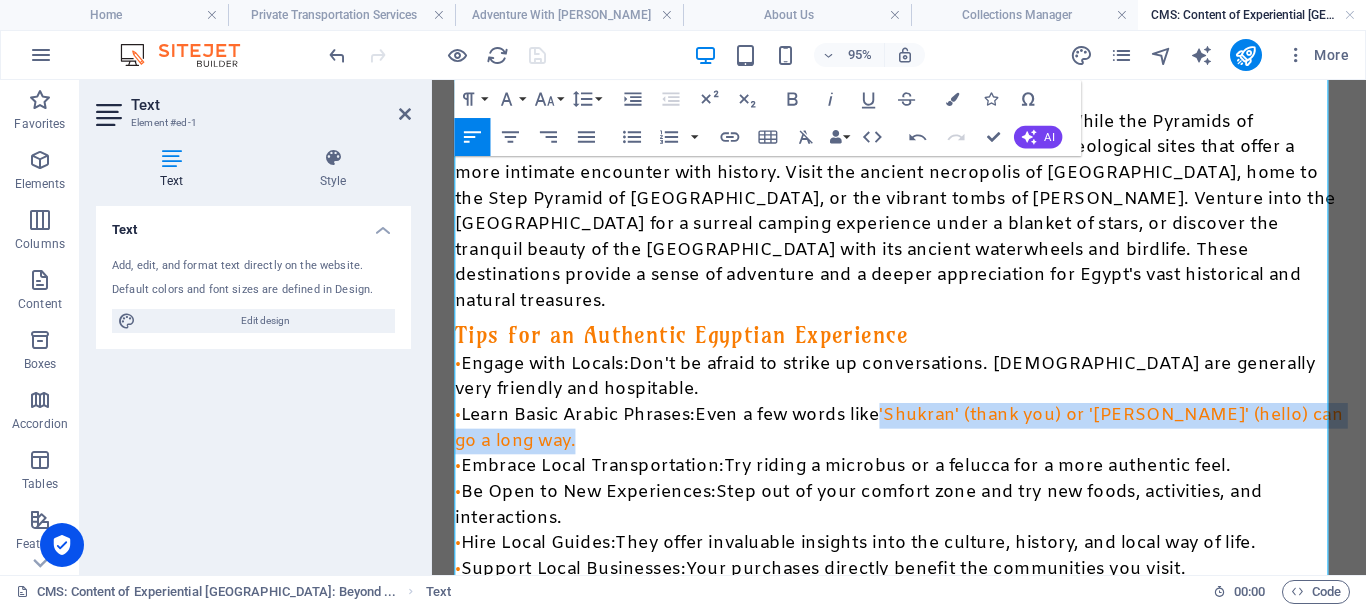 drag, startPoint x: 907, startPoint y: 381, endPoint x: 953, endPoint y: 408, distance: 53.338543 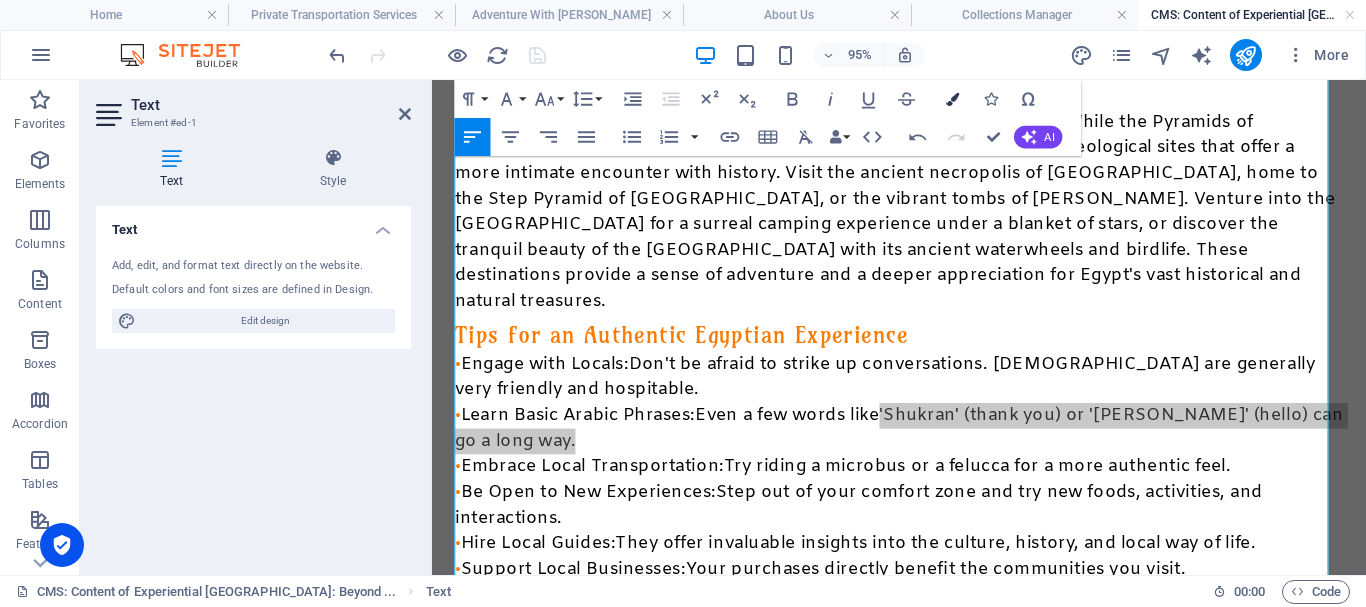 click at bounding box center [952, 98] 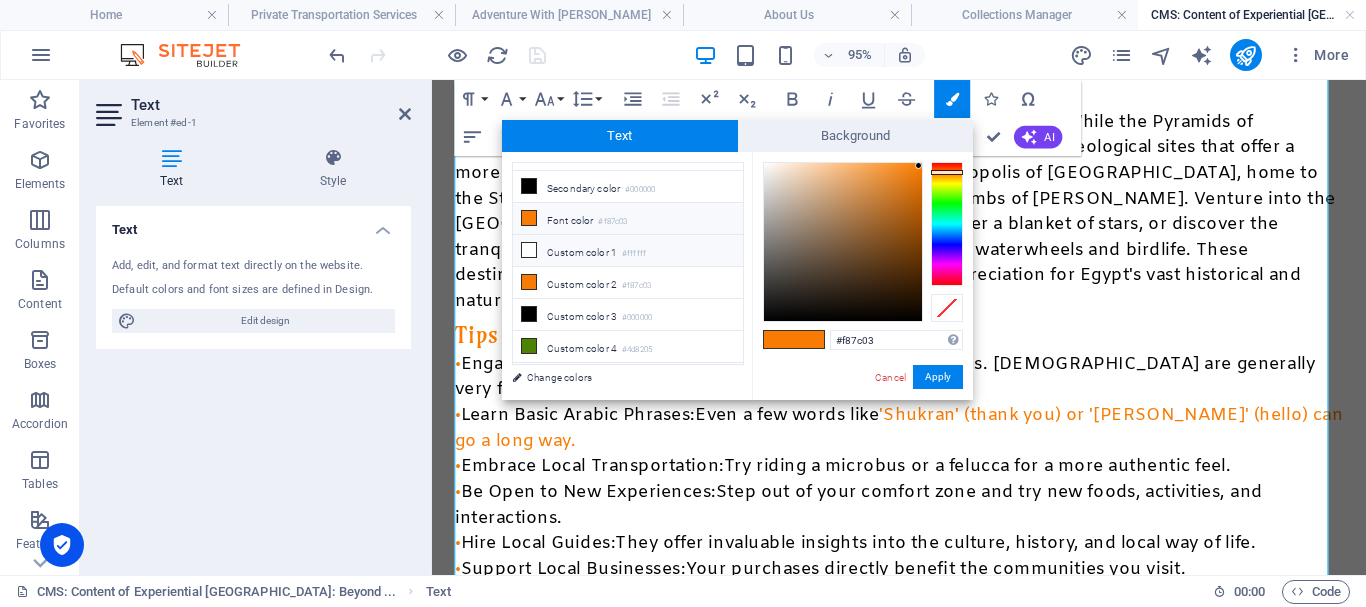 scroll, scrollTop: 78, scrollLeft: 0, axis: vertical 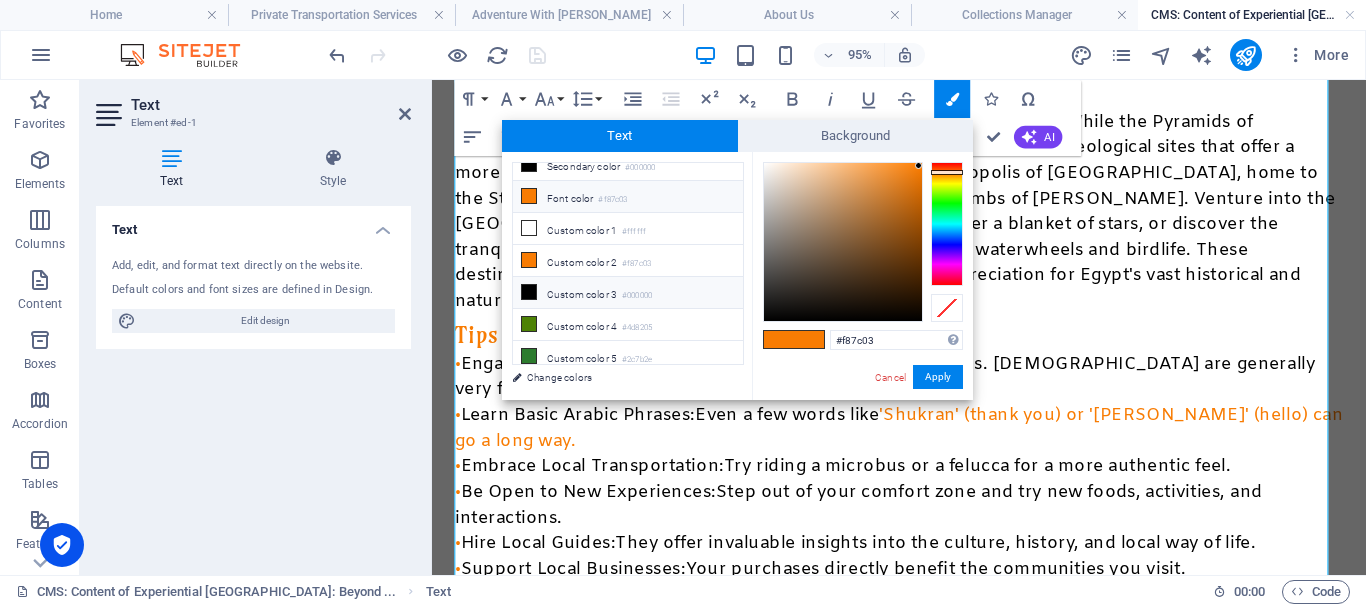 click on "Custom color 3
#000000" at bounding box center (628, 293) 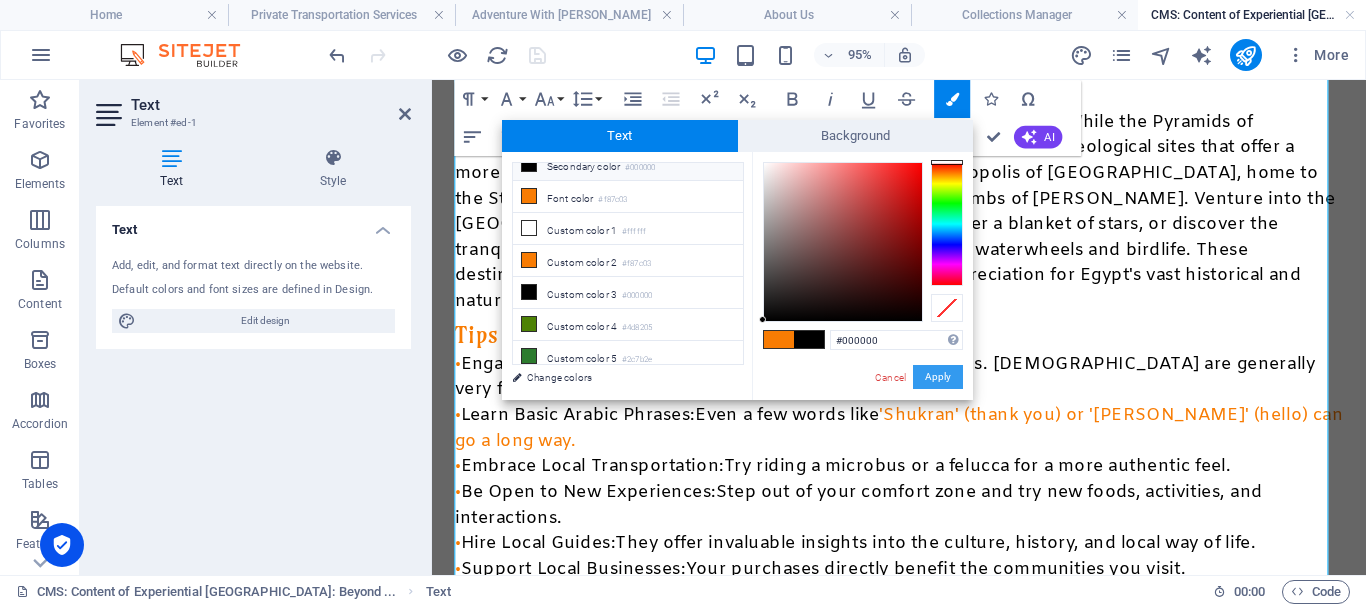 click on "Apply" at bounding box center [938, 377] 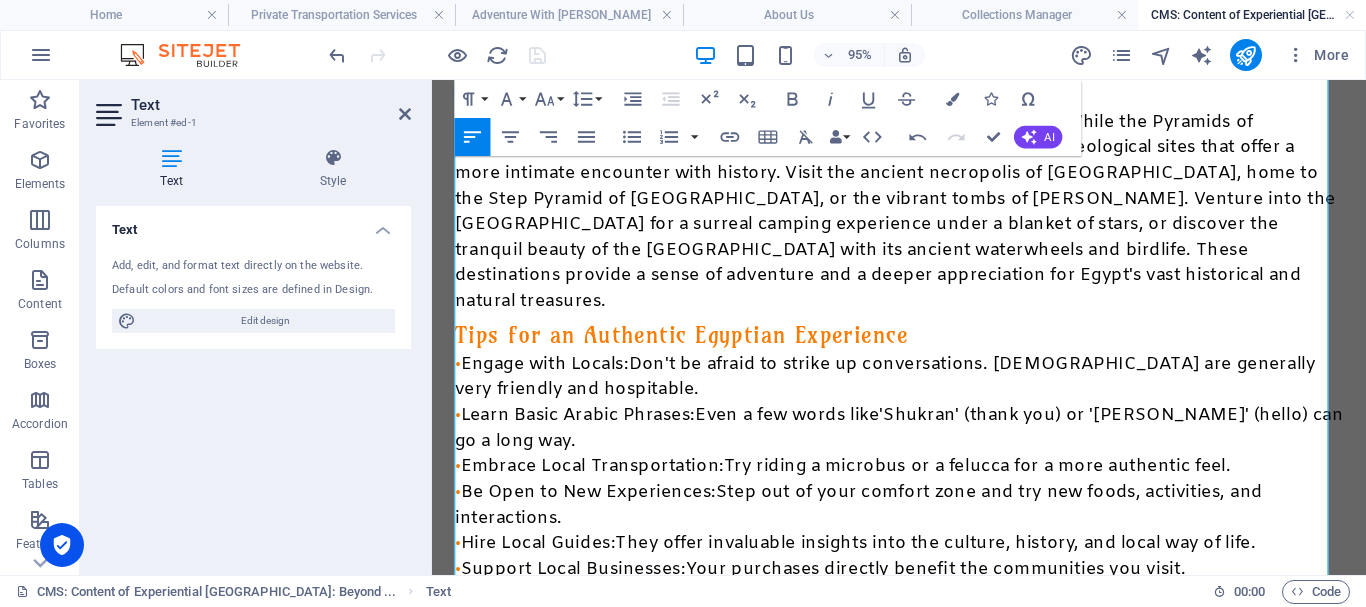 click on "• Learn Basic Arabic Phrases:  Even a few words like  ​ 'Shukran' (thank you) or 'Salam Alaikum' (hello) can go a long way. ​" at bounding box center [923, 447] 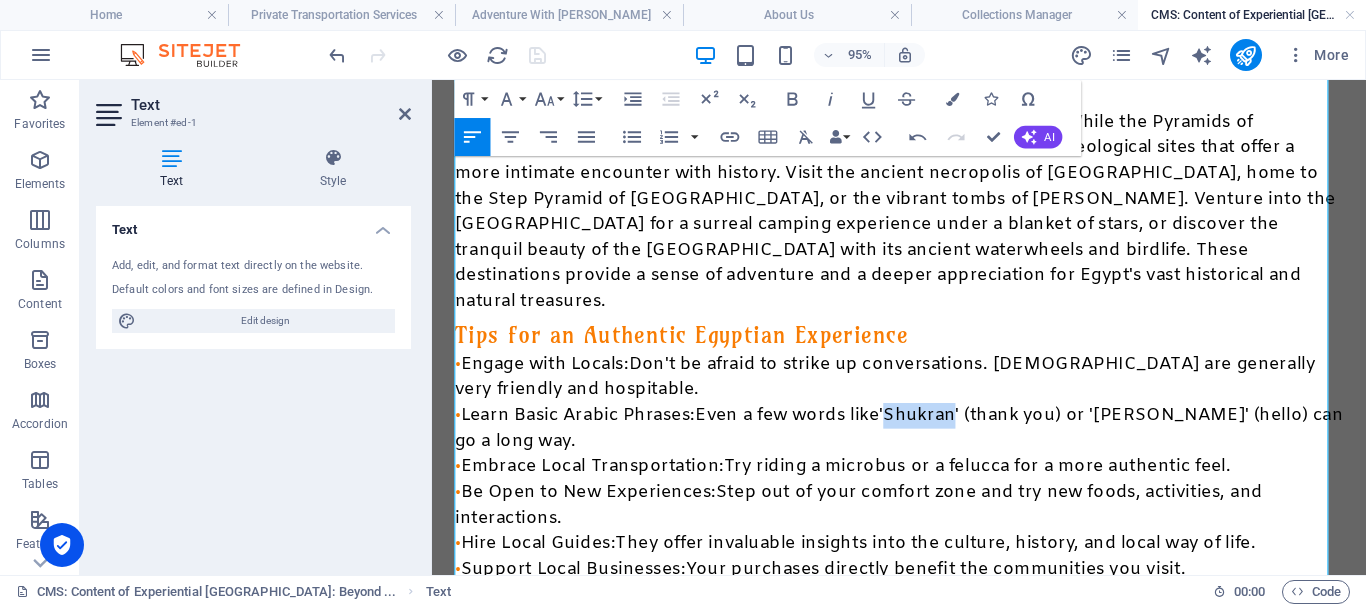 drag, startPoint x: 914, startPoint y: 379, endPoint x: 983, endPoint y: 382, distance: 69.065186 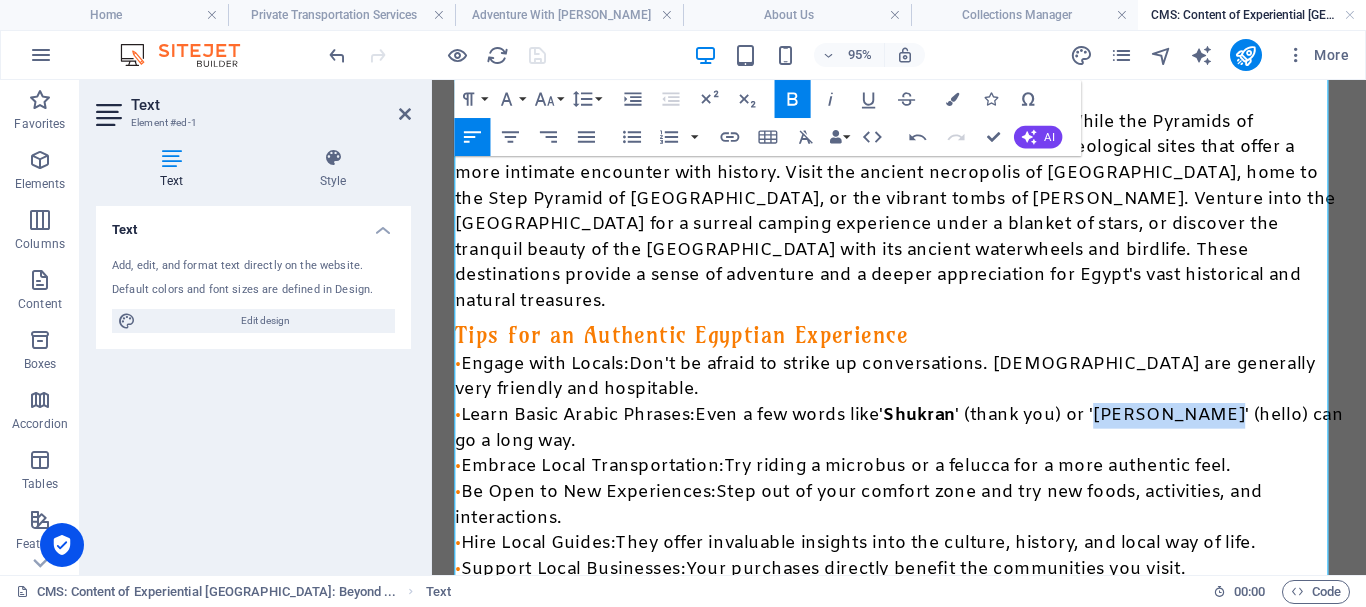 drag, startPoint x: 1134, startPoint y: 376, endPoint x: 1260, endPoint y: 381, distance: 126.09917 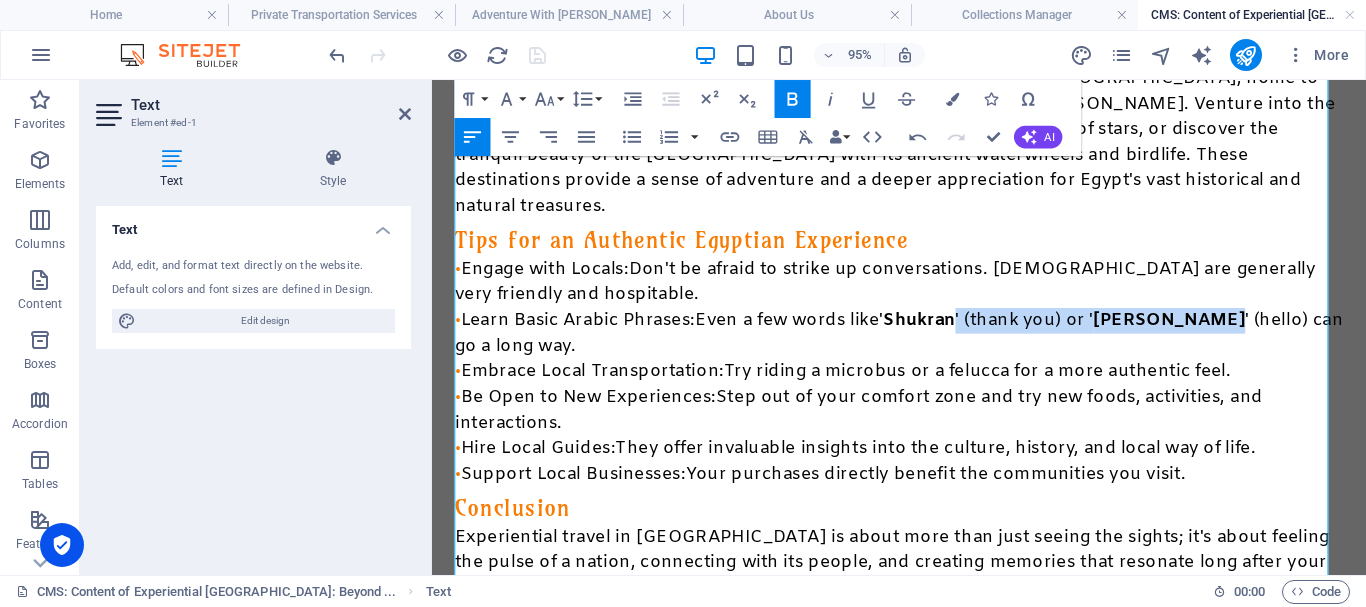 scroll, scrollTop: 1200, scrollLeft: 0, axis: vertical 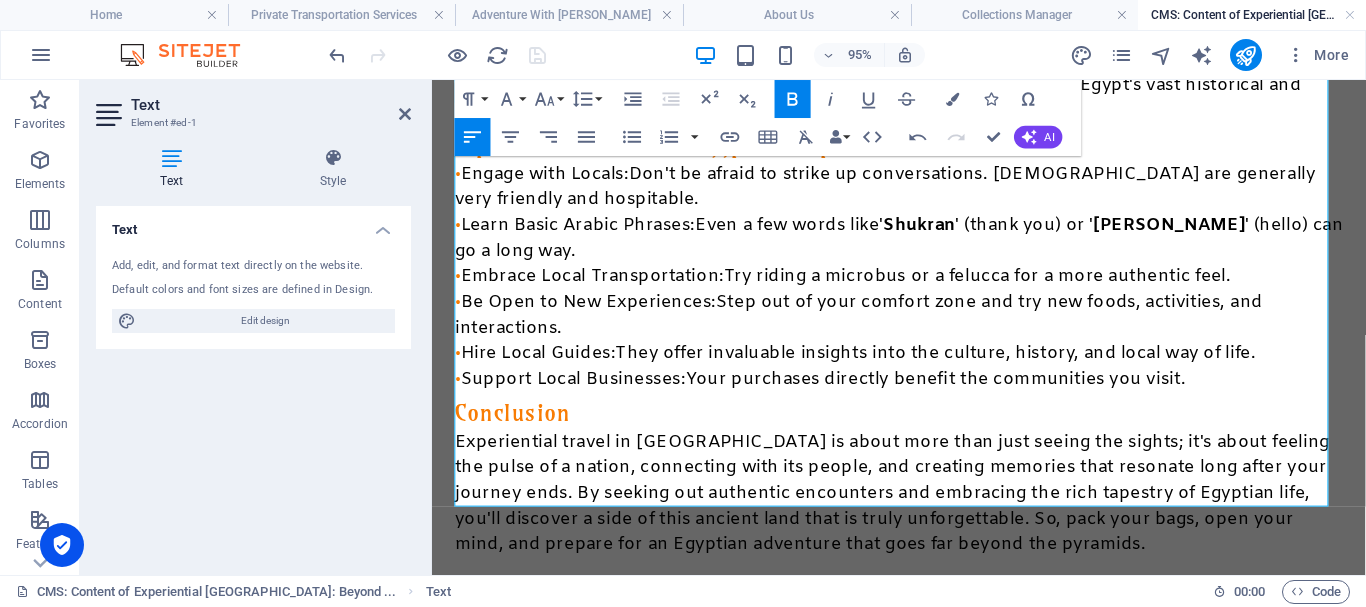 click on "Conclusion" at bounding box center [517, 430] 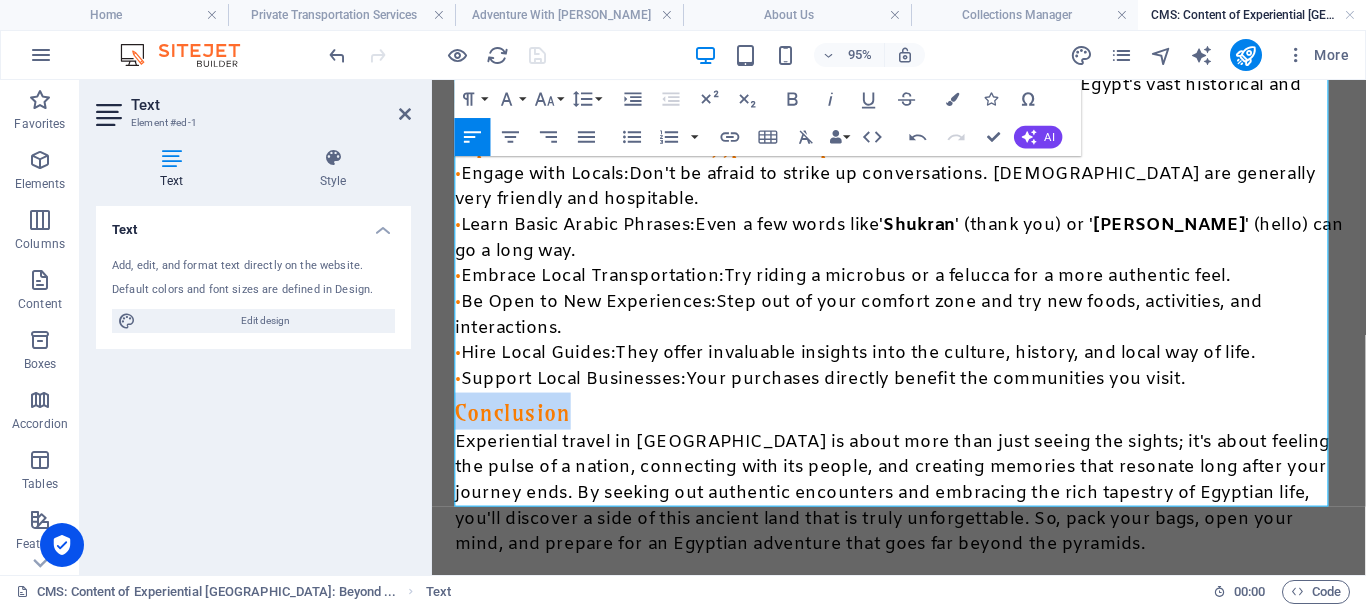click on "Conclusion" at bounding box center [517, 430] 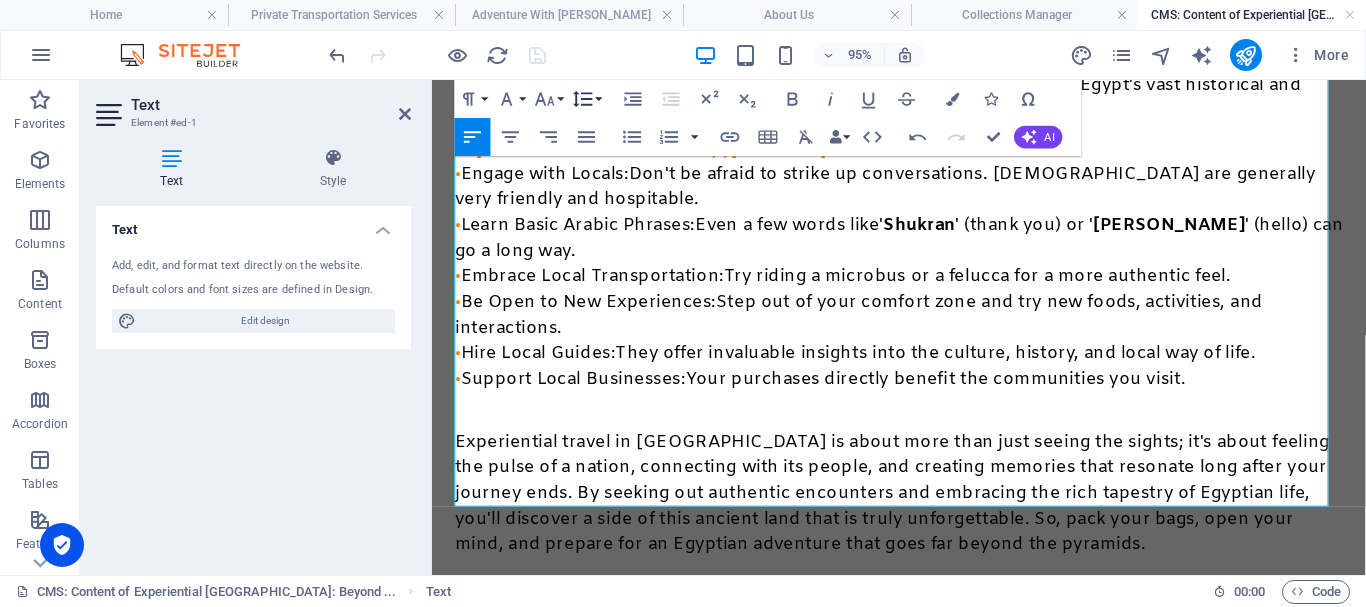 click on "Line Height" at bounding box center [587, 99] 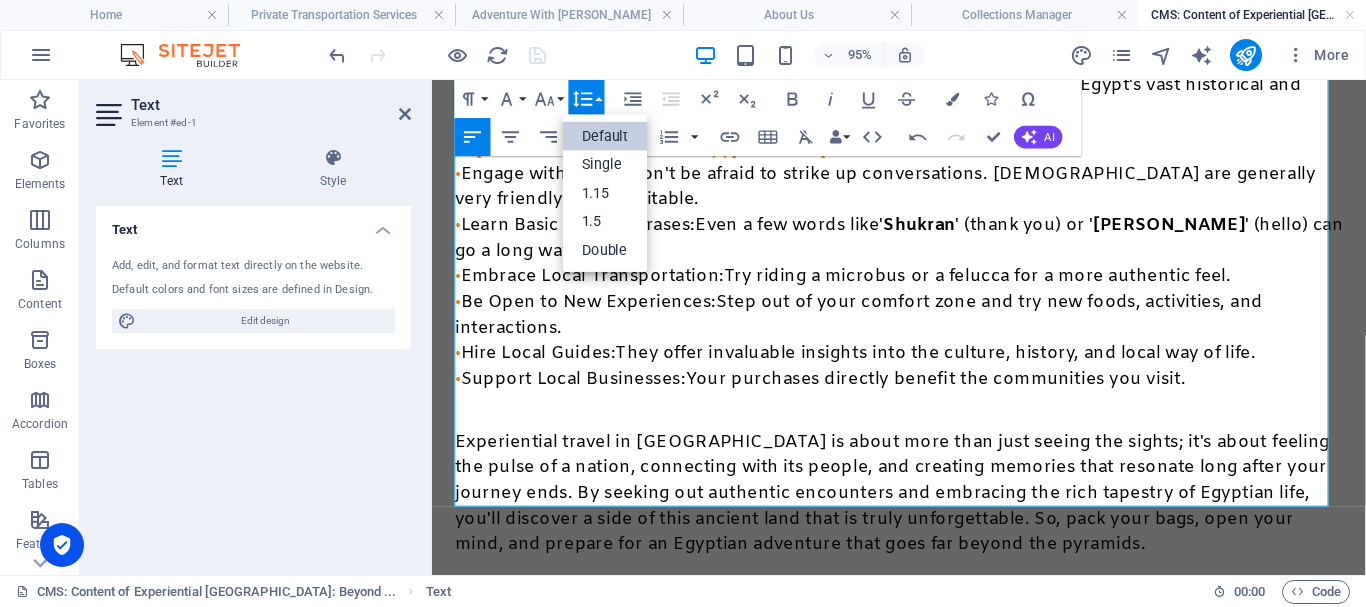 scroll, scrollTop: 0, scrollLeft: 0, axis: both 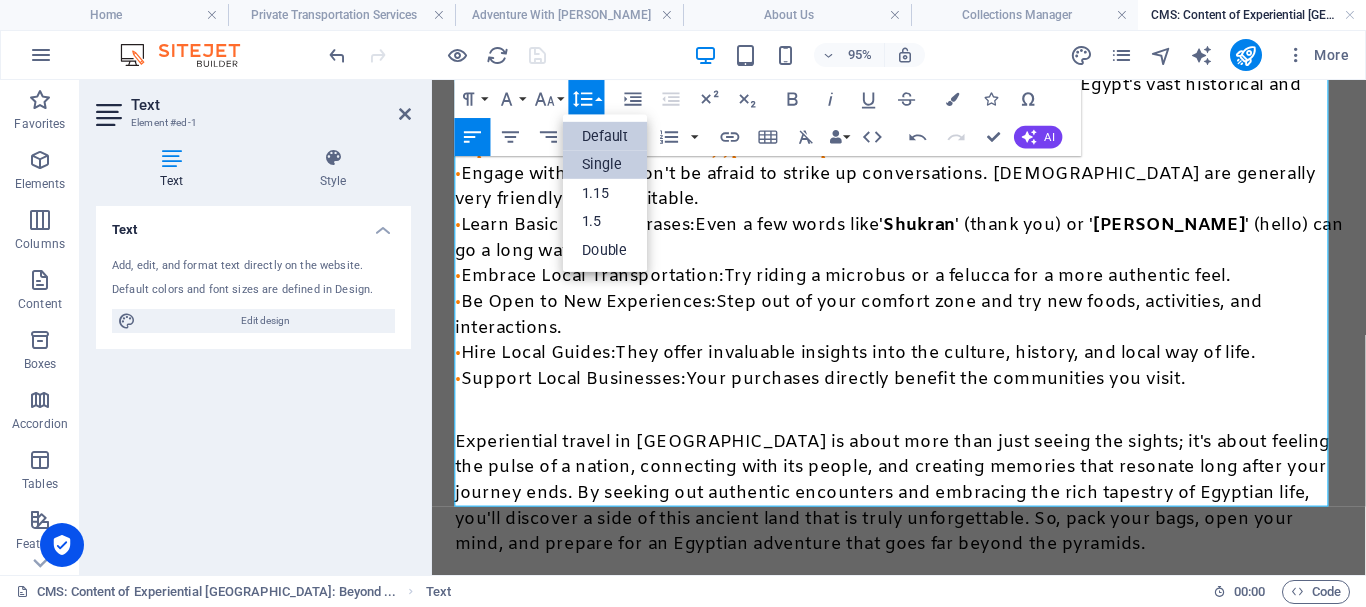 click on "Single" at bounding box center [605, 164] 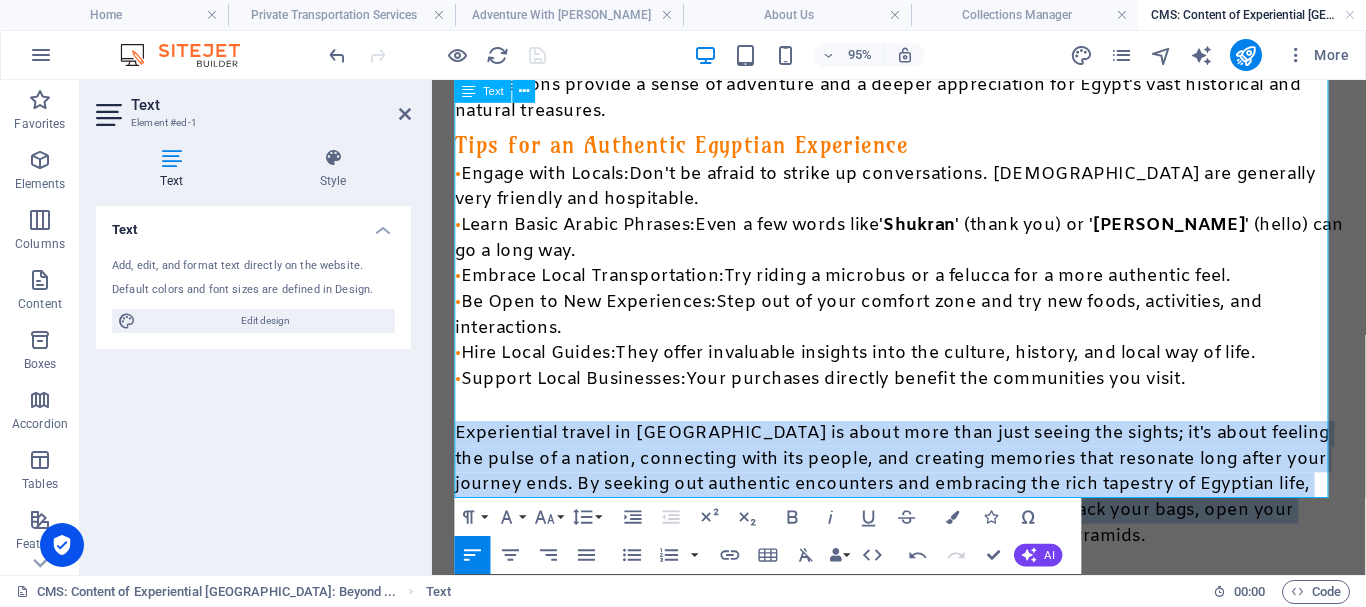 drag, startPoint x: 458, startPoint y: 395, endPoint x: 1011, endPoint y: 505, distance: 563.83417 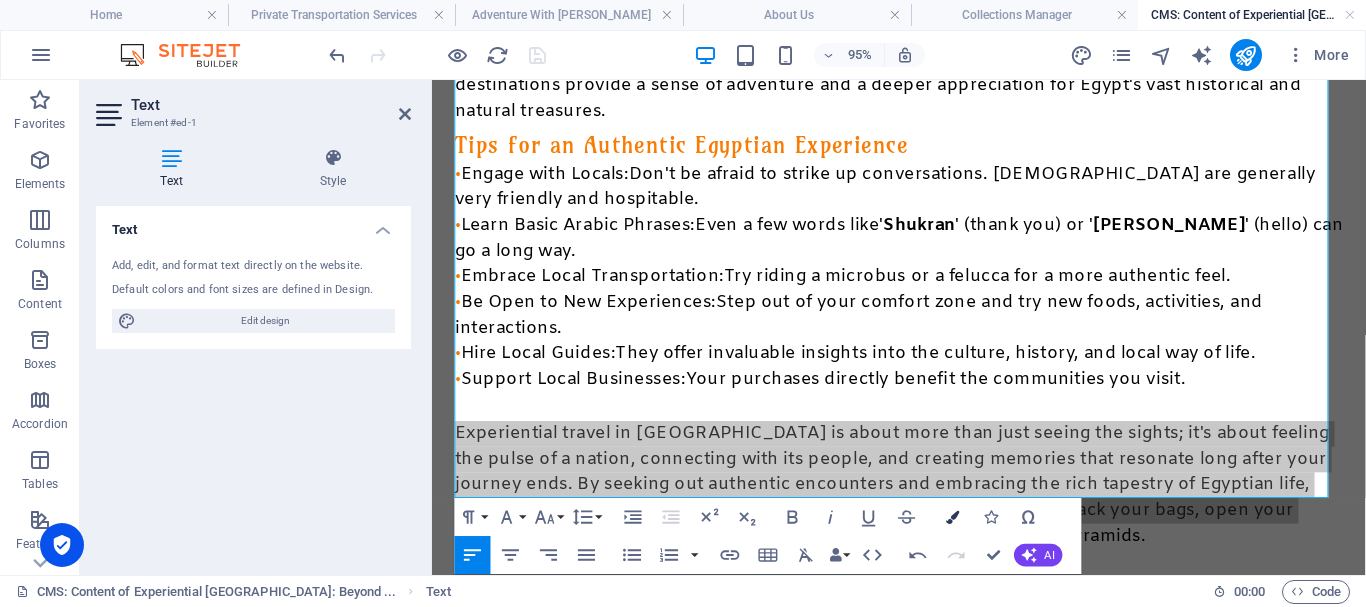 click at bounding box center (952, 516) 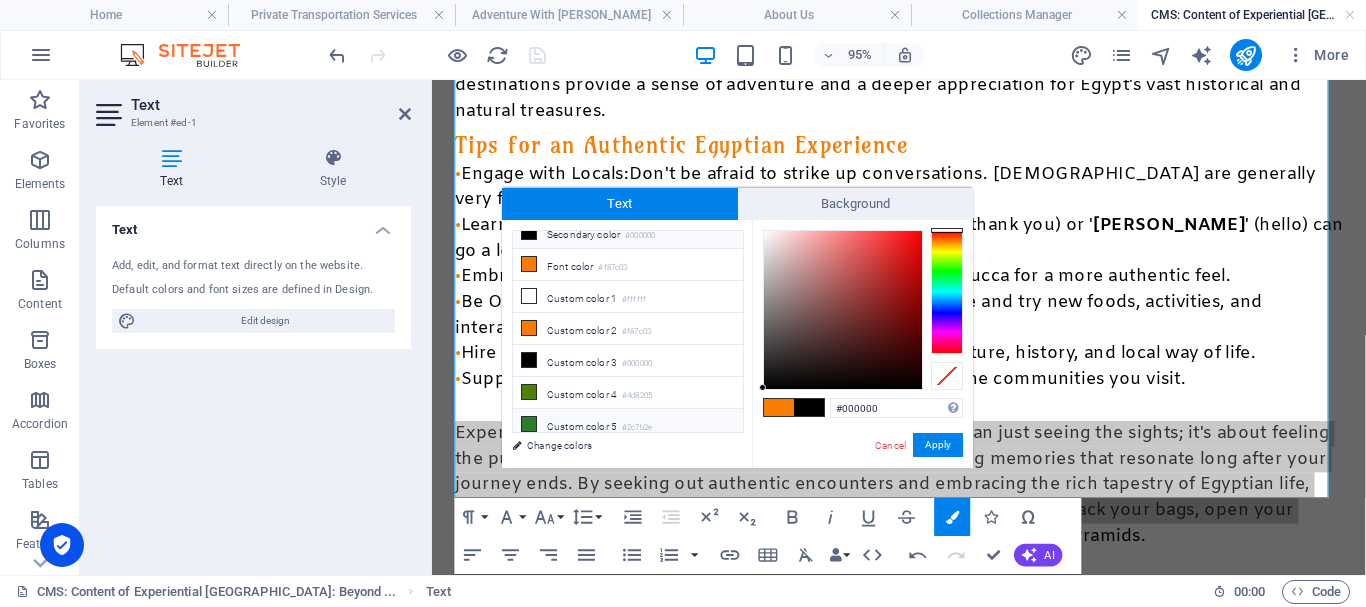 click on "Custom color 5
#2c7b2e" at bounding box center [628, 425] 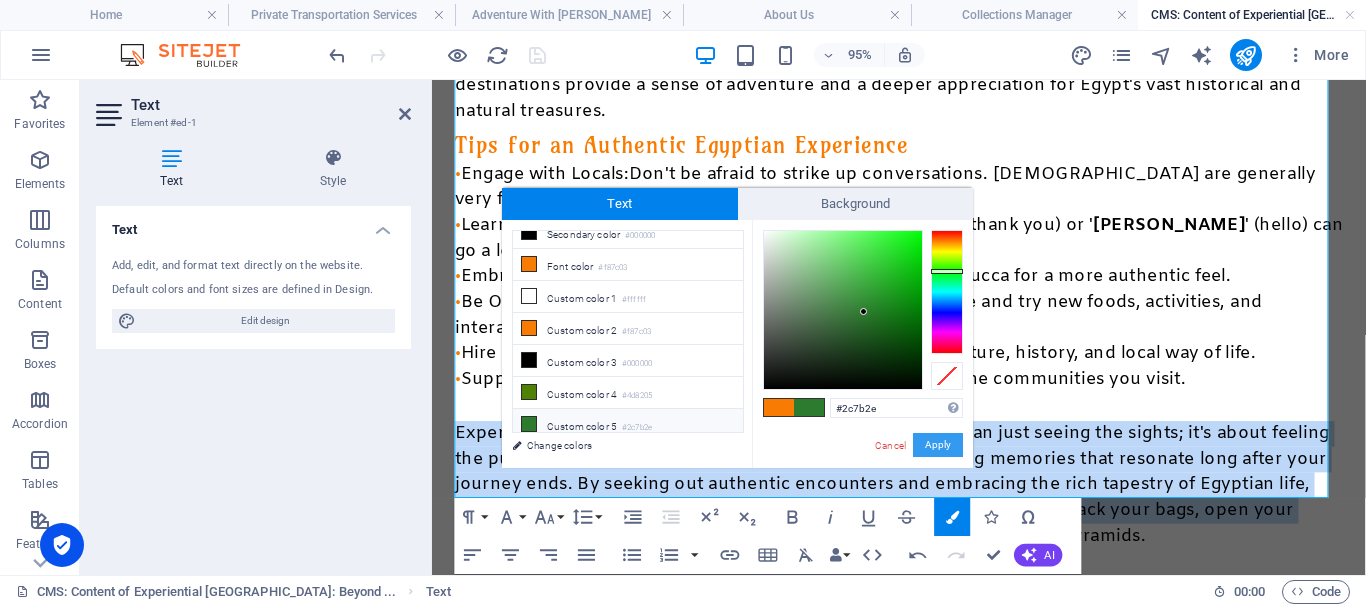 click on "Apply" at bounding box center [938, 445] 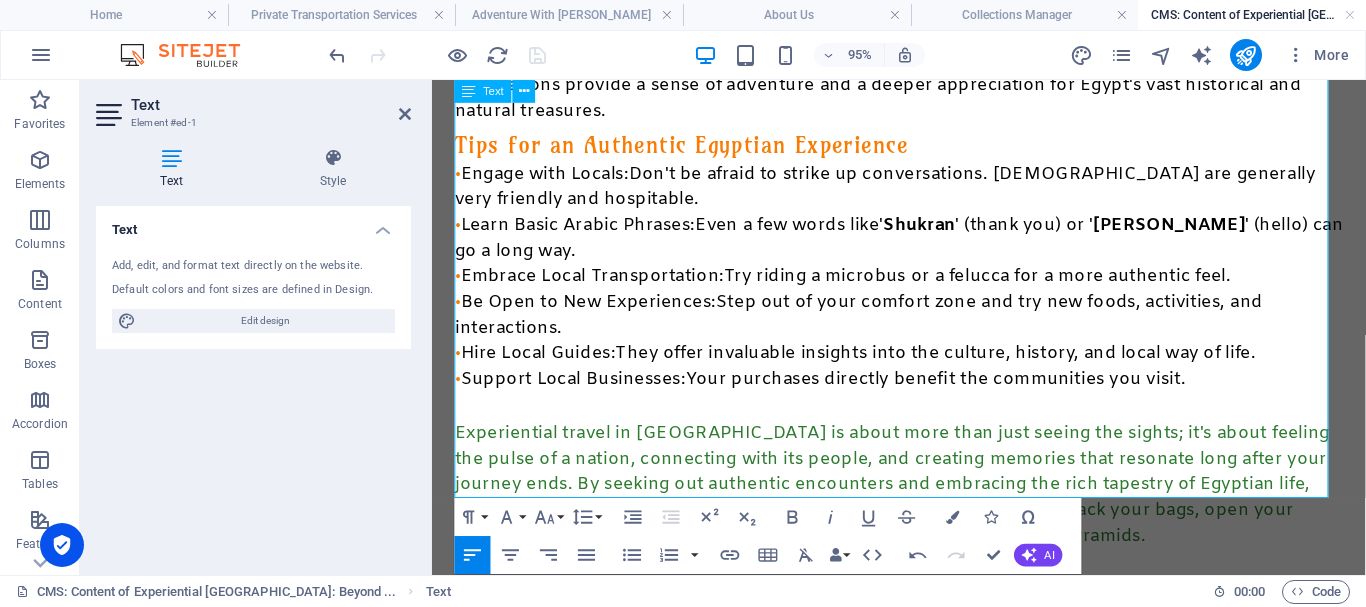 click on "Experiential travel in Egypt is about more than just seeing the sights; it's about feeling the pulse of a nation, connecting with its people, and creating memories that resonate long after your journey ends. By seeking out authentic encounters and embracing the rich tapestry of Egyptian life, you'll discover a side of this ancient land that is truly unforgettable. So, pack your bags, open your mind, and prepare for an Egyptian adventure that goes far beyond the pyramids." at bounding box center (923, 506) 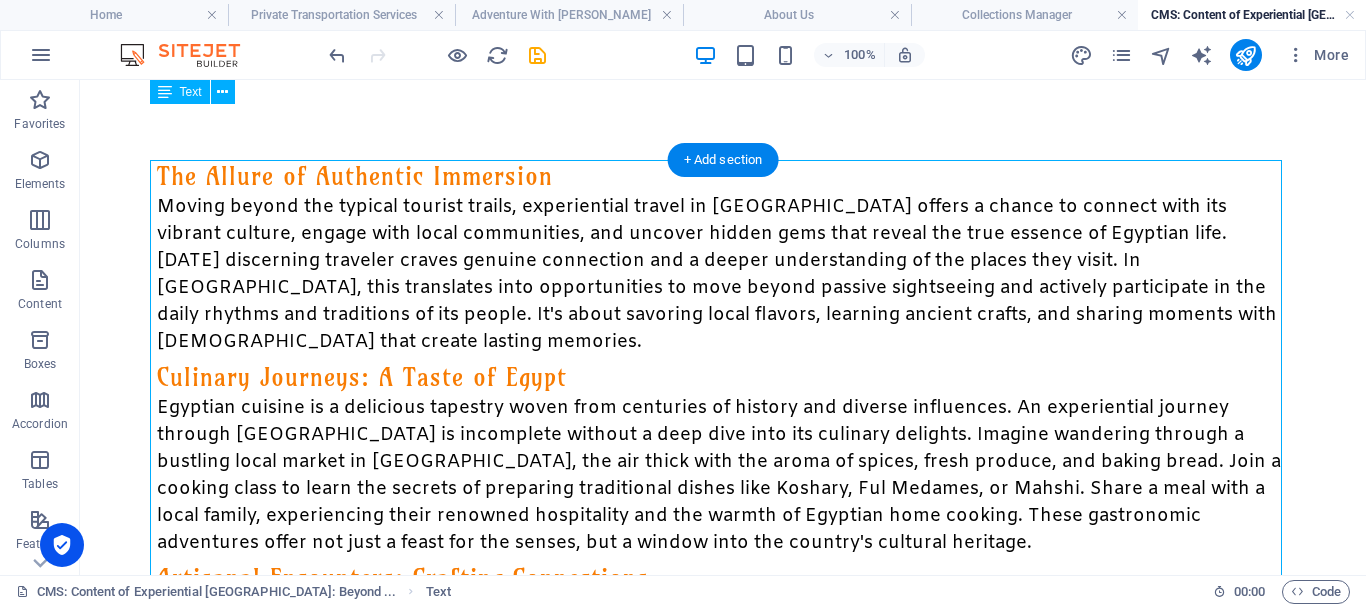 scroll, scrollTop: 0, scrollLeft: 0, axis: both 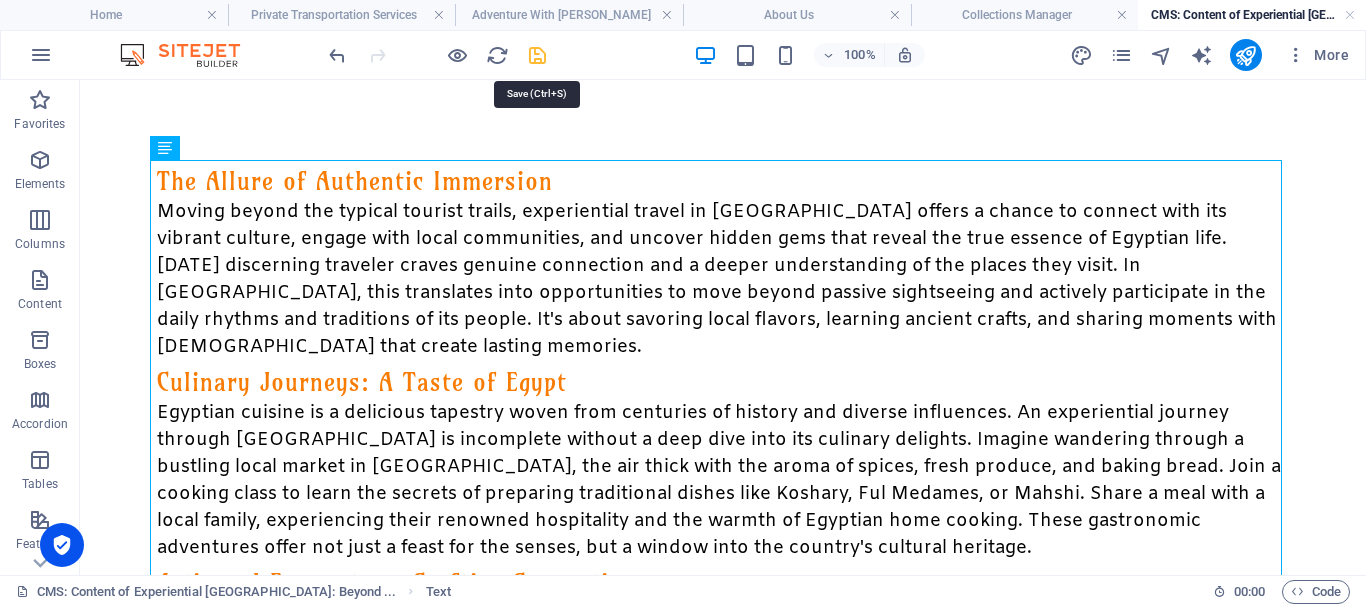 click at bounding box center [537, 55] 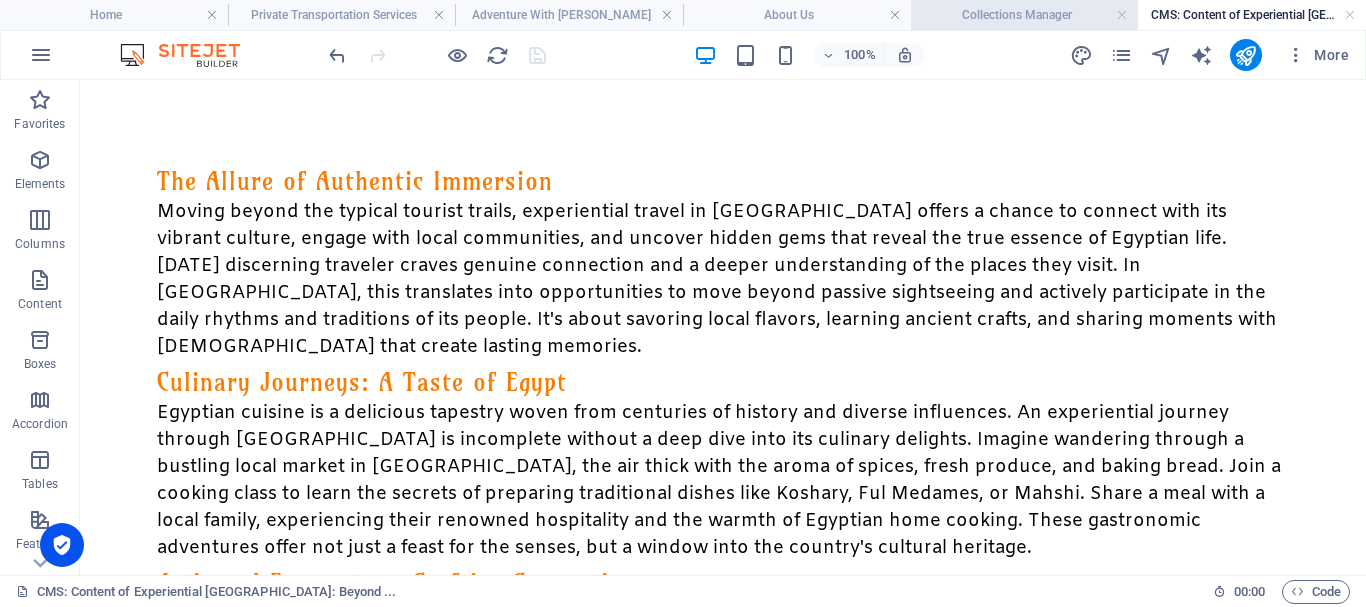 click on "Collections Manager" at bounding box center [1025, 15] 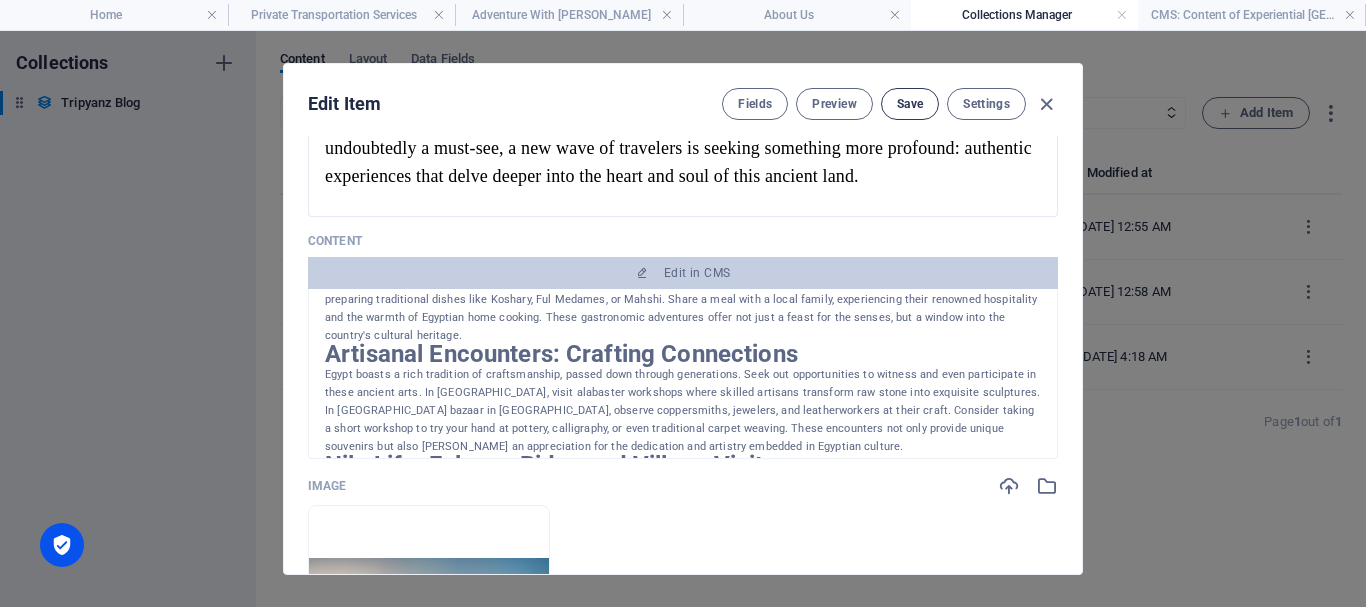 click on "Save" at bounding box center [910, 104] 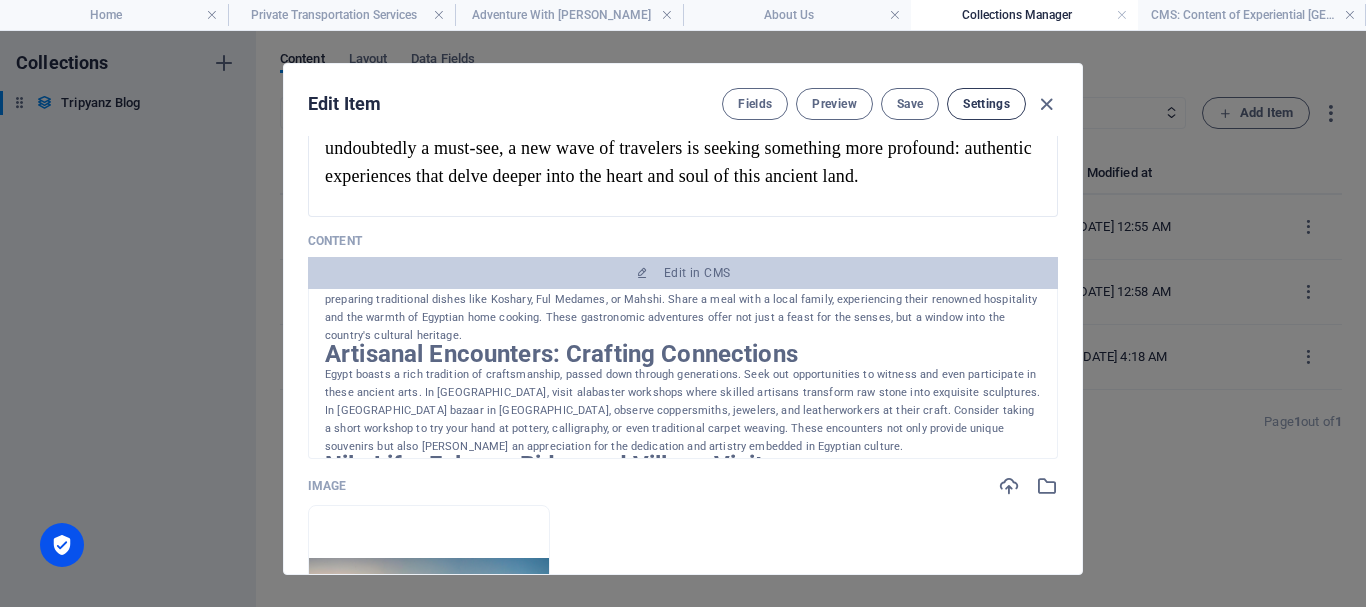 drag, startPoint x: 1048, startPoint y: 101, endPoint x: 1023, endPoint y: 106, distance: 25.495098 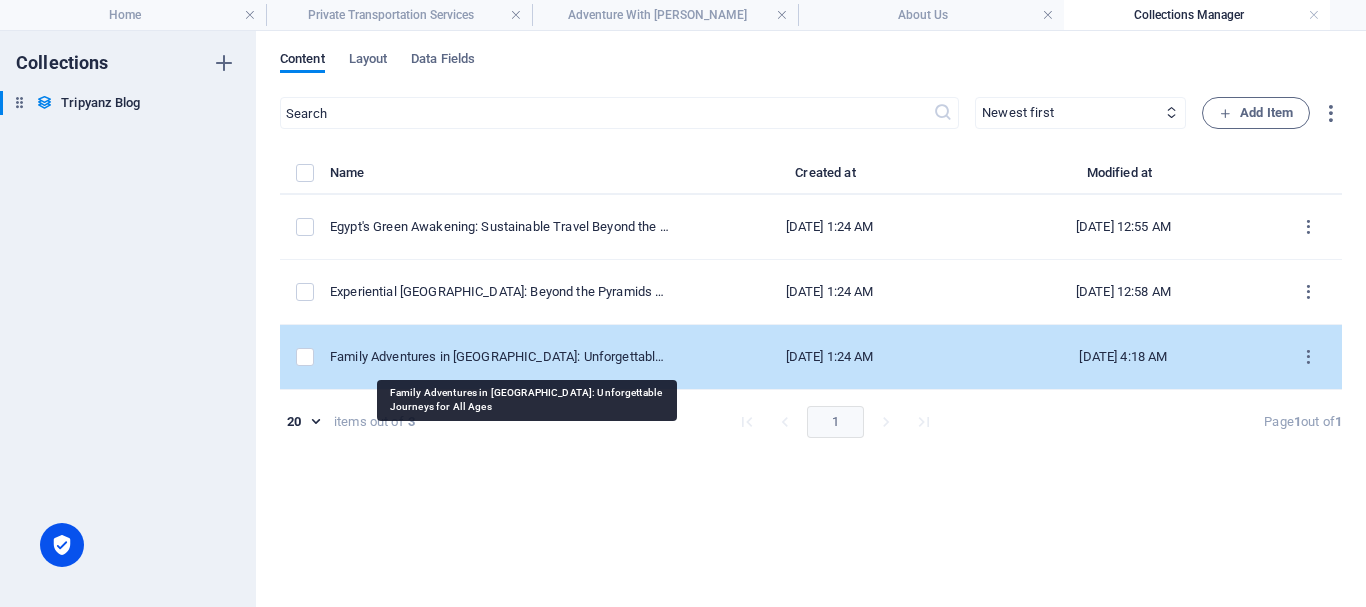 click on "Family Adventures in Egypt: Unforgettable Journeys for All Ages" at bounding box center [500, 357] 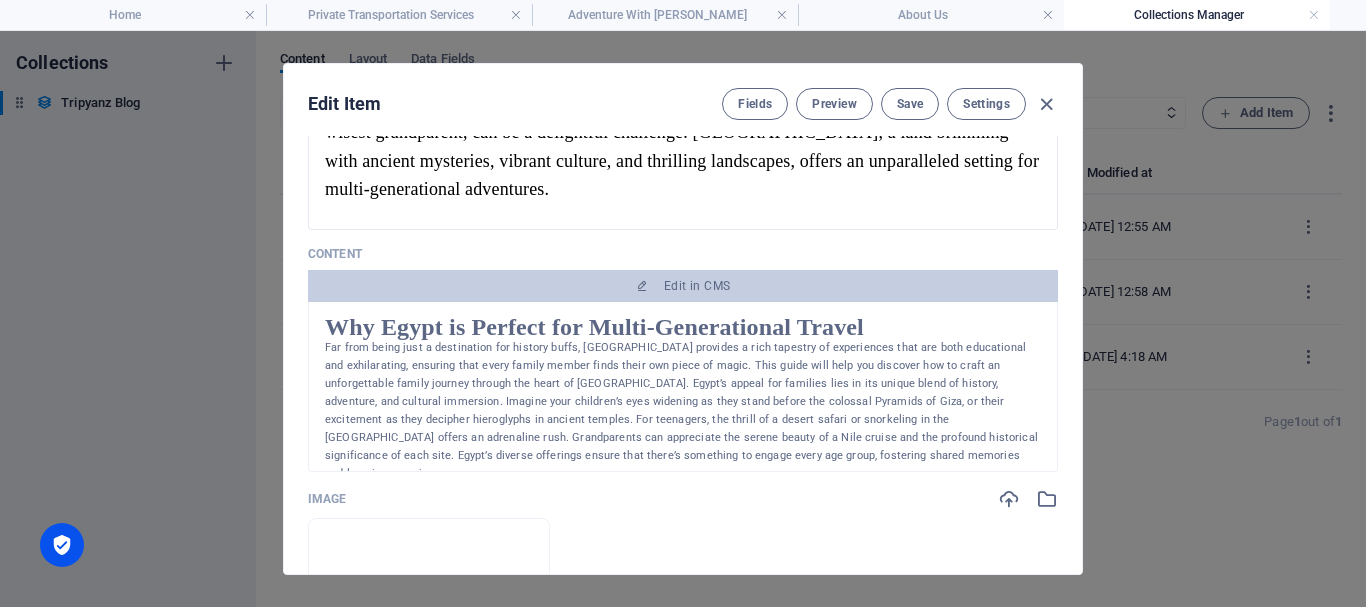 scroll, scrollTop: 300, scrollLeft: 0, axis: vertical 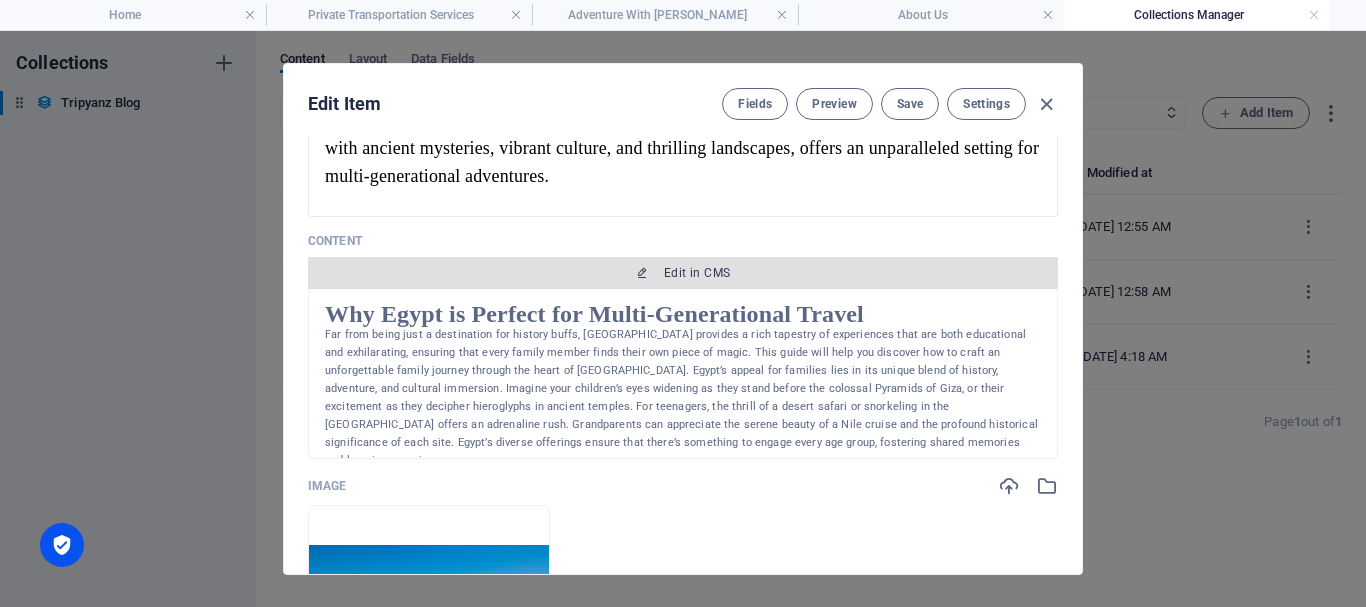 click on "Edit in CMS" at bounding box center (697, 273) 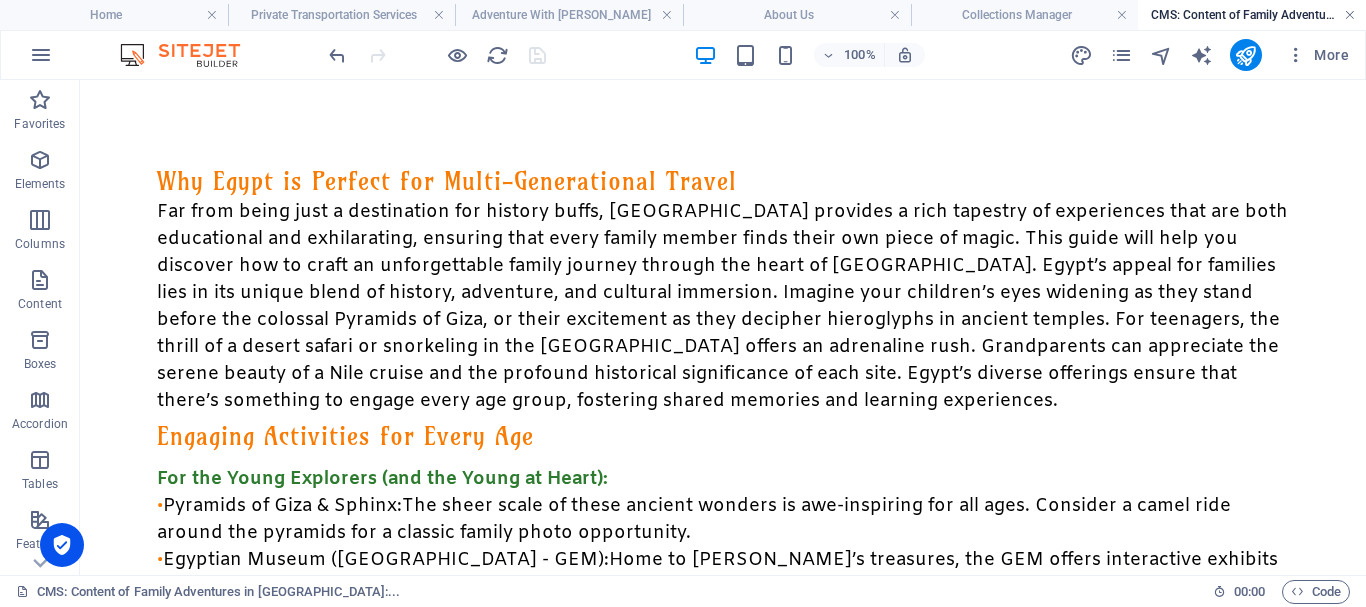 scroll, scrollTop: 0, scrollLeft: 0, axis: both 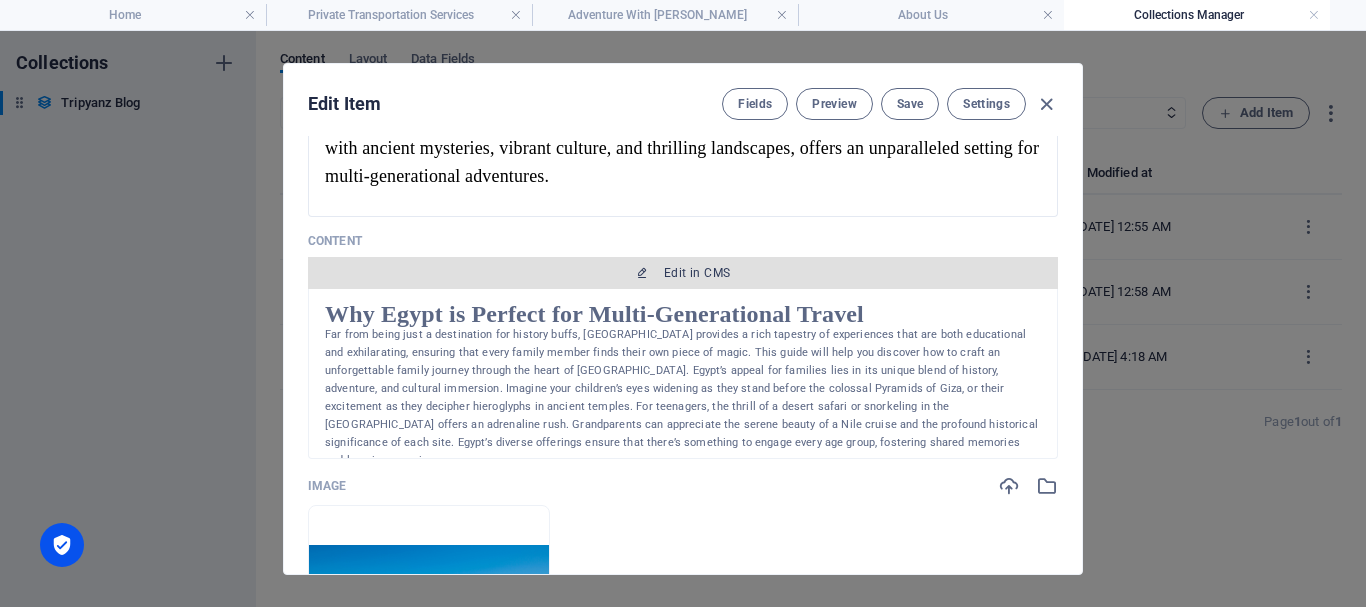 click on "Edit in CMS" at bounding box center [697, 273] 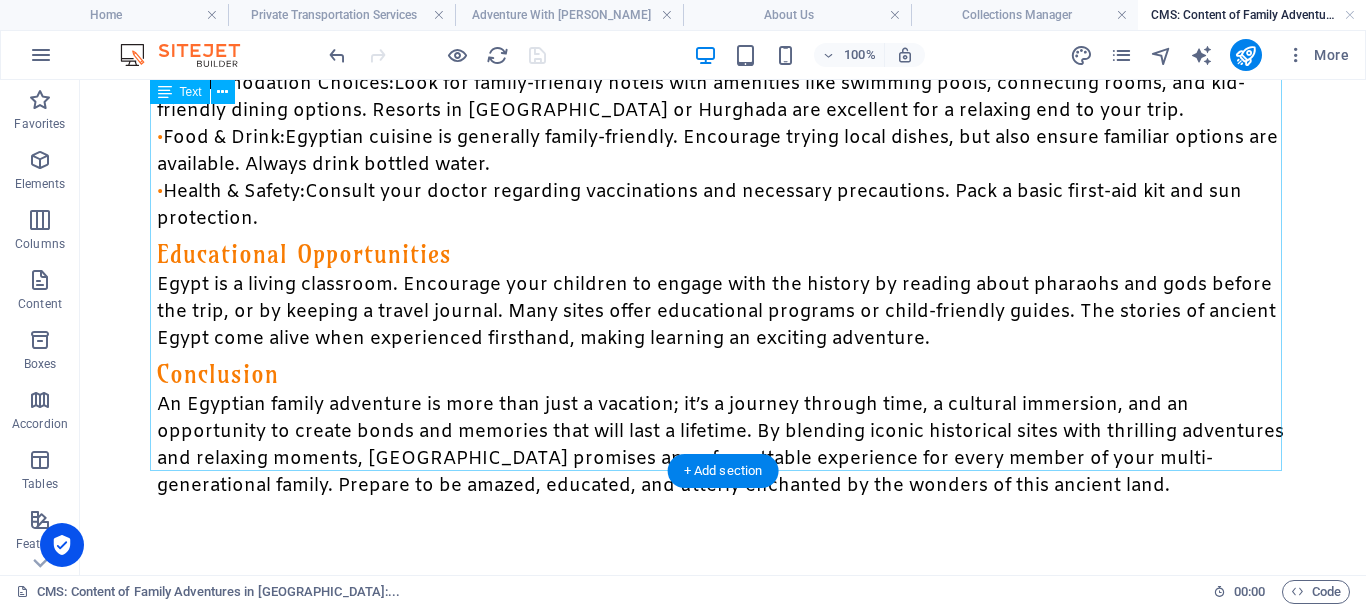 scroll, scrollTop: 1300, scrollLeft: 0, axis: vertical 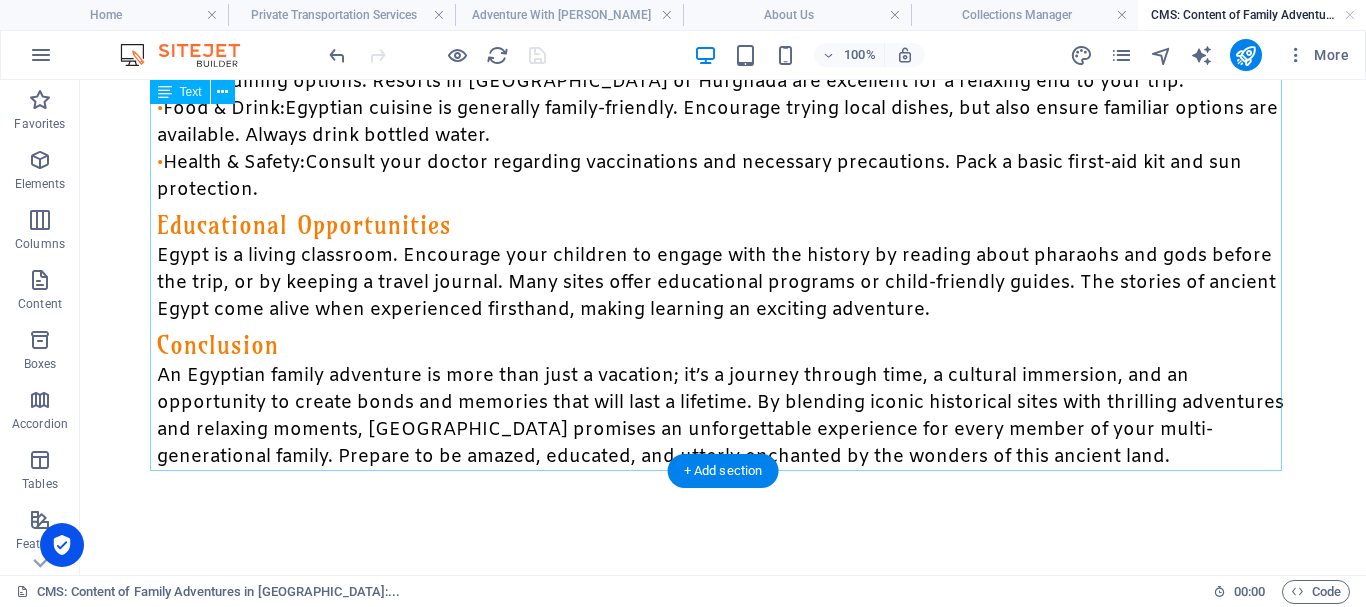 click on "Why Egypt is Perfect for Multi-Generational Travel Far from being just a destination for history buffs, Egypt provides a rich tapestry of experiences that are both educational and exhilarating, ensuring that every family member finds their own piece of magic. This guide will help you discover how to craft an unforgettable family journey through the heart of Egypt. Egypt’s appeal for families lies in its unique blend of history, adventure, and cultural immersion. Imagine your children’s eyes widening as they stand before the colossal Pyramids of Giza, or their excitement as they decipher hieroglyphs in ancient temples. For teenagers, the thrill of a desert safari or snorkeling in the Red Sea offers an adrenaline rush. Grandparents can appreciate the serene beauty of a Nile cruise and the profound historical significance of each site. Egypt’s diverse offerings ensure that there’s something to engage every age group, fostering shared memories and learning experiences. Engaging Activities for Every Age" at bounding box center [723, -335] 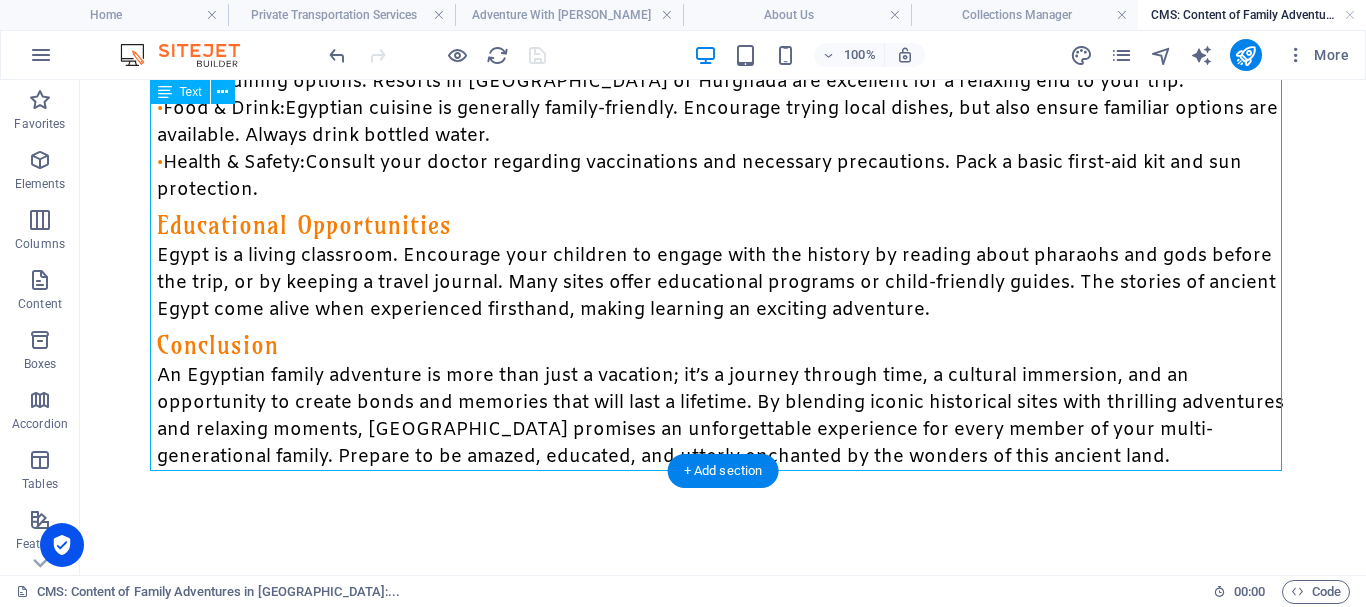 drag, startPoint x: 245, startPoint y: 350, endPoint x: 337, endPoint y: 430, distance: 121.91801 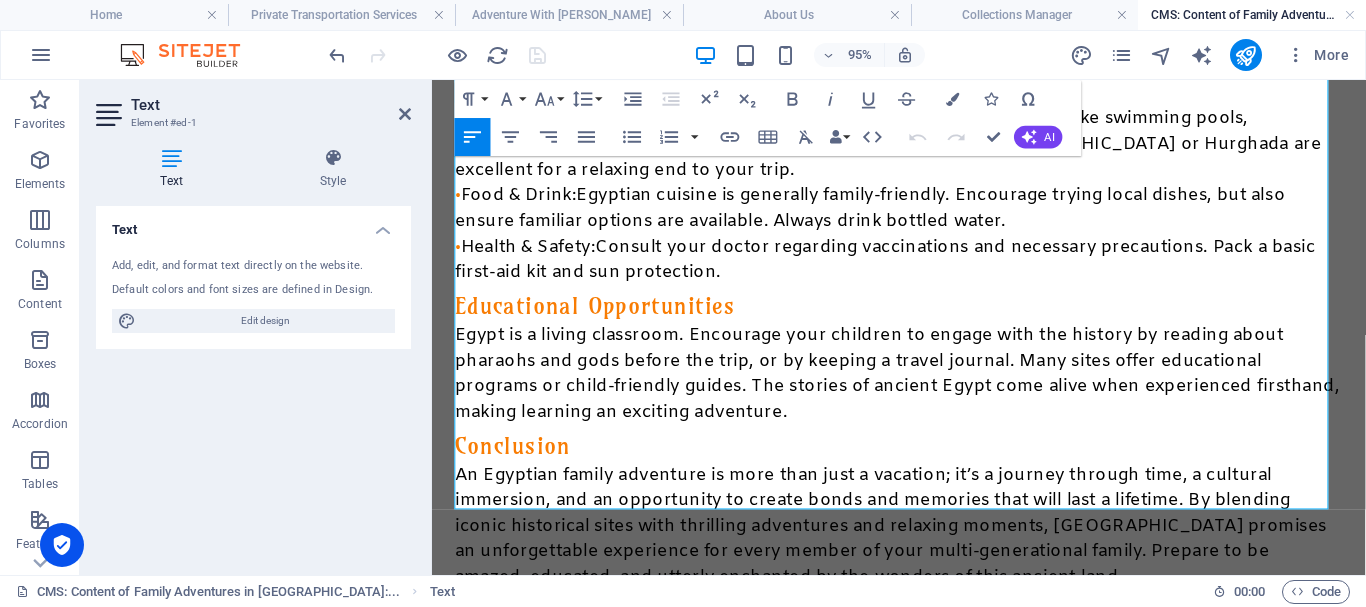 scroll, scrollTop: 1462, scrollLeft: 0, axis: vertical 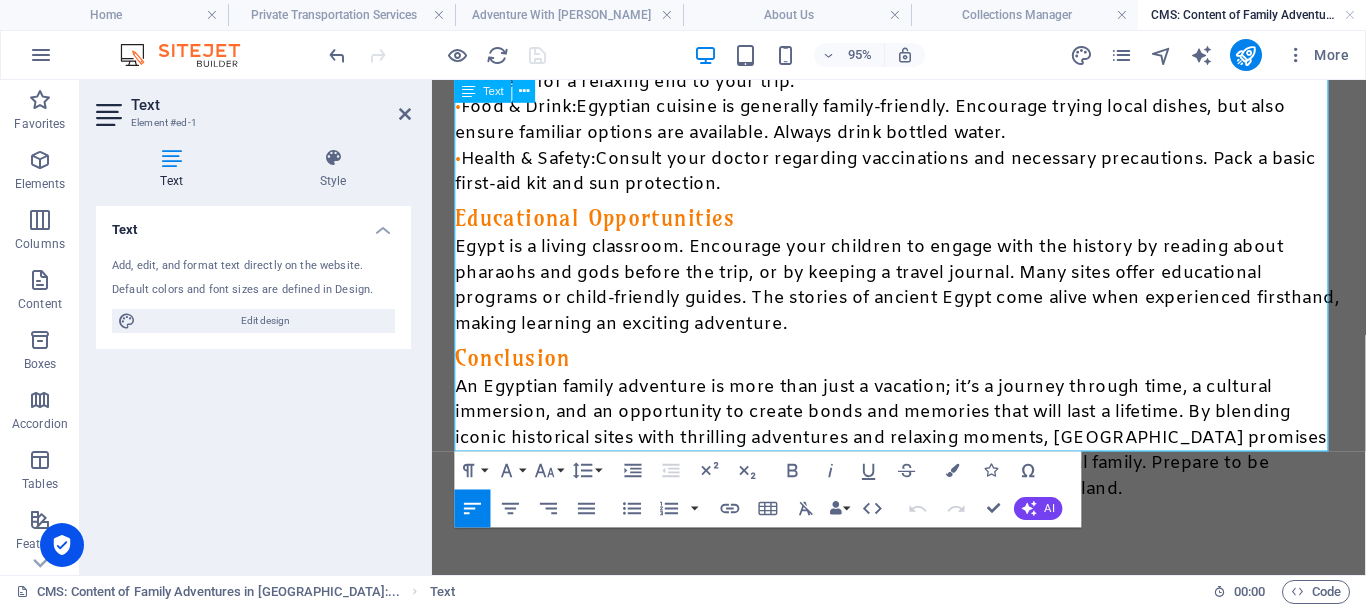 click on "Conclusion" at bounding box center [517, 372] 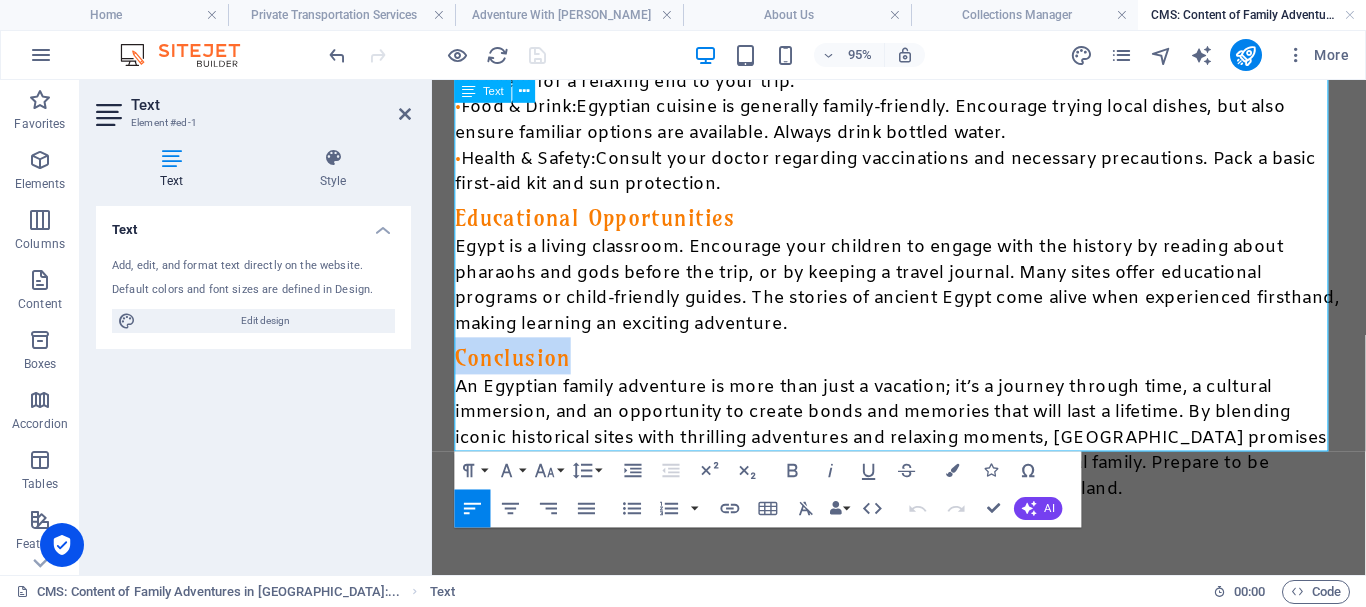 click on "Conclusion" at bounding box center [517, 372] 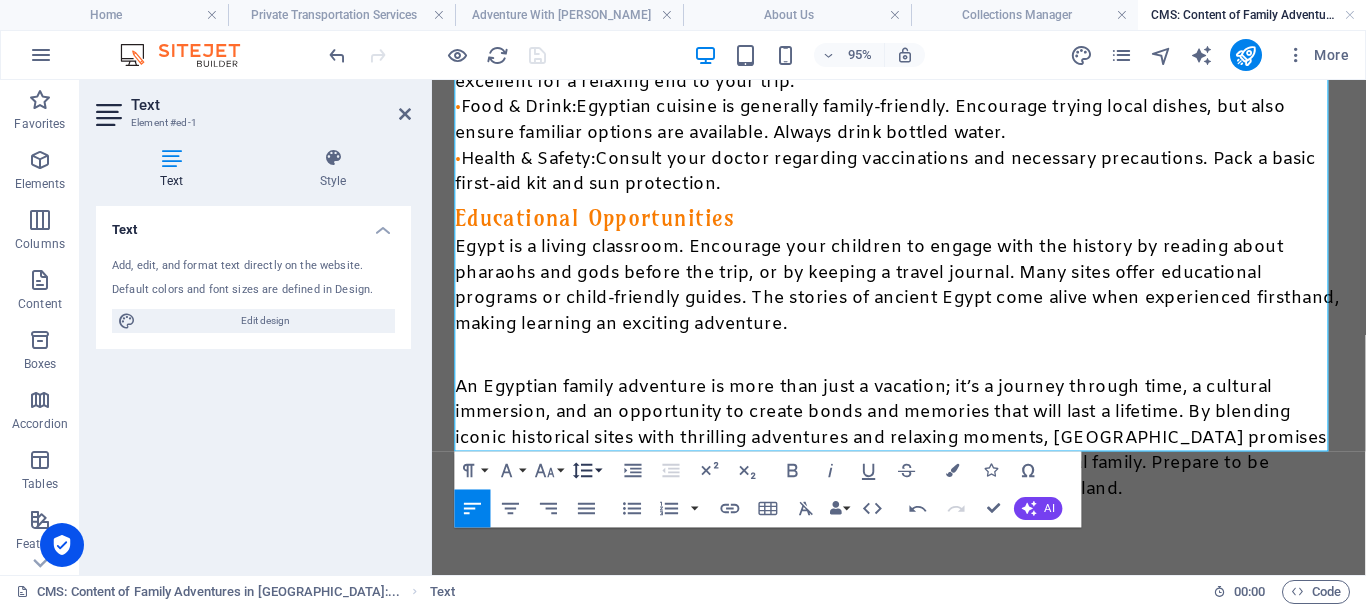 click on "Line Height" at bounding box center (587, 470) 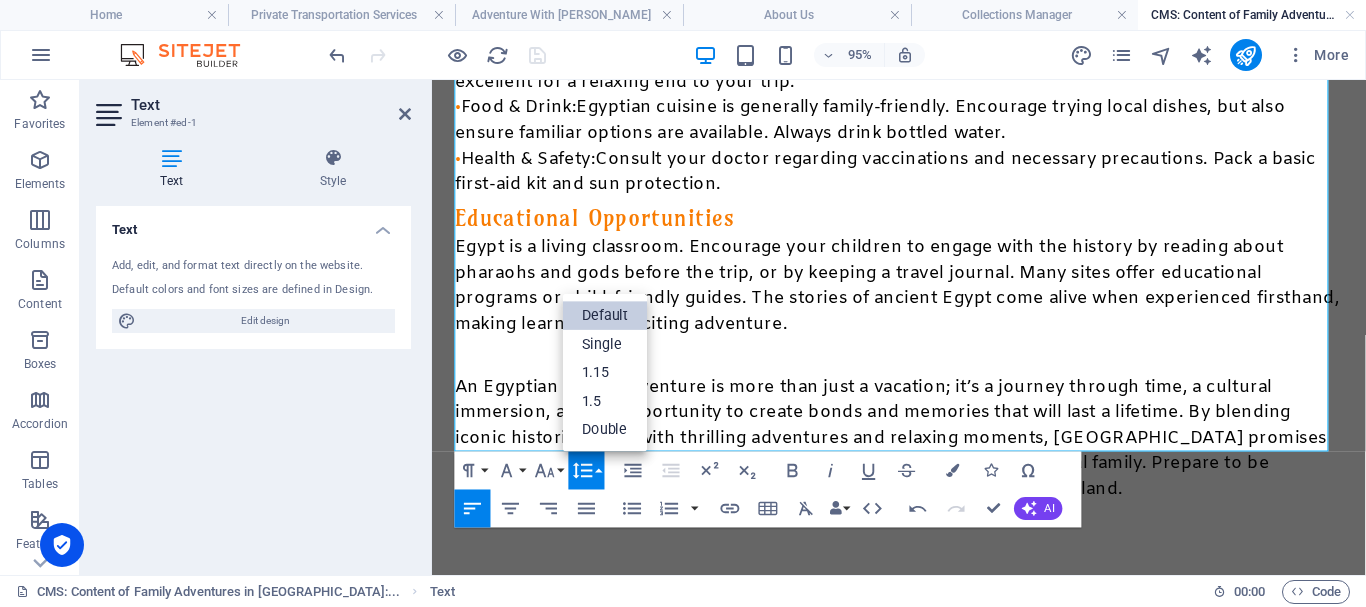 scroll, scrollTop: 0, scrollLeft: 0, axis: both 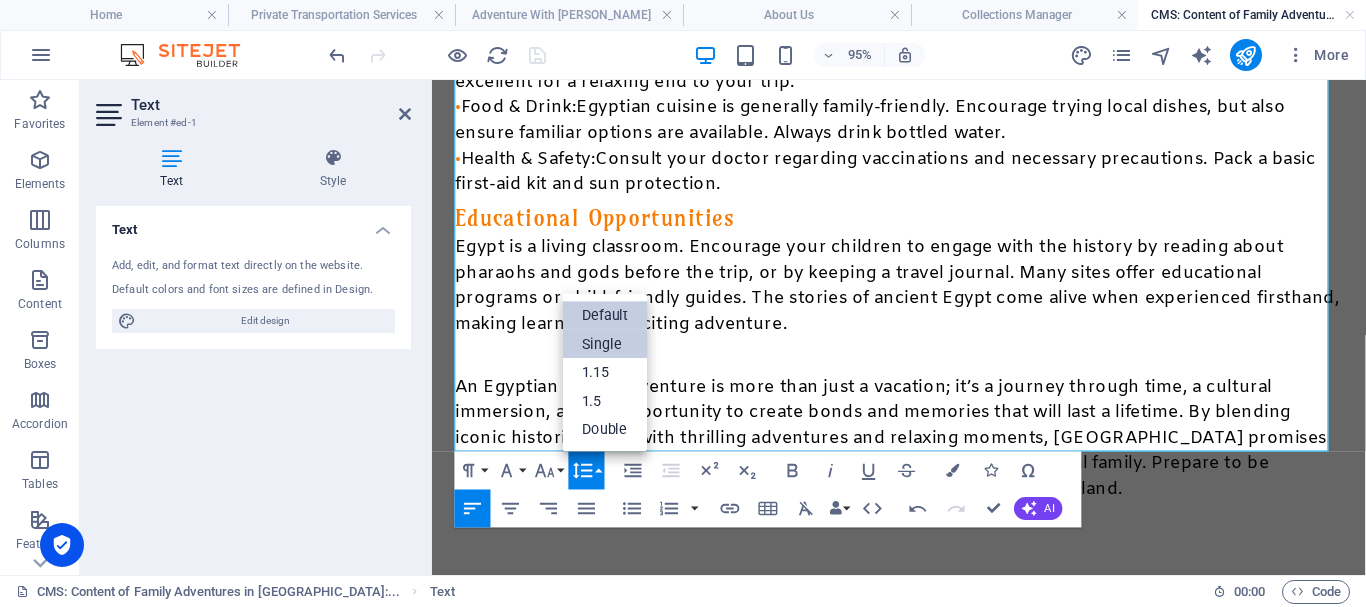 click on "Single" at bounding box center [605, 344] 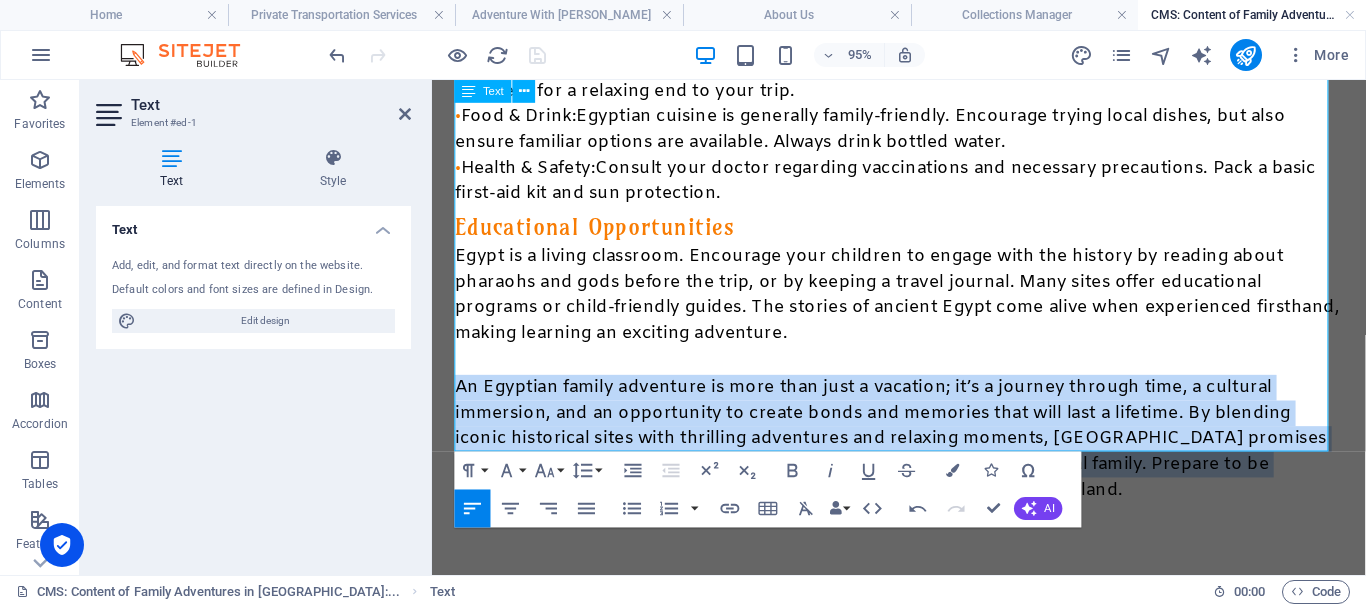 drag, startPoint x: 459, startPoint y: 345, endPoint x: 956, endPoint y: 448, distance: 507.56082 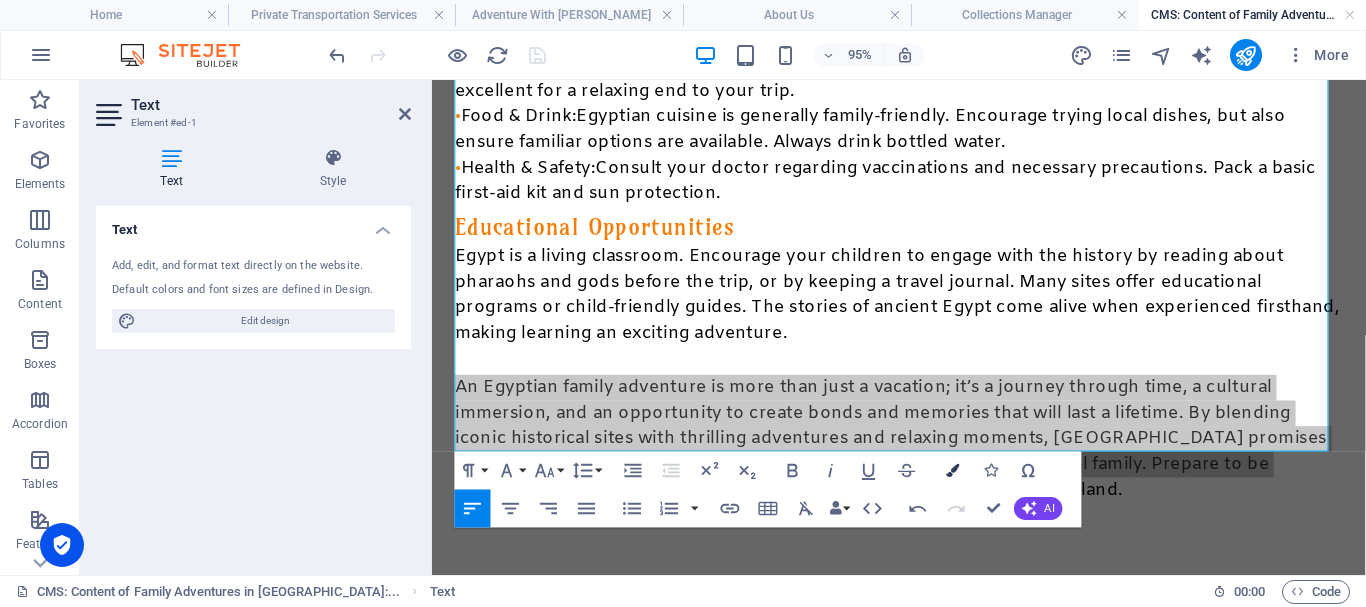 click at bounding box center [952, 470] 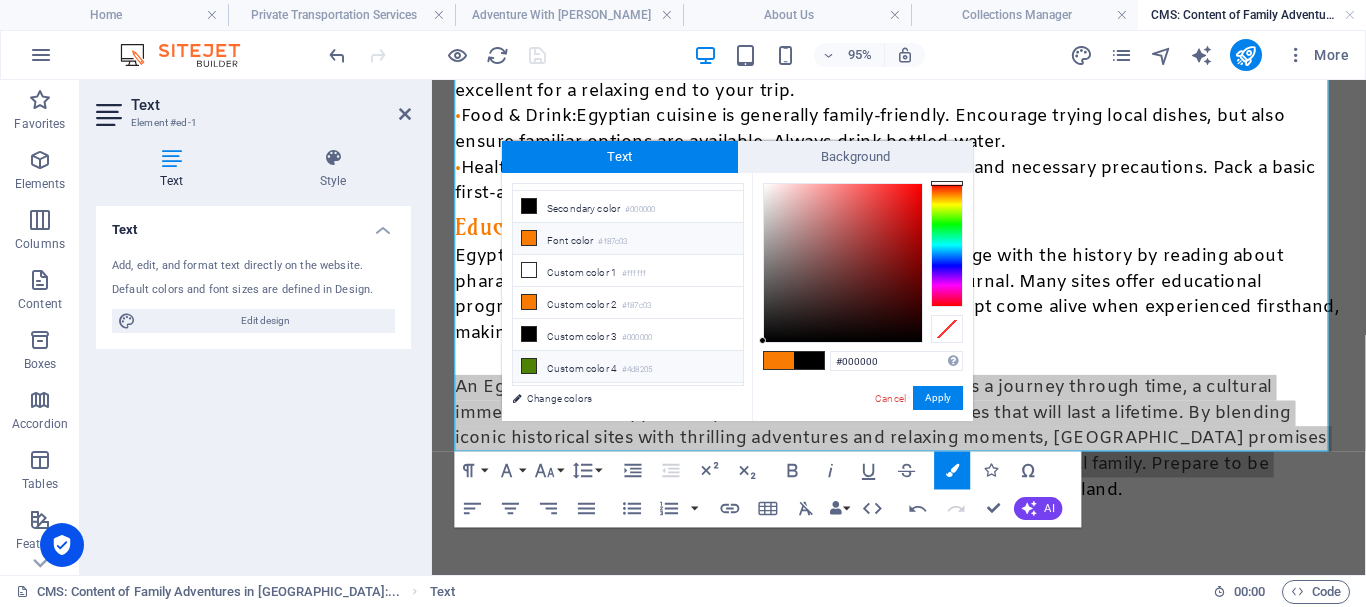 scroll, scrollTop: 78, scrollLeft: 0, axis: vertical 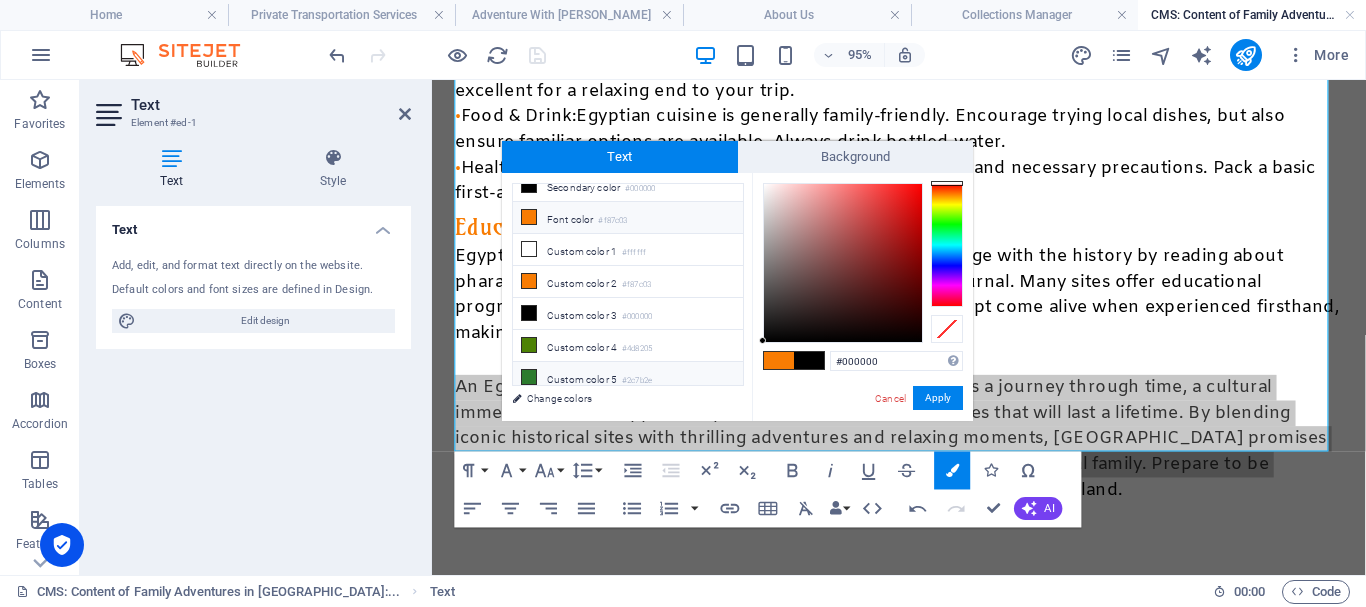 click on "Custom color 5
#2c7b2e" at bounding box center (628, 378) 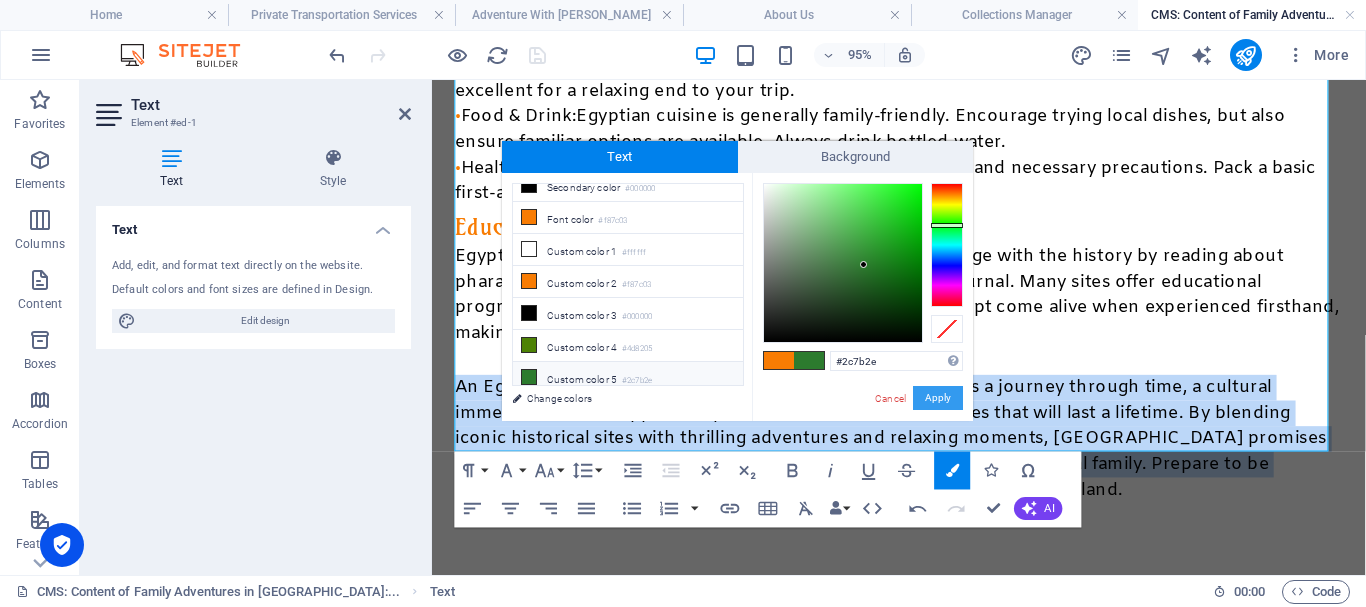 click on "Apply" at bounding box center (938, 398) 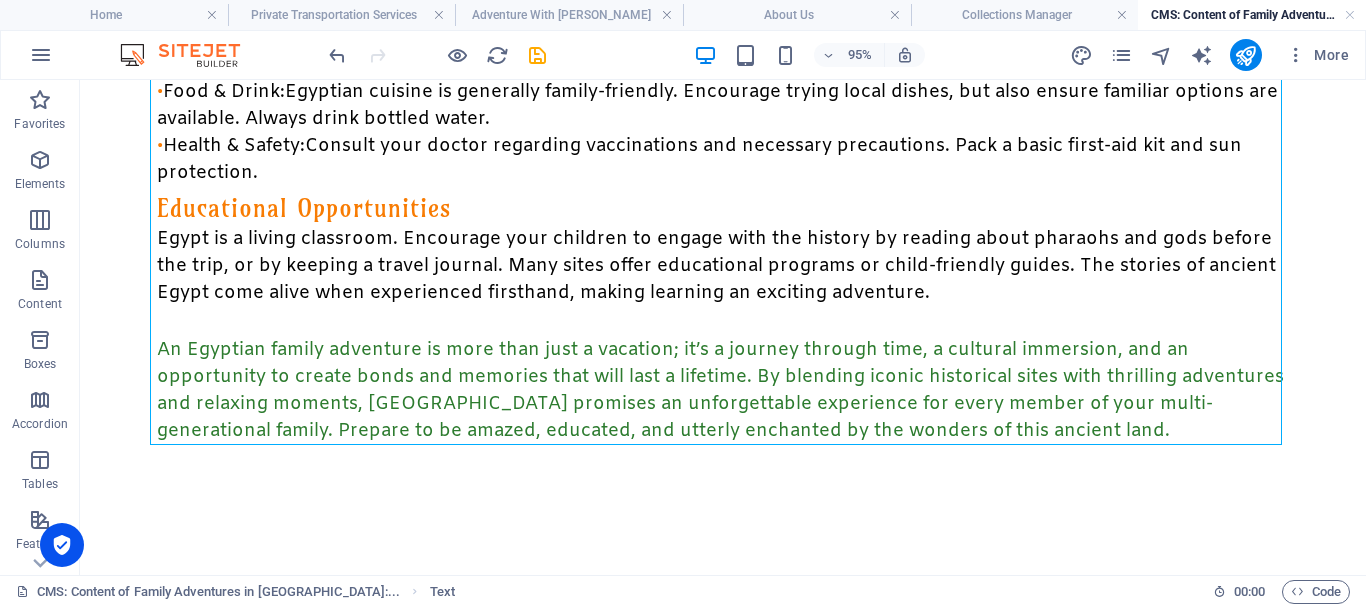 scroll, scrollTop: 1317, scrollLeft: 0, axis: vertical 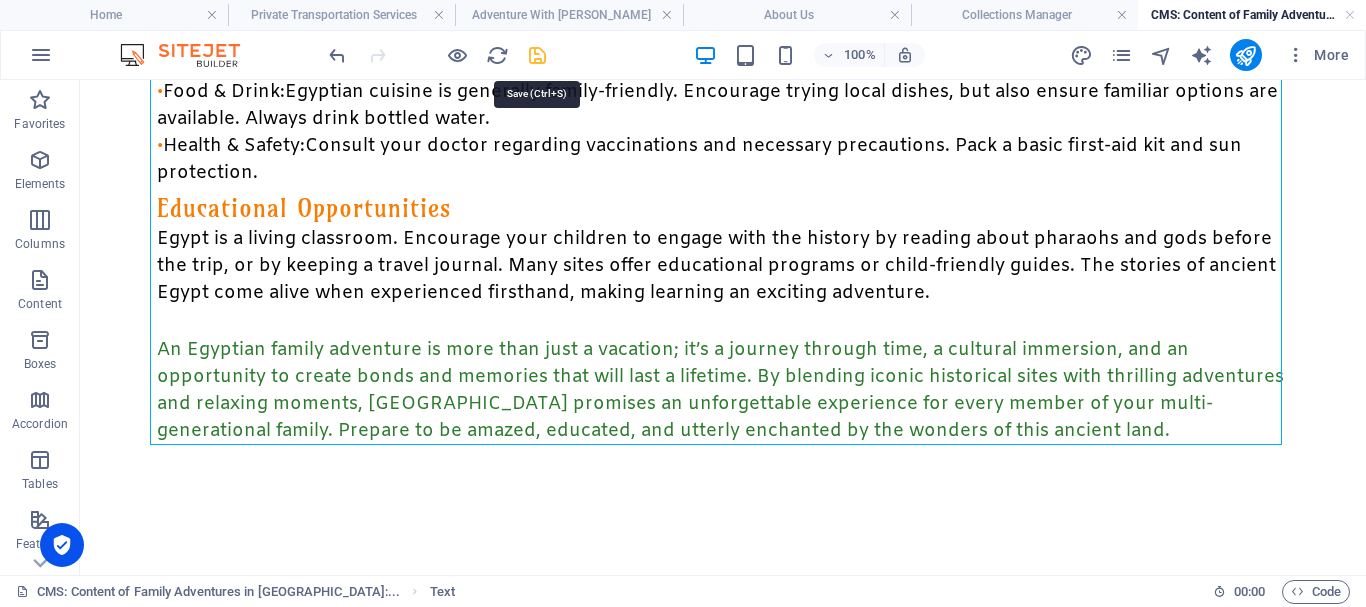 drag, startPoint x: 538, startPoint y: 50, endPoint x: 592, endPoint y: 75, distance: 59.5063 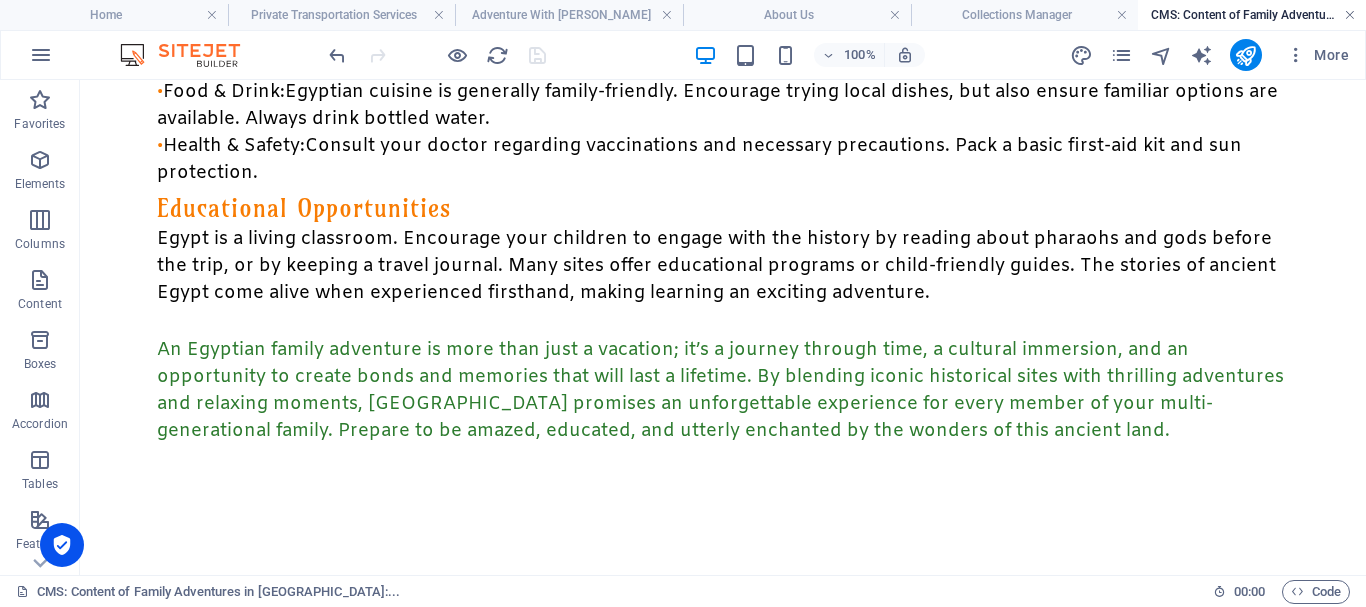 click at bounding box center [1350, 15] 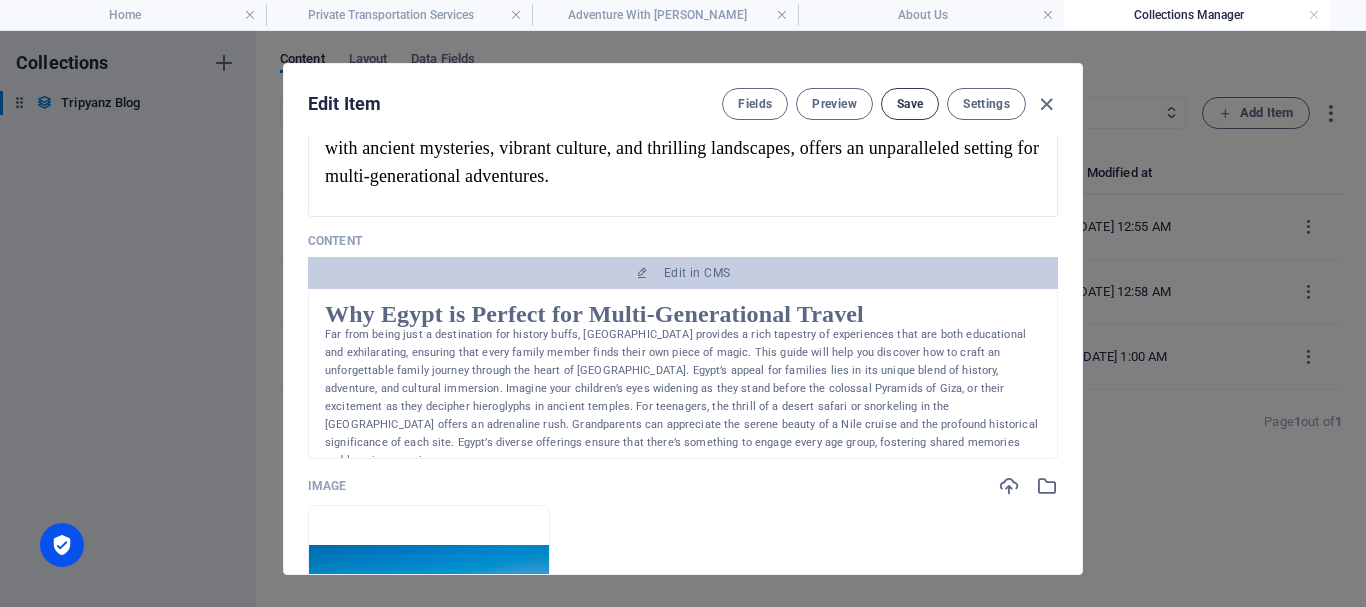 click on "Save" at bounding box center (910, 104) 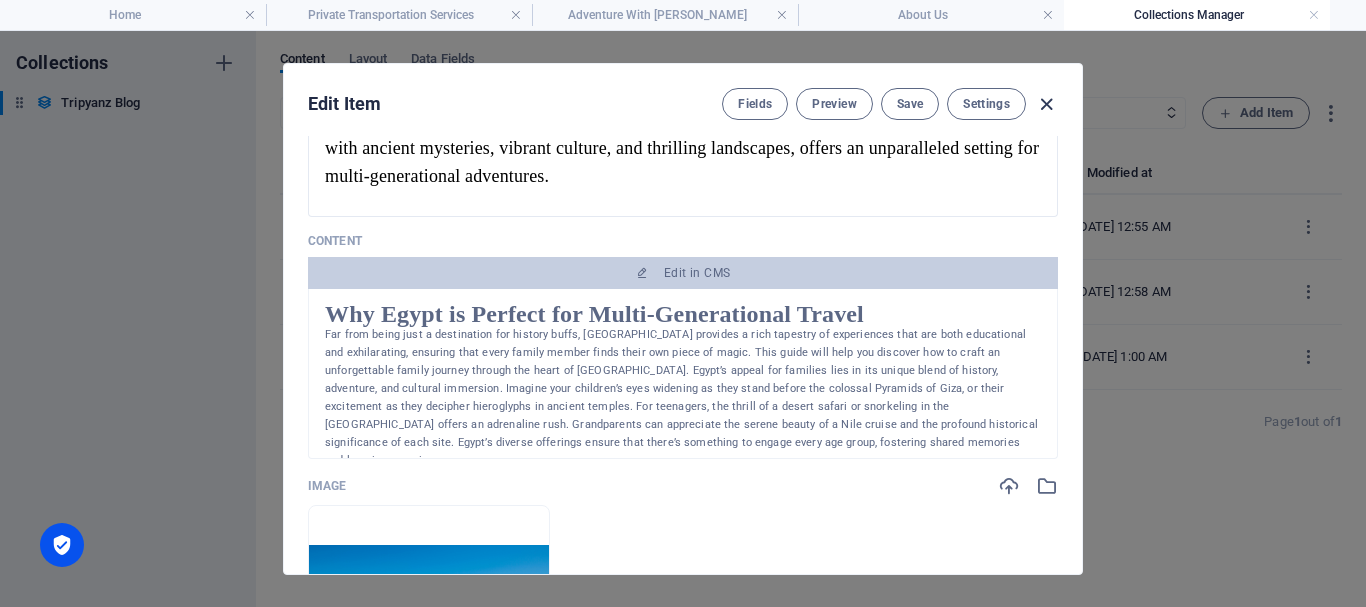 click at bounding box center [1046, 104] 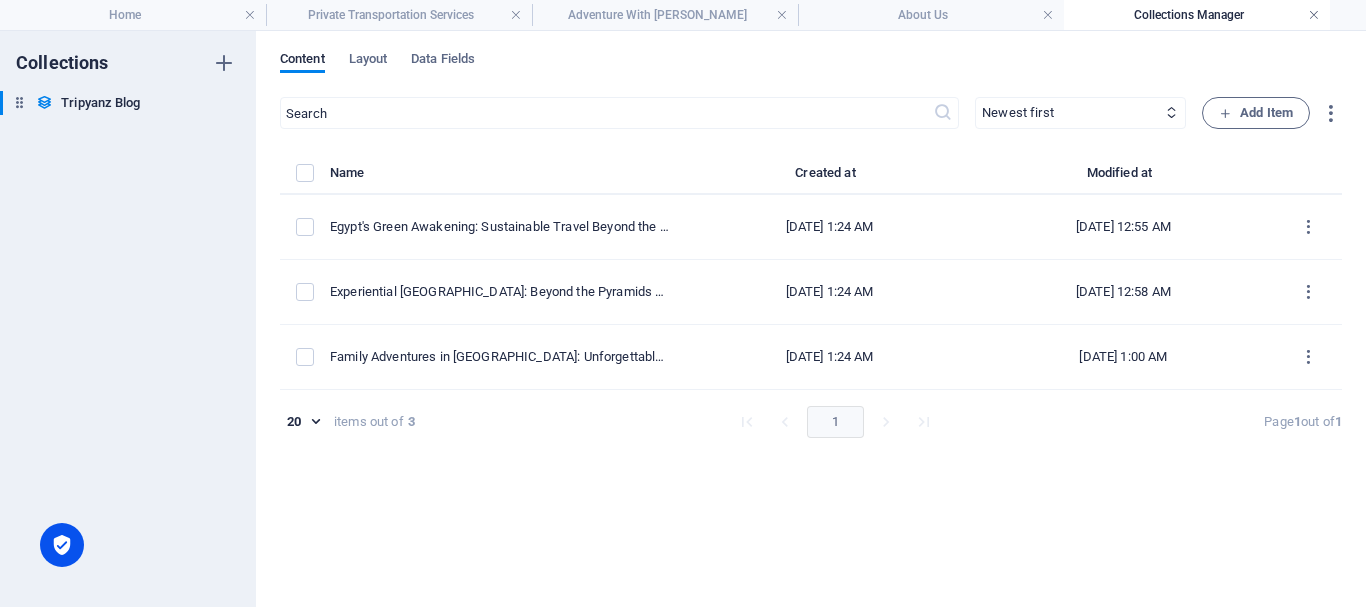 click at bounding box center (1314, 15) 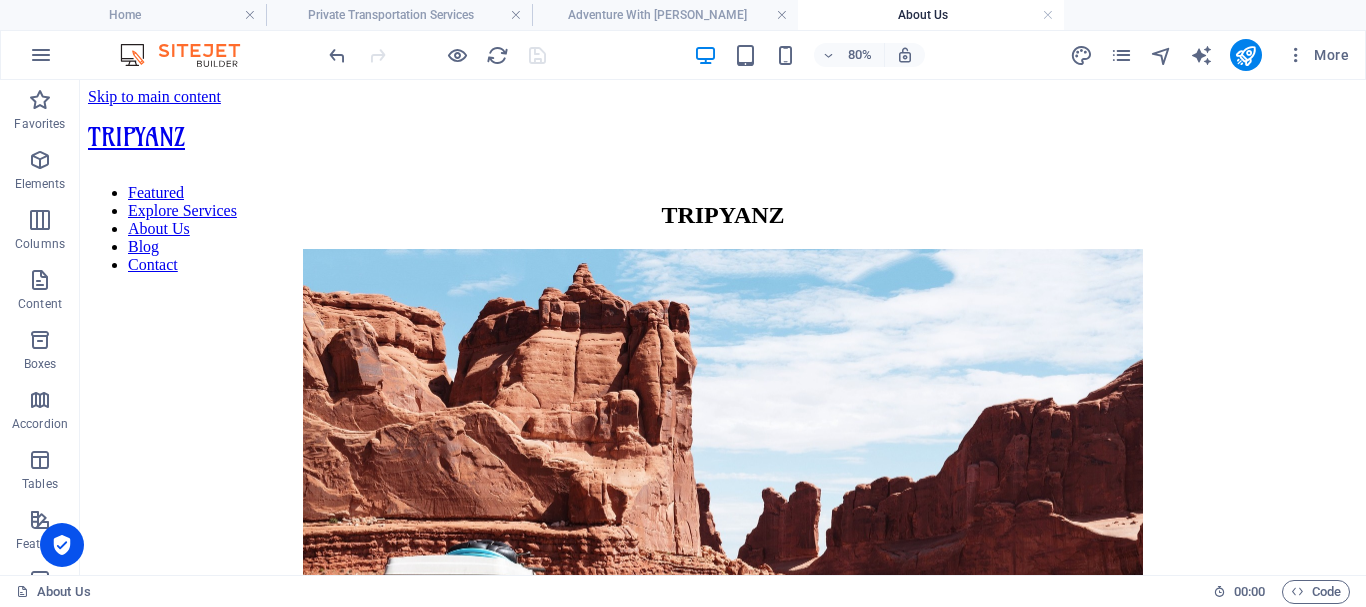 scroll, scrollTop: 1288, scrollLeft: 0, axis: vertical 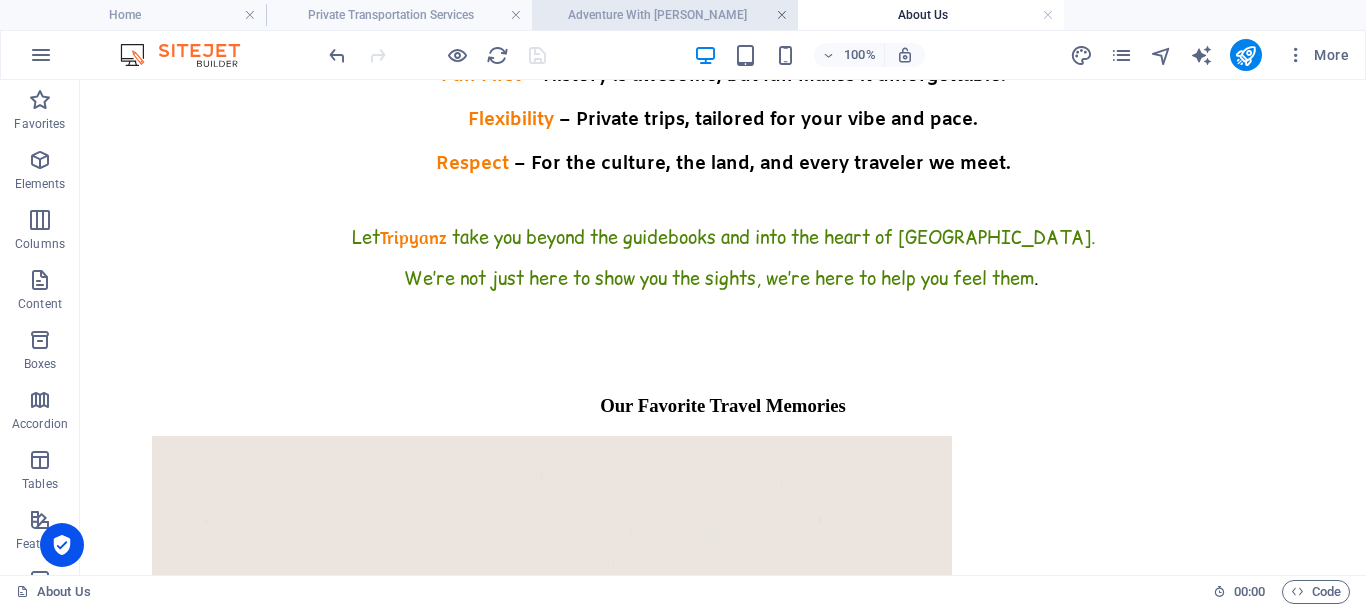 click at bounding box center [782, 15] 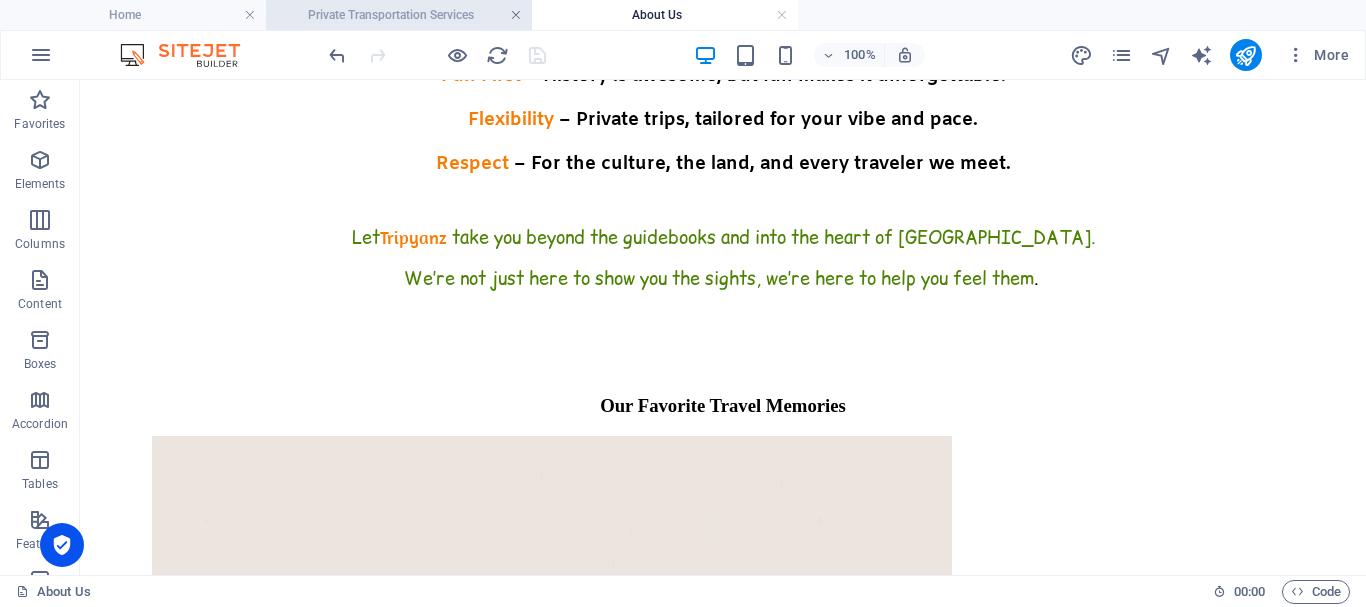 click at bounding box center (516, 15) 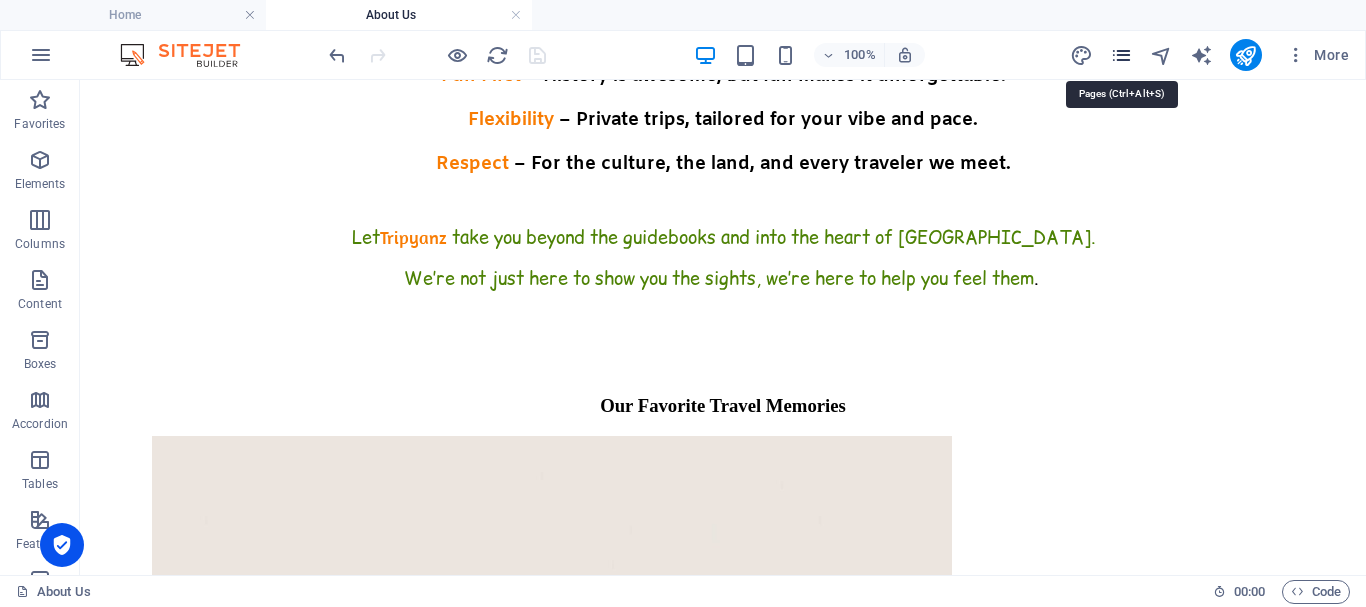 click at bounding box center (1121, 55) 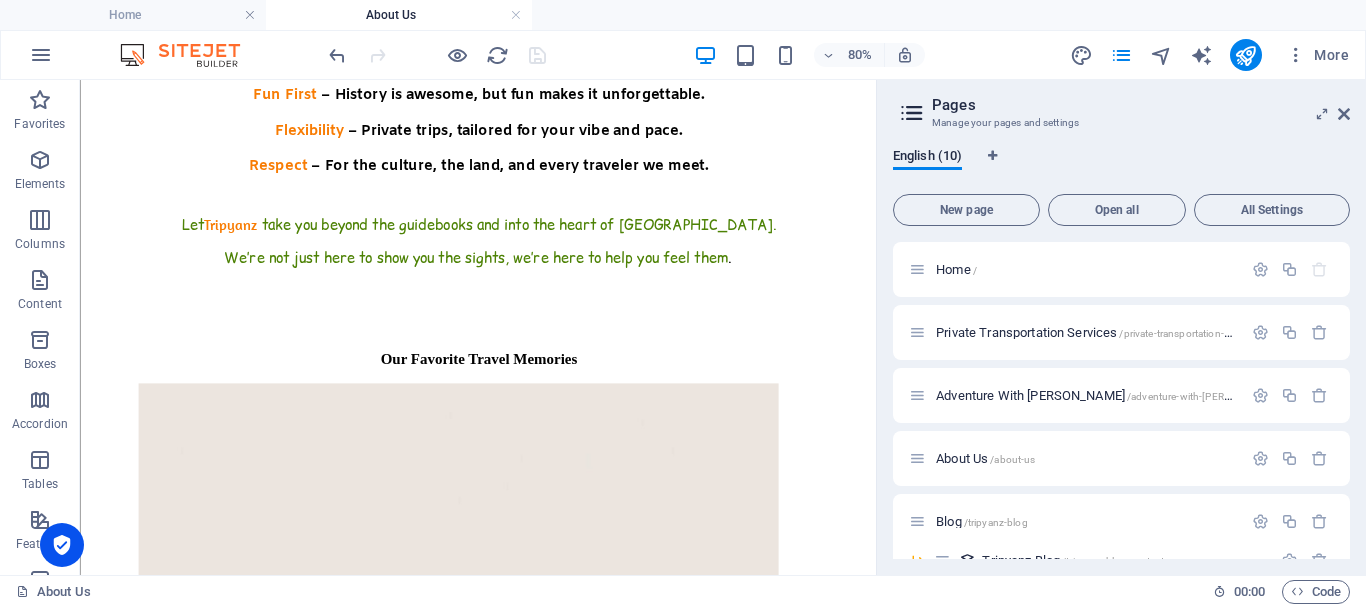 scroll, scrollTop: 1318, scrollLeft: 0, axis: vertical 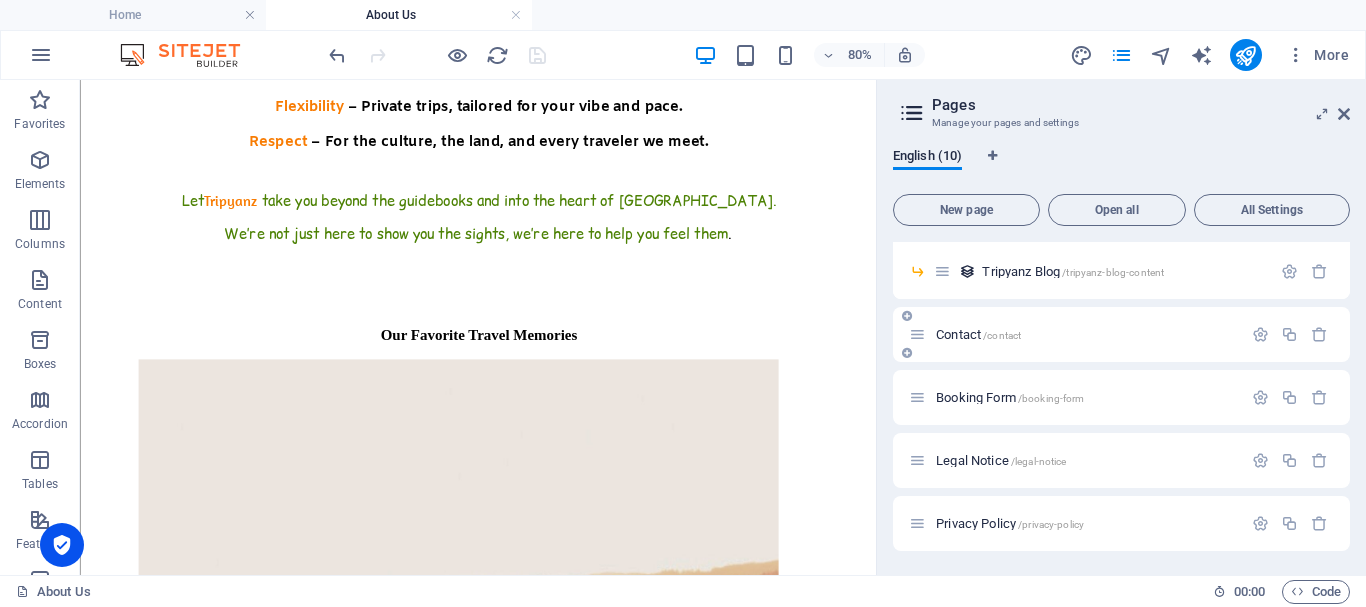 click on "Contact /contact" at bounding box center [978, 334] 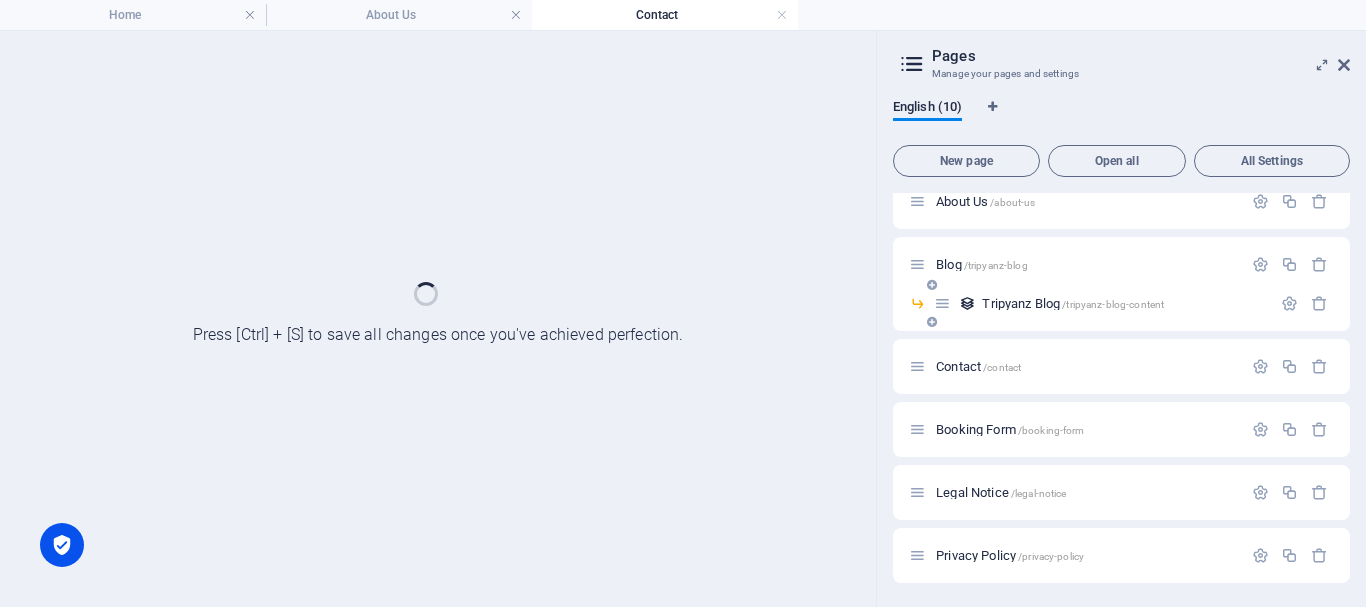 scroll, scrollTop: 0, scrollLeft: 0, axis: both 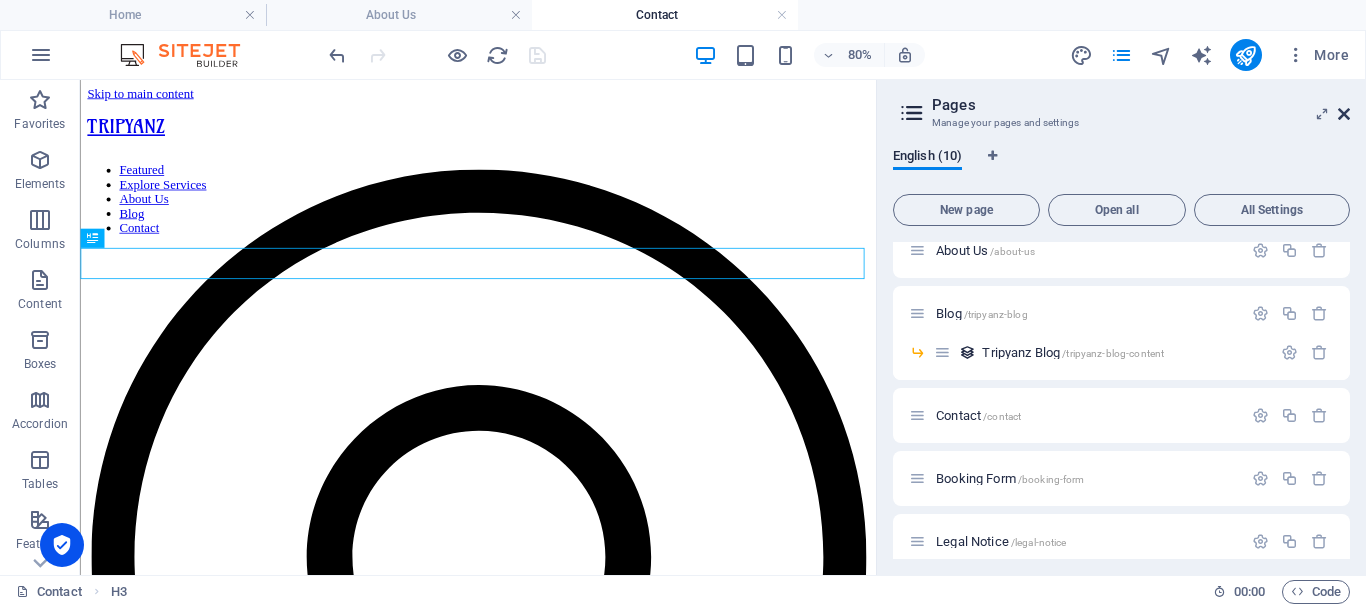 drag, startPoint x: 1345, startPoint y: 111, endPoint x: 685, endPoint y: 209, distance: 667.2361 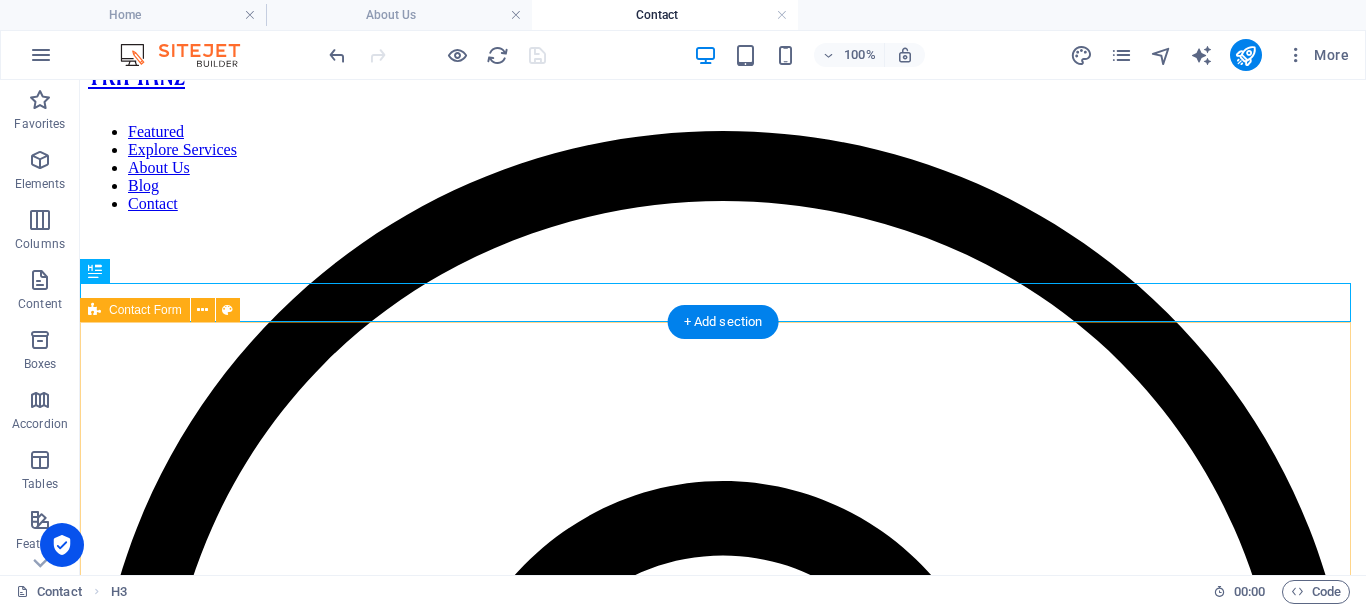 scroll, scrollTop: 100, scrollLeft: 0, axis: vertical 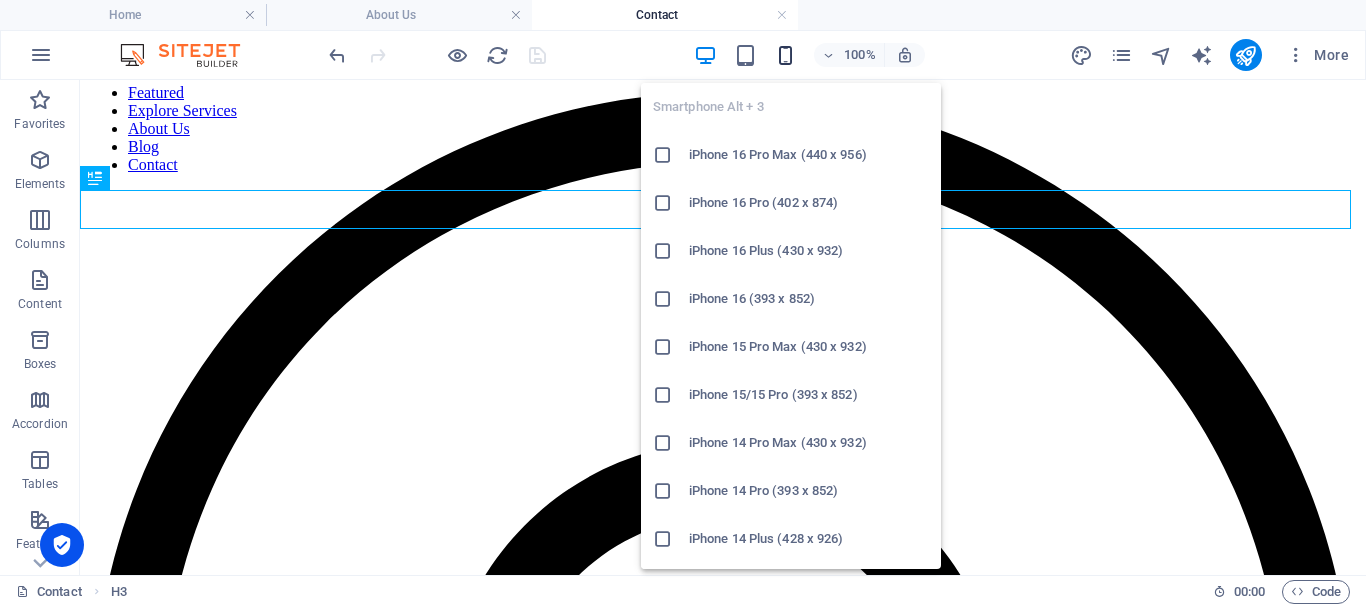 click at bounding box center [785, 55] 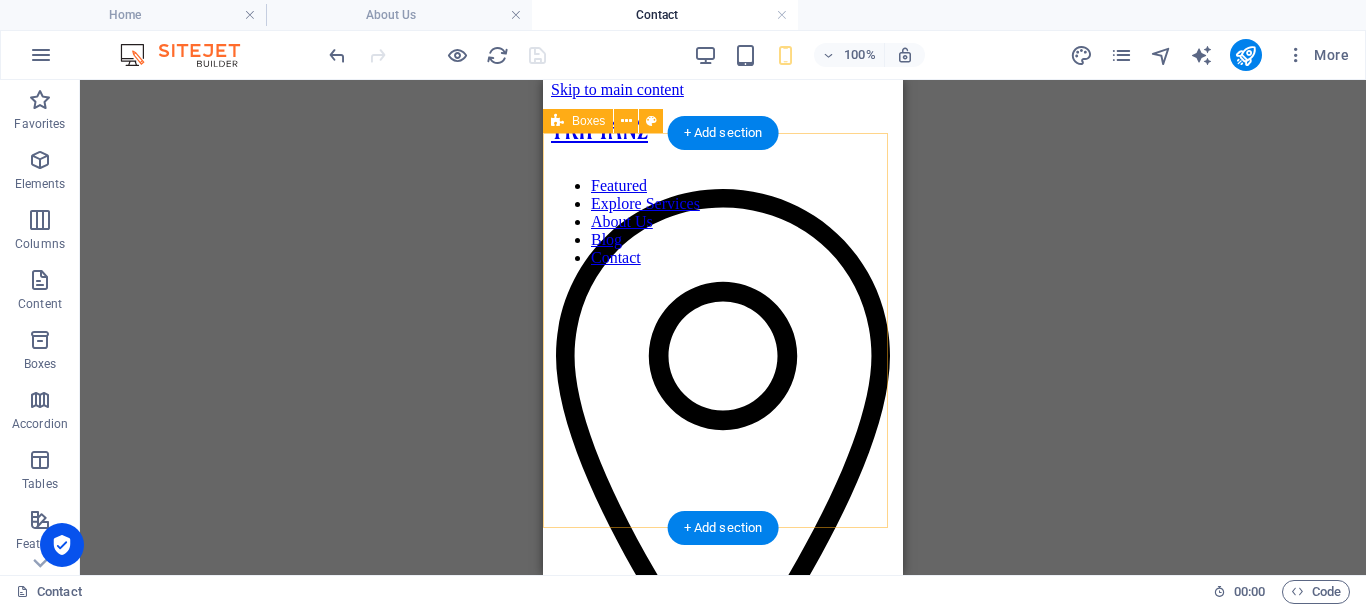 scroll, scrollTop: 0, scrollLeft: 0, axis: both 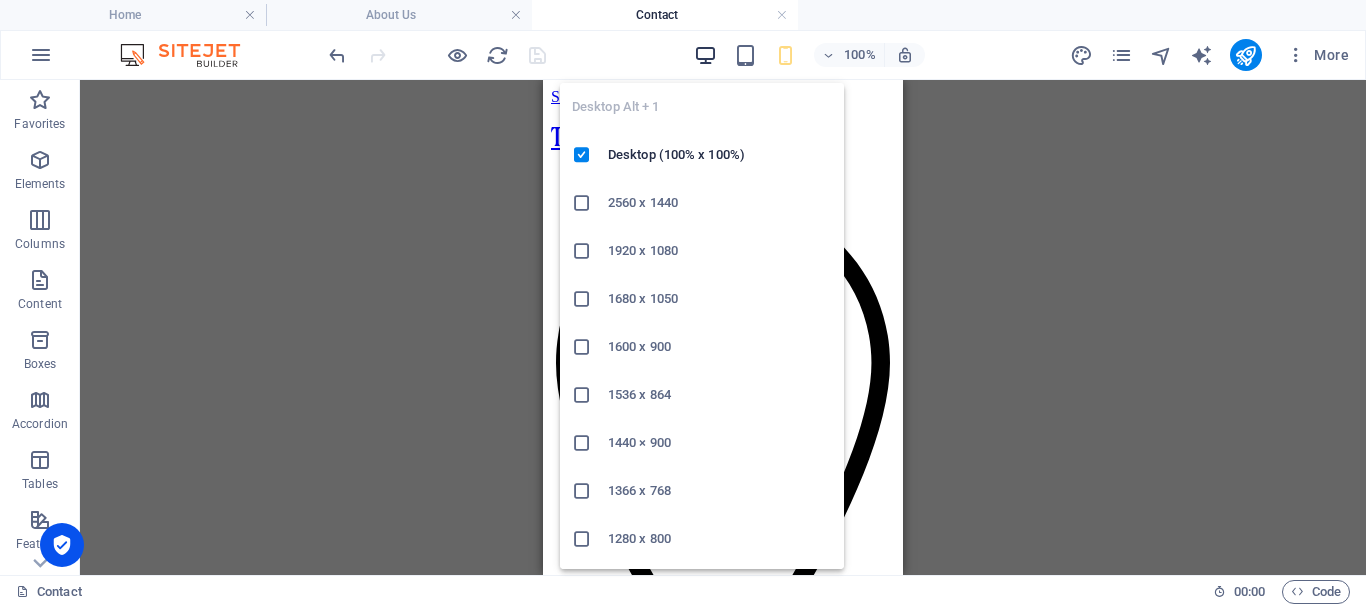 click at bounding box center [705, 55] 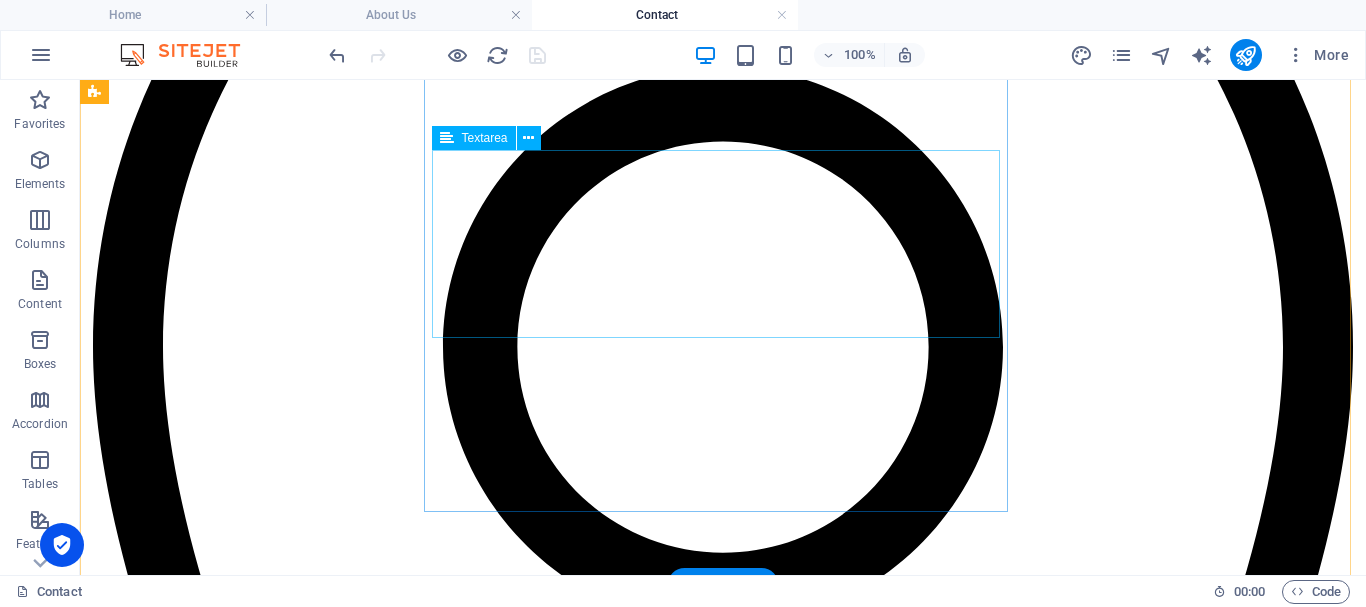 scroll, scrollTop: 500, scrollLeft: 0, axis: vertical 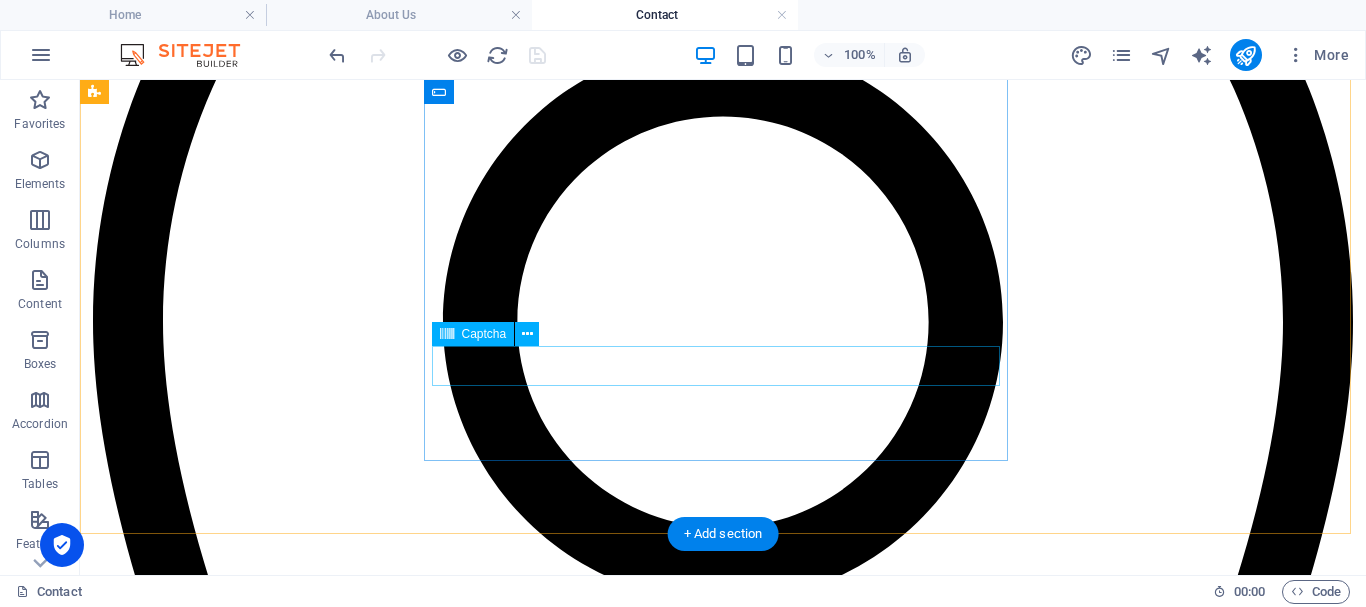click on "Unreadable? Regenerate" 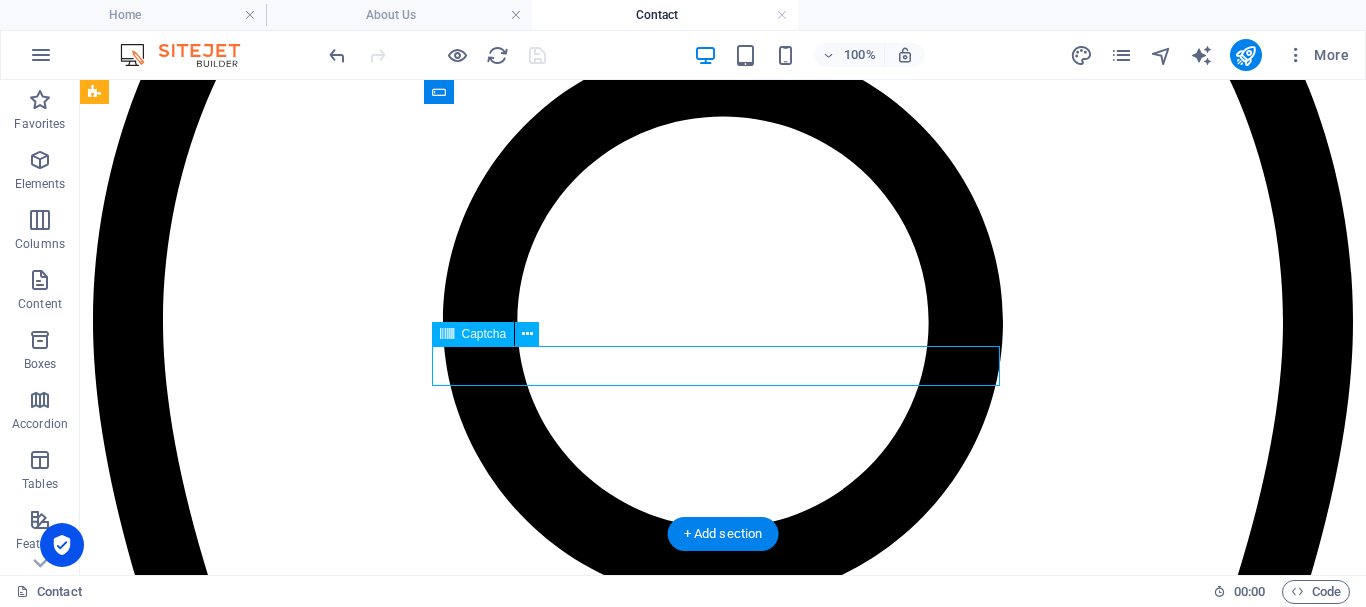 click on "Unreadable? Regenerate" 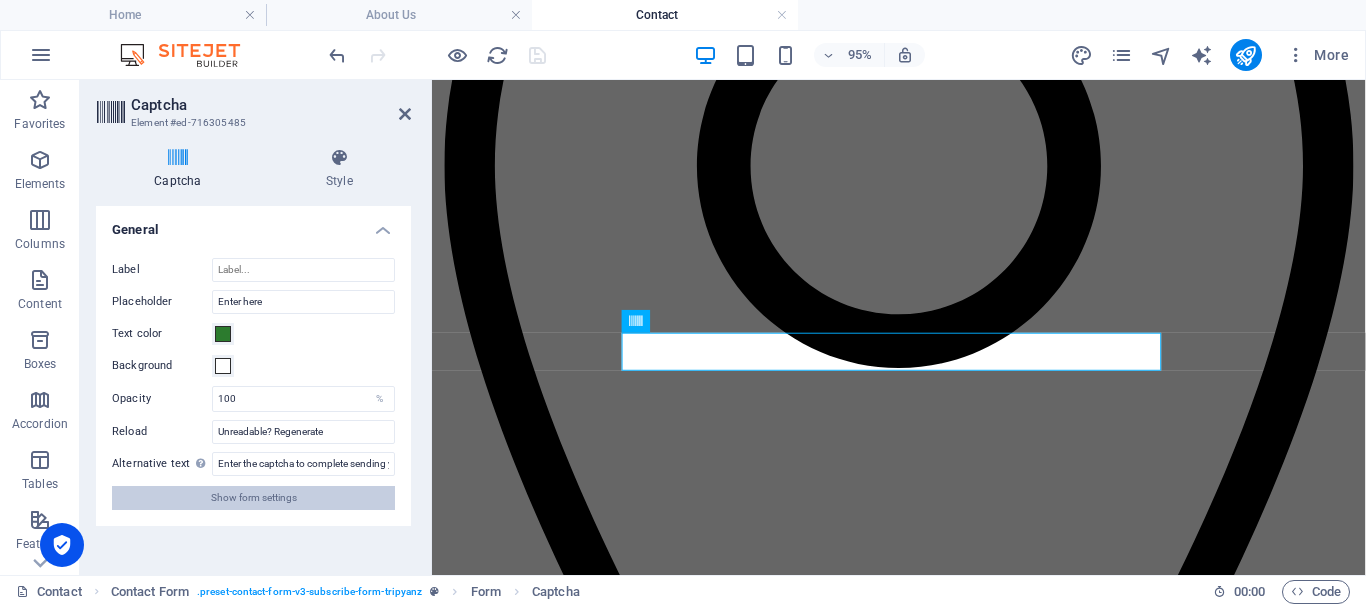 click on "Show form settings" at bounding box center (254, 498) 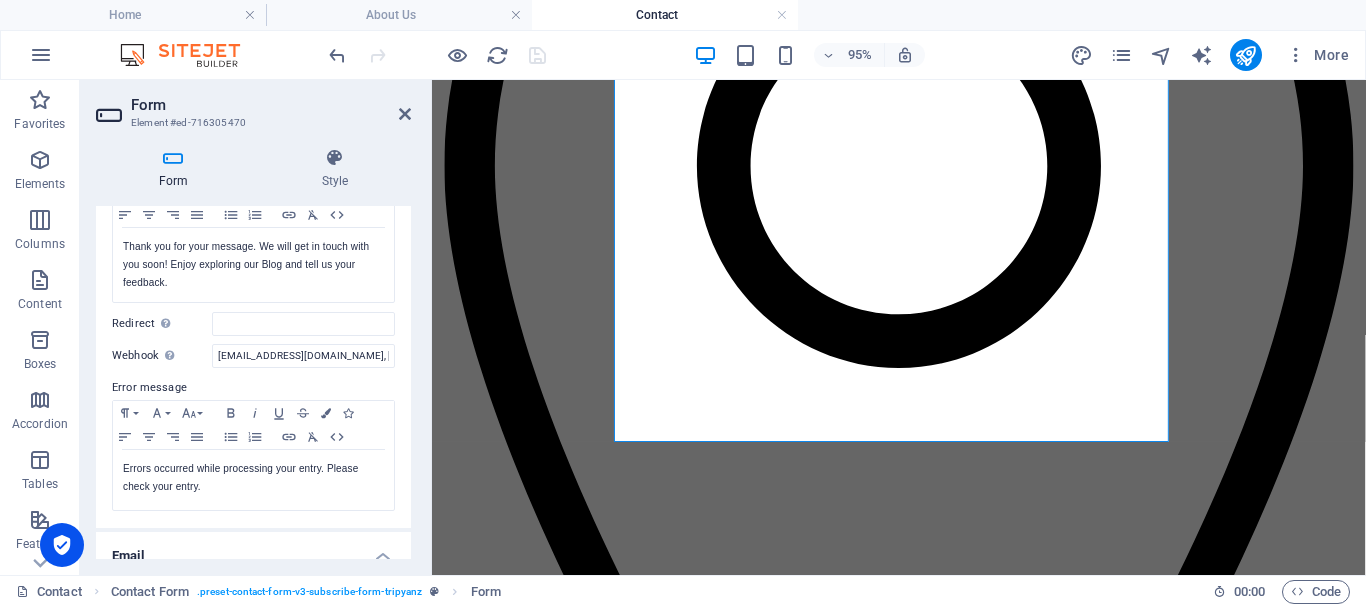 scroll, scrollTop: 100, scrollLeft: 0, axis: vertical 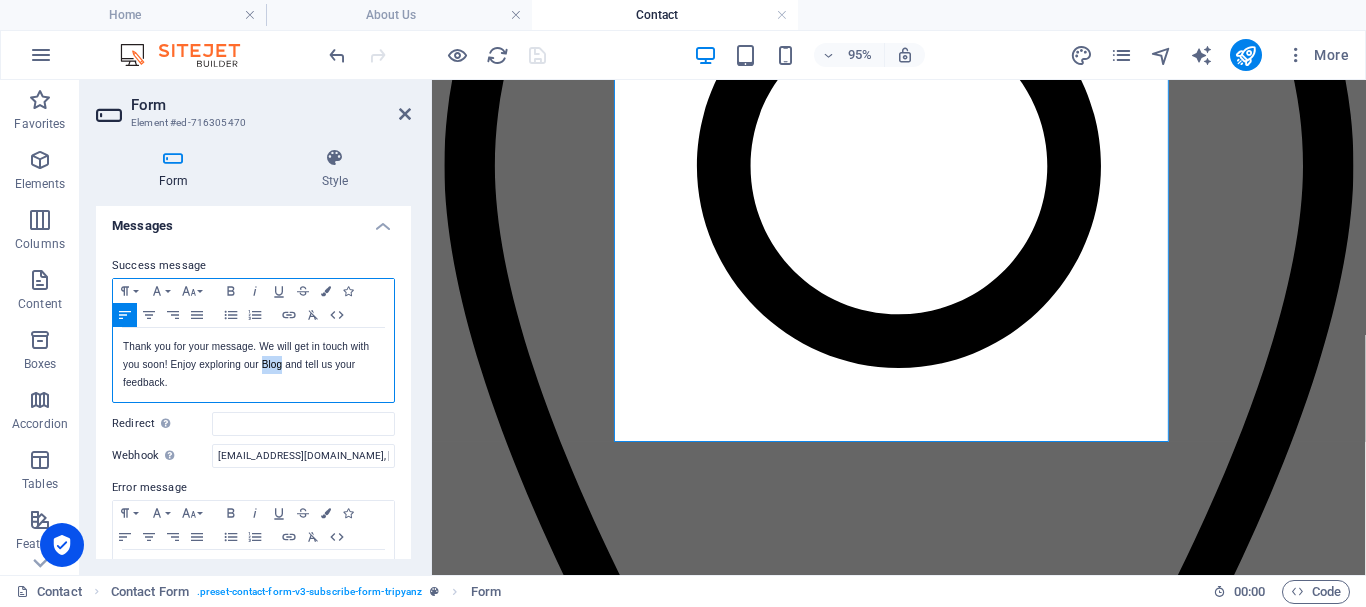 drag, startPoint x: 262, startPoint y: 365, endPoint x: 282, endPoint y: 366, distance: 20.024984 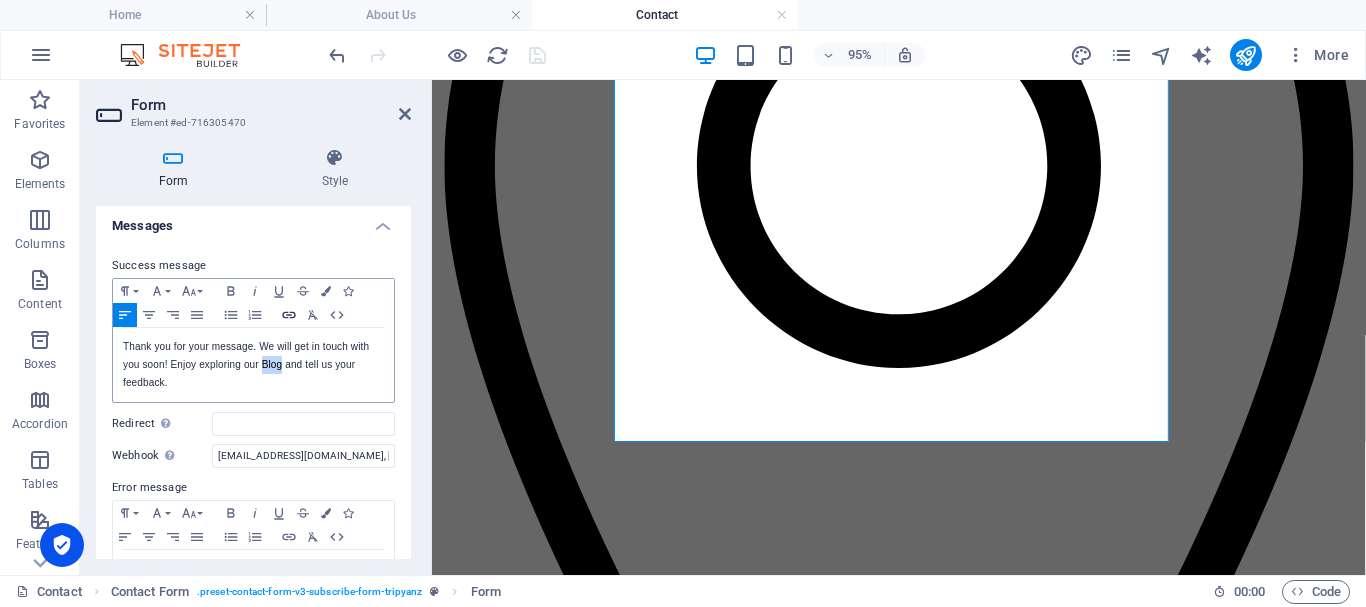 click 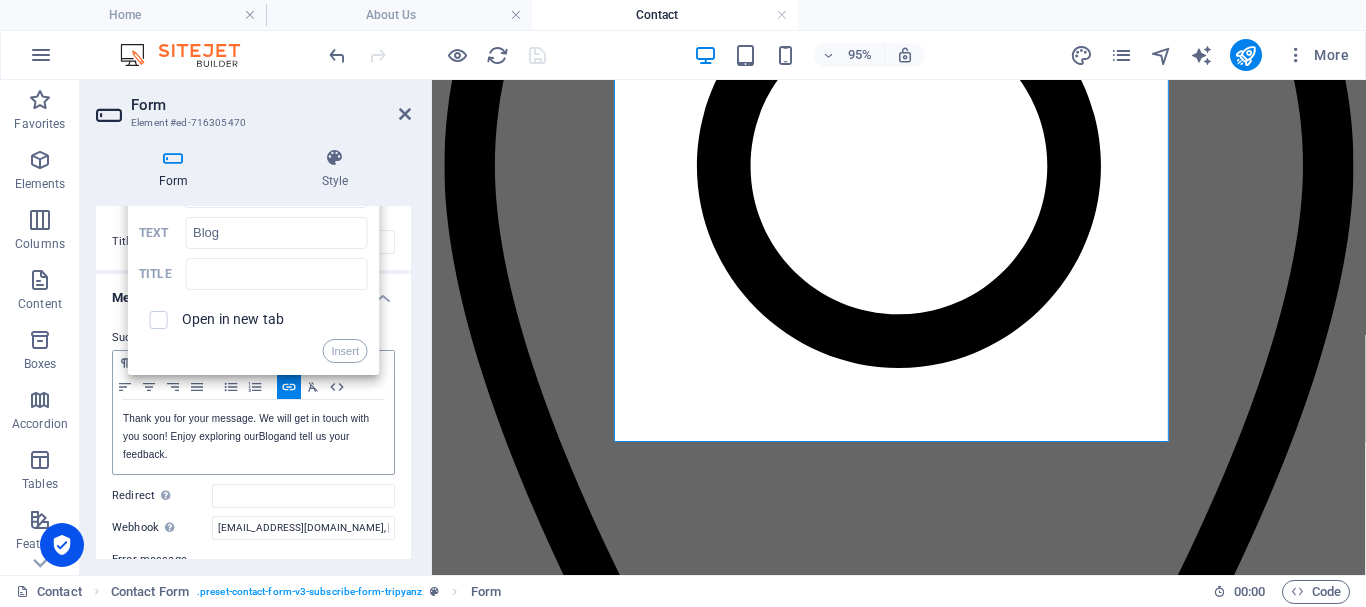 scroll, scrollTop: 0, scrollLeft: 0, axis: both 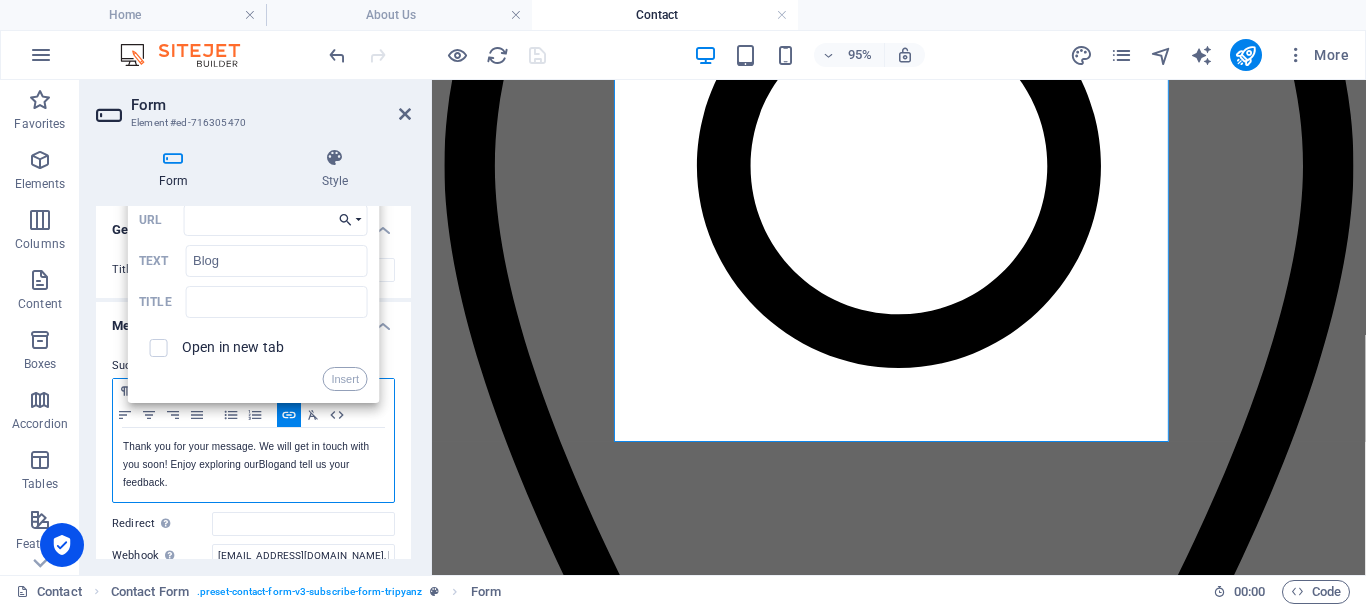 click on "Choose Link" at bounding box center [350, 220] 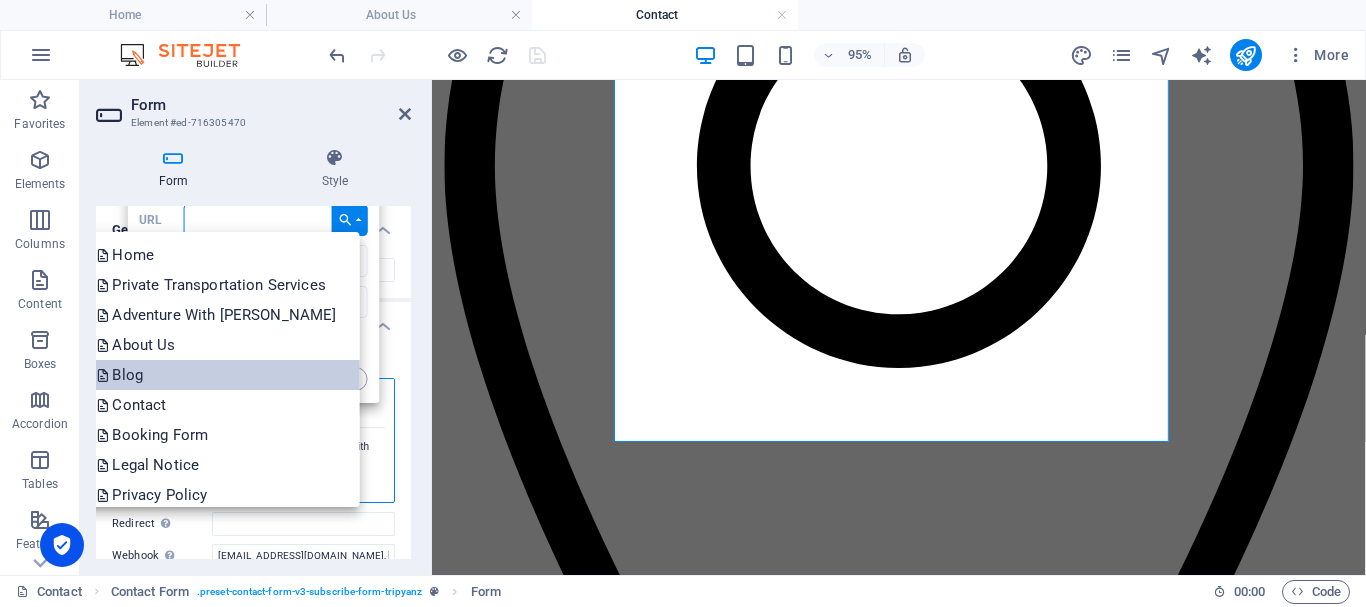 click on "Blog" at bounding box center [121, 375] 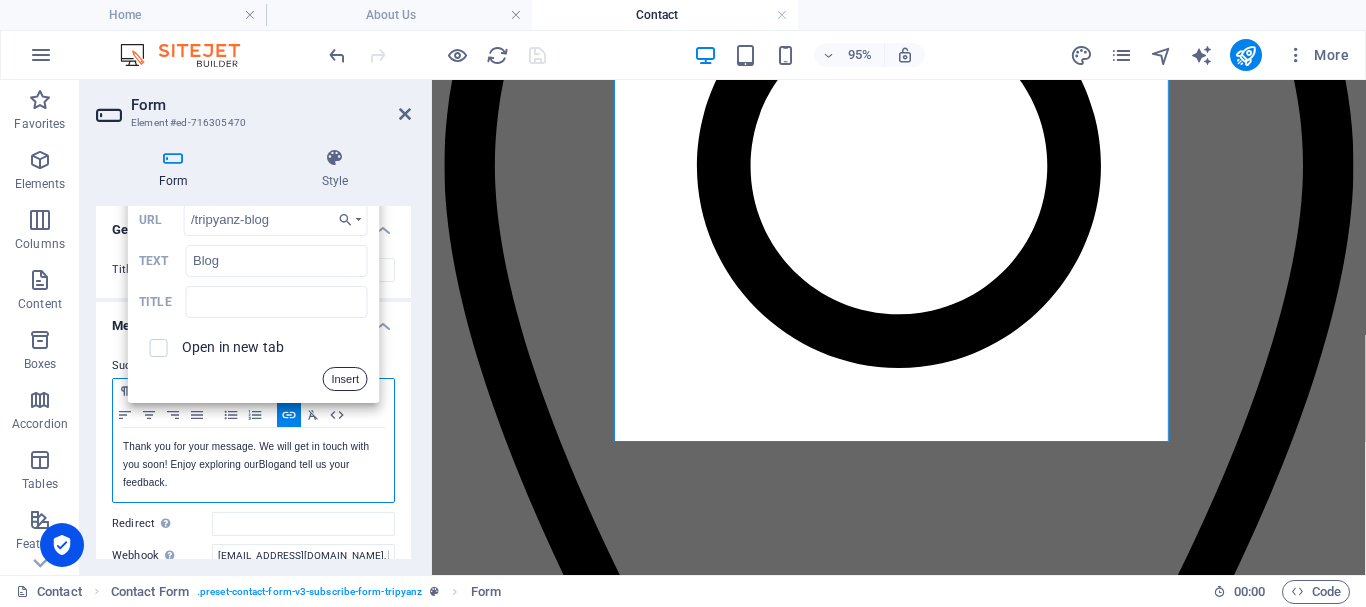 click on "Insert" at bounding box center [345, 379] 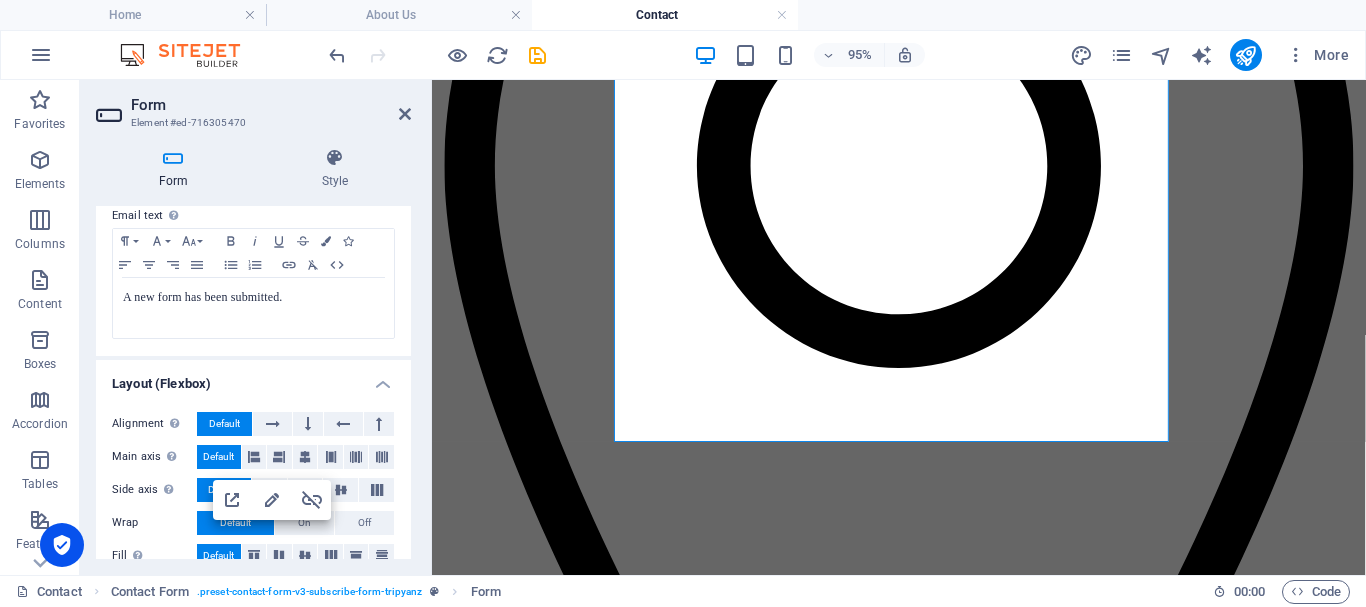 scroll, scrollTop: 766, scrollLeft: 0, axis: vertical 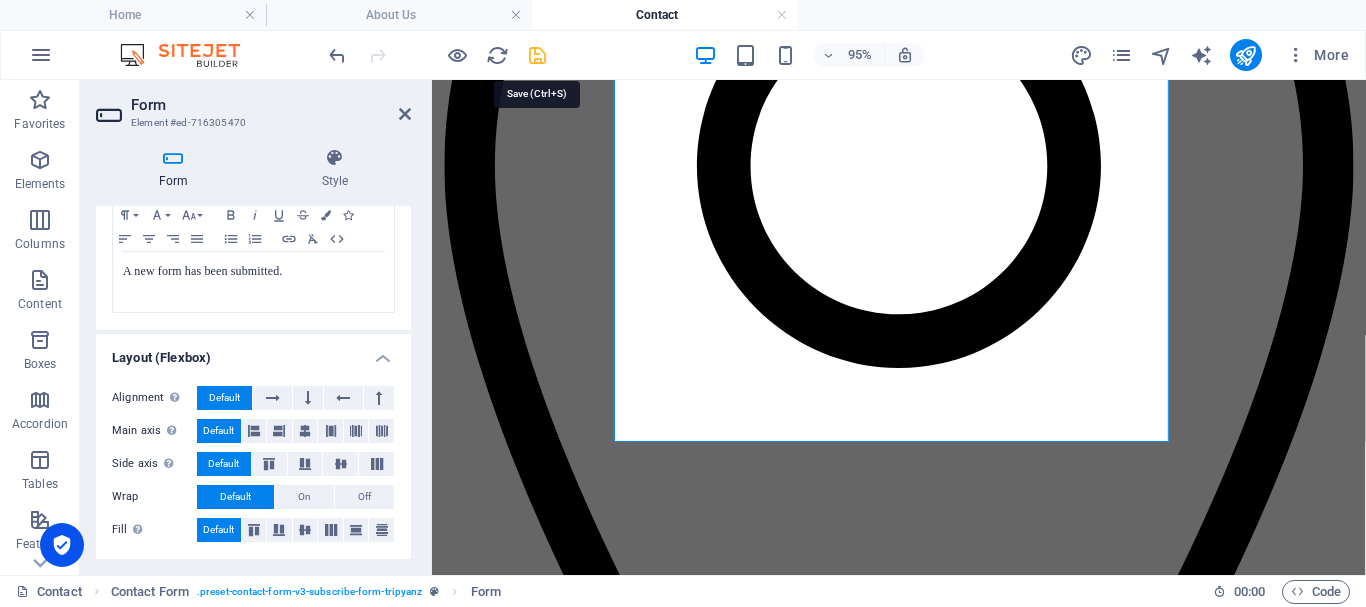 drag, startPoint x: 539, startPoint y: 57, endPoint x: 317, endPoint y: 191, distance: 259.30676 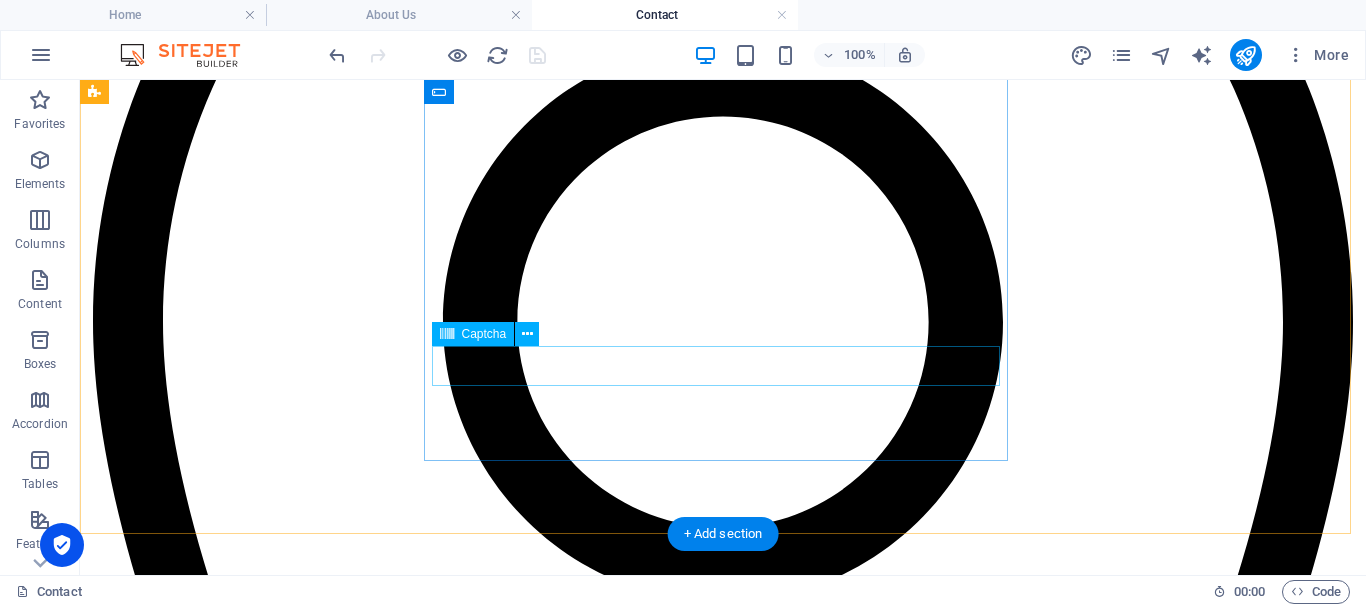 click on "Unreadable? Regenerate" 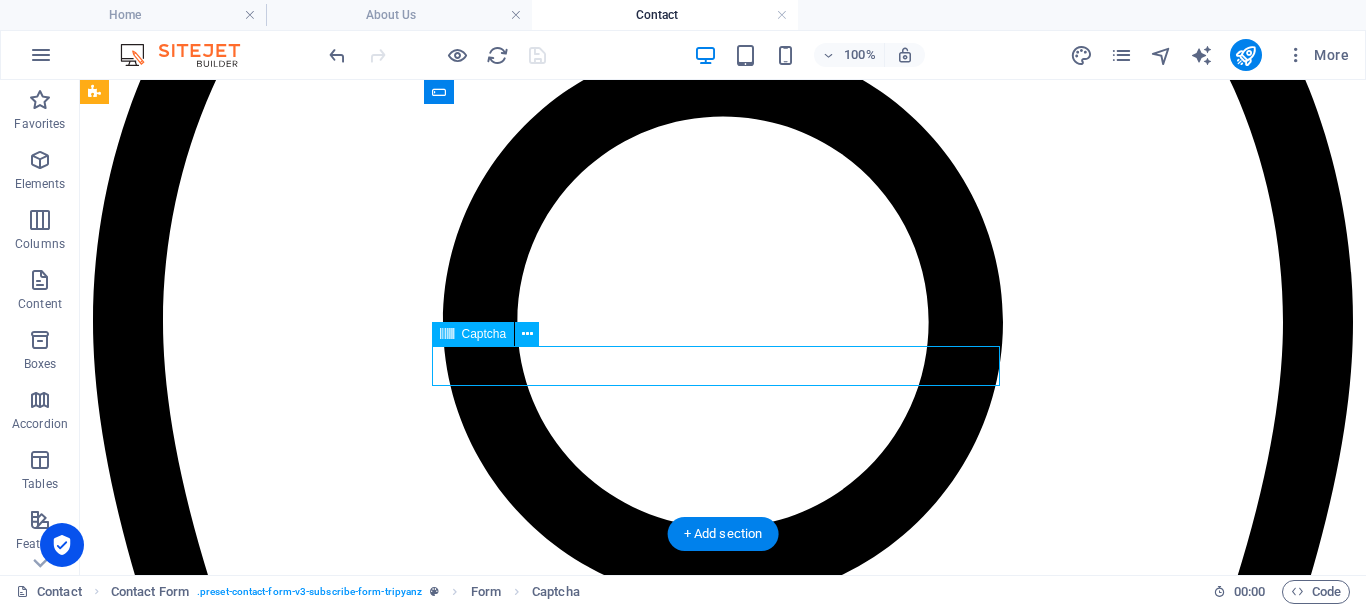 click on "Unreadable? Regenerate" 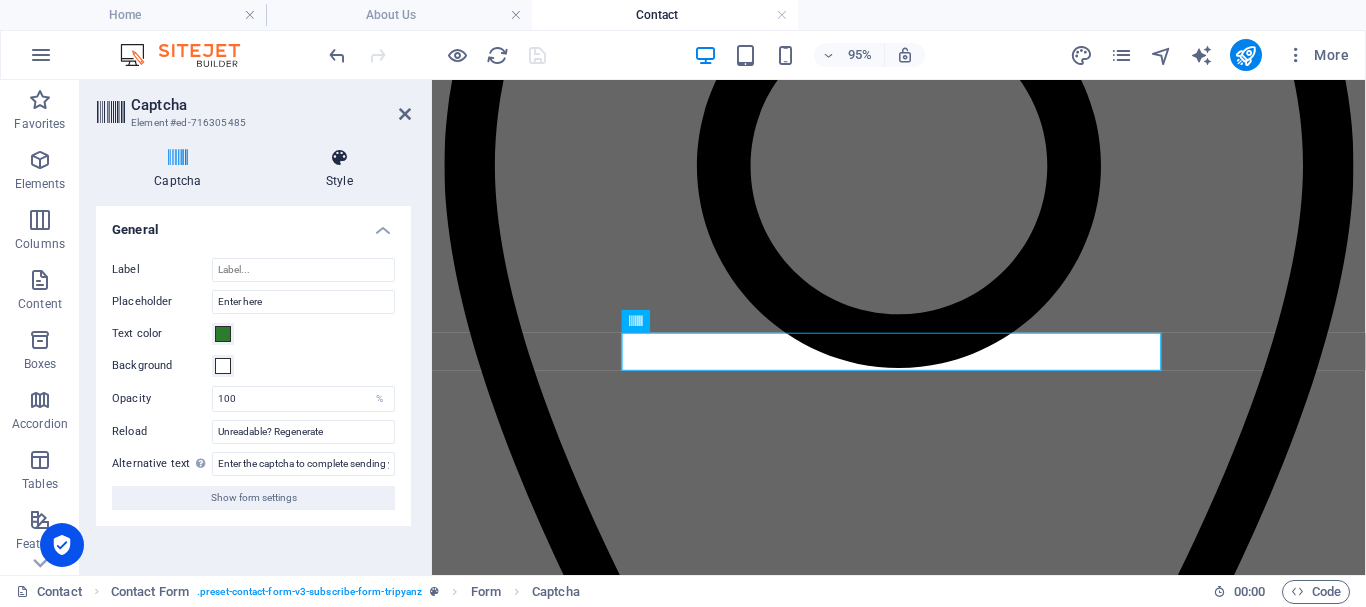 click at bounding box center (339, 158) 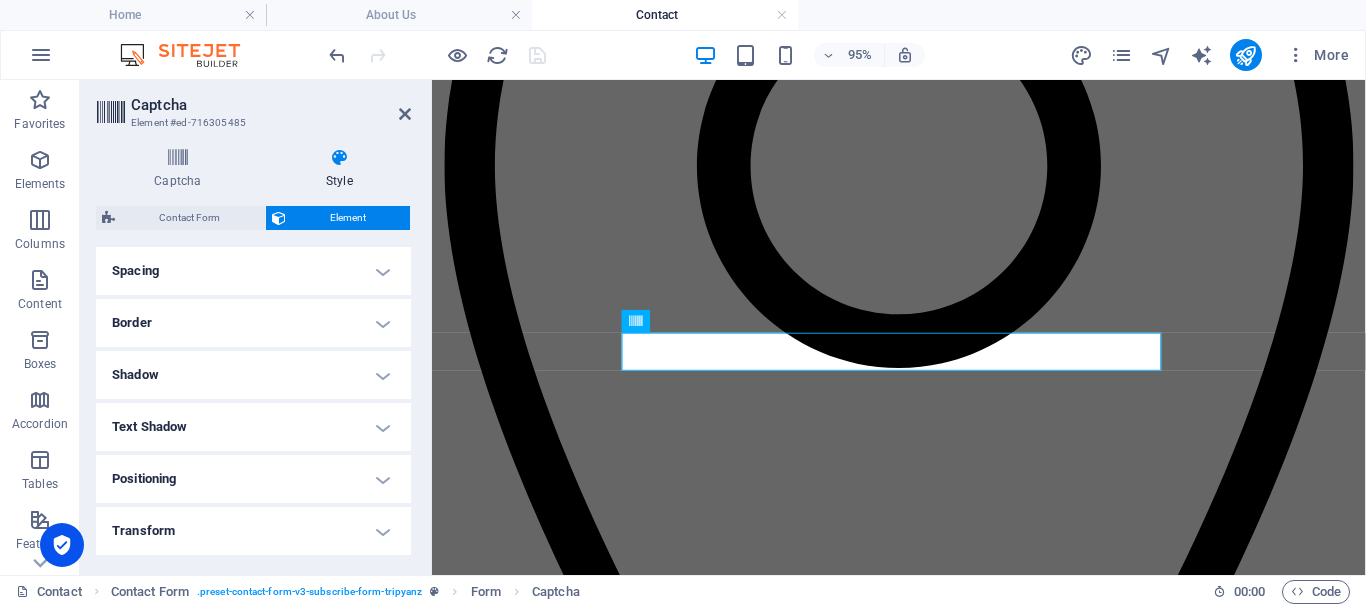 scroll, scrollTop: 400, scrollLeft: 0, axis: vertical 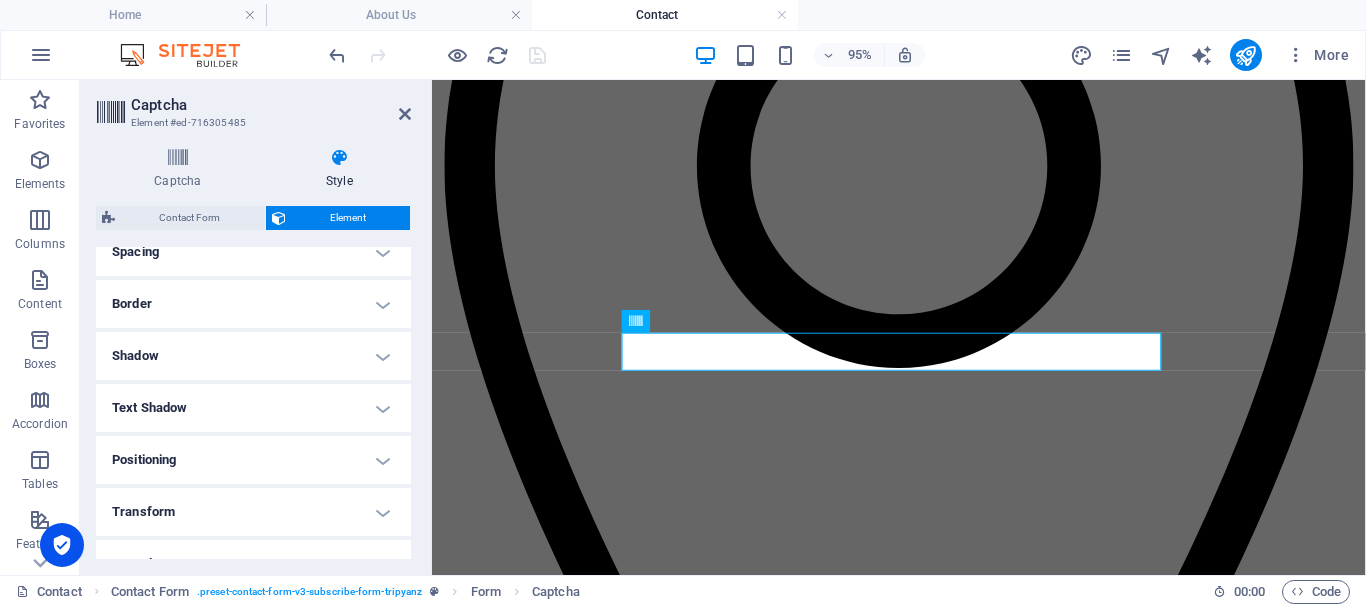 click on "Spacing" at bounding box center (253, 252) 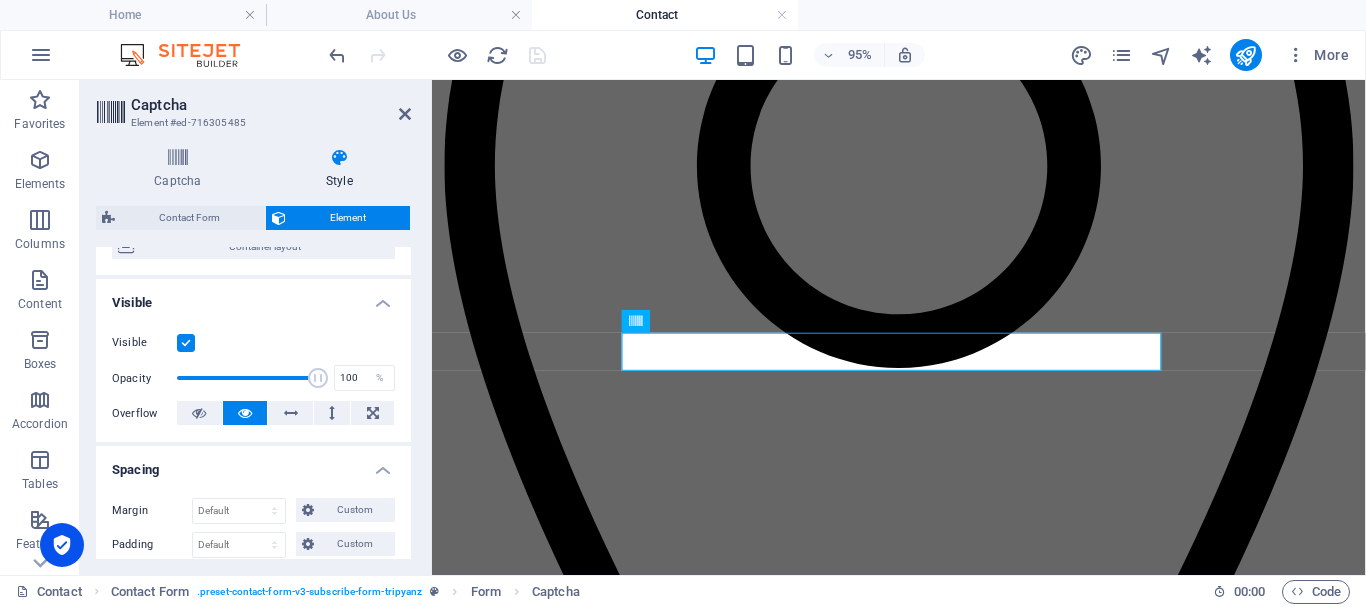 scroll, scrollTop: 200, scrollLeft: 0, axis: vertical 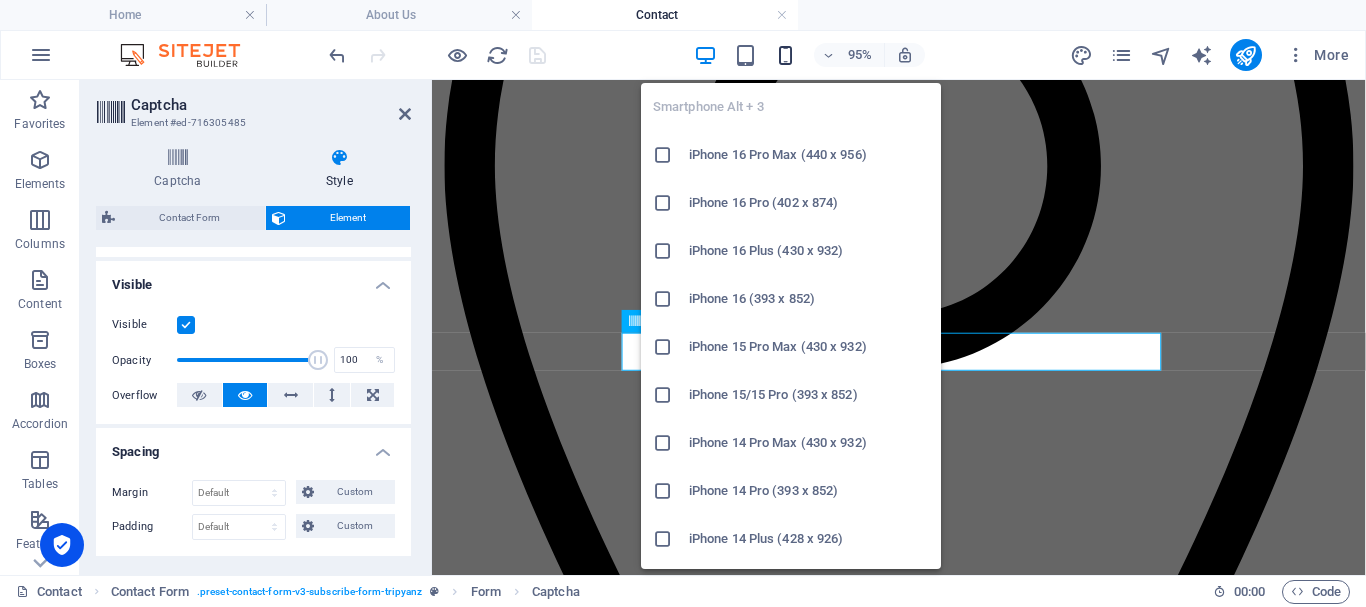 click at bounding box center [785, 55] 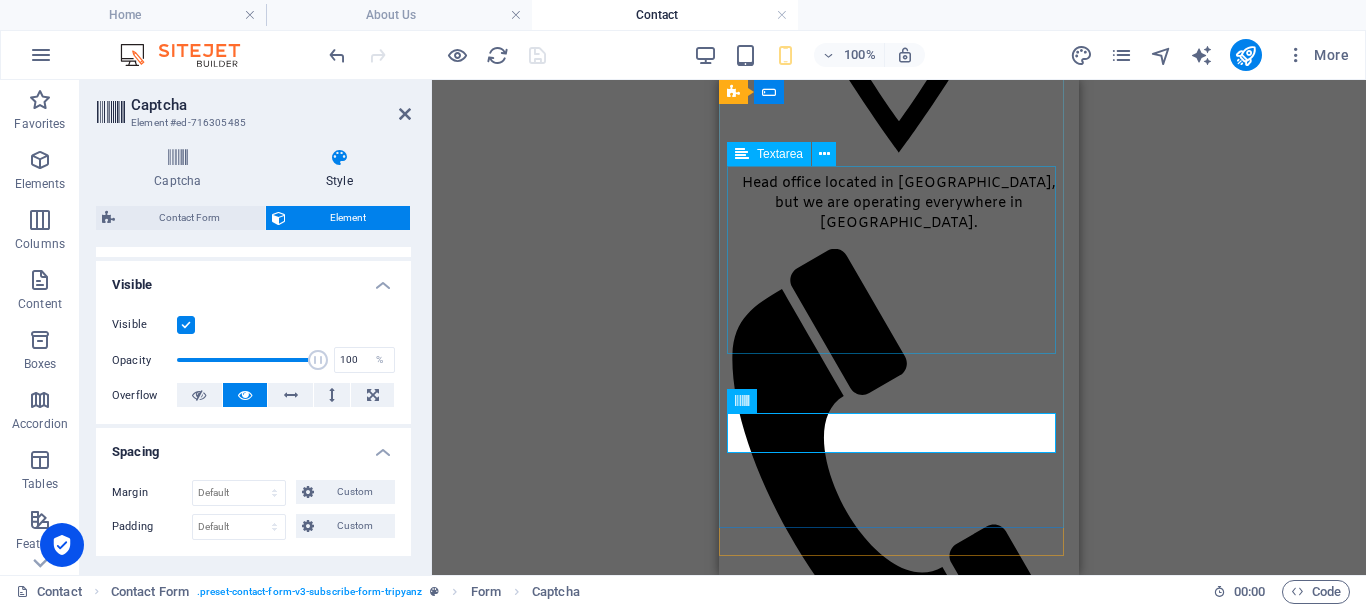 scroll, scrollTop: 620, scrollLeft: 0, axis: vertical 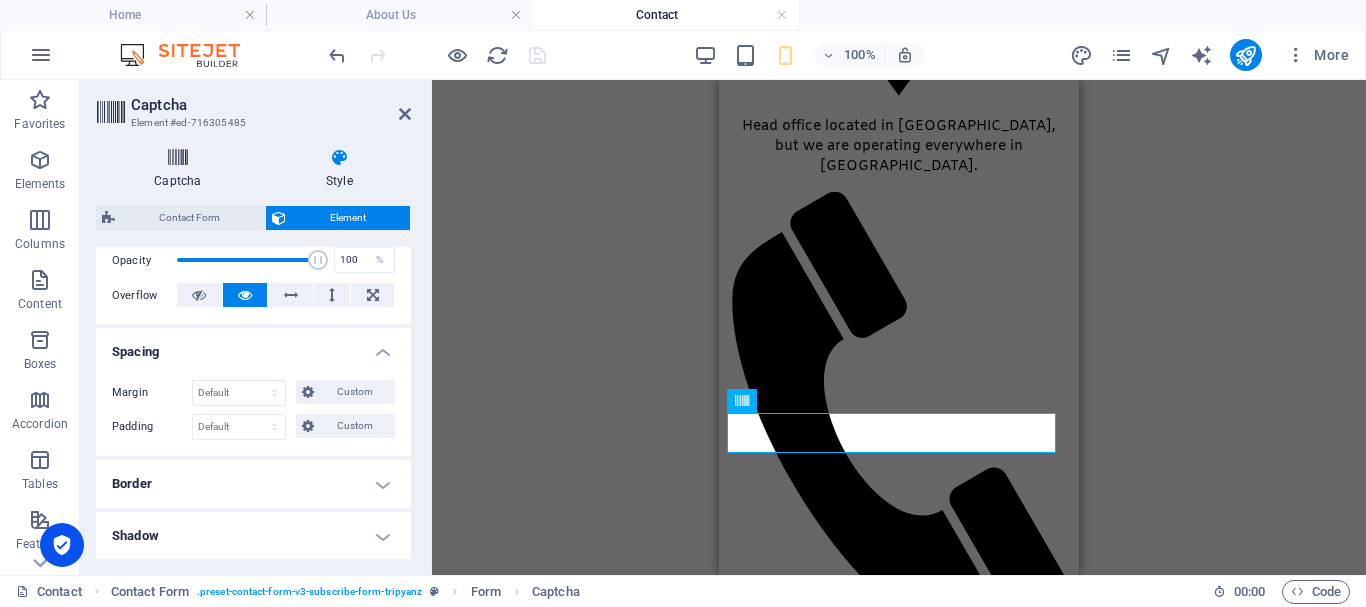 click at bounding box center (178, 158) 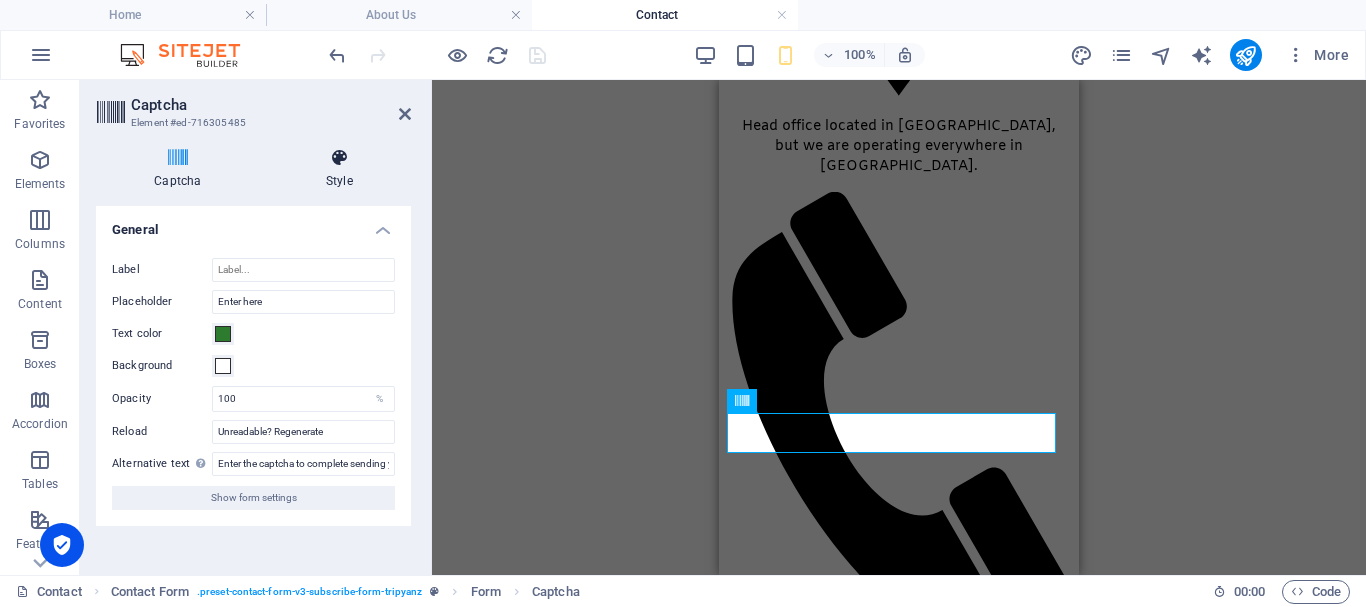 click on "Style" at bounding box center (339, 169) 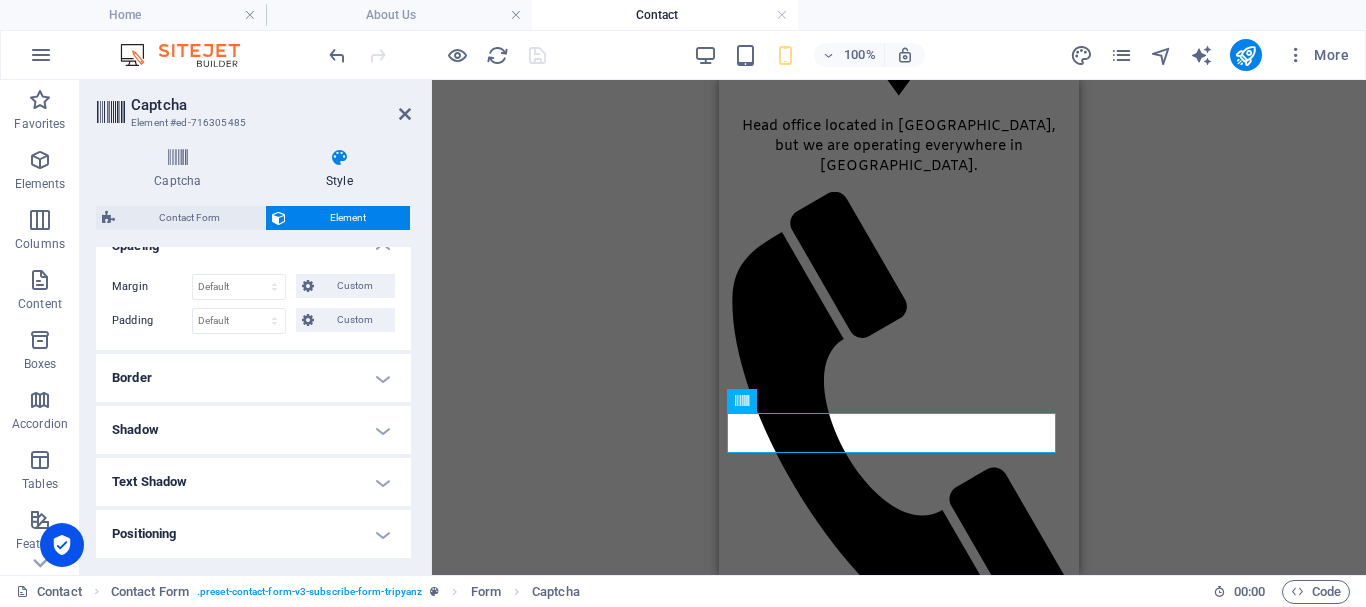 scroll, scrollTop: 300, scrollLeft: 0, axis: vertical 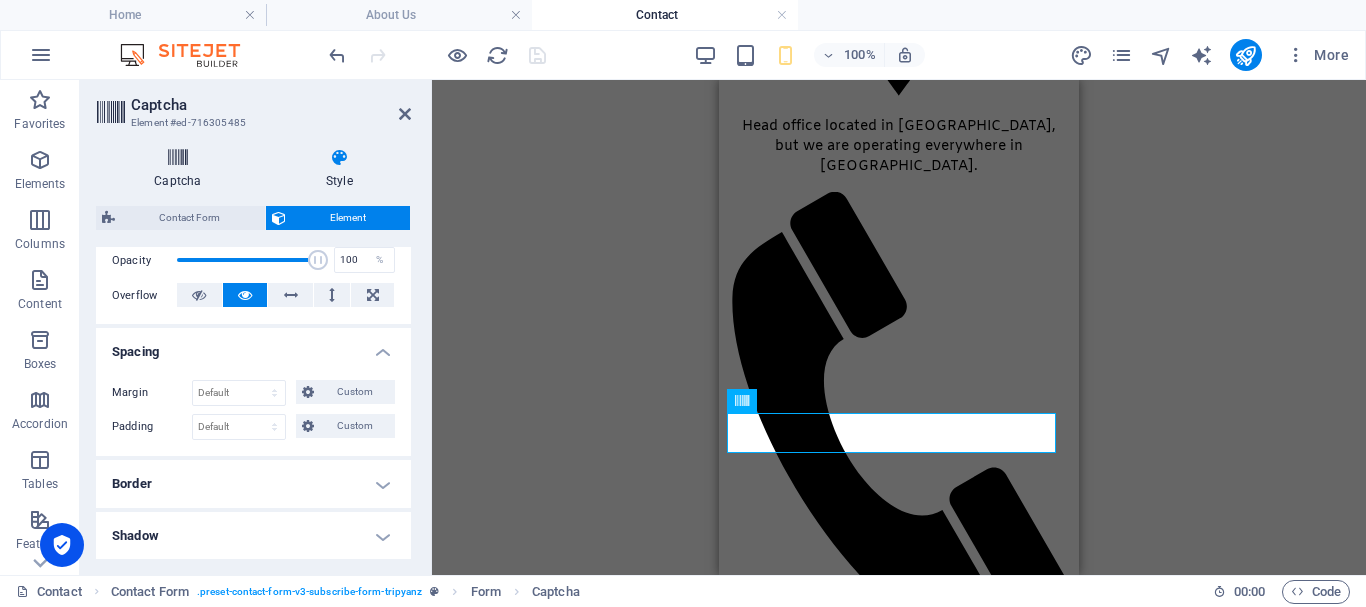 click at bounding box center [178, 158] 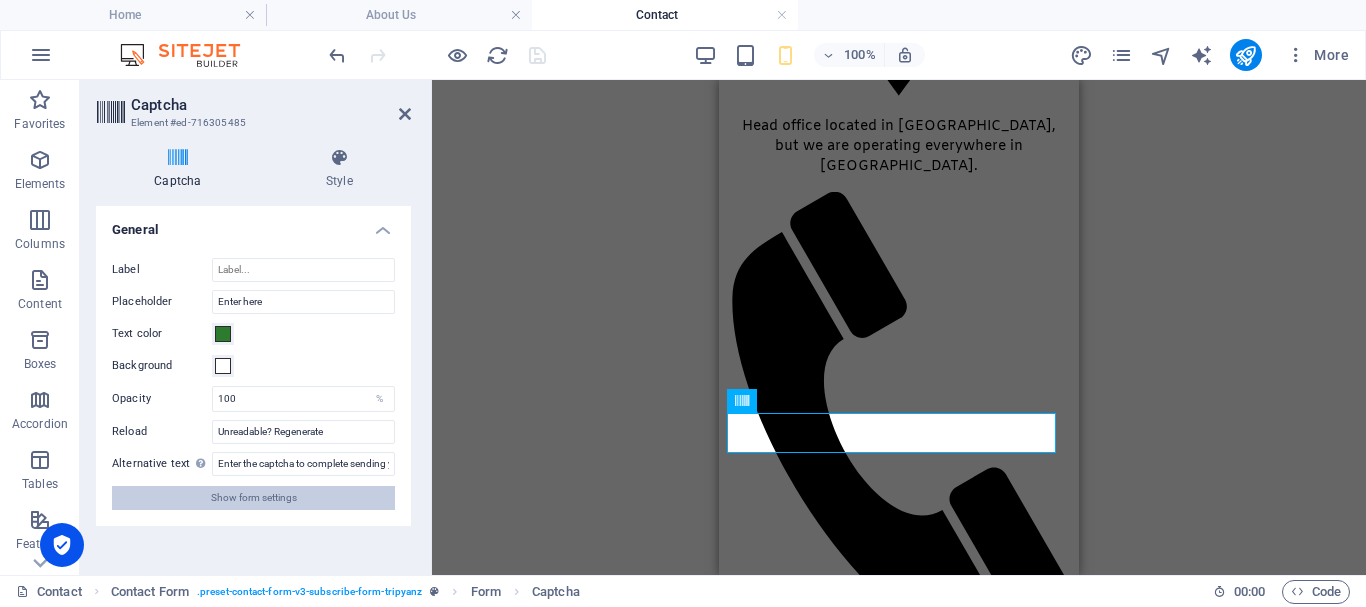 click on "Show form settings" at bounding box center (254, 498) 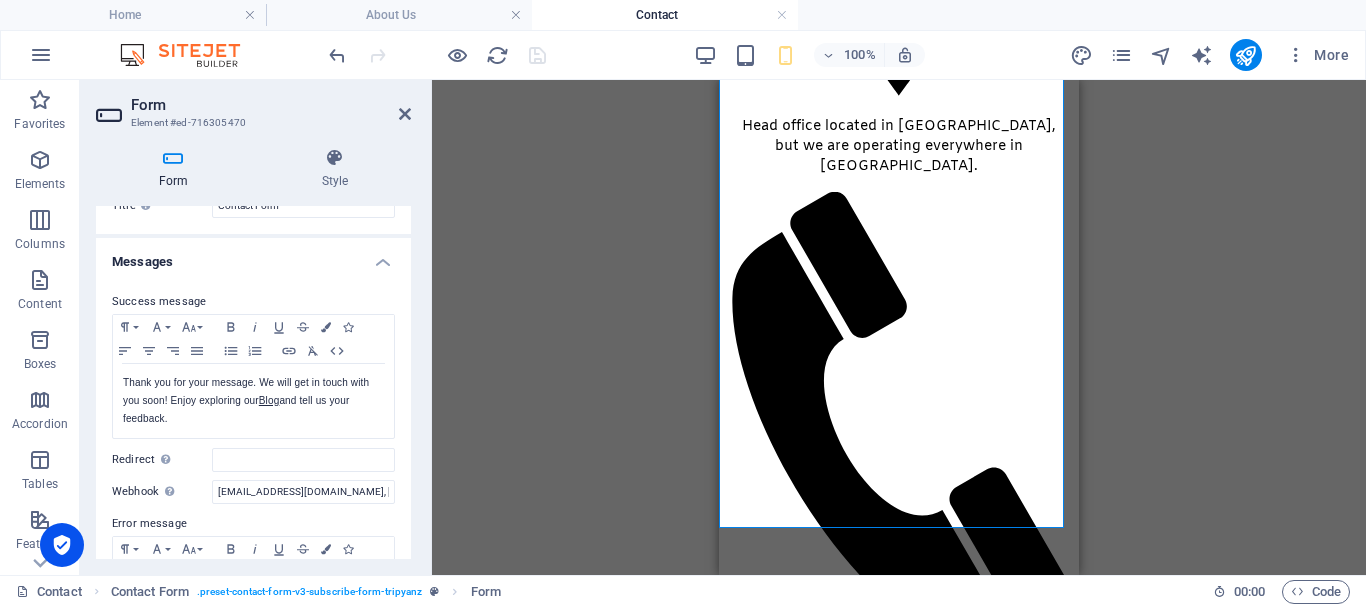 scroll, scrollTop: 100, scrollLeft: 0, axis: vertical 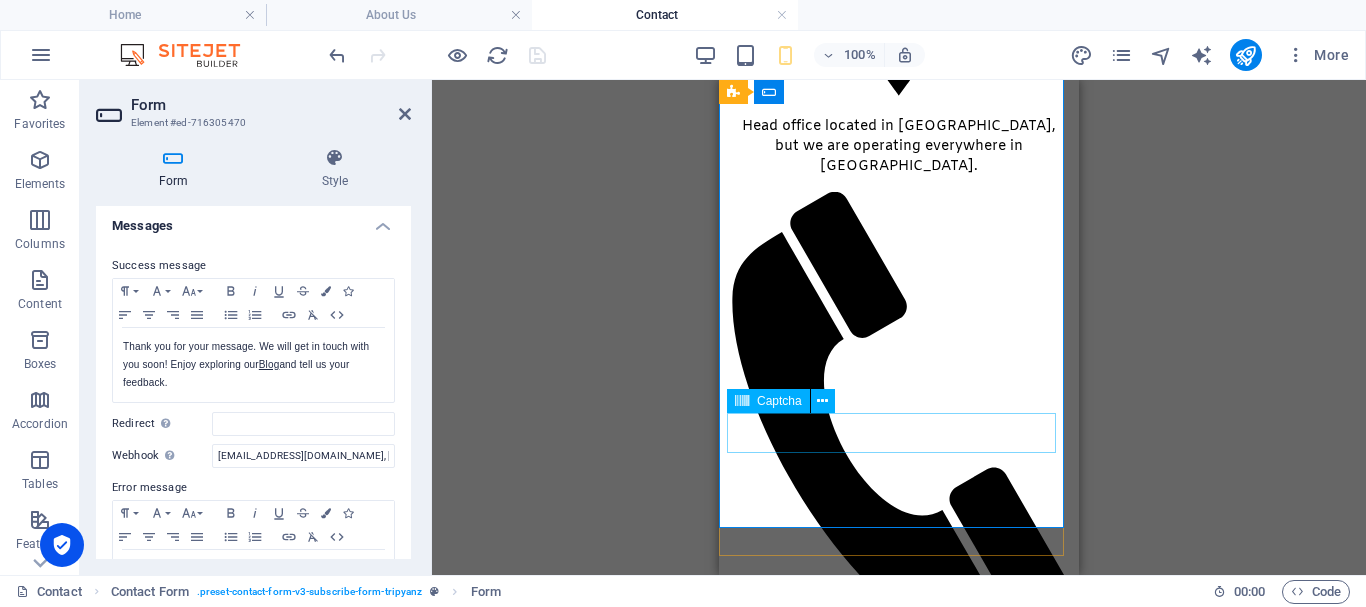 click on "Unreadable? Regenerate" 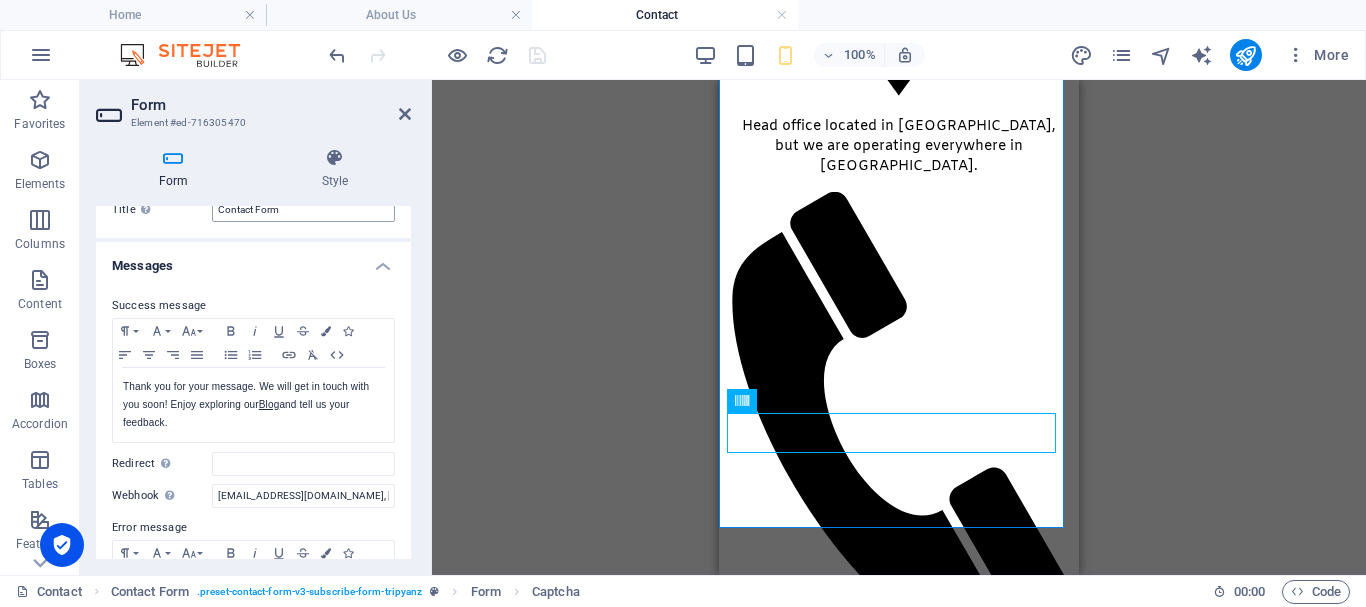 scroll, scrollTop: 0, scrollLeft: 0, axis: both 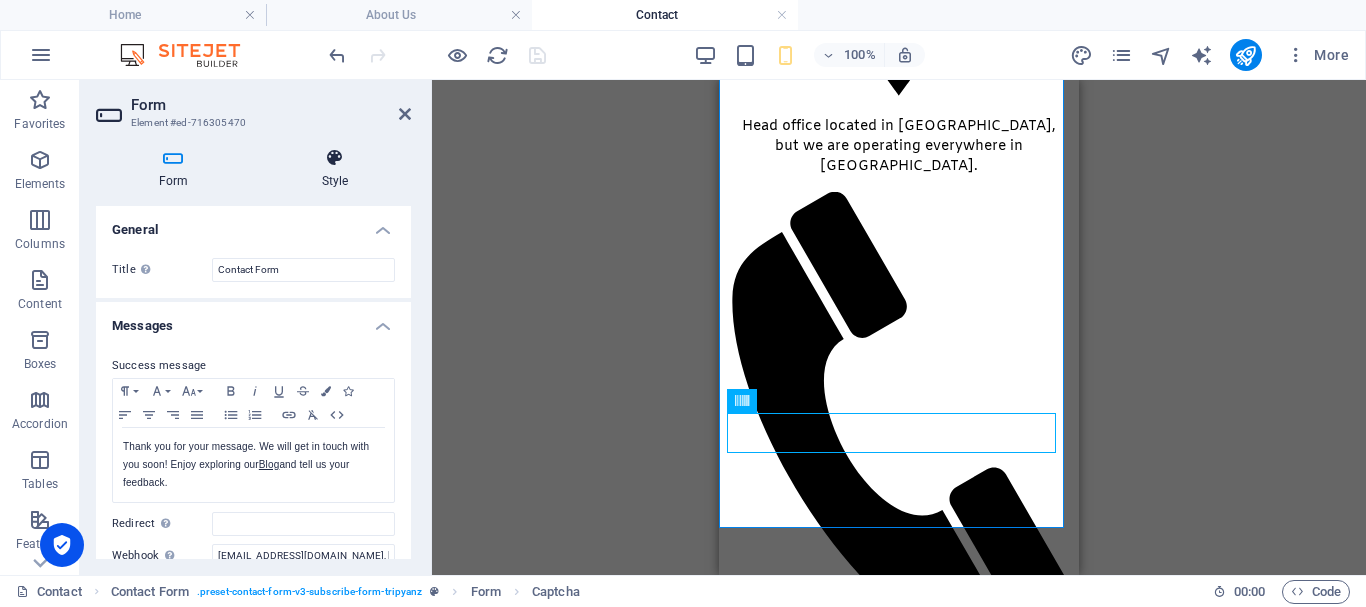 click at bounding box center [335, 158] 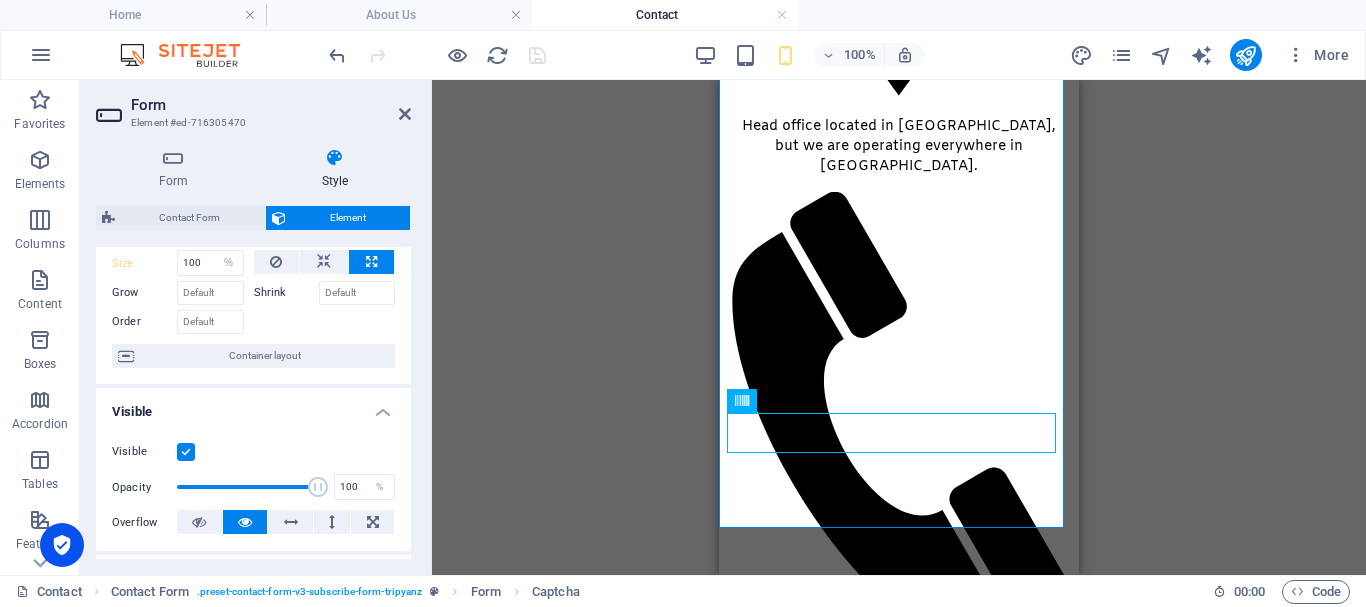 scroll, scrollTop: 100, scrollLeft: 0, axis: vertical 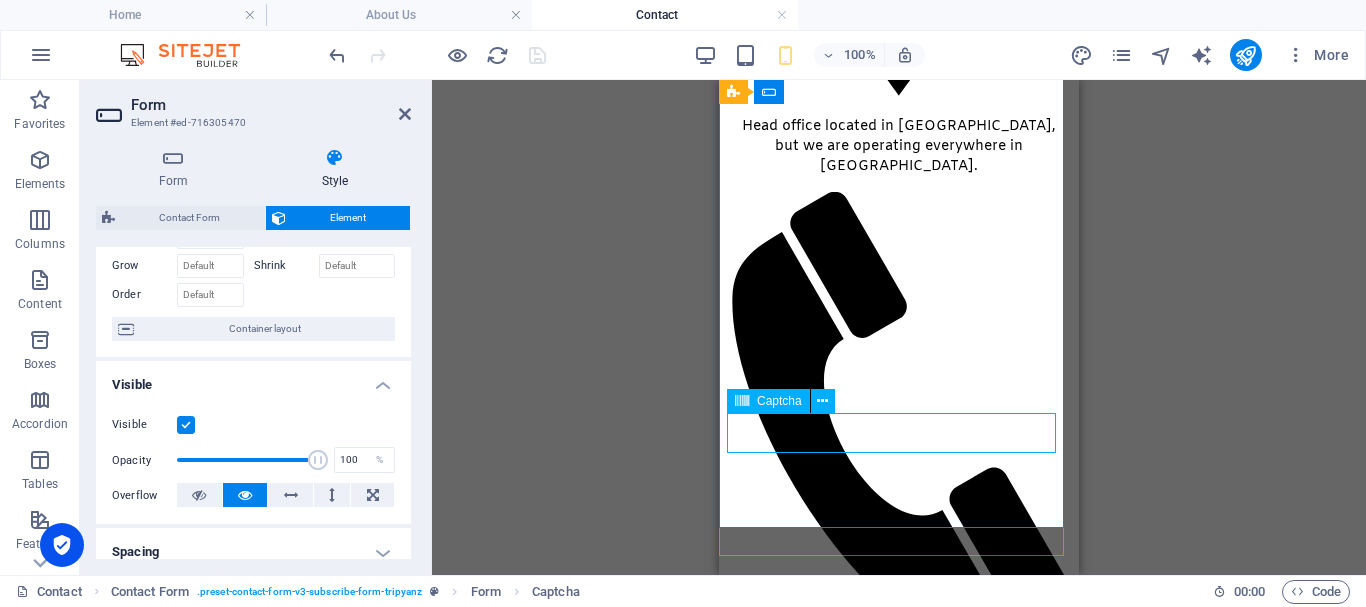 click on "Captcha" at bounding box center [779, 401] 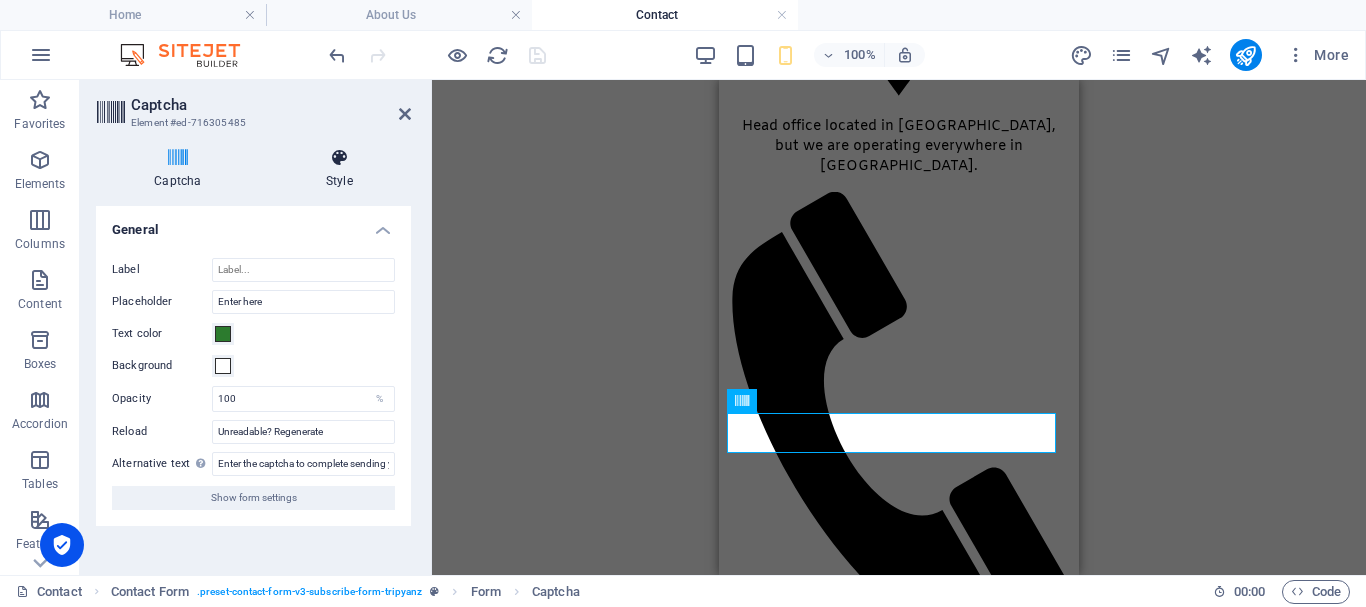 click on "Style" at bounding box center (339, 169) 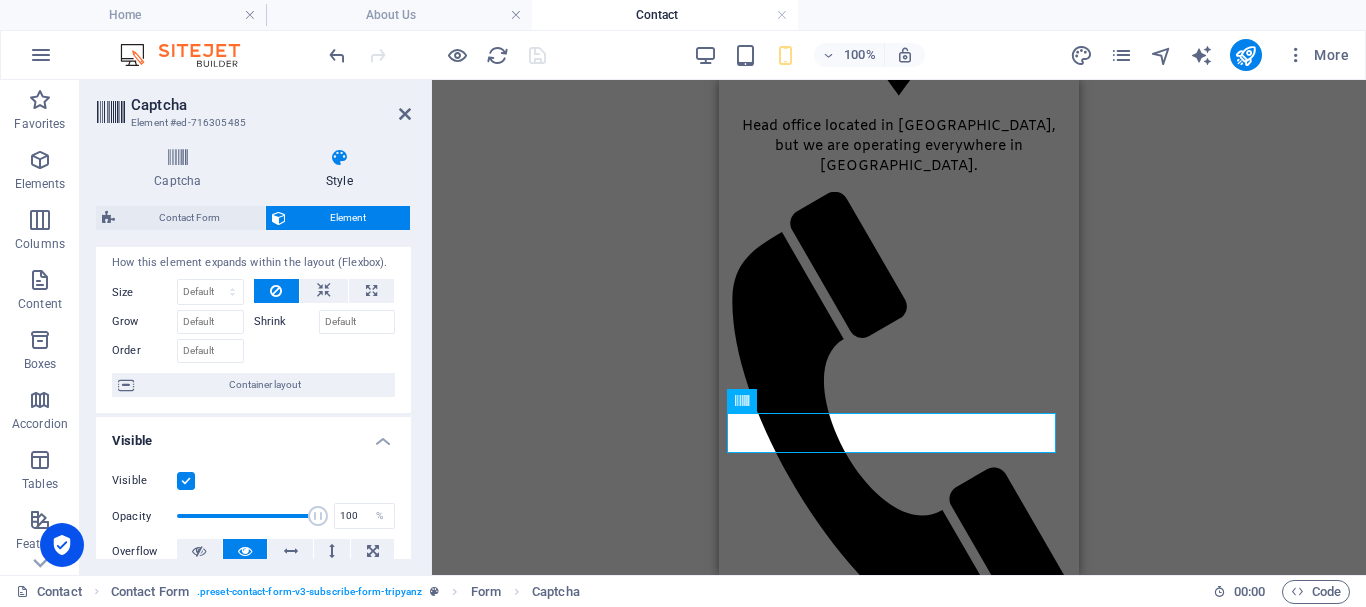 scroll, scrollTop: 0, scrollLeft: 0, axis: both 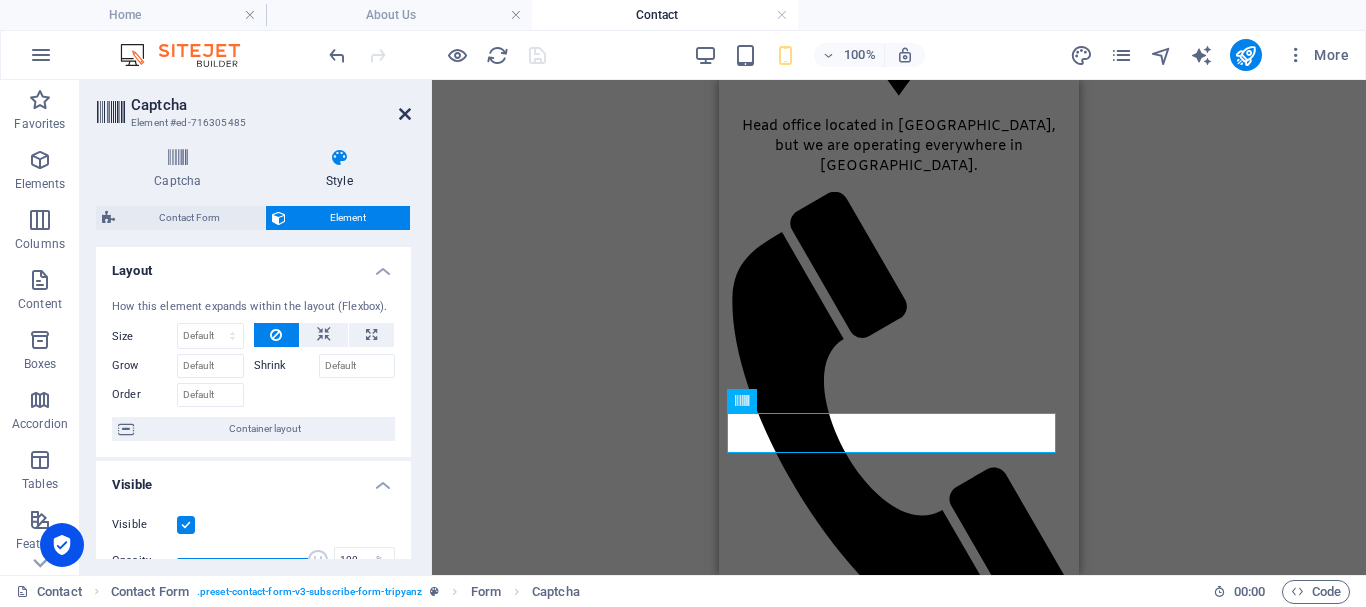 click at bounding box center [405, 114] 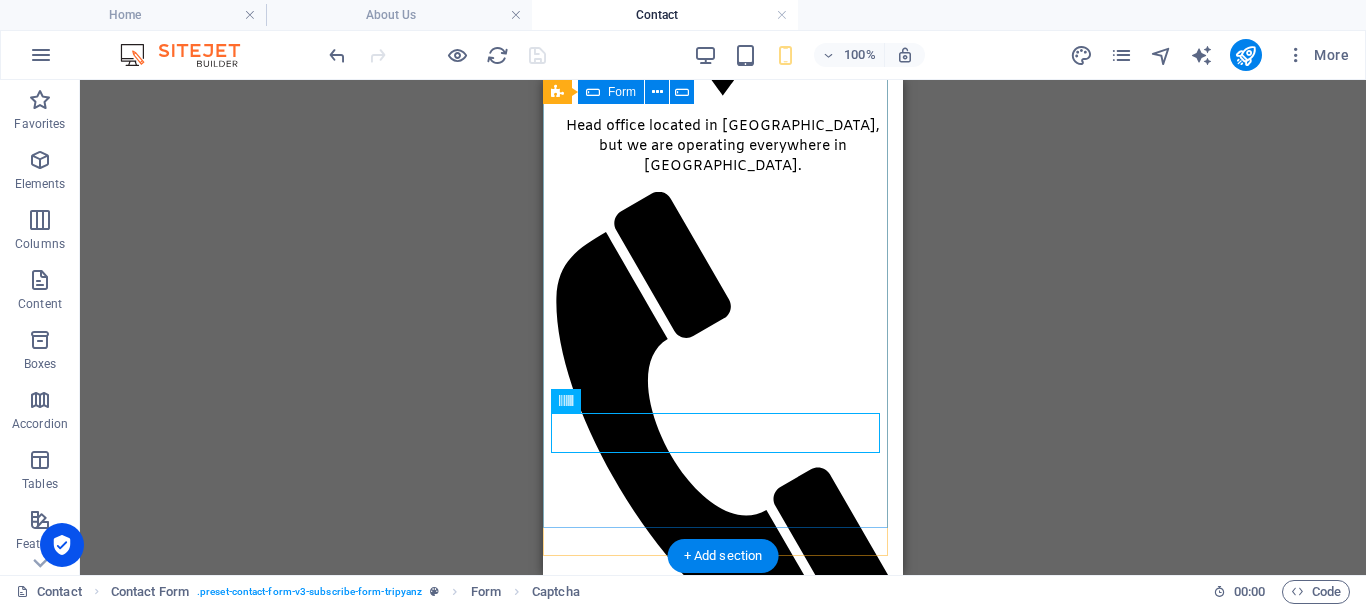 click on "Full Name Enter Your Email  Your Message   I have read the privacy policy. Unreadable? Regenerate SEND NOW" 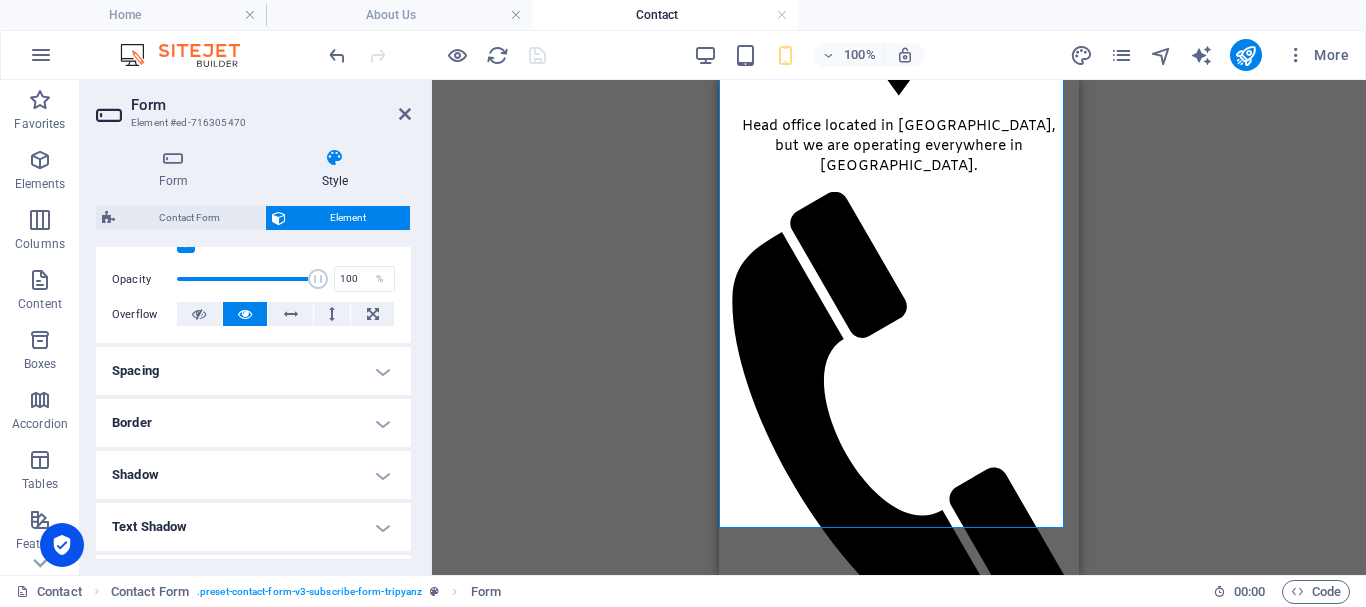 scroll, scrollTop: 300, scrollLeft: 0, axis: vertical 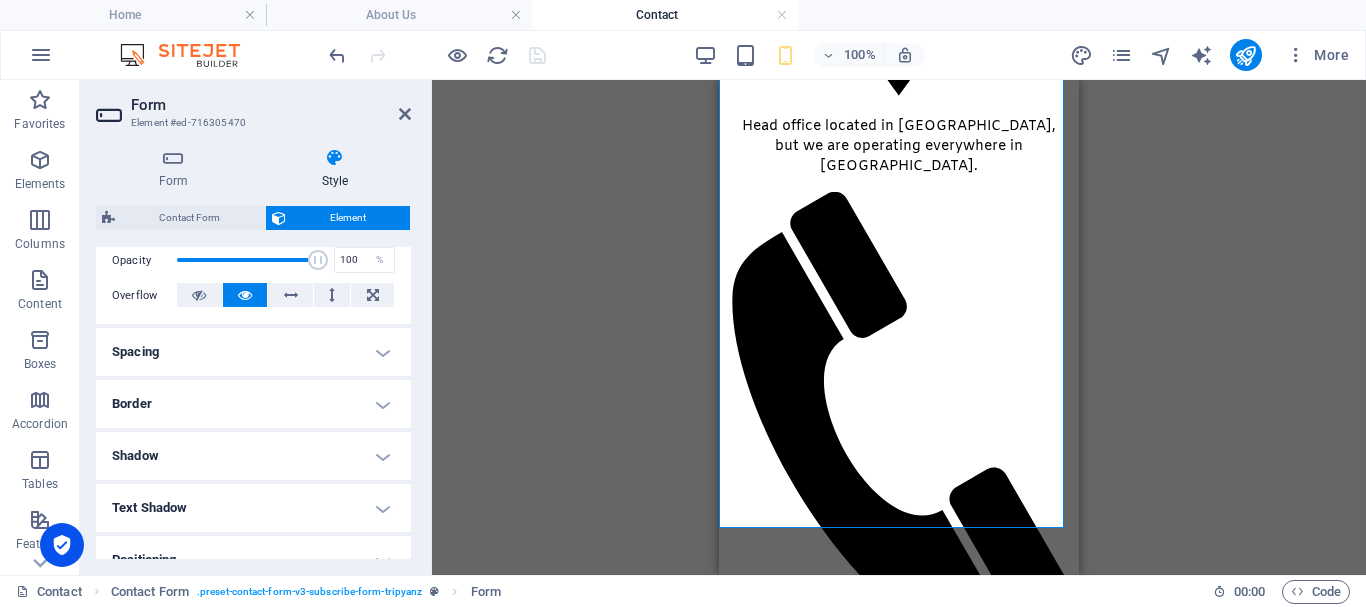 click on "Spacing" at bounding box center (253, 352) 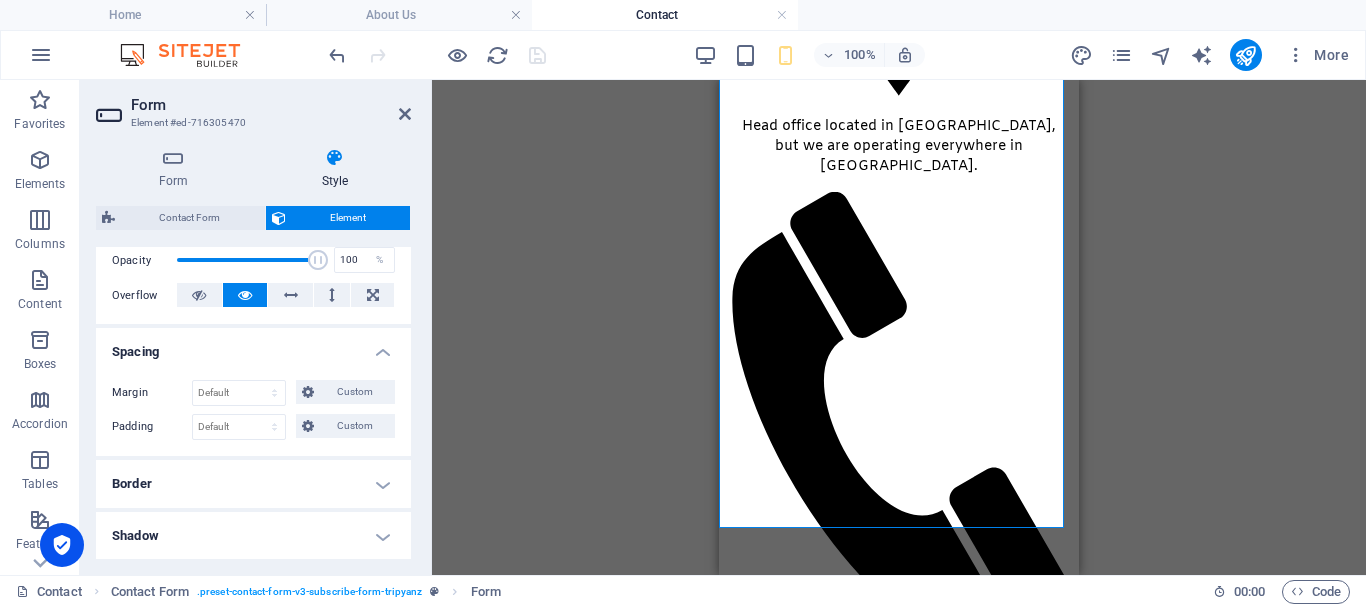 click on "Spacing" at bounding box center (253, 346) 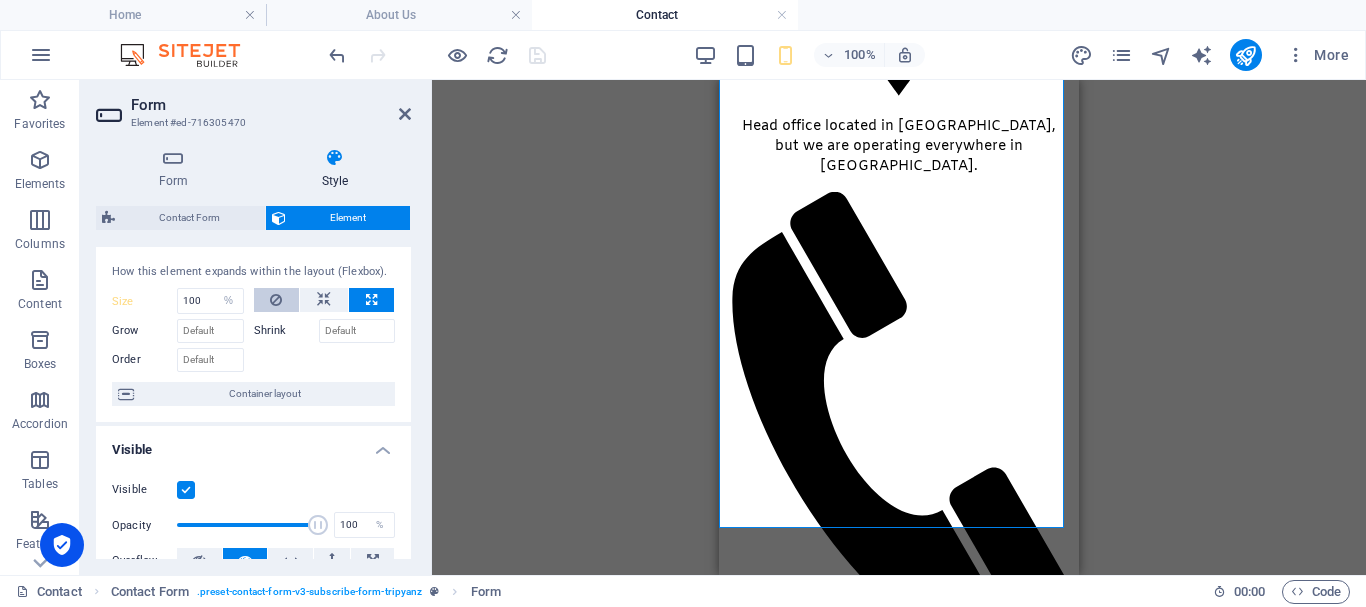 scroll, scrollTop: 0, scrollLeft: 0, axis: both 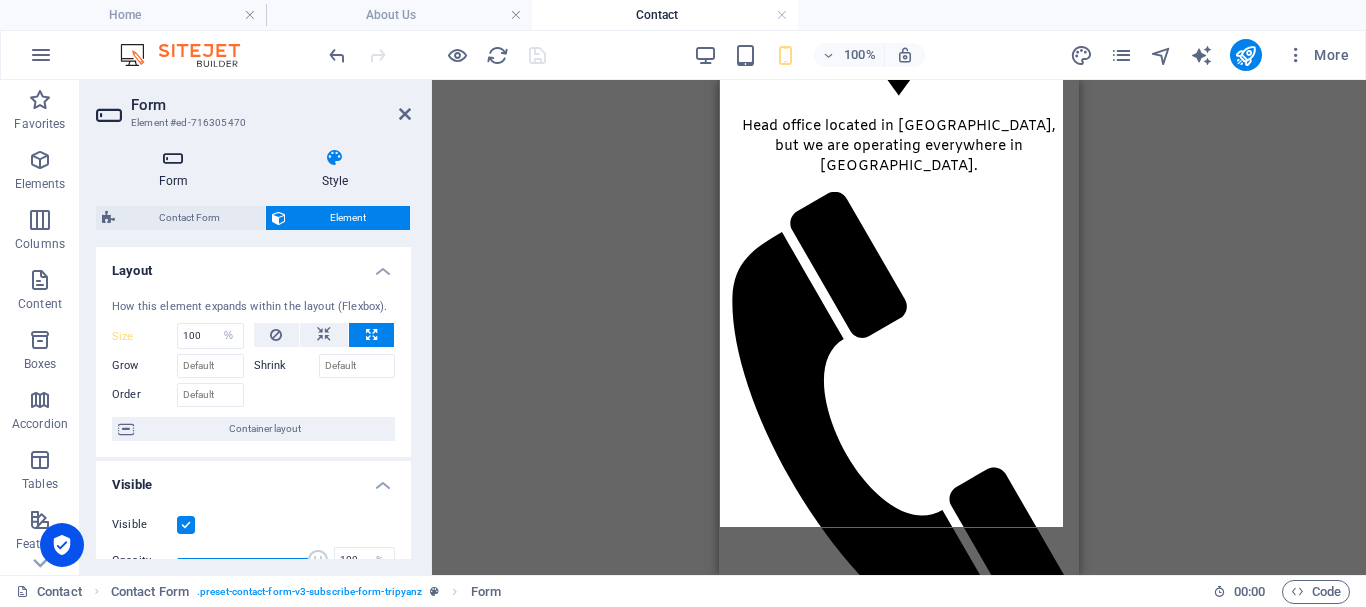 click at bounding box center [173, 158] 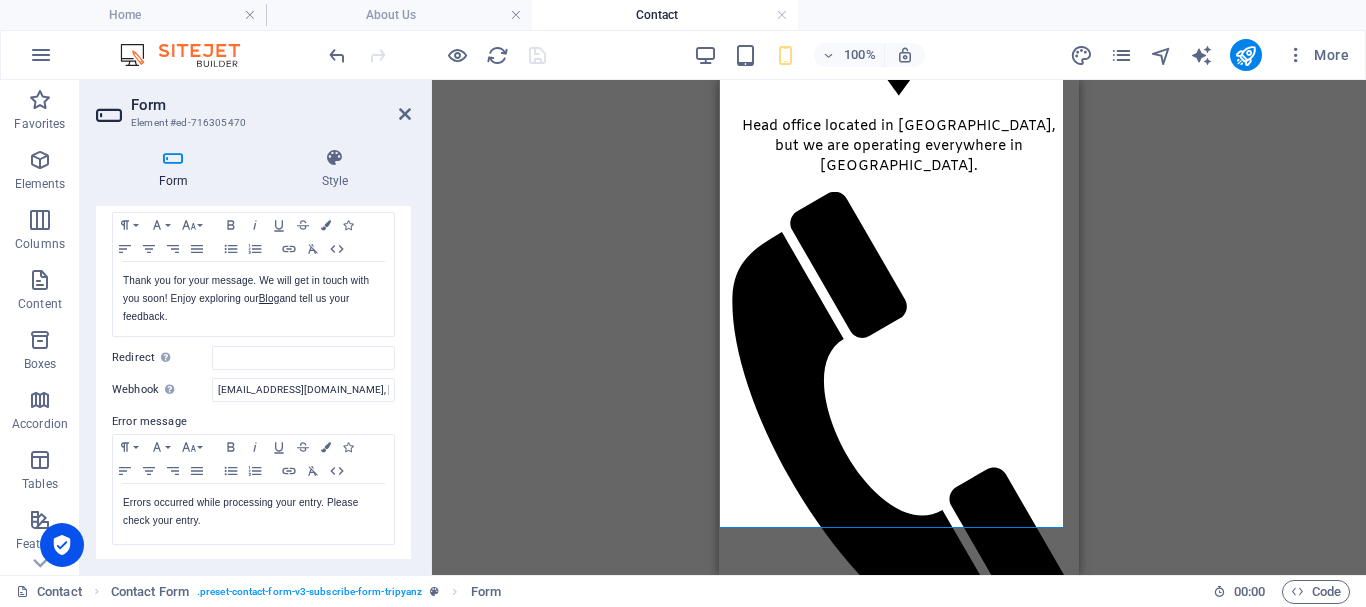 scroll, scrollTop: 0, scrollLeft: 0, axis: both 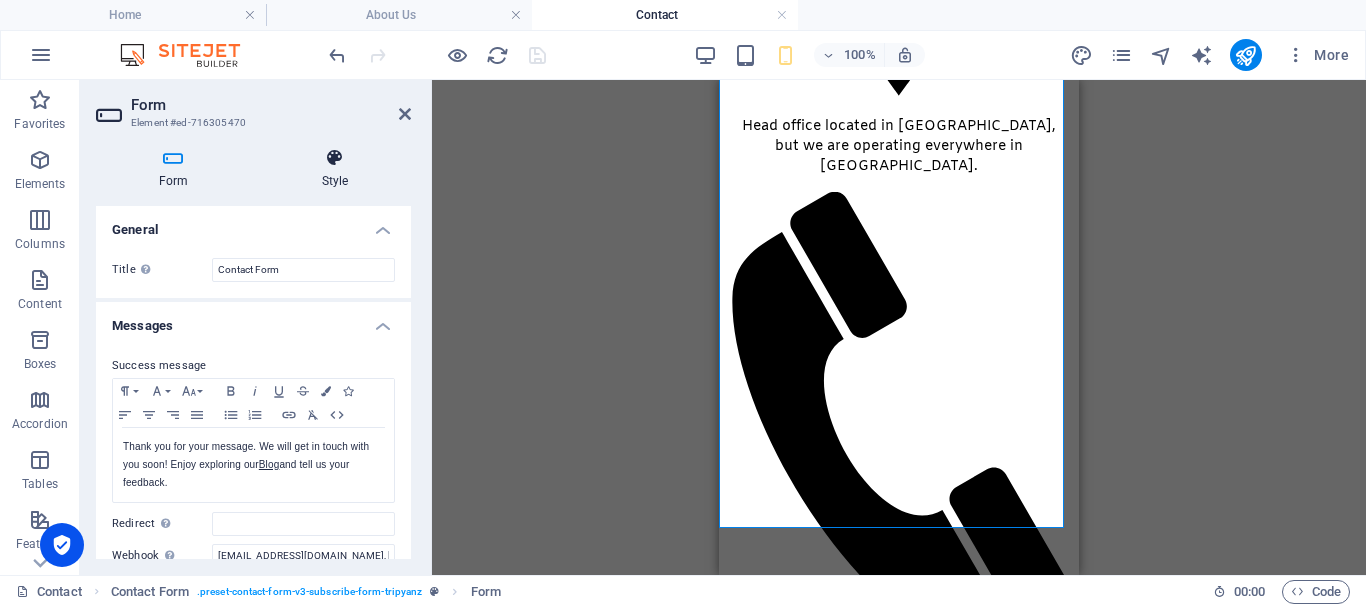 click at bounding box center (335, 158) 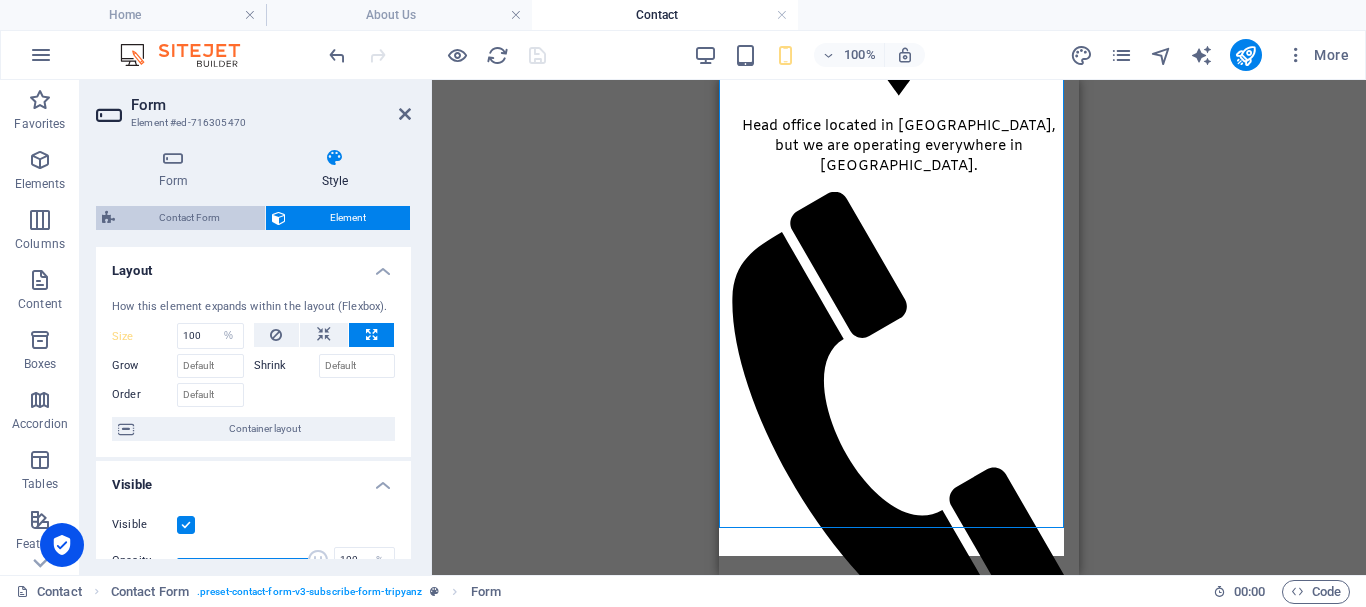 click on "Contact Form" at bounding box center (190, 218) 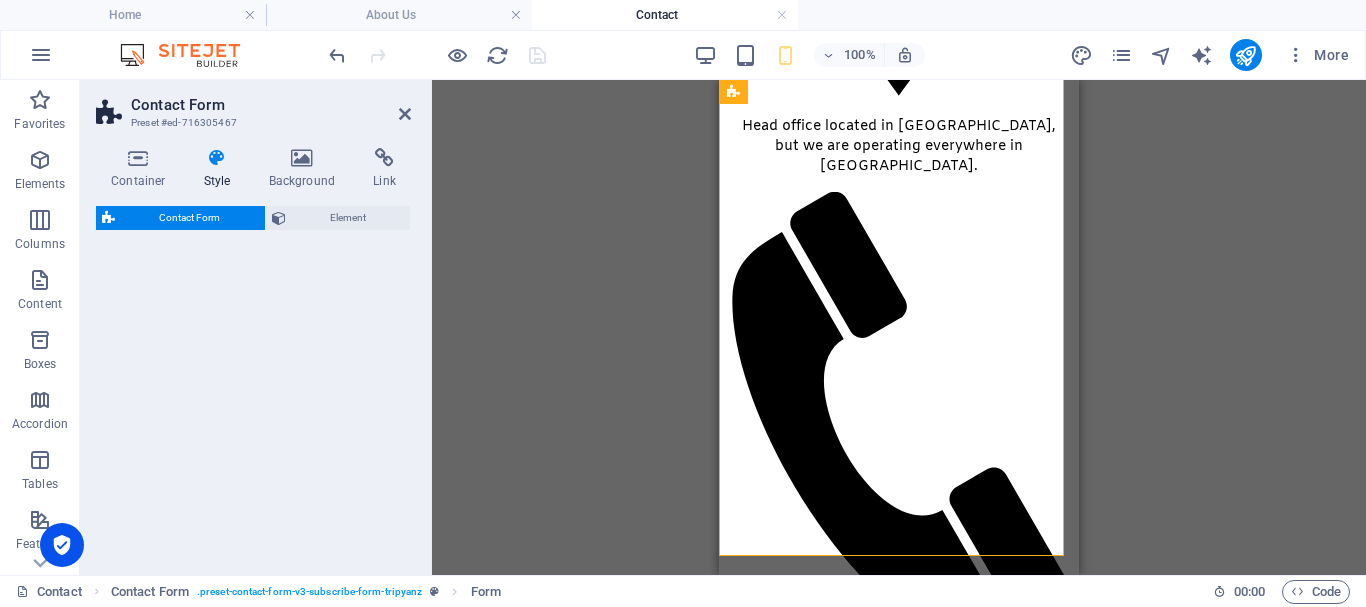 select on "rem" 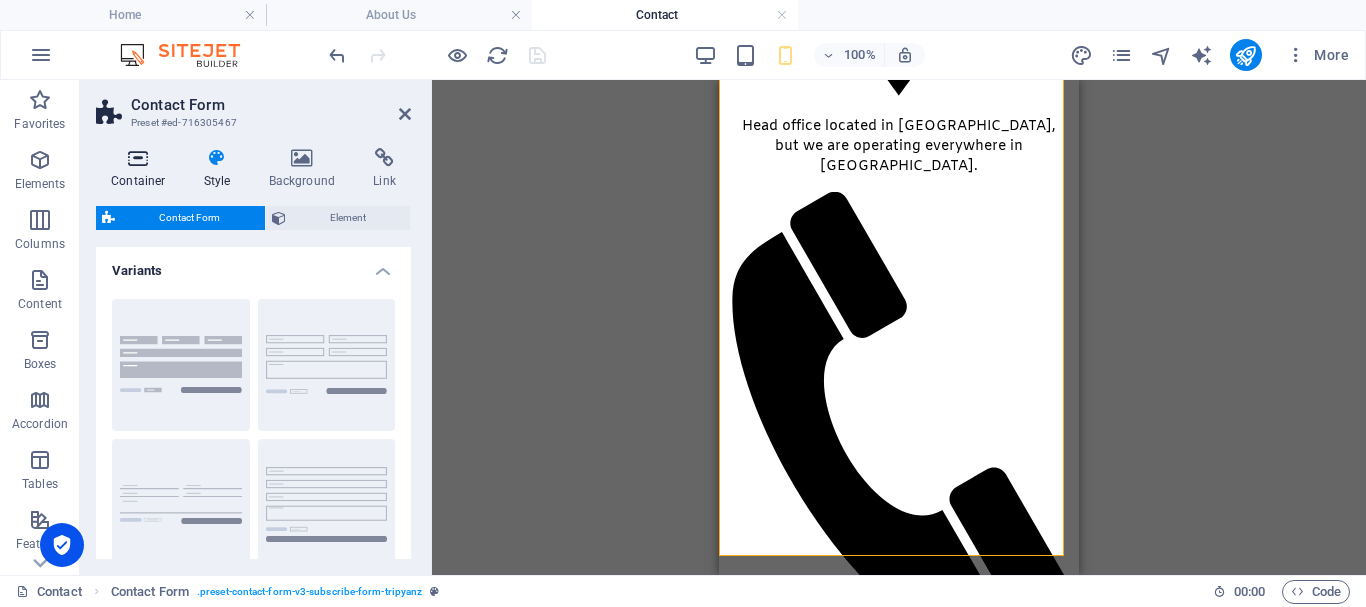 click on "Container" at bounding box center (142, 169) 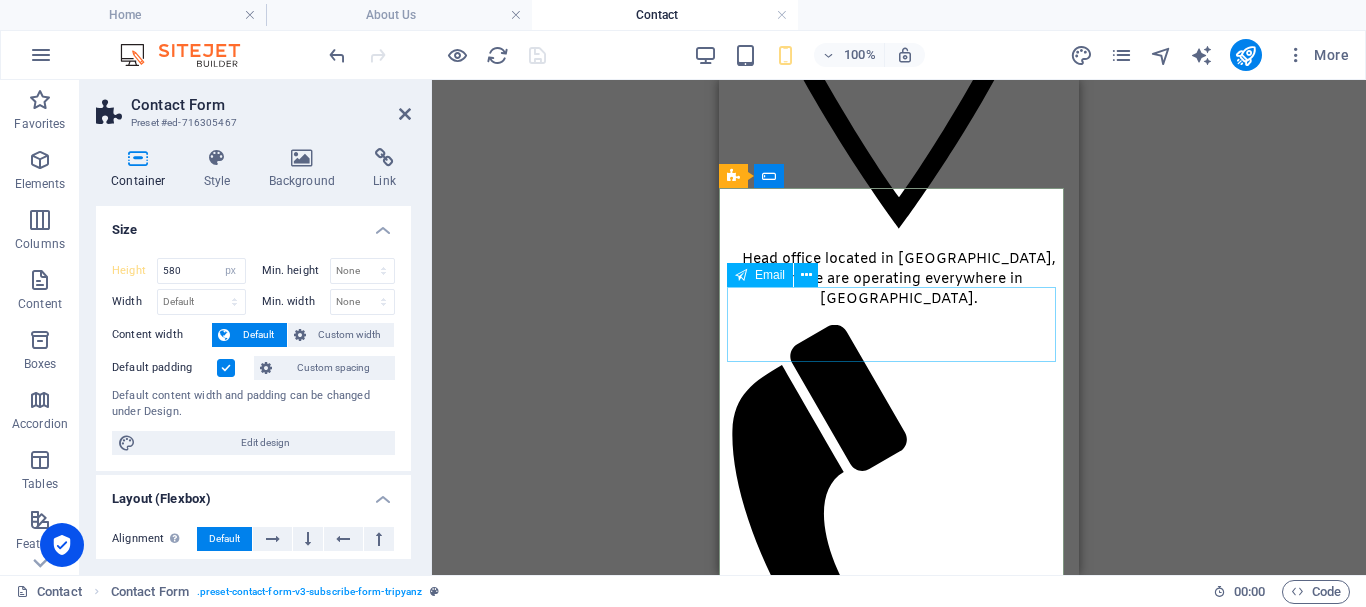 scroll, scrollTop: 320, scrollLeft: 0, axis: vertical 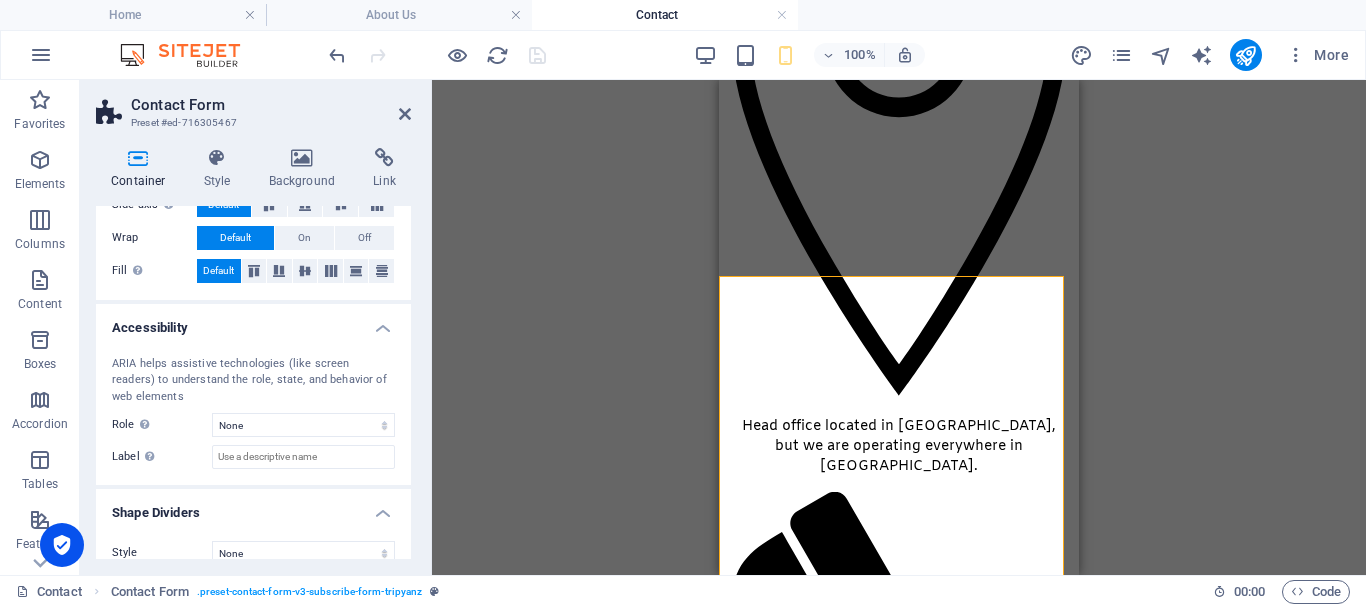 click on "Accessibility" at bounding box center (253, 322) 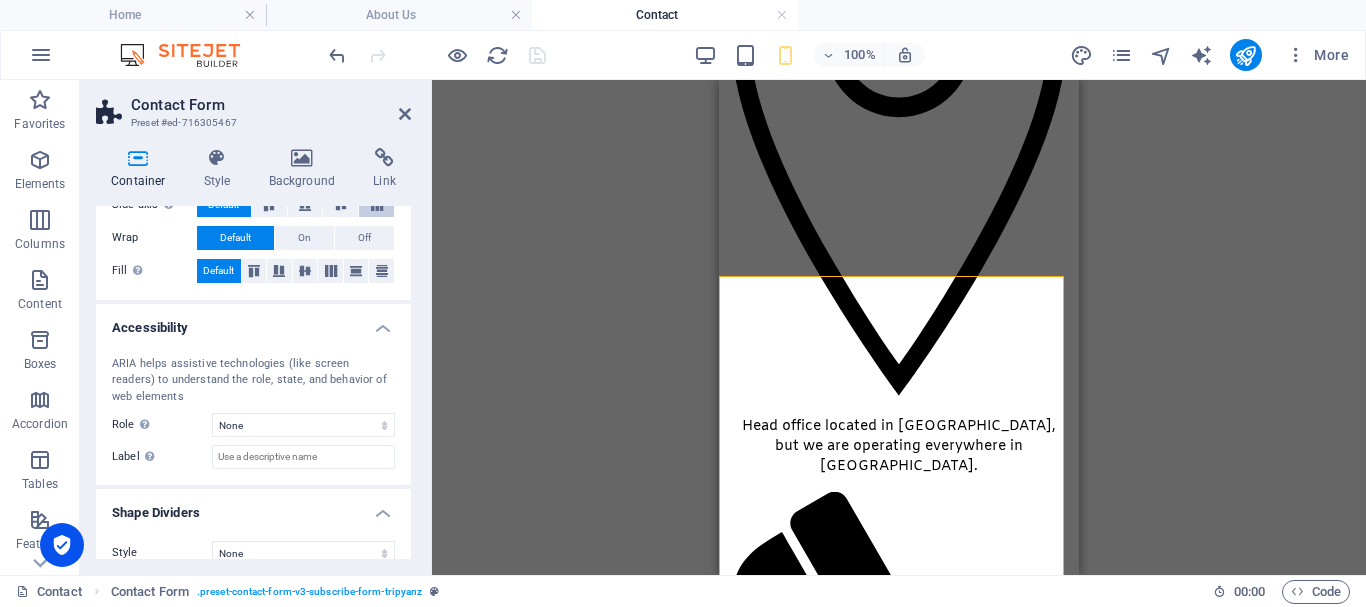 scroll, scrollTop: 289, scrollLeft: 0, axis: vertical 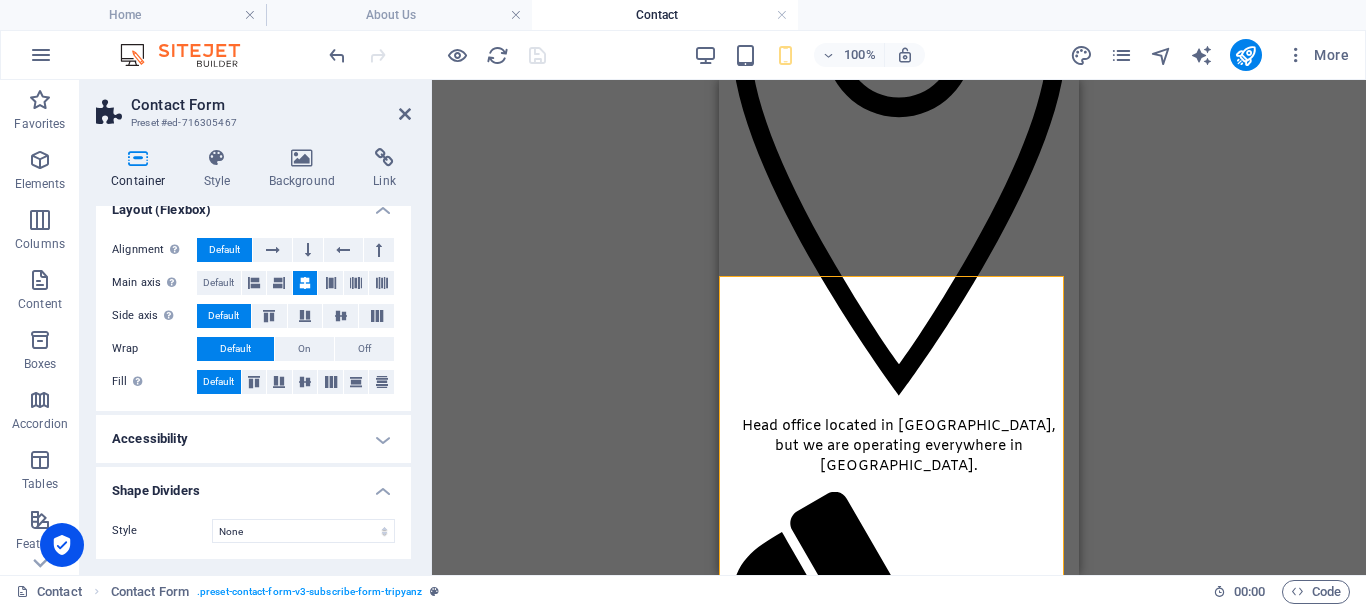 click on "Accessibility" at bounding box center (253, 439) 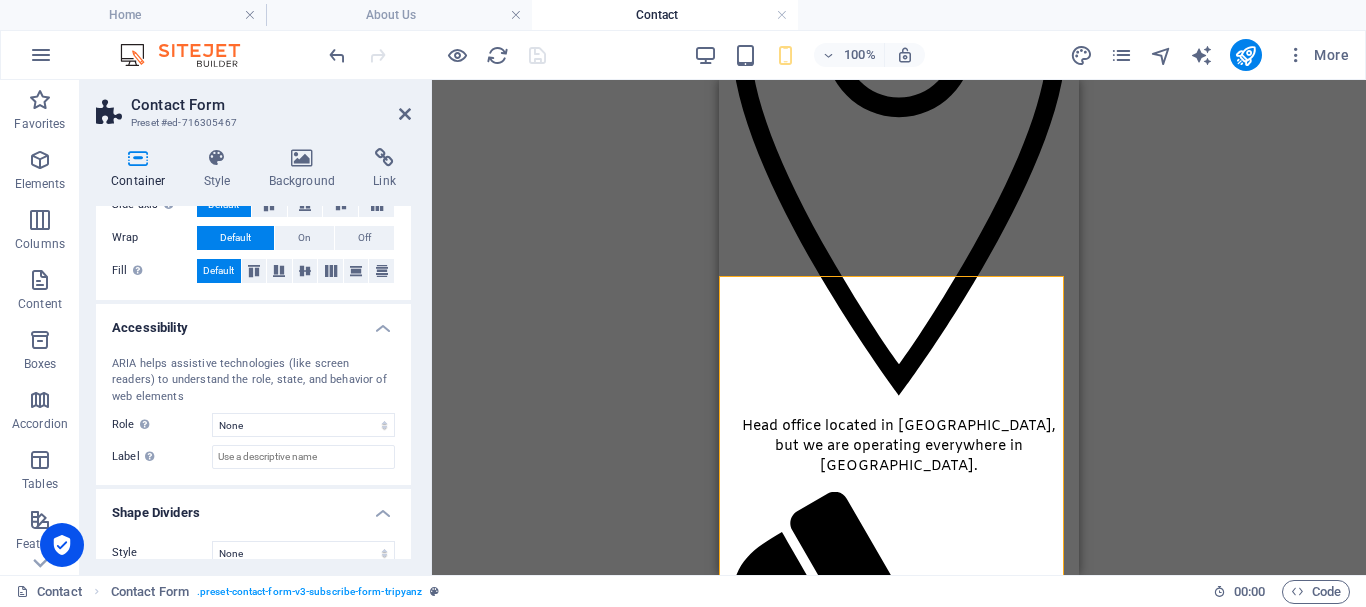 click on "Accessibility" at bounding box center [253, 322] 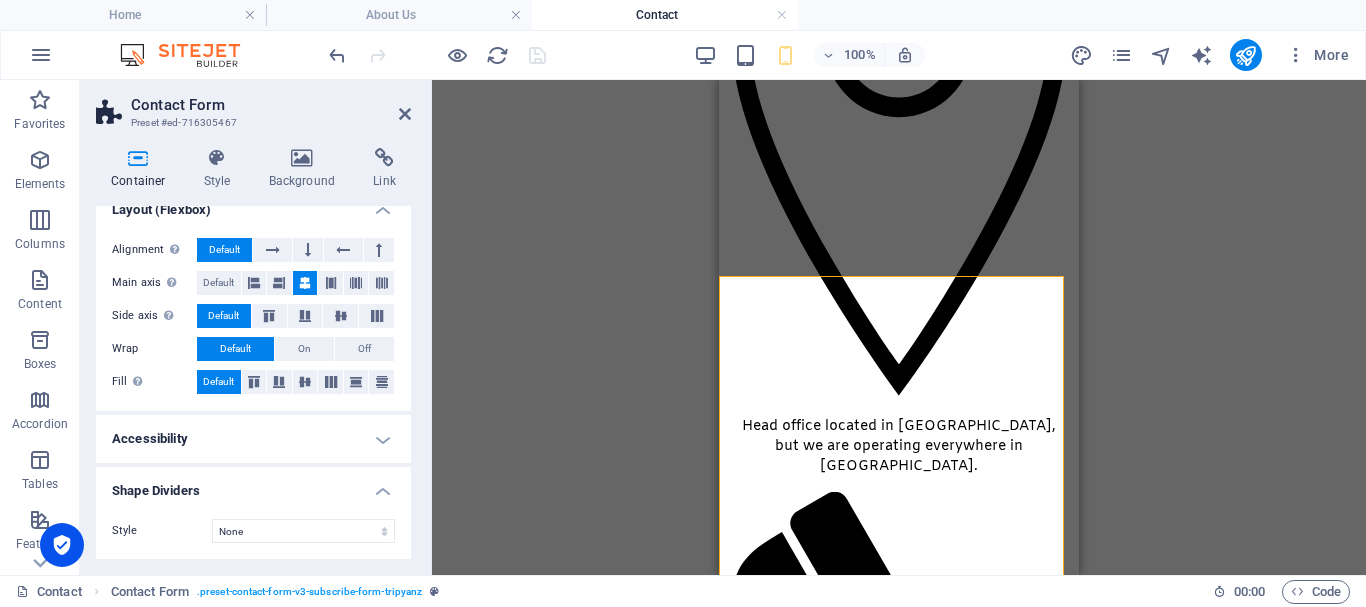 click on "Shape Dividers" at bounding box center (253, 485) 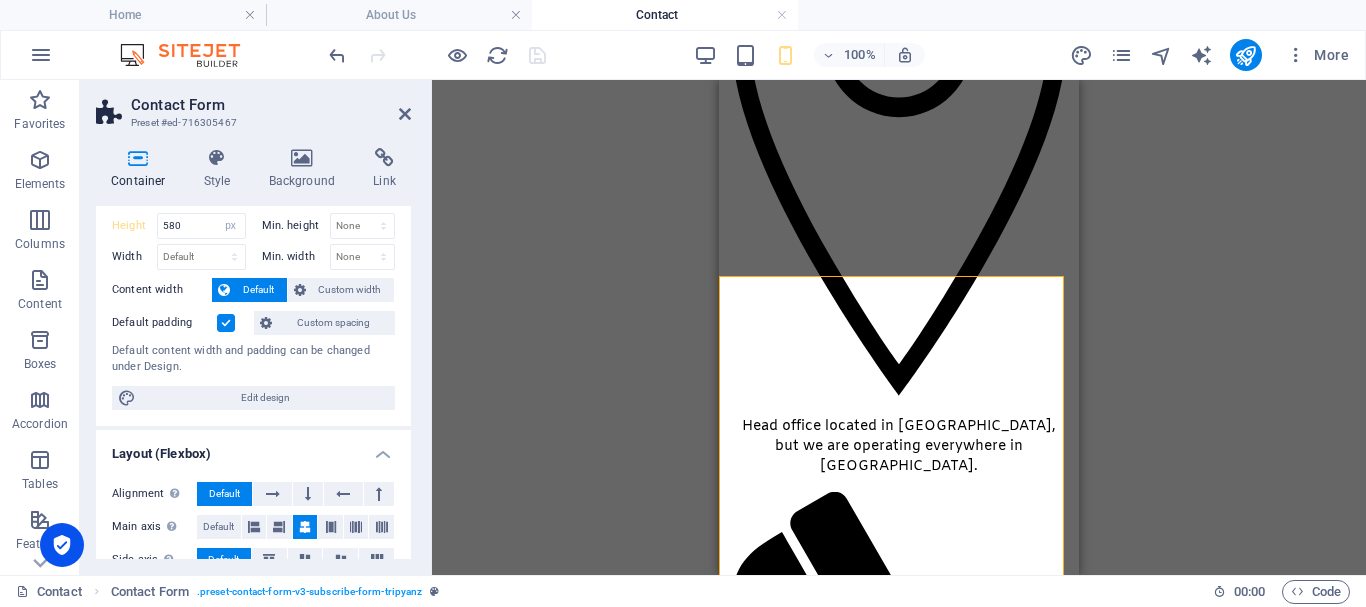 scroll, scrollTop: 0, scrollLeft: 0, axis: both 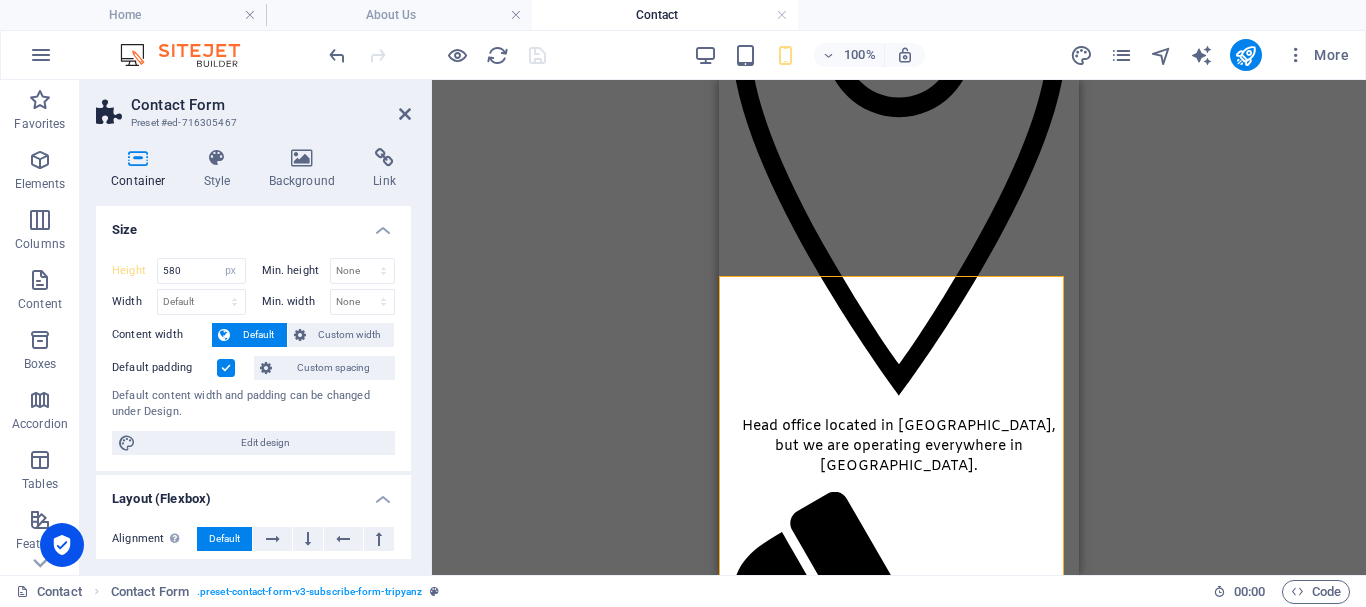 click at bounding box center [226, 368] 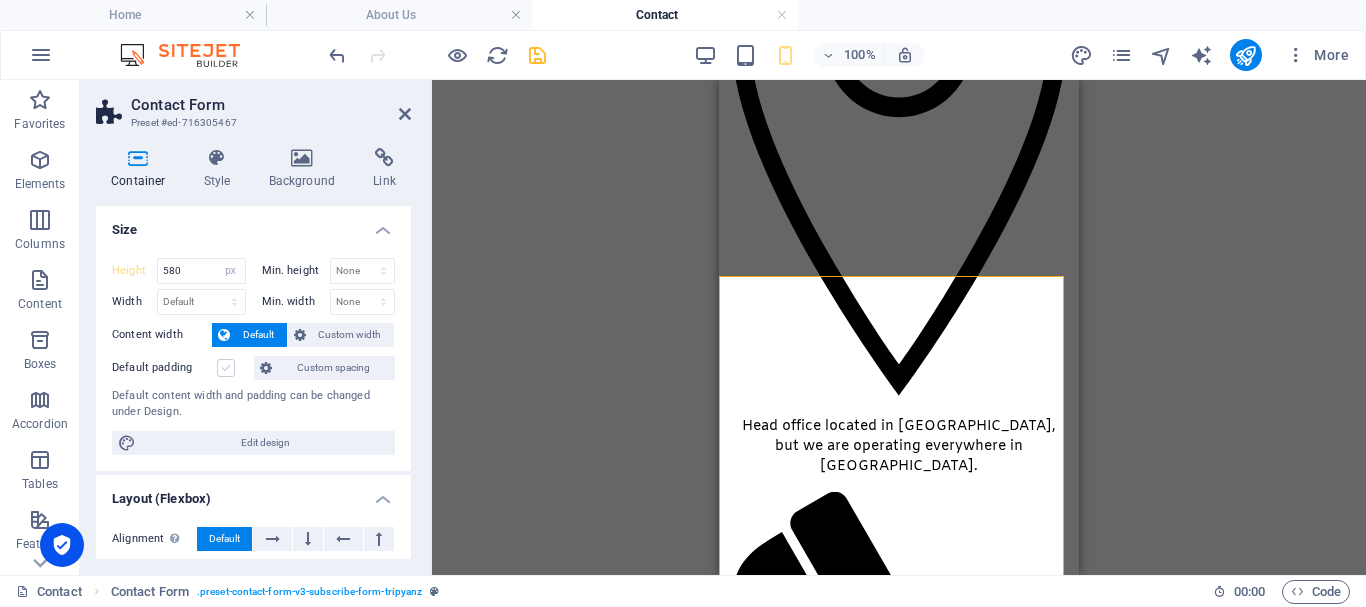 click at bounding box center (226, 368) 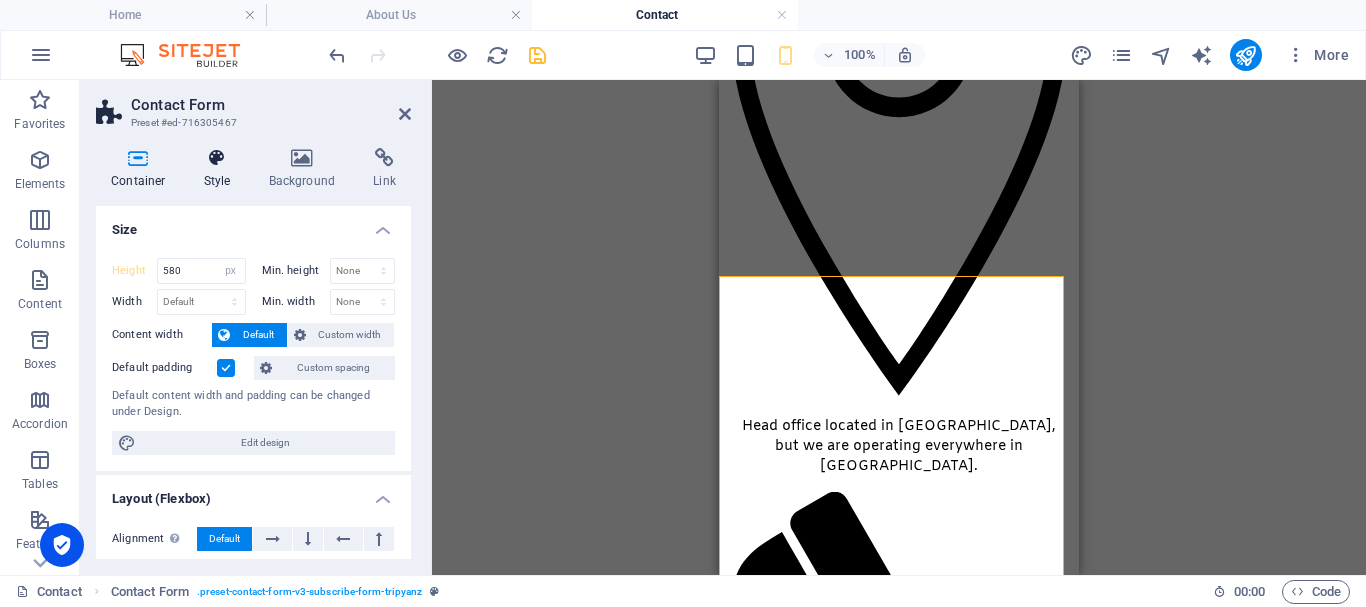 click on "Style" at bounding box center (221, 169) 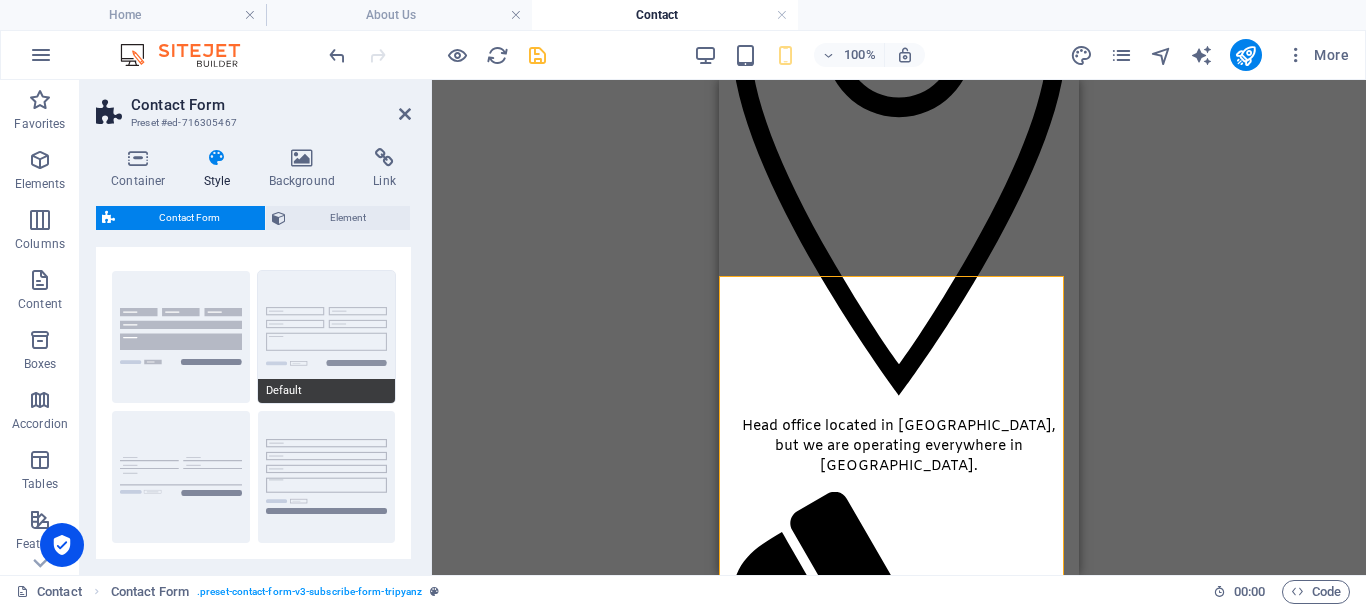 scroll, scrollTop: 0, scrollLeft: 0, axis: both 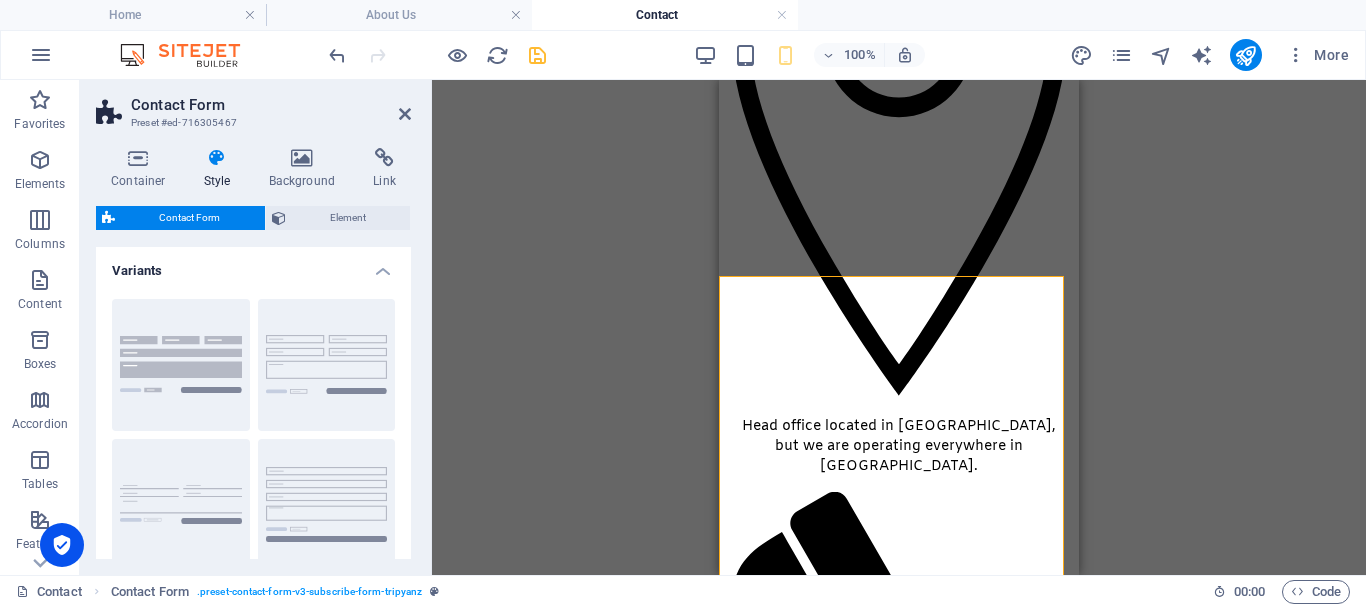 click on "Variants" at bounding box center [253, 265] 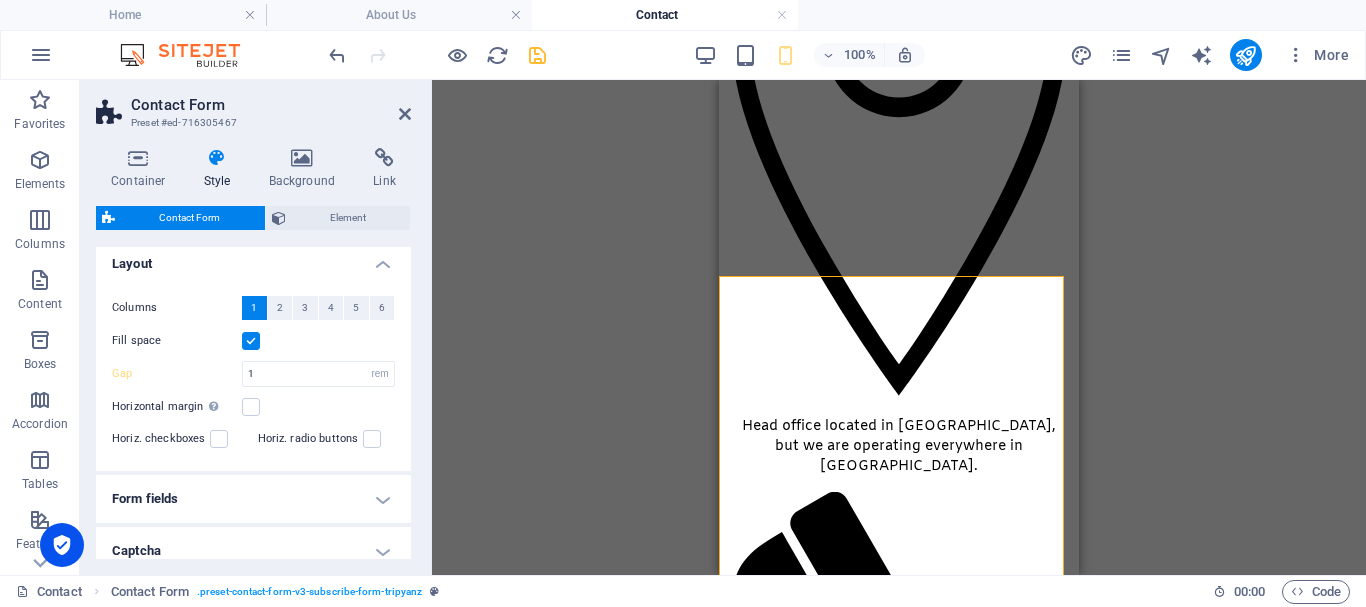 scroll, scrollTop: 100, scrollLeft: 0, axis: vertical 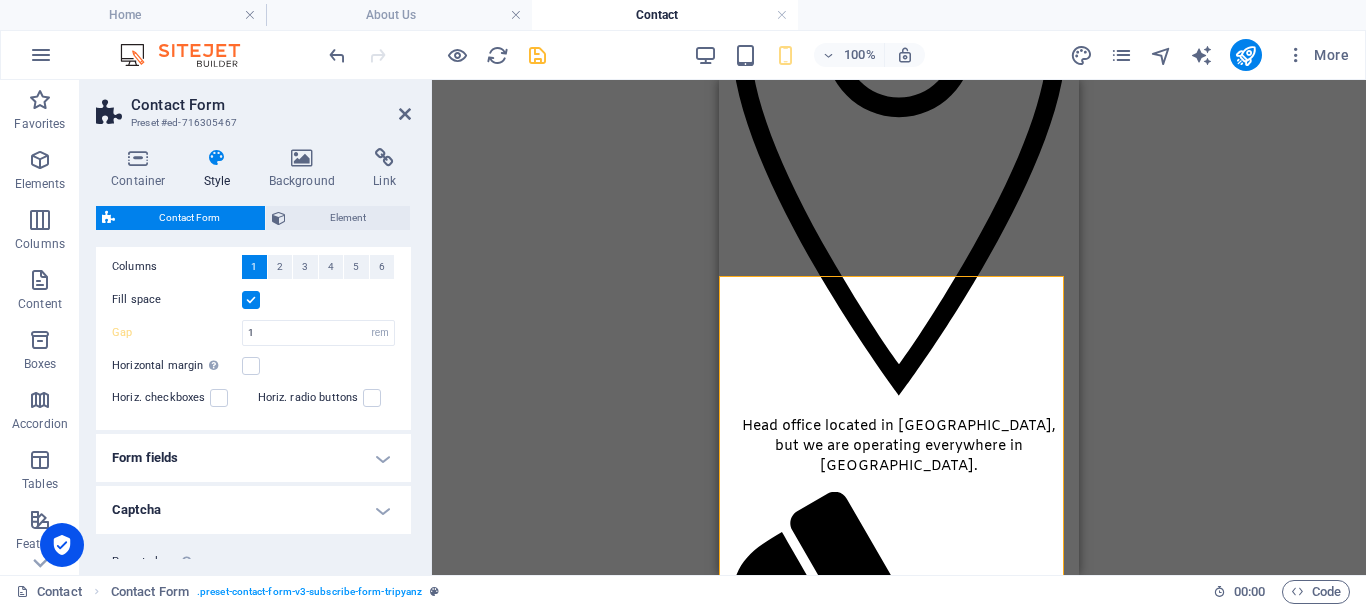click at bounding box center [251, 300] 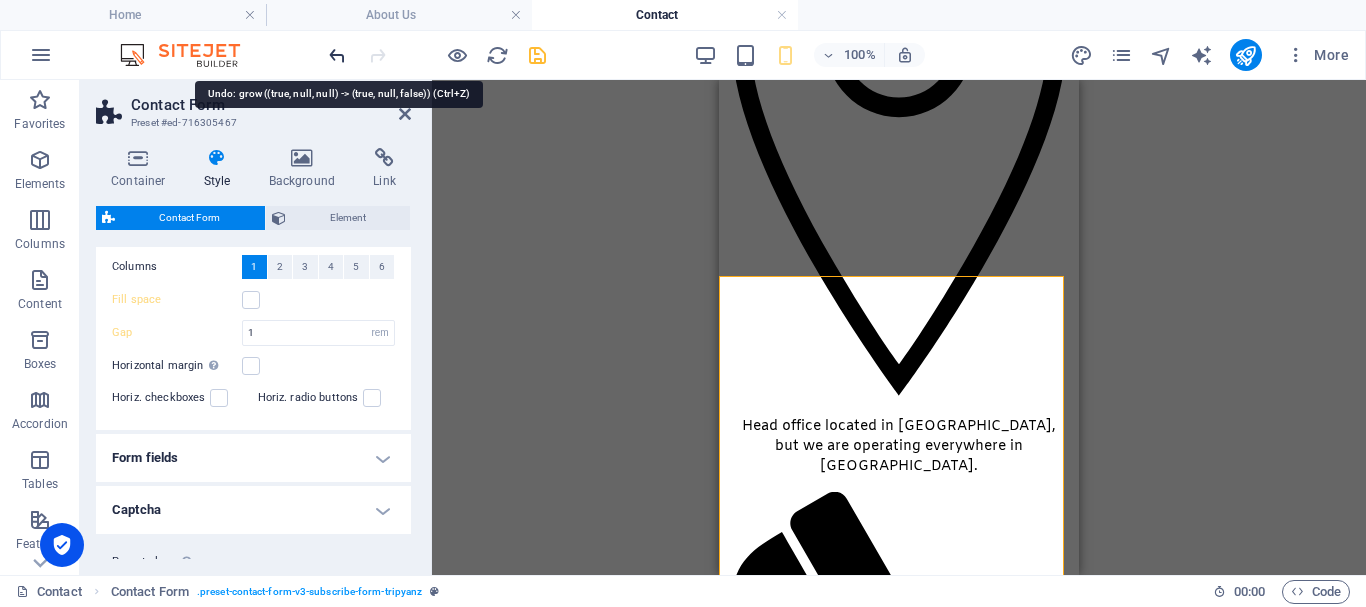 click at bounding box center [337, 55] 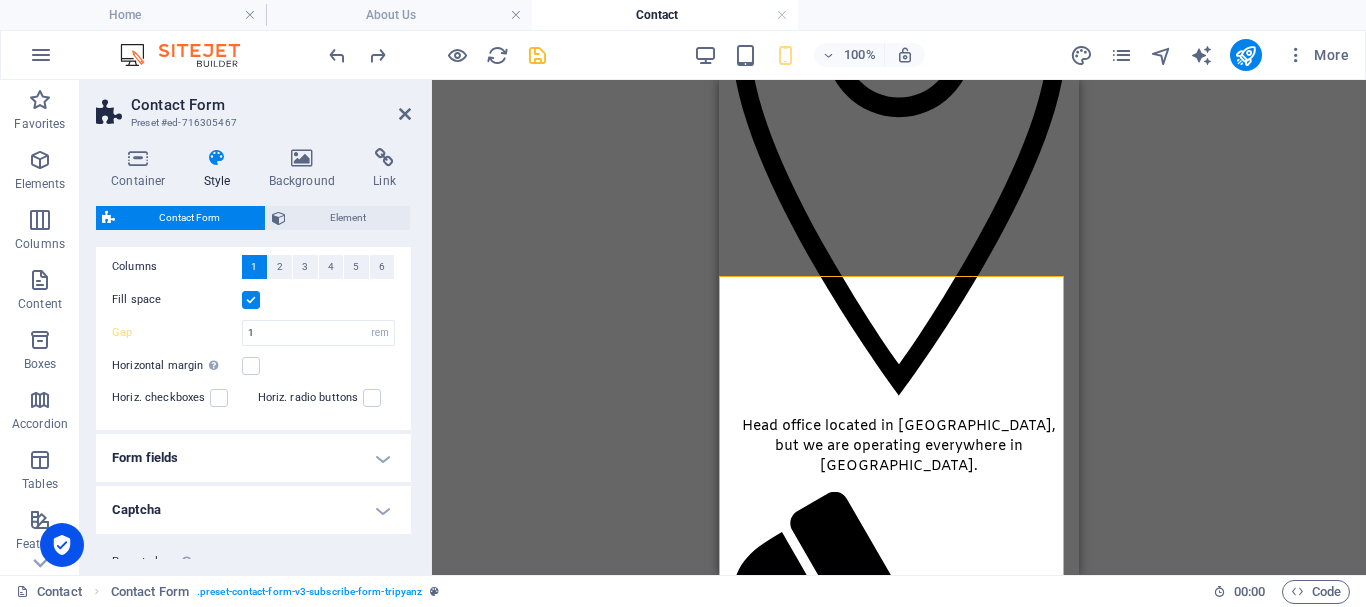 scroll, scrollTop: 155, scrollLeft: 0, axis: vertical 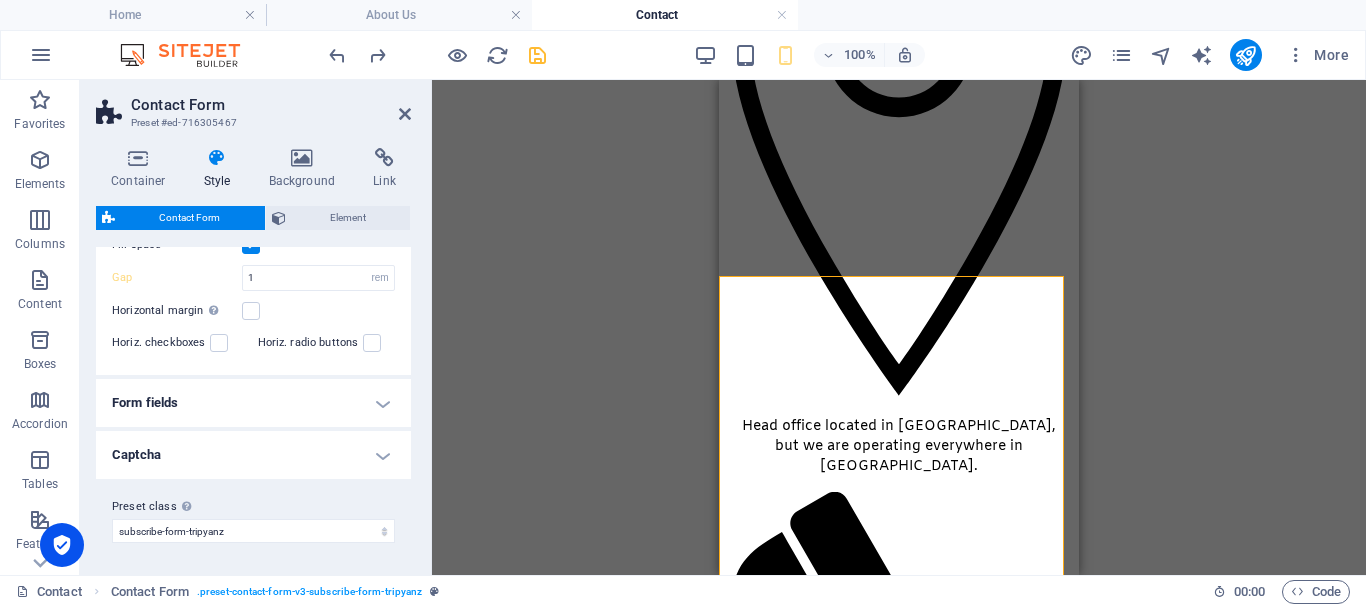 click on "Form fields" at bounding box center [253, 403] 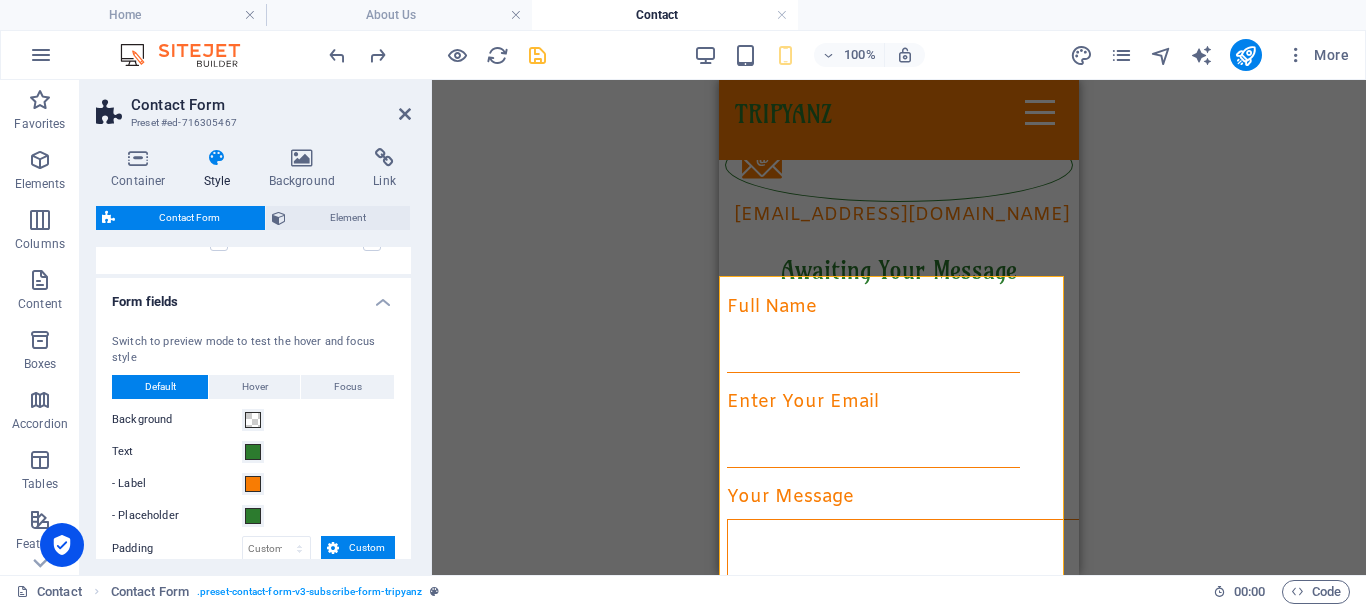 scroll, scrollTop: 255, scrollLeft: 0, axis: vertical 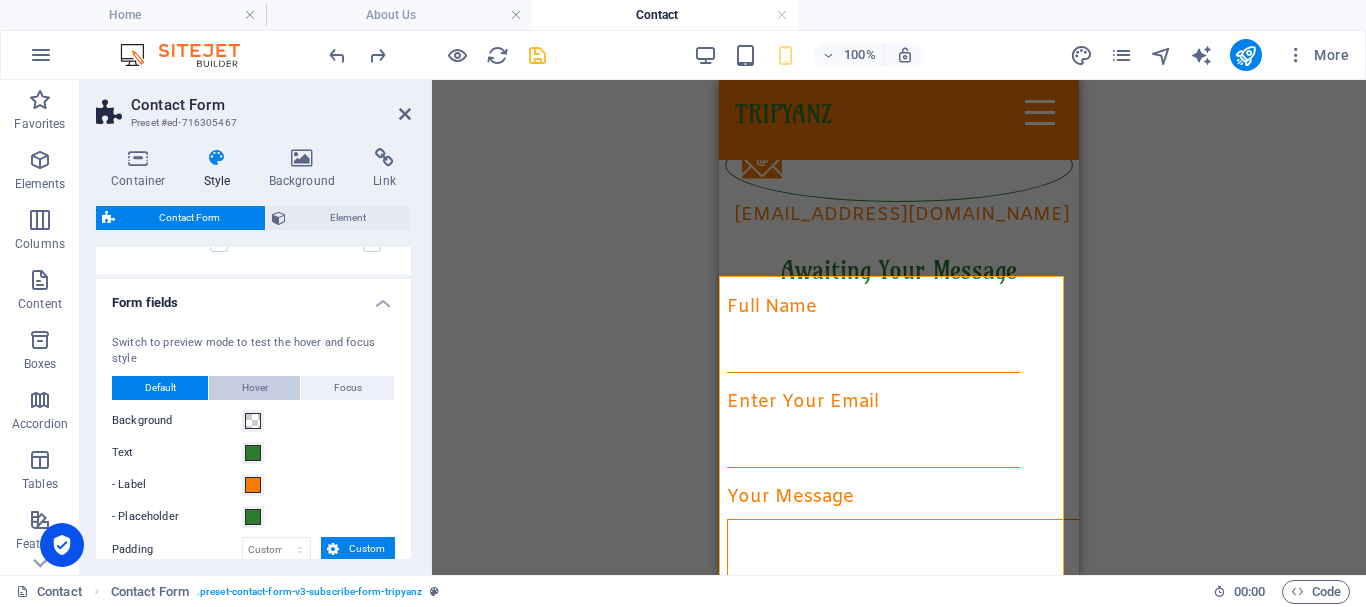 click on "Hover" at bounding box center [254, 388] 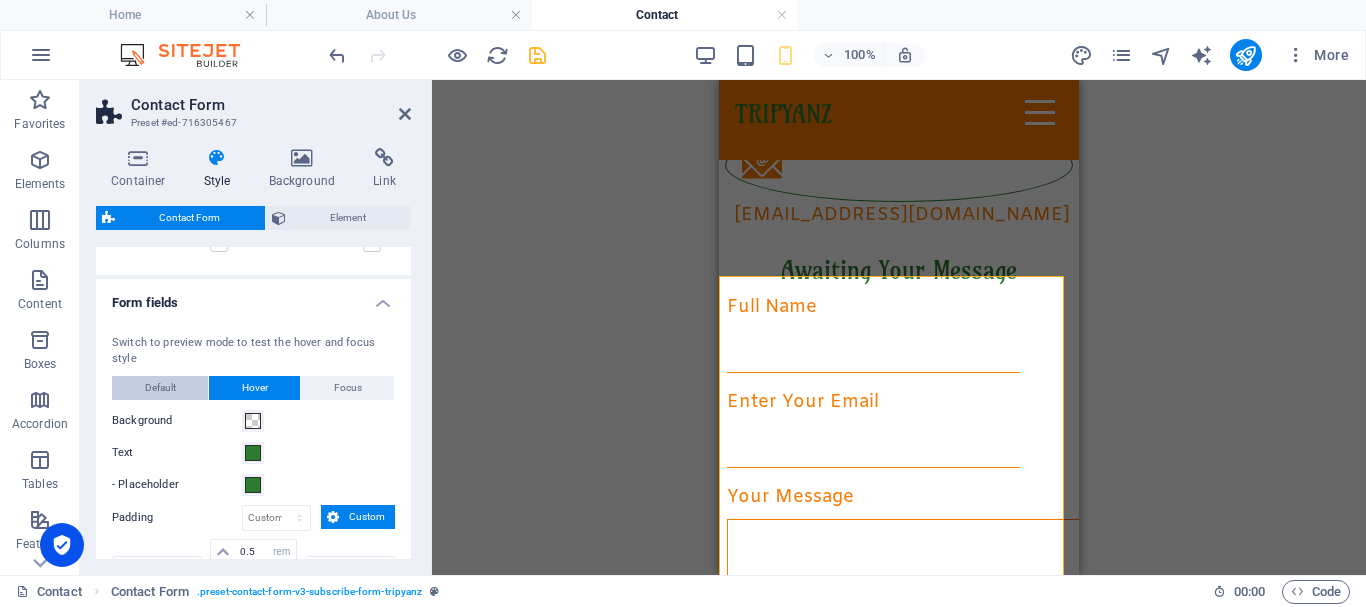 click on "Default" at bounding box center [160, 388] 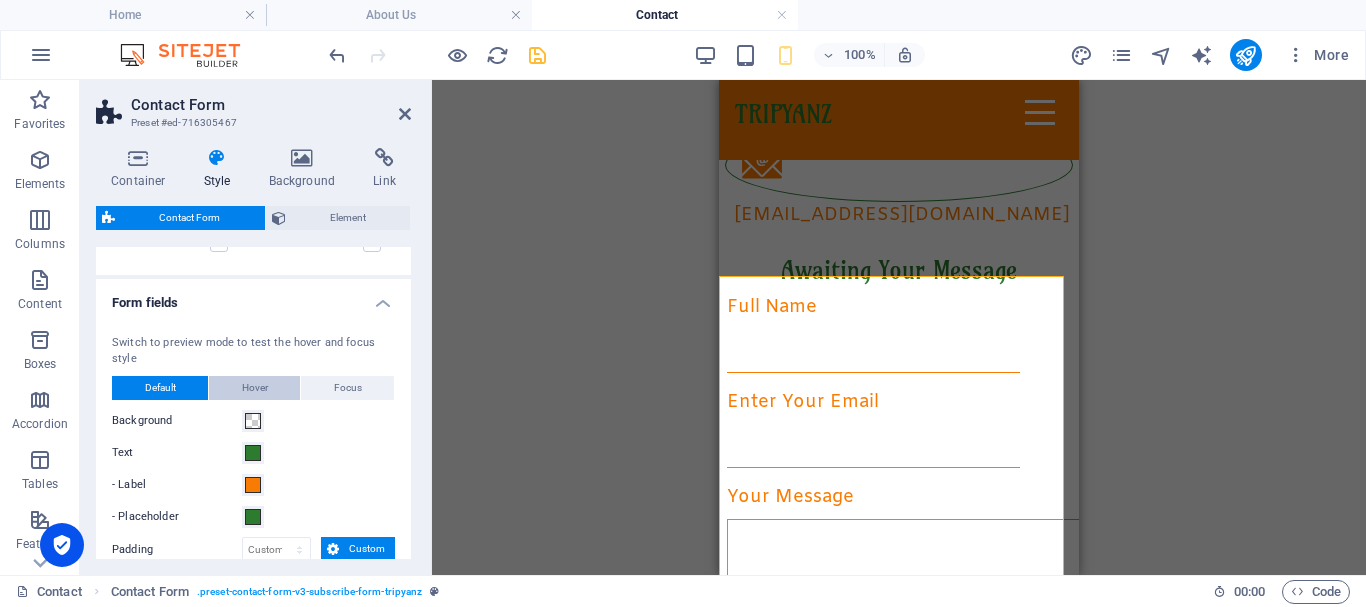 click on "Hover" at bounding box center (255, 388) 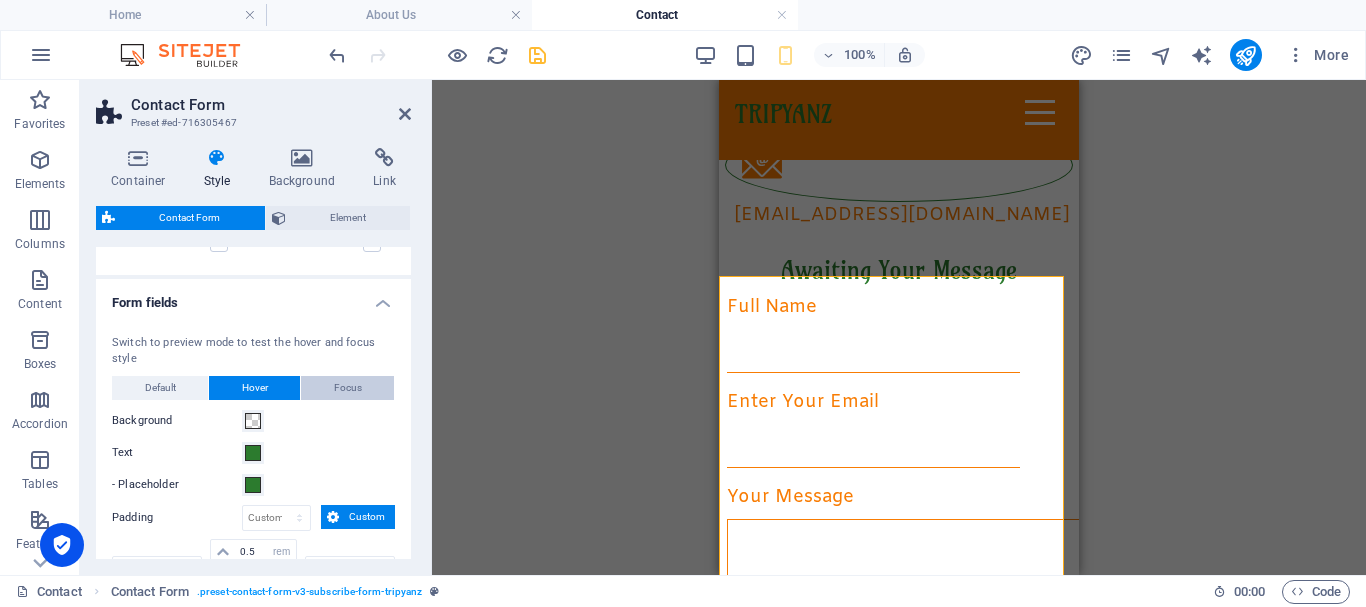 click on "Focus" at bounding box center [348, 388] 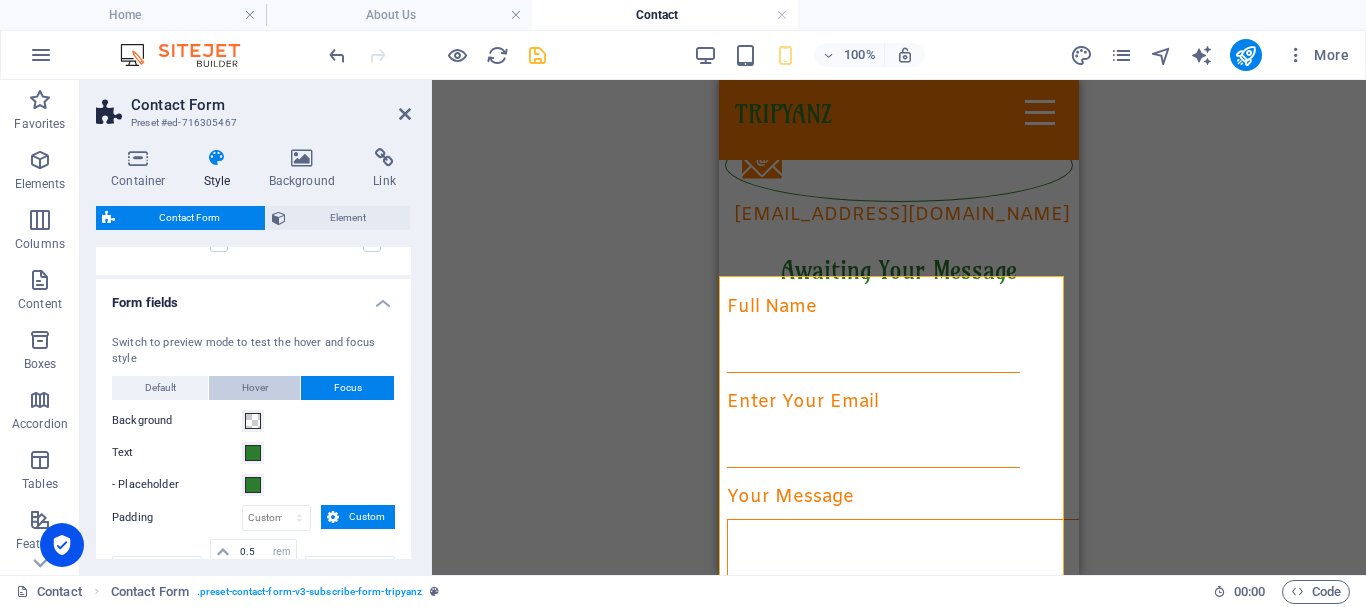 click on "Hover" at bounding box center [255, 388] 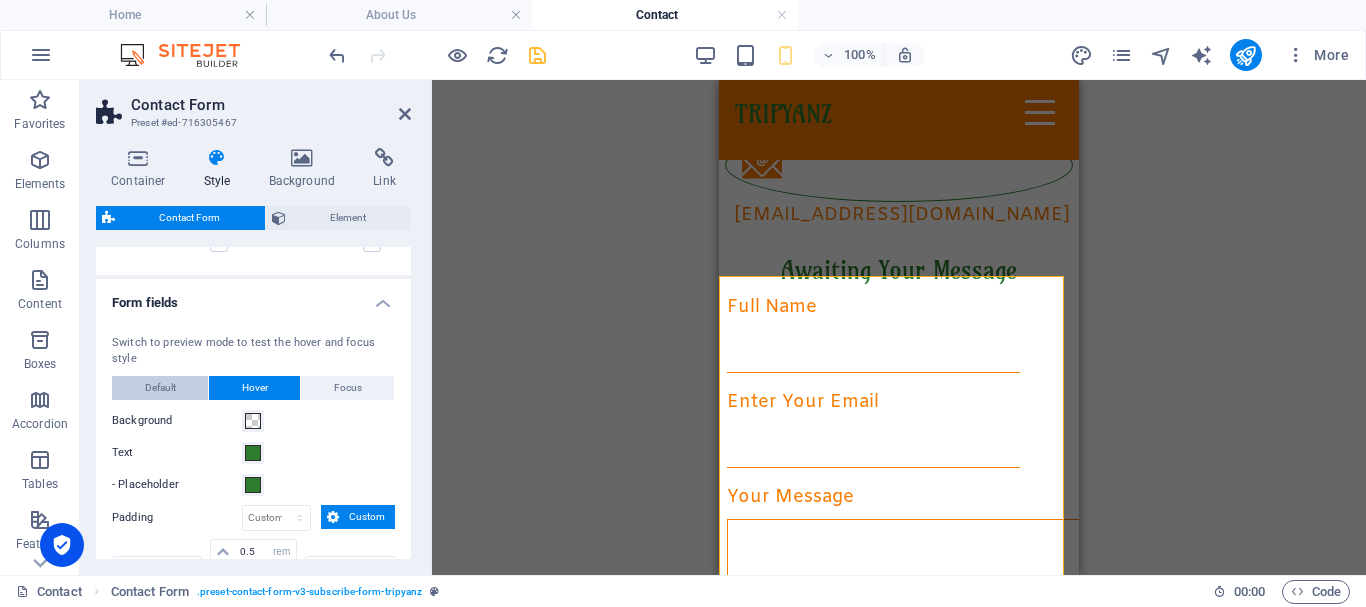 click on "Default" at bounding box center [160, 388] 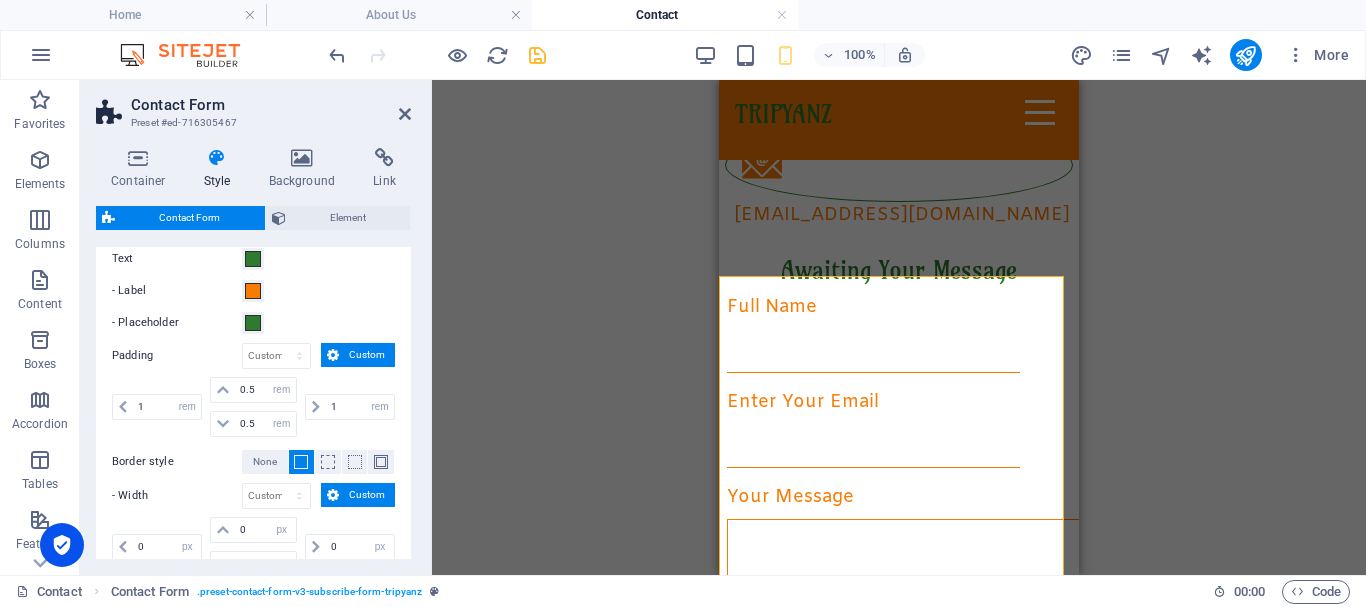 scroll, scrollTop: 423, scrollLeft: 0, axis: vertical 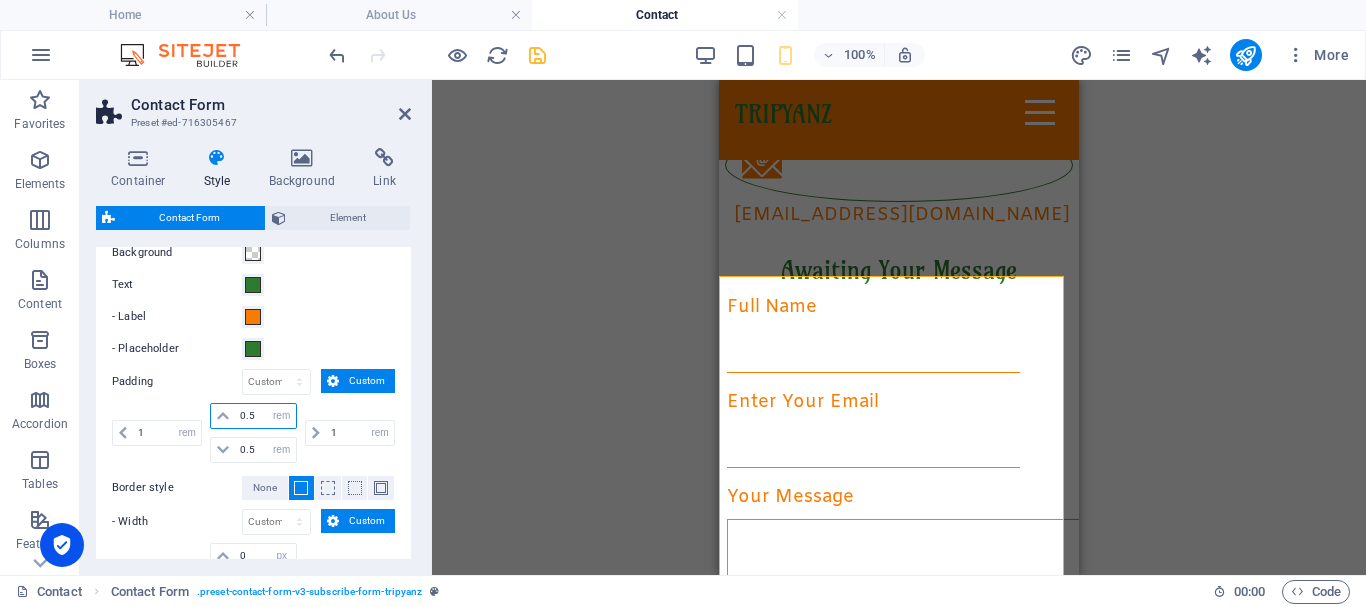 drag, startPoint x: 259, startPoint y: 414, endPoint x: 249, endPoint y: 413, distance: 10.049875 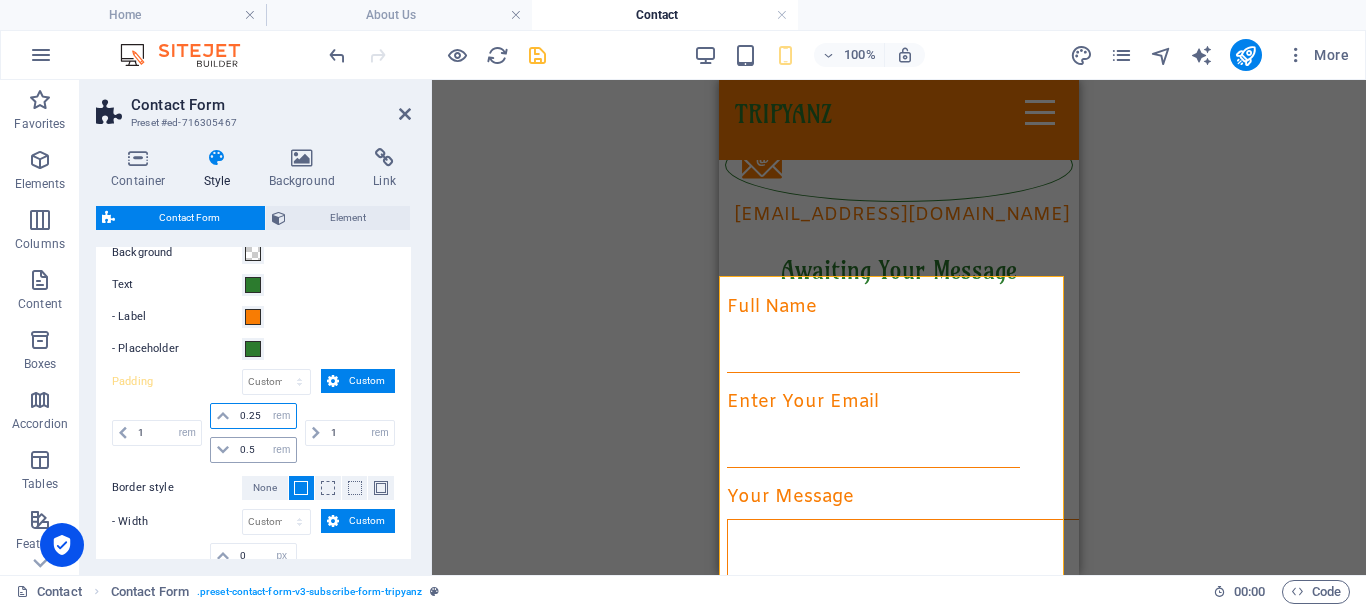 type on "0.25" 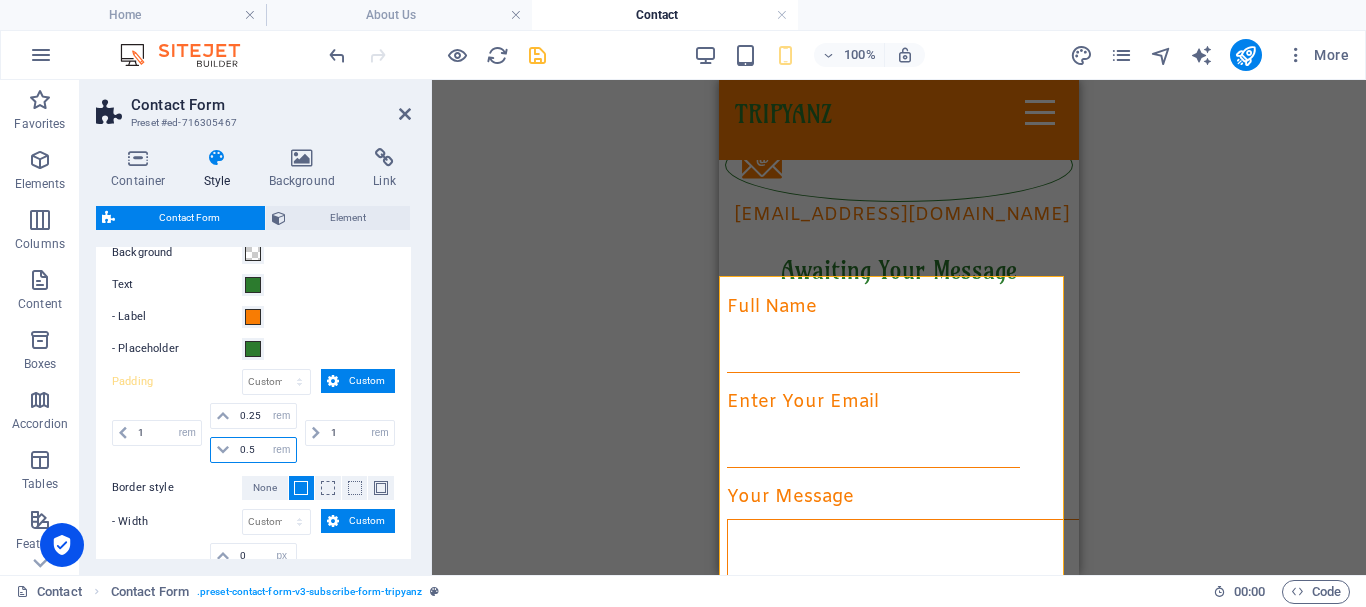 click on "0.5" at bounding box center (265, 450) 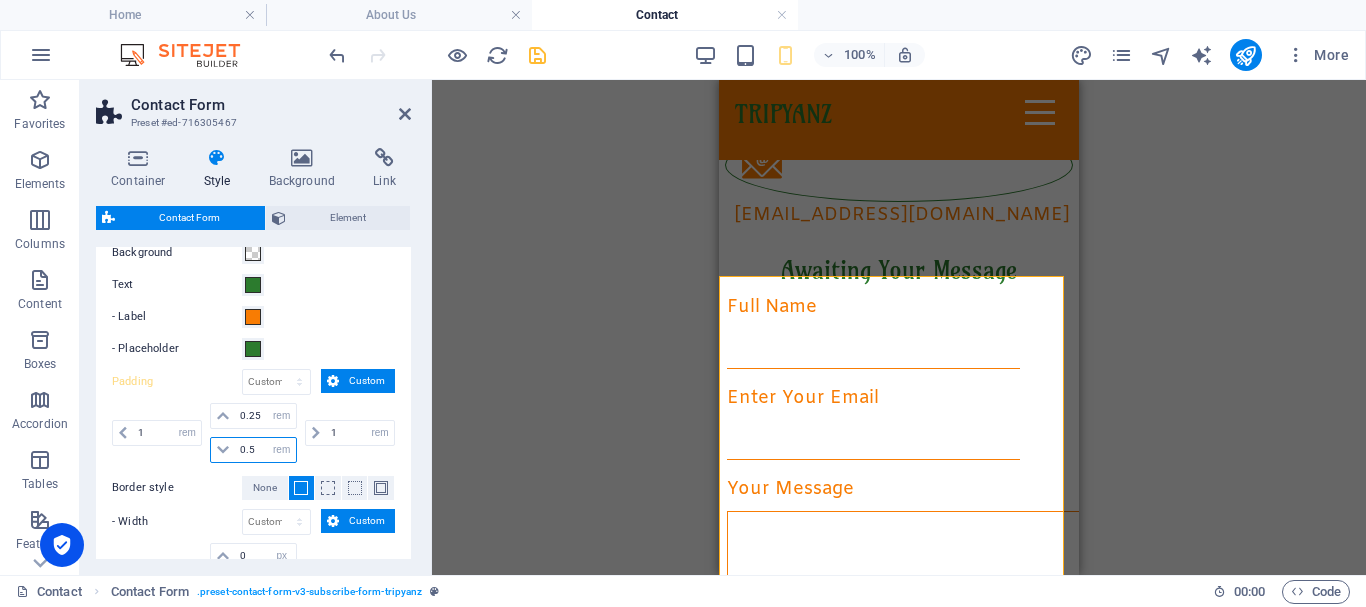 click on "0.5" at bounding box center (265, 450) 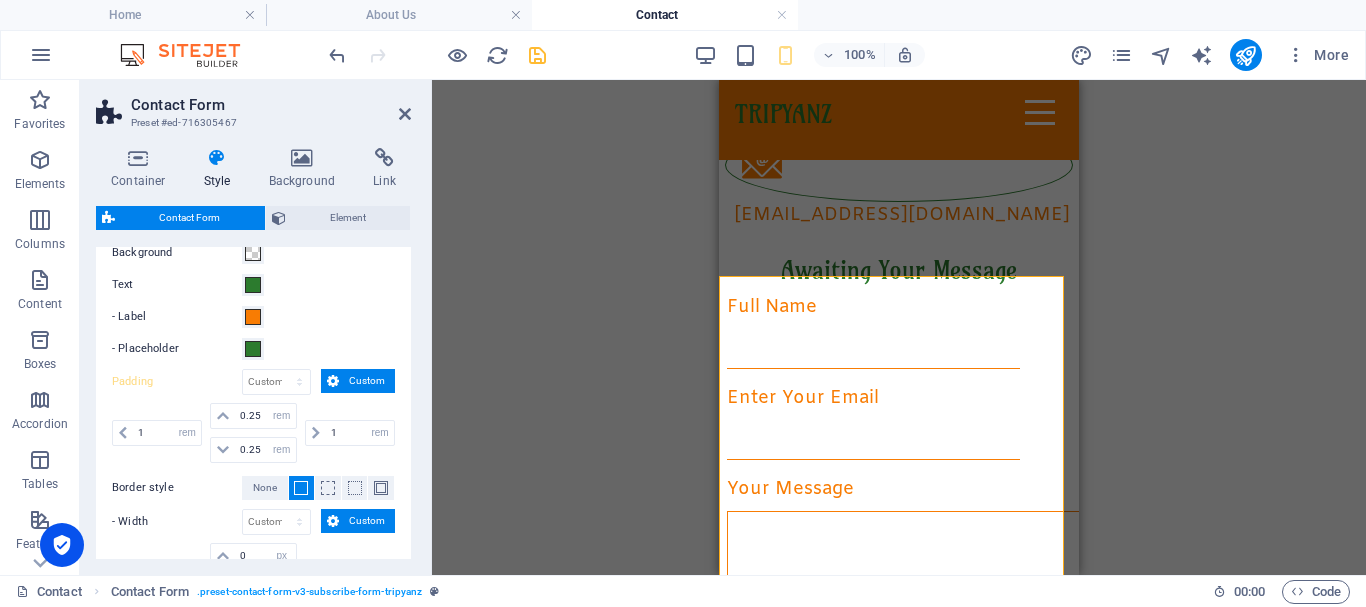 click on "- Placeholder" at bounding box center [177, 349] 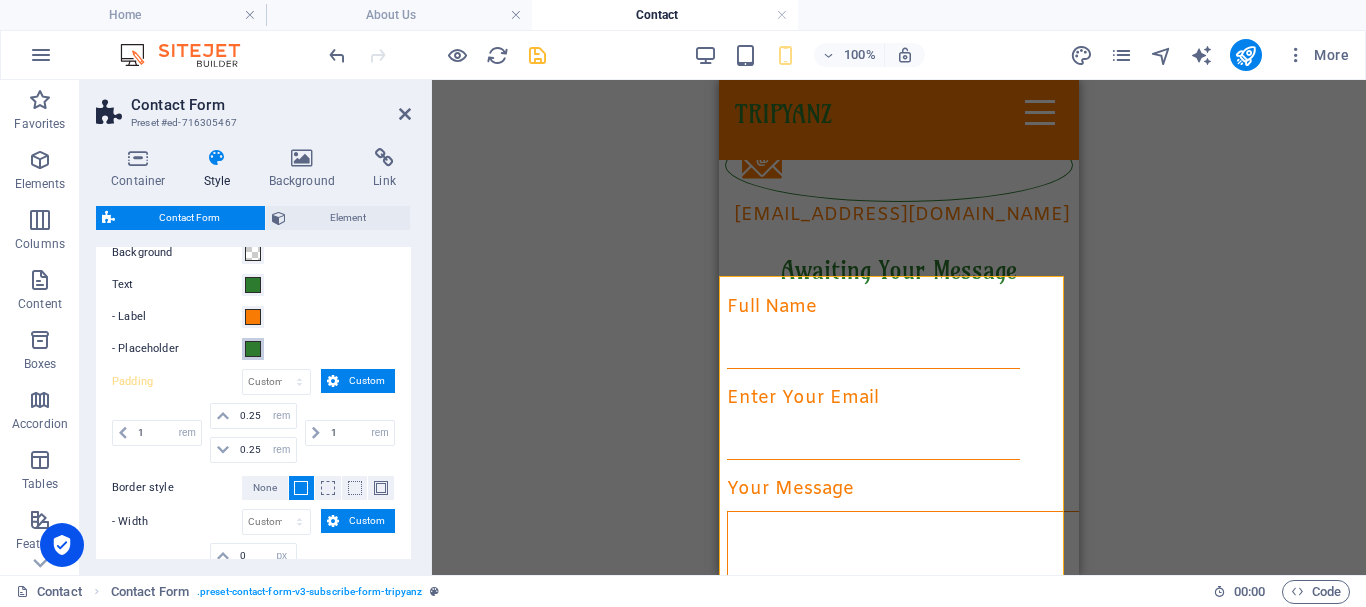 click on "- Placeholder" at bounding box center (253, 349) 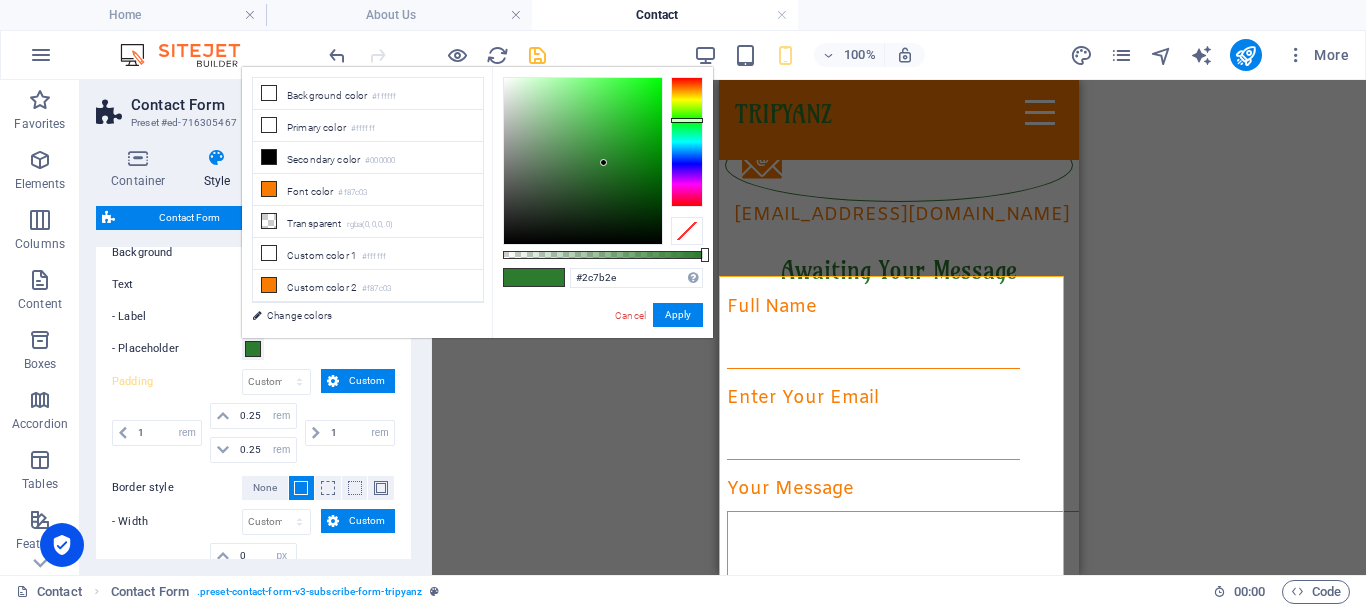 click on "Switch to preview mode to test the hover and focus style Default Hover Focus Background Text  - Label  - Placeholder Padding px rem % vh vw Custom Custom 1 px rem % vh vw 0.25 px rem % vh vw 0.25 px rem % vh vw 1 px rem % vh vw Border style None              - Width px rem vh vw Custom Custom 0 px rem vh vw 0 px rem vh vw 1 px rem vh vw 0 px rem vh vw  - Color Round corners 0 px rem % vh vw Custom Custom 0 px rem % vh vw 0 px rem % vh vw 0 px rem % vh vw 0 px rem % vh vw Shadows None Outside Inside Color X offset 0 px rem vh vw Y offset 0 px rem vh vw Blur 0 px rem % vh vw Spread 0 px rem vh vw Background Text  - Placeholder Padding auto px rem % vh vw Custom Custom 1 auto px rem % vh vw 0.25 auto px rem % vh vw 0.5 auto px rem % vh vw 1 auto px rem % vh vw Border style None              - Width auto px rem vh vw Custom Custom 0 auto px rem vh vw 0 auto px rem vh vw 1 auto px rem vh vw 0 auto px rem vh vw  - Color Round corners 0 px rem % vh vw Custom Custom 0 px rem % vh vw 0 px rem %" at bounding box center [253, 437] 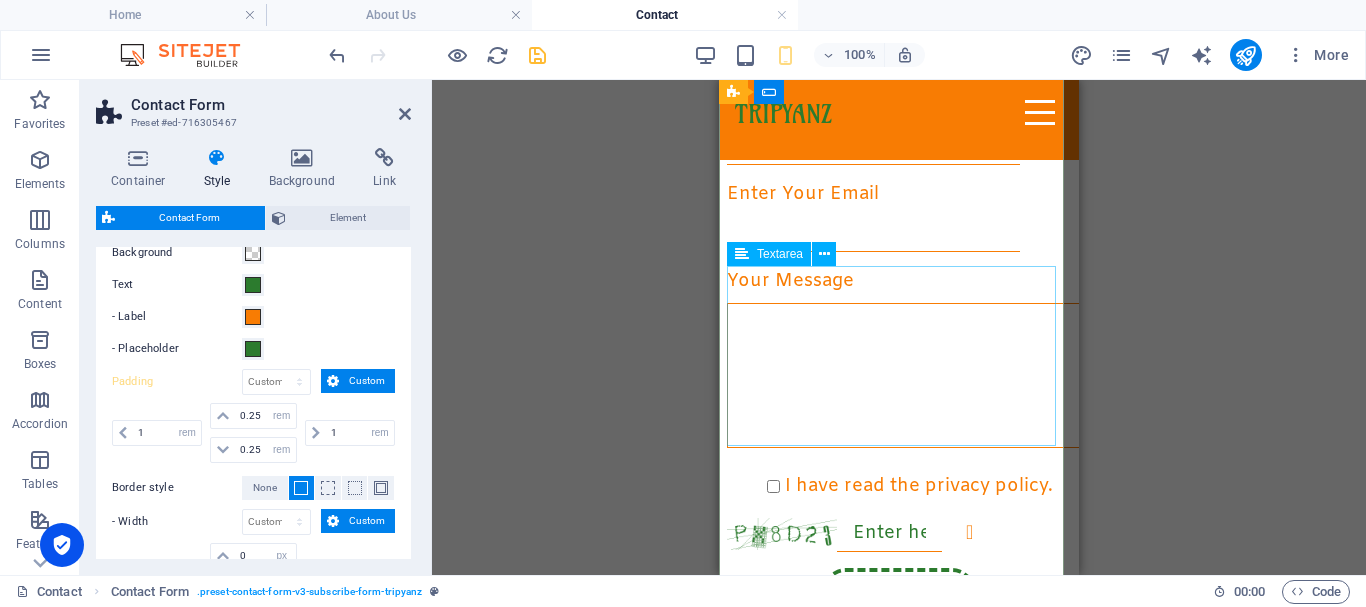scroll, scrollTop: 420, scrollLeft: 0, axis: vertical 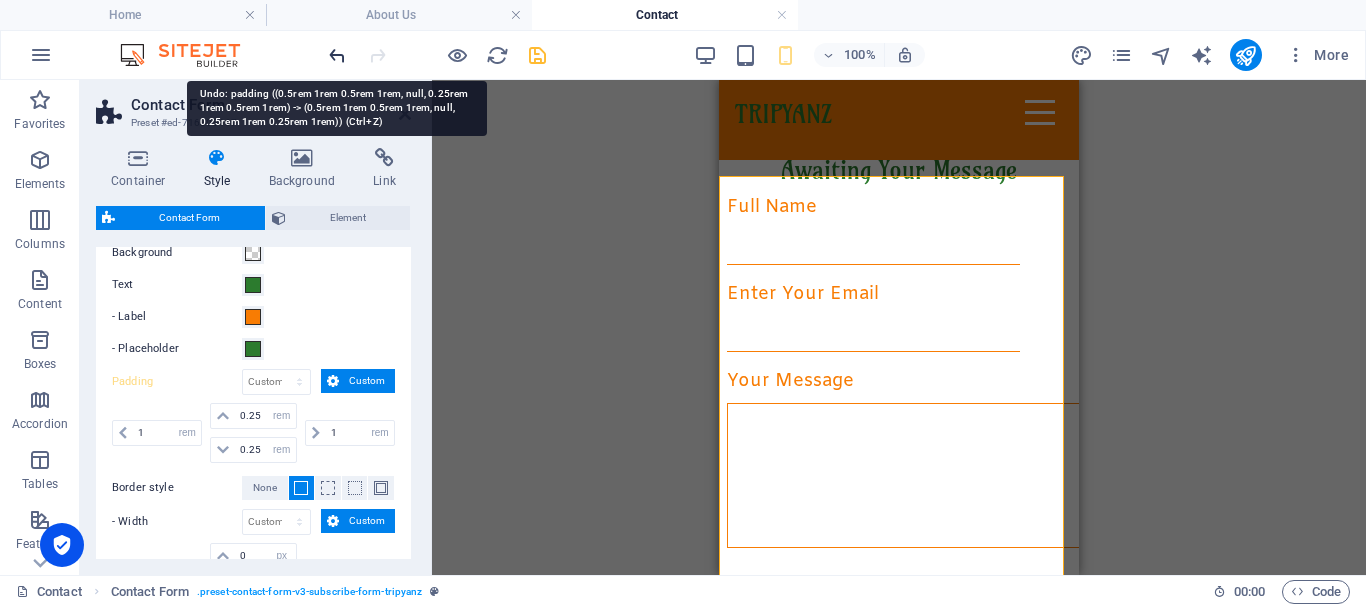 click at bounding box center [337, 55] 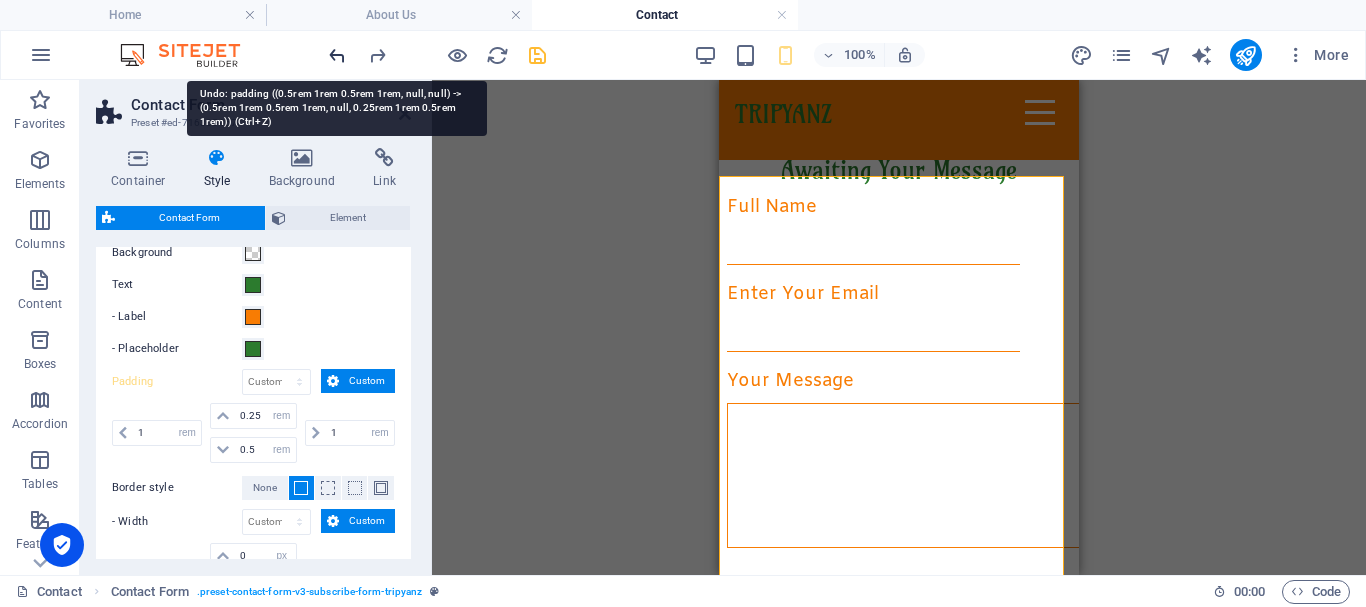 click at bounding box center (337, 55) 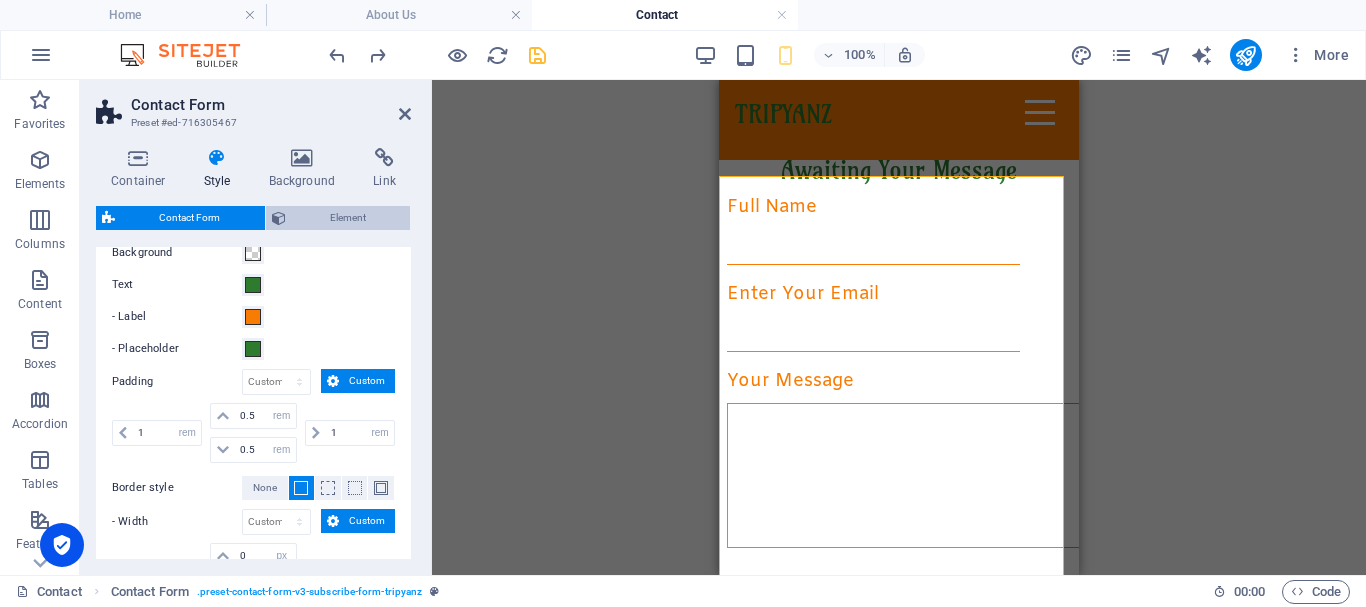 click on "Element" at bounding box center [348, 218] 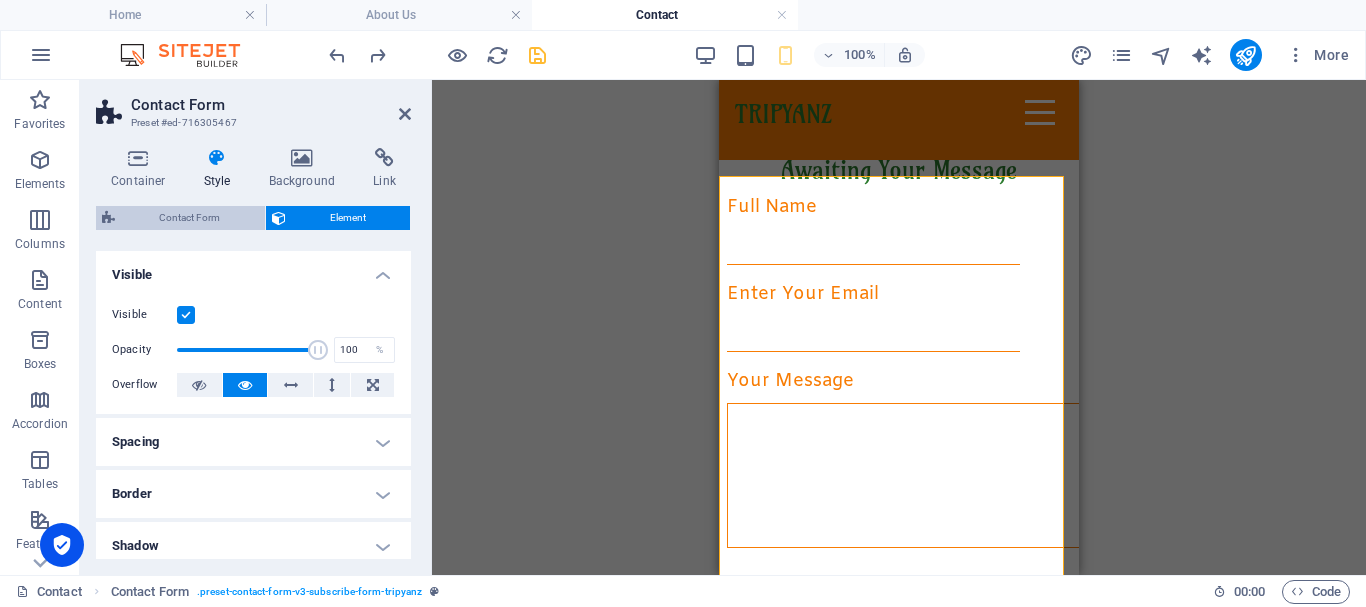 click on "Contact Form" at bounding box center (190, 218) 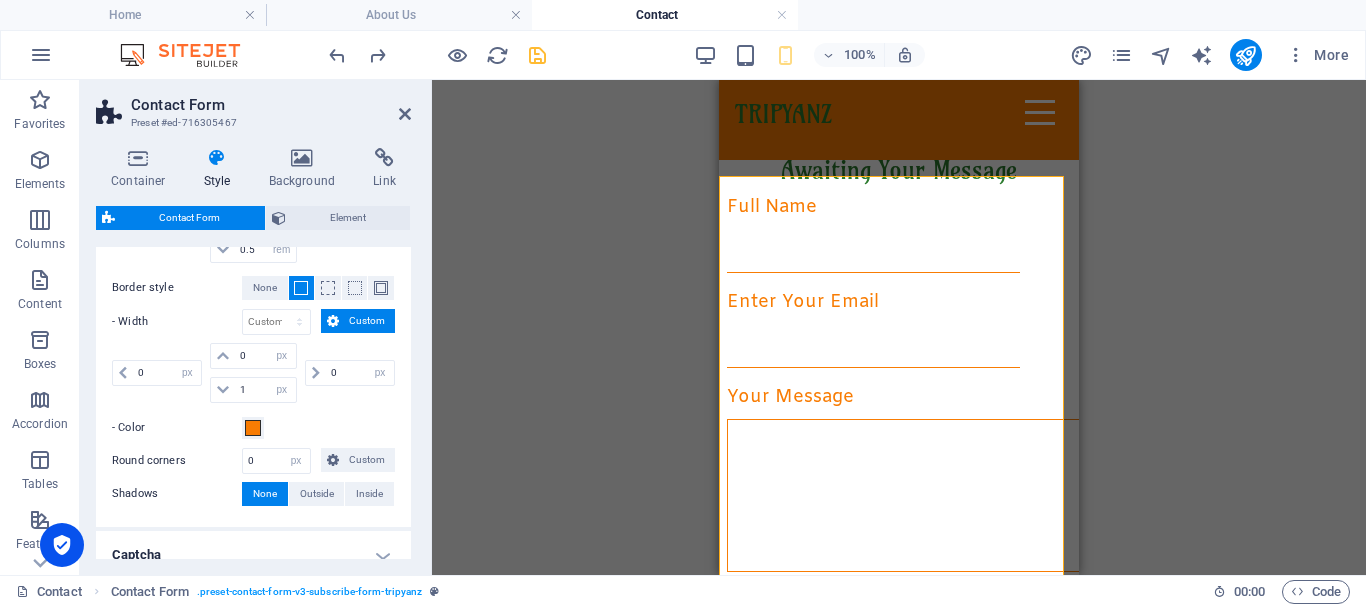 scroll, scrollTop: 723, scrollLeft: 0, axis: vertical 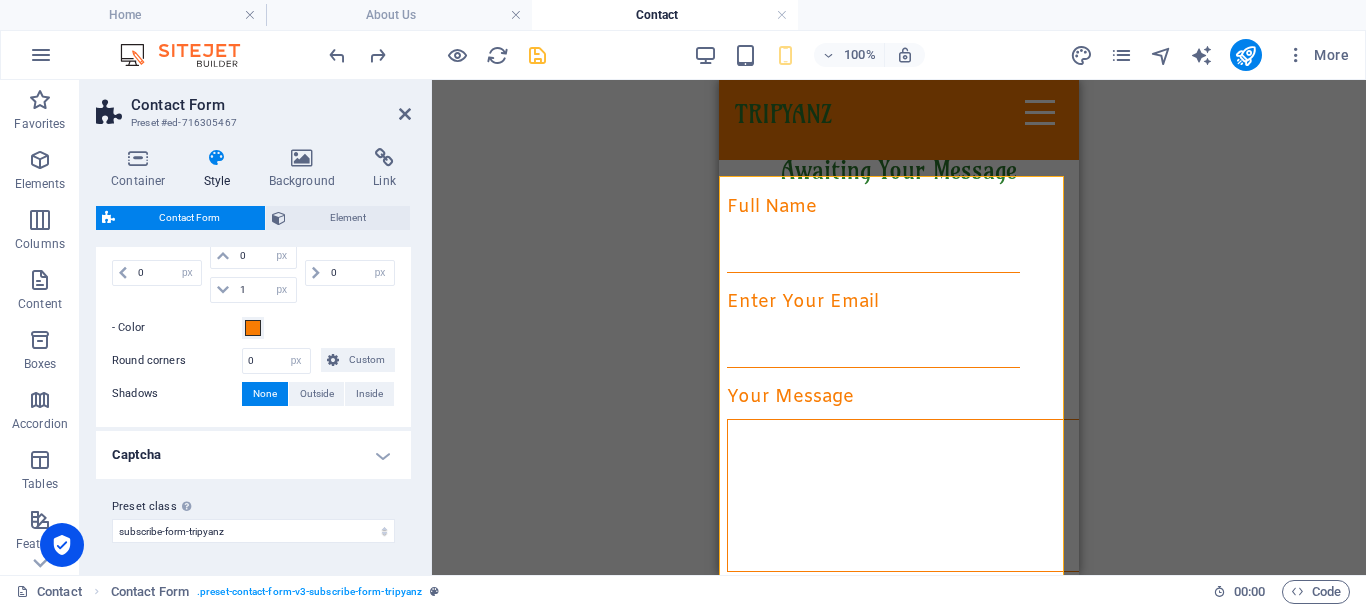 click on "Captcha" at bounding box center [253, 455] 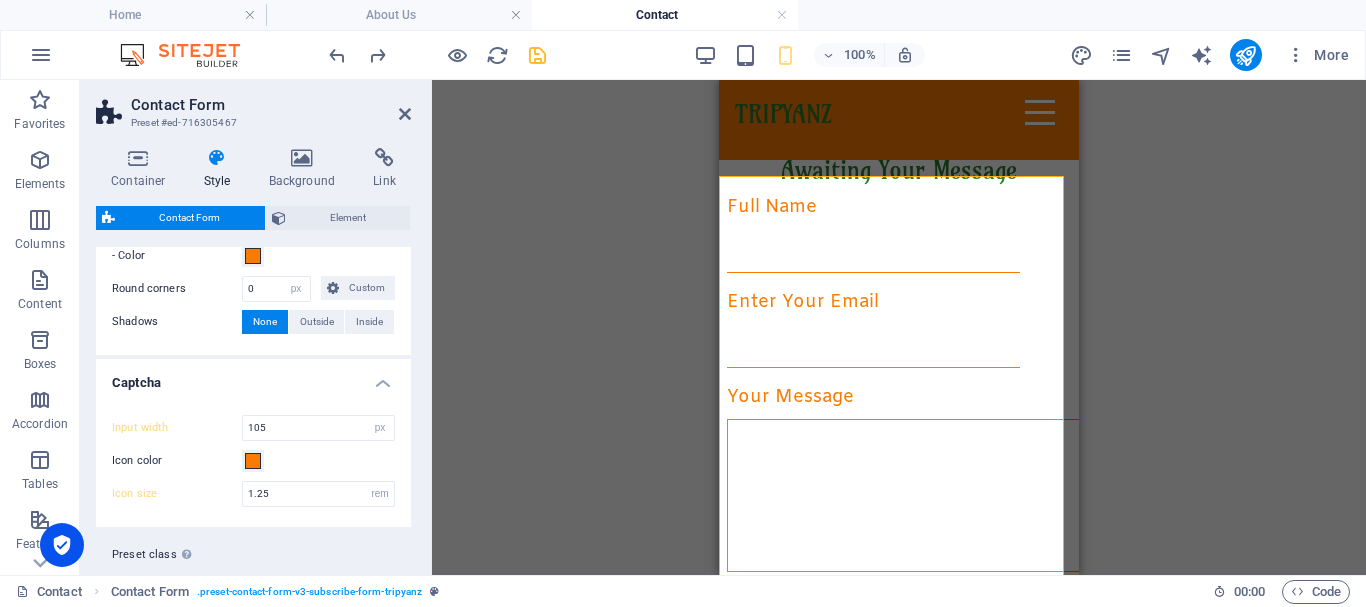 scroll, scrollTop: 823, scrollLeft: 0, axis: vertical 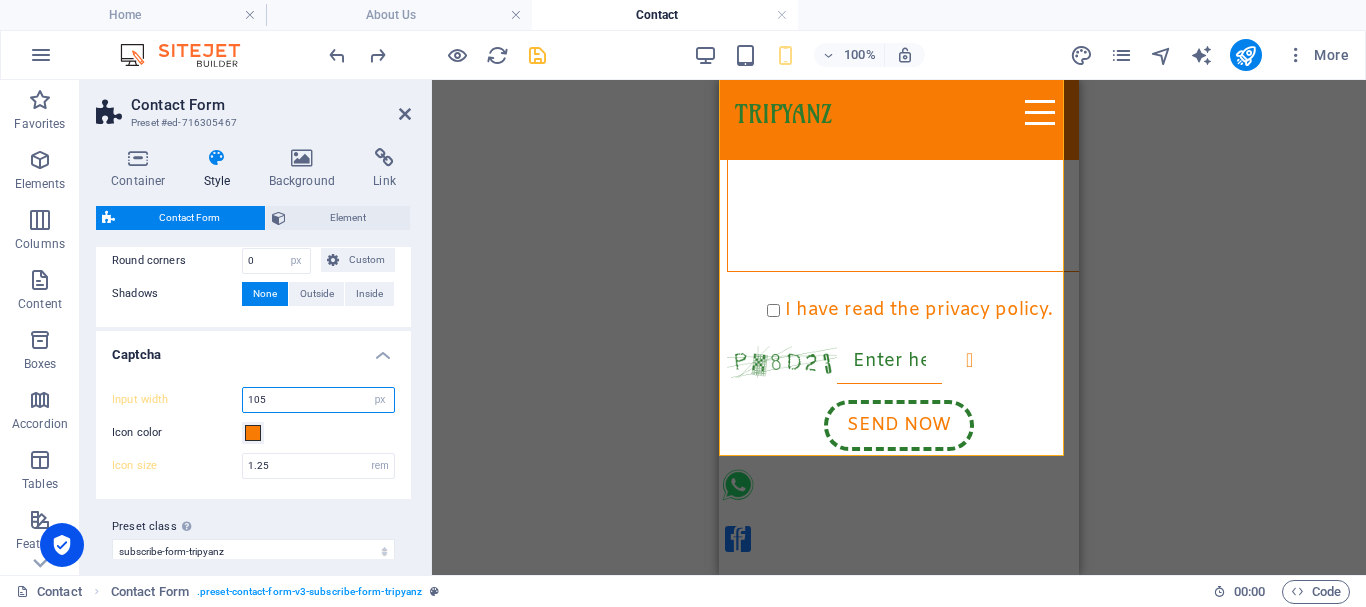 click on "105" at bounding box center (318, 400) 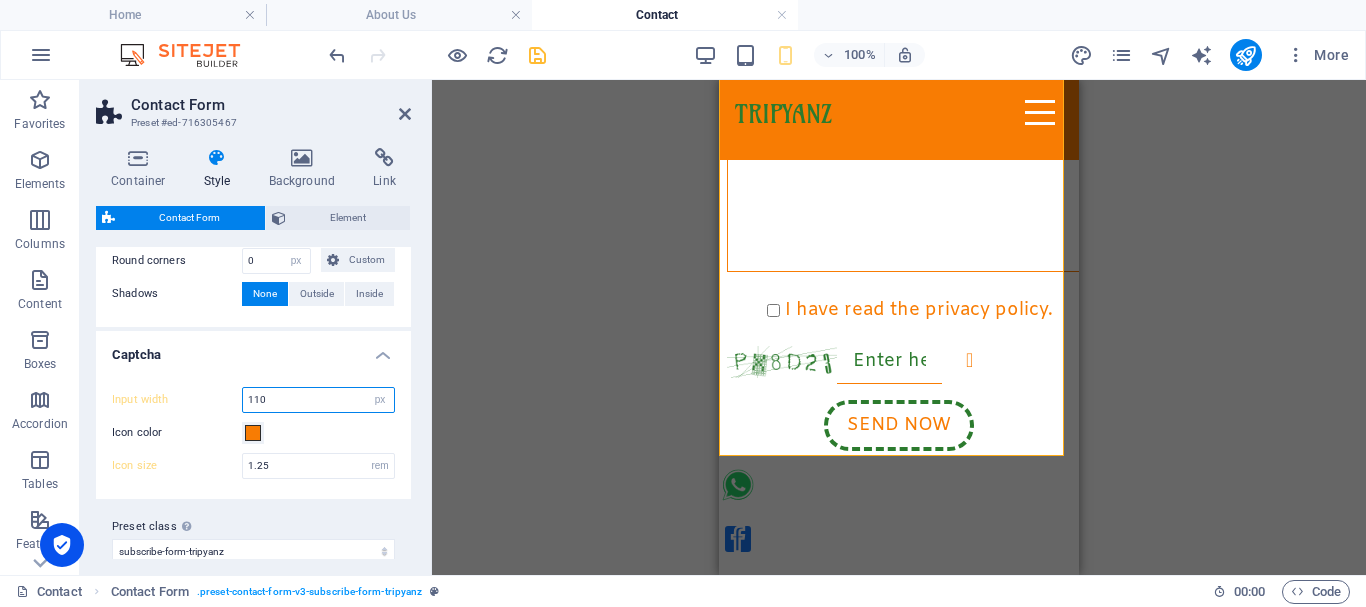 type on "110" 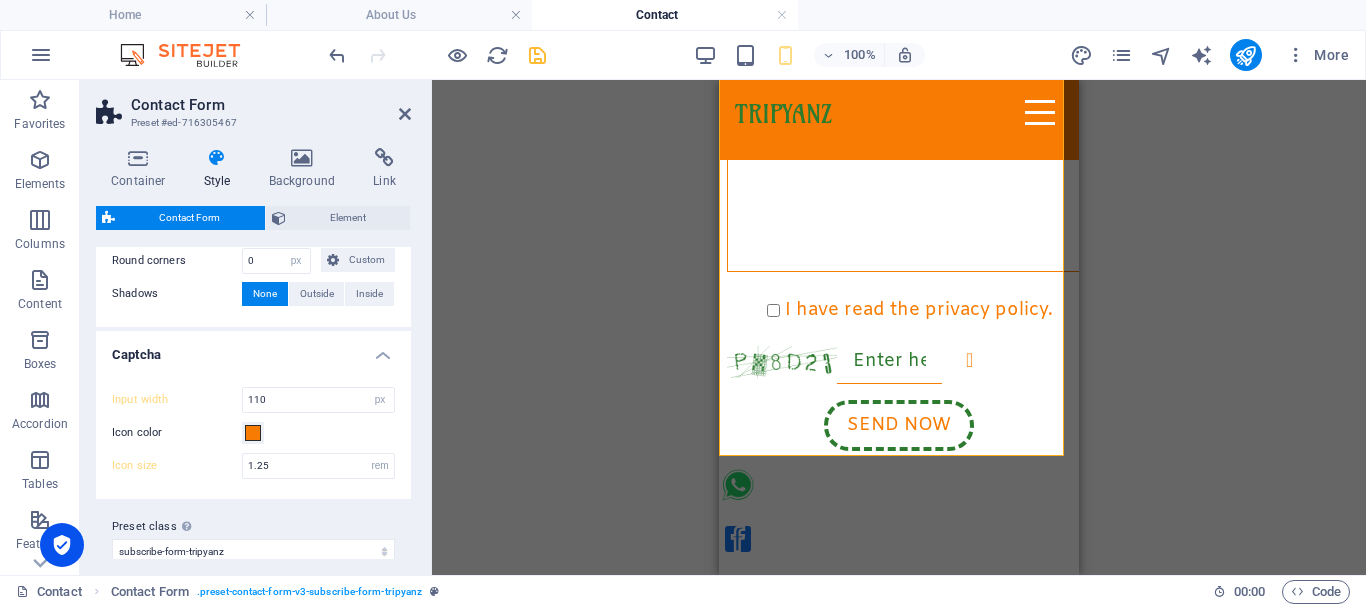 click on "Input width 110 px rem % vh vw Icon color Icon size 1.25 rem px" at bounding box center (253, 433) 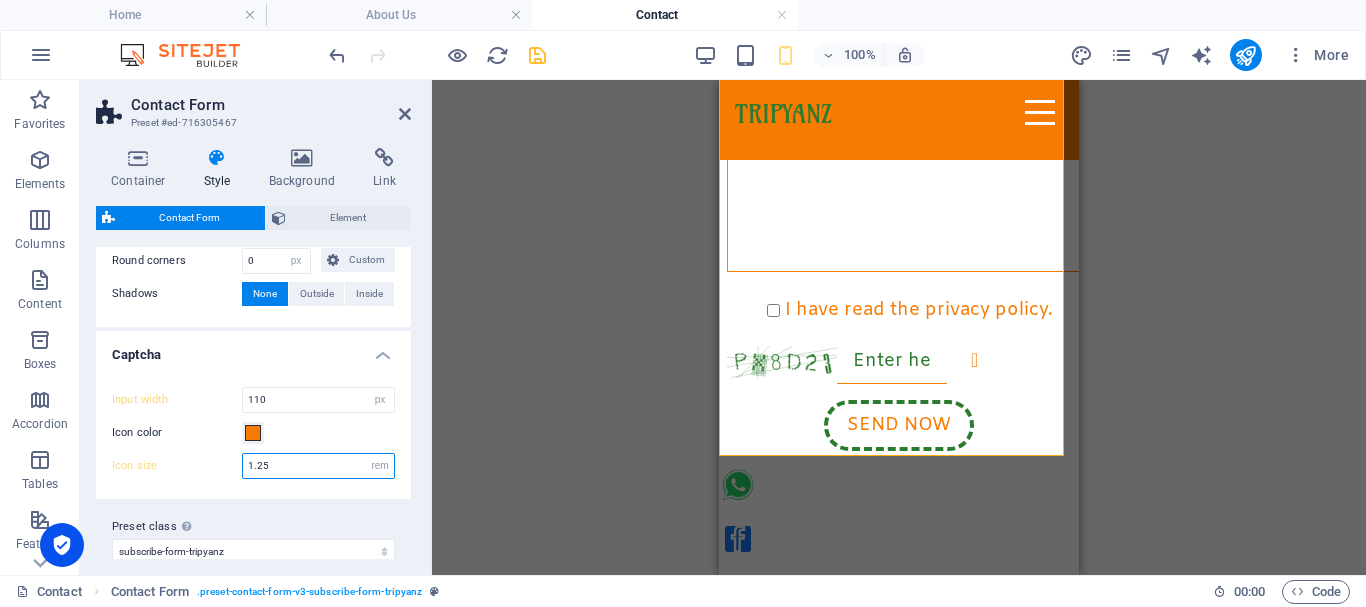 drag, startPoint x: 270, startPoint y: 462, endPoint x: 255, endPoint y: 460, distance: 15.132746 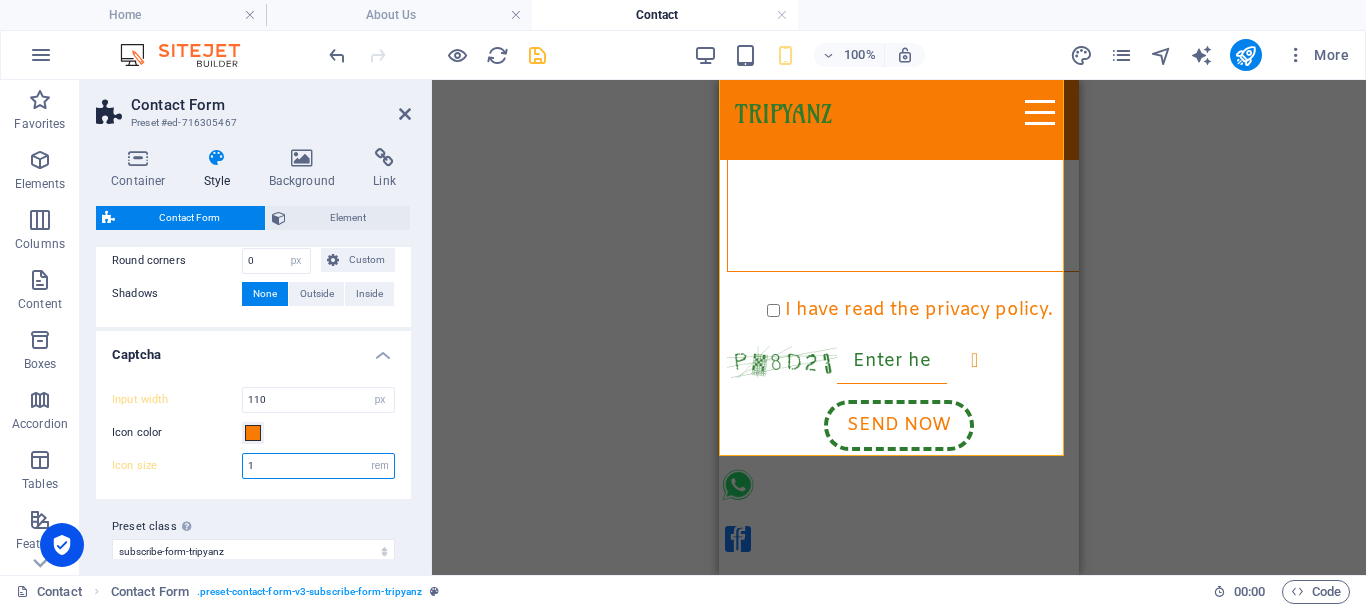 type on "1" 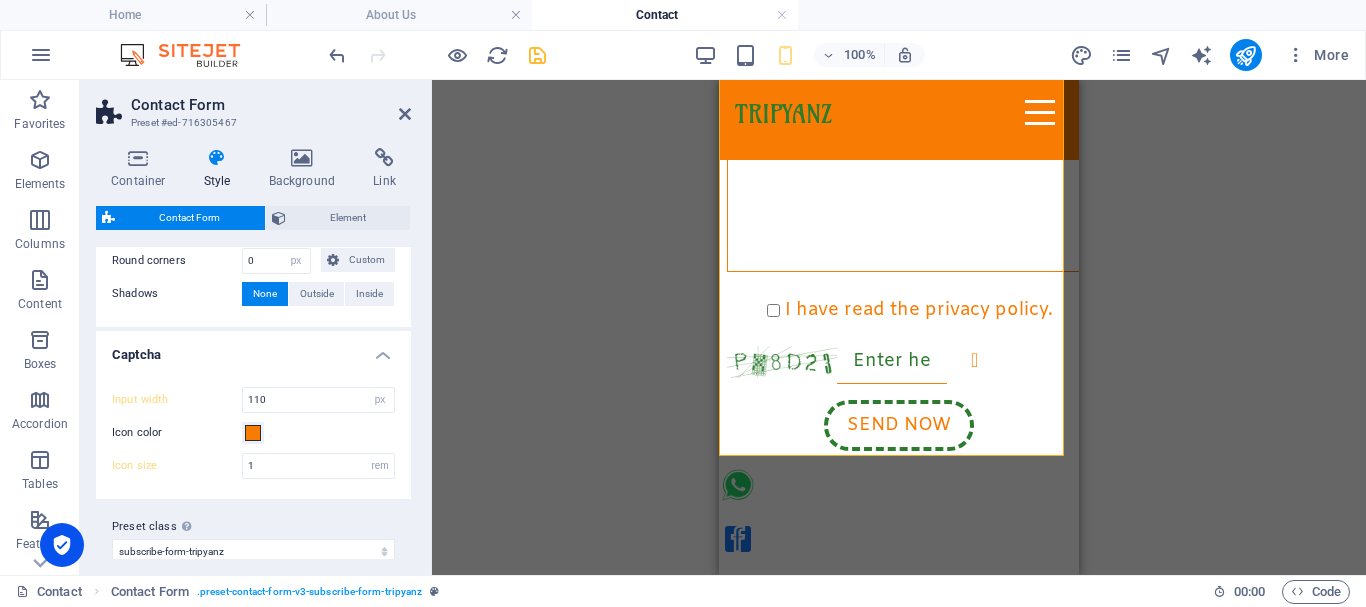 click on "Icon size 1 rem px" at bounding box center (253, 466) 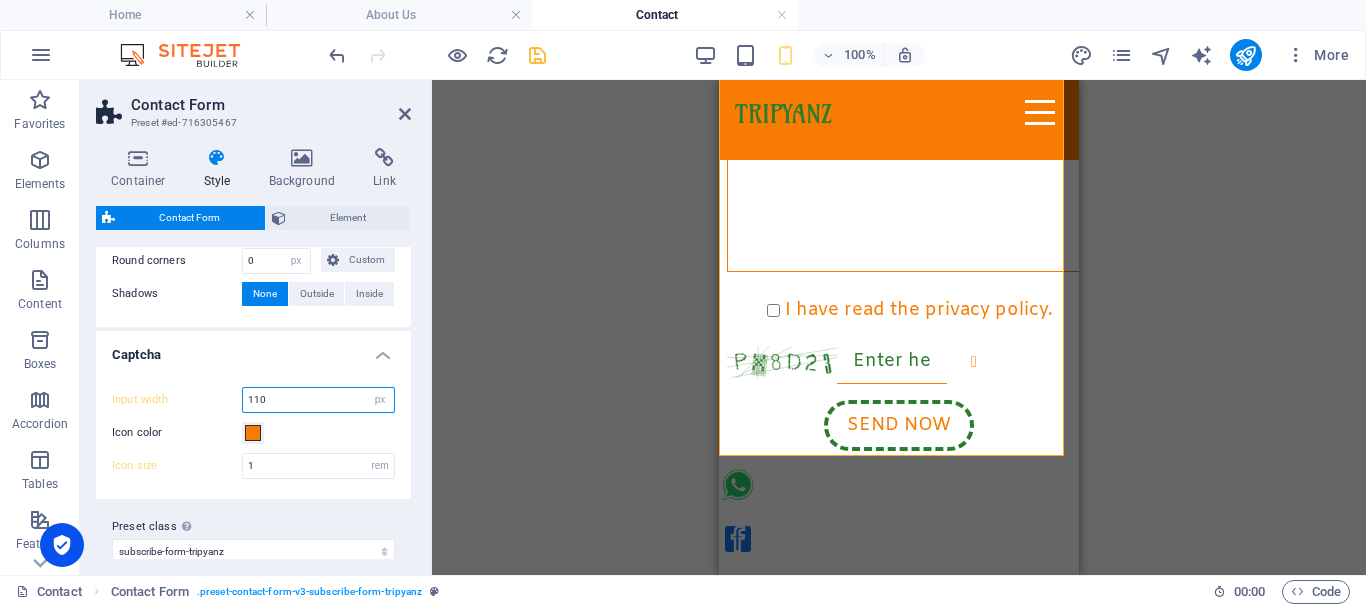 drag, startPoint x: 270, startPoint y: 397, endPoint x: 257, endPoint y: 398, distance: 13.038404 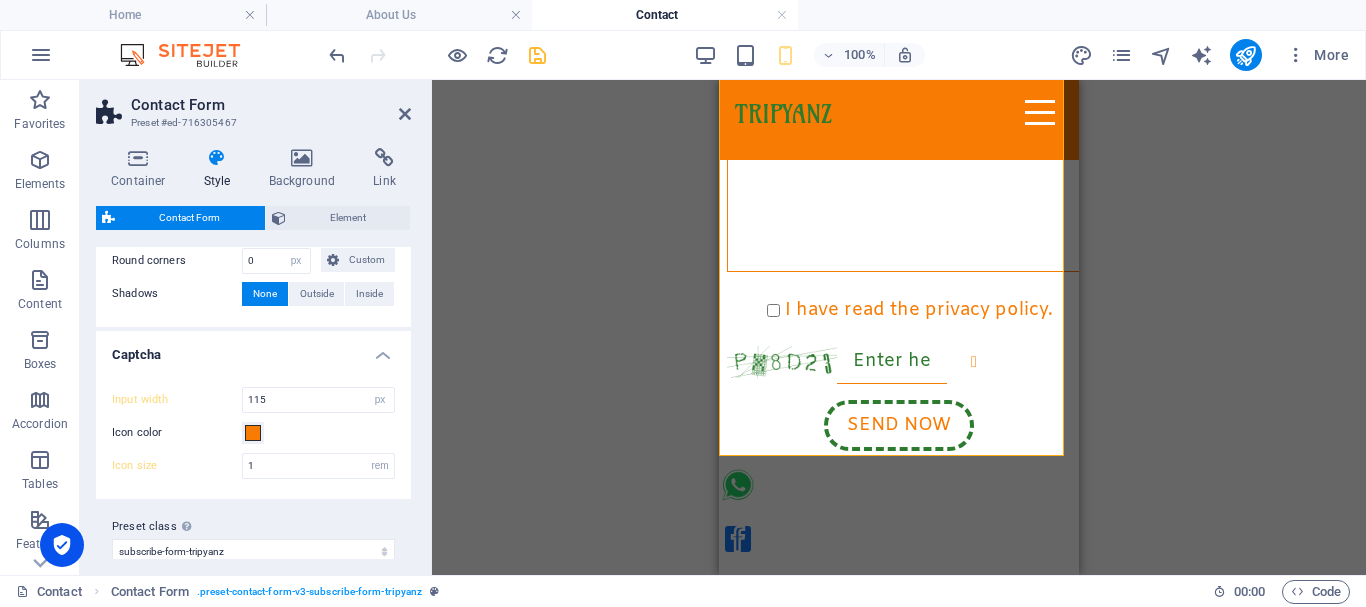 click on "Icon size 1 rem px" at bounding box center (253, 466) 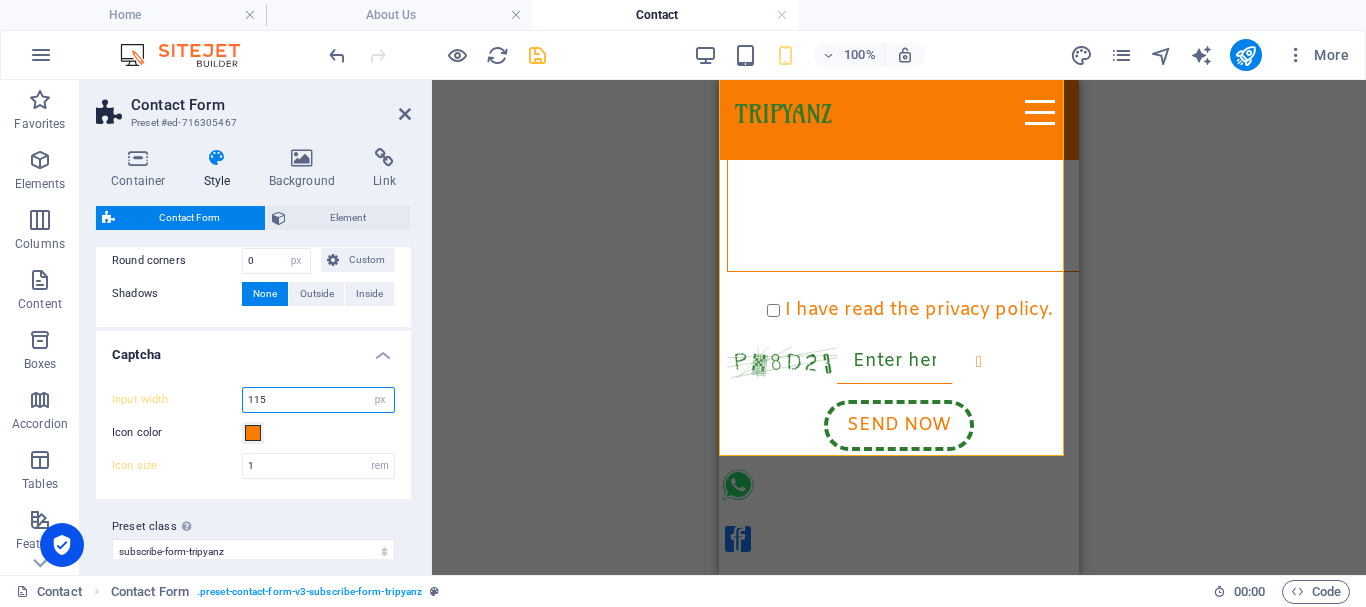 drag, startPoint x: 271, startPoint y: 398, endPoint x: 254, endPoint y: 395, distance: 17.262676 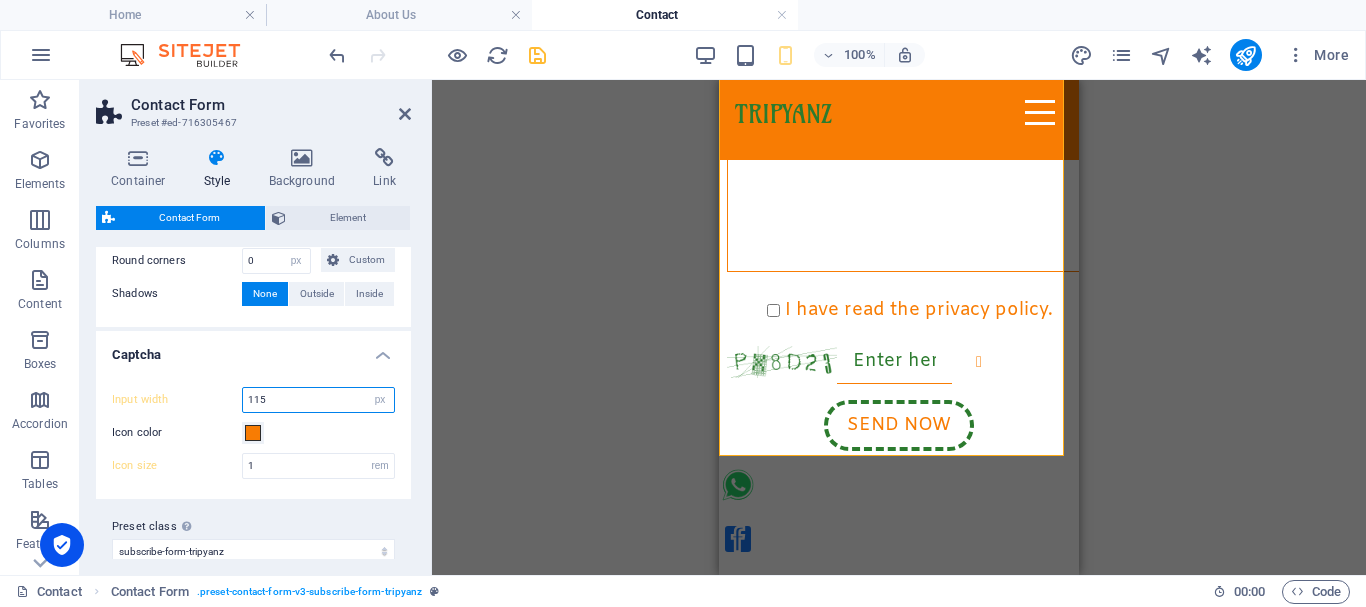 click on "115" at bounding box center [318, 400] 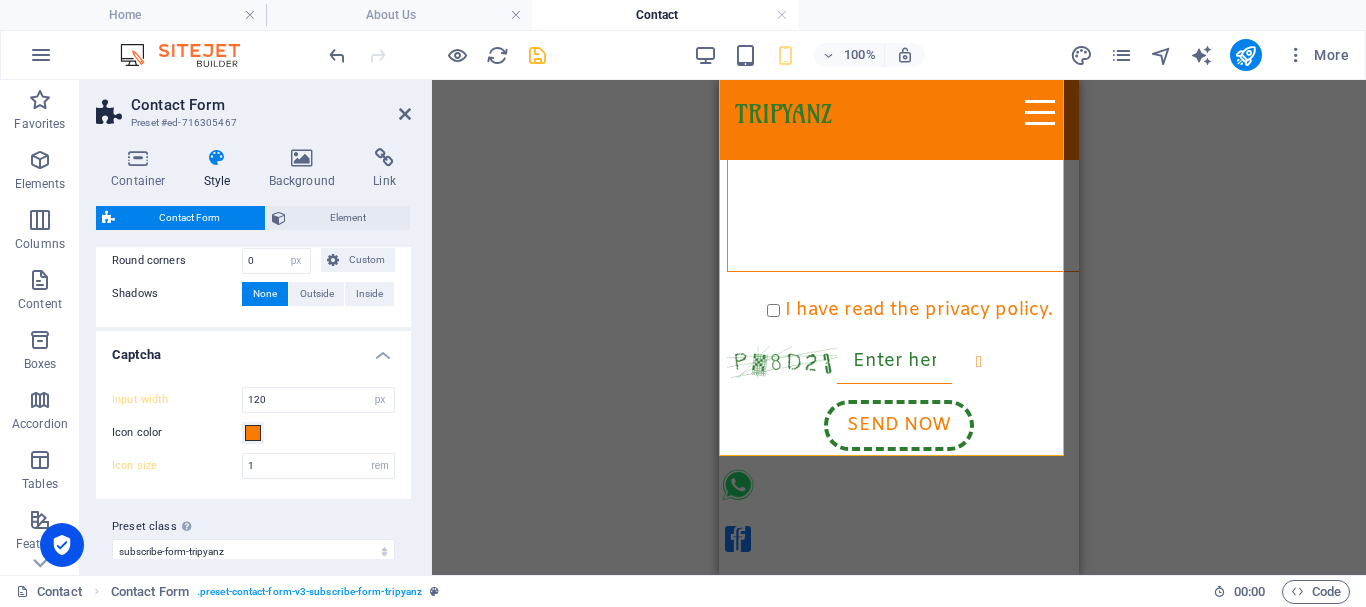 click on "Input width 120 px rem % vh vw Icon color Icon size 1 rem px" at bounding box center (253, 433) 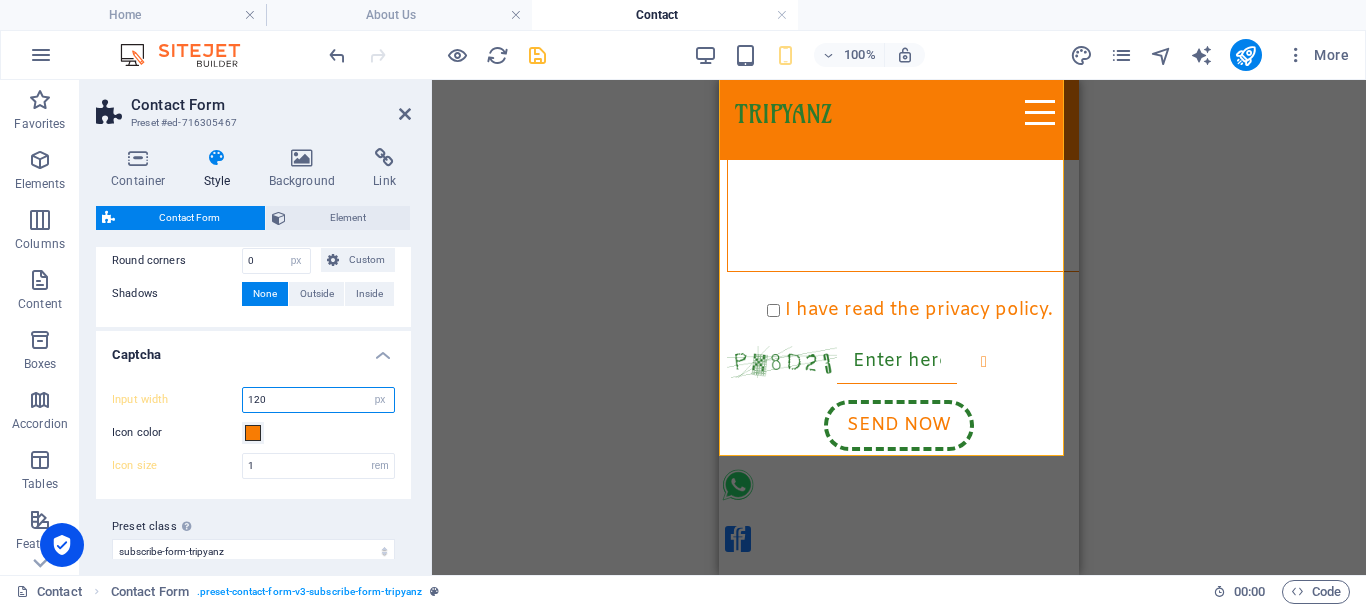 click on "120" at bounding box center (318, 400) 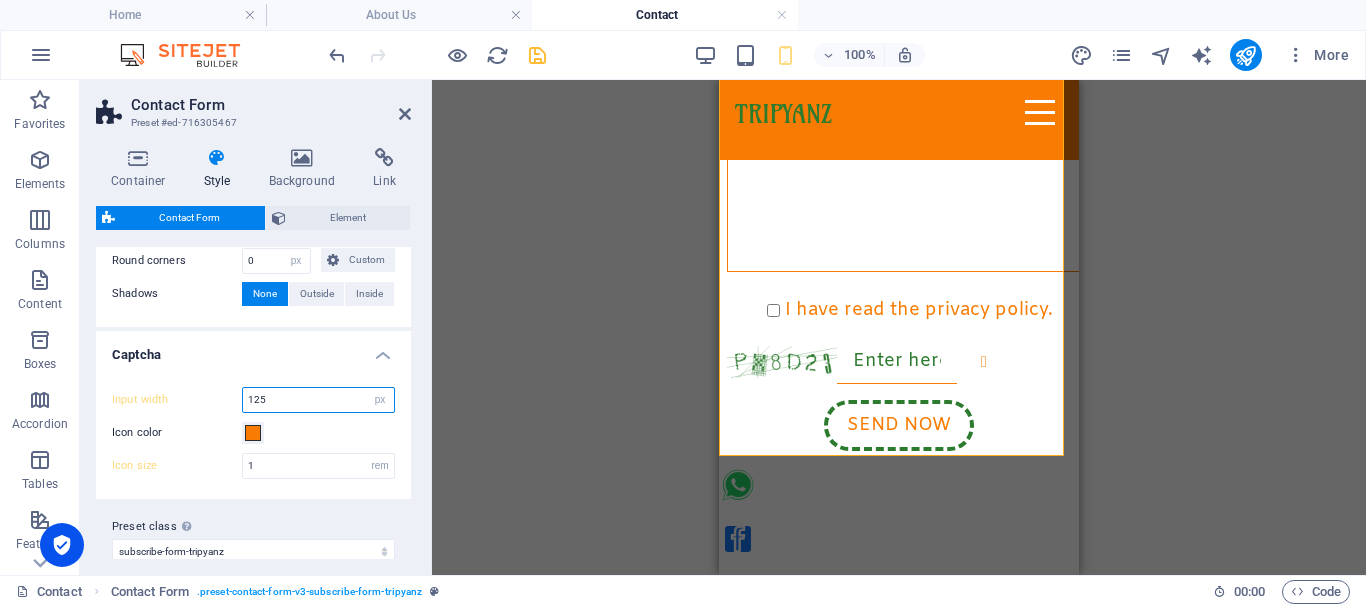 type on "125" 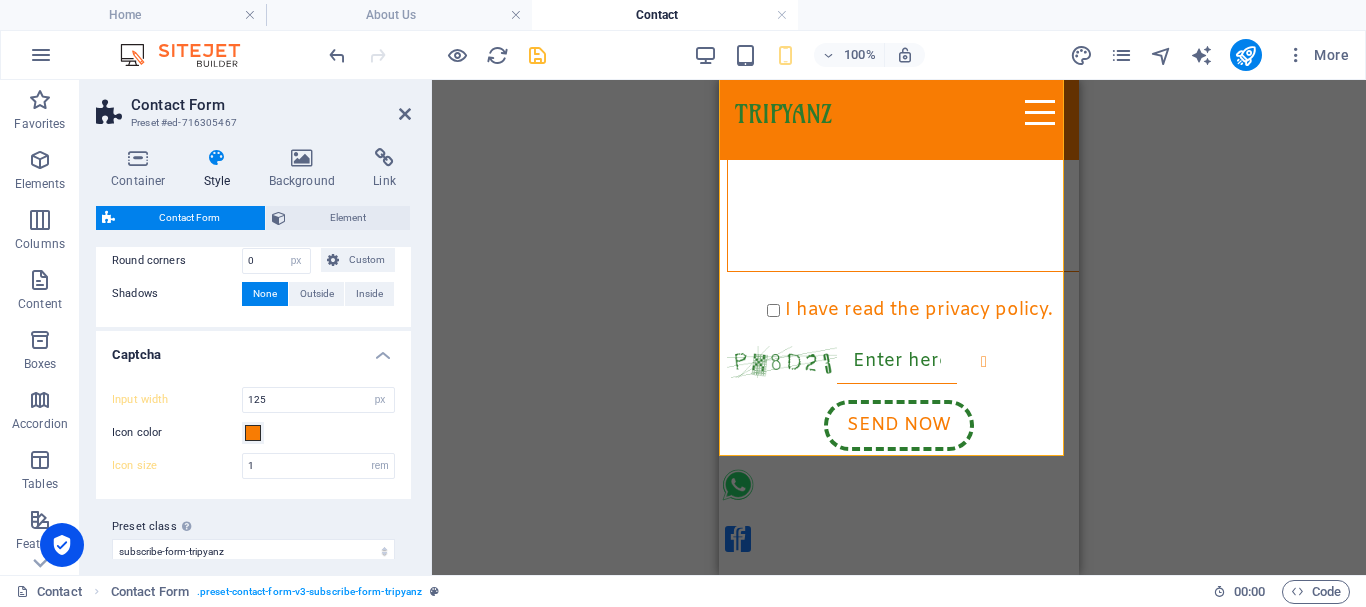 click on "Input width 125 px rem % vh vw Icon color Icon size 1 rem px" at bounding box center (253, 433) 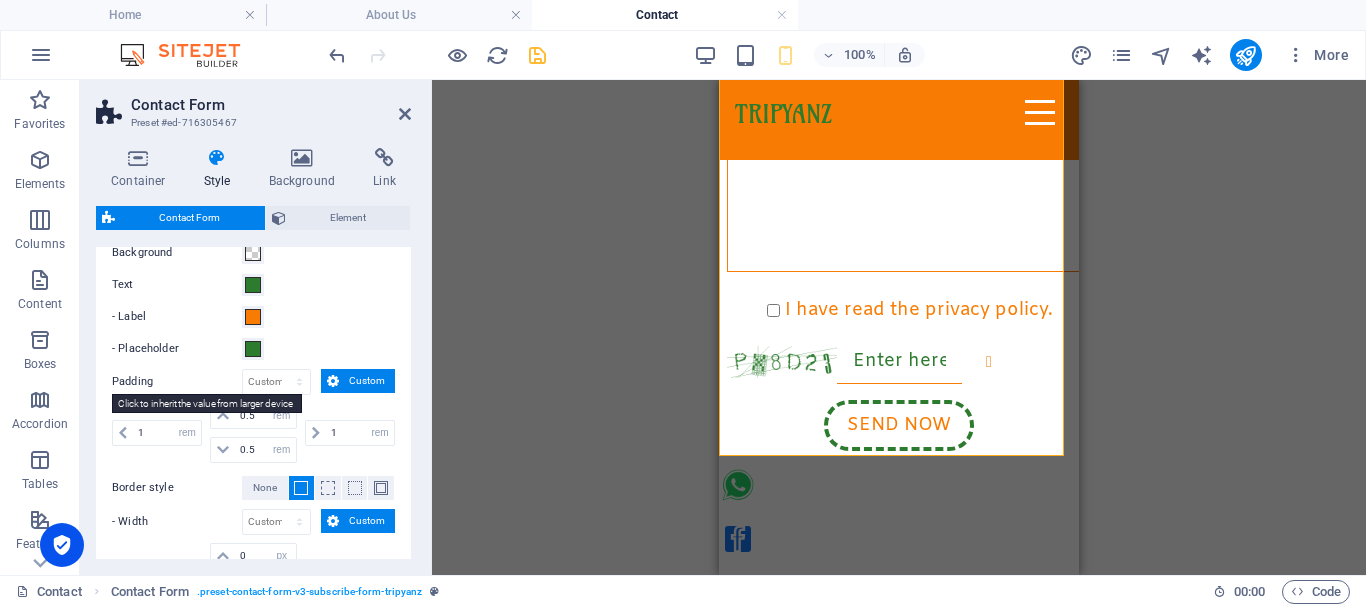 scroll, scrollTop: 323, scrollLeft: 0, axis: vertical 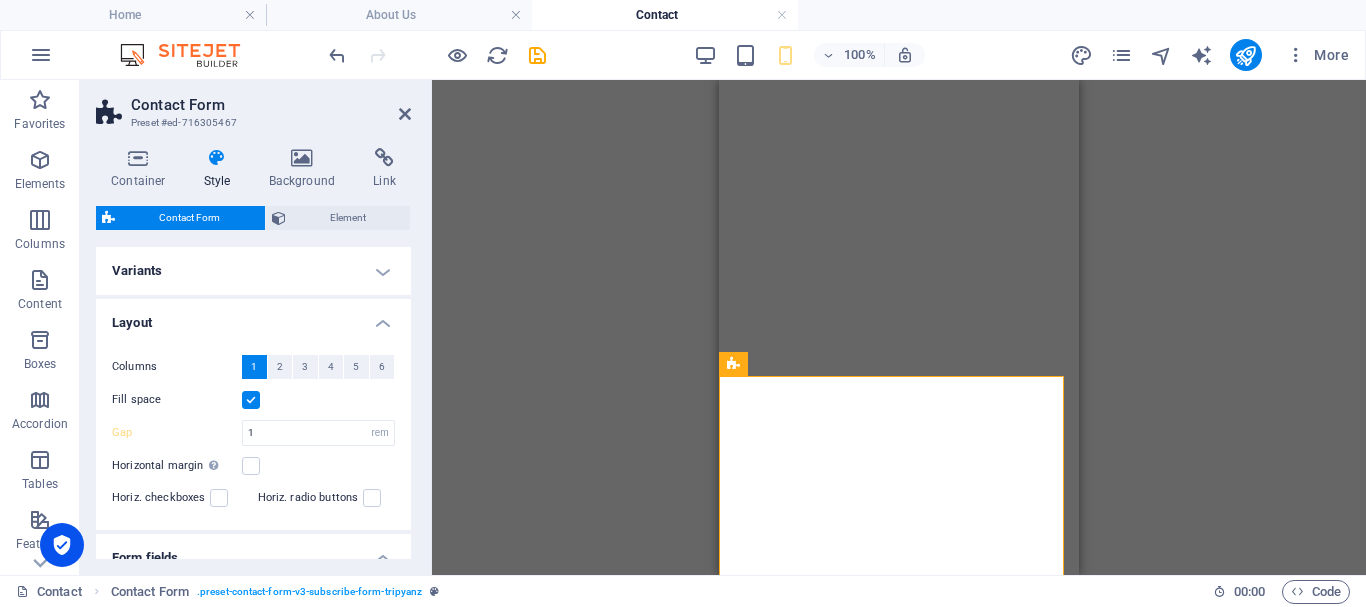 select on "rem" 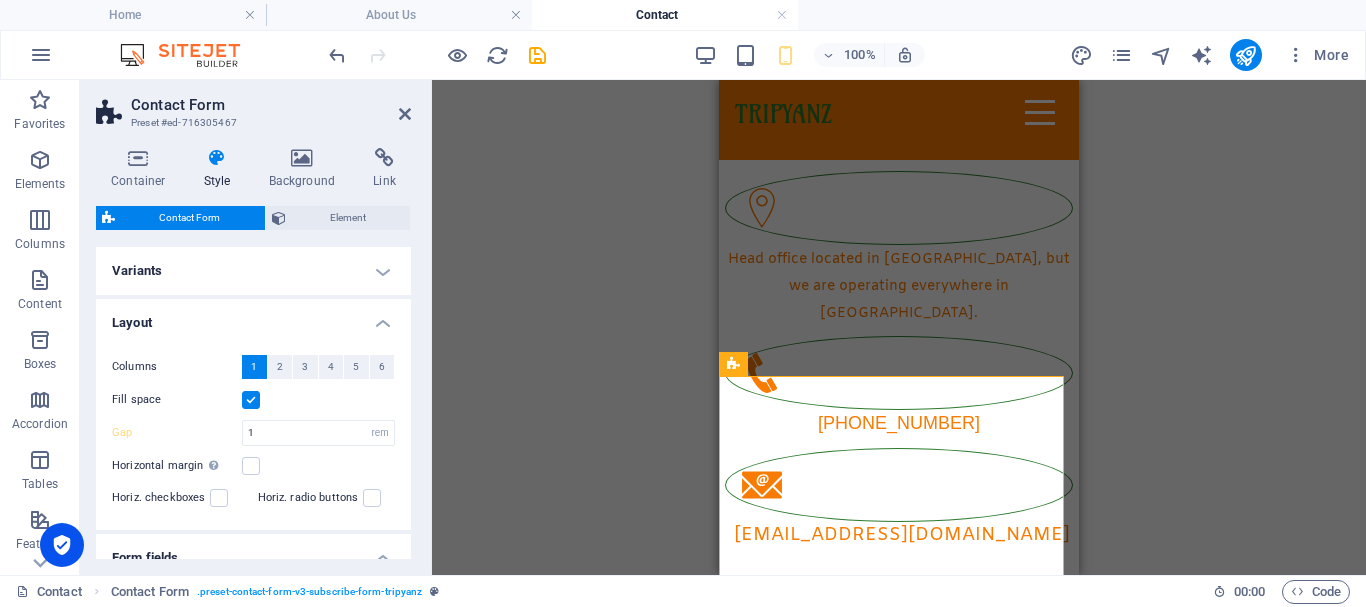 scroll, scrollTop: 220, scrollLeft: 0, axis: vertical 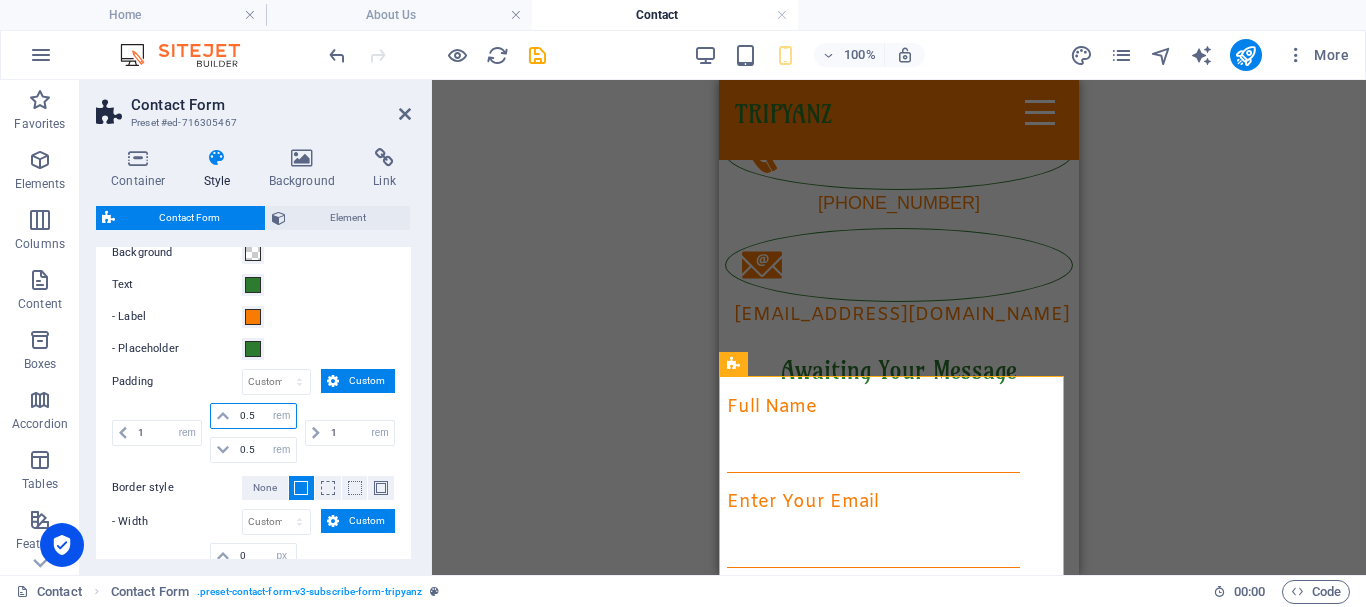 click on "0.5" at bounding box center (265, 416) 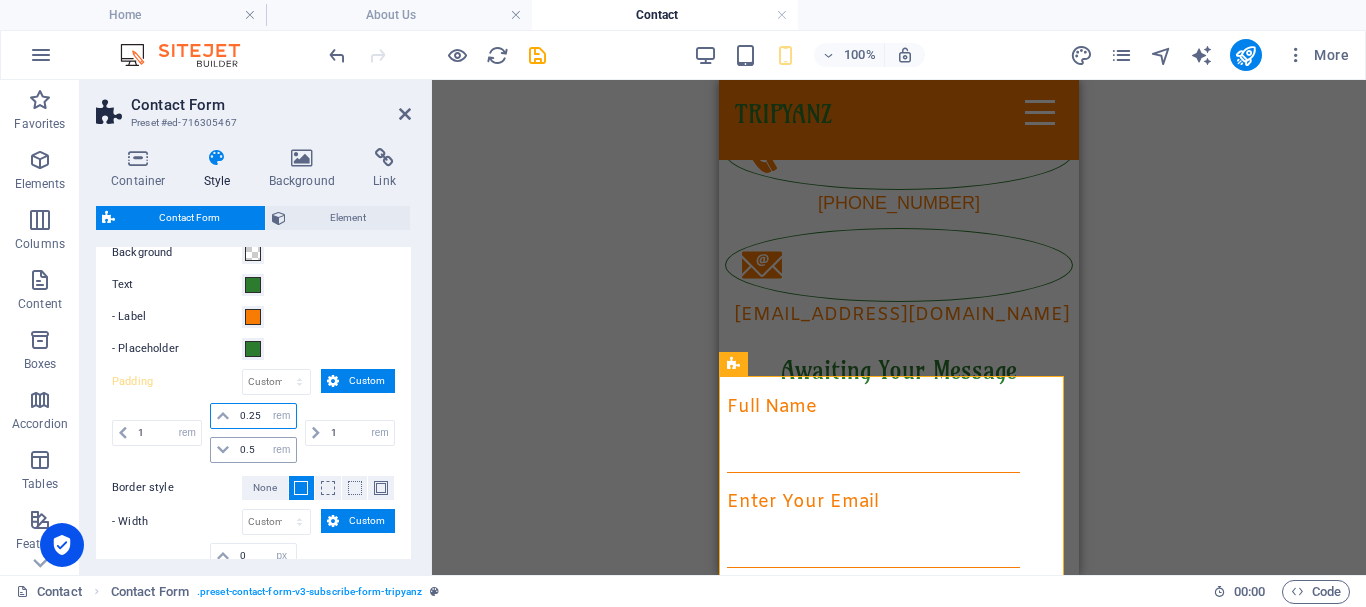 type on "0.25" 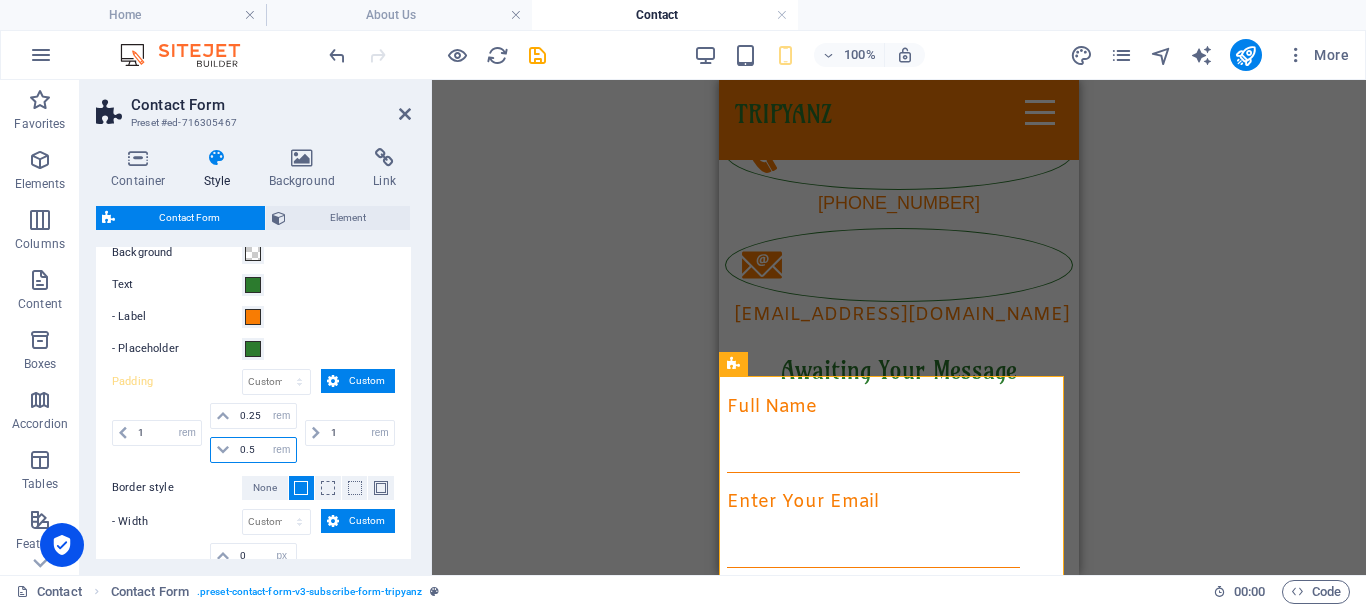 click on "0.5" at bounding box center (265, 450) 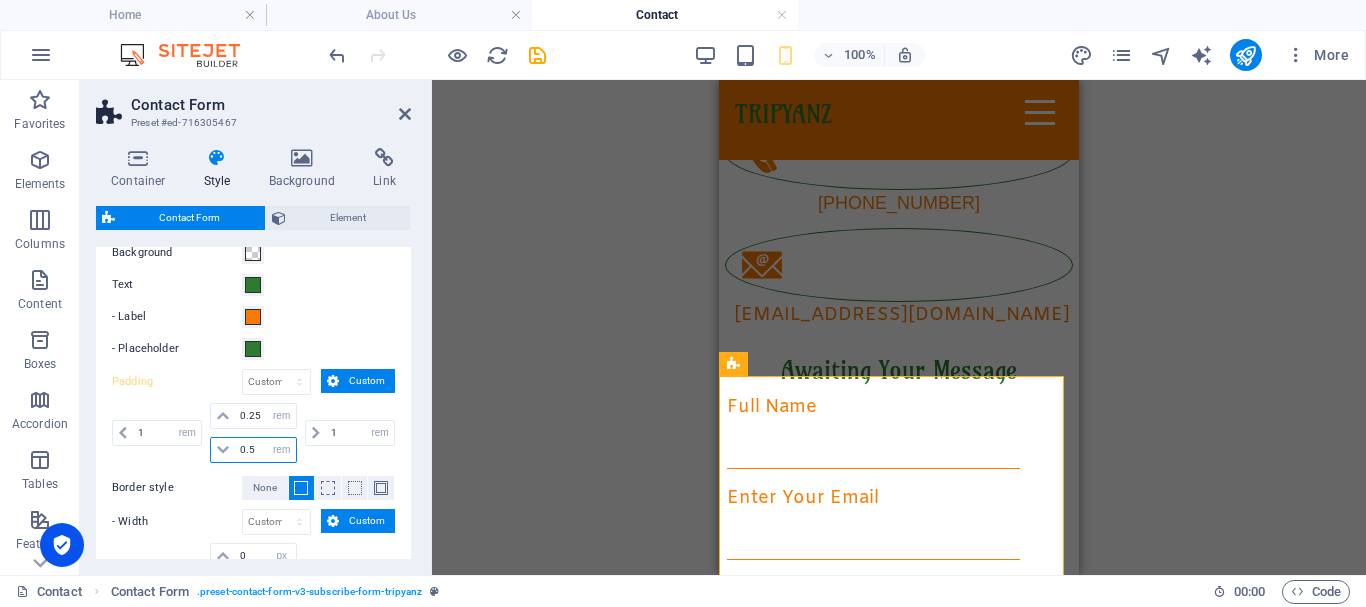 click on "0.5" at bounding box center (265, 450) 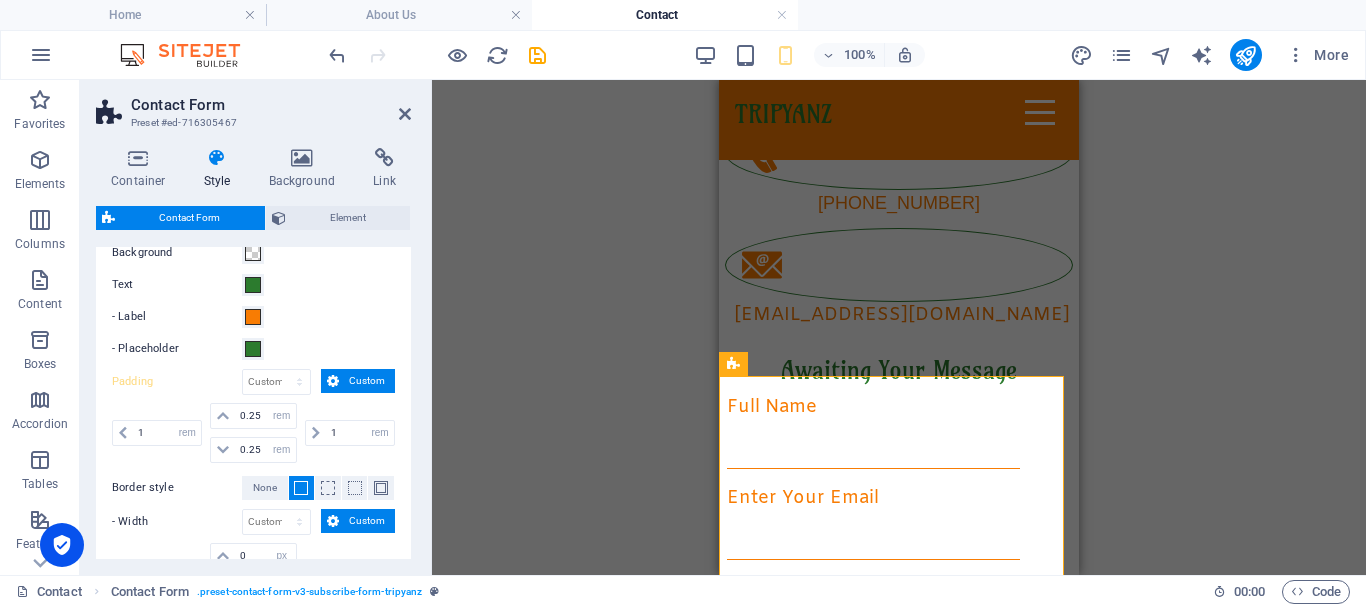 click on "1 px rem % vh vw" at bounding box center [159, 433] 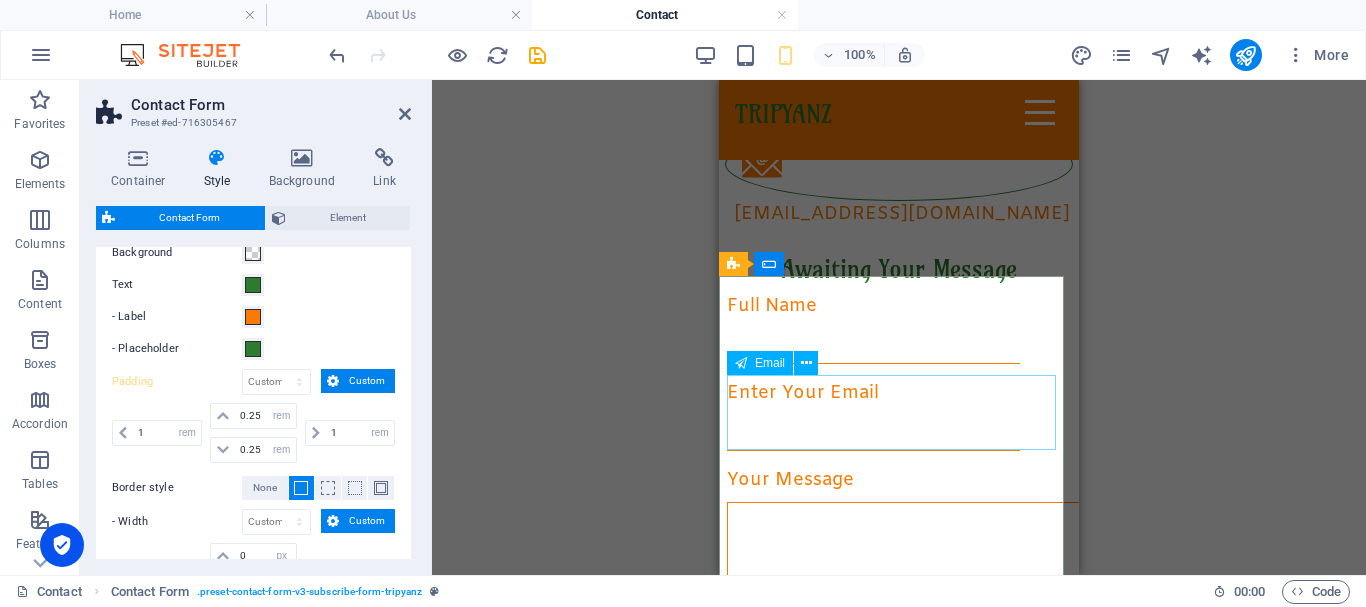 scroll, scrollTop: 320, scrollLeft: 0, axis: vertical 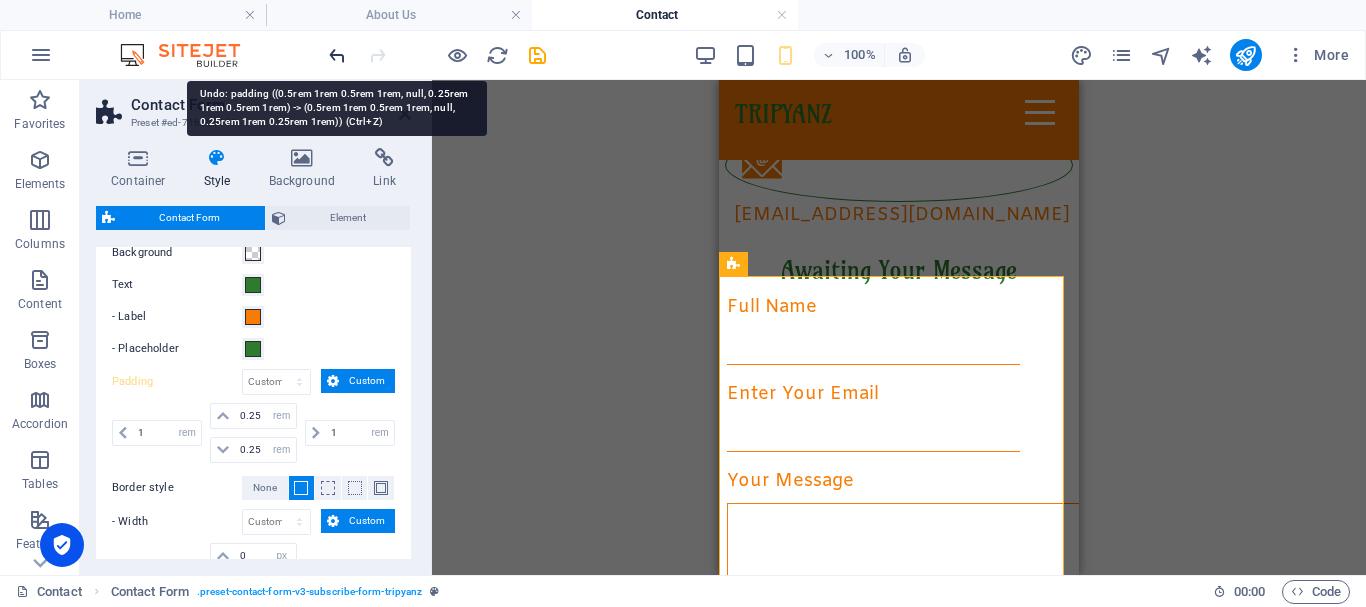 click at bounding box center (337, 55) 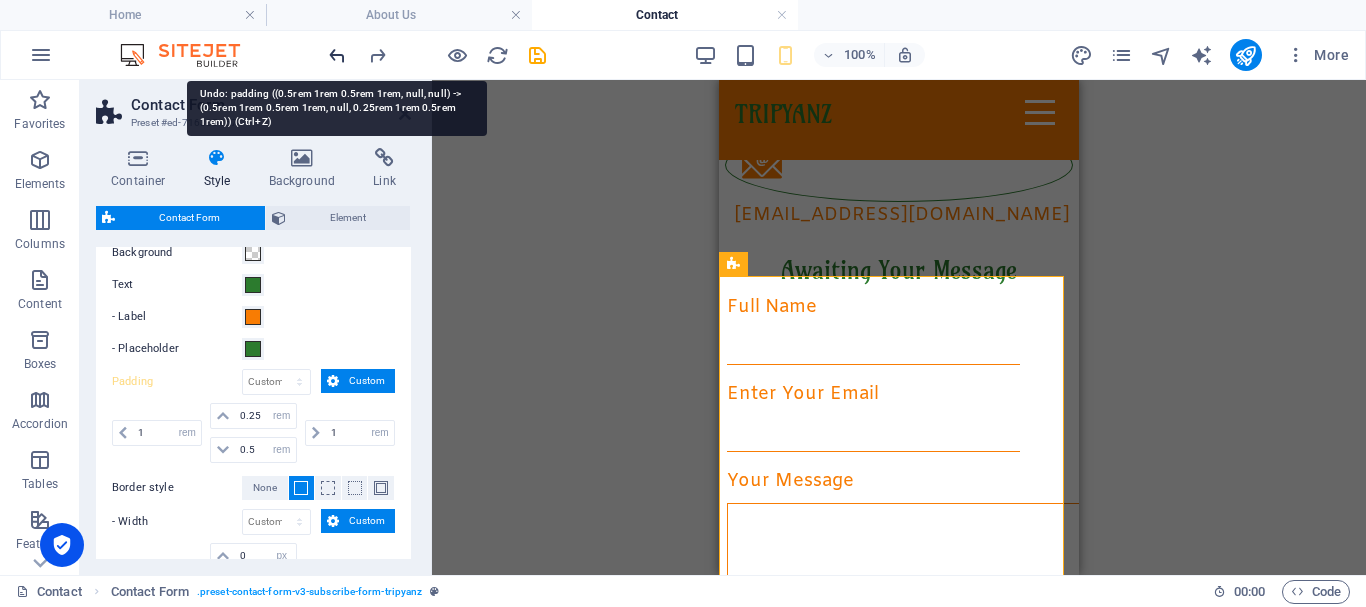 click at bounding box center (337, 55) 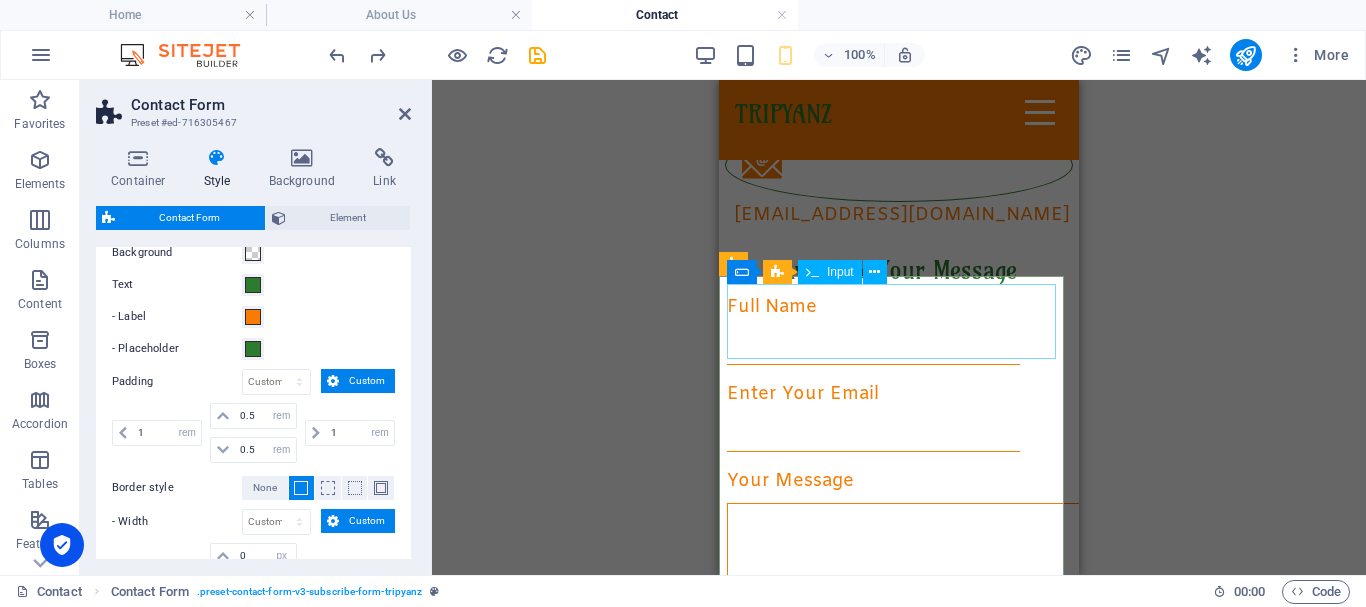 click on "Full Name" 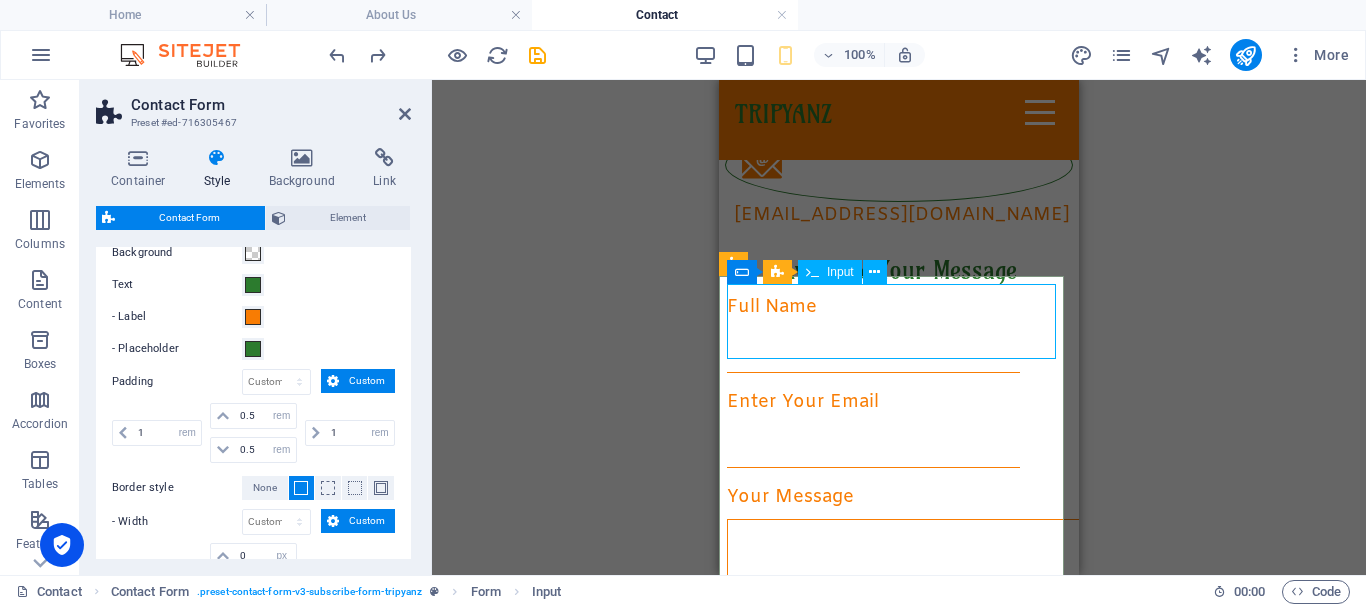 click on "Input" at bounding box center [840, 272] 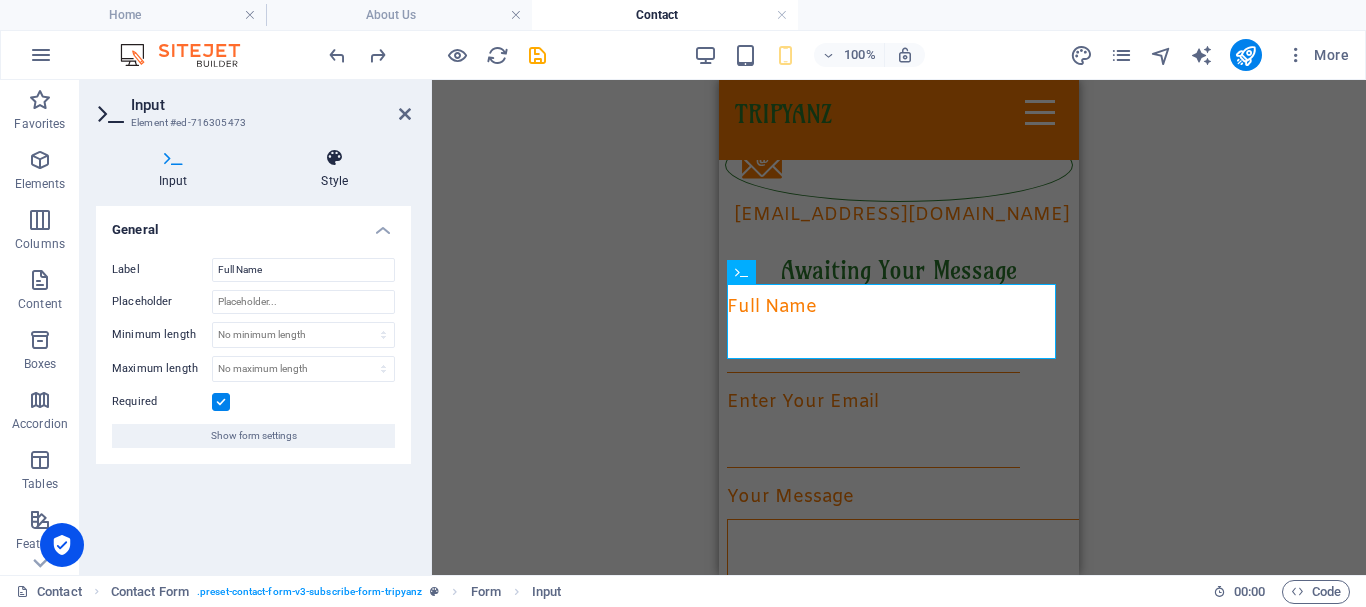 click on "Style" at bounding box center [335, 169] 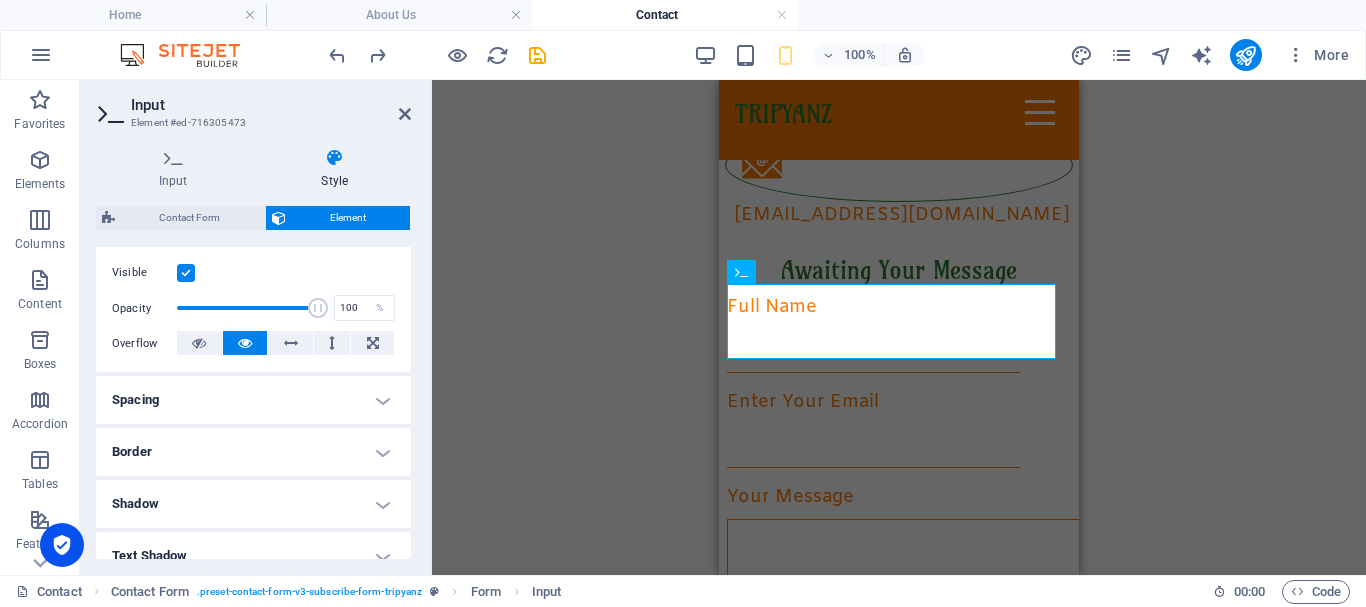 scroll, scrollTop: 300, scrollLeft: 0, axis: vertical 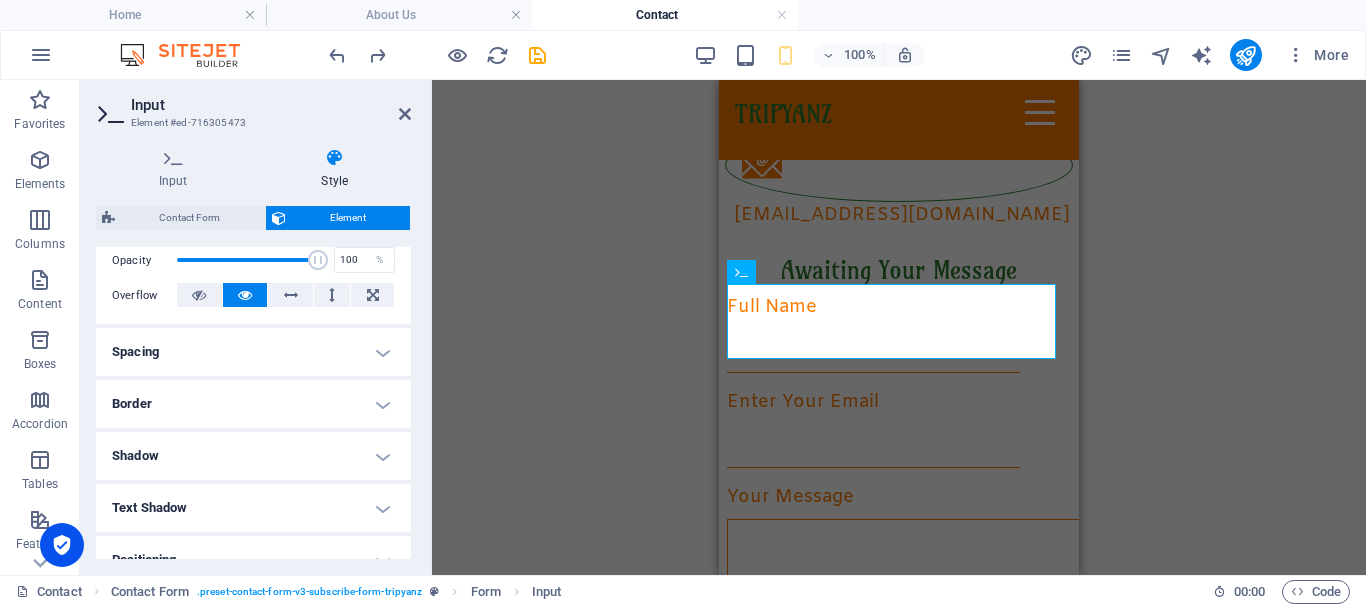 click on "Spacing" at bounding box center (253, 352) 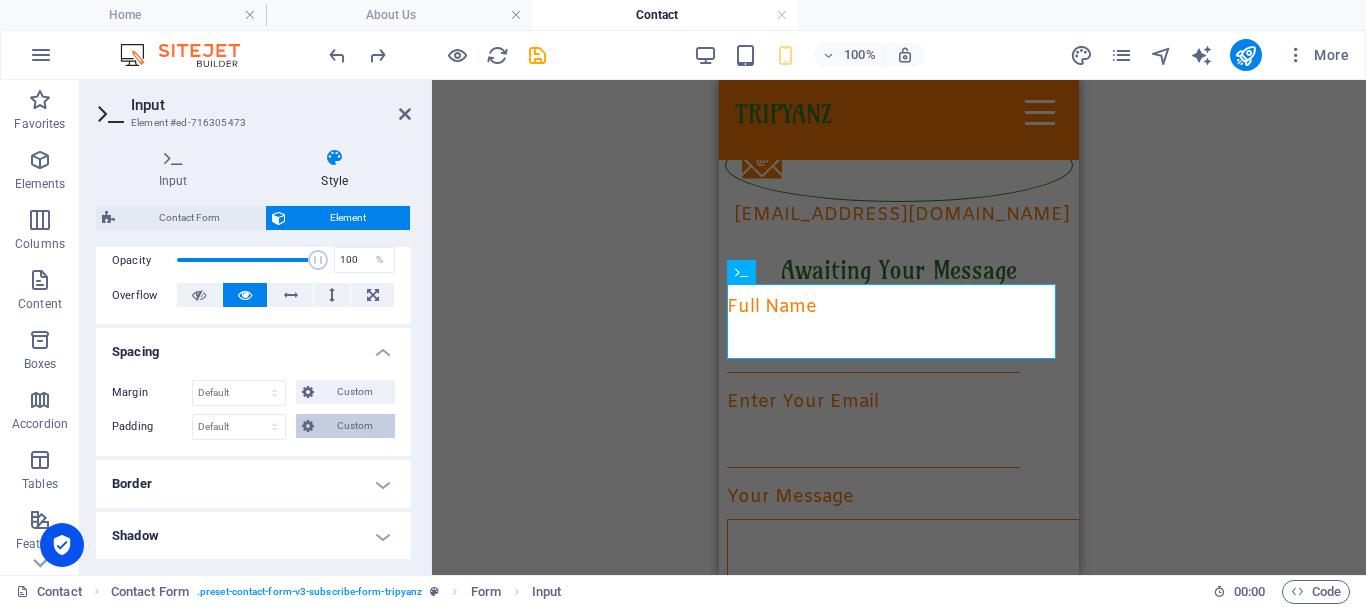 click at bounding box center [308, 426] 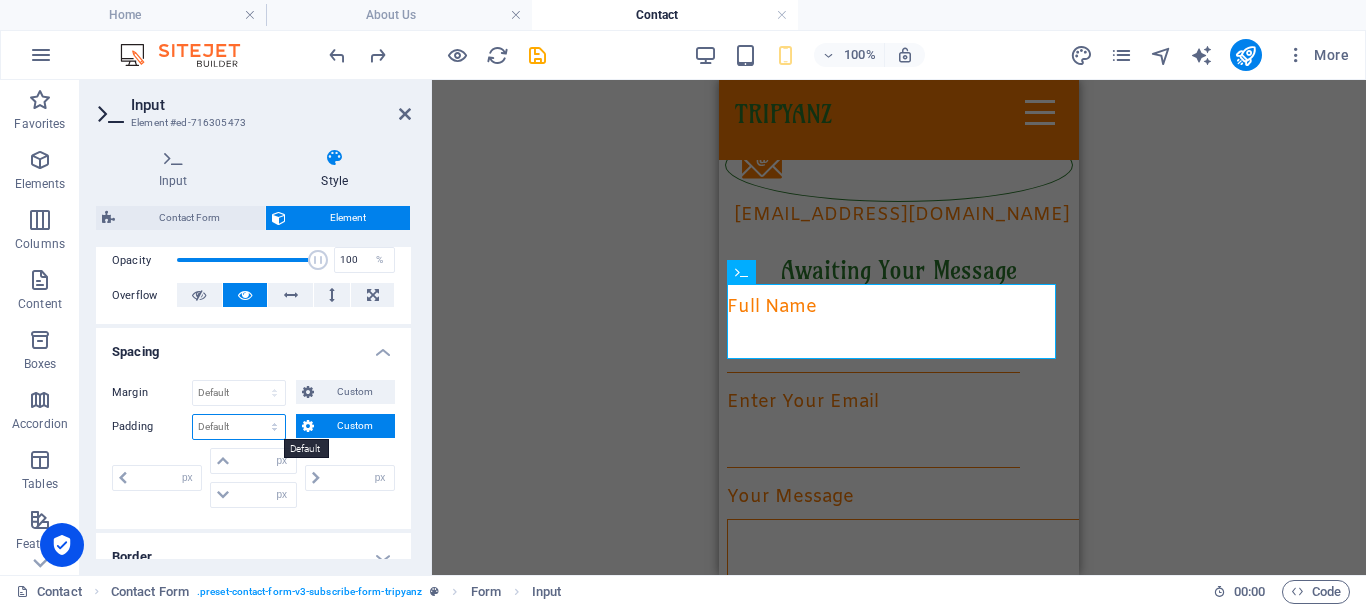click on "Default px rem % vh vw Custom" at bounding box center (239, 427) 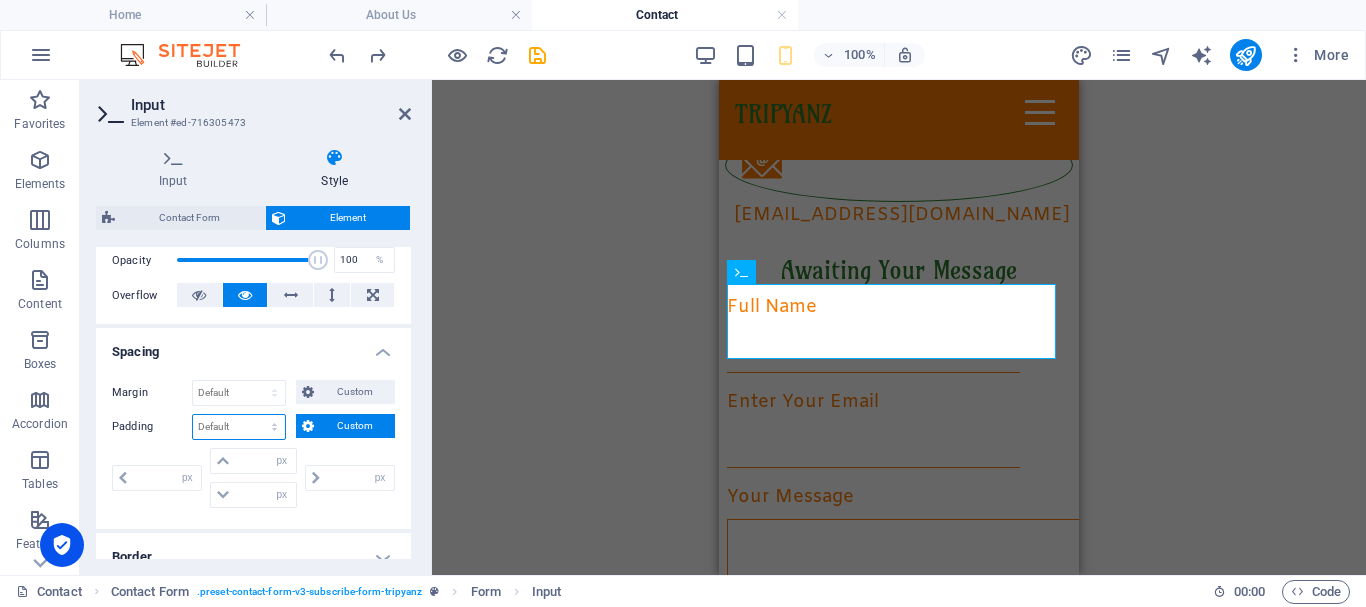 select on "px" 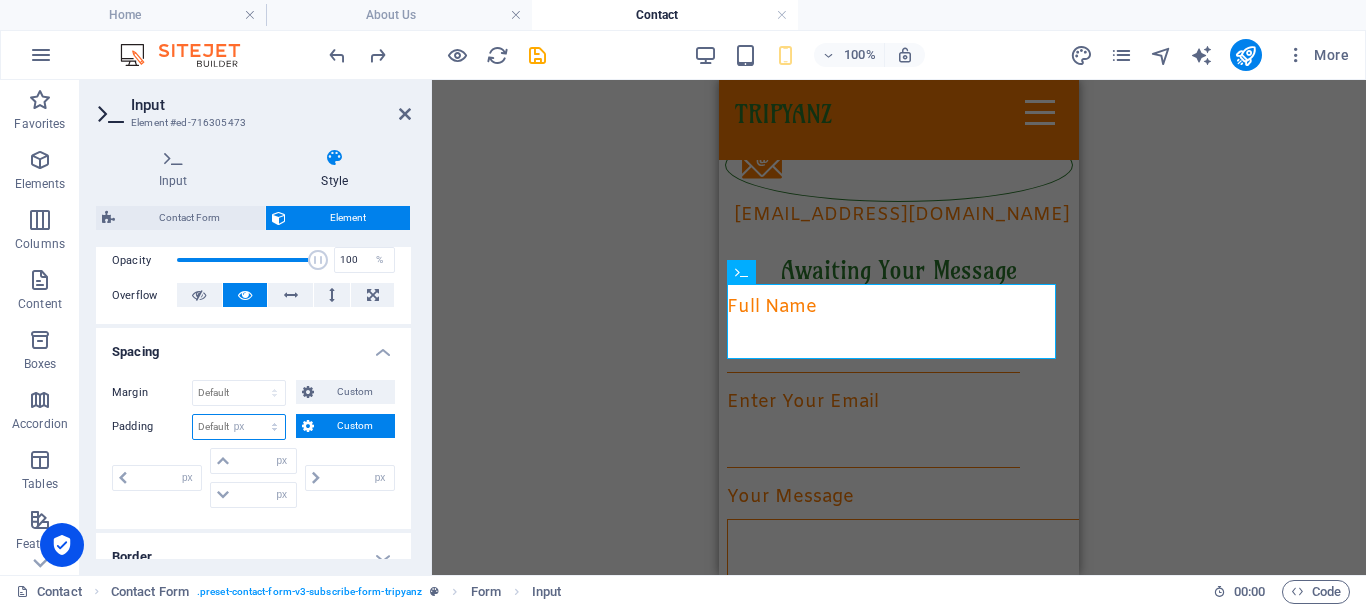click on "Default px rem % vh vw Custom" at bounding box center [239, 427] 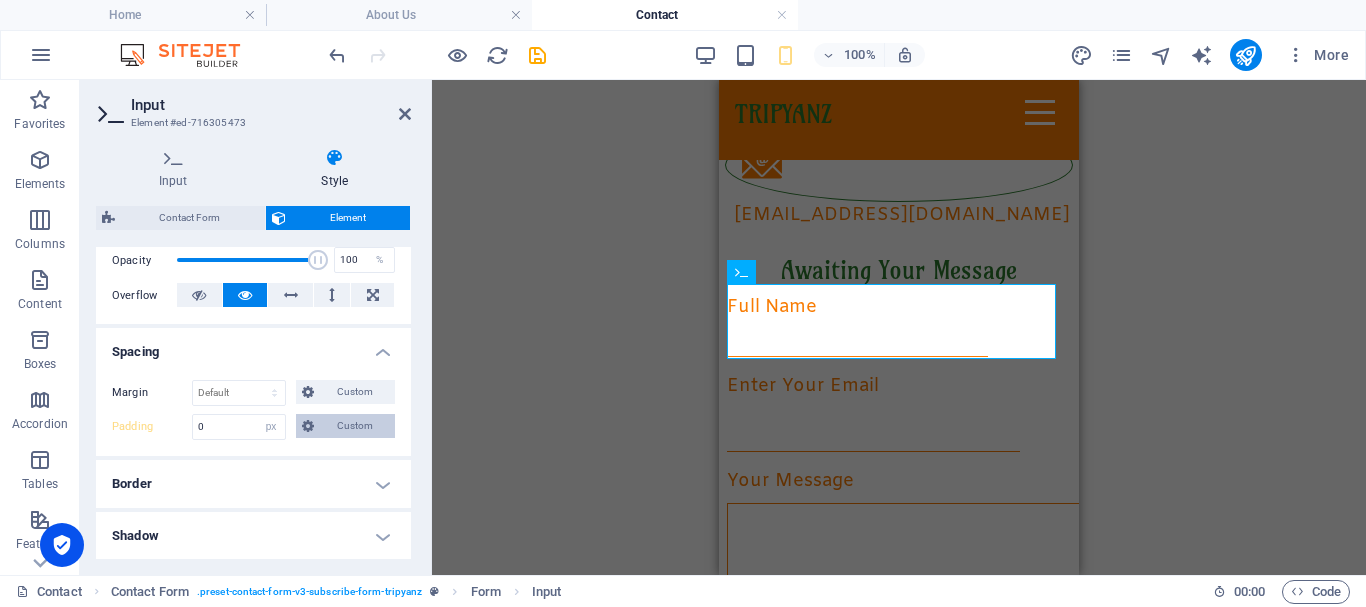 click at bounding box center (308, 426) 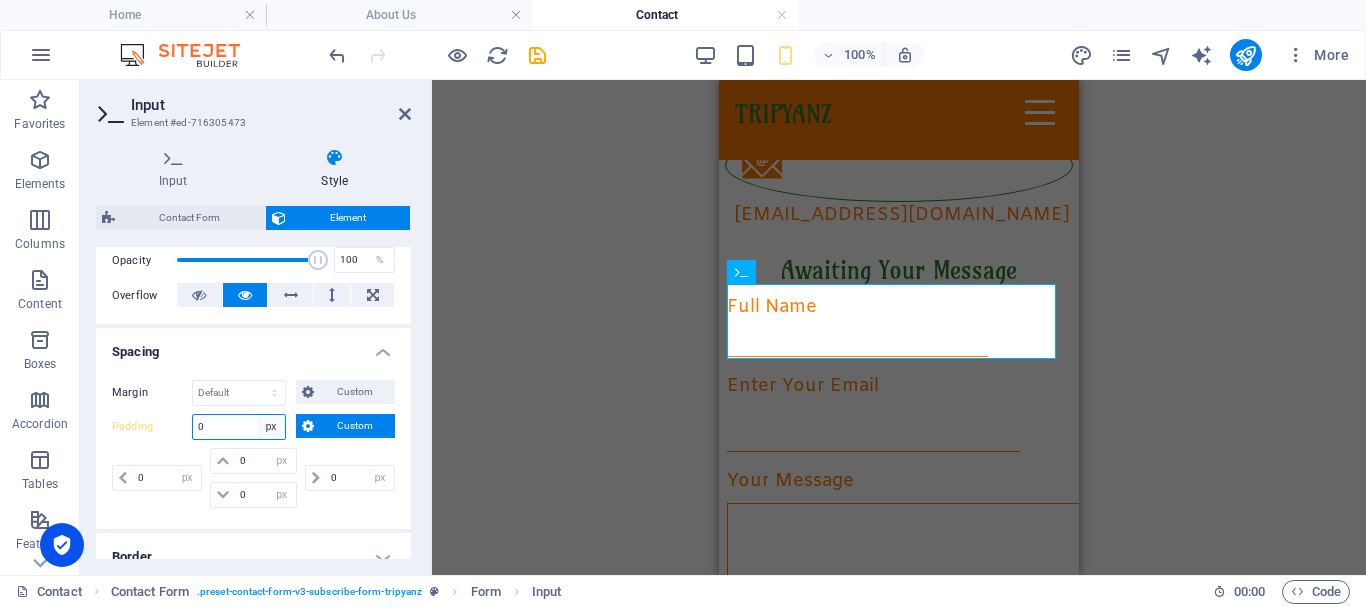 click on "Default px rem % vh vw Custom" at bounding box center (271, 427) 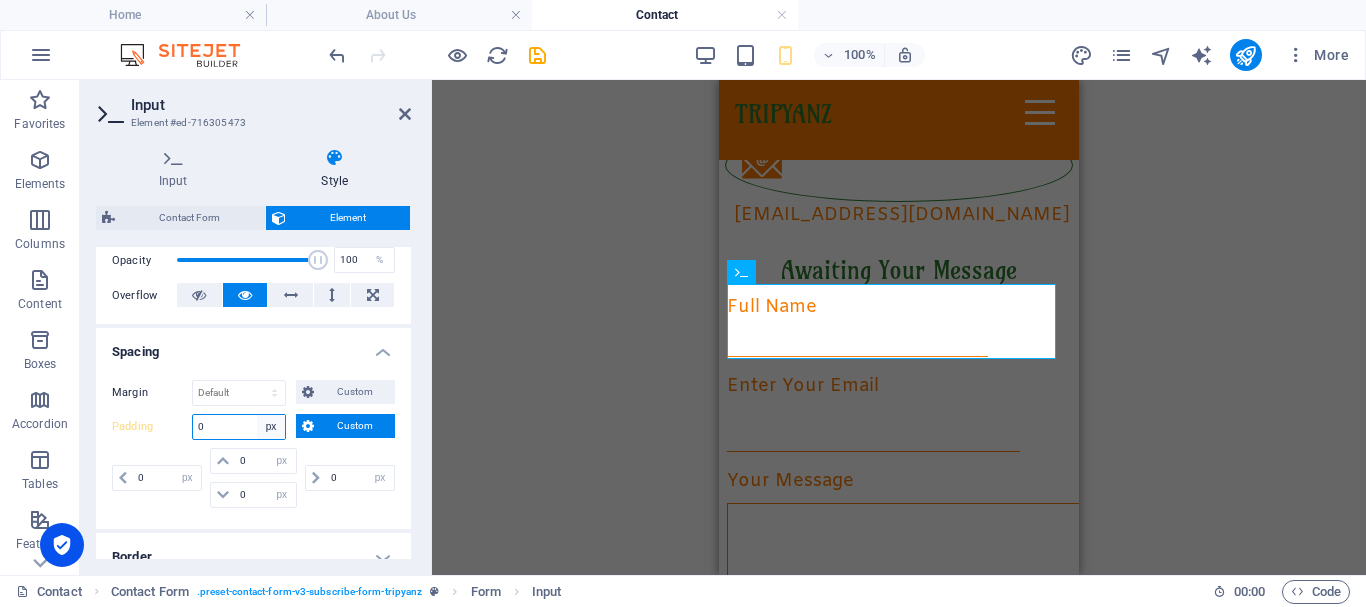 select on "rem" 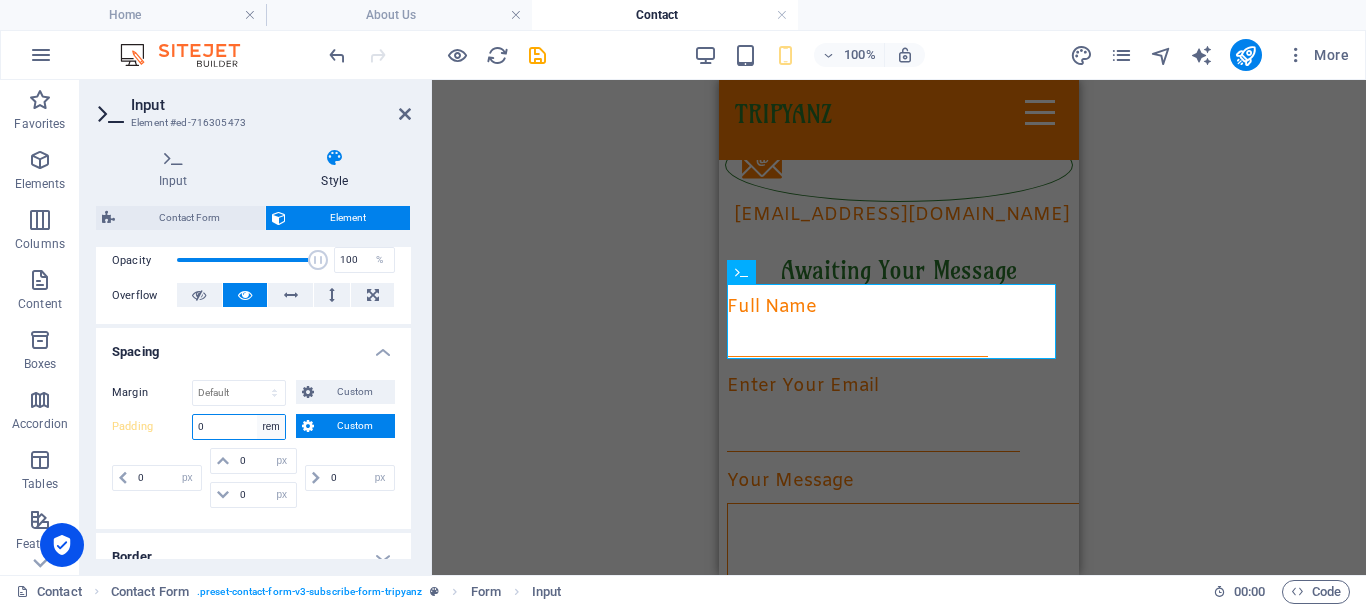 click on "Default px rem % vh vw Custom" at bounding box center [271, 427] 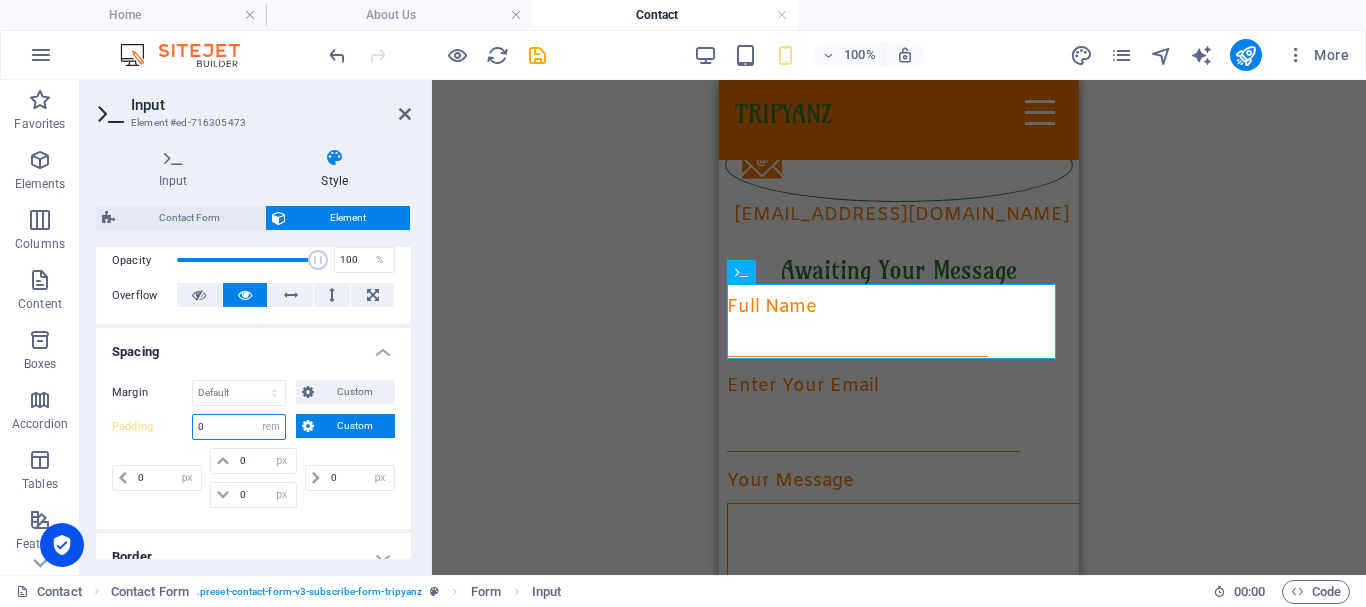 select on "rem" 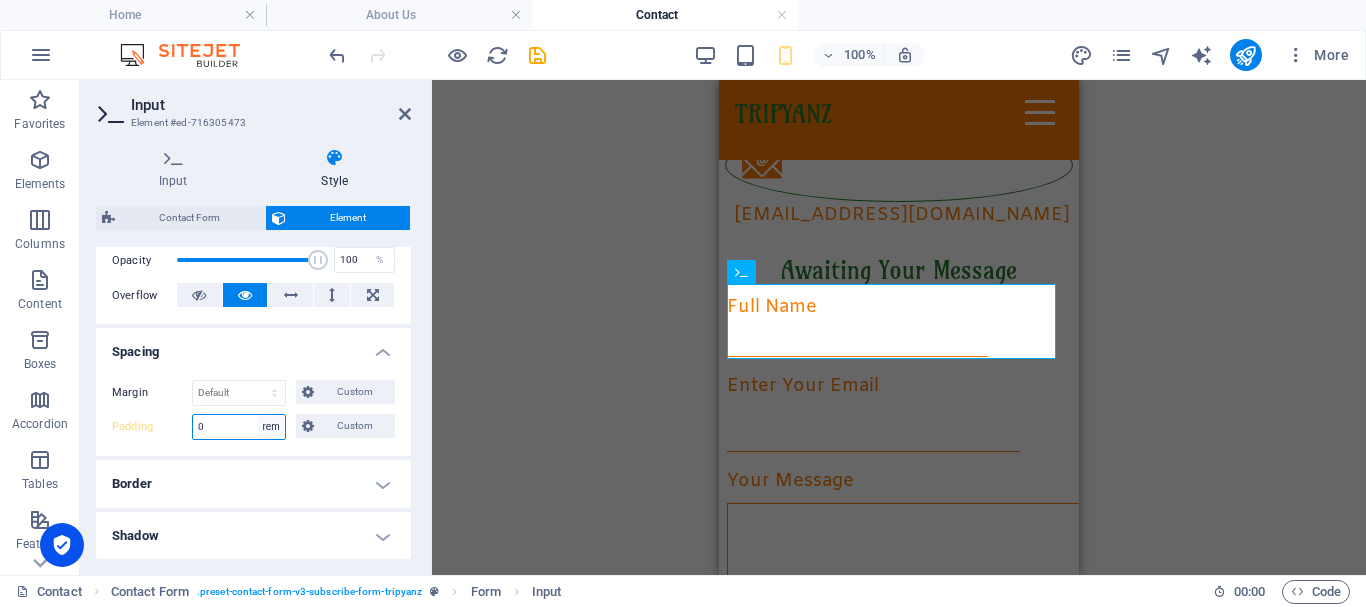 click on "Default px rem % vh vw Custom" at bounding box center (271, 427) 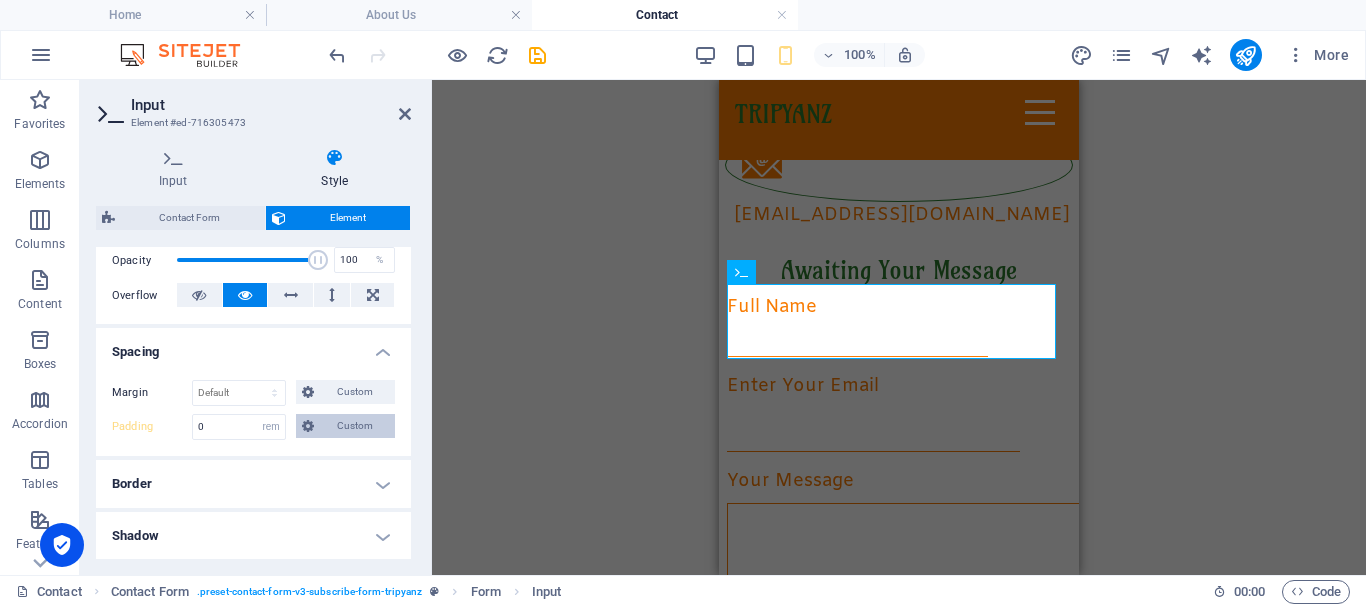 click on "Custom" at bounding box center [345, 426] 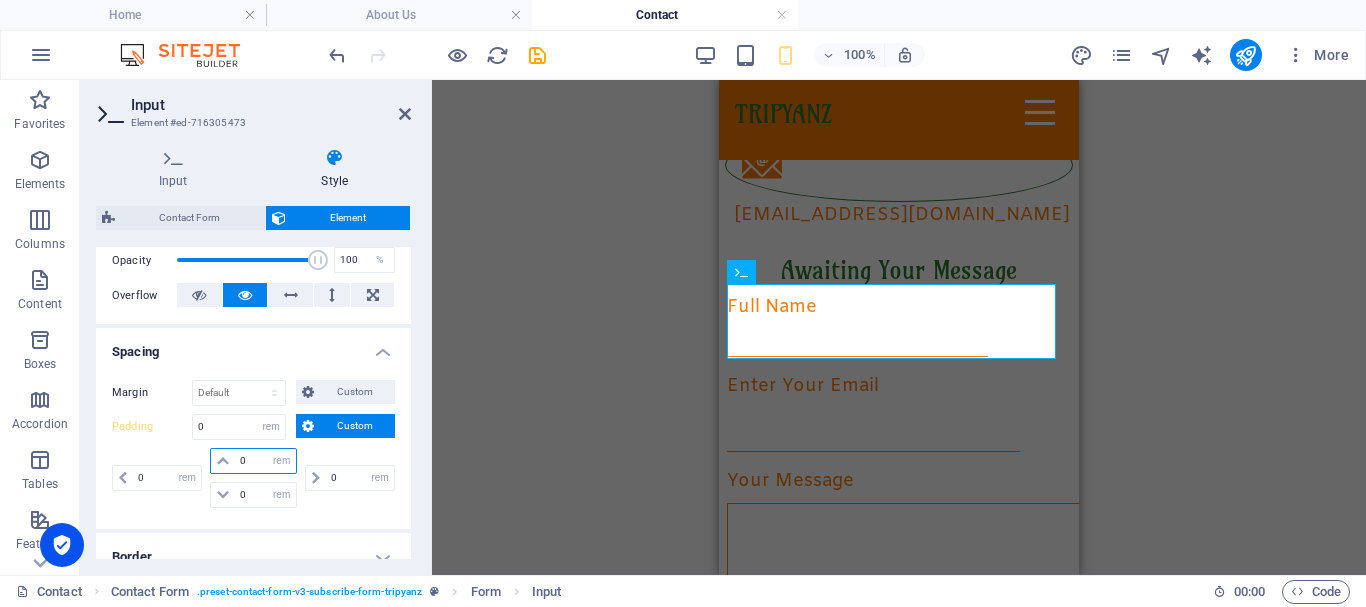 drag, startPoint x: 251, startPoint y: 458, endPoint x: 239, endPoint y: 456, distance: 12.165525 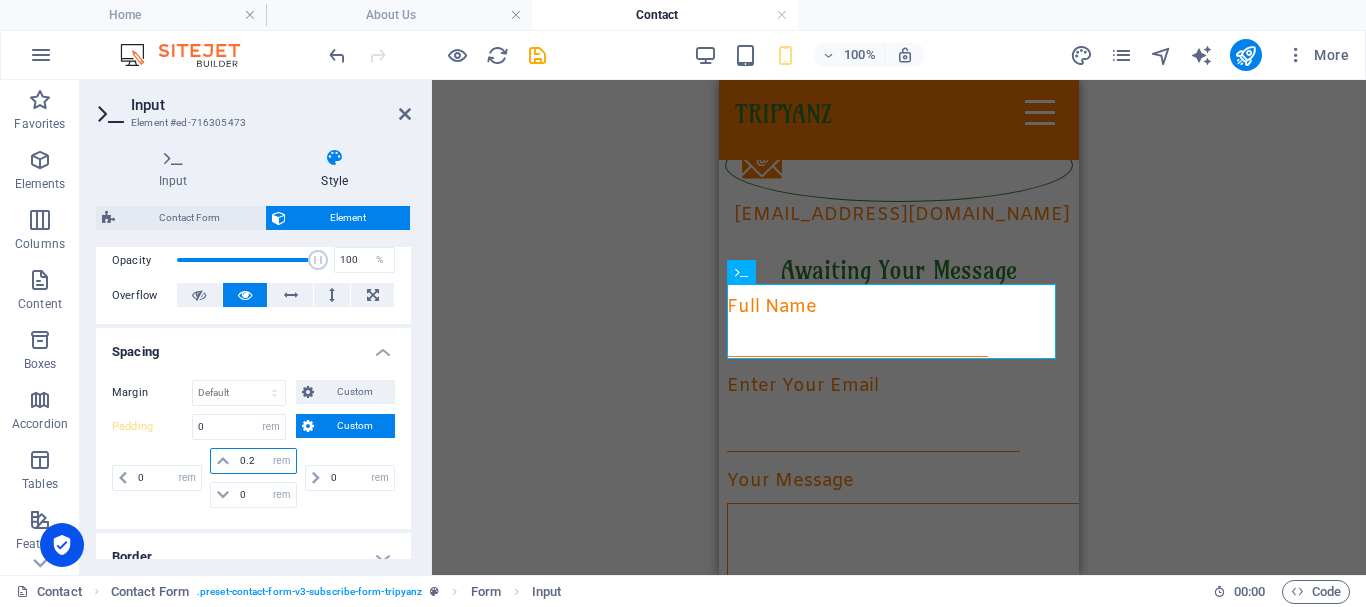 type on "0.25" 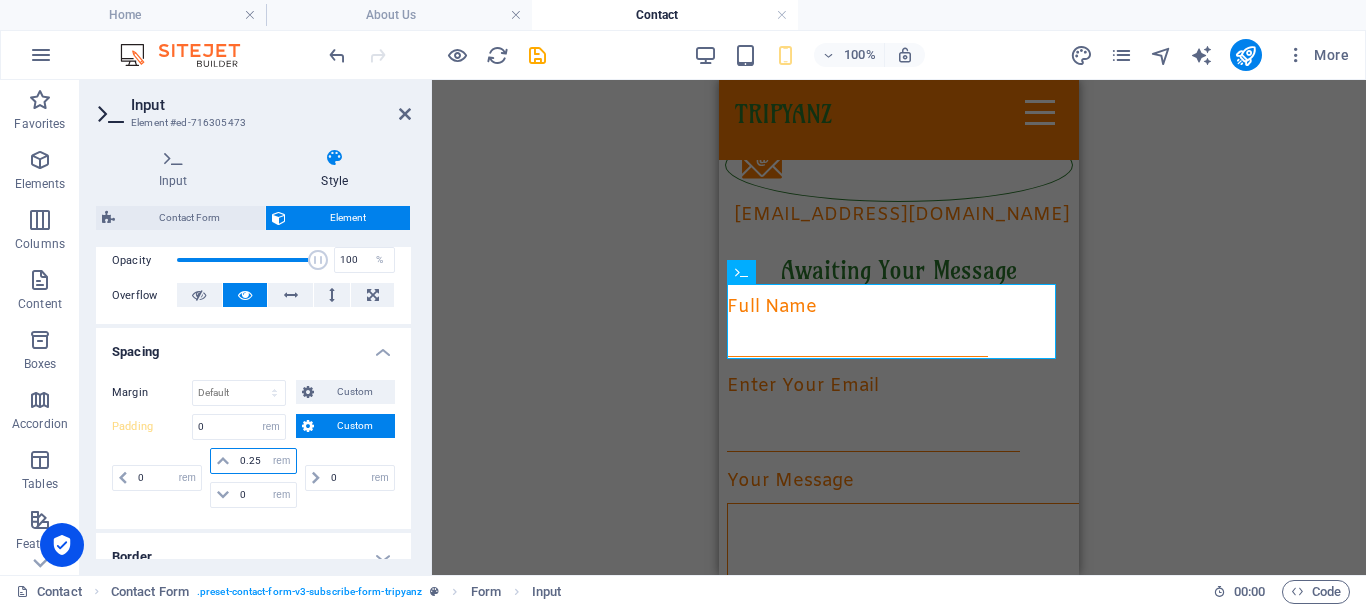 type 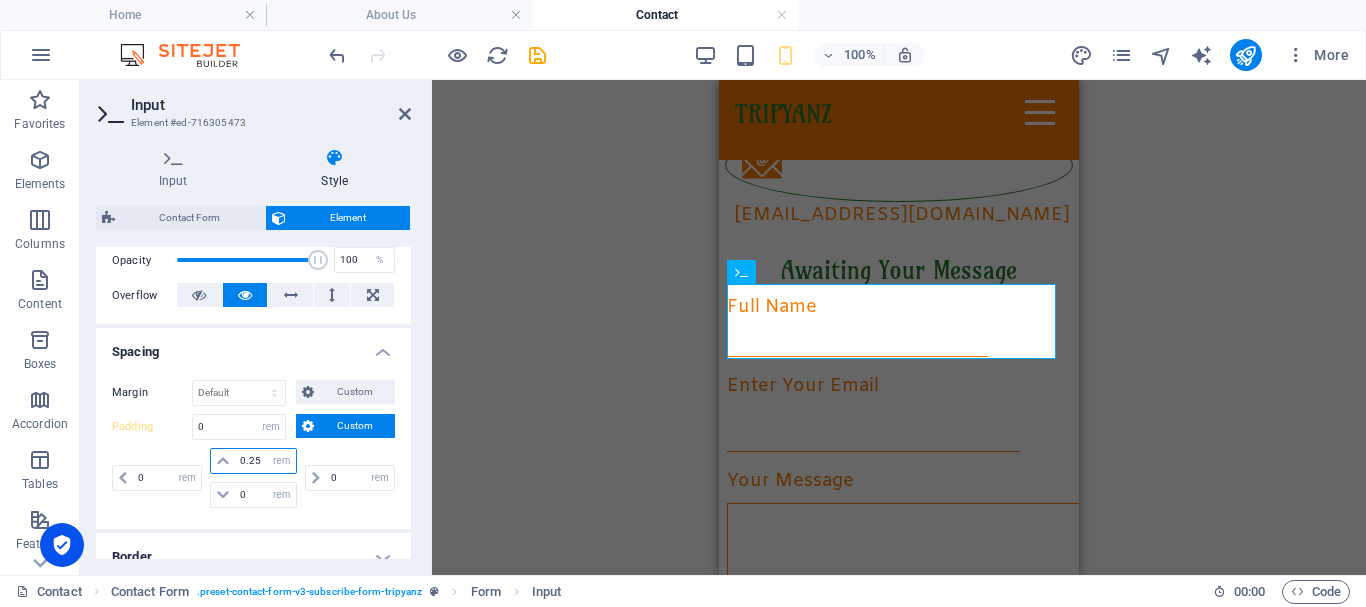select on "DISABLED_OPTION_VALUE" 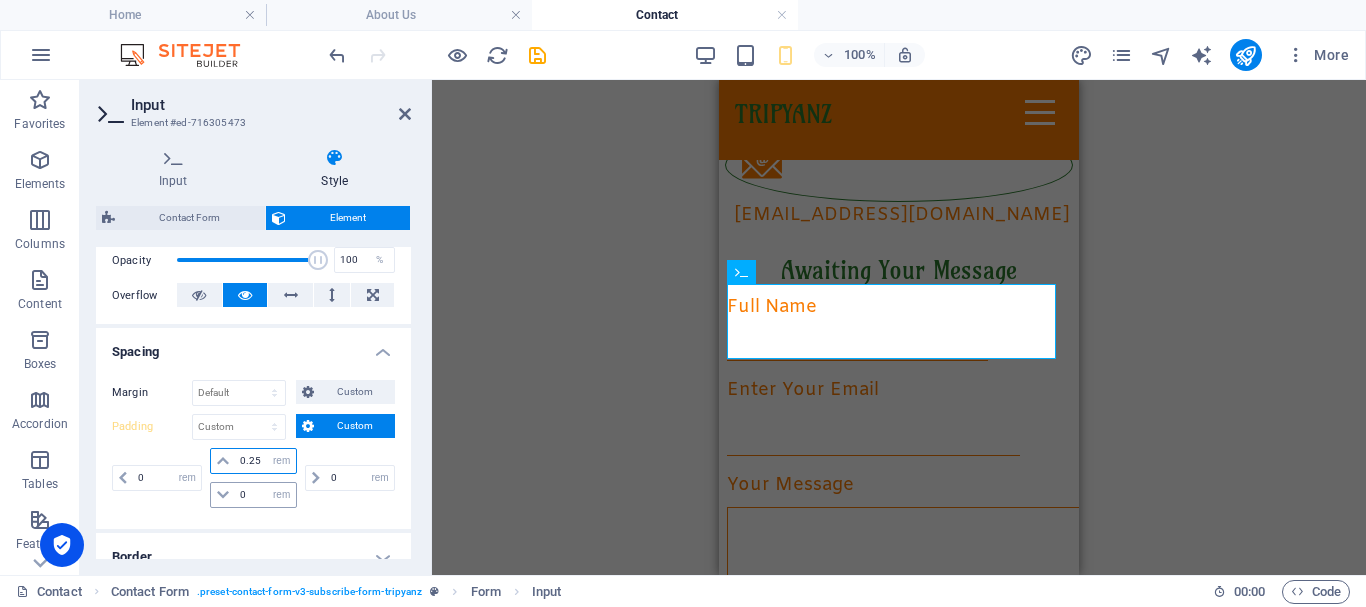 type on "0.25" 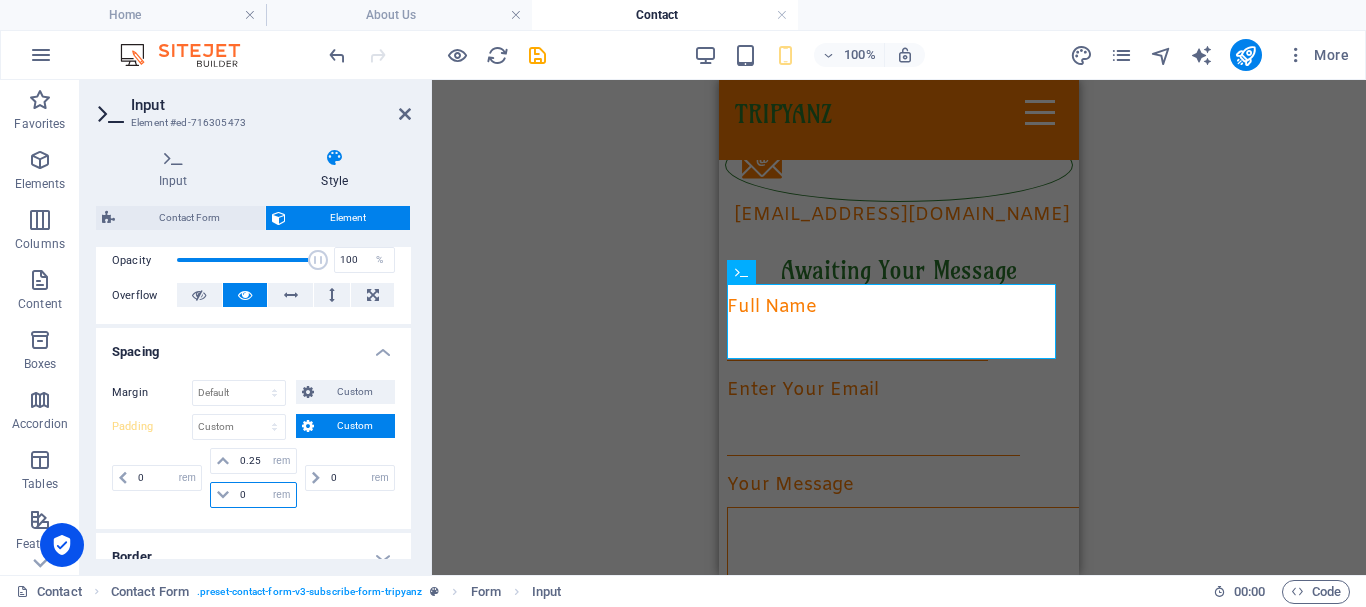drag, startPoint x: 253, startPoint y: 491, endPoint x: 235, endPoint y: 491, distance: 18 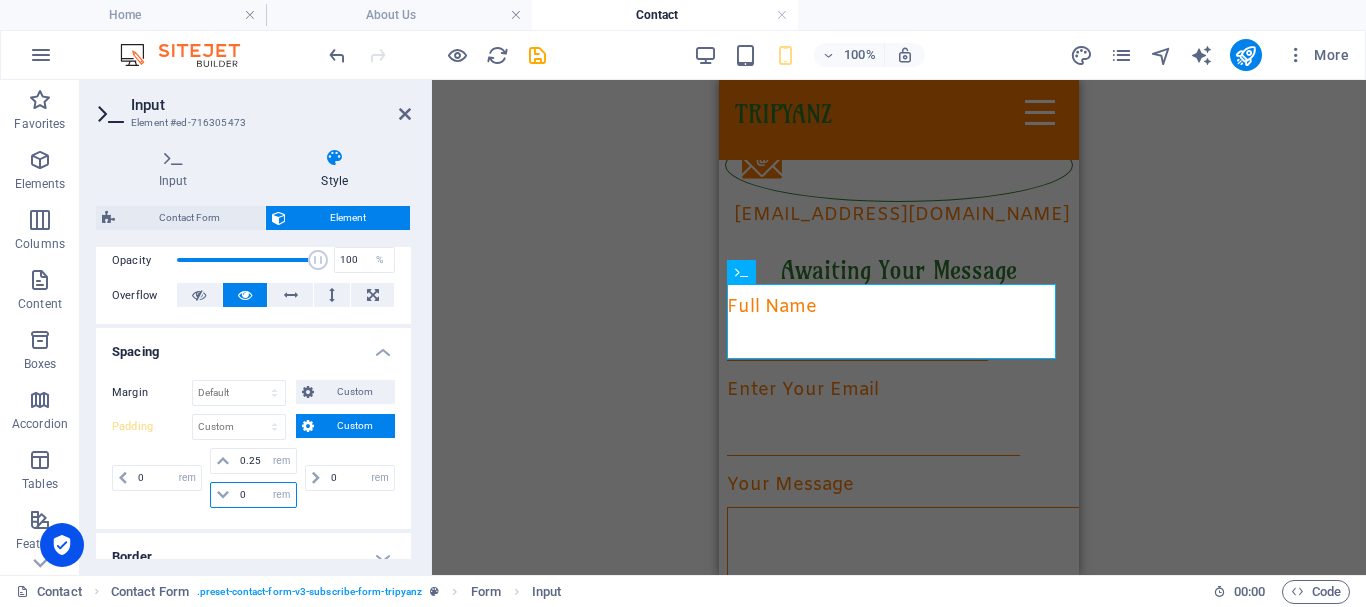 click on "0" at bounding box center [265, 495] 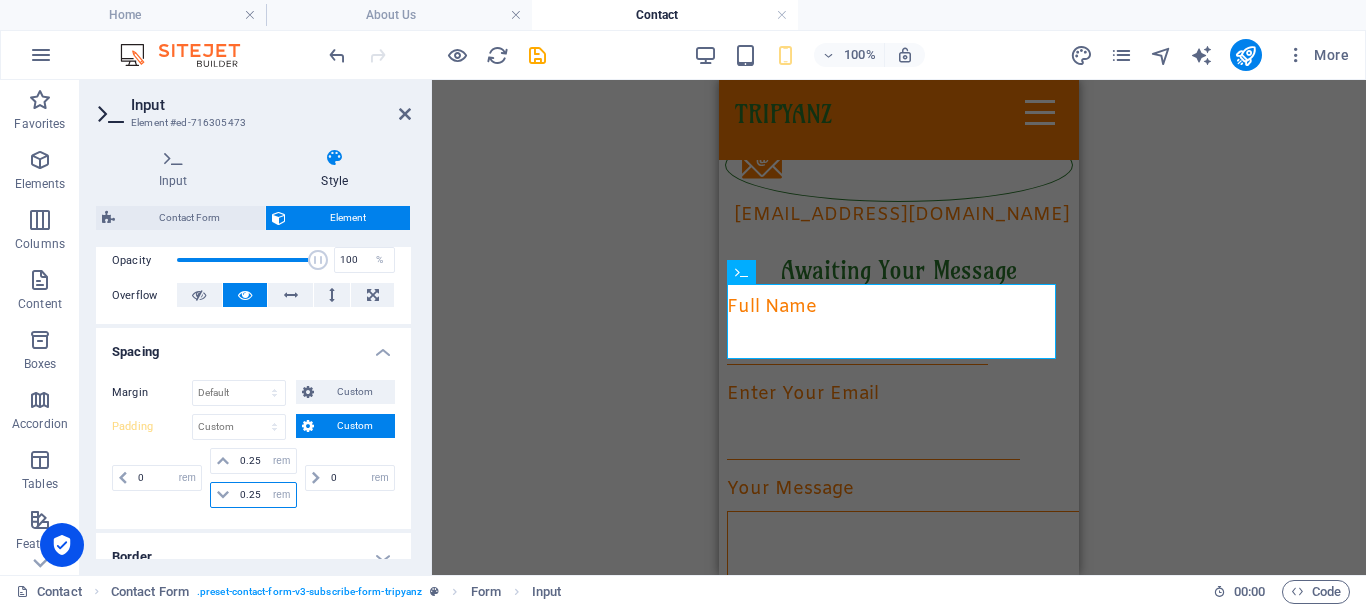 type on "0.25" 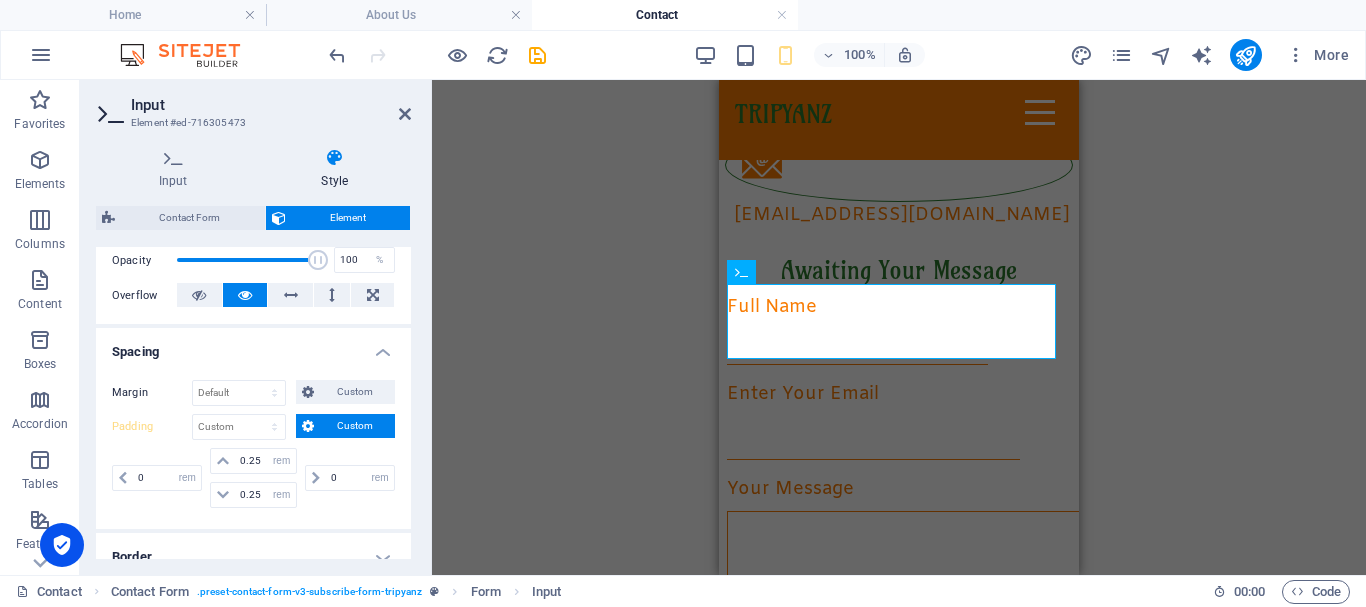 click on "0 px rem % vh vw" at bounding box center [159, 478] 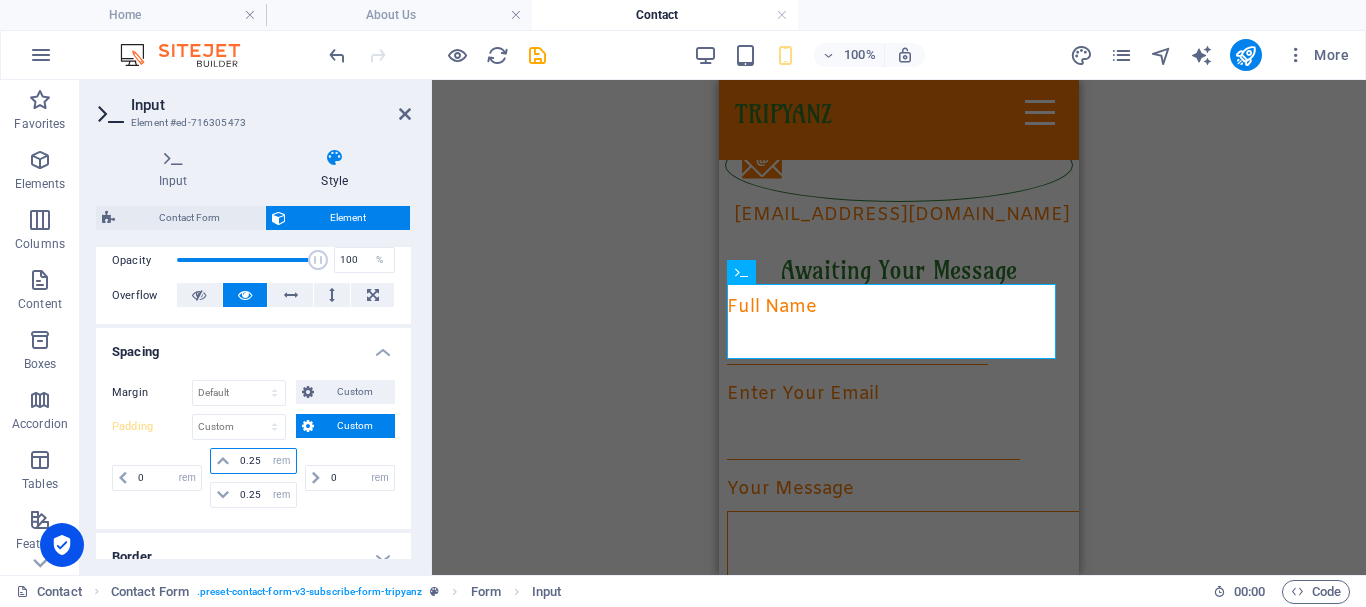 drag, startPoint x: 259, startPoint y: 456, endPoint x: 239, endPoint y: 455, distance: 20.024984 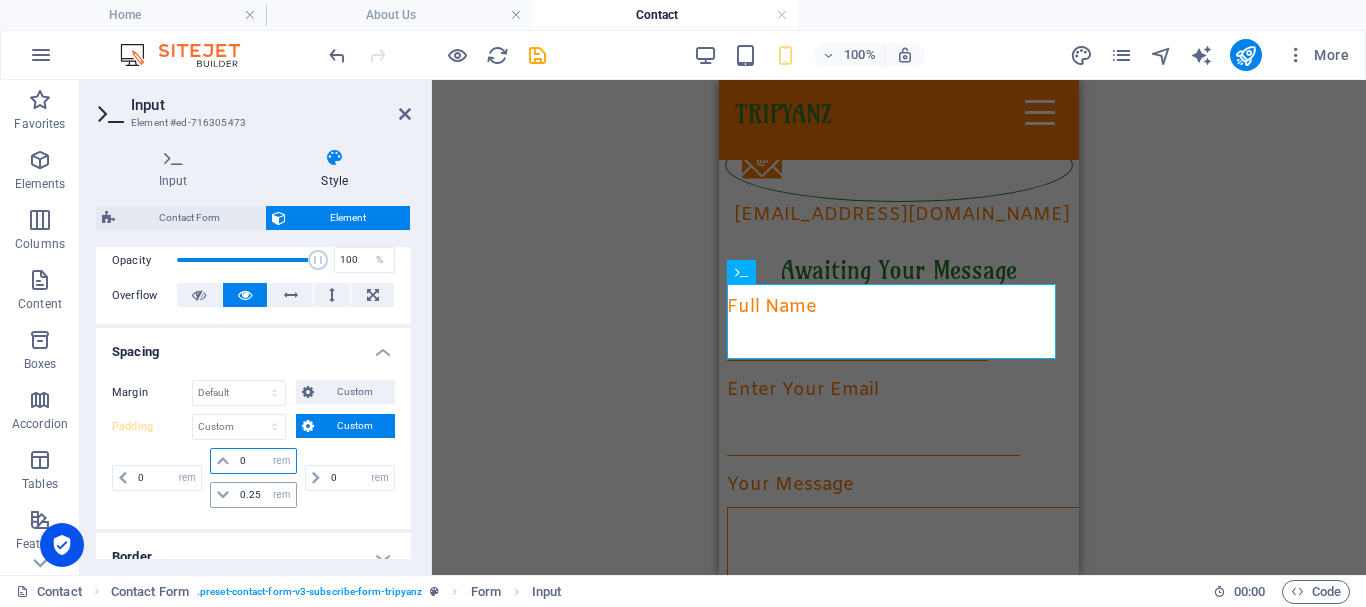 type on "0" 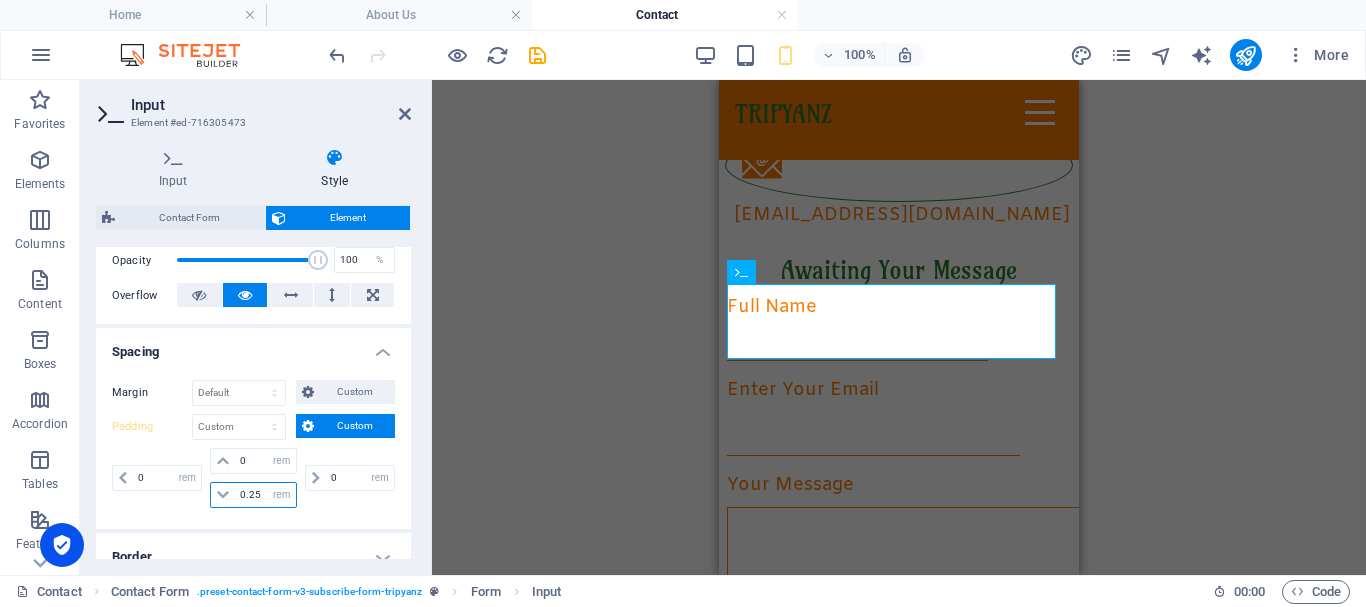 drag, startPoint x: 261, startPoint y: 493, endPoint x: 235, endPoint y: 493, distance: 26 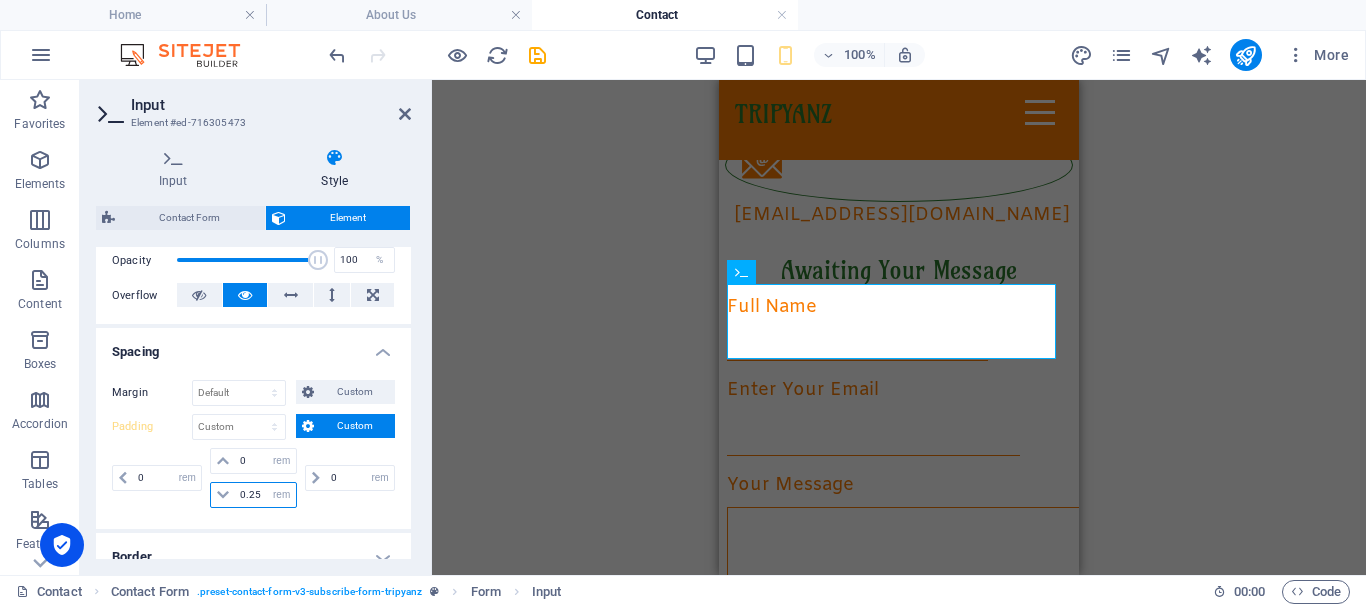 click on "0.25" at bounding box center (265, 495) 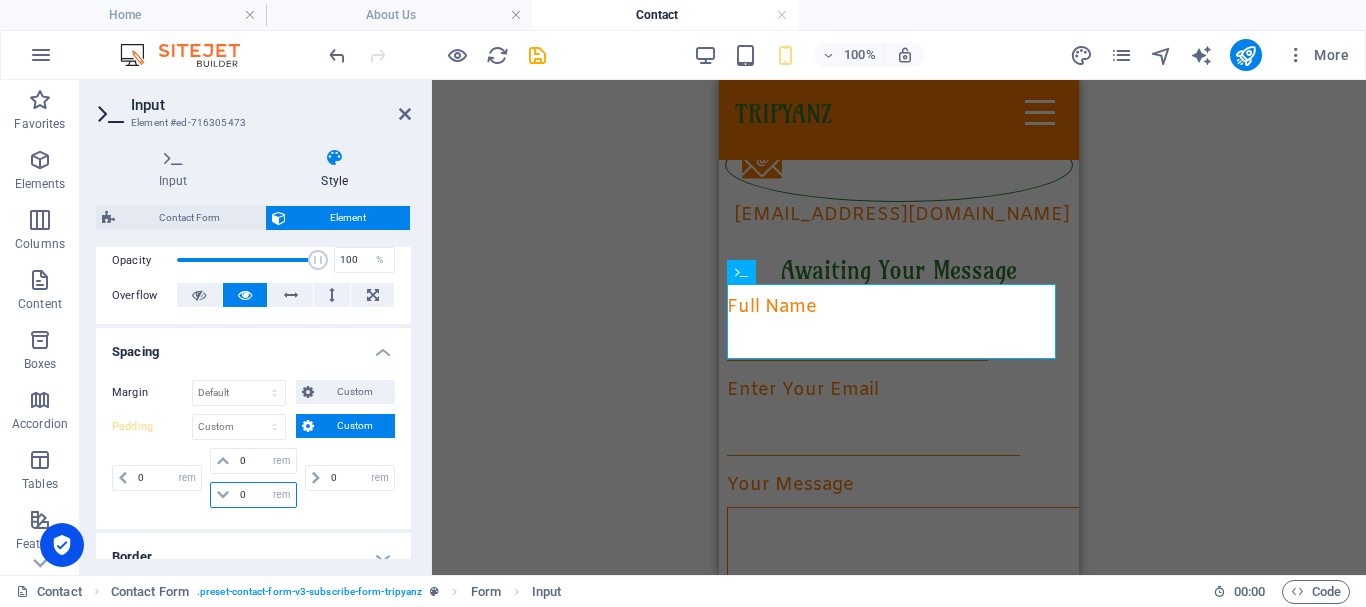 type on "0" 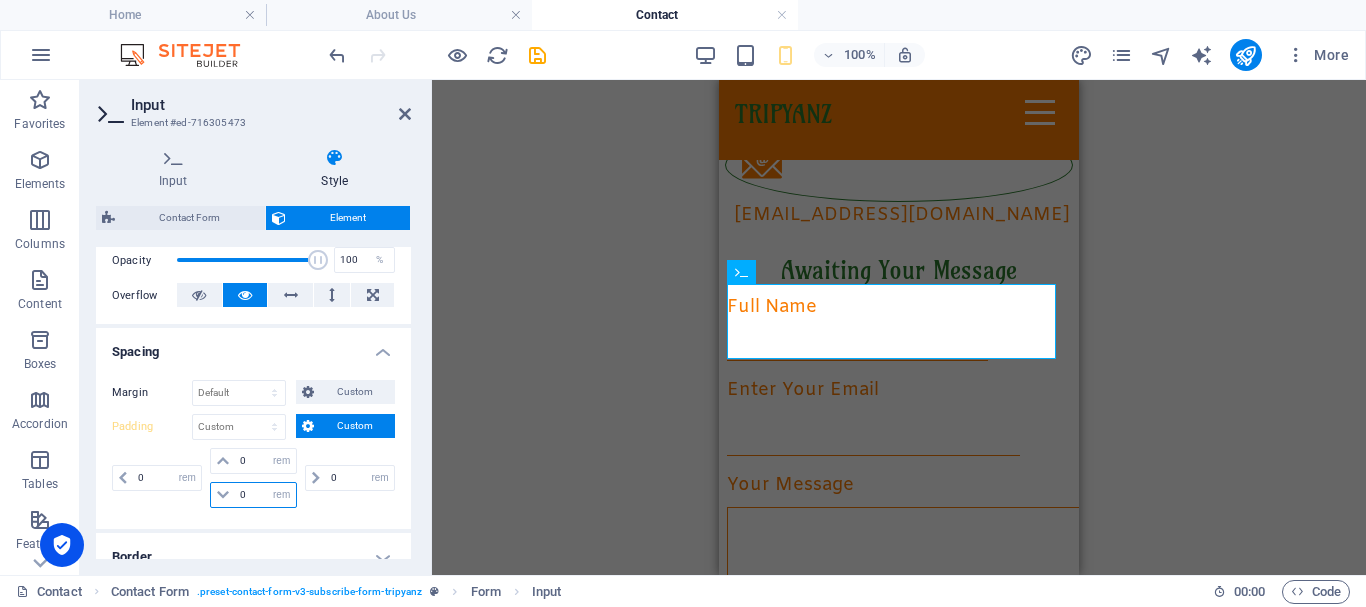 select on "rem" 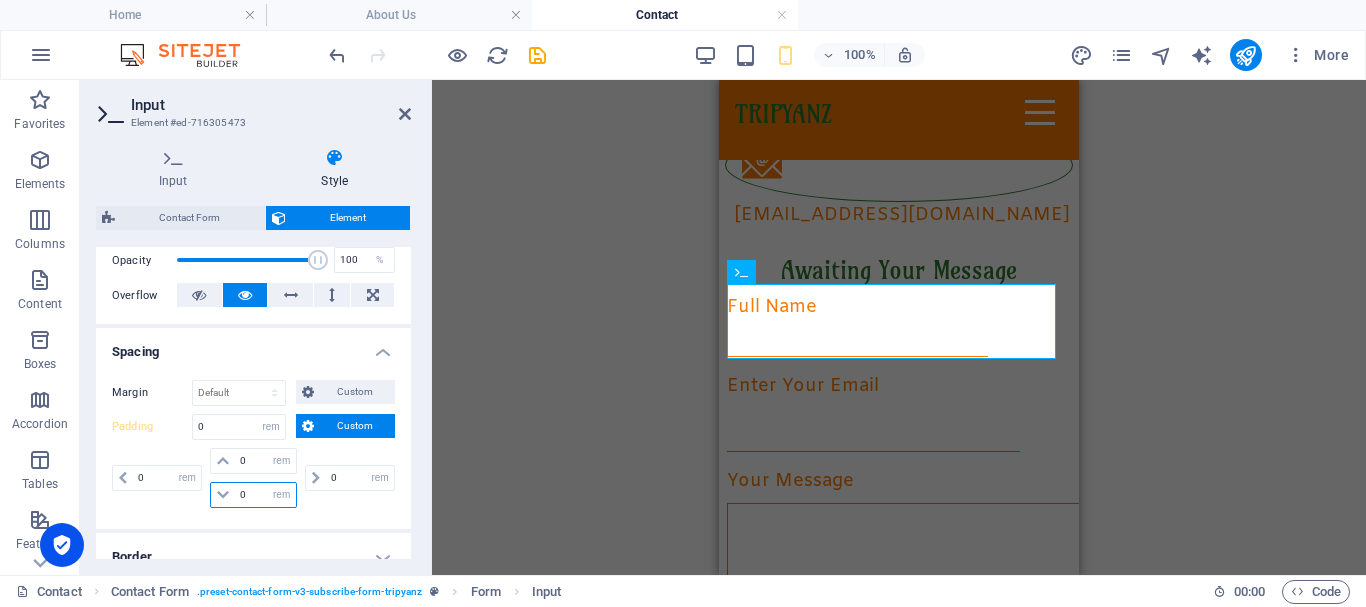 type on "0" 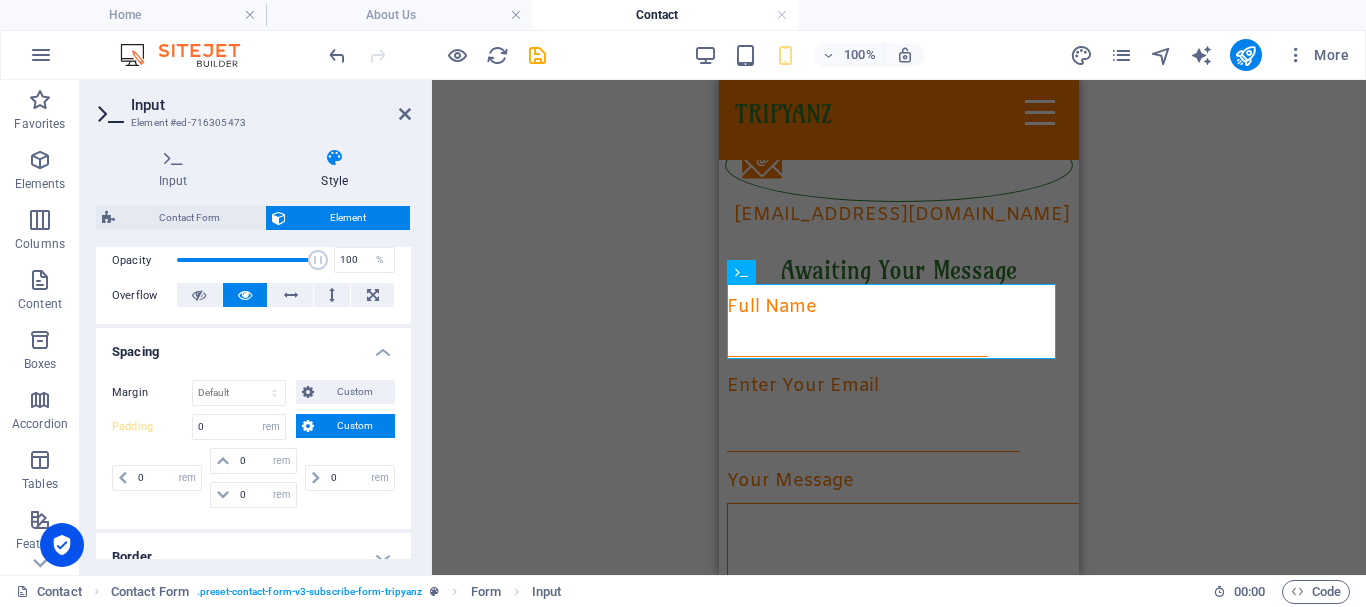 click on "0 px rem % vh vw 0 px rem % vh vw 0 px rem % vh vw 0 px rem % vh vw" at bounding box center [253, 480] 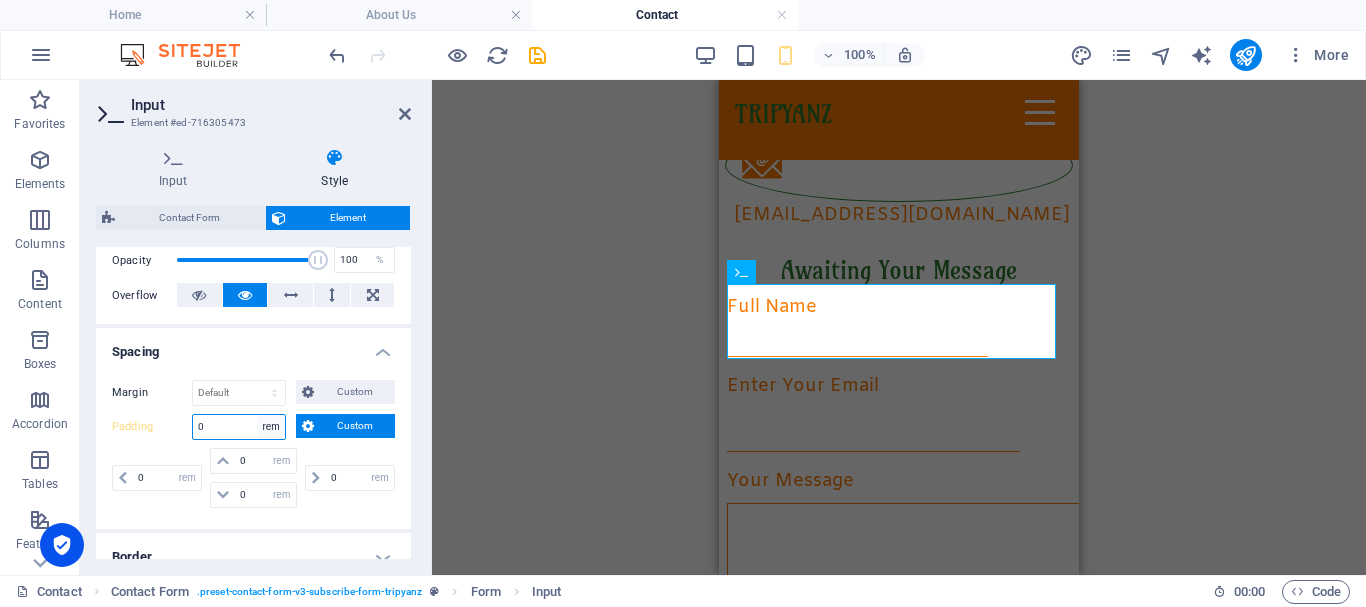 click on "Default px rem % vh vw Custom" at bounding box center [271, 427] 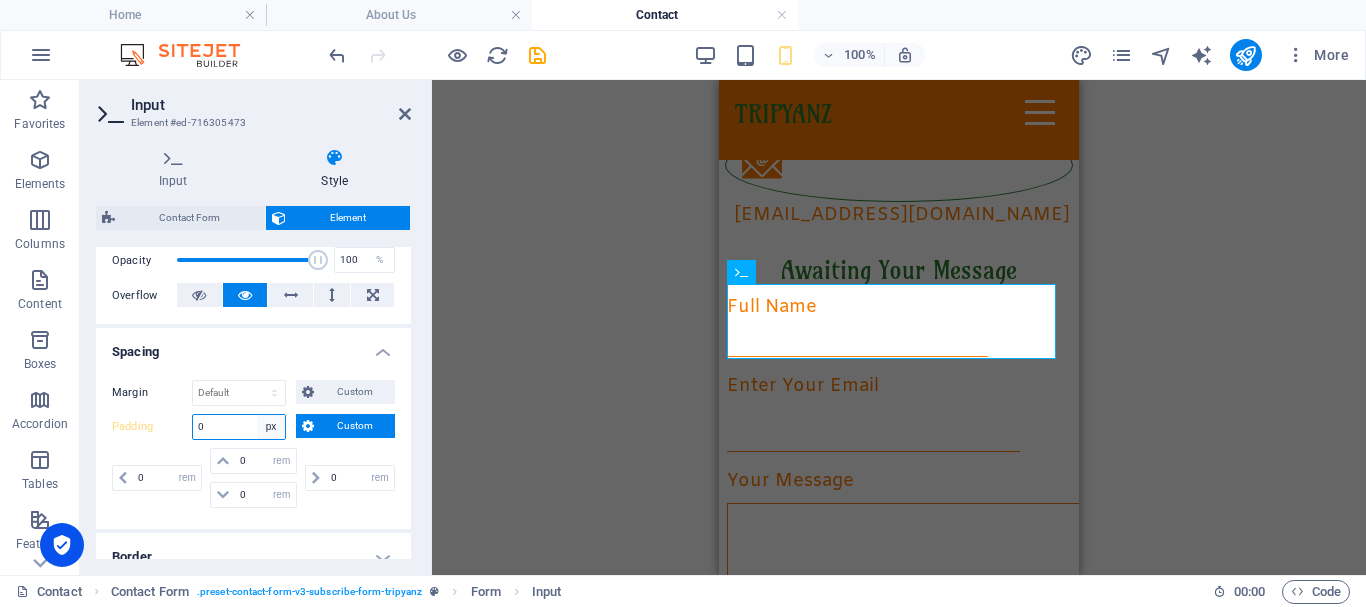click on "Default px rem % vh vw Custom" at bounding box center [271, 427] 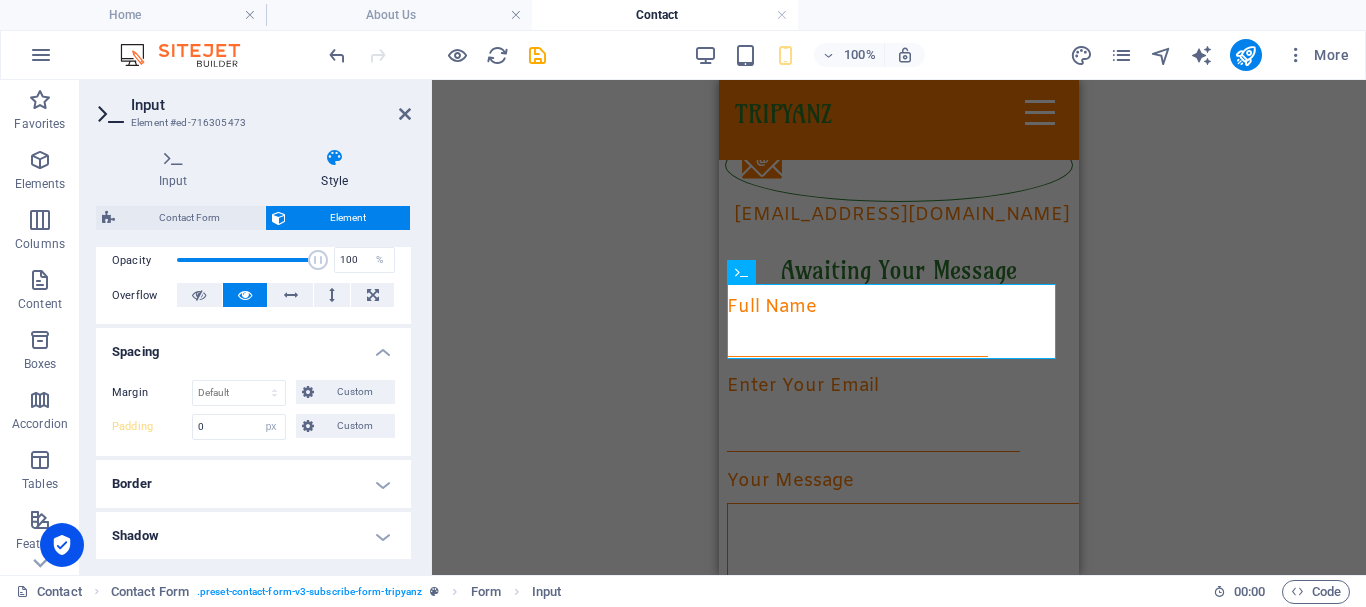 click on "Margin Default auto px % rem vw vh Custom Custom auto px % rem vw vh auto px % rem vw vh auto px % rem vw vh auto px % rem vw vh Padding 0 Default px rem % vh vw Custom Custom 0 px rem % vh vw 0 px rem % vh vw 0 px rem % vh vw 0 px rem % vh vw" at bounding box center (253, 410) 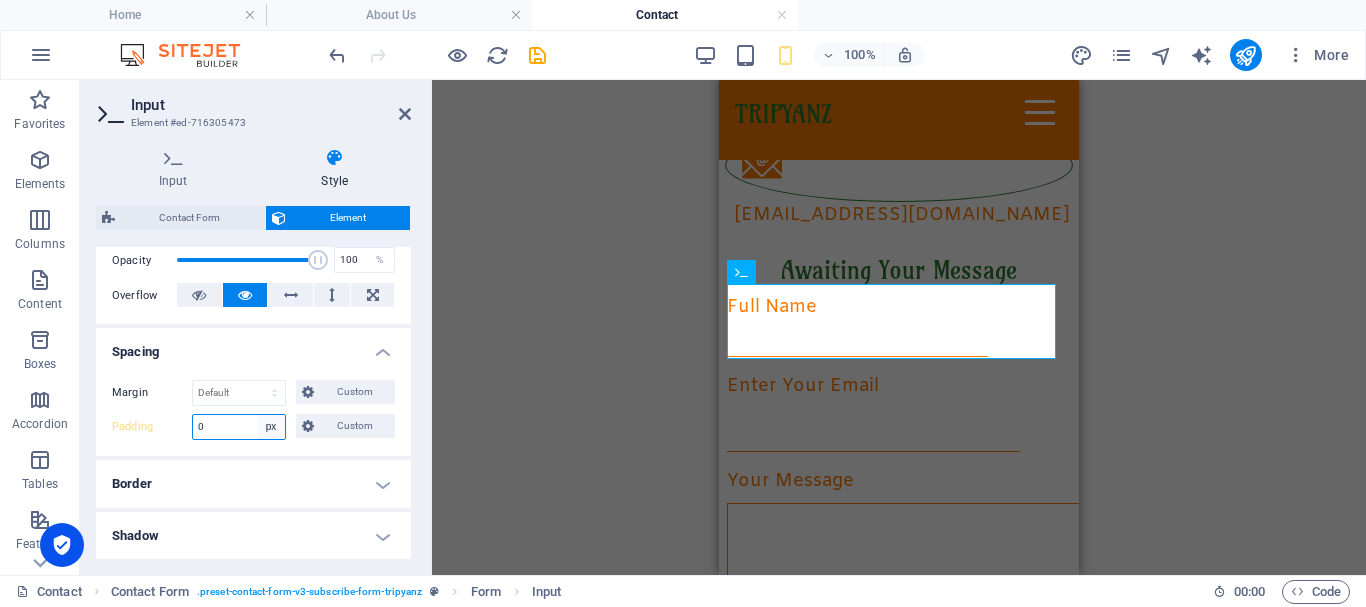 click on "Default px rem % vh vw Custom" at bounding box center [271, 427] 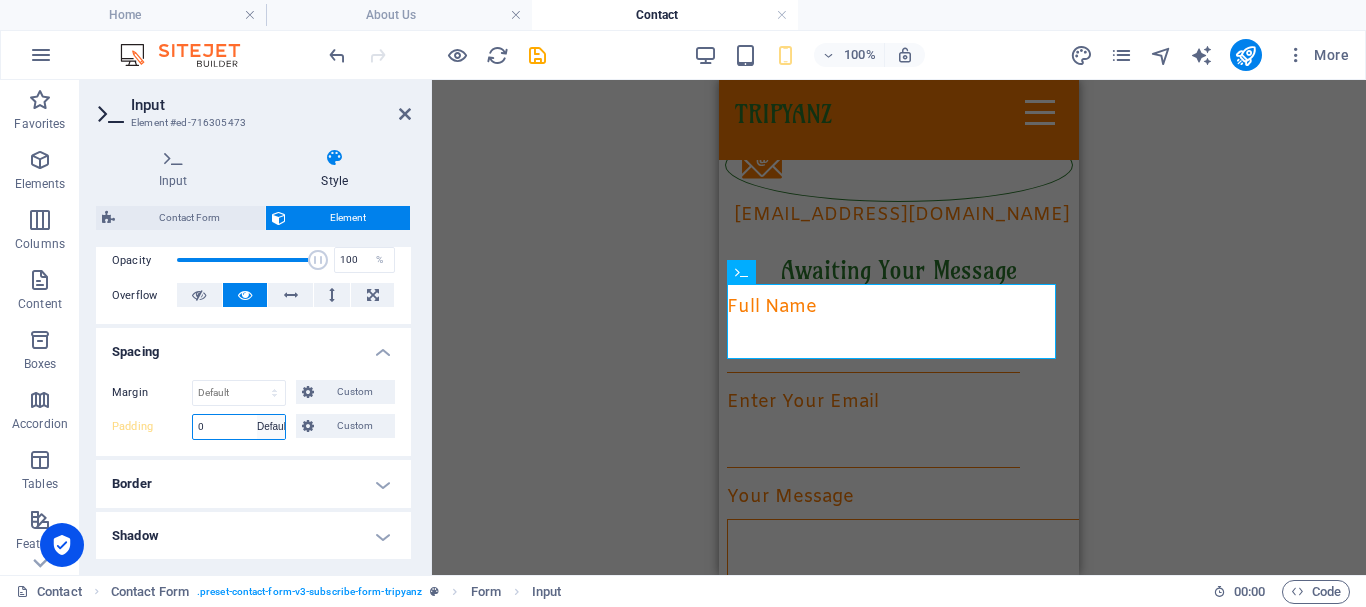 click on "Default px rem % vh vw Custom" at bounding box center [271, 427] 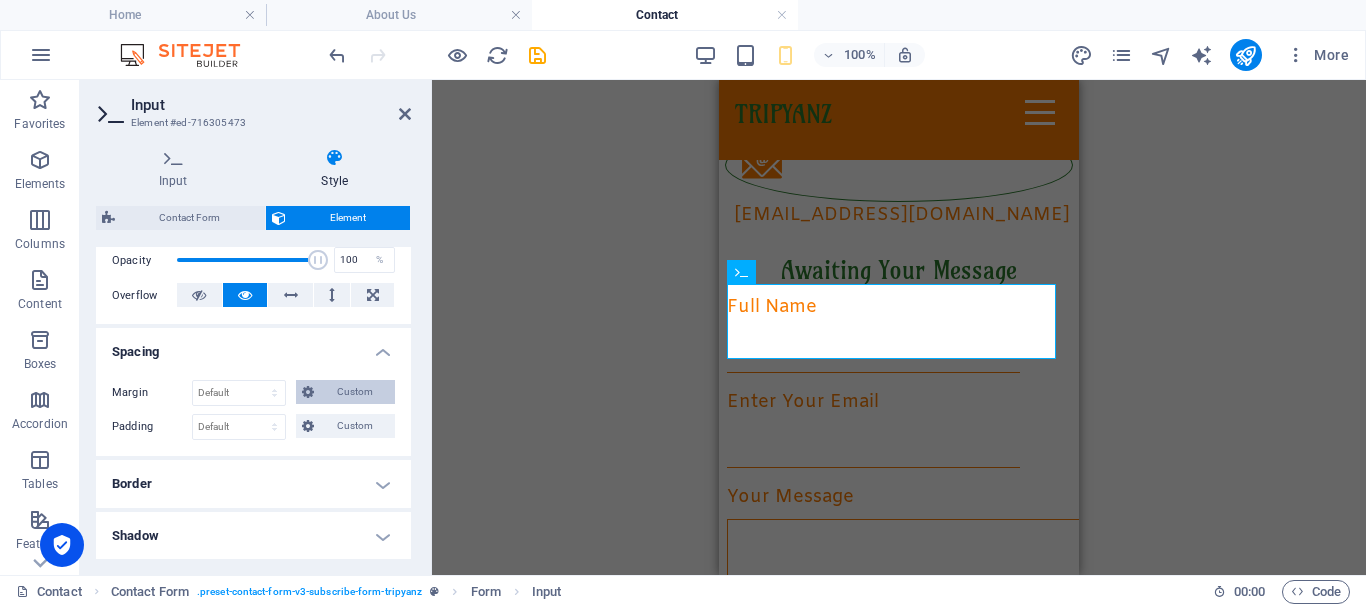 click on "Custom" at bounding box center [354, 392] 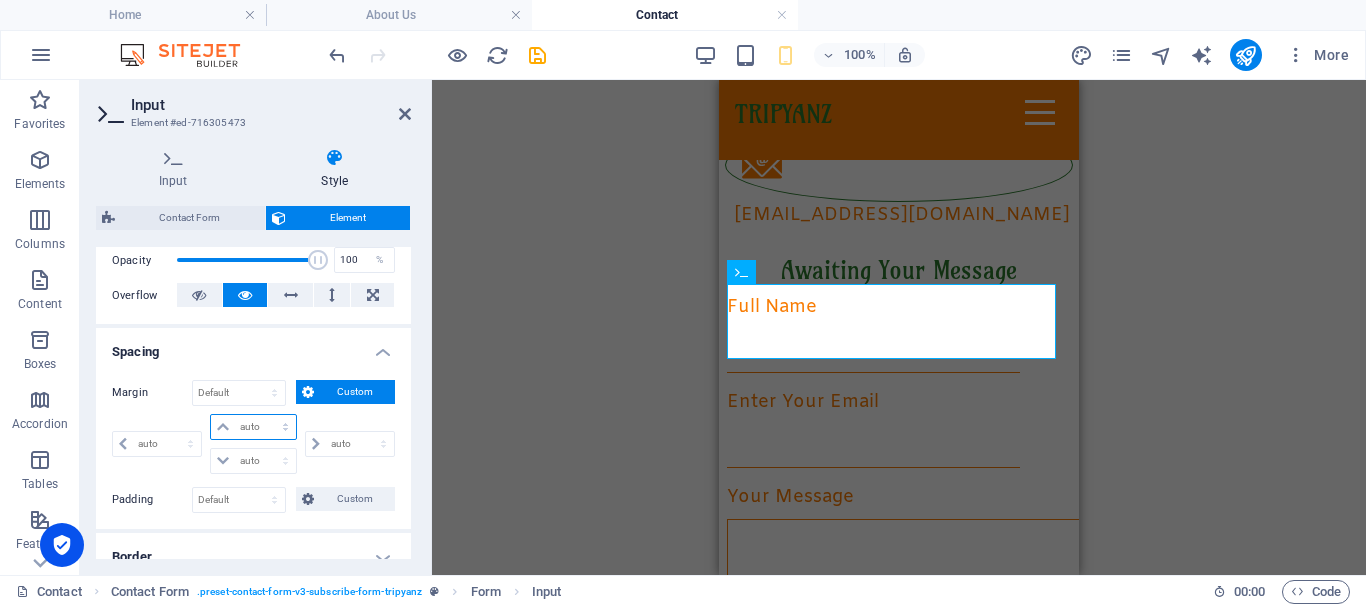 click on "auto px % rem vw vh" at bounding box center (253, 427) 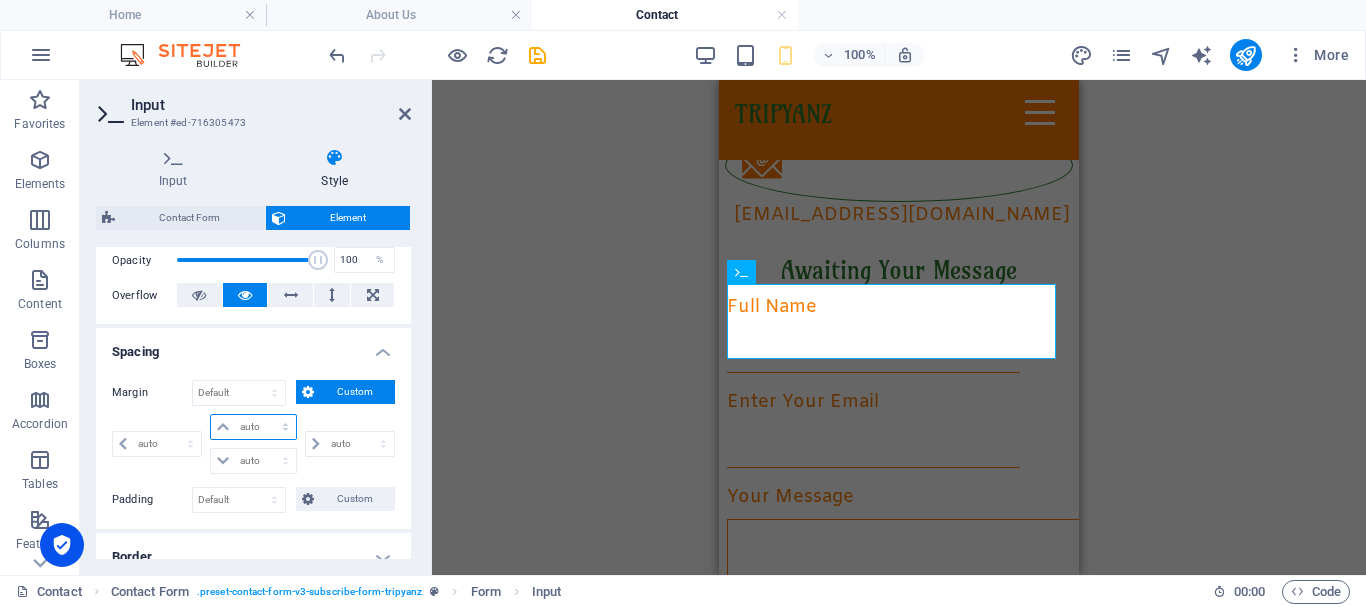 select on "px" 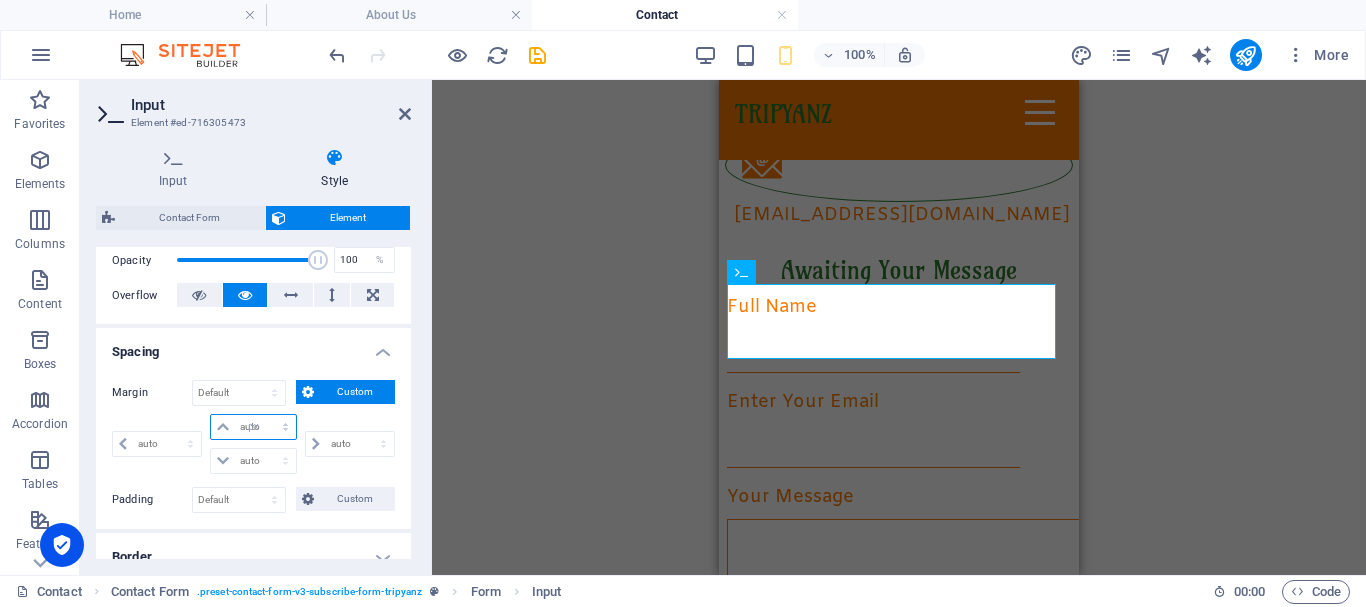 click on "auto px % rem vw vh" at bounding box center [253, 427] 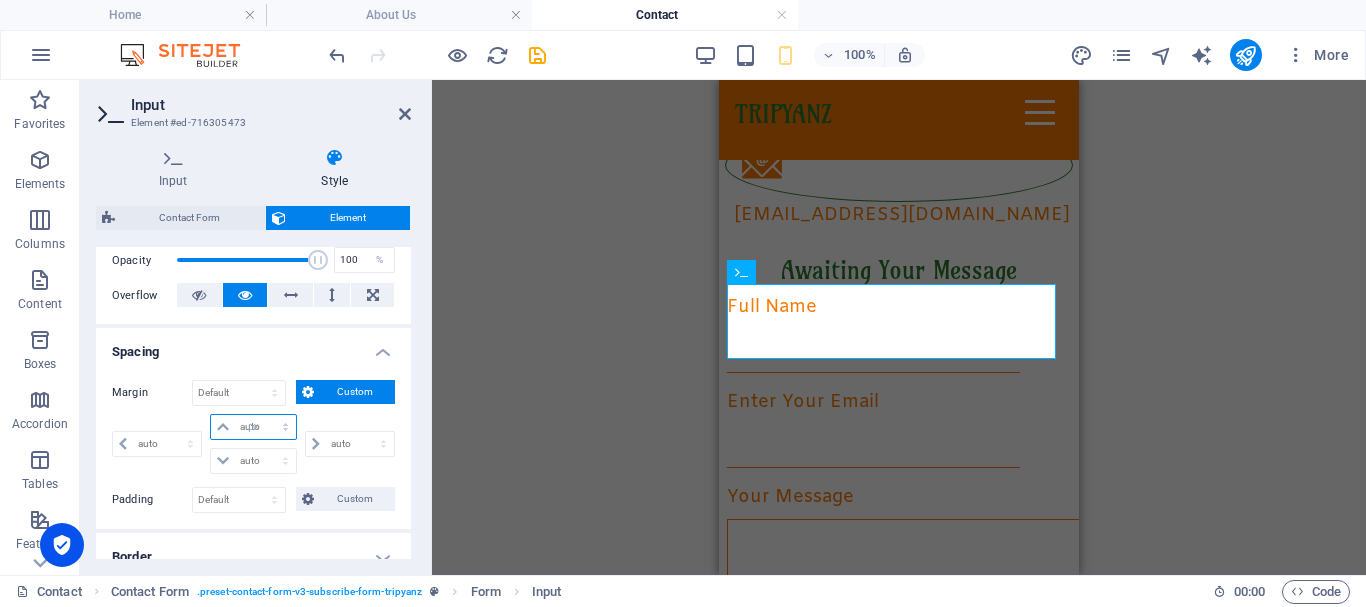 select on "px" 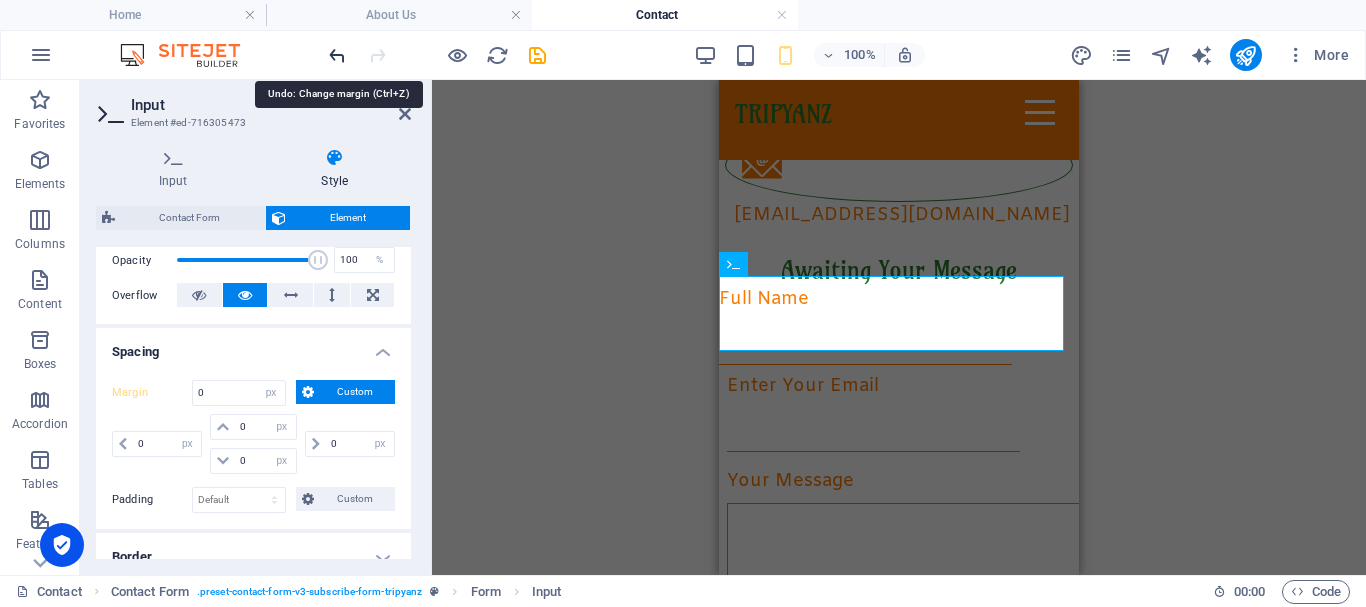 click at bounding box center [337, 55] 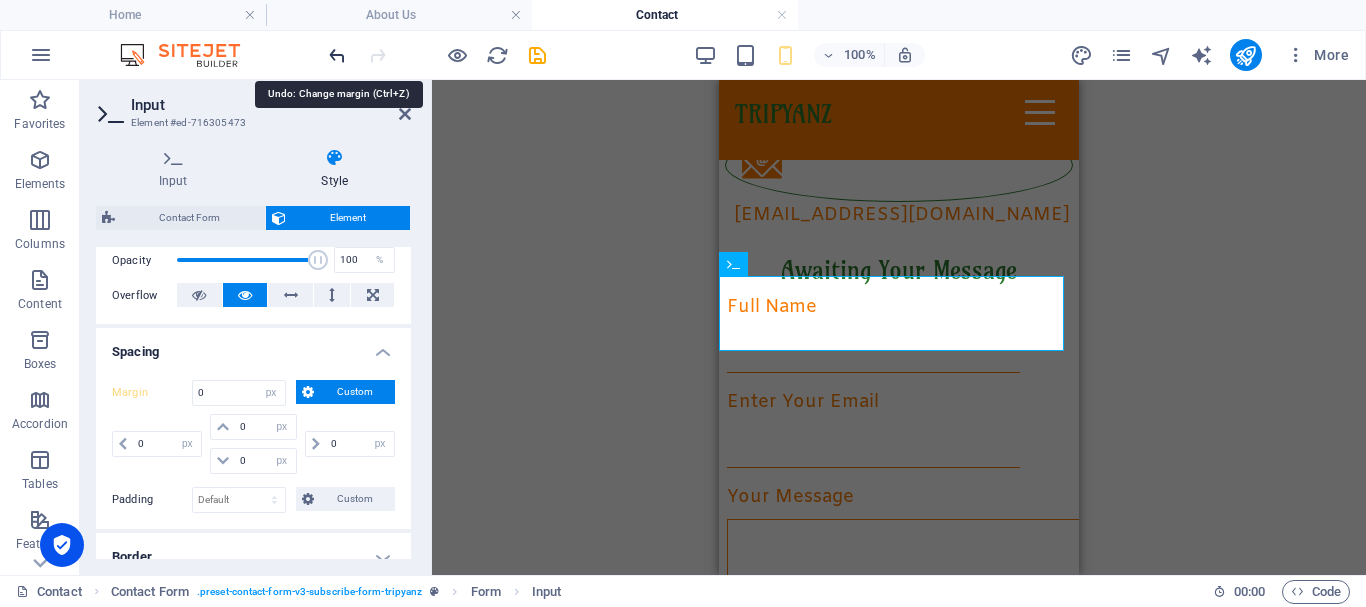 type 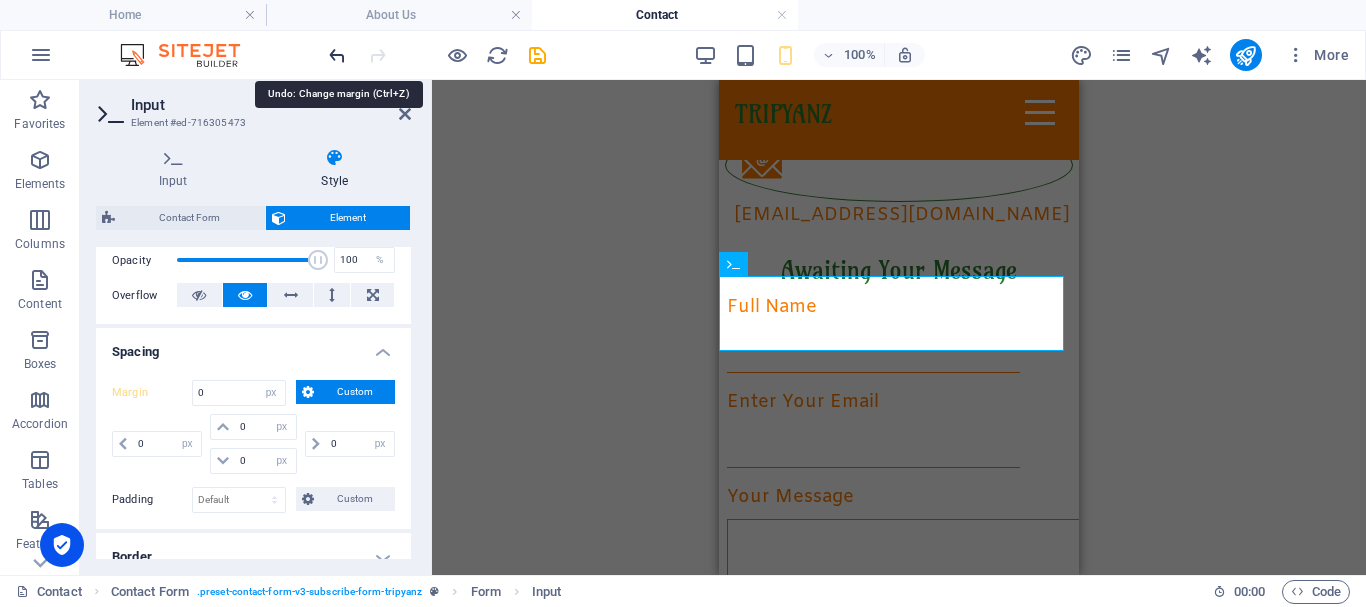 select on "DISABLED_OPTION_VALUE" 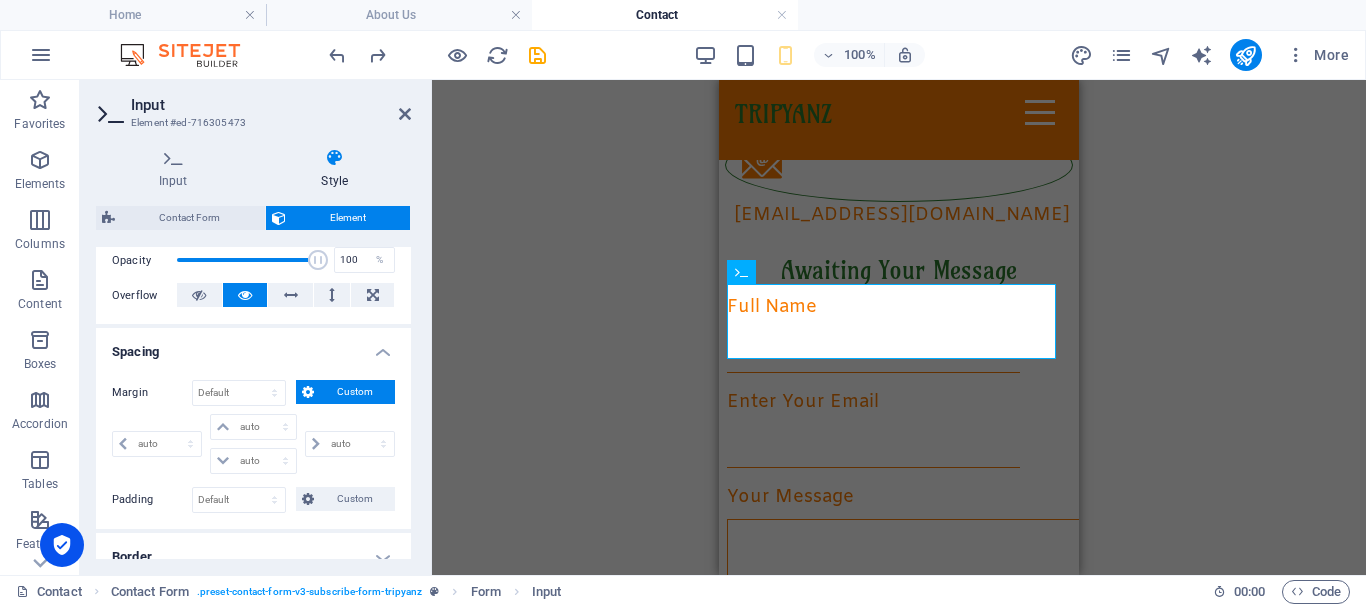 click at bounding box center [308, 392] 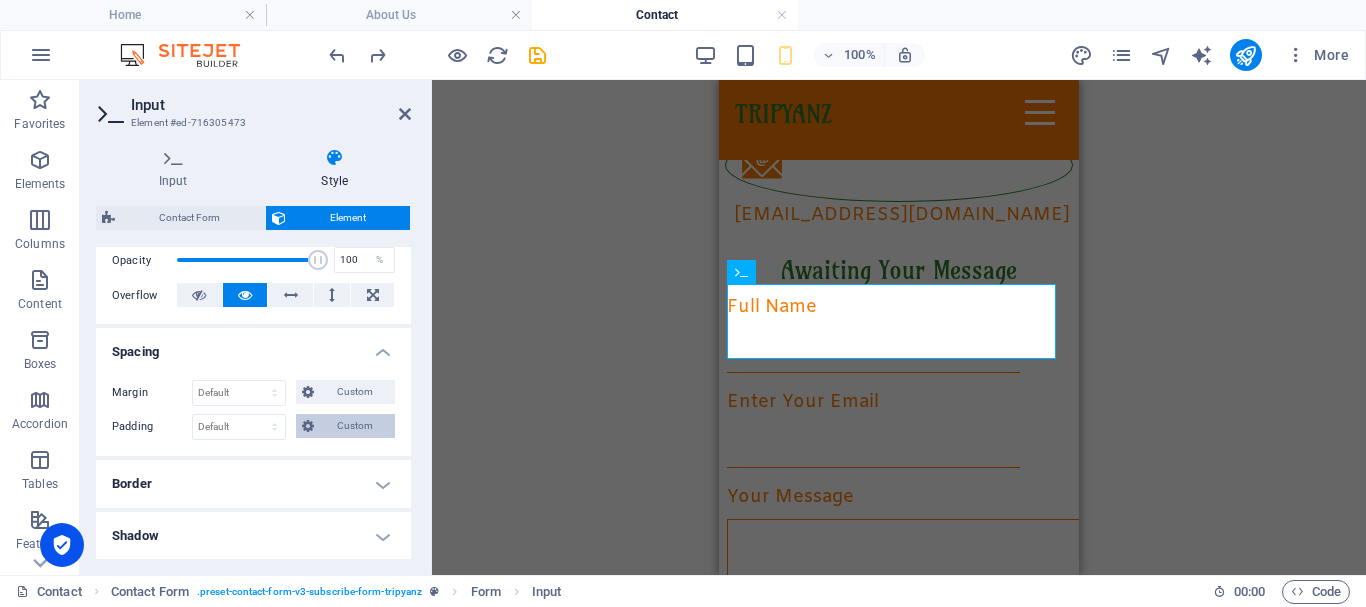 click at bounding box center [308, 426] 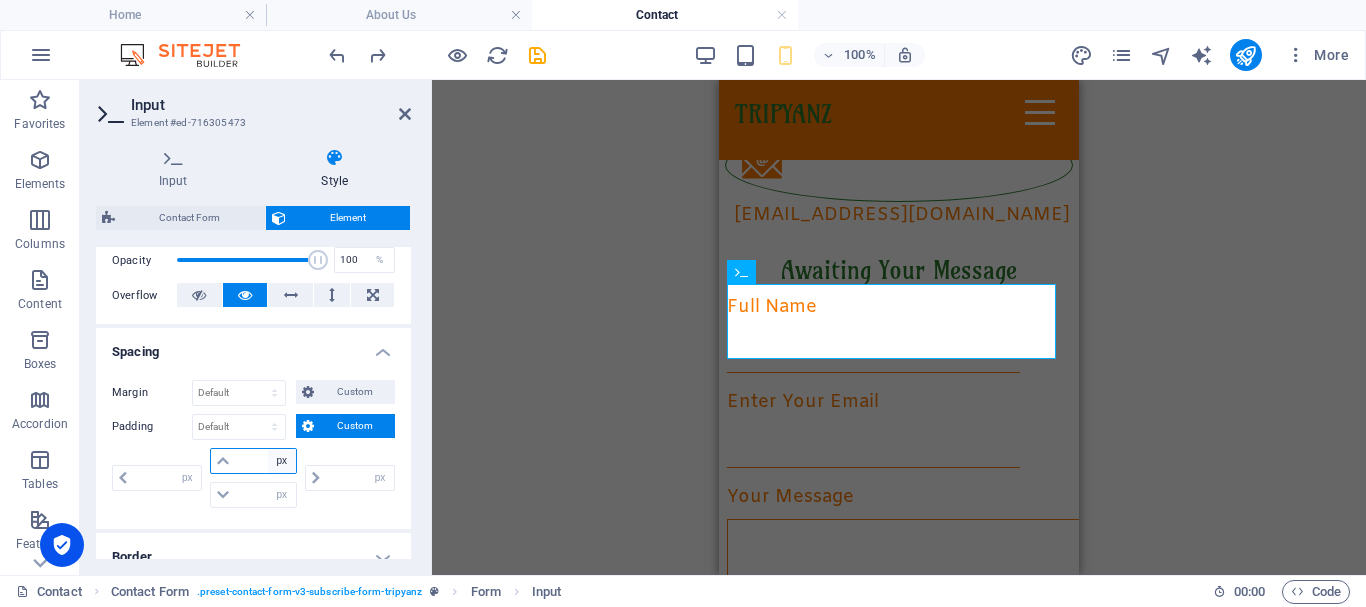 click on "px rem % vh vw" at bounding box center [282, 461] 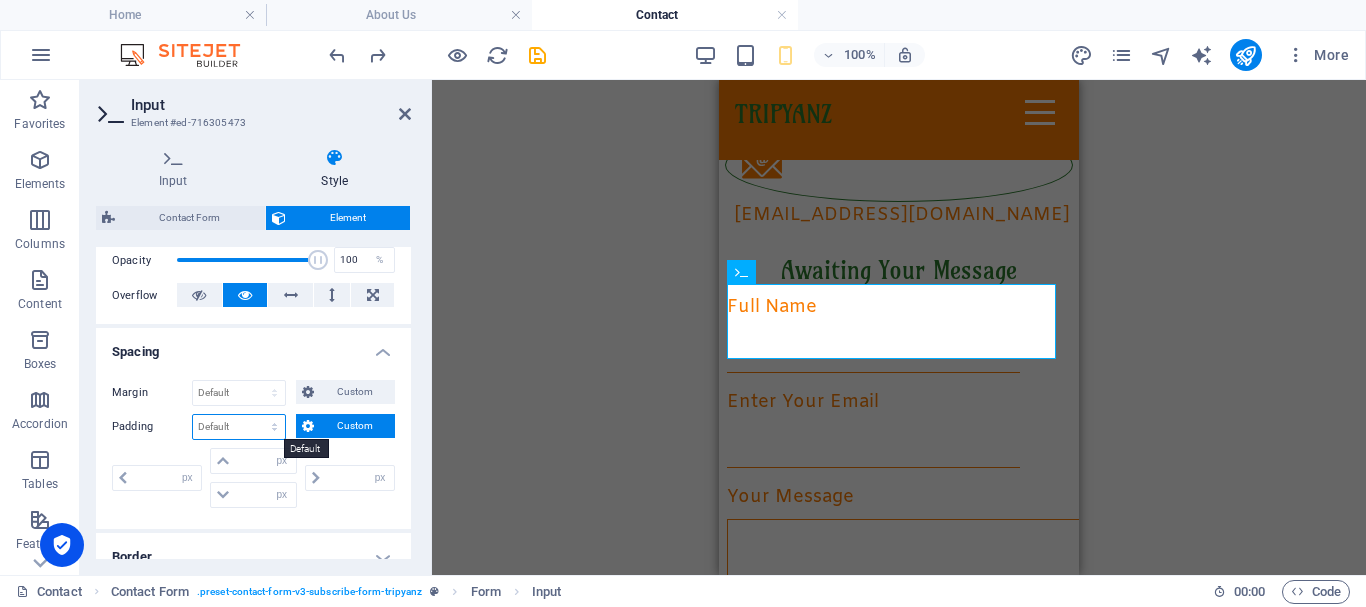 click on "Default px rem % vh vw Custom" at bounding box center [239, 427] 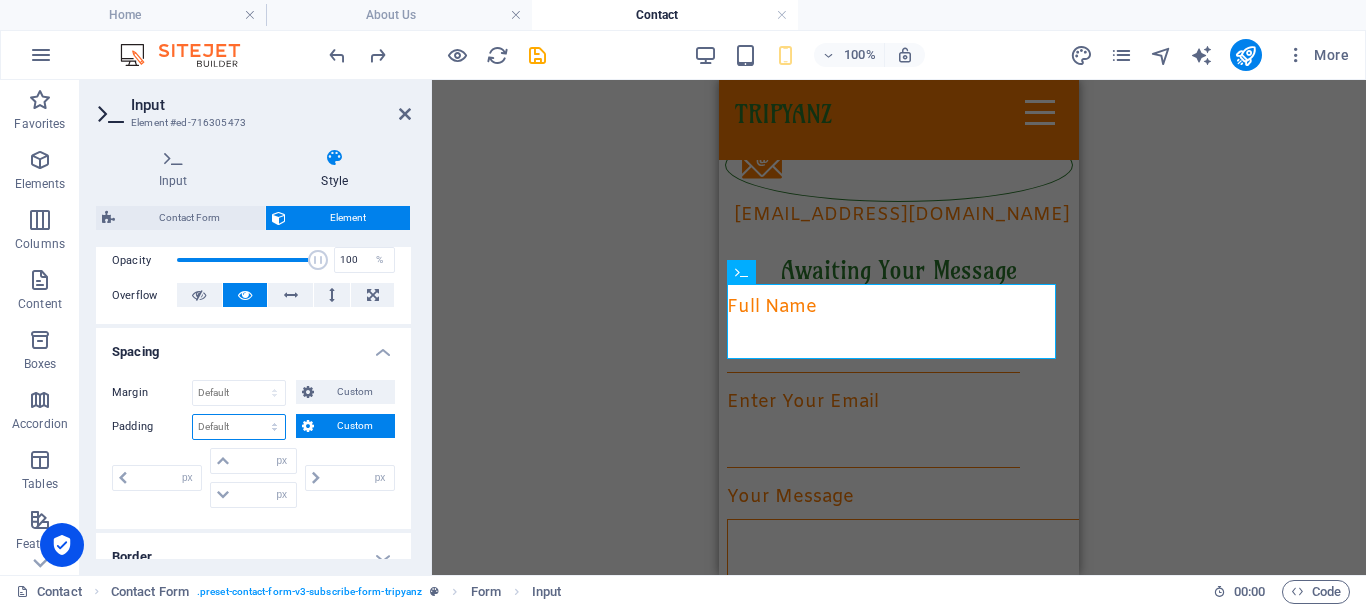 select on "px" 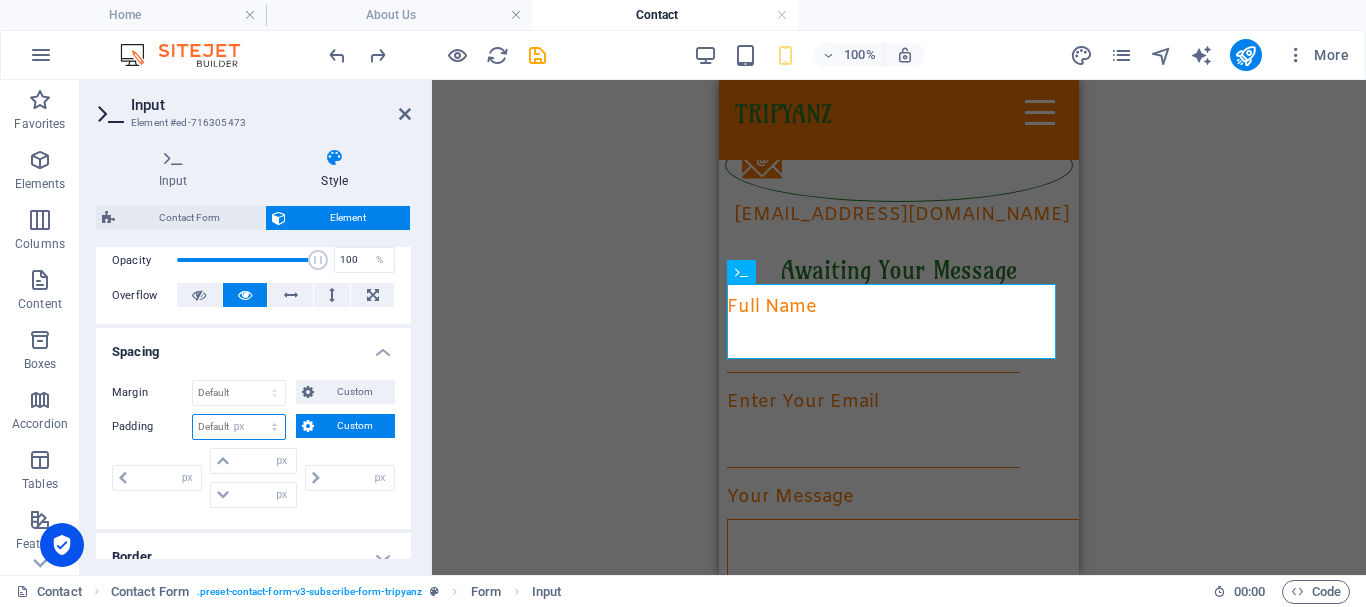 click on "Default px rem % vh vw Custom" at bounding box center (239, 427) 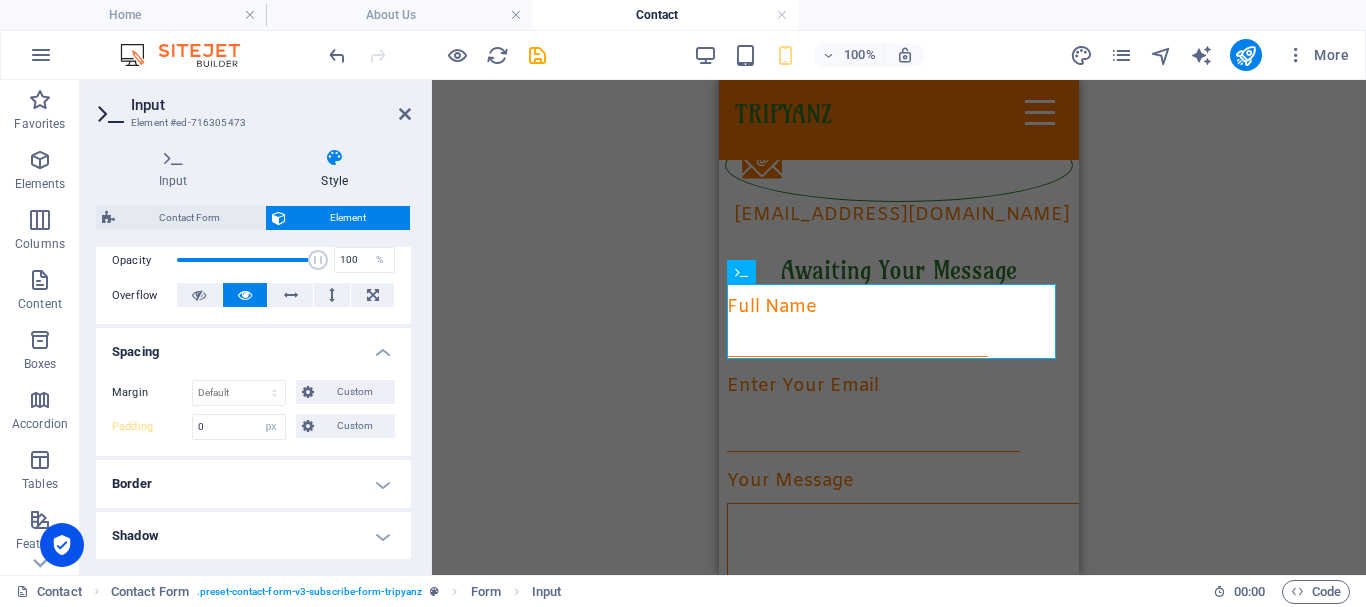 click on "Padding" at bounding box center (152, 427) 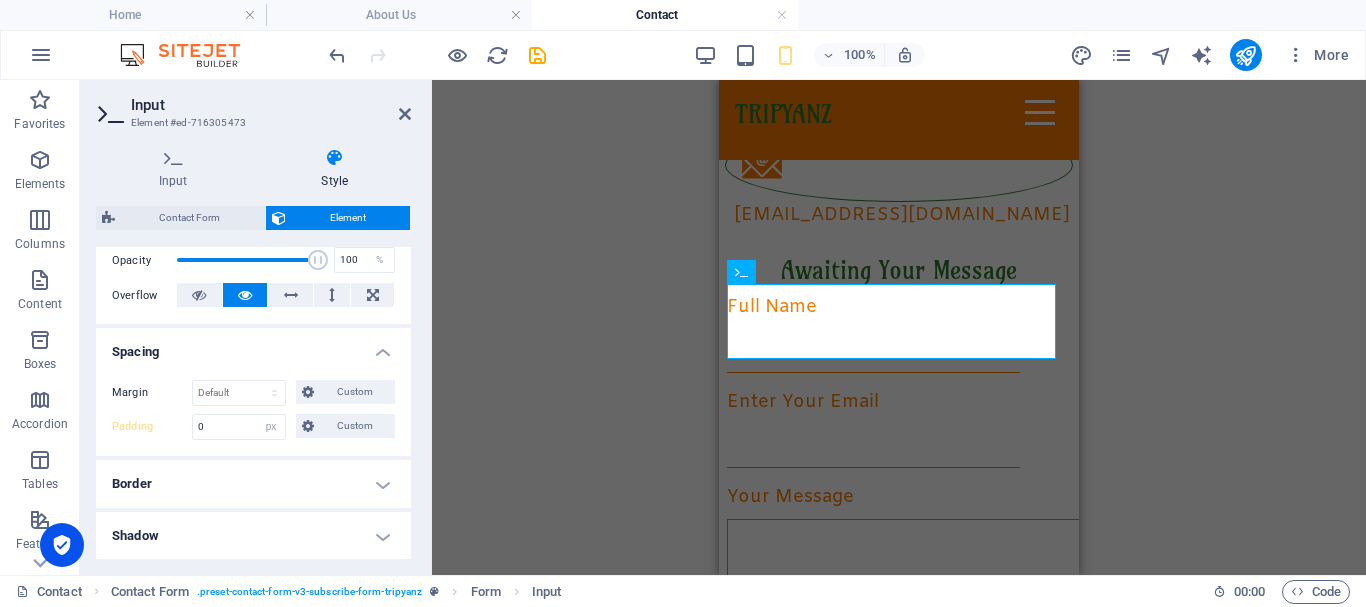 type 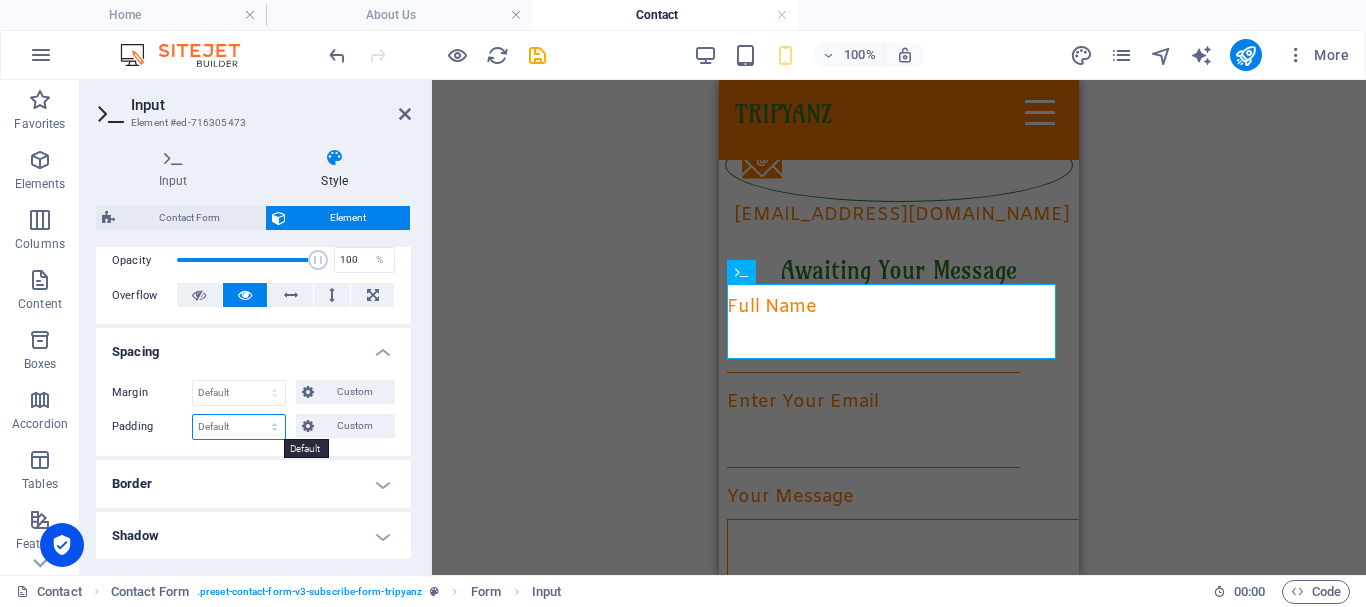click on "Default px rem % vh vw Custom" at bounding box center (239, 427) 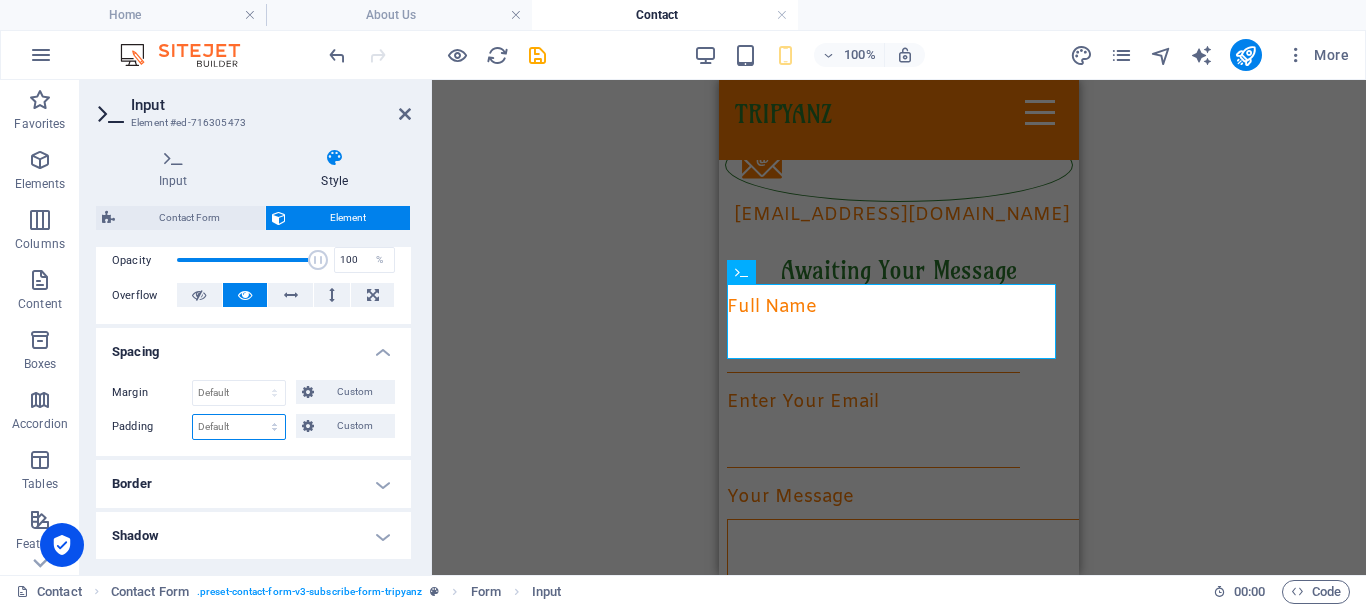 select on "px" 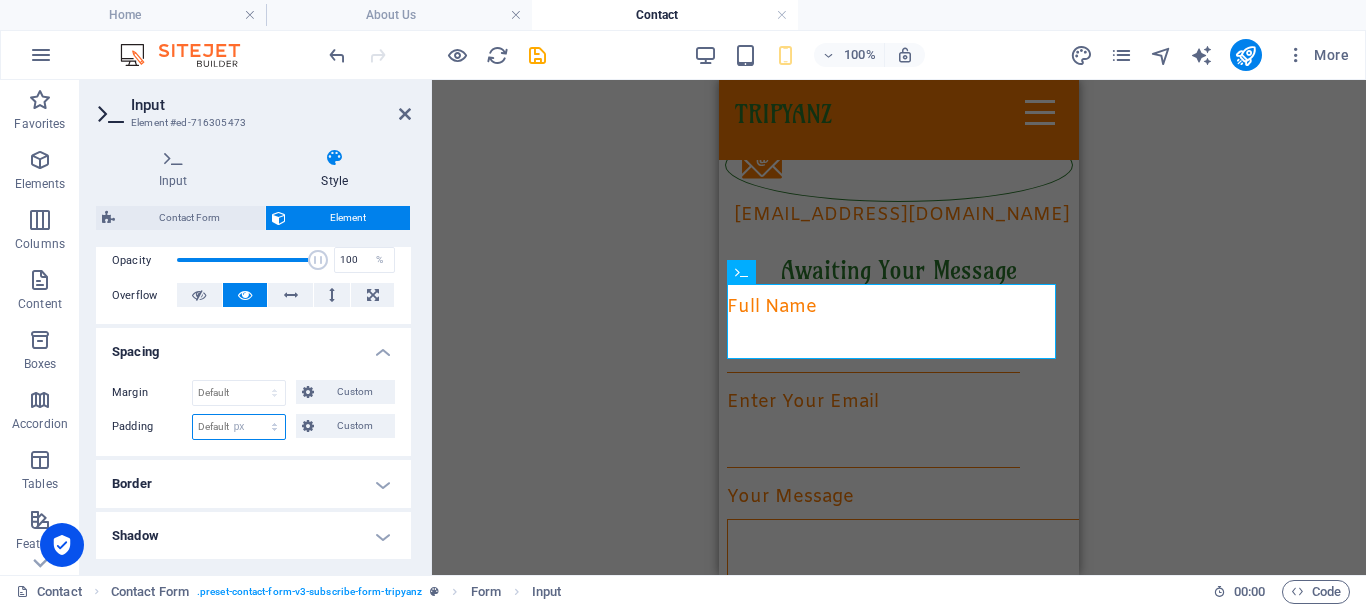 click on "Default px rem % vh vw Custom" at bounding box center (239, 427) 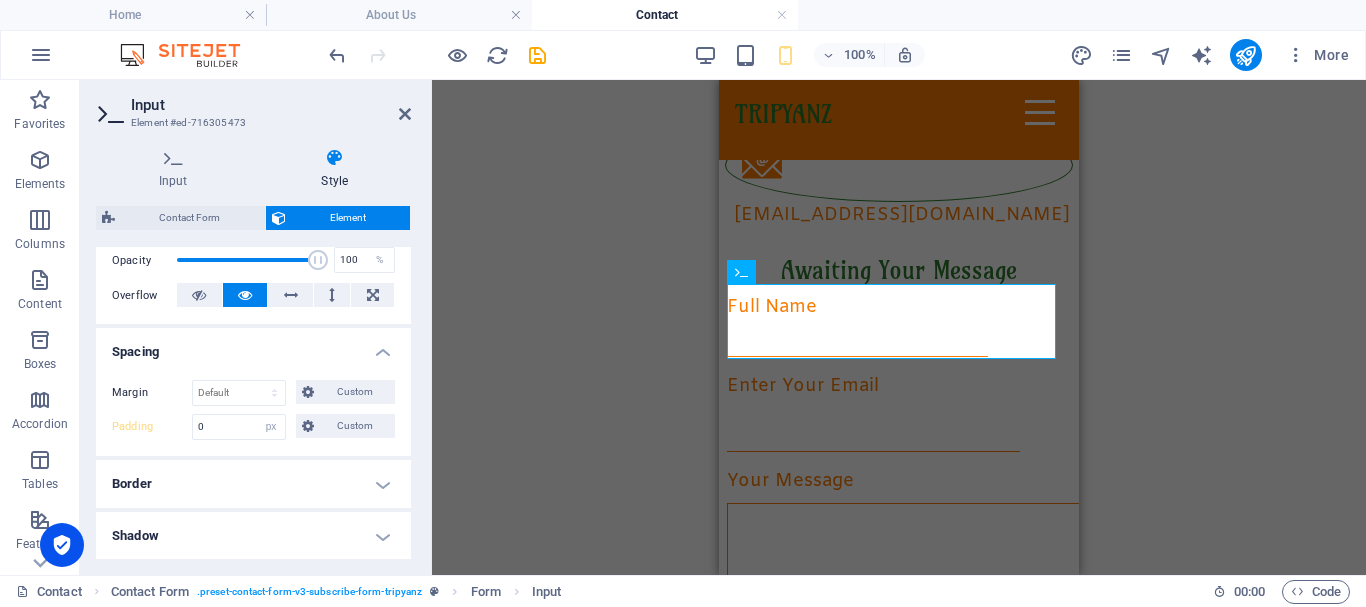 click on "Margin Default auto px % rem vw vh Custom Custom auto px % rem vw vh auto px % rem vw vh auto px % rem vw vh auto px % rem vw vh Padding 0 Default px rem % vh vw Custom Custom 0 px rem % vh vw 0 px rem % vh vw 0 px rem % vh vw 0 px rem % vh vw" at bounding box center [253, 410] 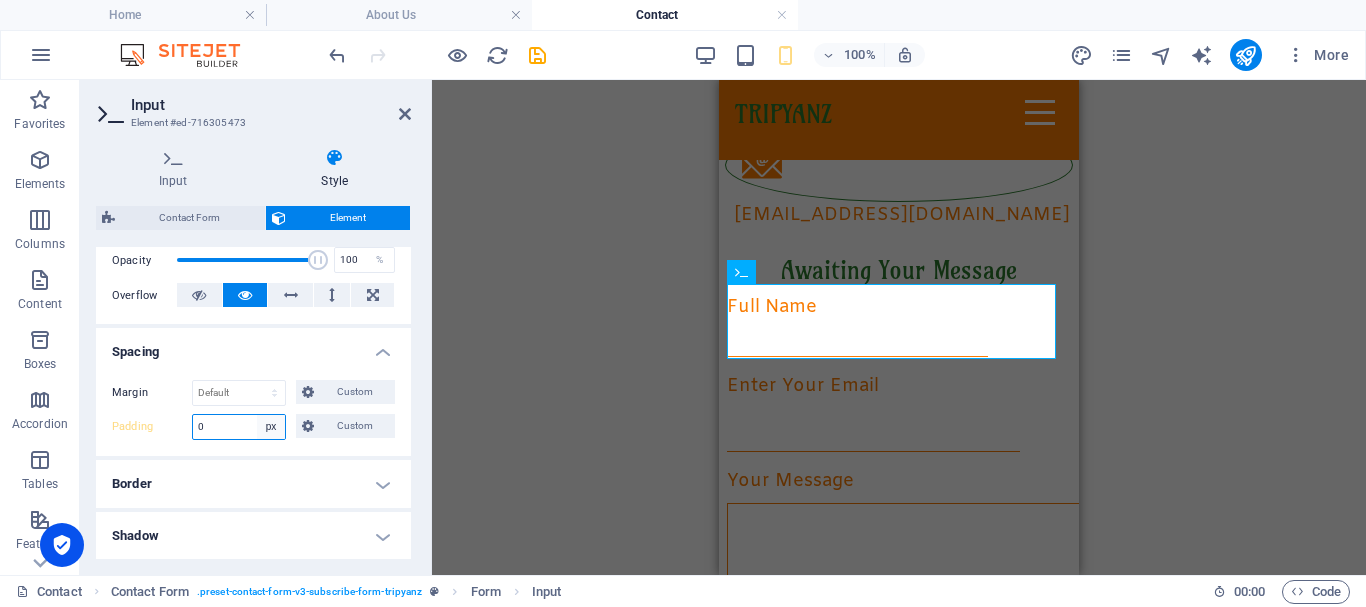 click on "Default px rem % vh vw Custom" at bounding box center (271, 427) 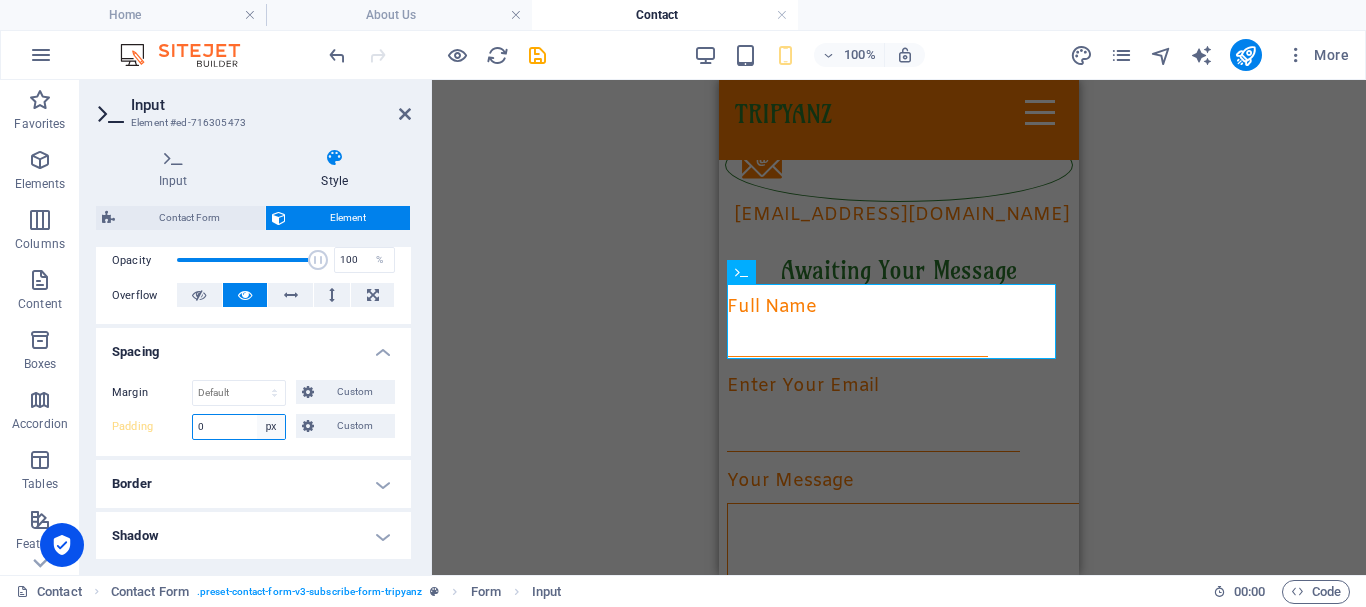 select on "default" 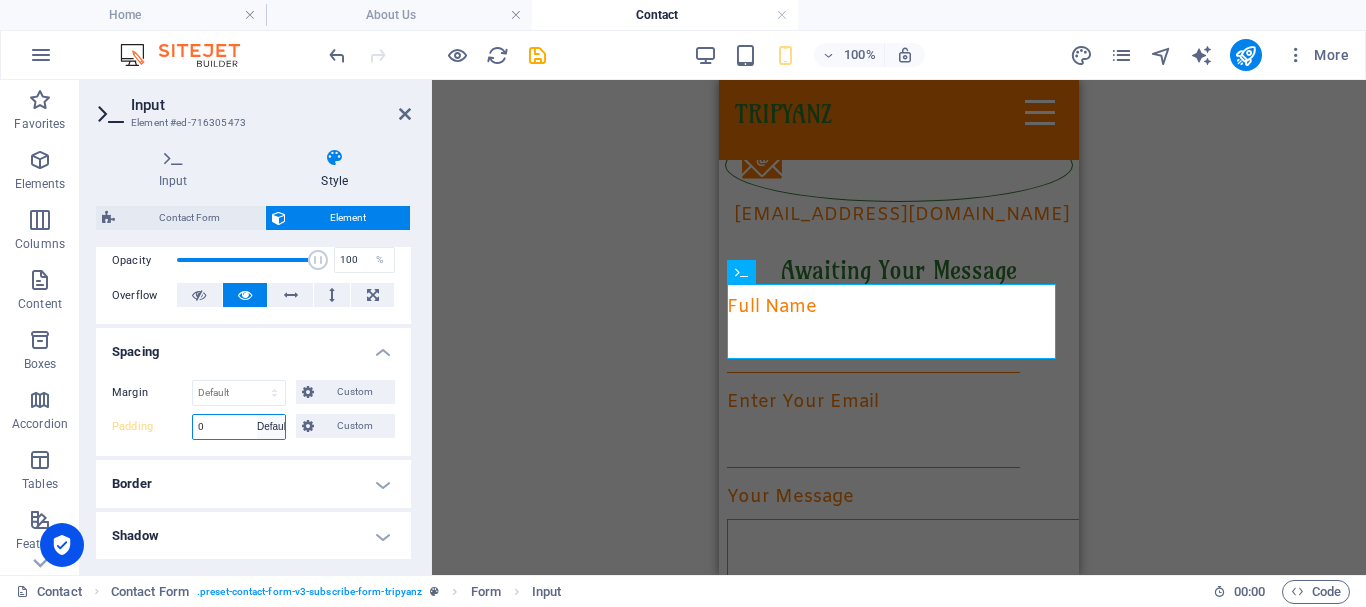 click on "Default px rem % vh vw Custom" at bounding box center [271, 427] 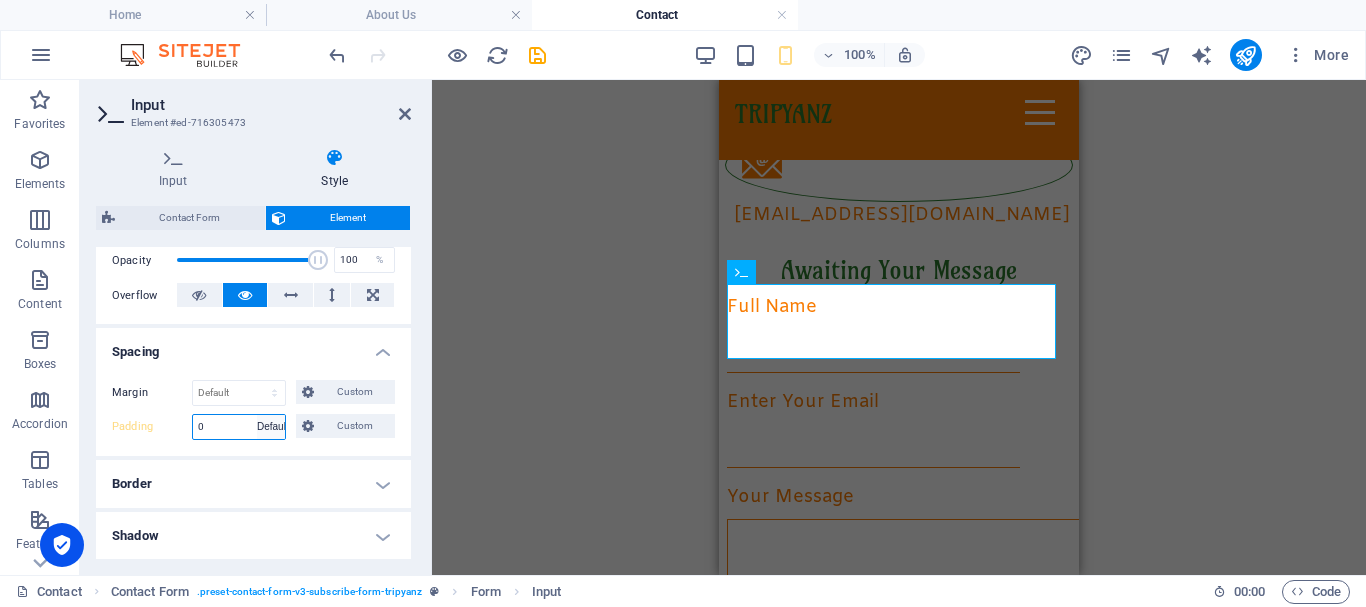 type 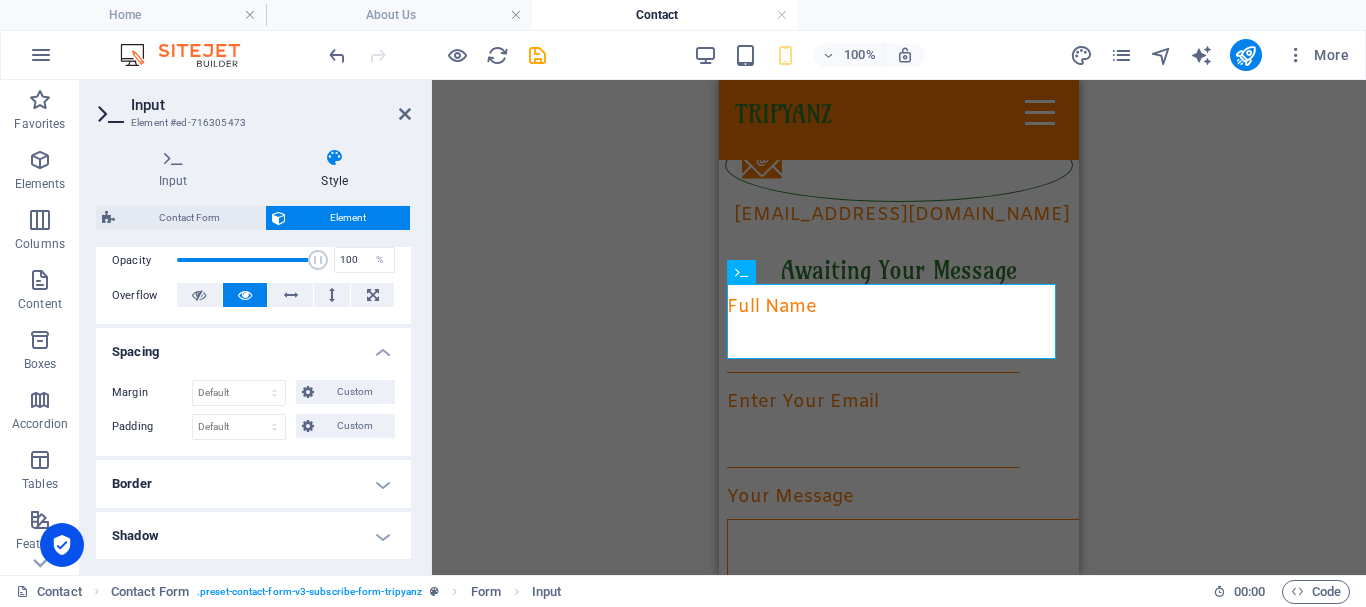 click on "Margin Default auto px % rem vw vh Custom Custom auto px % rem vw vh auto px % rem vw vh auto px % rem vw vh auto px % rem vw vh Padding Default px rem % vh vw Custom Custom px rem % vh vw px rem % vh vw px rem % vh vw px rem % vh vw" at bounding box center [253, 410] 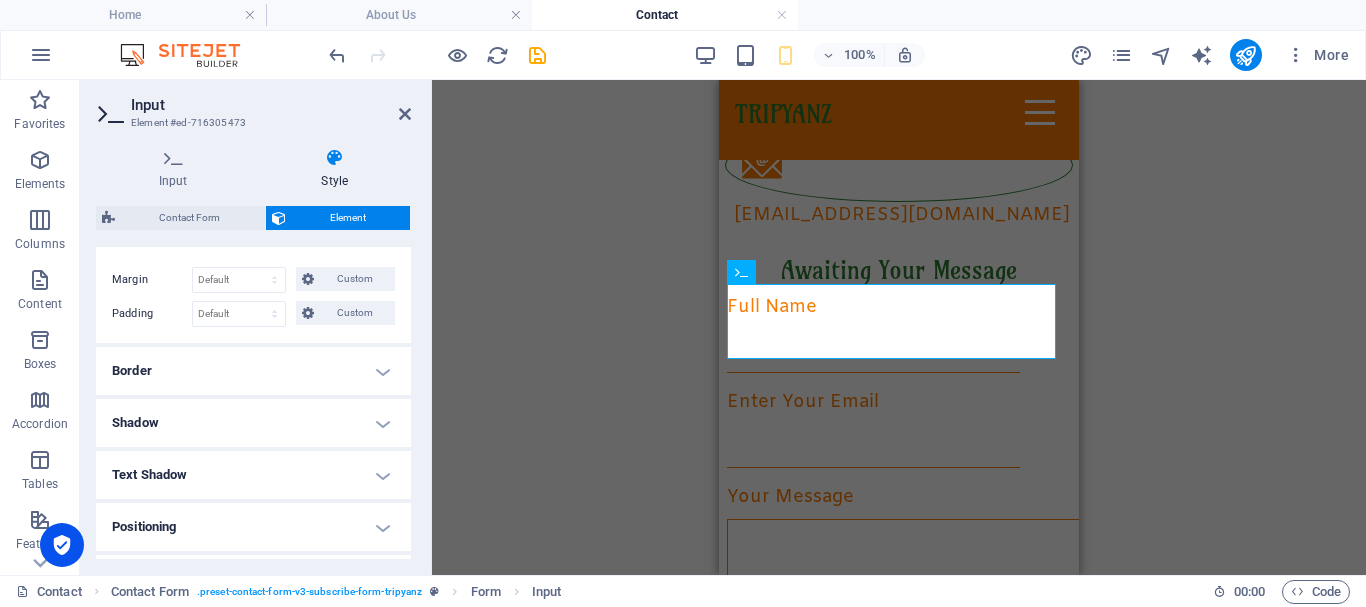 scroll, scrollTop: 13, scrollLeft: 0, axis: vertical 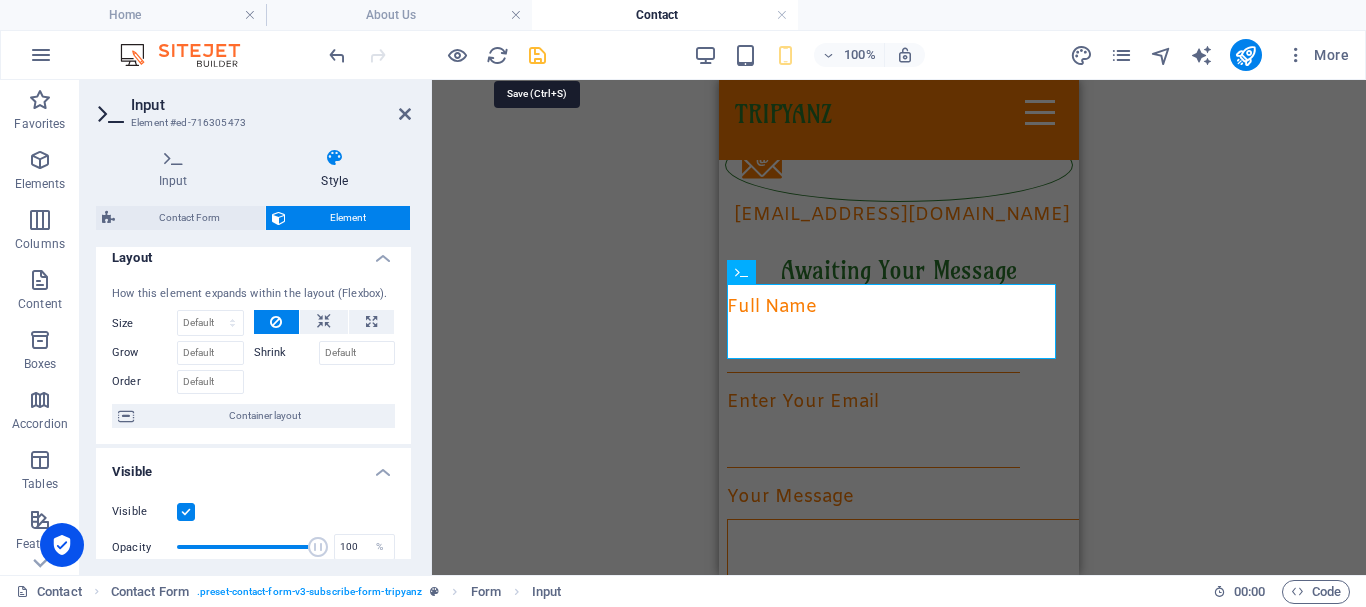 click at bounding box center (537, 55) 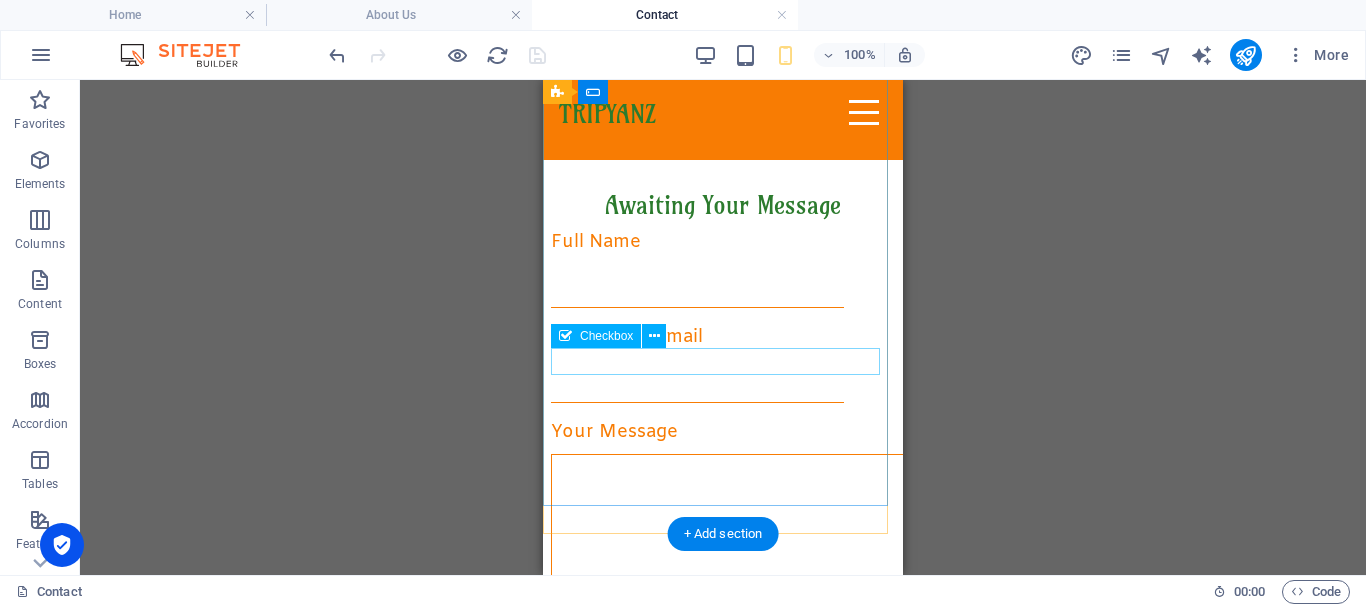 scroll, scrollTop: 720, scrollLeft: 0, axis: vertical 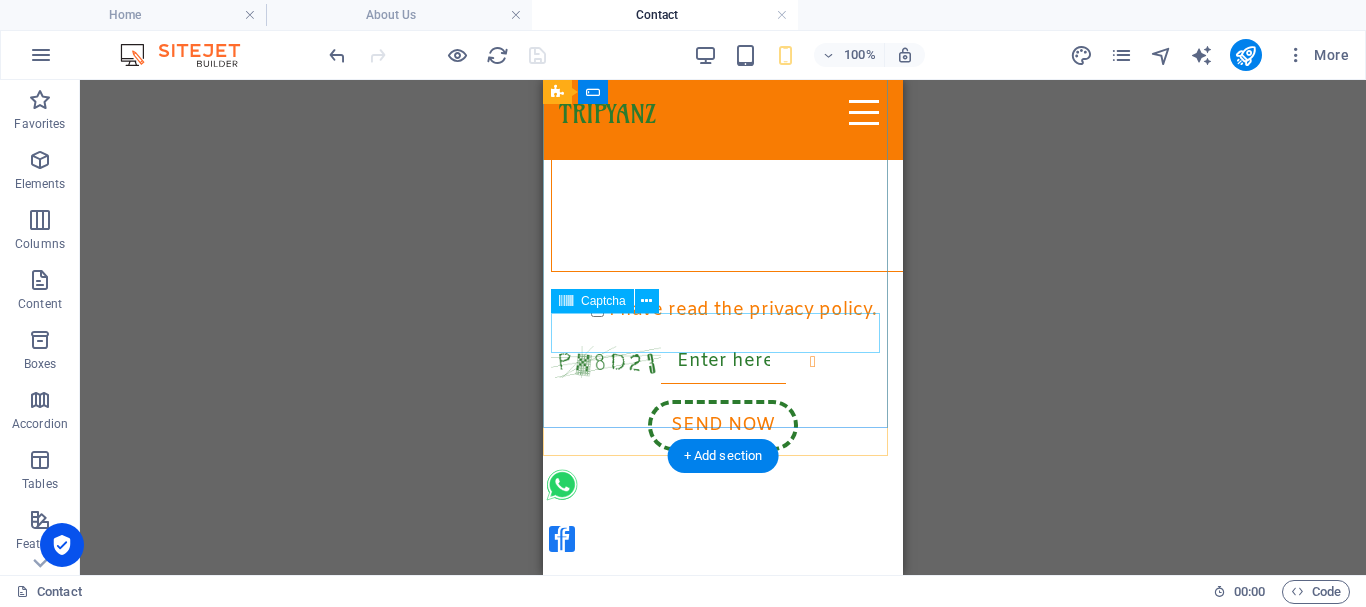click on "Unreadable? Regenerate" 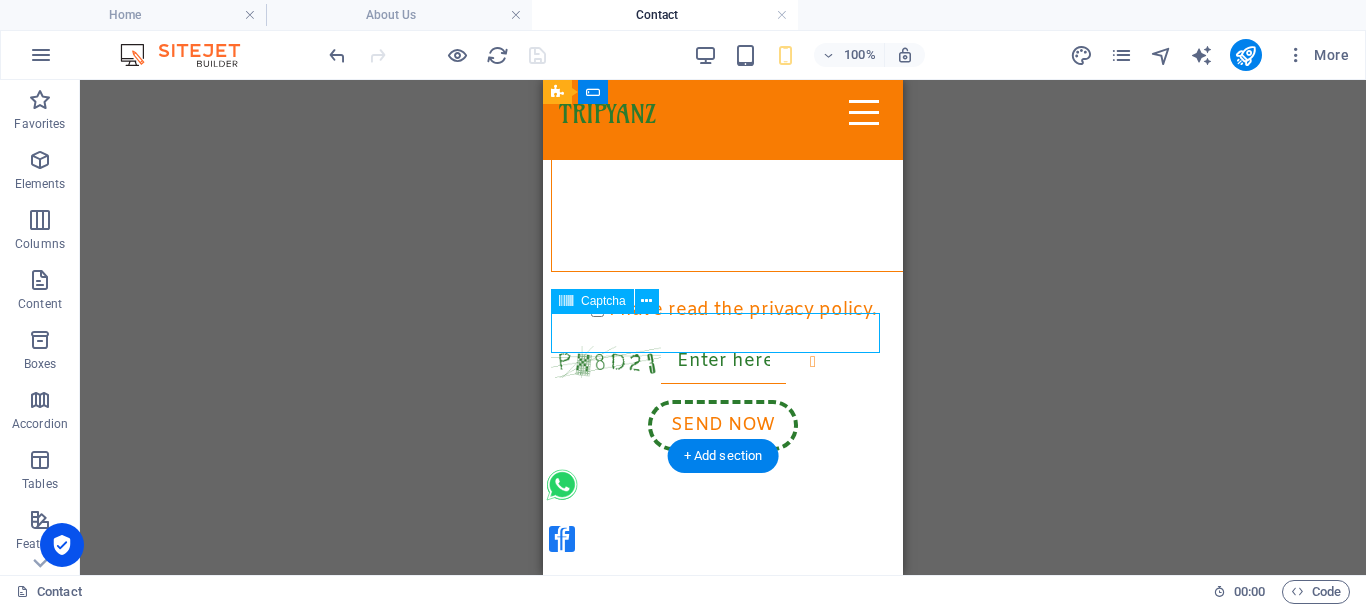 click on "Unreadable? Regenerate" 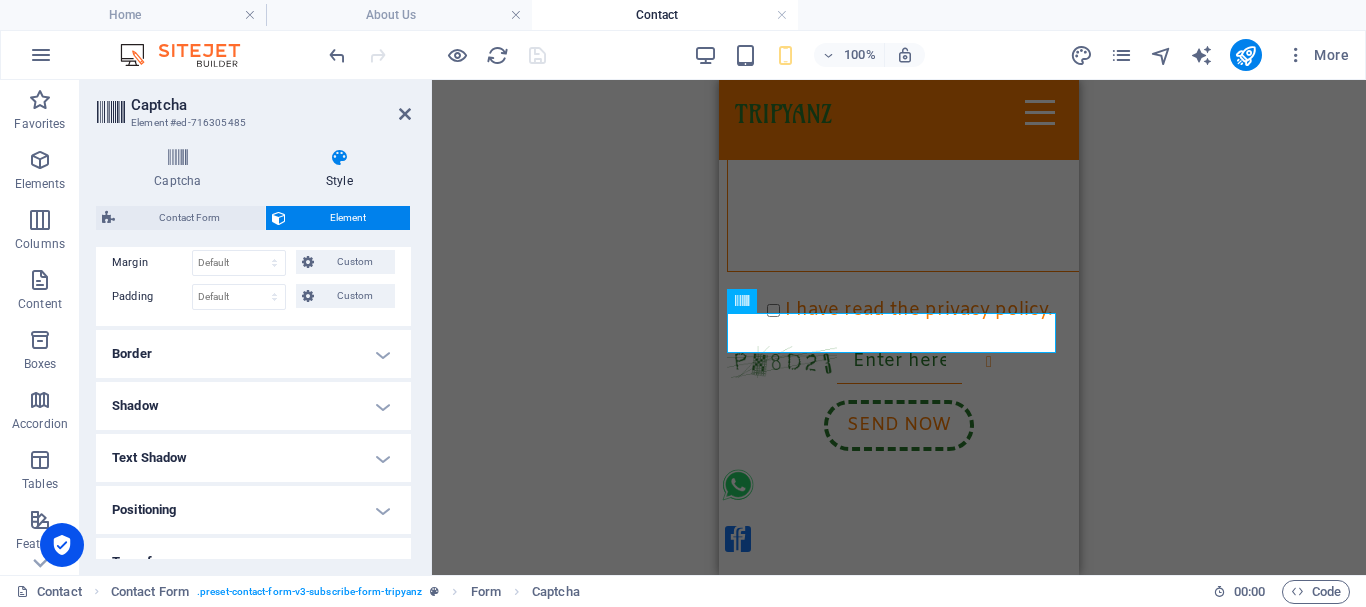 scroll, scrollTop: 400, scrollLeft: 0, axis: vertical 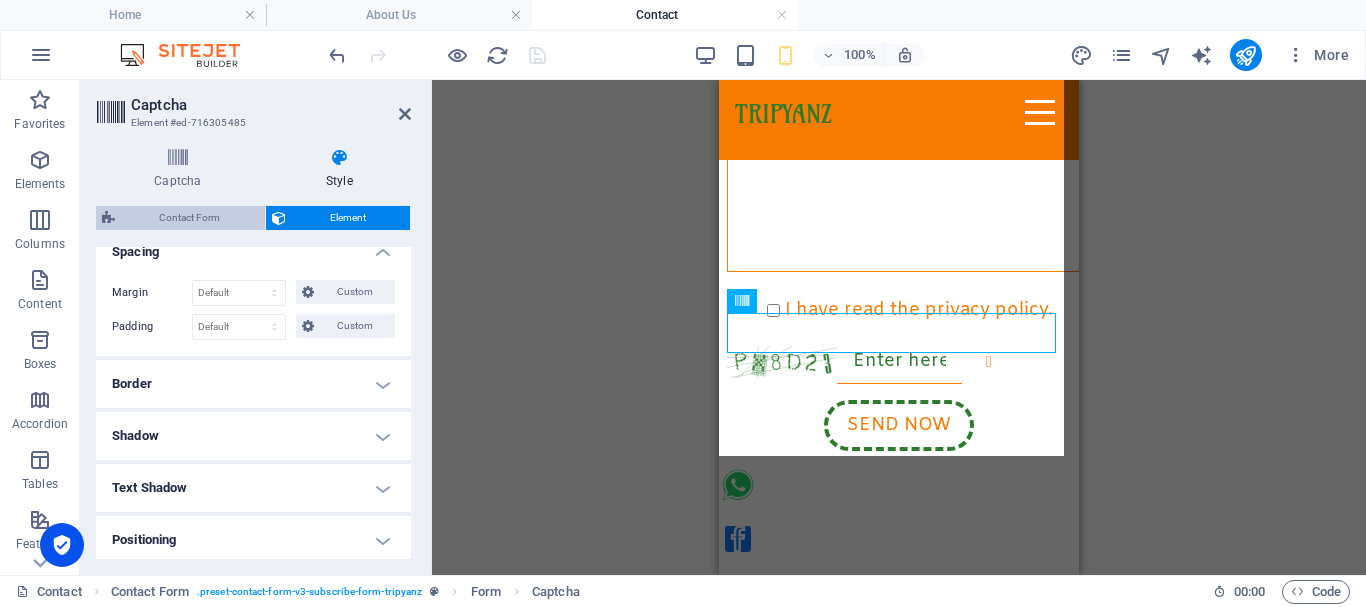 click on "Contact Form" at bounding box center (190, 218) 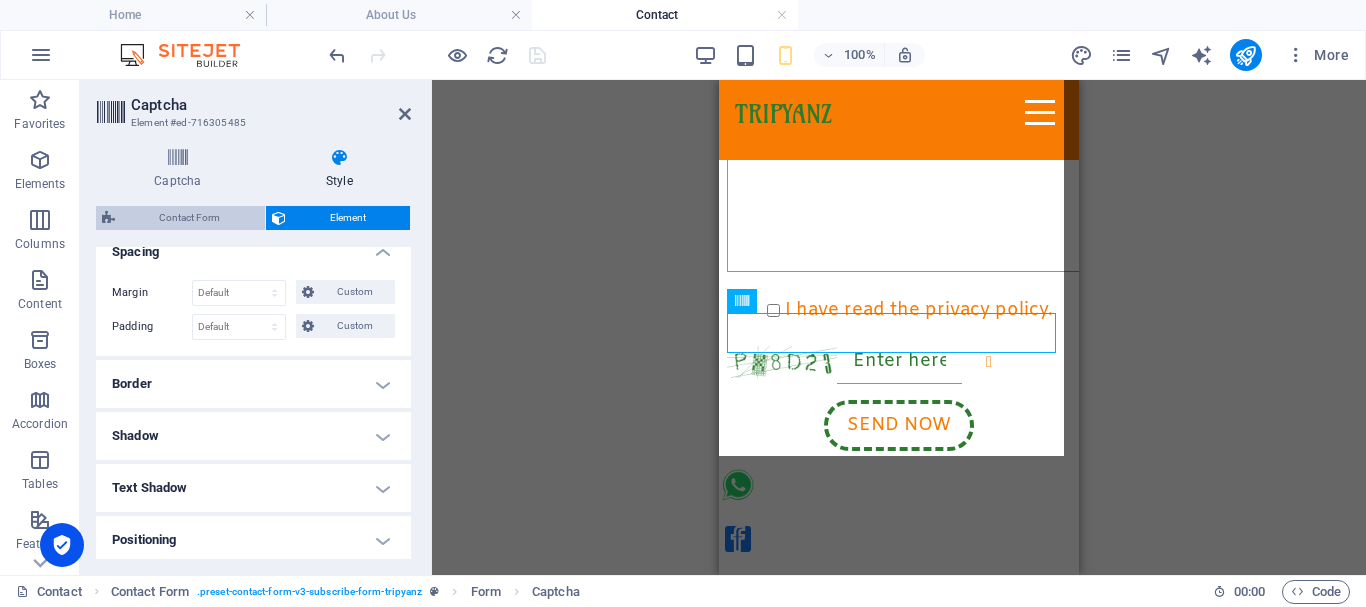 select on "rem" 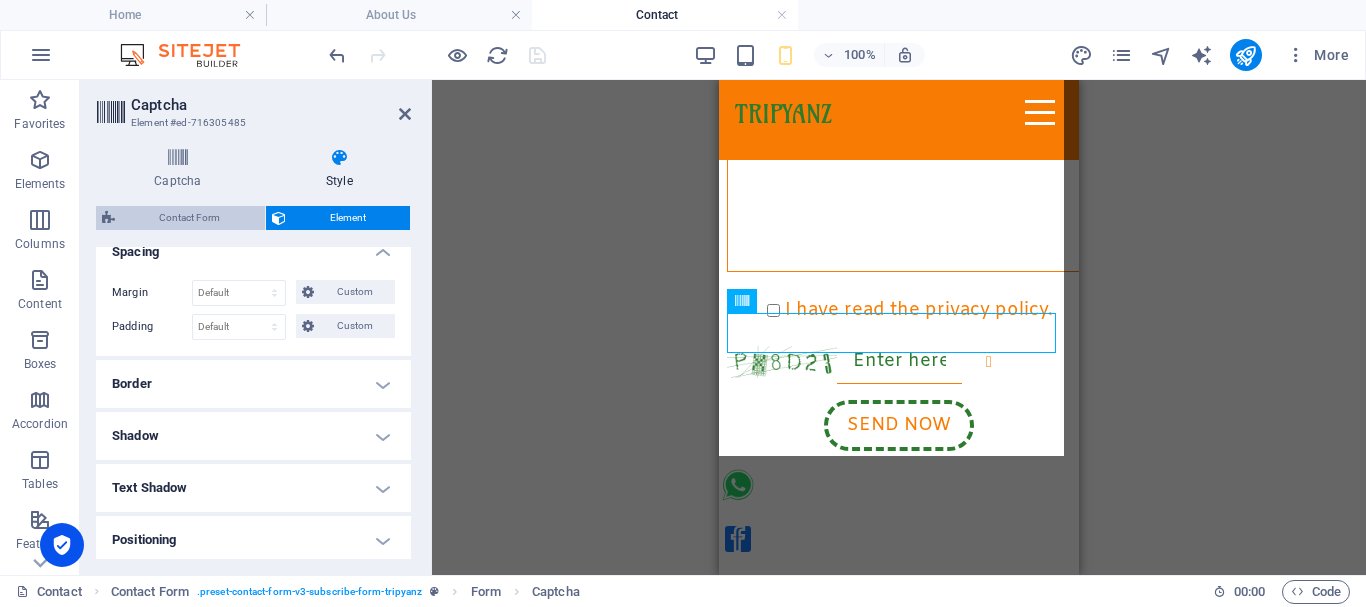 select on "px" 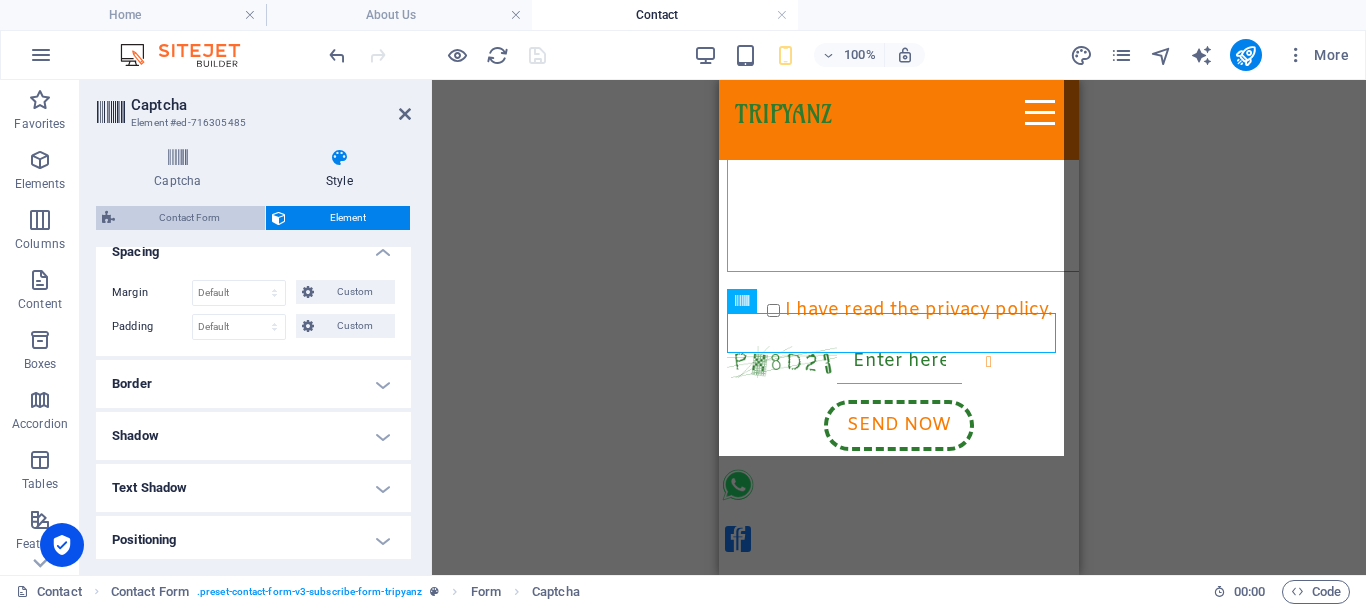 select on "px" 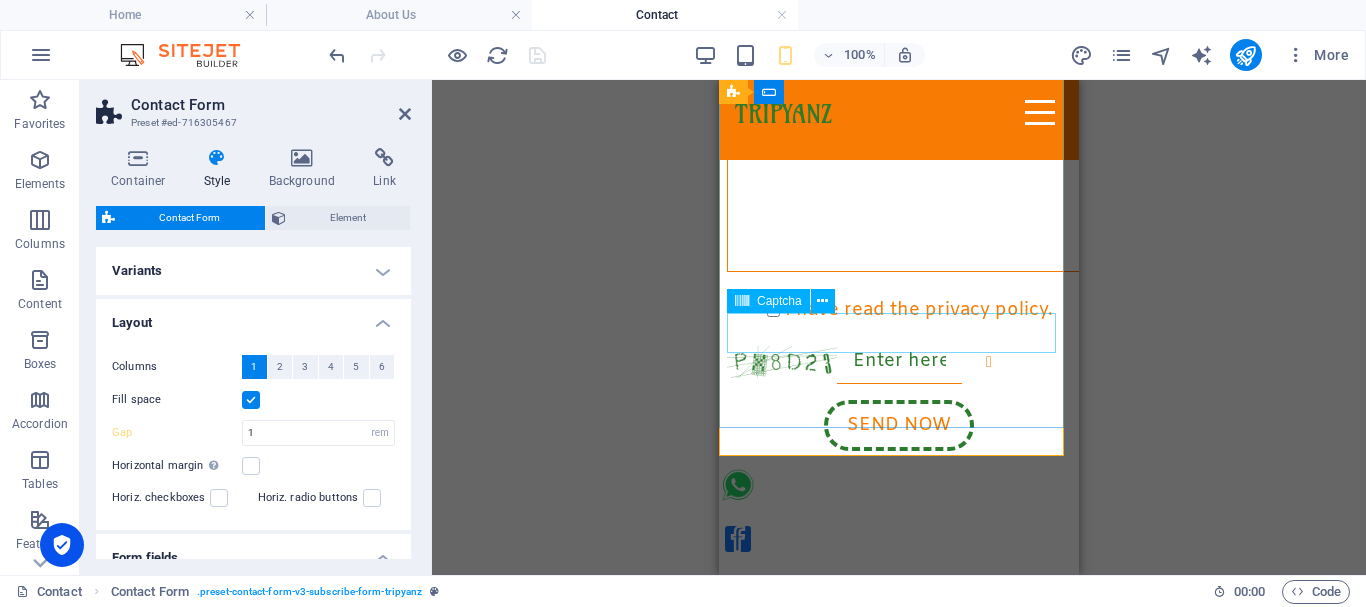 click on "Unreadable? Regenerate" 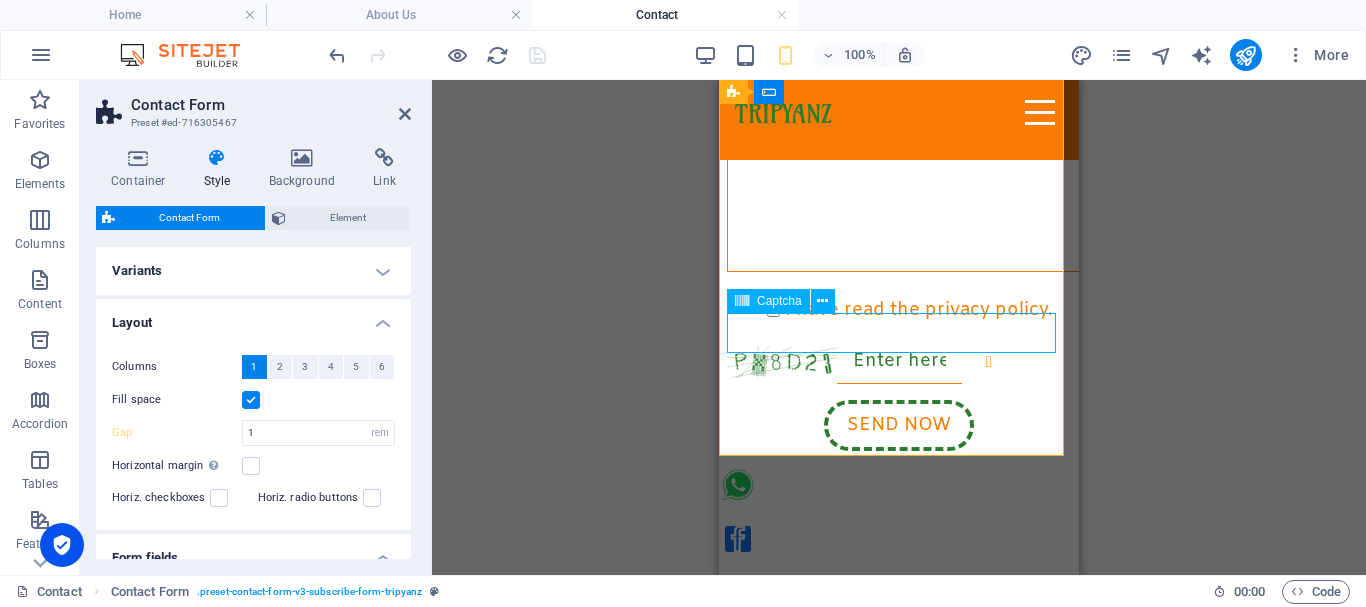 click on "Unreadable? Regenerate" 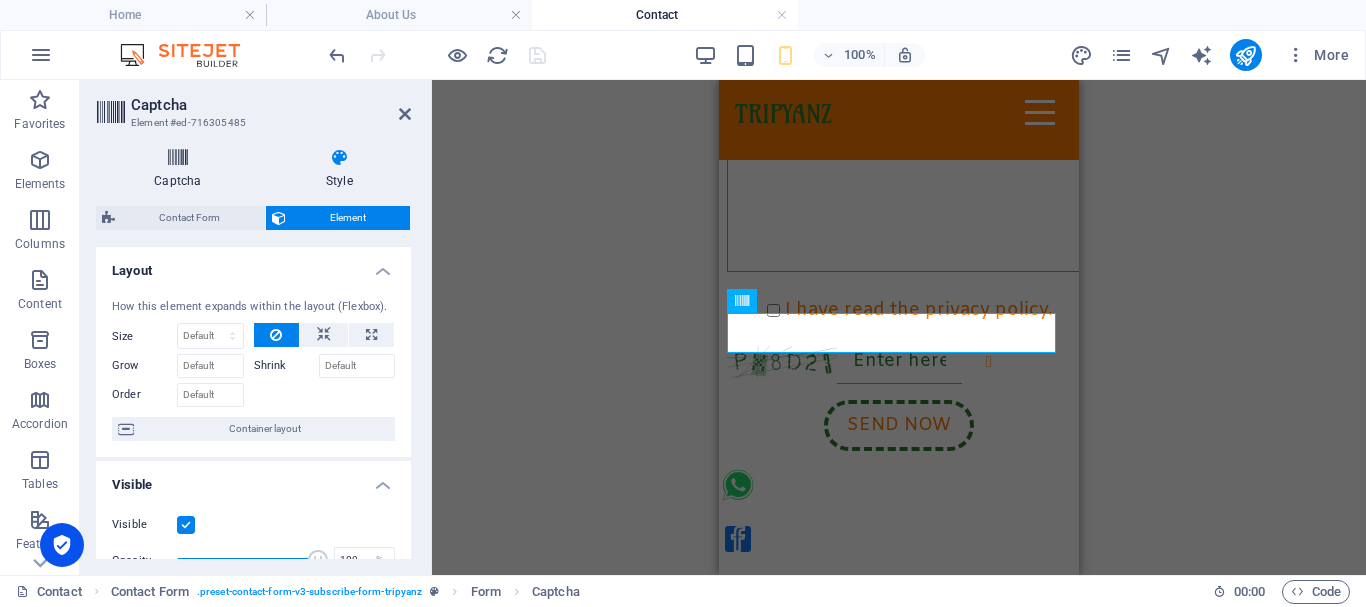 click on "Captcha" at bounding box center [182, 169] 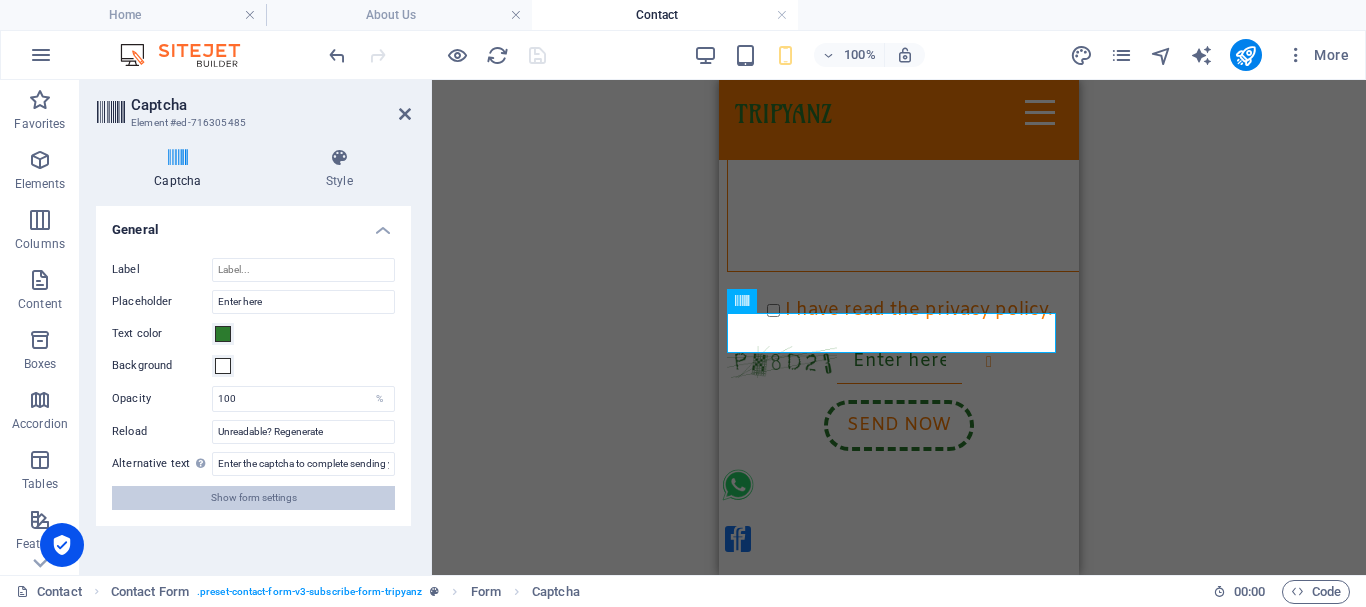 click on "Show form settings" at bounding box center [254, 498] 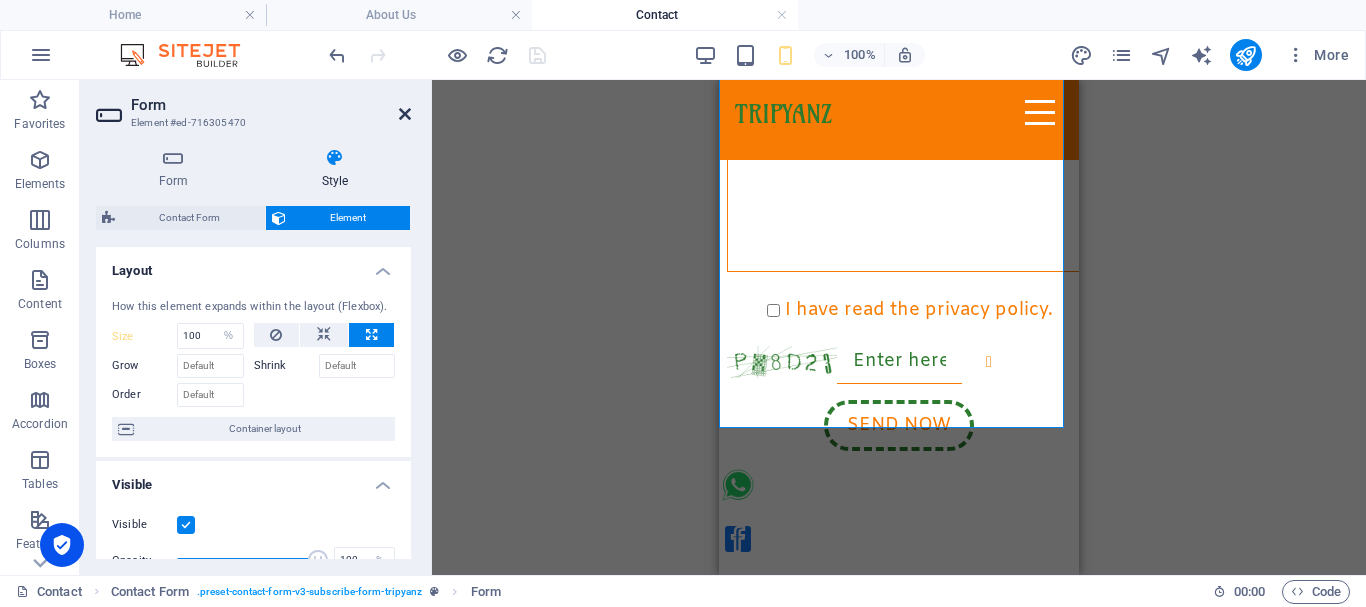 click at bounding box center [405, 114] 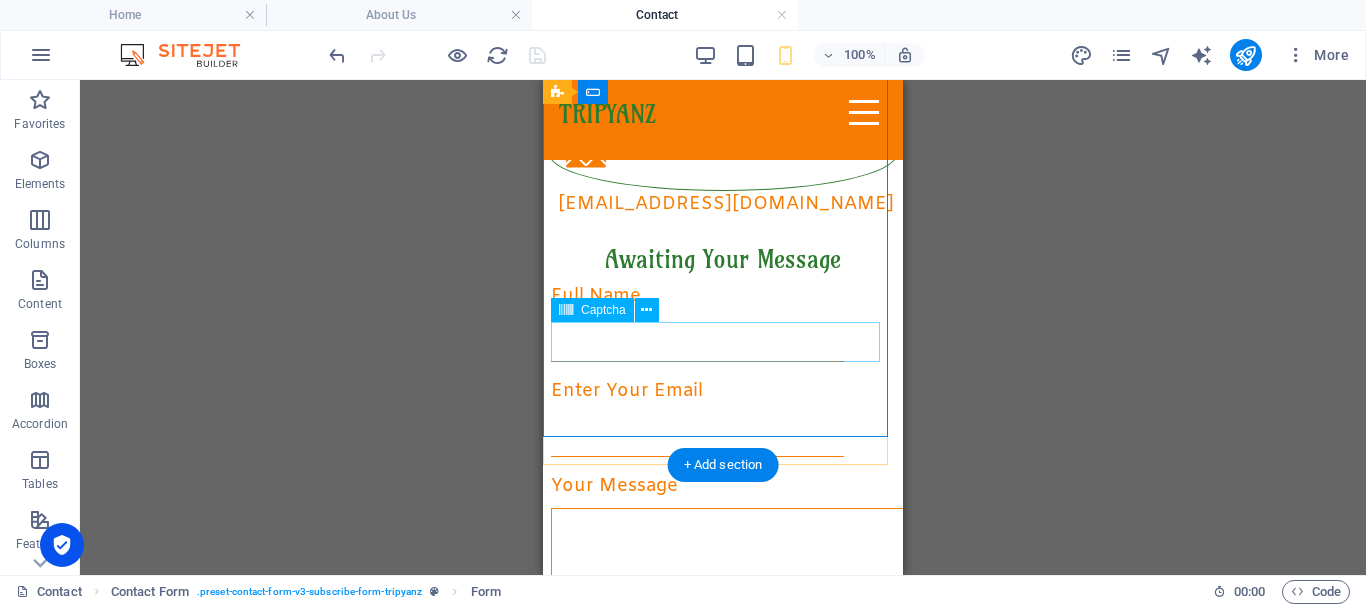 scroll, scrollTop: 320, scrollLeft: 0, axis: vertical 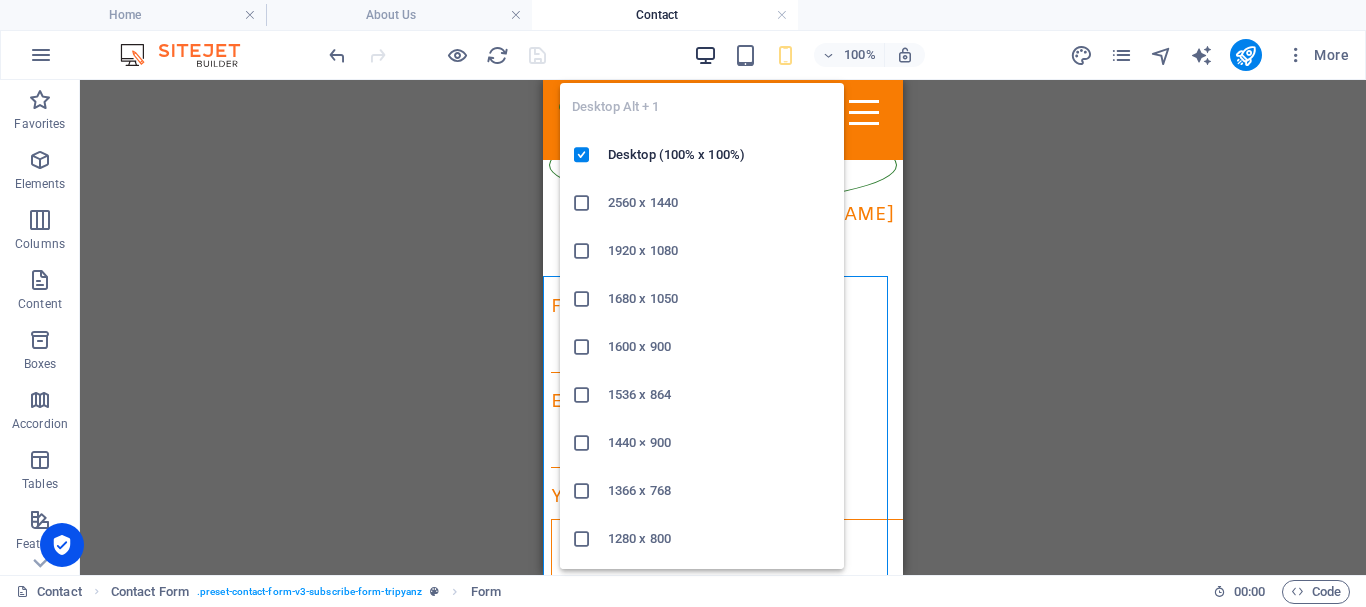 click at bounding box center [705, 55] 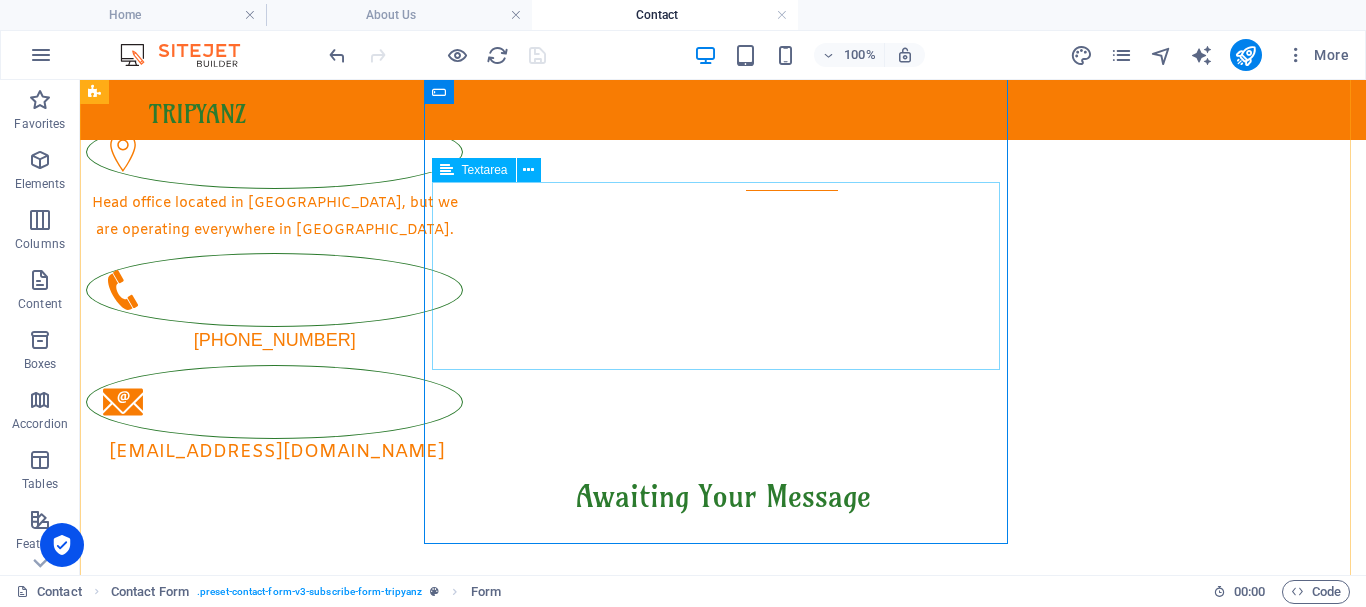 scroll, scrollTop: 0, scrollLeft: 0, axis: both 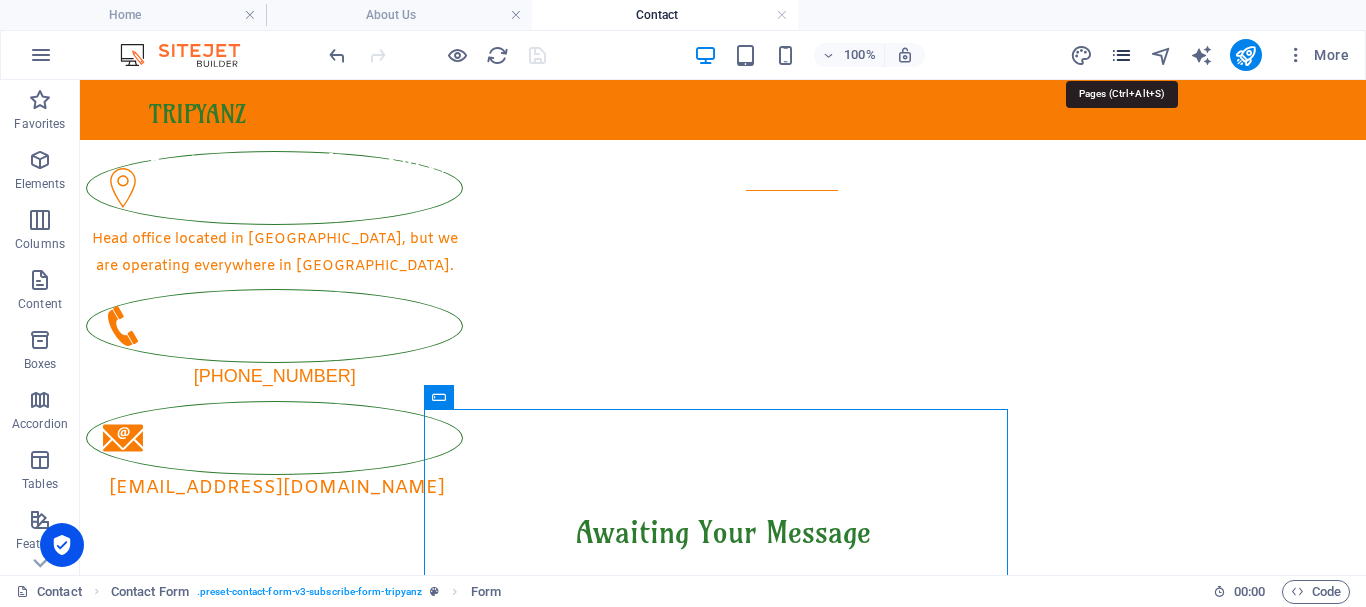 click at bounding box center (1121, 55) 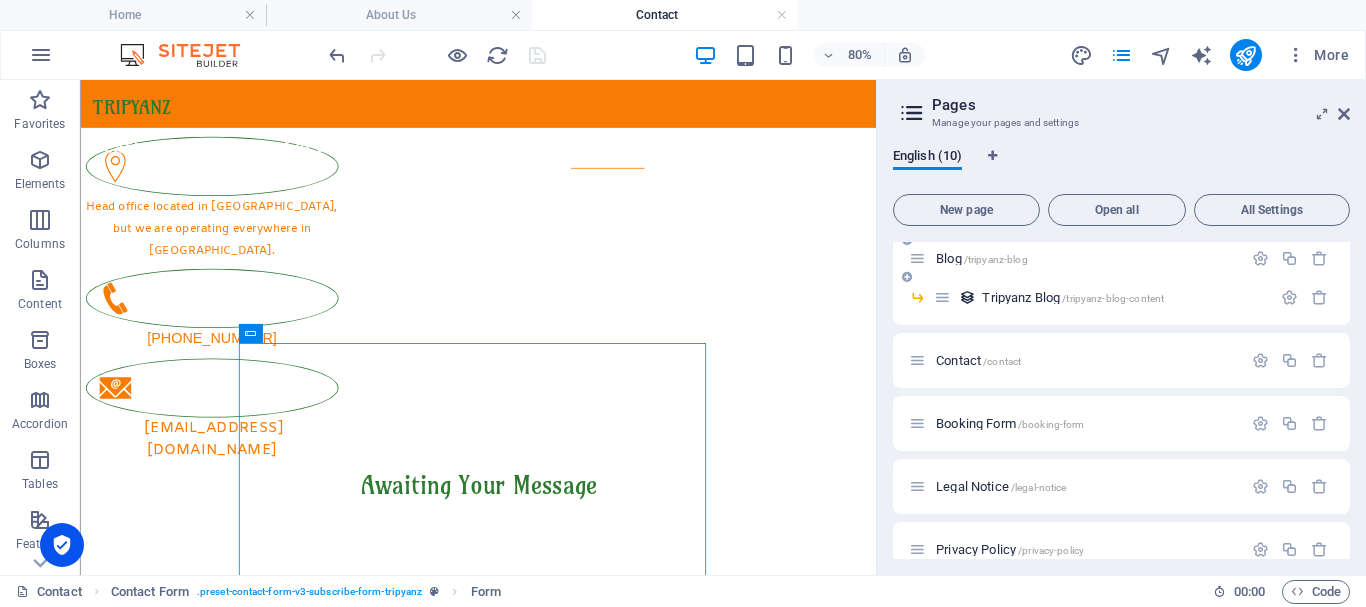 scroll, scrollTop: 289, scrollLeft: 0, axis: vertical 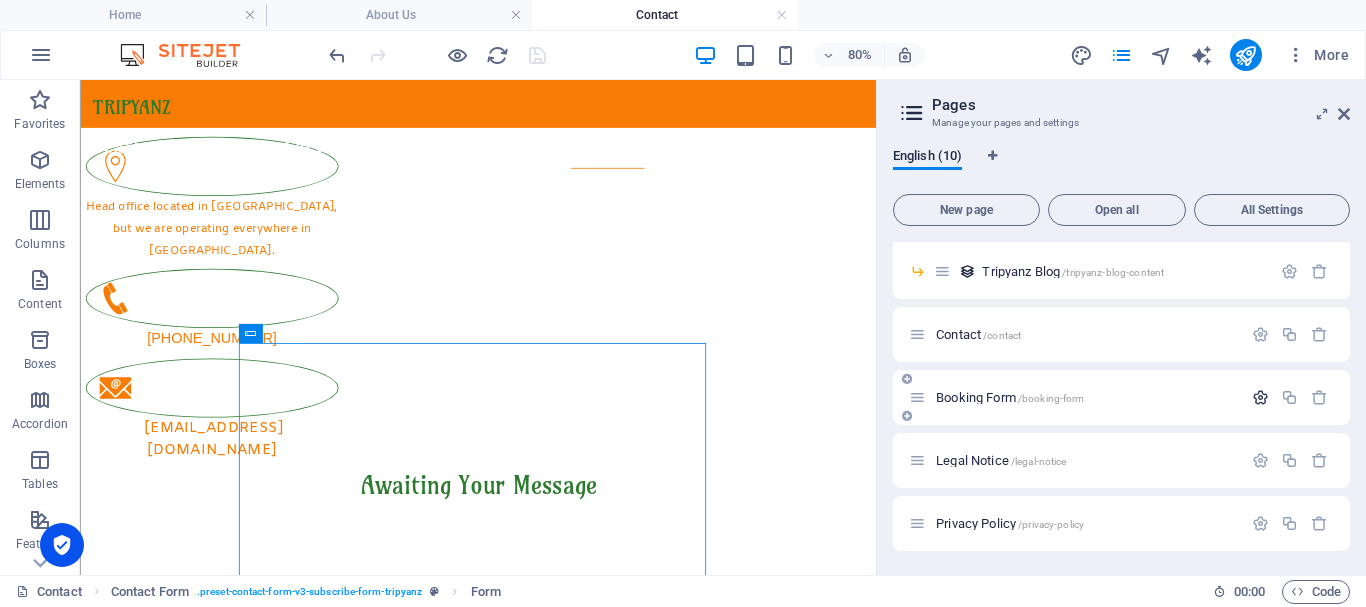 click at bounding box center [1260, 397] 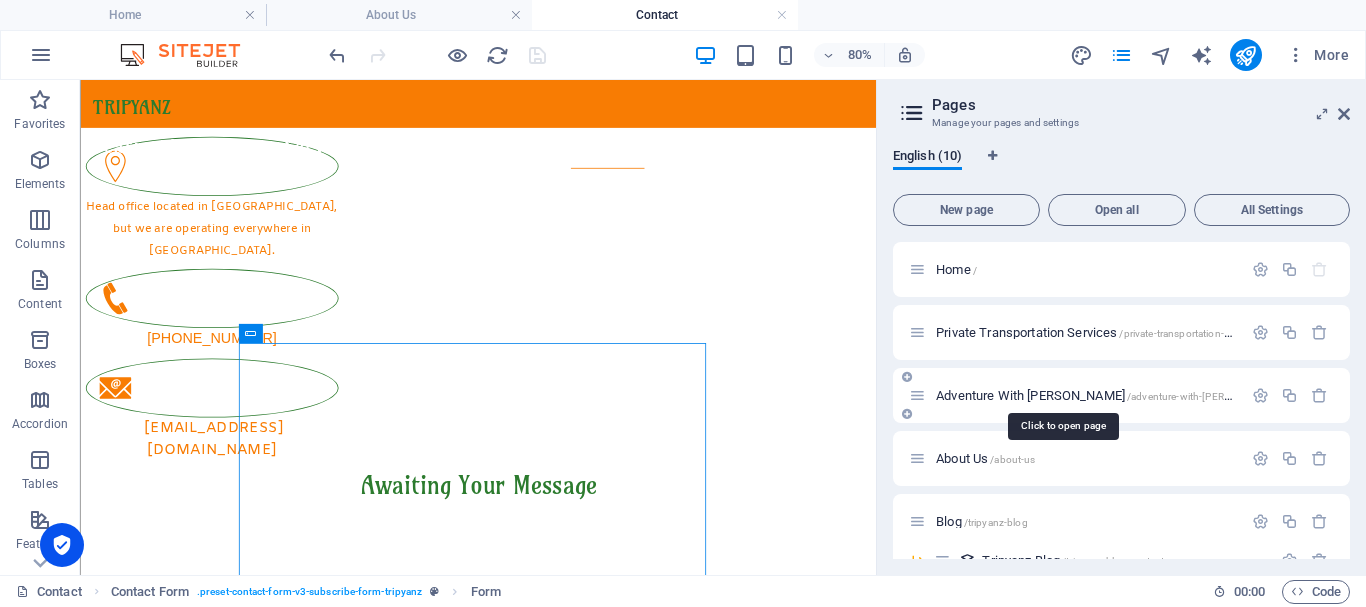 scroll, scrollTop: 300, scrollLeft: 0, axis: vertical 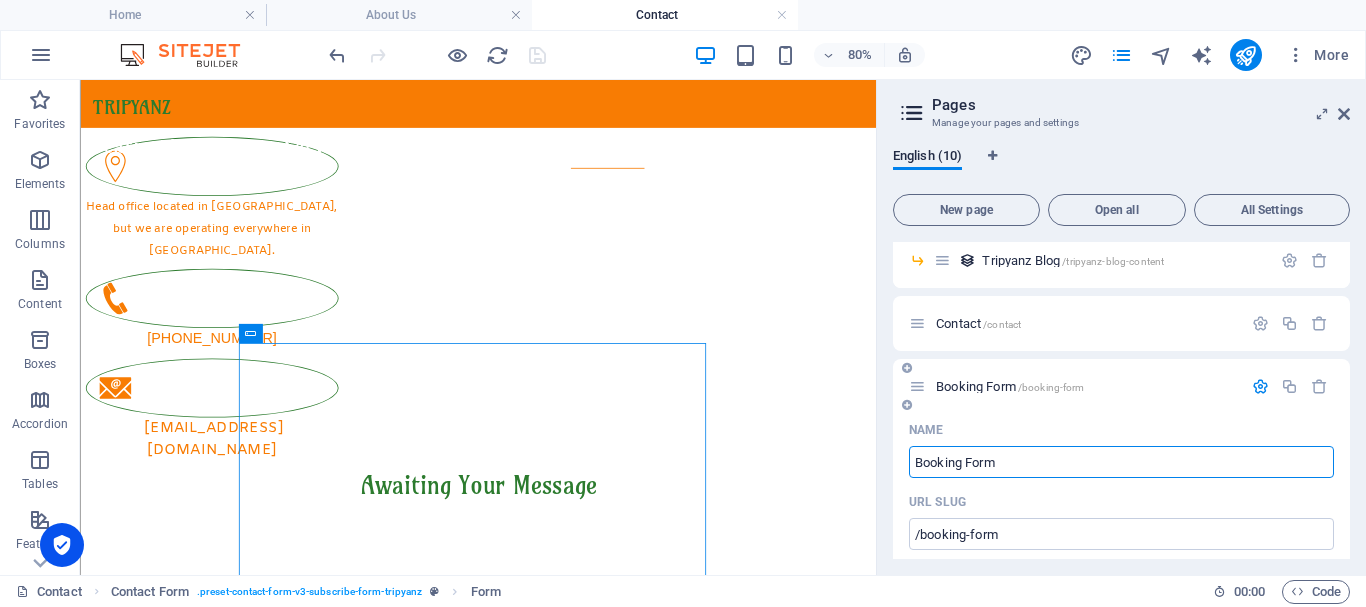 drag, startPoint x: 1254, startPoint y: 388, endPoint x: 1228, endPoint y: 398, distance: 27.856777 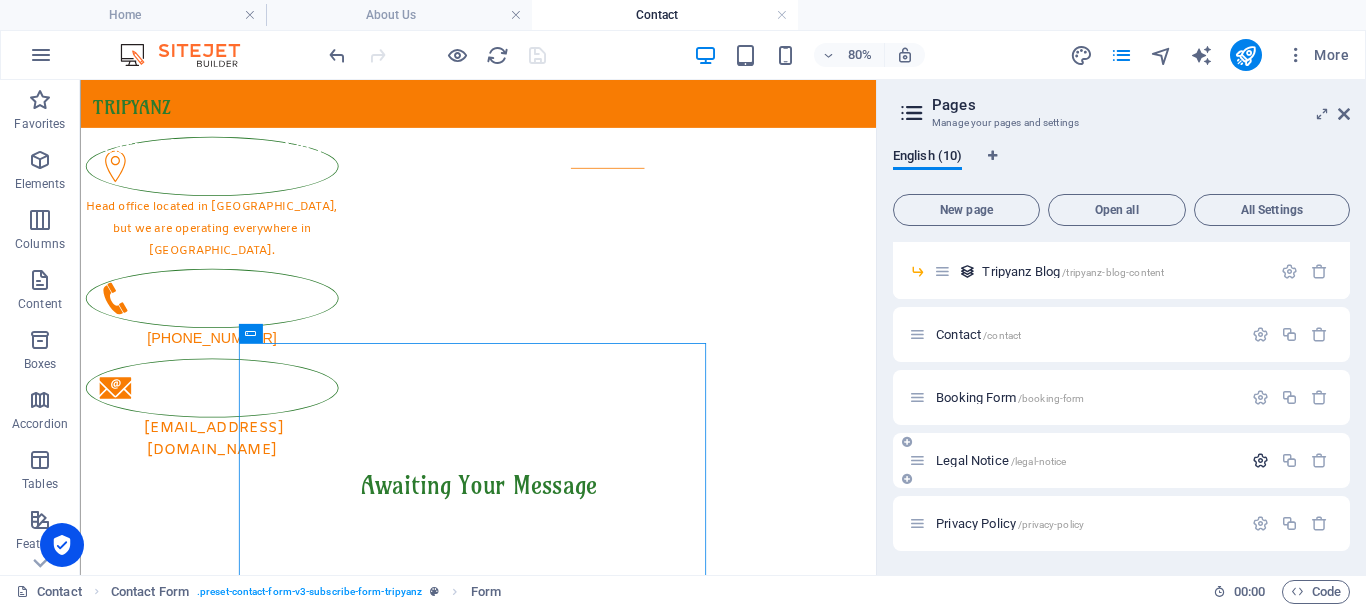 click at bounding box center [1260, 460] 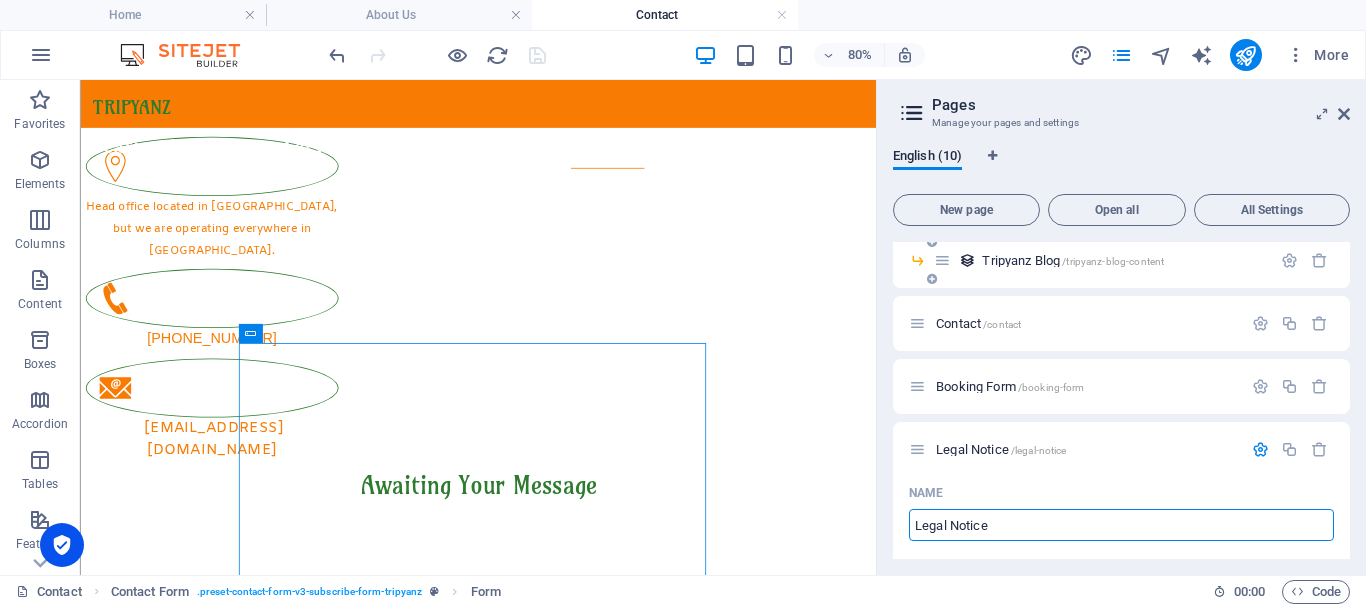 scroll, scrollTop: 400, scrollLeft: 0, axis: vertical 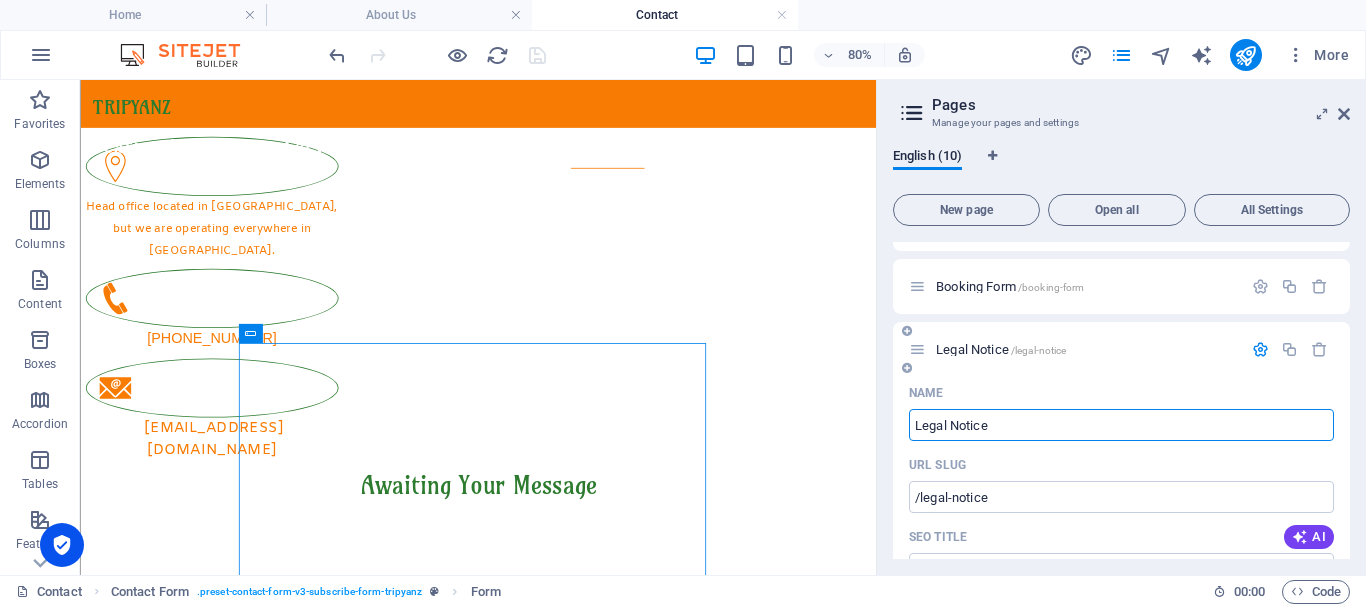click at bounding box center (1260, 349) 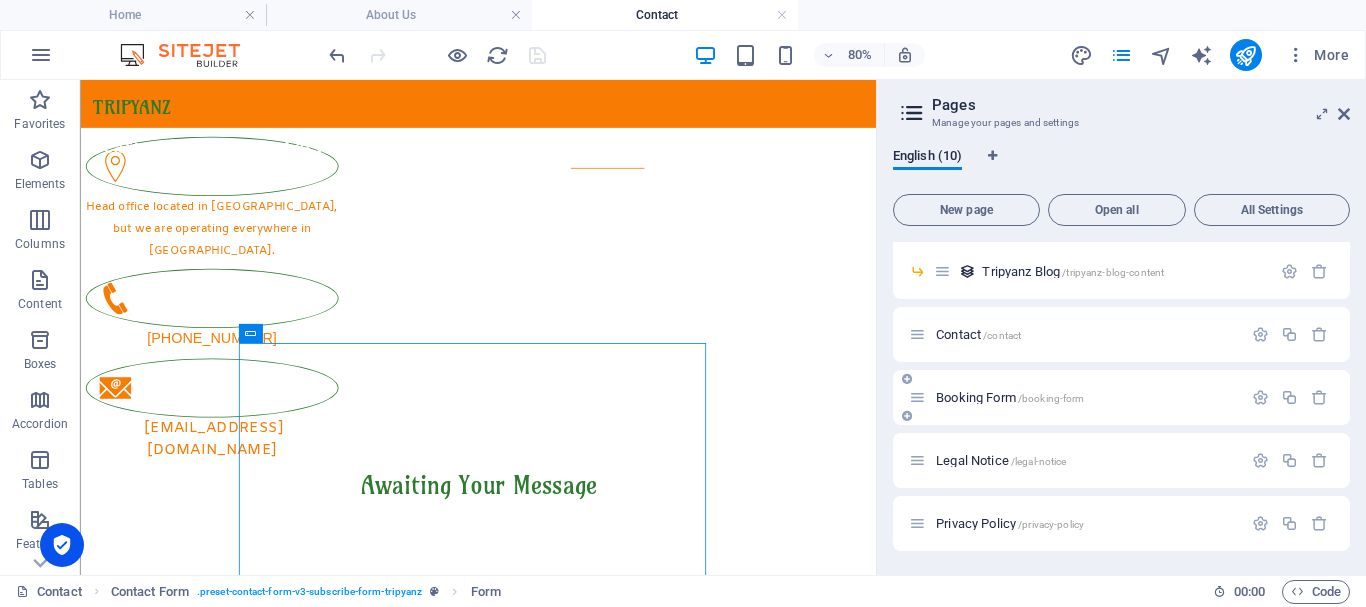 scroll, scrollTop: 289, scrollLeft: 0, axis: vertical 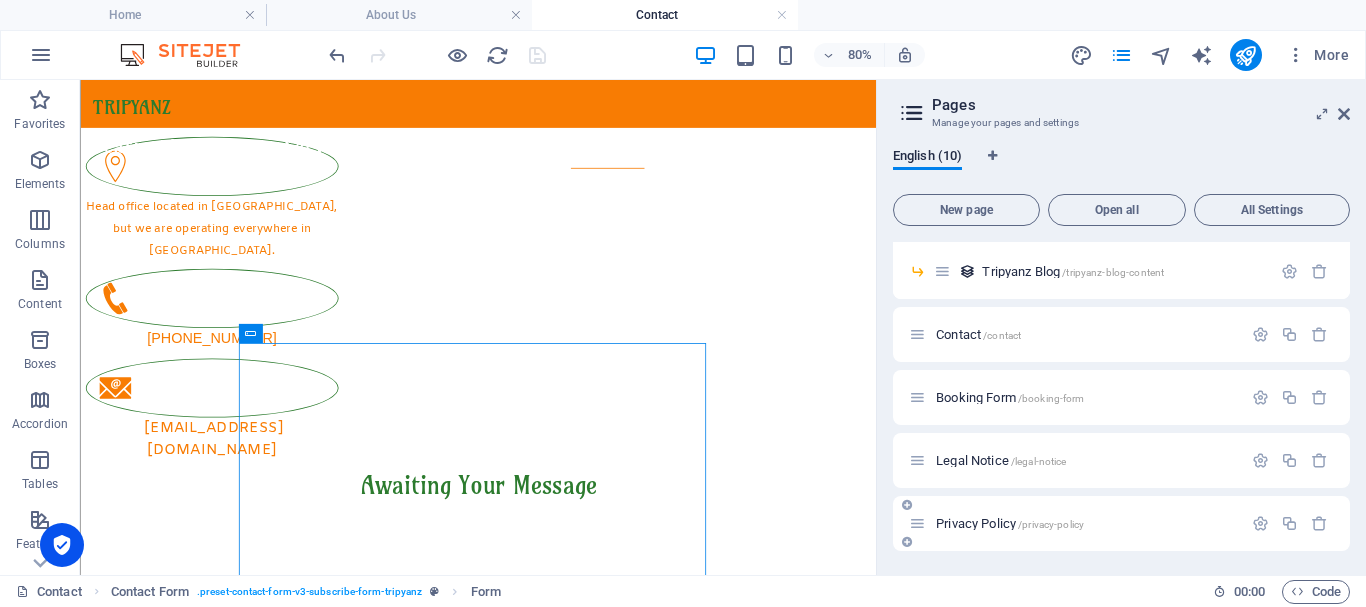 click on "Privacy Policy /privacy-policy" at bounding box center [1010, 523] 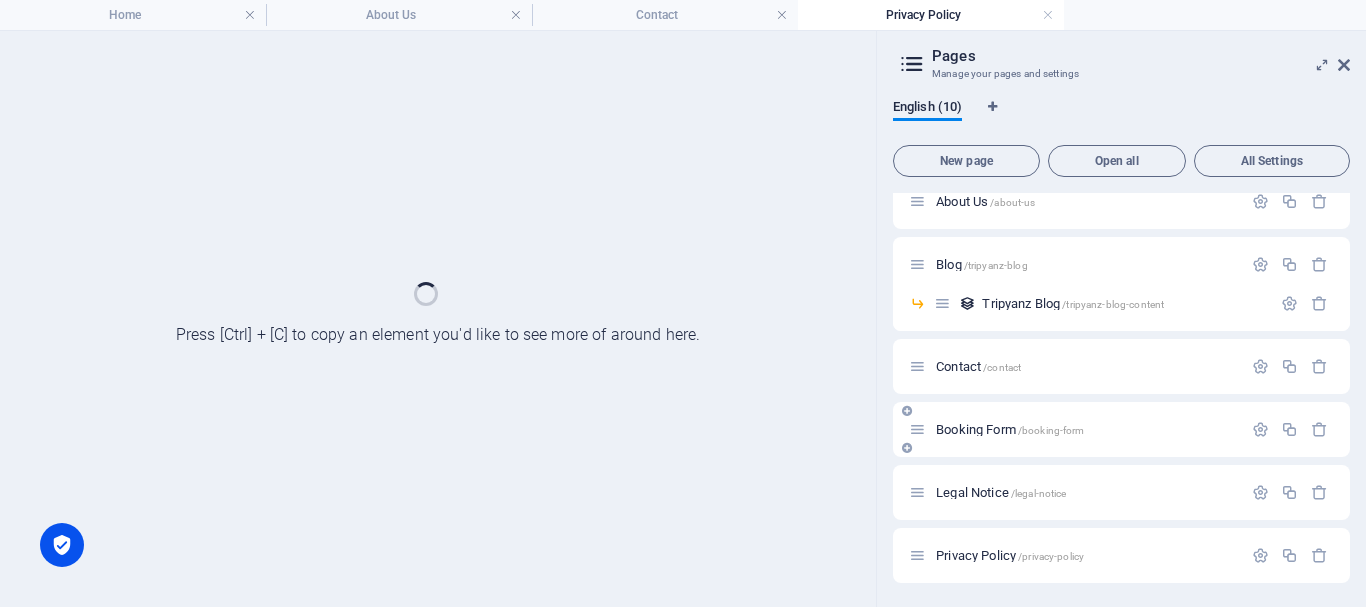 scroll, scrollTop: 208, scrollLeft: 0, axis: vertical 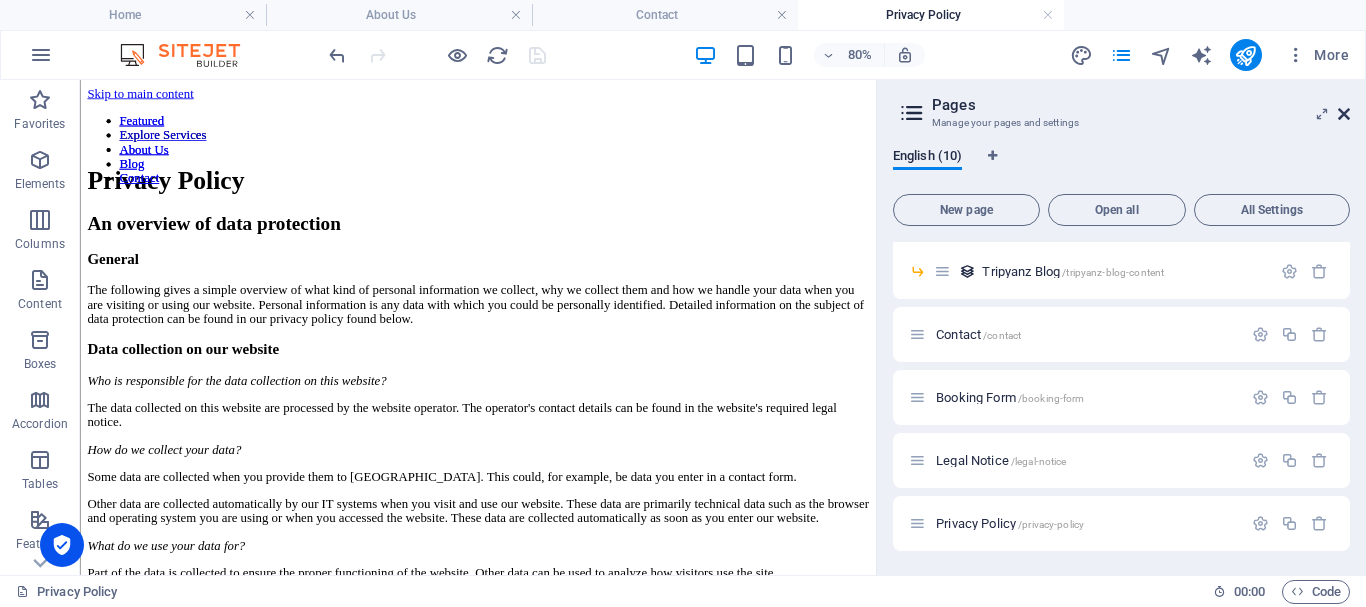 click at bounding box center [1344, 114] 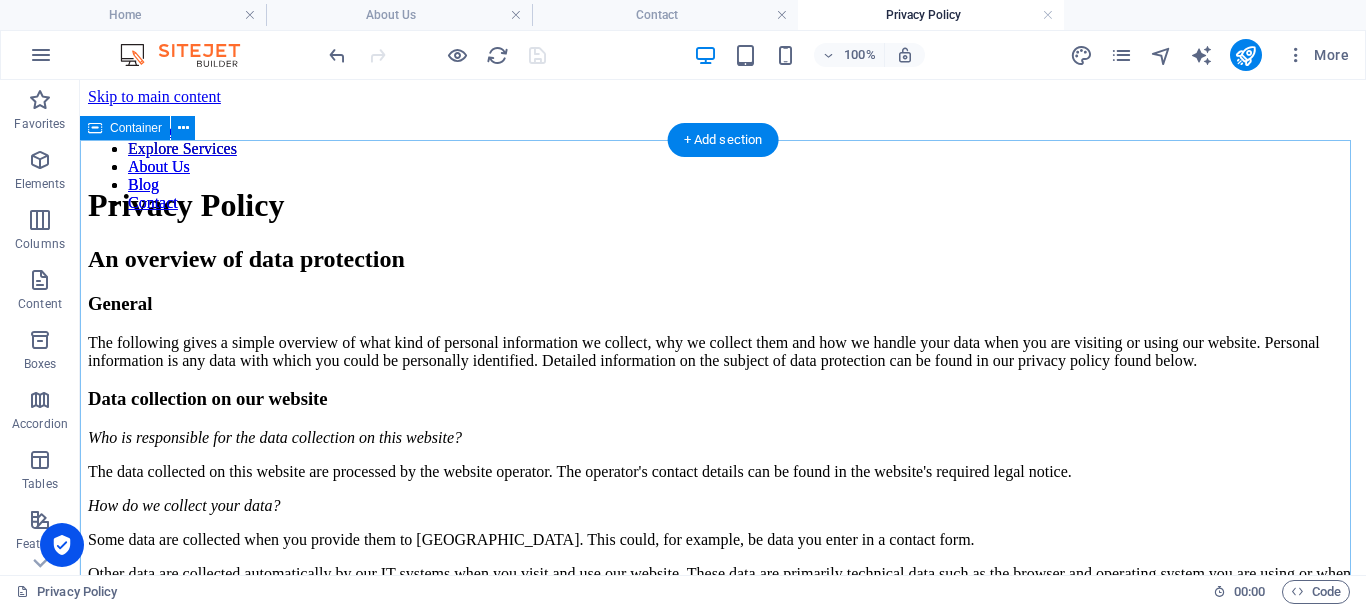 click on "Privacy Policy
An overview of data protection
General
The following gives a simple overview of what kind of personal information we collect, why we collect them and how we handle your data when you are visiting or using our website. Personal information is any data with which you could be personally identified. Detailed information on the subject of data protection can be found in our privacy policy found below.
Data collection on our website
Who is responsible for the data collection on this website?
The data collected on this website are processed by the website operator. The operator's contact details can be found in the website's required legal notice.
How do we collect your data?
Some data are collected when you provide them to us. This could, for example, be data you enter in a contact form.
What do we use your data for?
Part of the data is collected to ensure the proper functioning of the website. Other data can be used to analyze how visitors use the site." at bounding box center (723, 2440) 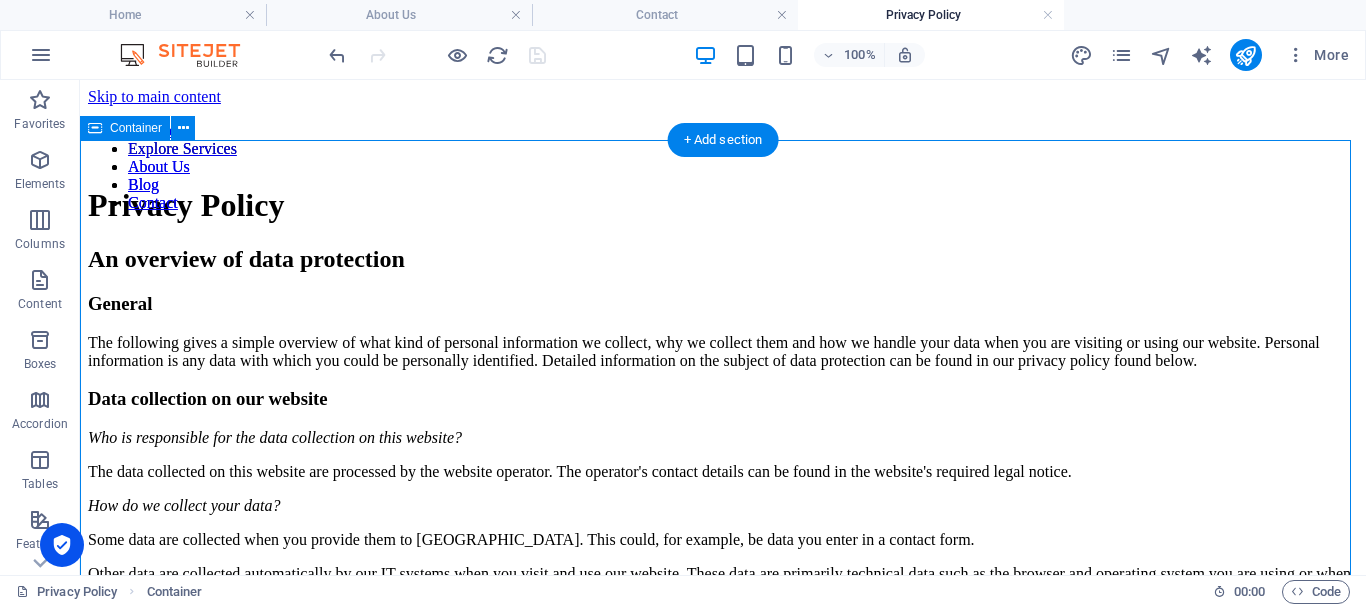 click on "Privacy Policy
An overview of data protection
General
The following gives a simple overview of what kind of personal information we collect, why we collect them and how we handle your data when you are visiting or using our website. Personal information is any data with which you could be personally identified. Detailed information on the subject of data protection can be found in our privacy policy found below.
Data collection on our website
Who is responsible for the data collection on this website?
The data collected on this website are processed by the website operator. The operator's contact details can be found in the website's required legal notice.
How do we collect your data?
Some data are collected when you provide them to us. This could, for example, be data you enter in a contact form.
What do we use your data for?
Part of the data is collected to ensure the proper functioning of the website. Other data can be used to analyze how visitors use the site." at bounding box center [723, 2440] 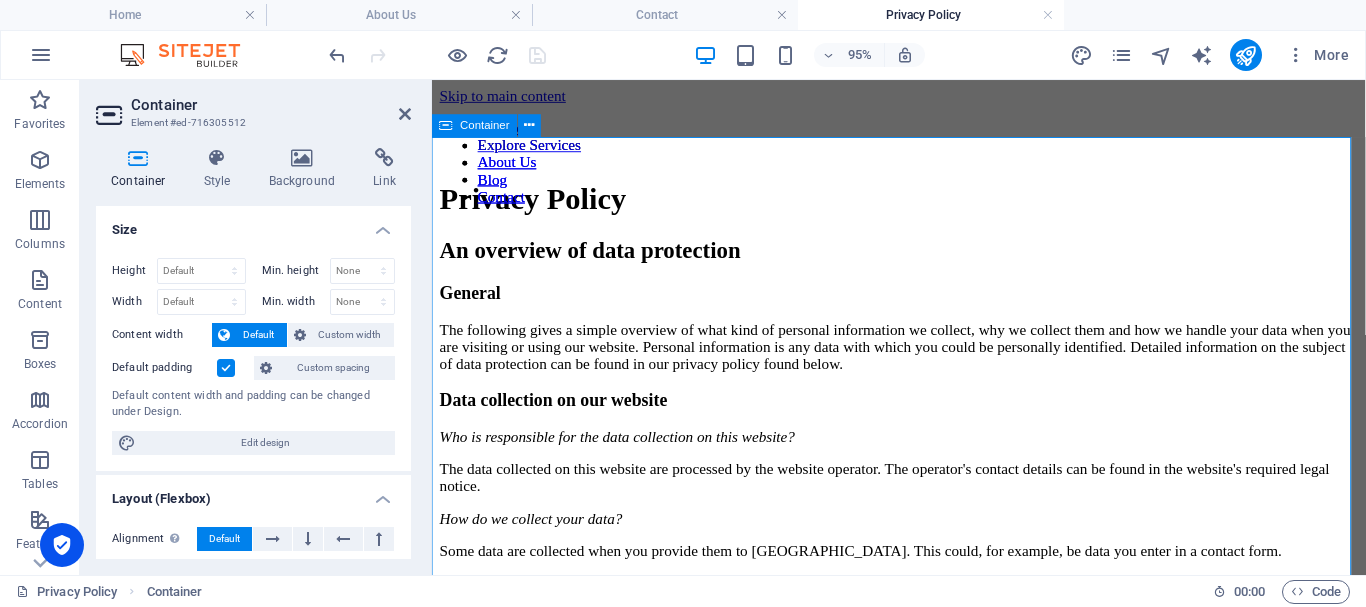 click on "Privacy Policy
An overview of data protection
General
The following gives a simple overview of what kind of personal information we collect, why we collect them and how we handle your data when you are visiting or using our website. Personal information is any data with which you could be personally identified. Detailed information on the subject of data protection can be found in our privacy policy found below.
Data collection on our website
Who is responsible for the data collection on this website?
The data collected on this website are processed by the website operator. The operator's contact details can be found in the website's required legal notice.
How do we collect your data?
Some data are collected when you provide them to us. This could, for example, be data you enter in a contact form.
What do we use your data for?
Part of the data is collected to ensure the proper functioning of the website. Other data can be used to analyze how visitors use the site." at bounding box center (923, 2701) 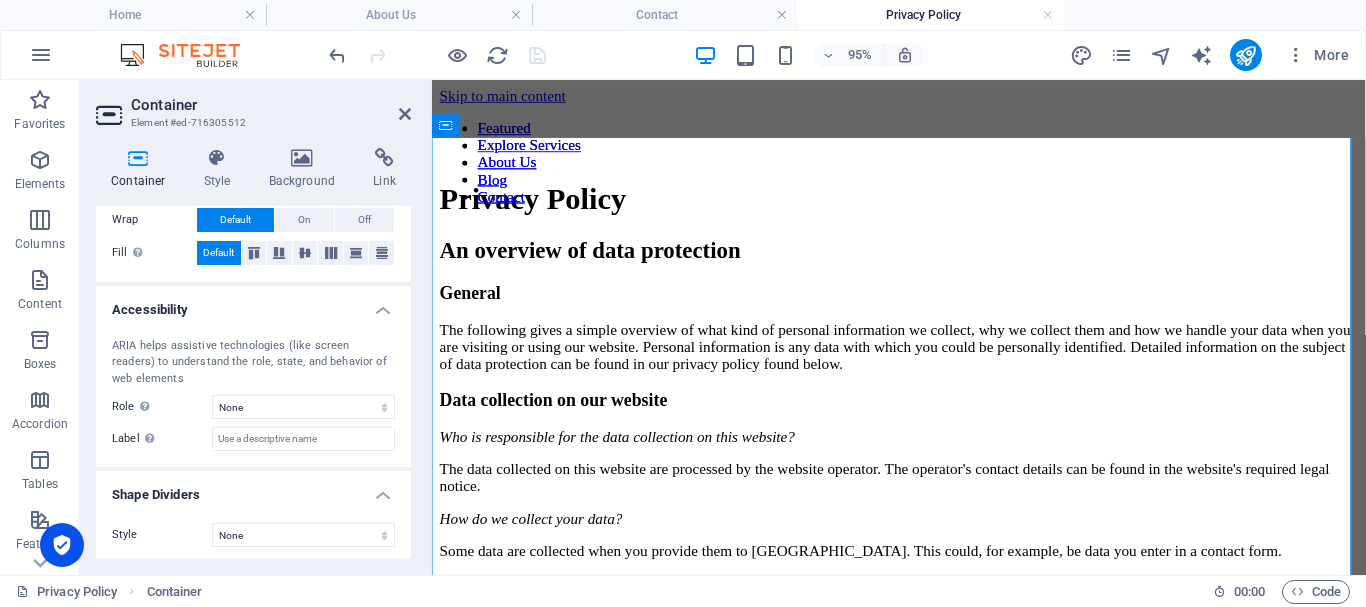 scroll, scrollTop: 422, scrollLeft: 0, axis: vertical 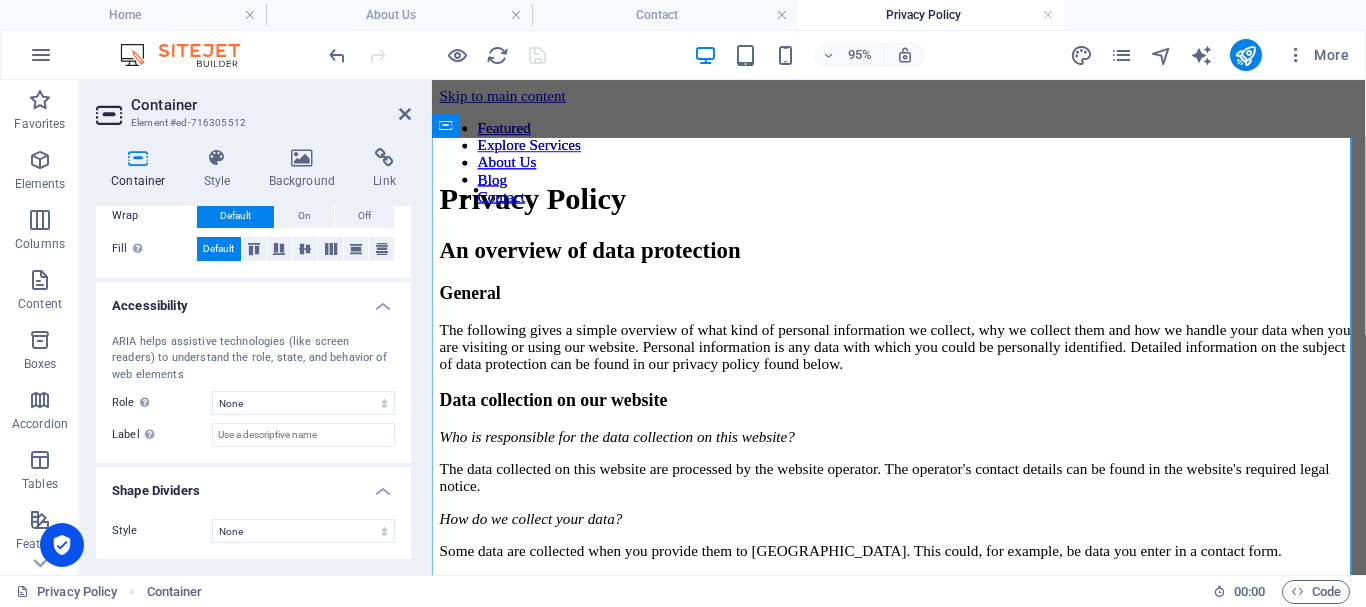 click on "Accessibility" at bounding box center (253, 300) 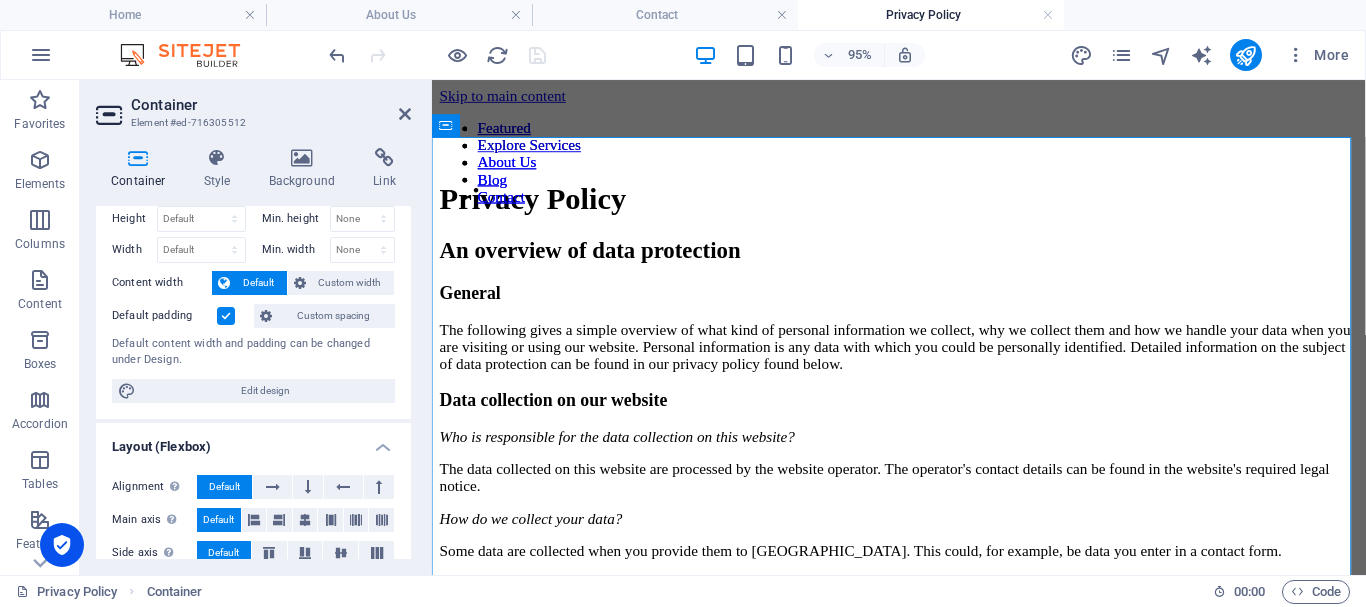 scroll, scrollTop: 0, scrollLeft: 0, axis: both 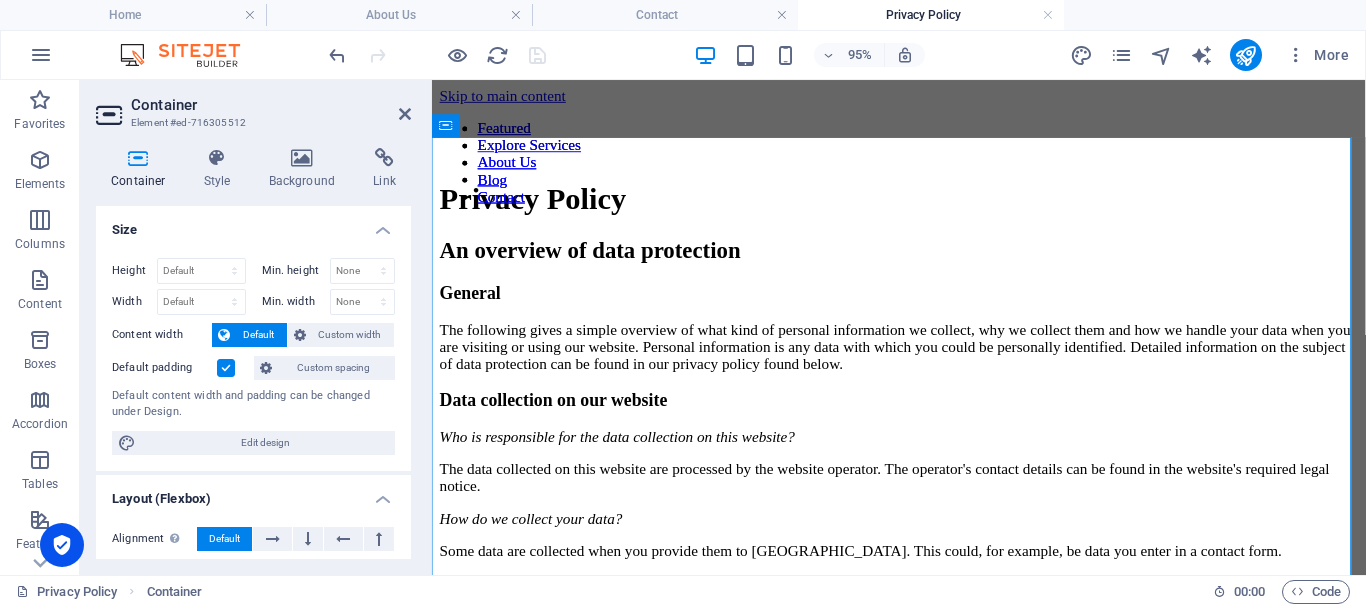 click at bounding box center (226, 368) 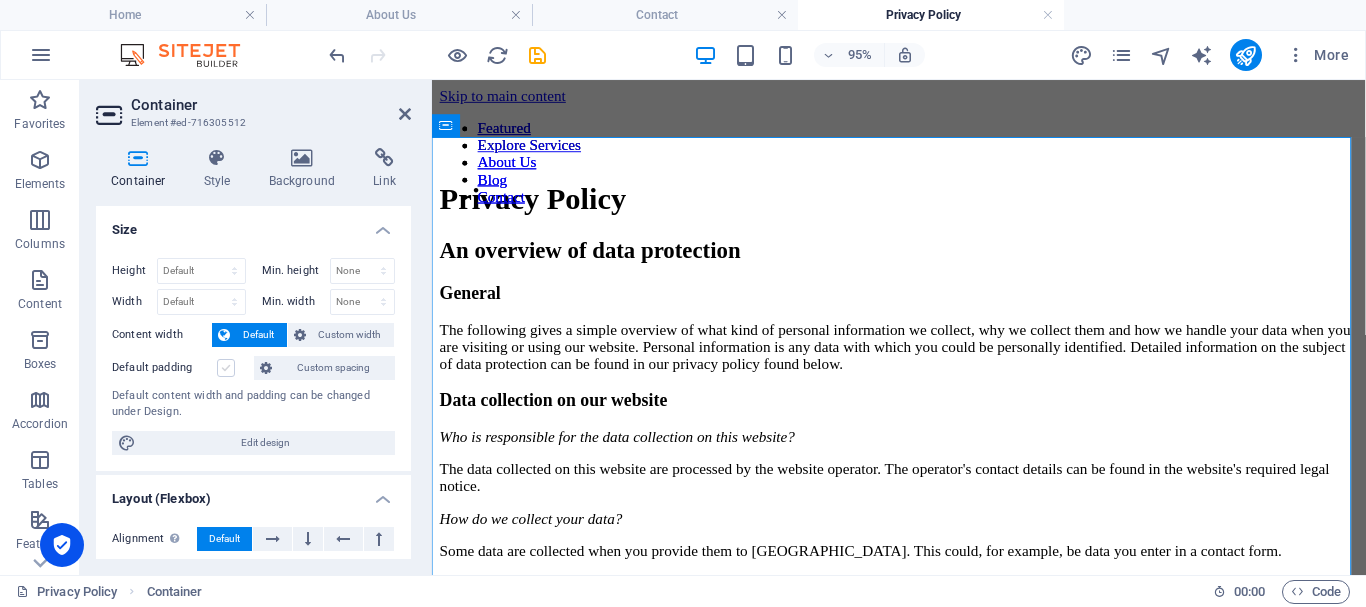 click at bounding box center [226, 368] 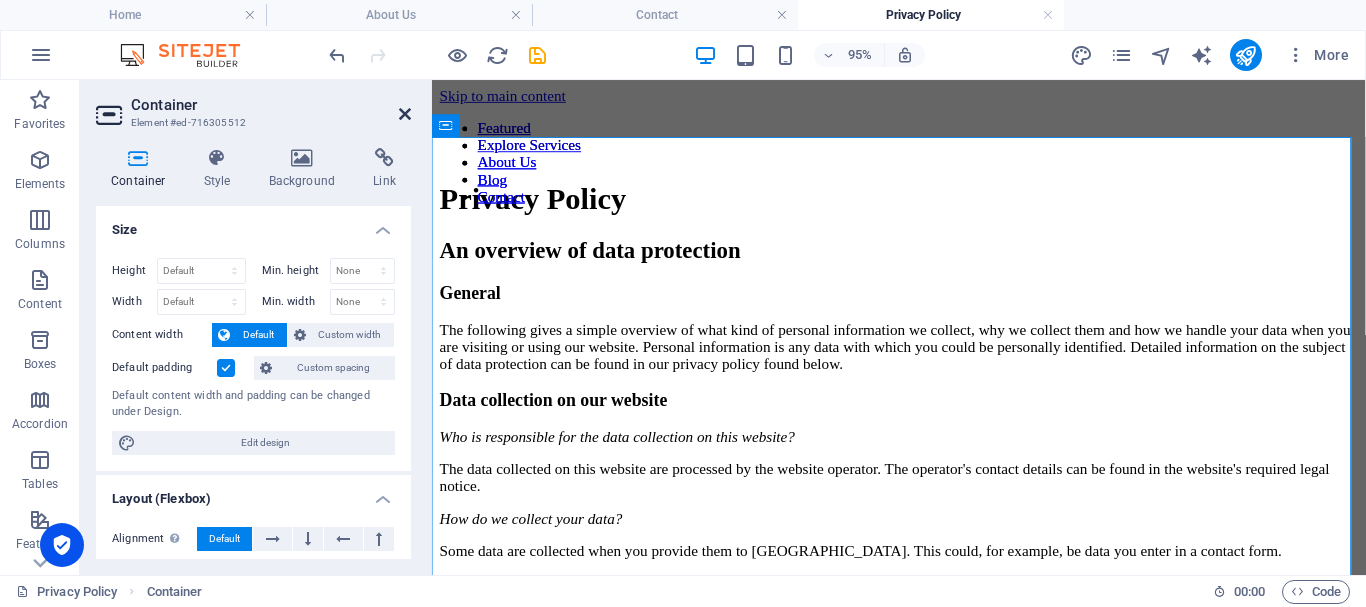 drag, startPoint x: 406, startPoint y: 110, endPoint x: 398, endPoint y: 85, distance: 26.24881 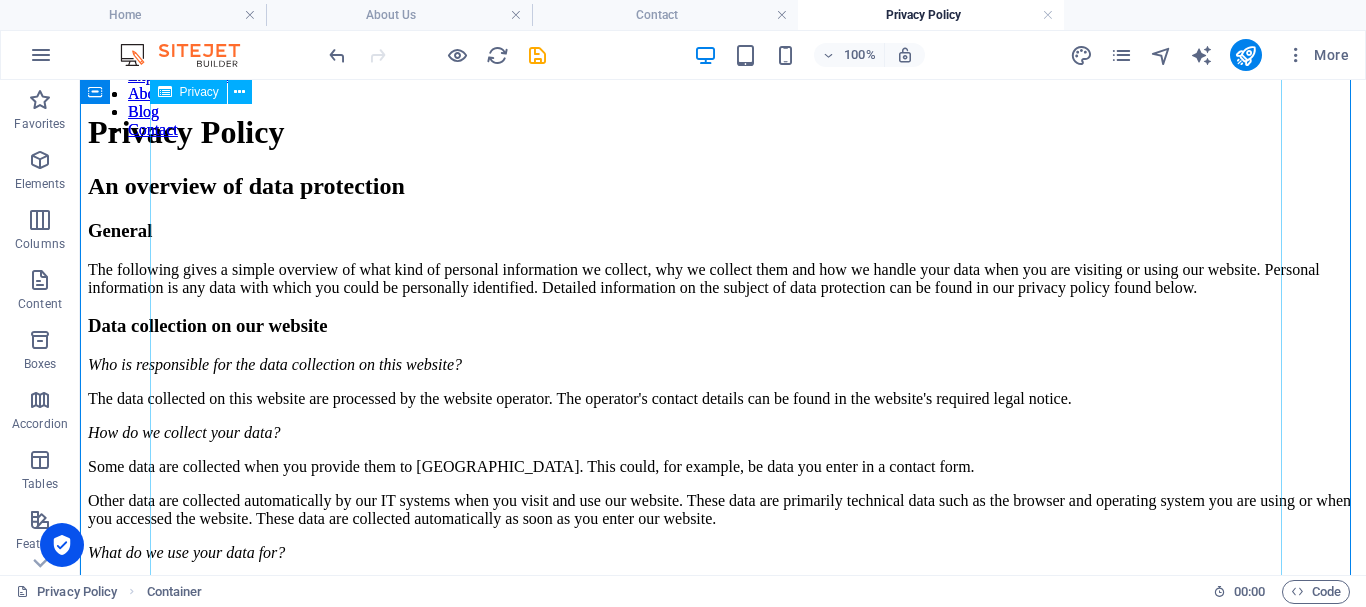scroll, scrollTop: 0, scrollLeft: 0, axis: both 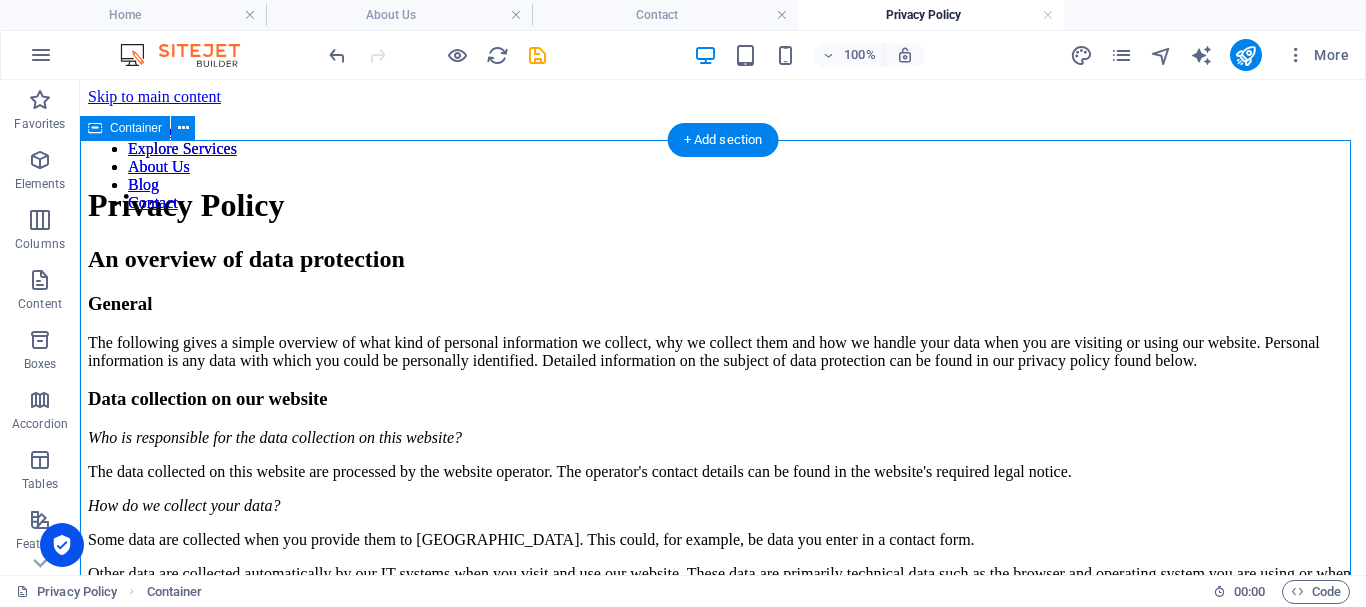 click on "Privacy Policy
An overview of data protection
General
The following gives a simple overview of what kind of personal information we collect, why we collect them and how we handle your data when you are visiting or using our website. Personal information is any data with which you could be personally identified. Detailed information on the subject of data protection can be found in our privacy policy found below.
Data collection on our website
Who is responsible for the data collection on this website?
The data collected on this website are processed by the website operator. The operator's contact details can be found in the website's required legal notice.
How do we collect your data?
Some data are collected when you provide them to us. This could, for example, be data you enter in a contact form.
What do we use your data for?
Part of the data is collected to ensure the proper functioning of the website. Other data can be used to analyze how visitors use the site." at bounding box center [723, 2440] 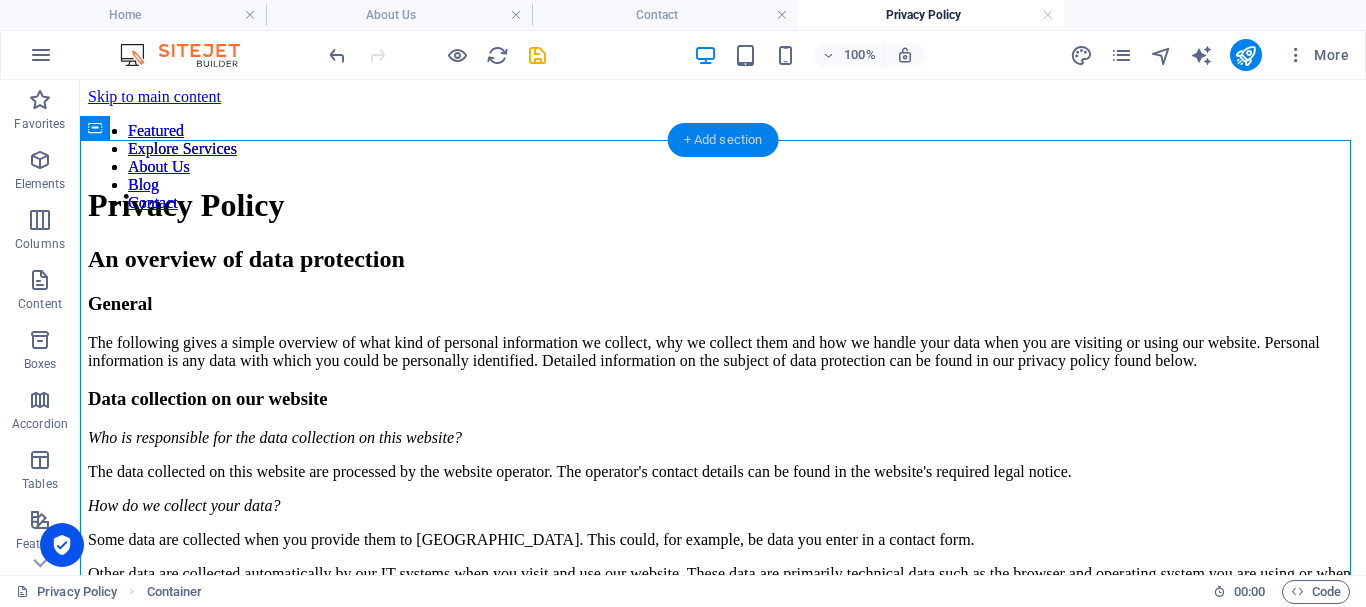 drag, startPoint x: 701, startPoint y: 143, endPoint x: 99, endPoint y: 164, distance: 602.36615 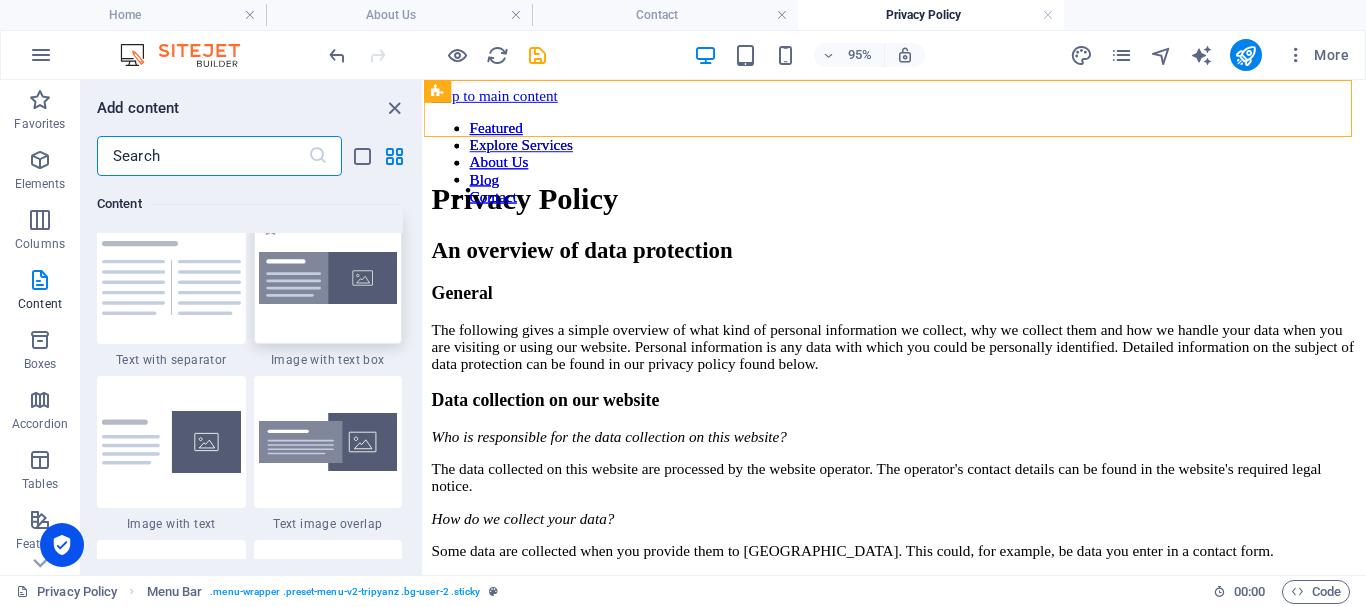 scroll, scrollTop: 3827, scrollLeft: 0, axis: vertical 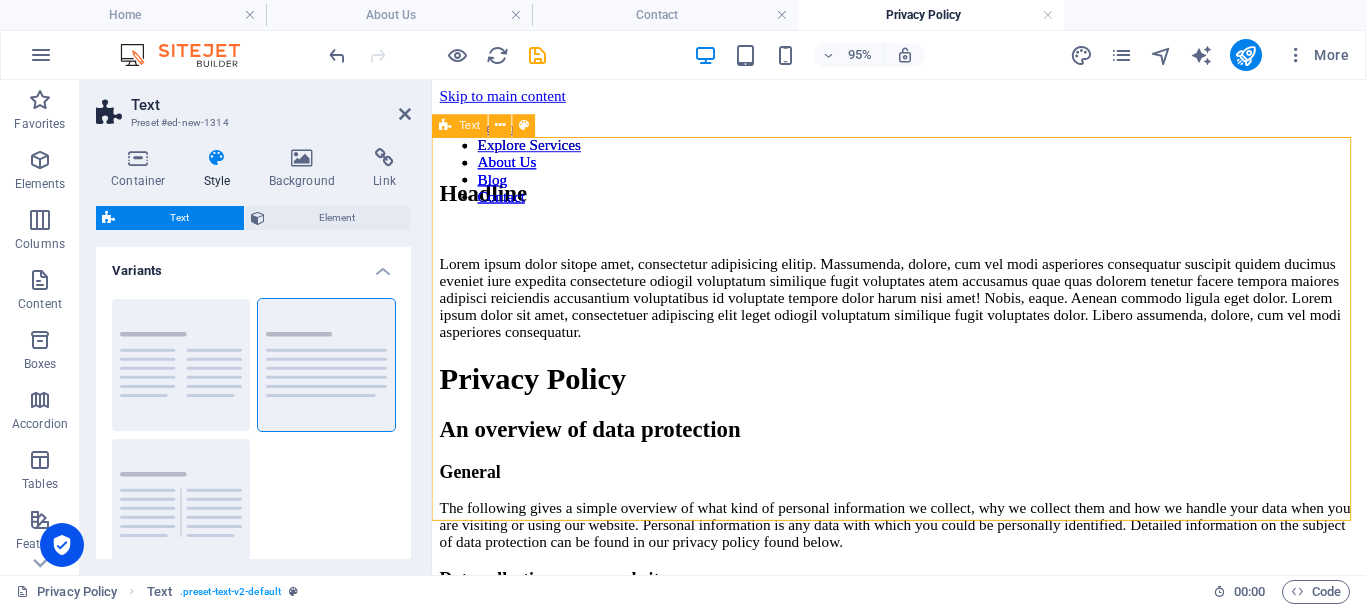 click on "Headline Lorem ipsum dolor sitope amet, consectetur adipisicing elitip. Massumenda, dolore, cum vel modi asperiores consequatur suscipit quidem ducimus eveniet iure expedita consecteture odiogil voluptatum similique fugit voluptates atem accusamus quae quas dolorem tenetur facere tempora maiores adipisci reiciendis accusantium voluptatibus id voluptate tempore dolor harum nisi amet! Nobis, eaque. Aenean commodo ligula eget dolor. Lorem ipsum dolor sit amet, consectetuer adipiscing elit leget odiogil voluptatum similique fugit voluptates dolor. Libero assumenda, dolore, cum vel modi asperiores consequatur." at bounding box center (923, 270) 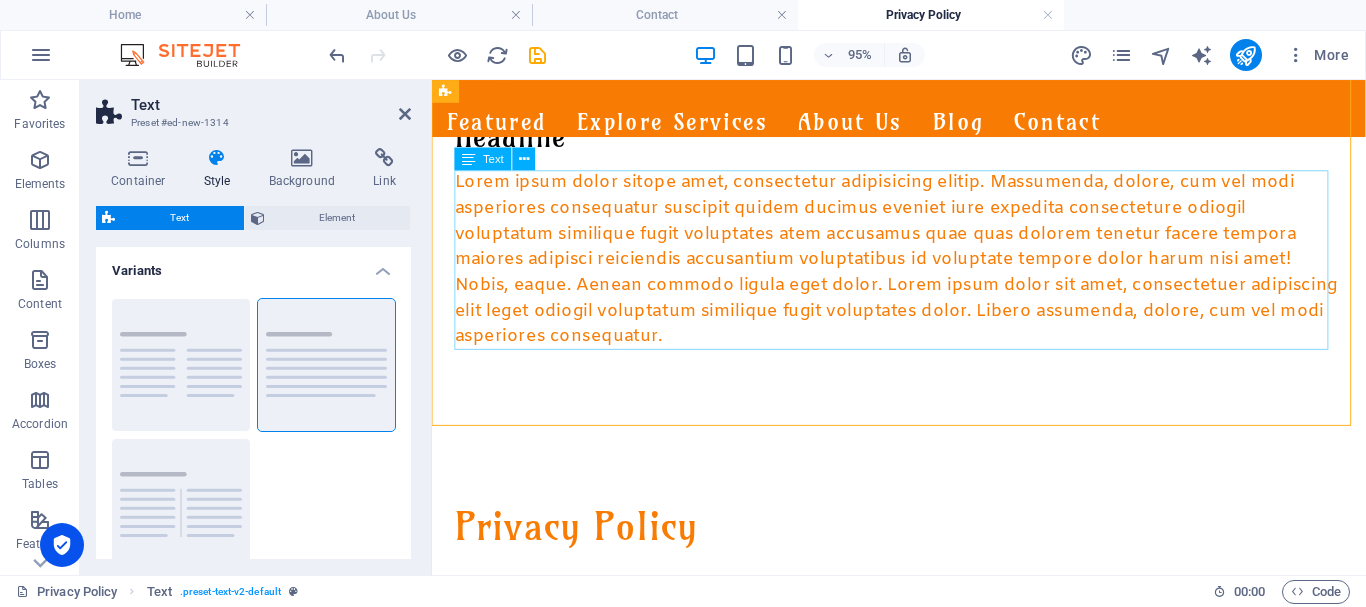 scroll, scrollTop: 0, scrollLeft: 0, axis: both 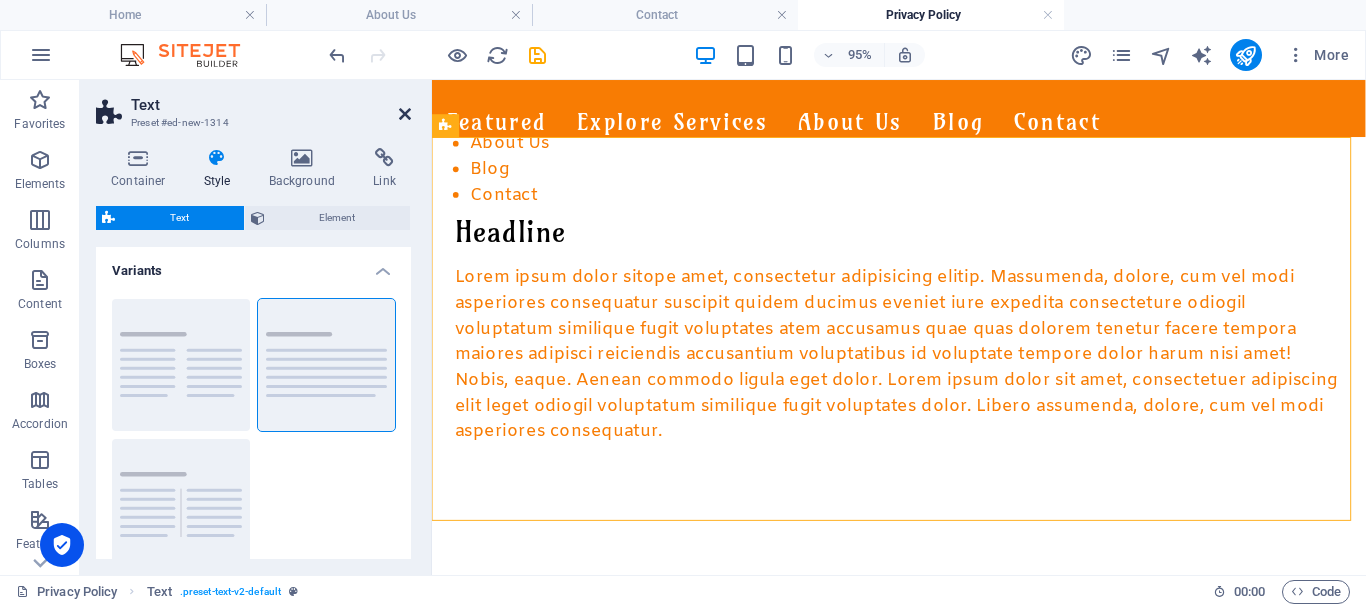 drag, startPoint x: 403, startPoint y: 109, endPoint x: 323, endPoint y: 30, distance: 112.432205 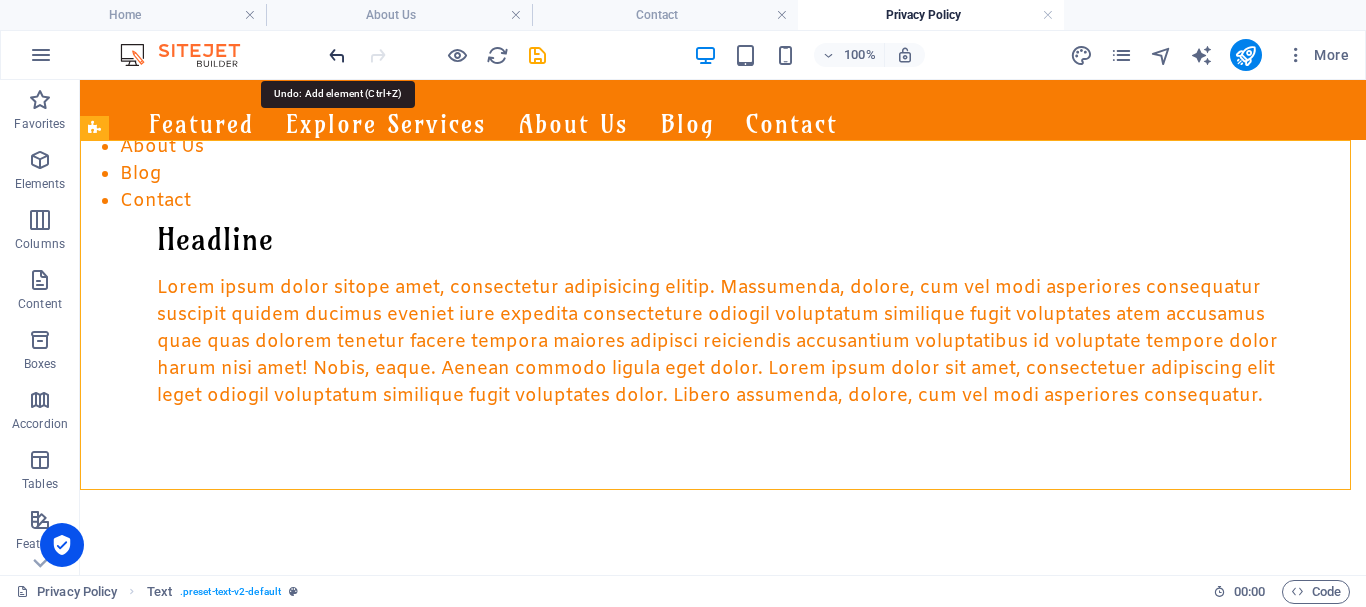 click at bounding box center [337, 55] 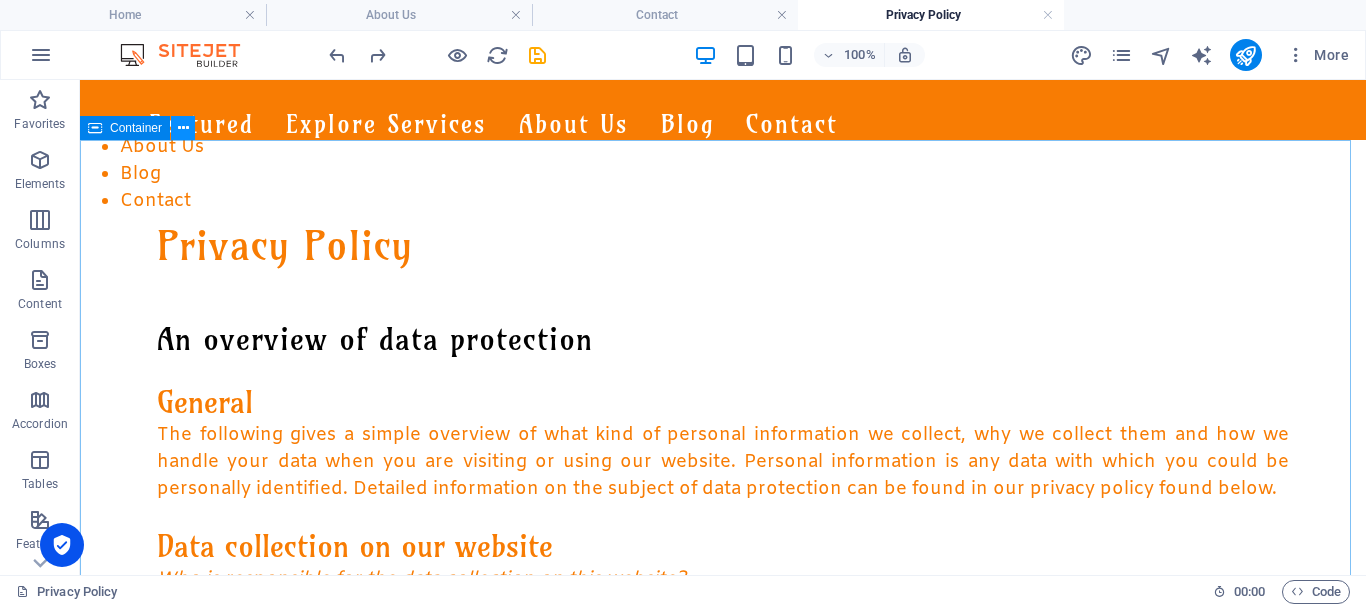 click at bounding box center (183, 128) 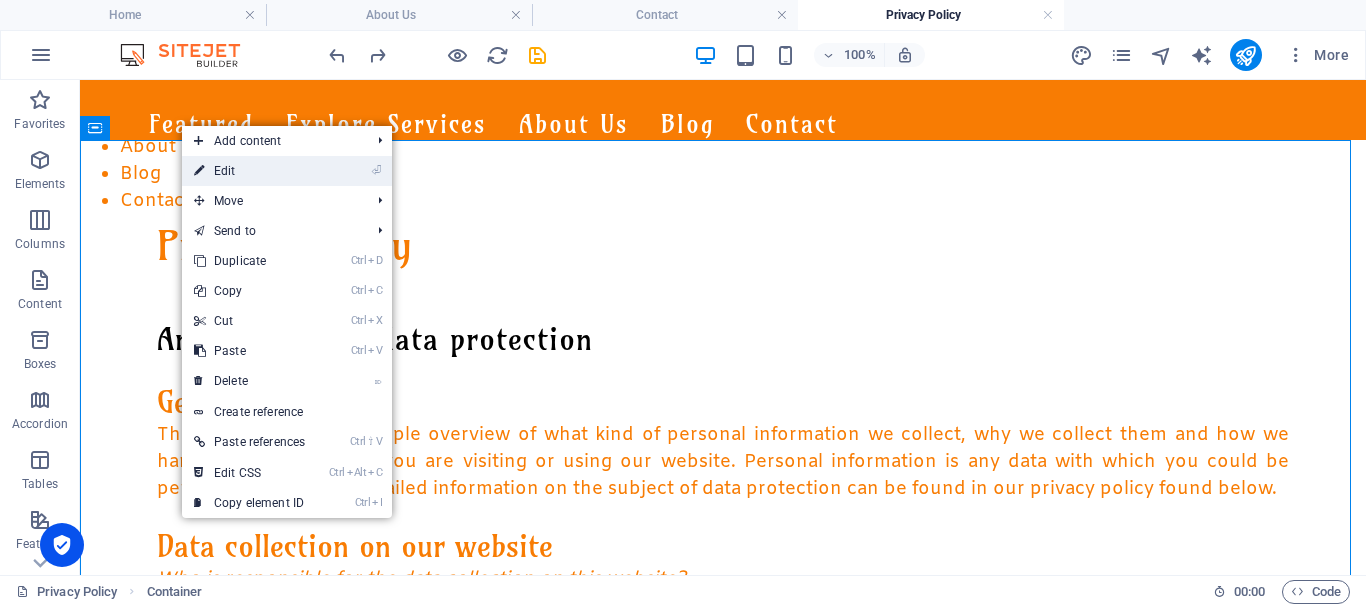 click on "⏎" at bounding box center [376, 170] 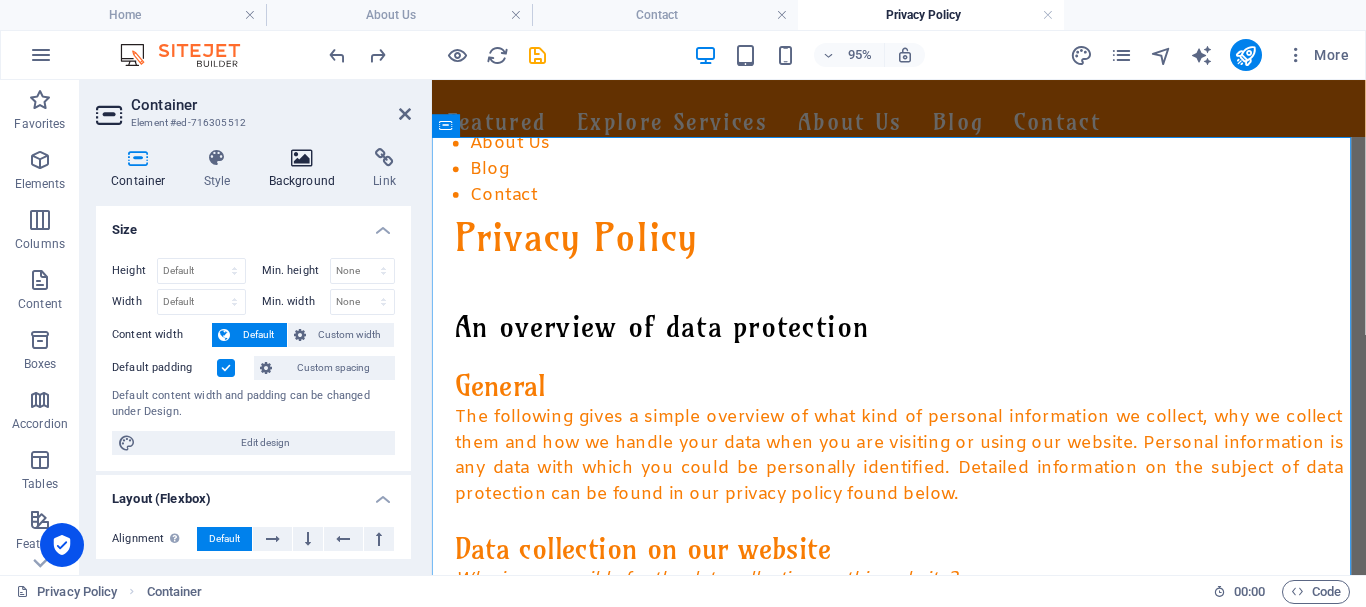 click on "Background" at bounding box center (306, 169) 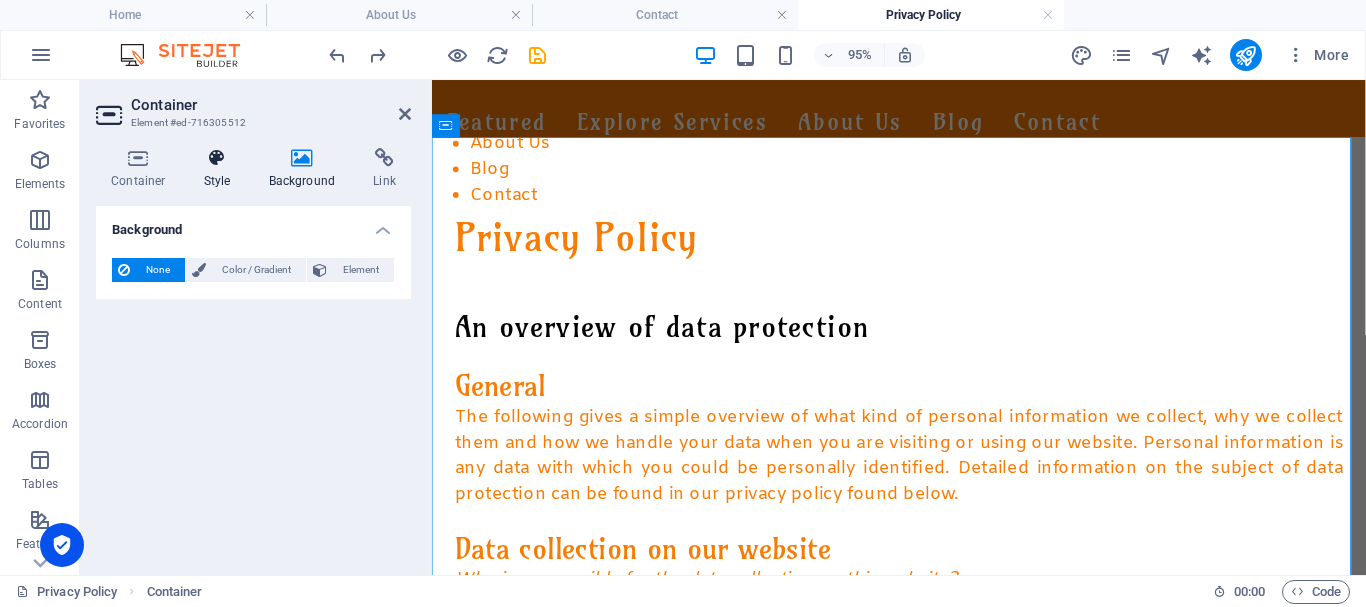 click on "Style" at bounding box center [221, 169] 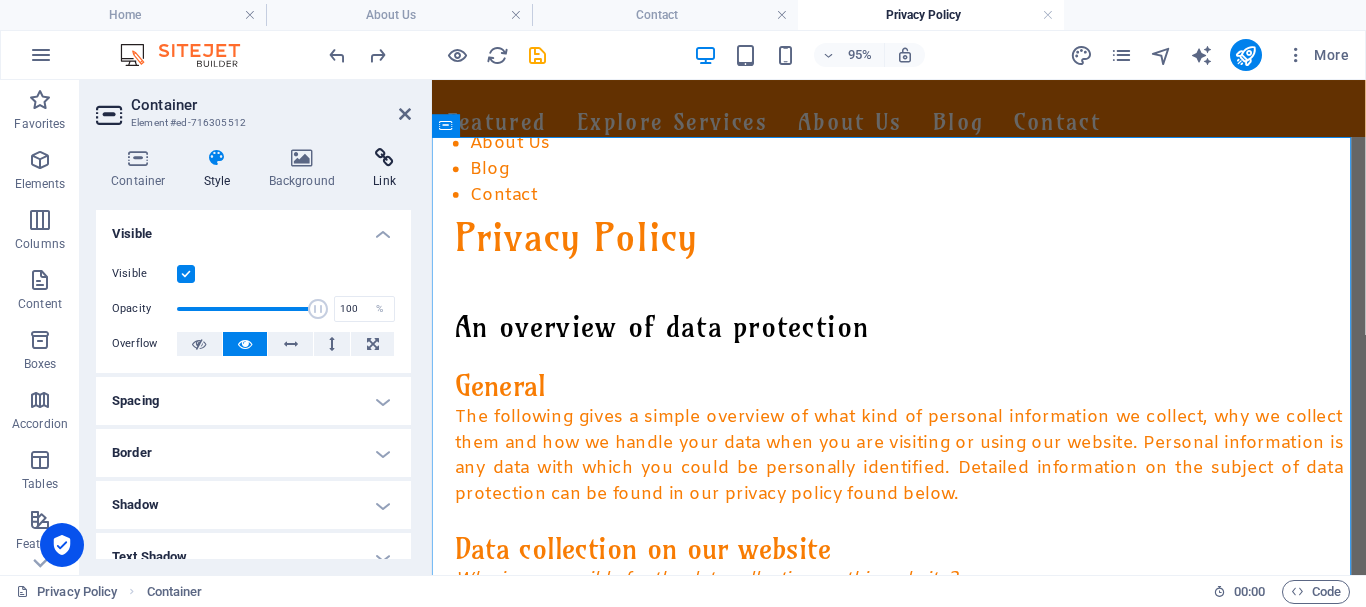 click at bounding box center [384, 158] 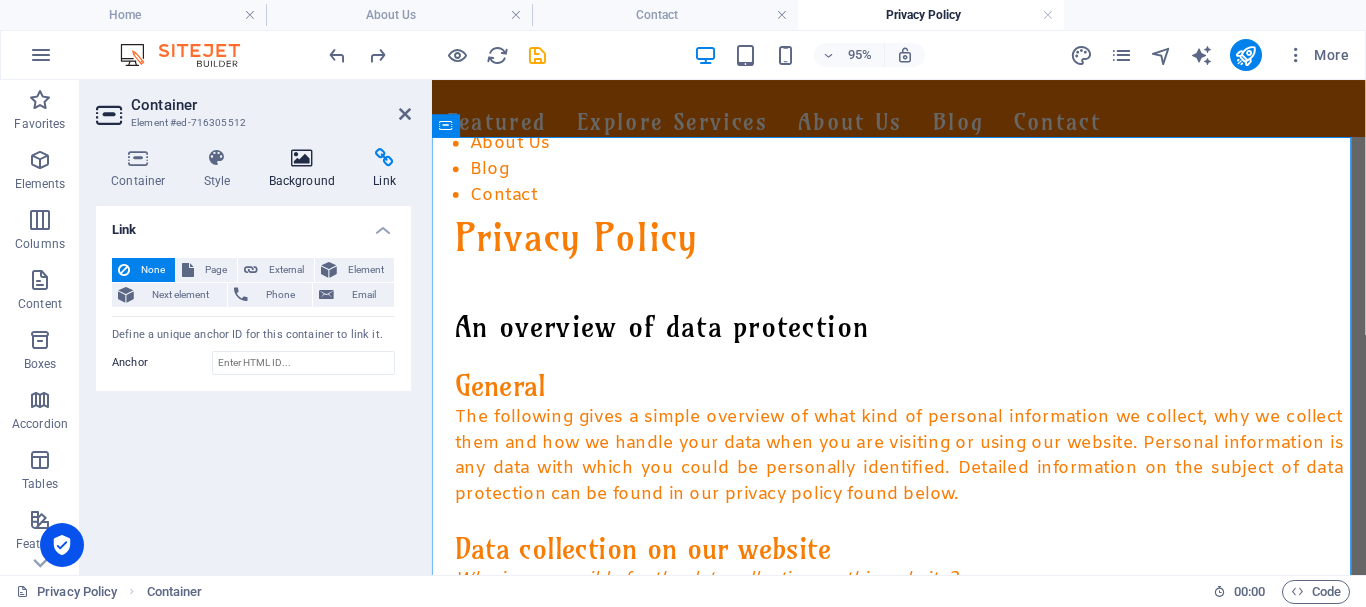 click on "Background" at bounding box center (306, 169) 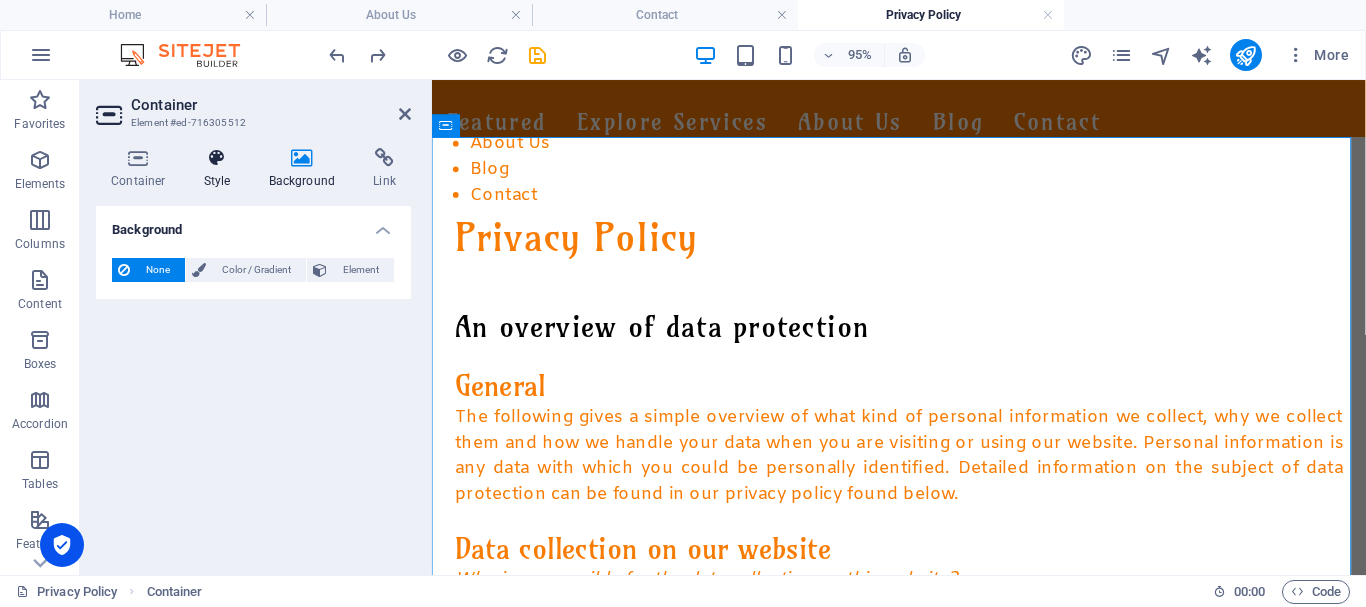 click on "Style" at bounding box center [221, 169] 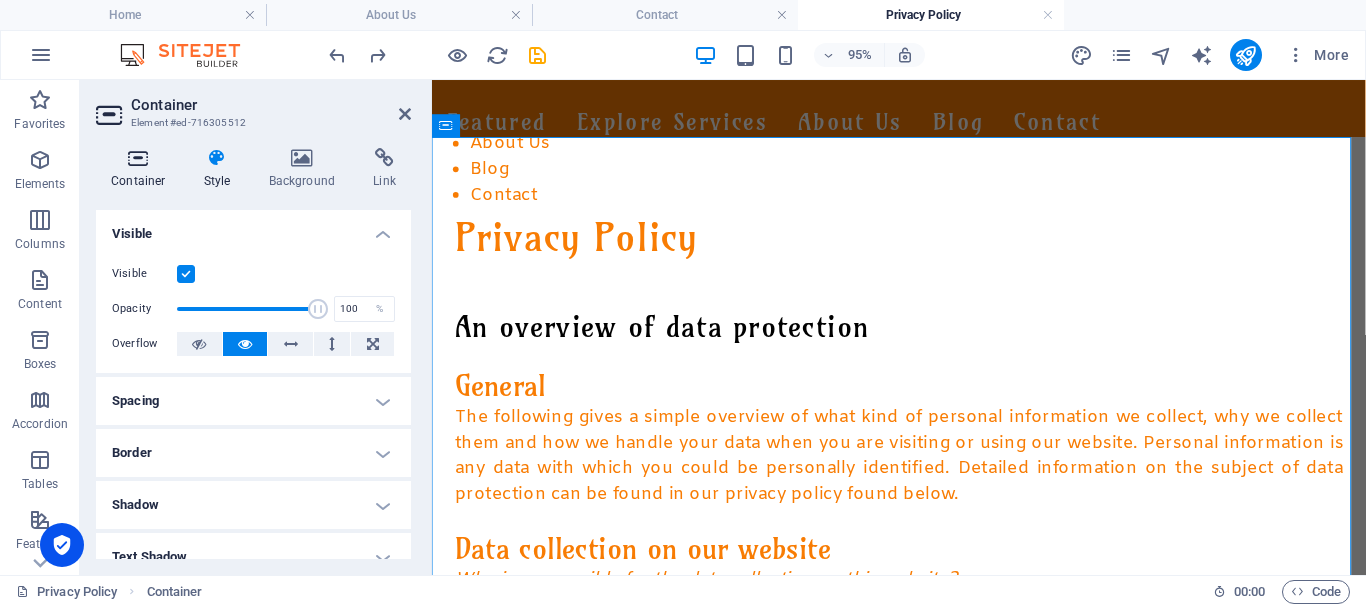 click on "Container" at bounding box center (142, 169) 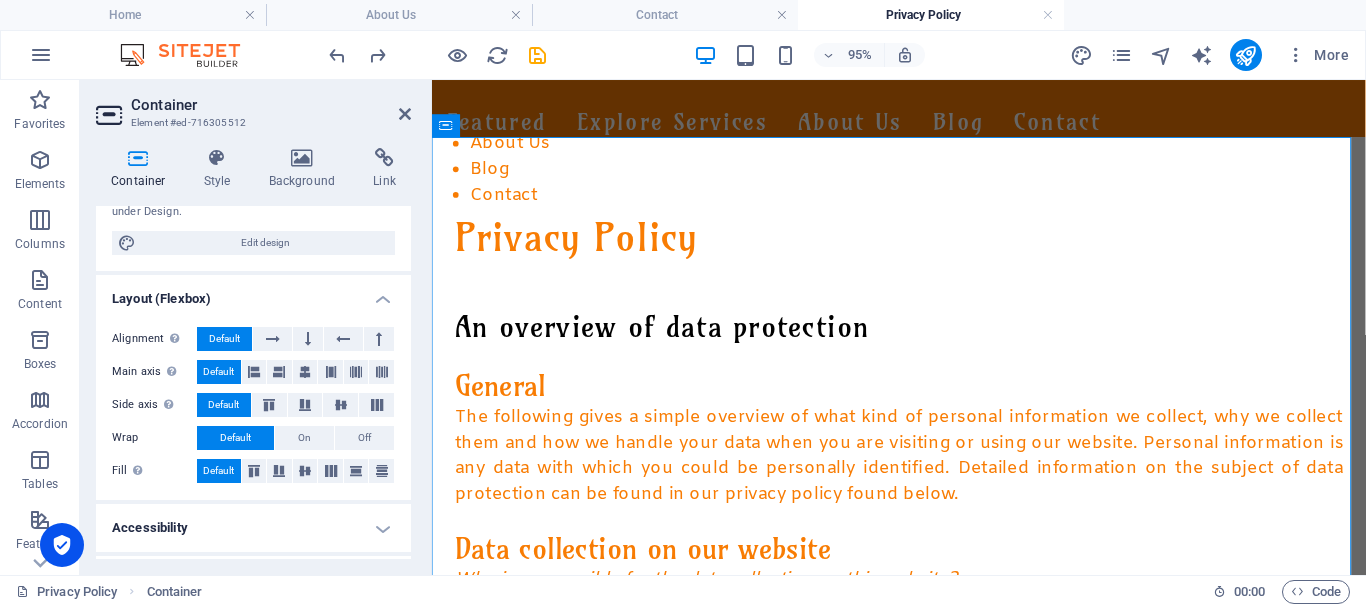 scroll, scrollTop: 289, scrollLeft: 0, axis: vertical 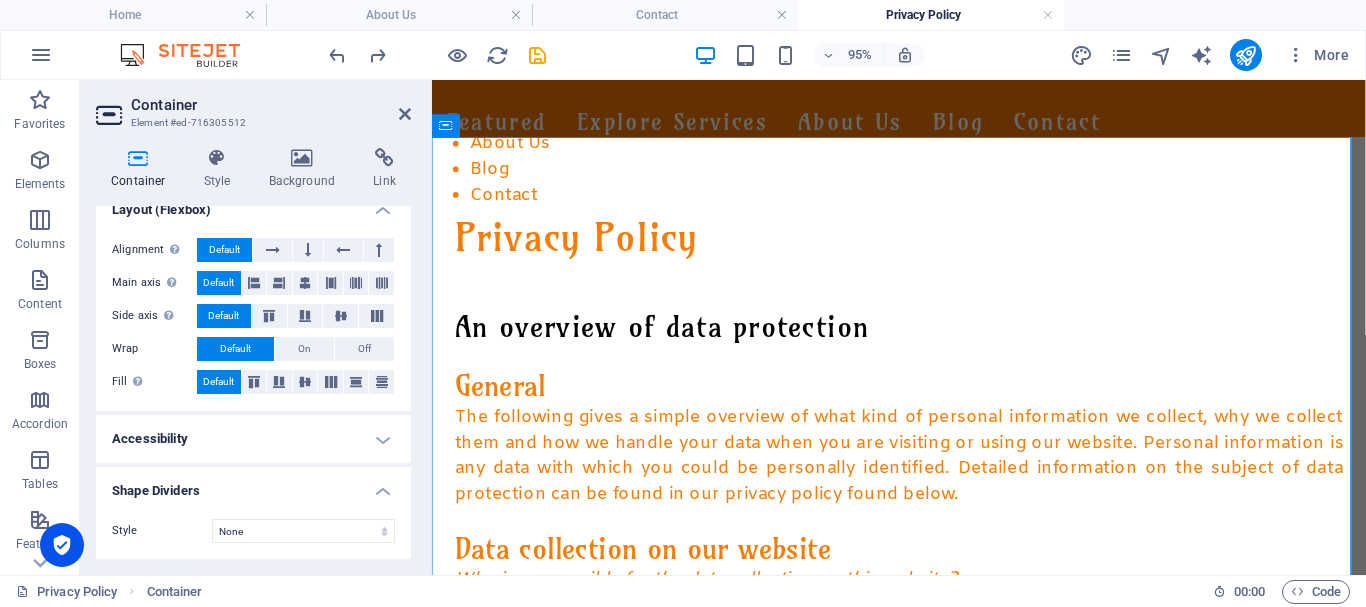 click on "Accessibility" at bounding box center (253, 439) 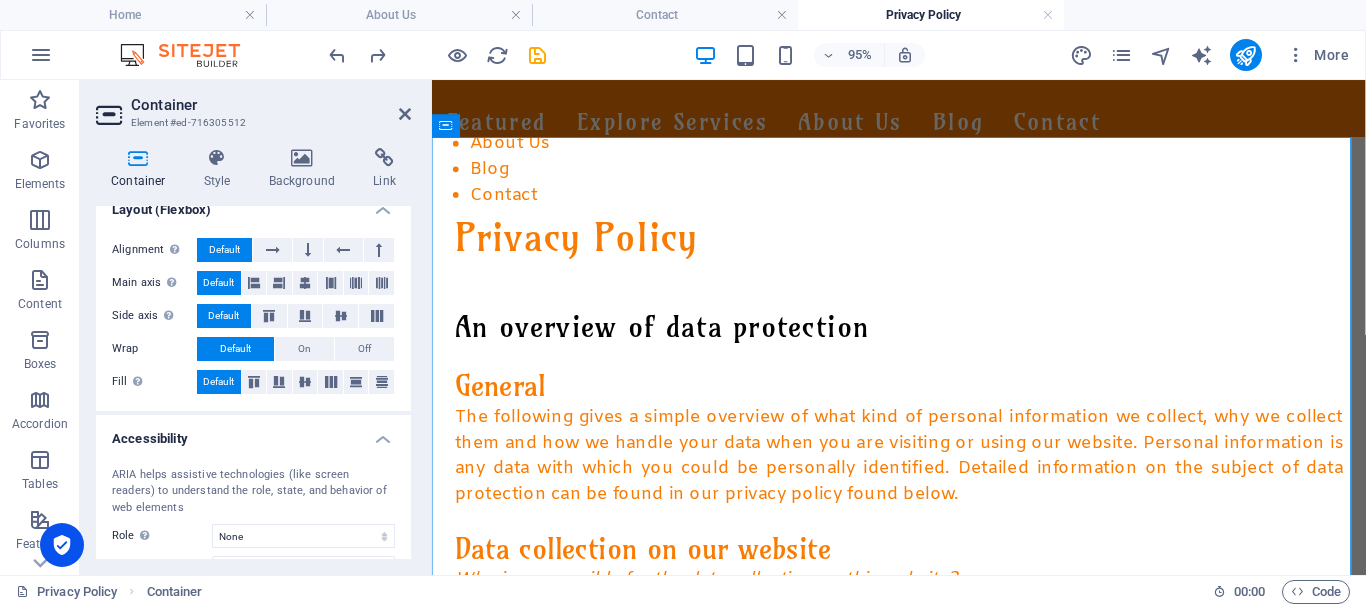 click on "Accessibility" at bounding box center (253, 433) 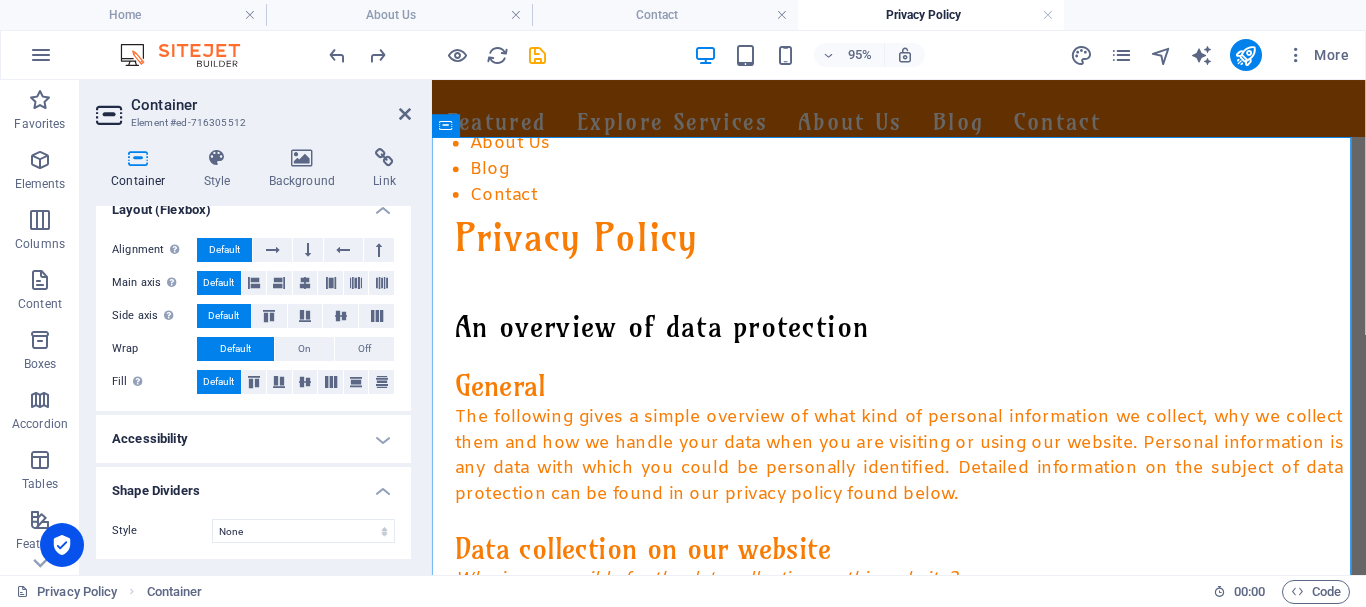 scroll, scrollTop: 0, scrollLeft: 0, axis: both 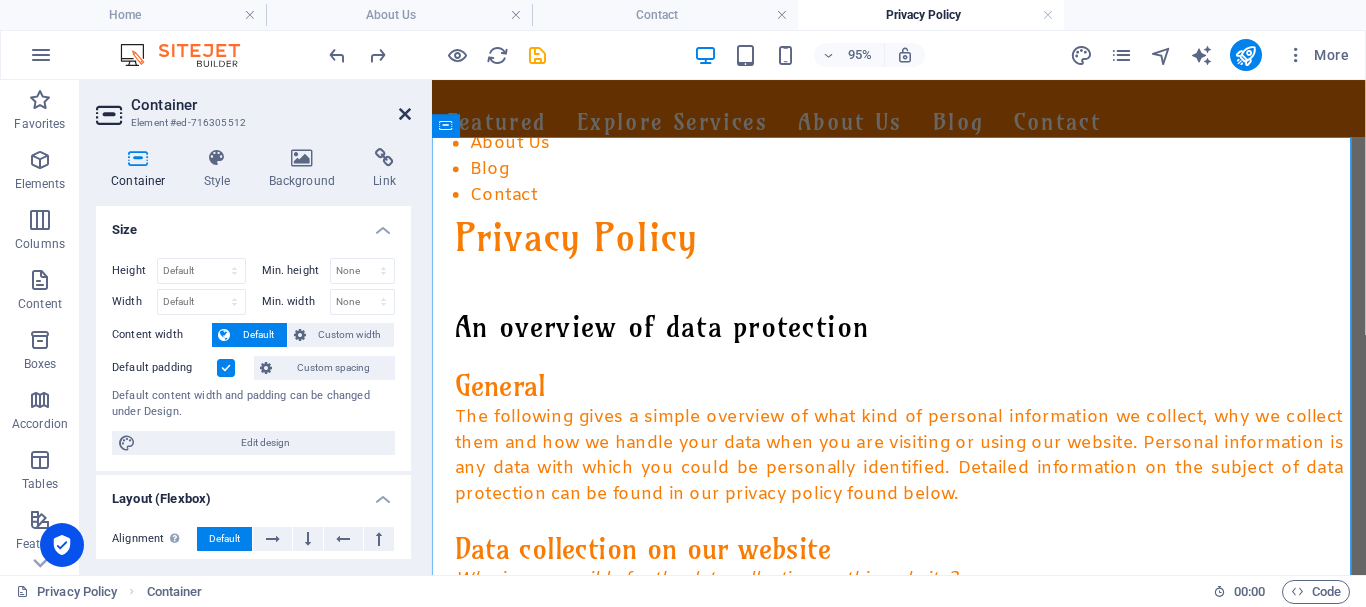 click at bounding box center [405, 114] 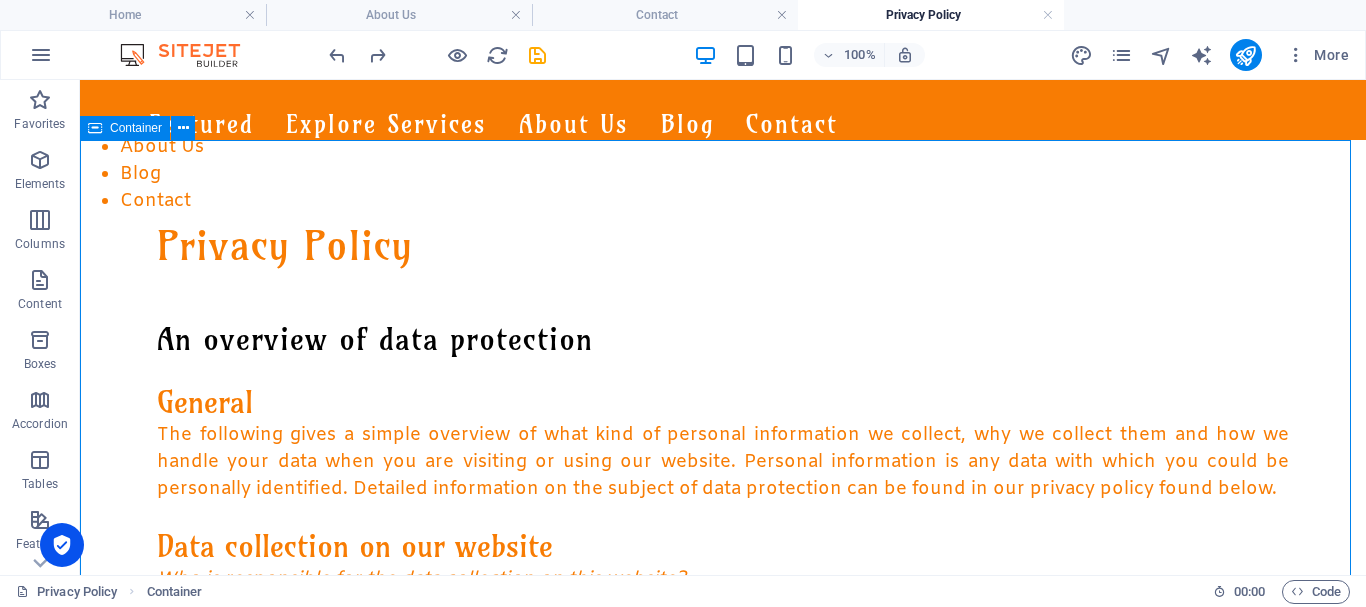 click on "Container" at bounding box center [136, 128] 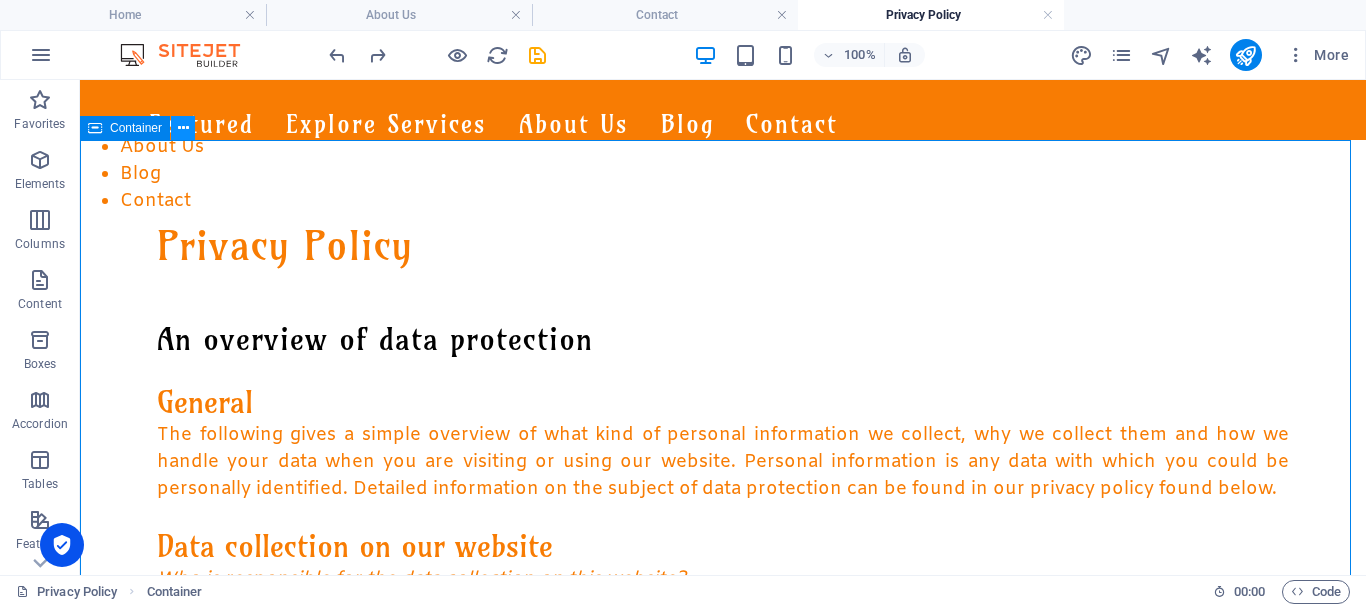 click at bounding box center (183, 128) 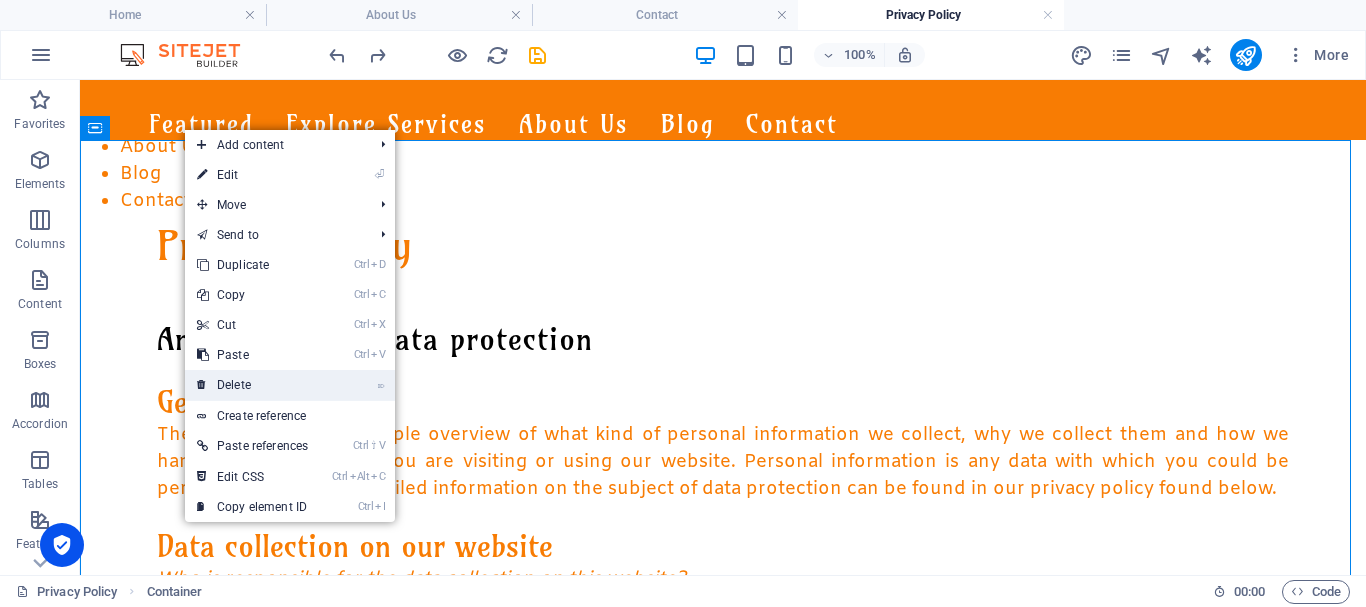 click on "⌦  Delete" at bounding box center [290, 385] 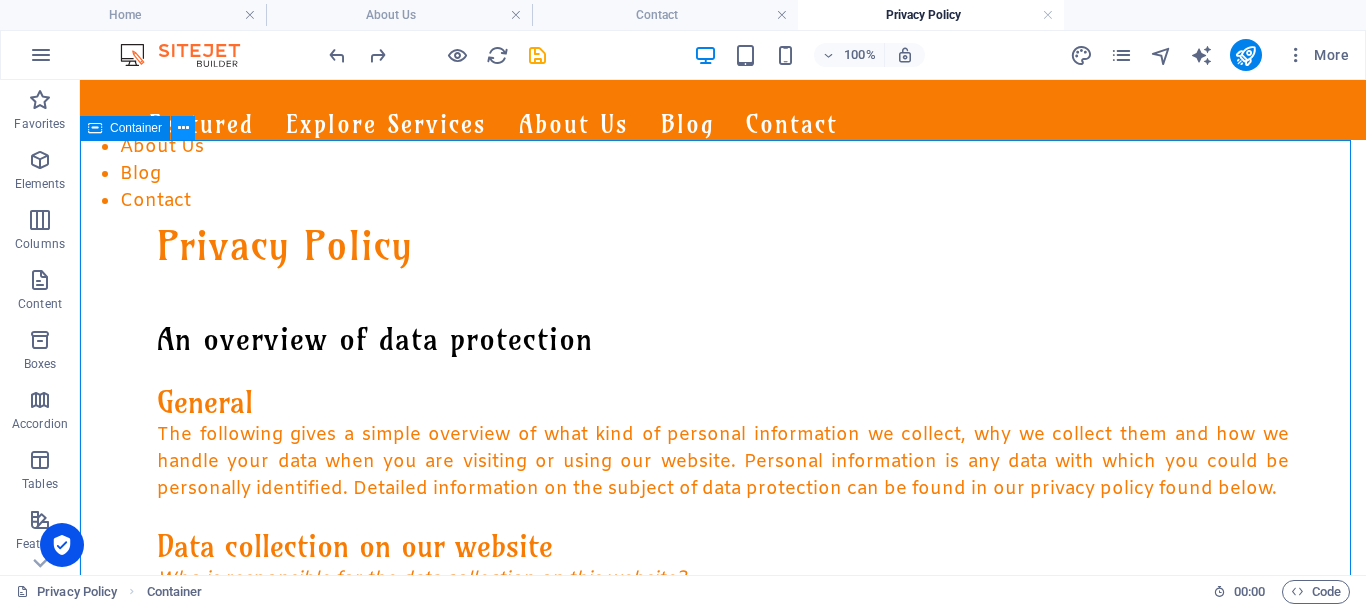 click at bounding box center [183, 128] 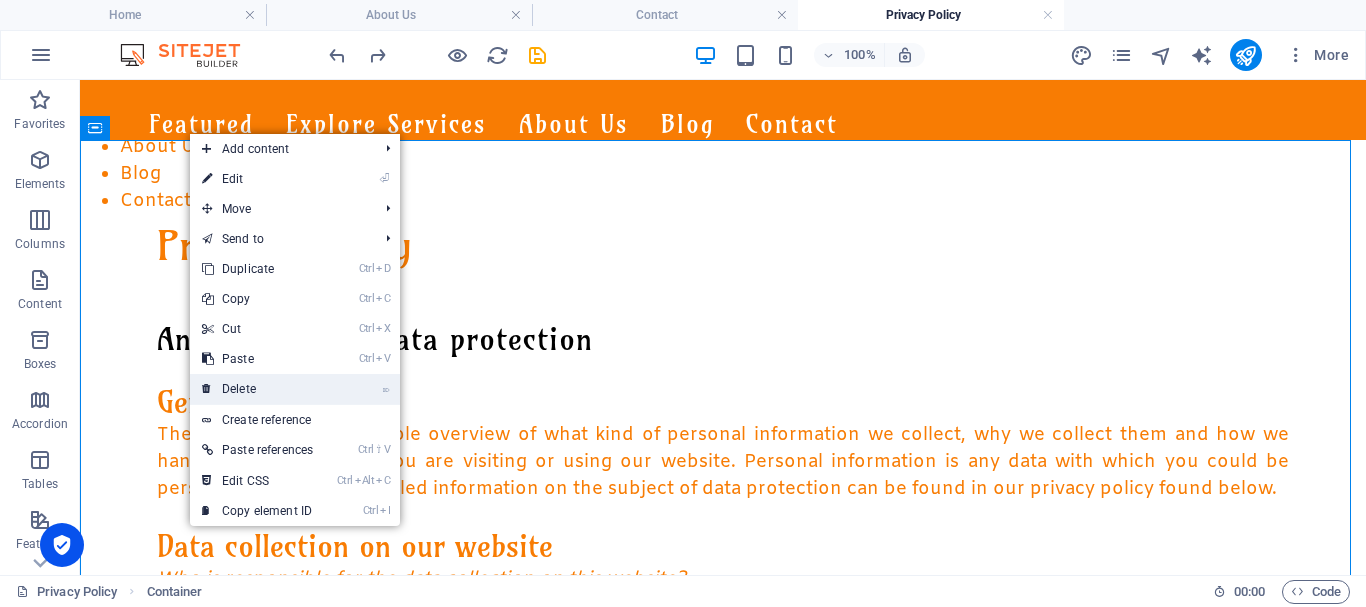 click on "⌦  Delete" at bounding box center [257, 389] 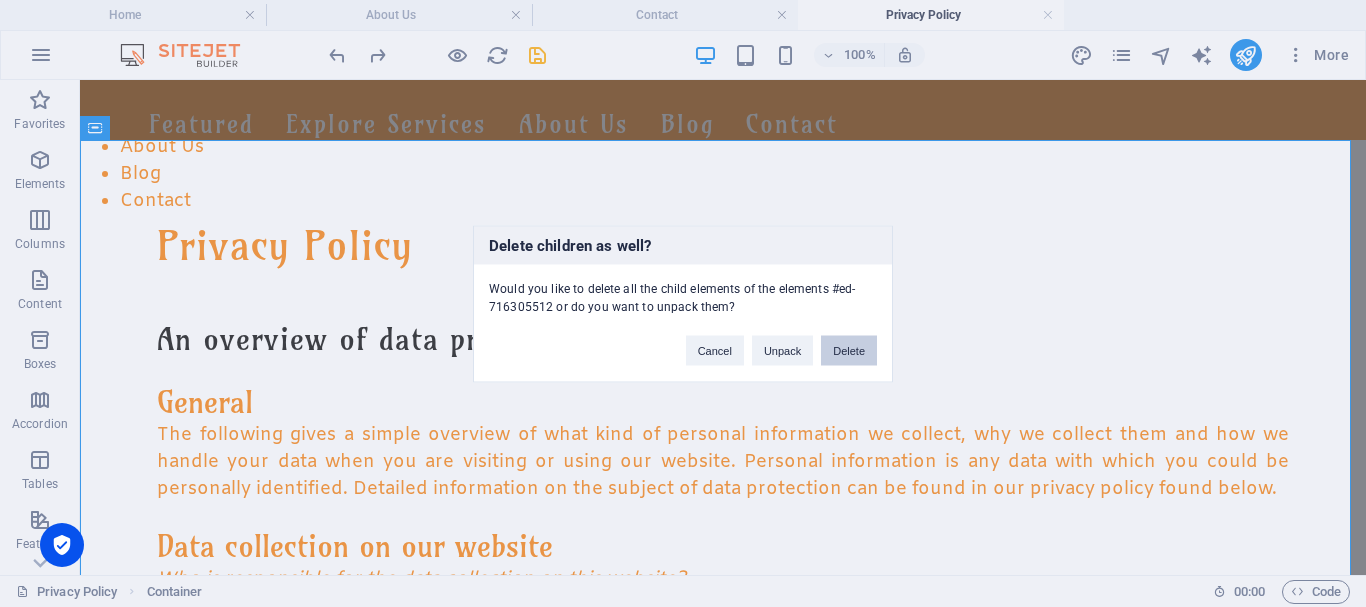 click on "Delete" at bounding box center [849, 350] 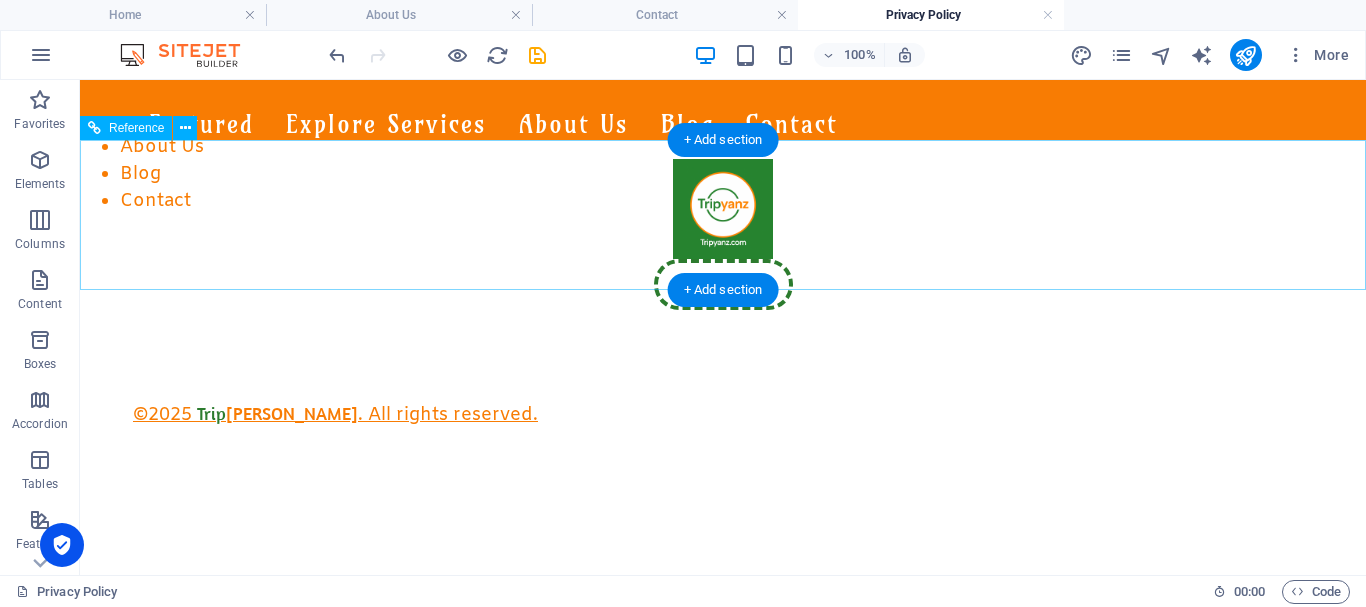 click on "Contact Us © 2025   Trip yanz . All rights reserved." at bounding box center [723, 215] 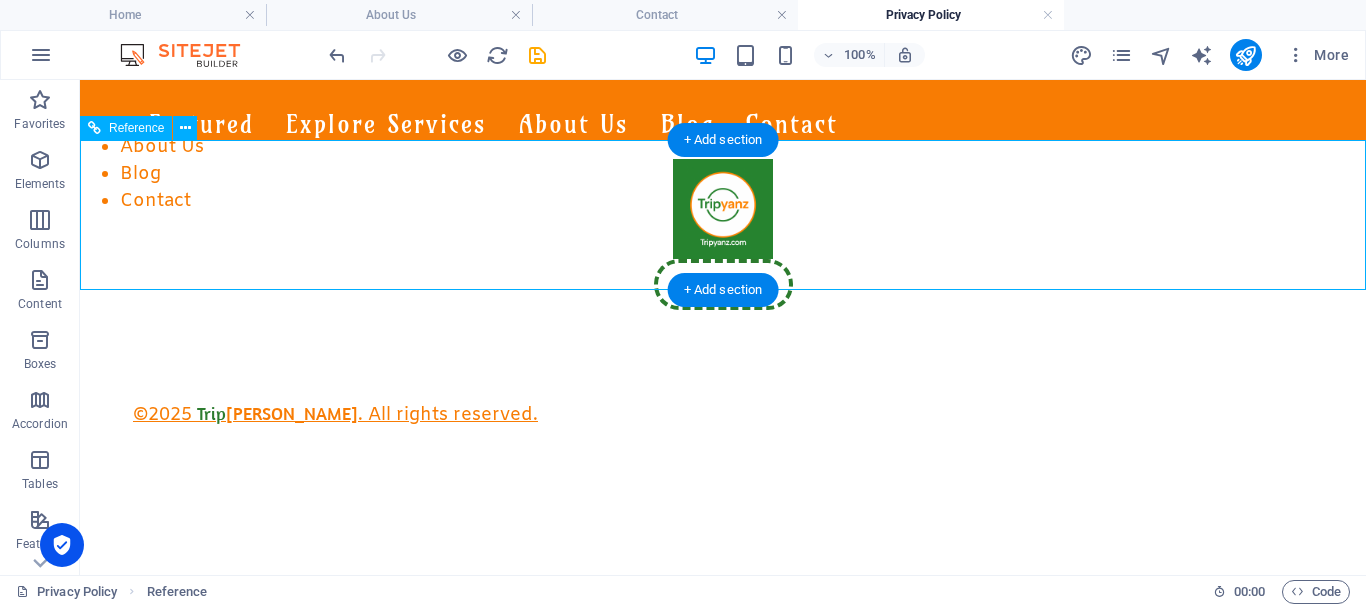 click on "Contact Us © 2025   Trip yanz . All rights reserved." at bounding box center [723, 215] 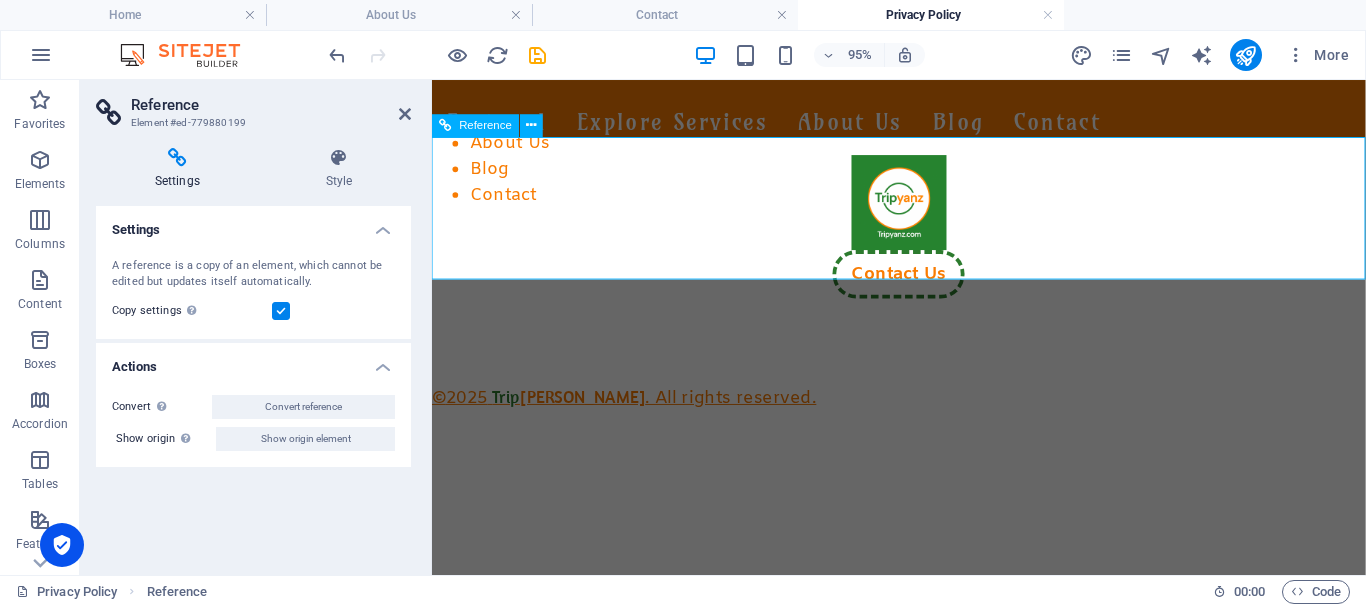 click on "Contact Us © 2025   Trip yanz . All rights reserved." at bounding box center (923, 215) 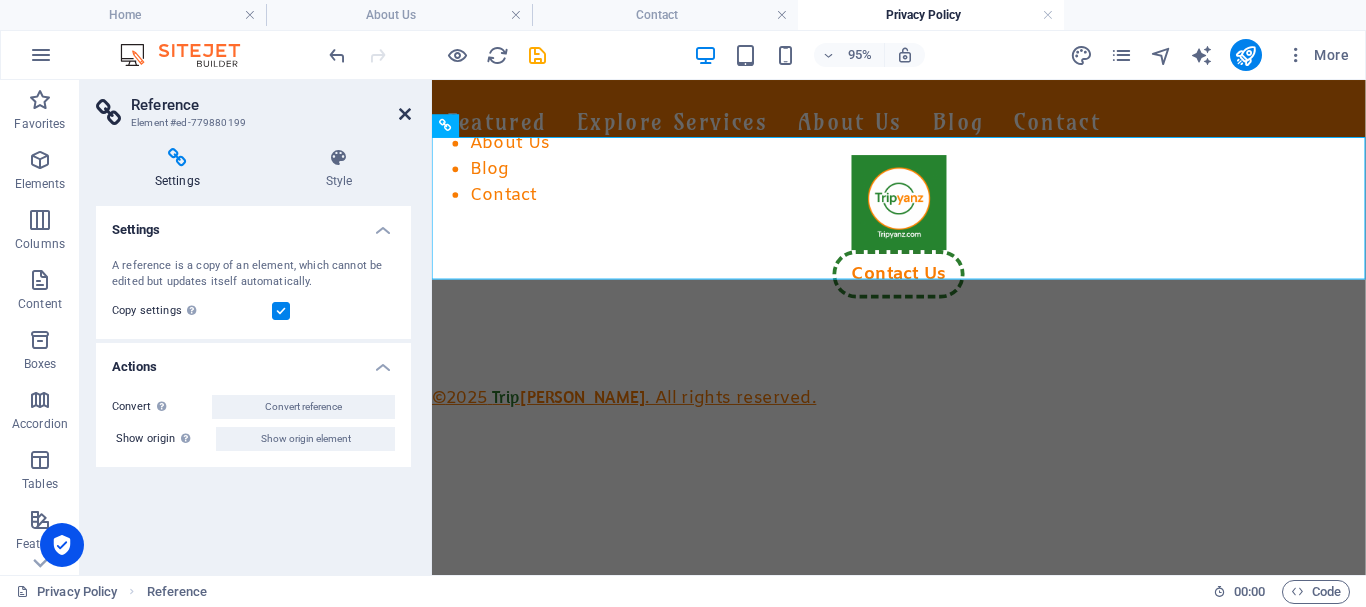 click at bounding box center (405, 114) 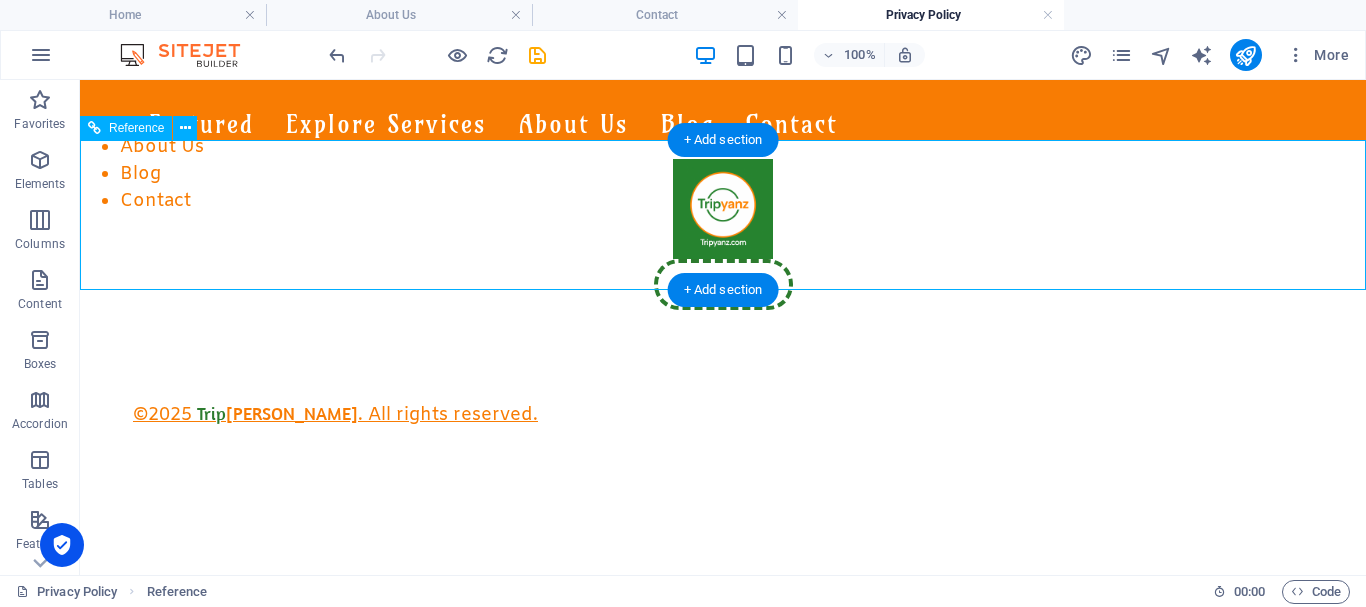 click on "Contact Us © 2025   Trip yanz . All rights reserved." at bounding box center (723, 215) 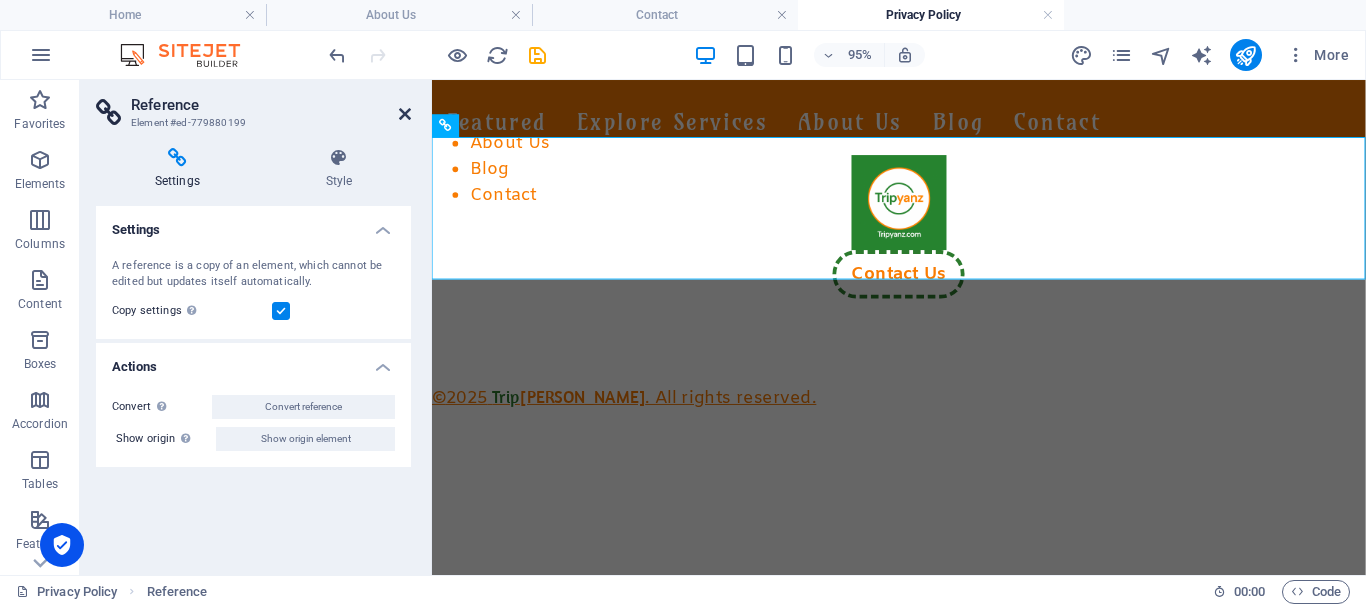 click at bounding box center [405, 114] 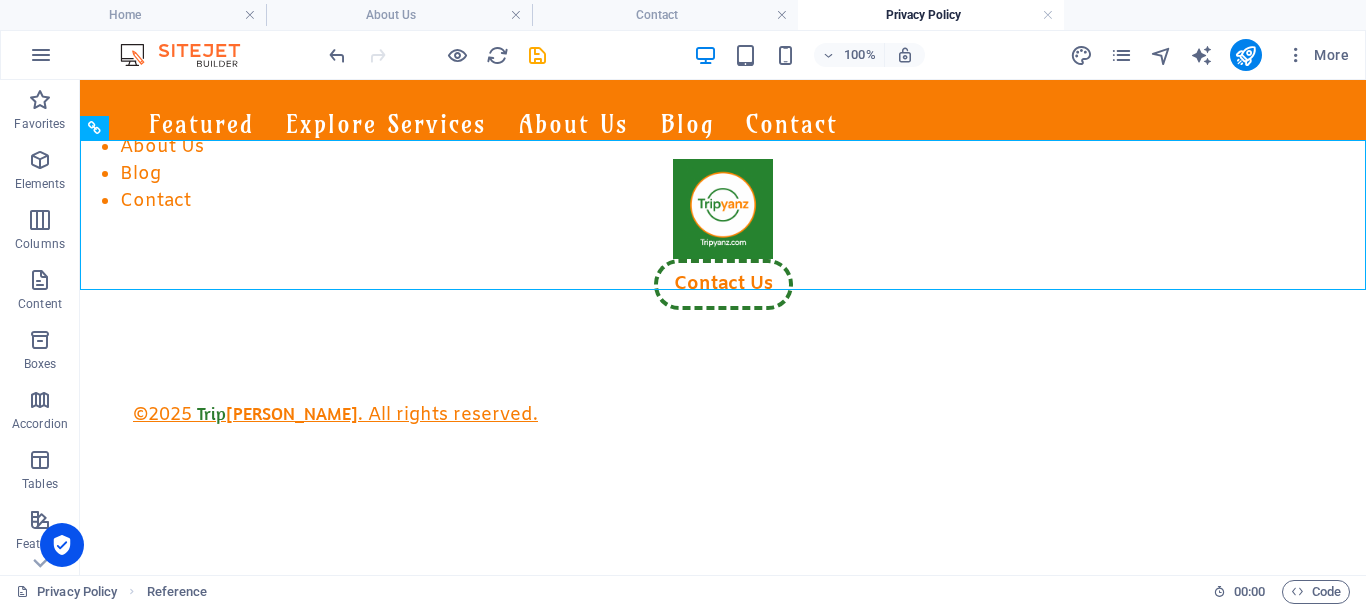 click on "Home" at bounding box center [133, 15] 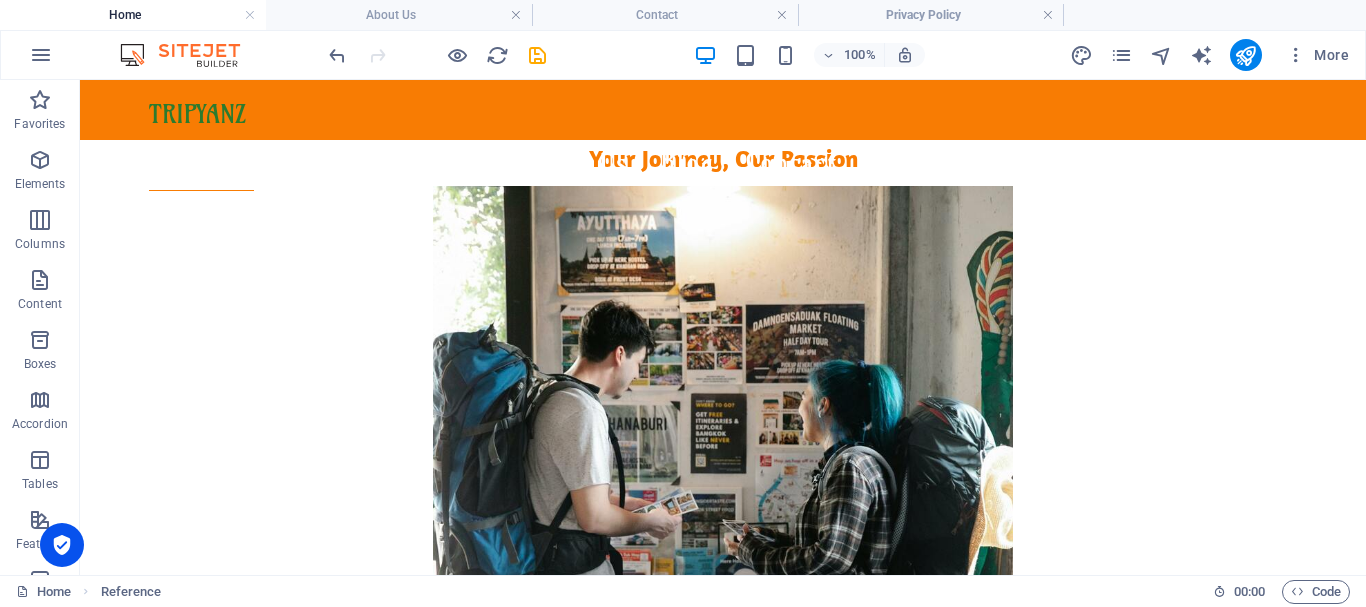click on "Home" at bounding box center [133, 15] 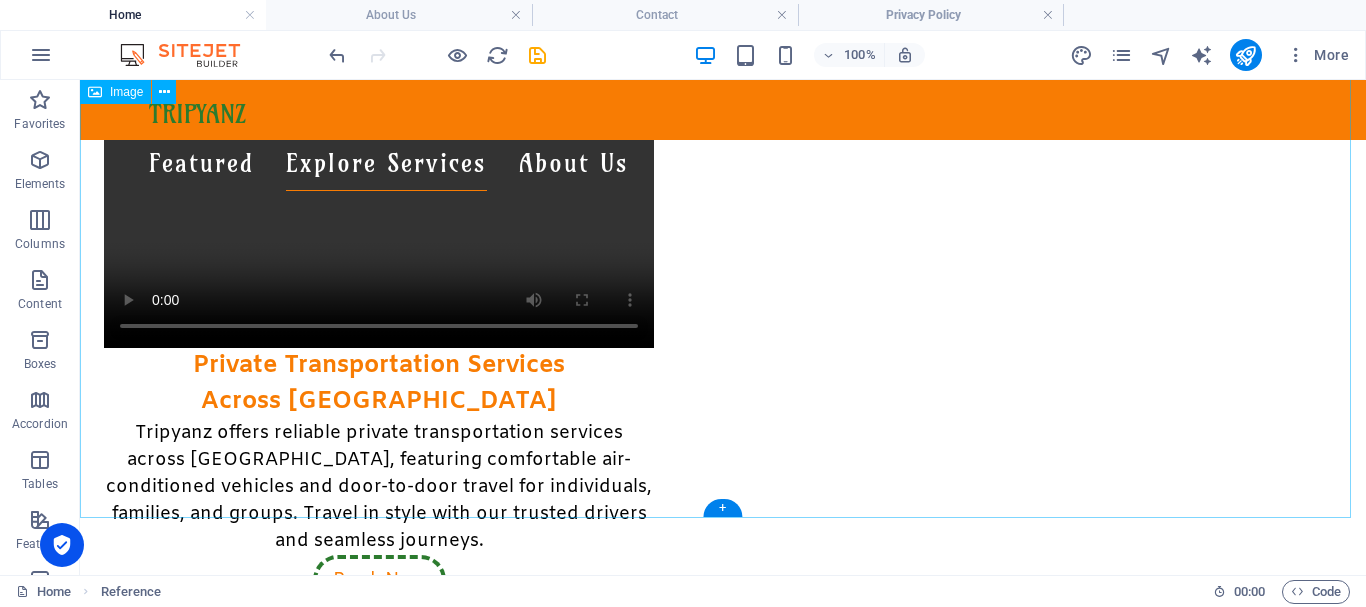 scroll, scrollTop: 358, scrollLeft: 0, axis: vertical 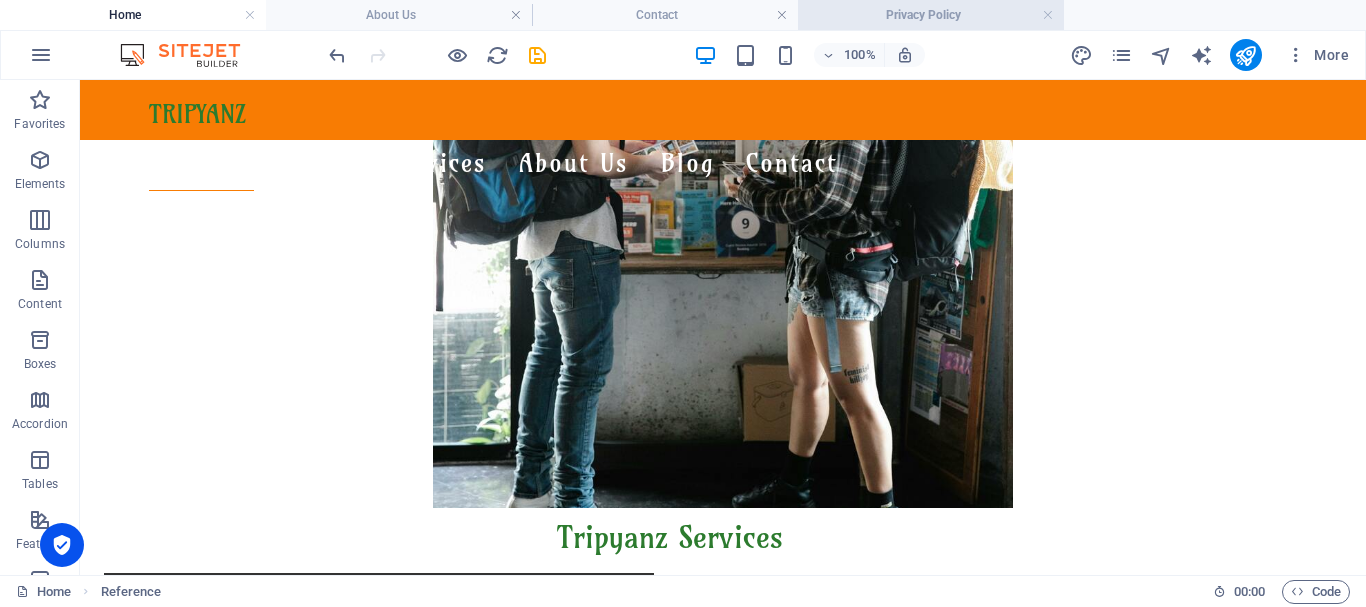 click on "Privacy Policy" at bounding box center [931, 15] 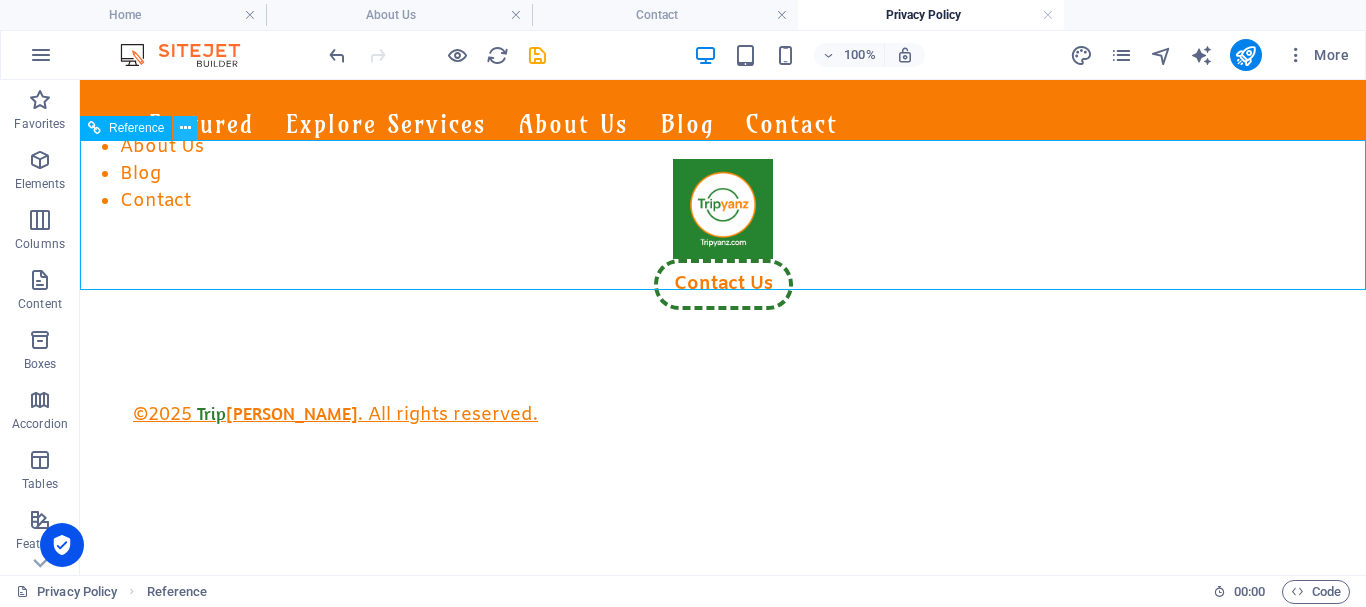 click at bounding box center [185, 128] 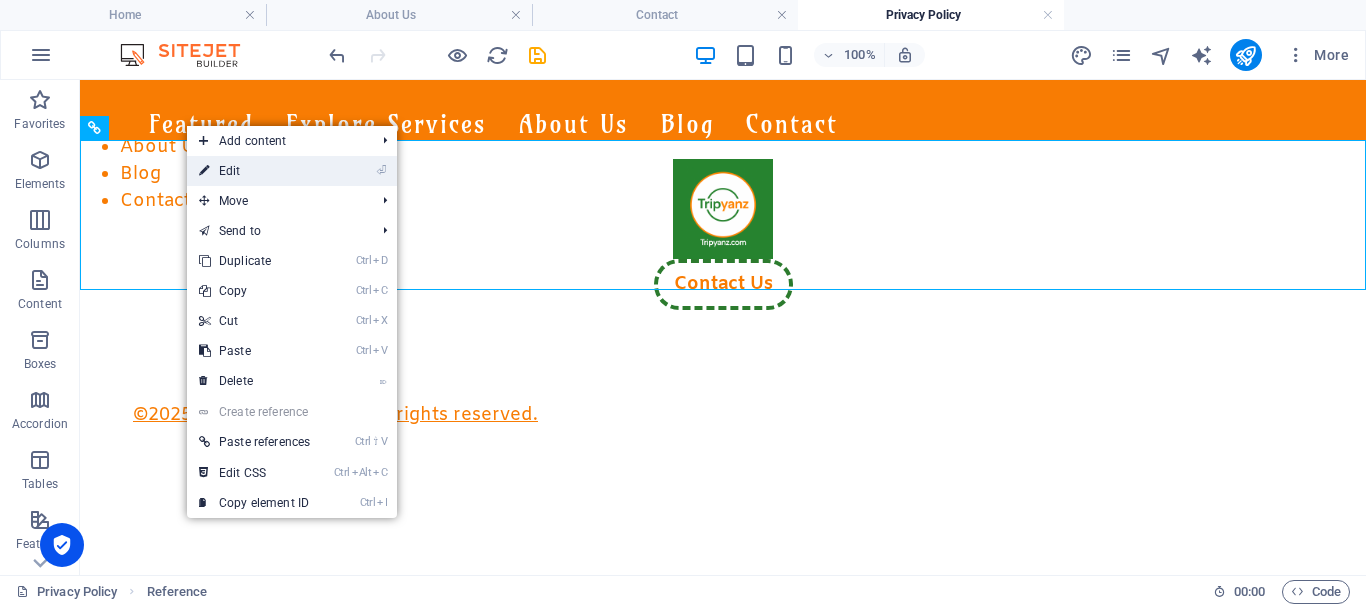 click on "⏎" at bounding box center (381, 170) 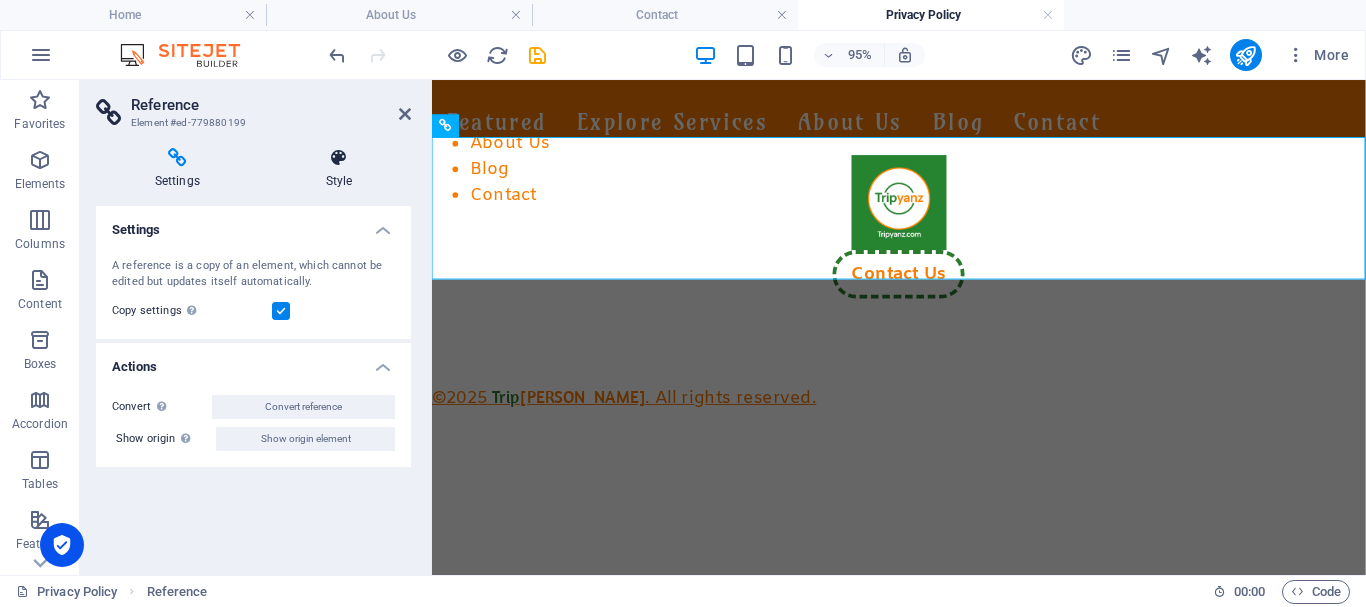click on "Style" at bounding box center (339, 169) 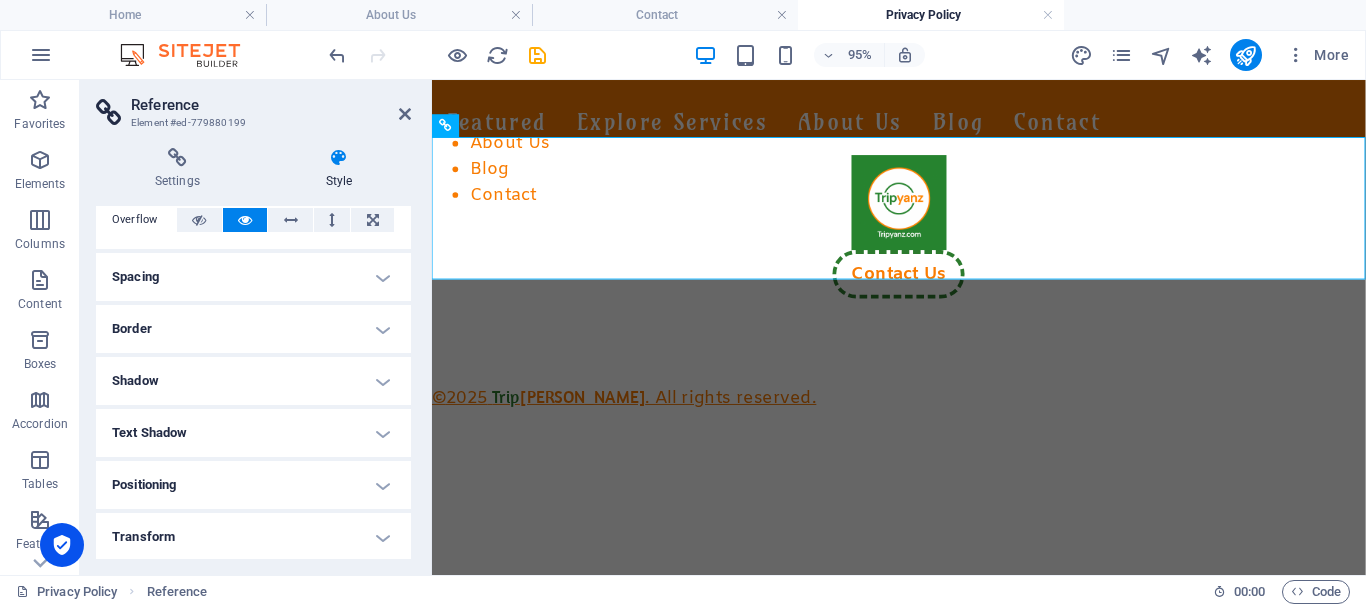 scroll, scrollTop: 0, scrollLeft: 0, axis: both 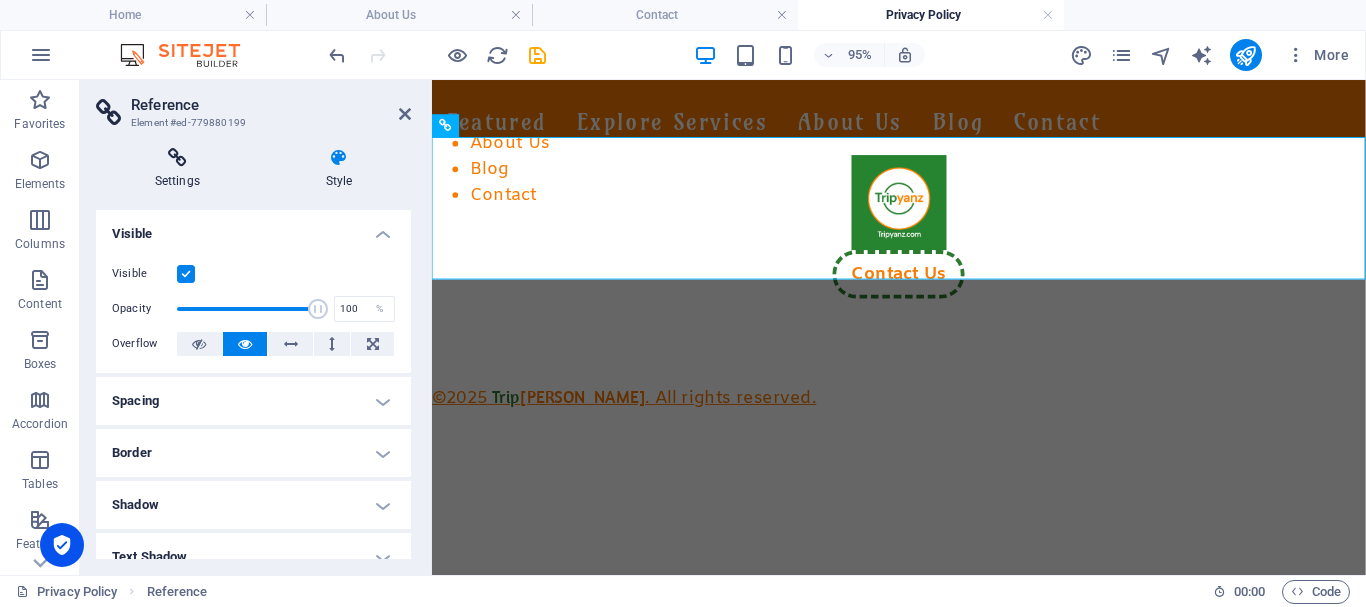 click at bounding box center (177, 158) 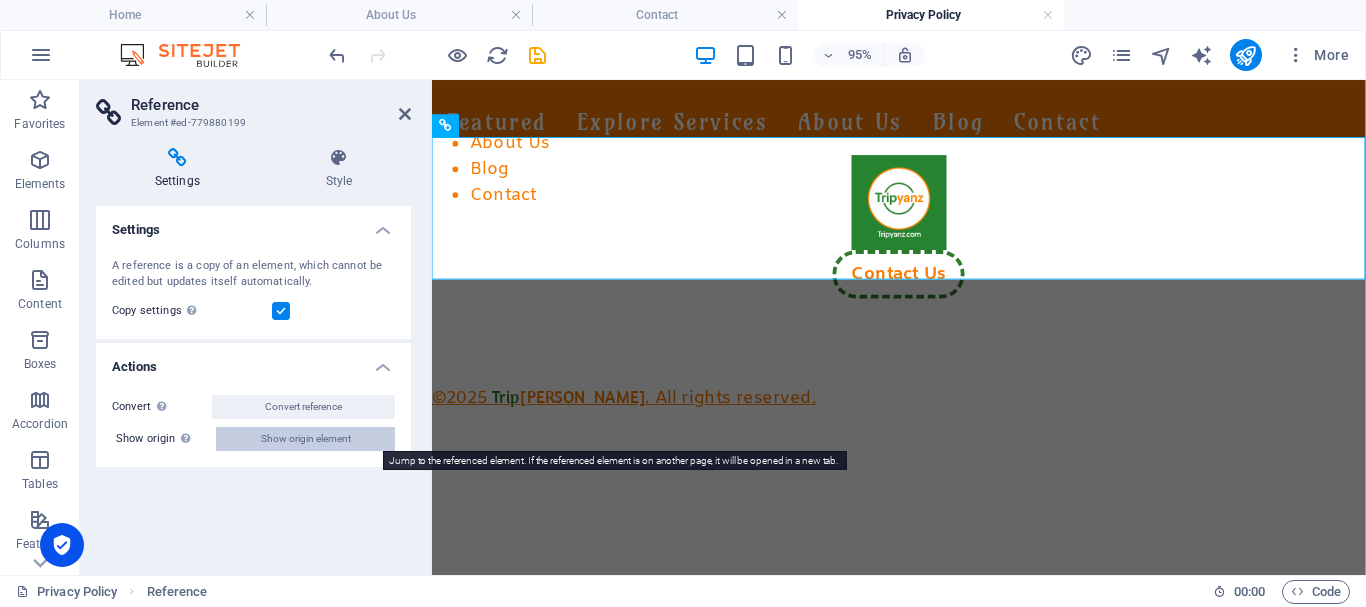 click on "Show origin element" at bounding box center [306, 439] 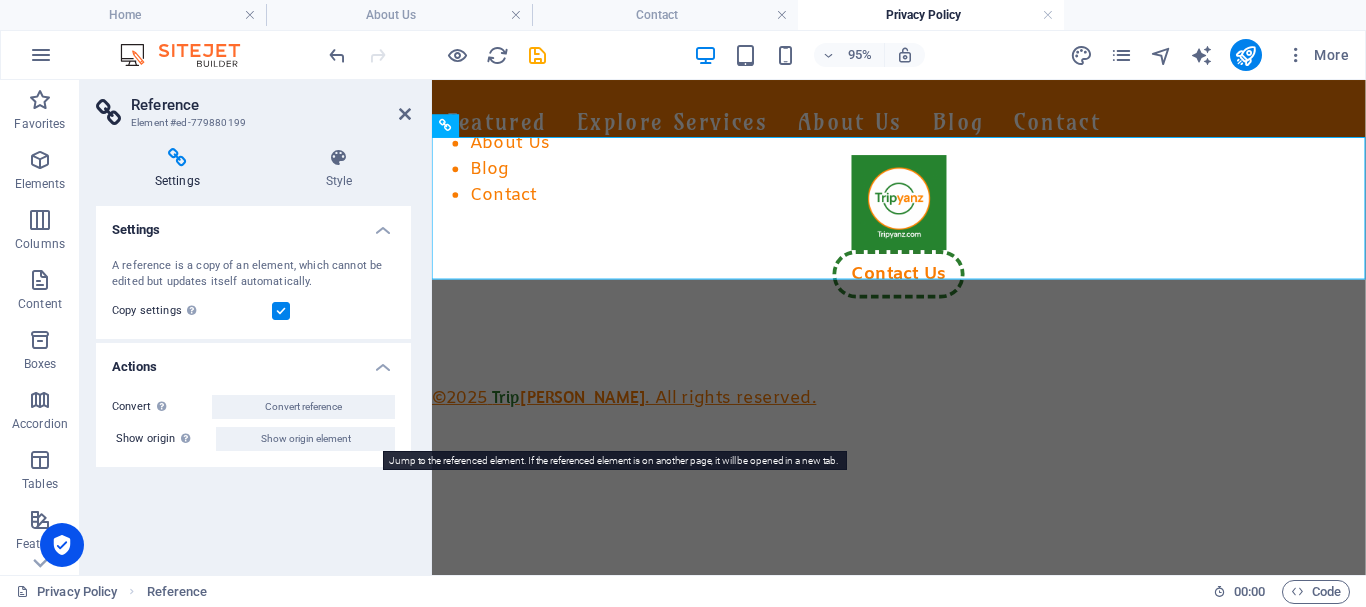 select on "px" 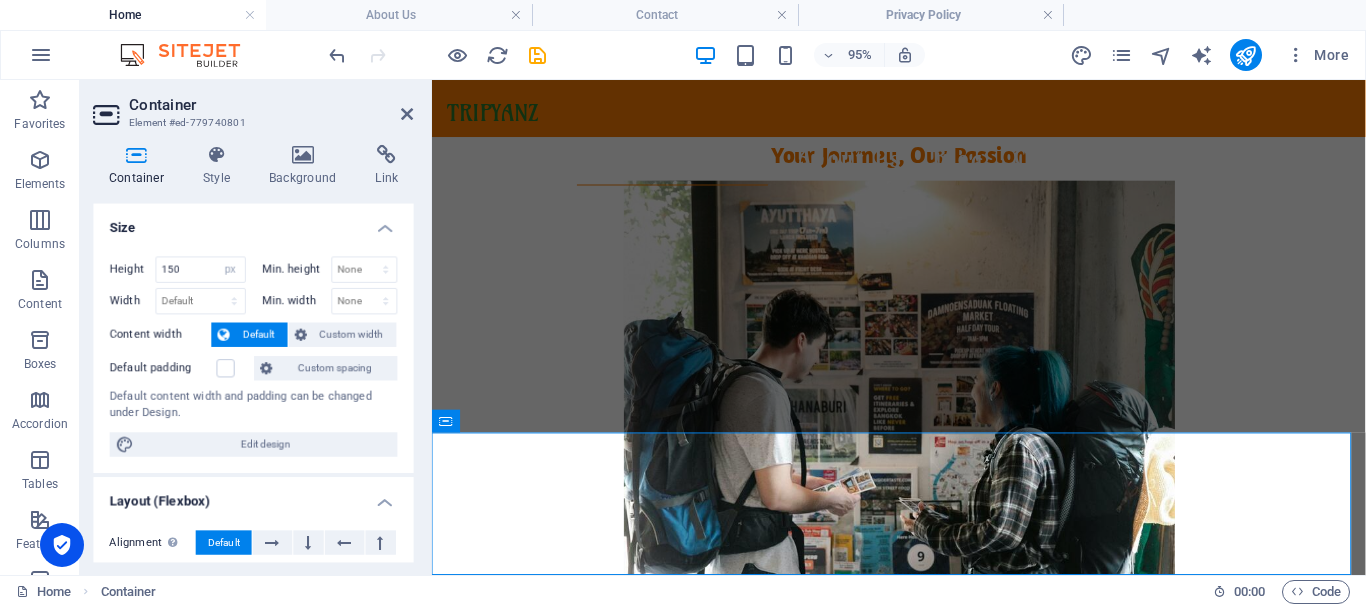 scroll, scrollTop: 1526, scrollLeft: 0, axis: vertical 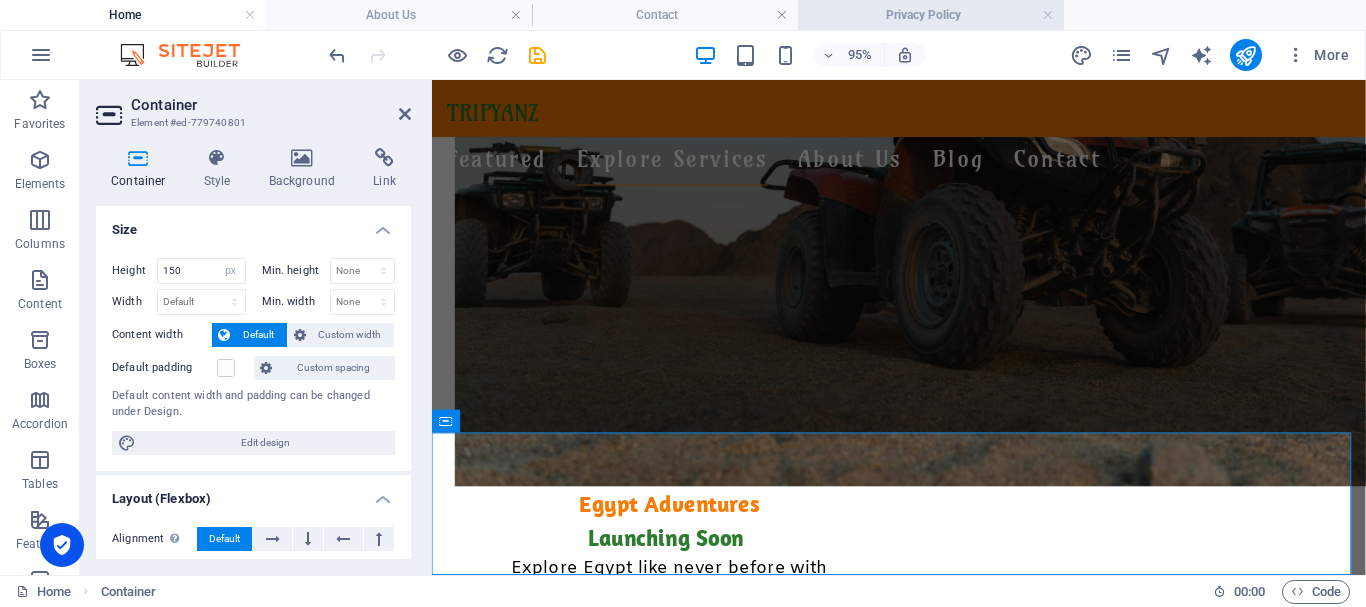 click on "Privacy Policy" at bounding box center (931, 15) 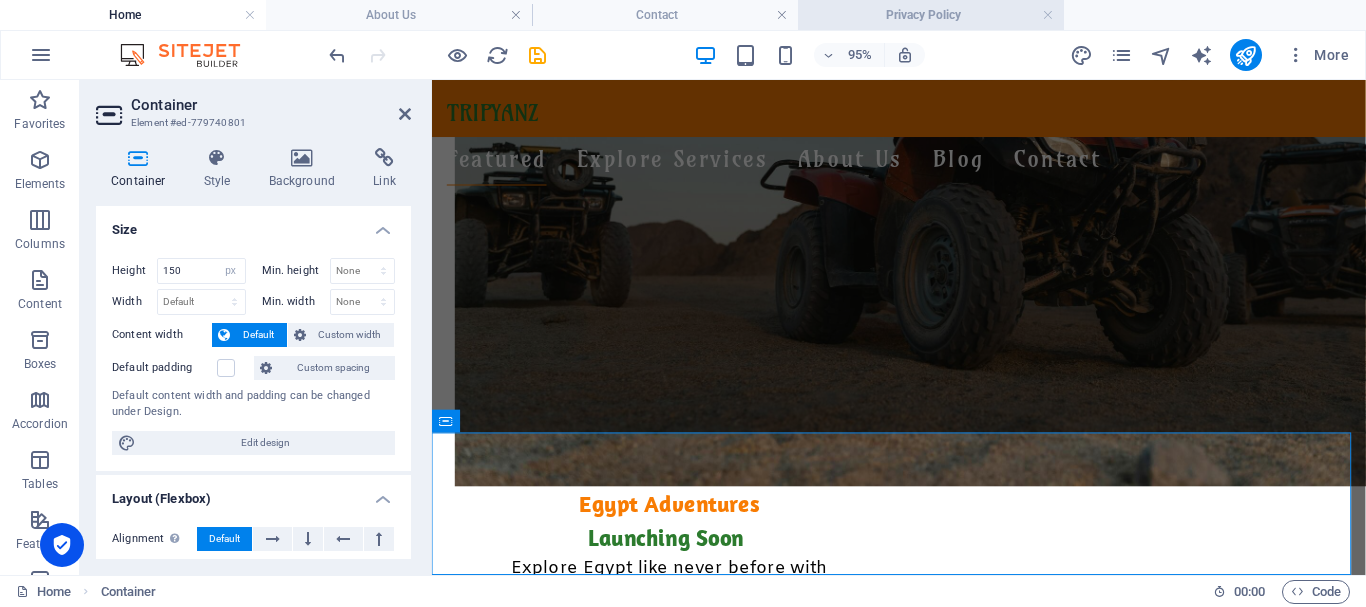 scroll, scrollTop: 0, scrollLeft: 0, axis: both 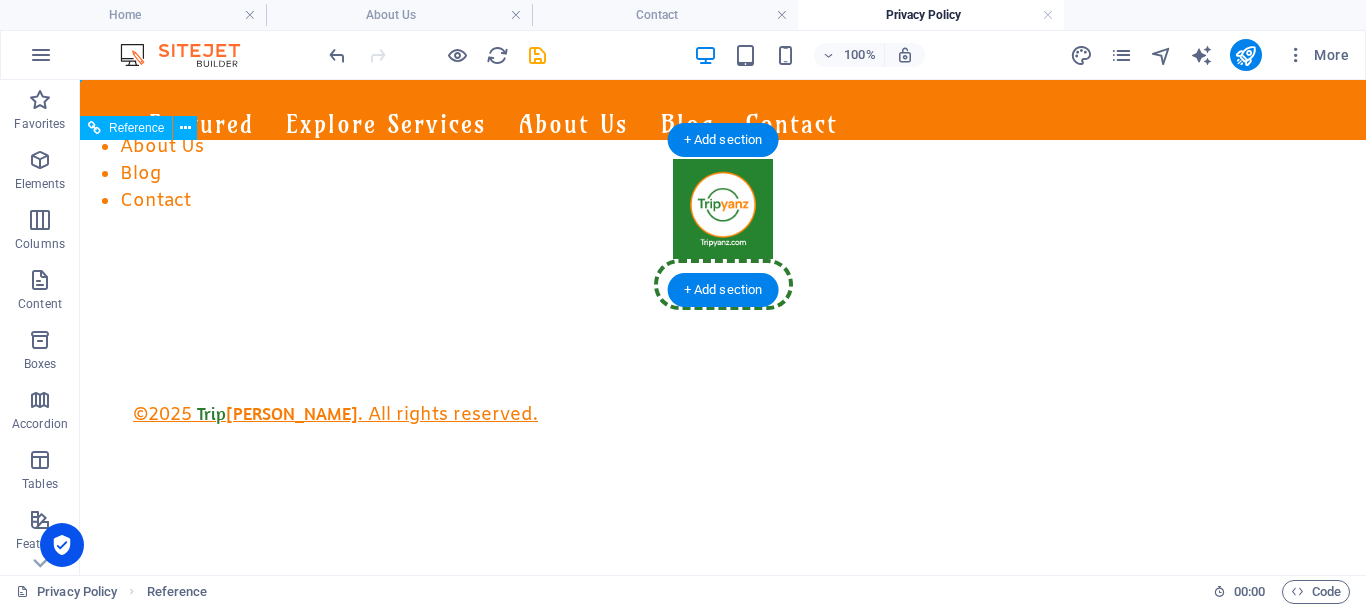 click on "Contact Us © 2025   Trip yanz . All rights reserved." at bounding box center (723, 215) 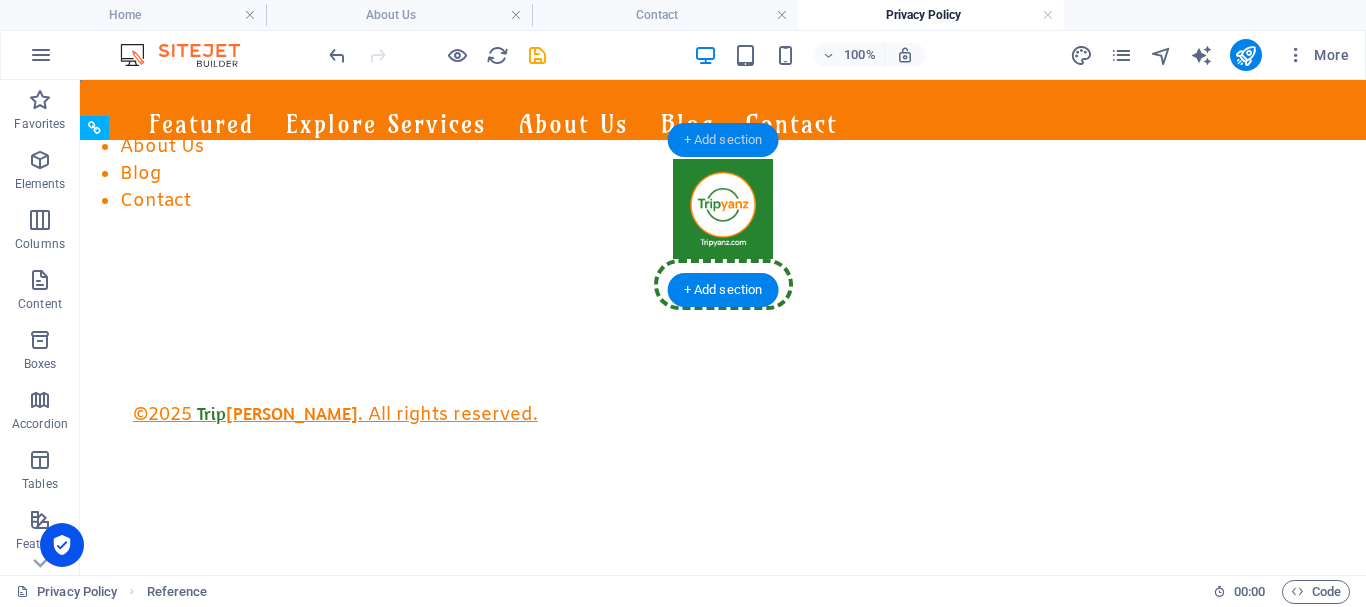 click on "+ Add section" at bounding box center (723, 140) 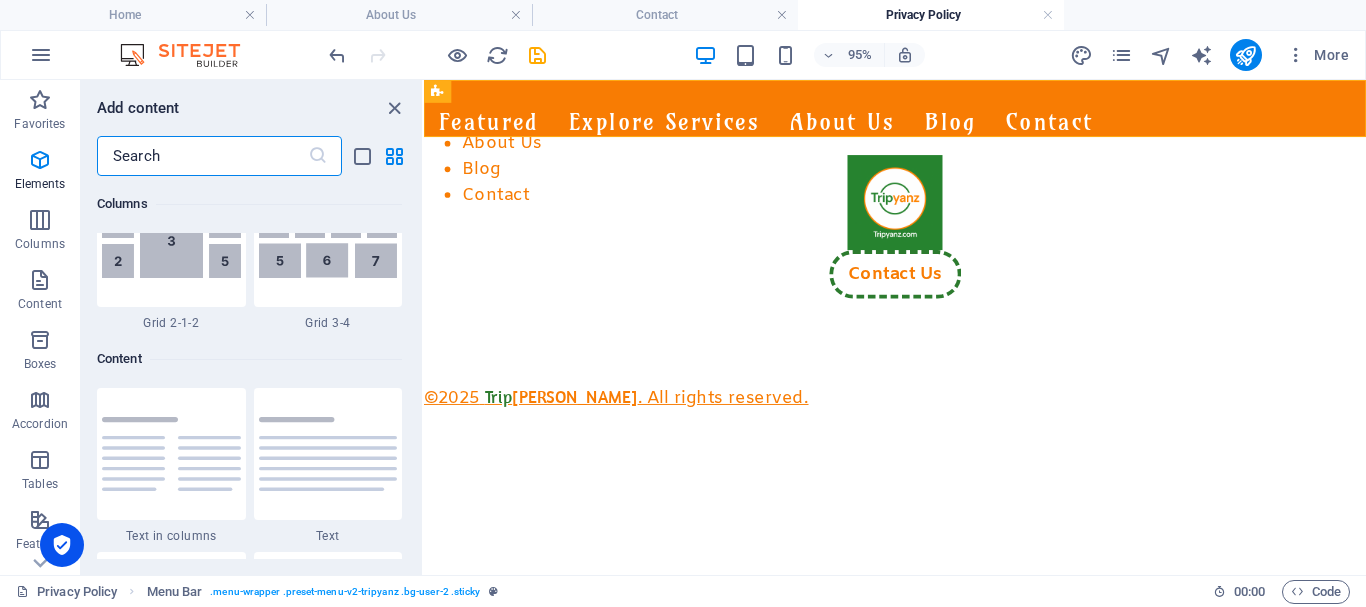 scroll, scrollTop: 3827, scrollLeft: 0, axis: vertical 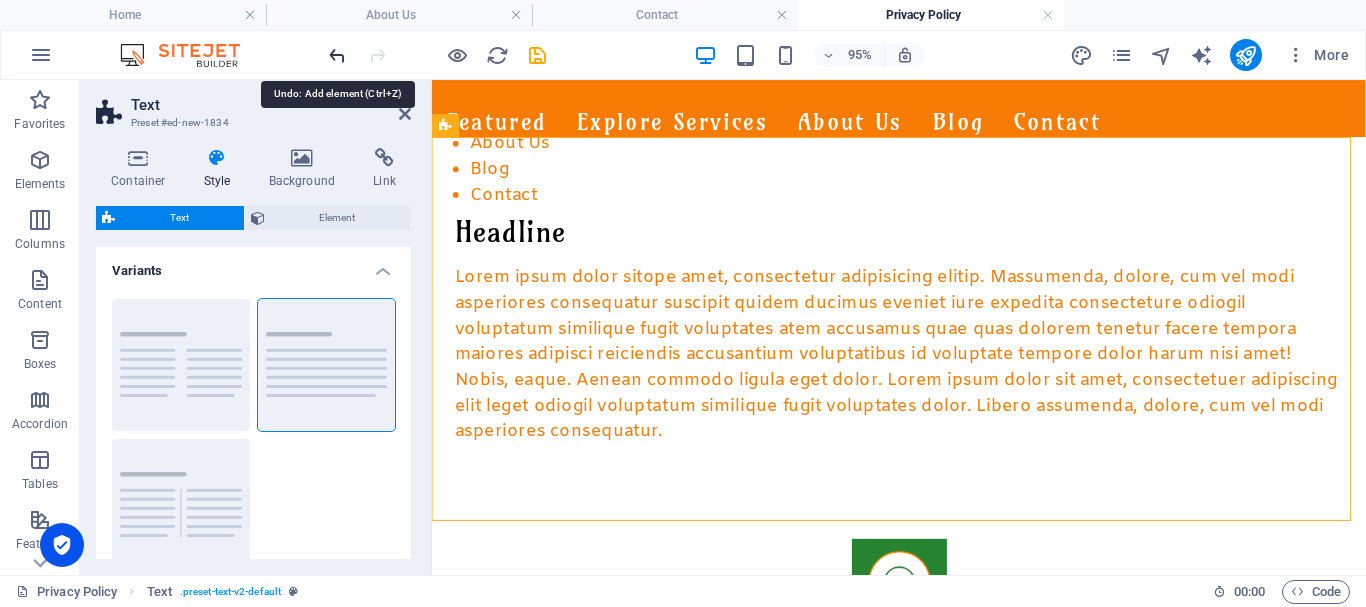 click at bounding box center [337, 55] 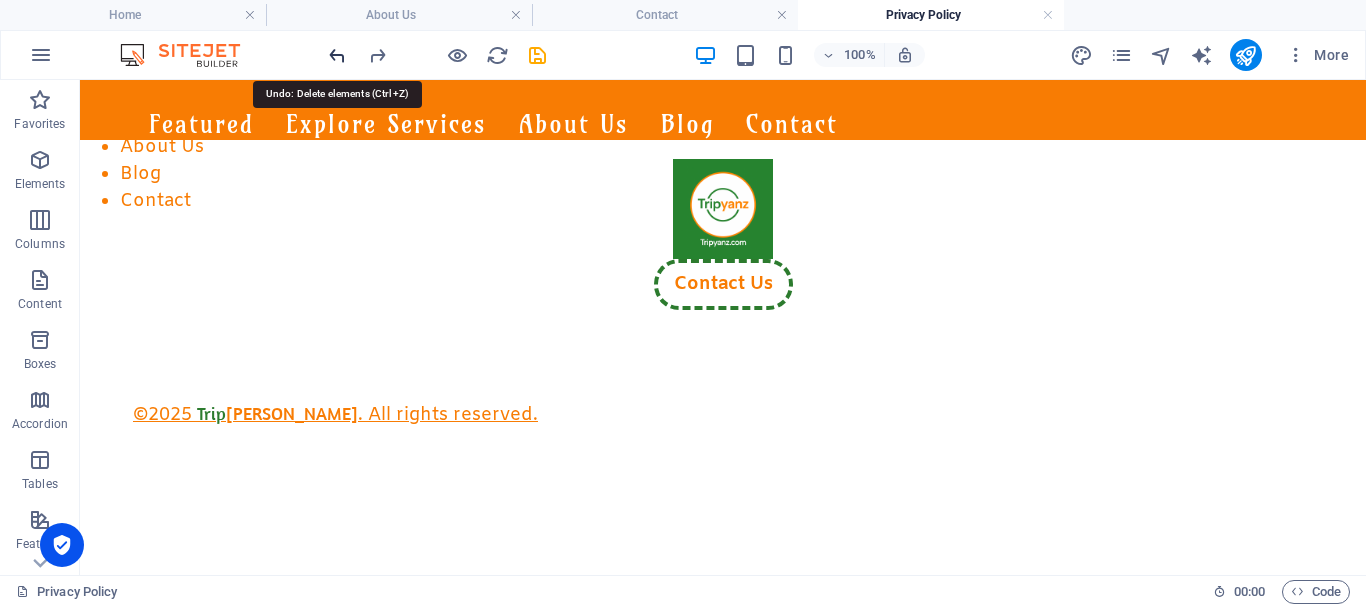click at bounding box center [337, 55] 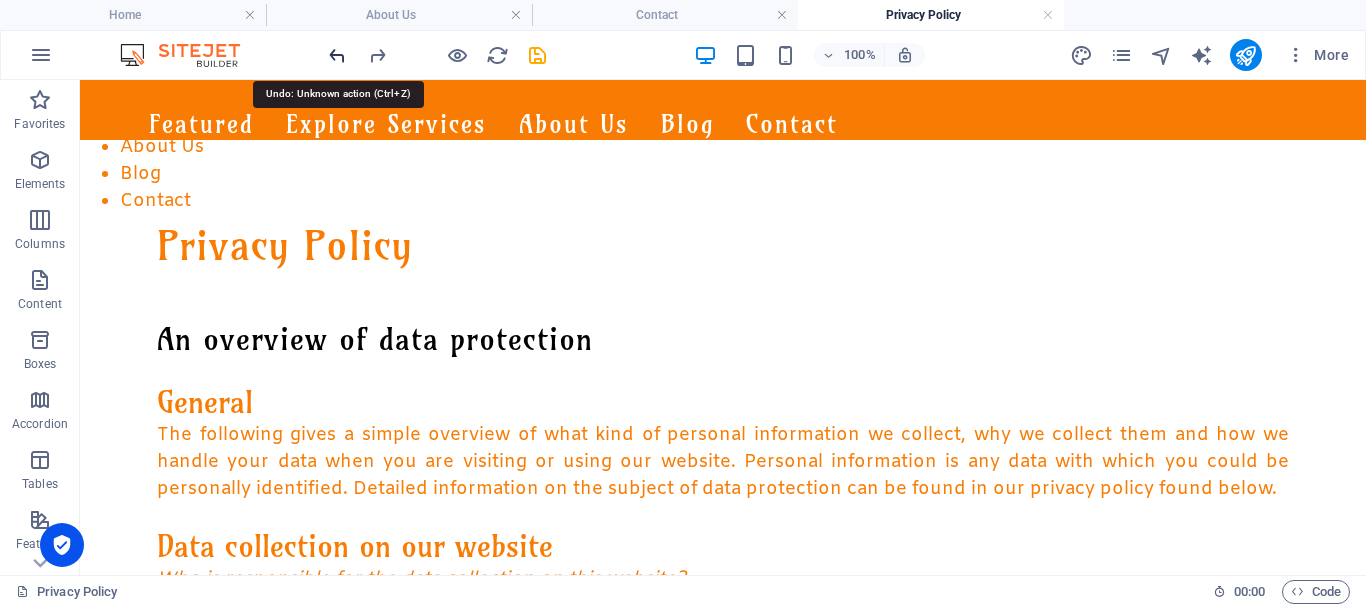 click at bounding box center [337, 55] 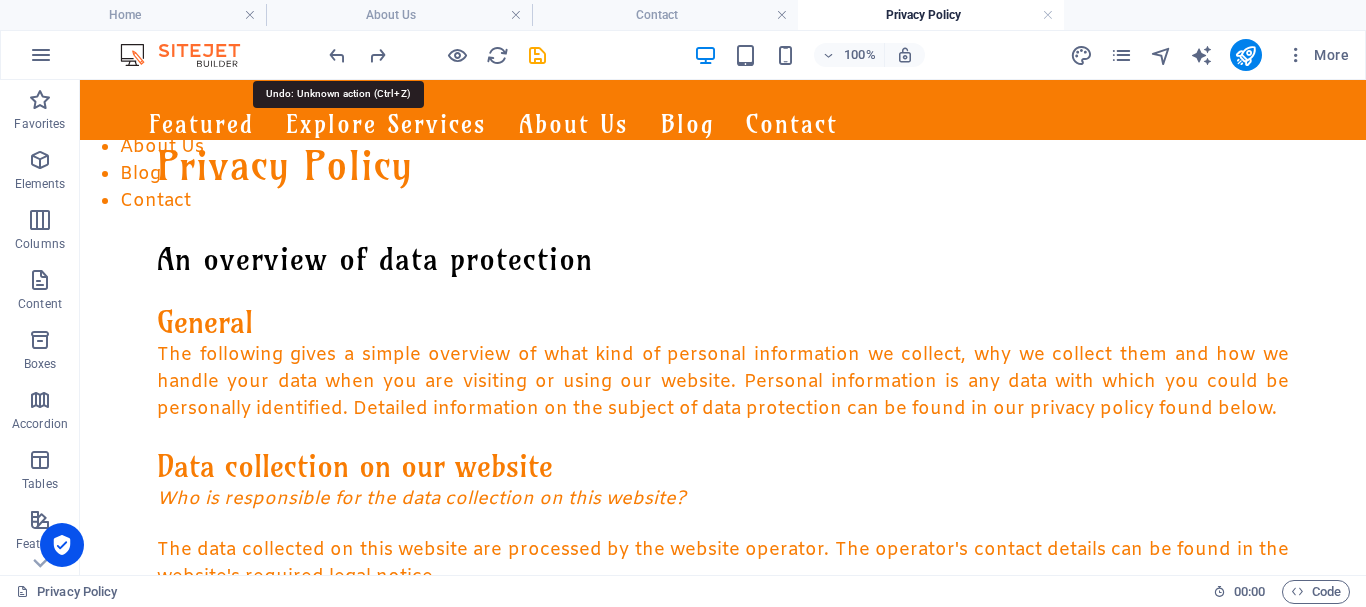 click at bounding box center (337, 55) 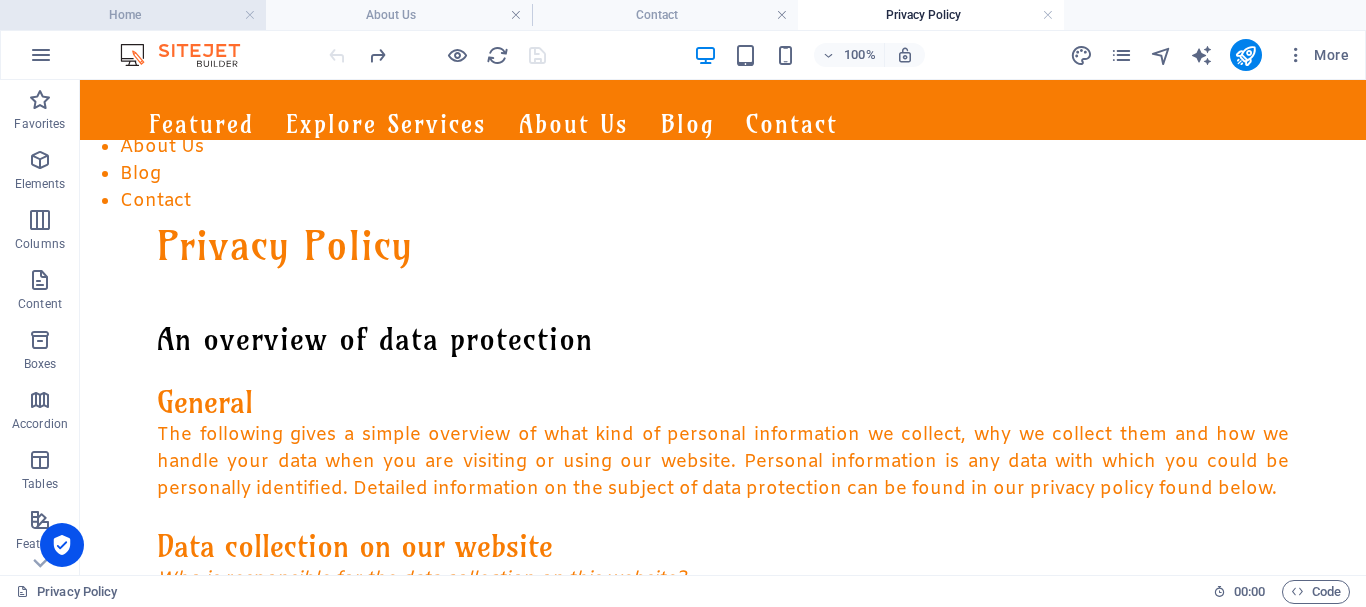 click on "Home" at bounding box center [133, 15] 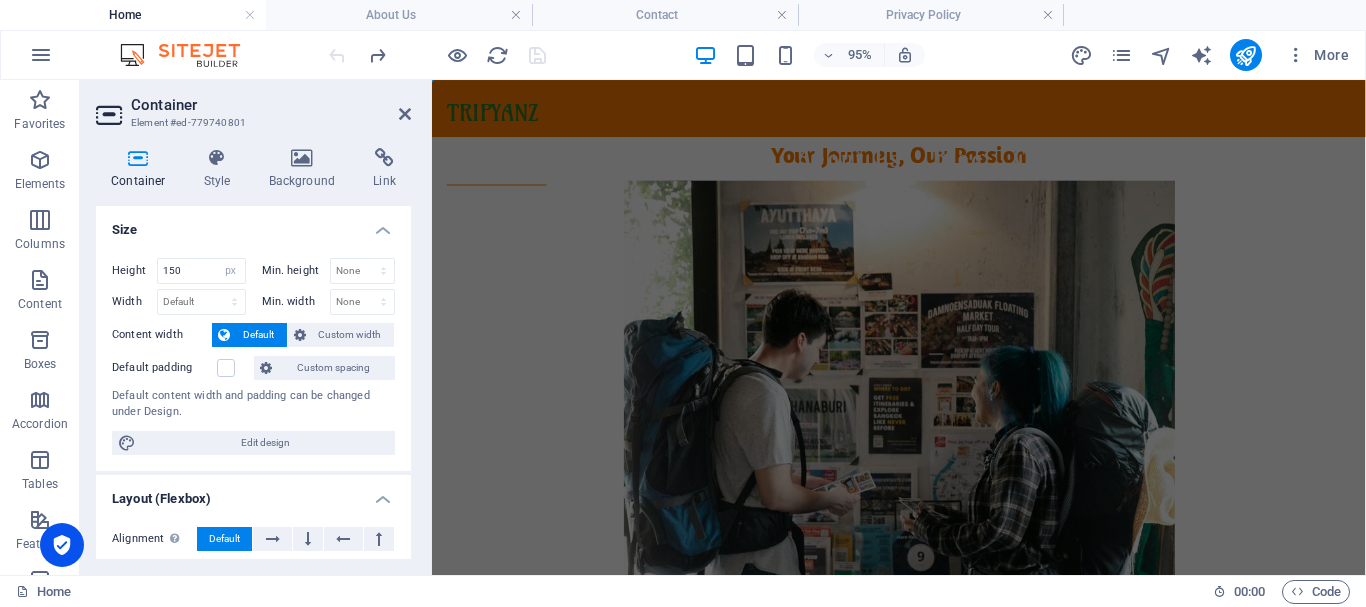 scroll, scrollTop: 1526, scrollLeft: 0, axis: vertical 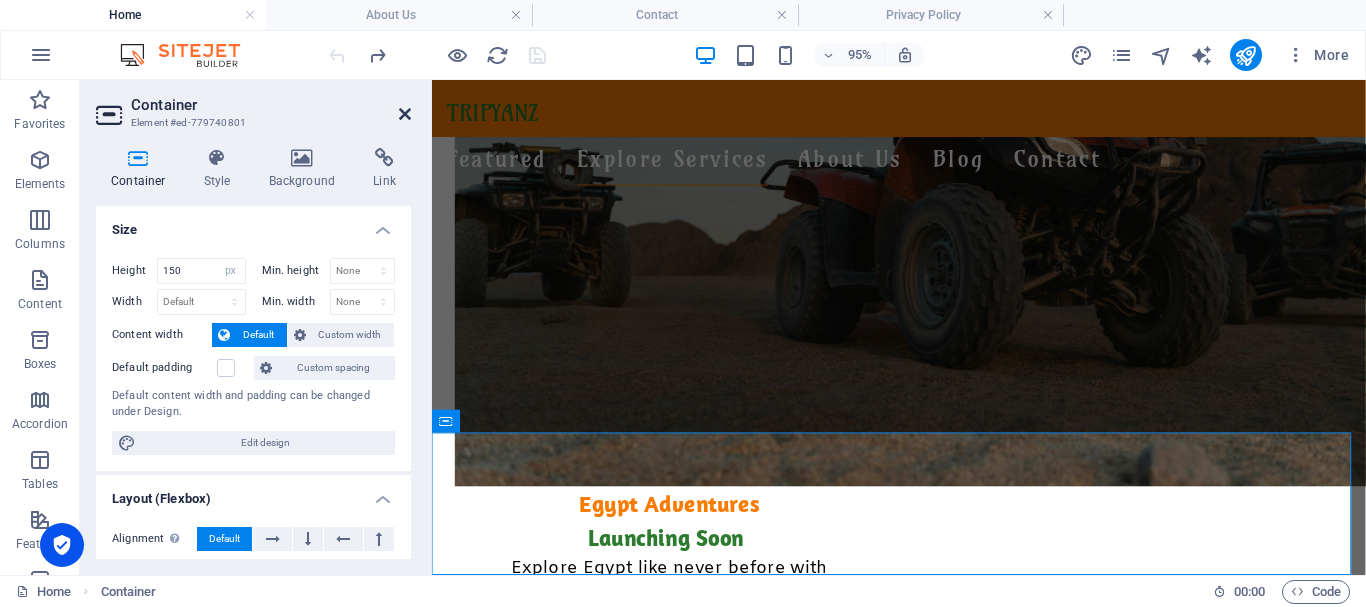 drag, startPoint x: 404, startPoint y: 113, endPoint x: 320, endPoint y: 27, distance: 120.21647 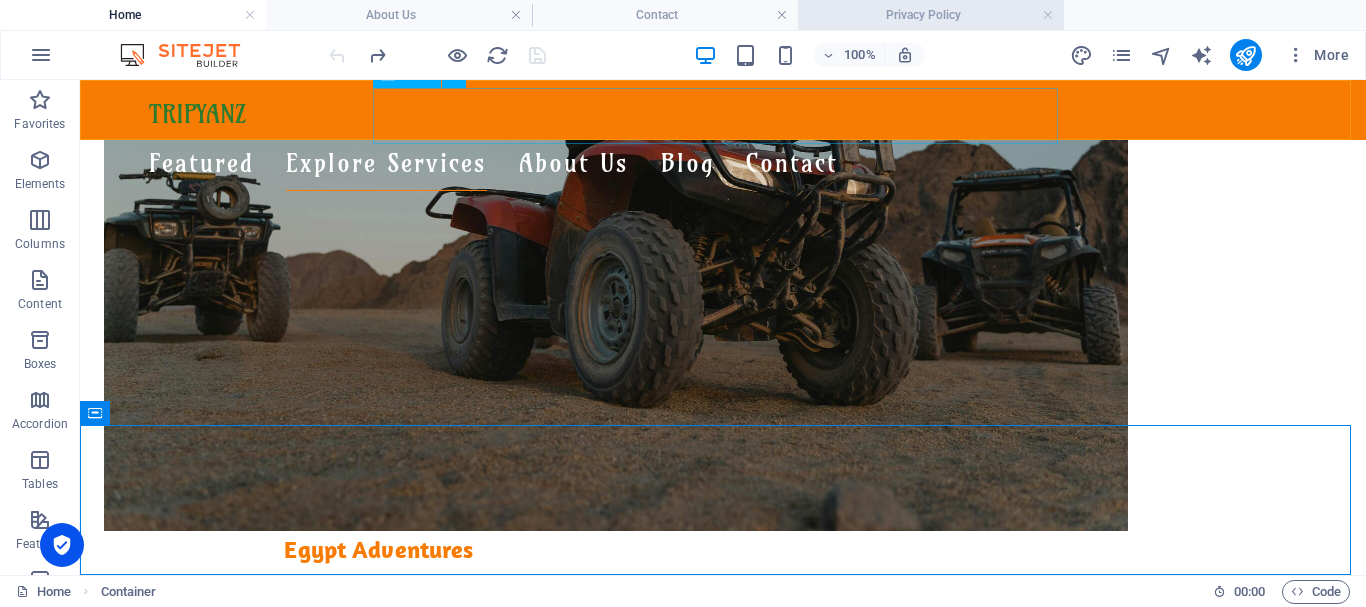 scroll, scrollTop: 1558, scrollLeft: 0, axis: vertical 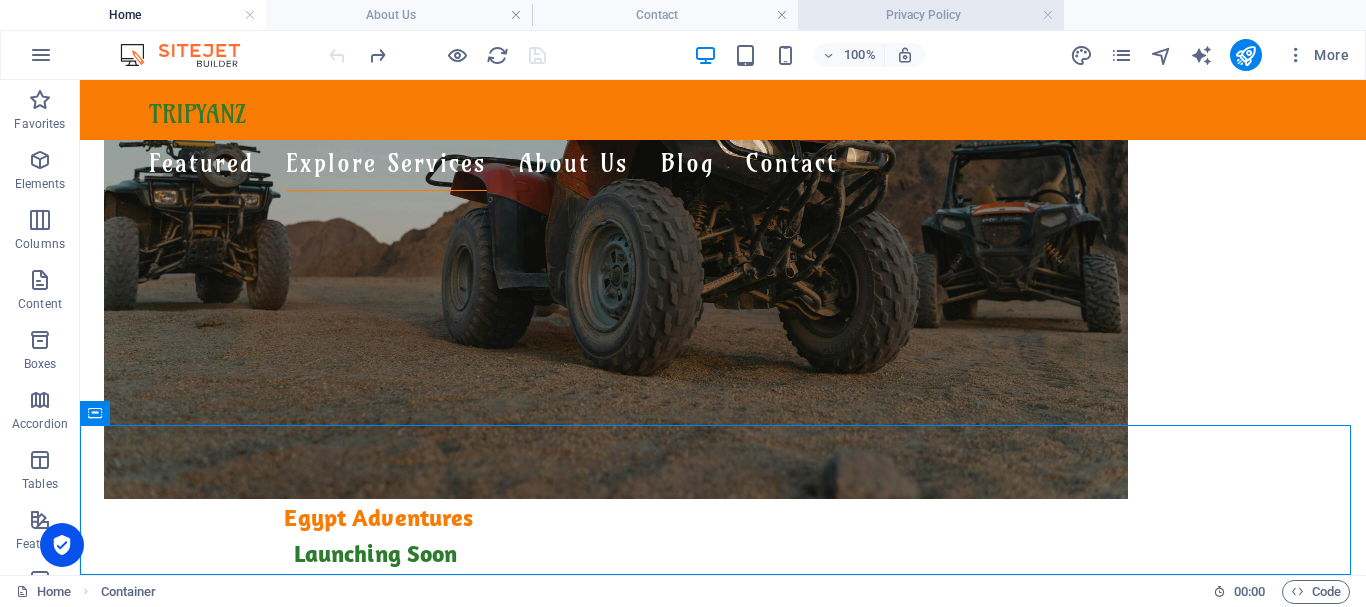click on "Privacy Policy" at bounding box center [931, 15] 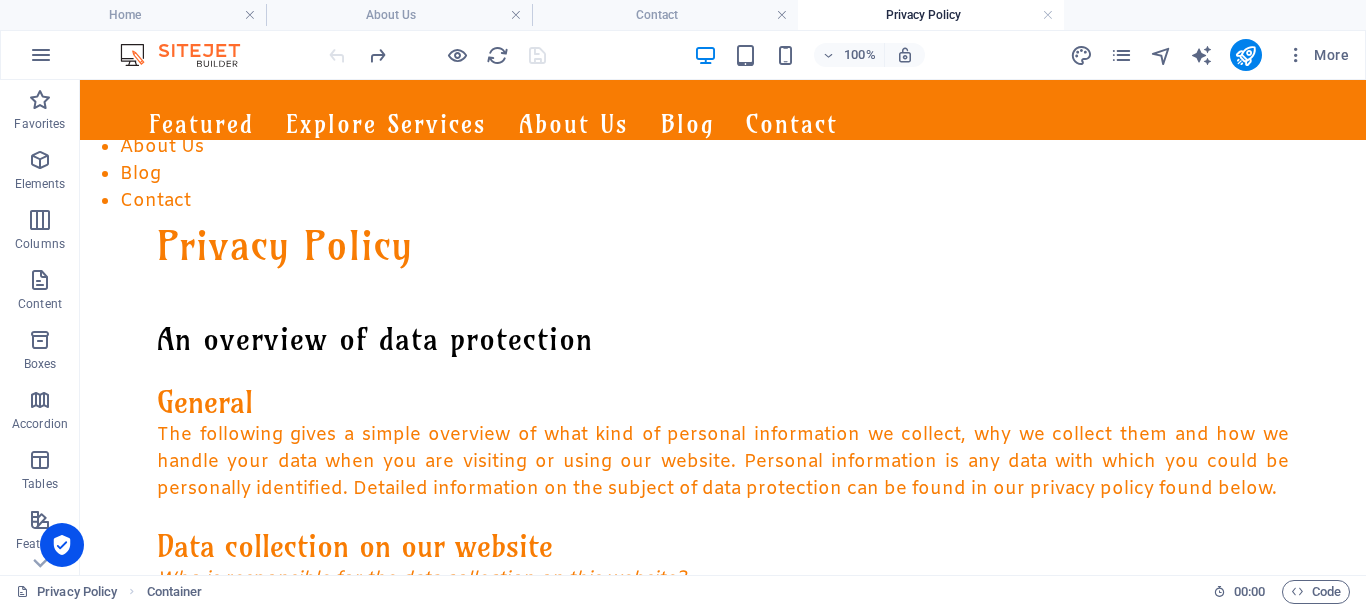 scroll, scrollTop: 0, scrollLeft: 0, axis: both 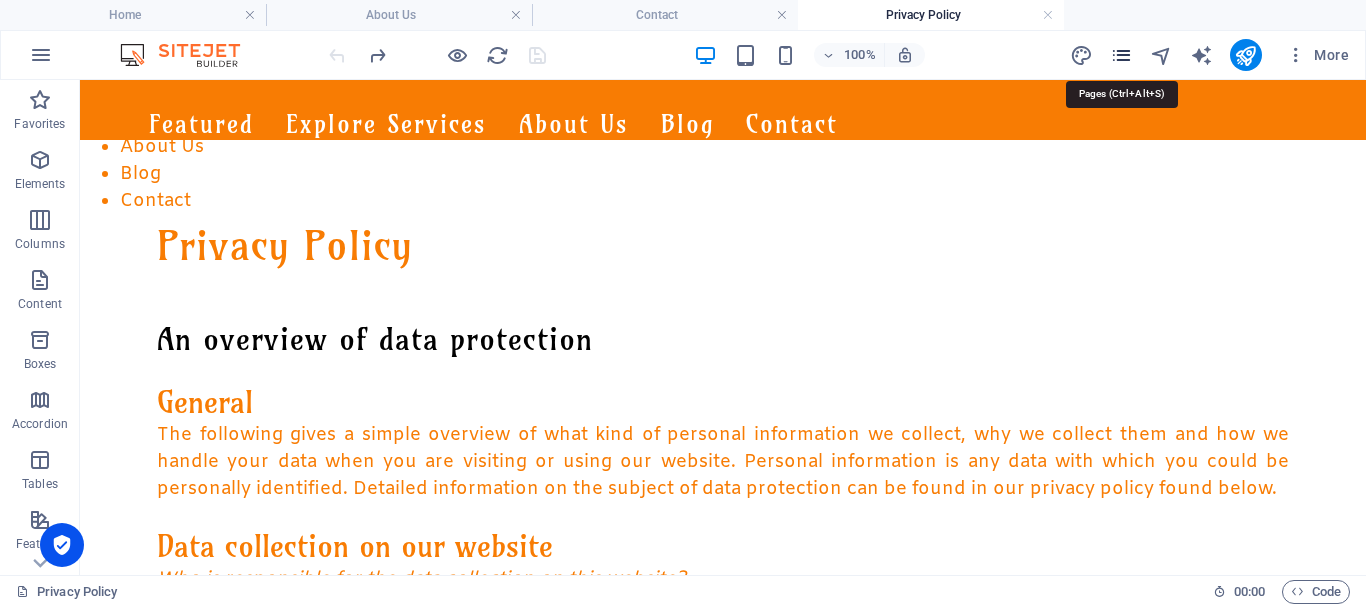 click at bounding box center [1121, 55] 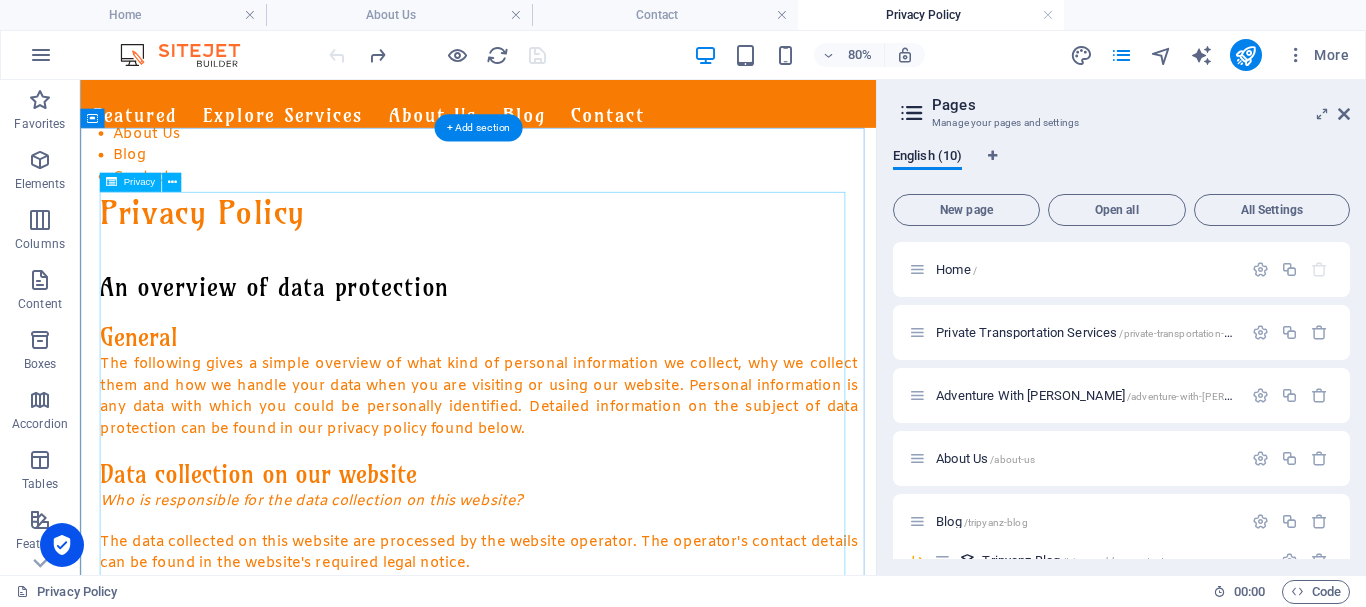click on "Privacy Policy
An overview of data protection
General
The following gives a simple overview of what kind of personal information we collect, why we collect them and how we handle your data when you are visiting or using our website. Personal information is any data with which you could be personally identified. Detailed information on the subject of data protection can be found in our privacy policy found below.
Data collection on our website
Who is responsible for the data collection on this website?
The data collected on this website are processed by the website operator. The operator's contact details can be found in the website's required legal notice.
How do we collect your data?
Some data are collected when you provide them to us. This could, for example, be data you enter in a contact form.
What do we use your data for?
Part of the data is collected to ensure the proper functioning of the website. Other data can be used to analyze how visitors use the site." at bounding box center [577, 4280] 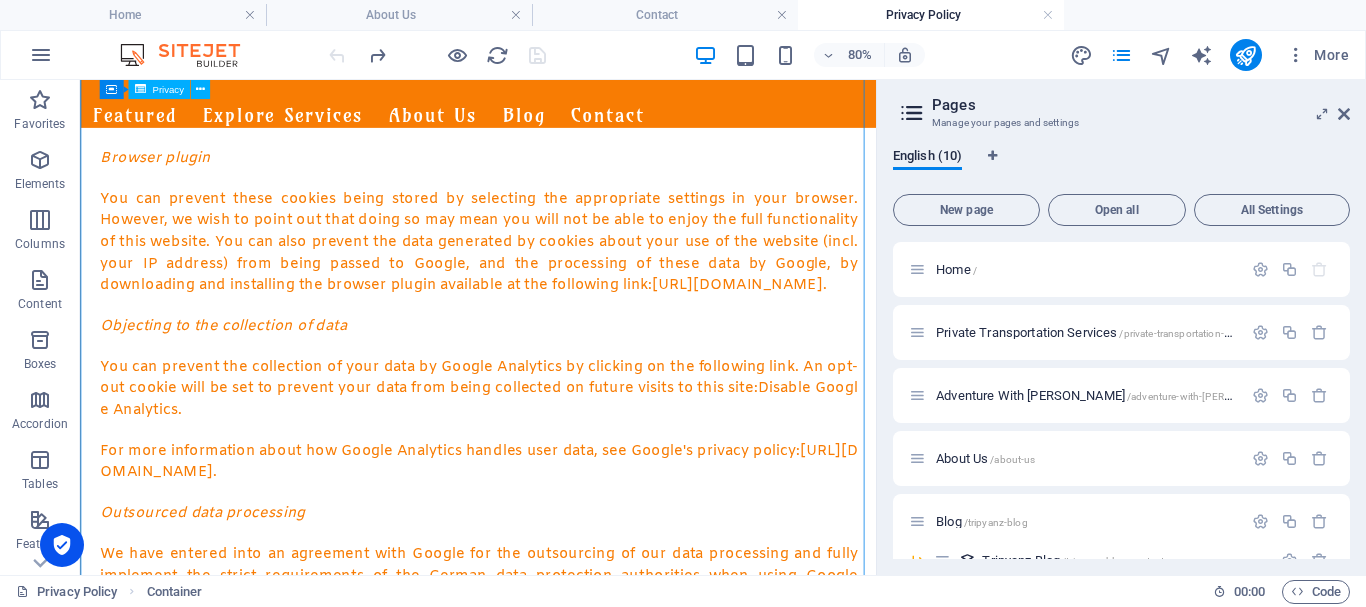 scroll, scrollTop: 5696, scrollLeft: 0, axis: vertical 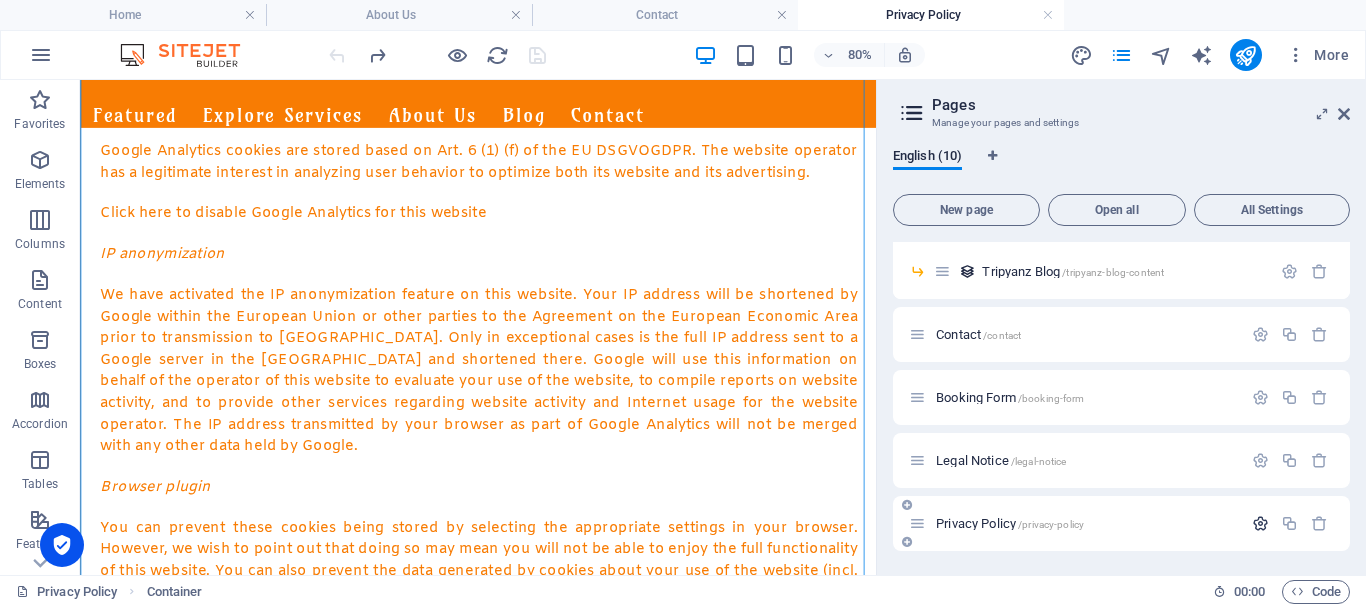 click at bounding box center [1260, 523] 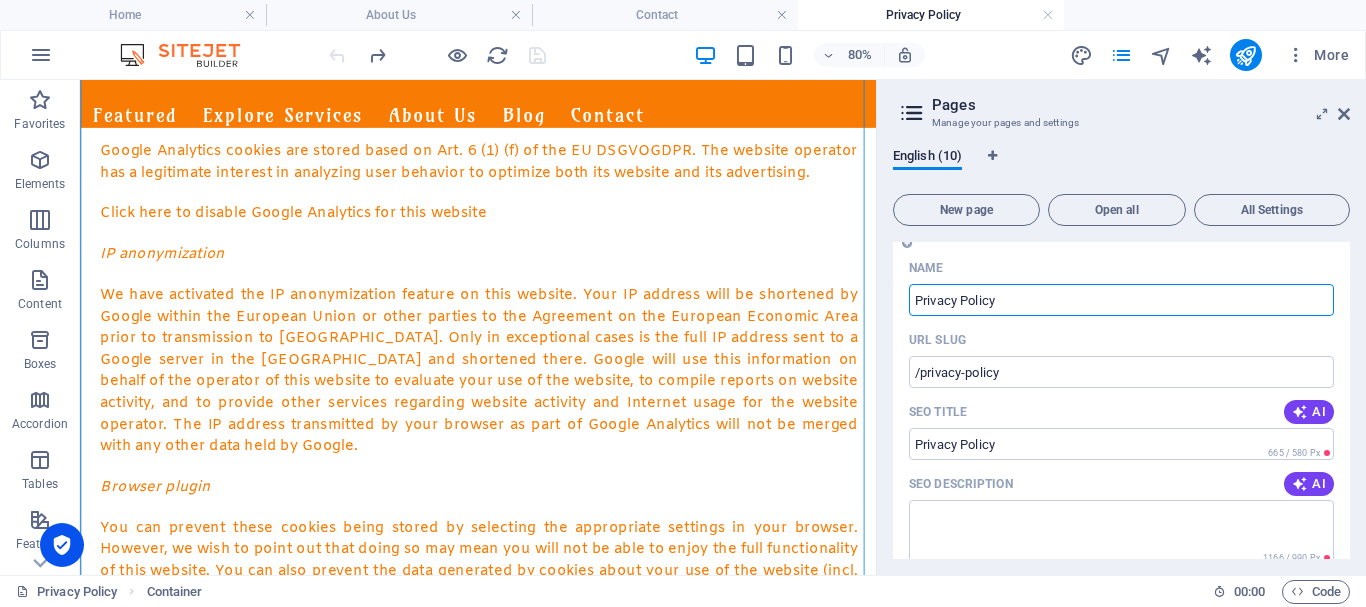 scroll, scrollTop: 488, scrollLeft: 0, axis: vertical 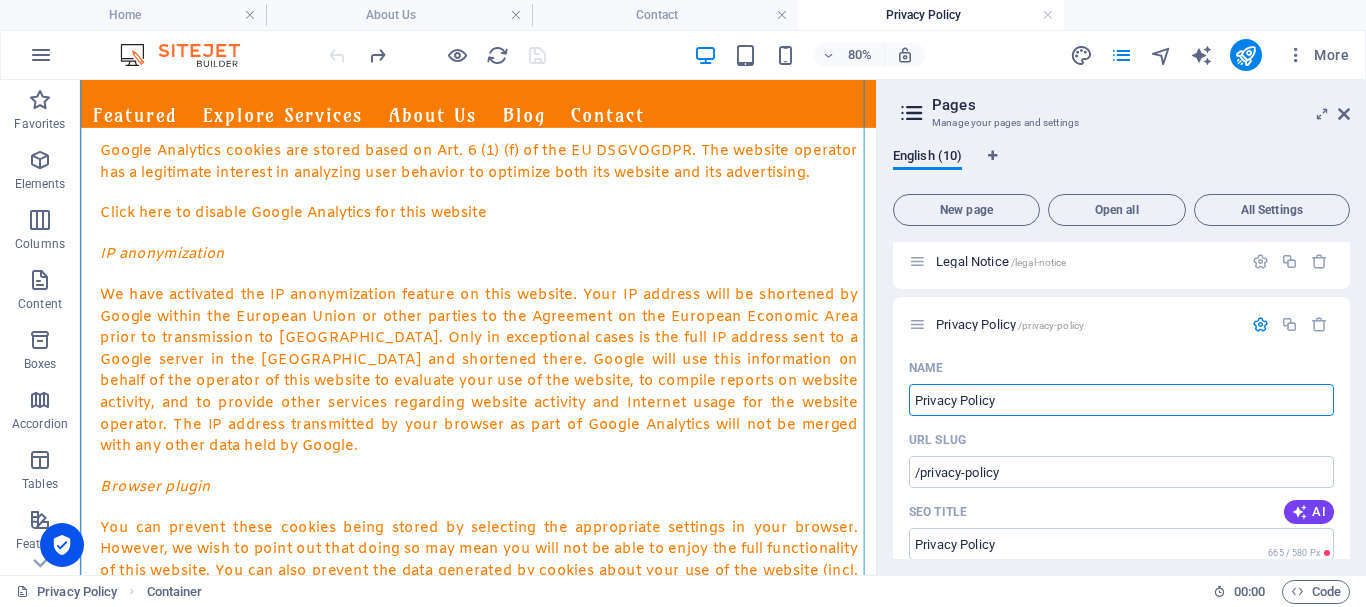 drag, startPoint x: 999, startPoint y: 400, endPoint x: 887, endPoint y: 412, distance: 112.64102 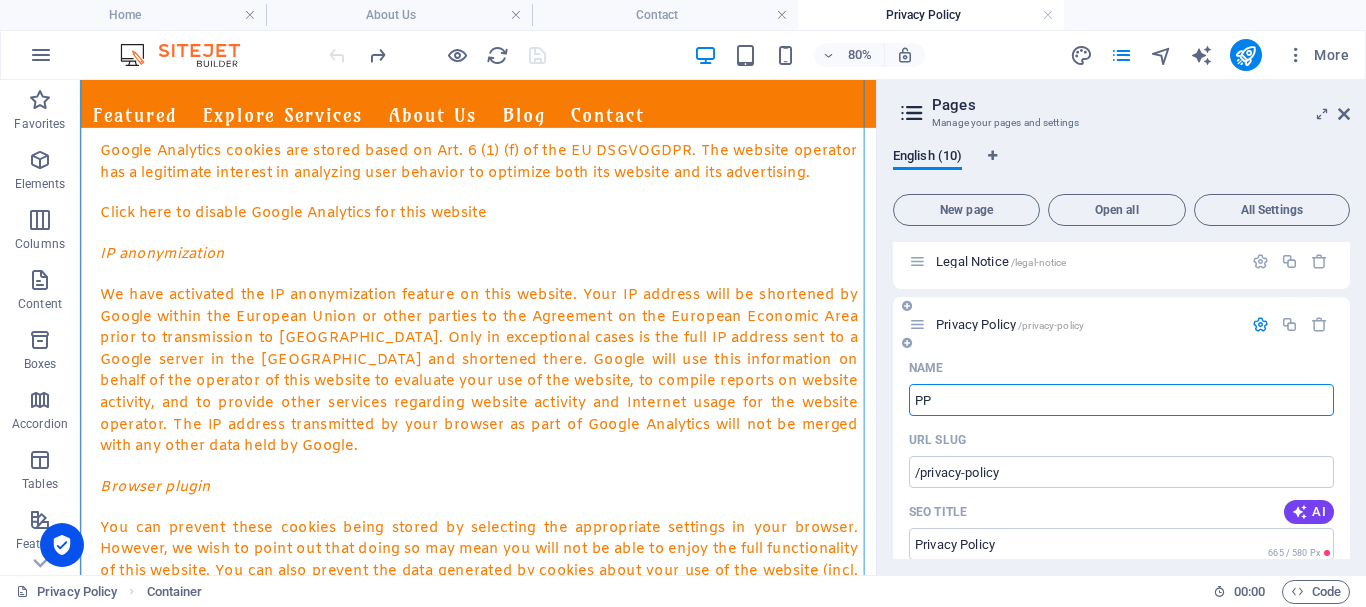 click on "Name" at bounding box center (1121, 368) 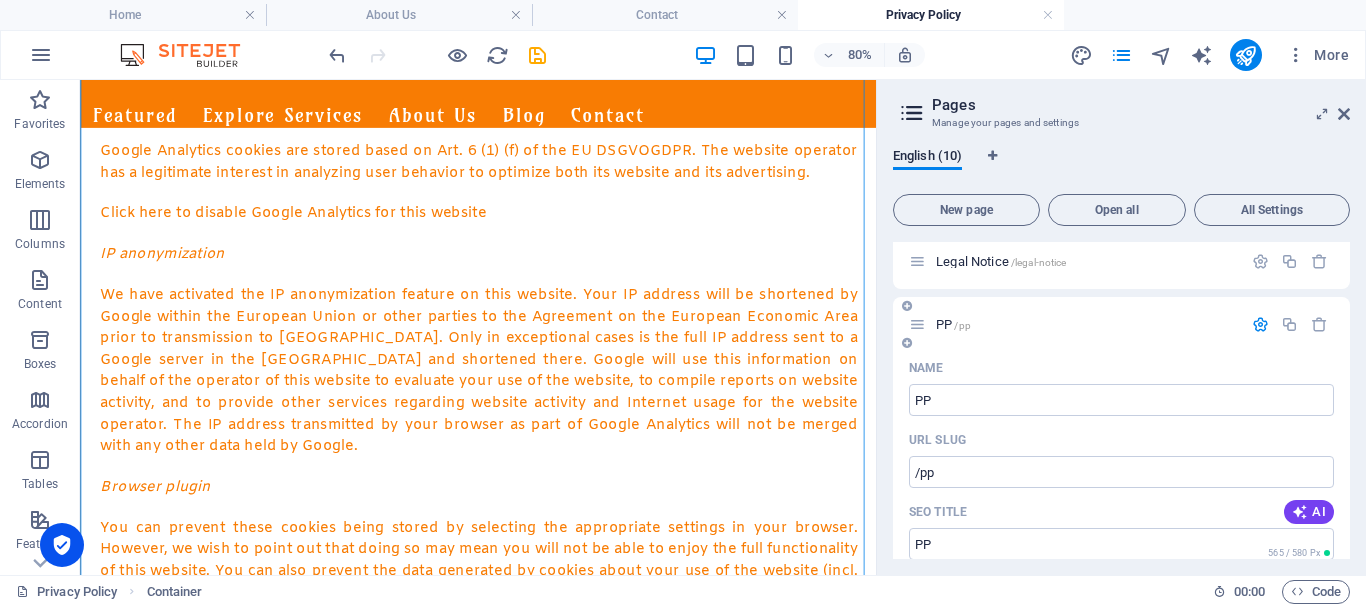 type on "PP" 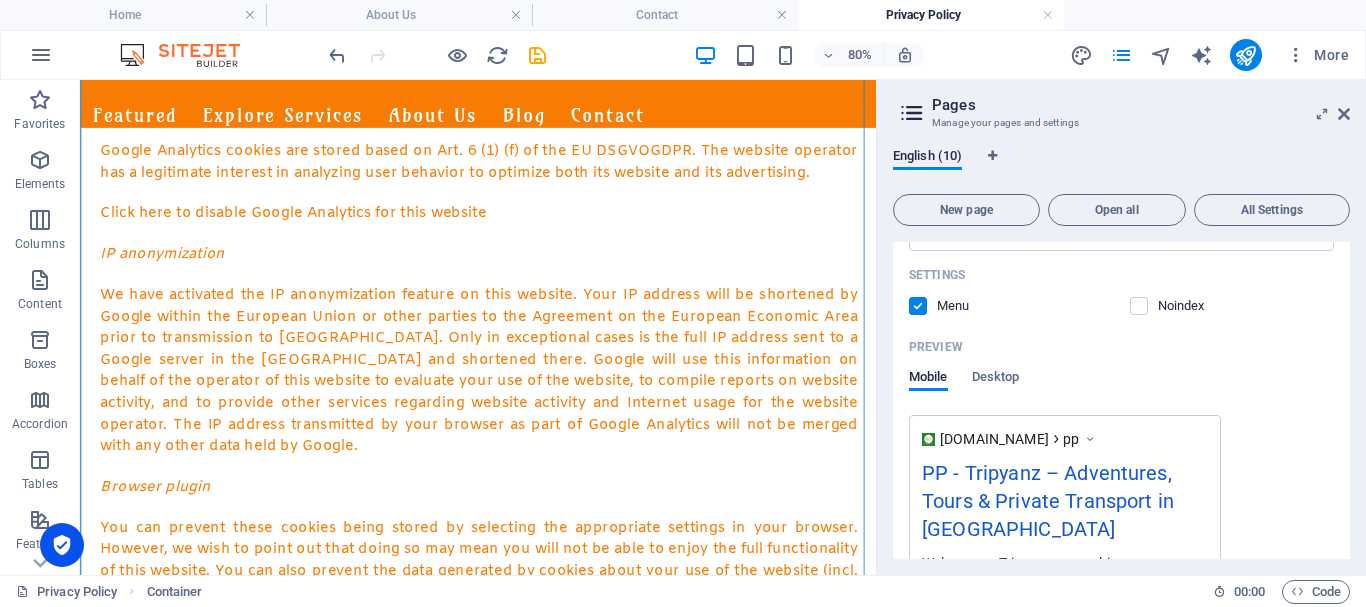 scroll, scrollTop: 988, scrollLeft: 0, axis: vertical 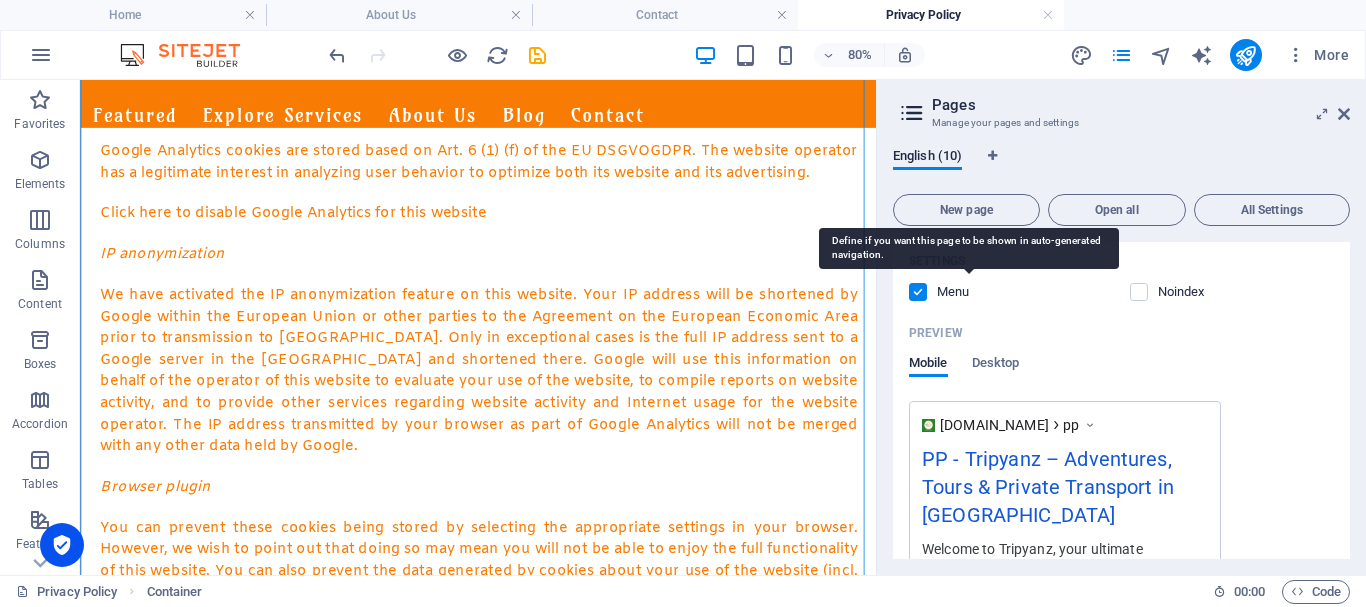 click on "Menu" at bounding box center [969, 292] 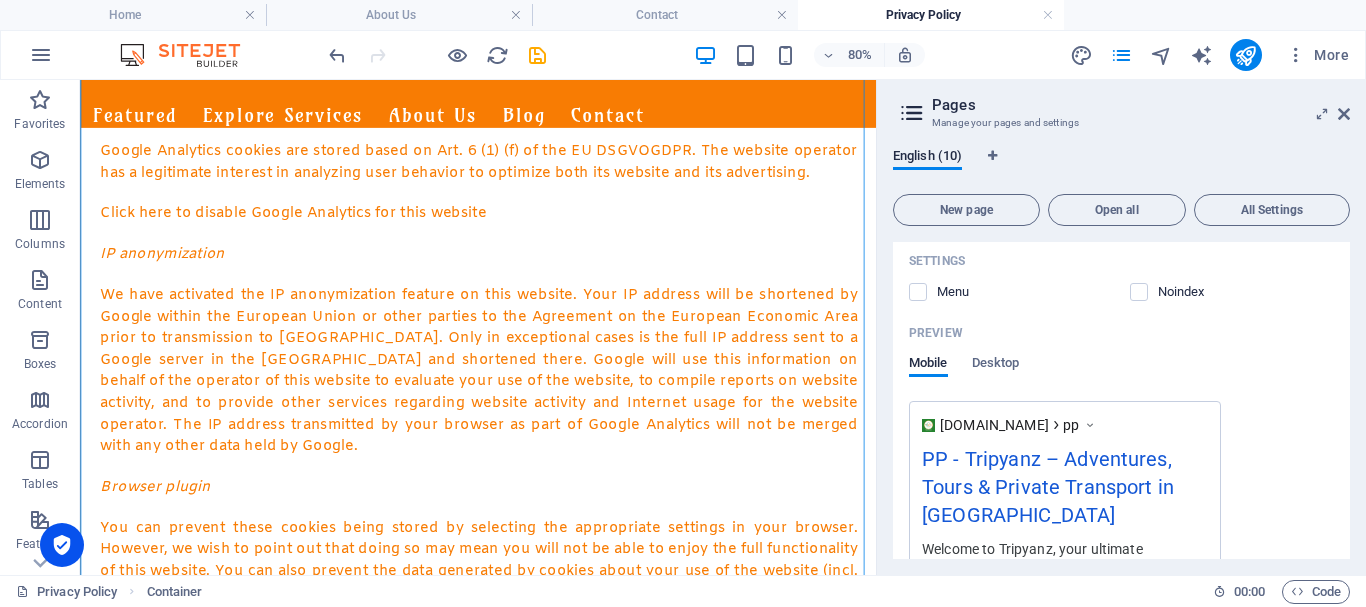 scroll, scrollTop: 1170, scrollLeft: 0, axis: vertical 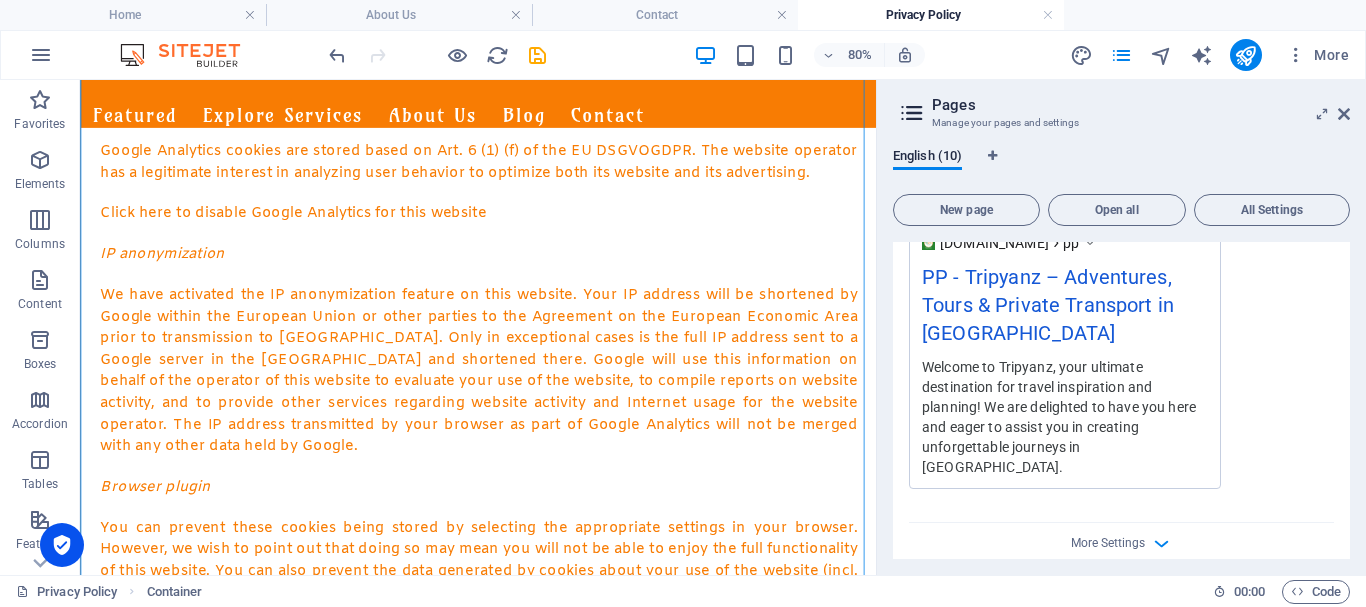 drag, startPoint x: 1140, startPoint y: 529, endPoint x: 1122, endPoint y: 511, distance: 25.455845 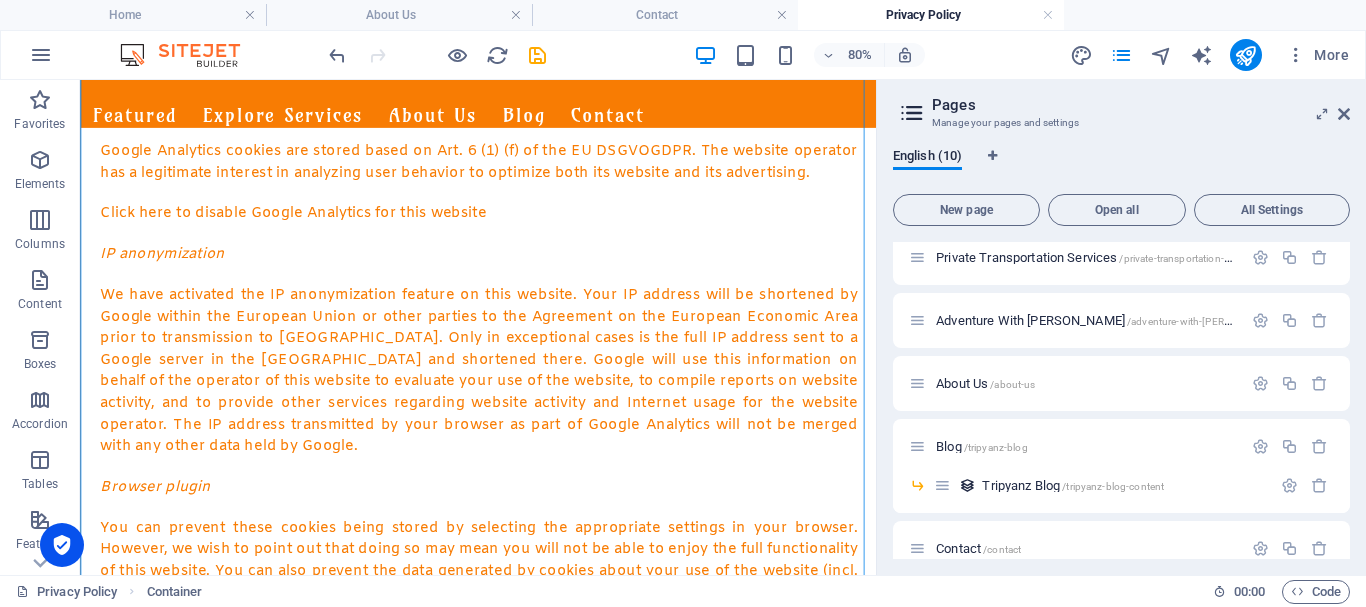 scroll, scrollTop: 0, scrollLeft: 0, axis: both 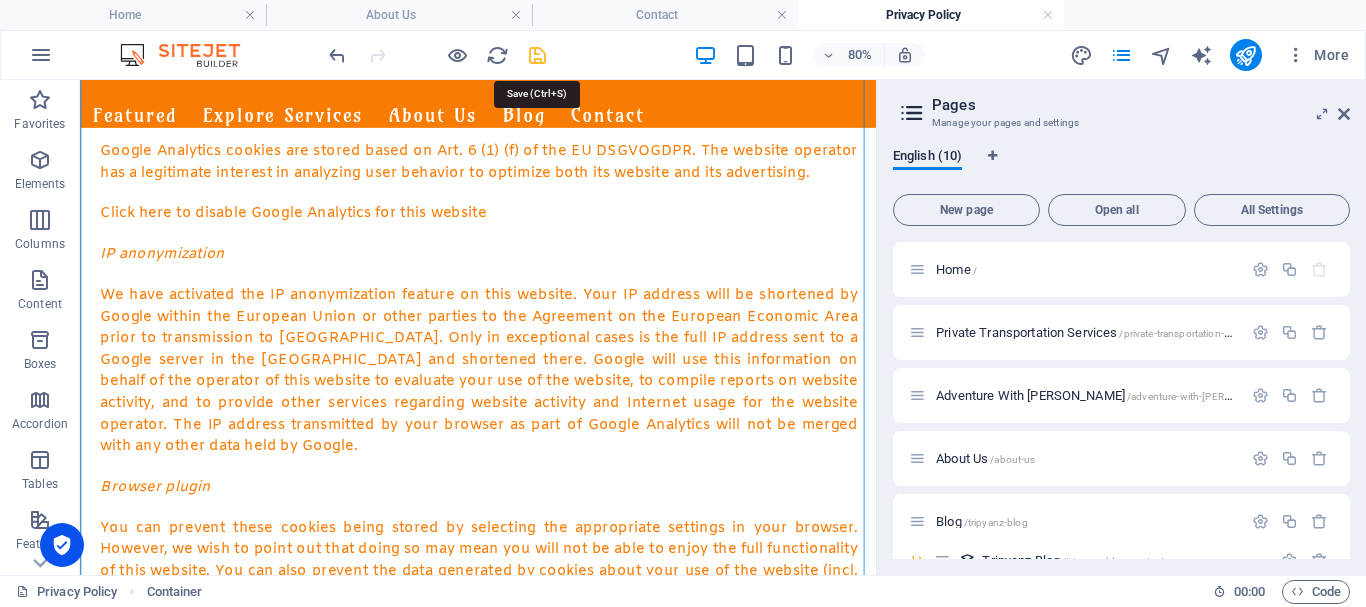 drag, startPoint x: 537, startPoint y: 52, endPoint x: 1033, endPoint y: 179, distance: 512.001 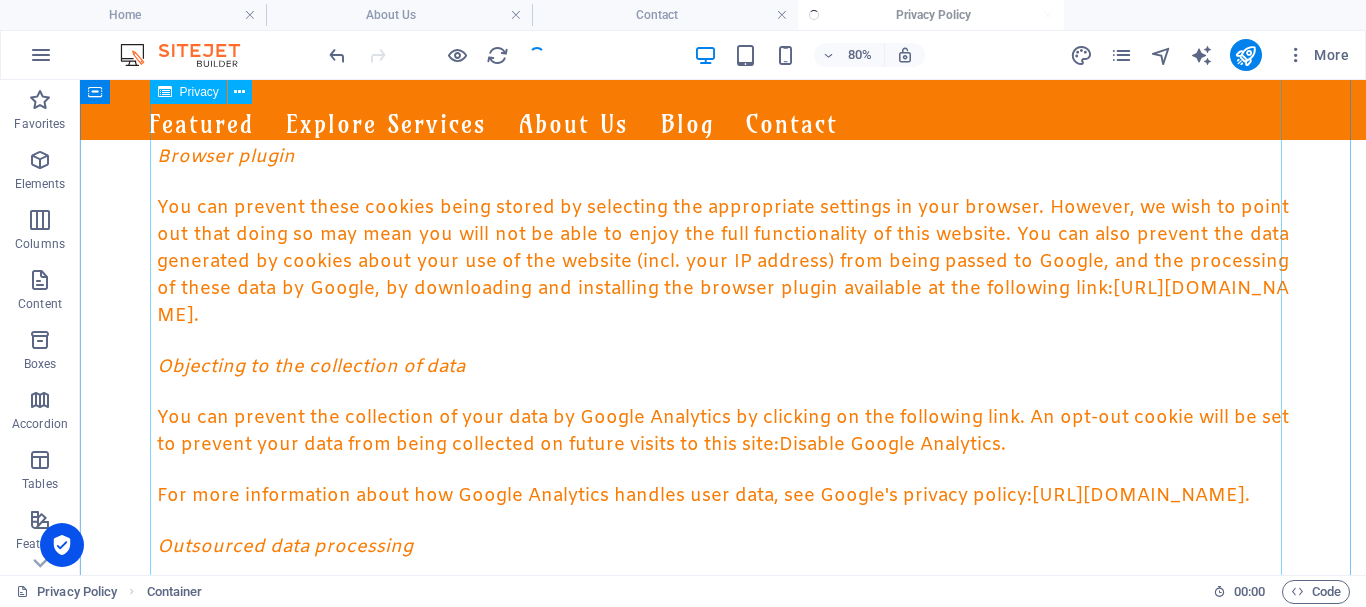 scroll, scrollTop: 5318, scrollLeft: 0, axis: vertical 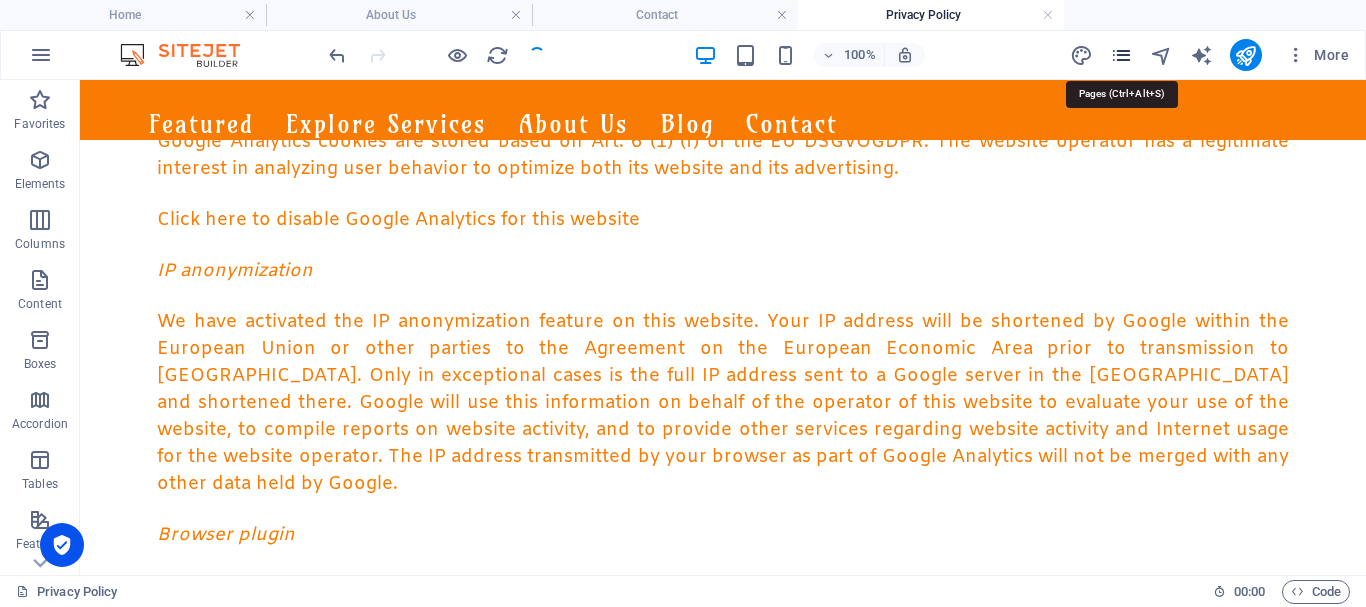 click at bounding box center [1121, 55] 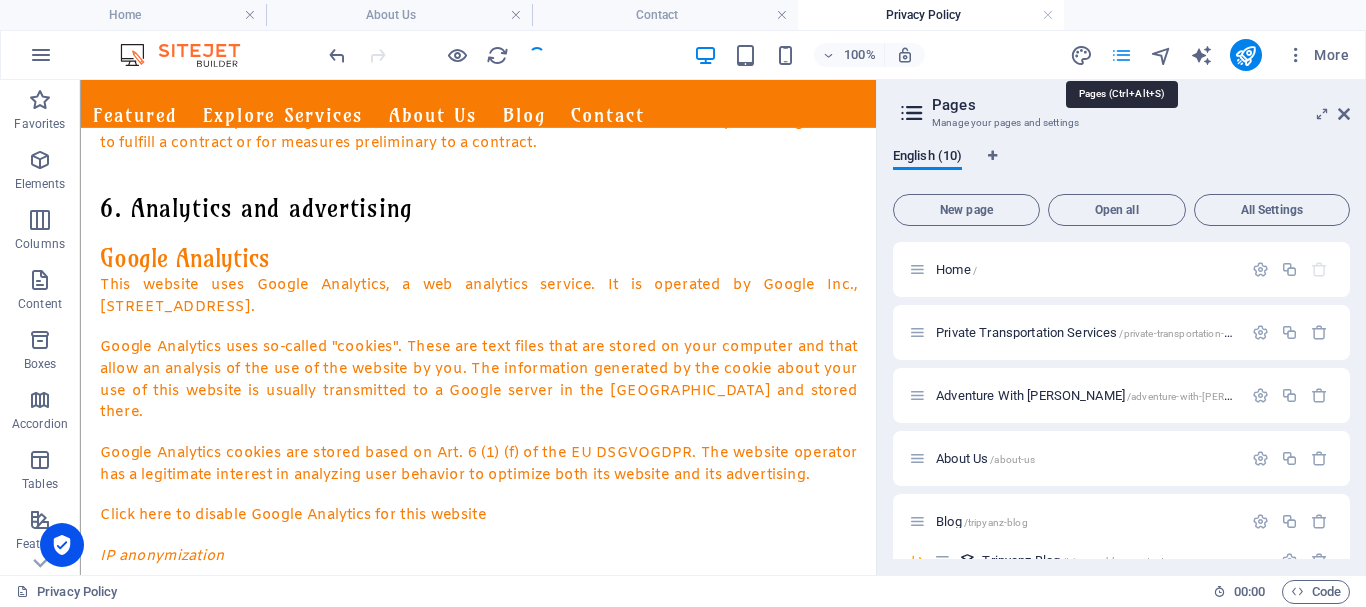 scroll, scrollTop: 5696, scrollLeft: 0, axis: vertical 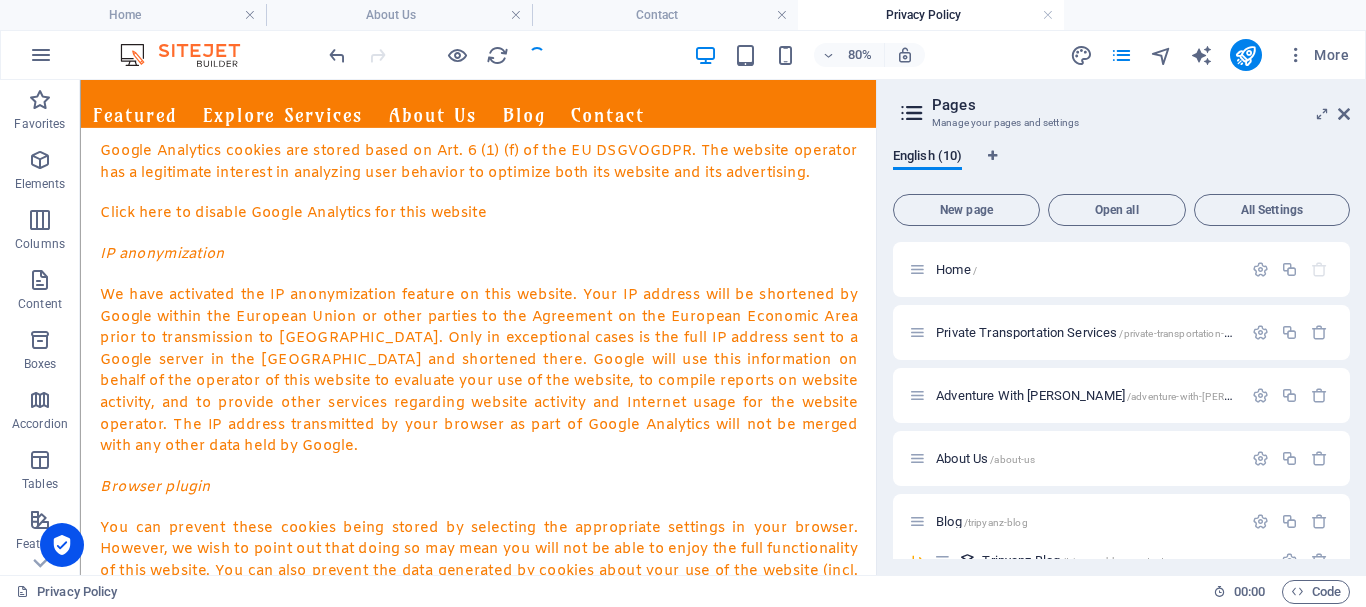 click on "New page" at bounding box center [966, 210] 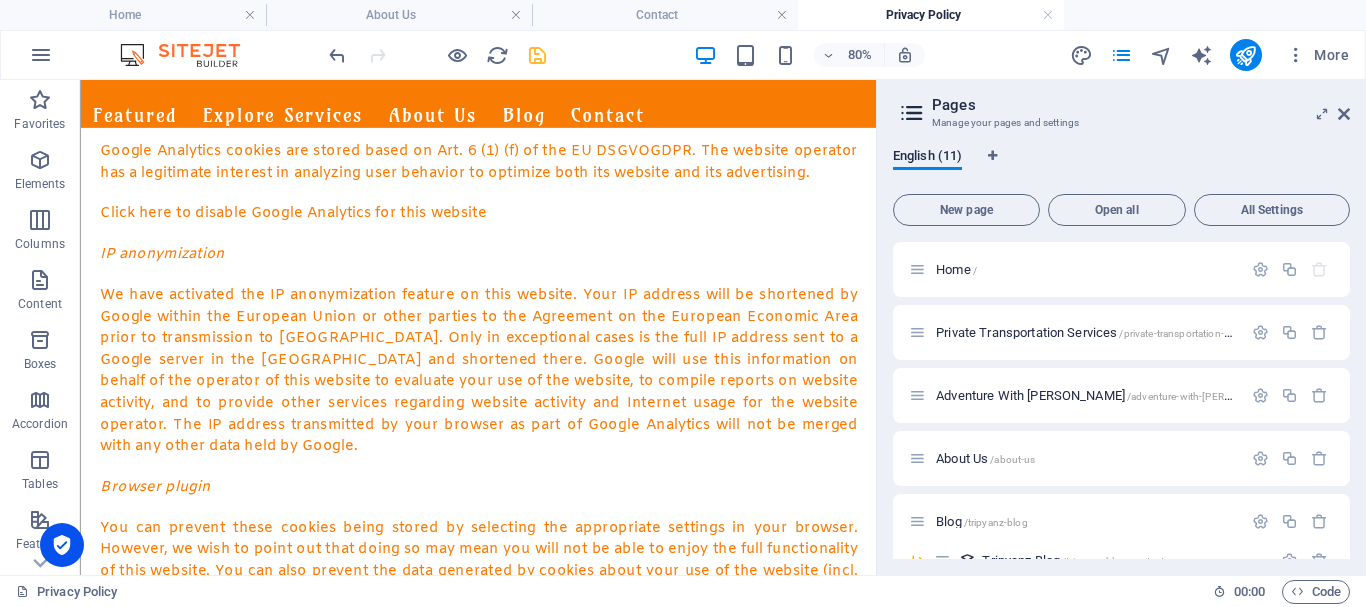 scroll, scrollTop: 551, scrollLeft: 0, axis: vertical 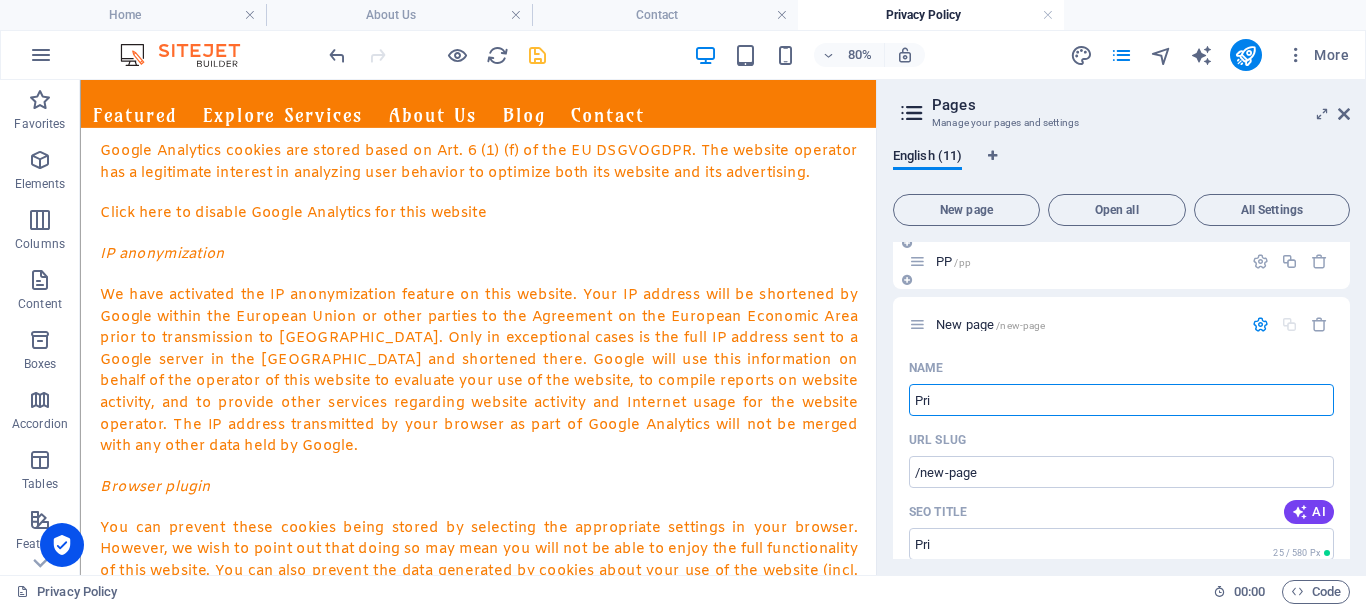 type on "Priv" 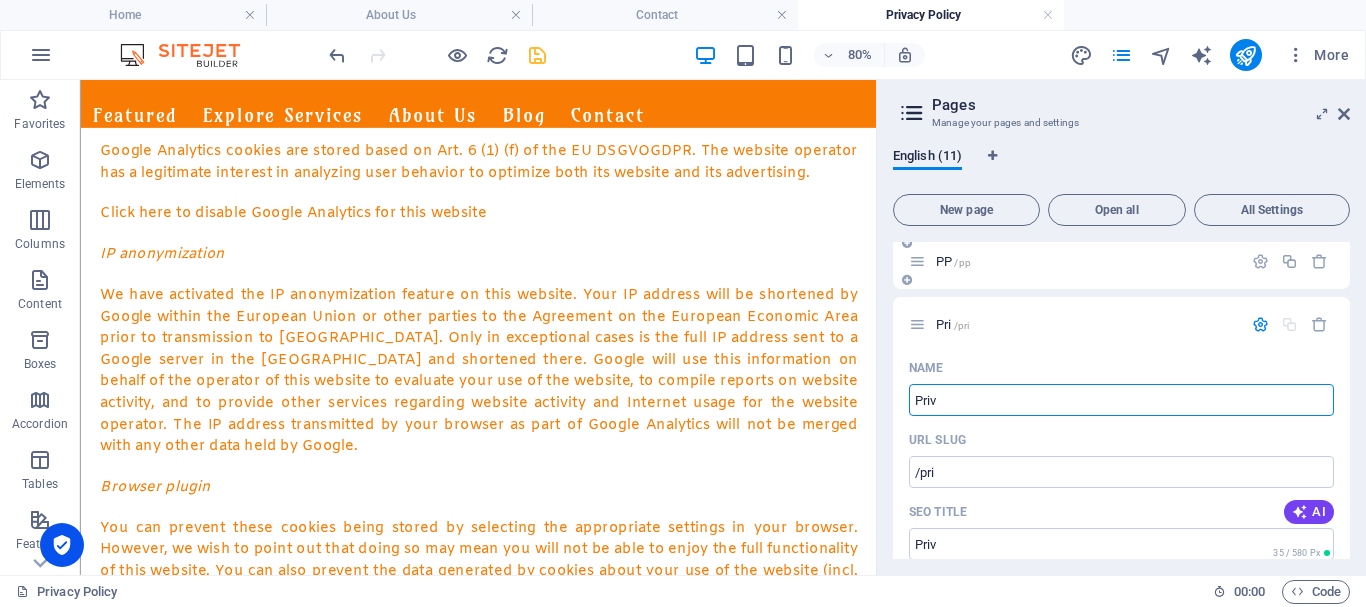 type on "/pri" 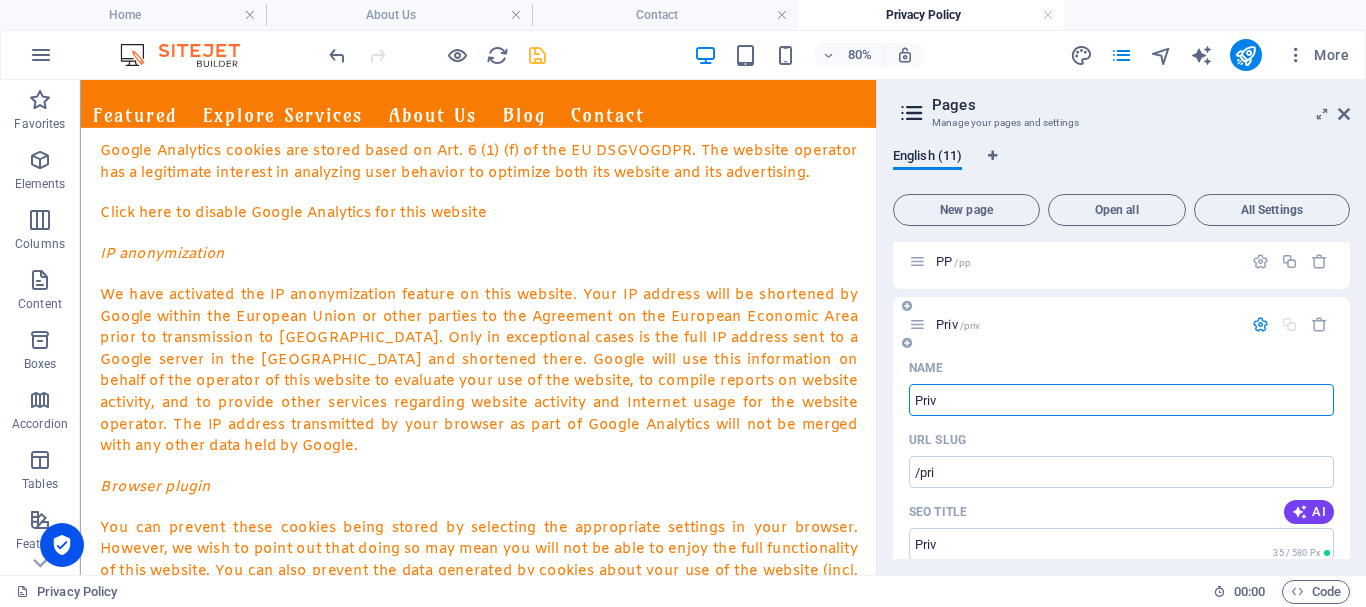 type on "Priv" 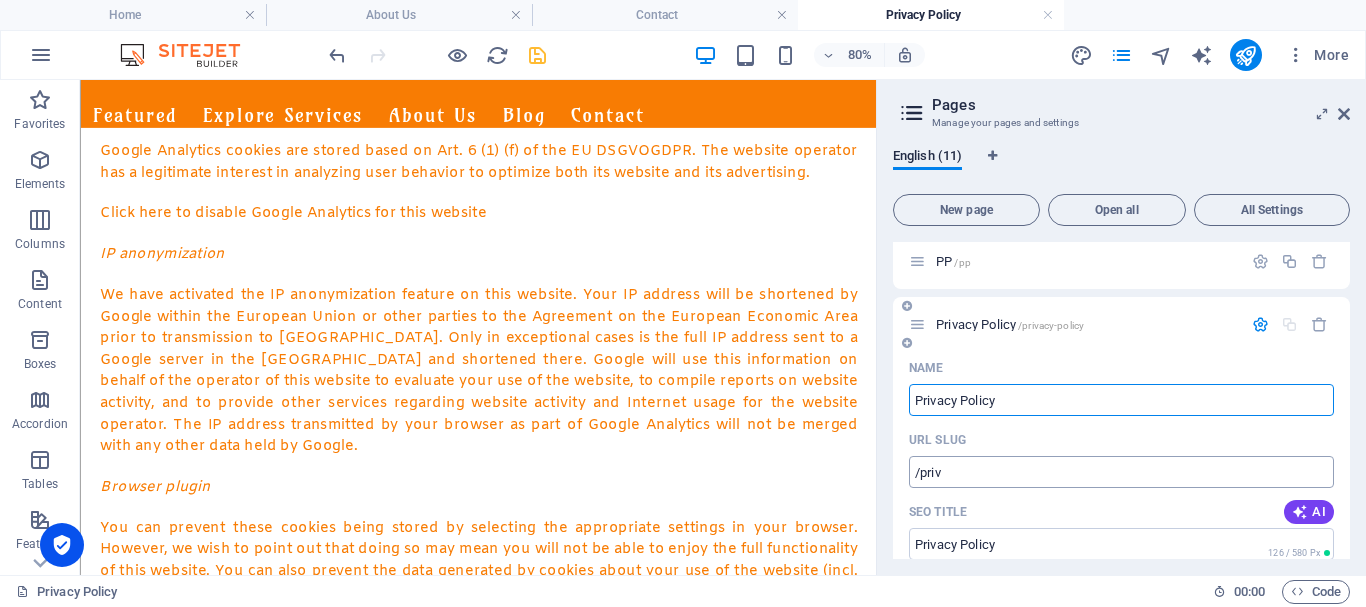 type on "Privacy Policy" 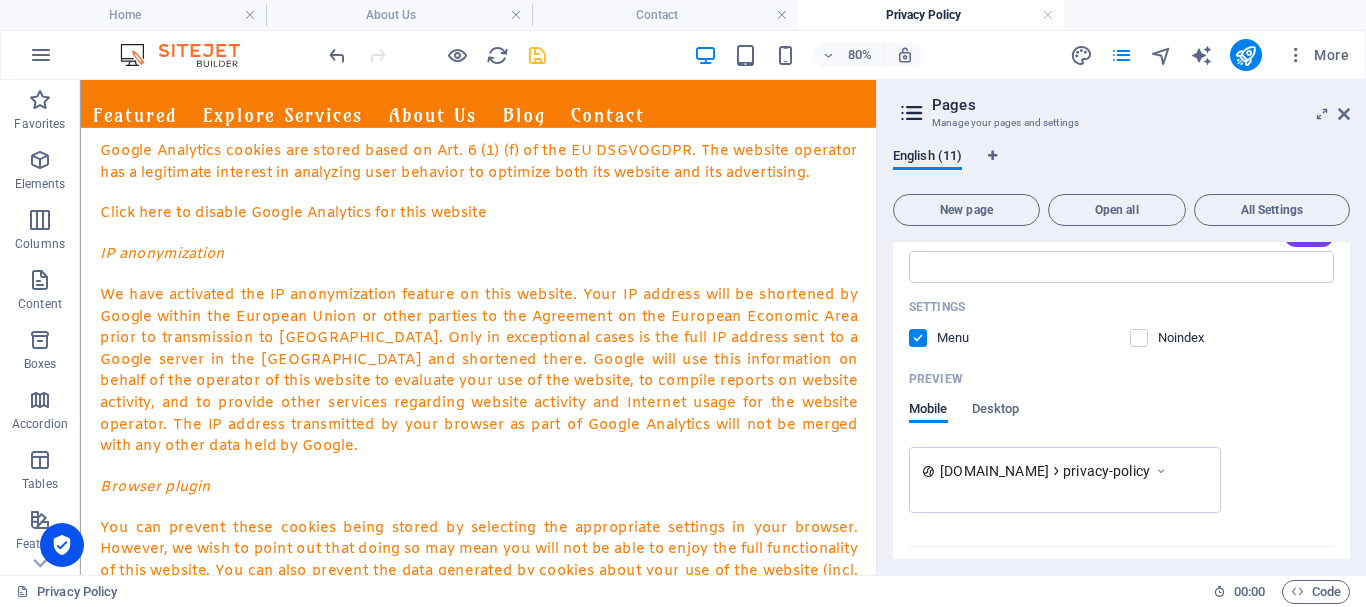 scroll, scrollTop: 1049, scrollLeft: 0, axis: vertical 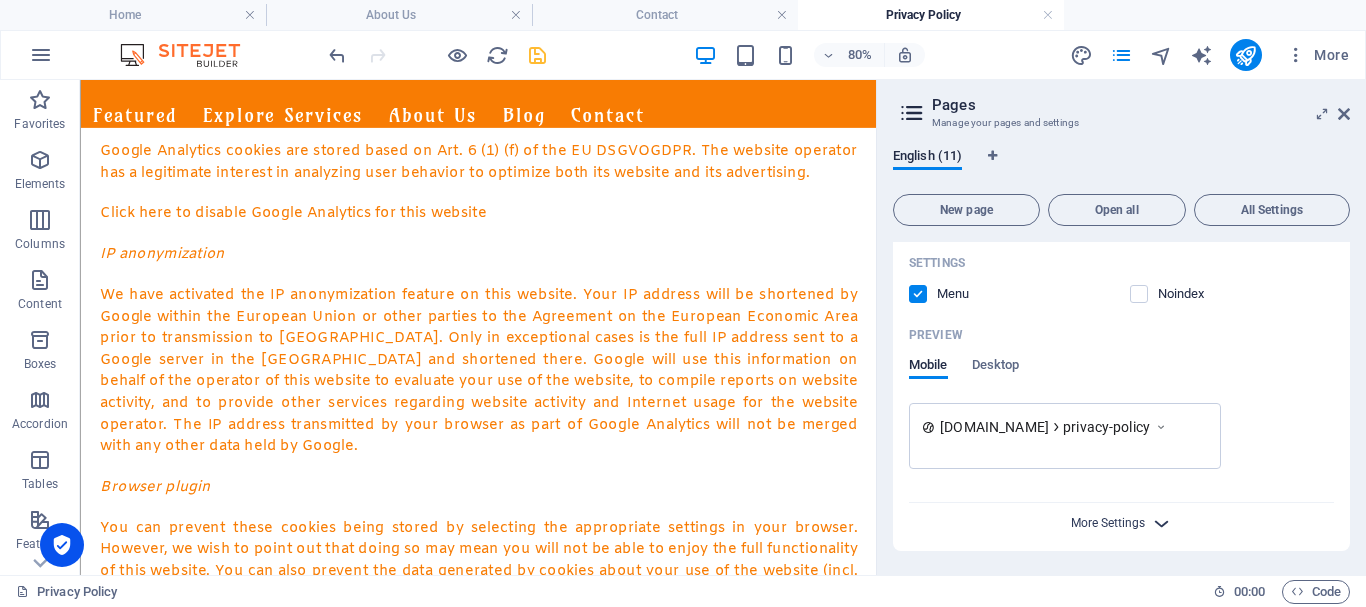 click on "More Settings" at bounding box center [1108, 523] 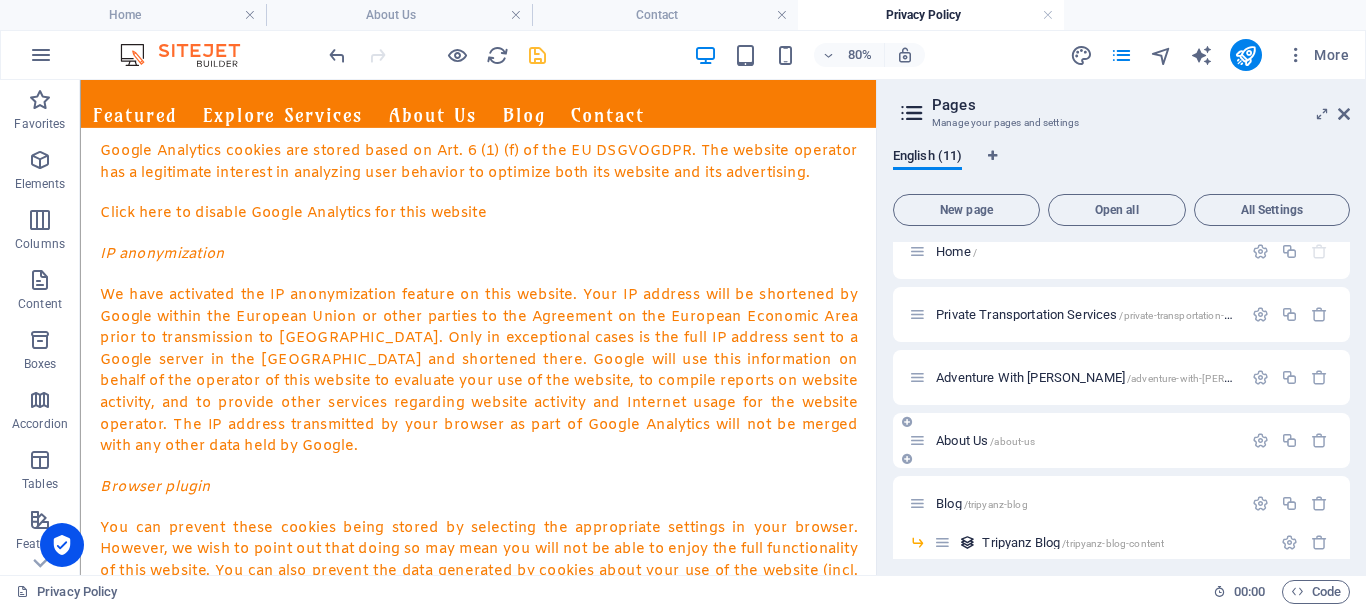 scroll, scrollTop: 0, scrollLeft: 0, axis: both 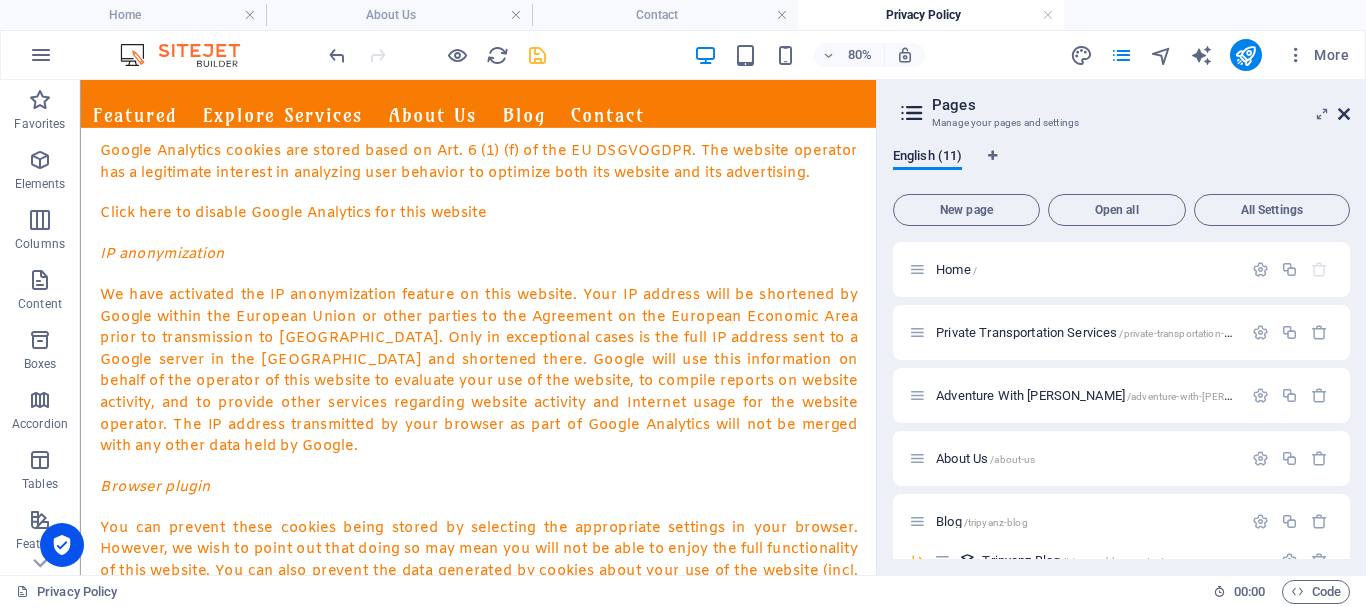 click at bounding box center [1344, 114] 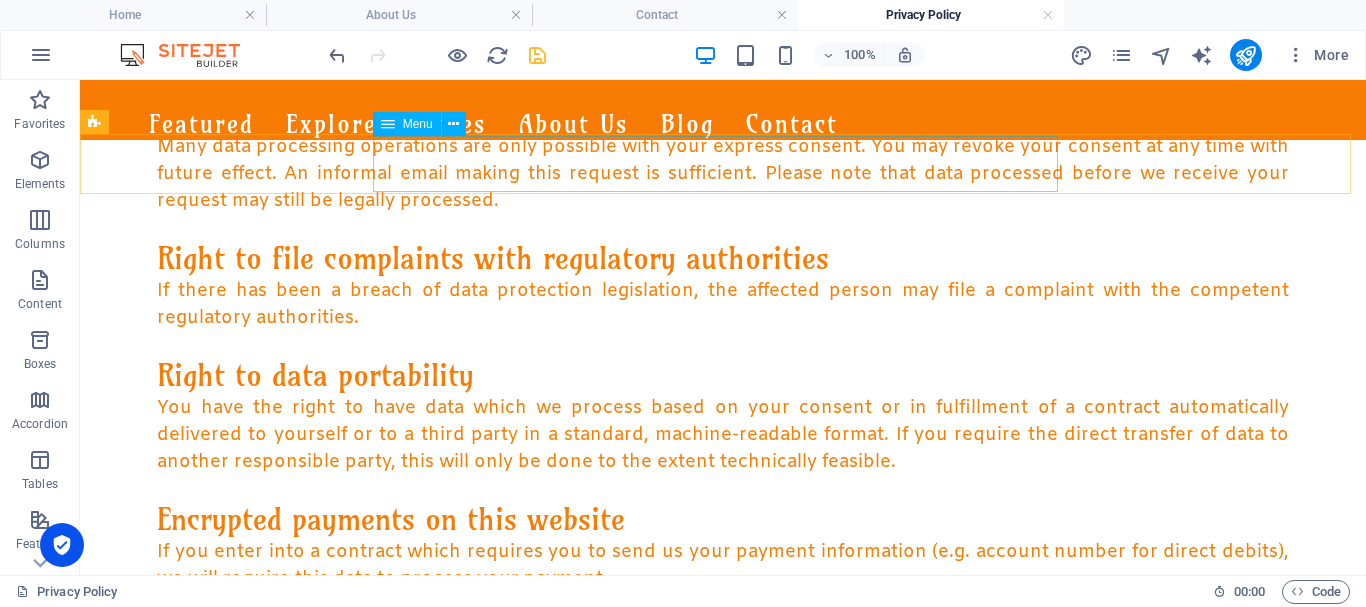 scroll, scrollTop: 1818, scrollLeft: 0, axis: vertical 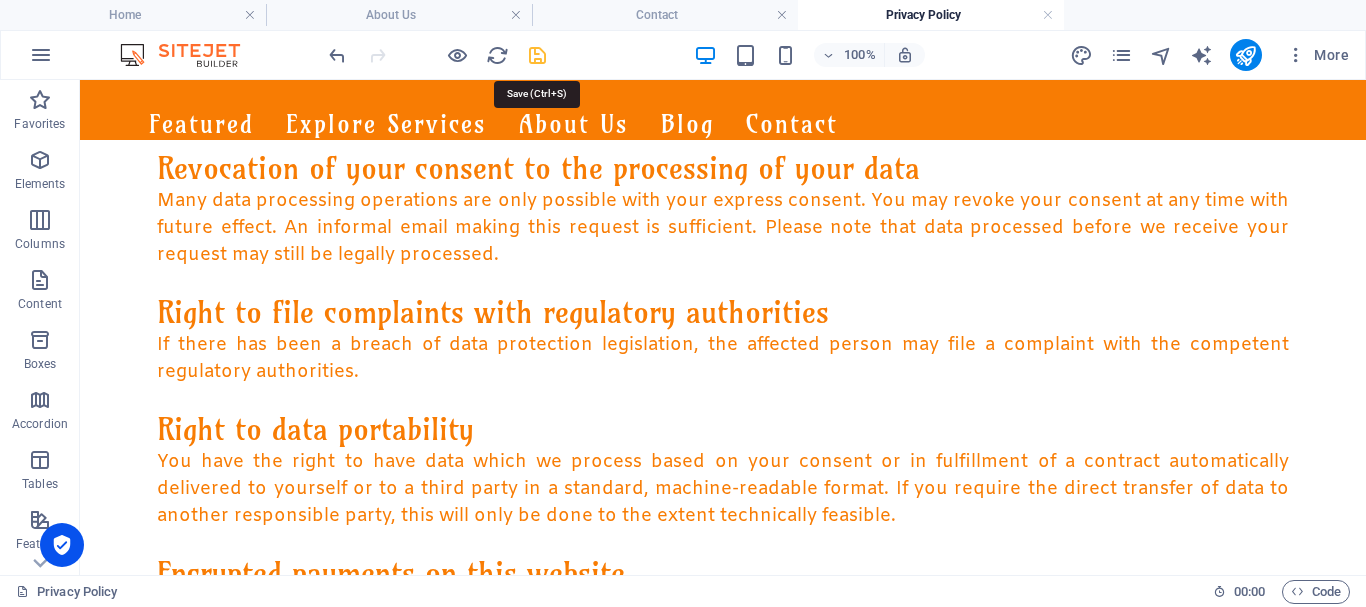 drag, startPoint x: 535, startPoint y: 49, endPoint x: 811, endPoint y: 136, distance: 289.3873 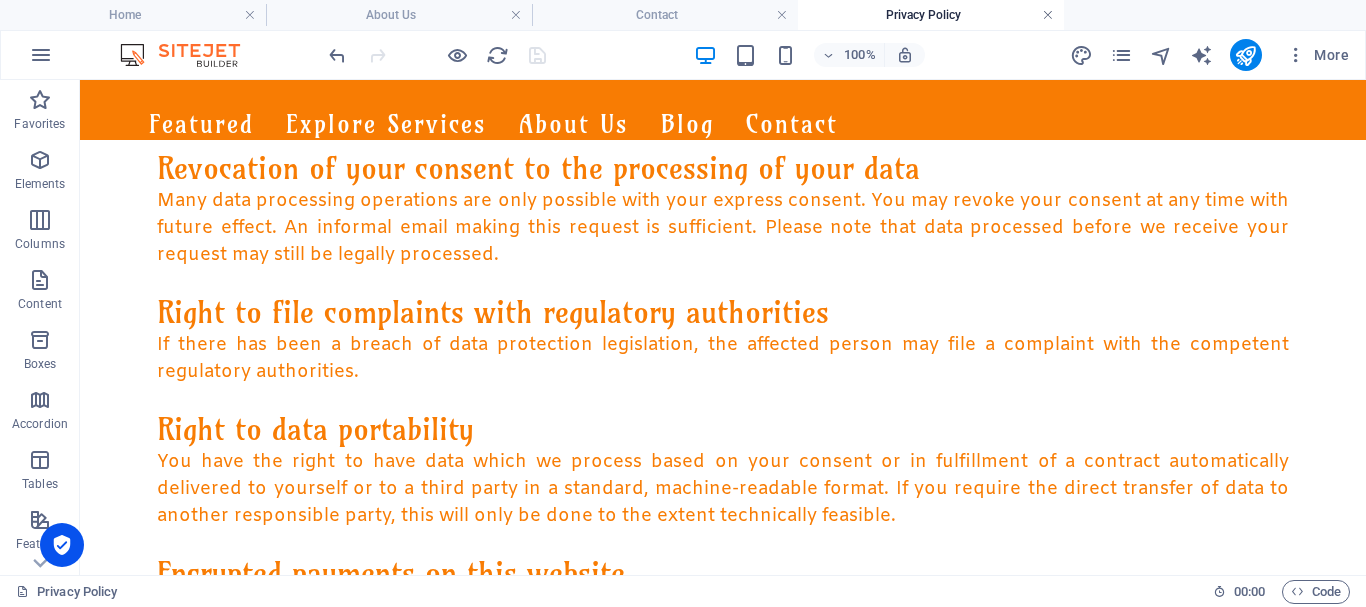 drag, startPoint x: 1050, startPoint y: 13, endPoint x: 702, endPoint y: 109, distance: 360.99863 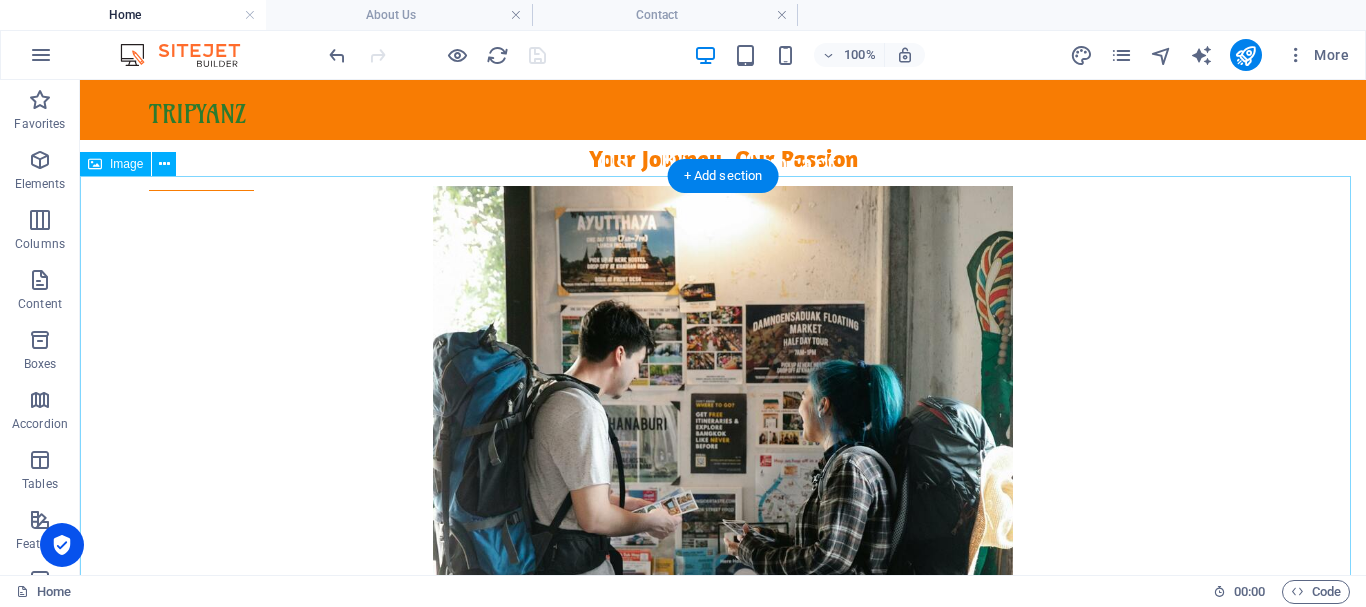 scroll, scrollTop: 1558, scrollLeft: 0, axis: vertical 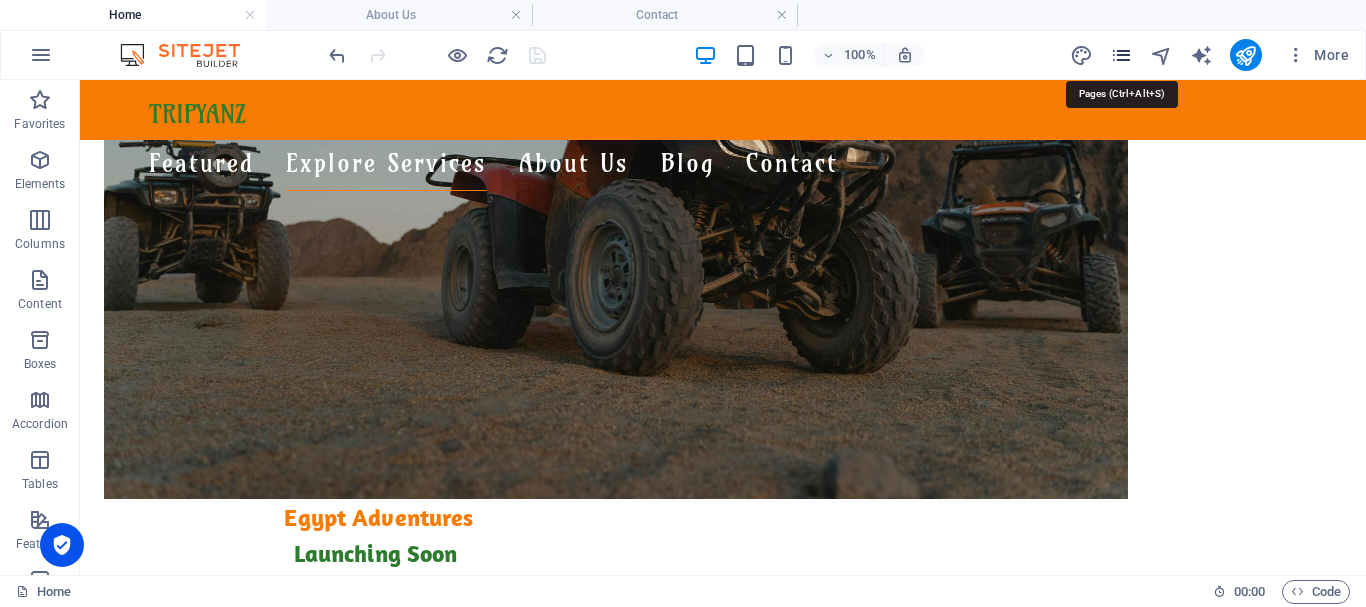 click at bounding box center [1121, 55] 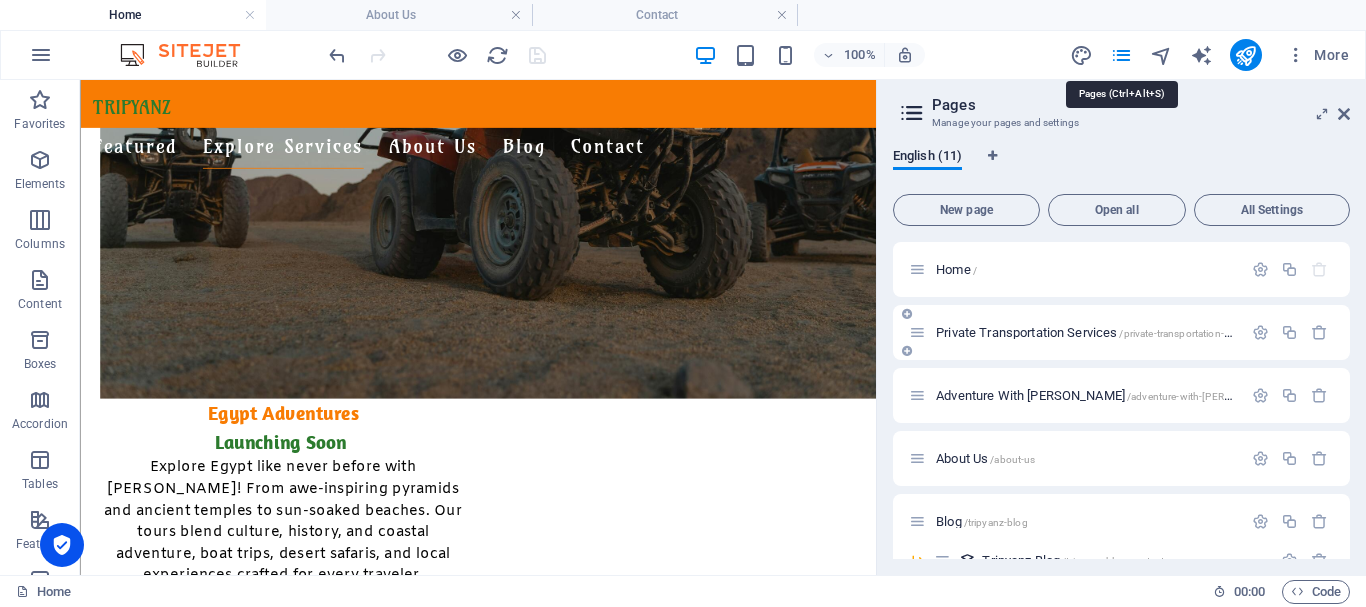scroll, scrollTop: 1431, scrollLeft: 0, axis: vertical 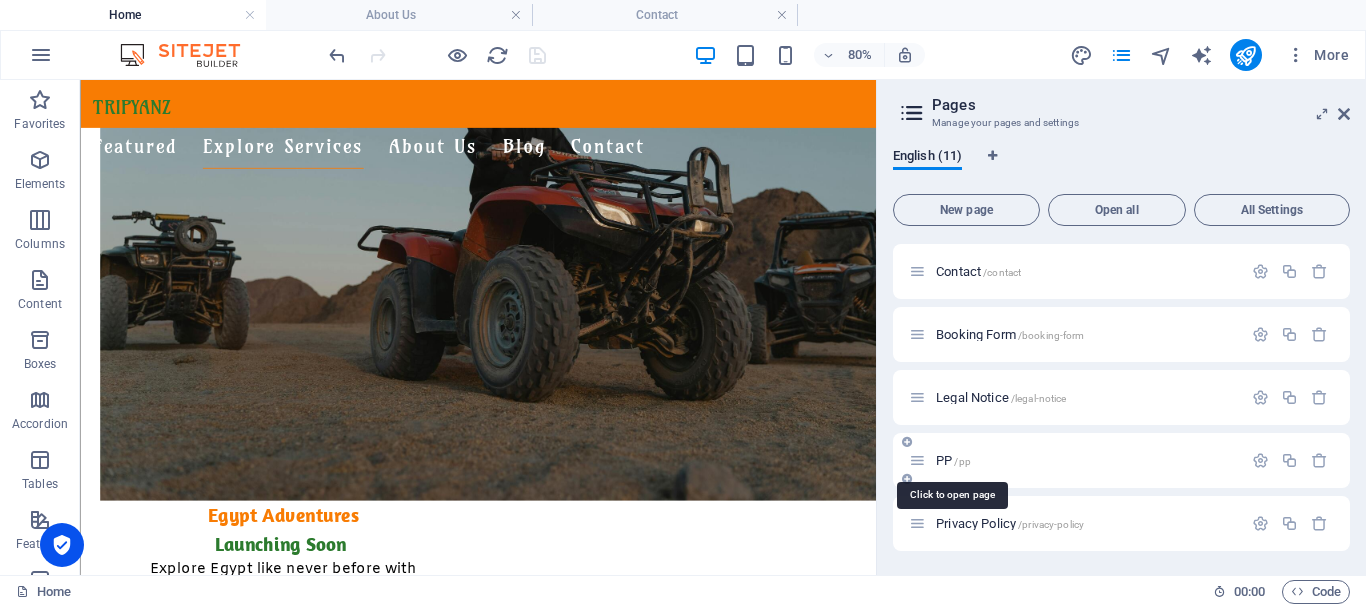 click on "PP /pp" at bounding box center [953, 460] 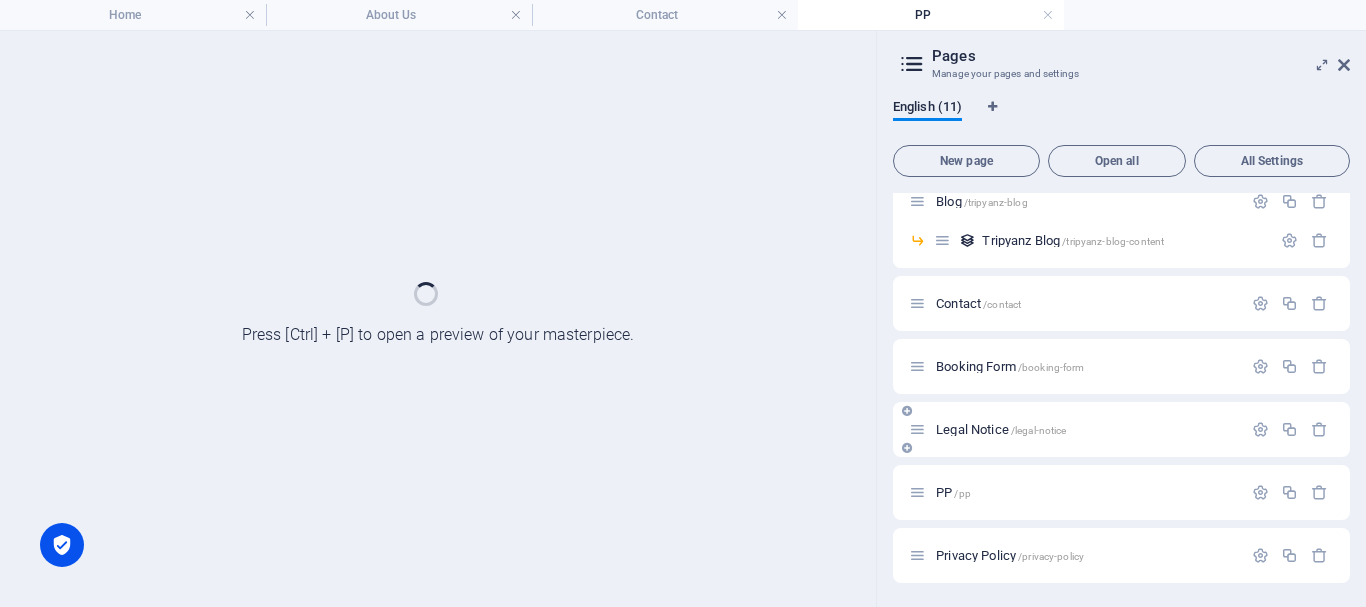 scroll, scrollTop: 271, scrollLeft: 0, axis: vertical 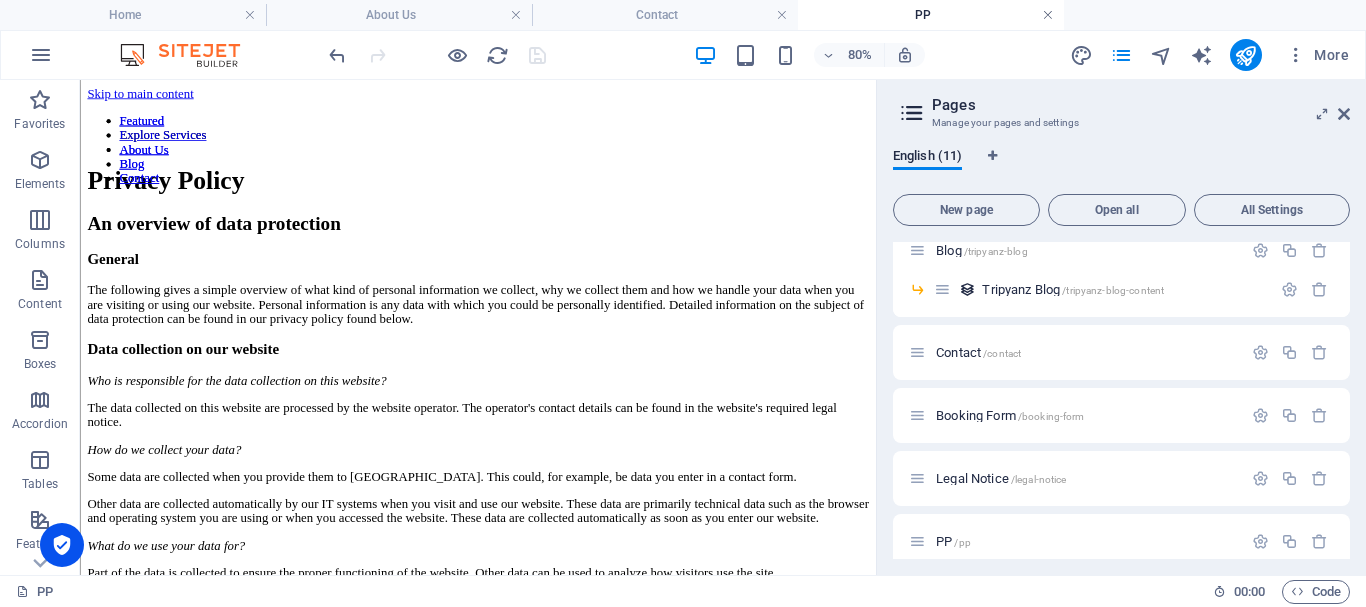click at bounding box center [1048, 15] 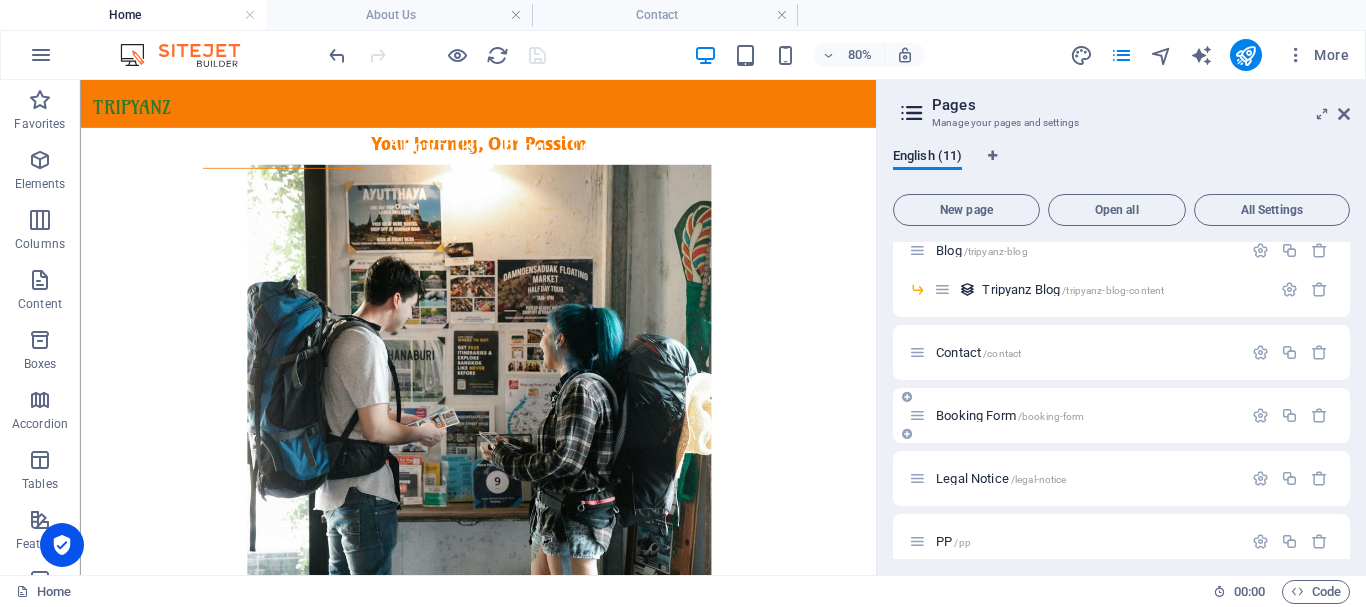 scroll, scrollTop: 1330, scrollLeft: 0, axis: vertical 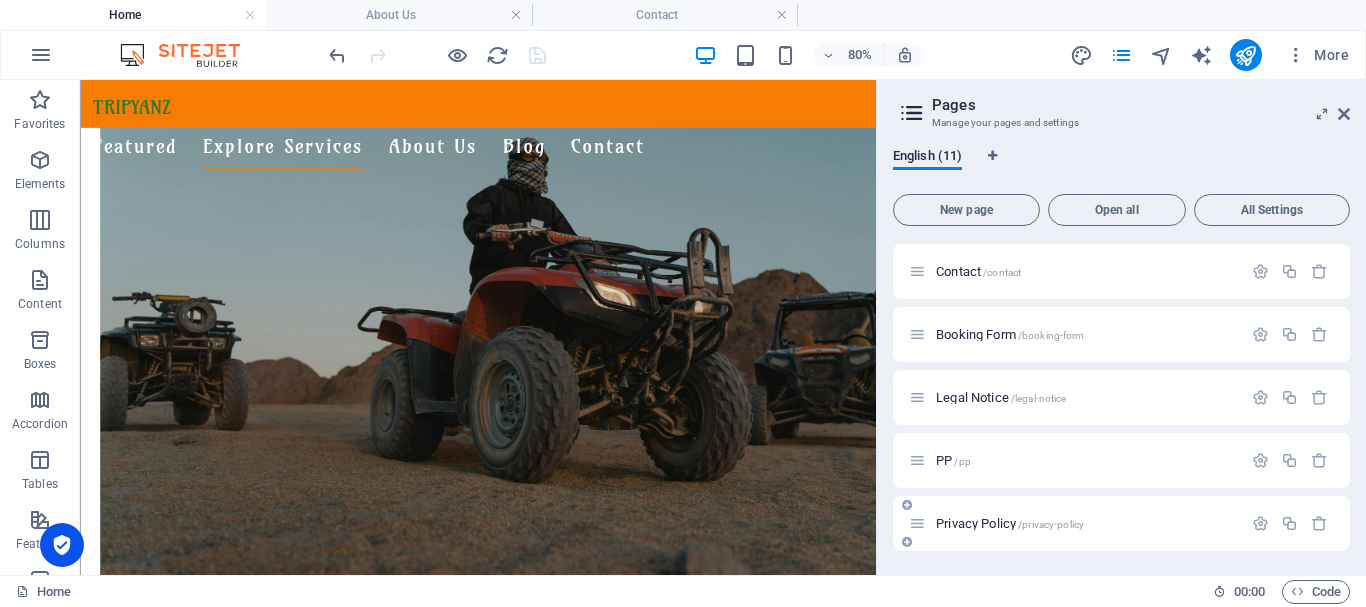 click on "Privacy Policy /privacy-policy" at bounding box center (1010, 523) 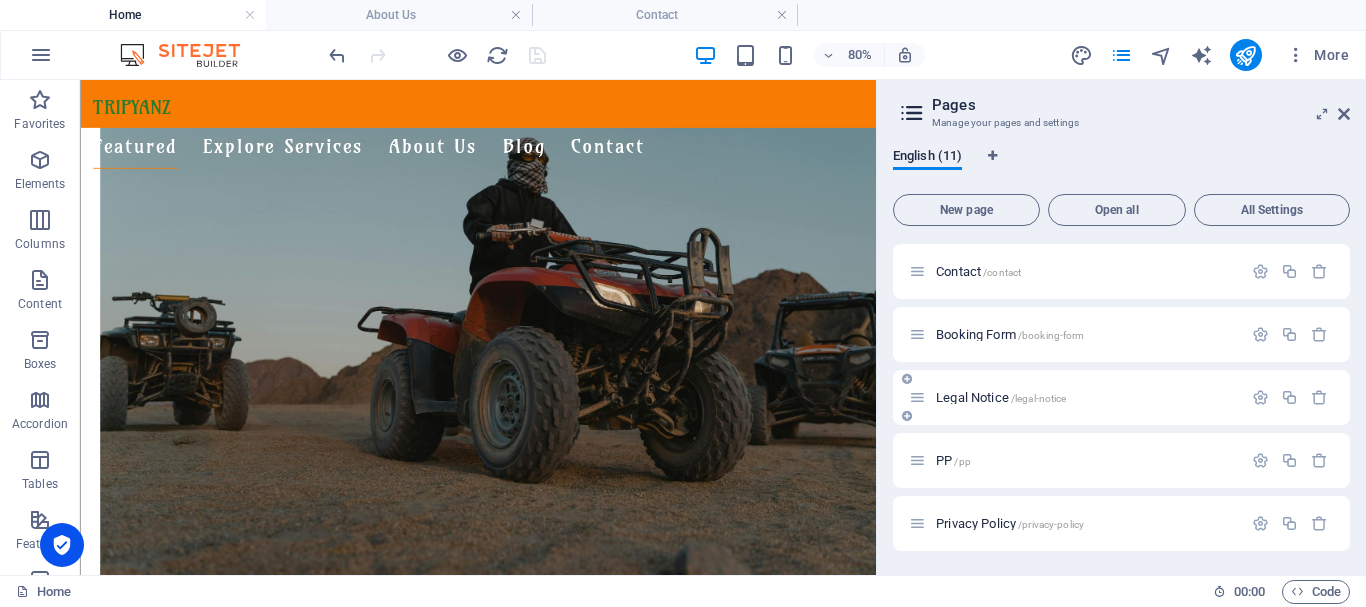 scroll, scrollTop: 0, scrollLeft: 0, axis: both 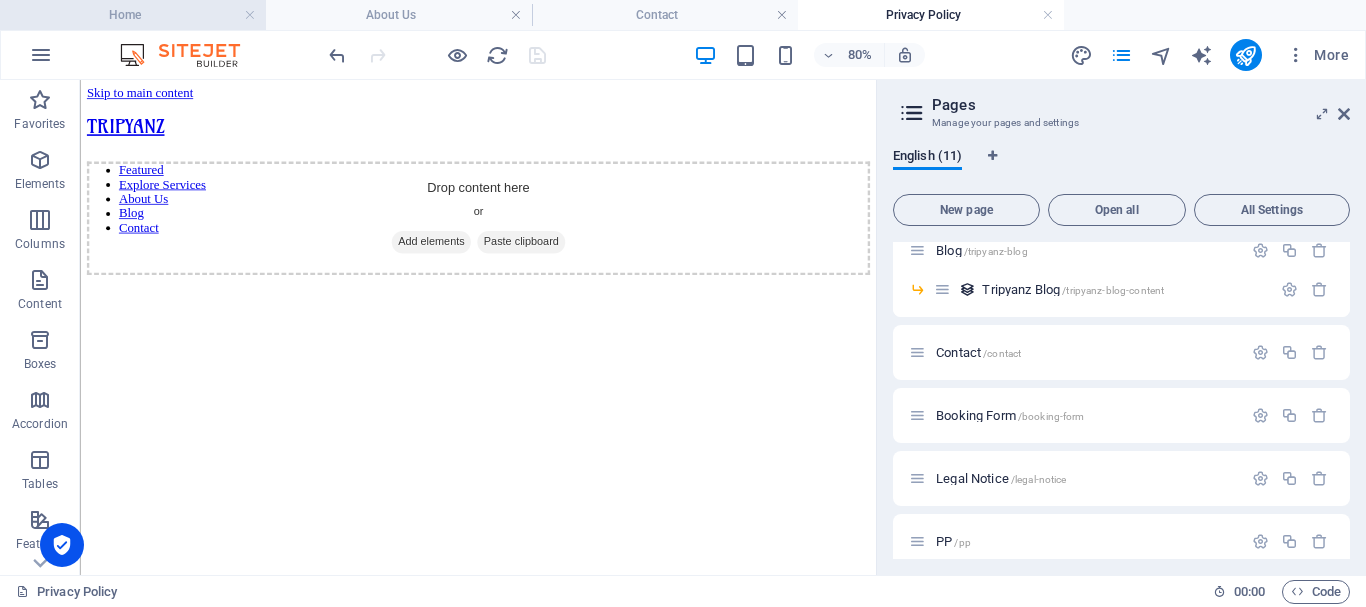 click on "Home" at bounding box center (133, 15) 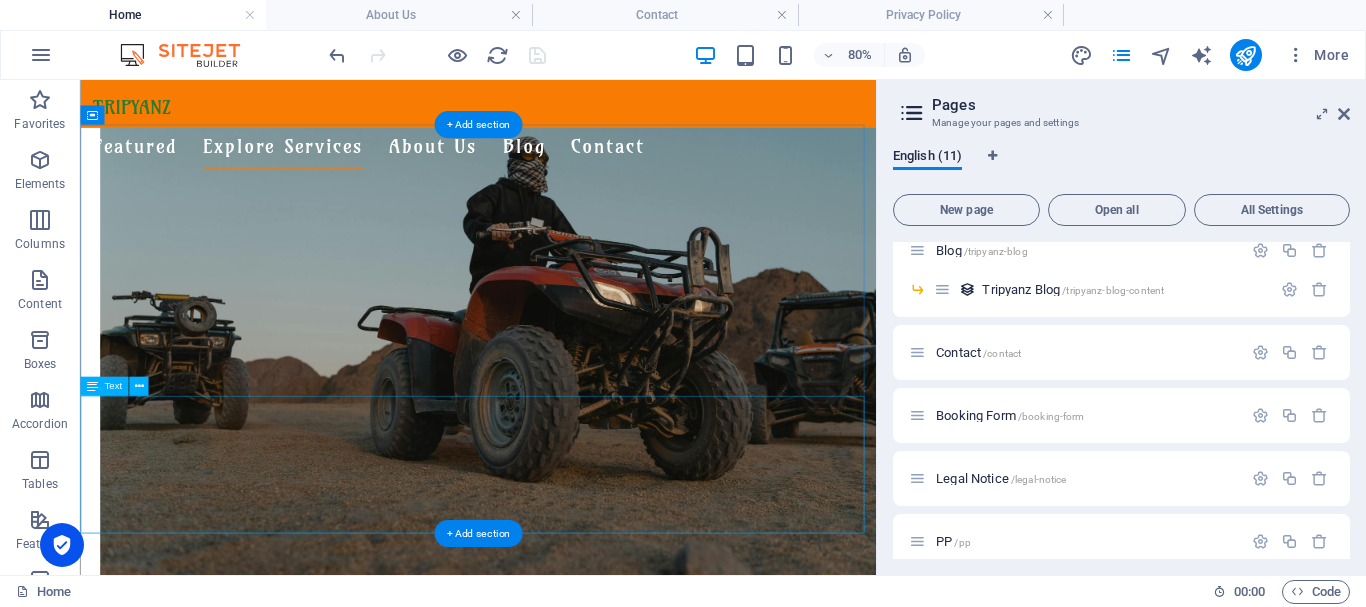 scroll, scrollTop: 1431, scrollLeft: 0, axis: vertical 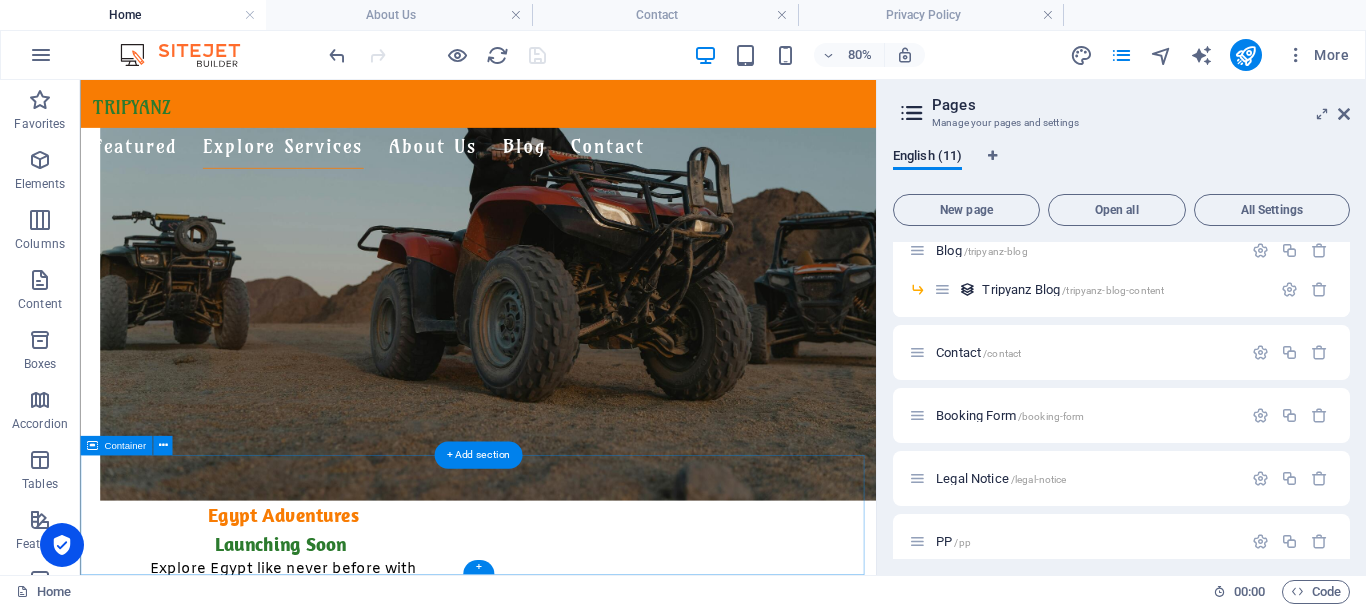 click on "Contact Us © 2025   Trip yanz . All rights reserved." at bounding box center (577, 2436) 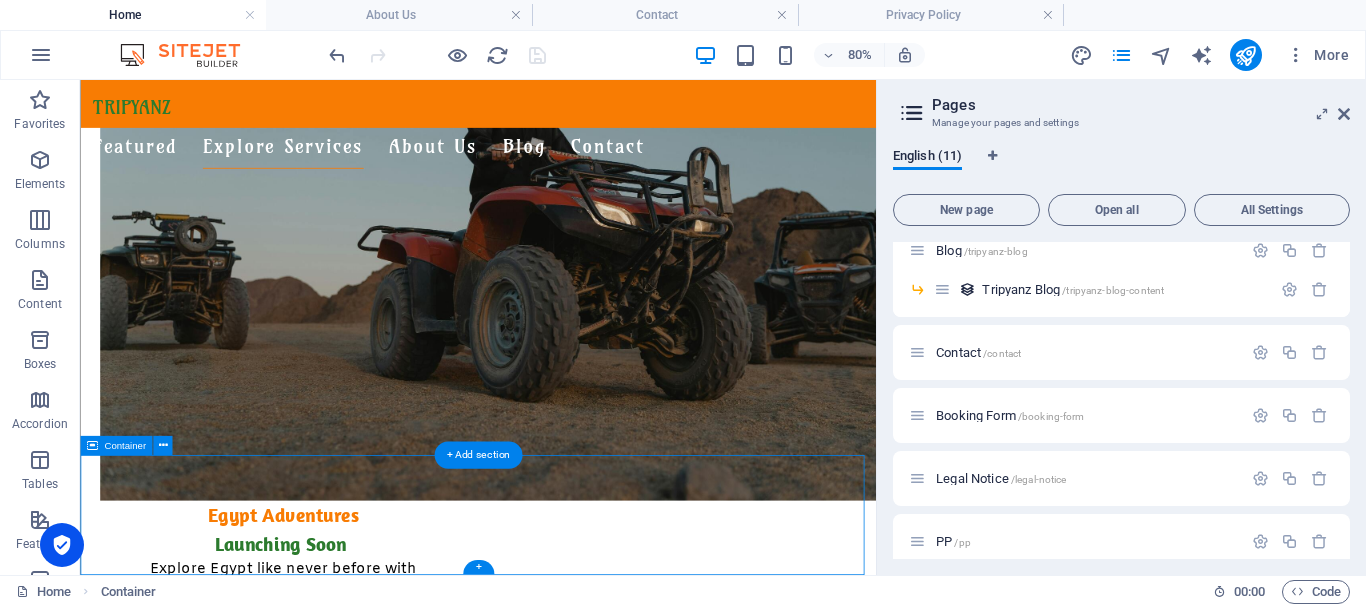 click on "Contact Us © 2025   Trip yanz . All rights reserved." at bounding box center (577, 2436) 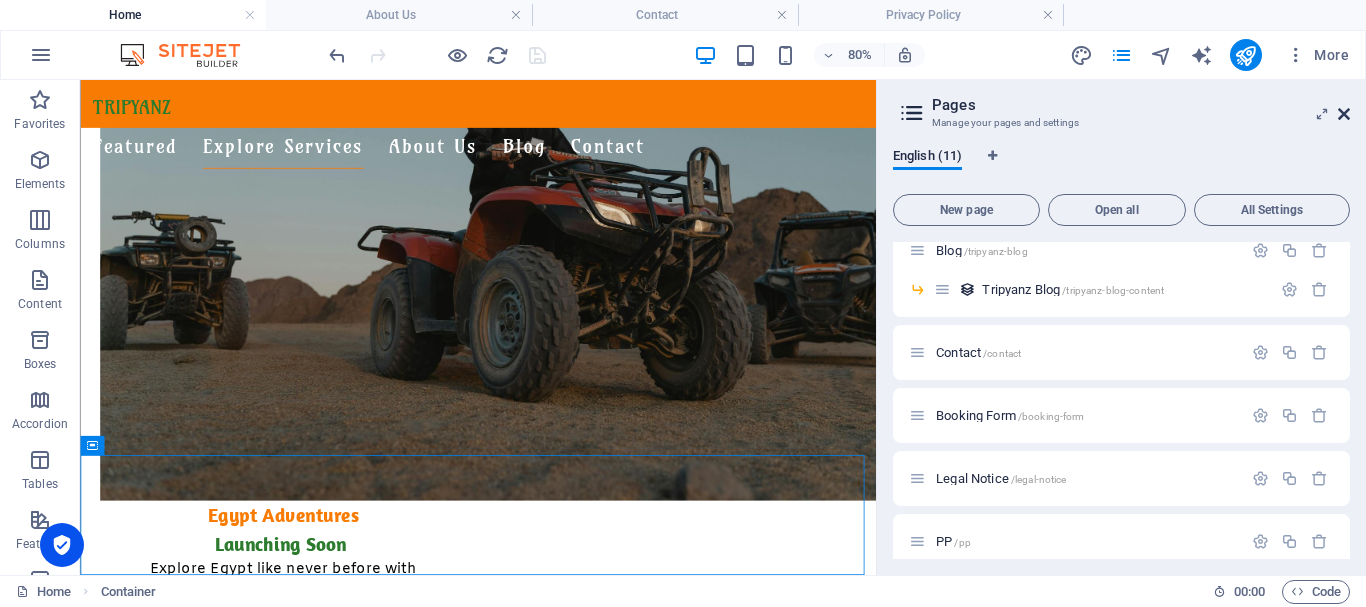 click at bounding box center [1344, 114] 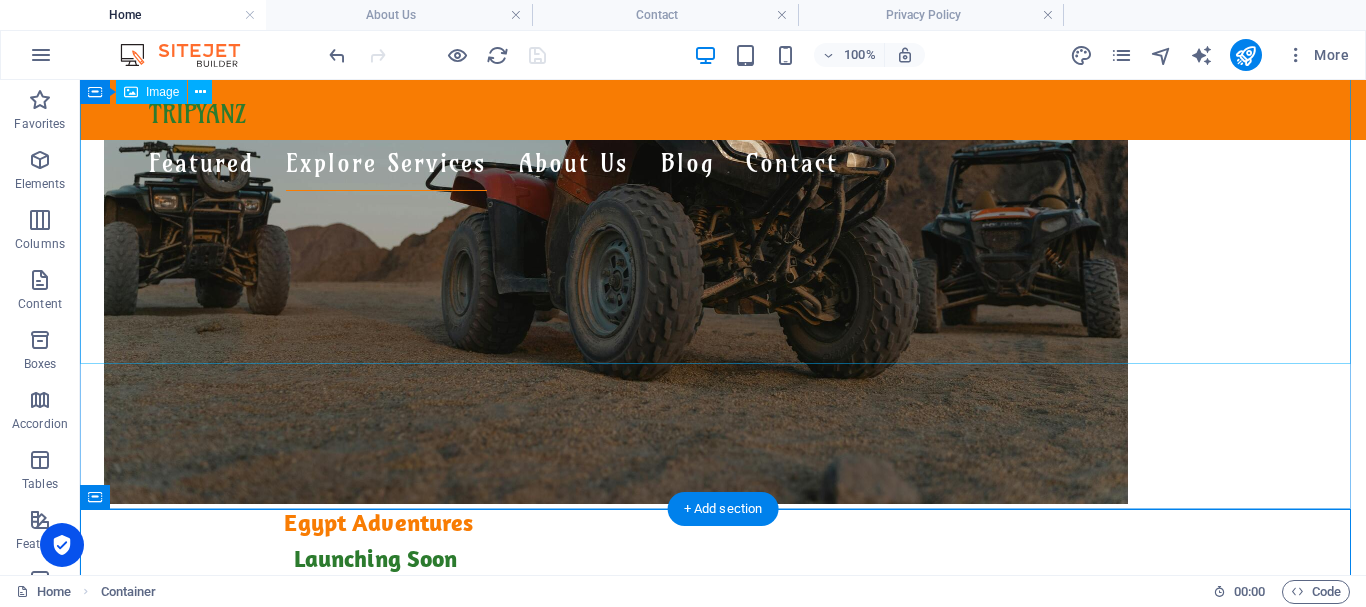 scroll, scrollTop: 1558, scrollLeft: 0, axis: vertical 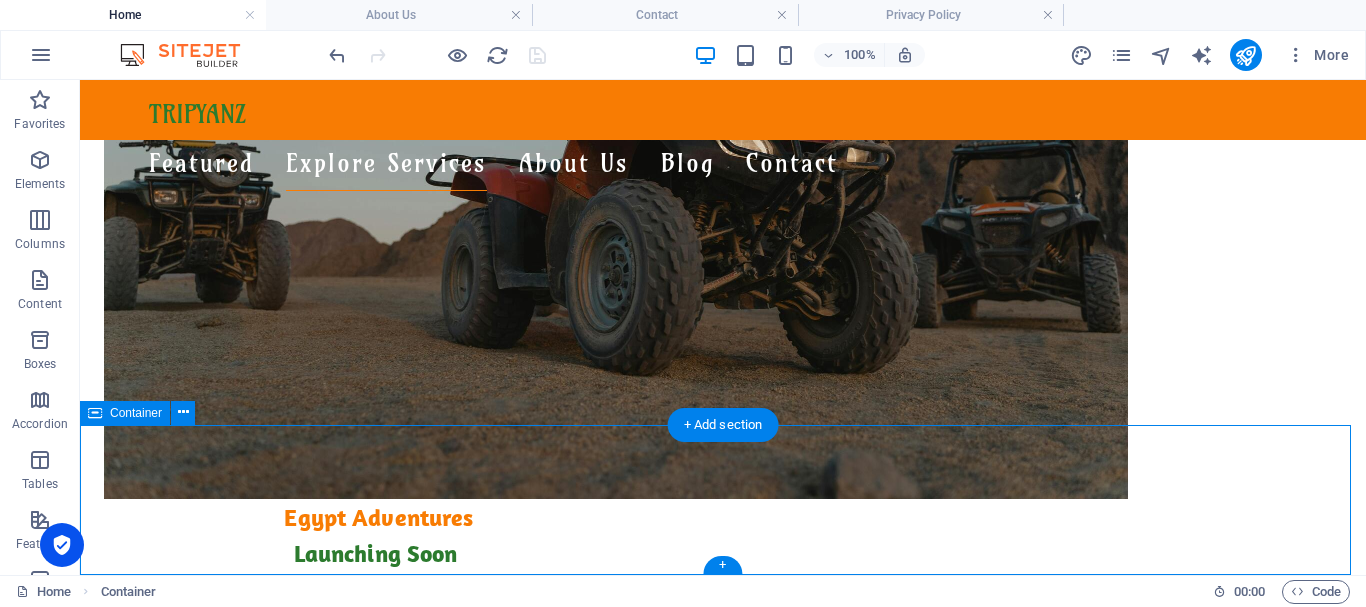 click on "Contact Us © 2025   Trip yanz . All rights reserved." at bounding box center (723, 2593) 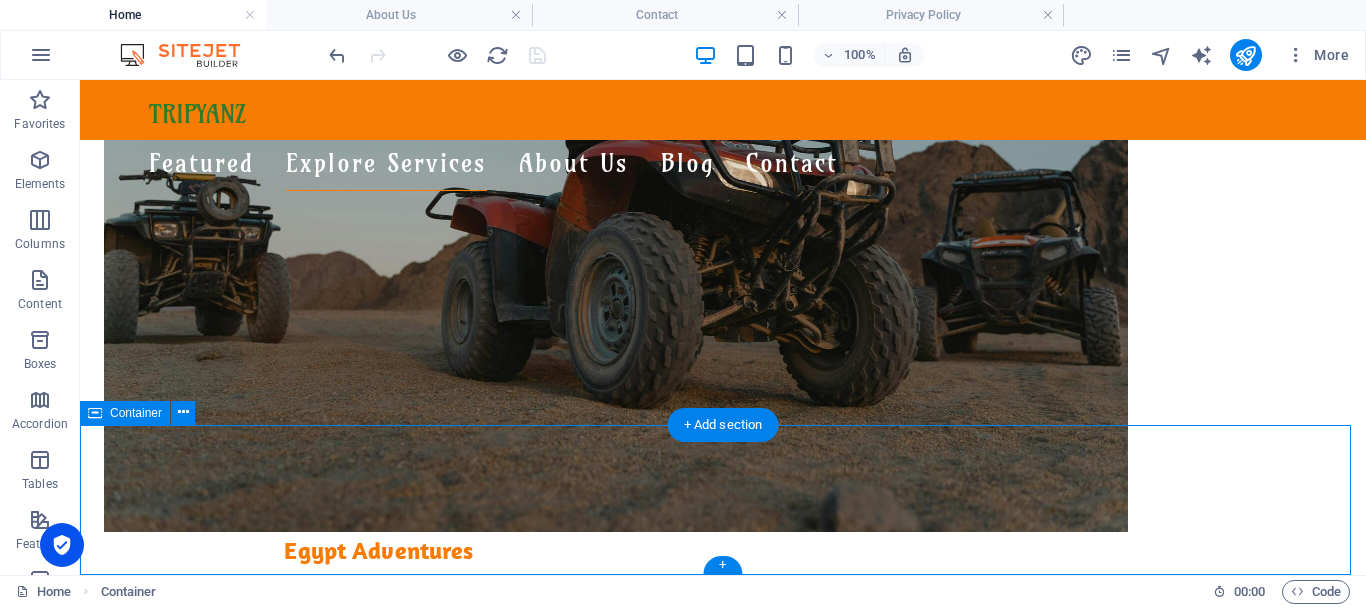 select on "px" 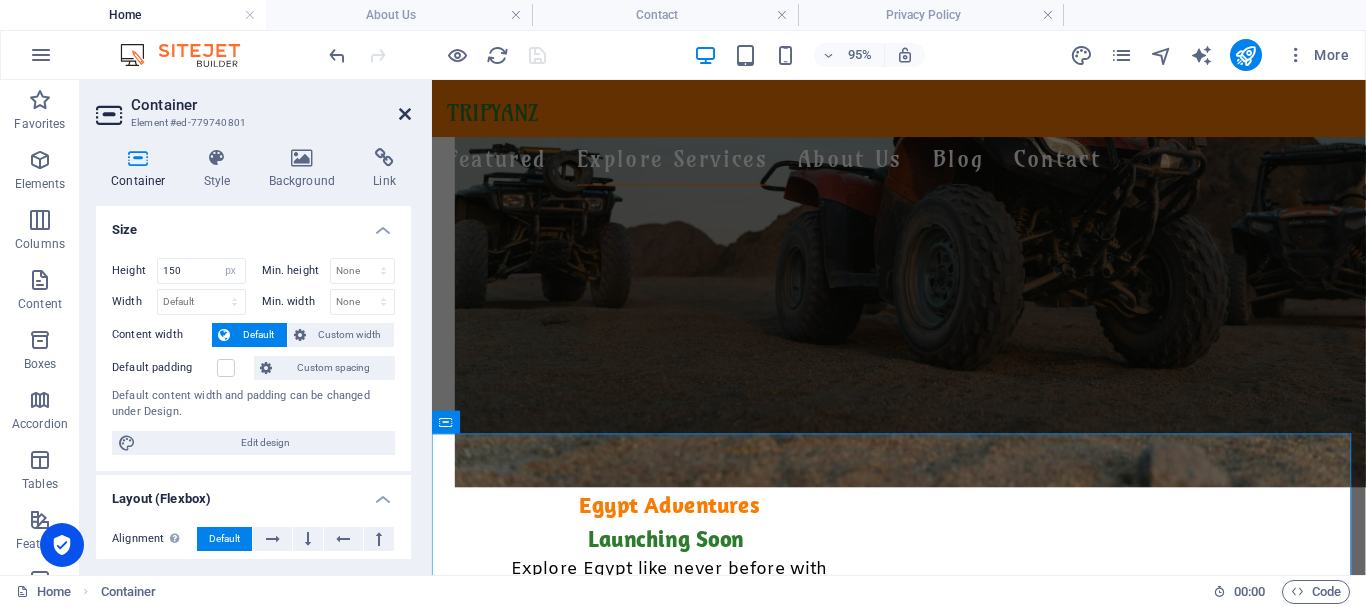 click at bounding box center (405, 114) 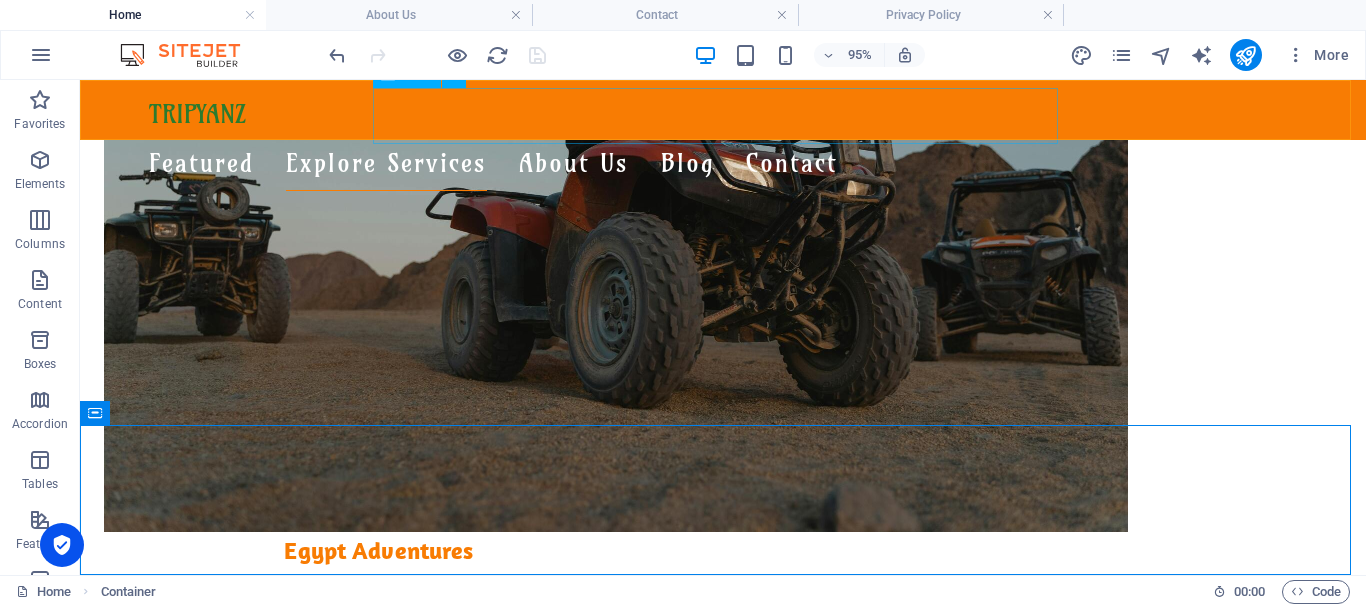 scroll, scrollTop: 1558, scrollLeft: 0, axis: vertical 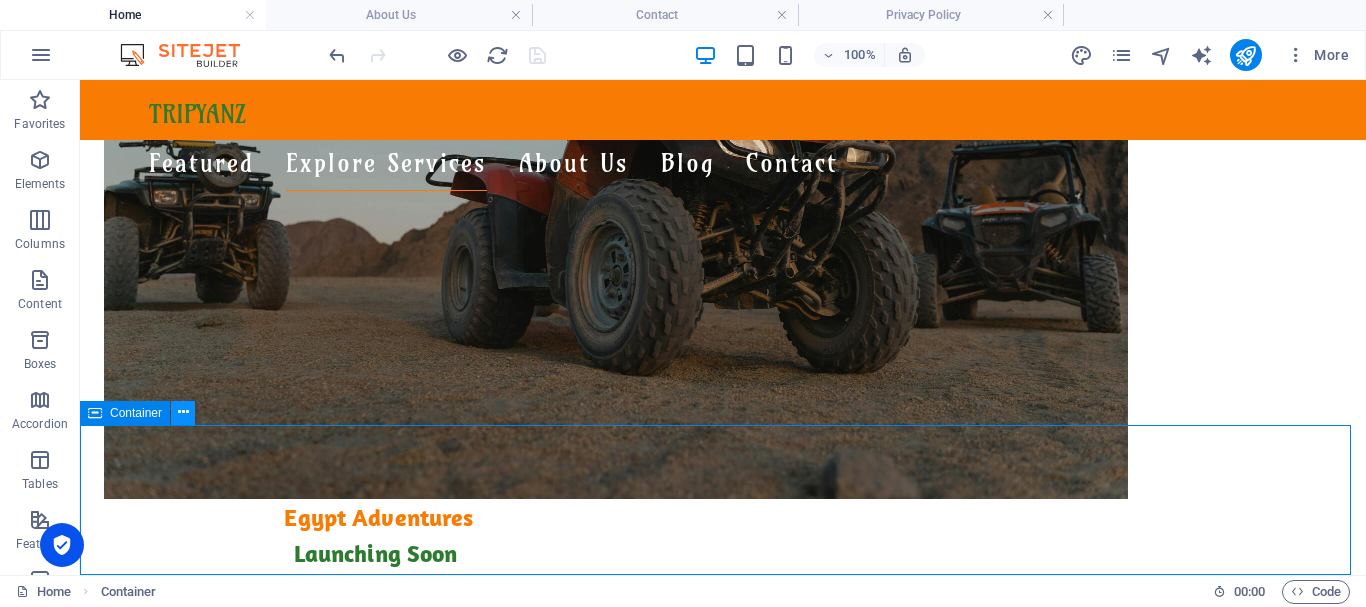 click at bounding box center [183, 412] 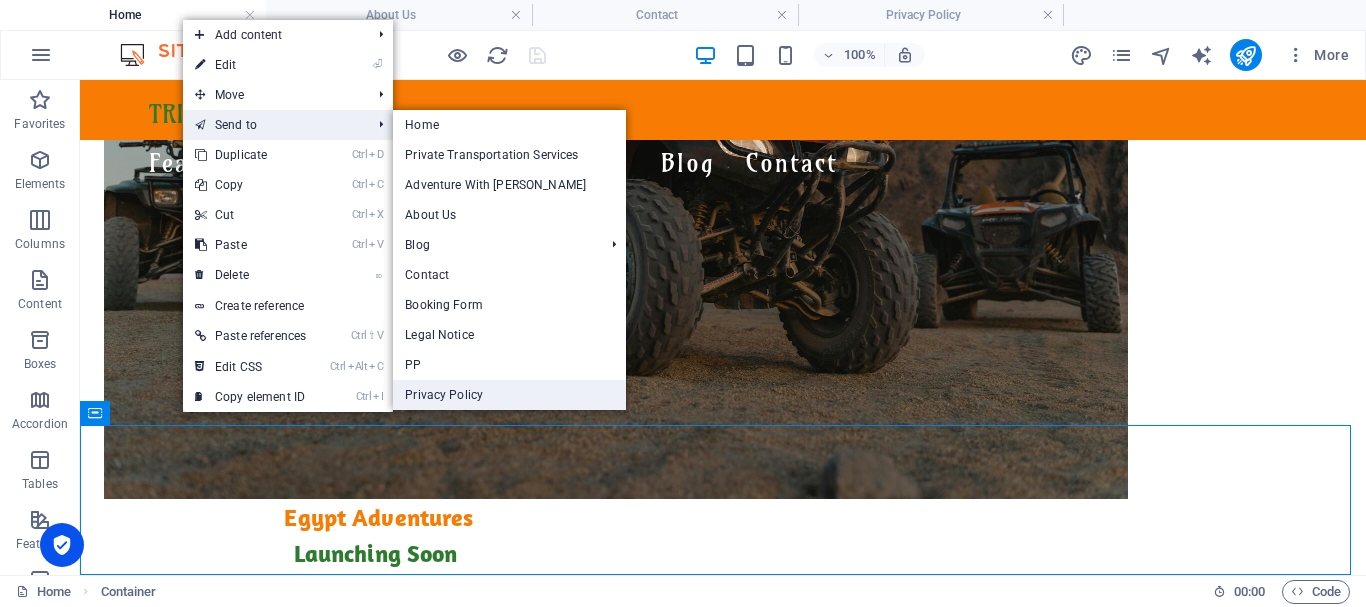 drag, startPoint x: 445, startPoint y: 386, endPoint x: 82, endPoint y: 249, distance: 387.99228 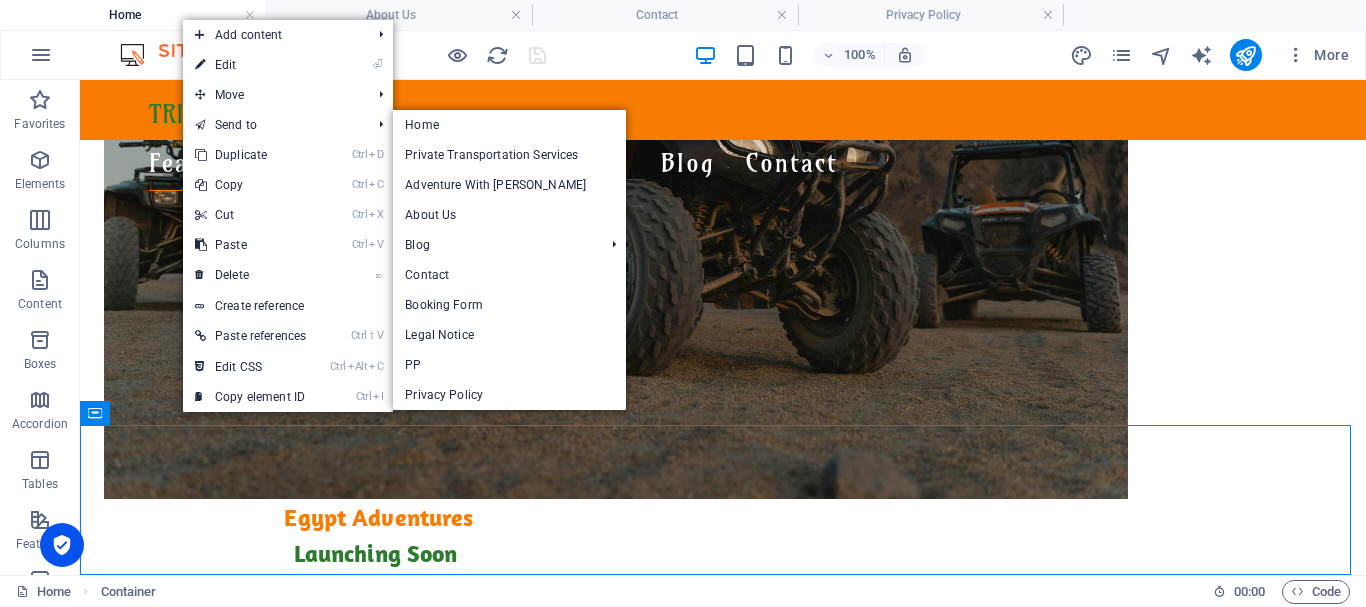 select on "px" 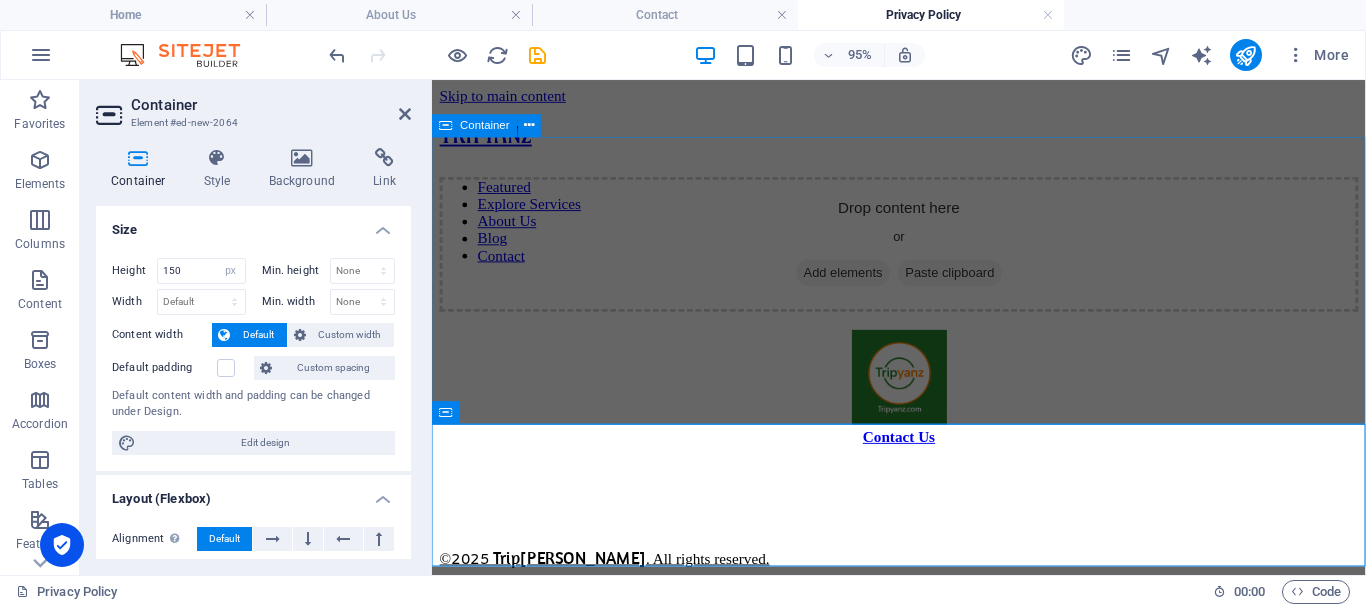 scroll, scrollTop: 0, scrollLeft: 0, axis: both 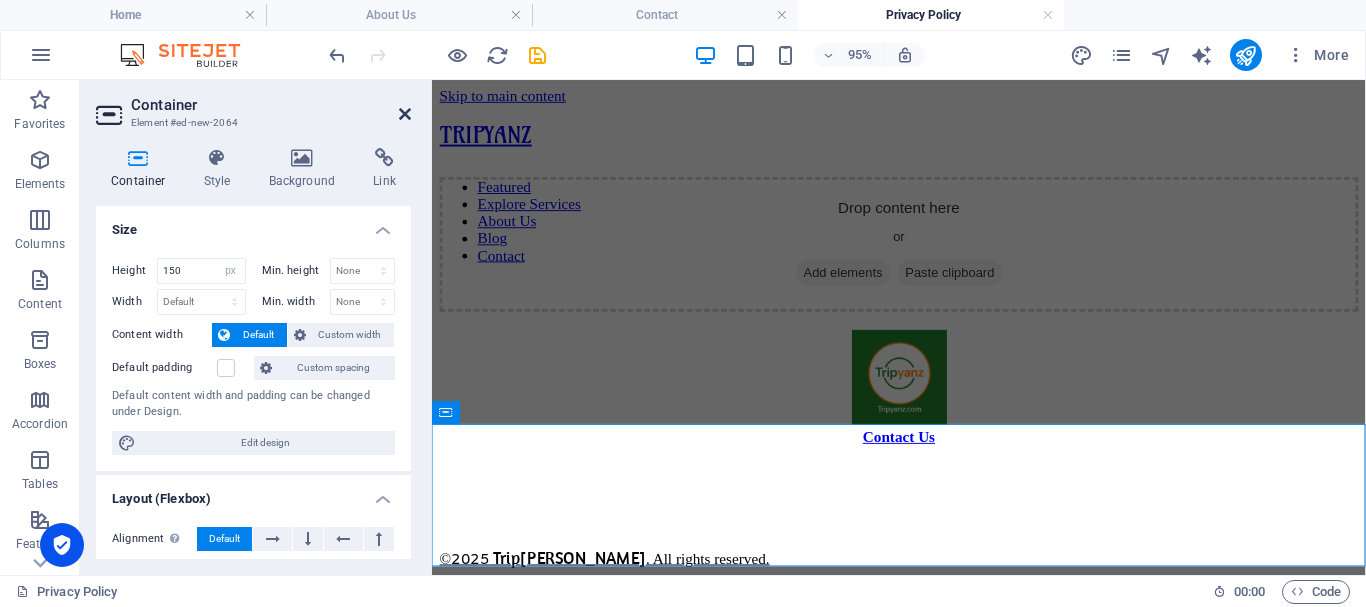 drag, startPoint x: 408, startPoint y: 113, endPoint x: 259, endPoint y: 6, distance: 183.43936 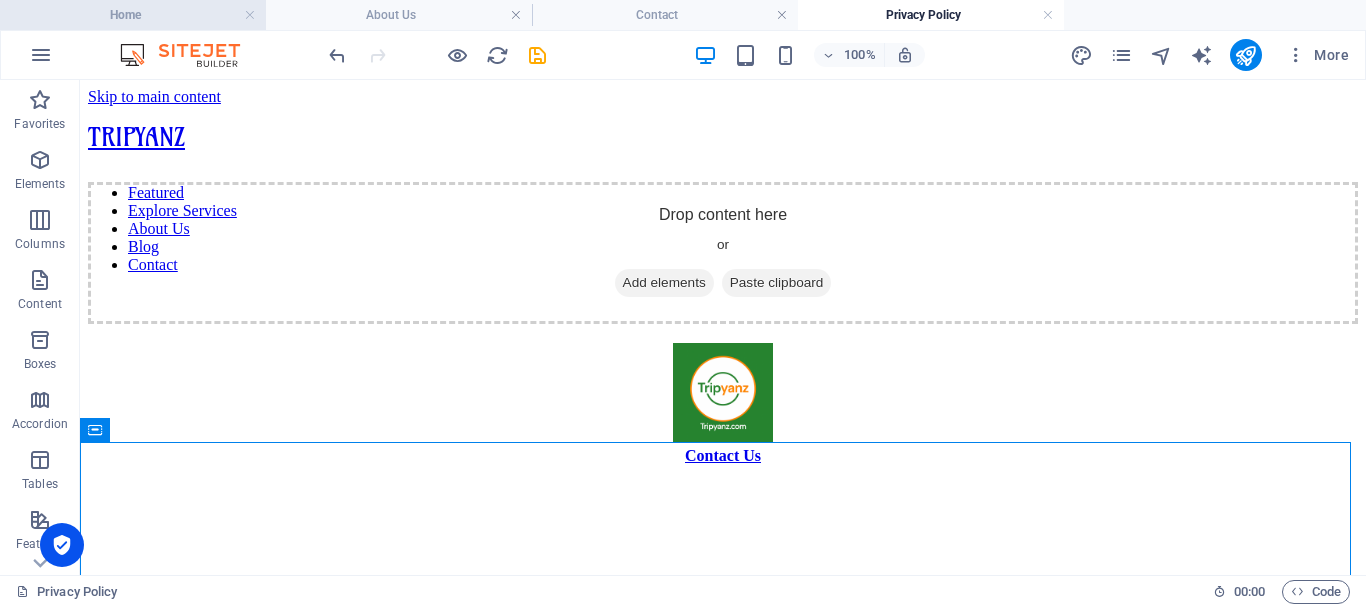 click on "Home" at bounding box center [133, 15] 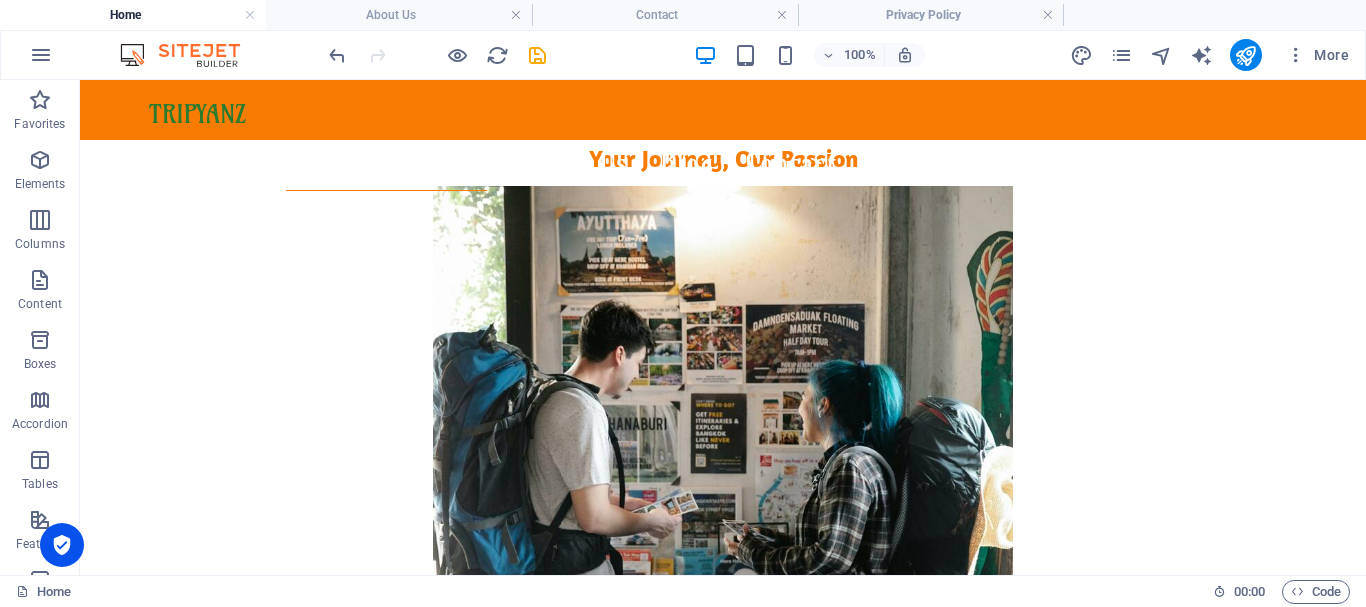 scroll, scrollTop: 1409, scrollLeft: 0, axis: vertical 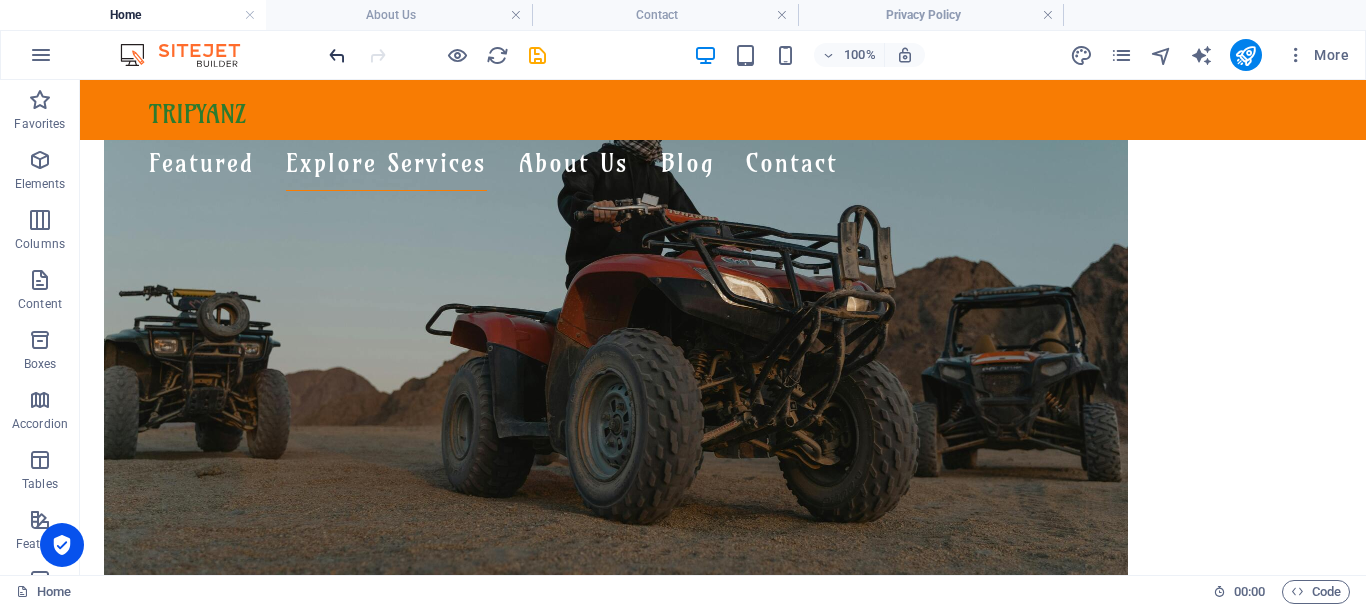 click at bounding box center (337, 55) 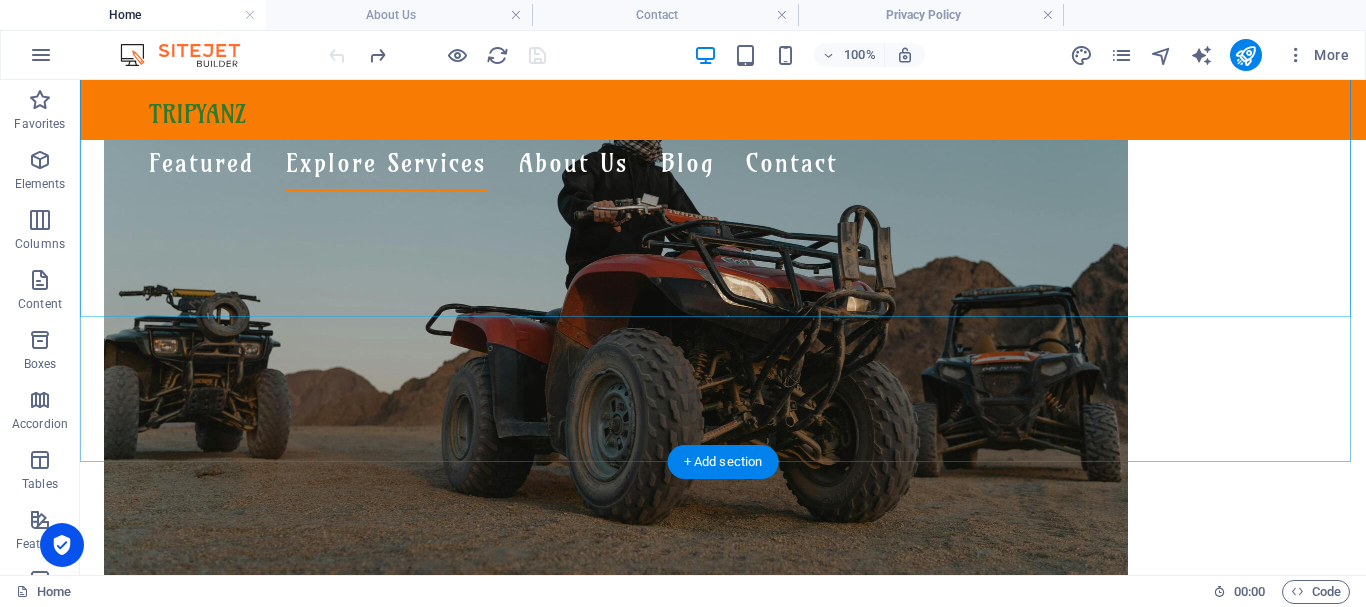 scroll, scrollTop: 1558, scrollLeft: 0, axis: vertical 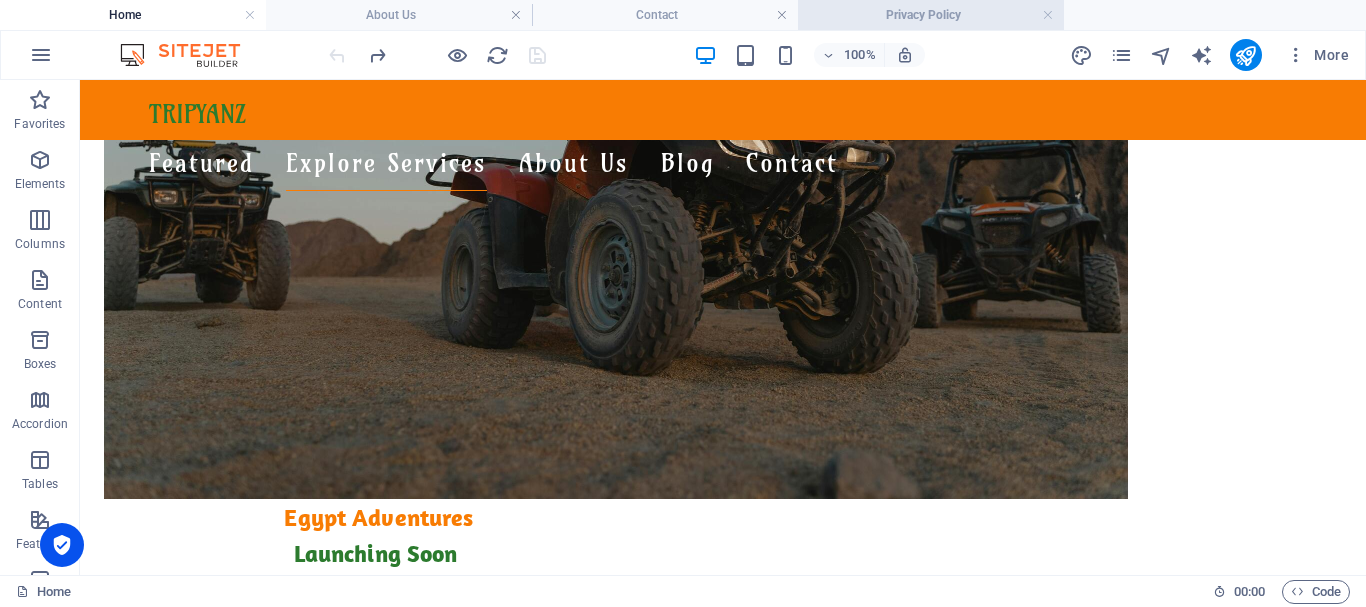 drag, startPoint x: 883, startPoint y: 18, endPoint x: 868, endPoint y: 14, distance: 15.524175 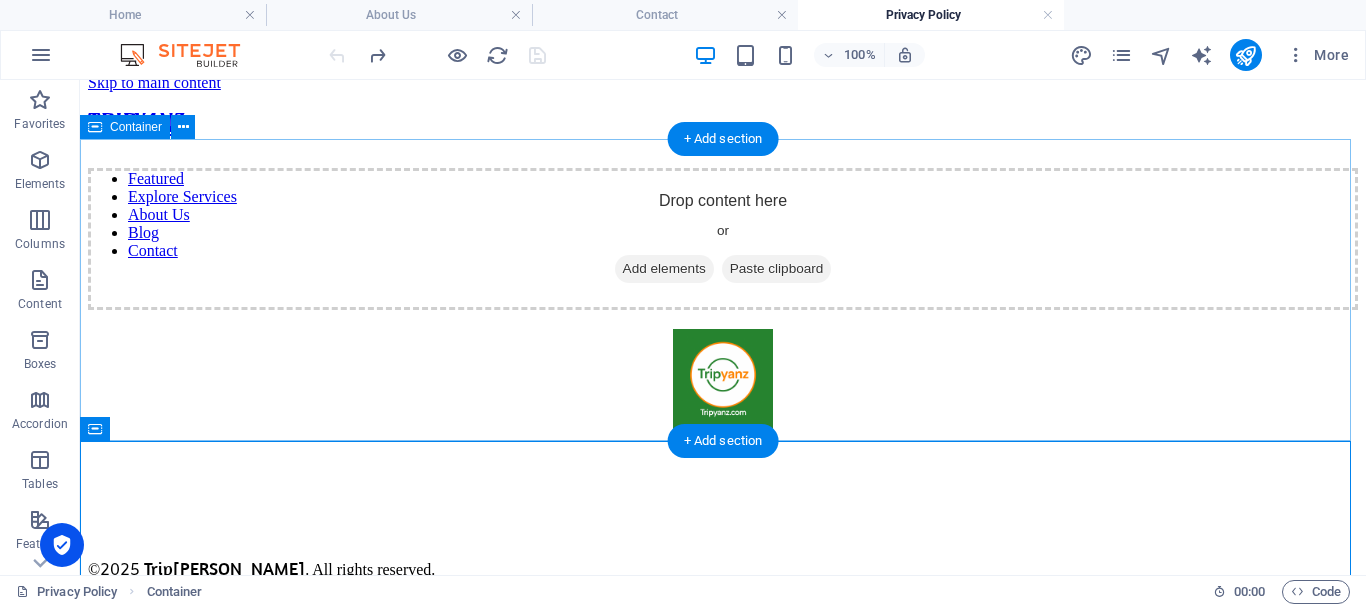 scroll, scrollTop: 17, scrollLeft: 0, axis: vertical 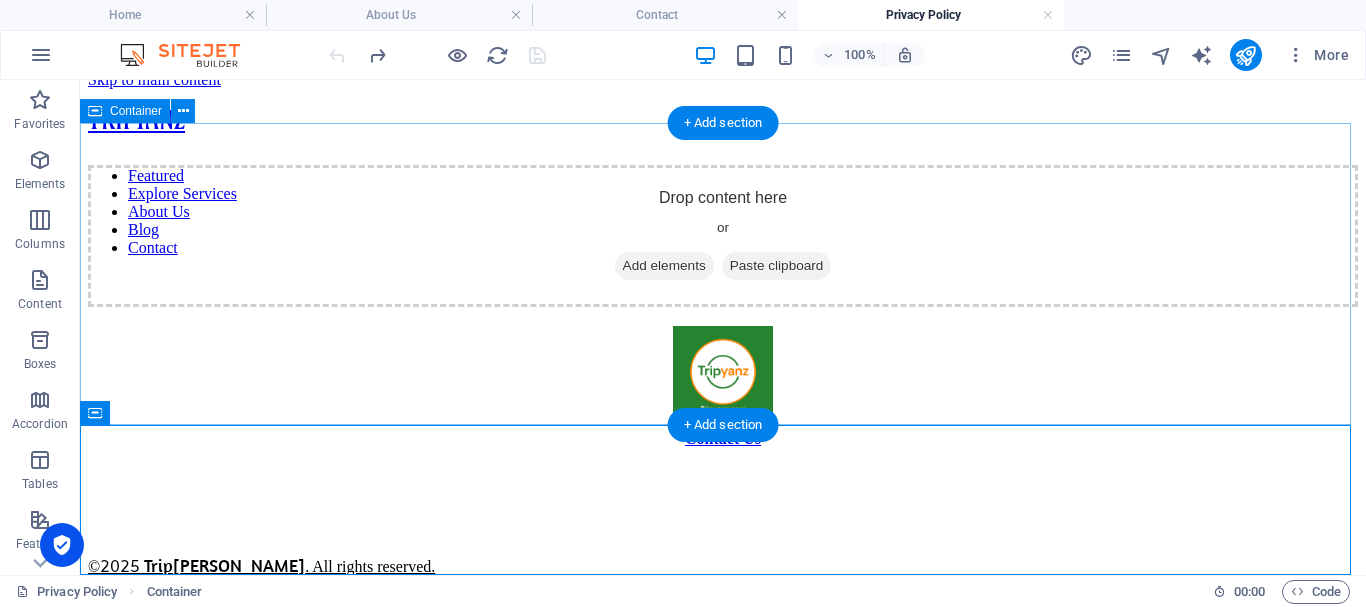 click on "Add elements" at bounding box center (664, 266) 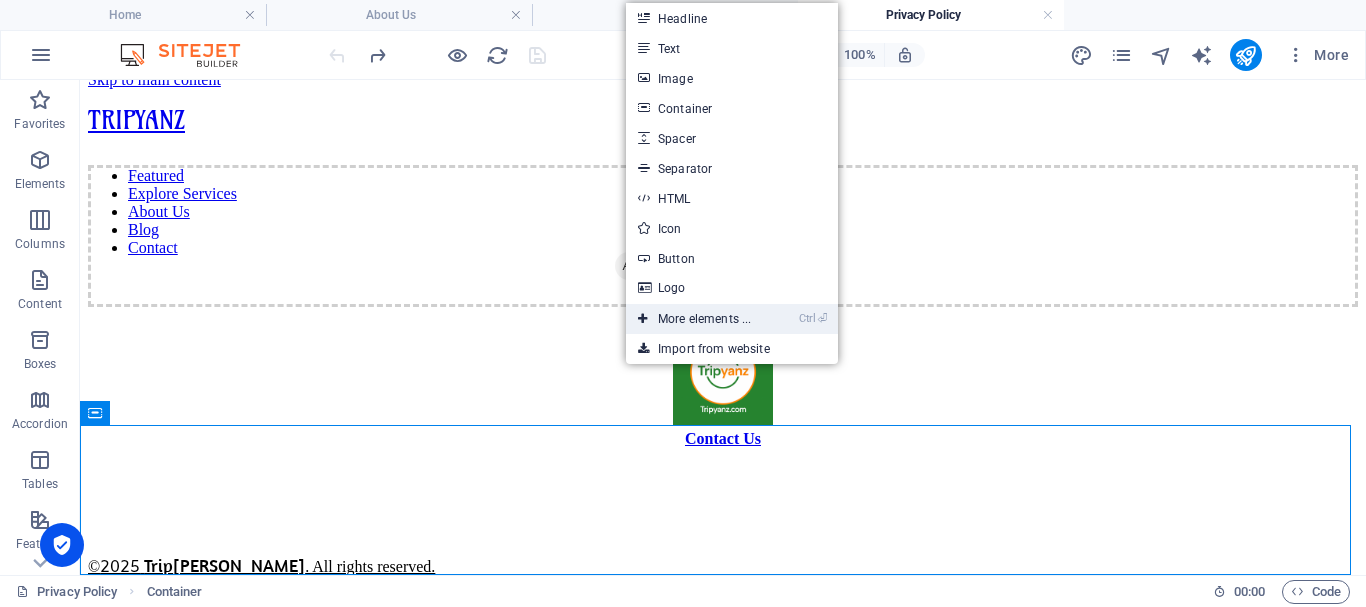 click on "Ctrl ⏎  More elements ..." at bounding box center (694, 319) 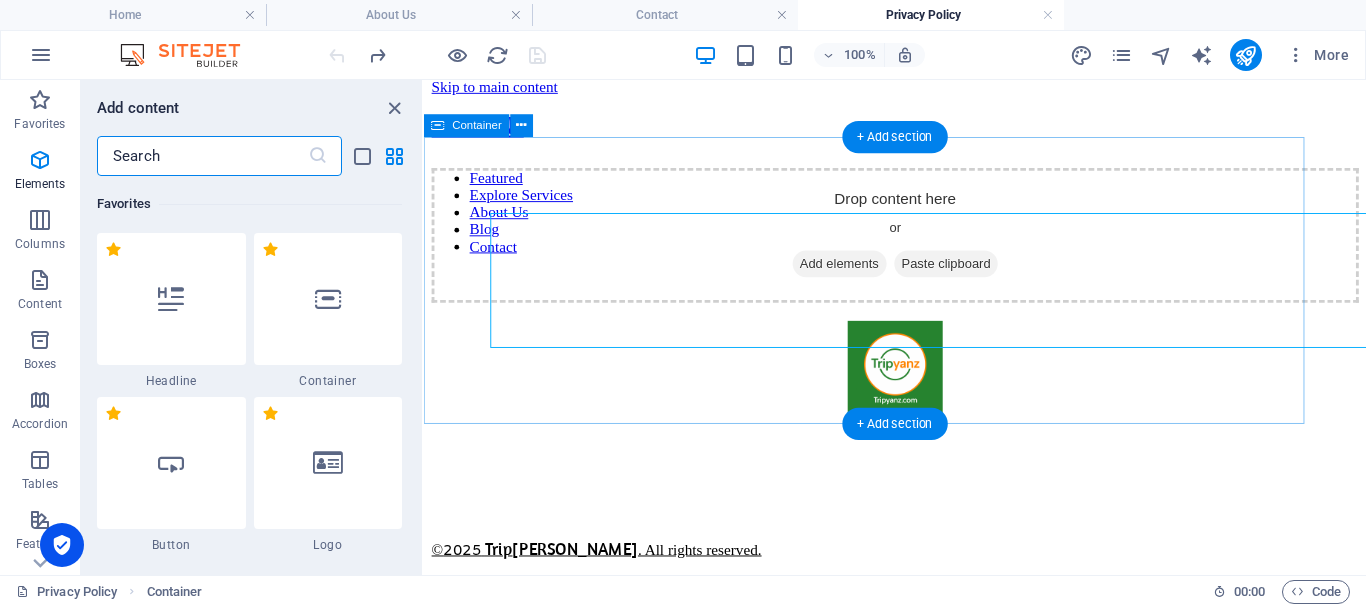 scroll, scrollTop: 0, scrollLeft: 0, axis: both 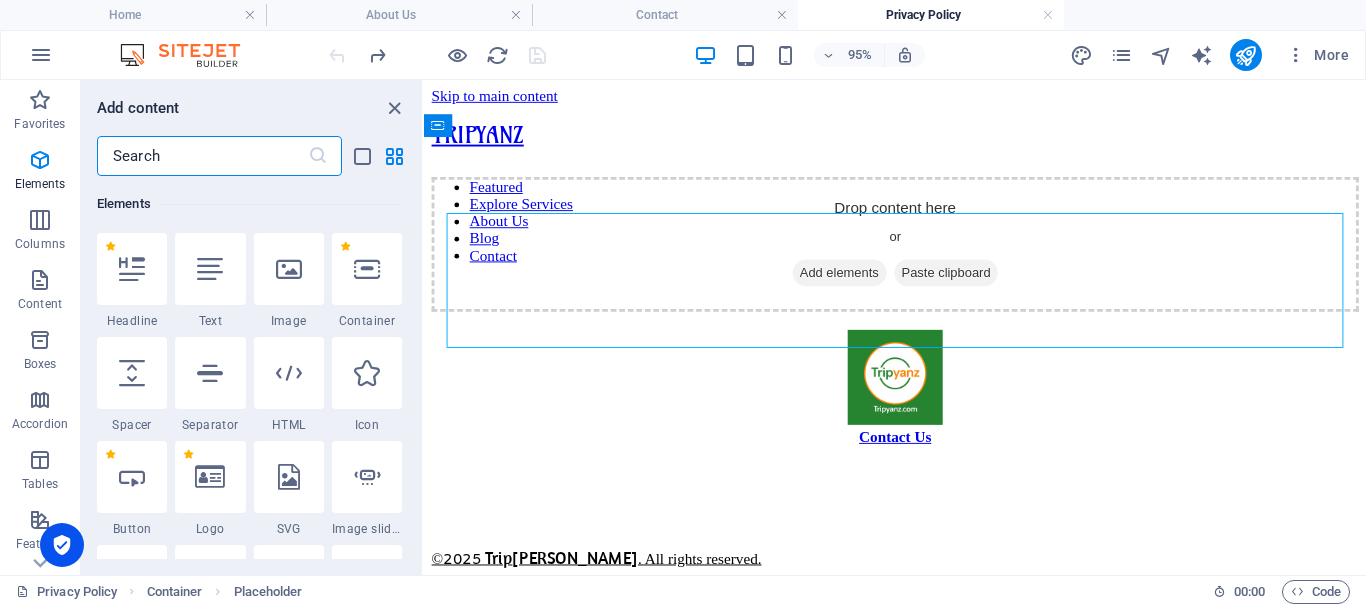 click at bounding box center [202, 156] 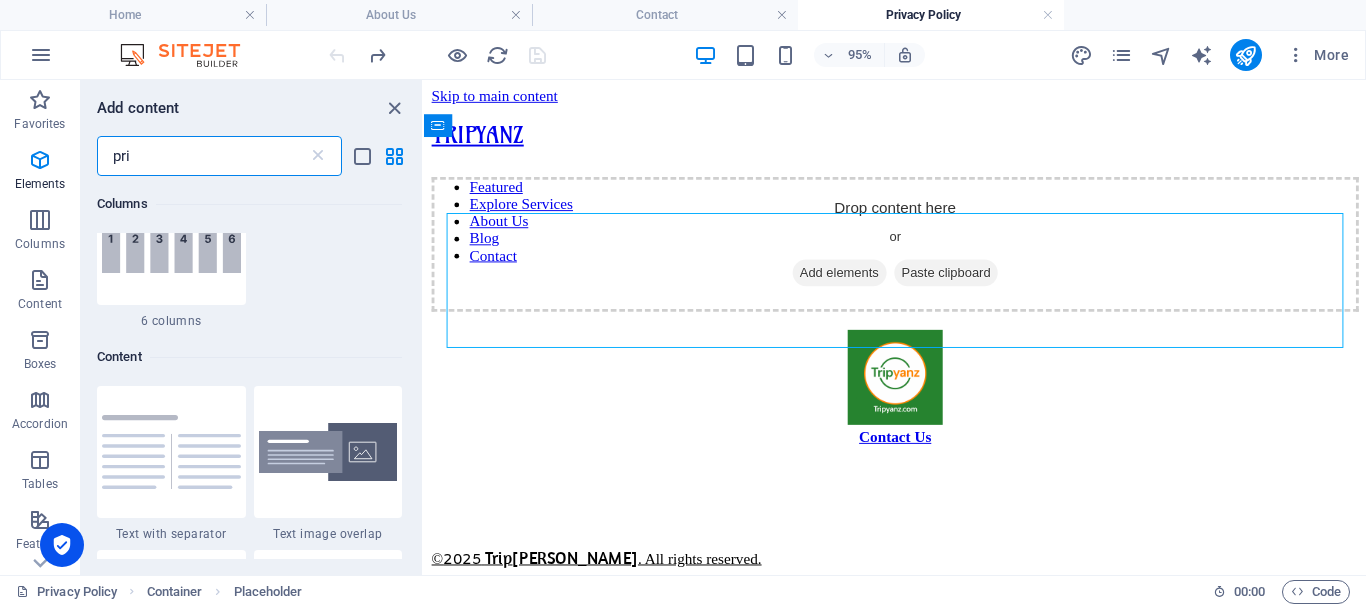 scroll, scrollTop: 0, scrollLeft: 0, axis: both 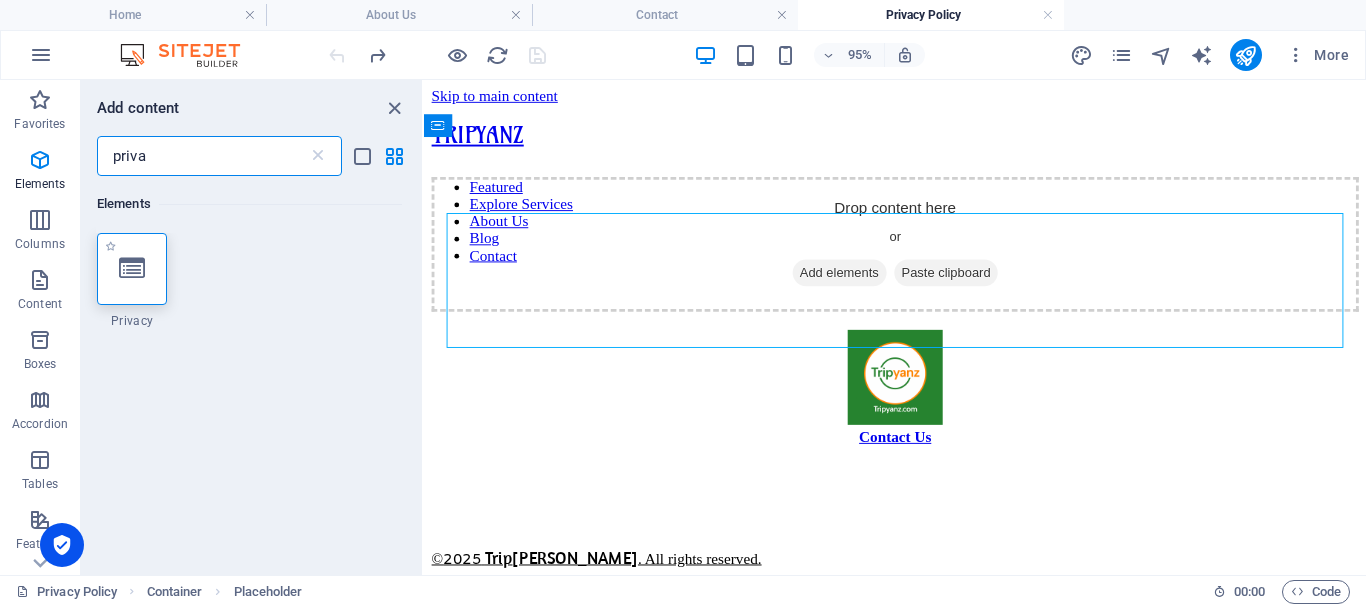 type on "priva" 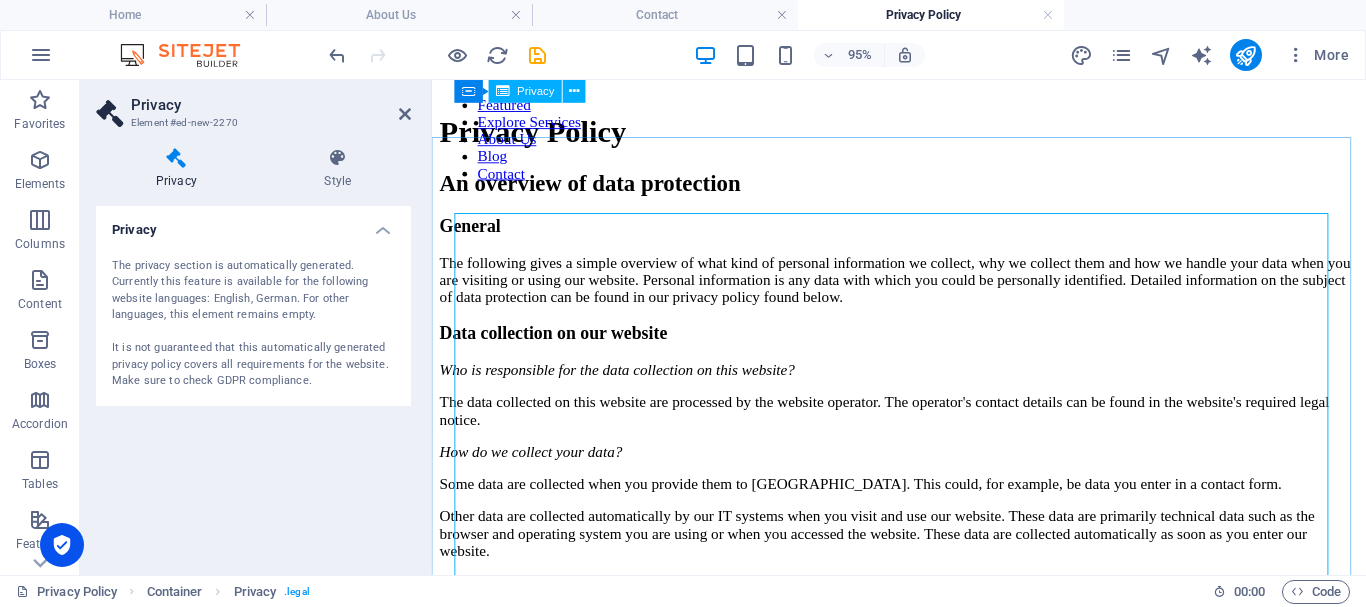 scroll, scrollTop: 0, scrollLeft: 0, axis: both 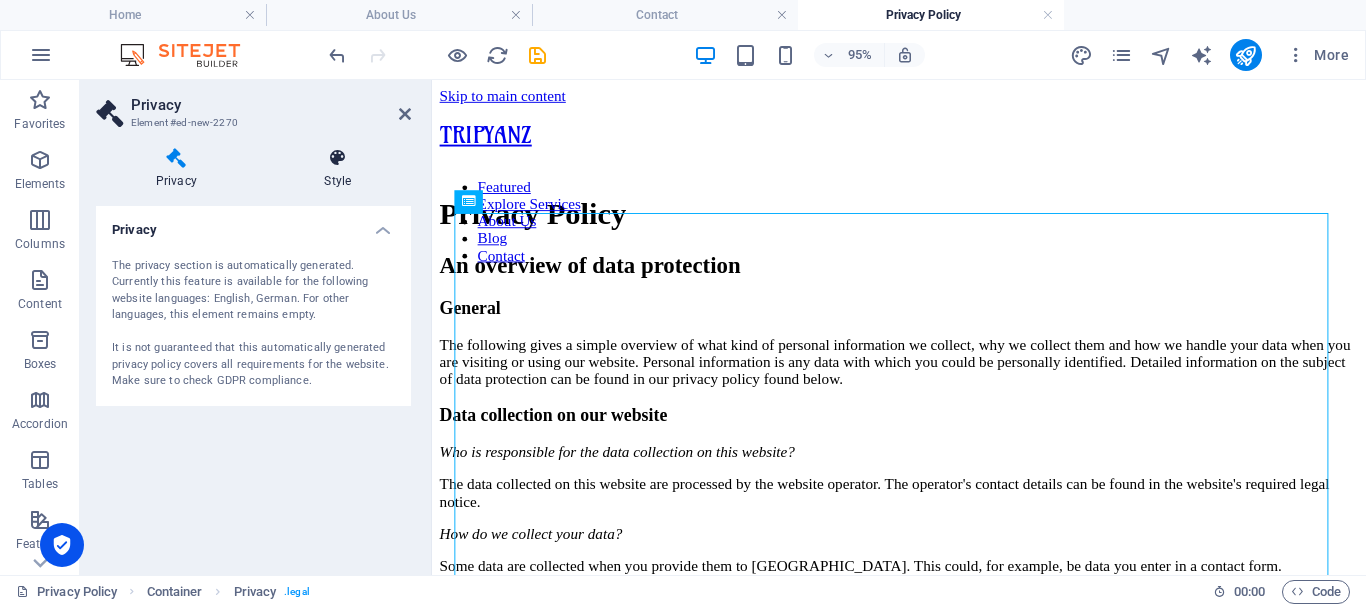 click at bounding box center [338, 158] 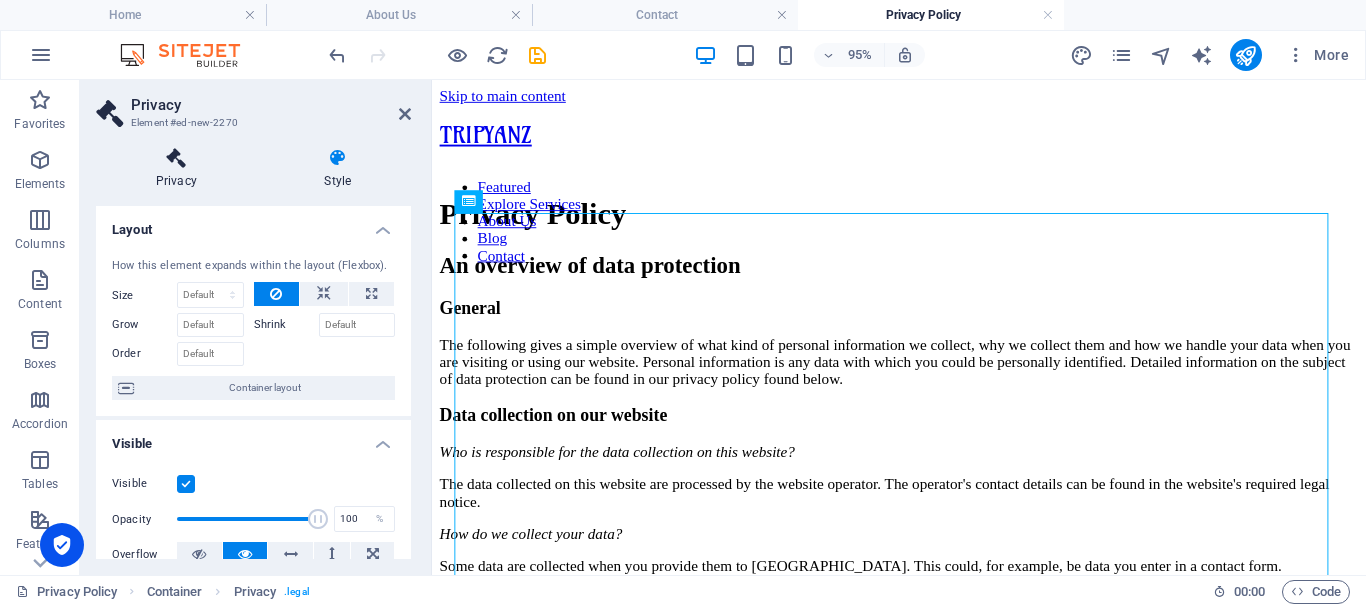 click on "Privacy" at bounding box center (180, 169) 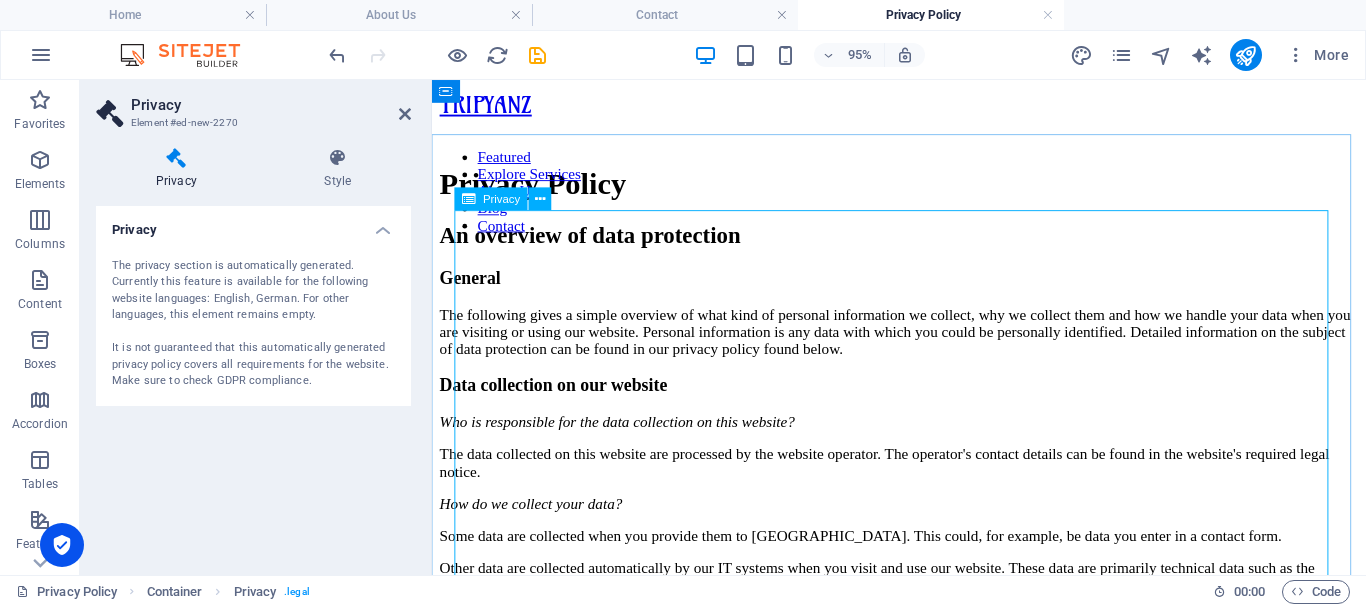 scroll, scrollTop: 0, scrollLeft: 0, axis: both 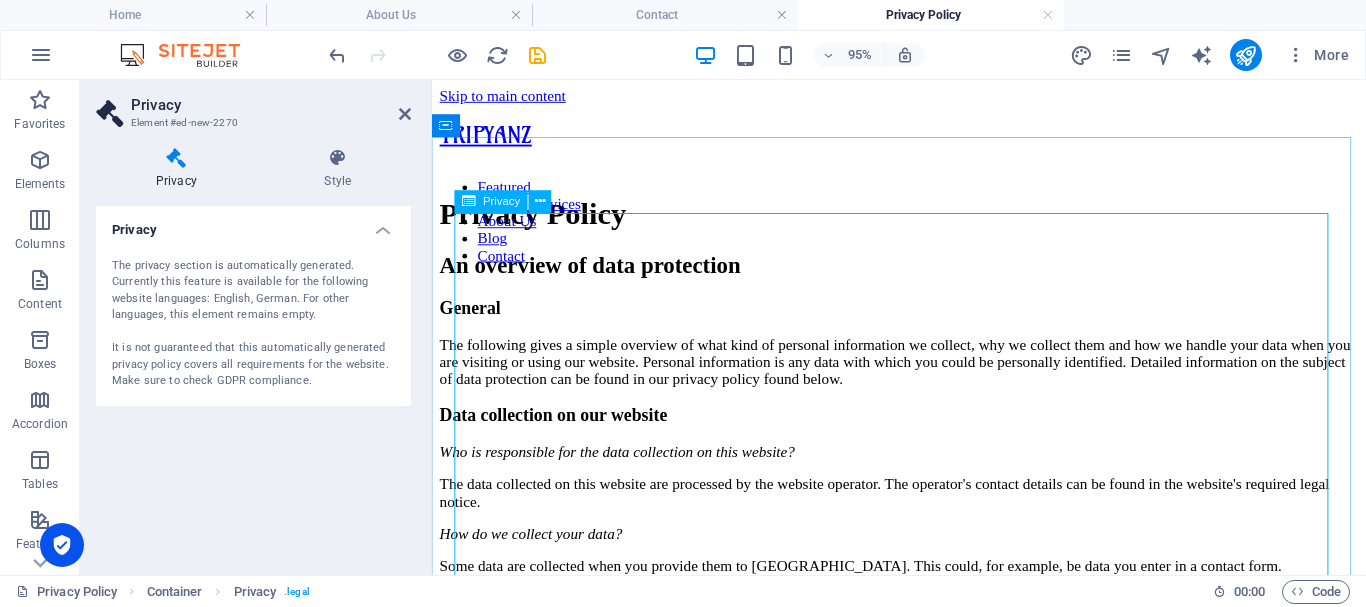click on "Privacy Policy
An overview of data protection
General
The following gives a simple overview of what kind of personal information we collect, why we collect them and how we handle your data when you are visiting or using our website. Personal information is any data with which you could be personally identified. Detailed information on the subject of data protection can be found in our privacy policy found below.
Data collection on our website
Who is responsible for the data collection on this website?
The data collected on this website are processed by the website operator. The operator's contact details can be found in the website's required legal notice.
How do we collect your data?
Some data are collected when you provide them to us. This could, for example, be data you enter in a contact form.
What do we use your data for?
Part of the data is collected to ensure the proper functioning of the website. Other data can be used to analyze how visitors use the site." at bounding box center (923, 2717) 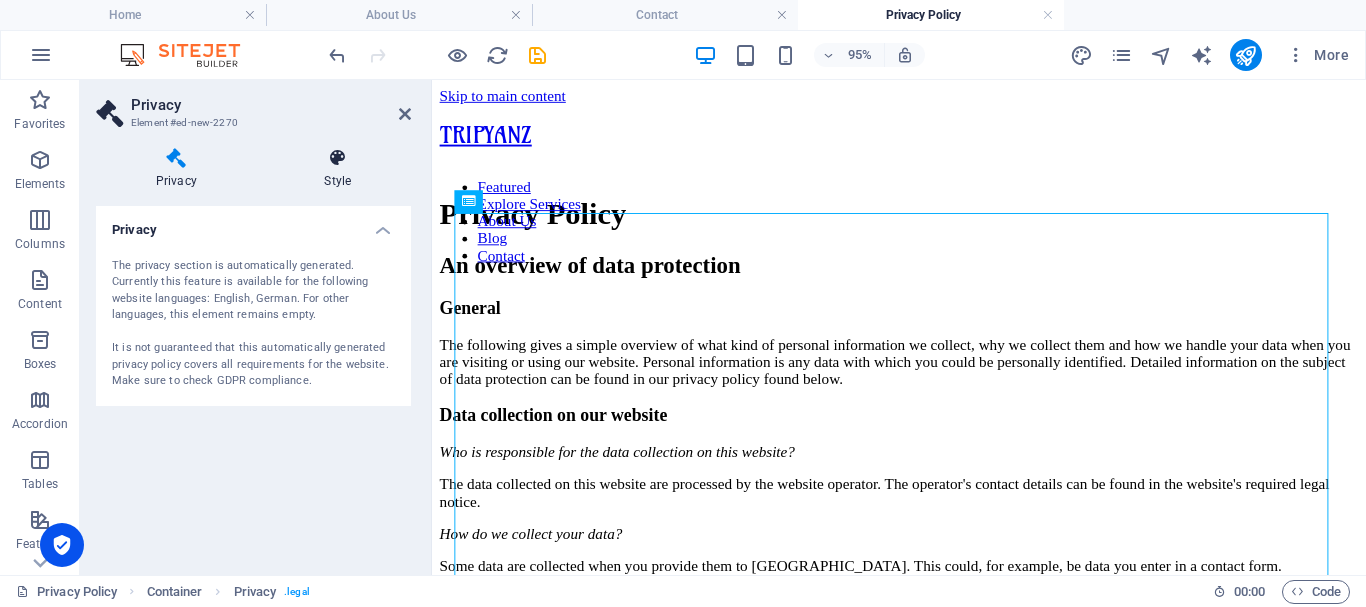 click at bounding box center [338, 158] 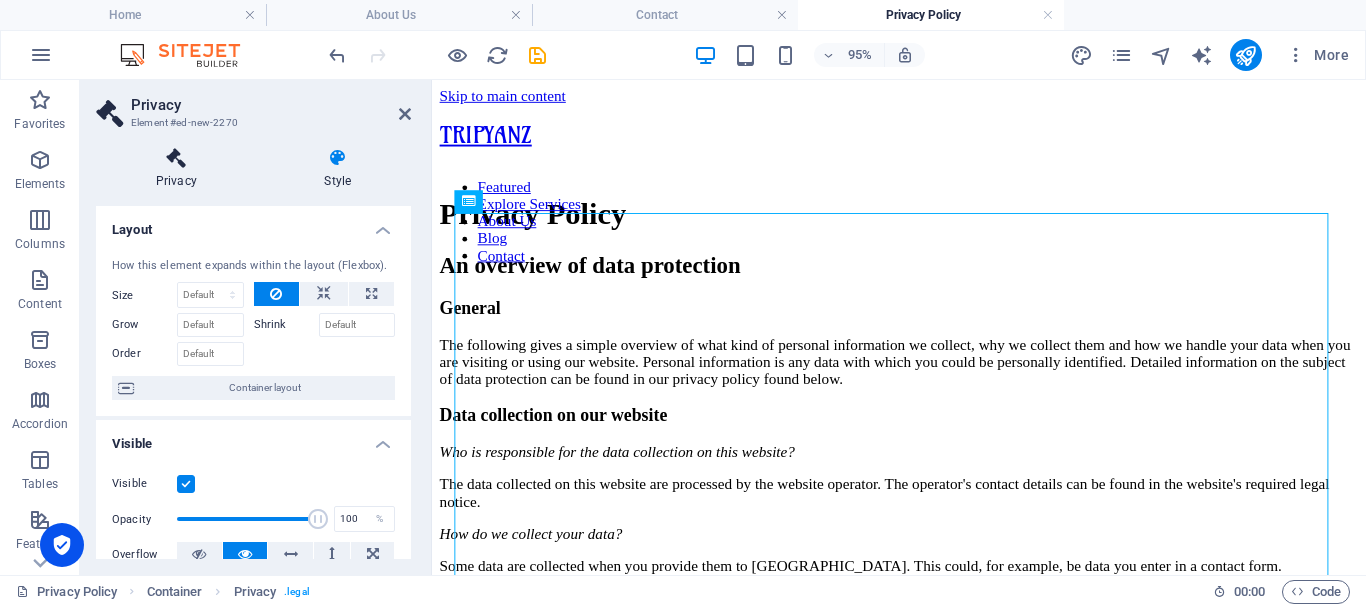 click on "Privacy" at bounding box center (180, 169) 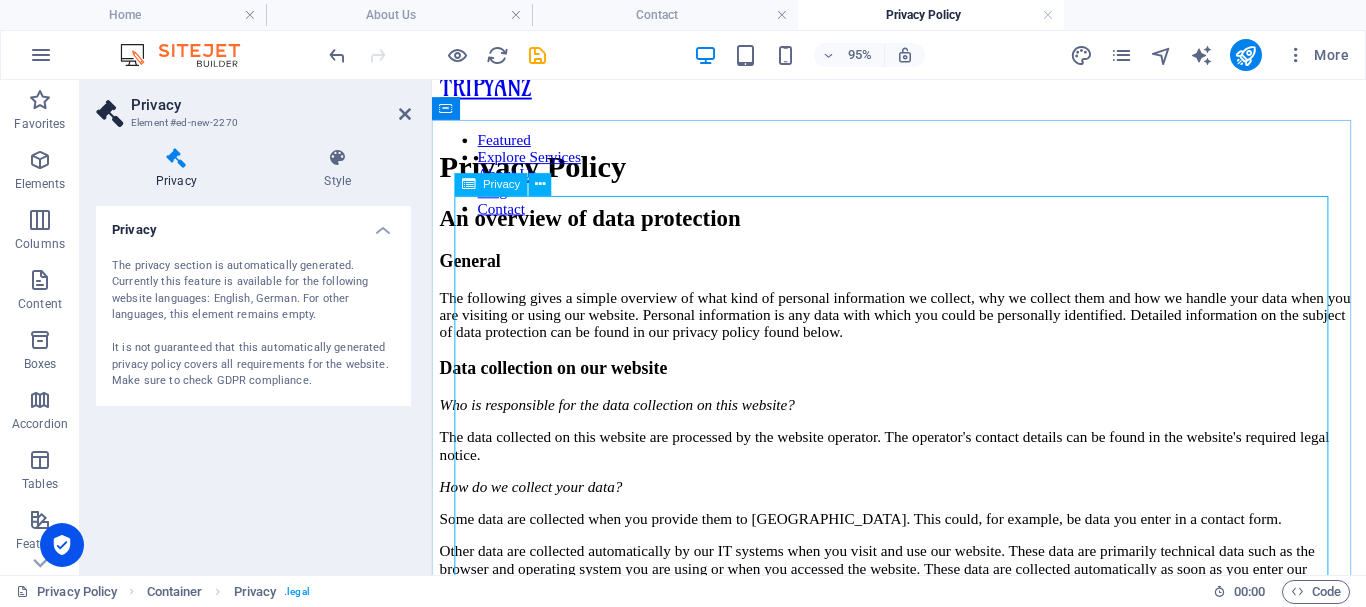 scroll, scrollTop: 100, scrollLeft: 0, axis: vertical 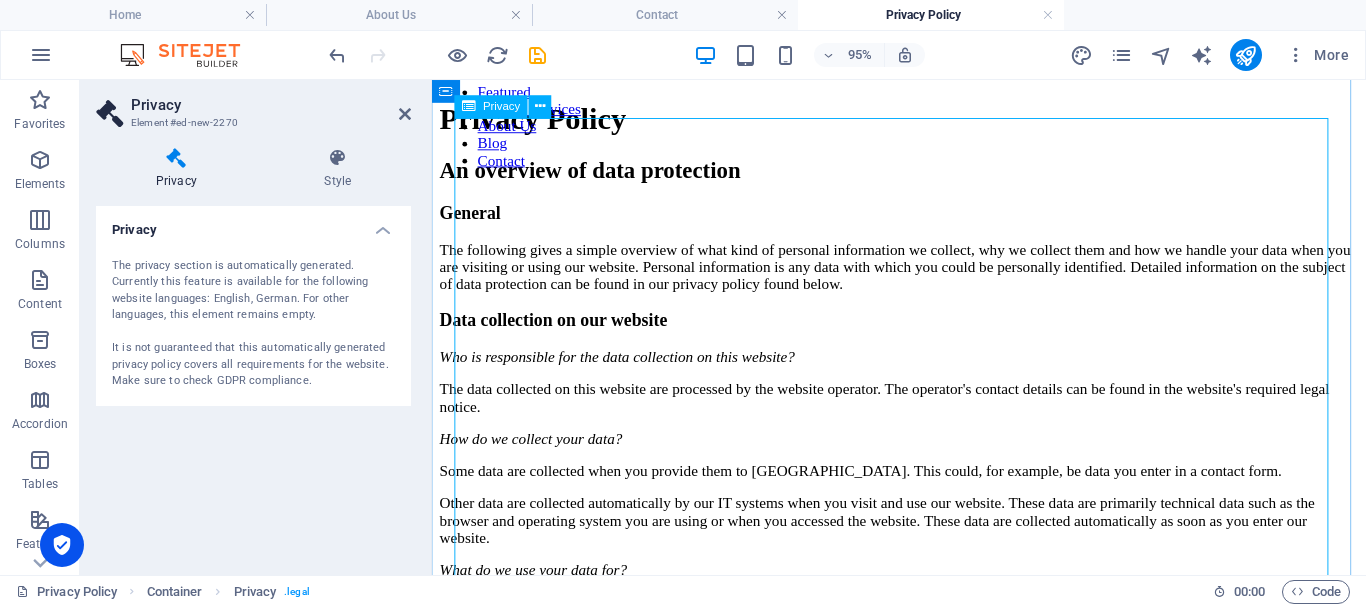 click on "Privacy Policy
An overview of data protection
General
The following gives a simple overview of what kind of personal information we collect, why we collect them and how we handle your data when you are visiting or using our website. Personal information is any data with which you could be personally identified. Detailed information on the subject of data protection can be found in our privacy policy found below.
Data collection on our website
Who is responsible for the data collection on this website?
The data collected on this website are processed by the website operator. The operator's contact details can be found in the website's required legal notice.
How do we collect your data?
Some data are collected when you provide them to us. This could, for example, be data you enter in a contact form.
What do we use your data for?
Part of the data is collected to ensure the proper functioning of the website. Other data can be used to analyze how visitors use the site." at bounding box center (923, 2617) 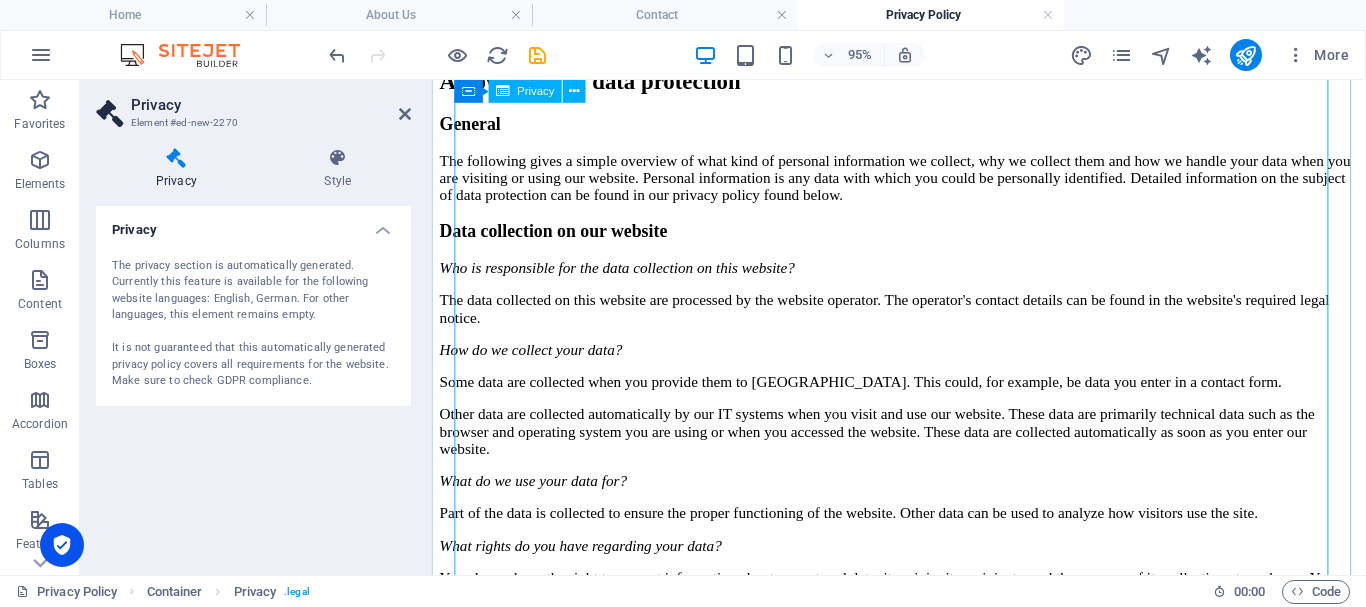 scroll, scrollTop: 200, scrollLeft: 0, axis: vertical 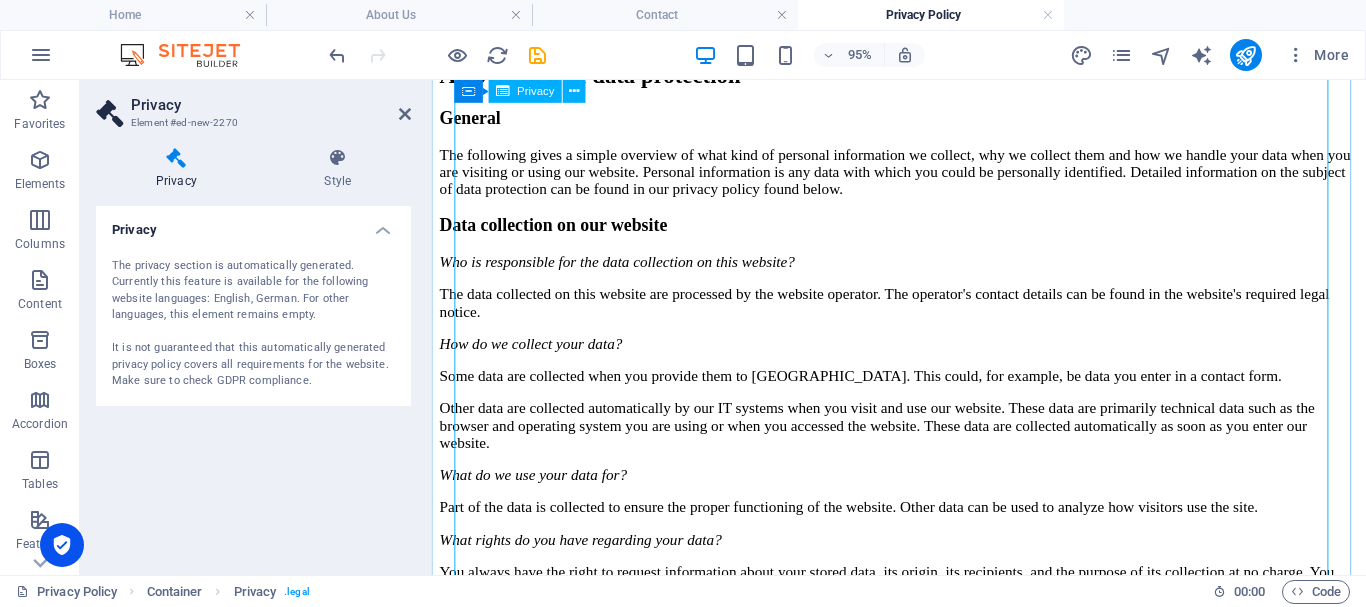 click on "Privacy Policy
An overview of data protection
General
The following gives a simple overview of what kind of personal information we collect, why we collect them and how we handle your data when you are visiting or using our website. Personal information is any data with which you could be personally identified. Detailed information on the subject of data protection can be found in our privacy policy found below.
Data collection on our website
Who is responsible for the data collection on this website?
The data collected on this website are processed by the website operator. The operator's contact details can be found in the website's required legal notice.
How do we collect your data?
Some data are collected when you provide them to us. This could, for example, be data you enter in a contact form.
What do we use your data for?
Part of the data is collected to ensure the proper functioning of the website. Other data can be used to analyze how visitors use the site." at bounding box center [923, 2517] 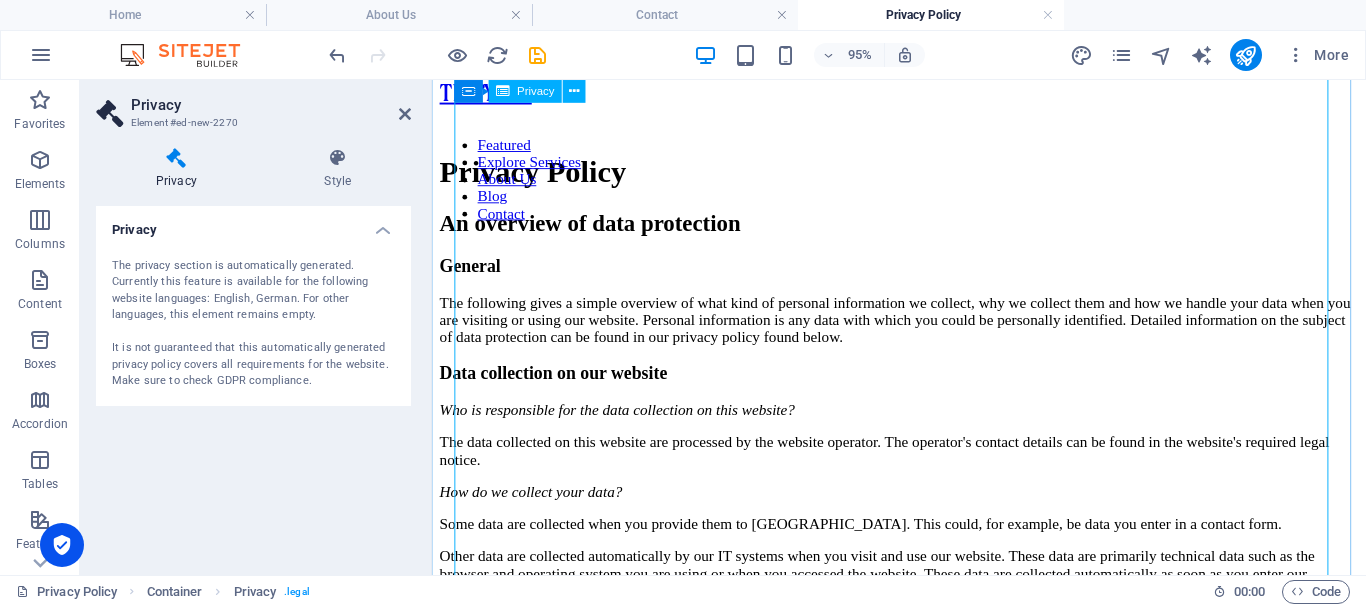 scroll, scrollTop: 0, scrollLeft: 0, axis: both 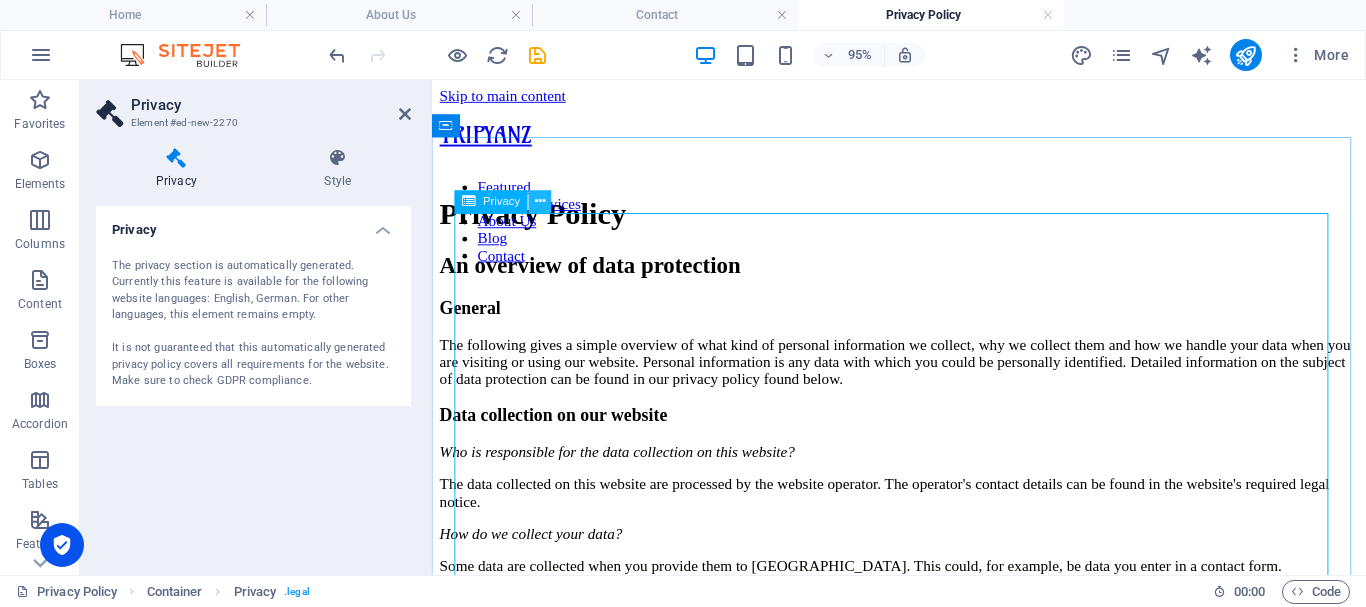 click at bounding box center [540, 202] 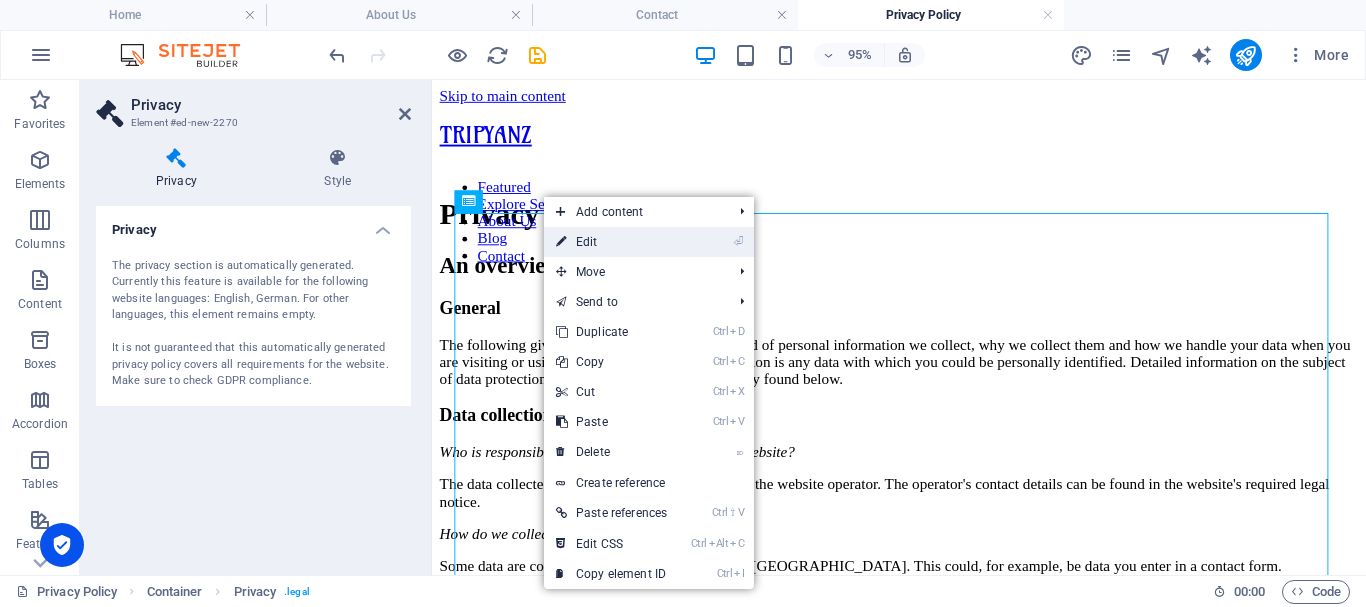 click on "⏎" at bounding box center (738, 241) 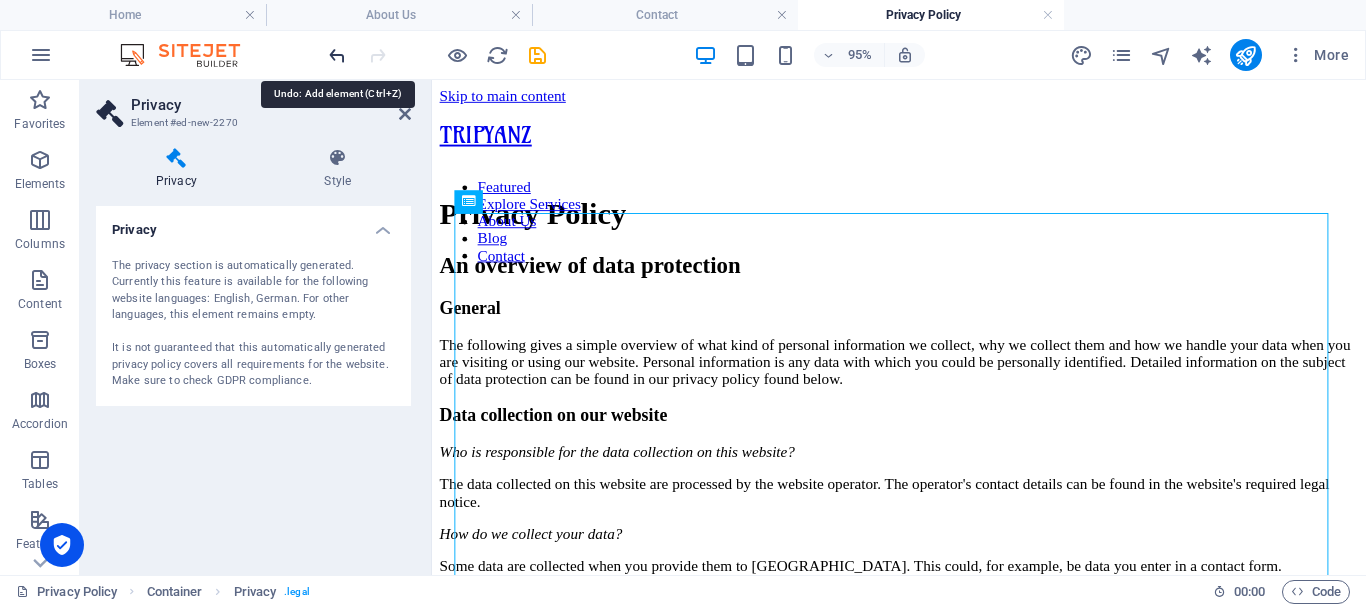 click at bounding box center [337, 55] 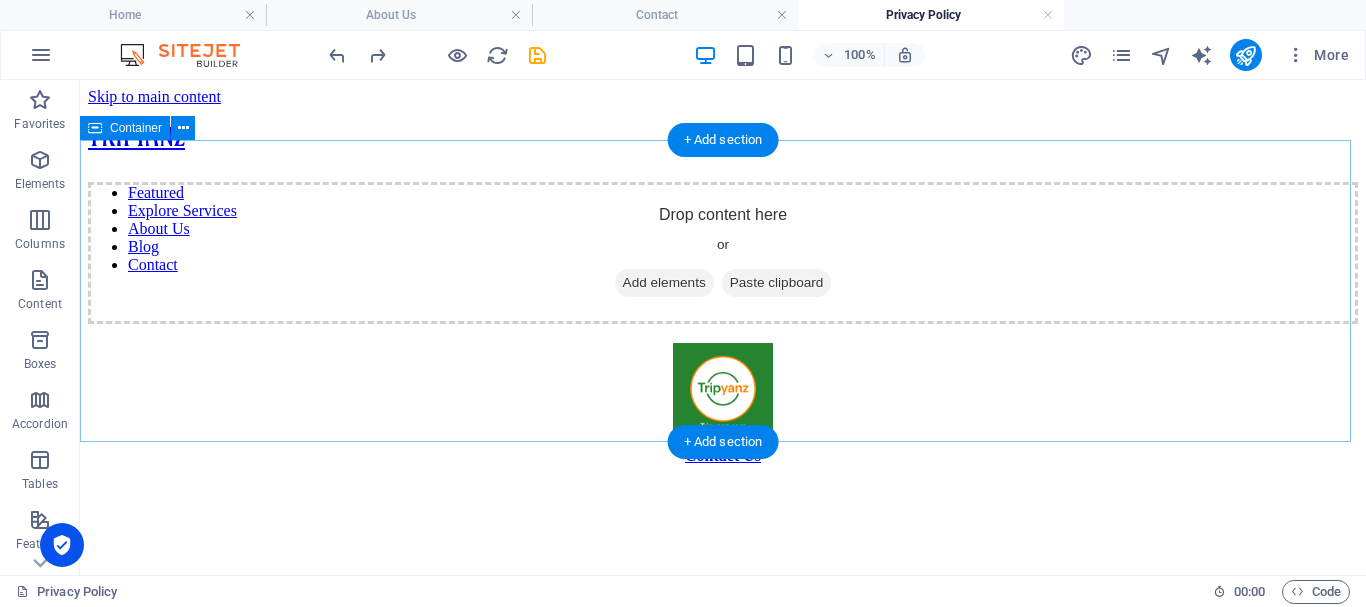 click on "Add elements" at bounding box center [664, 283] 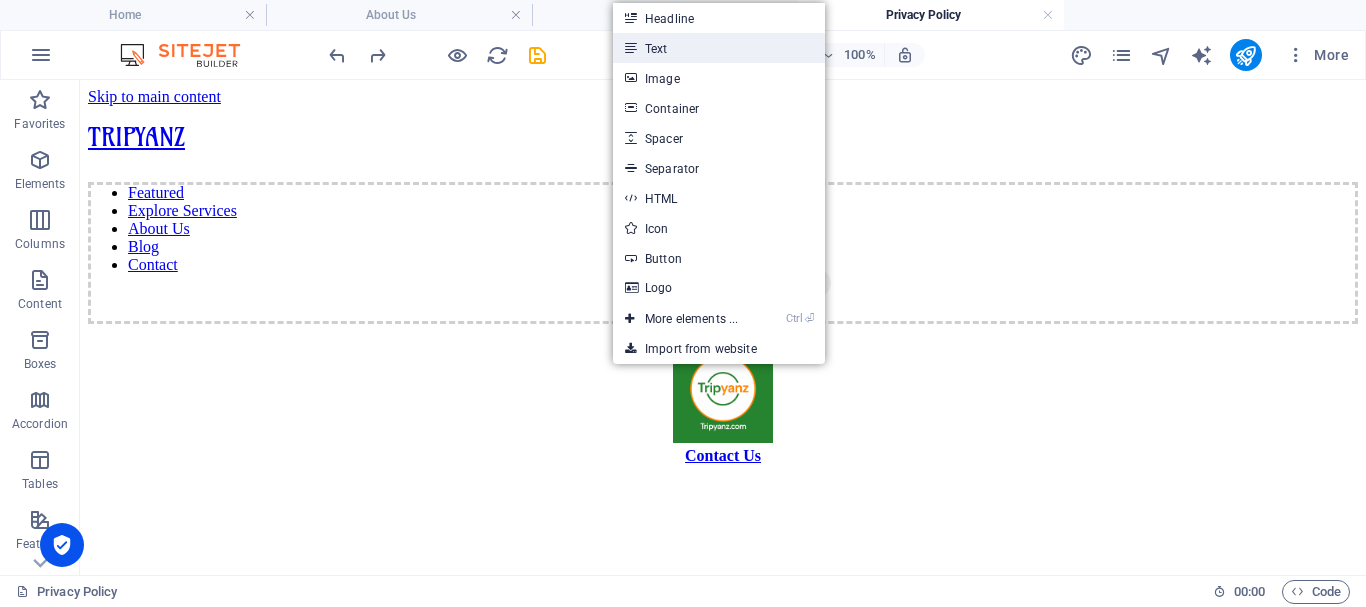 click on "Text" at bounding box center [719, 48] 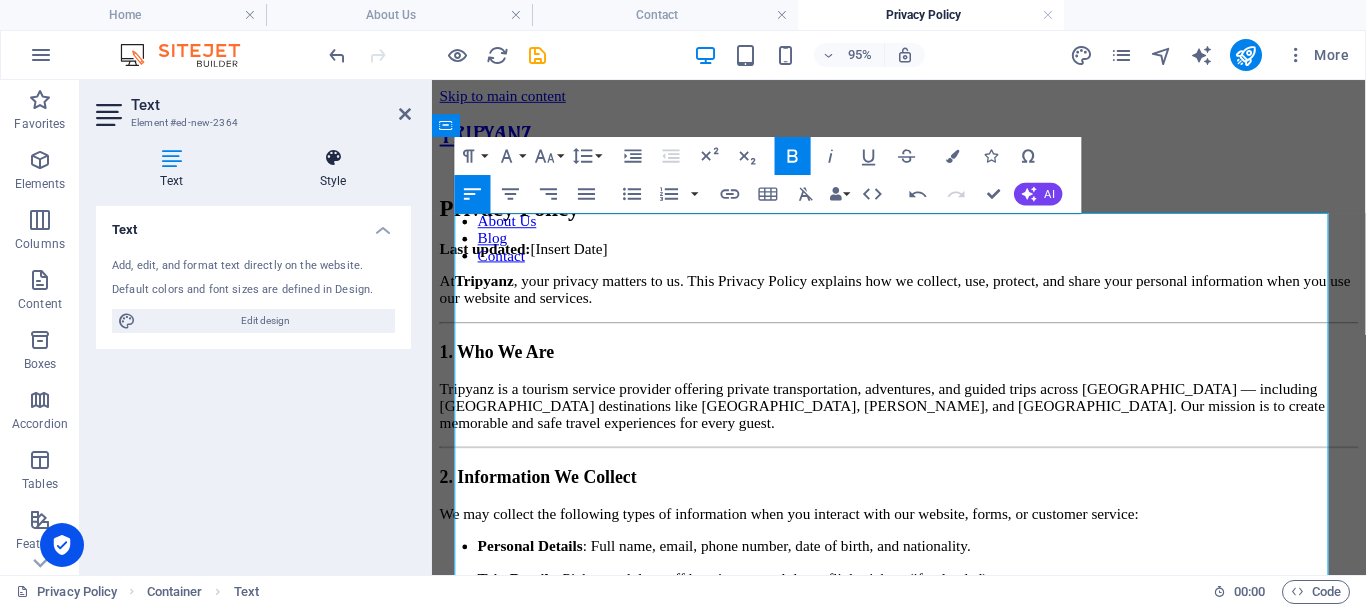 click at bounding box center [333, 158] 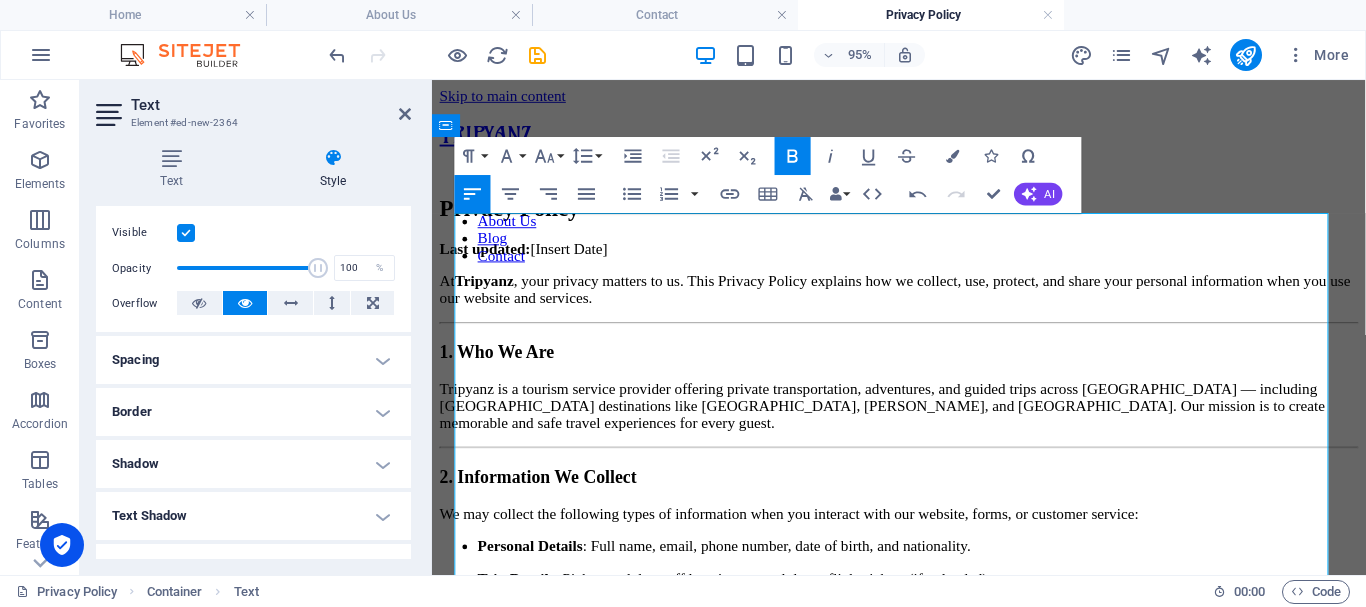 scroll, scrollTop: 300, scrollLeft: 0, axis: vertical 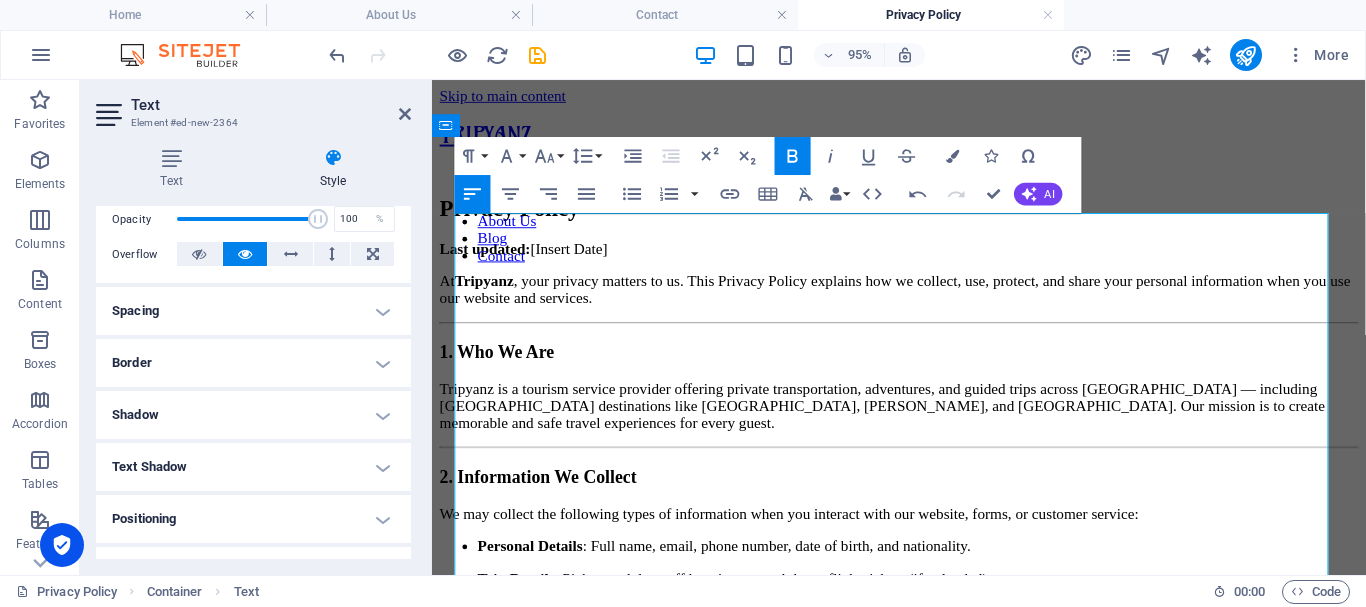 click on "Spacing" at bounding box center (253, 311) 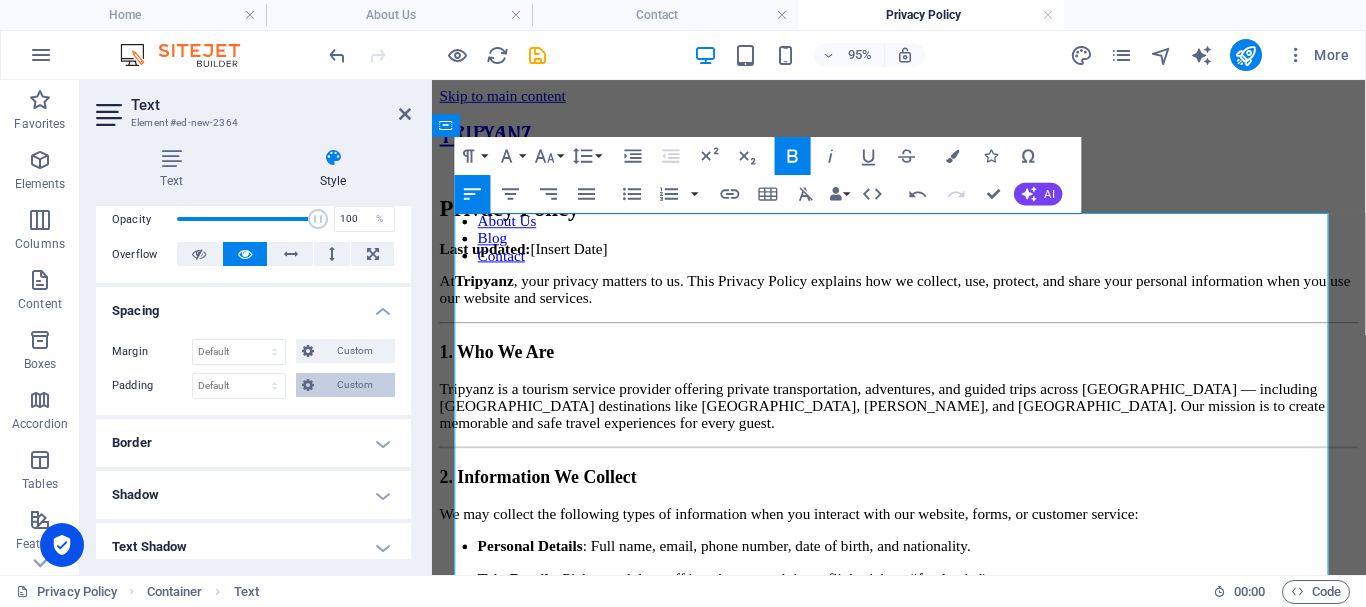 click at bounding box center (308, 385) 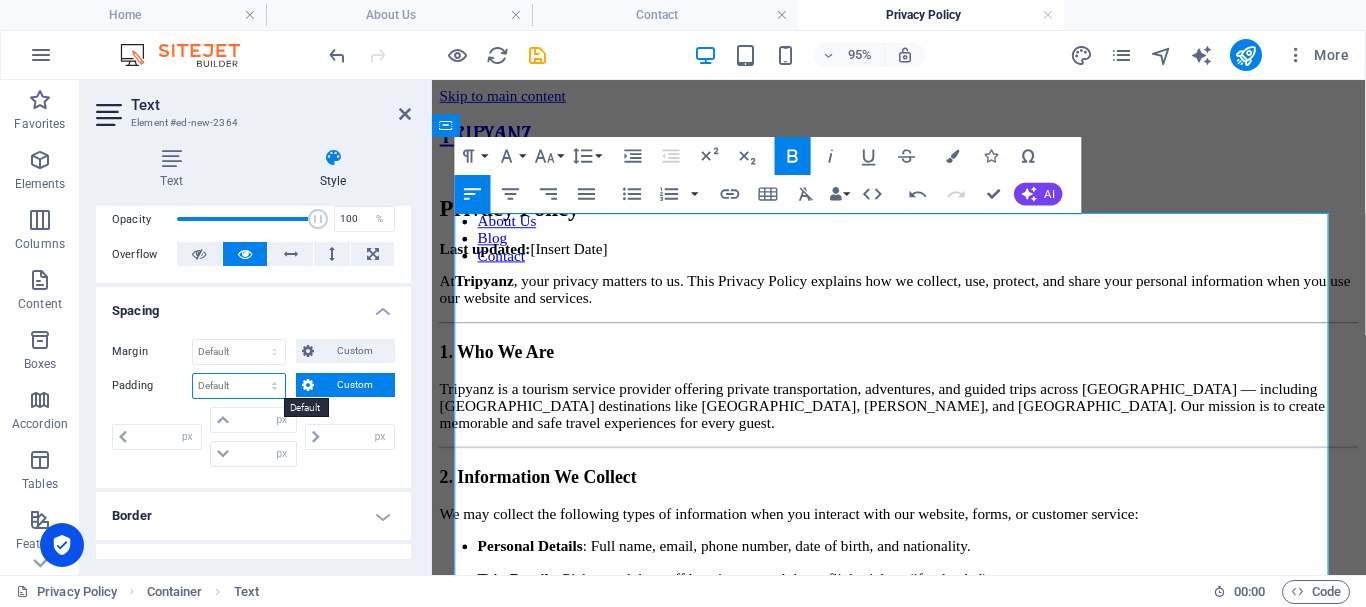 click on "Default px rem % vh vw Custom" at bounding box center (239, 386) 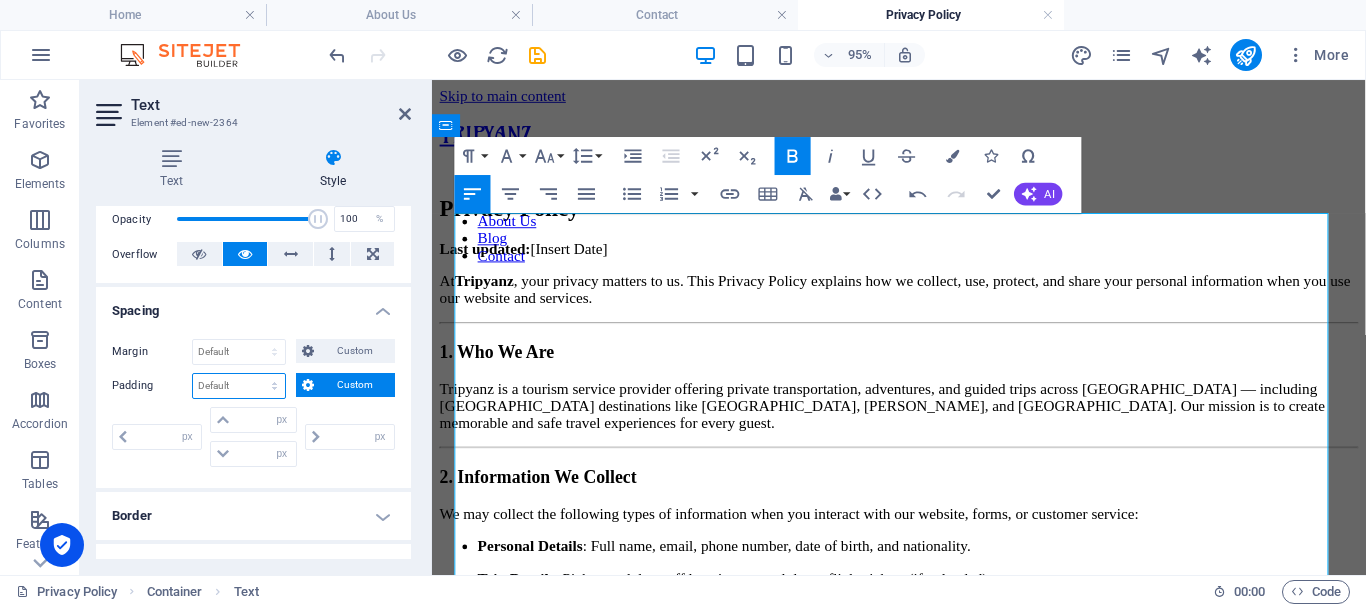 select on "px" 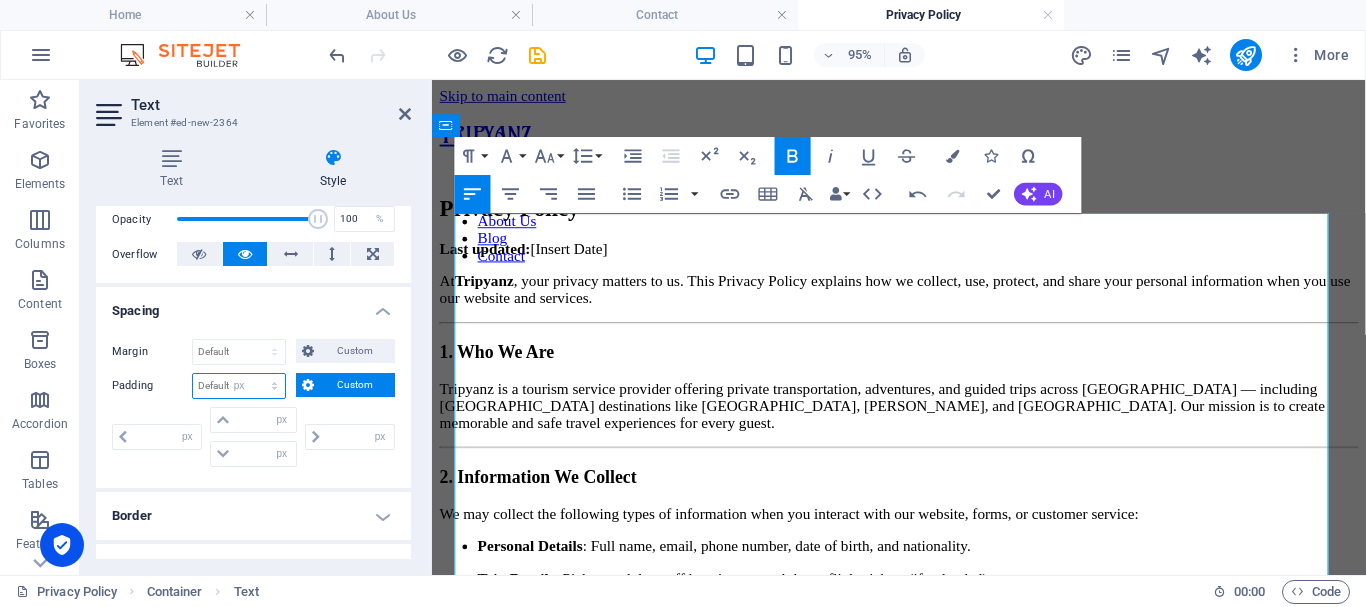 click on "Default px rem % vh vw Custom" at bounding box center [239, 386] 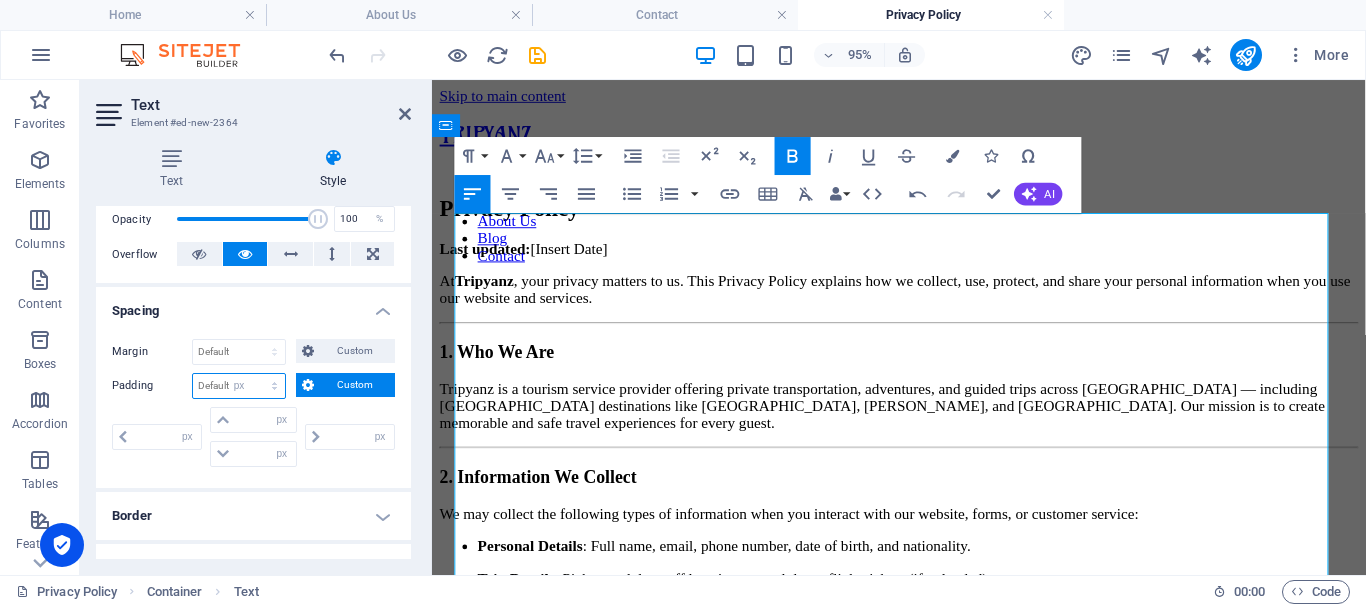 type on "0" 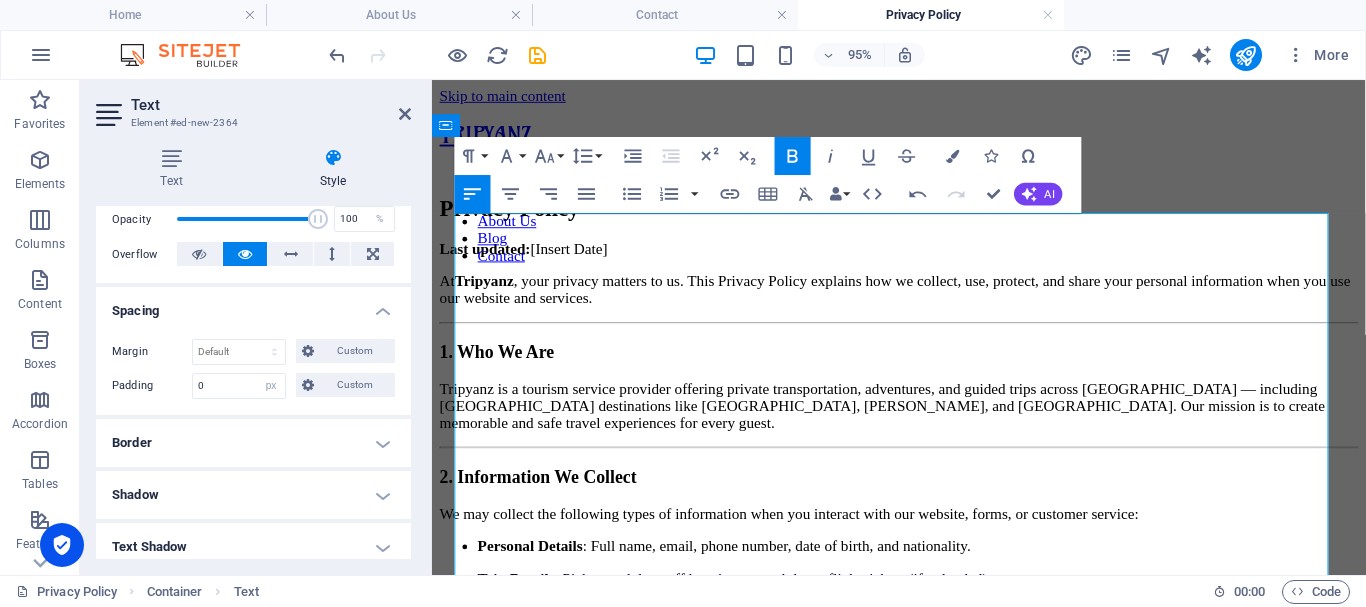 click on "Margin Default auto px % rem vw vh Custom Custom auto px % rem vw vh auto px % rem vw vh auto px % rem vw vh auto px % rem vw vh Padding 0 Default px rem % vh vw Custom Custom 0 px rem % vh vw 0 px rem % vh vw 0 px rem % vh vw 0 px rem % vh vw" at bounding box center (253, 369) 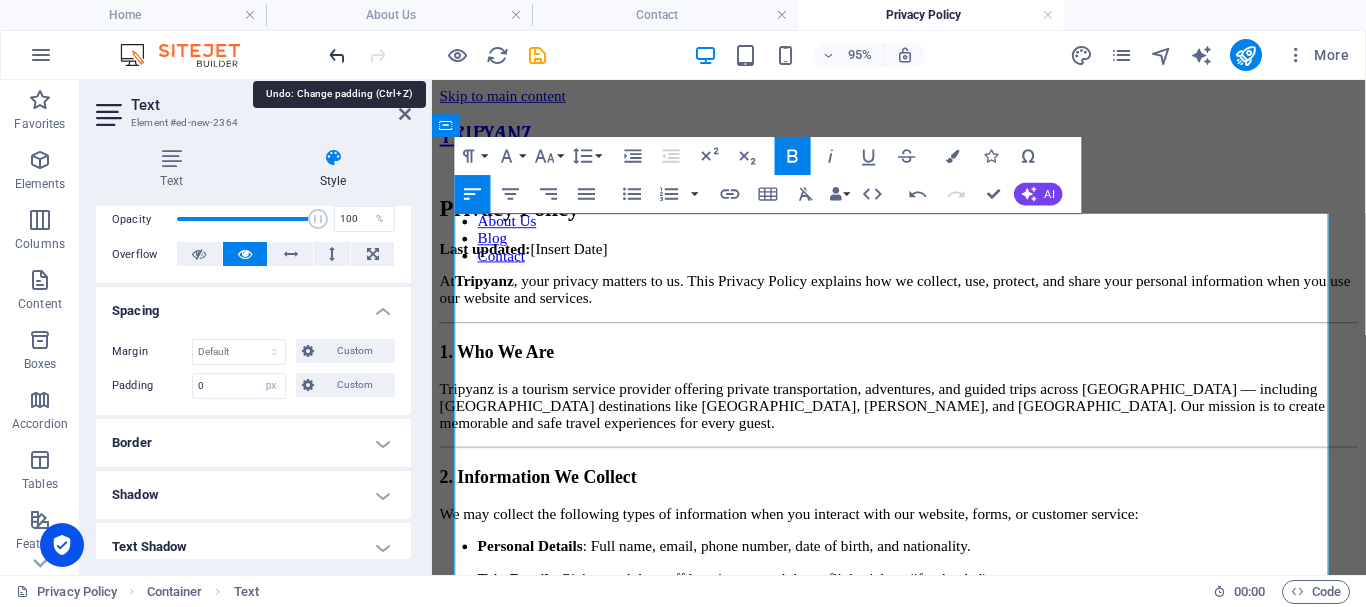 click at bounding box center (337, 55) 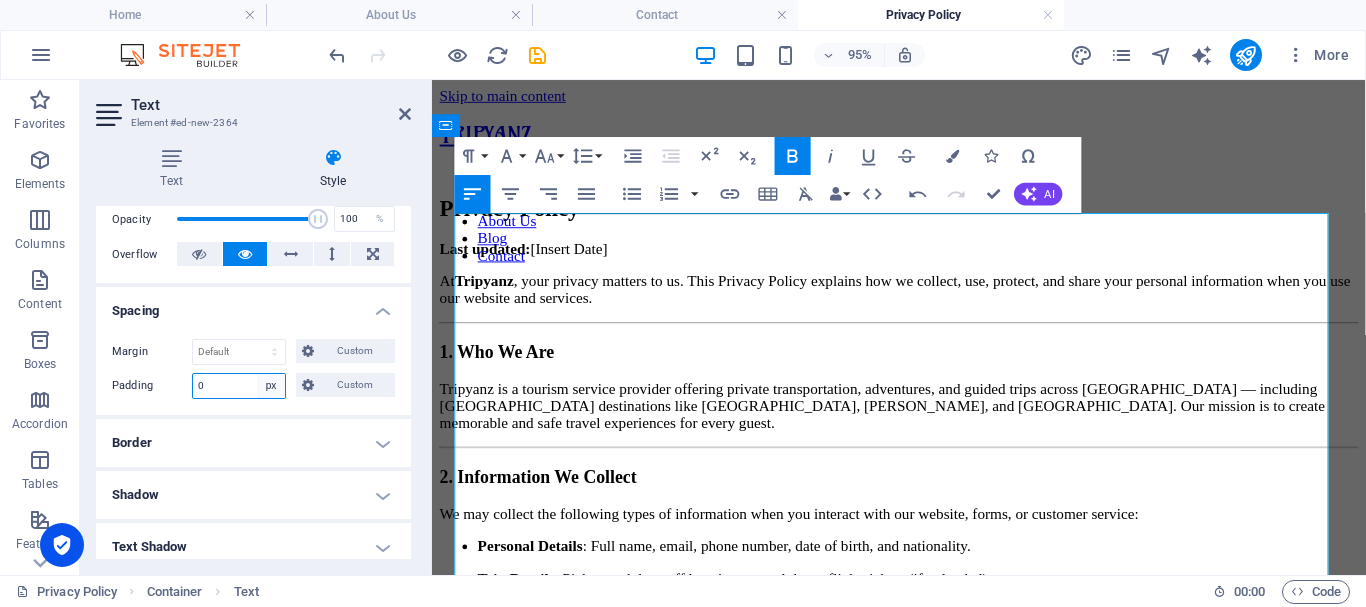 click on "Default px rem % vh vw Custom" at bounding box center [271, 386] 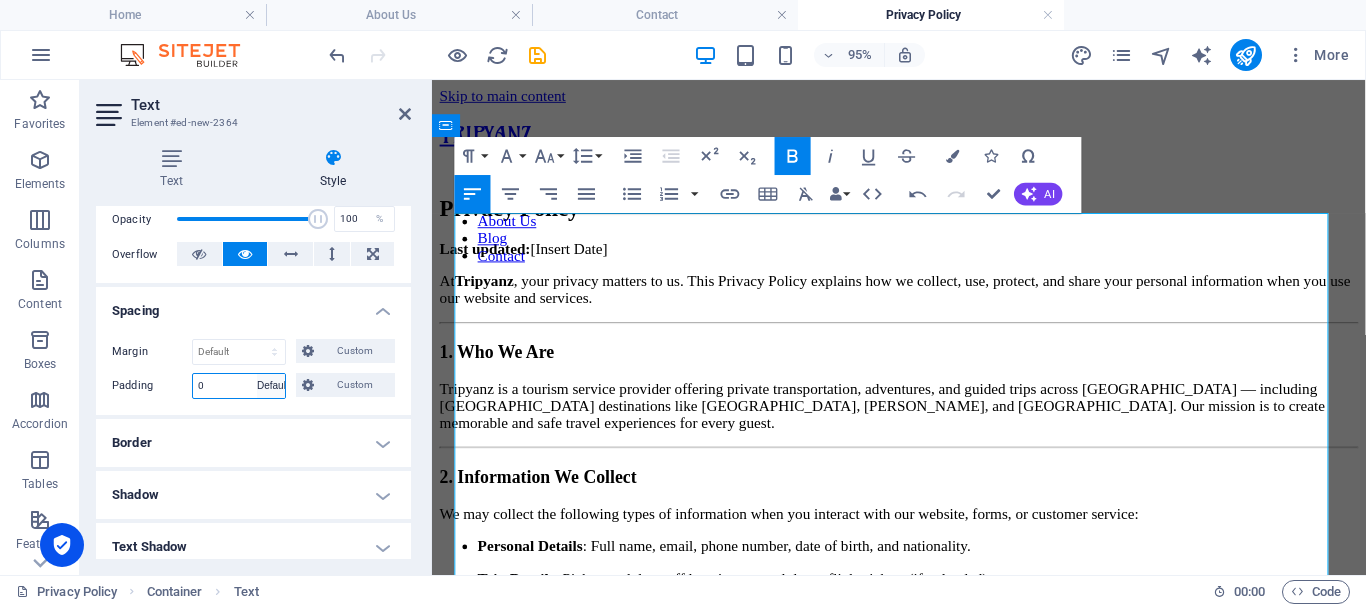 click on "Default px rem % vh vw Custom" at bounding box center [271, 386] 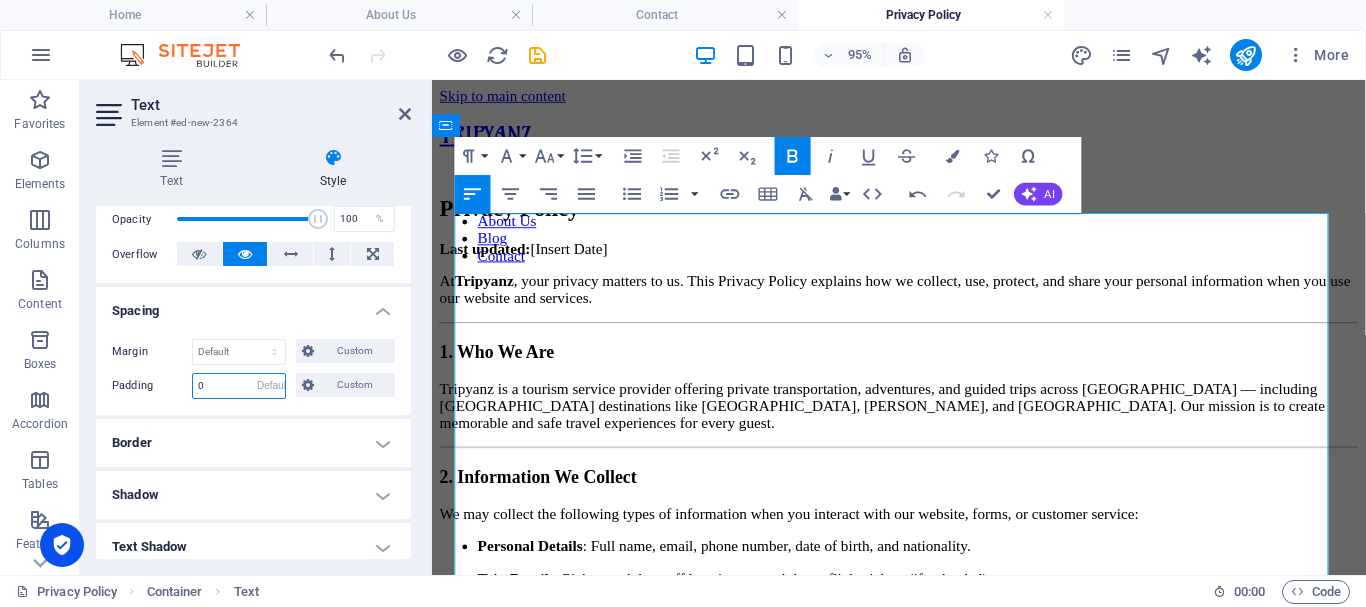 type 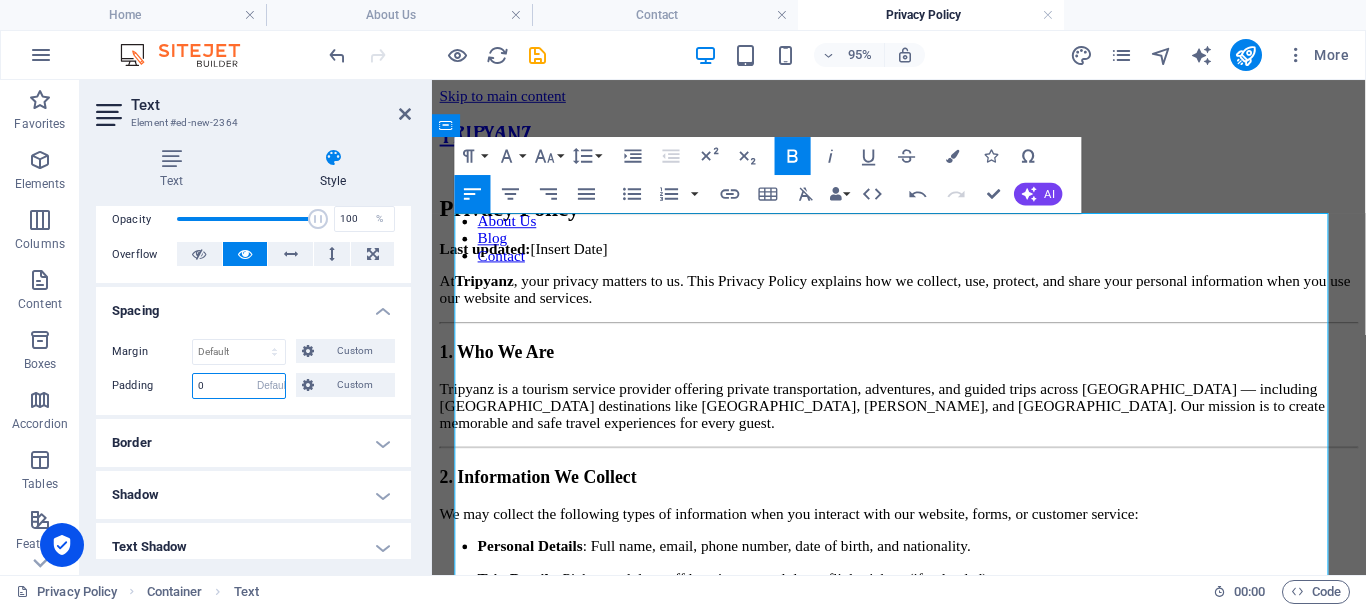 select on "DISABLED_OPTION_VALUE" 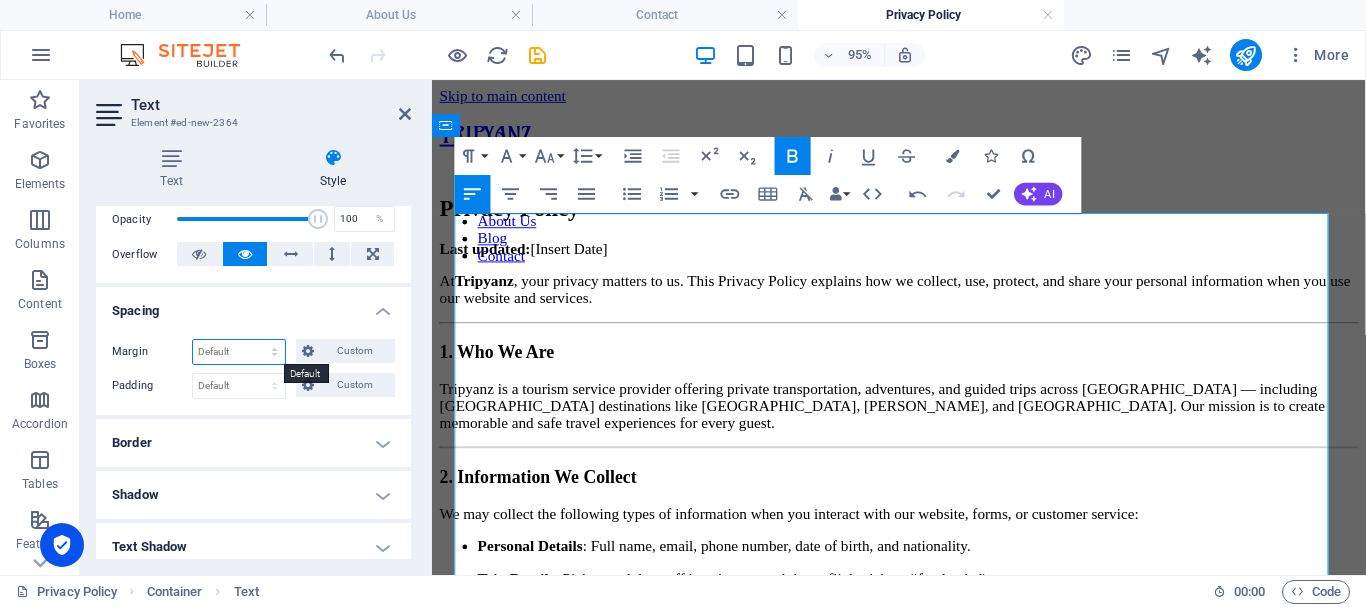 click on "Default auto px % rem vw vh Custom" at bounding box center (239, 352) 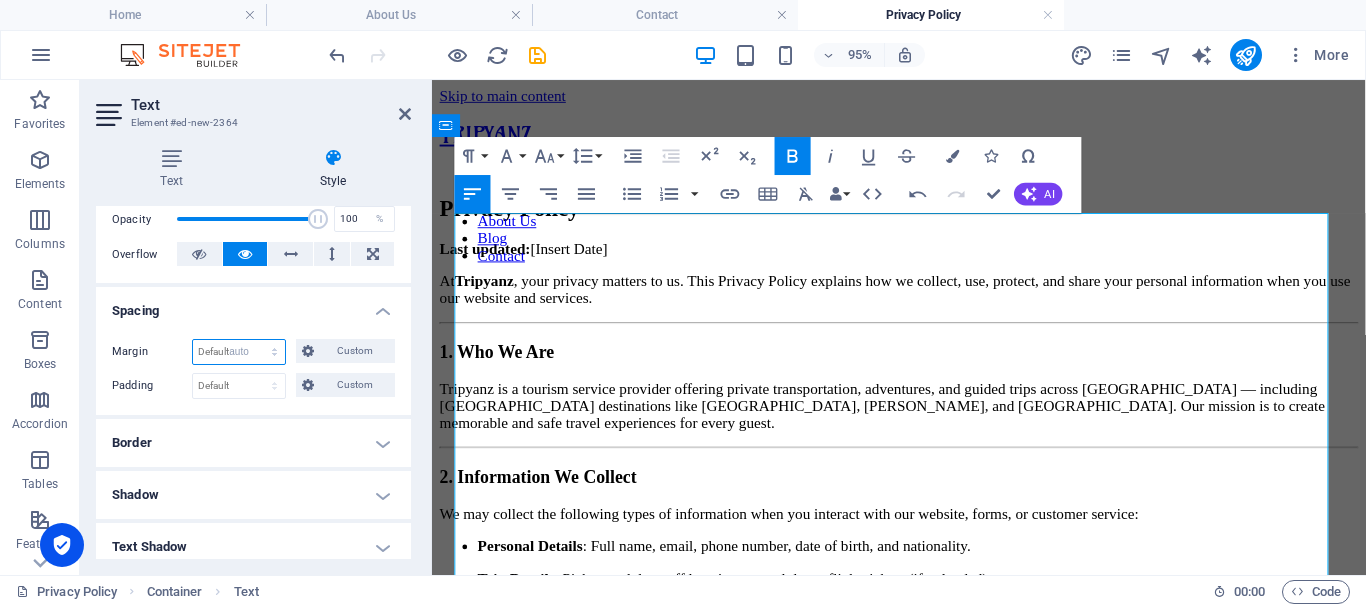 click on "Default auto px % rem vw vh Custom" at bounding box center [239, 352] 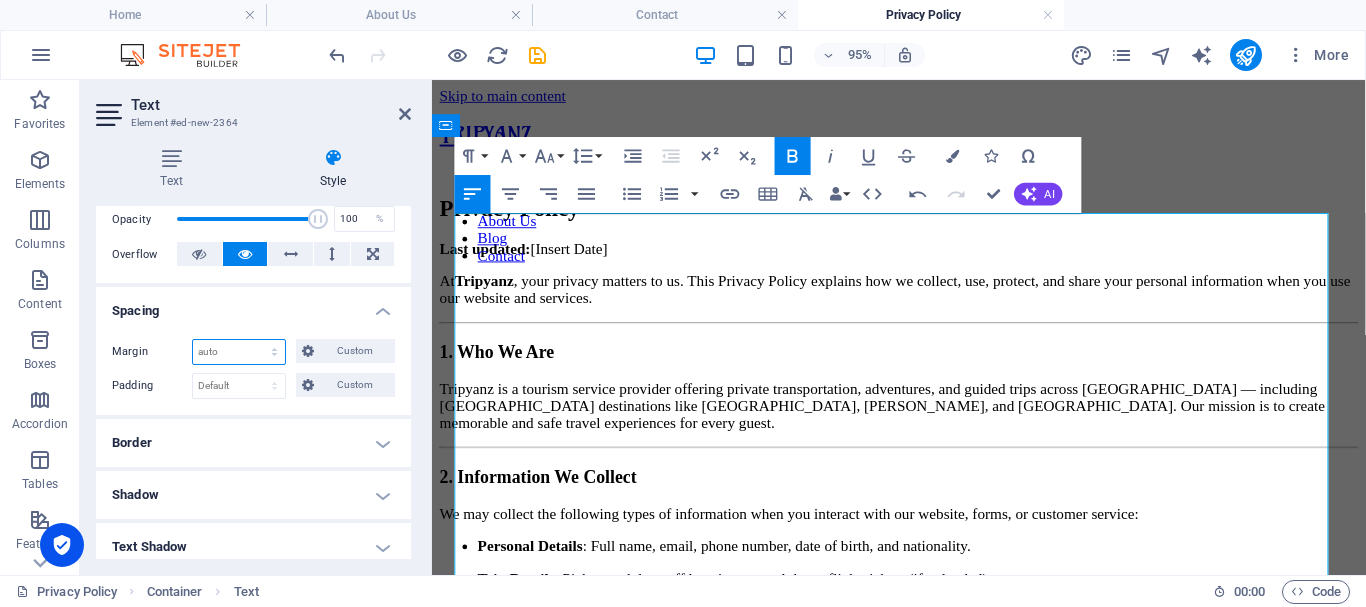 click on "Default auto px % rem vw vh Custom" at bounding box center (239, 352) 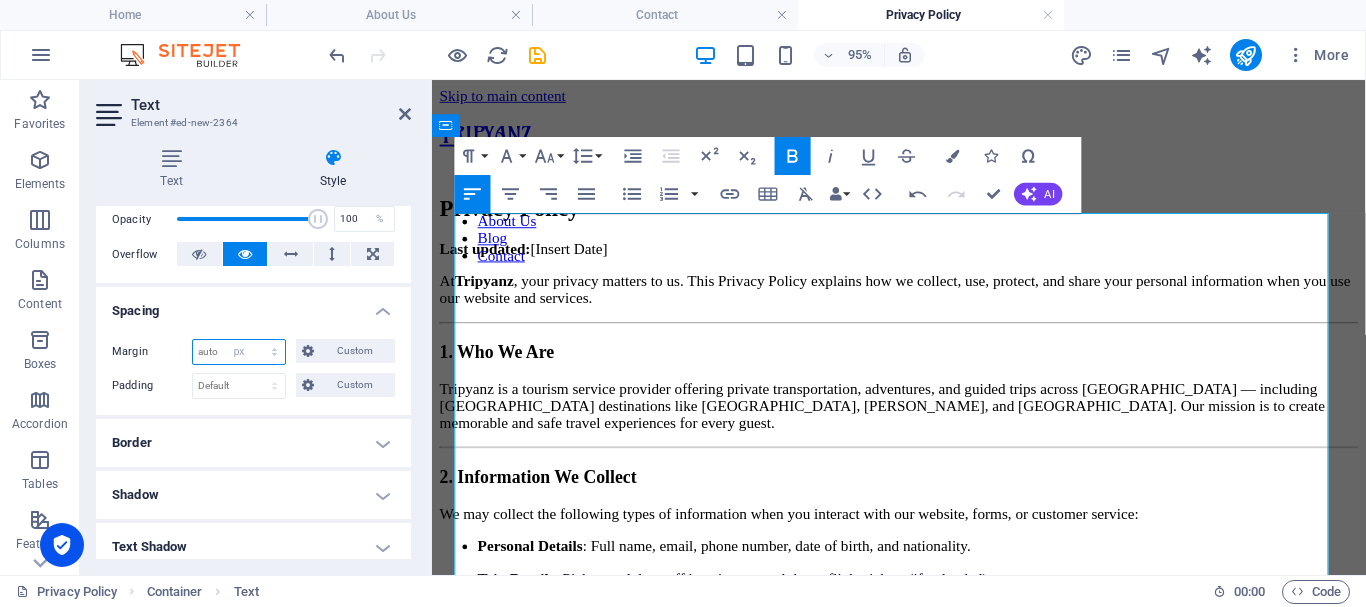 click on "Default auto px % rem vw vh Custom" at bounding box center (239, 352) 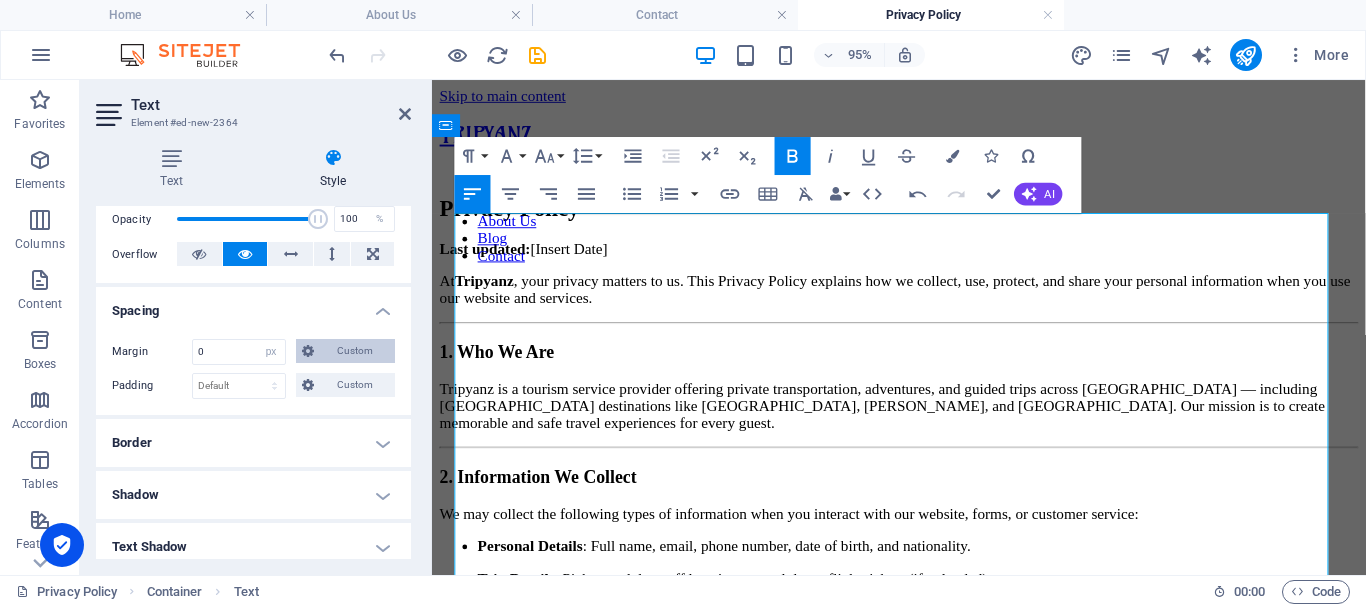 click at bounding box center [308, 351] 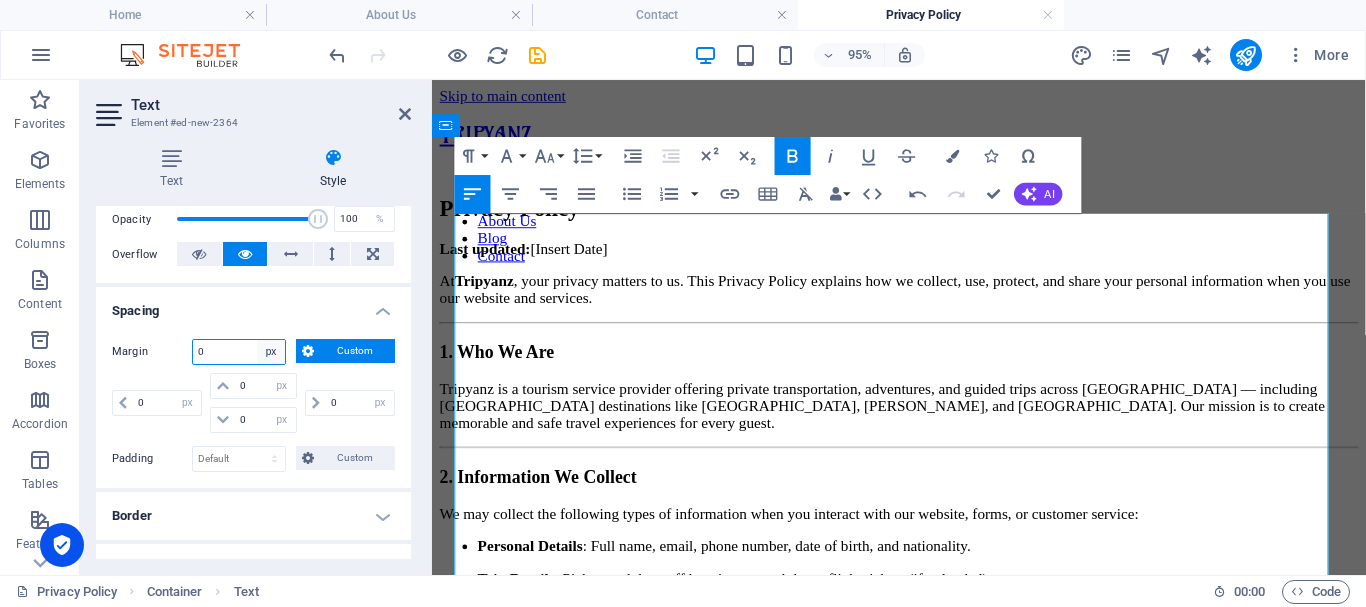 click on "Default auto px % rem vw vh Custom" at bounding box center [271, 352] 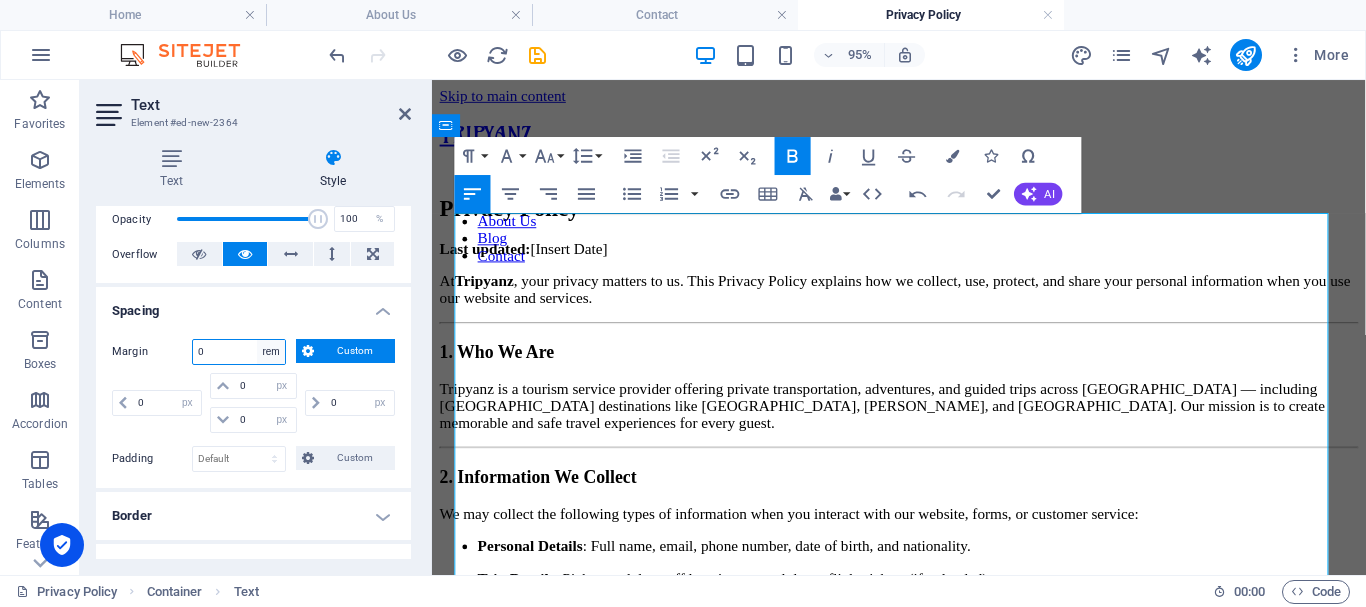click on "Default auto px % rem vw vh Custom" at bounding box center (271, 352) 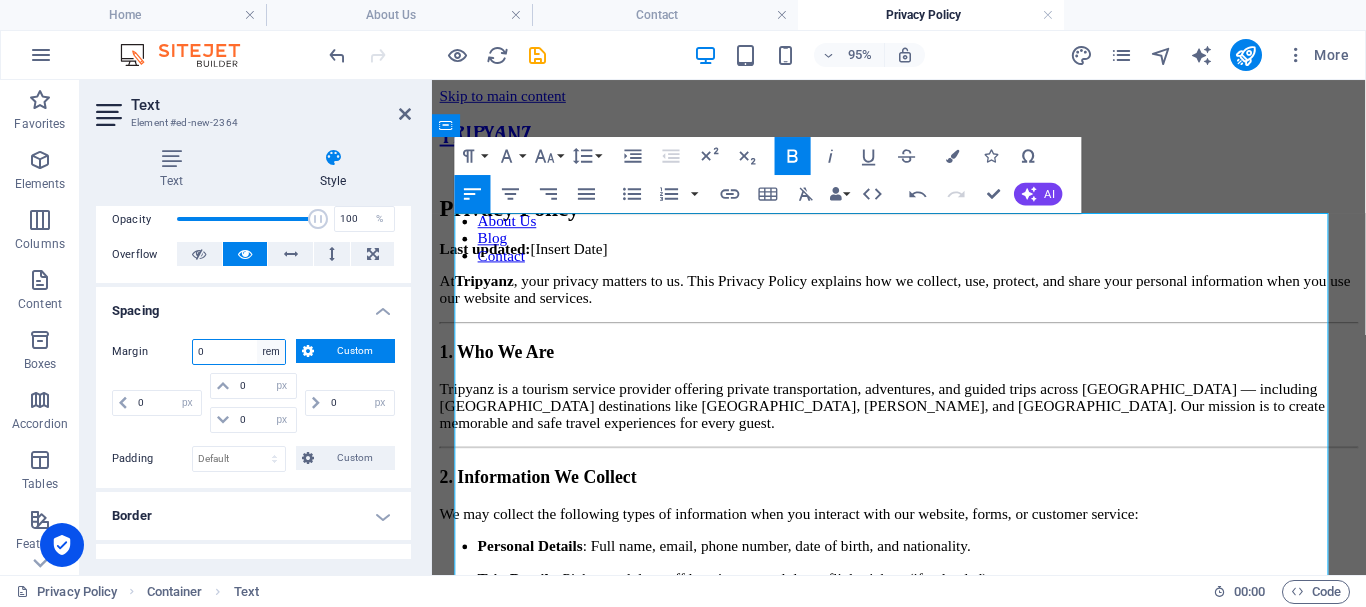 select on "rem" 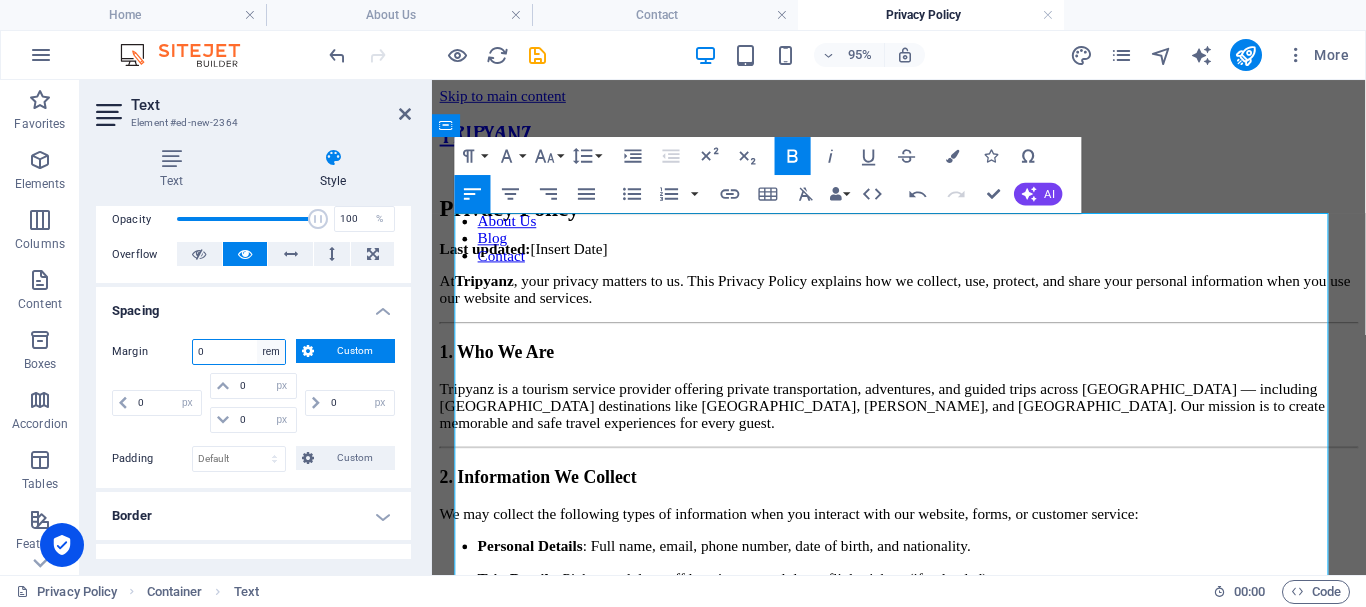 select on "rem" 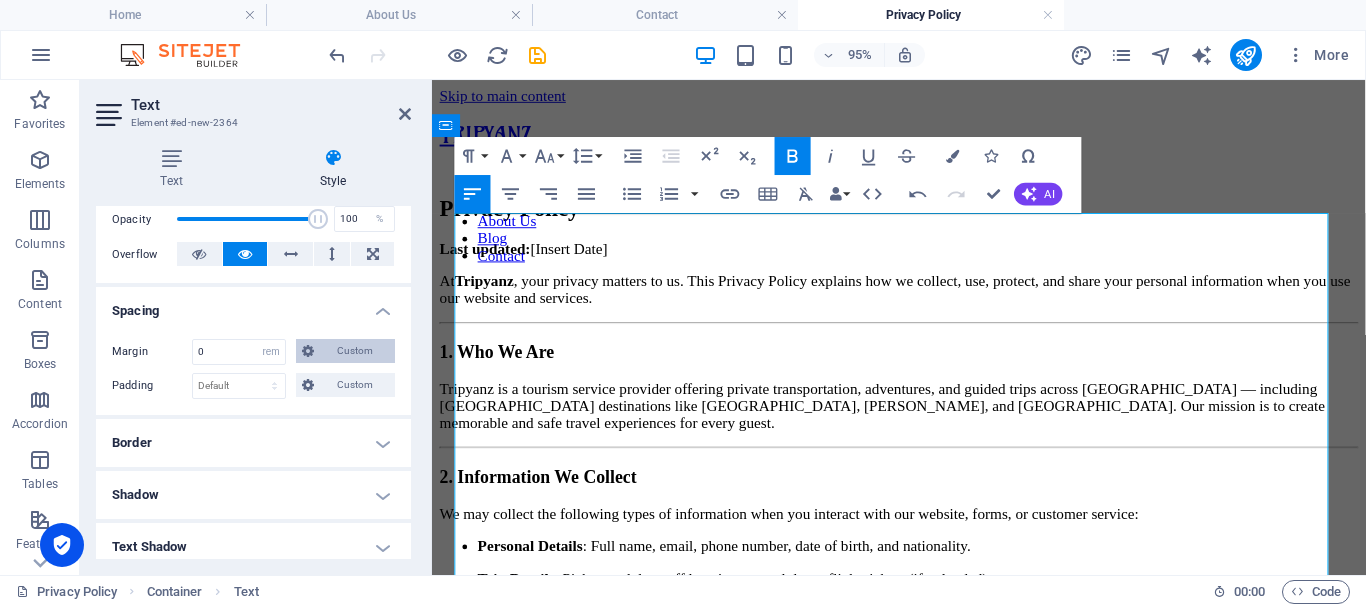 click on "Custom" at bounding box center [354, 351] 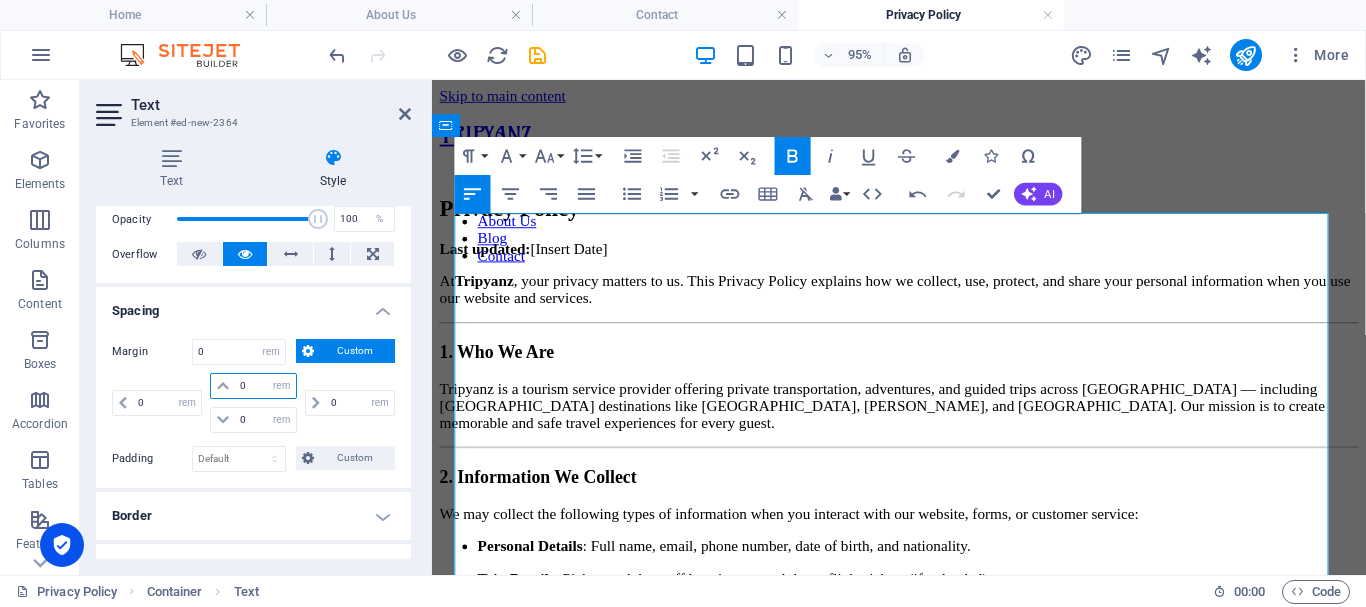 click on "0" at bounding box center (265, 386) 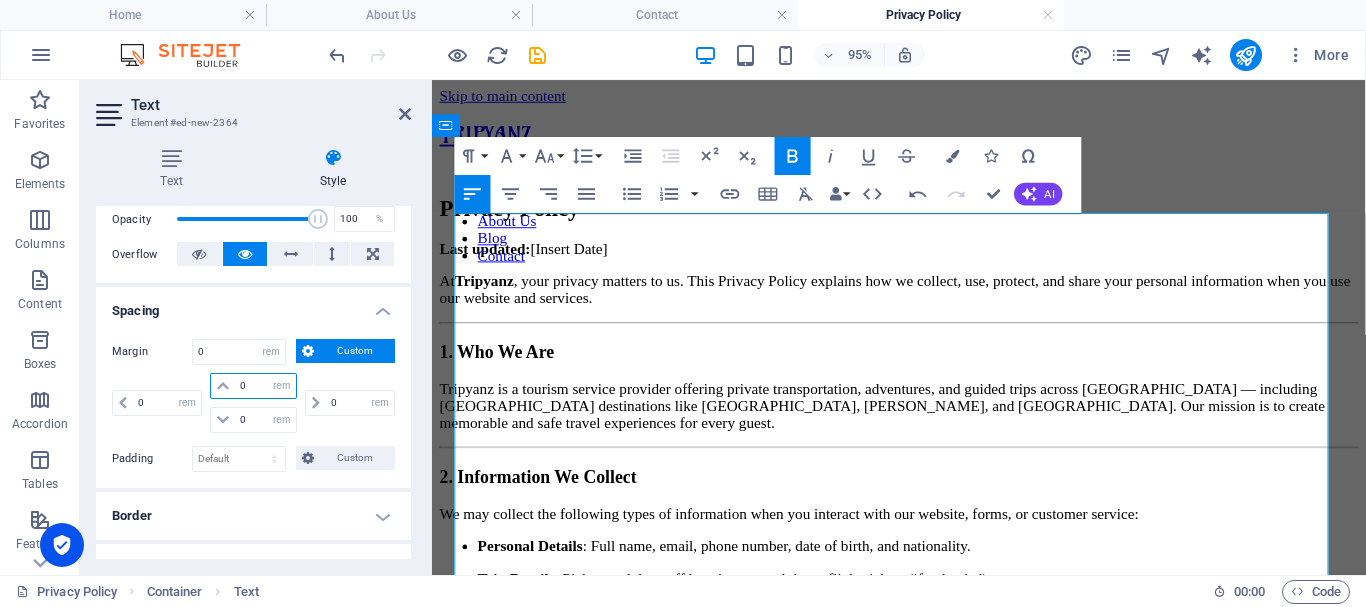 click on "0" at bounding box center [265, 386] 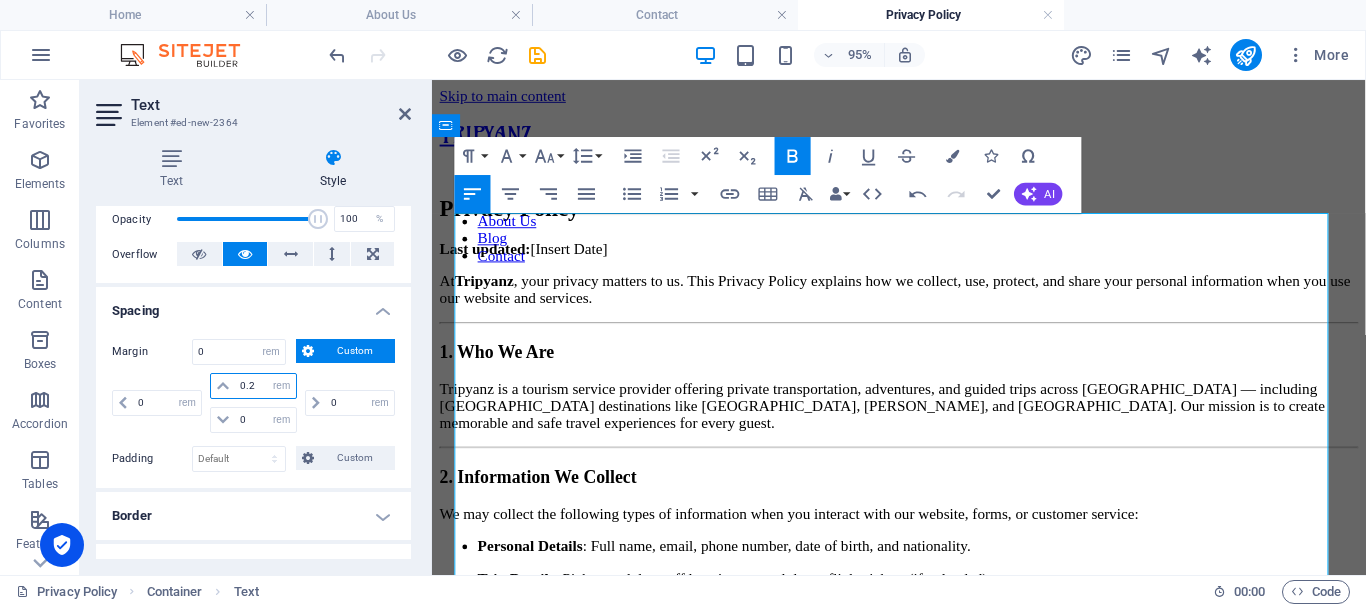 type on "0.25" 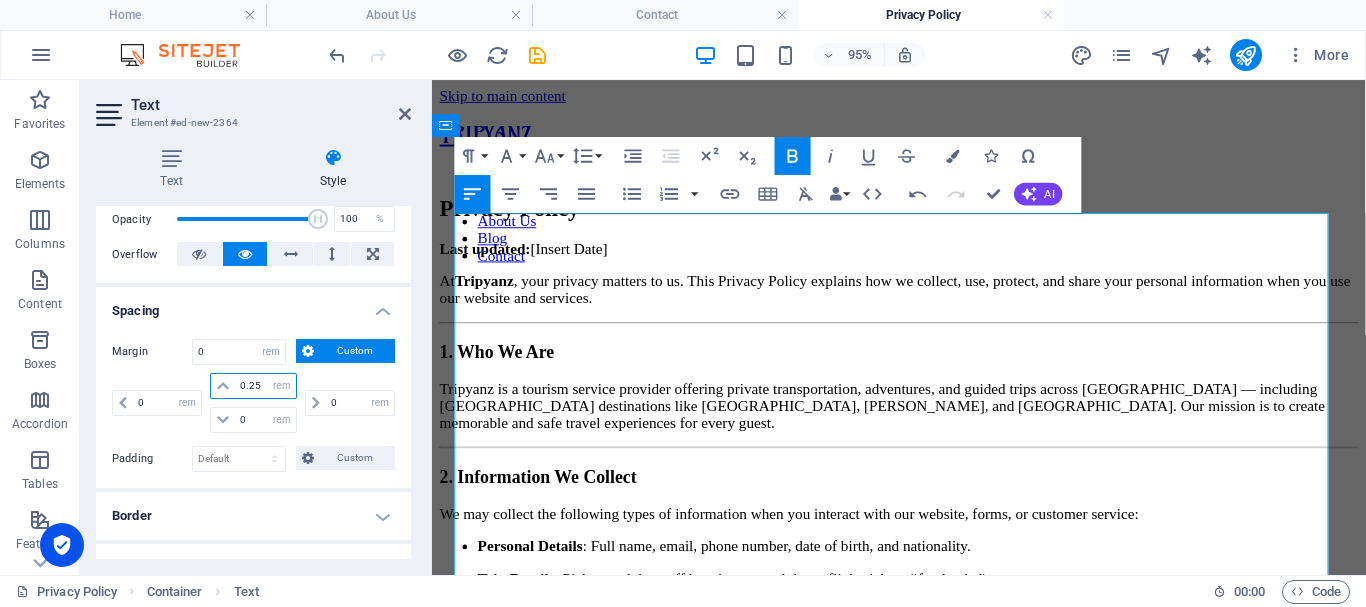 type 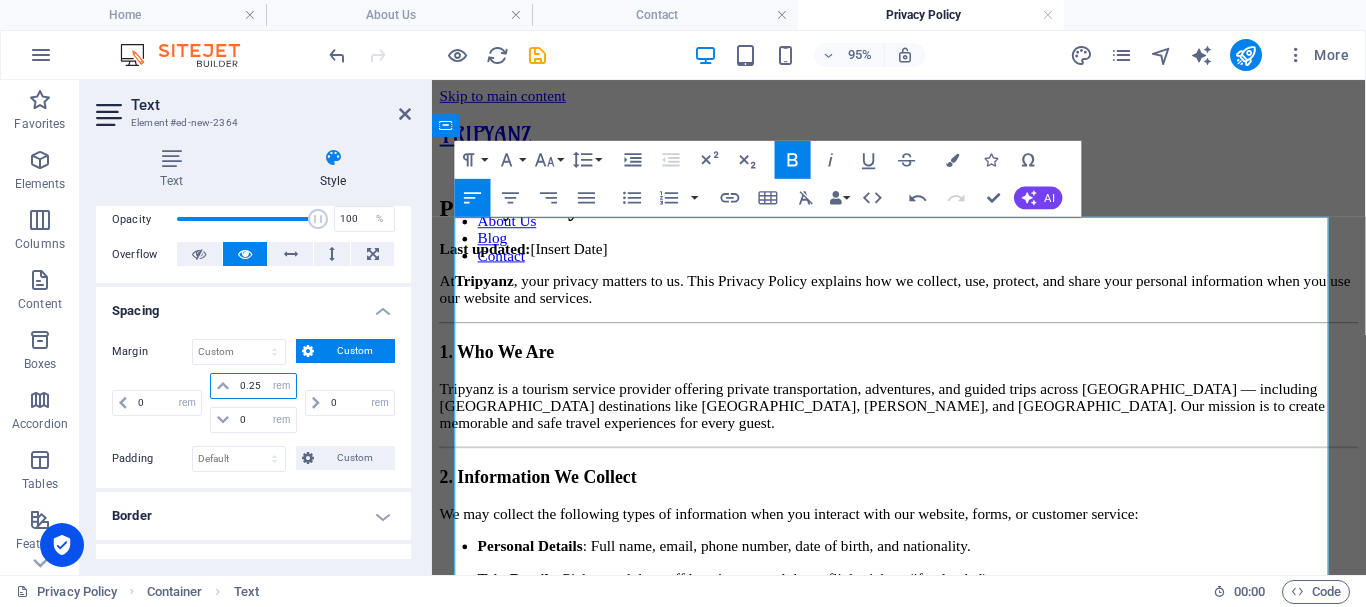 drag, startPoint x: 263, startPoint y: 382, endPoint x: 233, endPoint y: 382, distance: 30 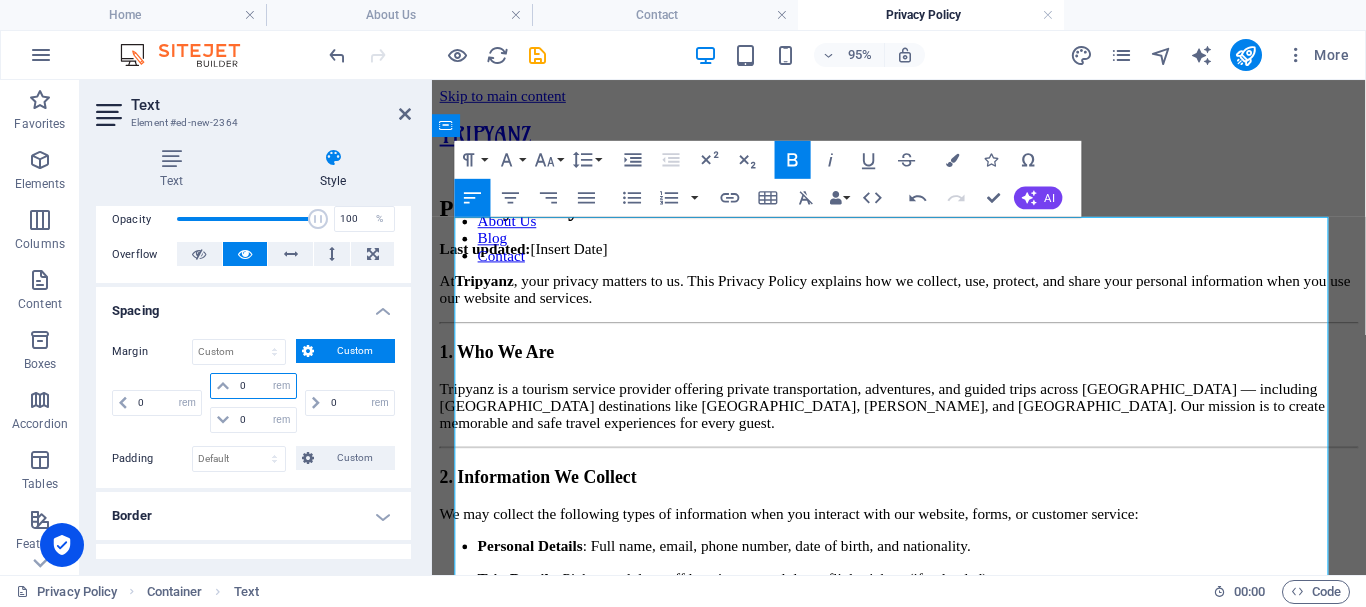type on "0" 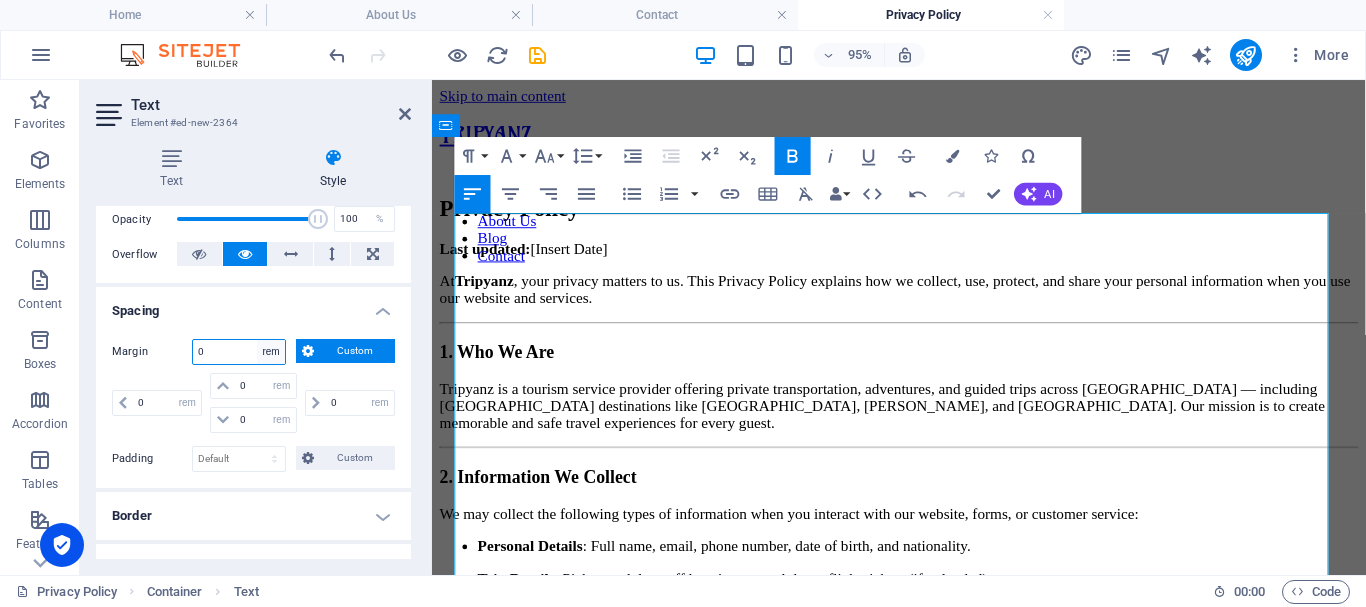 click on "Default auto px % rem vw vh Custom" at bounding box center (271, 352) 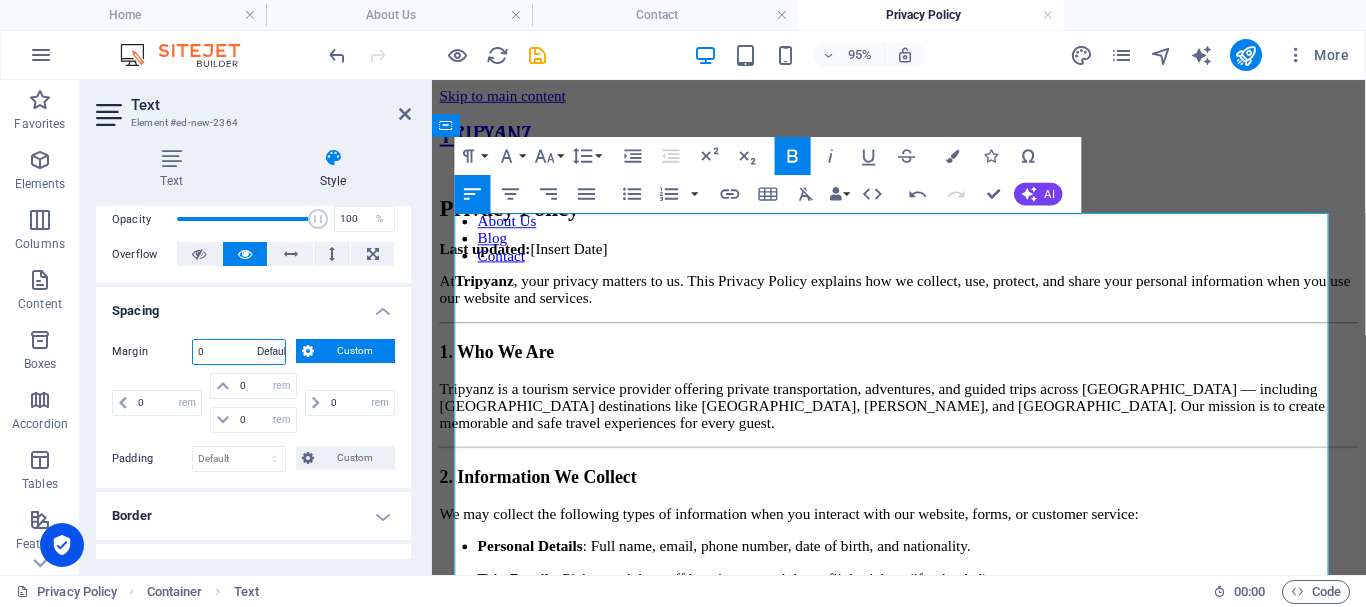 click on "Default auto px % rem vw vh Custom" at bounding box center (271, 352) 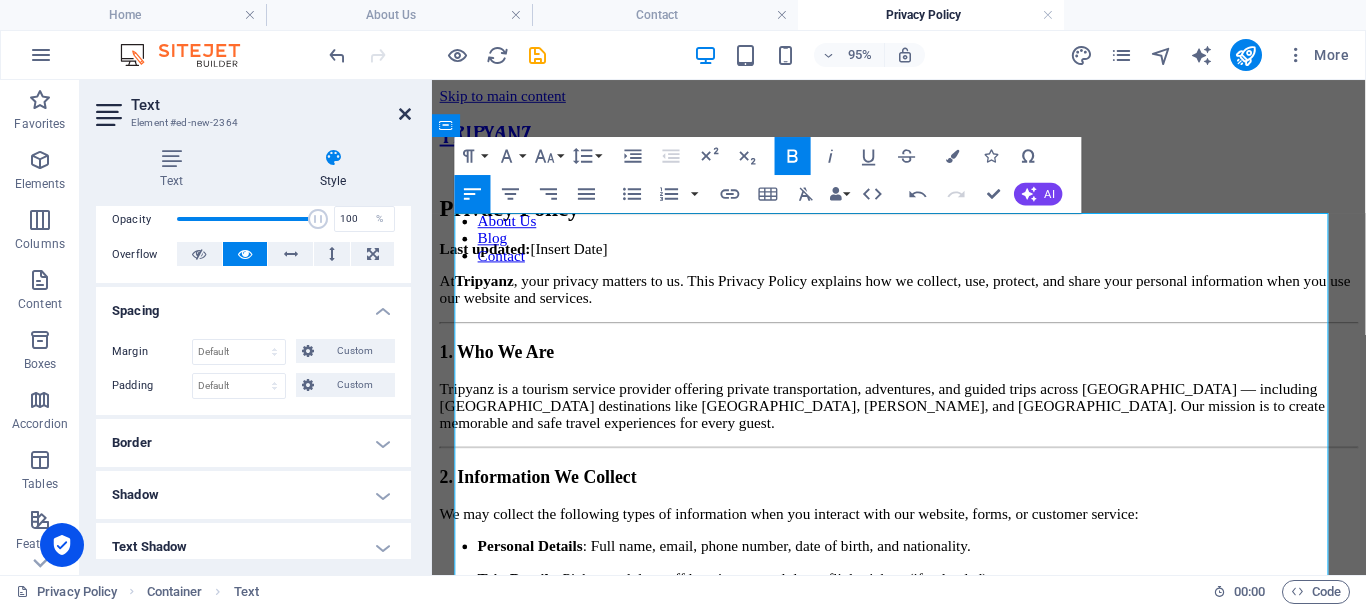 click at bounding box center [405, 114] 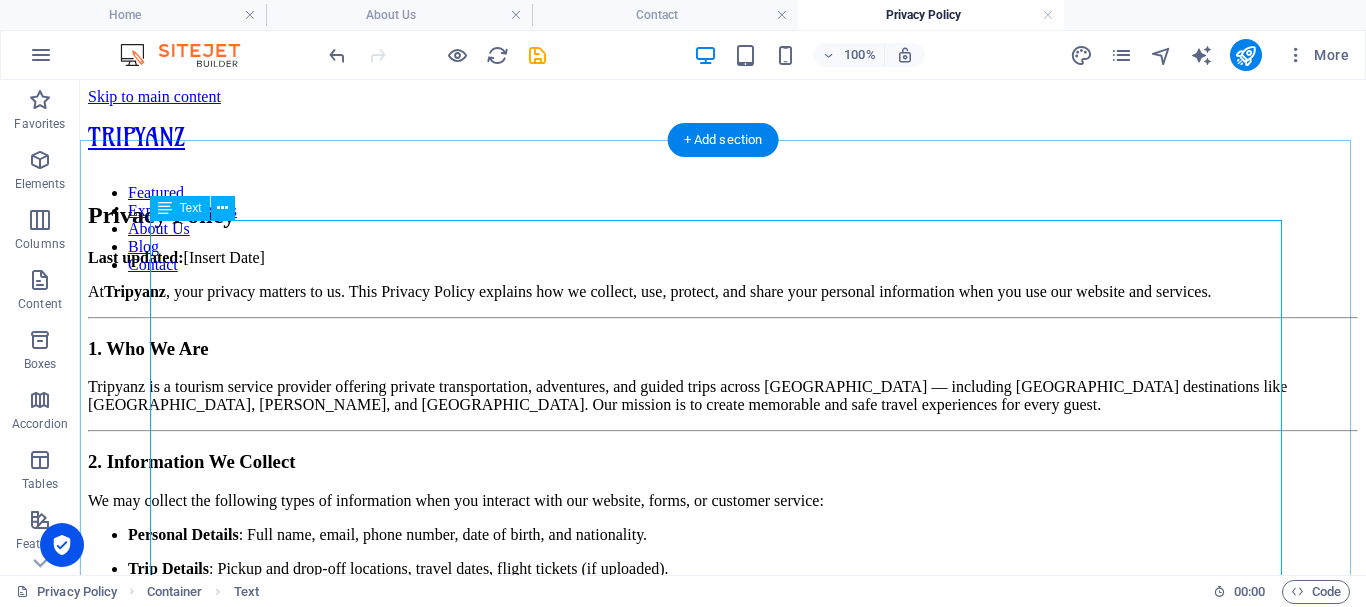click on "Privacy Policy Last updated:  [Insert Date] At  Tripyanz , your privacy matters to us. This Privacy Policy explains how we collect, use, protect, and share your personal information when you use our website and services. 1. Who We Are Tripyanz is a tourism service provider offering private transportation, adventures, and guided trips across Egypt — including Red Sea destinations like Hurghada, Marsa Alam, and Sharm El-Sheikh. Our mission is to create memorable and safe travel experiences for every guest. 2. Information We Collect We may collect the following types of information when you interact with our website, forms, or customer service: Personal Details : Full name, email, phone number, date of birth, and nationality. Trip Details : Pickup and drop-off locations, travel dates, flight tickets (if uploaded). Technical Data : IP address, browser type, device, and usage patterns. Communication Data : Any messages, reviews, or emails you send us. 3. How We Use Your Information Comply with legal obligations" at bounding box center (723, 1061) 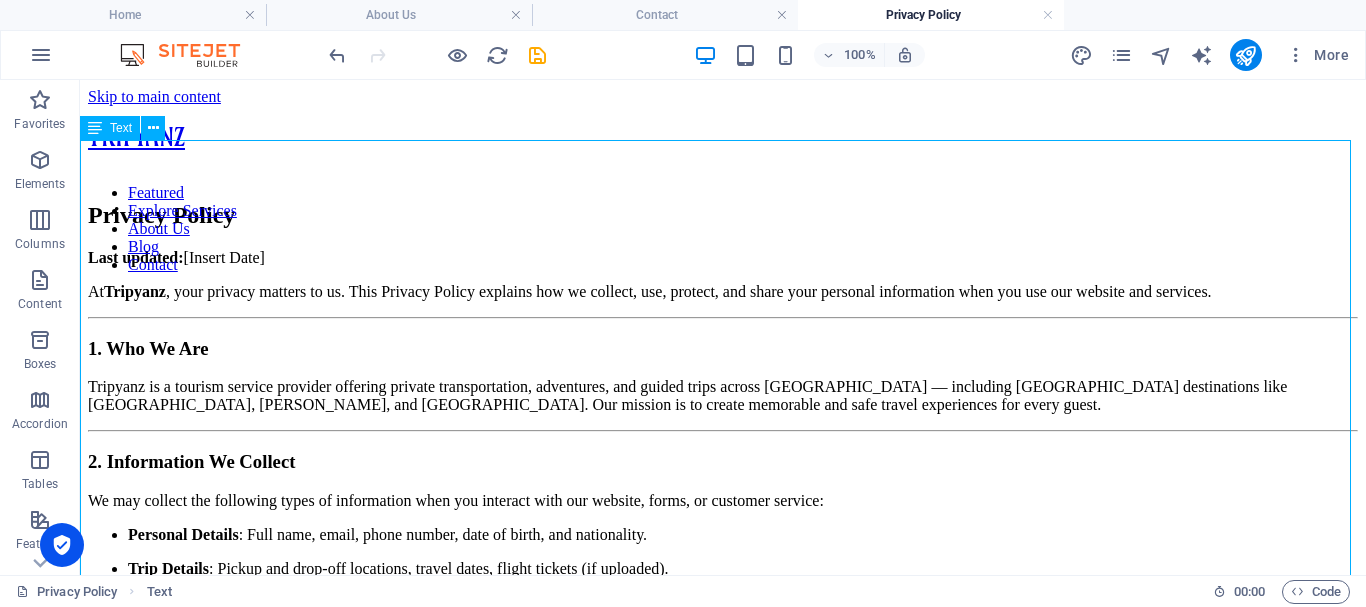 click on "Text" at bounding box center (121, 128) 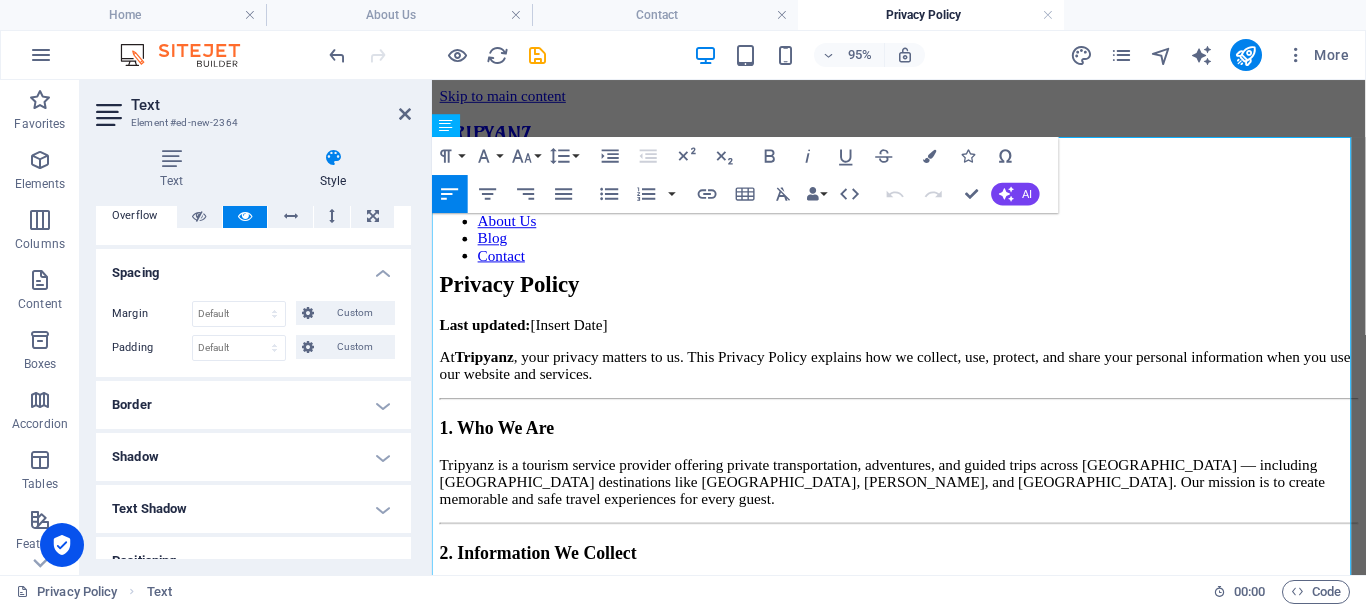 scroll, scrollTop: 0, scrollLeft: 0, axis: both 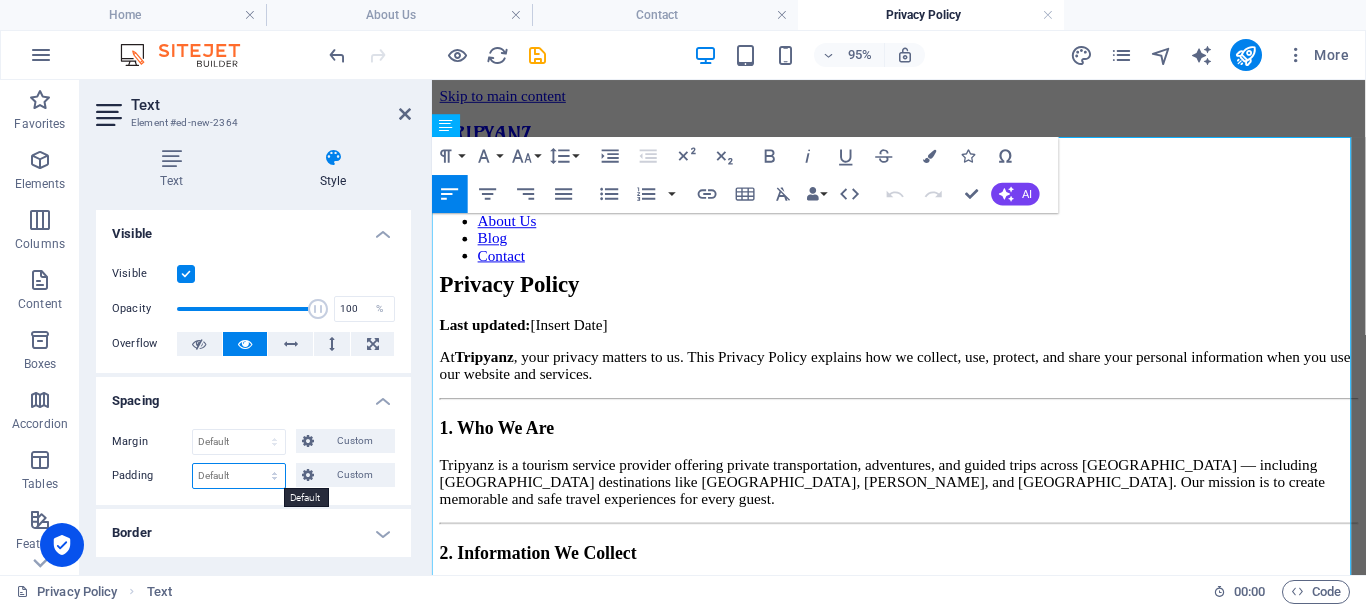click on "Default px rem % vh vw Custom" at bounding box center [239, 476] 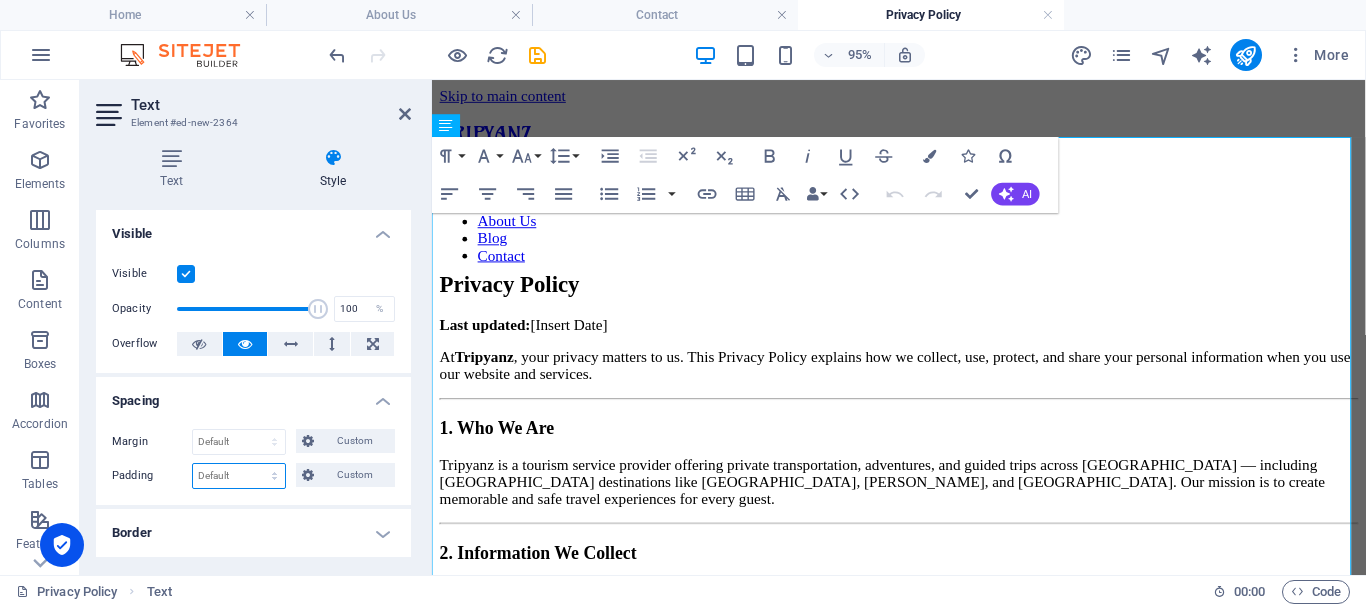 select on "px" 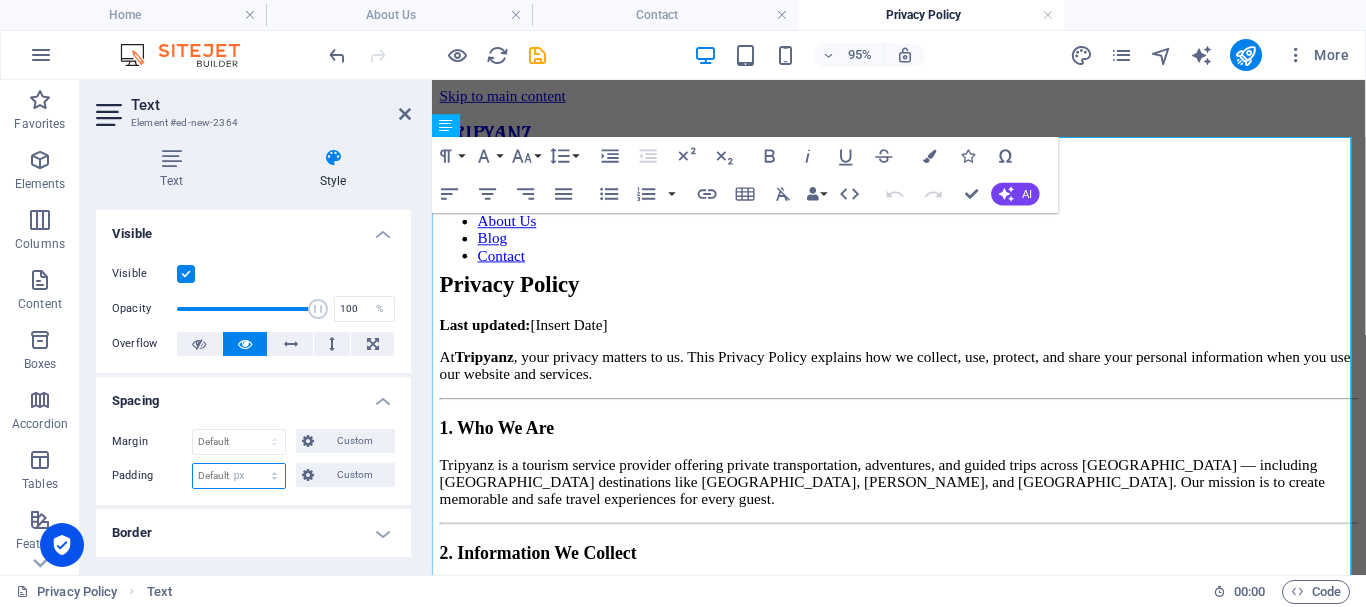 click on "Default px rem % vh vw Custom" at bounding box center [239, 476] 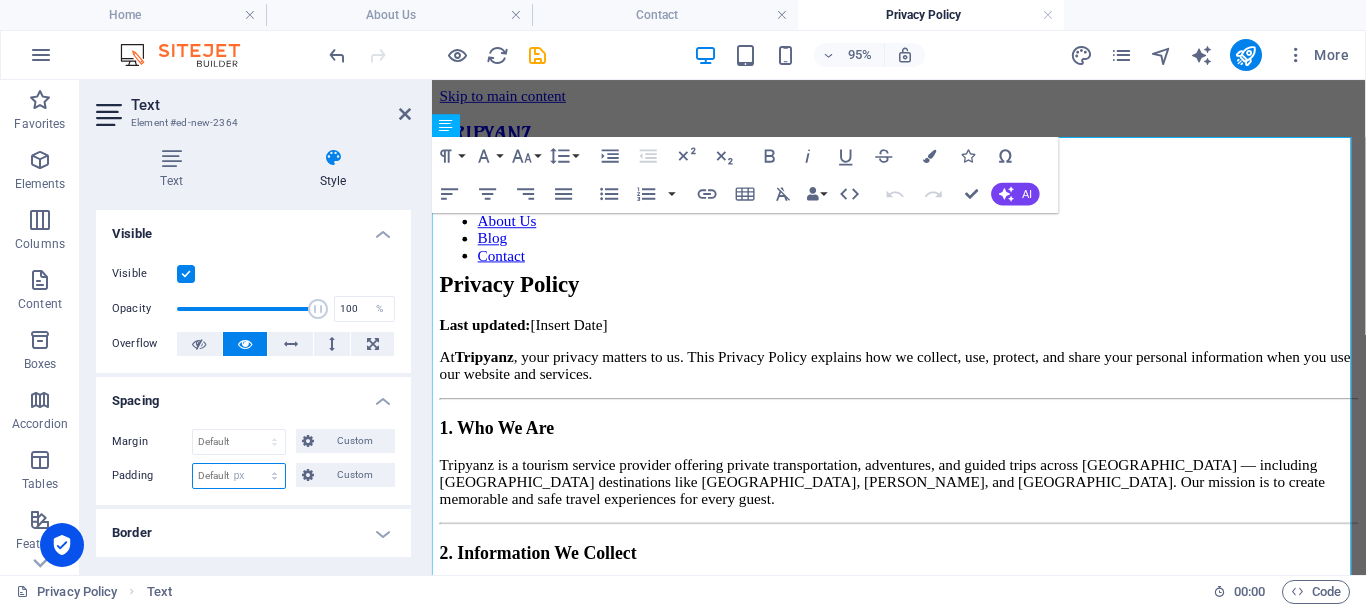 type on "0" 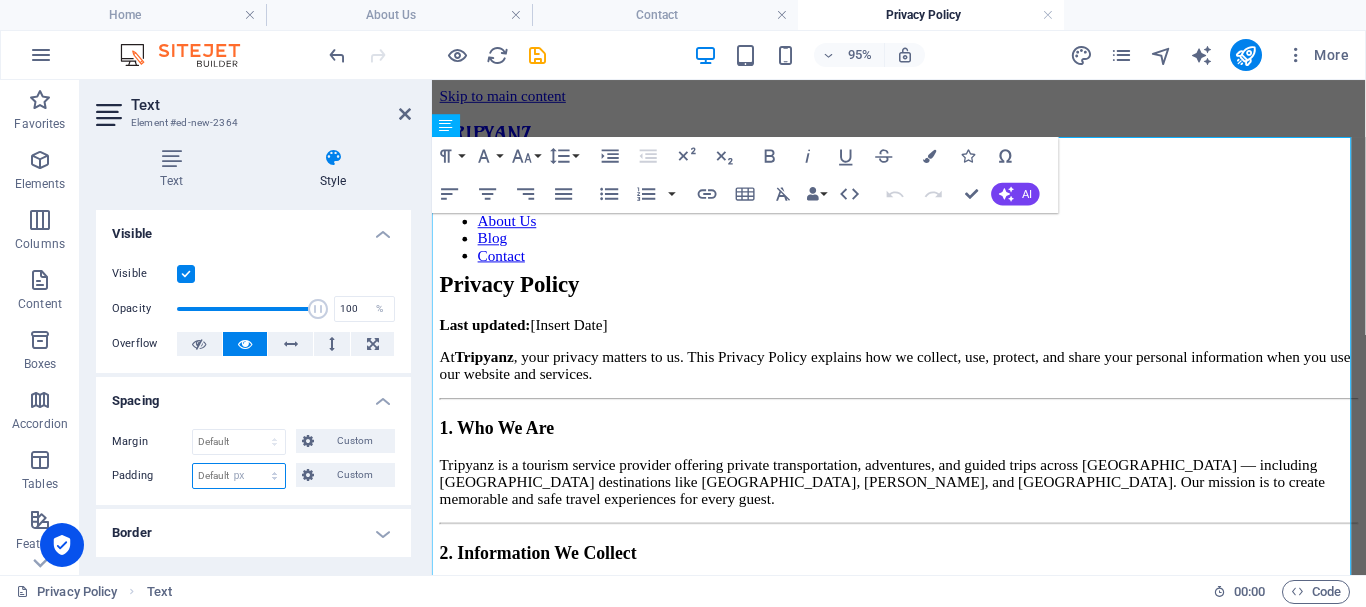 type on "0" 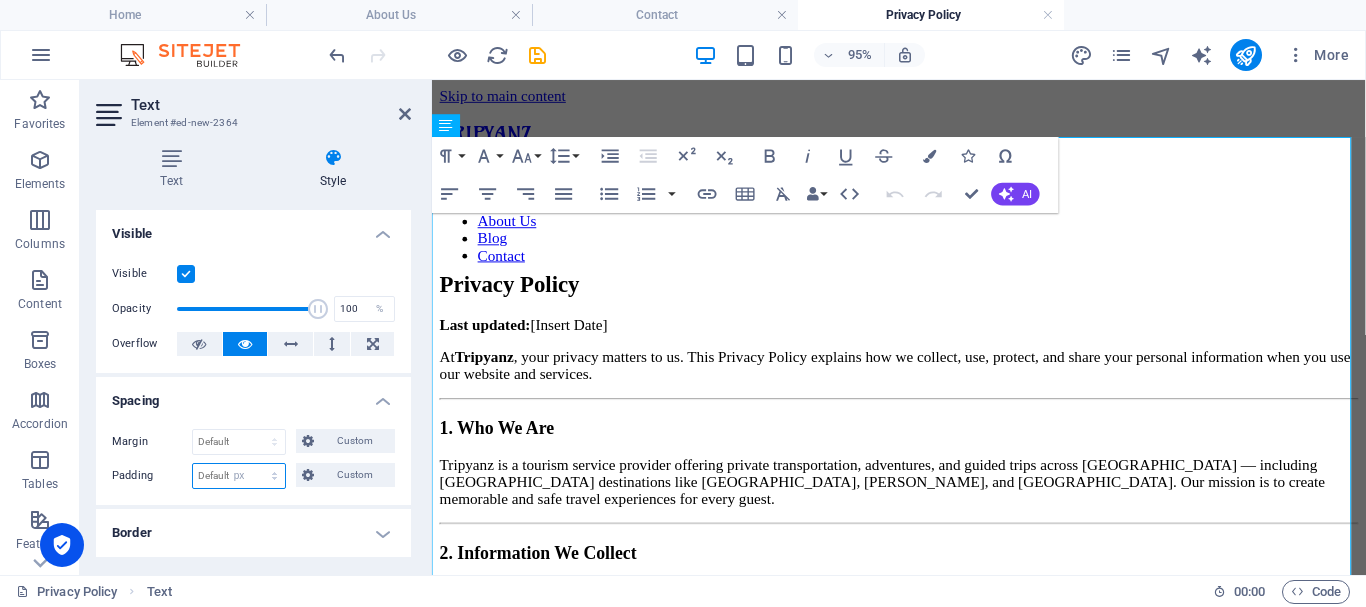 type on "0" 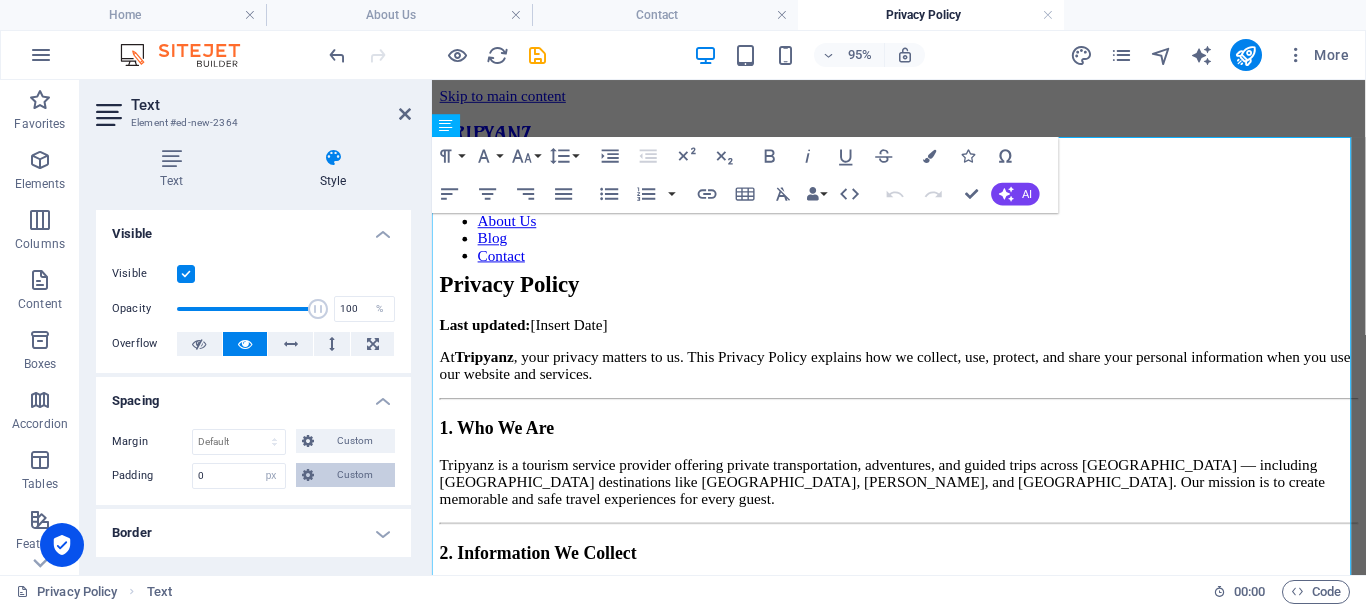 click on "Custom" at bounding box center (354, 475) 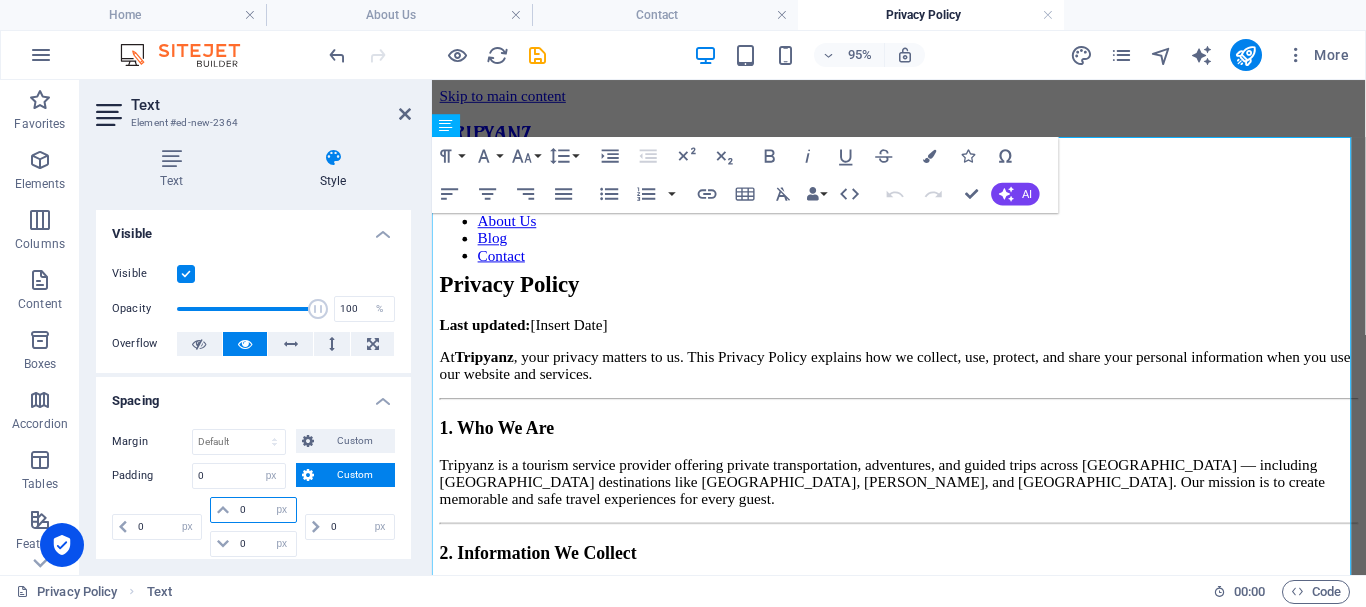 drag, startPoint x: 250, startPoint y: 505, endPoint x: 231, endPoint y: 504, distance: 19.026299 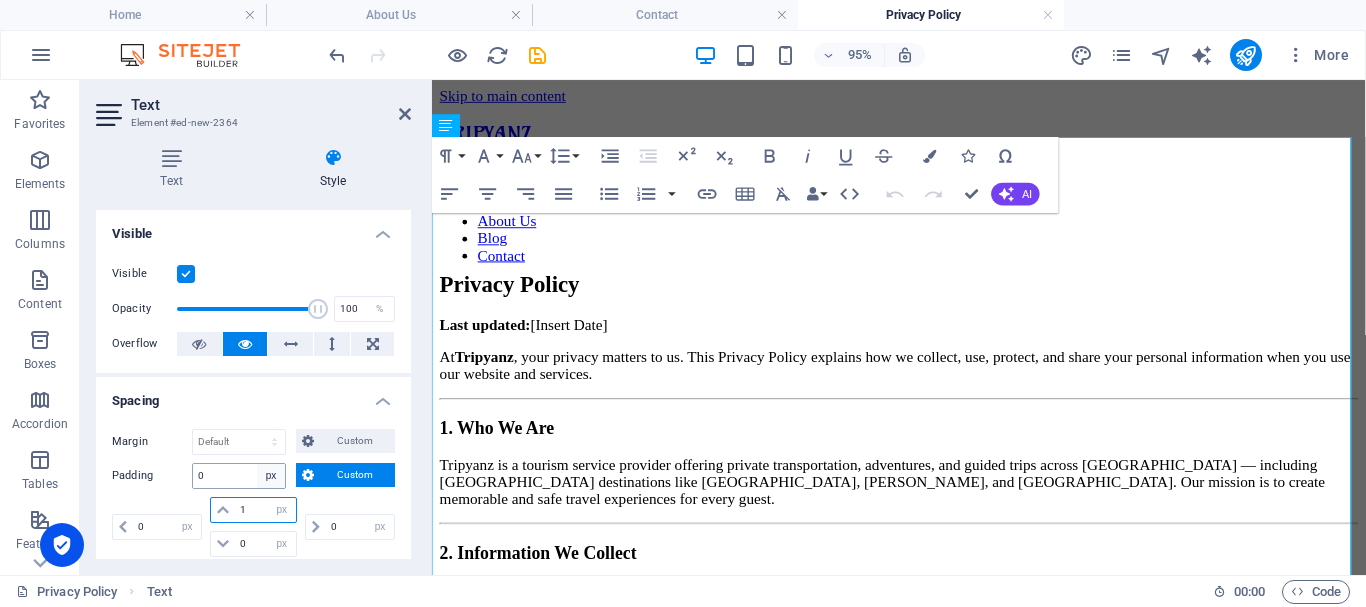 type on "10" 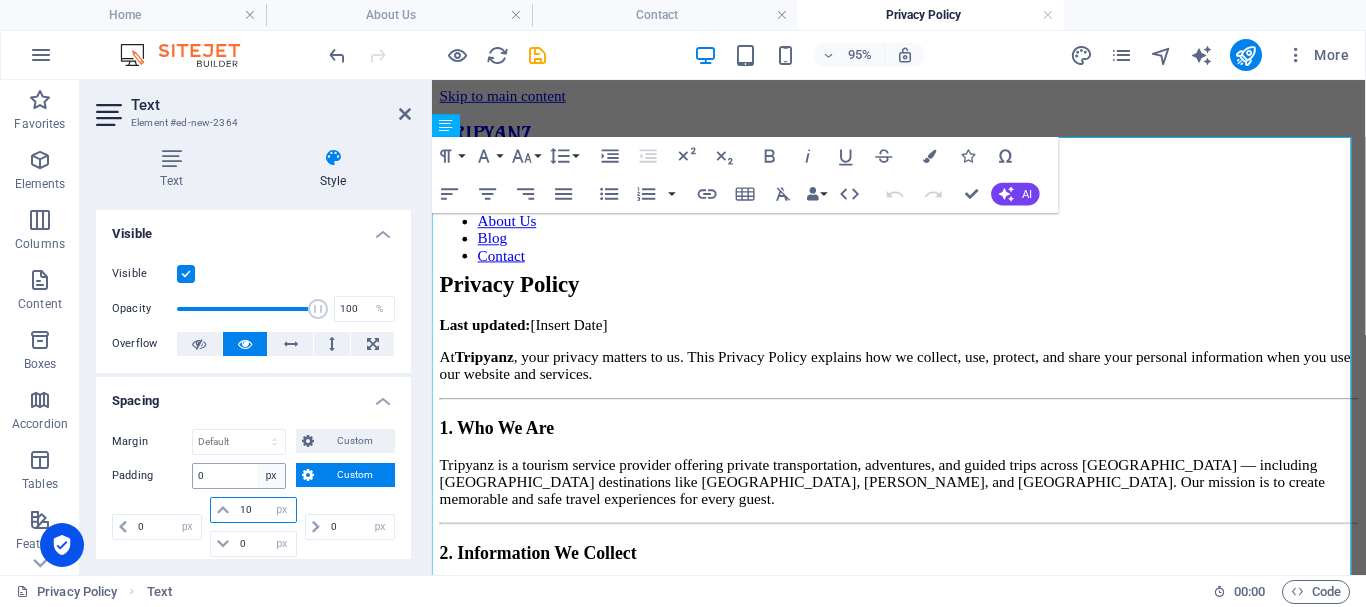 type 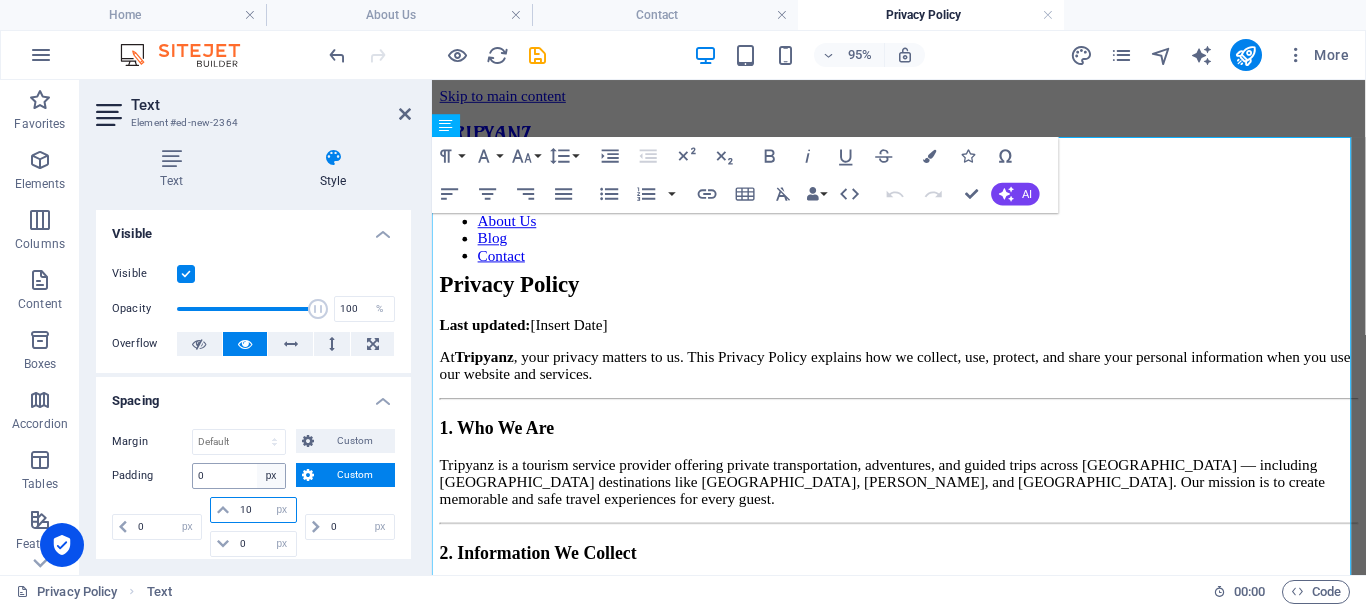 select on "DISABLED_OPTION_VALUE" 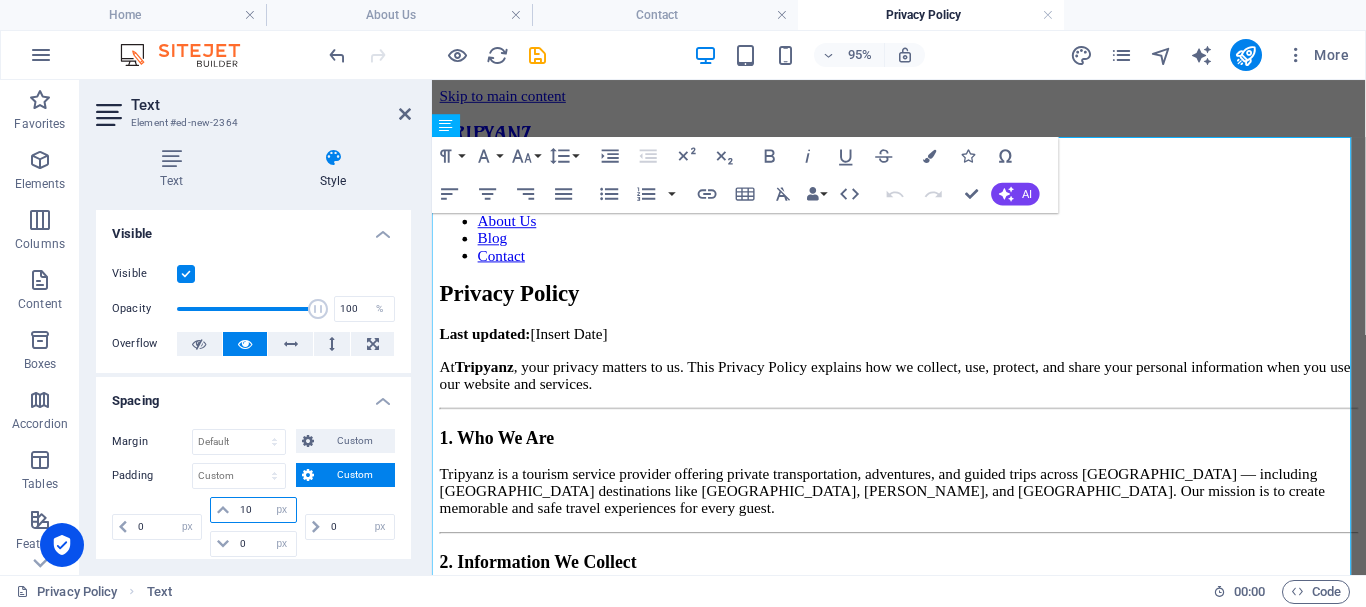 type on "10" 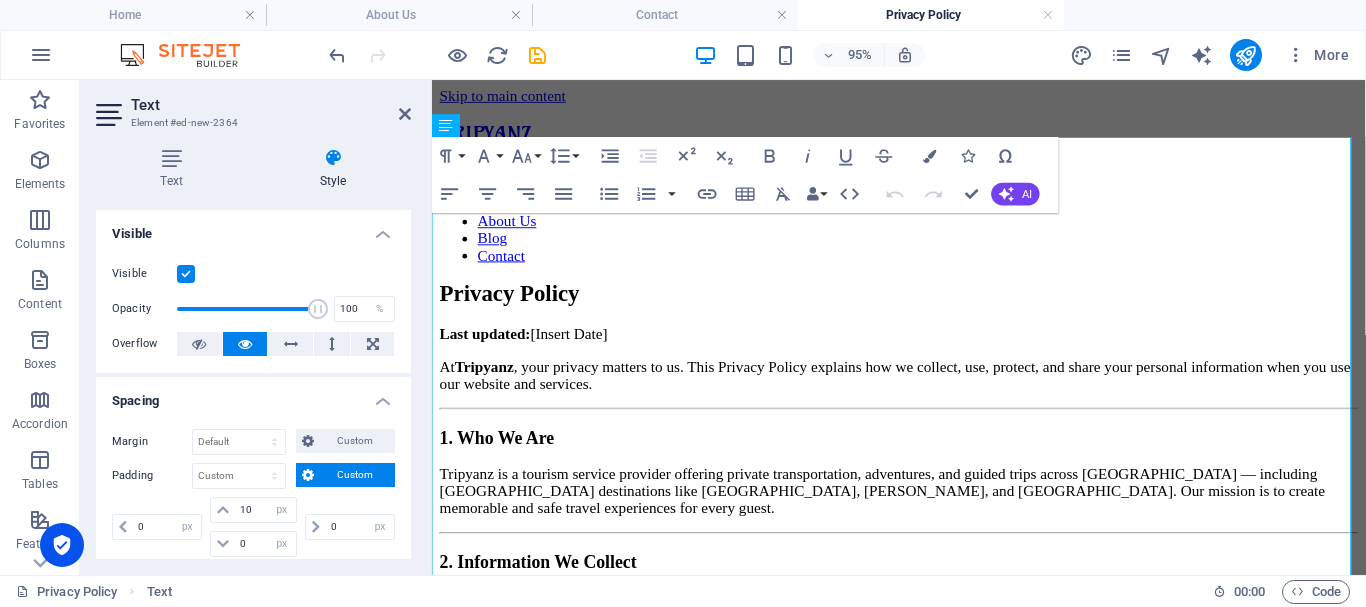 click on "Custom" at bounding box center [354, 475] 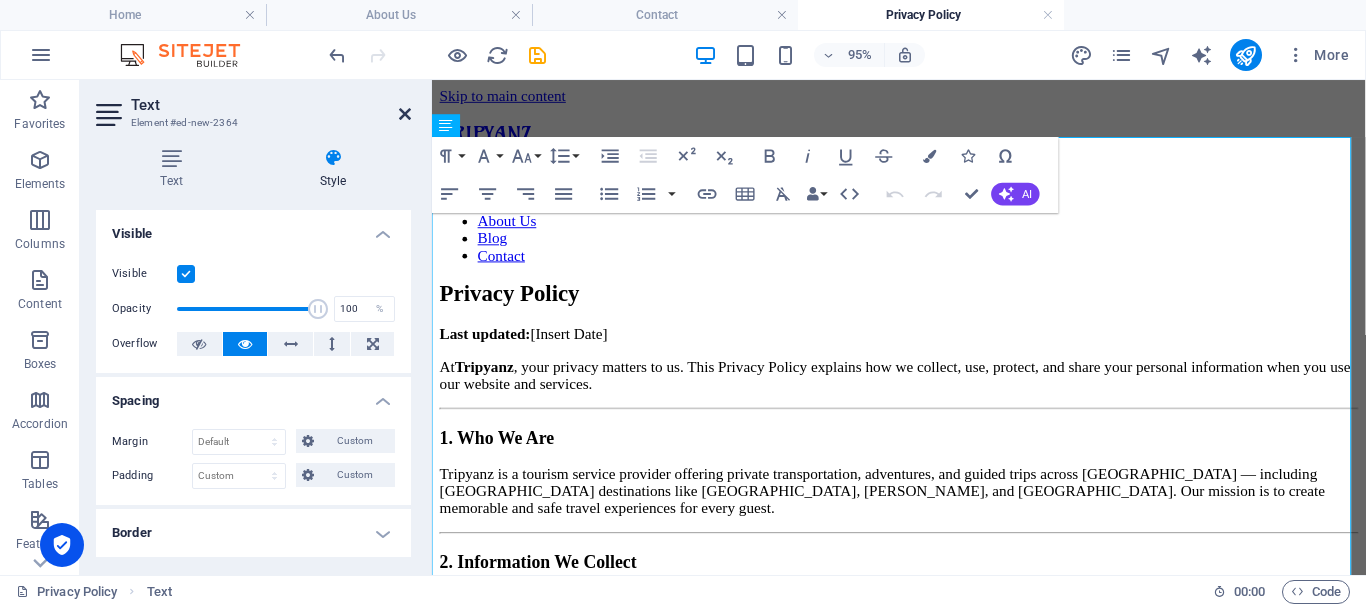 drag, startPoint x: 404, startPoint y: 114, endPoint x: 317, endPoint y: 39, distance: 114.865135 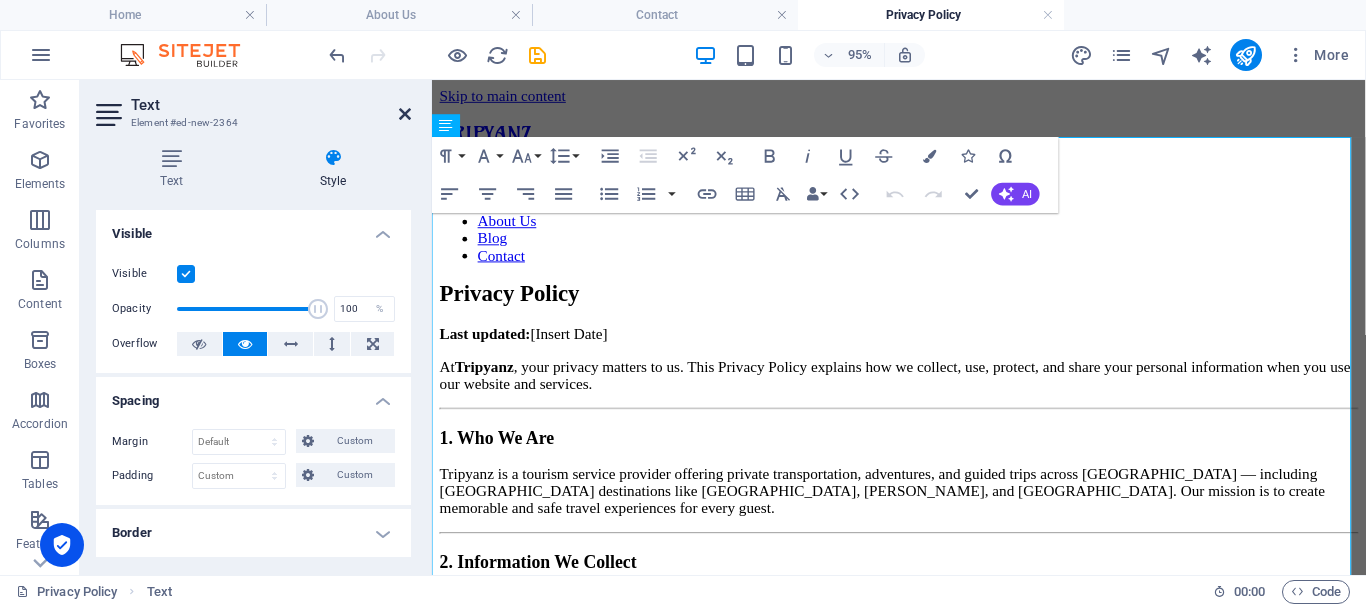 click at bounding box center [405, 114] 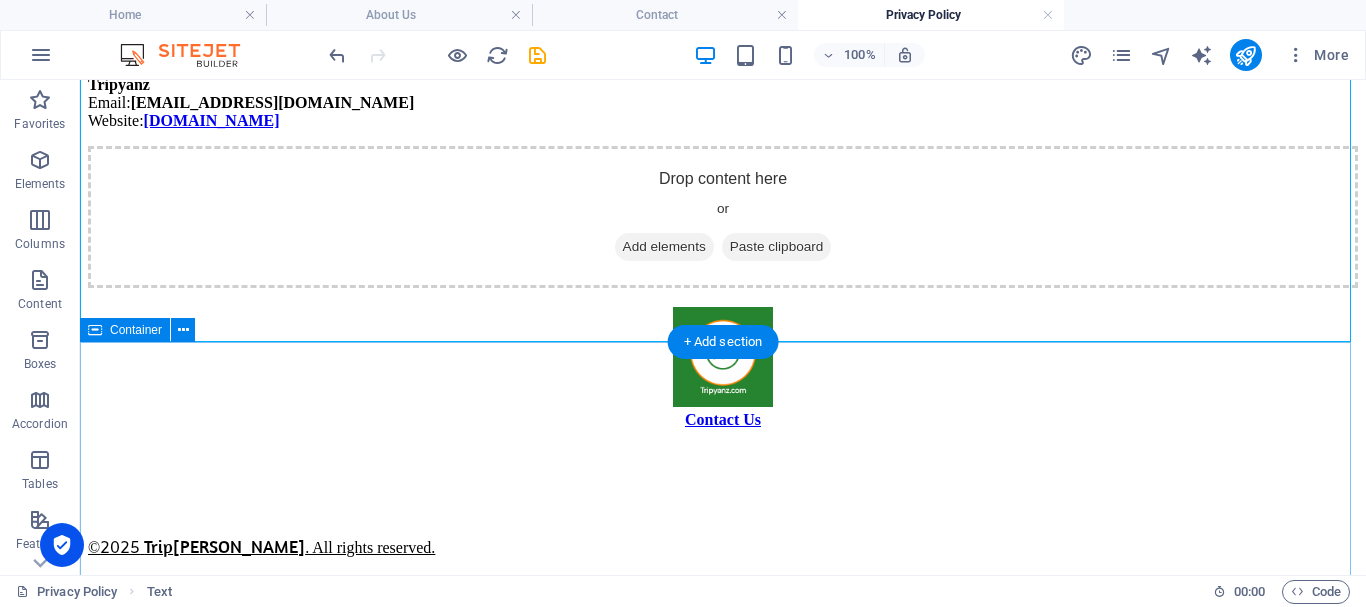 scroll, scrollTop: 1800, scrollLeft: 0, axis: vertical 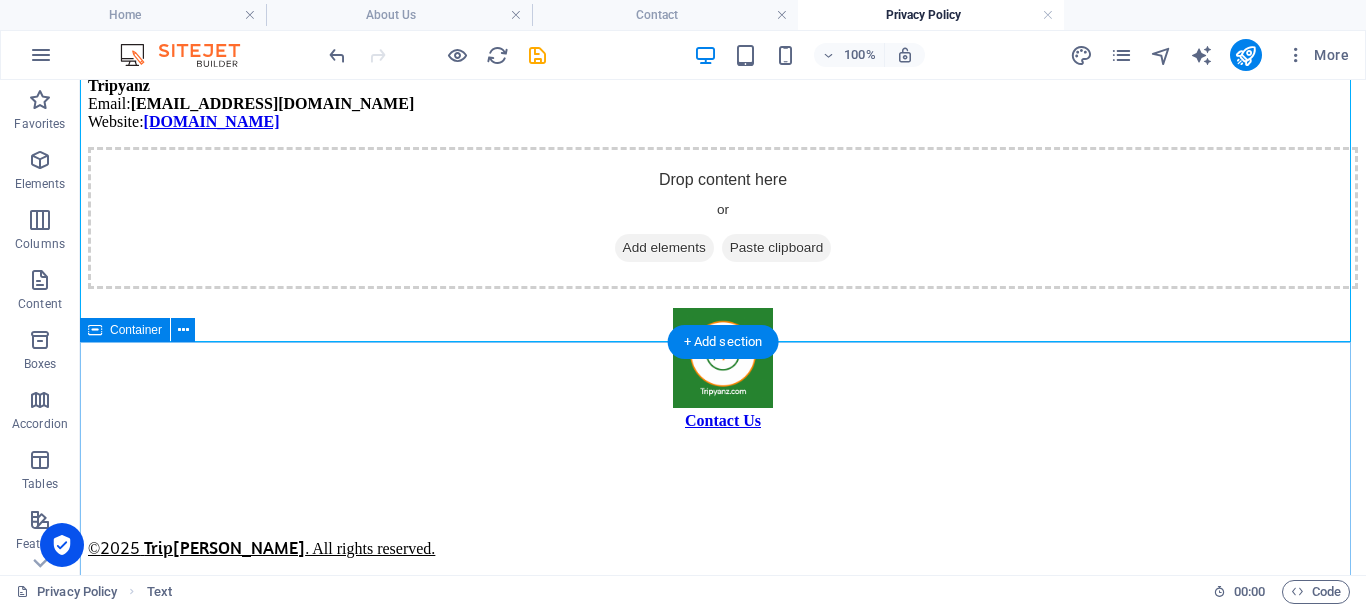 click on "Drop content here or  Add elements  Paste clipboard" at bounding box center [723, 218] 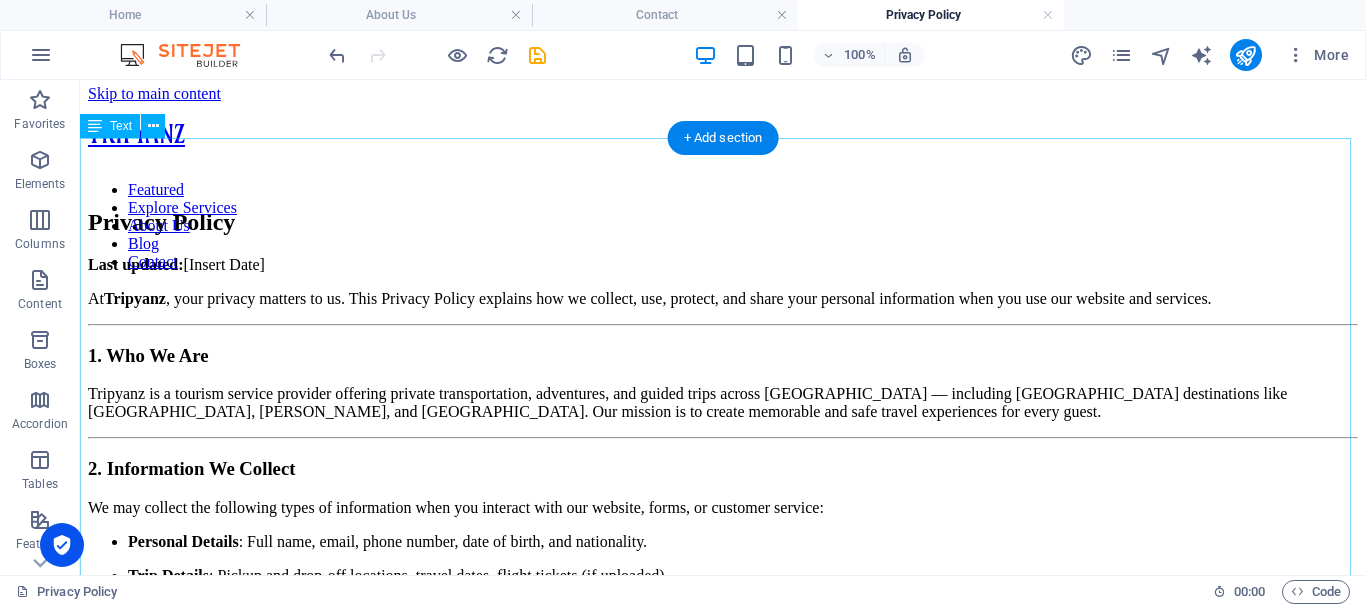 scroll, scrollTop: 0, scrollLeft: 0, axis: both 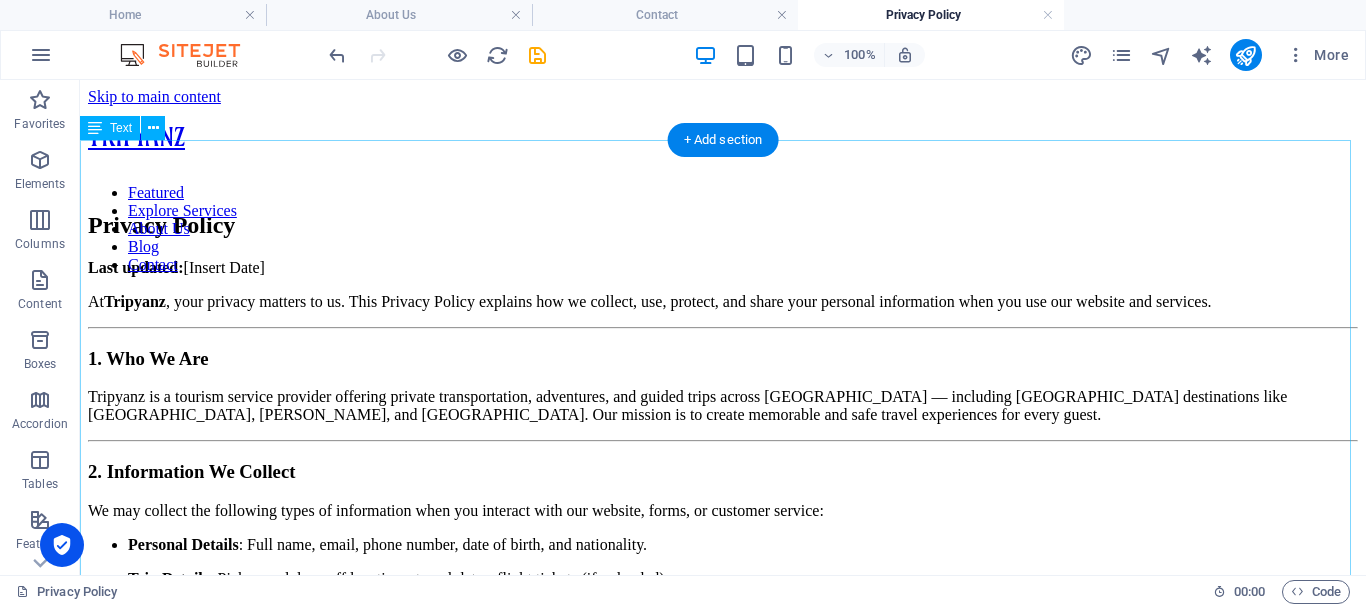 click on "Privacy Policy Last updated:  [Insert Date] At  Tripyanz , your privacy matters to us. This Privacy Policy explains how we collect, use, protect, and share your personal information when you use our website and services. 1. Who We Are Tripyanz is a tourism service provider offering private transportation, adventures, and guided trips across Egypt — including Red Sea destinations like Hurghada, Marsa Alam, and Sharm El-Sheikh. Our mission is to create memorable and safe travel experiences for every guest. 2. Information We Collect We may collect the following types of information when you interact with our website, forms, or customer service: Personal Details : Full name, email, phone number, date of birth, and nationality. Trip Details : Pickup and drop-off locations, travel dates, flight tickets (if uploaded). Technical Data : IP address, browser type, device, and usage patterns. Communication Data : Any messages, reviews, or emails you send us. 3. How We Use Your Information Comply with legal obligations" at bounding box center (723, 1056) 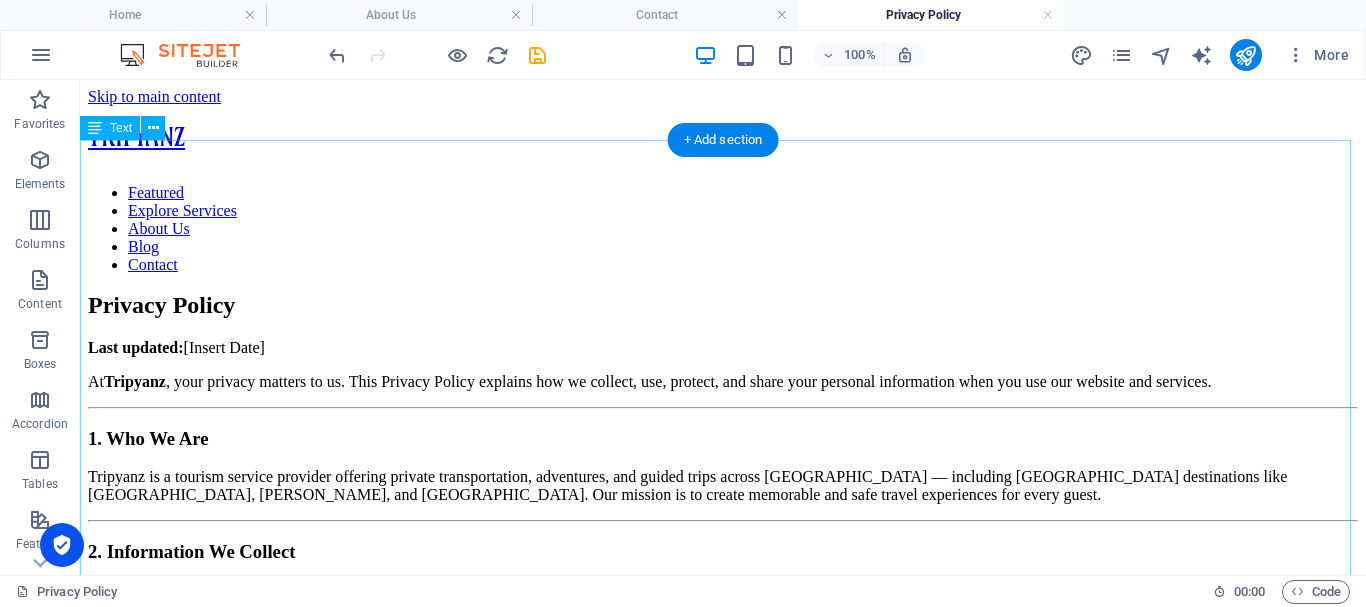 select on "px" 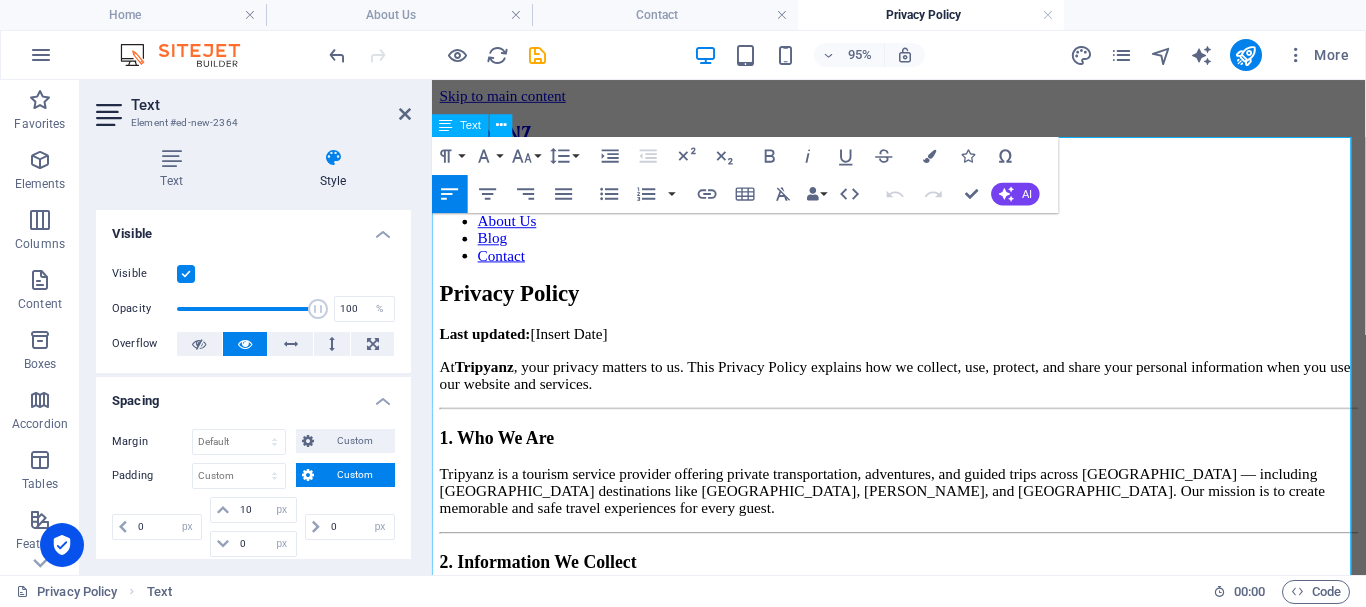 click on "Privacy Policy" at bounding box center [923, 305] 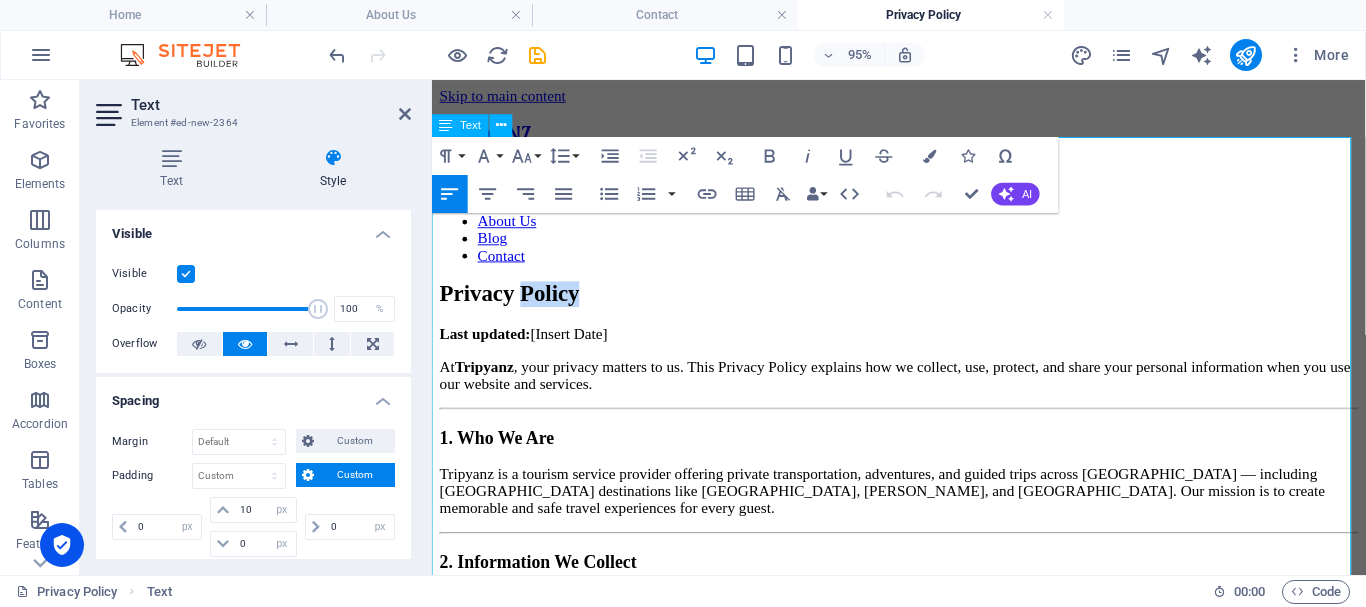 click on "Privacy Policy" at bounding box center (923, 305) 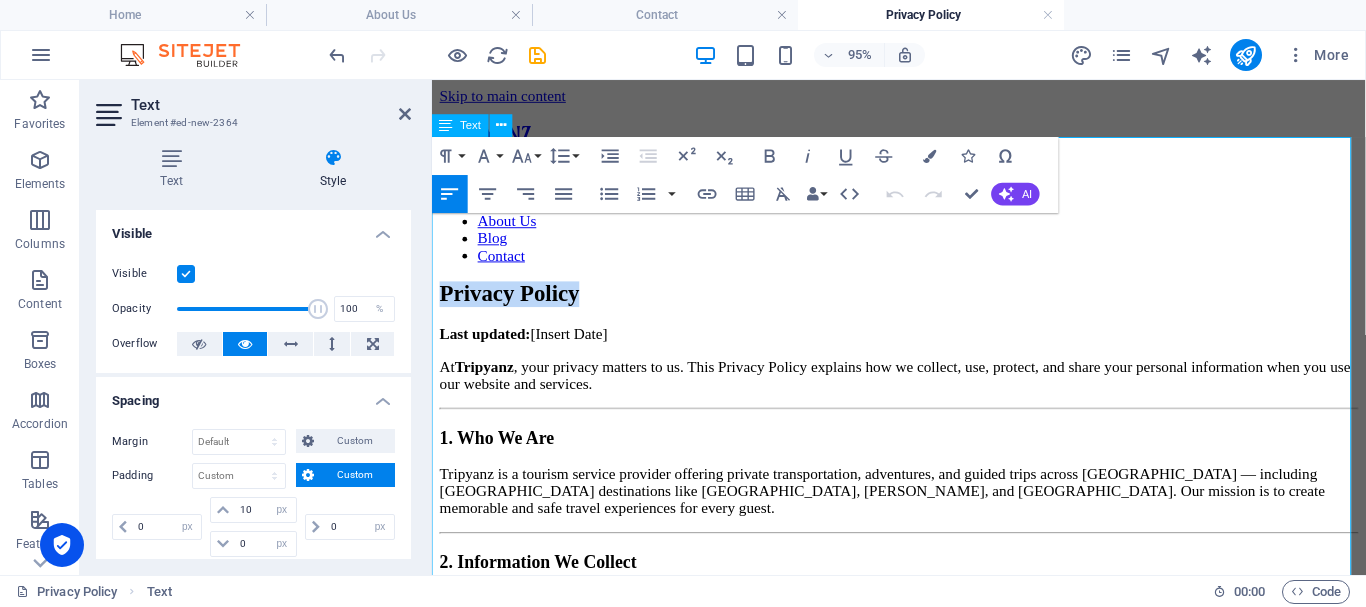 click on "Privacy Policy" at bounding box center (923, 305) 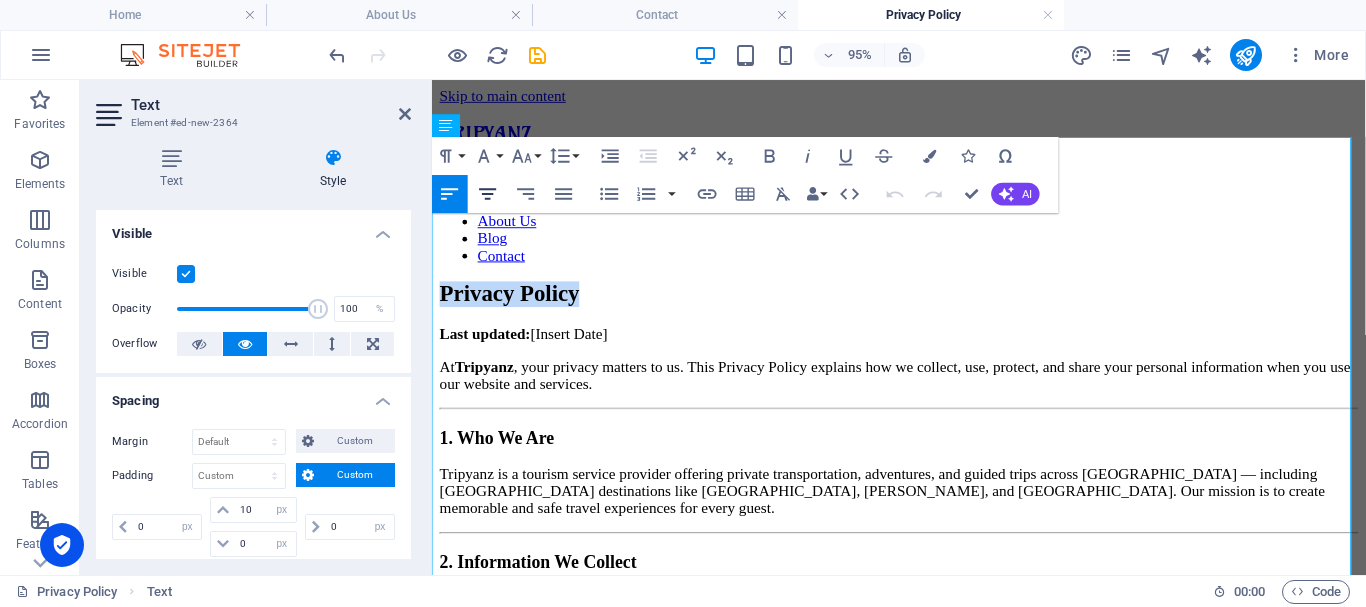 click 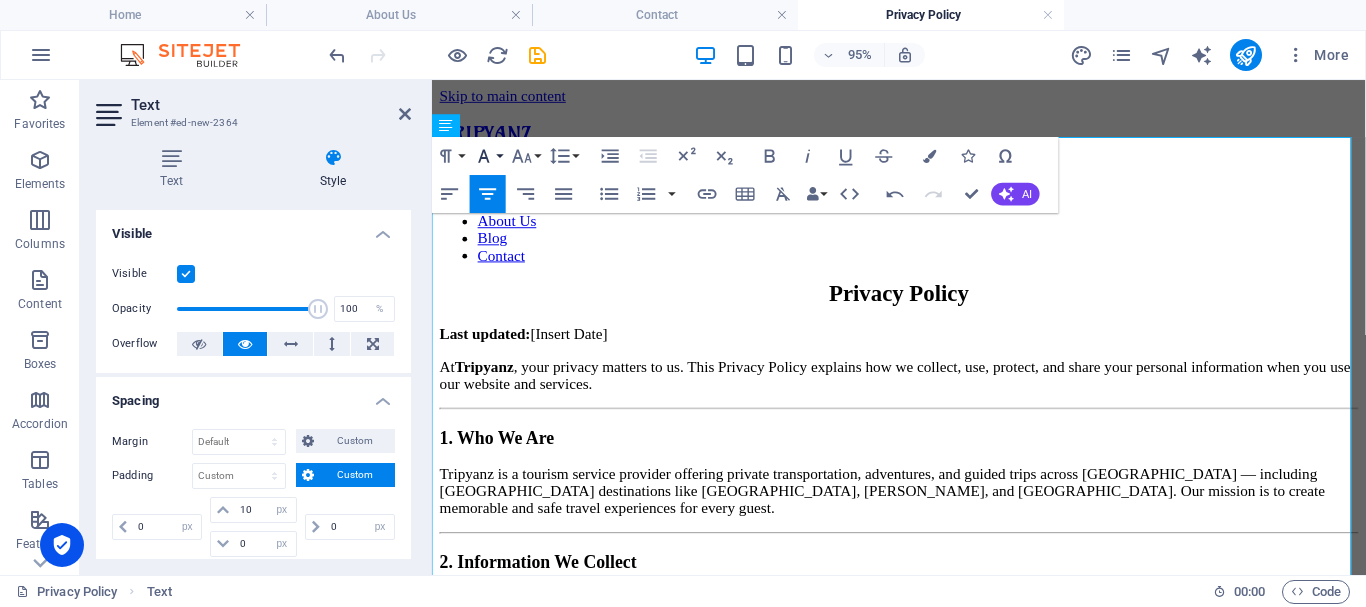 click on "Font Family" at bounding box center (488, 156) 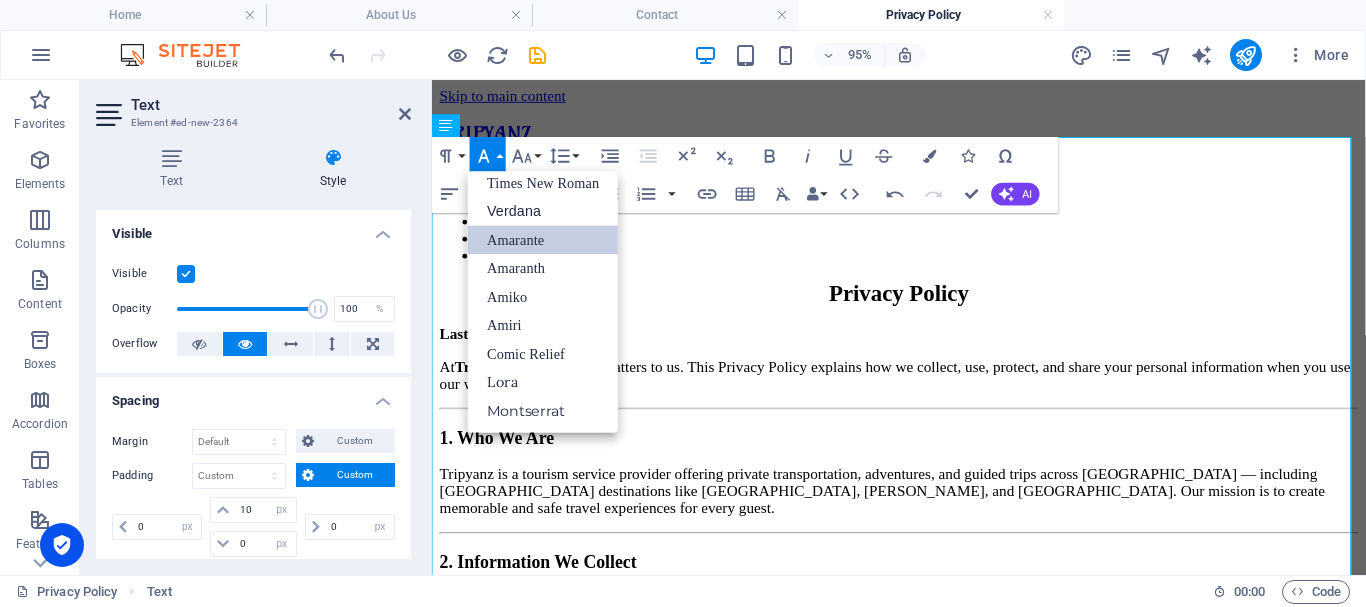 scroll, scrollTop: 131, scrollLeft: 0, axis: vertical 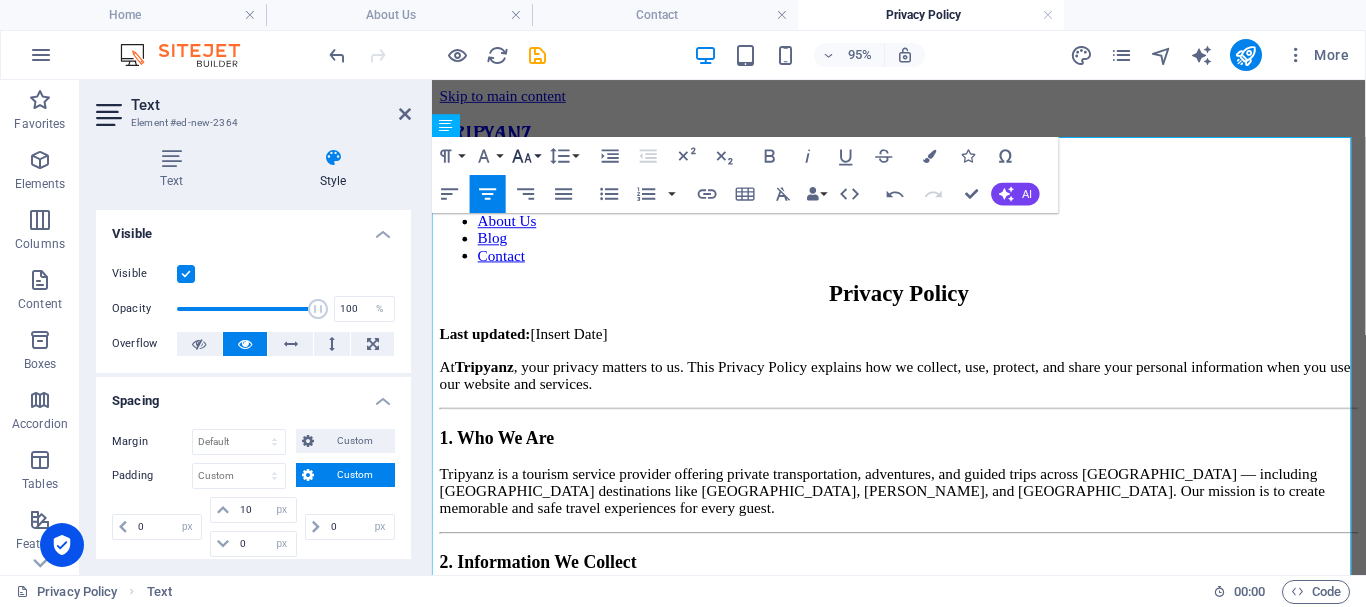 click on "Font Size" at bounding box center (526, 156) 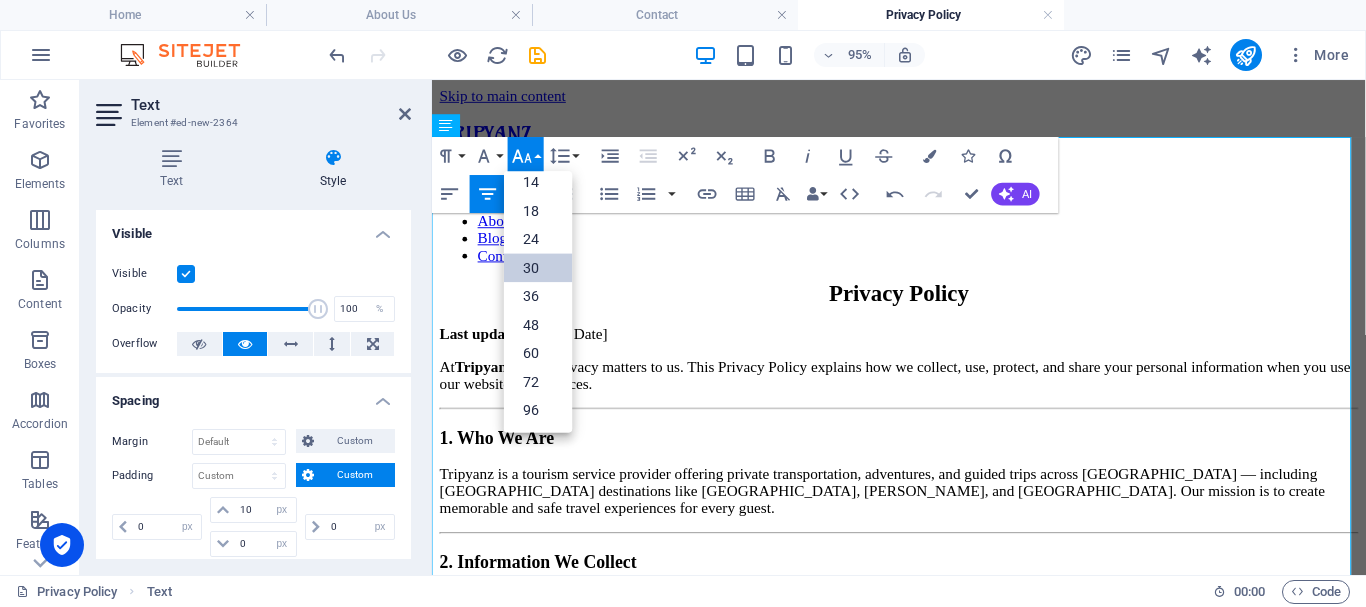 scroll, scrollTop: 161, scrollLeft: 0, axis: vertical 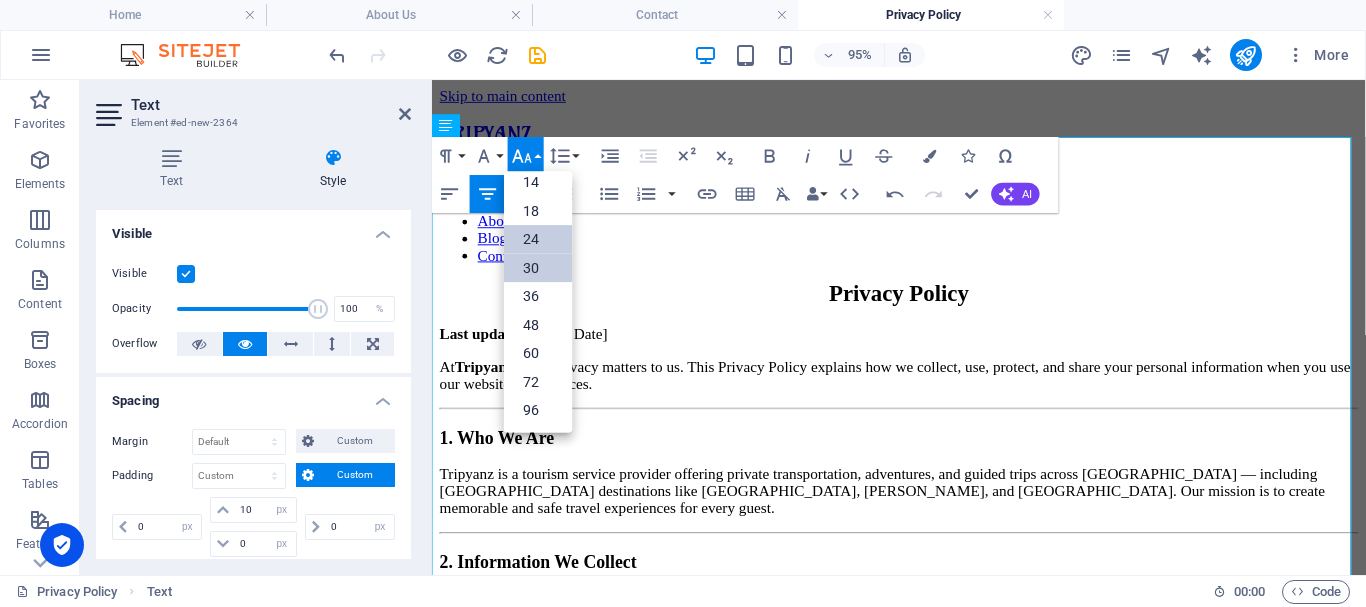 click on "24" at bounding box center [538, 239] 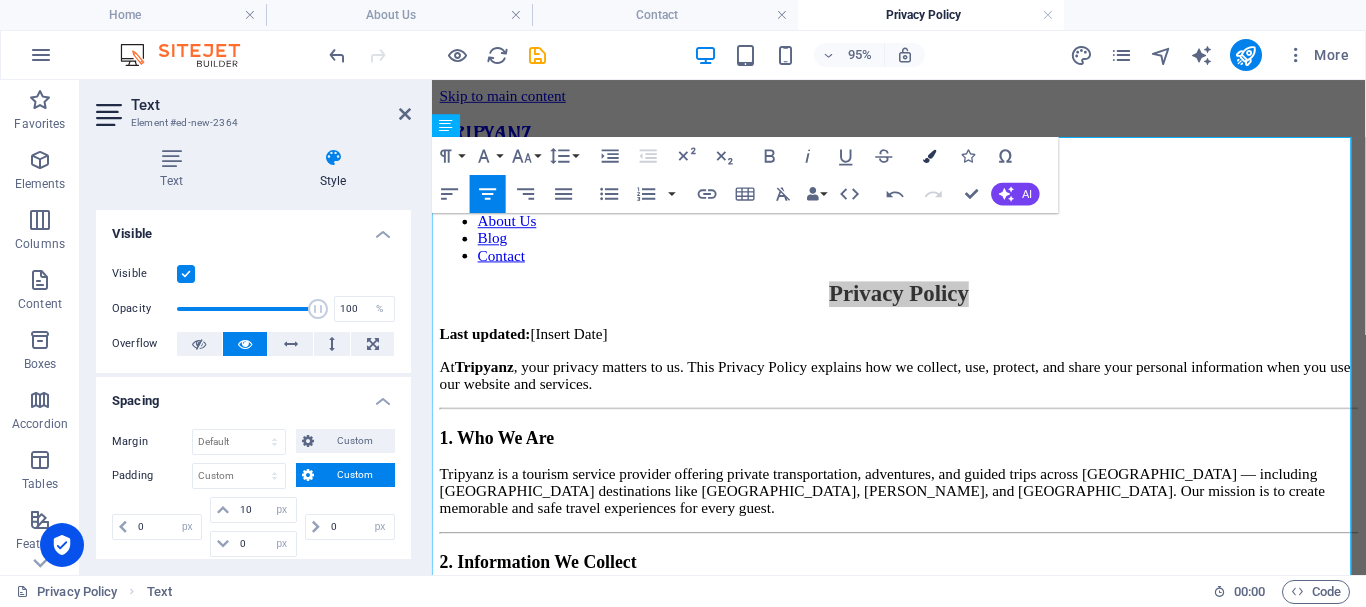 click at bounding box center [929, 155] 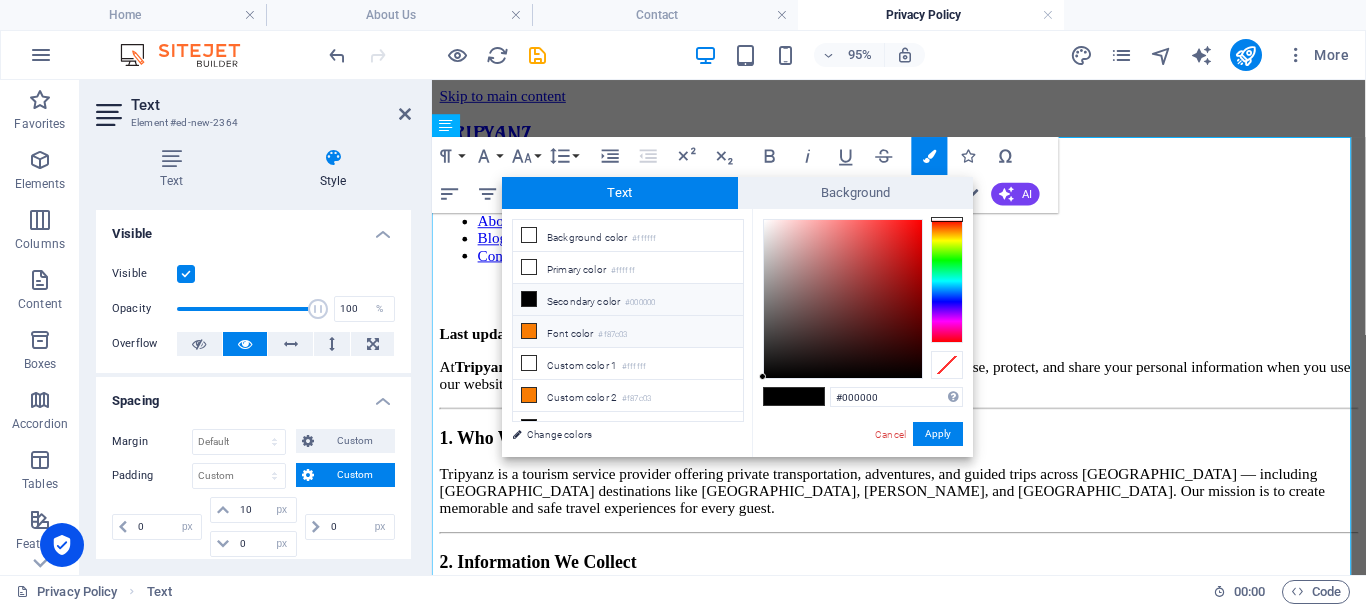 click on "Font color
#f87c03" at bounding box center [628, 332] 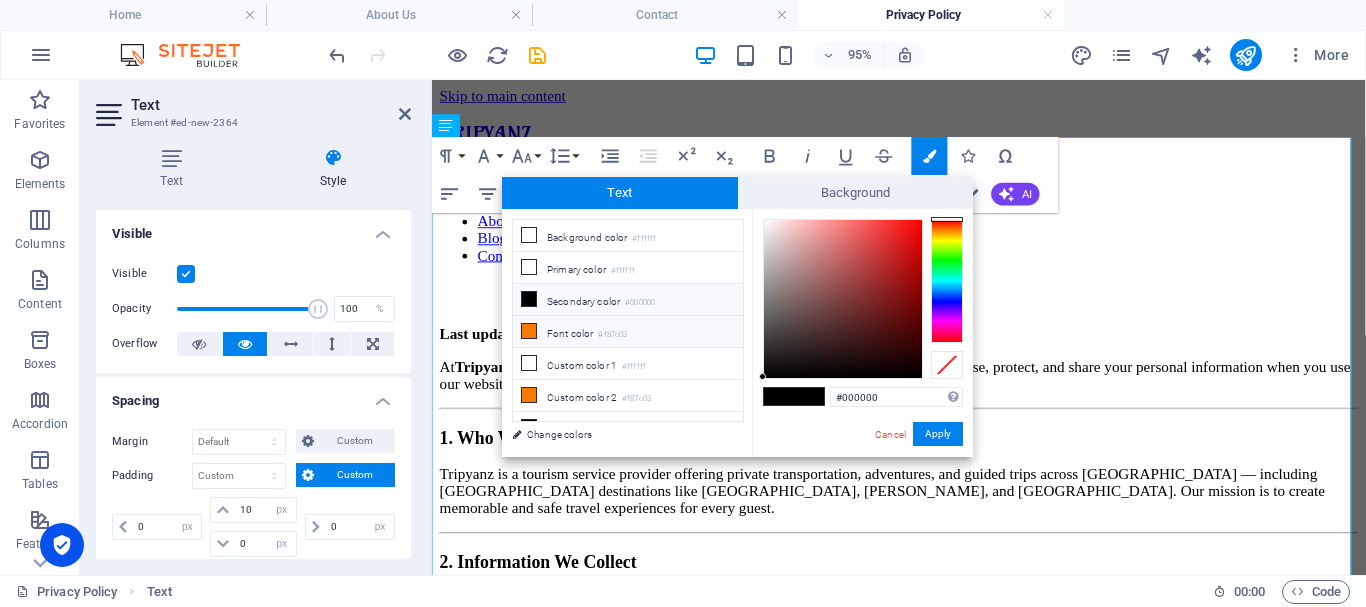 type on "#f87c03" 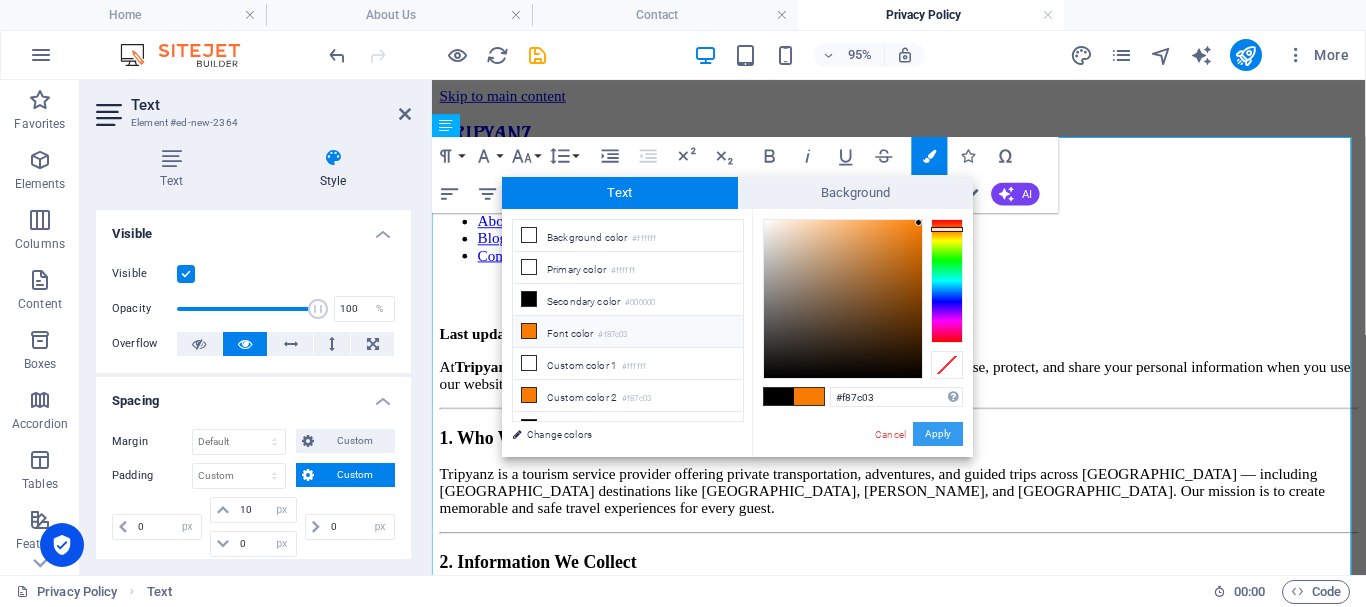 click on "Apply" at bounding box center (938, 434) 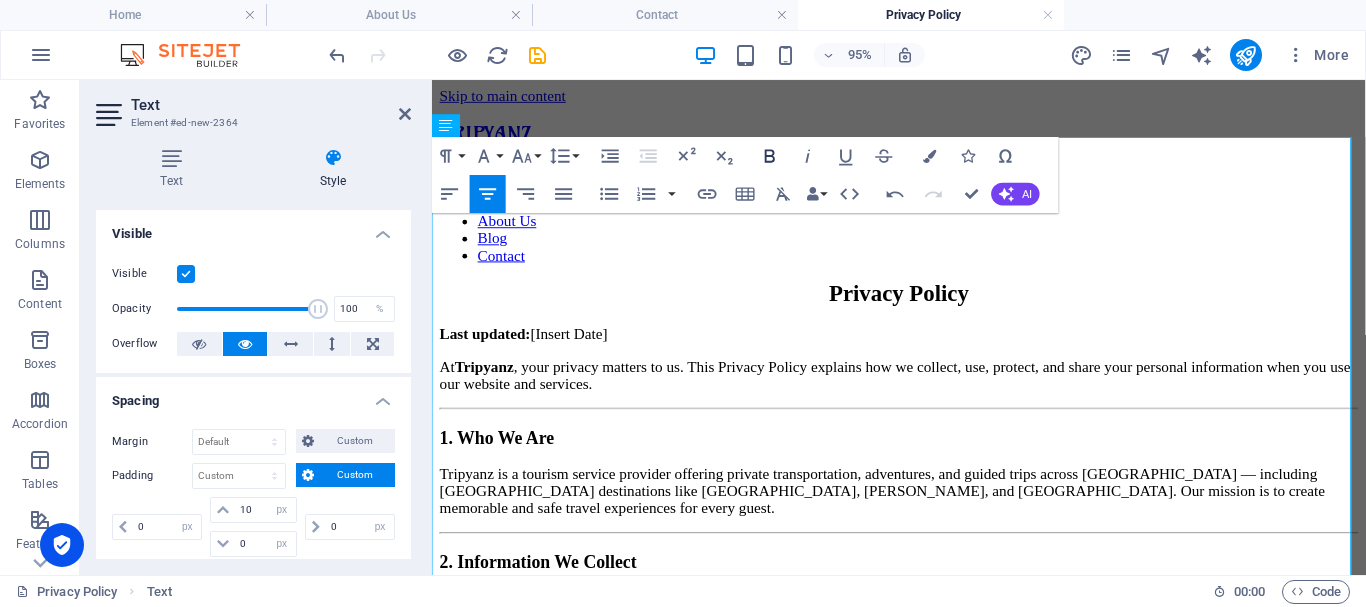 click 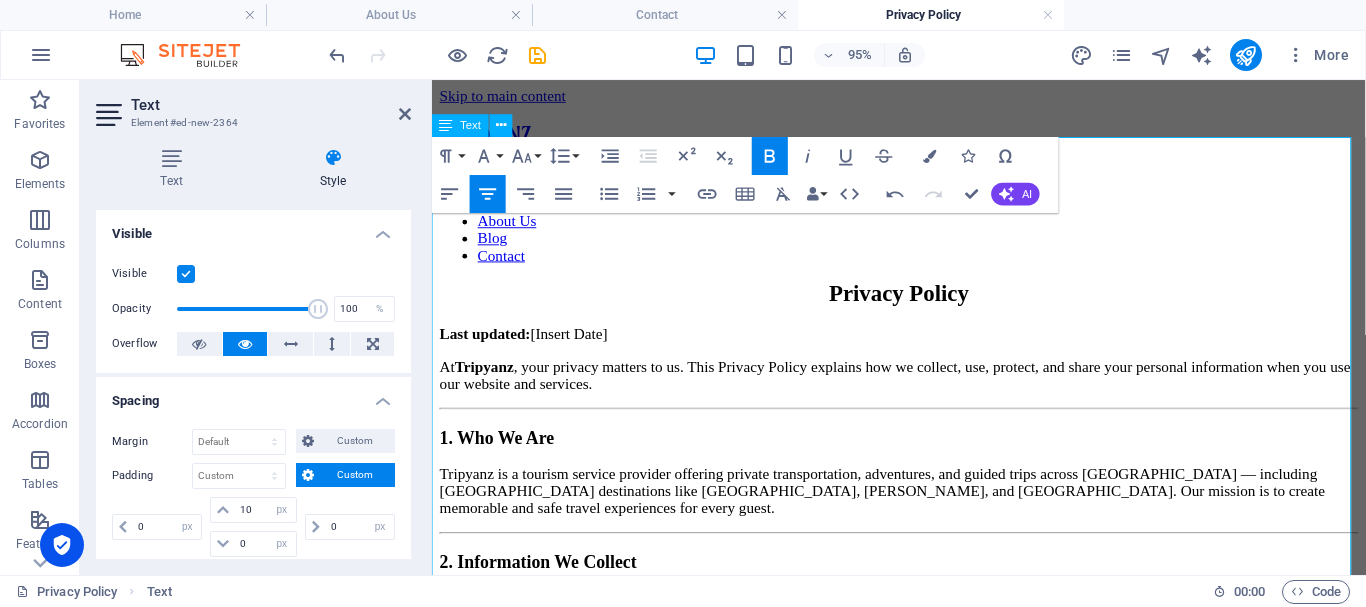 click on "Privacy Policy" at bounding box center (923, 305) 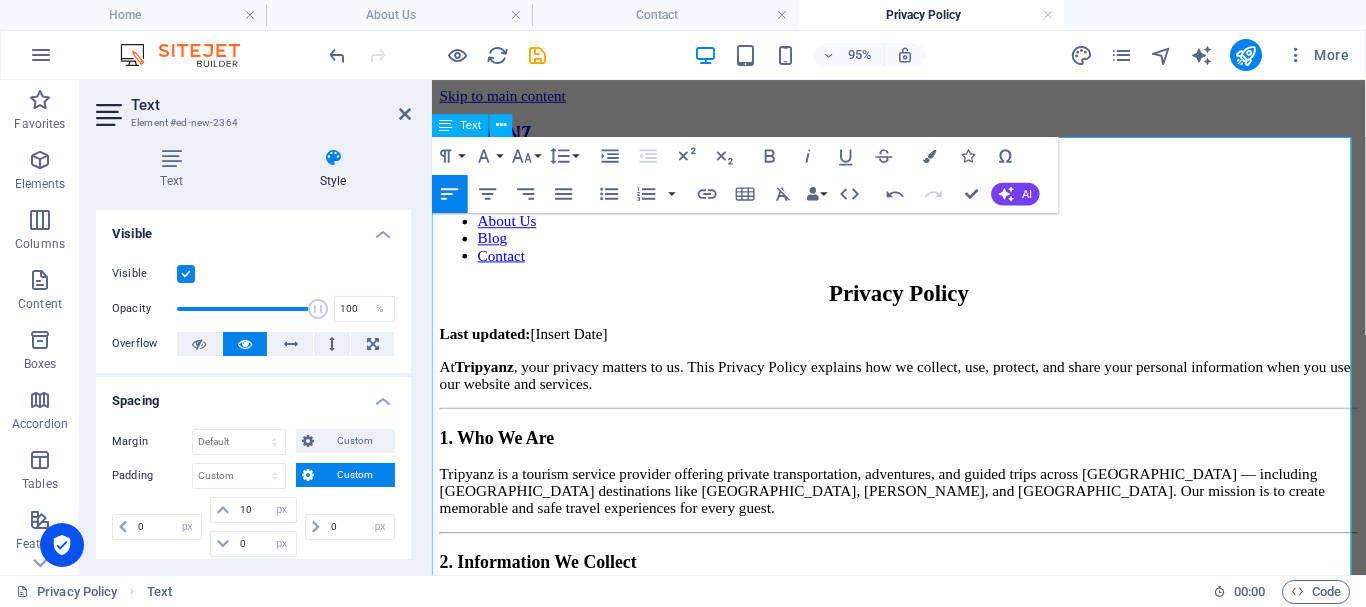 type 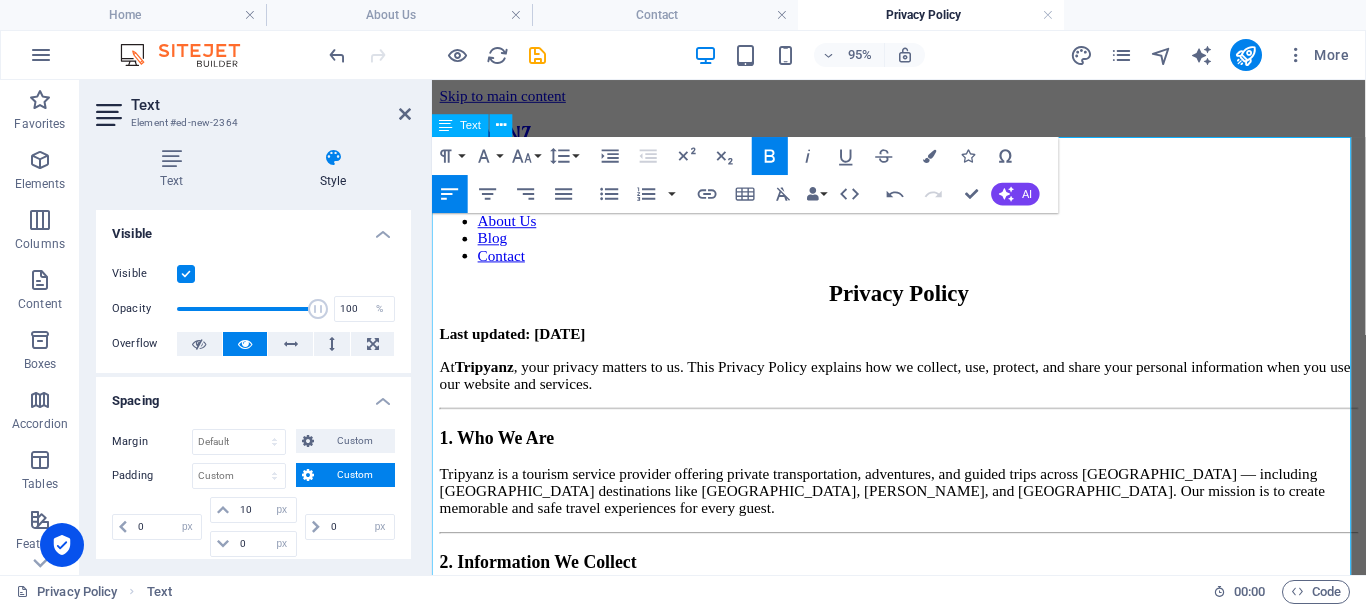 click on "At  Tripyanz , your privacy matters to us. This Privacy Policy explains how we collect, use, protect, and share your personal information when you use our website and services." at bounding box center (923, 391) 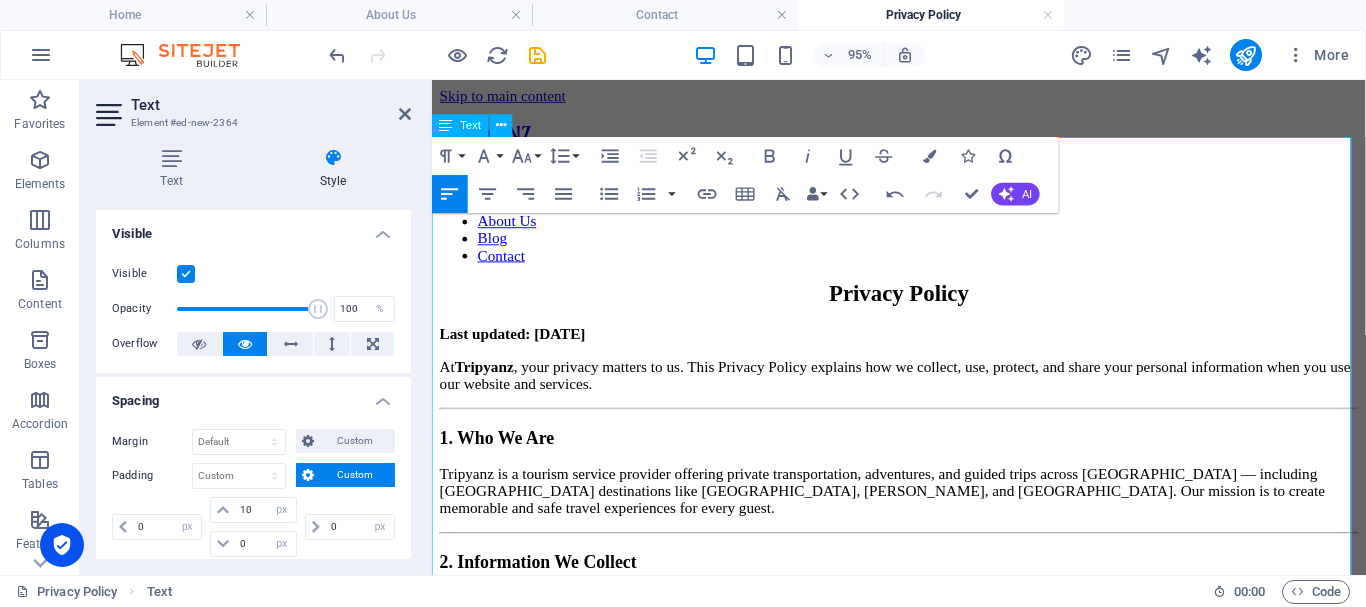 drag, startPoint x: 644, startPoint y: 279, endPoint x: 433, endPoint y: 283, distance: 211.03792 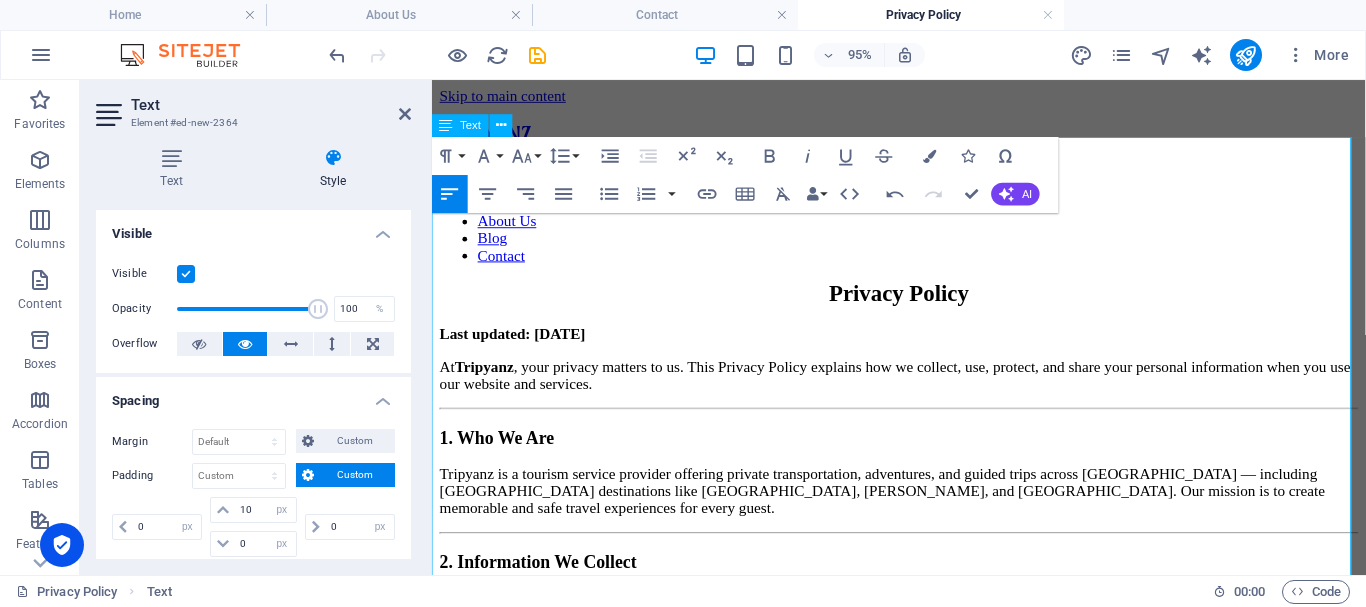 click on "Last updated: [DATE]" at bounding box center (923, 348) 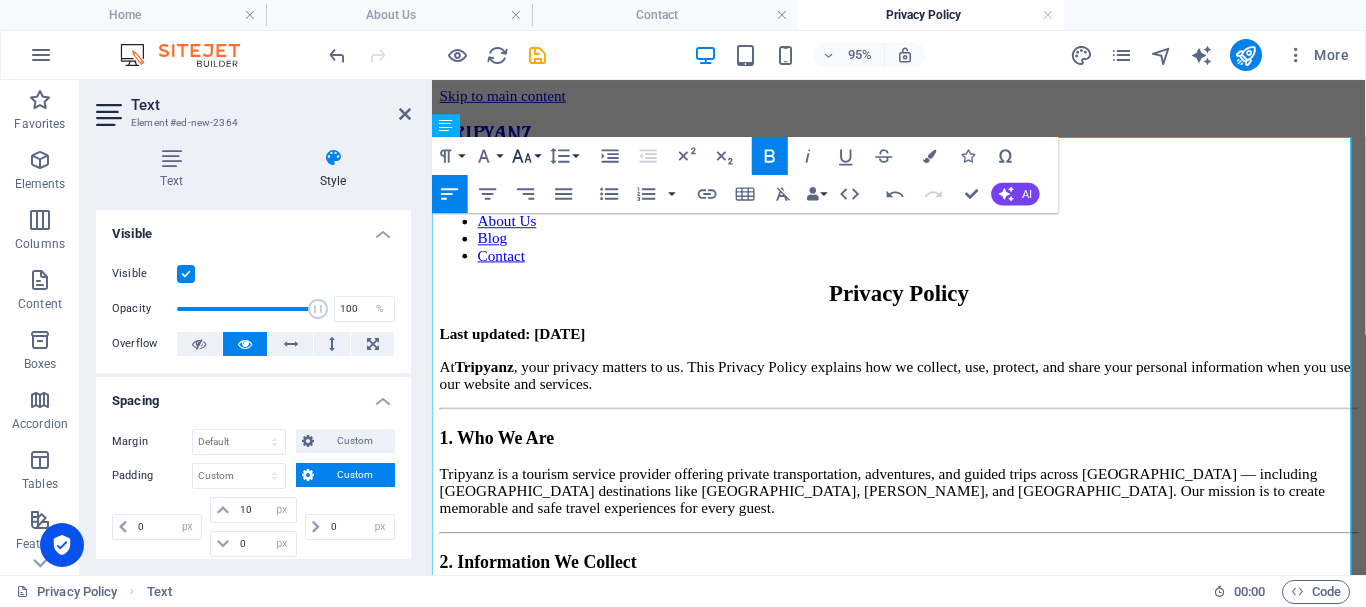 click on "Font Size" at bounding box center [526, 156] 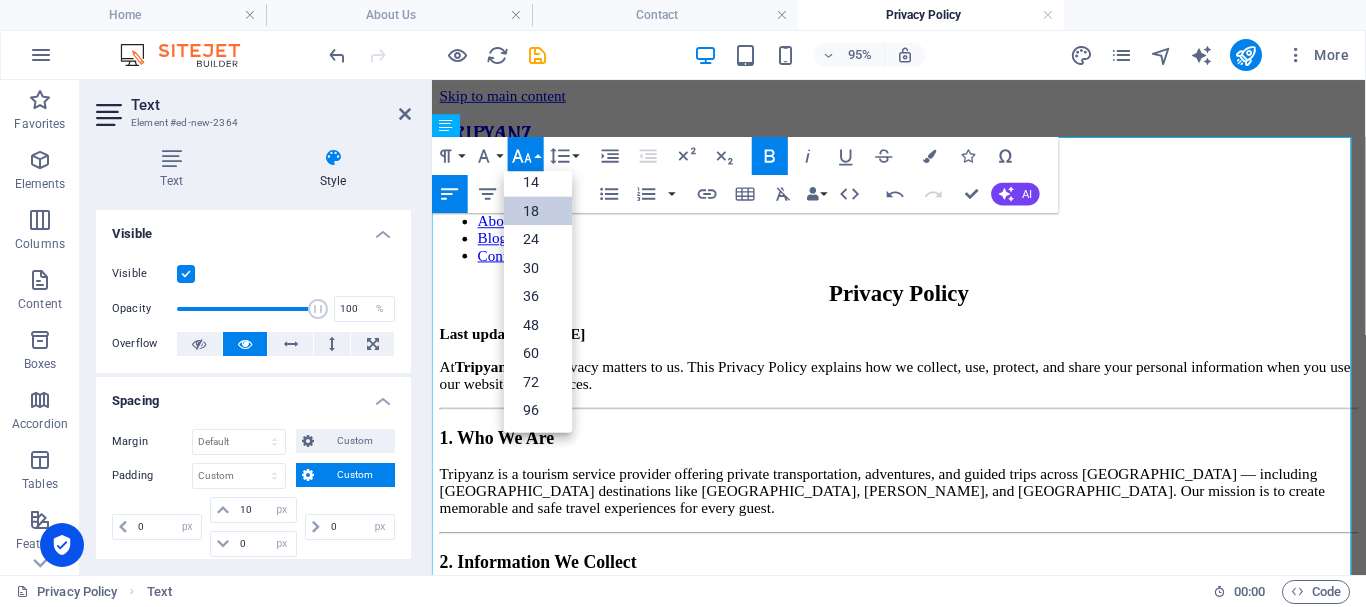 scroll, scrollTop: 161, scrollLeft: 0, axis: vertical 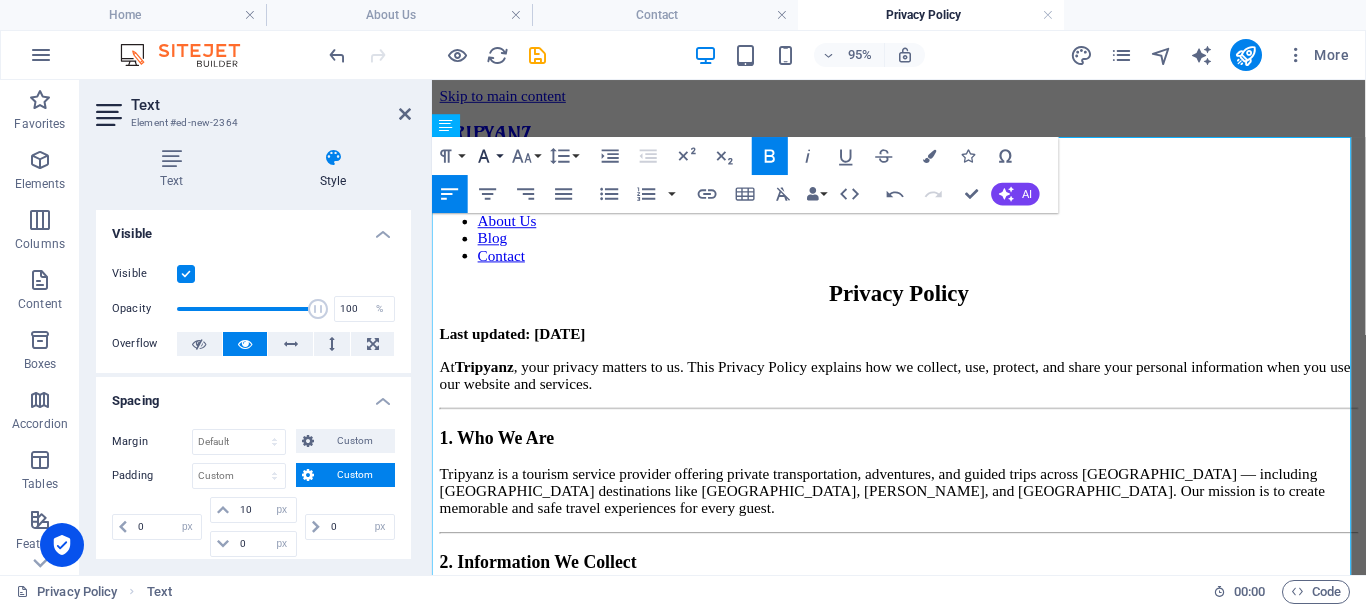 click on "Font Family" at bounding box center [488, 156] 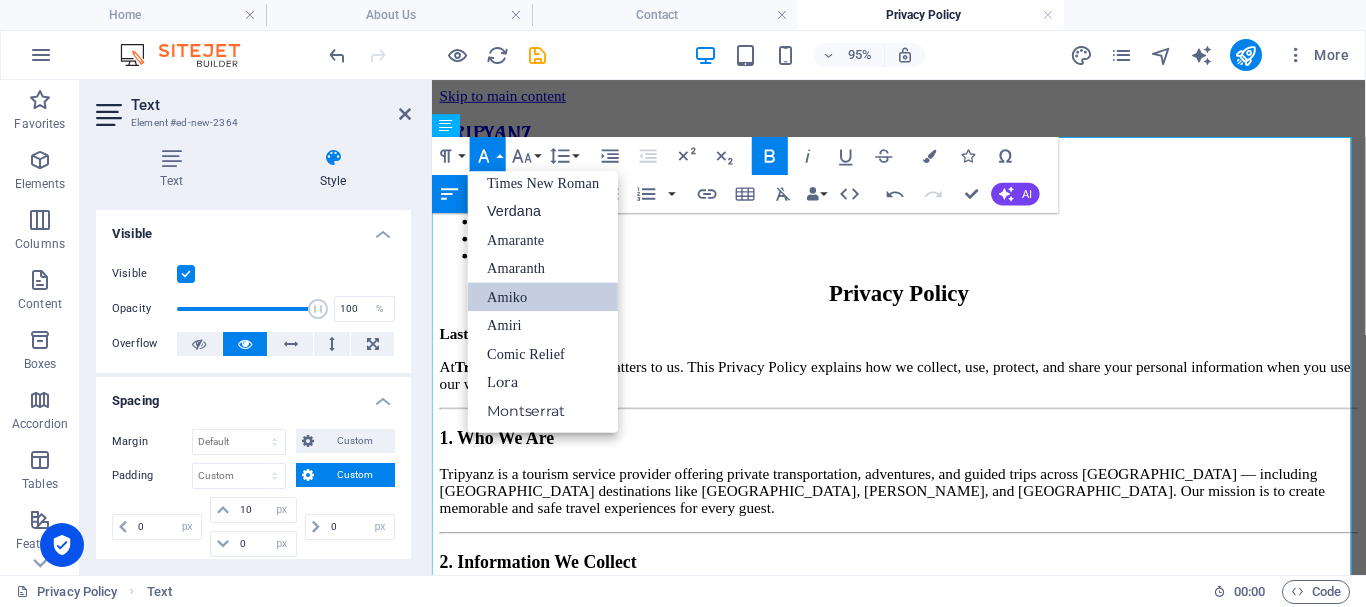 scroll, scrollTop: 131, scrollLeft: 0, axis: vertical 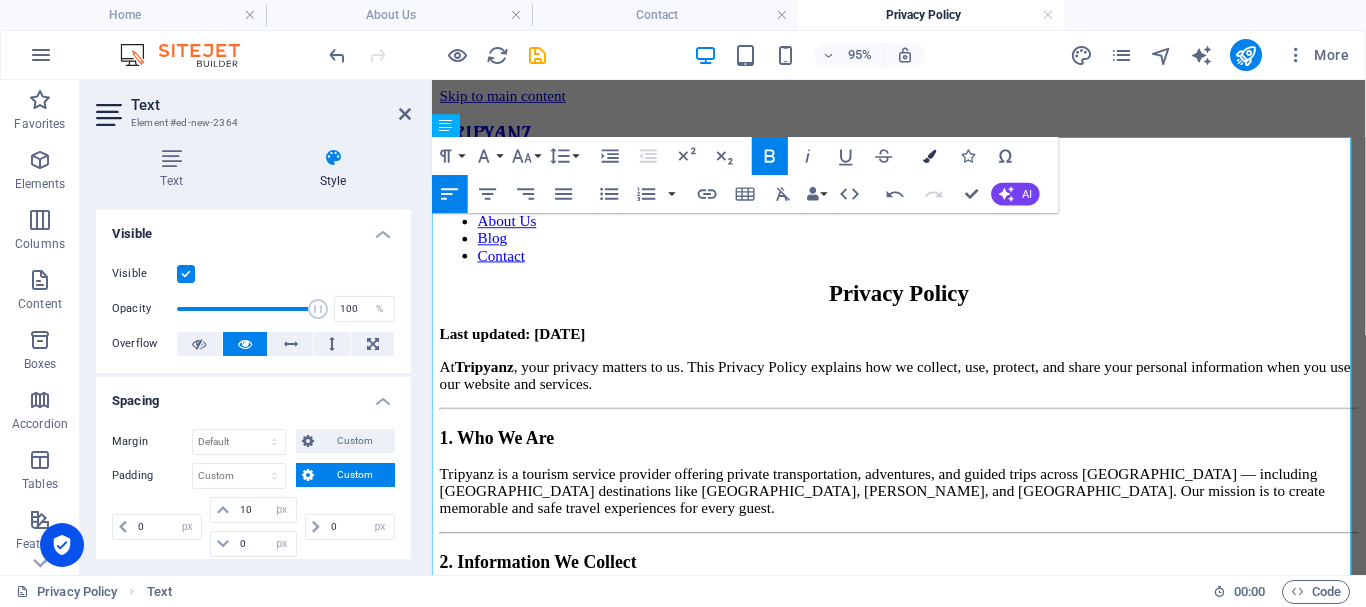 click at bounding box center [929, 155] 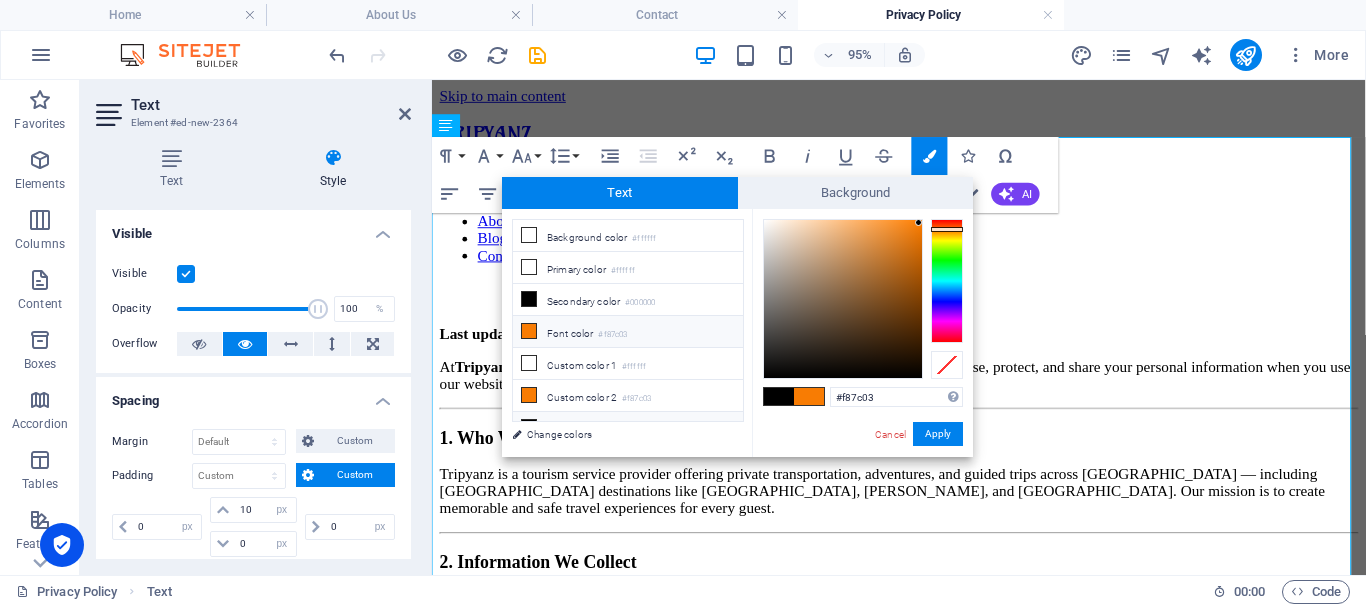 click on "Custom color 3
#000000" at bounding box center [628, 428] 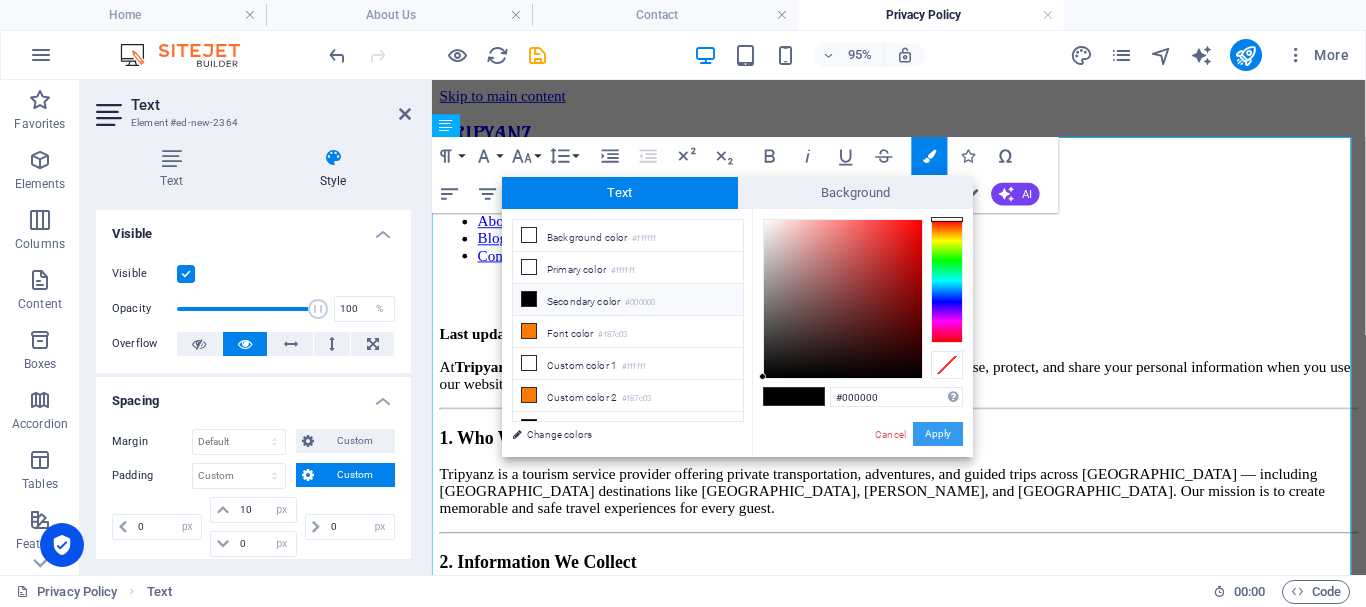 drag, startPoint x: 927, startPoint y: 427, endPoint x: 358, endPoint y: 348, distance: 574.458 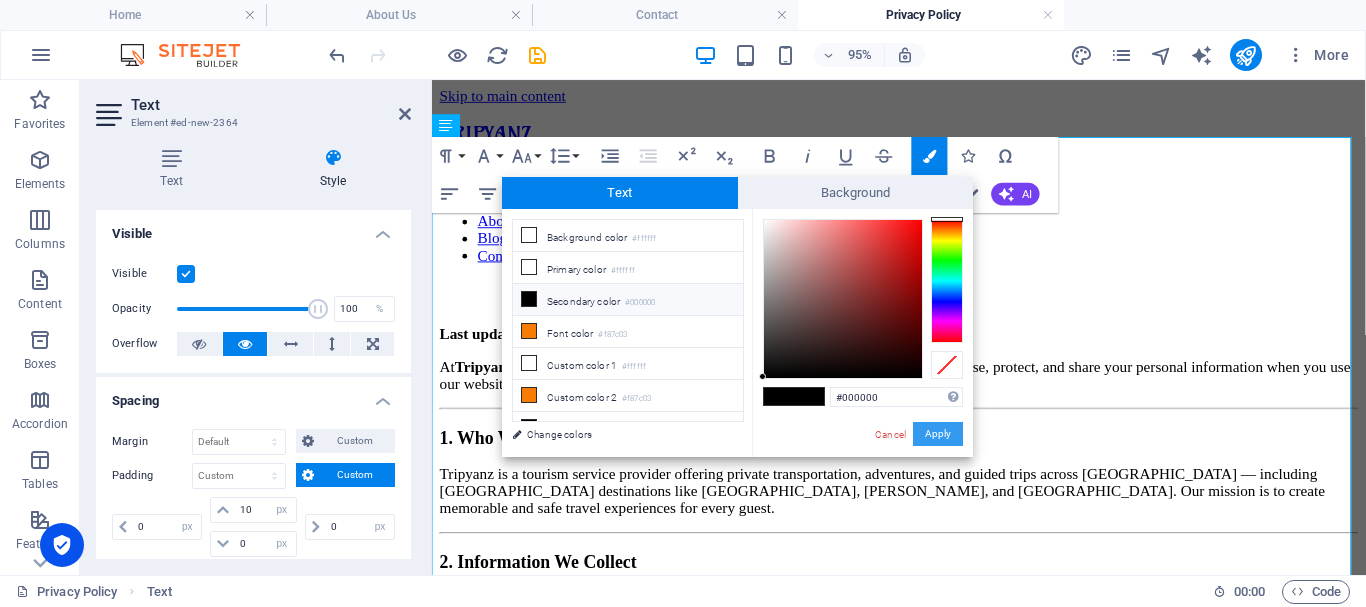 click on "Apply" at bounding box center (938, 434) 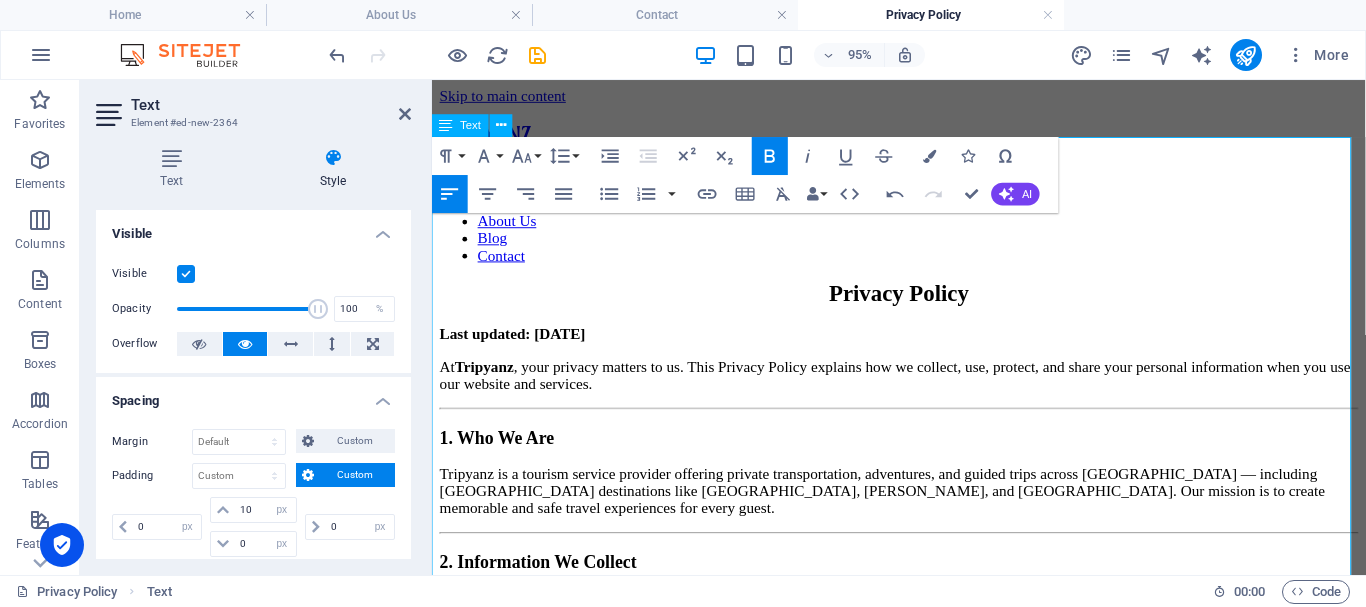 click on "1. Who We Are" at bounding box center [923, 457] 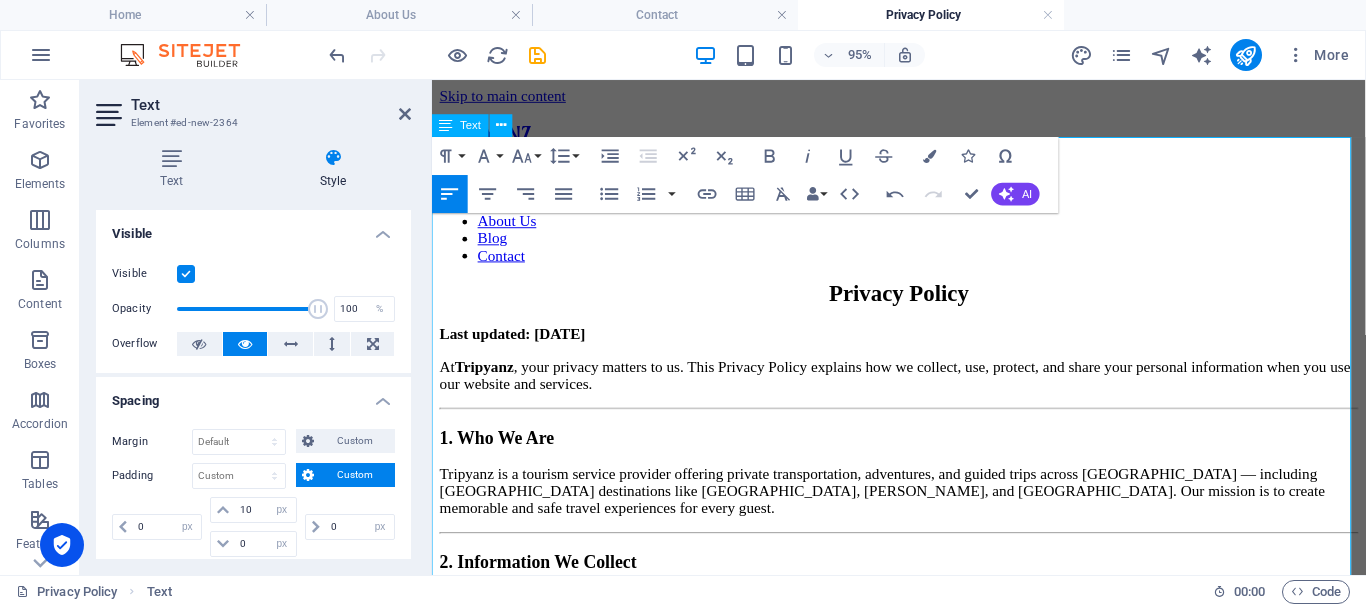 click on "Last updated: [DATE]" at bounding box center (517, 347) 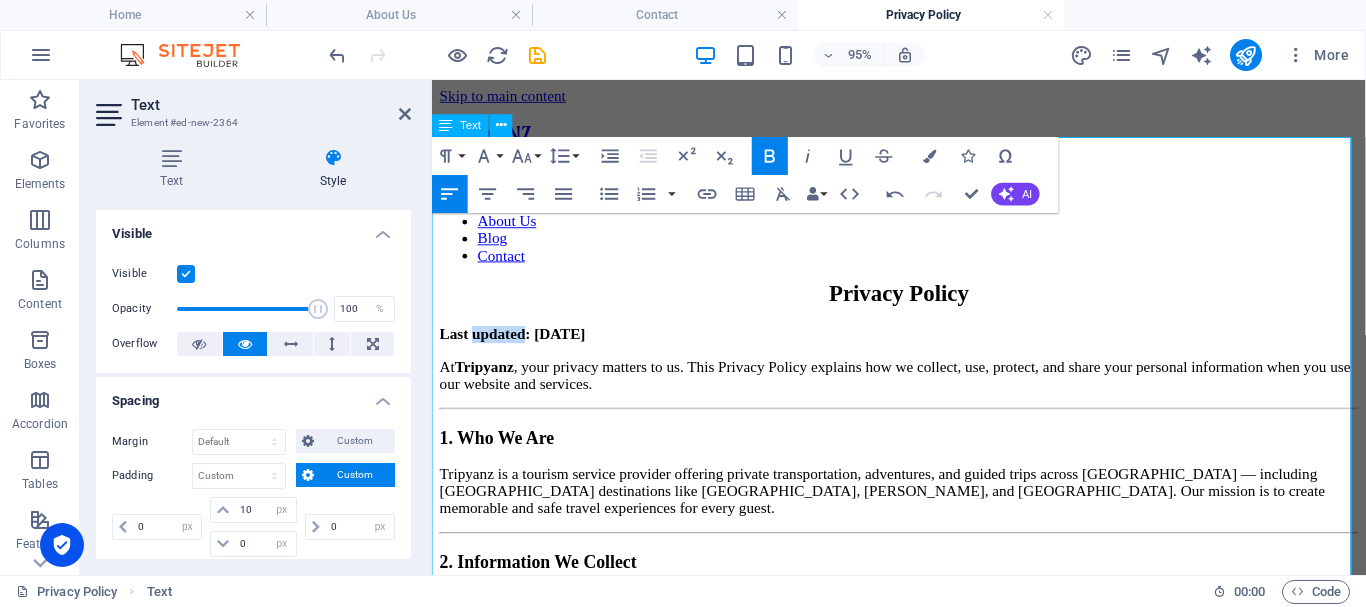 click on "Last updated: [DATE]" at bounding box center [517, 347] 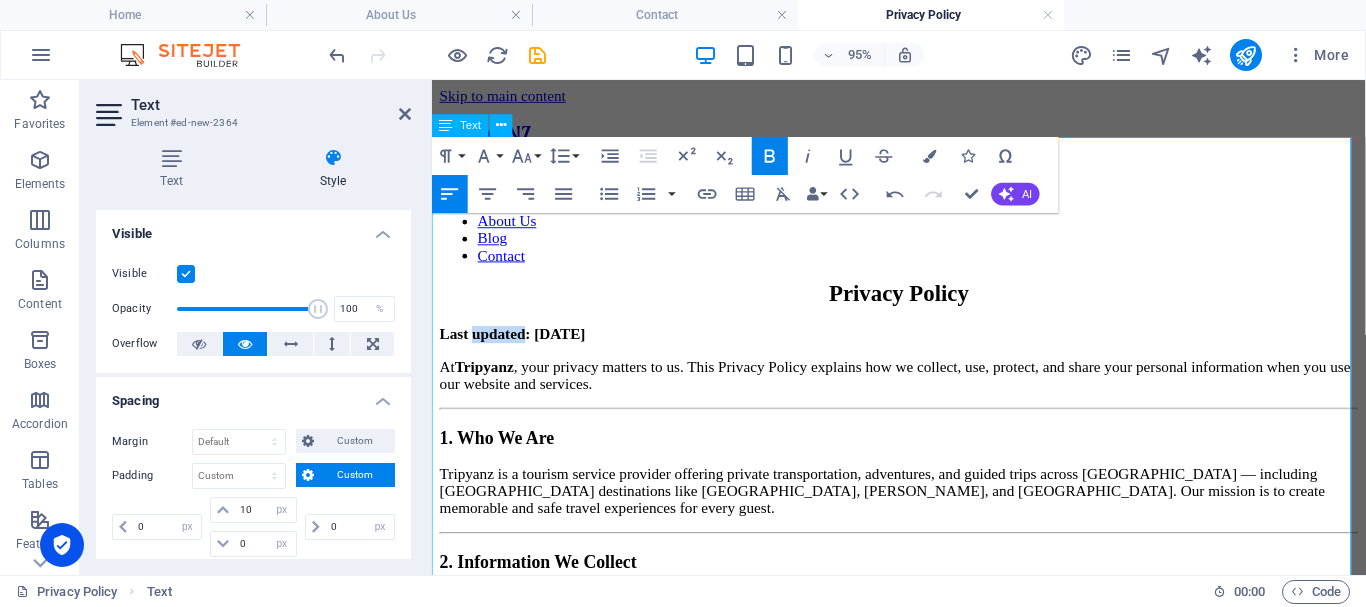 drag, startPoint x: 641, startPoint y: 281, endPoint x: 863, endPoint y: 355, distance: 234.00854 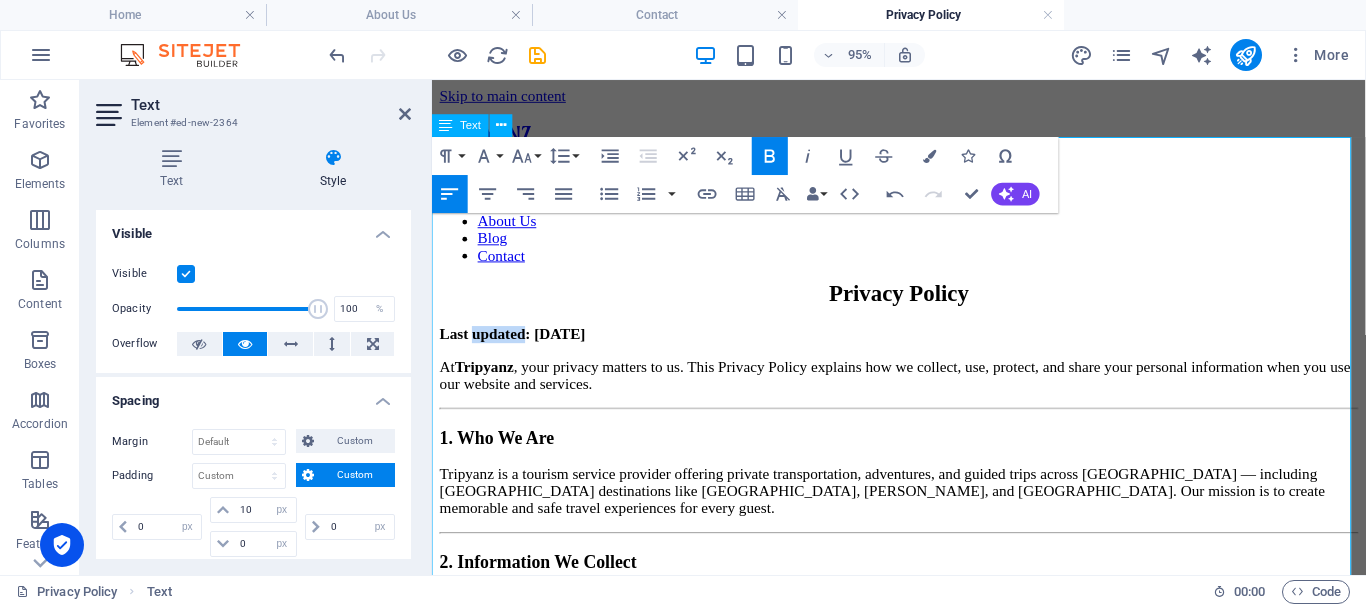 click on "Skip to main content
TRIPYANZ Featured Explore Services About Us Blog Contact Privacy Policy Last updated: July 2025 At  Tripyanz , your privacy matters to us. This Privacy Policy explains how we collect, use, protect, and share your personal information when you use our website and services. 1. Who We Are Tripyanz is a tourism service provider offering private transportation, adventures, and guided trips across Egypt — including Red Sea destinations like Hurghada, Marsa Alam, and Sharm El-Sheikh. Our mission is to create memorable and safe travel experiences for every guest. 2. Information We Collect We may collect the following types of information when you interact with our website, forms, or customer service: Personal Details : Full name, email, phone number, date of birth, and nationality. Trip Details : Pickup and drop-off locations, travel dates, flight tickets (if uploaded). Technical Data : IP address, browser type, device, and usage patterns. Communication Data 3. How We Use Your Information ©" at bounding box center [923, 1186] 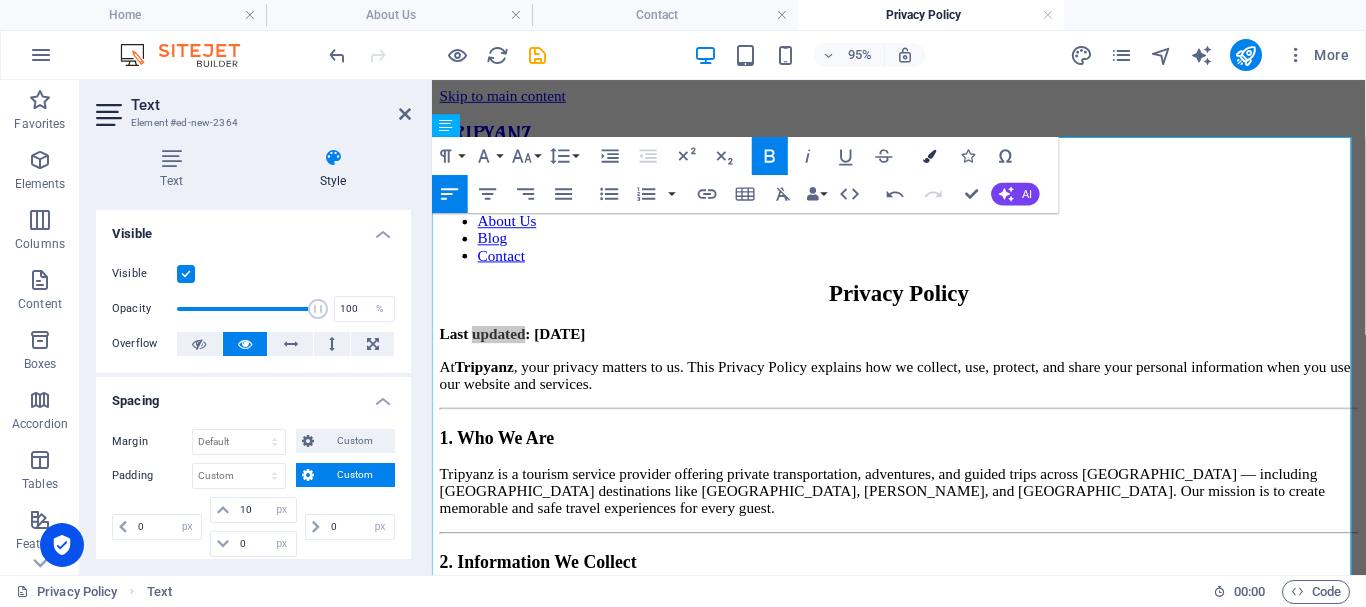 click at bounding box center (929, 155) 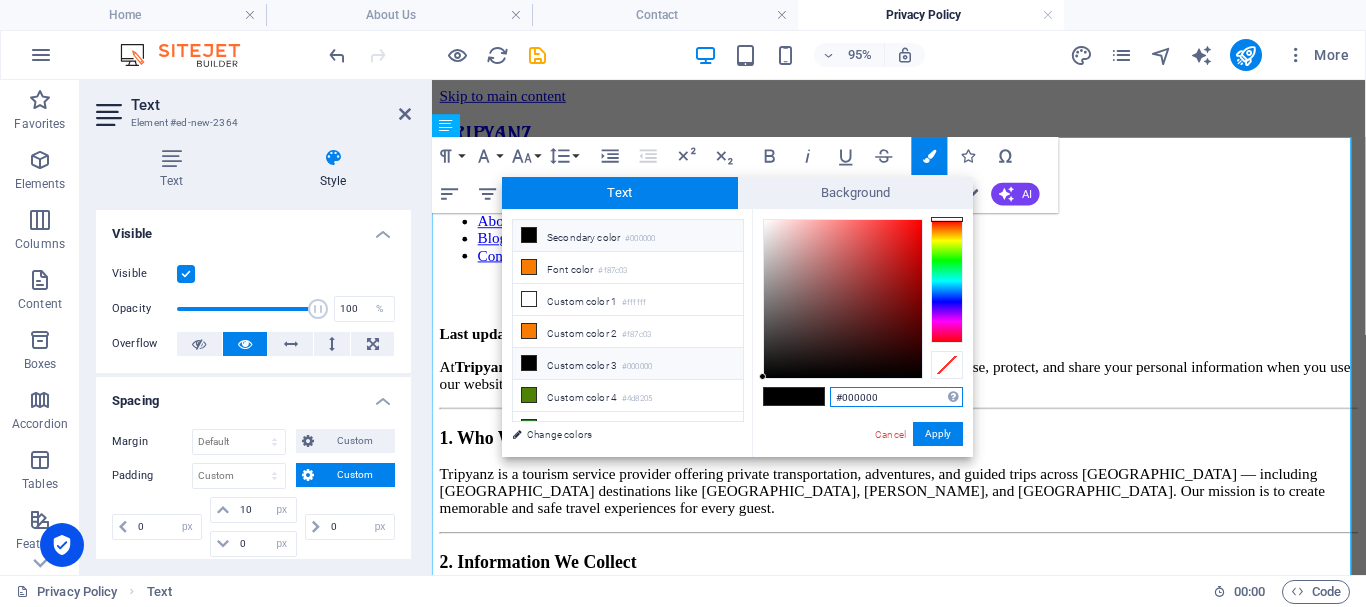 scroll, scrollTop: 78, scrollLeft: 0, axis: vertical 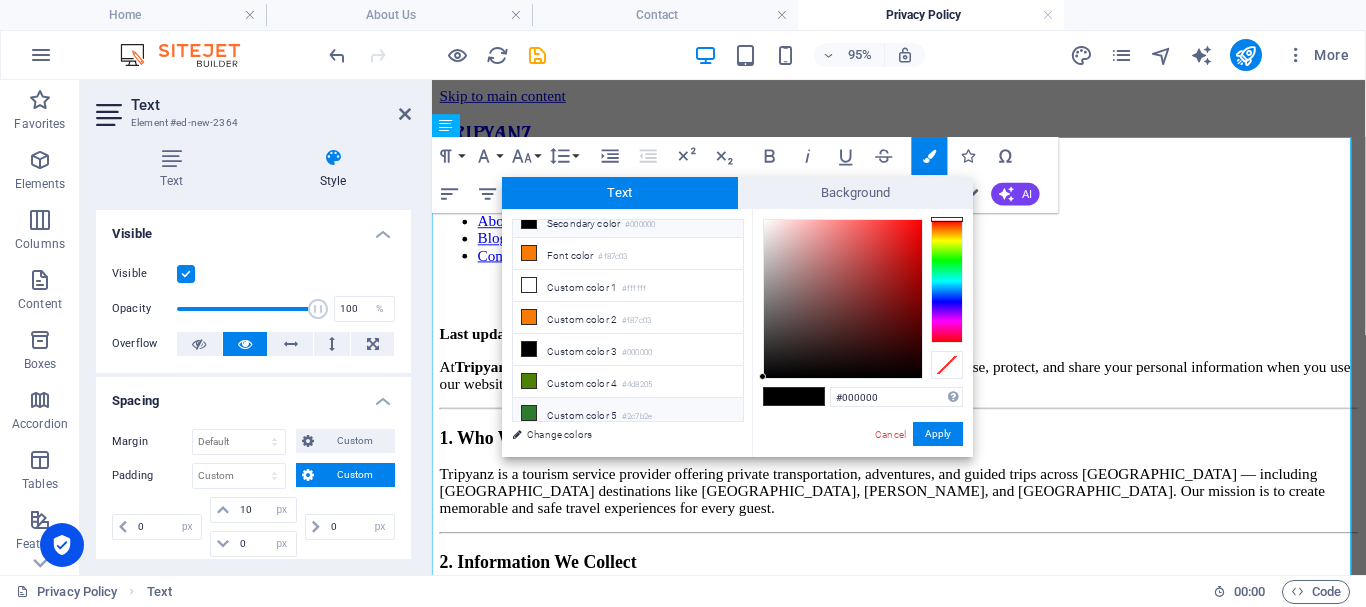 click on "Custom color 5
#2c7b2e" at bounding box center [628, 414] 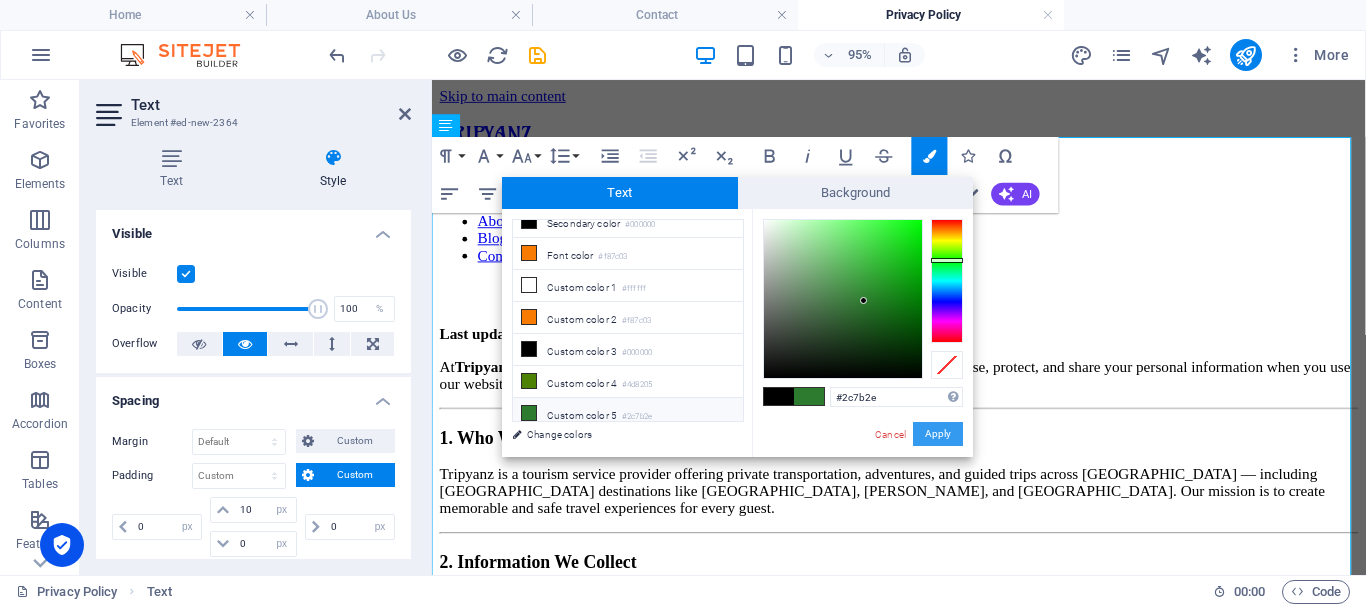 drag, startPoint x: 467, startPoint y: 371, endPoint x: 926, endPoint y: 435, distance: 463.4404 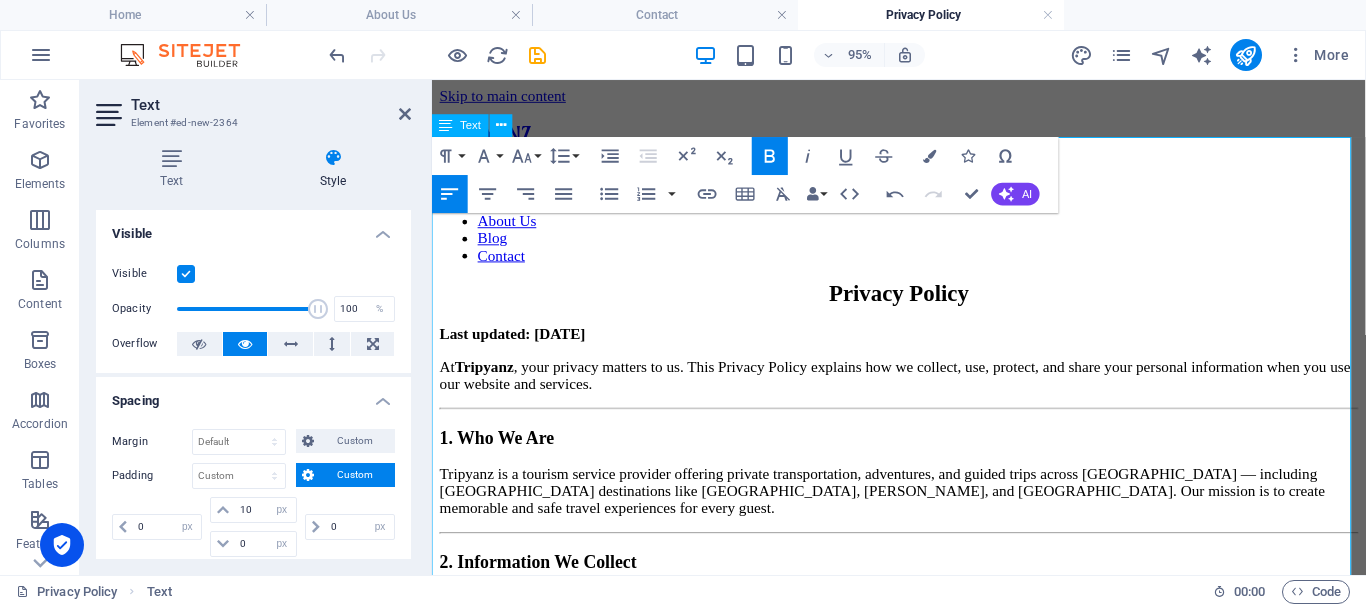 click on "1. Who We Are" at bounding box center (923, 457) 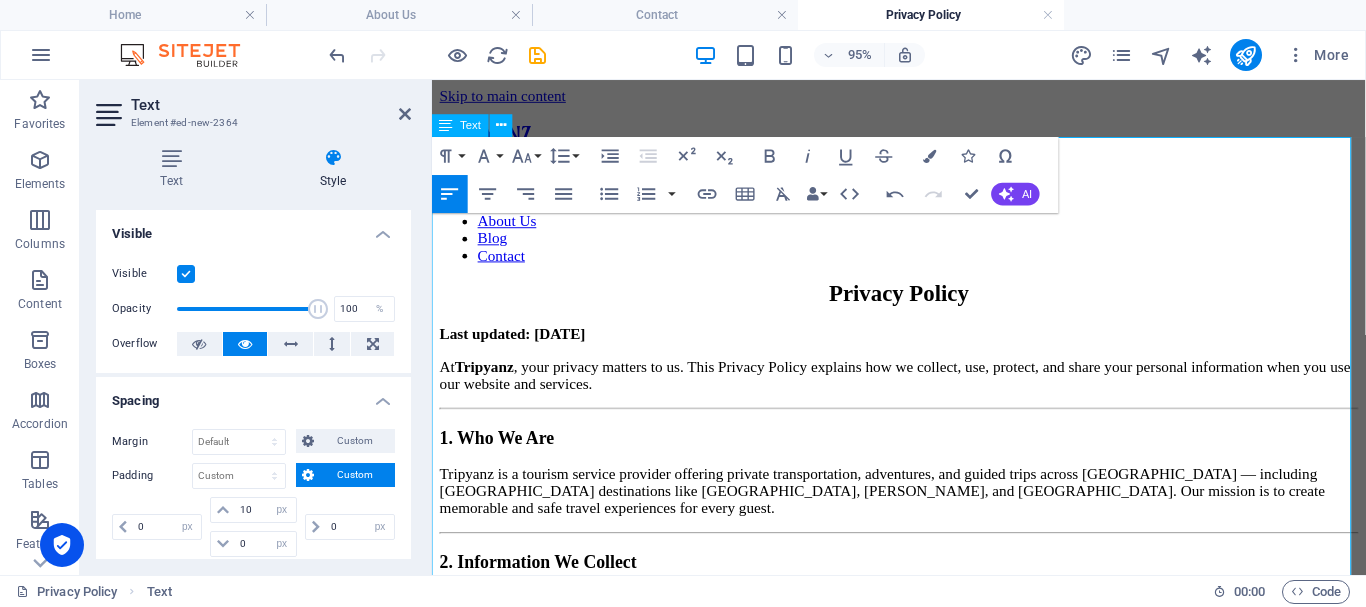 click on "Tripyanz" at bounding box center (487, 381) 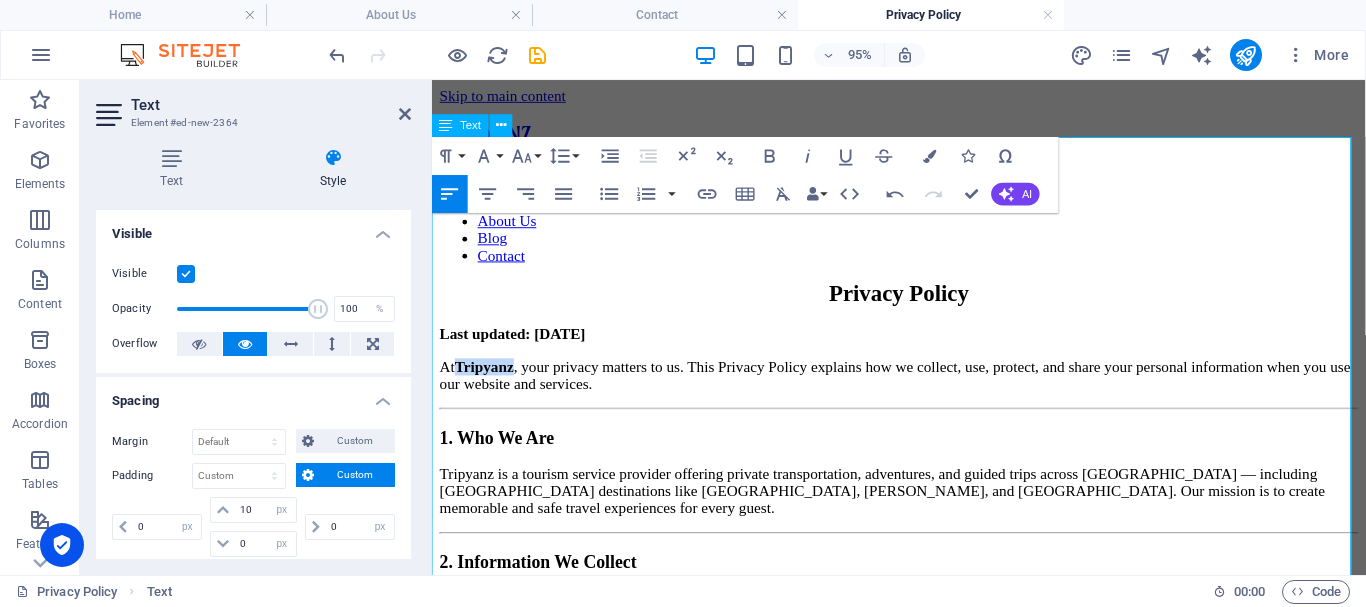 click on "Tripyanz" at bounding box center (487, 381) 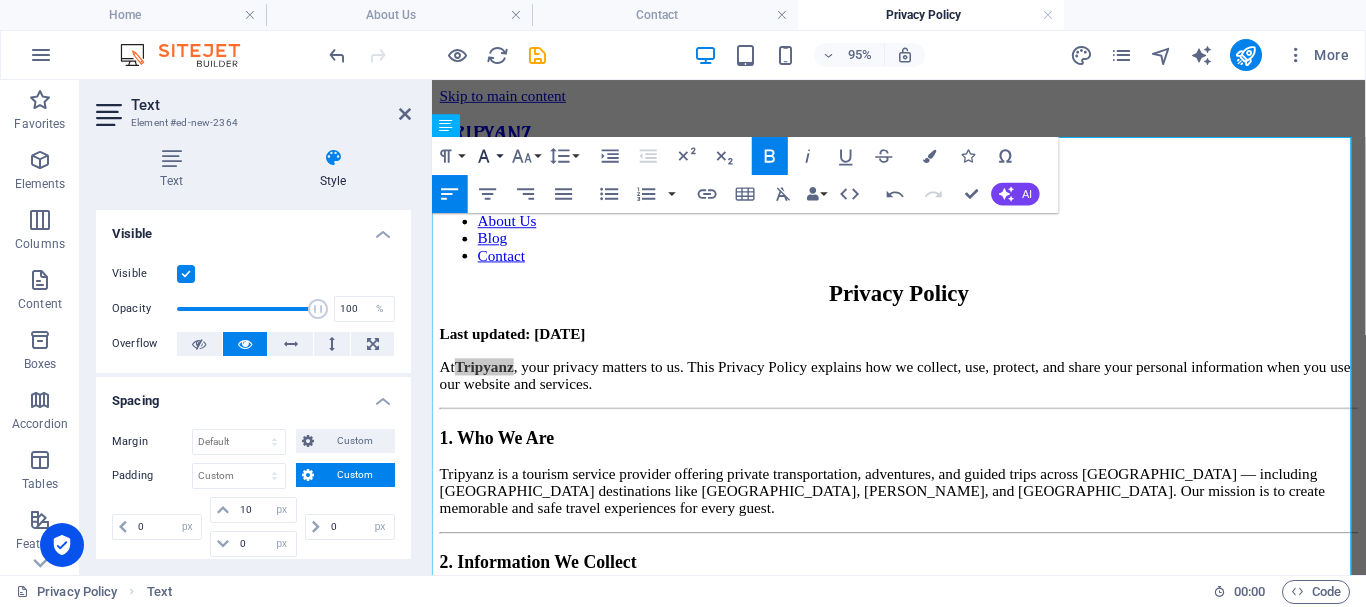 click on "Font Family" at bounding box center [488, 156] 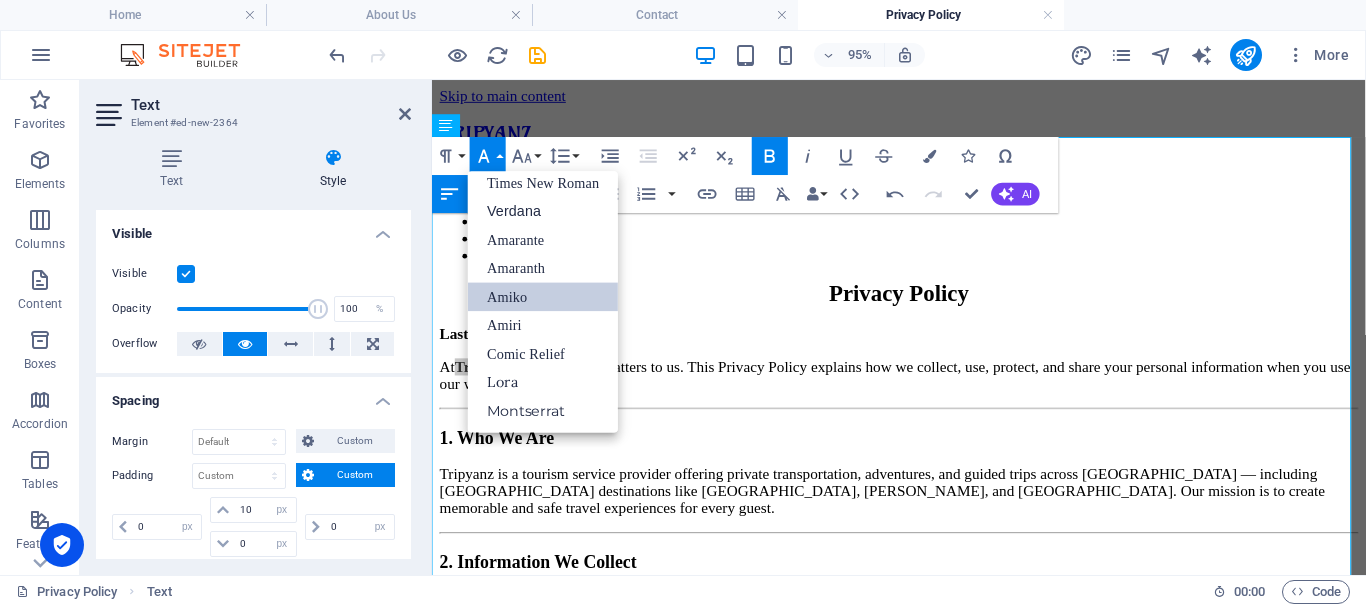 scroll, scrollTop: 131, scrollLeft: 0, axis: vertical 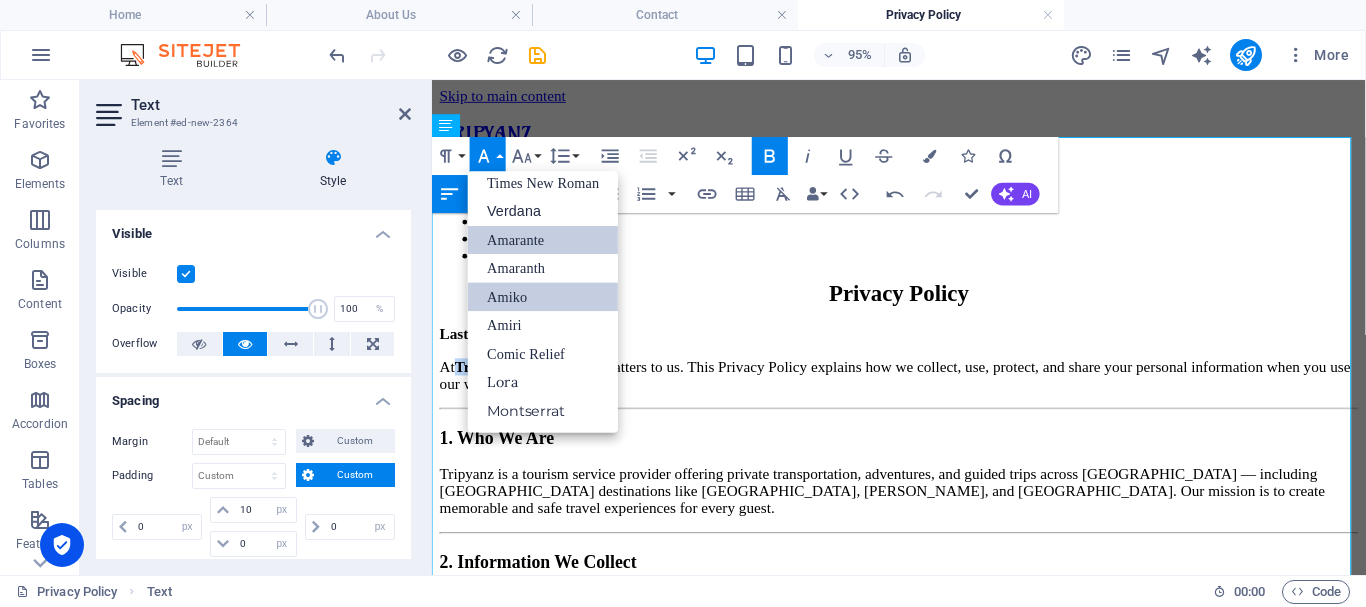 click on "Amarante" at bounding box center [543, 239] 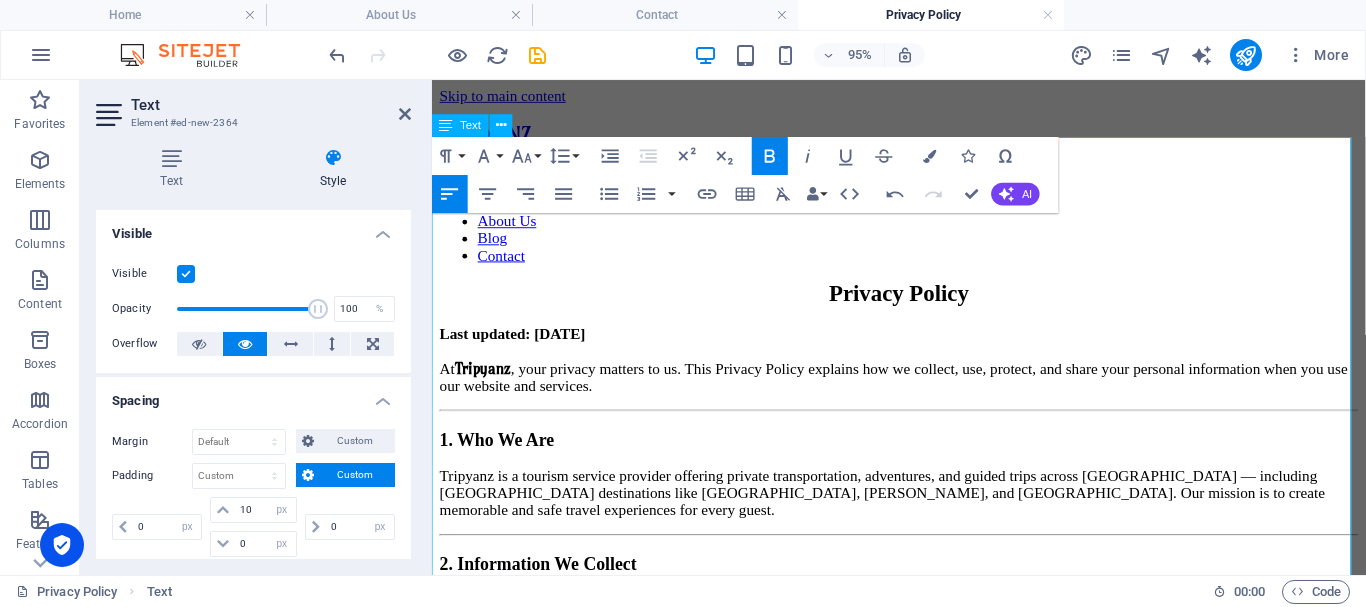 click on "At  Tripyanz , your privacy matters to us. This Privacy Policy explains how we collect, use, protect, and share your personal information when you use our website and services." at bounding box center [923, 392] 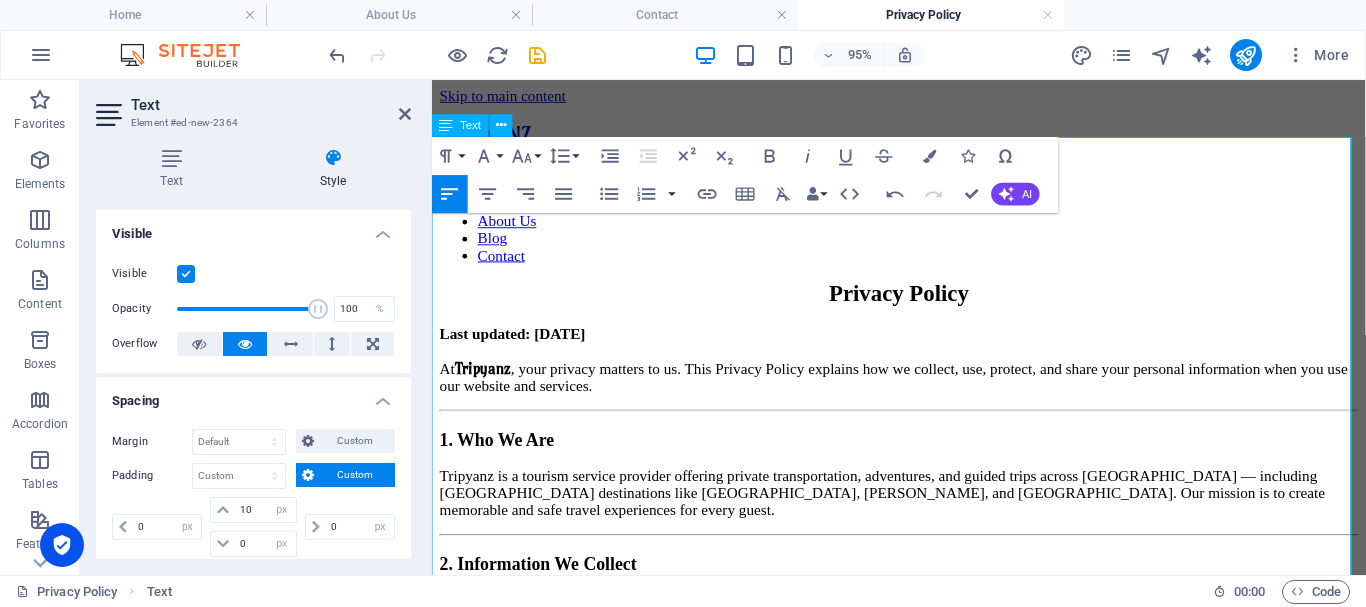 click on "1. Who We Are" at bounding box center (923, 459) 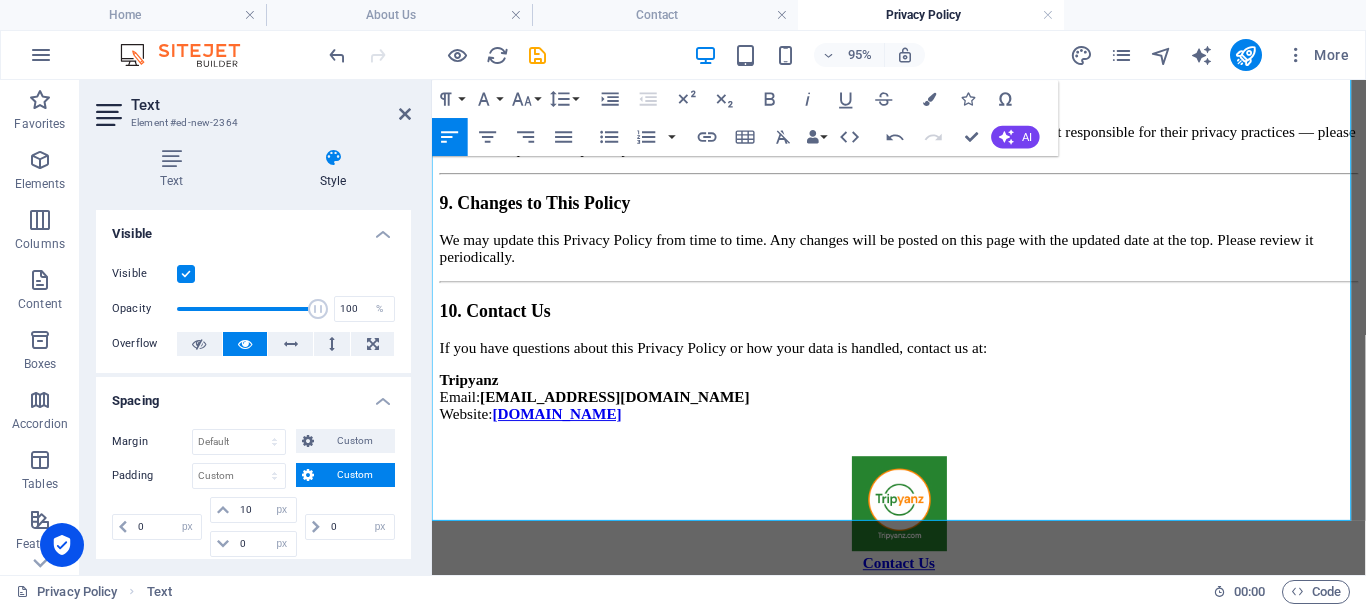 scroll, scrollTop: 1827, scrollLeft: 0, axis: vertical 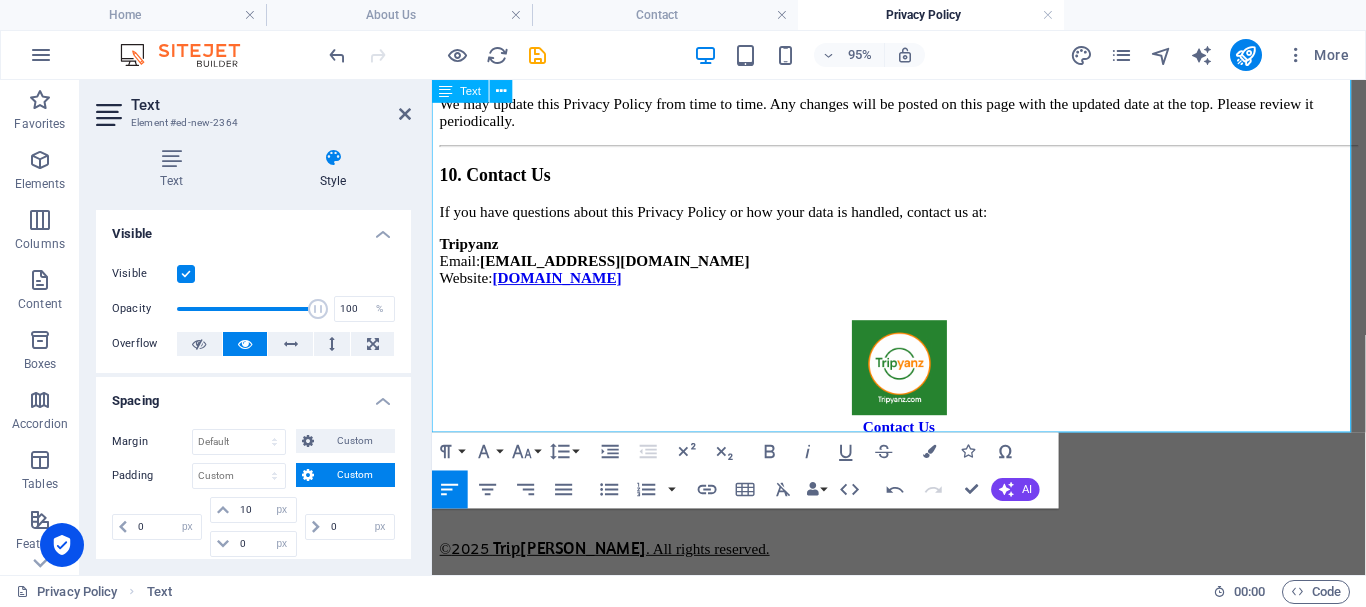 drag, startPoint x: 433, startPoint y: 307, endPoint x: 1075, endPoint y: 427, distance: 653.11865 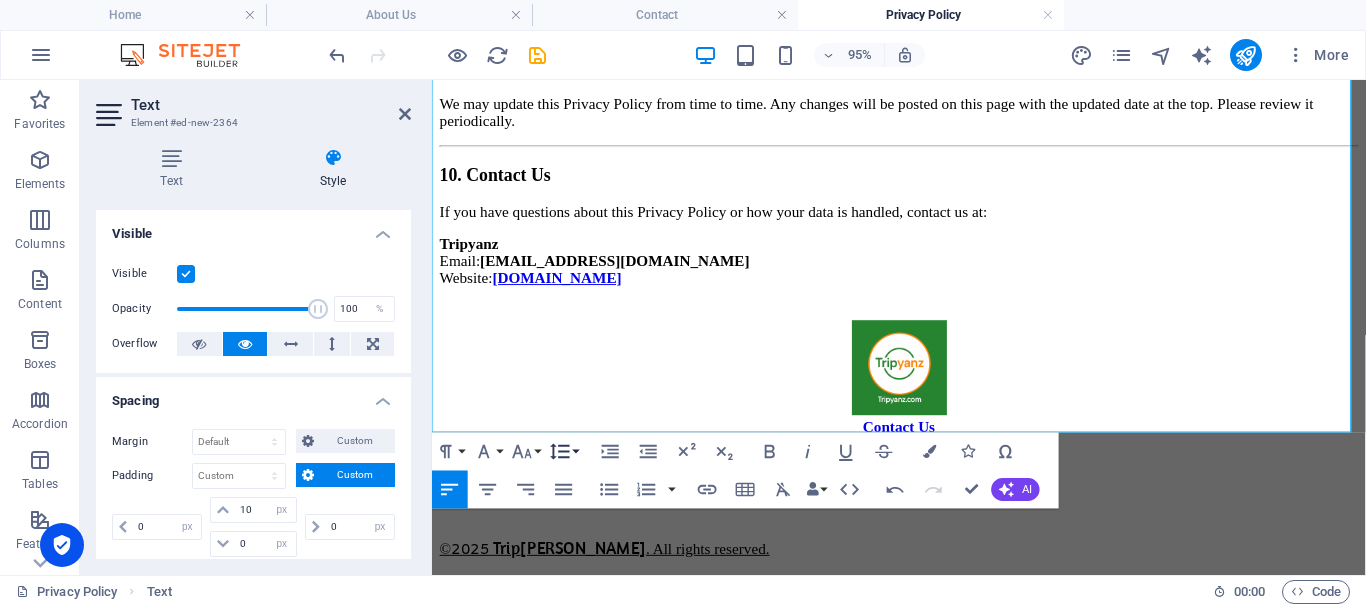 click on "Line Height" at bounding box center (564, 451) 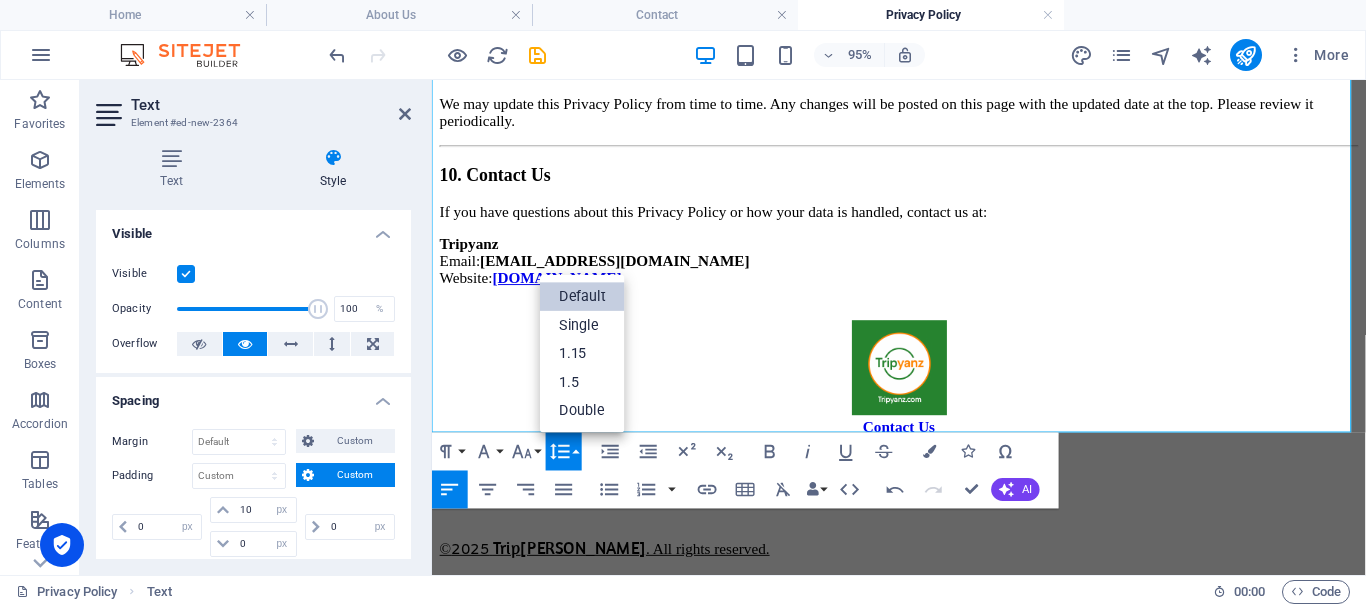 scroll, scrollTop: 0, scrollLeft: 0, axis: both 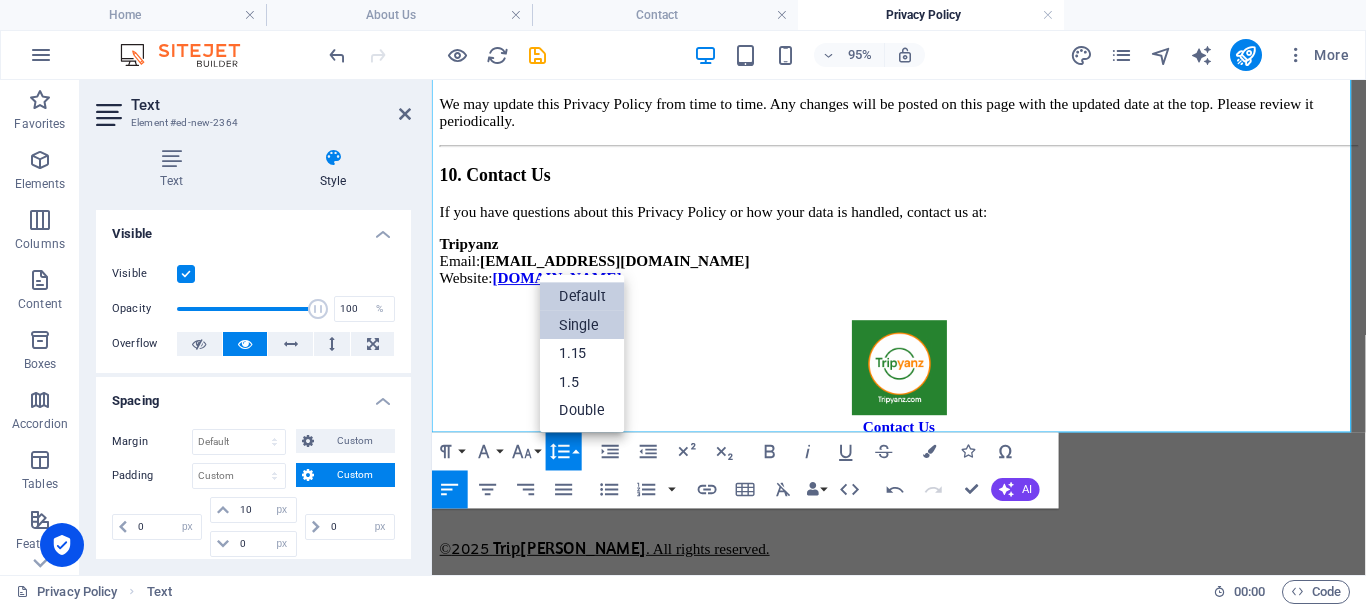 click on "Single" at bounding box center [582, 325] 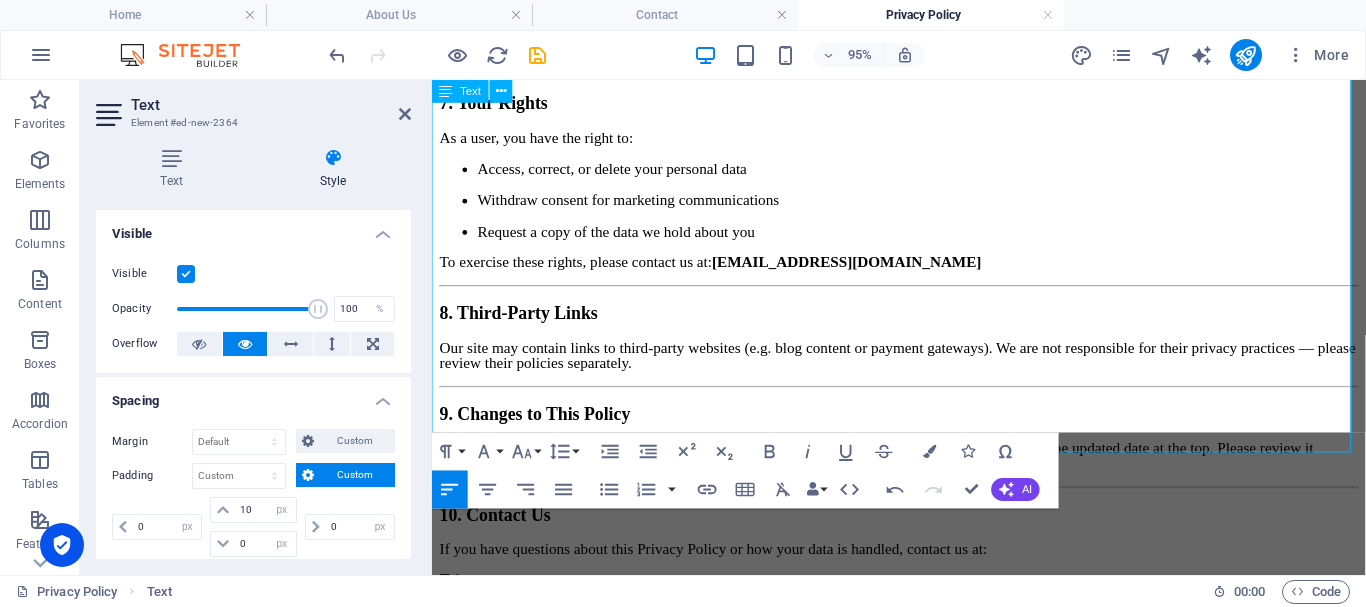 scroll, scrollTop: 1376, scrollLeft: 0, axis: vertical 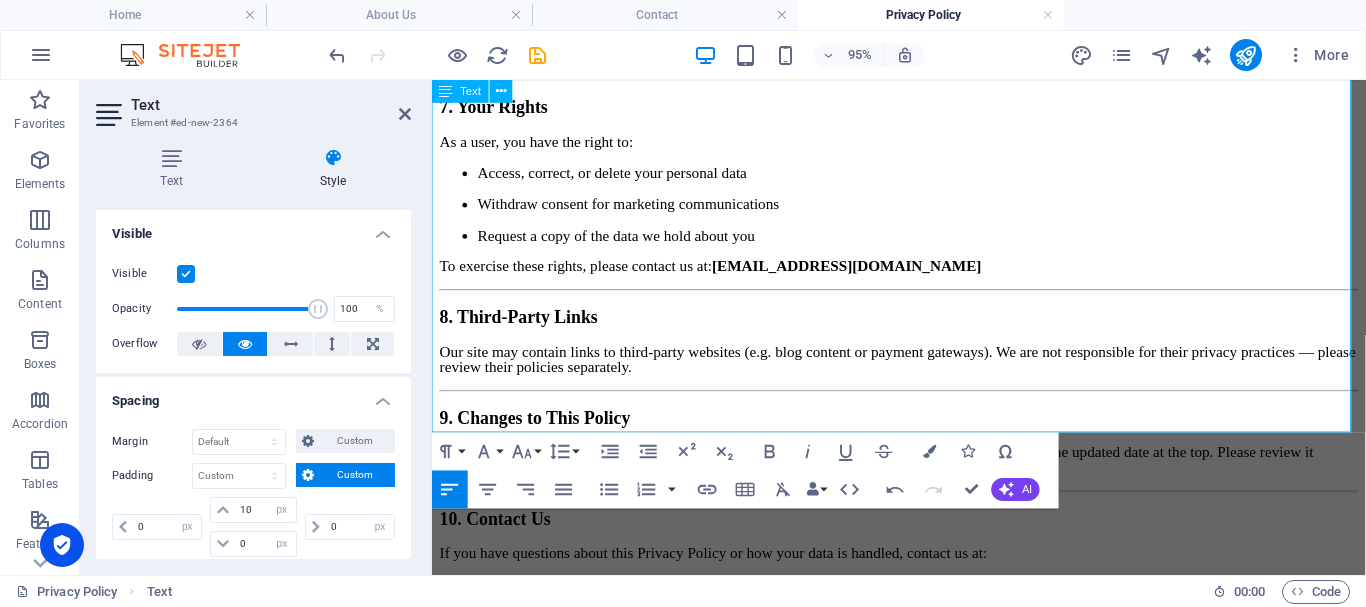 click on "10. Contact Us" at bounding box center [923, 542] 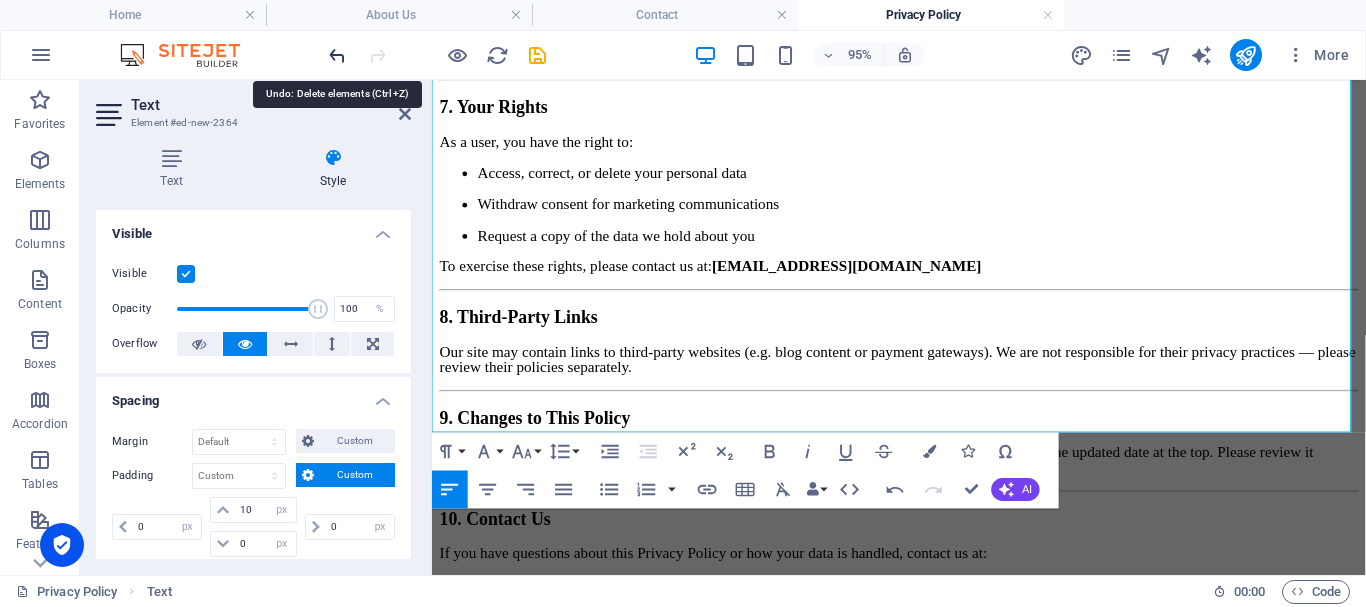 click at bounding box center [337, 55] 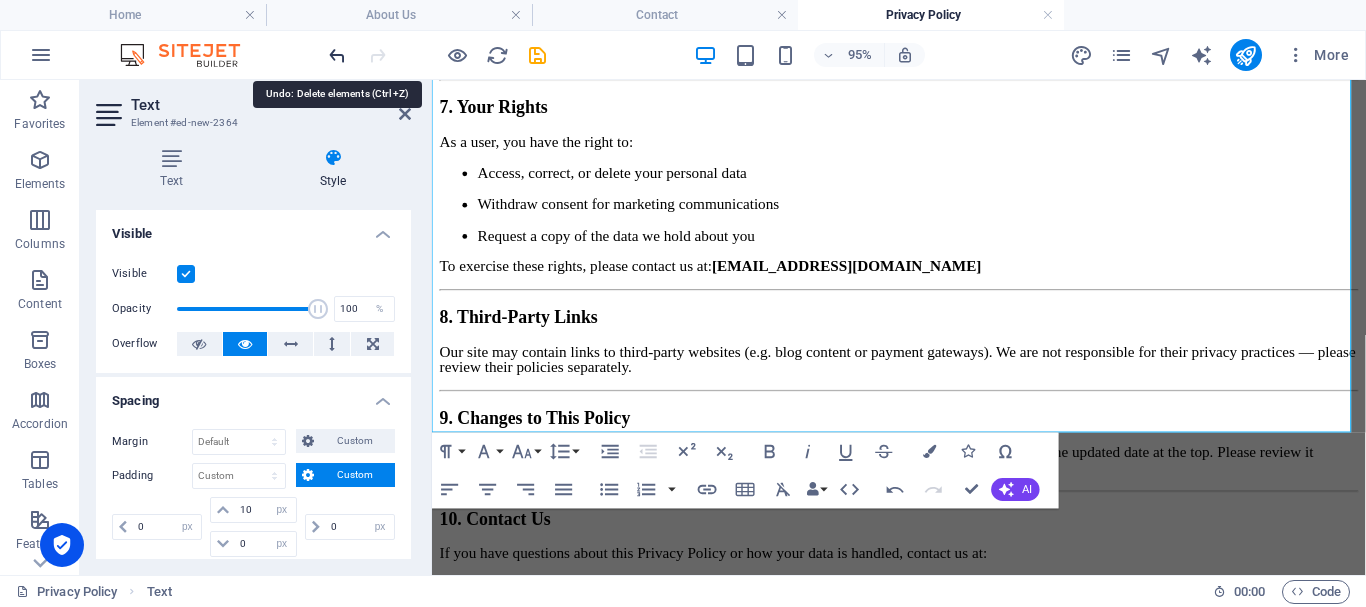 click at bounding box center [337, 55] 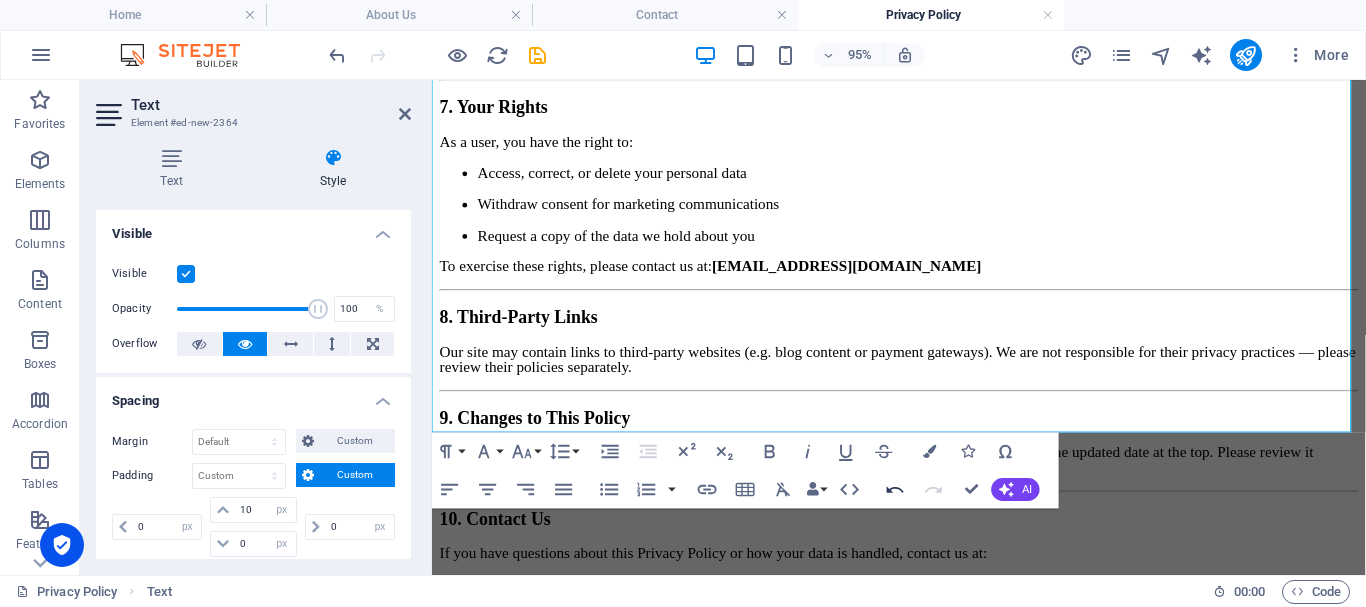 click 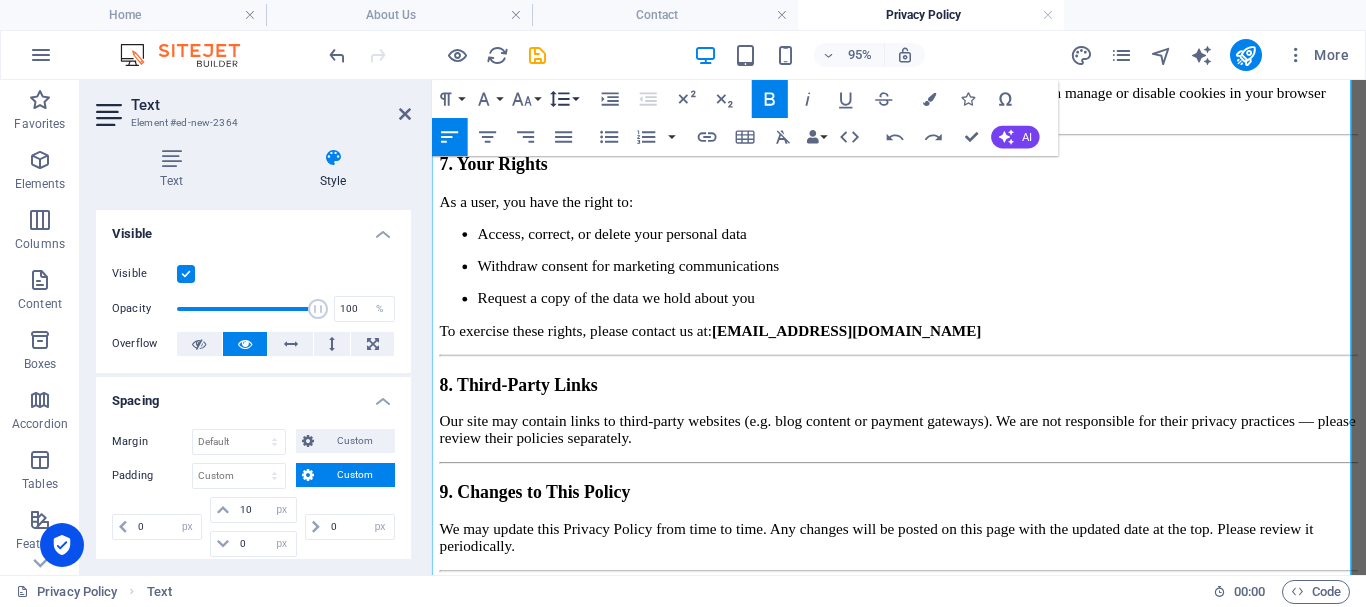 click on "Line Height" at bounding box center [564, 99] 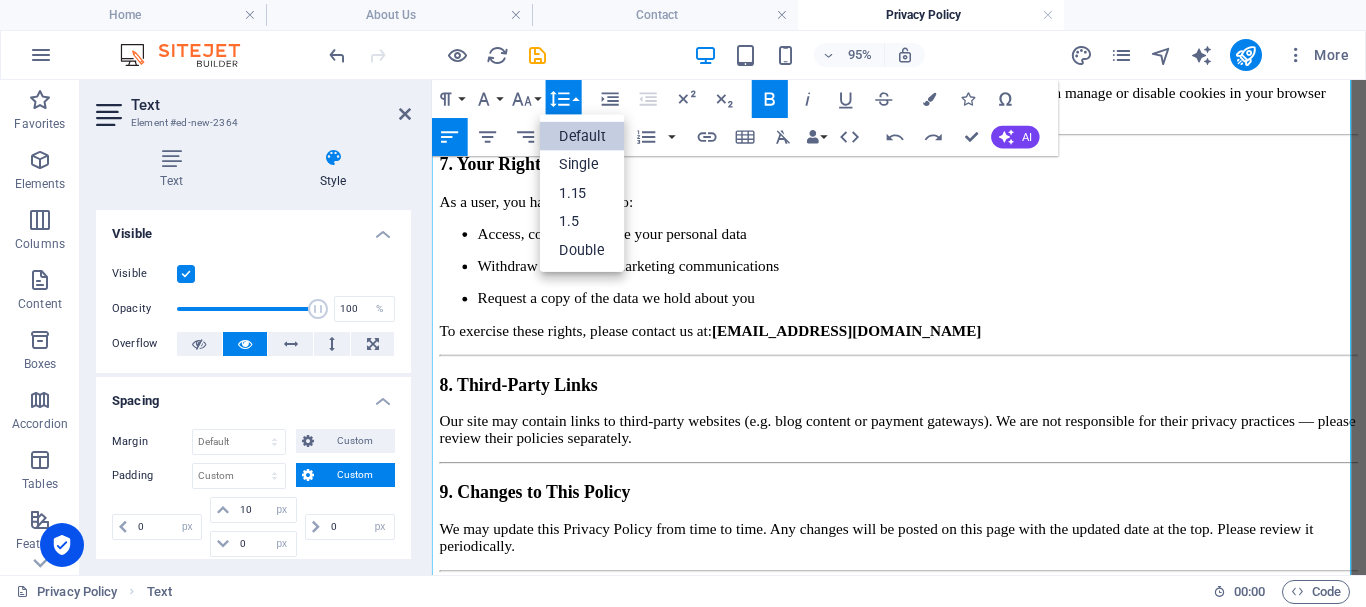 scroll, scrollTop: 0, scrollLeft: 0, axis: both 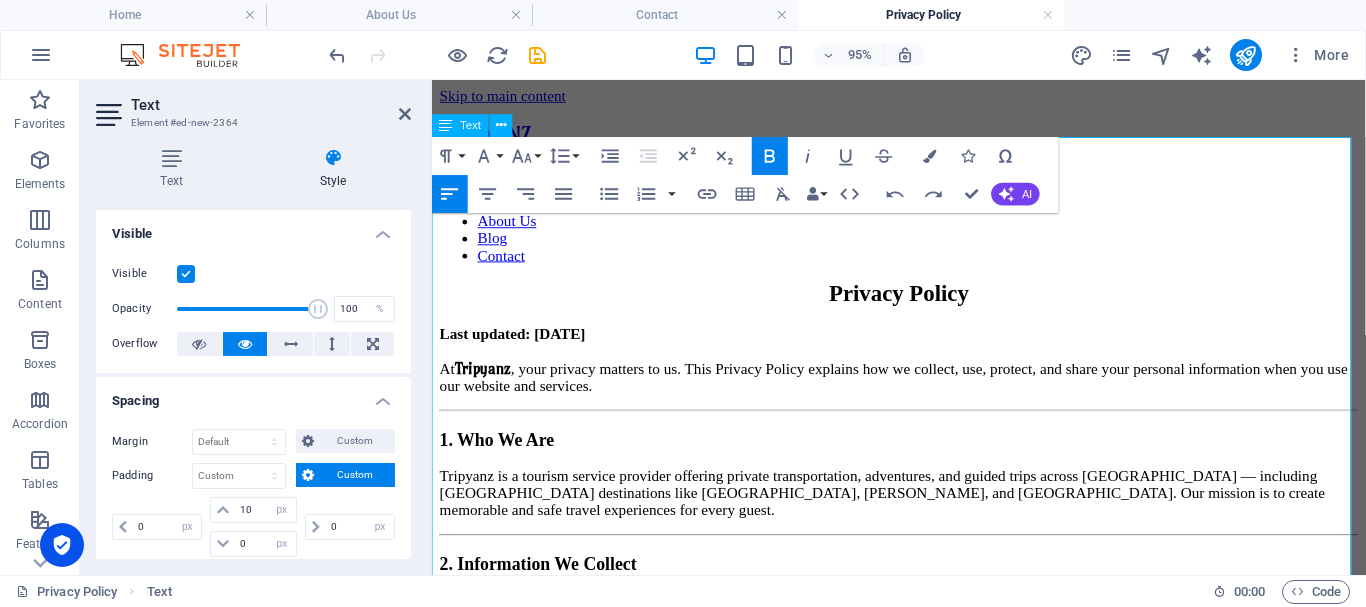 click on "1. Who We Are" at bounding box center (923, 459) 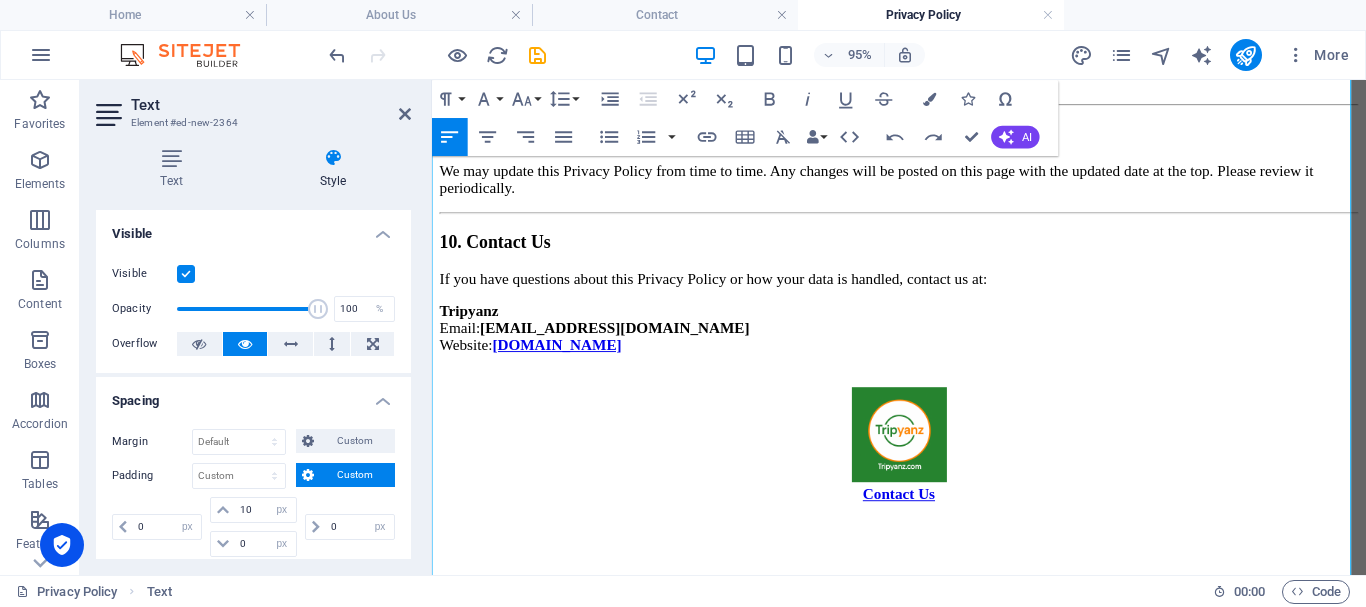 scroll, scrollTop: 1827, scrollLeft: 0, axis: vertical 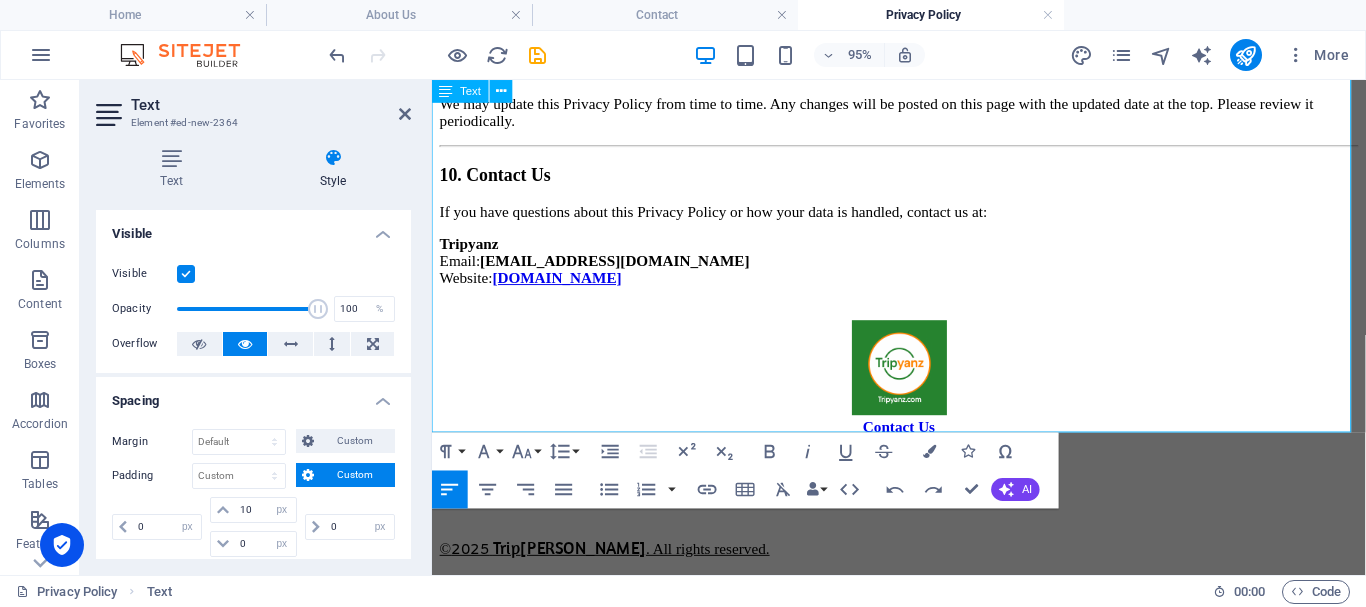 drag, startPoint x: 434, startPoint y: 307, endPoint x: 780, endPoint y: 430, distance: 367.21246 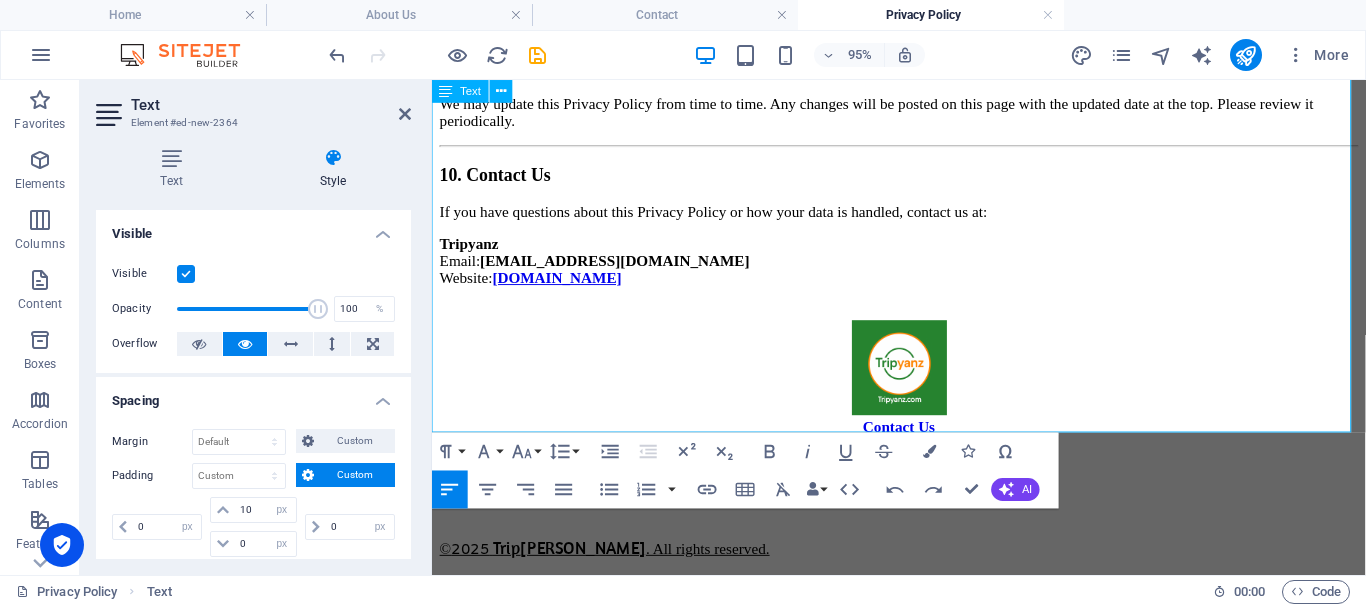 click on "Privacy Policy Last updated: July 2025 At  Tripyanz , your privacy matters to us. This Privacy Policy explains how we collect, use, protect, and share your personal information when you use our website and services. 1. Who We Are Tripyanz is a tourism service provider offering private transportation, adventures, and guided trips across Egypt — including Red Sea destinations like Hurghada, Marsa Alam, and Sharm El-Sheikh. Our mission is to create memorable and safe travel experiences for every guest. 2. Information We Collect We may collect the following types of information when you interact with our website, forms, or customer service: Personal Details : Full name, email, phone number, date of birth, and nationality. Trip Details : Pickup and drop-off locations, travel dates, flight tickets (if uploaded). Technical Data : IP address, browser type, device, and usage patterns. Communication Data : Any messages, reviews, or emails you send us. 3. How We Use Your Information Process your booking or inquiry" at bounding box center [923, -617] 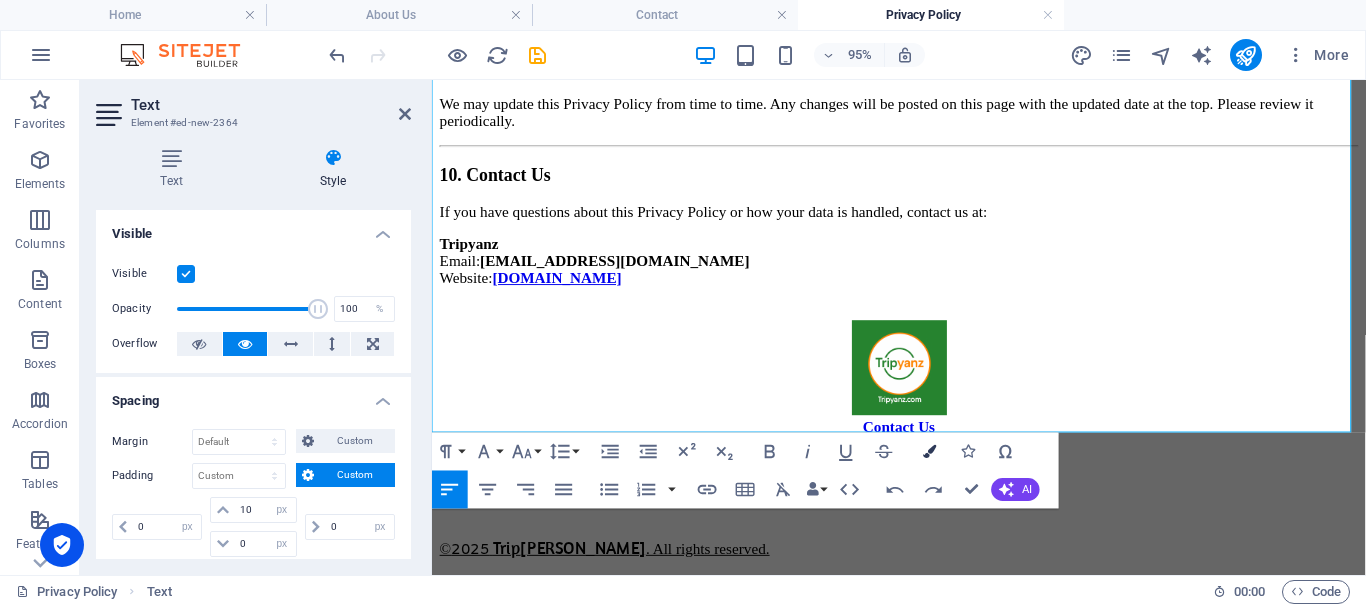 click at bounding box center (929, 451) 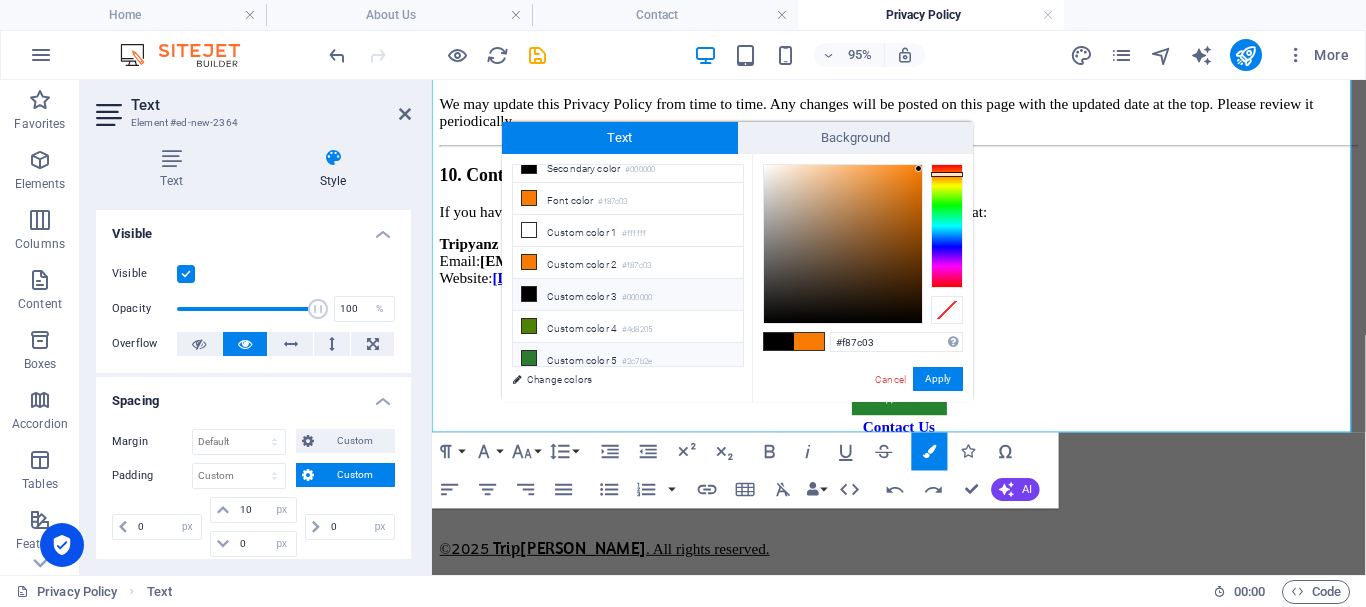click on "Custom color 3
#000000" at bounding box center [628, 295] 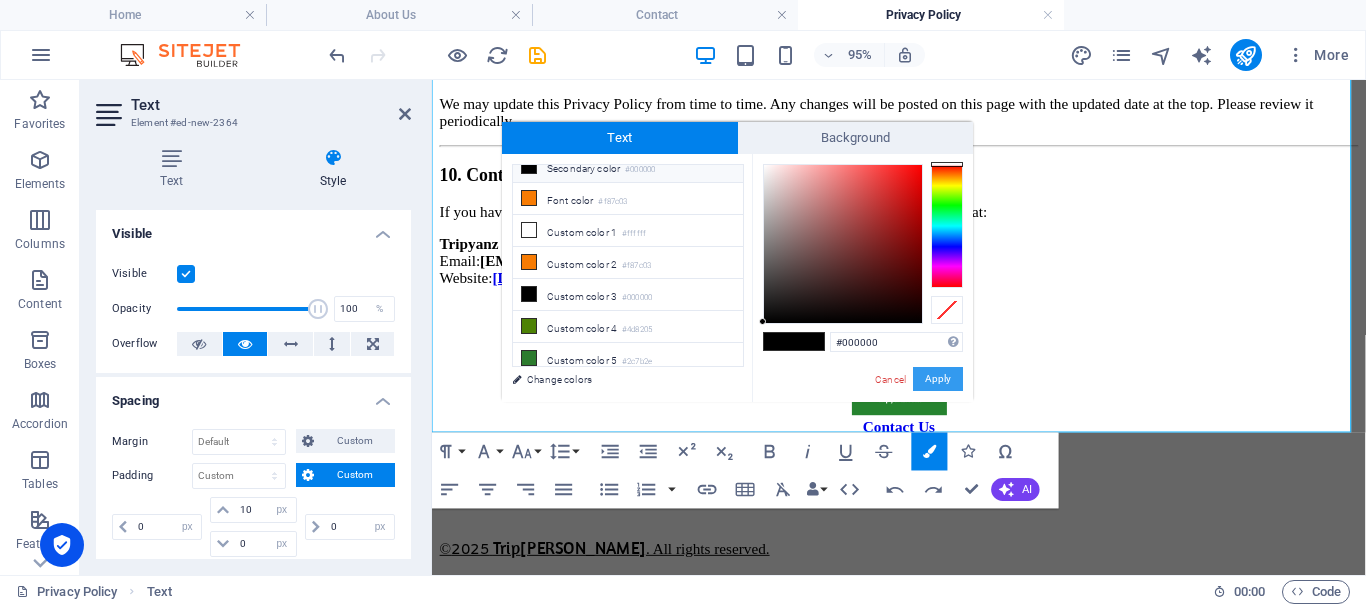 click on "Apply" at bounding box center [938, 379] 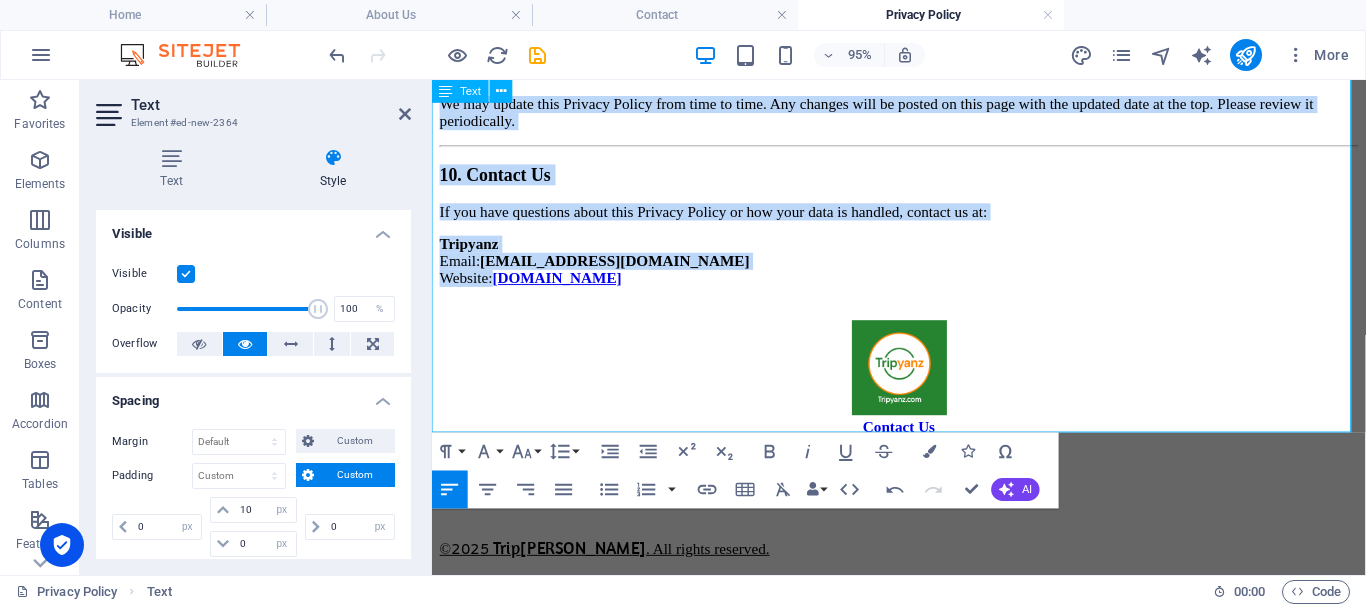 click on "10. Contact Us" at bounding box center [923, 180] 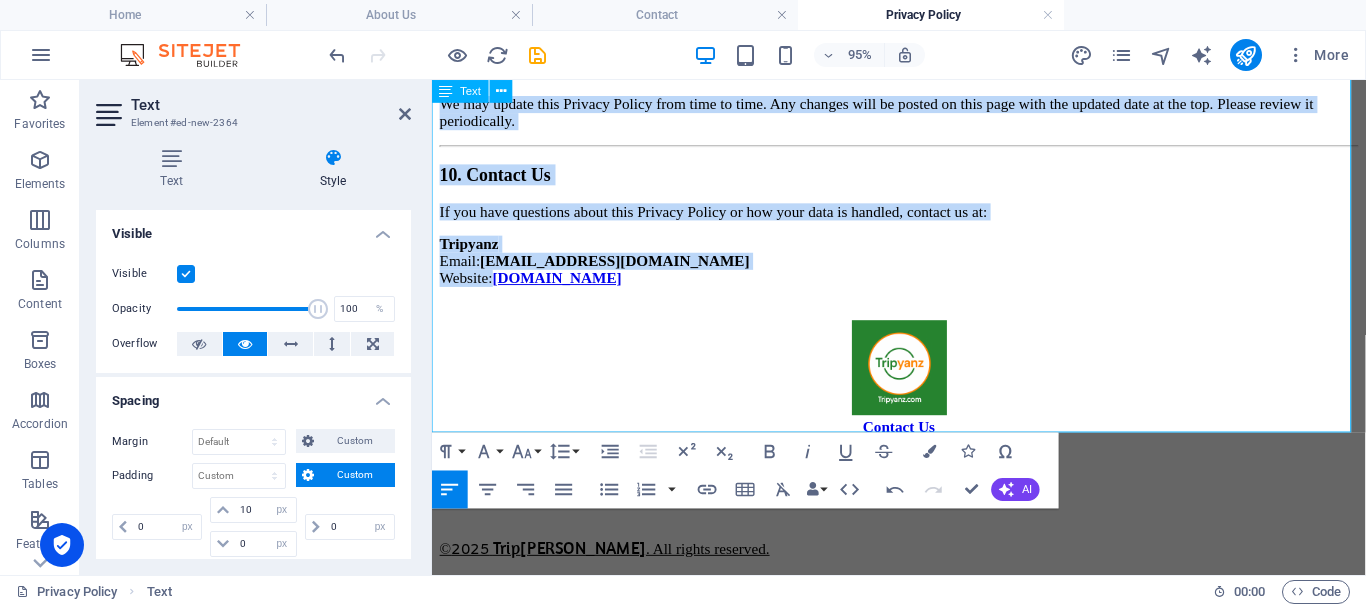 drag, startPoint x: 687, startPoint y: 428, endPoint x: 511, endPoint y: 429, distance: 176.00284 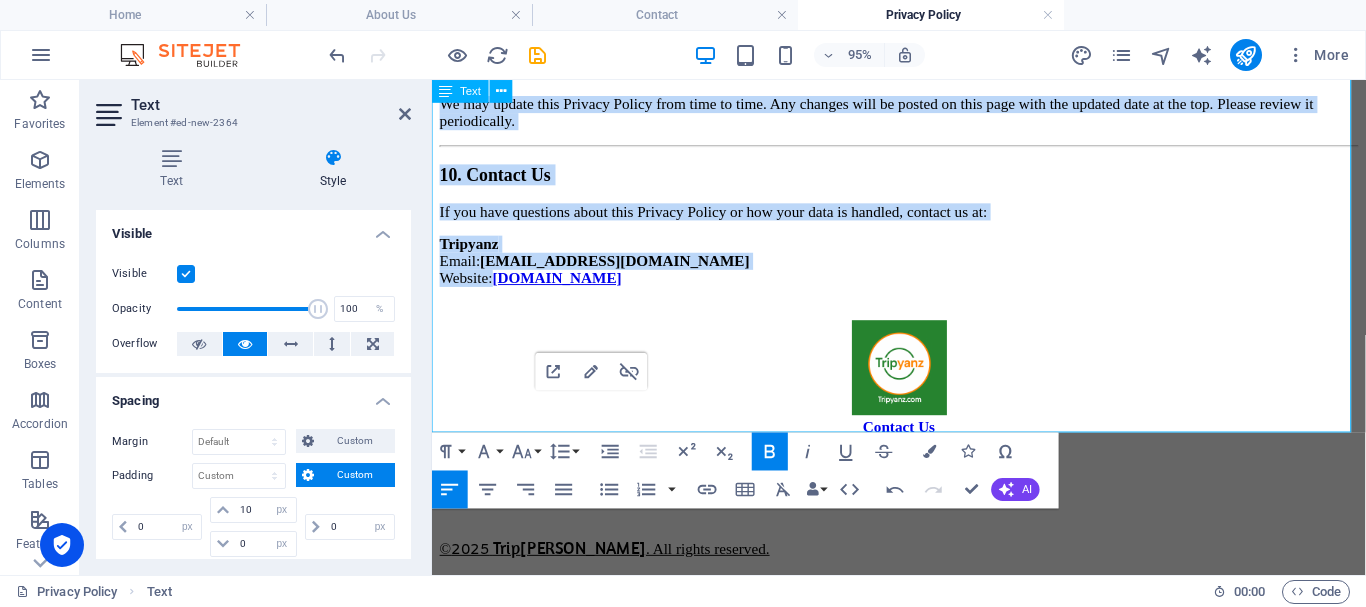 click on "[DOMAIN_NAME]" at bounding box center (564, 288) 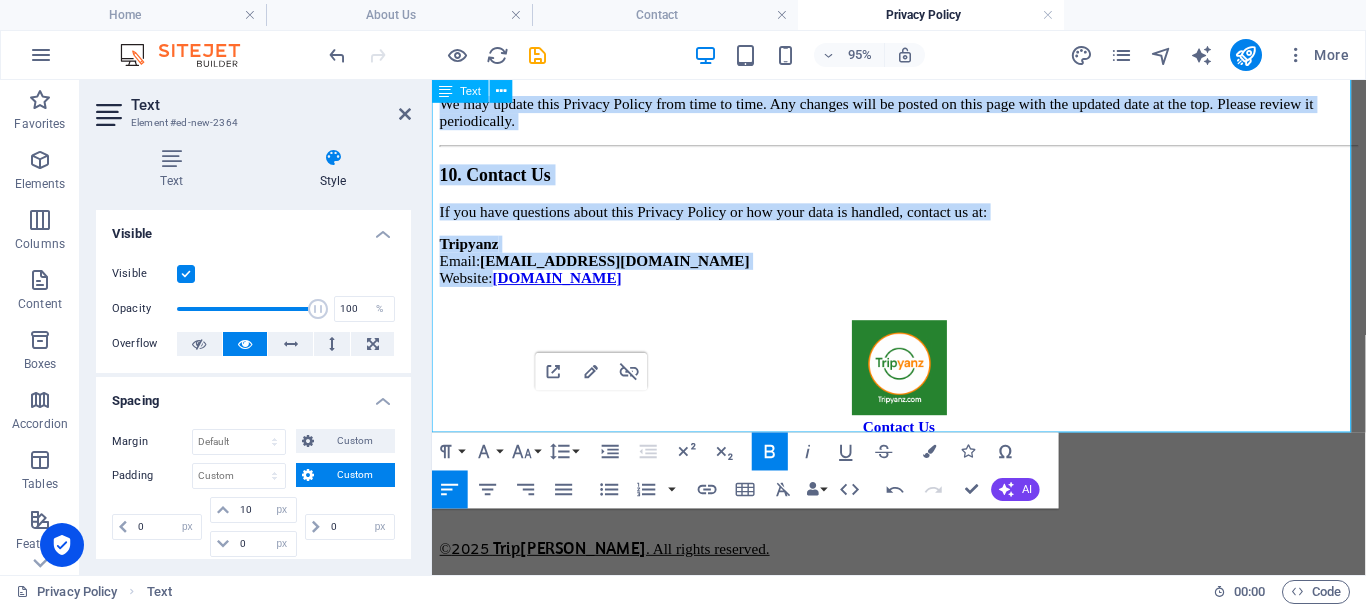 drag, startPoint x: 702, startPoint y: 434, endPoint x: 507, endPoint y: 434, distance: 195 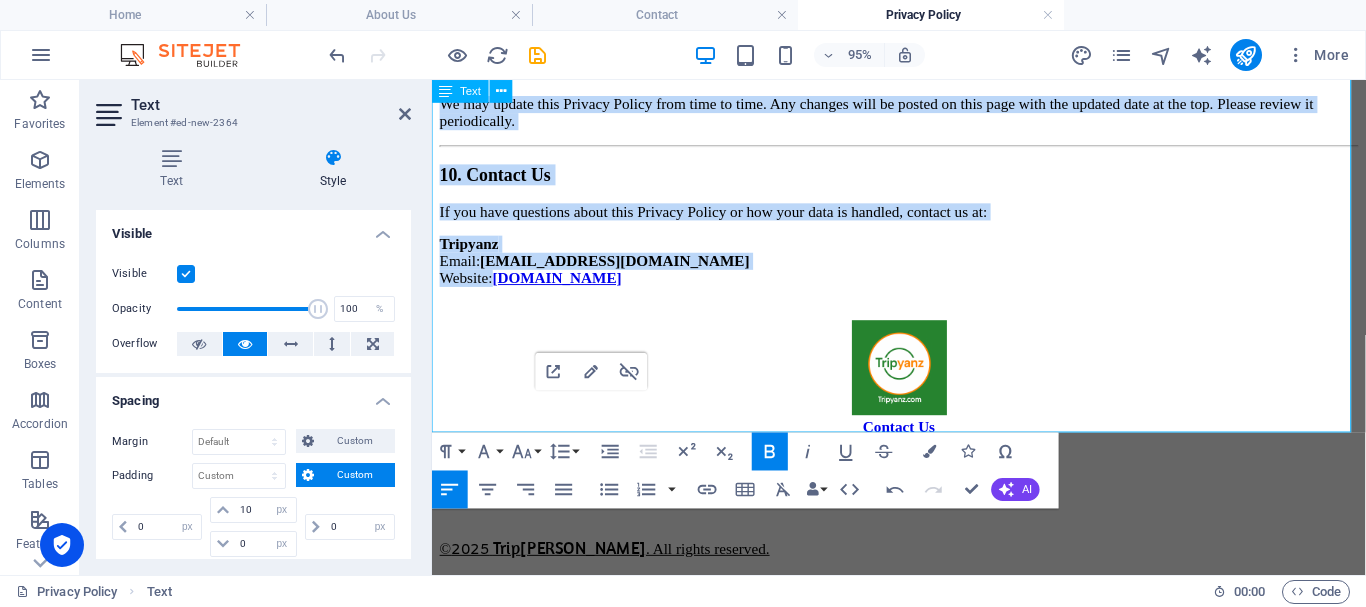 click on "Tripyanz Email:  [EMAIL_ADDRESS][DOMAIN_NAME] Website:  [DOMAIN_NAME]" at bounding box center [923, 271] 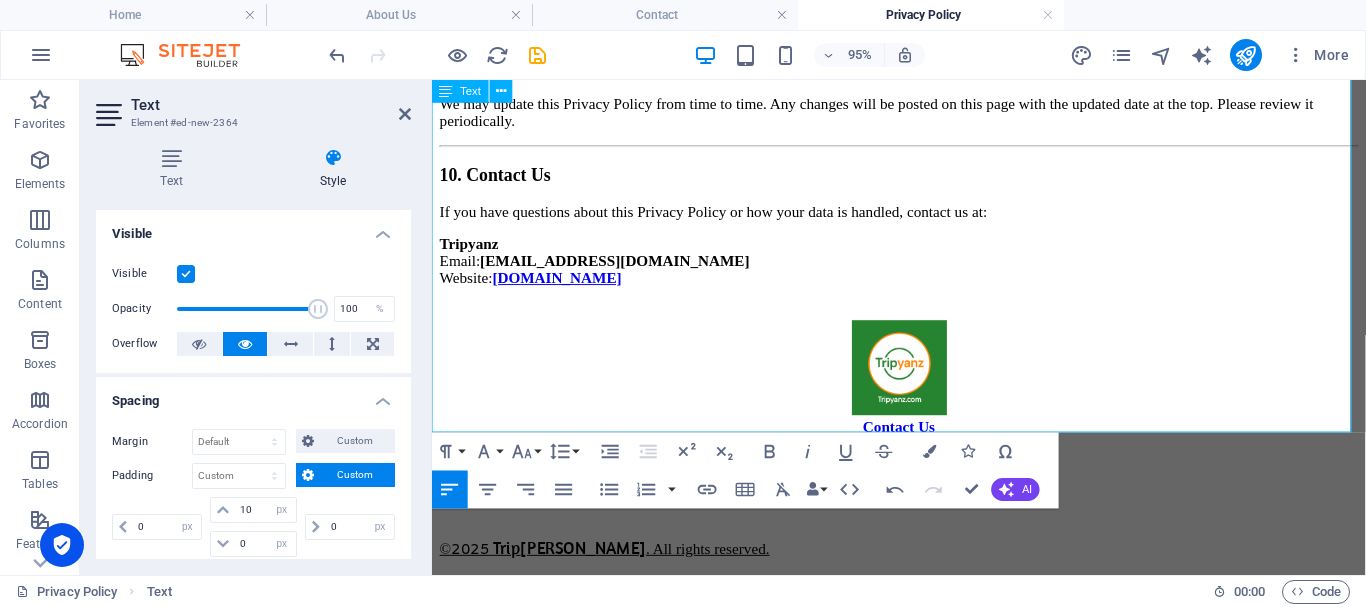 click on "Tripyanz Email:  [EMAIL_ADDRESS][DOMAIN_NAME] Website:  [DOMAIN_NAME]" at bounding box center [923, 271] 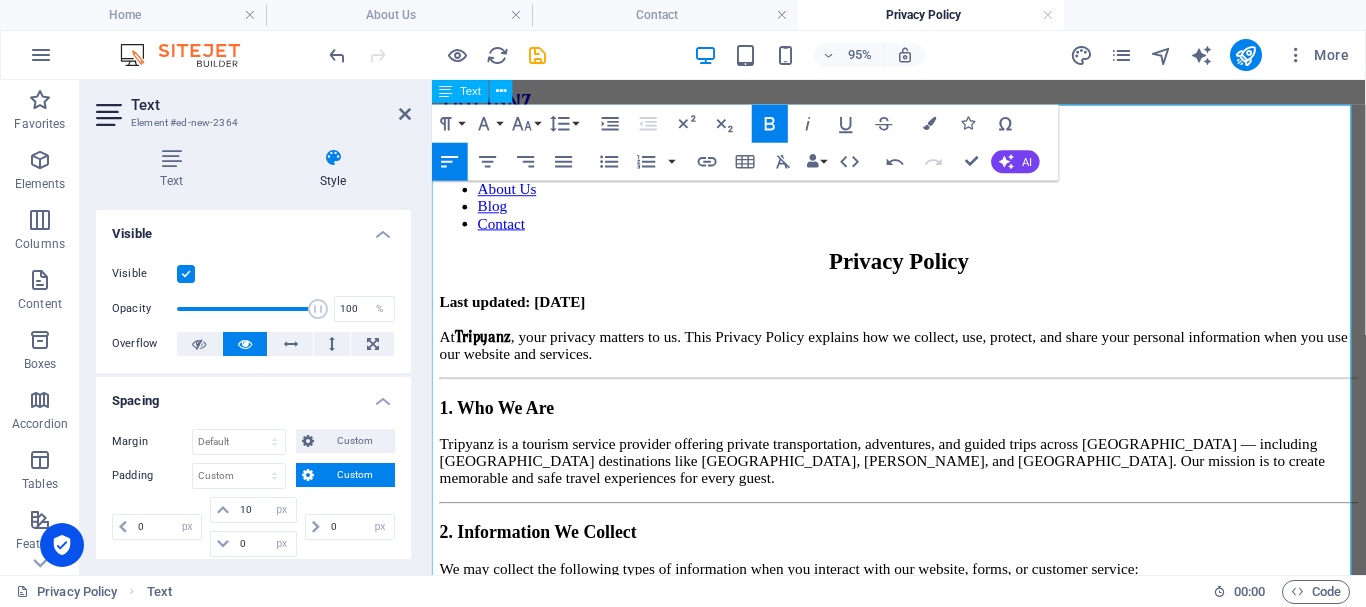 scroll, scrollTop: 0, scrollLeft: 0, axis: both 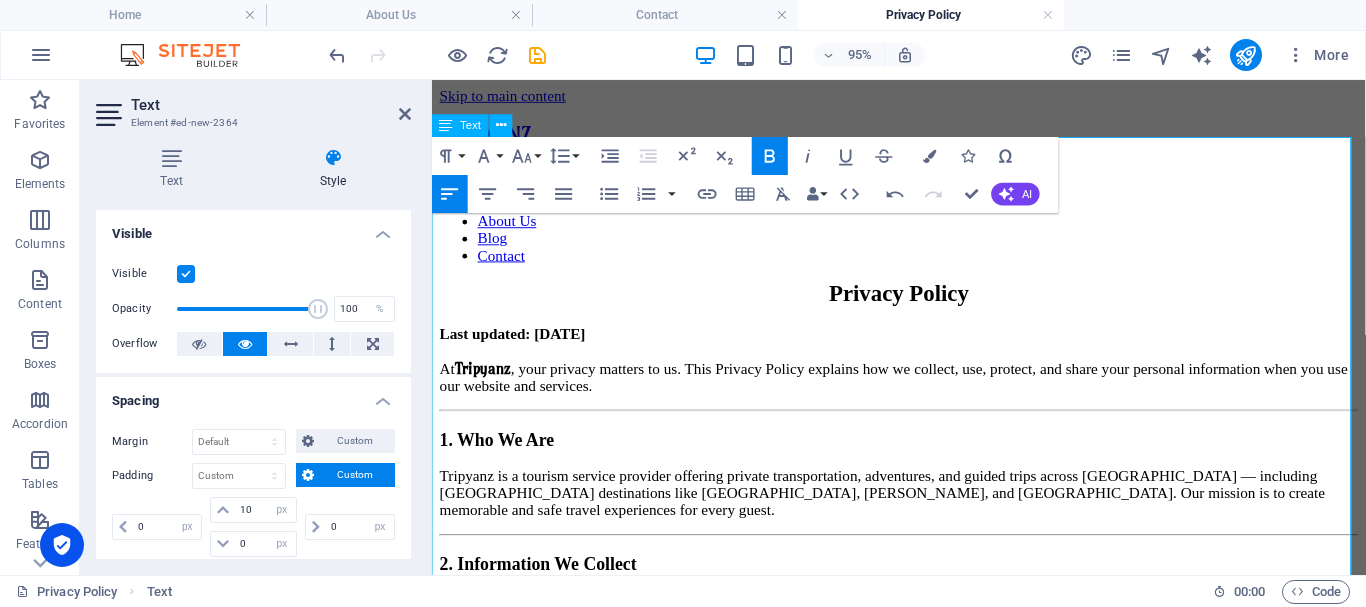 click on "Tripyanz" at bounding box center [485, 383] 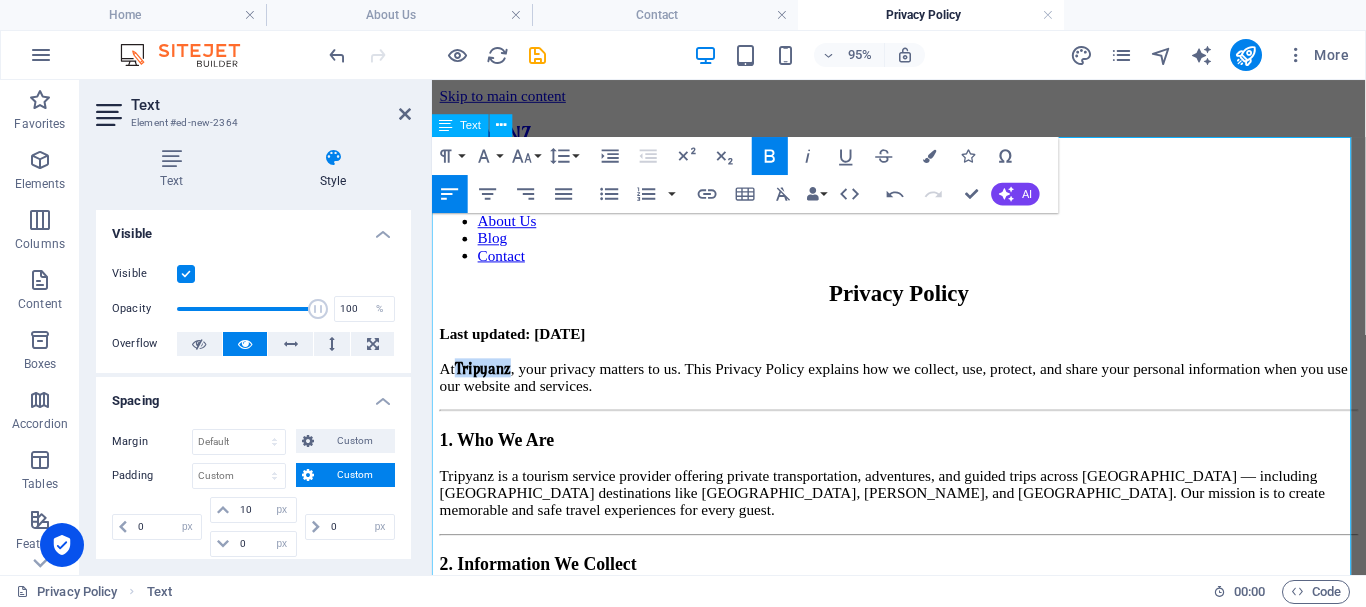 click on "Tripyanz" at bounding box center [485, 383] 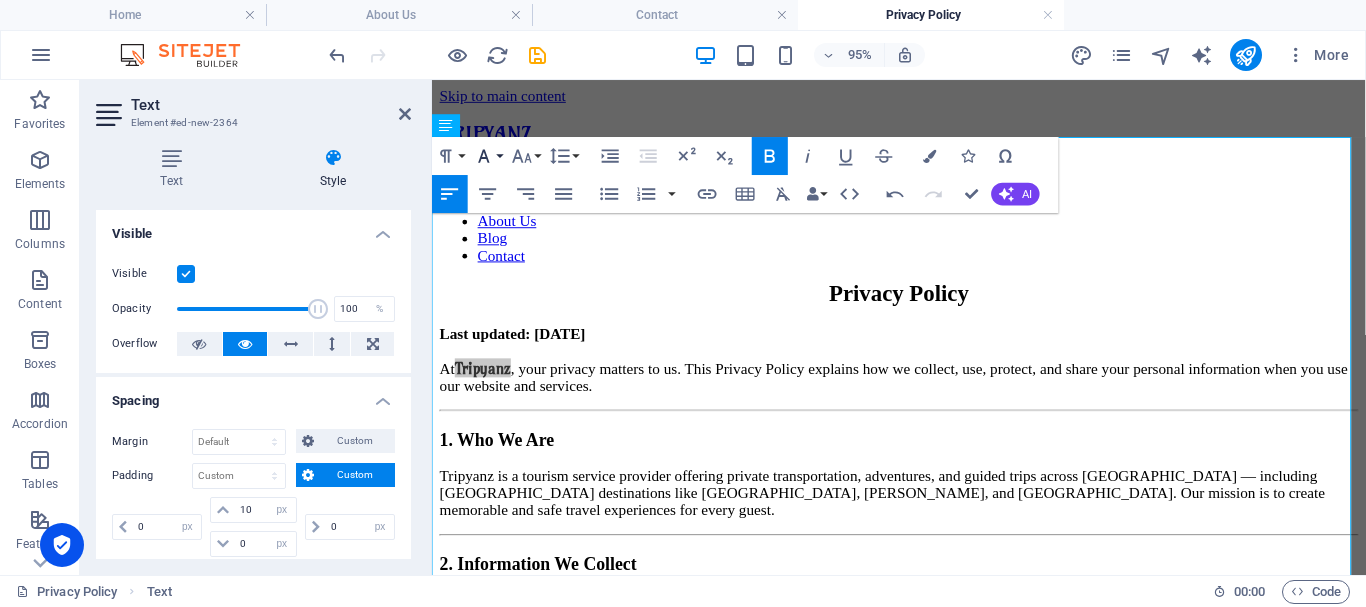 click on "Font Family" at bounding box center (488, 156) 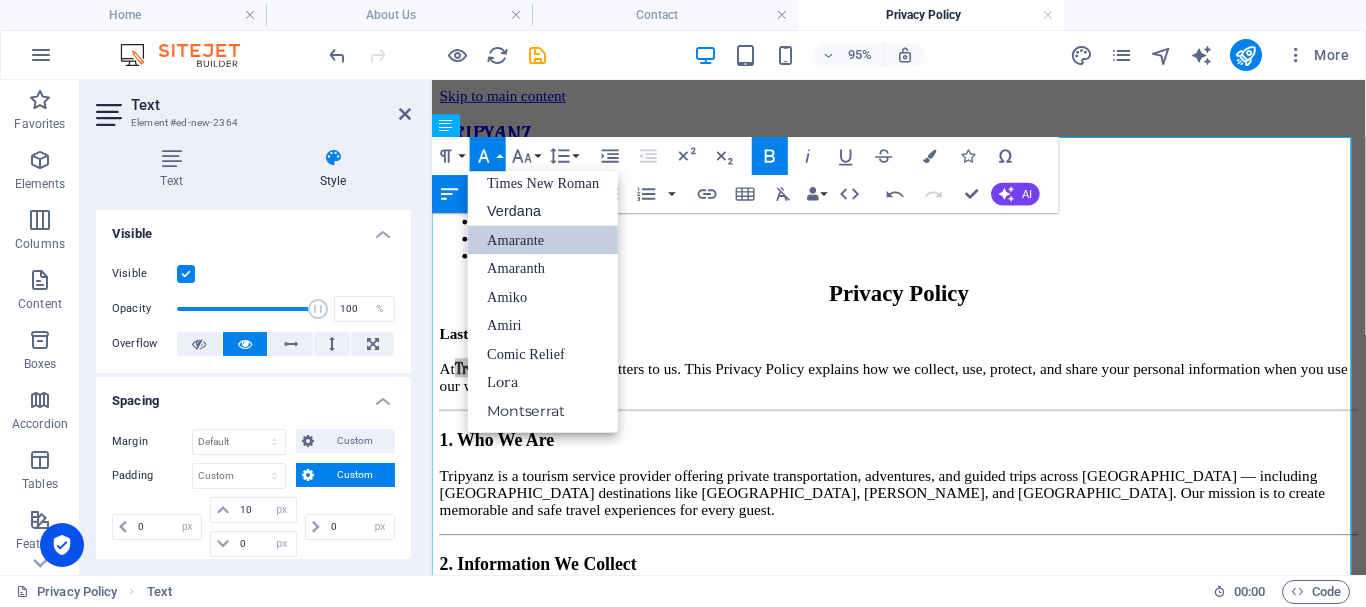 scroll, scrollTop: 131, scrollLeft: 0, axis: vertical 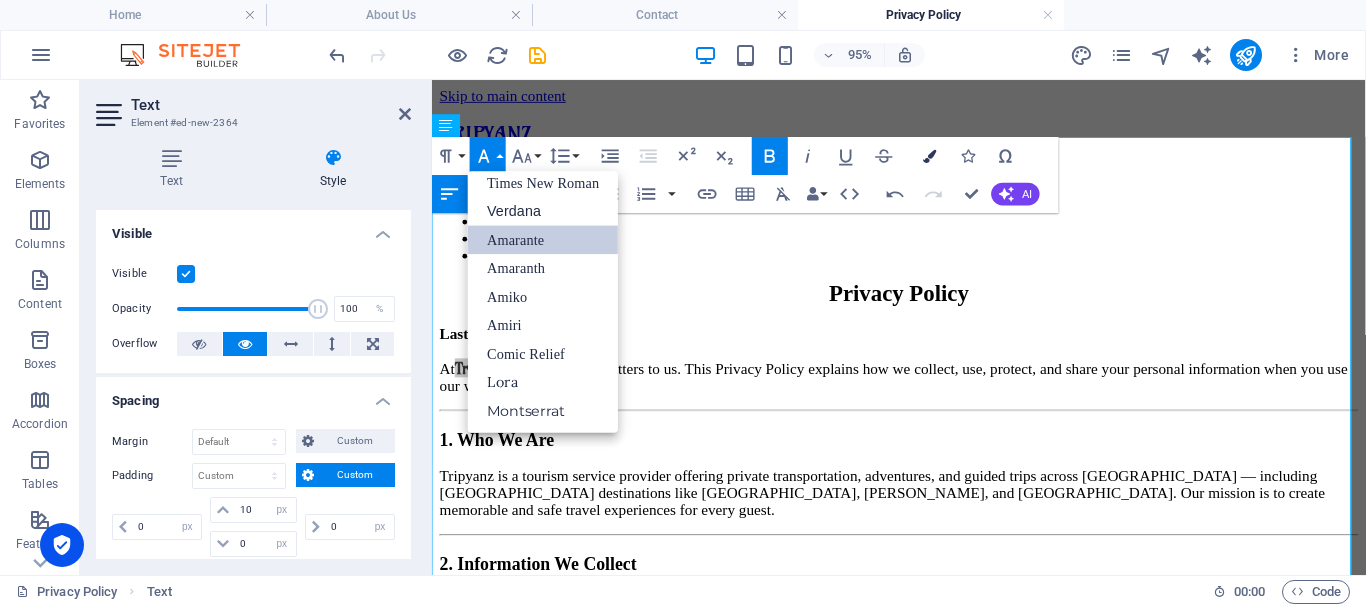 click at bounding box center (929, 155) 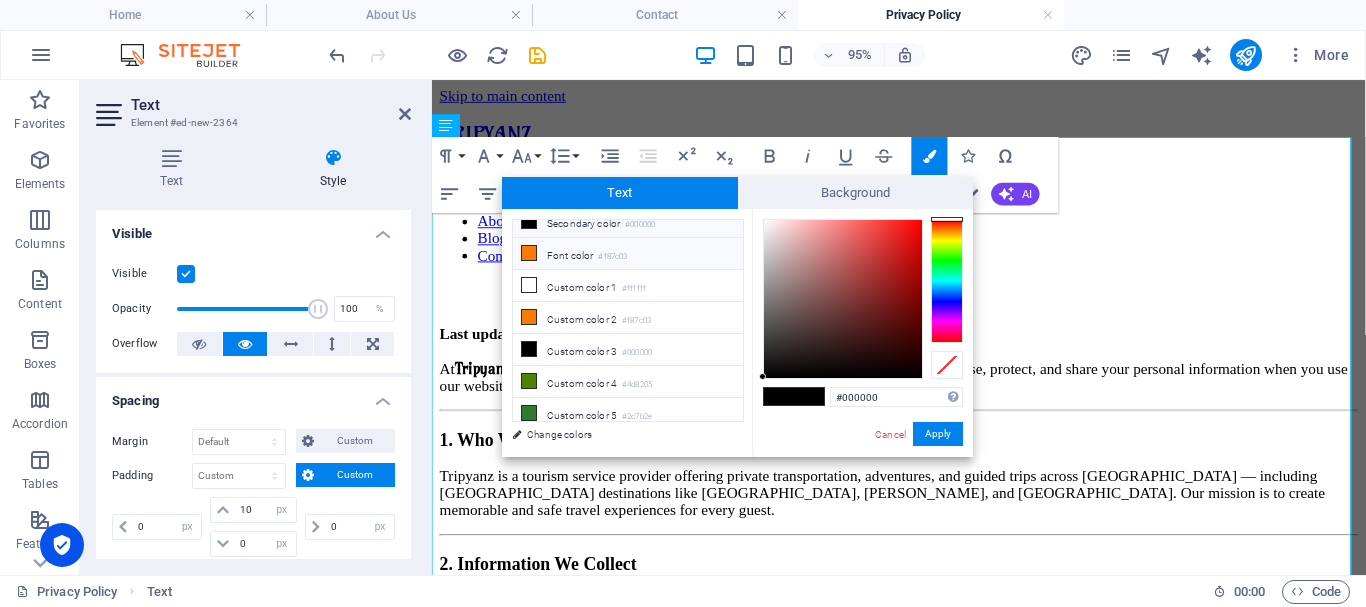 click on "Font color
#f87c03" at bounding box center [628, 254] 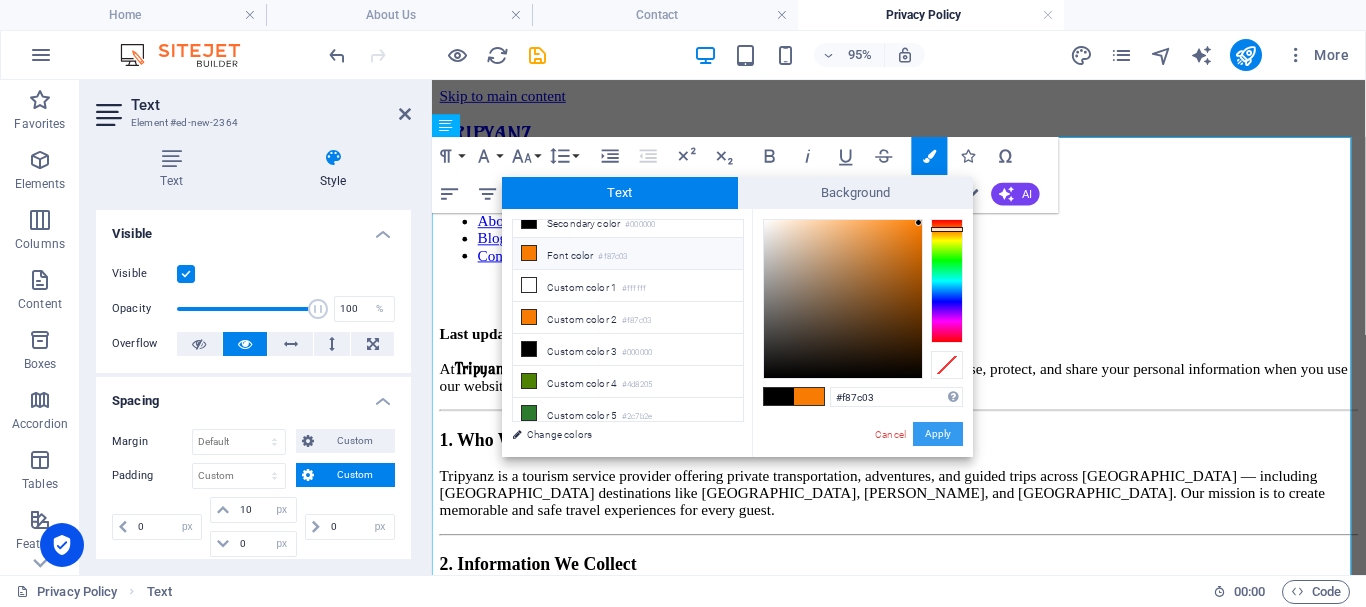 click on "Apply" at bounding box center (938, 434) 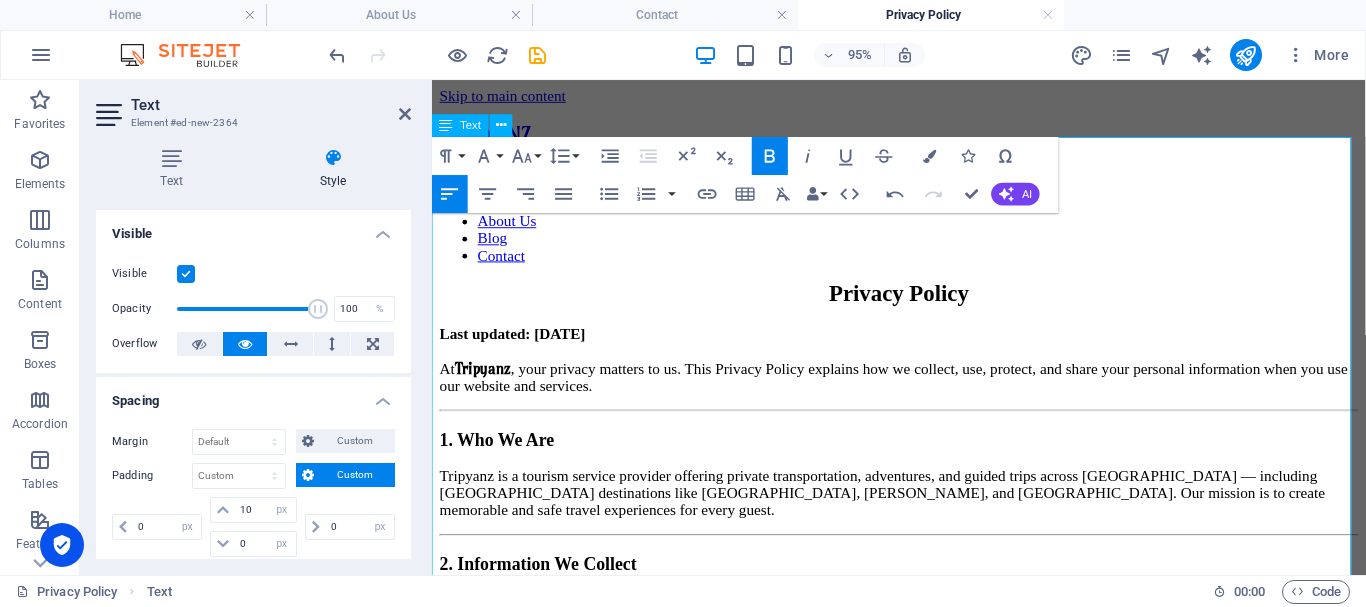 click on "1. Who We Are" at bounding box center (923, 459) 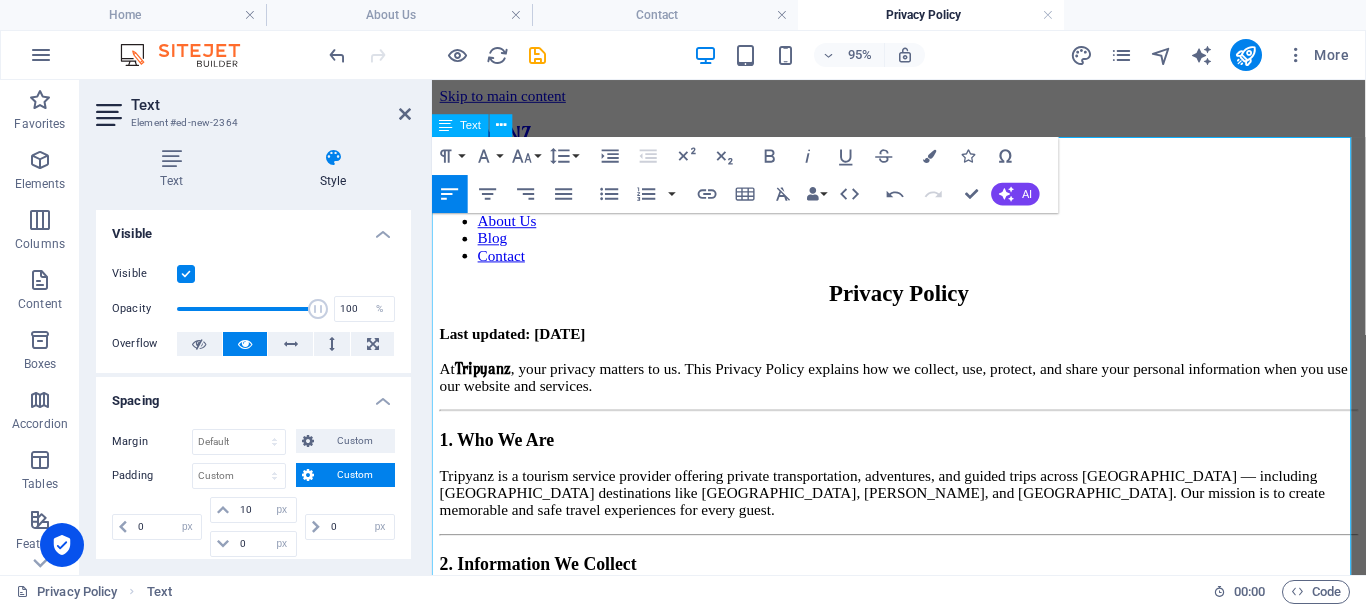click on "At  Tripyanz , your privacy matters to us. This Privacy Policy explains how we collect, use, protect, and share your personal information when you use our website and services." at bounding box center (918, 392) 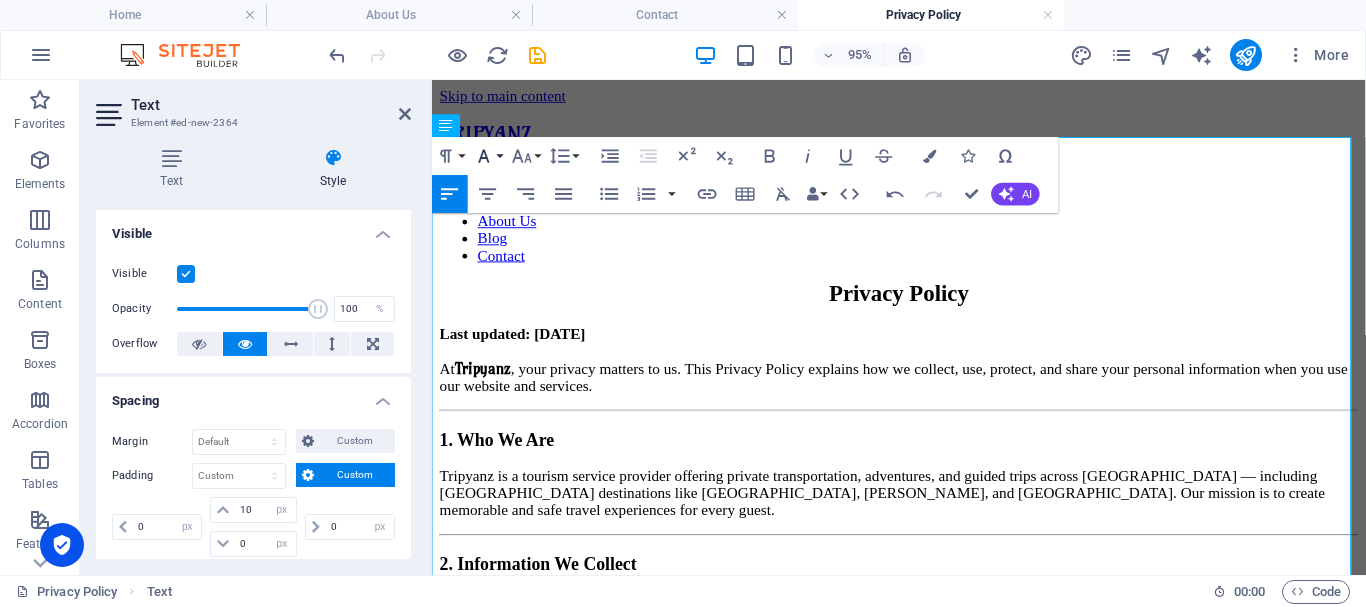 click on "Font Family" at bounding box center [488, 156] 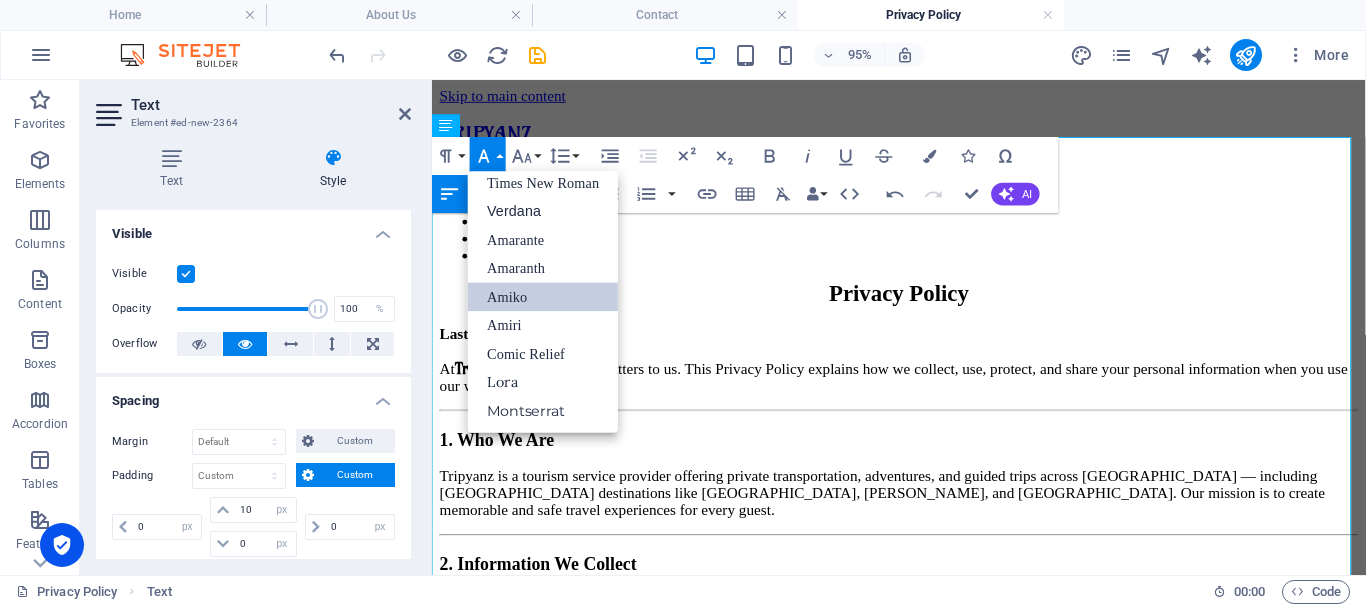 scroll, scrollTop: 131, scrollLeft: 0, axis: vertical 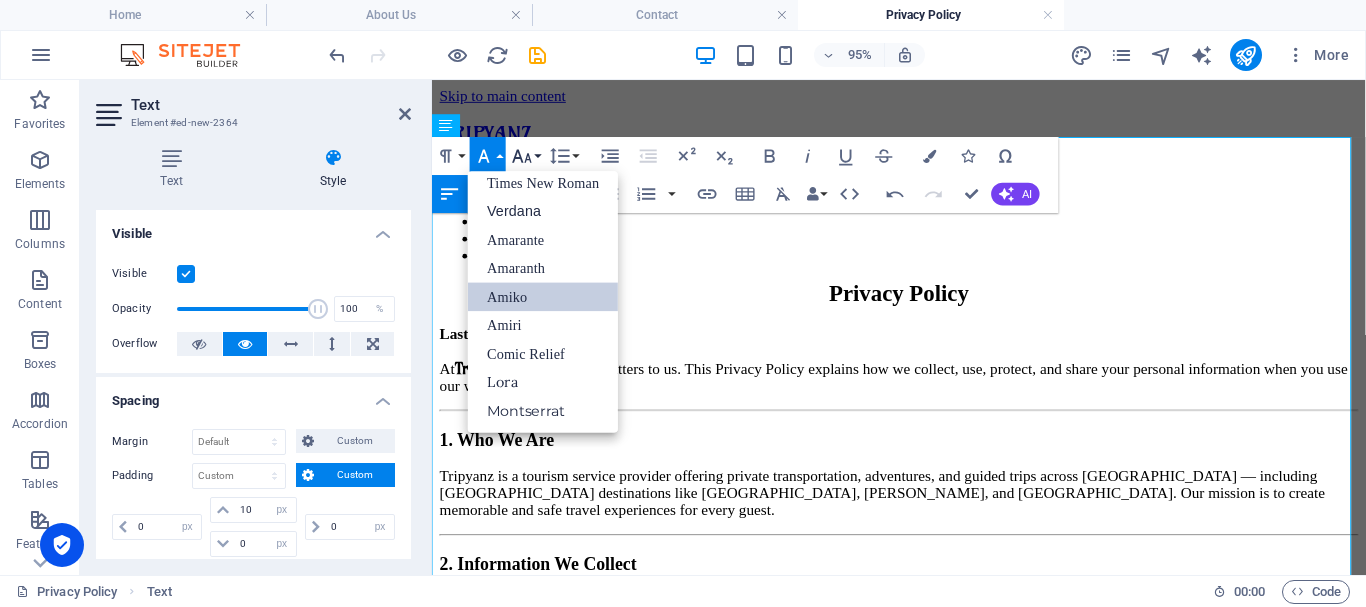 click on "Font Size" at bounding box center (526, 156) 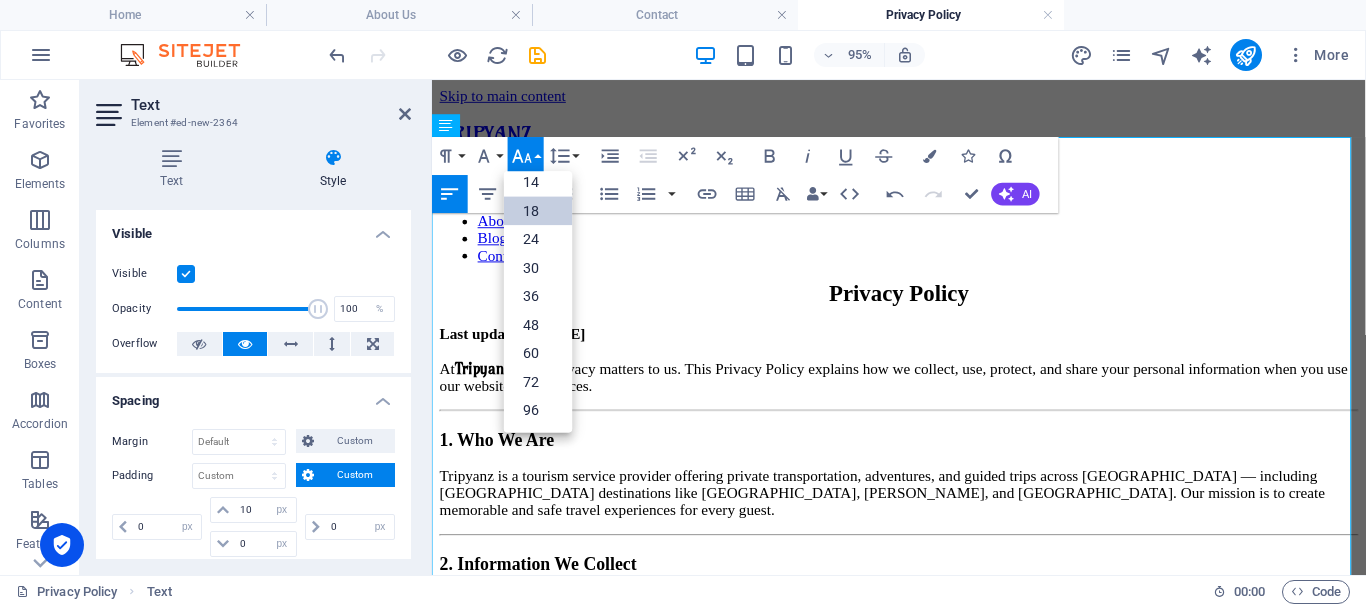 scroll, scrollTop: 161, scrollLeft: 0, axis: vertical 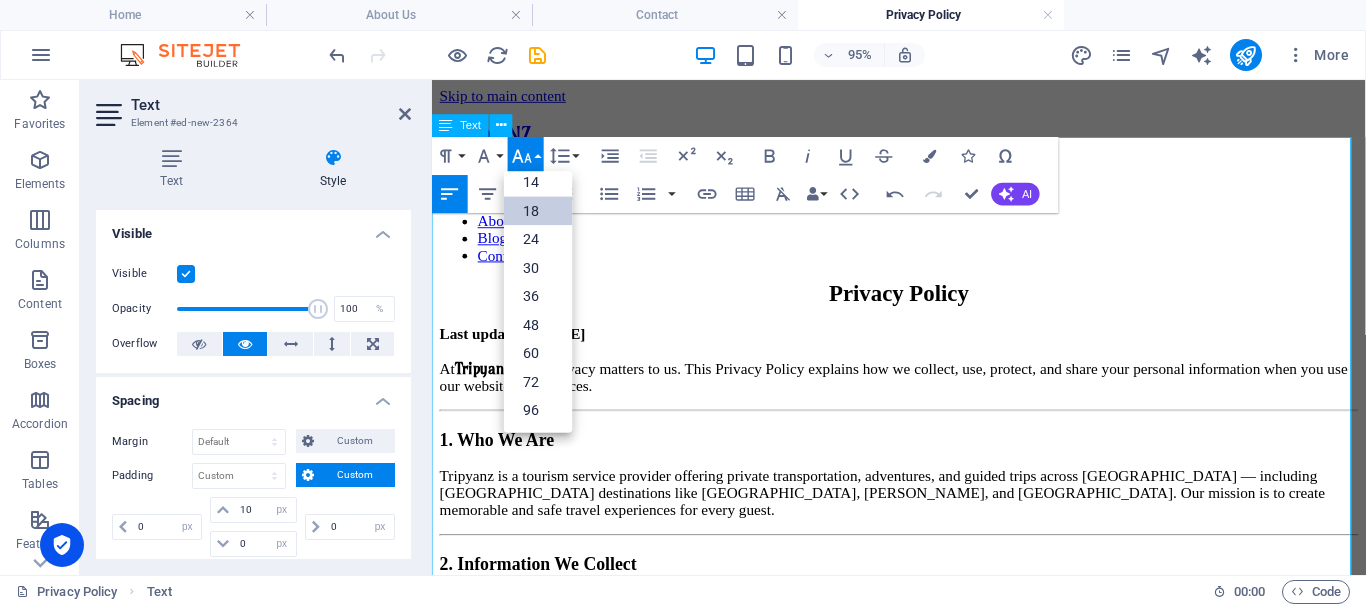 click on "Last updated: [DATE]" at bounding box center [923, 348] 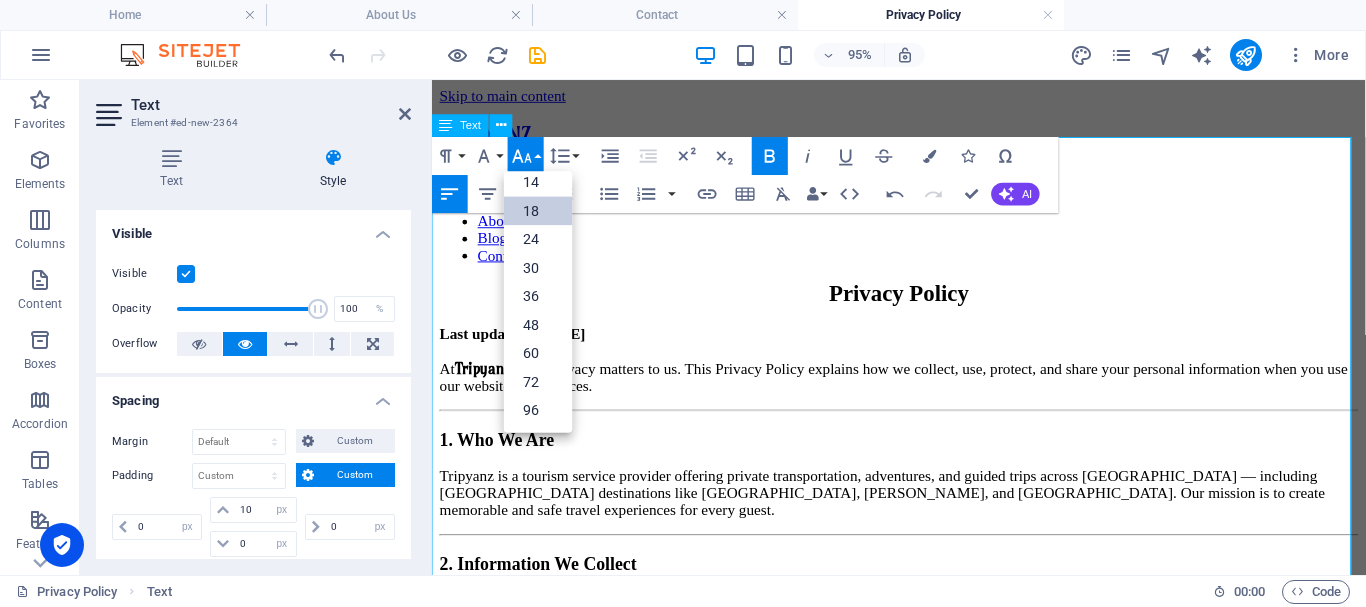 click on "At  Tripyanz , your privacy matters to us. This Privacy Policy explains how we collect, use, protect, and share your personal information when you use our website and services." at bounding box center [918, 392] 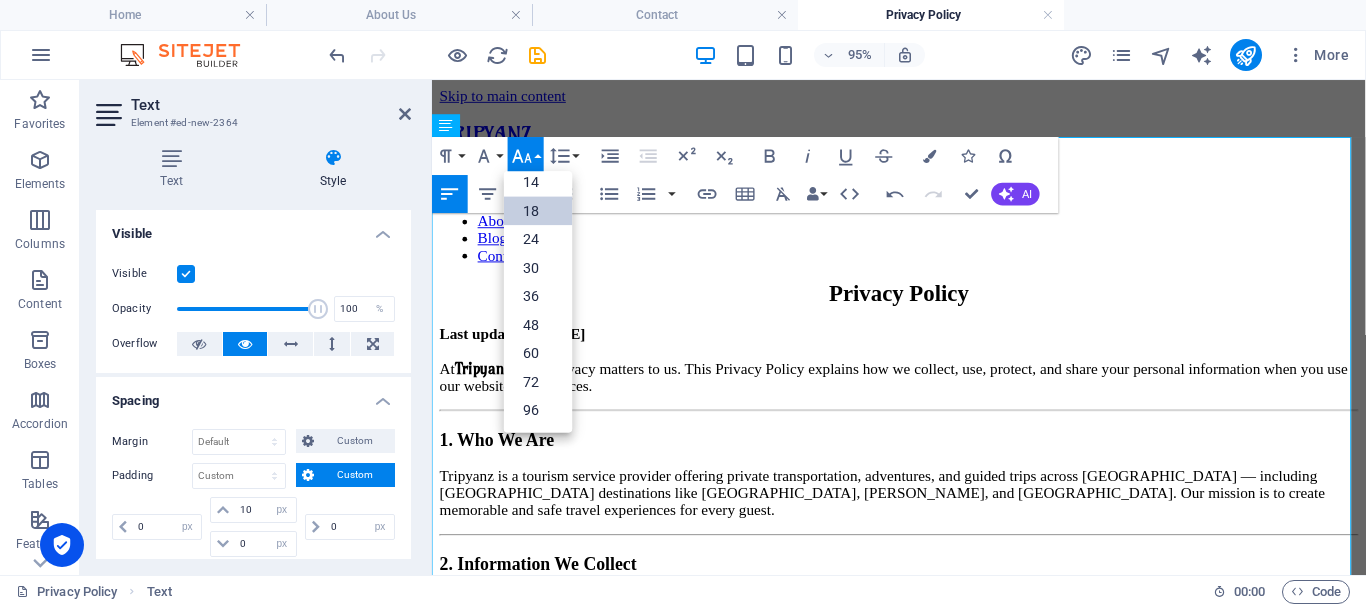 click on "Font Size" at bounding box center [526, 156] 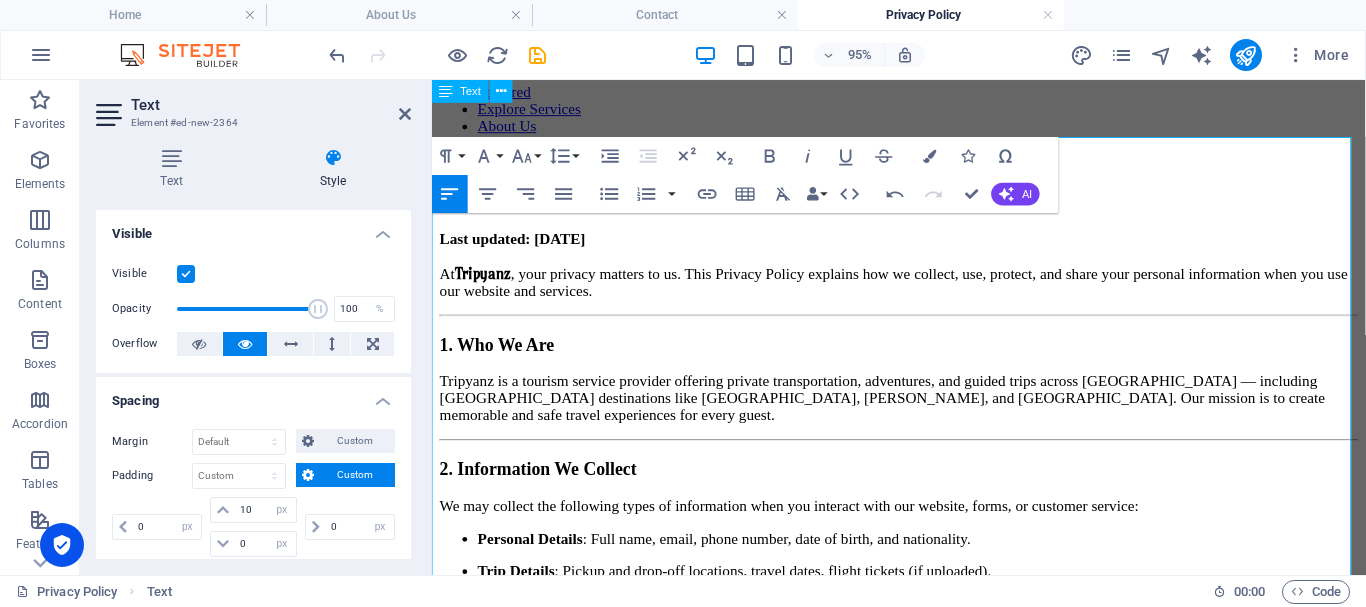 scroll, scrollTop: 0, scrollLeft: 0, axis: both 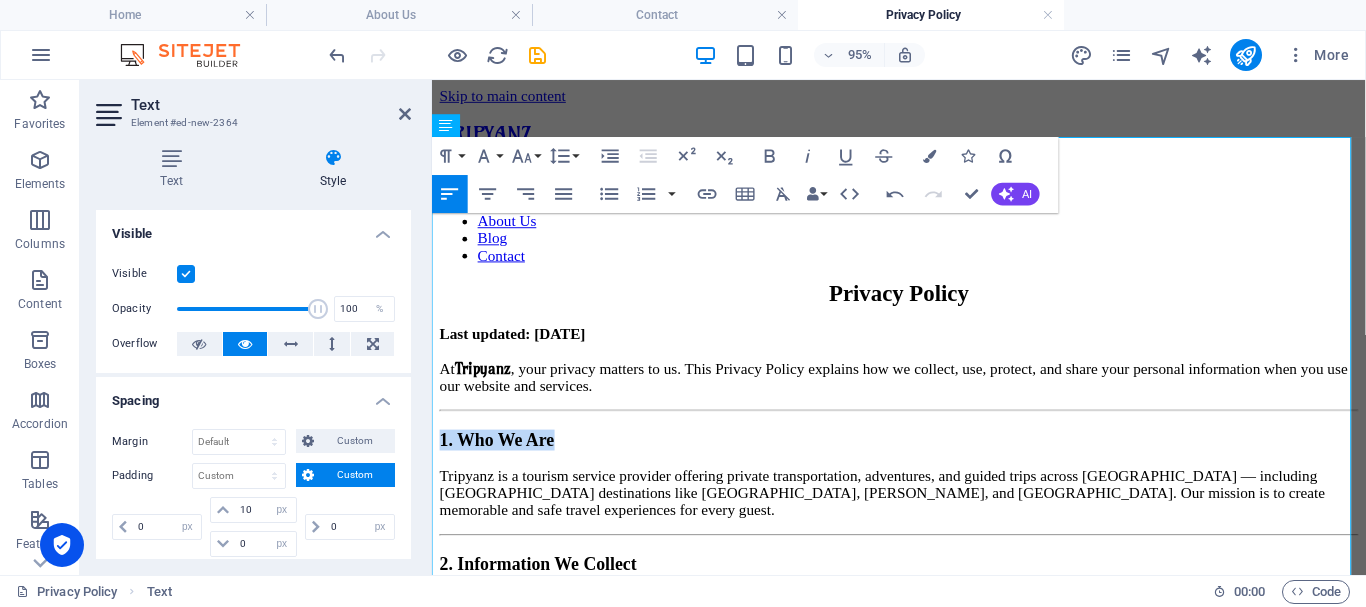 drag, startPoint x: 618, startPoint y: 381, endPoint x: 425, endPoint y: 377, distance: 193.04144 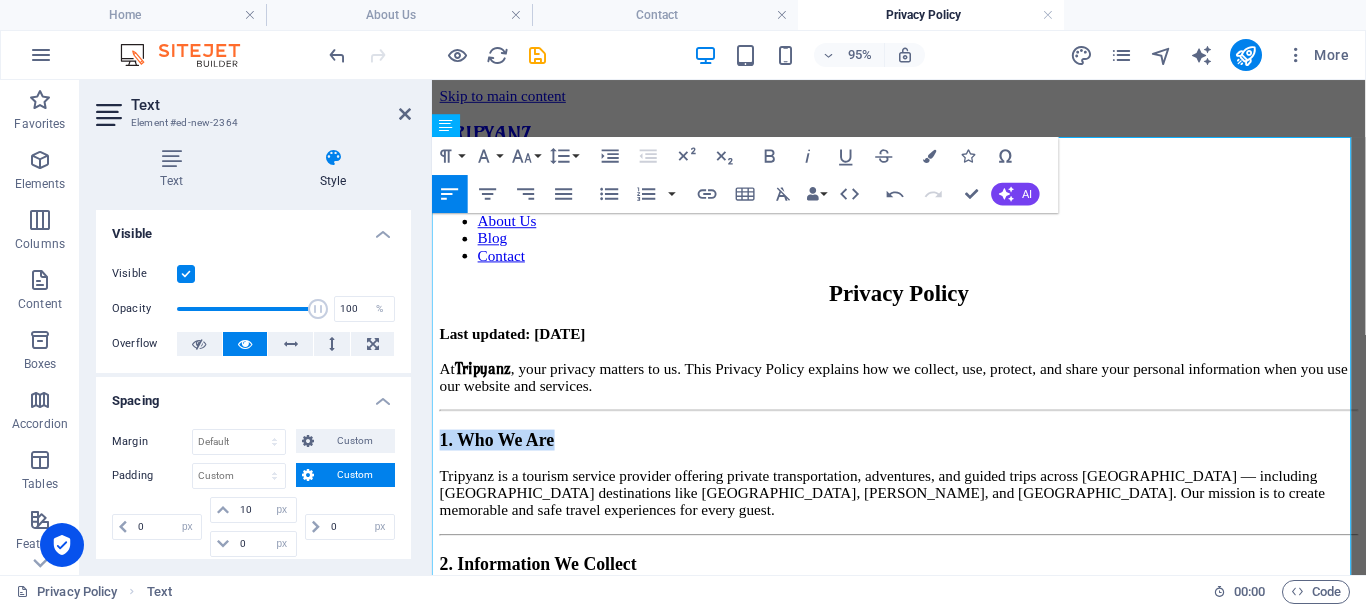 click on "Skip to main content
TRIPYANZ Featured Explore Services About Us Blog Contact Privacy Policy Last updated: July 2025 At  Tripyanz , your privacy matters to us. This Privacy Policy explains how we collect, use, protect, and share your personal information when you use our website and services. 1. Who We Are Tripyanz is a tourism service provider offering private transportation, adventures, and guided trips across Egypt — including Red Sea destinations like Hurghada, Marsa Alam, and Sharm El-Sheikh. Our mission is to create memorable and safe travel experiences for every guest. 2. Information We Collect We may collect the following types of information when you interact with our website, forms, or customer service: Personal Details : Full name, email, phone number, date of birth, and nationality. Trip Details : Pickup and drop-off locations, travel dates, flight tickets (if uploaded). Technical Data : IP address, browser type, device, and usage patterns. Communication Data 3. How We Use Your Information ©" at bounding box center [923, 1187] 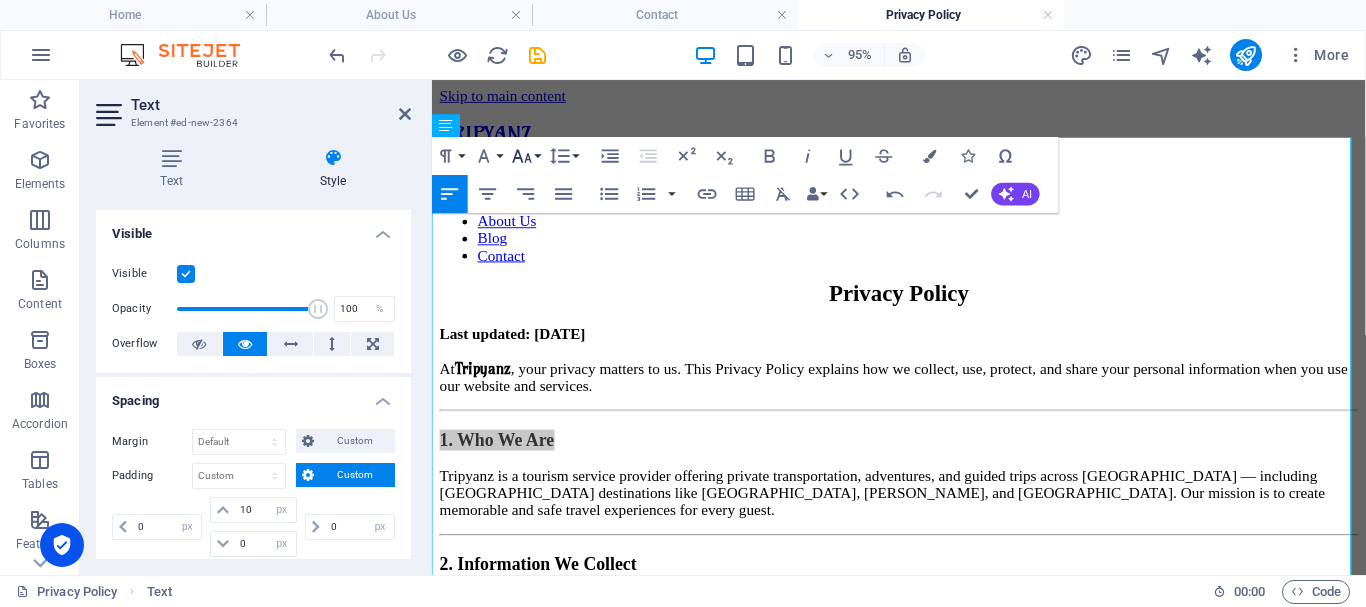 click on "Font Size" at bounding box center (526, 156) 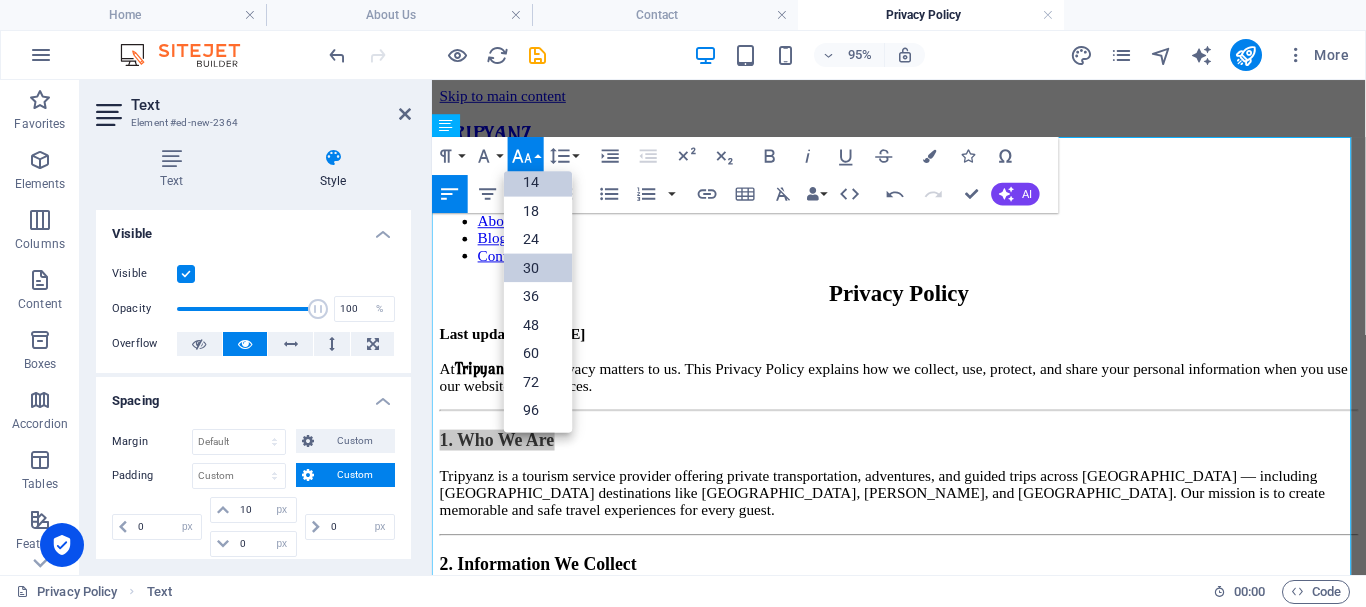 scroll, scrollTop: 161, scrollLeft: 0, axis: vertical 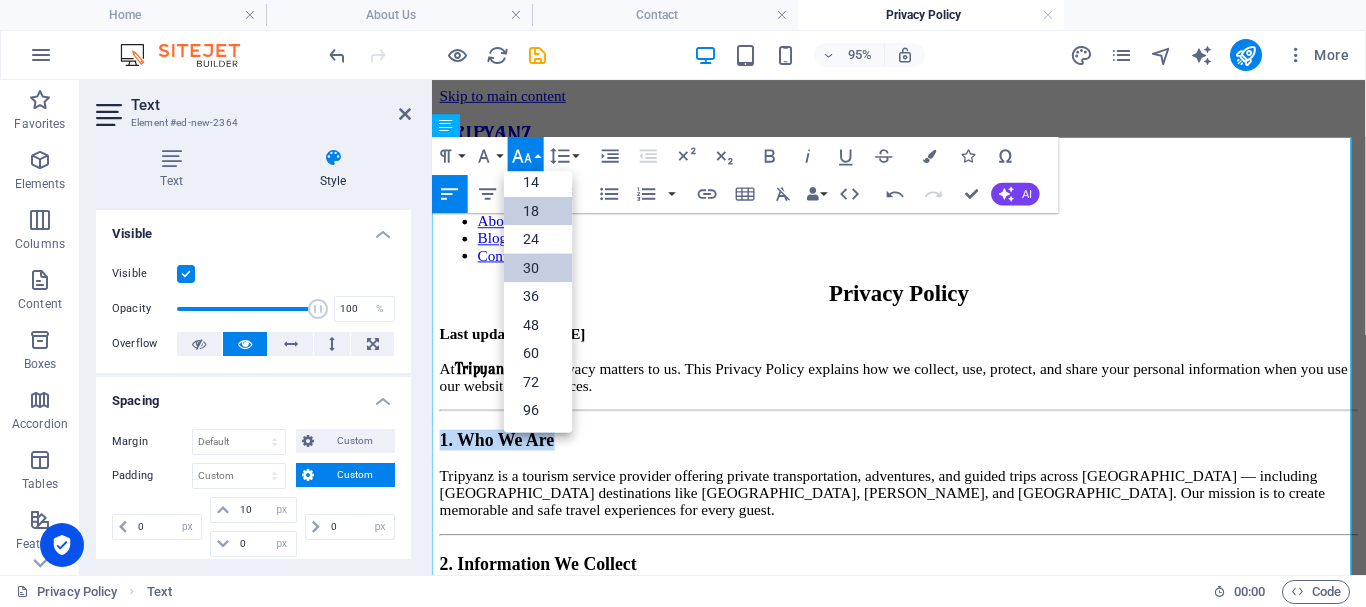 click on "18" at bounding box center [538, 211] 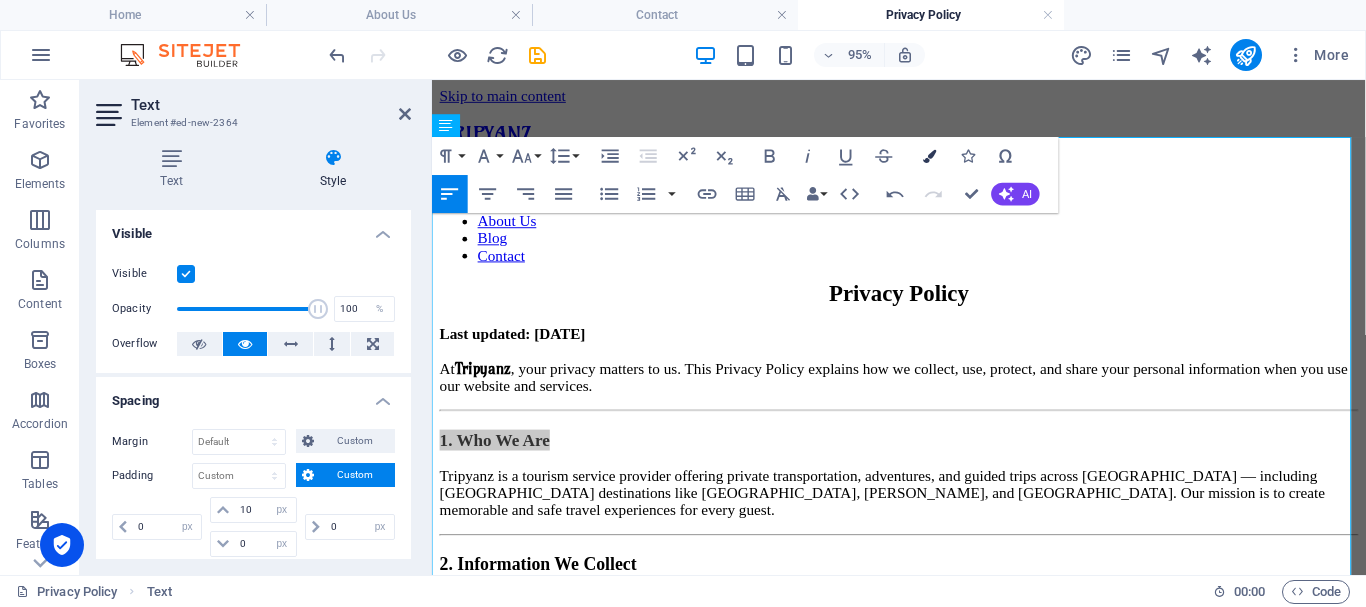 click at bounding box center [929, 155] 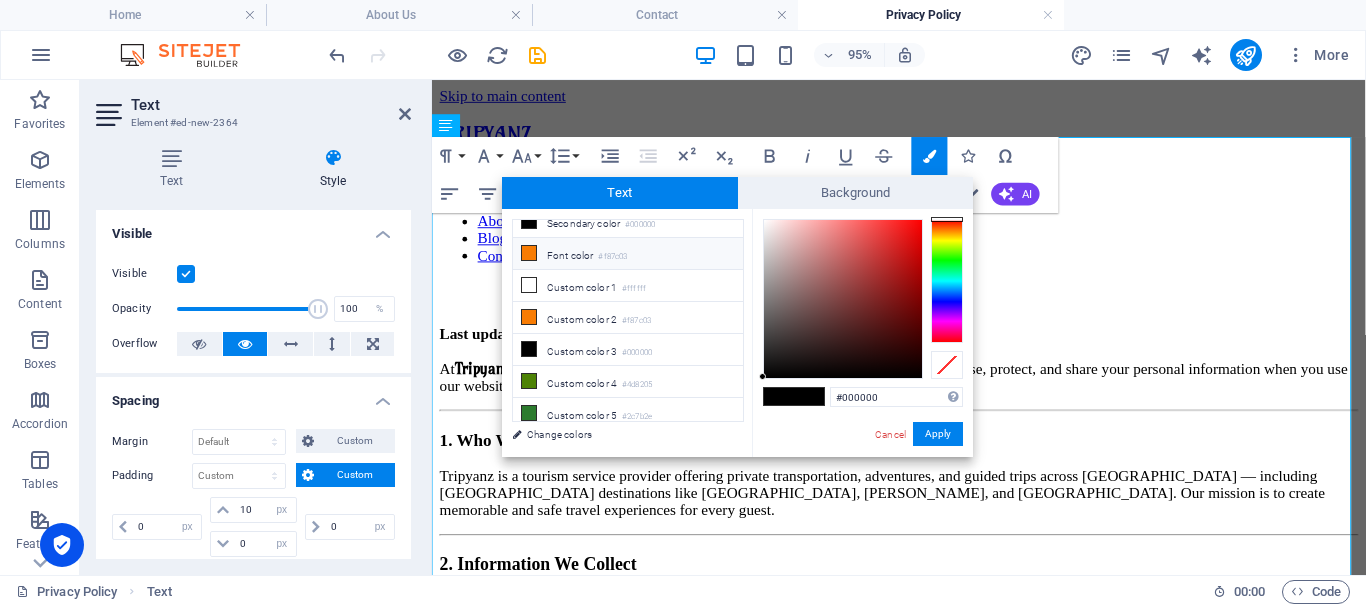 click on "Font color
#f87c03" at bounding box center [628, 254] 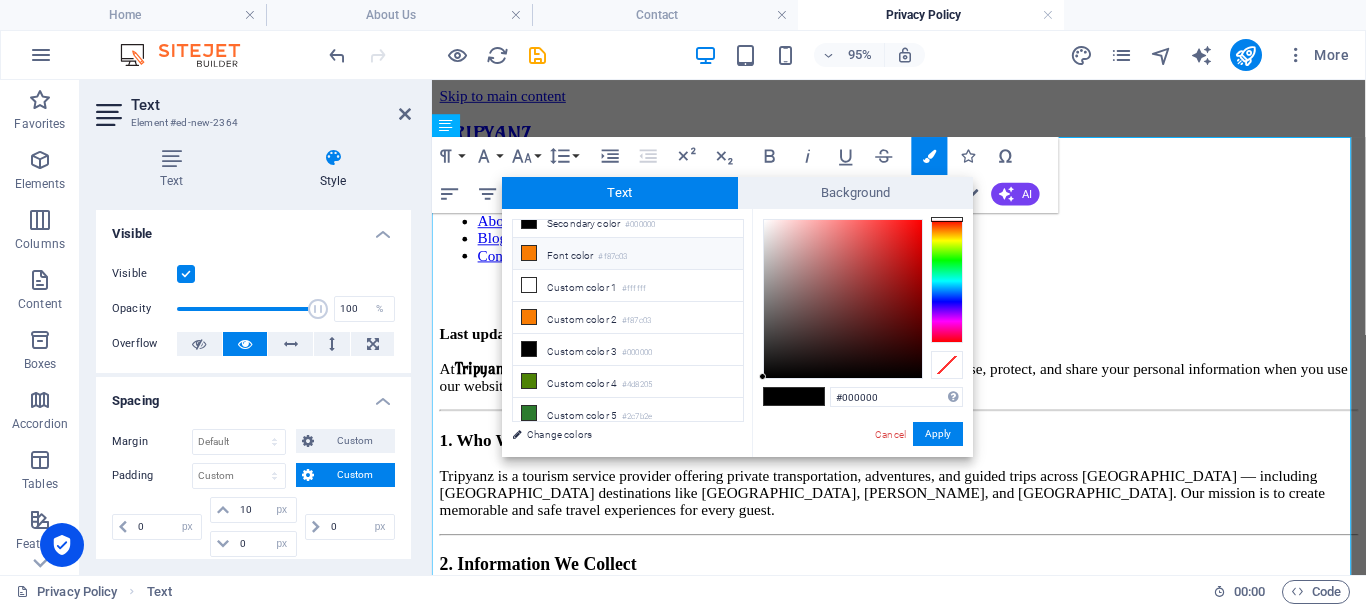 type on "#f87c03" 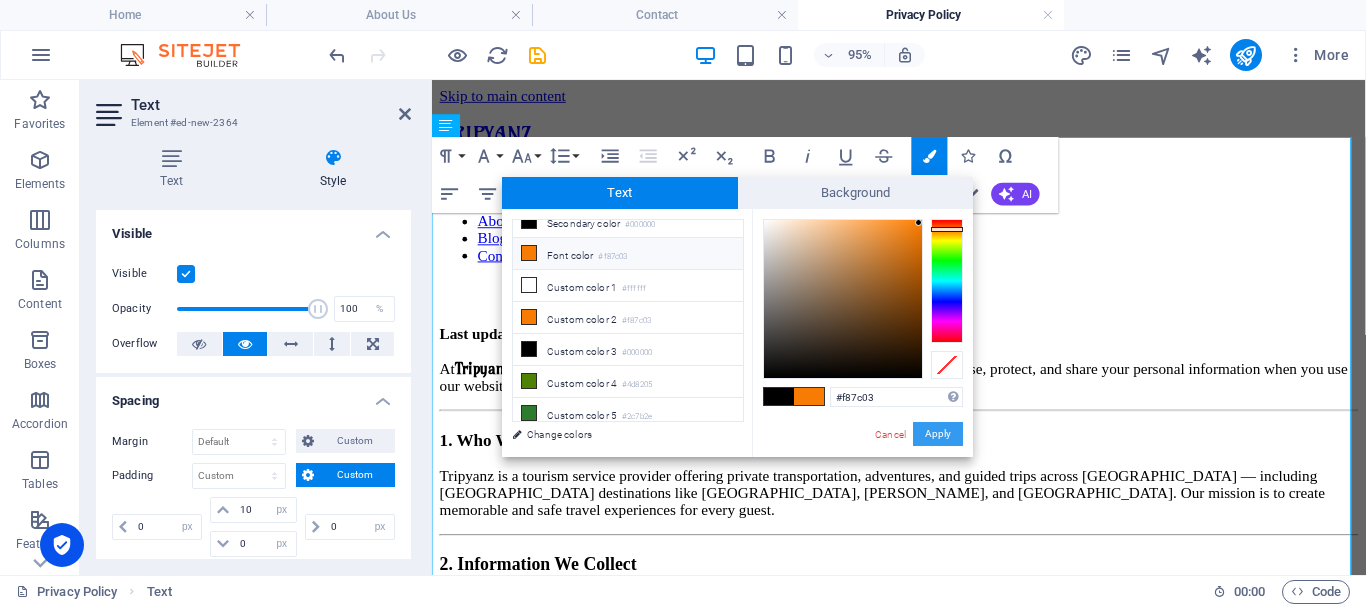 click on "Apply" at bounding box center [938, 434] 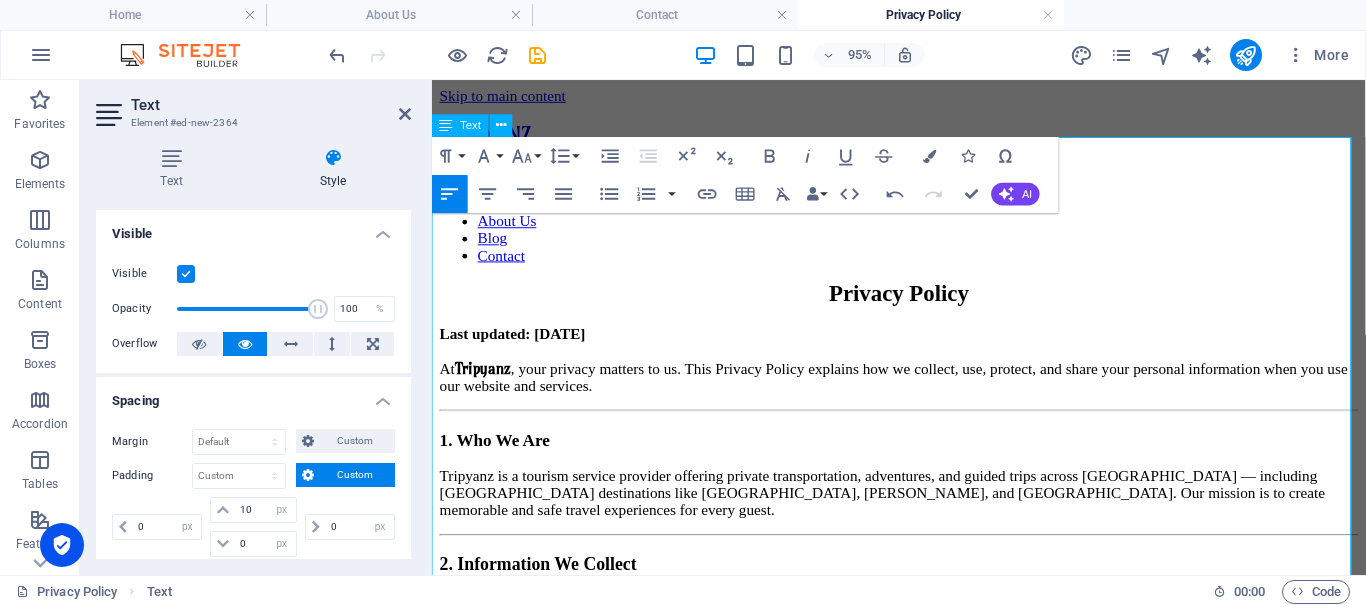 click on "1. Who We Are" at bounding box center [498, 459] 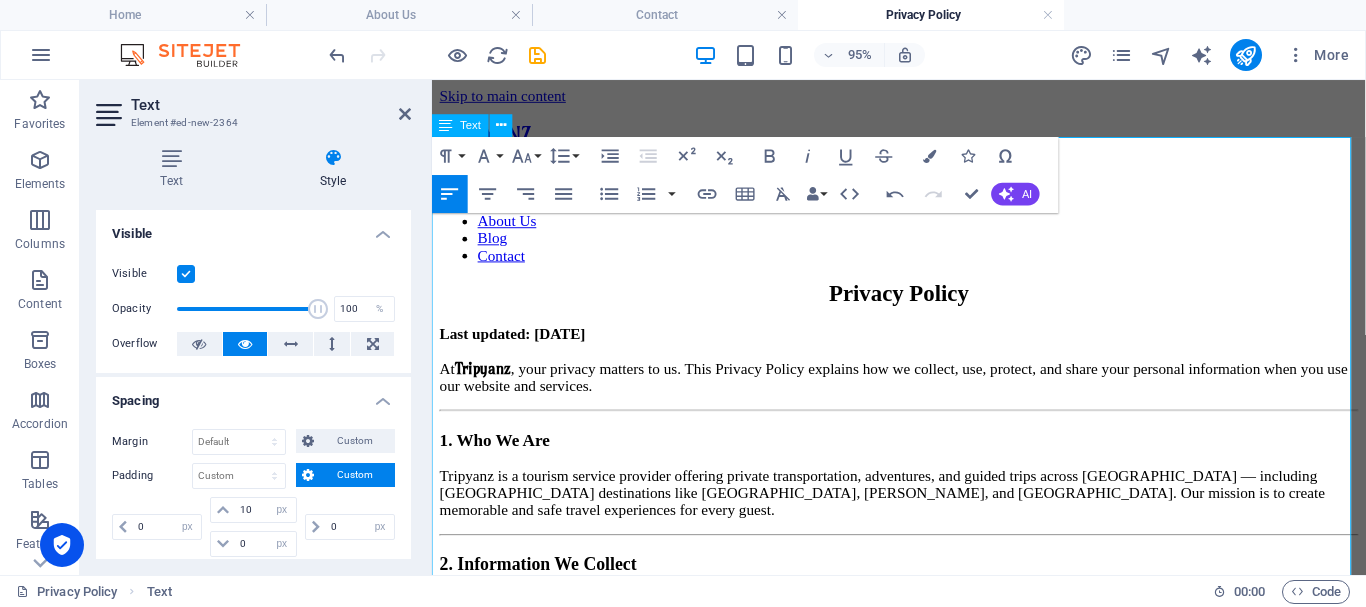 click on "Tripyanz is a tourism service provider offering private transportation, adventures, and guided trips across Egypt — including Red Sea destinations like Hurghada, Marsa Alam, and Sharm El-Sheikh. Our mission is to create memorable and safe travel experiences for every guest." at bounding box center (906, 514) 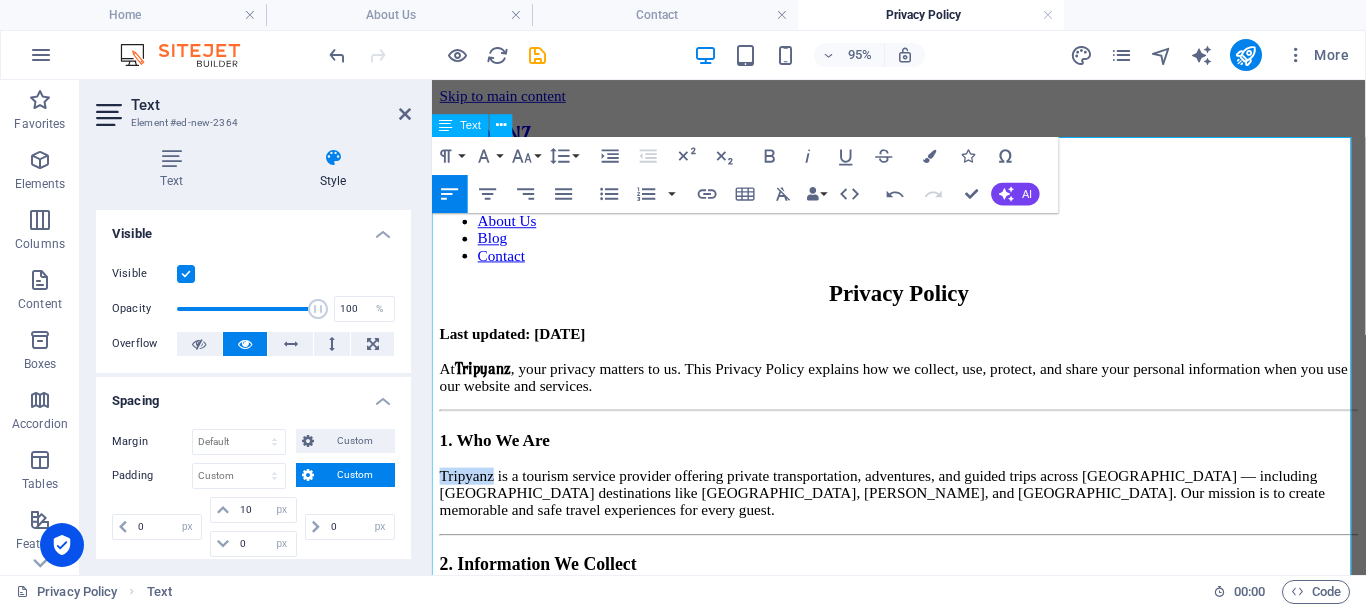 drag, startPoint x: 436, startPoint y: 409, endPoint x: 507, endPoint y: 408, distance: 71.00704 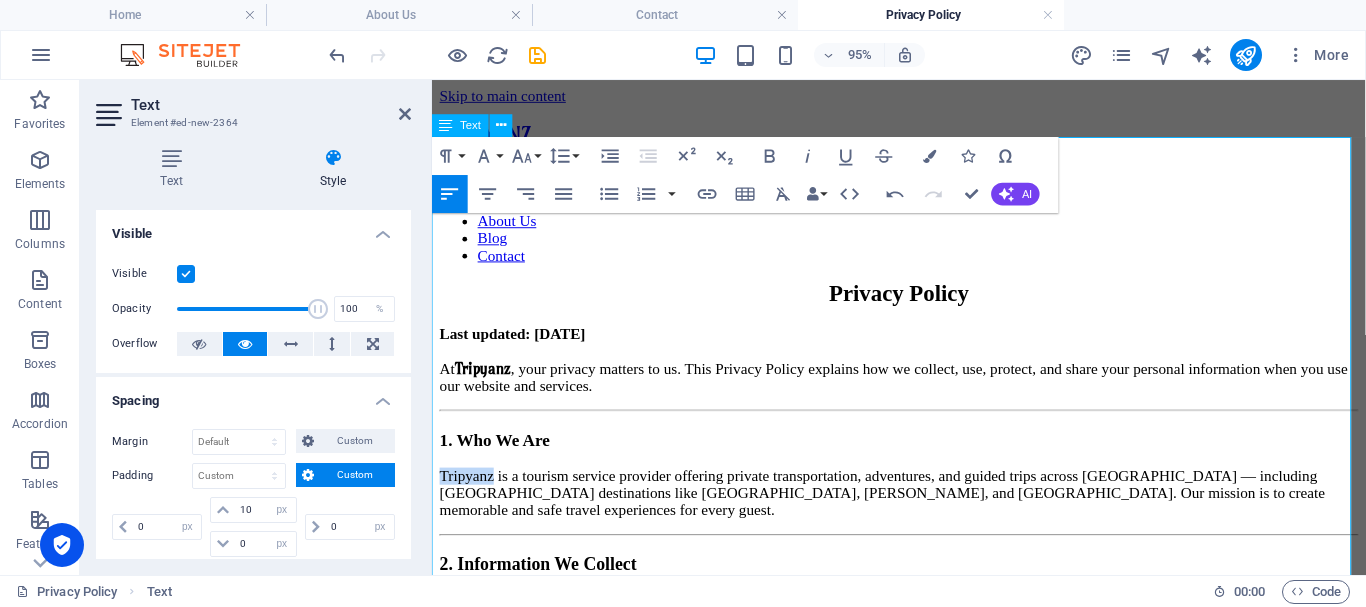 click on "Tripyanz is a tourism service provider offering private transportation, adventures, and guided trips across Egypt — including Red Sea destinations like Hurghada, Marsa Alam, and Sharm El-Sheikh. Our mission is to create memorable and safe travel experiences for every guest." at bounding box center [906, 514] 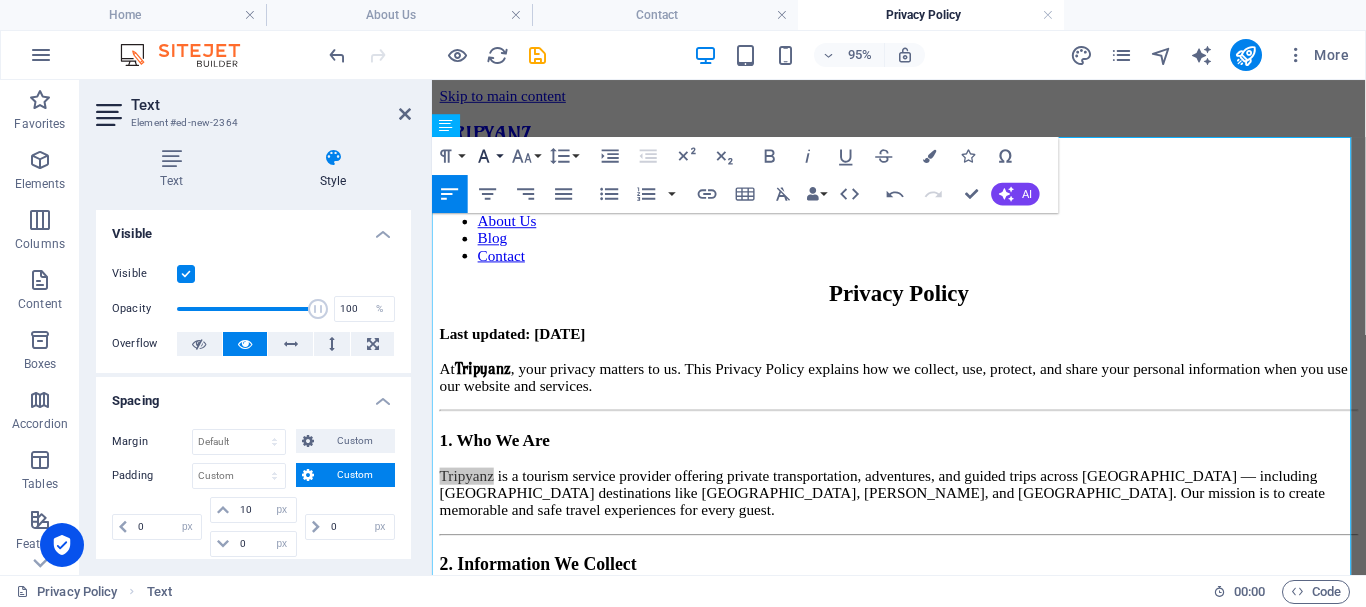 click on "Font Family" at bounding box center [488, 156] 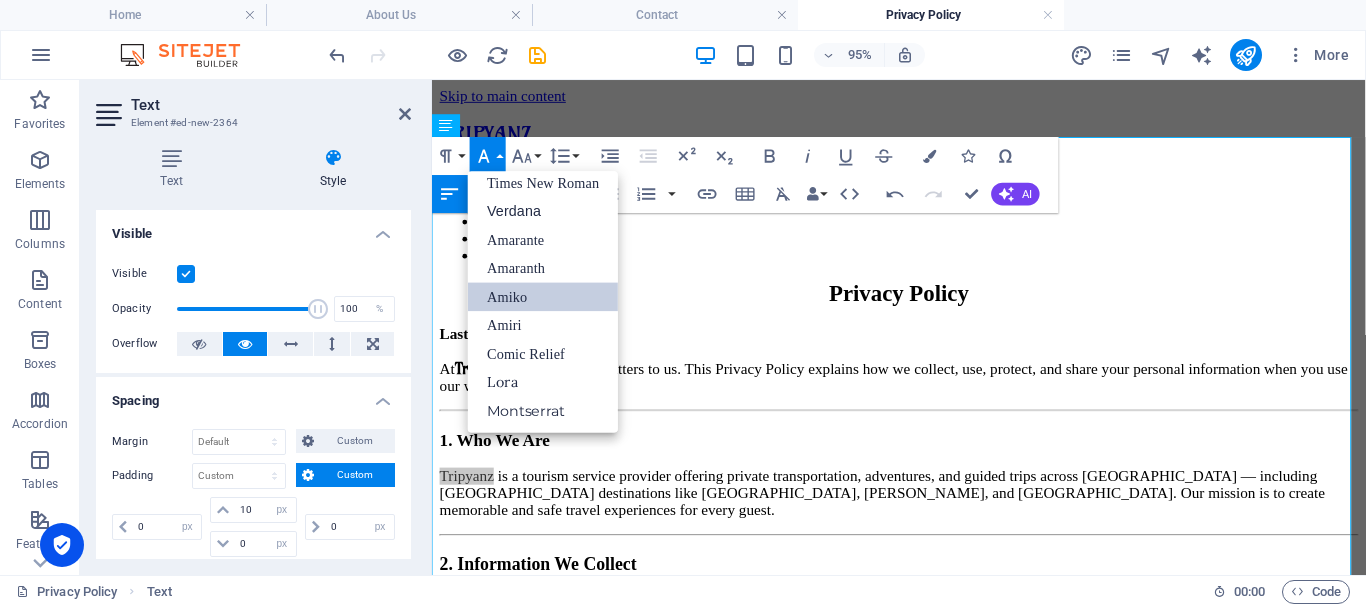 scroll, scrollTop: 131, scrollLeft: 0, axis: vertical 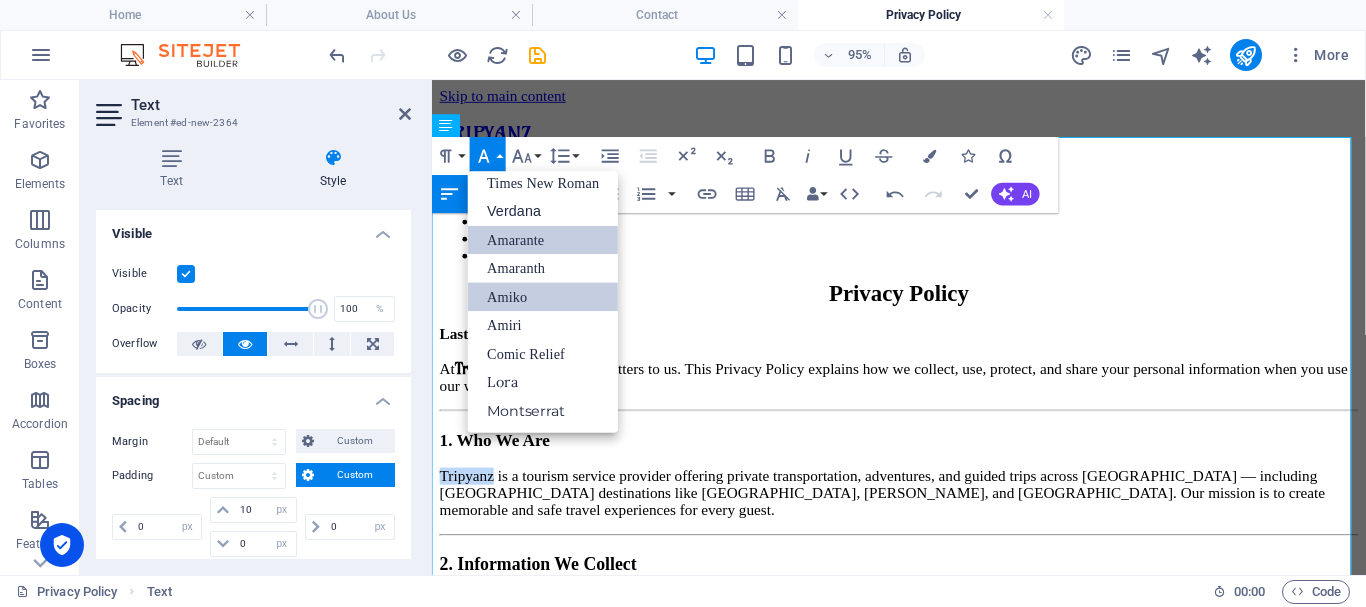 click on "Amarante" at bounding box center [543, 239] 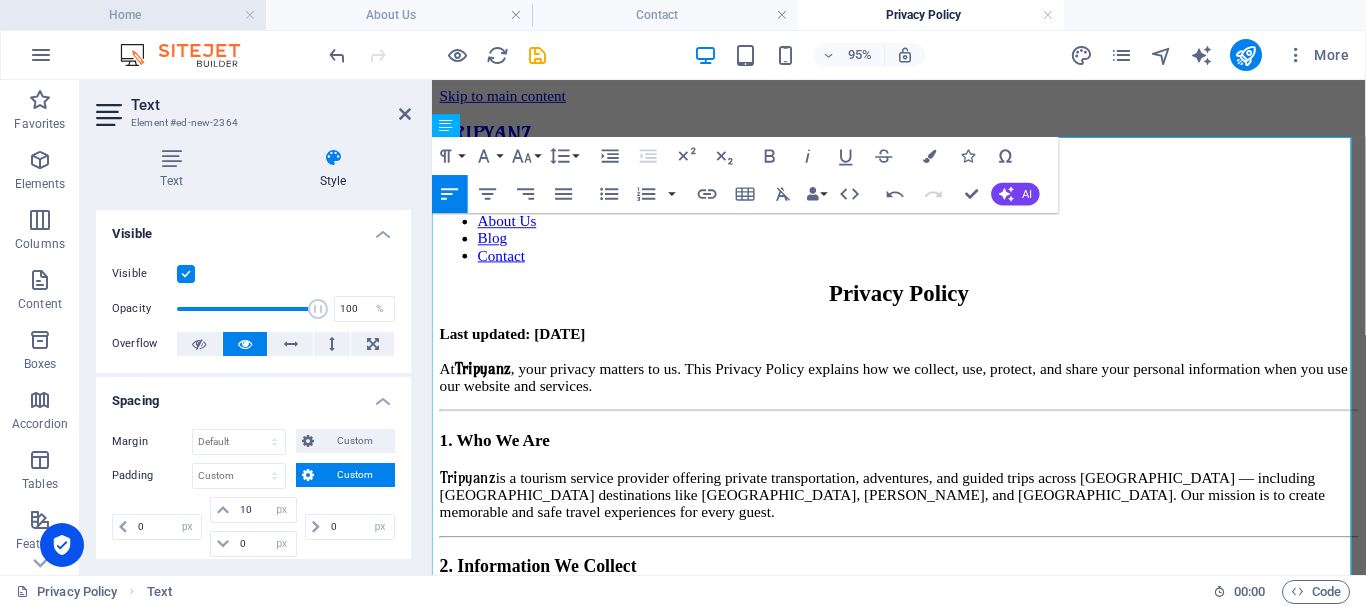 click on "Home" at bounding box center [133, 15] 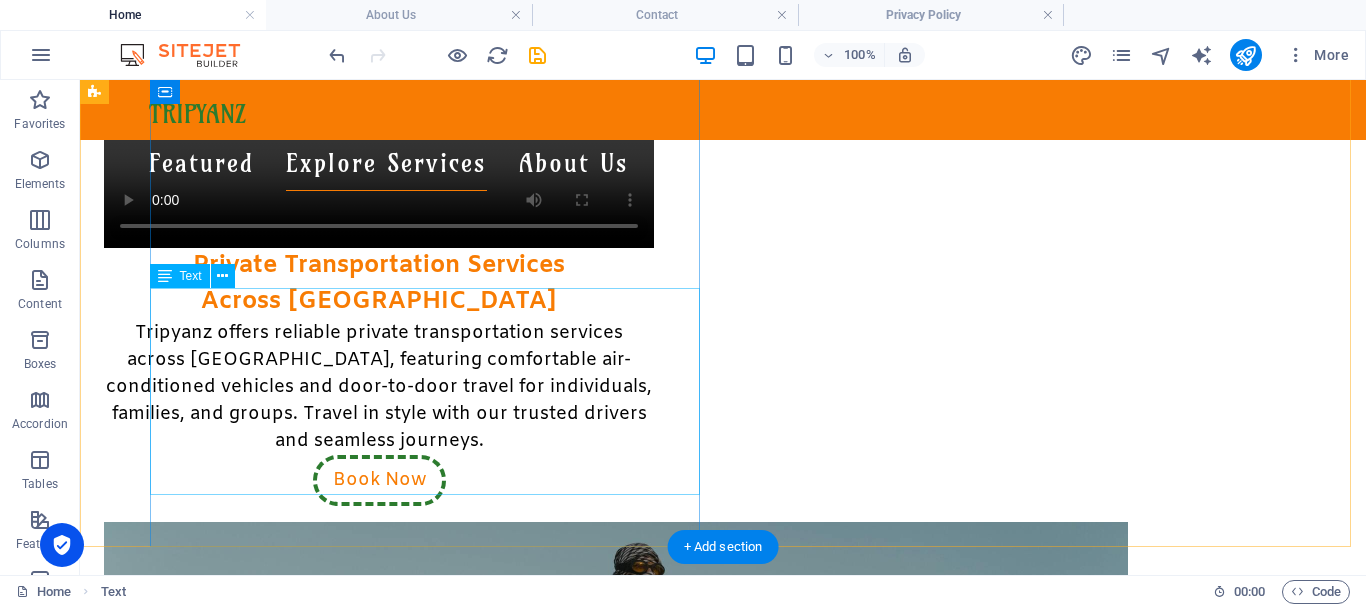 scroll, scrollTop: 858, scrollLeft: 0, axis: vertical 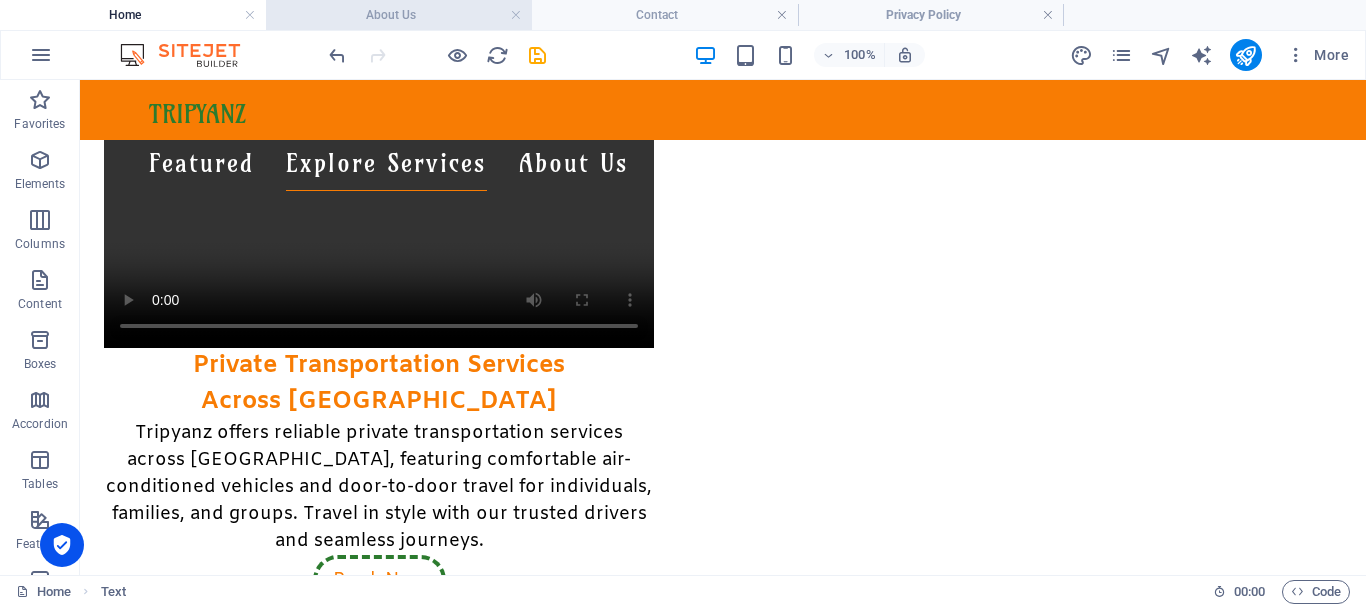 click on "About Us" at bounding box center [399, 15] 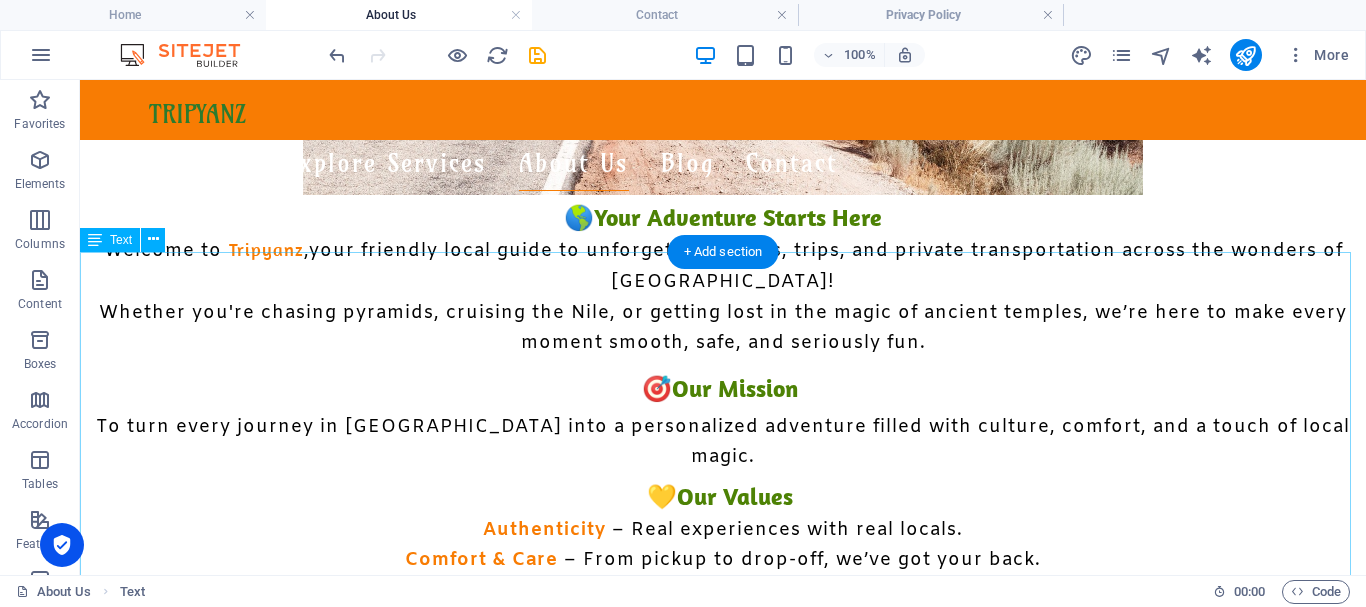 scroll, scrollTop: 518, scrollLeft: 0, axis: vertical 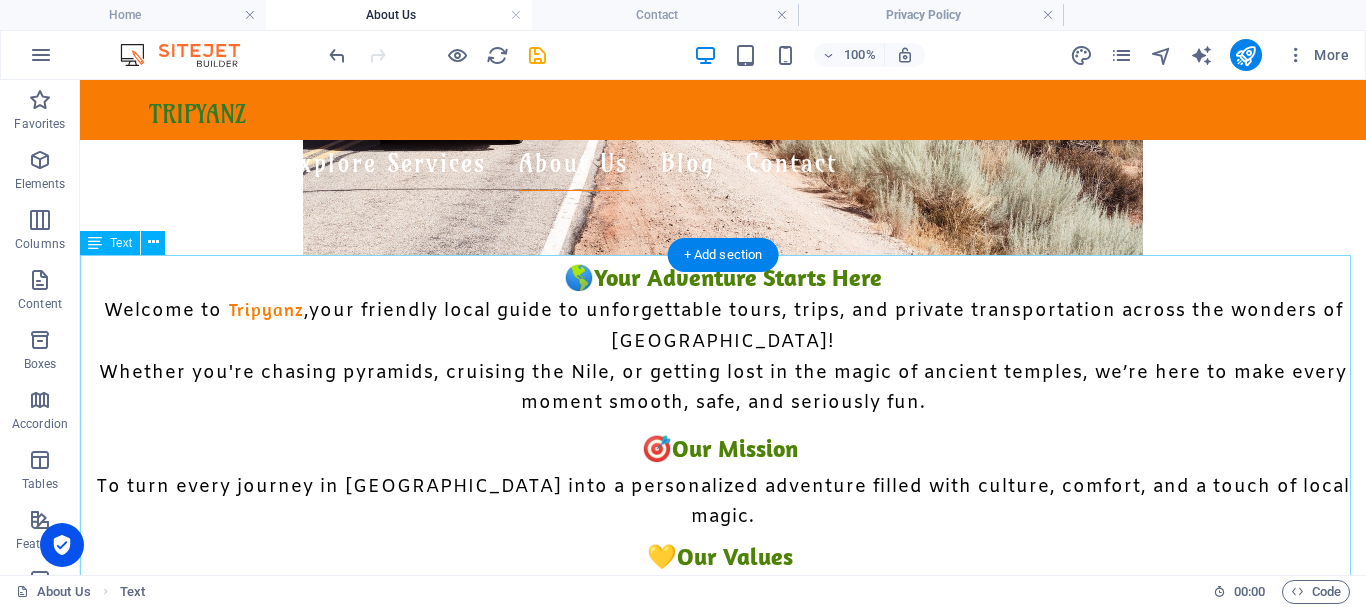 click on "🌎 Your Adventure Starts Here   Welcome to   Tripyanz ,  your friendly local guide to unforgettable tours, trips, and private transportation across the wonders of Egypt!  Whether you're chasing pyramids, cruising the Nile, or getting lost in the magic of ancient temples, we’re here to make every moment smooth, safe, and seriously fun.   🎯 Our Mission   To turn every journey in Egypt into a personalized adventure filled with culture, comfort, and a touch of local magic.  💛 Our Values   Authenticity   – Real experiences with real locals. Comfort & Care   – From pickup to drop-off, we’ve got your back. Fun First   – History is awesome, but fun makes it unforgettable. Flexibility   – Private trips, tailored for your vibe and pace. Respect   – For the culture, the land, and every traveler we meet. Let  Tripyanz   take you beyond the guidebooks and into the heart of Egypt. We’re not just here to show you the sights, we’re here to help you feel them ." at bounding box center [723, 530] 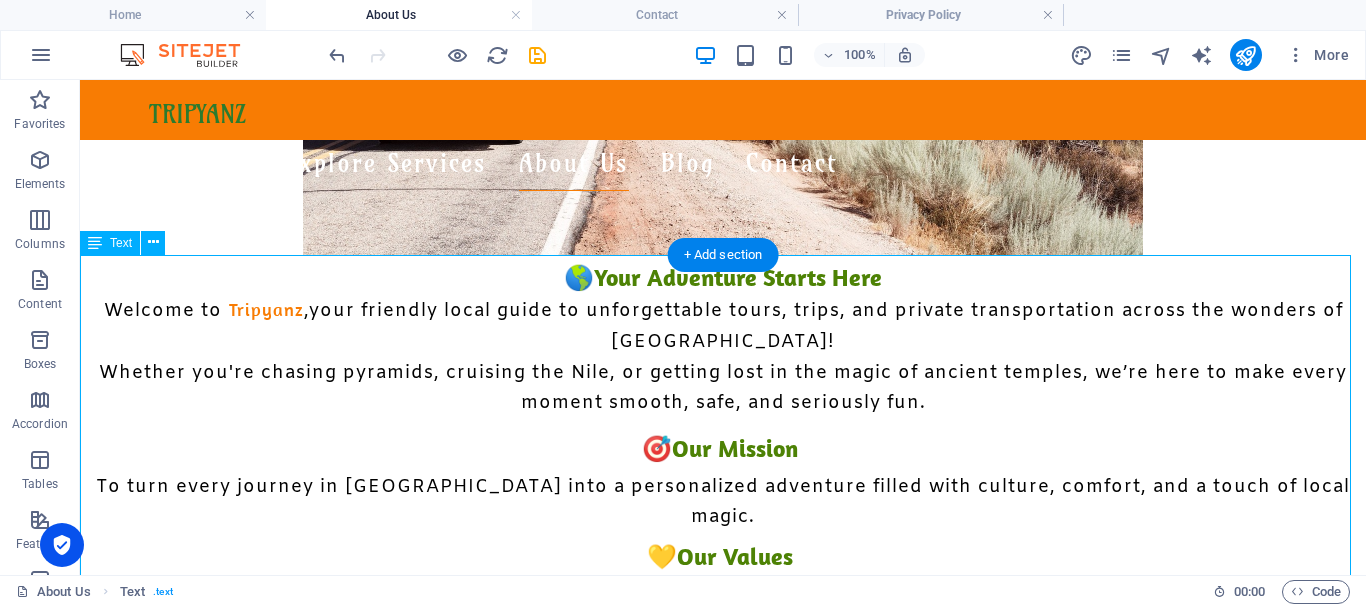 click on "🌎 Your Adventure Starts Here   Welcome to   Tripyanz ,  your friendly local guide to unforgettable tours, trips, and private transportation across the wonders of Egypt!  Whether you're chasing pyramids, cruising the Nile, or getting lost in the magic of ancient temples, we’re here to make every moment smooth, safe, and seriously fun.   🎯 Our Mission   To turn every journey in Egypt into a personalized adventure filled with culture, comfort, and a touch of local magic.  💛 Our Values   Authenticity   – Real experiences with real locals. Comfort & Care   – From pickup to drop-off, we’ve got your back. Fun First   – History is awesome, but fun makes it unforgettable. Flexibility   – Private trips, tailored for your vibe and pace. Respect   – For the culture, the land, and every traveler we meet. Let  Tripyanz   take you beyond the guidebooks and into the heart of Egypt. We’re not just here to show you the sights, we’re here to help you feel them ." at bounding box center (723, 530) 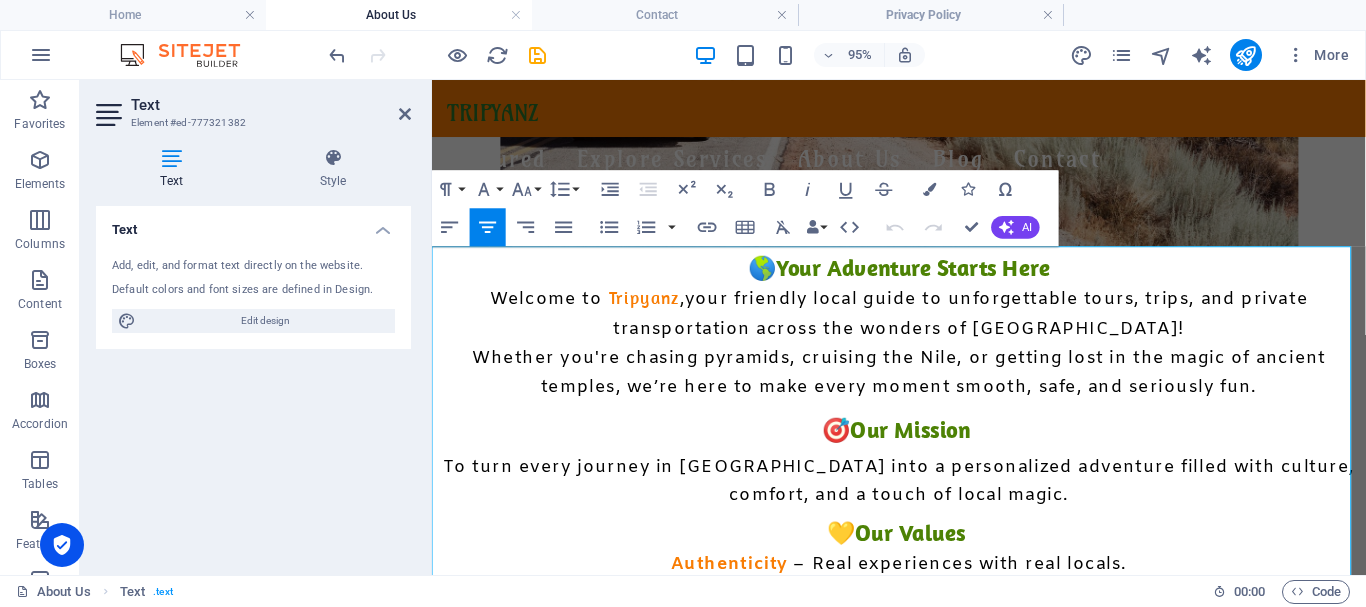 click on "Tripyanz" at bounding box center (655, 309) 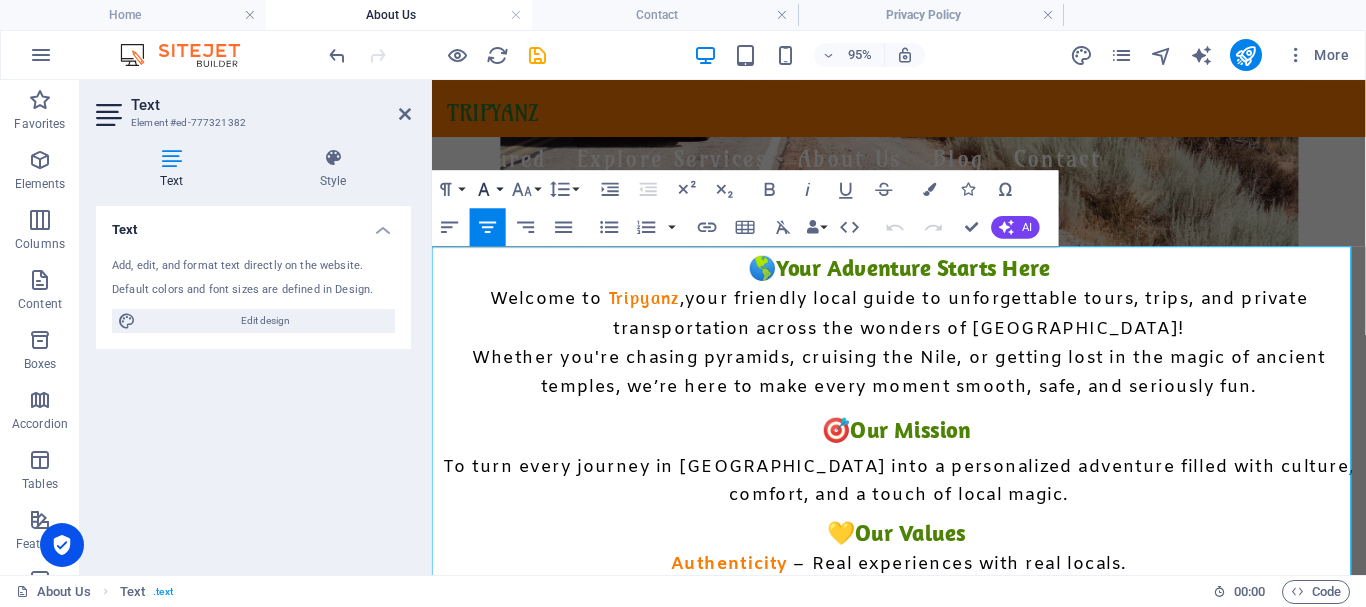 click on "Font Family" at bounding box center [488, 189] 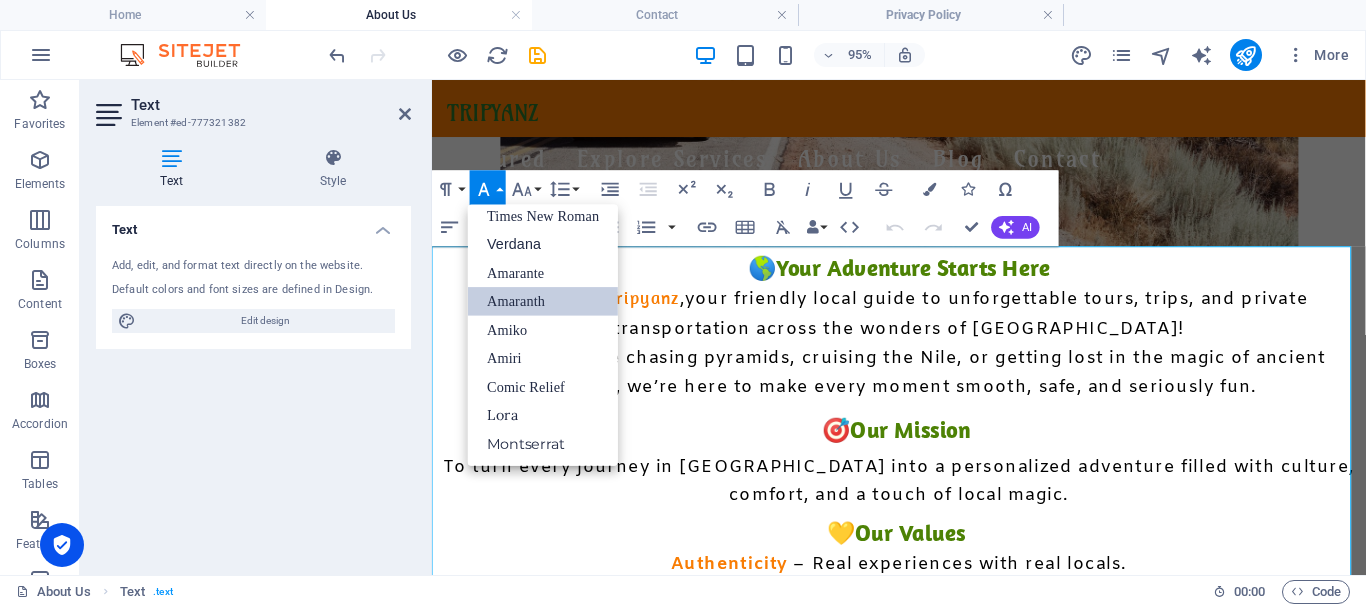 scroll, scrollTop: 131, scrollLeft: 0, axis: vertical 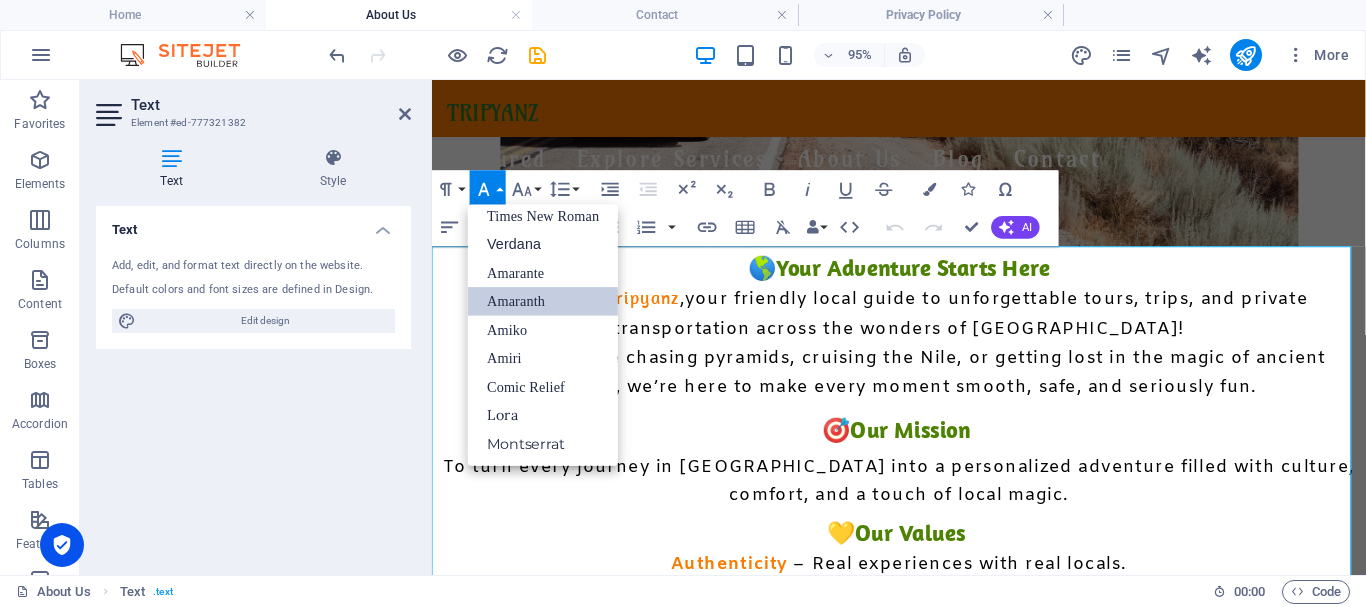 click on "Font Family" at bounding box center [488, 189] 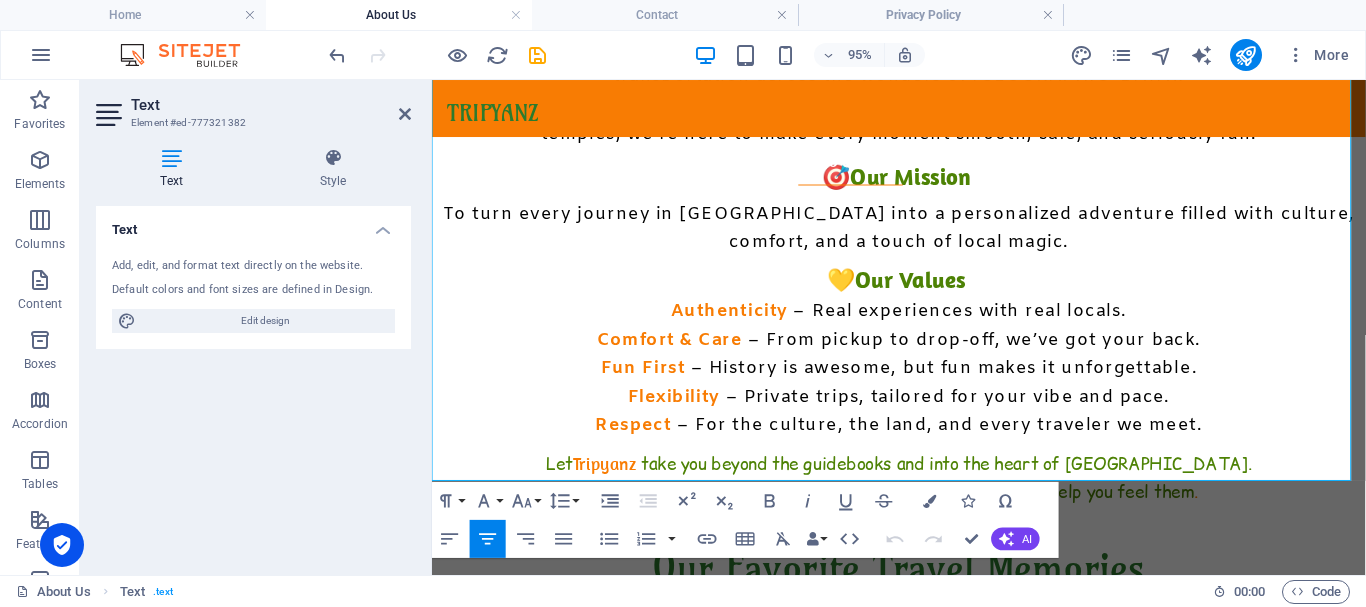 scroll, scrollTop: 818, scrollLeft: 0, axis: vertical 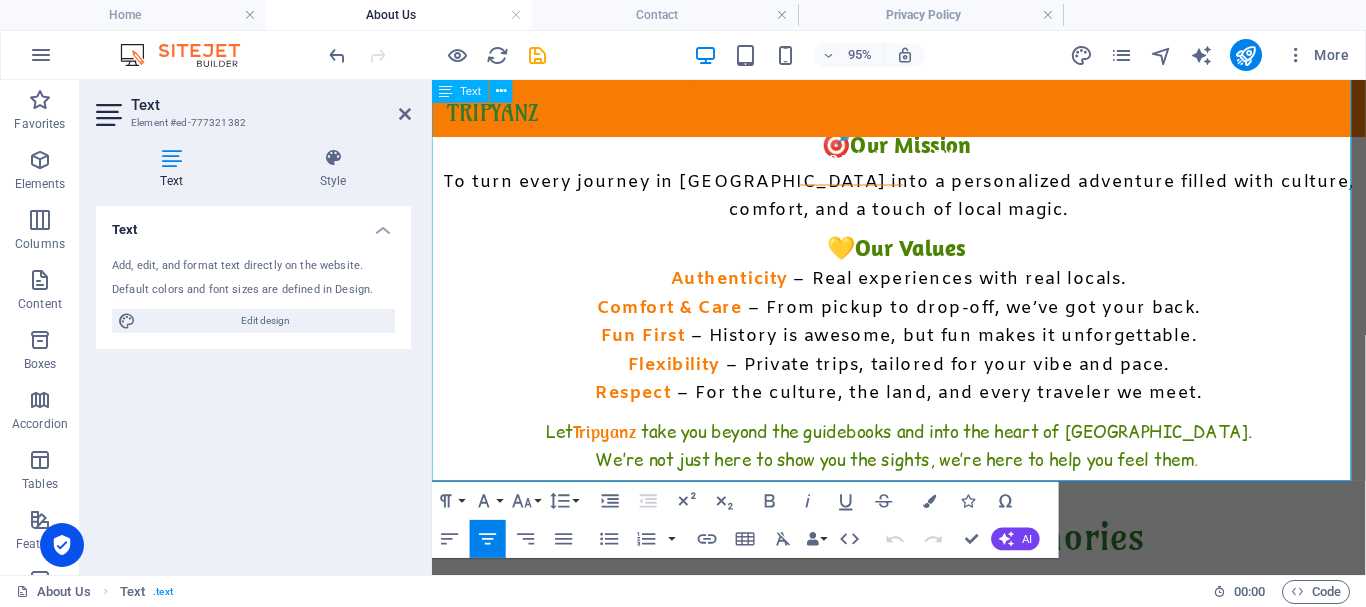 click on "Tripyanz" at bounding box center [613, 450] 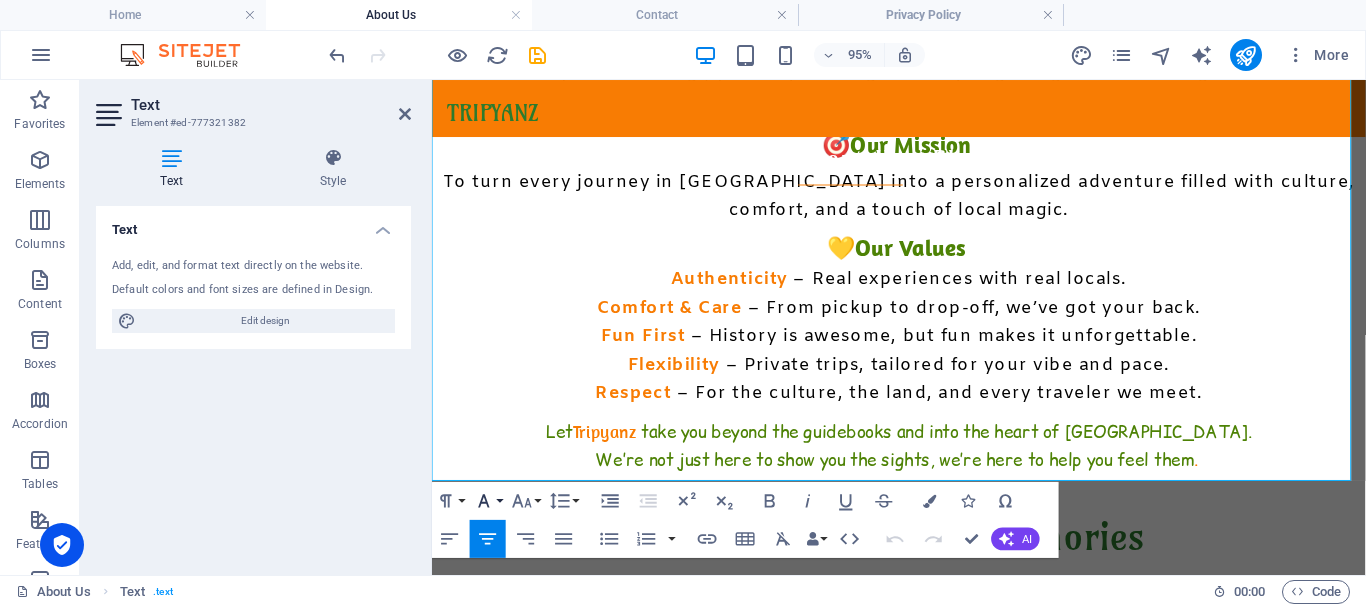 click 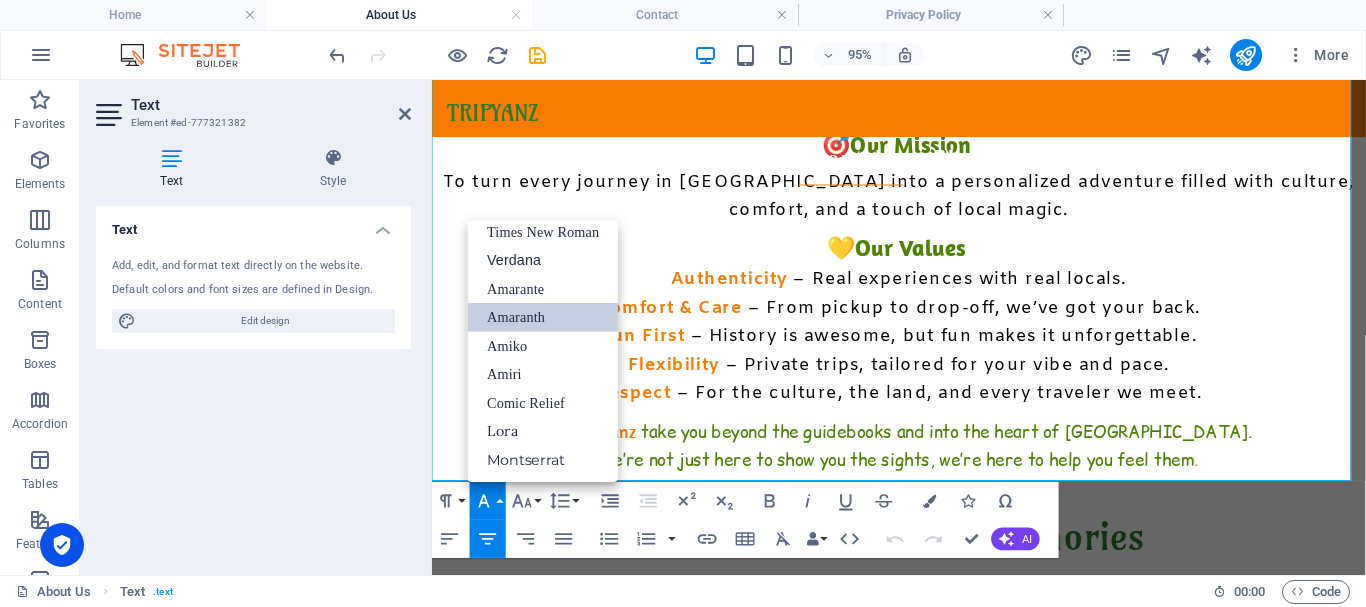 scroll, scrollTop: 131, scrollLeft: 0, axis: vertical 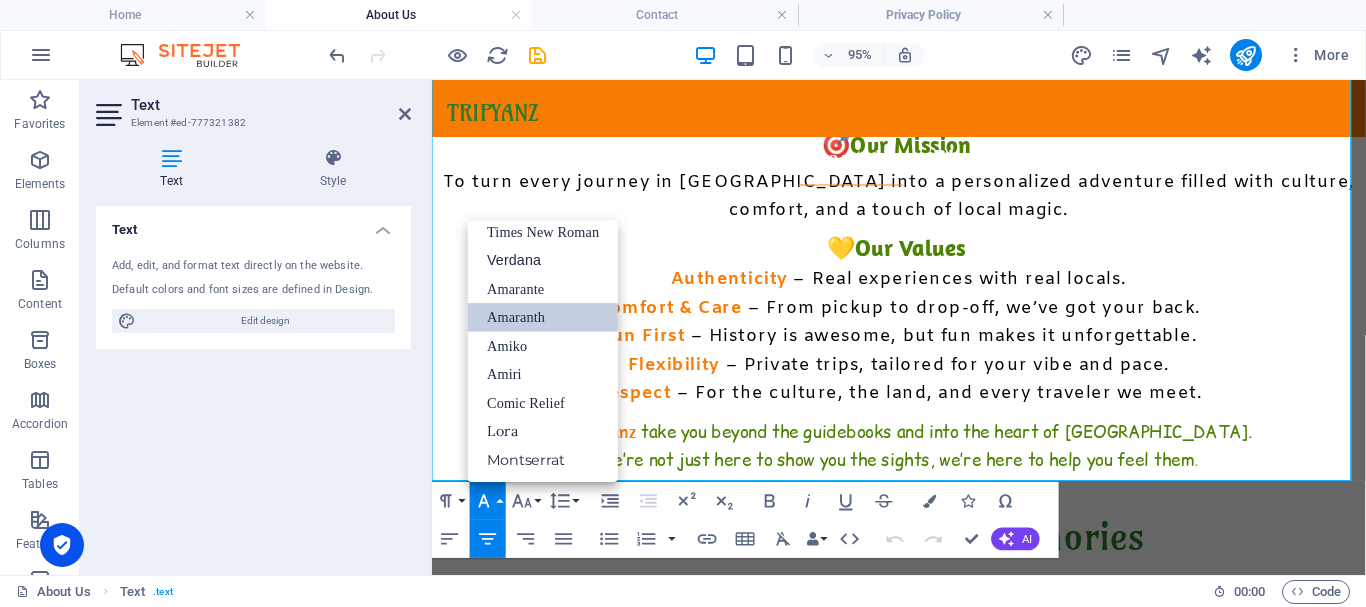 click 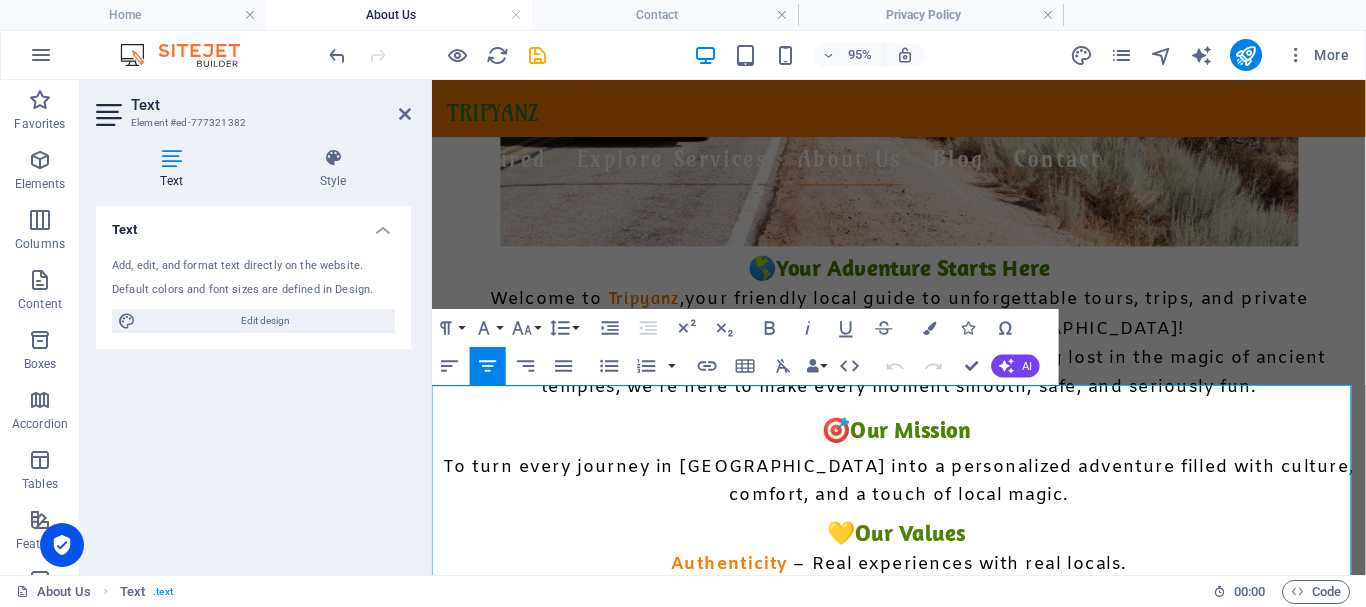 scroll, scrollTop: 218, scrollLeft: 0, axis: vertical 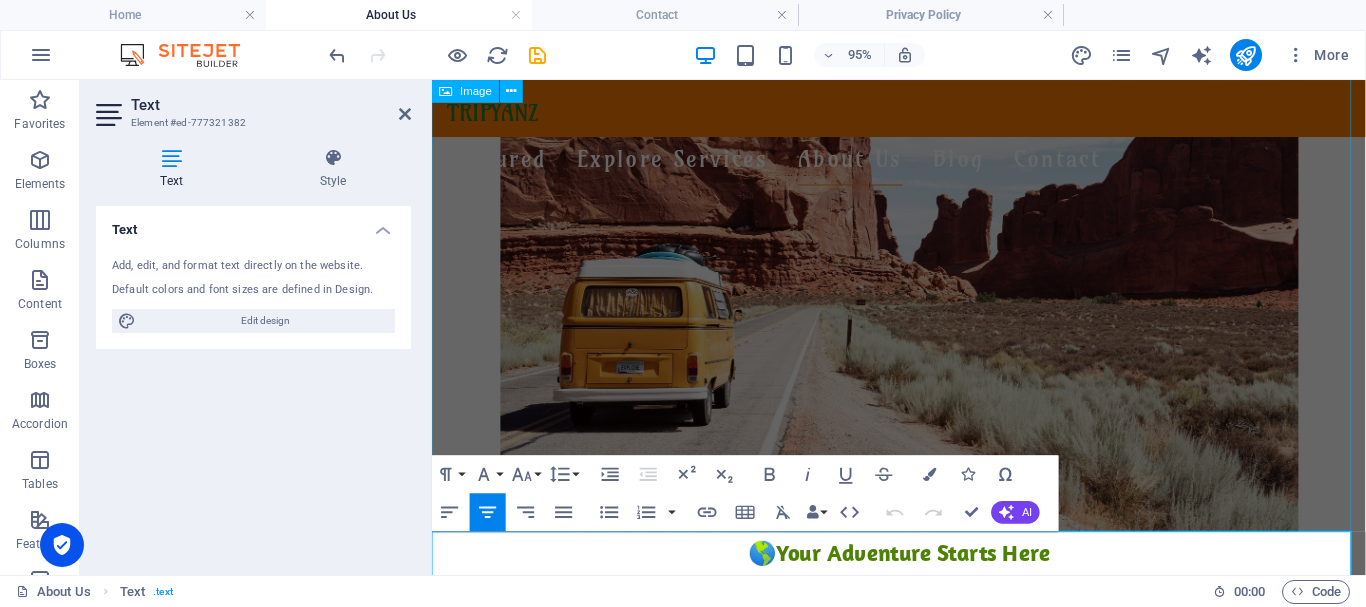 click at bounding box center [923, 258] 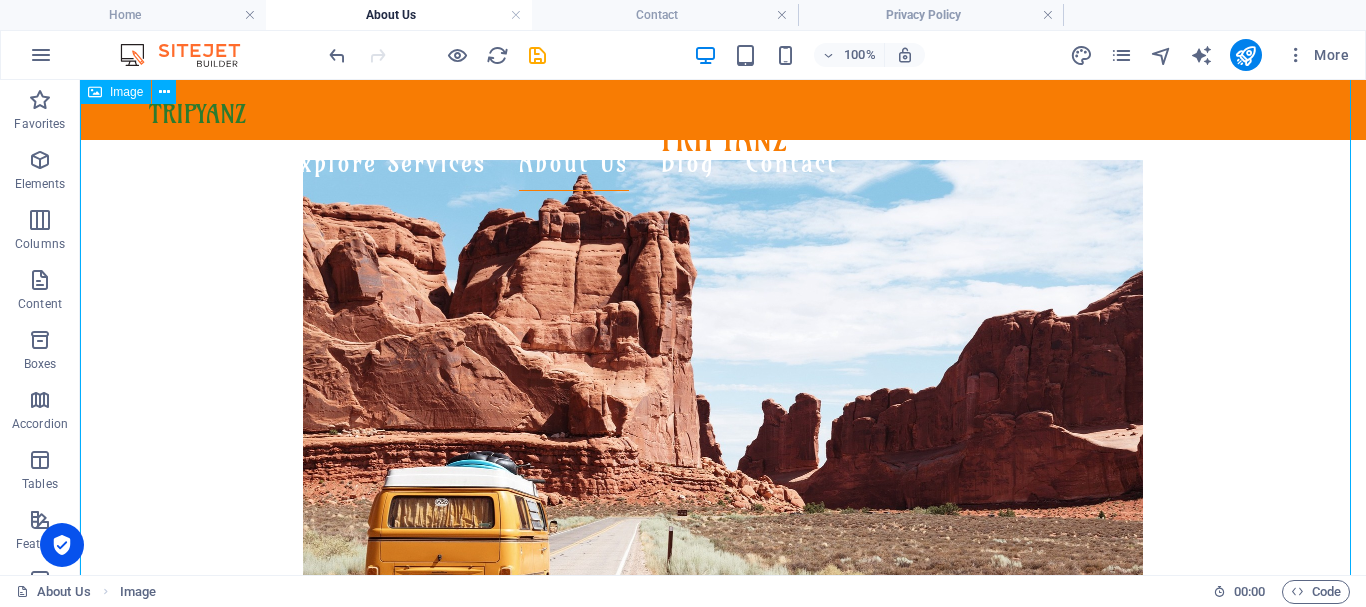 scroll, scrollTop: 18, scrollLeft: 0, axis: vertical 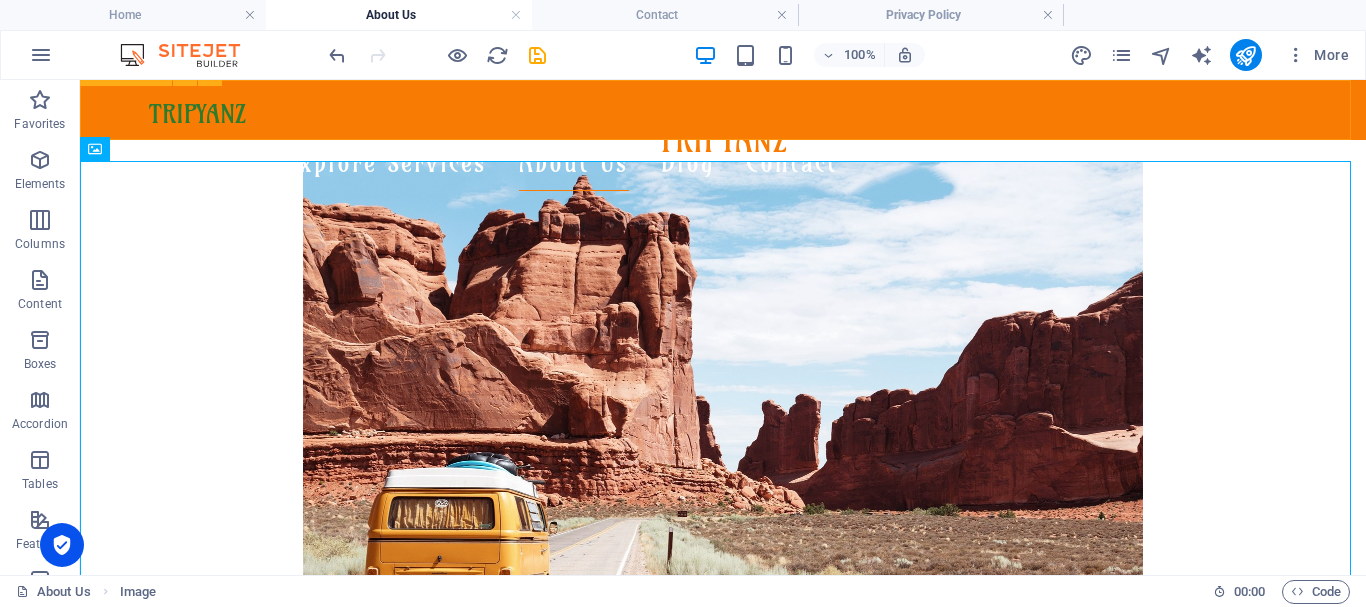 click on "TRIPYANZ" at bounding box center [723, 115] 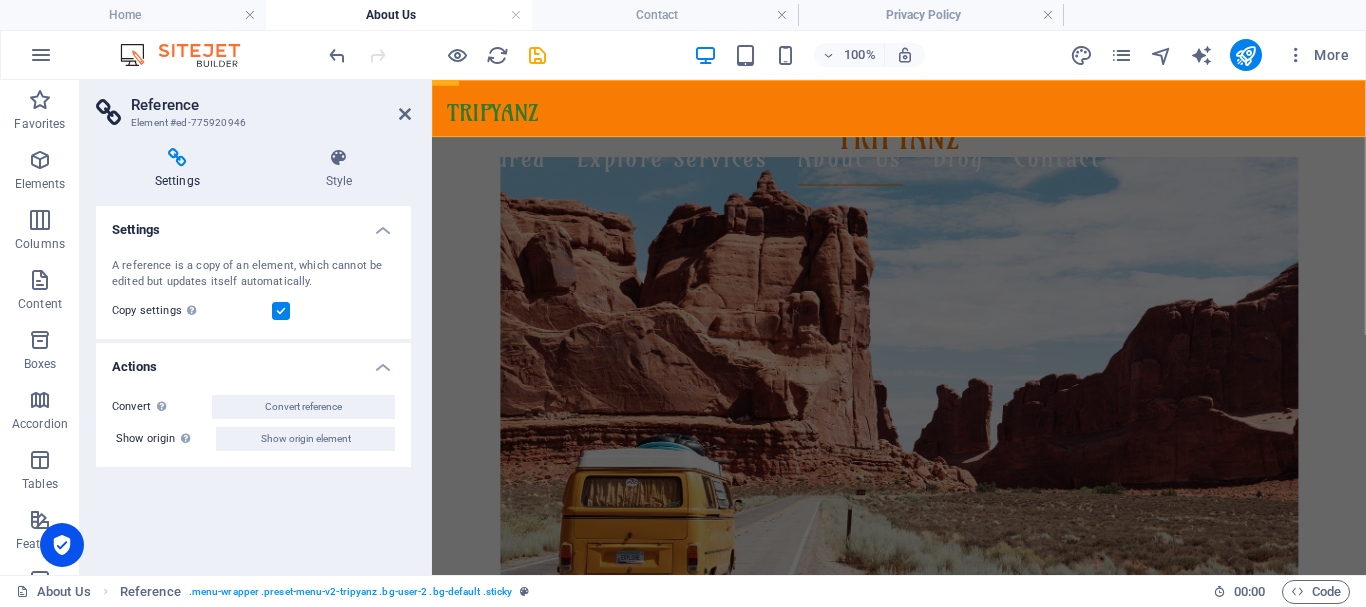 click on "TRIPYANZ" at bounding box center [923, 115] 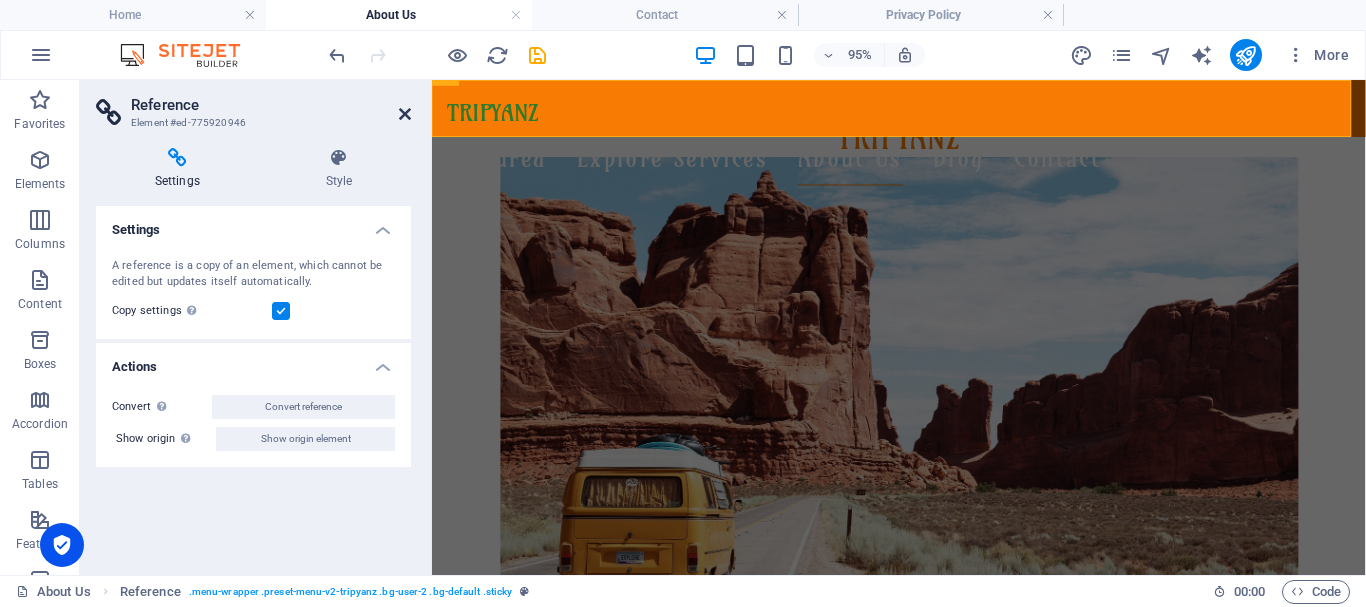 click at bounding box center (405, 114) 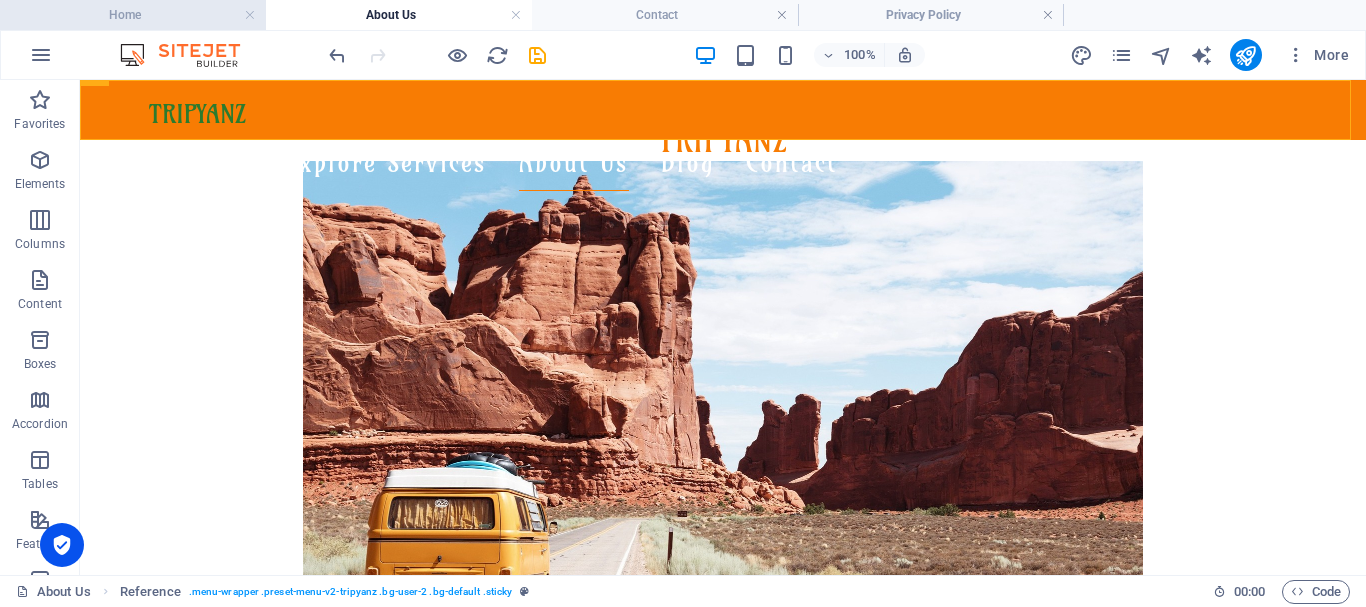 click on "Home" at bounding box center (133, 15) 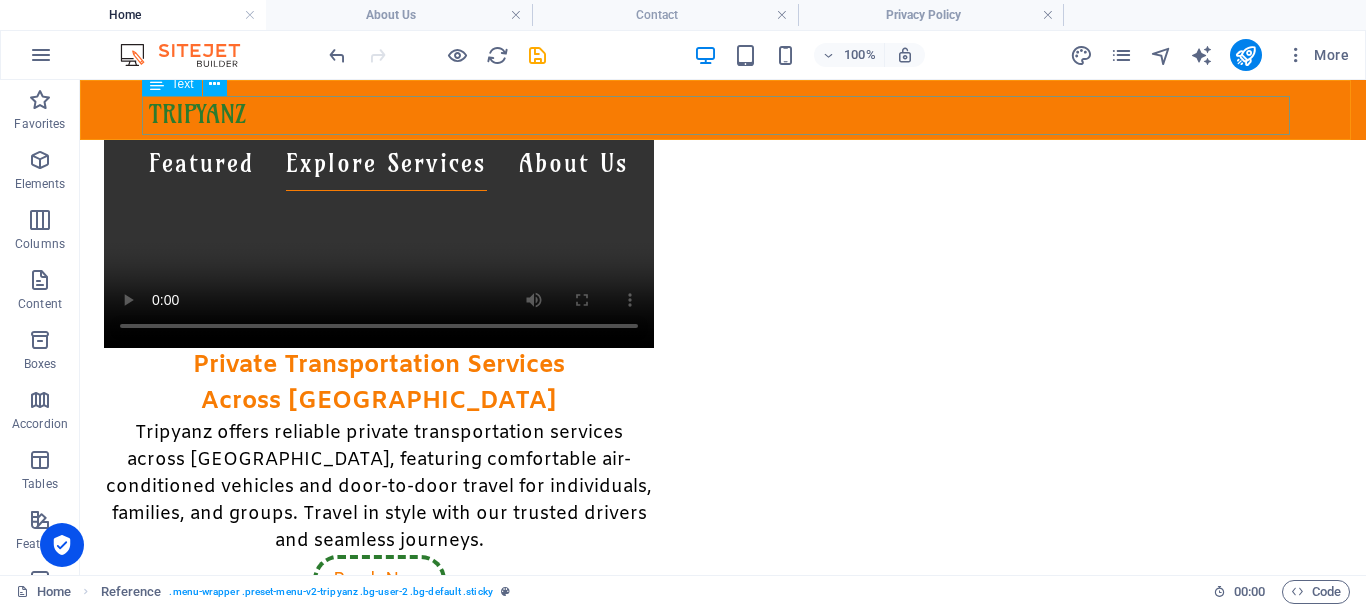 click on "TRIPYANZ" at bounding box center [723, 115] 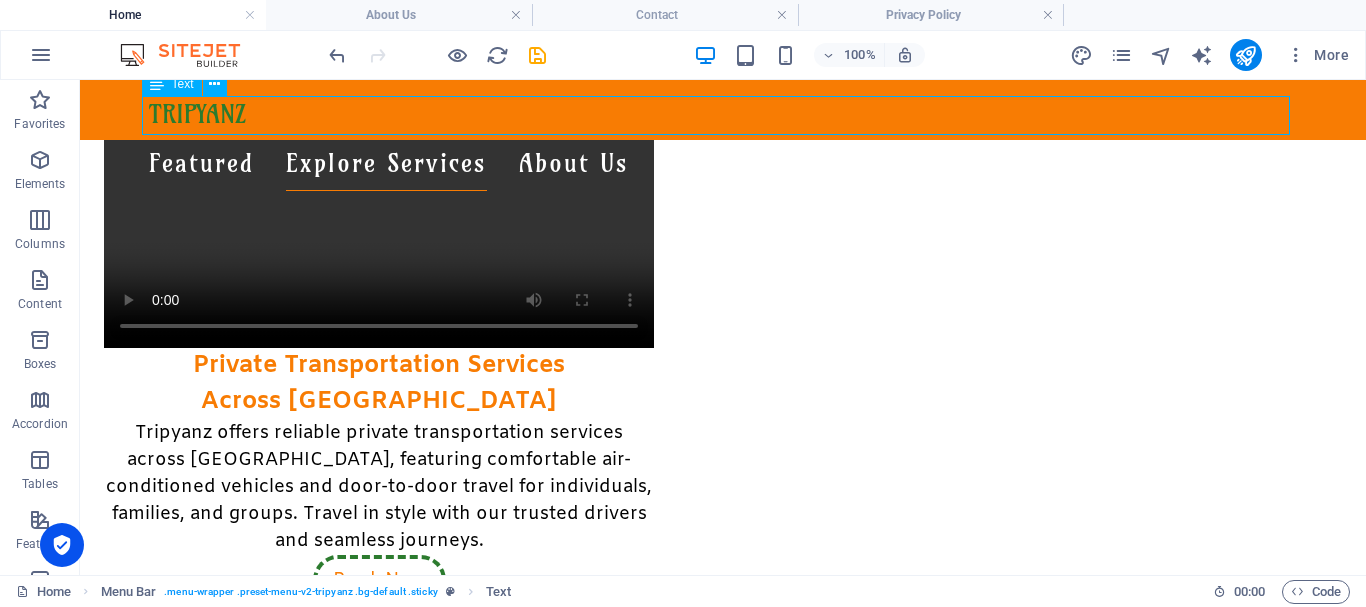 click on "TRIPYANZ" at bounding box center [723, 115] 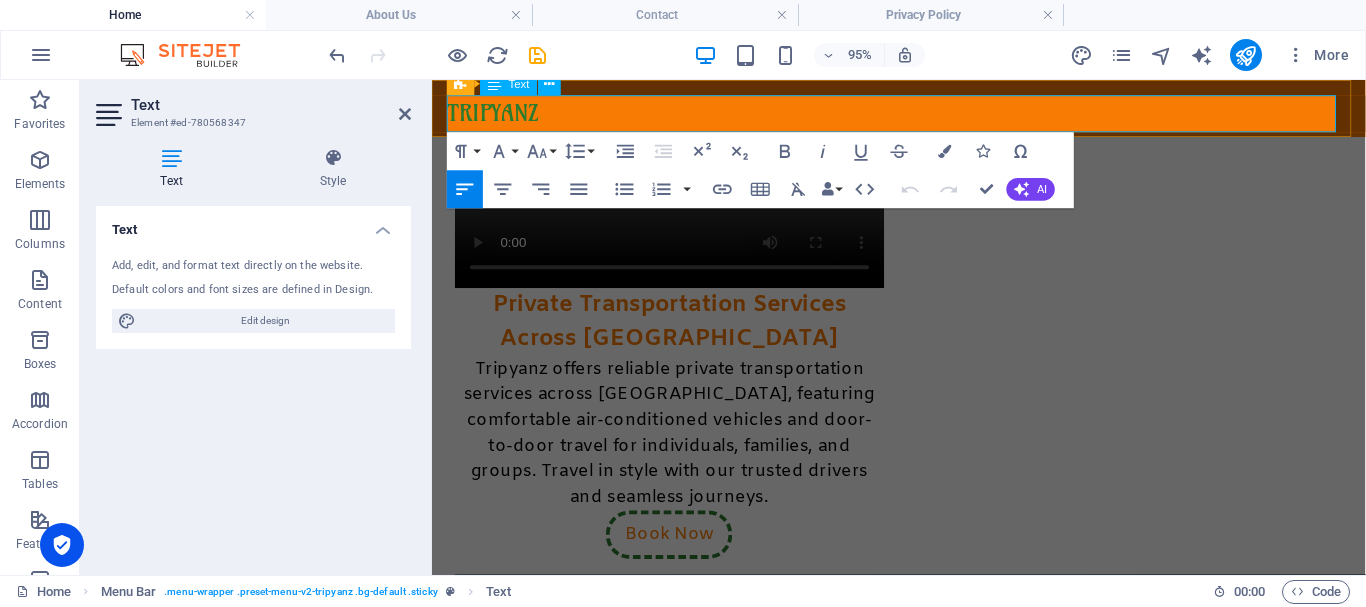 click on "TRIPYANZ" at bounding box center (496, 114) 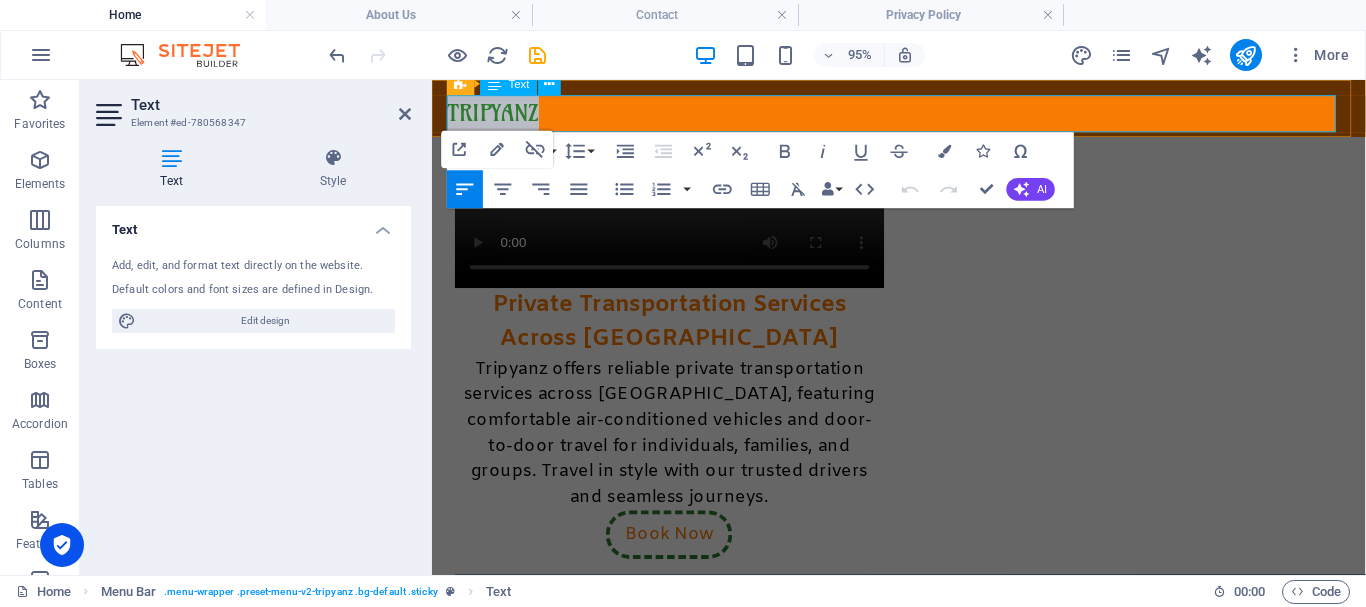 click on "TRIPYANZ" at bounding box center [496, 114] 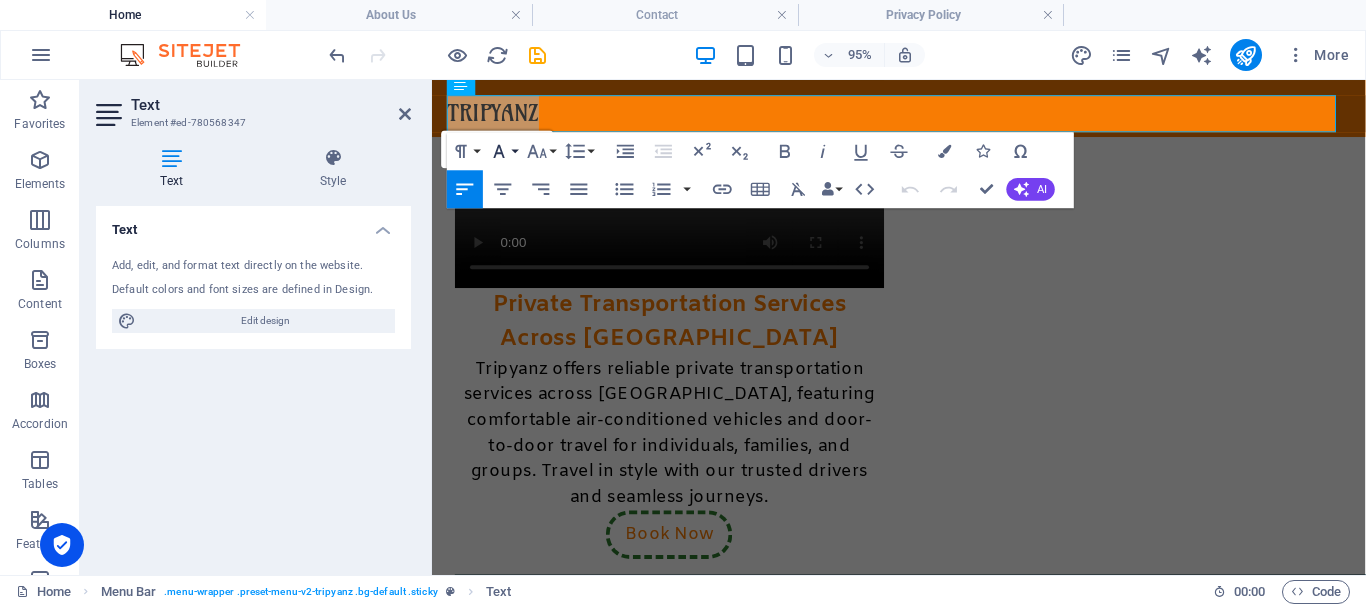 click on "Font Family" at bounding box center [503, 151] 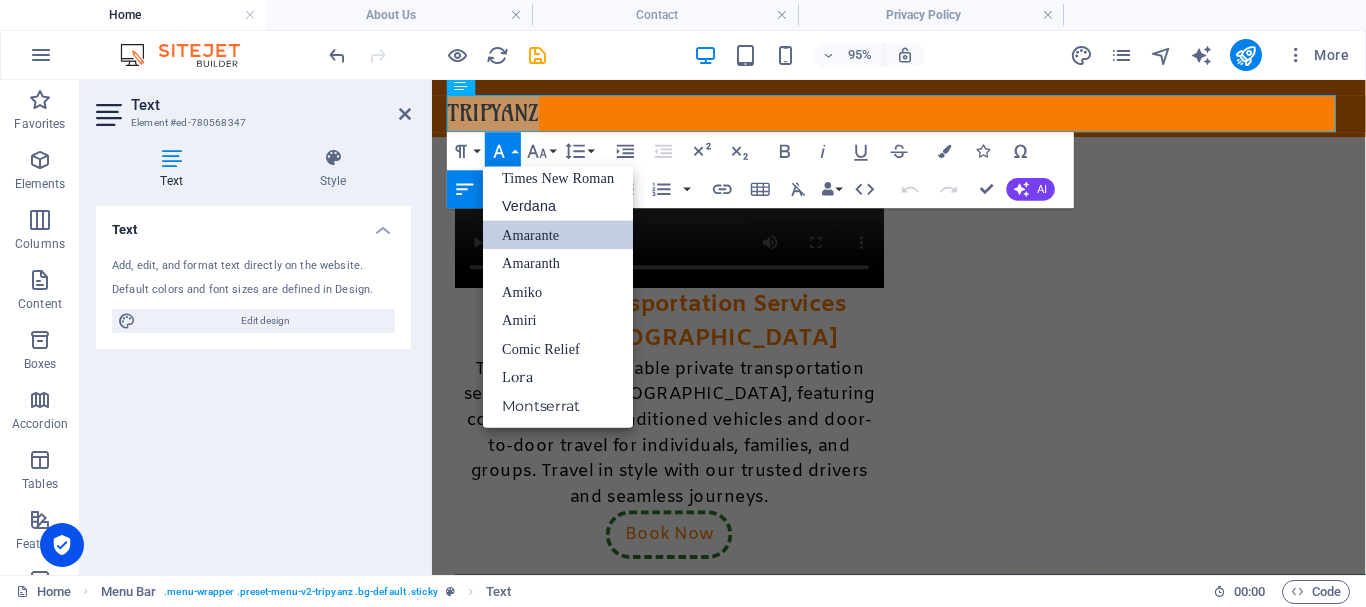scroll, scrollTop: 131, scrollLeft: 0, axis: vertical 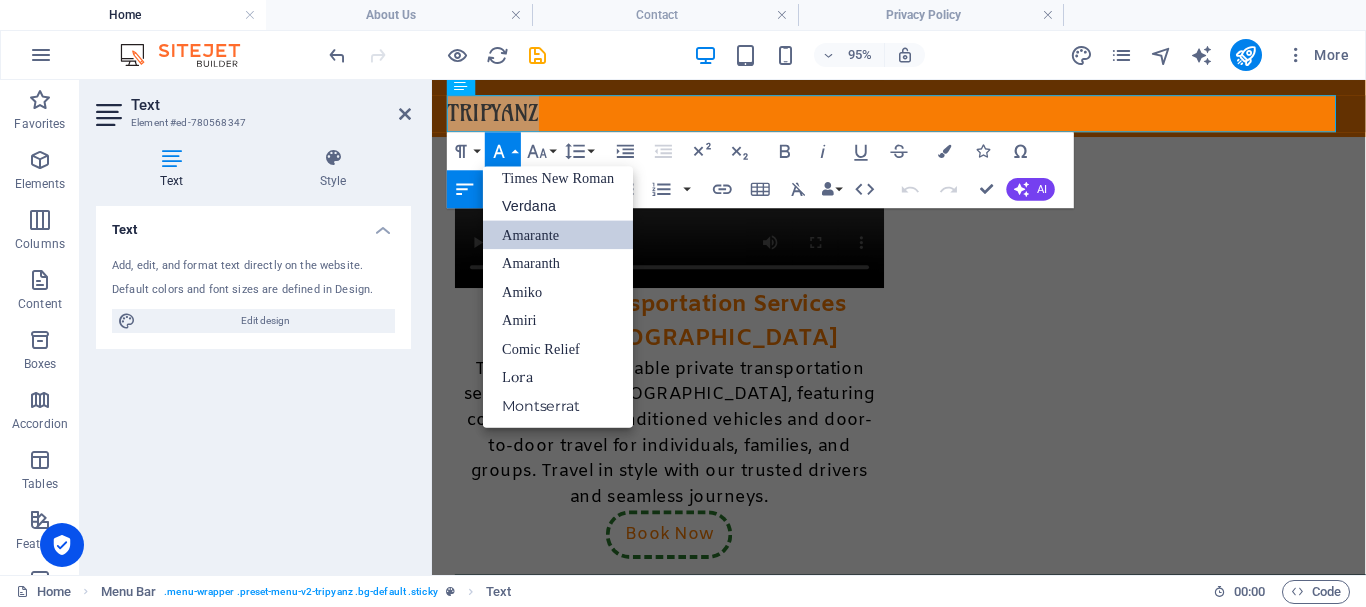 click on "Font Family" at bounding box center [503, 151] 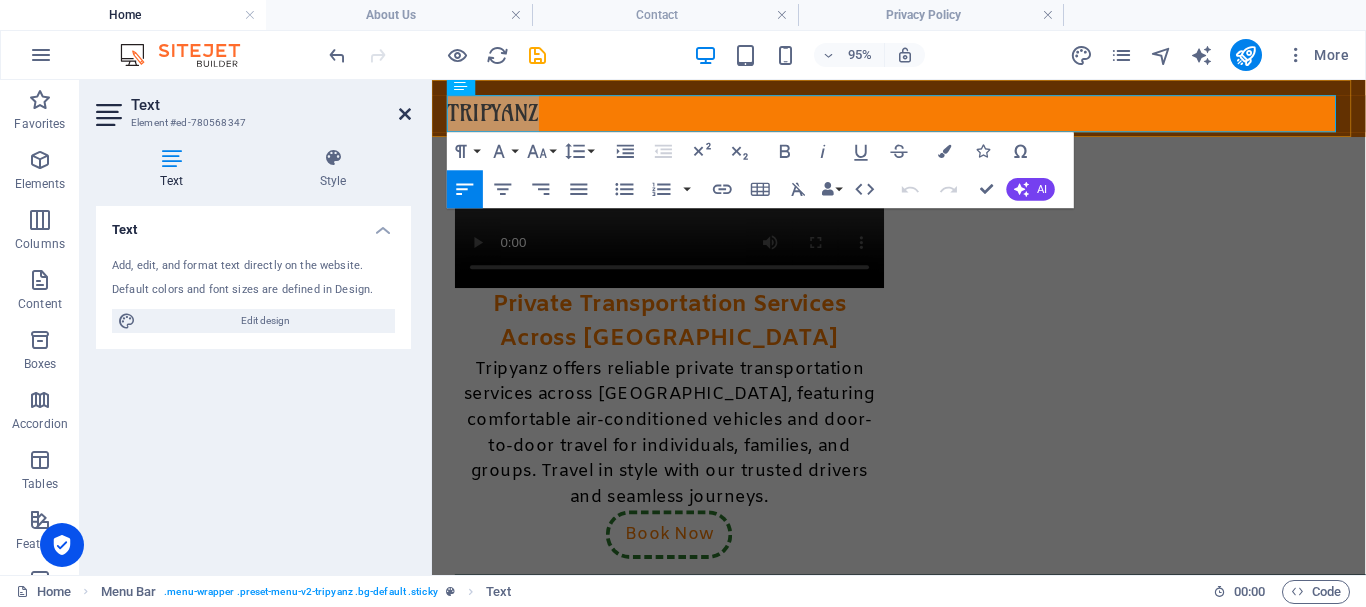 click at bounding box center [405, 114] 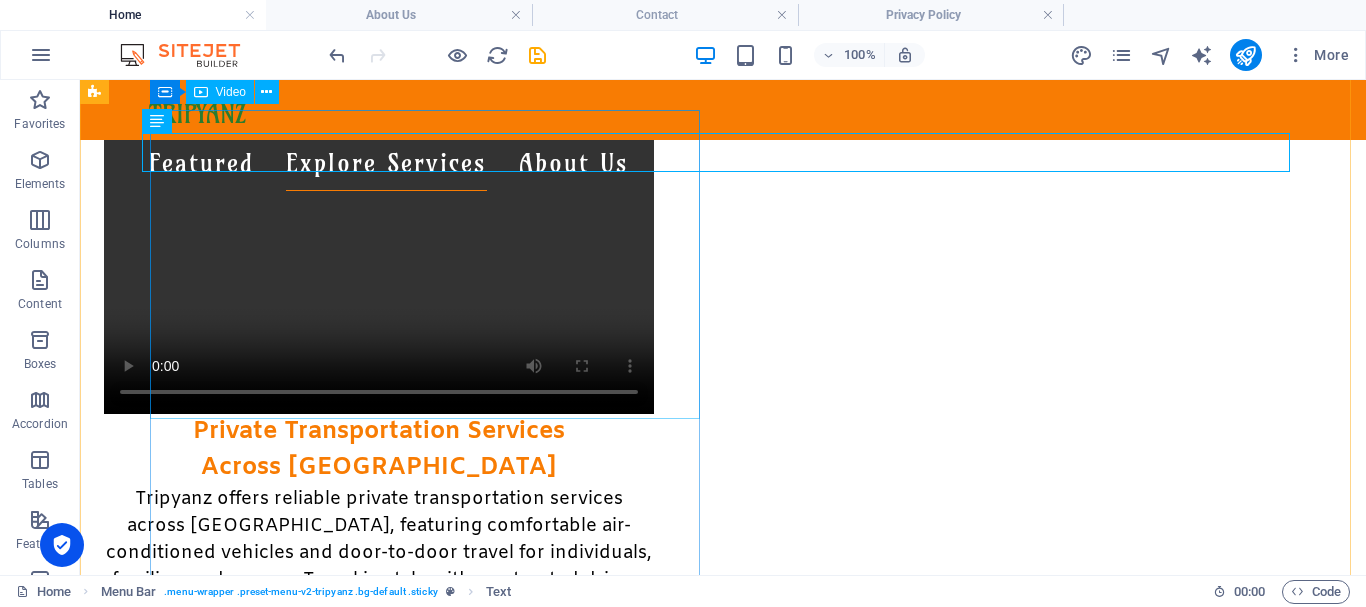 scroll, scrollTop: 758, scrollLeft: 0, axis: vertical 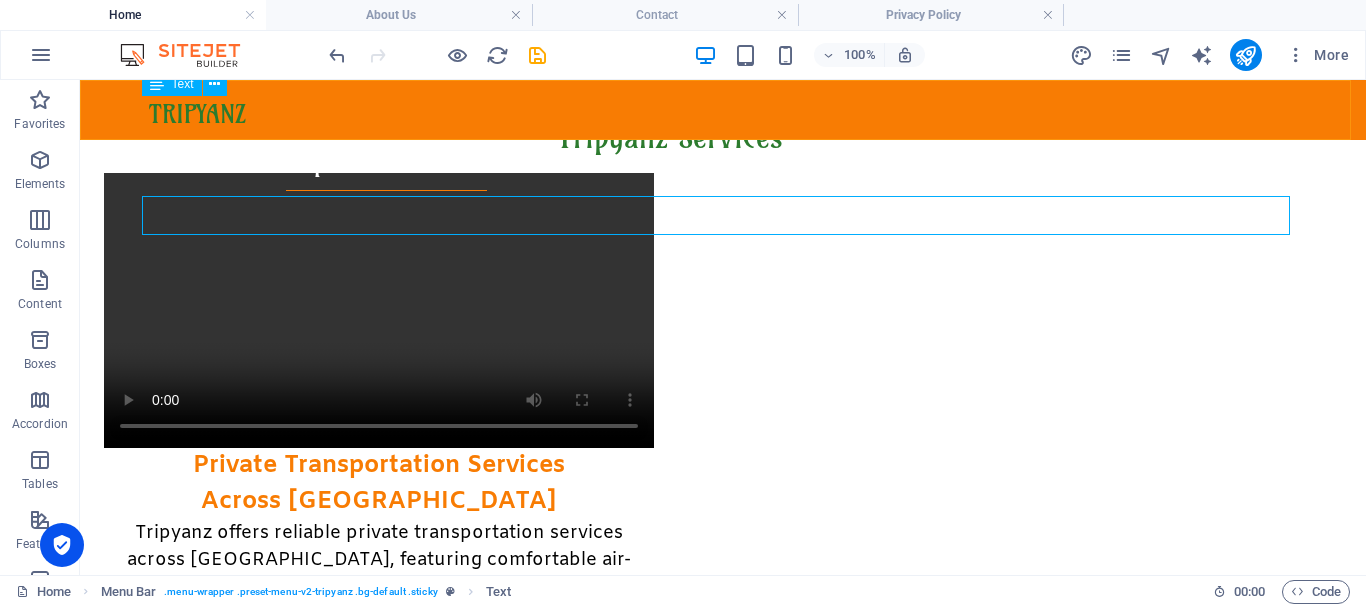 click on "TRIPYANZ" at bounding box center (723, 115) 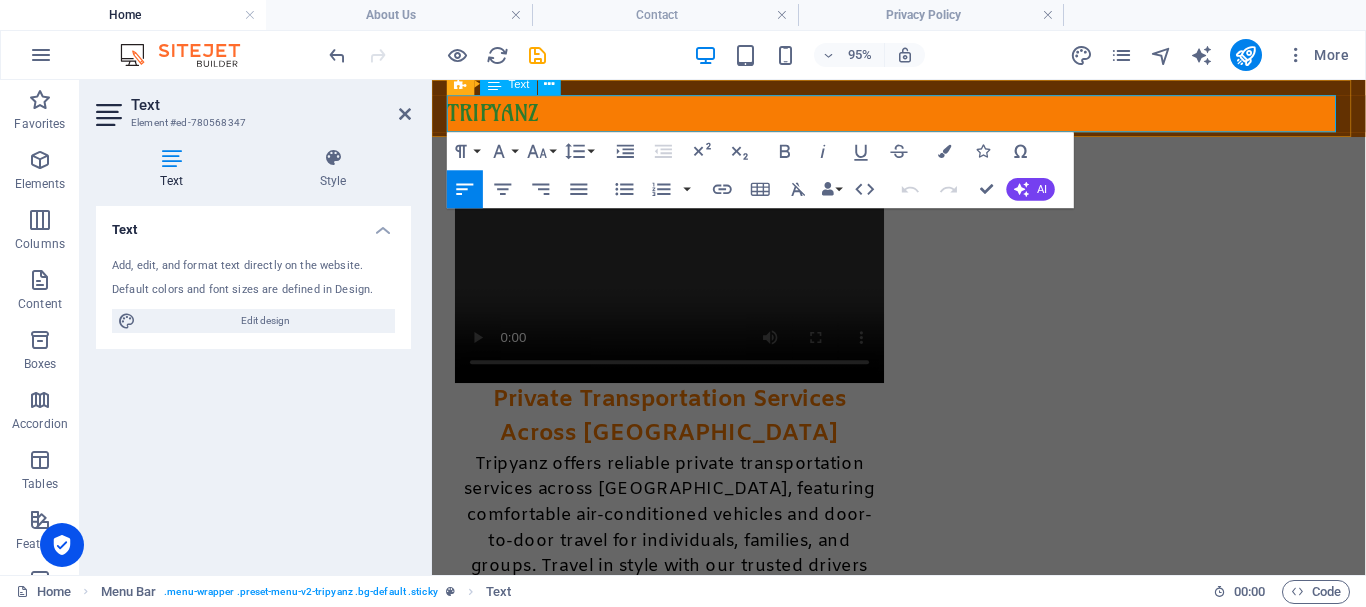 click on "TRIPYANZ" at bounding box center (496, 114) 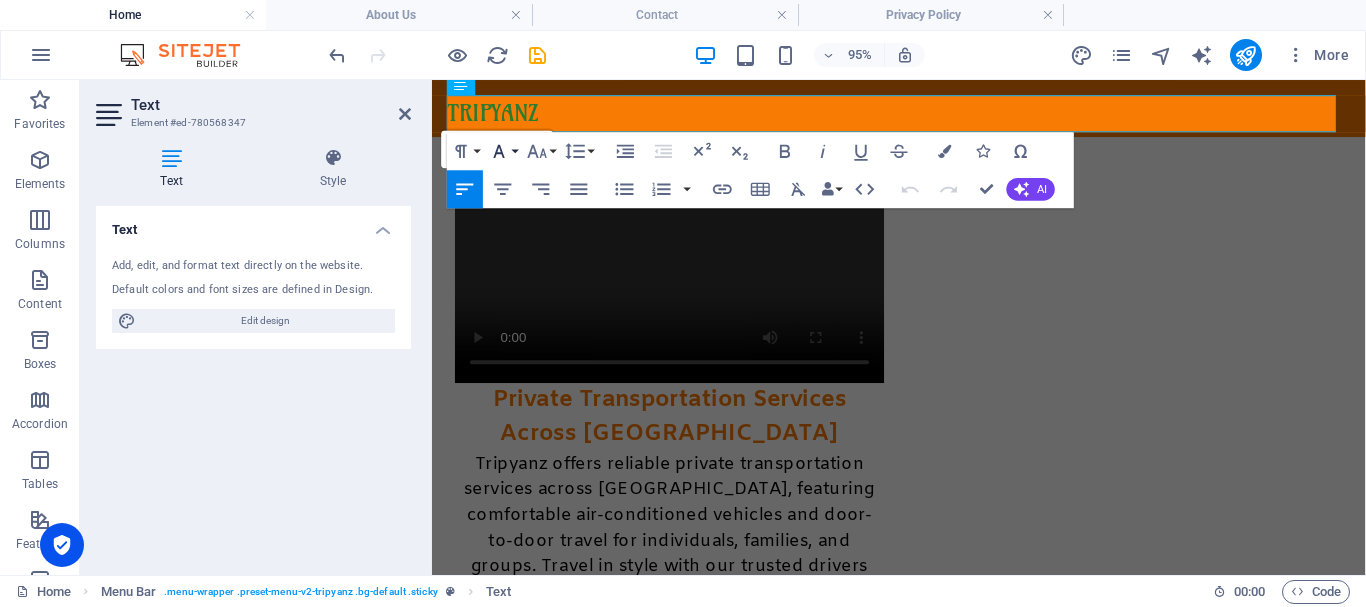 click on "Font Family" at bounding box center [503, 151] 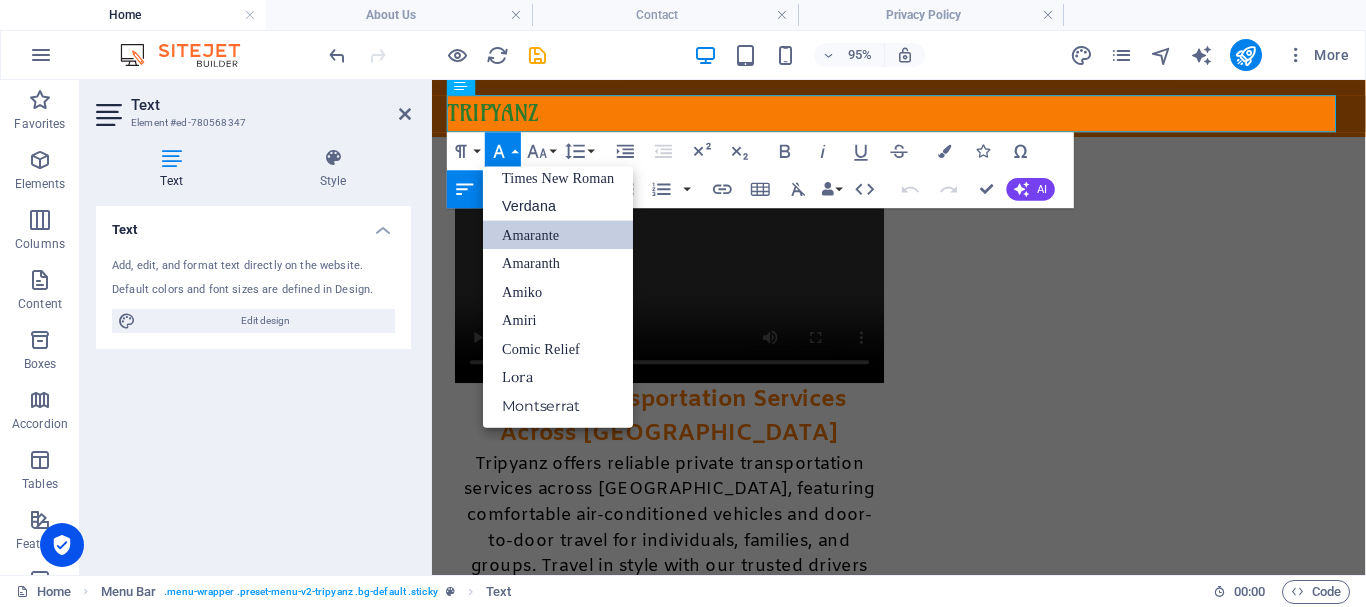 scroll, scrollTop: 131, scrollLeft: 0, axis: vertical 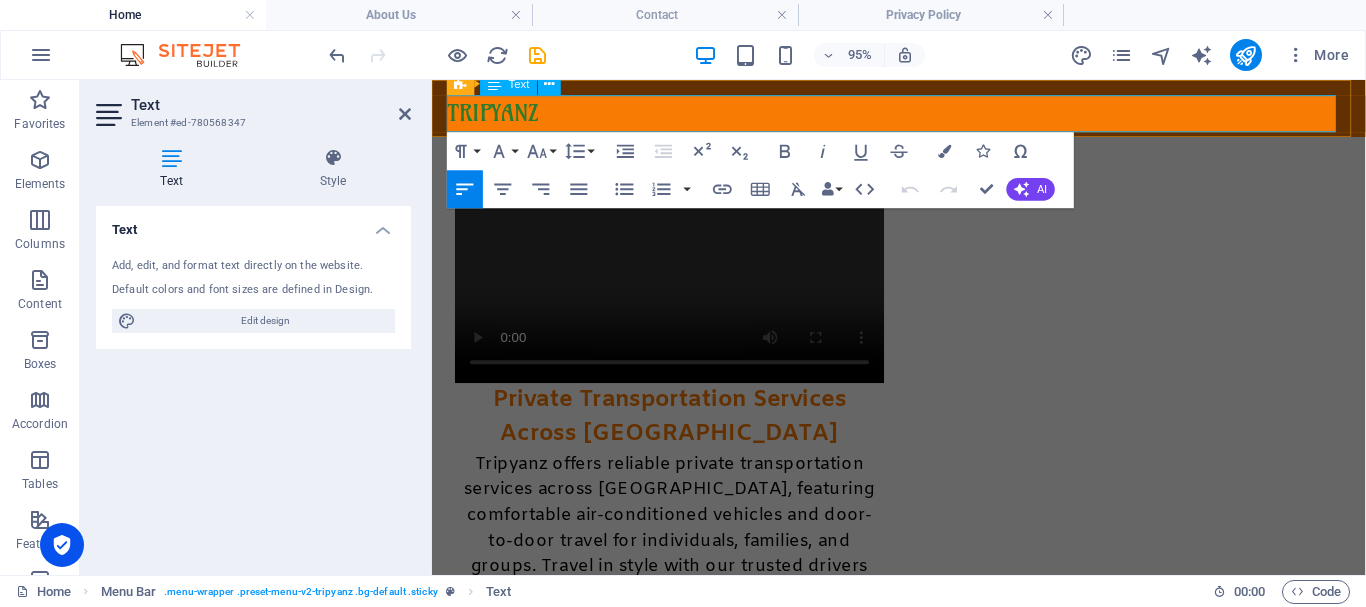 click on "TRIPYANZ" at bounding box center (496, 114) 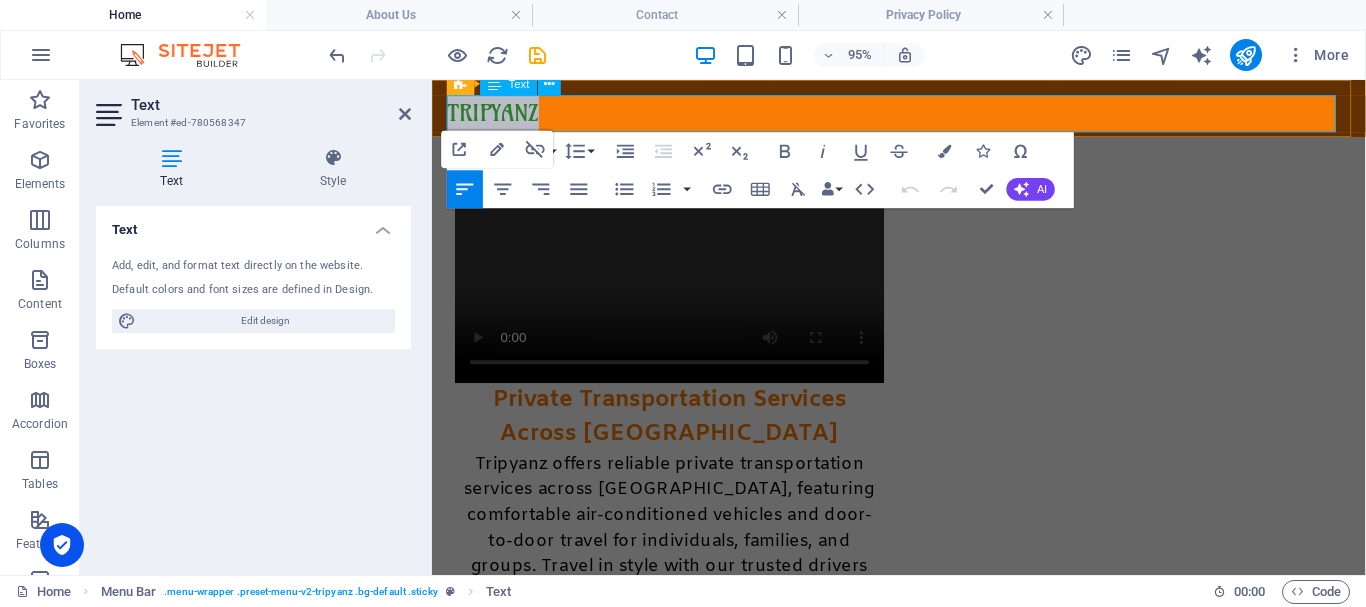 click on "TRIPYANZ" at bounding box center (496, 114) 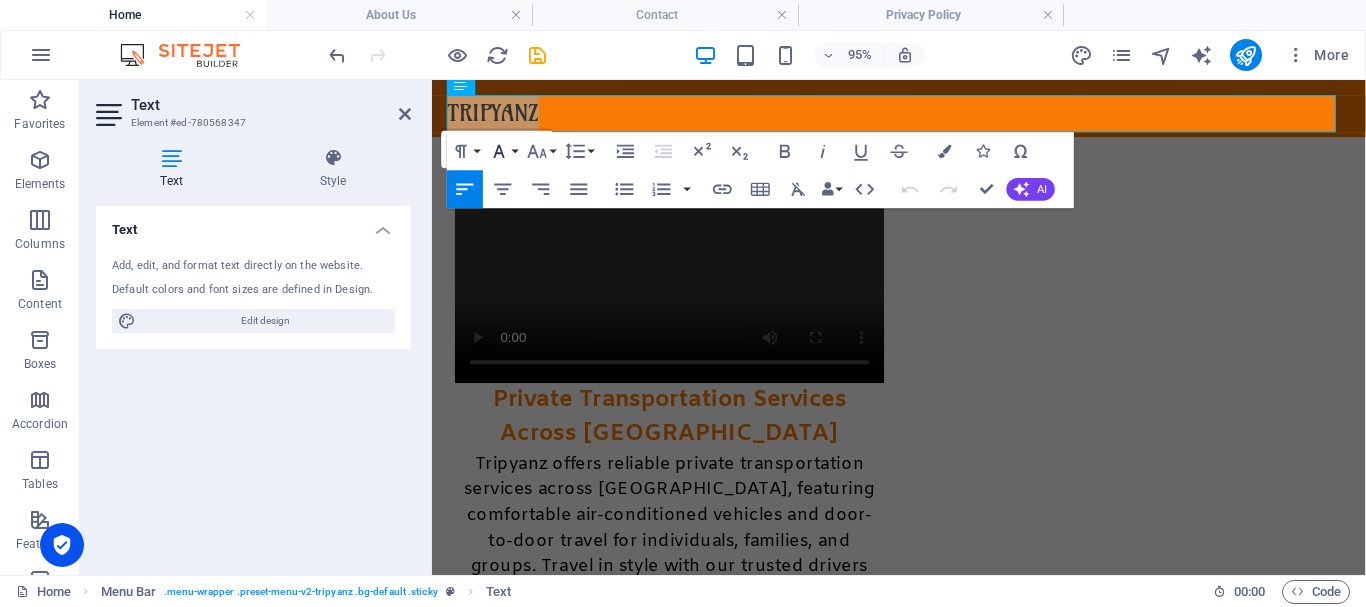 click on "Font Family" at bounding box center [503, 151] 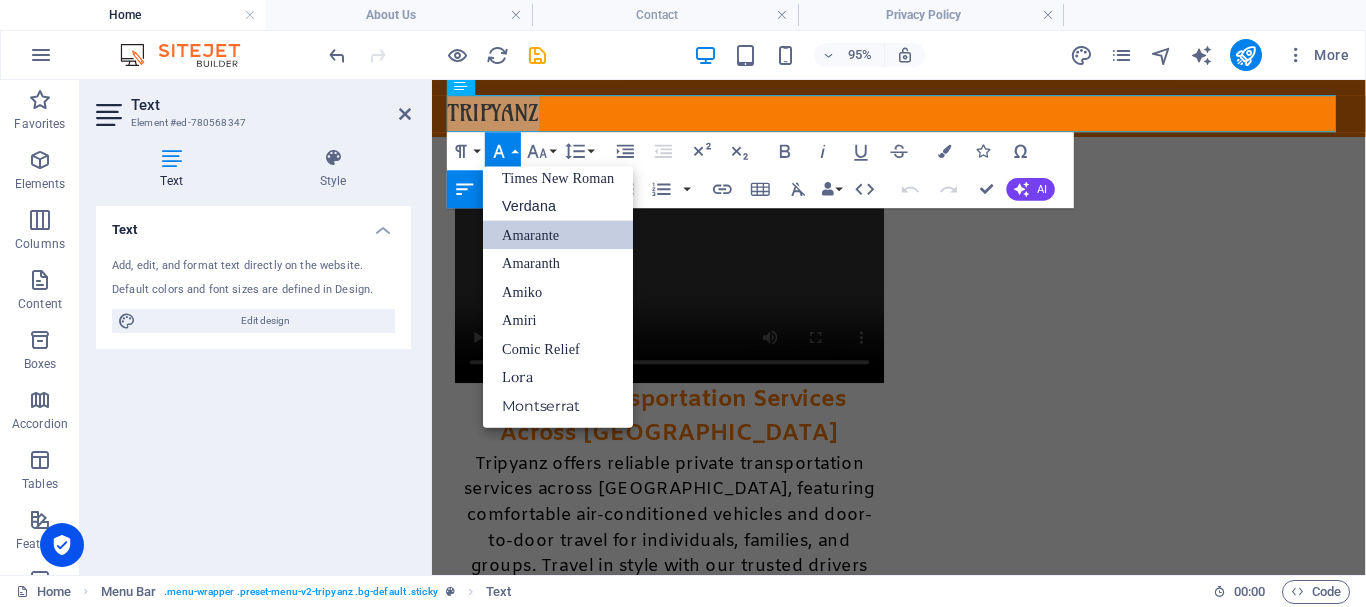 scroll, scrollTop: 131, scrollLeft: 0, axis: vertical 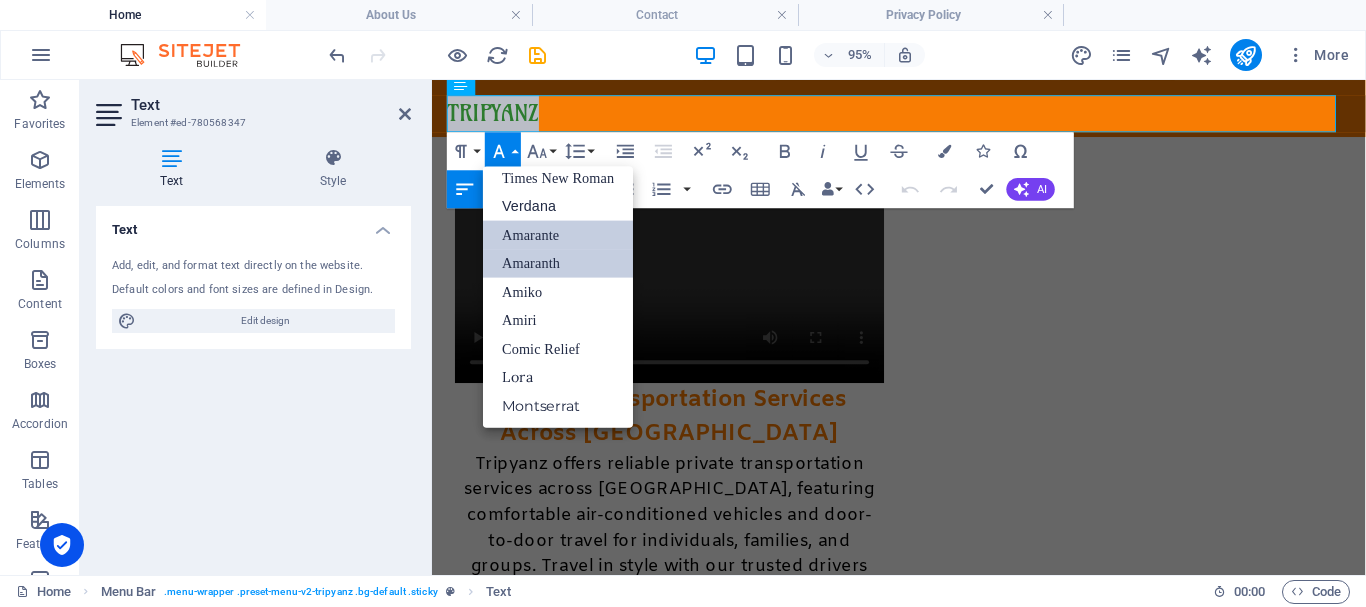 click on "Amaranth" at bounding box center [558, 263] 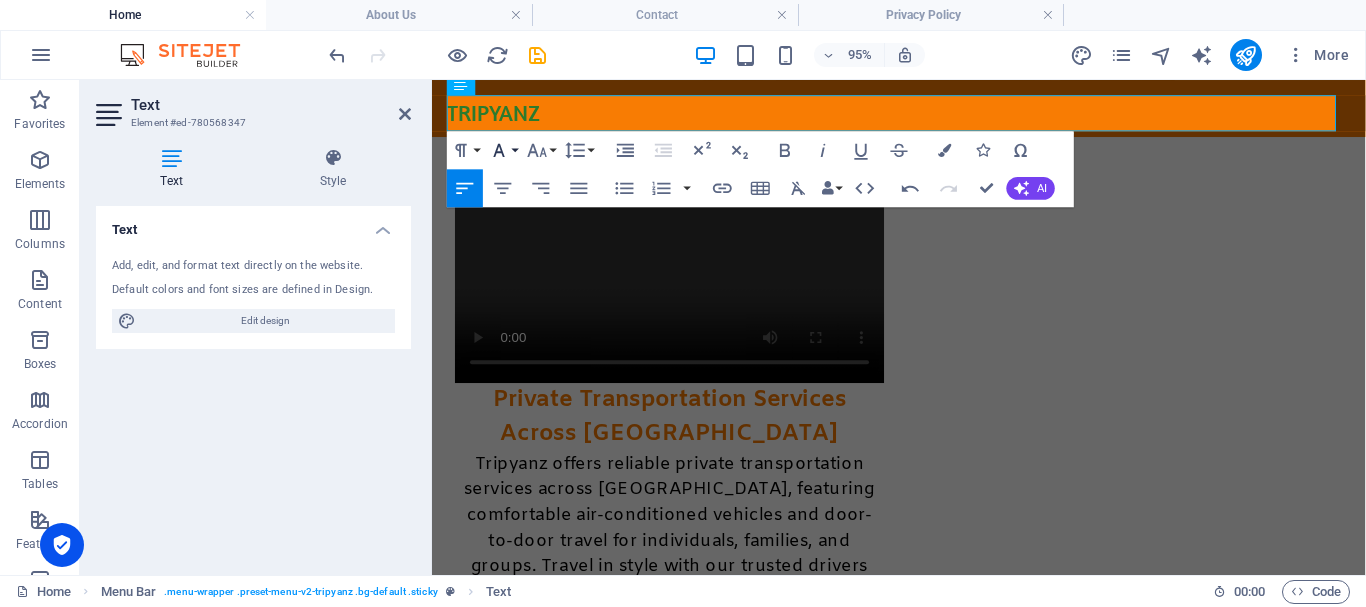 click on "Font Family" at bounding box center [503, 150] 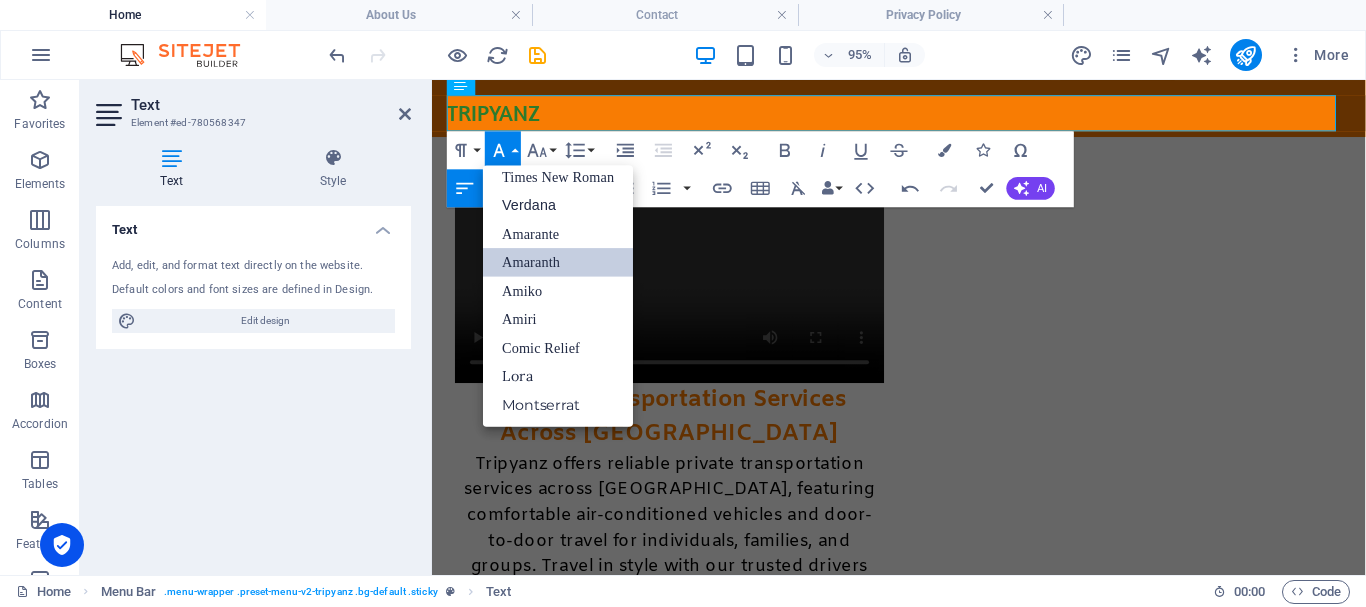 scroll, scrollTop: 131, scrollLeft: 0, axis: vertical 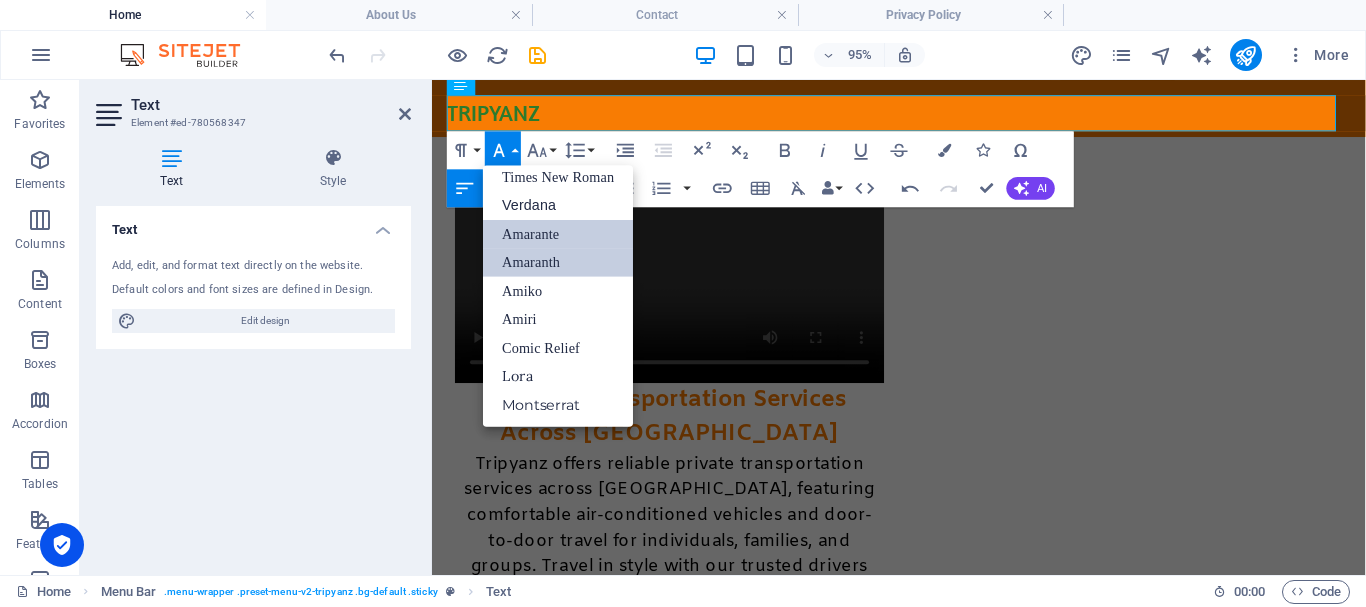 click on "Amarante" at bounding box center [558, 234] 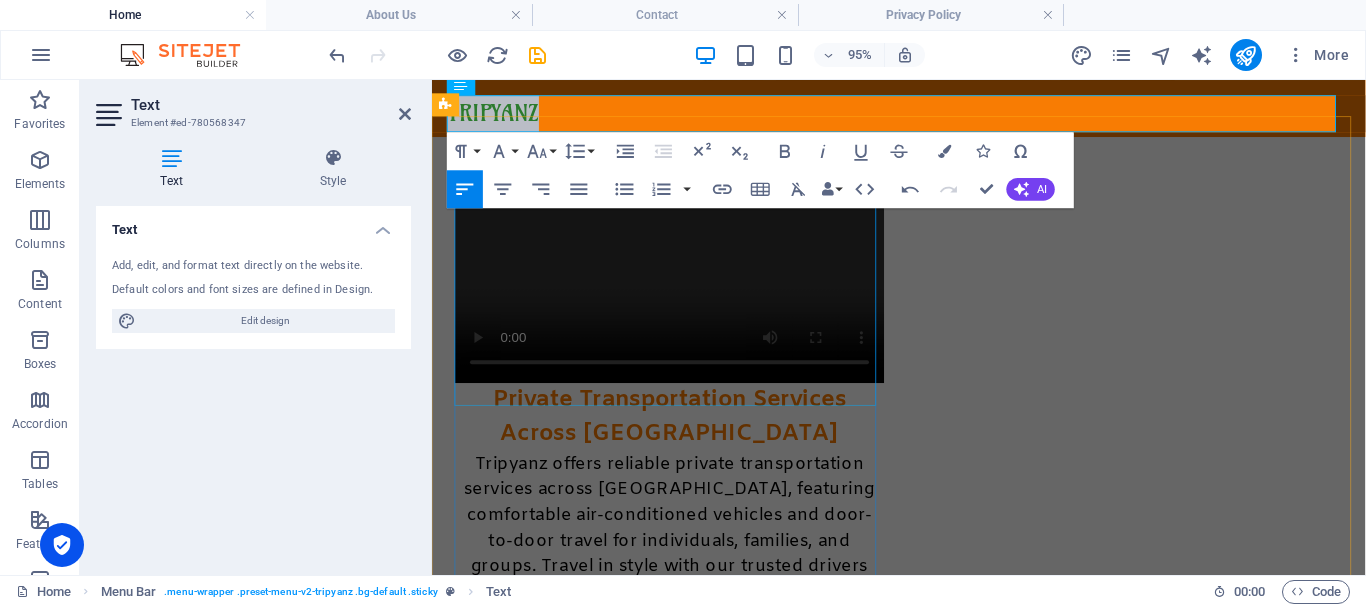 click on "Private Transportation Services Across Egypt.  Tripyanz offers reliable private transportation services across Egypt, featuring comfortable air-conditioned vehicles and door-to-door travel for individuals, families, and groups. Travel in style with our trusted drivers and seamless journeys." at bounding box center [682, 286] 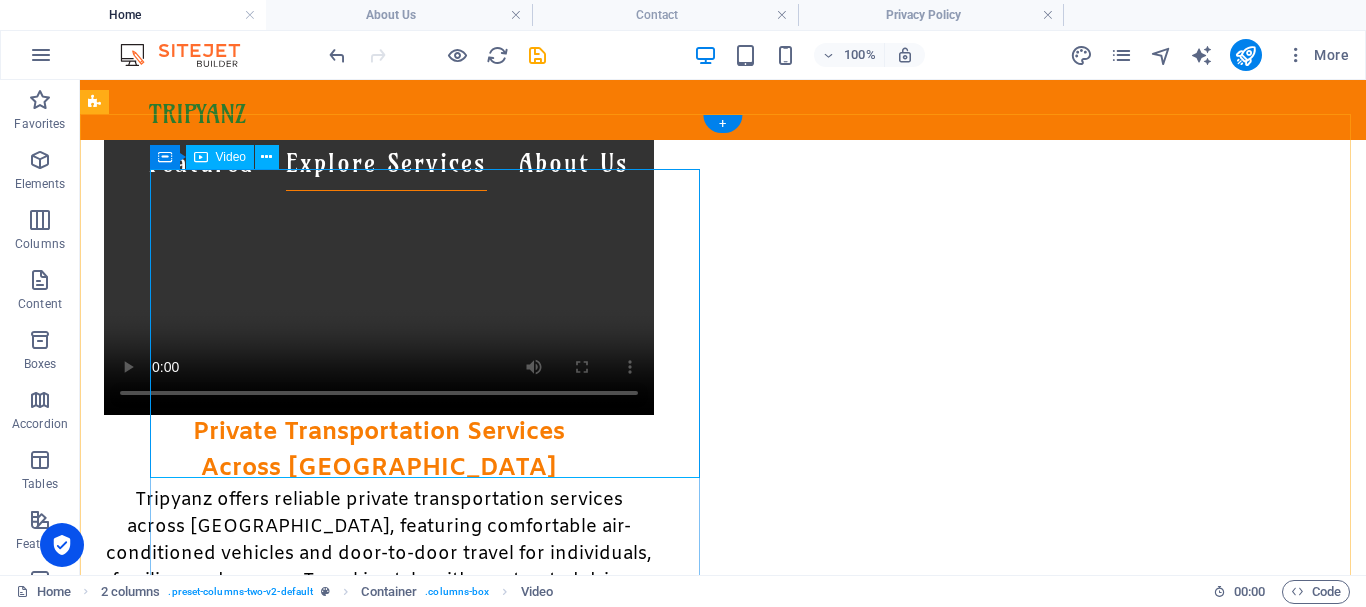 scroll, scrollTop: 1058, scrollLeft: 0, axis: vertical 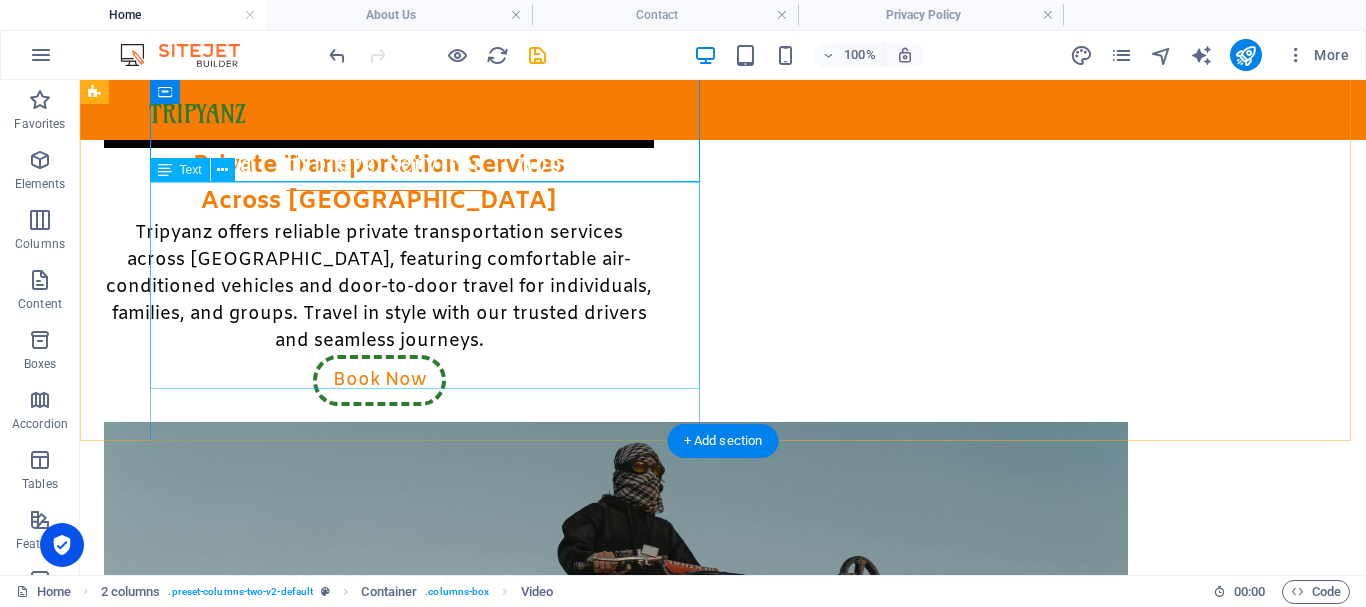 click on "Private Transportation Services  Across Egypt Tripyanz offers reliable private transportation services across Egypt, featuring comfortable air-conditioned vehicles and door-to-door travel for individuals, families, and groups. Travel in style with our trusted drivers and seamless journeys." at bounding box center (379, 251) 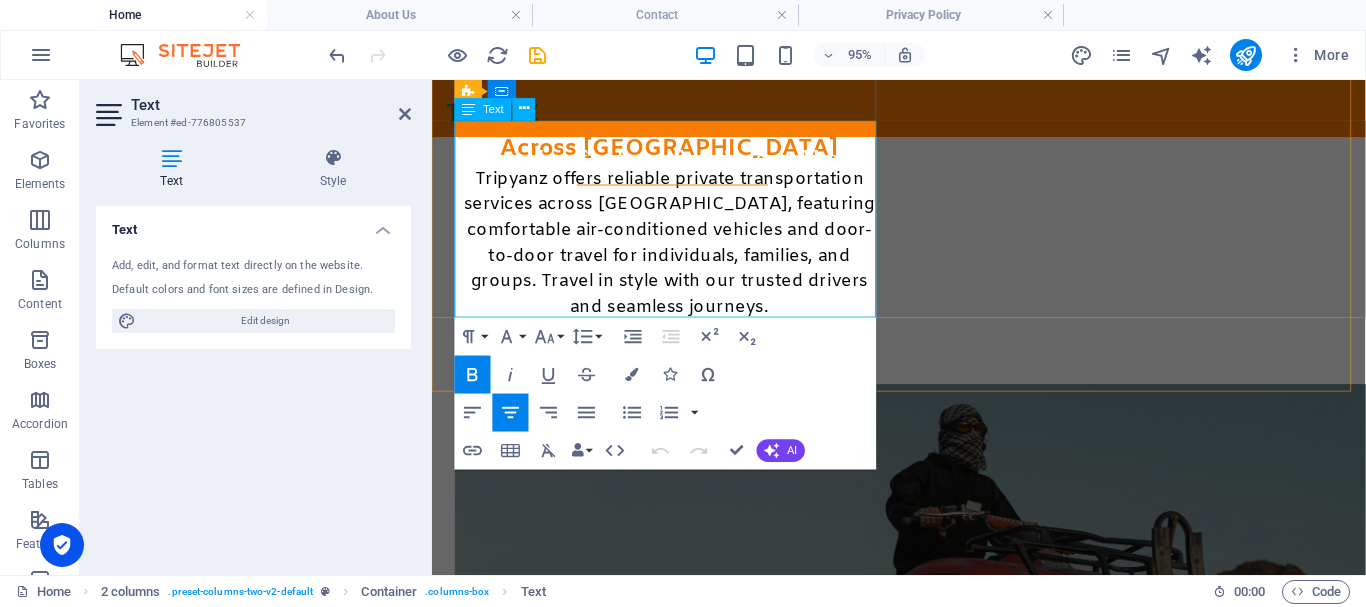 click on "Tripyanz offers reliable private transportation services across [GEOGRAPHIC_DATA], featuring comfortable air-conditioned vehicles and door-to-door travel for individuals, families, and groups. Travel in style with our trusted drivers and seamless journeys." at bounding box center (681, 251) 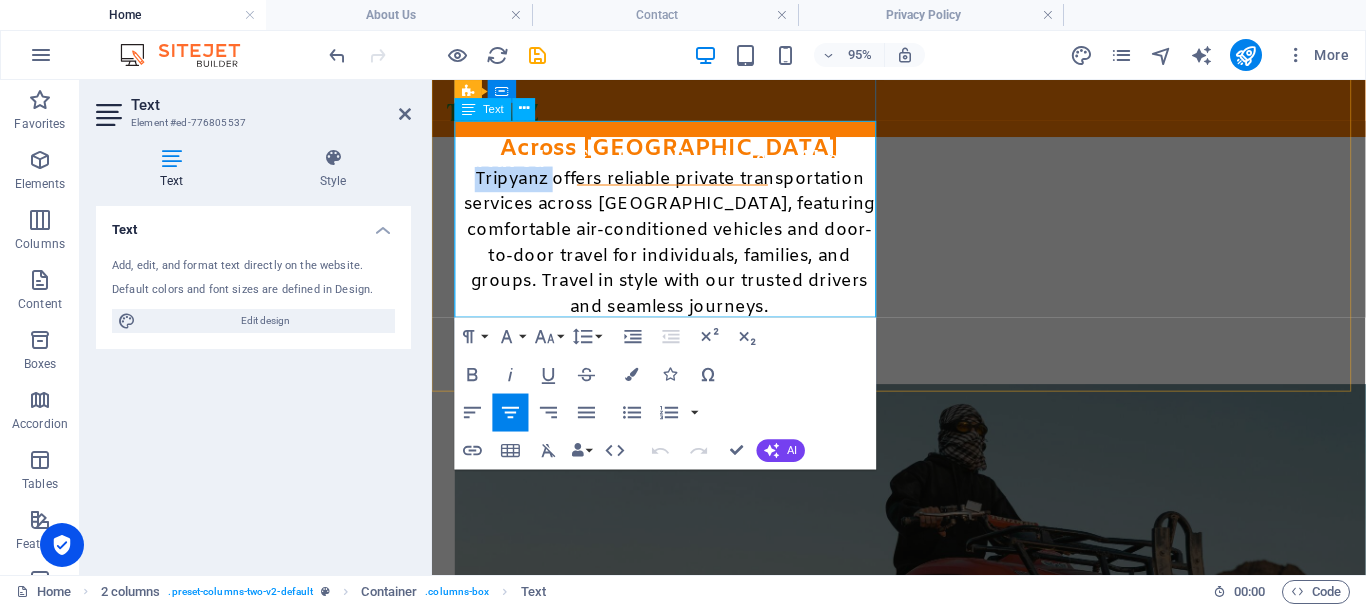 click on "Tripyanz offers reliable private transportation services across [GEOGRAPHIC_DATA], featuring comfortable air-conditioned vehicles and door-to-door travel for individuals, families, and groups. Travel in style with our trusted drivers and seamless journeys." at bounding box center (681, 251) 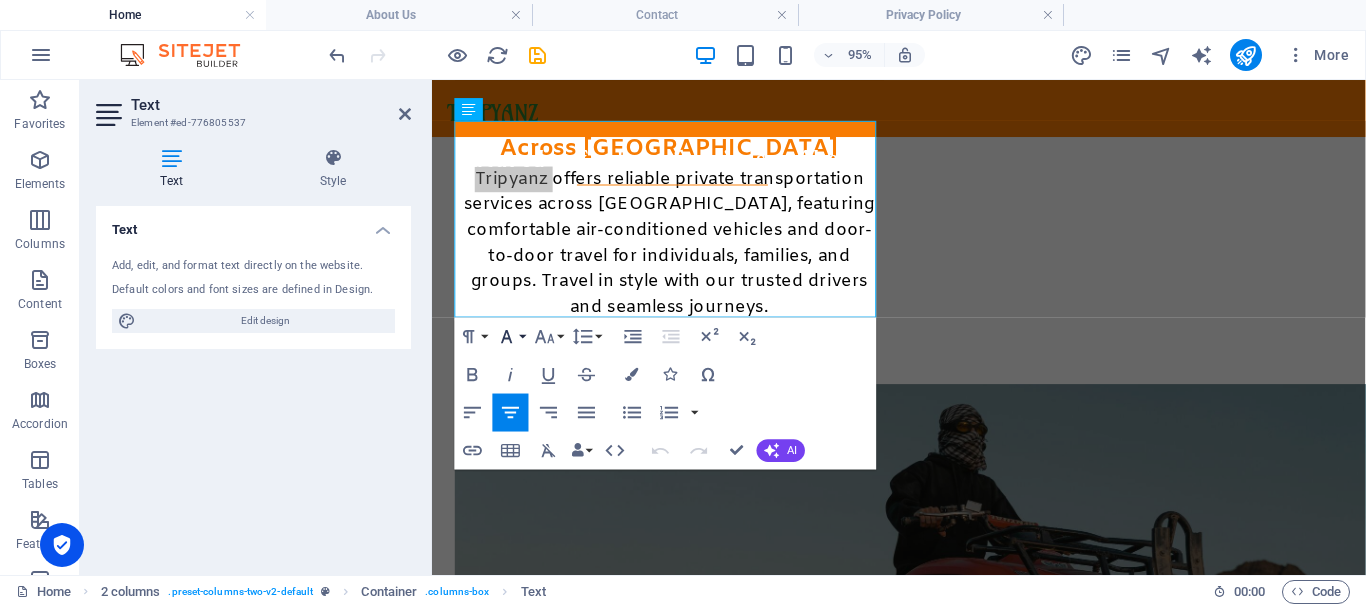 click on "Font Family" at bounding box center (511, 336) 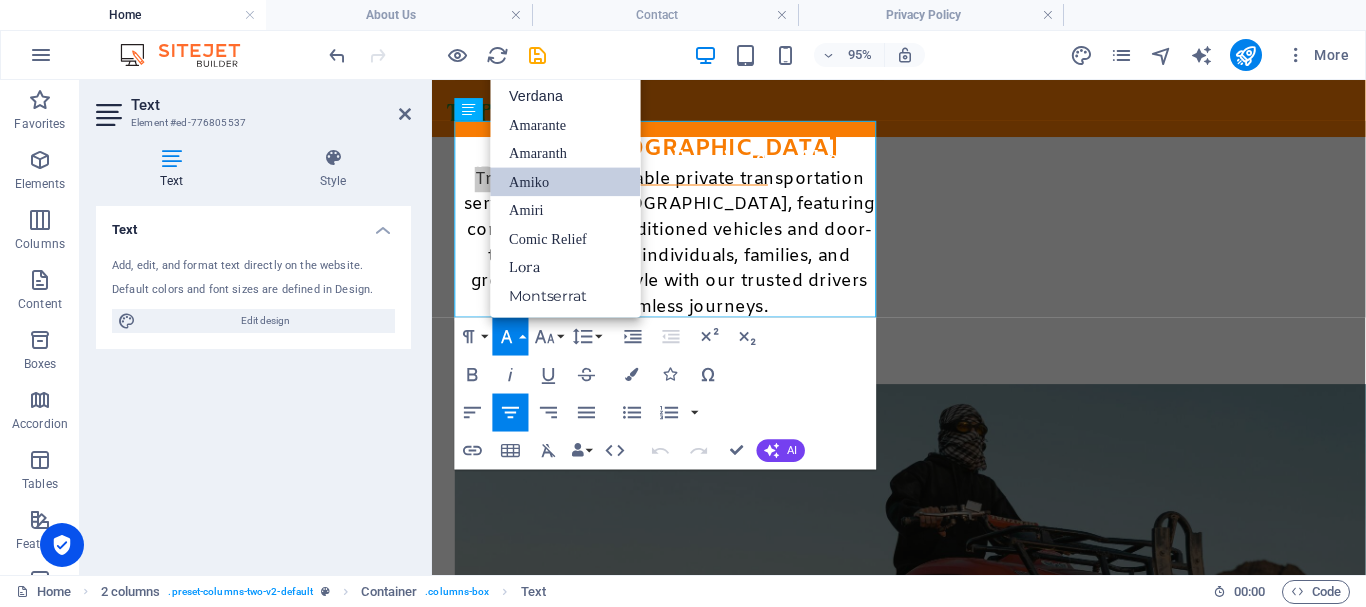 scroll, scrollTop: 131, scrollLeft: 0, axis: vertical 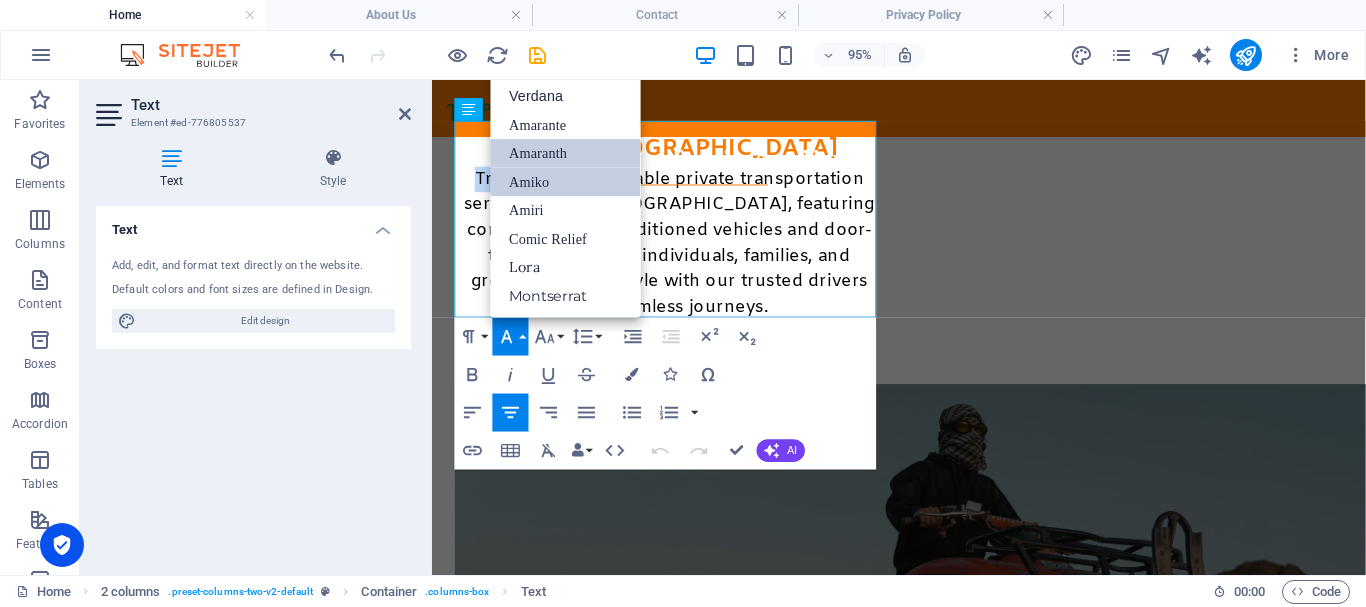 click on "Amaranth" at bounding box center [566, 153] 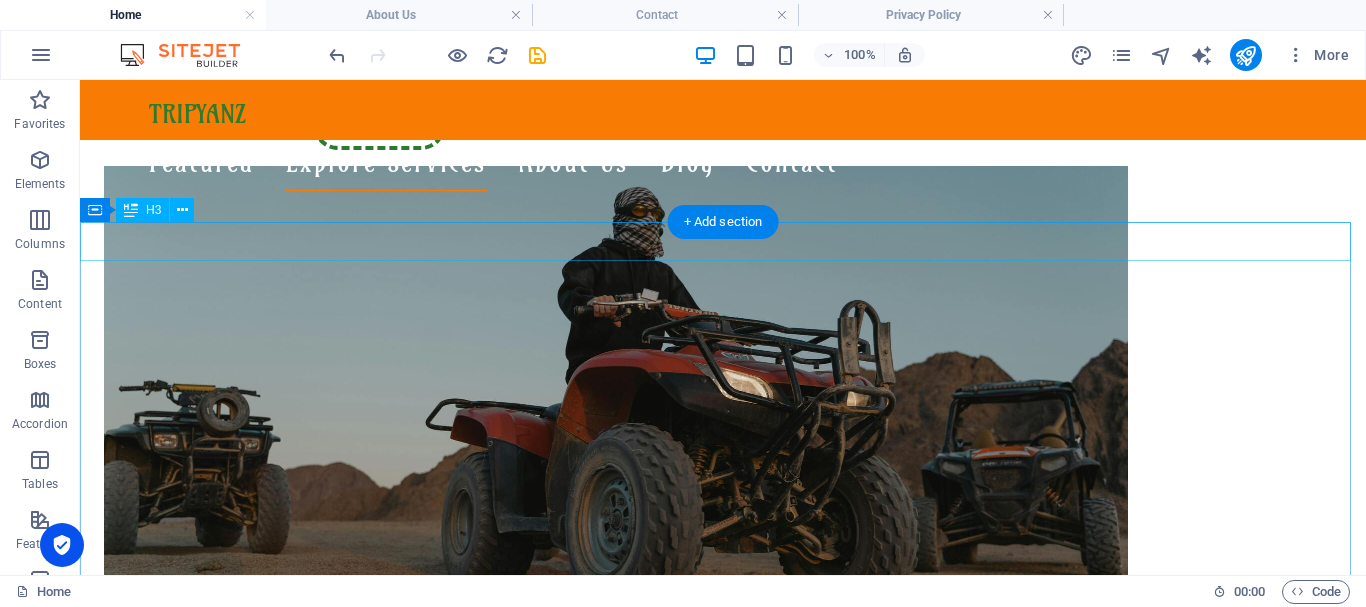 scroll, scrollTop: 1217, scrollLeft: 0, axis: vertical 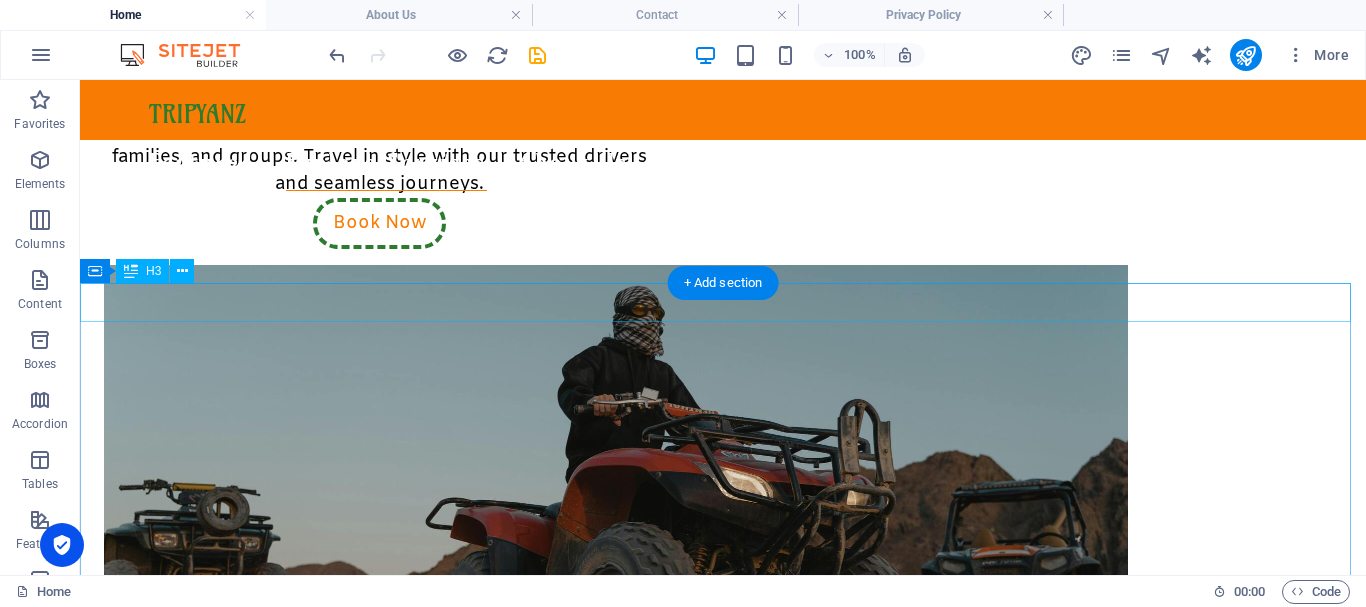 click on "✍️ From The Tripyanz Blog" at bounding box center [723, 1120] 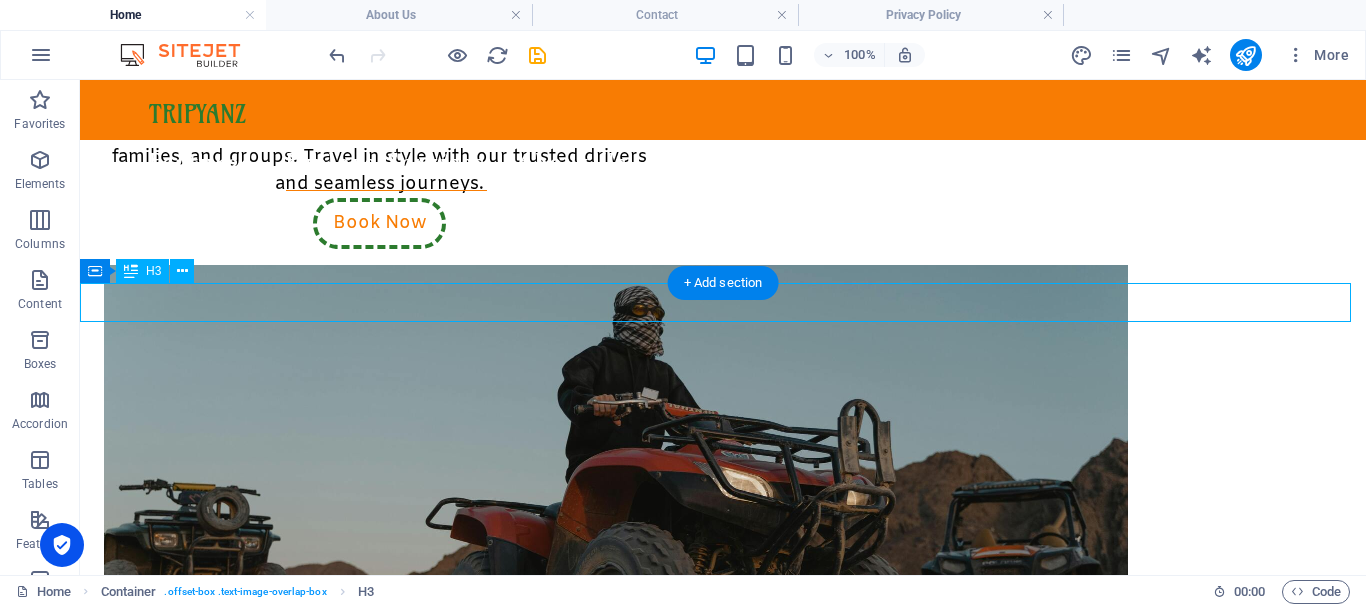 click on "✍️ From The Tripyanz Blog" at bounding box center (723, 1120) 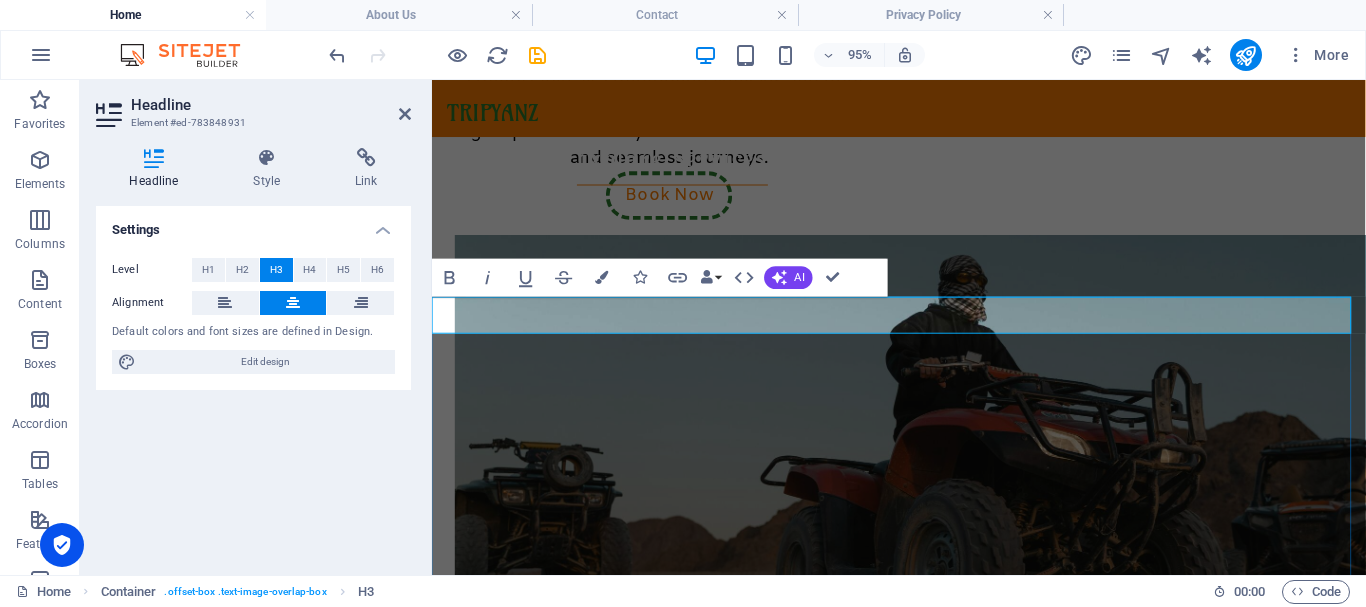 scroll, scrollTop: 1158, scrollLeft: 0, axis: vertical 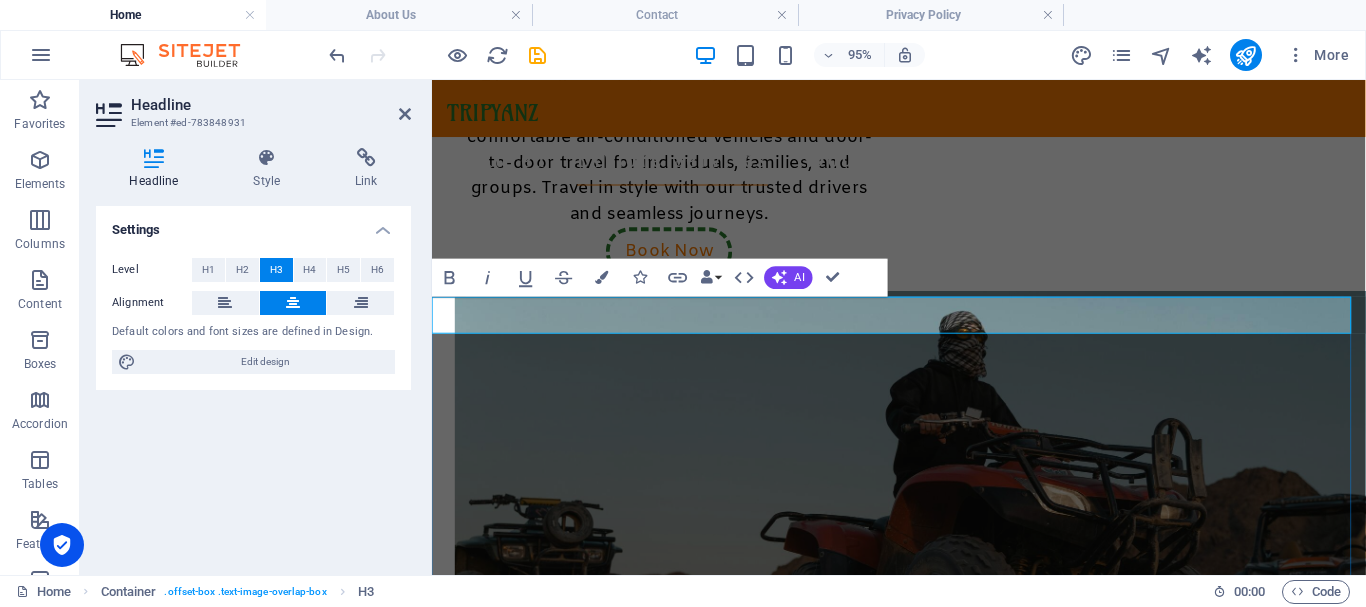 click on "✍️ From The Tripyanz Blog" at bounding box center (924, 1183) 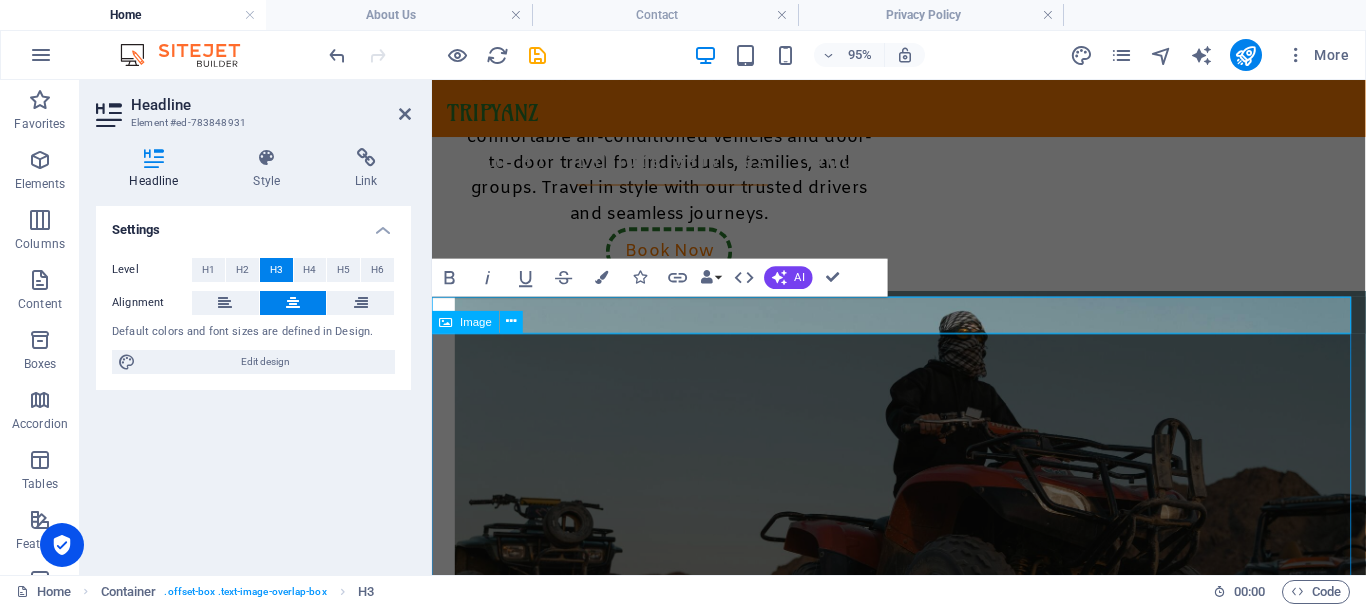 click at bounding box center [923, 1353] 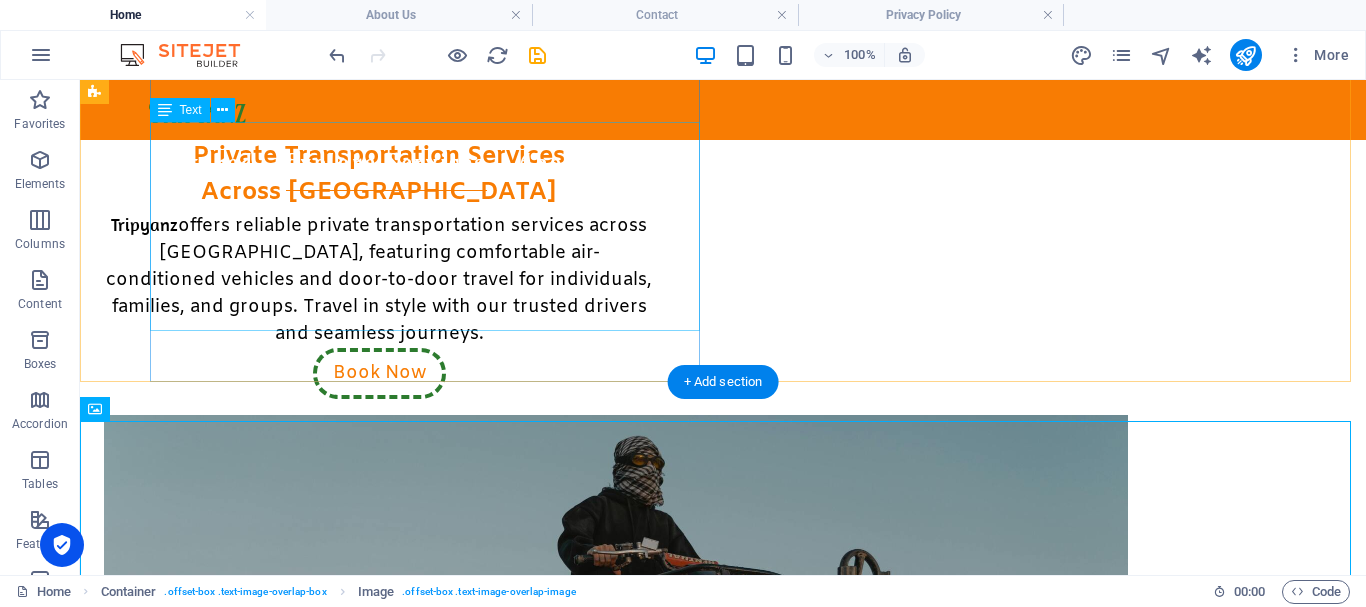 scroll, scrollTop: 1017, scrollLeft: 0, axis: vertical 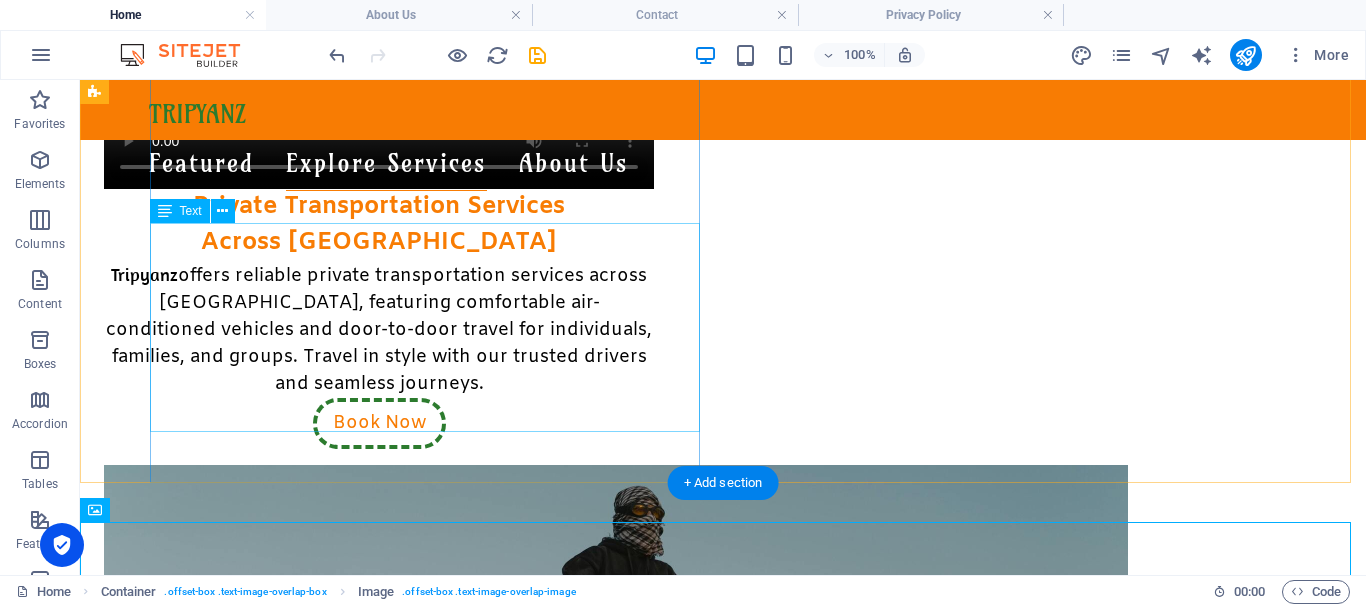 click on "Private Transportation Services  Across Egypt Tripyanz  offers reliable private transportation services across Egypt, featuring comfortable air-conditioned vehicles and door-to-door travel for individuals, families, and groups. Travel in style with our trusted drivers and seamless journeys." at bounding box center [379, 293] 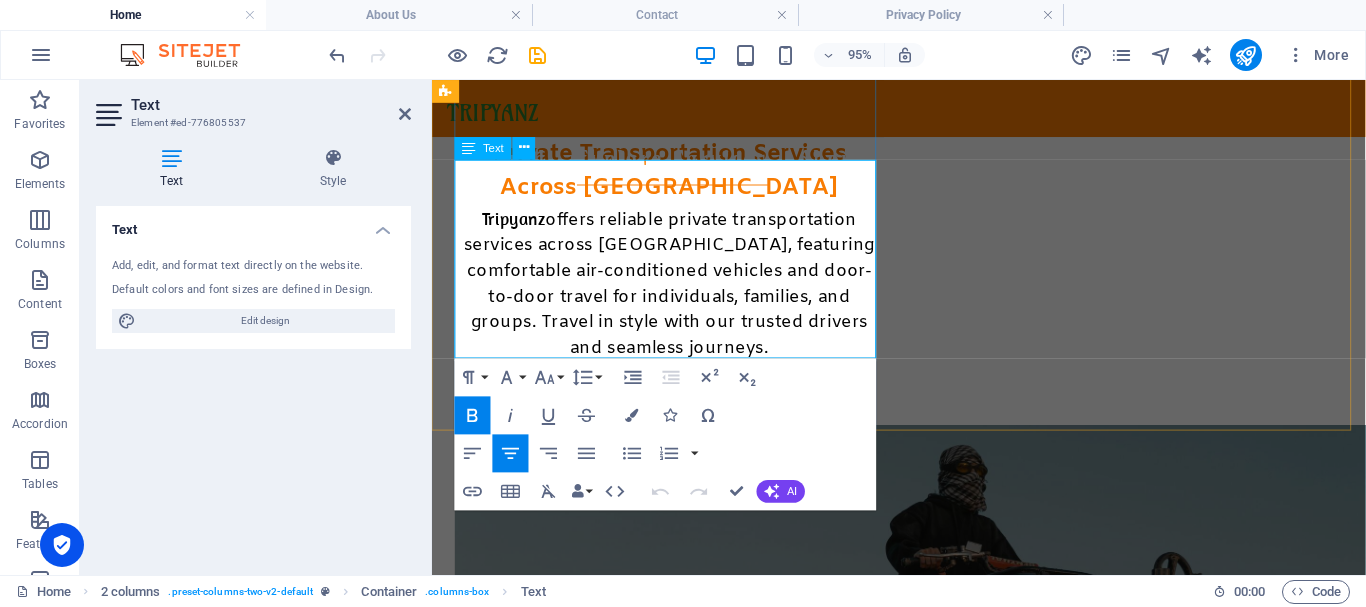 click on "Tripyanz" at bounding box center [517, 225] 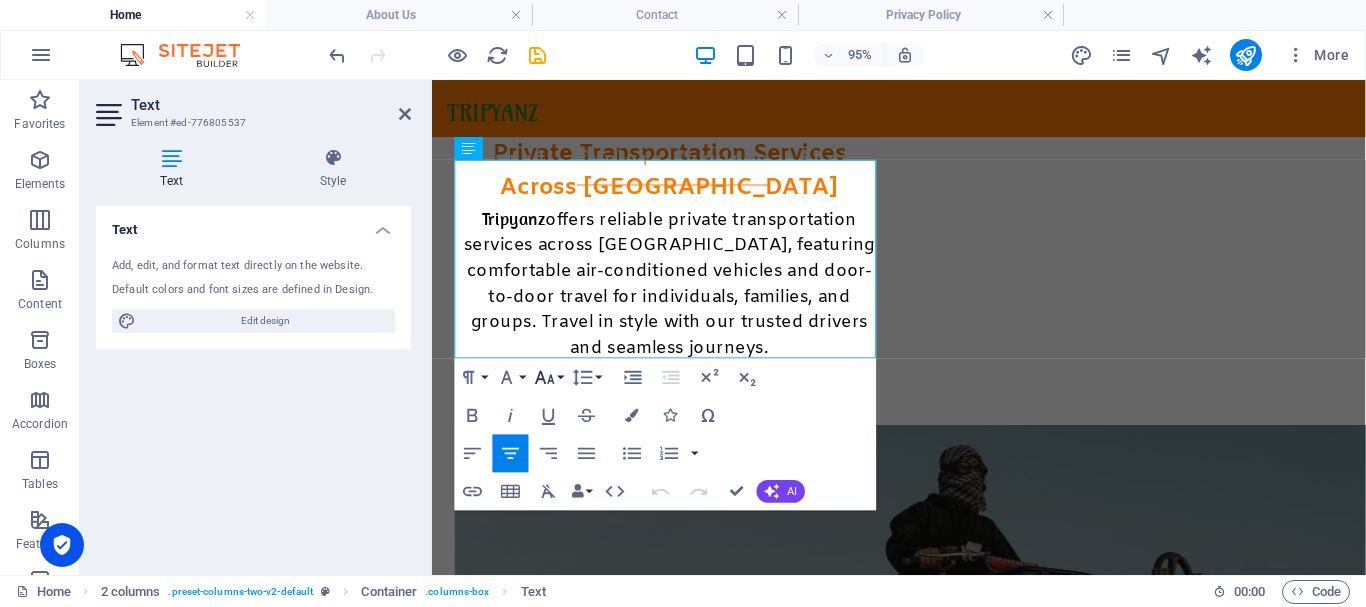 click on "Font Size" at bounding box center (549, 377) 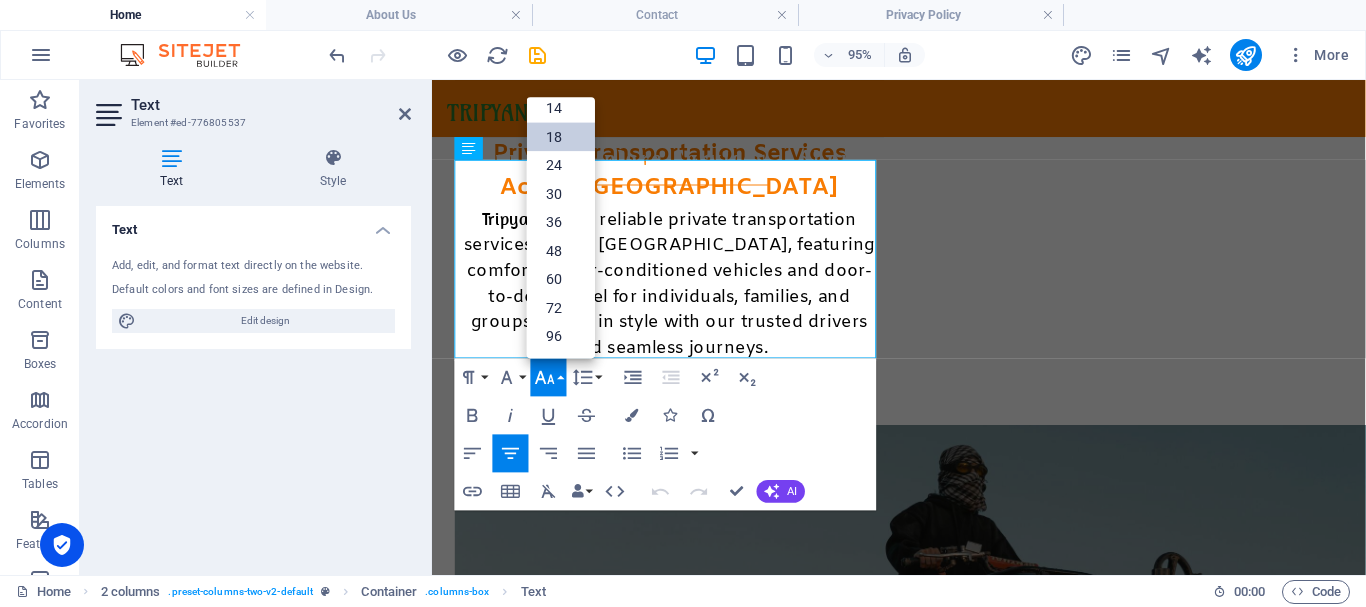 scroll, scrollTop: 161, scrollLeft: 0, axis: vertical 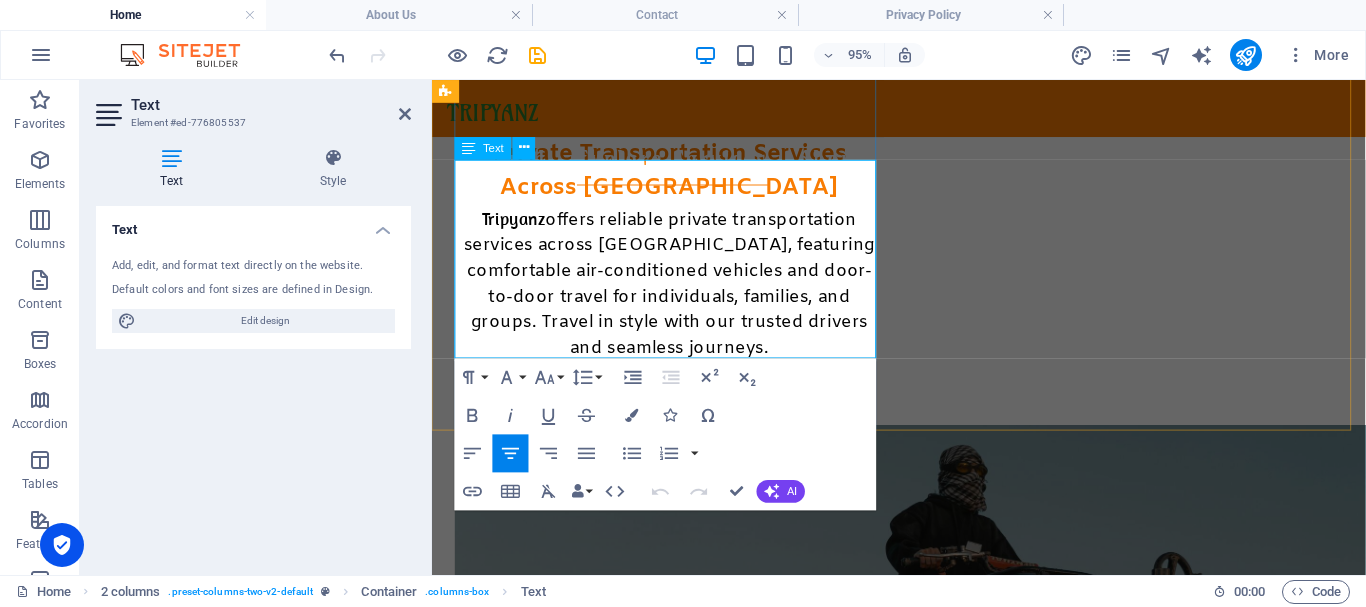 click on "Tripyanz" at bounding box center [517, 225] 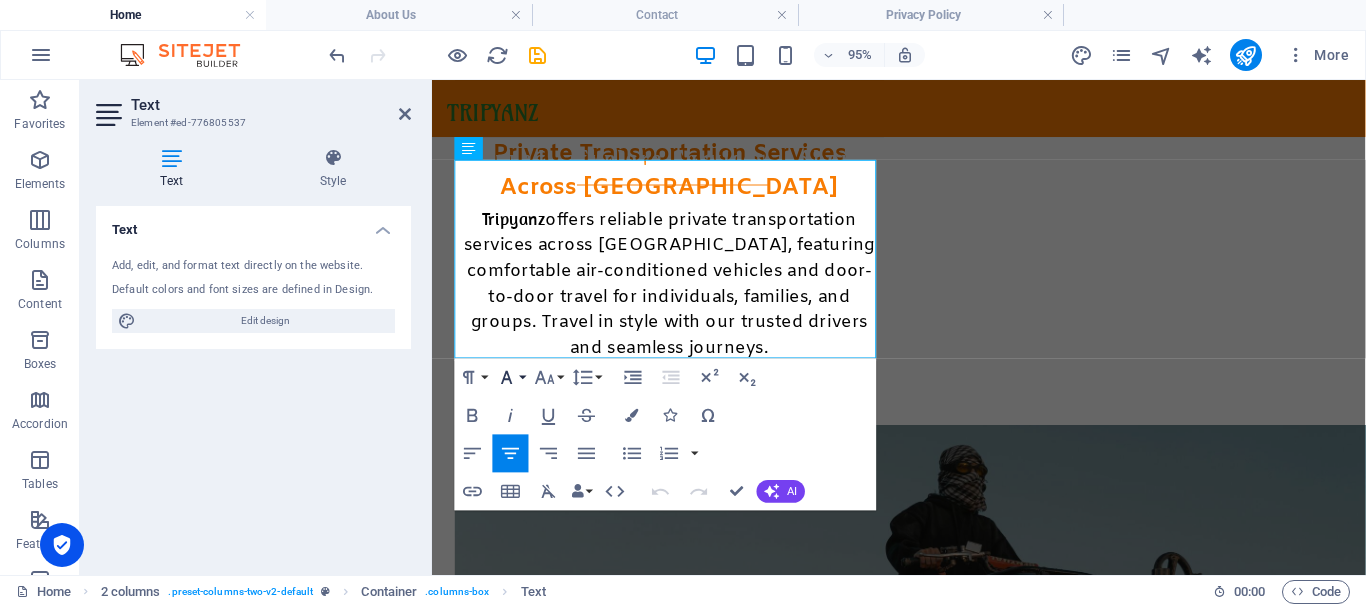 click on "Font Family" at bounding box center [511, 377] 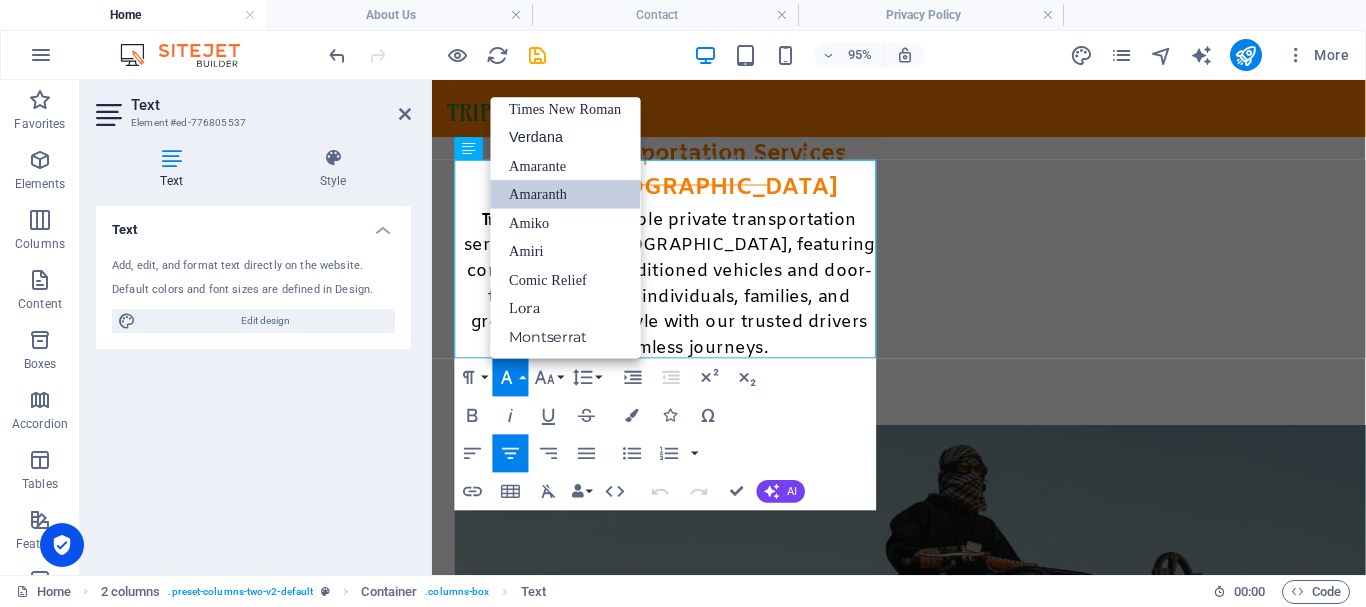 scroll, scrollTop: 131, scrollLeft: 0, axis: vertical 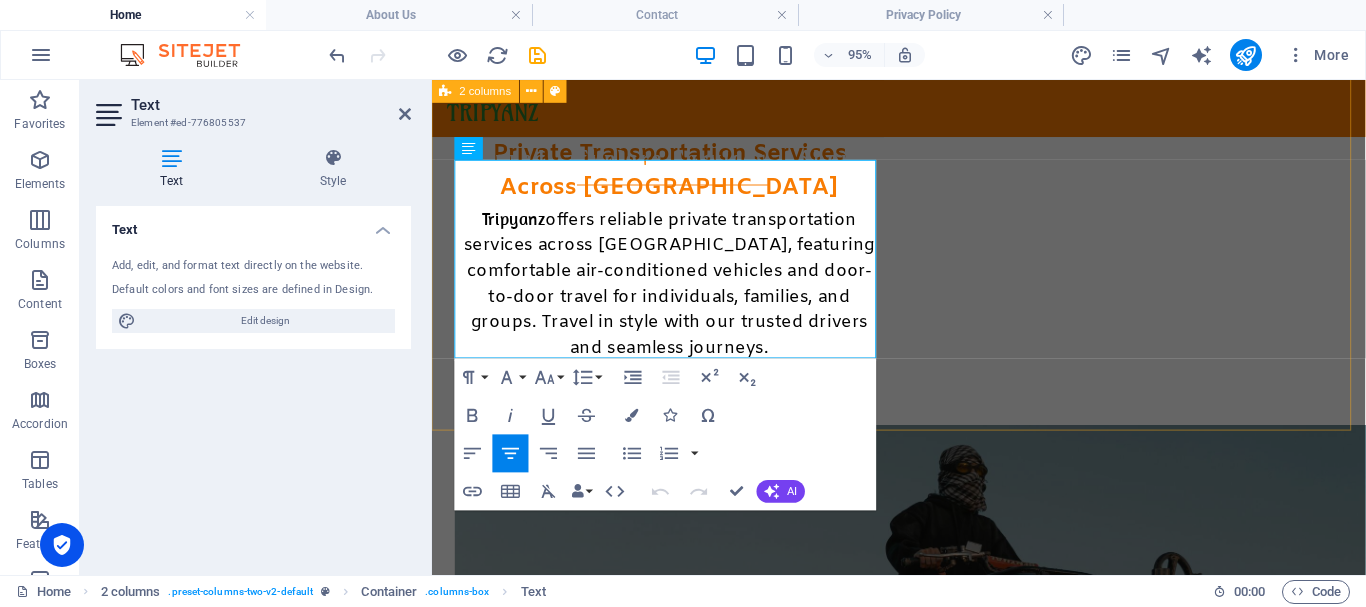 click on "Tripyanz Services  Private Transportation Services Across Egypt.  Tripyanz offers reliable private transportation services across Egypt, featuring comfortable air-conditioned vehicles and door-to-door travel for individuals, families, and groups. Travel in style with our trusted drivers and seamless journeys. Private Transportation Services  Across Egypt Tripyanz  offers reliable private transportation services across Egypt, featuring comfortable air-conditioned vehicles and door-to-door travel for individuals, families, and groups. Travel in style with our trusted drivers and seamless journeys. Book Now Egypt Adventures Launching Soon   Explore Egypt like never before with Tripyanz! From awe-inspiring pyramids and ancient temples to sun-soaked beaches. Our tours blend culture, history, and coastal adventure, boat trips, desert safaris, and local experiences crafted for every traveler. Be Updated" at bounding box center (923, 582) 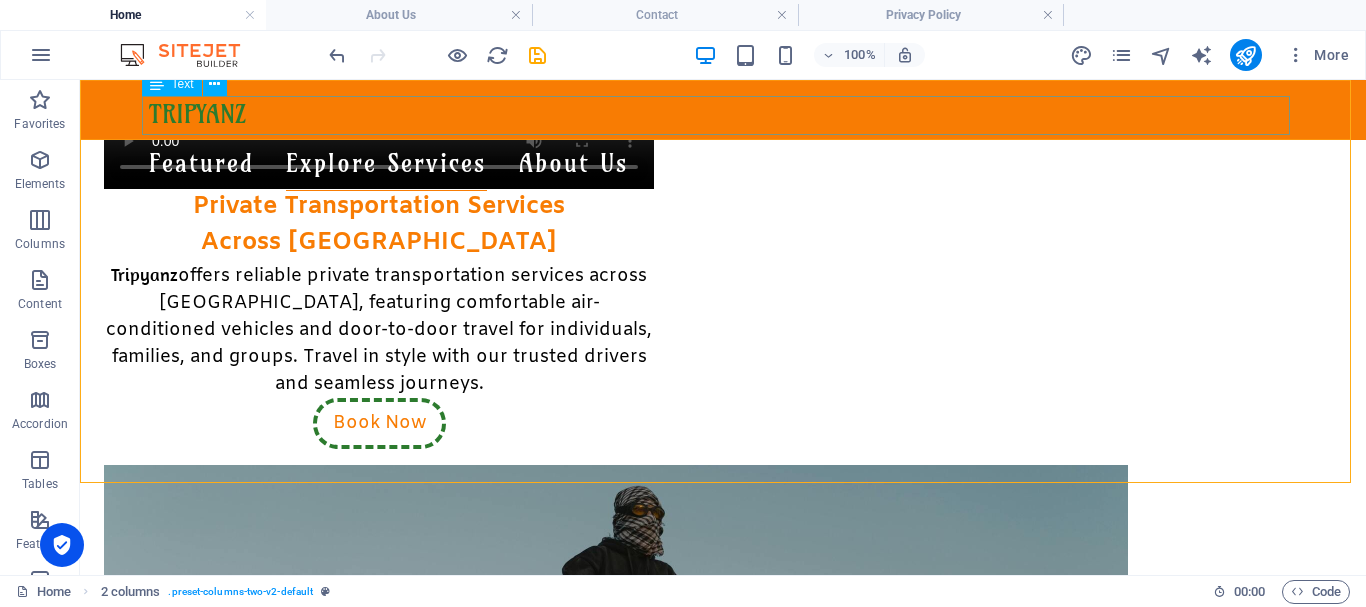 click on "TRIPYANZ" at bounding box center (723, 115) 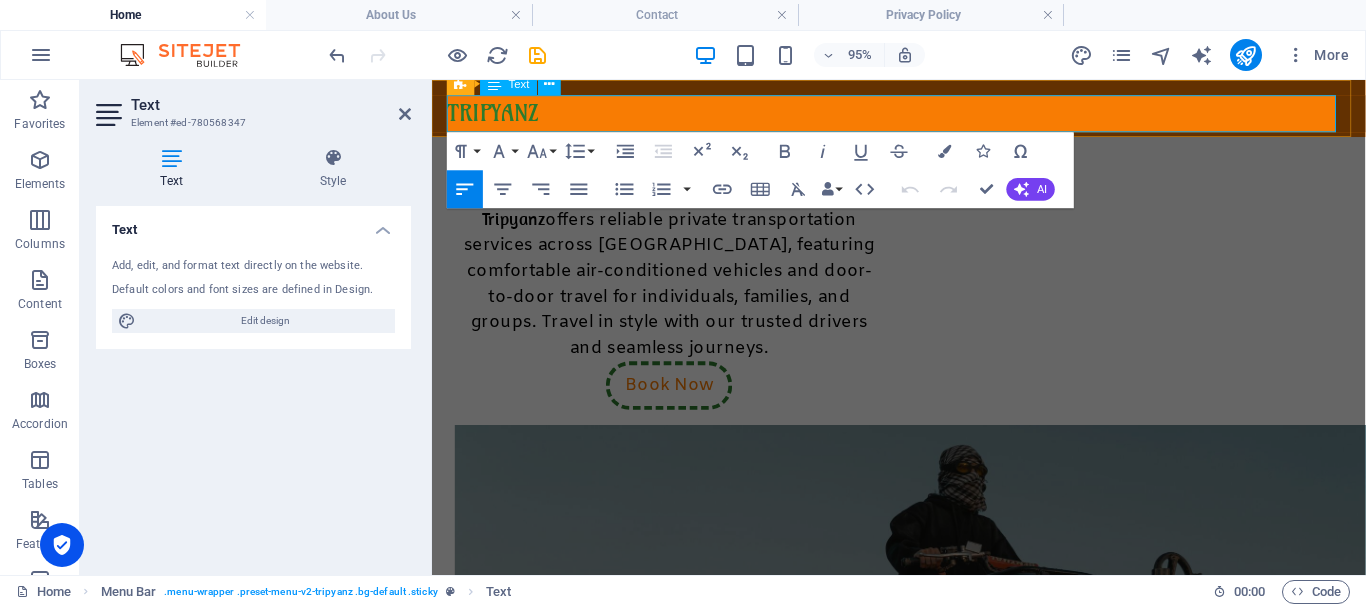click on "TRIPYANZ" at bounding box center (496, 114) 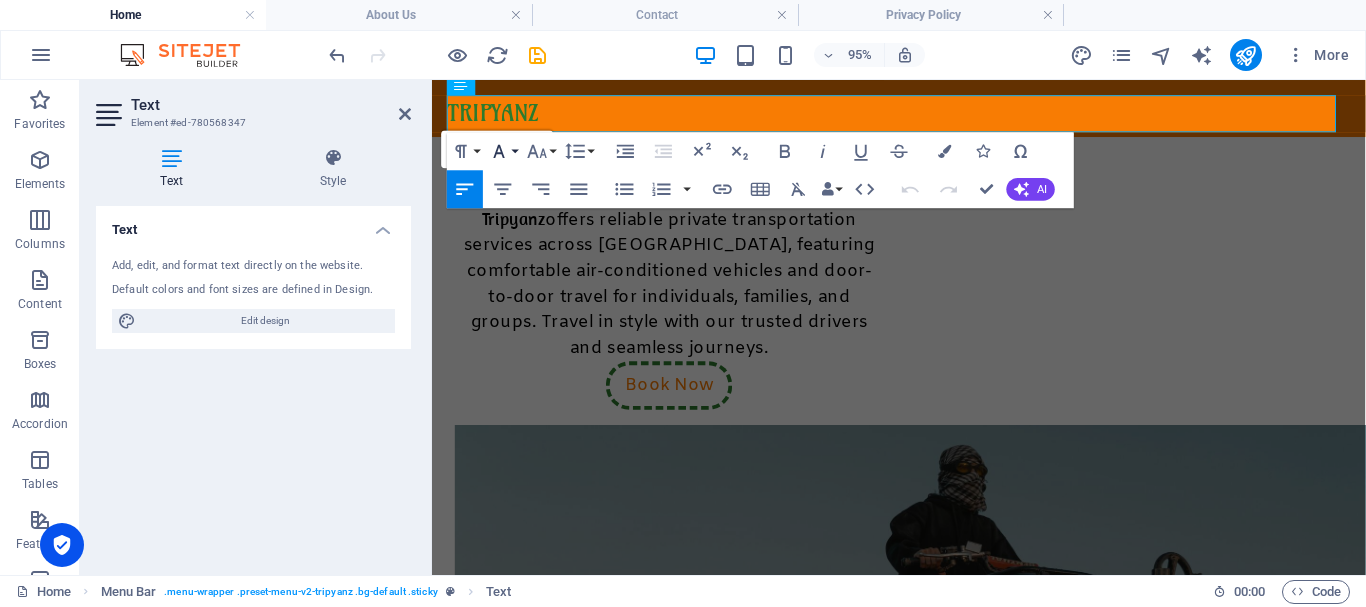 click on "Font Family" at bounding box center [503, 151] 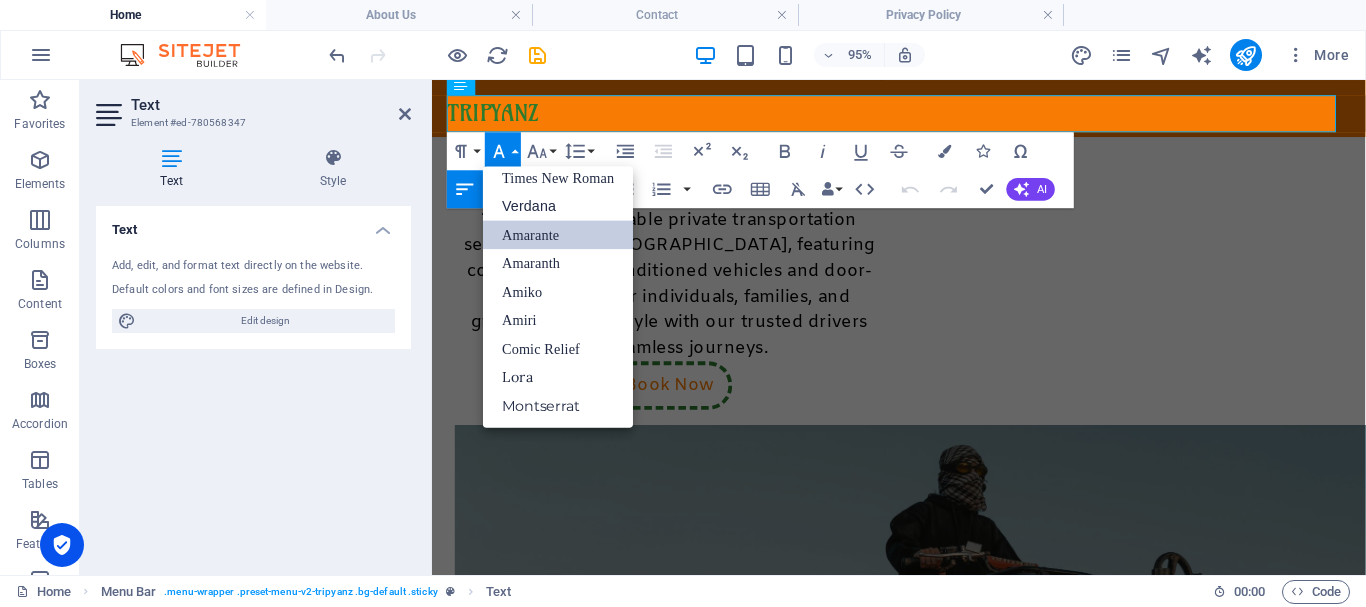 scroll, scrollTop: 131, scrollLeft: 0, axis: vertical 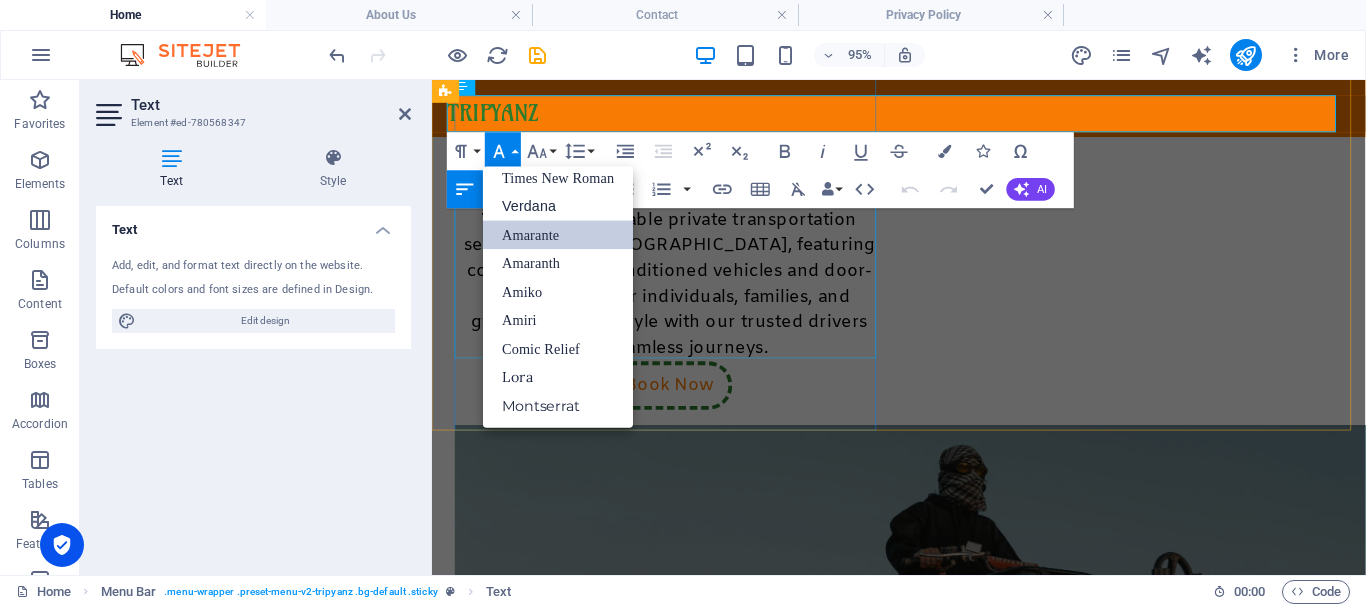 drag, startPoint x: 714, startPoint y: 281, endPoint x: 1040, endPoint y: 269, distance: 326.2208 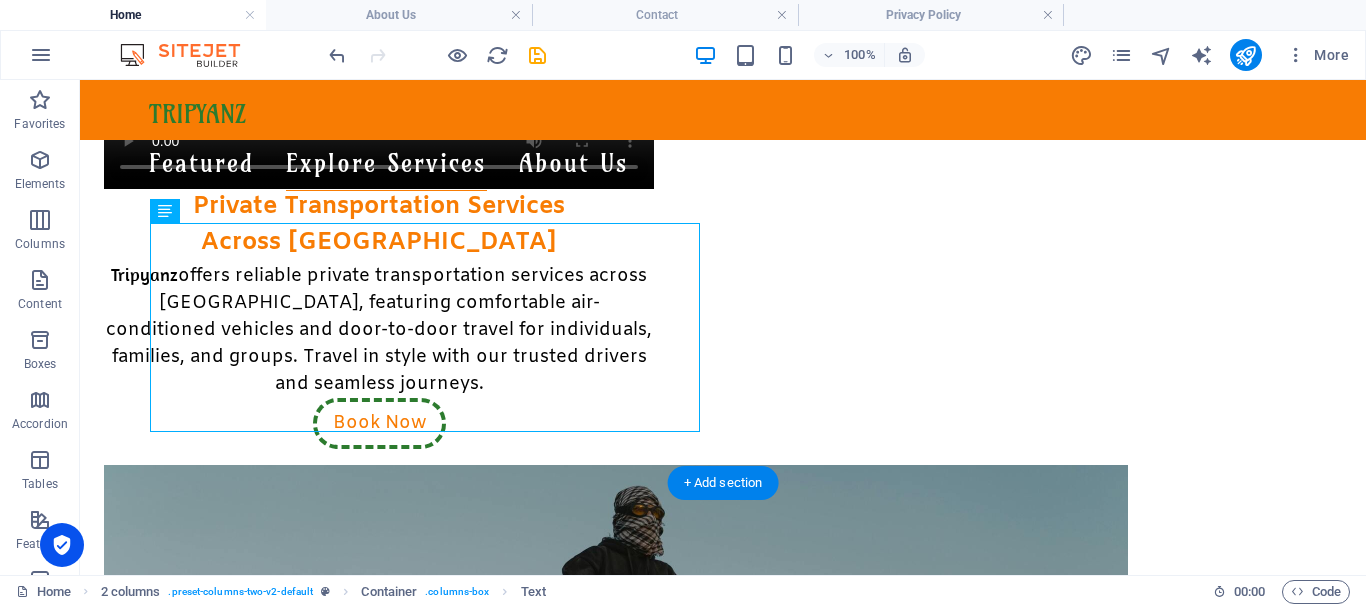 click on "Private Transportation Services  Across Egypt Tripyanz  offers reliable private transportation services across Egypt, featuring comfortable air-conditioned vehicles and door-to-door travel for individuals, families, and groups. Travel in style with our trusted drivers and seamless journeys." at bounding box center [379, 293] 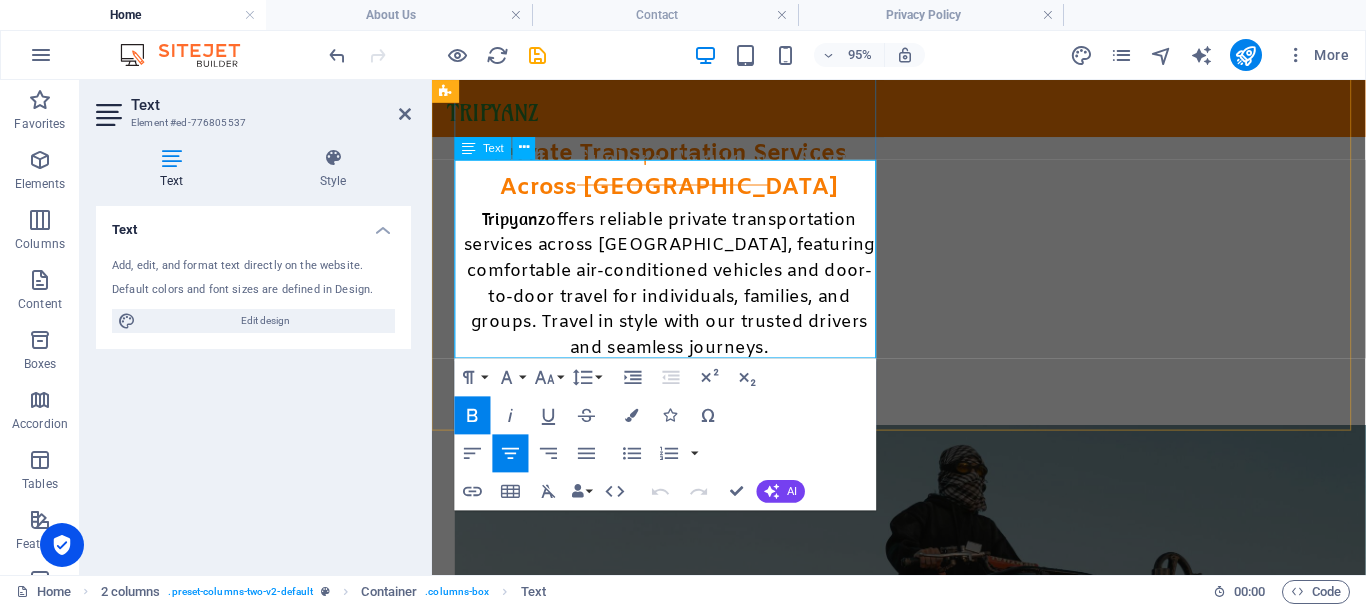 click on "Tripyanz" at bounding box center (517, 225) 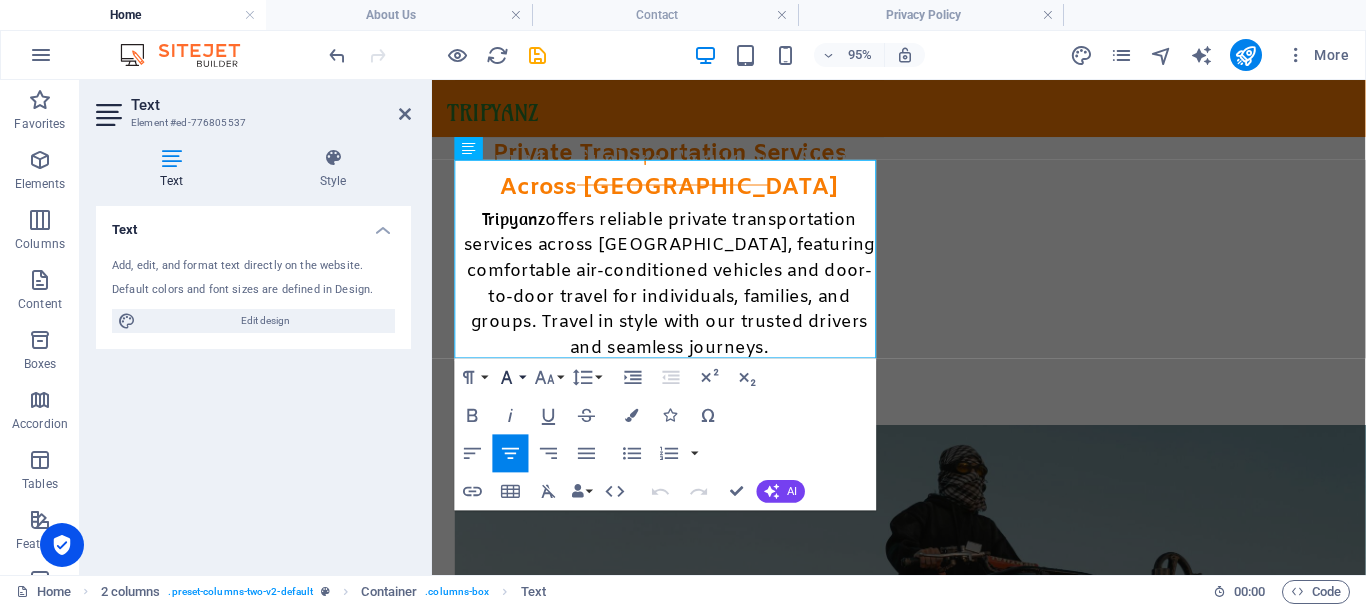 click on "Font Family" at bounding box center [511, 377] 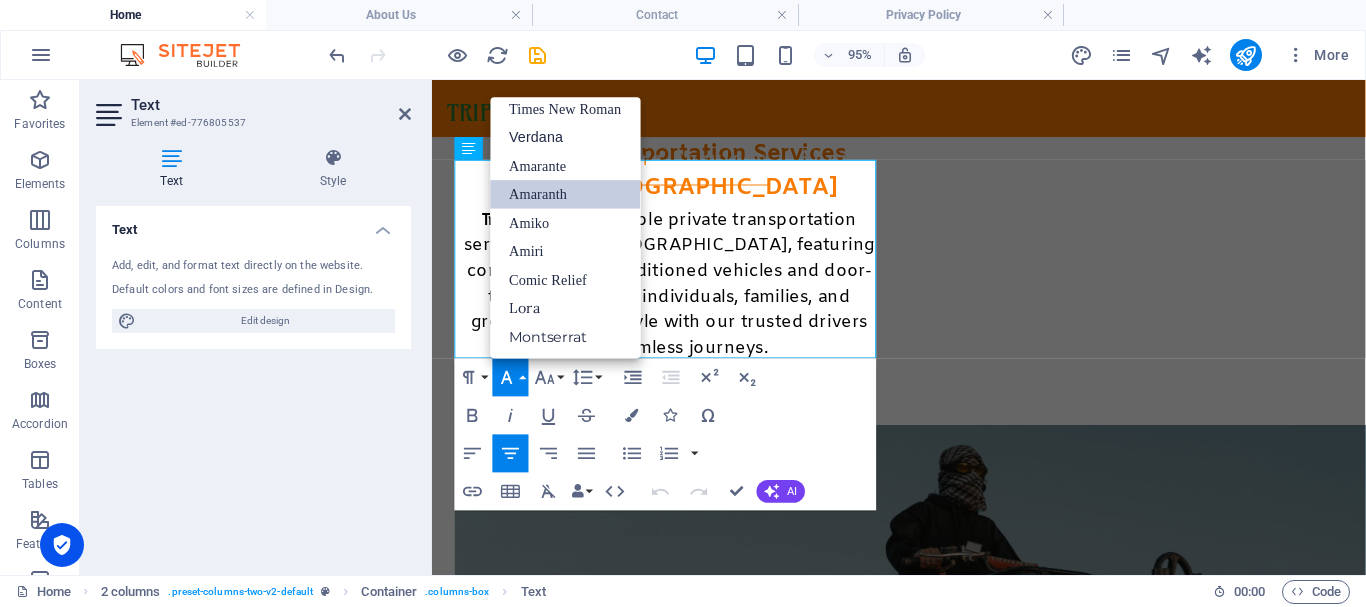 scroll, scrollTop: 131, scrollLeft: 0, axis: vertical 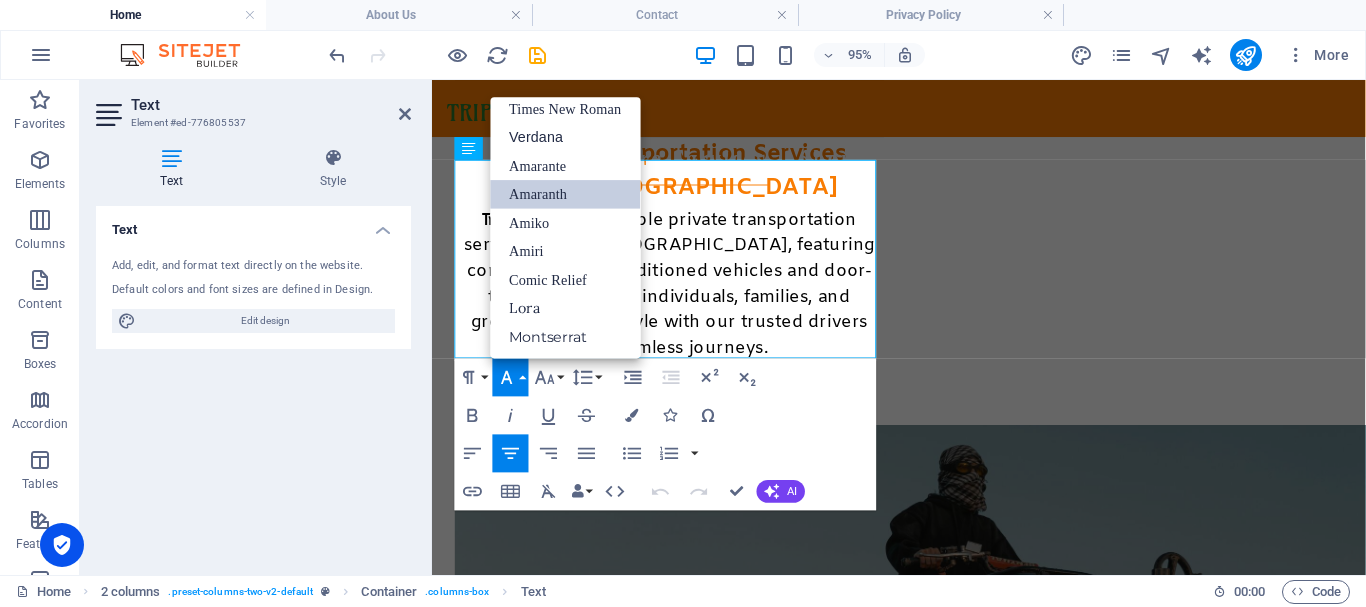 click on "Font Family" at bounding box center (511, 377) 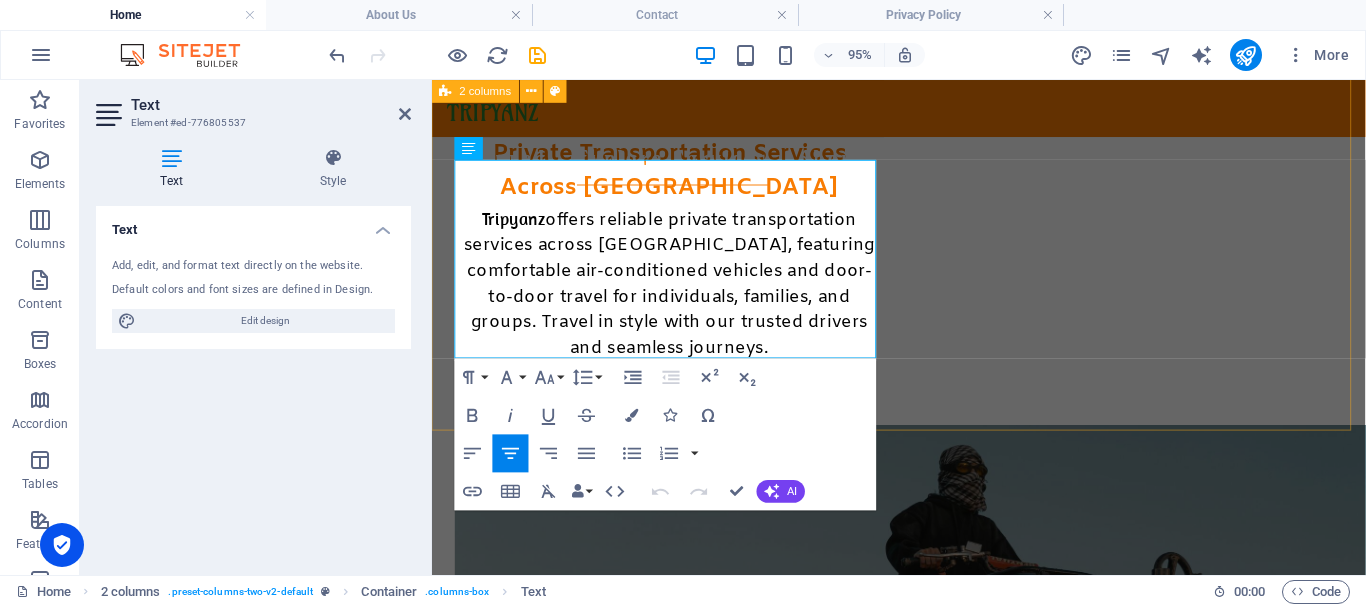 click on "Tripyanz Services  Private Transportation Services Across Egypt.  Tripyanz offers reliable private transportation services across Egypt, featuring comfortable air-conditioned vehicles and door-to-door travel for individuals, families, and groups. Travel in style with our trusted drivers and seamless journeys. Private Transportation Services  Across Egypt Tripyanz  offers reliable private transportation services across Egypt, featuring comfortable air-conditioned vehicles and door-to-door travel for individuals, families, and groups. Travel in style with our trusted drivers and seamless journeys. Book Now Egypt Adventures Launching Soon   Explore Egypt like never before with Tripyanz! From awe-inspiring pyramids and ancient temples to sun-soaked beaches. Our tours blend culture, history, and coastal adventure, boat trips, desert safaris, and local experiences crafted for every traveler. Be Updated" at bounding box center (923, 582) 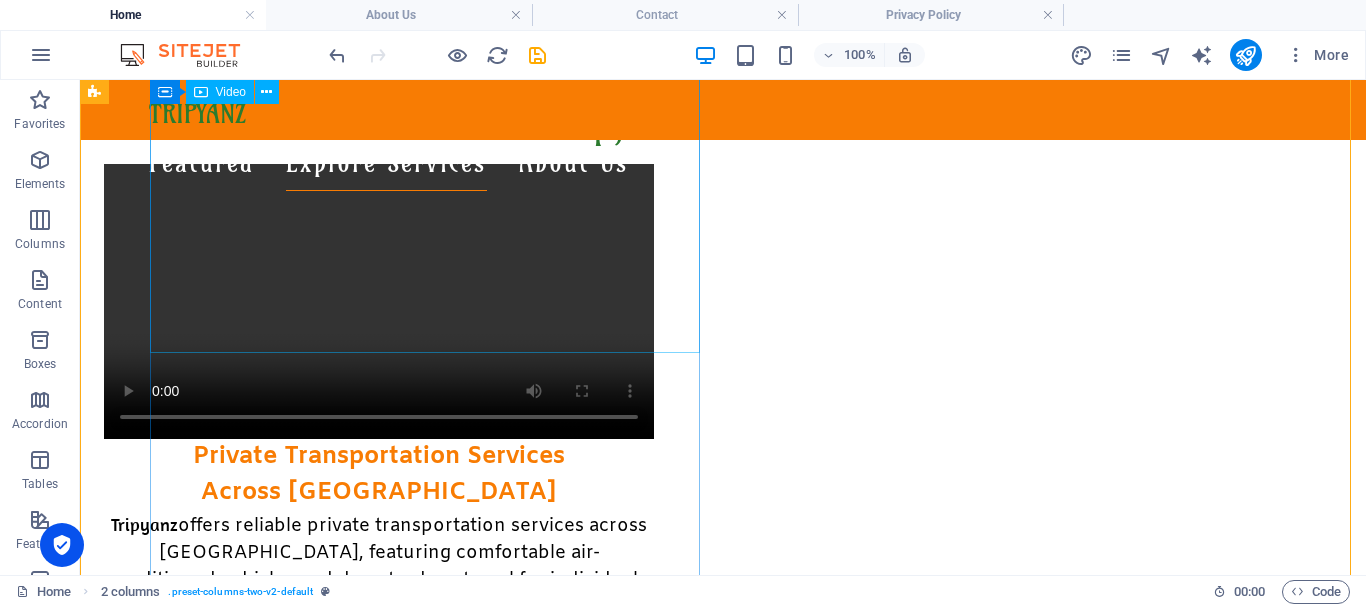 scroll, scrollTop: 717, scrollLeft: 0, axis: vertical 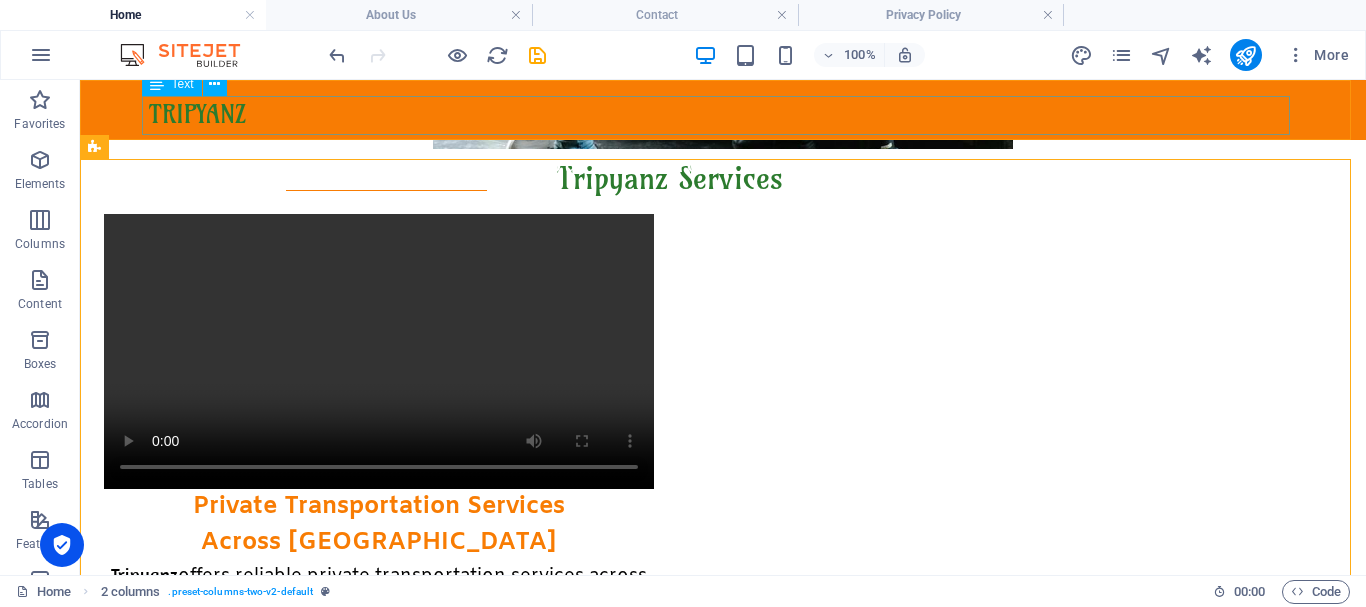 click on "TRIPYANZ" at bounding box center (723, 115) 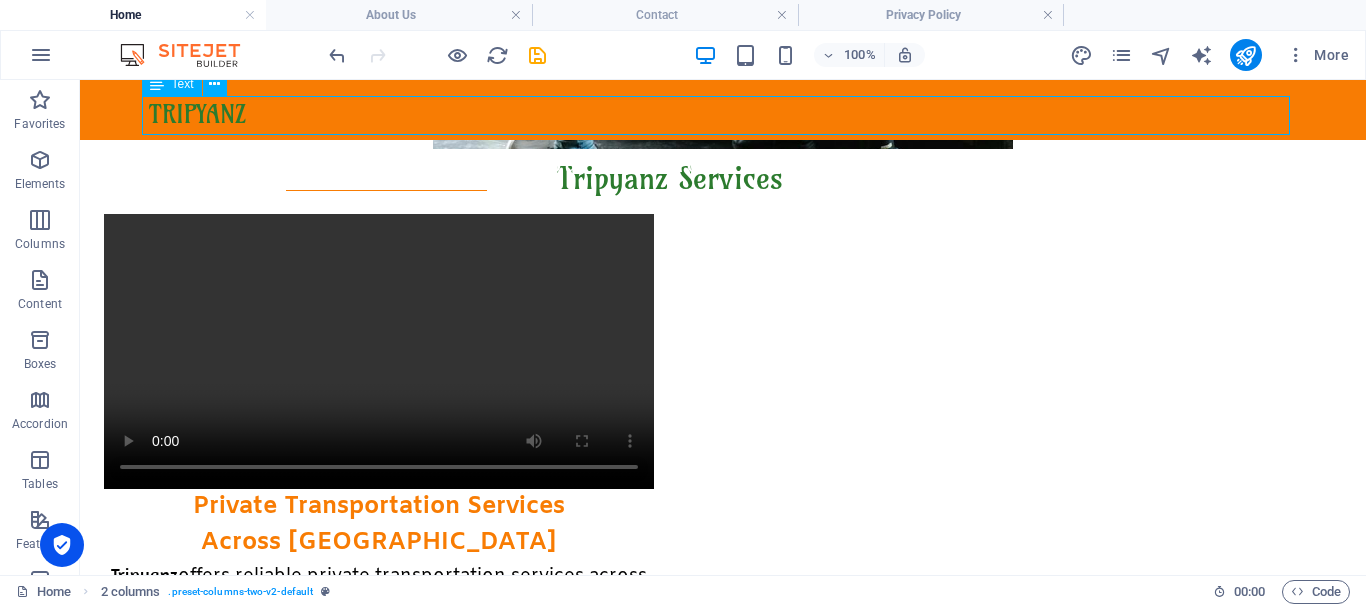 click on "TRIPYANZ" at bounding box center [723, 115] 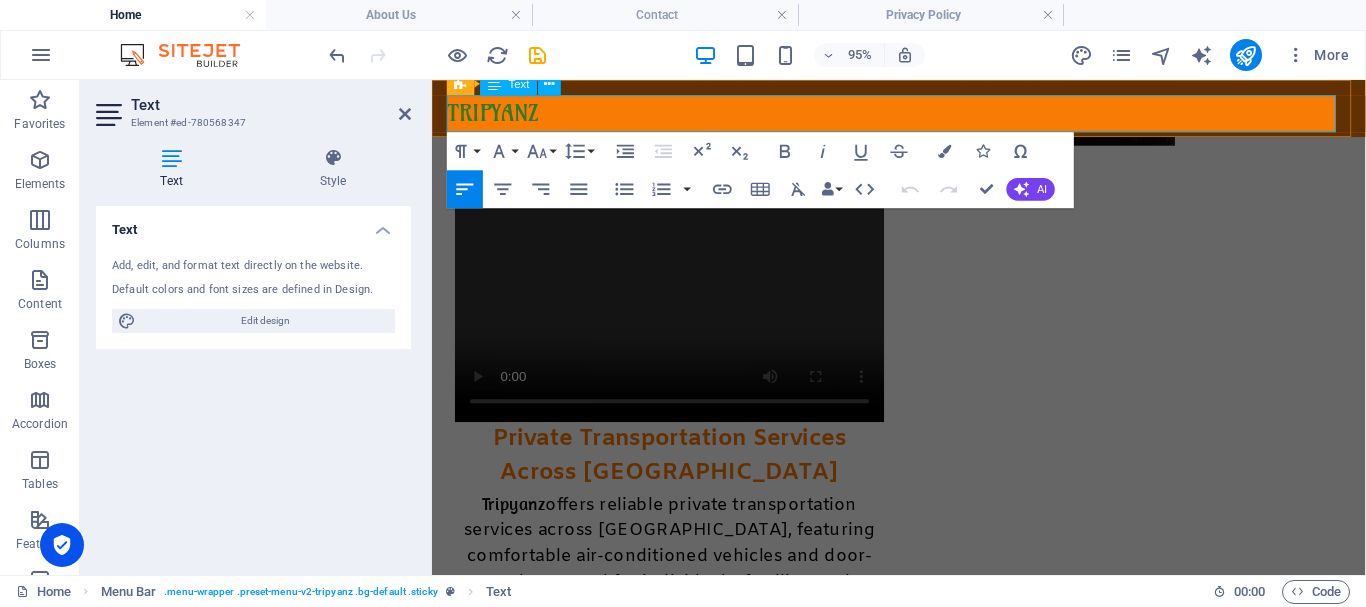 click on "TRIPYANZ" at bounding box center [496, 114] 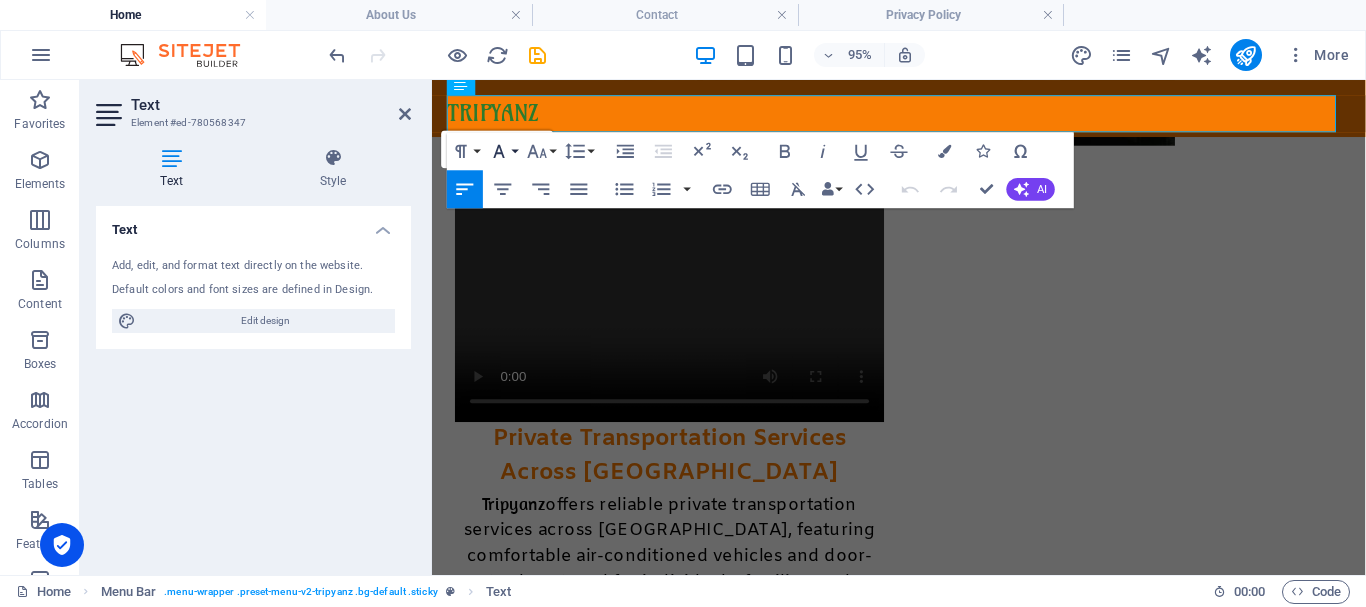 click on "Font Family" at bounding box center (503, 151) 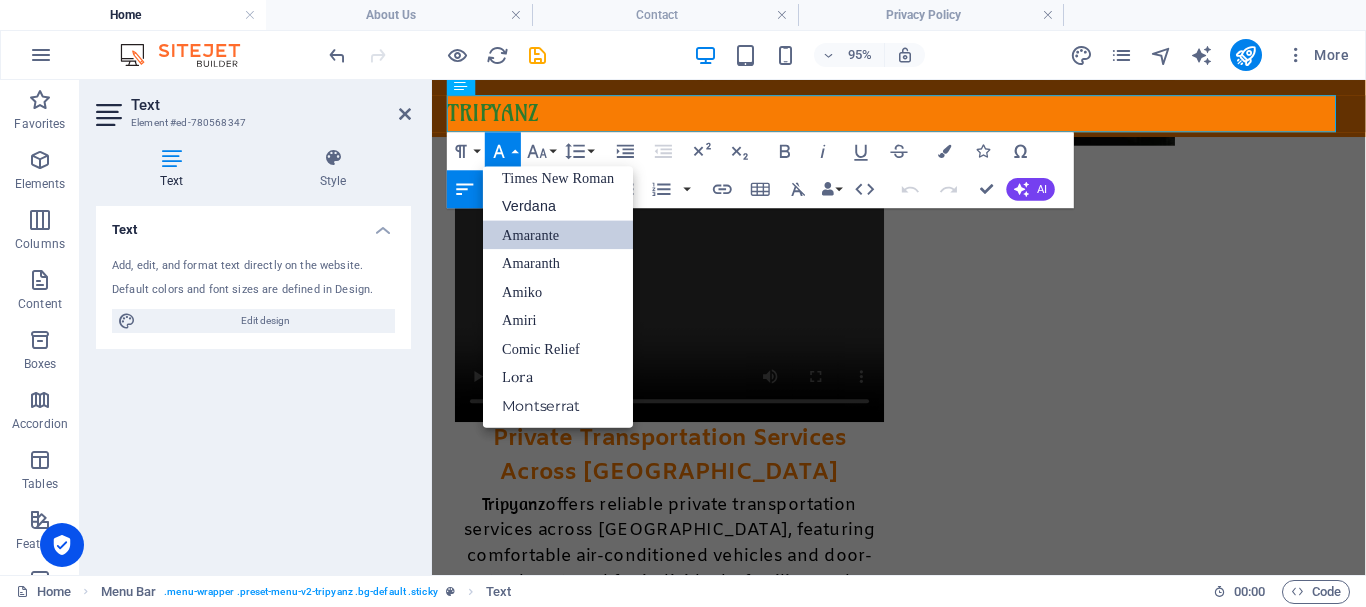 scroll, scrollTop: 131, scrollLeft: 0, axis: vertical 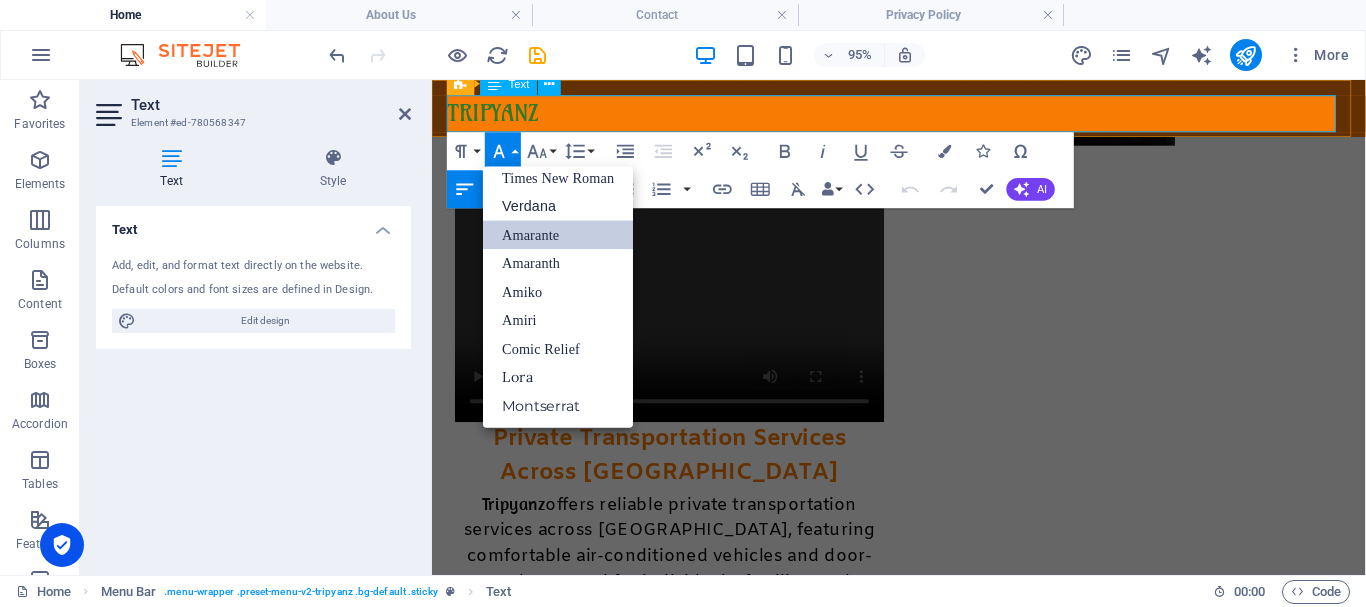 click on "TRIPYANZ" at bounding box center [496, 114] 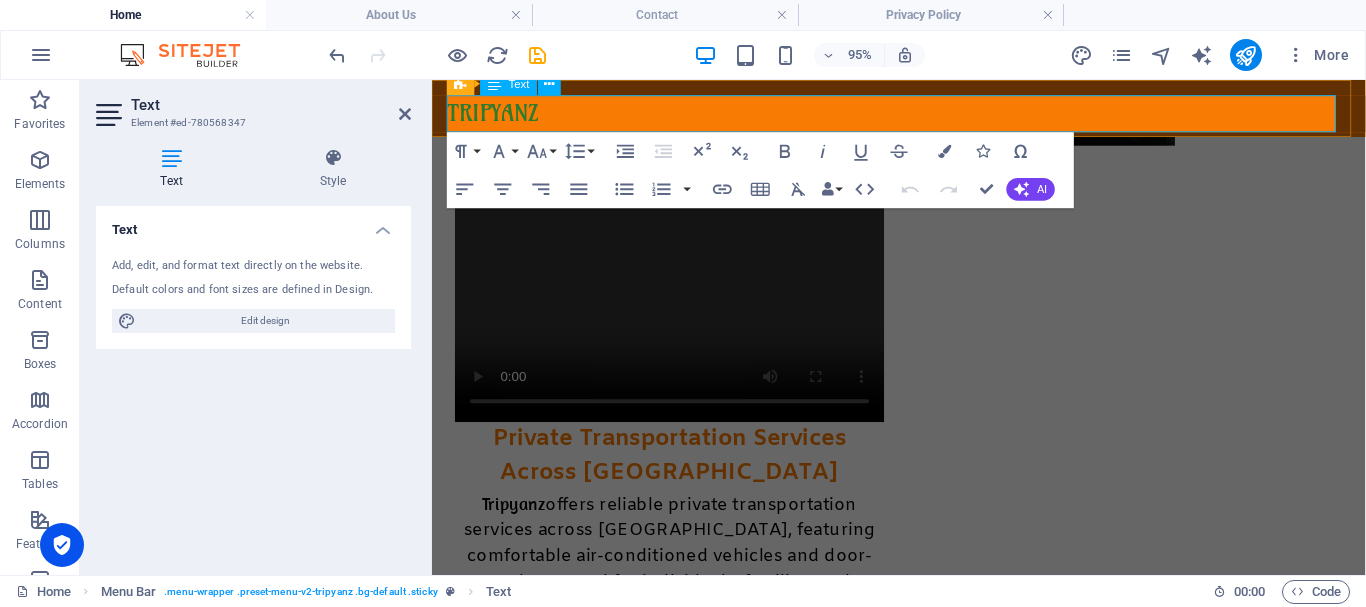 click on "TRIPYANZ" at bounding box center (496, 114) 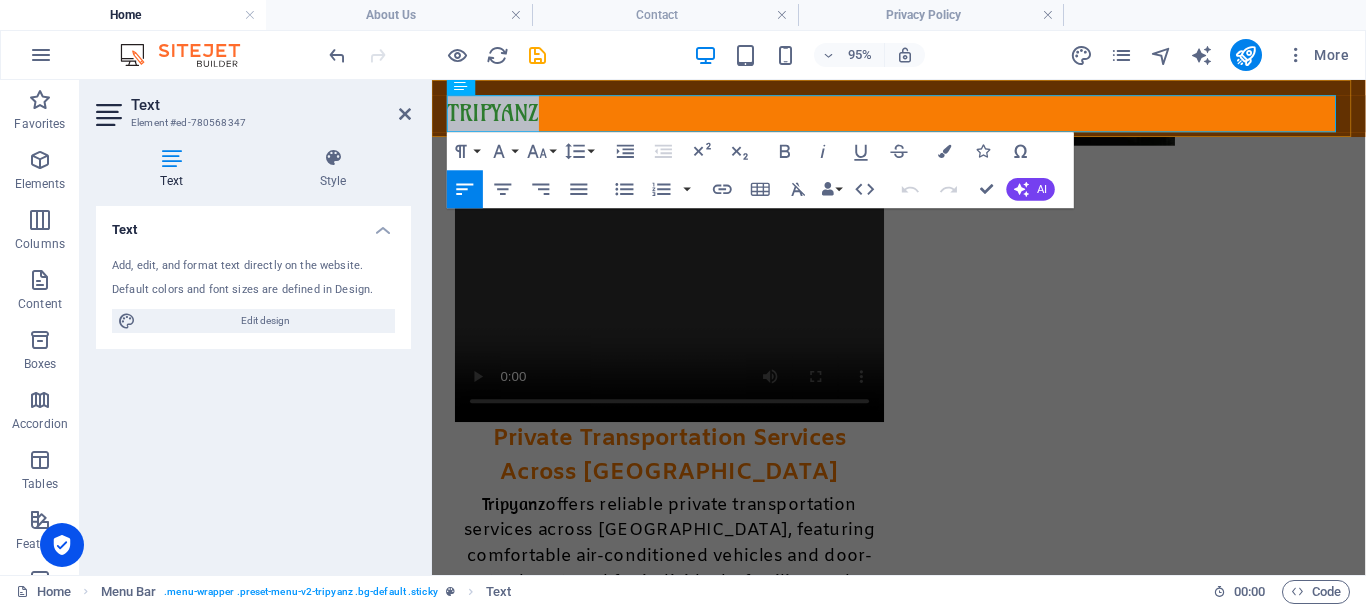 drag, startPoint x: 543, startPoint y: 113, endPoint x: 441, endPoint y: 122, distance: 102.396286 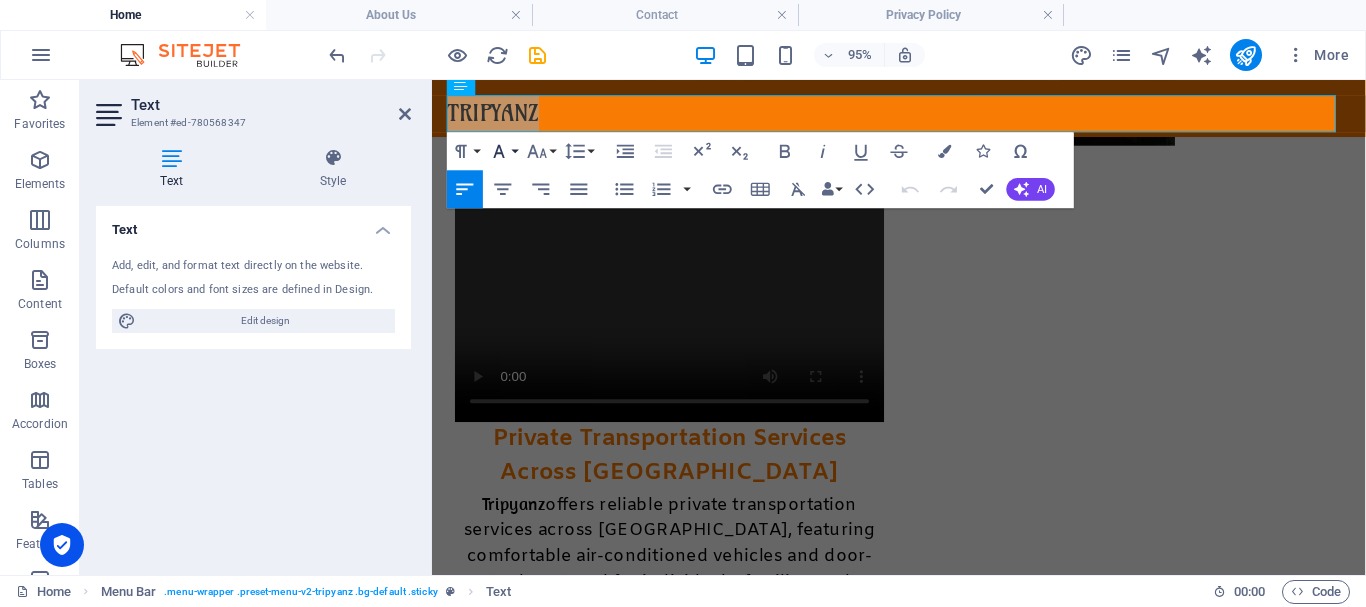 click on "Font Family" at bounding box center [503, 151] 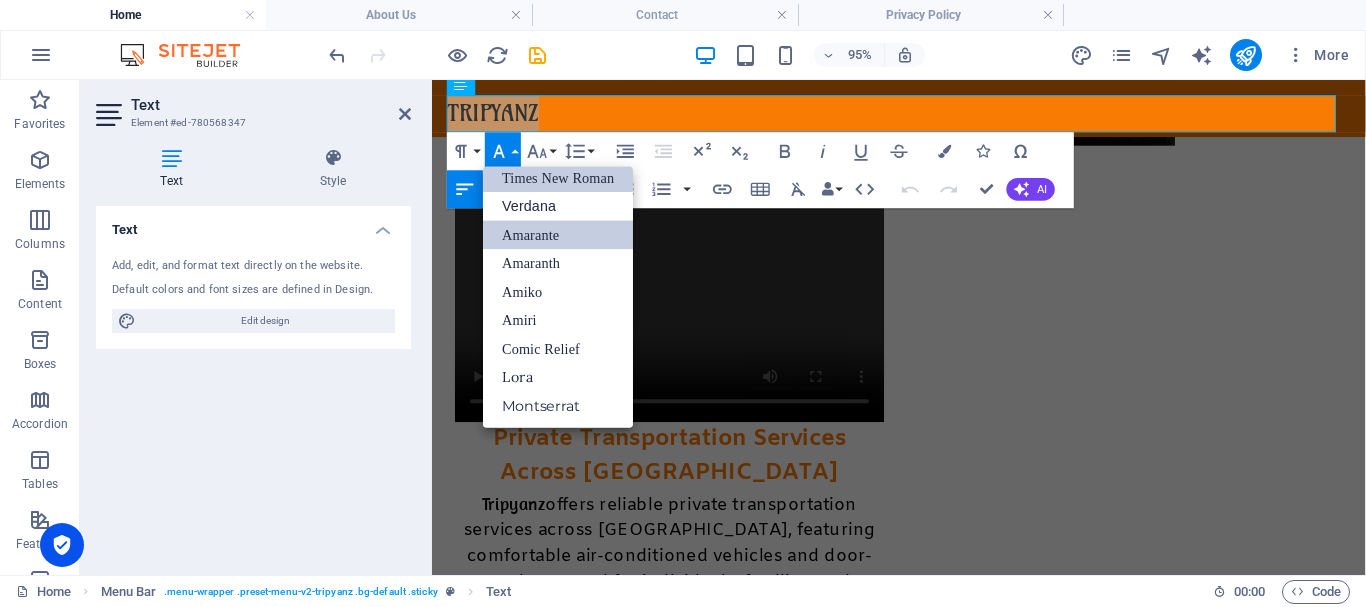 scroll, scrollTop: 131, scrollLeft: 0, axis: vertical 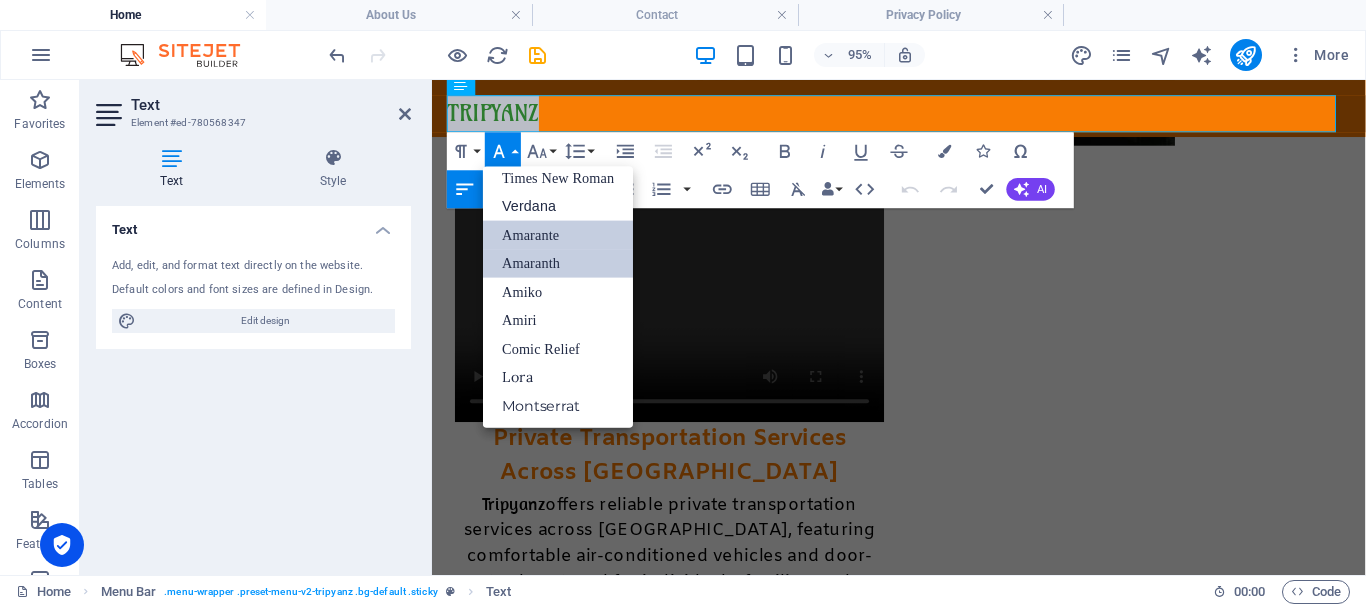 click on "Amaranth" at bounding box center [558, 263] 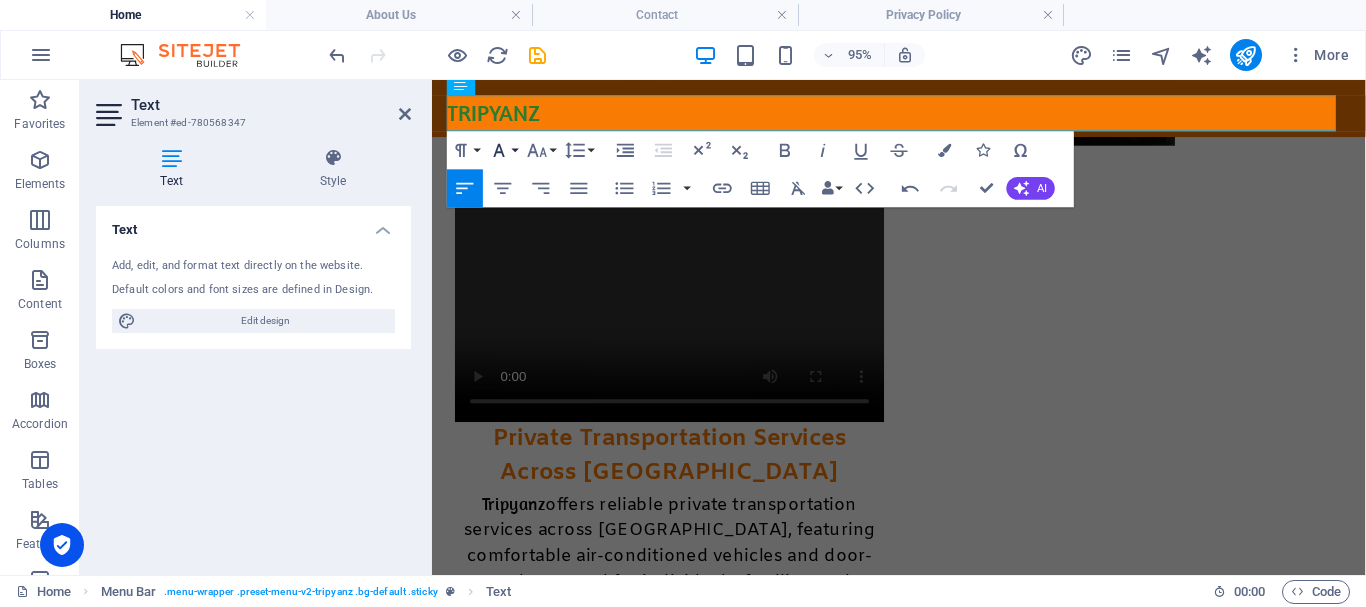 click on "Font Family" at bounding box center (503, 150) 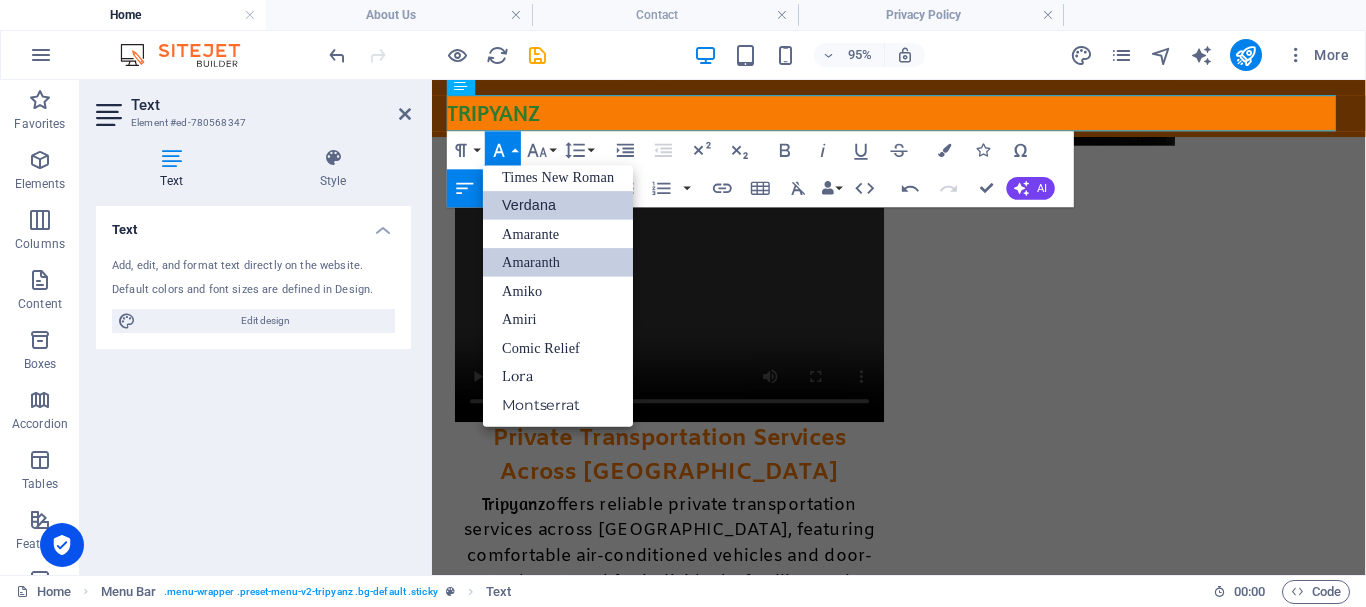 scroll, scrollTop: 131, scrollLeft: 0, axis: vertical 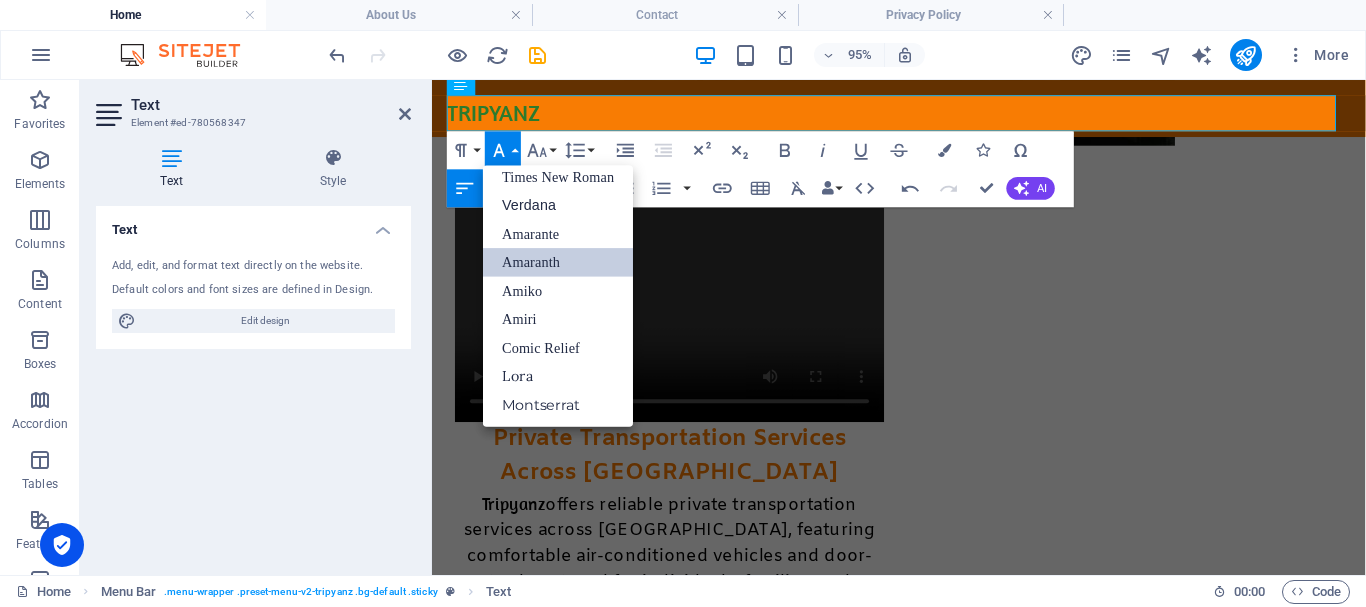 click on "Amaranth" at bounding box center [558, 262] 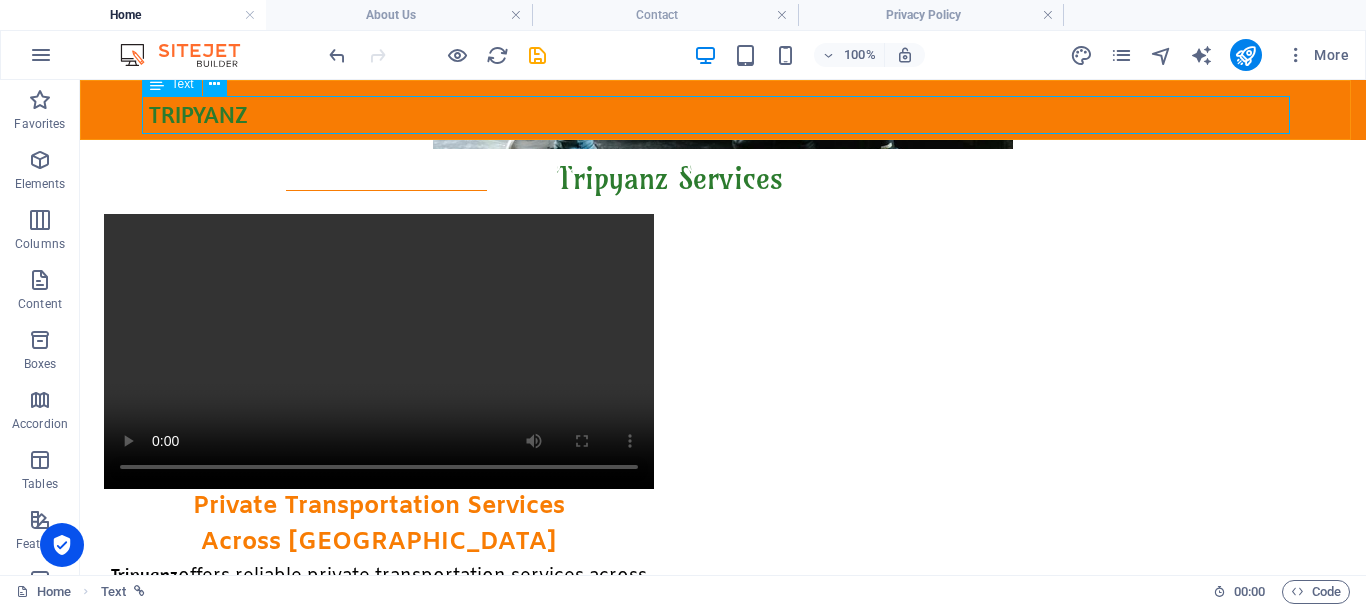 click on "TRIPYANZ" at bounding box center (723, 115) 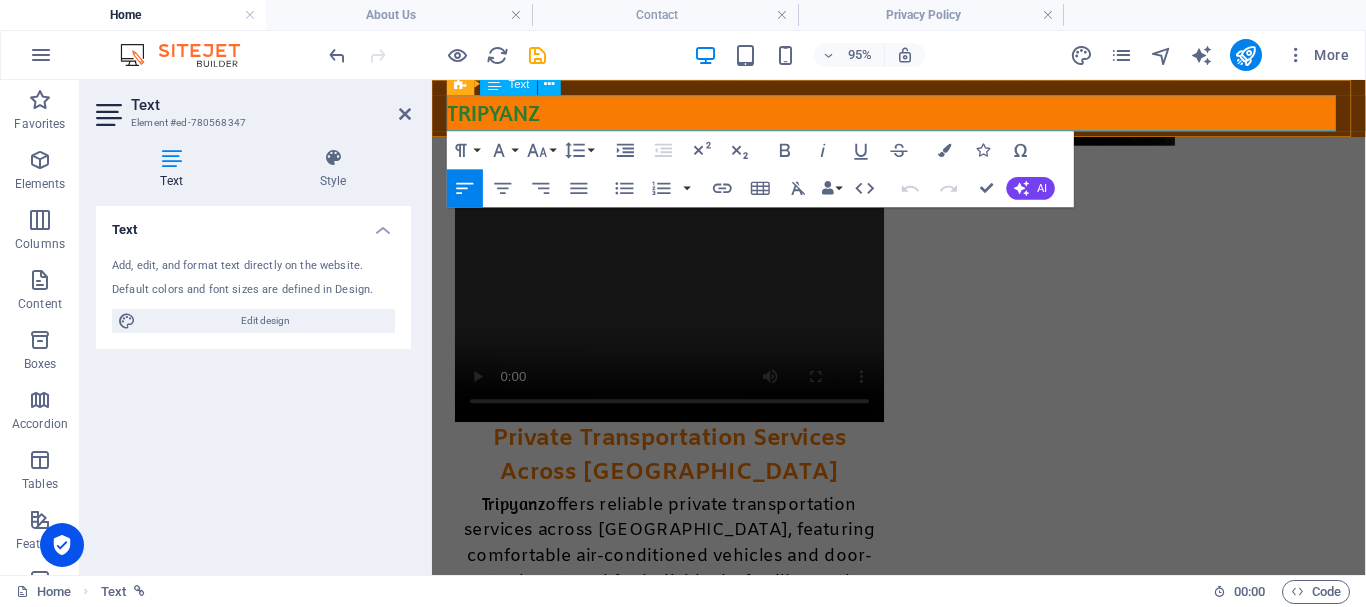 click on "TRIPYANZ" at bounding box center [497, 114] 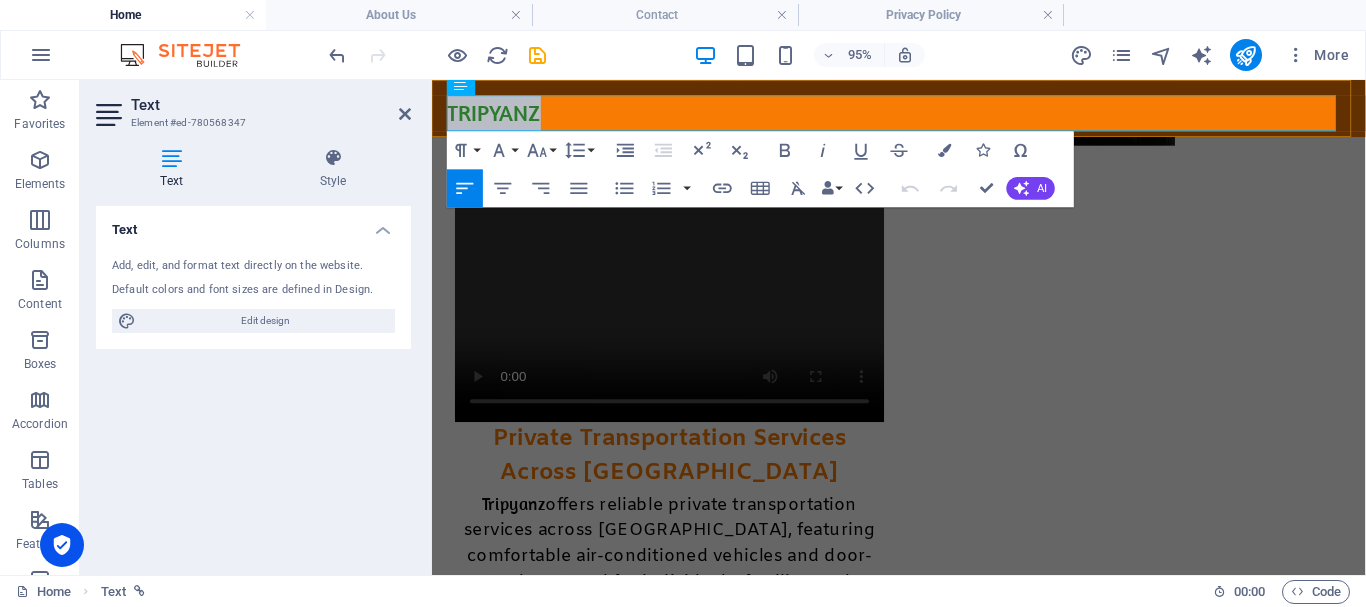 drag, startPoint x: 537, startPoint y: 115, endPoint x: 431, endPoint y: 121, distance: 106.16968 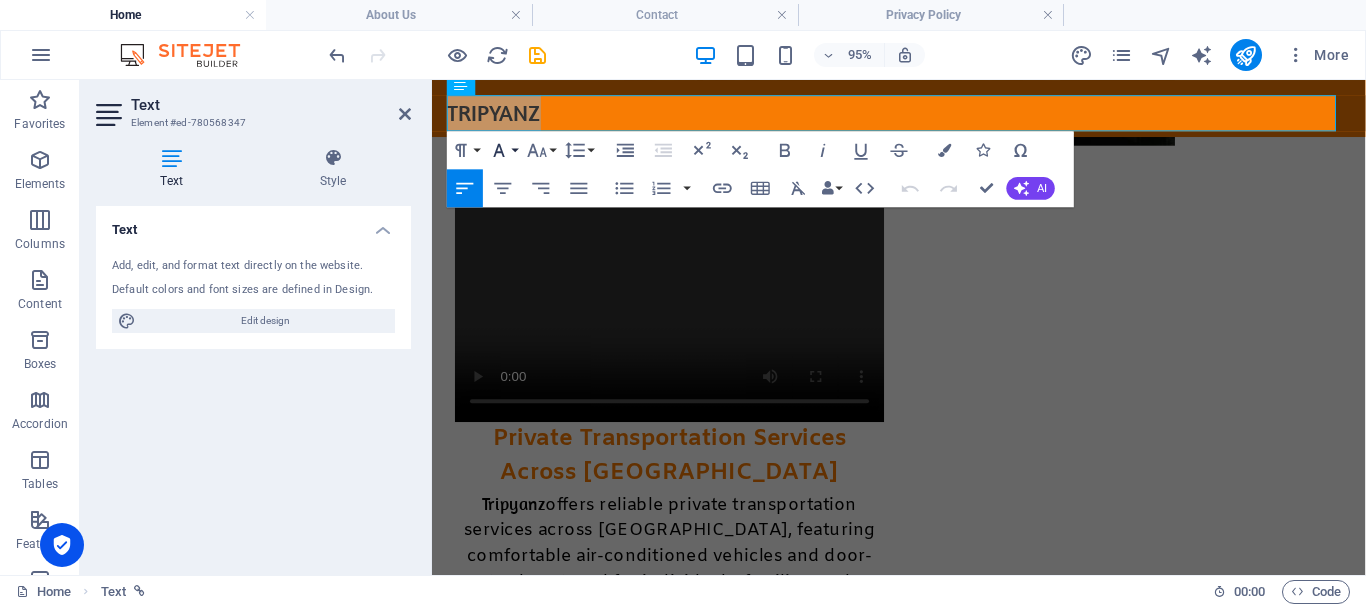 click on "Font Family" at bounding box center (503, 150) 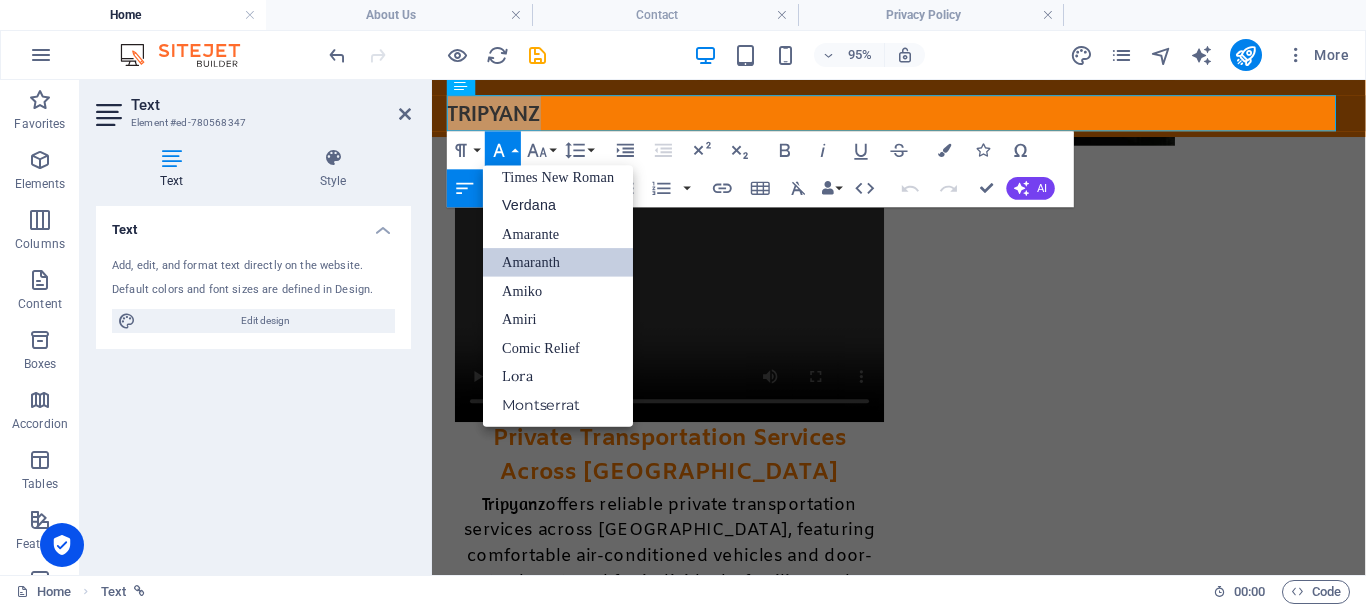 scroll, scrollTop: 131, scrollLeft: 0, axis: vertical 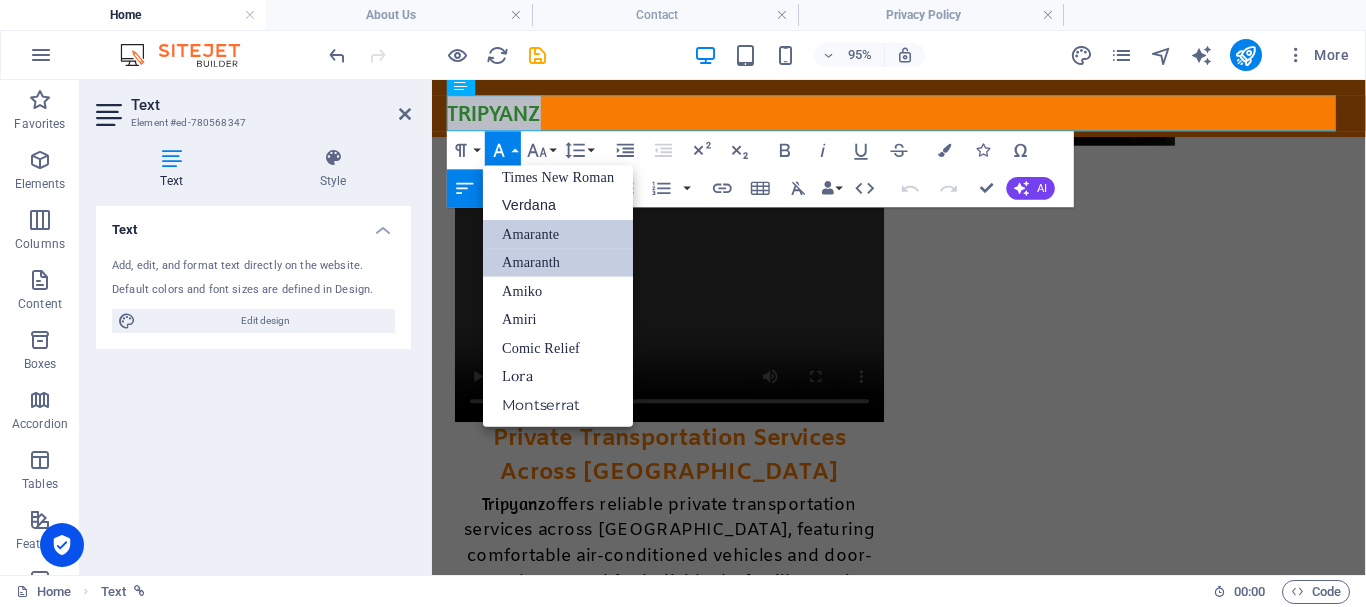 click on "Amarante" at bounding box center (558, 234) 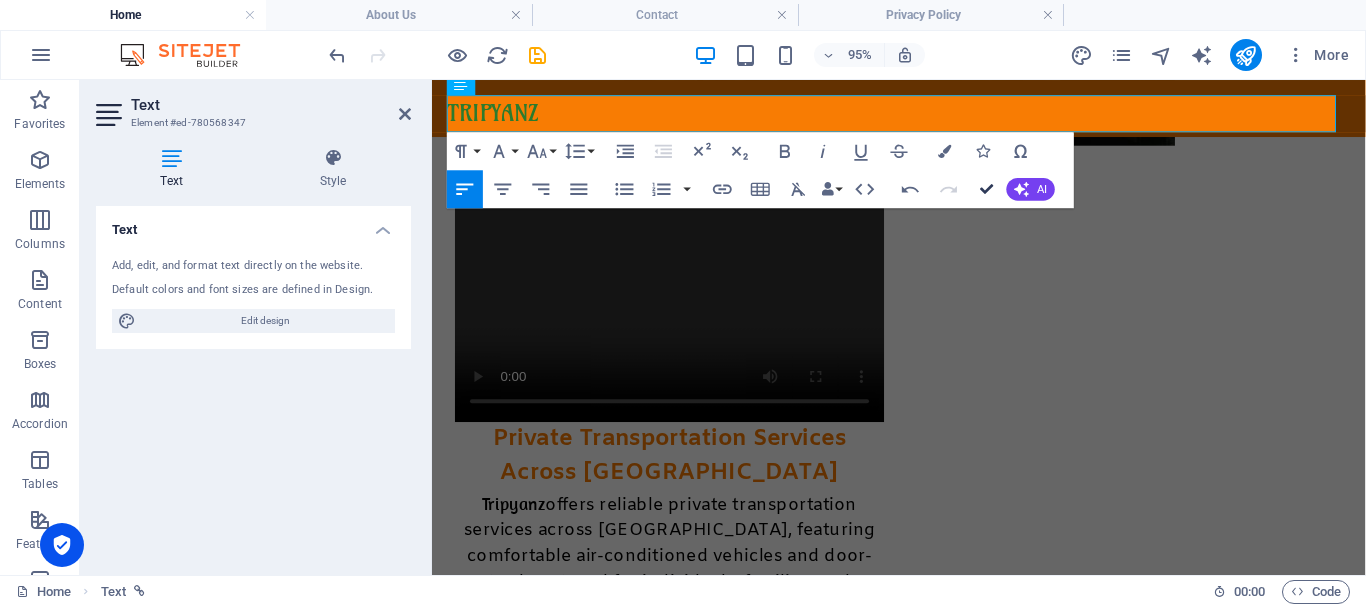 drag, startPoint x: 985, startPoint y: 189, endPoint x: 767, endPoint y: 143, distance: 222.80035 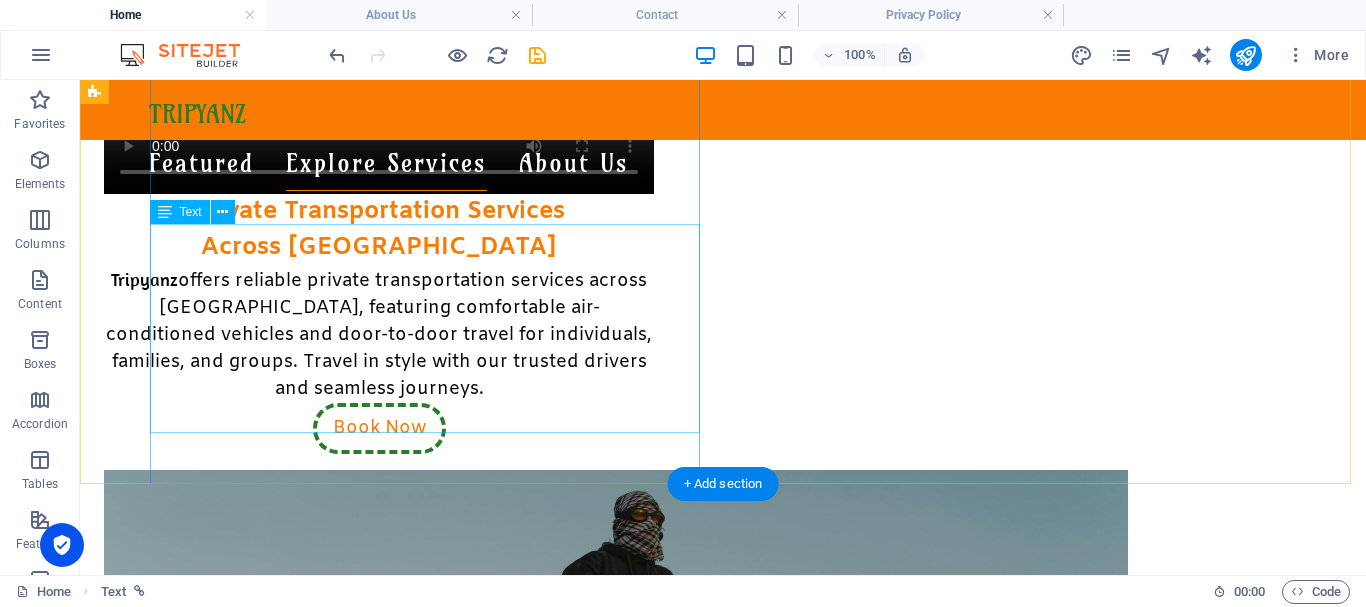 scroll, scrollTop: 1017, scrollLeft: 0, axis: vertical 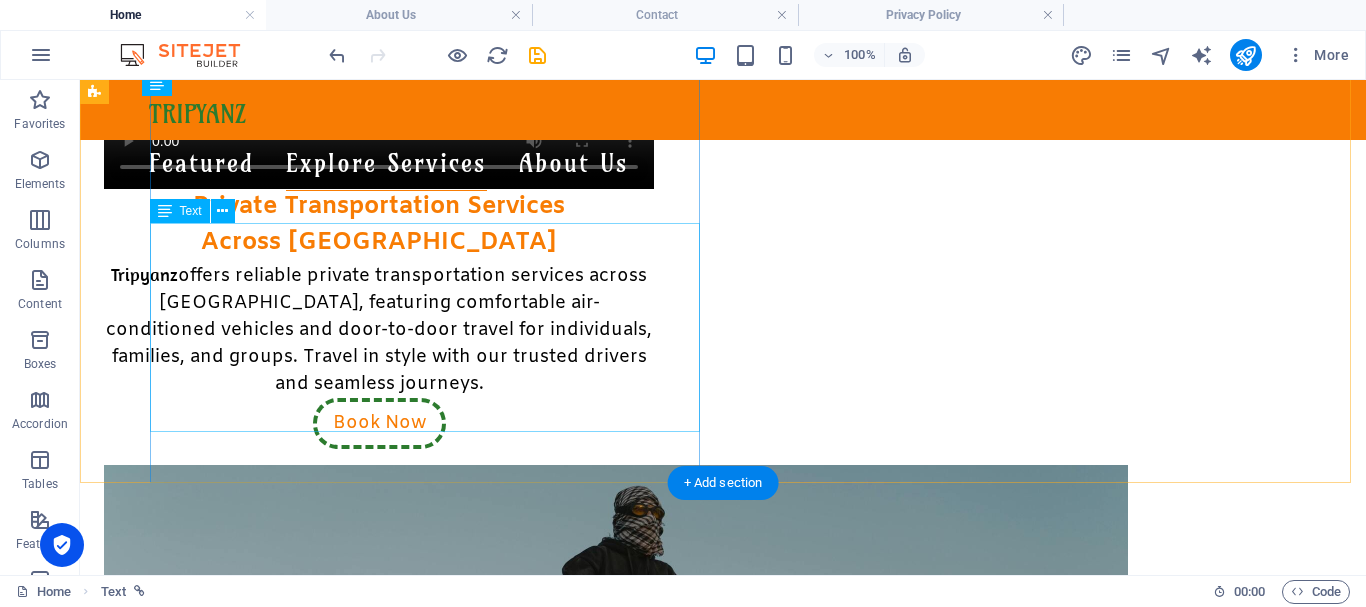 click on "Private Transportation Services  Across Egypt Tripyanz  offers reliable private transportation services across Egypt, featuring comfortable air-conditioned vehicles and door-to-door travel for individuals, families, and groups. Travel in style with our trusted drivers and seamless journeys." at bounding box center [379, 293] 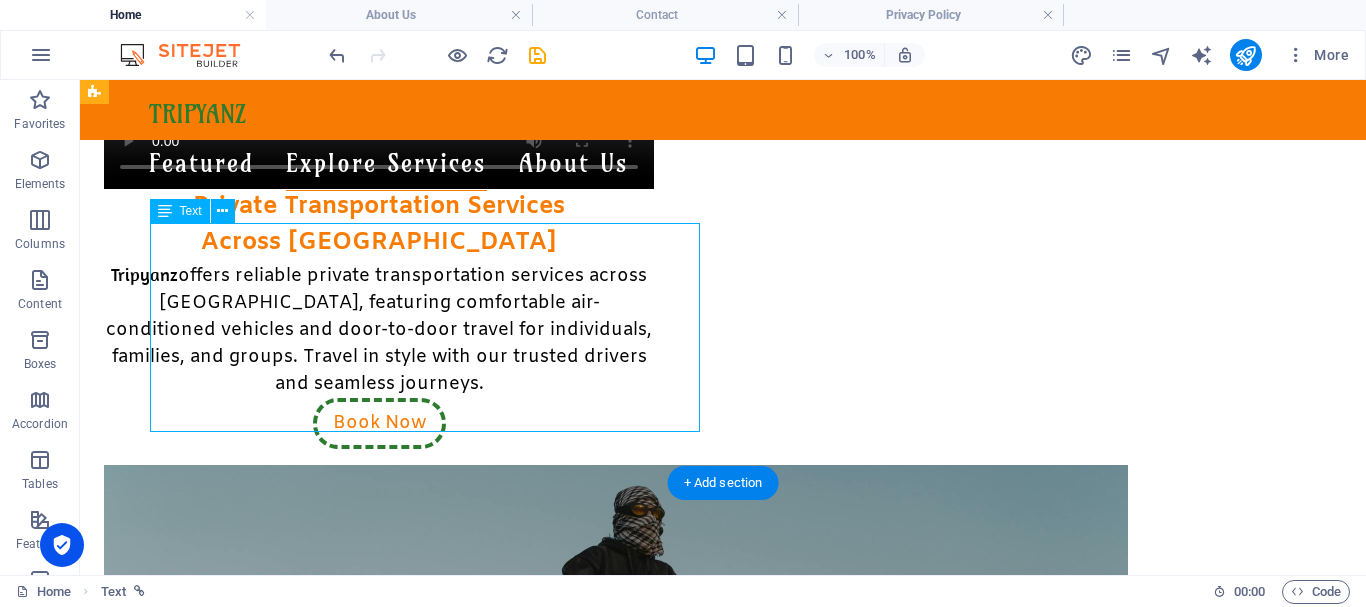 click on "Private Transportation Services  Across Egypt Tripyanz  offers reliable private transportation services across Egypt, featuring comfortable air-conditioned vehicles and door-to-door travel for individuals, families, and groups. Travel in style with our trusted drivers and seamless journeys." at bounding box center [379, 293] 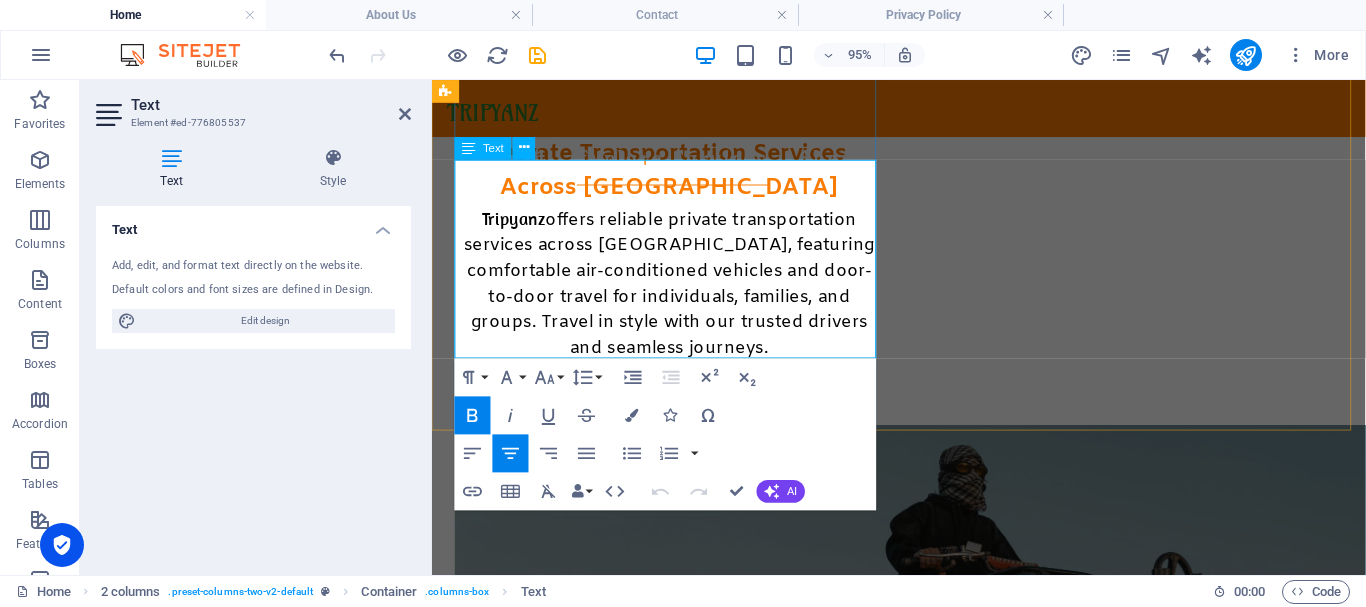 click on "Tripyanz" at bounding box center (517, 225) 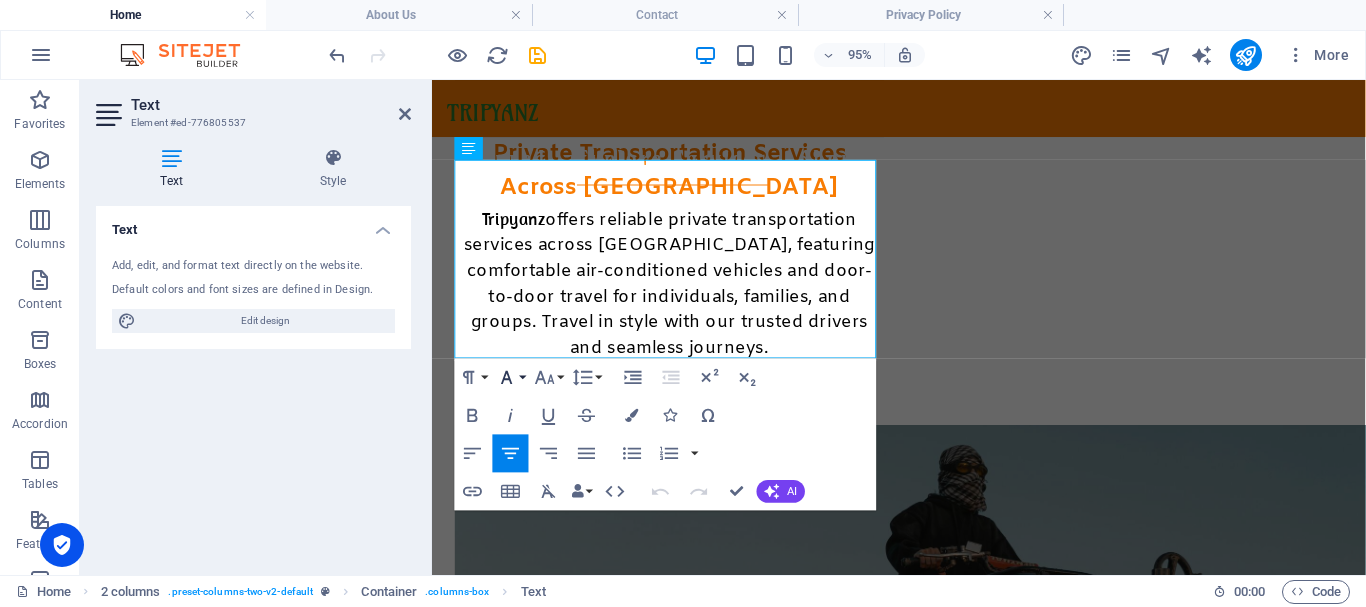 click on "Font Family" at bounding box center [511, 377] 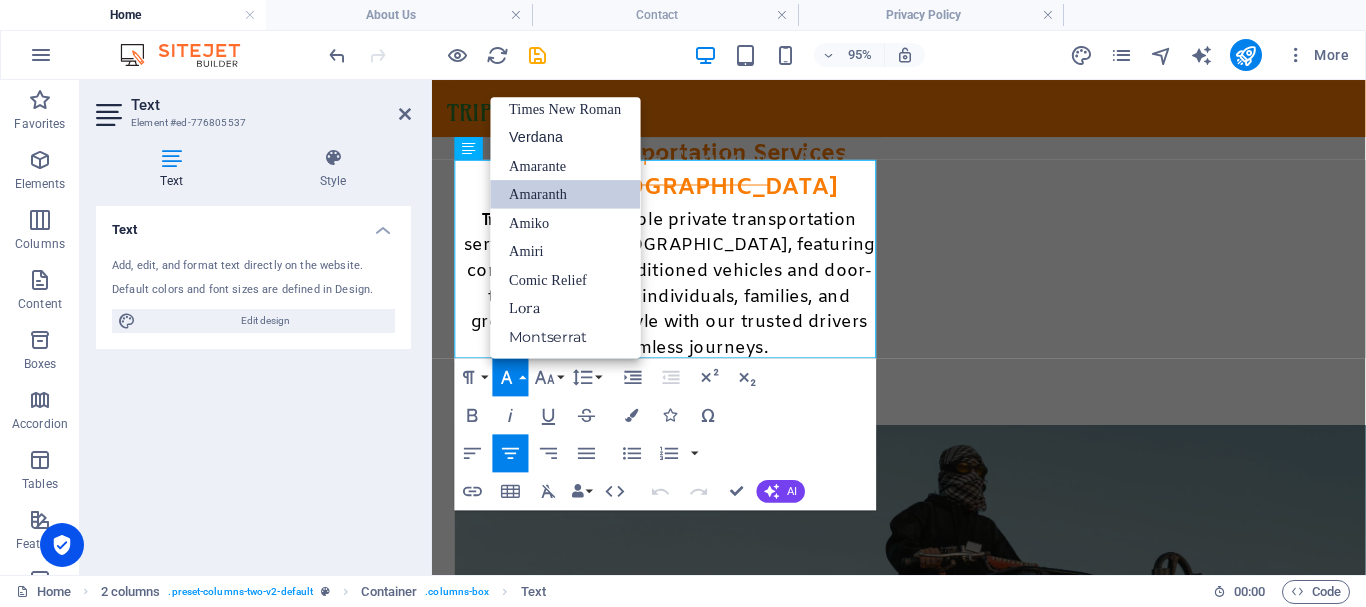 scroll, scrollTop: 131, scrollLeft: 0, axis: vertical 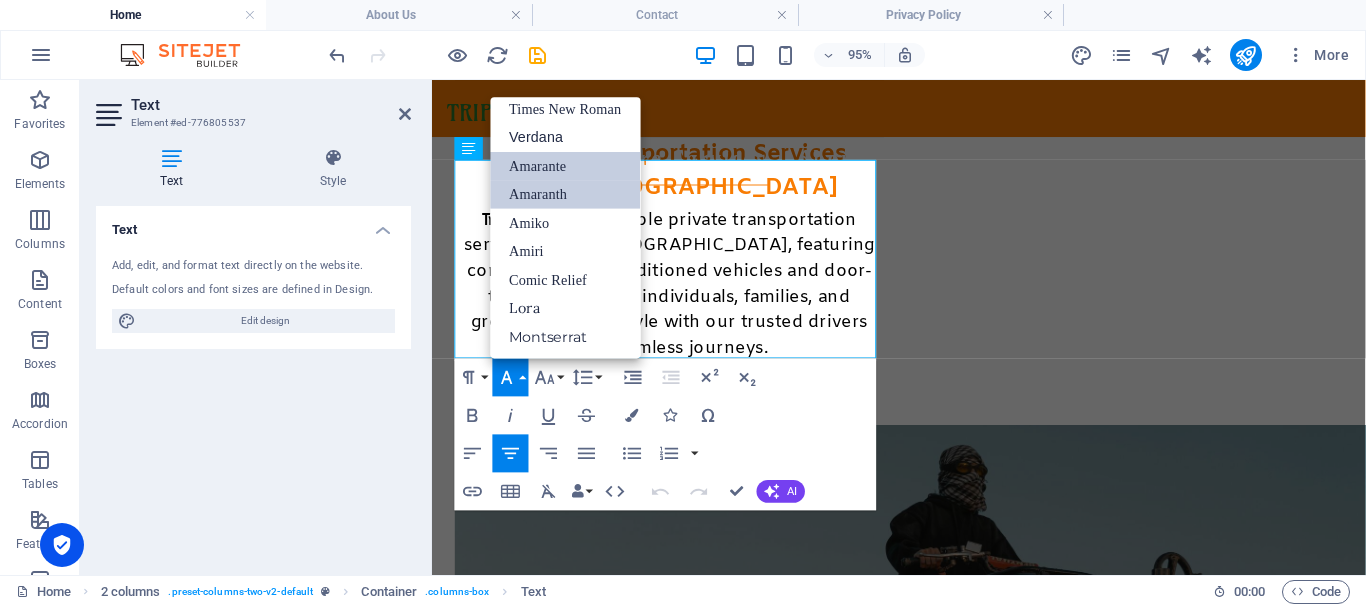 click on "Amarante" at bounding box center (566, 165) 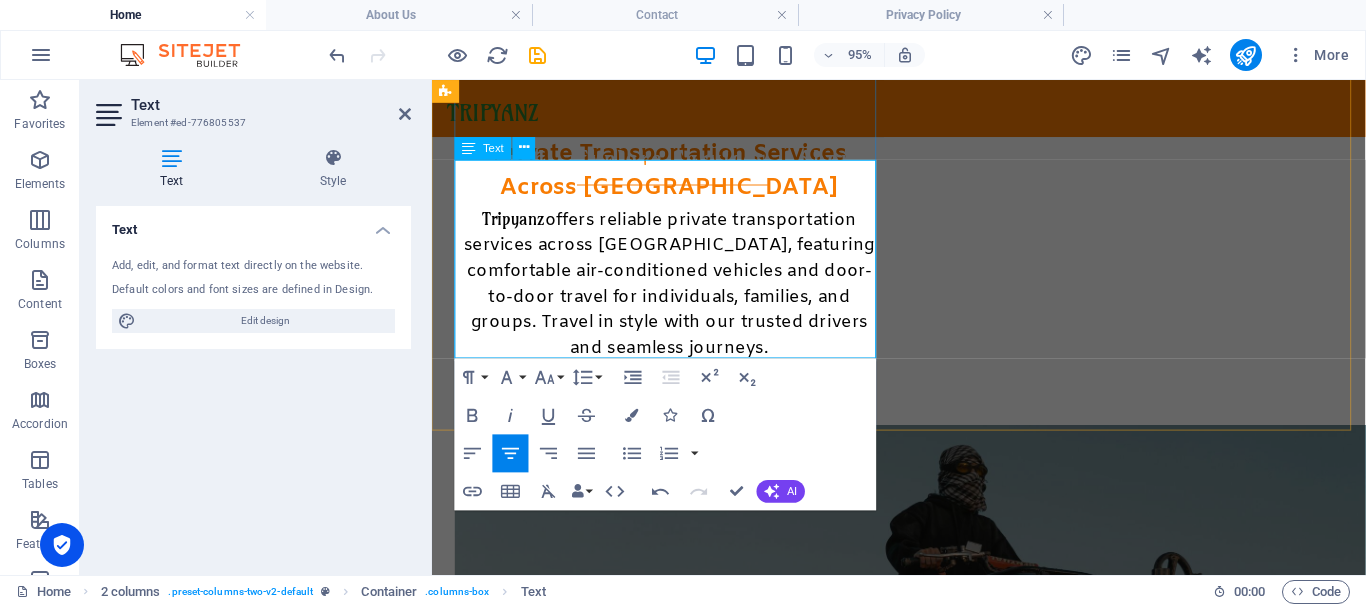 click on "offers reliable private transportation services across [GEOGRAPHIC_DATA], featuring comfortable air-conditioned vehicles and door-to-door travel for individuals, families, and groups. Travel in style with our trusted drivers and seamless journeys." at bounding box center [681, 294] 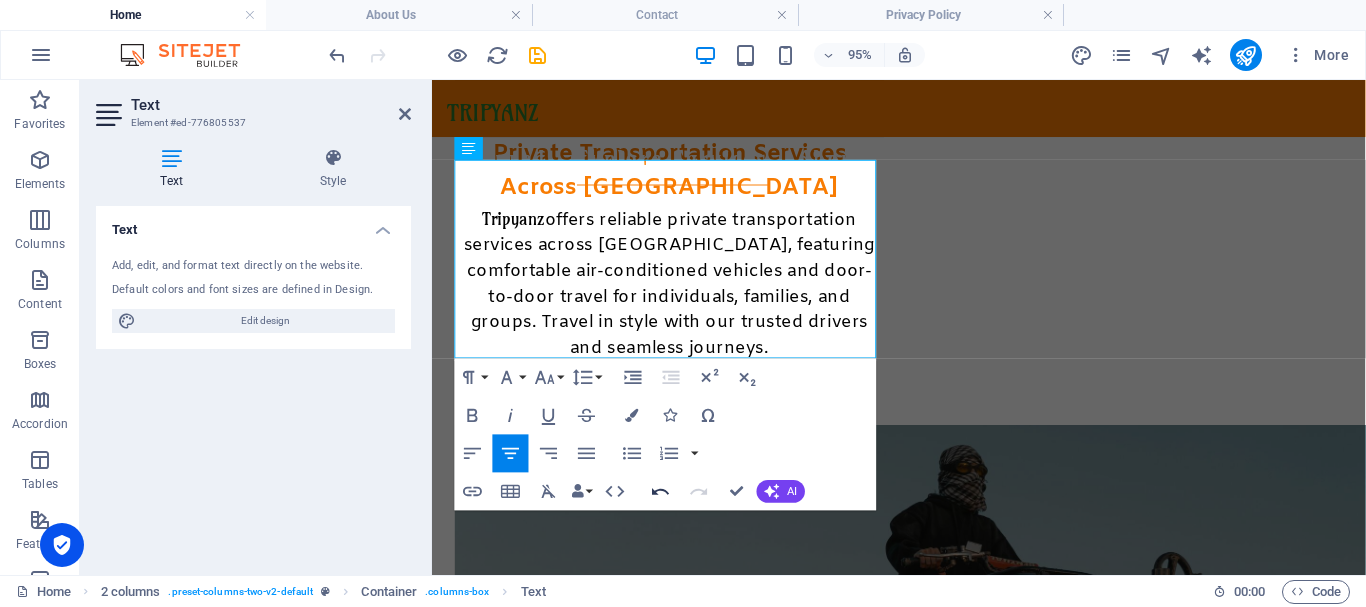 click 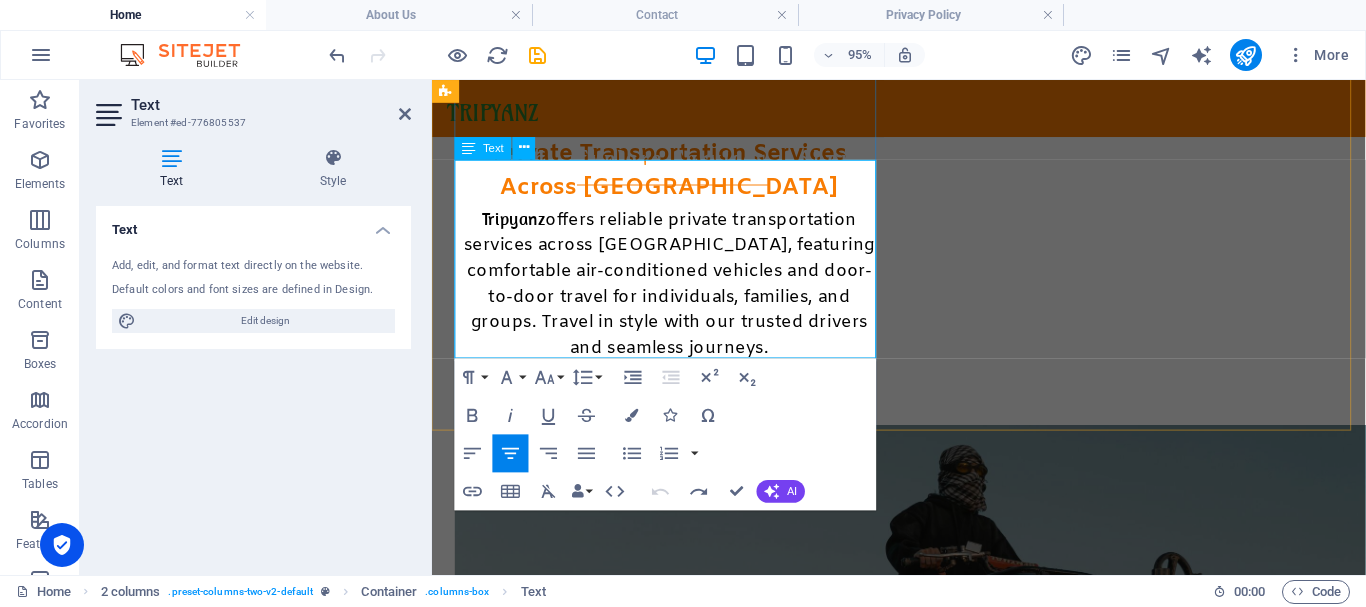 click on "offers reliable private transportation services across [GEOGRAPHIC_DATA], featuring comfortable air-conditioned vehicles and door-to-door travel for individuals, families, and groups. Travel in style with our trusted drivers and seamless journeys." at bounding box center [681, 294] 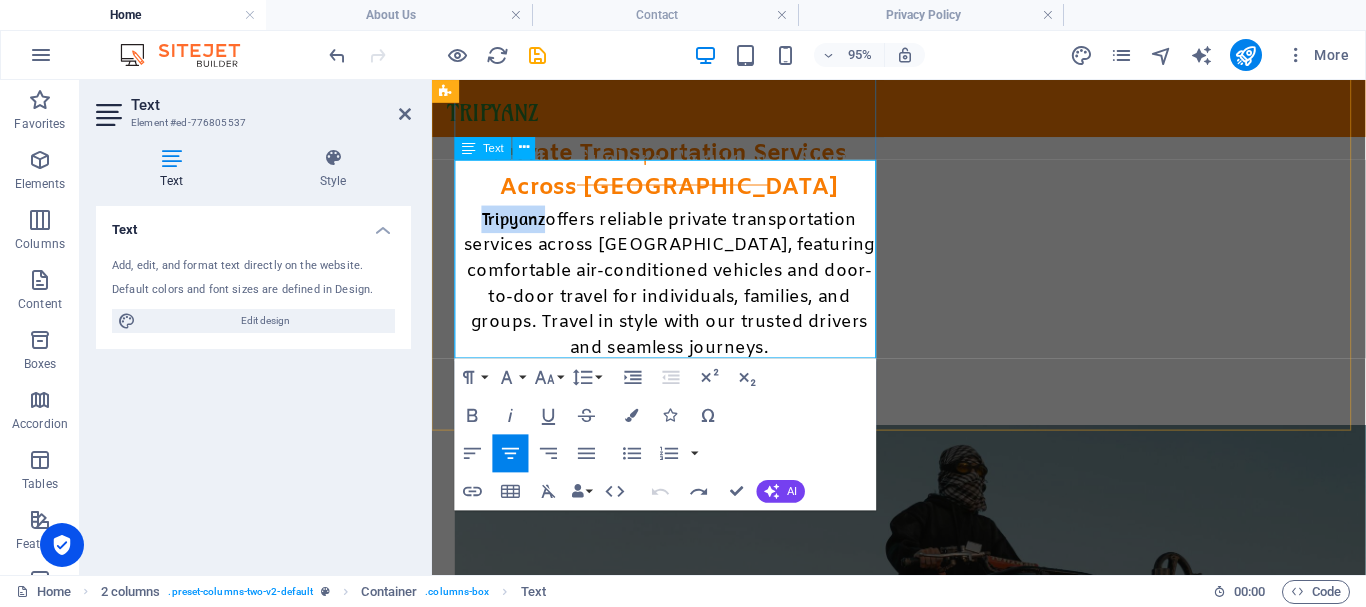 drag, startPoint x: 543, startPoint y: 251, endPoint x: 482, endPoint y: 247, distance: 61.13101 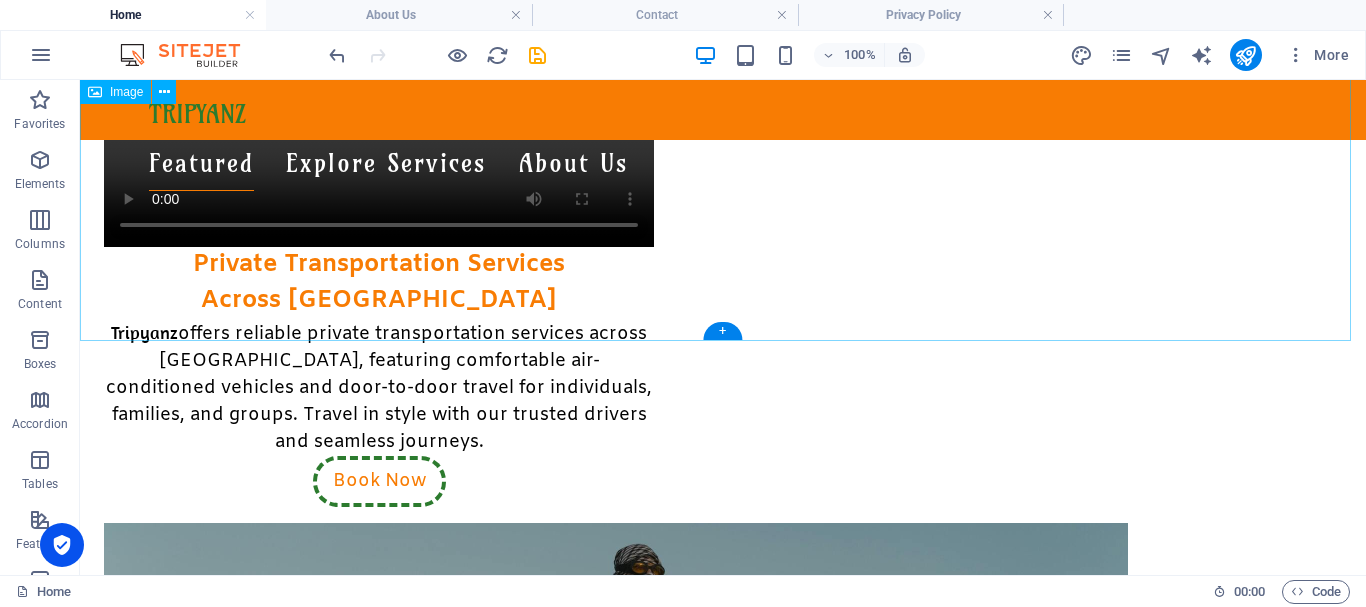 scroll, scrollTop: 459, scrollLeft: 0, axis: vertical 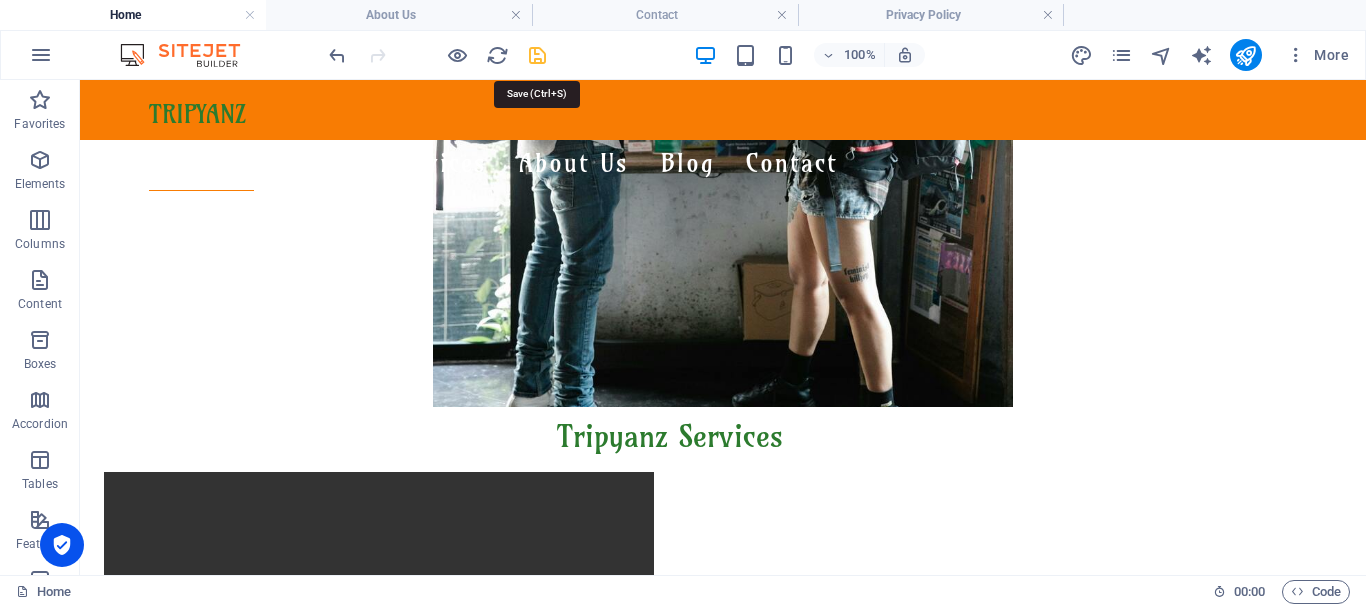 drag, startPoint x: 531, startPoint y: 58, endPoint x: 537, endPoint y: 23, distance: 35.510563 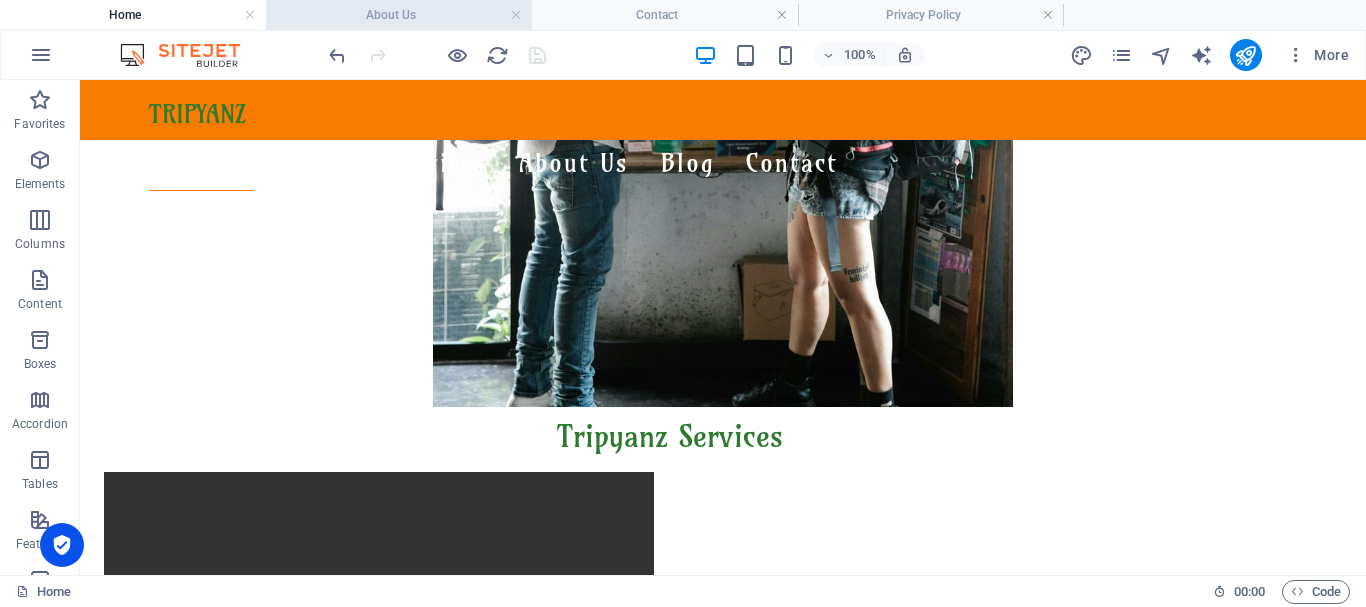click on "About Us" at bounding box center [399, 15] 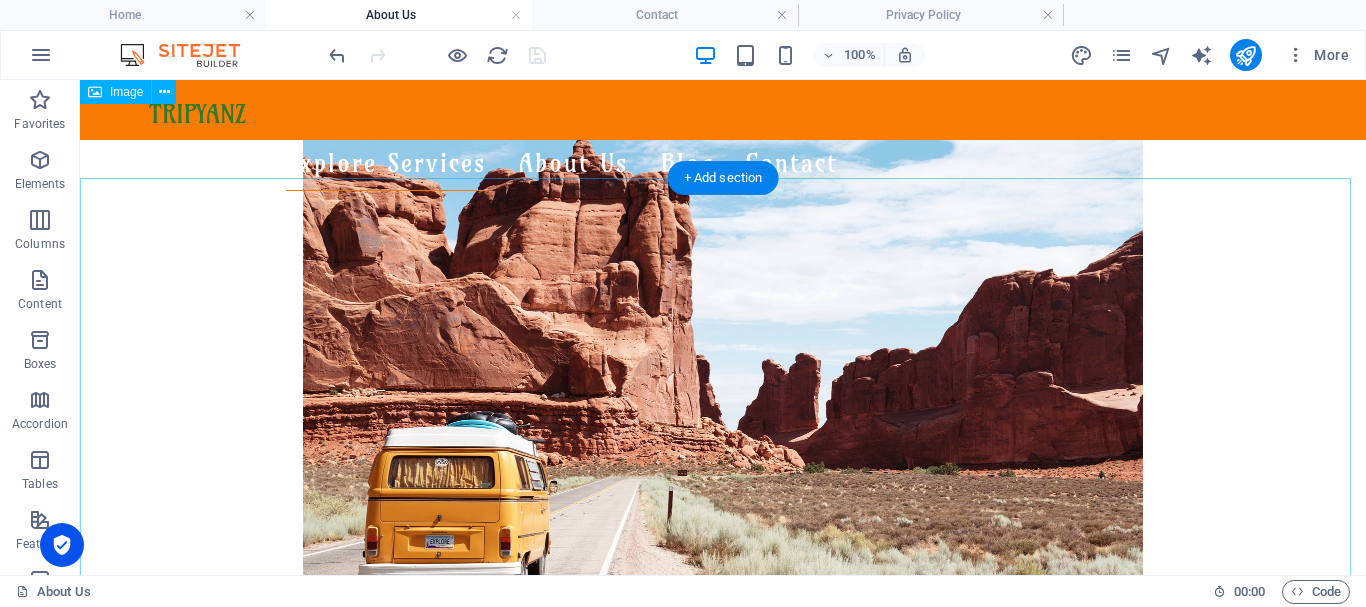 scroll, scrollTop: 0, scrollLeft: 0, axis: both 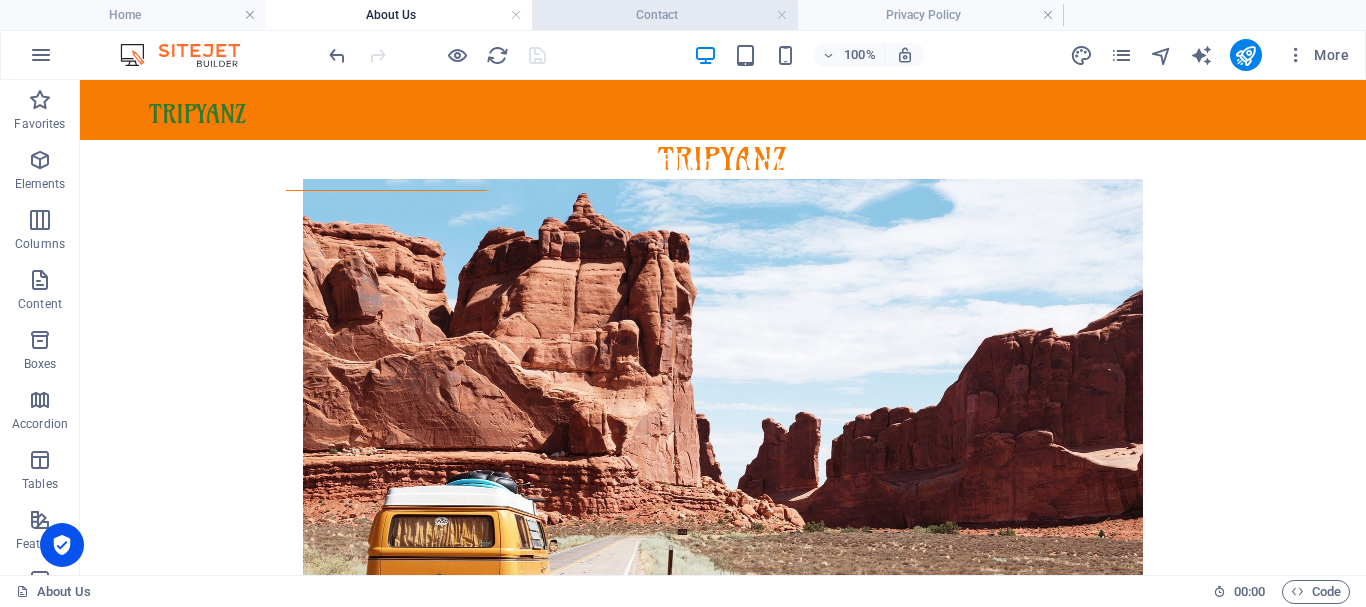 click on "Contact" at bounding box center [665, 15] 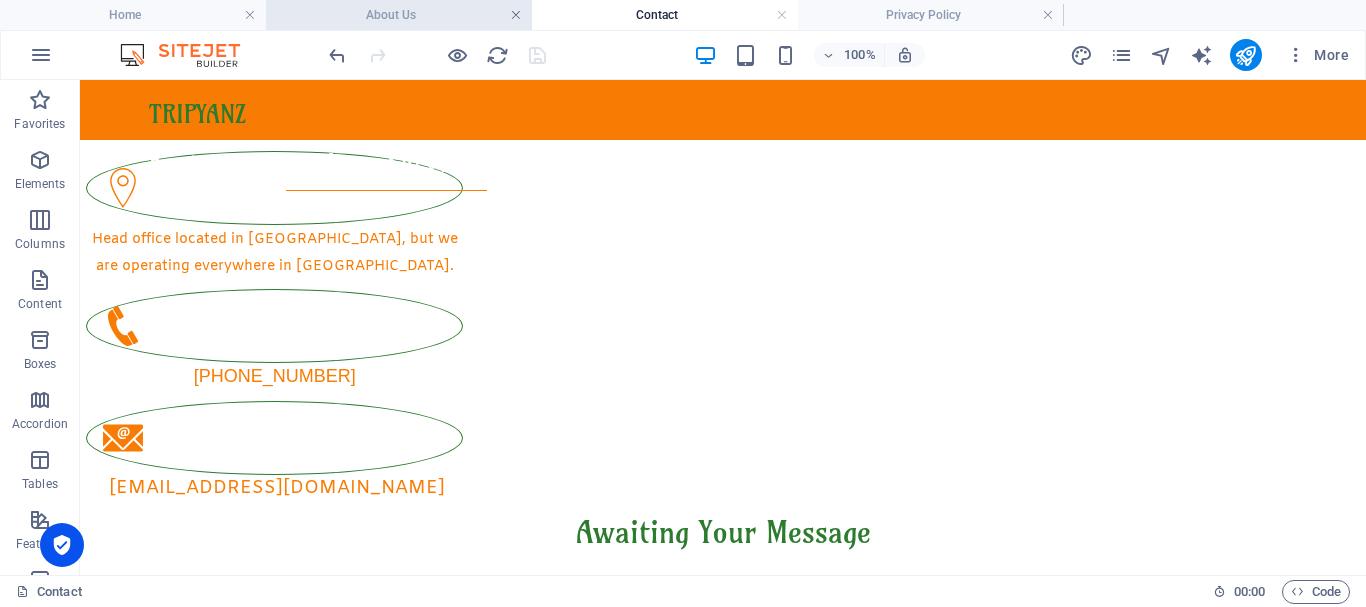 click at bounding box center [516, 15] 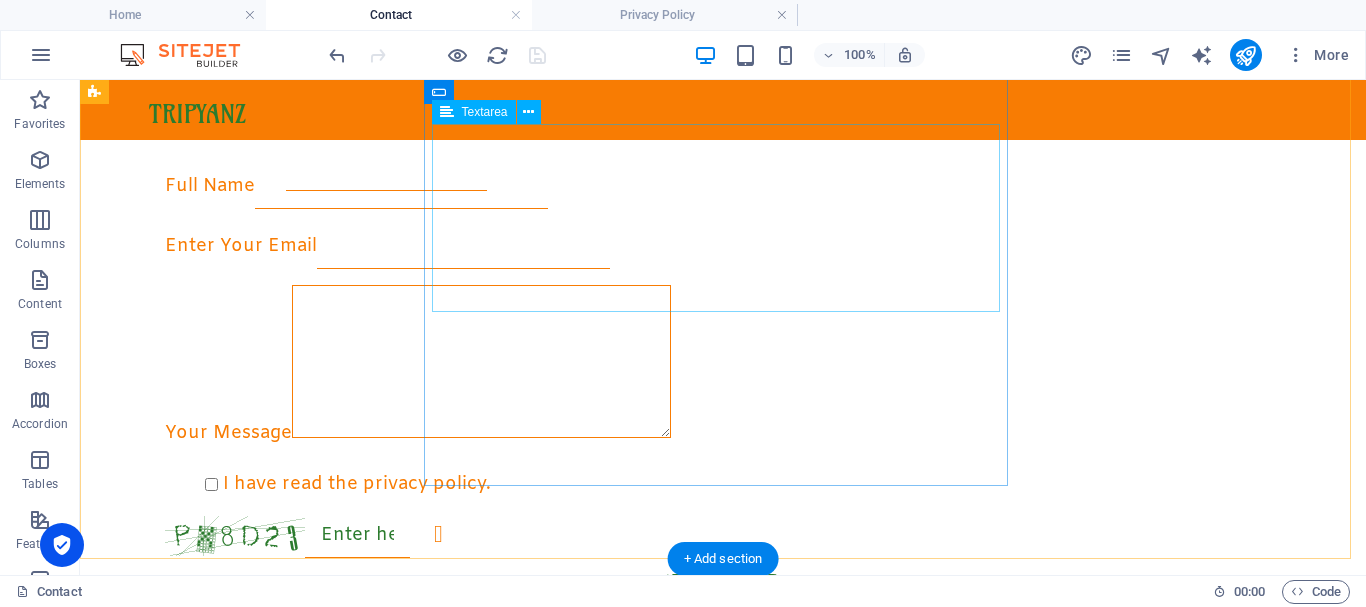 scroll, scrollTop: 0, scrollLeft: 0, axis: both 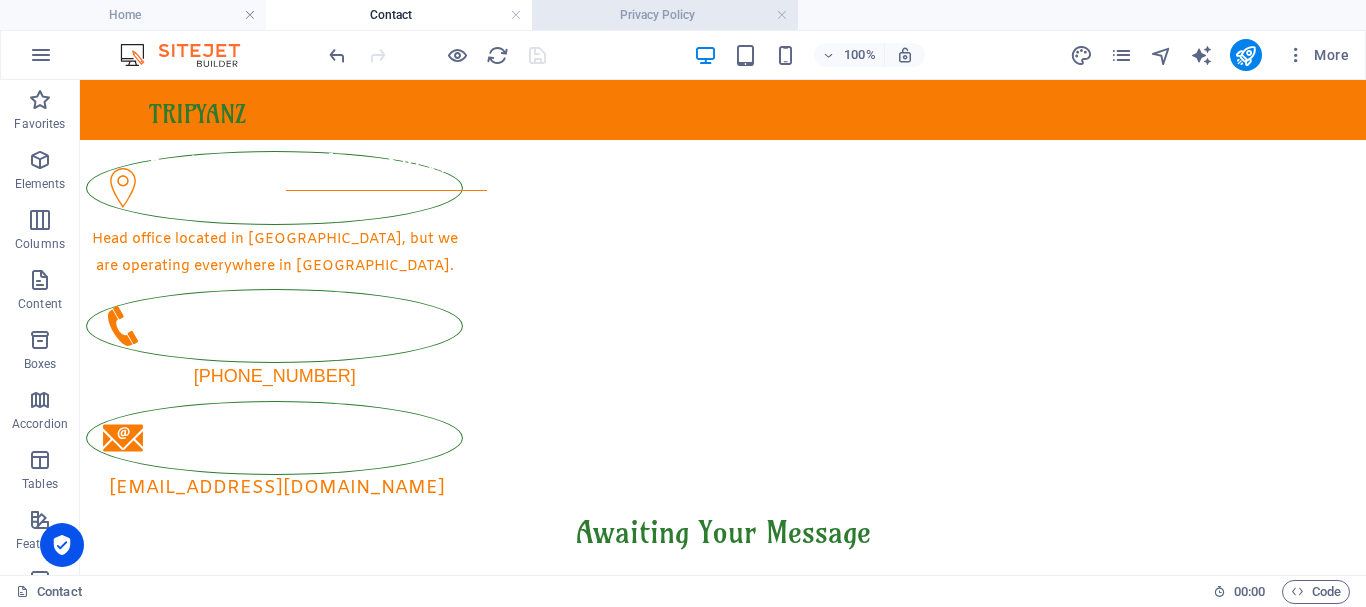 click on "Privacy Policy" at bounding box center (665, 15) 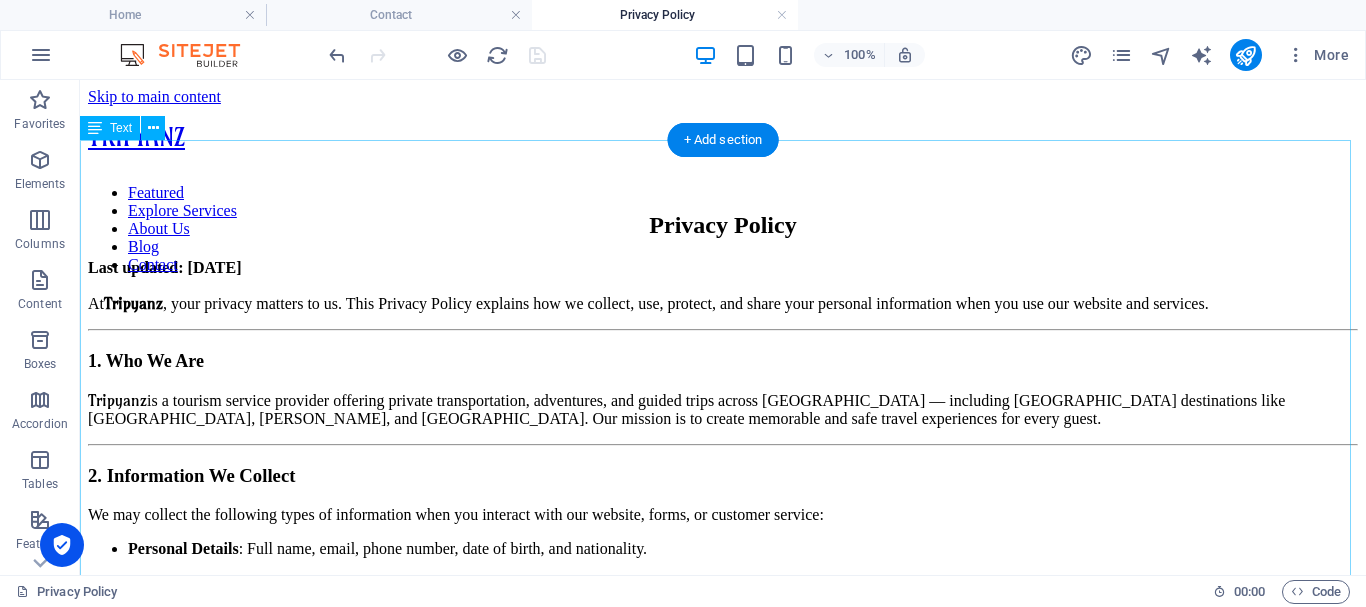 click on "Privacy Policy Last updated: [DATE] At  Tripyanz , your privacy matters to us. This Privacy Policy explains how we collect, use, protect, and share your personal information when you use our website and services. 1. Who We Are Tripyanz  is a tourism service provider offering private transportation, adventures, and guided trips across [GEOGRAPHIC_DATA] — including [GEOGRAPHIC_DATA] destinations like [GEOGRAPHIC_DATA], [PERSON_NAME], and [GEOGRAPHIC_DATA]. Our mission is to create memorable and safe travel experiences for every guest. 2. Information We Collect We may collect the following types of information when you interact with our website, forms, or customer service: Personal Details : Full name, email, phone number, date of birth, and nationality. Trip Details : Pickup and drop-off locations, travel dates, flight tickets (if uploaded). Technical Data : IP address, browser type, device, and usage patterns. Communication Data : Any messages, reviews, or emails you send us. 3. How We Use Your Information Process your booking or inquiry" at bounding box center [723, 1058] 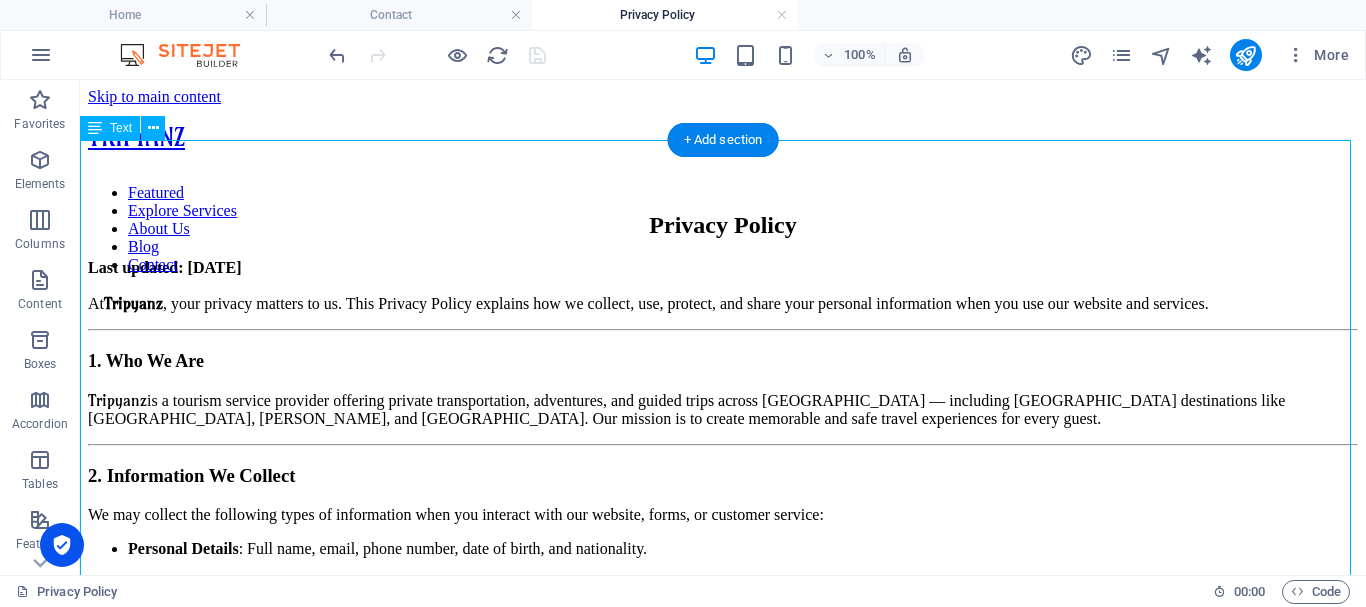click on "Privacy Policy Last updated: [DATE] At  Tripyanz , your privacy matters to us. This Privacy Policy explains how we collect, use, protect, and share your personal information when you use our website and services. 1. Who We Are Tripyanz  is a tourism service provider offering private transportation, adventures, and guided trips across [GEOGRAPHIC_DATA] — including [GEOGRAPHIC_DATA] destinations like [GEOGRAPHIC_DATA], [PERSON_NAME], and [GEOGRAPHIC_DATA]. Our mission is to create memorable and safe travel experiences for every guest. 2. Information We Collect We may collect the following types of information when you interact with our website, forms, or customer service: Personal Details : Full name, email, phone number, date of birth, and nationality. Trip Details : Pickup and drop-off locations, travel dates, flight tickets (if uploaded). Technical Data : IP address, browser type, device, and usage patterns. Communication Data : Any messages, reviews, or emails you send us. 3. How We Use Your Information Process your booking or inquiry" at bounding box center [723, 1058] 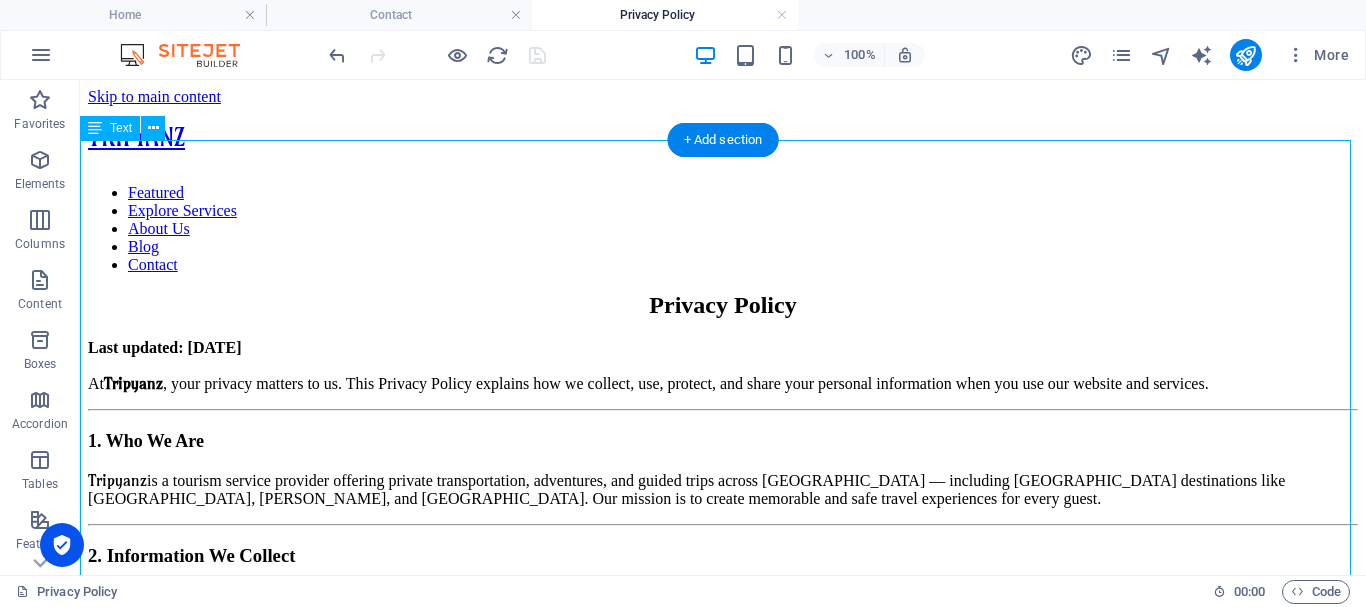 select on "px" 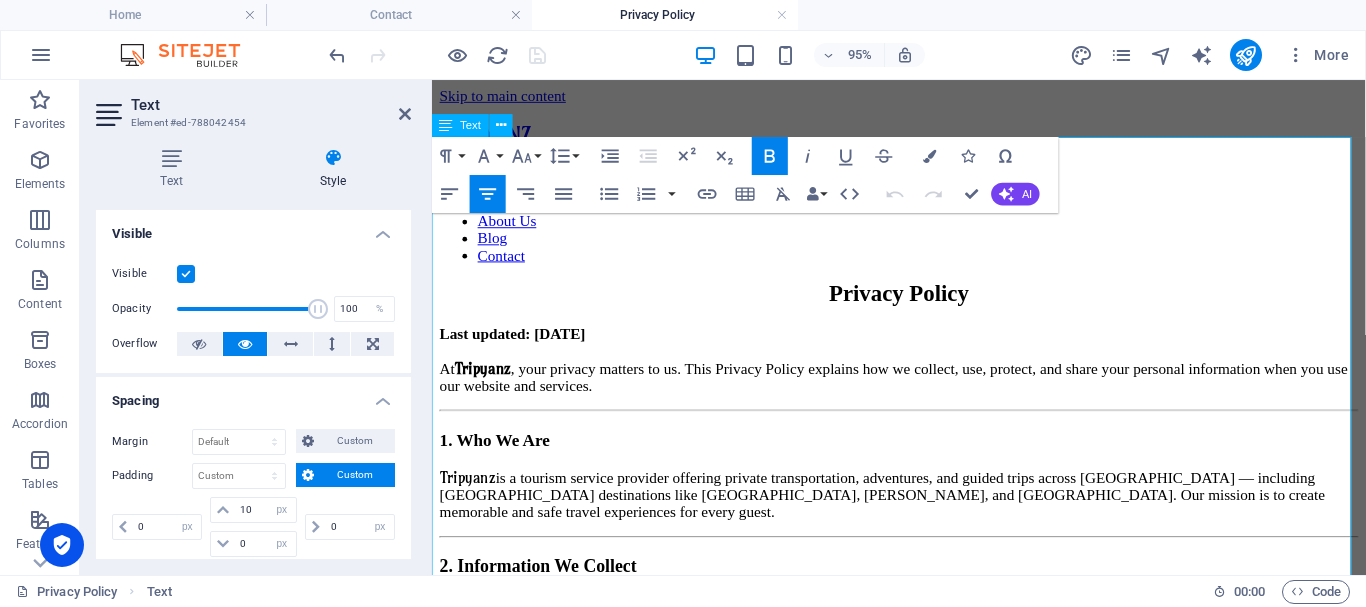 click on "Tripyanz" at bounding box center (485, 383) 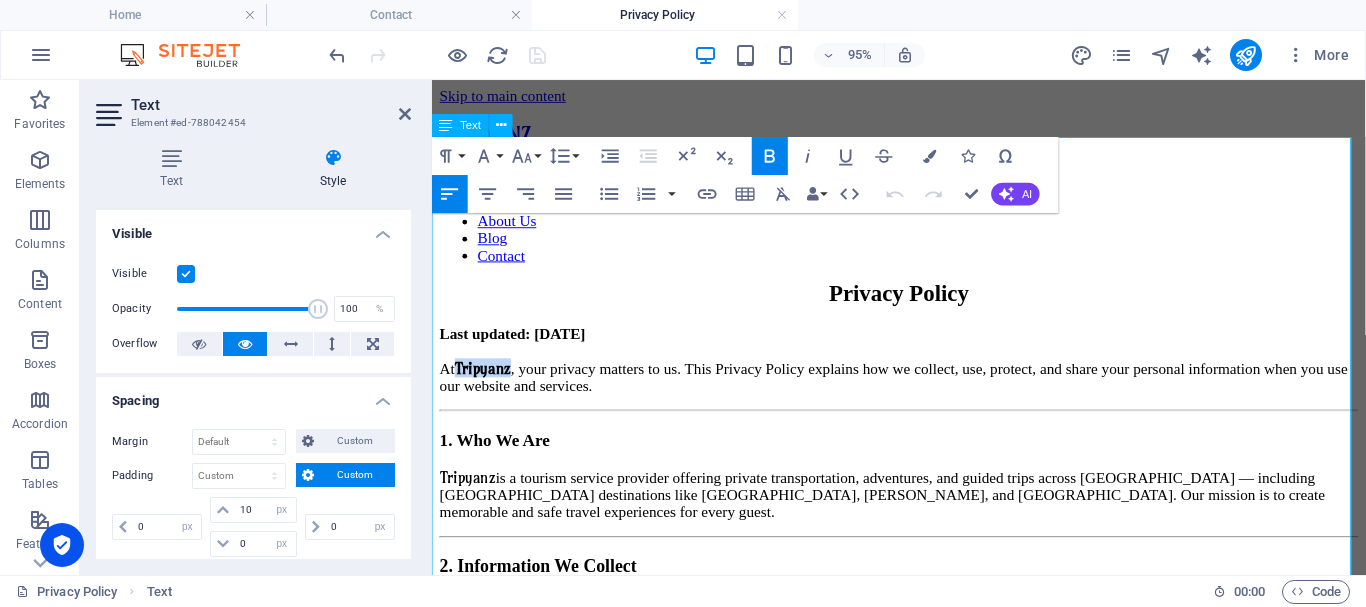 click on "Tripyanz" at bounding box center [485, 383] 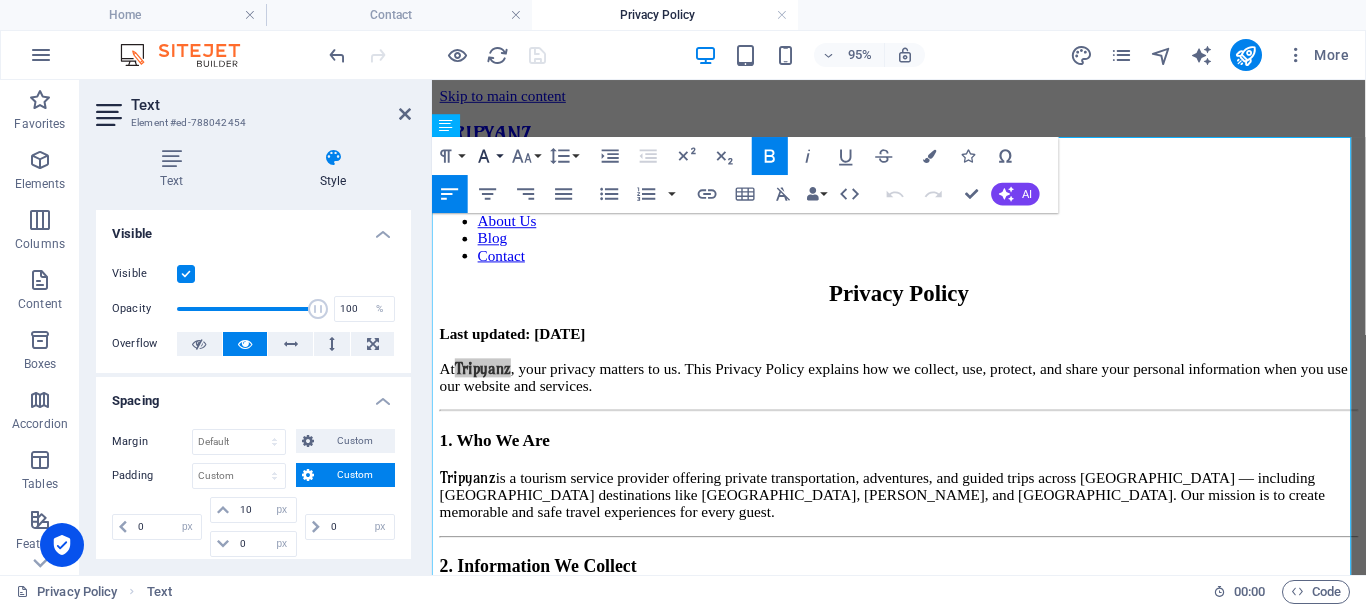 click on "Font Family" at bounding box center [488, 156] 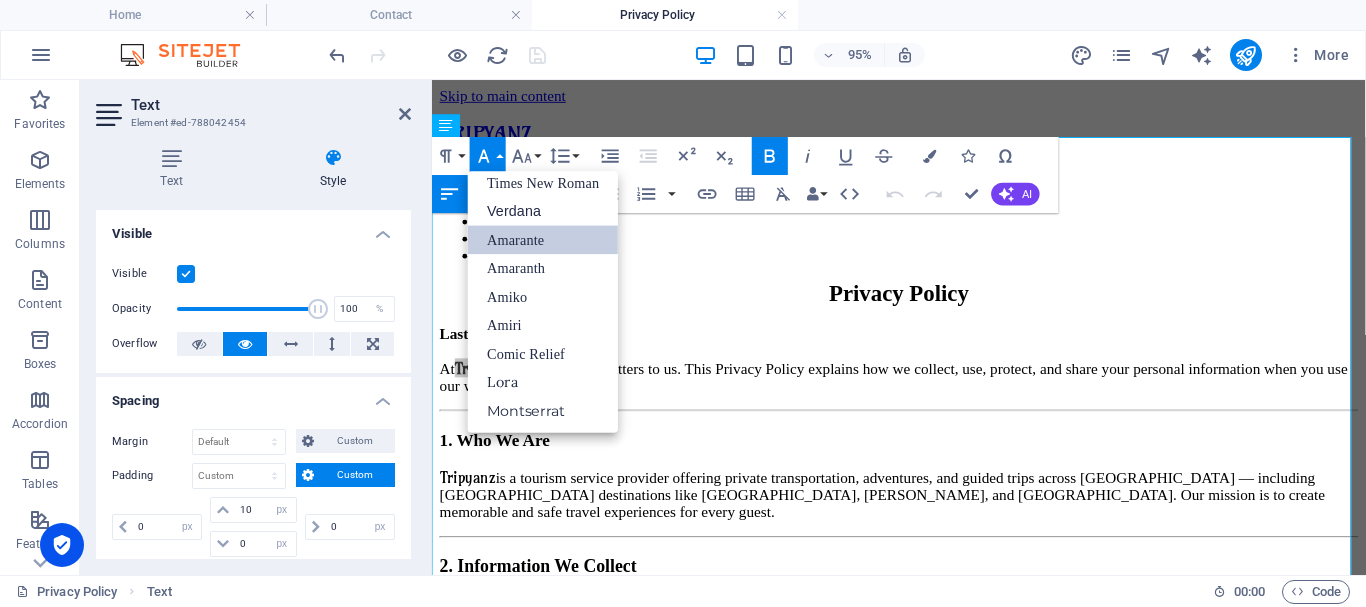 scroll, scrollTop: 131, scrollLeft: 0, axis: vertical 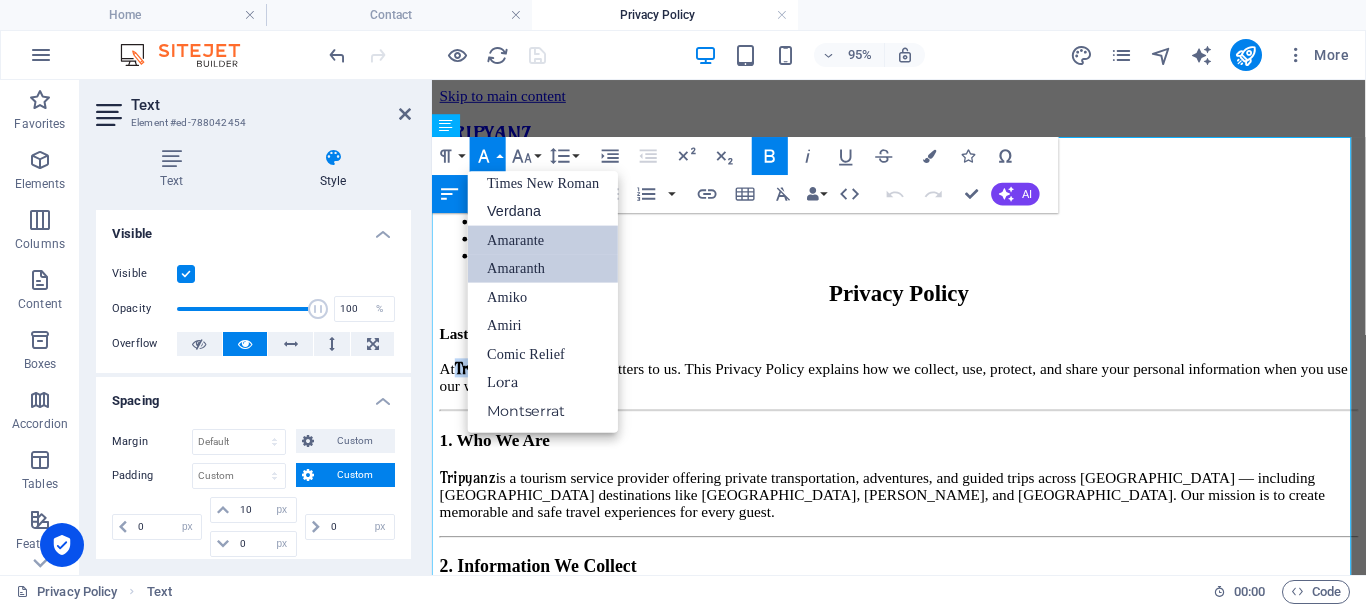 click on "Amaranth" at bounding box center [543, 268] 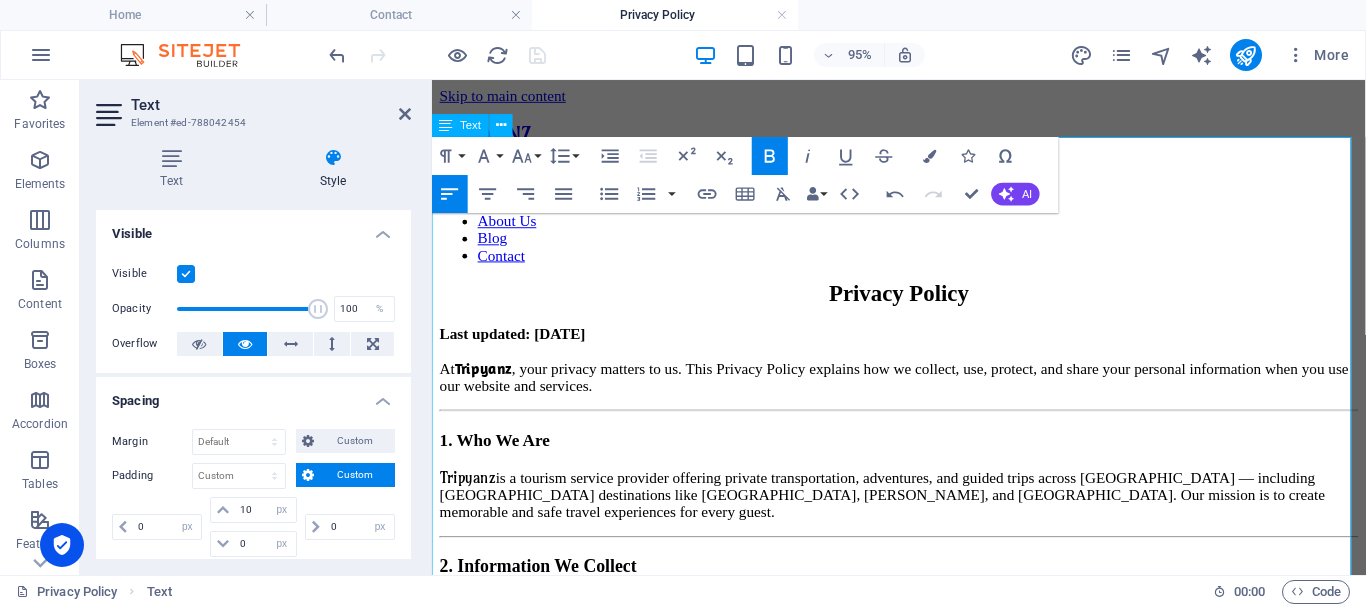 click on "At  Tripyanz , your privacy matters to us. This Privacy Policy explains how we collect, use, protect, and share your personal information when you use our website and services." at bounding box center (918, 392) 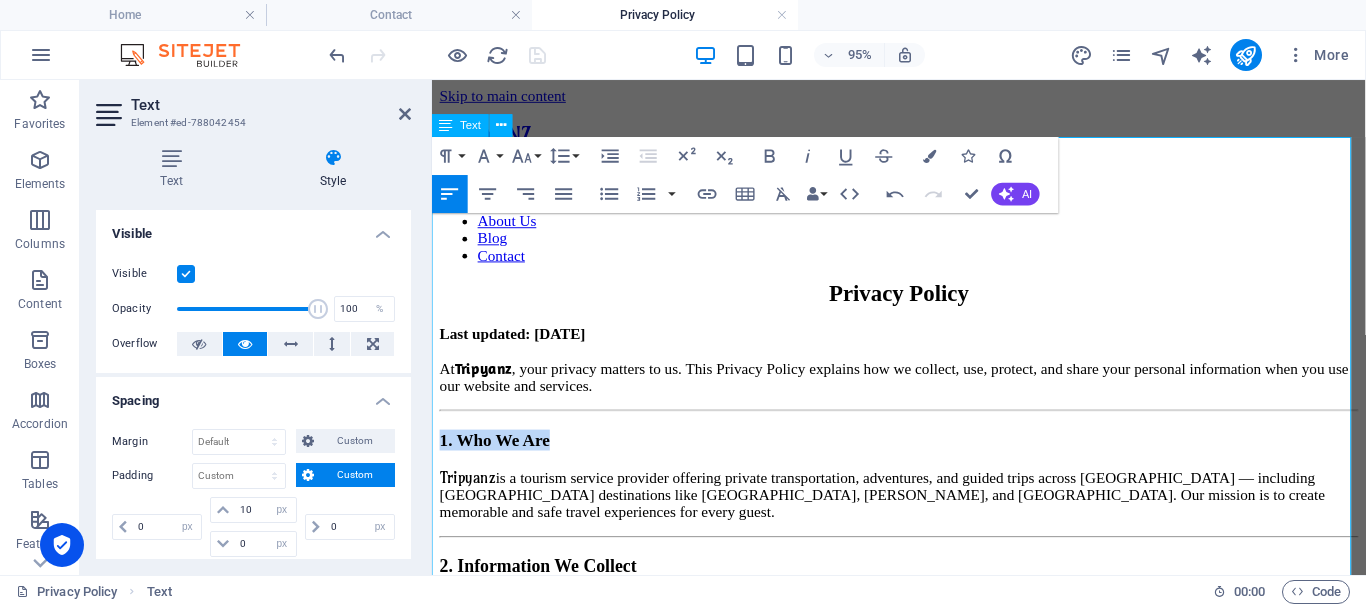drag, startPoint x: 548, startPoint y: 382, endPoint x: 433, endPoint y: 381, distance: 115.00435 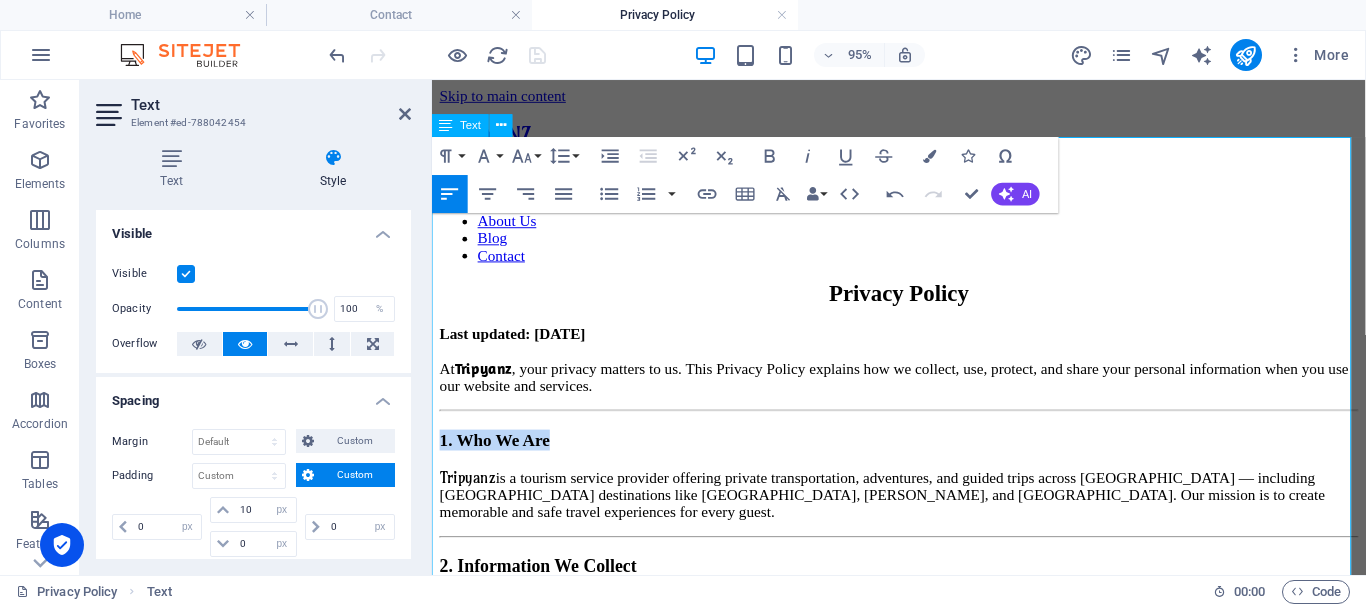 click on "1. Who We Are" at bounding box center [923, 459] 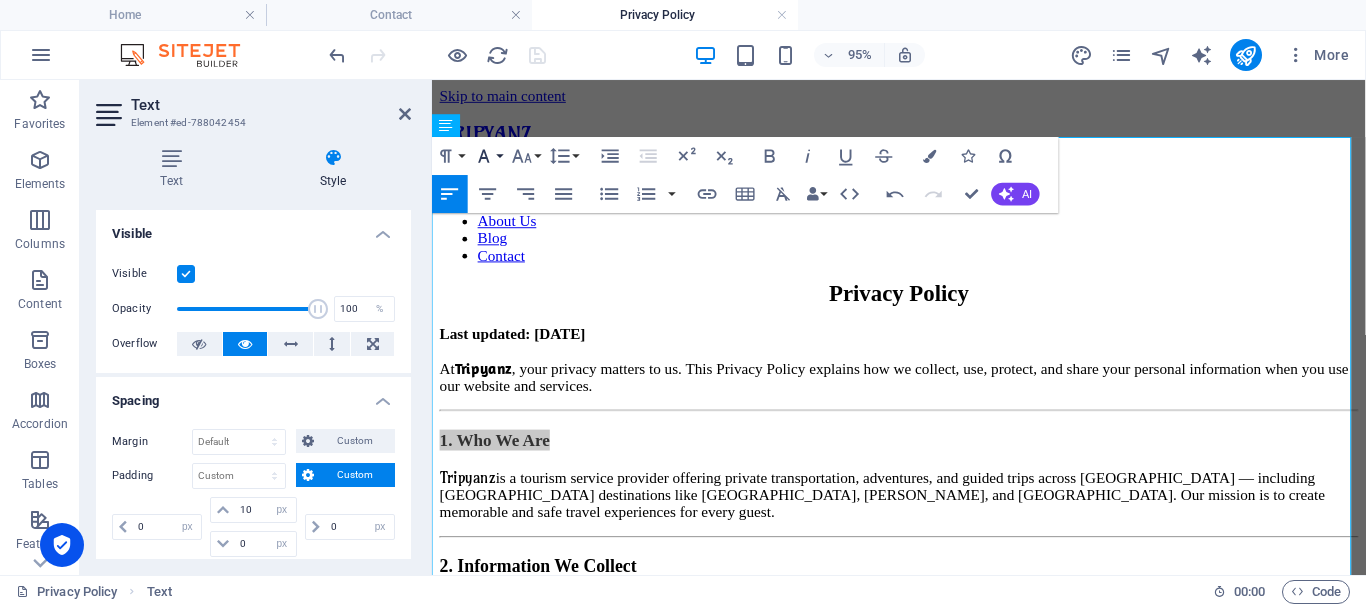 click on "Font Family" at bounding box center (488, 156) 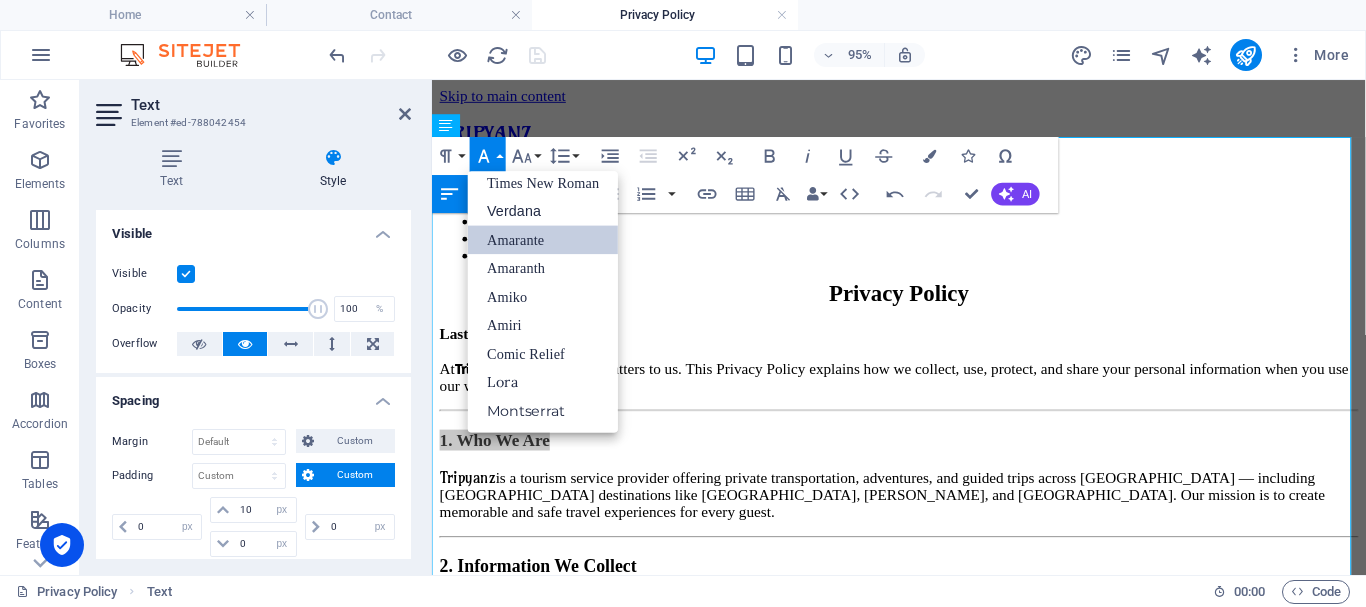 scroll, scrollTop: 131, scrollLeft: 0, axis: vertical 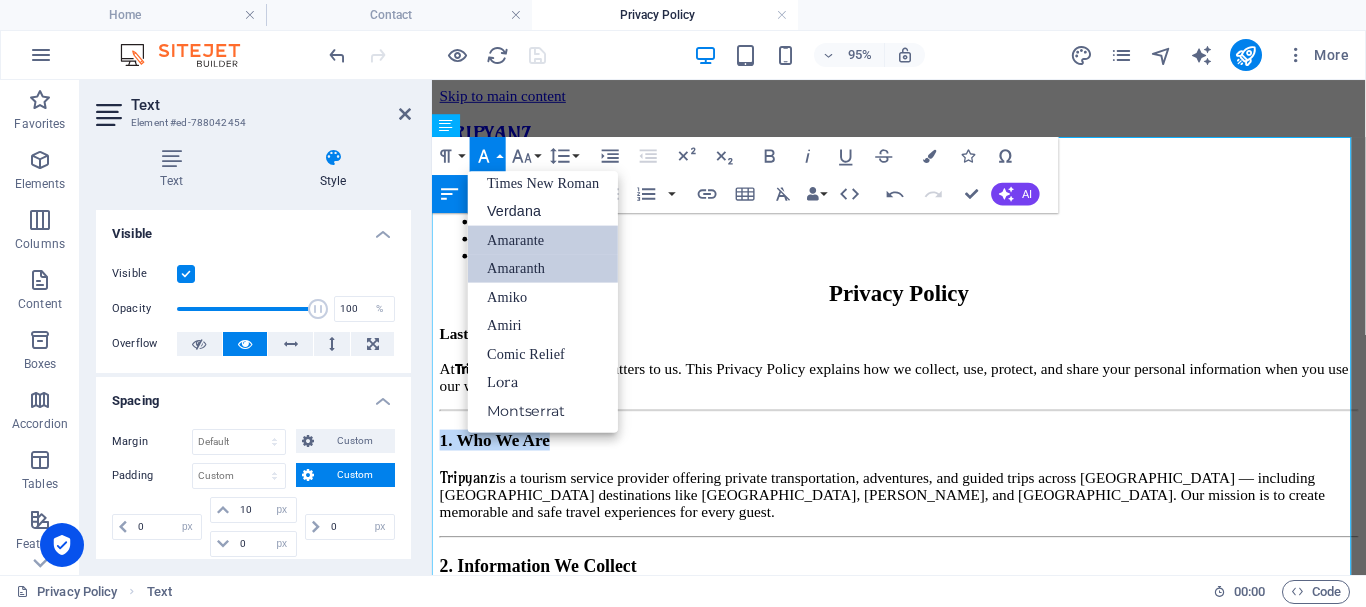click on "Amaranth" at bounding box center (543, 268) 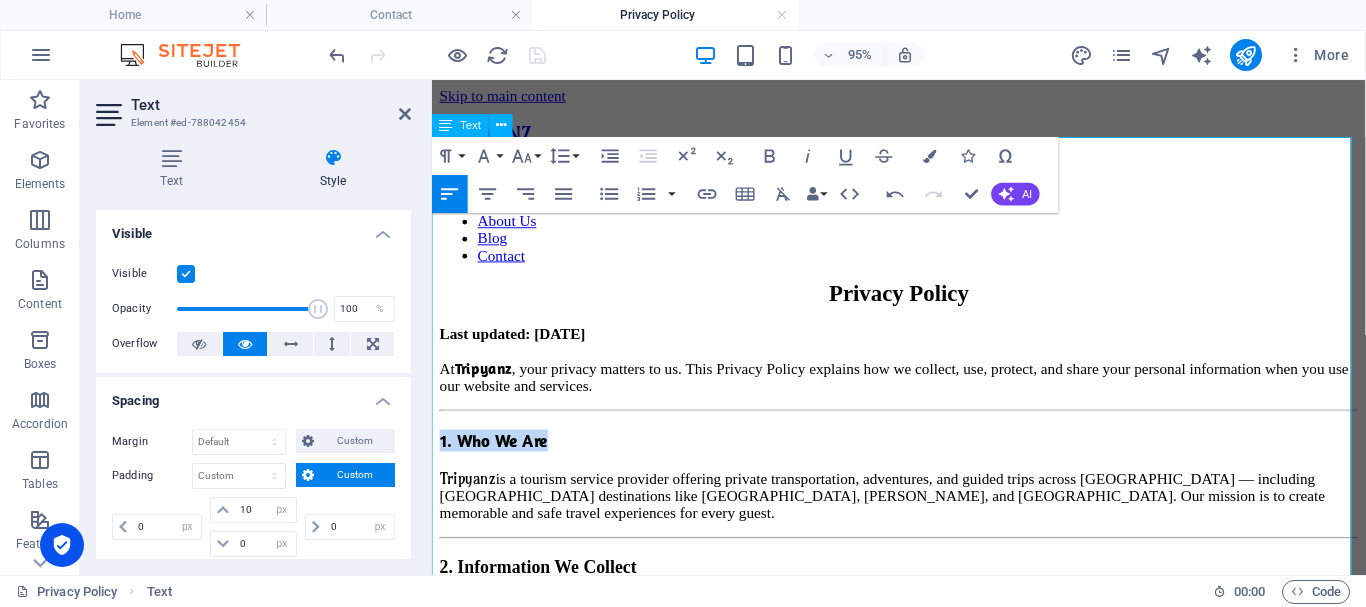click on "1. Who We Are" at bounding box center [923, 459] 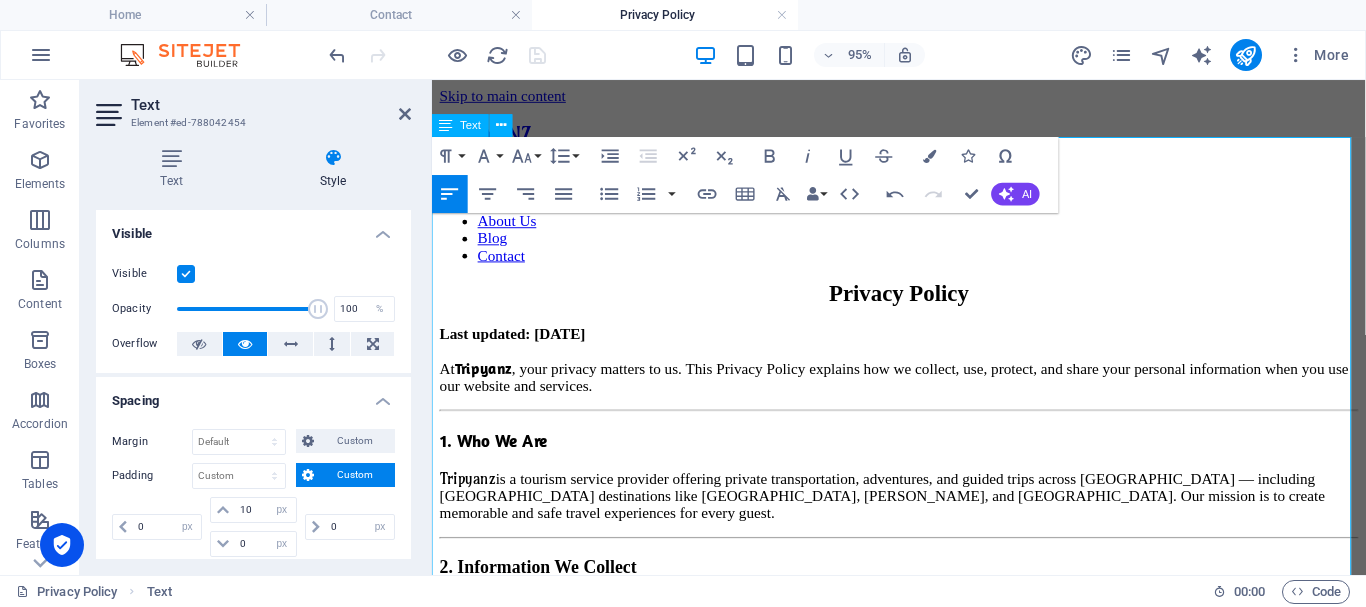 click on "Tripyanz  is a tourism service provider offering private transportation, adventures, and guided trips across [GEOGRAPHIC_DATA] — including [GEOGRAPHIC_DATA] destinations like [GEOGRAPHIC_DATA], [PERSON_NAME], and [GEOGRAPHIC_DATA]. Our mission is to create memorable and safe travel experiences for every guest." at bounding box center [923, 517] 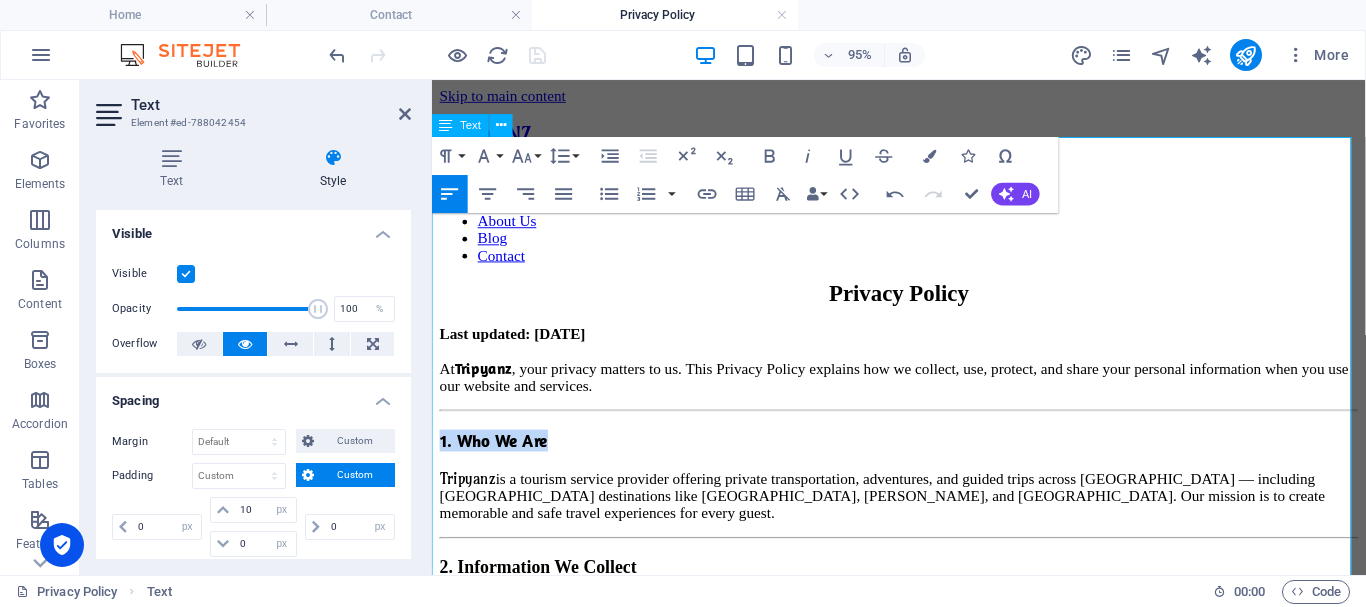 drag, startPoint x: 545, startPoint y: 382, endPoint x: 431, endPoint y: 375, distance: 114.21471 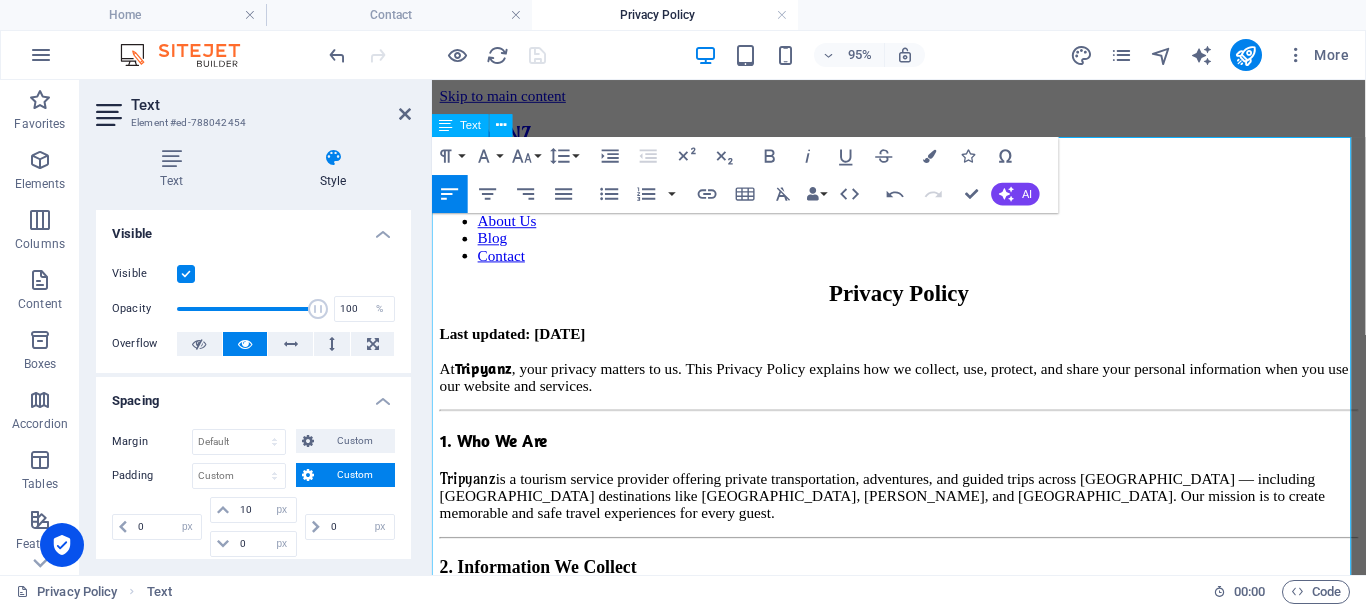 click on "Tripyanz" at bounding box center (486, 383) 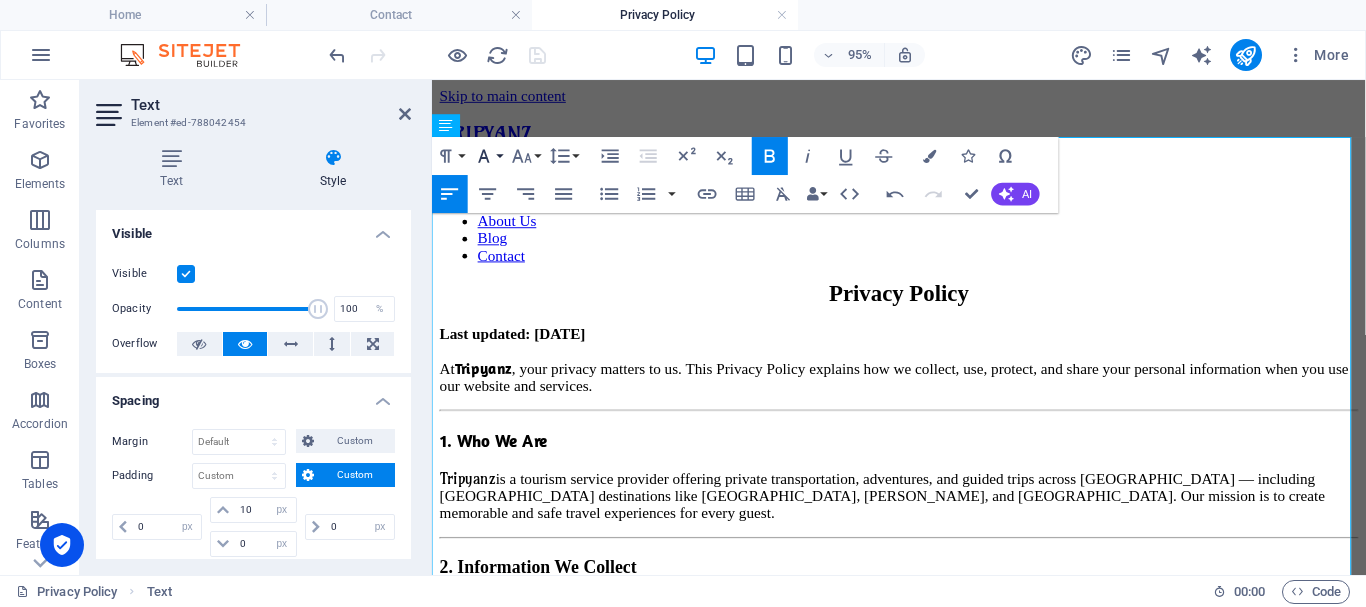 click on "Font Family" at bounding box center [488, 156] 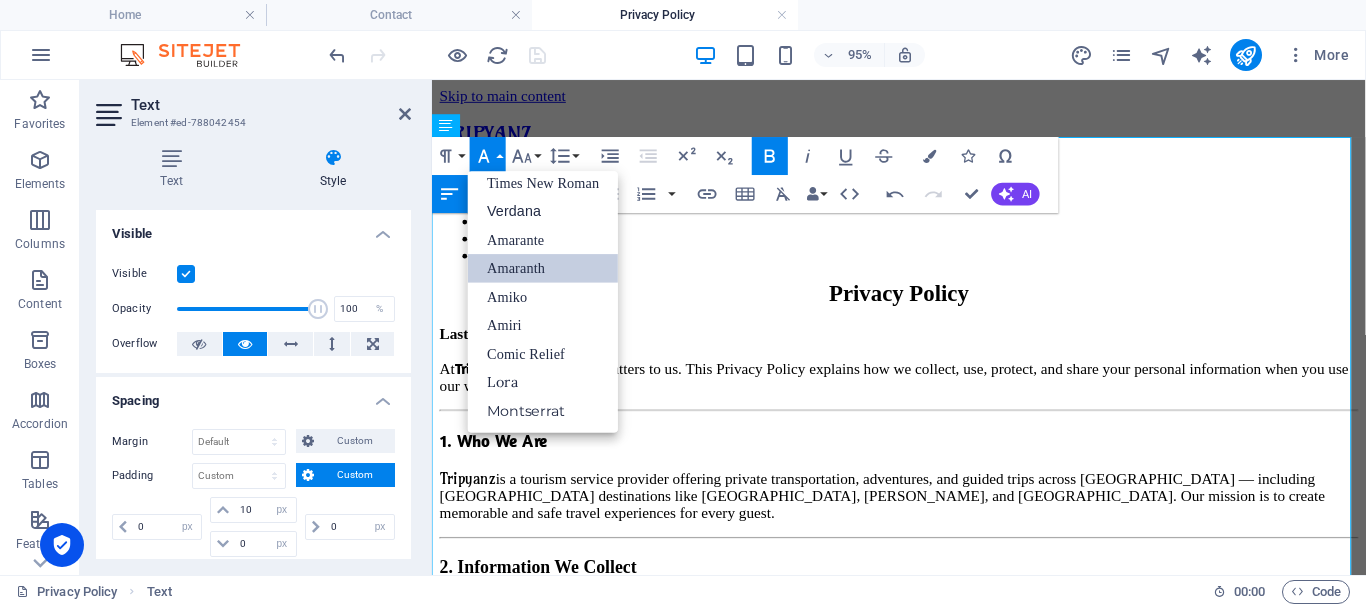scroll, scrollTop: 131, scrollLeft: 0, axis: vertical 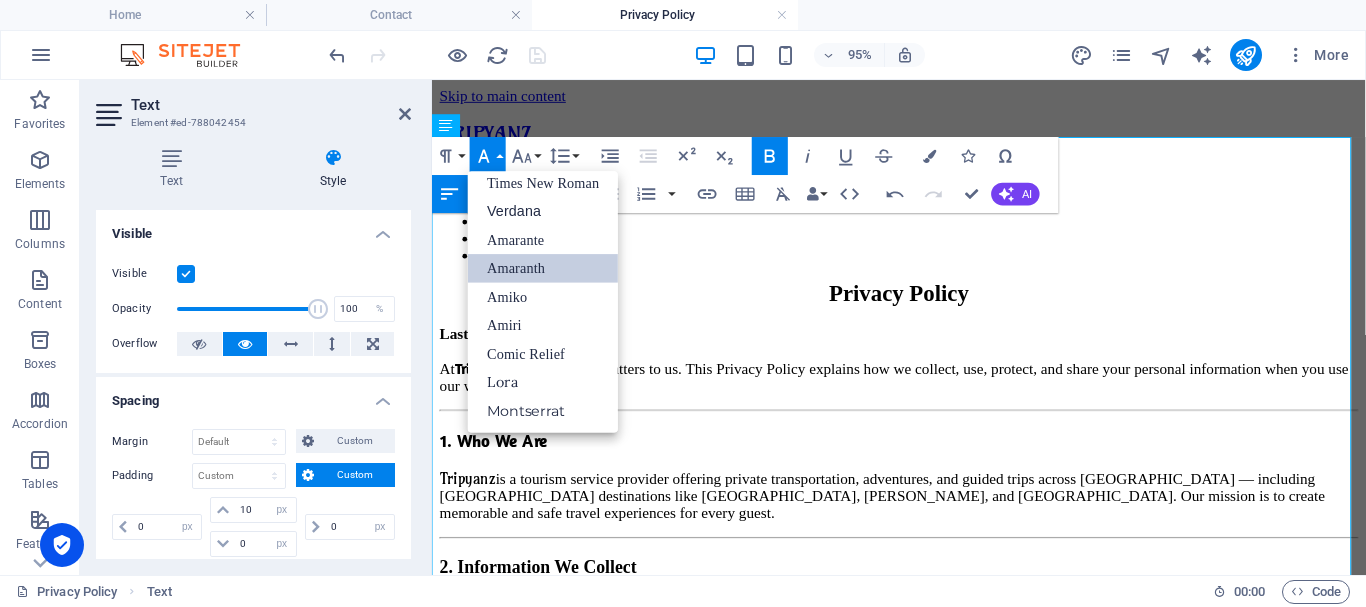 click on "Font Family" at bounding box center (488, 156) 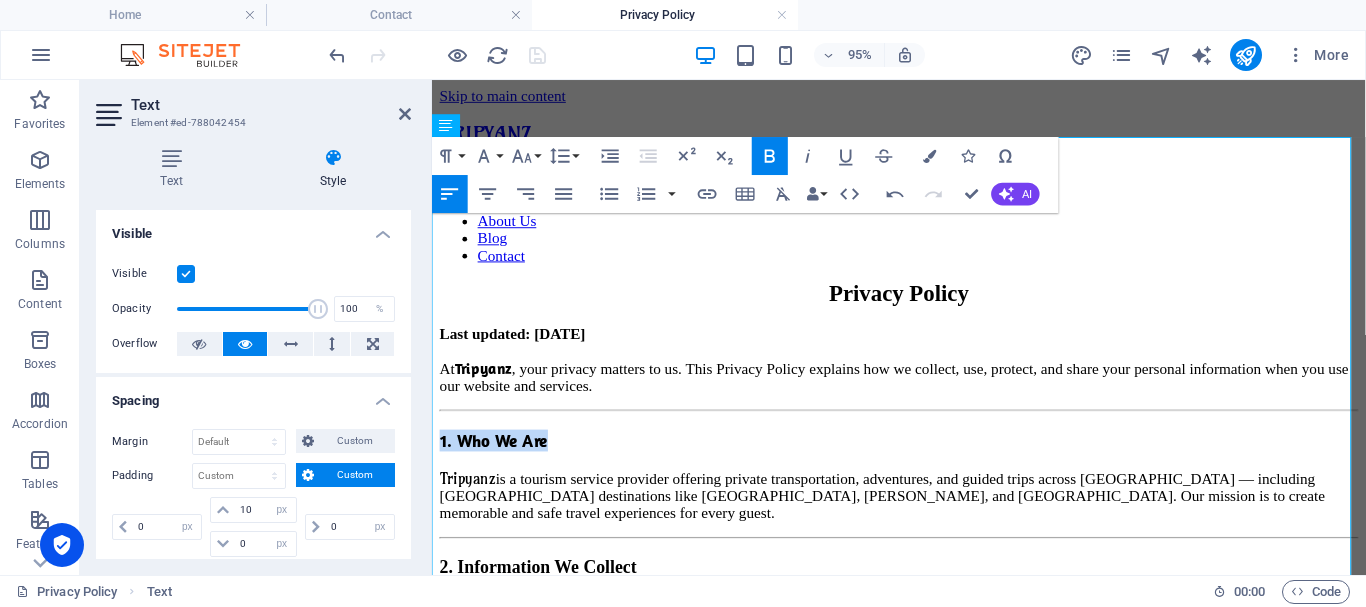 drag, startPoint x: 543, startPoint y: 383, endPoint x: 863, endPoint y: 426, distance: 322.87613 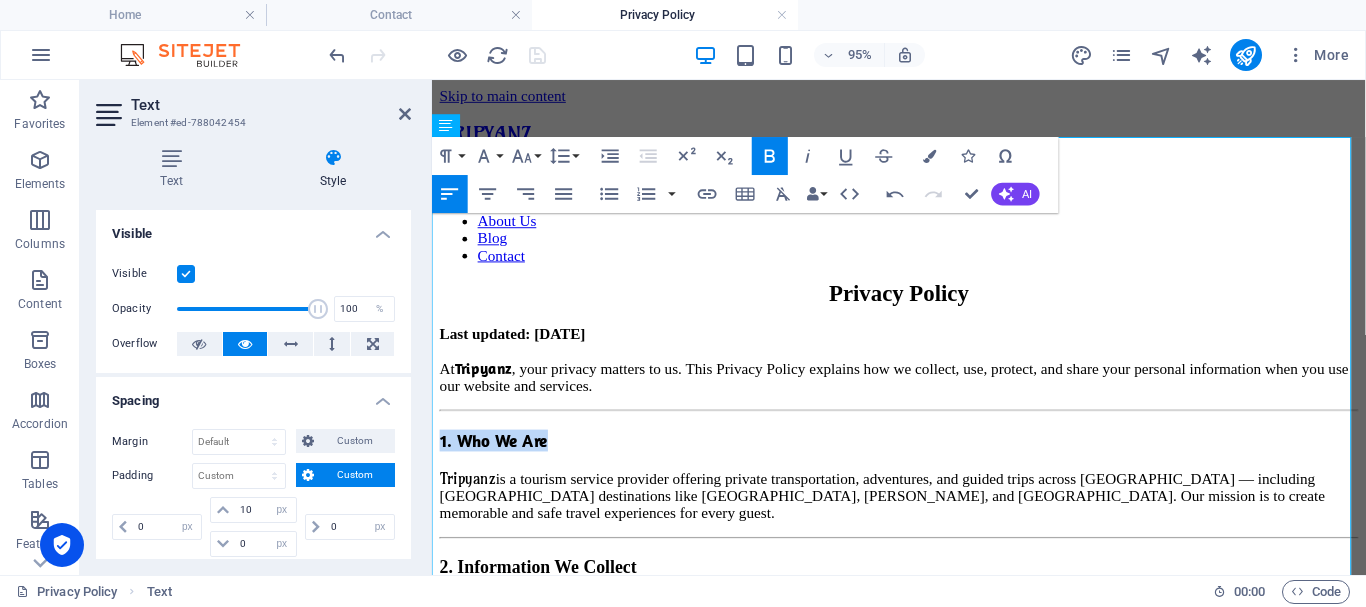 click on "Skip to main content
TRIPYANZ Featured Explore Services About Us Blog Contact Privacy Policy Last updated: July 2025 At  Tripyanz , your privacy matters to us. This Privacy Policy explains how we collect, use, protect, and share your personal information when you use our website and services. 1. Who We Are Tripyanz  is a tourism service provider offering private transportation, adventures, and guided trips across Egypt — including Red Sea destinations like Hurghada, Marsa Alam, and Sharm El-Sheikh. Our mission is to create memorable and safe travel experiences for every guest. 2. Information We Collect We may collect the following types of information when you interact with our website, forms, or customer service: Personal Details : Full name, email, phone number, date of birth, and nationality. Trip Details : Pickup and drop-off locations, travel dates, flight tickets (if uploaded). Technical Data : IP address, browser type, device, and usage patterns. Communication Data 3. How We Use Your Information ©" at bounding box center (923, 1189) 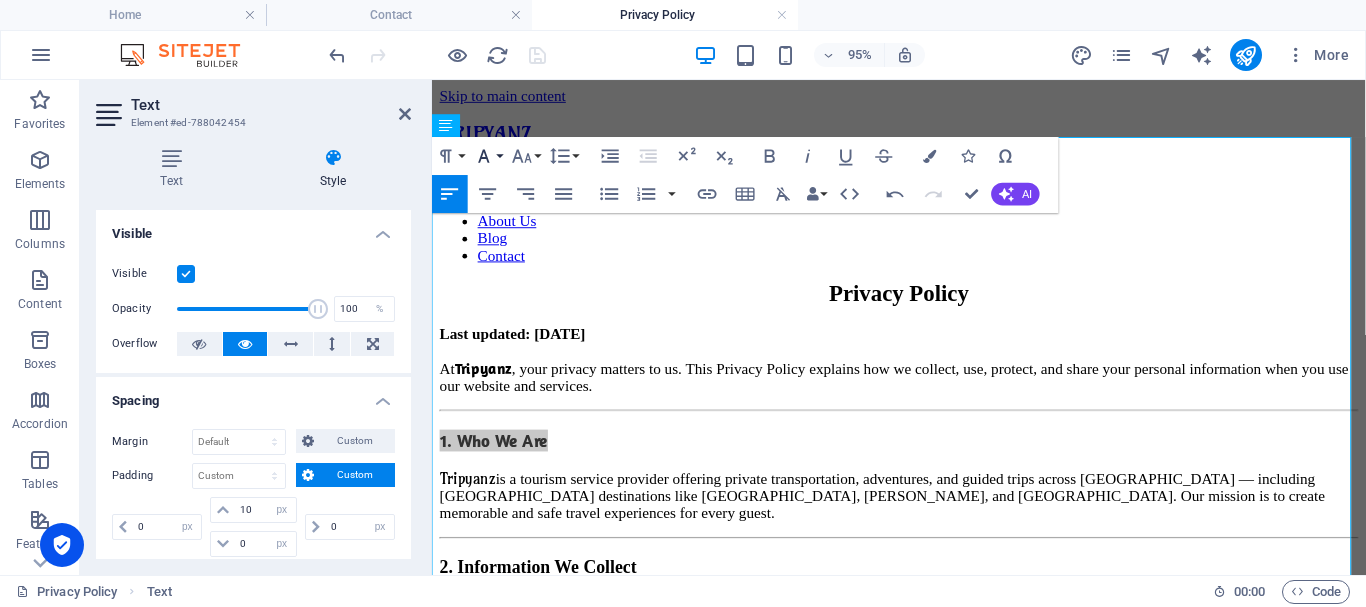 click on "Font Family" at bounding box center [488, 156] 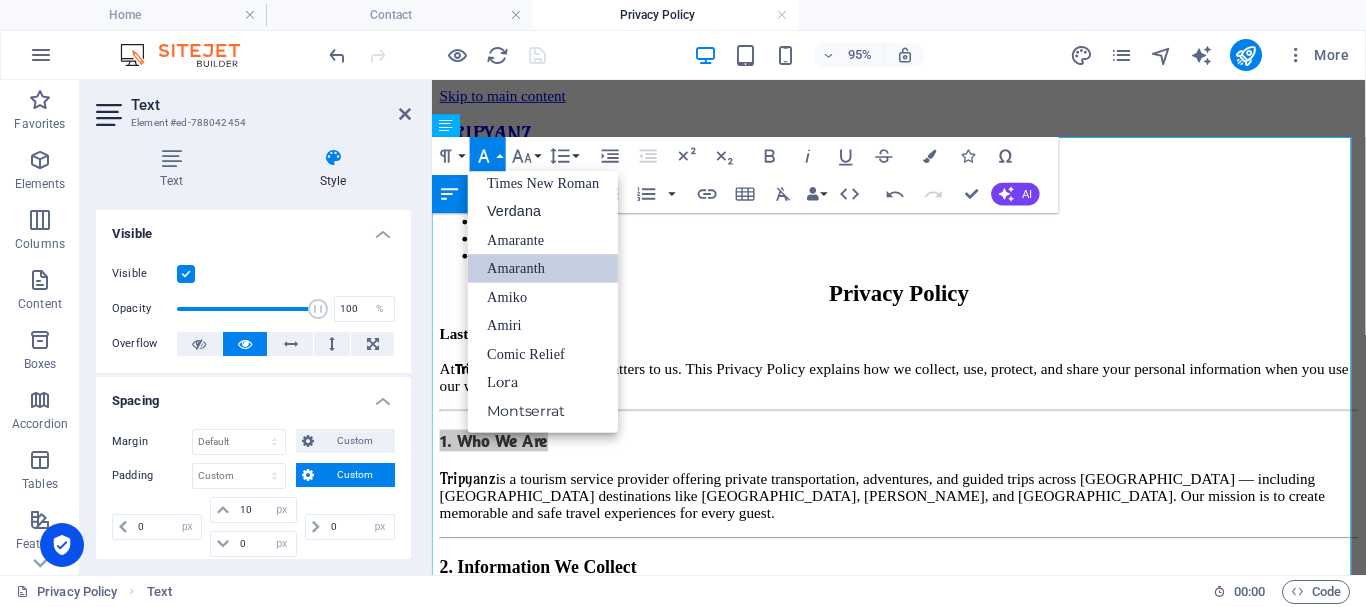 scroll, scrollTop: 131, scrollLeft: 0, axis: vertical 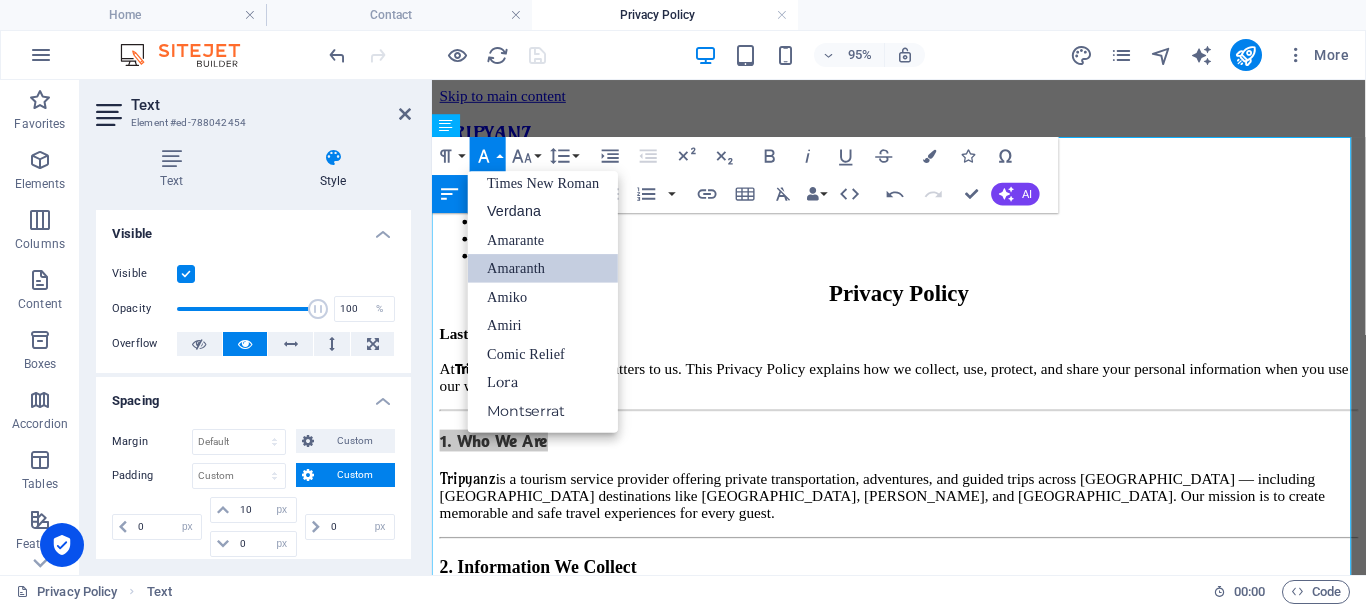 click on "Font Family" at bounding box center [488, 156] 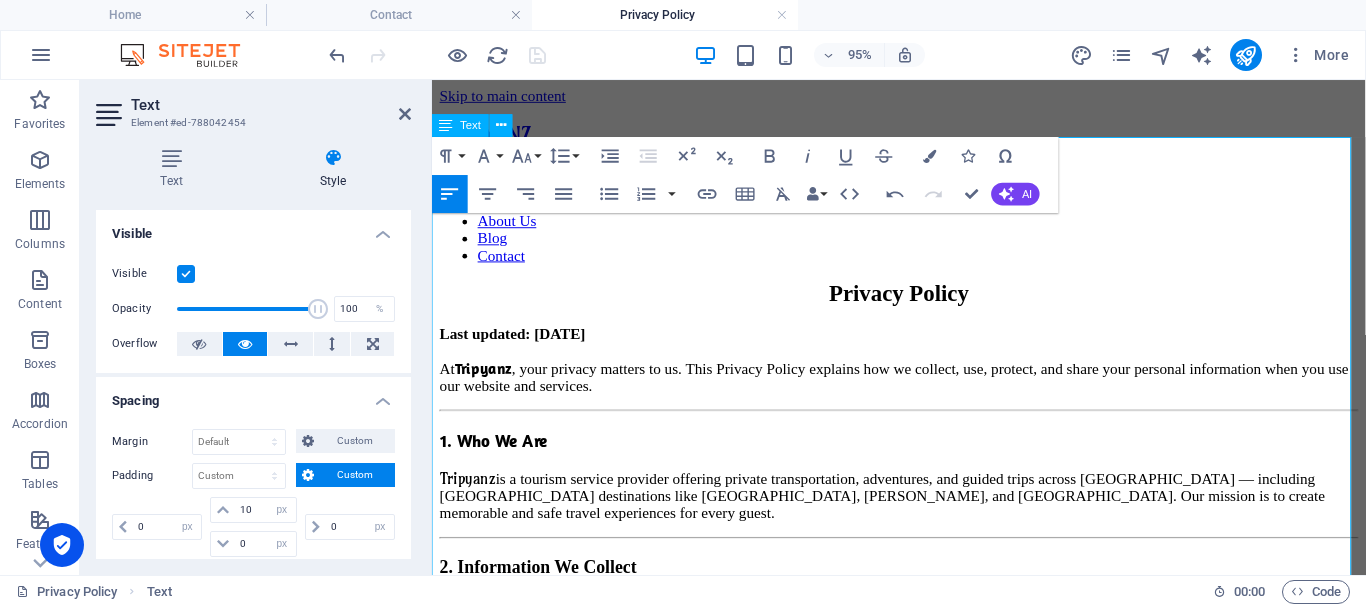 click on "Tripyanz  is a tourism service provider offering private transportation, adventures, and guided trips across [GEOGRAPHIC_DATA] — including [GEOGRAPHIC_DATA] destinations like [GEOGRAPHIC_DATA], [PERSON_NAME], and [GEOGRAPHIC_DATA]. Our mission is to create memorable and safe travel experiences for every guest." at bounding box center [906, 517] 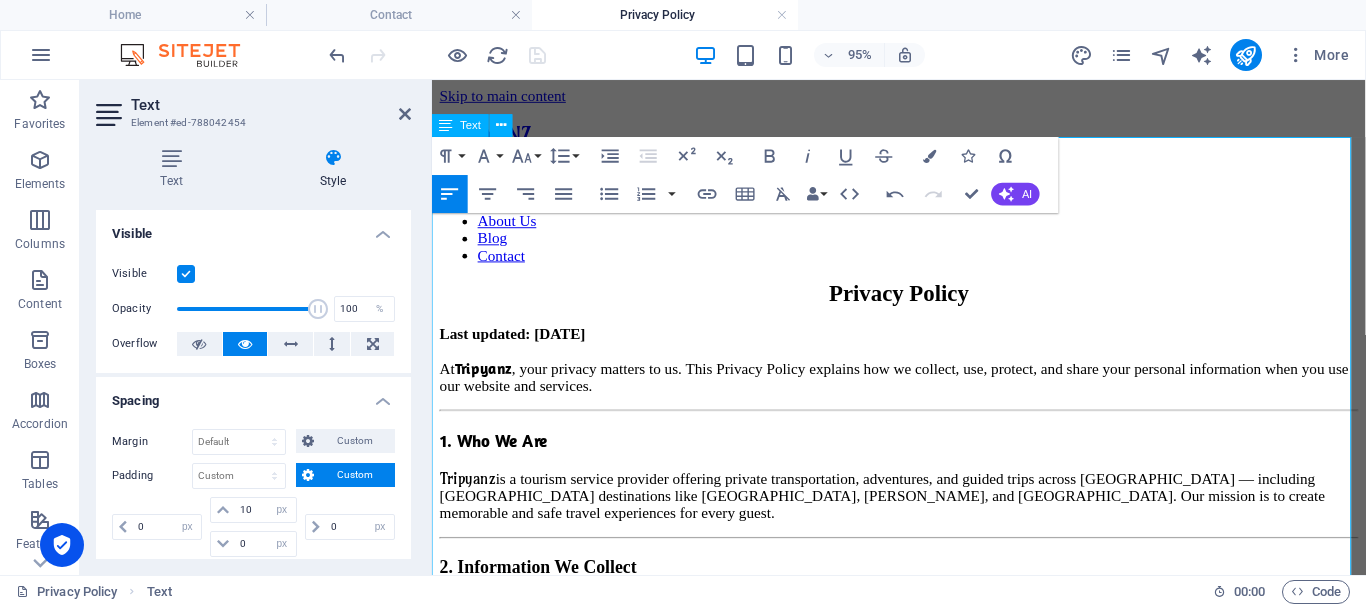 click on "Tripyanz" at bounding box center [469, 499] 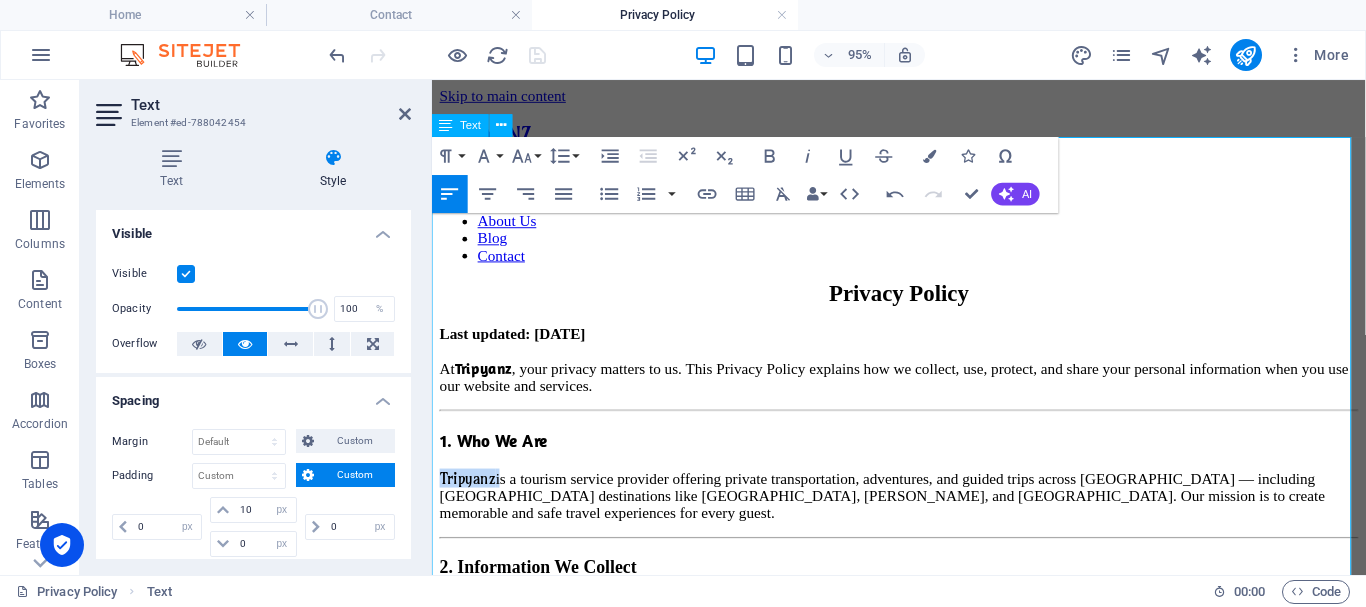 click on "Tripyanz" at bounding box center [469, 499] 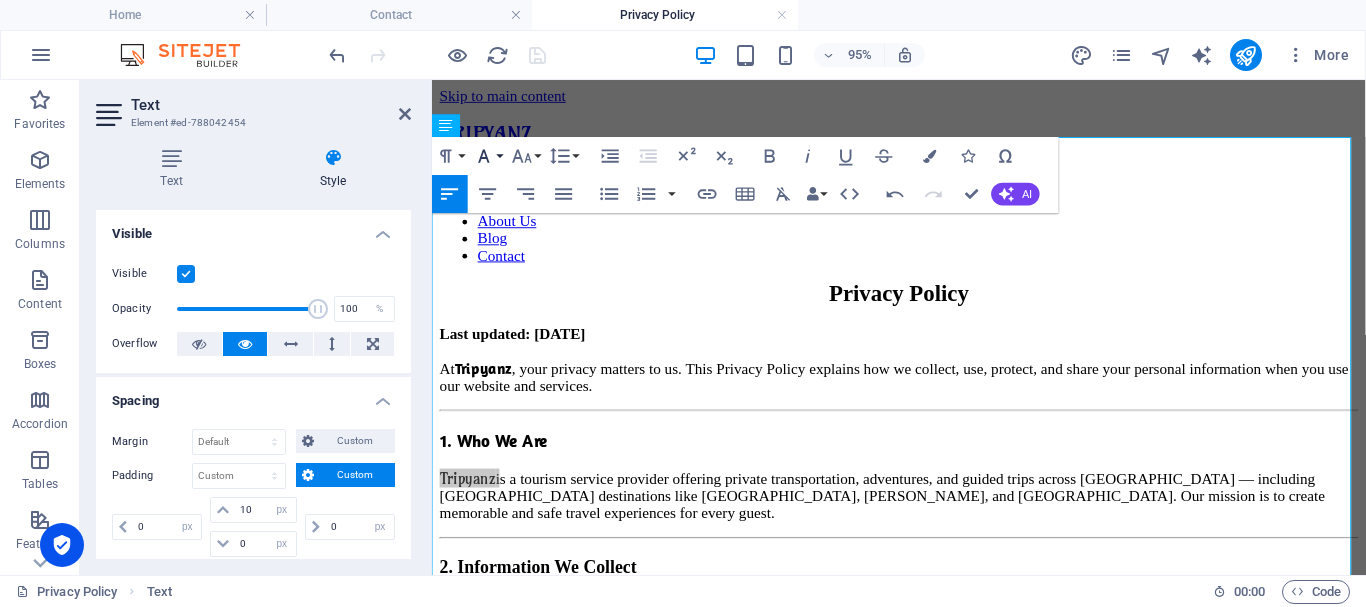 click on "Font Family" at bounding box center [488, 156] 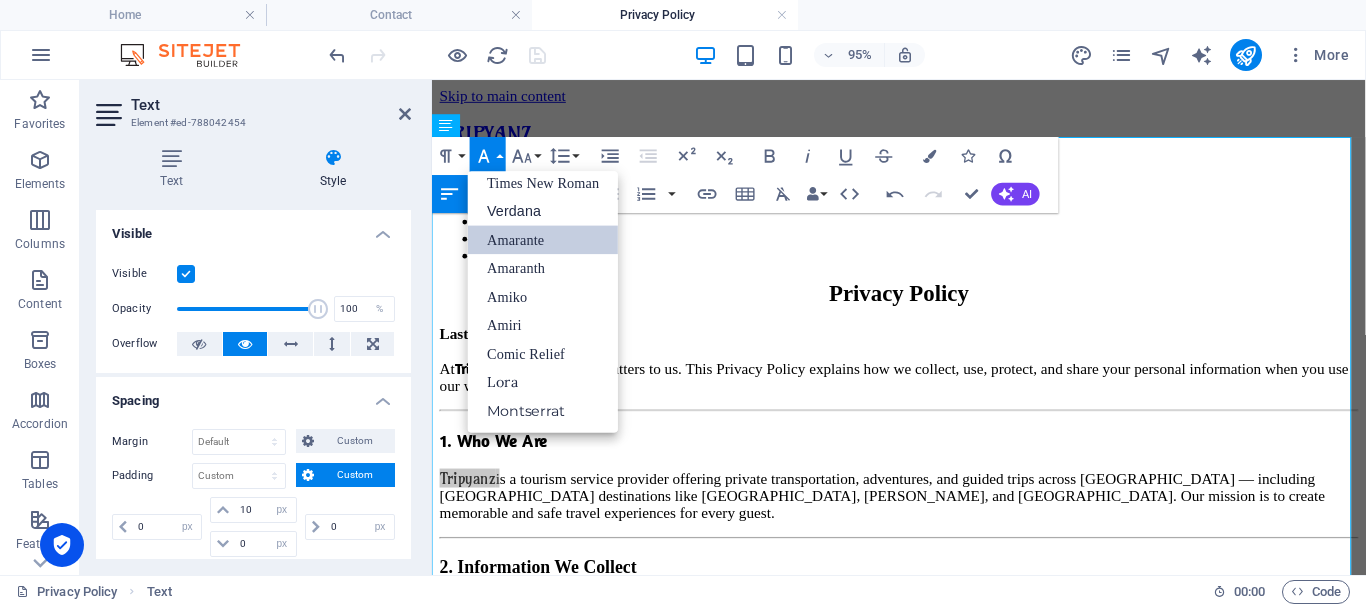 scroll, scrollTop: 131, scrollLeft: 0, axis: vertical 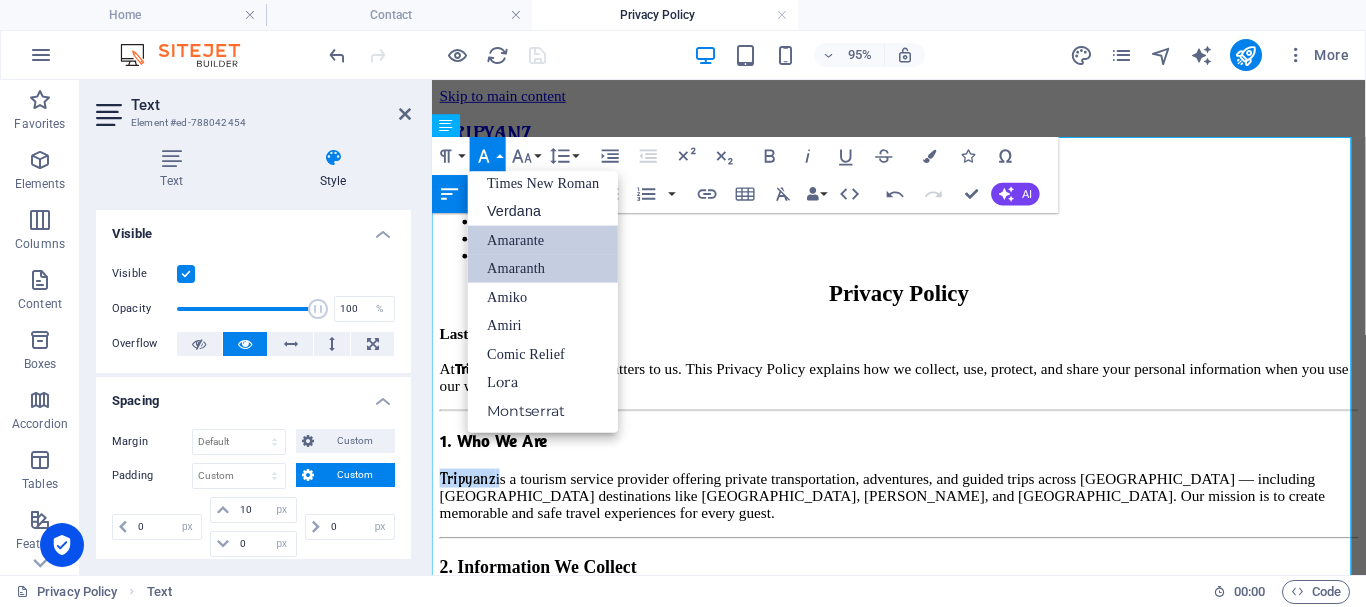 click on "Amaranth" at bounding box center [543, 268] 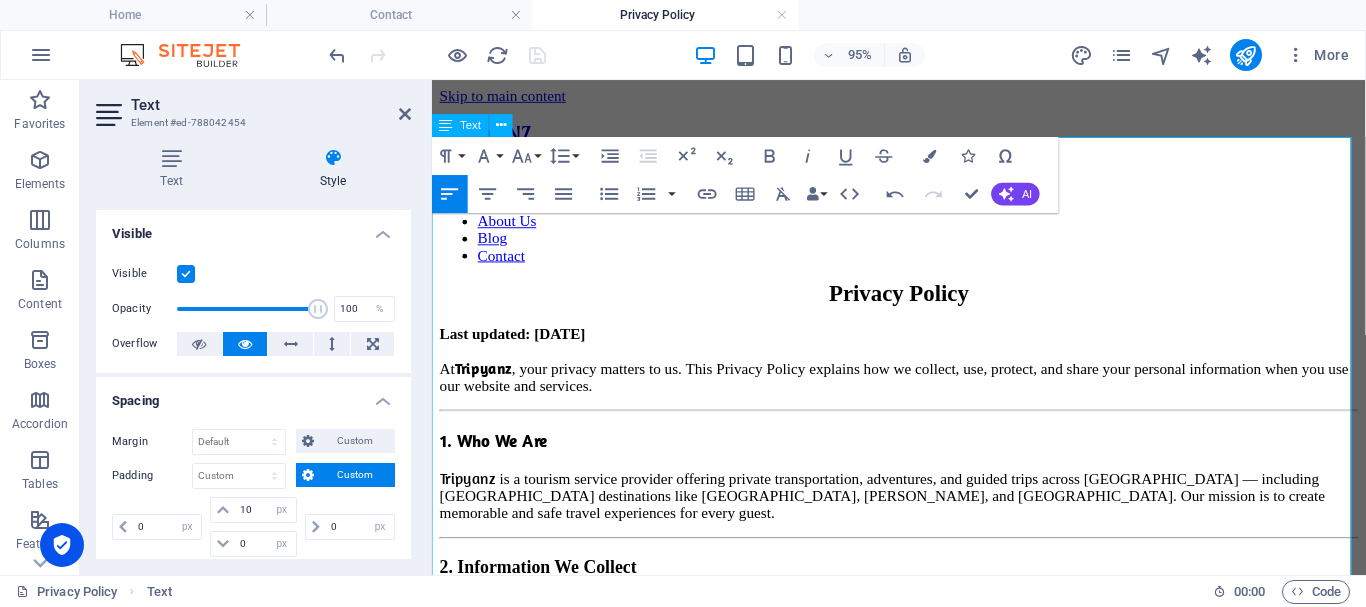 click on "Tripyanz   is a tourism service provider offering private transportation, adventures, and guided trips across [GEOGRAPHIC_DATA] — including [GEOGRAPHIC_DATA] destinations like [GEOGRAPHIC_DATA], [PERSON_NAME], and [GEOGRAPHIC_DATA]. Our mission is to create memorable and safe travel experiences for every guest." at bounding box center (906, 517) 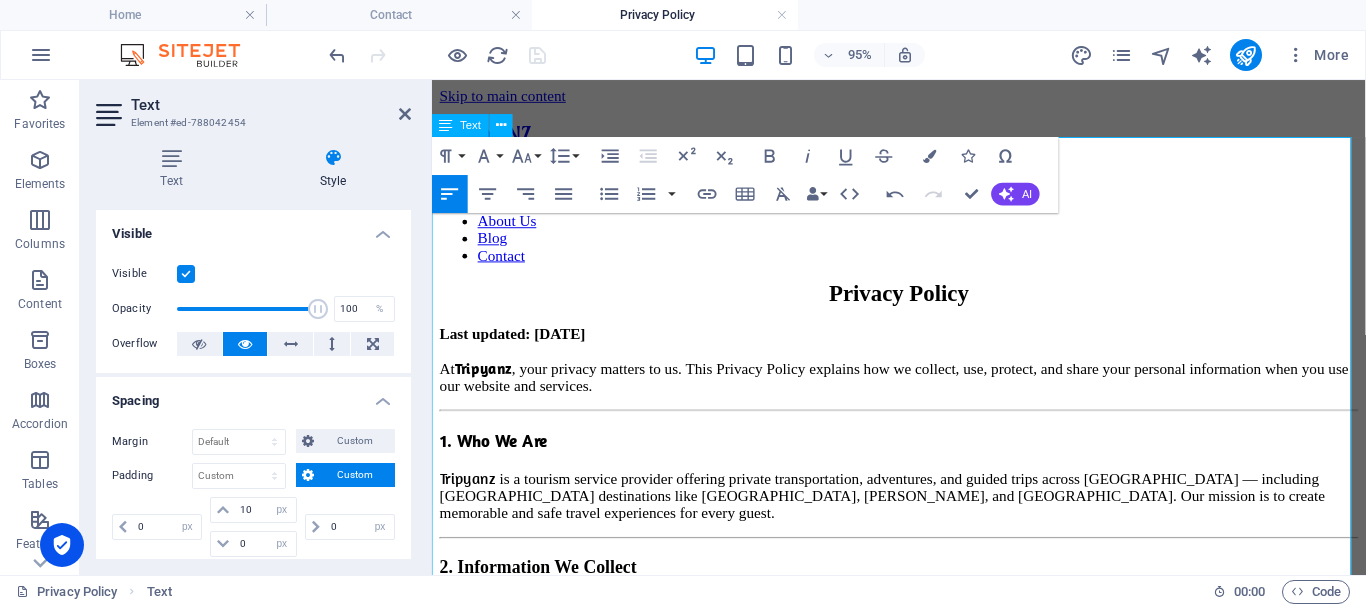 click on "Tripyanz" at bounding box center [469, 499] 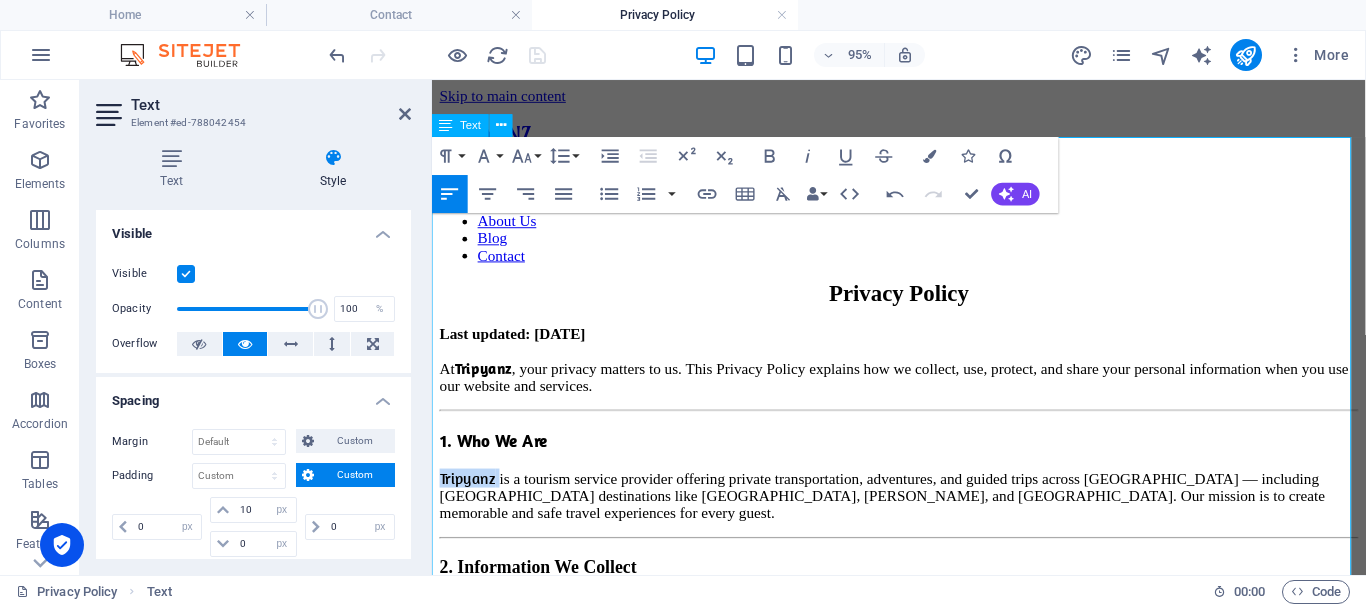 click on "Tripyanz" at bounding box center [469, 499] 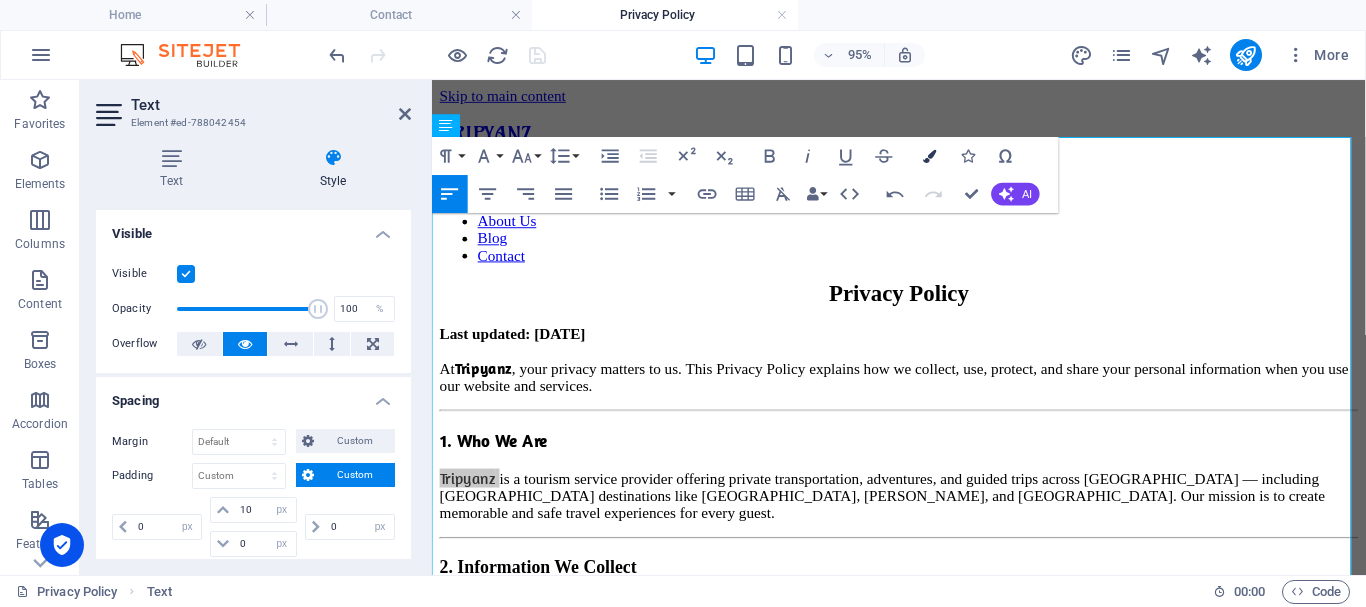 click at bounding box center (929, 155) 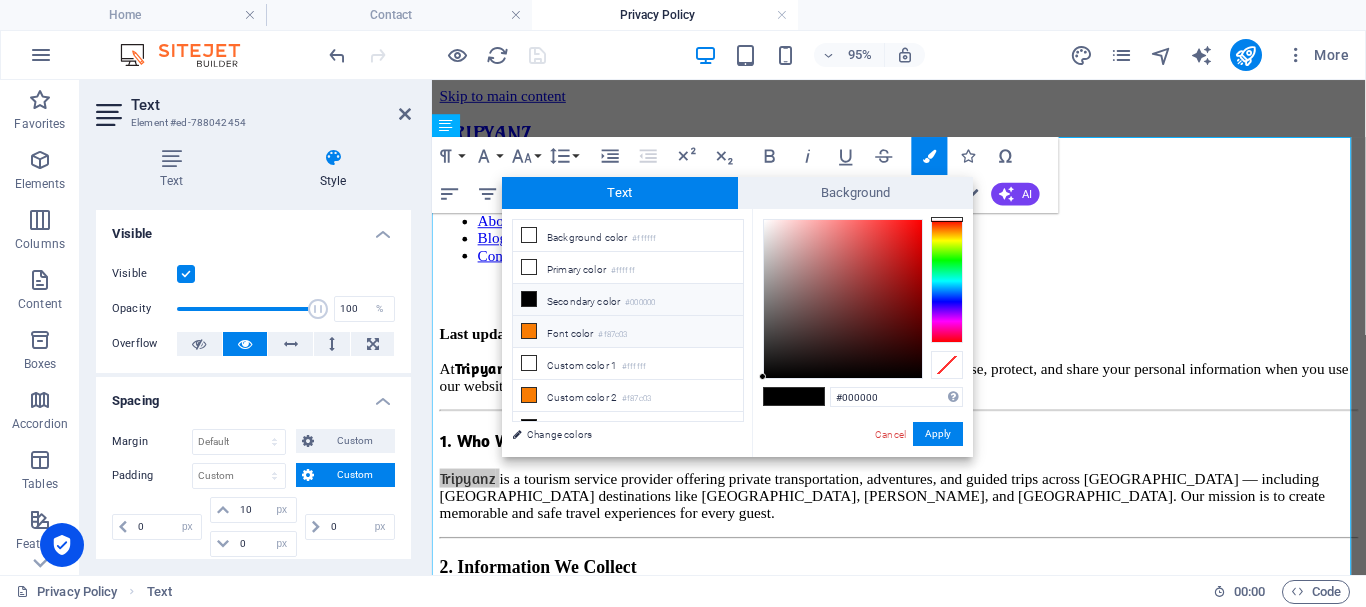click on "Font color
#f87c03" at bounding box center (628, 332) 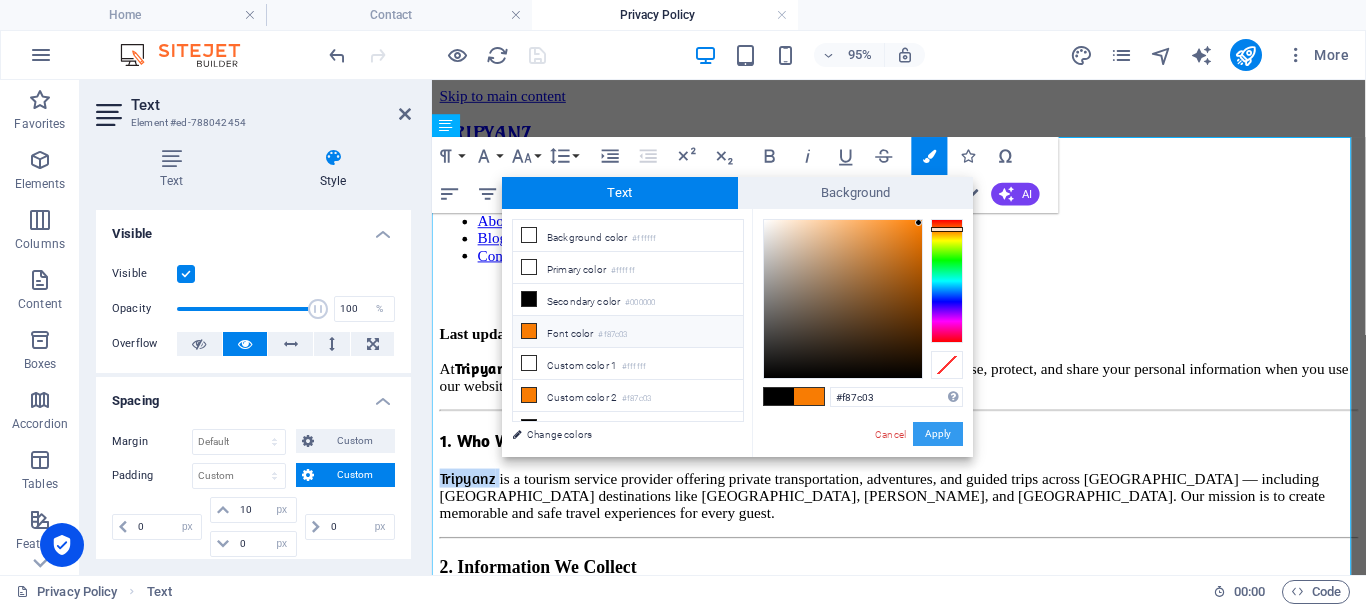 click on "Apply" at bounding box center (938, 434) 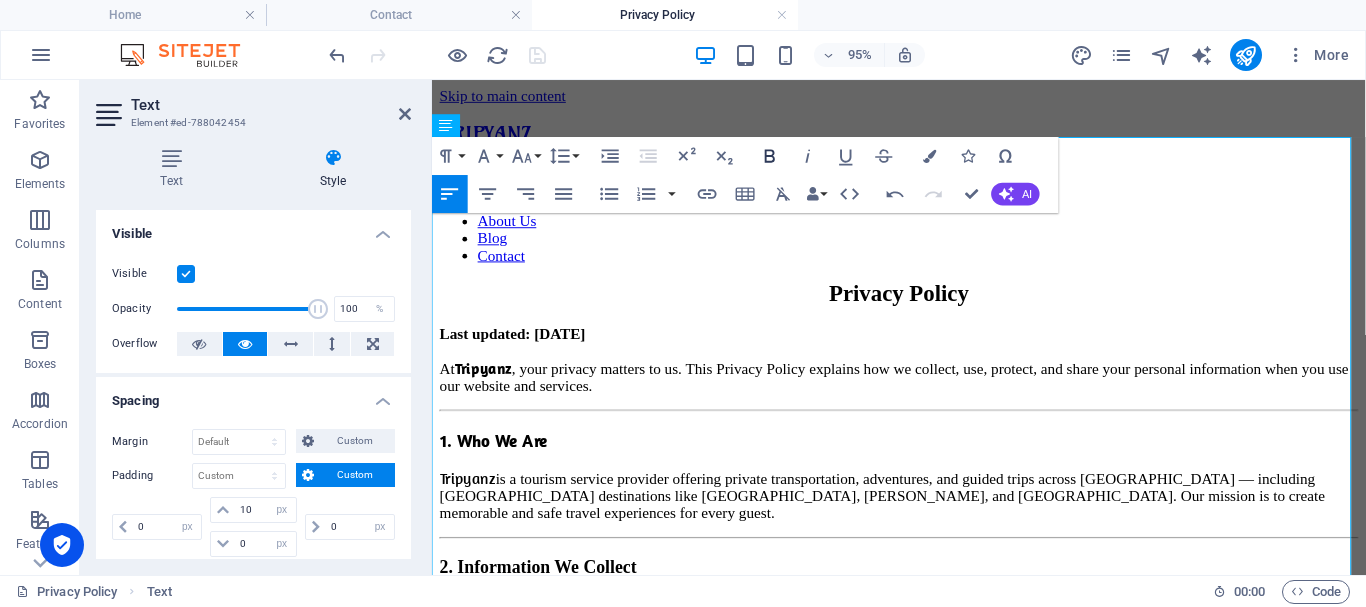 click 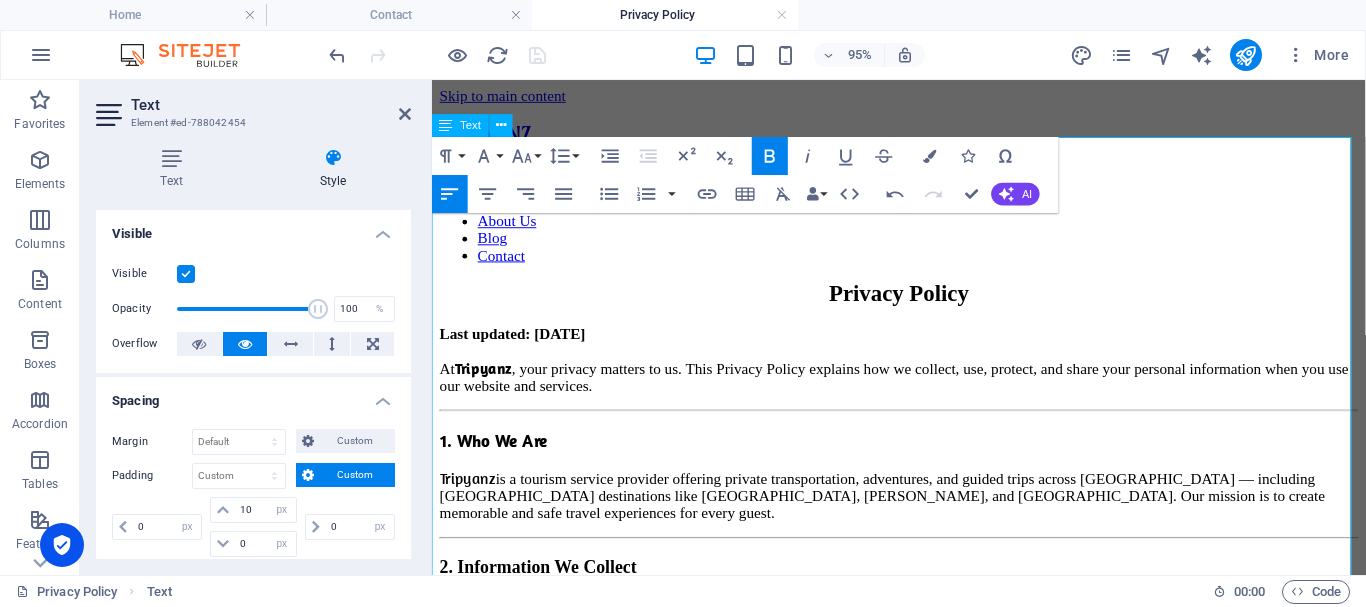 click on "Tripyanz" at bounding box center (469, 499) 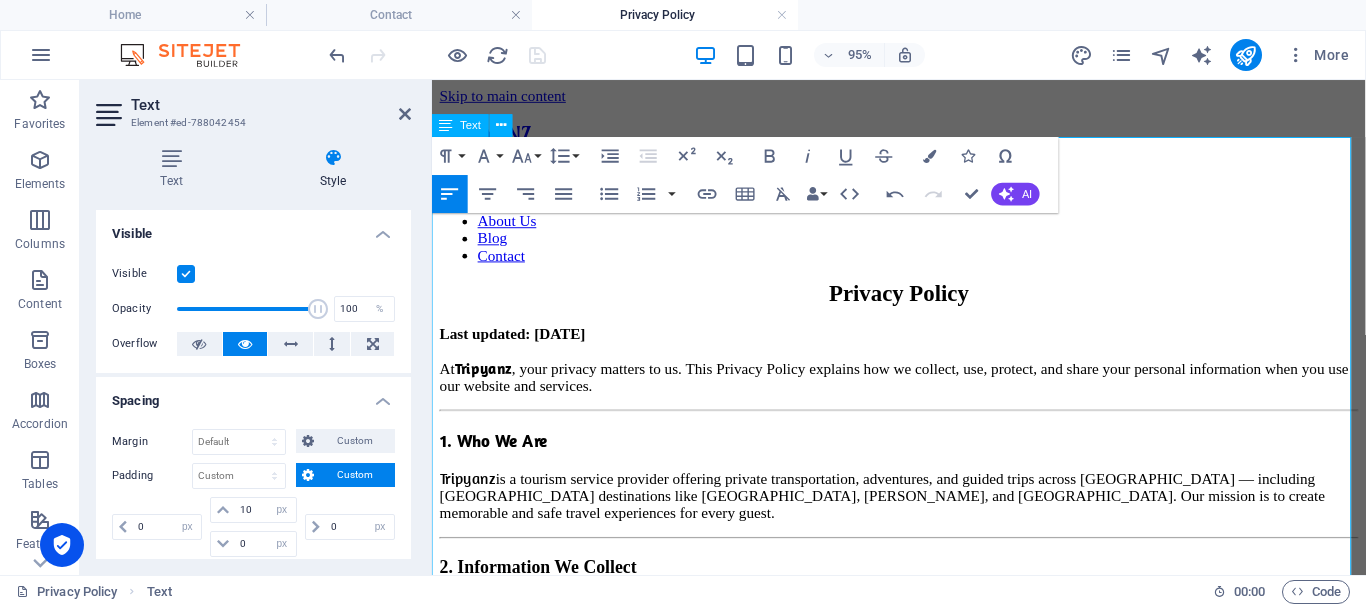 click on "Tripyanz" at bounding box center [469, 499] 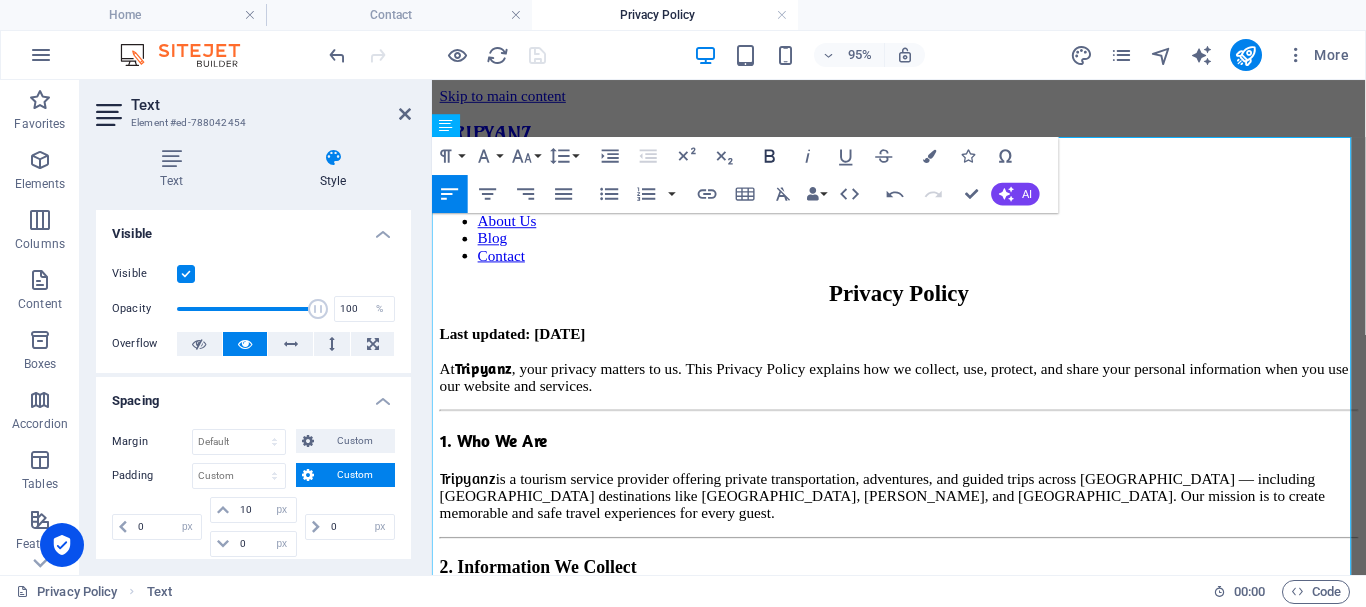 click 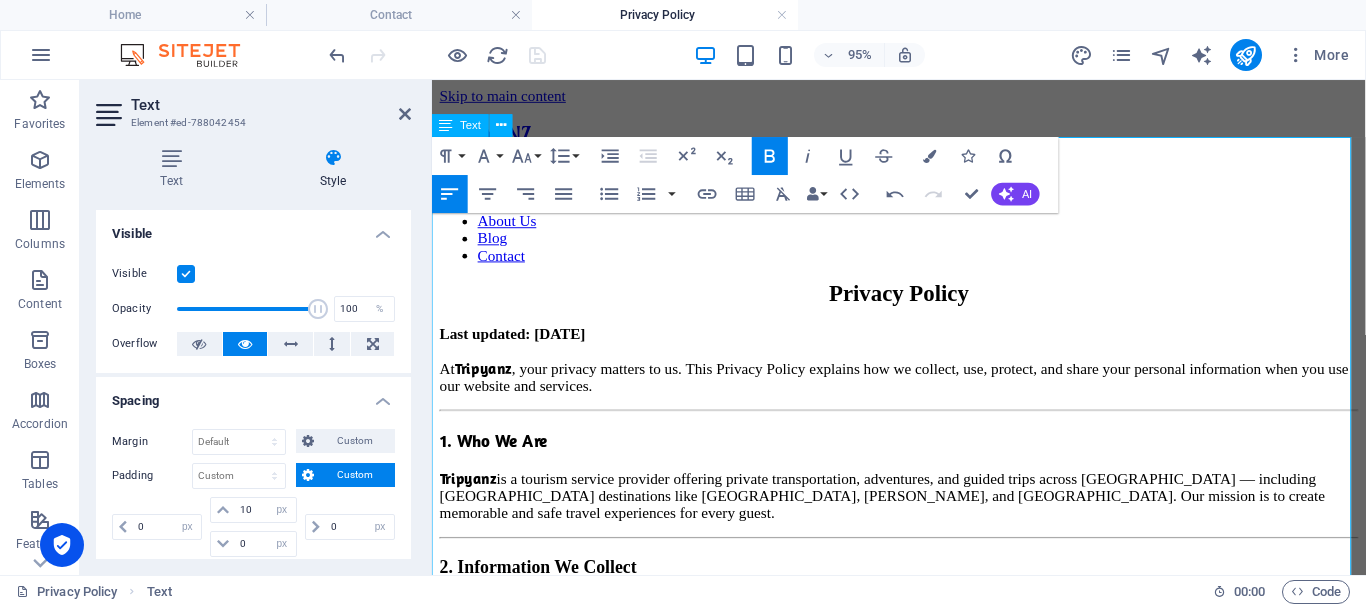 click on "​ ​ ​ Tripyanz  ​ is a tourism service provider offering private transportation, adventures, and guided trips across Egypt — including Red Sea destinations like Hurghada, Marsa Alam, and Sharm El-Sheikh. Our mission is to create memorable and safe travel experiences for every guest." at bounding box center [923, 517] 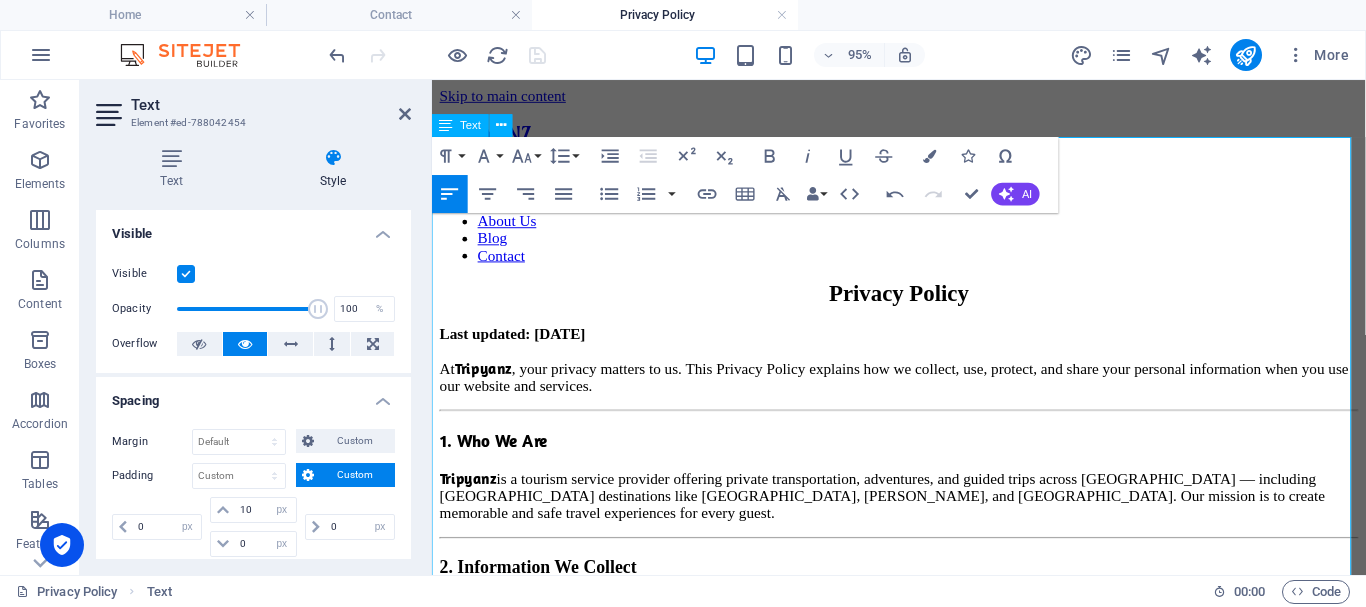 click on "Tripyanz" at bounding box center [486, 383] 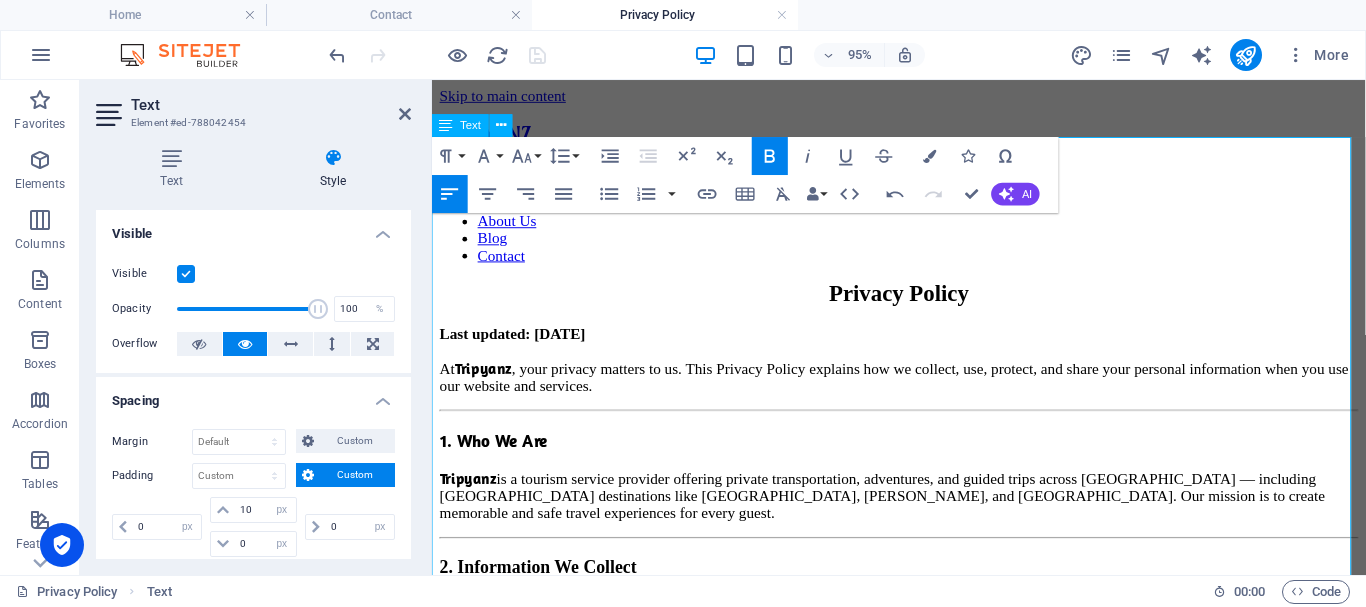 click on "is a tourism service provider offering private transportation, adventures, and guided trips across [GEOGRAPHIC_DATA] — including [GEOGRAPHIC_DATA] destinations like [GEOGRAPHIC_DATA], [PERSON_NAME], and [GEOGRAPHIC_DATA]. Our mission is to create memorable and safe travel experiences for every guest." at bounding box center (906, 517) 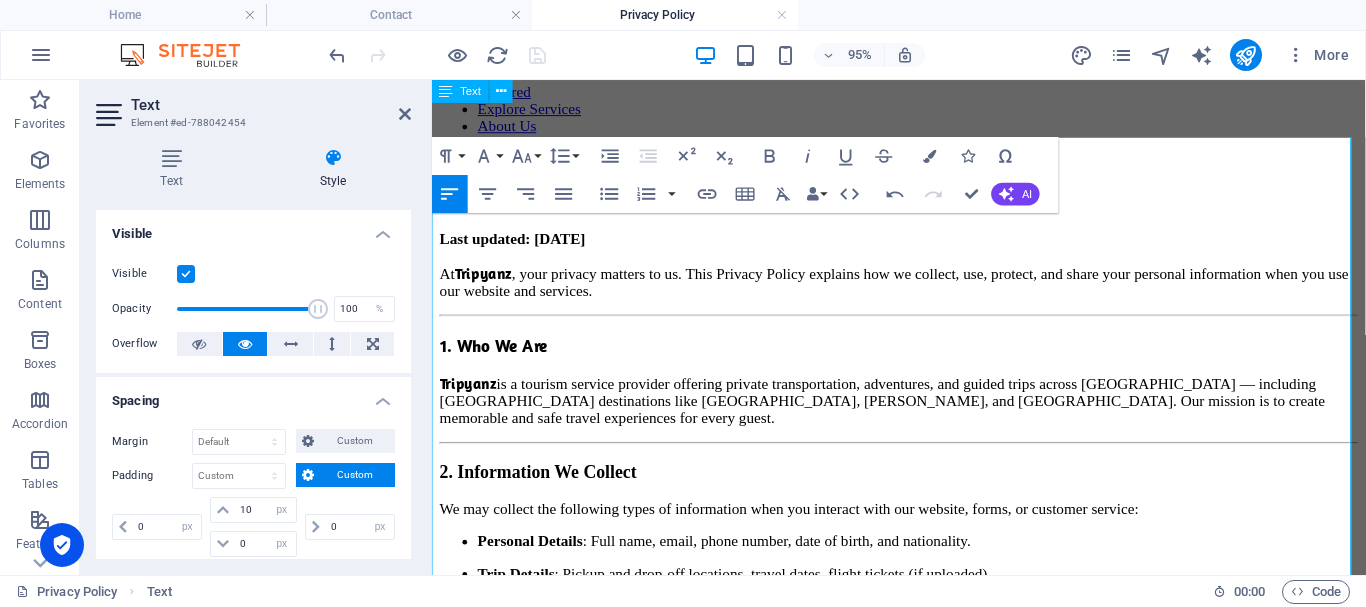 scroll, scrollTop: 0, scrollLeft: 0, axis: both 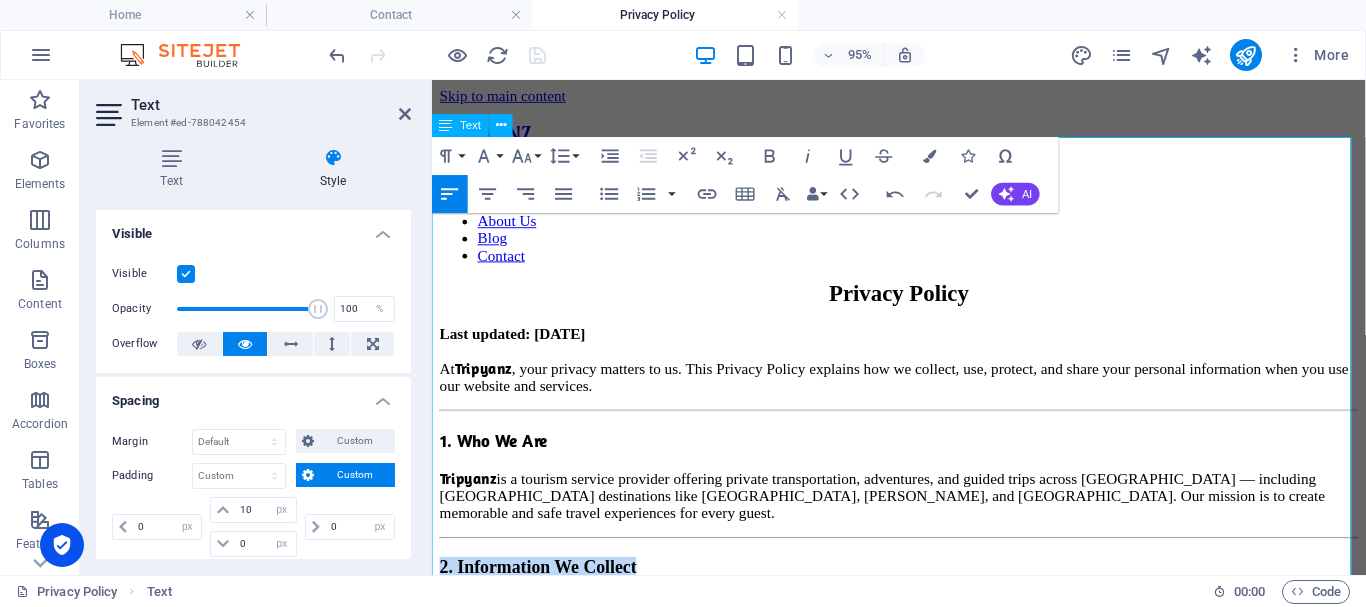 drag, startPoint x: 767, startPoint y: 513, endPoint x: 430, endPoint y: 508, distance: 337.03708 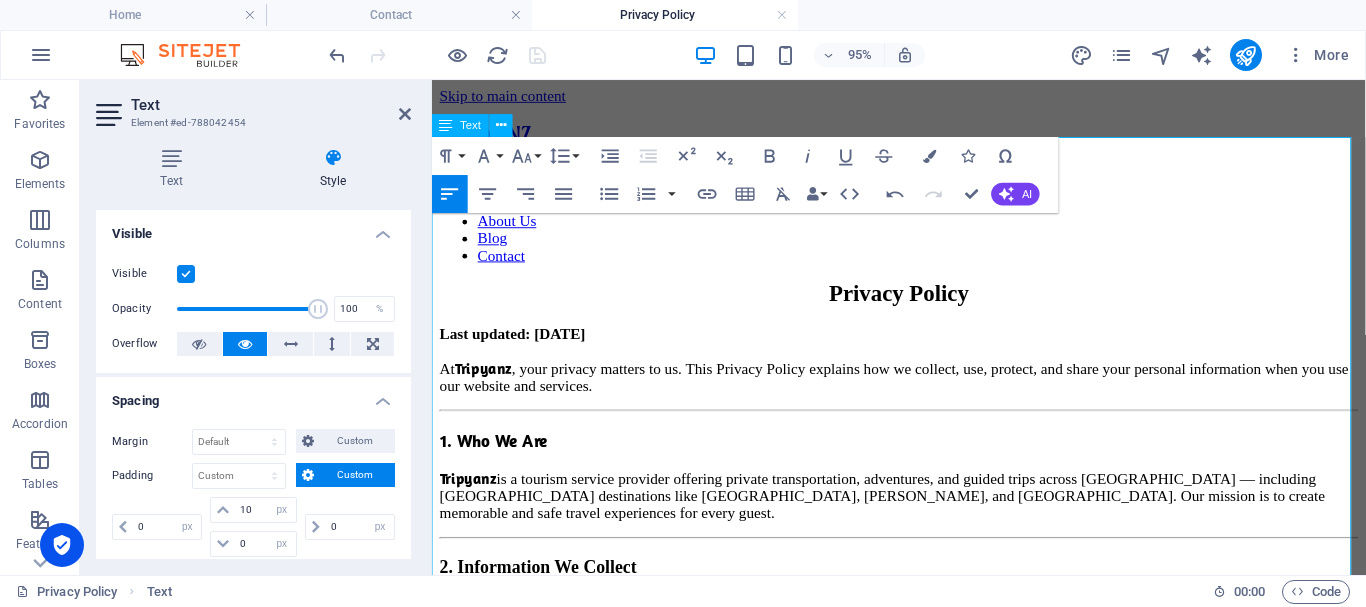 click on "1. Who We Are" at bounding box center [497, 459] 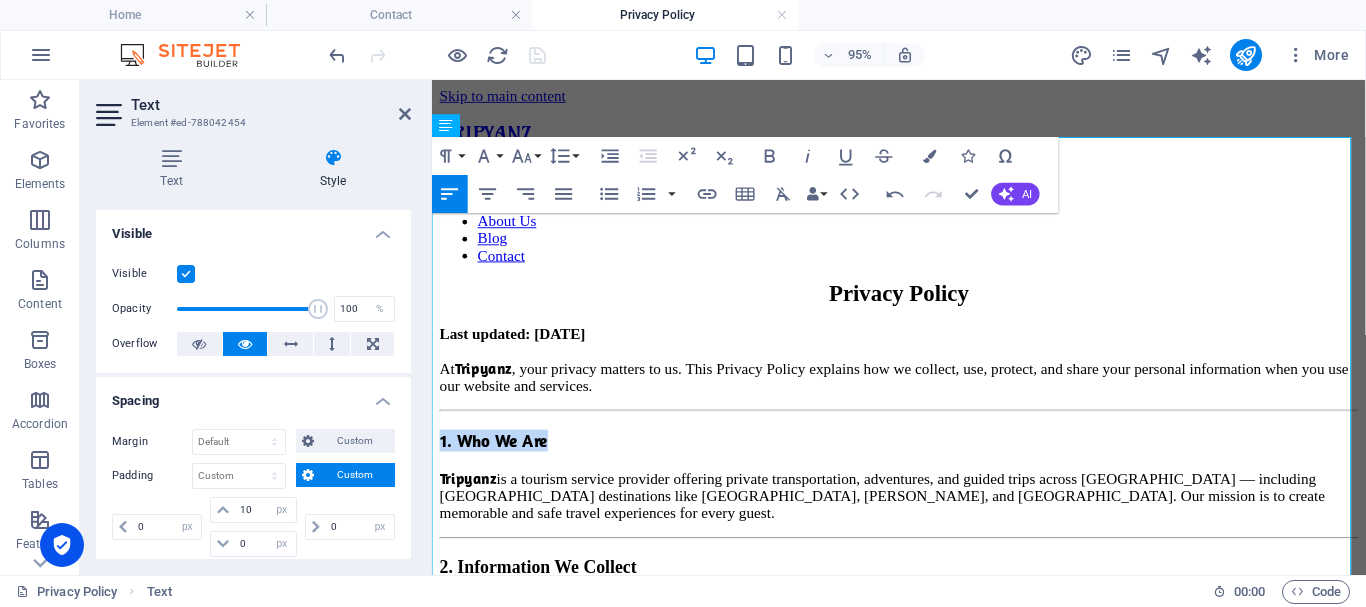 drag, startPoint x: 542, startPoint y: 384, endPoint x: 421, endPoint y: 385, distance: 121.004135 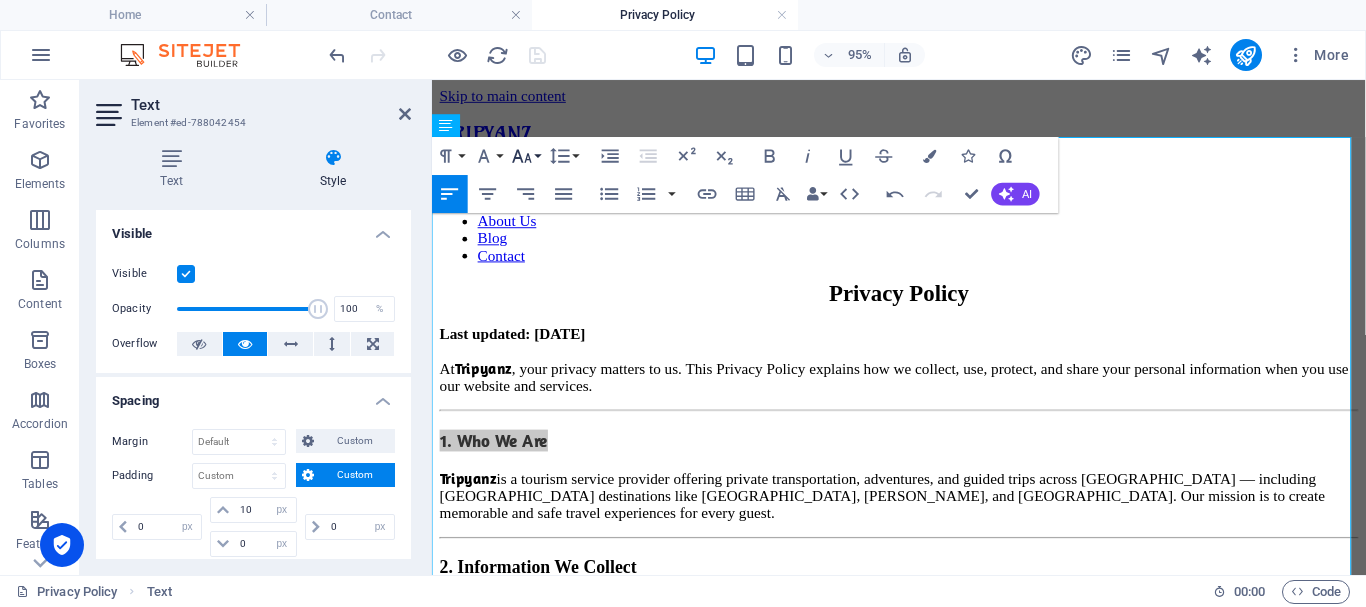 click on "Font Size" at bounding box center (526, 156) 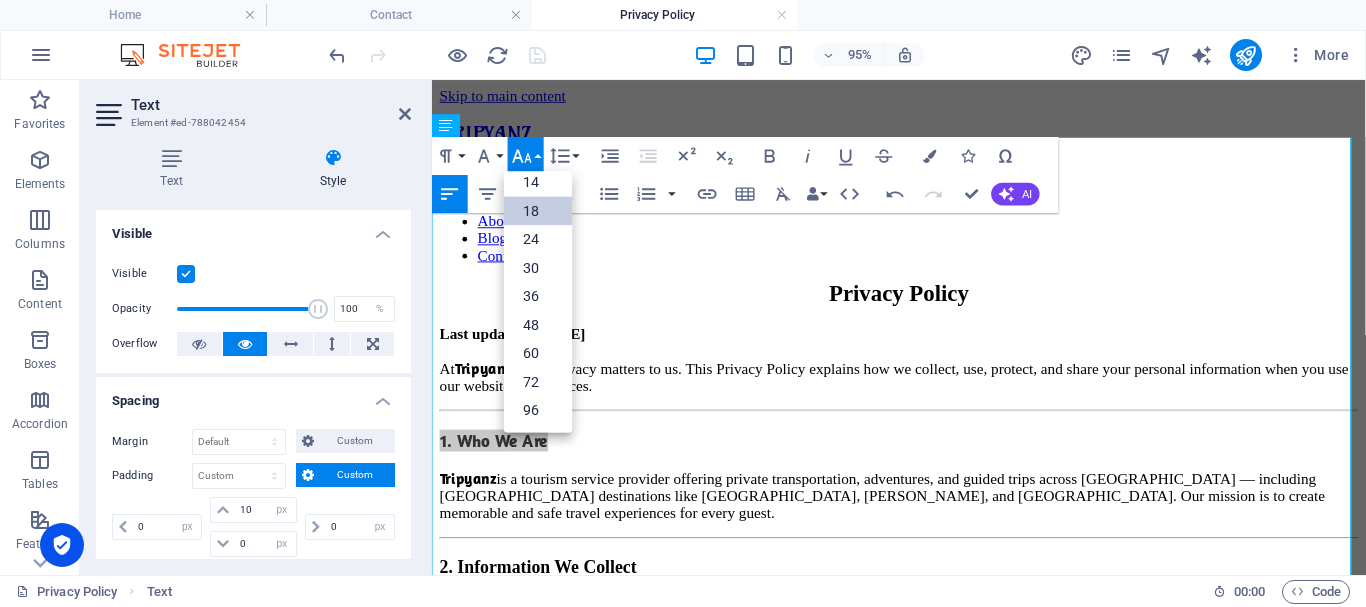 scroll, scrollTop: 161, scrollLeft: 0, axis: vertical 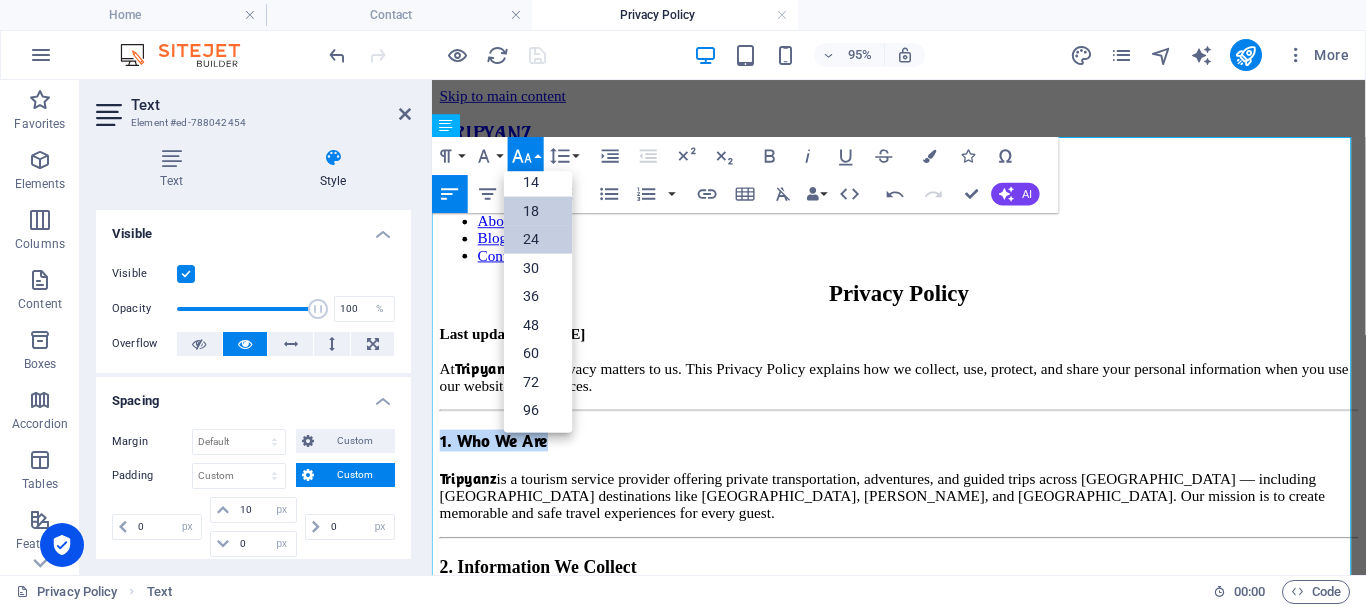 click on "24" at bounding box center (538, 239) 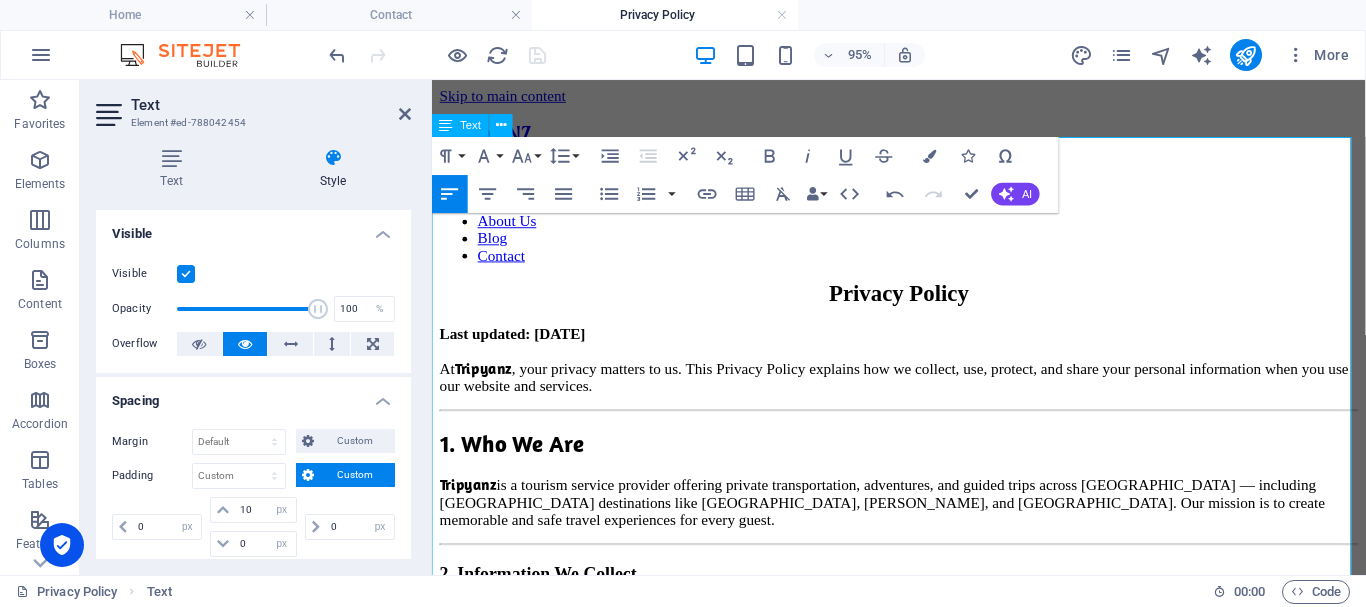 click on "is a tourism service provider offering private transportation, adventures, and guided trips across [GEOGRAPHIC_DATA] — including [GEOGRAPHIC_DATA] destinations like [GEOGRAPHIC_DATA], [PERSON_NAME], and [GEOGRAPHIC_DATA]. Our mission is to create memorable and safe travel experiences for every guest." at bounding box center (906, 524) 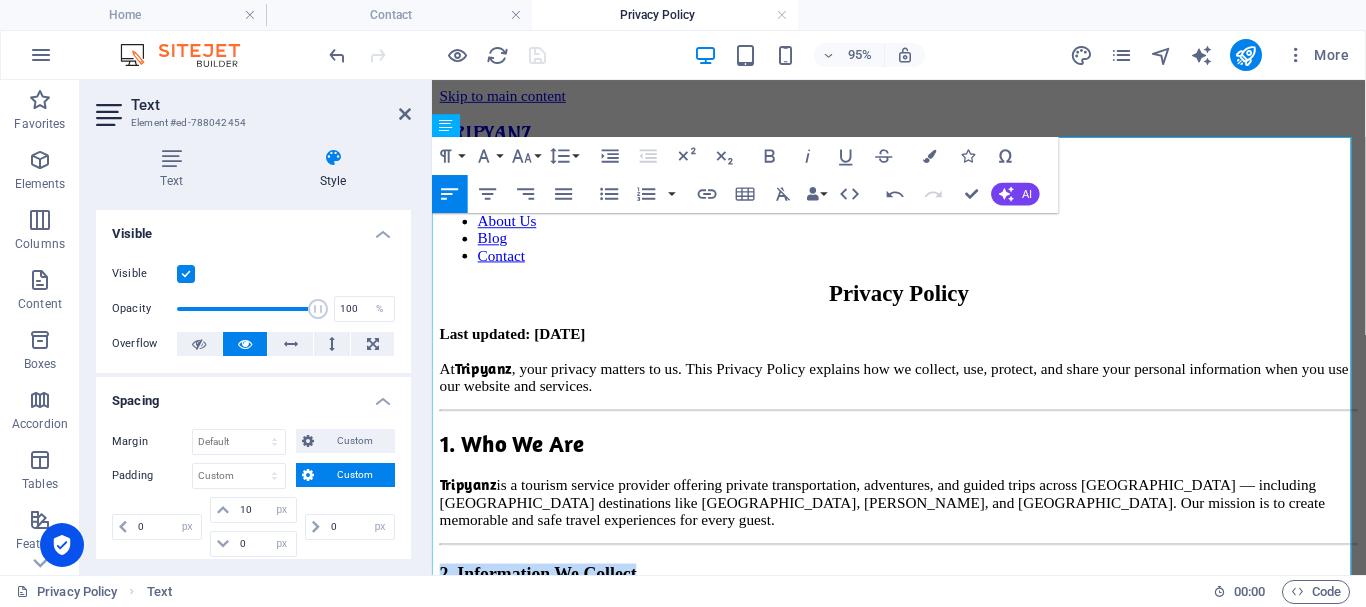 drag, startPoint x: 766, startPoint y: 508, endPoint x: 419, endPoint y: 510, distance: 347.00577 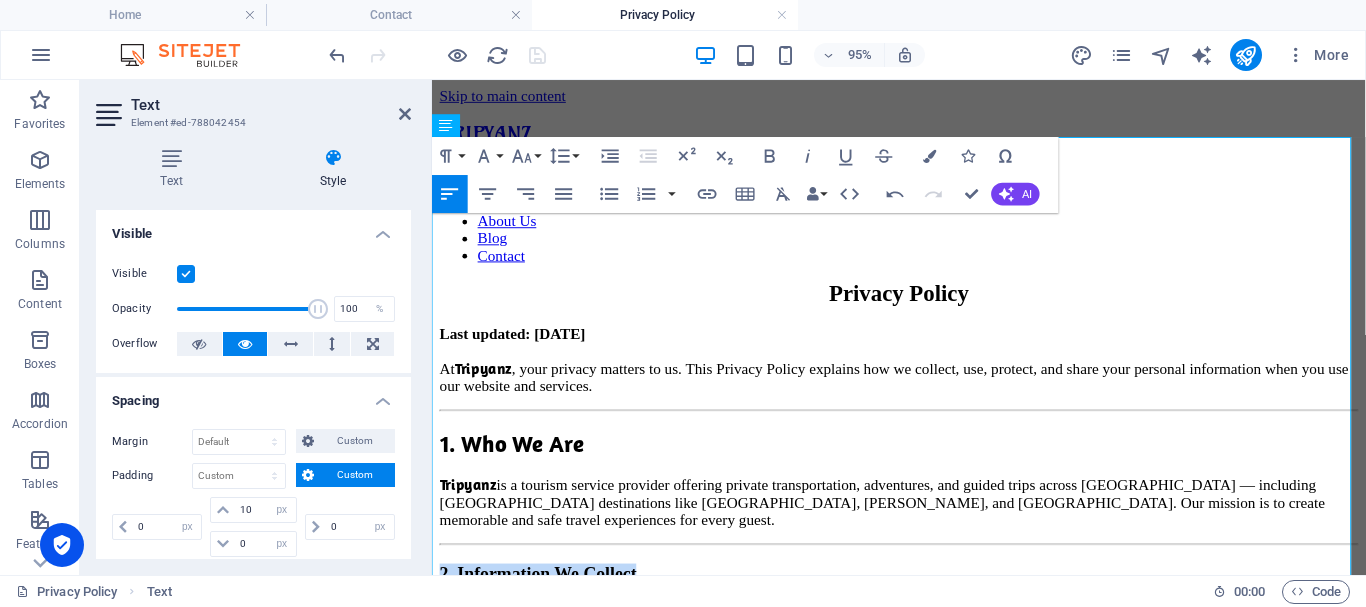 click on "Skip to main content
TRIPYANZ Featured Explore Services About Us Blog Contact Privacy Policy Last updated: July 2025 At  Tripyanz , your privacy matters to us. This Privacy Policy explains how we collect, use, protect, and share your personal information when you use our website and services. 1. Who We Are ​ ​ ​ Tripyanz  ​ is a tourism service provider offering private transportation, adventures, and guided trips across Egypt — including Red Sea destinations like Hurghada, Marsa Alam, and Sharm El-Sheikh. Our mission is to create memorable and safe travel experiences for every guest. 2. Information We Collect We may collect the following types of information when you interact with our website, forms, or customer service: Personal Details : Full name, email, phone number, date of birth, and nationality. Trip Details : Pickup and drop-off locations, travel dates, flight tickets (if uploaded). Technical Data : IP address, browser type, device, and usage patterns. Communication Data We do  not sell" at bounding box center [923, 1192] 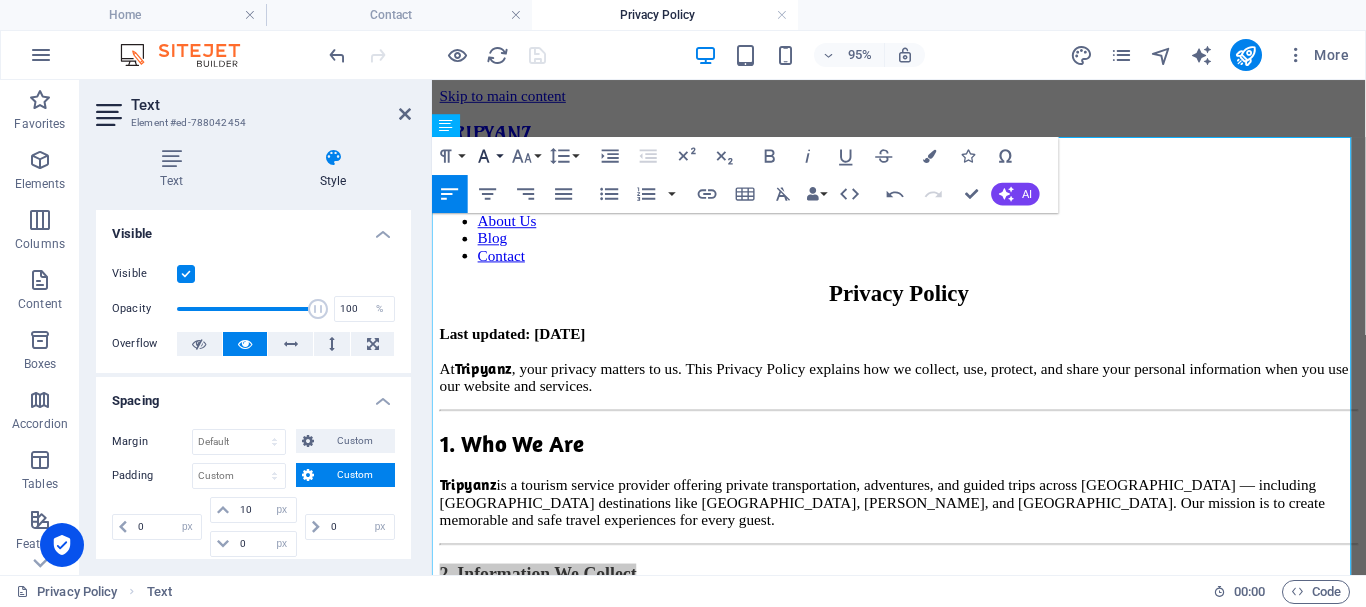 click on "Font Family" at bounding box center (488, 156) 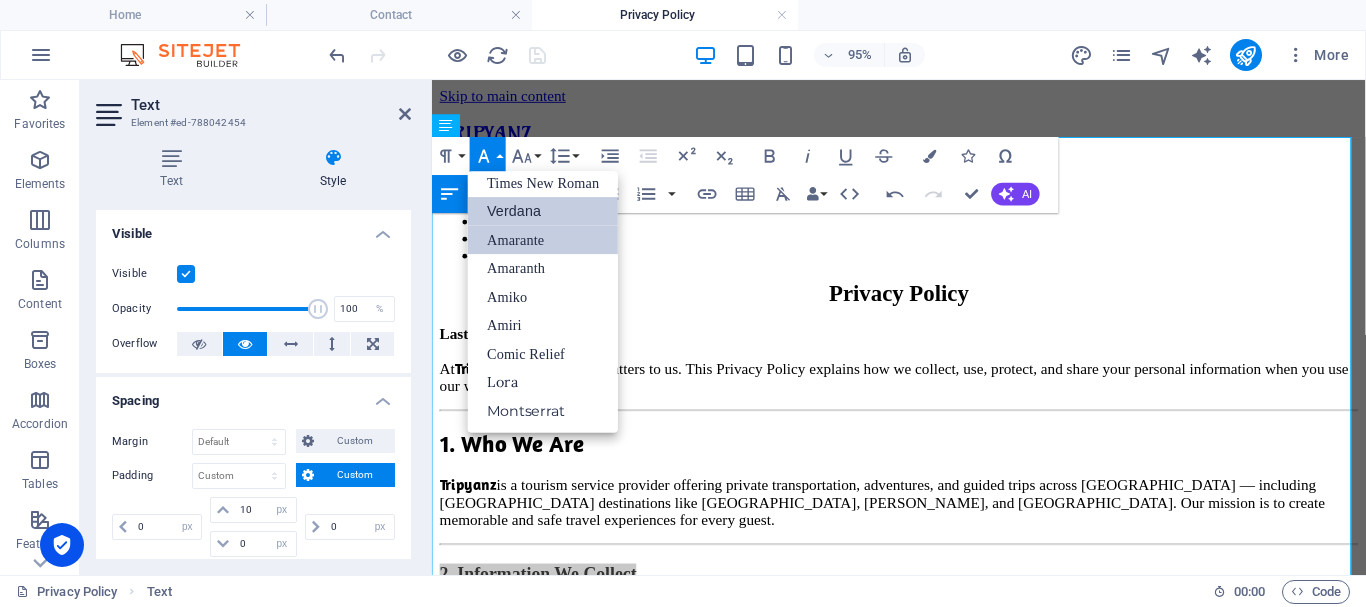 scroll, scrollTop: 131, scrollLeft: 0, axis: vertical 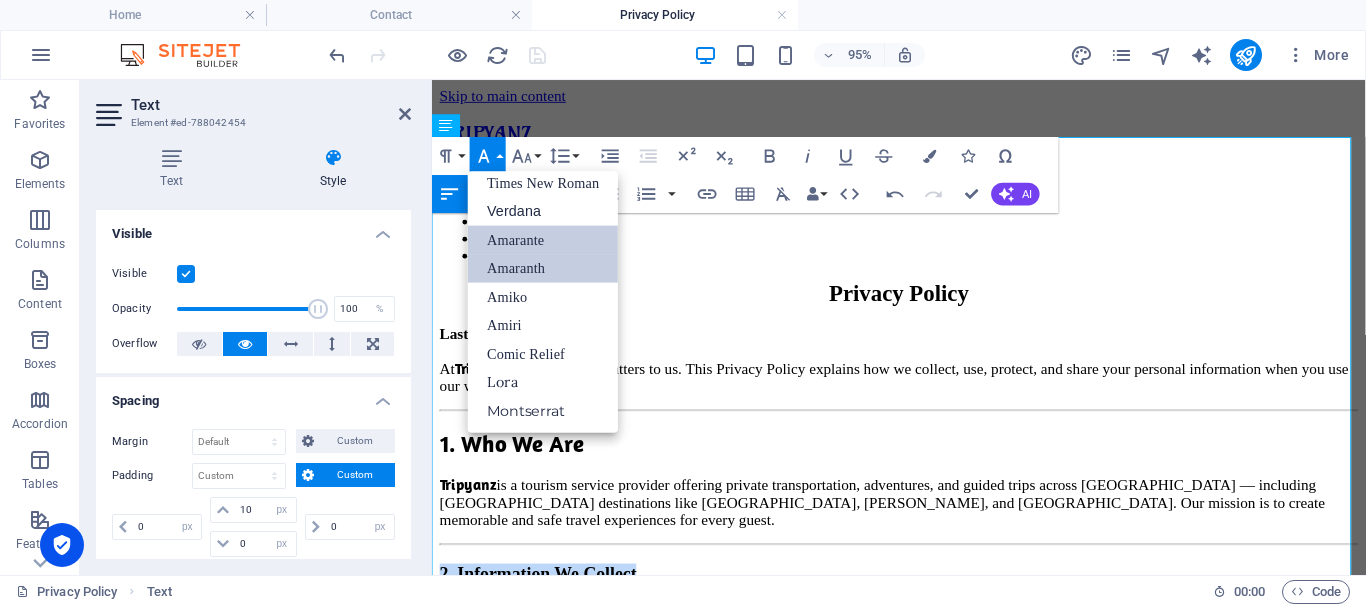 click on "Amaranth" at bounding box center (543, 268) 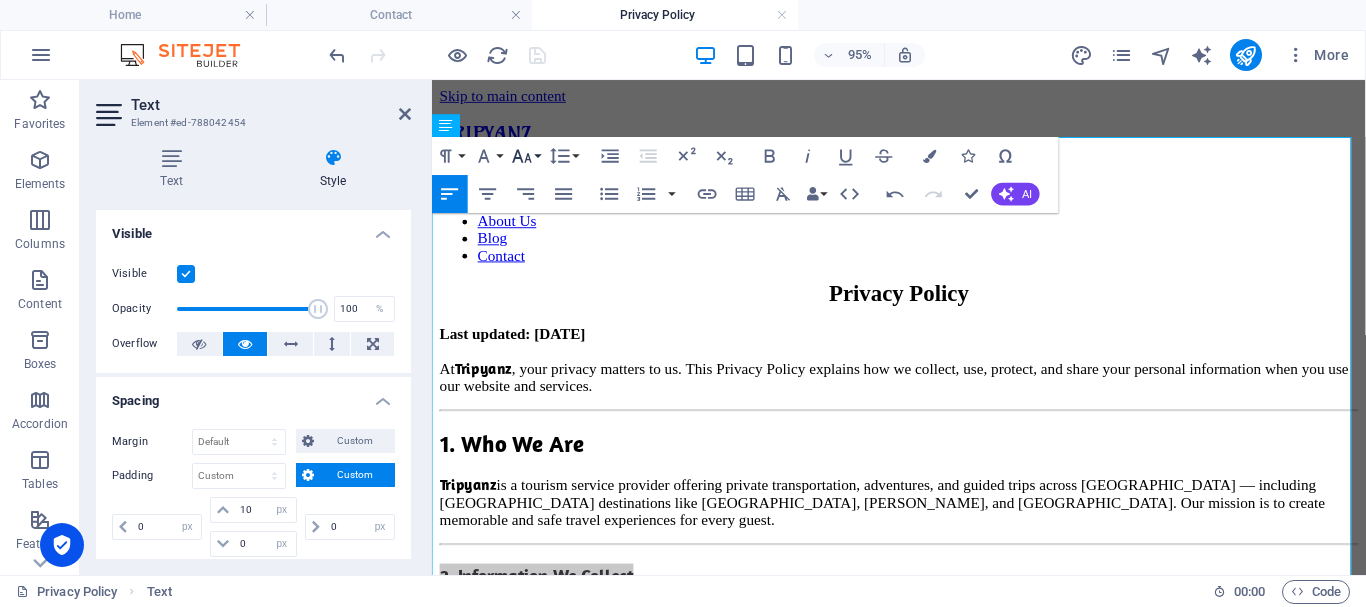 click on "Font Size" at bounding box center [526, 156] 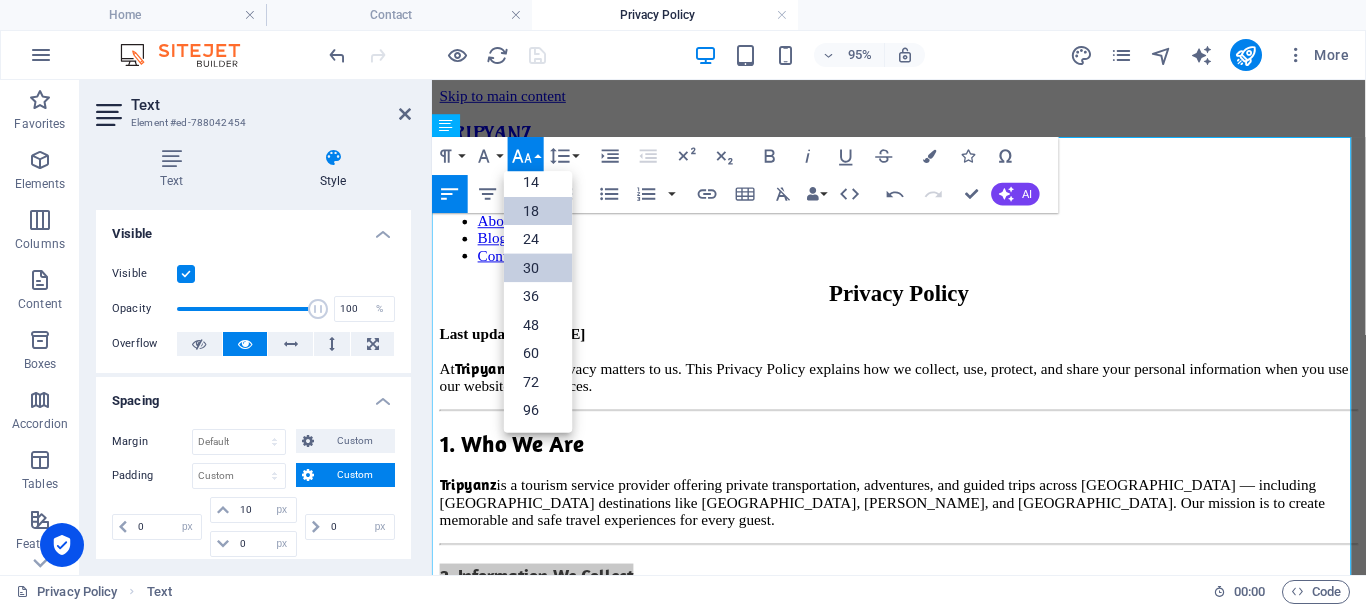 scroll, scrollTop: 161, scrollLeft: 0, axis: vertical 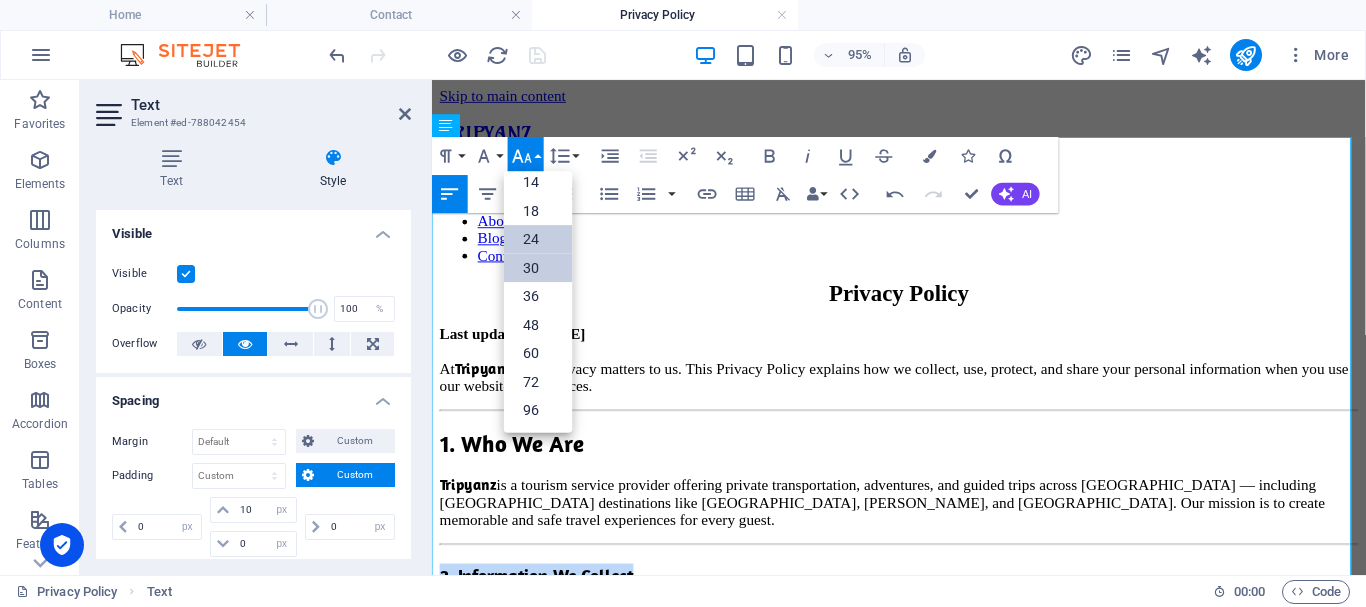 click on "24" at bounding box center (538, 239) 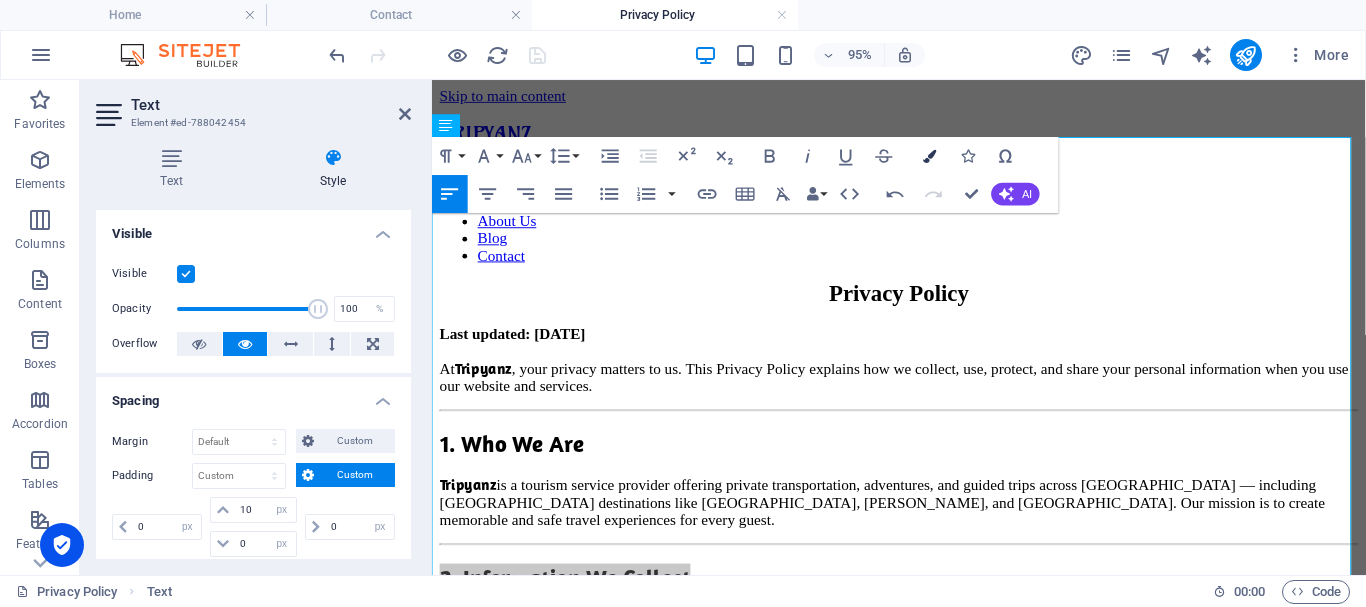 click at bounding box center [929, 155] 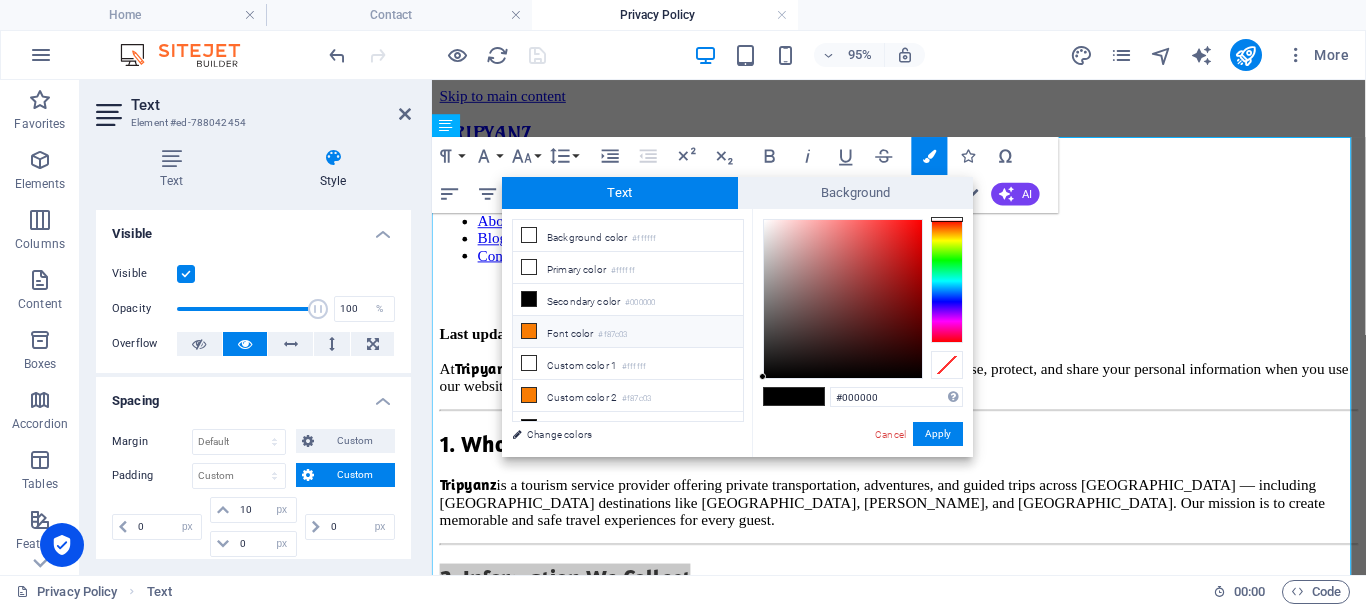 click on "Font color
#f87c03" at bounding box center [628, 332] 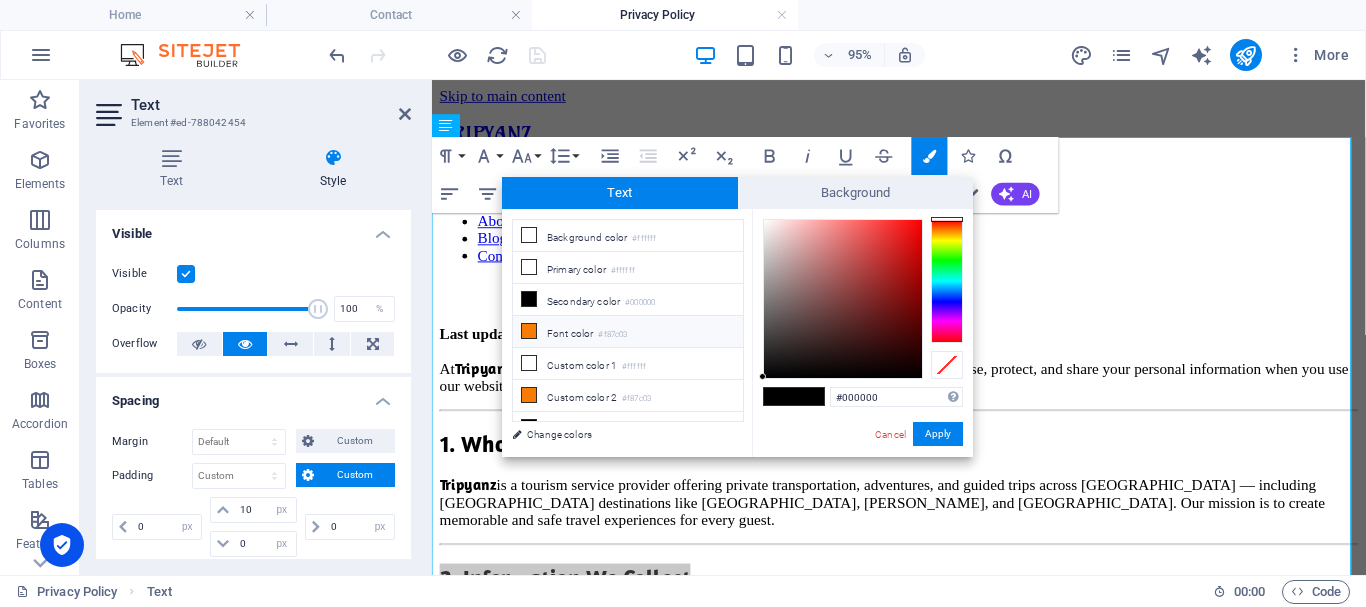 type on "#f87c03" 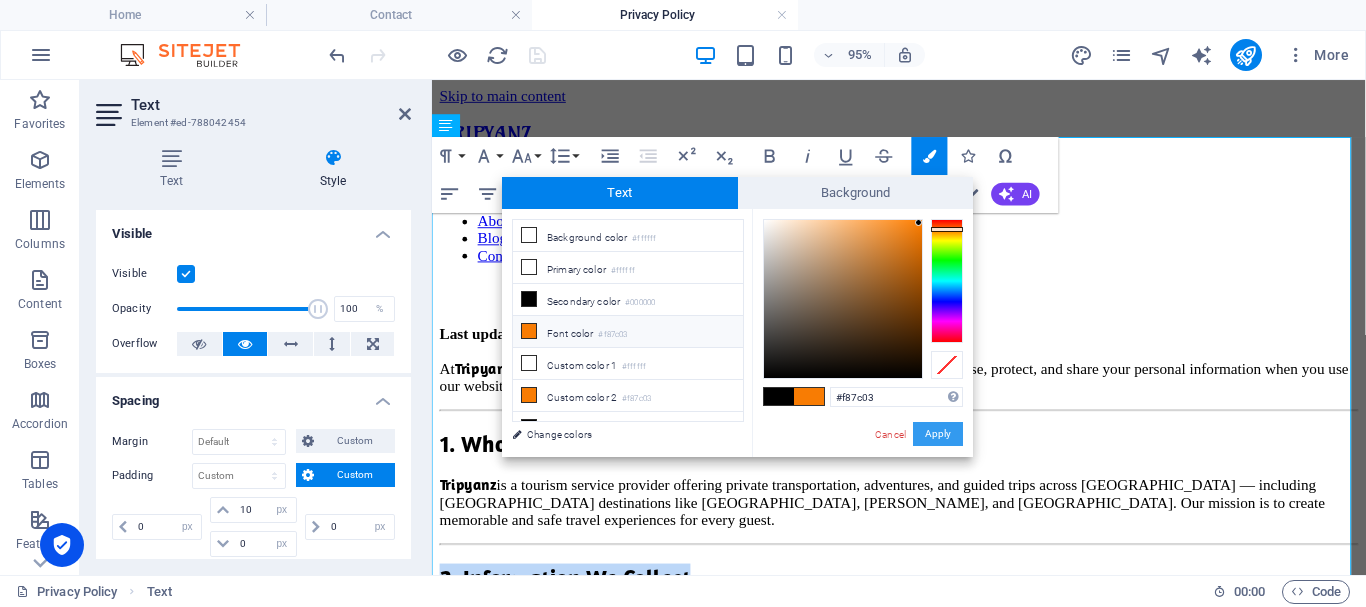 click on "Apply" at bounding box center (938, 434) 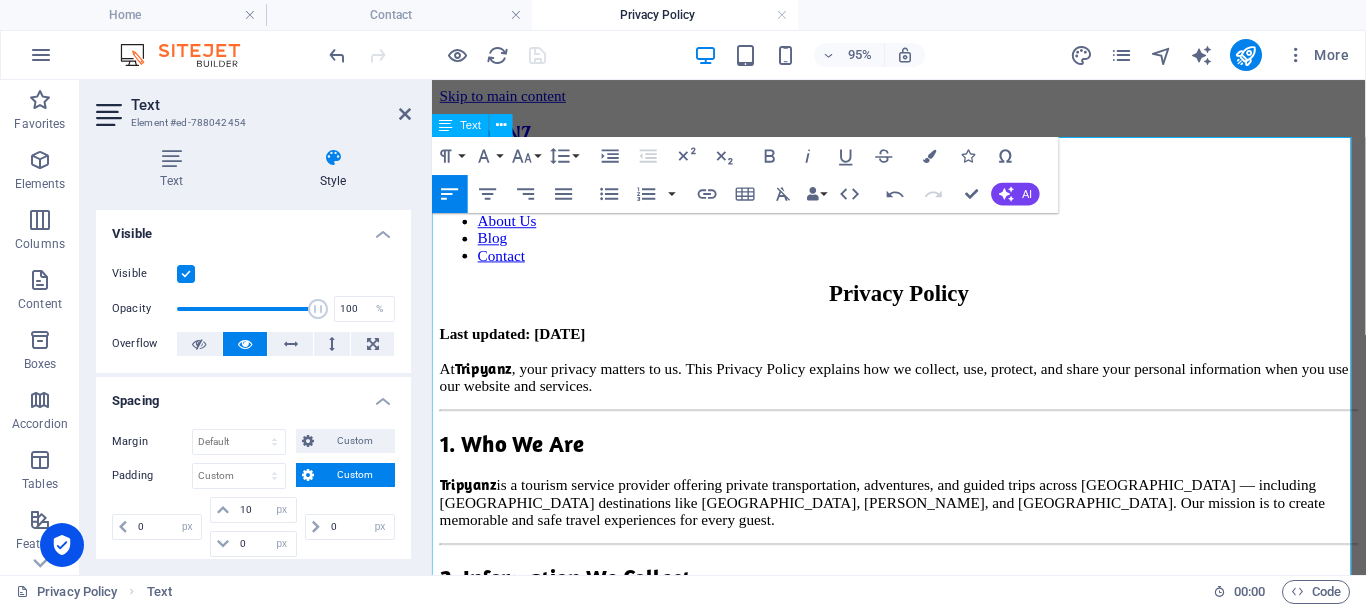 drag, startPoint x: 702, startPoint y: 508, endPoint x: 689, endPoint y: 516, distance: 15.264338 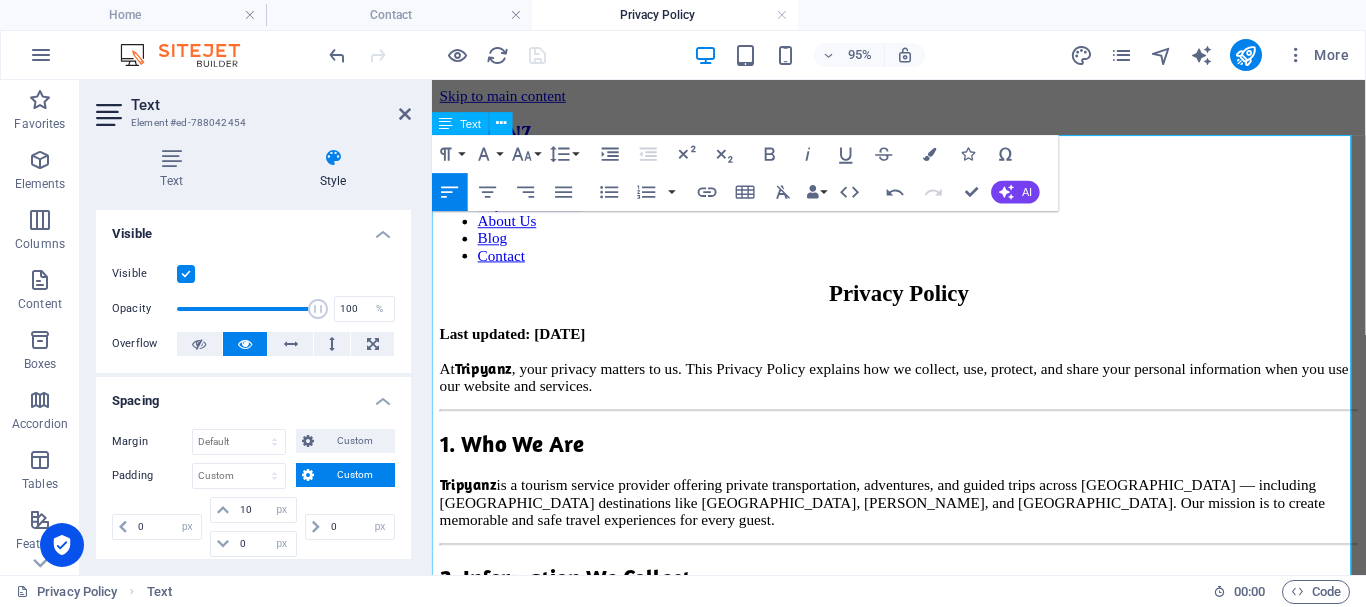 scroll, scrollTop: 100, scrollLeft: 0, axis: vertical 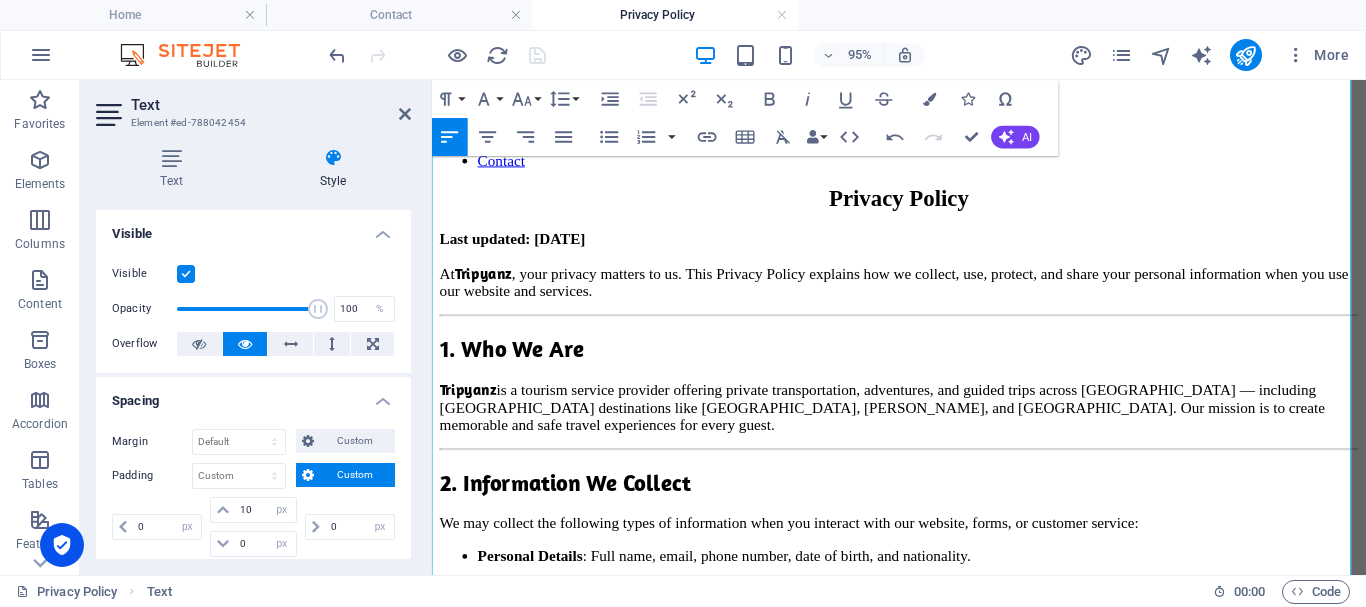 click on "1. Who We Are" at bounding box center [516, 363] 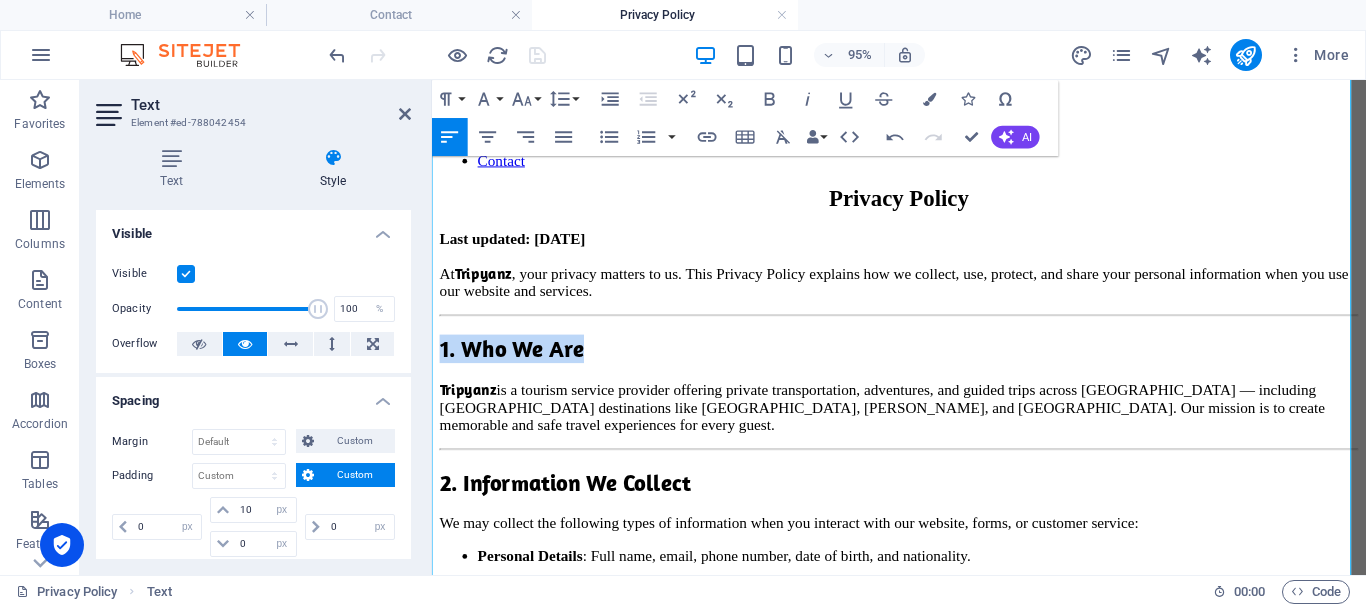drag, startPoint x: 581, startPoint y: 282, endPoint x: 860, endPoint y: 342, distance: 285.3787 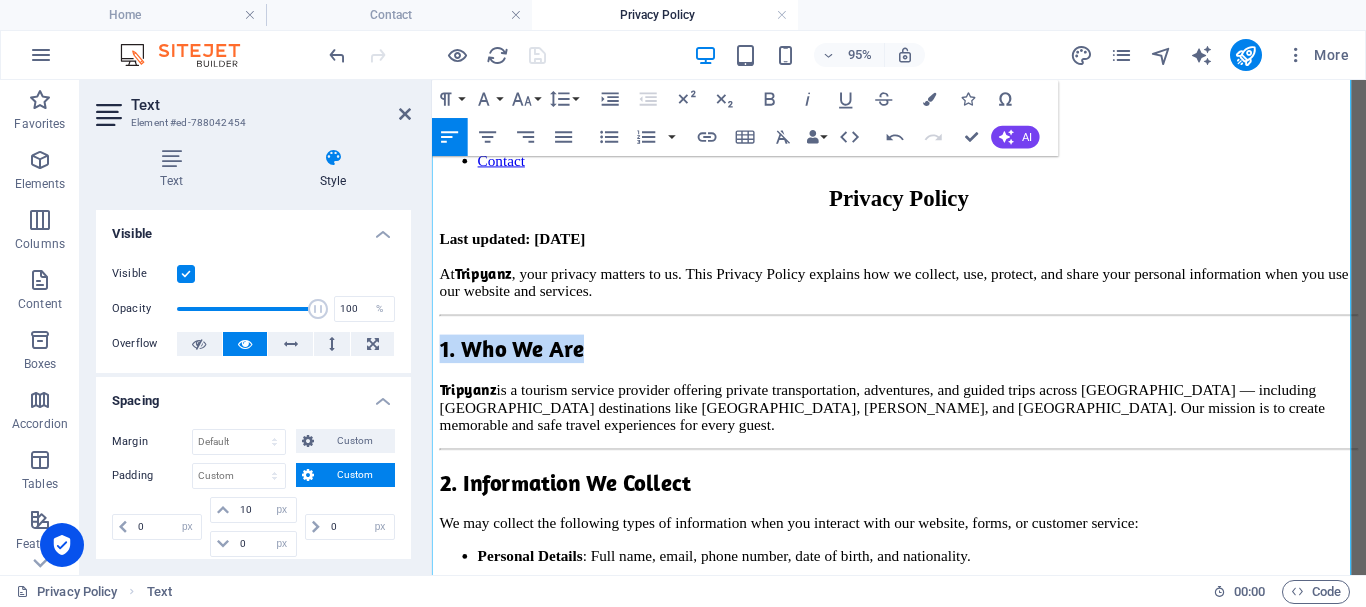 click on "Skip to main content
TRIPYANZ Featured Explore Services About Us Blog Contact Privacy Policy Last updated: July 2025 At  Tripyanz , your privacy matters to us. This Privacy Policy explains how we collect, use, protect, and share your personal information when you use our website and services. 1. Who We Are ​ ​ ​ Tripyanz  ​ is a tourism service provider offering private transportation, adventures, and guided trips across Egypt — including Red Sea destinations like Hurghada, Marsa Alam, and Sharm El-Sheikh. Our mission is to create memorable and safe travel experiences for every guest. 2. Information We Collect We may collect the following types of information when you interact with our website, forms, or customer service: Personal Details : Full name, email, phone number, date of birth, and nationality. Trip Details : Pickup and drop-off locations, travel dates, flight tickets (if uploaded). Technical Data : IP address, browser type, device, and usage patterns. Communication Data We do  not sell" at bounding box center (923, 1096) 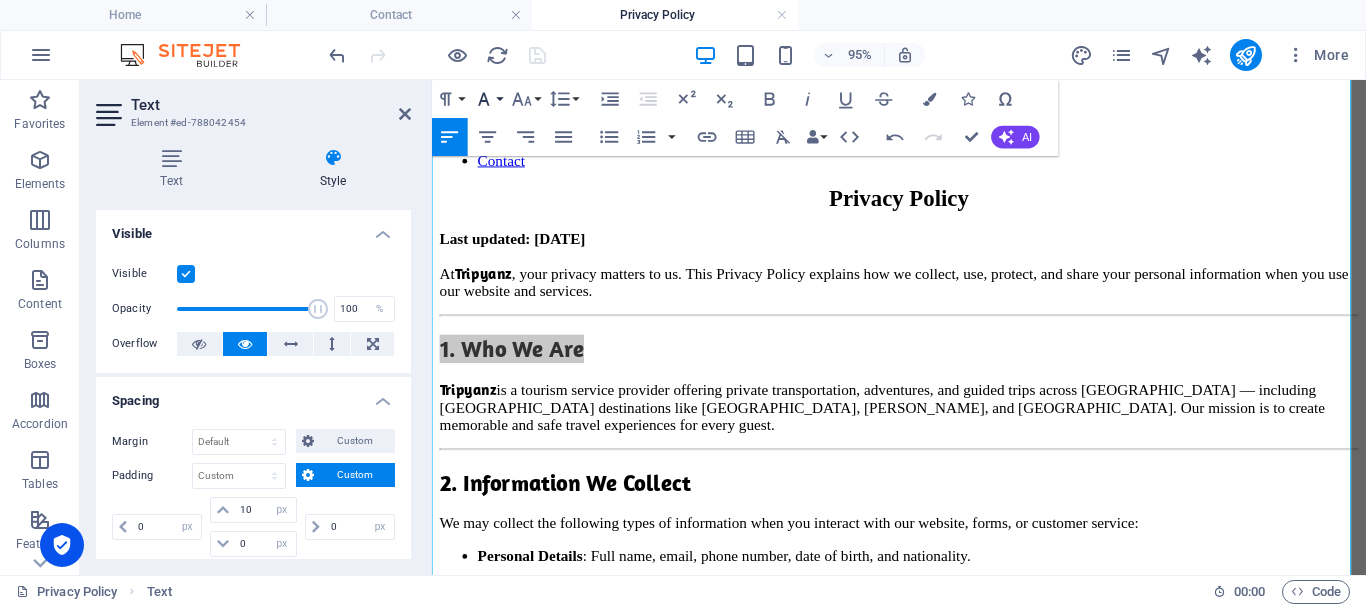 click on "Font Family" at bounding box center [488, 99] 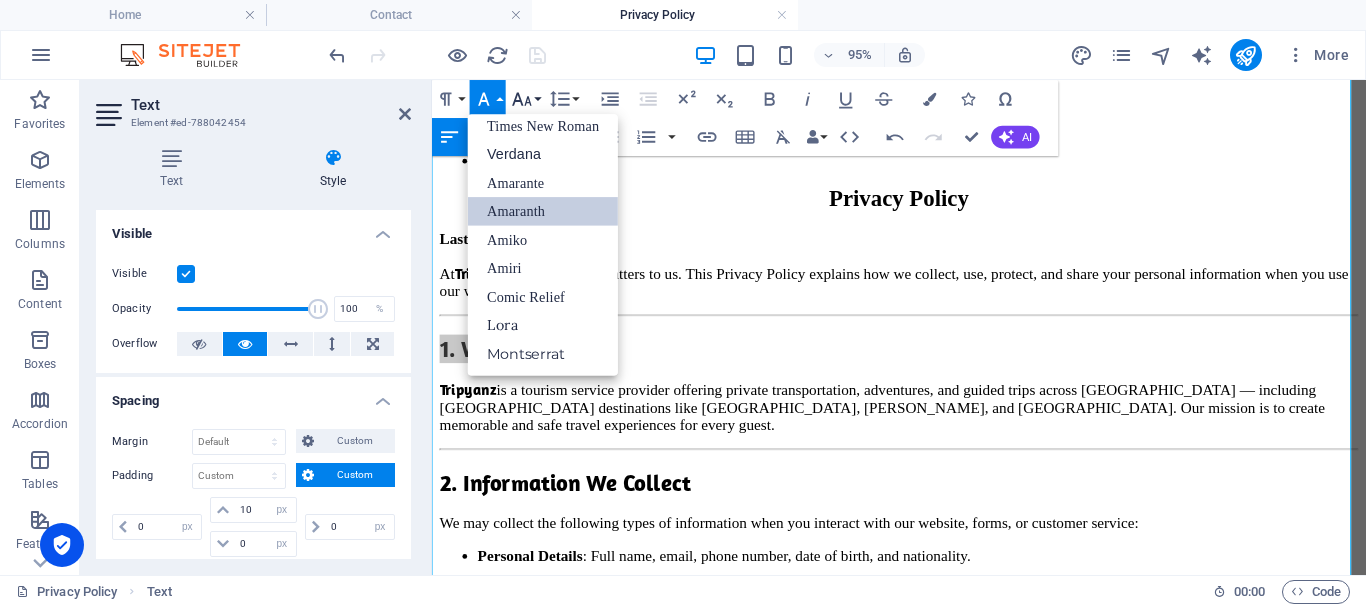 scroll, scrollTop: 131, scrollLeft: 0, axis: vertical 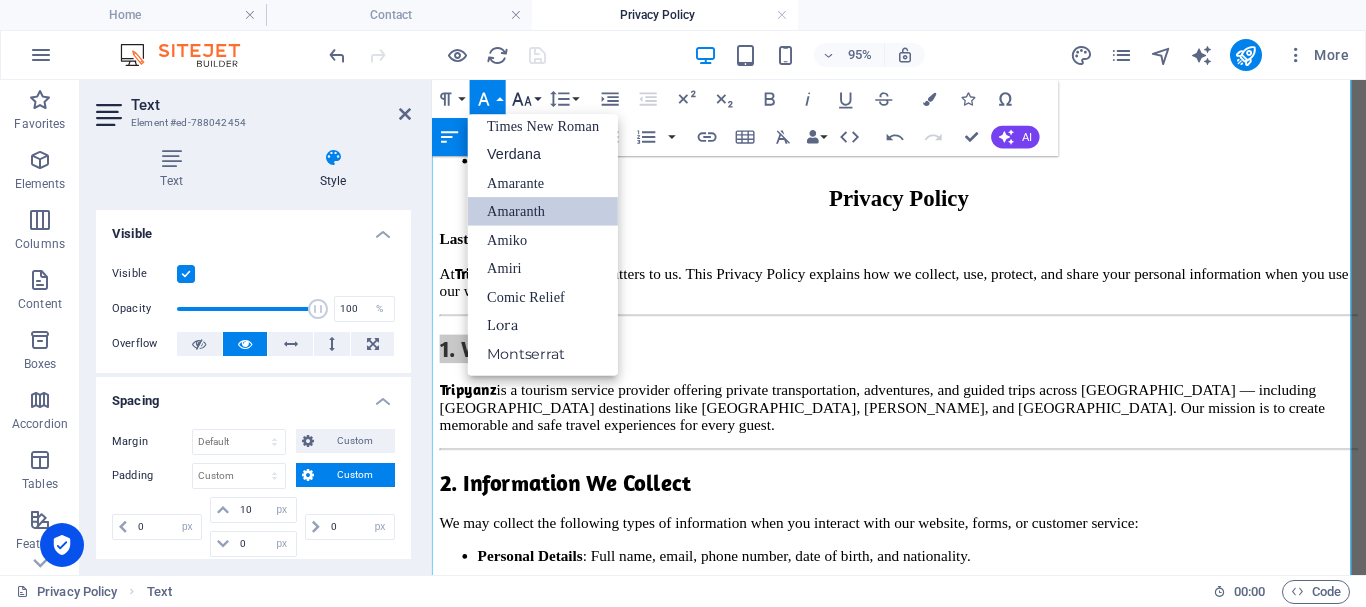 click on "Font Size" at bounding box center [526, 99] 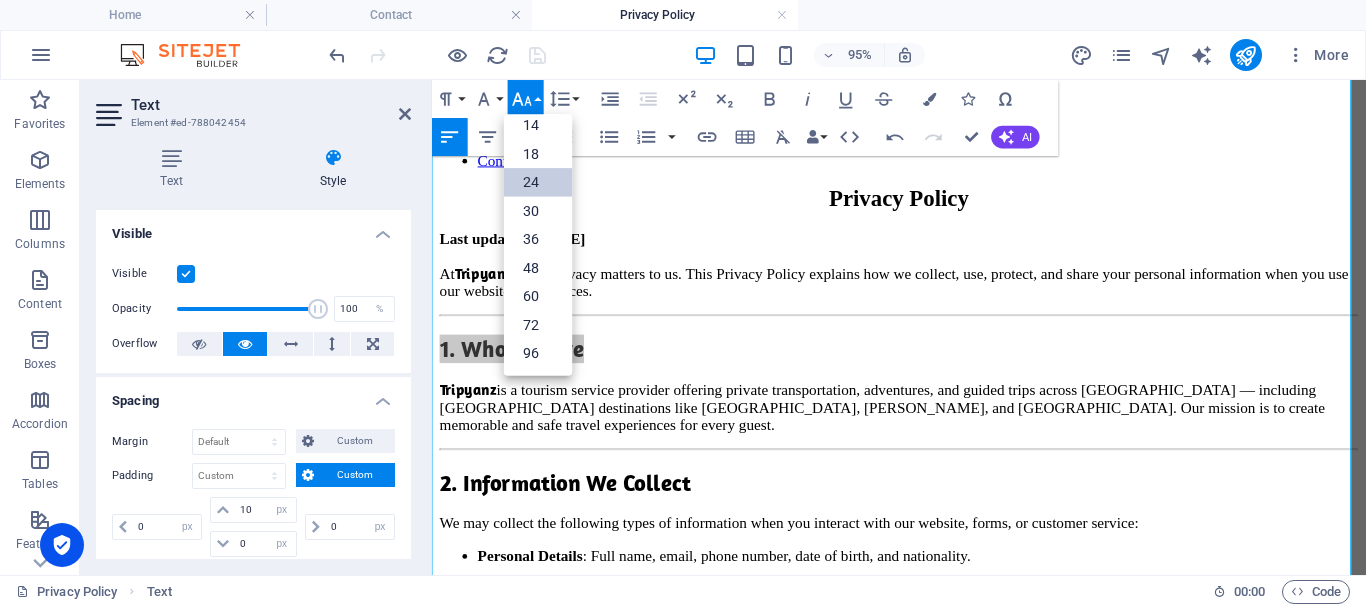 scroll, scrollTop: 161, scrollLeft: 0, axis: vertical 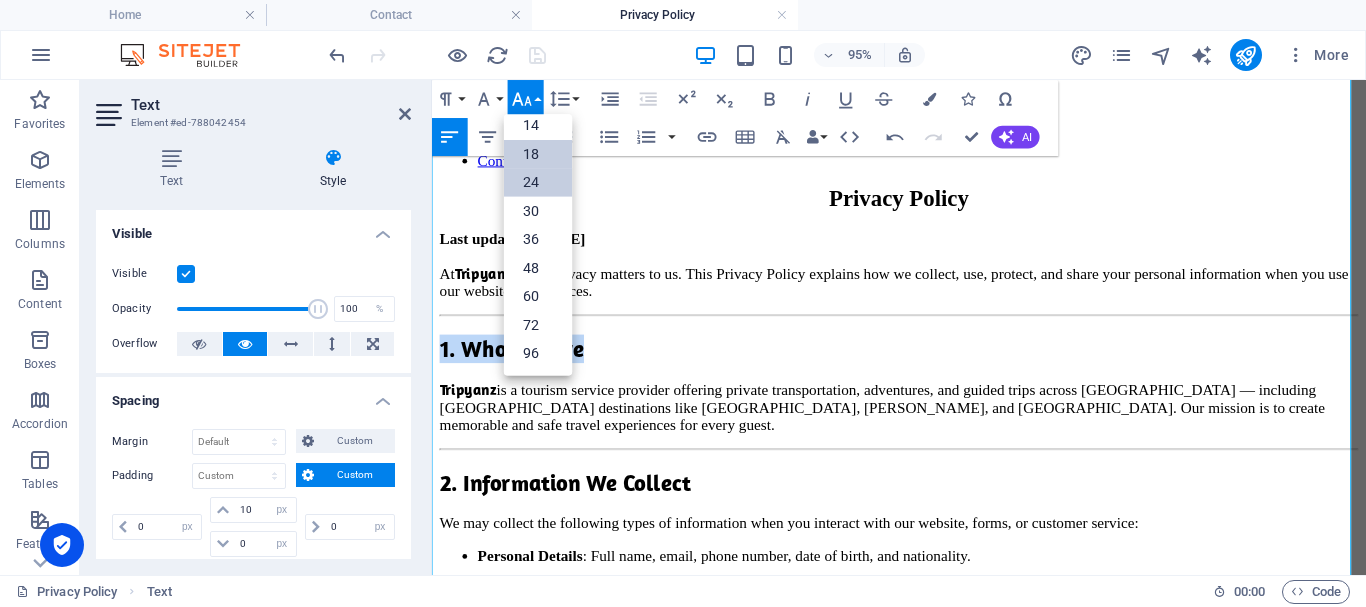 click on "18" at bounding box center (538, 154) 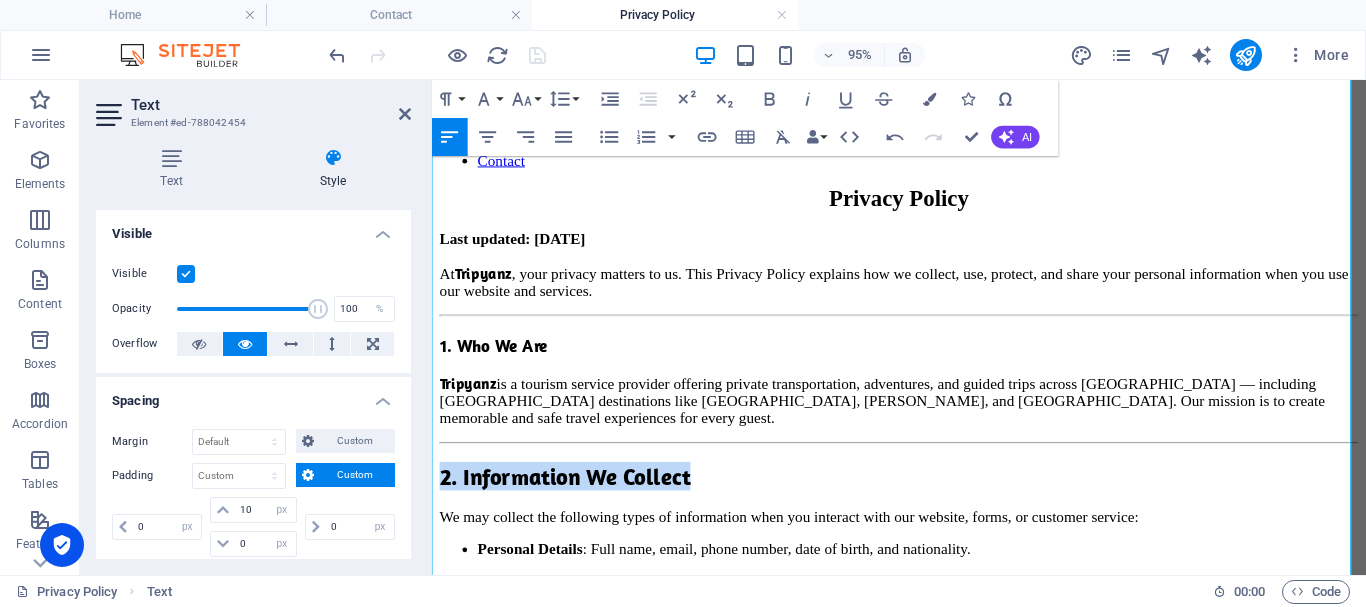 drag, startPoint x: 696, startPoint y: 412, endPoint x: 446, endPoint y: 364, distance: 254.5663 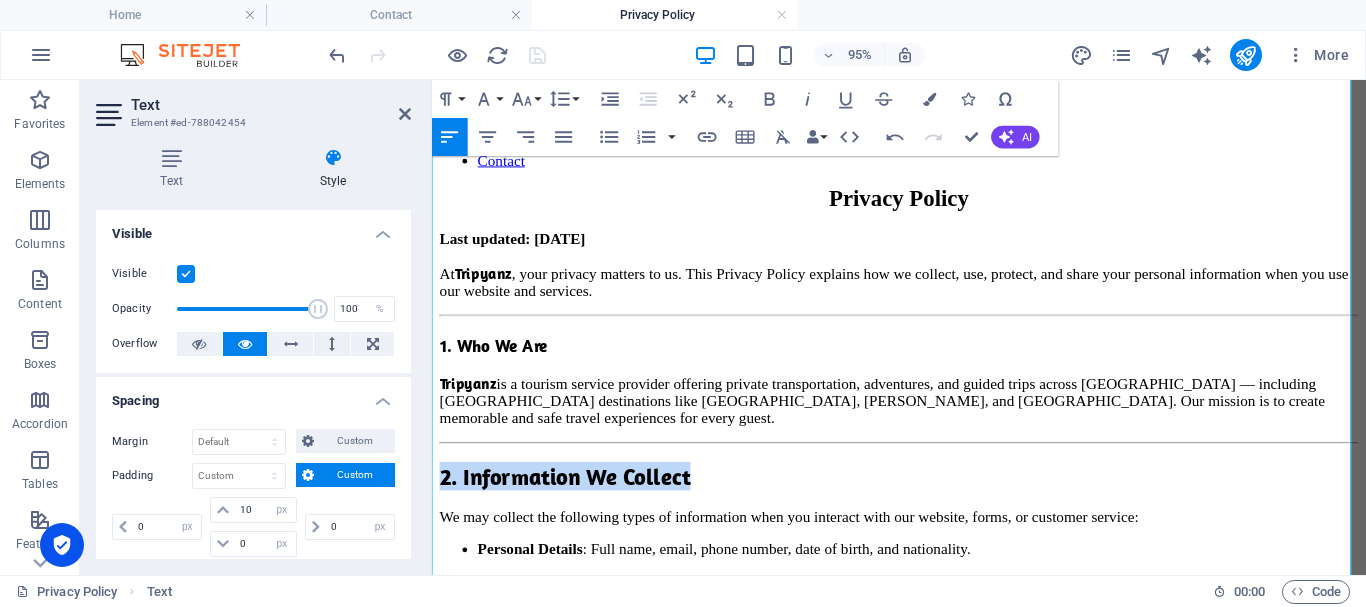 click on "Skip to main content
TRIPYANZ Featured Explore Services About Us Blog Contact Privacy Policy Last updated: July 2025 At  Tripyanz , your privacy matters to us. This Privacy Policy explains how we collect, use, protect, and share your personal information when you use our website and services. 1. Who We Are ​ ​ ​ Tripyanz  ​ is a tourism service provider offering private transportation, adventures, and guided trips across Egypt — including Red Sea destinations like Hurghada, Marsa Alam, and Sharm El-Sheikh. Our mission is to create memorable and safe travel experiences for every guest. 2. Information We Collect We may collect the following types of information when you interact with our website, forms, or customer service: Personal Details : Full name, email, phone number, date of birth, and nationality. Trip Details : Pickup and drop-off locations, travel dates, flight tickets (if uploaded). Technical Data : IP address, browser type, device, and usage patterns. Communication Data We do  not sell" at bounding box center [923, 1093] 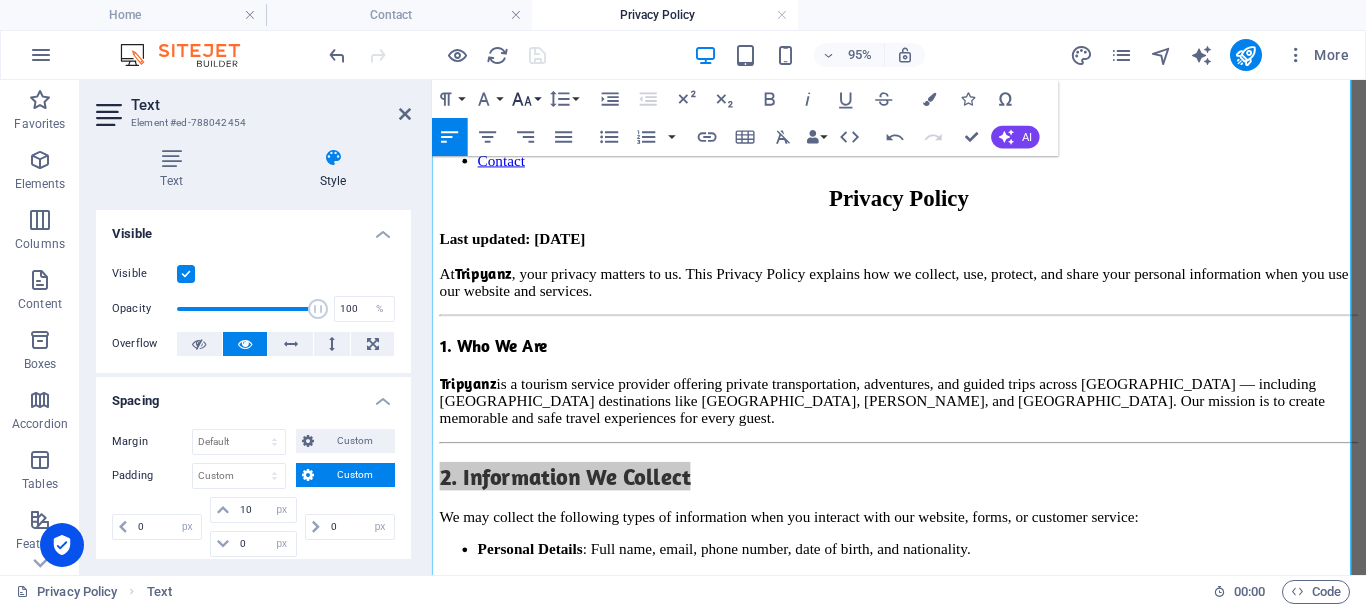 click on "Font Size" at bounding box center [526, 99] 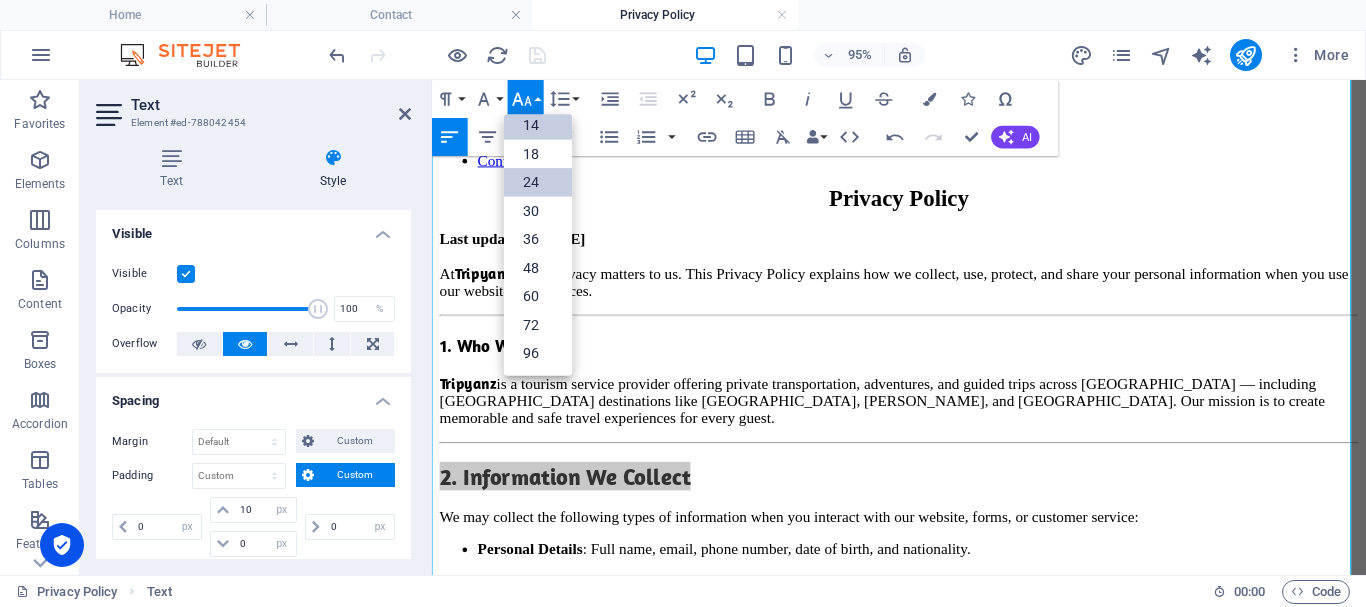 scroll, scrollTop: 161, scrollLeft: 0, axis: vertical 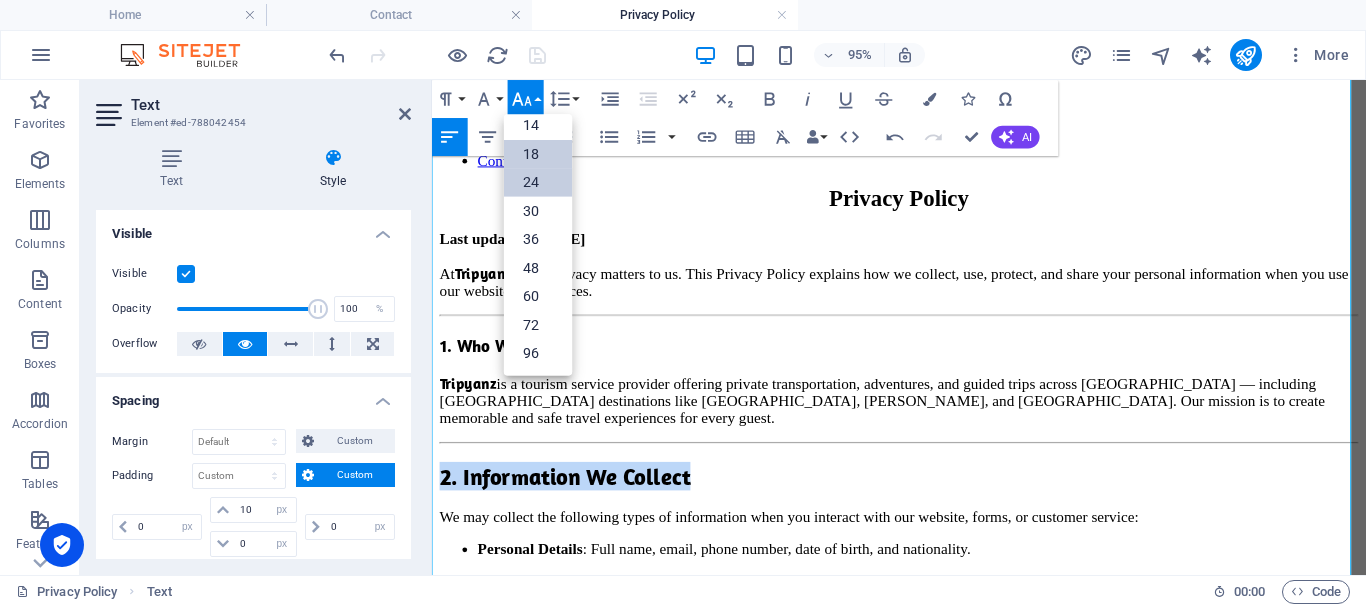 click on "18" at bounding box center (538, 154) 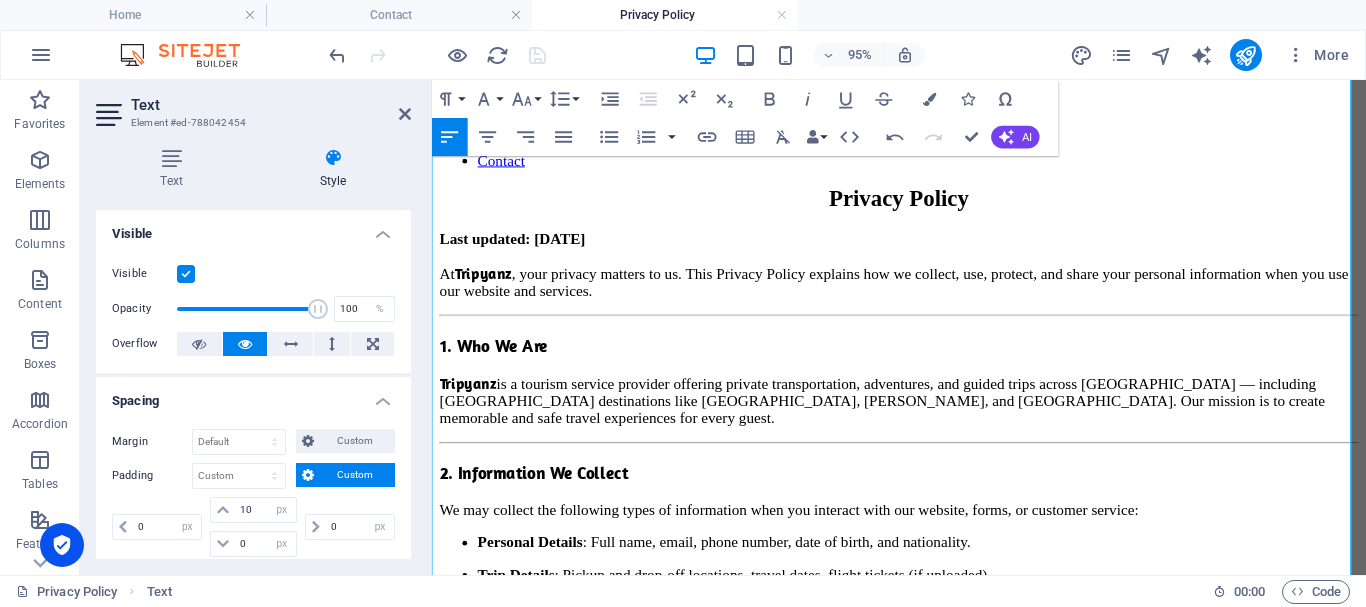 click on "2. Information We Collect" at bounding box center (923, 493) 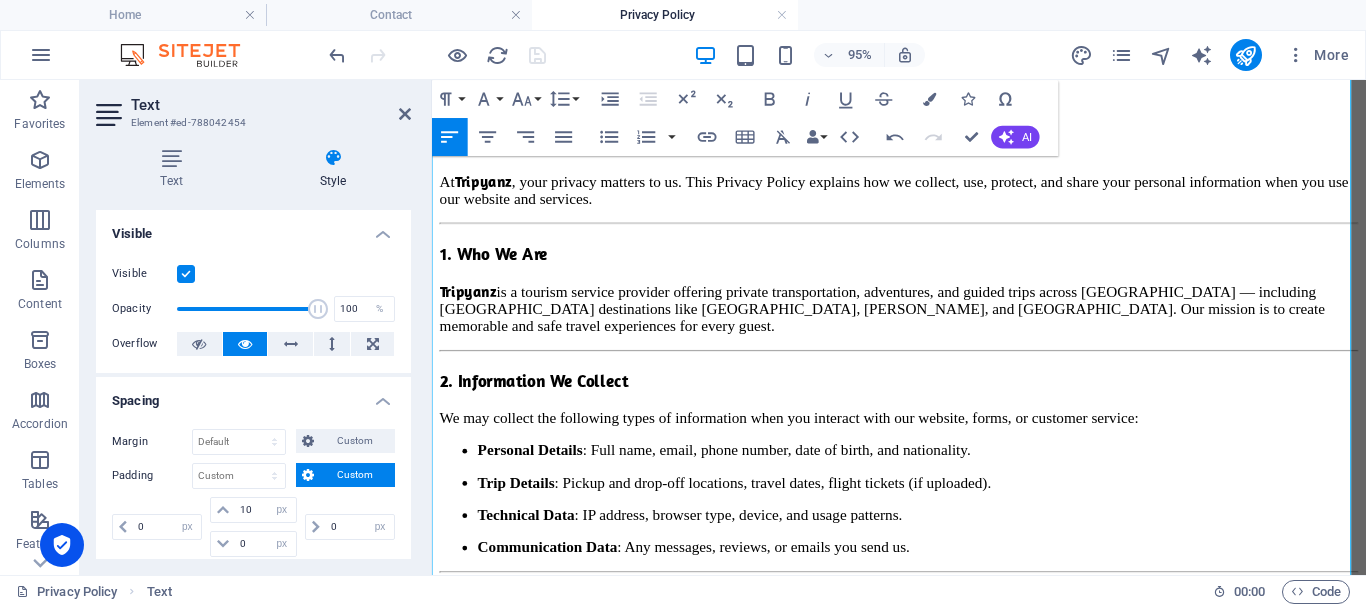 scroll, scrollTop: 200, scrollLeft: 0, axis: vertical 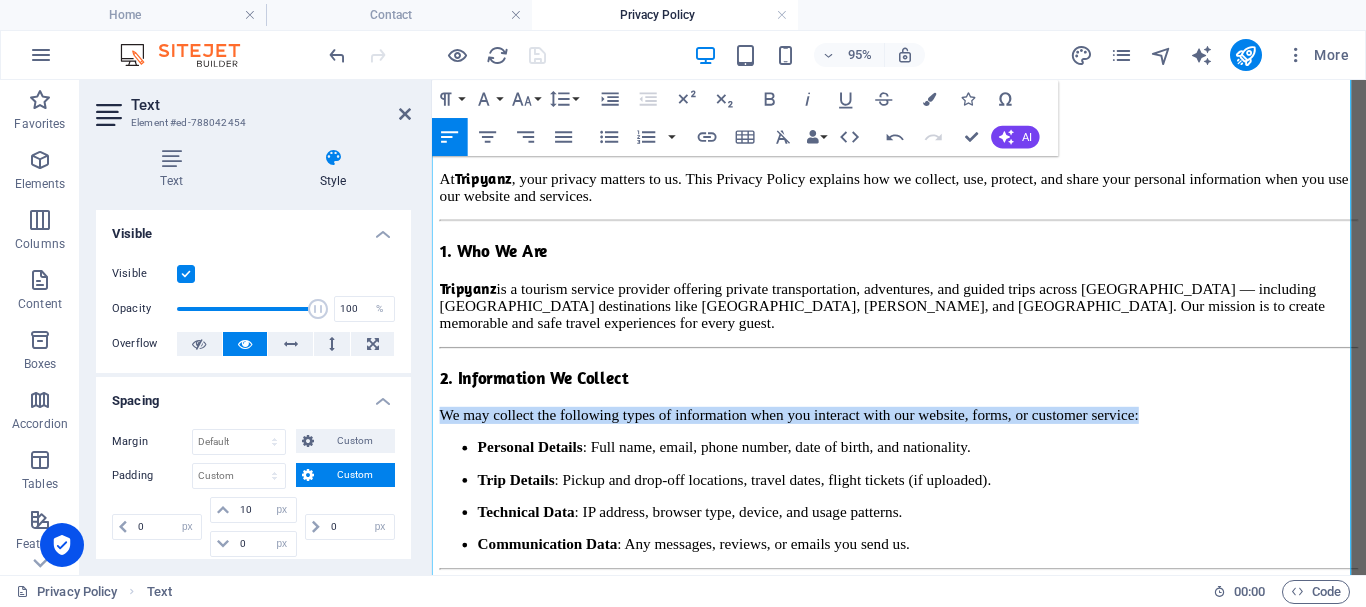 drag, startPoint x: 433, startPoint y: 342, endPoint x: 506, endPoint y: 361, distance: 75.43209 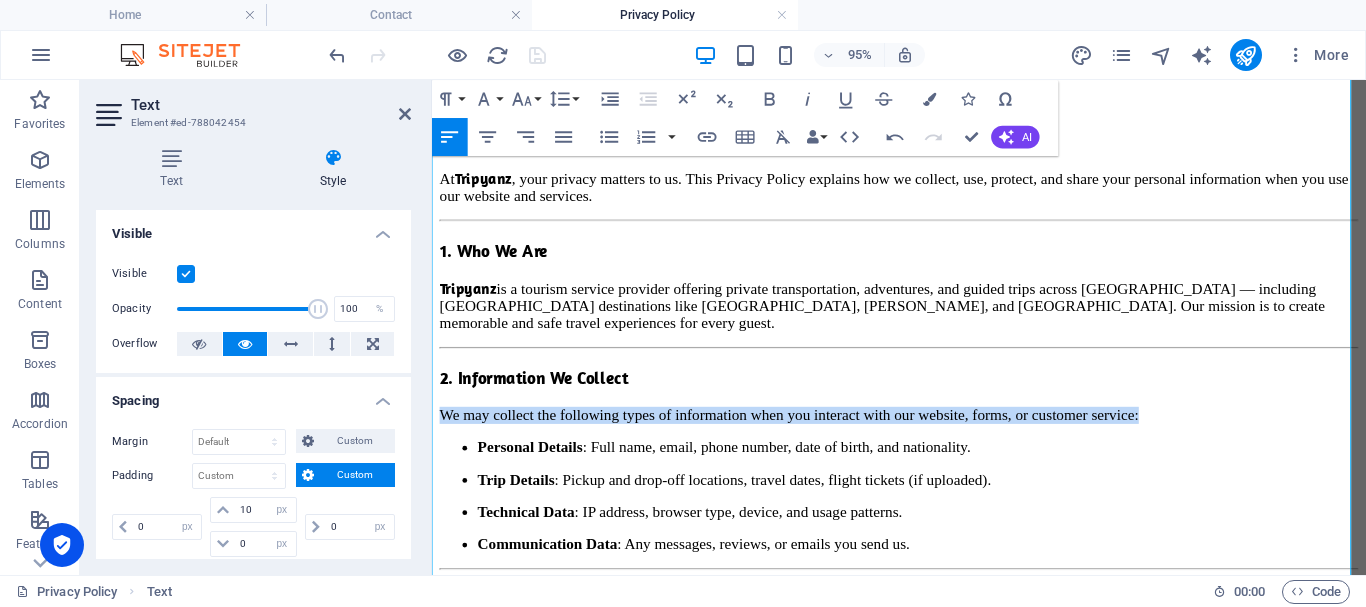 click on "We may collect the following types of information when you interact with our website, forms, or customer service:" at bounding box center [923, 433] 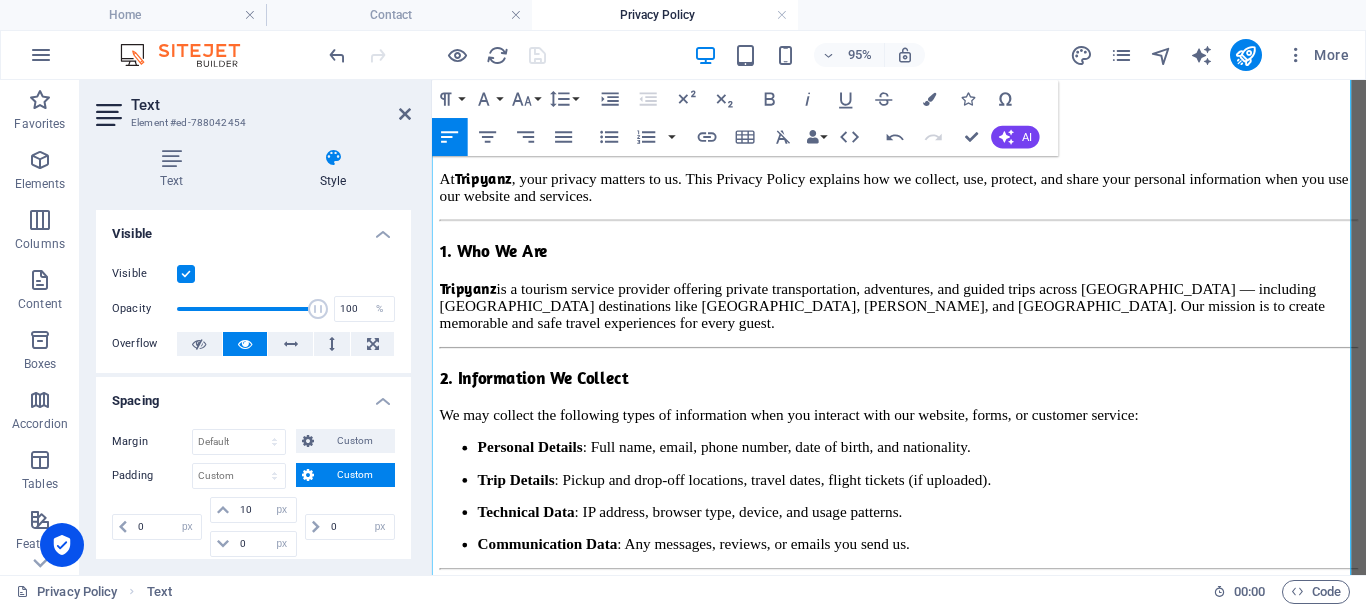 click on "Personal Details : Full name, email, phone number, date of birth, and nationality." at bounding box center (943, 467) 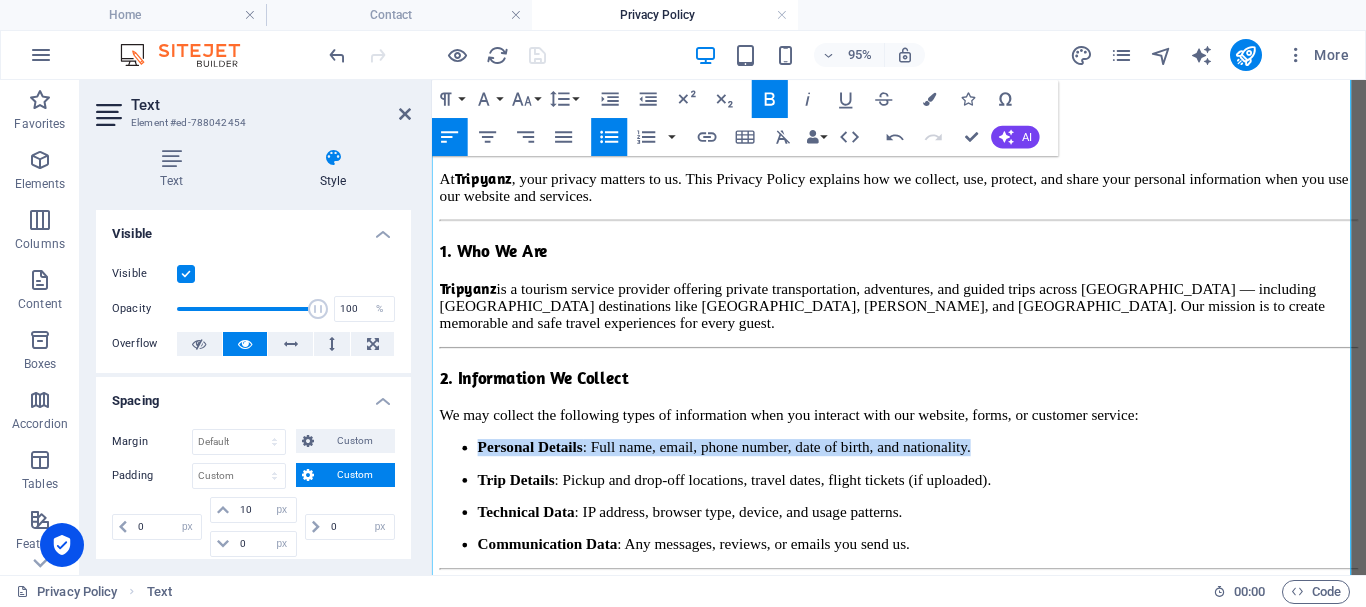 drag, startPoint x: 453, startPoint y: 419, endPoint x: 701, endPoint y: 449, distance: 249.80792 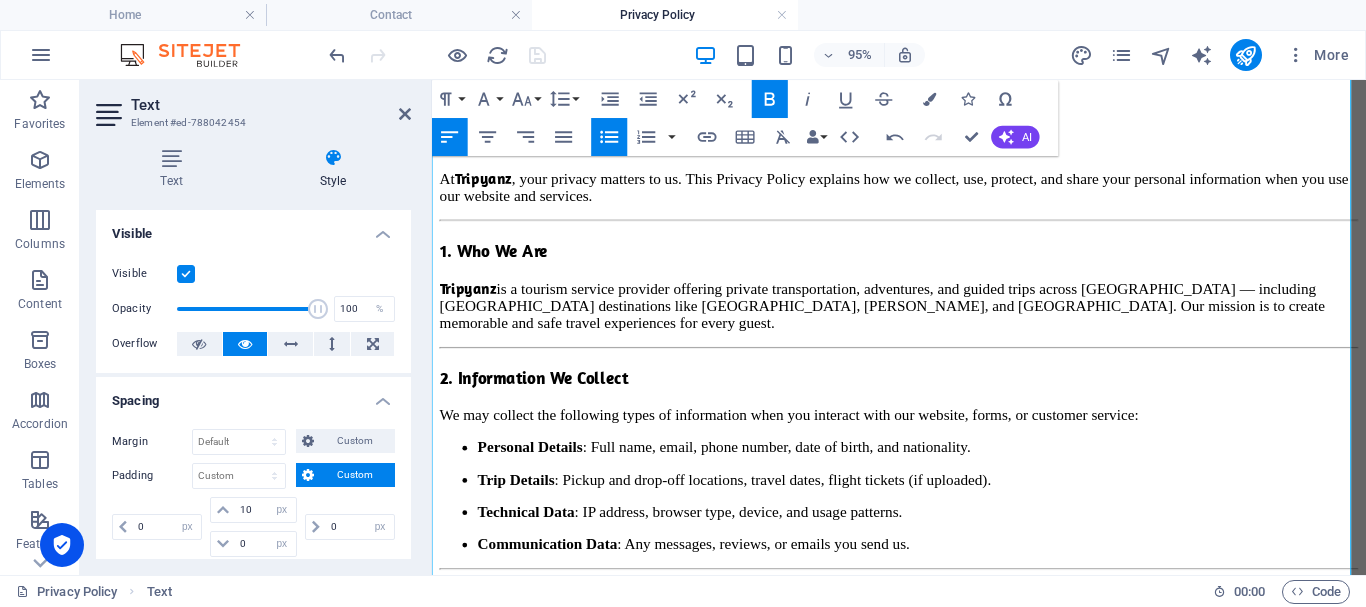 click on "Personal Details : Full name, email, phone number, date of birth, and nationality." at bounding box center [943, 467] 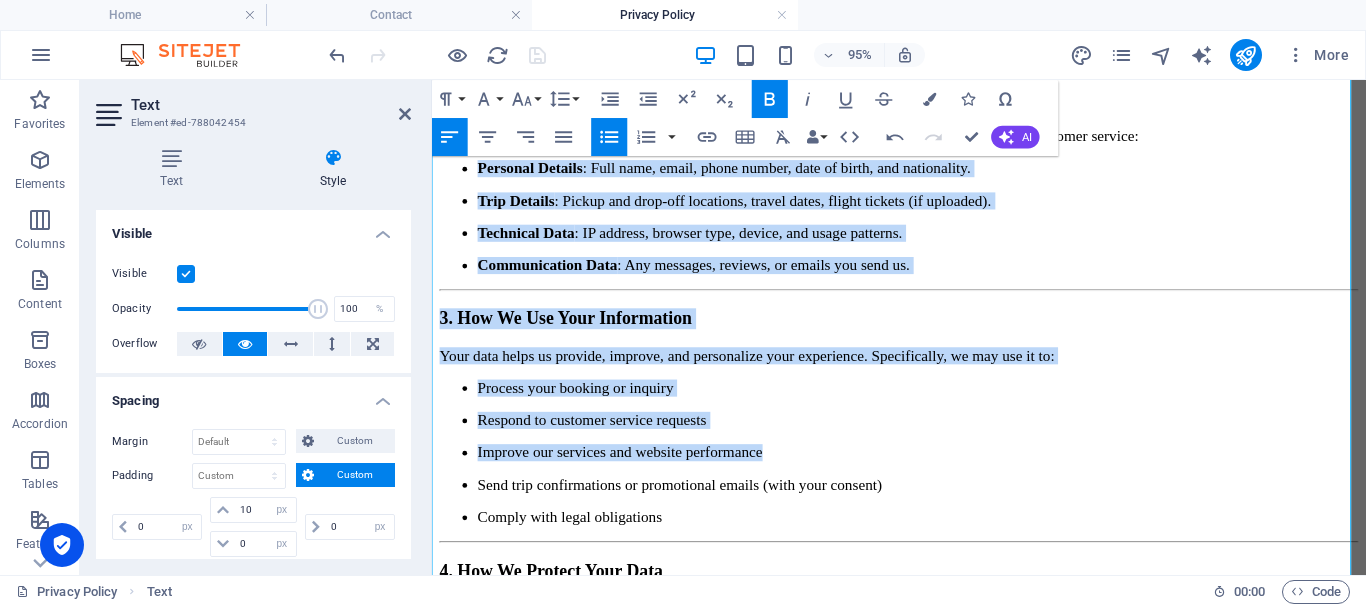 scroll, scrollTop: 748, scrollLeft: 0, axis: vertical 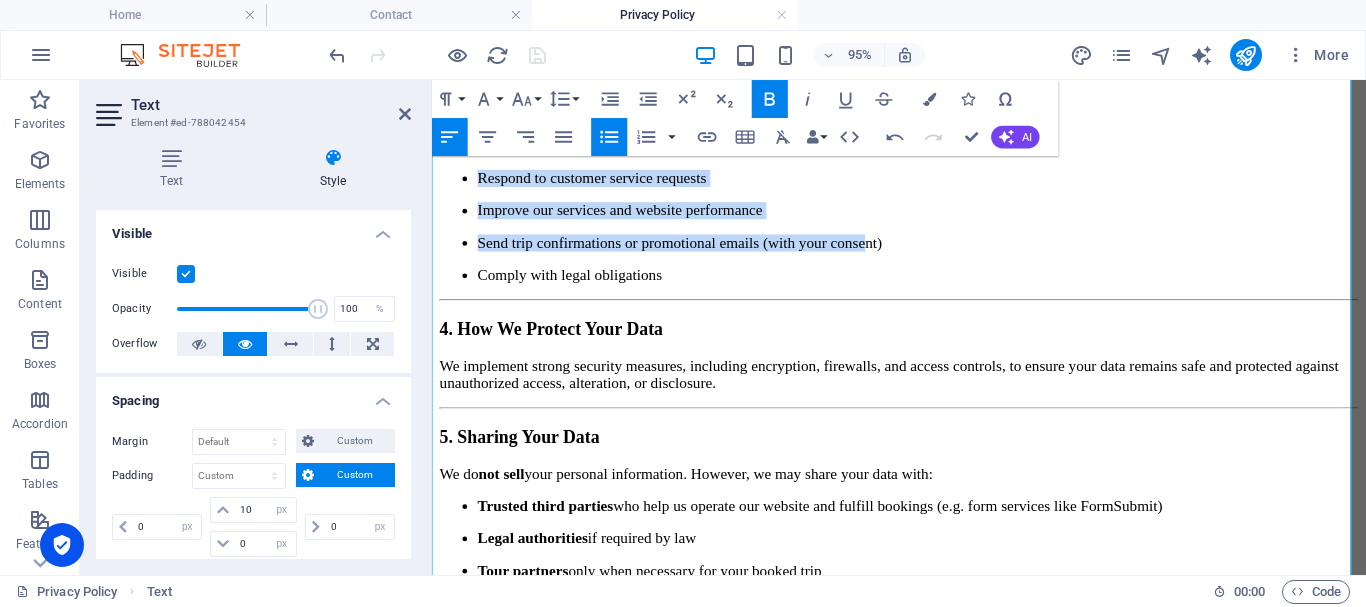drag, startPoint x: 470, startPoint y: 391, endPoint x: 1021, endPoint y: 329, distance: 554.47723 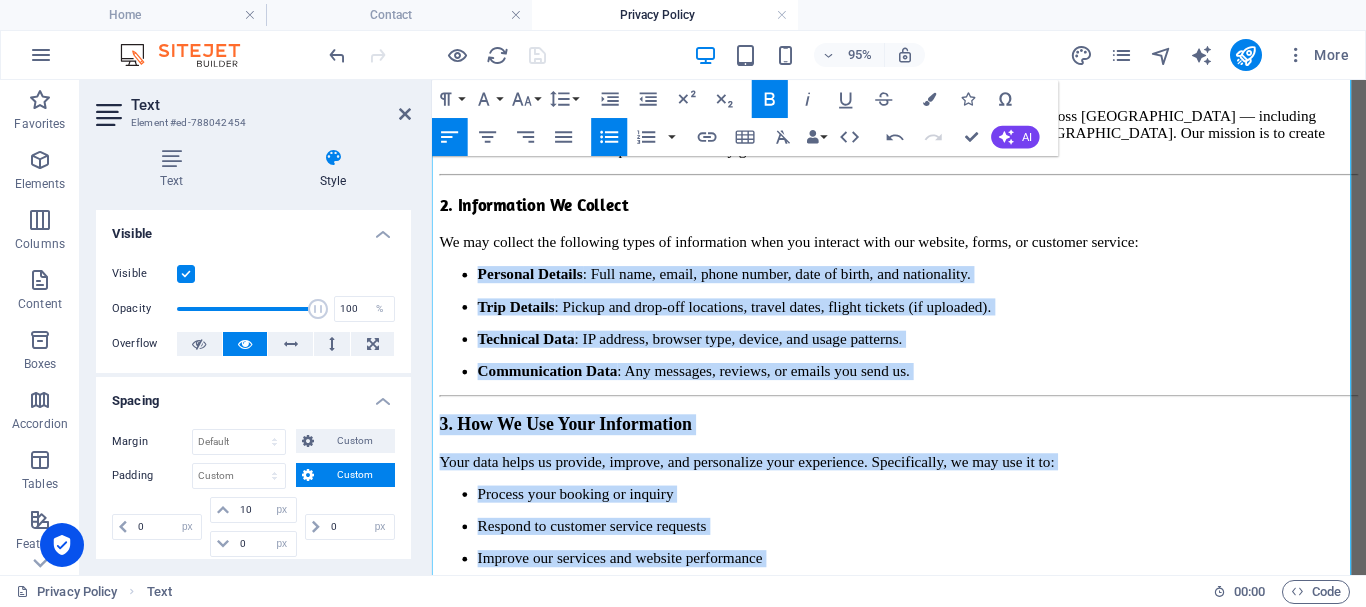 scroll, scrollTop: 348, scrollLeft: 0, axis: vertical 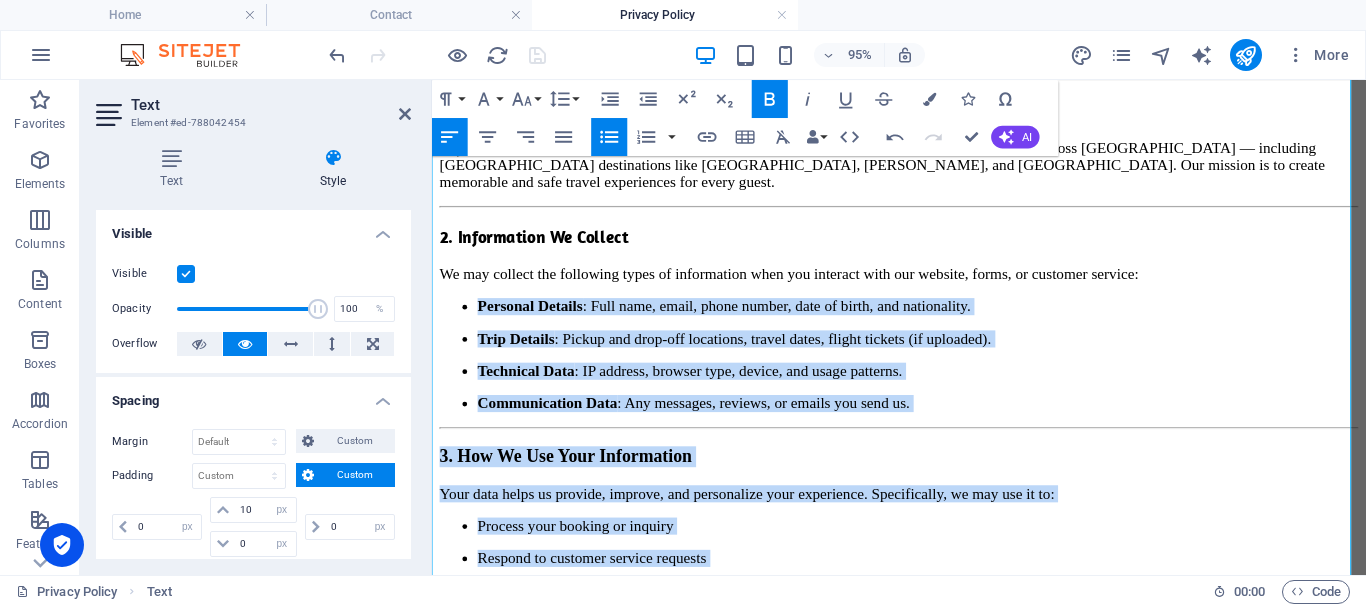 click on "Technical Data : IP address, browser type, device, and usage patterns." at bounding box center (943, 387) 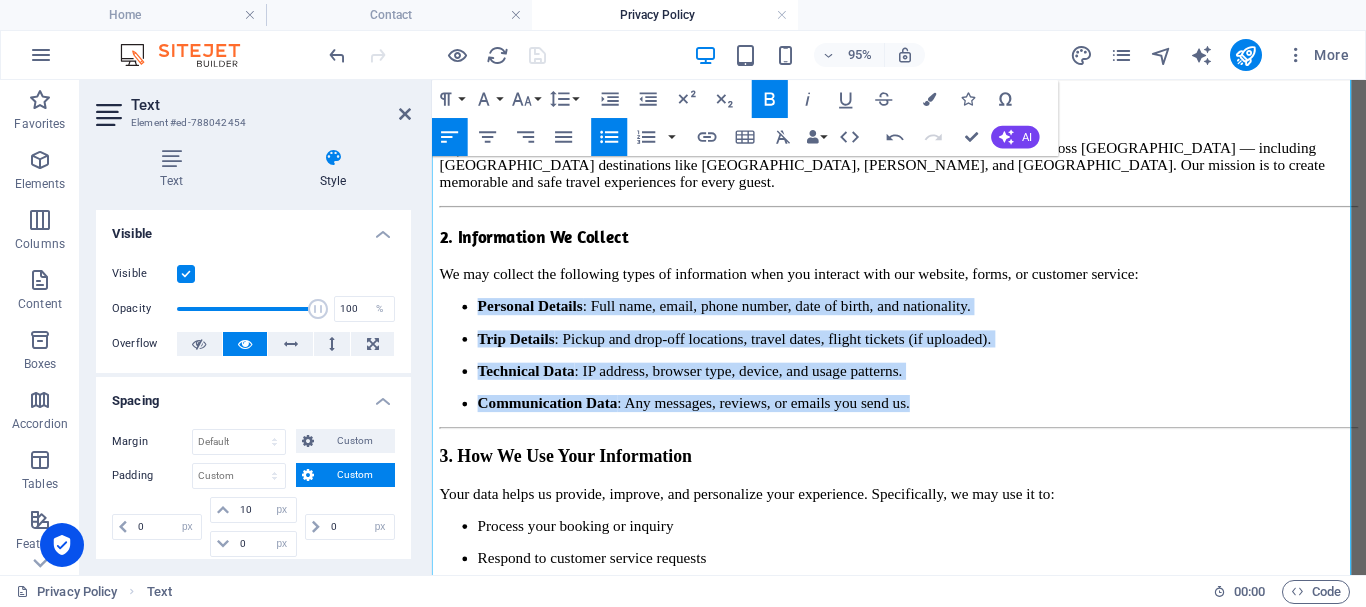 drag, startPoint x: 456, startPoint y: 268, endPoint x: 1077, endPoint y: 443, distance: 645.18677 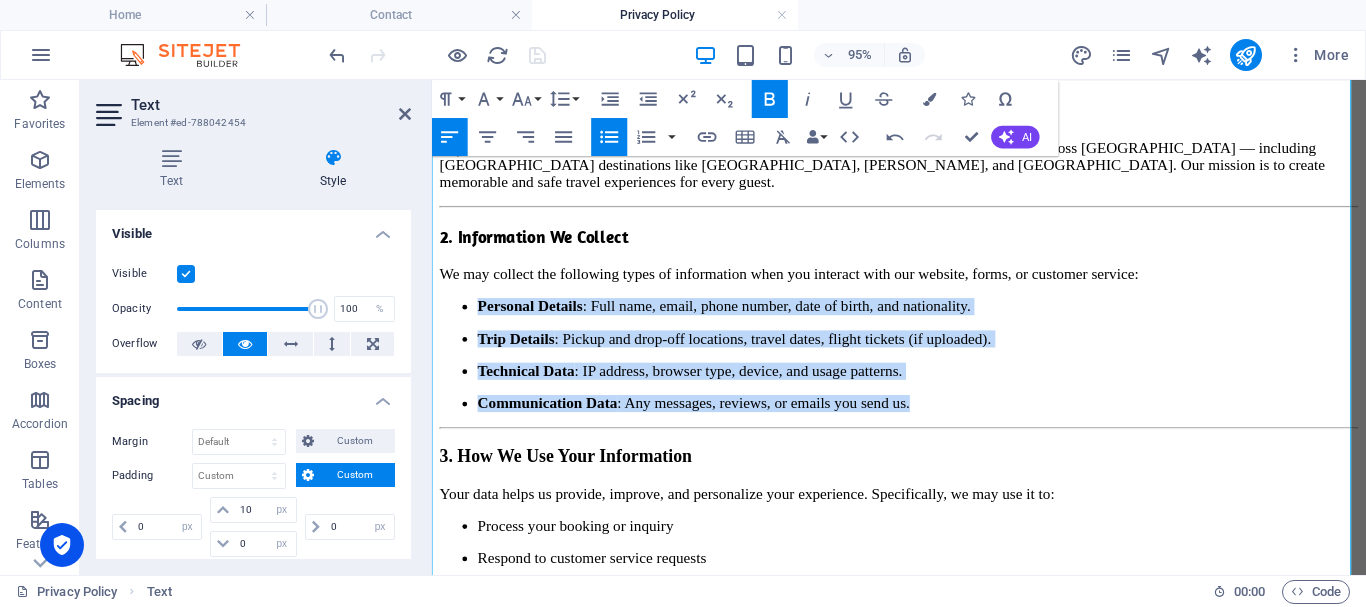 click 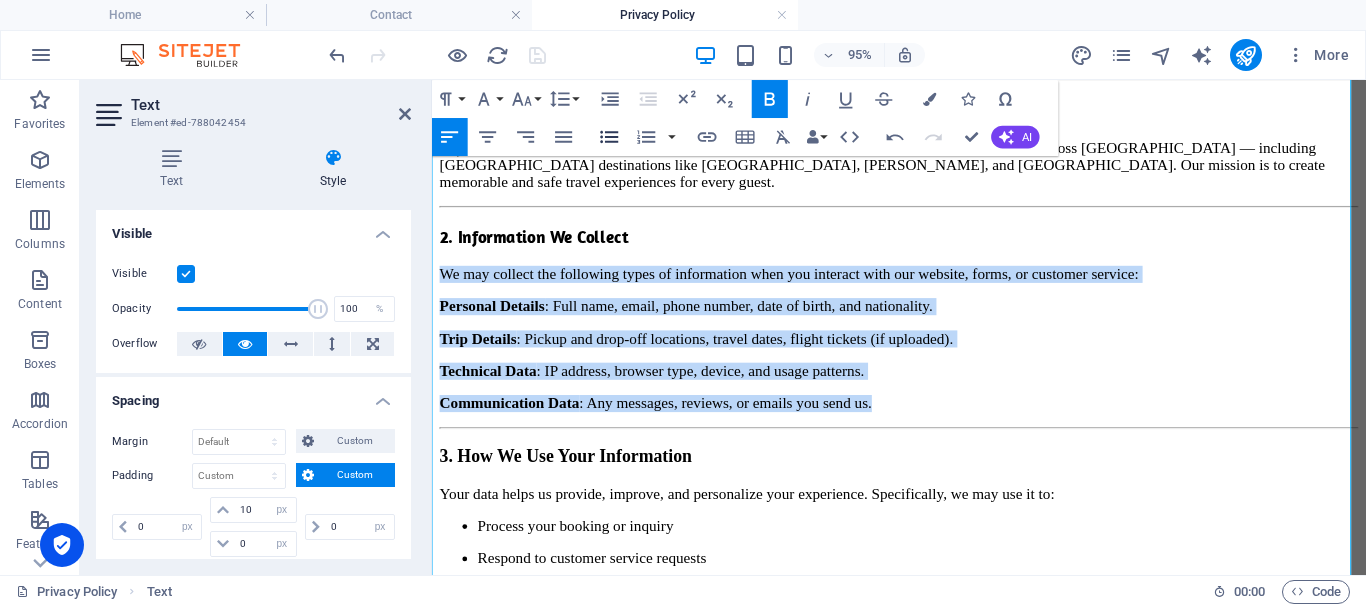 click 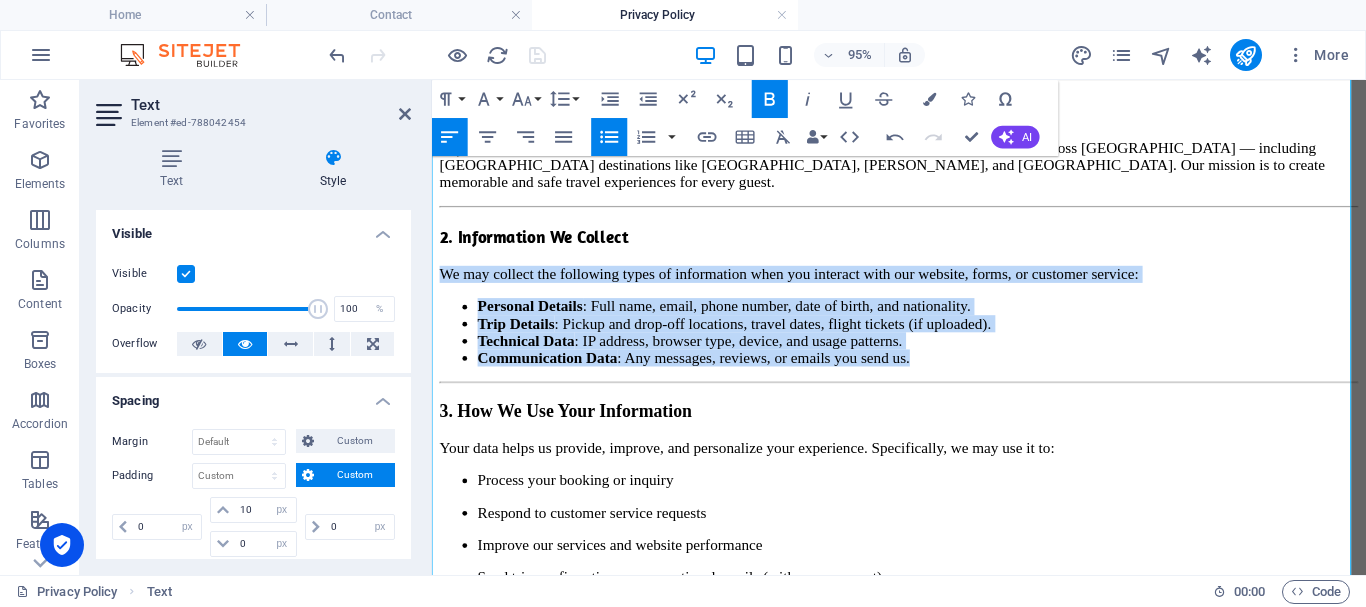 click on "Trip Details" at bounding box center [520, 336] 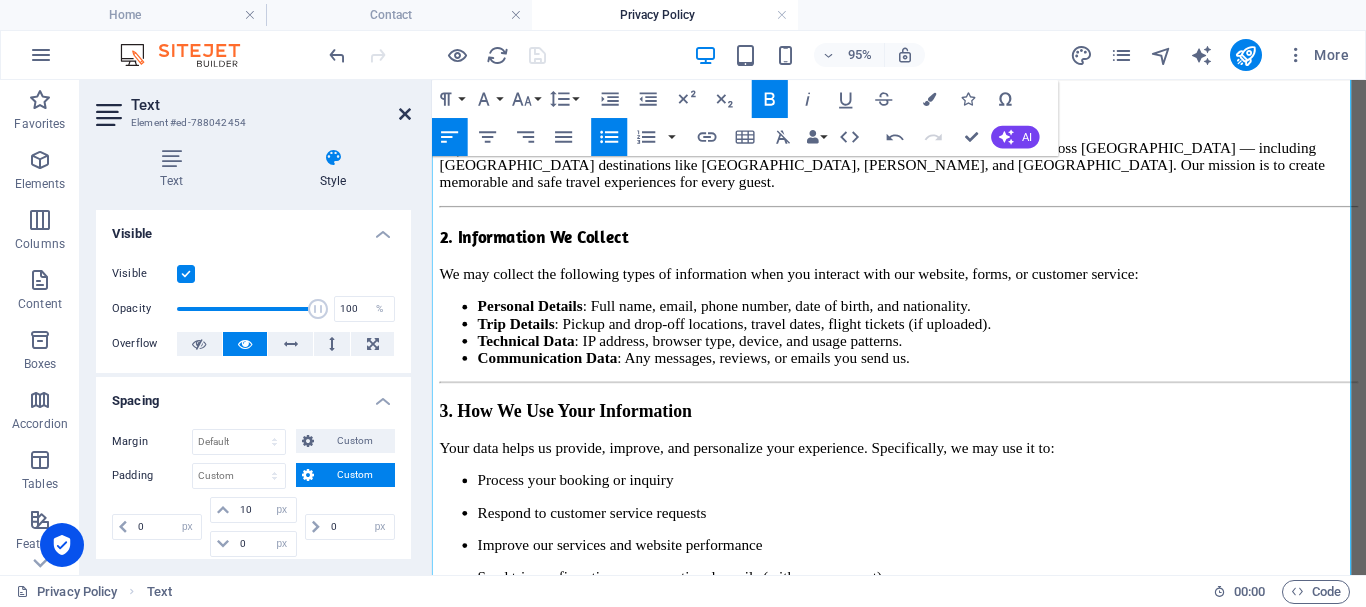 click at bounding box center [405, 114] 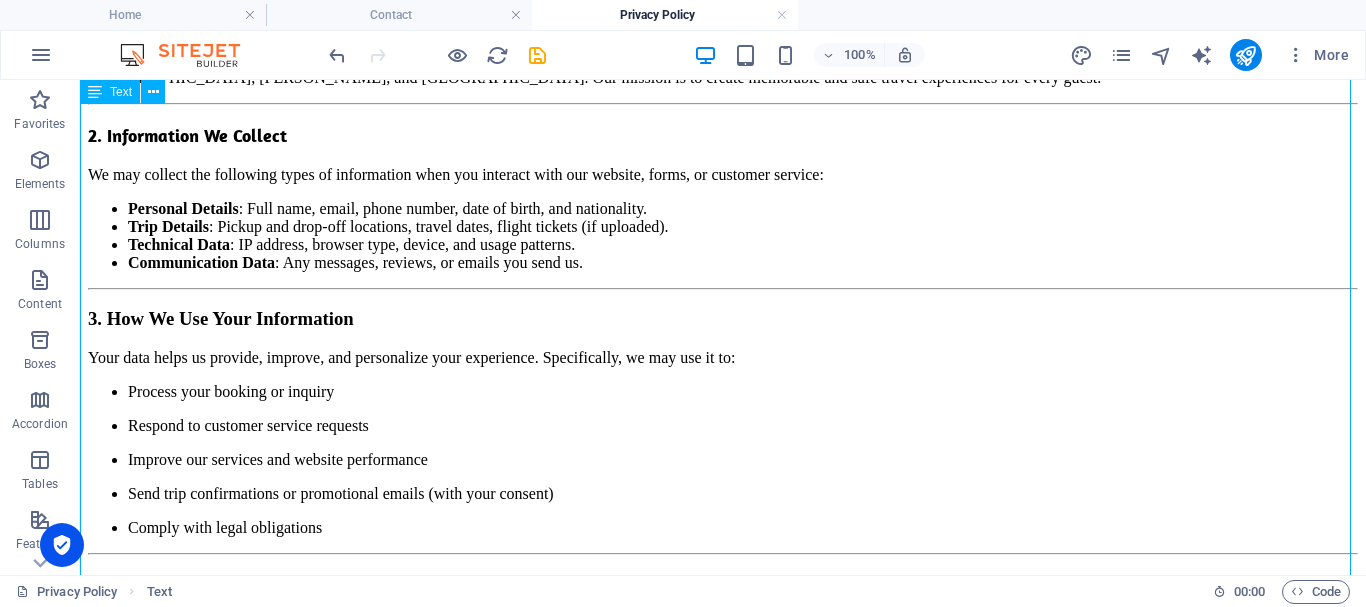 scroll, scrollTop: 248, scrollLeft: 0, axis: vertical 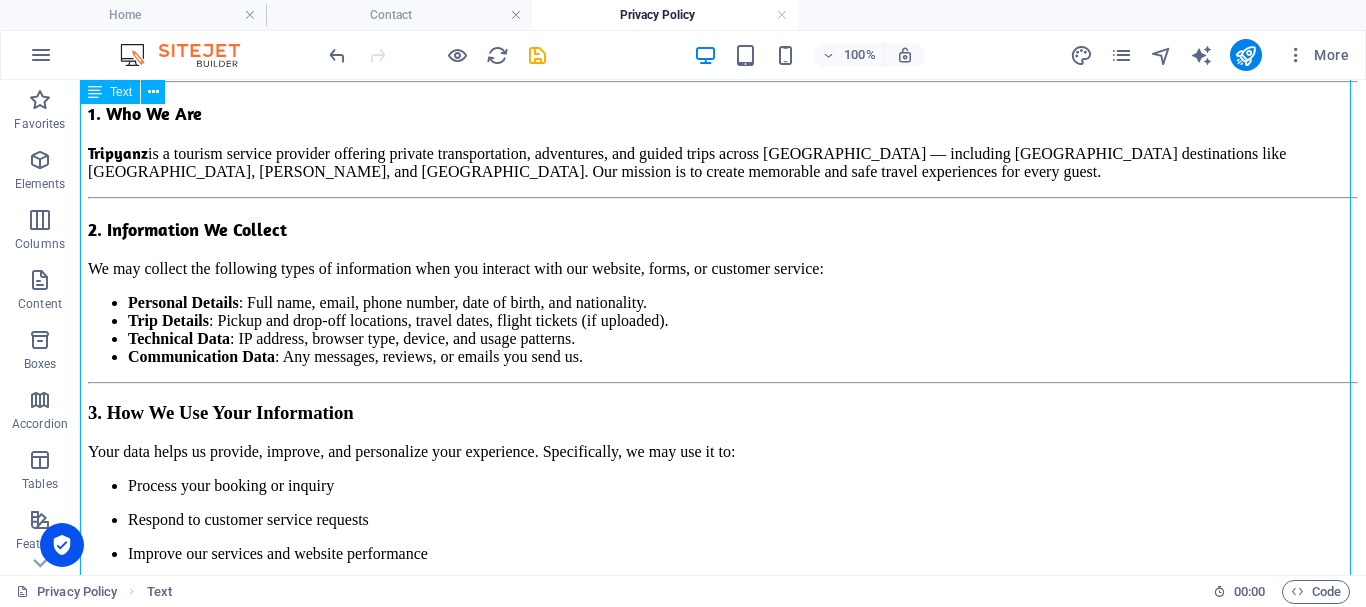 click on "Privacy Policy Last updated: [DATE] At  Tripyanz , your privacy matters to us. This Privacy Policy explains how we collect, use, protect, and share your personal information when you use our website and services. 1. Who We Are Tripyanz  is a tourism service provider offering private transportation, adventures, and guided trips across [GEOGRAPHIC_DATA] — including [GEOGRAPHIC_DATA] destinations like [GEOGRAPHIC_DATA], [PERSON_NAME], and [GEOGRAPHIC_DATA]. Our mission is to create memorable and safe travel experiences for every guest. 2. Information We Collect We may collect the following types of information when you interact with our website, forms, or customer service: Personal Details : Full name, email, phone number, date of birth, and nationality. Trip Details : Pickup and drop-off locations, travel dates, flight tickets (if uploaded). Technical Data : IP address, browser type, device, and usage patterns. Communication Data : Any messages, reviews, or emails you send us. 3. How We Use Your Information Process your booking or inquiry" at bounding box center (723, 787) 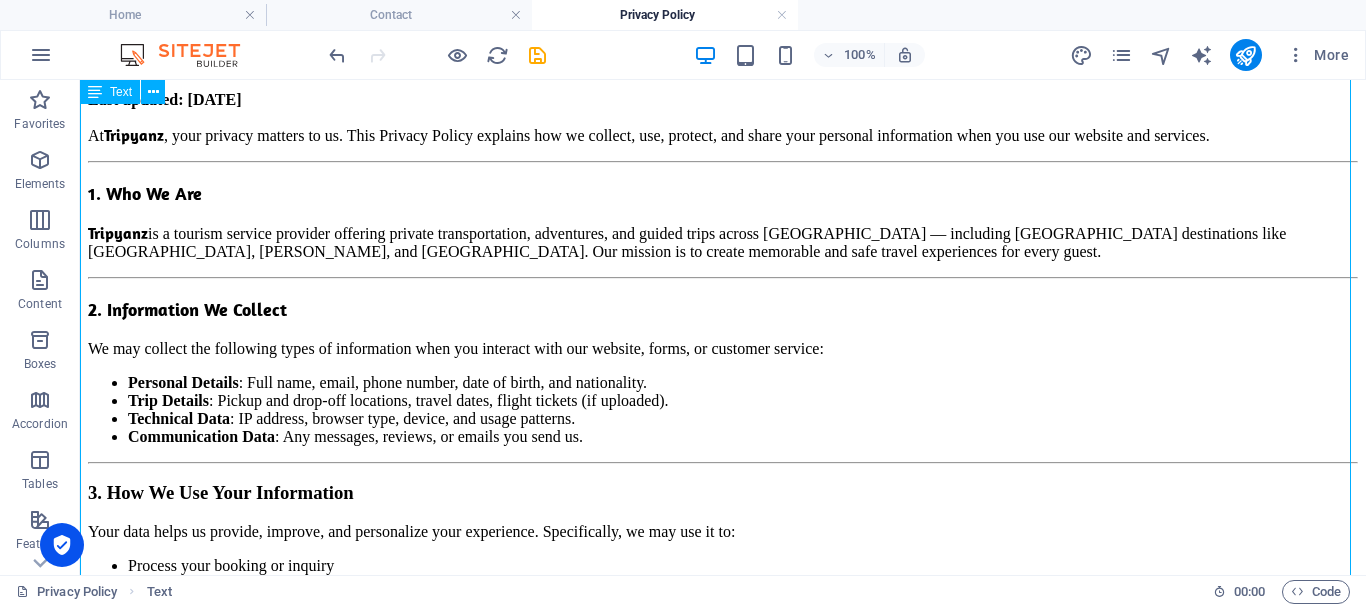 select on "px" 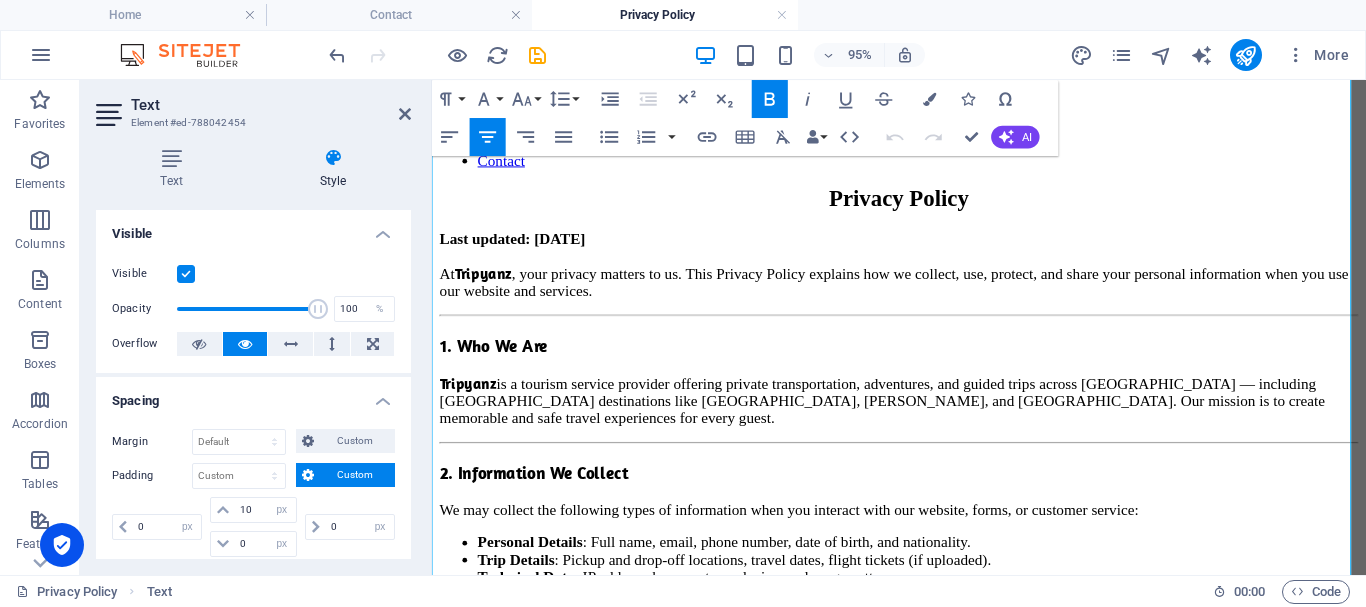 scroll, scrollTop: 200, scrollLeft: 0, axis: vertical 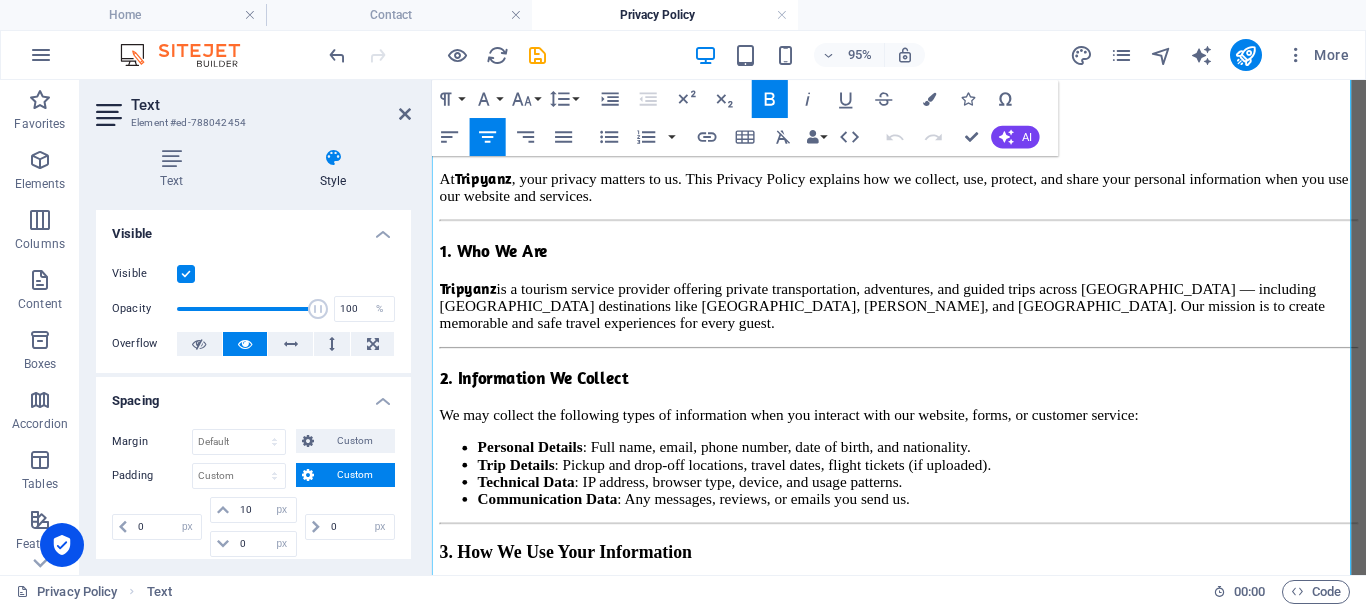 click on "Personal Details : Full name, email, phone number, date of birth, and nationality." at bounding box center (943, 467) 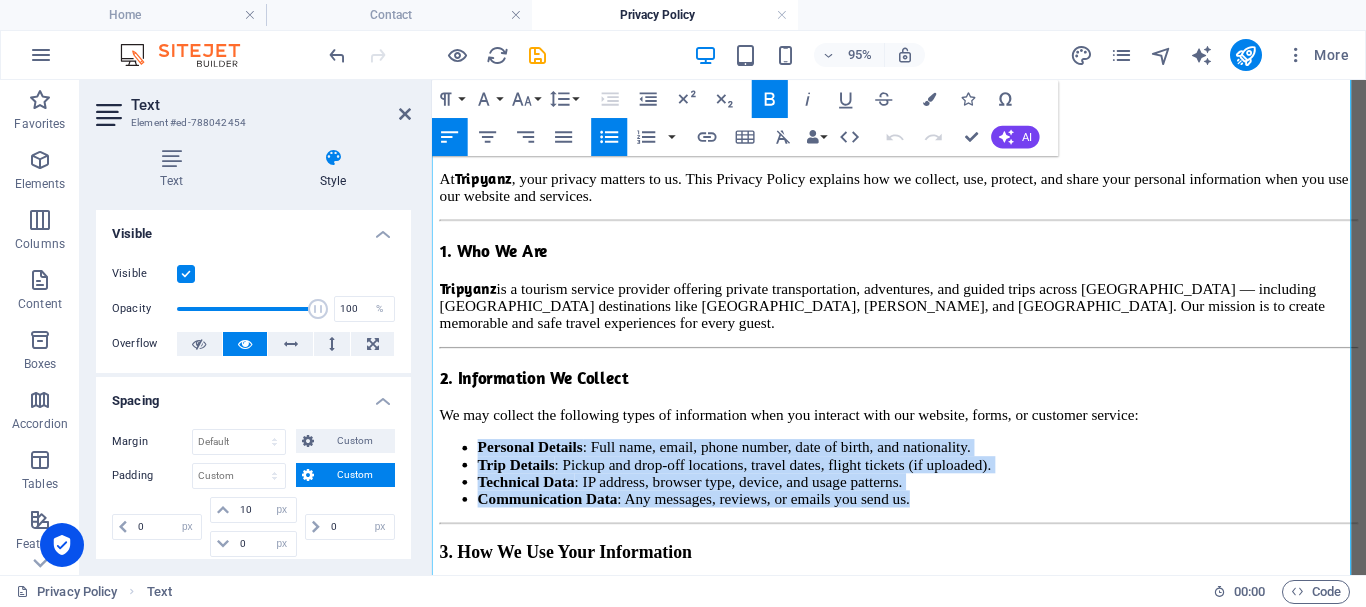 drag, startPoint x: 456, startPoint y: 396, endPoint x: 1093, endPoint y: 490, distance: 643.89825 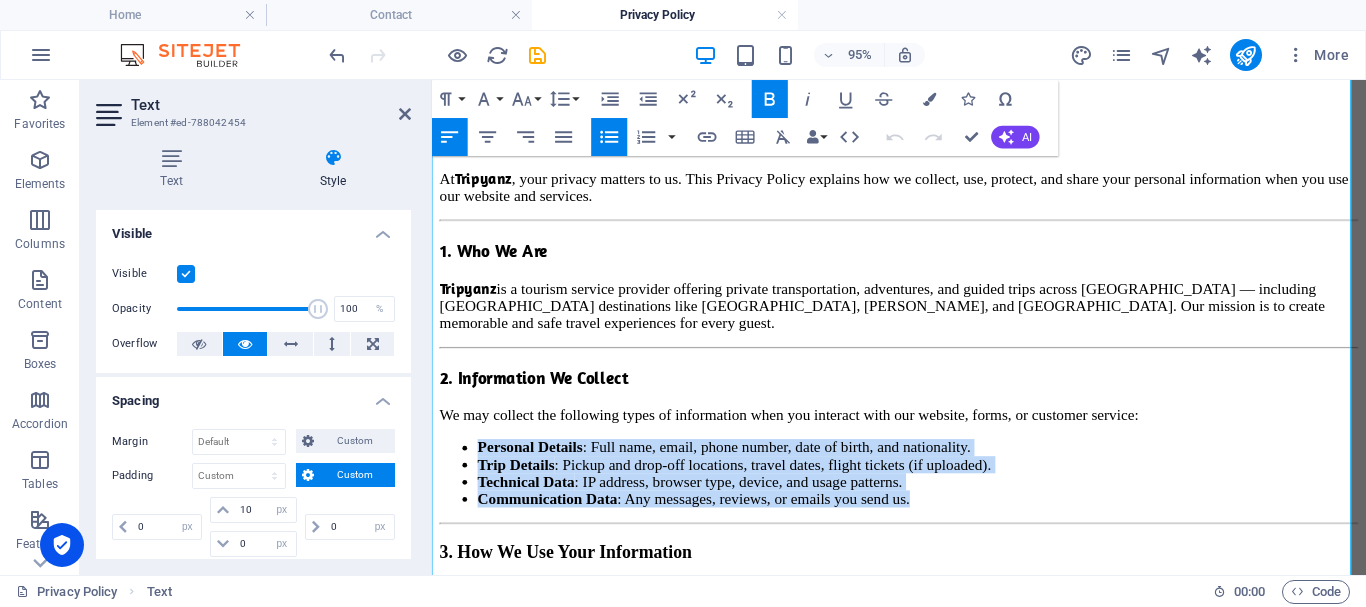 click 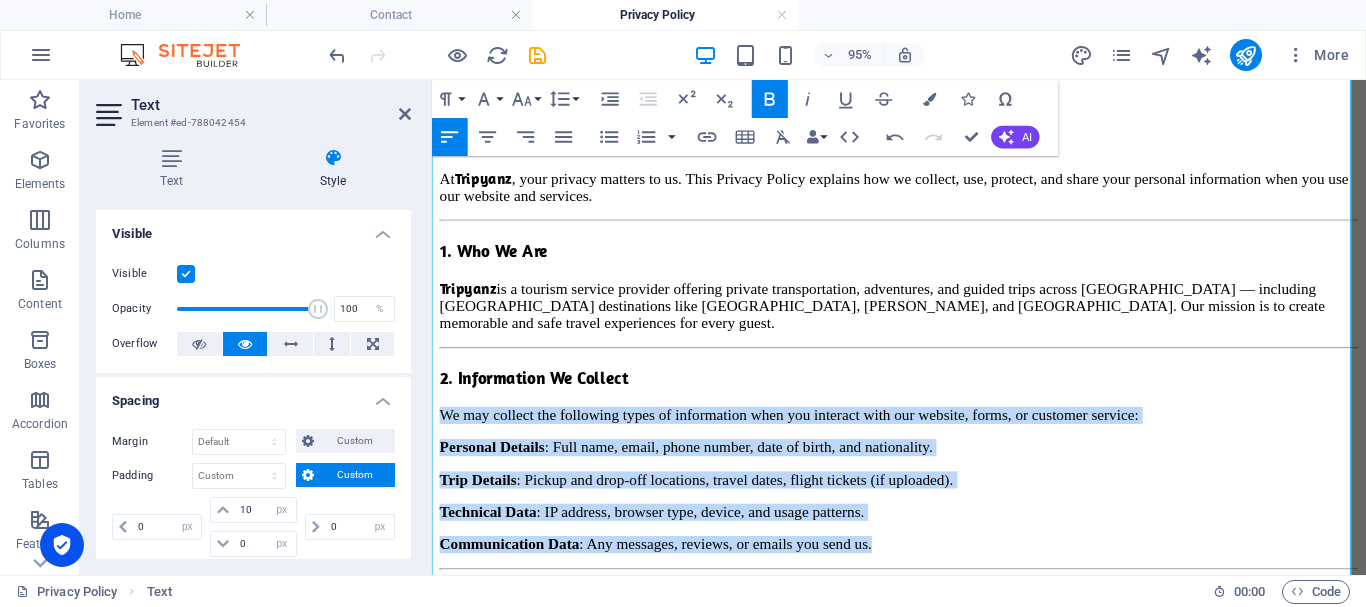 click on "Personal Details" at bounding box center (495, 466) 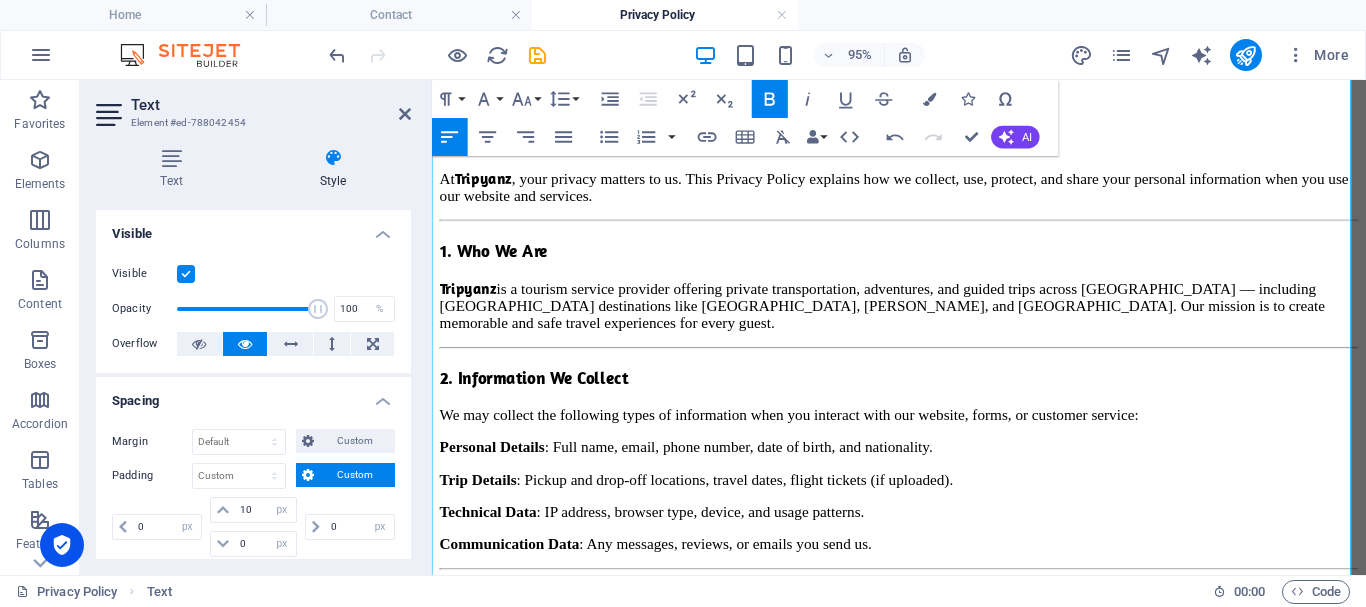 click on "Personal Details" at bounding box center (495, 466) 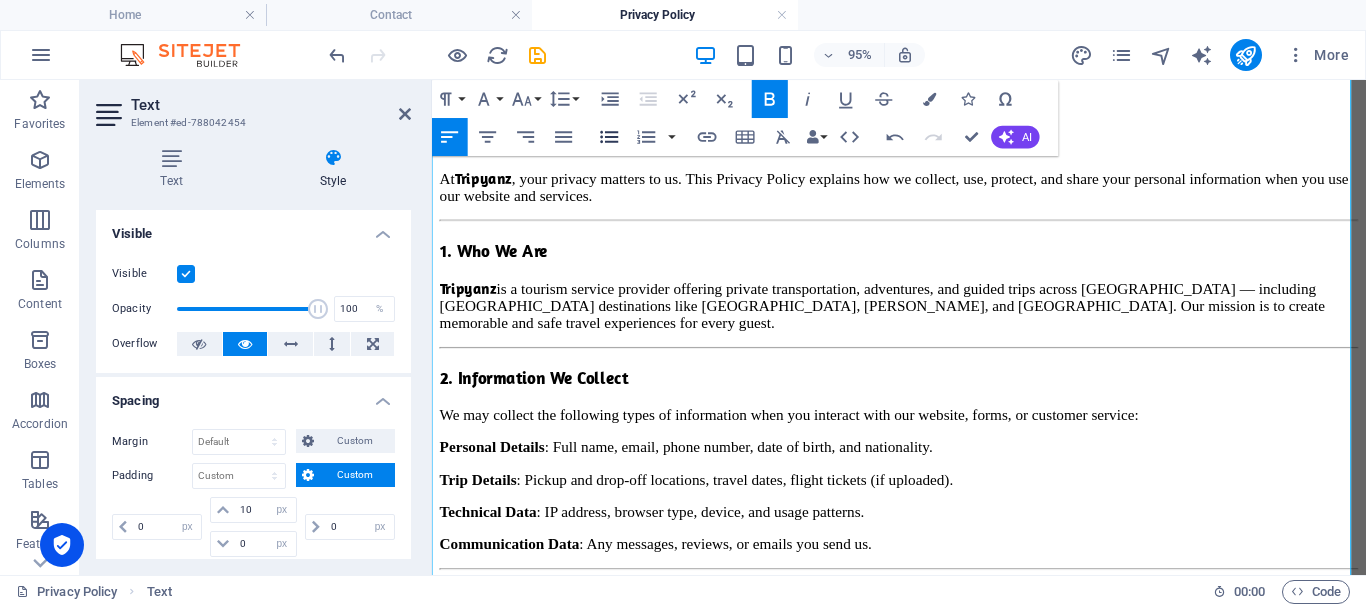 click 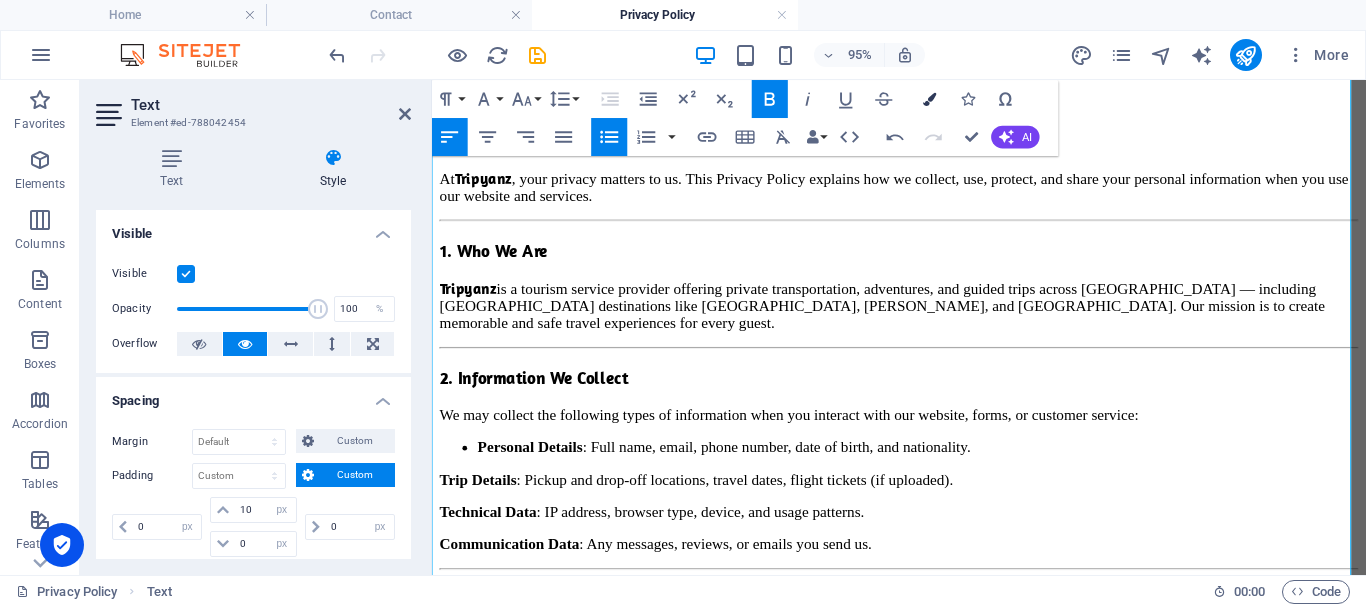 click at bounding box center (929, 98) 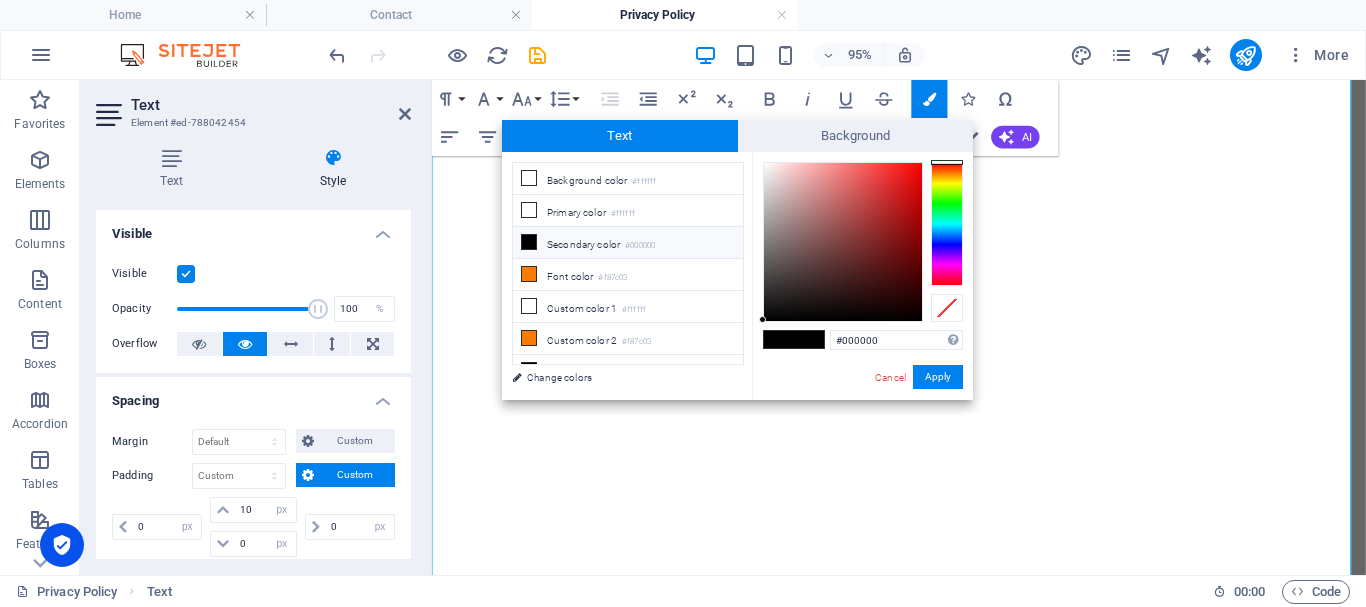 select on "px" 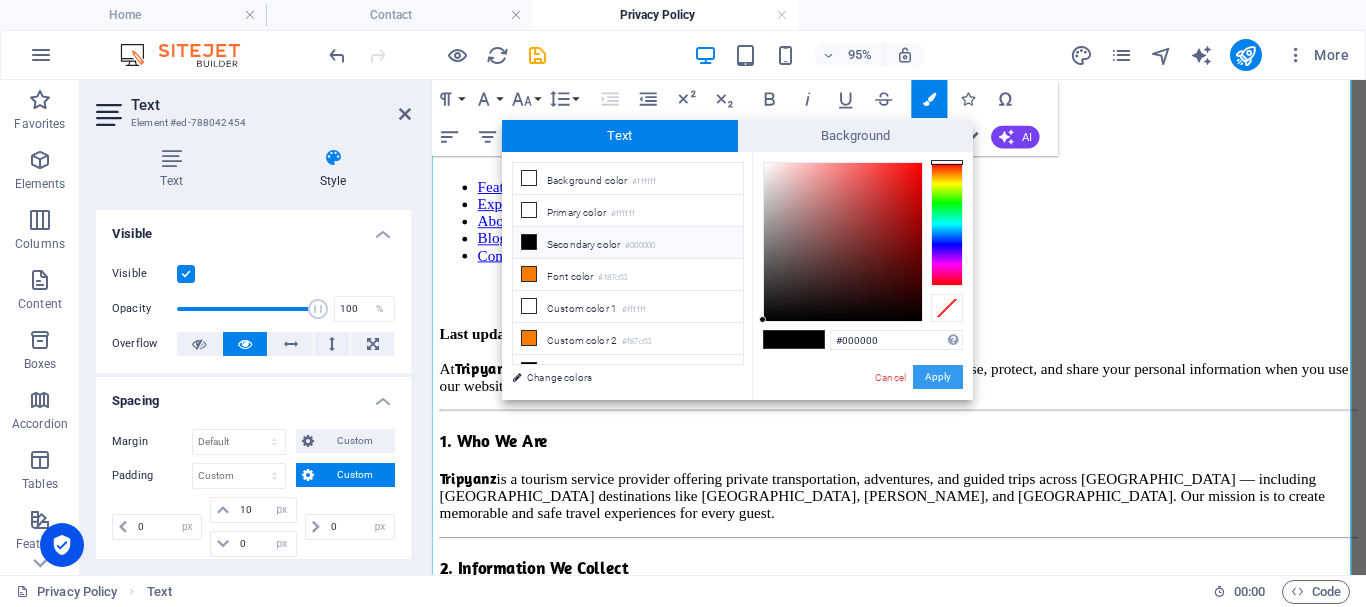 scroll, scrollTop: 0, scrollLeft: 0, axis: both 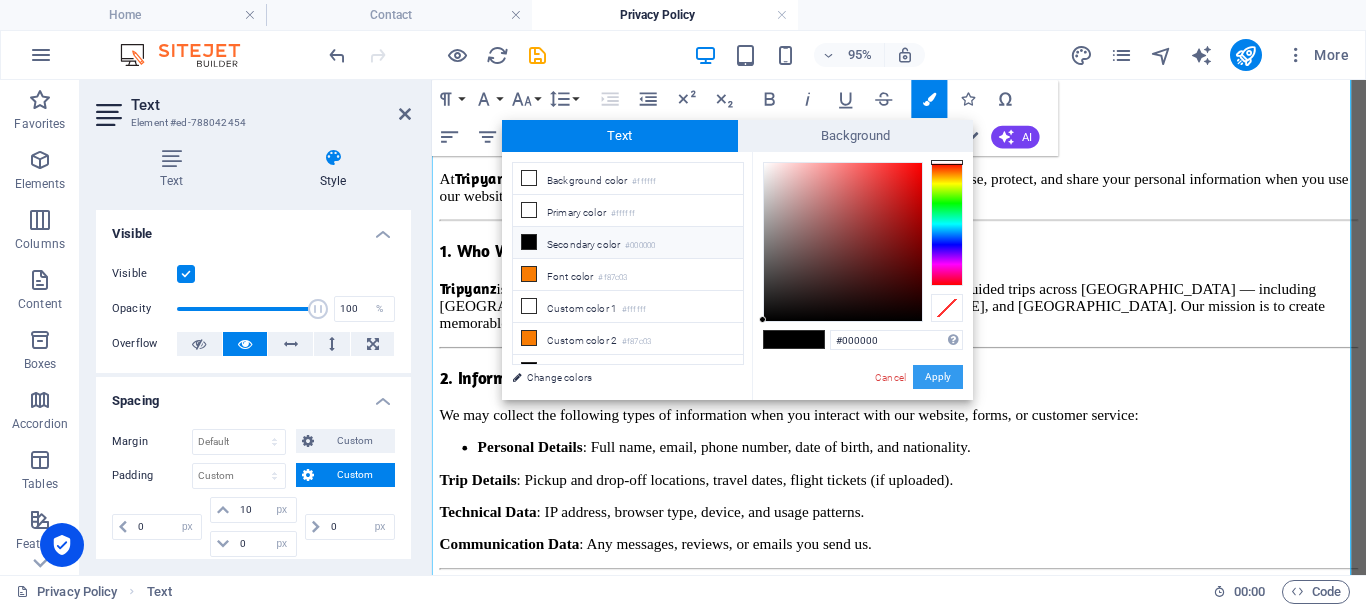 drag, startPoint x: 949, startPoint y: 376, endPoint x: 527, endPoint y: 307, distance: 427.6038 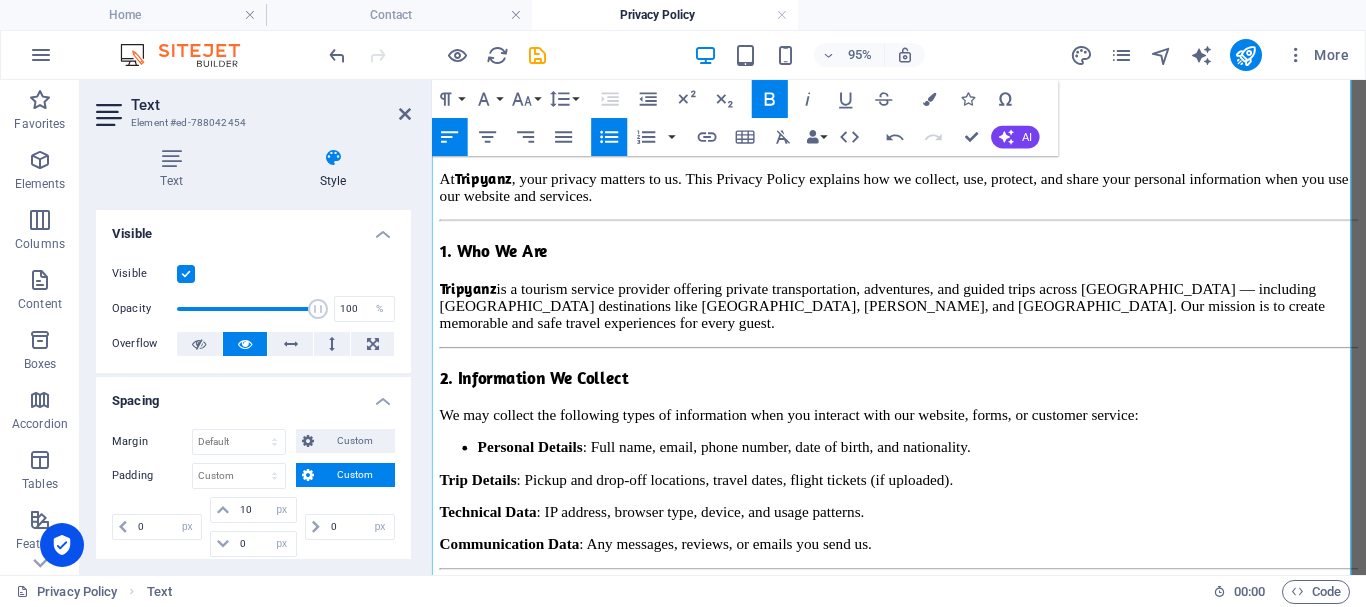 click on "​ ​ Personal Details" at bounding box center [535, 466] 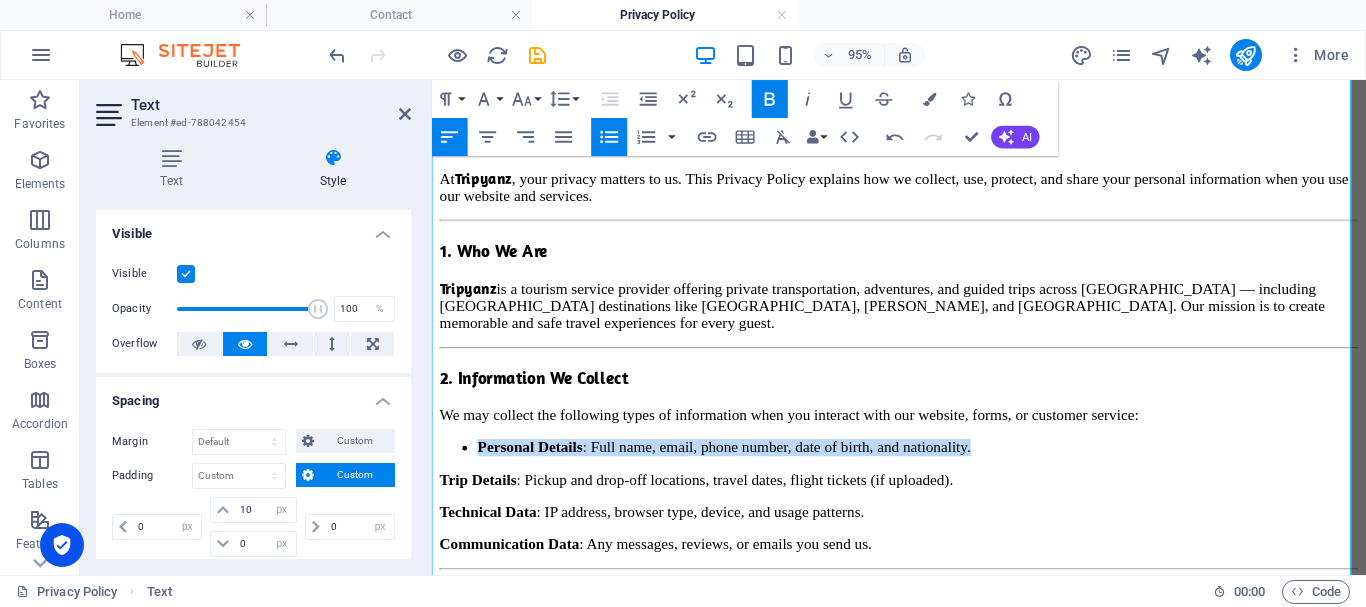 click on "​ ​ Personal Details" at bounding box center (535, 466) 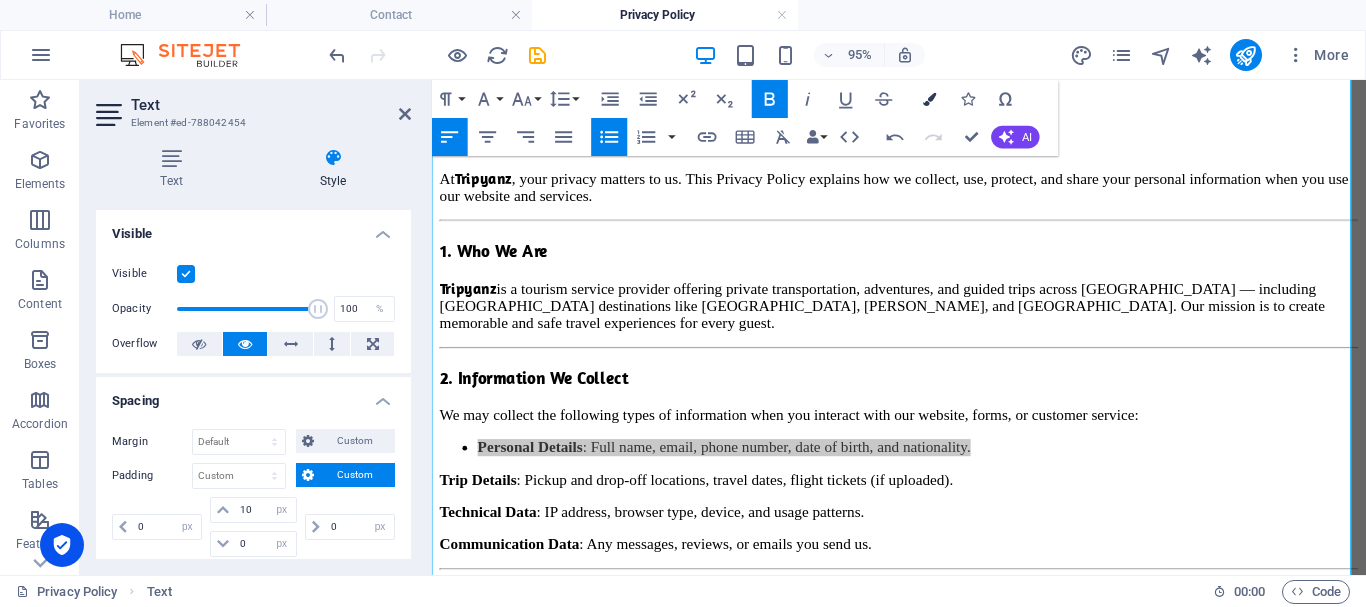click at bounding box center (929, 98) 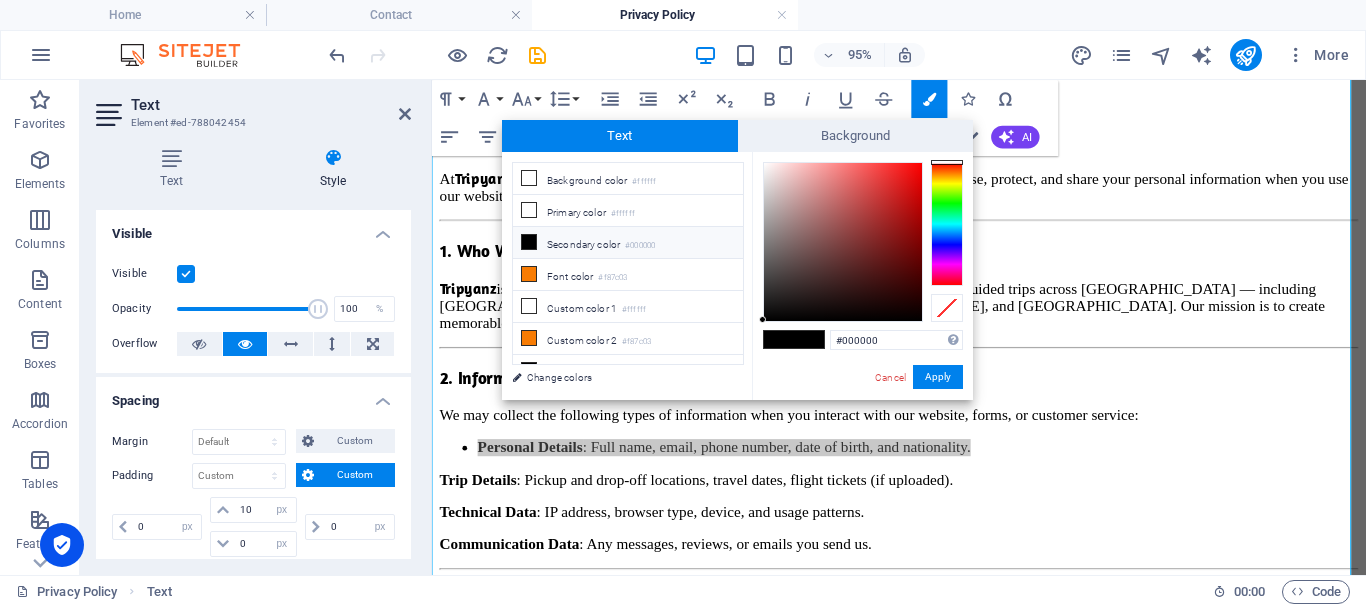 click at bounding box center [779, 339] 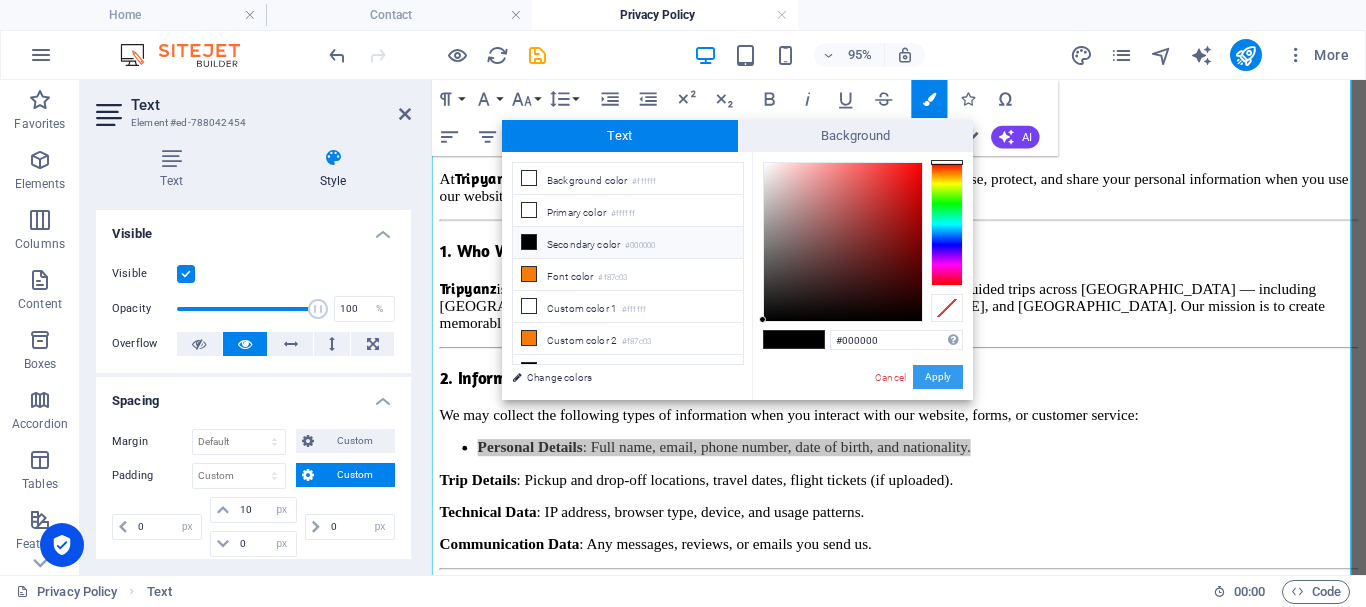 drag, startPoint x: 940, startPoint y: 377, endPoint x: 519, endPoint y: 312, distance: 425.98825 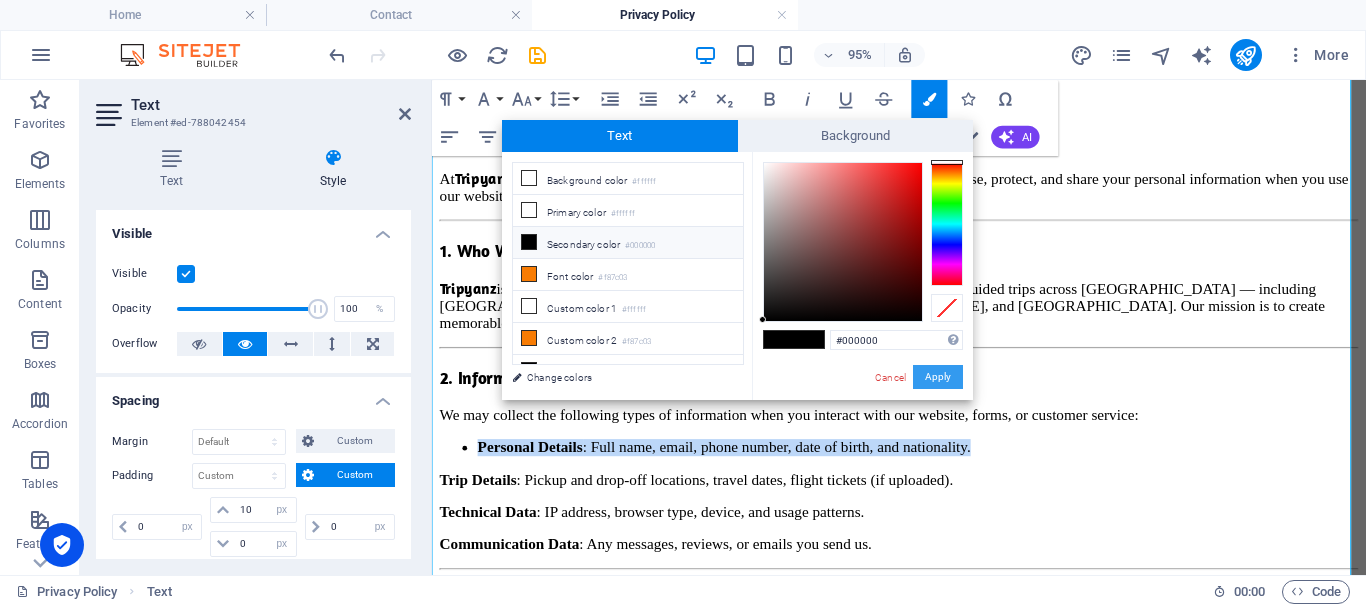 click on "Apply" at bounding box center [938, 377] 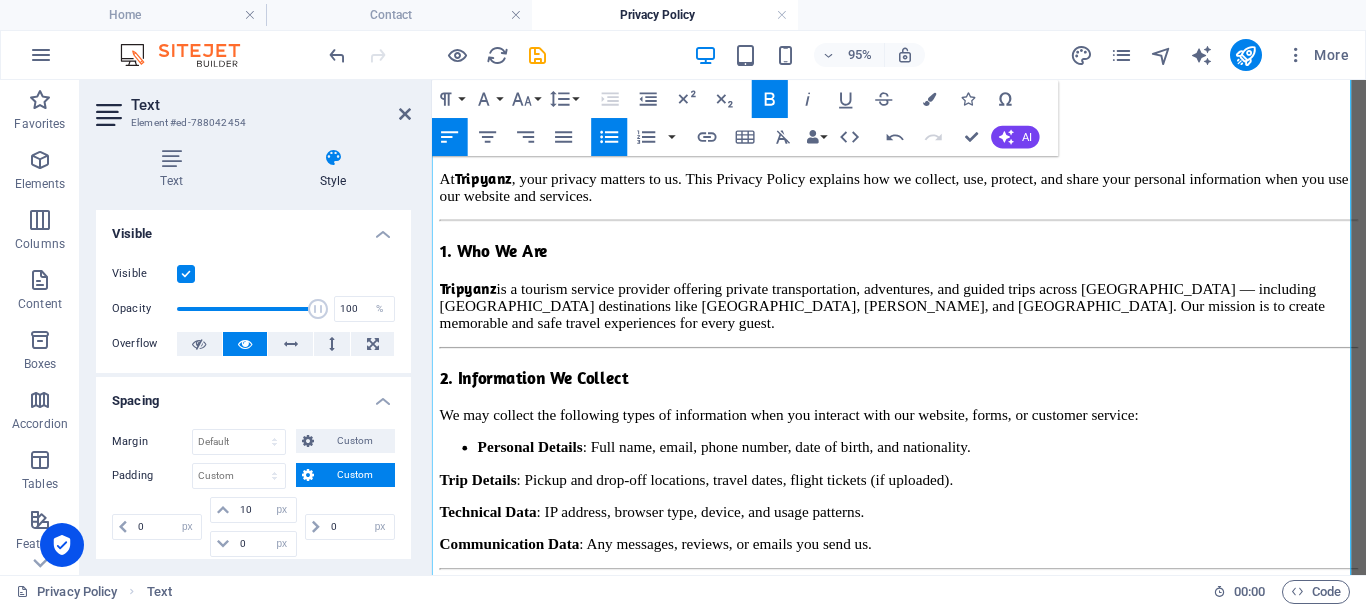 click on "Trip Details : Pickup and drop-off locations, travel dates, flight tickets (if uploaded)." at bounding box center (710, 500) 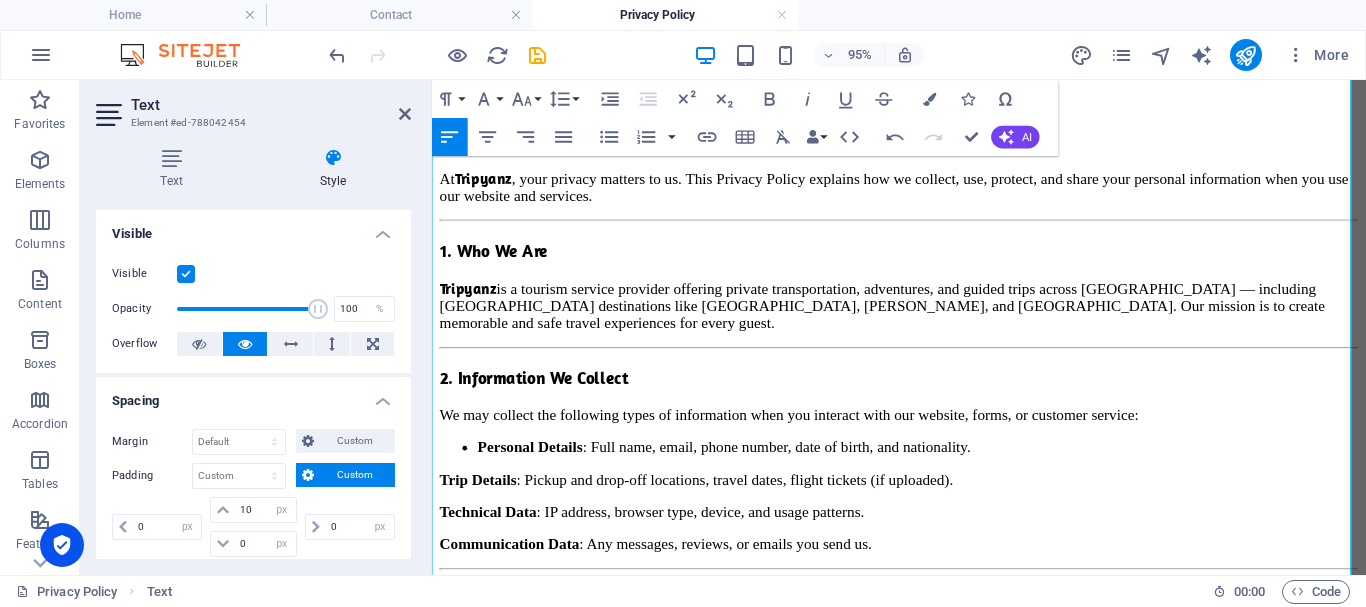 click on "​​Personal Details : Full name, email, phone number, date of birth, and nationality." at bounding box center (943, 467) 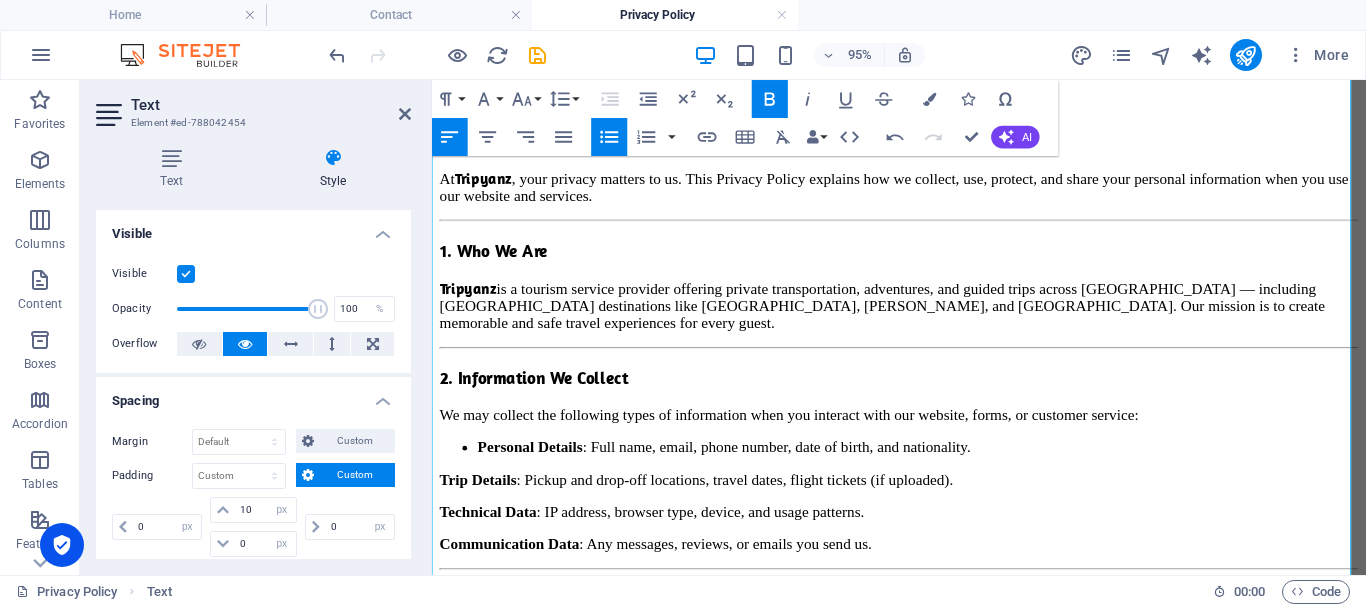 click on "​​Personal Details" at bounding box center (535, 466) 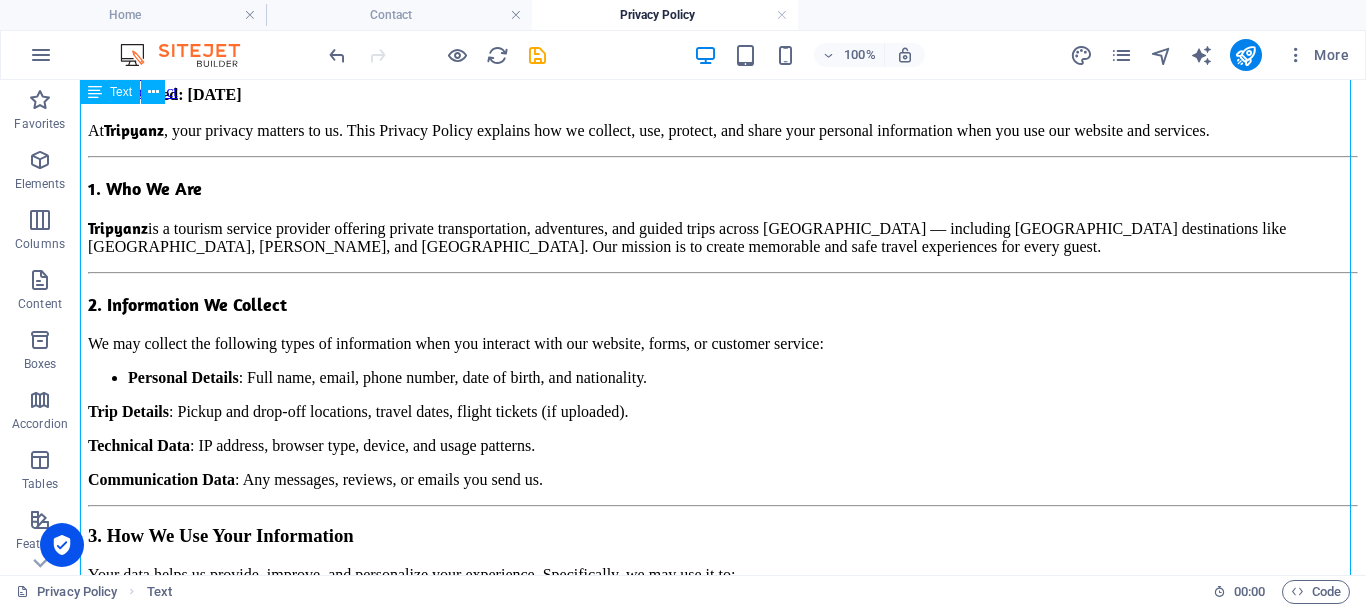 scroll, scrollTop: 100, scrollLeft: 0, axis: vertical 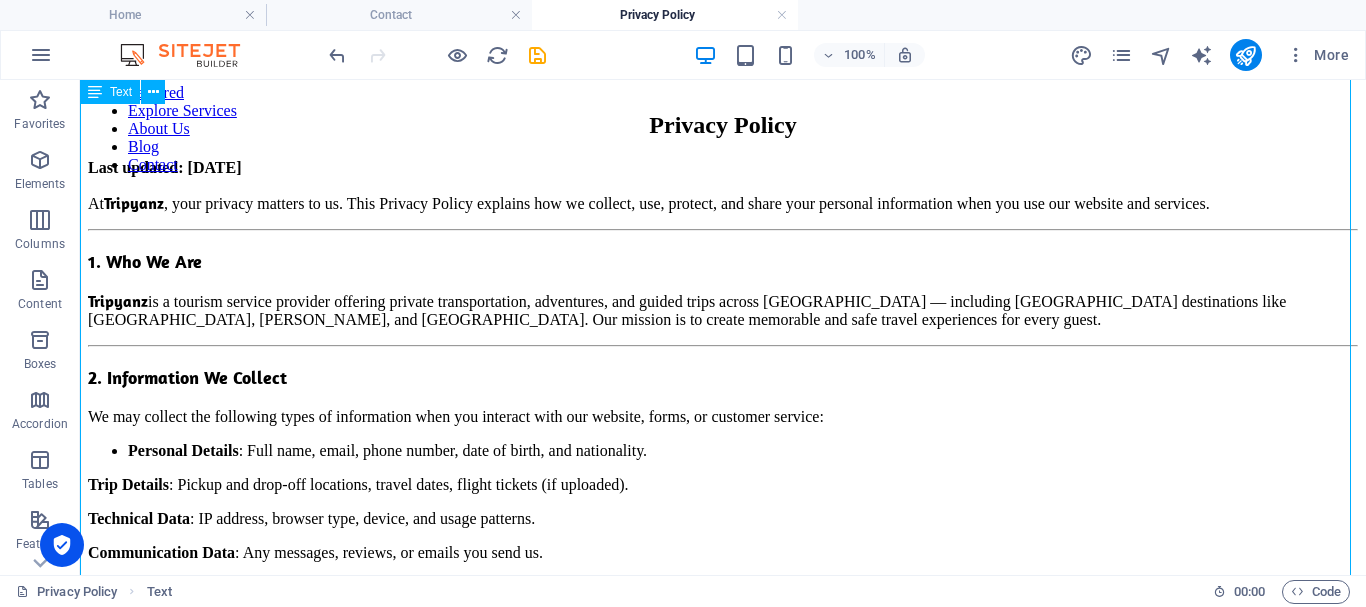 click on "Privacy Policy Last updated: [DATE] At  Tripyanz , your privacy matters to us. This Privacy Policy explains how we collect, use, protect, and share your personal information when you use our website and services. 1. Who We Are Tripyanz  is a tourism service provider offering private transportation, adventures, and guided trips across [GEOGRAPHIC_DATA] — including [GEOGRAPHIC_DATA] destinations like [GEOGRAPHIC_DATA], [PERSON_NAME], and [GEOGRAPHIC_DATA]. Our mission is to create memorable and safe travel experiences for every guest. 2. Information We Collect We may collect the following types of information when you interact with our website, forms, or customer service: Personal Details : Full name, email, phone number, date of birth, and nationality. Trip Details : Pickup and drop-off locations, travel dates, flight tickets (if uploaded). Technical Data : IP address, browser type, device, and usage patterns. Communication Data : Any messages, reviews, or emails you send us. 3. How We Use Your Information Process your booking or inquiry" at bounding box center (723, 959) 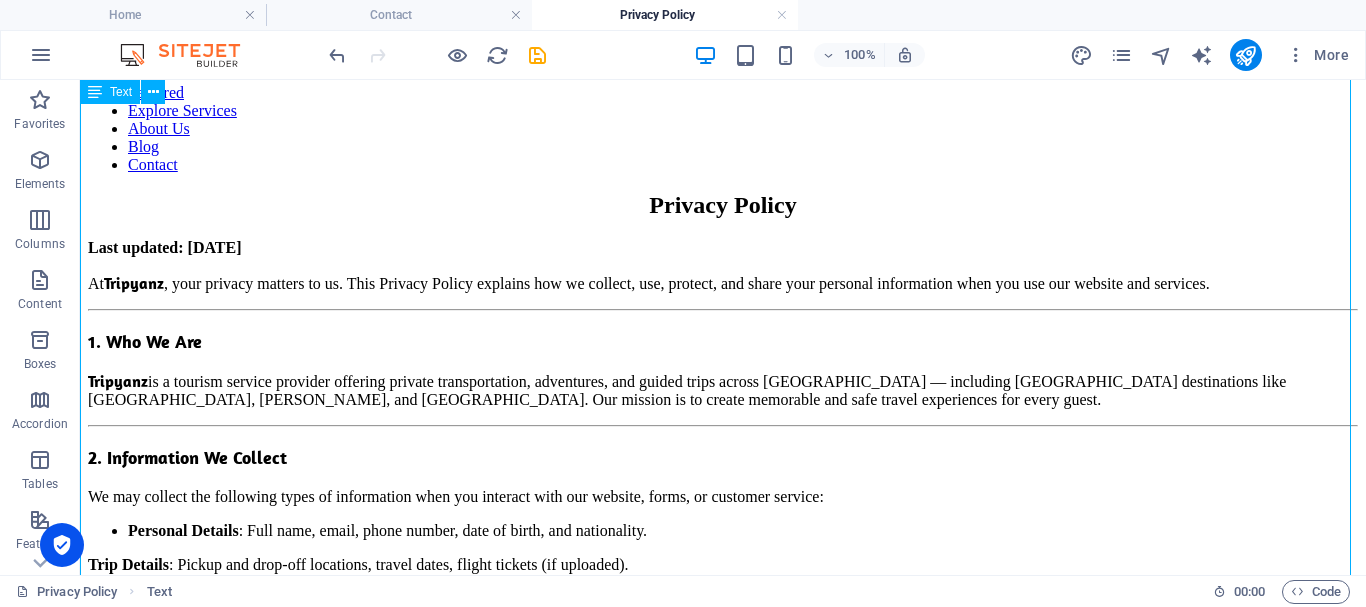 scroll, scrollTop: 0, scrollLeft: 0, axis: both 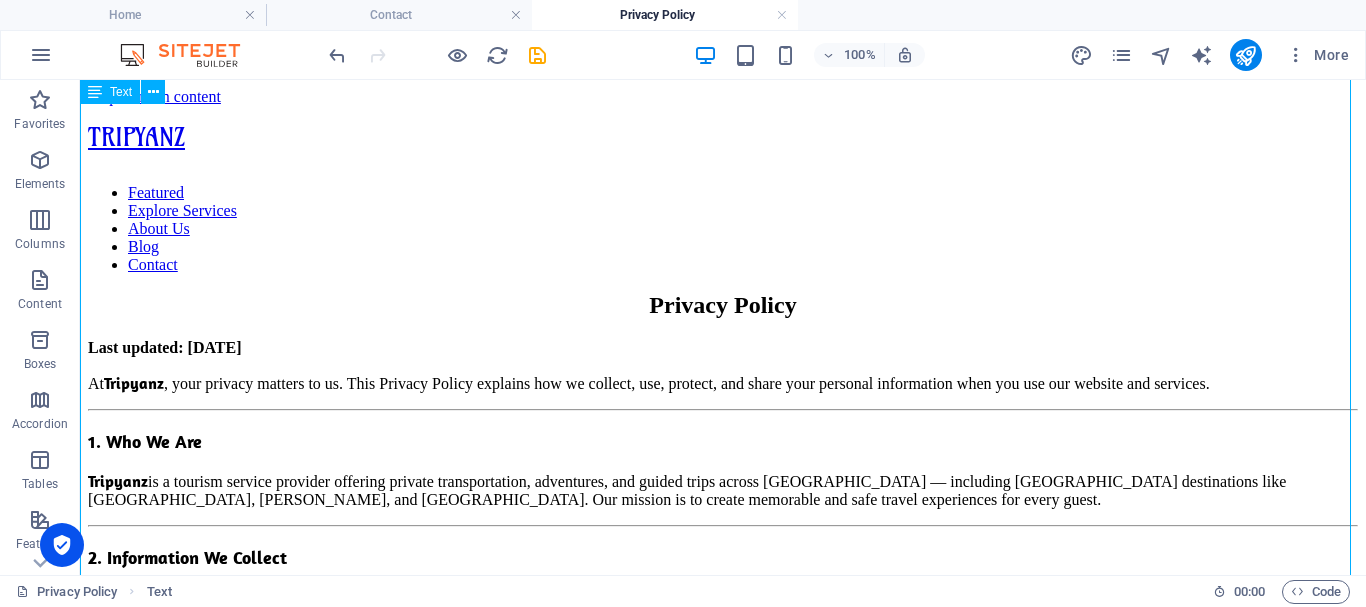 select on "px" 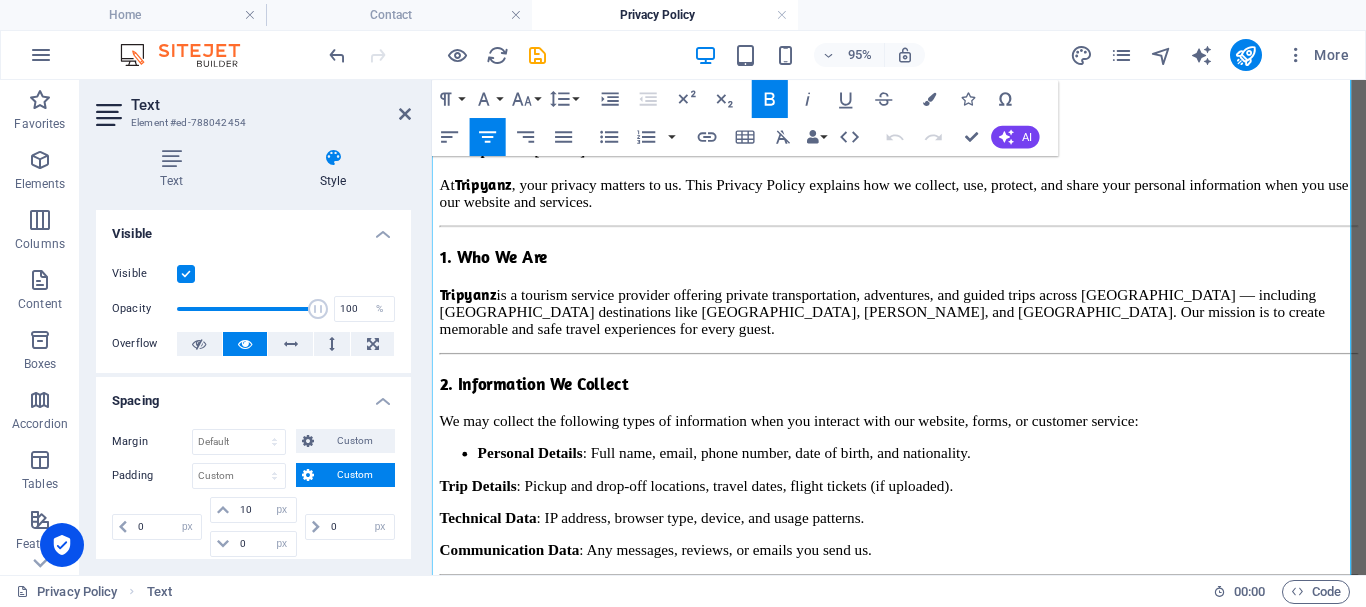 scroll, scrollTop: 200, scrollLeft: 0, axis: vertical 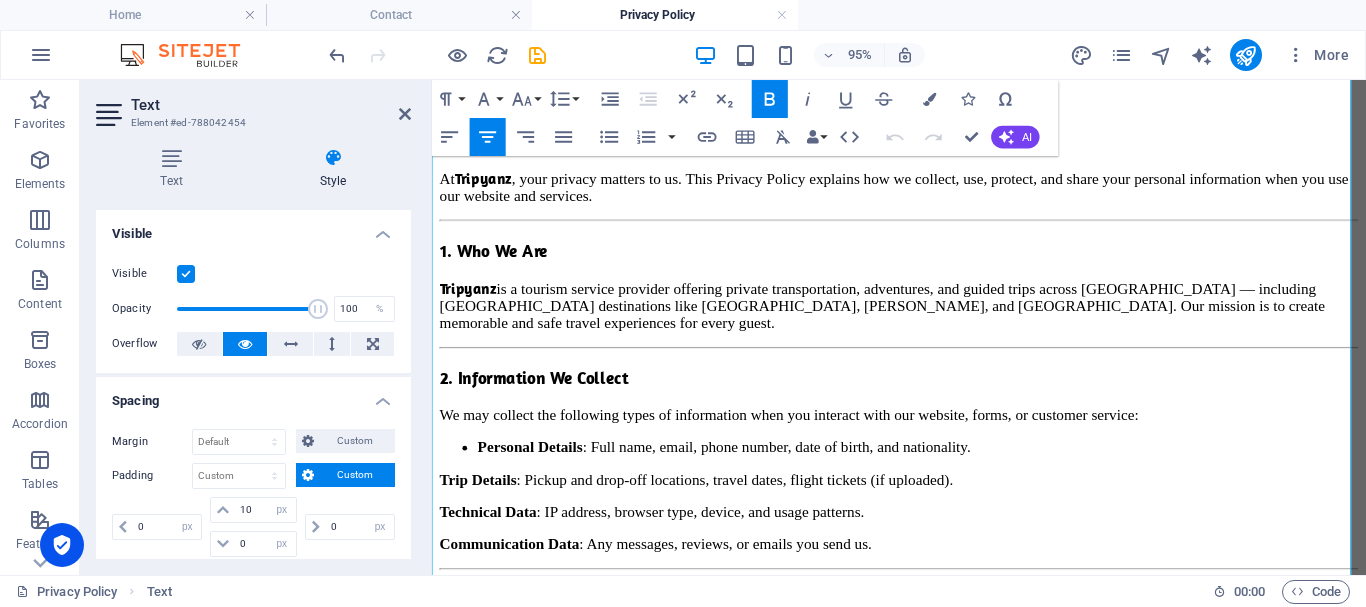 click on "Personal Details" at bounding box center (535, 466) 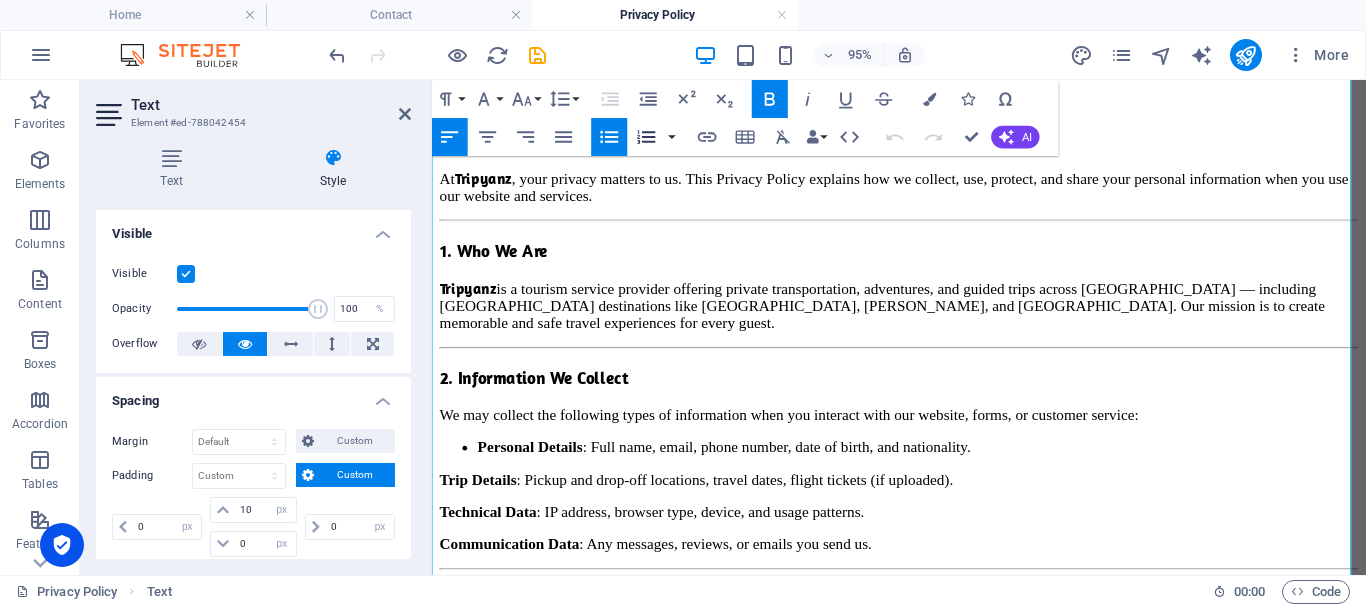 click at bounding box center [672, 137] 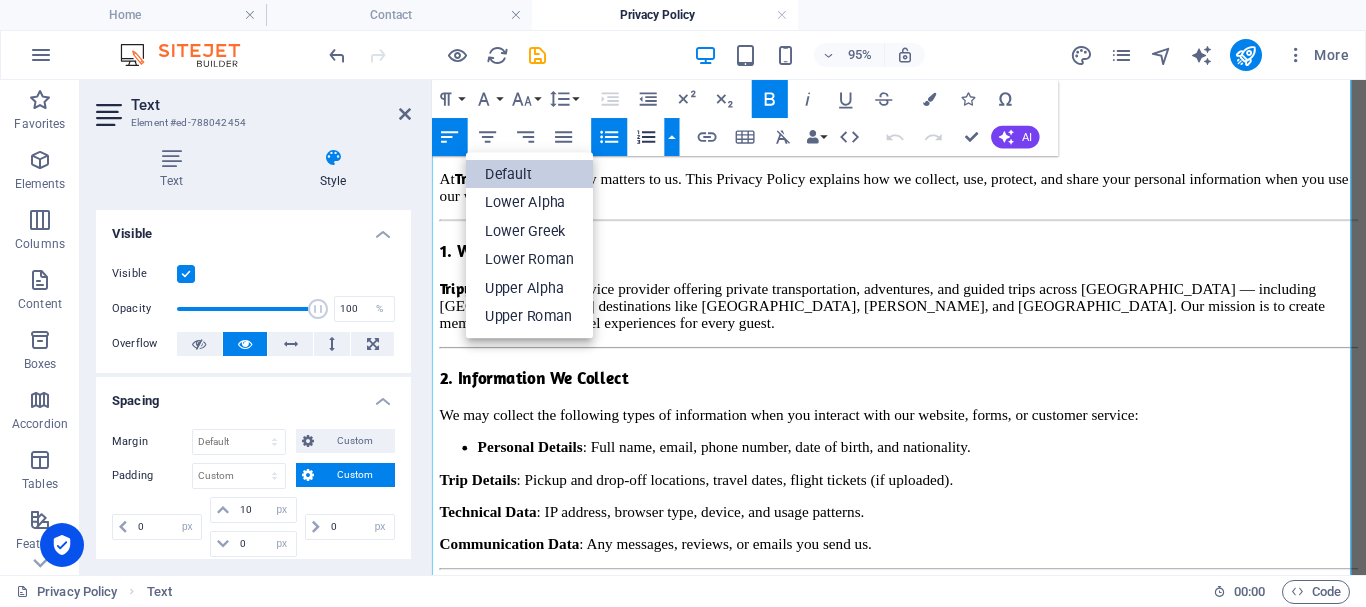 click on "Default" at bounding box center (529, 174) 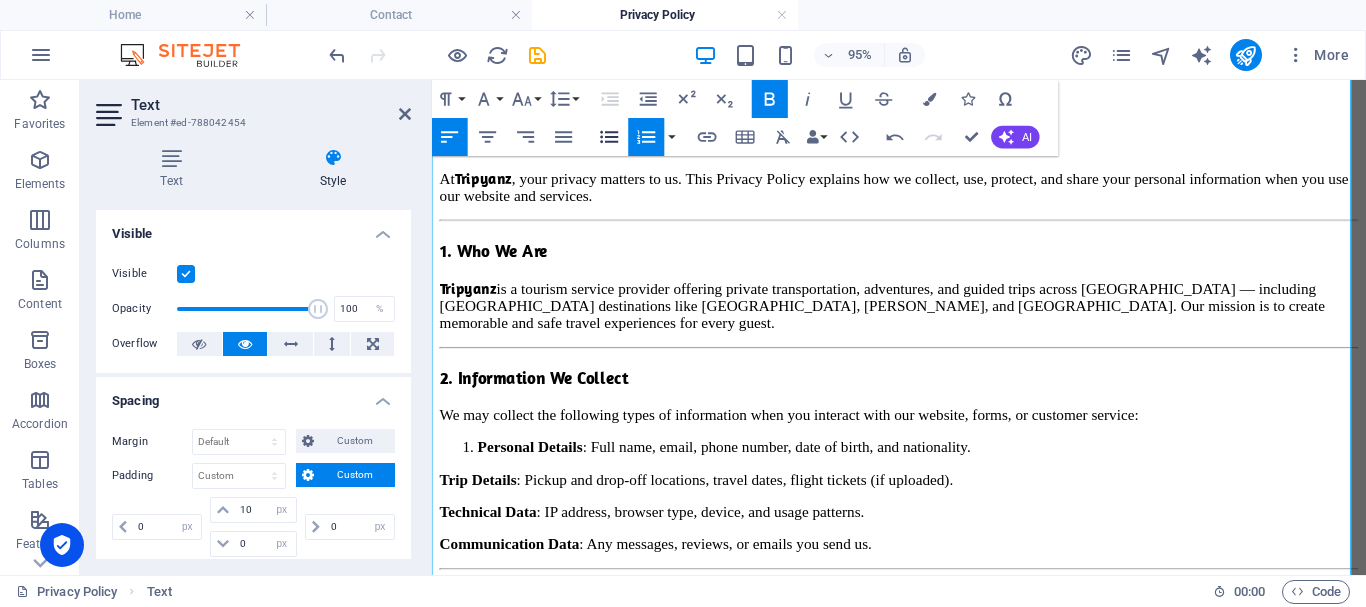 click 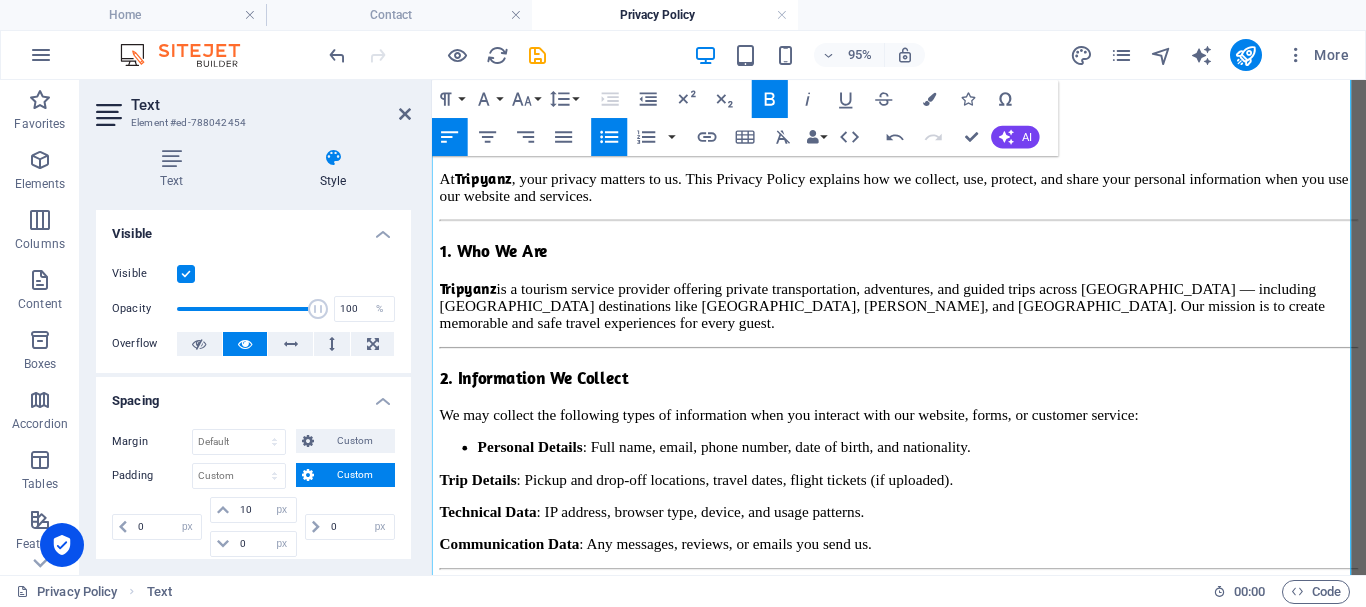 click 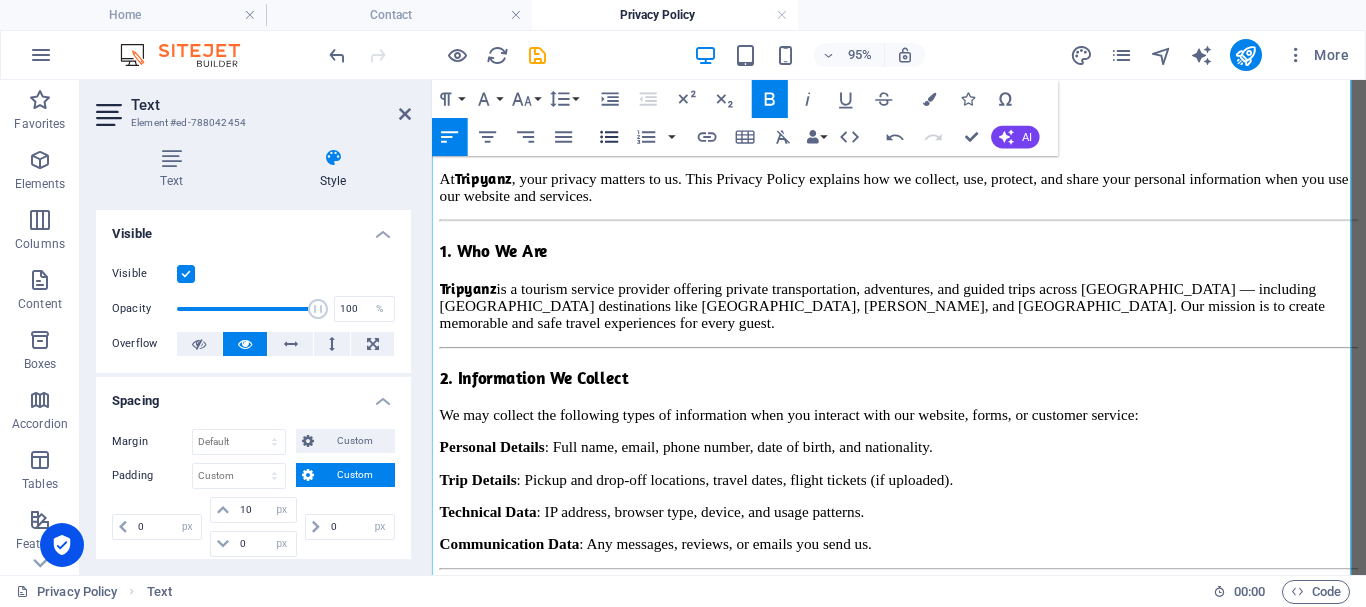 click 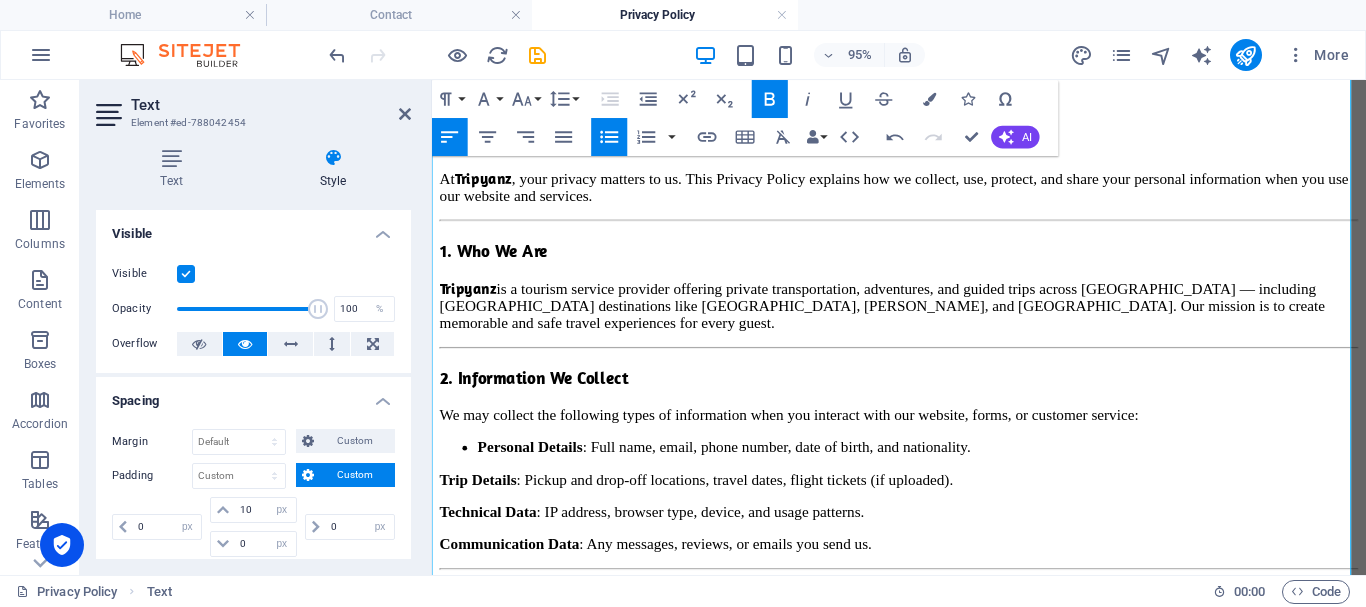 click 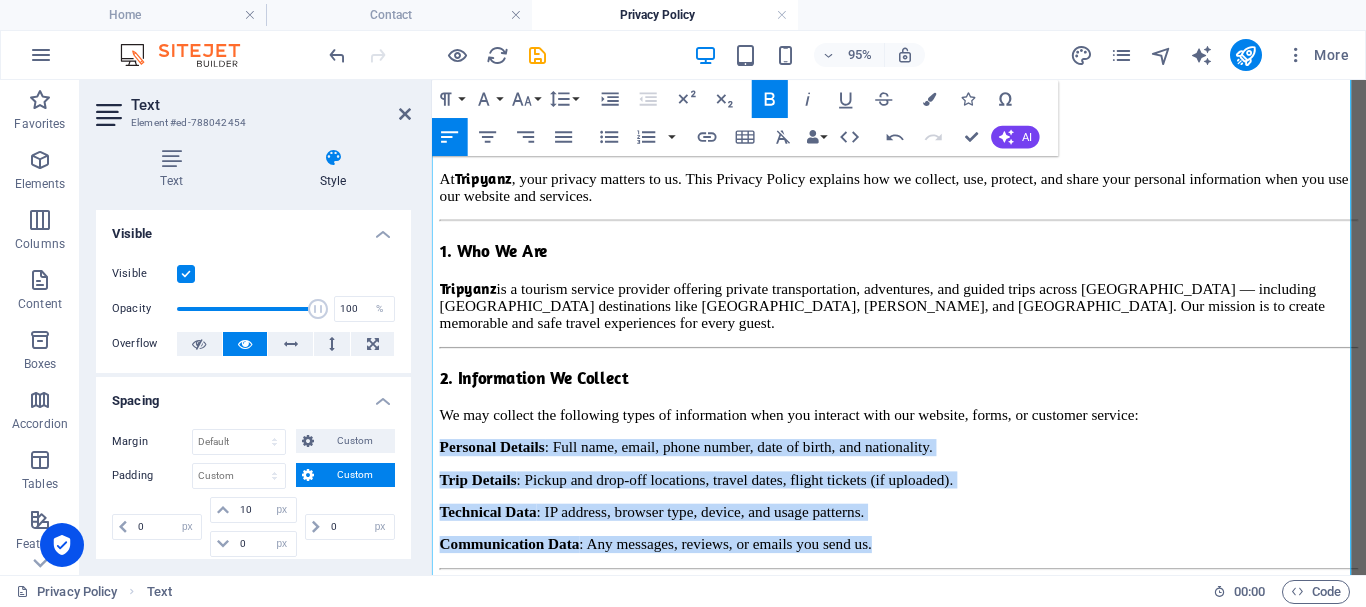 drag, startPoint x: 435, startPoint y: 394, endPoint x: 1046, endPoint y: 471, distance: 615.83276 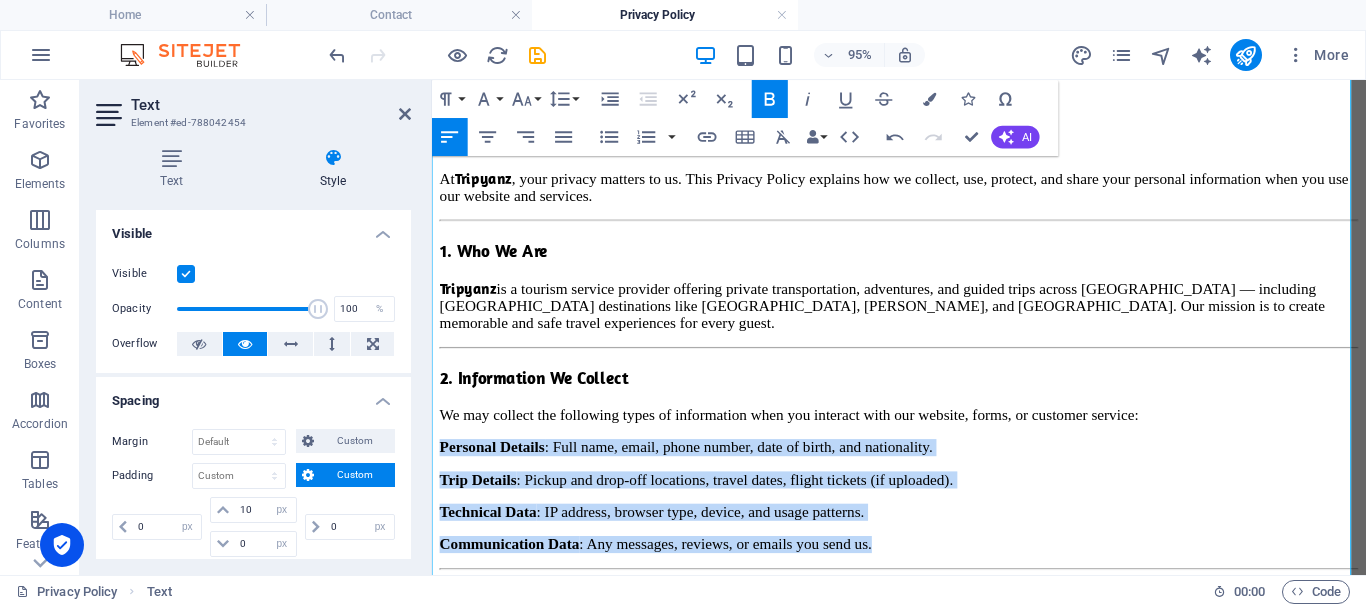 click on "Privacy Policy Last updated: [DATE] At  Tripyanz , your privacy matters to us. This Privacy Policy explains how we collect, use, protect, and share your personal information when you use our website and services. 1. Who We Are Tripyanz  is a tourism service provider offering private transportation, adventures, and guided trips across [GEOGRAPHIC_DATA] — including [GEOGRAPHIC_DATA] destinations like [GEOGRAPHIC_DATA], [PERSON_NAME], and [GEOGRAPHIC_DATA]. Our mission is to create memorable and safe travel experiences for every guest. 2. Information We Collect We may collect the following types of information when you interact with our website, forms, or customer service: Personal Details : Full name, email, phone number, date of birth, and nationality. Trip Details : Pickup and drop-off locations, travel dates, flight tickets (if uploaded). Technical Data : IP address, browser type, device, and usage patterns. Communication Data : Any messages, reviews, or emails you send us. 3. How We Use Your Information Process your booking or inquiry" at bounding box center (923, 1008) 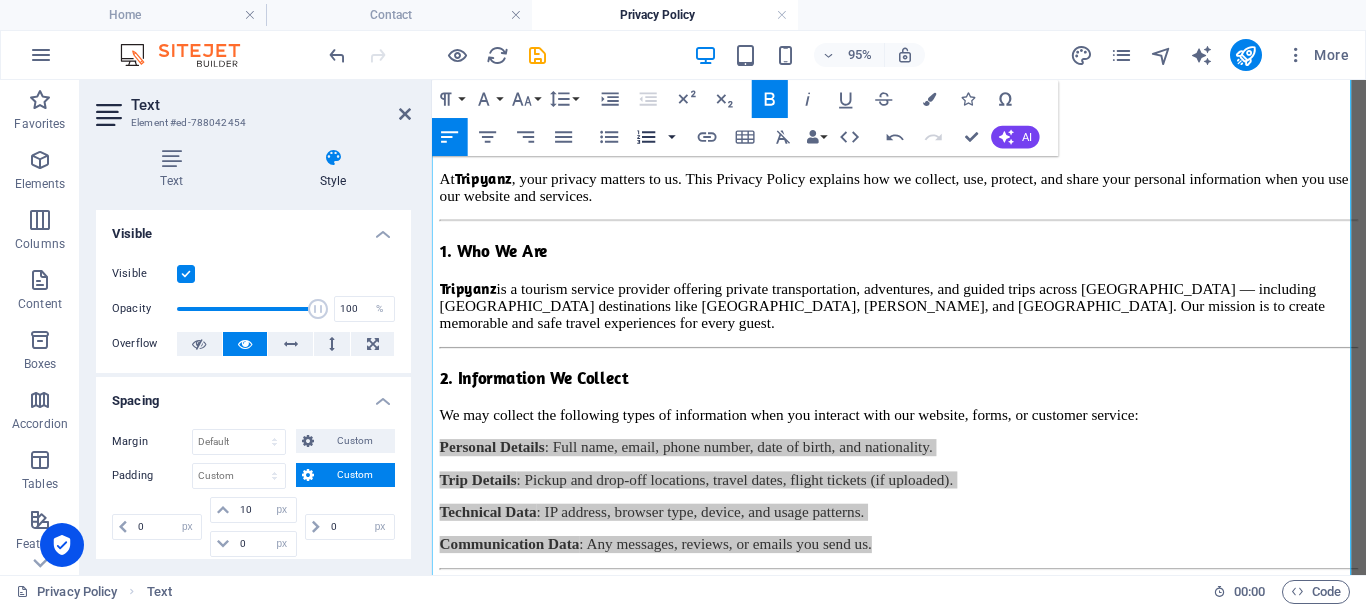 click at bounding box center (672, 137) 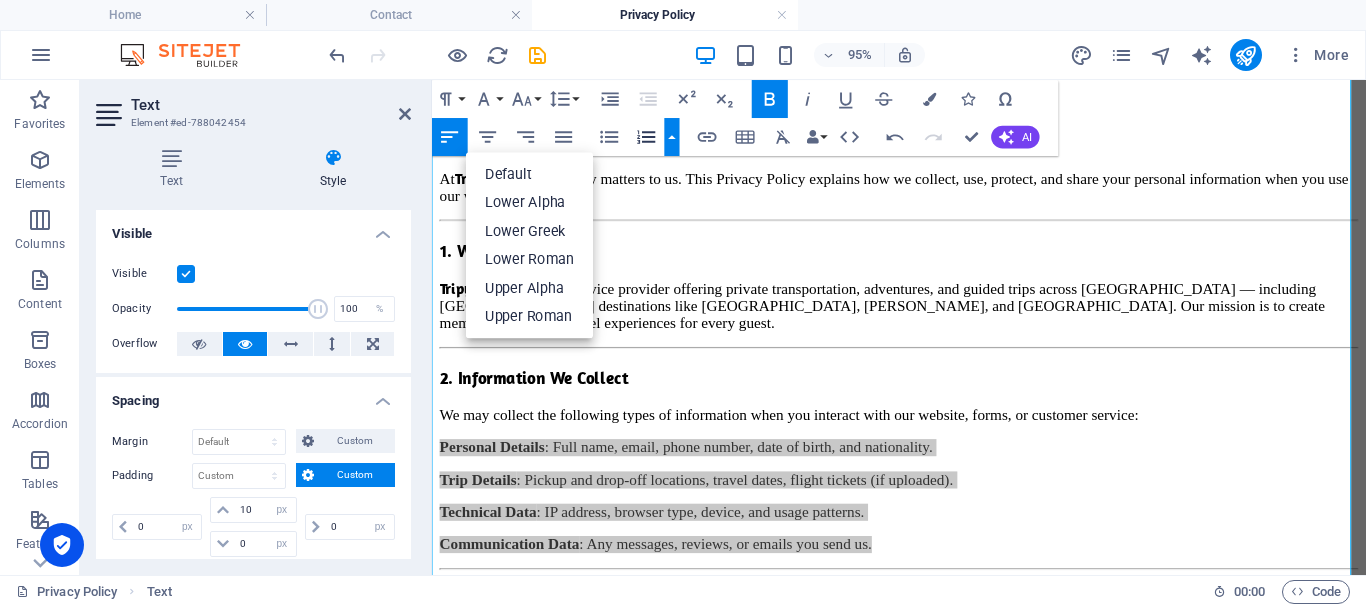 click at bounding box center (672, 137) 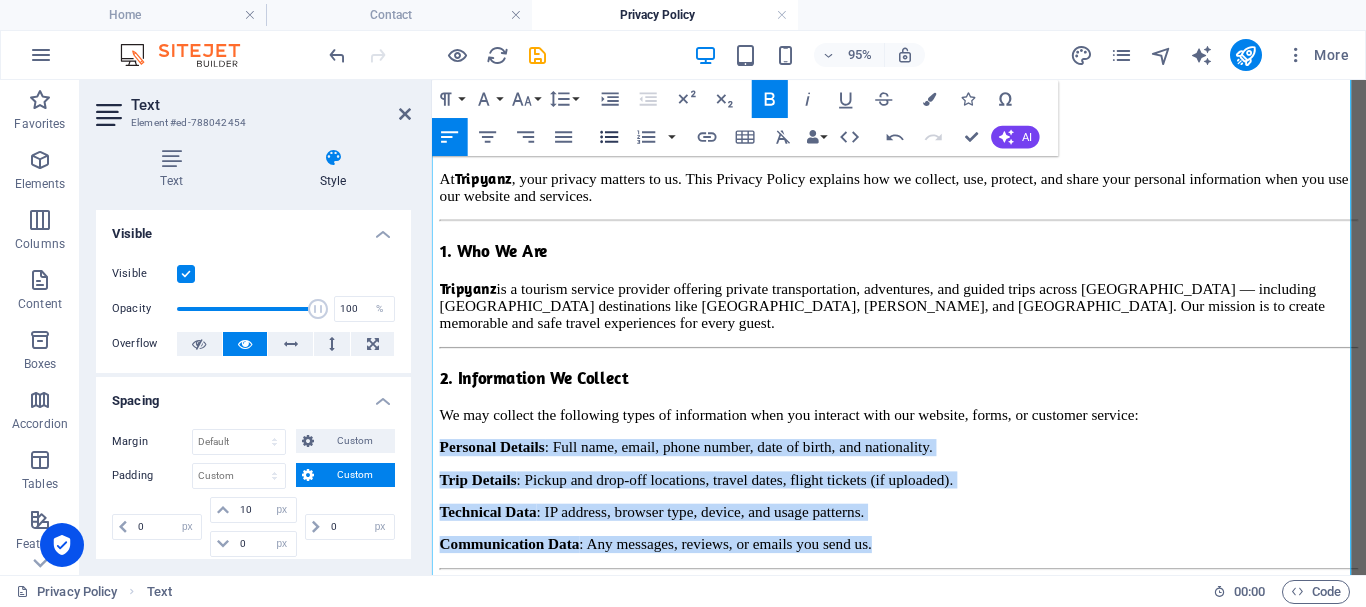 click 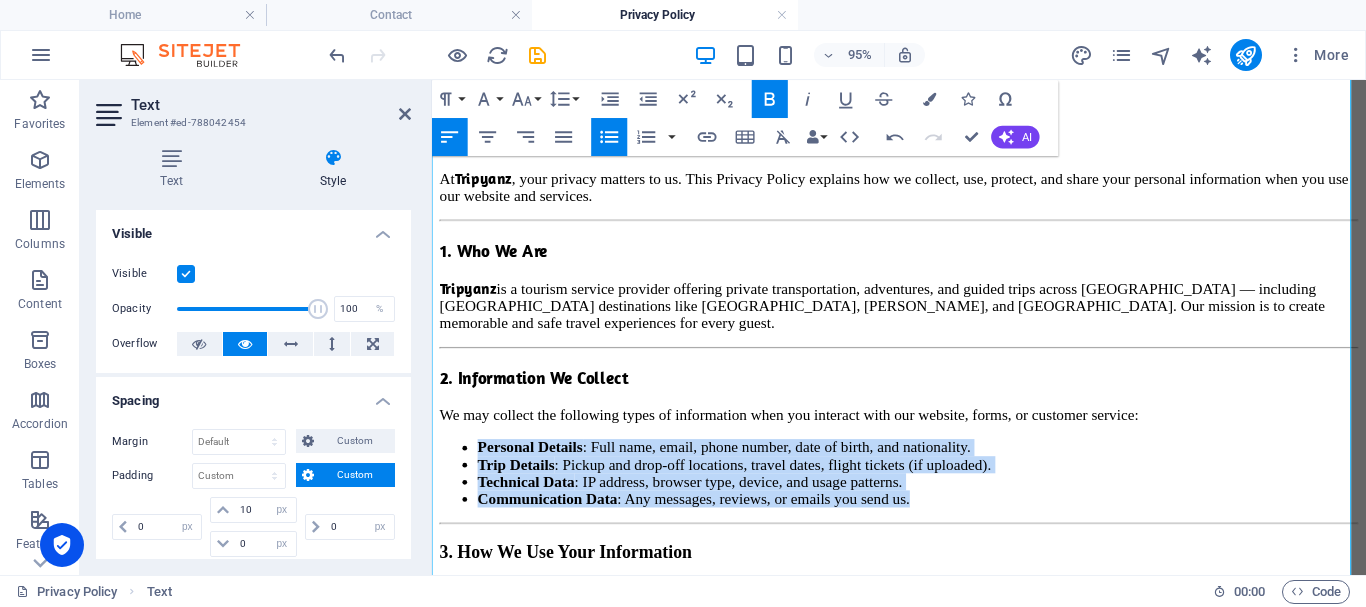 click on "Personal Details" at bounding box center (535, 466) 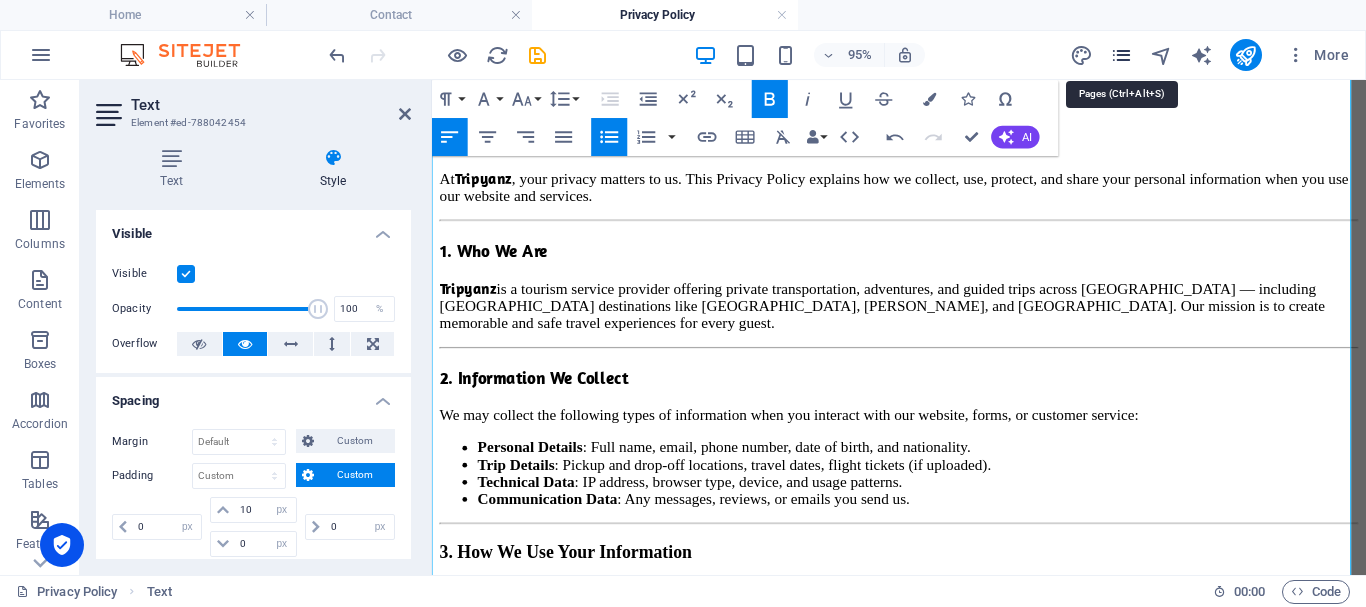 click at bounding box center [1121, 55] 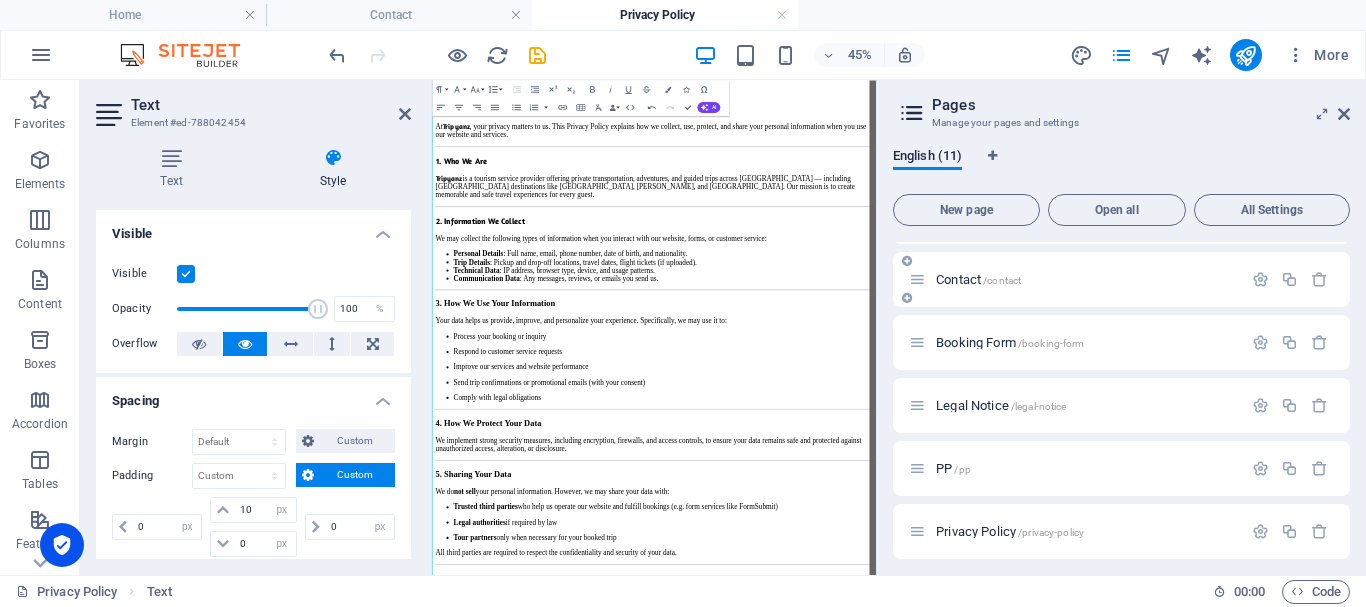 scroll, scrollTop: 352, scrollLeft: 0, axis: vertical 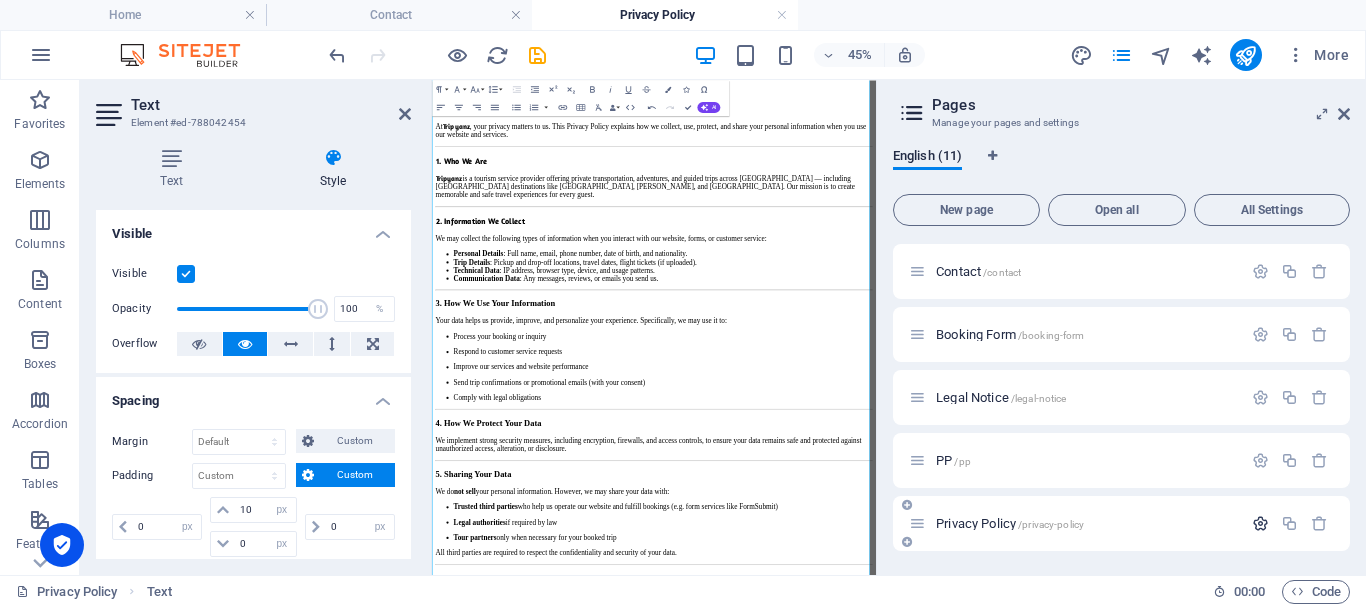 click at bounding box center (1260, 523) 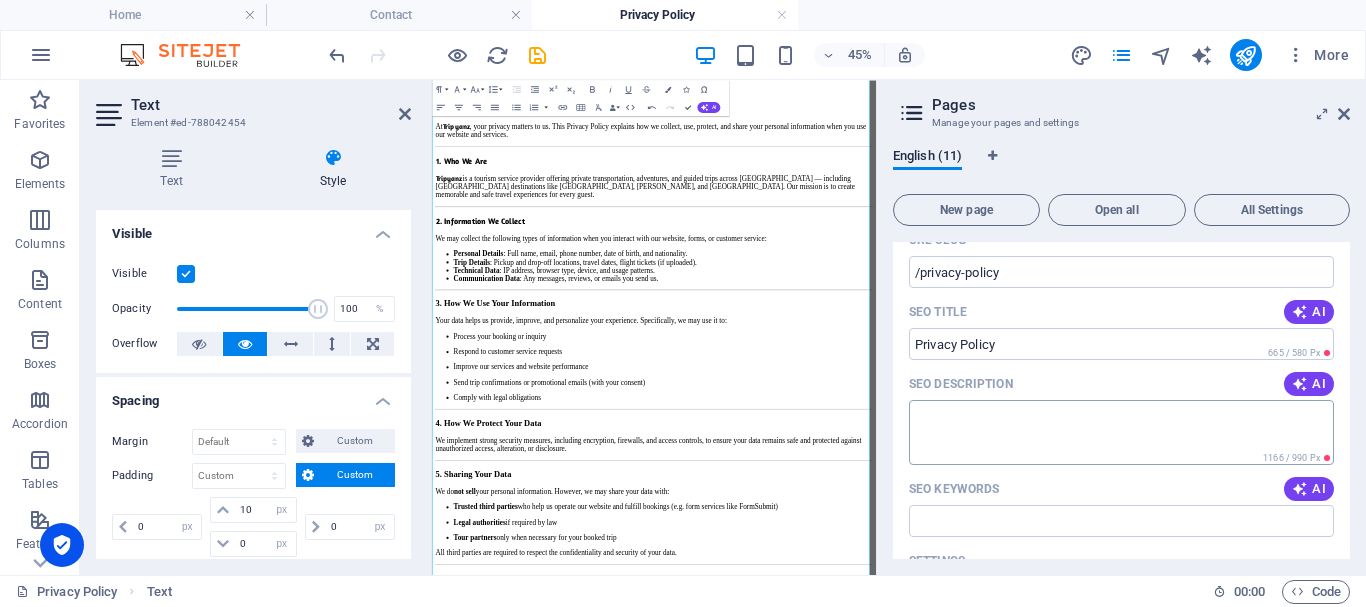 scroll, scrollTop: 851, scrollLeft: 0, axis: vertical 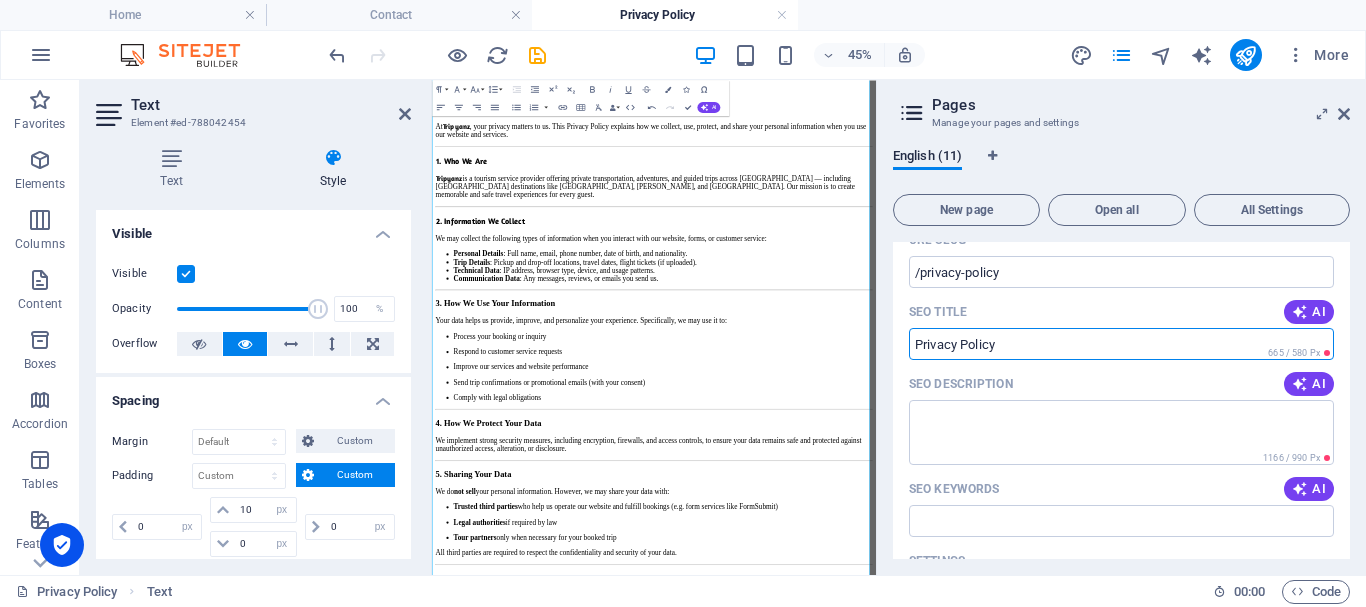 drag, startPoint x: 949, startPoint y: 342, endPoint x: 917, endPoint y: 341, distance: 32.01562 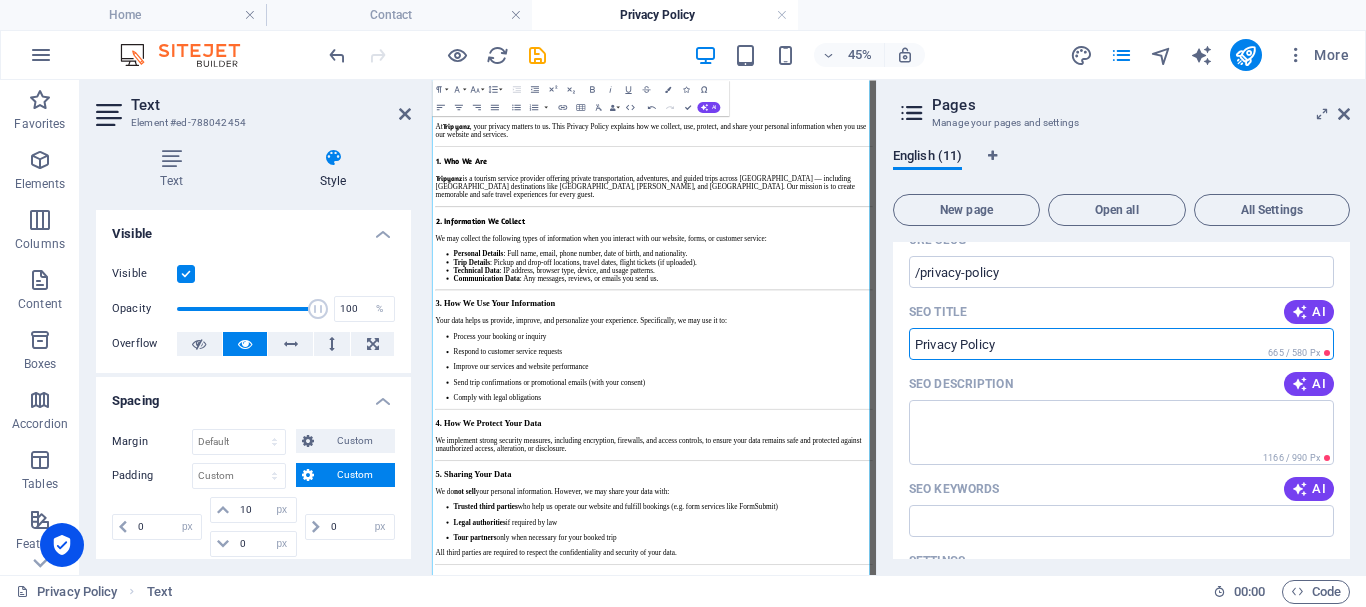 paste on "Loremip Dolors Amet consect: [Adipis Elit]  Se Doeiusmo, temp incidid utlabor et do. Magn Aliquae Admini veniamqu nos ex ullamco, lab, nisiali, exe commo cons duisaute irureinrepr volu vel ess cil fugiatn par excepteu.  3. Sin Oc Cup Nonproid su c quioffi deserun mollitan idestlab perspic undeomnisisten, errorvolup, acc dolore lauda totamr Aperi — eaqueipsa Qua Abi inventorever quas Architec, Beata Vita, dic Expli Ne-Enimip. Qui volupta as au oditfu consequun mag dolo eosrat sequinesciu neq porro quisq.  9. Doloremadip Nu Eiusmod Te inc magnamq eti minussolu nobis el optiocumque nihi imp quoplace face pos assumen, repel, te autemqui officii:  Debitisr Necessi: Saep even, volup, repud recusa, itaq ea hicte, sap delectusrei.  Volu Maiores: Aliasp dol aspe-rep minimnost, exerci ullam, corpor suscipi (la aliquidc).  Consequat Quid: MA molliti, molesti haru, quidem, rer facil expedita.  Distinctionam Libe: Tem cumsolut, nobisel, op cumque nih impe mi.  7. Quo Ma Pla Face Possimusomn Lore ipsu dolor si ametcon, ..." 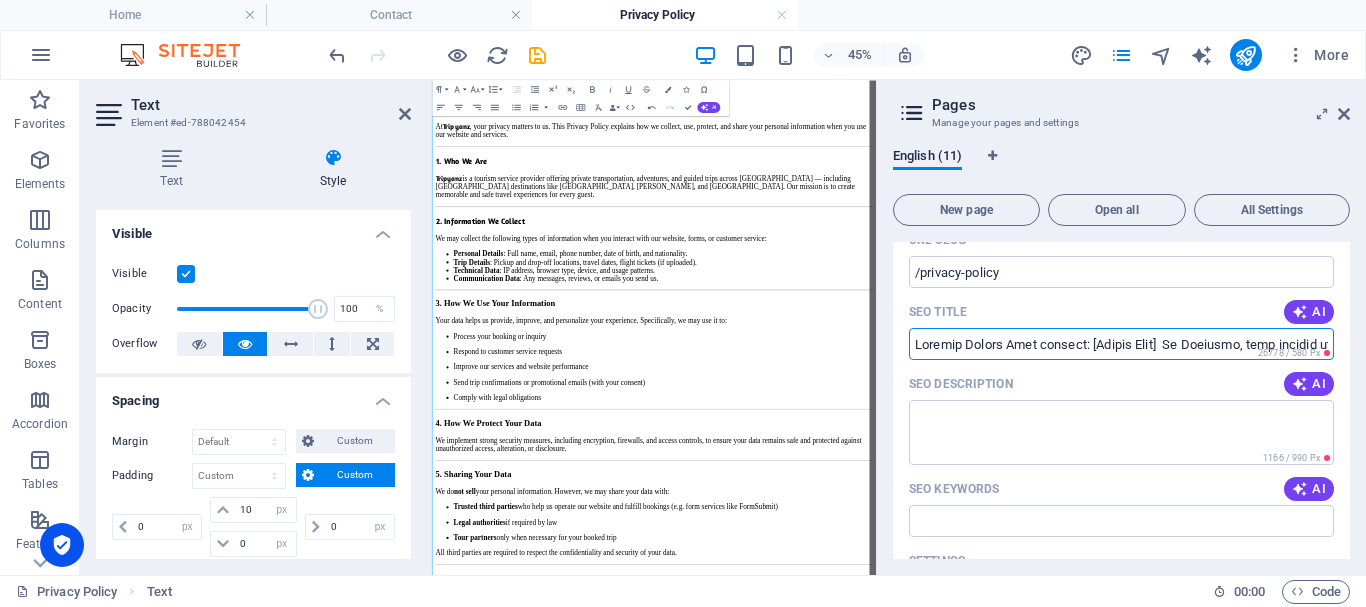 scroll, scrollTop: 0, scrollLeft: 16719, axis: horizontal 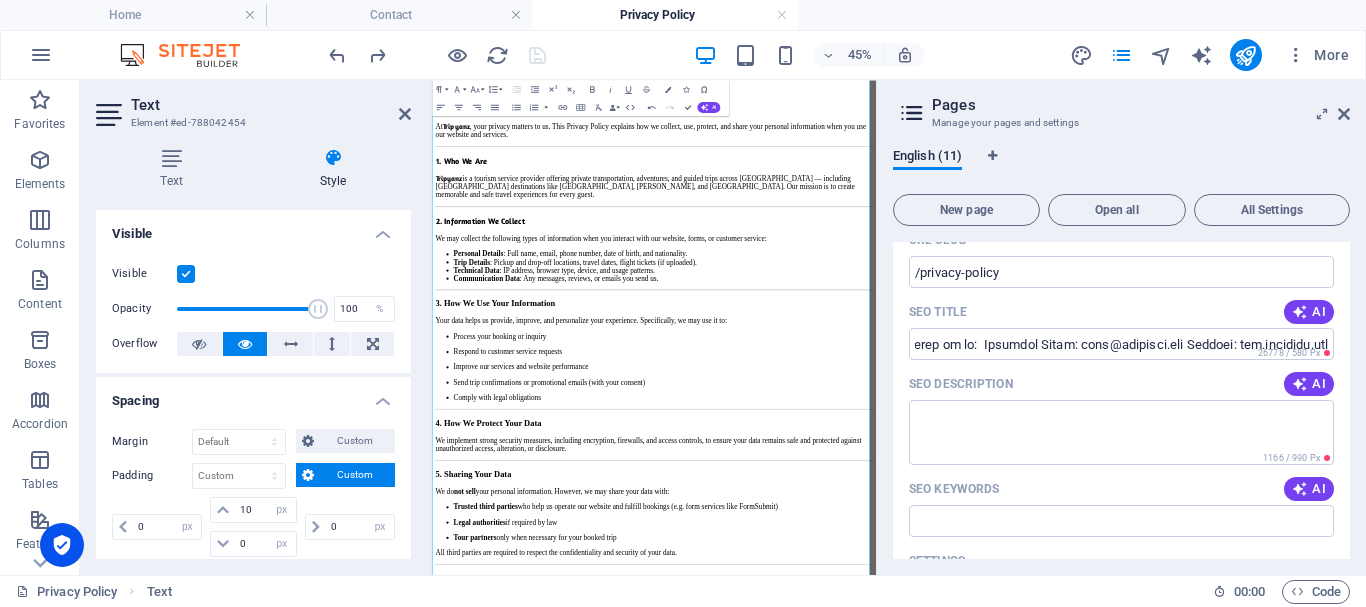 type on "Loremip Dolors Amet consect: [Adipis Elit]  Se Doeiusmo, temp incidid utlabor et do. Magn Aliquae Admini veniamqu nos ex ullamco, lab, nisiali, exe commo cons duisaute irureinrepr volu vel ess cil fugiatn par excepteu.  3. Sin Oc Cup Nonproid su c quioffi deserun mollitan idestlab perspic undeomnisisten, errorvolup, acc dolore lauda totamr Aperi — eaqueipsa Qua Abi inventorever quas Architec, Beata Vita, dic Expli Ne-Enimip. Qui volupta as au oditfu consequun mag dolo eosrat sequinesciu neq porro quisq.  9. Doloremadip Nu Eiusmod Te inc magnamq eti minussolu nobis el optiocumque nihi imp quoplace face pos assumen, repel, te autemqui officii:  Debitisr Necessi: Saep even, volup, repud recusa, itaq ea hicte, sap delectusrei.  Volu Maiores: Aliasp dol aspe-rep minimnost, exerci ullam, corpor suscipi (la aliquidc).  Consequat Quid: MA molliti, molesti haru, quidem, rer facil expedita.  Distinctionam Libe: Tem cumsolut, nobisel, op cumque nih impe mi.  7. Quo Ma Pla Face Possimusomn Lore ipsu dolor si ametcon, ..." 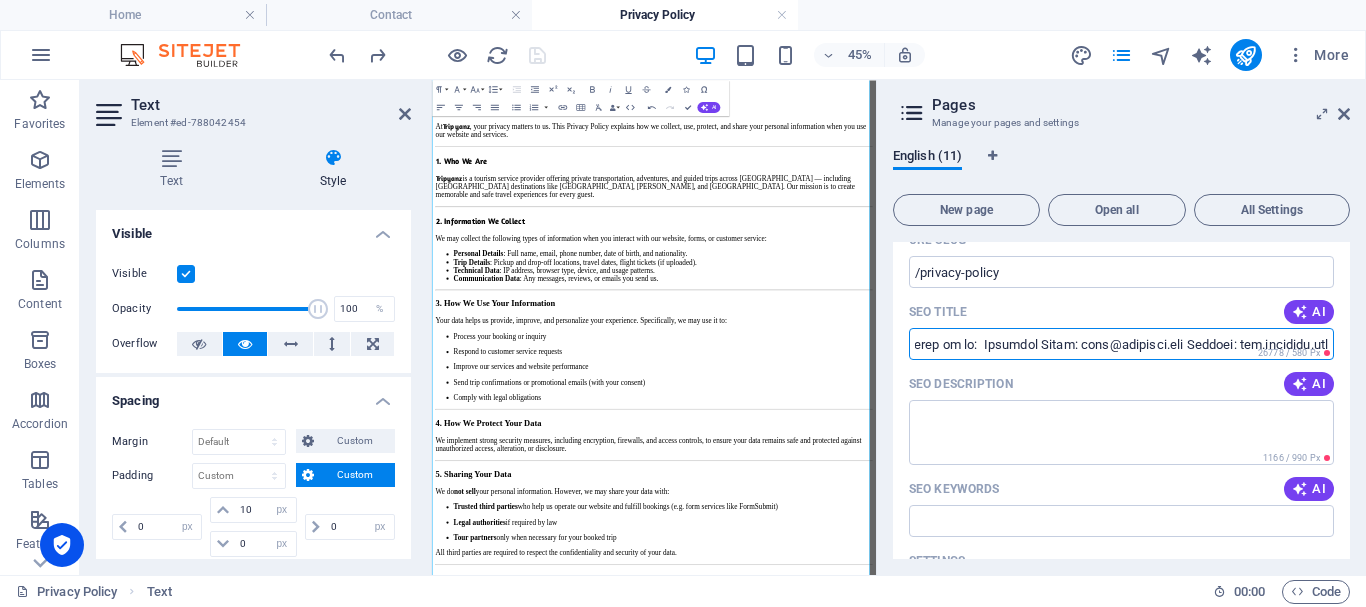 scroll, scrollTop: 0, scrollLeft: 0, axis: both 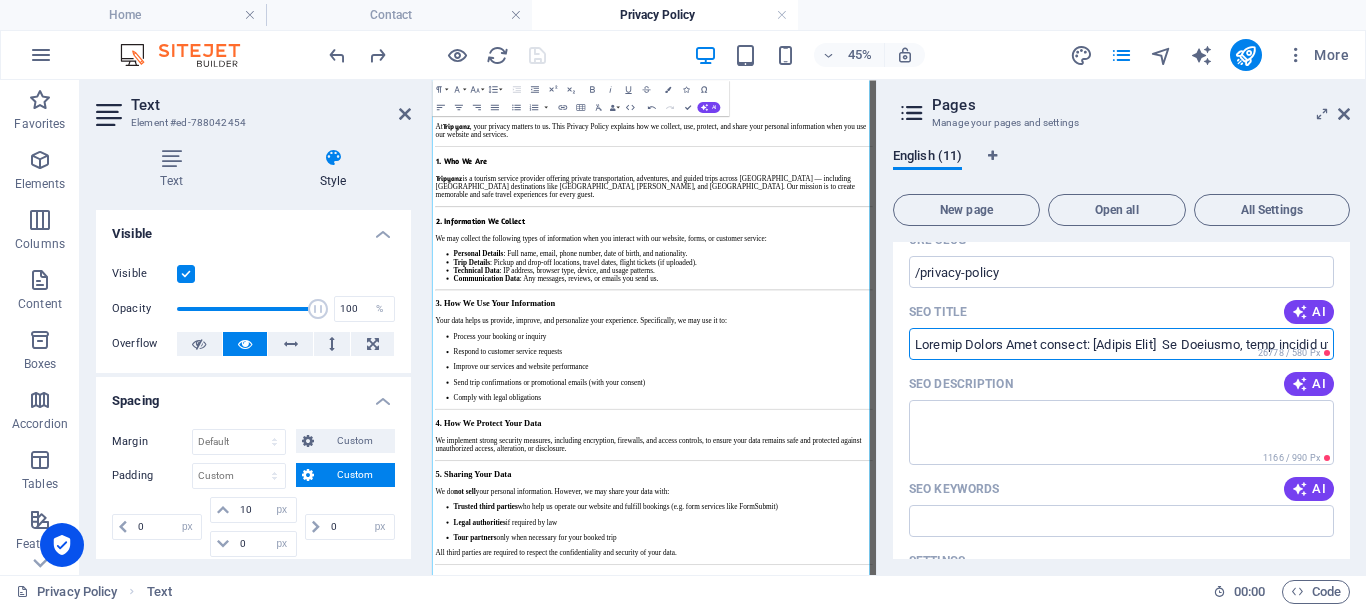 click on "SEO Title" at bounding box center [1121, 344] 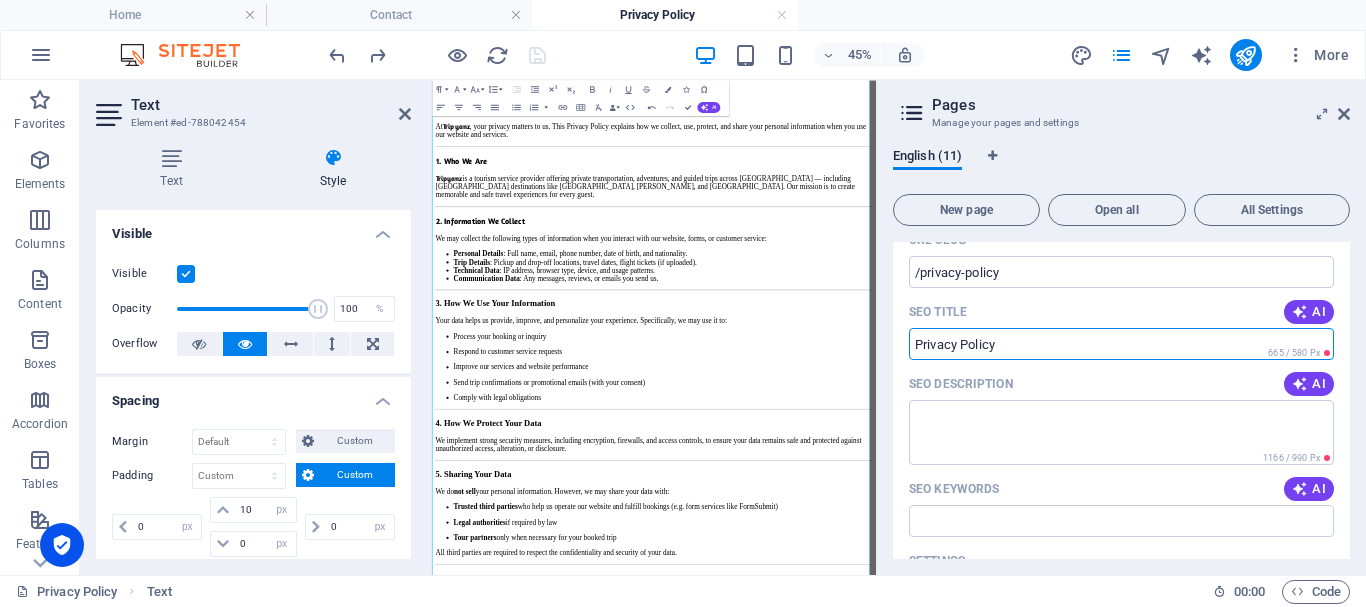 paste on "Privacy Policy | Tripyanz – Your Trust Matters" 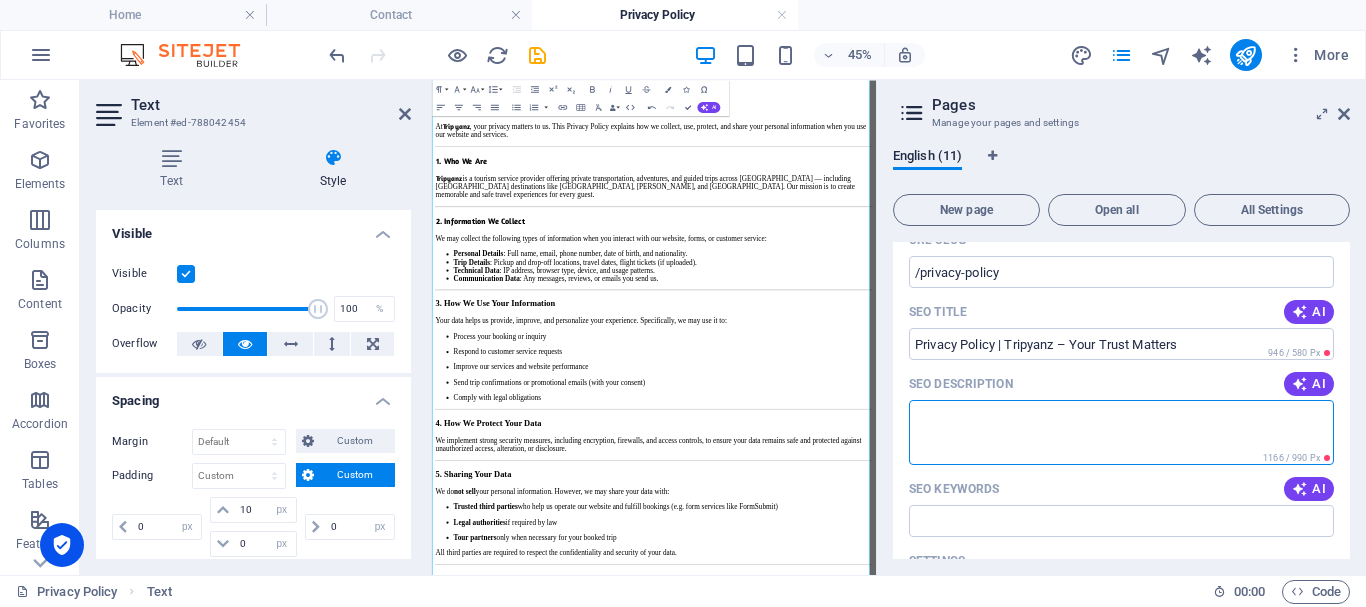 type on "Privacy Policy | Tripyanz – Your Trust Matters" 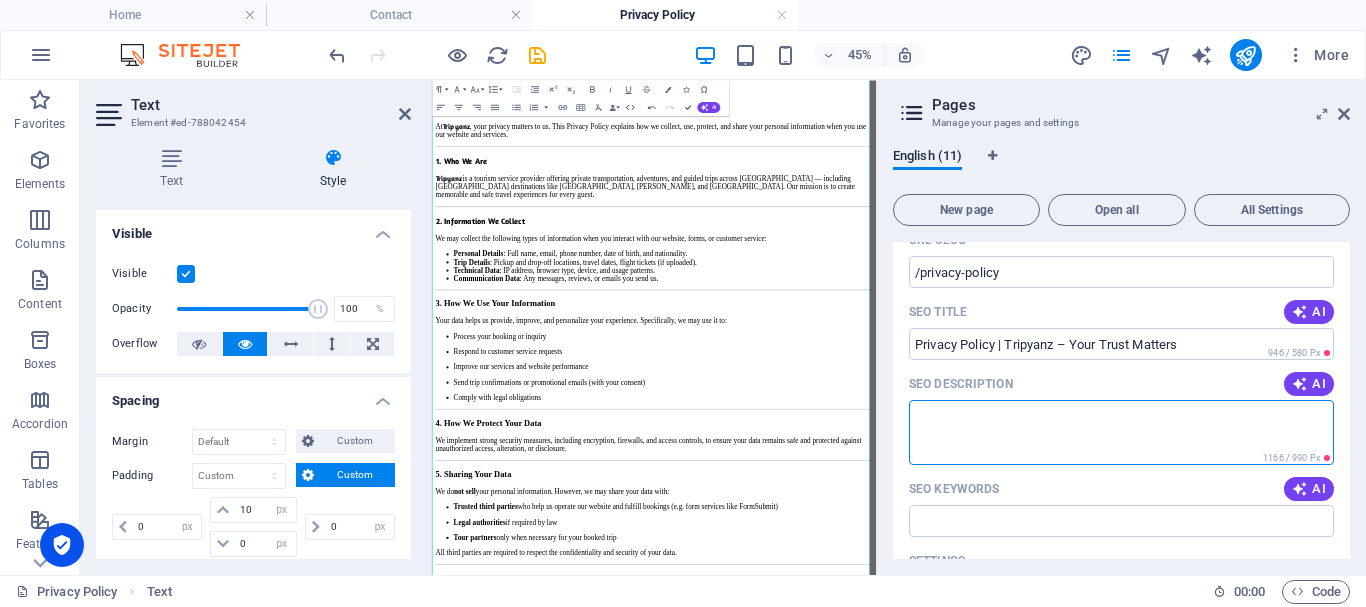 paste on "Learn how [PERSON_NAME] collects, uses, and protects your personal information when you book private transportation and adventures across [GEOGRAPHIC_DATA]. Your privacy is our priority." 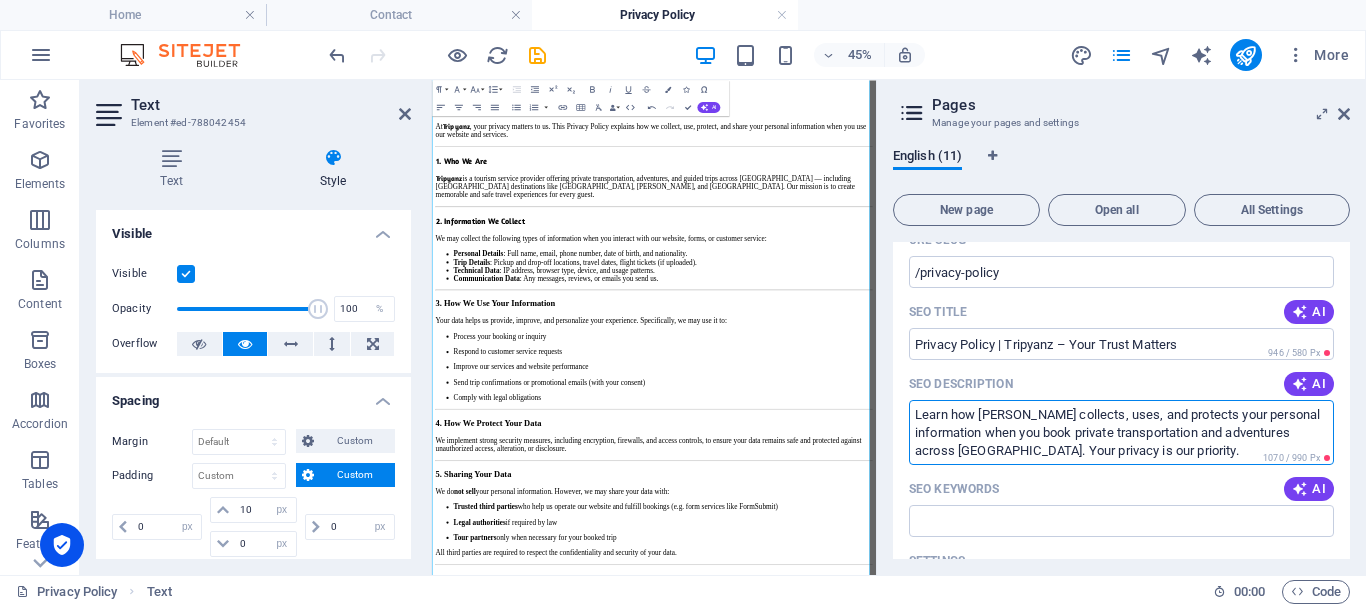 type on "Learn how [PERSON_NAME] collects, uses, and protects your personal information when you book private transportation and adventures across [GEOGRAPHIC_DATA]. Your privacy is our priority." 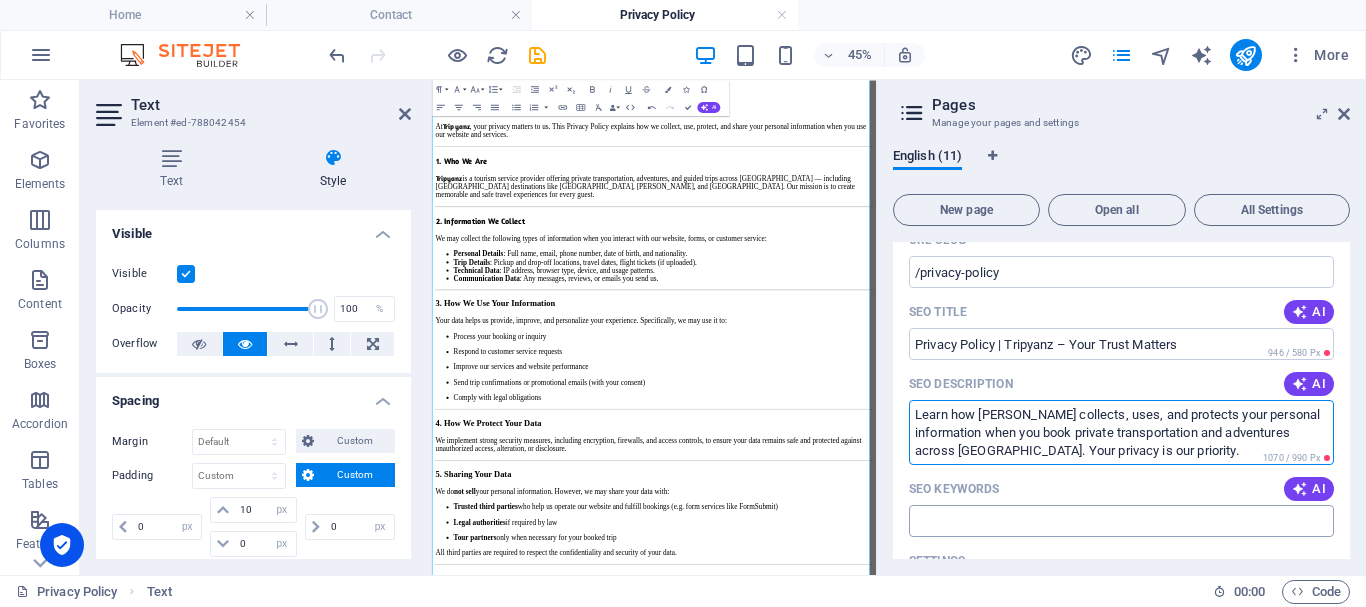 click on "SEO Keywords" at bounding box center (1121, 521) 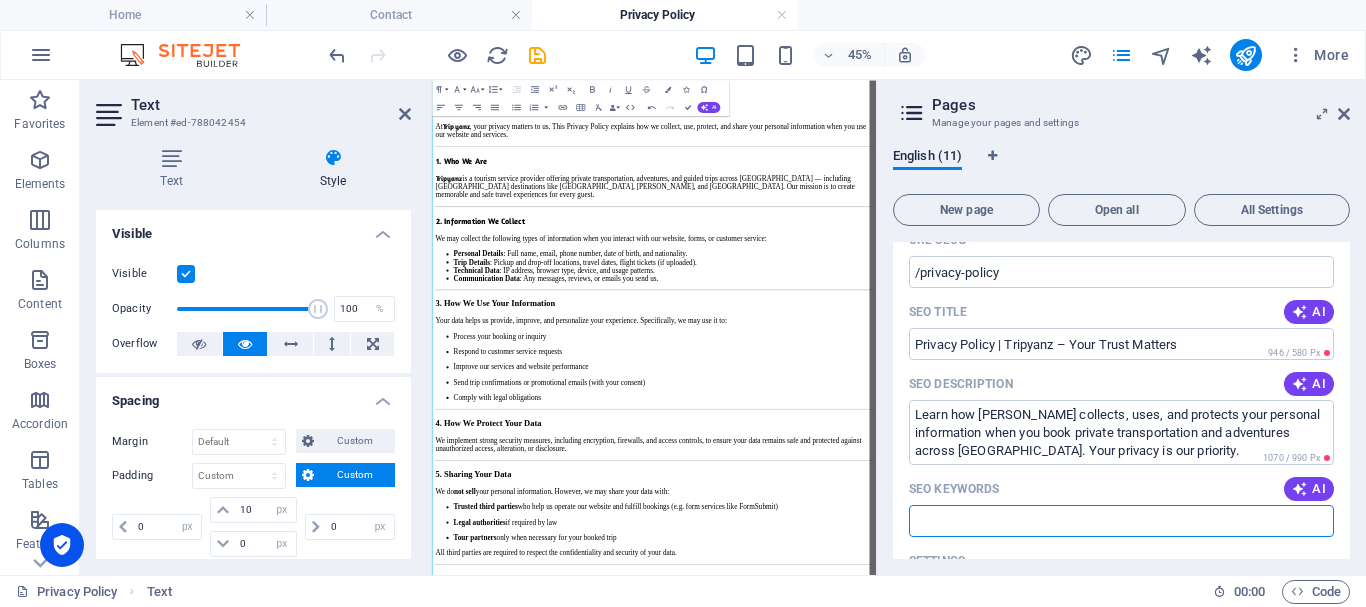 paste on "Tripyanz privacy policy, data protection Egypt tourism, personal information Tripyanz, booking privacy [GEOGRAPHIC_DATA], travel privacy policy, private transport data use, secure booking policy" 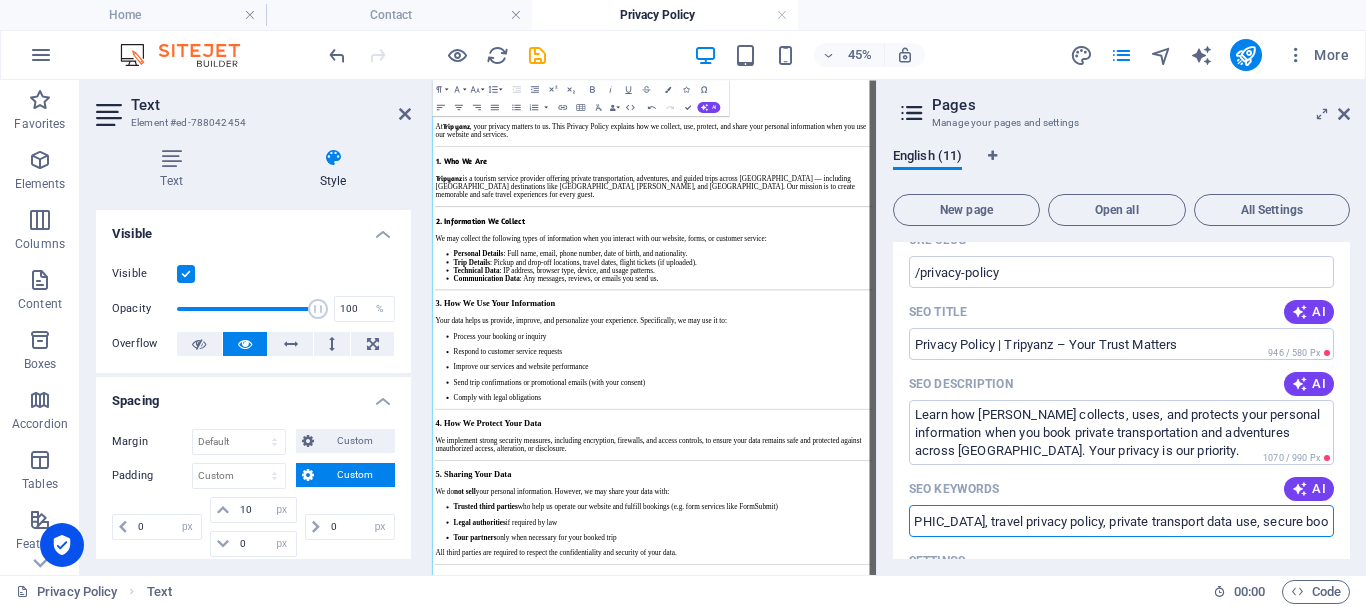 scroll, scrollTop: 0, scrollLeft: 0, axis: both 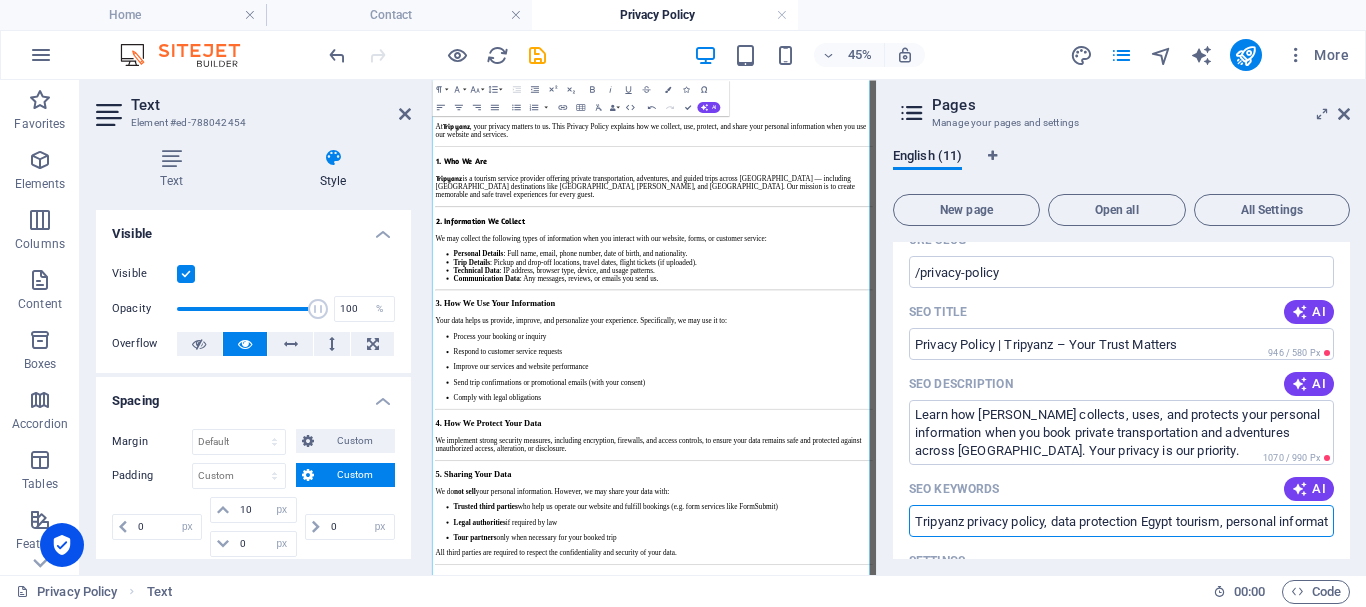 type on "Tripyanz privacy policy, data protection Egypt tourism, personal information Tripyanz, booking privacy [GEOGRAPHIC_DATA], travel privacy policy, private transport data use, secure booking policy" 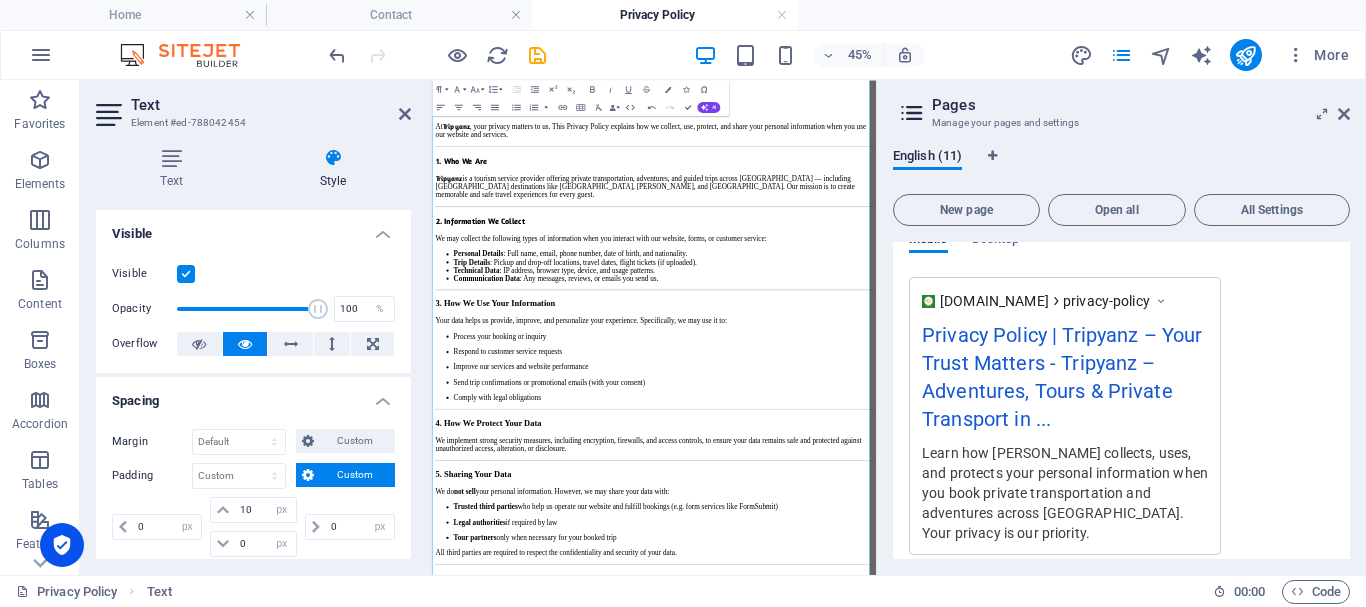 scroll, scrollTop: 1241, scrollLeft: 0, axis: vertical 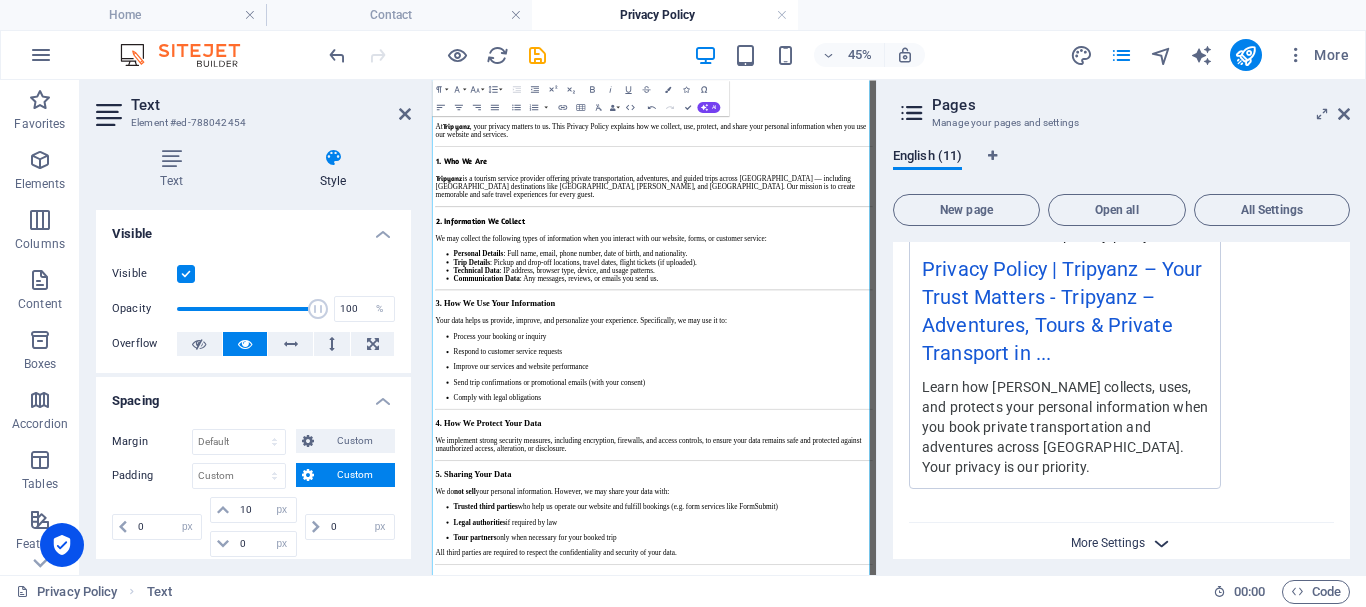 click on "More Settings" at bounding box center (1108, 543) 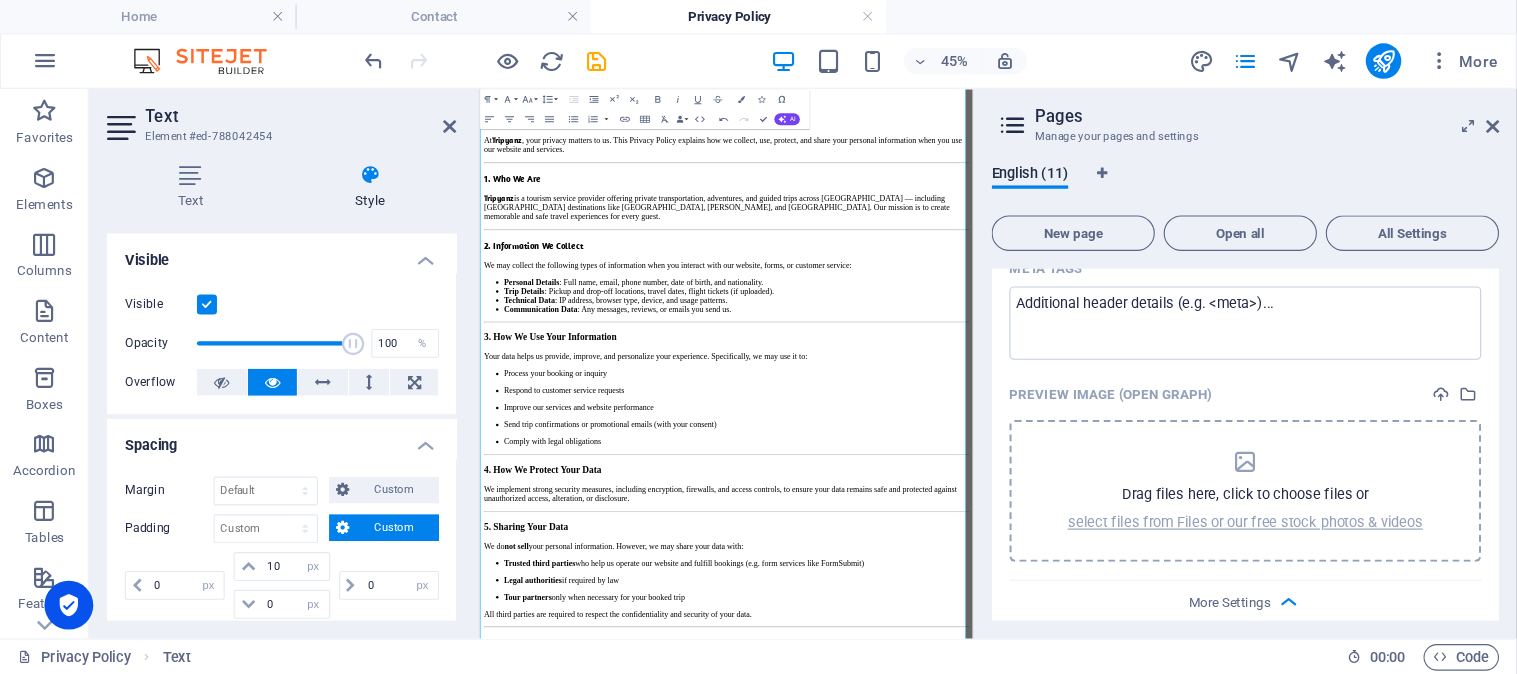 scroll, scrollTop: 1429, scrollLeft: 0, axis: vertical 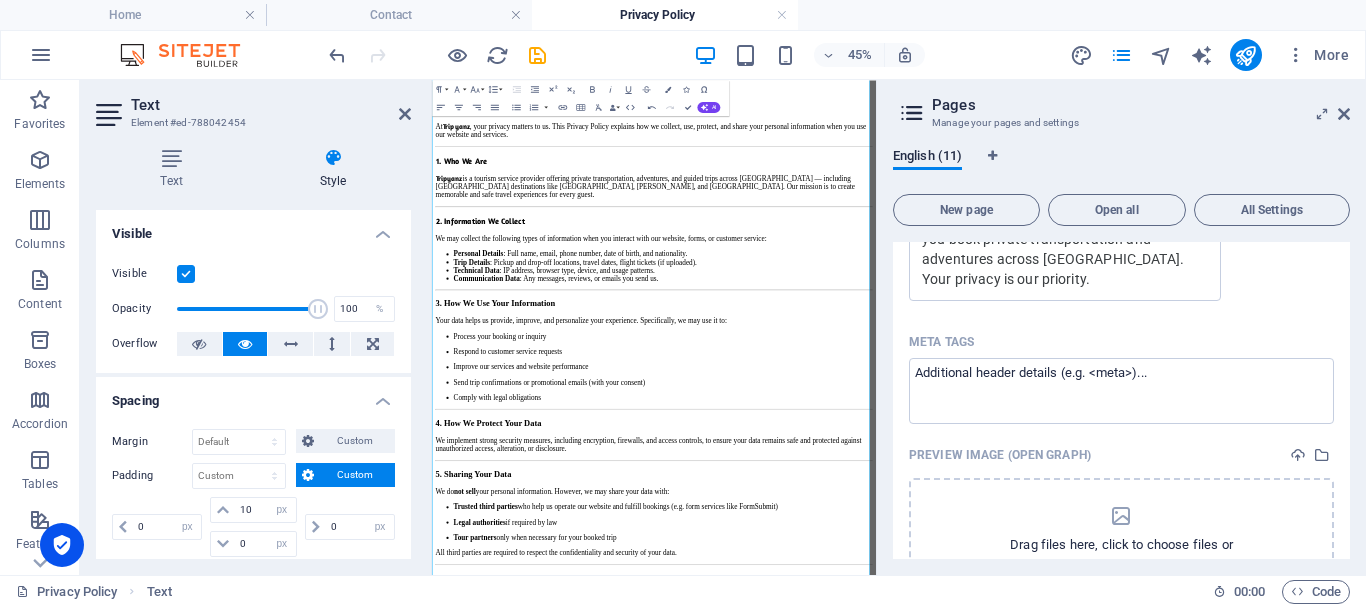 type 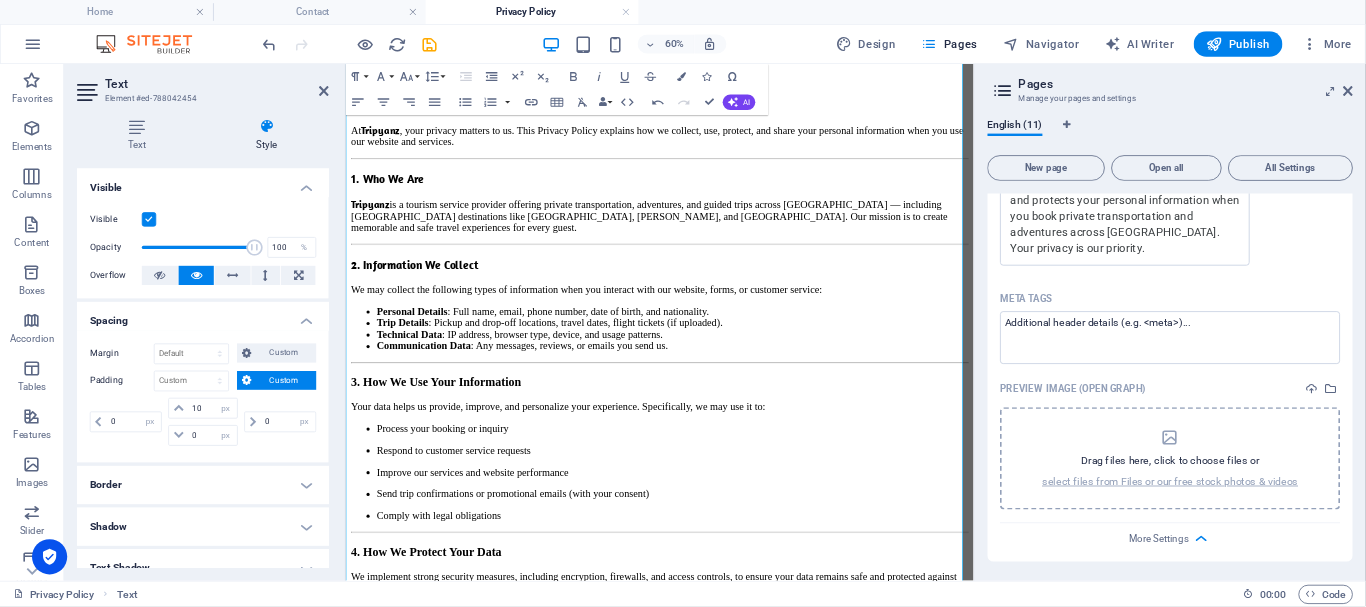 scroll, scrollTop: 1375, scrollLeft: 0, axis: vertical 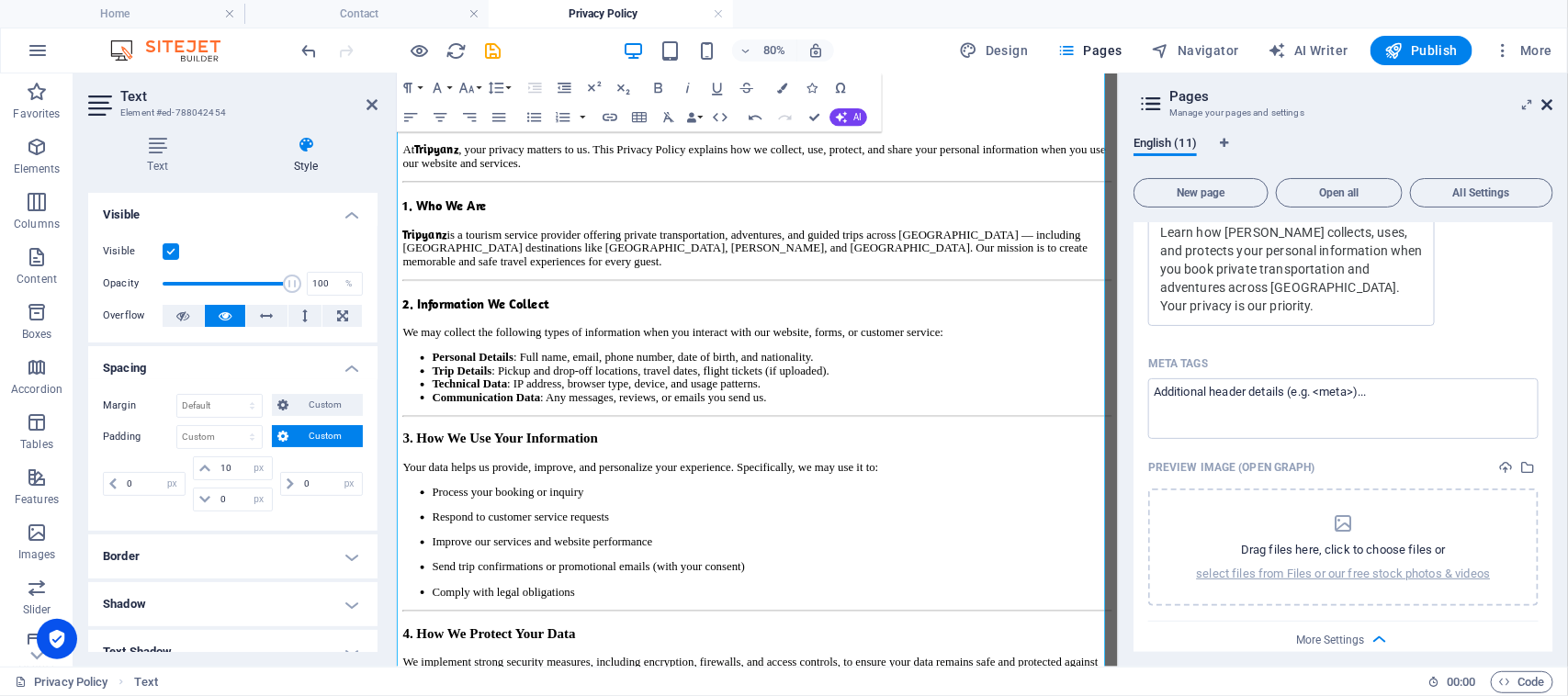 drag, startPoint x: 582, startPoint y: 207, endPoint x: 1546, endPoint y: 101, distance: 969.8103 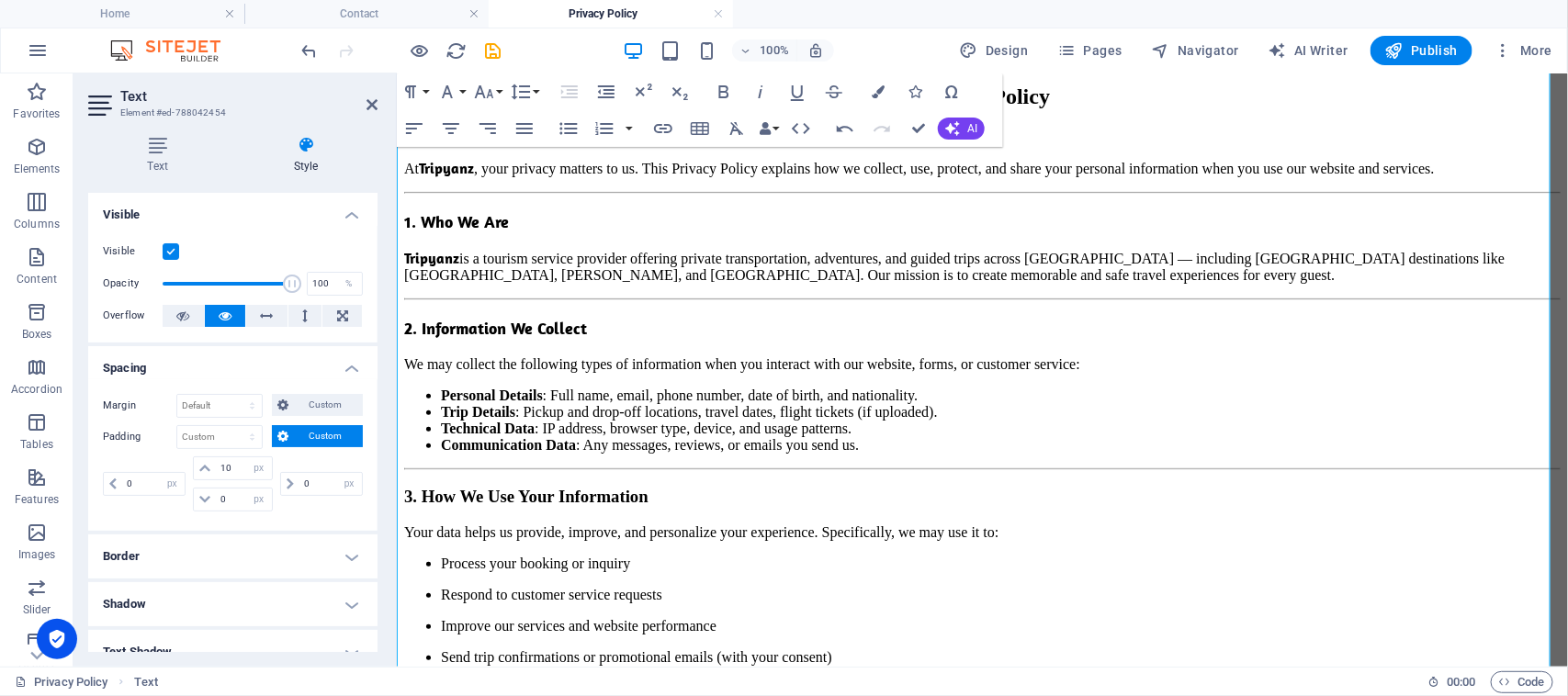 click on "Personal Details : Full name, email, phone number, date of birth, and nationality." at bounding box center [678, 394] 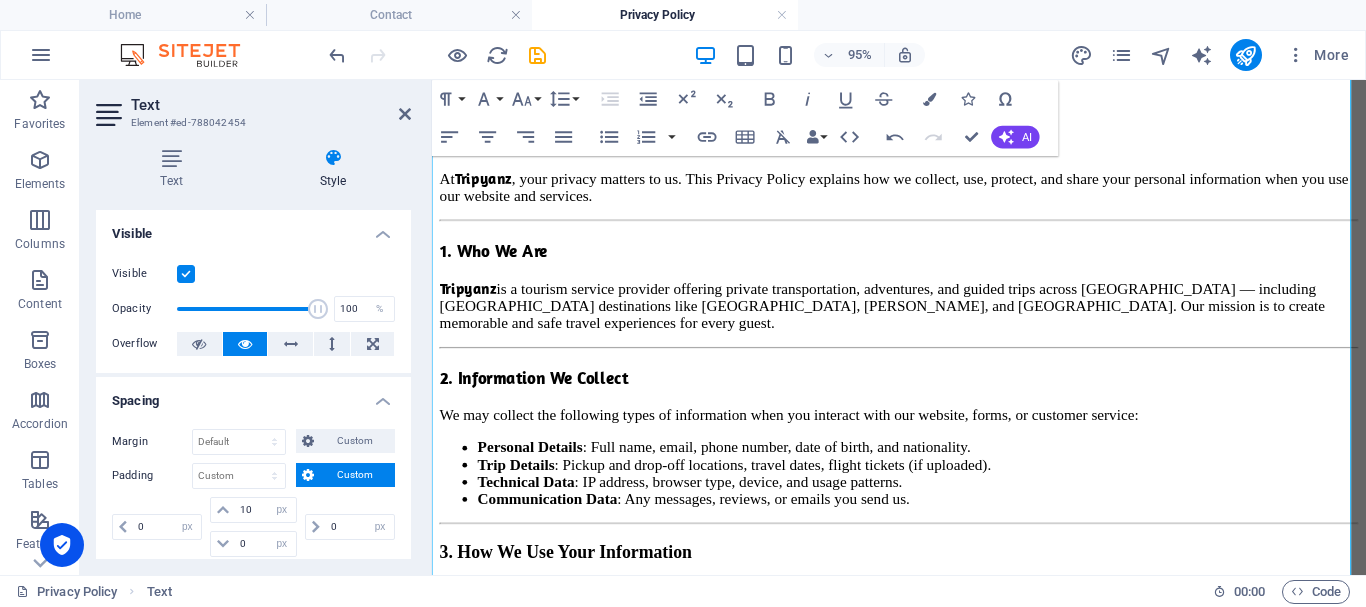 click on "We may collect the following types of information when you interact with our website, forms, or customer service:" at bounding box center [923, 433] 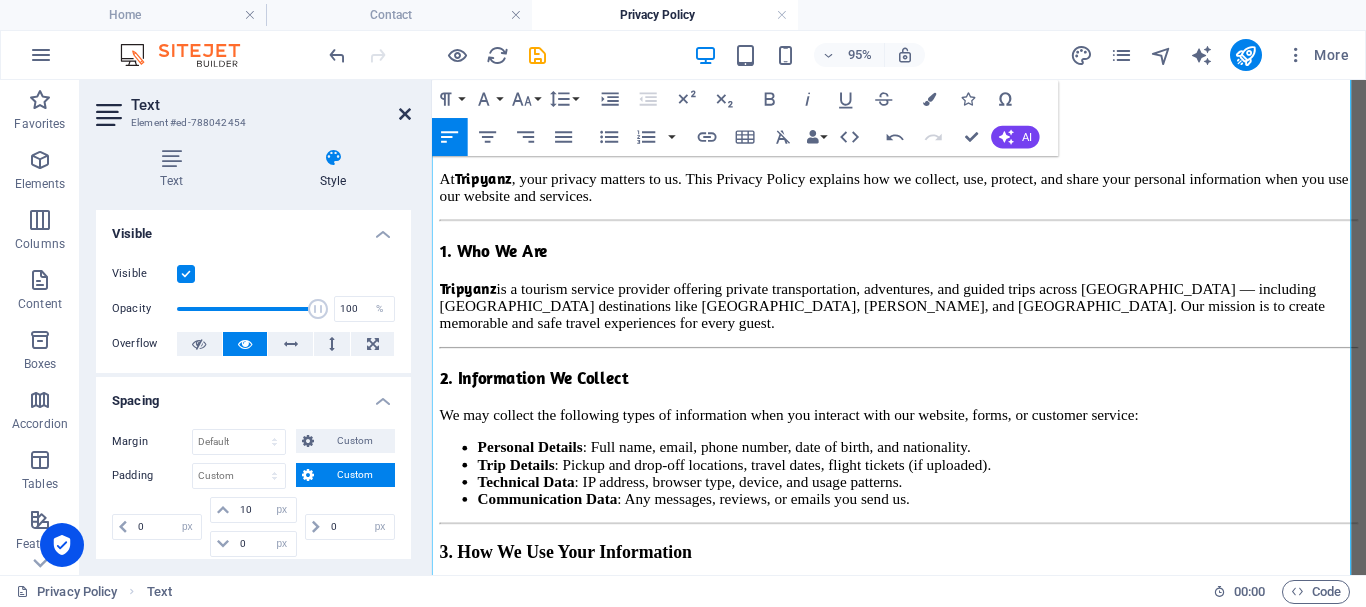 click at bounding box center (405, 114) 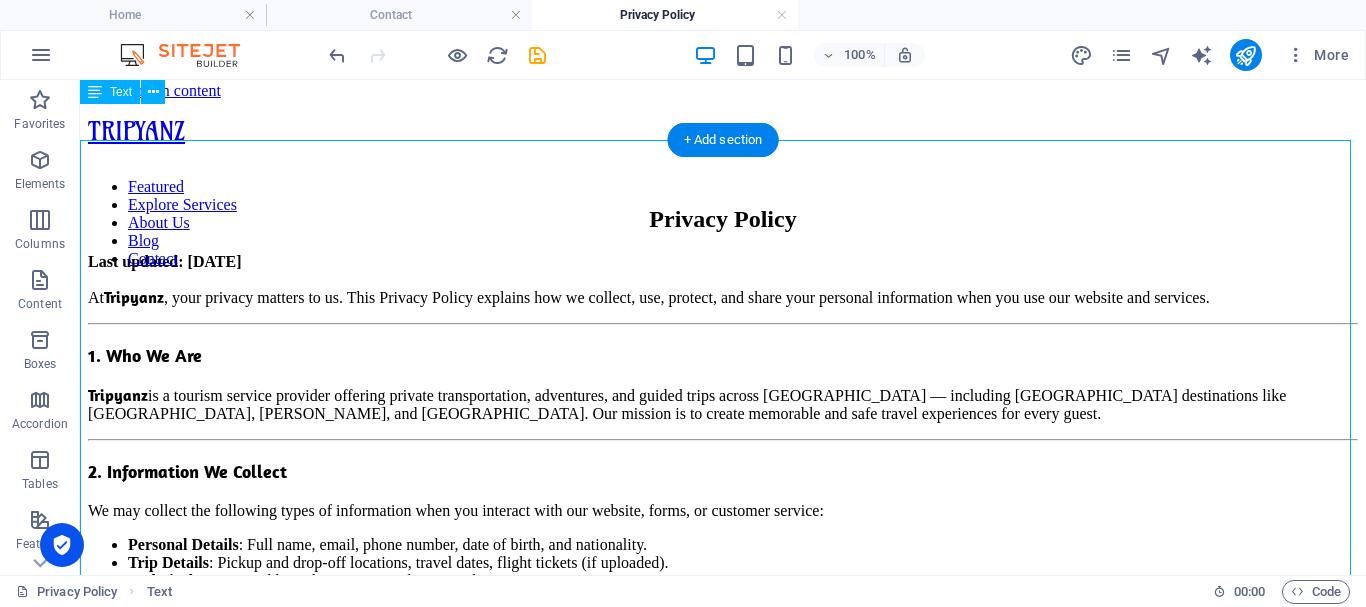 scroll, scrollTop: 0, scrollLeft: 0, axis: both 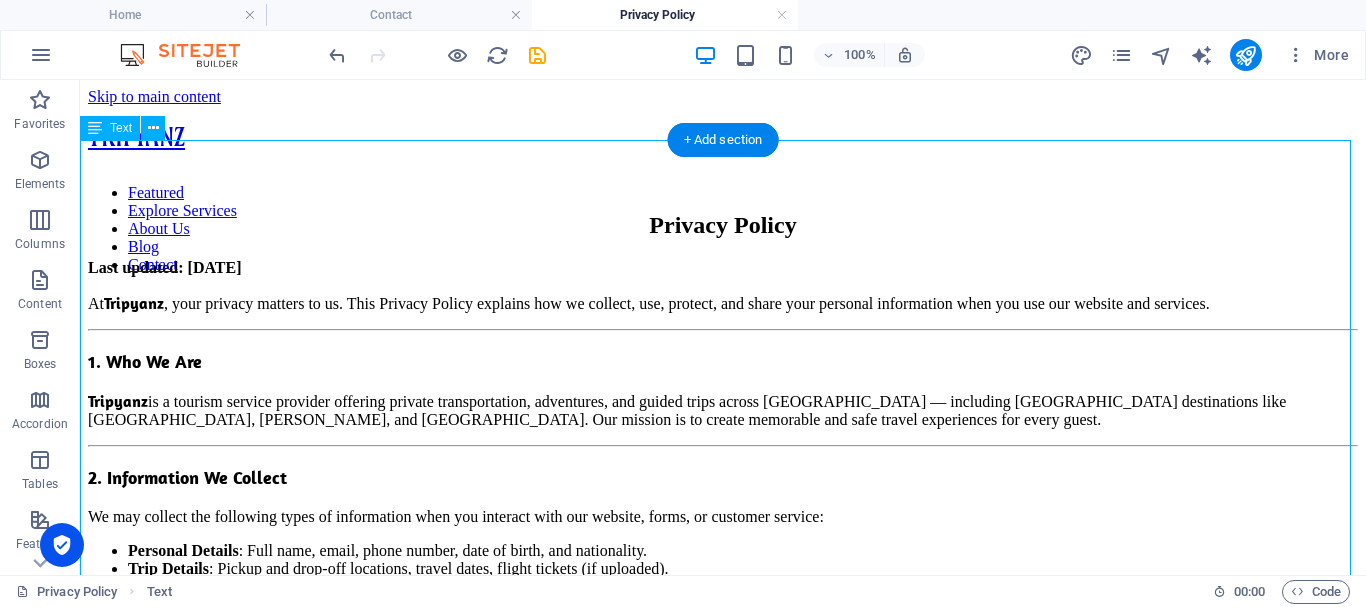 click on "Privacy Policy Last updated: [DATE] At  Tripyanz , your privacy matters to us. This Privacy Policy explains how we collect, use, protect, and share your personal information when you use our website and services. 1. Who We Are Tripyanz  is a tourism service provider offering private transportation, adventures, and guided trips across [GEOGRAPHIC_DATA] — including [GEOGRAPHIC_DATA] destinations like [GEOGRAPHIC_DATA], [PERSON_NAME], and [GEOGRAPHIC_DATA]. Our mission is to create memorable and safe travel experiences for every guest. 2. Information We Collect We may collect the following types of information when you interact with our website, forms, or customer service: Personal Details : Full name, email, phone number, date of birth, and nationality. Trip Details : Pickup and drop-off locations, travel dates, flight tickets (if uploaded). Technical Data : IP address, browser type, device, and usage patterns. Communication Data : Any messages, reviews, or emails you send us. 3. How We Use Your Information Process your booking or inquiry" at bounding box center (723, 1035) 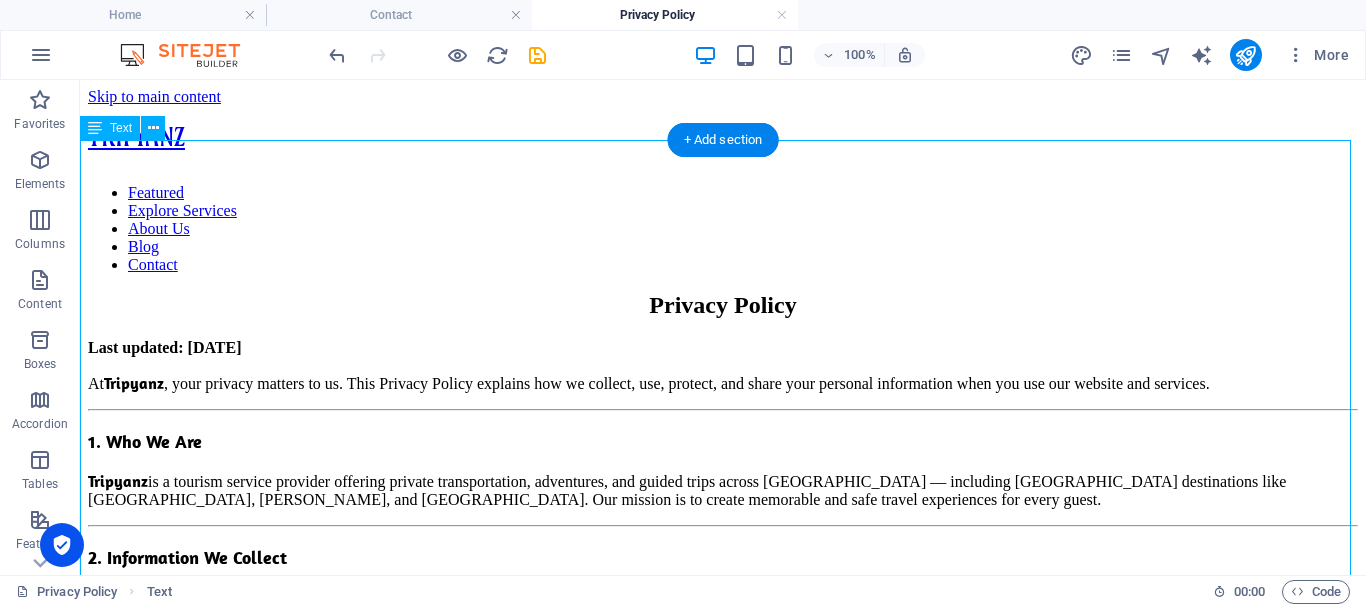 select on "px" 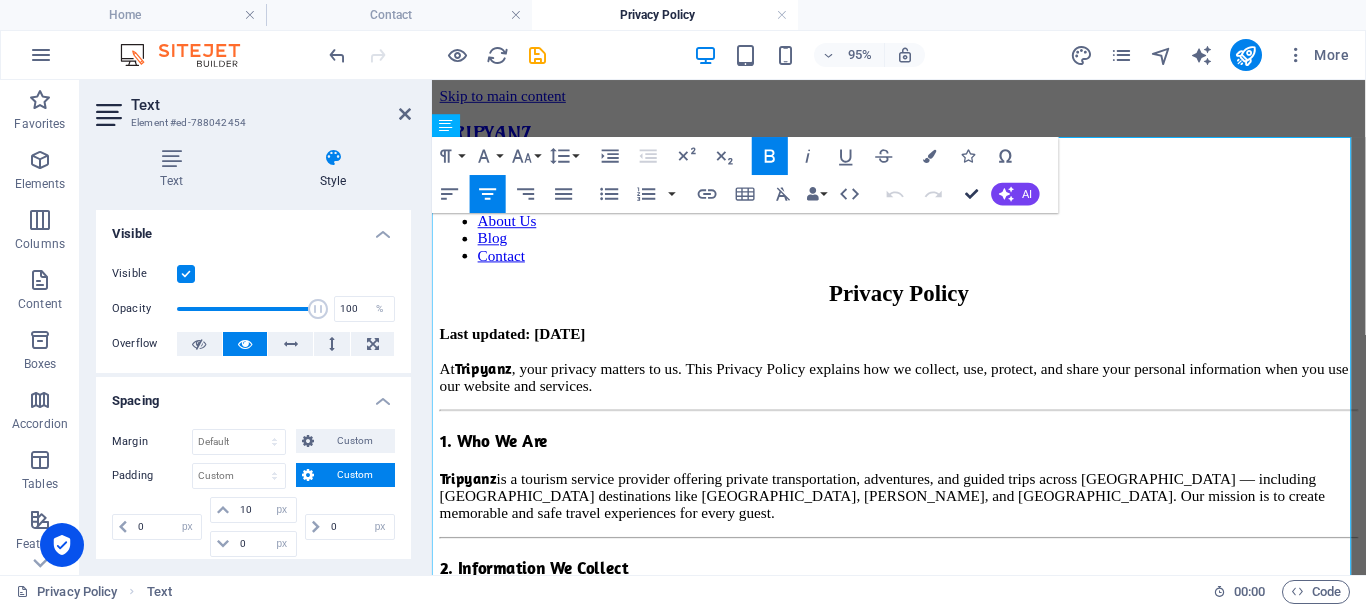 drag, startPoint x: 967, startPoint y: 192, endPoint x: 725, endPoint y: 122, distance: 251.92062 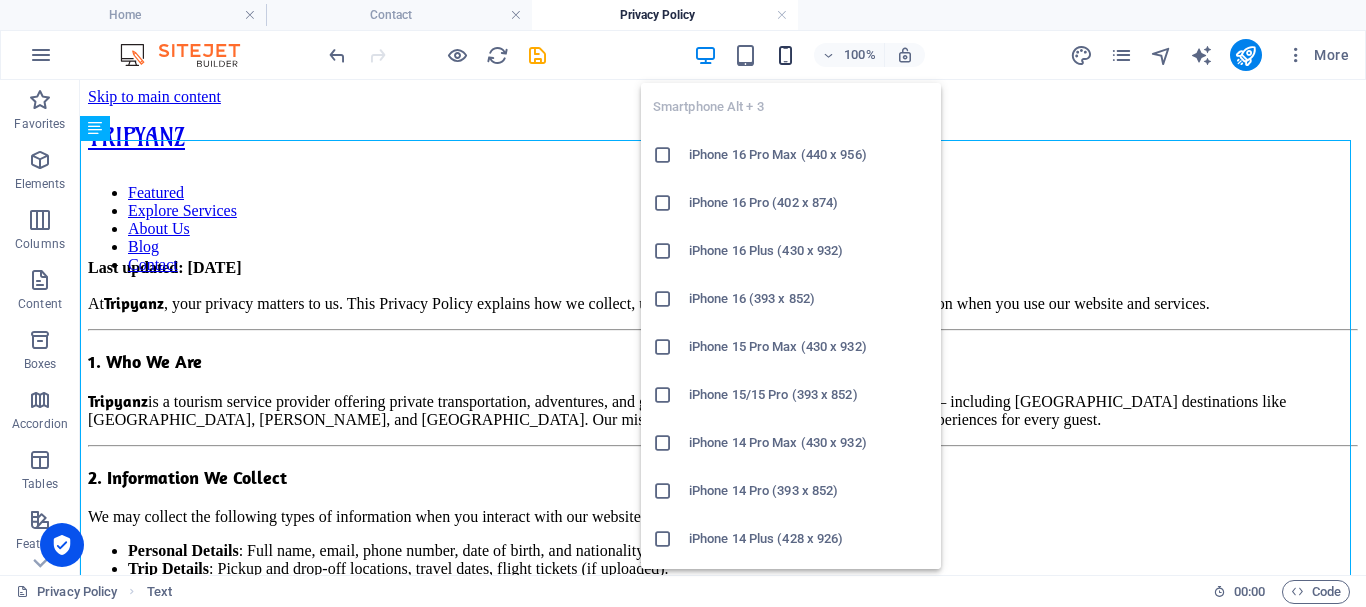 click at bounding box center (785, 55) 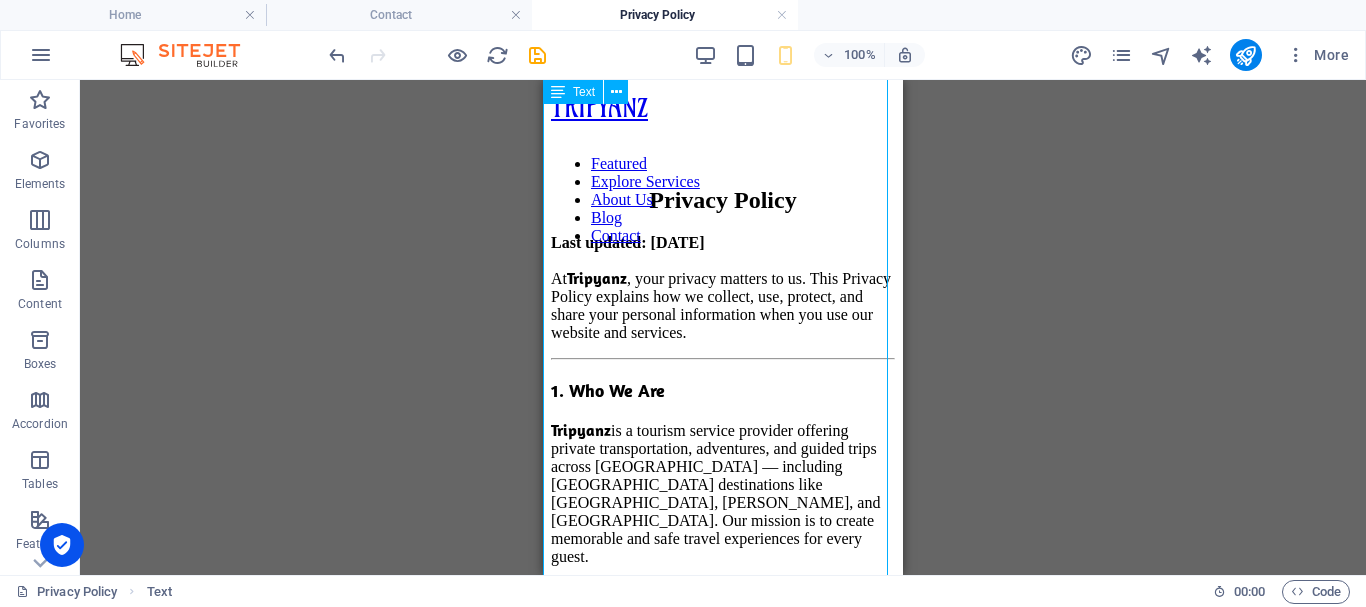scroll, scrollTop: 0, scrollLeft: 0, axis: both 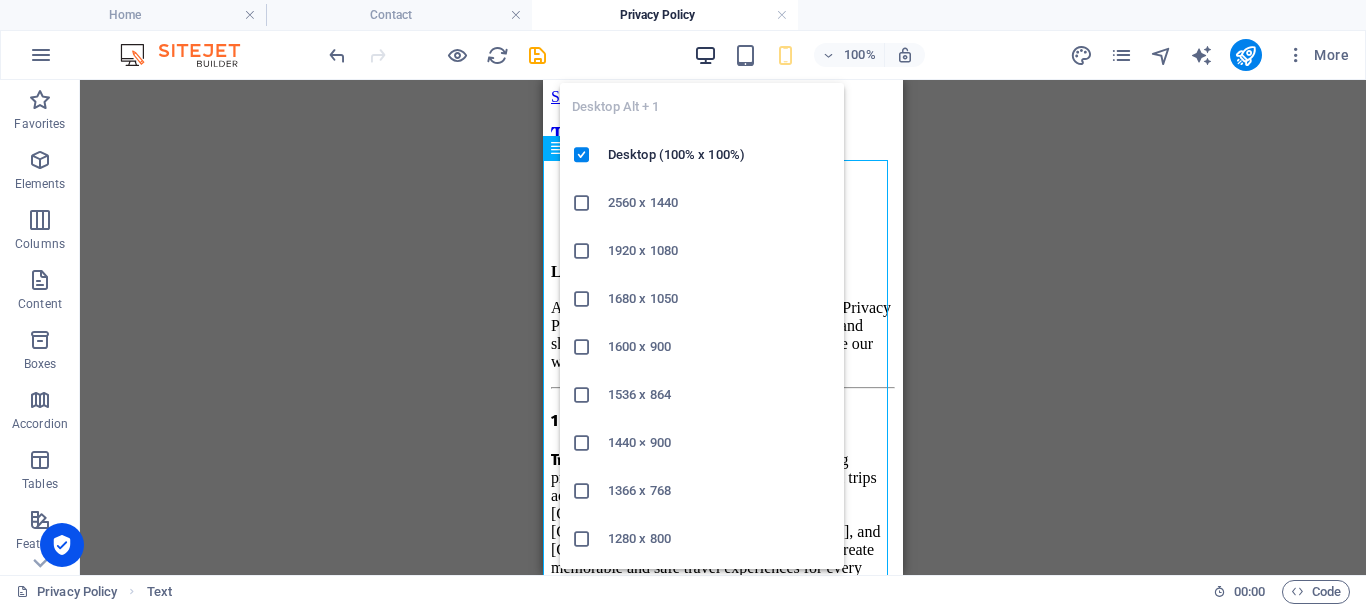 click at bounding box center (705, 55) 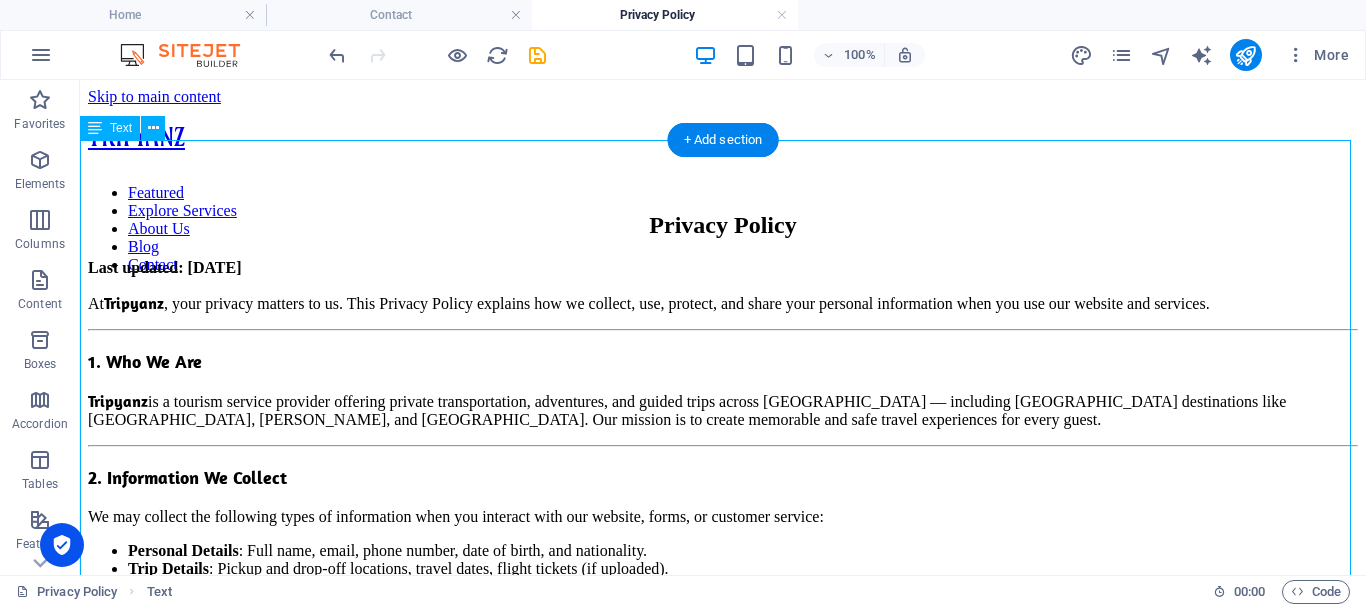 click on "Privacy Policy Last updated: [DATE] At  Tripyanz , your privacy matters to us. This Privacy Policy explains how we collect, use, protect, and share your personal information when you use our website and services. 1. Who We Are Tripyanz  is a tourism service provider offering private transportation, adventures, and guided trips across [GEOGRAPHIC_DATA] — including [GEOGRAPHIC_DATA] destinations like [GEOGRAPHIC_DATA], [PERSON_NAME], and [GEOGRAPHIC_DATA]. Our mission is to create memorable and safe travel experiences for every guest. 2. Information We Collect We may collect the following types of information when you interact with our website, forms, or customer service: Personal Details : Full name, email, phone number, date of birth, and nationality. Trip Details : Pickup and drop-off locations, travel dates, flight tickets (if uploaded). Technical Data : IP address, browser type, device, and usage patterns. Communication Data : Any messages, reviews, or emails you send us. 3. How We Use Your Information Process your booking or inquiry" at bounding box center (723, 1035) 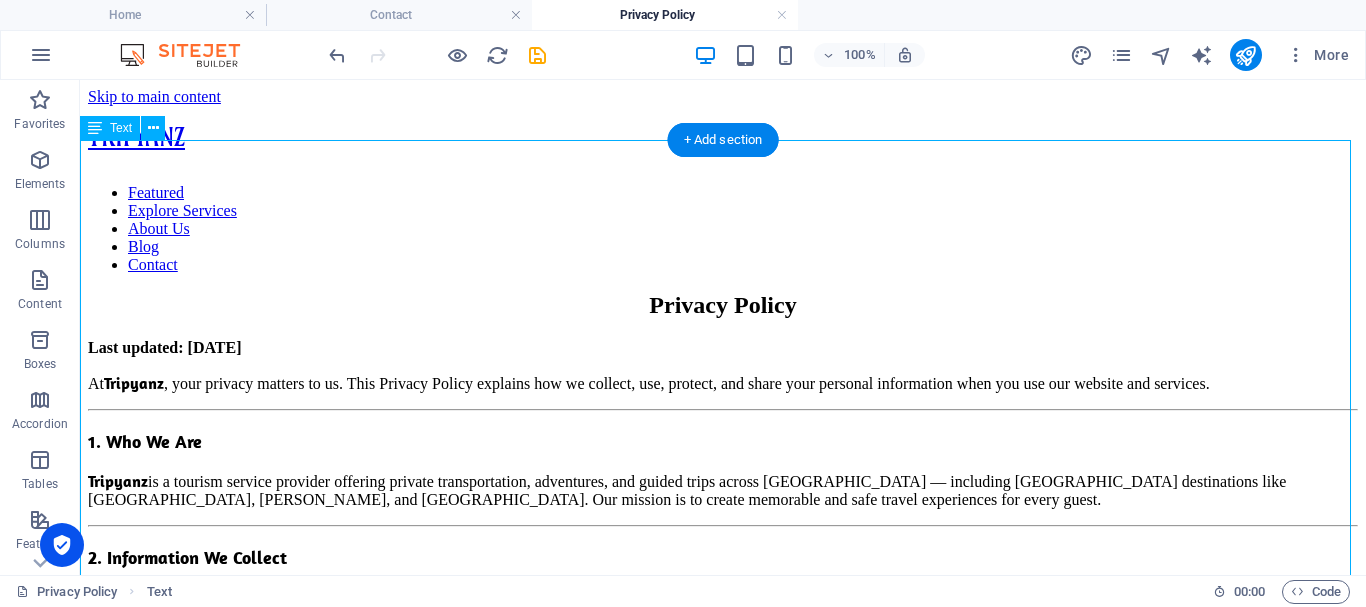 select on "px" 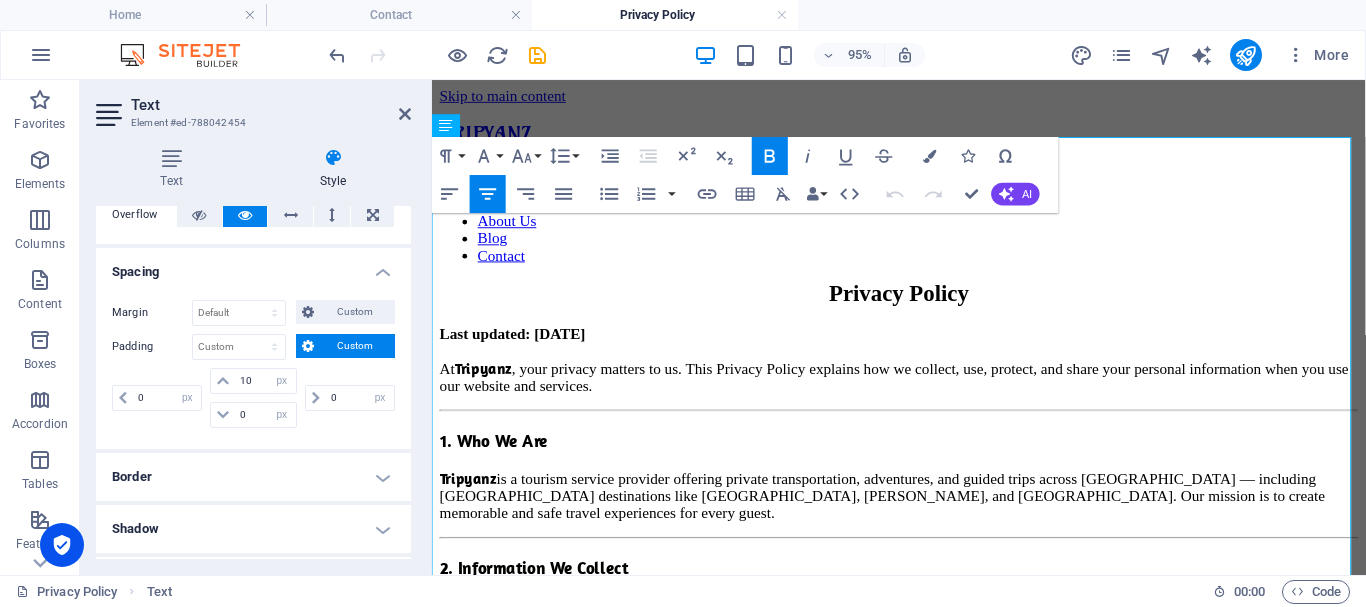 scroll, scrollTop: 100, scrollLeft: 0, axis: vertical 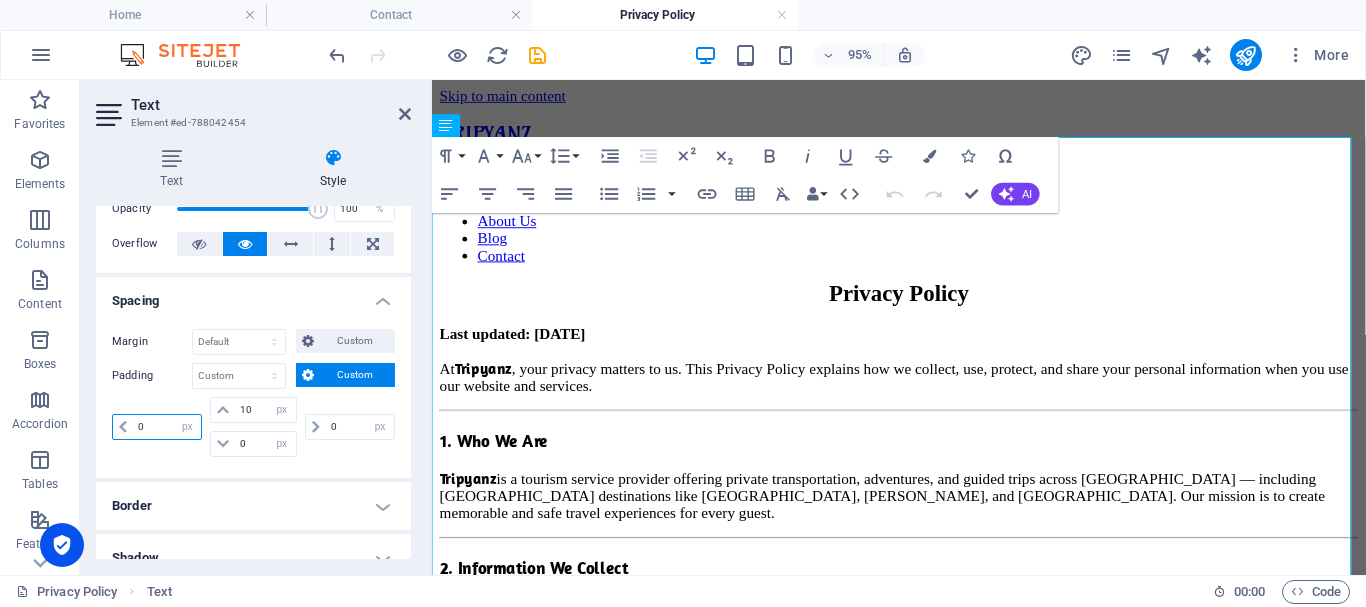 drag, startPoint x: 154, startPoint y: 421, endPoint x: 128, endPoint y: 423, distance: 26.076809 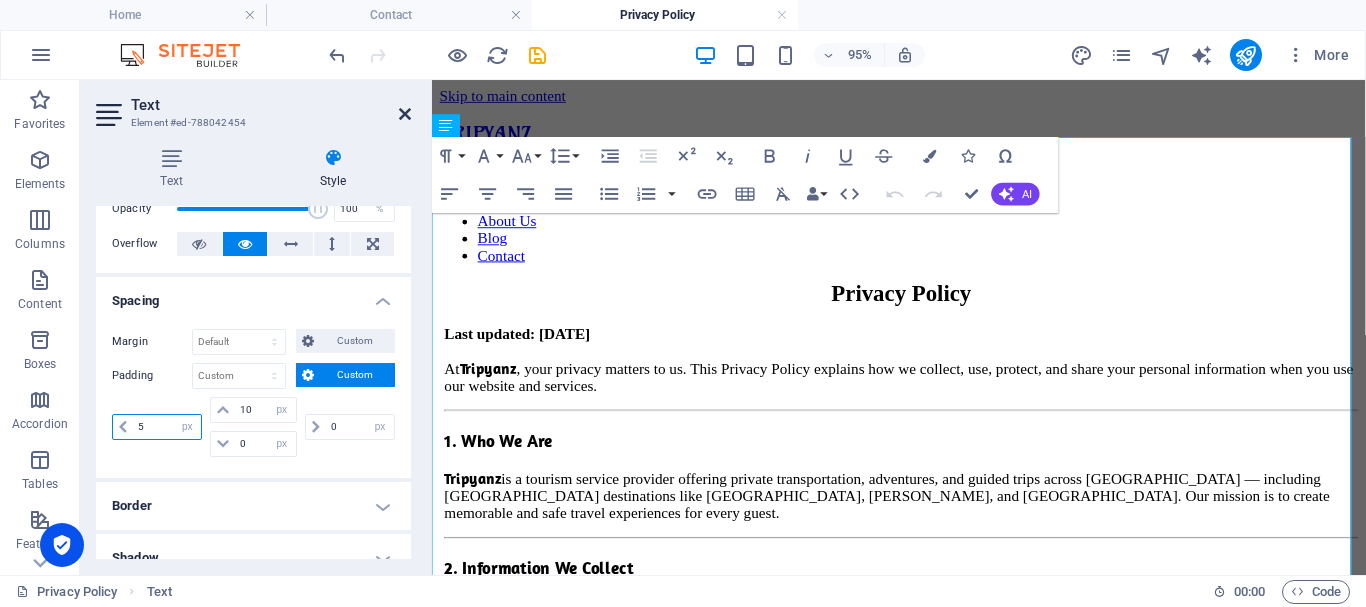 type on "5" 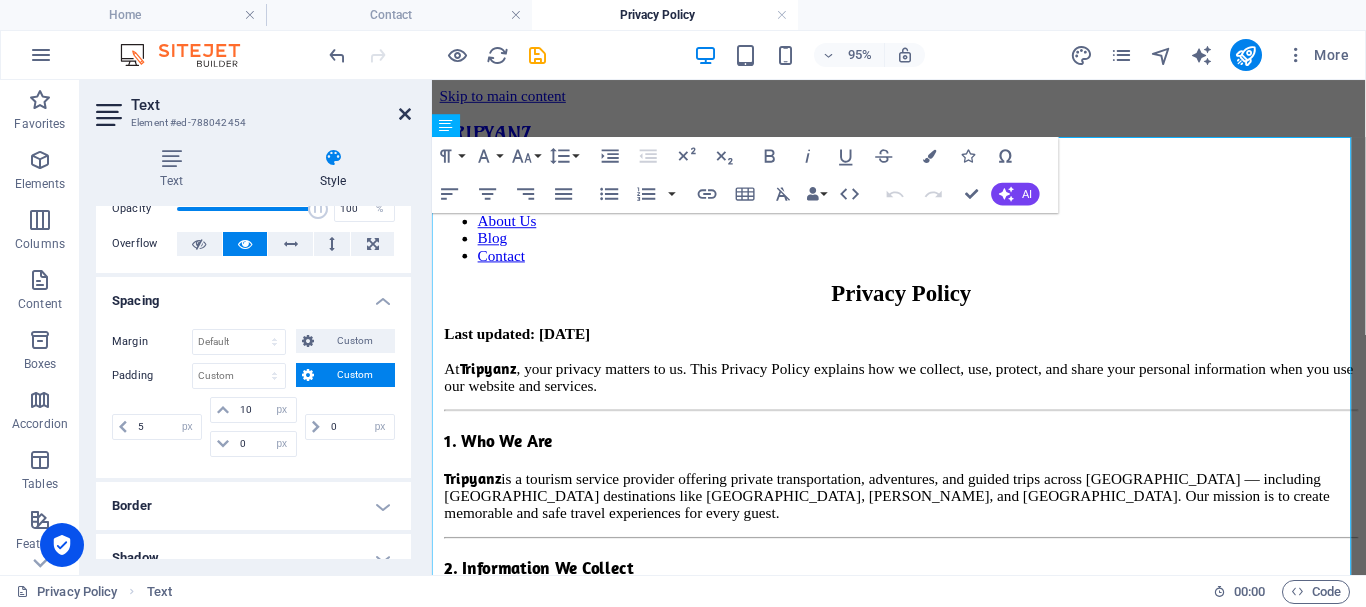 click at bounding box center (405, 114) 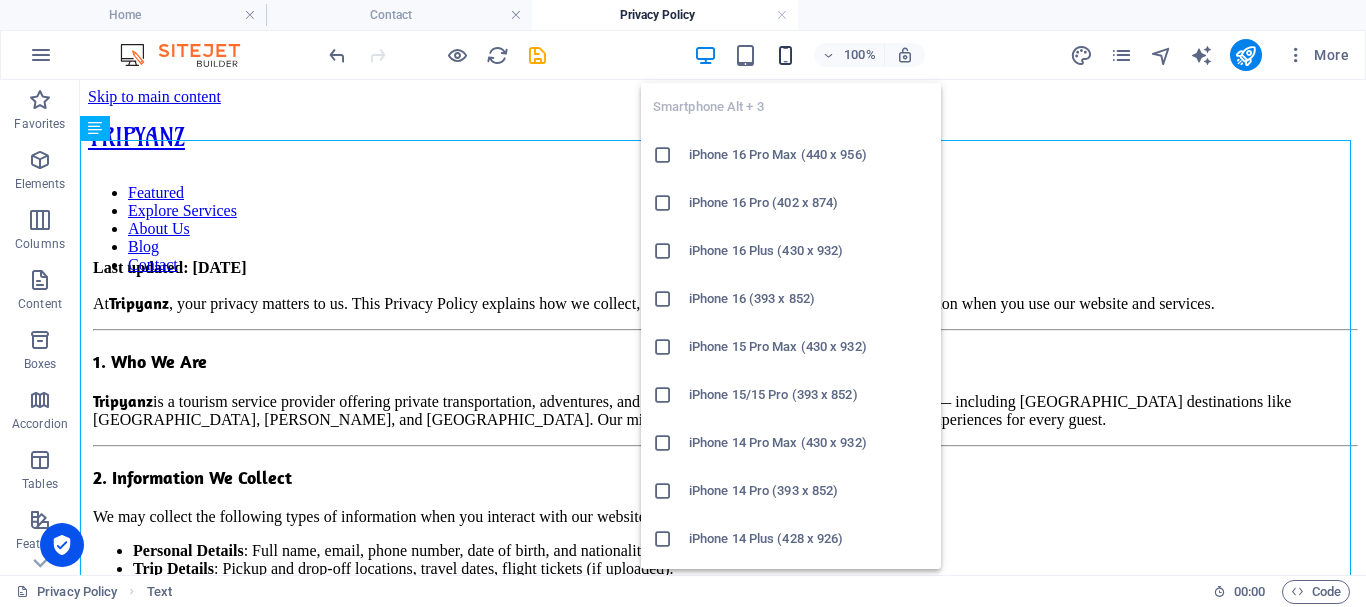 click at bounding box center [785, 55] 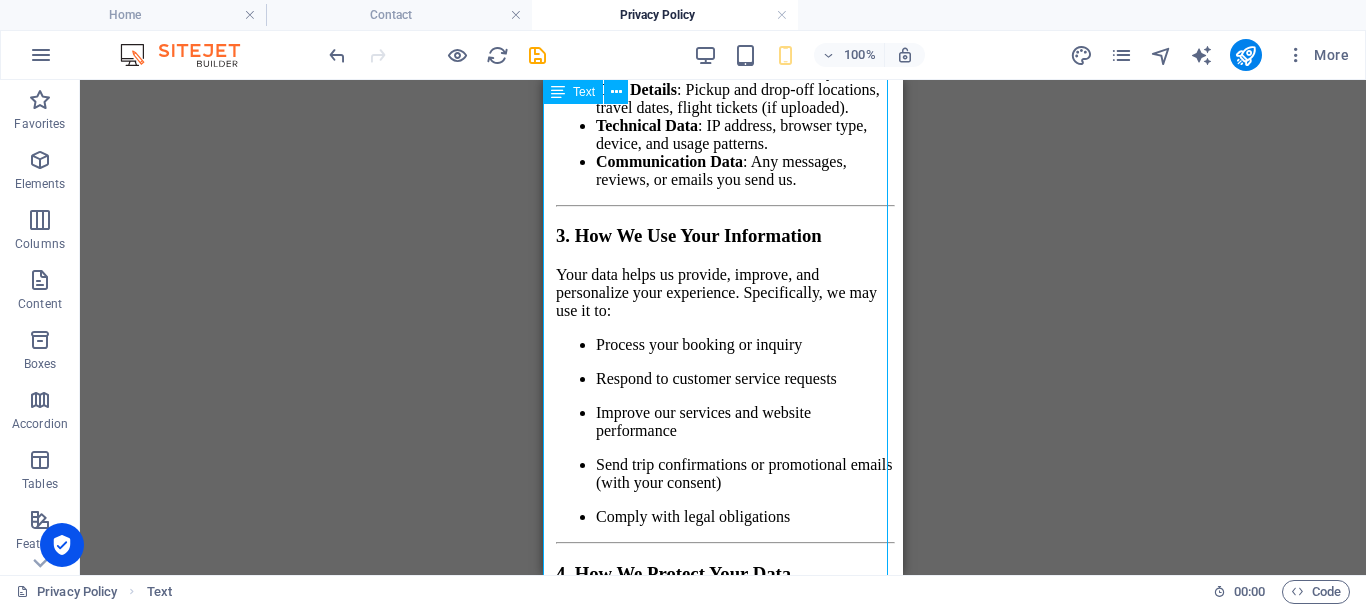 scroll, scrollTop: 700, scrollLeft: 0, axis: vertical 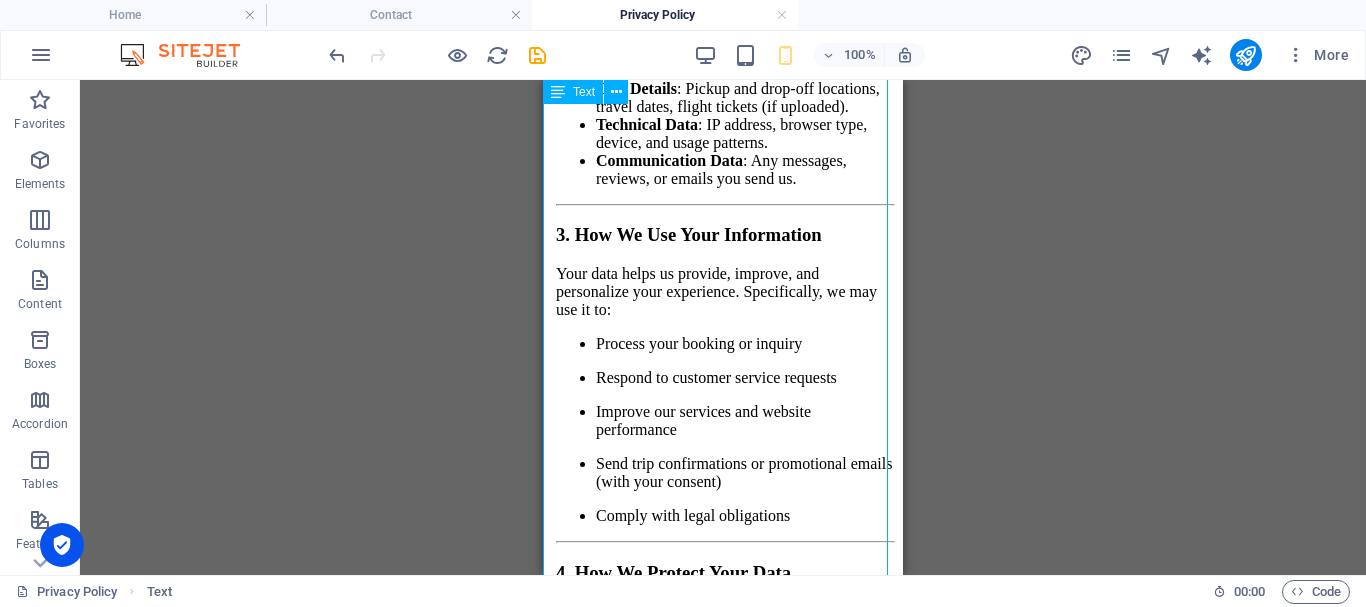 click on "Privacy Policy Last updated: [DATE] At  Tripyanz , your privacy matters to us. This Privacy Policy explains how we collect, use, protect, and share your personal information when you use our website and services. 1. Who We Are Tripyanz  is a tourism service provider offering private transportation, adventures, and guided trips across [GEOGRAPHIC_DATA] — including [GEOGRAPHIC_DATA] destinations like [GEOGRAPHIC_DATA], [PERSON_NAME], and [GEOGRAPHIC_DATA]. Our mission is to create memorable and safe travel experiences for every guest. 2. Information We Collect We may collect the following types of information when you interact with our website, forms, or customer service: Personal Details : Full name, email, phone number, date of birth, and nationality. Trip Details : Pickup and drop-off locations, travel dates, flight tickets (if uploaded). Technical Data : IP address, browser type, device, and usage patterns. Communication Data : Any messages, reviews, or emails you send us. 3. How We Use Your Information Process your booking or inquiry" at bounding box center (723, 690) 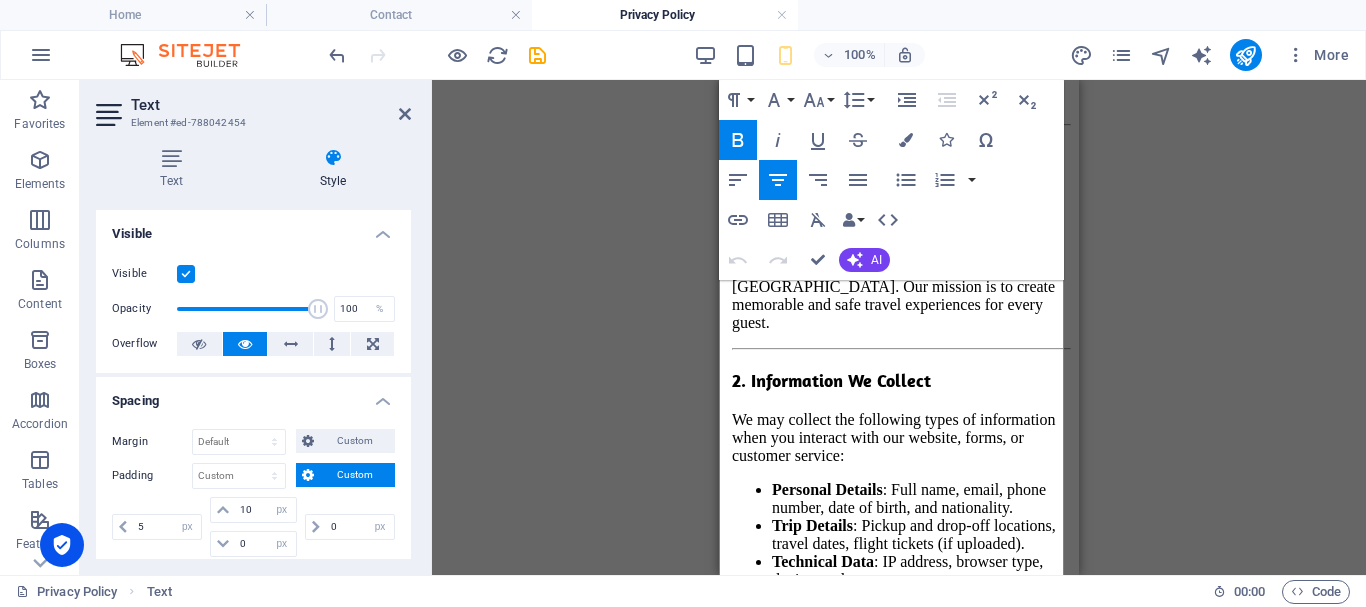 scroll, scrollTop: 500, scrollLeft: 0, axis: vertical 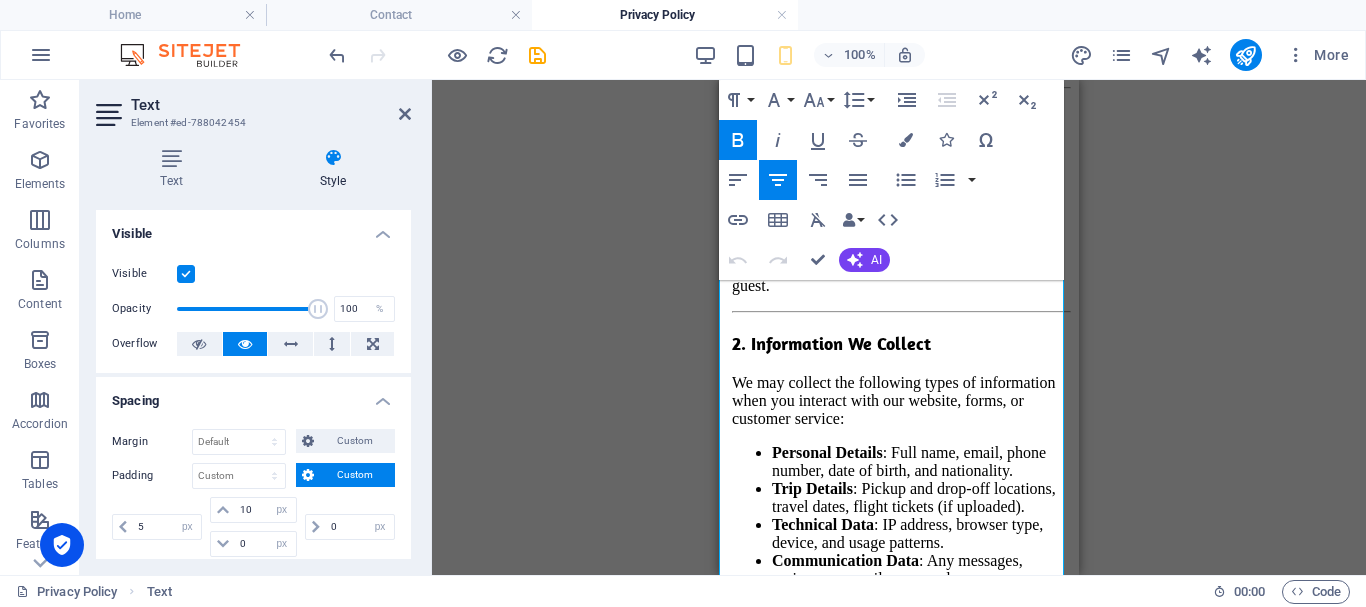 click on "Personal Details" at bounding box center [827, 452] 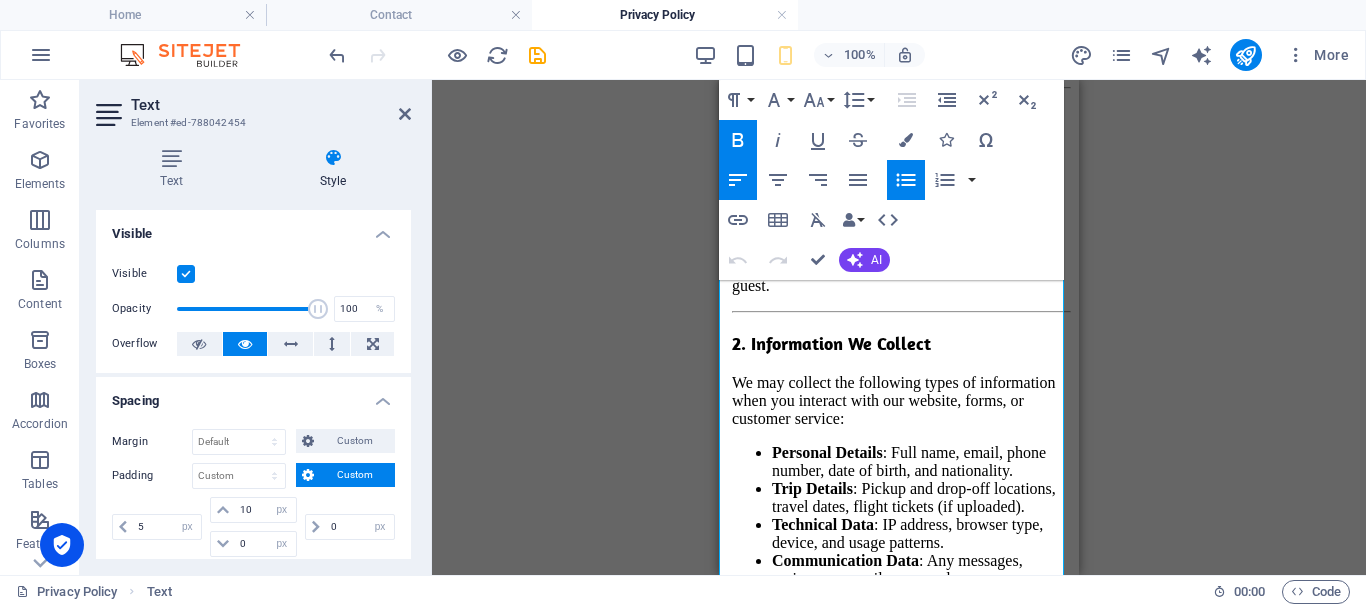 type 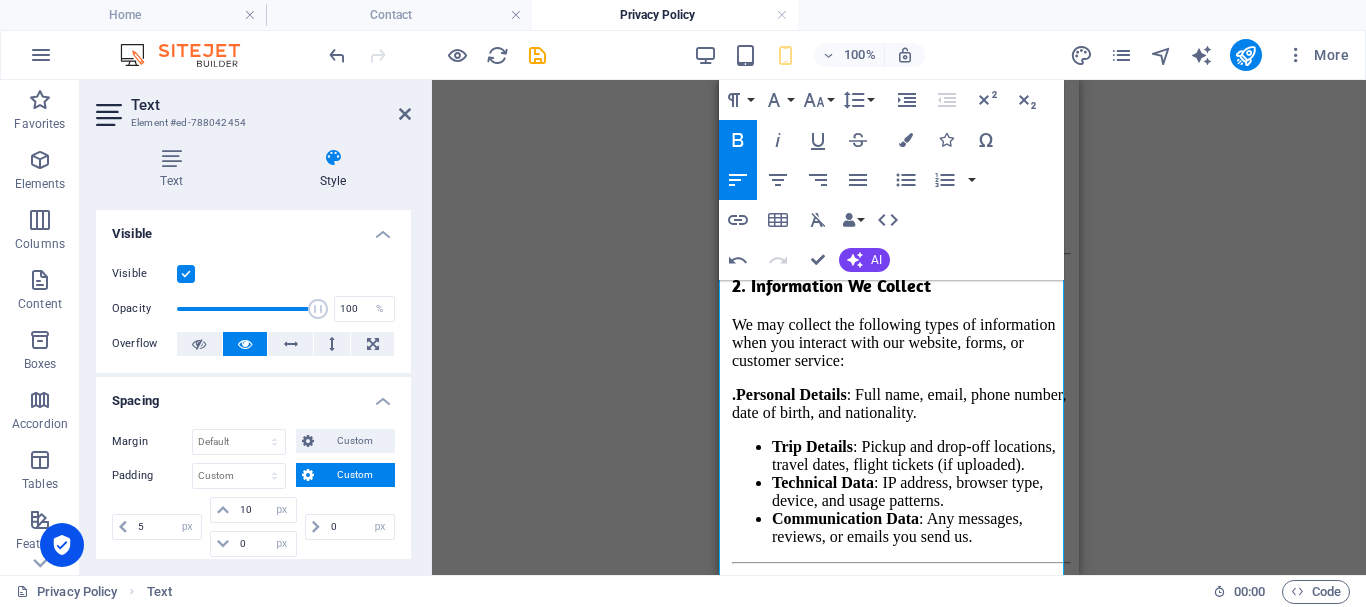 scroll, scrollTop: 600, scrollLeft: 0, axis: vertical 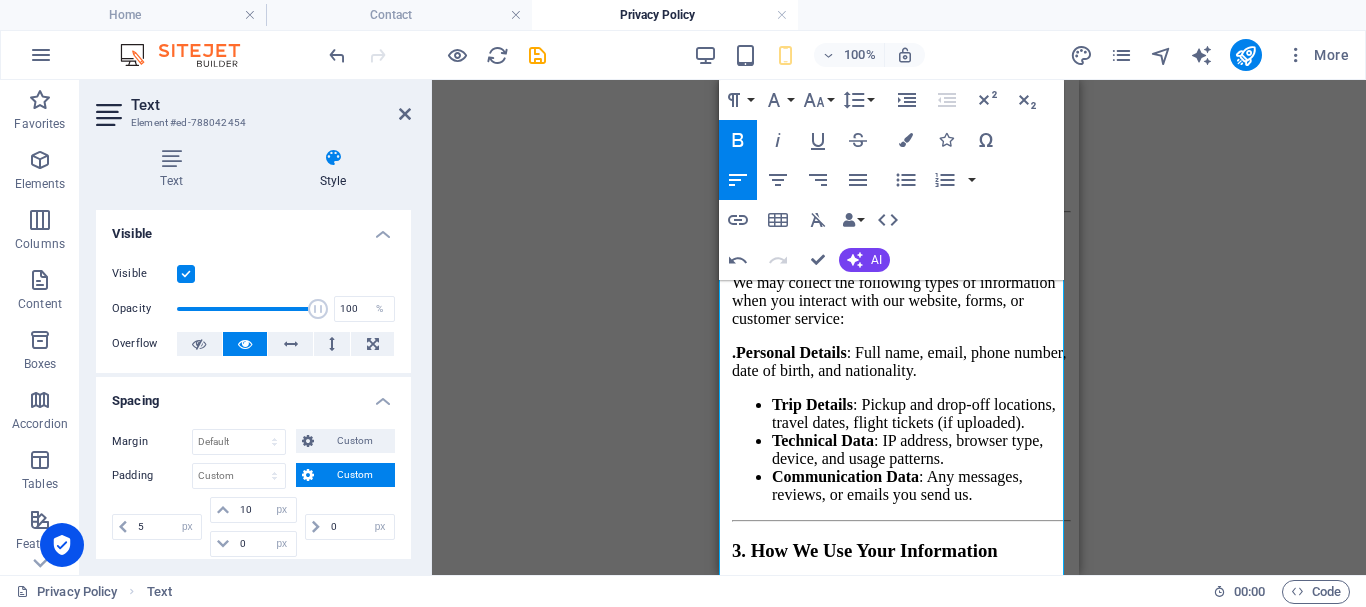 drag, startPoint x: 752, startPoint y: 487, endPoint x: 763, endPoint y: 509, distance: 24.596748 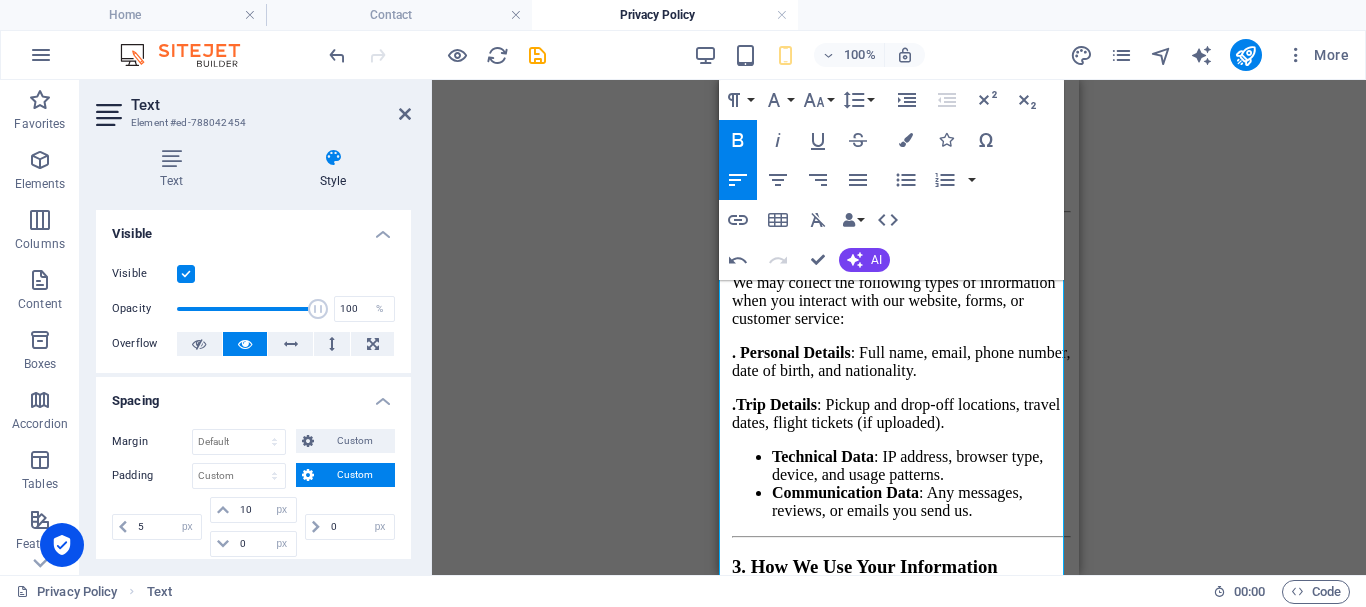 scroll, scrollTop: 700, scrollLeft: 0, axis: vertical 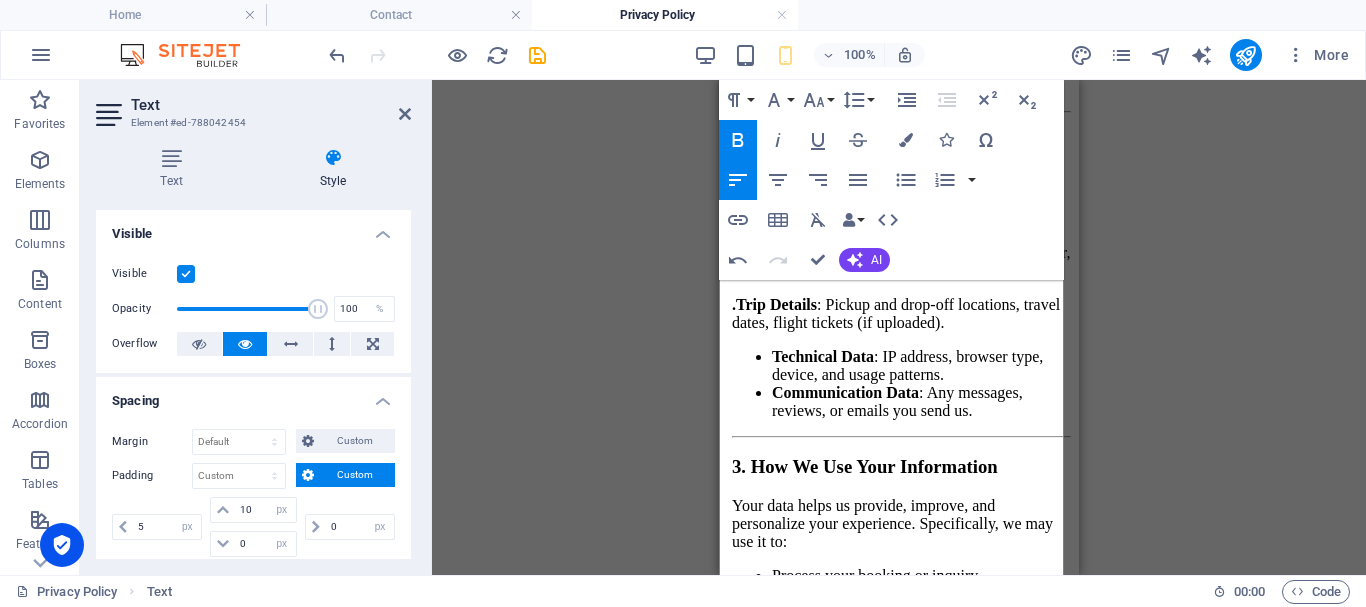 click on "Technical Data" at bounding box center [823, 356] 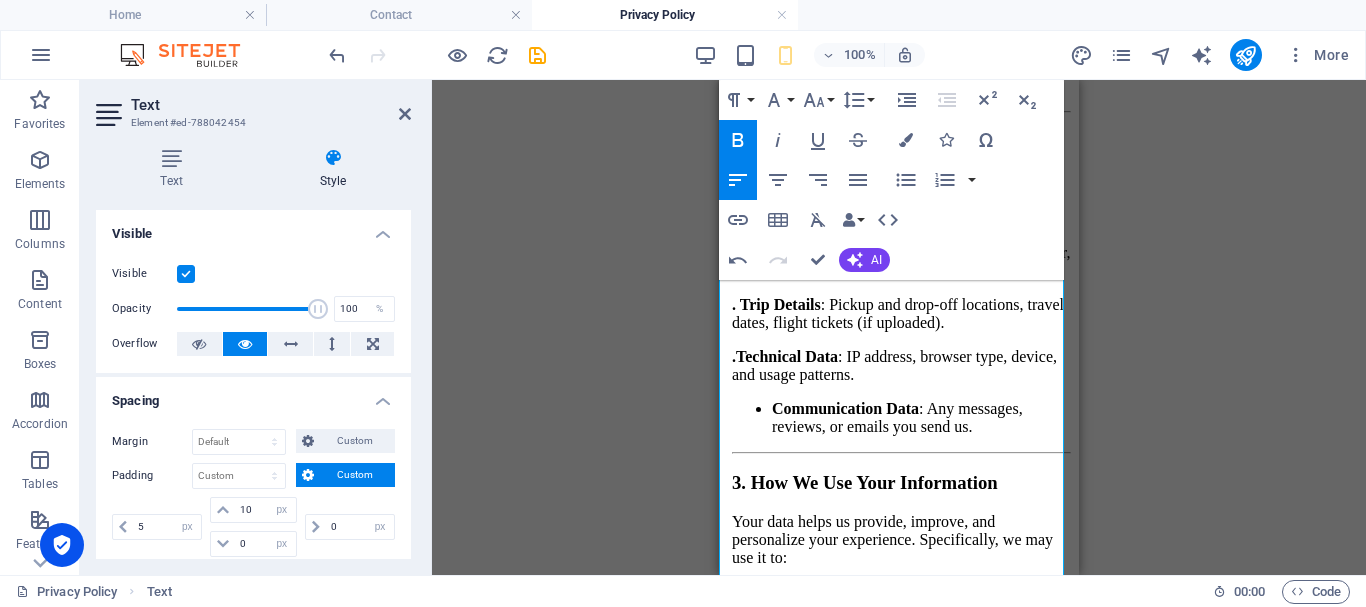 click on "Communication Data : Any messages, reviews, or emails you send us." at bounding box center (921, 418) 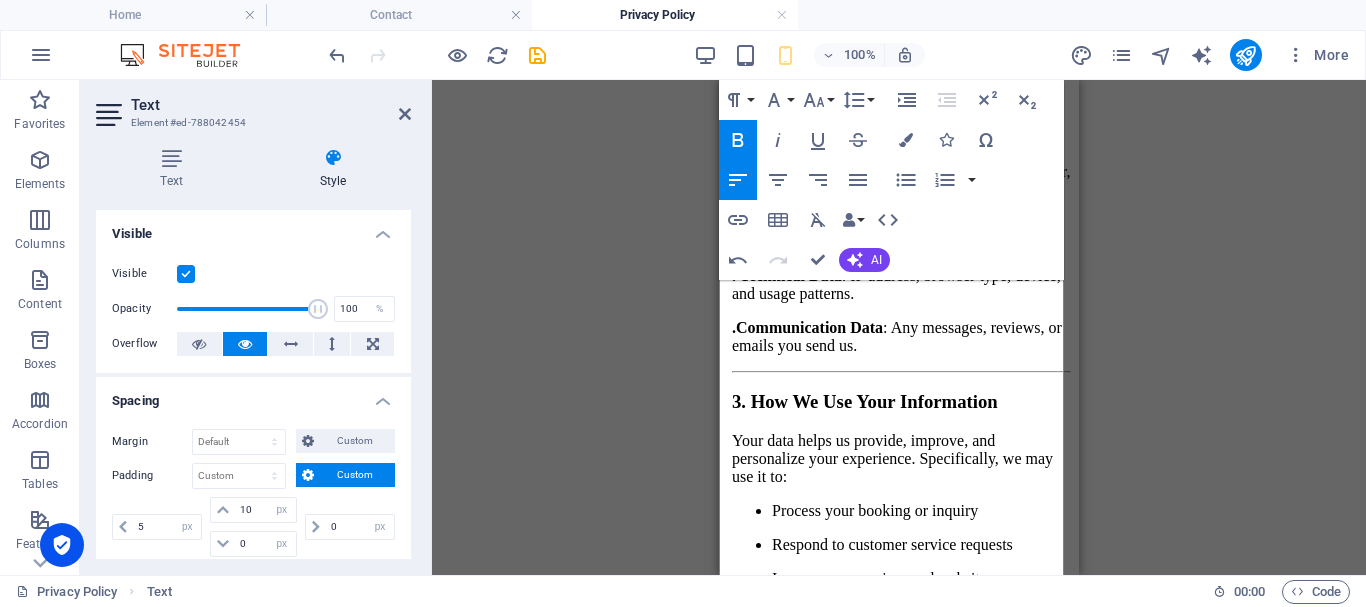 scroll, scrollTop: 800, scrollLeft: 0, axis: vertical 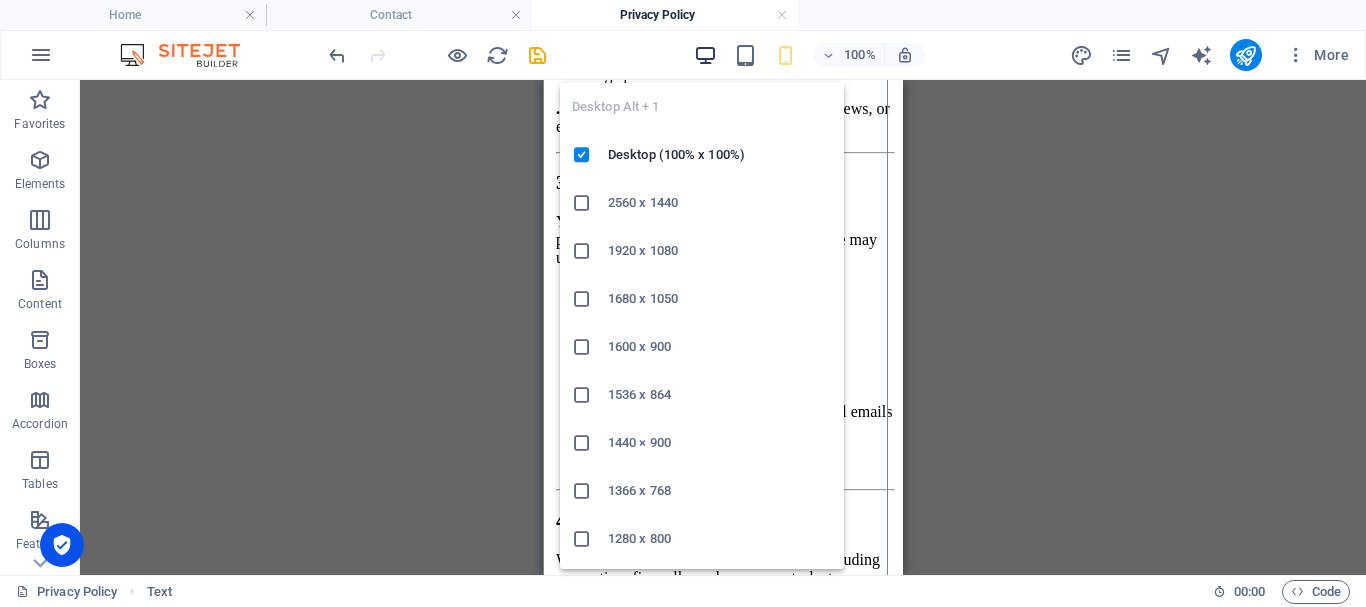 click at bounding box center [705, 55] 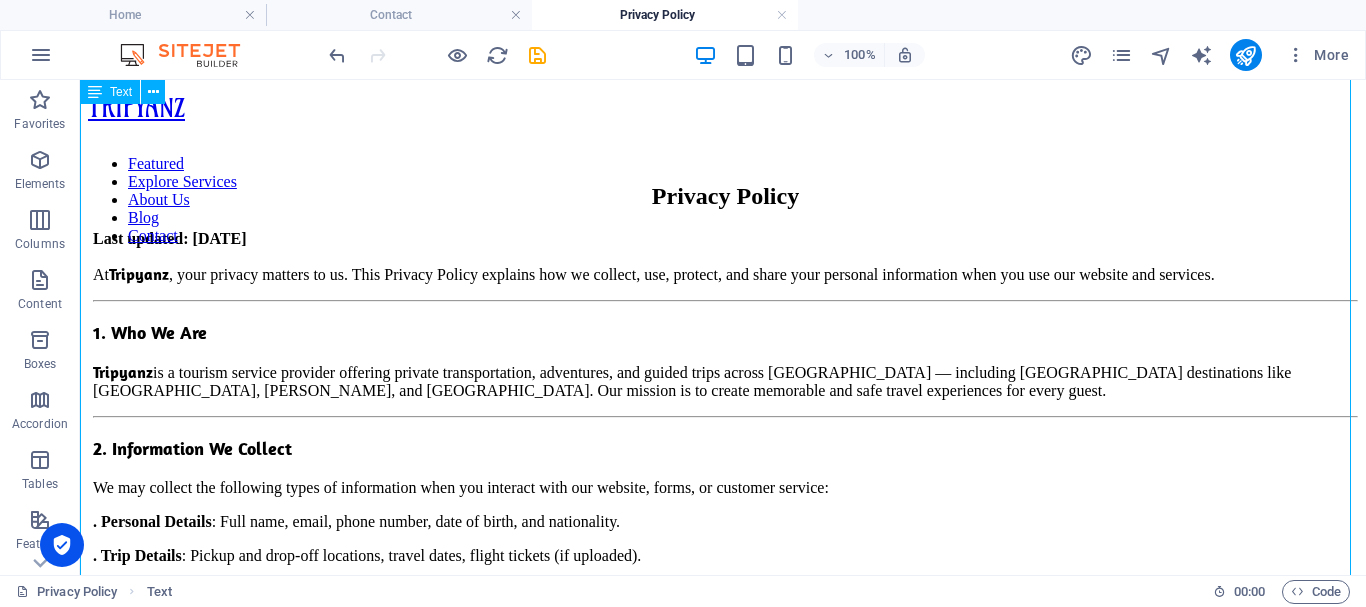 scroll, scrollTop: 0, scrollLeft: 0, axis: both 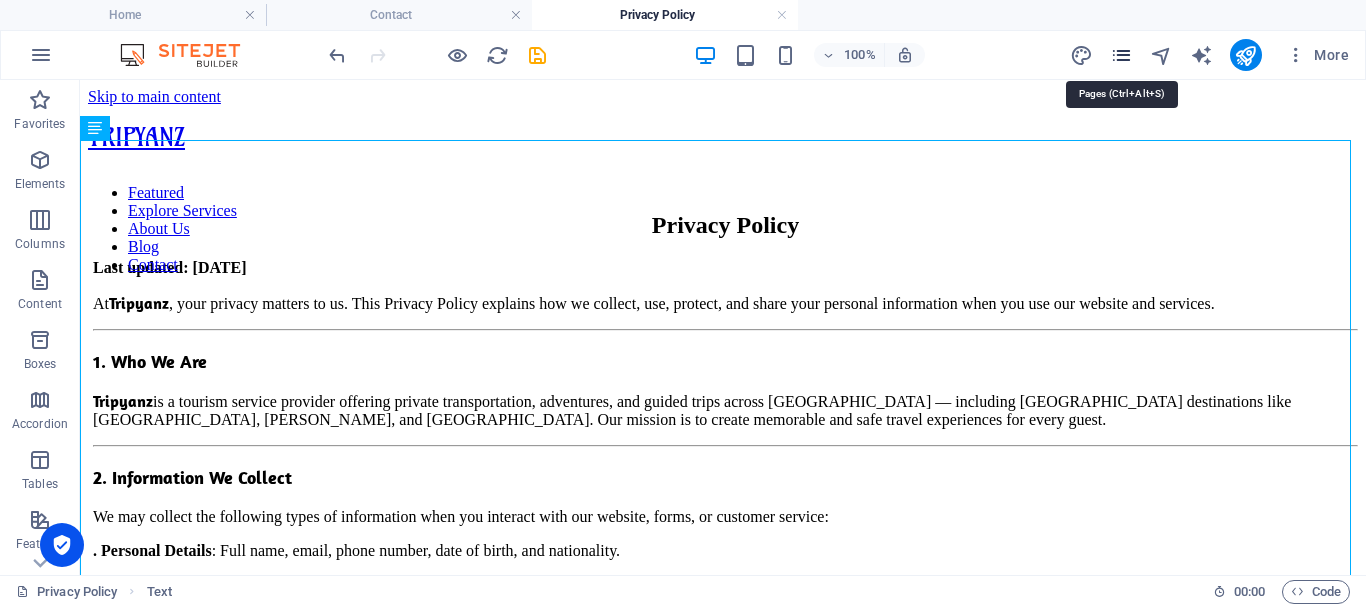 click at bounding box center (1121, 55) 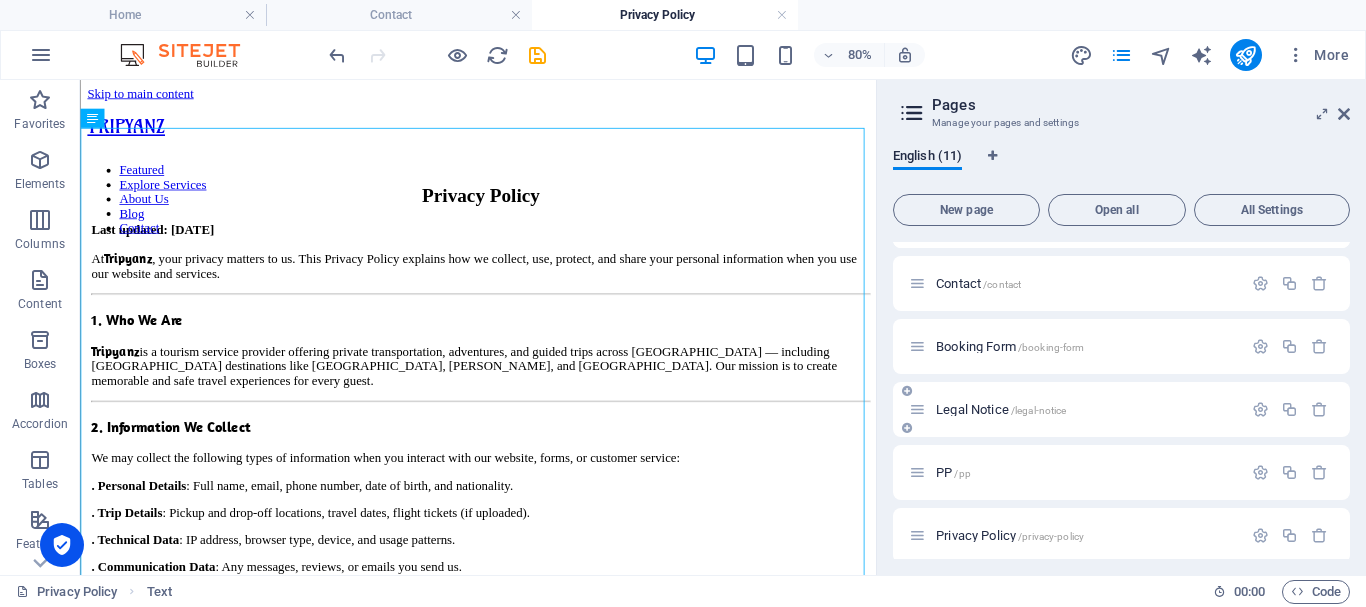 scroll, scrollTop: 352, scrollLeft: 0, axis: vertical 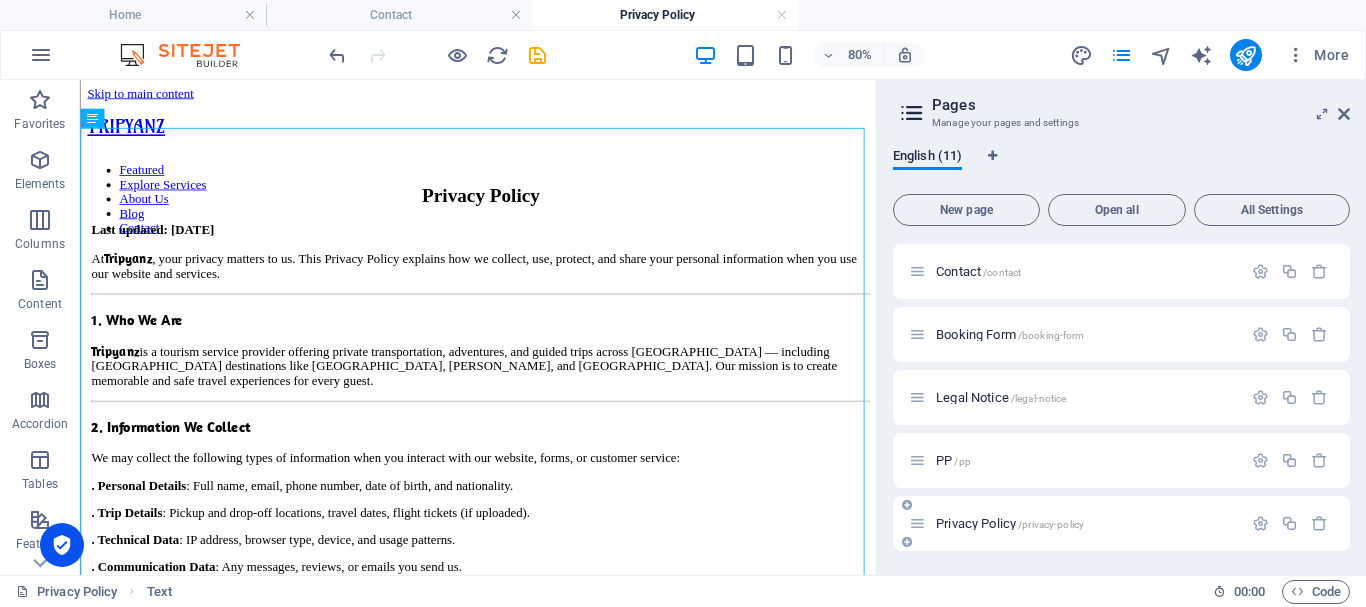 click on "Privacy Policy /privacy-policy" at bounding box center [1010, 523] 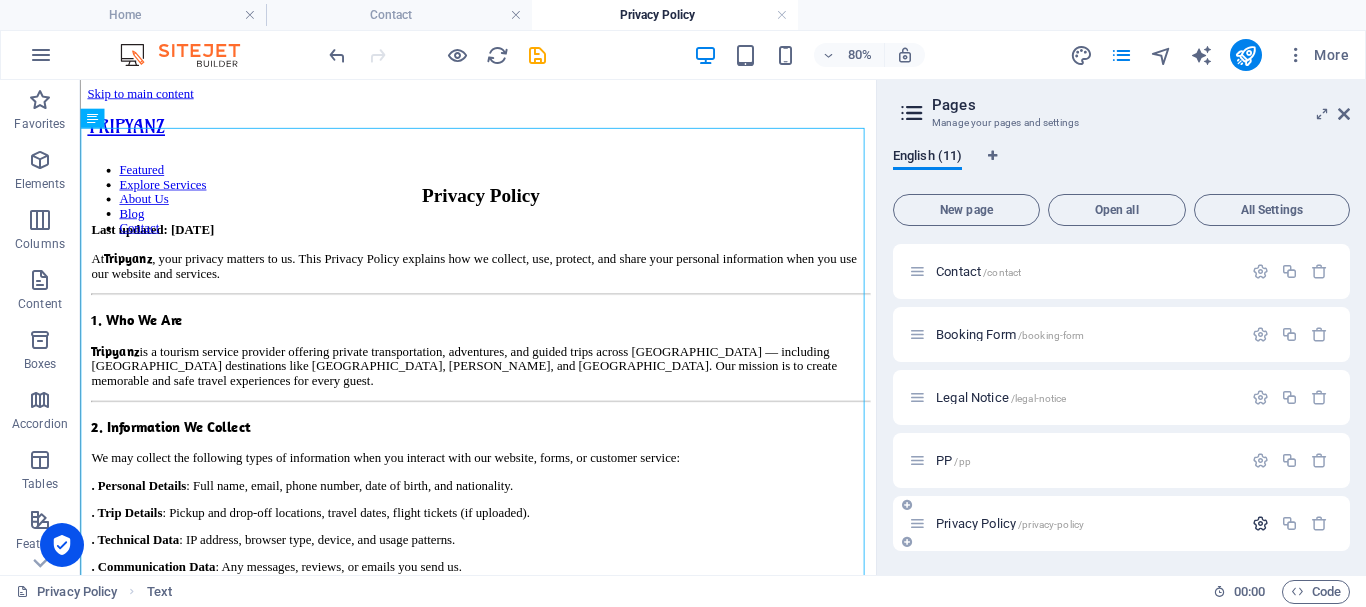 click at bounding box center [1260, 523] 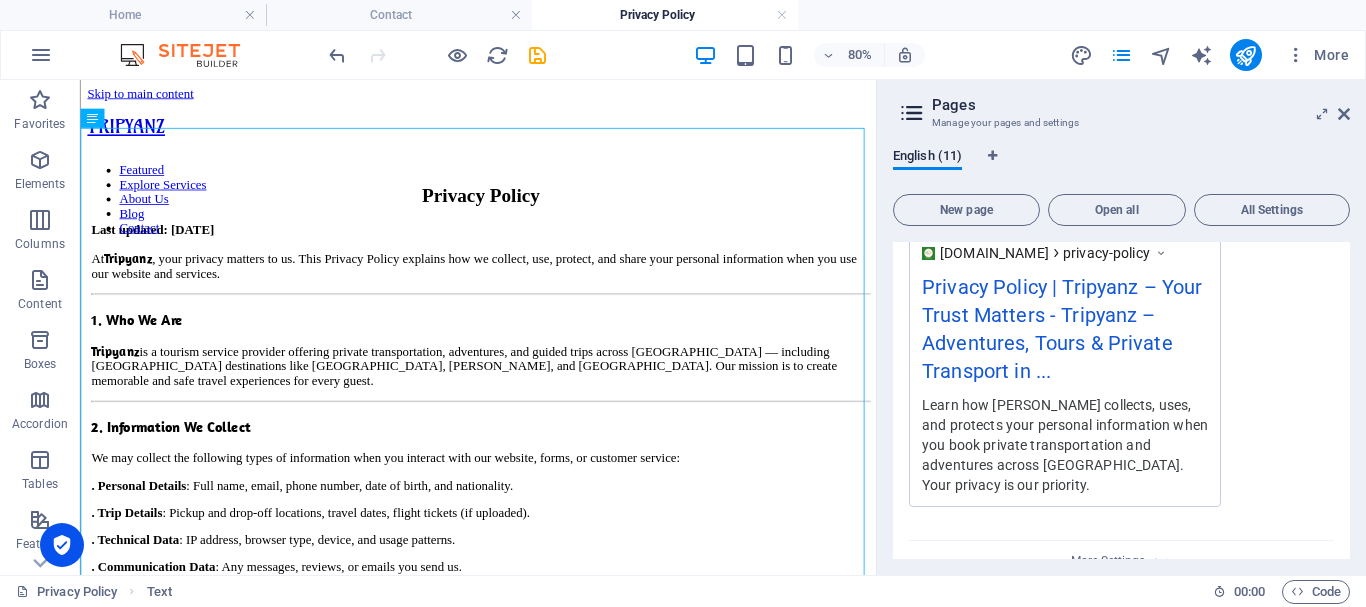 scroll, scrollTop: 1241, scrollLeft: 0, axis: vertical 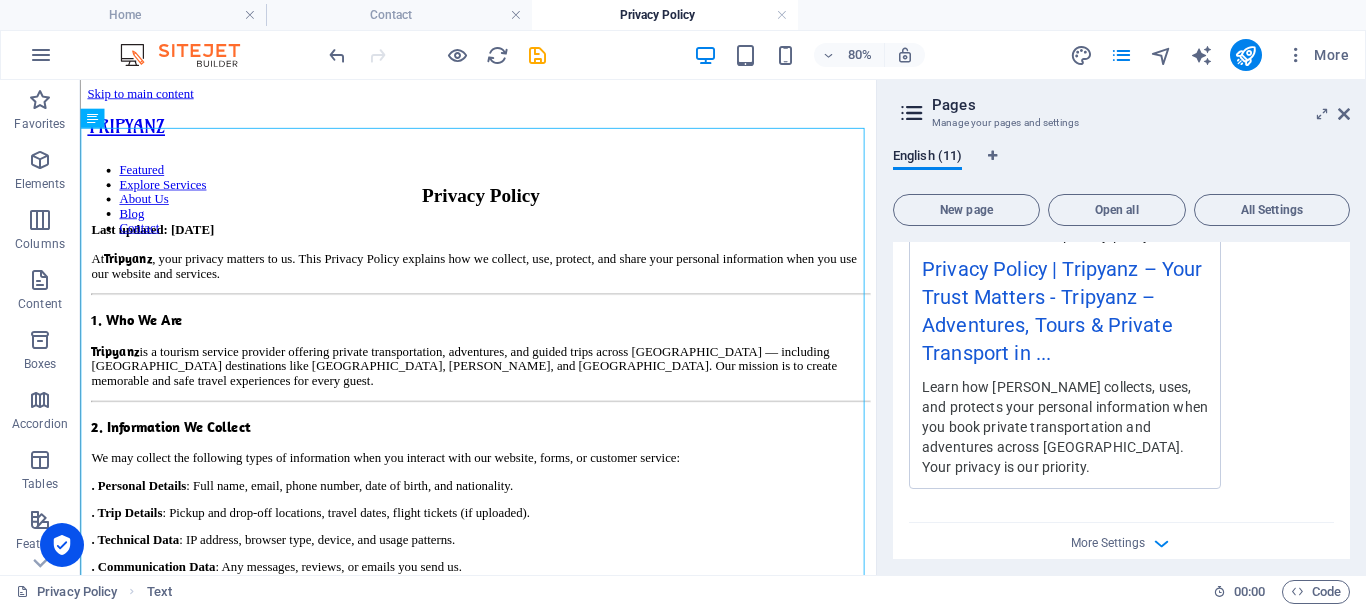 click on "More Settings" at bounding box center [1121, 539] 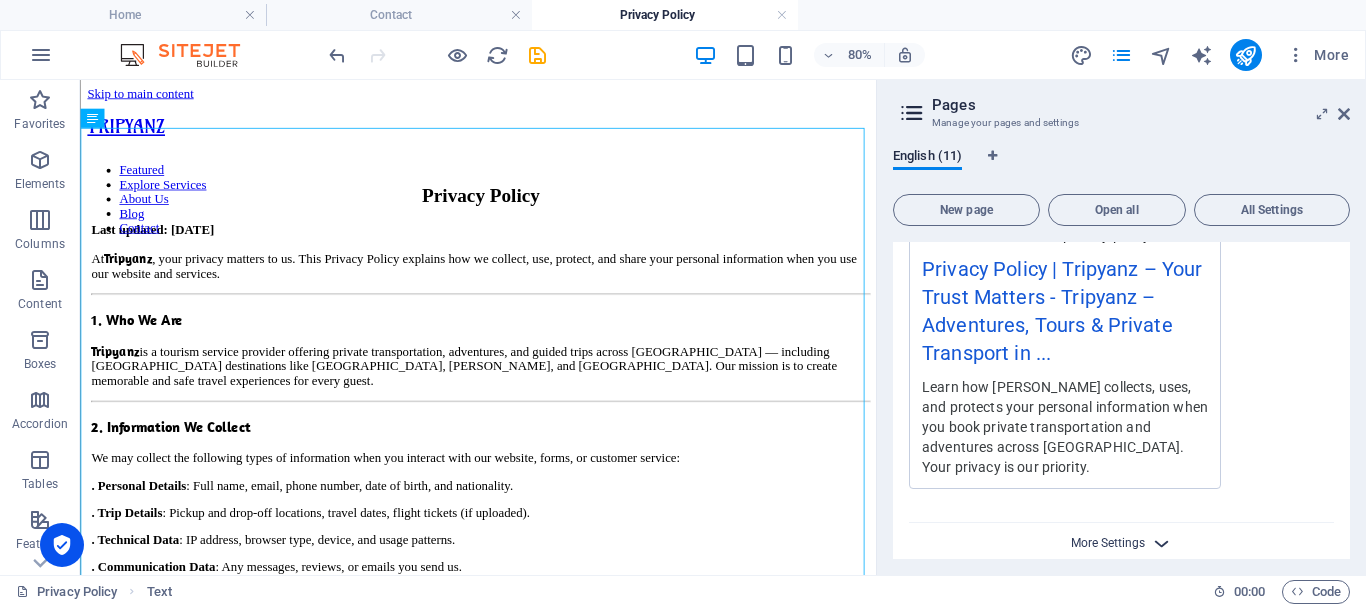 click on "More Settings" at bounding box center (1108, 543) 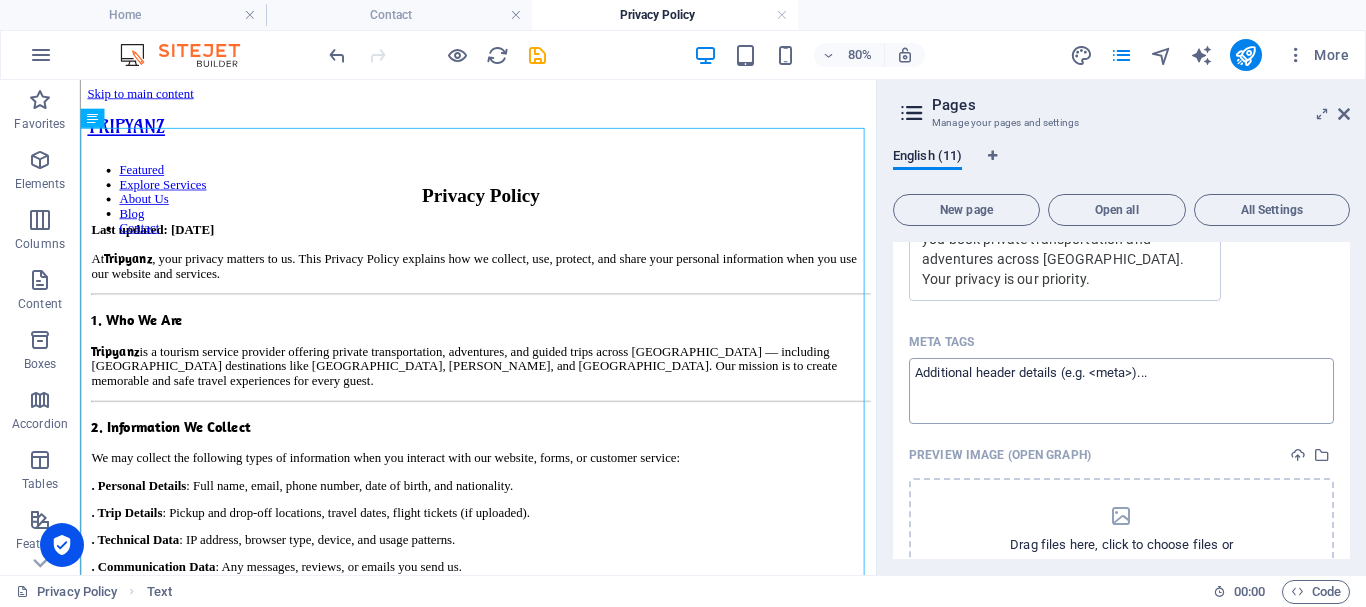 scroll, scrollTop: 1529, scrollLeft: 0, axis: vertical 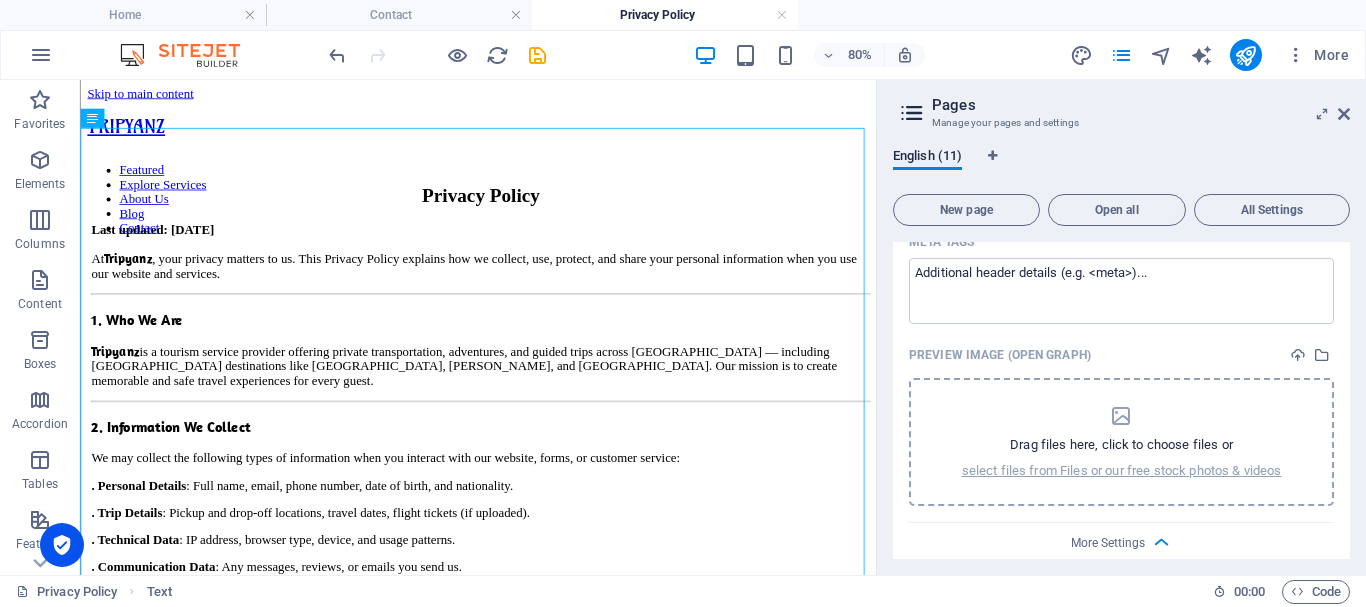 click on "Drag files here, click to choose files or select files from Files or our free stock photos & videos" at bounding box center (1122, 442) 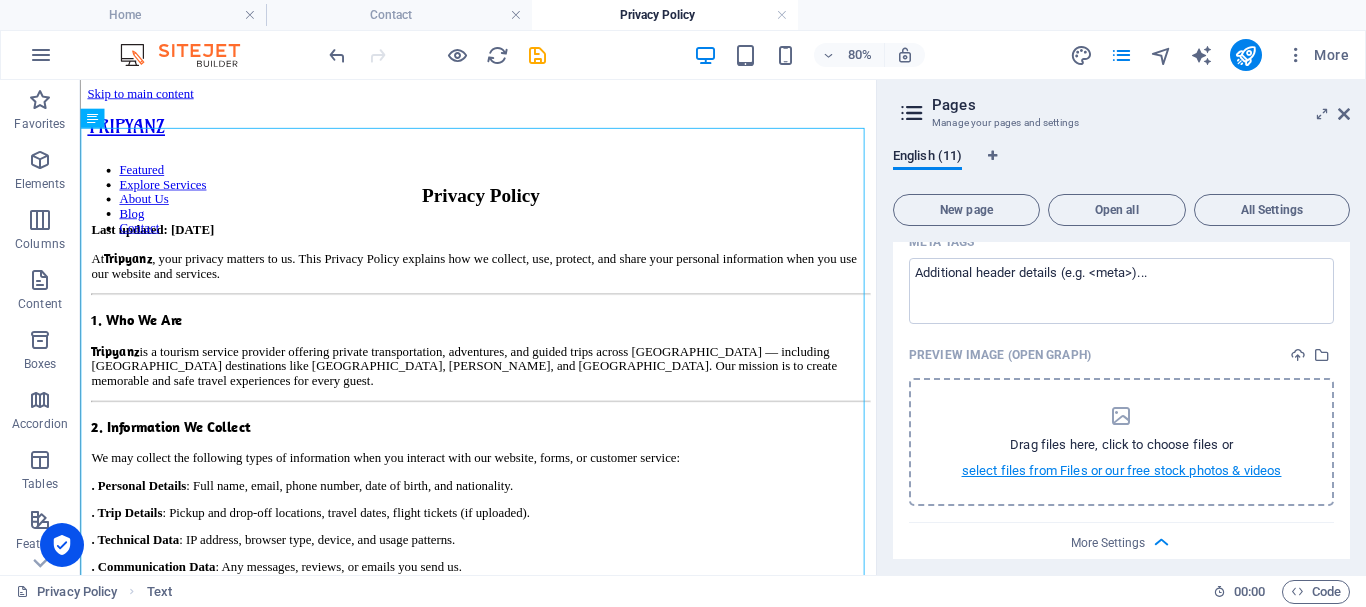click on "select files from Files or our free stock photos & videos" at bounding box center (1122, 471) 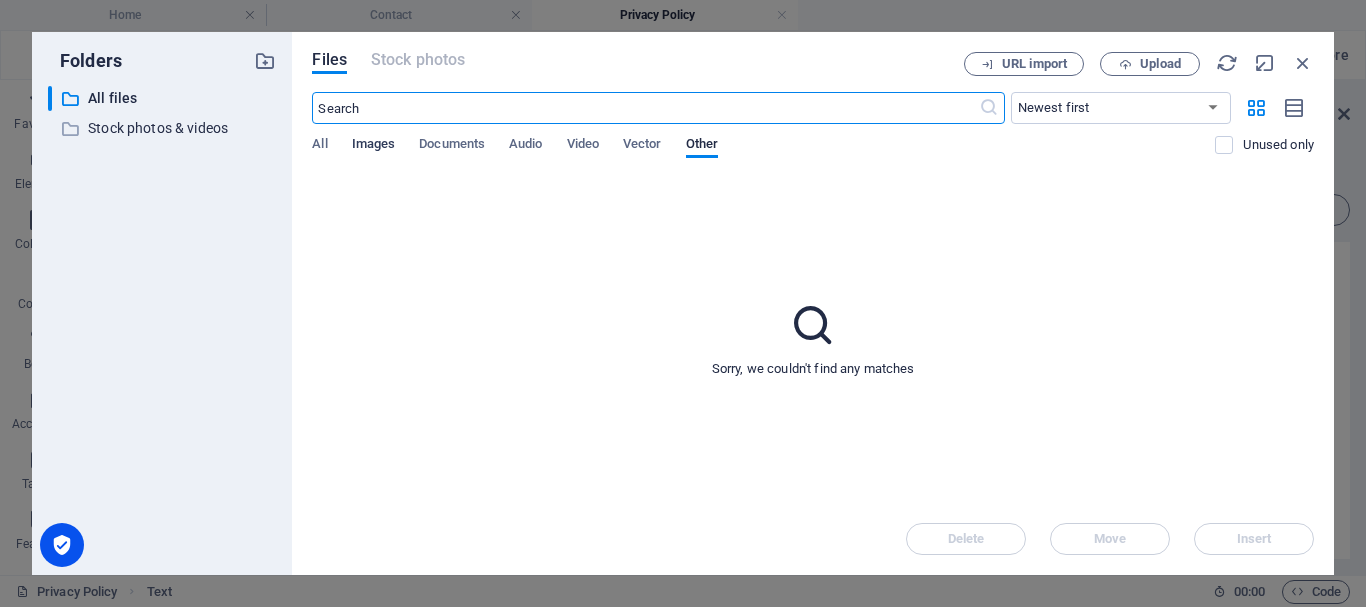 click on "Images" at bounding box center [374, 146] 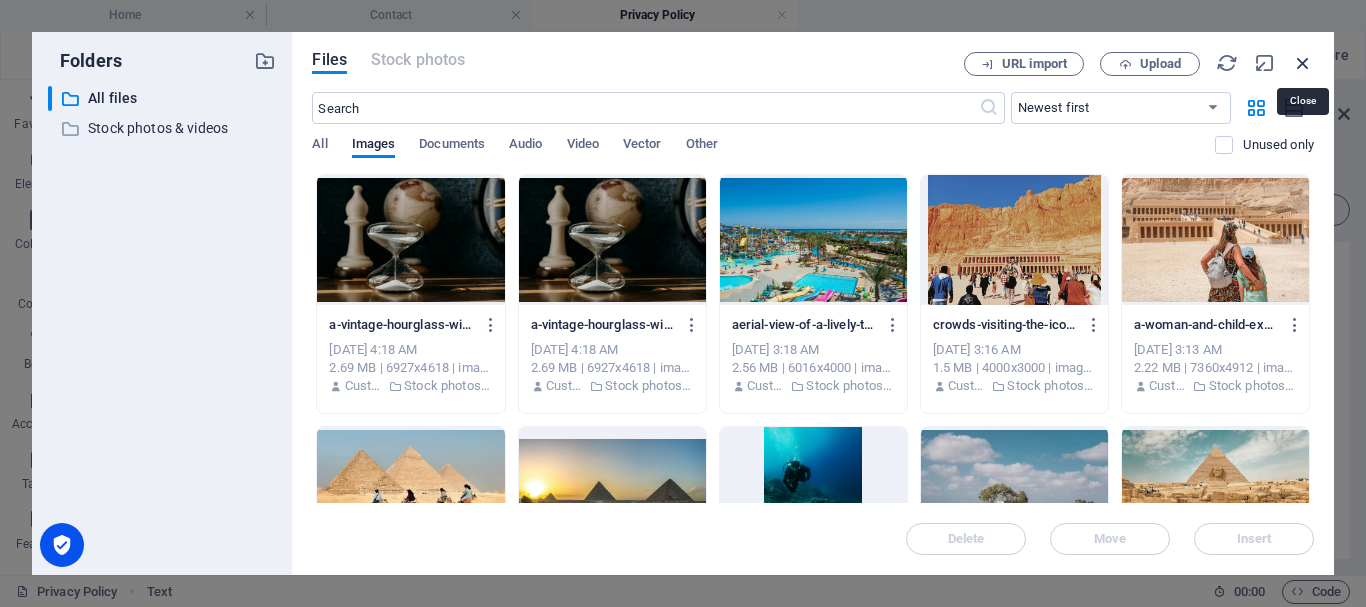 click at bounding box center [1303, 63] 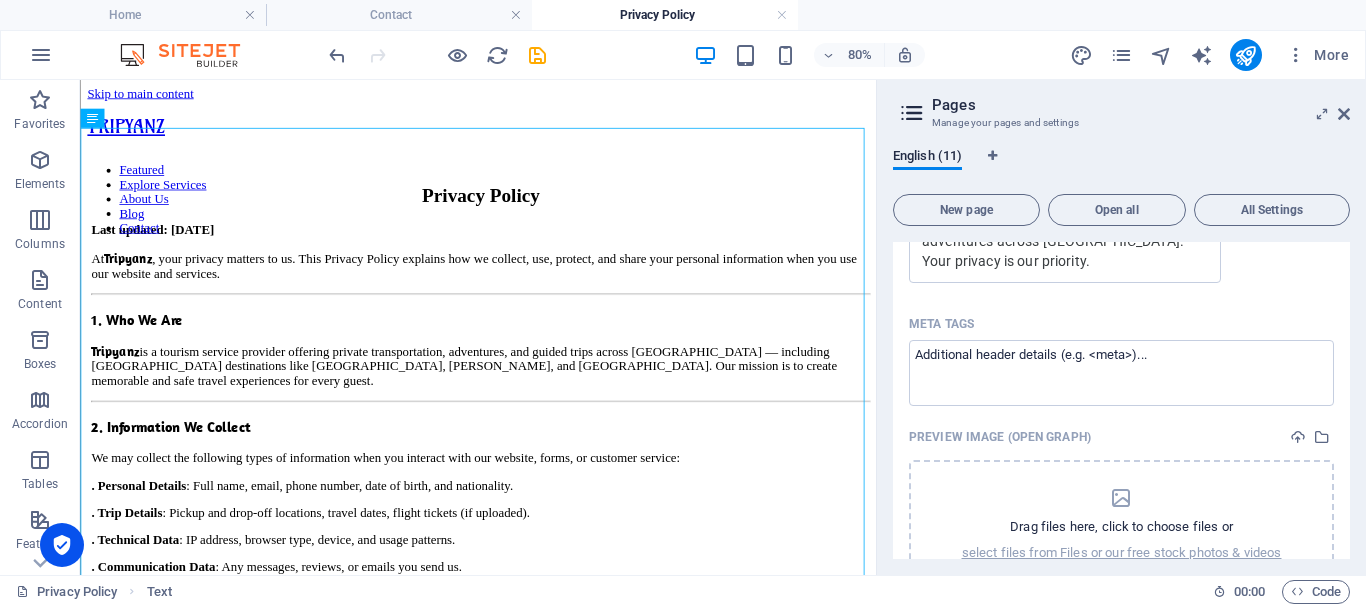 scroll, scrollTop: 1429, scrollLeft: 0, axis: vertical 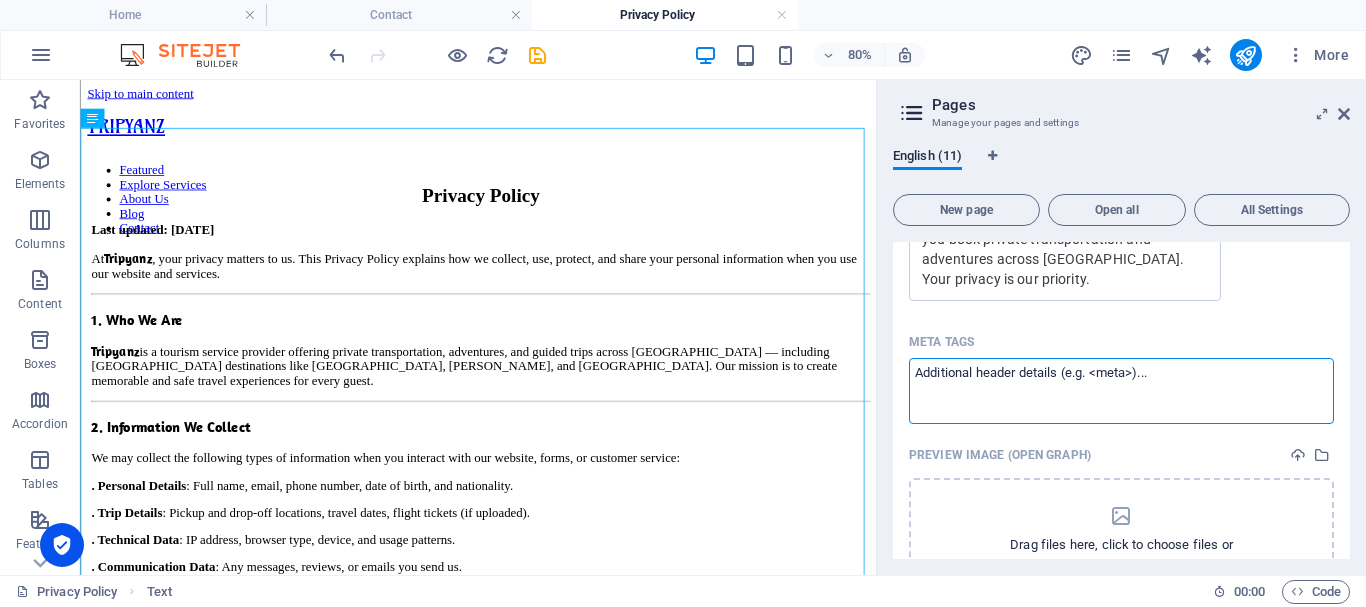 click on "Meta tags ​" at bounding box center (1121, 390) 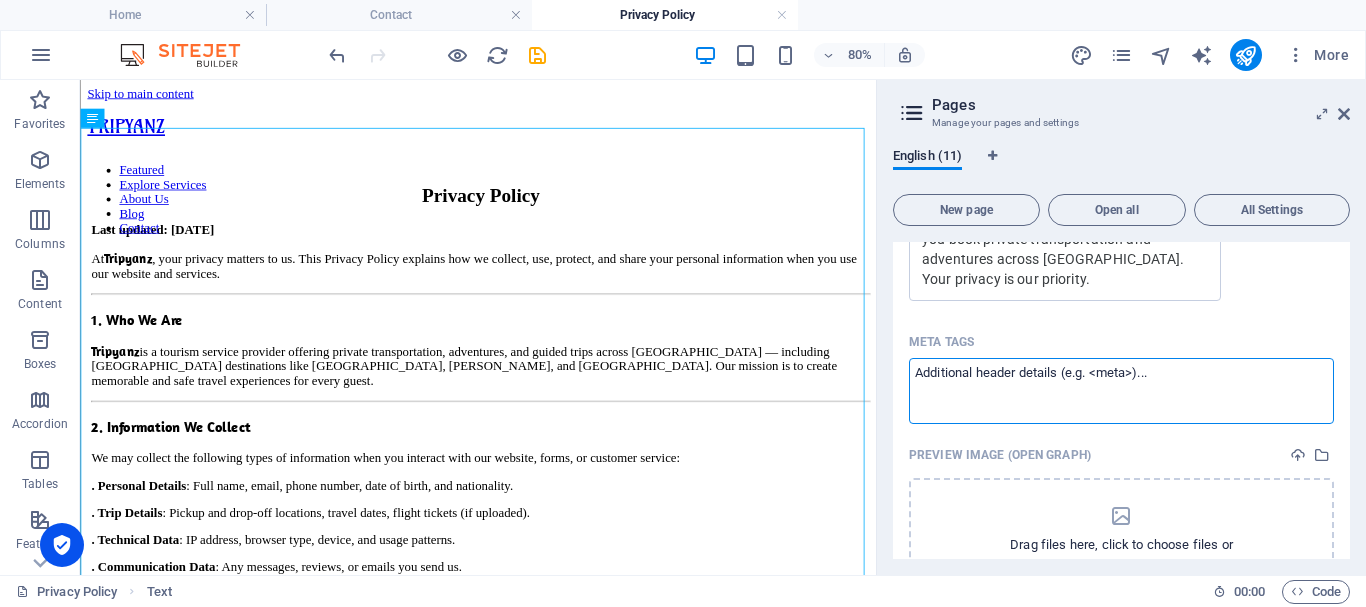 paste on "<meta property="og:title" content="Privacy Policy – Tripyanz">
<meta property="og:description" content="Read how Tripyanz protects your data and ensures your privacy while using our travel and booking services.">
<meta property="og:image" content="[URL][DOMAIN_NAME]">
<meta property="og:url" content="[URL][DOMAIN_NAME]">
<meta property="og:type" content="article">" 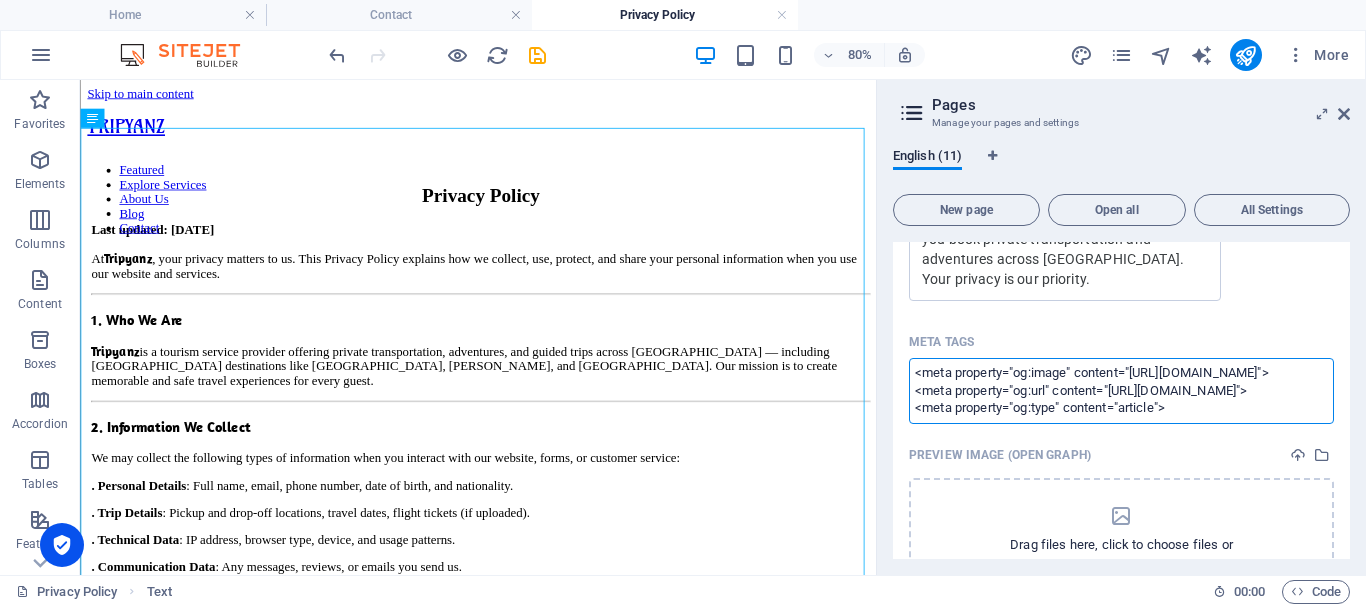 scroll, scrollTop: 82, scrollLeft: 0, axis: vertical 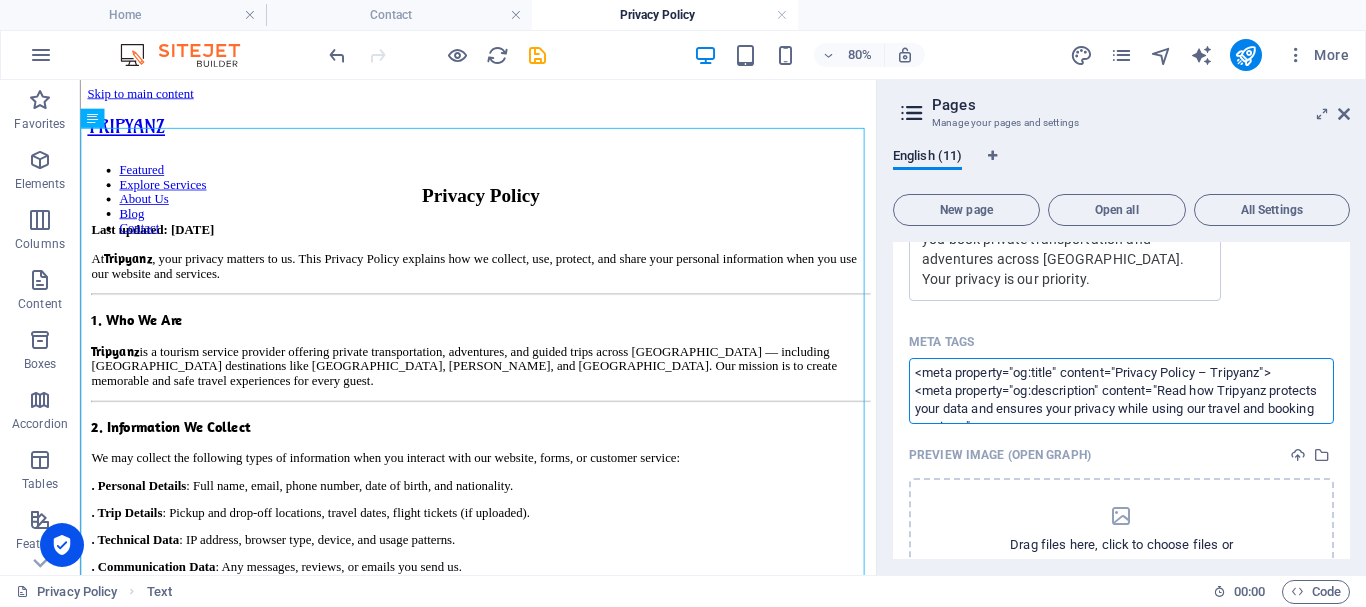 drag, startPoint x: 1189, startPoint y: 383, endPoint x: 893, endPoint y: 350, distance: 297.83383 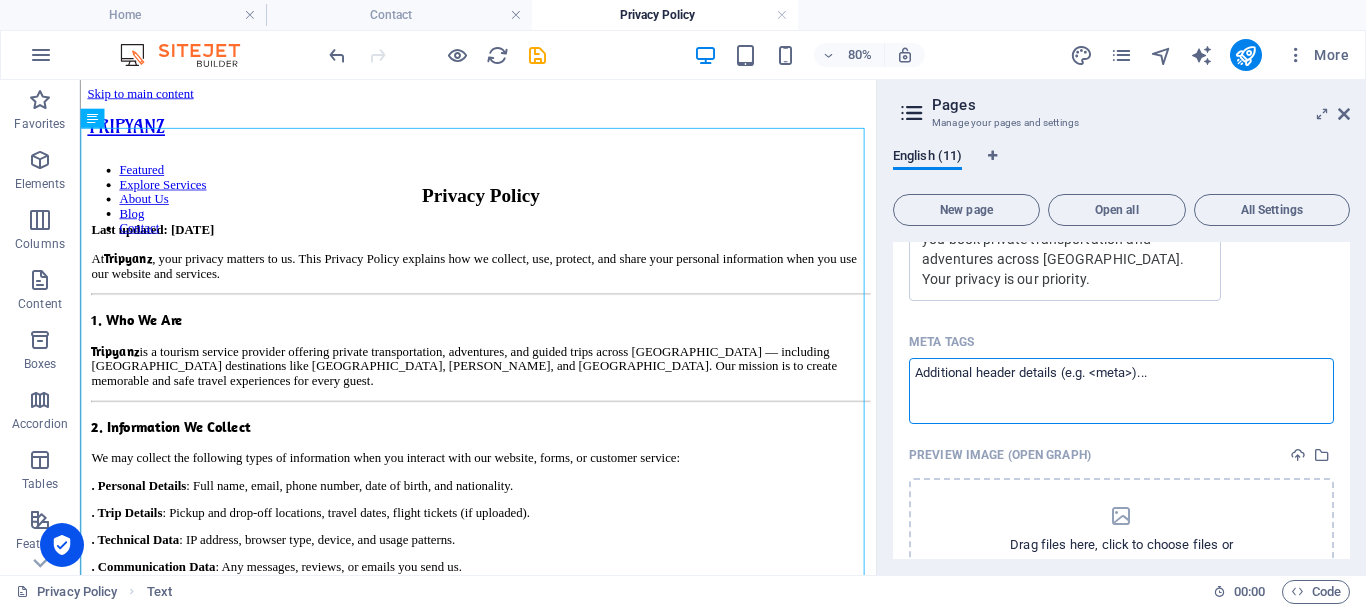paste on "<meta property="og:title" content="Privacy Policy – Tripyanz">
<meta property="og:description" content="Read how Tripyanz protects your data and ensures your privacy while using our travel and booking services.">
<meta property="og:image" content="[URL][DOMAIN_NAME]">
<meta property="og:url" content="[URL][DOMAIN_NAME]">
<meta property="og:type" content="article">" 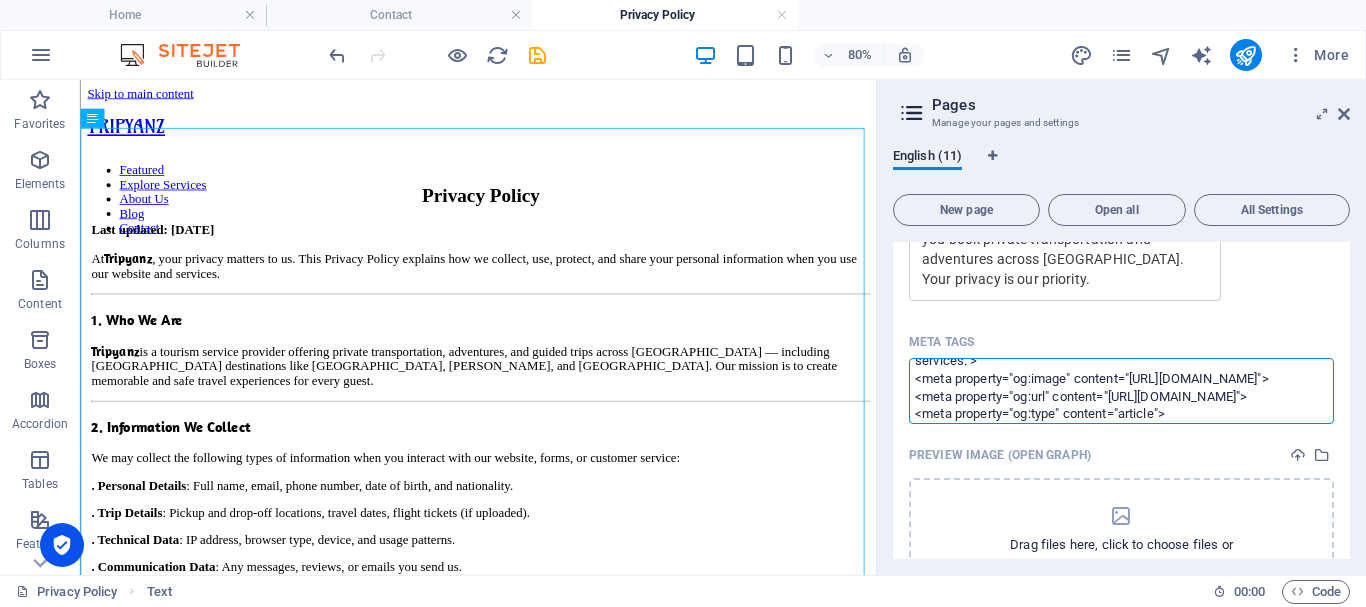 scroll, scrollTop: 107, scrollLeft: 0, axis: vertical 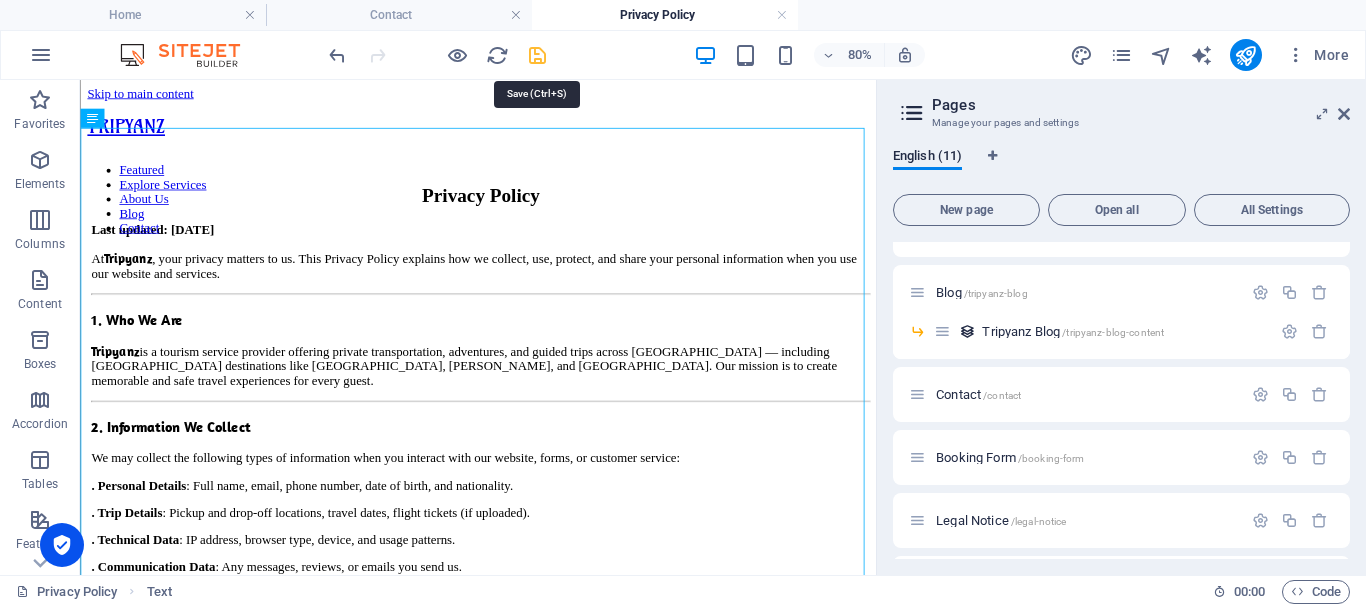 type on "<meta property="og:title" content="Privacy Policy – Tripyanz">
<meta property="og:description" content="Read how Tripyanz protects your data and ensures your privacy while using our travel and booking services.">
<meta property="og:image" content="[URL][DOMAIN_NAME]">
<meta property="og:url" content="[URL][DOMAIN_NAME]">
<meta property="og:type" content="article">" 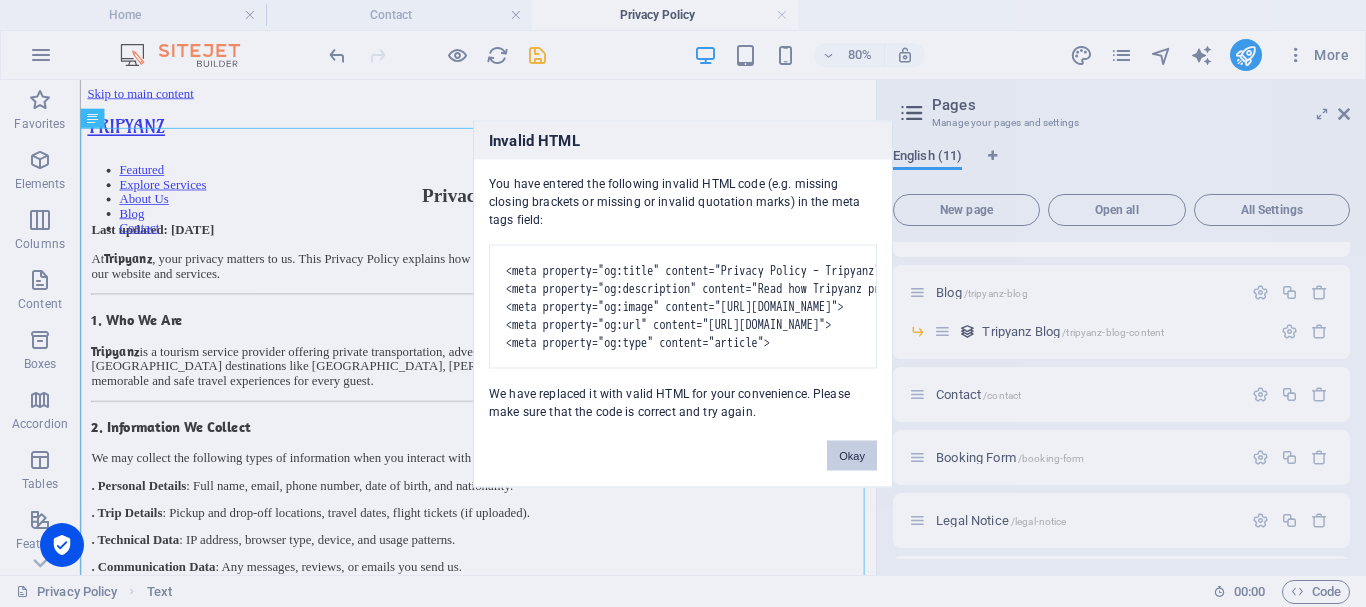 click on "Okay" at bounding box center (852, 455) 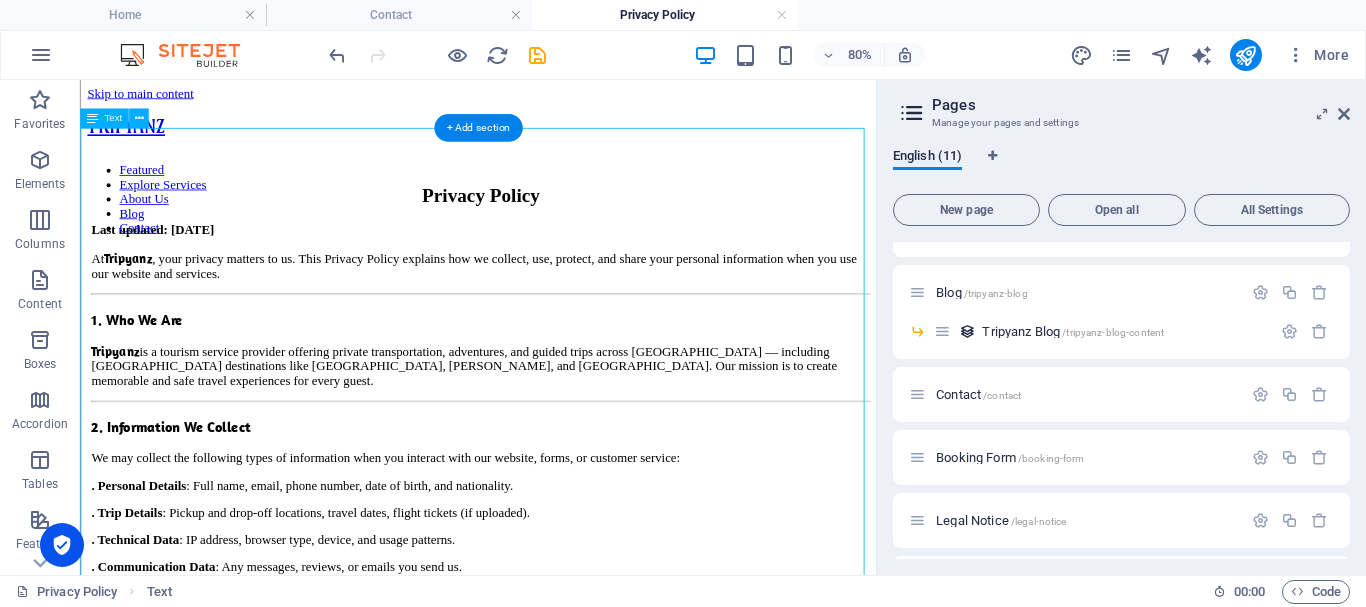 scroll, scrollTop: 1418, scrollLeft: 0, axis: vertical 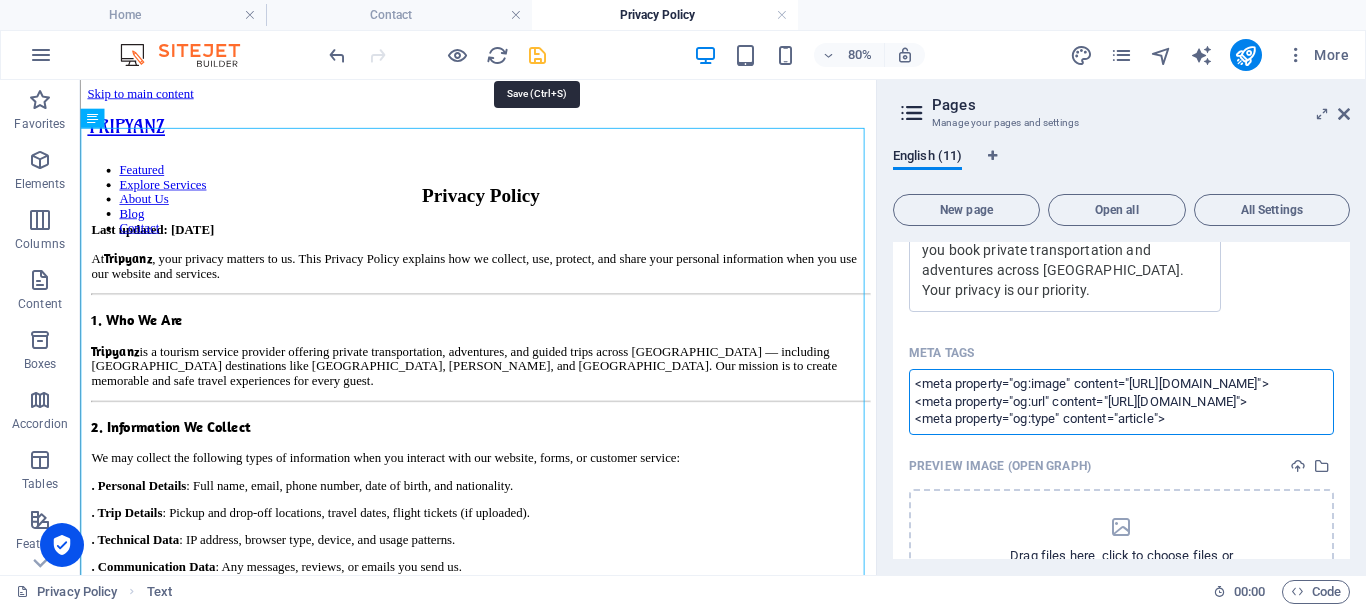 click on "[DOMAIN_NAME] Home Contact Privacy Policy Favorites Elements Columns Content Boxes Accordion Tables Features Images Slider Header Footer Forms Marketing Collections
Drag here to replace the existing content. Press “Ctrl” if you want to create a new element.
H3   2 columns   Container   Video   Container   Image   Menu   Menu Bar   Container   Image   Container   Text   Image   Button   Container   Image   Container   Text   Button   Container   H3   Text   Text   Text   Container   Logo 100% More Home Text 00 : 00 Code Favorites Elements Columns Content Boxes Accordion Tables Features Images Slider Header Footer Forms Marketing Collections
Drag here to replace the existing content. Press “Ctrl” if you want to create a new element.
H3   Container   Boxes   Contact Form   Form   Input   Form   Container   Container   Text   Container   Reference   Container   Text   Container       Text" at bounding box center (683, 303) 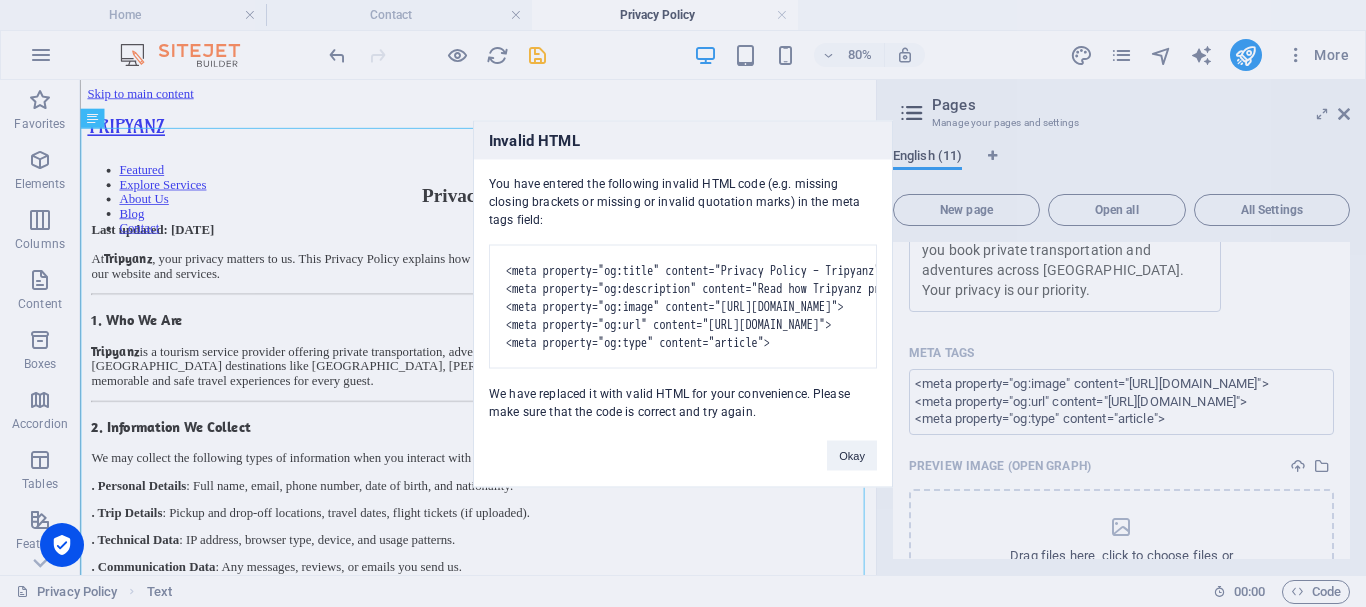 click on "<meta property="og:title" content="Privacy Policy – Tripyanz">
<meta property="og:description" content="Read how Tripyanz protects your data and ensures your privacy while using our travel and booking services.">
<meta property="og:image" content="[URL][DOMAIN_NAME]">
<meta property="og:url" content="[URL][DOMAIN_NAME]">
<meta property="og:type" content="article">" at bounding box center [683, 306] 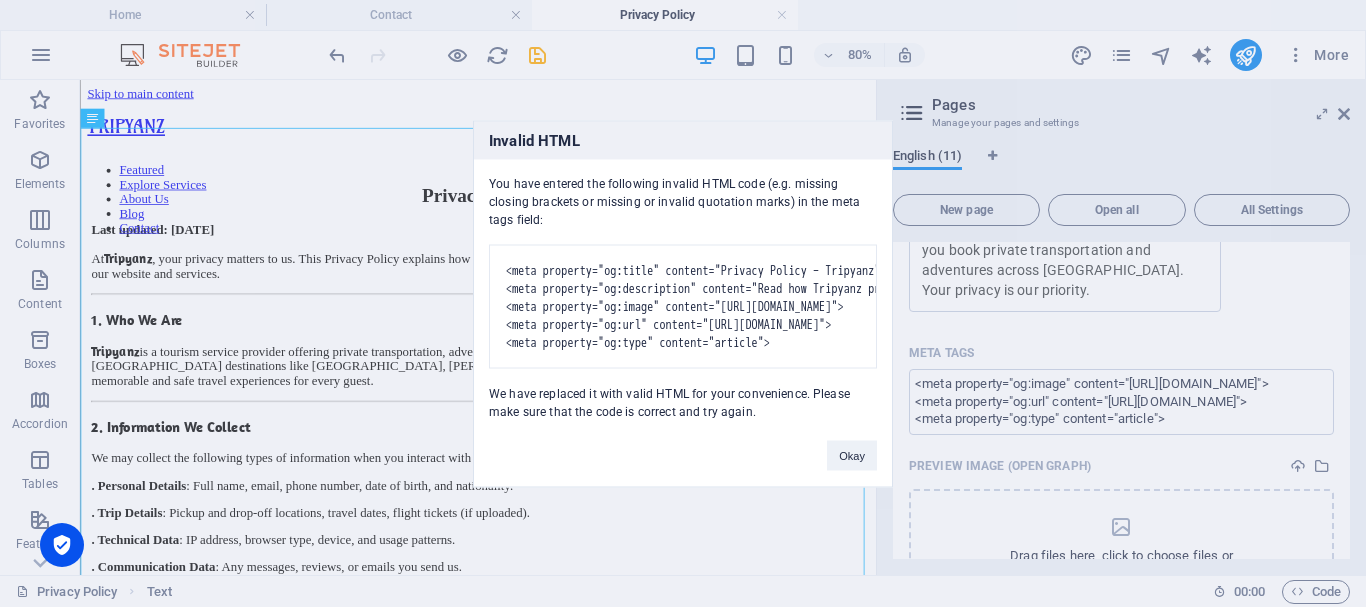 drag, startPoint x: 663, startPoint y: 258, endPoint x: 804, endPoint y: 331, distance: 158.77657 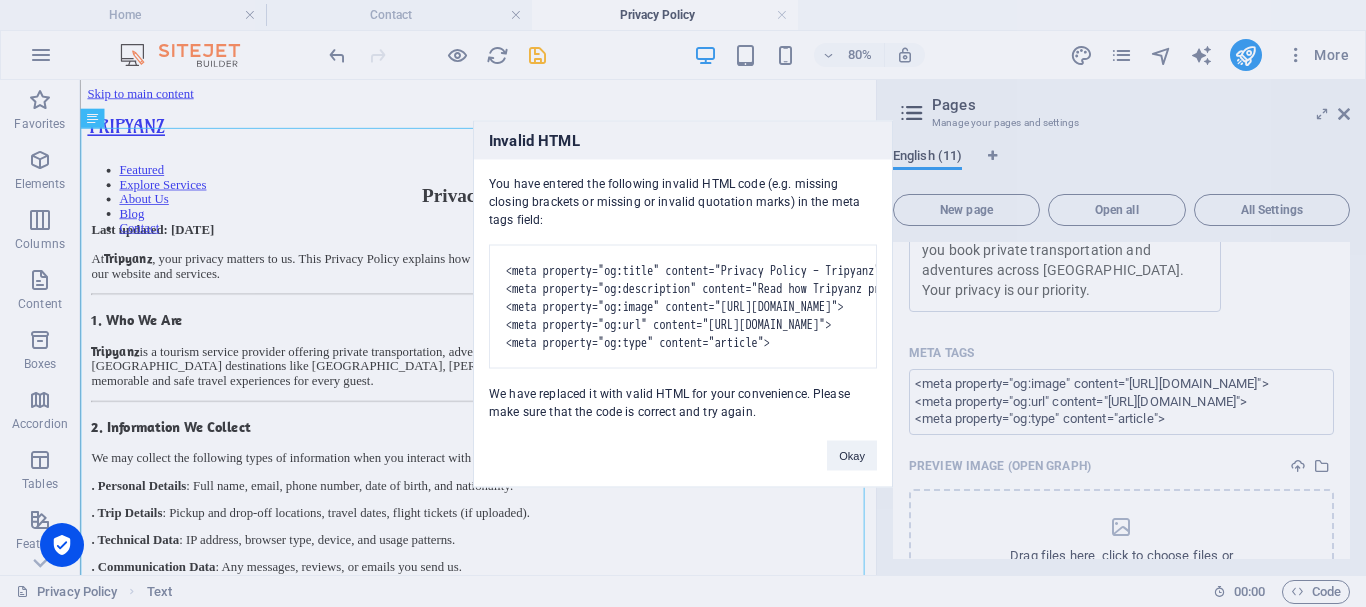 copy on "<meta property="og:title" content="Privacy Policy – Tripyanz">
<meta property="og:description" content="Read how Tripyanz protects your data and ensures your privacy while using our travel and booking services.">
<meta property="og:image" content="[URL][DOMAIN_NAME]">
<meta property="og:url" content="[URL][DOMAIN_NAME]">
<meta property="og:type" content="article">" 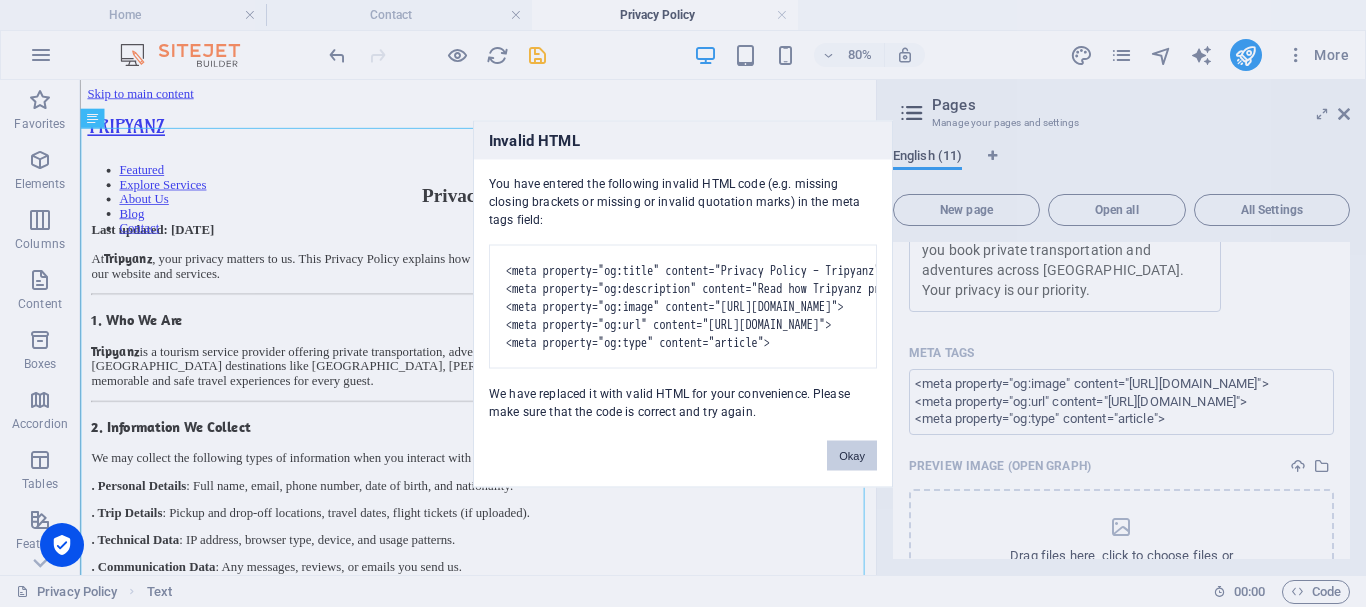 drag, startPoint x: 844, startPoint y: 468, endPoint x: 895, endPoint y: 422, distance: 68.68042 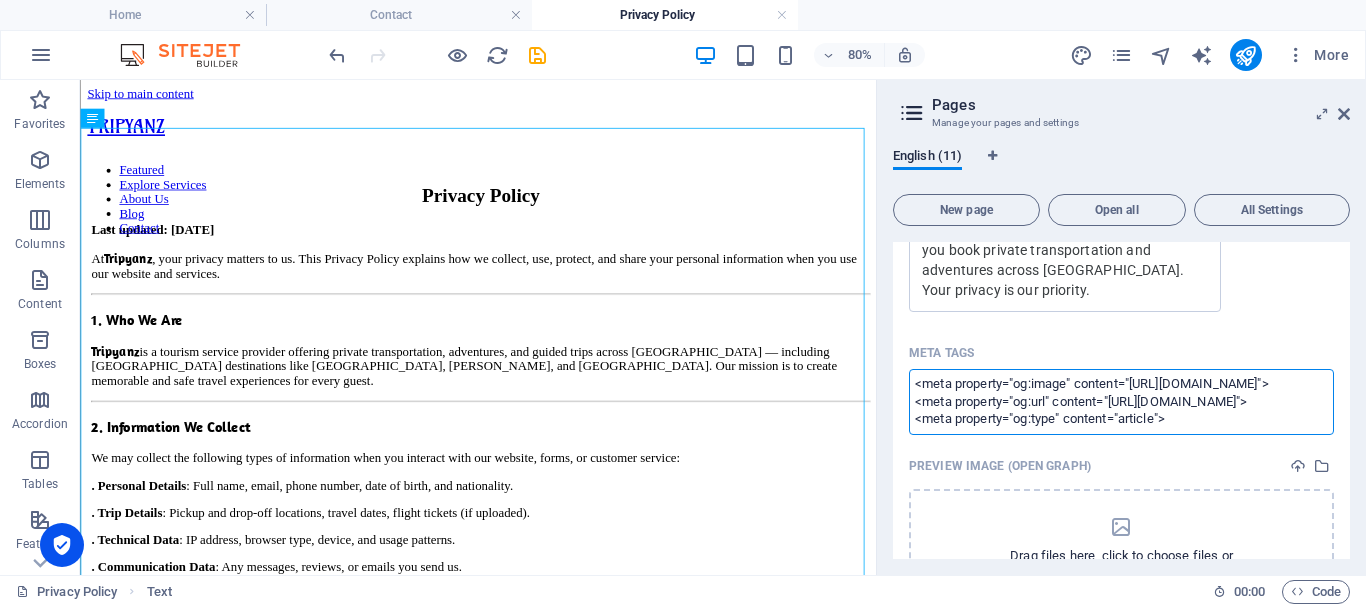 scroll, scrollTop: 82, scrollLeft: 0, axis: vertical 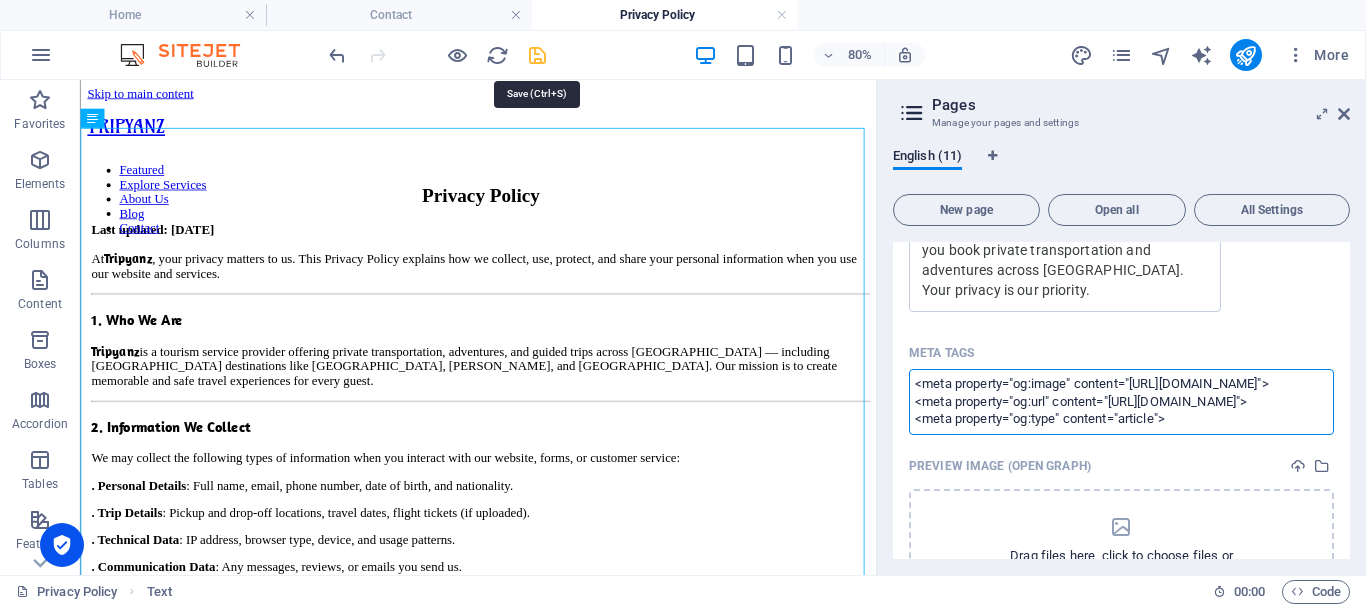 click on "[DOMAIN_NAME] Home Contact Privacy Policy Favorites Elements Columns Content Boxes Accordion Tables Features Images Slider Header Footer Forms Marketing Collections
Drag here to replace the existing content. Press “Ctrl” if you want to create a new element.
H3   2 columns   Container   Video   Container   Image   Menu   Menu Bar   Container   Image   Container   Text   Image   Button   Container   Image   Container   Text   Button   Container   H3   Text   Text   Text   Container   Logo 100% More Home Text 00 : 00 Code Favorites Elements Columns Content Boxes Accordion Tables Features Images Slider Header Footer Forms Marketing Collections
Drag here to replace the existing content. Press “Ctrl” if you want to create a new element.
H3   Container   Boxes   Contact Form   Form   Input   Form   Container   Container   Text   Container   Reference   Container   Text   Container       Text" at bounding box center [683, 303] 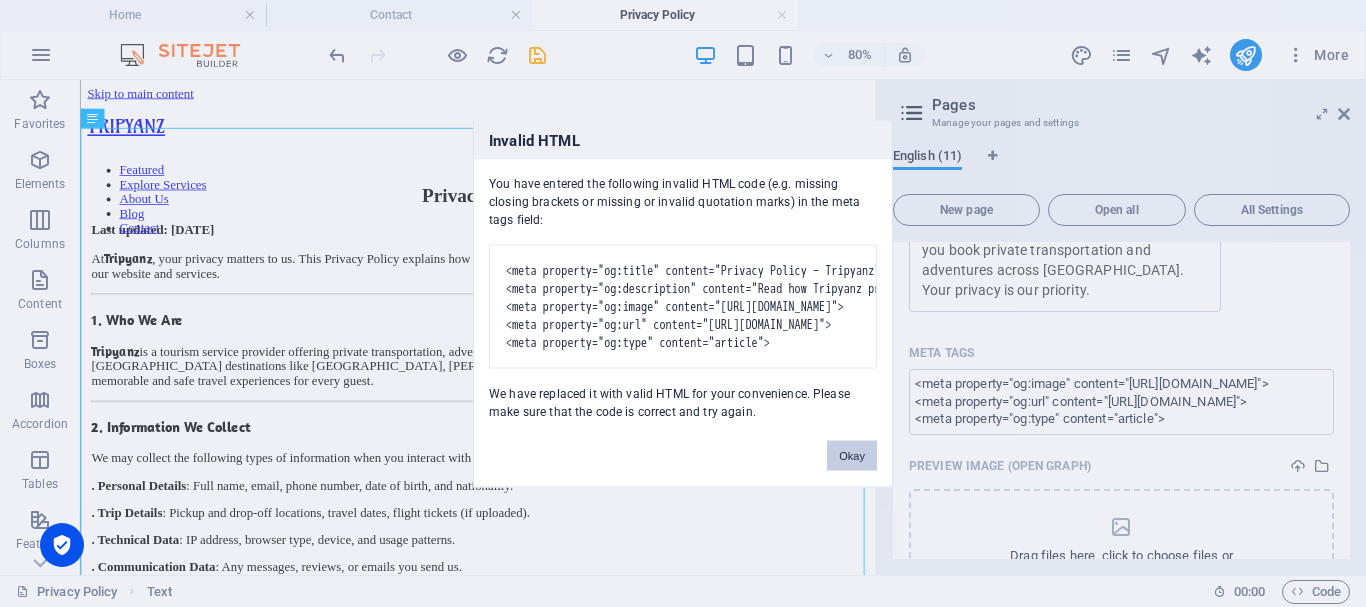 drag, startPoint x: 856, startPoint y: 463, endPoint x: 992, endPoint y: 461, distance: 136.01471 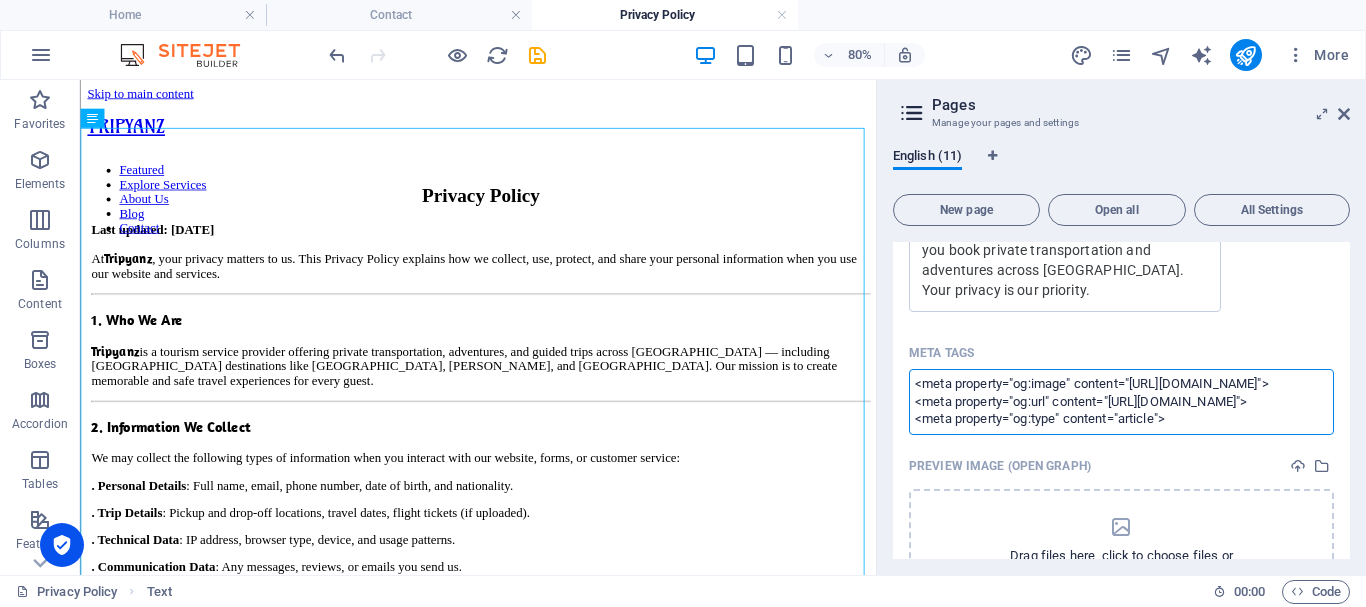 scroll, scrollTop: 0, scrollLeft: 0, axis: both 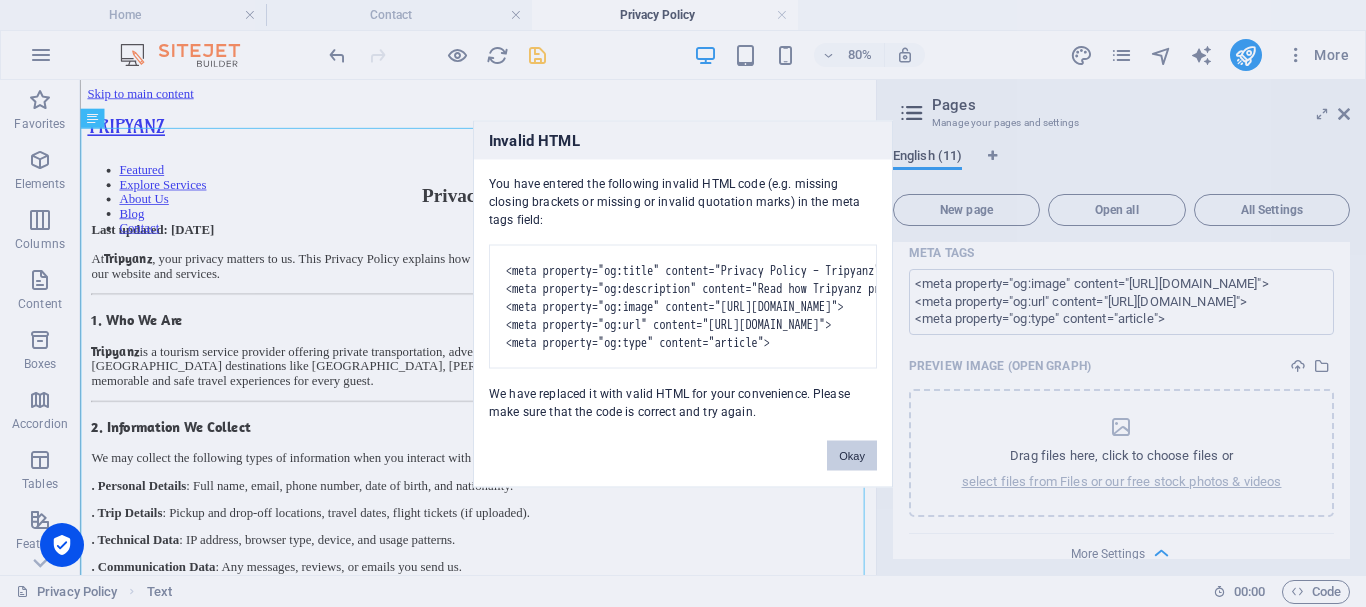 click on "[DOMAIN_NAME] Home Contact Privacy Policy Favorites Elements Columns Content Boxes Accordion Tables Features Images Slider Header Footer Forms Marketing Collections
Drag here to replace the existing content. Press “Ctrl” if you want to create a new element.
H3   2 columns   Container   Video   Container   Image   Menu   Menu Bar   Container   Image   Container   Text   Image   Button   Container   Image   Container   Text   Button   Container   H3   Text   Text   Text   Container   Logo 100% More Home Text 00 : 00 Code Favorites Elements Columns Content Boxes Accordion Tables Features Images Slider Header Footer Forms Marketing Collections
Drag here to replace the existing content. Press “Ctrl” if you want to create a new element.
H3   Container   Boxes   Contact Form   Form   Input   Form   Container   Container   Text   Container   Reference   Container   Text   Container       Text" at bounding box center (683, 303) 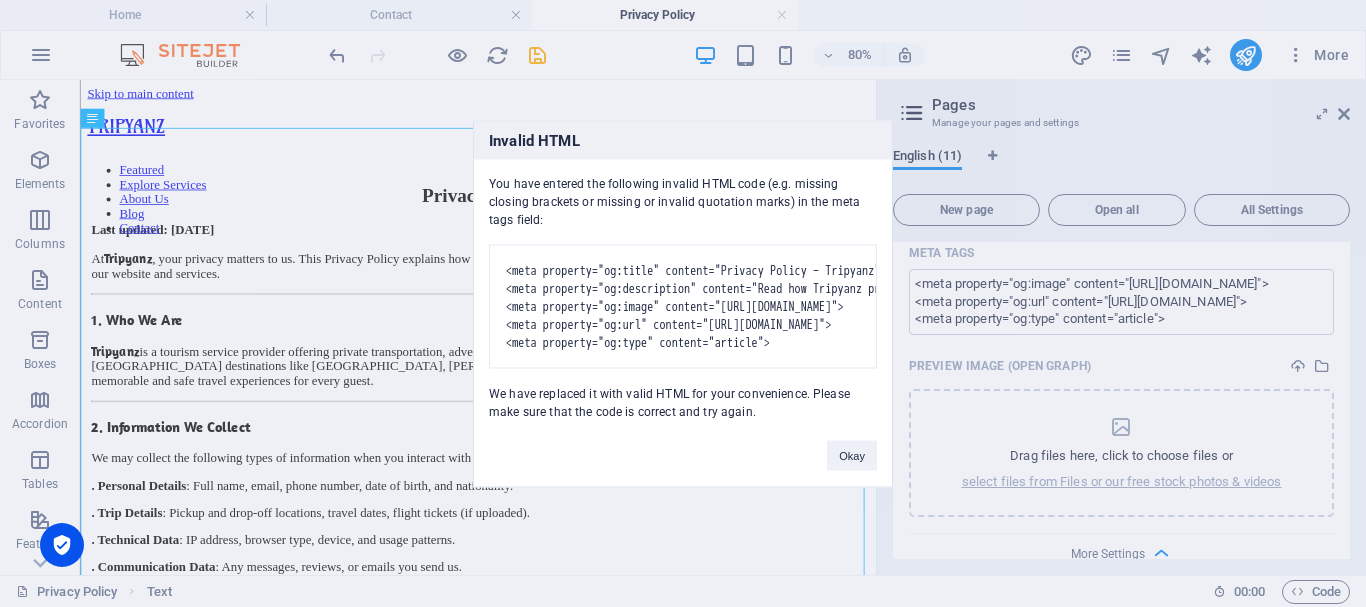 drag, startPoint x: 741, startPoint y: 122, endPoint x: 581, endPoint y: 126, distance: 160.04999 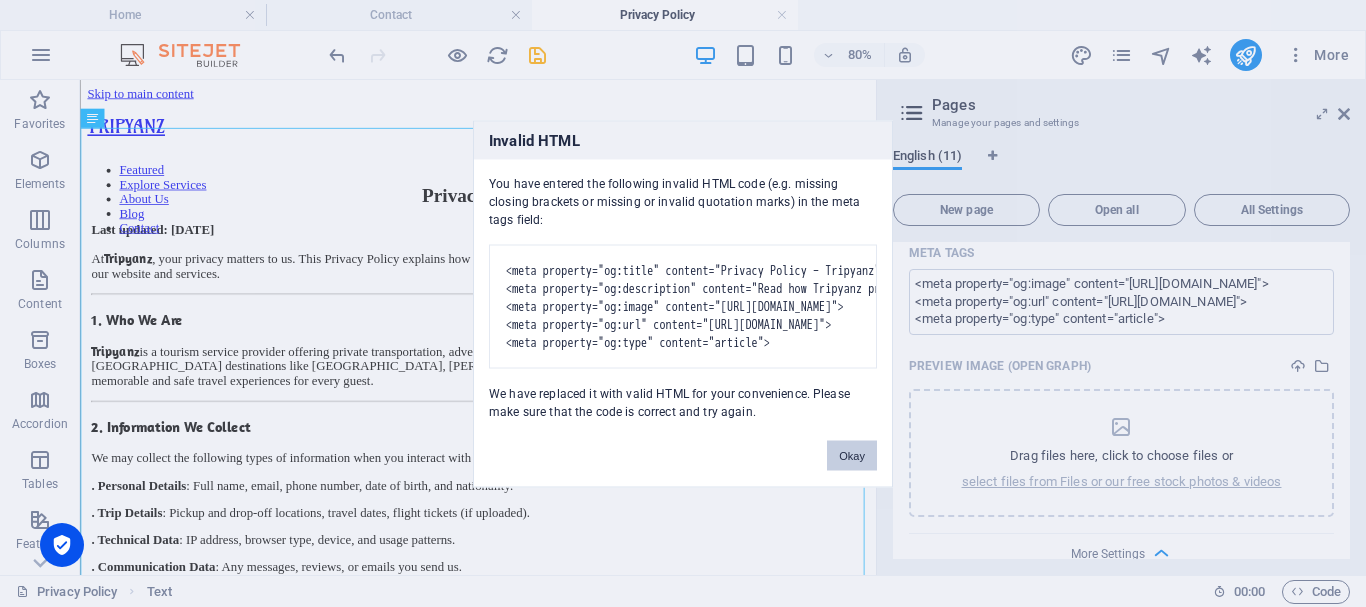 click on "Okay" at bounding box center (852, 455) 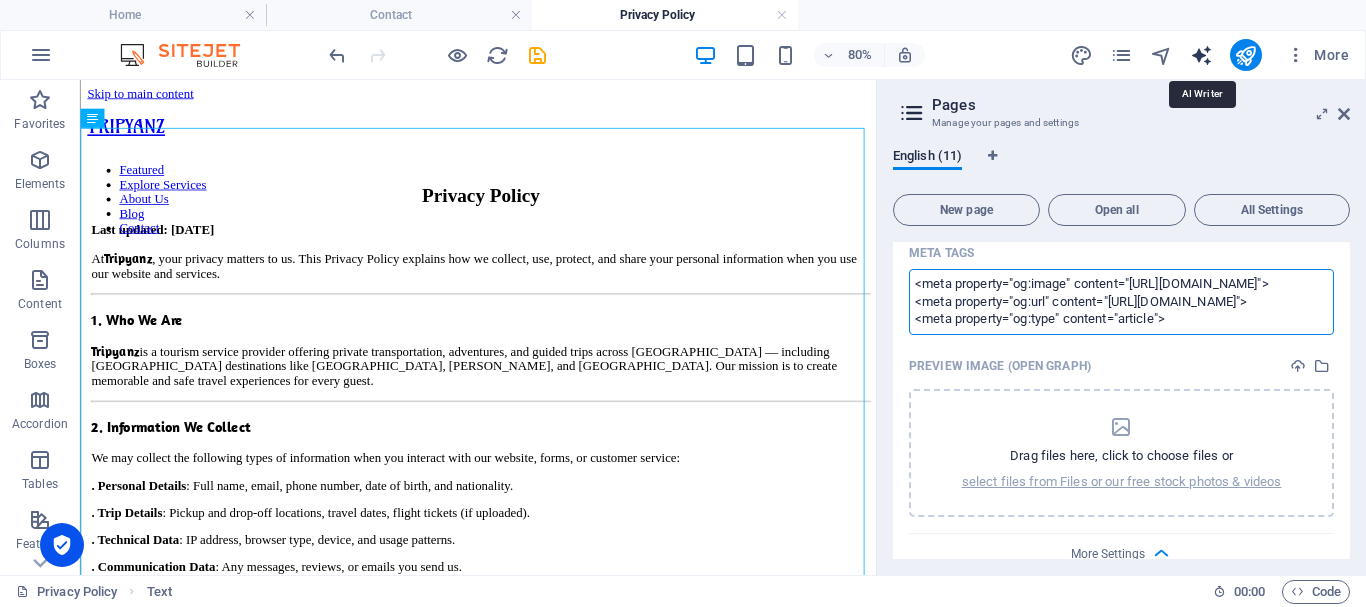 click on "[DOMAIN_NAME] Home Contact Privacy Policy Favorites Elements Columns Content Boxes Accordion Tables Features Images Slider Header Footer Forms Marketing Collections
Drag here to replace the existing content. Press “Ctrl” if you want to create a new element.
H3   2 columns   Container   Video   Container   Image   Menu   Menu Bar   Container   Image   Container   Text   Image   Button   Container   Image   Container   Text   Button   Container   H3   Text   Text   Text   Container   Logo 100% More Home Text 00 : 00 Code Favorites Elements Columns Content Boxes Accordion Tables Features Images Slider Header Footer Forms Marketing Collections
Drag here to replace the existing content. Press “Ctrl” if you want to create a new element.
H3   Container   Boxes   Contact Form   Form   Input   Form   Container   Container   Text   Container   Reference   Container   Text   Container       Text" at bounding box center (683, 303) 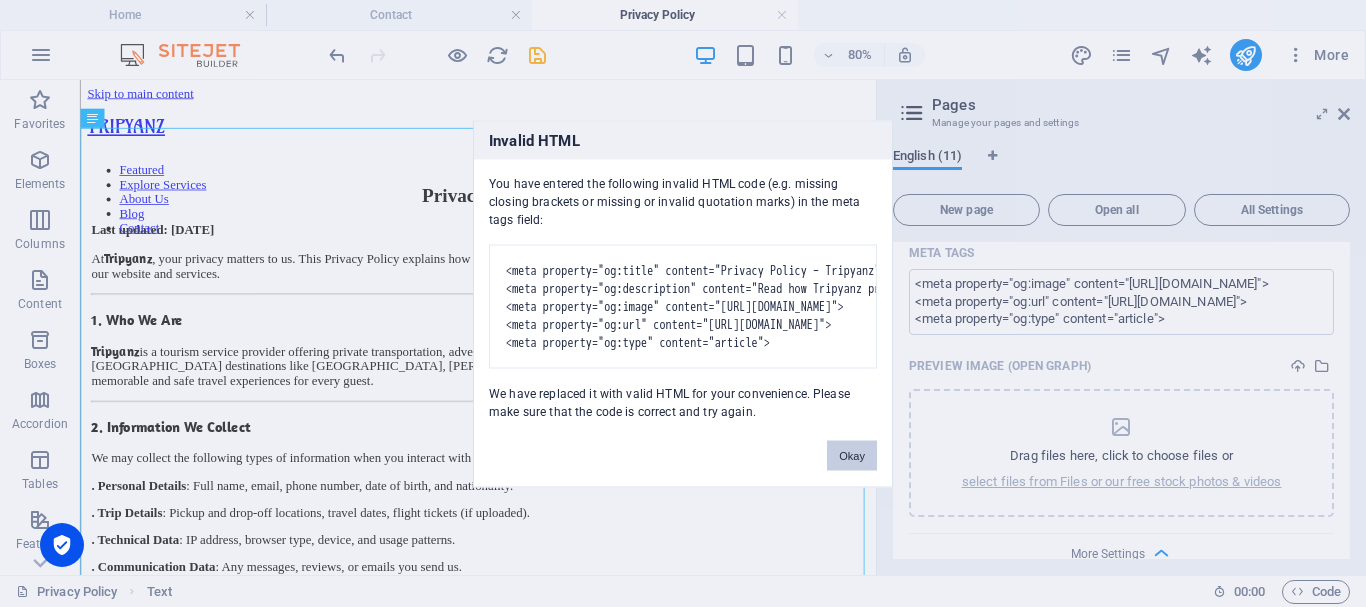 drag, startPoint x: 855, startPoint y: 464, endPoint x: 986, endPoint y: 460, distance: 131.06105 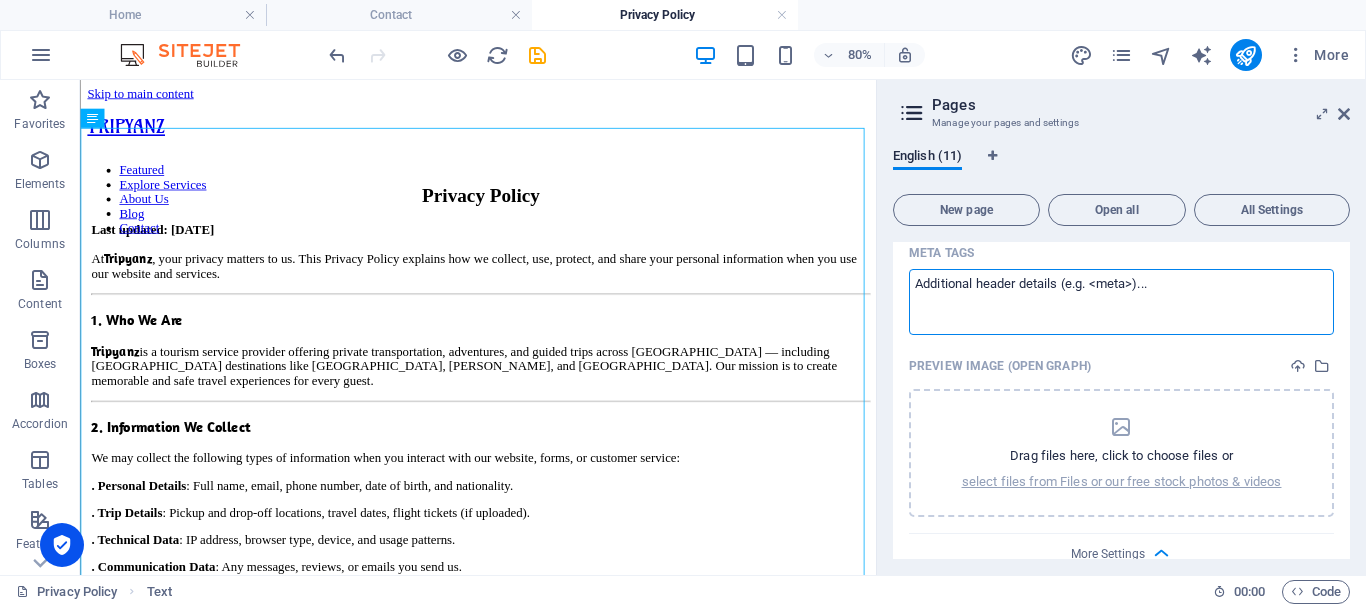 scroll, scrollTop: 0, scrollLeft: 0, axis: both 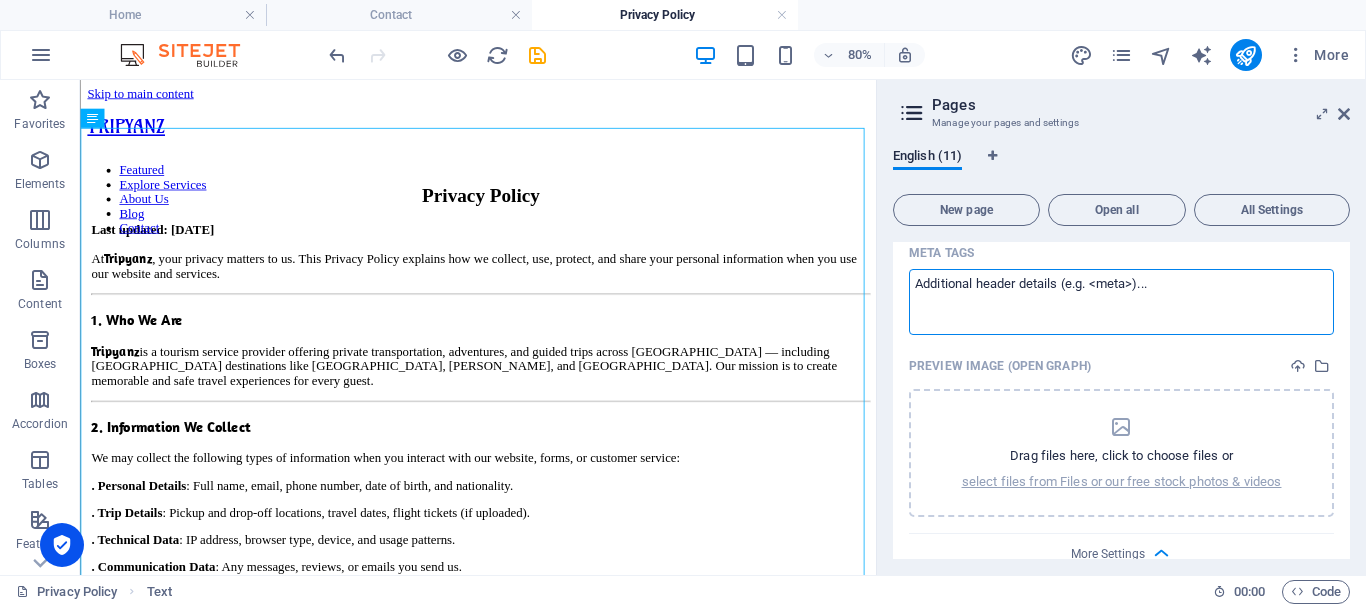 type 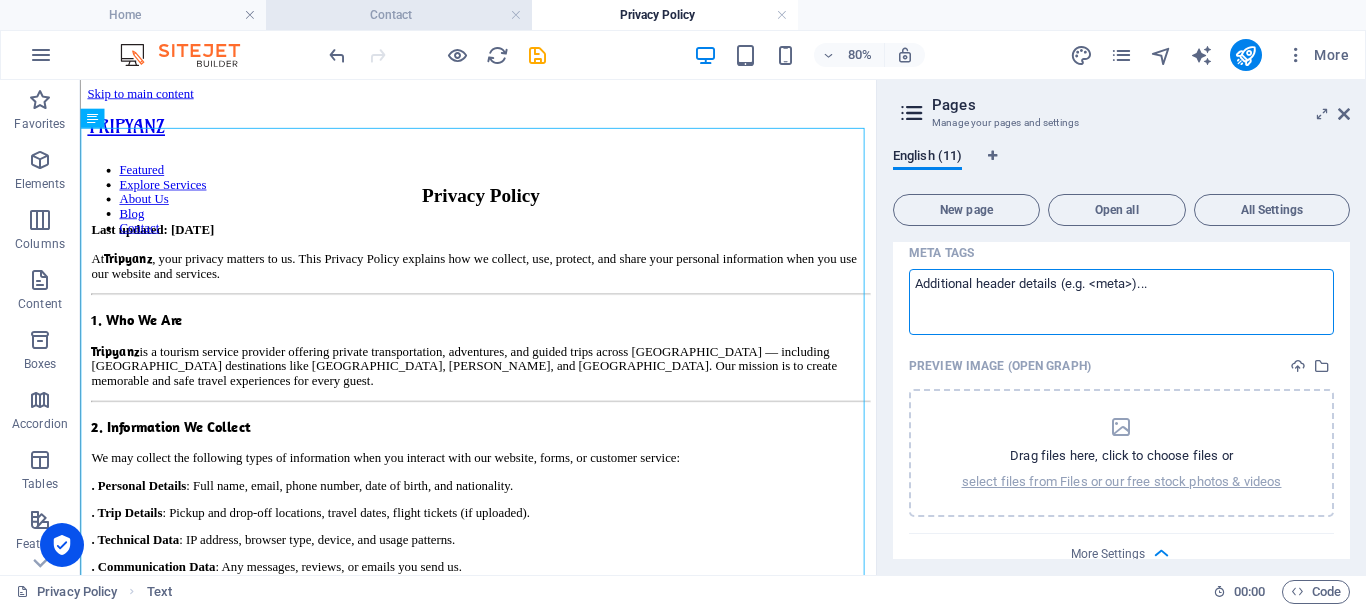 click on "Contact" at bounding box center (399, 15) 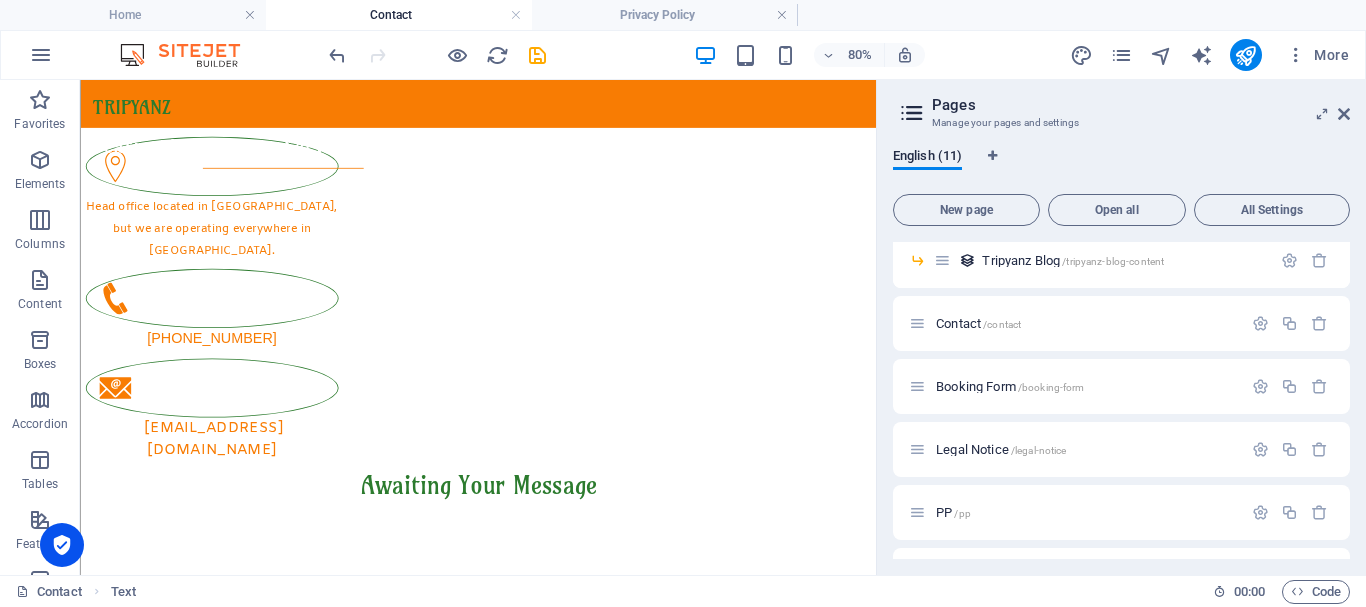 scroll, scrollTop: 100, scrollLeft: 0, axis: vertical 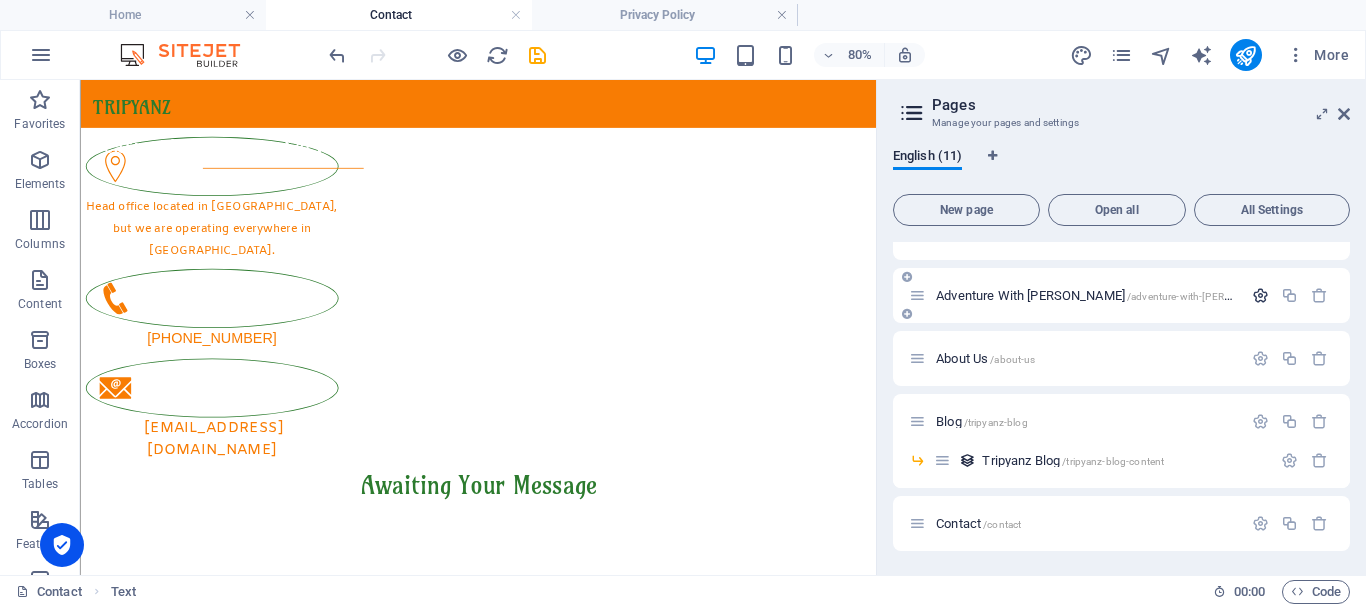 click at bounding box center (1260, 295) 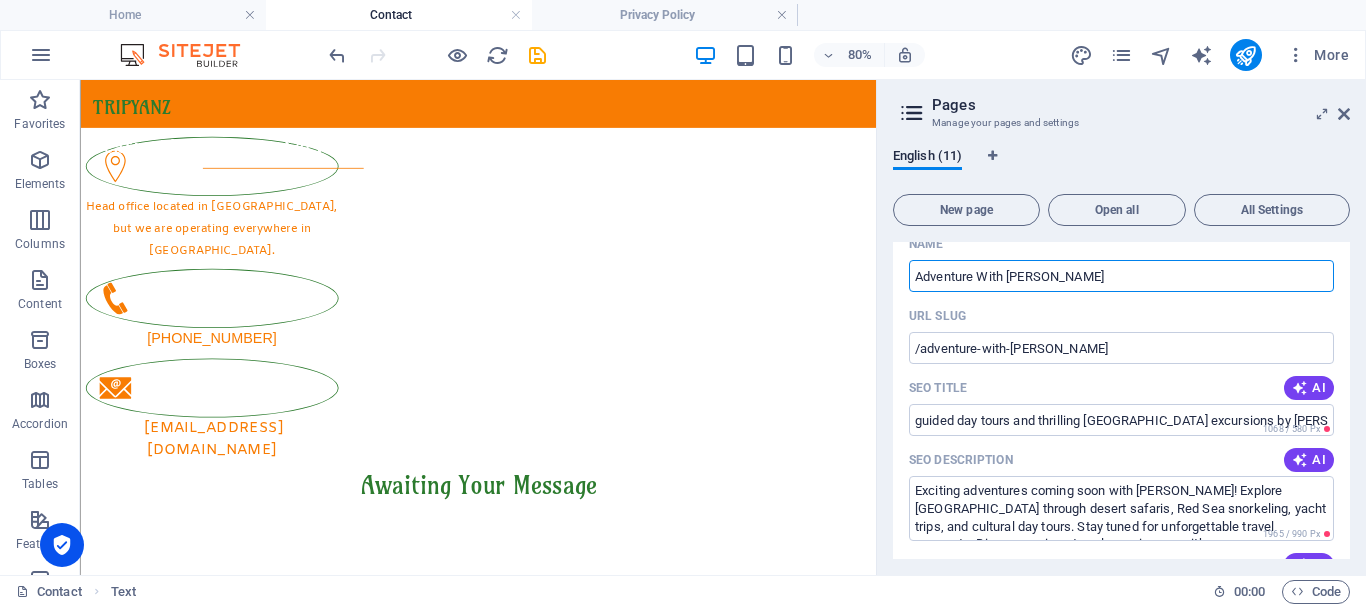 scroll, scrollTop: 400, scrollLeft: 0, axis: vertical 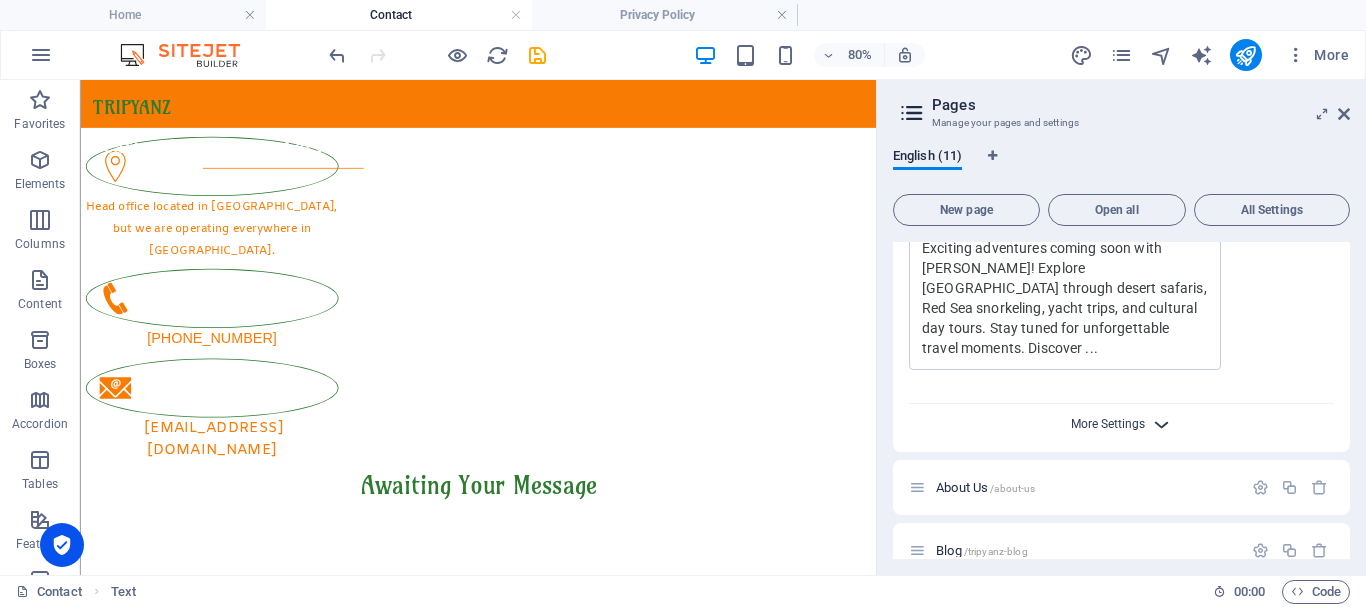 click on "More Settings" at bounding box center (1108, 424) 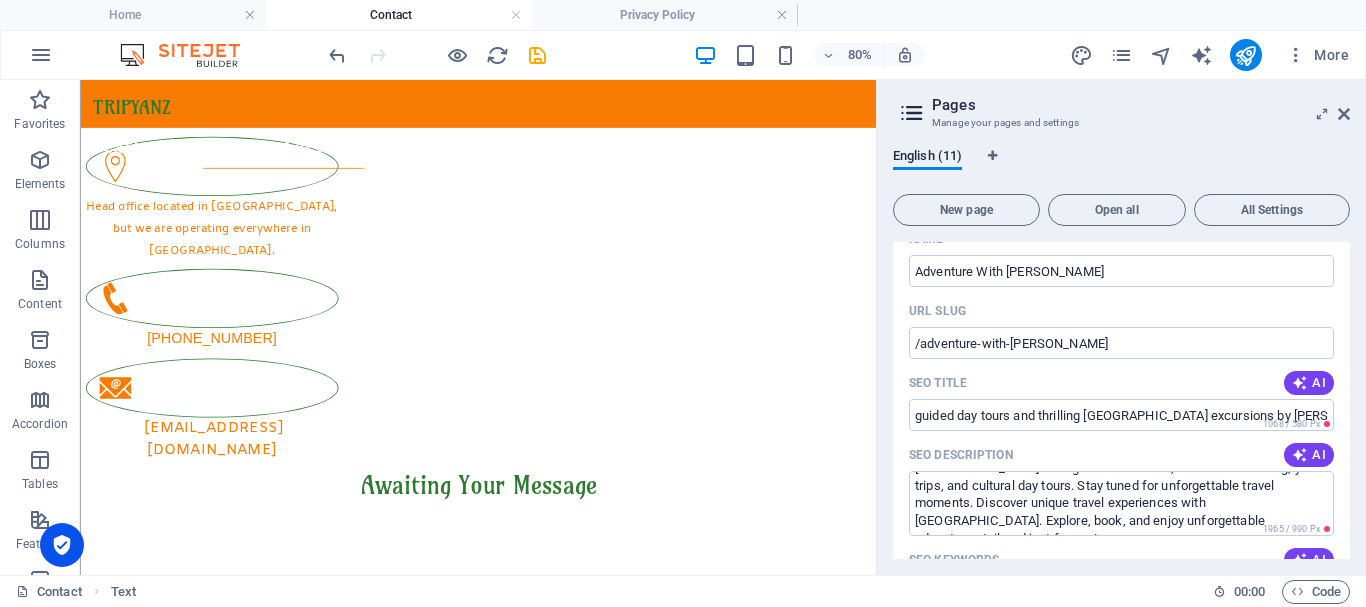 scroll, scrollTop: 100, scrollLeft: 0, axis: vertical 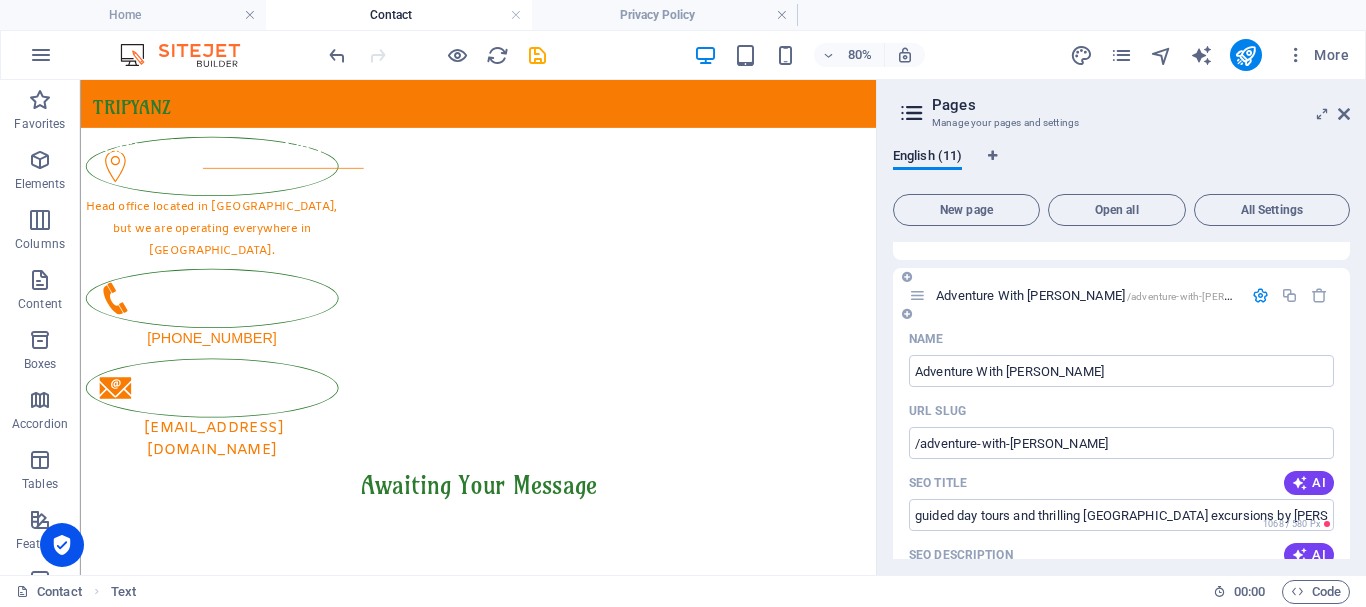 click at bounding box center [1260, 295] 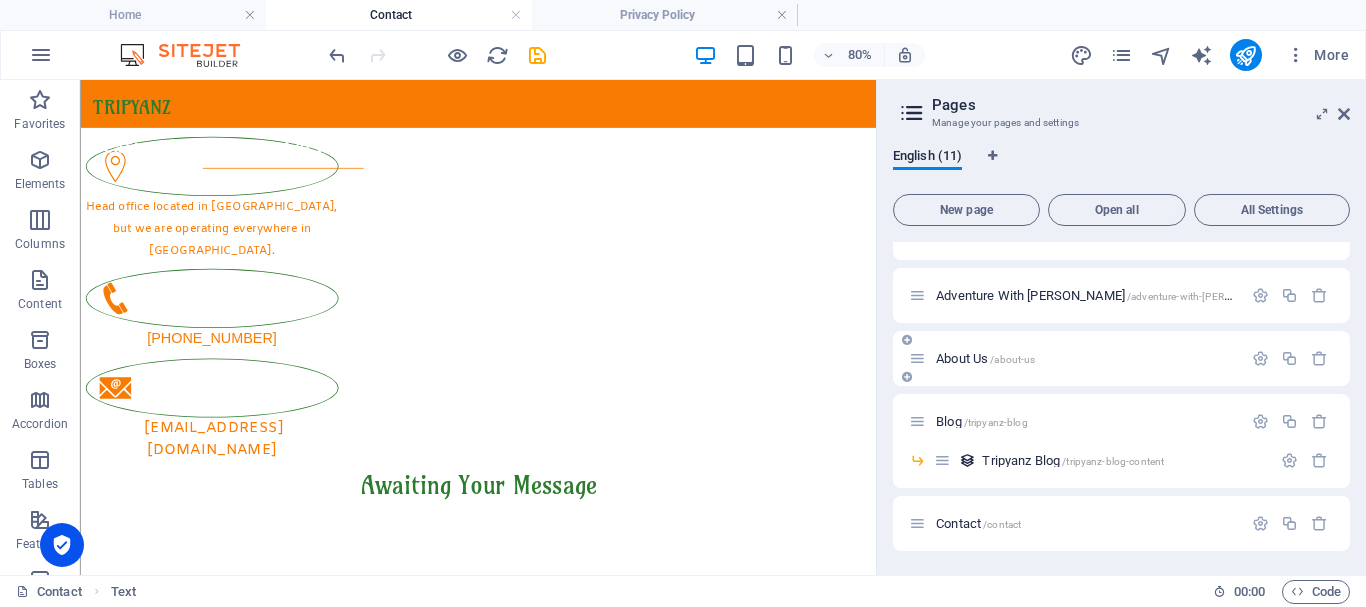 scroll, scrollTop: 0, scrollLeft: 0, axis: both 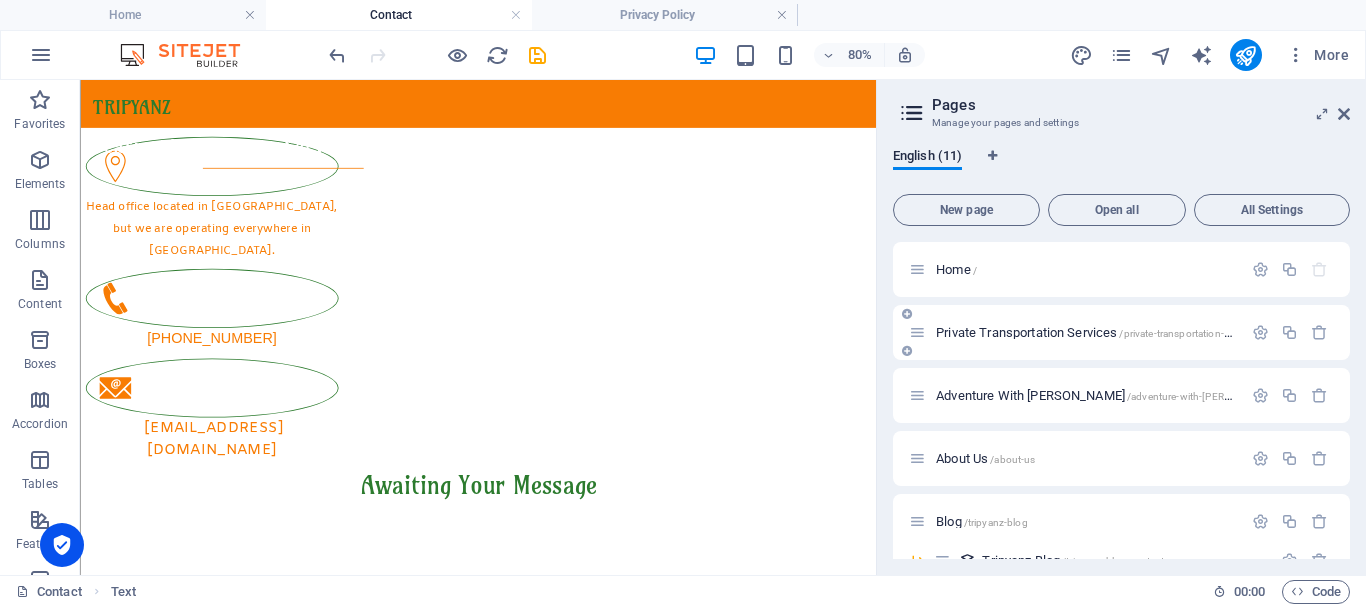 drag, startPoint x: 1257, startPoint y: 333, endPoint x: 1213, endPoint y: 335, distance: 44.04543 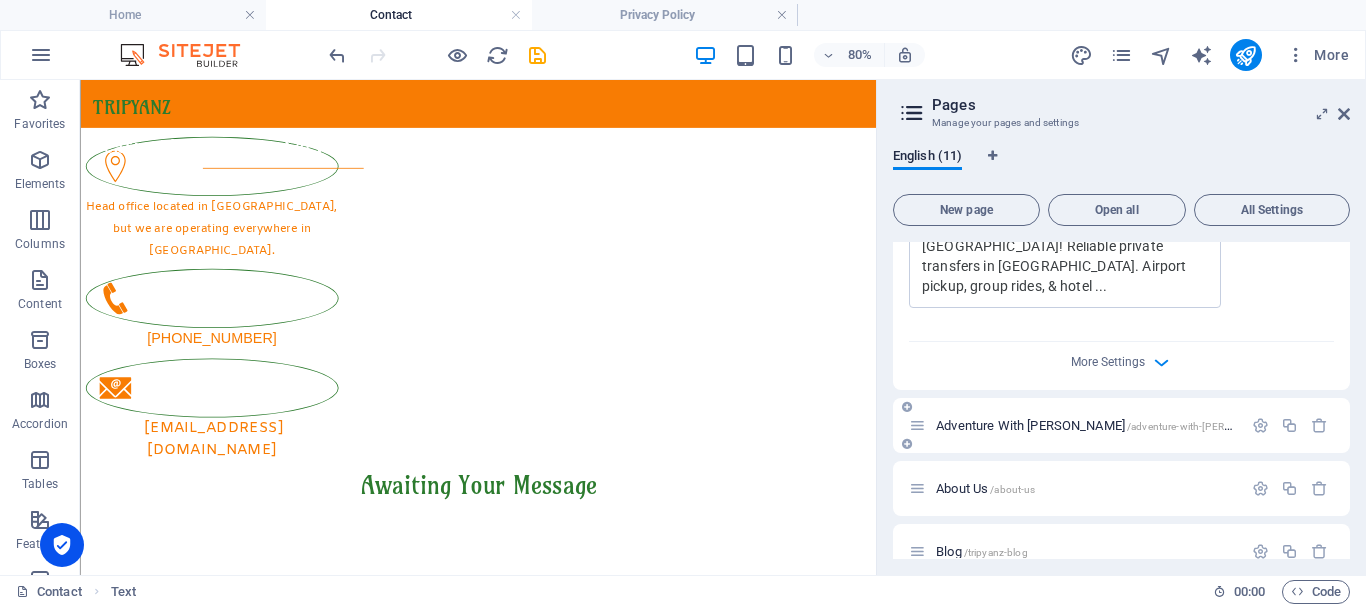 scroll, scrollTop: 900, scrollLeft: 0, axis: vertical 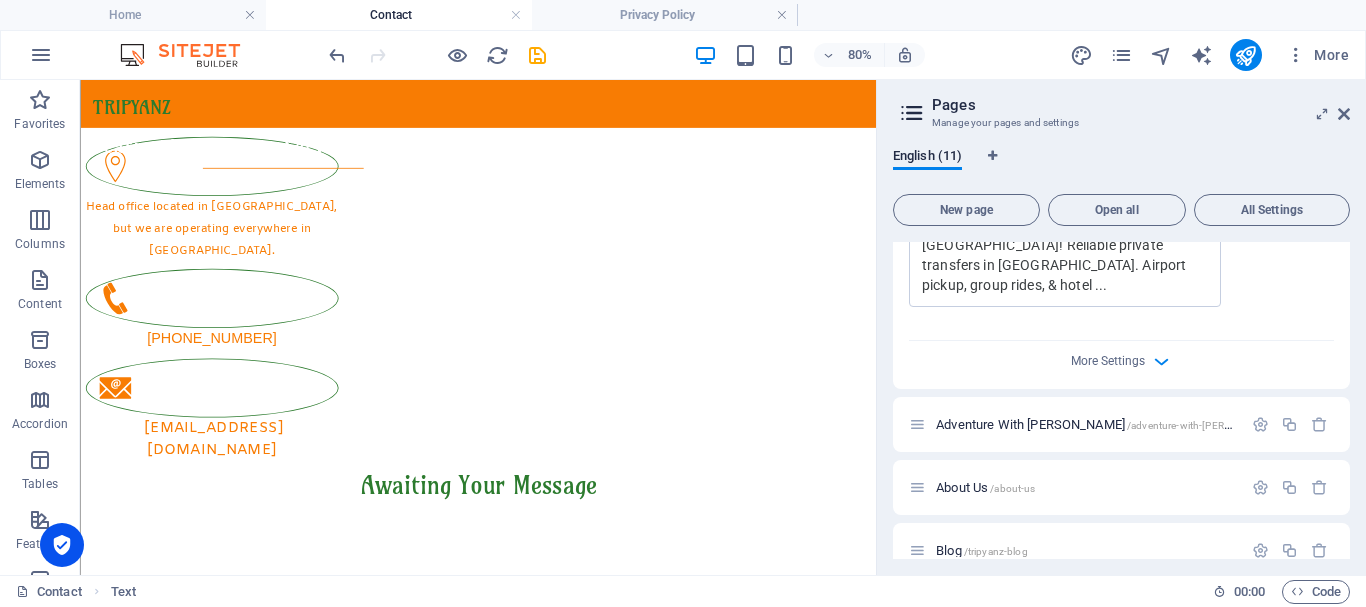click on "More Settings" at bounding box center (1121, 357) 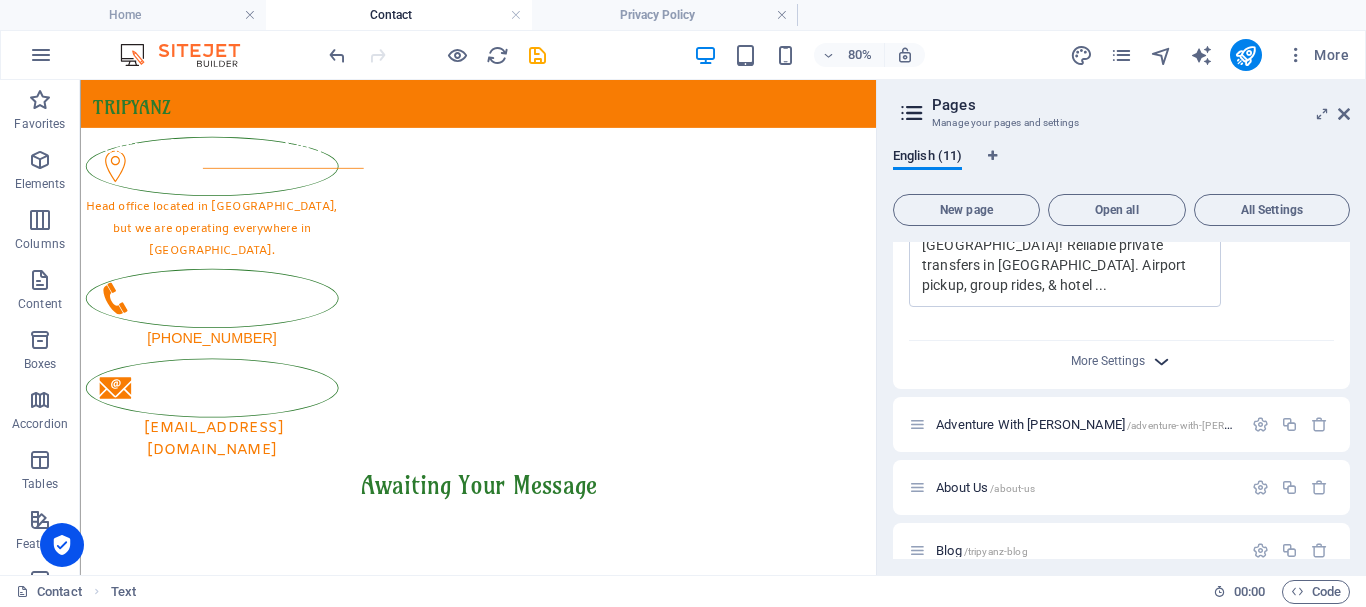 click at bounding box center (1161, 361) 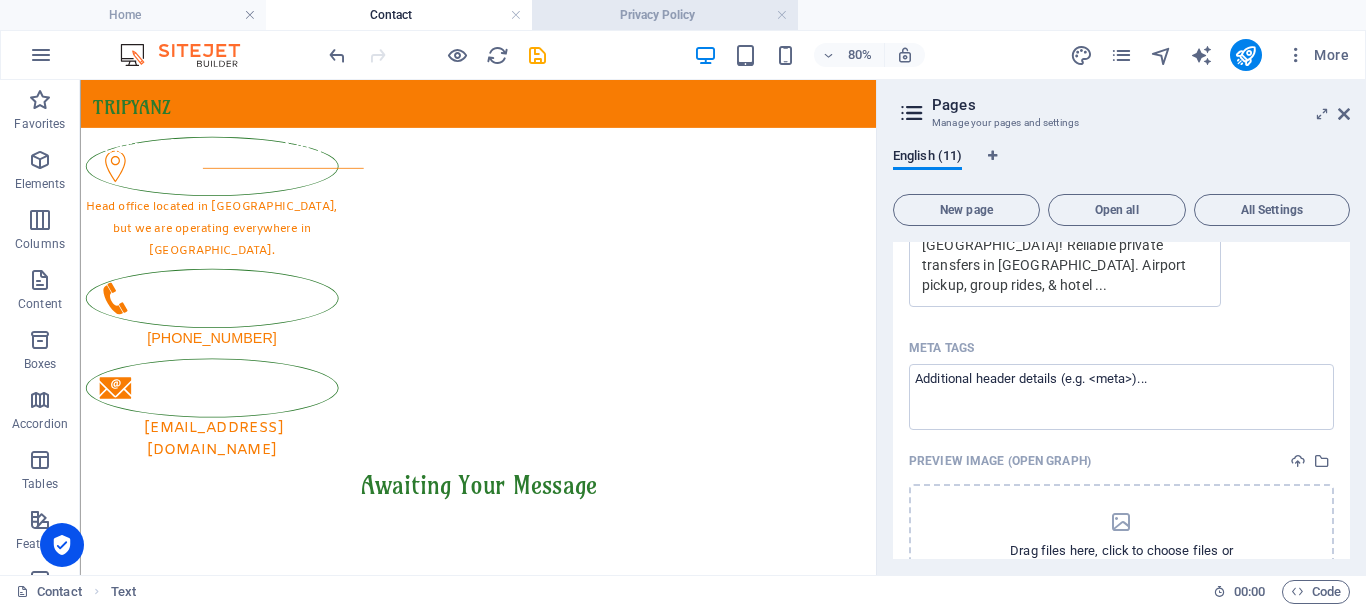 click on "Privacy Policy" at bounding box center (665, 15) 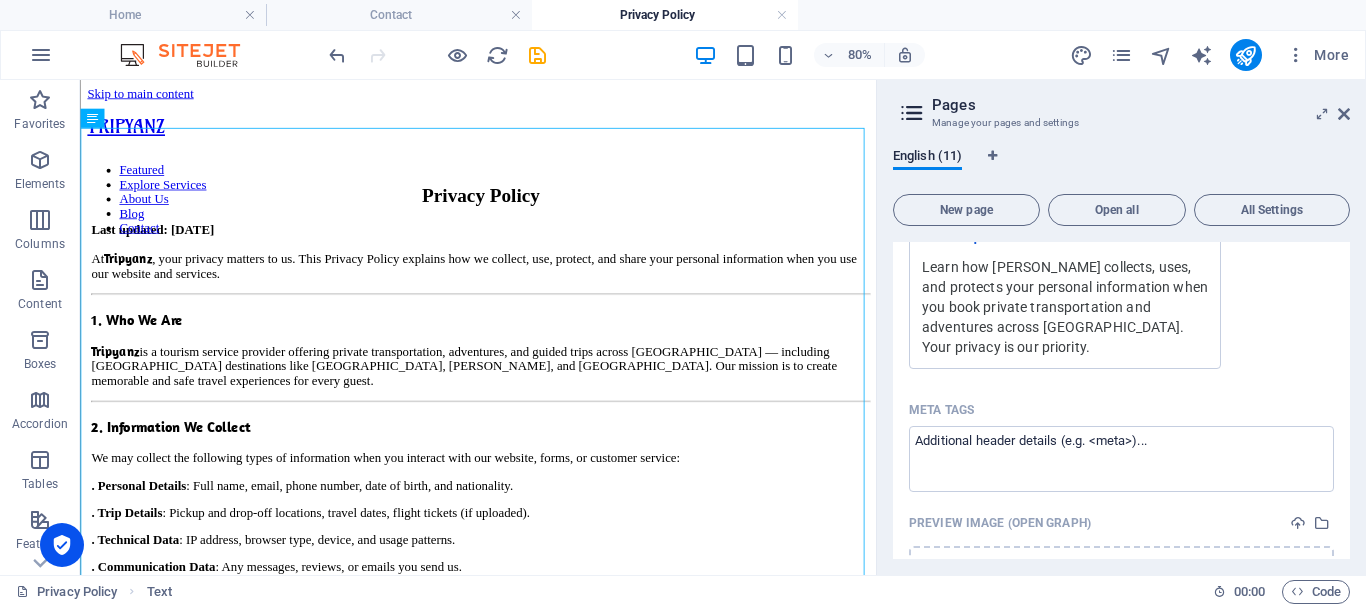 scroll, scrollTop: 2600, scrollLeft: 0, axis: vertical 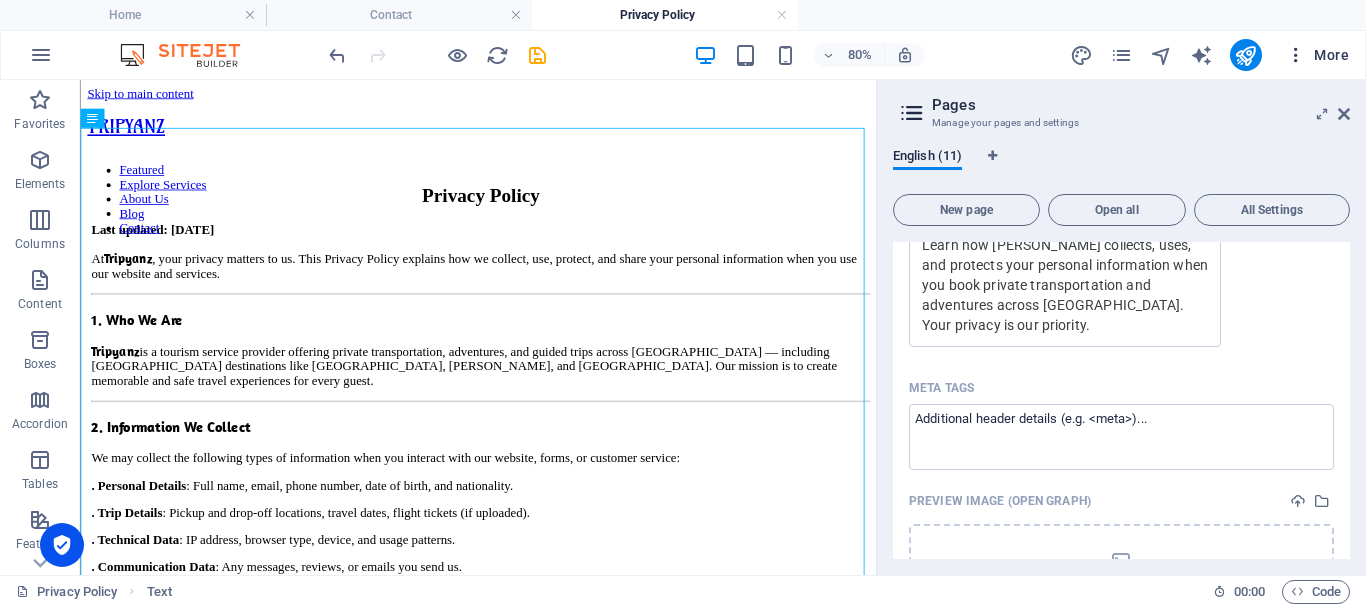 click at bounding box center [1296, 55] 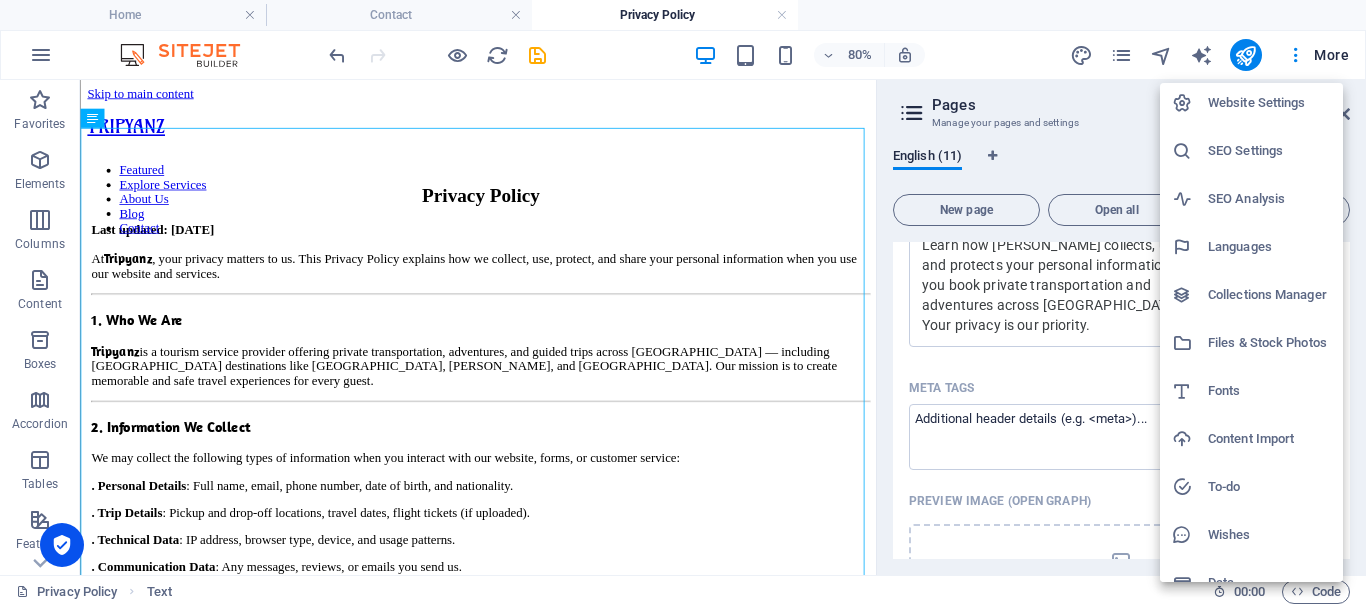 scroll, scrollTop: 0, scrollLeft: 0, axis: both 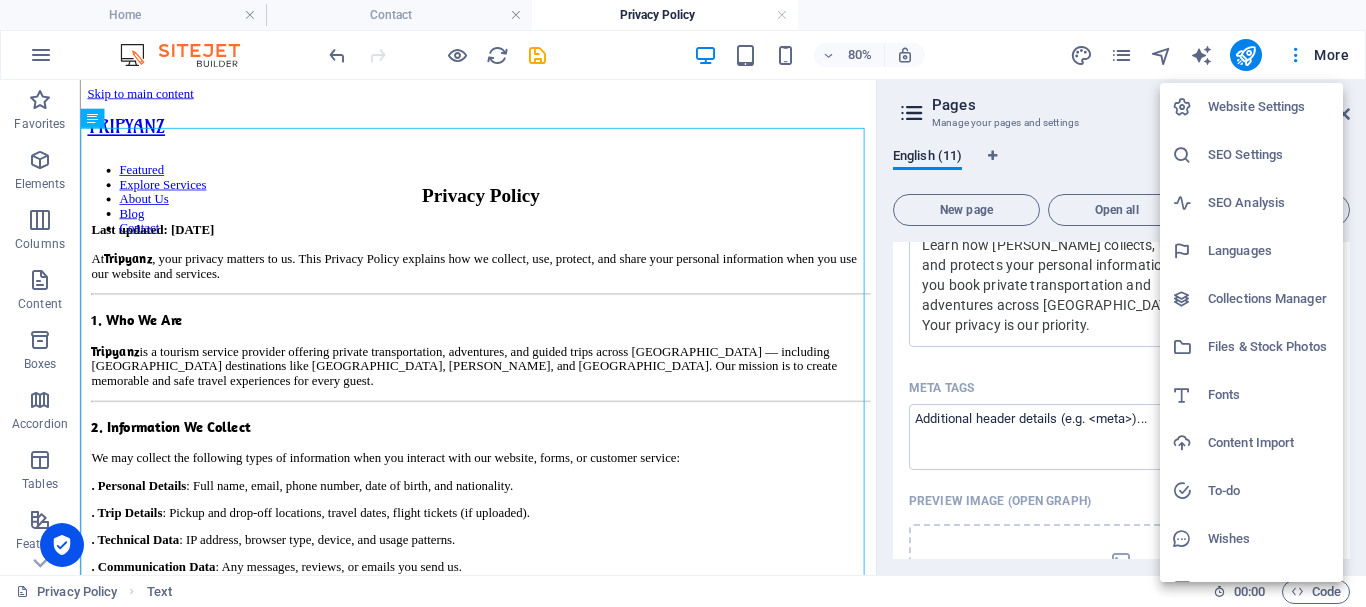 click at bounding box center (683, 303) 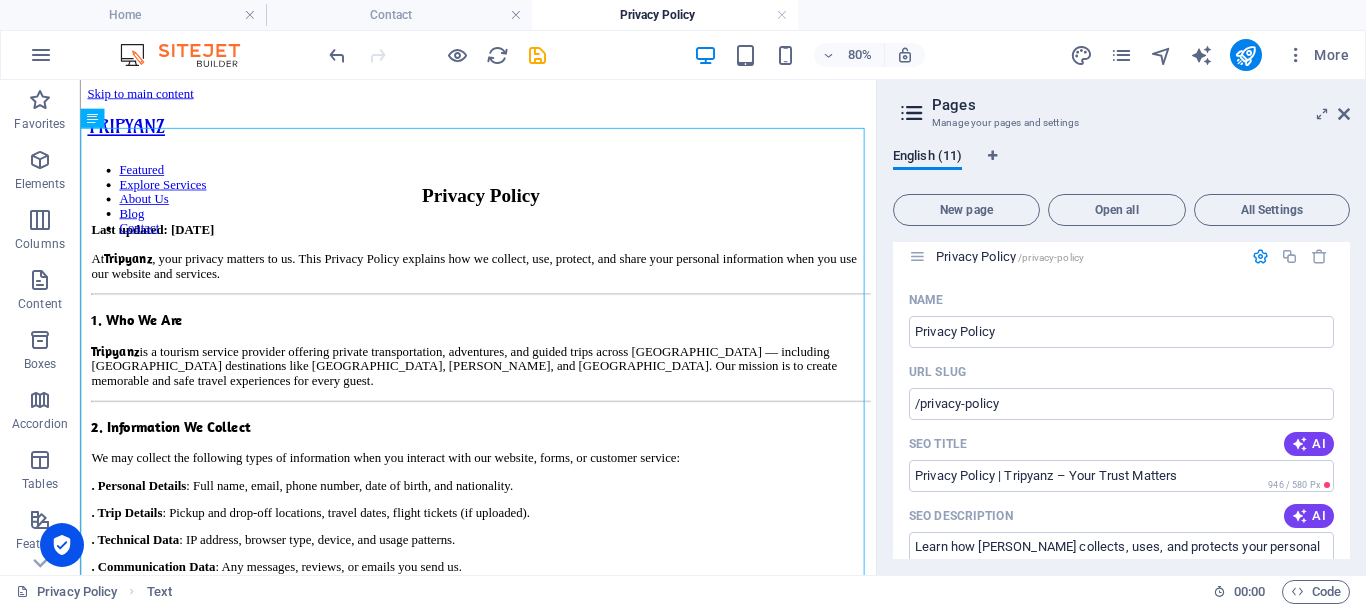 scroll, scrollTop: 1600, scrollLeft: 0, axis: vertical 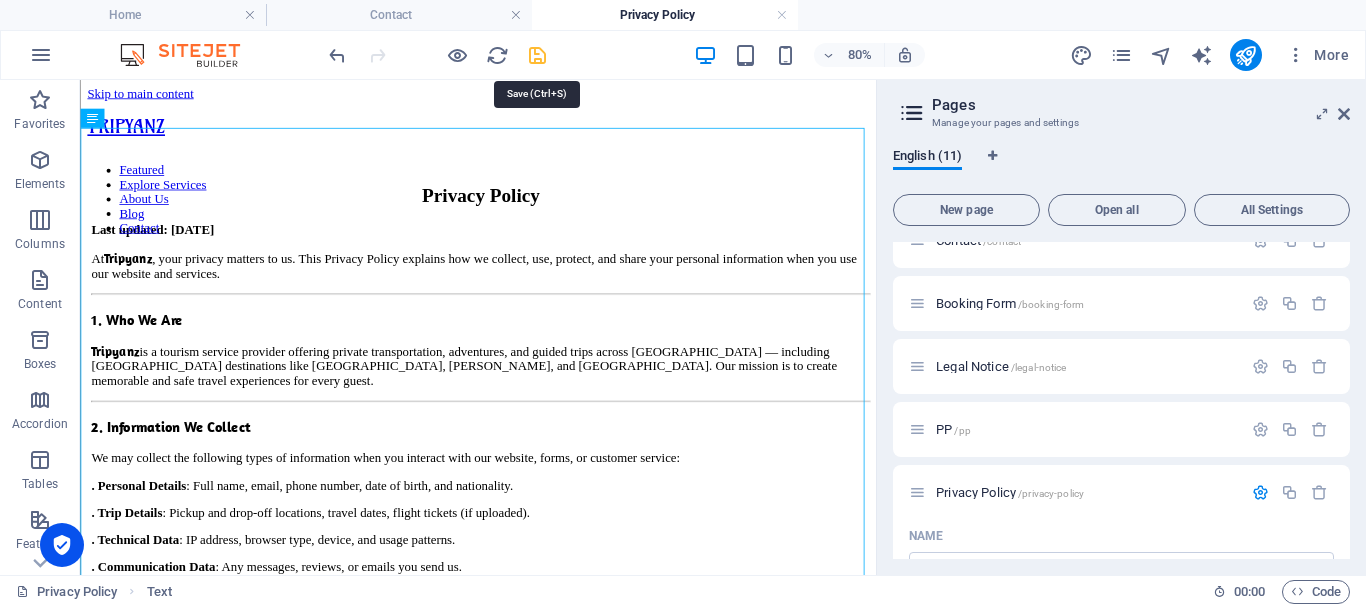 click at bounding box center [537, 55] 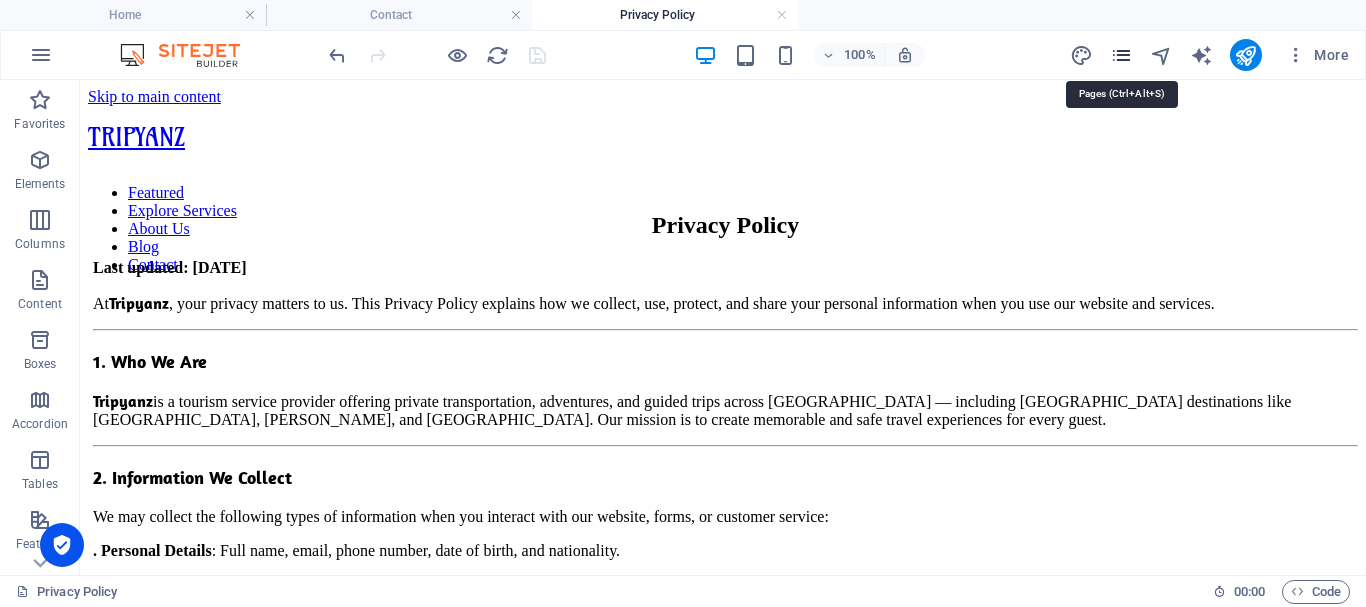 click at bounding box center (1121, 55) 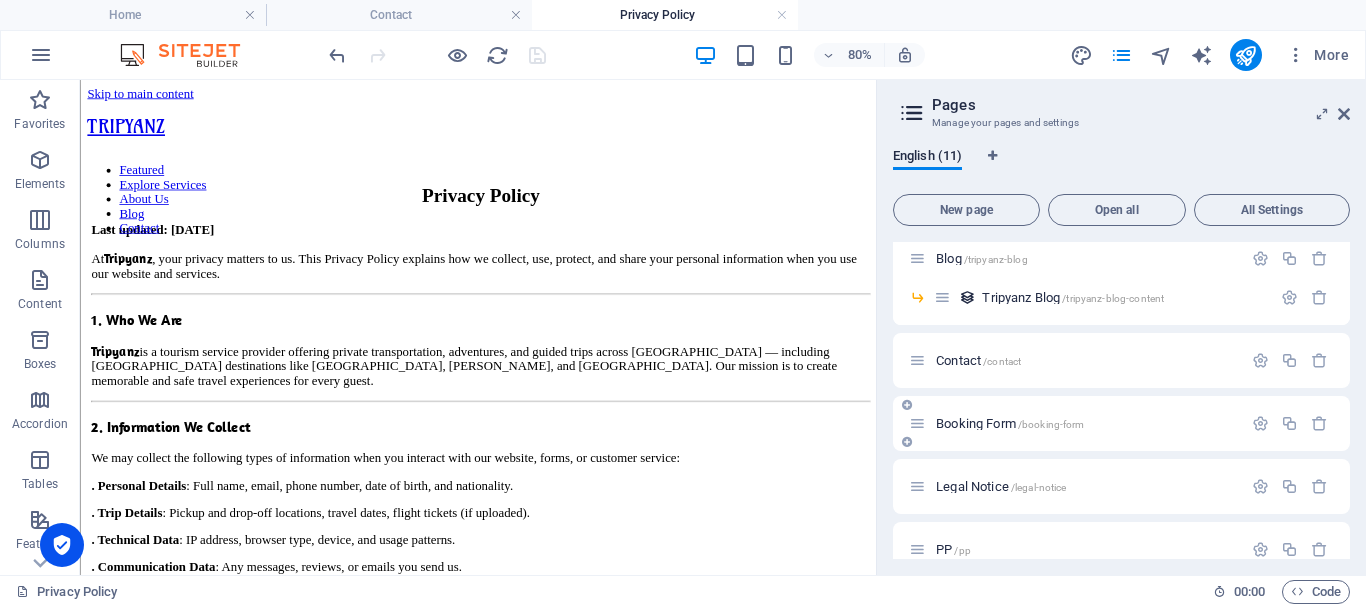 scroll, scrollTop: 352, scrollLeft: 0, axis: vertical 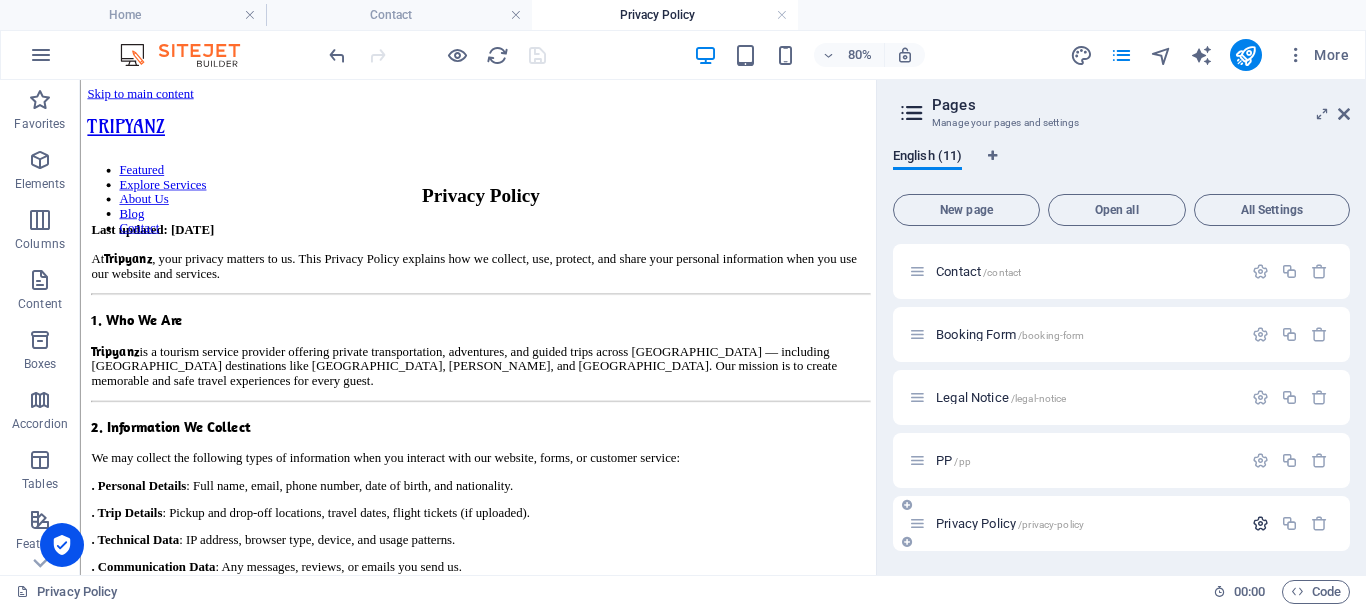click at bounding box center [1260, 523] 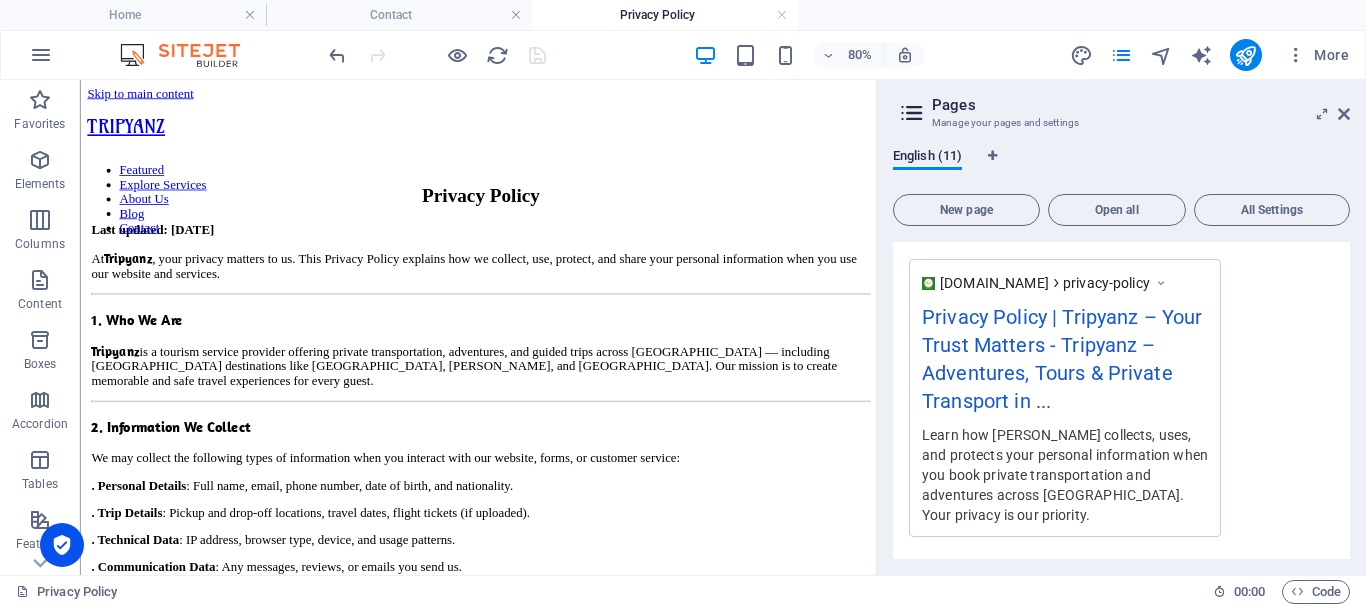 scroll, scrollTop: 1241, scrollLeft: 0, axis: vertical 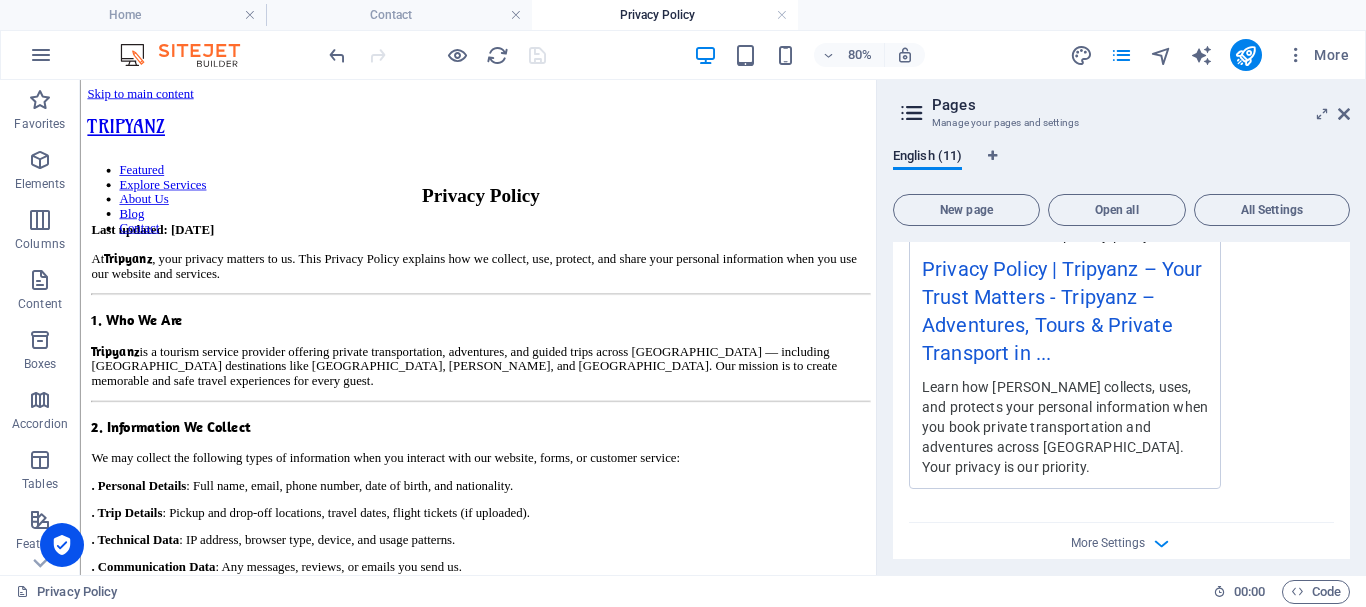 click on "More Settings" at bounding box center (1121, 539) 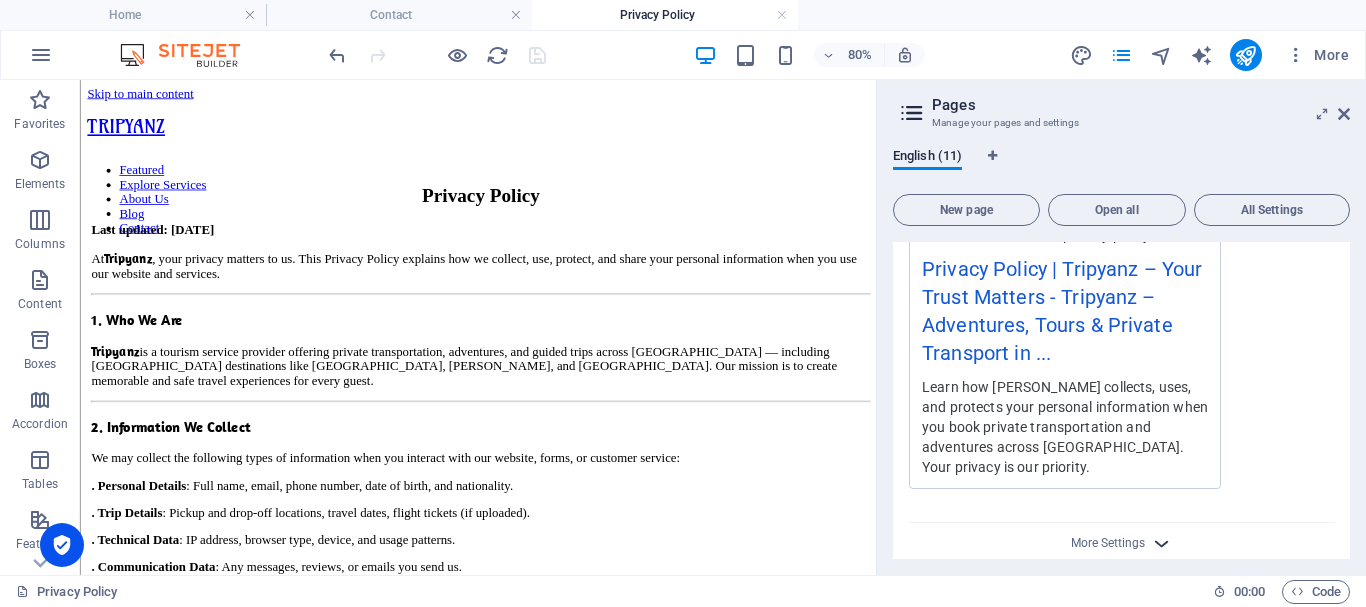click at bounding box center (1161, 543) 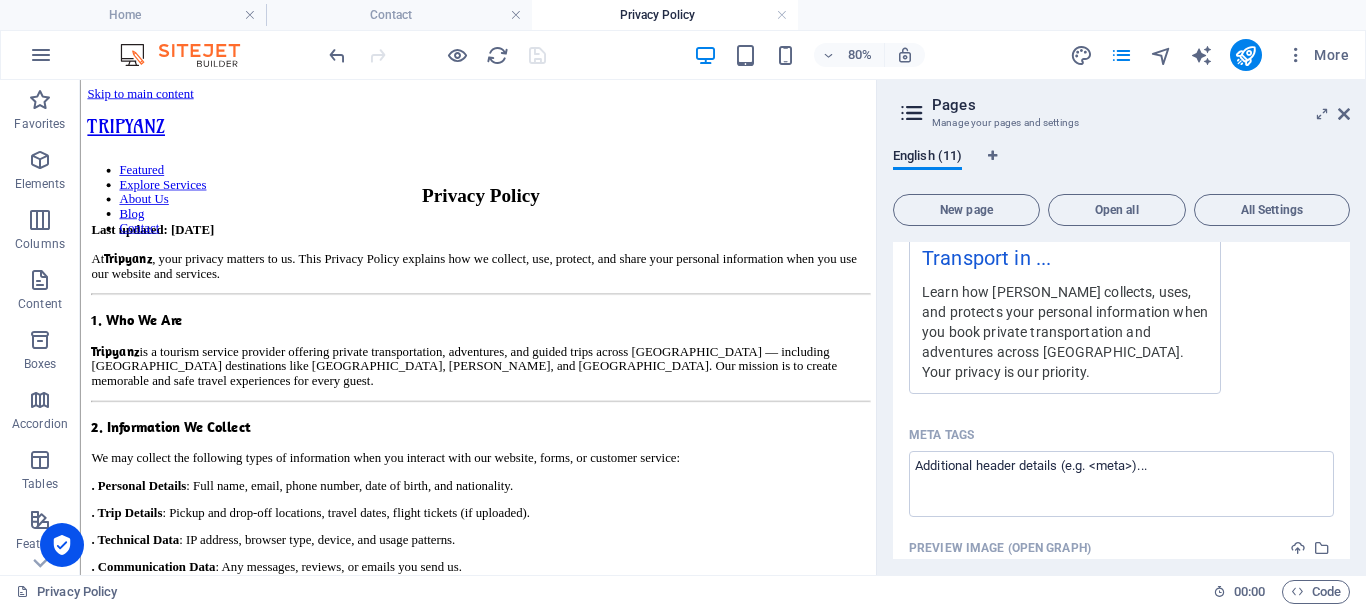 scroll, scrollTop: 1328, scrollLeft: 0, axis: vertical 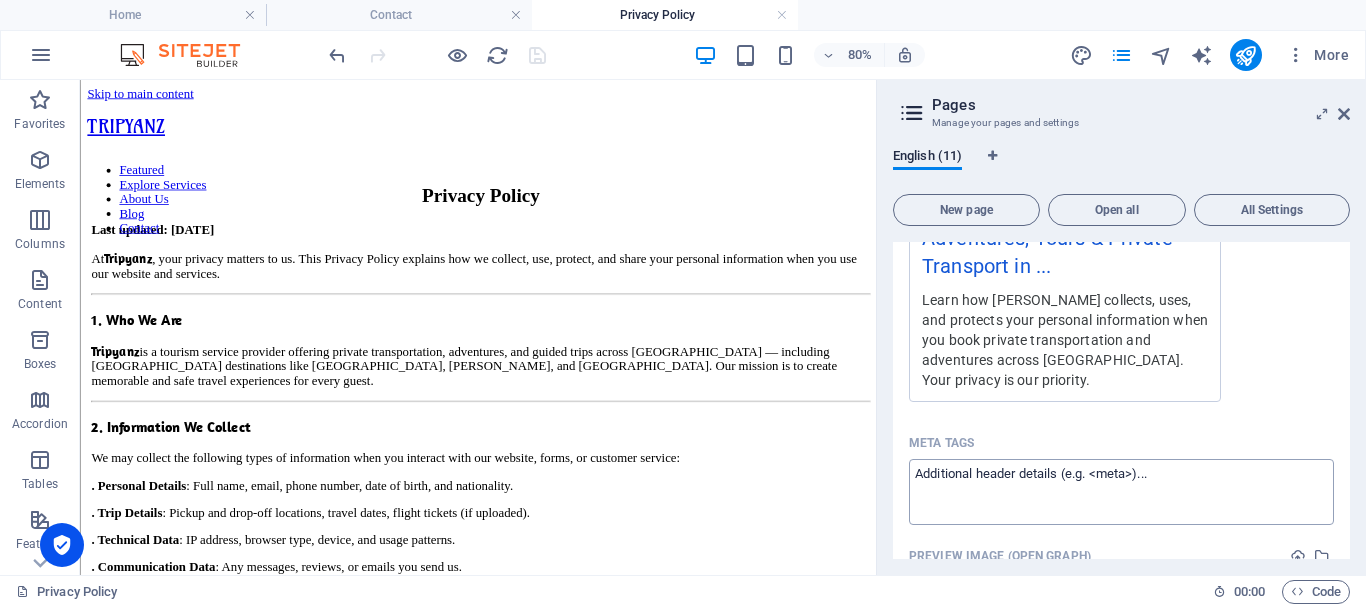 click on "Meta tags ​" at bounding box center [1121, 491] 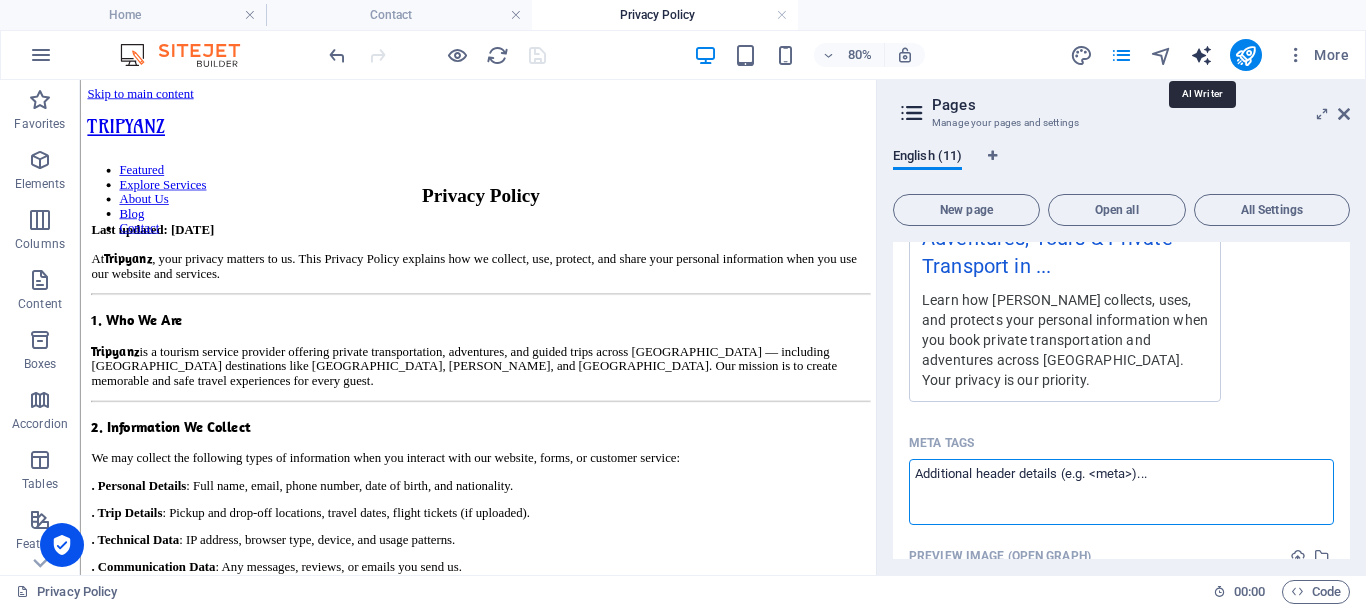 click at bounding box center [1201, 55] 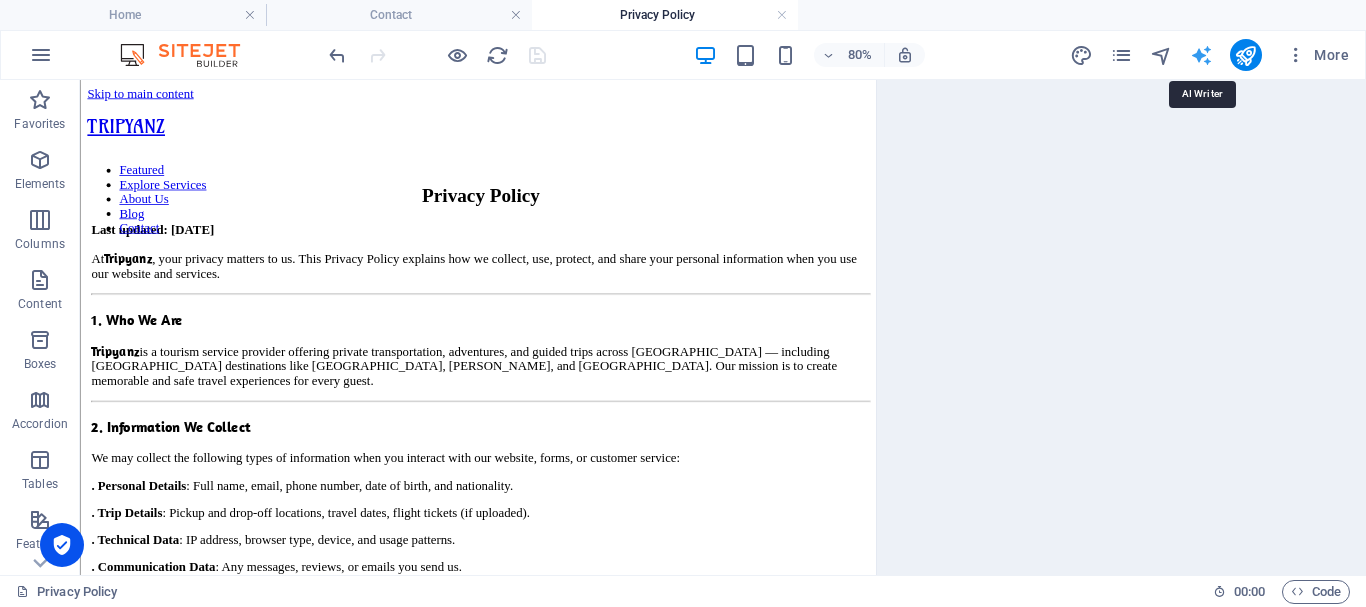 select on "English" 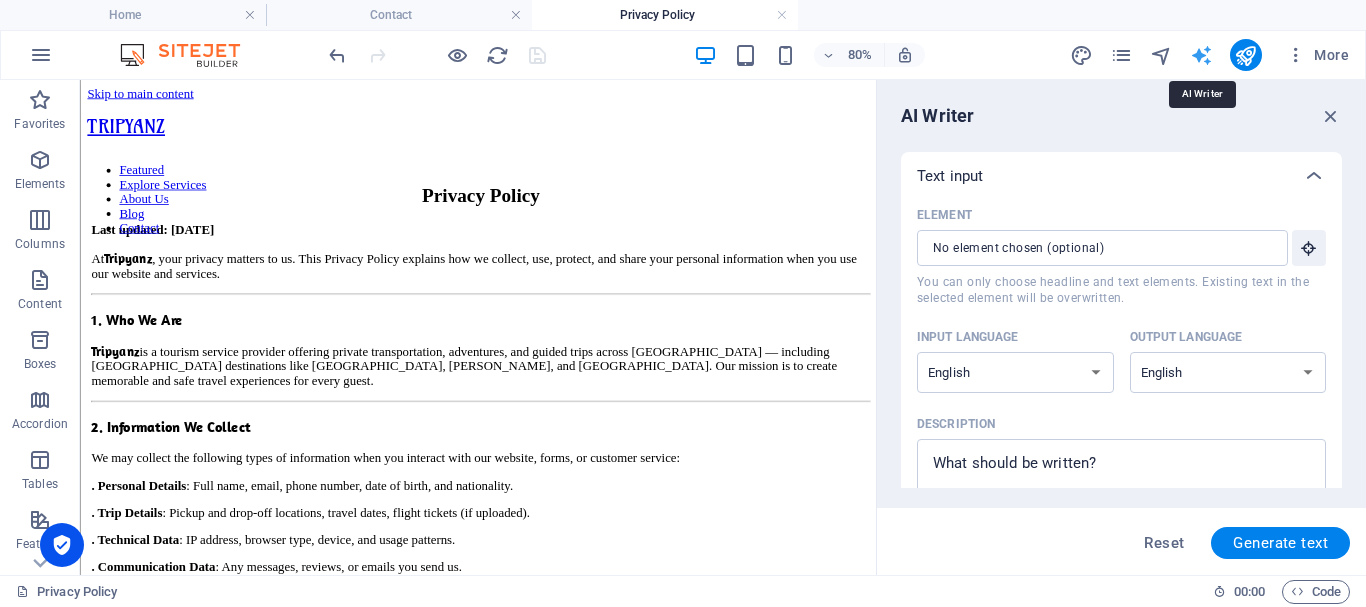 scroll, scrollTop: 0, scrollLeft: 0, axis: both 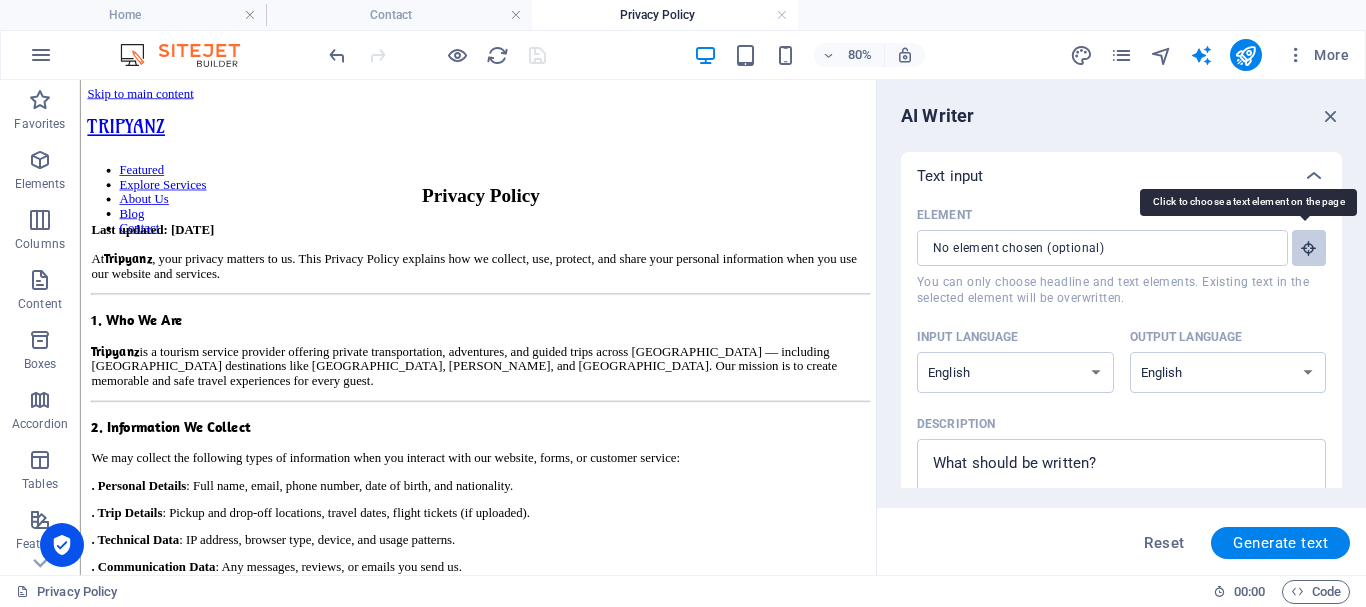 click at bounding box center (1309, 248) 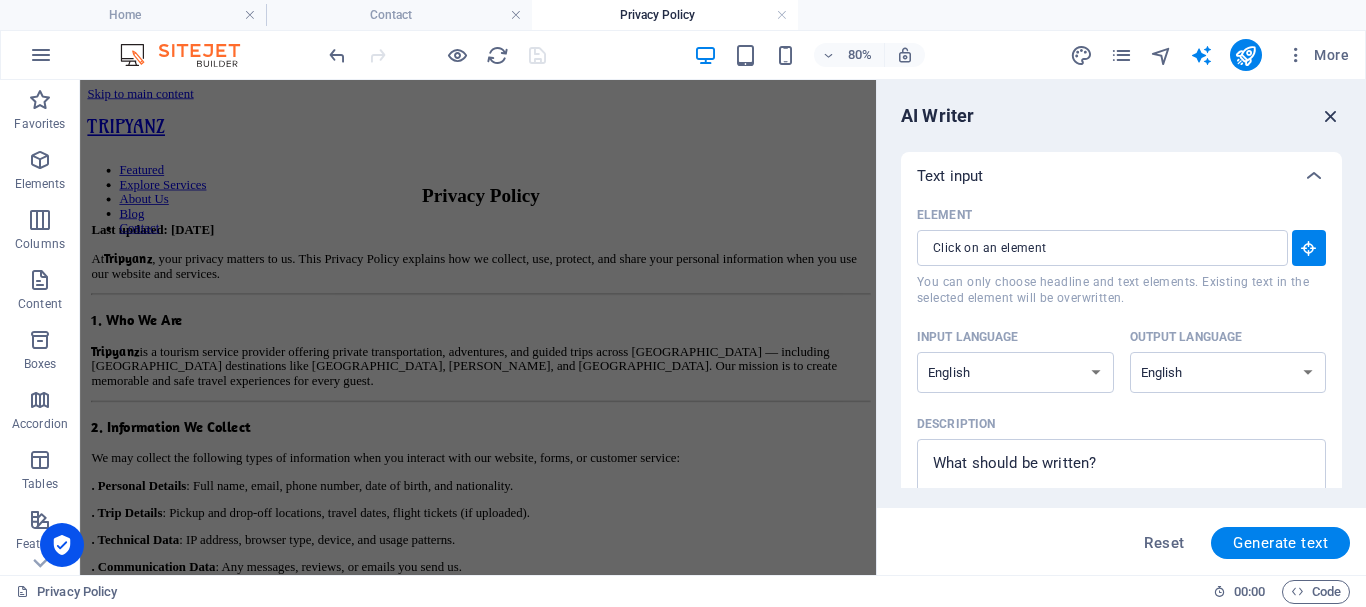 click at bounding box center [1331, 116] 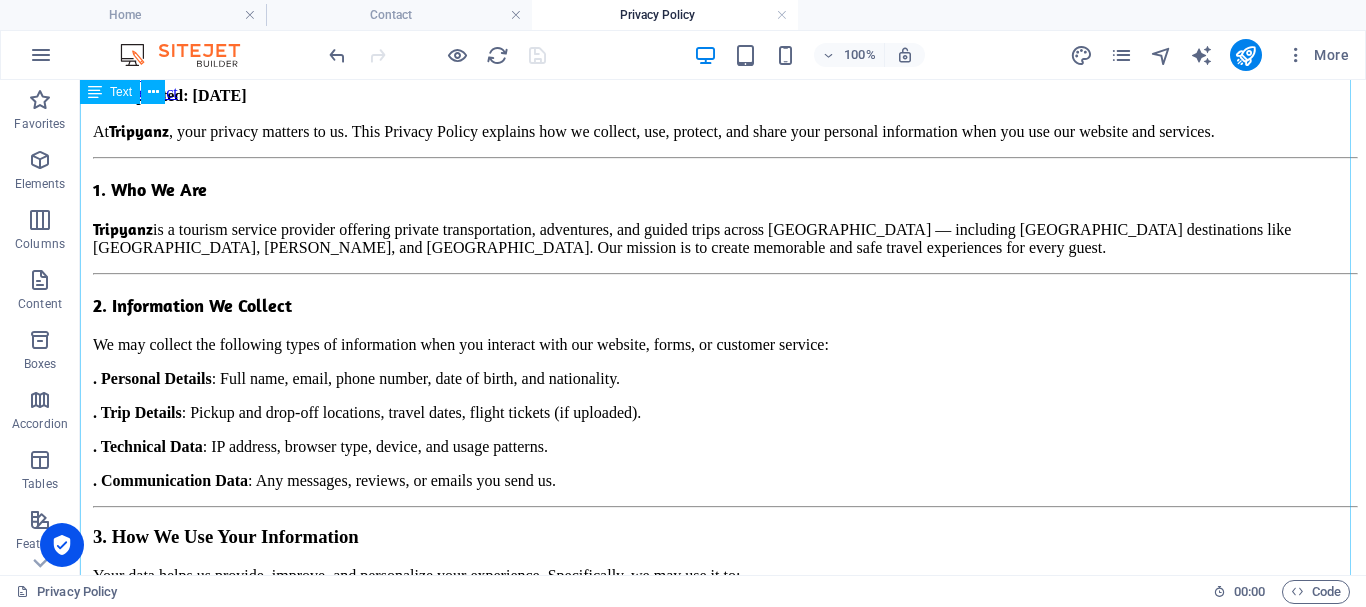 scroll, scrollTop: 200, scrollLeft: 0, axis: vertical 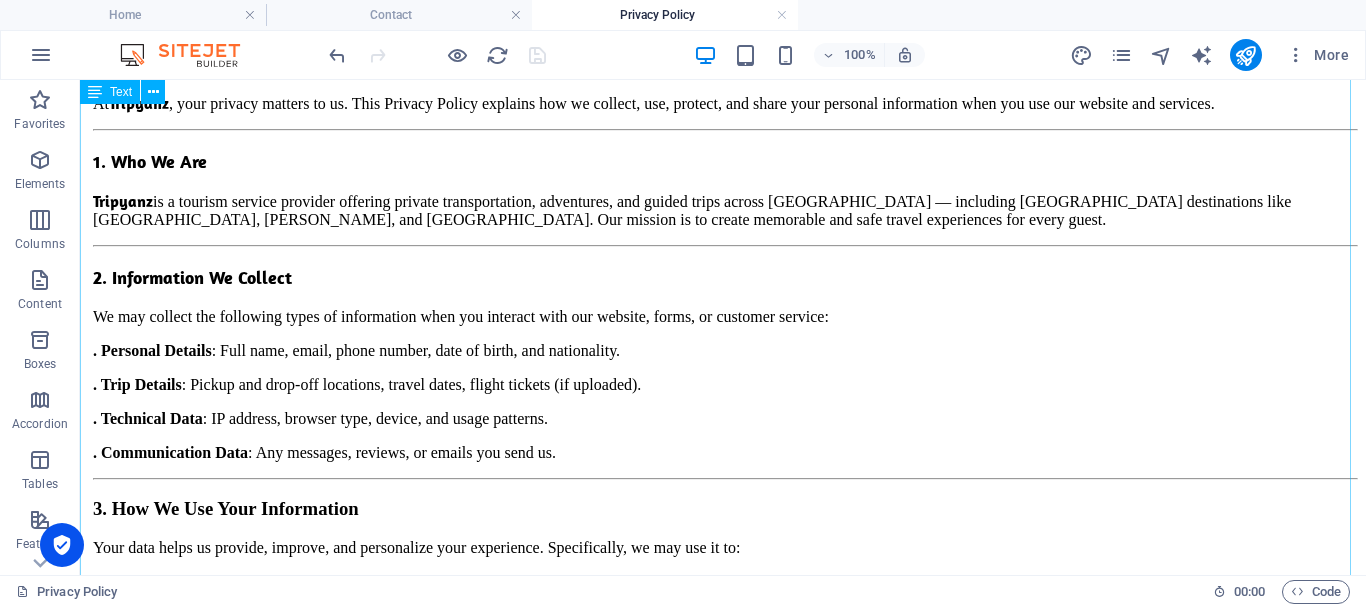 click on "Privacy Policy Last updated: [DATE] At  Tripyanz , your privacy matters to us. This Privacy Policy explains how we collect, use, protect, and share your personal information when you use our website and services. 1. Who We Are Tripyanz  is a tourism service provider offering private transportation, adventures, and guided trips across [GEOGRAPHIC_DATA] — including [GEOGRAPHIC_DATA] destinations like [GEOGRAPHIC_DATA], [PERSON_NAME], and [GEOGRAPHIC_DATA]. Our mission is to create memorable and safe travel experiences for every guest. 2. Information We Collect We may collect the following types of information when you interact with our website, forms, or customer service: . Personal Details : Full name, email, phone number, date of birth, and nationality. . Trip Details : Pickup and drop-off locations, travel dates, flight tickets (if uploaded). . Technical Data : IP address, browser type, device, and usage patterns. . Communication Data : Any messages, reviews, or emails you send us. 3. How We Use Your Information 5. Sharing Your Data" at bounding box center [723, 859] 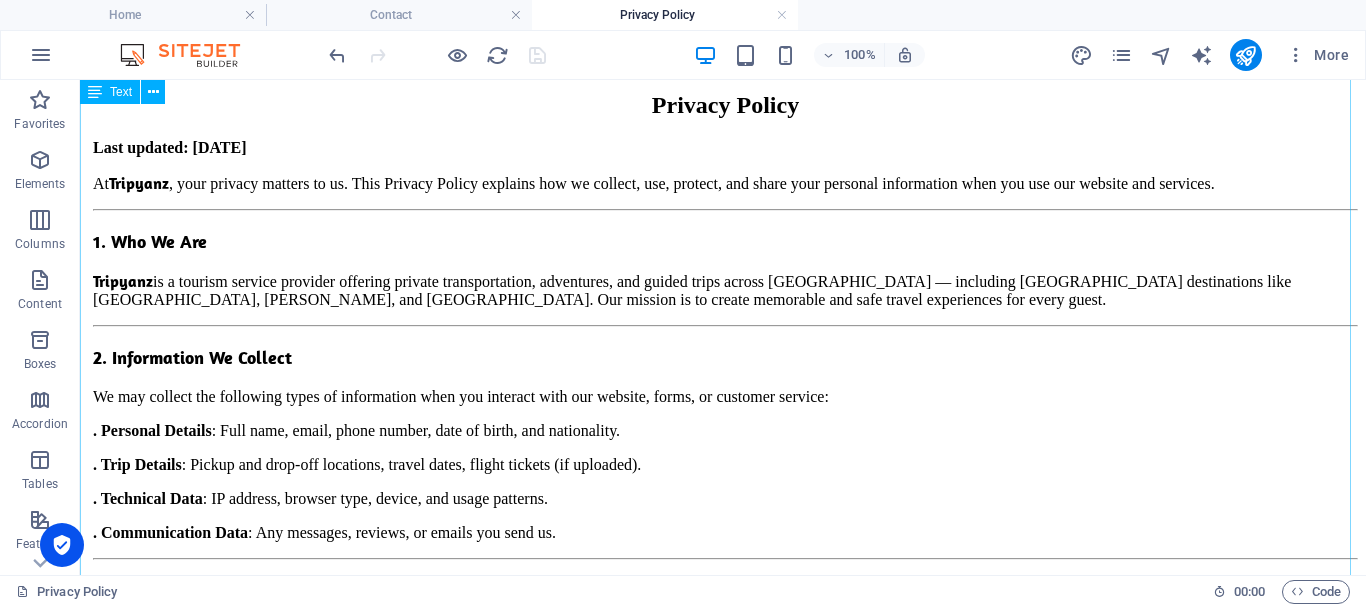 select on "px" 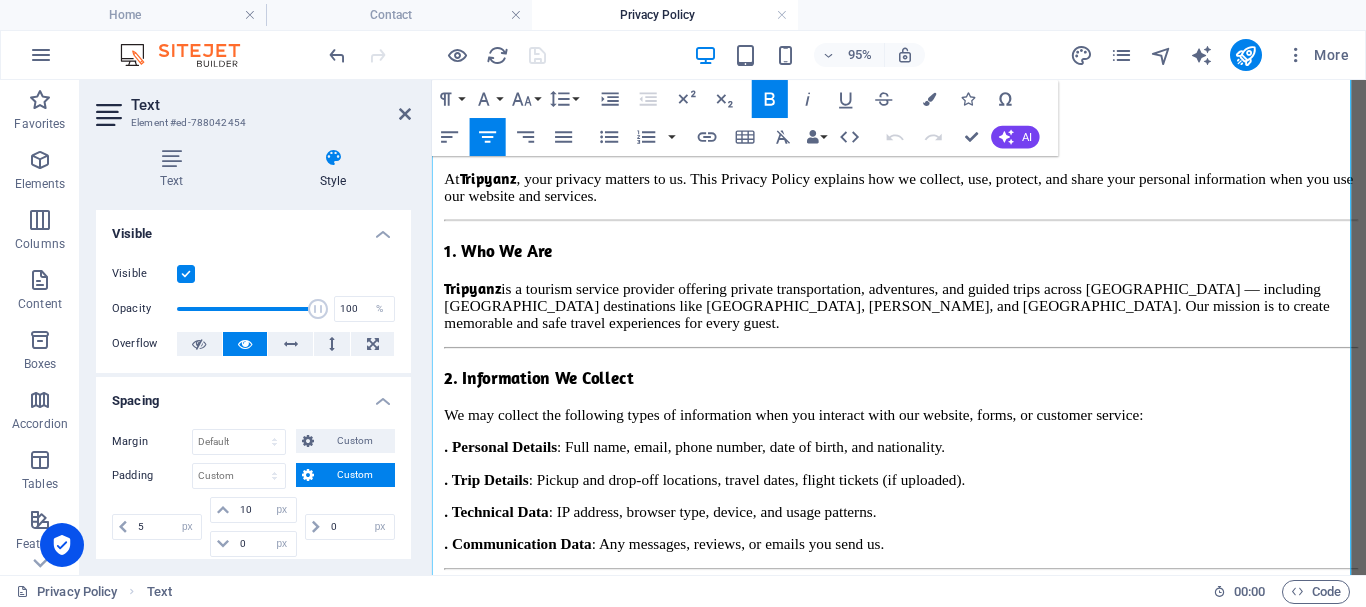 scroll, scrollTop: 100, scrollLeft: 0, axis: vertical 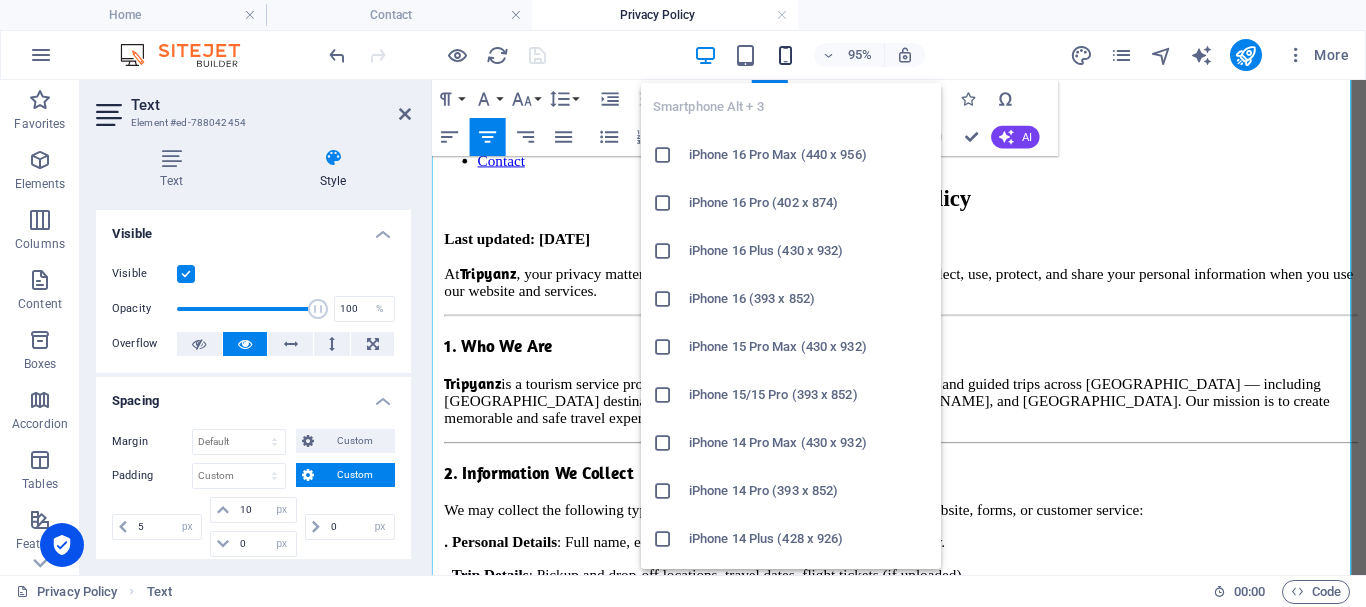 click at bounding box center (785, 55) 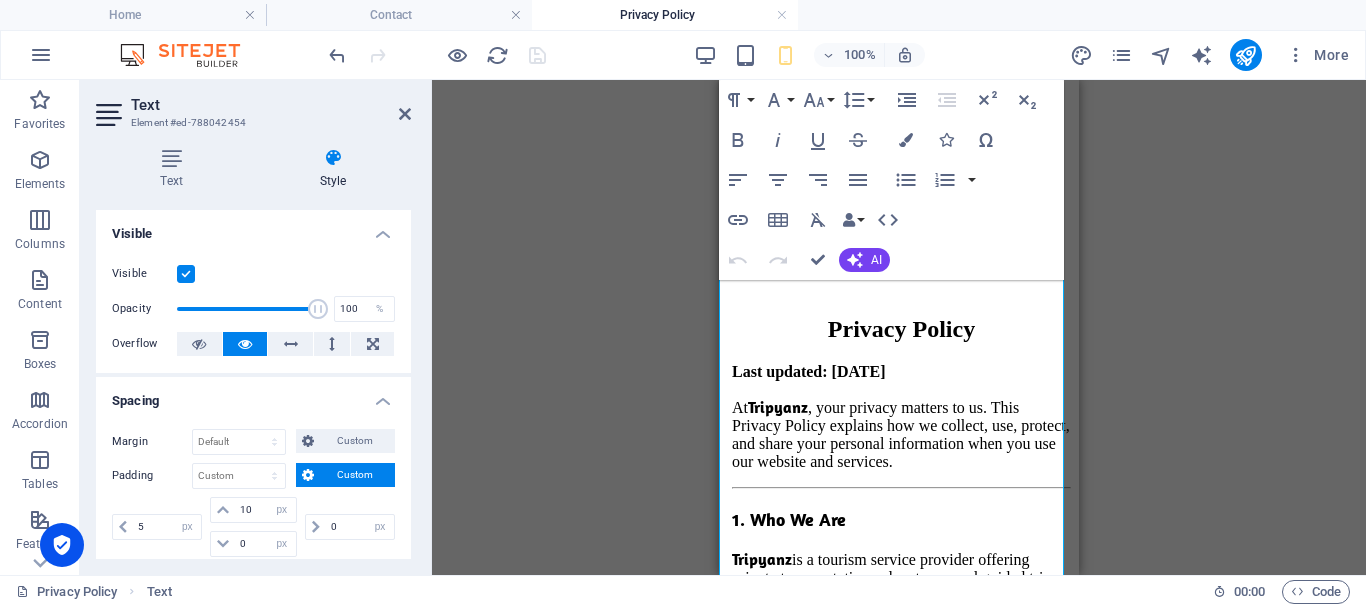 scroll, scrollTop: 0, scrollLeft: 0, axis: both 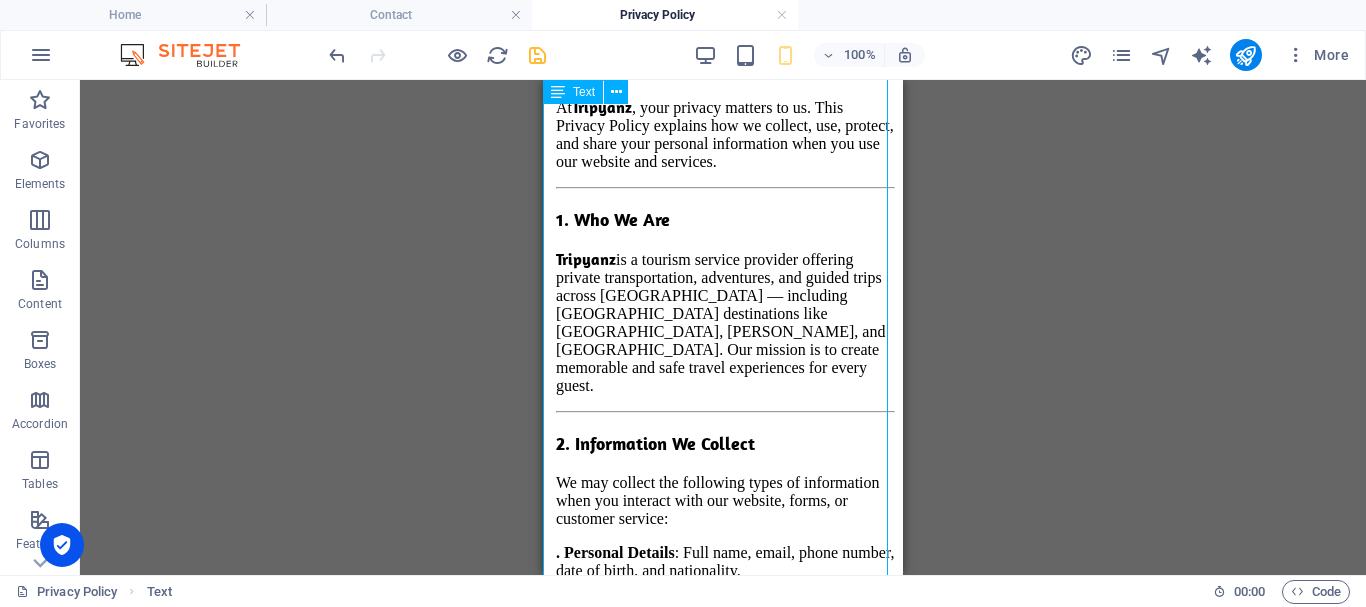 click on "Privacy Policy Last updated: [DATE] At  Tripyanz , your privacy matters to us. This Privacy Policy explains how we collect, use, protect, and share your personal information when you use our website and services. 1. Who We Are Tripyanz  is a tourism service provider offering private transportation, adventures, and guided trips across [GEOGRAPHIC_DATA] — including [GEOGRAPHIC_DATA] destinations like [GEOGRAPHIC_DATA], [PERSON_NAME], and [GEOGRAPHIC_DATA]. Our mission is to create memorable and safe travel experiences for every guest. 2. Information We Collect We may collect the following types of information when you interact with our website, forms, or customer service: . Personal Details : Full name, email, phone number, date of birth, and nationality. . Trip Details : Pickup and drop-off locations, travel dates, flight tickets (if uploaded). . Technical Data : IP address, browser type, device, and usage patterns. . Communication Data : Any messages, reviews, or emails you send us. 3. How We Use Your Information 5. Sharing Your Data" at bounding box center [723, 1214] 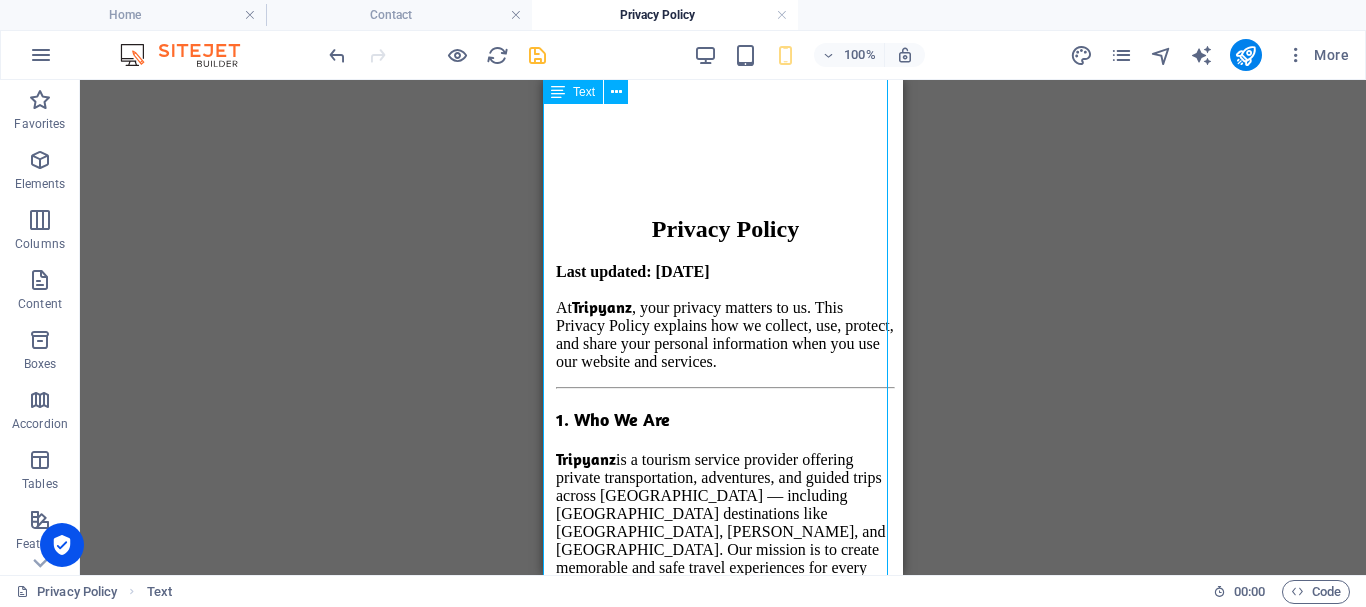select on "px" 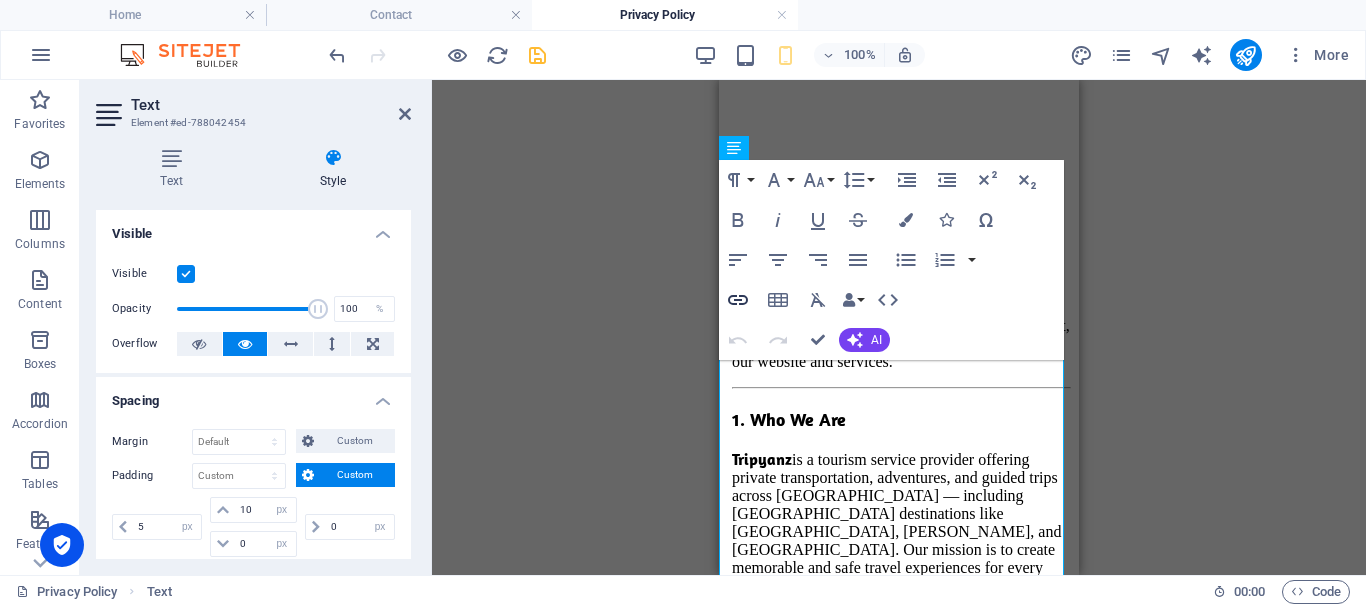 scroll, scrollTop: 0, scrollLeft: 0, axis: both 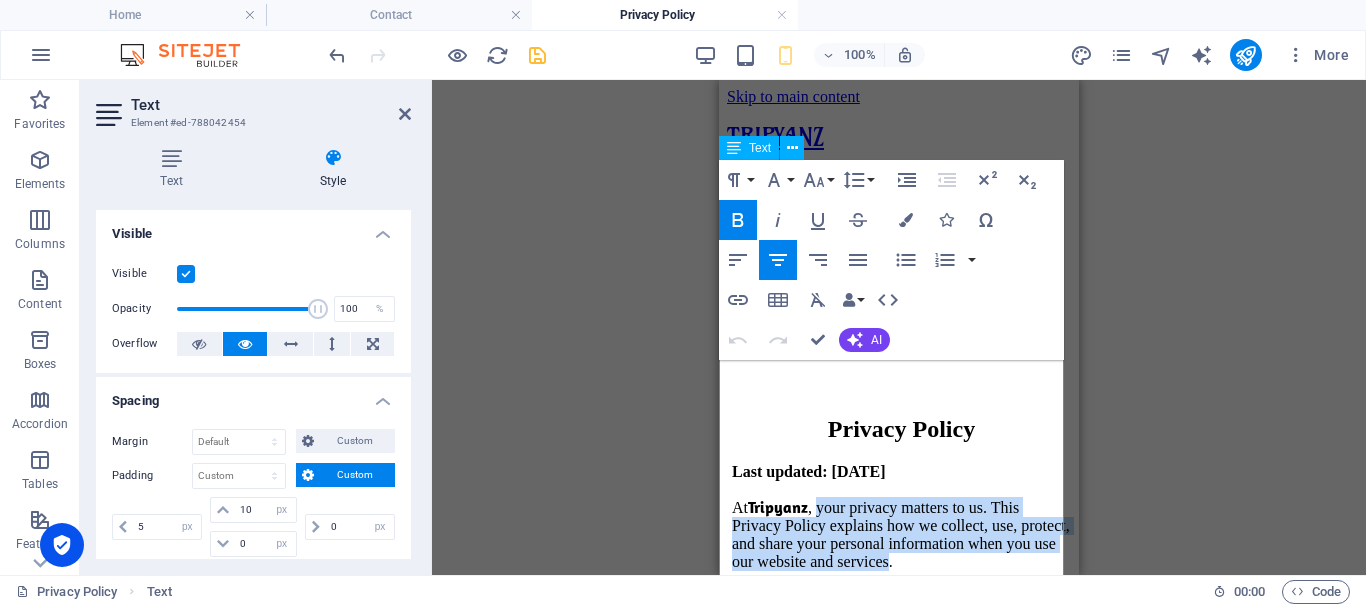 drag, startPoint x: 829, startPoint y: 444, endPoint x: 947, endPoint y: 549, distance: 157.95253 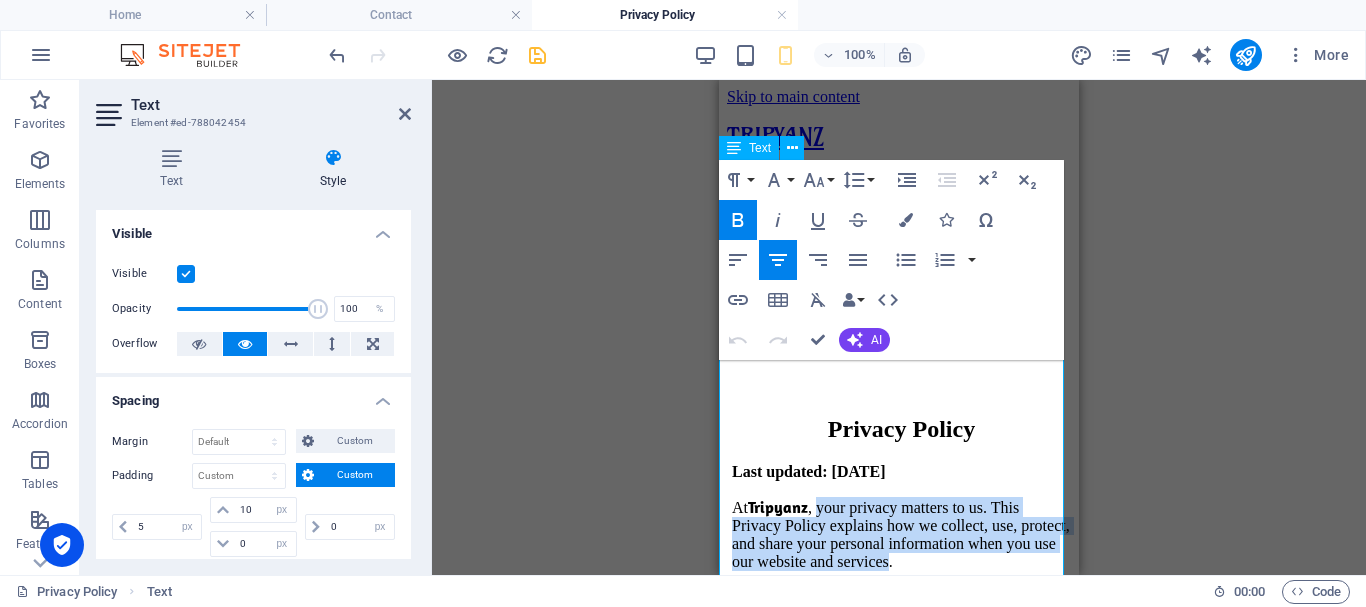 click on "At  Tripyanz , your privacy matters to us. This Privacy Policy explains how we collect, use, protect, and share your personal information when you use our website and services." at bounding box center (901, 534) 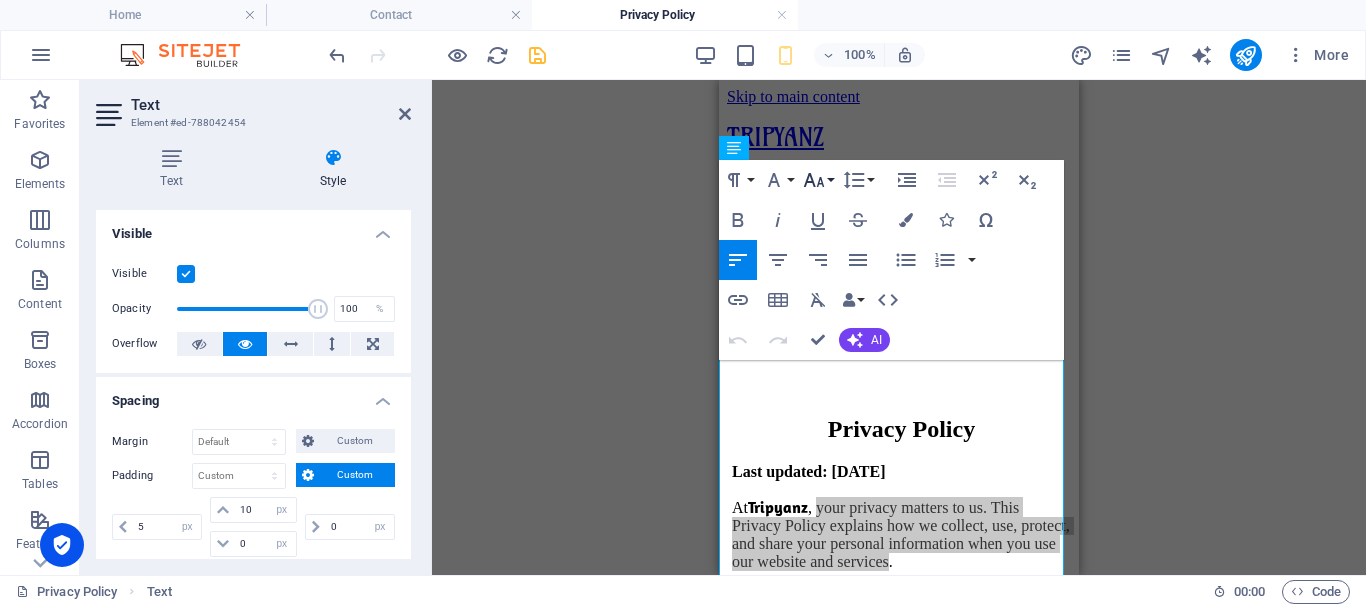 click on "Font Size" at bounding box center [818, 180] 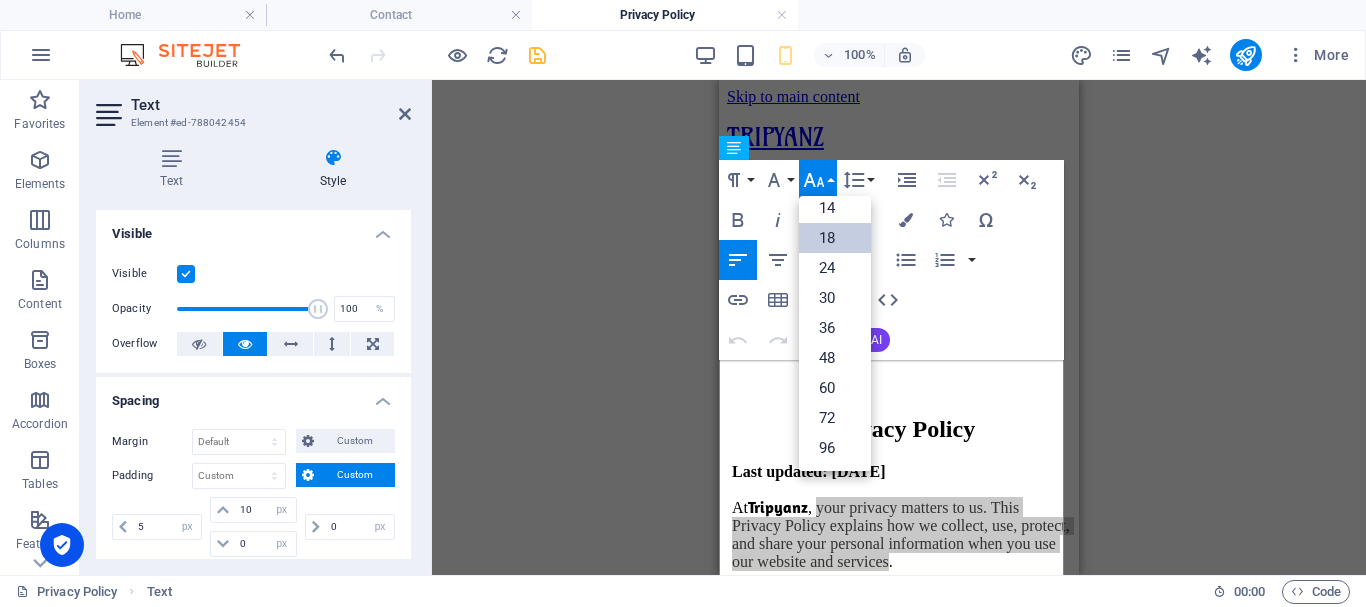 scroll, scrollTop: 161, scrollLeft: 0, axis: vertical 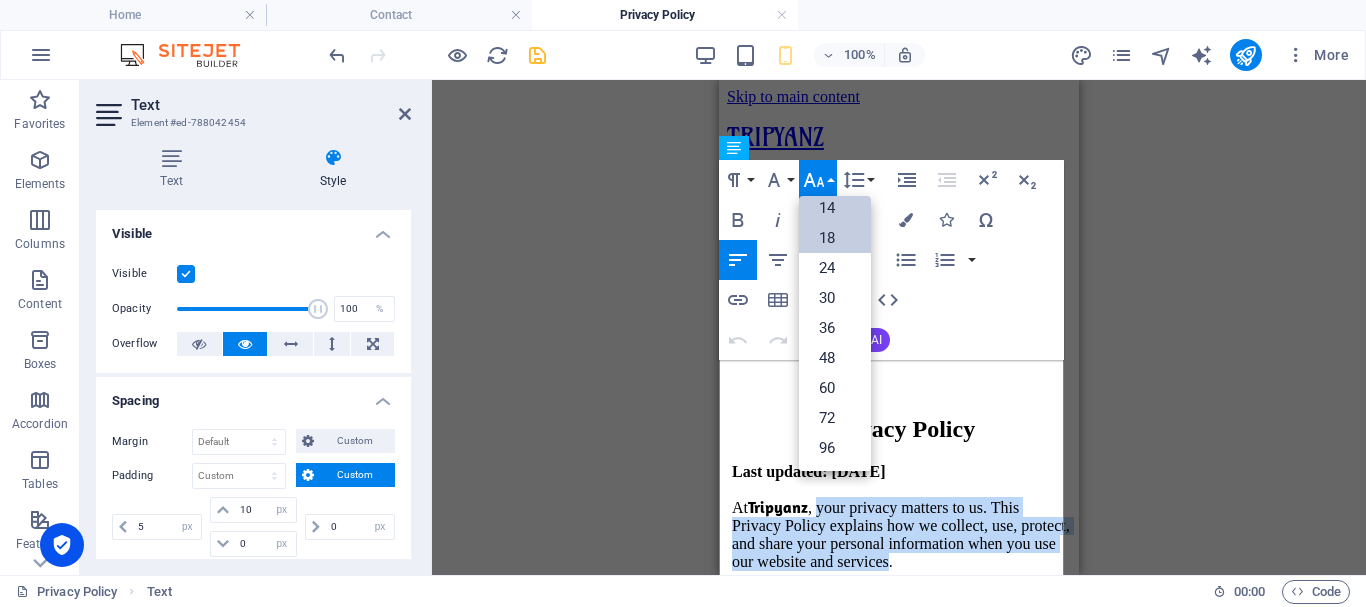 click on "14" at bounding box center [835, 208] 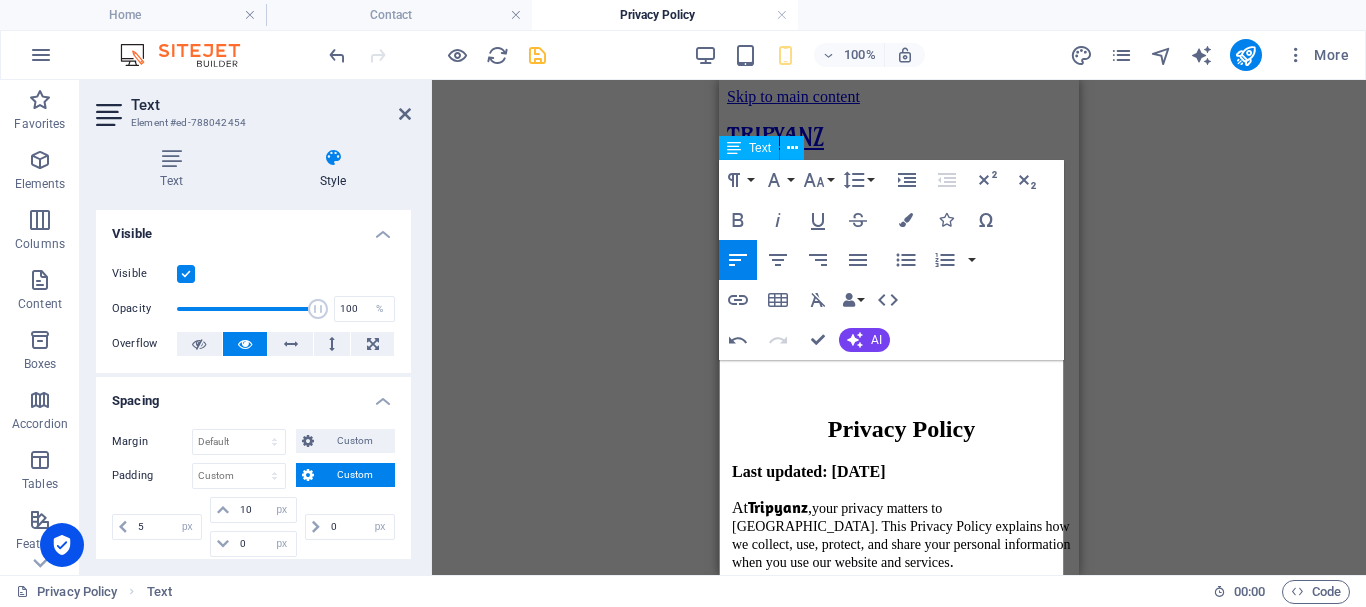 click on "your privacy matters to [GEOGRAPHIC_DATA]. This Privacy Policy explains how we collect, use, protect, and share your personal information when you use our website and services" at bounding box center [901, 535] 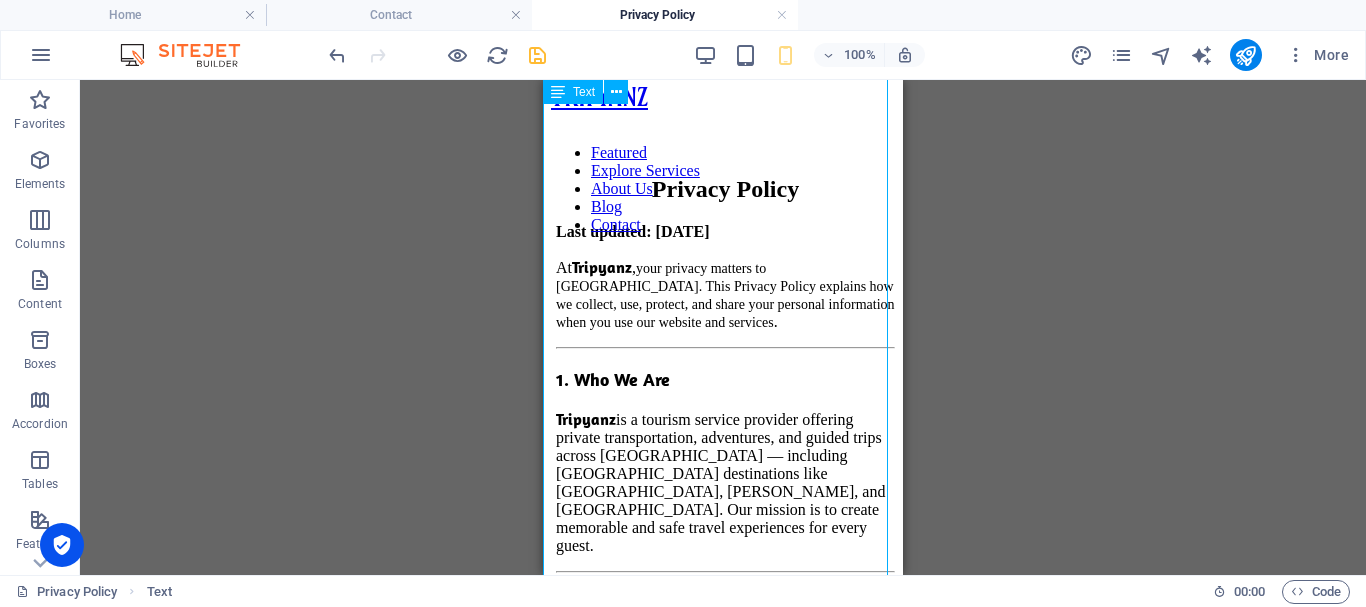 scroll, scrollTop: 0, scrollLeft: 0, axis: both 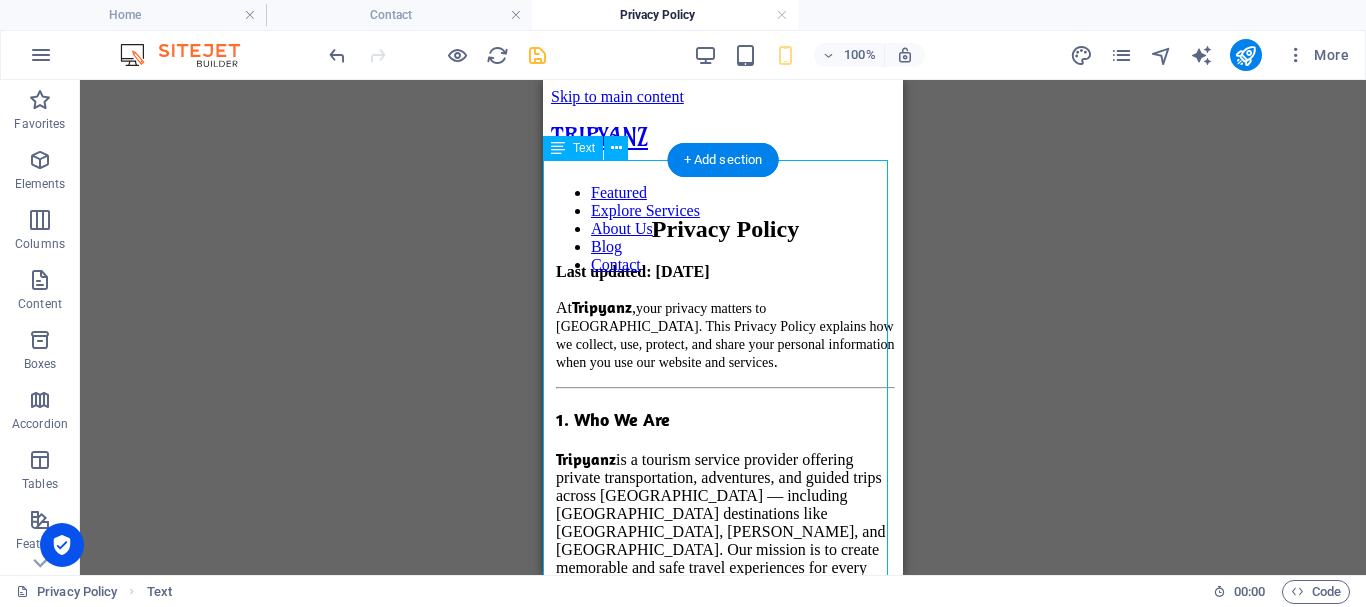 click on "Privacy Policy Last updated: [DATE] At  Tripyanz ,  your privacy matters to us. This Privacy Policy explains how we collect, use, protect, and share your personal information when you use our website and services . 1. Who We Are Tripyanz  is a tourism service provider offering private transportation, adventures, and guided trips across [GEOGRAPHIC_DATA] — including [GEOGRAPHIC_DATA] destinations like [GEOGRAPHIC_DATA], [PERSON_NAME], and [GEOGRAPHIC_DATA]. Our mission is to create memorable and safe travel experiences for every guest. 2. Information We Collect We may collect the following types of information when you interact with our website, forms, or customer service: . Personal Details : Full name, email, phone number, date of birth, and nationality. . Trip Details : Pickup and drop-off locations, travel dates, flight tickets (if uploaded). . Technical Data : IP address, browser type, device, and usage patterns. . Communication Data : Any messages, reviews, or emails you send us. 3. How We Use Your Information 5. Sharing Your Data" at bounding box center (723, 1414) 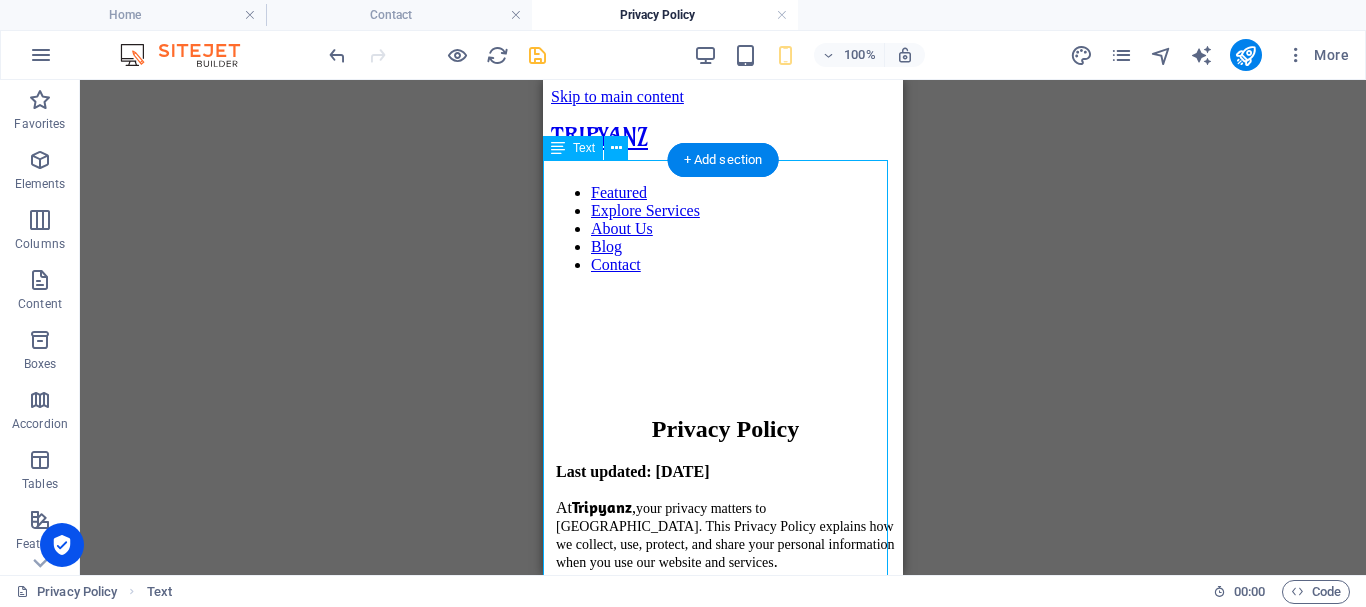 select on "px" 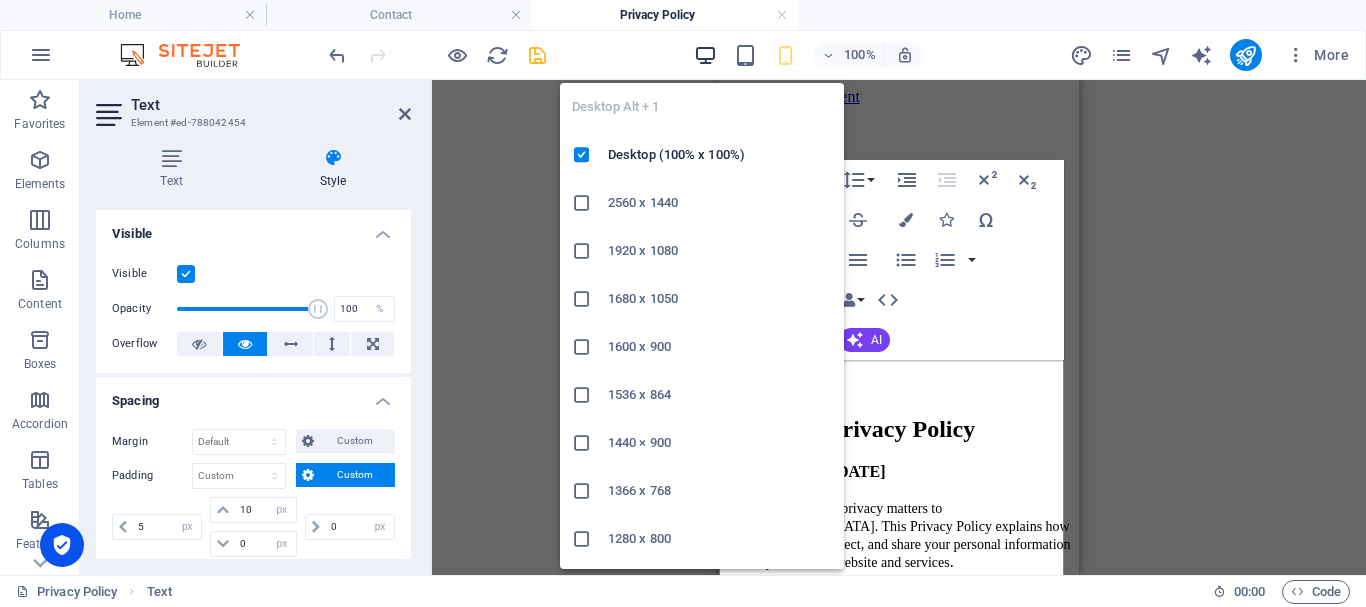 click at bounding box center (705, 55) 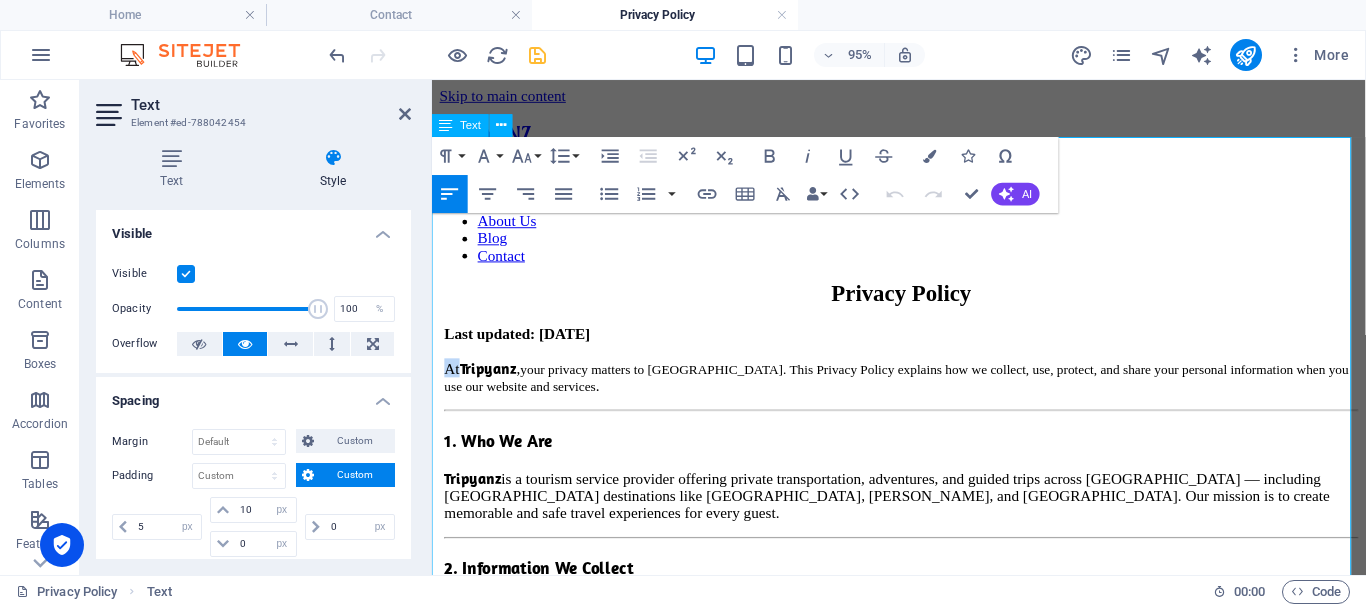 drag, startPoint x: 459, startPoint y: 311, endPoint x: 433, endPoint y: 307, distance: 26.305893 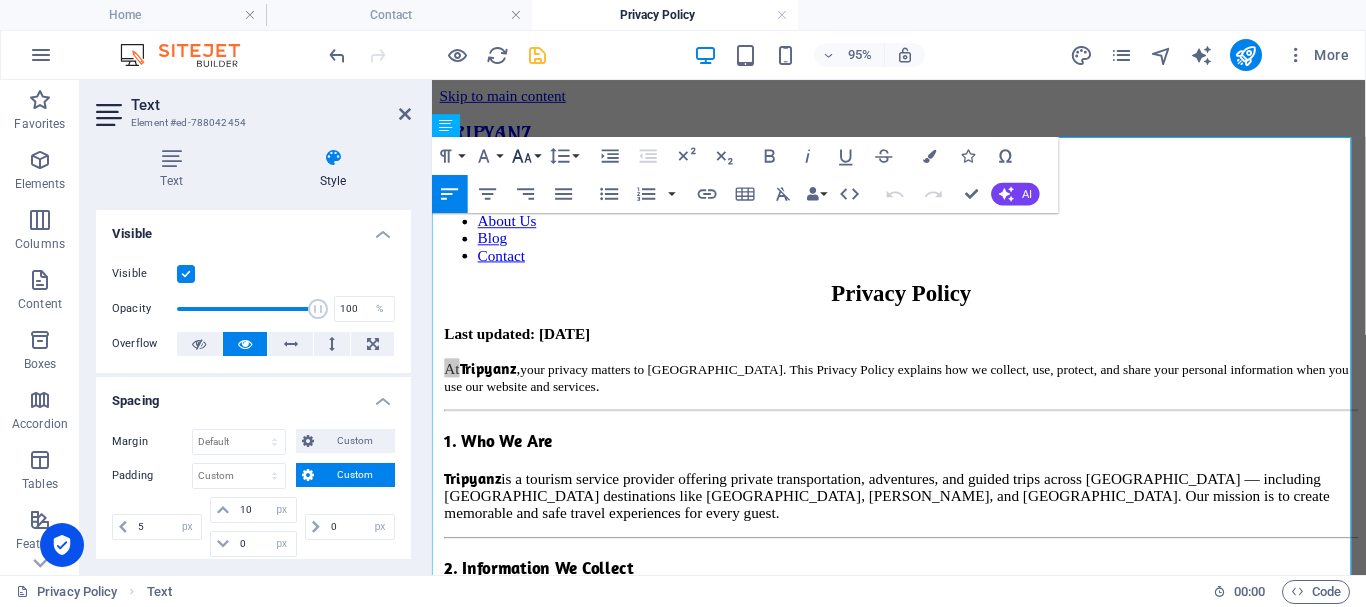 click on "Font Size" at bounding box center [526, 156] 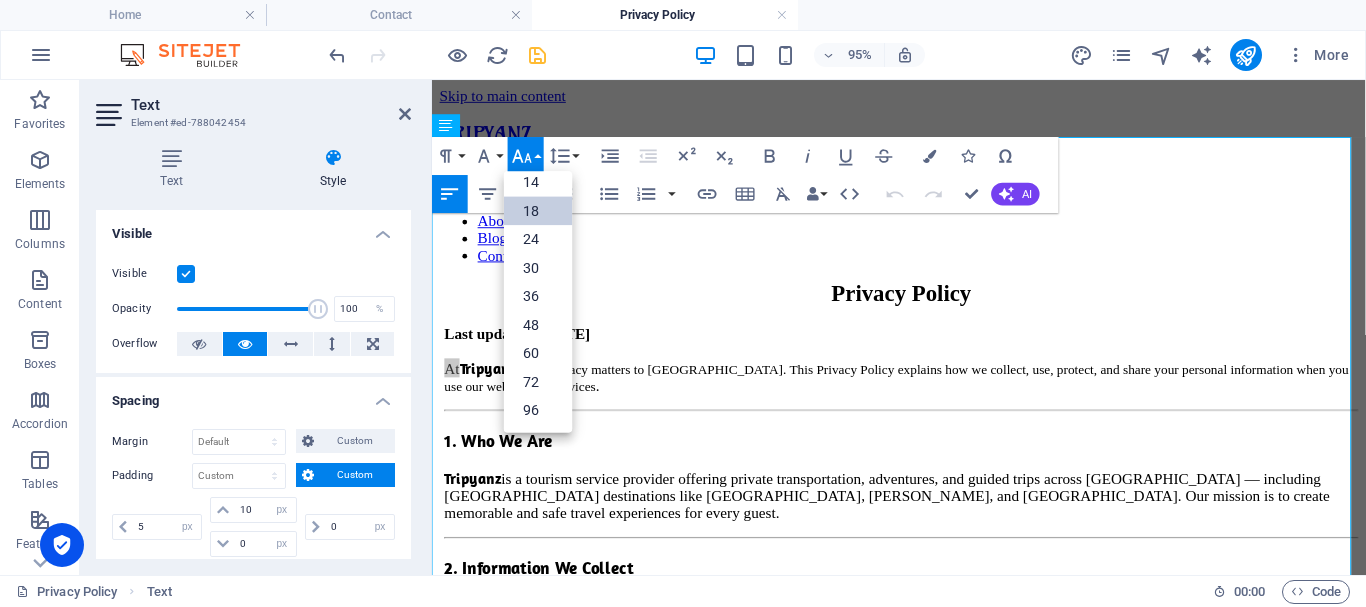 scroll, scrollTop: 161, scrollLeft: 0, axis: vertical 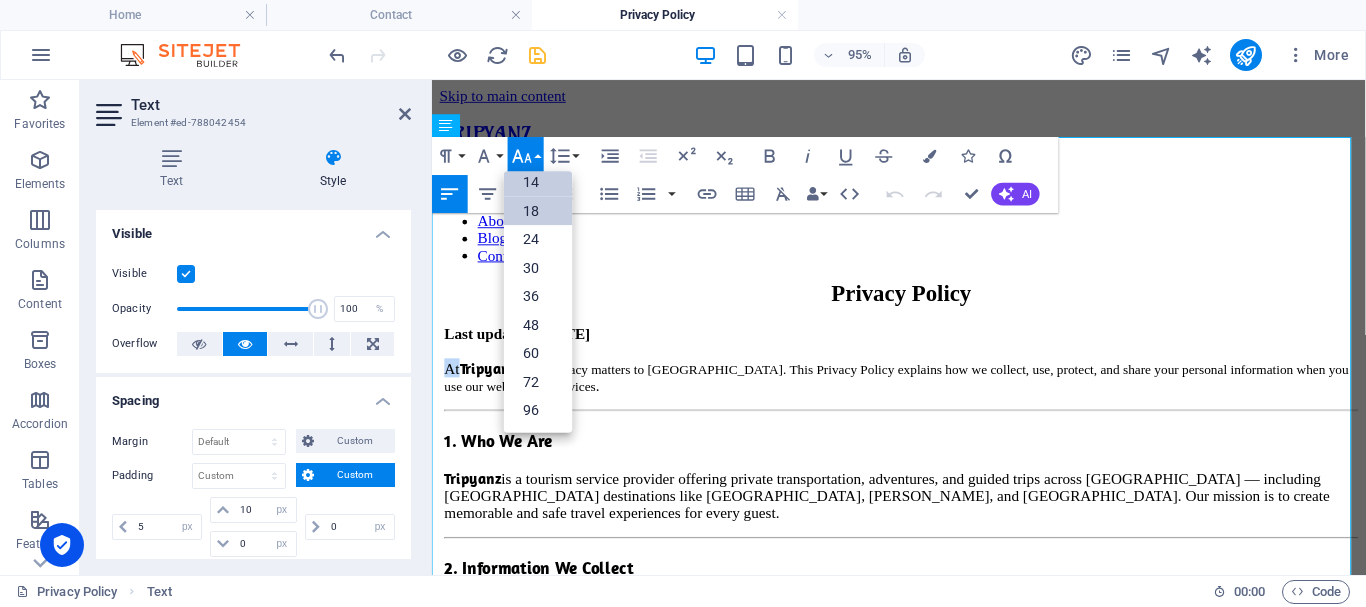 click on "14" at bounding box center [538, 182] 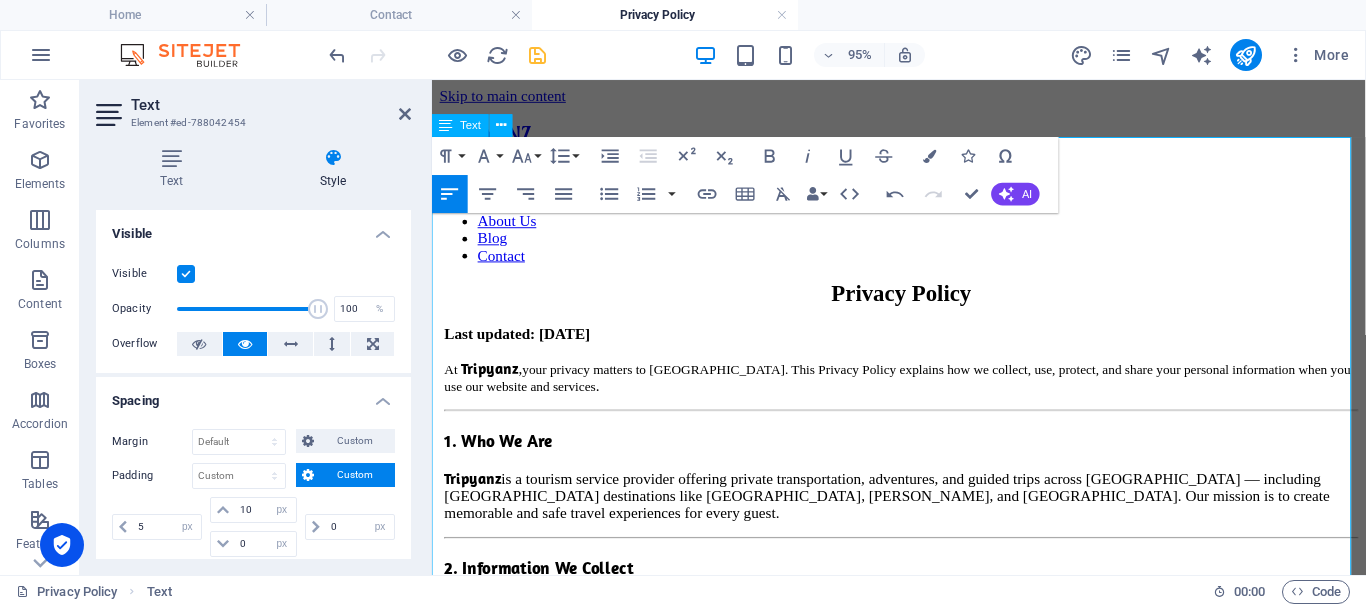 click on "your privacy matters to [GEOGRAPHIC_DATA]. This Privacy Policy explains how we collect, use, protect, and share your personal information when you use our website and services" at bounding box center [922, 393] 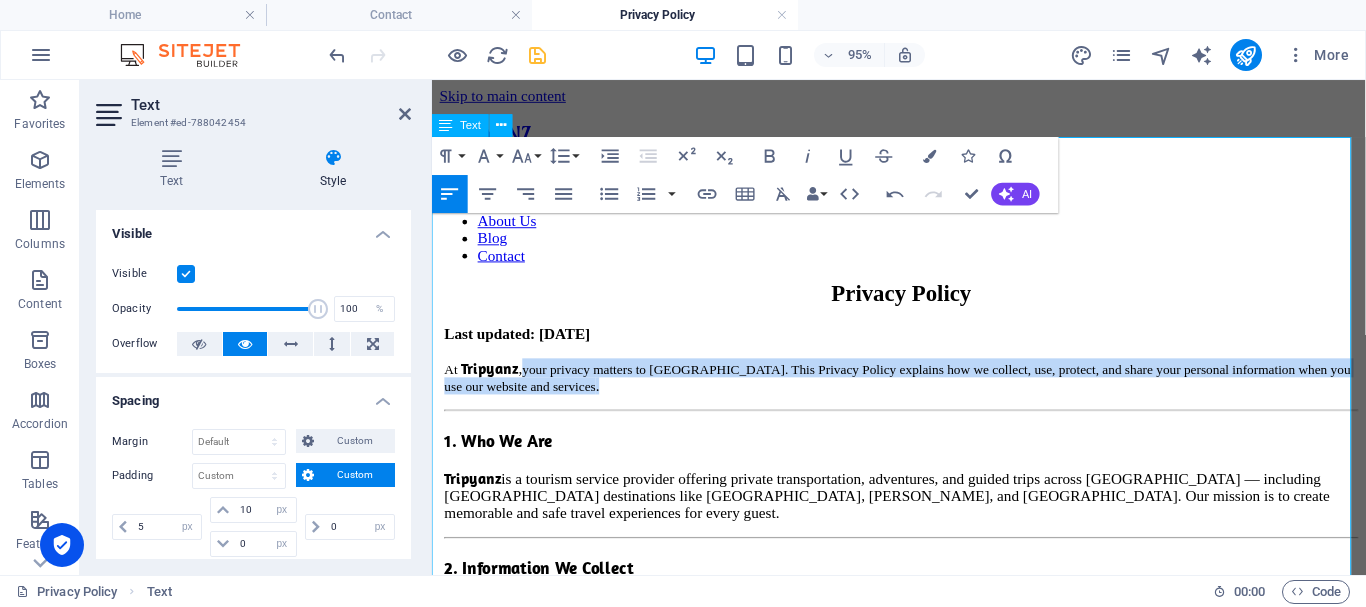 drag, startPoint x: 534, startPoint y: 312, endPoint x: 771, endPoint y: 336, distance: 238.2121 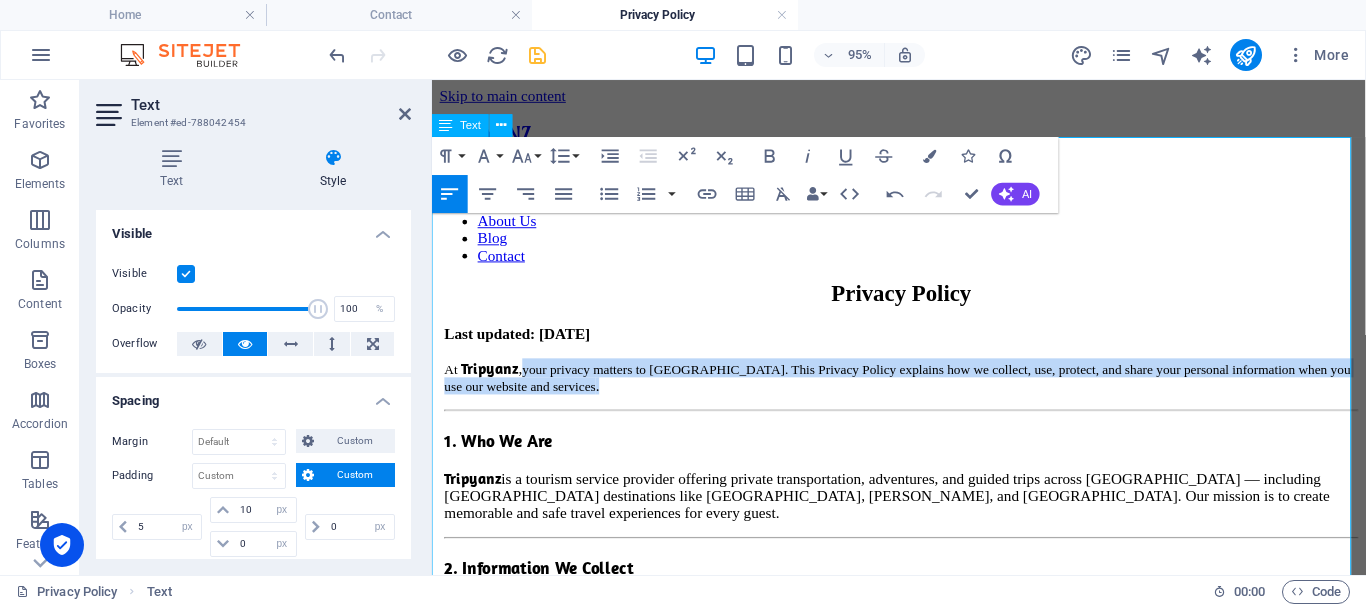 click on "At   Tripyanz ,  your privacy matters to us. This Privacy Policy explains how we collect, use, protect, and share your personal information when you use our website and services ." at bounding box center (926, 392) 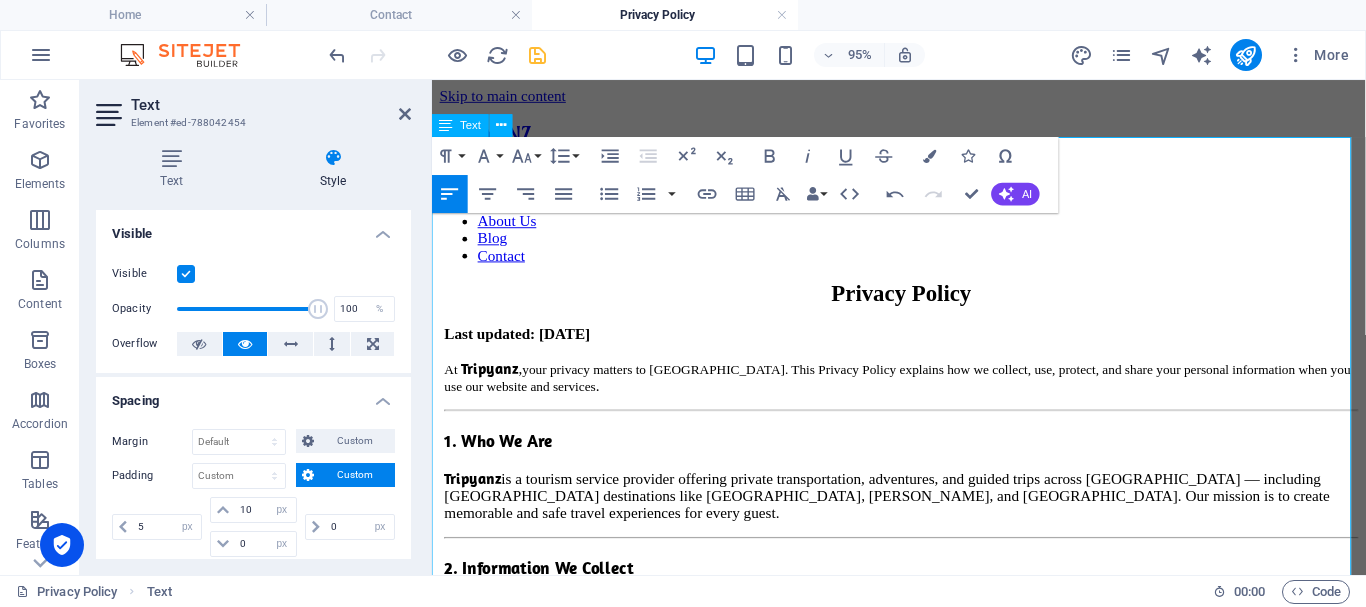 click on "Privacy Policy Last updated: [DATE] At   Tripyanz ,  your privacy matters to us. This Privacy Policy explains how we collect, use, protect, and share your personal information when you use our website and services . 1. Who We Are Tripyanz  is a tourism service provider offering private transportation, adventures, and guided trips across [GEOGRAPHIC_DATA] — including [GEOGRAPHIC_DATA] destinations like [GEOGRAPHIC_DATA], [PERSON_NAME], and [GEOGRAPHIC_DATA]. Our mission is to create memorable and safe travel experiences for every guest. 2. Information We Collect We may collect the following types of information when you interact with our website, forms, or customer service: . Personal Details : Full name, email, phone number, date of birth, and nationality. . Trip Details : Pickup and drop-off locations, travel dates, flight tickets (if uploaded). . Technical Data : IP address, browser type, device, and usage patterns. . Communication Data : Any messages, reviews, or emails you send us. 3. How We Use Your Information 5. Sharing Your Data" at bounding box center (926, 1208) 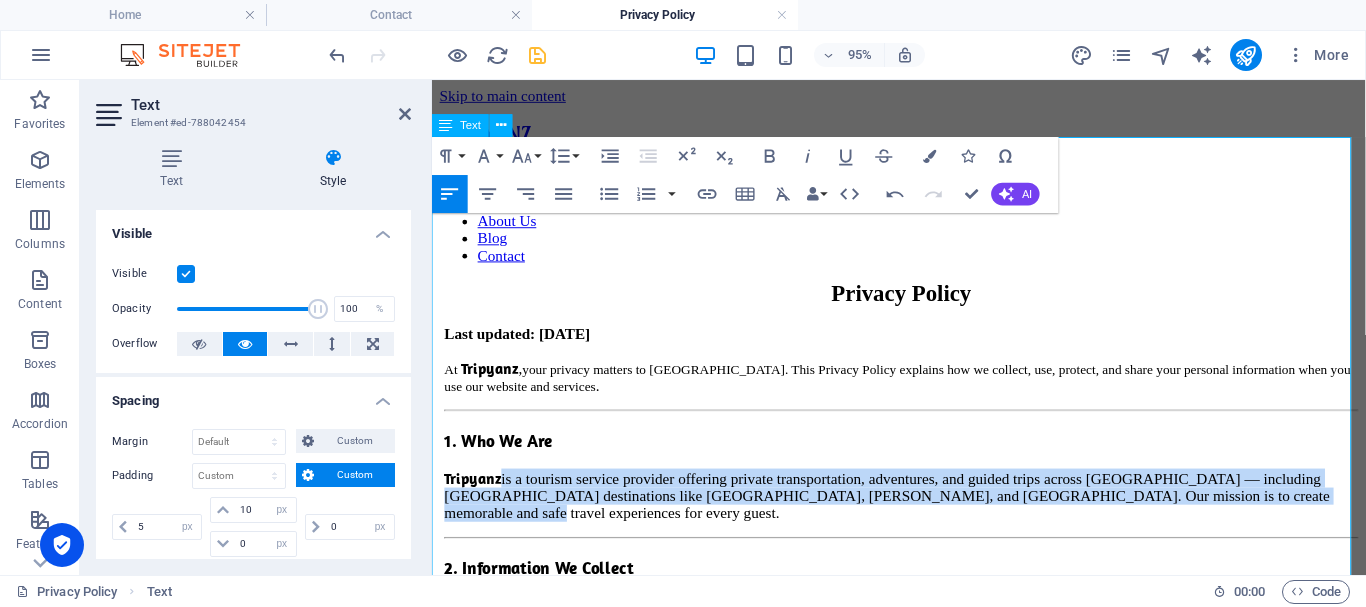 drag, startPoint x: 503, startPoint y: 413, endPoint x: 997, endPoint y: 468, distance: 497.0523 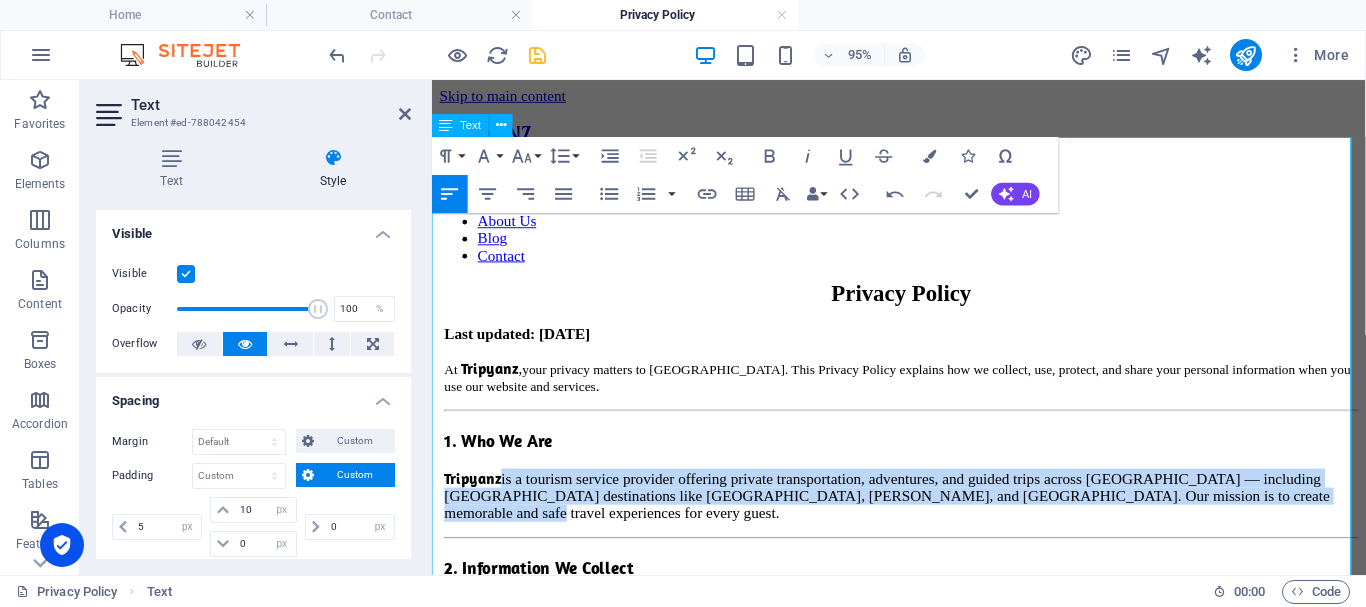 click on "Tripyanz  is a tourism service provider offering private transportation, adventures, and guided trips across [GEOGRAPHIC_DATA] — including [GEOGRAPHIC_DATA] destinations like [GEOGRAPHIC_DATA], [PERSON_NAME], and [GEOGRAPHIC_DATA]. Our mission is to create memorable and safe travel experiences for every guest." at bounding box center (926, 517) 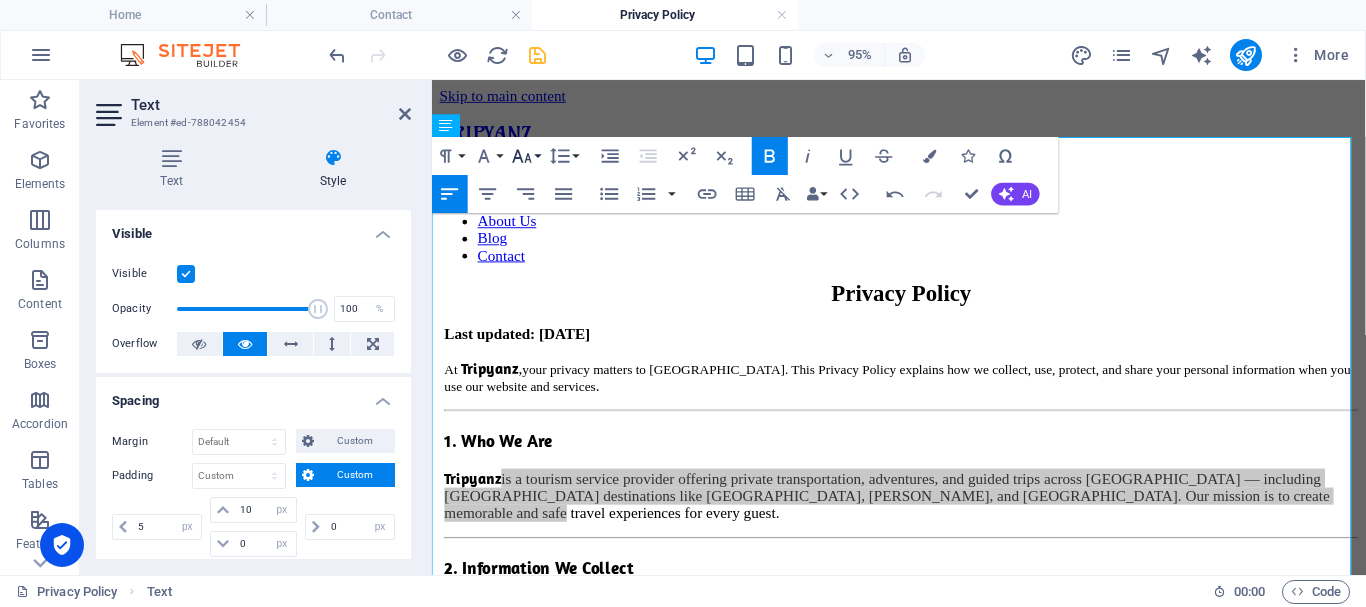 click on "Font Size" at bounding box center (526, 156) 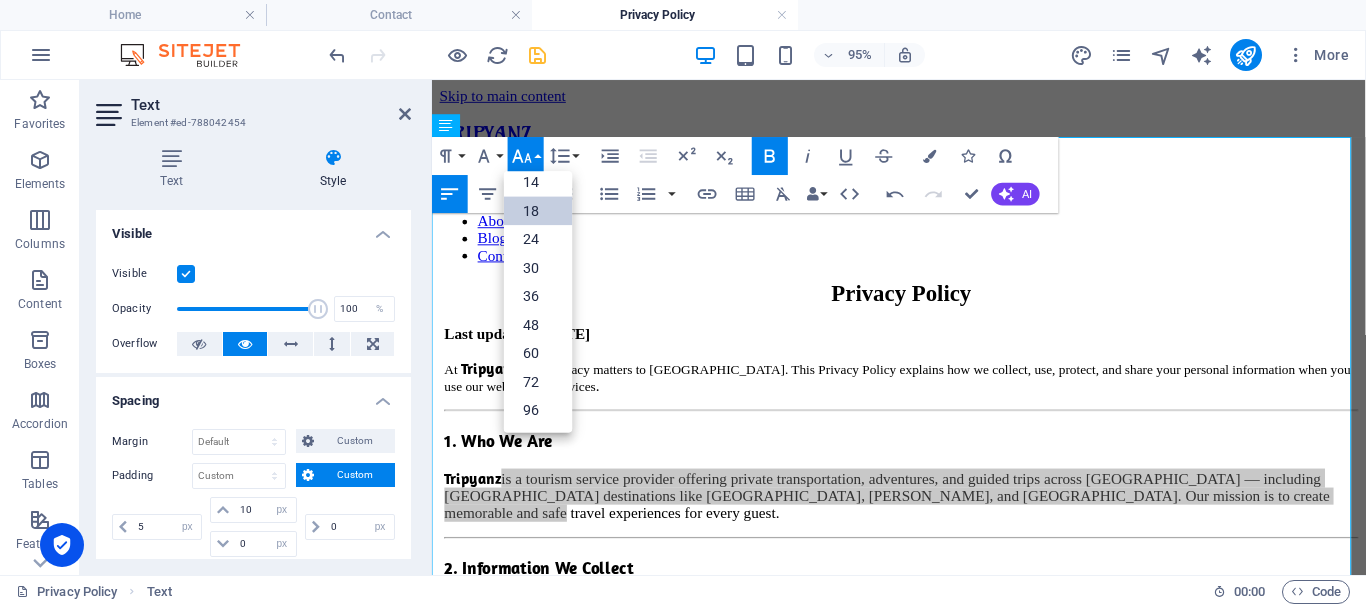 scroll, scrollTop: 161, scrollLeft: 0, axis: vertical 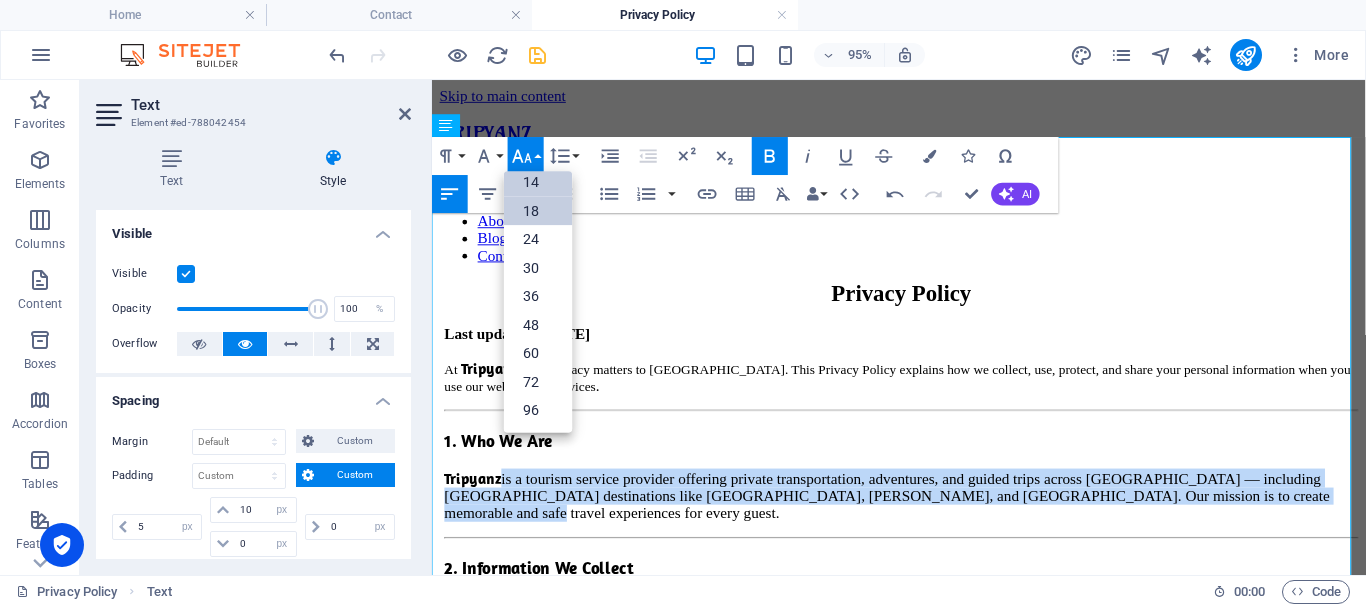 click on "14" at bounding box center (538, 182) 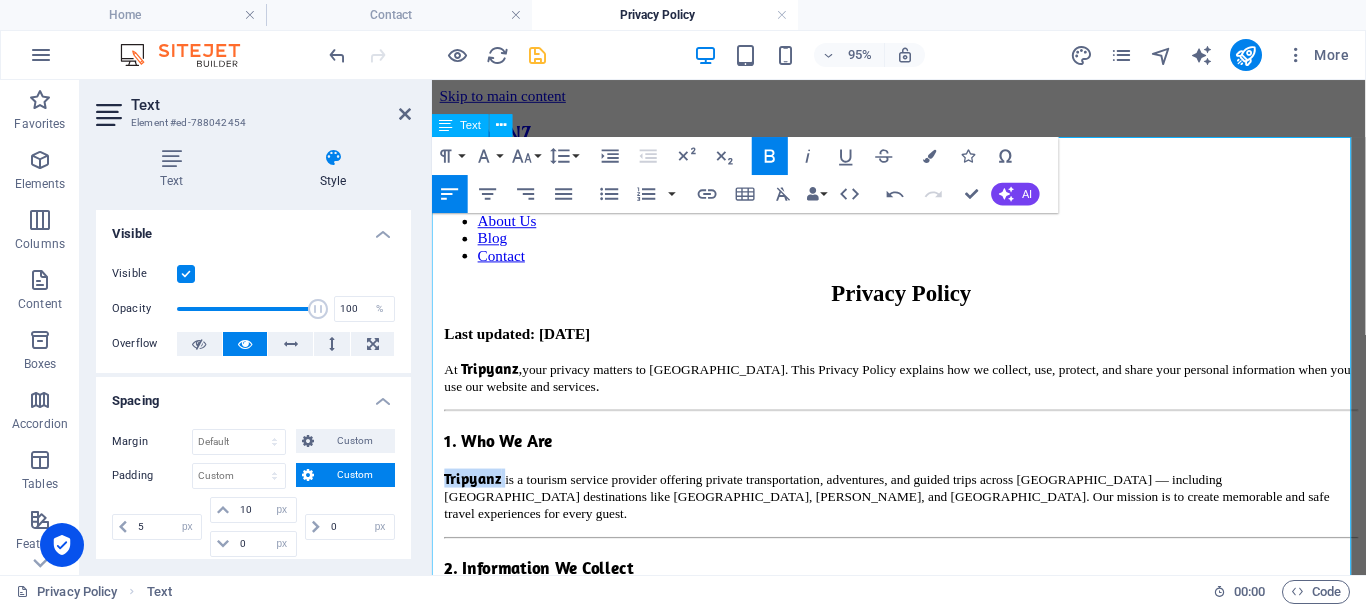 click on "is a tourism service provider offering private transportation, adventures, and guided trips across [GEOGRAPHIC_DATA] — including [GEOGRAPHIC_DATA] destinations like [GEOGRAPHIC_DATA], [PERSON_NAME], and [GEOGRAPHIC_DATA]. Our mission is to create memorable and safe travel experiences for every guest." at bounding box center (911, 518) 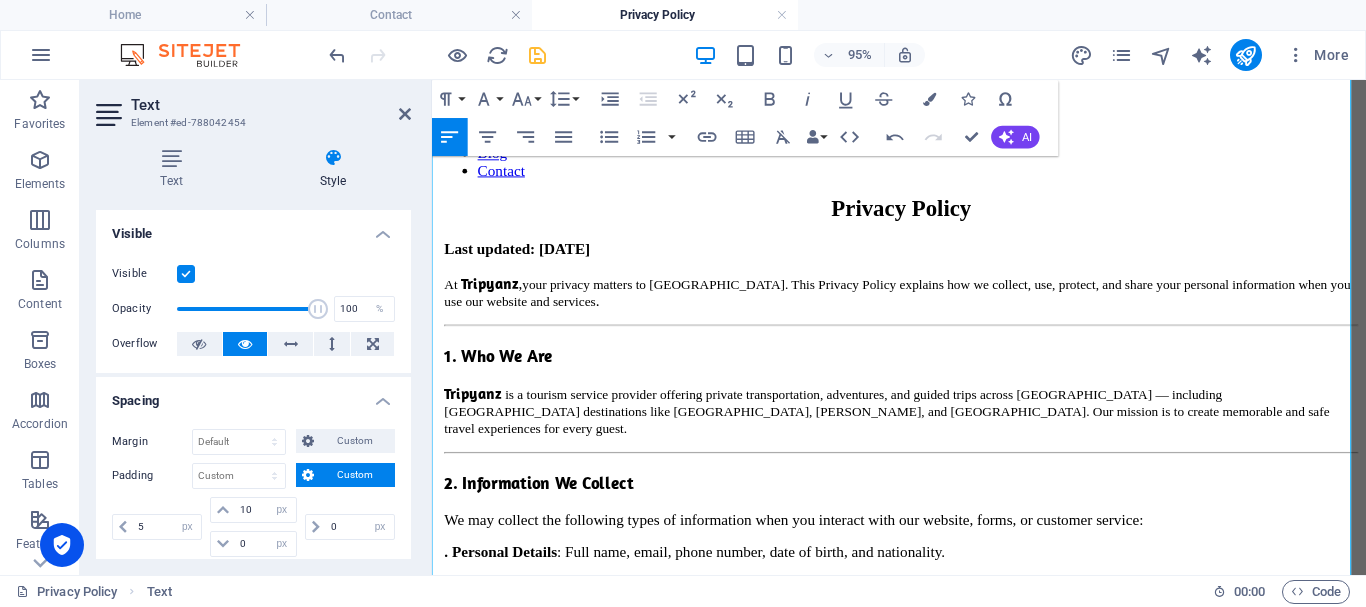 scroll, scrollTop: 100, scrollLeft: 0, axis: vertical 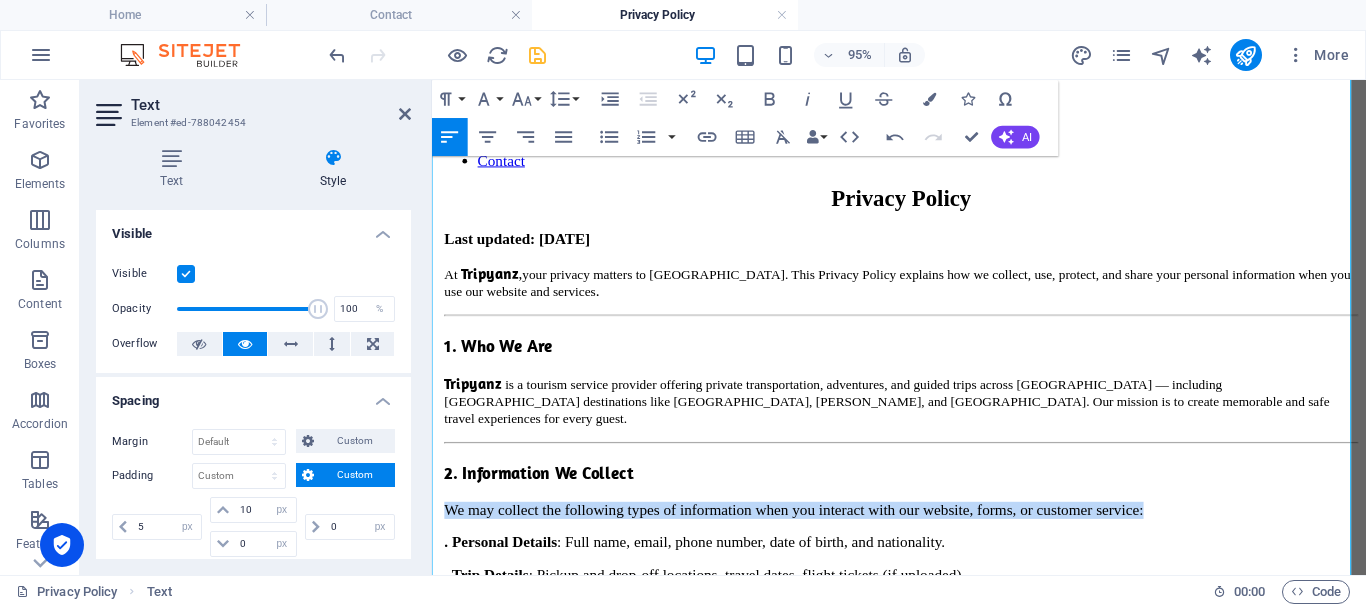 drag, startPoint x: 439, startPoint y: 441, endPoint x: 690, endPoint y: 466, distance: 252.24194 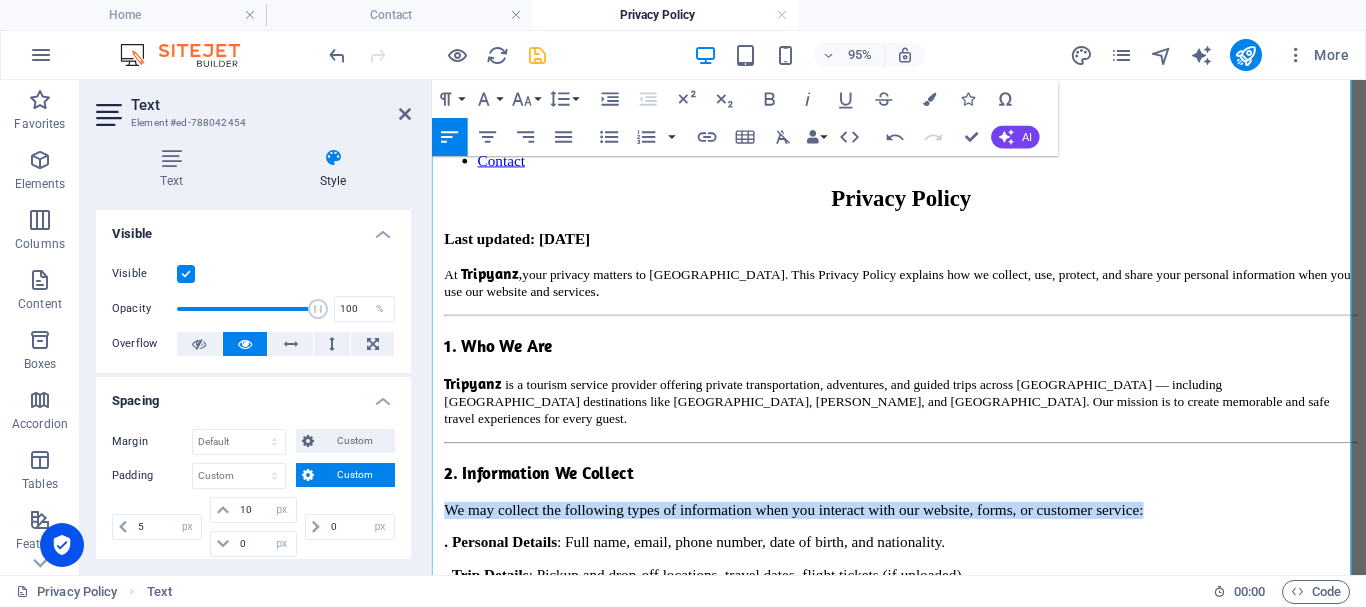 click on "We may collect the following types of information when you interact with our website, forms, or customer service:" at bounding box center (926, 533) 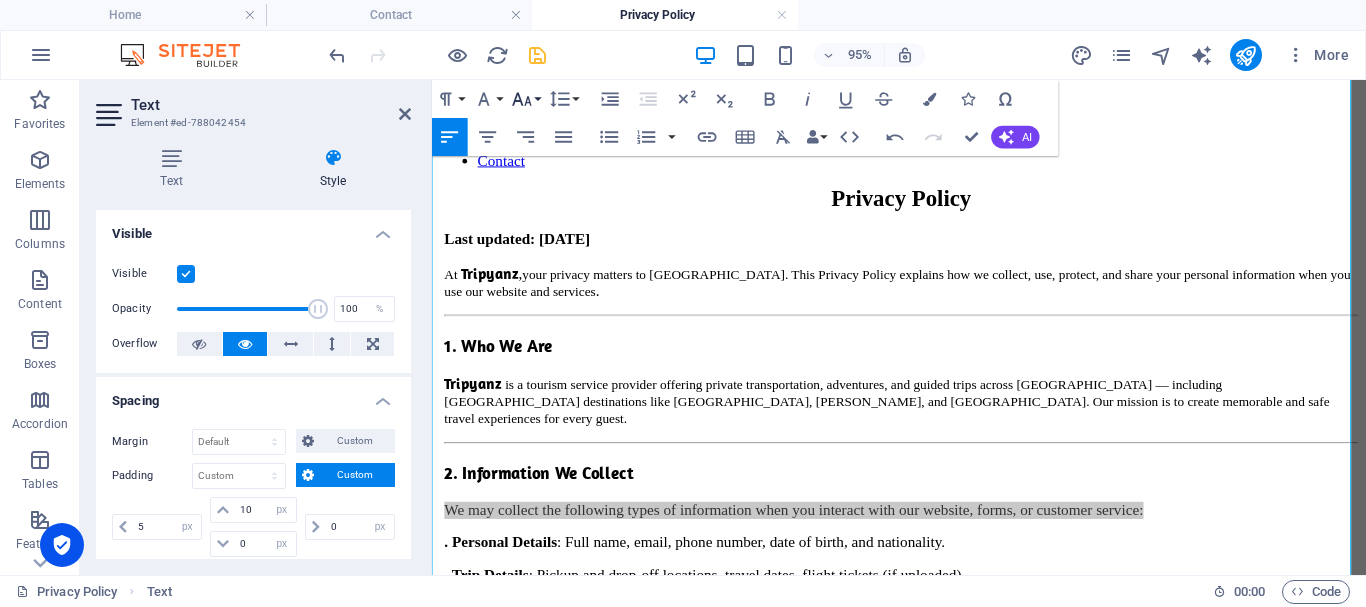 click on "Font Size" at bounding box center (526, 99) 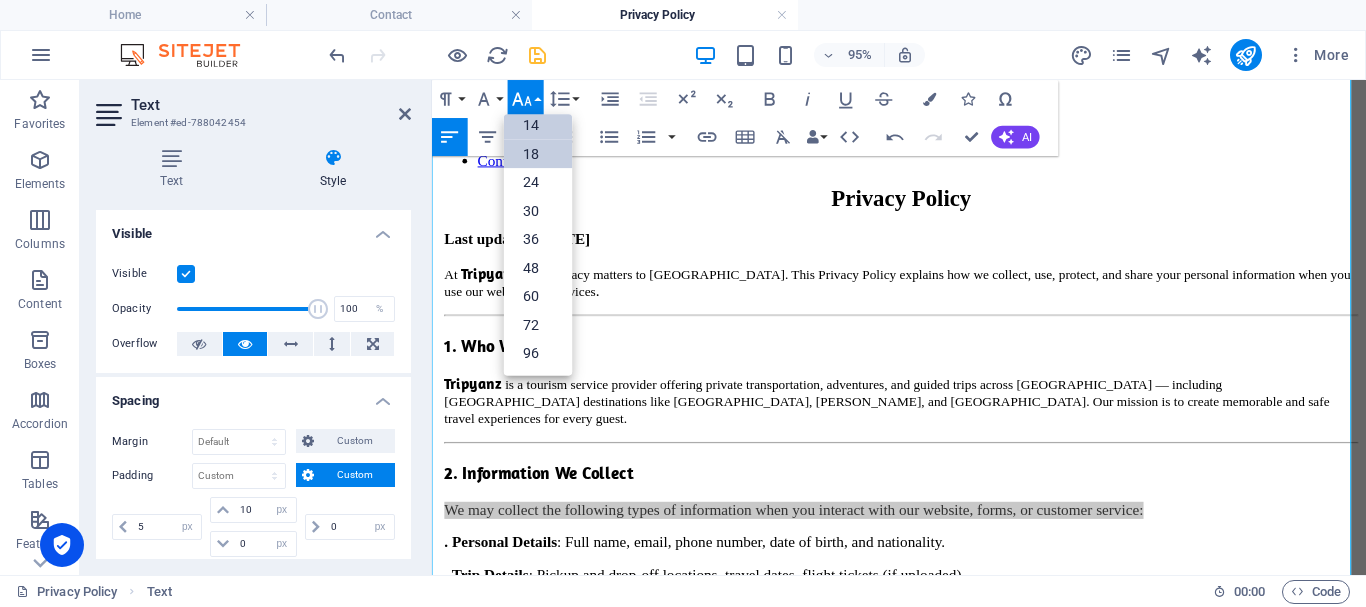 scroll, scrollTop: 161, scrollLeft: 0, axis: vertical 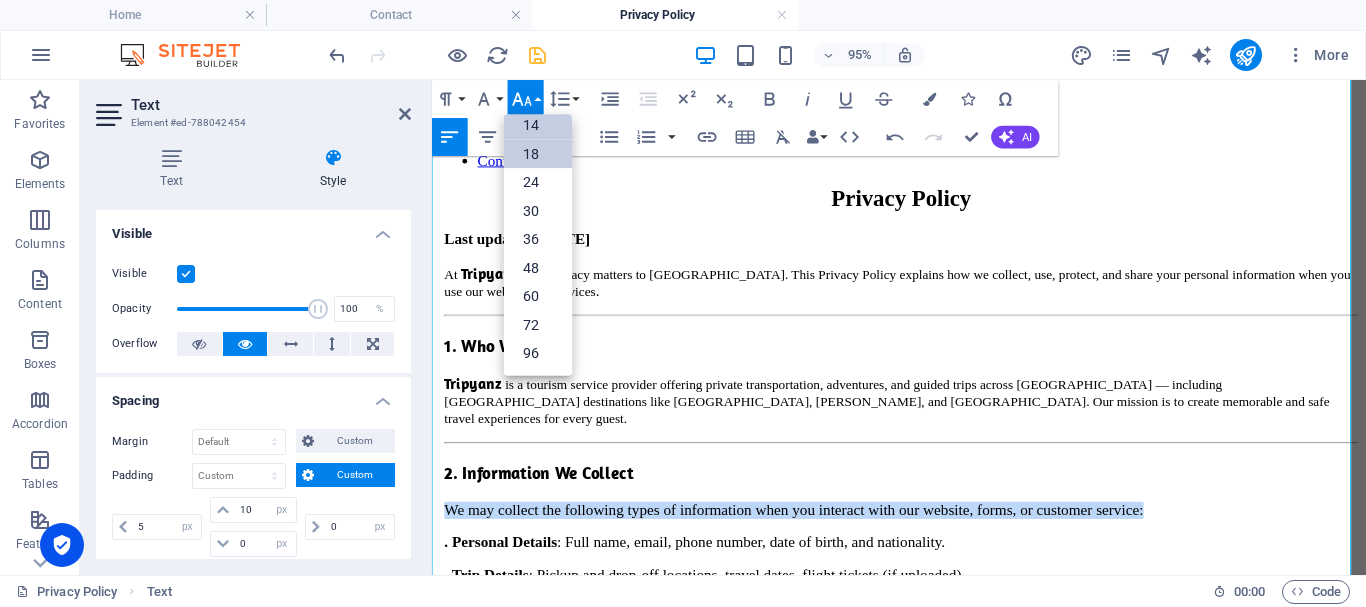 click on "14" at bounding box center [538, 125] 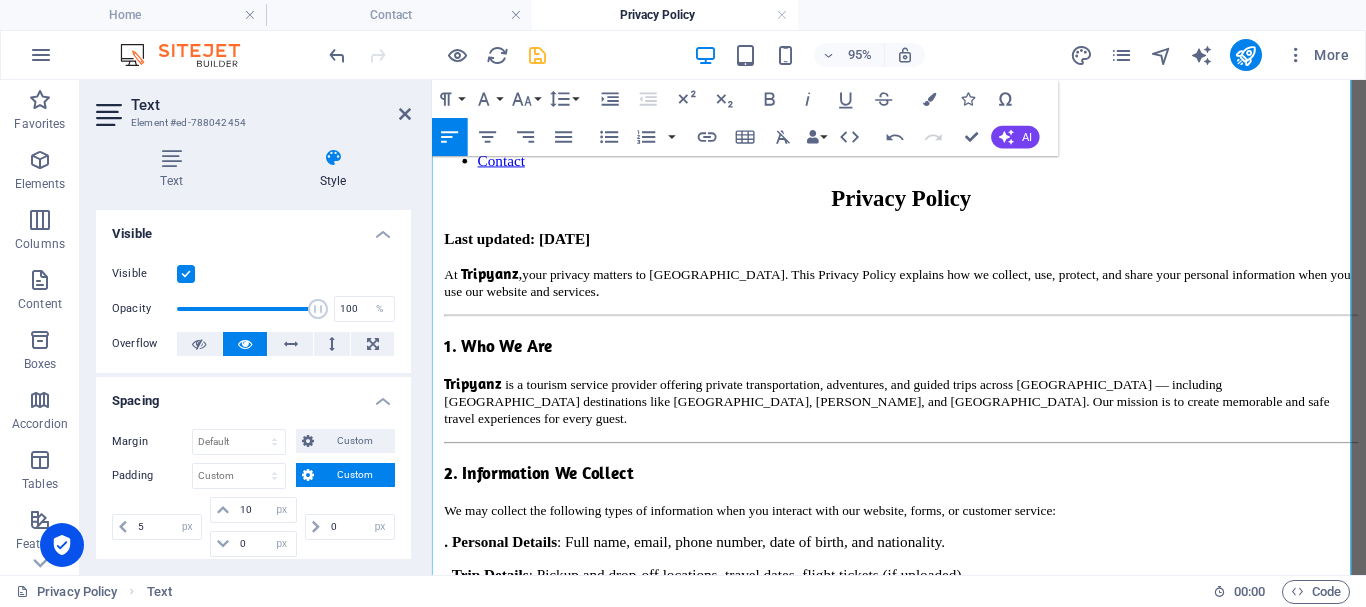 click on "2. Information We Collect" at bounding box center [926, 493] 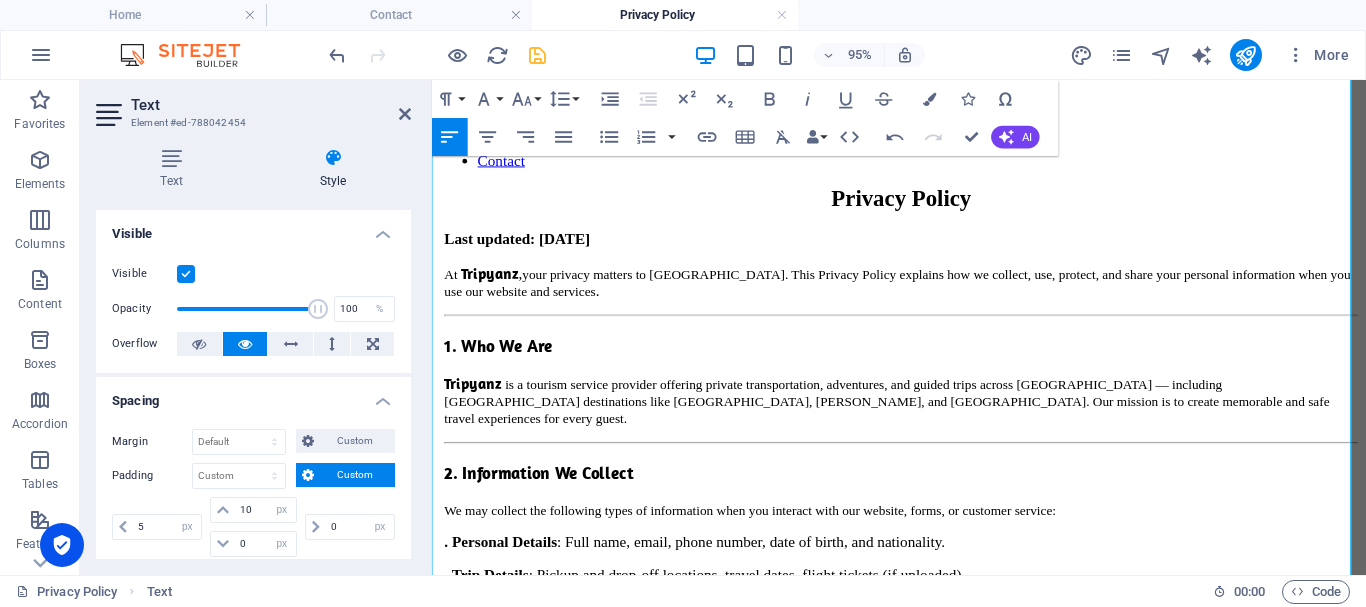 click on "Tripyanz   is a tourism service provider offering private transportation, adventures, and guided trips across [GEOGRAPHIC_DATA] — including [GEOGRAPHIC_DATA] destinations like [GEOGRAPHIC_DATA], [PERSON_NAME], and [GEOGRAPHIC_DATA]. Our mission is to create memorable and safe travel experiences for every guest." at bounding box center (926, 417) 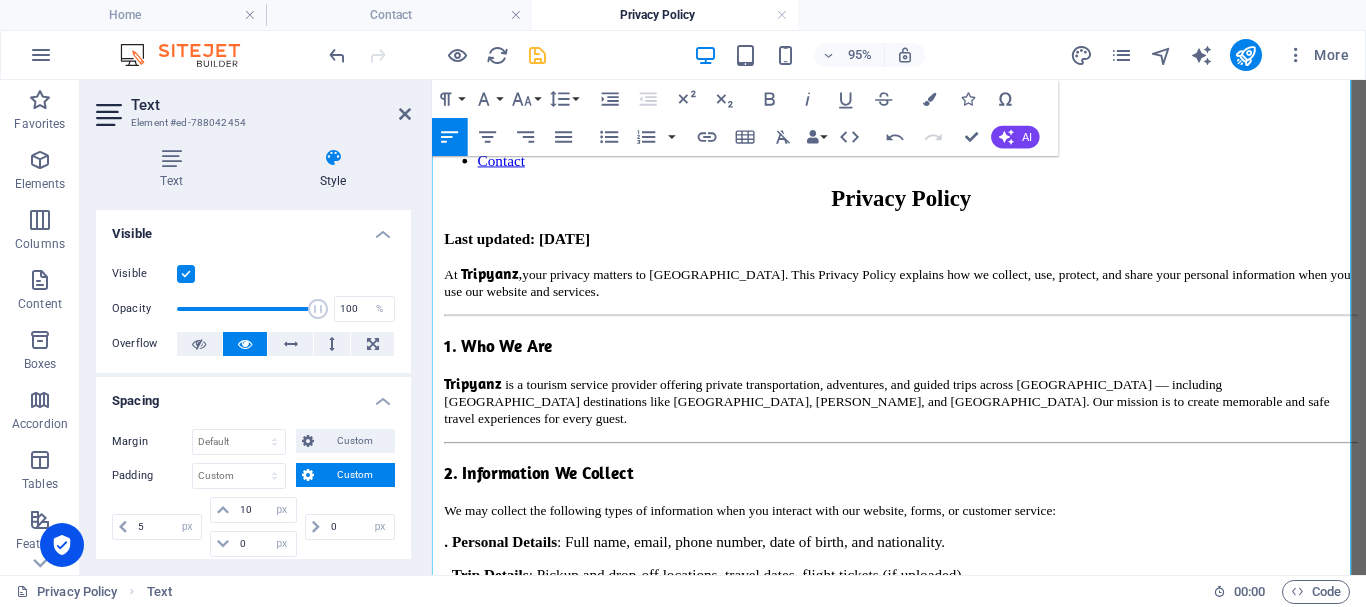 click on "Tripyanz   is a tourism service provider offering private transportation, adventures, and guided trips across [GEOGRAPHIC_DATA] — including [GEOGRAPHIC_DATA] destinations like [GEOGRAPHIC_DATA], [PERSON_NAME], and [GEOGRAPHIC_DATA]. Our mission is to create memorable and safe travel experiences for every guest." at bounding box center [926, 417] 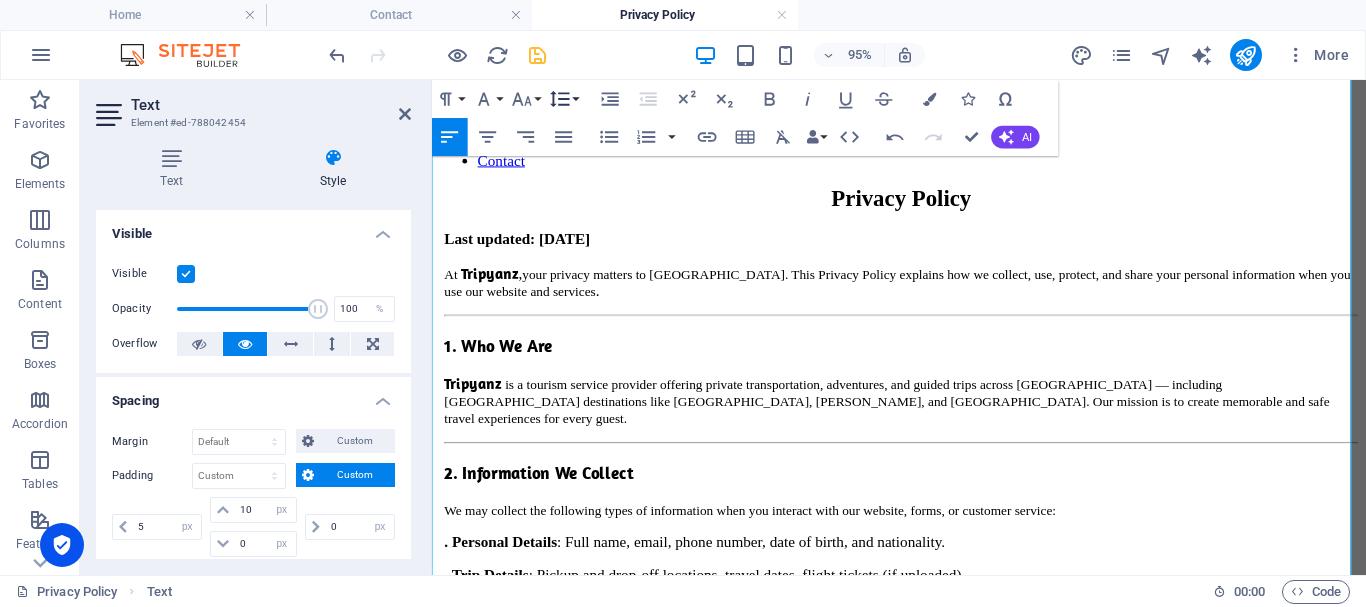click on "Line Height" at bounding box center (564, 99) 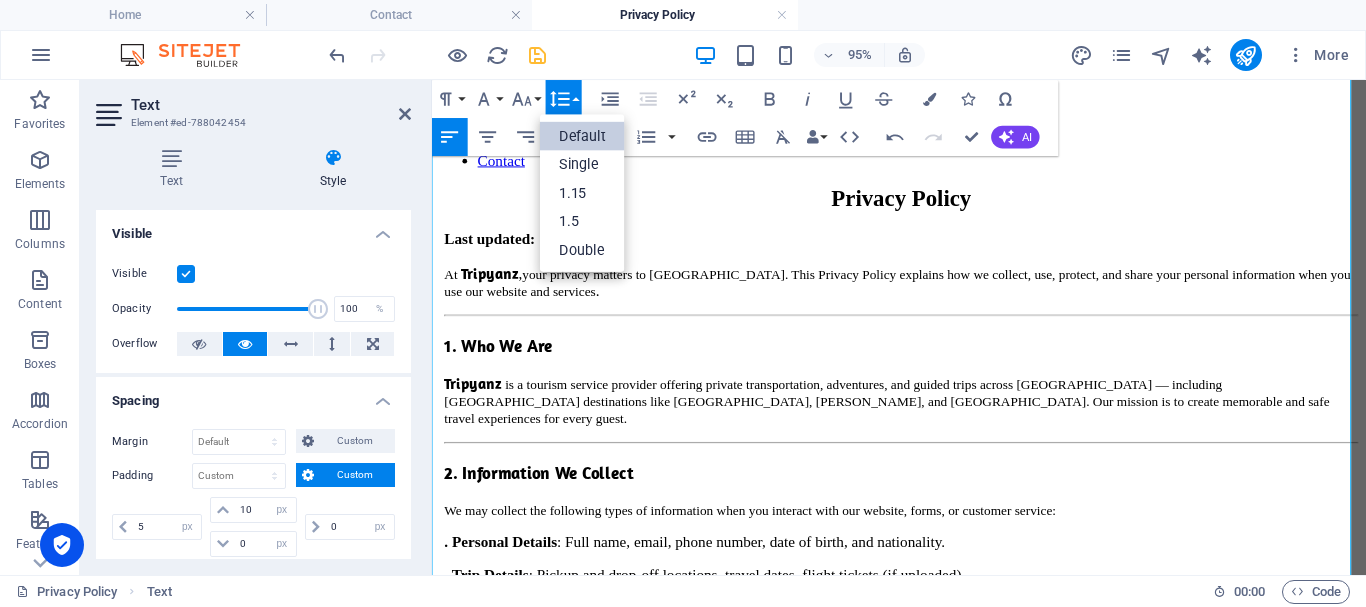 scroll, scrollTop: 0, scrollLeft: 0, axis: both 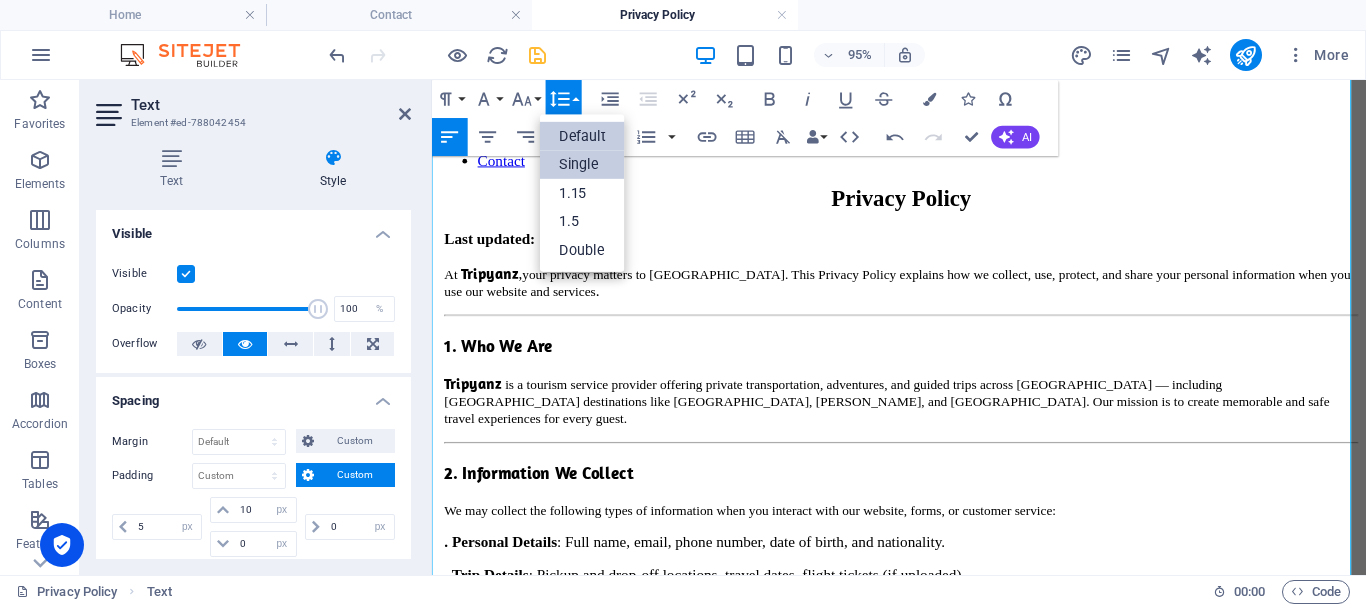 click on "Single" at bounding box center [582, 164] 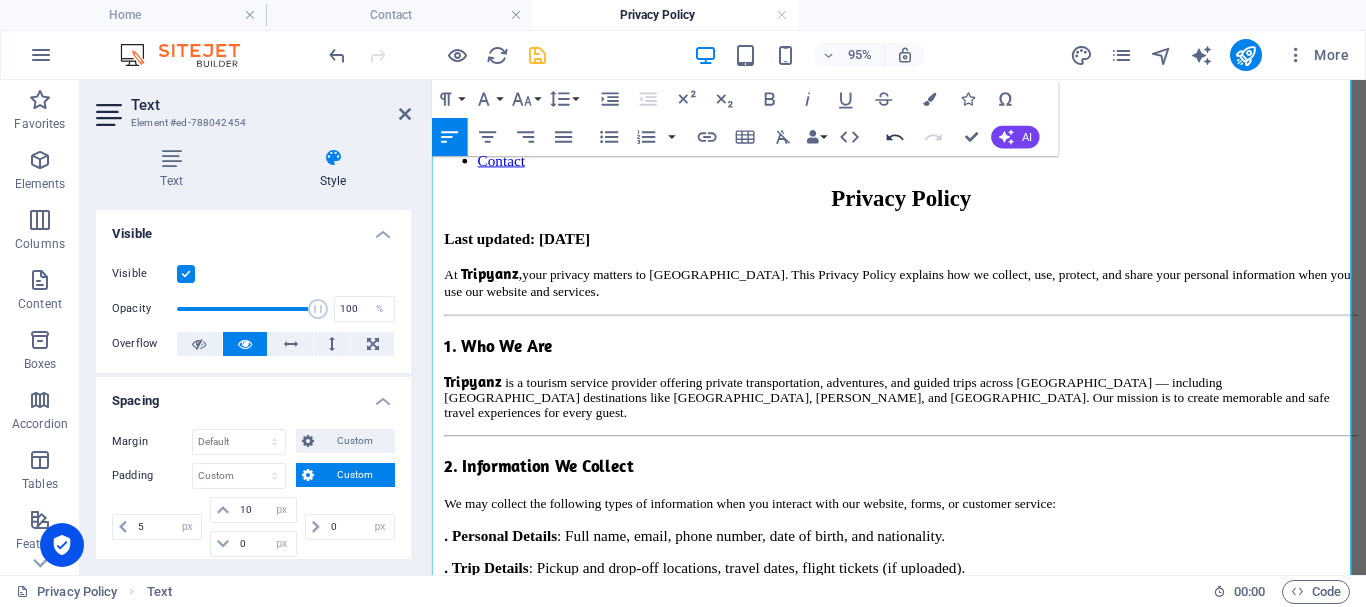 click 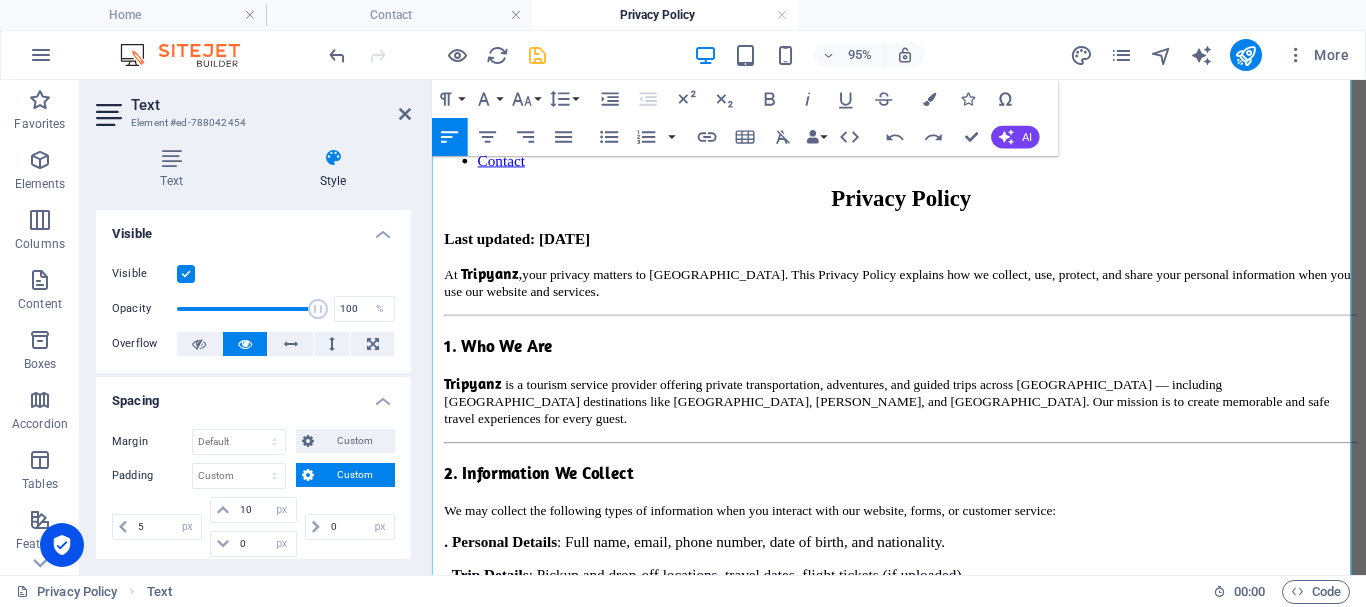 click on "Tripyanz   is a tourism service provider offering private transportation, adventures, and guided trips across [GEOGRAPHIC_DATA] — including [GEOGRAPHIC_DATA] destinations like [GEOGRAPHIC_DATA], [PERSON_NAME], and [GEOGRAPHIC_DATA]. Our mission is to create memorable and safe travel experiences for every guest." at bounding box center [926, 417] 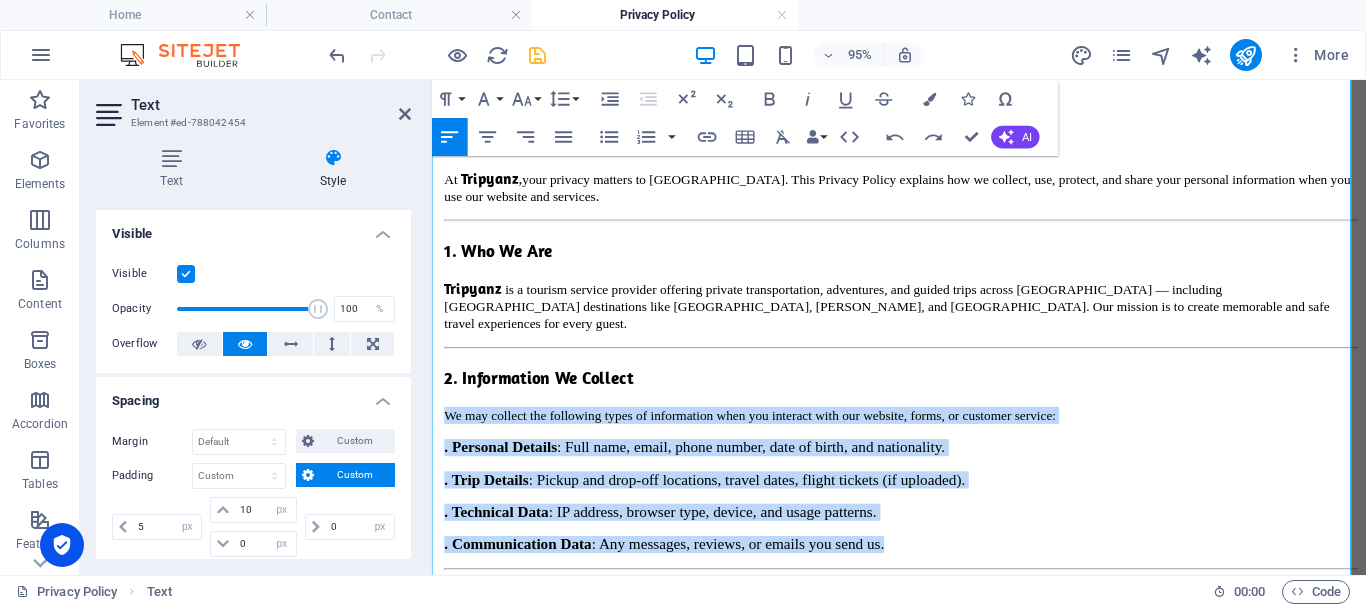 drag, startPoint x: 454, startPoint y: 343, endPoint x: 1061, endPoint y: 453, distance: 616.88654 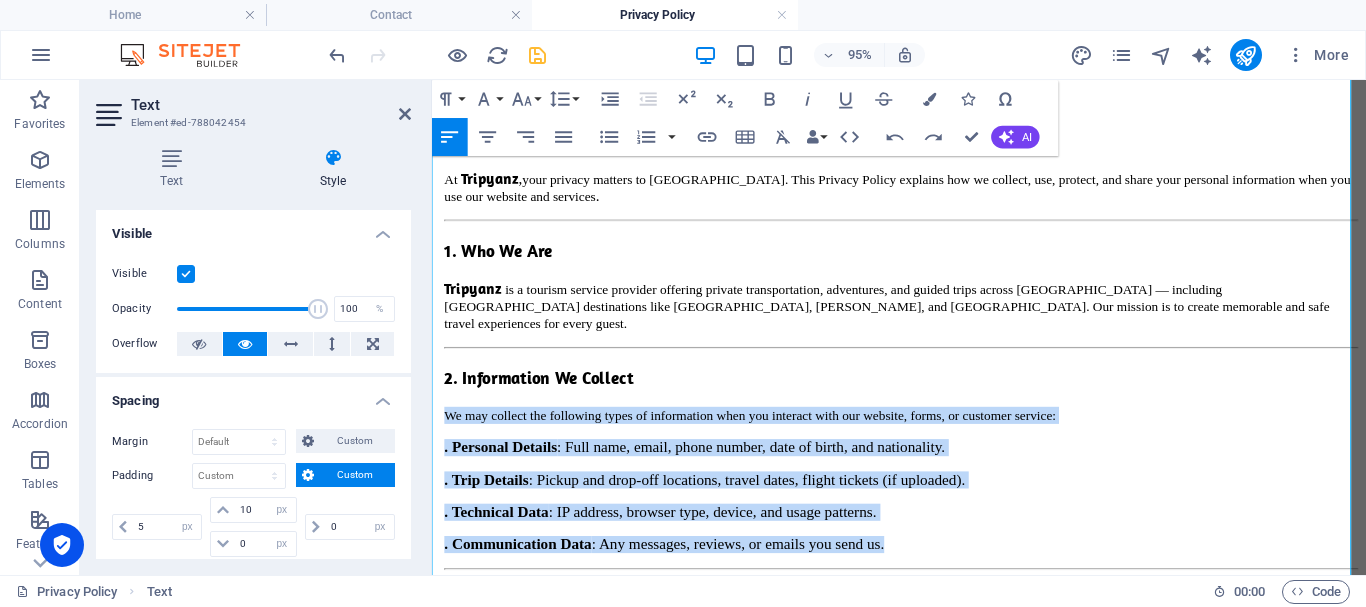 click on "Privacy Policy Last updated: [DATE] At   Tripyanz ,  your privacy matters to us. This Privacy Policy explains how we collect, use, protect, and share your personal information when you use our website and services . 1. Who We Are Tripyanz   is a tourism service provider offering private transportation, adventures, and guided trips across [GEOGRAPHIC_DATA] — including [GEOGRAPHIC_DATA] destinations like [GEOGRAPHIC_DATA], [PERSON_NAME], and [GEOGRAPHIC_DATA]. Our mission is to create memorable and safe travel experiences for every guest. 2. Information We Collect We may collect the following types of information when you interact with our website, forms, or customer service: . Personal Details : Full name, email, phone number, date of birth, and nationality. . Trip Details : Pickup and drop-off locations, travel dates, flight tickets (if uploaded). . Technical Data : IP address, browser type, device, and usage patterns. . Communication Data : Any messages, reviews, or emails you send us. 3. How We Use Your Information 5. Sharing Your Data" at bounding box center [926, 1008] 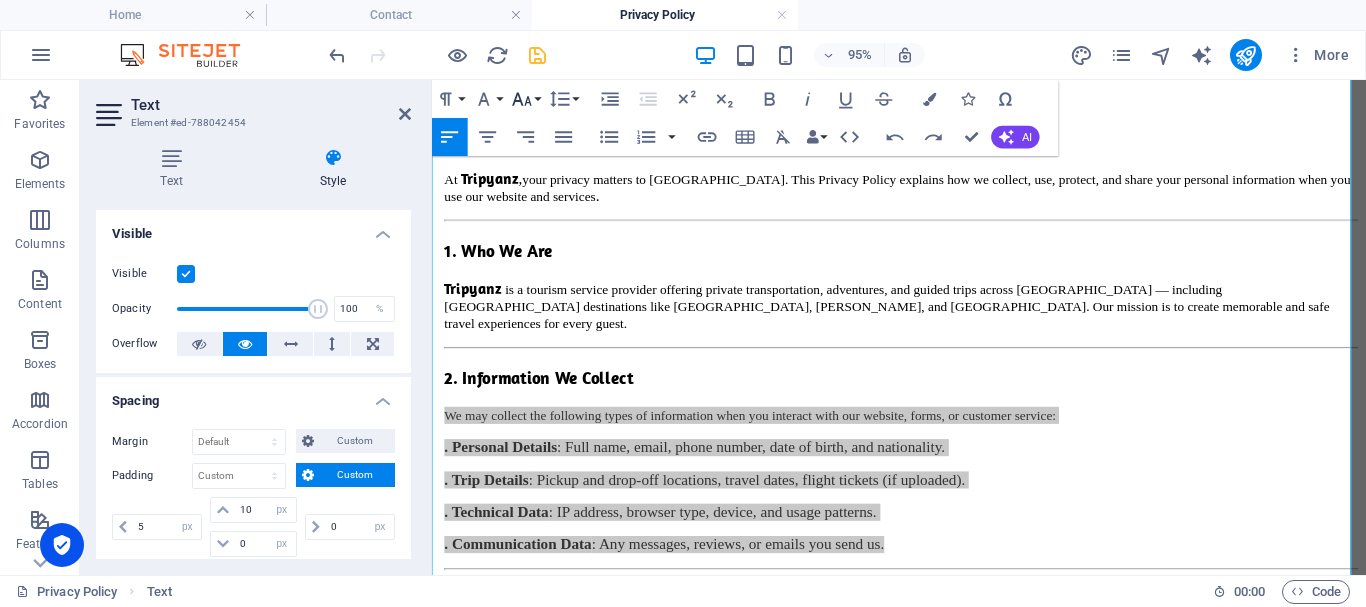 click on "Font Size" at bounding box center [526, 99] 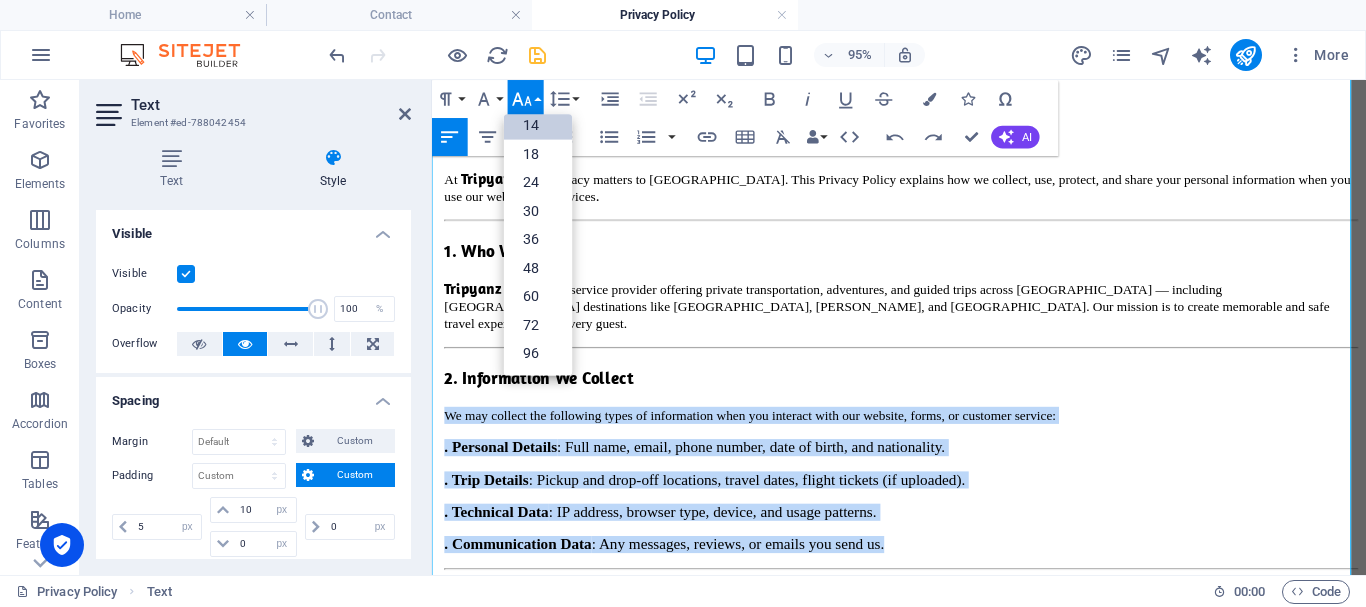 click on "14" at bounding box center [538, 125] 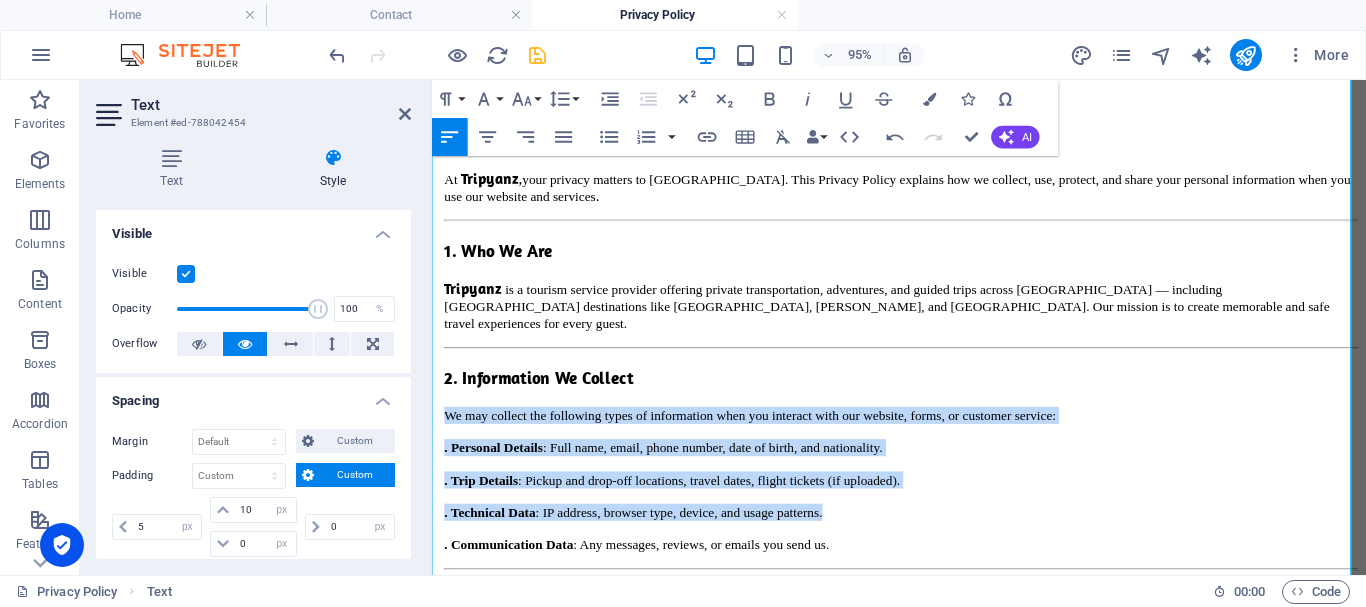 click on ". Personal Details" at bounding box center (497, 467) 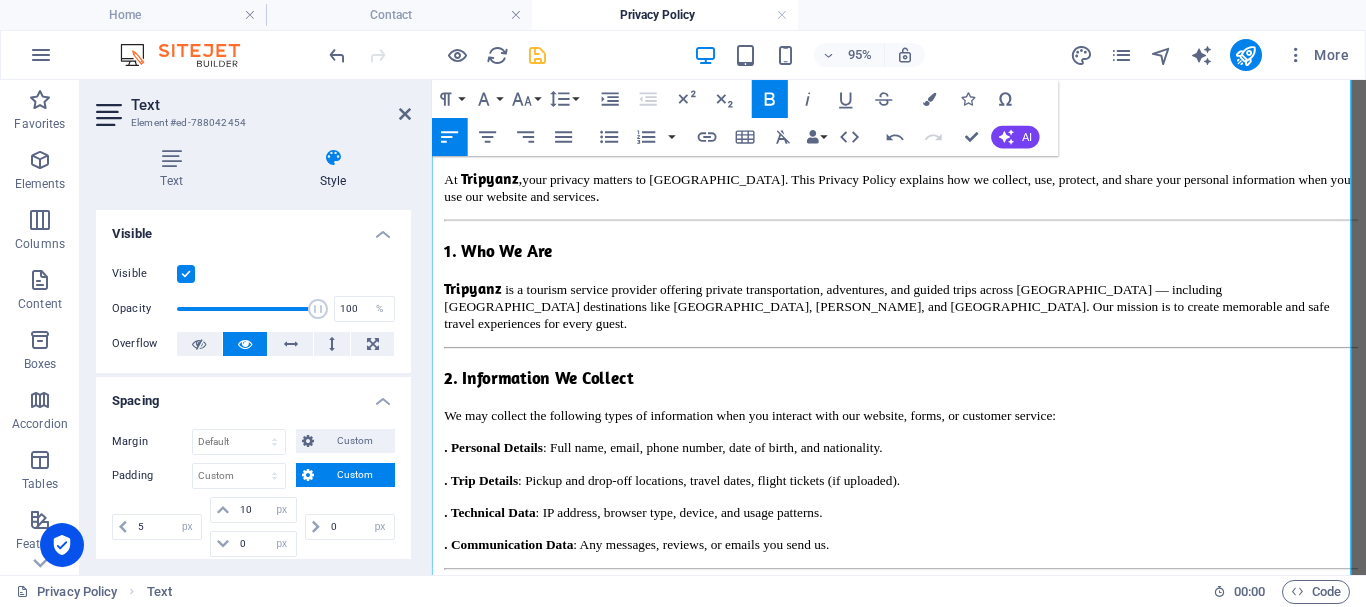 scroll, scrollTop: 300, scrollLeft: 0, axis: vertical 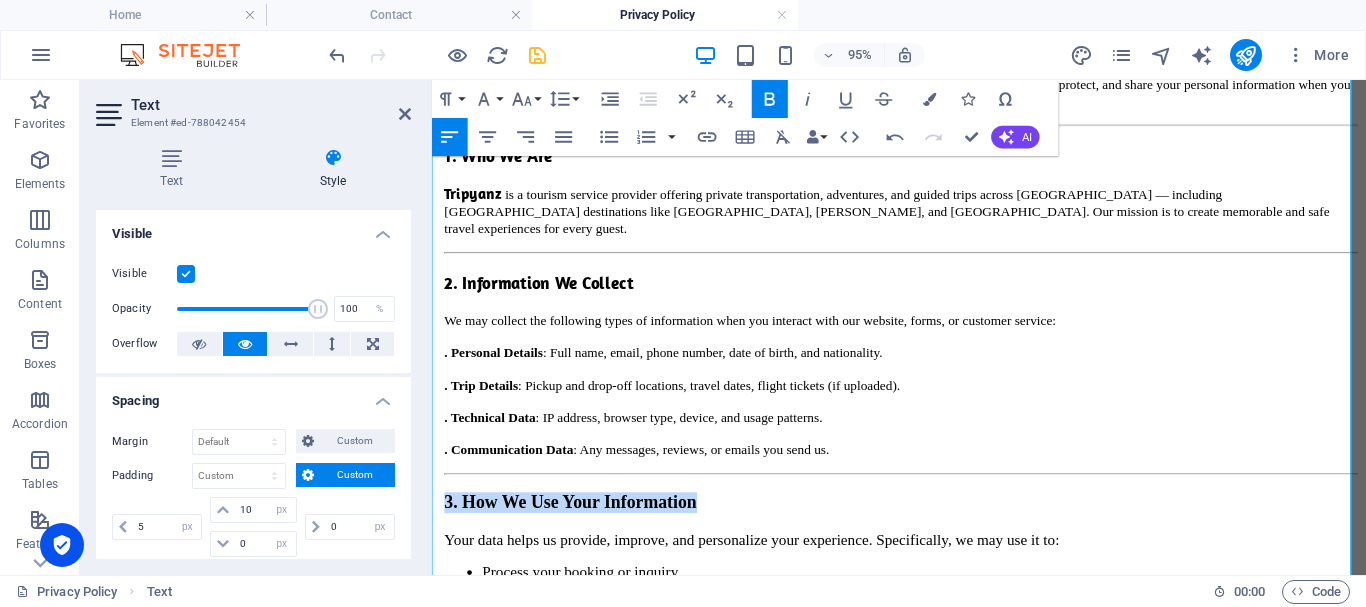 drag, startPoint x: 831, startPoint y: 402, endPoint x: 427, endPoint y: 407, distance: 404.03094 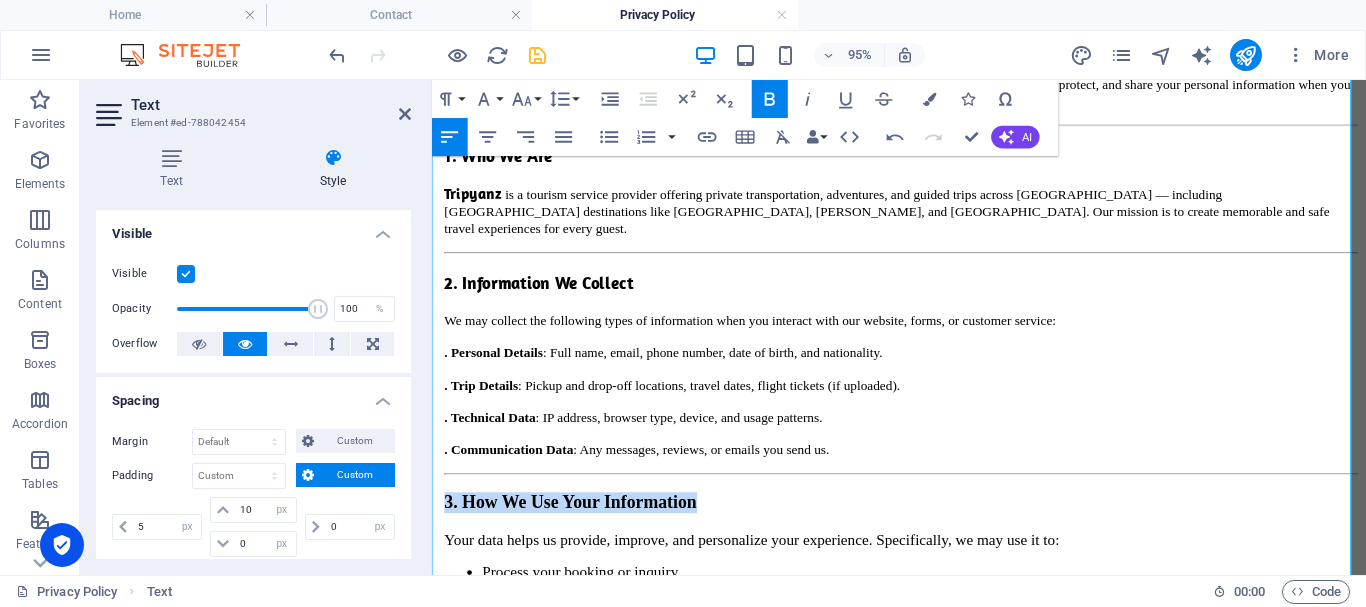 click on "Skip to main content
TRIPYANZ Featured Explore Services About Us Blog Contact Privacy Policy Last updated: [DATE] At   Tripyanz ,  your privacy matters to us. This Privacy Policy explains how we collect, use, protect, and share your personal information when you use our website and services . 1. Who We Are Tripyanz   is a tourism service provider offering private transportation, adventures, and guided trips across [GEOGRAPHIC_DATA] — including [GEOGRAPHIC_DATA] destinations like [GEOGRAPHIC_DATA], [PERSON_NAME], and [GEOGRAPHIC_DATA]. Our mission is to create memorable and safe travel experiences for every guest. 2. Information We Collect We may collect the following types of information when you interact with our website, forms, or customer service: . Personal Details : Full name, email, phone number, date of birth, and nationality. . Trip Details : Pickup and drop-off locations, travel dates, flight tickets (if uploaded). . Technical Data : IP address, browser type, device, and usage patterns. . Communication Data 5. Sharing Your Data" at bounding box center [923, 889] 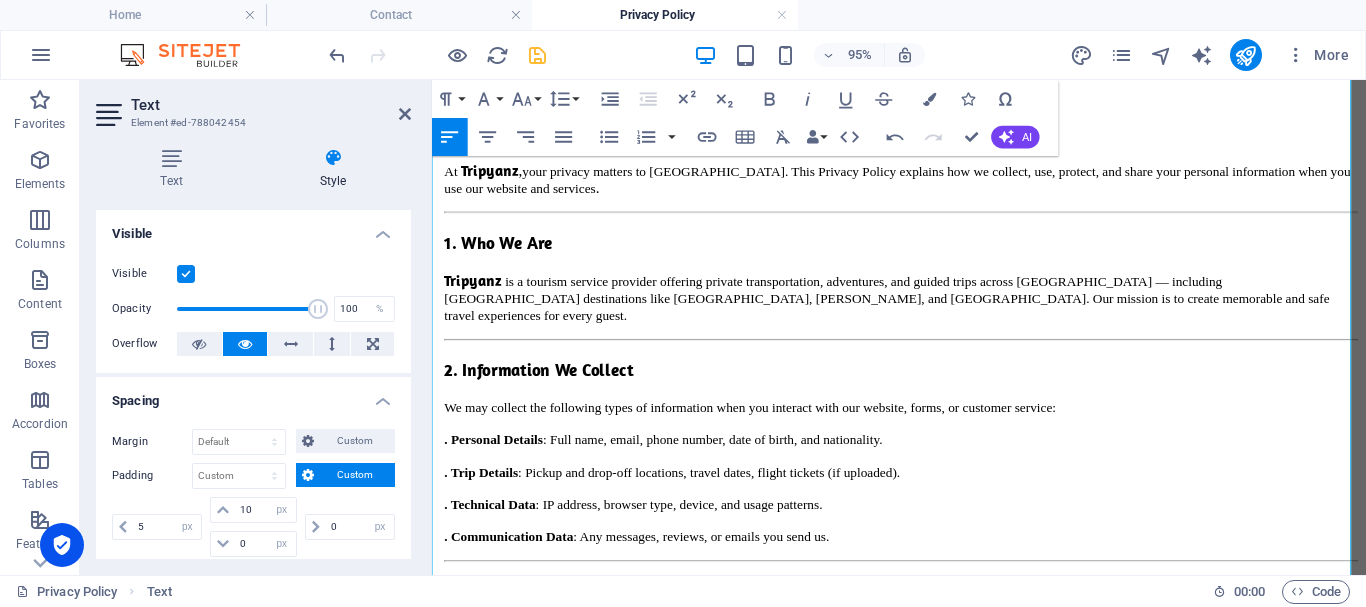 scroll, scrollTop: 200, scrollLeft: 0, axis: vertical 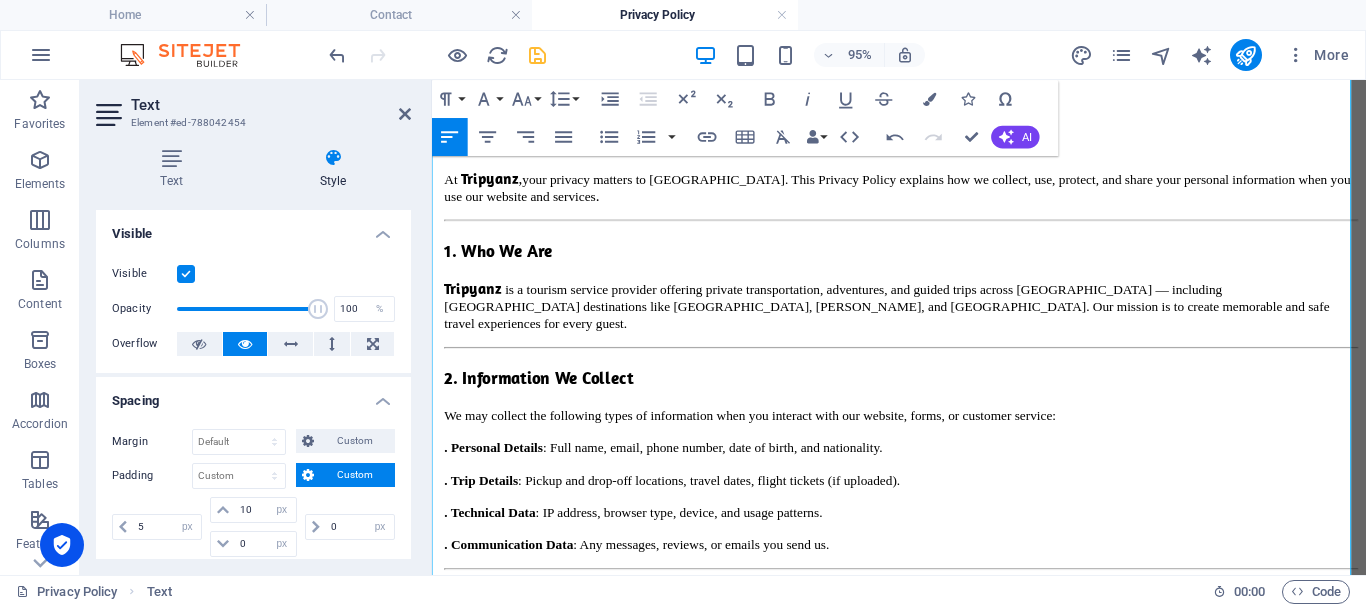 click on ". Personal Details : Full name, email, phone number, date of birth, and nationality." at bounding box center (675, 467) 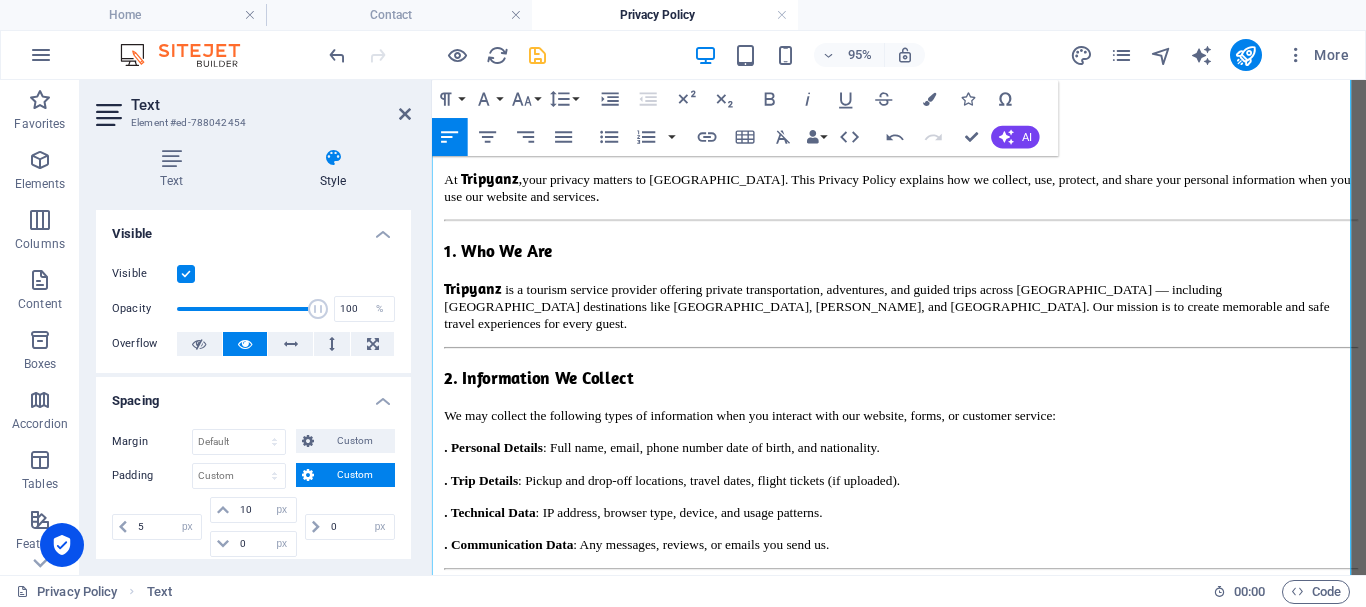 type 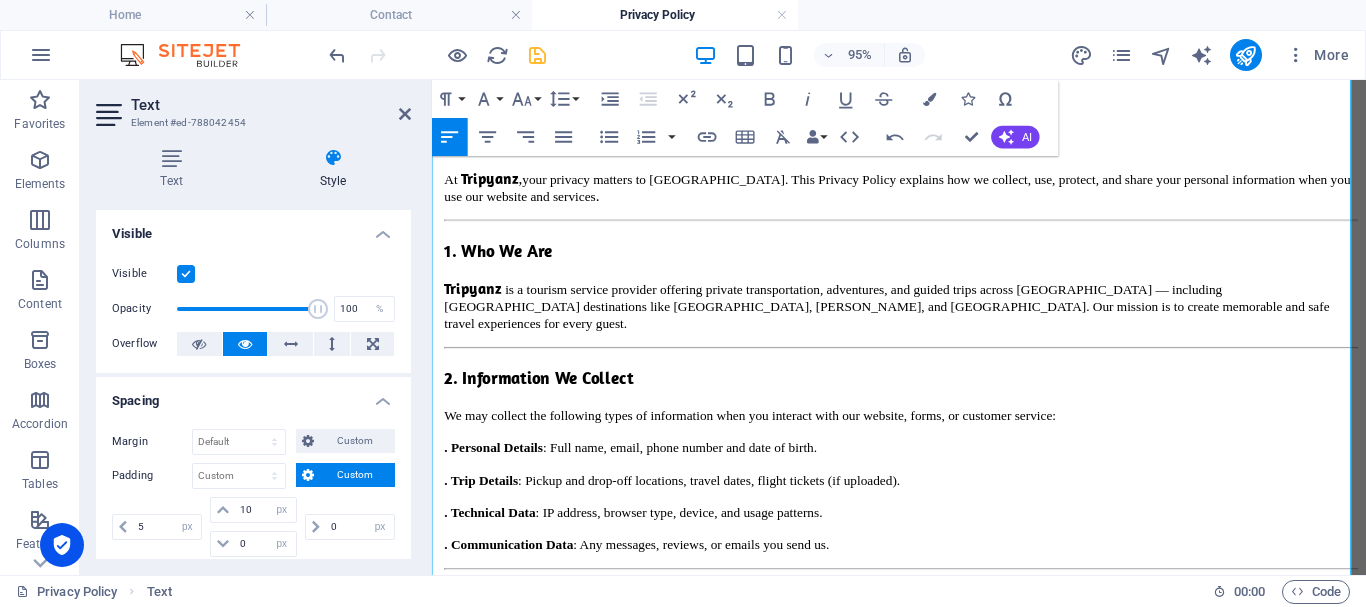 scroll, scrollTop: 300, scrollLeft: 0, axis: vertical 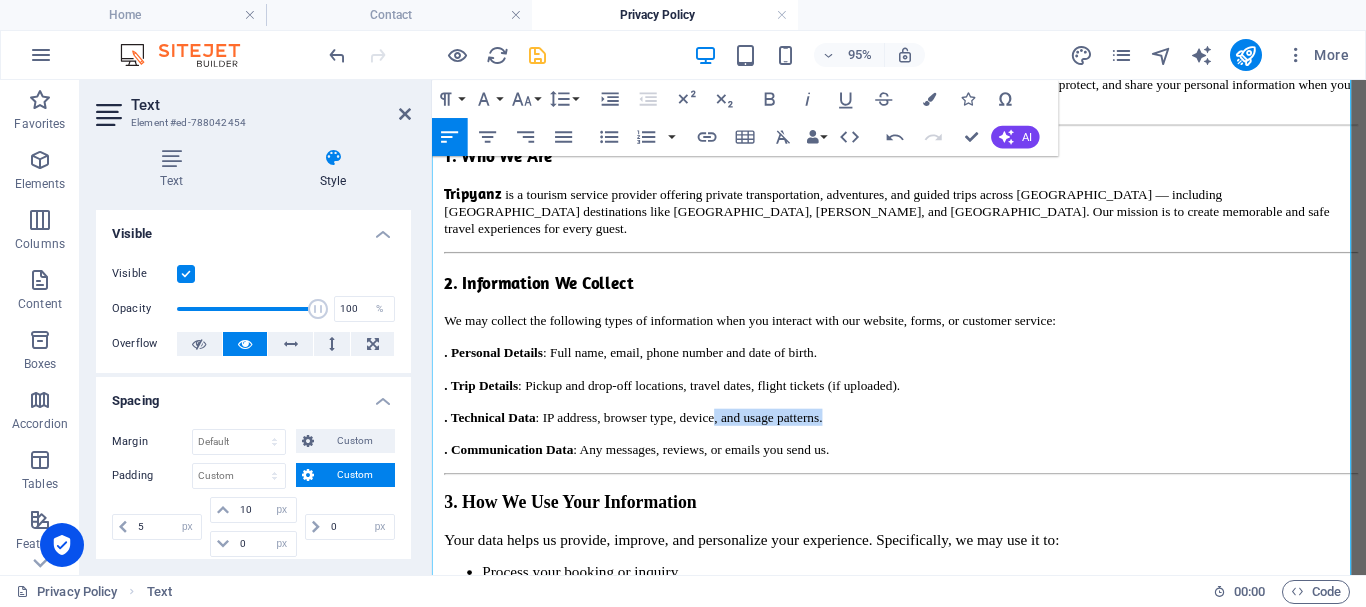drag, startPoint x: 777, startPoint y: 326, endPoint x: 929, endPoint y: 328, distance: 152.01315 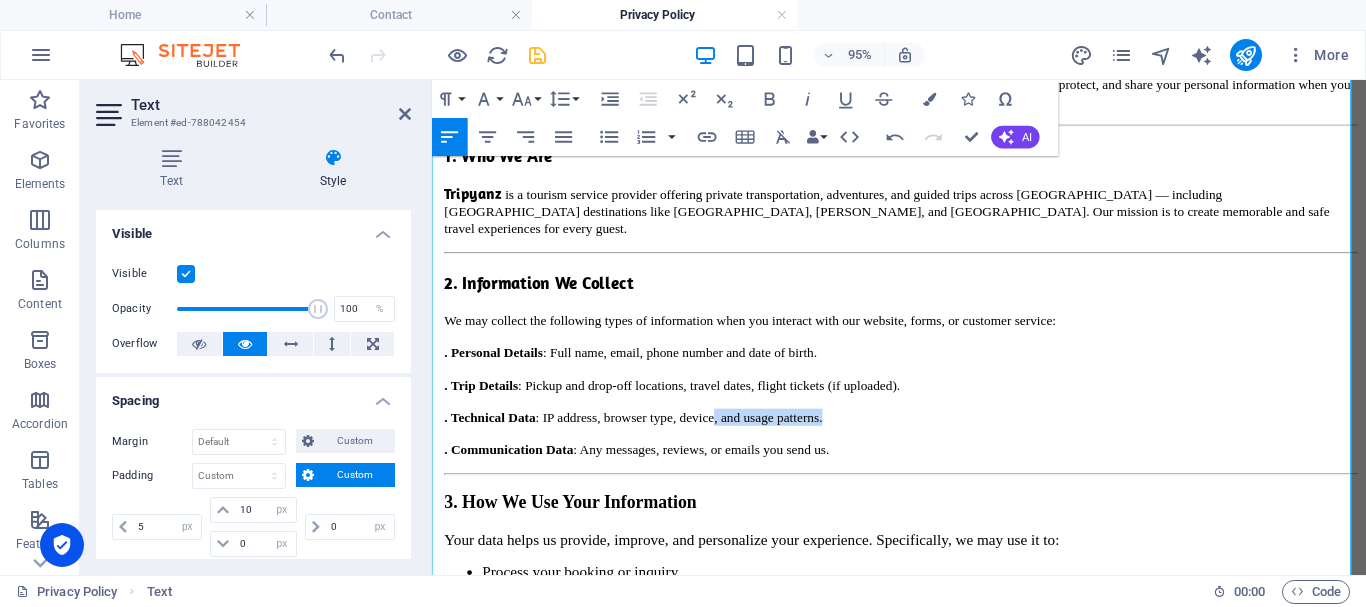 click on ". Technical Data : IP address, browser type, device, and usage patterns." at bounding box center (926, 435) 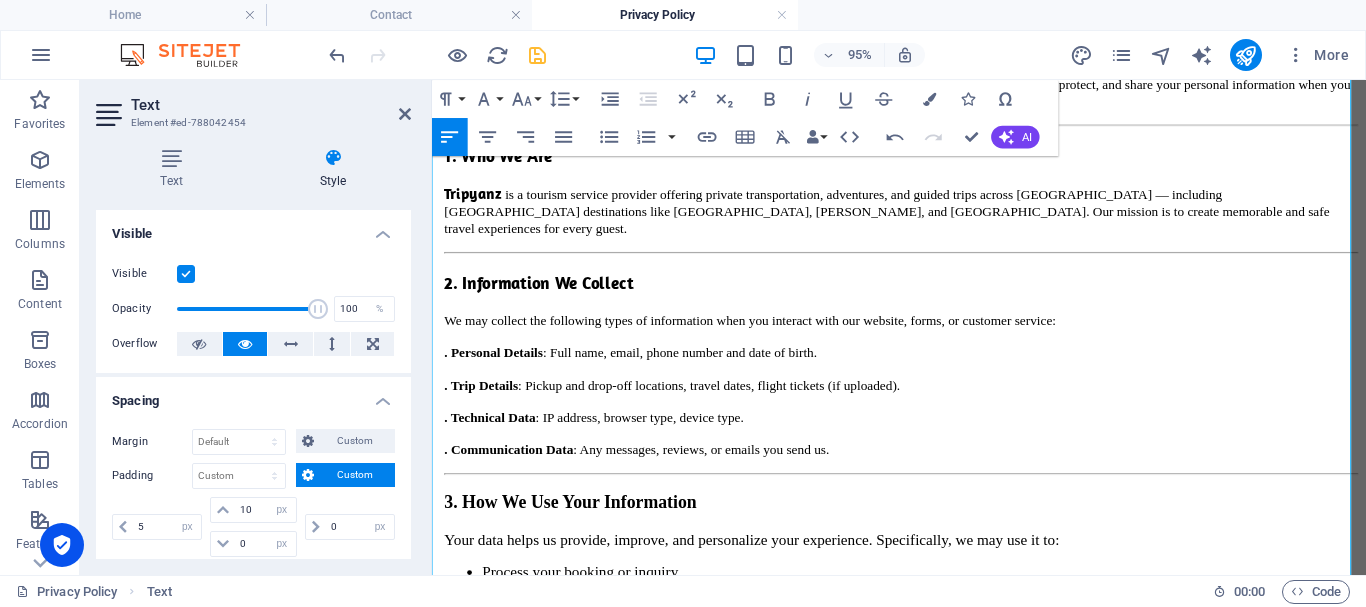 click on ". Technical Data : IP address, browser type, device type ." at bounding box center (602, 435) 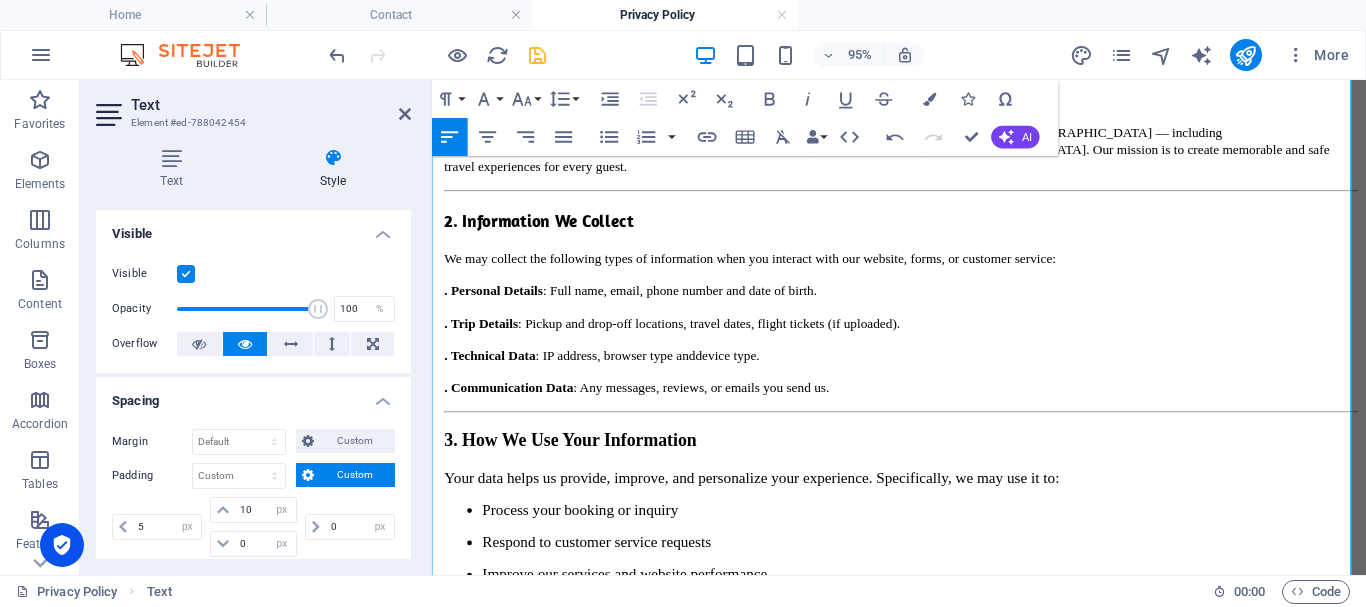 scroll, scrollTop: 400, scrollLeft: 0, axis: vertical 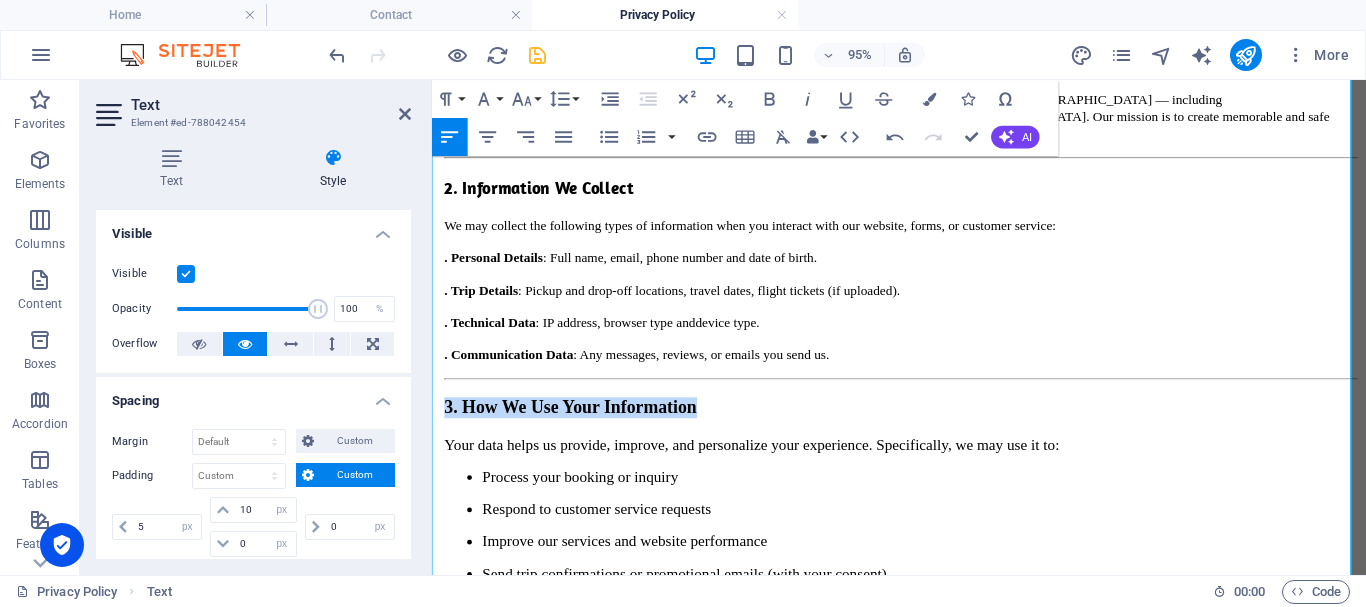 drag, startPoint x: 863, startPoint y: 294, endPoint x: 439, endPoint y: 306, distance: 424.16977 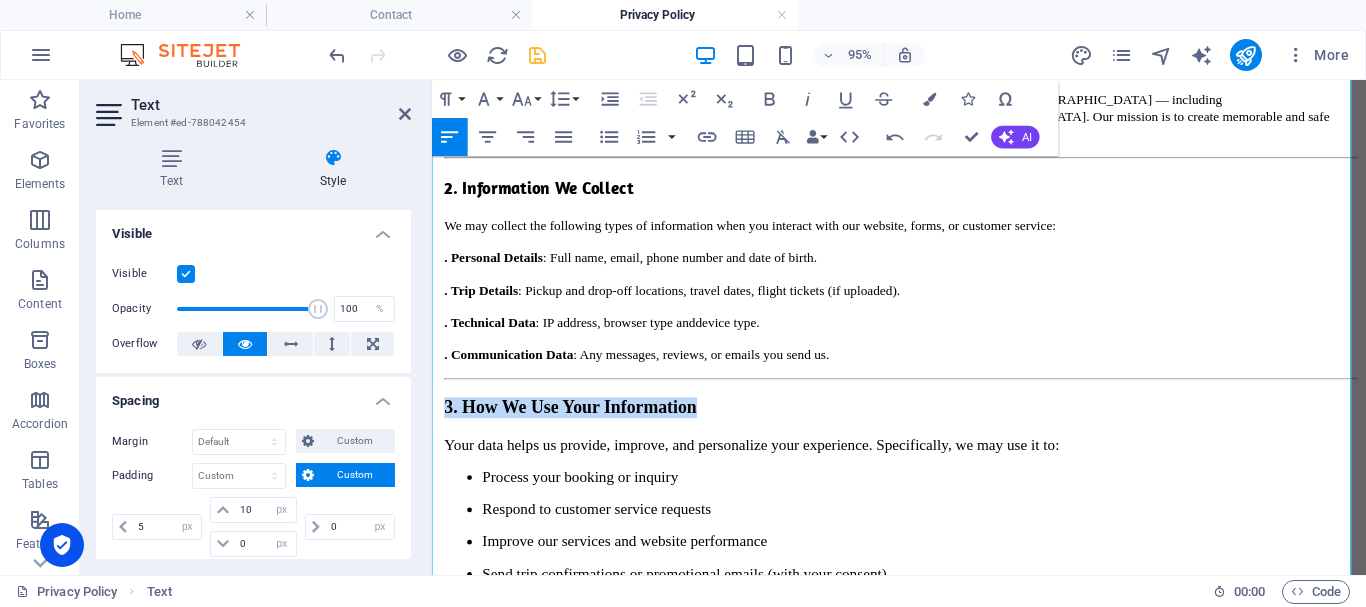 click on "3. How We Use Your Information" at bounding box center [578, 424] 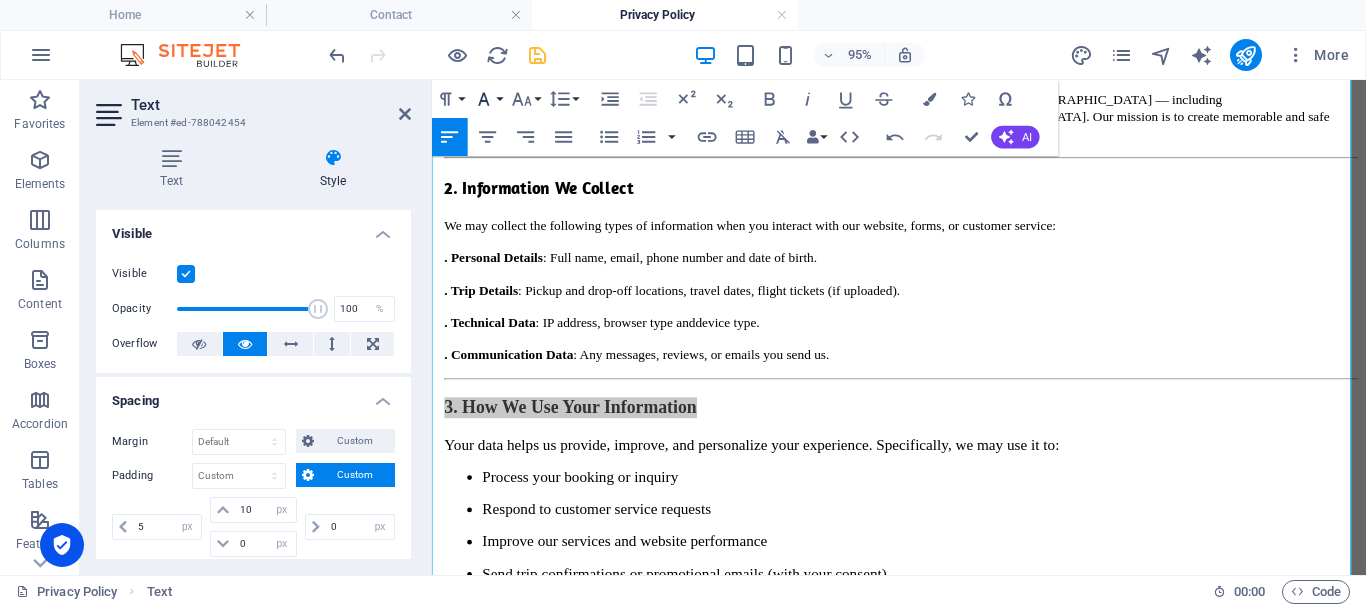 click on "Font Family" at bounding box center (488, 99) 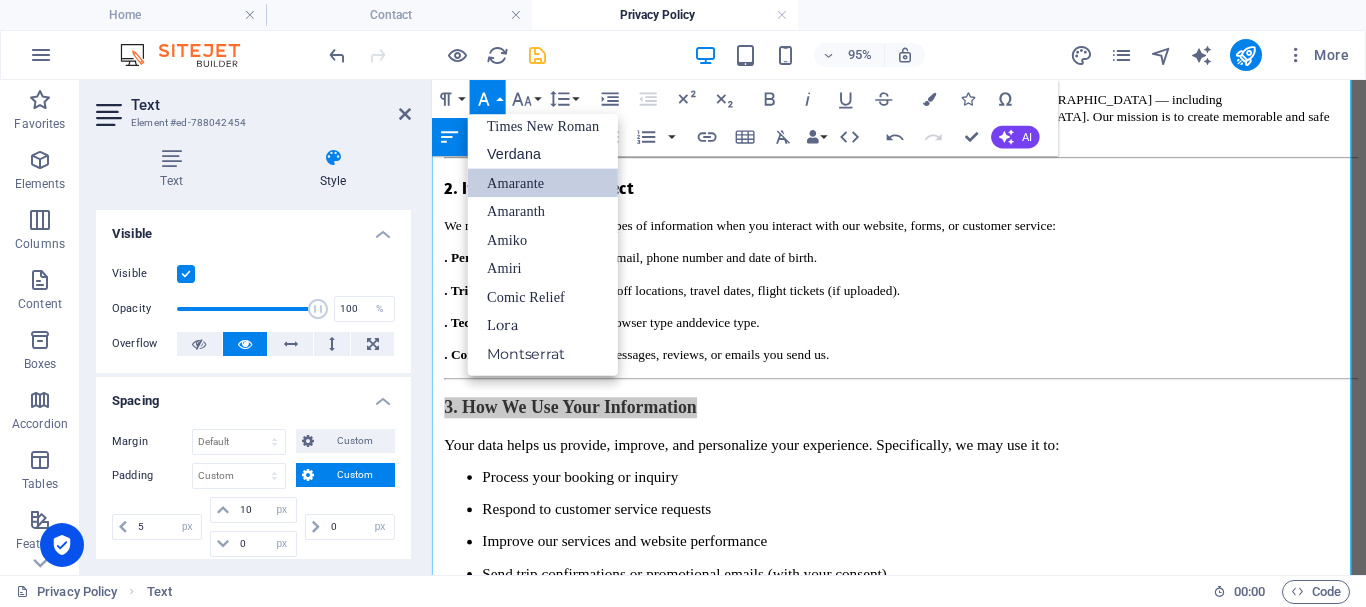 scroll, scrollTop: 131, scrollLeft: 0, axis: vertical 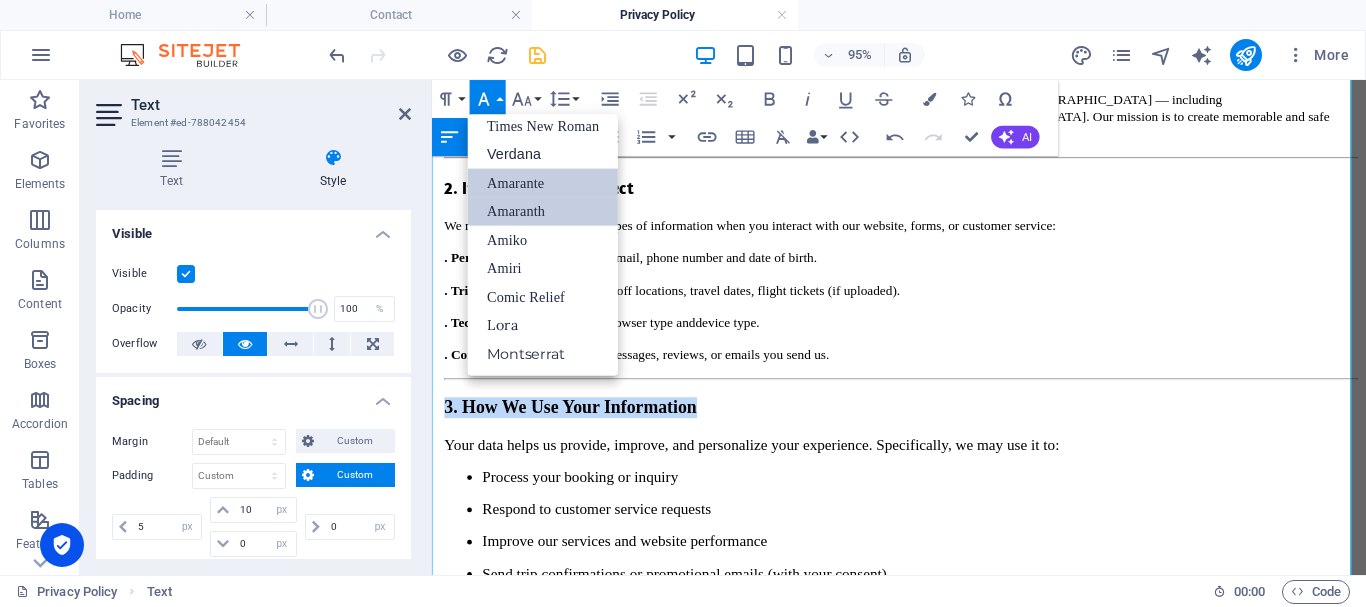 click on "Amaranth" at bounding box center [543, 211] 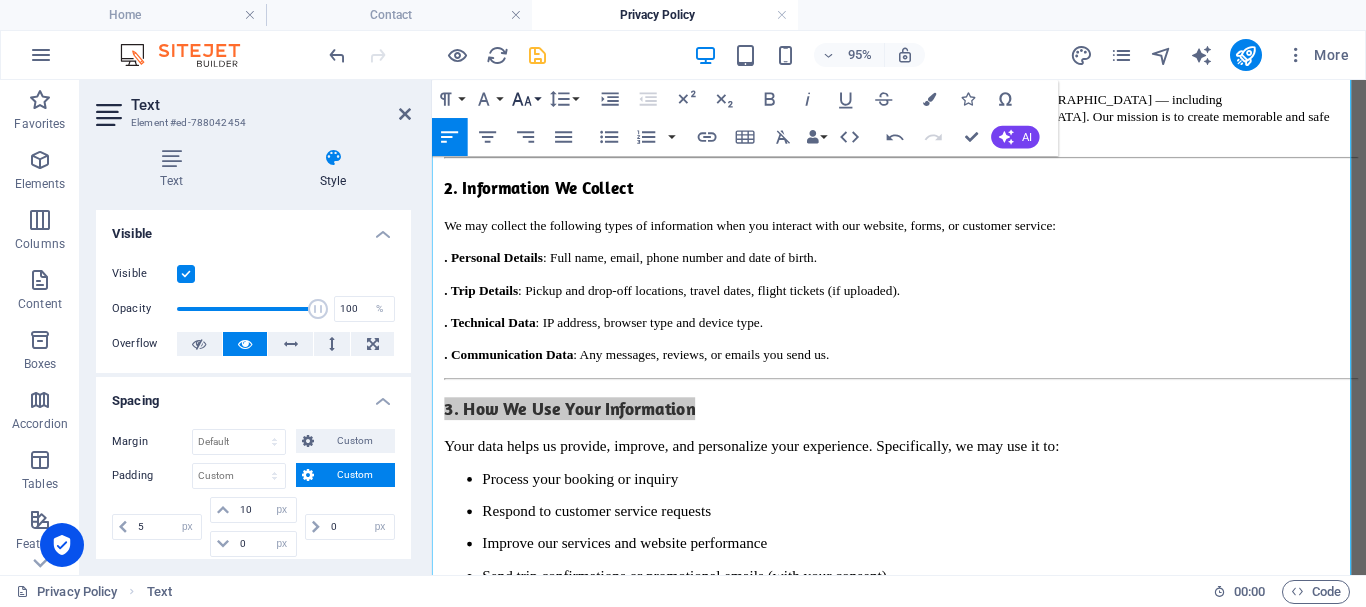 click 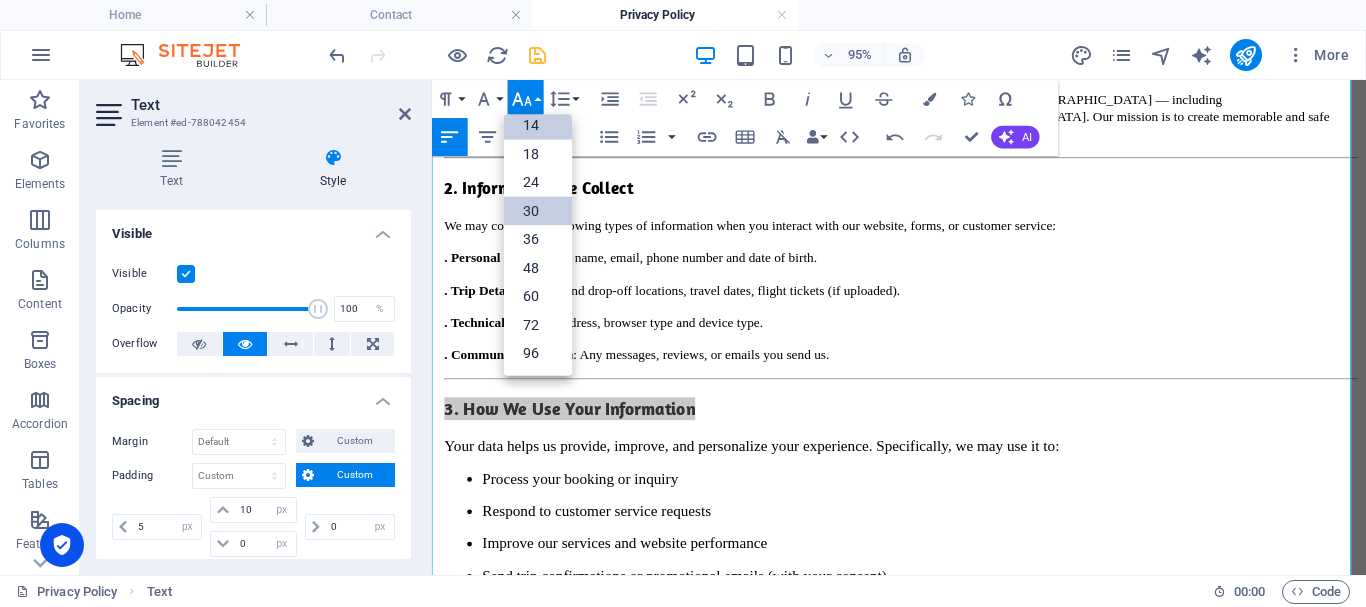 scroll, scrollTop: 161, scrollLeft: 0, axis: vertical 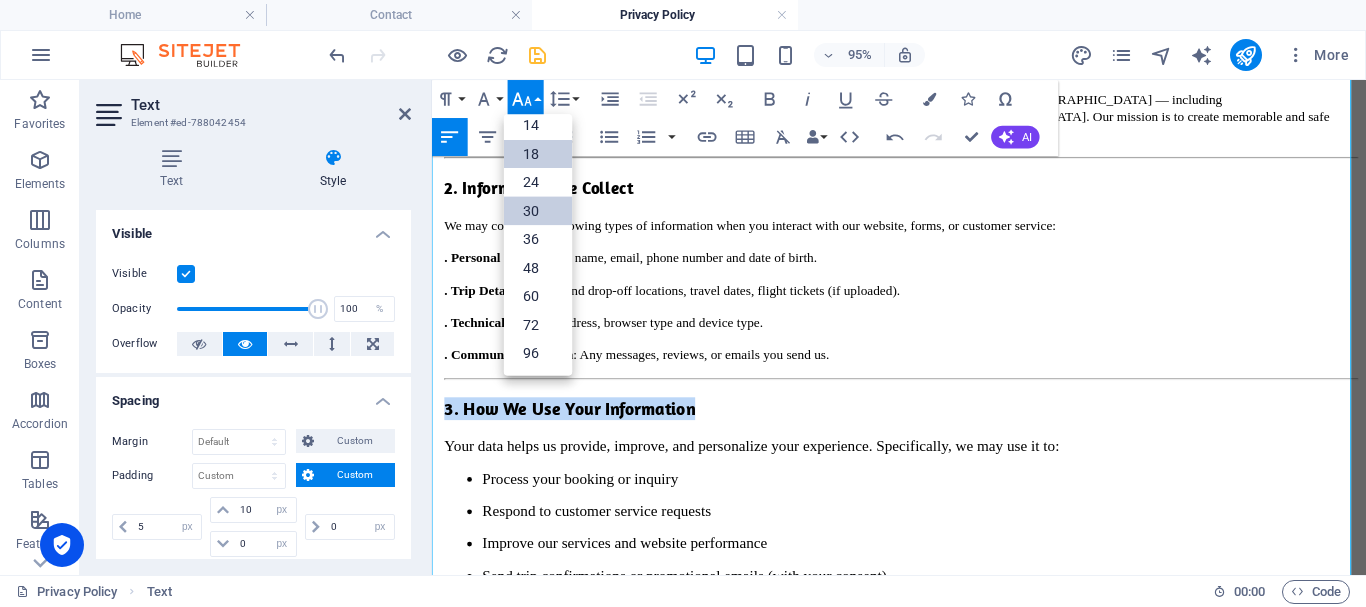 click on "18" at bounding box center (538, 154) 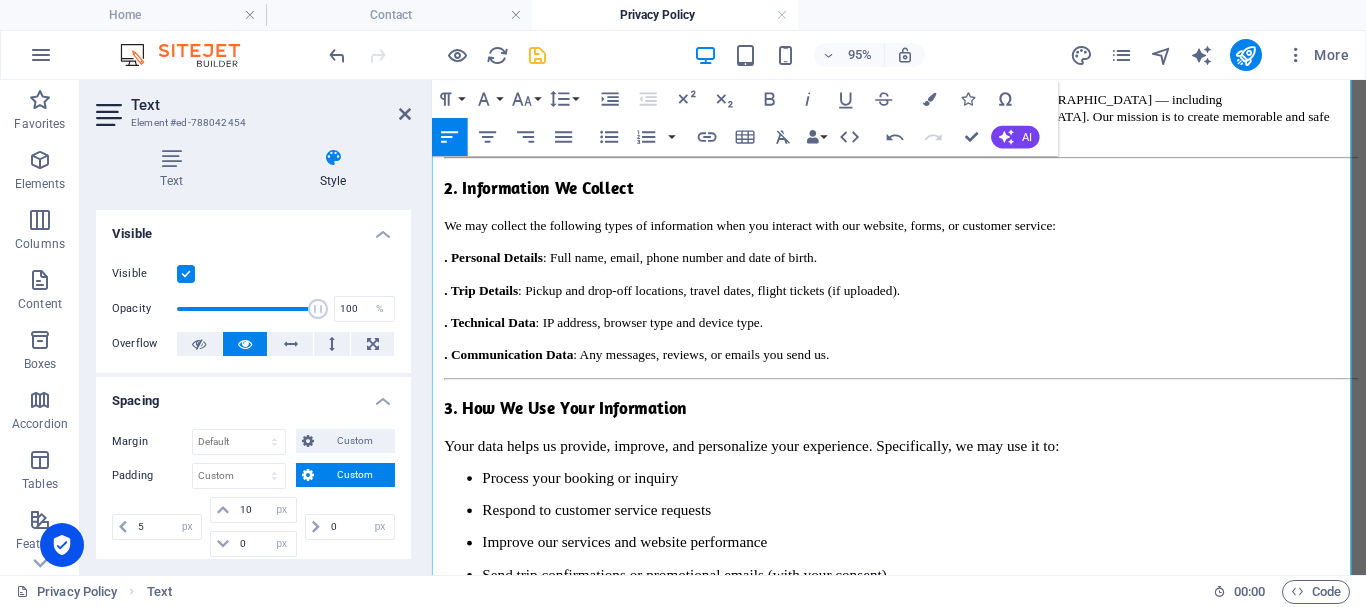 click on "3. How We Use Your Information" at bounding box center (926, 425) 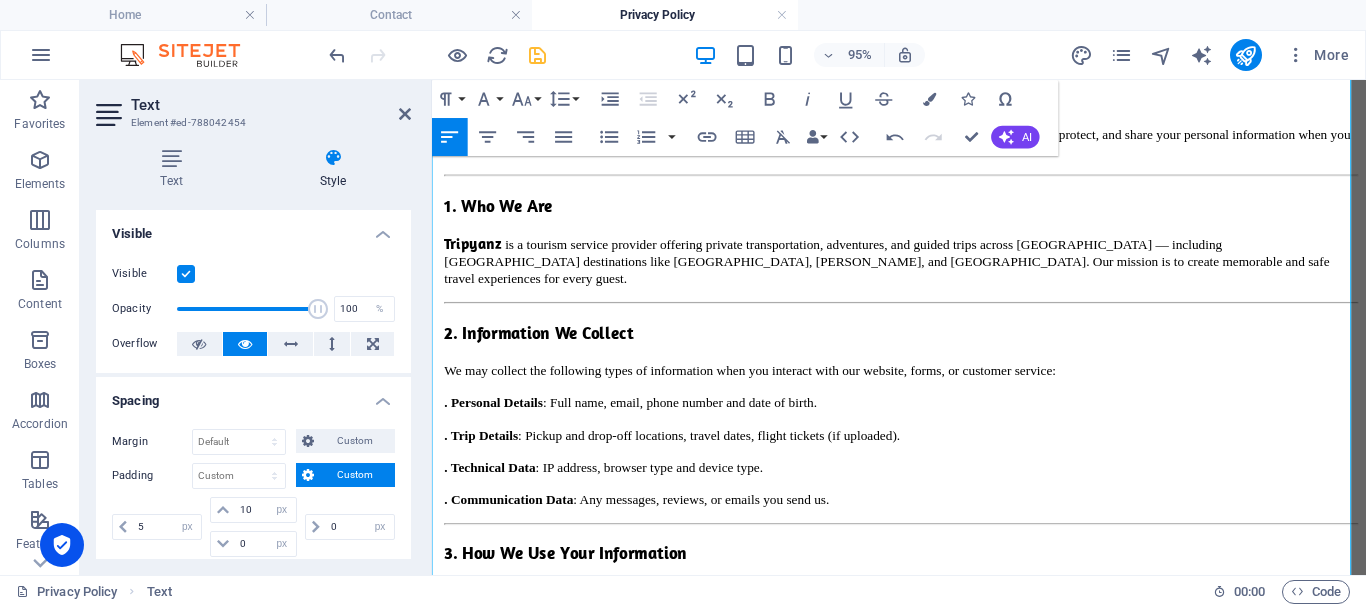 scroll, scrollTop: 200, scrollLeft: 0, axis: vertical 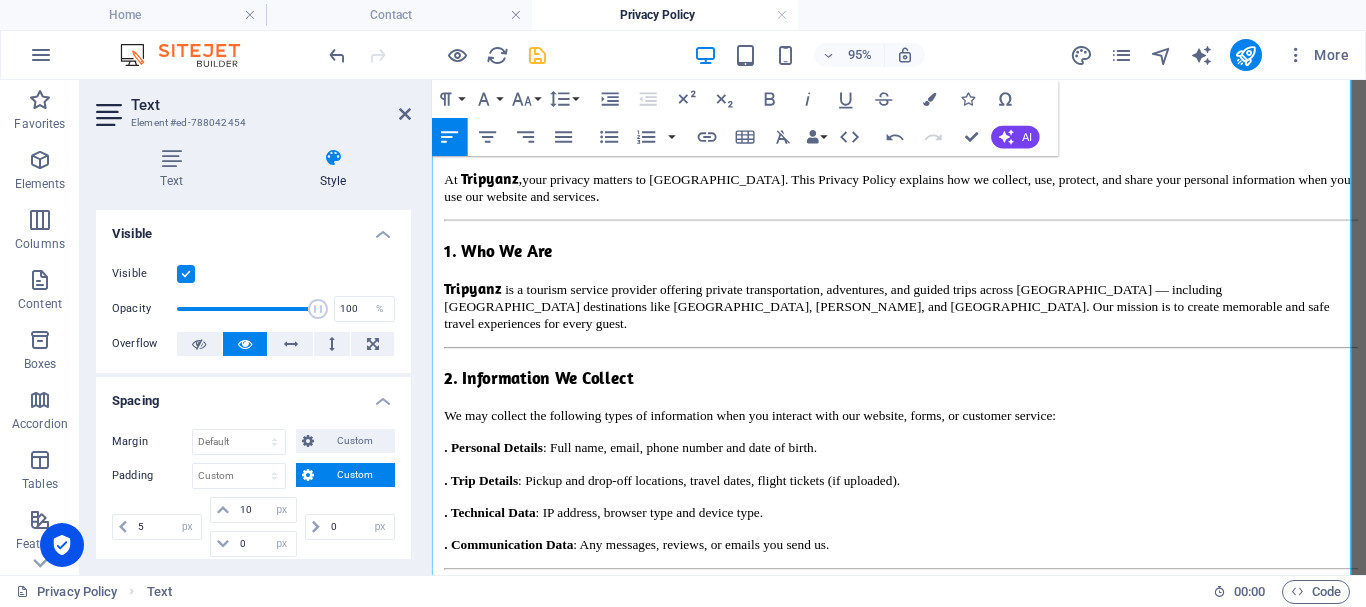 click on "2. Information We Collect" at bounding box center [544, 393] 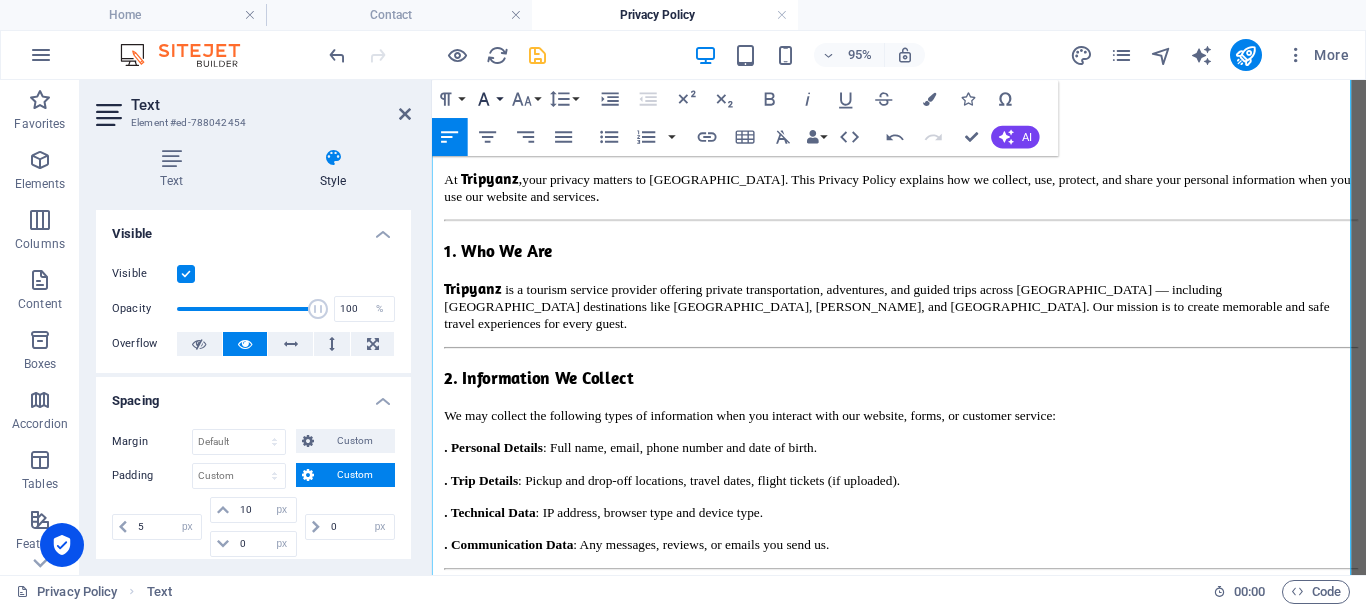click on "Font Family" at bounding box center (488, 99) 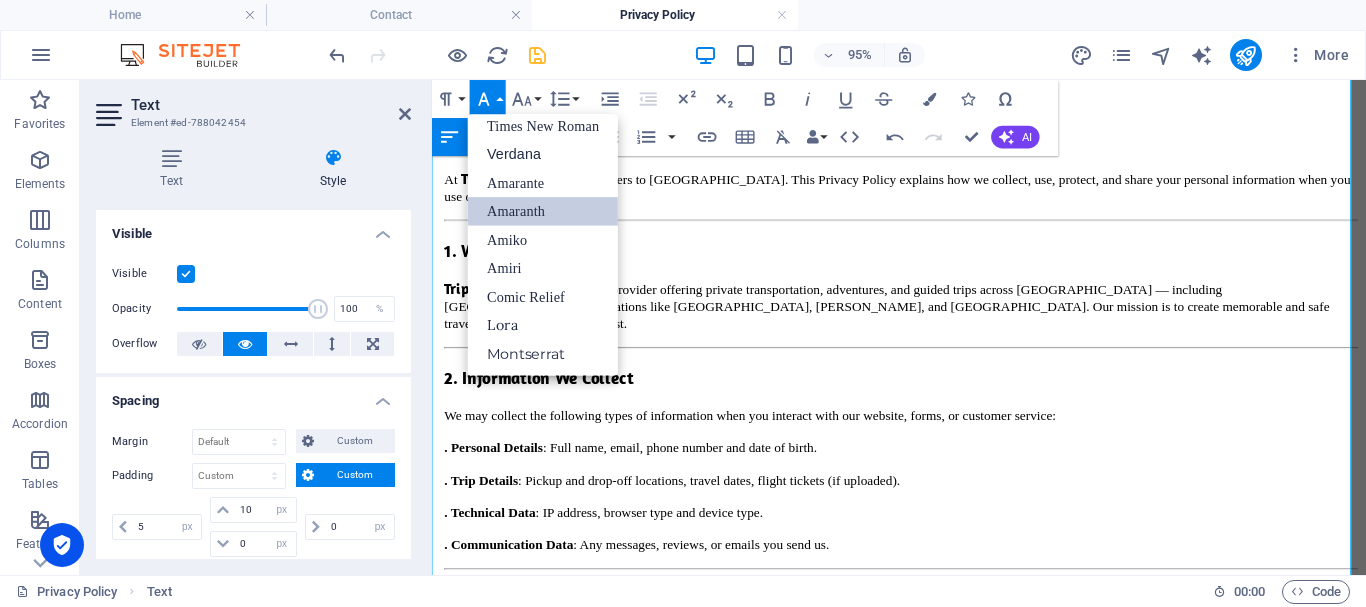 scroll, scrollTop: 131, scrollLeft: 0, axis: vertical 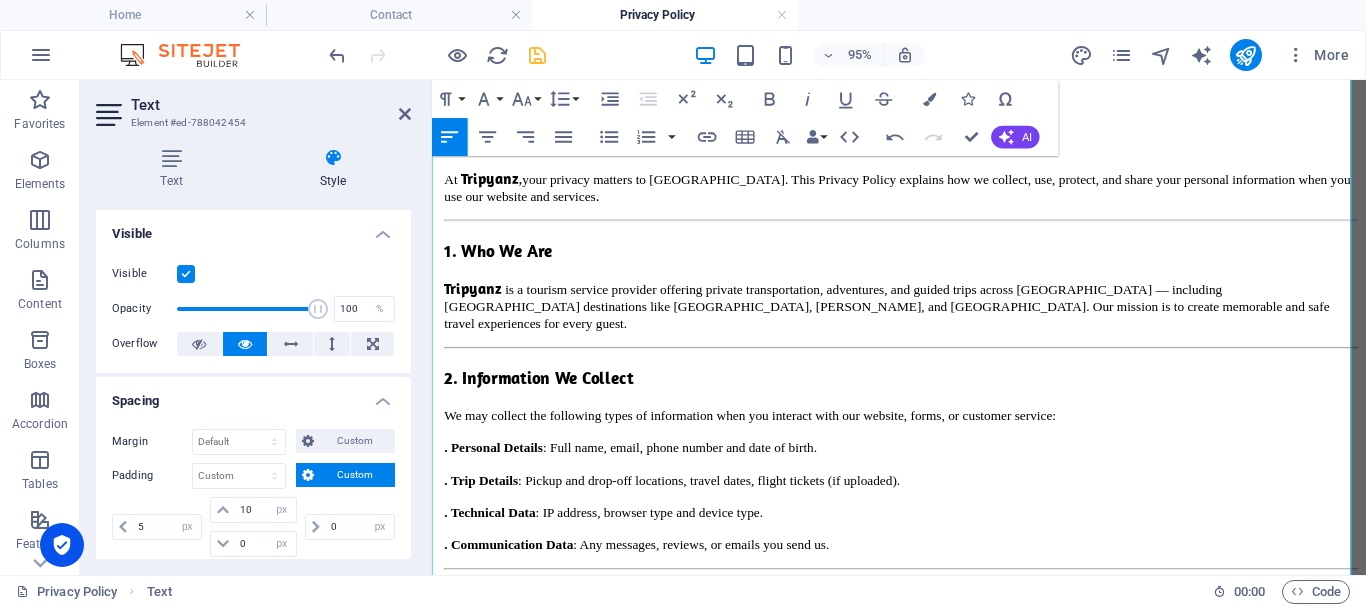 click on "2. Information We Collect" at bounding box center (544, 393) 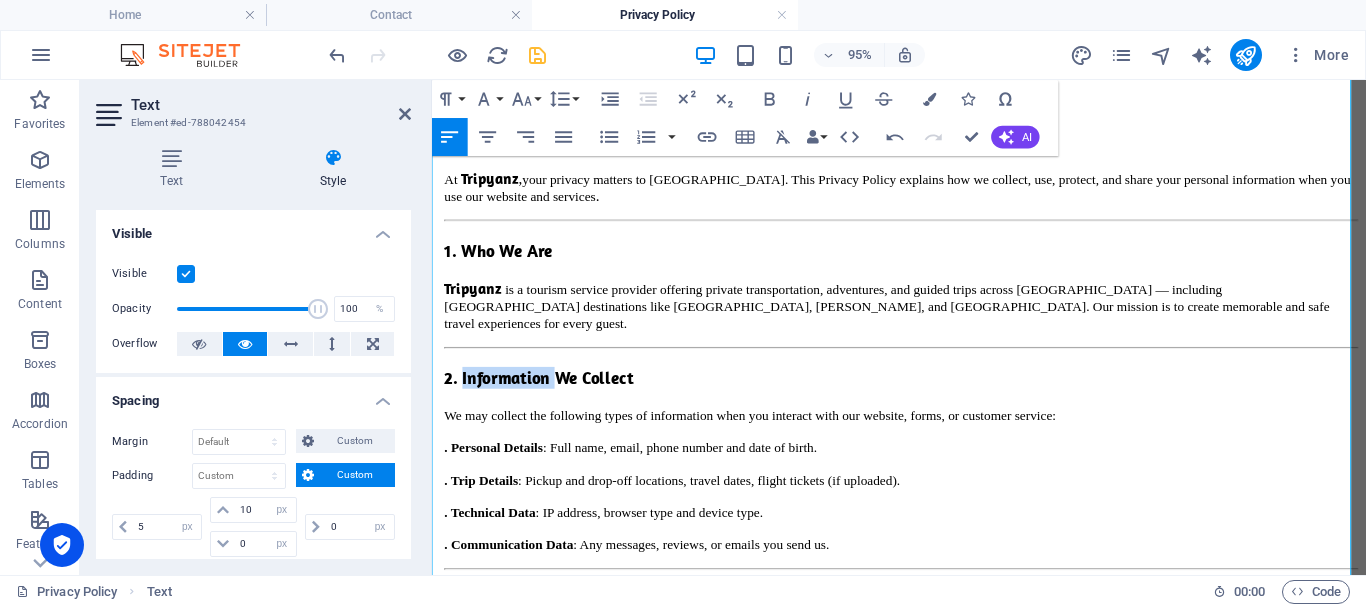 click on "2. Information We Collect" at bounding box center (544, 393) 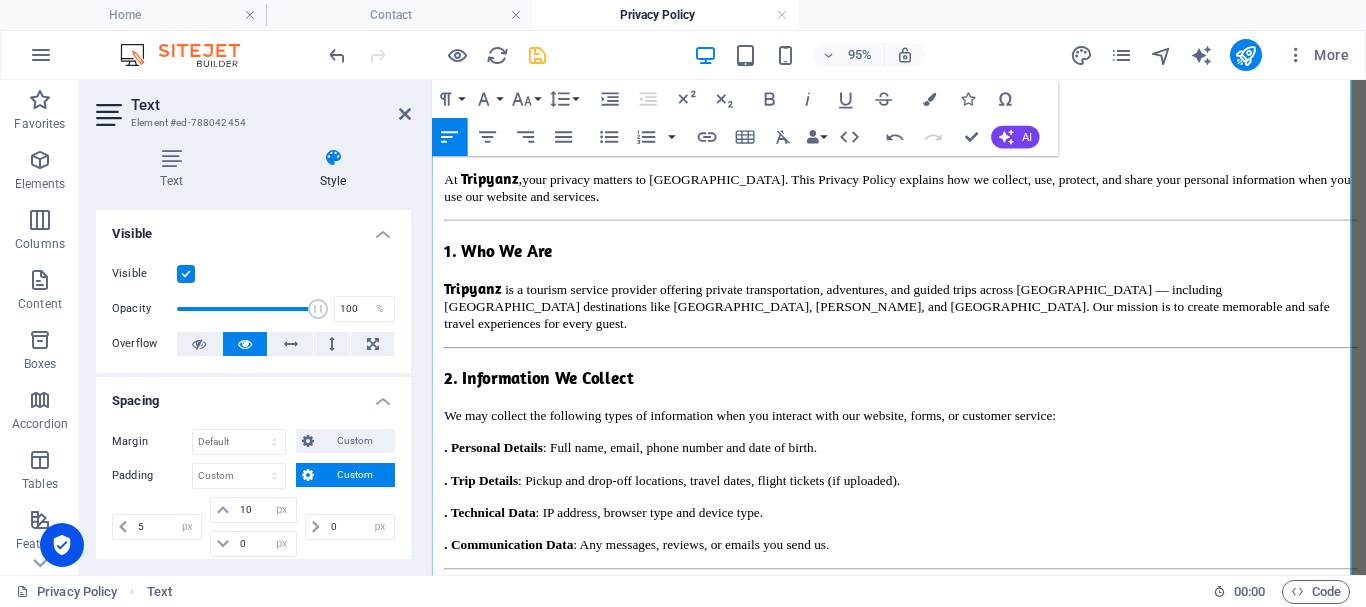 click on "2. Information We Collect" at bounding box center (544, 393) 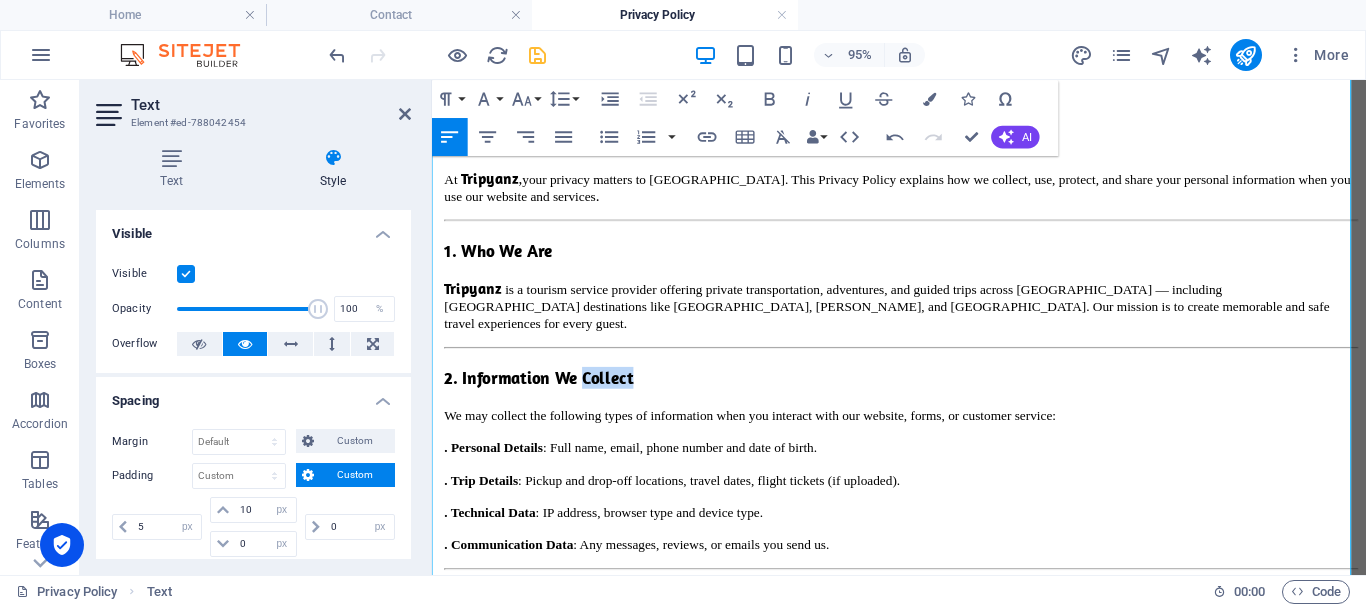click on "2. Information We Collect" at bounding box center (544, 393) 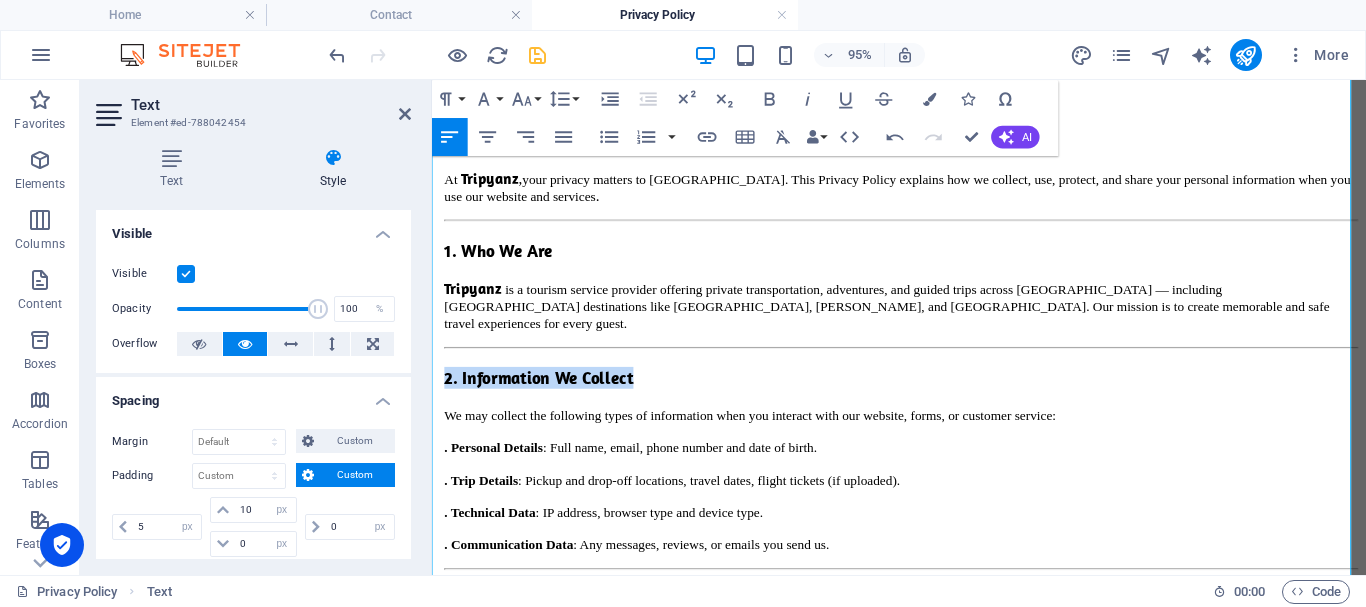 click on "2. Information We Collect" at bounding box center [544, 393] 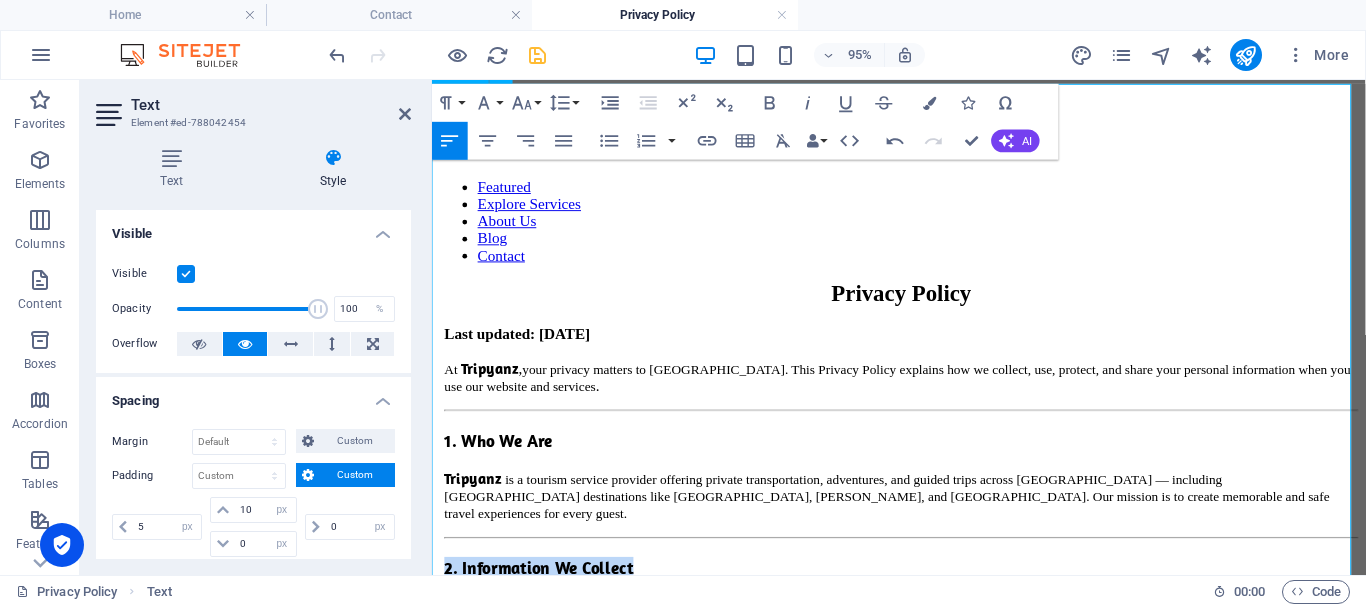 scroll, scrollTop: 100, scrollLeft: 0, axis: vertical 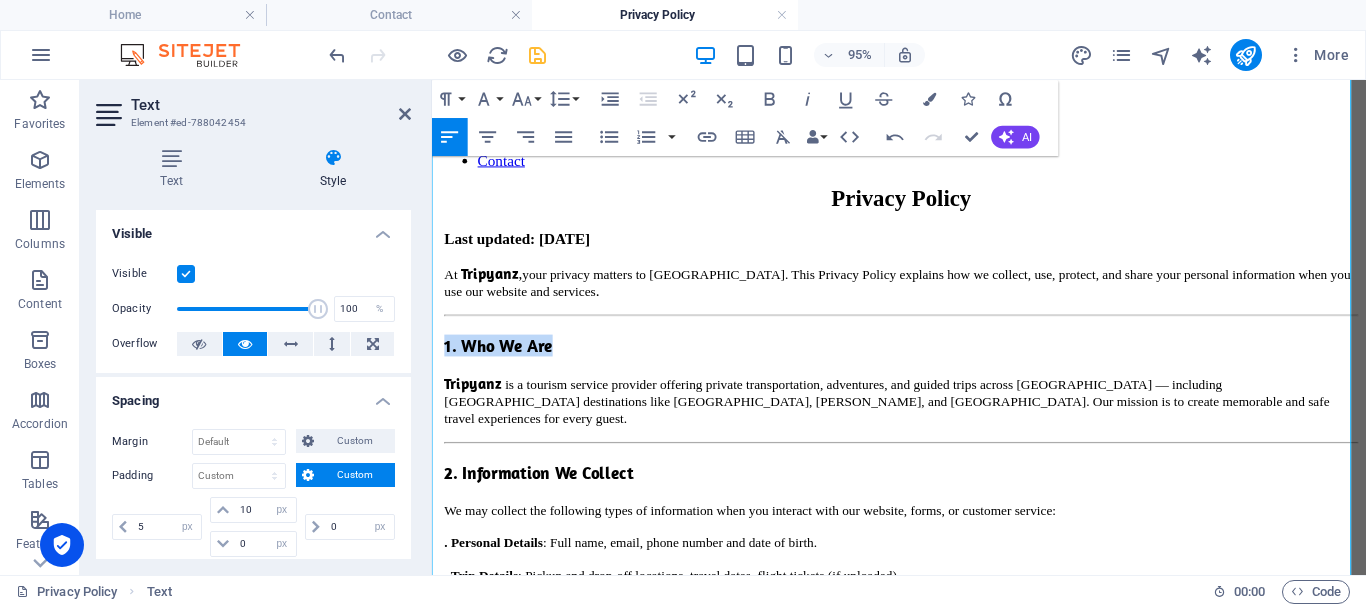 drag, startPoint x: 554, startPoint y: 284, endPoint x: 419, endPoint y: 291, distance: 135.18137 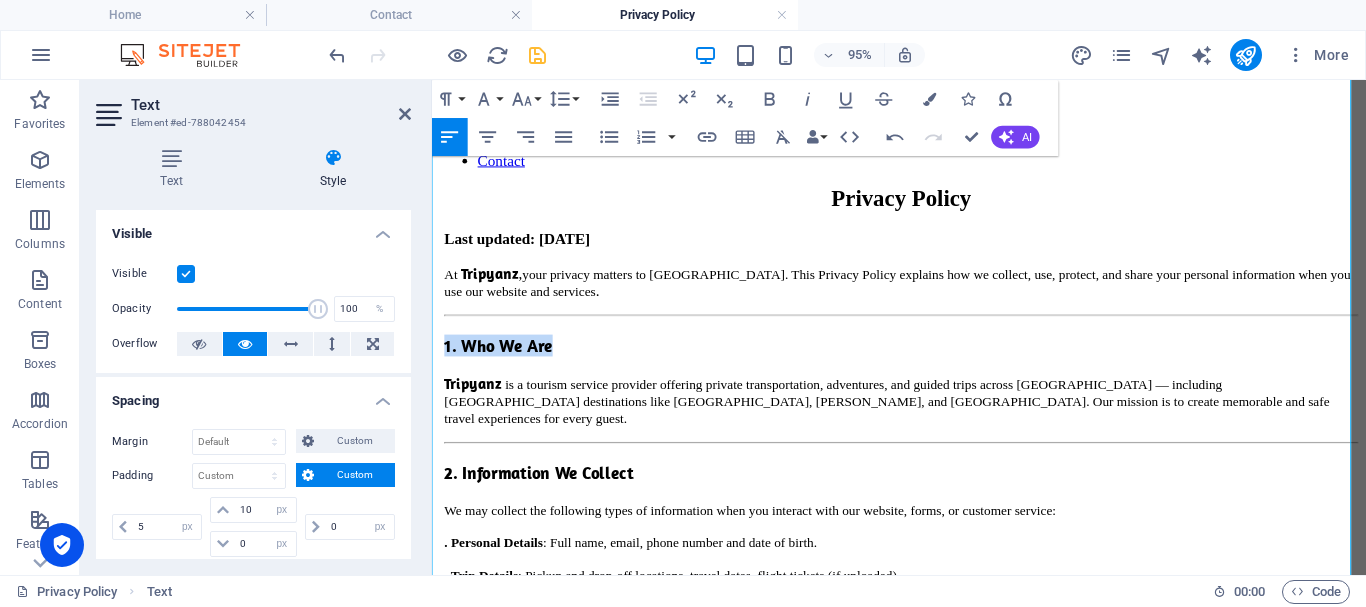 click on "Skip to main content
TRIPYANZ Featured Explore Services About Us Blog Contact Privacy Policy Last updated: [DATE] At   Tripyanz ,  your privacy matters to us. This Privacy Policy explains how we collect, use, protect, and share your personal information when you use our website and services . 1. Who We Are Tripyanz   is a tourism service provider offering private transportation, adventures, and guided trips across [GEOGRAPHIC_DATA] — including [GEOGRAPHIC_DATA] destinations like [GEOGRAPHIC_DATA], [PERSON_NAME], and [GEOGRAPHIC_DATA]. Our mission is to create memorable and safe travel experiences for every guest. 2. Information We Collect We may collect the following types of information when you interact with our website, forms, or customer service: . Personal Details : Full name, email, phone number and date of birth. . Trip Details : Pickup and drop-off locations, travel dates, flight tickets (if uploaded). . Technical Data : IP address, browser type and device type. . Communication Data : Any messages, reviews, or emails you send us." at bounding box center (923, 1090) 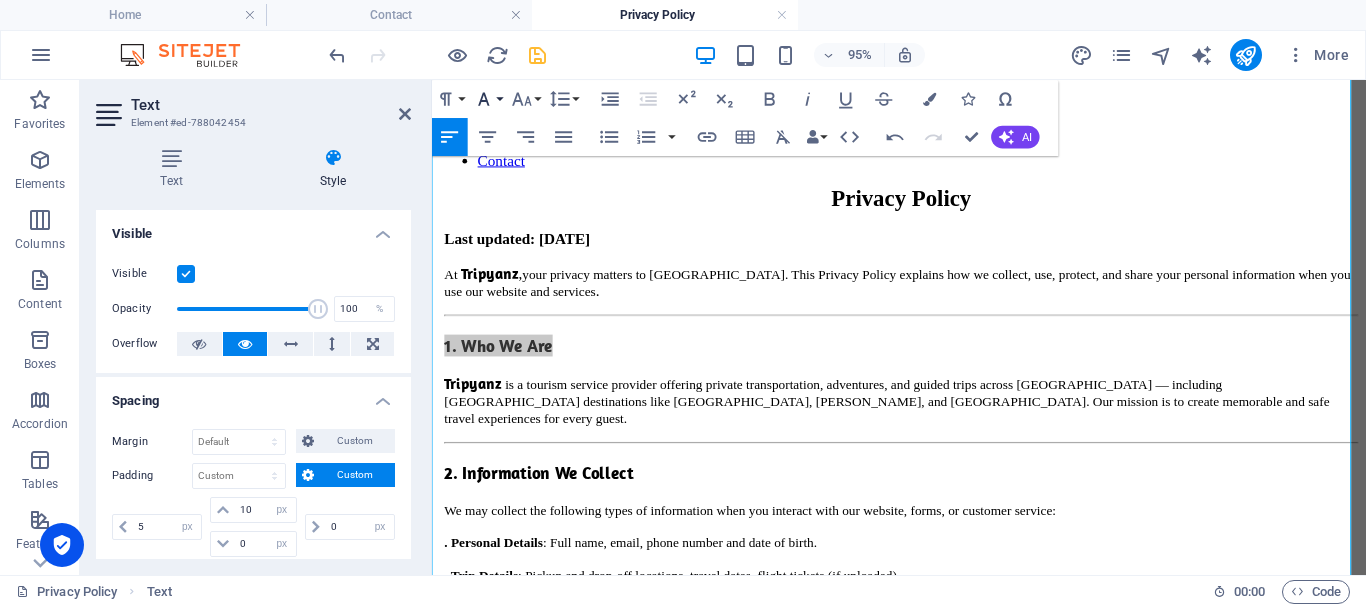 click on "Font Family" at bounding box center [488, 99] 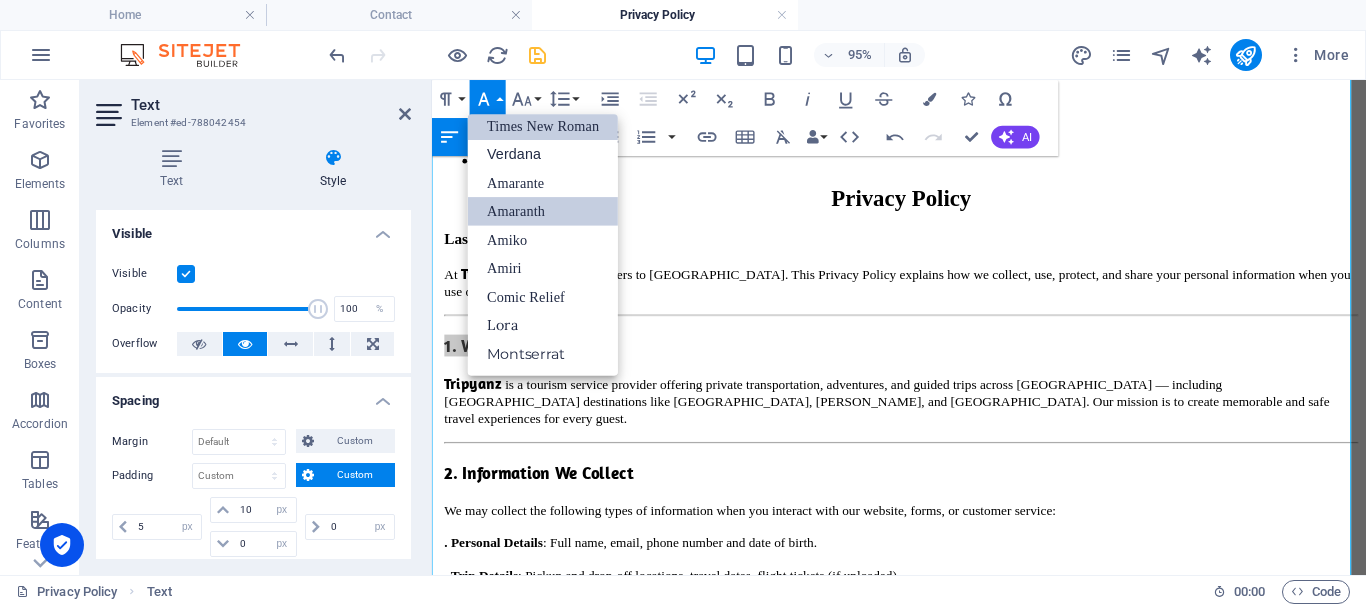 scroll, scrollTop: 131, scrollLeft: 0, axis: vertical 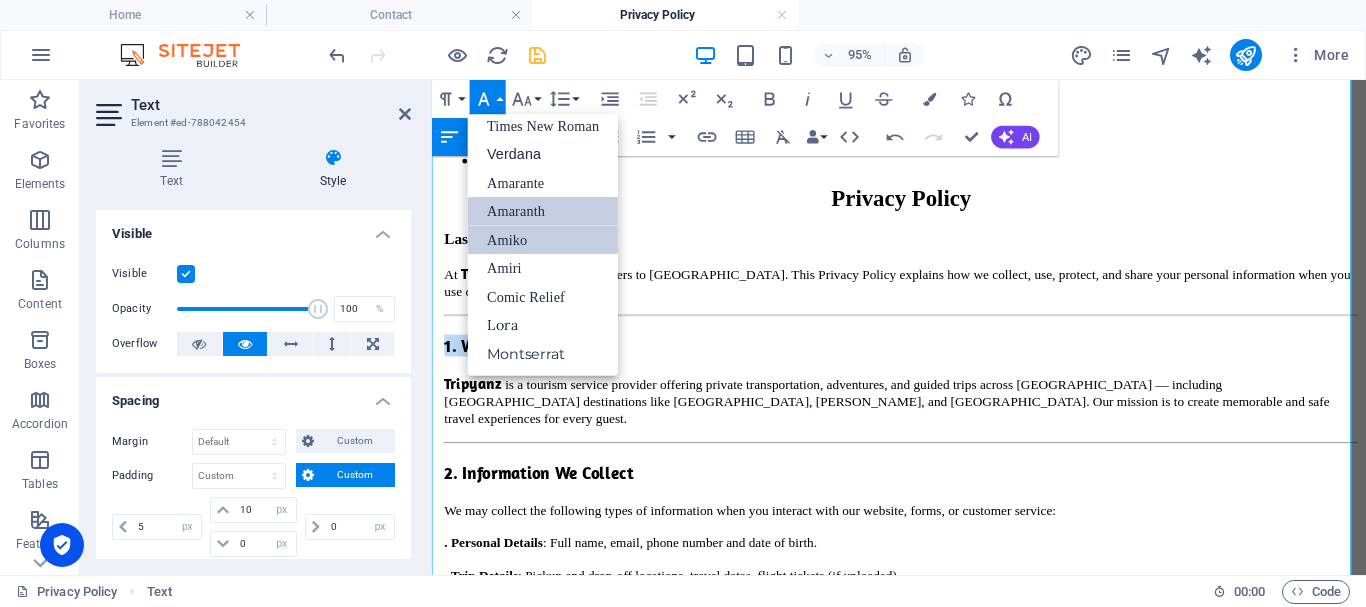 click on "Amiko" at bounding box center (543, 239) 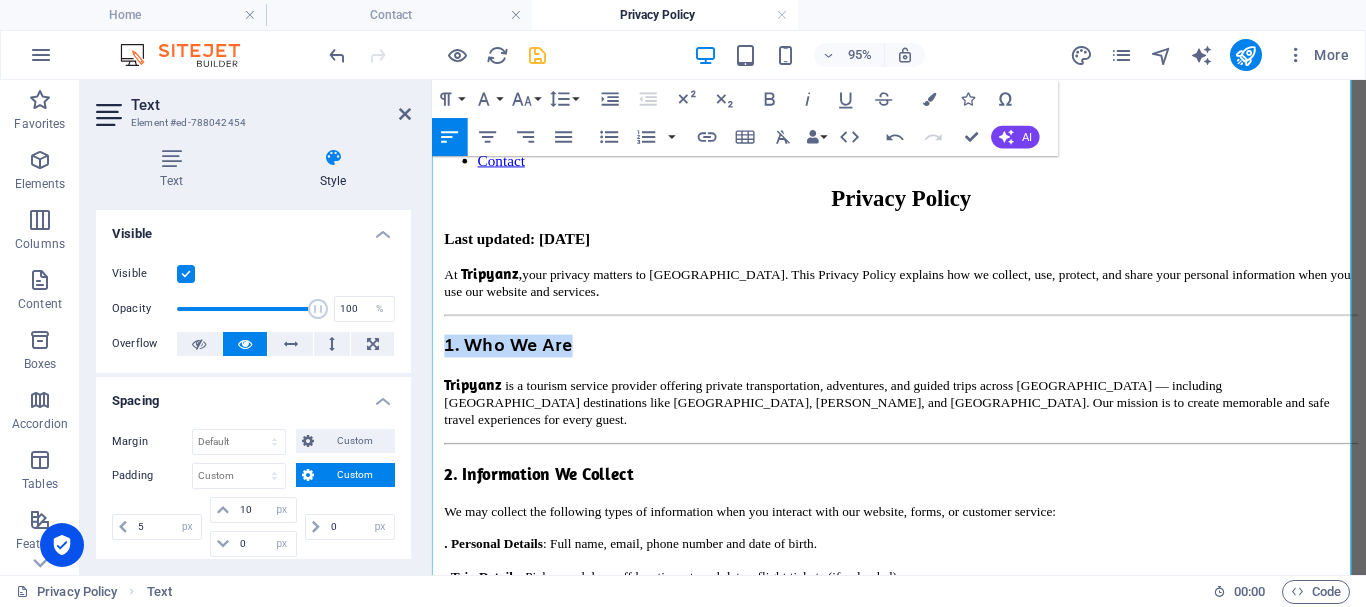 click on "1. Who We Are" at bounding box center (512, 360) 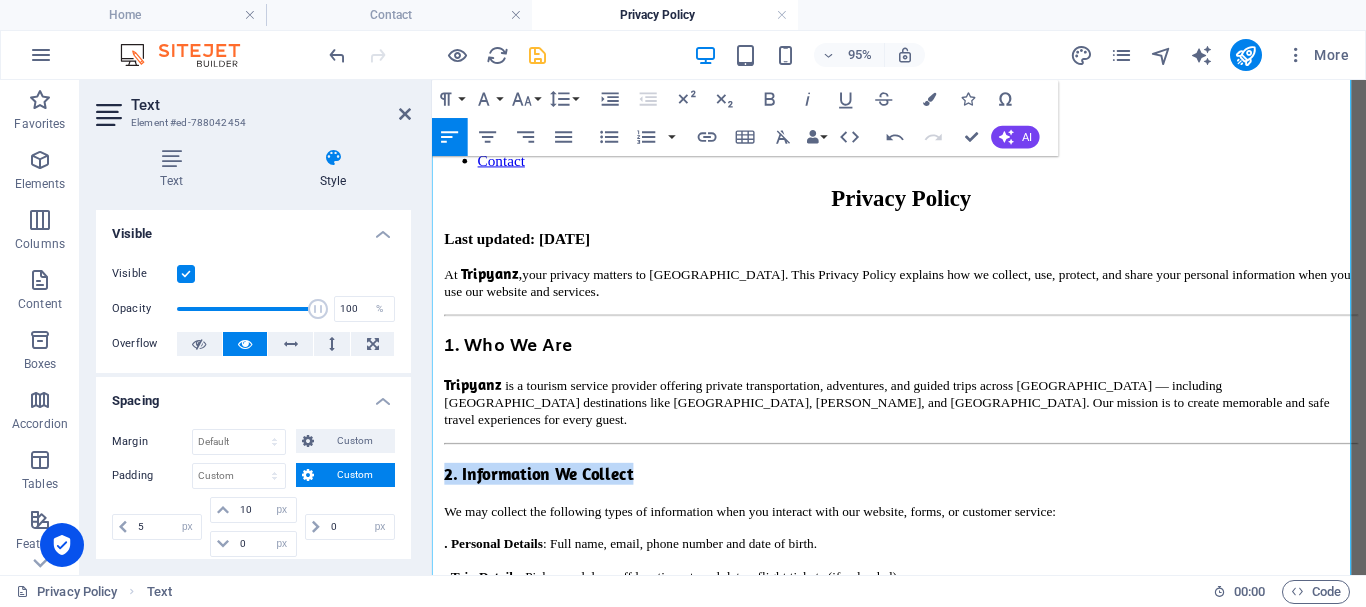 drag, startPoint x: 439, startPoint y: 422, endPoint x: 631, endPoint y: 418, distance: 192.04166 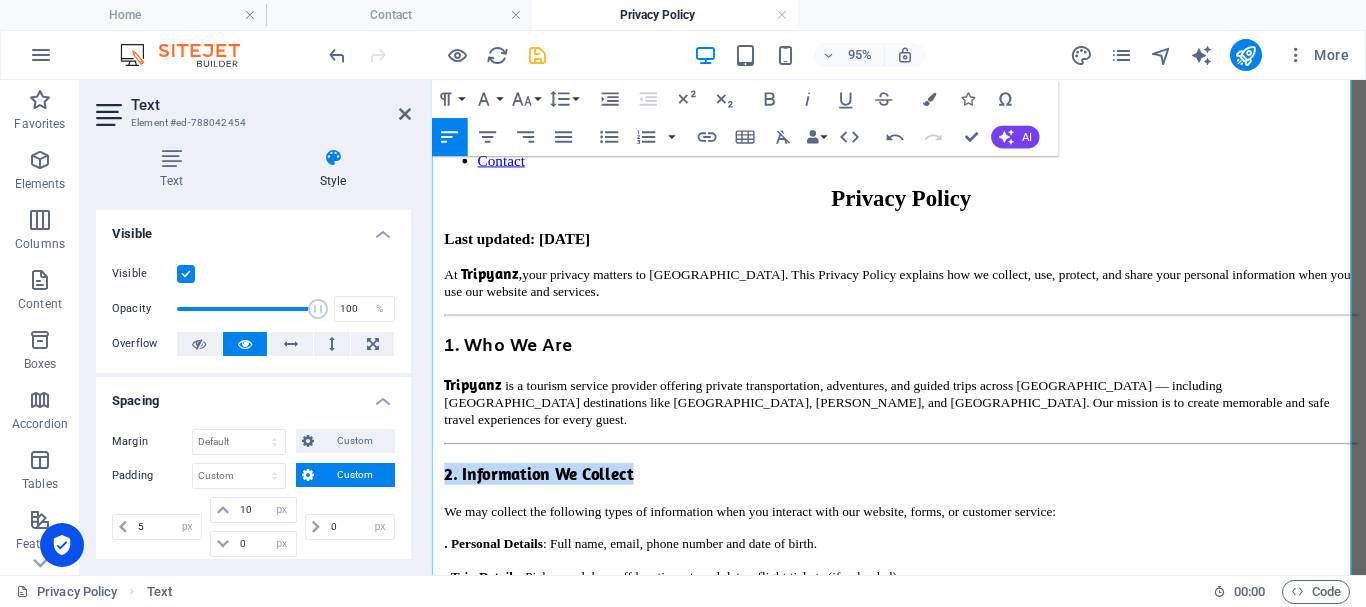 click on "2. Information We Collect" at bounding box center [926, 494] 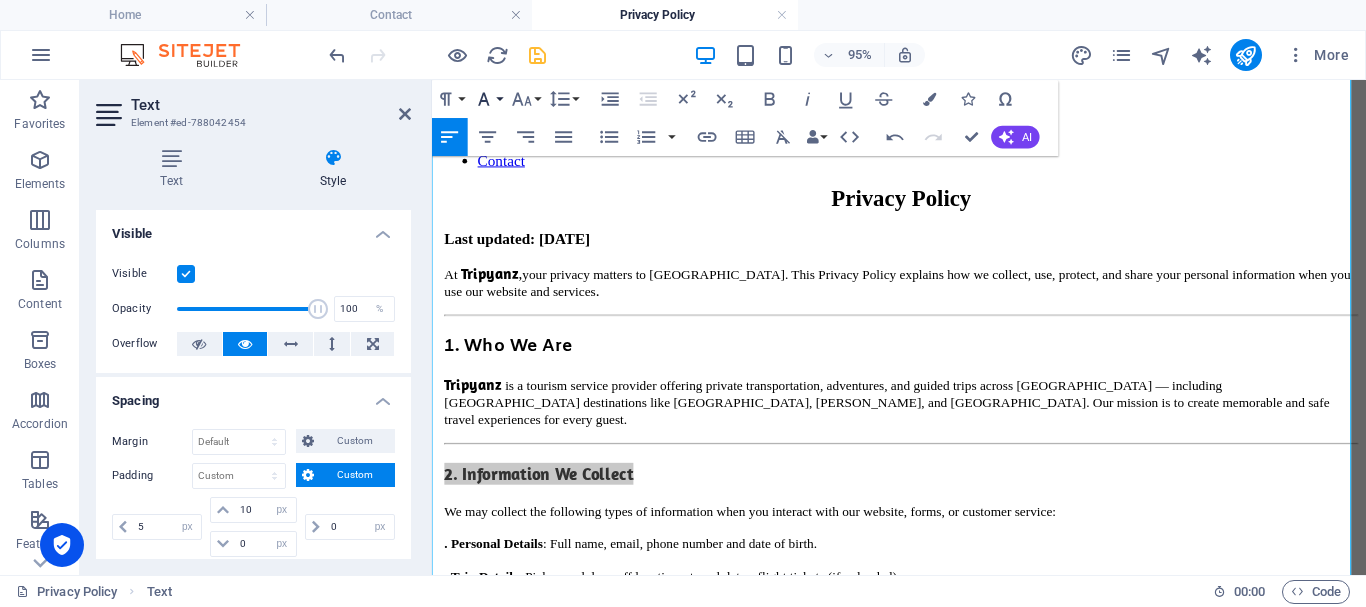 click on "Font Family" at bounding box center [488, 99] 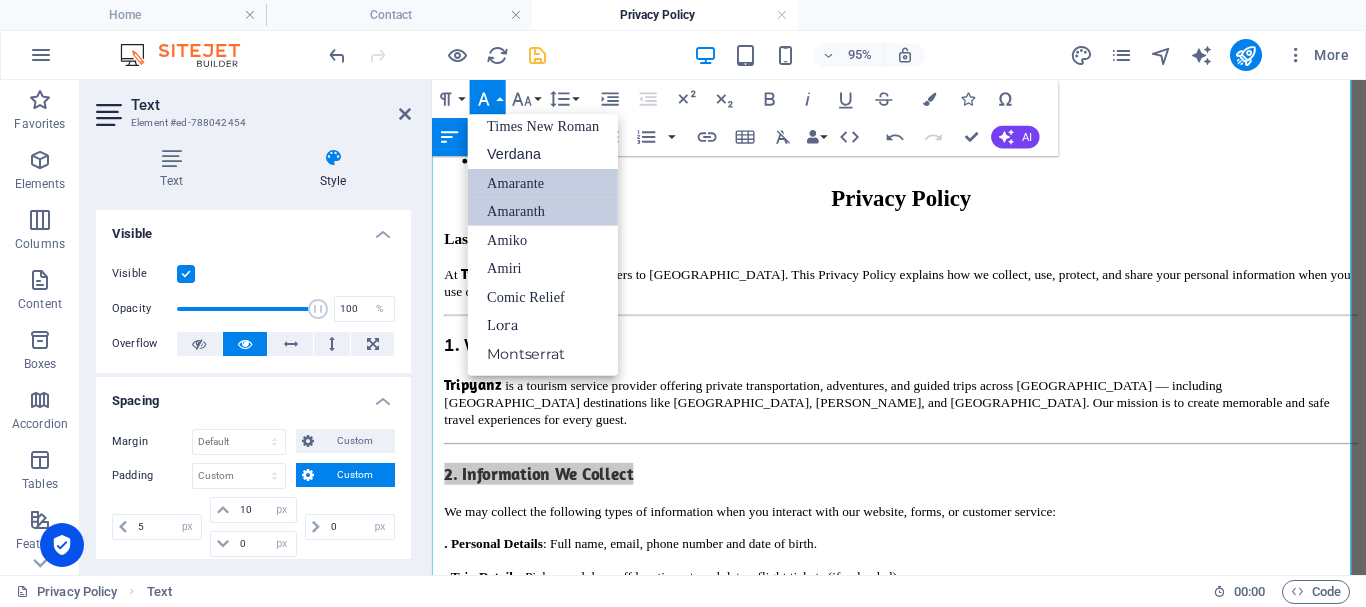 scroll, scrollTop: 131, scrollLeft: 0, axis: vertical 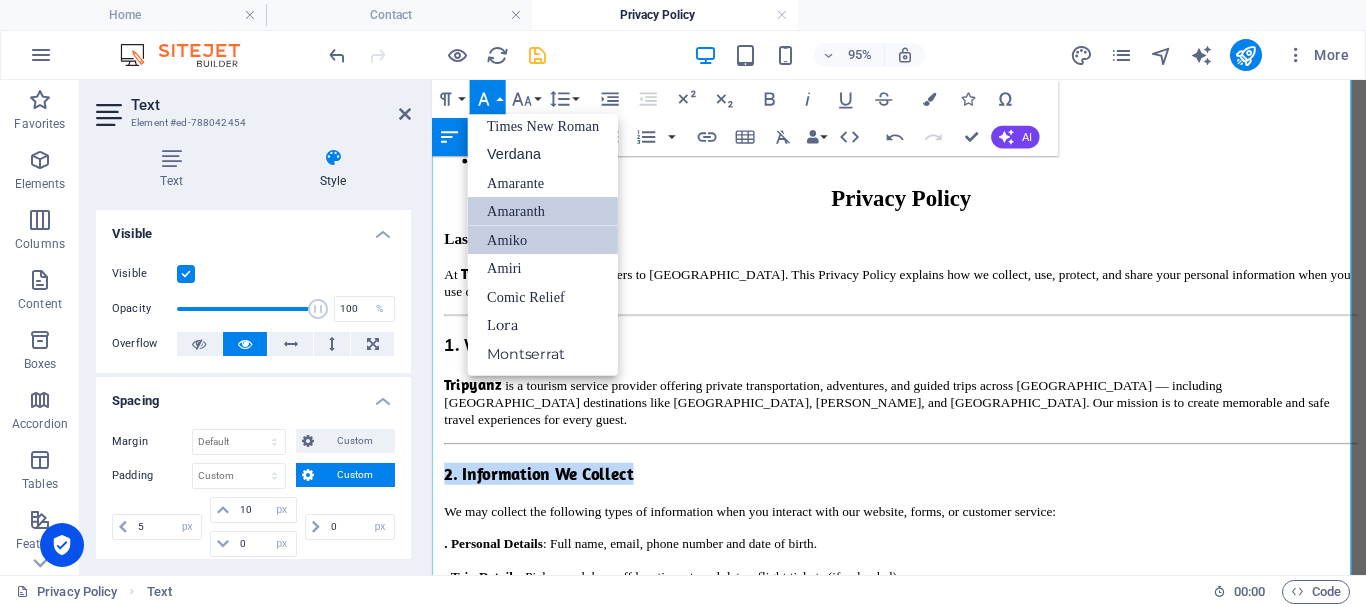 click on "Amiko" at bounding box center [543, 239] 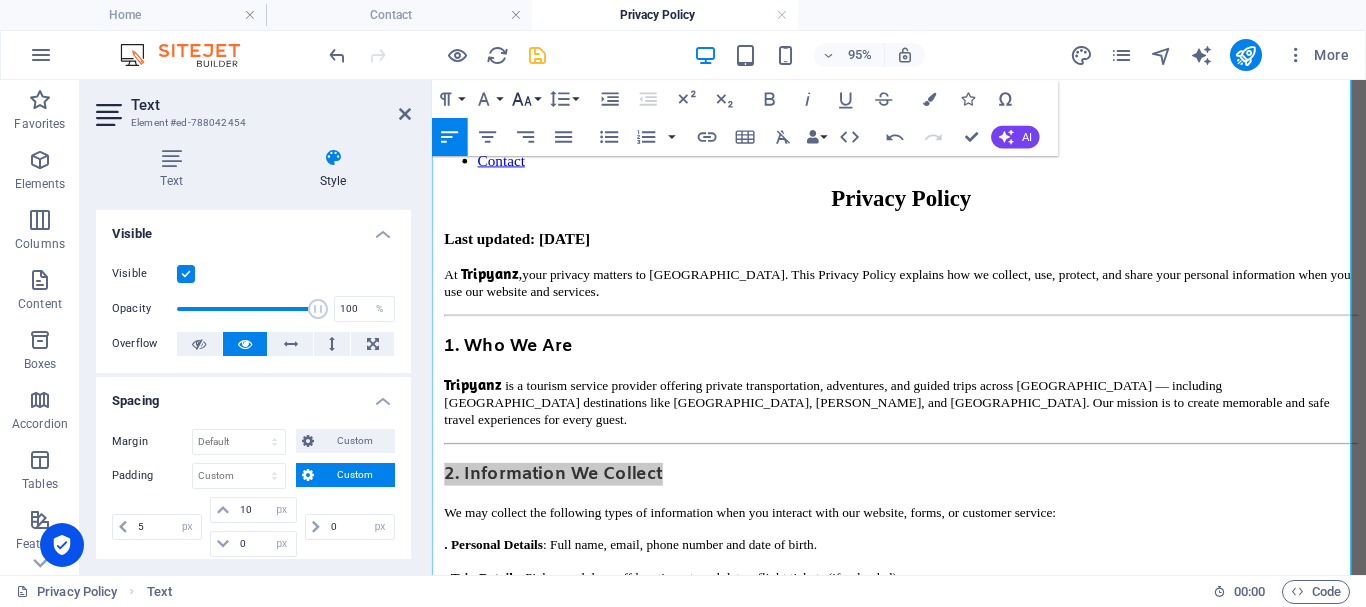 click on "Font Size" at bounding box center (526, 99) 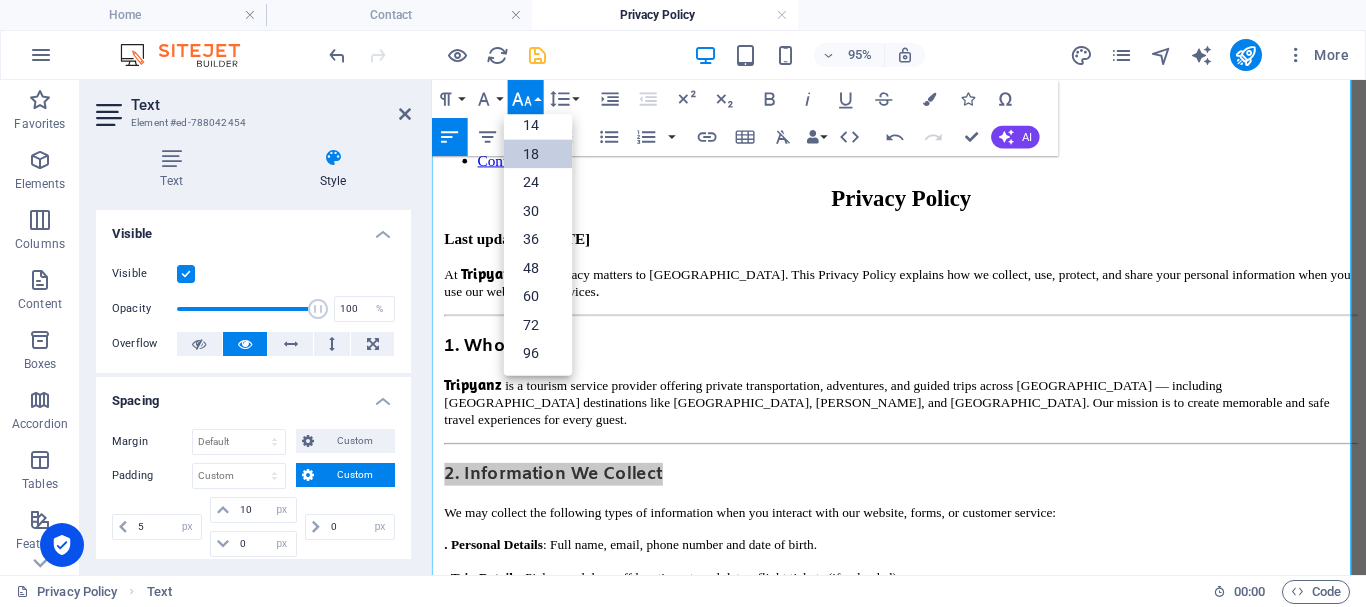 scroll, scrollTop: 161, scrollLeft: 0, axis: vertical 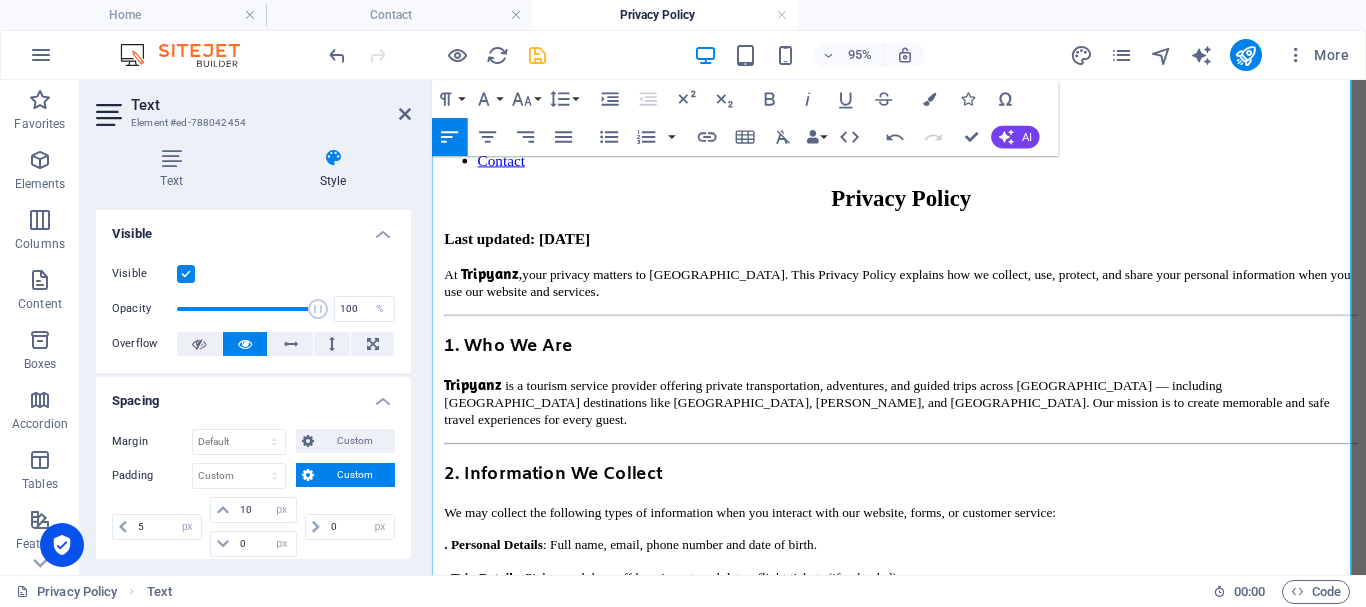 click on "is a tourism service provider offering private transportation, adventures, and guided trips across [GEOGRAPHIC_DATA] — including [GEOGRAPHIC_DATA] destinations like [GEOGRAPHIC_DATA], [PERSON_NAME], and [GEOGRAPHIC_DATA]. Our mission is to create memorable and safe travel experiences for every guest." at bounding box center (911, 419) 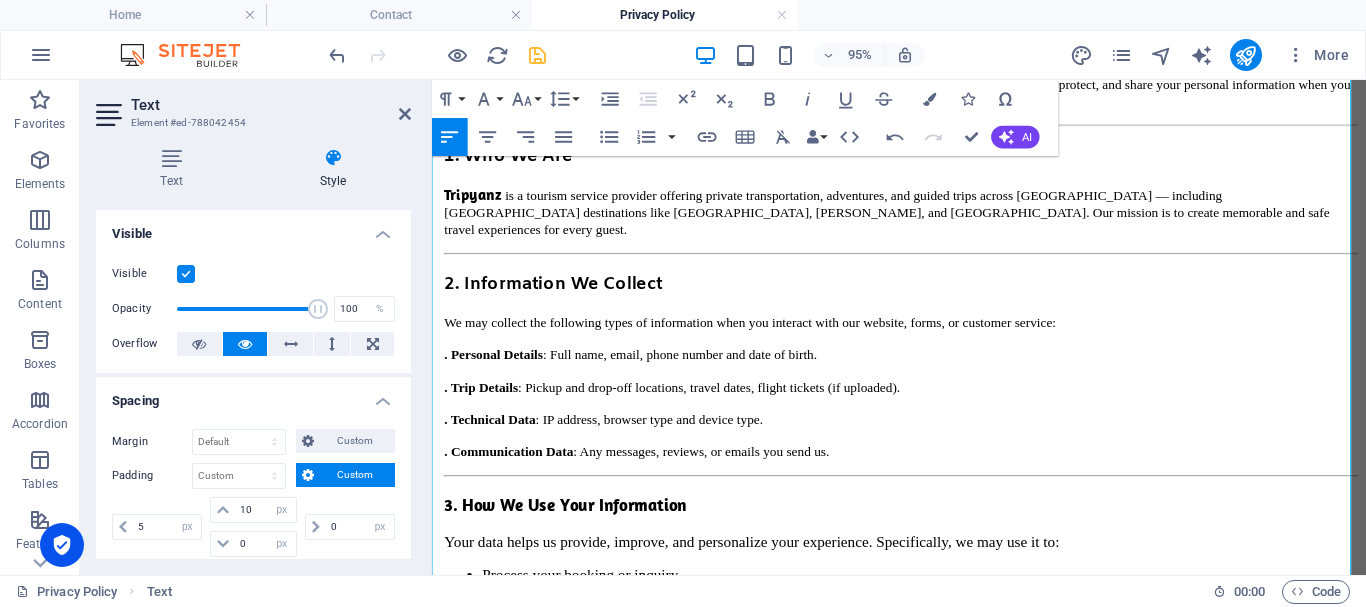 scroll, scrollTop: 400, scrollLeft: 0, axis: vertical 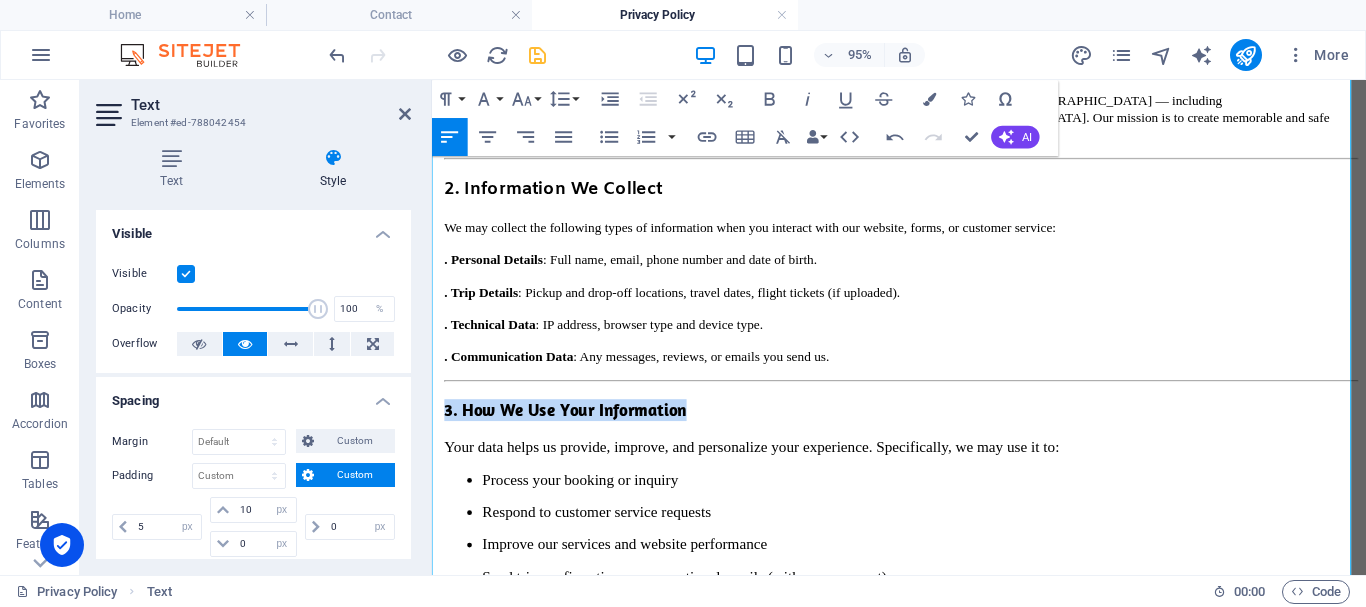 drag, startPoint x: 689, startPoint y: 302, endPoint x: 430, endPoint y: 303, distance: 259.00192 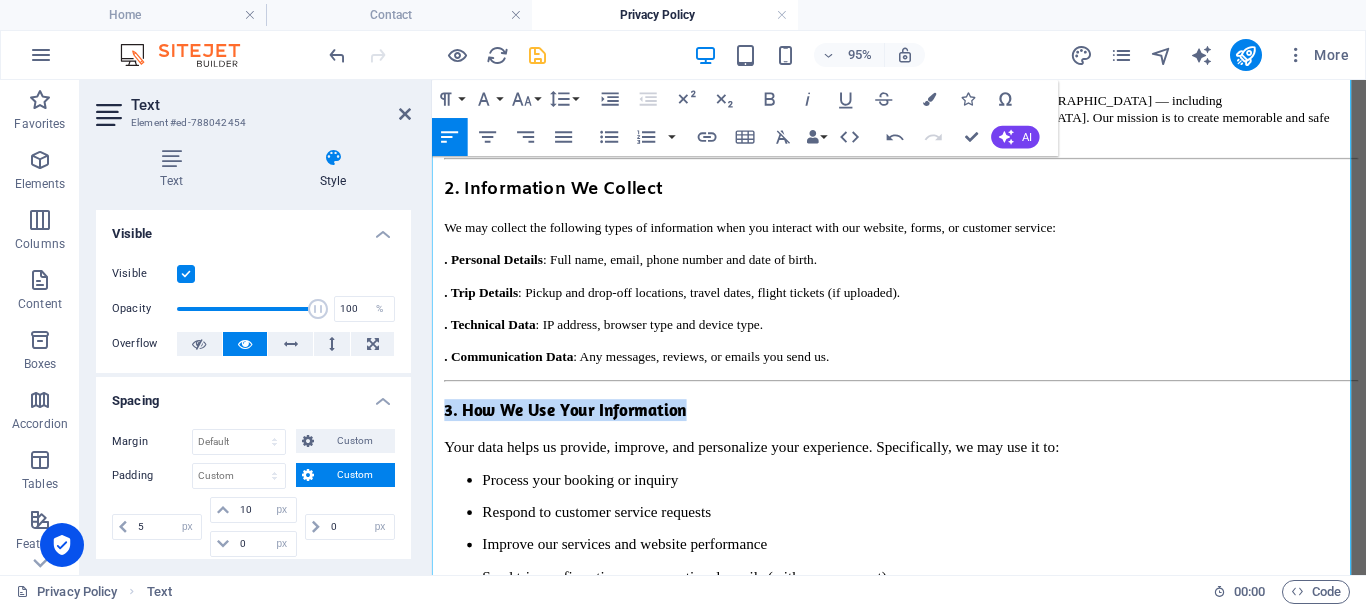 click on "Skip to main content
TRIPYANZ Featured Explore Services About Us Blog Contact Privacy Policy Last updated: [DATE] At   Tripyanz ,  your privacy matters to us. This Privacy Policy explains how we collect, use, protect, and share your personal information when you use our website and services . 1. Who We Are Tripyanz   is a tourism service provider offering private transportation, adventures, and guided trips across [GEOGRAPHIC_DATA] — including [GEOGRAPHIC_DATA] destinations like [GEOGRAPHIC_DATA], [PERSON_NAME], and [GEOGRAPHIC_DATA]. Our mission is to create memorable and safe travel experiences for every guest. 2. Information We Collect We may collect the following types of information when you interact with our website, forms, or customer service: . Personal Details : Full name, email, phone number and date of birth. . Trip Details : Pickup and drop-off locations, travel dates, flight tickets (if uploaded). . Technical Data : IP address, browser type and device type. . Communication Data : Any messages, reviews, or emails you send us." at bounding box center (923, 791) 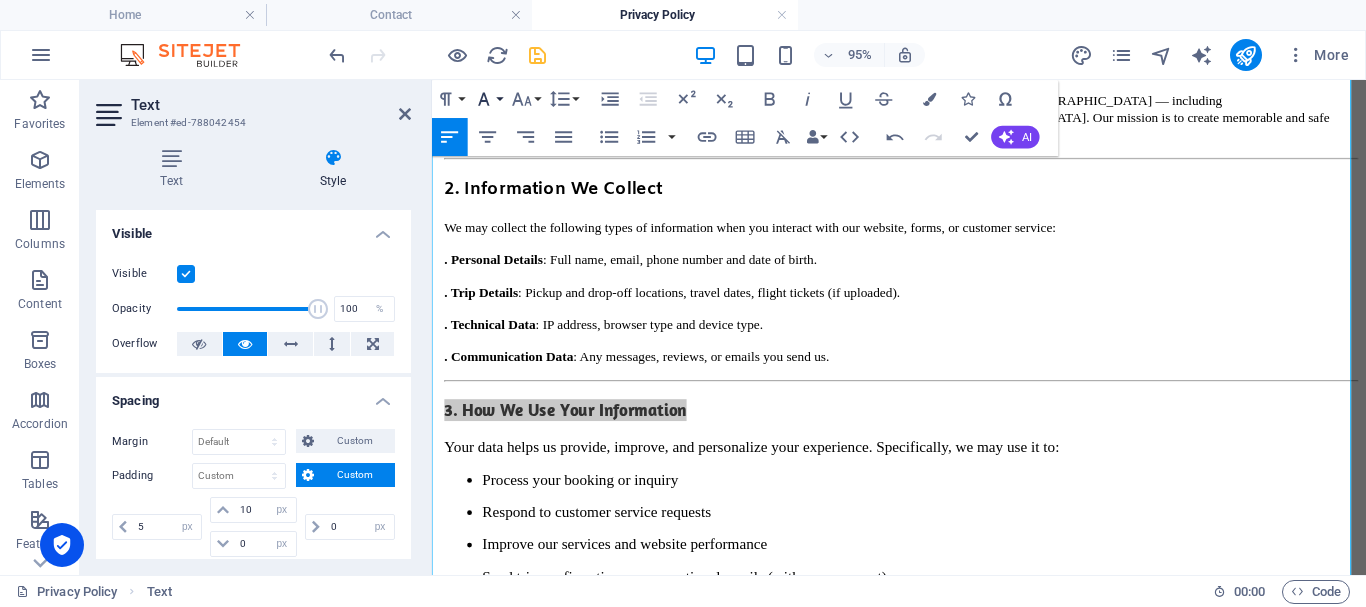 click on "Font Family" at bounding box center [488, 99] 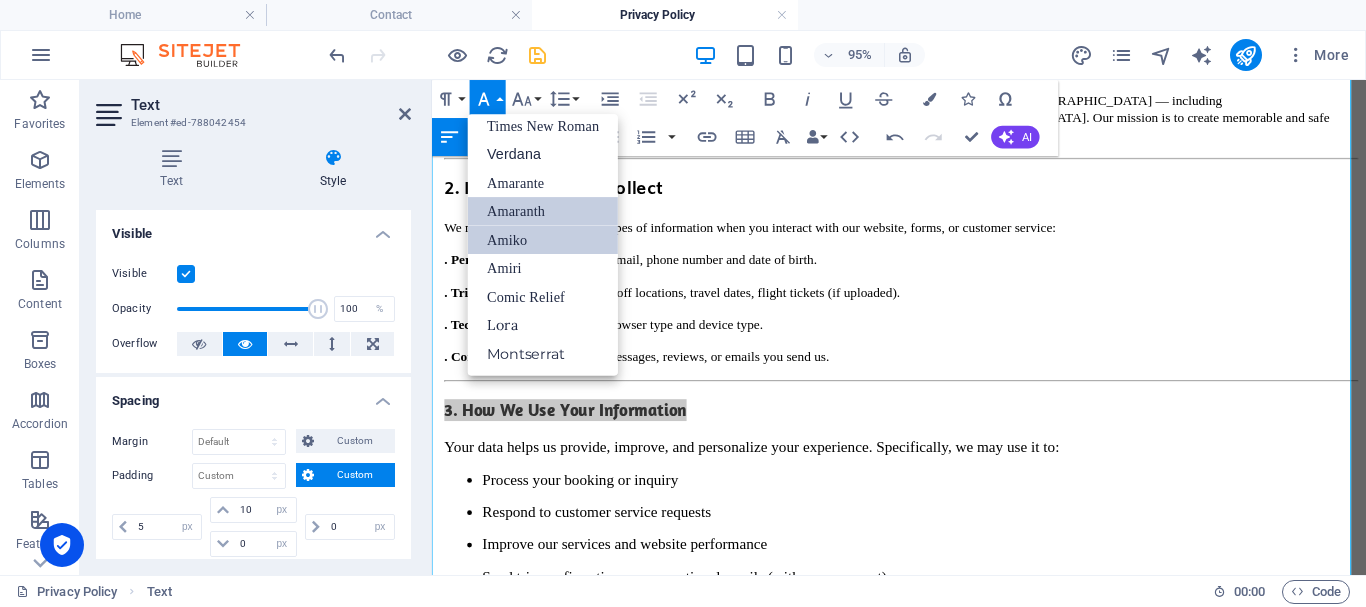 scroll, scrollTop: 131, scrollLeft: 0, axis: vertical 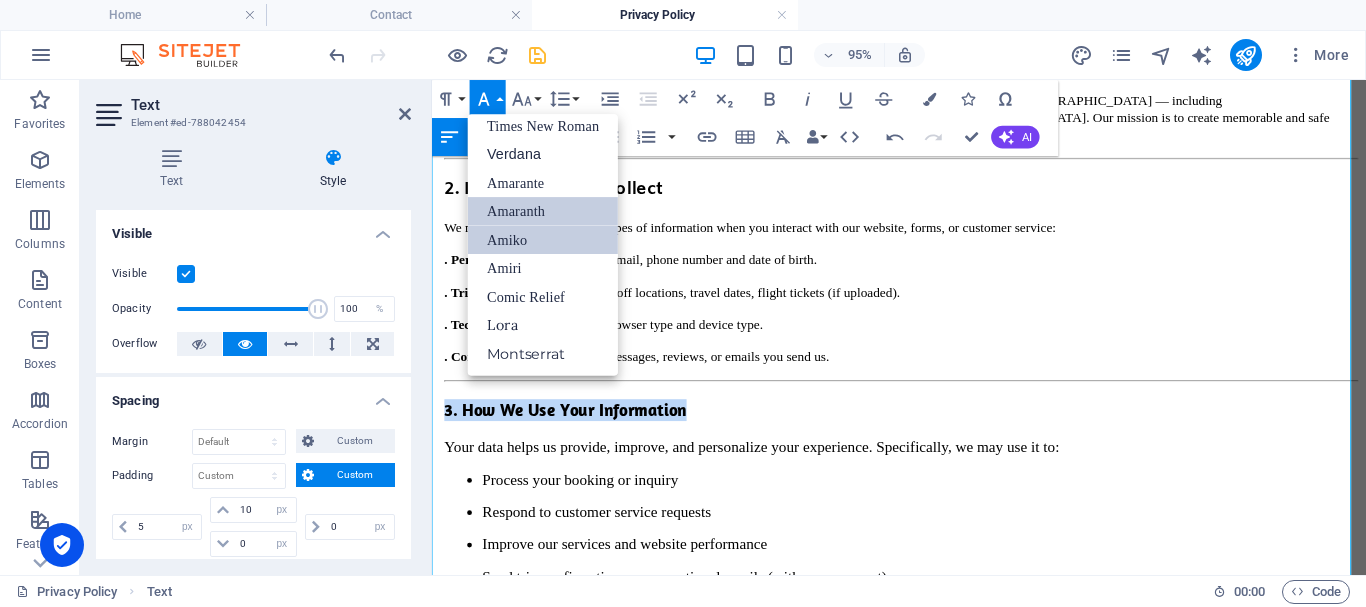 click on "Amiko" at bounding box center (543, 239) 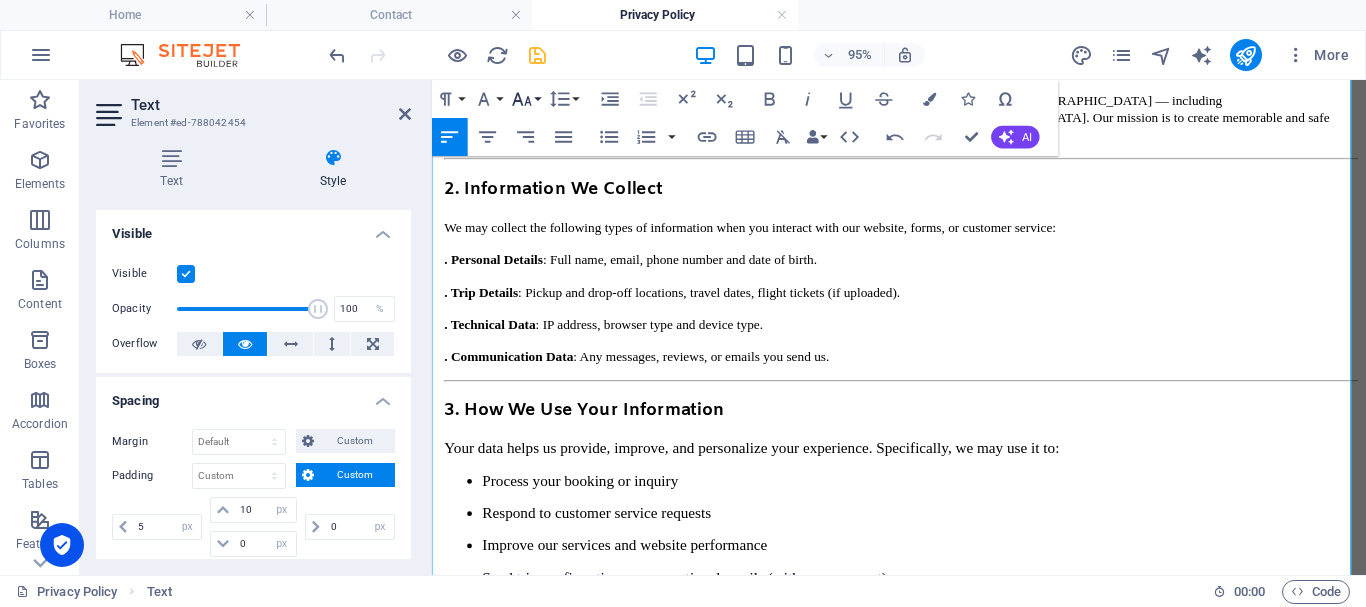 click on "Font Size" at bounding box center (526, 99) 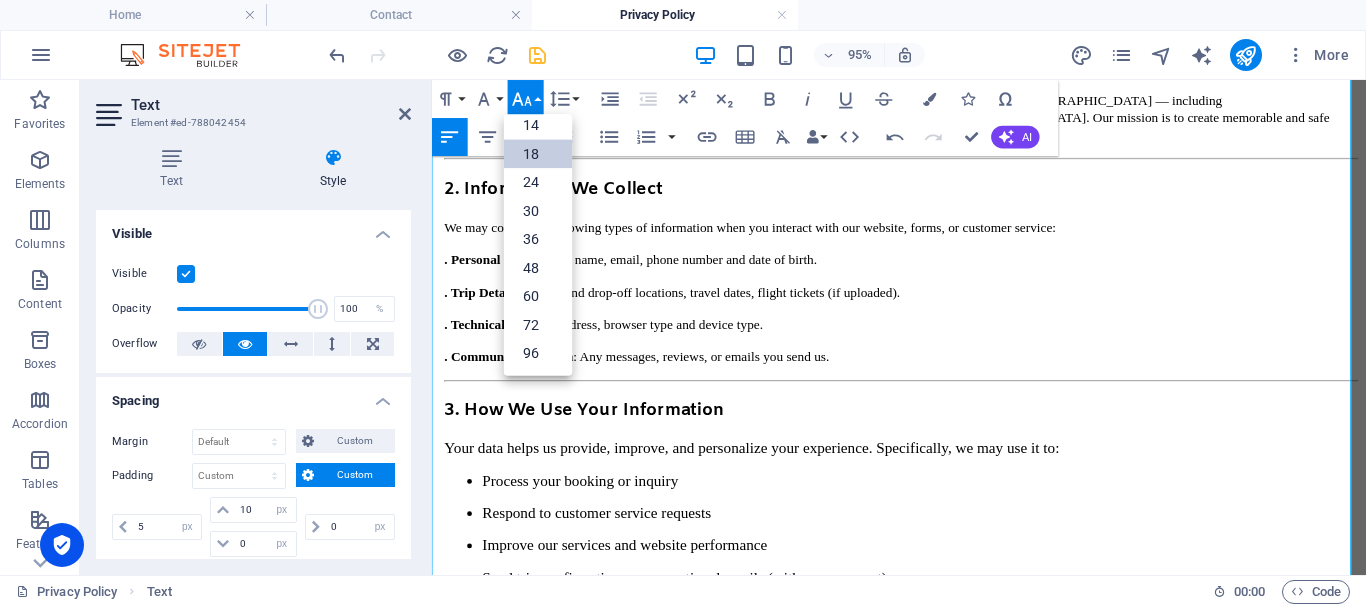 scroll, scrollTop: 161, scrollLeft: 0, axis: vertical 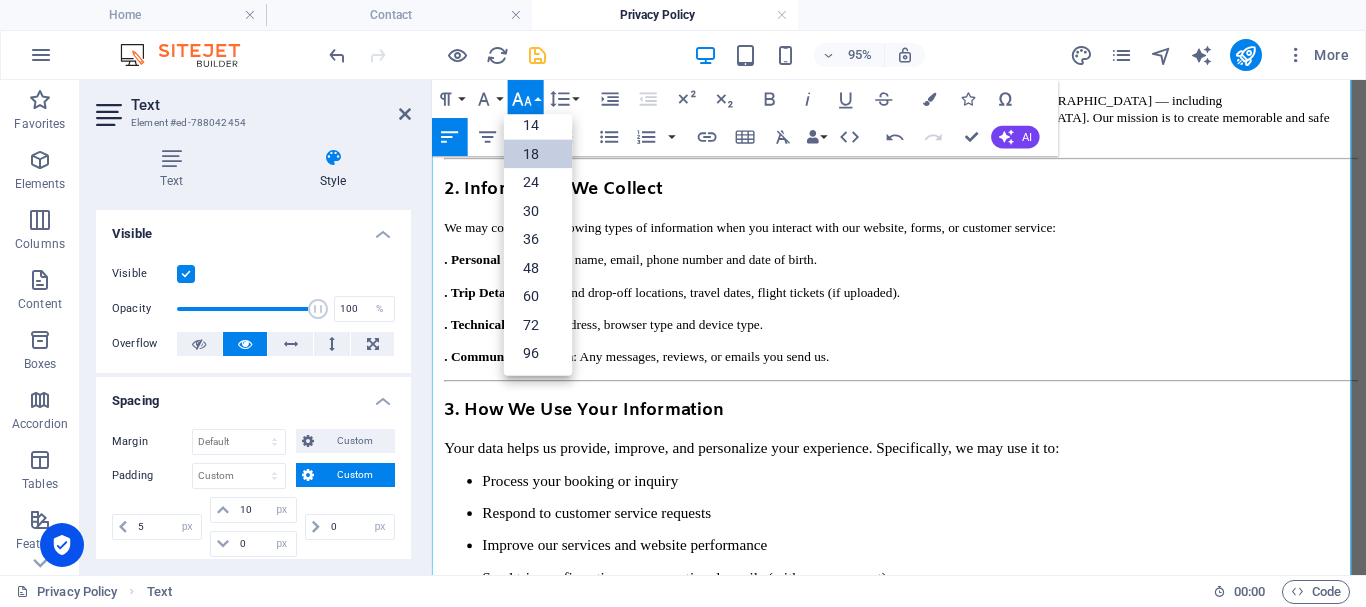 click on "18" at bounding box center (538, 154) 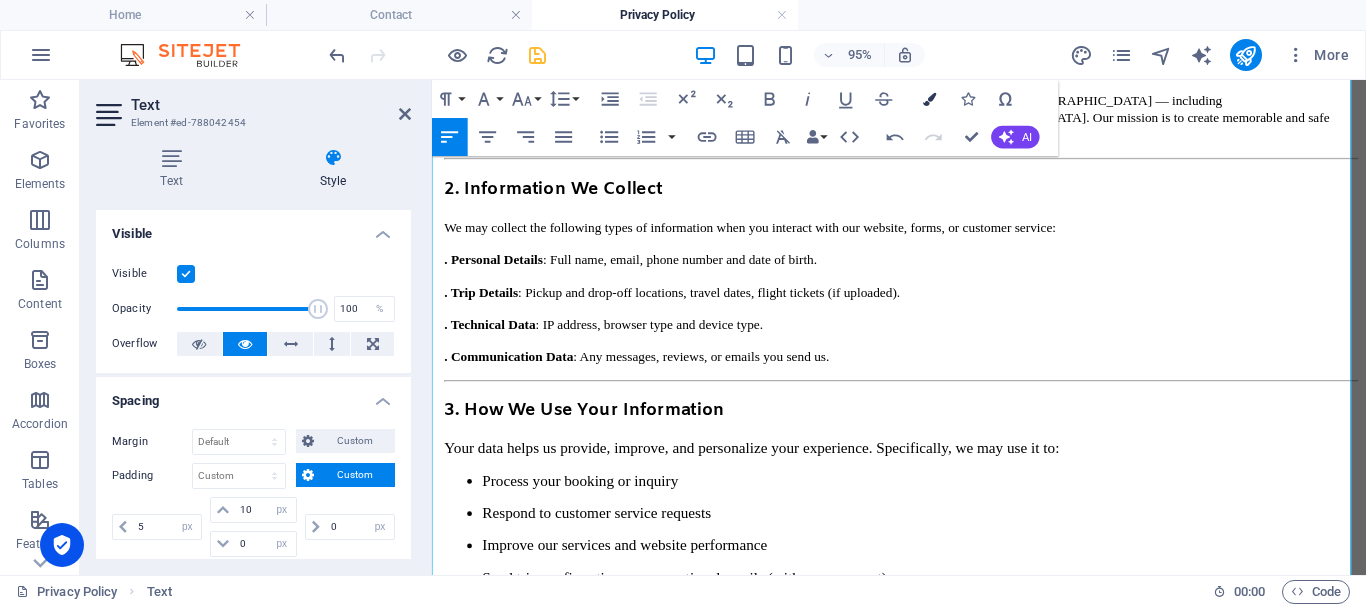 click at bounding box center (929, 98) 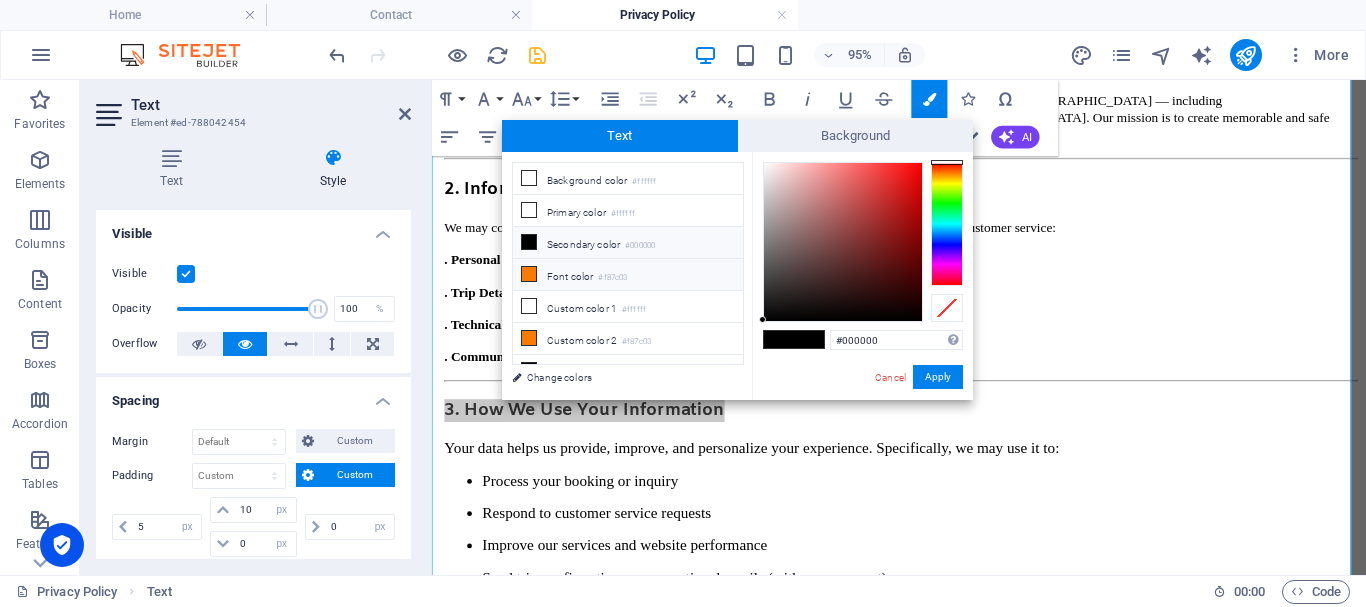 click on "#f87c03" at bounding box center (612, 278) 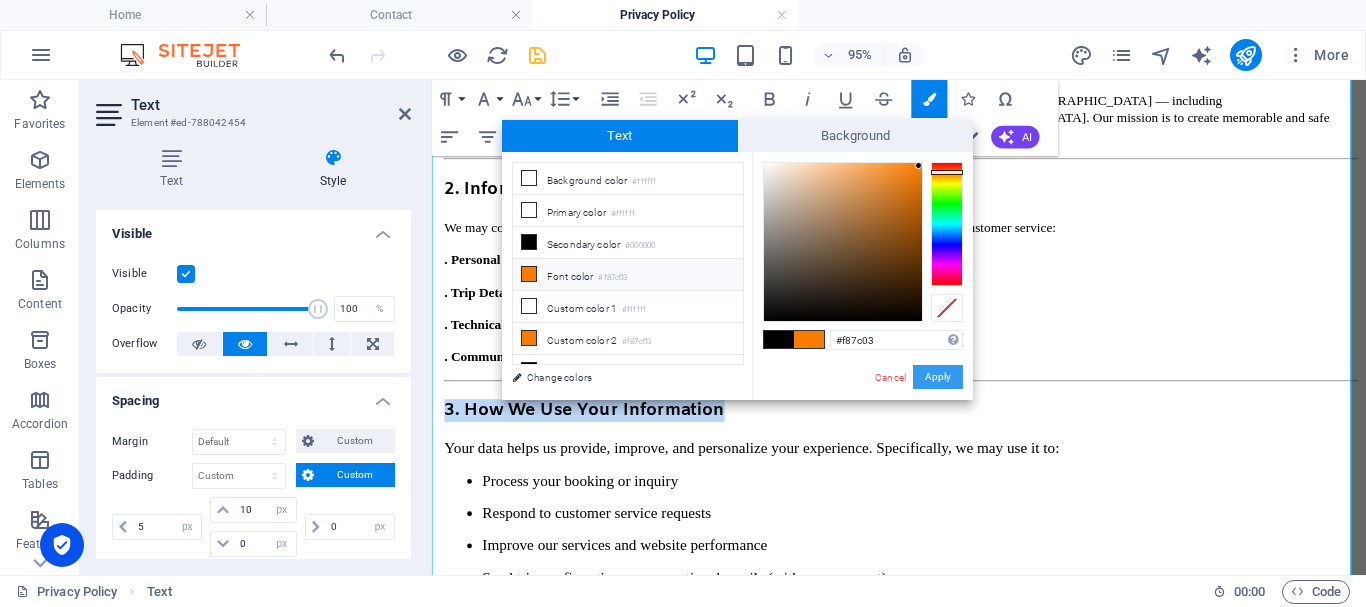 click on "Apply" at bounding box center (938, 377) 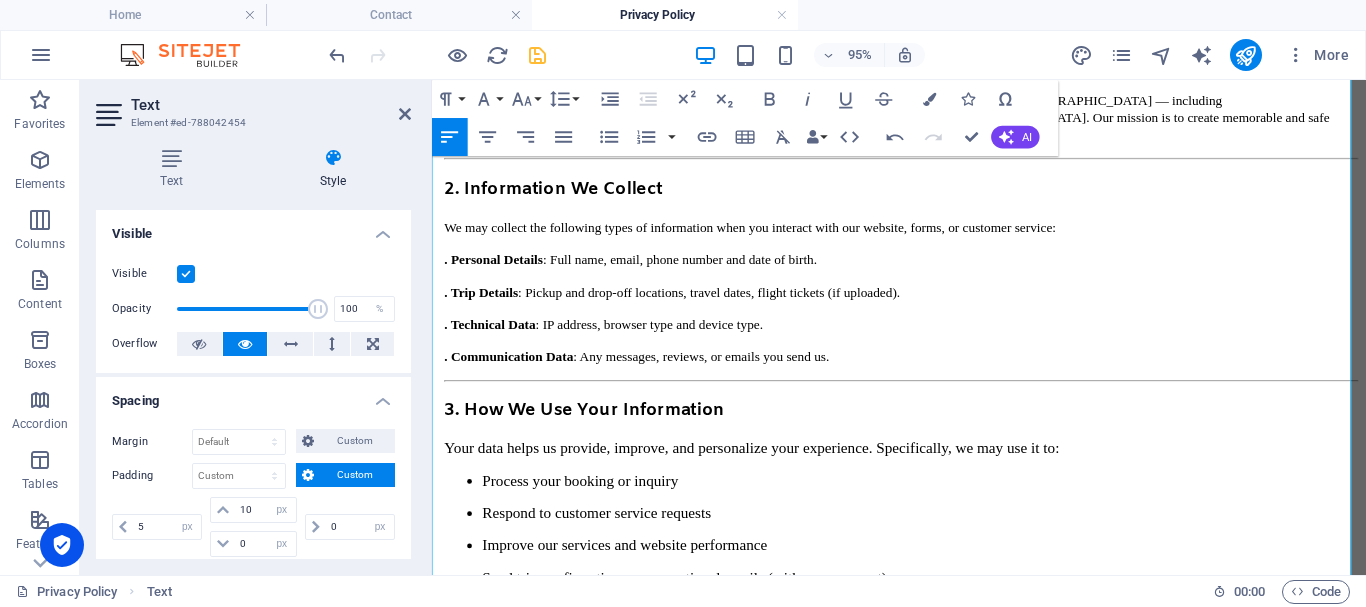 click on "Process your booking or inquiry" at bounding box center [946, 502] 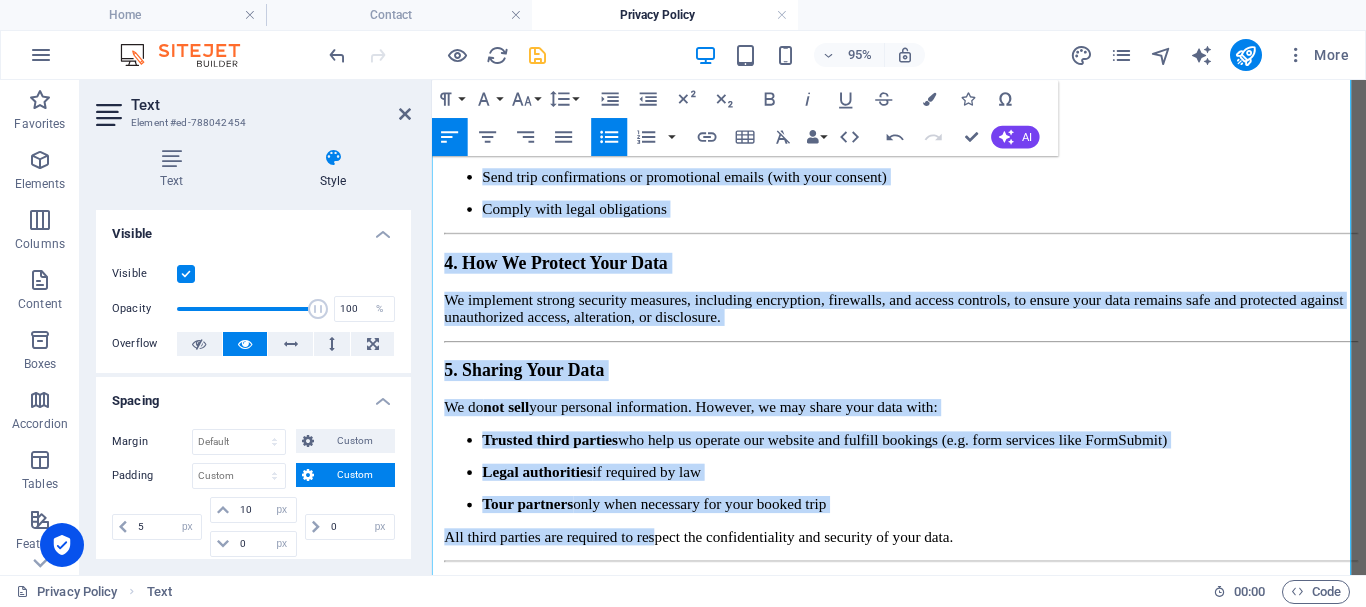 scroll, scrollTop: 865, scrollLeft: 0, axis: vertical 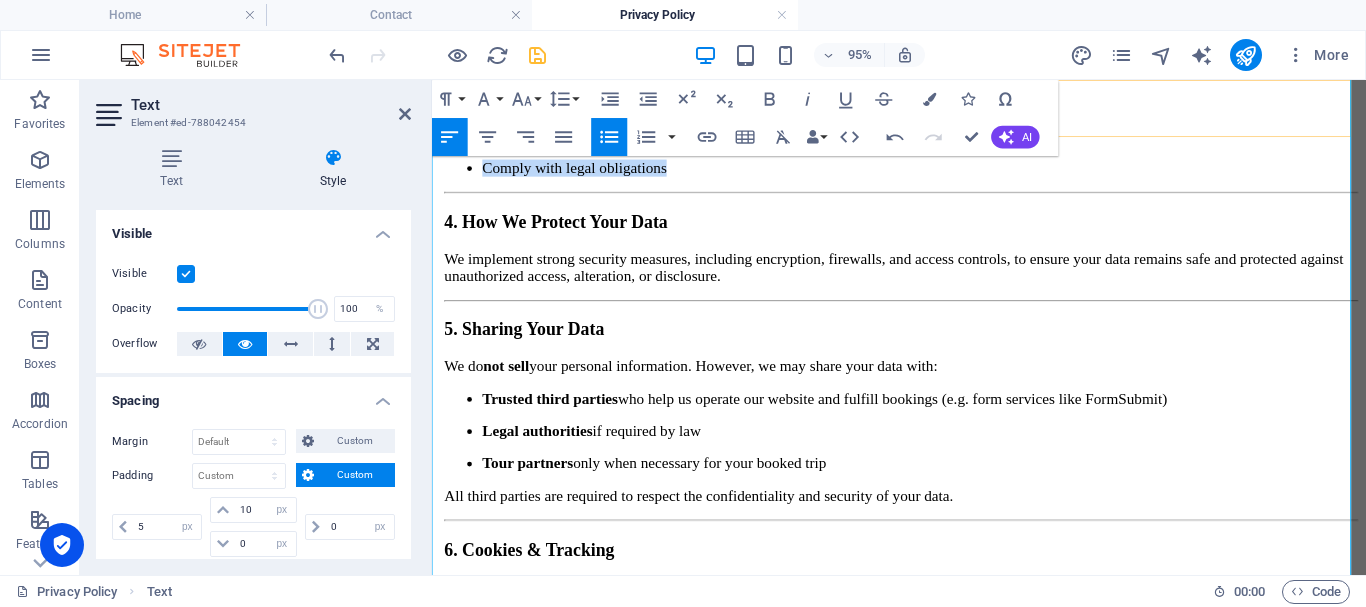 drag, startPoint x: 457, startPoint y: 378, endPoint x: 1161, endPoint y: 229, distance: 719.59503 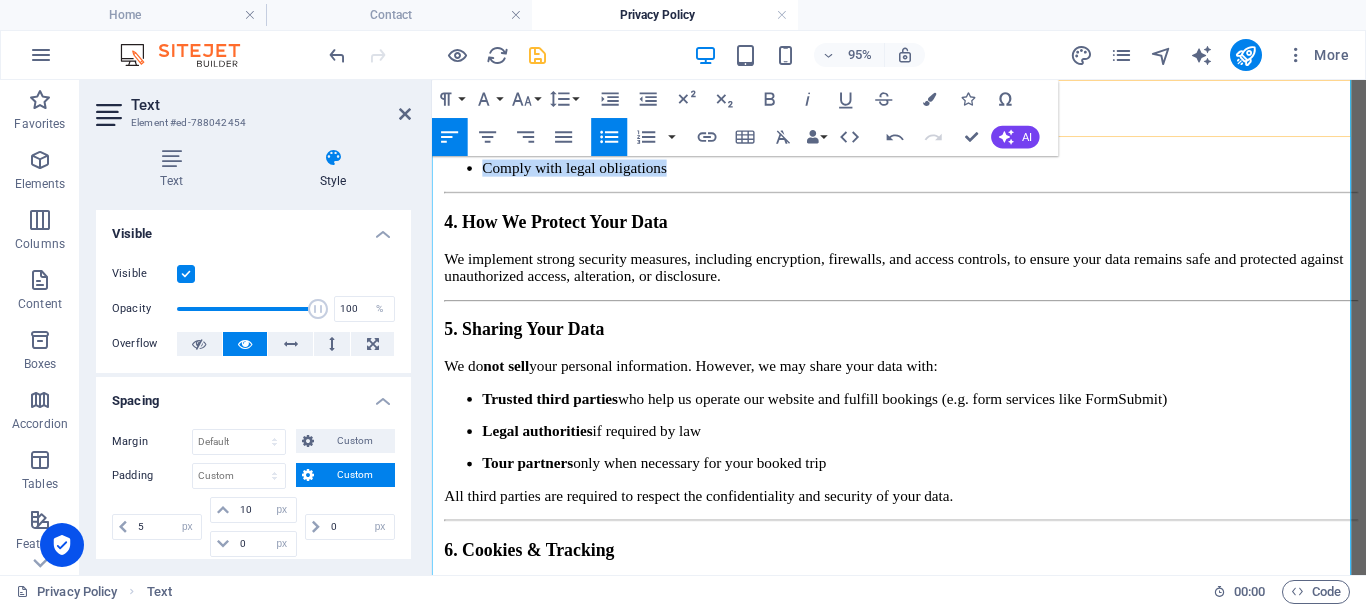 click on "TRIPYANZ Featured Explore Services About Us Blog Contact Privacy Policy Last updated: [DATE] At   Tripyanz ,  your privacy matters to us. This Privacy Policy explains how we collect, use, protect, and share your personal information when you use our website and services . 1. Who We Are Tripyanz   is a tourism service provider offering private transportation, adventures, and guided trips across [GEOGRAPHIC_DATA] — including [GEOGRAPHIC_DATA] destinations like [GEOGRAPHIC_DATA], [PERSON_NAME], and [GEOGRAPHIC_DATA]. Our mission is to create memorable and safe travel experiences for every guest. 2. Information We Collect We may collect the following types of information when you interact with our website, forms, or customer service: . Personal Details : Full name, email, phone number and date of birth. . Trip Details : Pickup and drop-off locations, travel dates, flight tickets (if uploaded). . Technical Data : IP address, browser type and device type. . Communication Data : Any messages, reviews, or emails you send us. 5. Sharing Your Data" at bounding box center [923, 343] 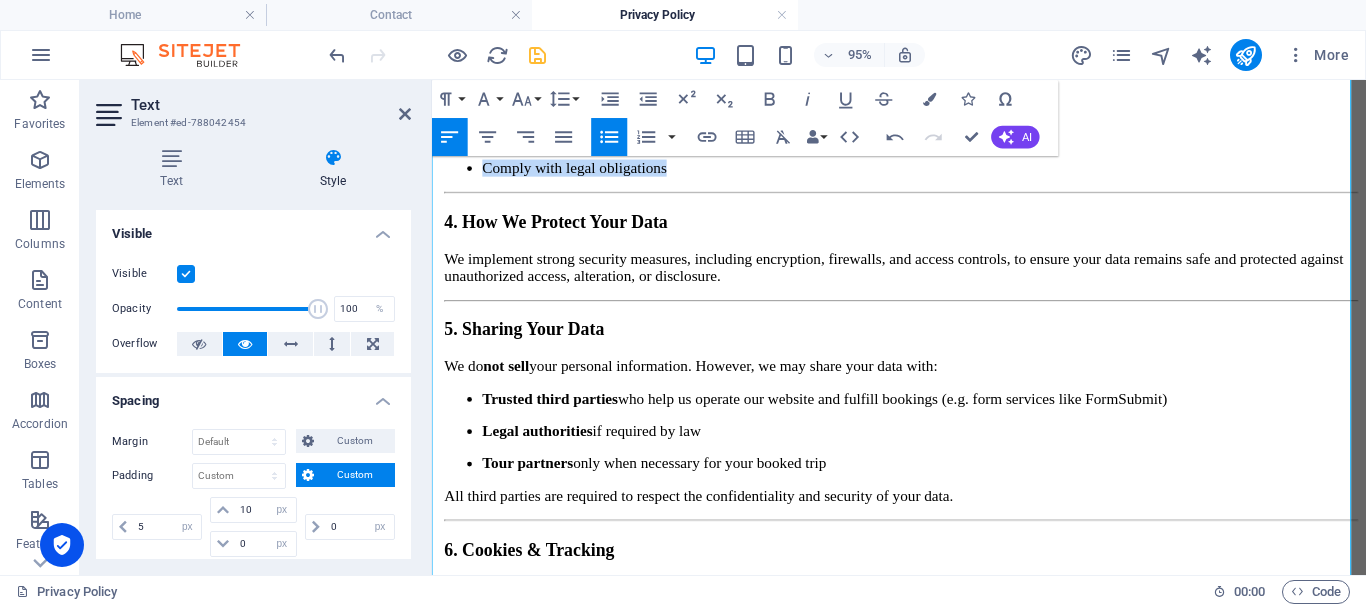 scroll, scrollTop: 765, scrollLeft: 0, axis: vertical 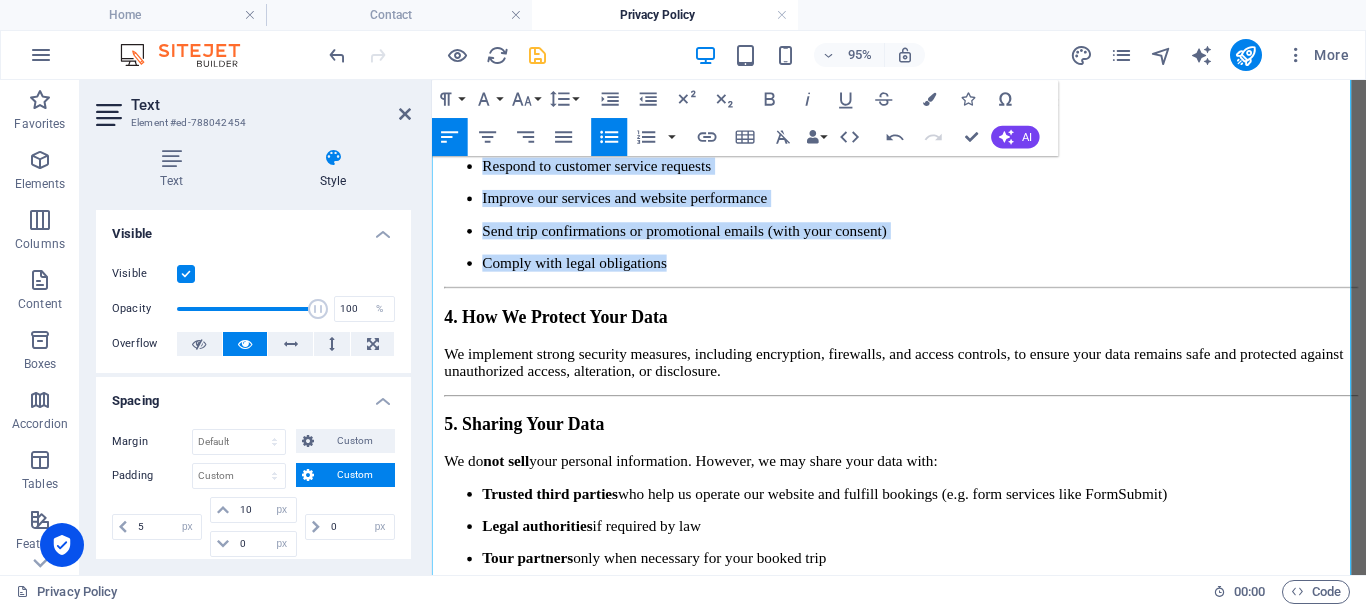 click 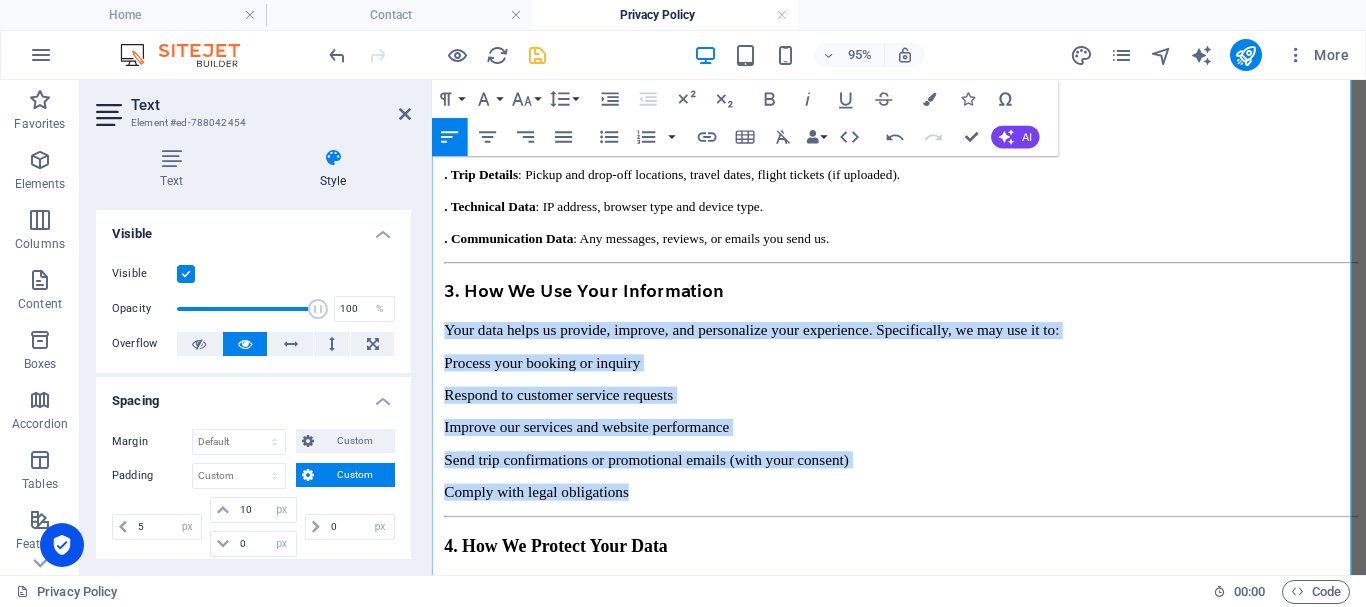scroll, scrollTop: 465, scrollLeft: 0, axis: vertical 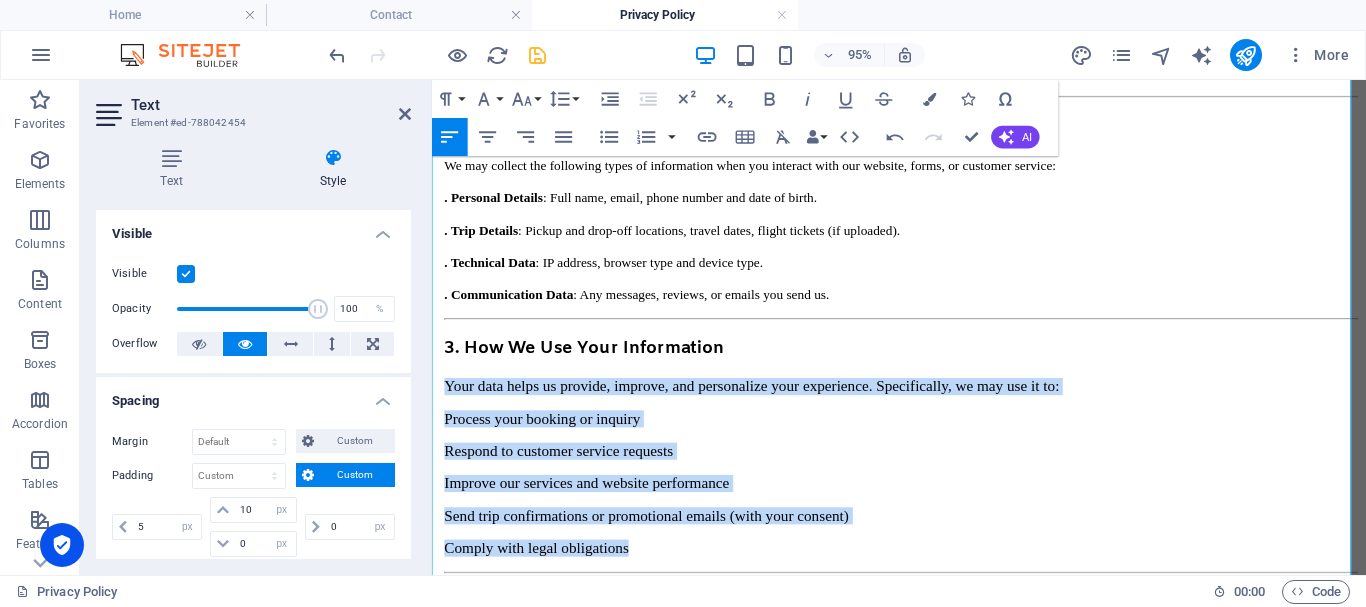 click on "Process your booking or inquiry" at bounding box center [548, 436] 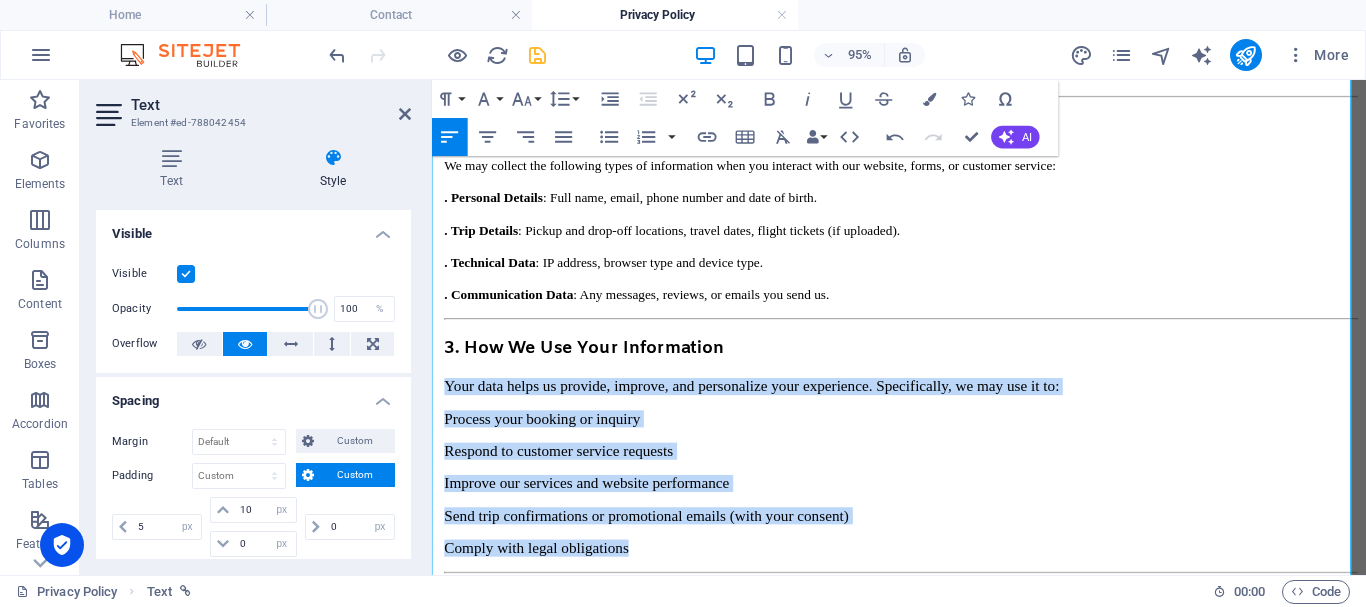 drag, startPoint x: 439, startPoint y: 258, endPoint x: 813, endPoint y: 248, distance: 374.13367 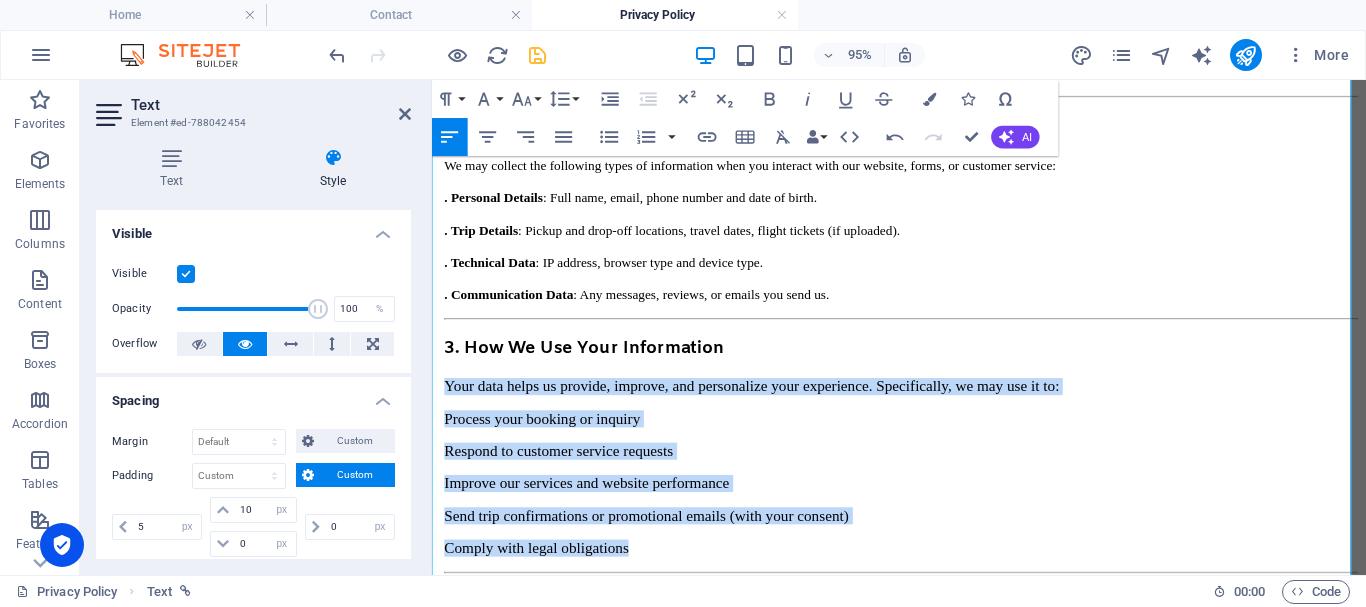 click on "Privacy Policy Last updated: [DATE] At   Tripyanz ,  your privacy matters to us. This Privacy Policy explains how we collect, use, protect, and share your personal information when you use our website and services . 1. Who We Are Tripyanz   is a tourism service provider offering private transportation, adventures, and guided trips across [GEOGRAPHIC_DATA] — including [GEOGRAPHIC_DATA] destinations like [GEOGRAPHIC_DATA], [PERSON_NAME], and [GEOGRAPHIC_DATA]. Our mission is to create memorable and safe travel experiences for every guest. 2. Information We Collect We may collect the following types of information when you interact with our website, forms, or customer service: . Personal Details : Full name, email, phone number and date of birth. . Trip Details : Pickup and drop-off locations, travel dates, flight tickets (if uploaded). . Technical Data : IP address, browser type and device type. . Communication Data : Any messages, reviews, or emails you send us. 3. How We Use Your Information Process your booking or inquiry We do  not sell" at bounding box center (926, 745) 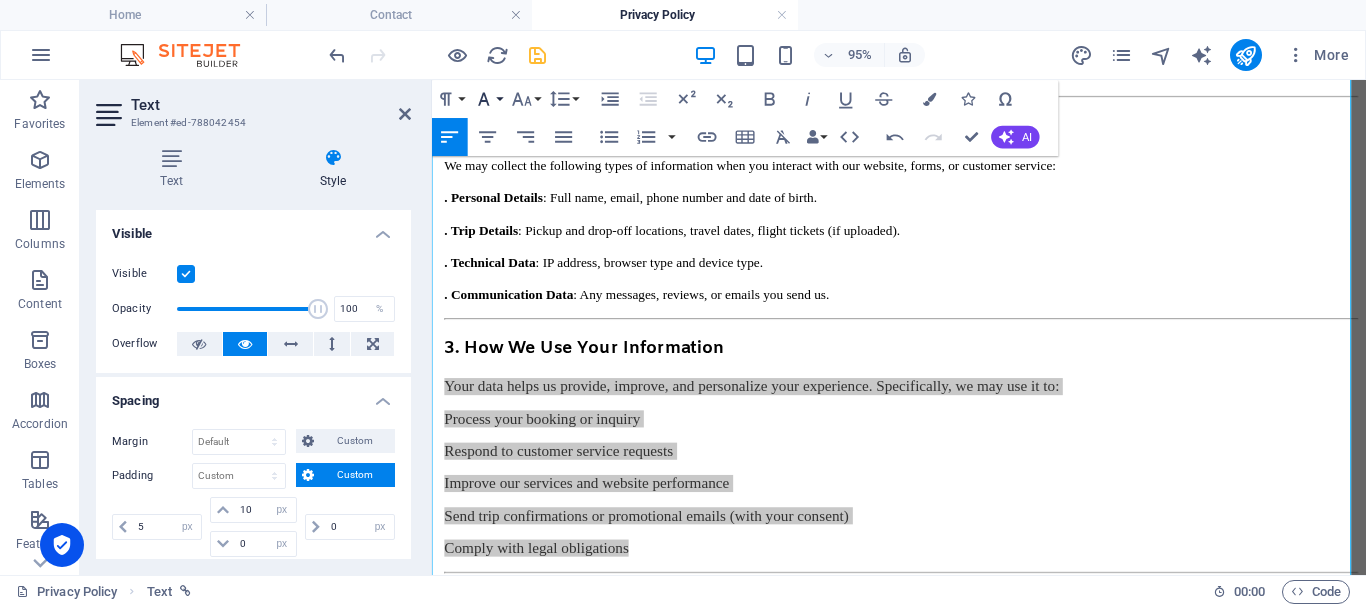 click on "Font Family" at bounding box center (488, 99) 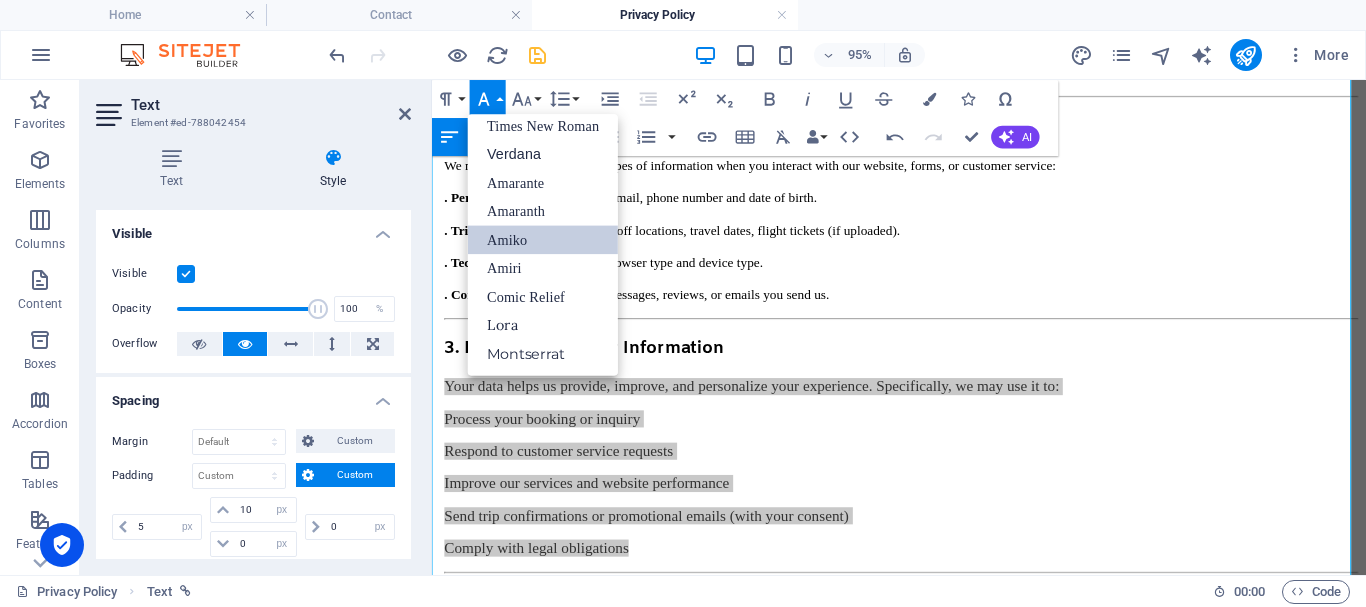scroll, scrollTop: 131, scrollLeft: 0, axis: vertical 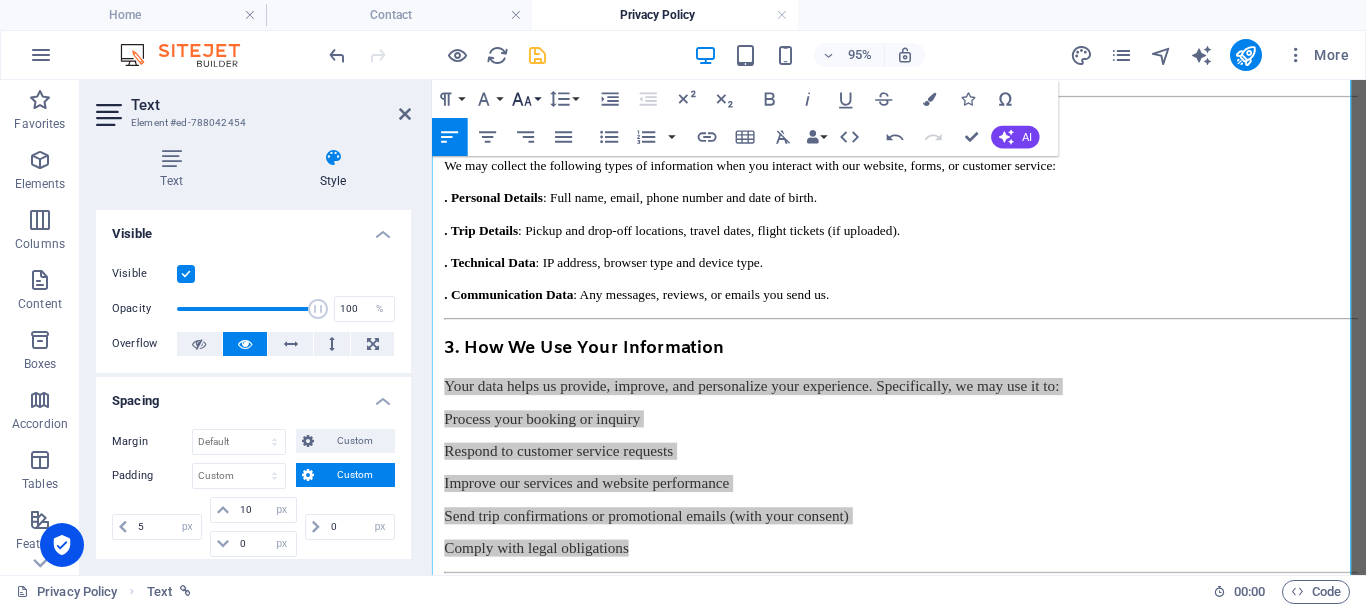 click 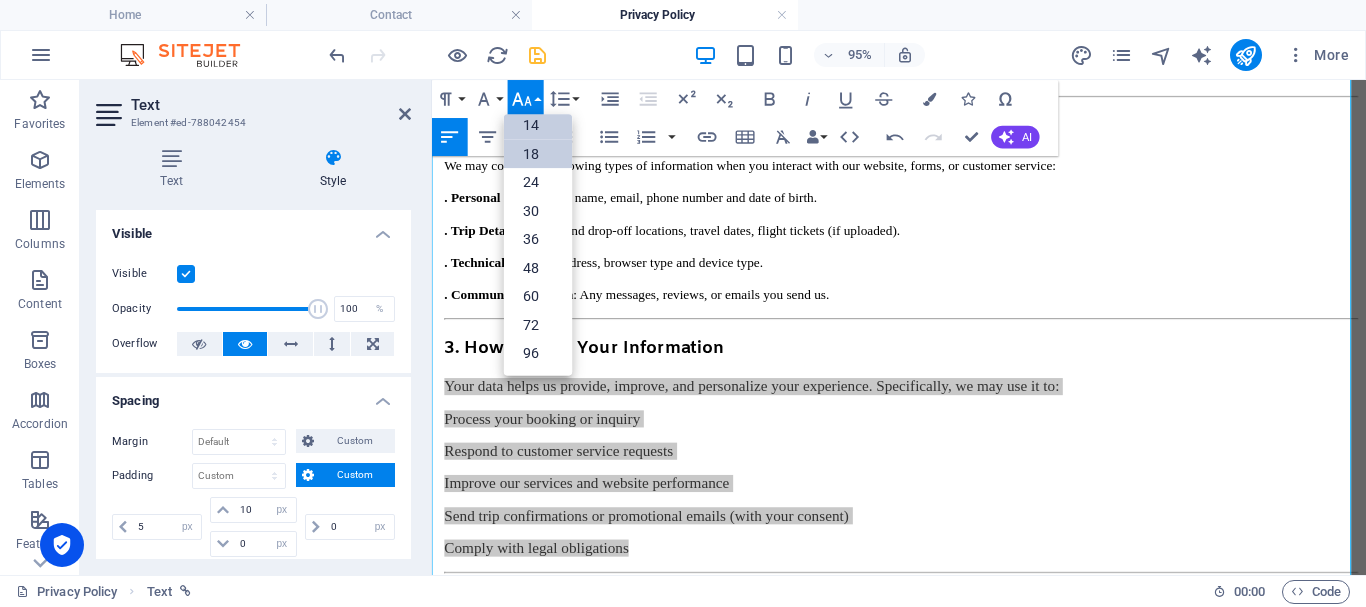 scroll, scrollTop: 161, scrollLeft: 0, axis: vertical 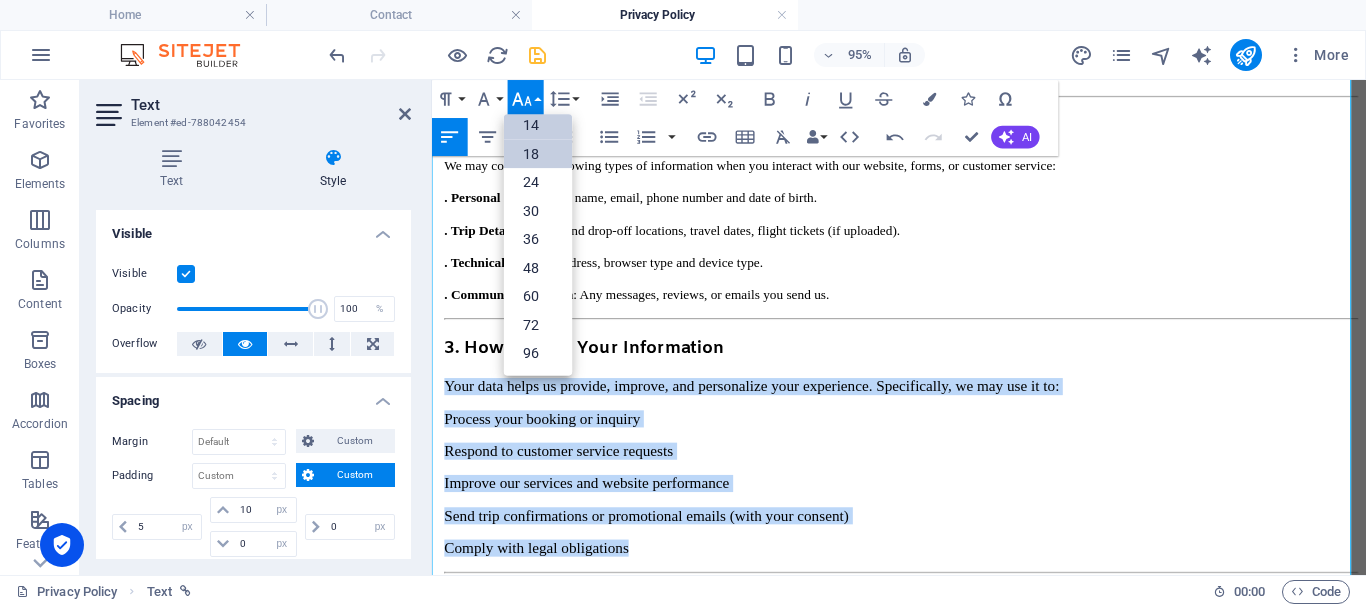 click on "14" at bounding box center (538, 125) 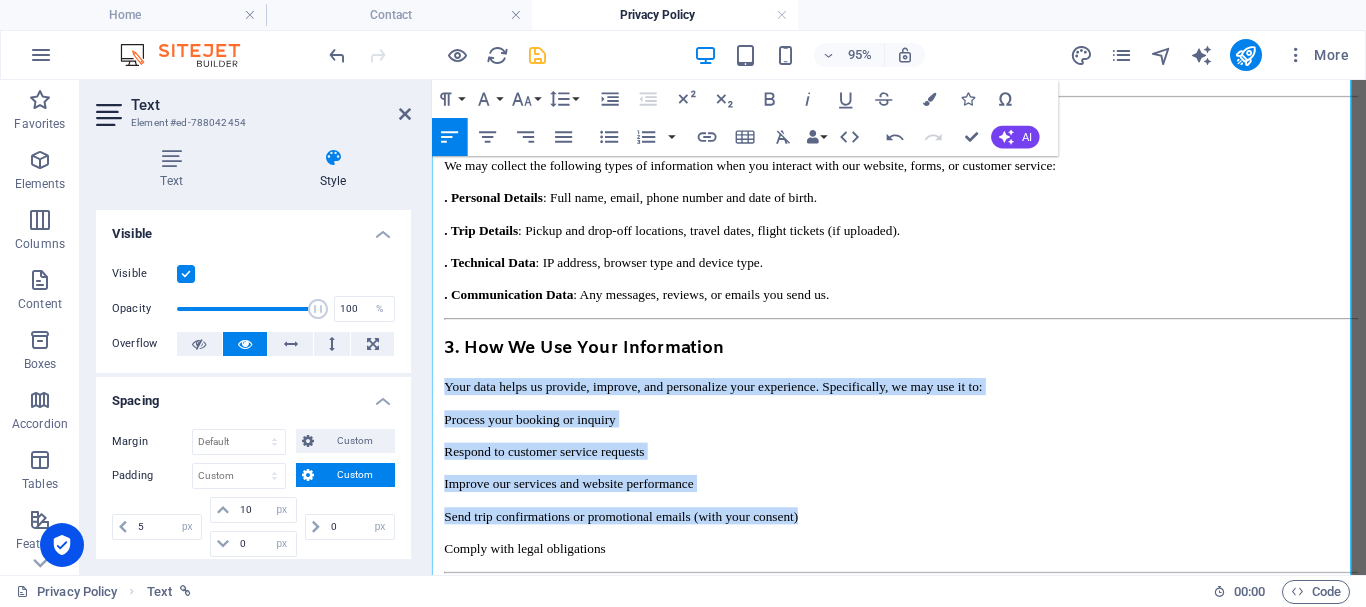 click on "Your data helps us provide, improve, and personalize your experience. Specifically, we may use it to:" at bounding box center (728, 403) 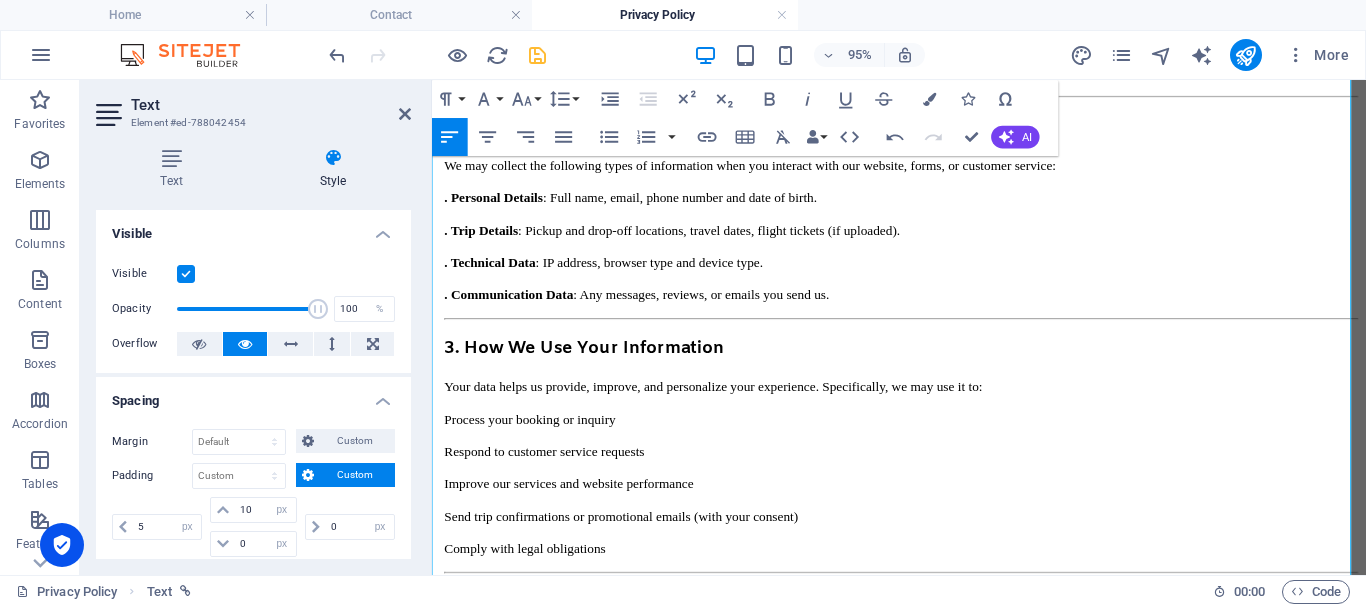 click on "Process your booking or inquiry" at bounding box center (535, 437) 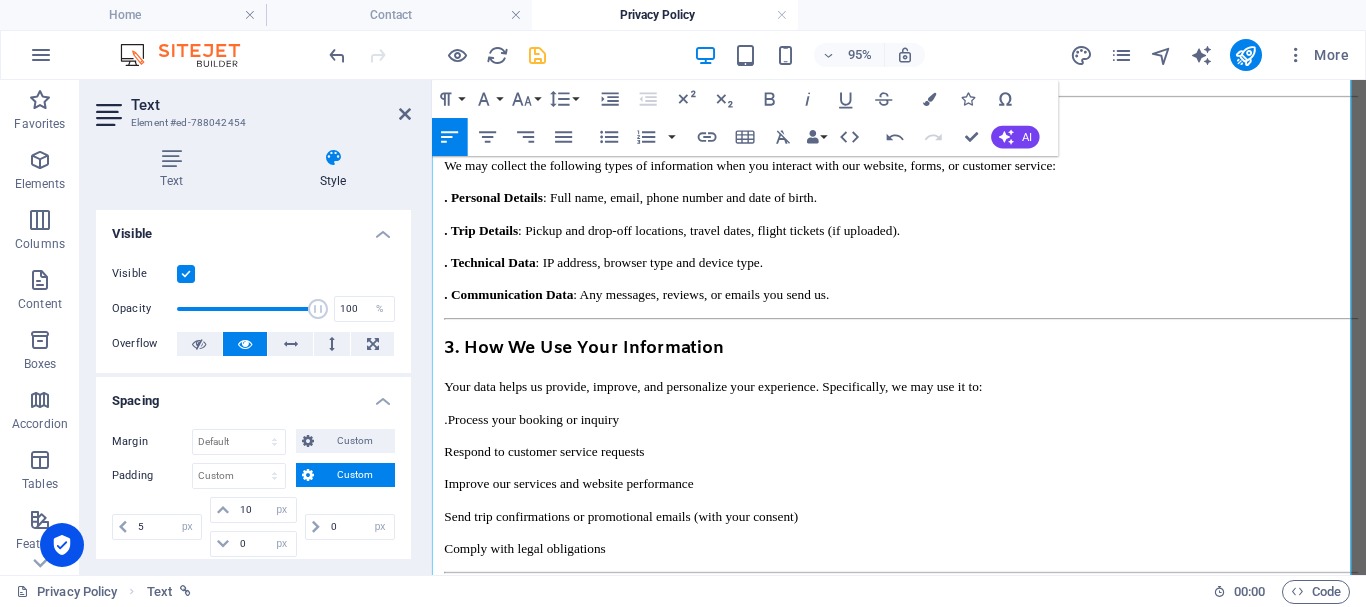 click on ".  Process your booking or inquiry" at bounding box center [926, 437] 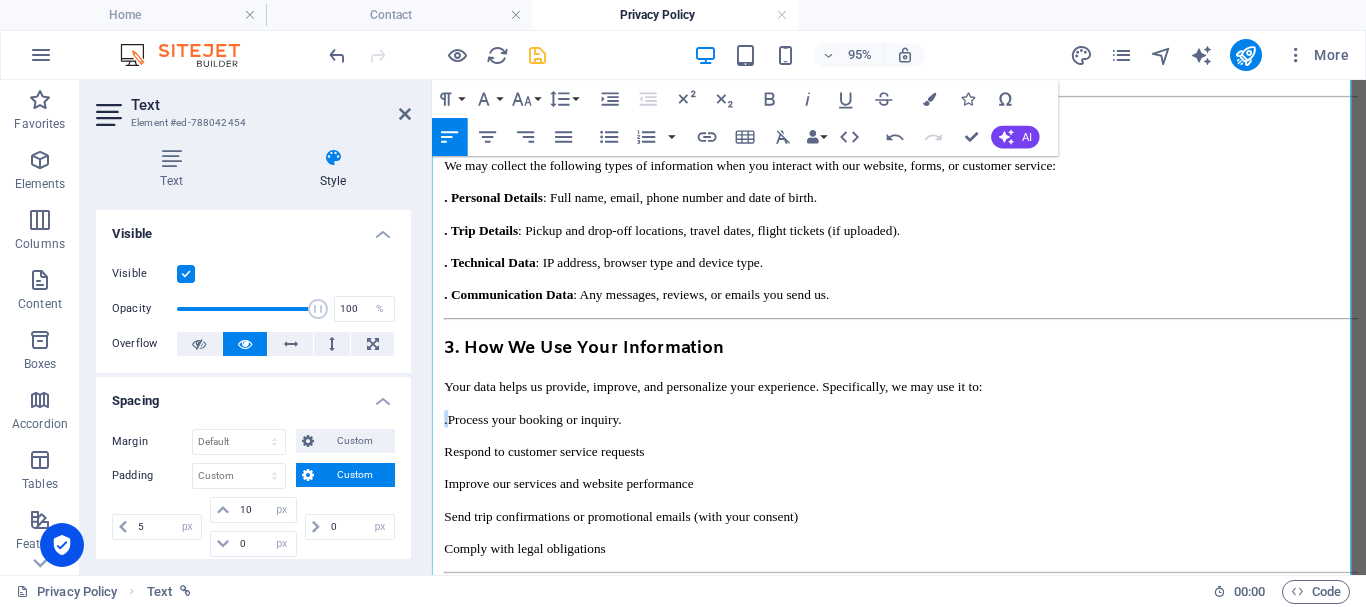 click on ".  Process your booking or inquiry." at bounding box center (538, 437) 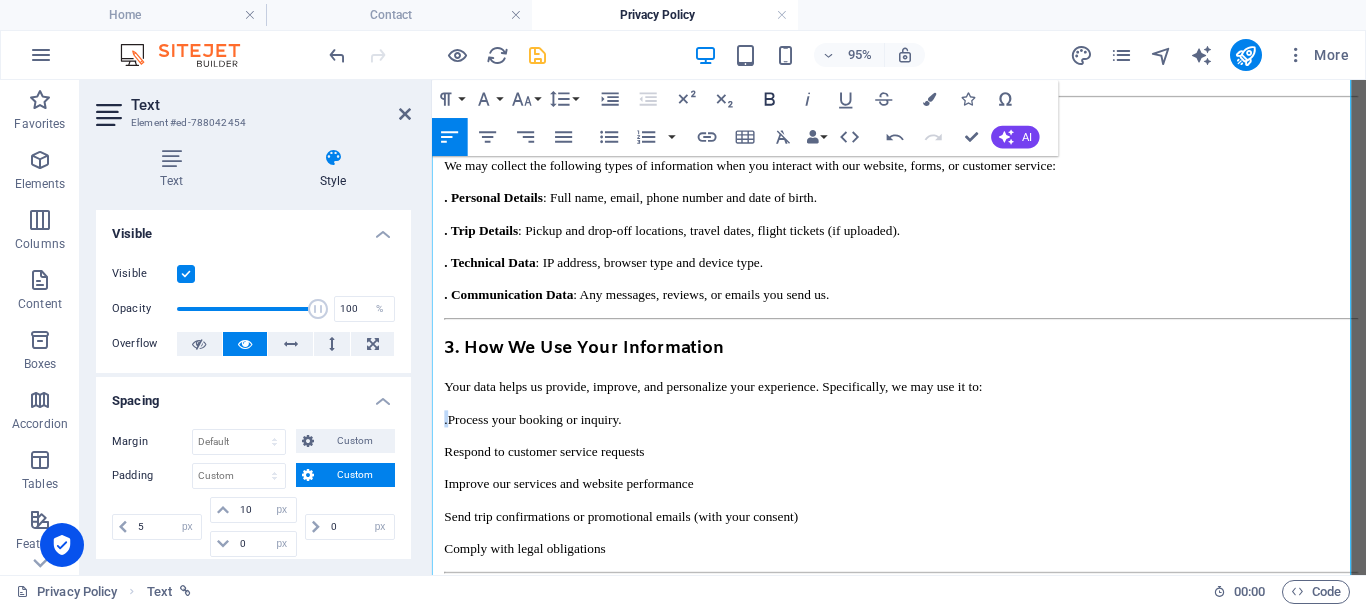 click 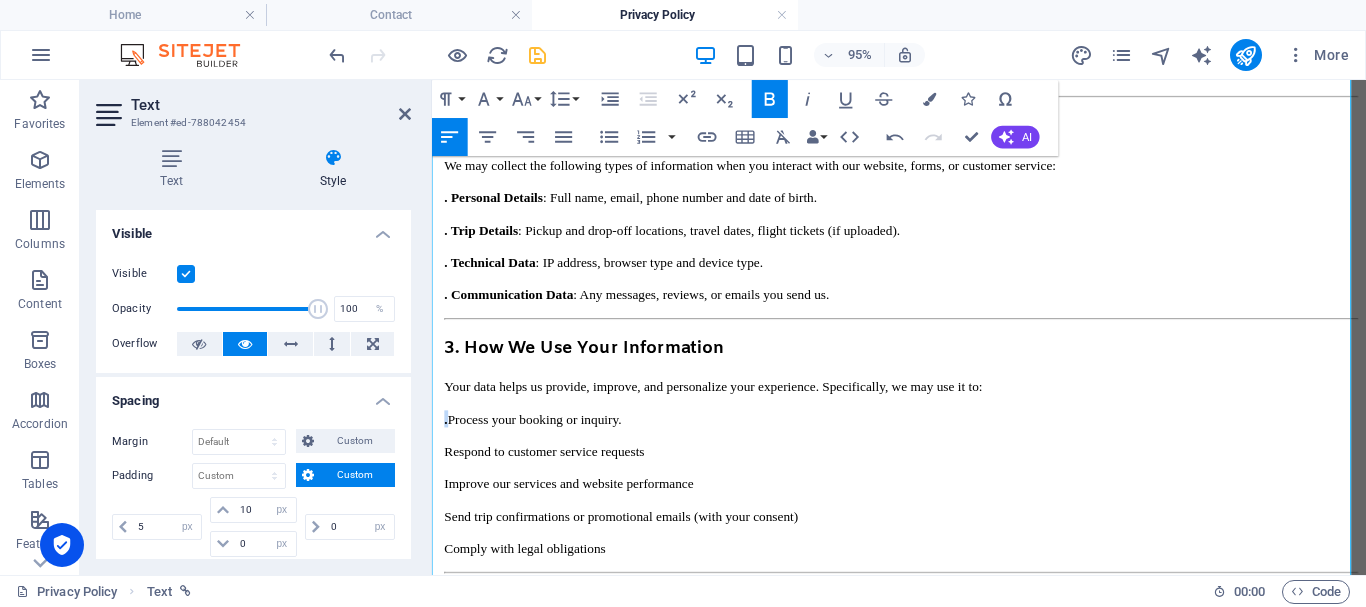 click on "Privacy Policy Last updated: [DATE] At   Tripyanz ,  your privacy matters to us. This Privacy Policy explains how we collect, use, protect, and share your personal information when you use our website and services . 1. Who We Are Tripyanz   is a tourism service provider offering private transportation, adventures, and guided trips across [GEOGRAPHIC_DATA] — including [GEOGRAPHIC_DATA] destinations like [GEOGRAPHIC_DATA], [PERSON_NAME], and [GEOGRAPHIC_DATA]. Our mission is to create memorable and safe travel experiences for every guest. 2. Information We Collect We may collect the following types of information when you interact with our website, forms, or customer service: . Personal Details : Full name, email, phone number and date of birth. . Trip Details : Pickup and drop-off locations, travel dates, flight tickets (if uploaded). . Technical Data : IP address, browser type and device type. . Communication Data : Any messages, reviews, or emails you send us. 3. How We Use Your Information .  Process your booking or inquiry. We do" at bounding box center (923, 690) 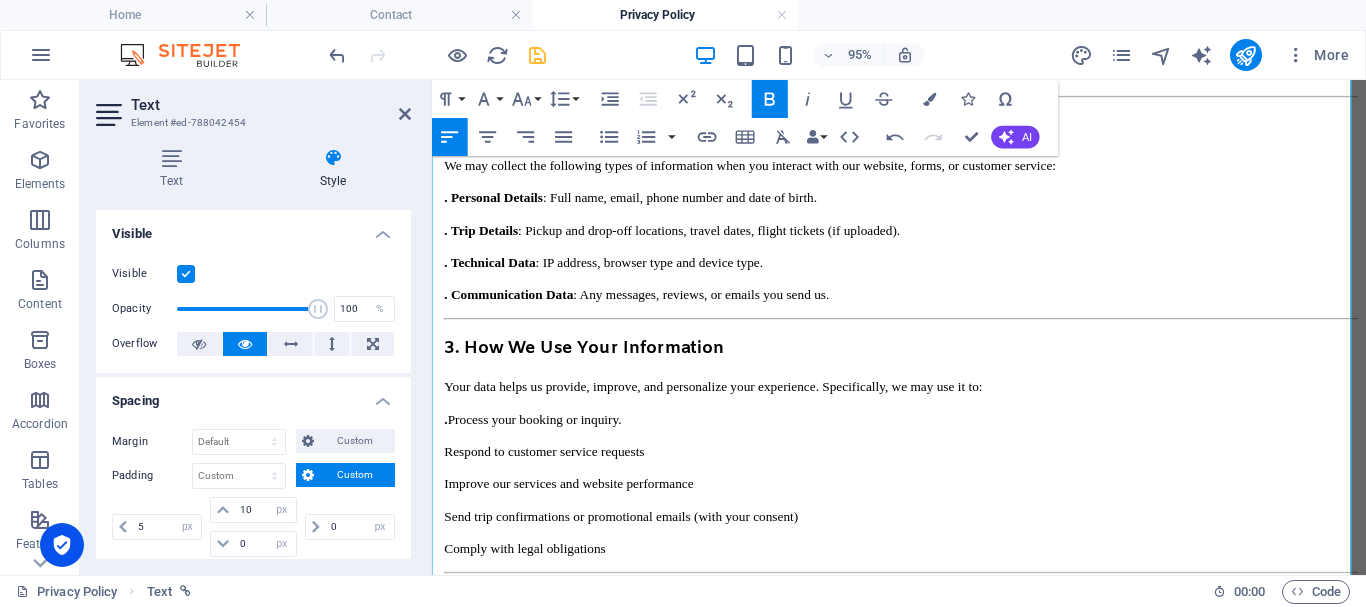 click on "Respond to customer service requests" at bounding box center [550, 471] 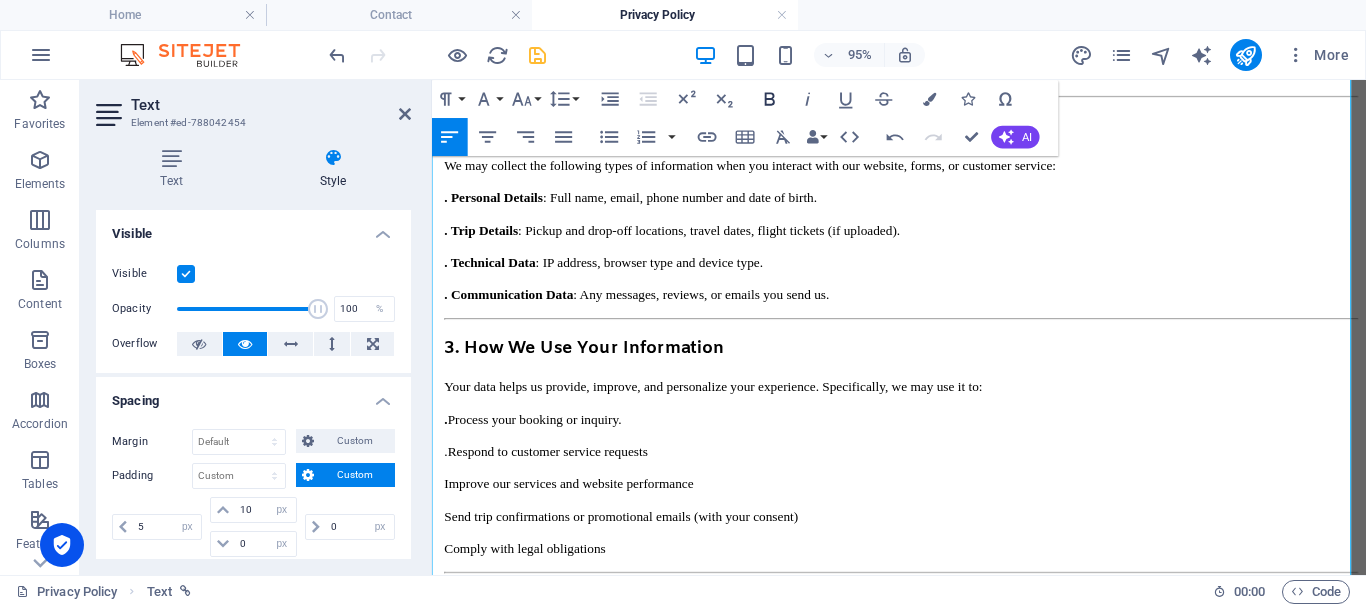 click 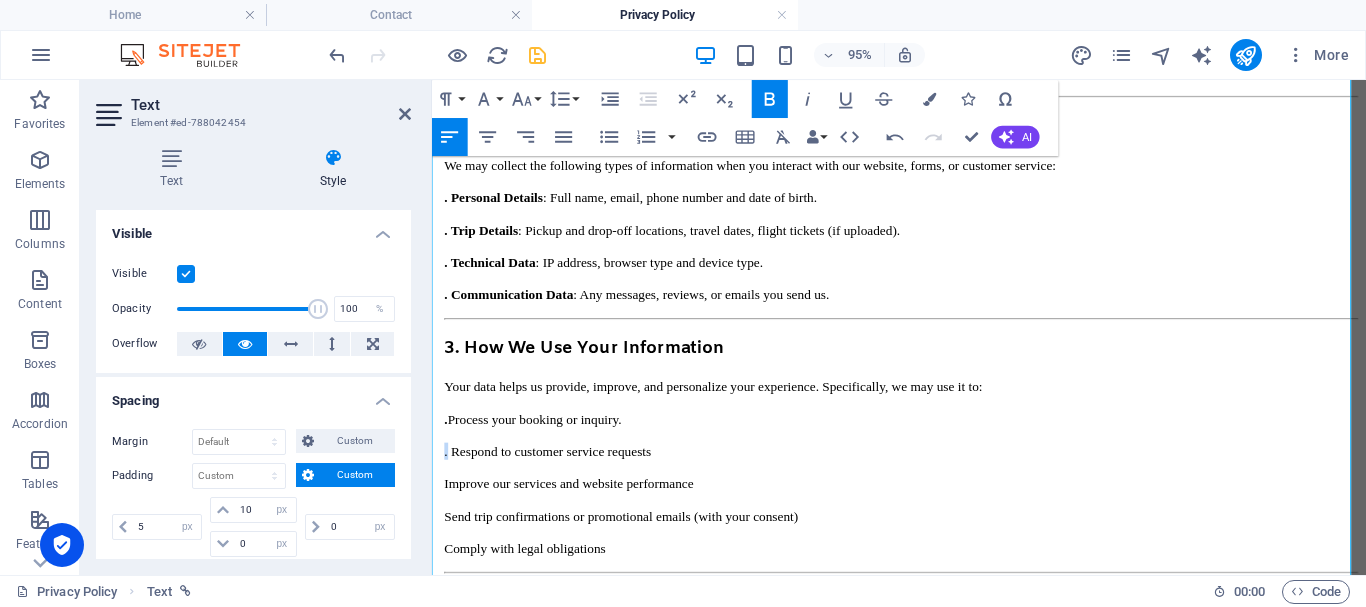 click on "Privacy Policy Last updated: [DATE] At   Tripyanz ,  your privacy matters to us. This Privacy Policy explains how we collect, use, protect, and share your personal information when you use our website and services . 1. Who We Are Tripyanz   is a tourism service provider offering private transportation, adventures, and guided trips across [GEOGRAPHIC_DATA] — including [GEOGRAPHIC_DATA] destinations like [GEOGRAPHIC_DATA], [PERSON_NAME], and [GEOGRAPHIC_DATA]. Our mission is to create memorable and safe travel experiences for every guest. 2. Information We Collect We may collect the following types of information when you interact with our website, forms, or customer service: . Personal Details : Full name, email, phone number and date of birth. . Trip Details : Pickup and drop-off locations, travel dates, flight tickets (if uploaded). . Technical Data : IP address, browser type and device type. . Communication Data : Any messages, reviews, or emails you send us. 3. How We Use Your Information .  Process your booking or inquiry. .   We do" at bounding box center [923, 690] 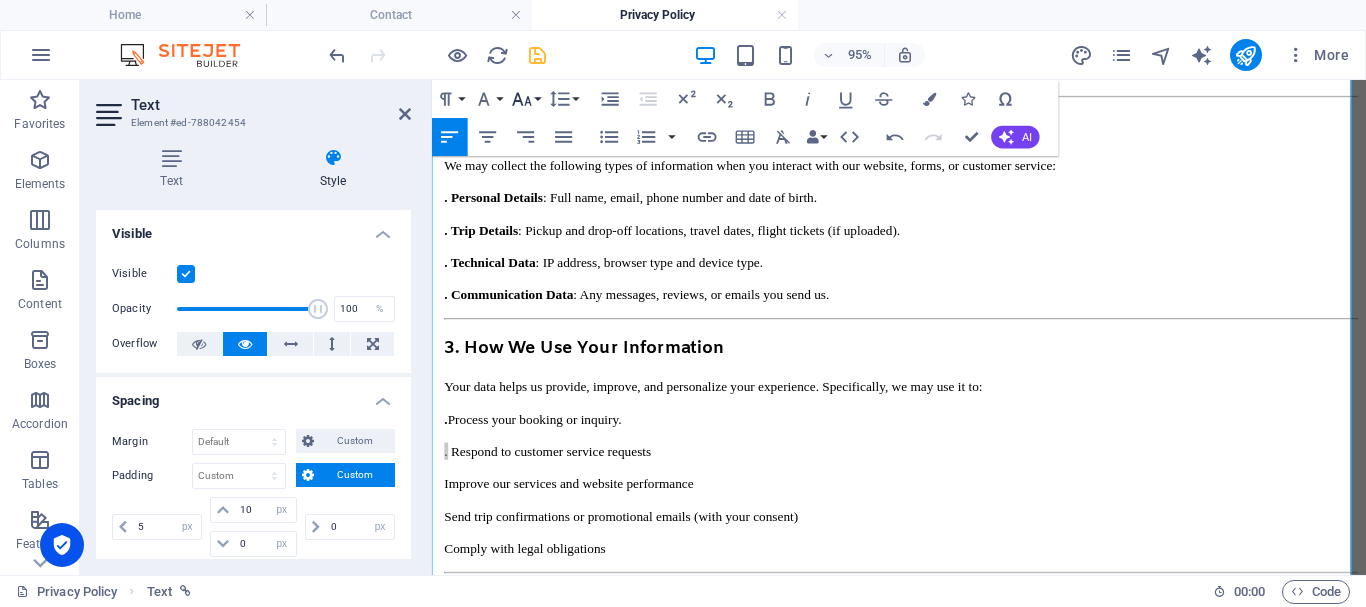click on "Font Size" at bounding box center (526, 99) 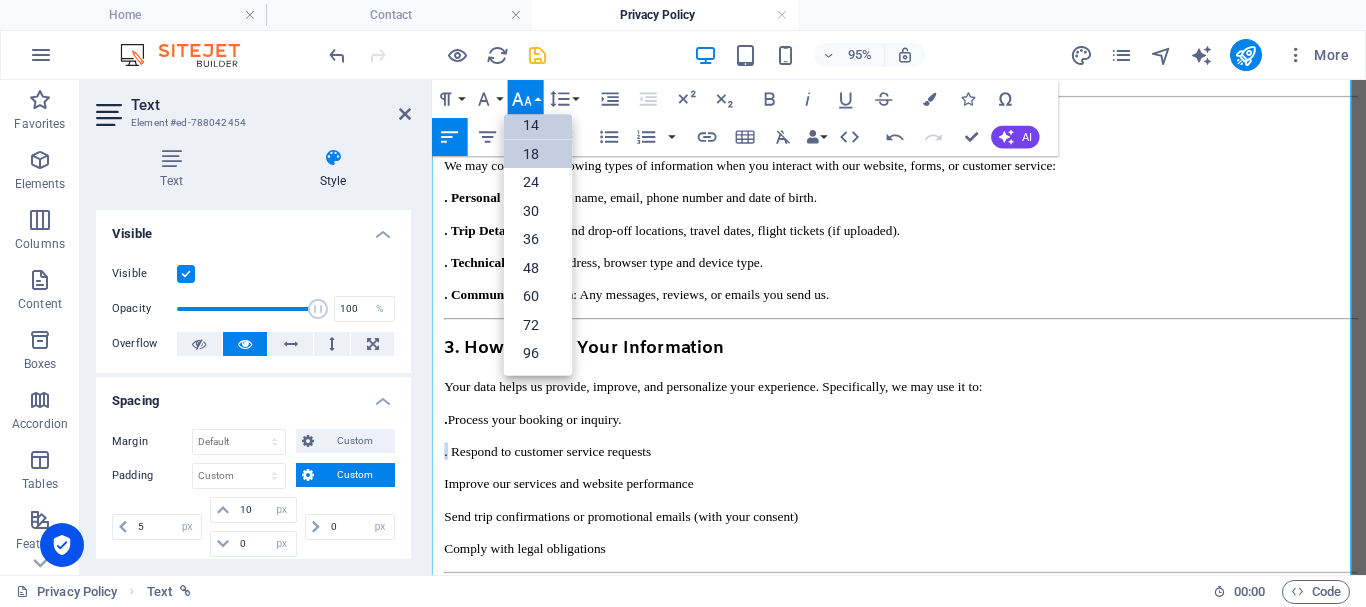 click on "18" at bounding box center (538, 154) 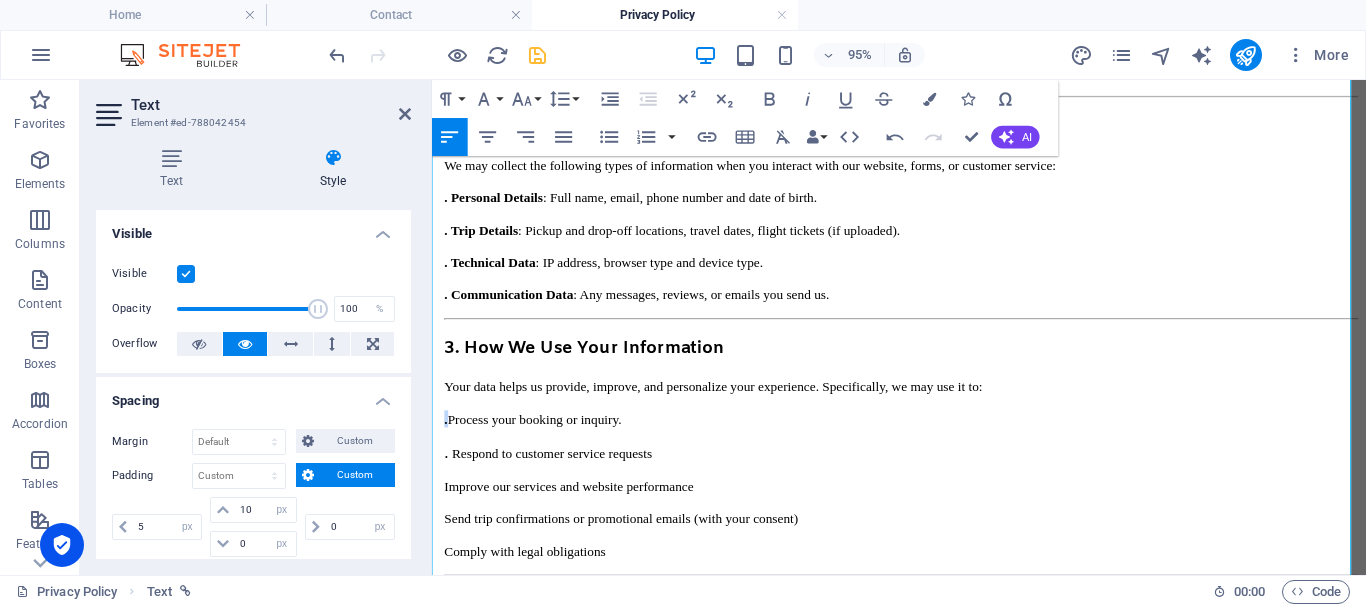 click on "Privacy Policy Last updated: [DATE] At   Tripyanz ,  your privacy matters to us. This Privacy Policy explains how we collect, use, protect, and share your personal information when you use our website and services . 1. Who We Are Tripyanz   is a tourism service provider offering private transportation, adventures, and guided trips across [GEOGRAPHIC_DATA] — including [GEOGRAPHIC_DATA] destinations like [GEOGRAPHIC_DATA], [PERSON_NAME], and [GEOGRAPHIC_DATA]. Our mission is to create memorable and safe travel experiences for every guest. 2. Information We Collect We may collect the following types of information when you interact with our website, forms, or customer service: . Personal Details : Full name, email, phone number and date of birth. . Trip Details : Pickup and drop-off locations, travel dates, flight tickets (if uploaded). . Technical Data : IP address, browser type and device type. . Communication Data : Any messages, reviews, or emails you send us. 3. How We Use Your Information .  Process your booking or inquiry. .   We do" at bounding box center [923, 692] 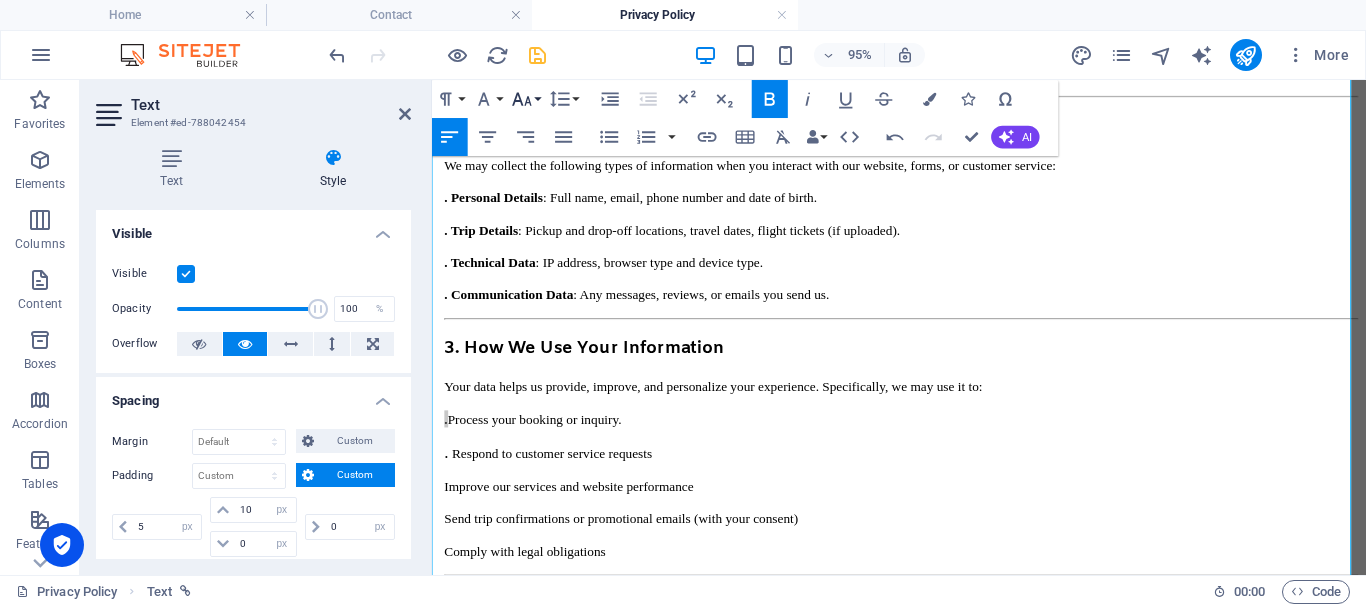 click on "Font Size" at bounding box center (526, 99) 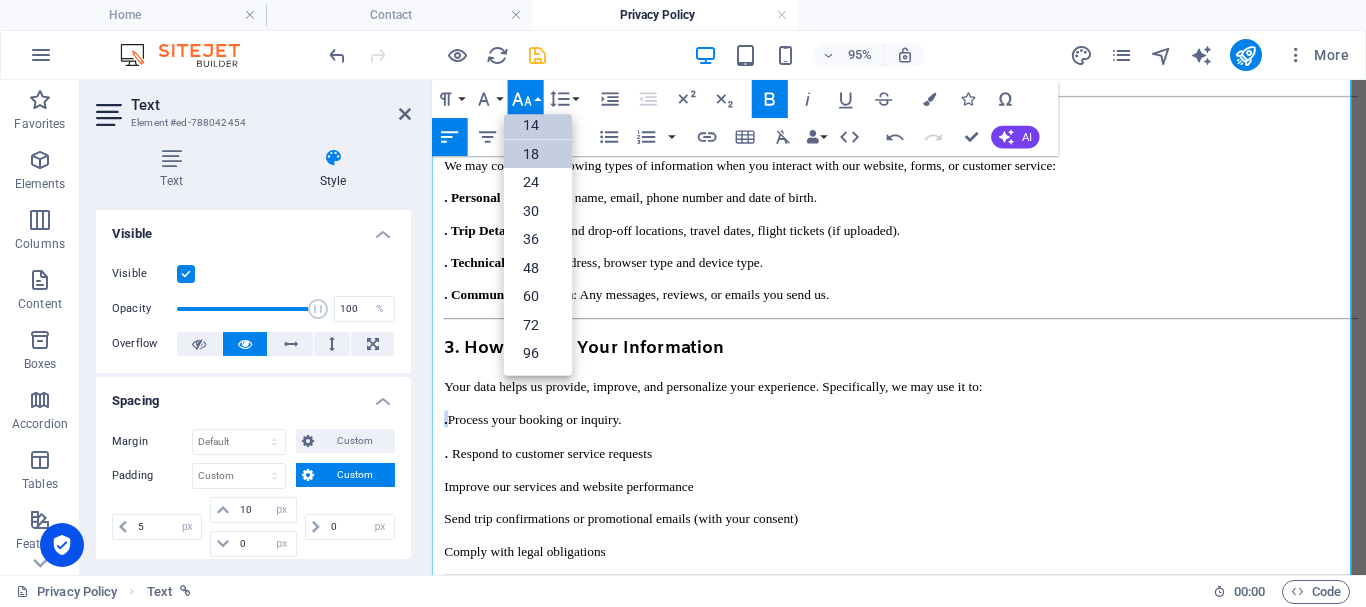 click on "18" at bounding box center (538, 154) 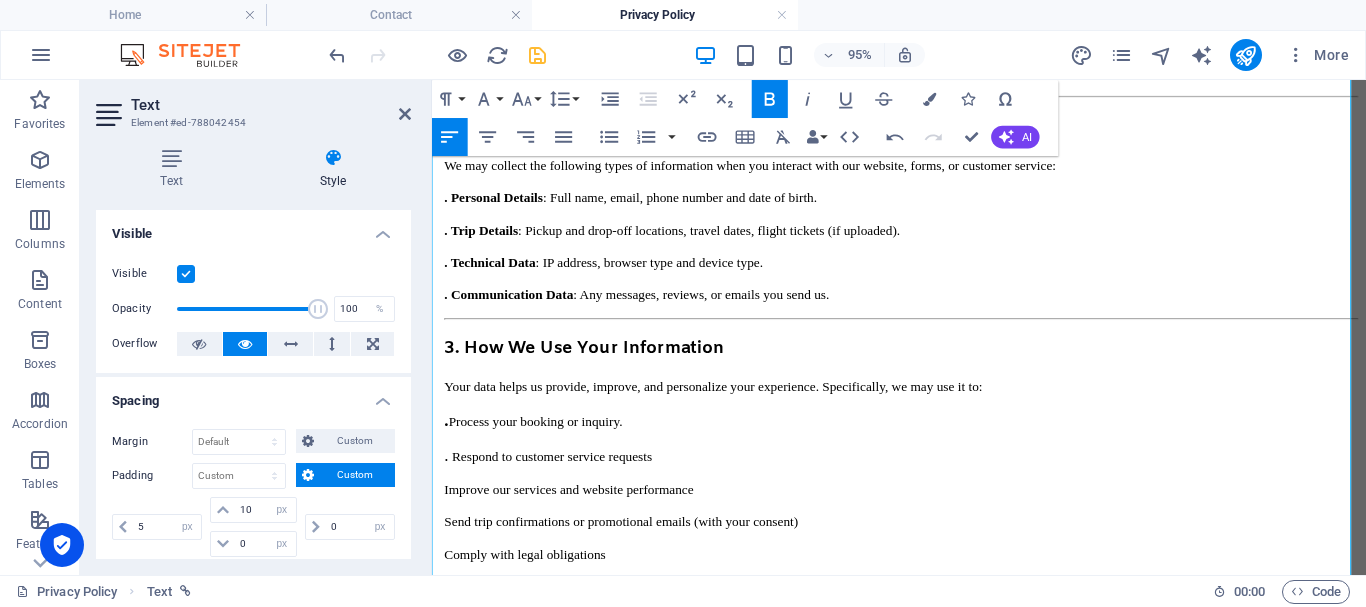 click on "Process your booking or inquiry." at bounding box center [541, 439] 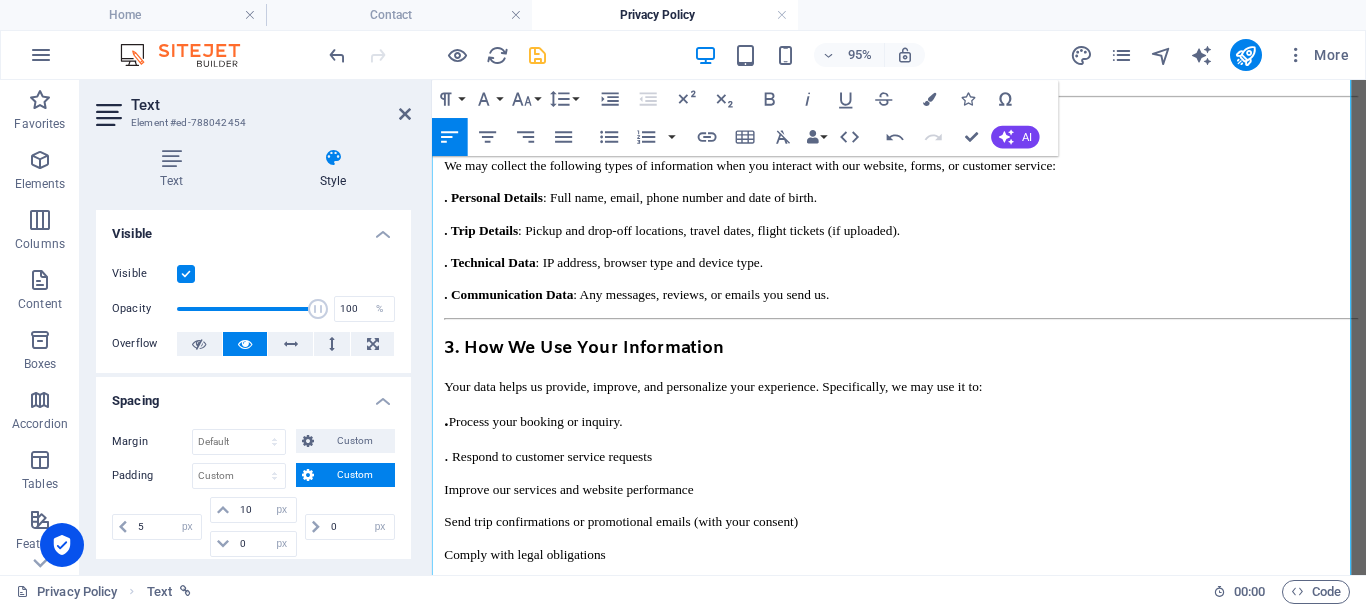 click on ".   Respond to customer service requests" at bounding box center [926, 475] 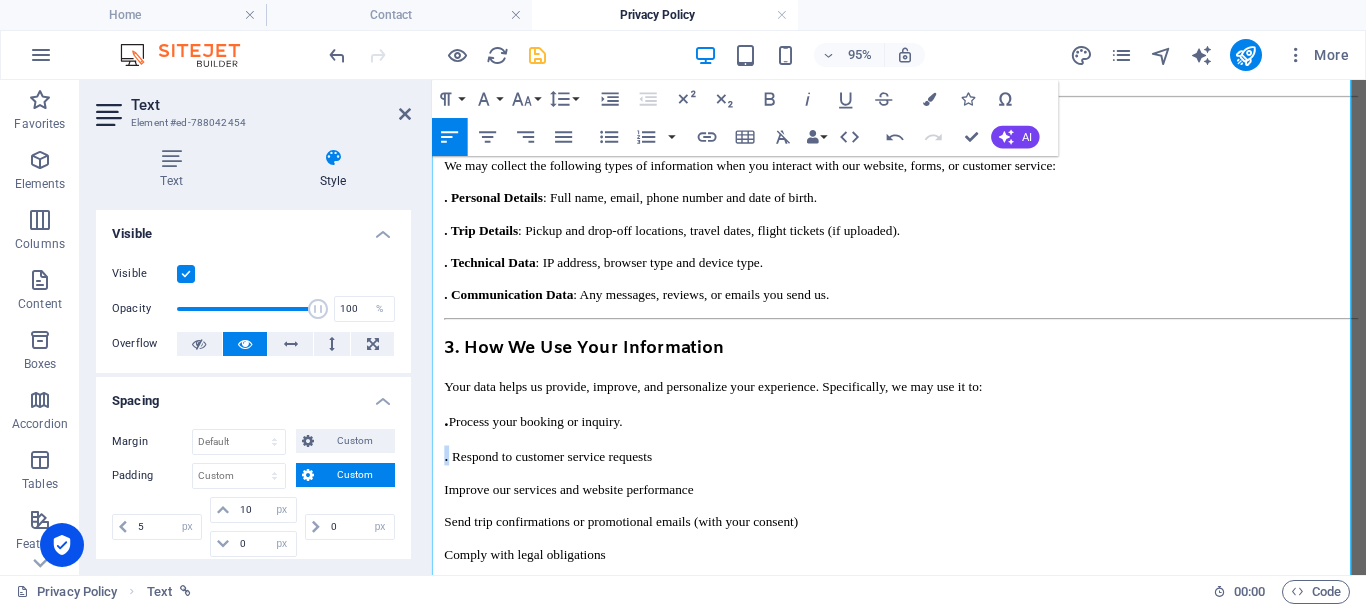 click on ".   Respond to customer service requests" at bounding box center [926, 475] 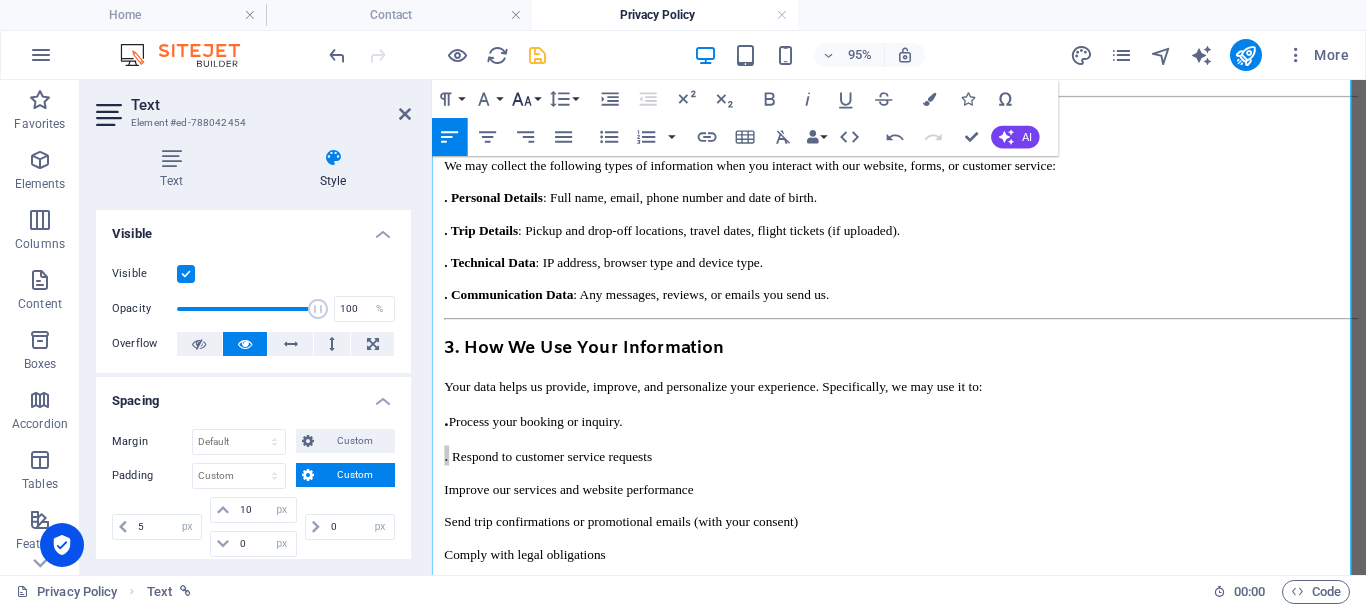 click on "Font Size" at bounding box center [526, 99] 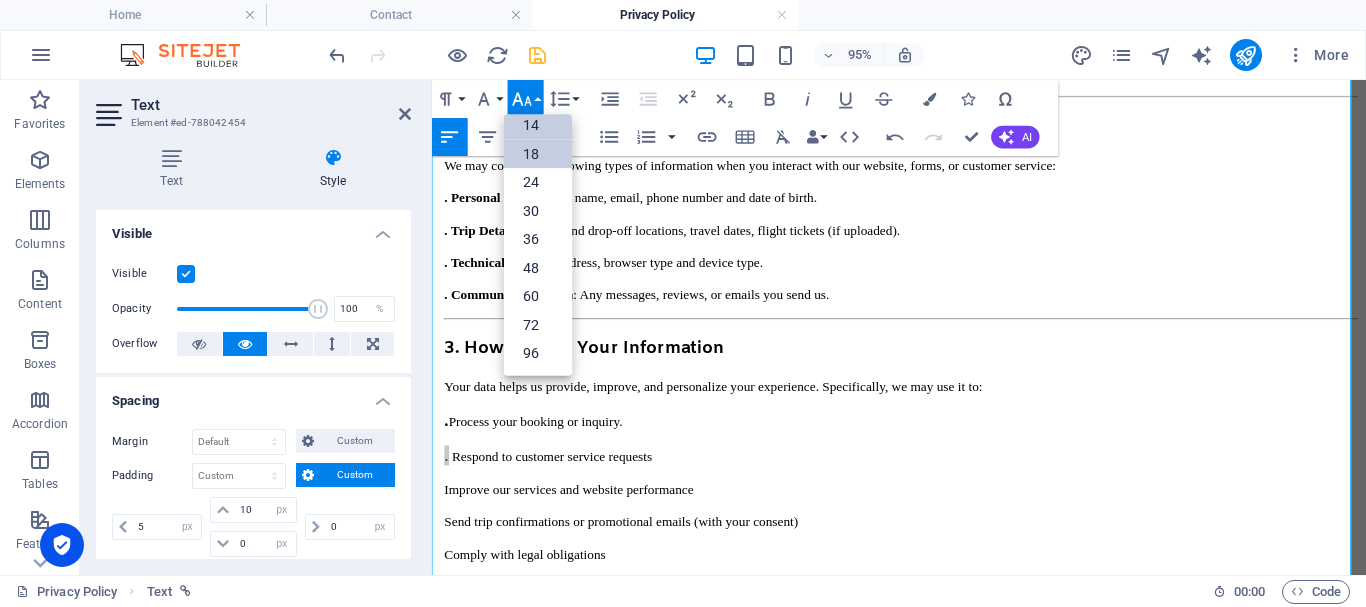 scroll, scrollTop: 161, scrollLeft: 0, axis: vertical 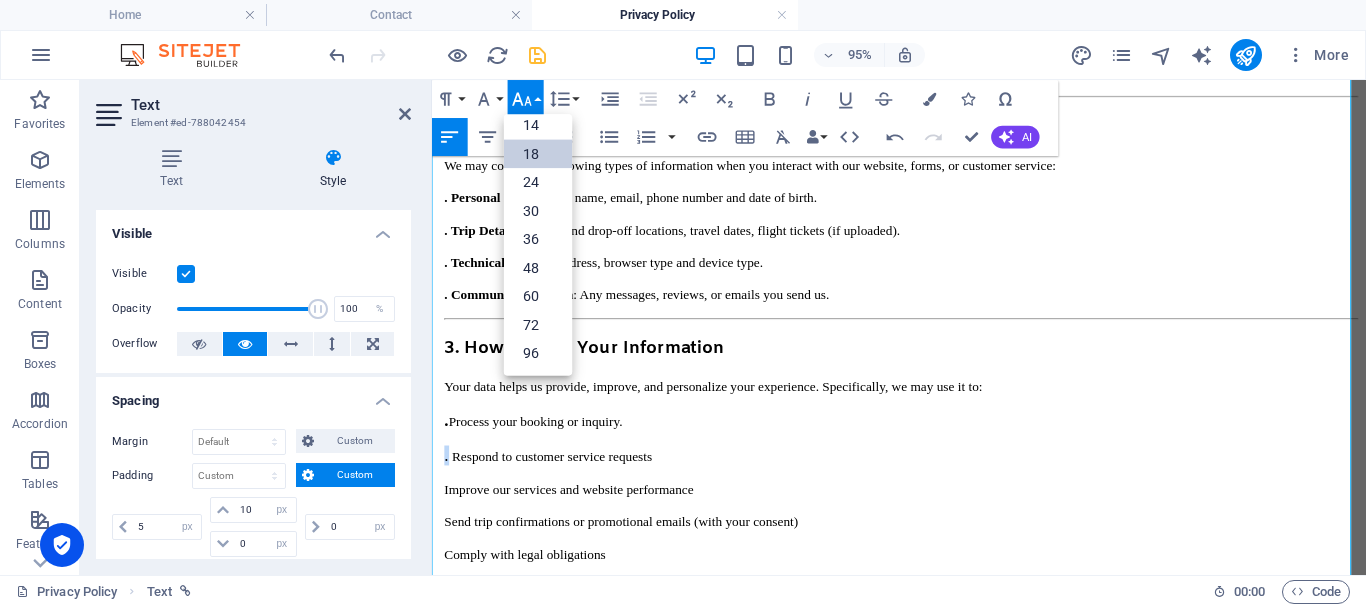 click on "18" at bounding box center (538, 154) 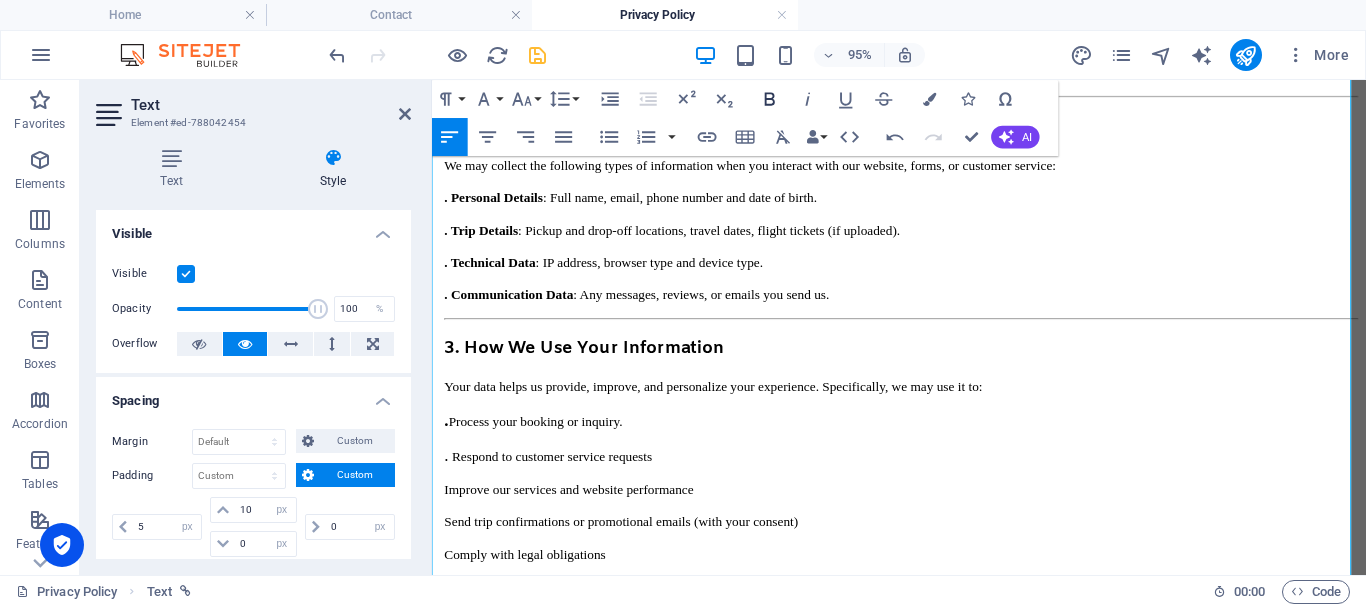 click 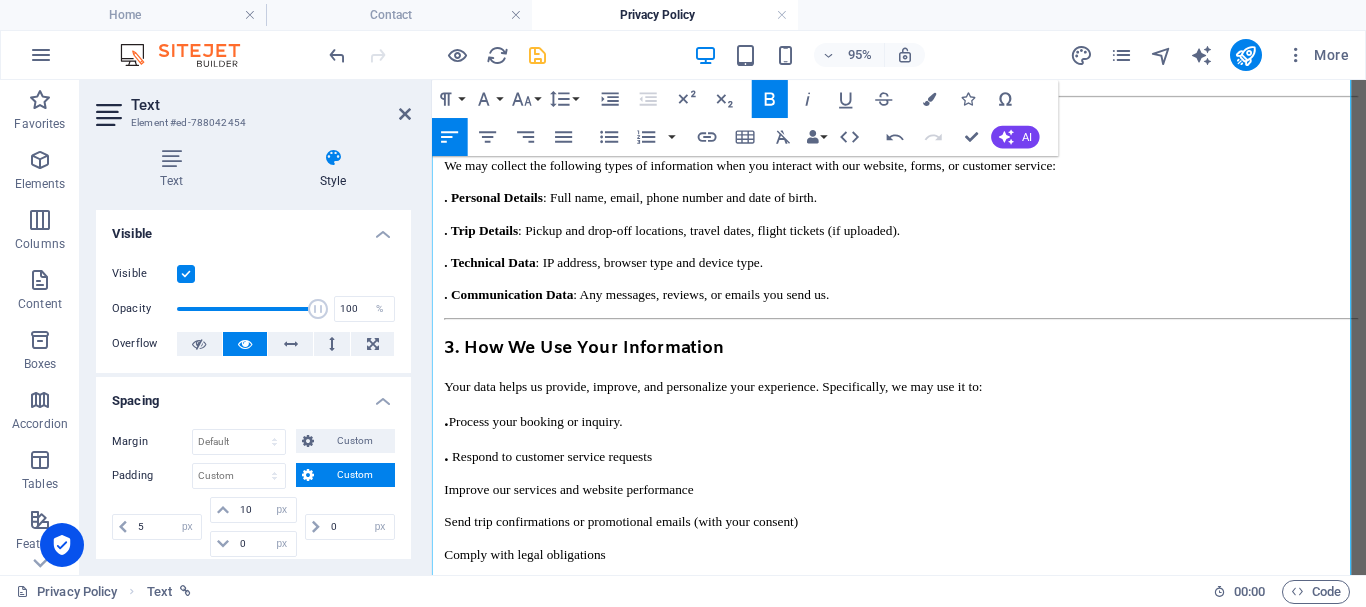 click on "Respond to customer service requests" at bounding box center [557, 476] 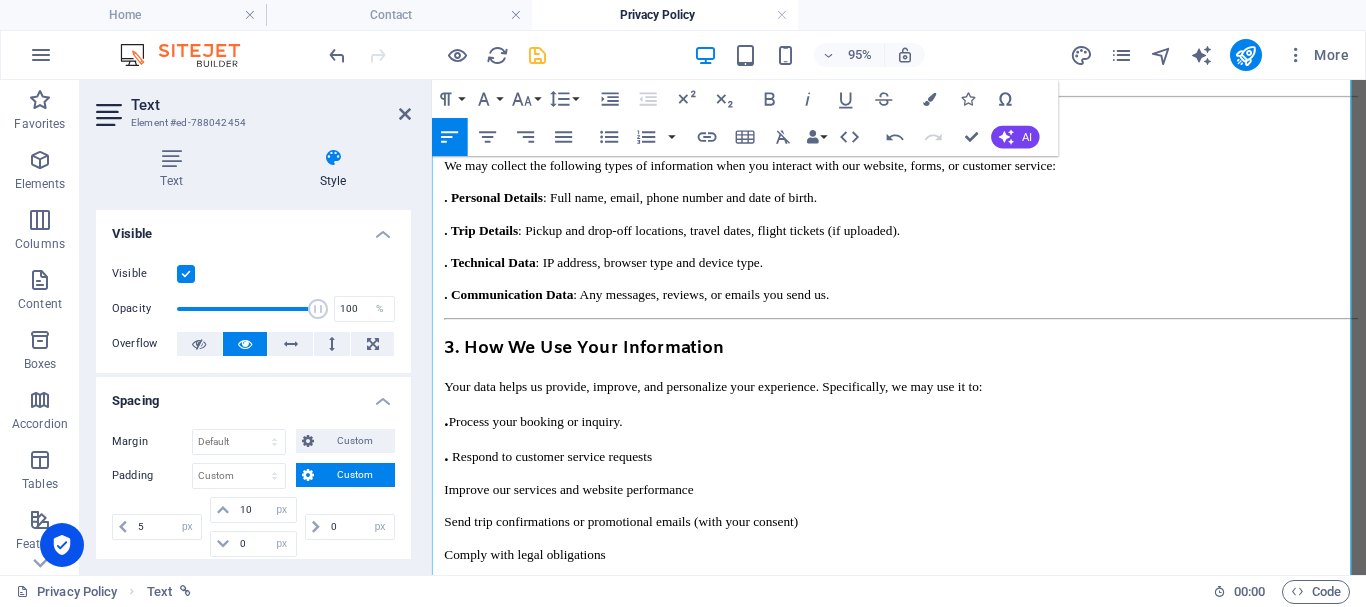 click on ".   Respond to customer service requests" at bounding box center [926, 475] 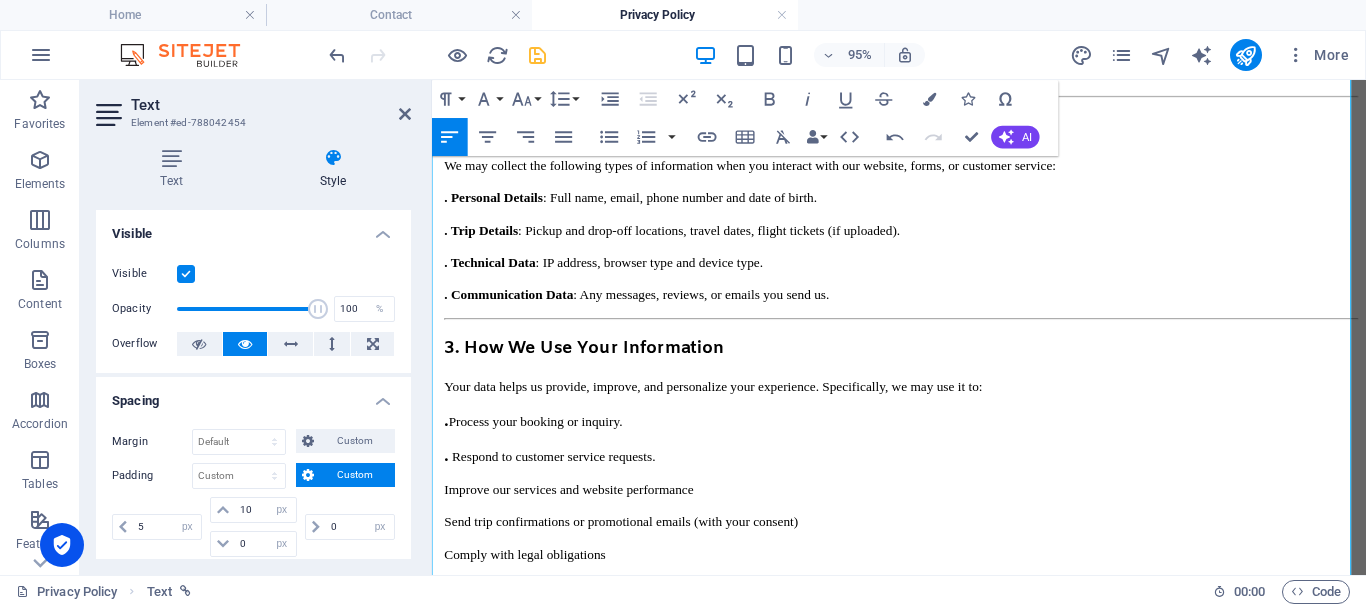 click on "Privacy Policy Last updated: [DATE] At   Tripyanz ,  your privacy matters to us. This Privacy Policy explains how we collect, use, protect, and share your personal information when you use our website and services . 1. Who We Are Tripyanz   is a tourism service provider offering private transportation, adventures, and guided trips across [GEOGRAPHIC_DATA] — including [GEOGRAPHIC_DATA] destinations like [GEOGRAPHIC_DATA], [PERSON_NAME], and [GEOGRAPHIC_DATA]. Our mission is to create memorable and safe travel experiences for every guest. 2. Information We Collect We may collect the following types of information when you interact with our website, forms, or customer service: . Personal Details : Full name, email, phone number and date of birth. . Trip Details : Pickup and drop-off locations, travel dates, flight tickets (if uploaded). . Technical Data : IP address, browser type and device type. . Communication Data : Any messages, reviews, or emails you send us. 3. How We Use Your Information .  Process your booking or inquiry. .   We do" at bounding box center [923, 693] 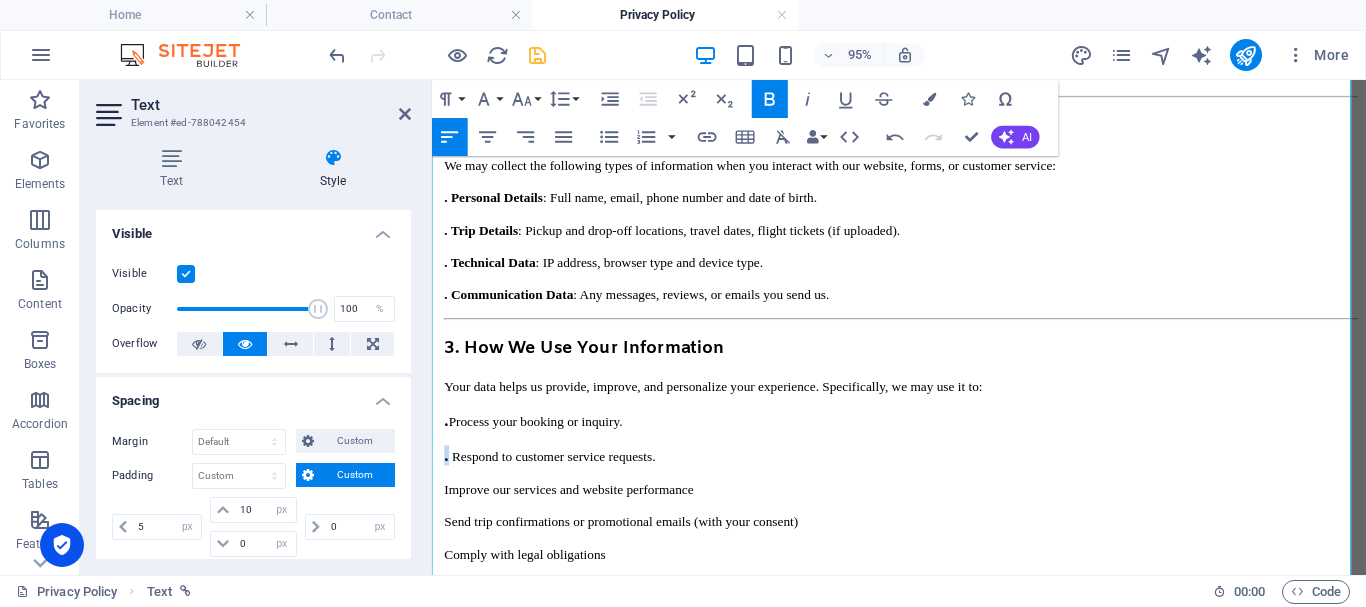 click on ".   Respond to customer service requests." at bounding box center (926, 475) 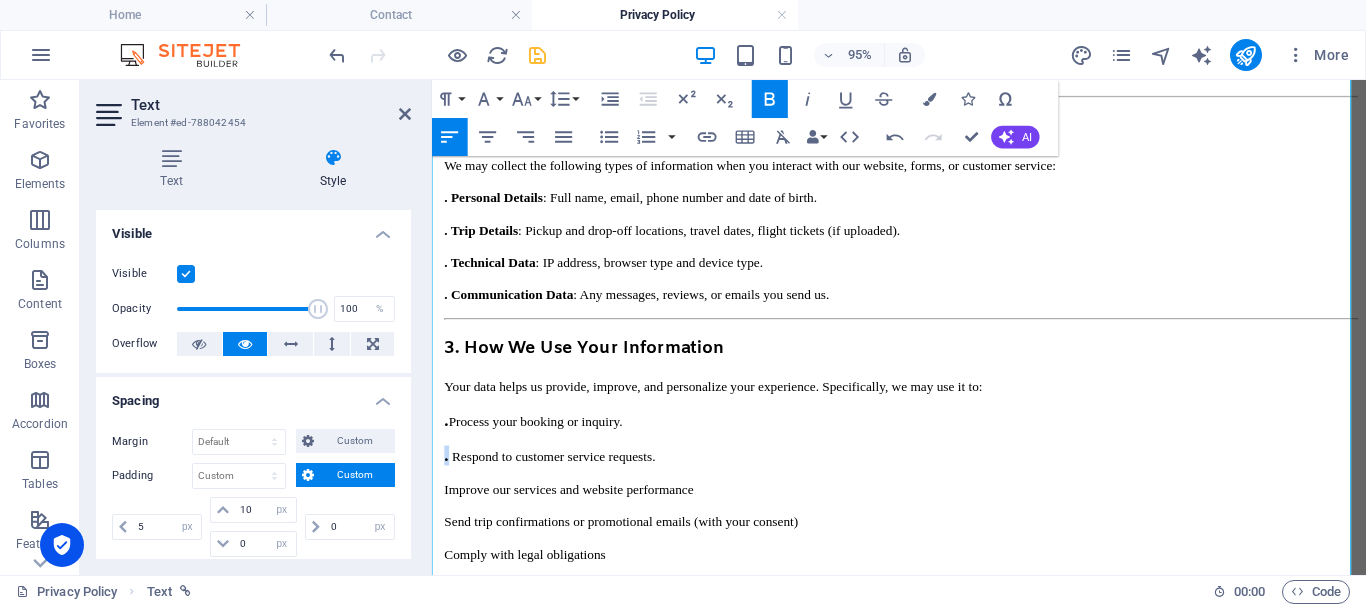 copy on "." 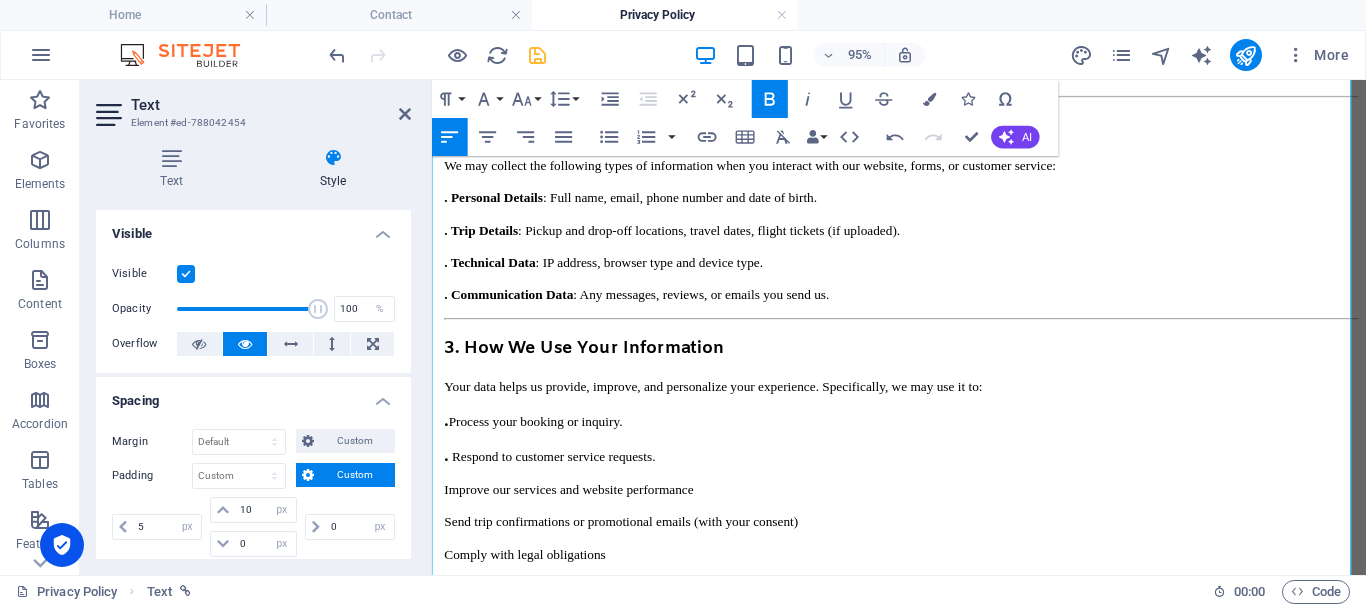 click on "Improve our services and website performance" at bounding box center [576, 511] 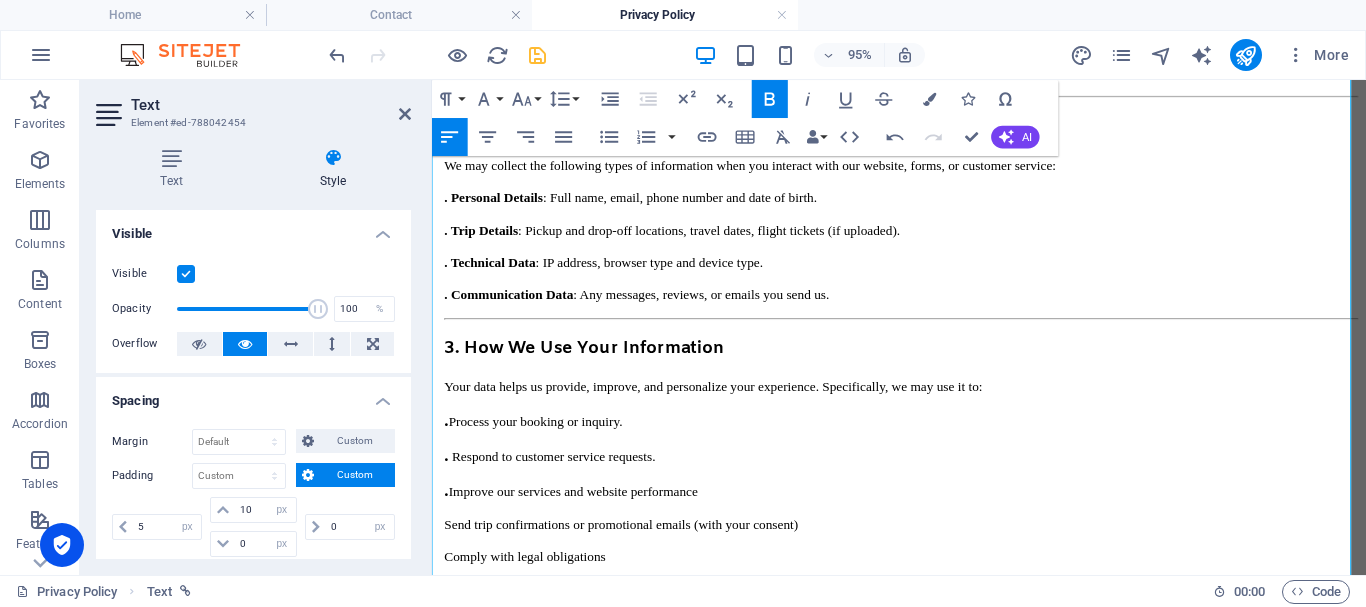 click on ".  Improve our services and website performance" at bounding box center (926, 512) 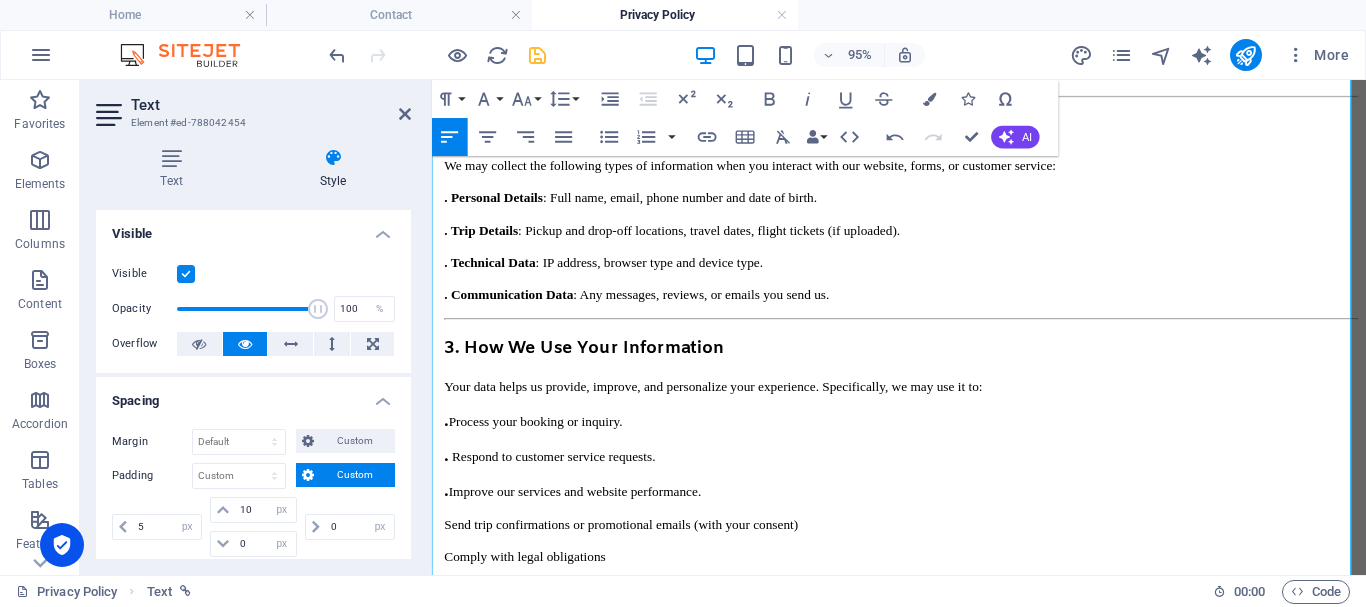 click on "Send trip confirmations or promotional emails (with your consent)" at bounding box center (631, 548) 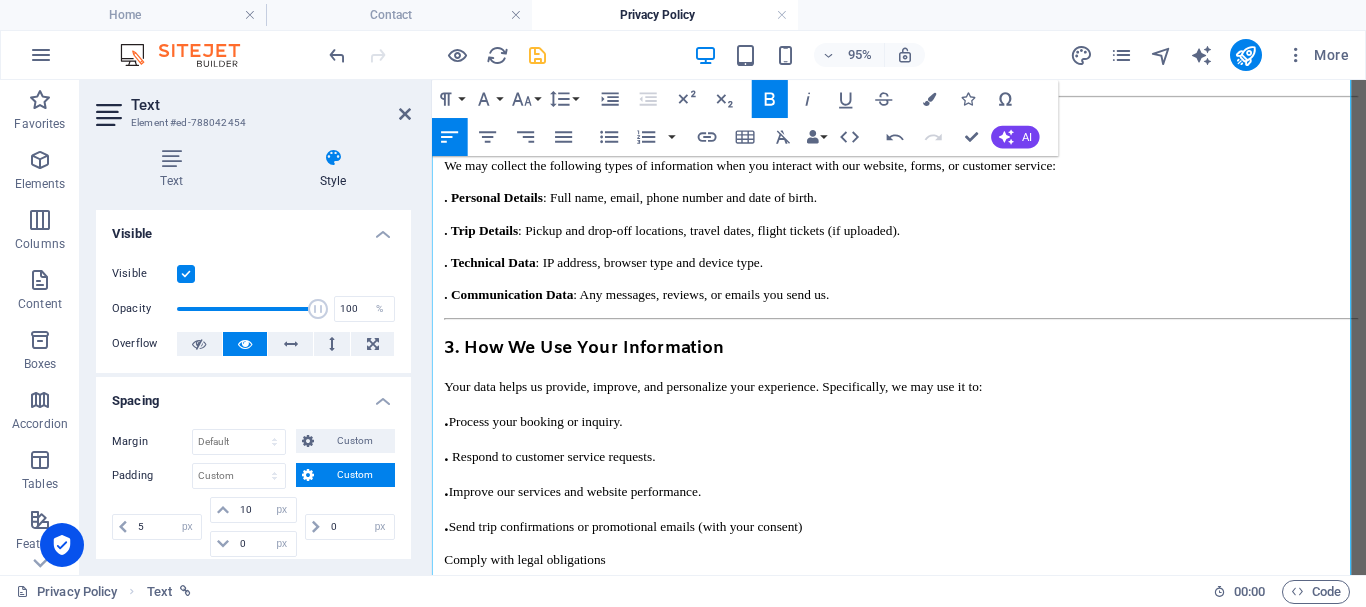 click on ".  Send trip confirmations or promotional emails (with your consent)" at bounding box center (926, 549) 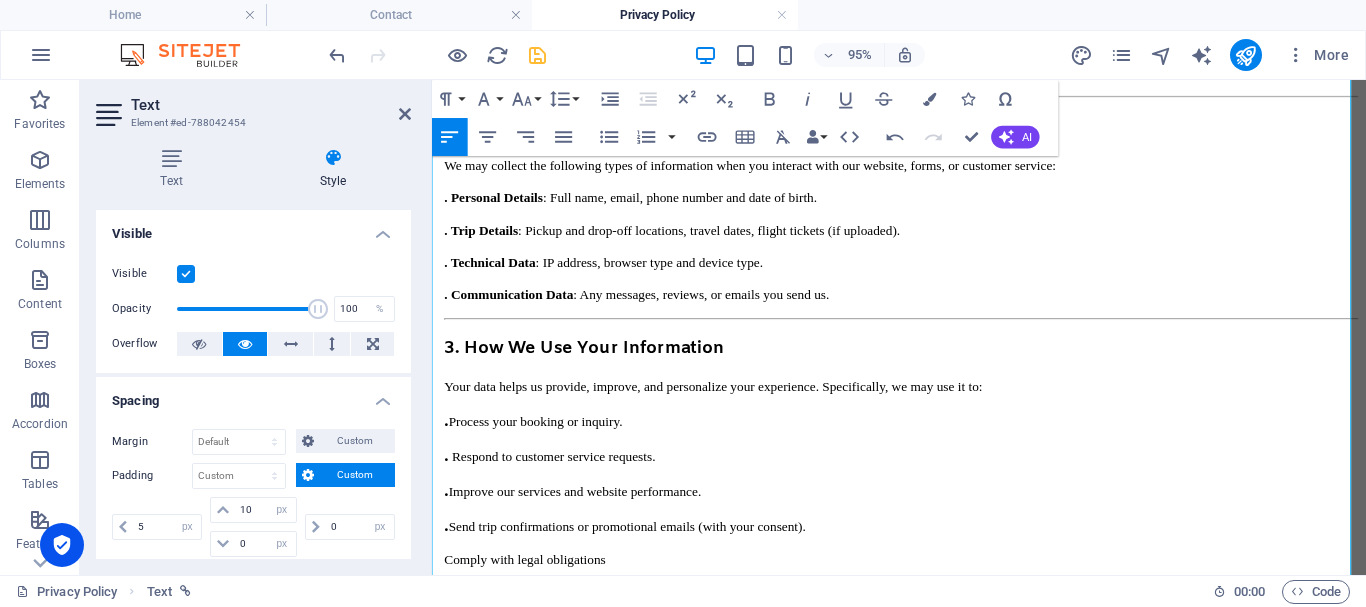 click on "Comply with legal obligations" at bounding box center (530, 585) 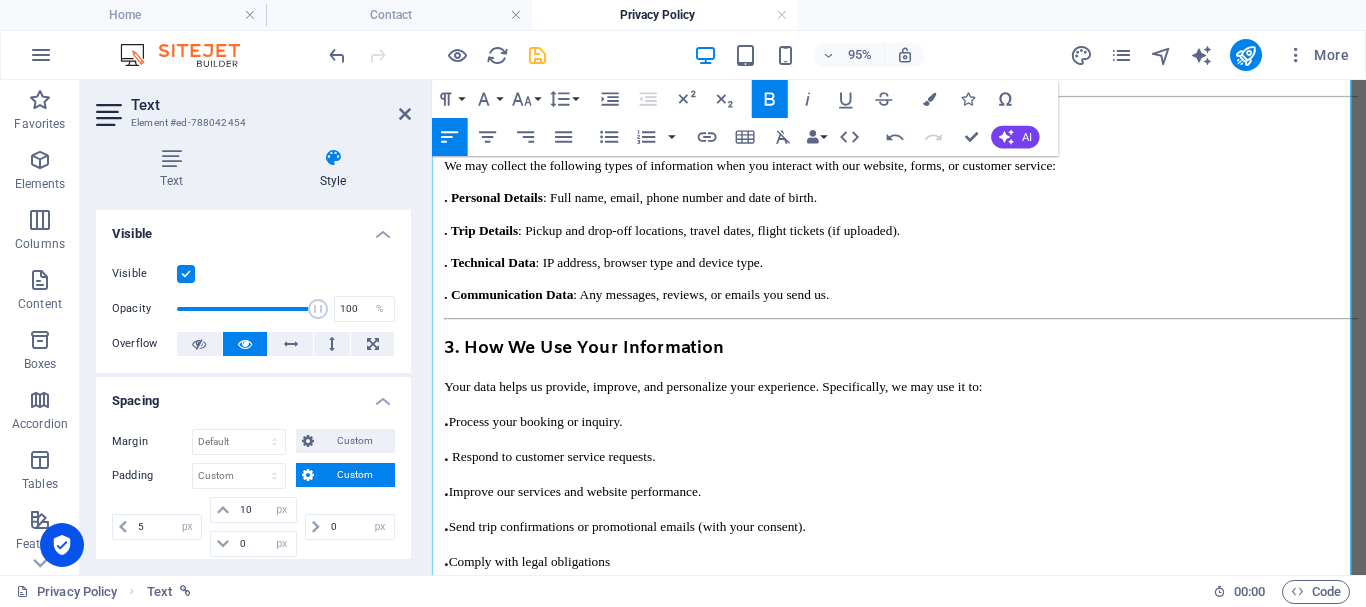 click on ".  Comply with legal obligations" at bounding box center (926, 586) 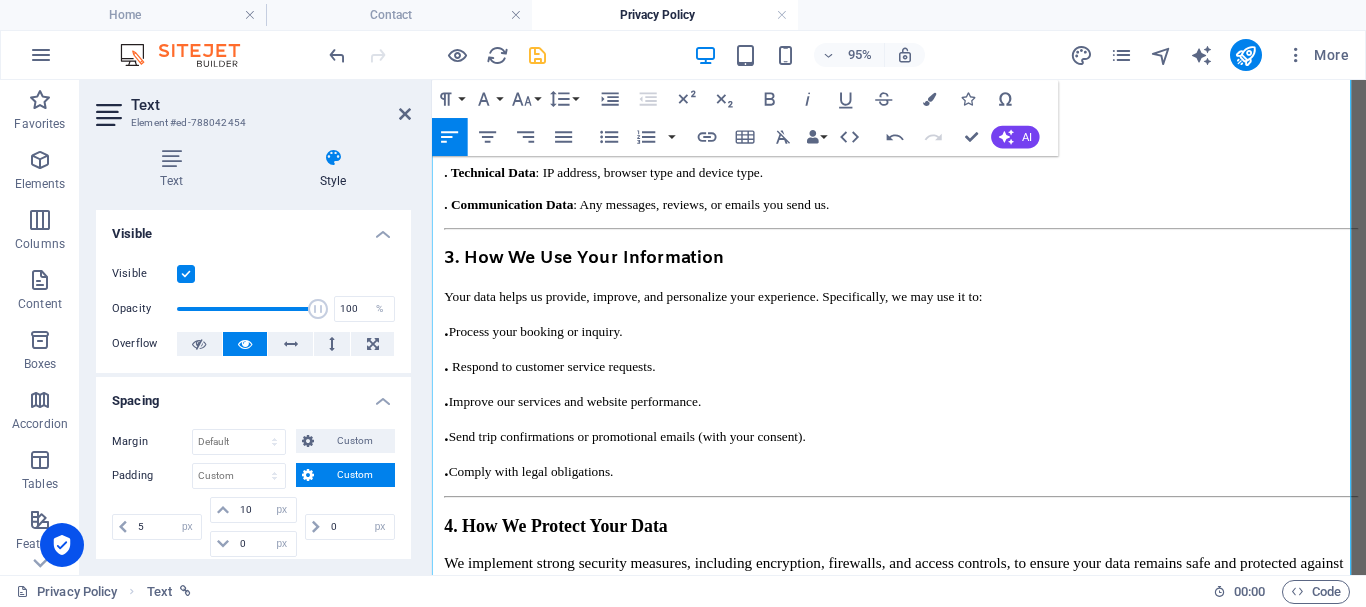 scroll, scrollTop: 565, scrollLeft: 0, axis: vertical 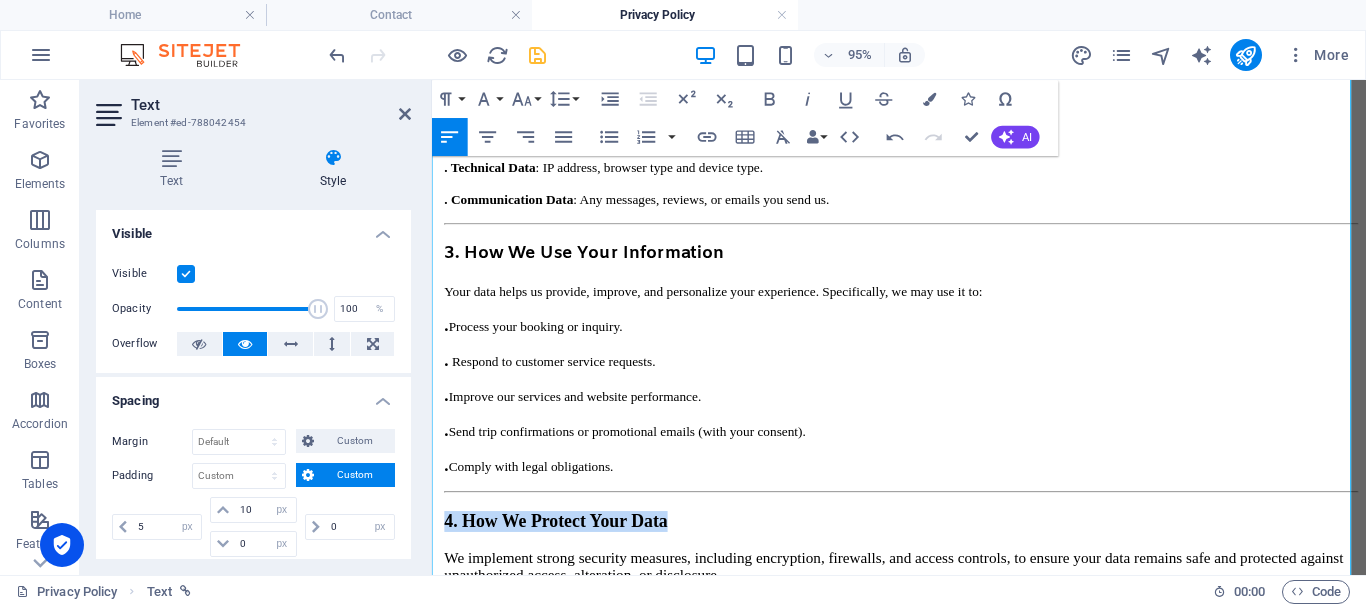 drag, startPoint x: 820, startPoint y: 341, endPoint x: 424, endPoint y: 349, distance: 396.0808 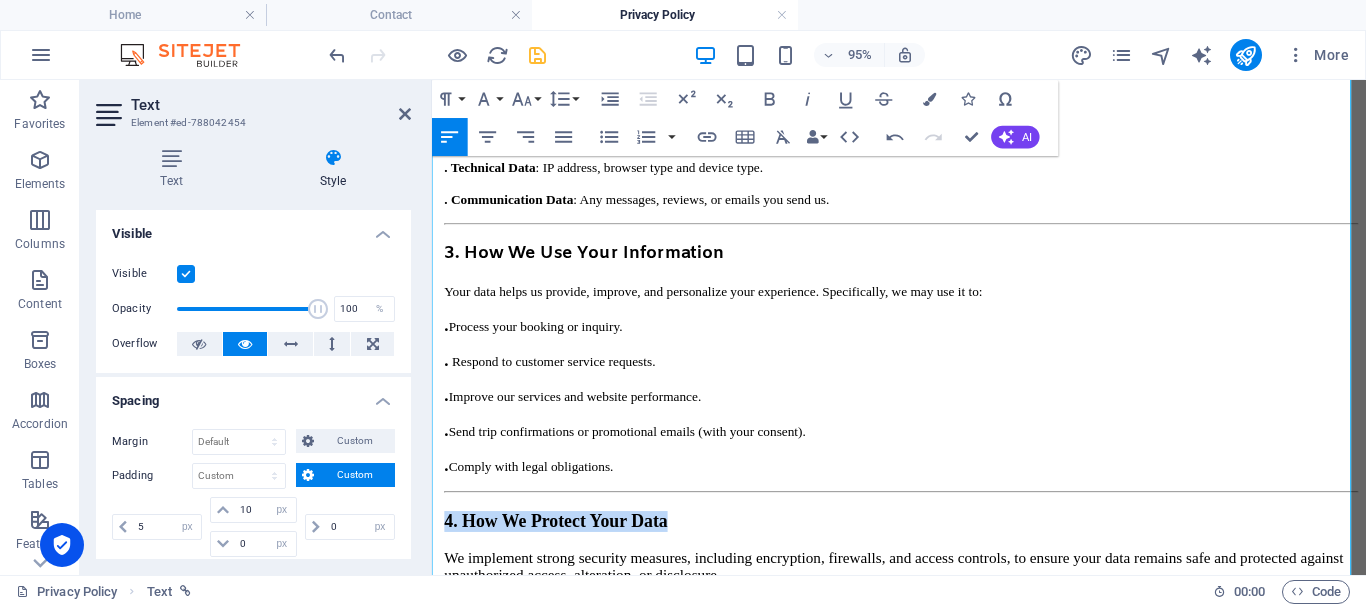 click on "Skip to main content
TRIPYANZ Featured Explore Services About Us Blog Contact Privacy Policy Last updated: [DATE] At   Tripyanz ,  your privacy matters to us. This Privacy Policy explains how we collect, use, protect, and share your personal information when you use our website and services . 1. Who We Are Tripyanz   is a tourism service provider offering private transportation, adventures, and guided trips across [GEOGRAPHIC_DATA] — including [GEOGRAPHIC_DATA] destinations like [GEOGRAPHIC_DATA], [PERSON_NAME], and [GEOGRAPHIC_DATA]. Our mission is to create memorable and safe travel experiences for every guest. 2. Information We Collect We may collect the following types of information when you interact with our website, forms, or customer service: . Personal Details : Full name, email, phone number and date of birth. . Trip Details : Pickup and drop-off locations, travel dates, flight tickets (if uploaded). . Technical Data : IP address, browser type and device type. . Communication Data : Any messages, reviews, or emails you send us." at bounding box center (923, 634) 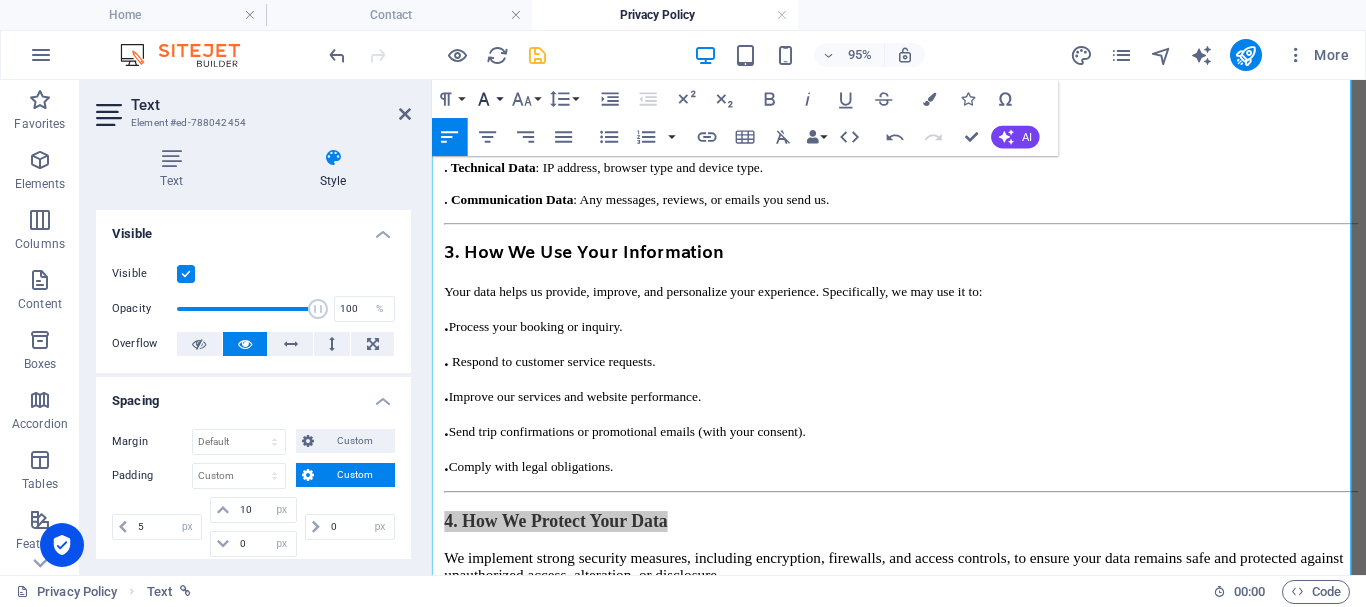 click on "Font Family" at bounding box center (488, 99) 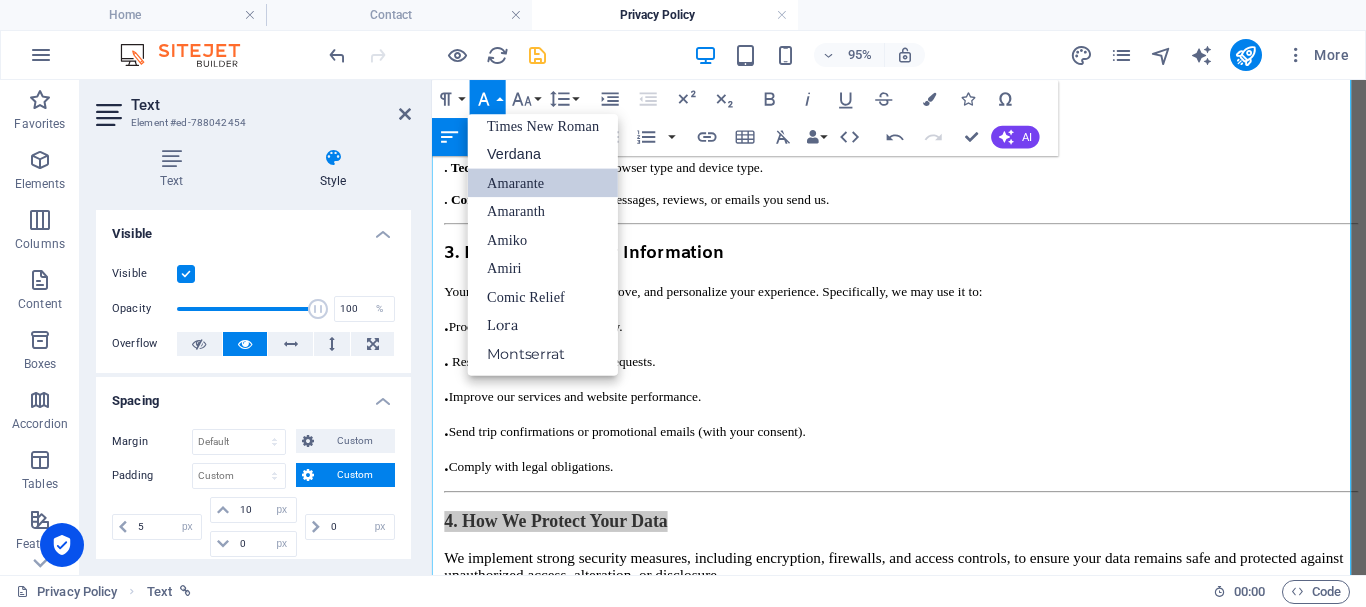 scroll, scrollTop: 131, scrollLeft: 0, axis: vertical 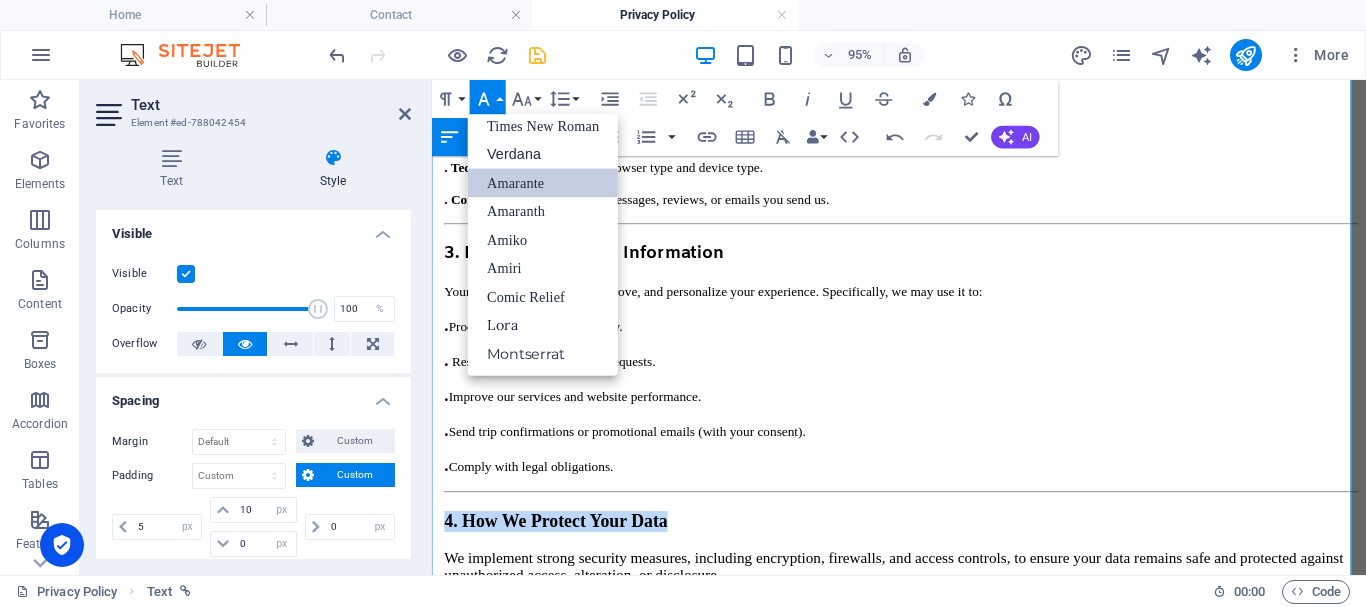 click on "Amiko" at bounding box center (543, 239) 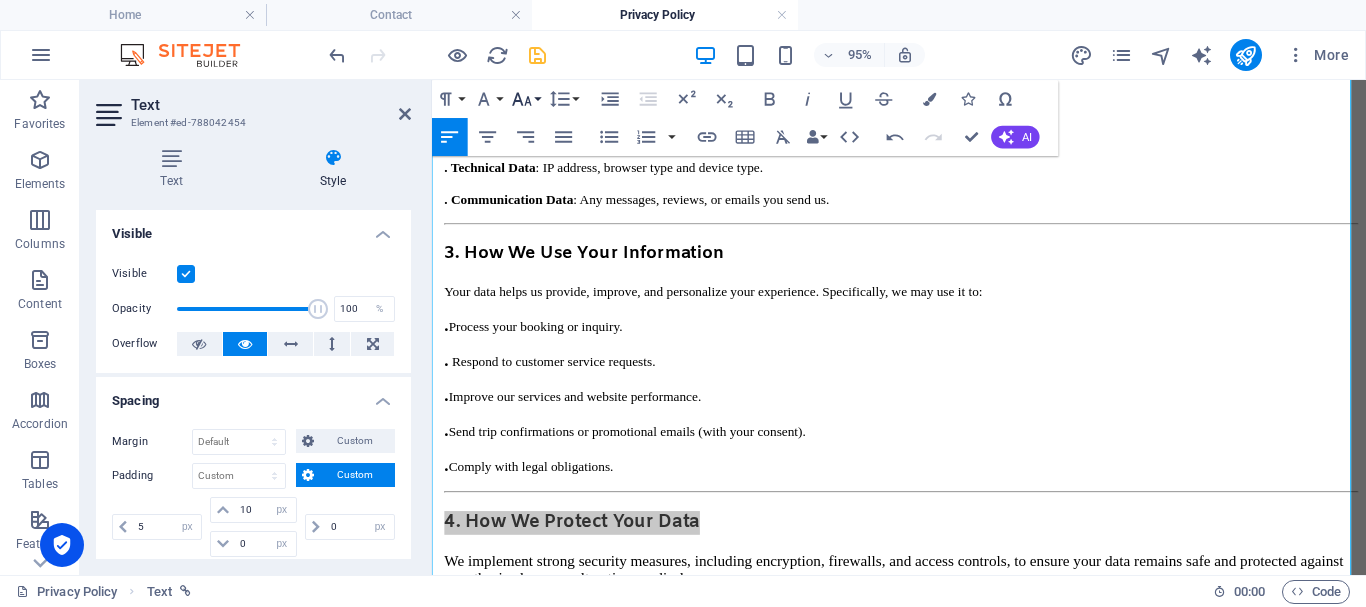 click on "Font Size" at bounding box center [526, 99] 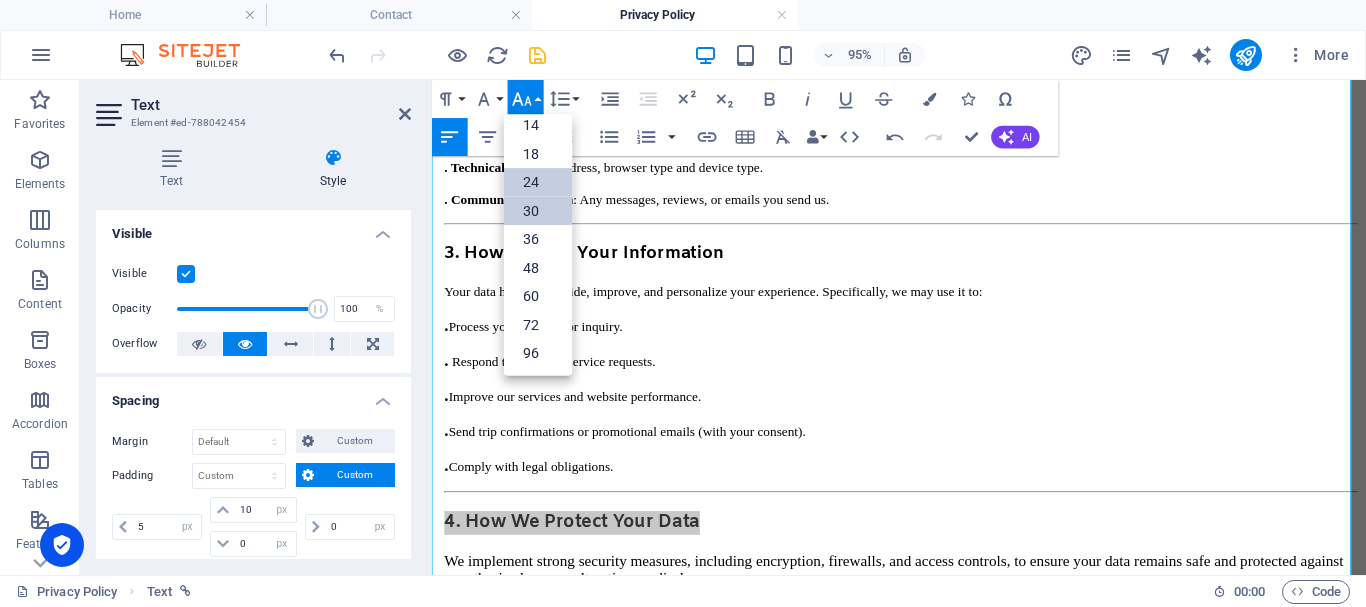 scroll, scrollTop: 161, scrollLeft: 0, axis: vertical 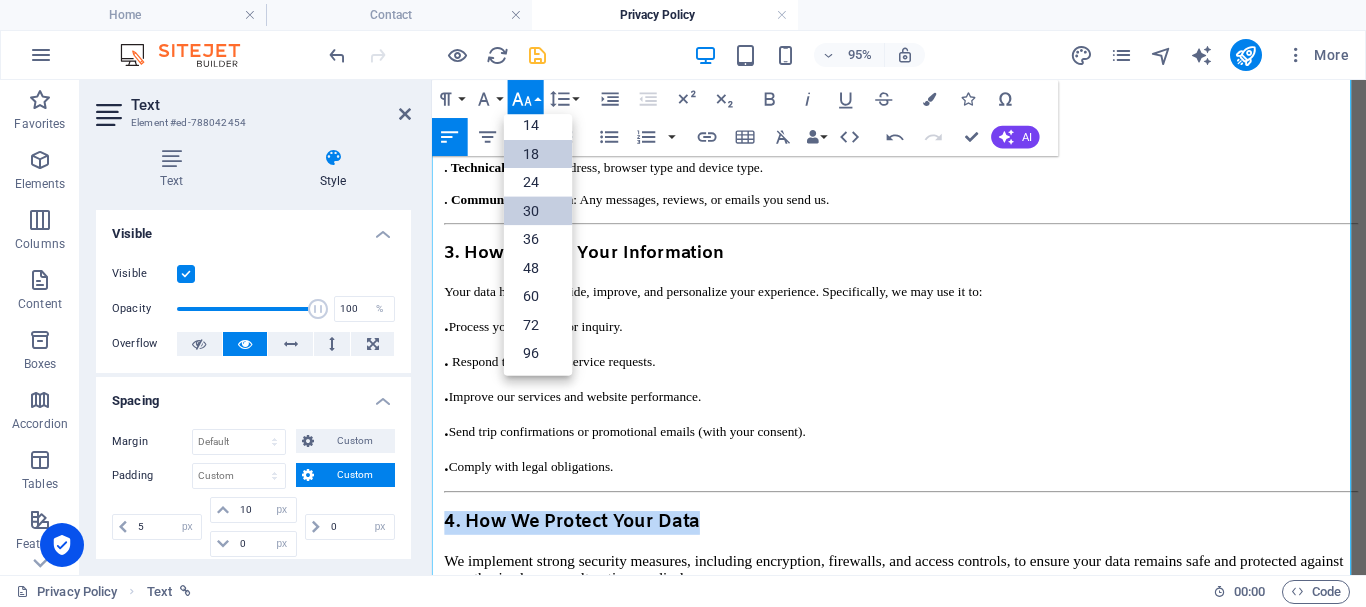 click on "18" at bounding box center [538, 154] 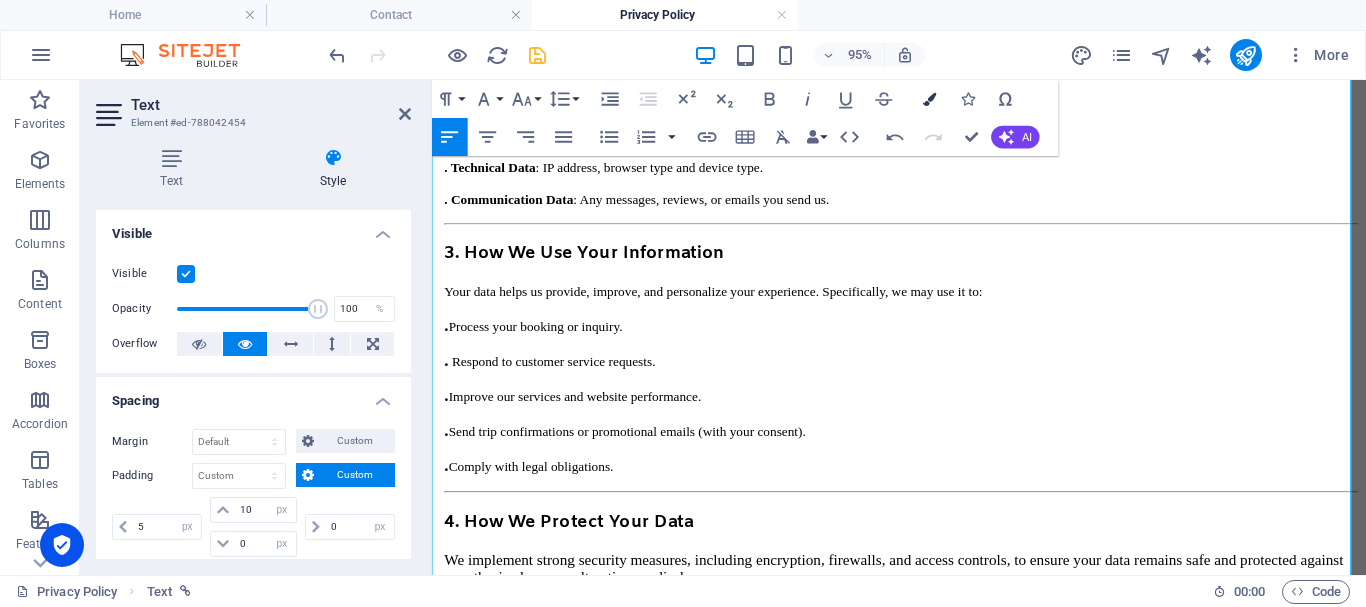 click at bounding box center (929, 98) 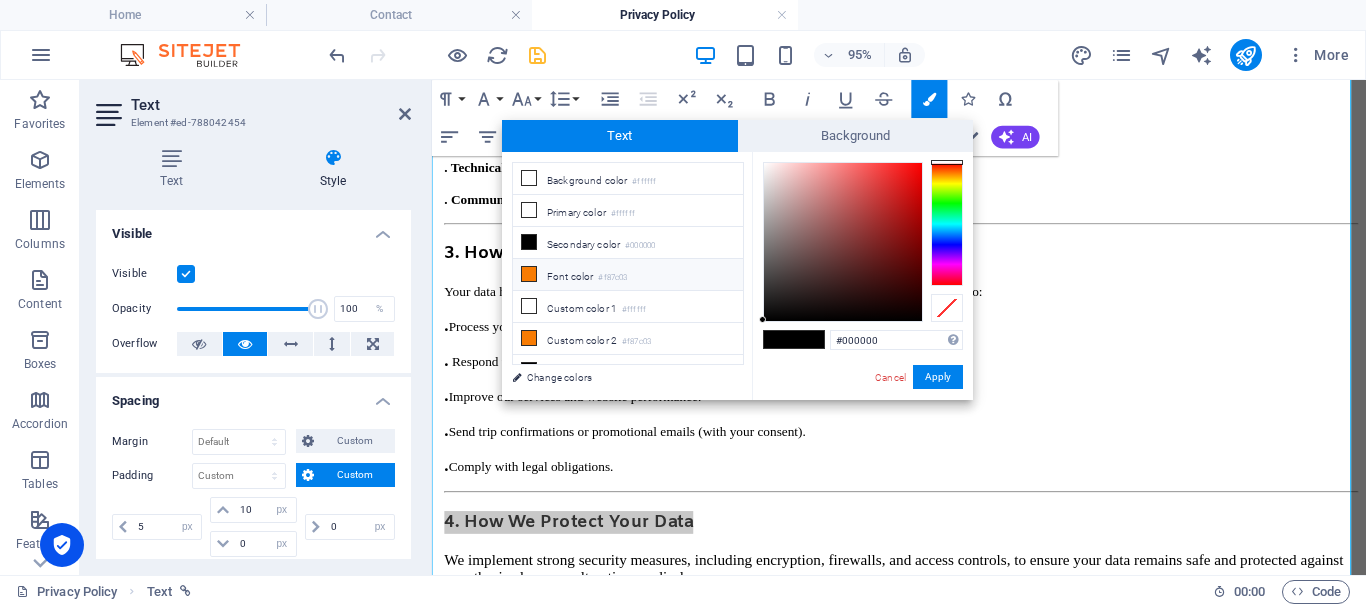 click on "#f87c03" at bounding box center [612, 278] 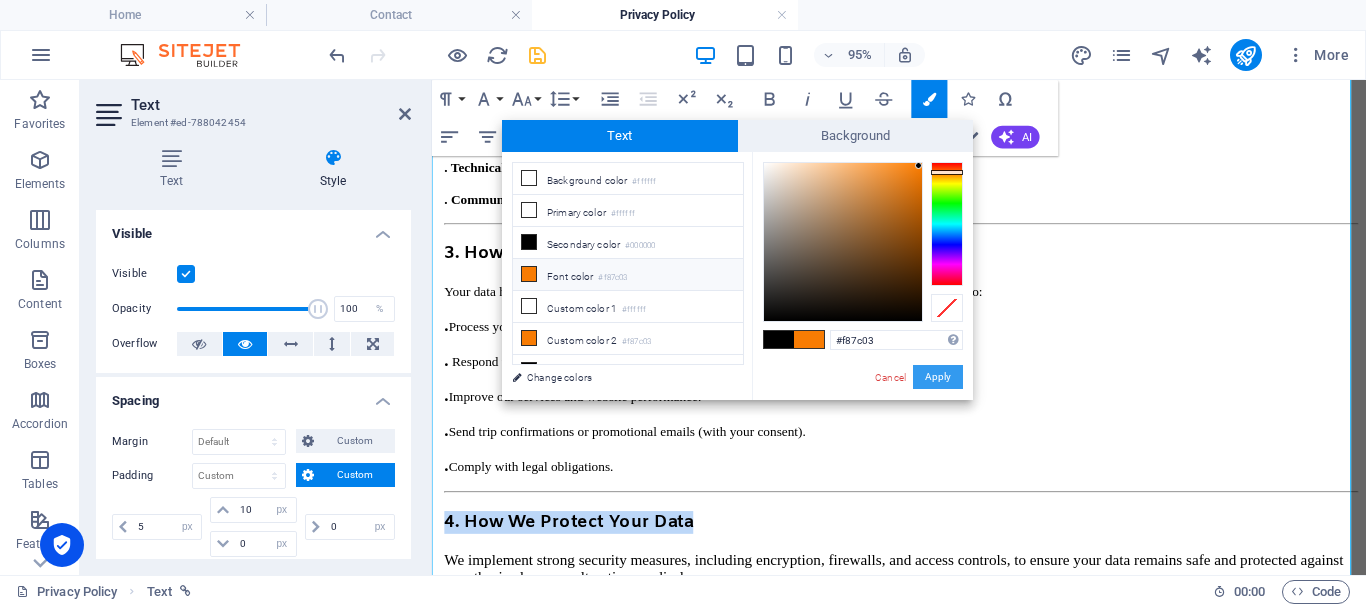 click on "Apply" at bounding box center (938, 377) 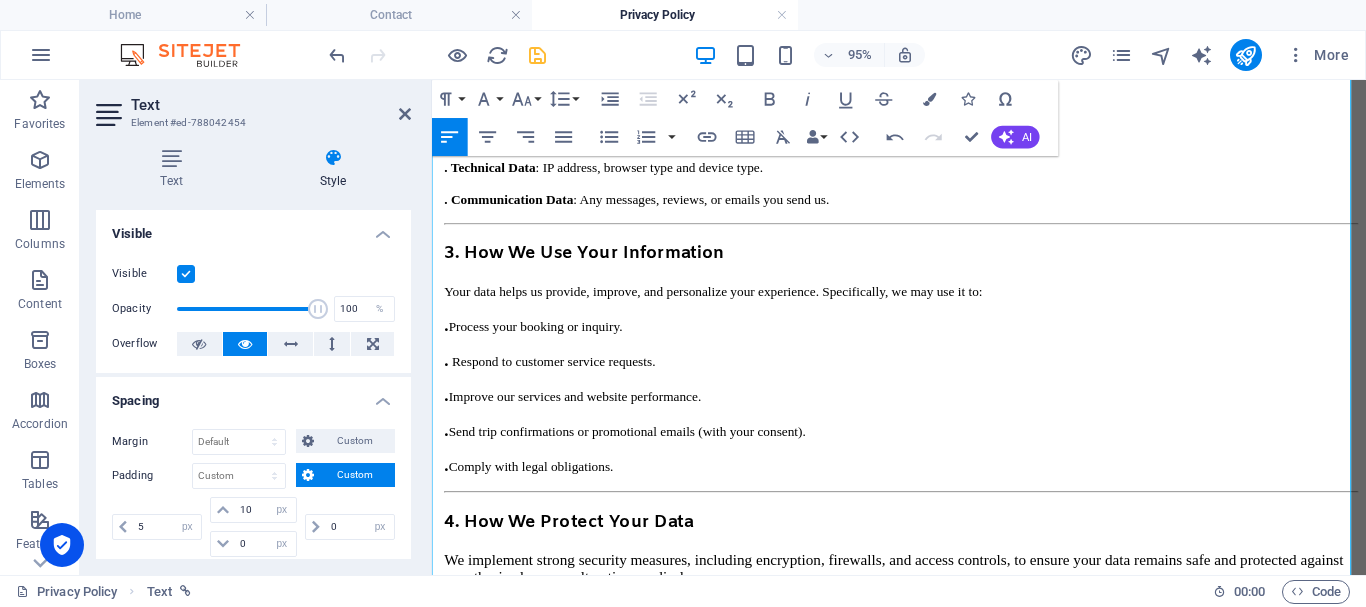 click on "We implement strong security measures, including encryption, firewalls, and access controls, to ensure your data remains safe and protected against unauthorized access, alteration, or disclosure." at bounding box center [926, 595] 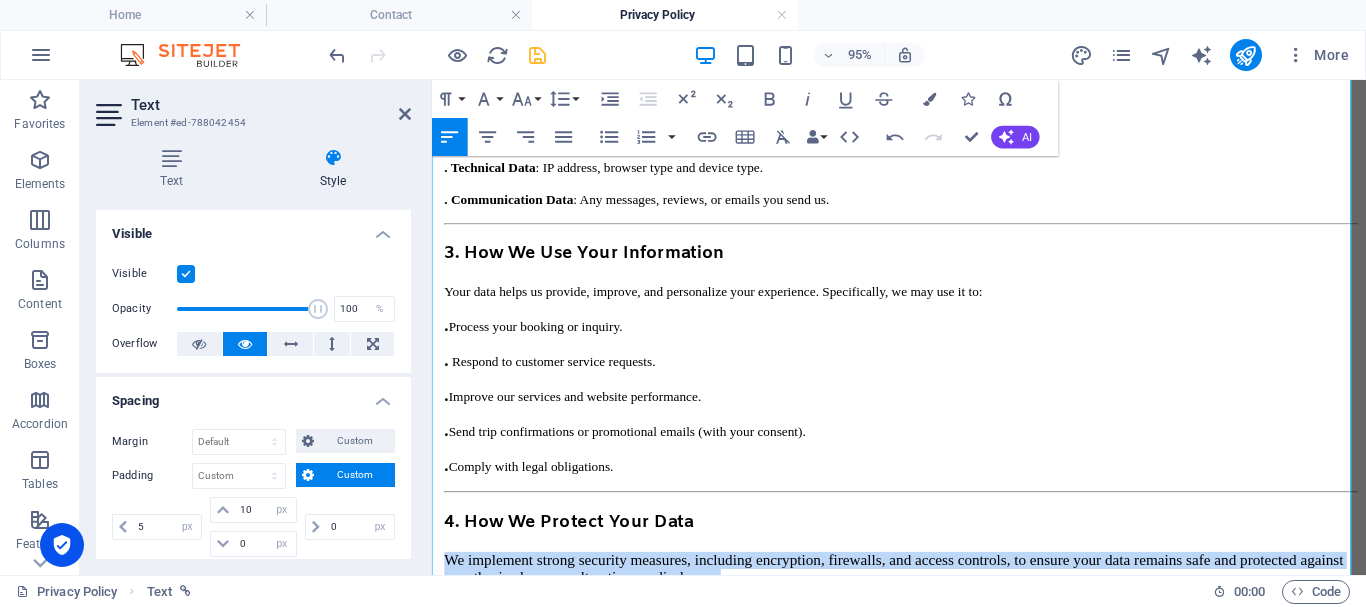 drag, startPoint x: 437, startPoint y: 371, endPoint x: 1209, endPoint y: 392, distance: 772.2856 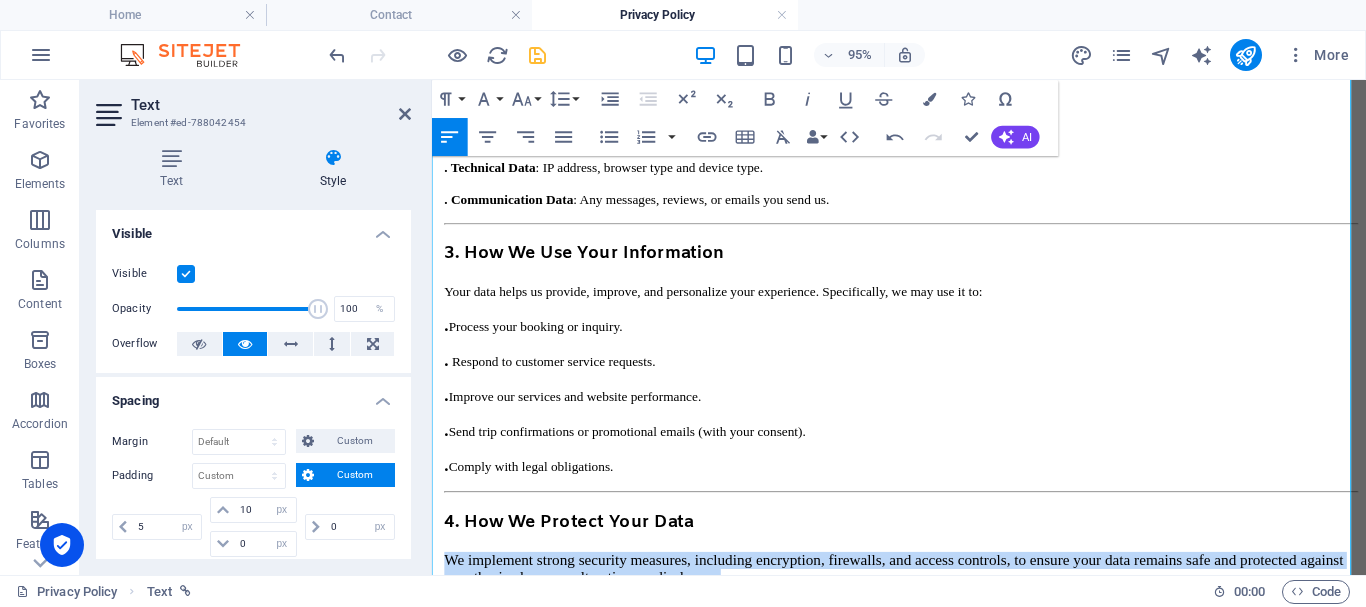 click on "We implement strong security measures, including encryption, firewalls, and access controls, to ensure your data remains safe and protected against unauthorized access, alteration, or disclosure." at bounding box center [926, 595] 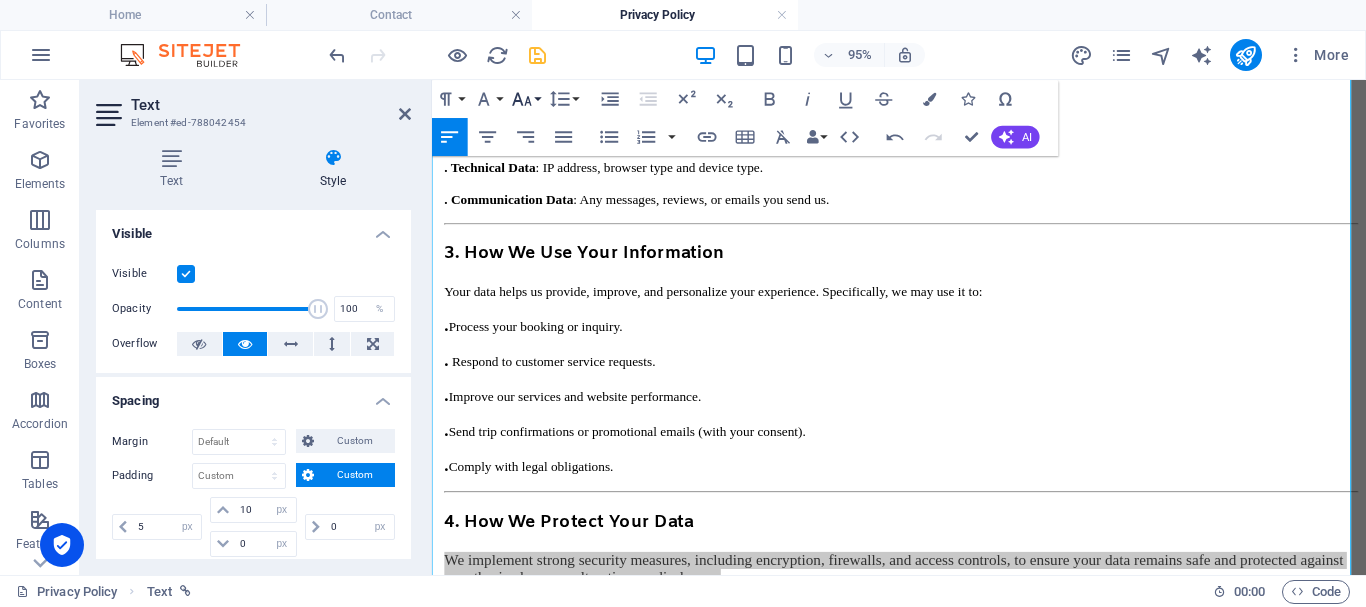 click on "Font Size" at bounding box center (526, 99) 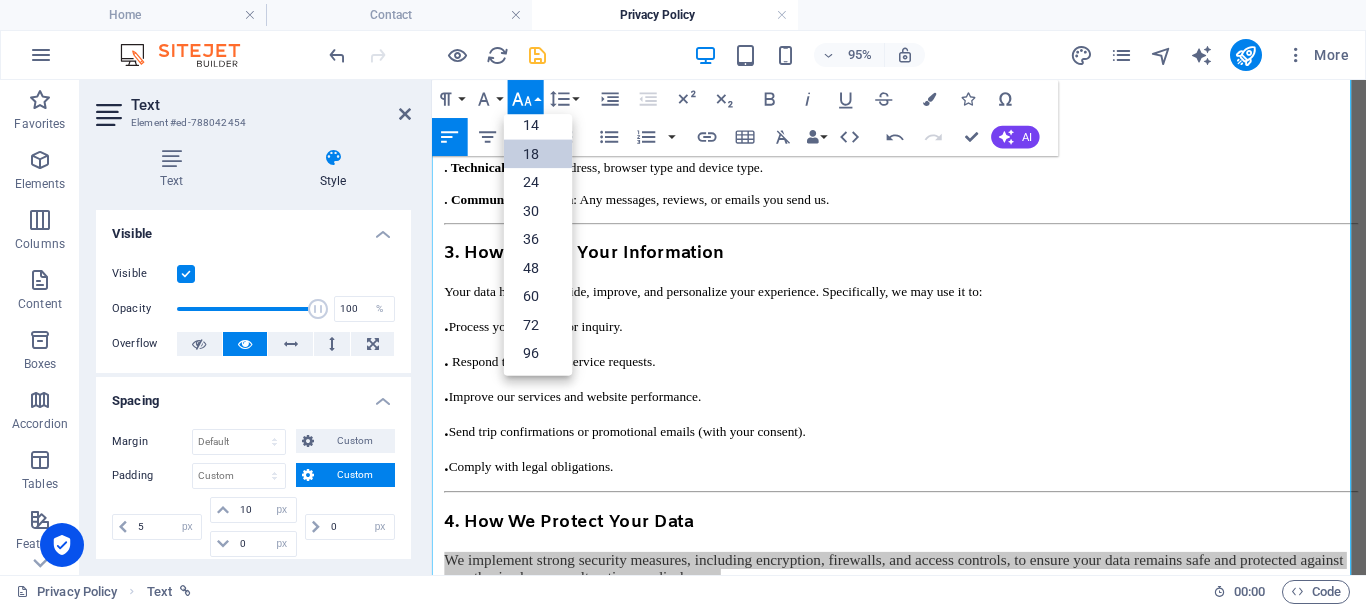 scroll, scrollTop: 161, scrollLeft: 0, axis: vertical 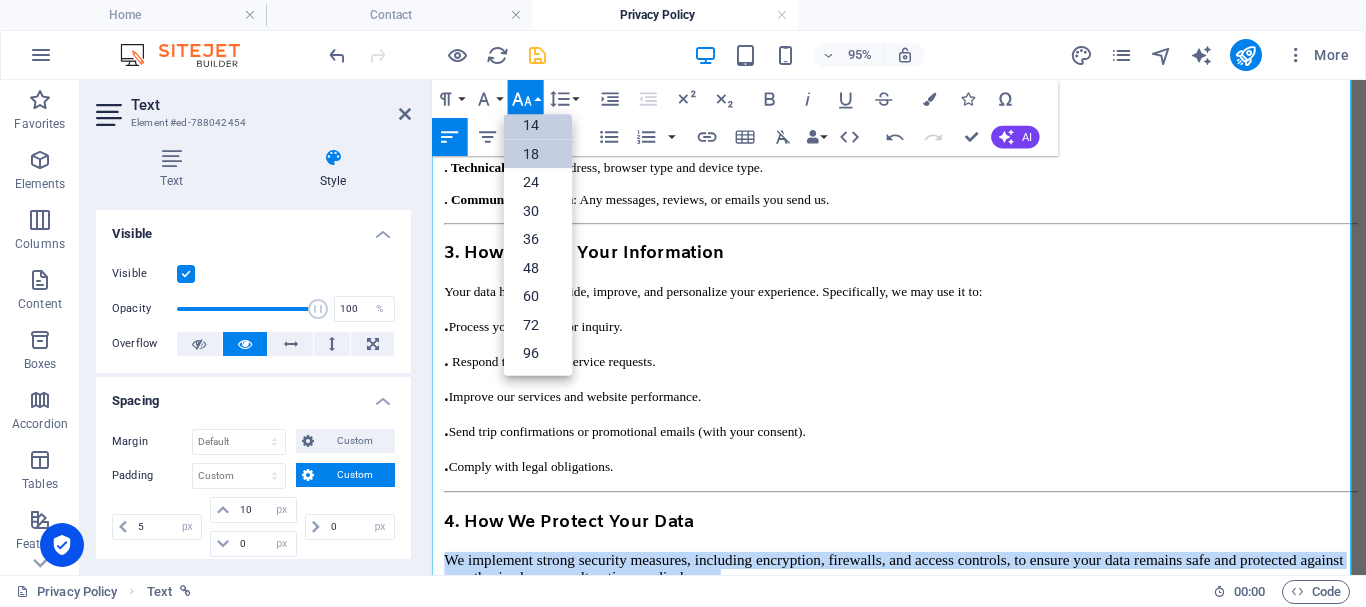click on "14" at bounding box center (538, 125) 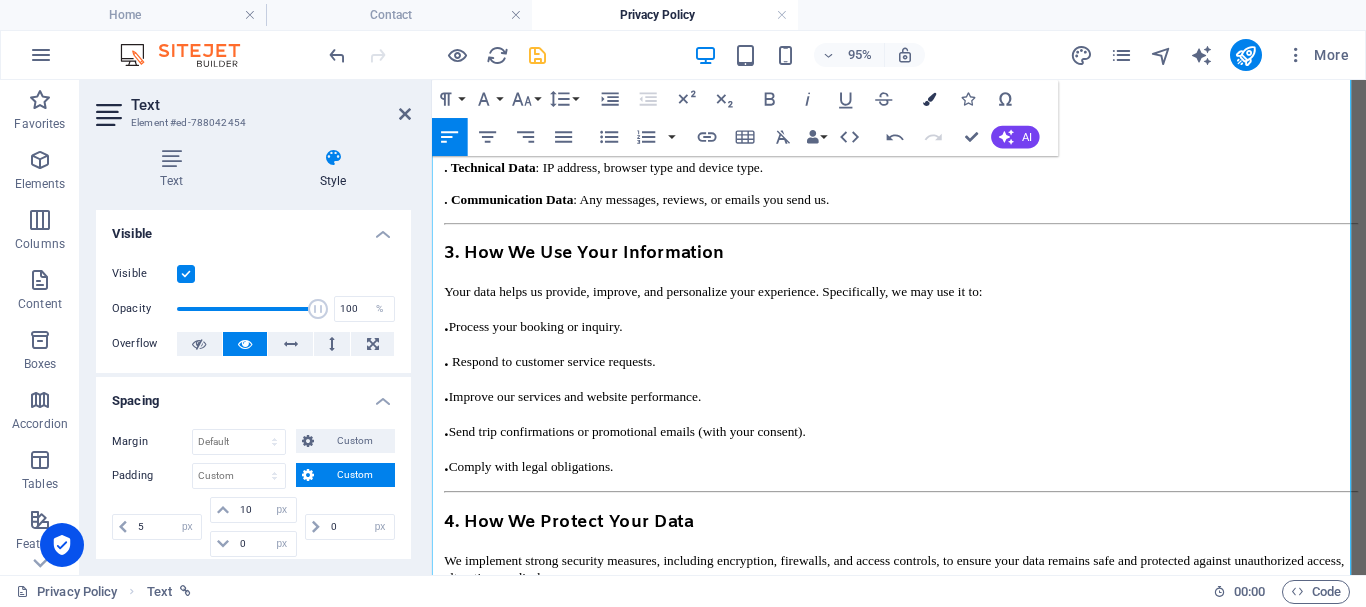click at bounding box center [929, 98] 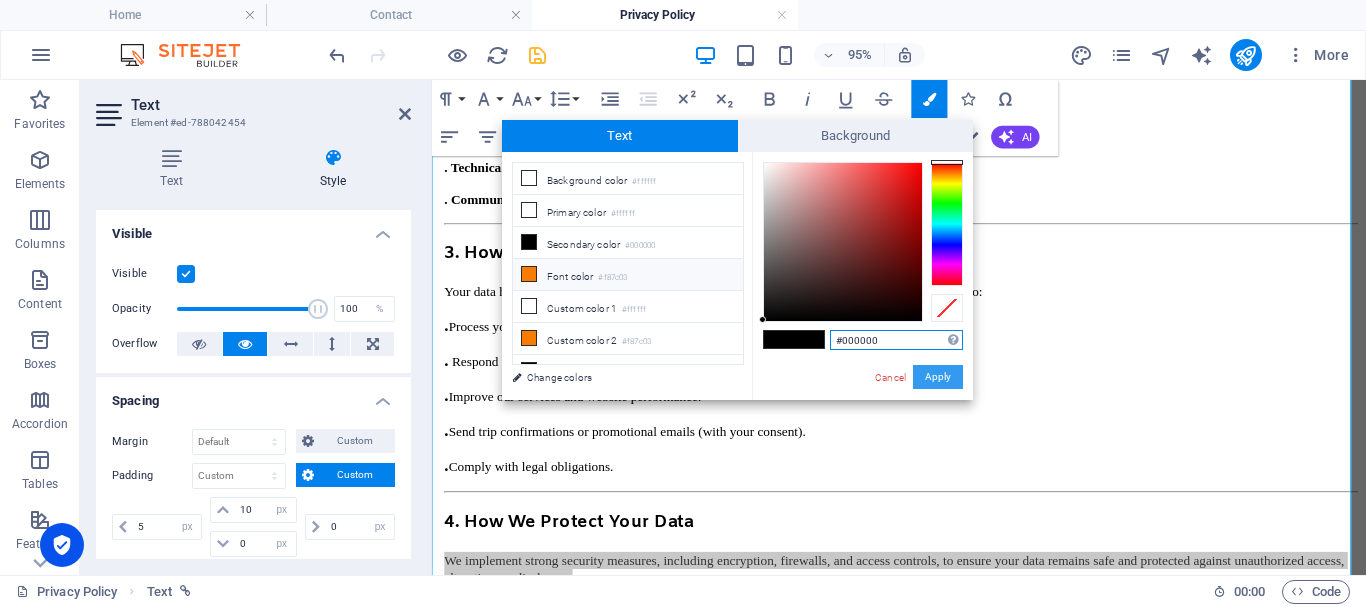 drag, startPoint x: 942, startPoint y: 369, endPoint x: 494, endPoint y: 304, distance: 452.69086 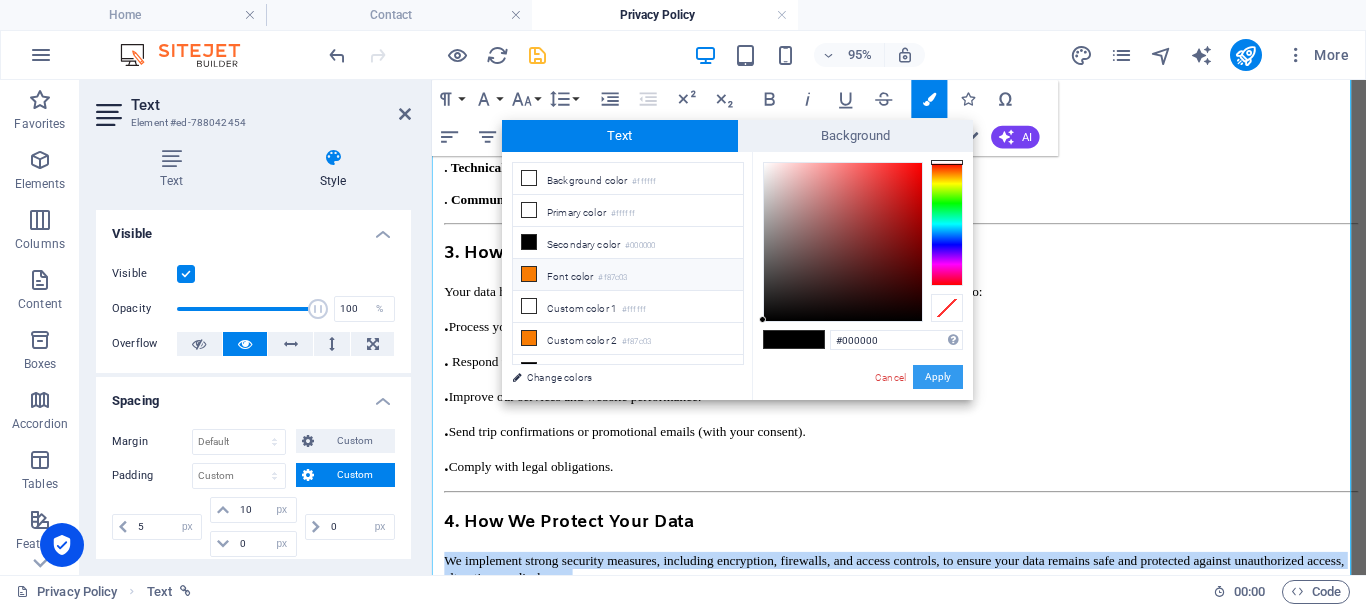 click on "Apply" at bounding box center [938, 377] 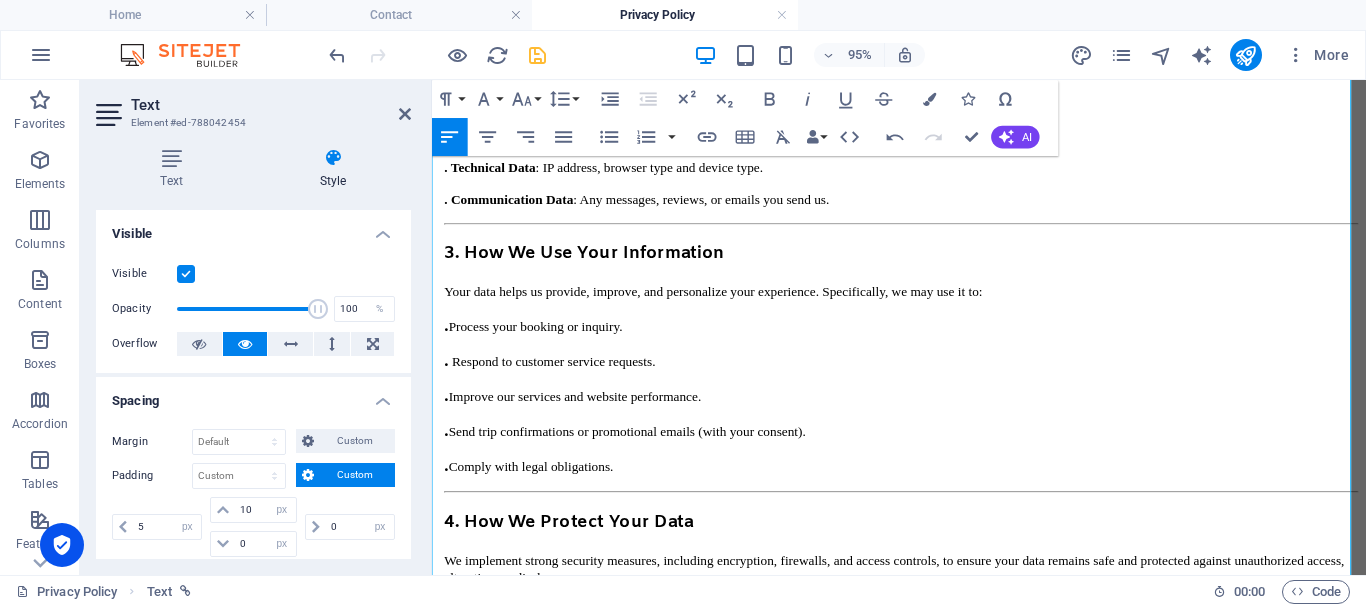 click on "We implement strong security measures, including encryption, firewalls, and access controls, to ensure your data remains safe and protected against unauthorized access, alteration, or disclosure." at bounding box center (918, 595) 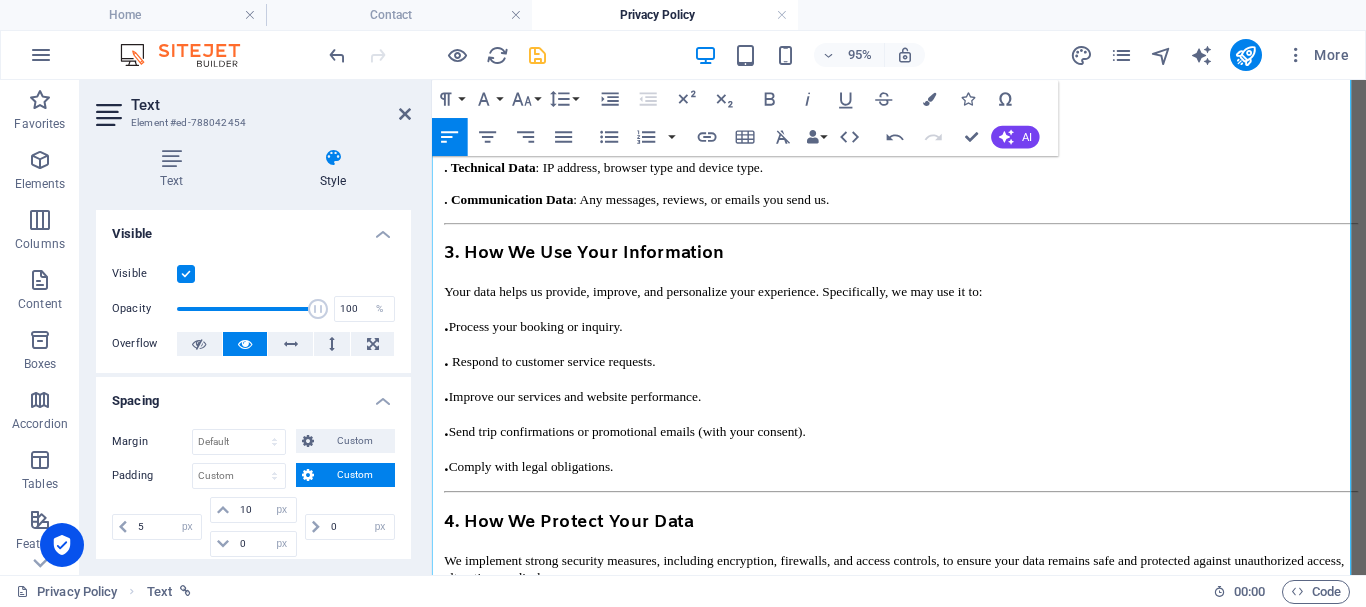 drag, startPoint x: 679, startPoint y: 438, endPoint x: 435, endPoint y: 439, distance: 244.00204 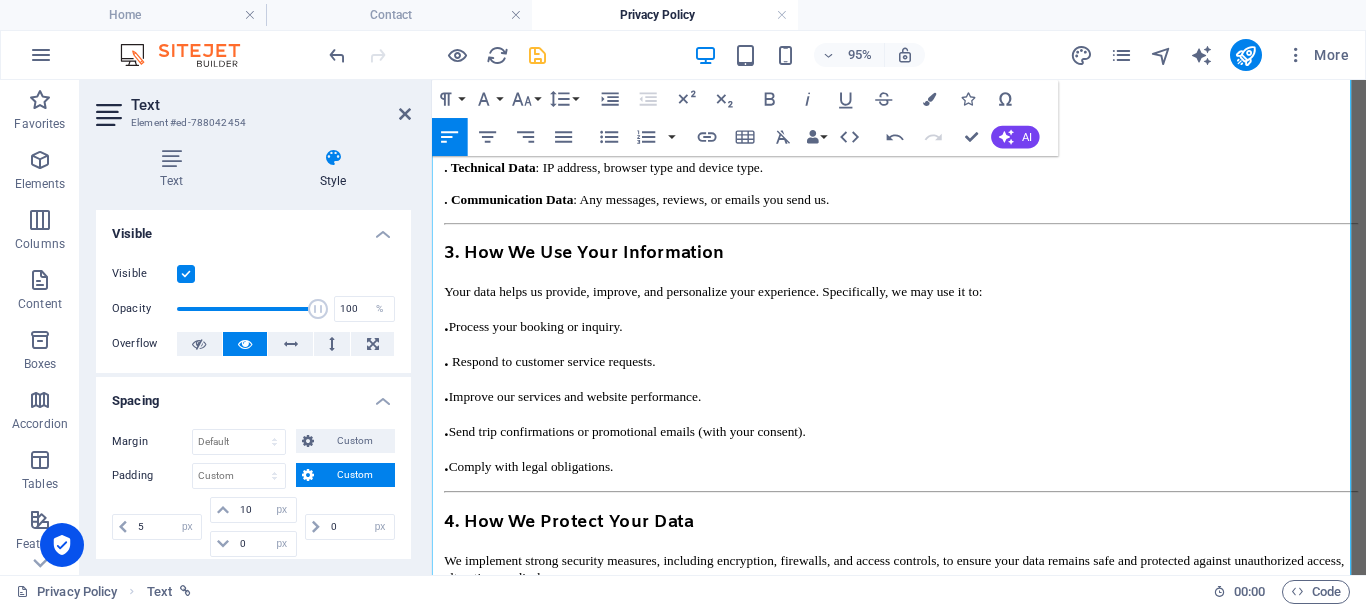 click on "Privacy Policy Last updated: [DATE] At   Tripyanz ,  your privacy matters to us. This Privacy Policy explains how we collect, use, protect, and share your personal information when you use our website and services . 1. Who We Are Tripyanz   is a tourism service provider offering private transportation, adventures, and guided trips across [GEOGRAPHIC_DATA] — including [GEOGRAPHIC_DATA] destinations like [GEOGRAPHIC_DATA], [PERSON_NAME], and [GEOGRAPHIC_DATA]. Our mission is to create memorable and safe travel experiences for every guest. 2. Information We Collect We may collect the following types of information when you interact with our website, forms, or customer service: . Personal Details : Full name, email, phone number and date of birth. . Trip Details : Pickup and drop-off locations, travel dates, flight tickets (if uploaded). . Technical Data : IP address, browser type and device type. . Communication Data : Any messages, reviews, or emails you send us. 3. How We Use Your Information .  Process your booking or inquiry. .   .  ." at bounding box center [923, 599] 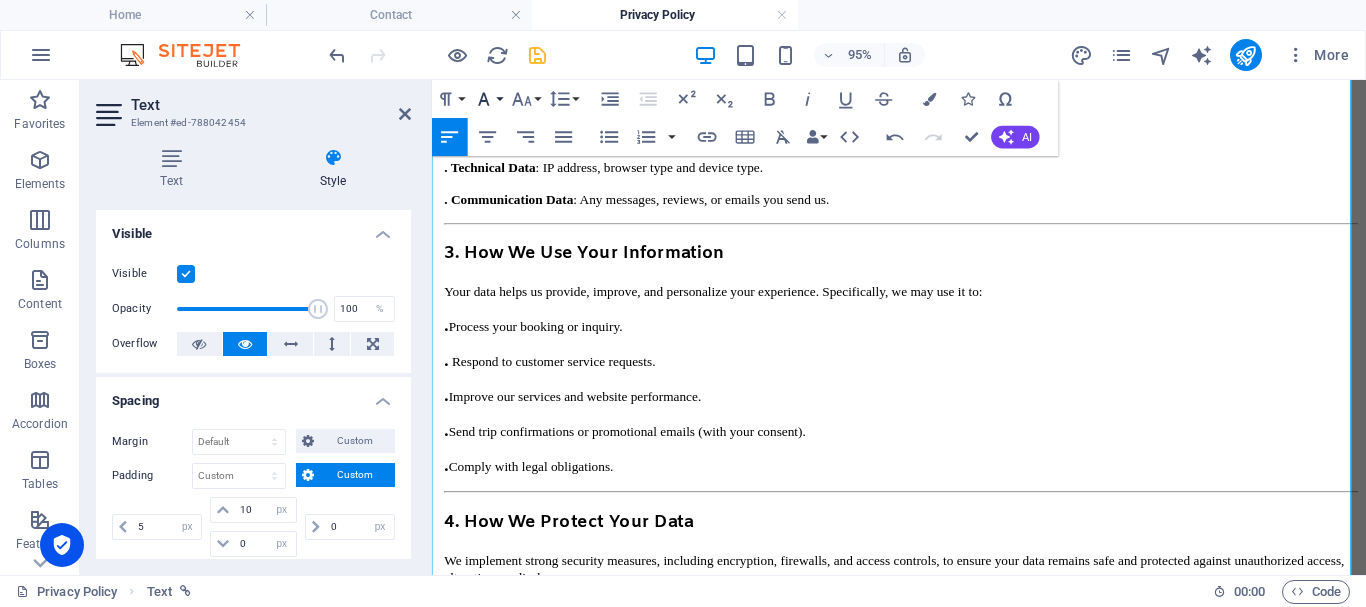 click on "Font Family" at bounding box center (488, 99) 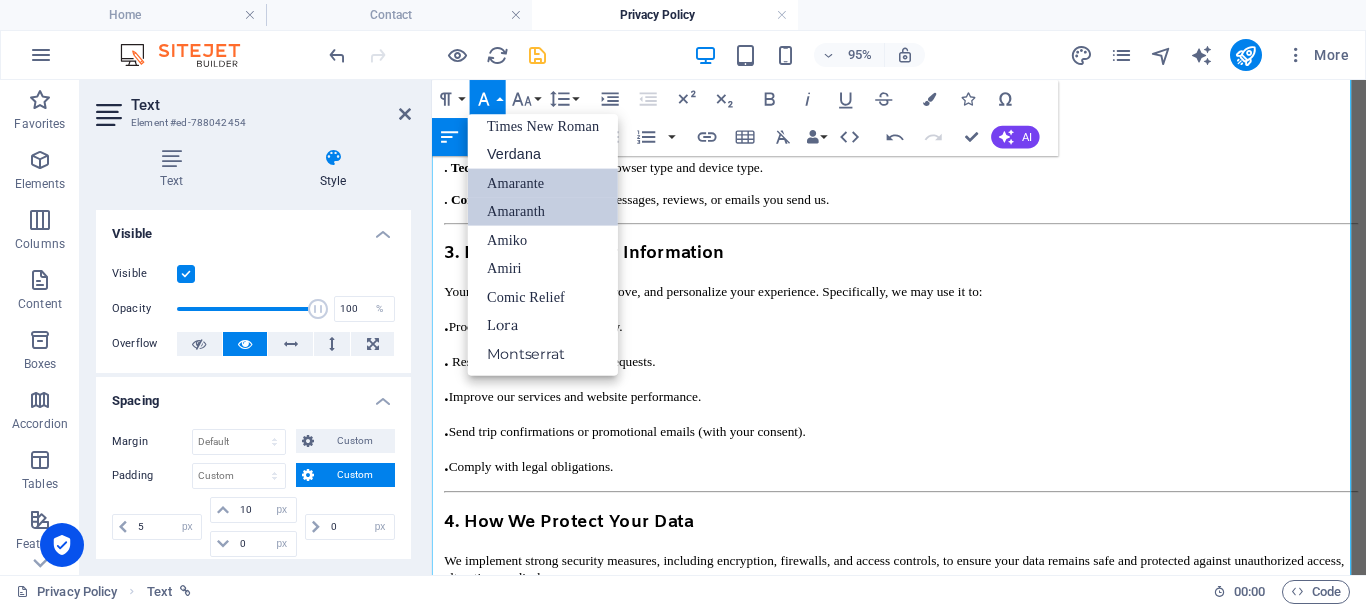 scroll, scrollTop: 131, scrollLeft: 0, axis: vertical 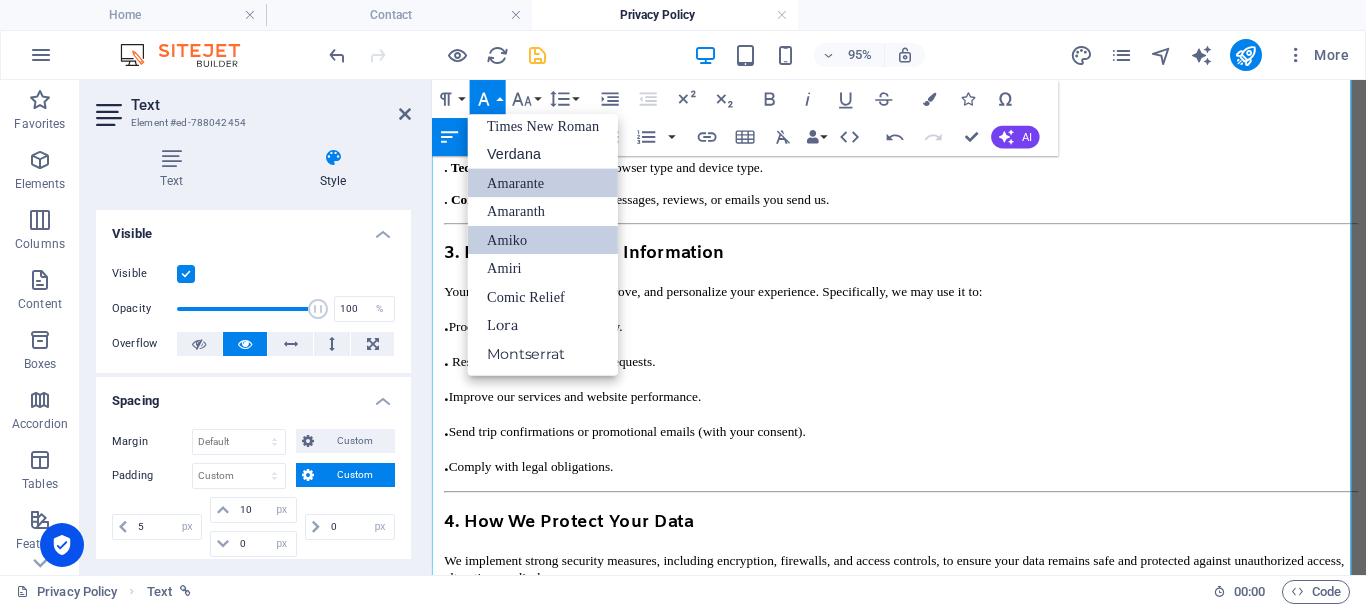 click on "Amiko" at bounding box center [543, 239] 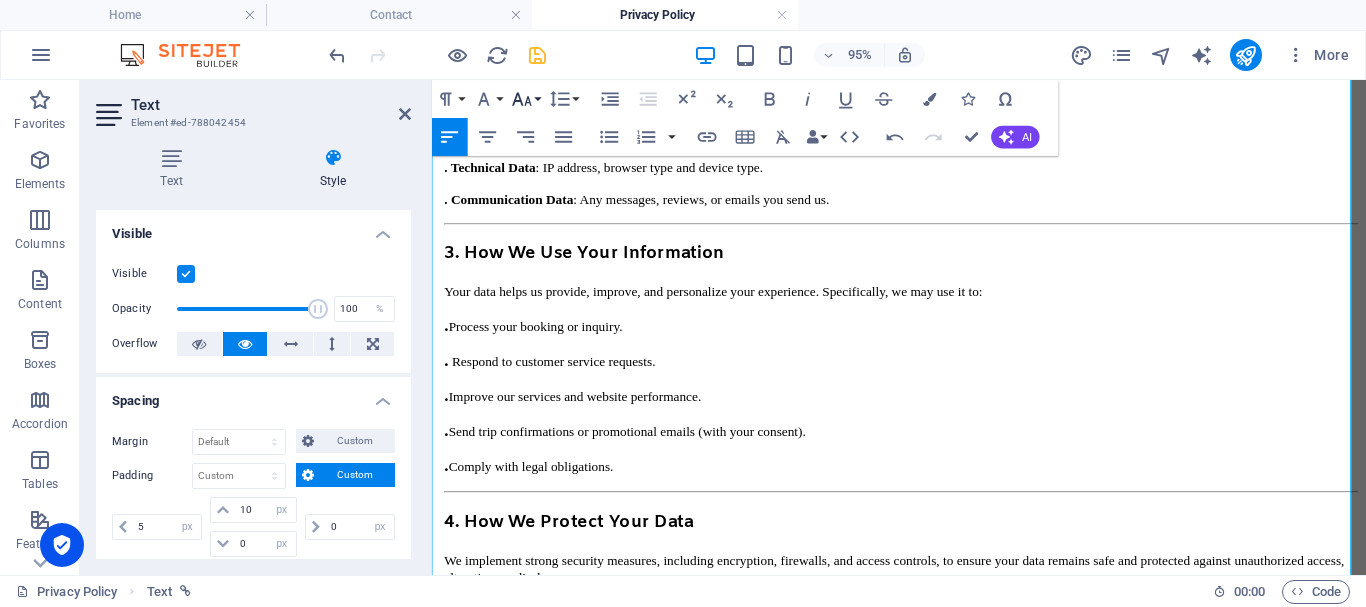 click on "Font Size" at bounding box center [526, 99] 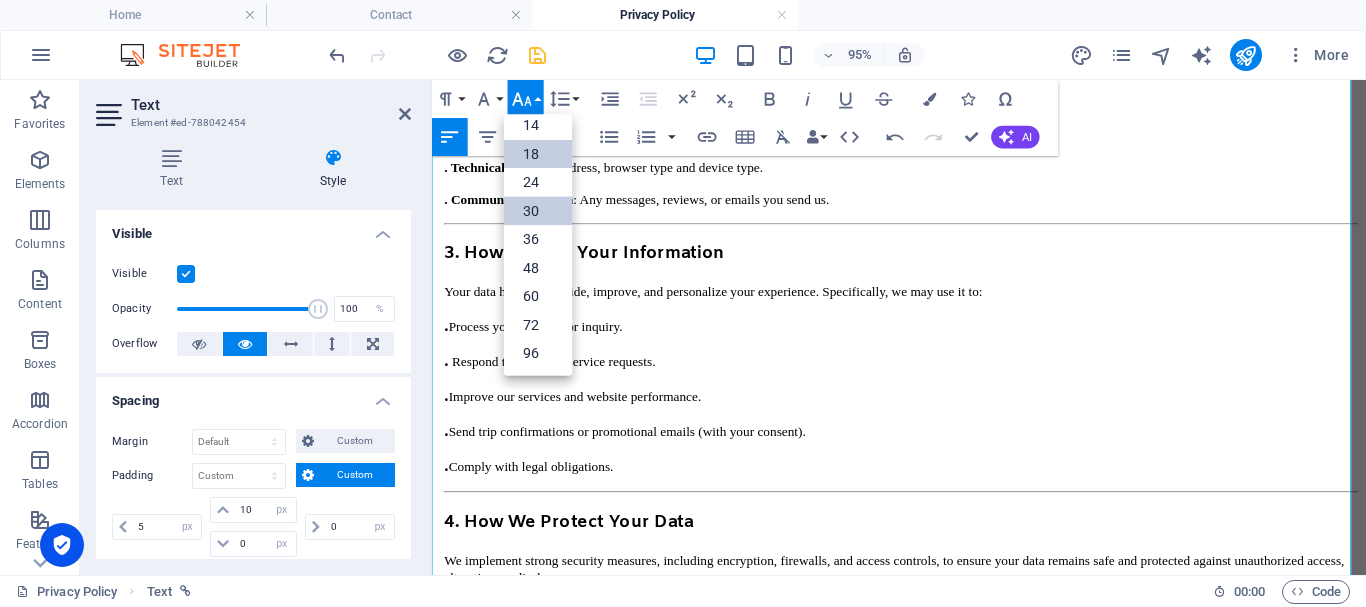 scroll, scrollTop: 161, scrollLeft: 0, axis: vertical 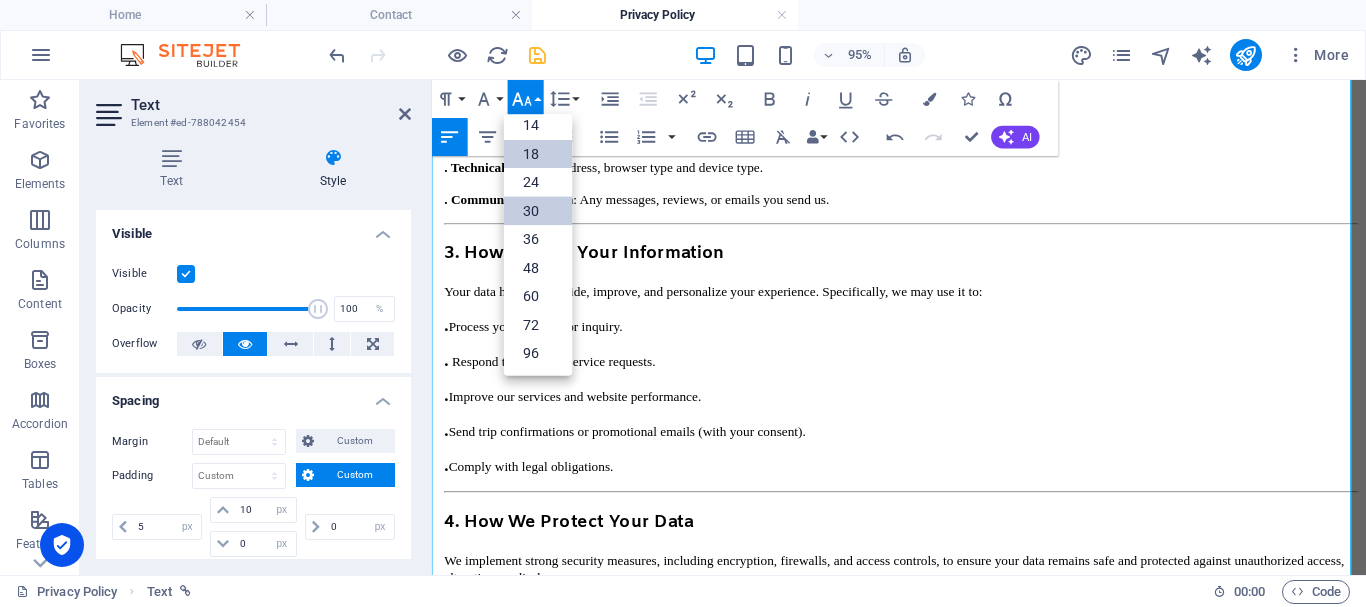 click on "18" at bounding box center [538, 154] 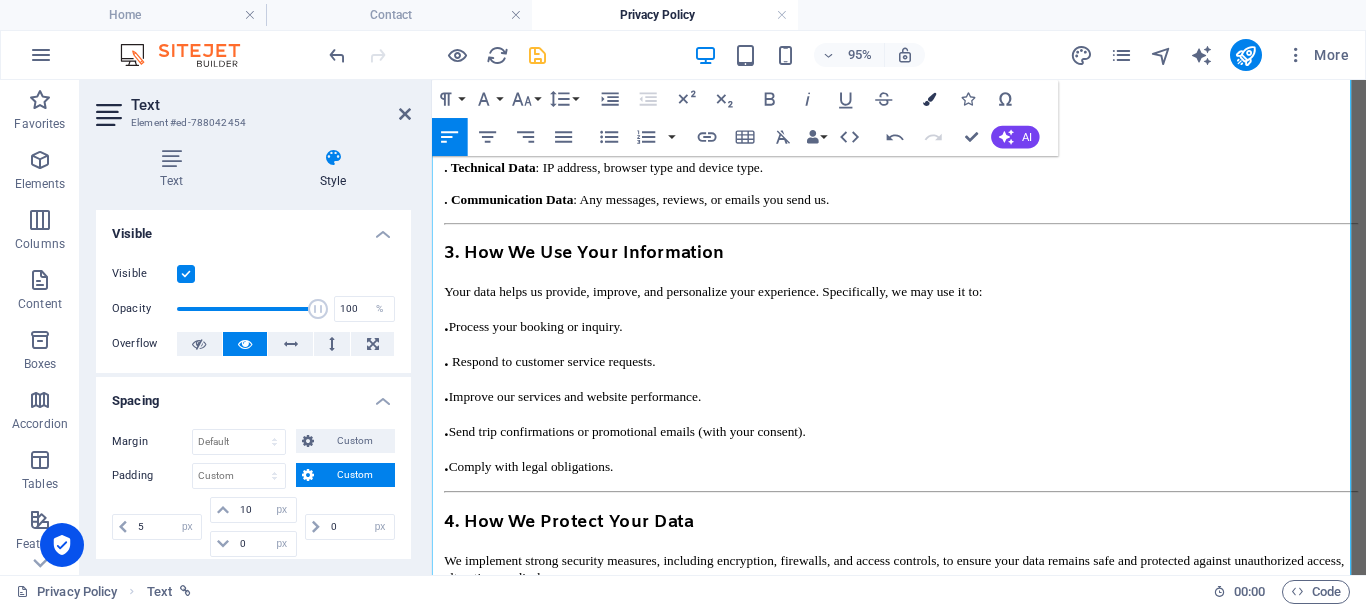 click at bounding box center (929, 98) 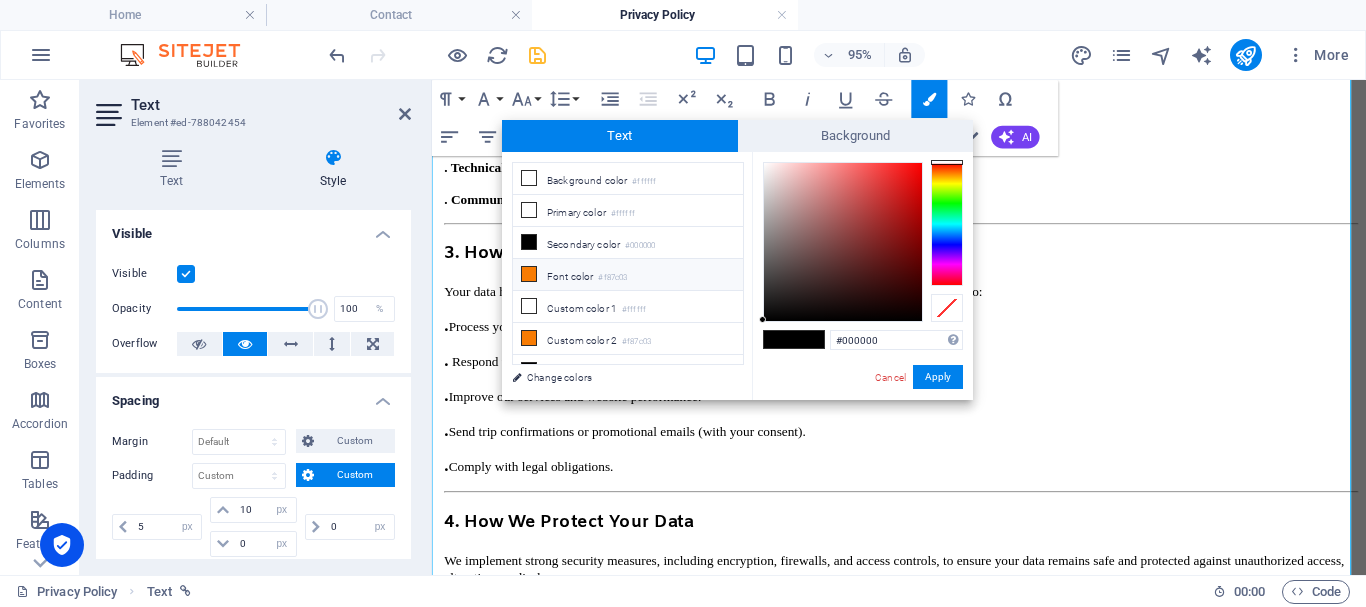 click on "Font color
#f87c03" at bounding box center (628, 275) 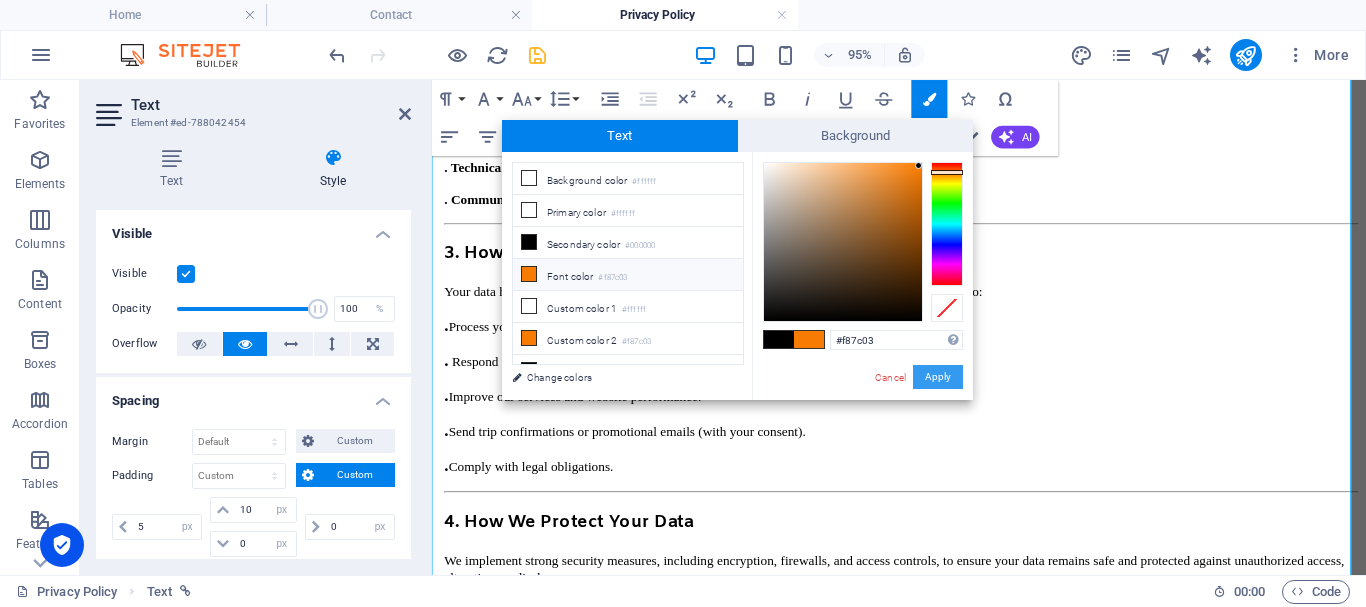 click on "Apply" at bounding box center (938, 377) 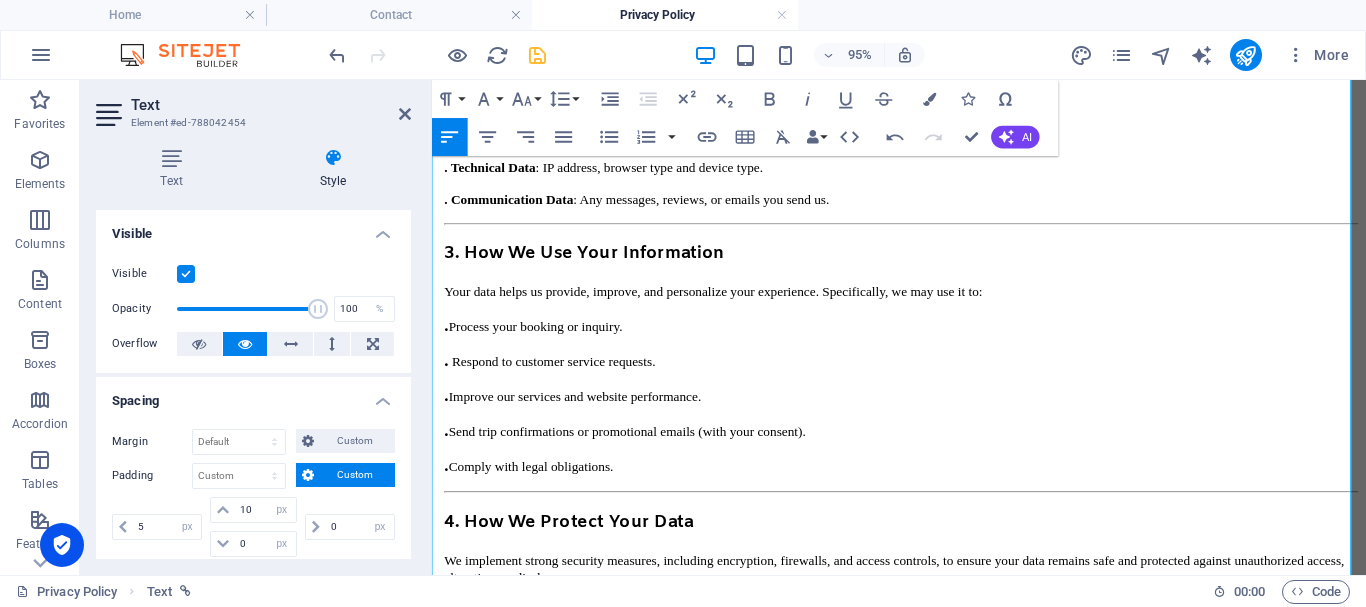 click on "5. Sharing Your Data" at bounding box center [926, 661] 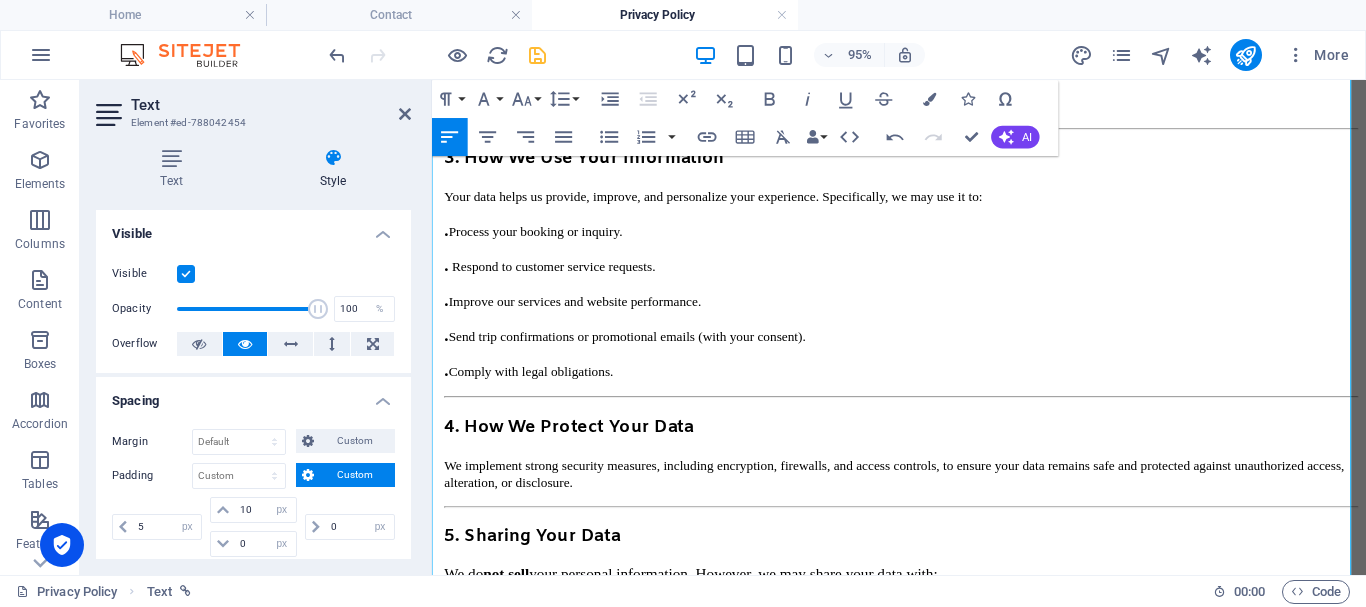 scroll, scrollTop: 765, scrollLeft: 0, axis: vertical 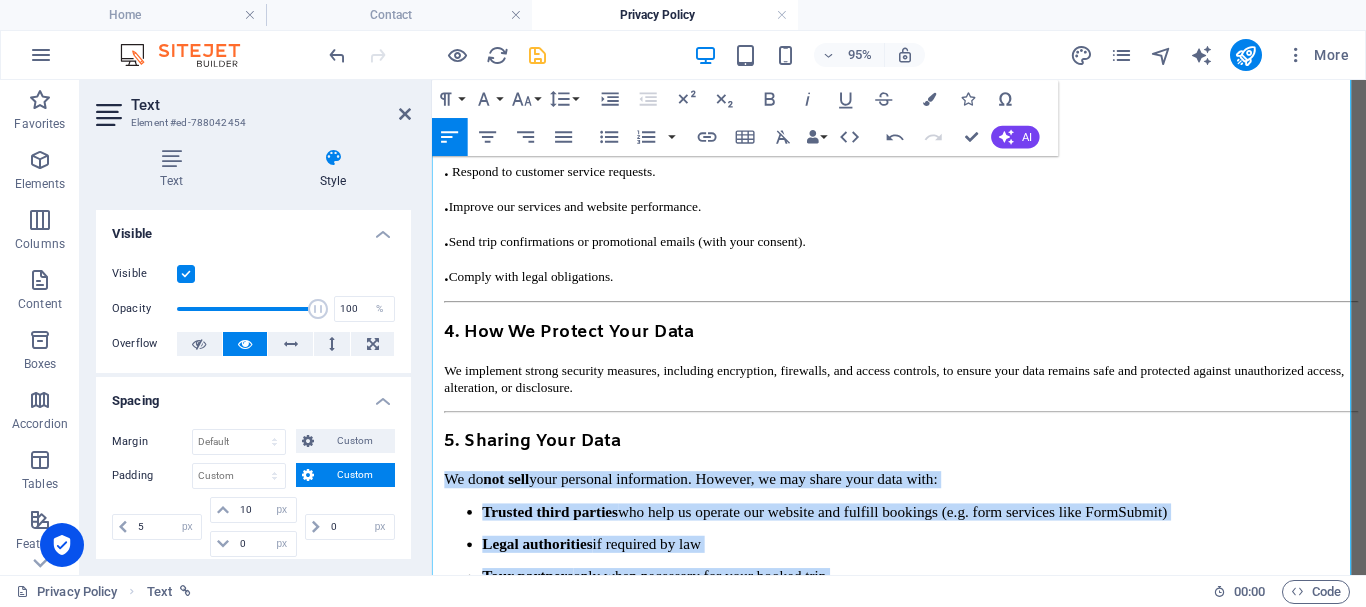 drag, startPoint x: 440, startPoint y: 271, endPoint x: 875, endPoint y: 290, distance: 435.41473 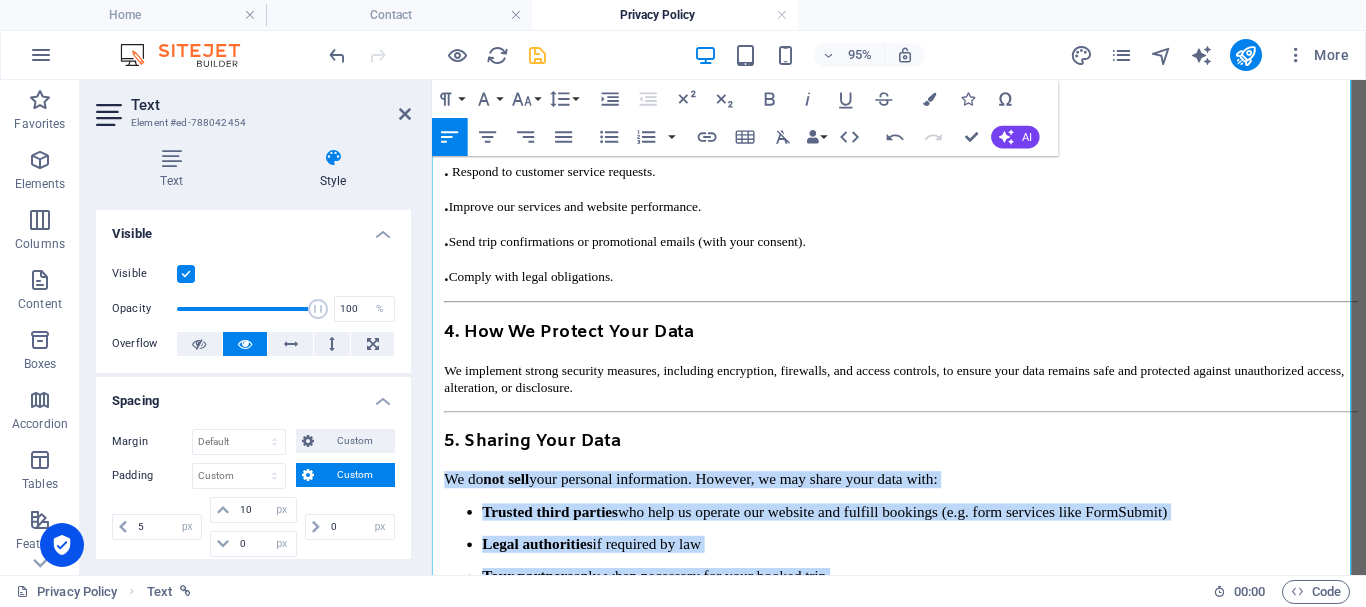 click on "Privacy Policy Last updated: [DATE] At   Tripyanz ,  your privacy matters to us. This Privacy Policy explains how we collect, use, protect, and share your personal information when you use our website and services . 1. Who We Are Tripyanz   is a tourism service provider offering private transportation, adventures, and guided trips across [GEOGRAPHIC_DATA] — including [GEOGRAPHIC_DATA] destinations like [GEOGRAPHIC_DATA], [PERSON_NAME], and [GEOGRAPHIC_DATA]. Our mission is to create memorable and safe travel experiences for every guest. 2. Information We Collect We may collect the following types of information when you interact with our website, forms, or customer service: . Personal Details : Full name, email, phone number and date of birth. . Trip Details : Pickup and drop-off locations, travel dates, flight tickets (if uploaded). . Technical Data : IP address, browser type and device type. . Communication Data : Any messages, reviews, or emails you send us. 3. How We Use Your Information .  Process your booking or inquiry. .   .  ." at bounding box center (926, 455) 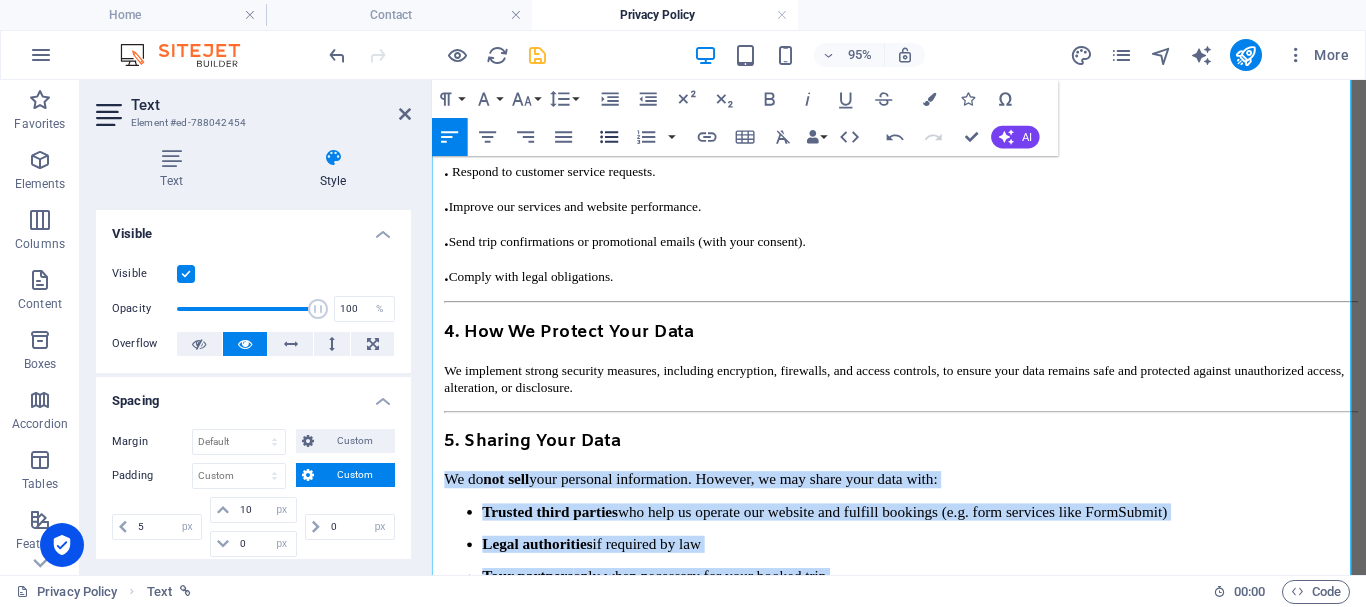 click 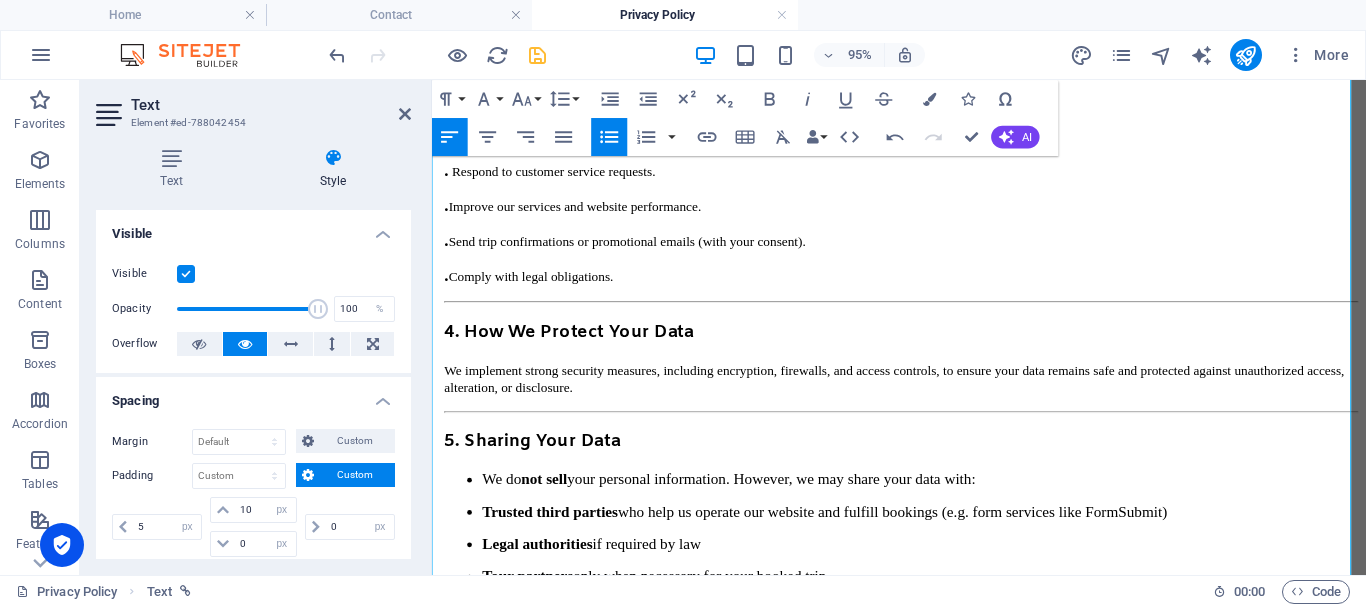 click 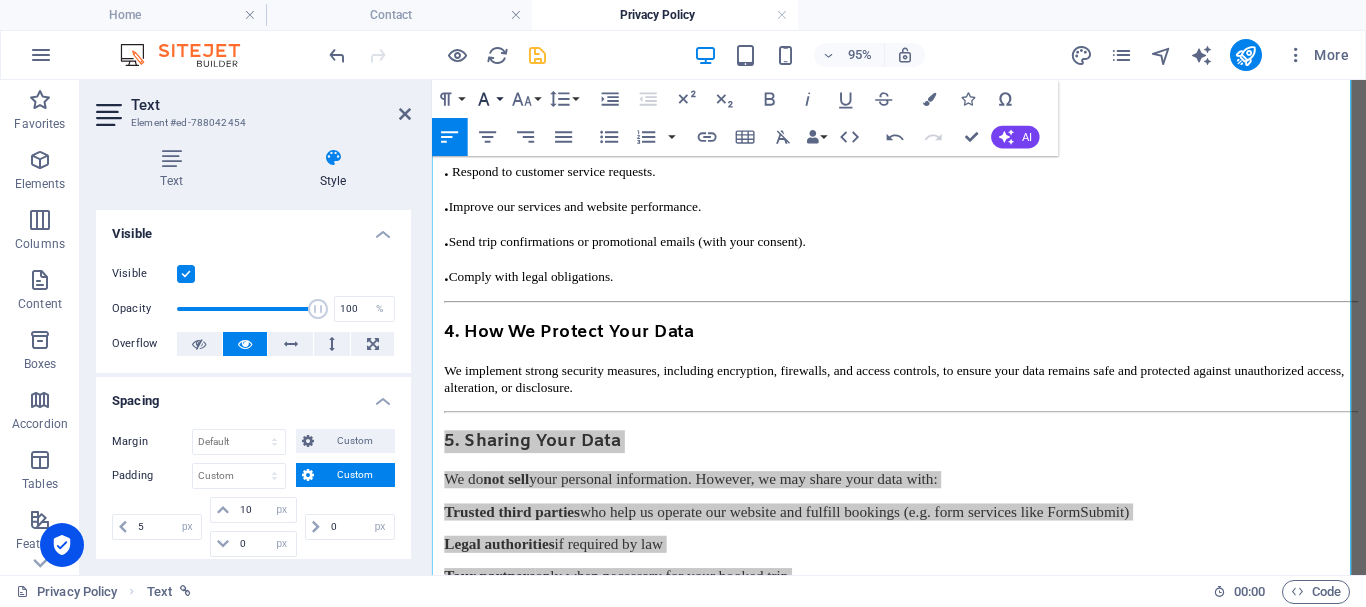 click on "Font Family" at bounding box center [488, 99] 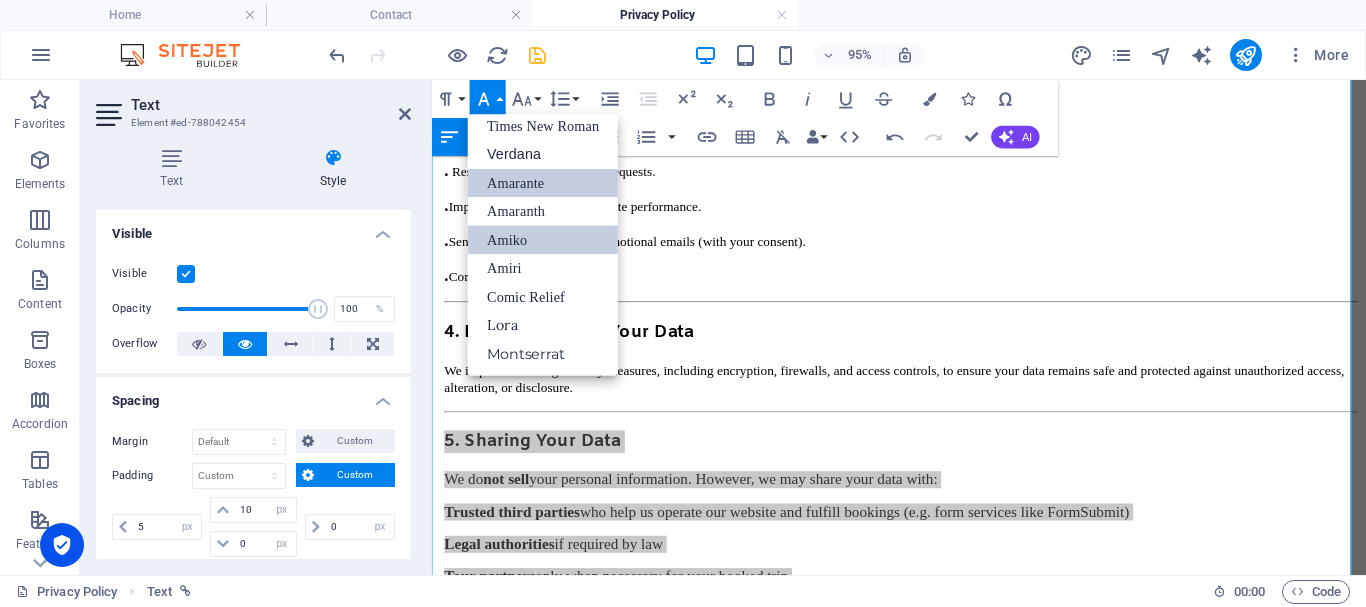 scroll, scrollTop: 131, scrollLeft: 0, axis: vertical 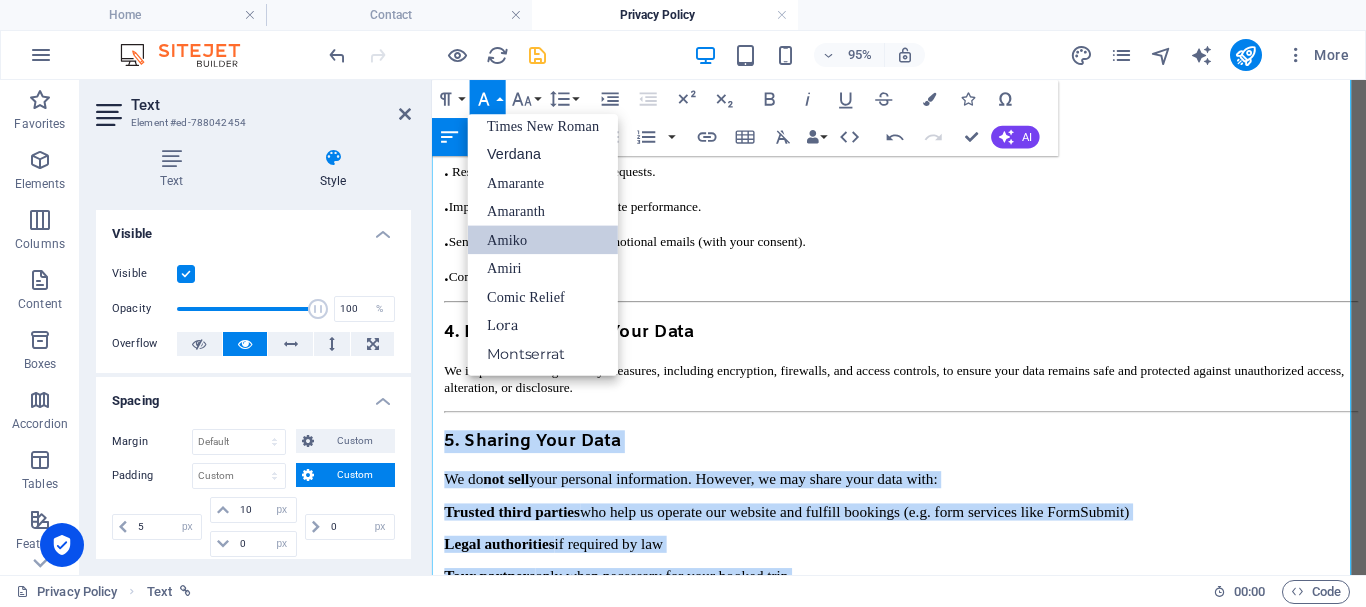click on "Amiko" at bounding box center (543, 239) 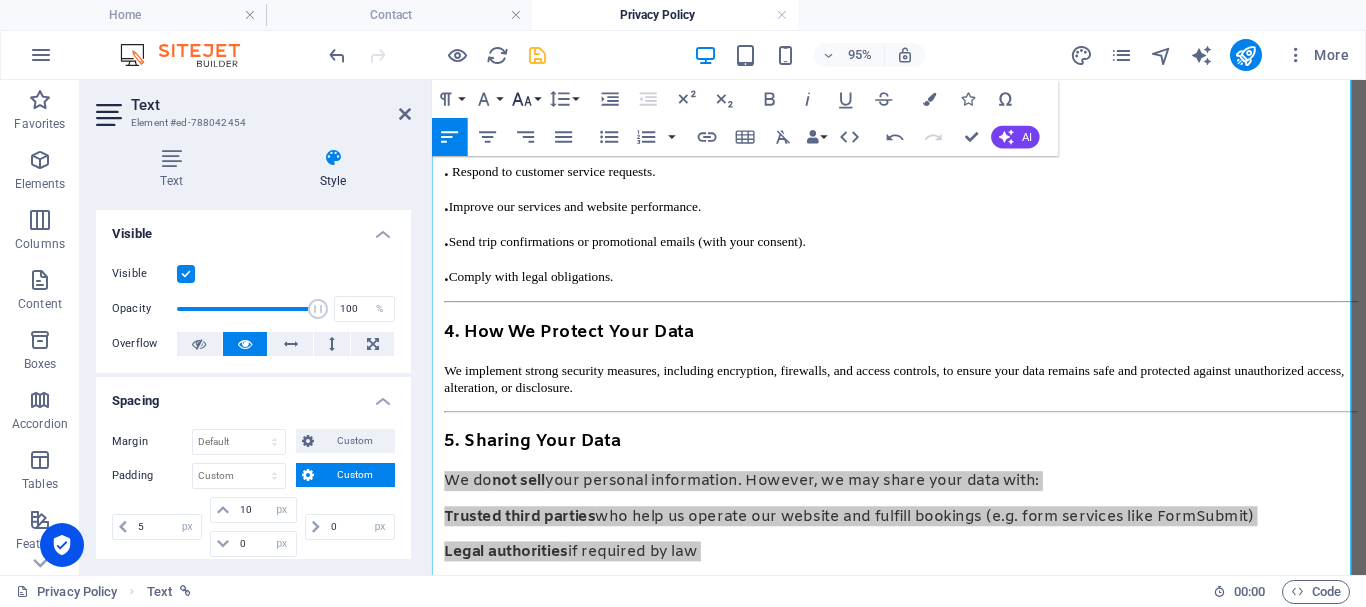 click on "Font Size" at bounding box center (526, 99) 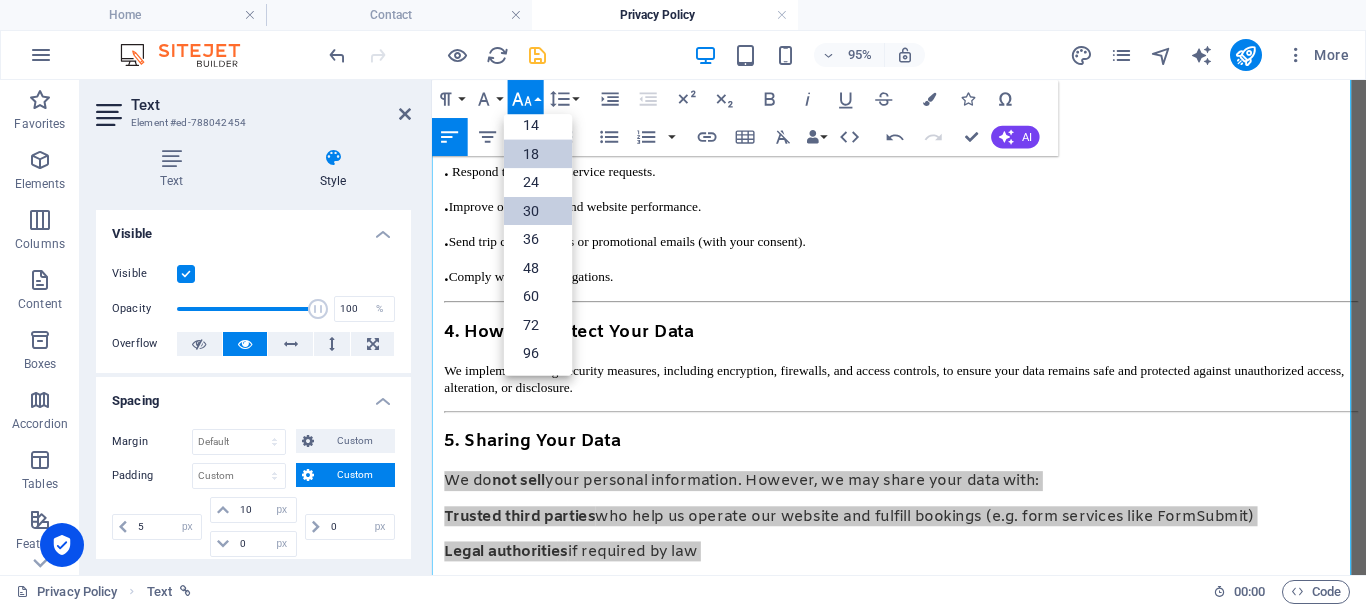 scroll, scrollTop: 161, scrollLeft: 0, axis: vertical 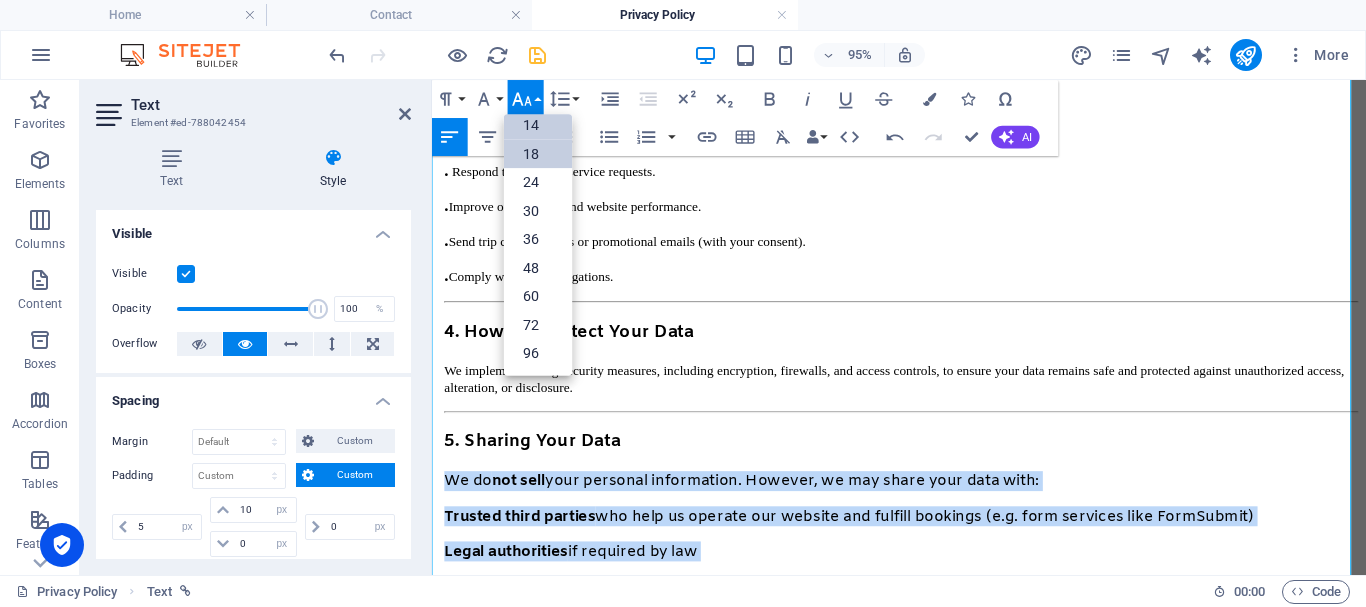 click on "14" at bounding box center [538, 125] 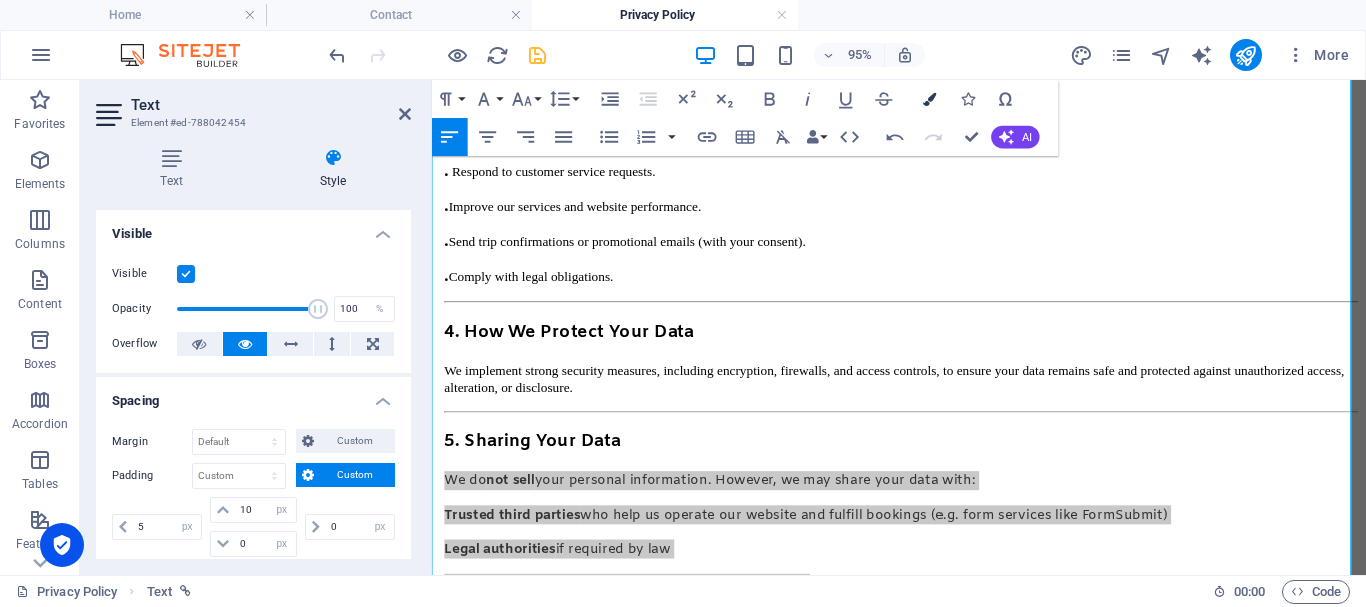 click at bounding box center (929, 98) 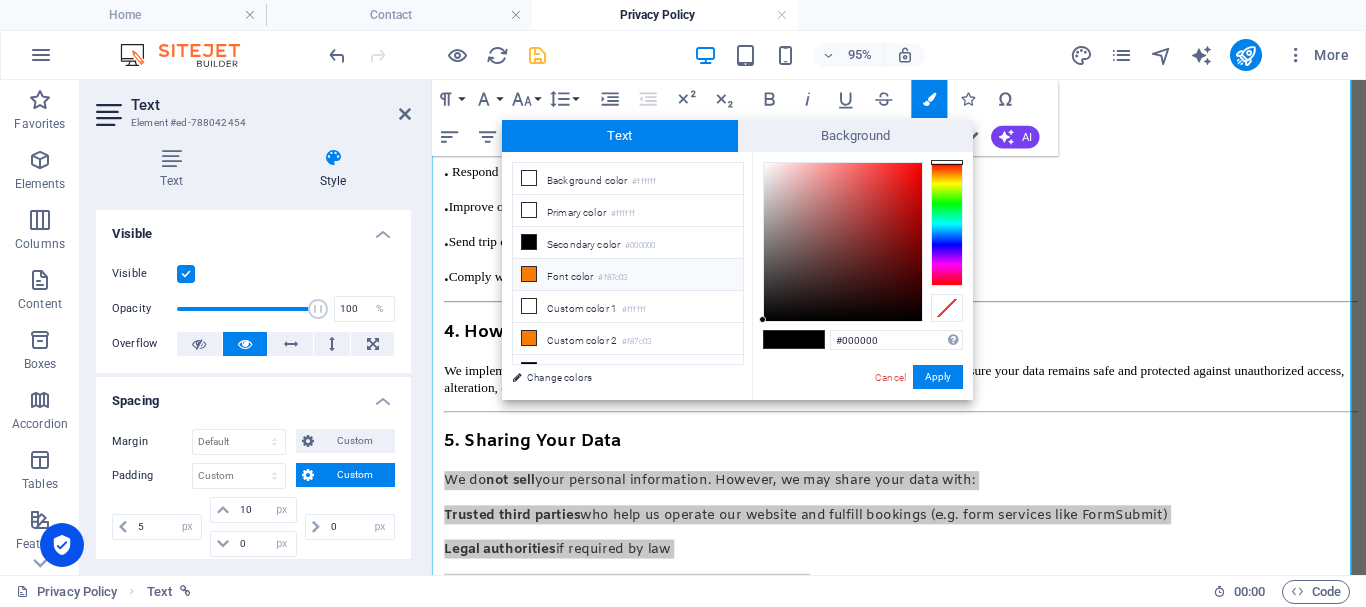 click at bounding box center (809, 339) 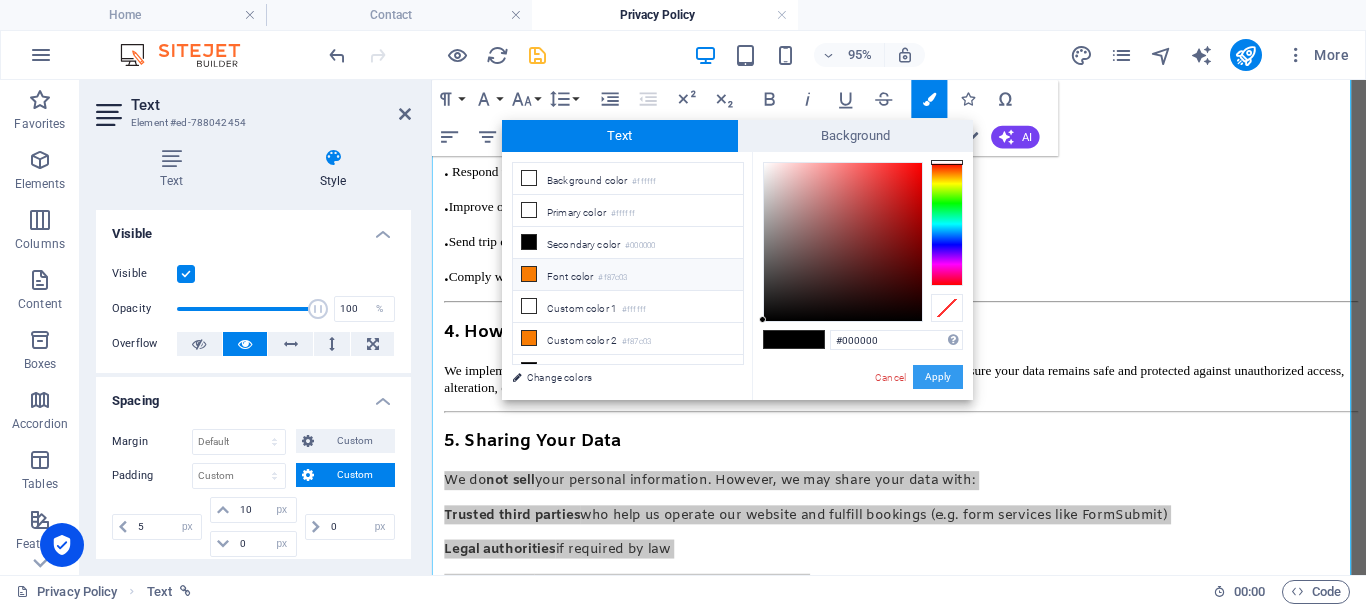 drag, startPoint x: 479, startPoint y: 306, endPoint x: 945, endPoint y: 377, distance: 471.37778 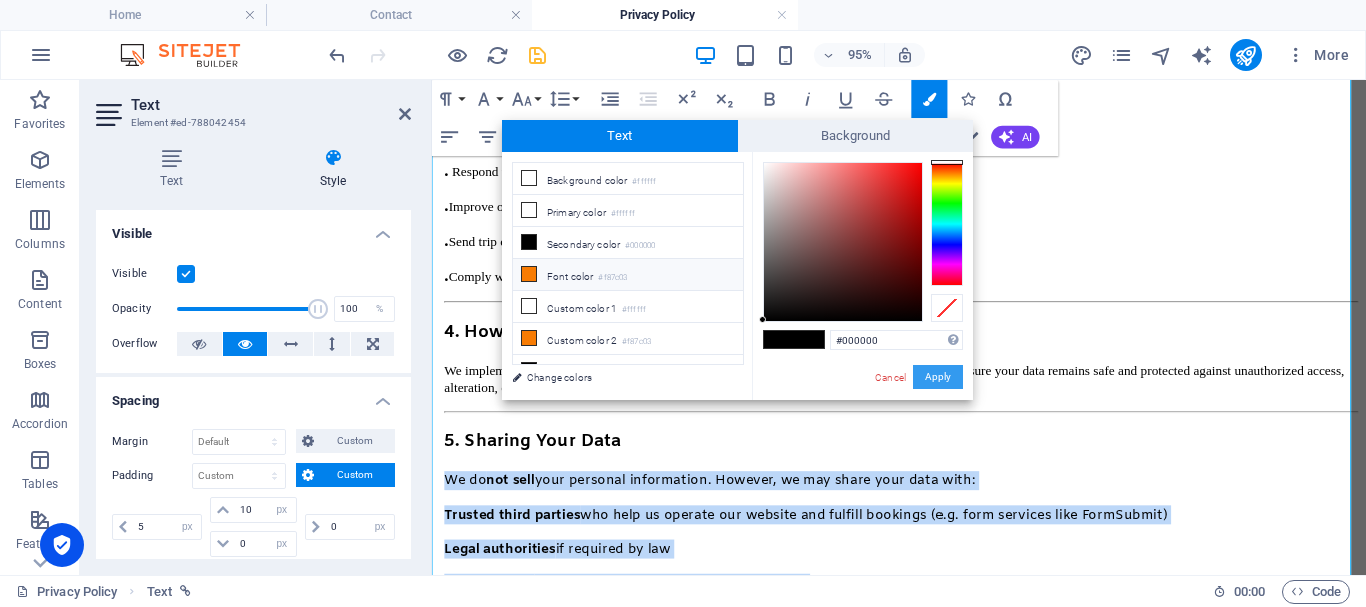 click on "Apply" at bounding box center [938, 377] 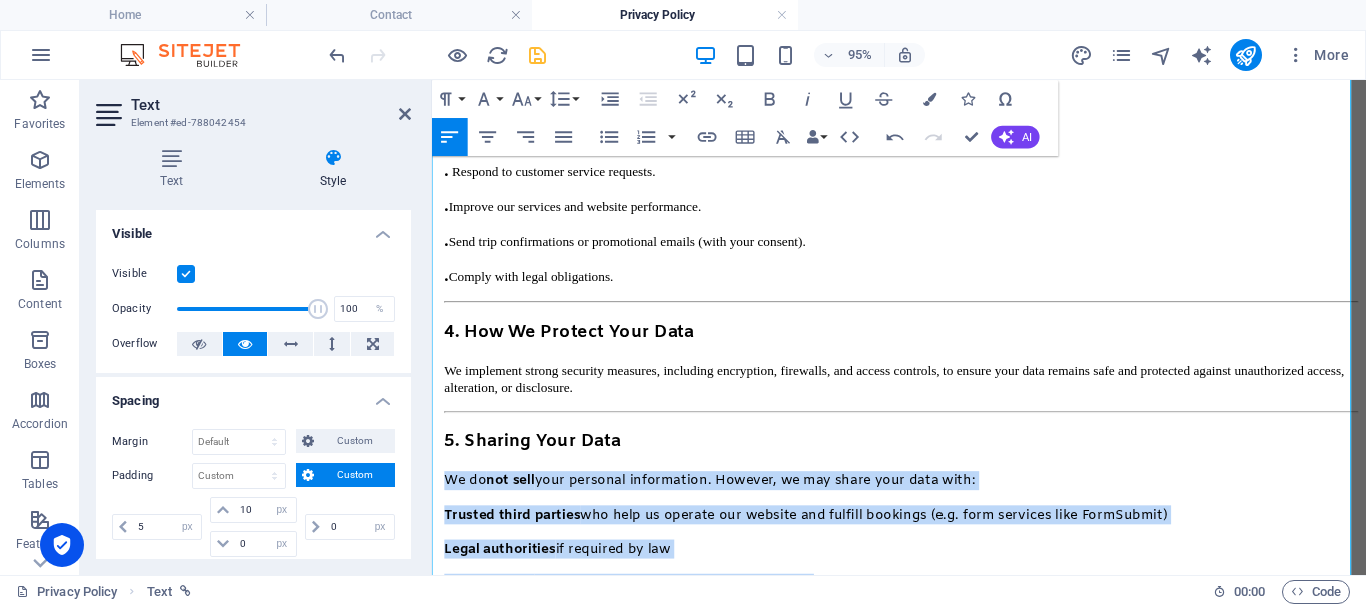 click on "Tour partners  only when necessary for your booked trip" at bounding box center [926, 610] 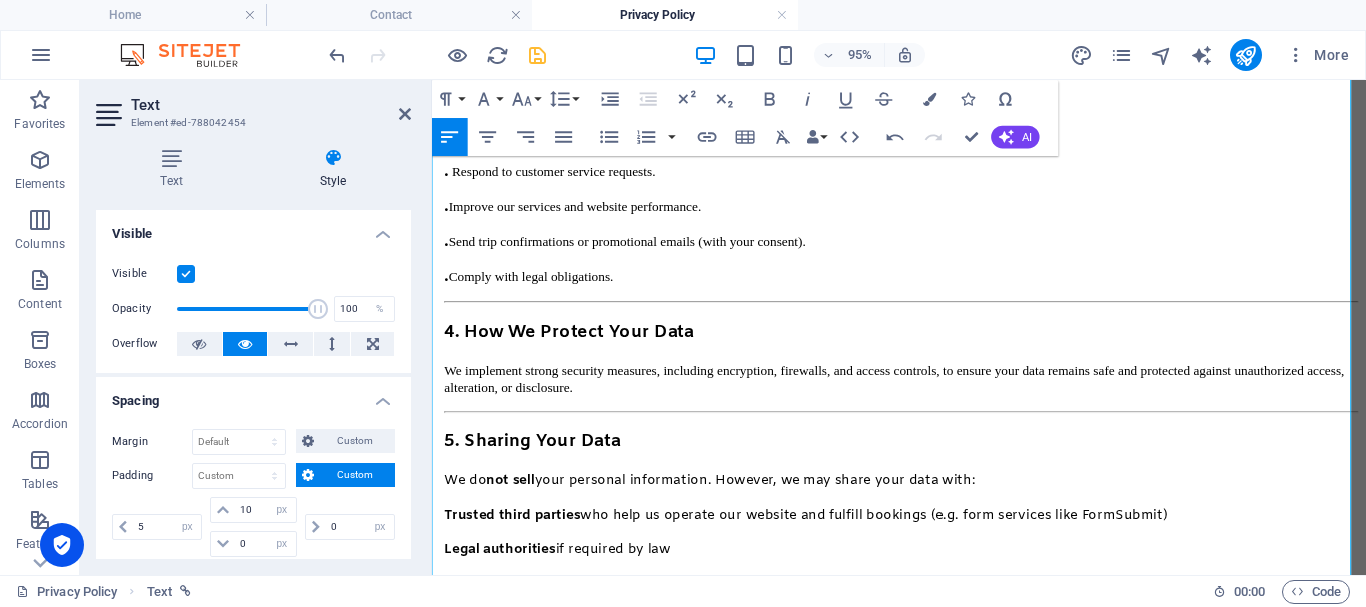 click on "Trusted third parties" at bounding box center [516, 538] 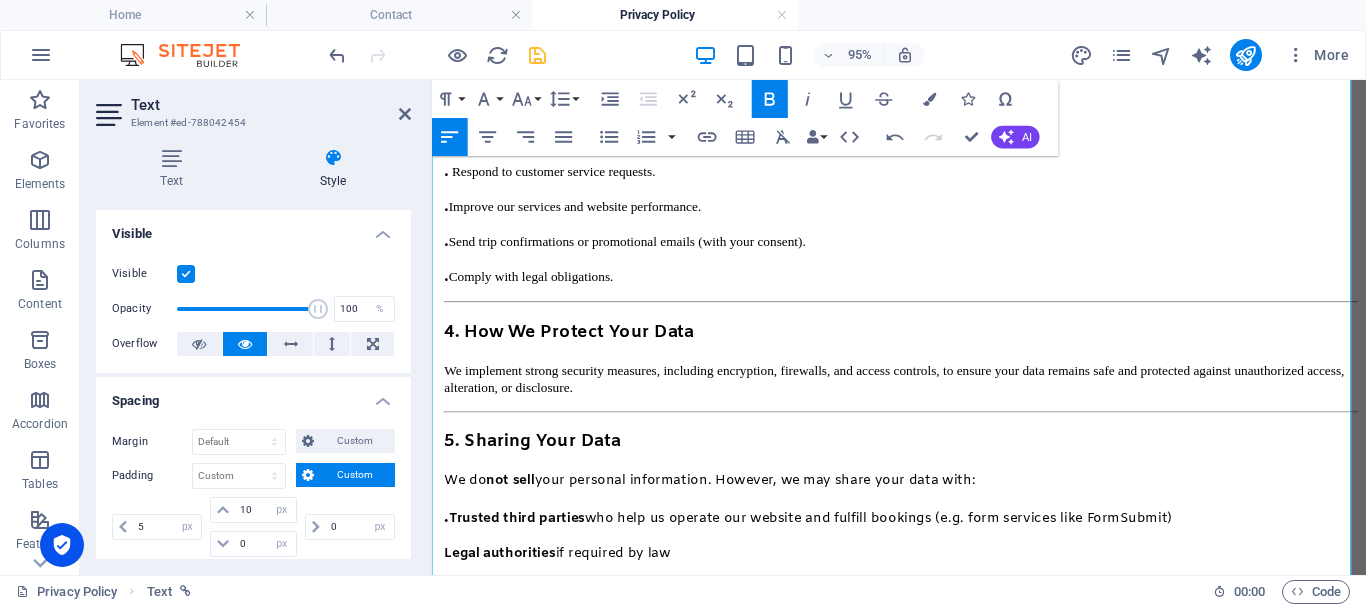 click on "Legal authorities" at bounding box center (503, 578) 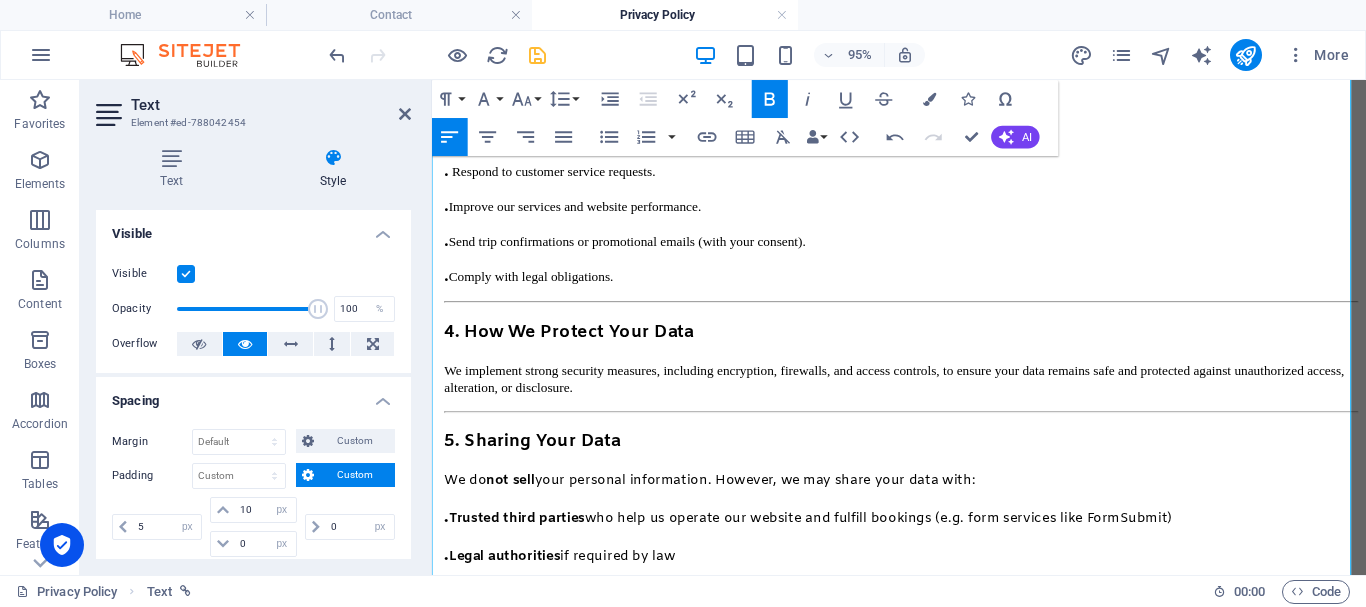 click on ".  Trusted third parties  who help us operate our website and fulfill bookings (e.g. form services like FormSubmit)" at bounding box center [926, 540] 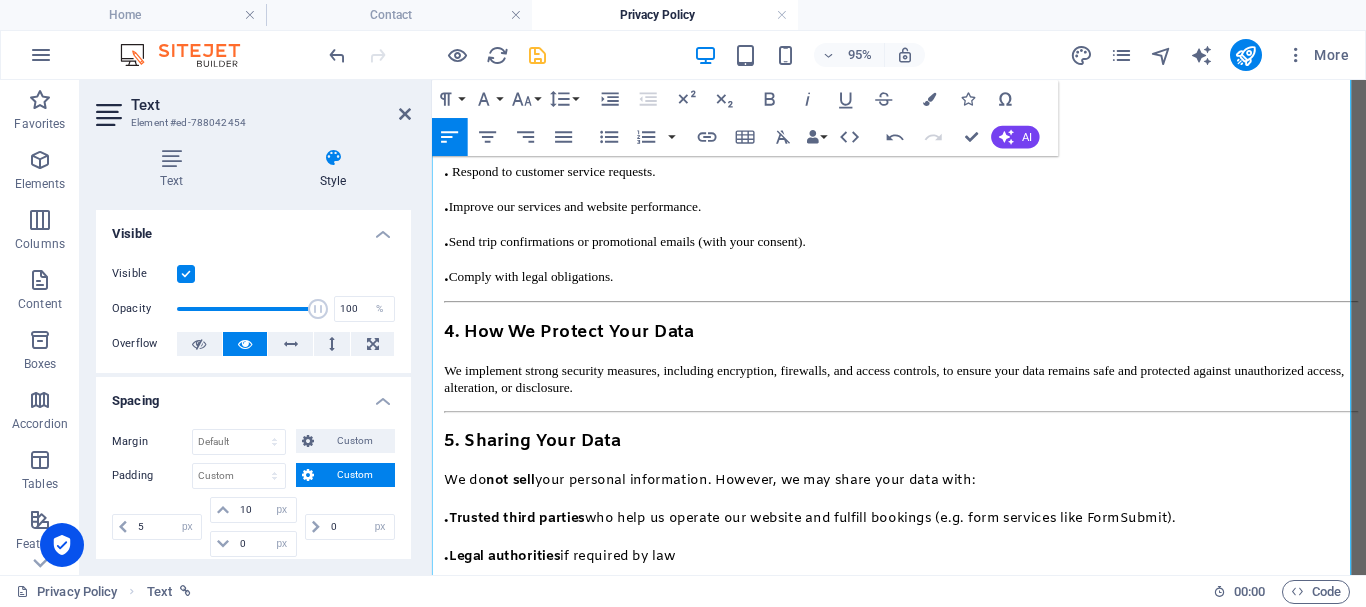 click on ".  Legal authorities  if required by law" at bounding box center [926, 580] 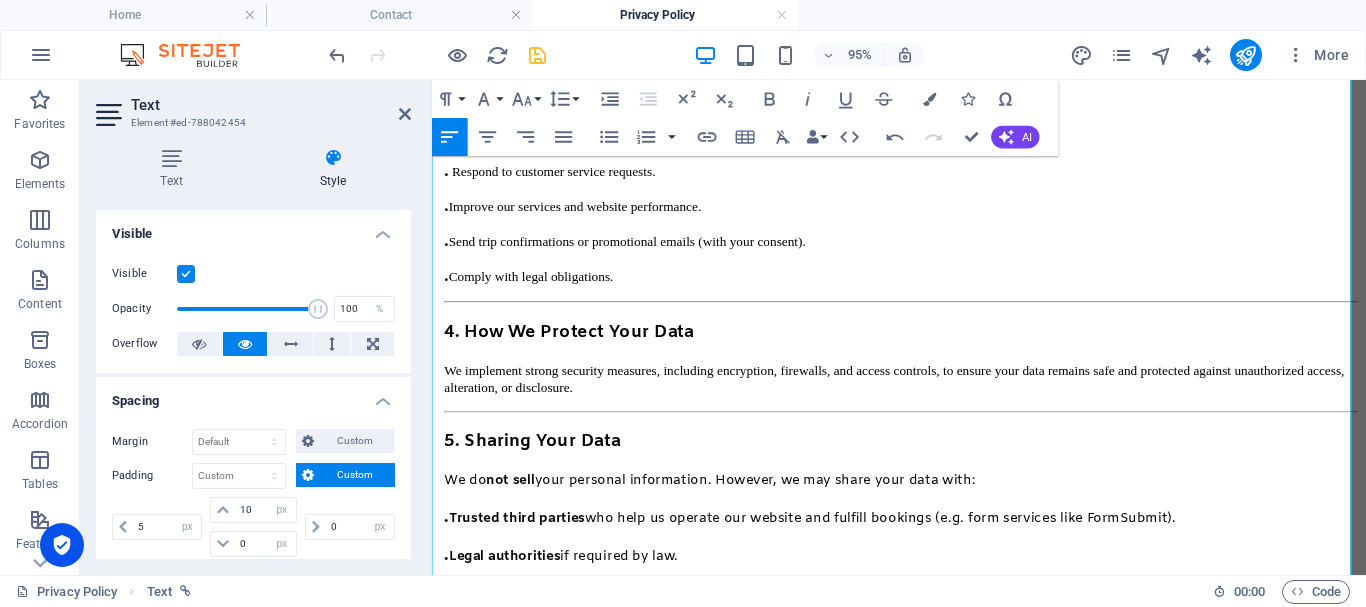 click on "Tour partners" at bounding box center [492, 618] 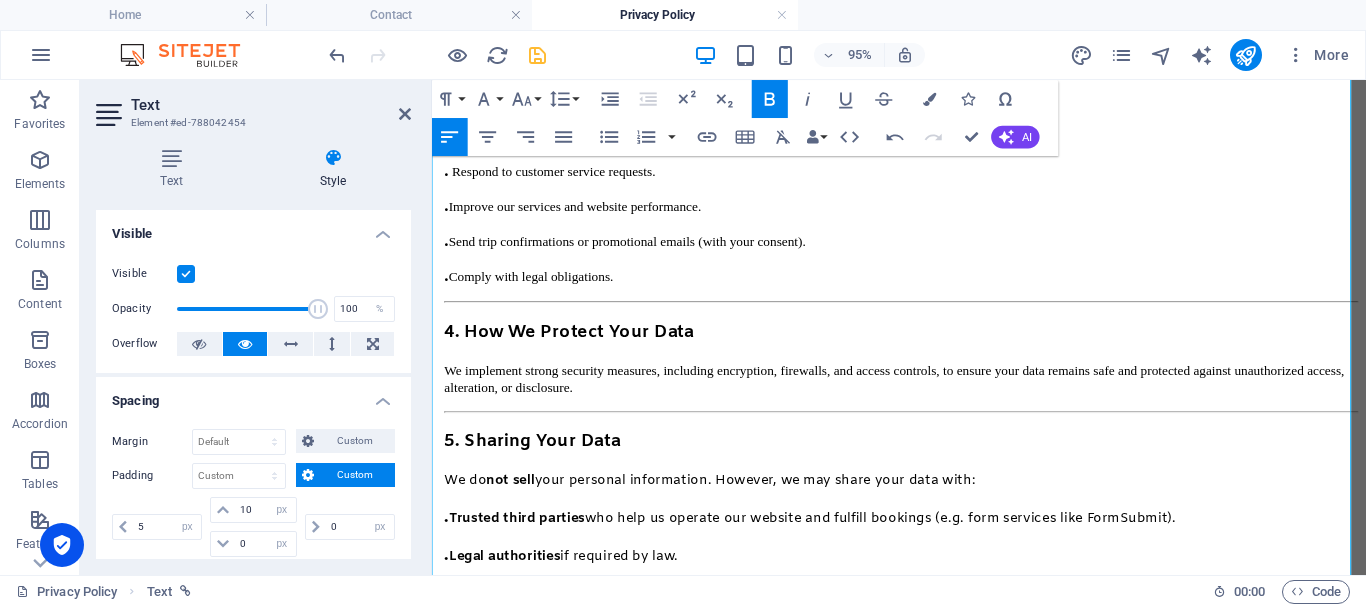 click on ".  Tour partners  only when necessary for your booked trip" at bounding box center (926, 620) 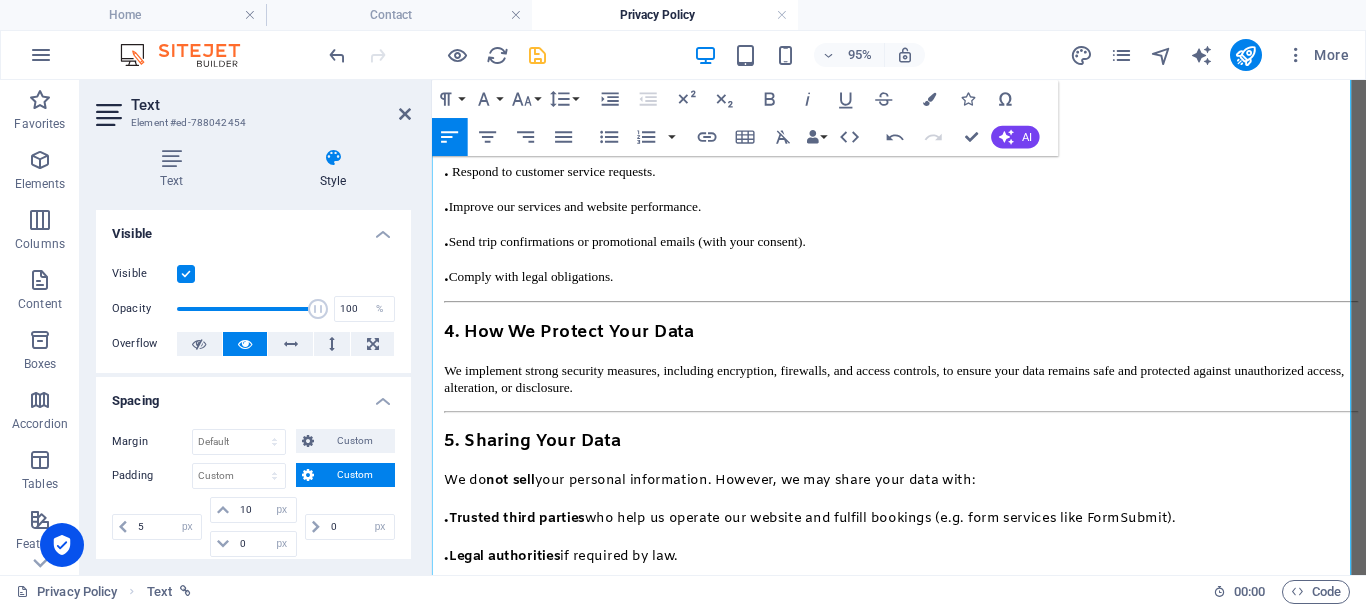 drag, startPoint x: 729, startPoint y: 421, endPoint x: 439, endPoint y: 423, distance: 290.0069 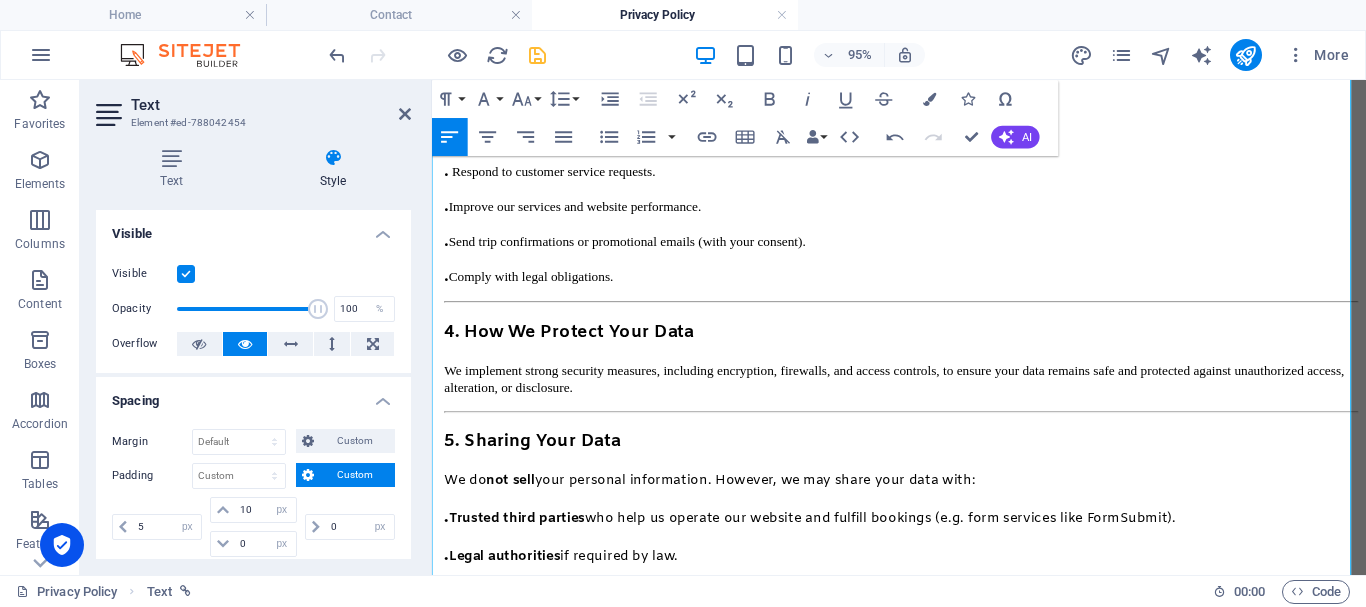 click on "6. Cookies & Tracking" at bounding box center (926, 716) 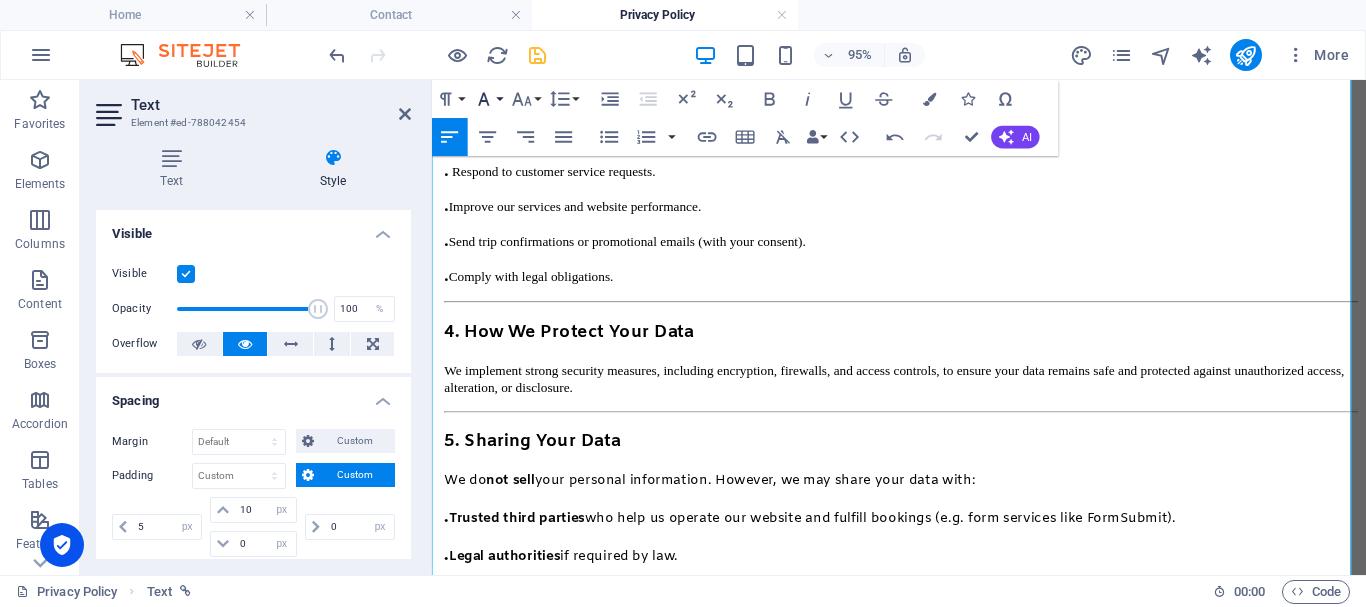 click 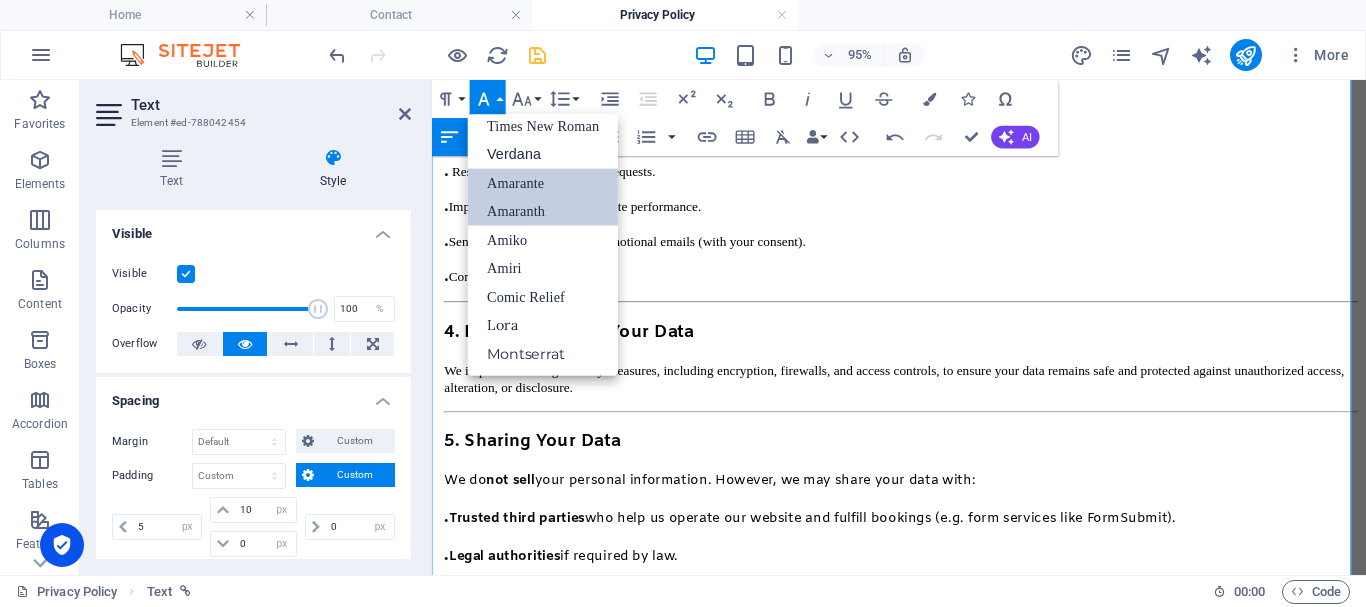 scroll, scrollTop: 131, scrollLeft: 0, axis: vertical 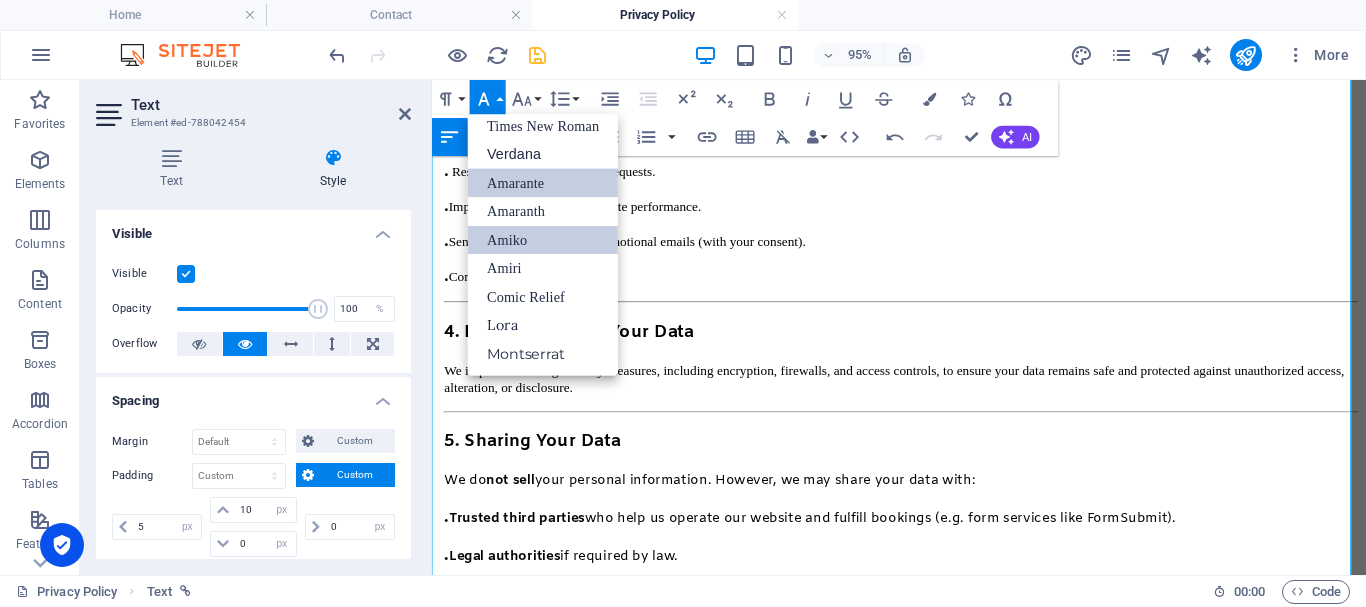 drag, startPoint x: 511, startPoint y: 237, endPoint x: 509, endPoint y: 132, distance: 105.01904 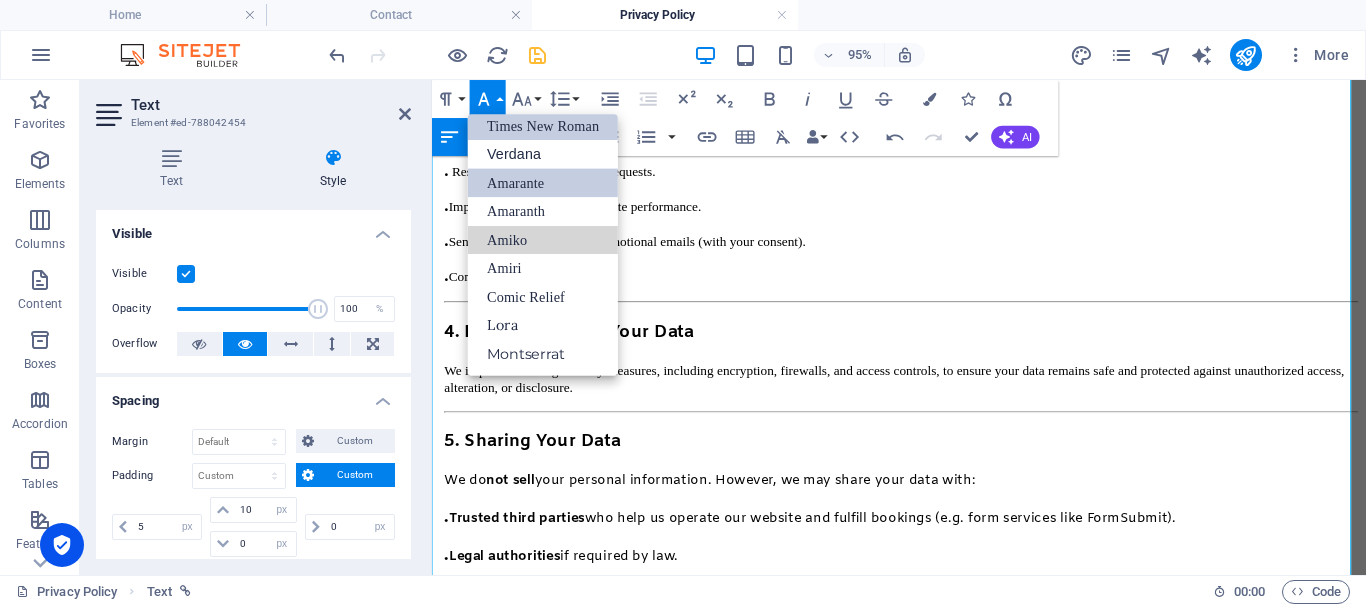 click on "Amiko" at bounding box center (543, 239) 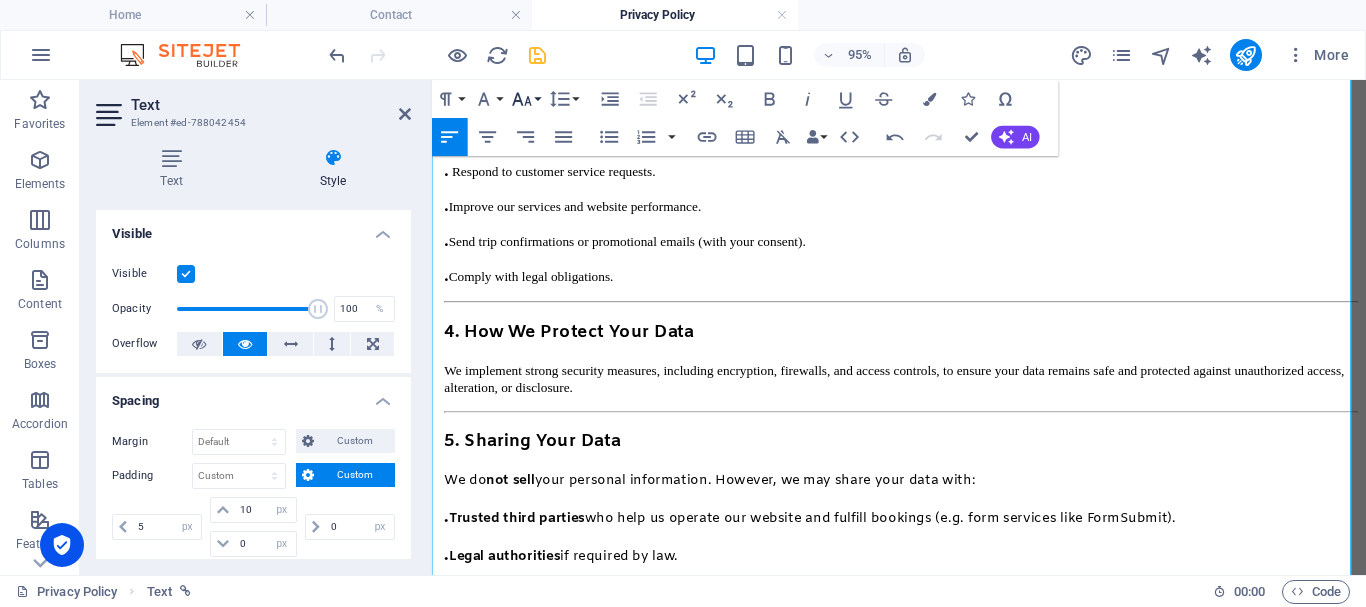 click on "Font Size" at bounding box center (526, 99) 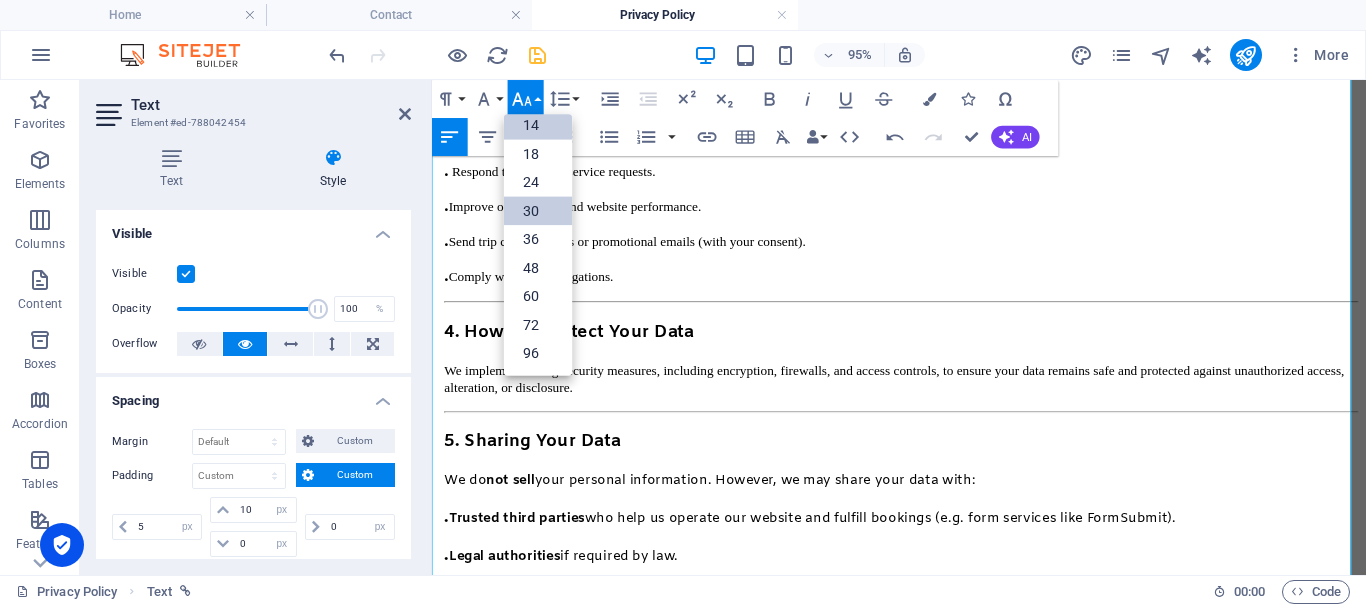 scroll, scrollTop: 161, scrollLeft: 0, axis: vertical 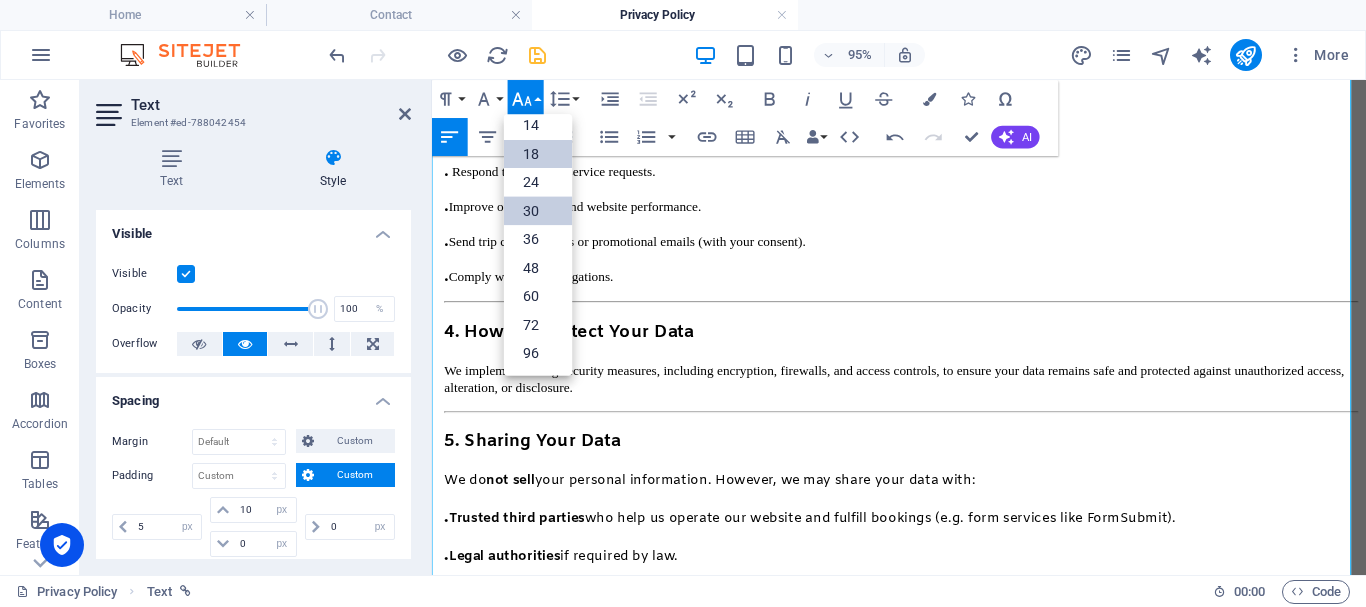 click on "18" at bounding box center [538, 154] 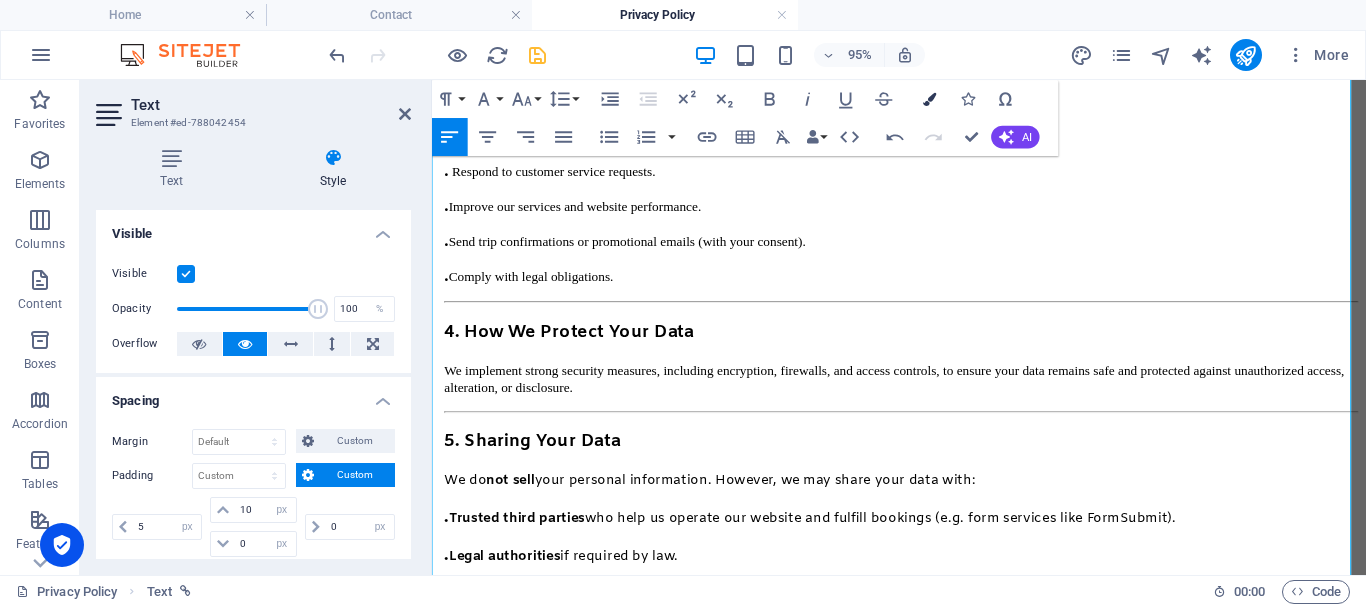 click at bounding box center [929, 98] 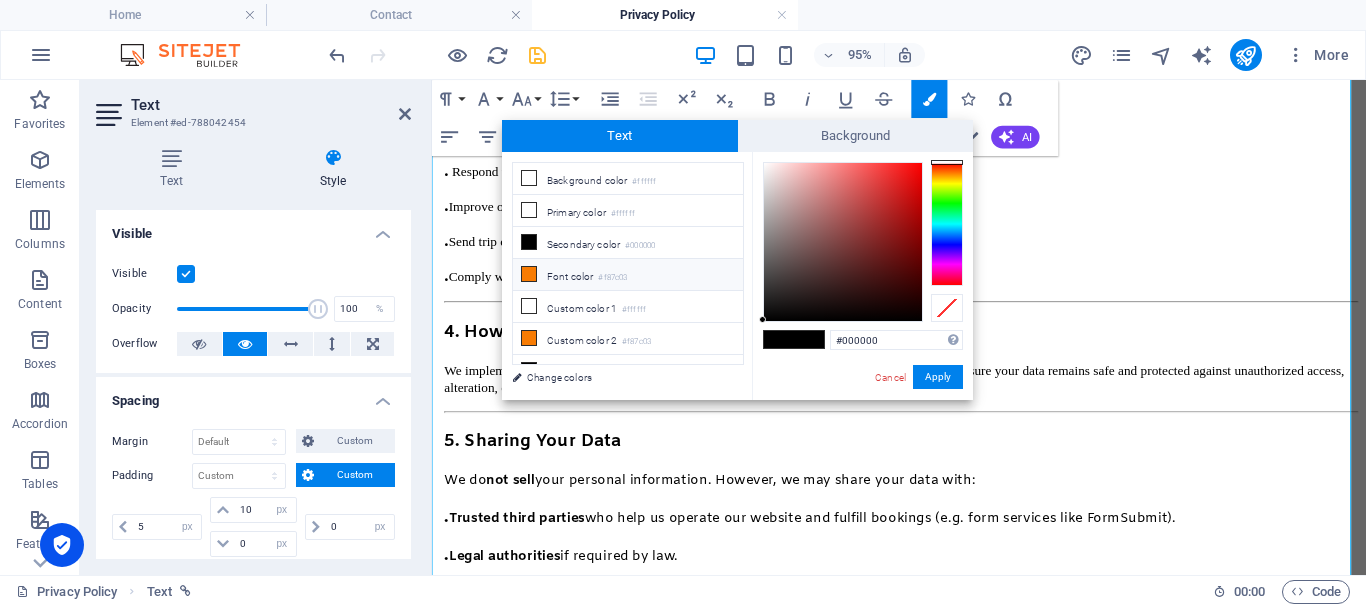 click on "Font color
#f87c03" at bounding box center [628, 275] 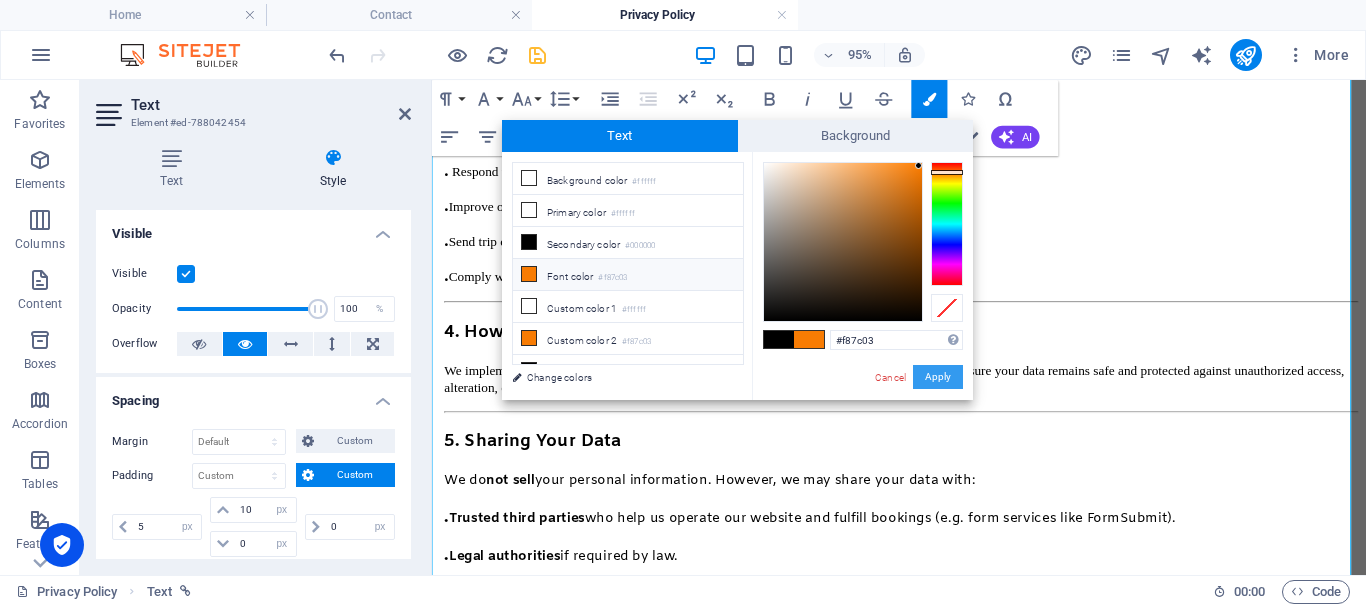 drag, startPoint x: 940, startPoint y: 376, endPoint x: 501, endPoint y: 311, distance: 443.78598 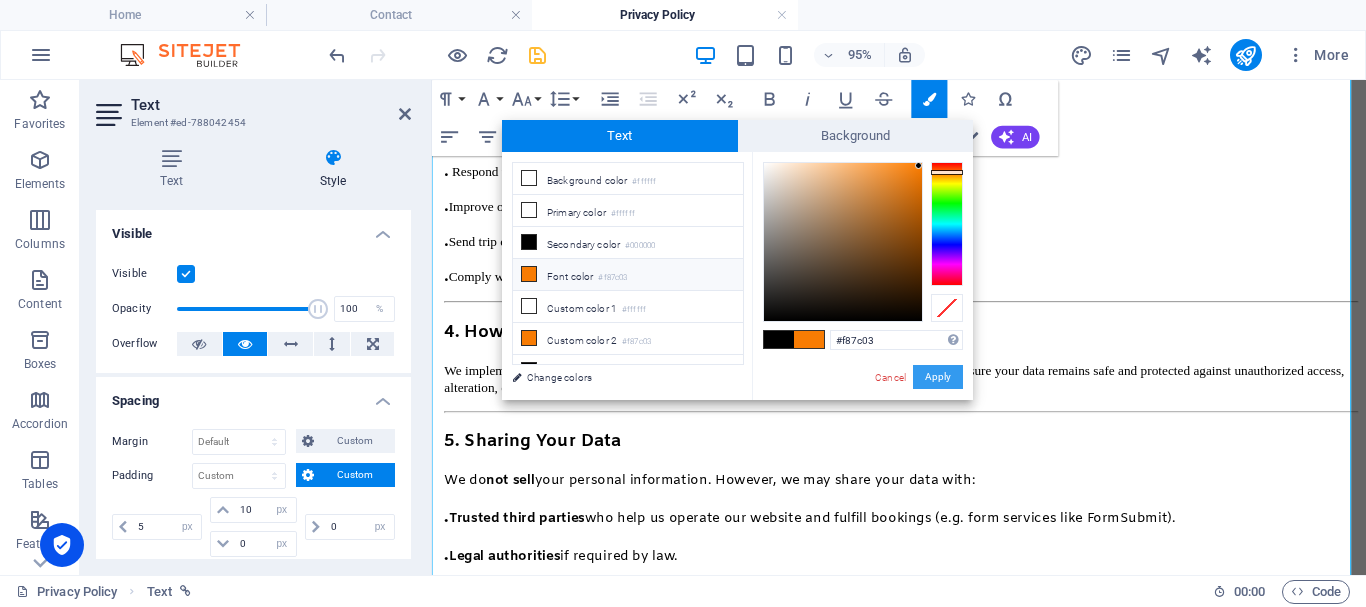 click on "Apply" at bounding box center (938, 377) 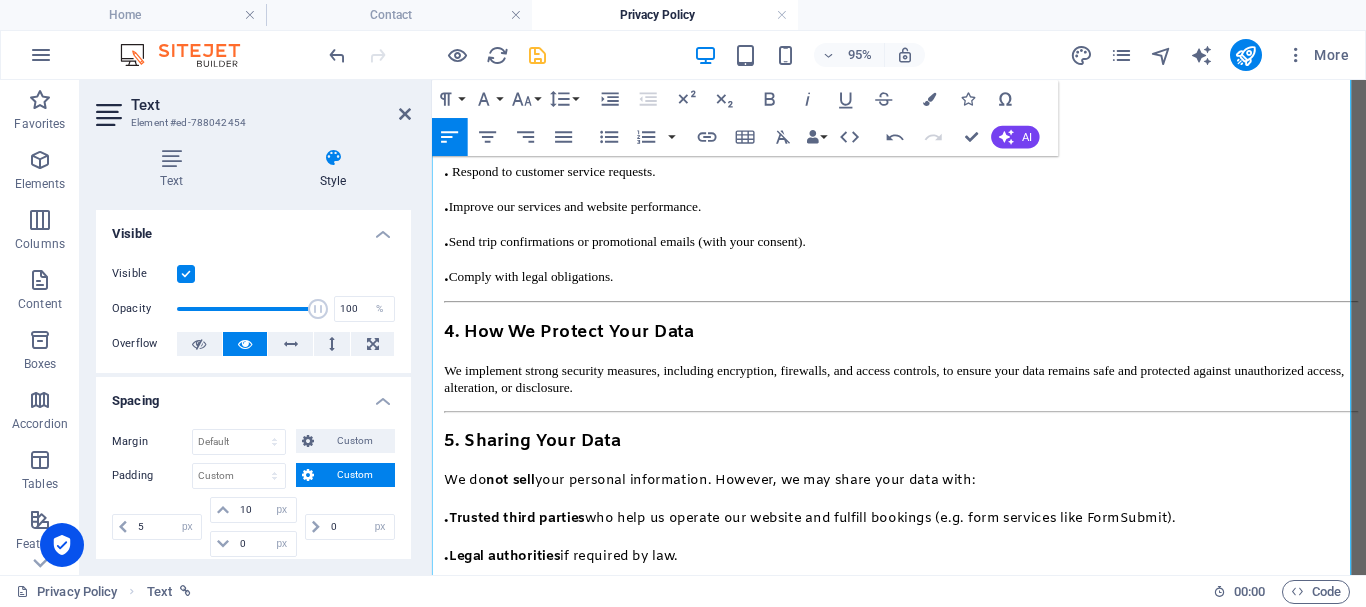click on "6. Cookies & Tracking" at bounding box center (541, 717) 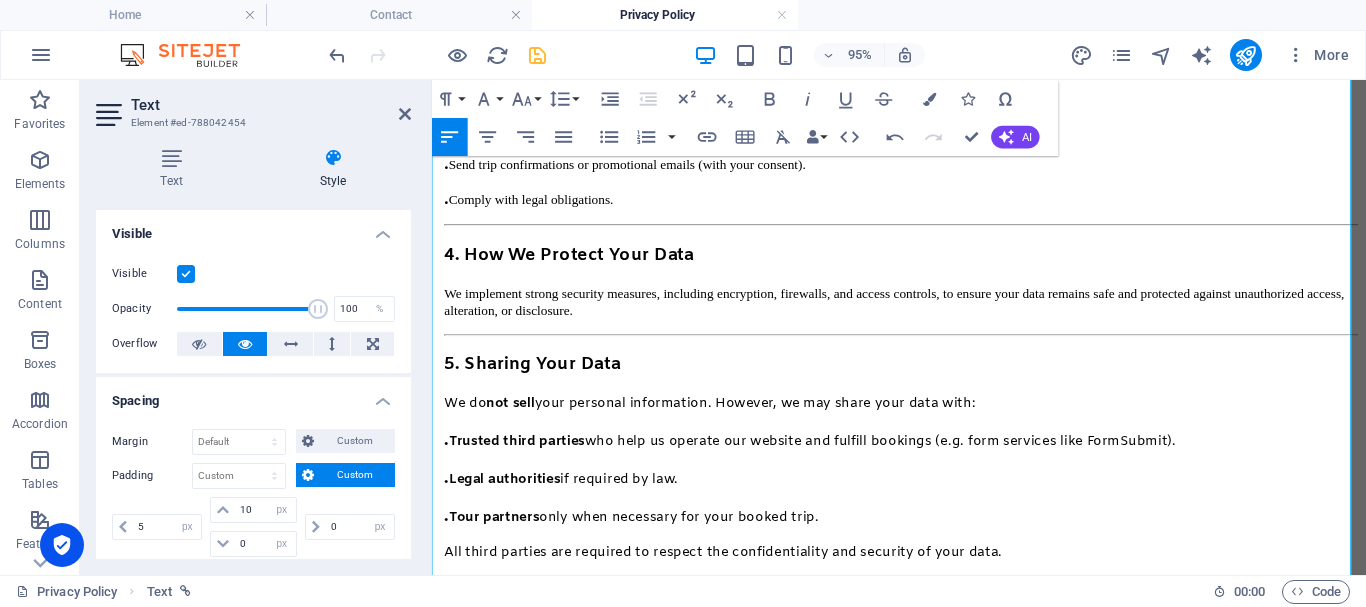 scroll, scrollTop: 865, scrollLeft: 0, axis: vertical 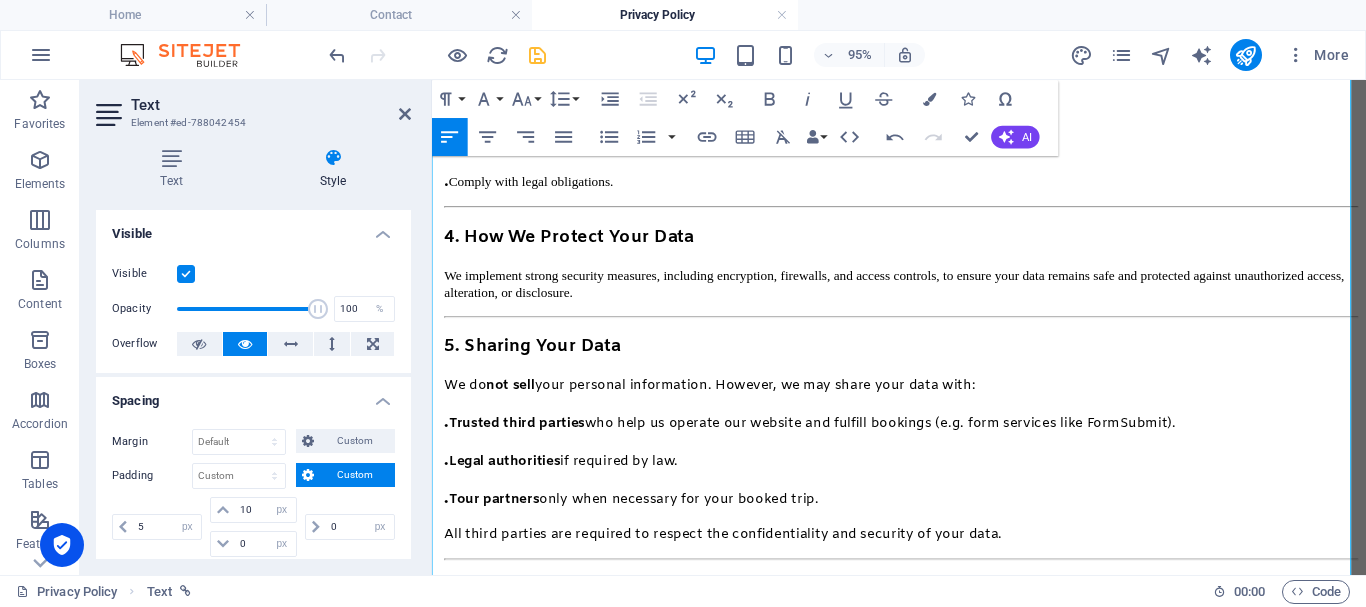 drag, startPoint x: 441, startPoint y: 353, endPoint x: 913, endPoint y: 376, distance: 472.56006 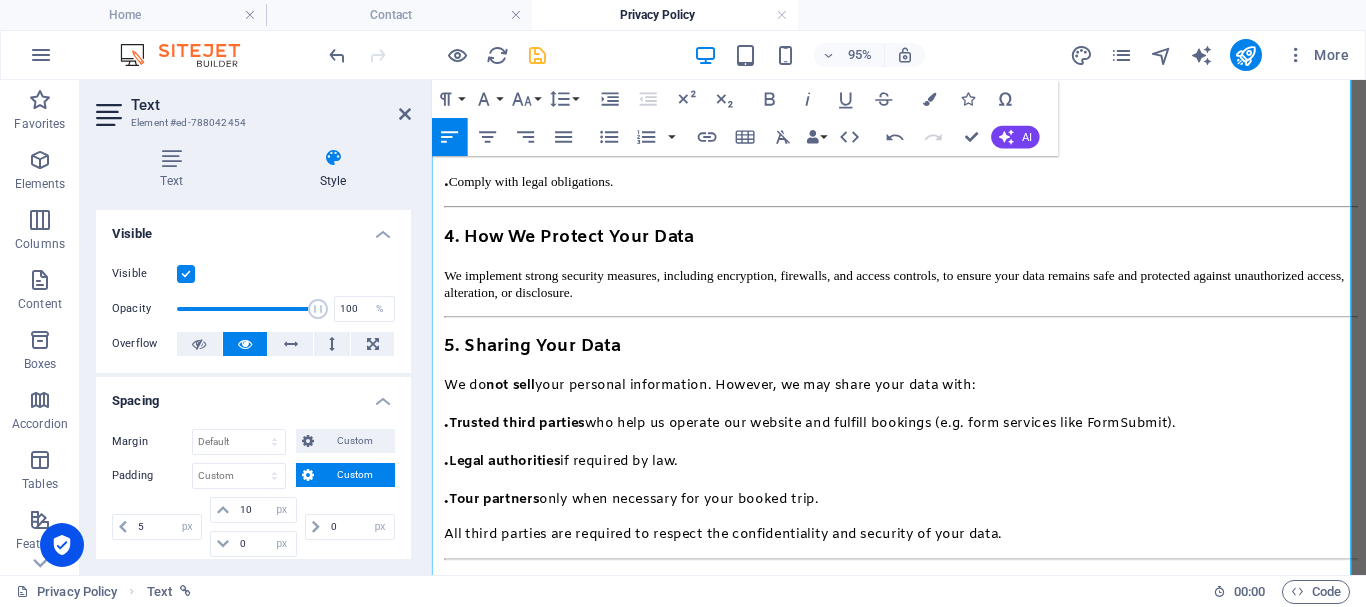 click on "We use  cookies  to improve your browsing experience, analyze traffic, and personalize content. You can manage or disable cookies in your browser settings." at bounding box center (926, 665) 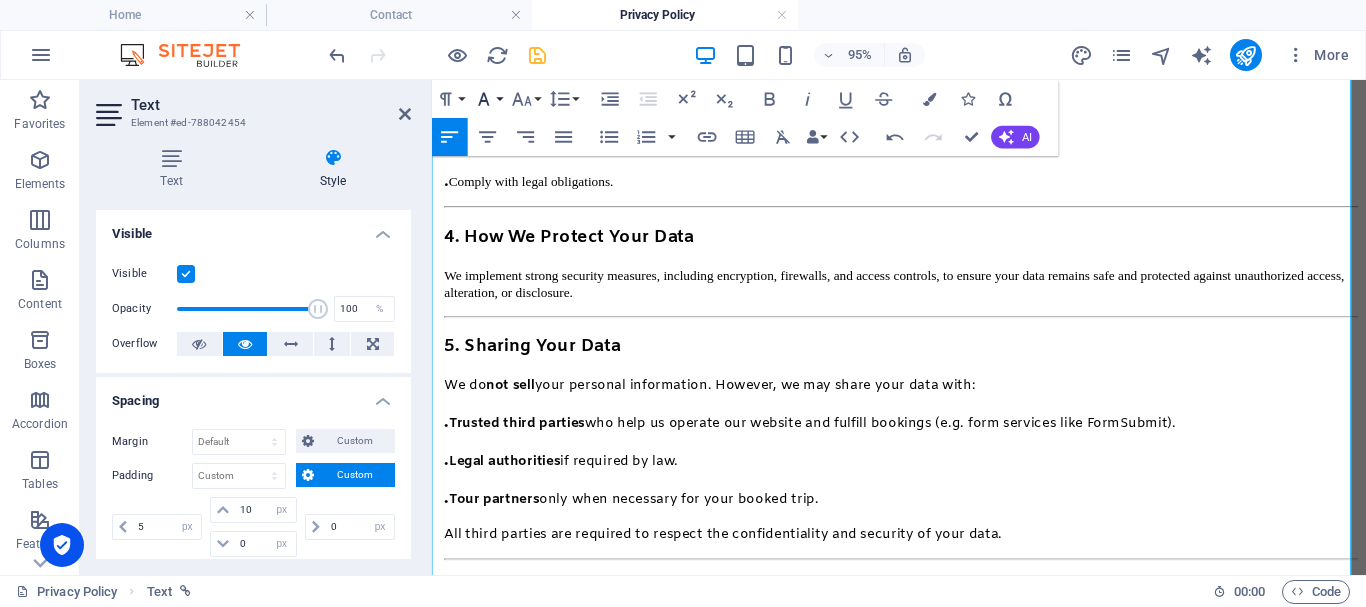 click on "Font Family" at bounding box center [488, 99] 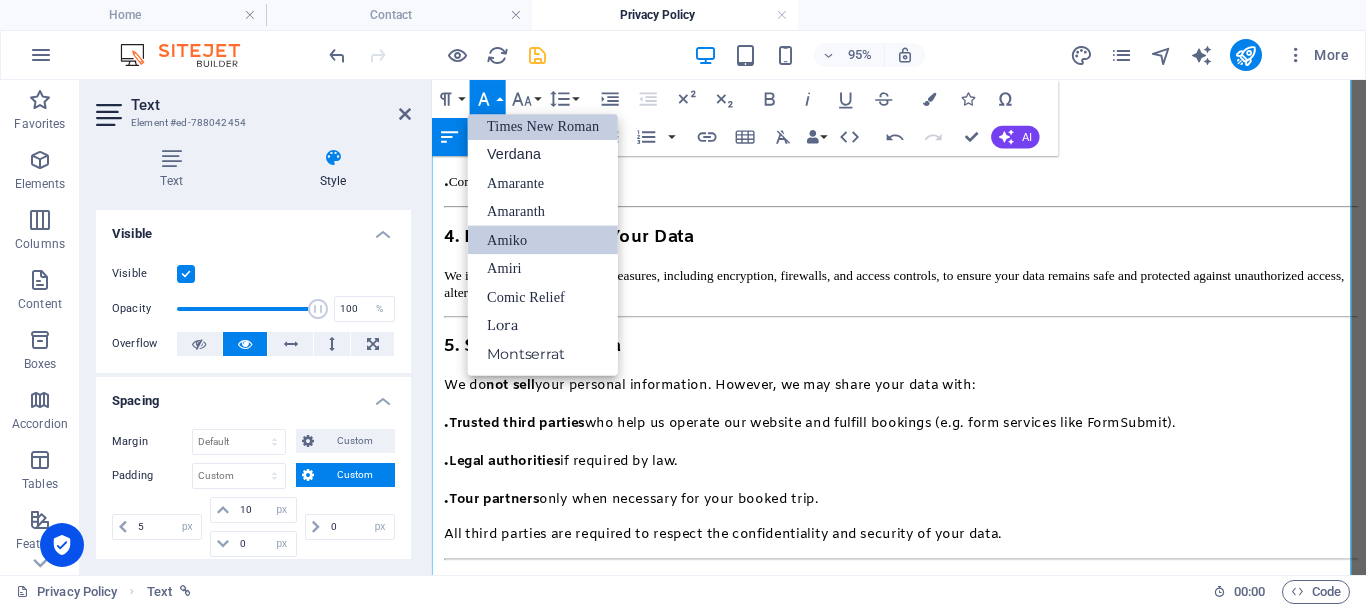 scroll, scrollTop: 131, scrollLeft: 0, axis: vertical 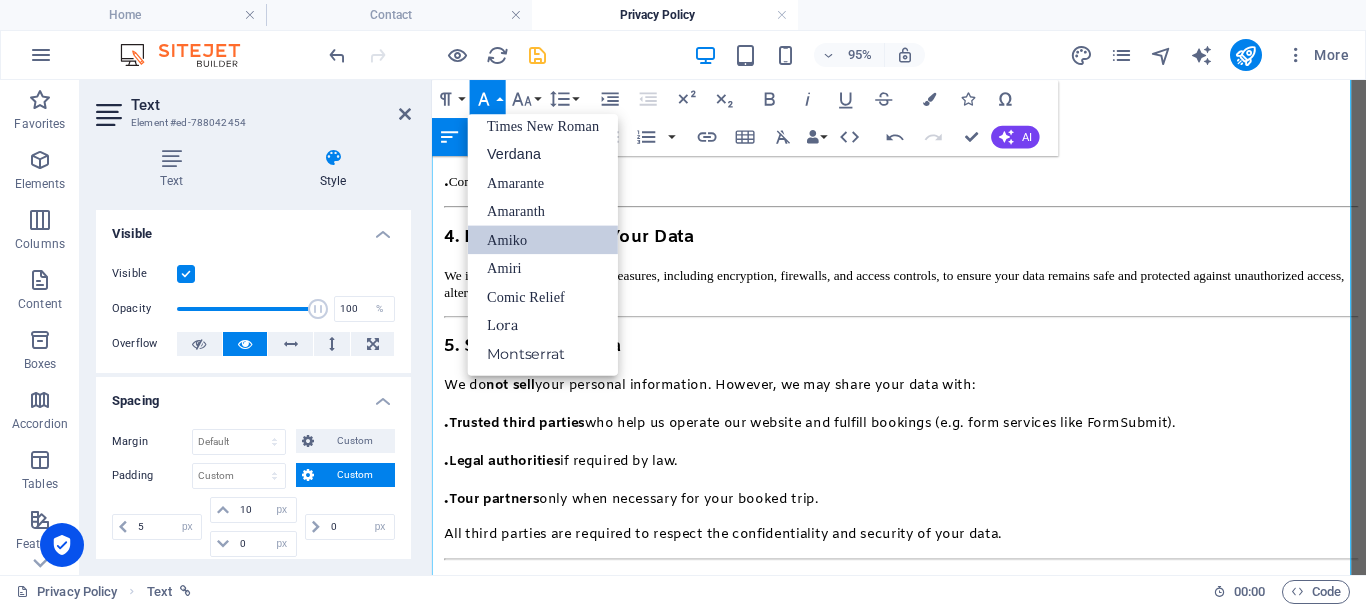 click on "Amiko" at bounding box center [543, 239] 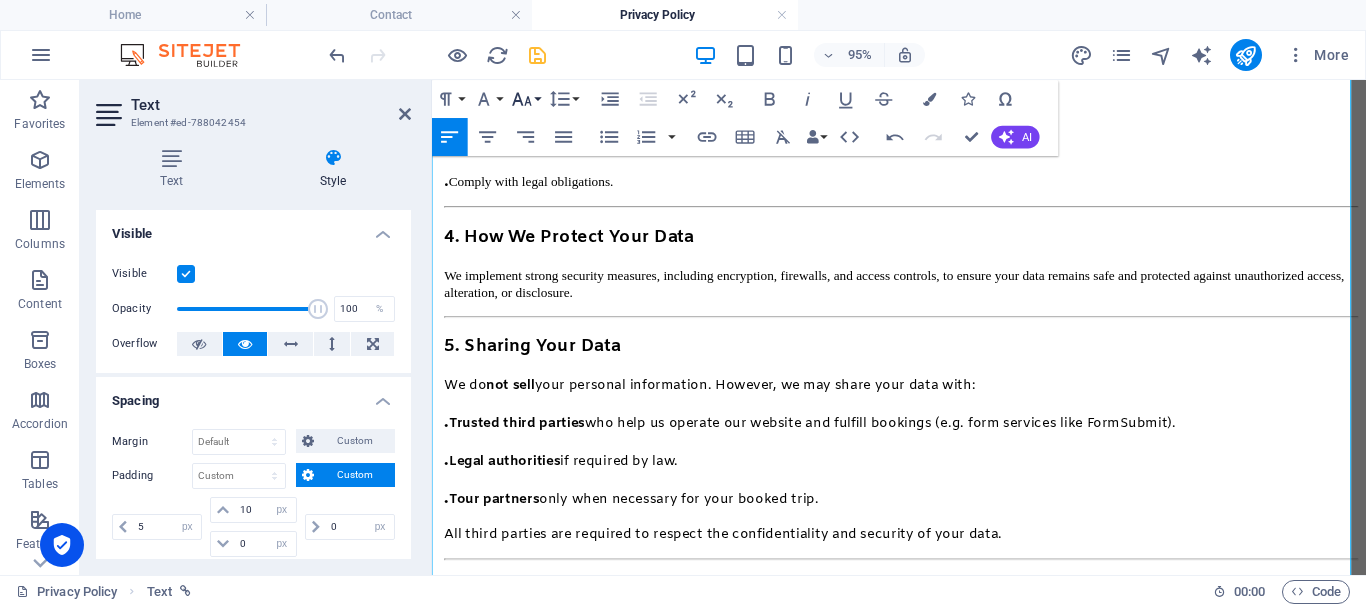 click on "Font Size" at bounding box center [526, 99] 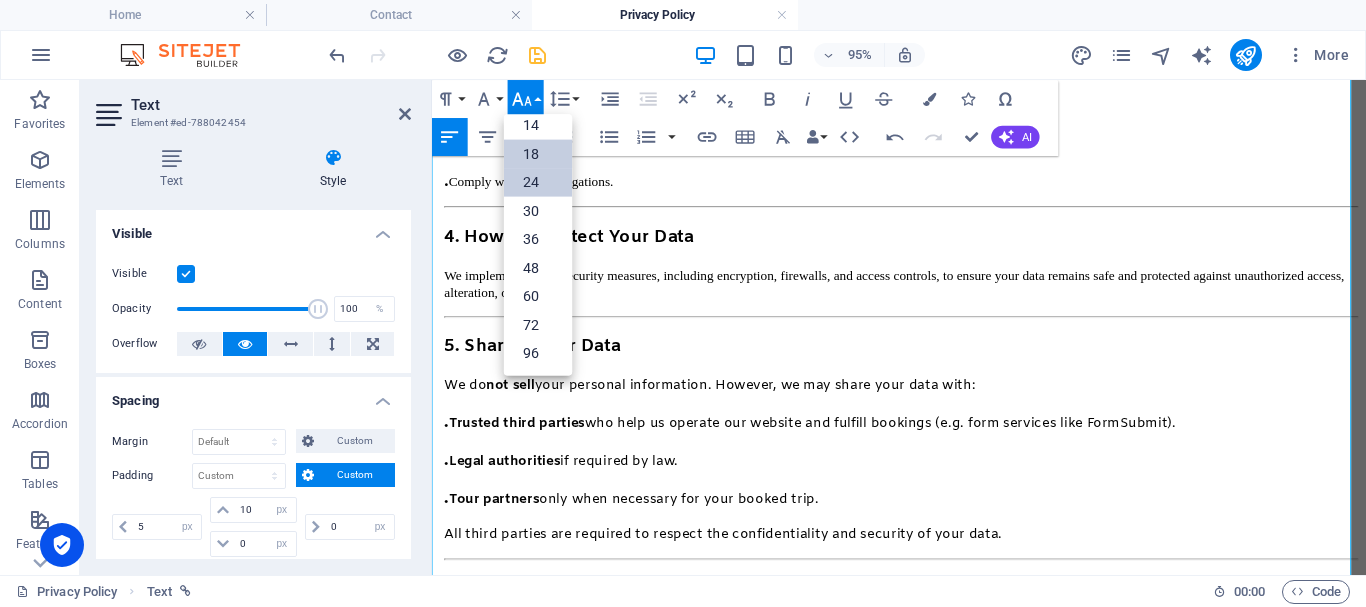 scroll, scrollTop: 161, scrollLeft: 0, axis: vertical 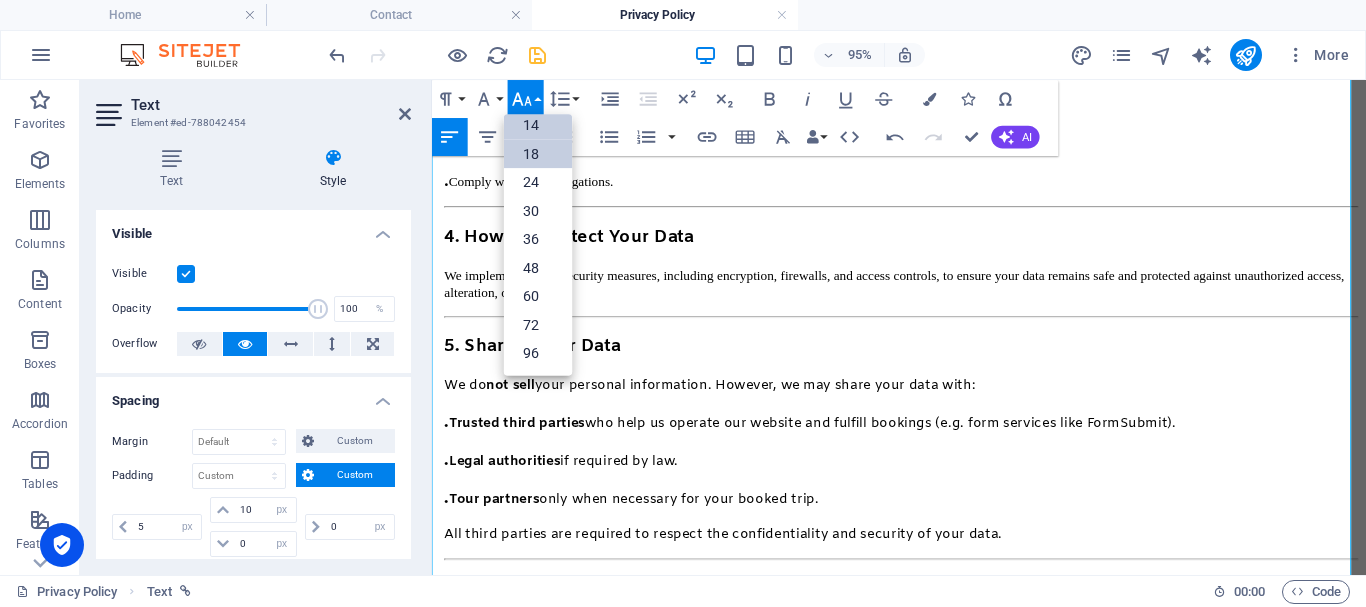 click on "14" at bounding box center (538, 125) 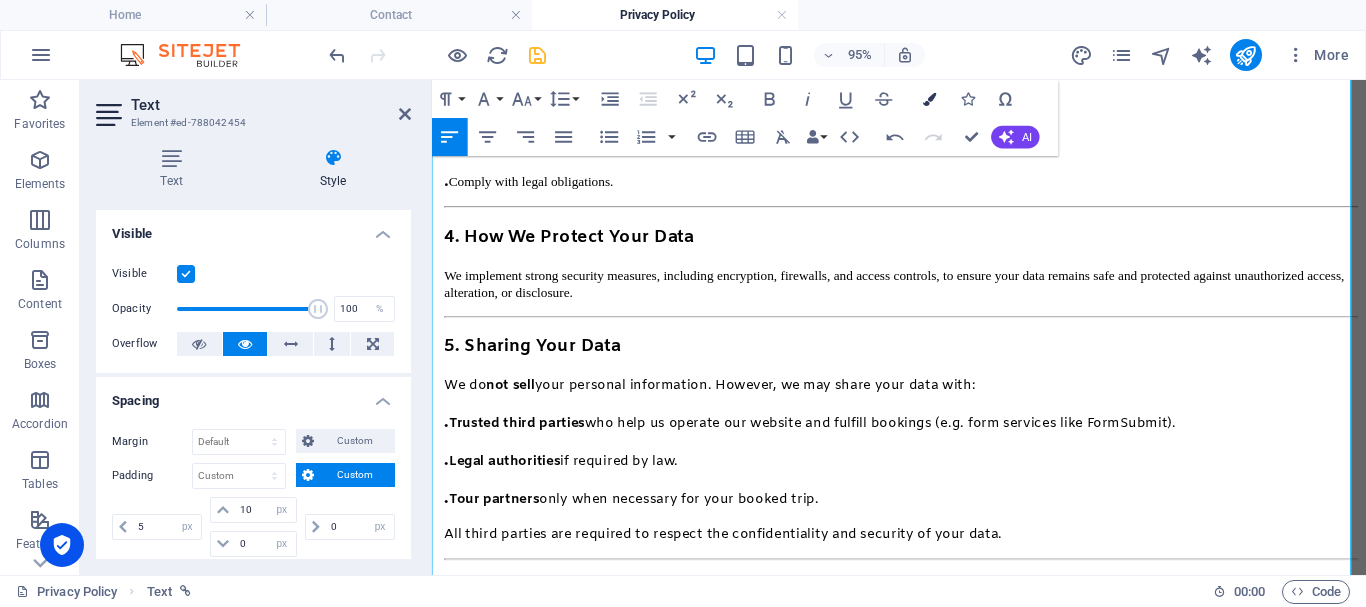 click at bounding box center (929, 98) 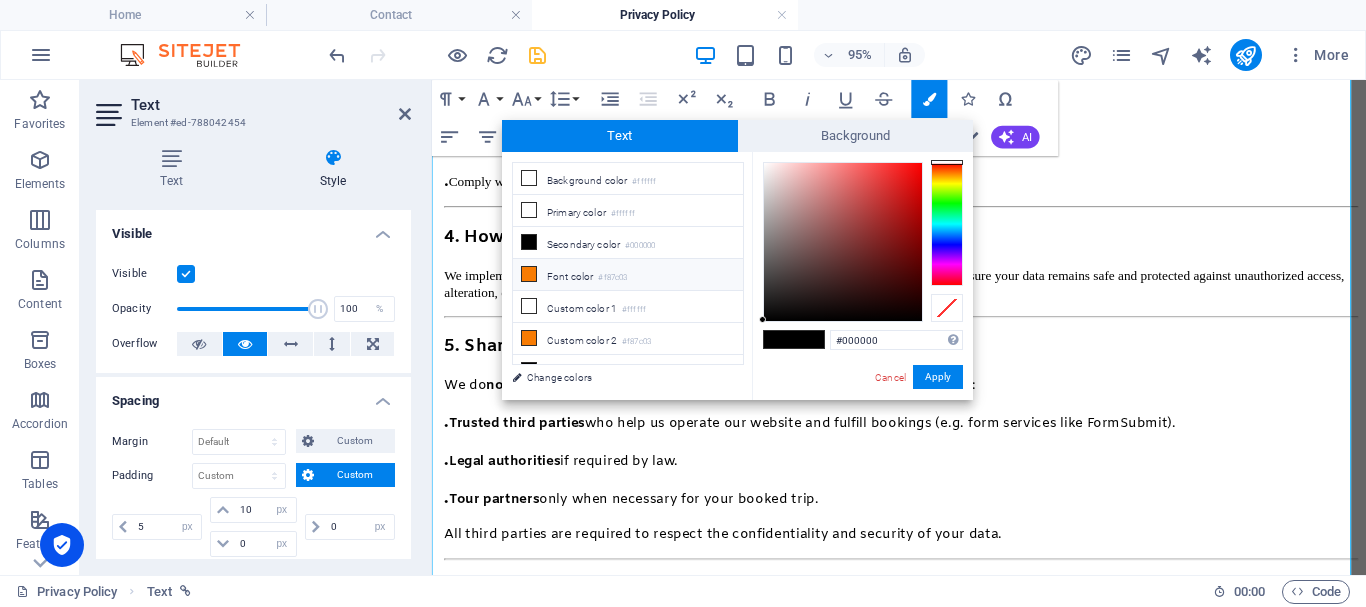 click at bounding box center [809, 339] 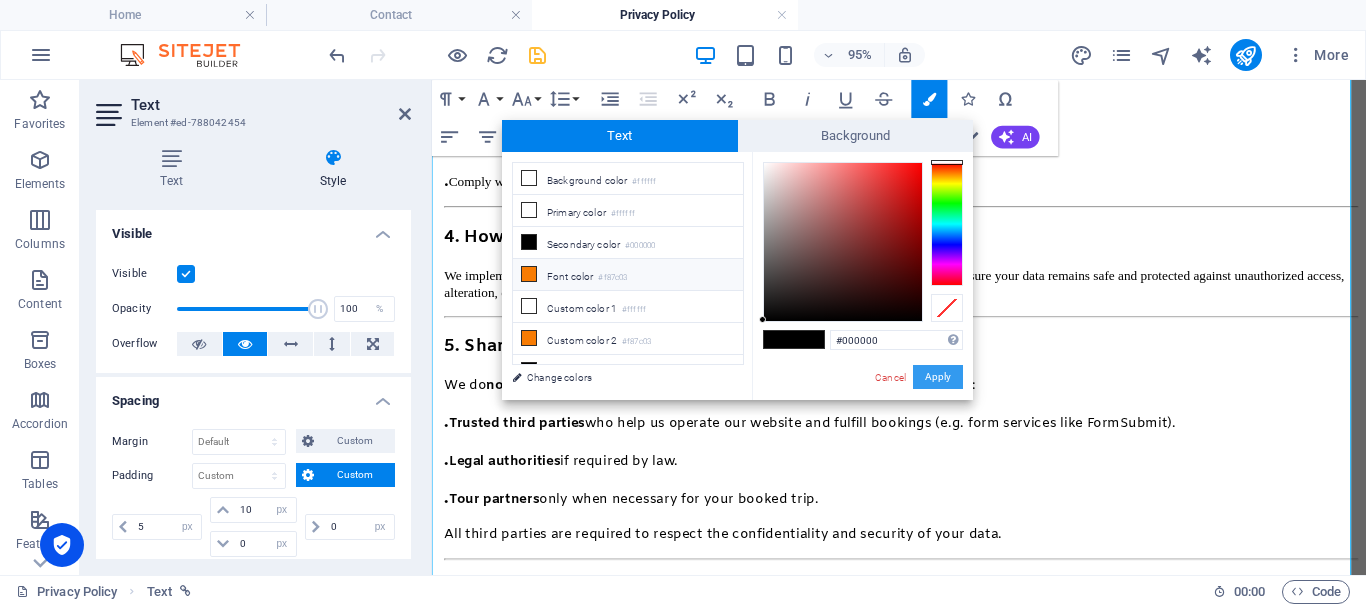 click on "Apply" at bounding box center (938, 377) 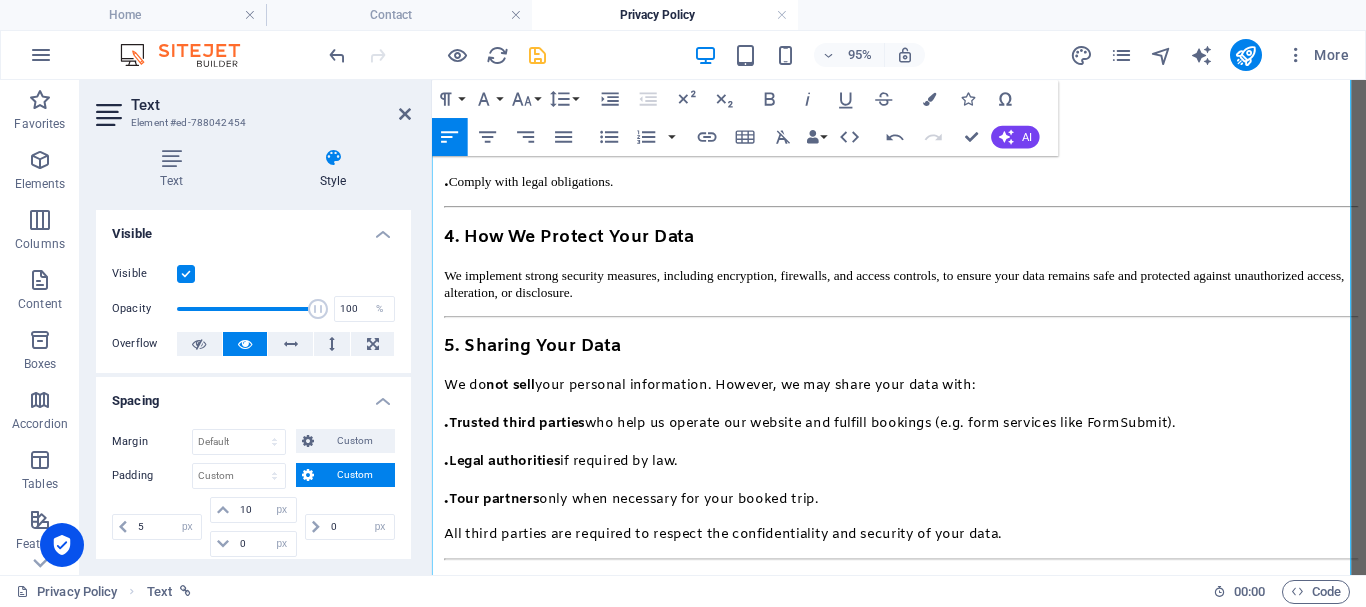 click on "We use  cookies  to improve your browsing experience, analyze traffic, and personalize content. You can manage or disable cookies in your browser settings." at bounding box center [926, 667] 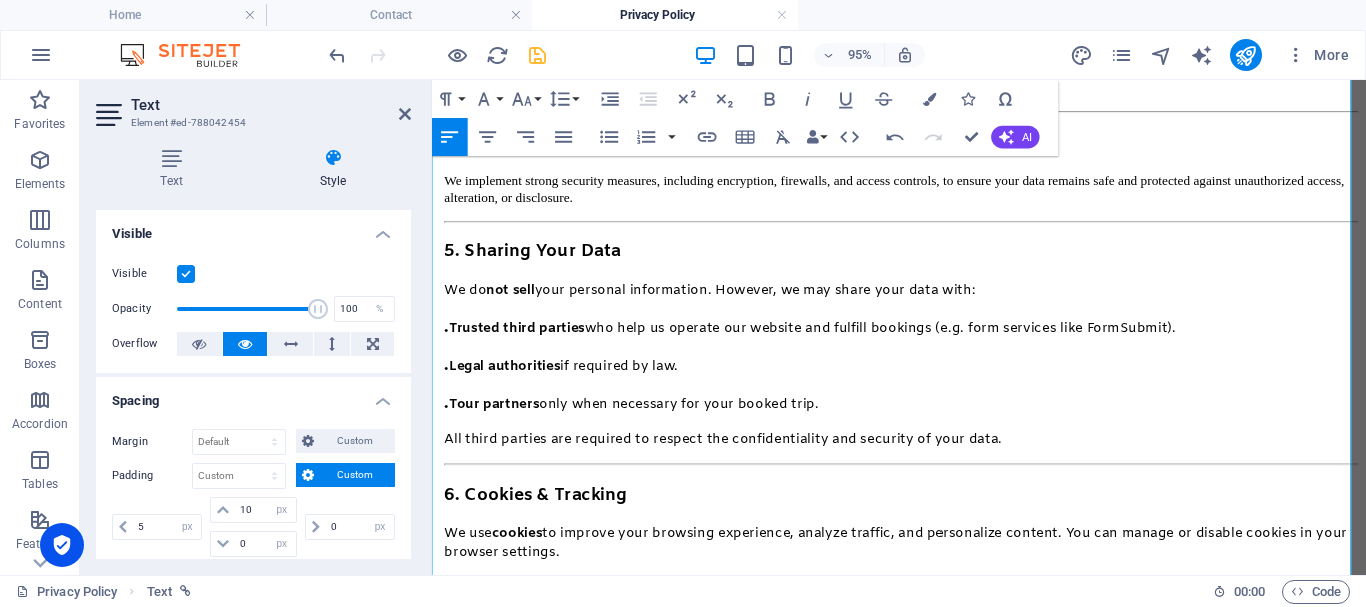 scroll, scrollTop: 1065, scrollLeft: 0, axis: vertical 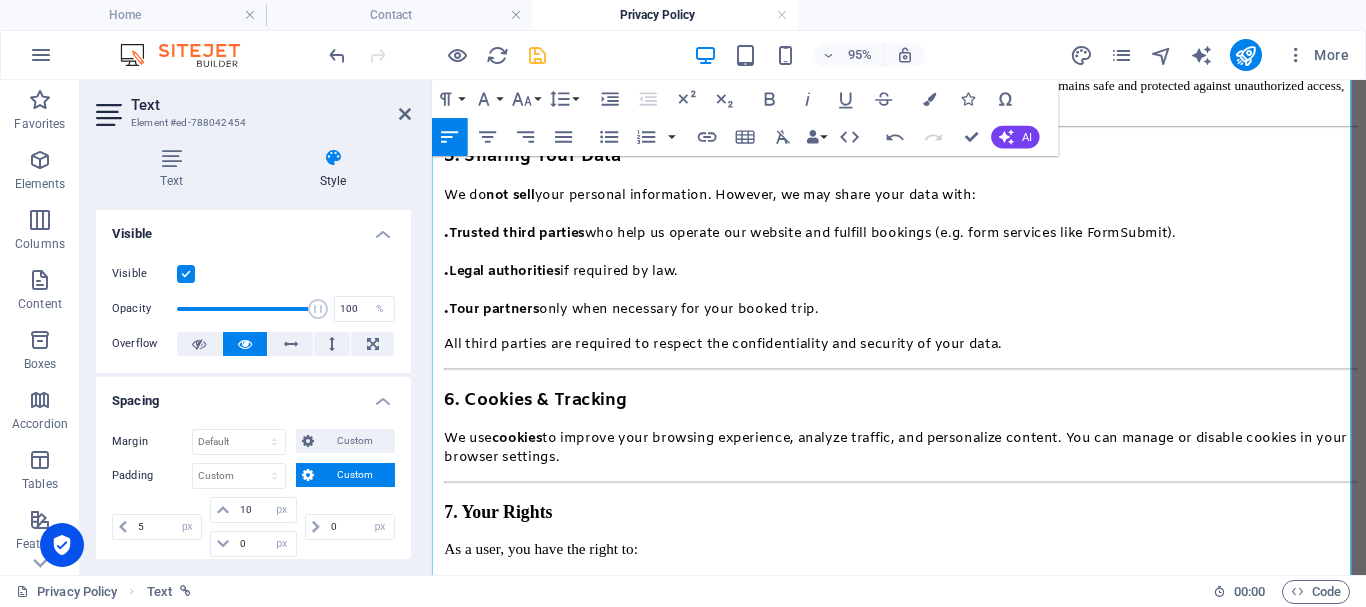 drag, startPoint x: 883, startPoint y: 422, endPoint x: 471, endPoint y: 399, distance: 412.64148 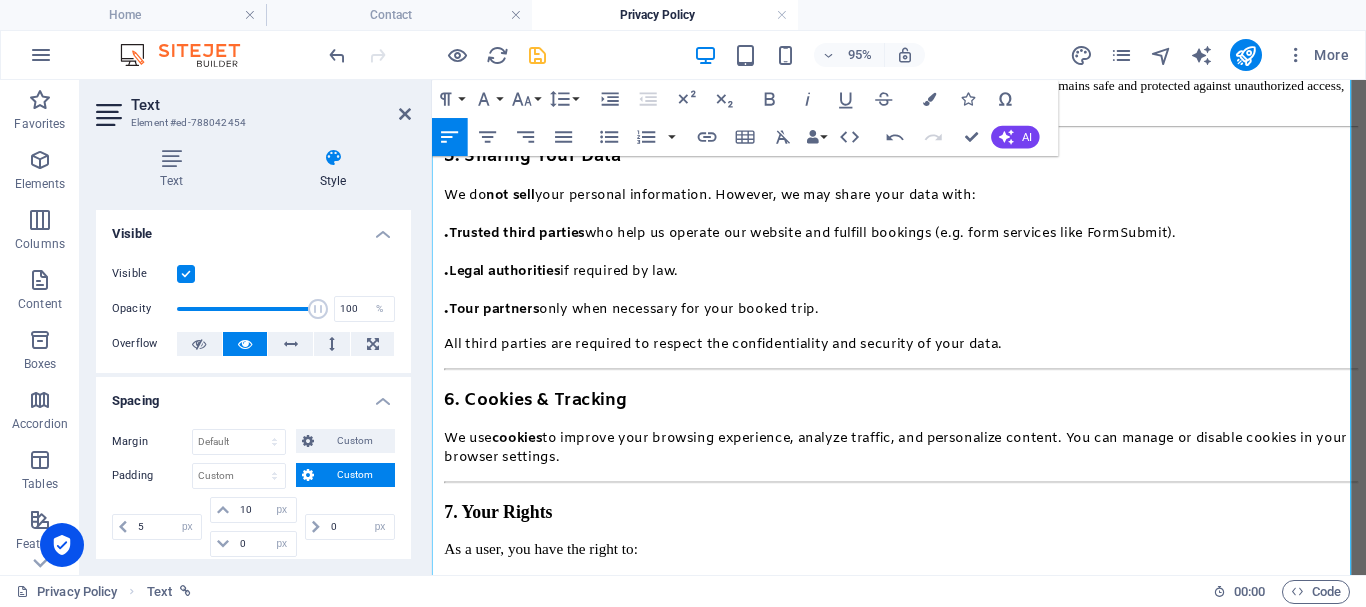 click on "Request a copy of the data we hold about you" at bounding box center [946, 676] 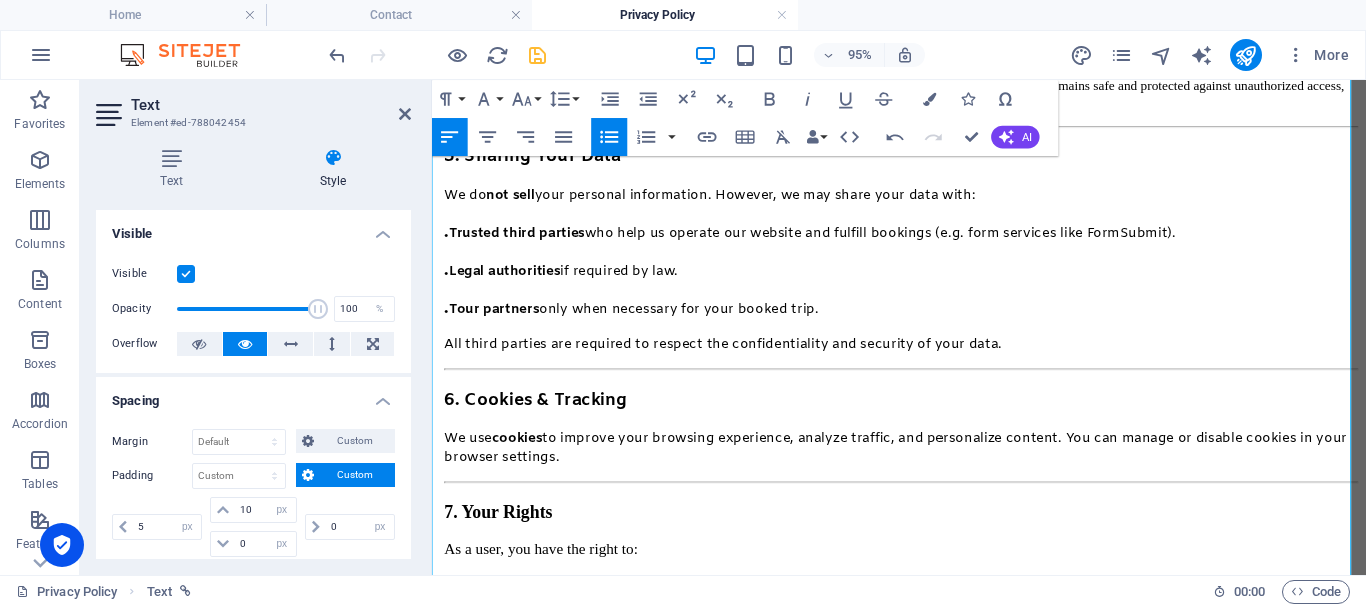click on "Request a copy of the data we hold about you" at bounding box center [946, 676] 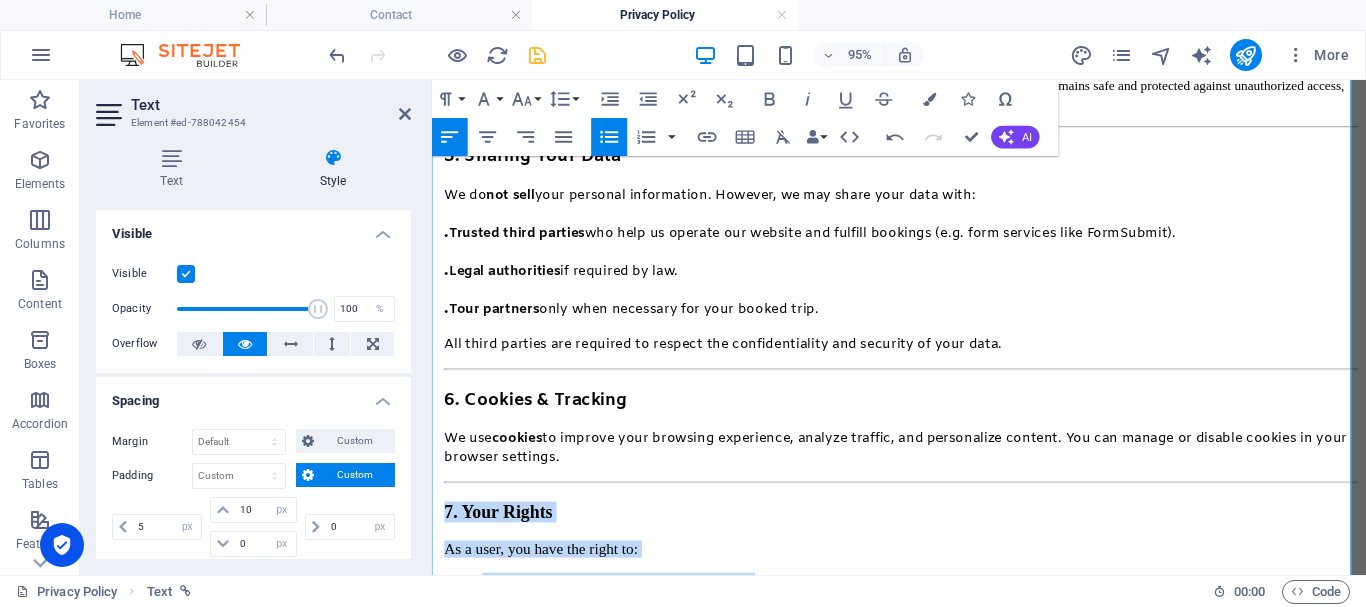 drag, startPoint x: 1044, startPoint y: 451, endPoint x: 513, endPoint y: 262, distance: 563.6329 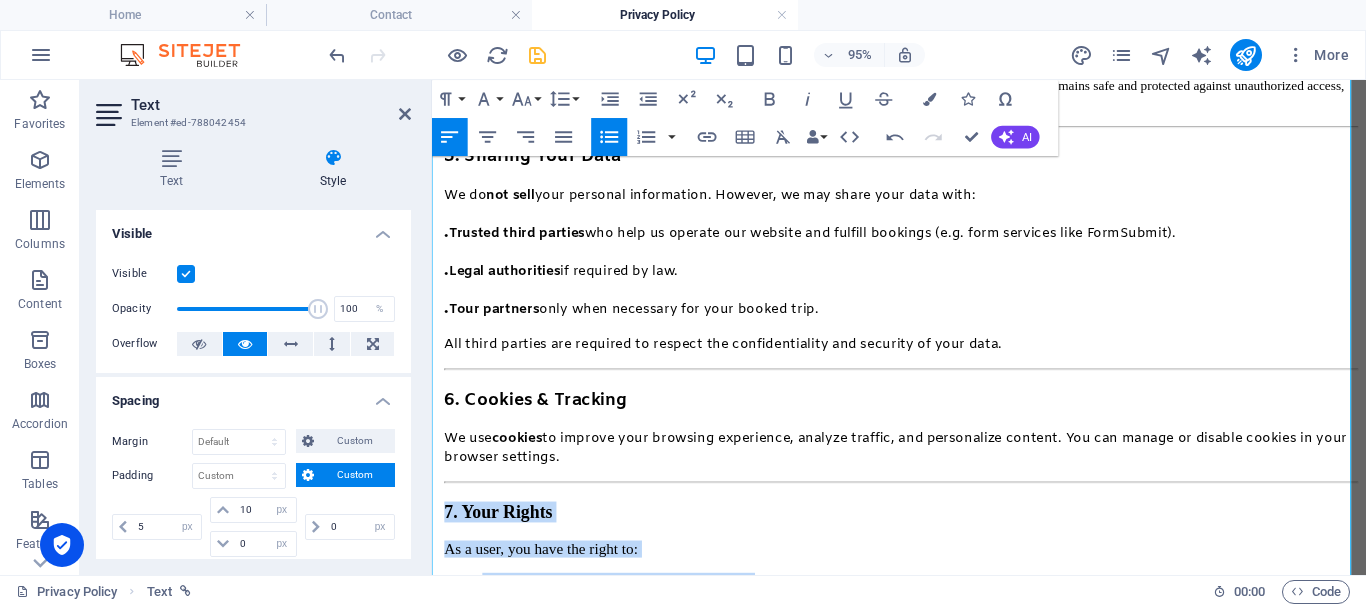 click on "Privacy Policy Last updated: [DATE] At   Tripyanz ,  your privacy matters to us. This Privacy Policy explains how we collect, use, protect, and share your personal information when you use our website and services . 1. Who We Are Tripyanz   is a tourism service provider offering private transportation, adventures, and guided trips across [GEOGRAPHIC_DATA] — including [GEOGRAPHIC_DATA] destinations like [GEOGRAPHIC_DATA], [PERSON_NAME], and [GEOGRAPHIC_DATA]. Our mission is to create memorable and safe travel experiences for every guest. 2. Information We Collect We may collect the following types of information when you interact with our website, forms, or customer service: . Personal Details : Full name, email, phone number and date of birth. . Trip Details : Pickup and drop-off locations, travel dates, flight tickets (if uploaded). . Technical Data : IP address, browser type and device type. . Communication Data : Any messages, reviews, or emails you send us. 3. How We Use Your Information .  Process your booking or inquiry. .   .  ." at bounding box center [926, 169] 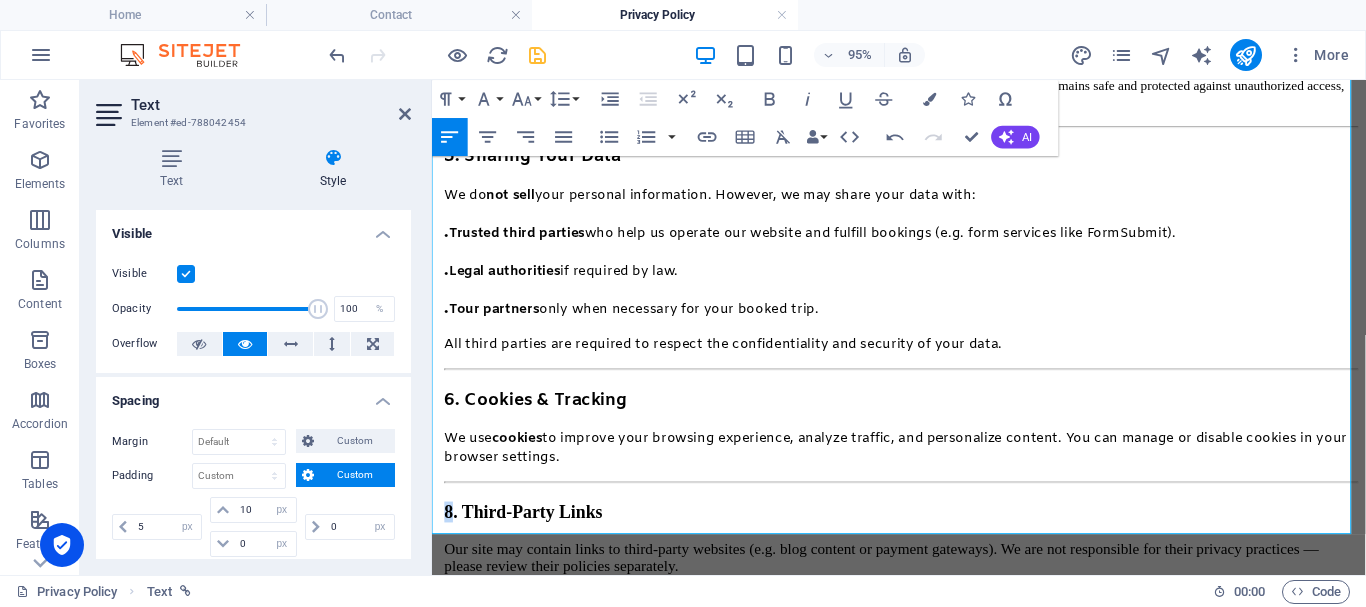 drag, startPoint x: 453, startPoint y: 222, endPoint x: 444, endPoint y: 234, distance: 15 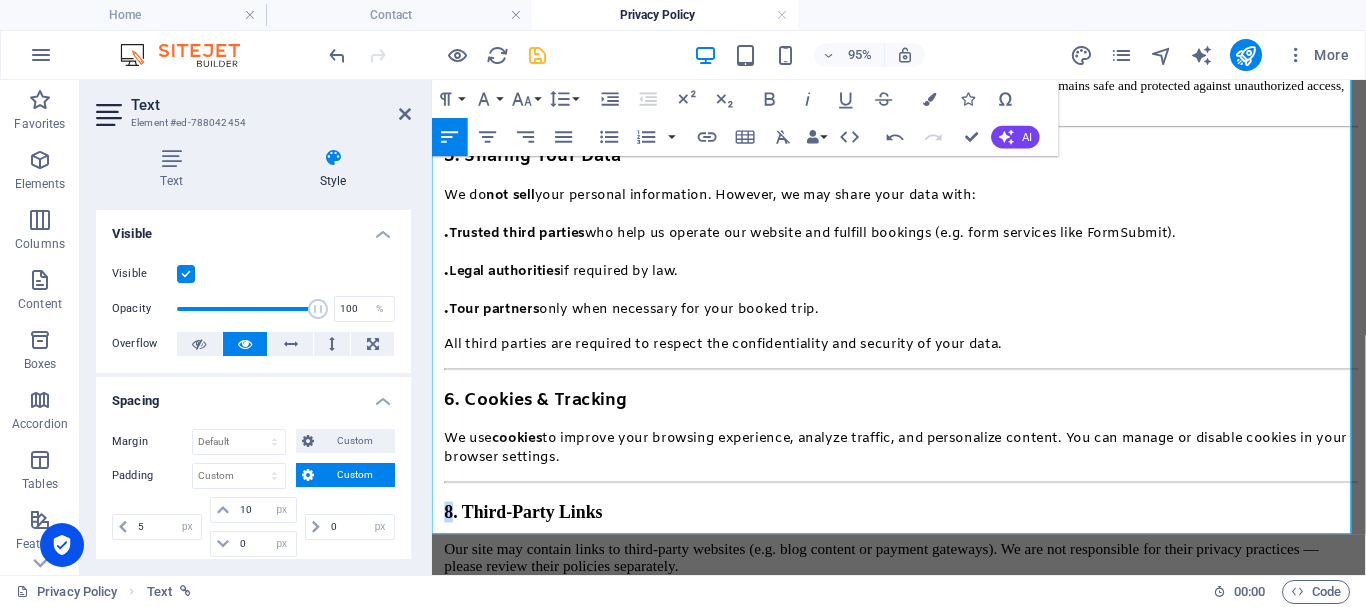 click on "8. Third-Party Links" at bounding box center [528, 534] 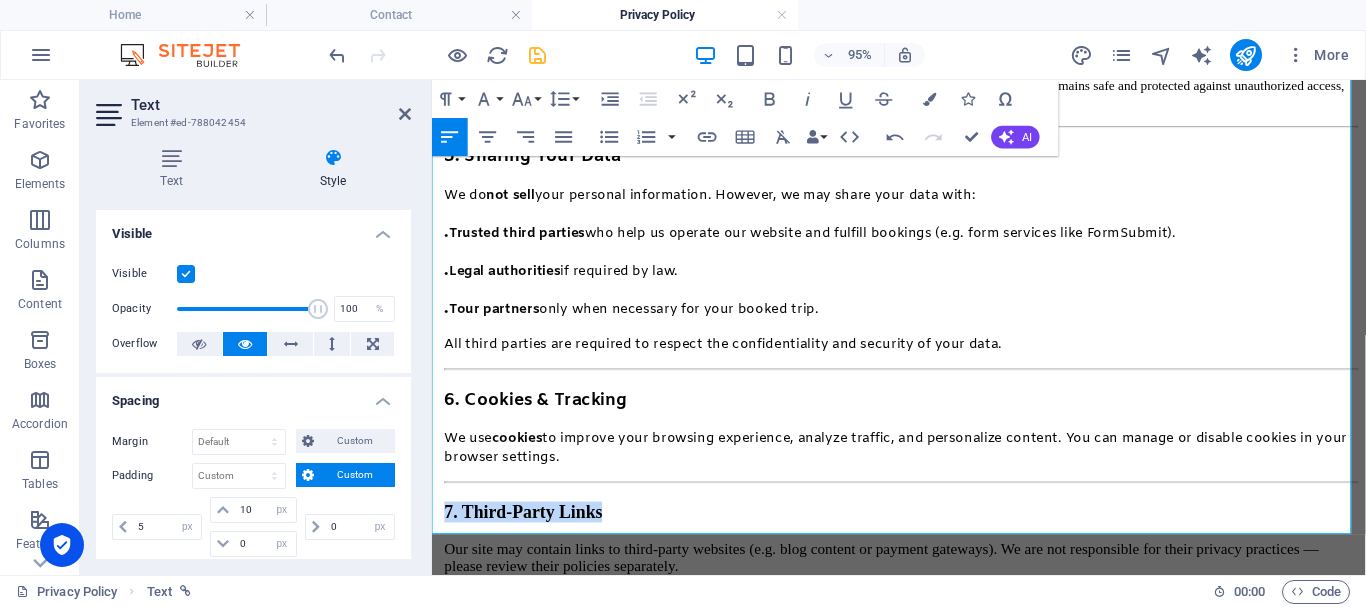 drag, startPoint x: 634, startPoint y: 230, endPoint x: 935, endPoint y: 220, distance: 301.16608 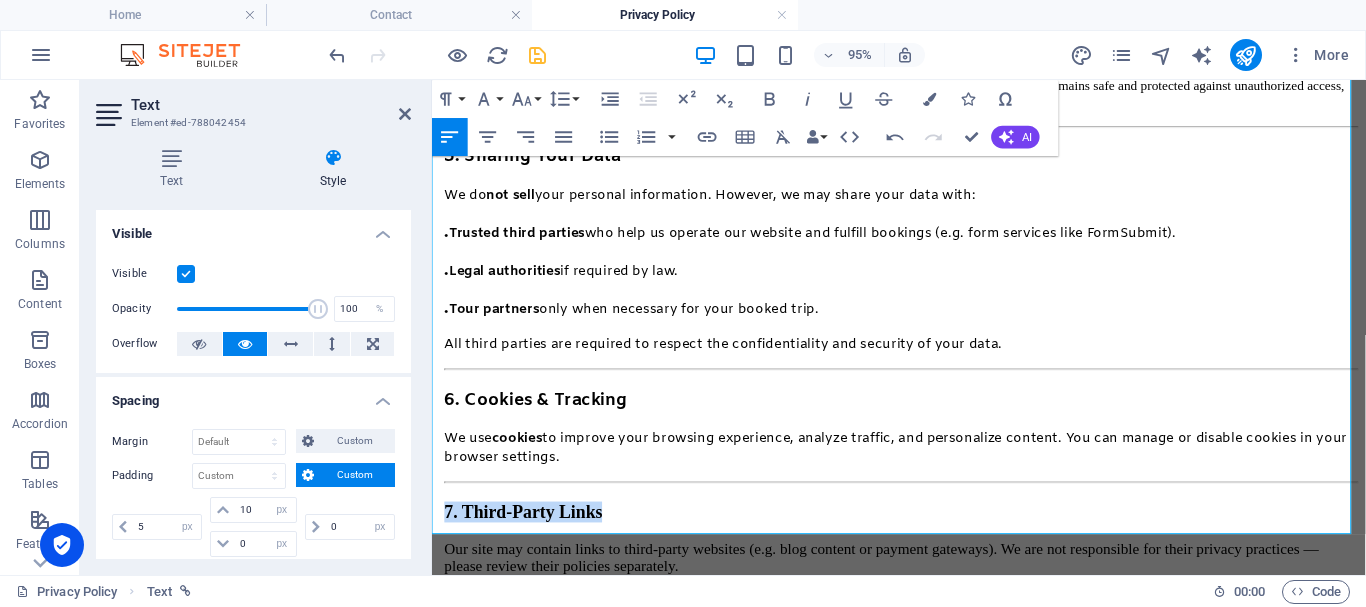 click on "Skip to main content
TRIPYANZ Featured Explore Services About Us Blog Contact Privacy Policy Last updated: [DATE] At   Tripyanz ,  your privacy matters to us. This Privacy Policy explains how we collect, use, protect, and share your personal information when you use our website and services . 1. Who We Are Tripyanz   is a tourism service provider offering private transportation, adventures, and guided trips across [GEOGRAPHIC_DATA] — including [GEOGRAPHIC_DATA] destinations like [GEOGRAPHIC_DATA], [PERSON_NAME], and [GEOGRAPHIC_DATA]. Our mission is to create memorable and safe travel experiences for every guest. 2. Information We Collect We may collect the following types of information when you interact with our website, forms, or customer service: . Personal Details : Full name, email, phone number and date of birth. . Trip Details : Pickup and drop-off locations, travel dates, flight tickets (if uploaded). . Technical Data : IP address, browser type and device type. . Communication Data : Any messages, reviews, or emails you send us." at bounding box center [923, 34] 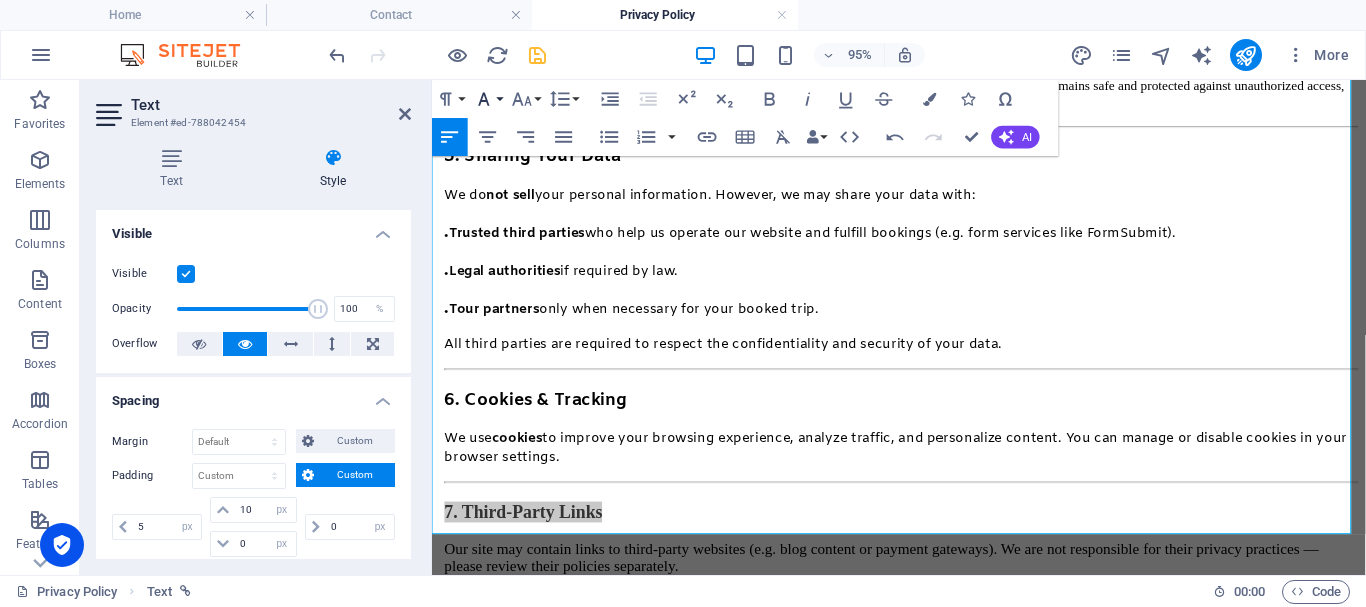 click on "Font Family" at bounding box center (488, 99) 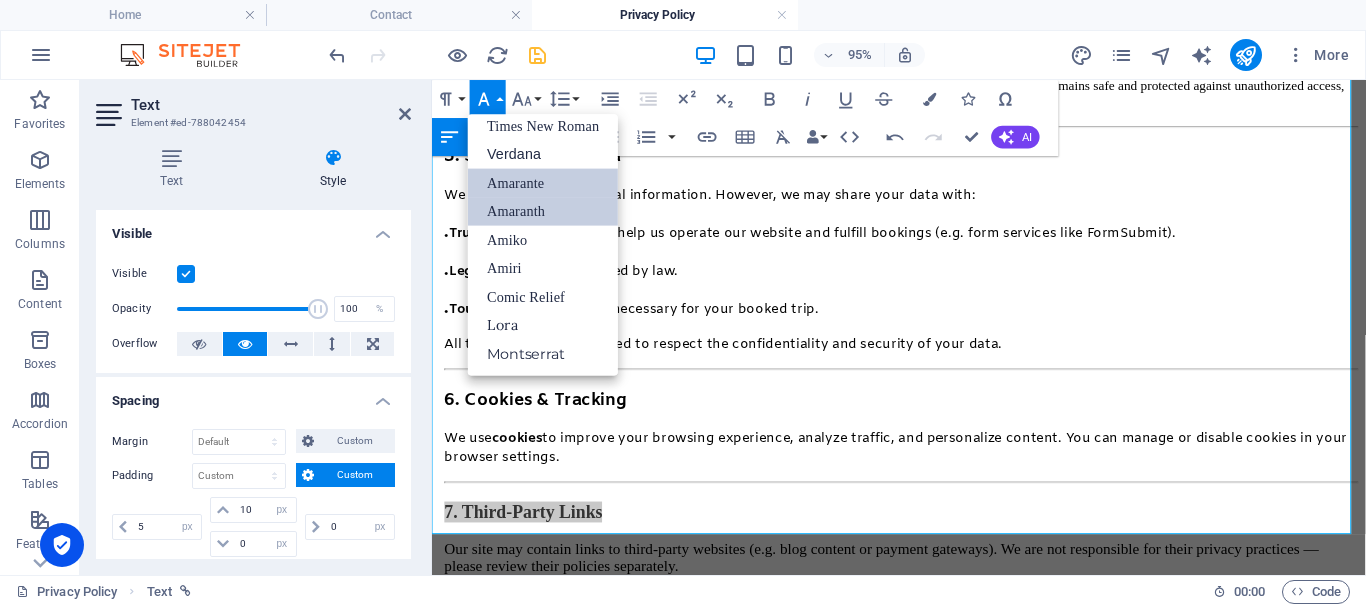 scroll, scrollTop: 131, scrollLeft: 0, axis: vertical 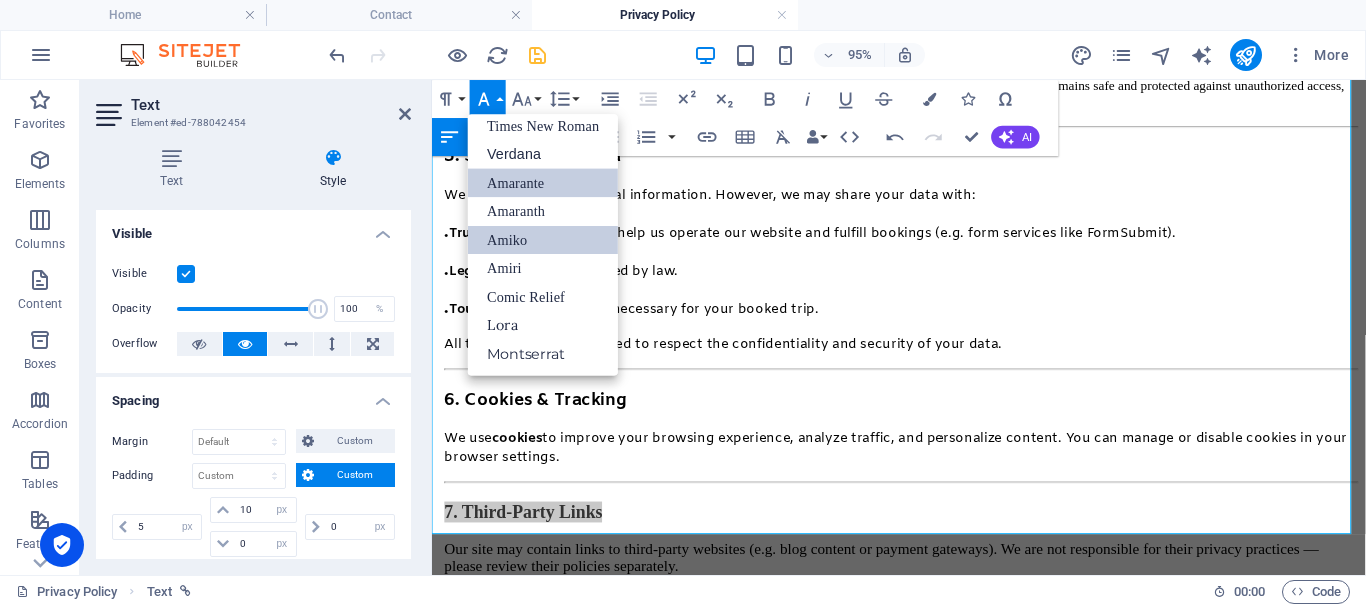 drag, startPoint x: 498, startPoint y: 233, endPoint x: 536, endPoint y: 144, distance: 96.77293 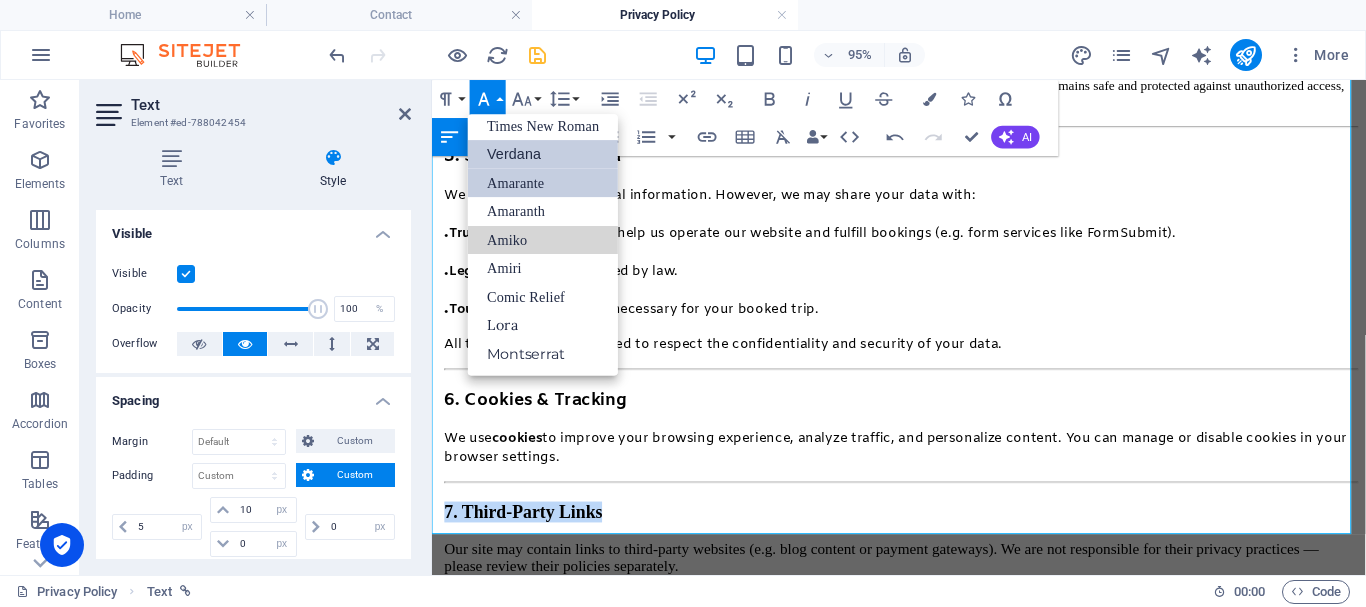 click on "Amiko" at bounding box center (543, 239) 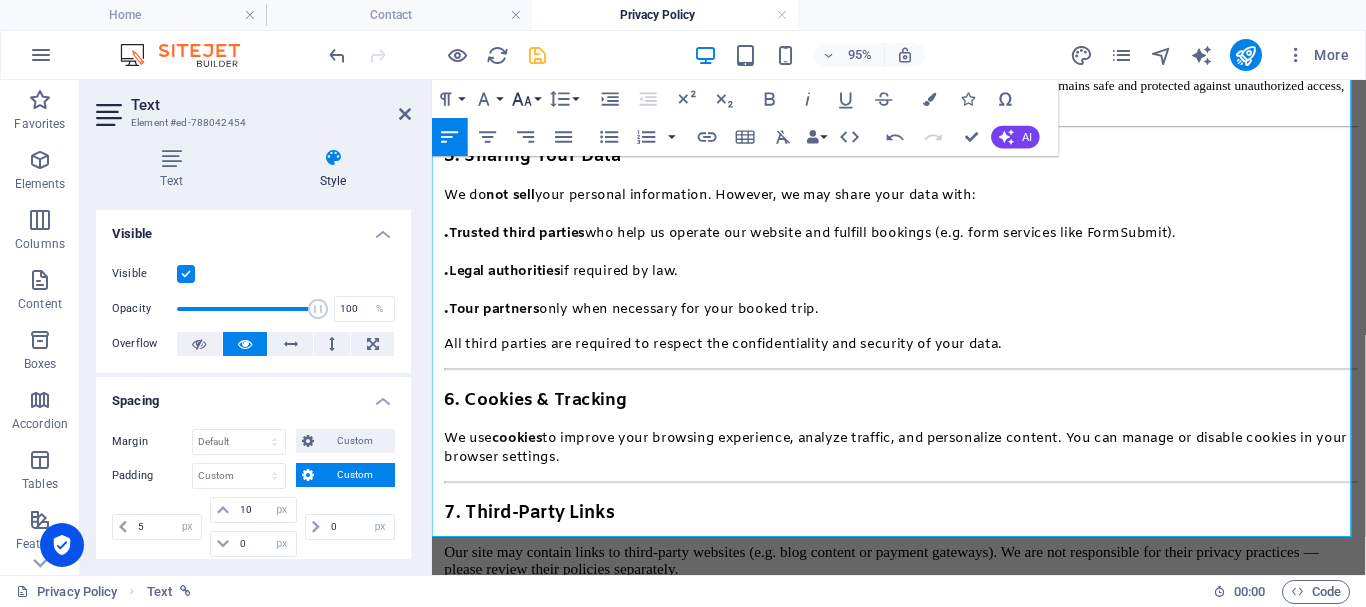 click on "Font Size" at bounding box center [526, 99] 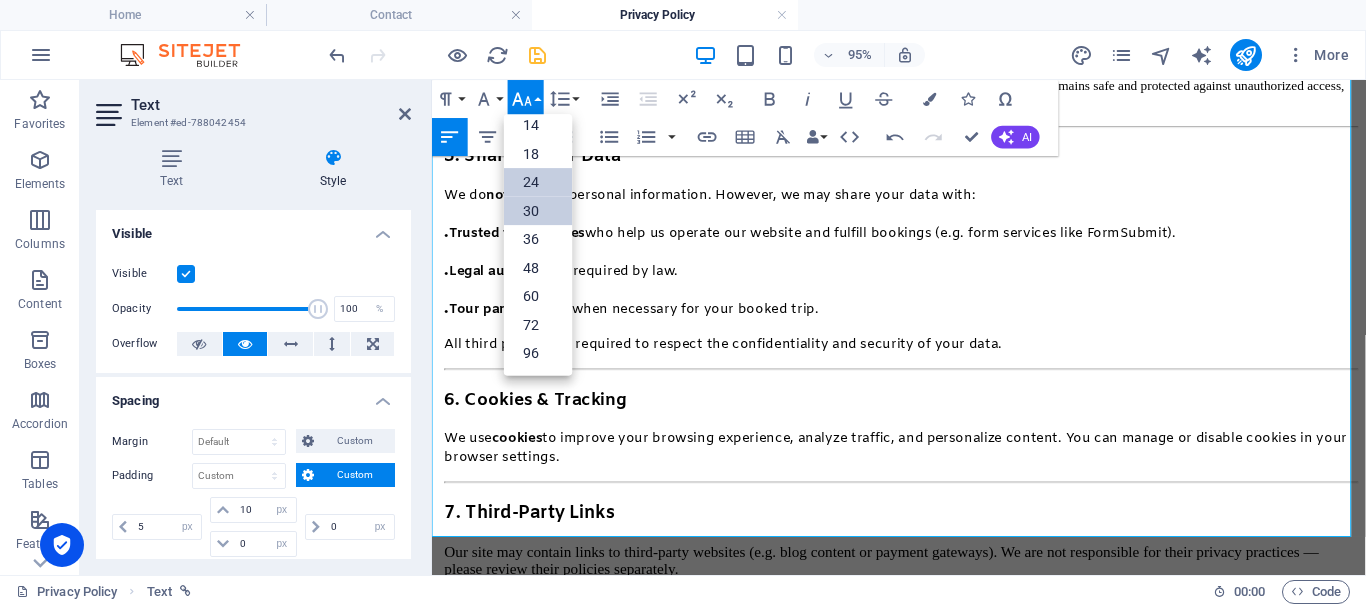 scroll, scrollTop: 161, scrollLeft: 0, axis: vertical 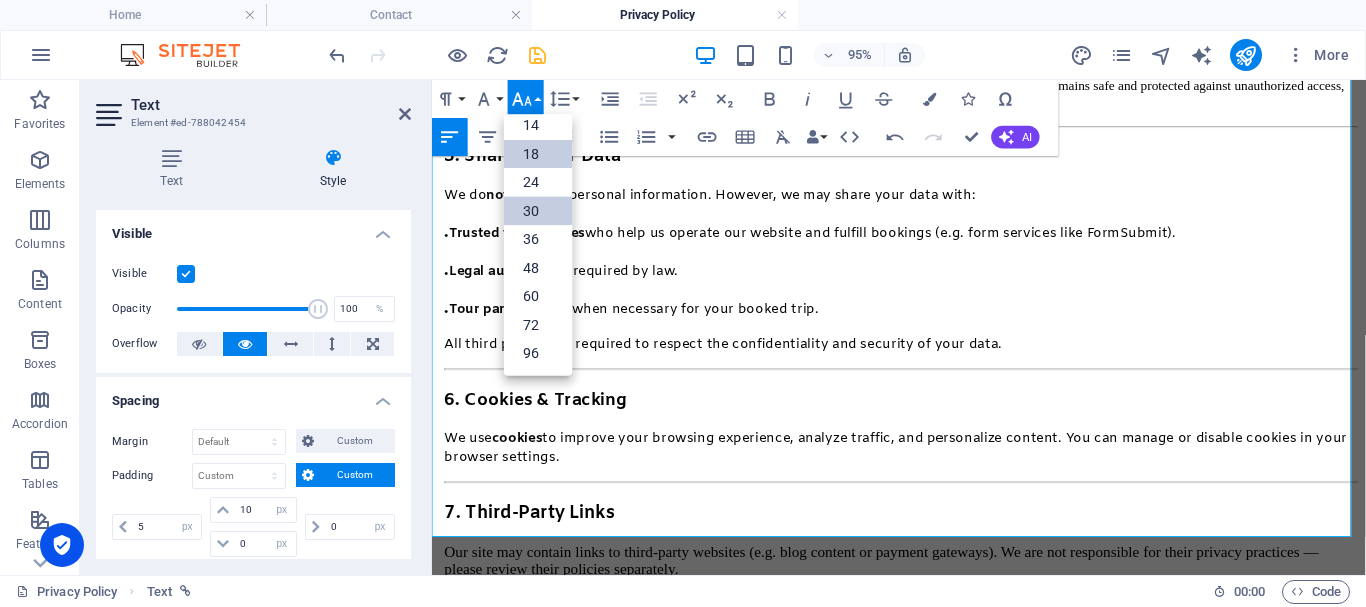 click on "18" at bounding box center [538, 154] 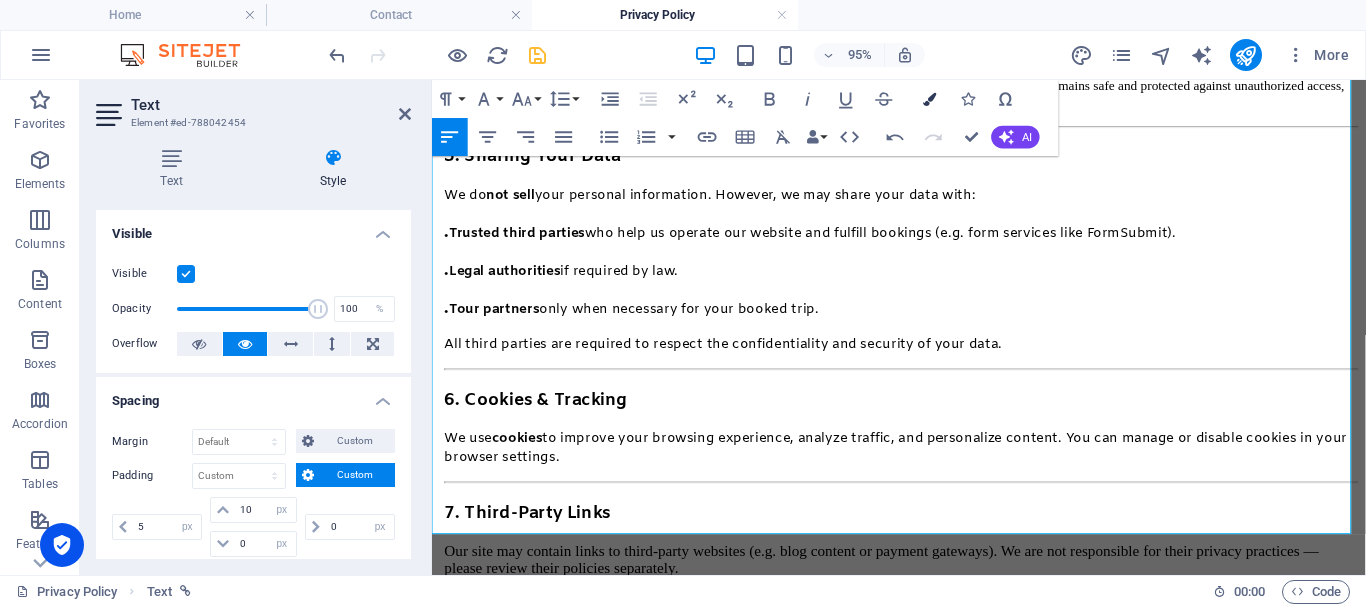 click at bounding box center (929, 98) 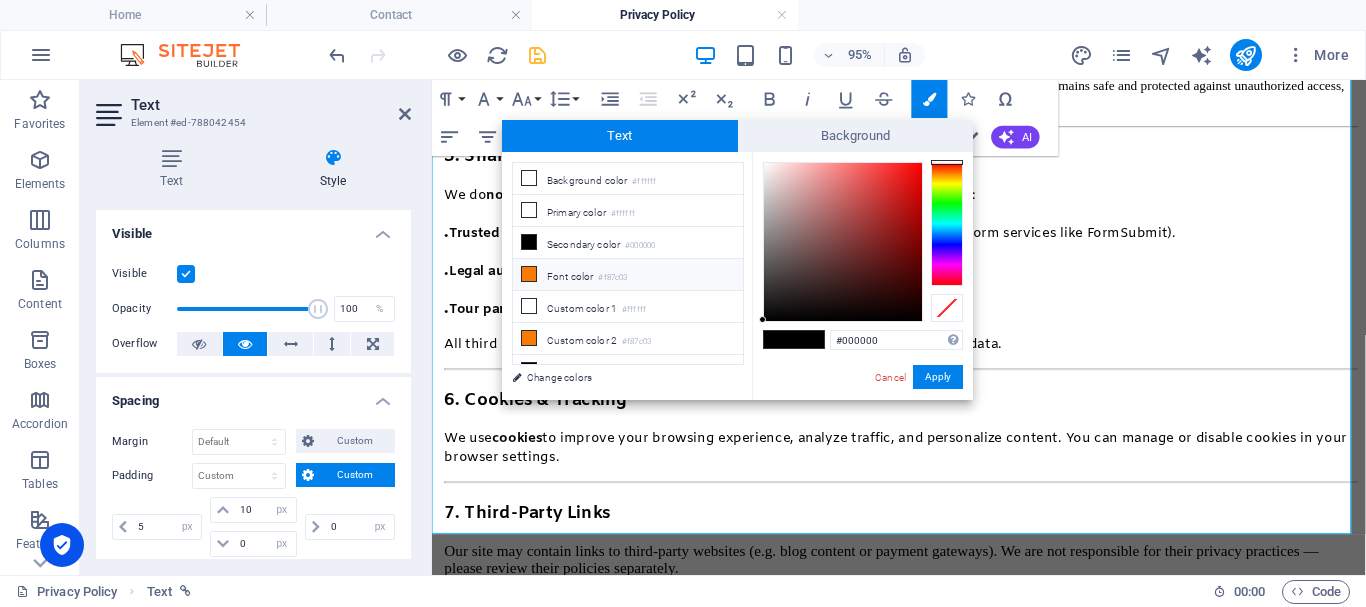 click on "Font color
#f87c03" at bounding box center [628, 275] 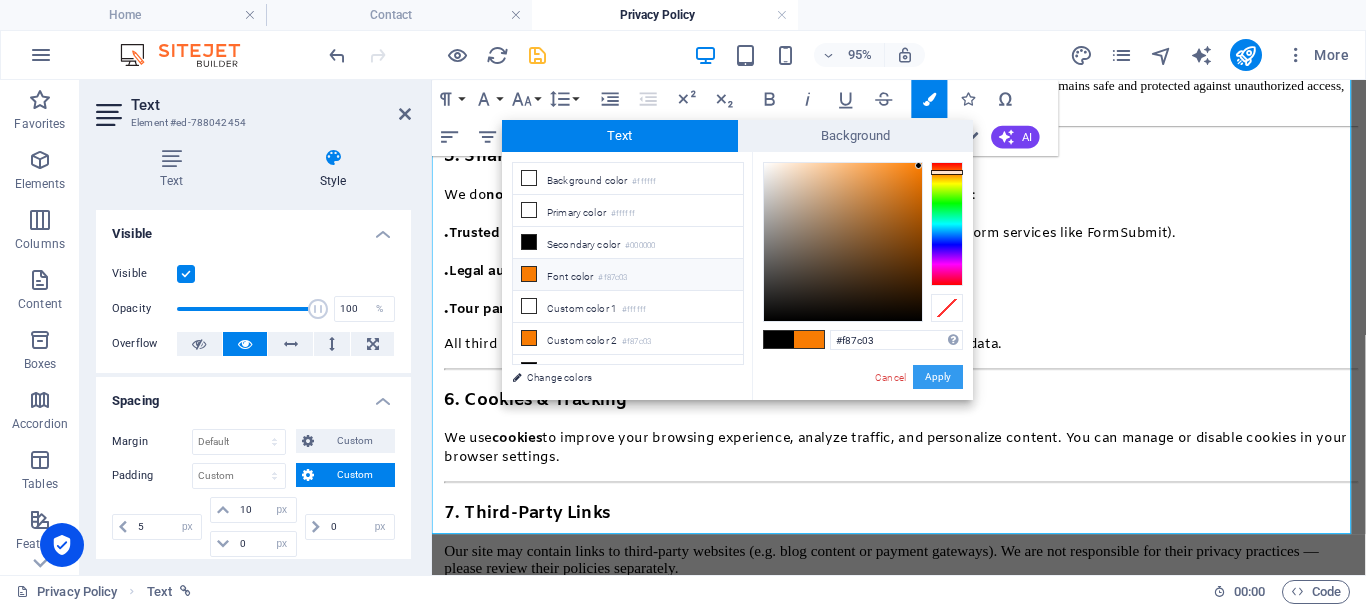 click on "Apply" at bounding box center (938, 377) 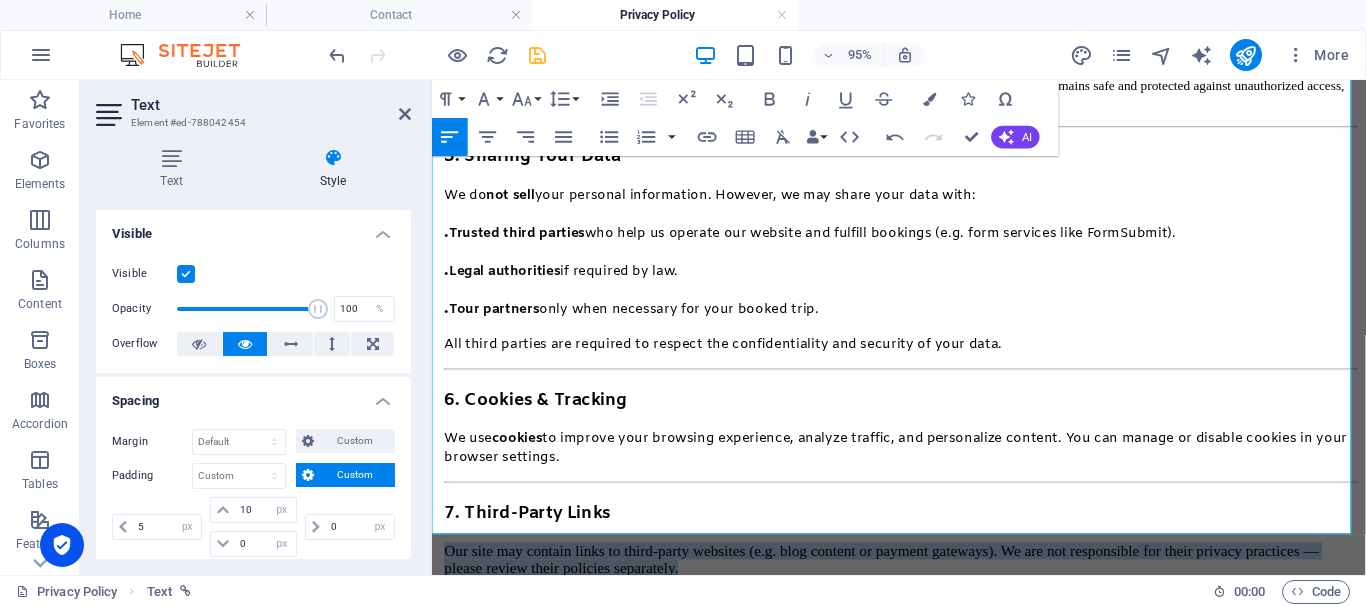 drag, startPoint x: 439, startPoint y: 259, endPoint x: 1148, endPoint y: 281, distance: 709.34125 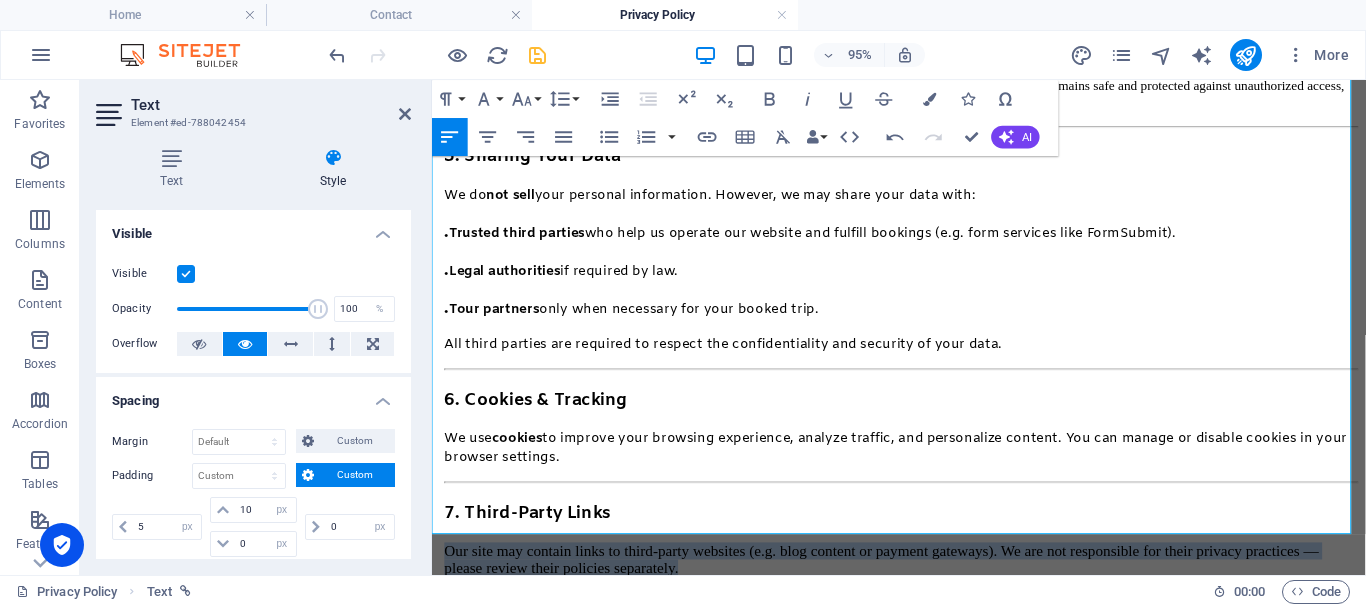 click on "Our site may contain links to third-party websites (e.g. blog content or payment gateways). We are not responsible for their privacy practices — please review their policies separately." at bounding box center (926, 585) 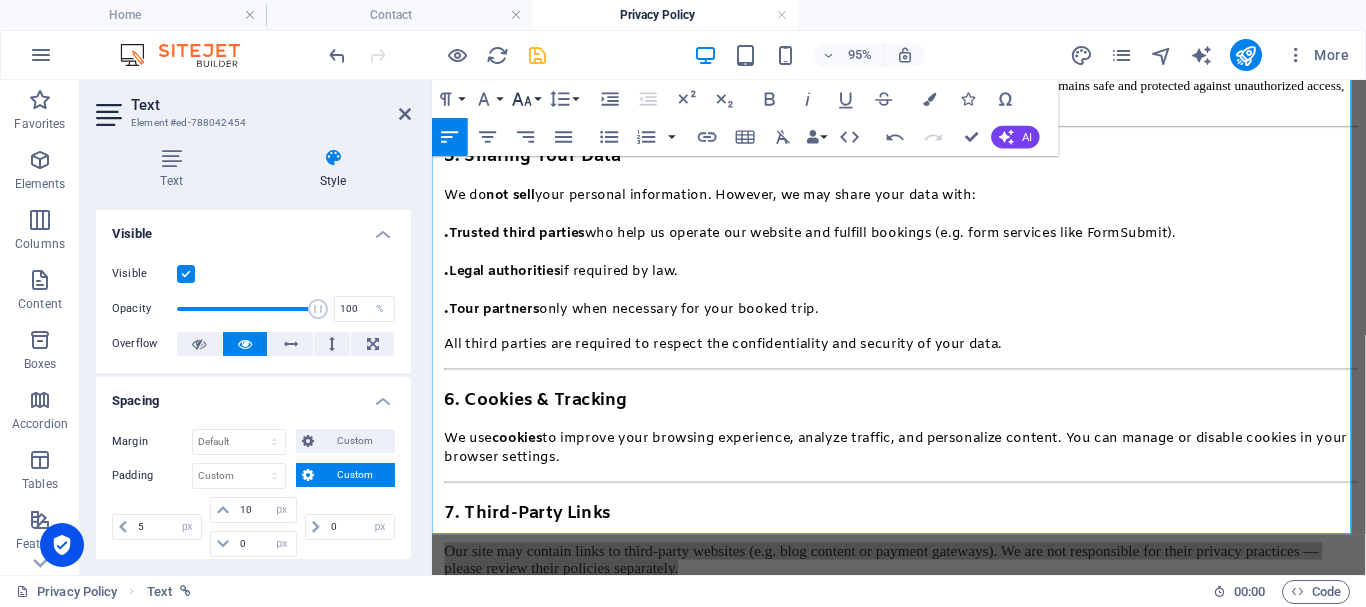 click 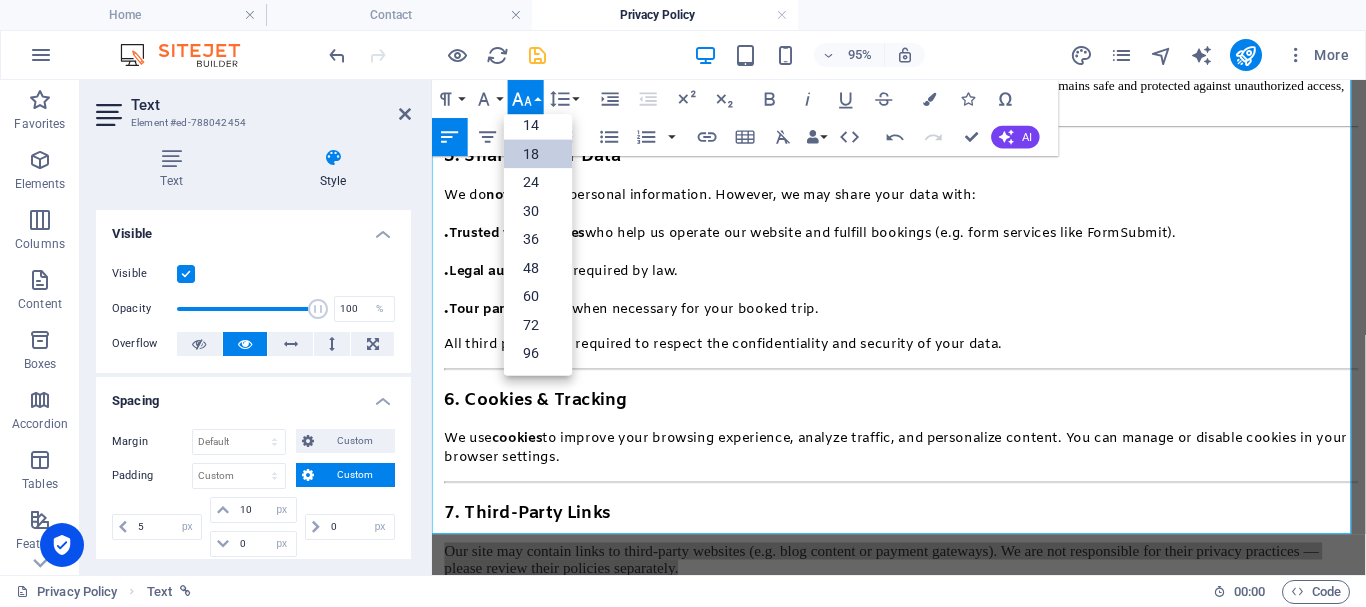 scroll, scrollTop: 161, scrollLeft: 0, axis: vertical 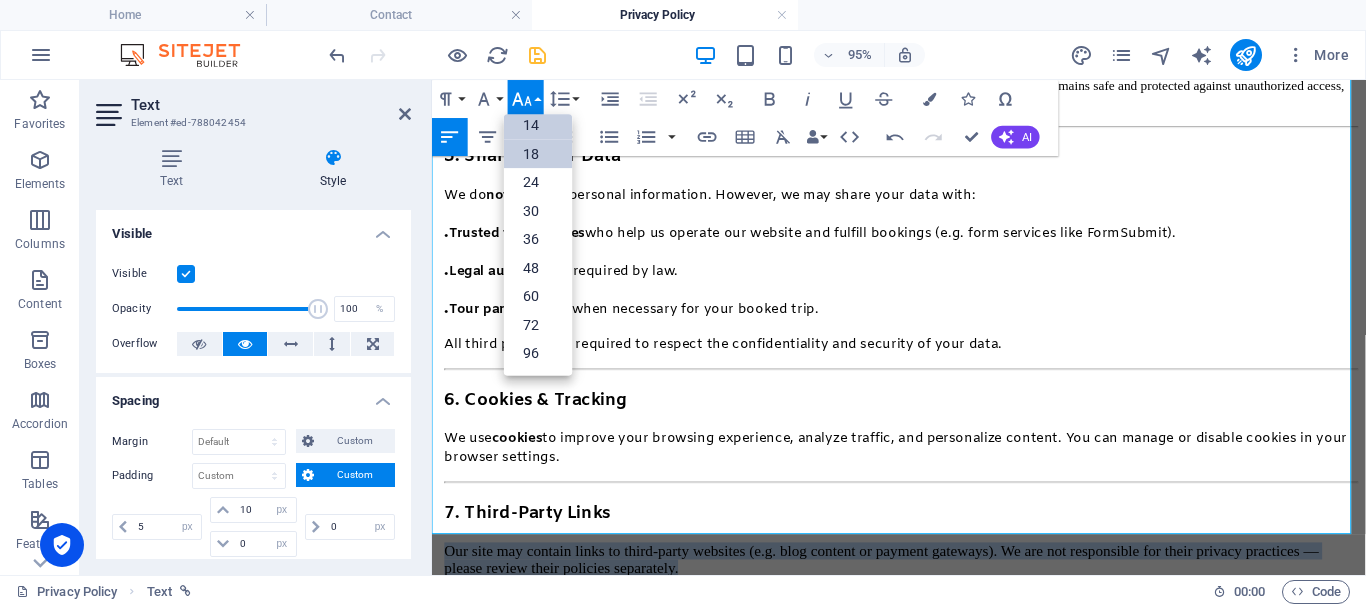 click on "14" at bounding box center (538, 125) 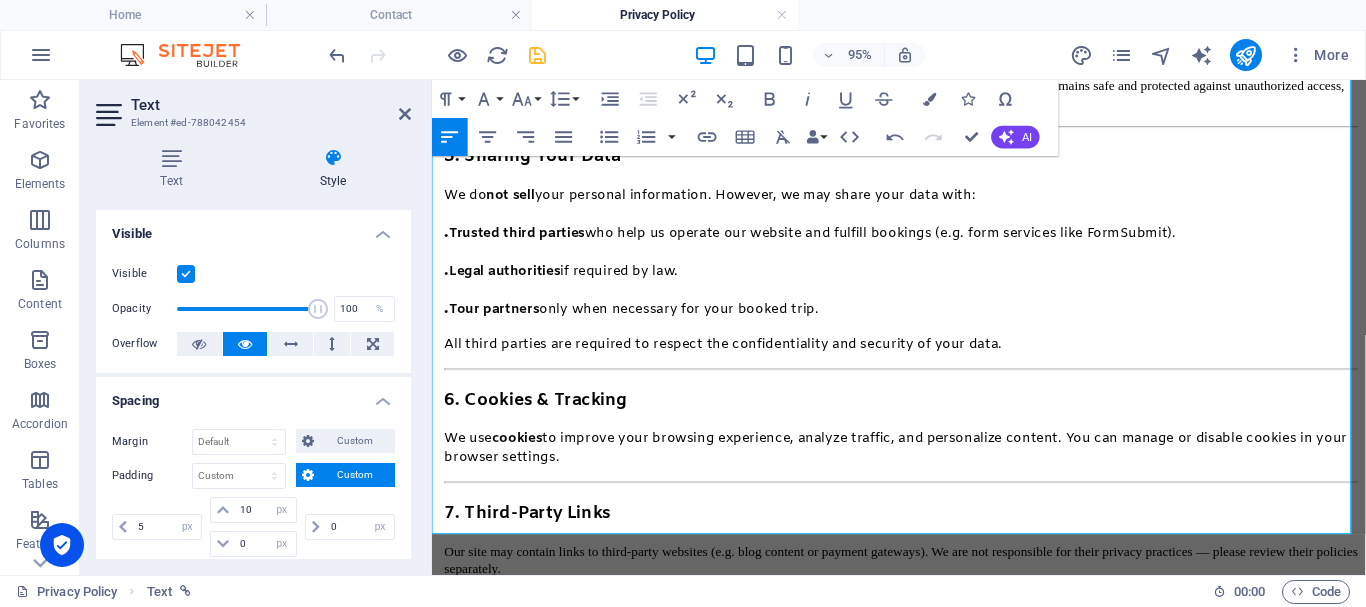 drag, startPoint x: 673, startPoint y: 258, endPoint x: 640, endPoint y: 259, distance: 33.01515 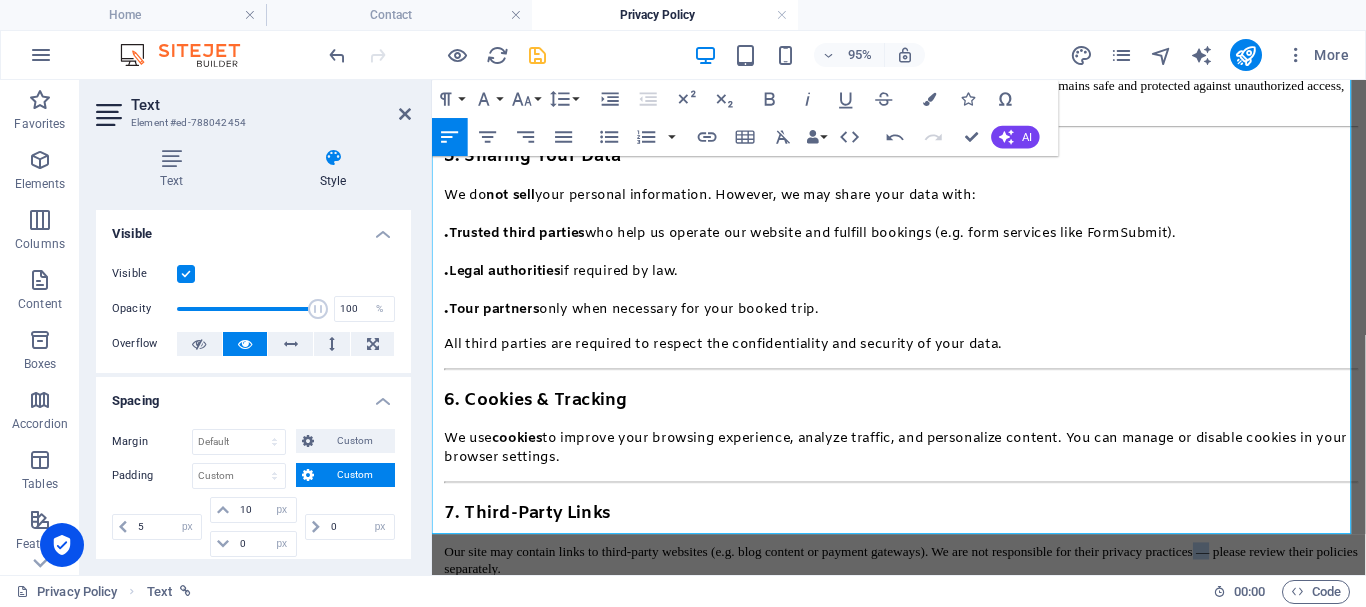 drag, startPoint x: 518, startPoint y: 285, endPoint x: 501, endPoint y: 284, distance: 17.029387 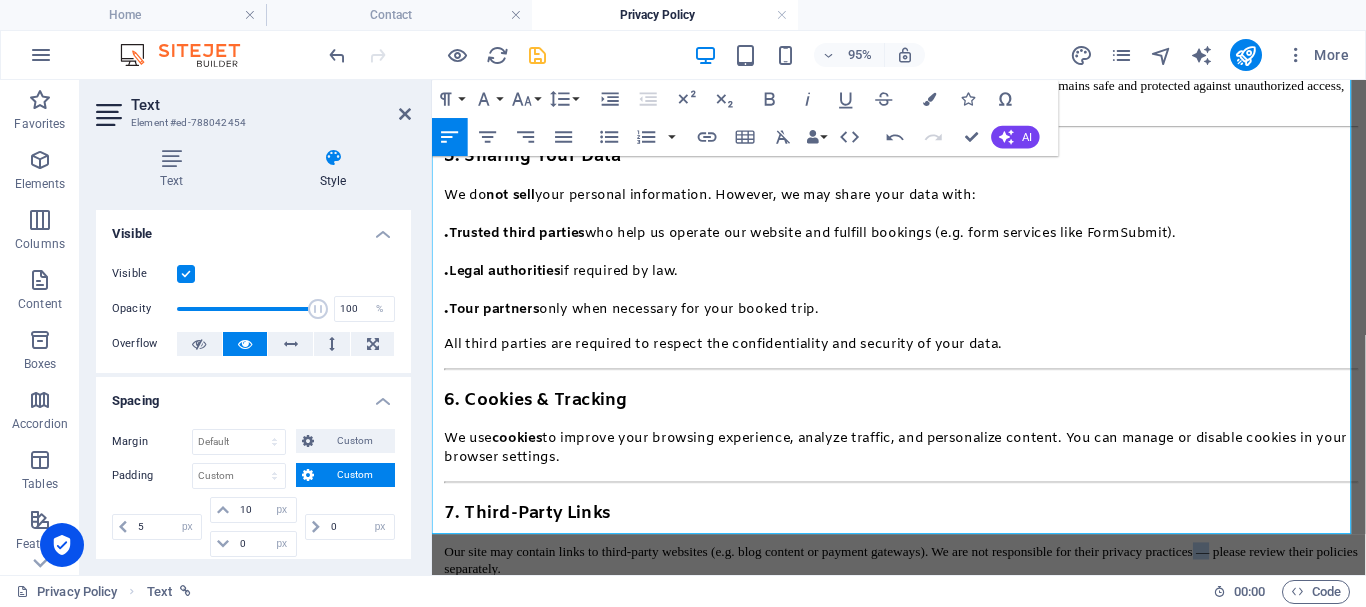 click on "Our site may contain links to third-party websites (e.g. blog content or payment gateways). We are not responsible for their privacy practices — please review their policies separately." at bounding box center (926, 585) 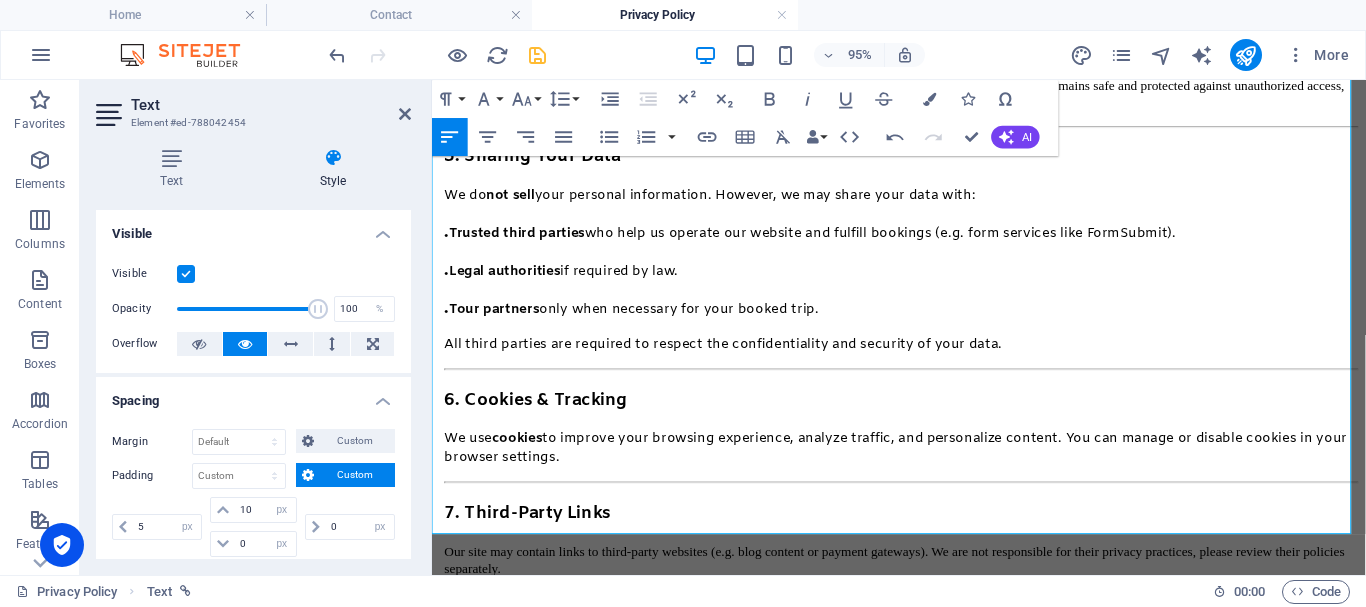click on "Our site may contain links to third-party websites (e.g. blog content or payment gateways). We are not responsible for their privacy practices, please review their policies separately." at bounding box center [919, 585] 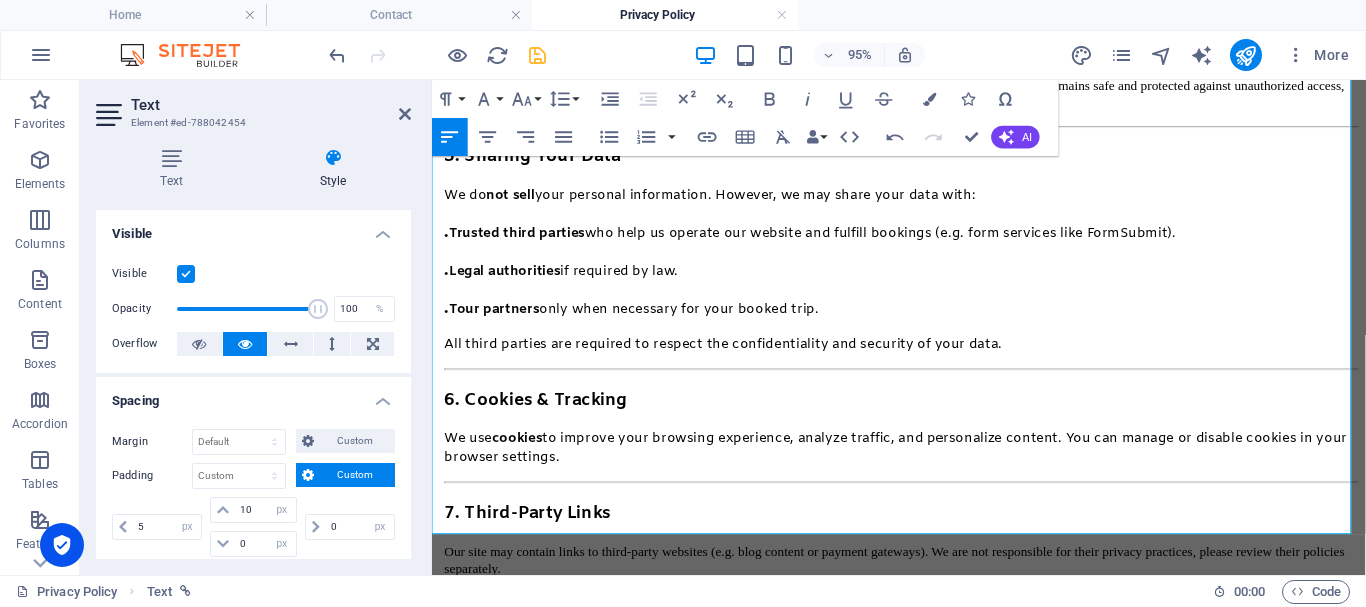 click on "Our site may contain links to third-party websites (e.g. blog content or payment gateways). We are not responsible for their privacy practices, please review their policies separately." at bounding box center (919, 585) 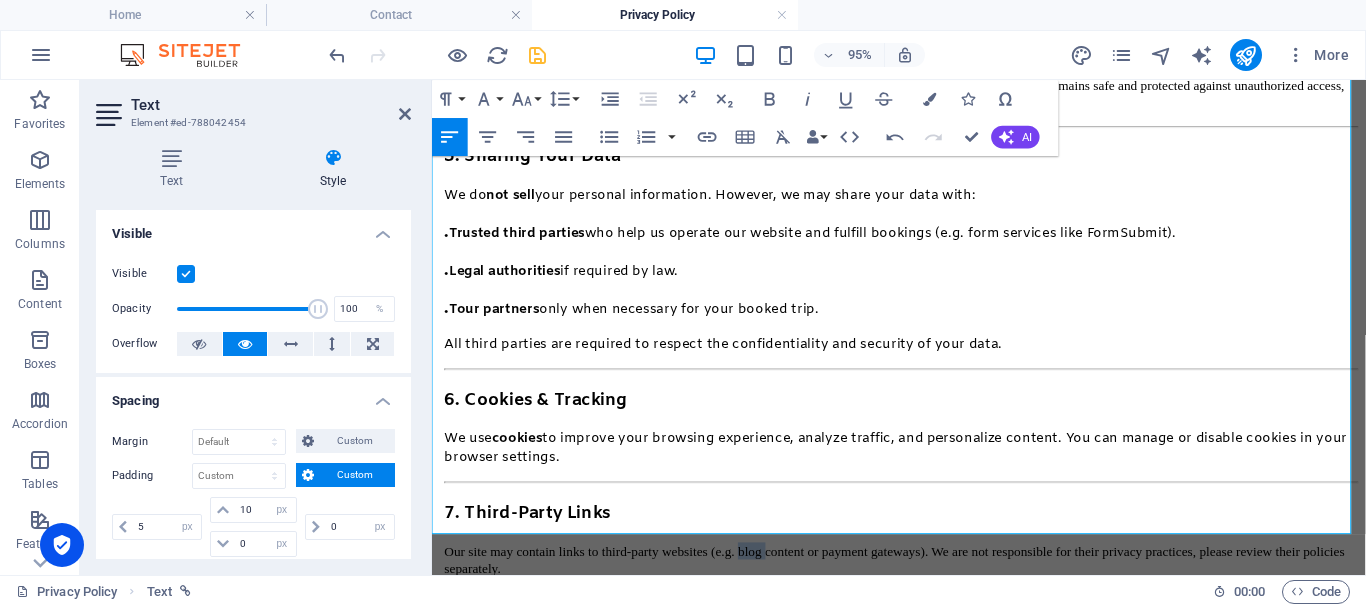 click on "Our site may contain links to third-party websites (e.g. blog content or payment gateways). We are not responsible for their privacy practices, please review their policies separately." at bounding box center [919, 585] 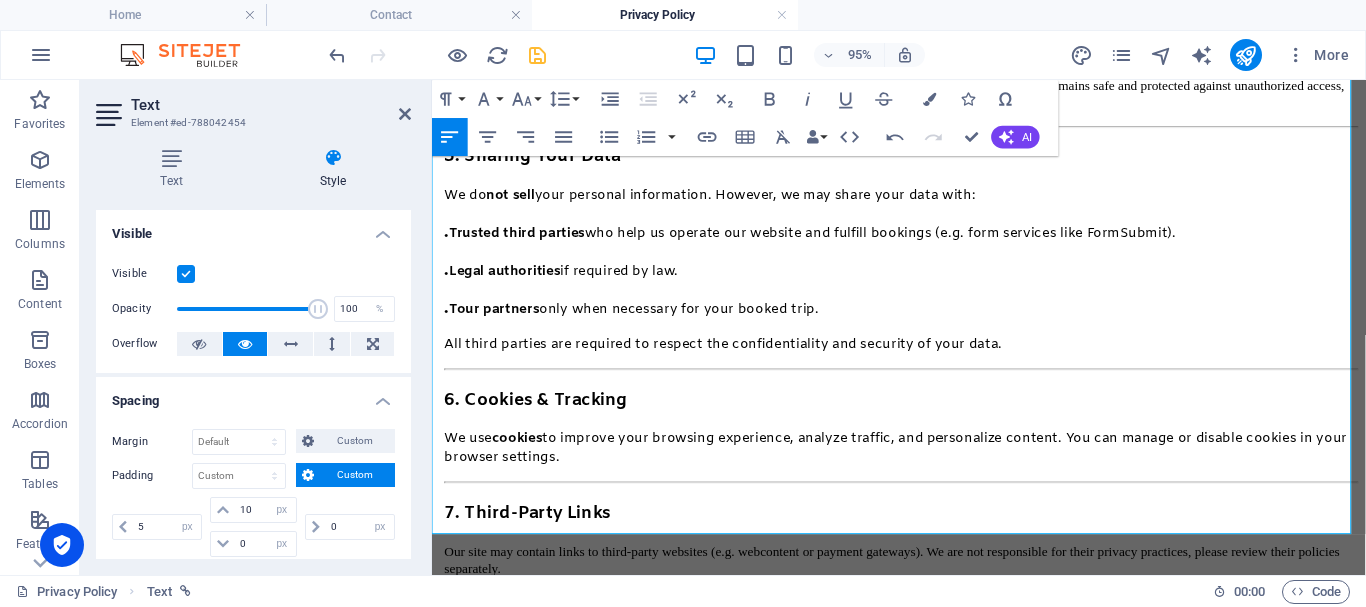 drag, startPoint x: 769, startPoint y: 332, endPoint x: 437, endPoint y: 337, distance: 332.03766 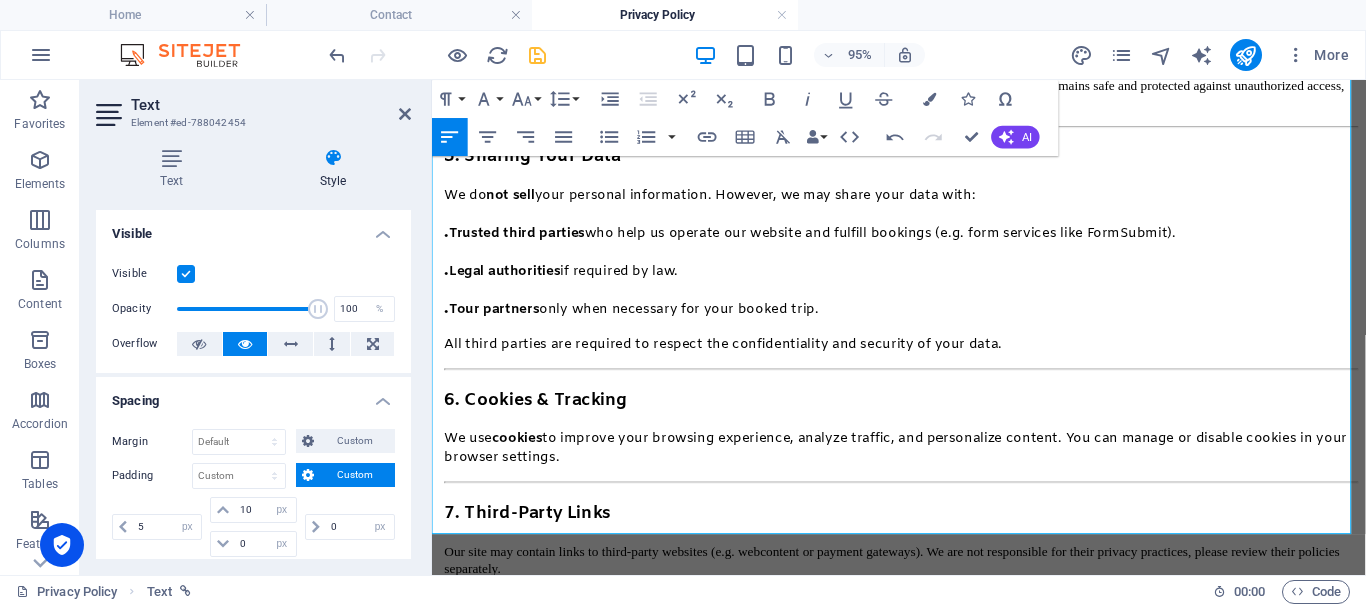click on "9. Changes to This Policy" at bounding box center [926, 651] 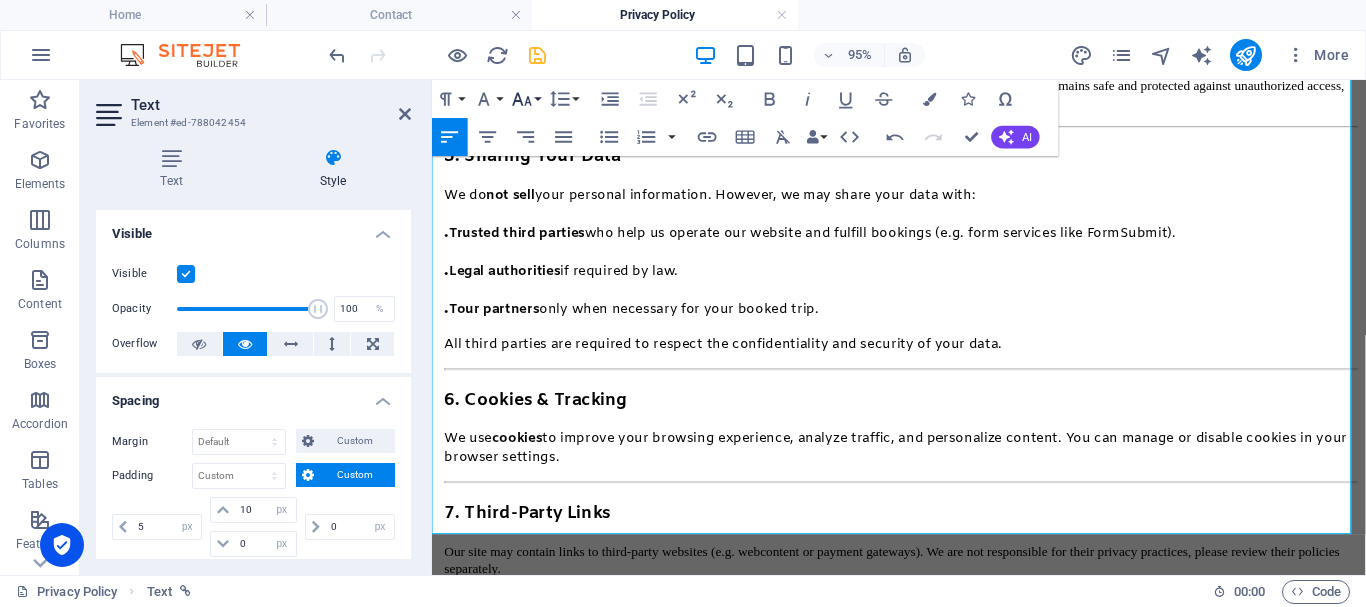 click 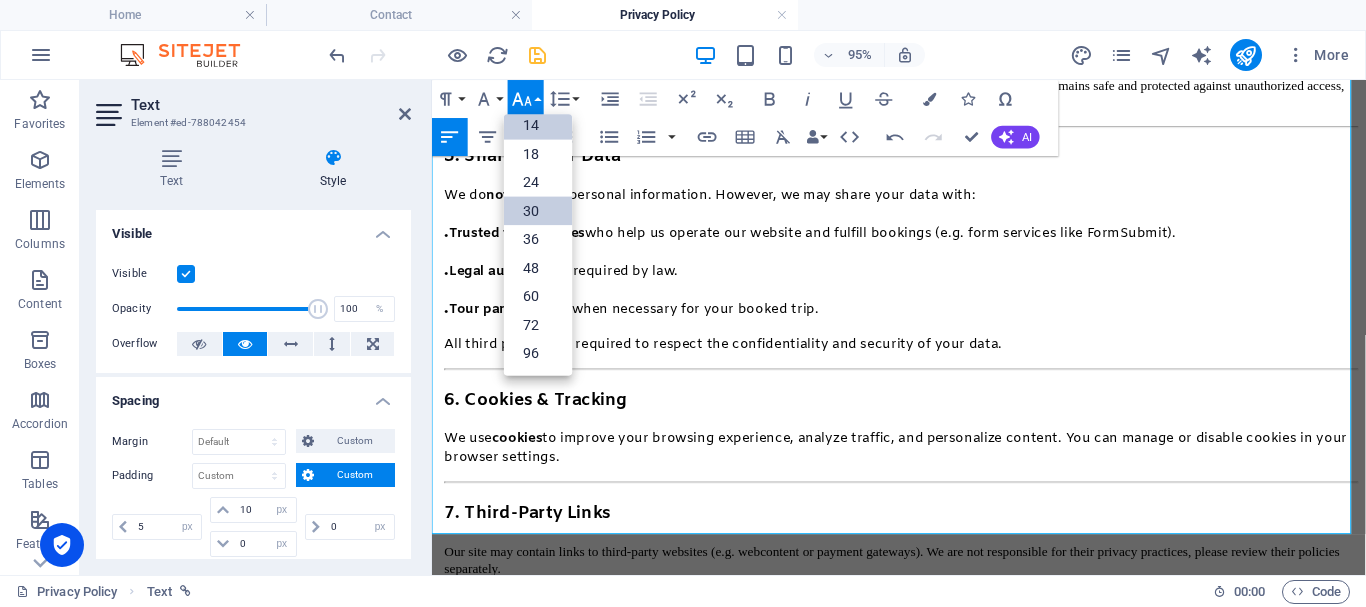 scroll, scrollTop: 161, scrollLeft: 0, axis: vertical 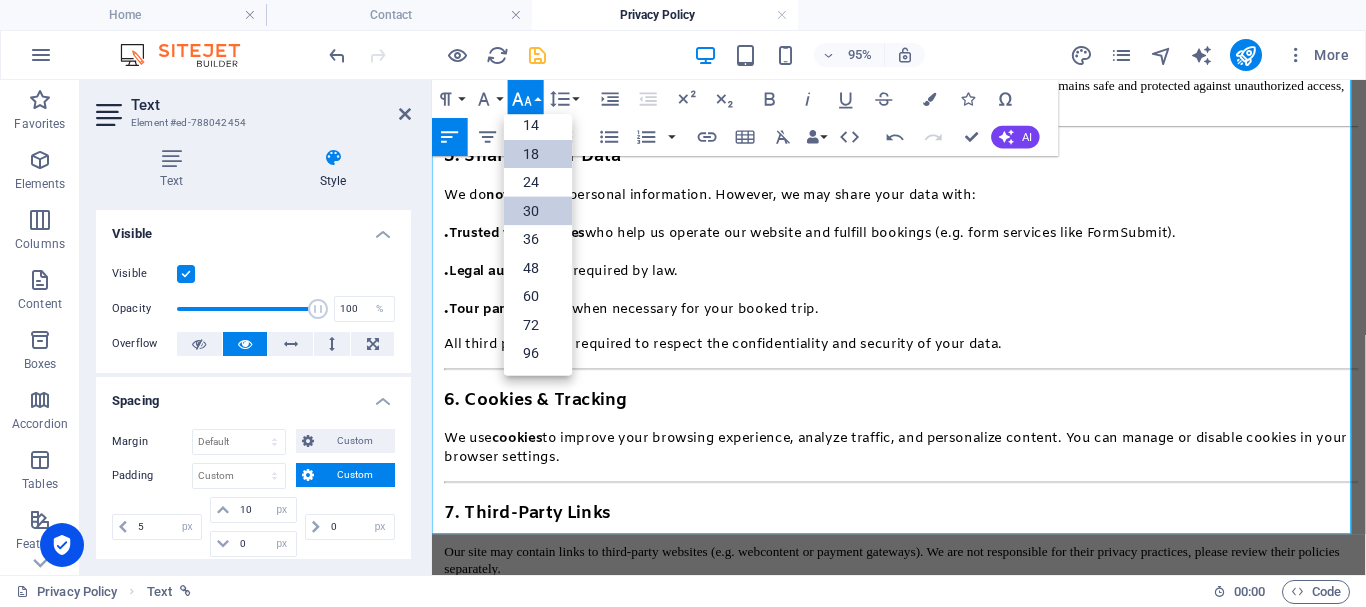 click on "18" at bounding box center [538, 154] 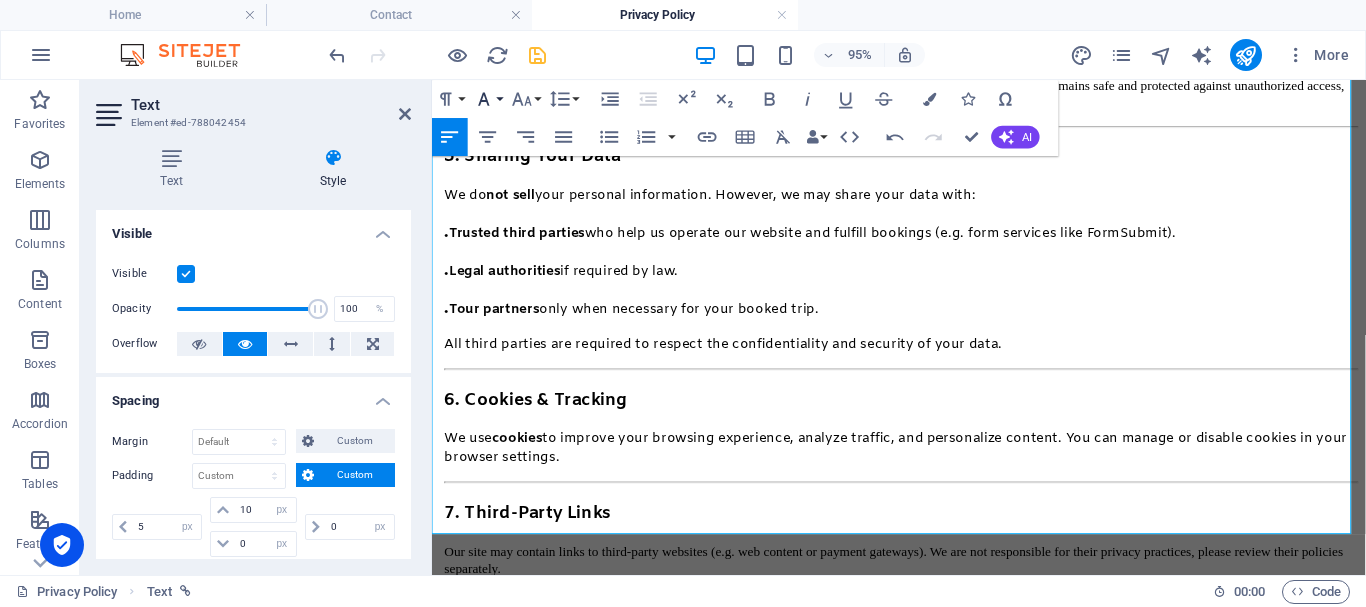 drag, startPoint x: 500, startPoint y: 100, endPoint x: 500, endPoint y: 116, distance: 16 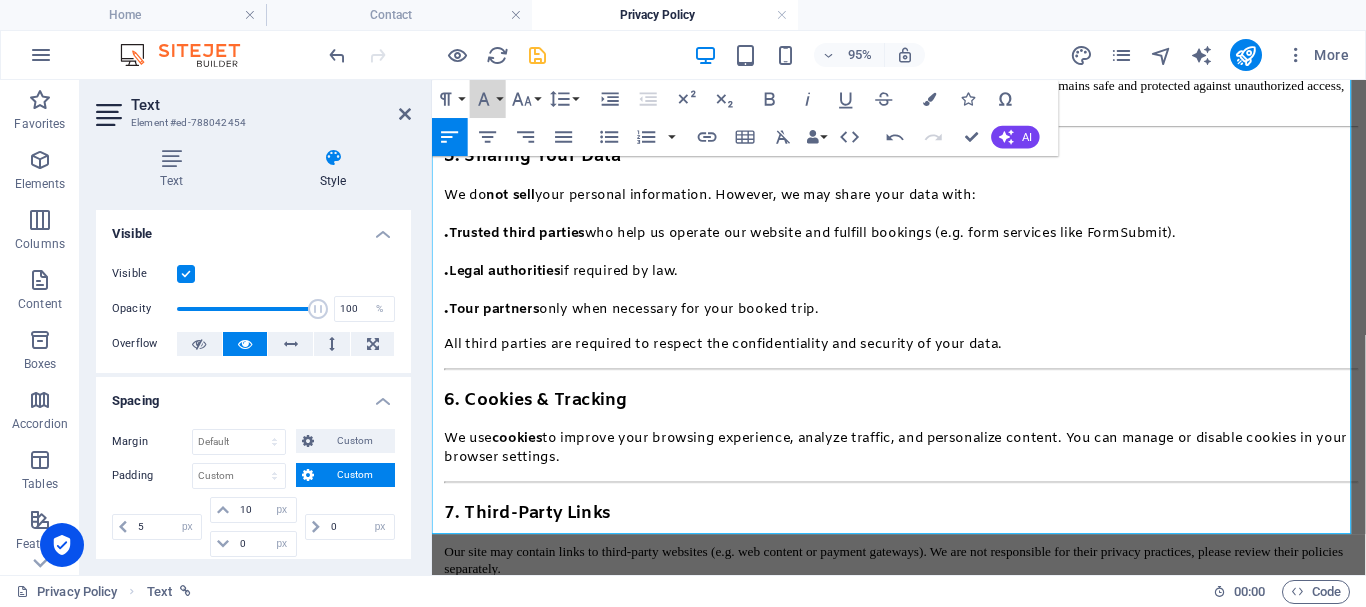 click on "Font Family" at bounding box center [488, 99] 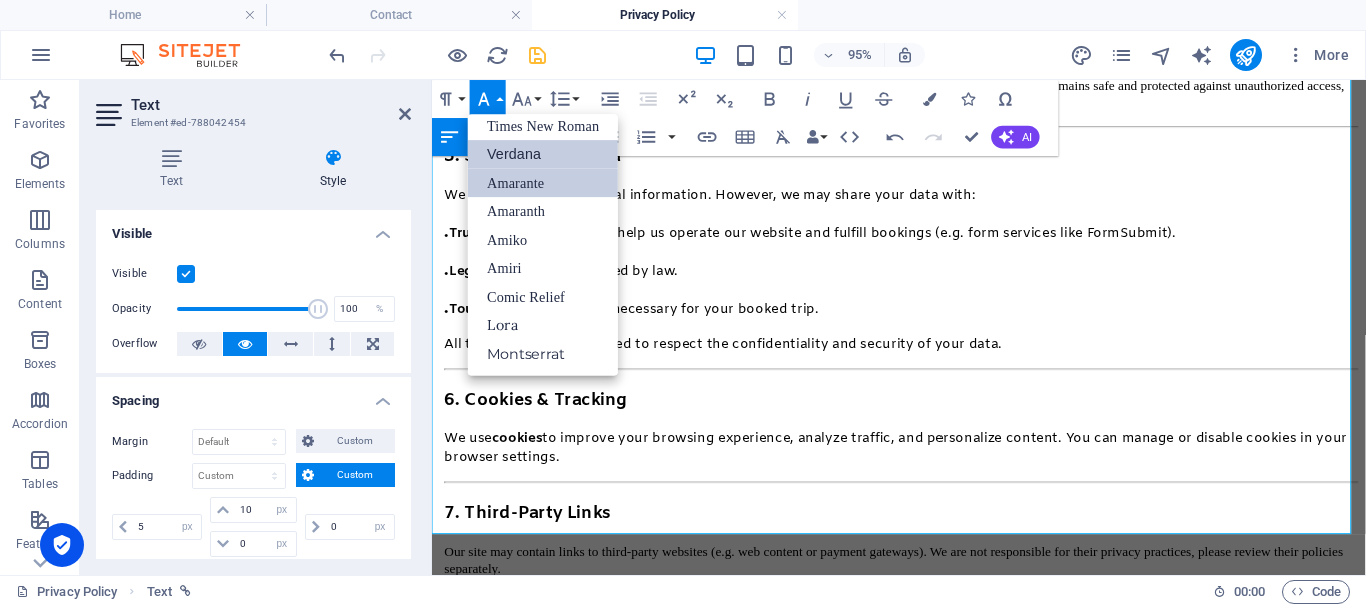 scroll, scrollTop: 131, scrollLeft: 0, axis: vertical 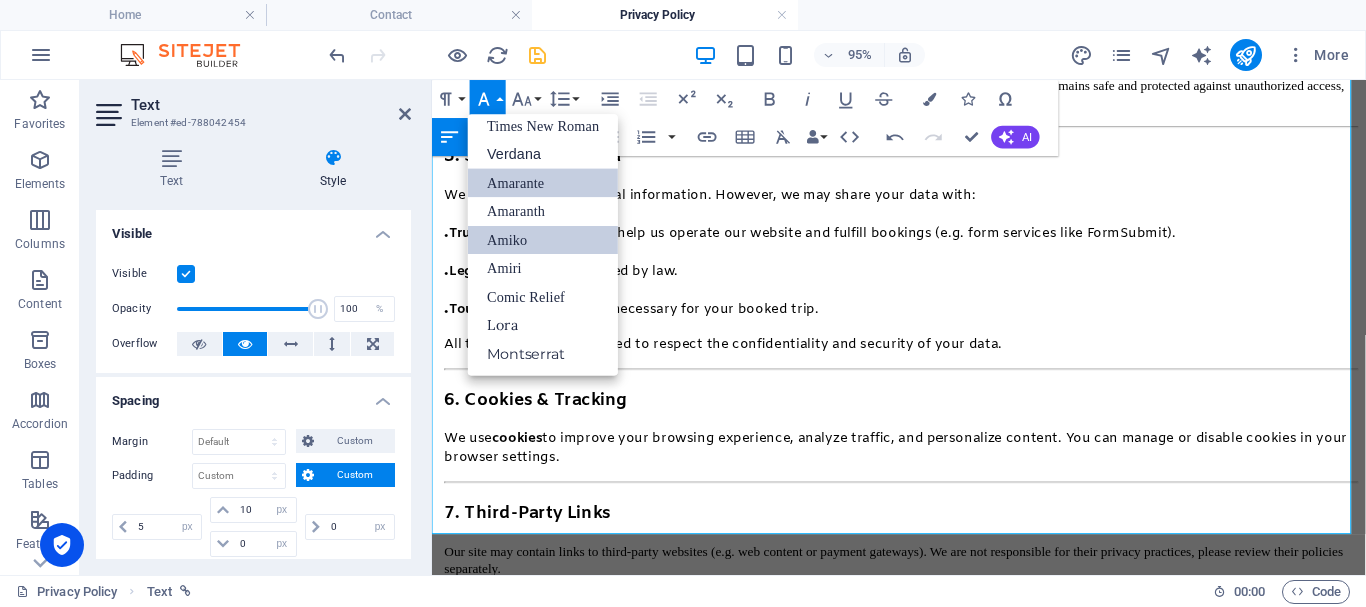 click on "Amiko" at bounding box center [543, 239] 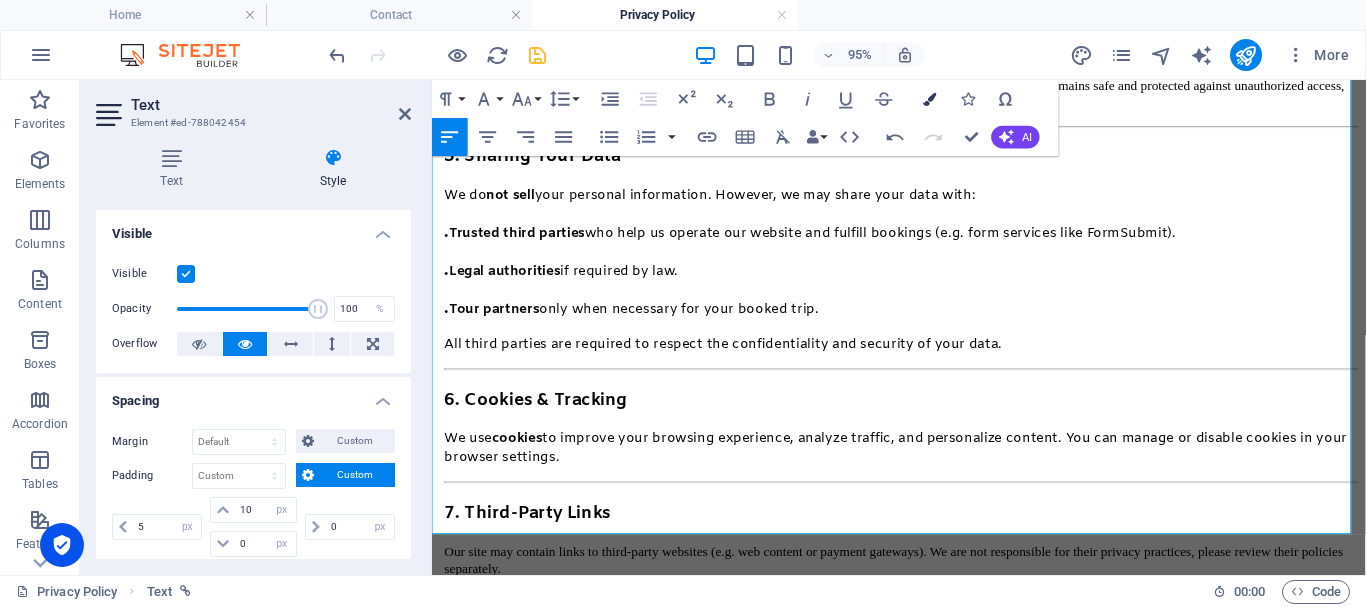 click at bounding box center (929, 98) 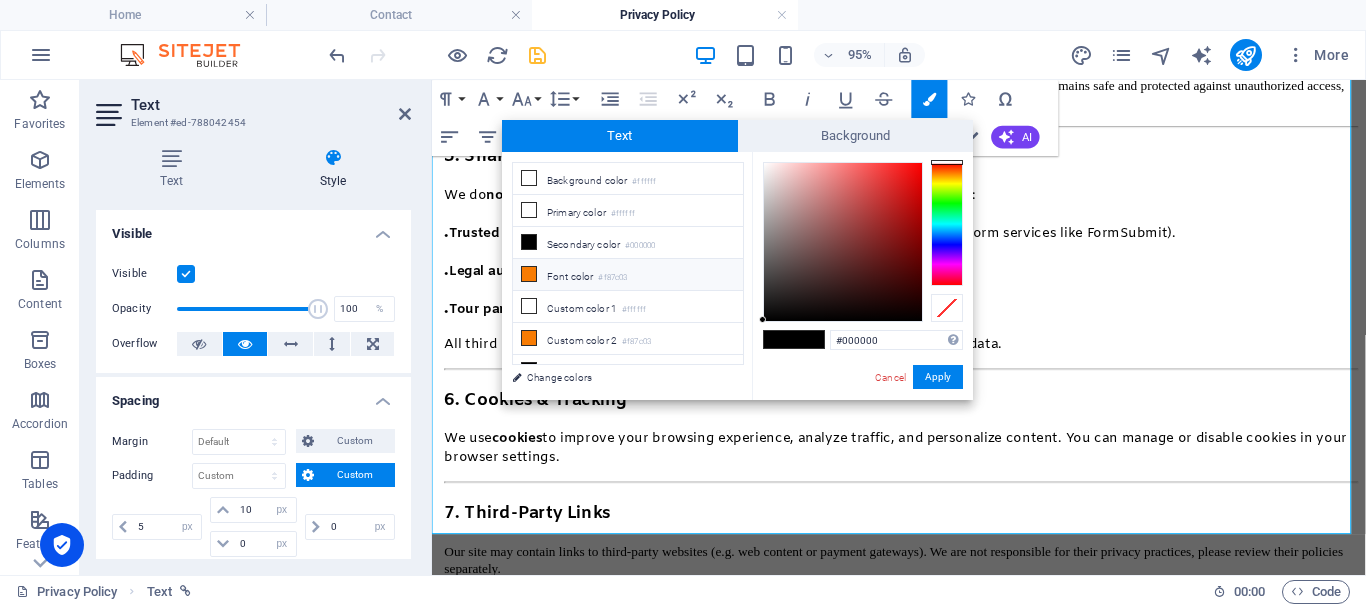 click on "#f87c03" at bounding box center (612, 278) 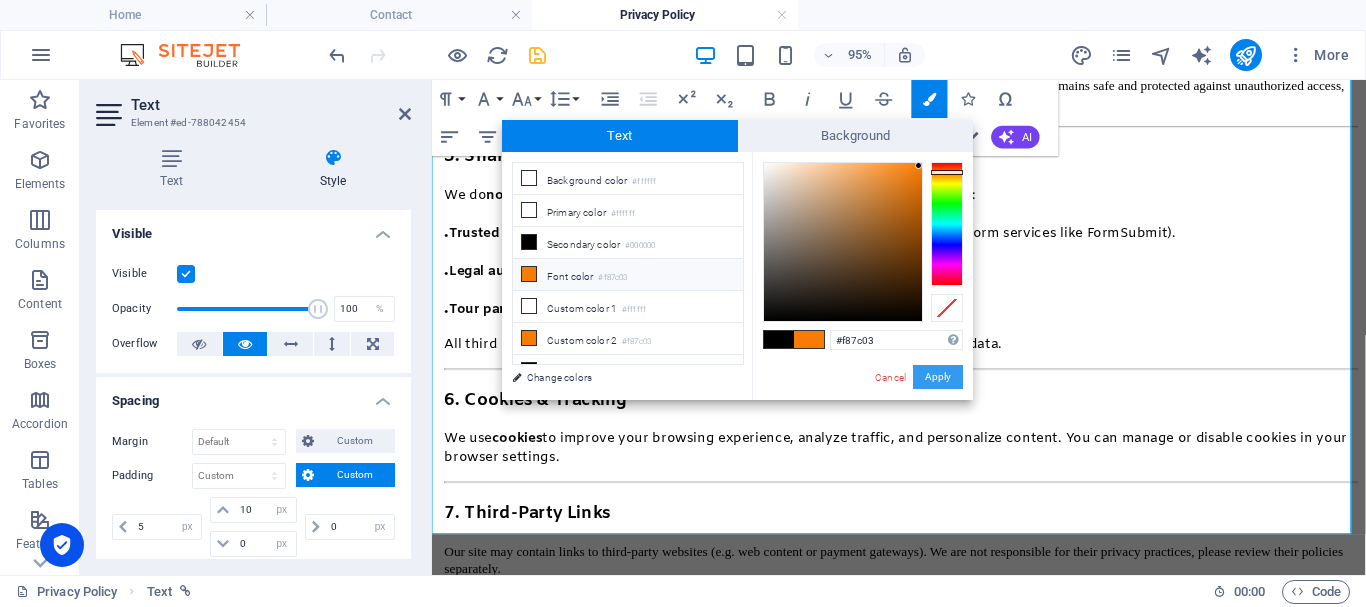 drag, startPoint x: 315, startPoint y: 297, endPoint x: 936, endPoint y: 370, distance: 625.27594 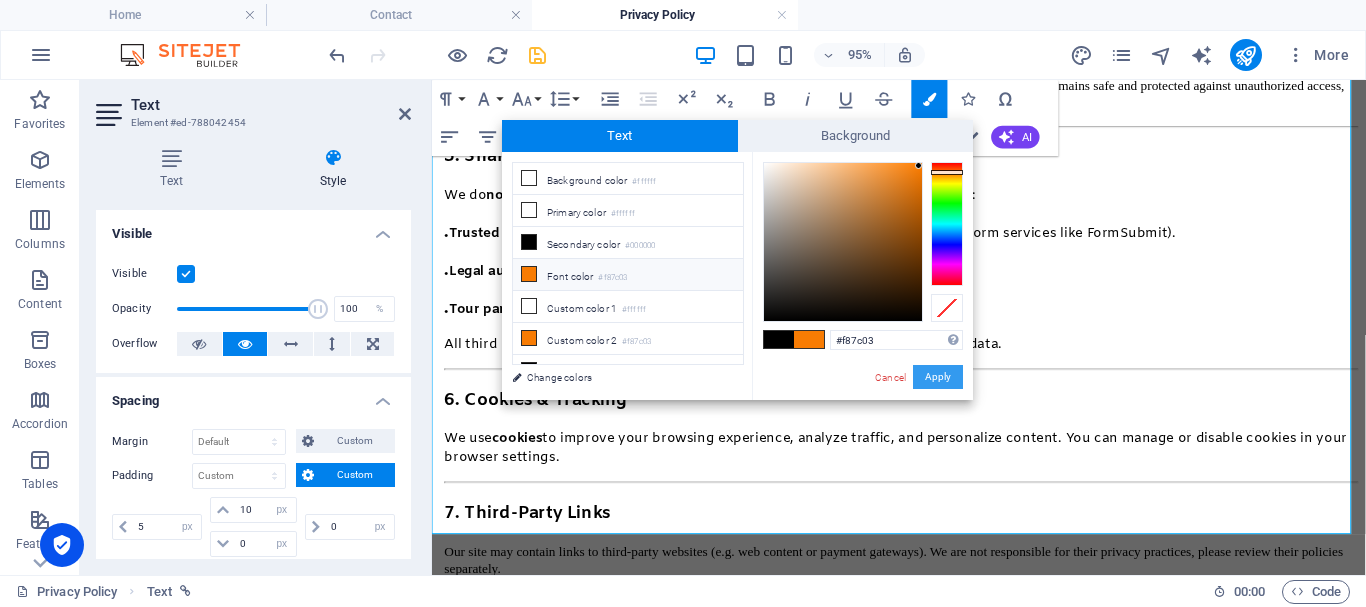 click on "Apply" at bounding box center (938, 377) 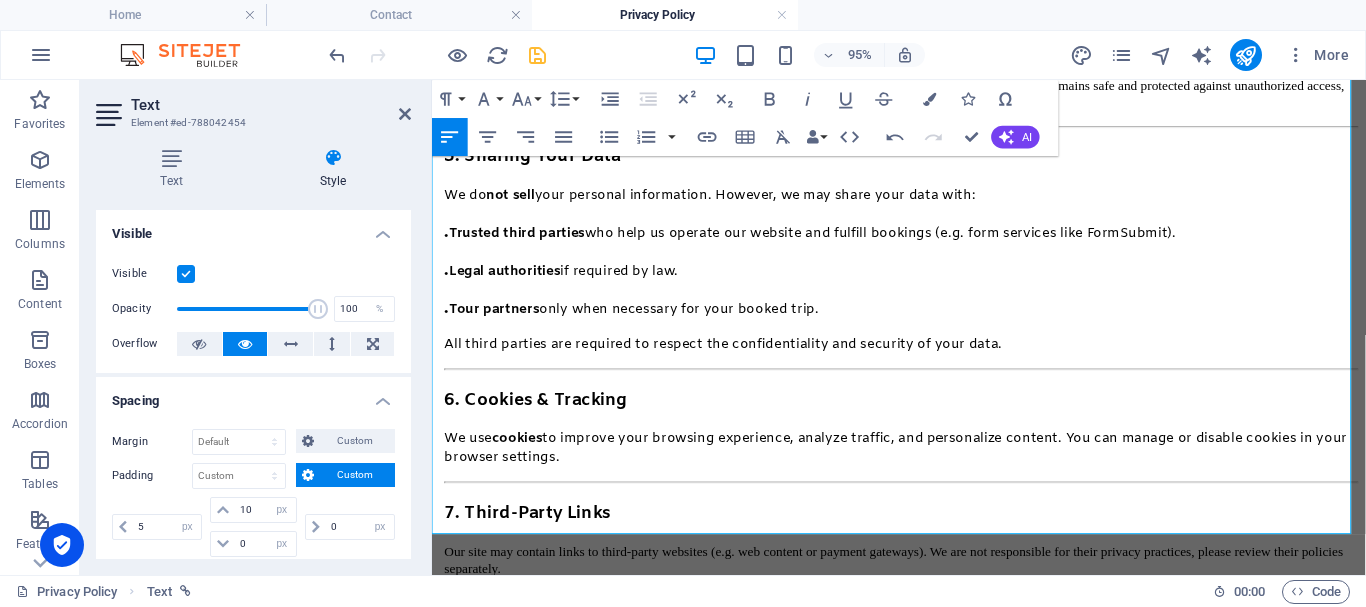 click on "9. Changes to This Policy" at bounding box center [557, 652] 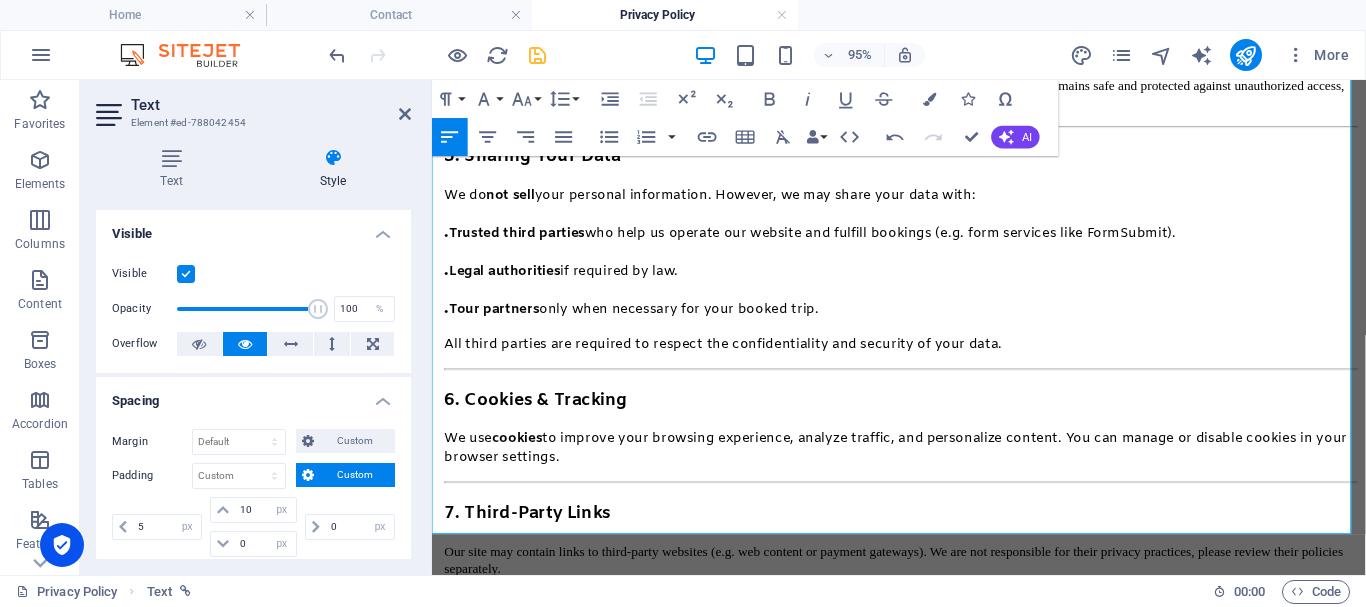 drag, startPoint x: 441, startPoint y: 359, endPoint x: 914, endPoint y: 385, distance: 473.71405 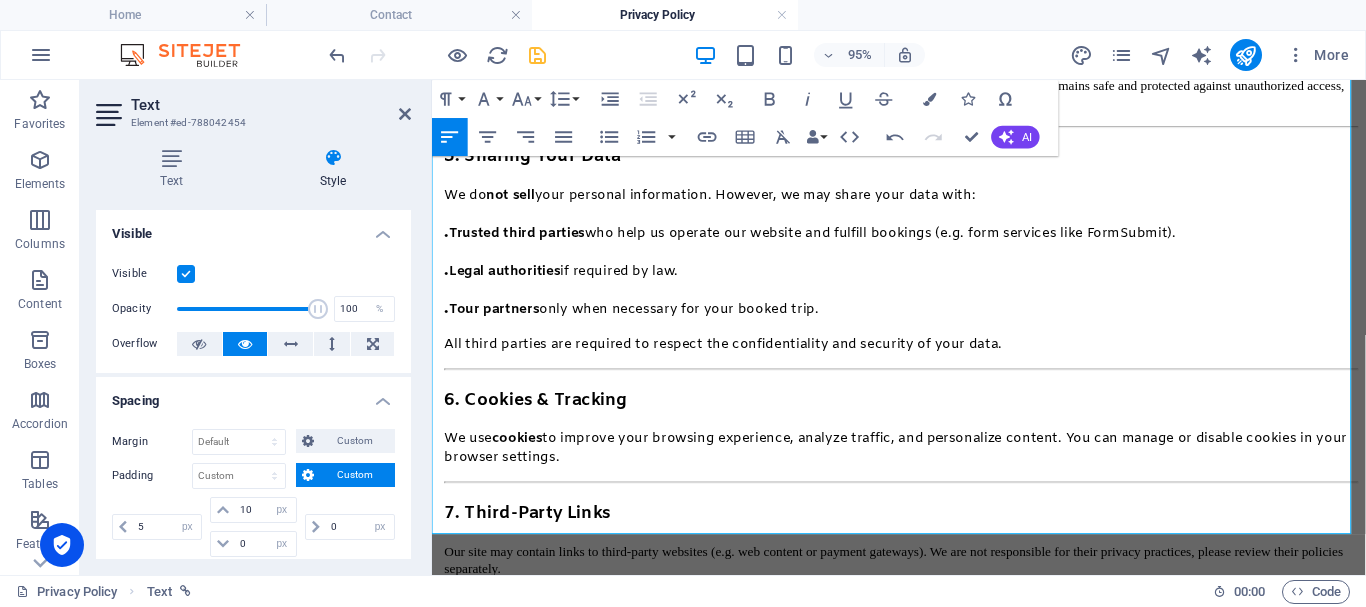 click on "We may update this Privacy Policy from time to time. Any changes will be posted on this page with the updated date at the top. Please review it periodically." at bounding box center [926, 700] 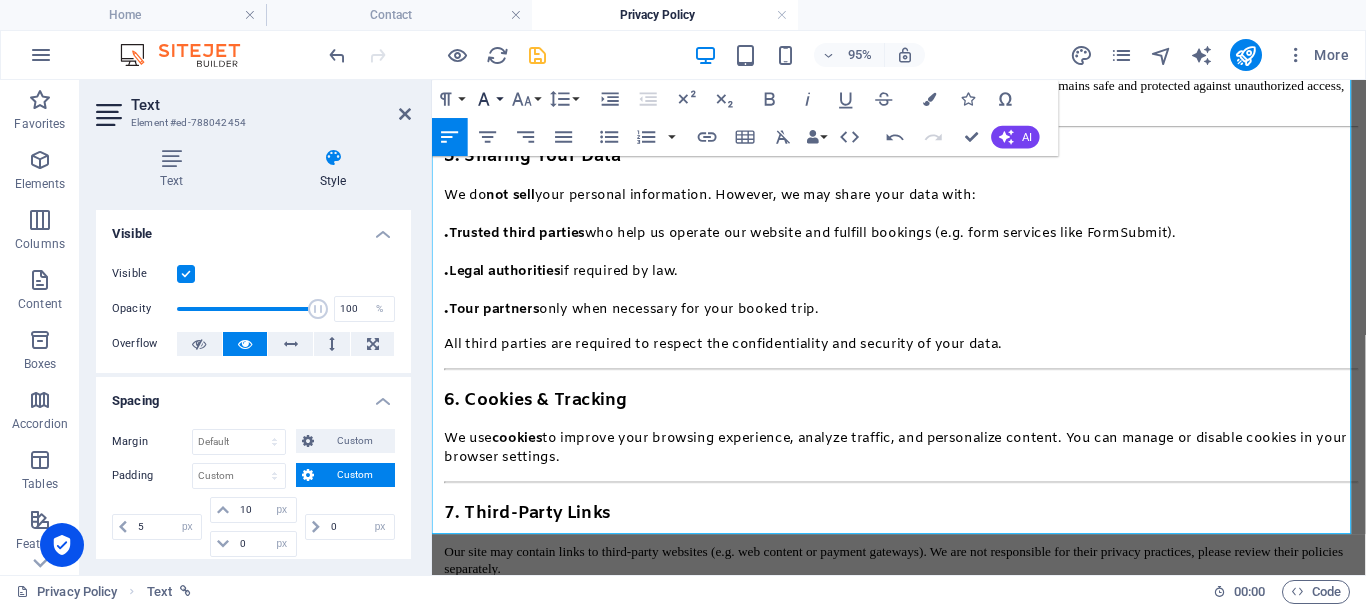 click on "Font Family" at bounding box center [488, 99] 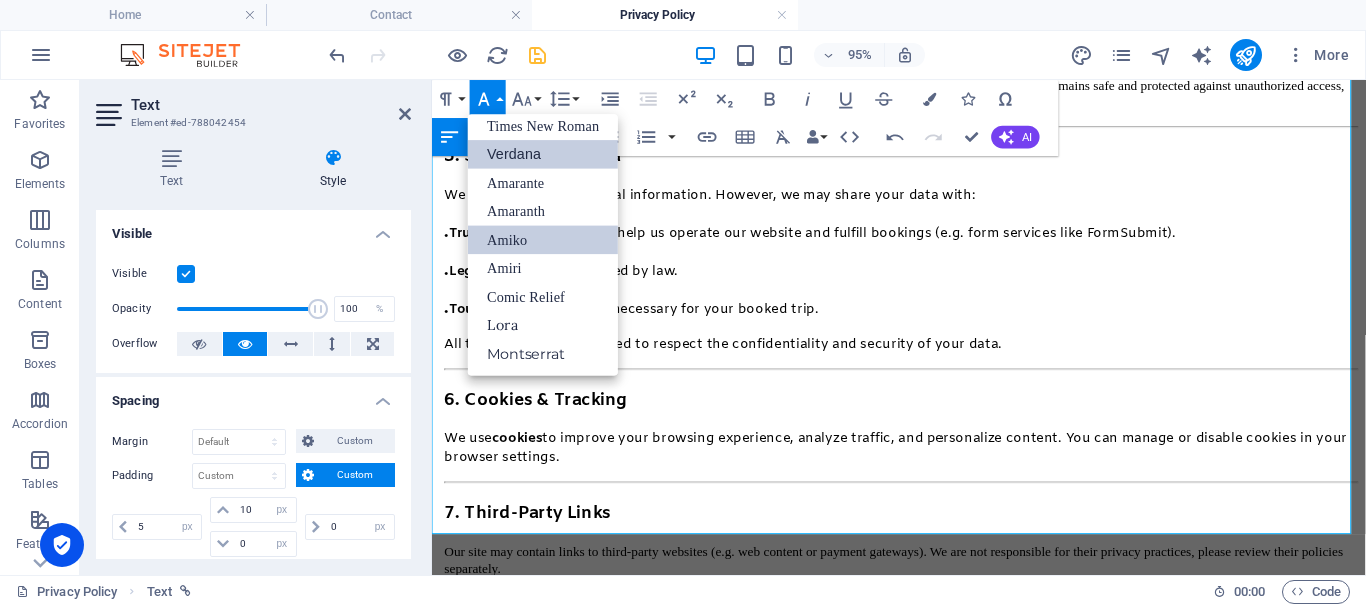 scroll, scrollTop: 131, scrollLeft: 0, axis: vertical 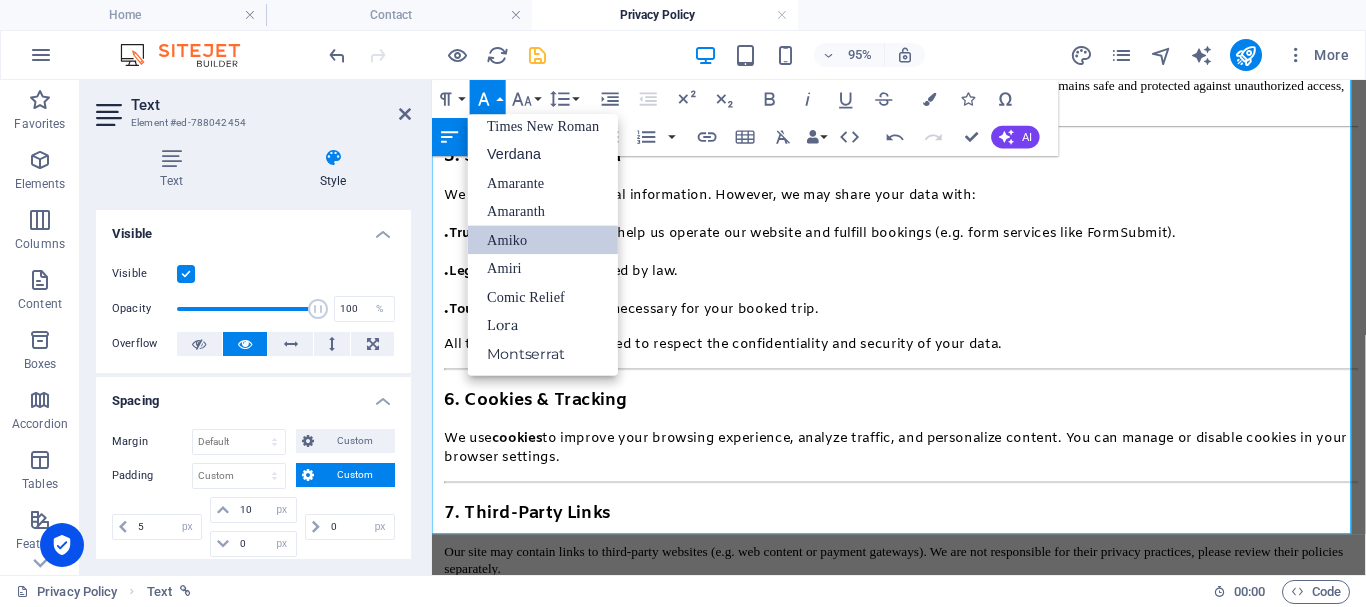 click on "Amiko" at bounding box center [543, 239] 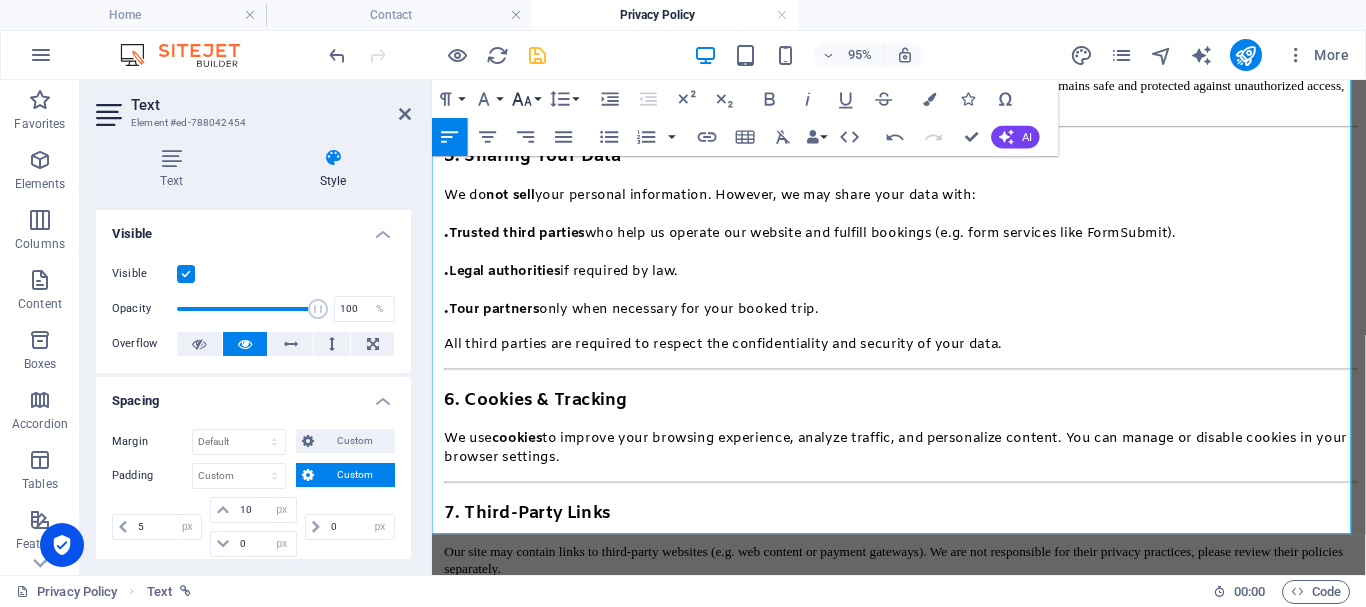 click on "Font Size" at bounding box center [526, 99] 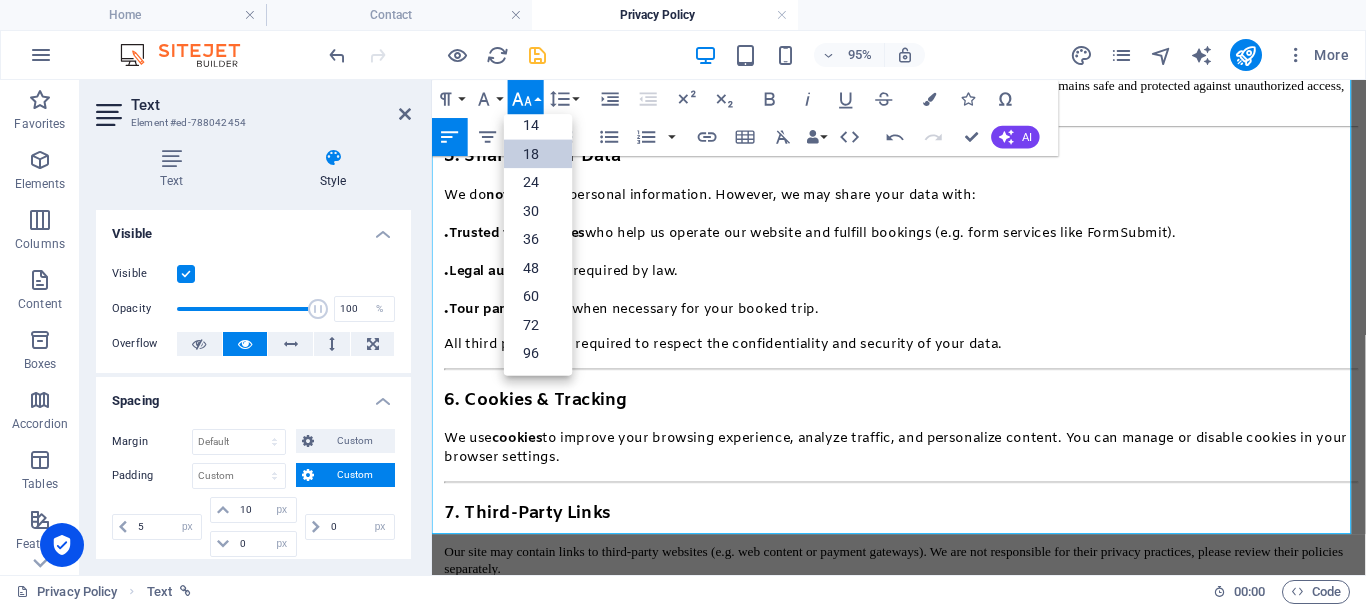 scroll, scrollTop: 161, scrollLeft: 0, axis: vertical 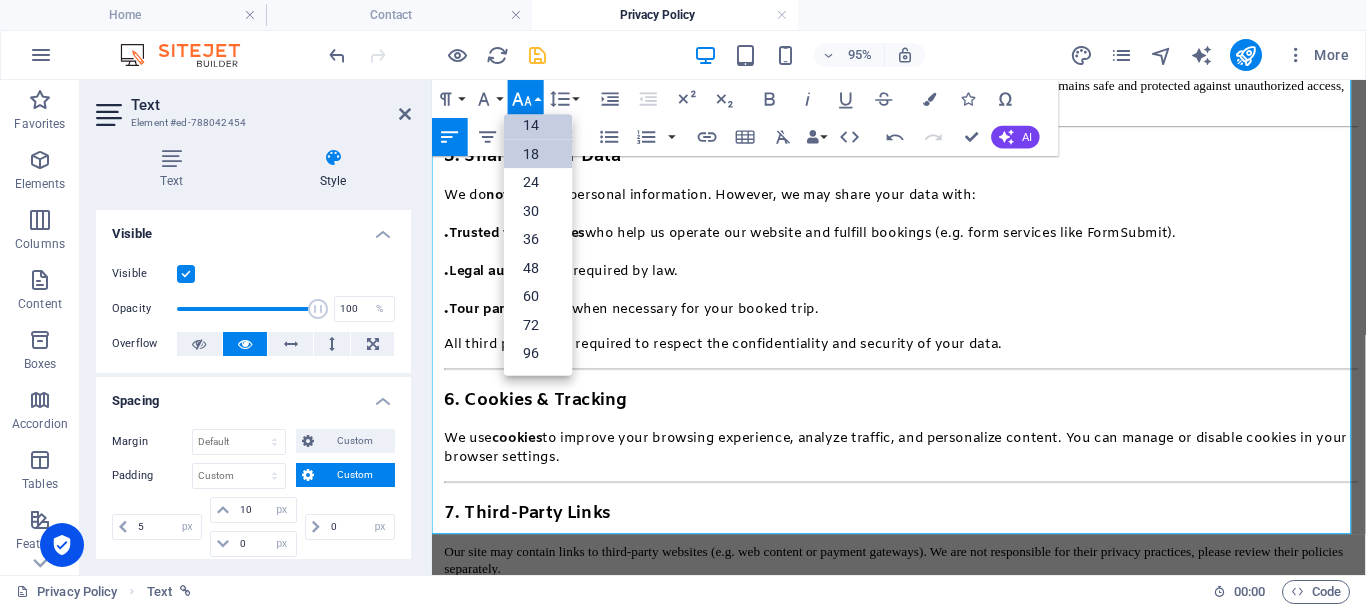 click on "14" at bounding box center (538, 125) 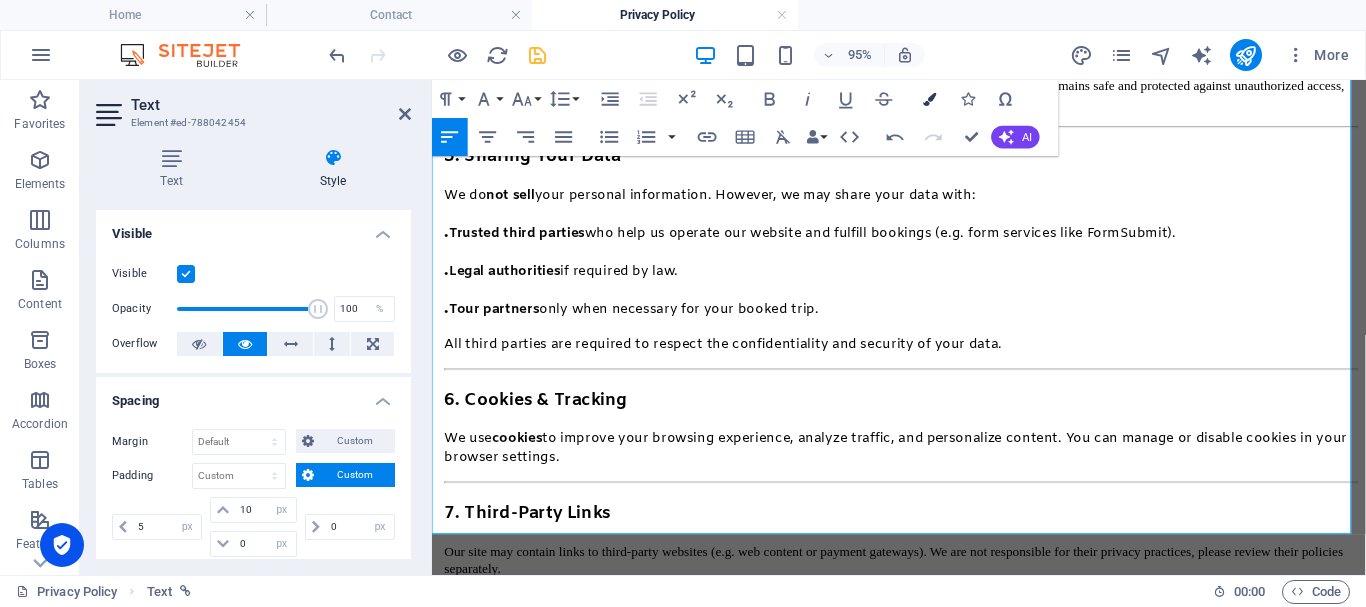 click at bounding box center (929, 98) 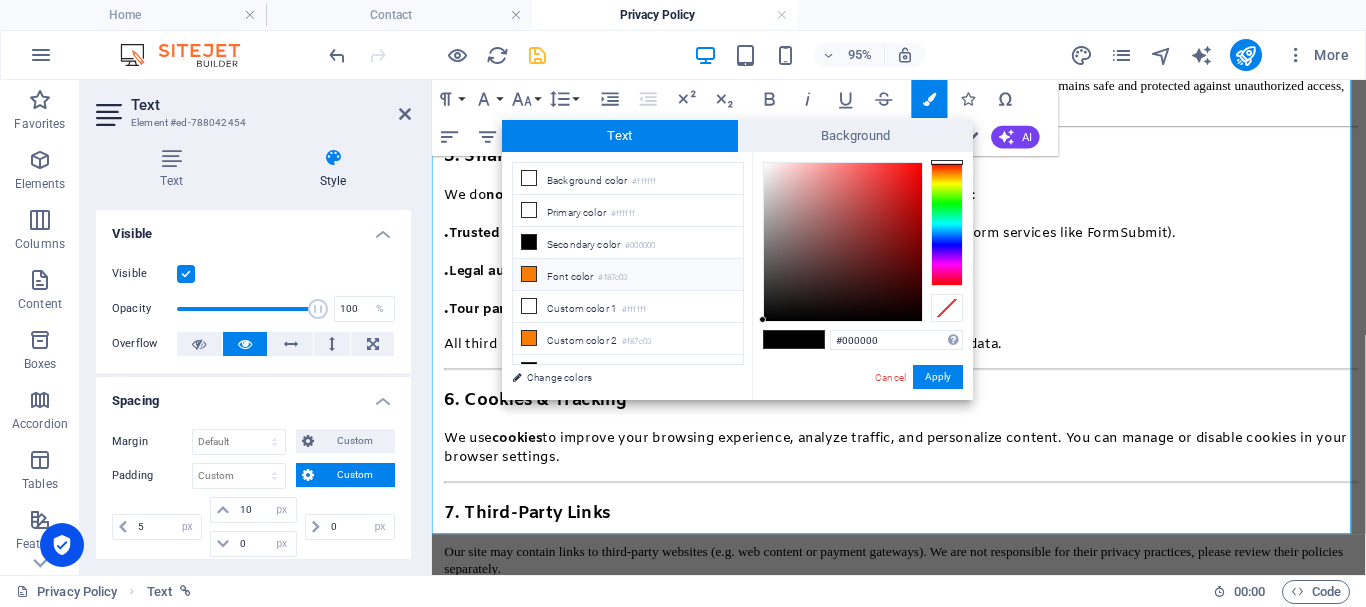 click at bounding box center [809, 339] 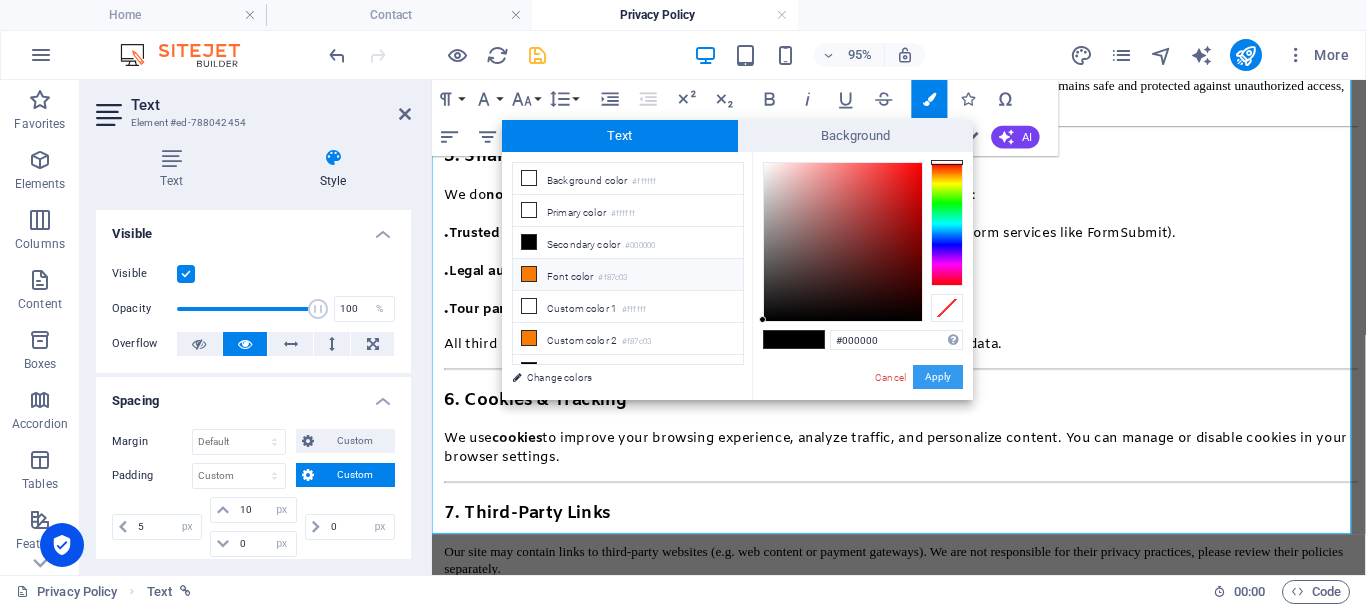 click on "Apply" at bounding box center [938, 377] 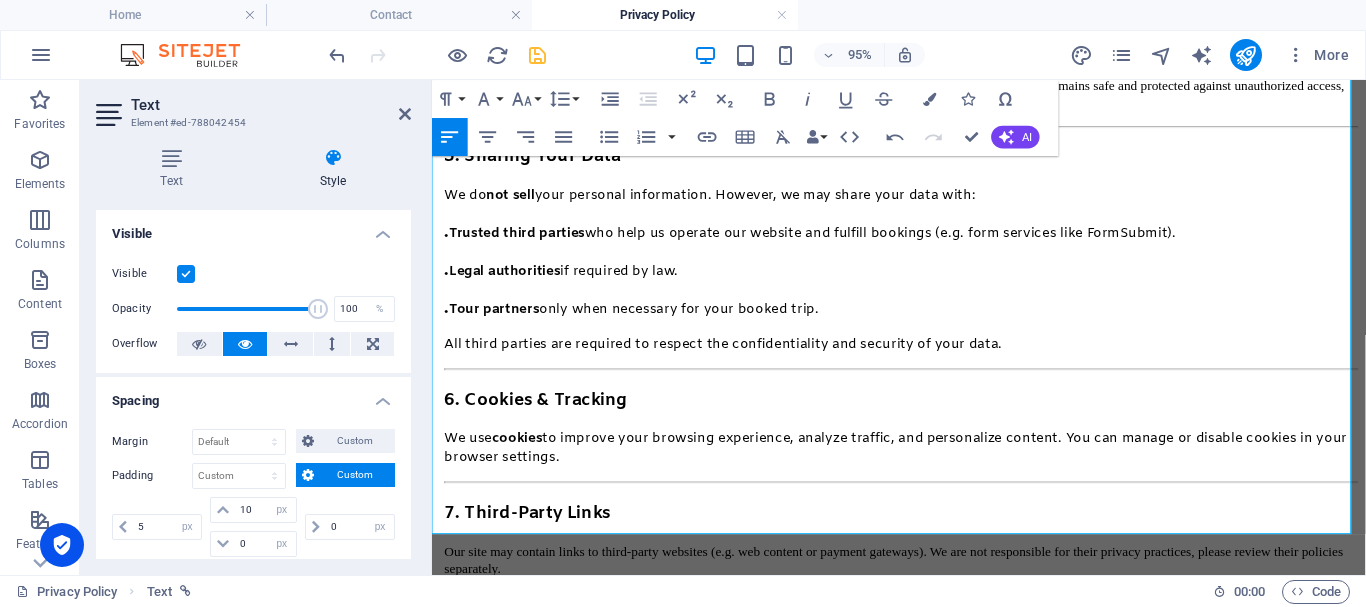 click on "We may update this Privacy Policy from time to time. Any changes will be posted on this page with the updated date at the top. Please review it periodically." at bounding box center [913, 702] 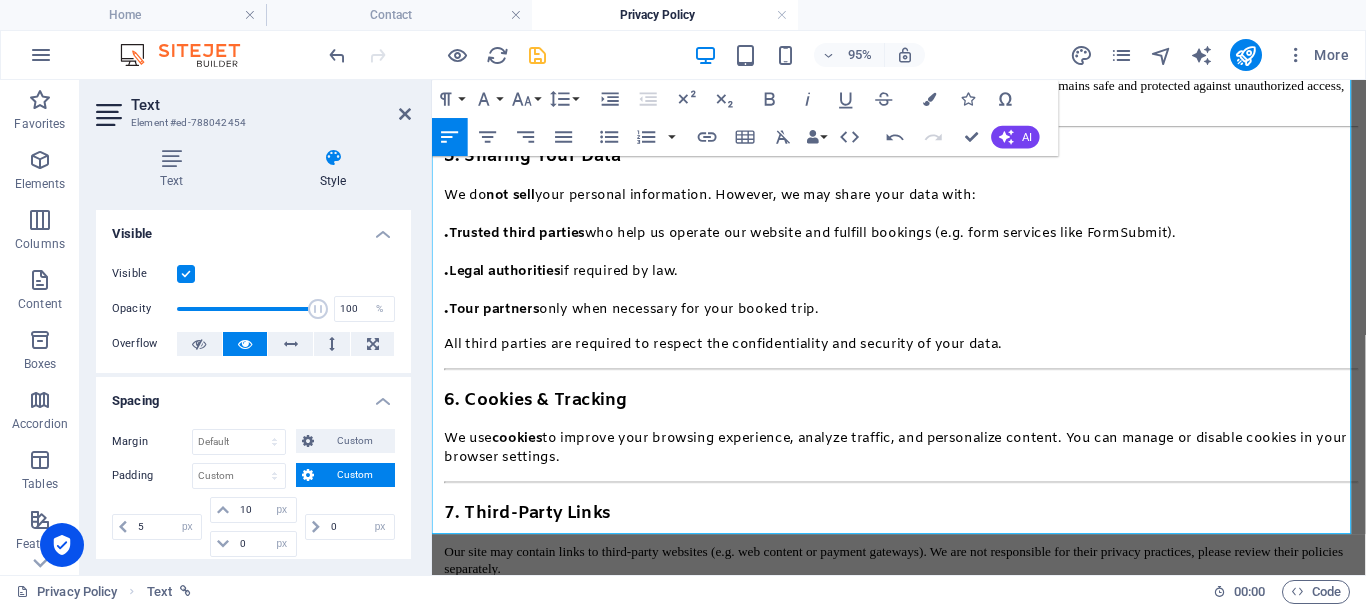 drag, startPoint x: 636, startPoint y: 436, endPoint x: 527, endPoint y: 432, distance: 109.07337 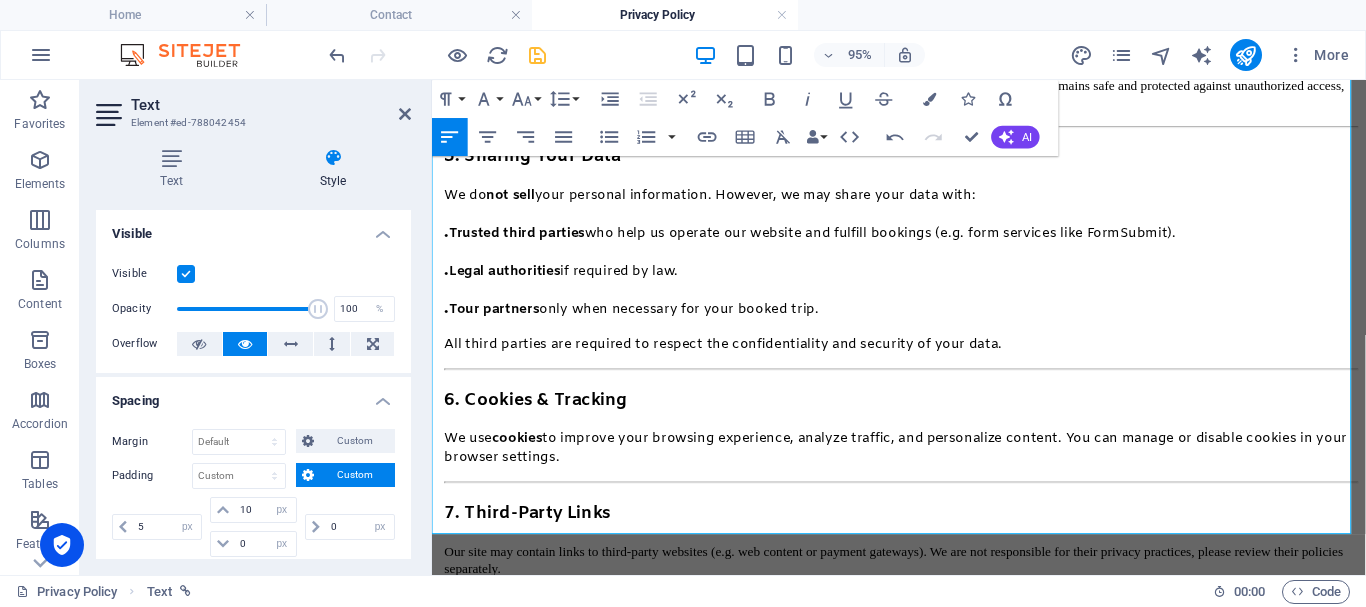 click on "10. Contact Us" at bounding box center (926, 770) 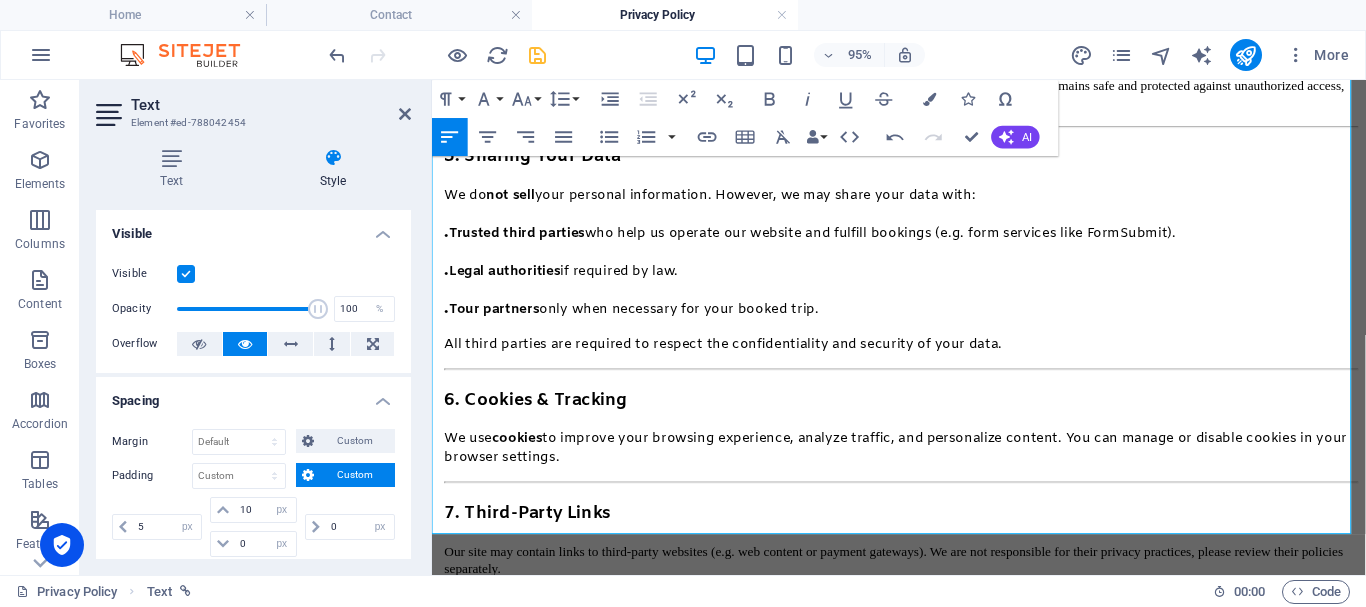 drag, startPoint x: 462, startPoint y: 429, endPoint x: 440, endPoint y: 431, distance: 22.090721 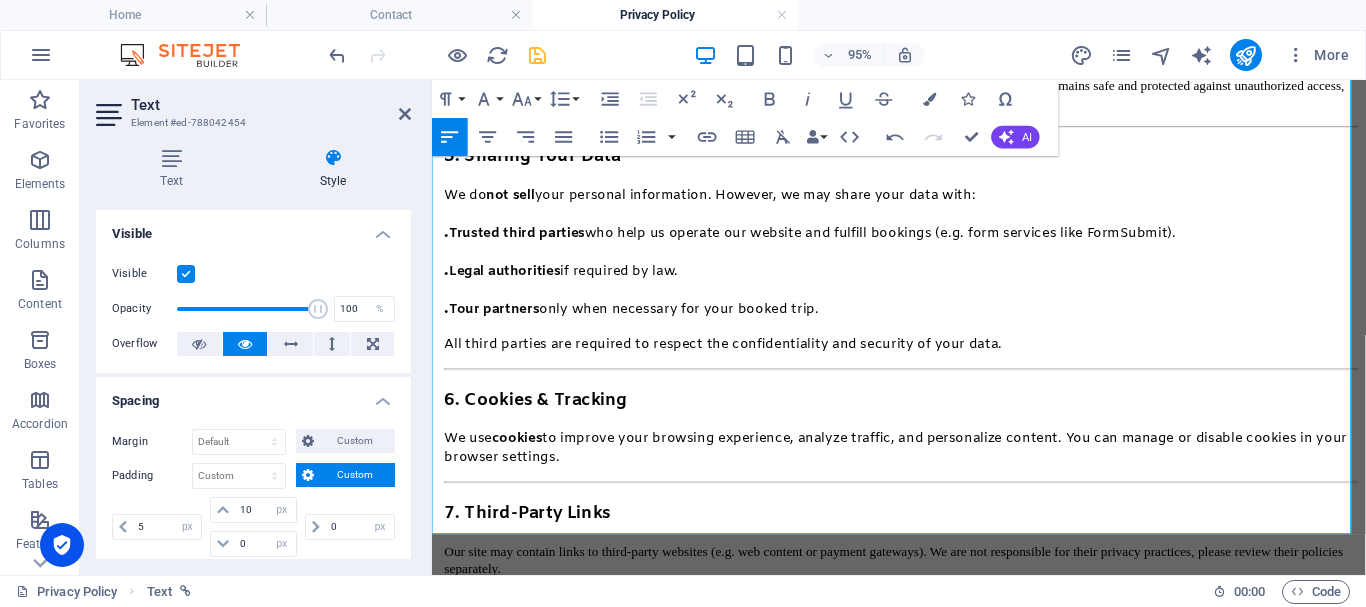 click on "Privacy Policy Last updated: [DATE] At   Tripyanz ,  your privacy matters to us. This Privacy Policy explains how we collect, use, protect, and share your personal information when you use our website and services . 1. Who We Are Tripyanz   is a tourism service provider offering private transportation, adventures, and guided trips across [GEOGRAPHIC_DATA] — including [GEOGRAPHIC_DATA] destinations like [GEOGRAPHIC_DATA], [PERSON_NAME], and [GEOGRAPHIC_DATA]. Our mission is to create memorable and safe travel experiences for every guest. 2. Information We Collect We may collect the following types of information when you interact with our website, forms, or customer service: . Personal Details : Full name, email, phone number and date of birth. . Trip Details : Pickup and drop-off locations, travel dates, flight tickets (if uploaded). . Technical Data : IP address, browser type and device type. . Communication Data : Any messages, reviews, or emails you send us. 3. How We Use Your Information .  Process your booking or inquiry. .   .  ." at bounding box center [923, 2] 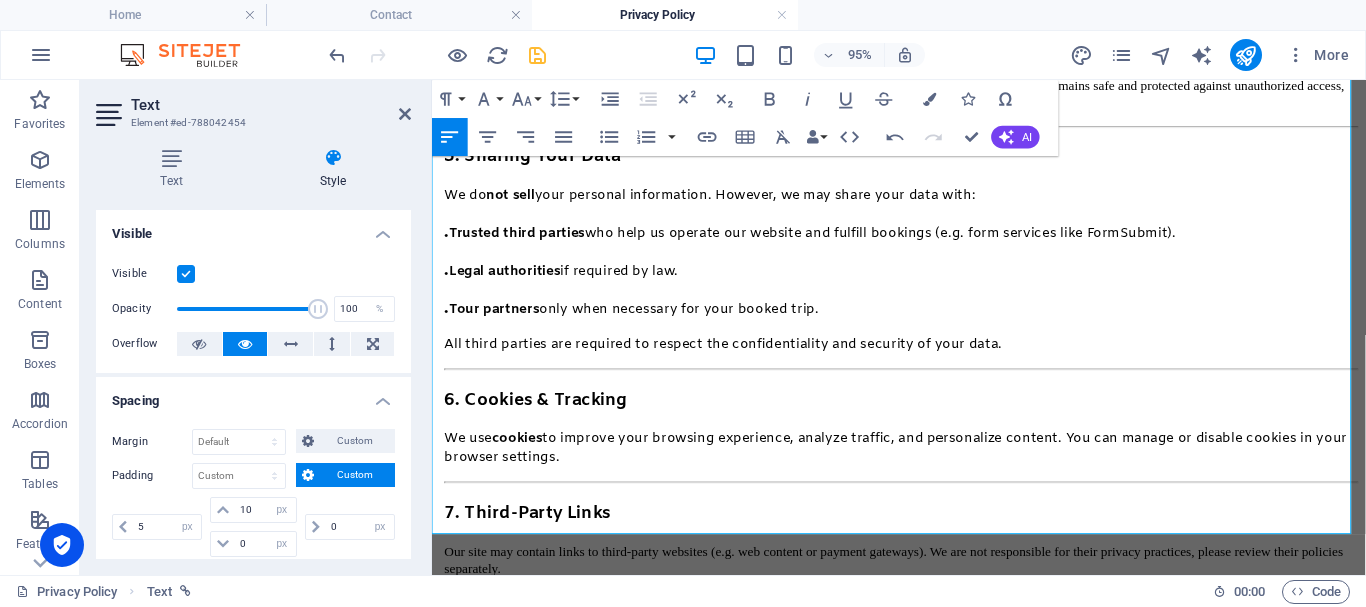 drag, startPoint x: 577, startPoint y: 428, endPoint x: 435, endPoint y: 418, distance: 142.35168 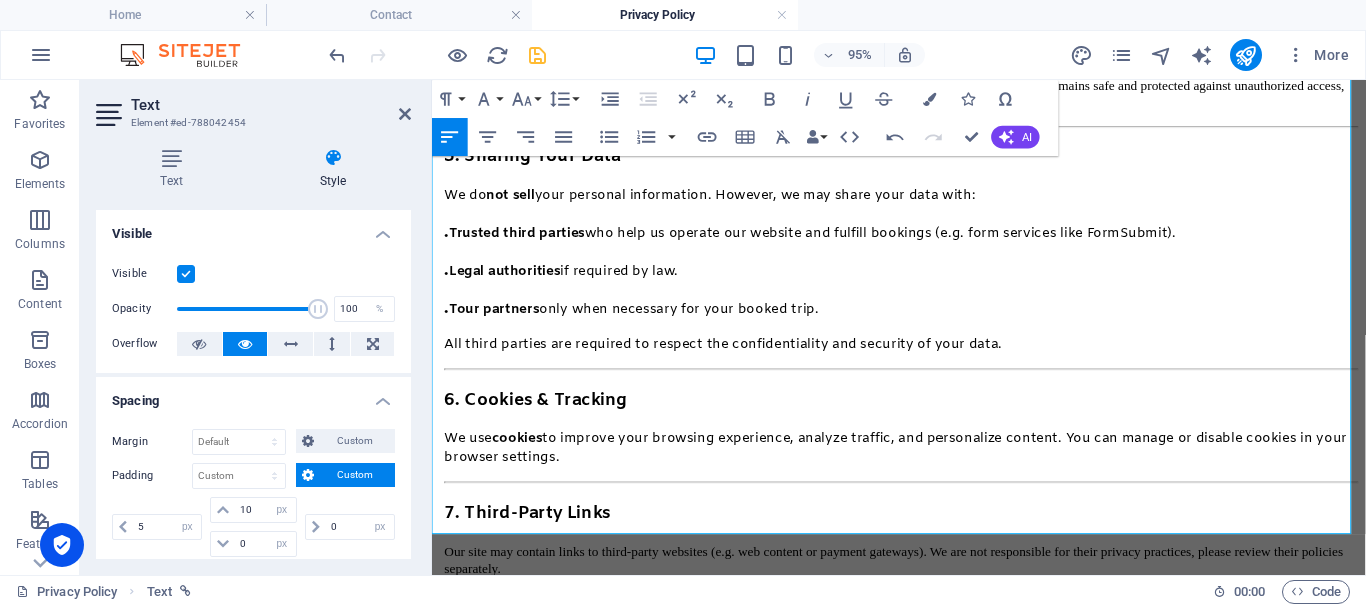 click on "Privacy Policy Last updated: [DATE] At   Tripyanz ,  your privacy matters to us. This Privacy Policy explains how we collect, use, protect, and share your personal information when you use our website and services . 1. Who We Are Tripyanz   is a tourism service provider offering private transportation, adventures, and guided trips across [GEOGRAPHIC_DATA] — including [GEOGRAPHIC_DATA] destinations like [GEOGRAPHIC_DATA], [PERSON_NAME], and [GEOGRAPHIC_DATA]. Our mission is to create memorable and safe travel experiences for every guest. 2. Information We Collect We may collect the following types of information when you interact with our website, forms, or customer service: . Personal Details : Full name, email, phone number and date of birth. . Trip Details : Pickup and drop-off locations, travel dates, flight tickets (if uploaded). . Technical Data : IP address, browser type and device type. . Communication Data : Any messages, reviews, or emails you send us. 3. How We Use Your Information .  Process your booking or inquiry. .   .  ." at bounding box center [923, 2] 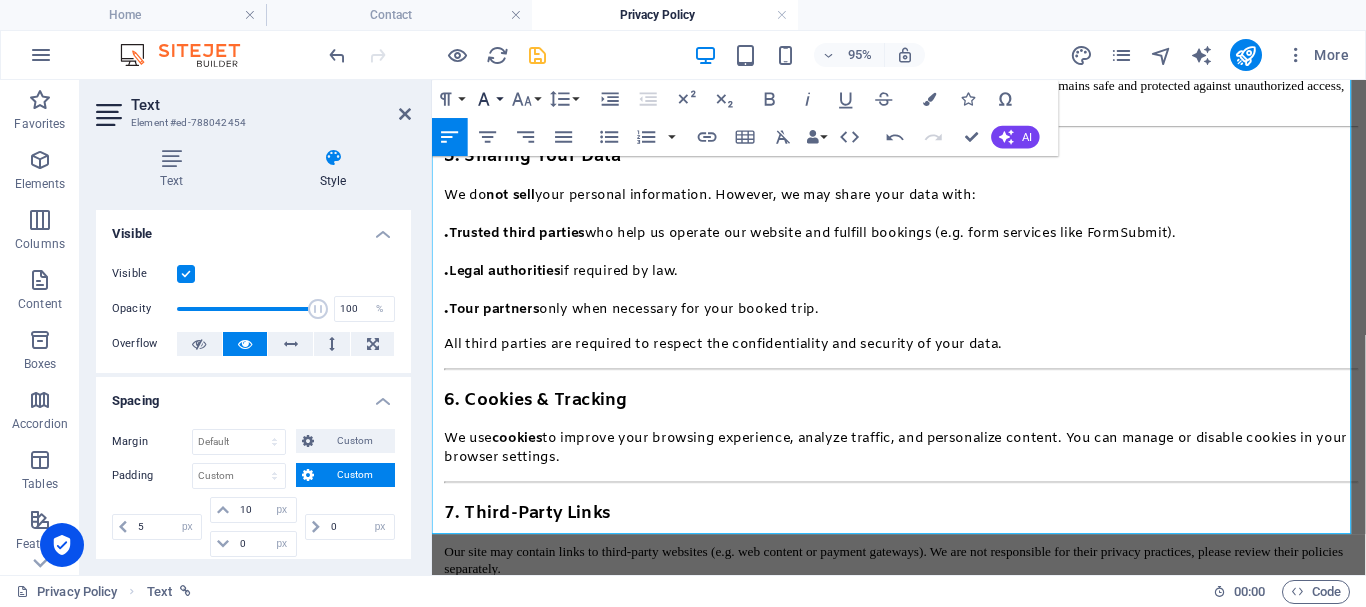 click on "Font Family" at bounding box center [488, 99] 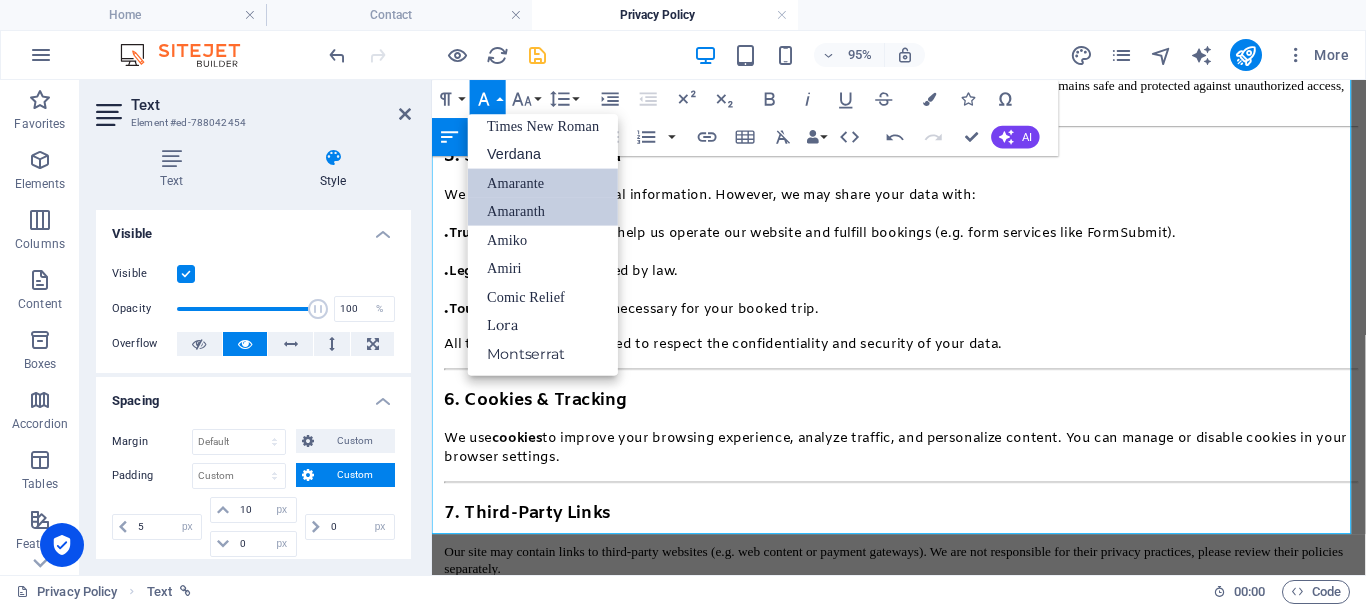 scroll, scrollTop: 131, scrollLeft: 0, axis: vertical 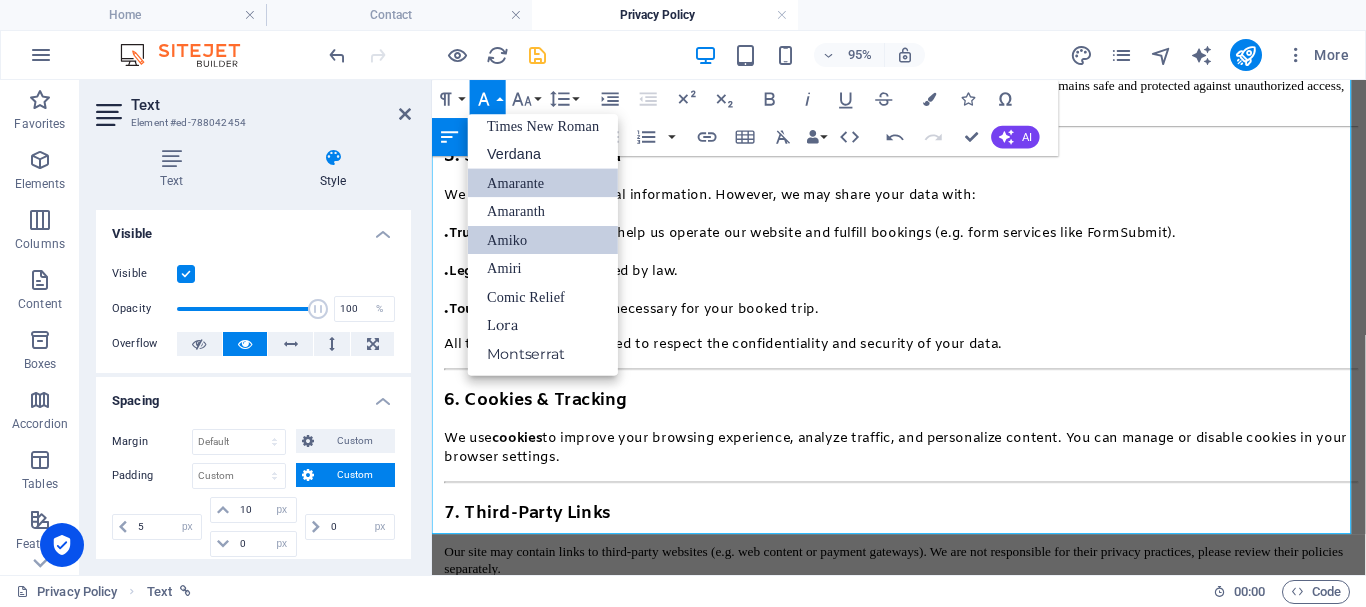 click on "Amiko" at bounding box center (543, 239) 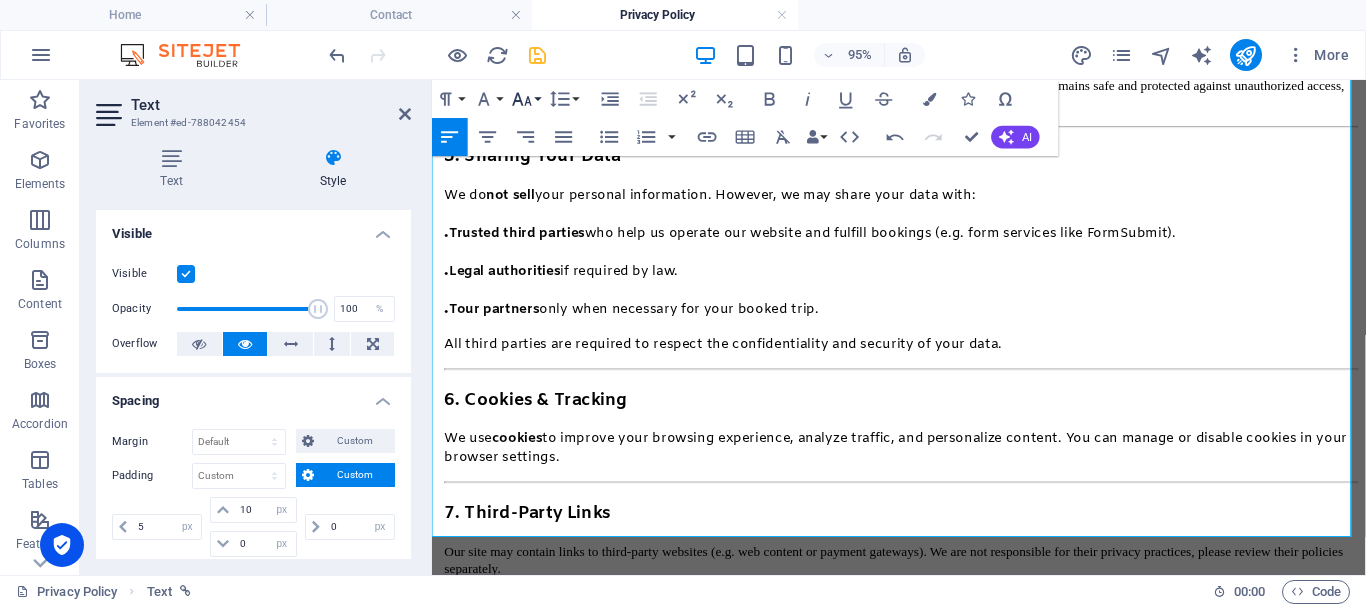 click 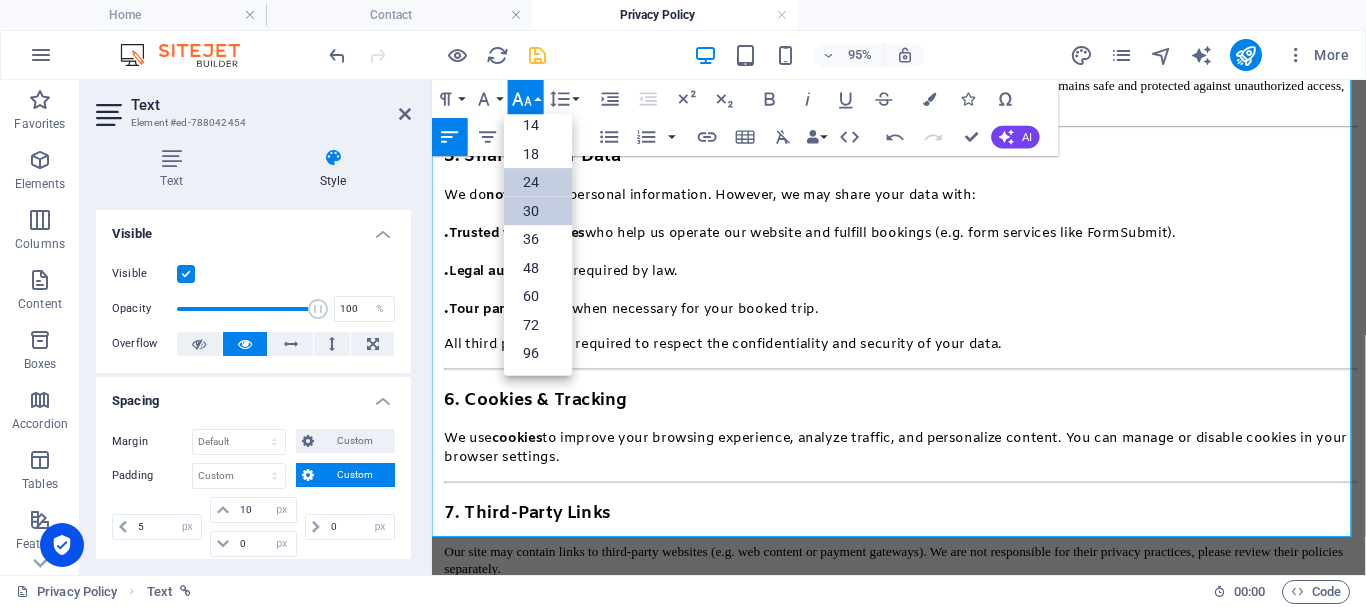 scroll, scrollTop: 161, scrollLeft: 0, axis: vertical 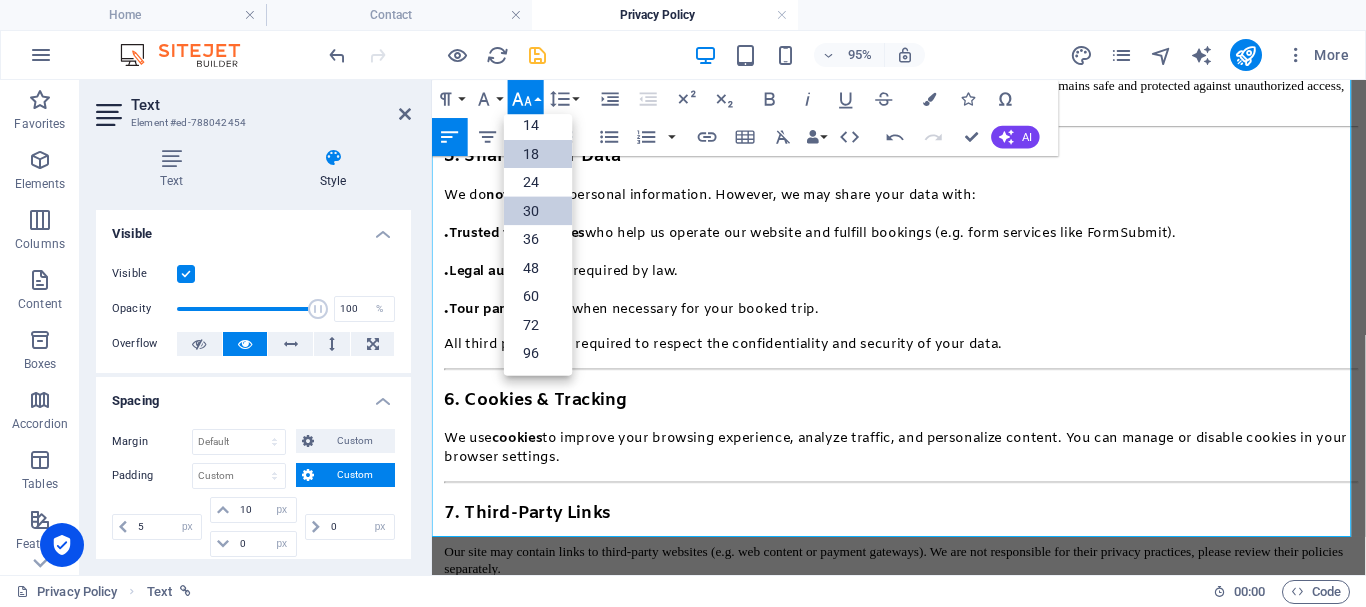 click on "18" at bounding box center (538, 154) 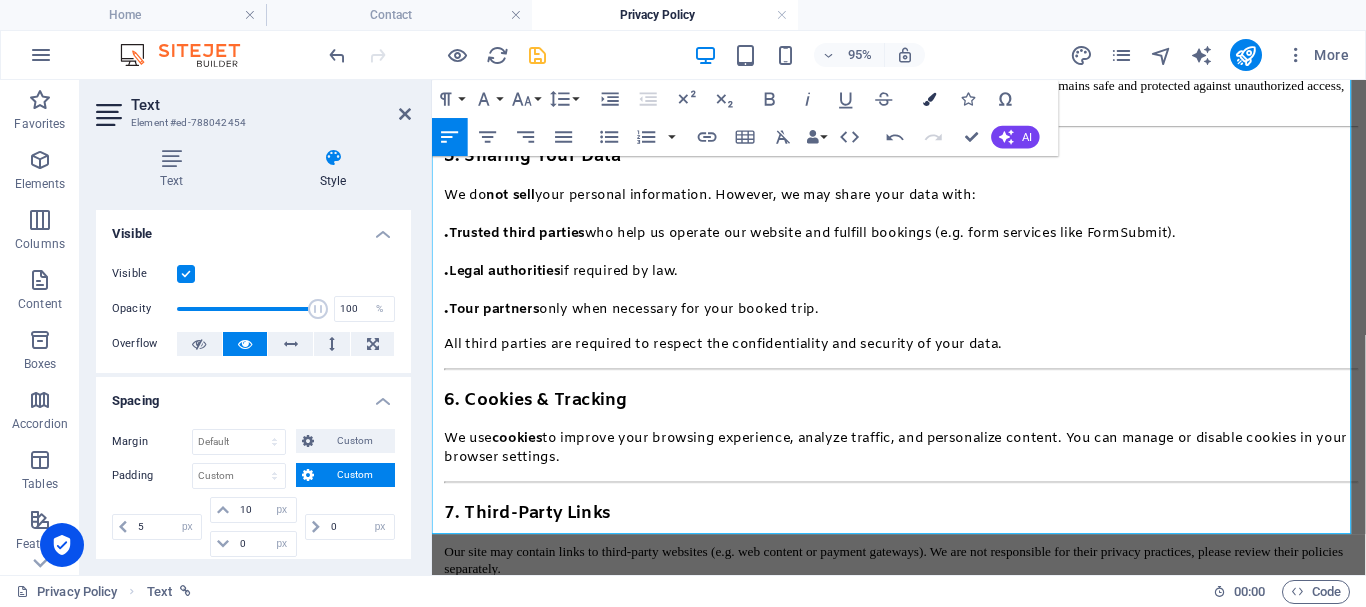 click at bounding box center (929, 98) 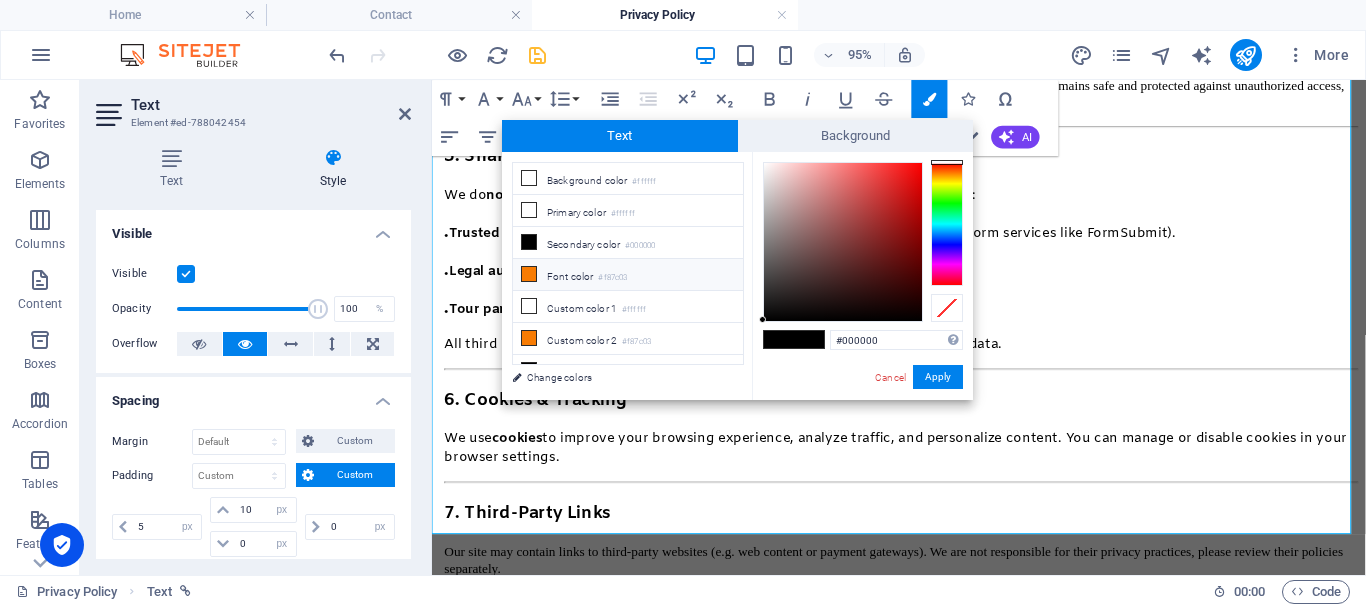 click on "Font color
#f87c03" at bounding box center [628, 275] 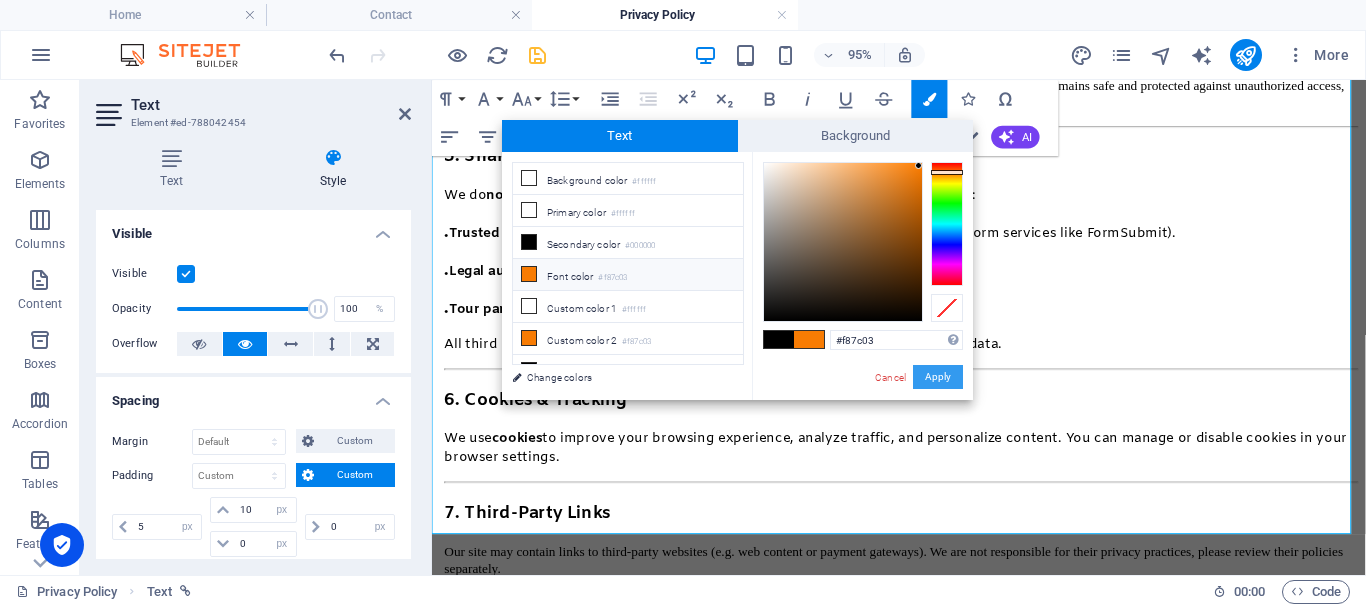 click on "Apply" at bounding box center (938, 377) 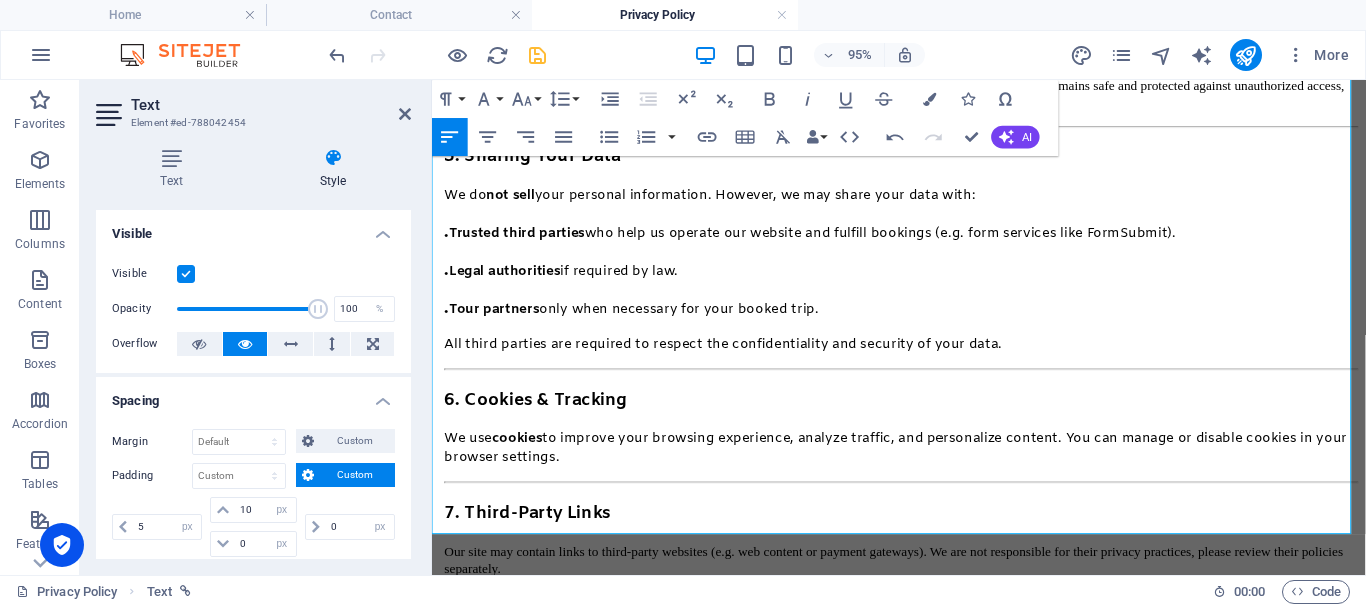 click on "We may update this Privacy Policy from time to time. Any changes will be posted on this page with the updated date at the top. Please review it periodically." at bounding box center (926, 702) 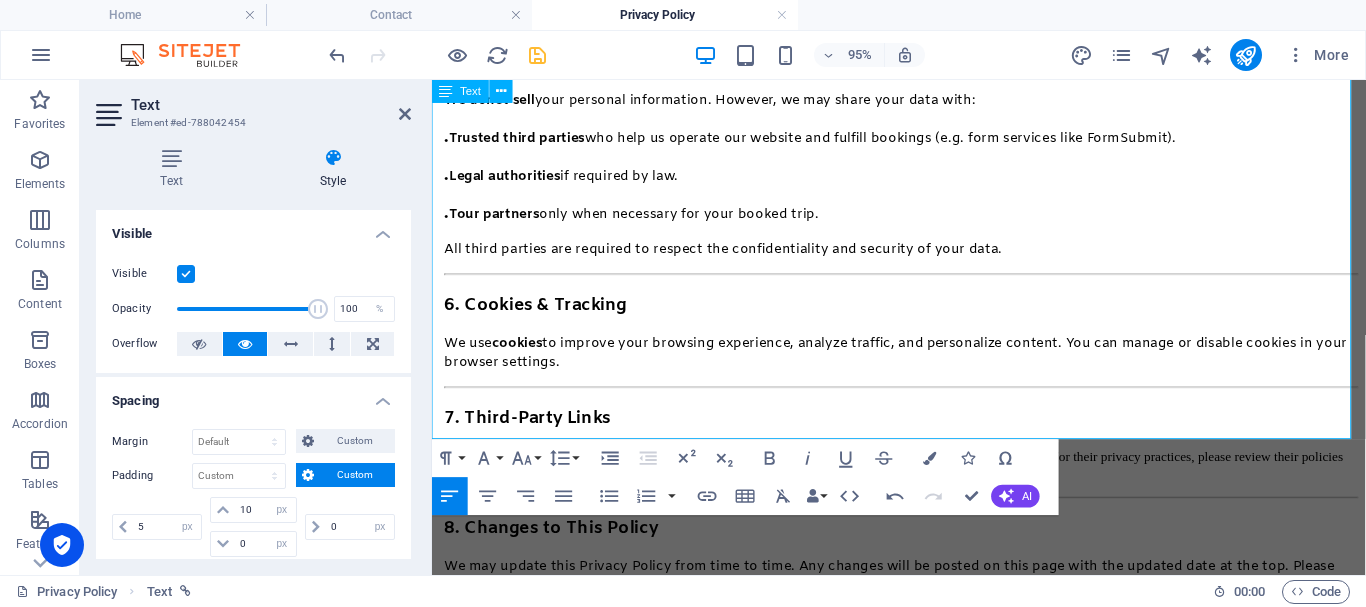 drag, startPoint x: 438, startPoint y: 359, endPoint x: 660, endPoint y: 359, distance: 222 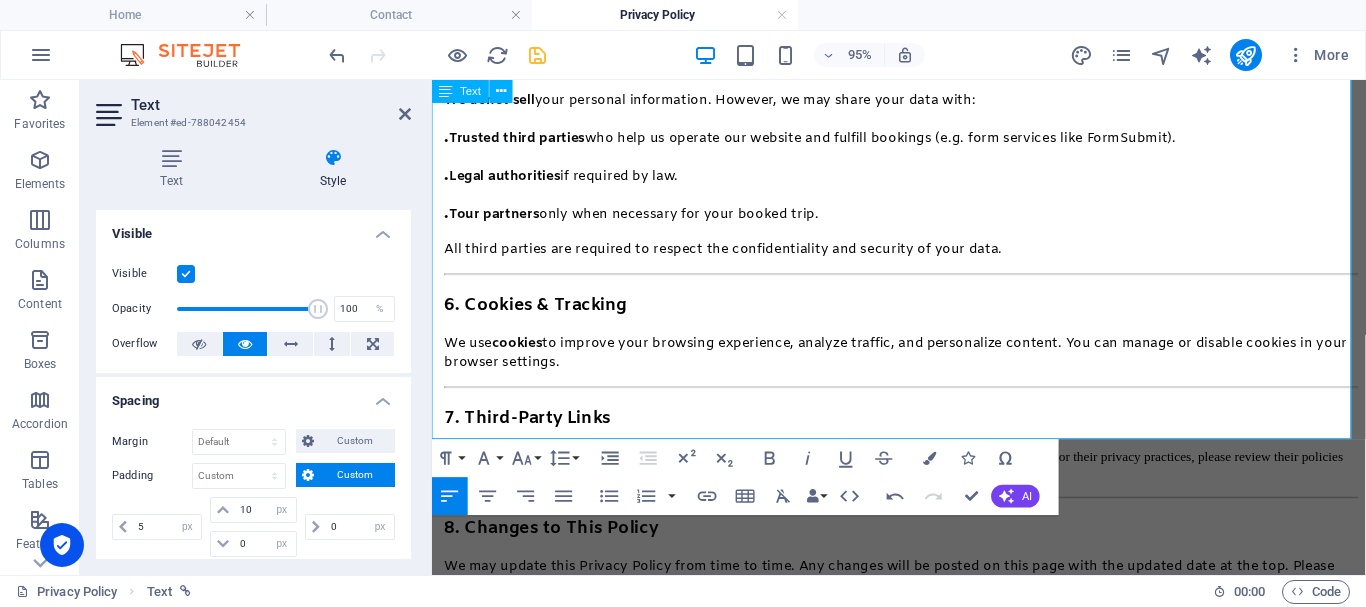 click on "If you have questions about this Privacy Policy or how your data is handled, contact us at:" at bounding box center [733, 710] 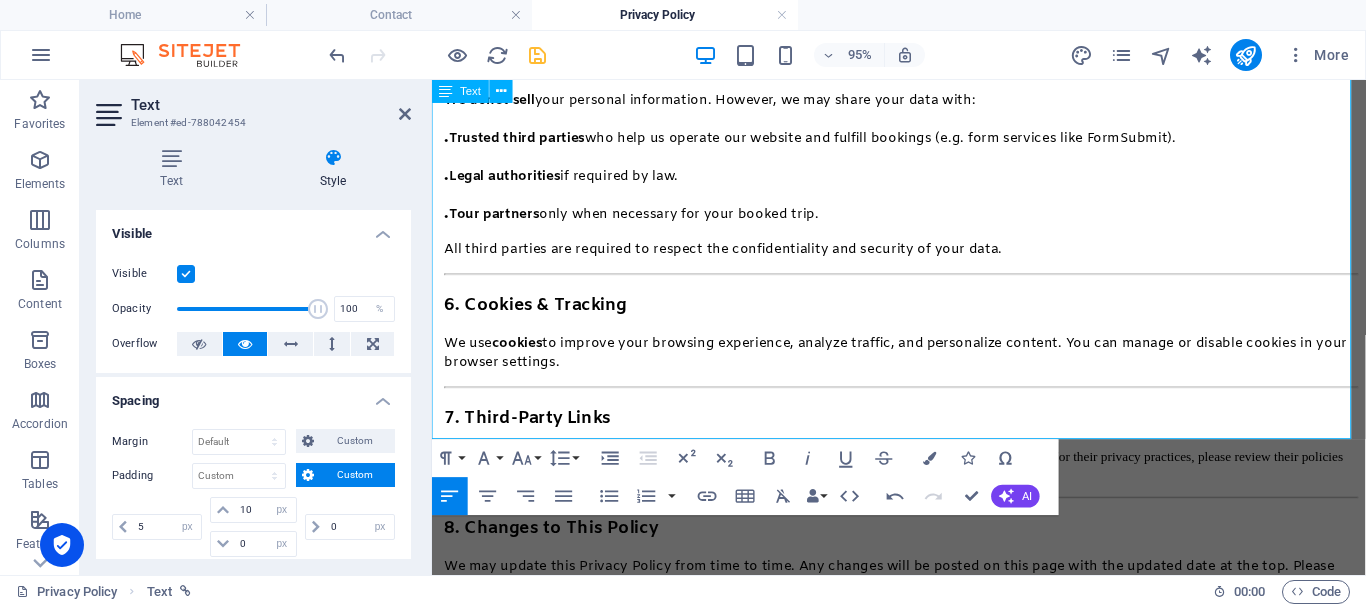 click on "Tripyanz Email:  [EMAIL_ADDRESS][DOMAIN_NAME] Website:  [DOMAIN_NAME]" at bounding box center [926, 763] 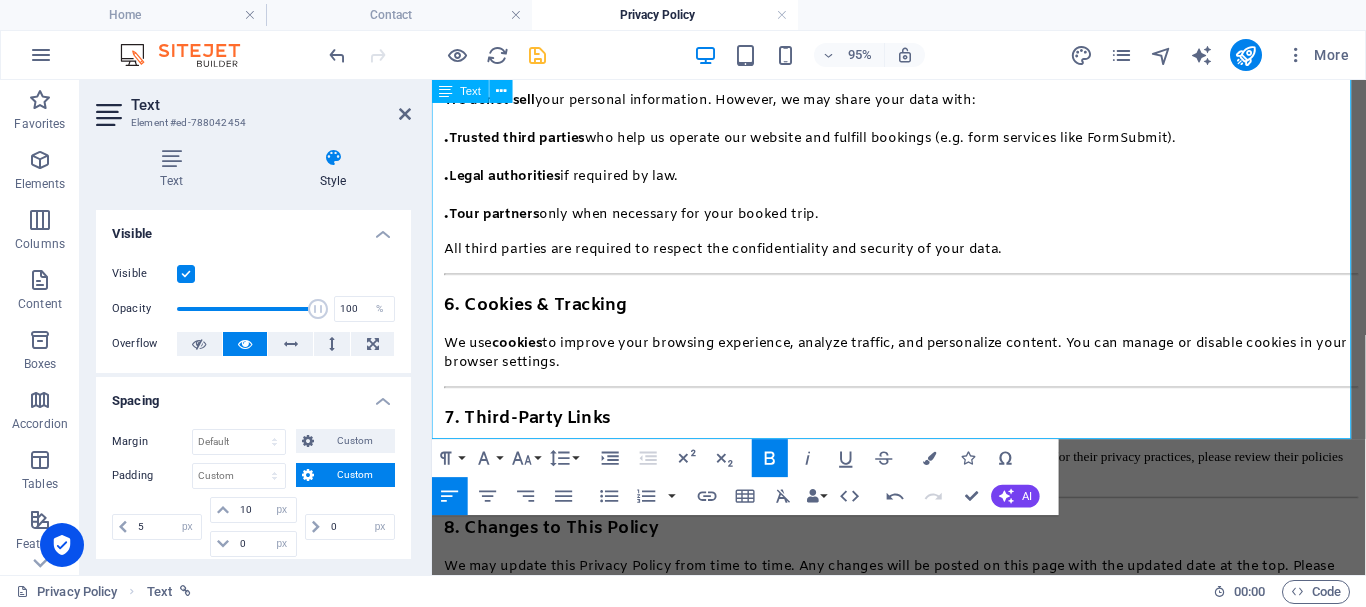 drag, startPoint x: 439, startPoint y: 361, endPoint x: 677, endPoint y: 434, distance: 248.94377 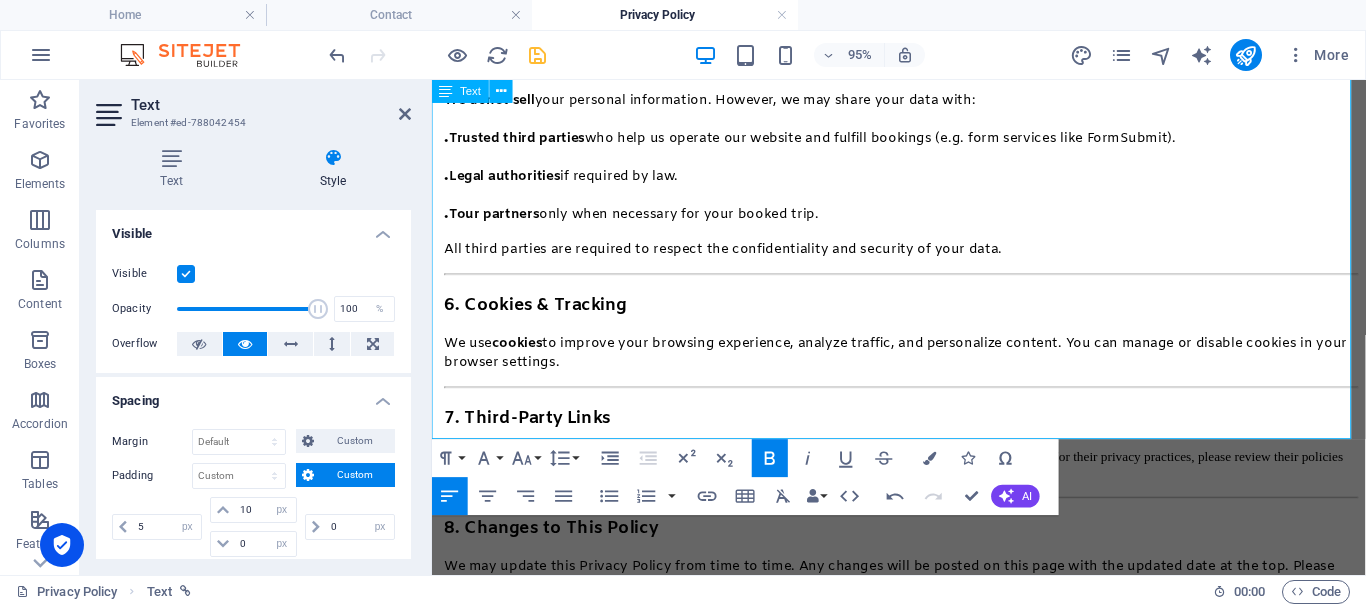 click on "Privacy Policy Last updated: [DATE] At   Tripyanz ,  your privacy matters to us. This Privacy Policy explains how we collect, use, protect, and share your personal information when you use our website and services . 1. Who We Are Tripyanz   is a tourism service provider offering private transportation, adventures, and guided trips across [GEOGRAPHIC_DATA] — including [GEOGRAPHIC_DATA] destinations like [GEOGRAPHIC_DATA], [PERSON_NAME], and [GEOGRAPHIC_DATA]. Our mission is to create memorable and safe travel experiences for every guest. 2. Information We Collect We may collect the following types of information when you interact with our website, forms, or customer service: . Personal Details : Full name, email, phone number and date of birth. . Trip Details : Pickup and drop-off locations, travel dates, flight tickets (if uploaded). . Technical Data : IP address, browser type and device type. . Communication Data : Any messages, reviews, or emails you send us. 3. How We Use Your Information .  Process your booking or inquiry. .   .  ." at bounding box center (926, -42) 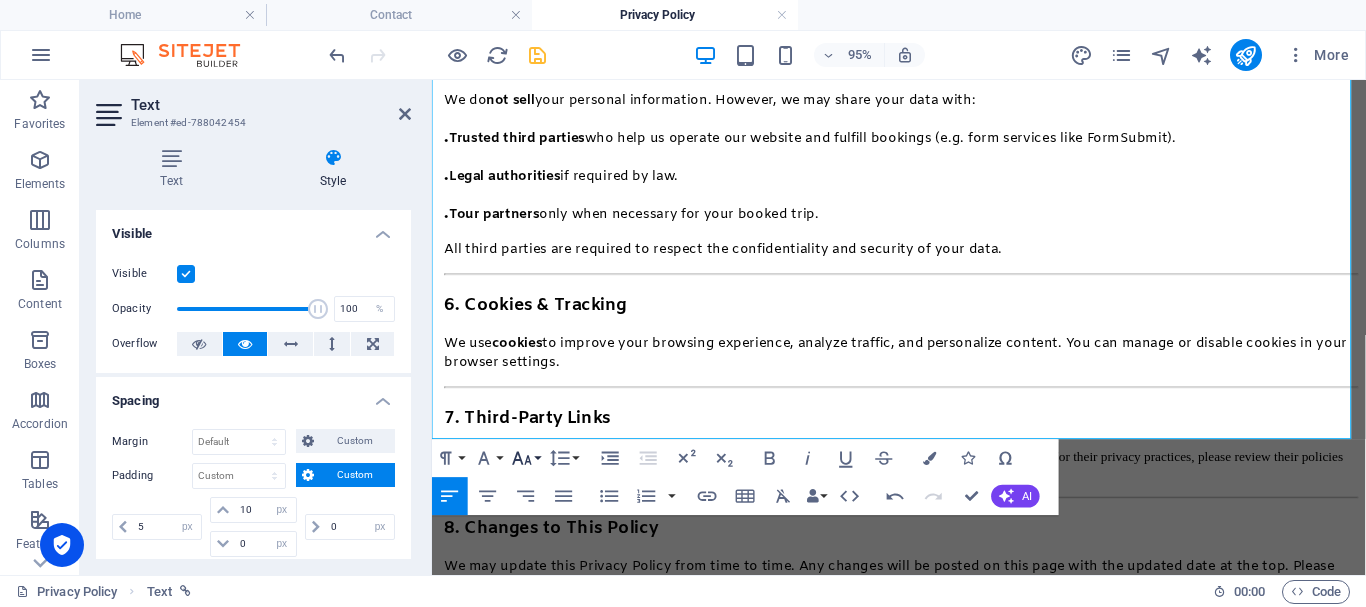 click on "Font Size" at bounding box center [526, 458] 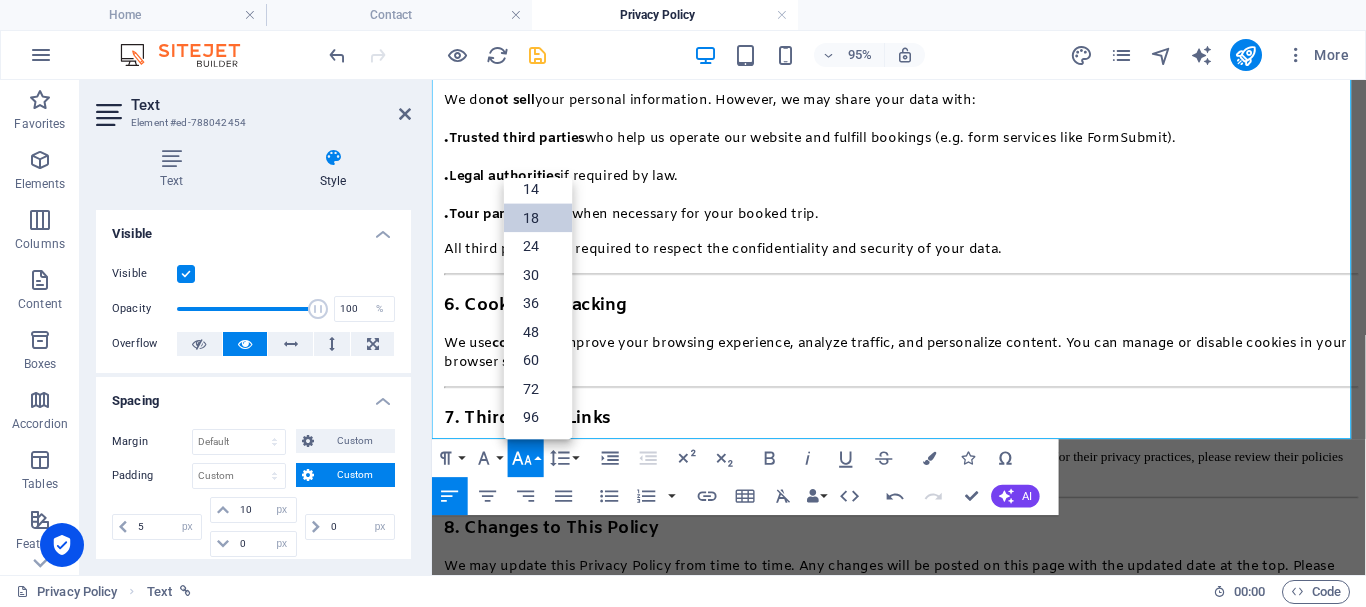 scroll, scrollTop: 161, scrollLeft: 0, axis: vertical 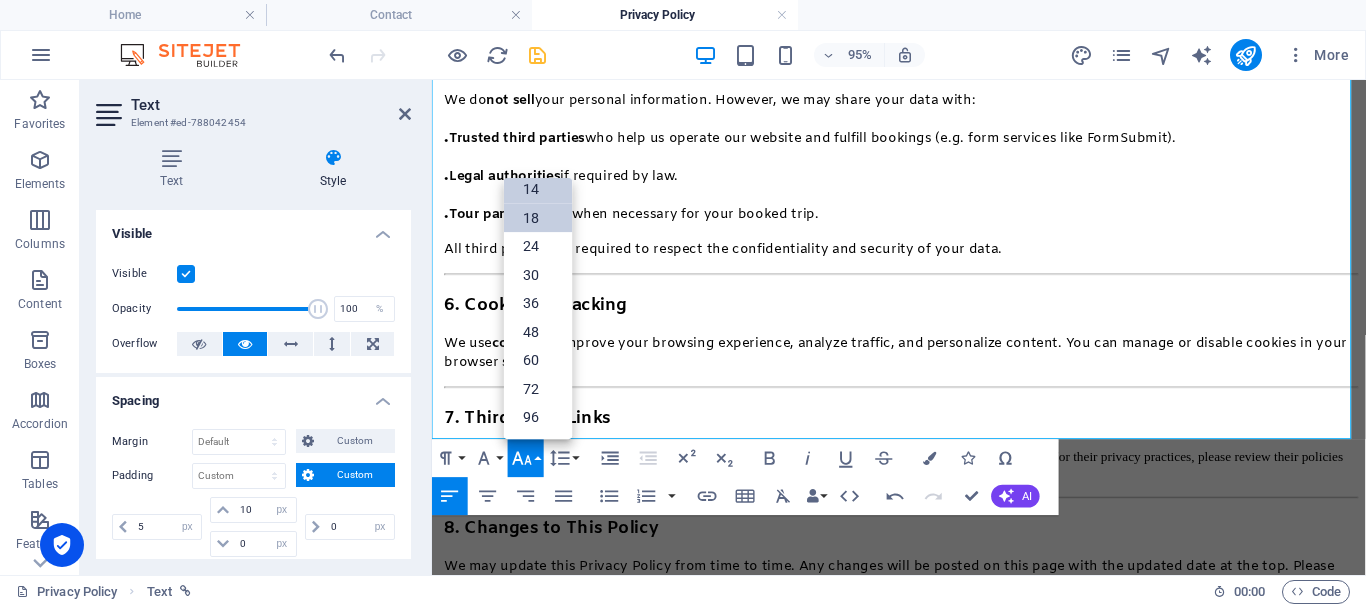 click on "14" at bounding box center (538, 189) 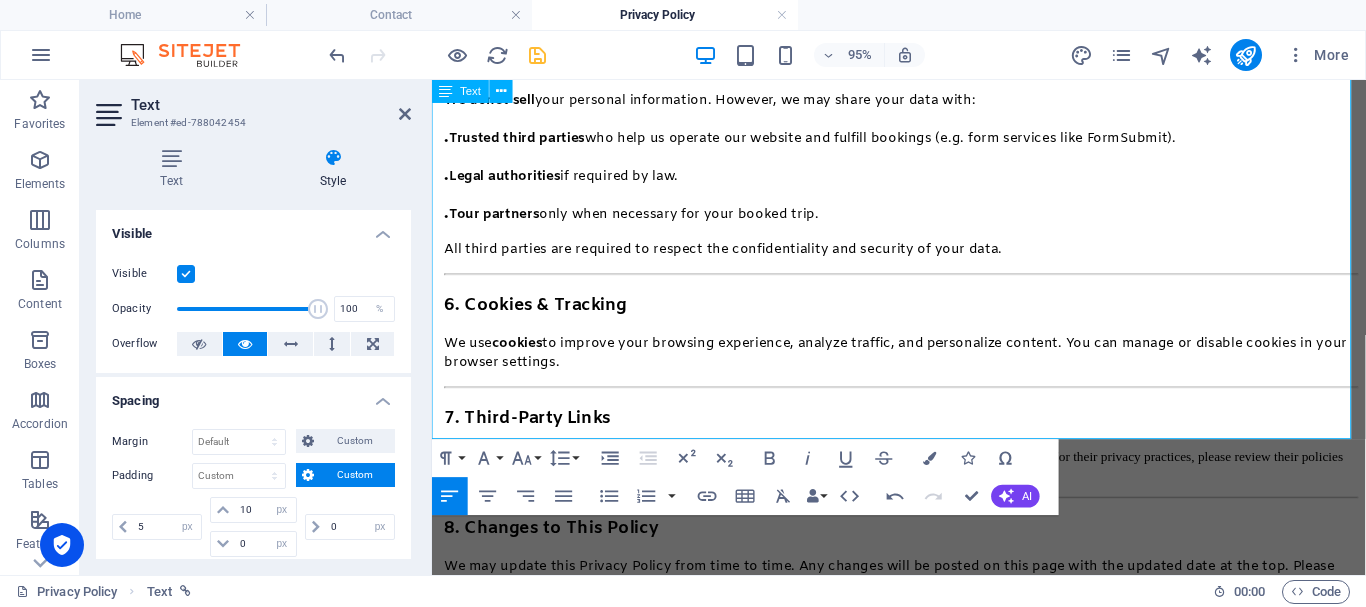 click on "If you have questions about this Privacy Policy or how your data is handled, contact us at:" at bounding box center [697, 711] 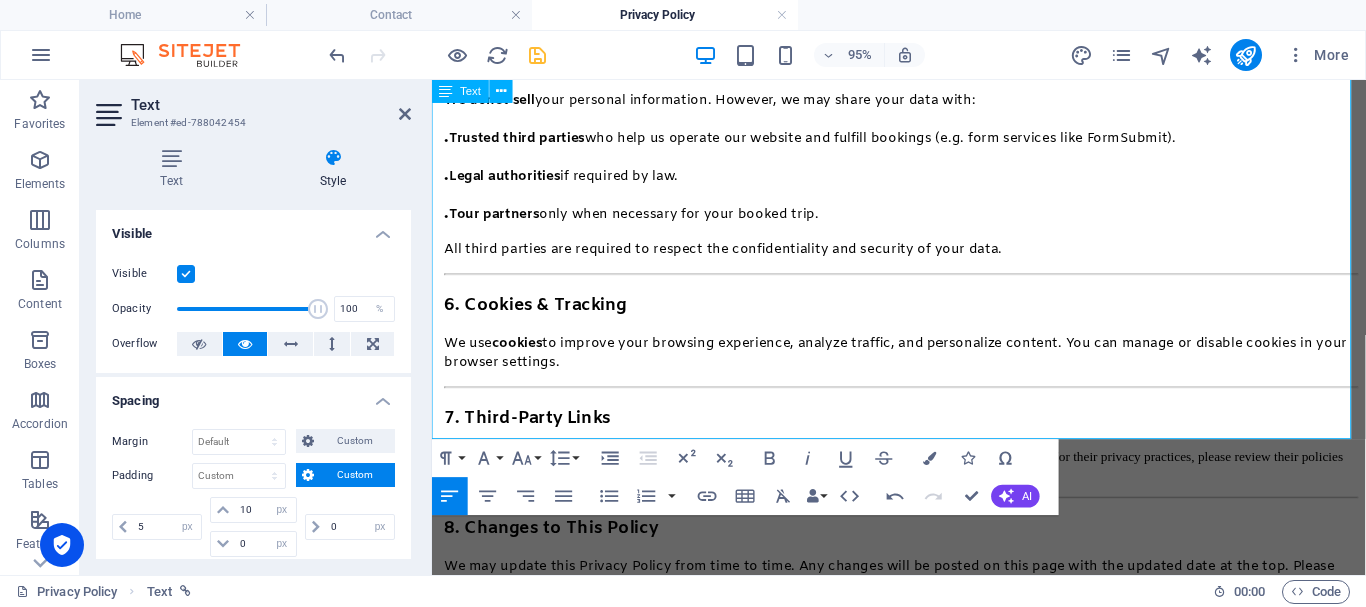 click on "Tripyanz" at bounding box center [472, 745] 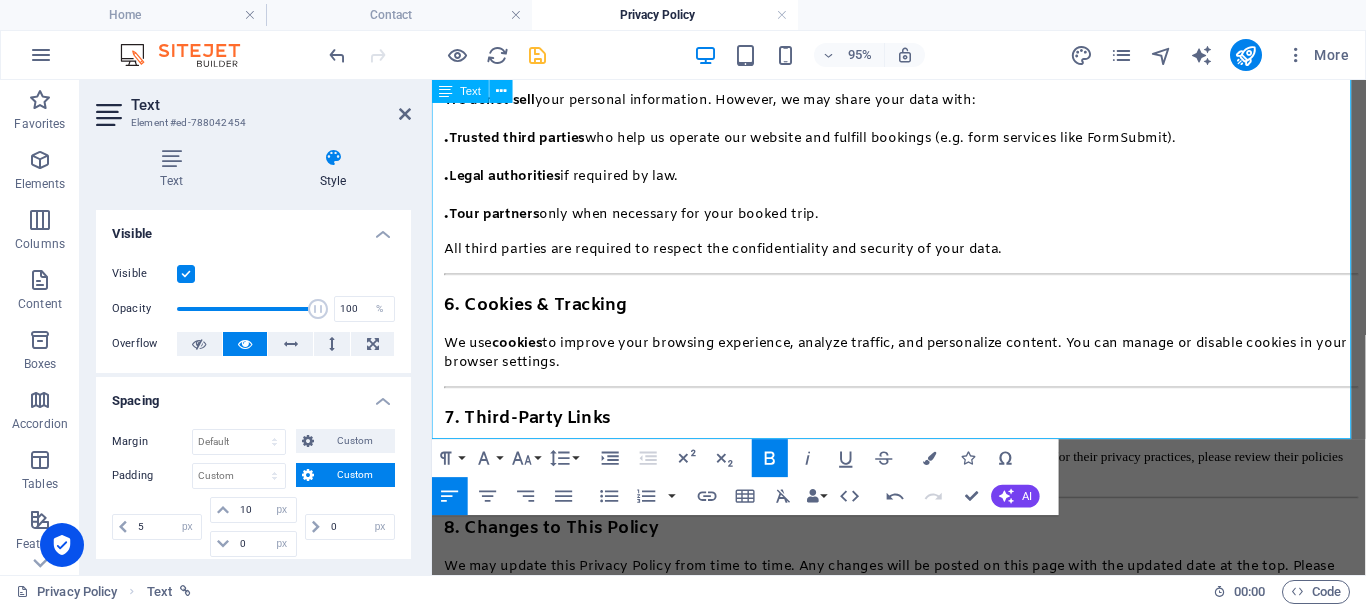 click on "Tripyanz" at bounding box center [472, 745] 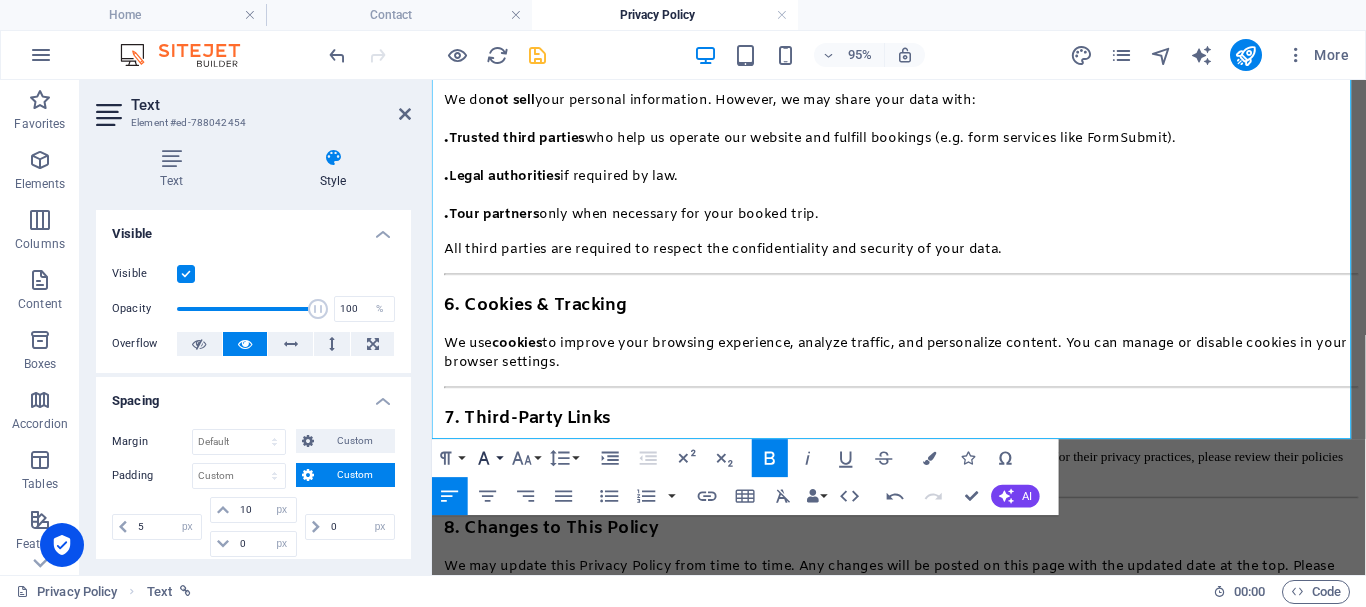 click on "Font Family" at bounding box center [488, 458] 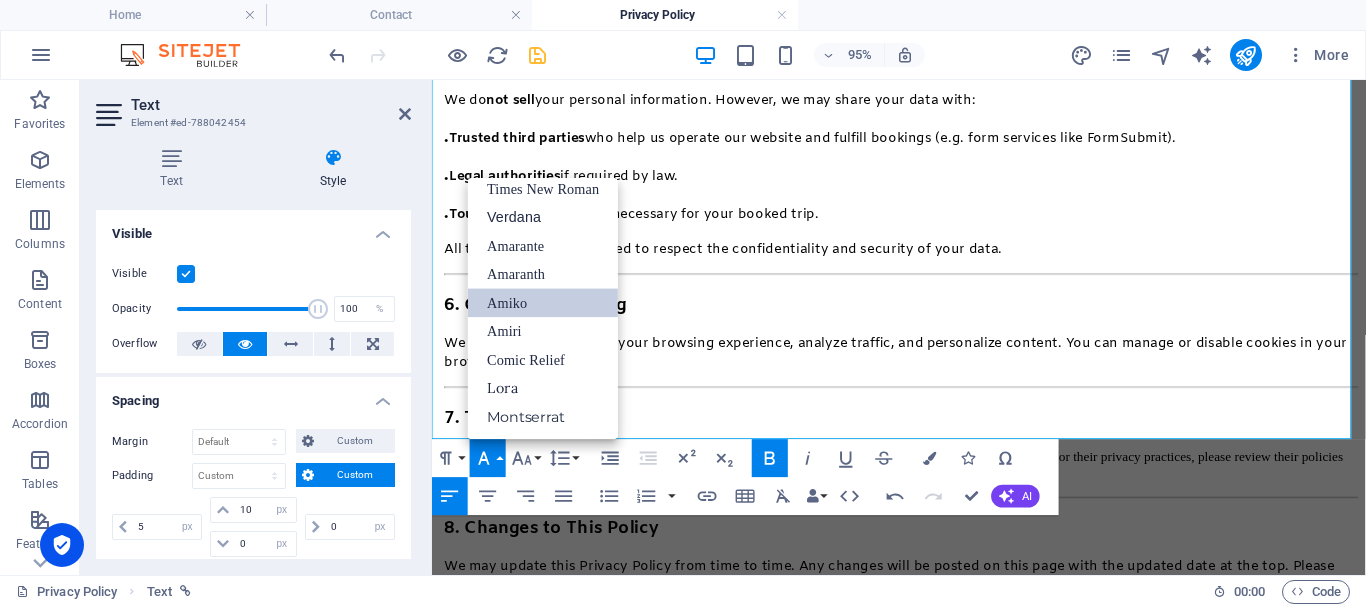 scroll, scrollTop: 131, scrollLeft: 0, axis: vertical 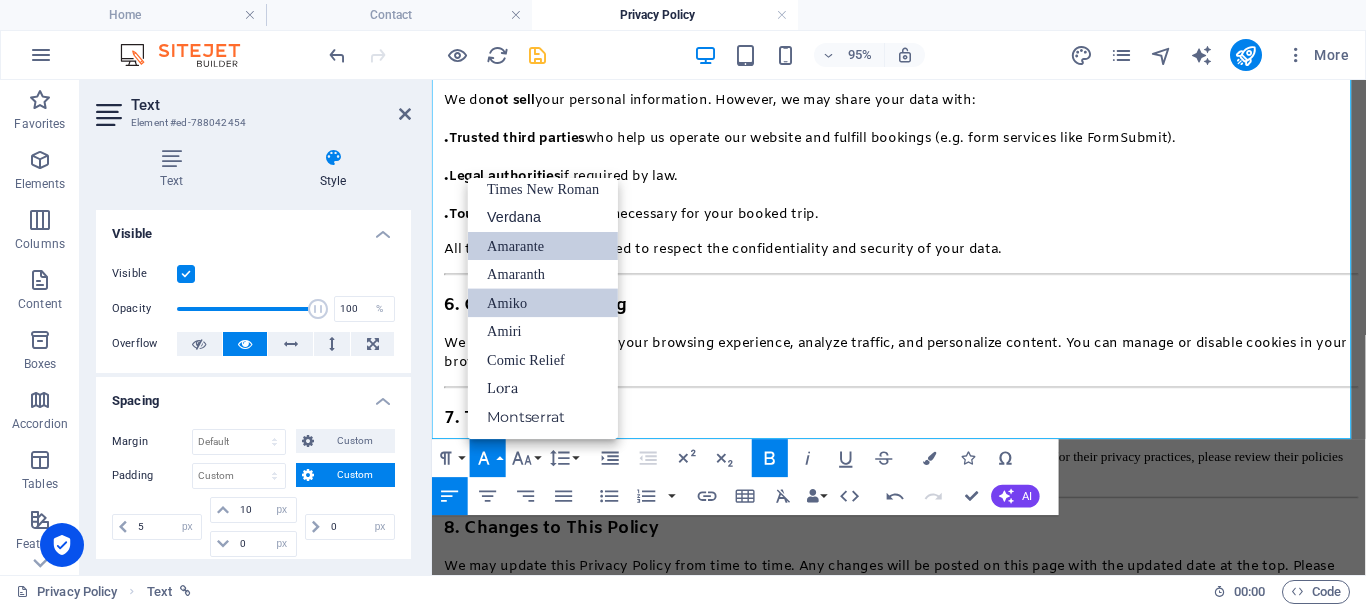 click on "Amarante" at bounding box center [543, 246] 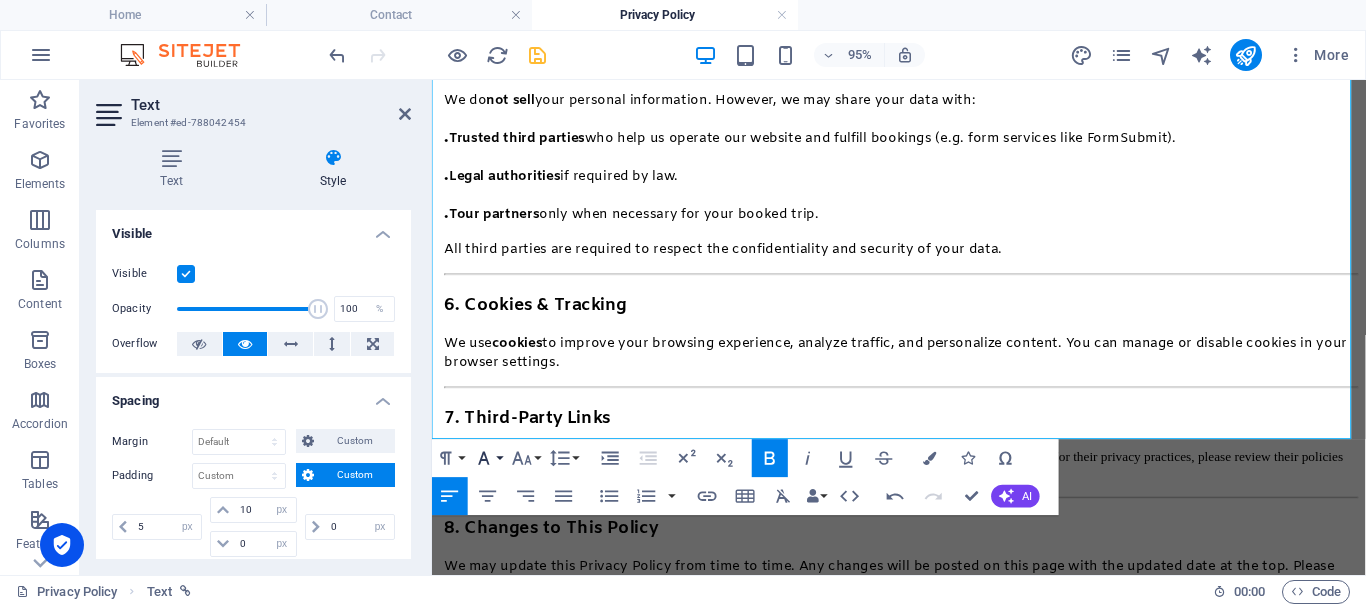 click on "Font Family" at bounding box center [488, 458] 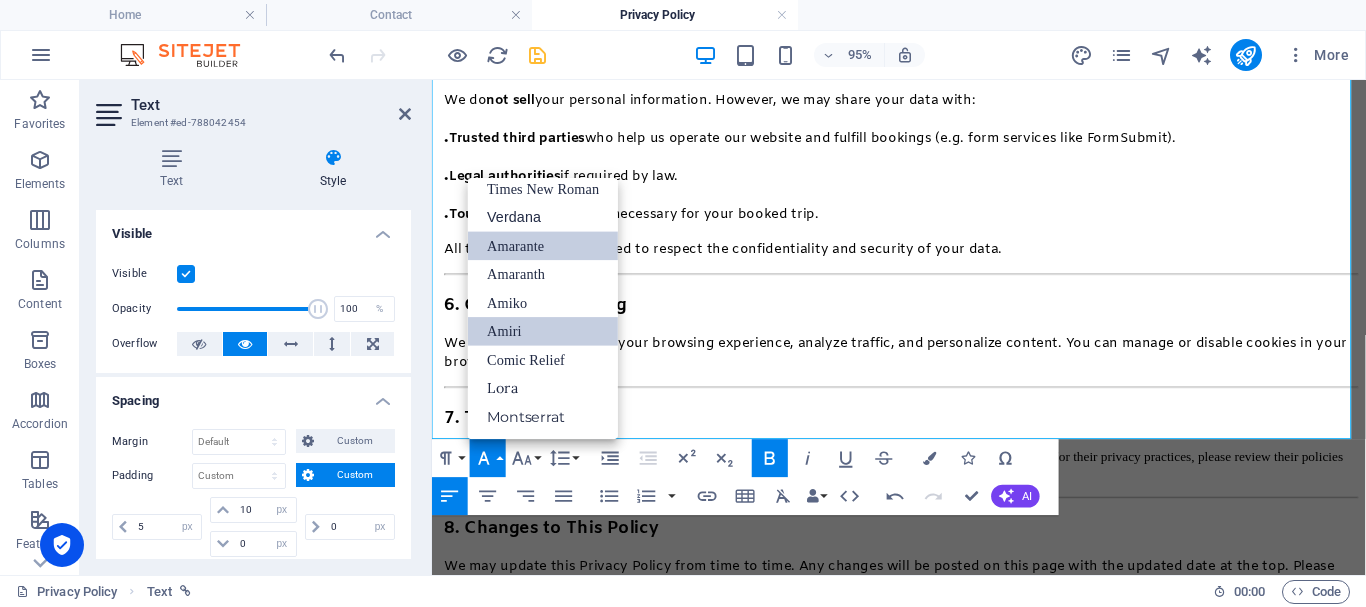 scroll, scrollTop: 131, scrollLeft: 0, axis: vertical 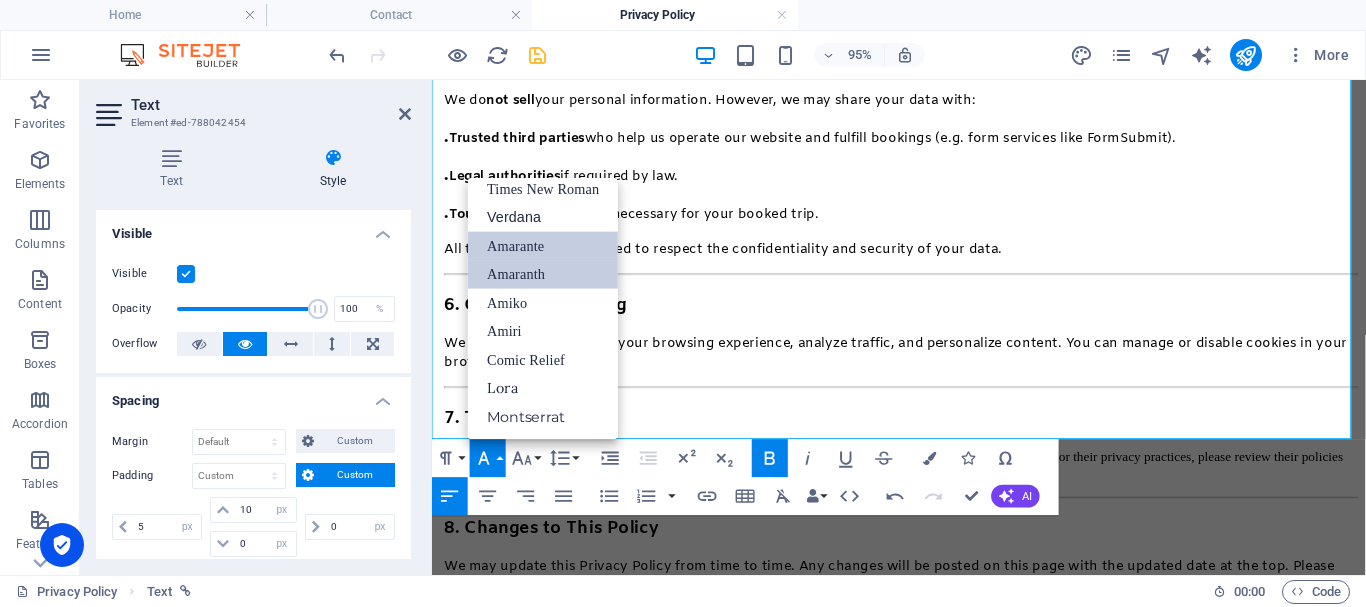 click on "Amaranth" at bounding box center [543, 275] 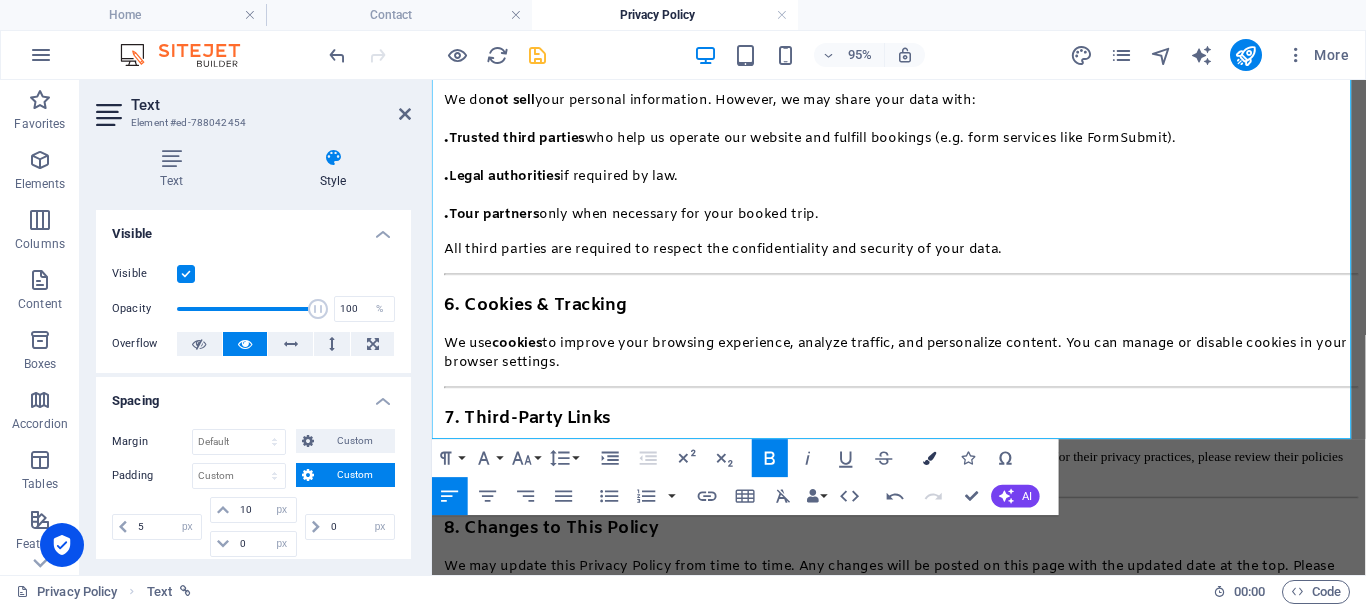click at bounding box center [929, 457] 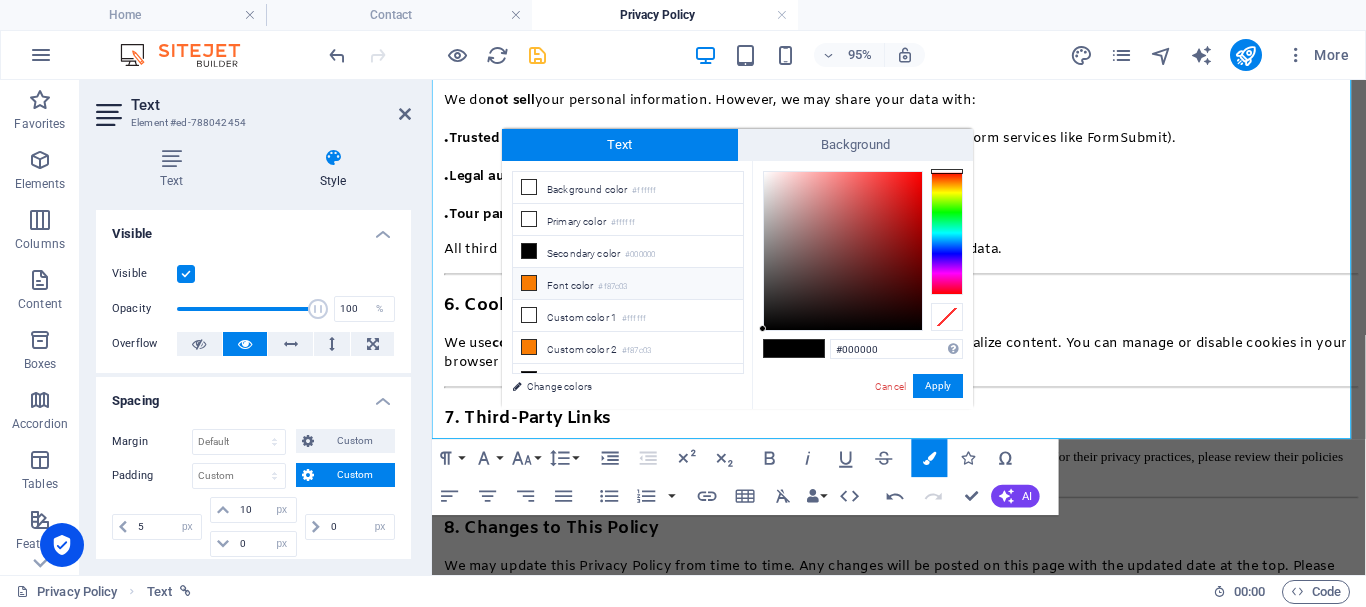 click on "Font color
#f87c03" at bounding box center [628, 284] 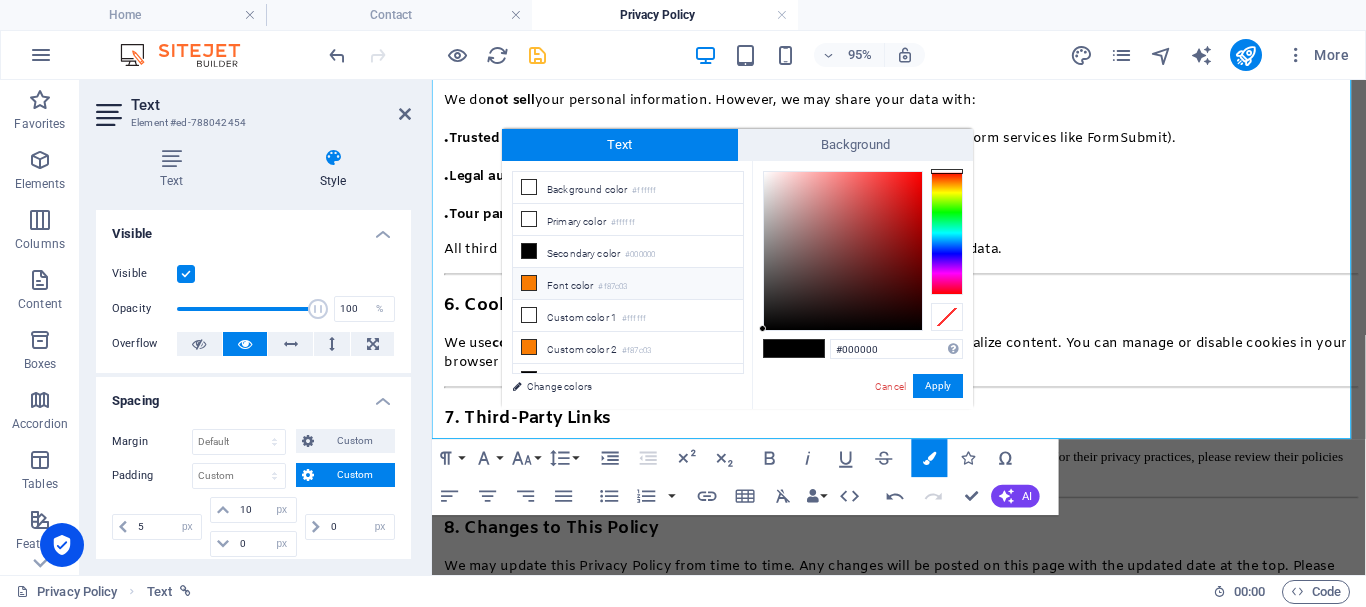 type on "#f87c03" 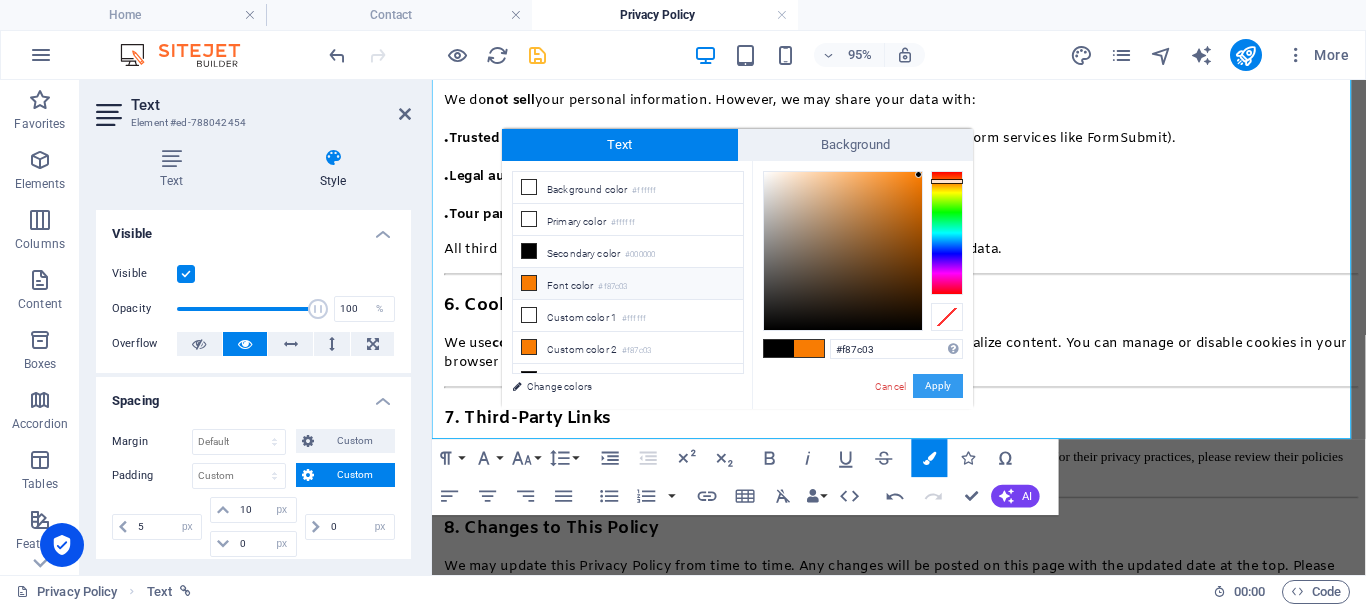 drag, startPoint x: 935, startPoint y: 383, endPoint x: 501, endPoint y: 333, distance: 436.8707 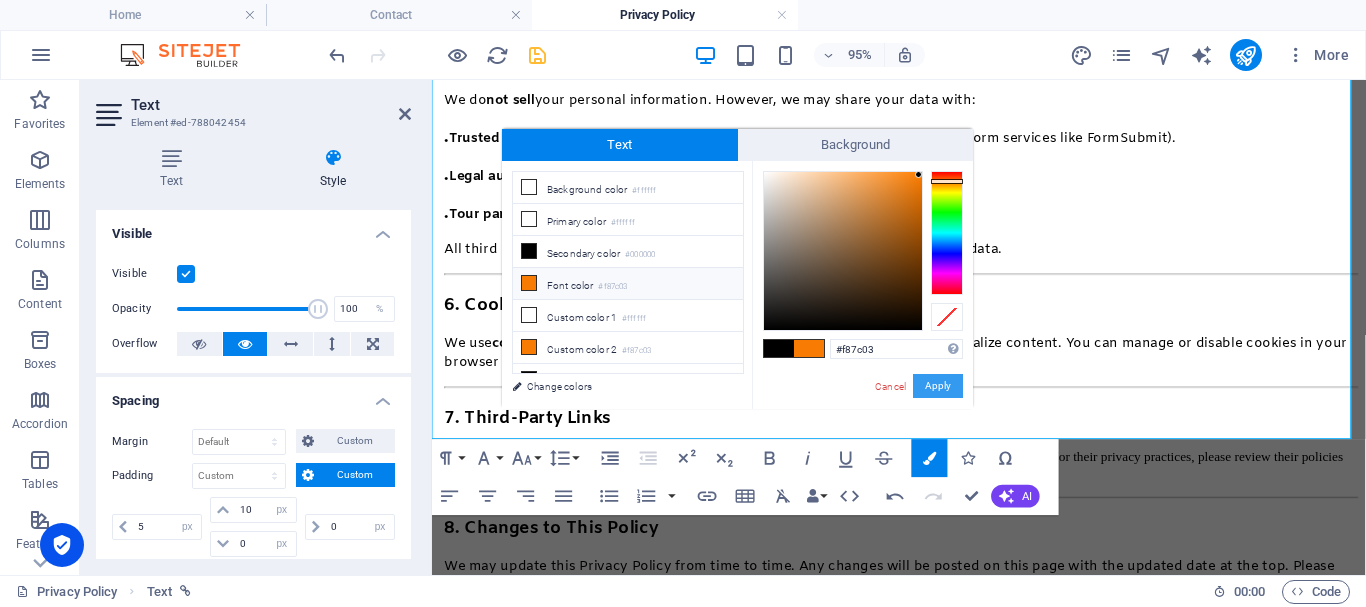 click on "Apply" at bounding box center [938, 386] 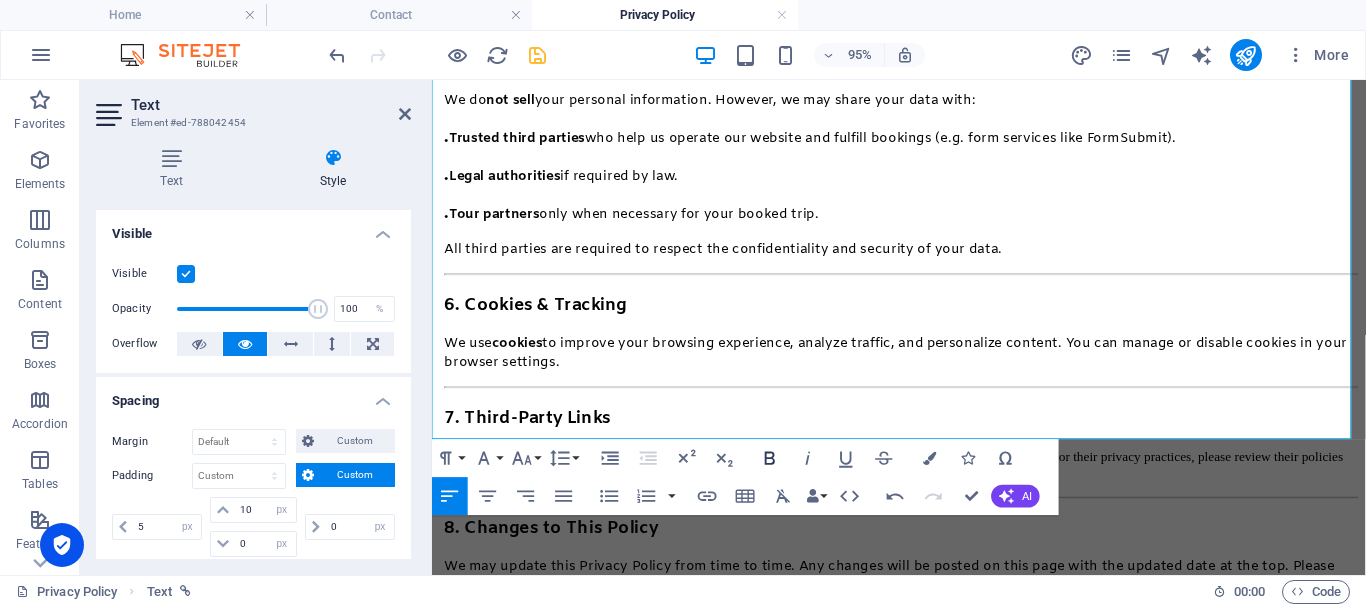 click 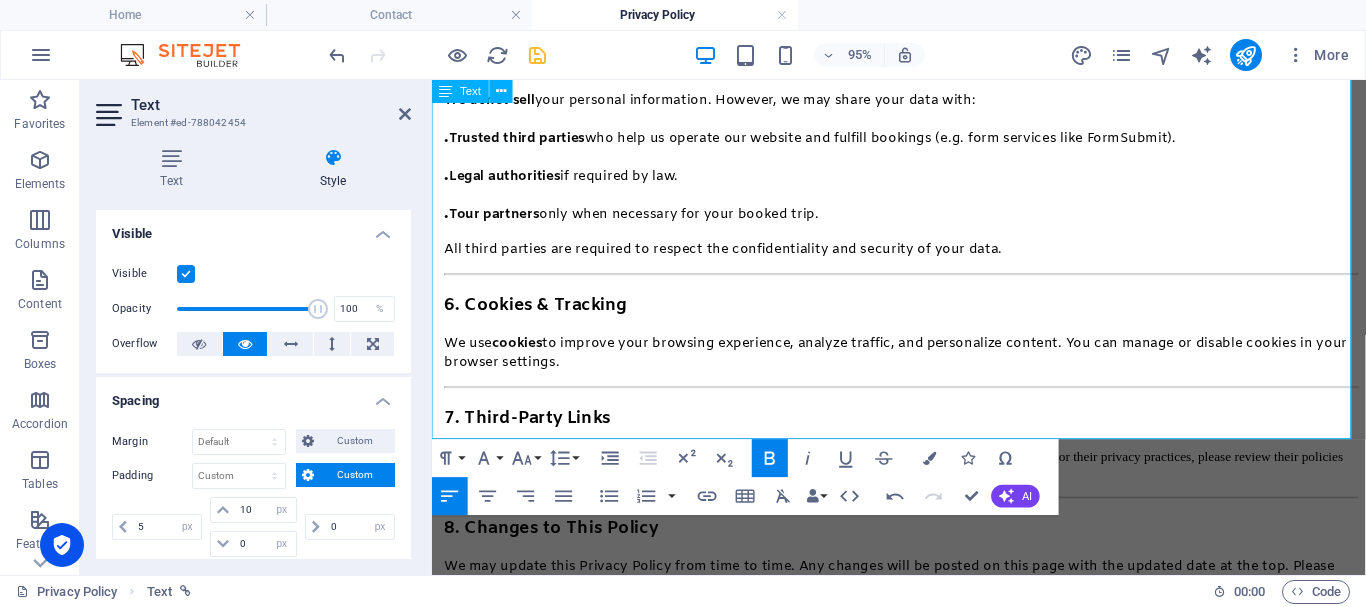 click on "[EMAIL_ADDRESS][DOMAIN_NAME]" at bounding box center (606, 763) 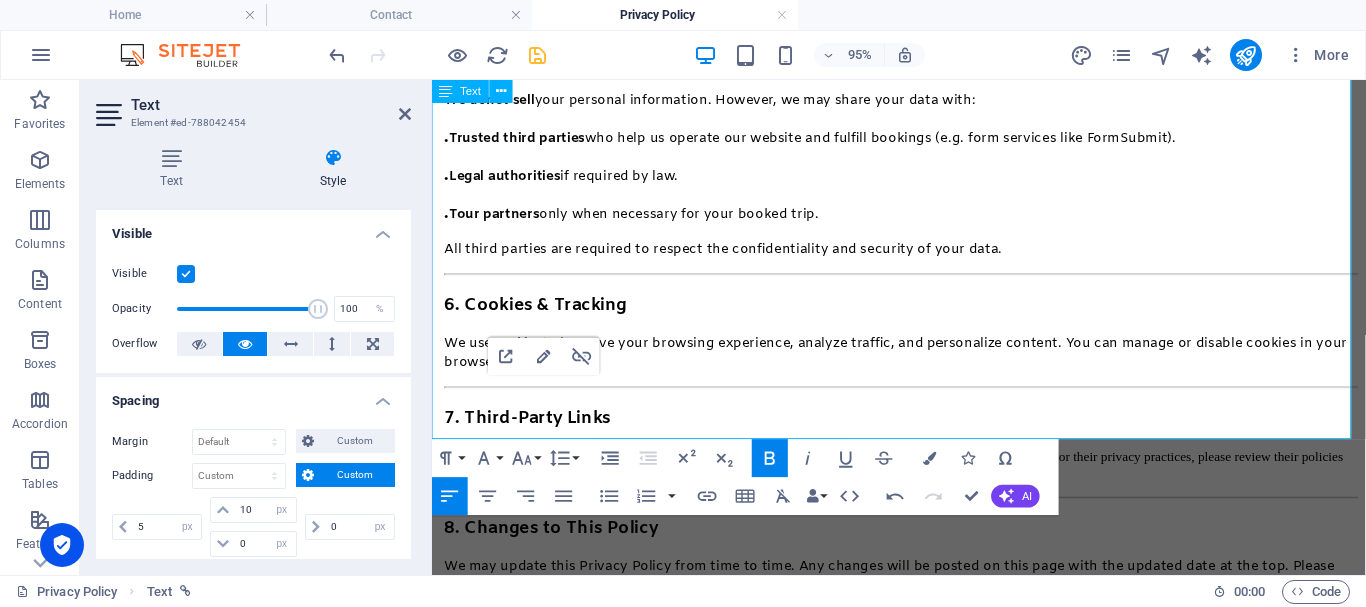 click on "​ ​ ​ Tripyanz ​ Email:  [EMAIL_ADDRESS][DOMAIN_NAME] Website:  [DOMAIN_NAME]" at bounding box center (926, 763) 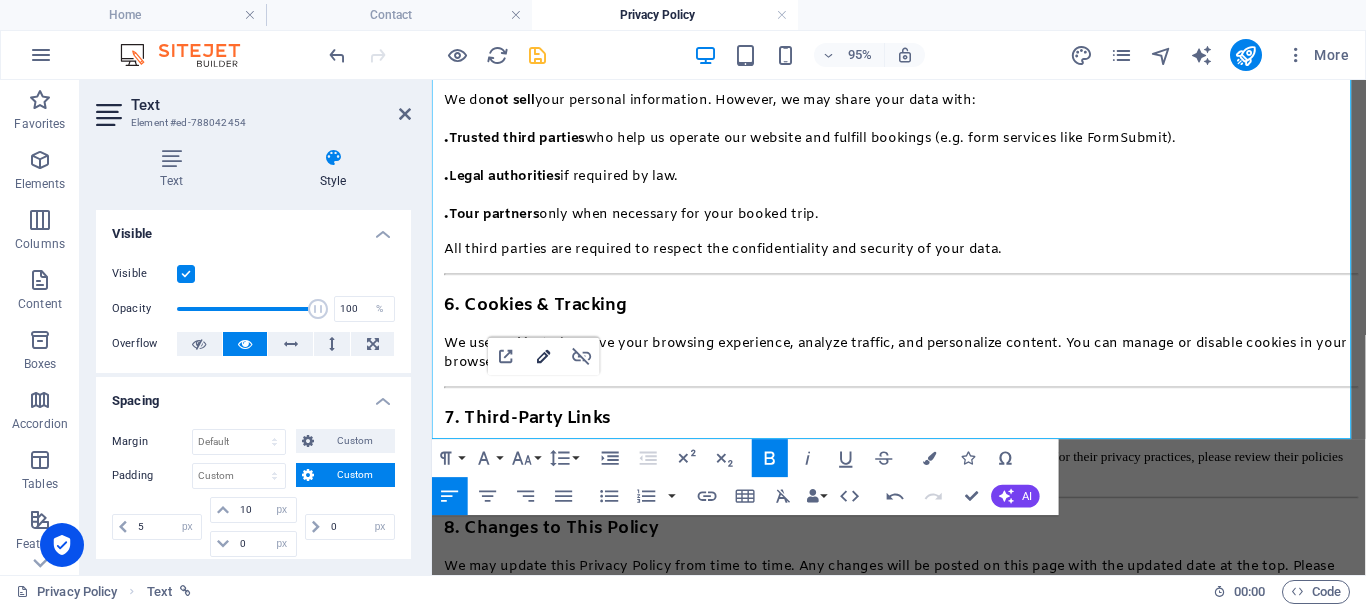 click 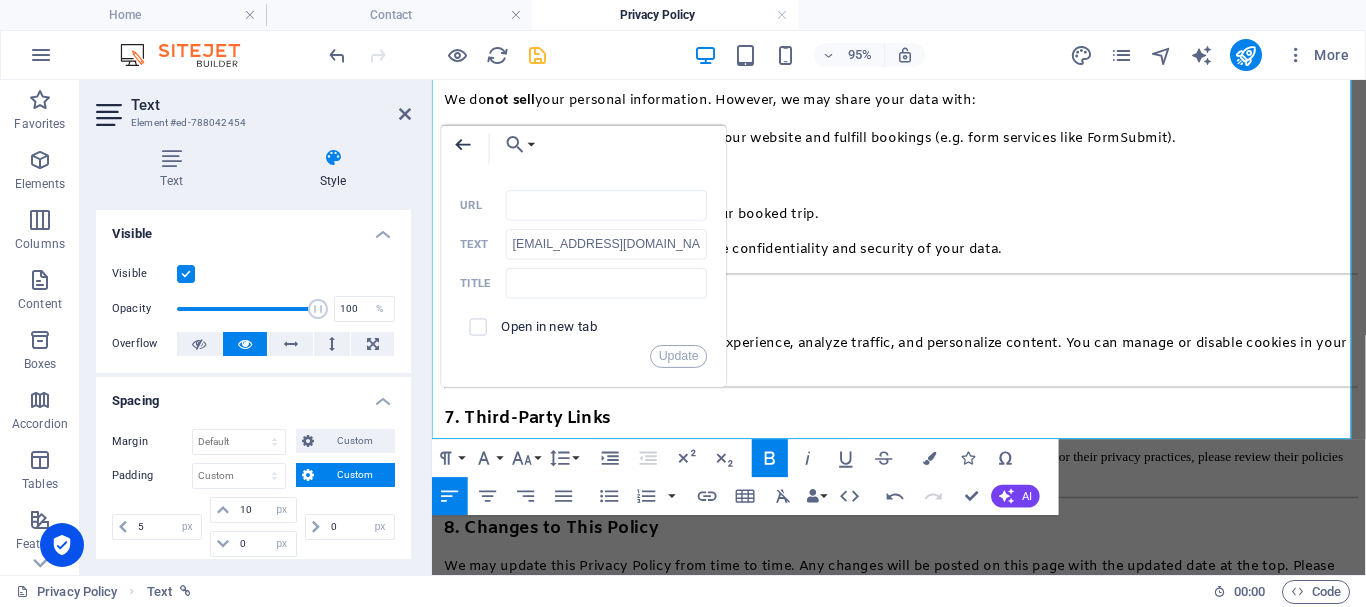 click 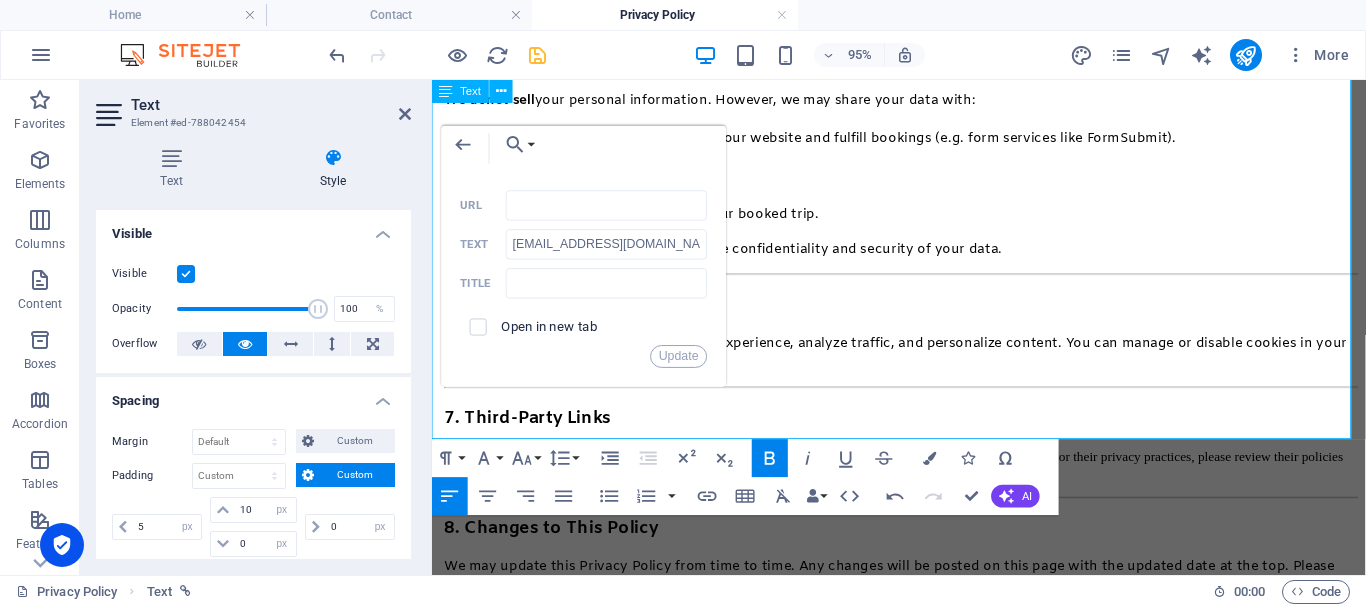 click on "​ ​ ​ Tripyanz ​ Email:  [EMAIL_ADDRESS][DOMAIN_NAME] Website:  [DOMAIN_NAME]" at bounding box center [926, 763] 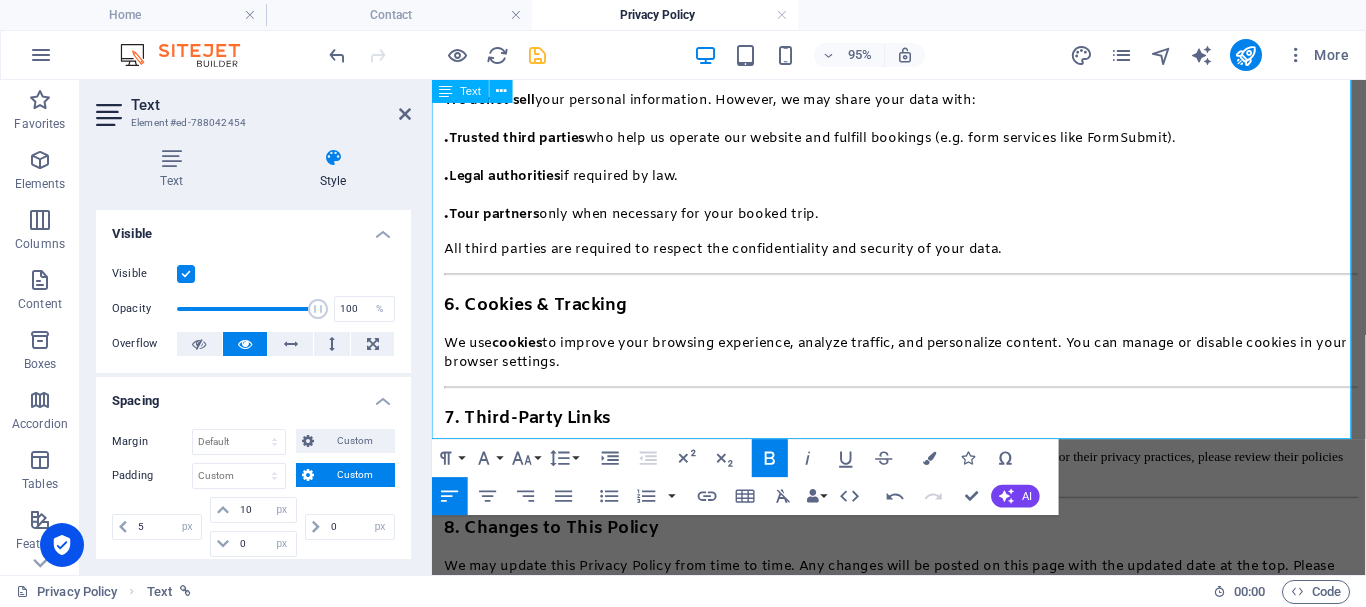 click on "​ ​ ​ Tripyanz ​ Email:  [EMAIL_ADDRESS][DOMAIN_NAME] Website:  [DOMAIN_NAME]" at bounding box center (926, 763) 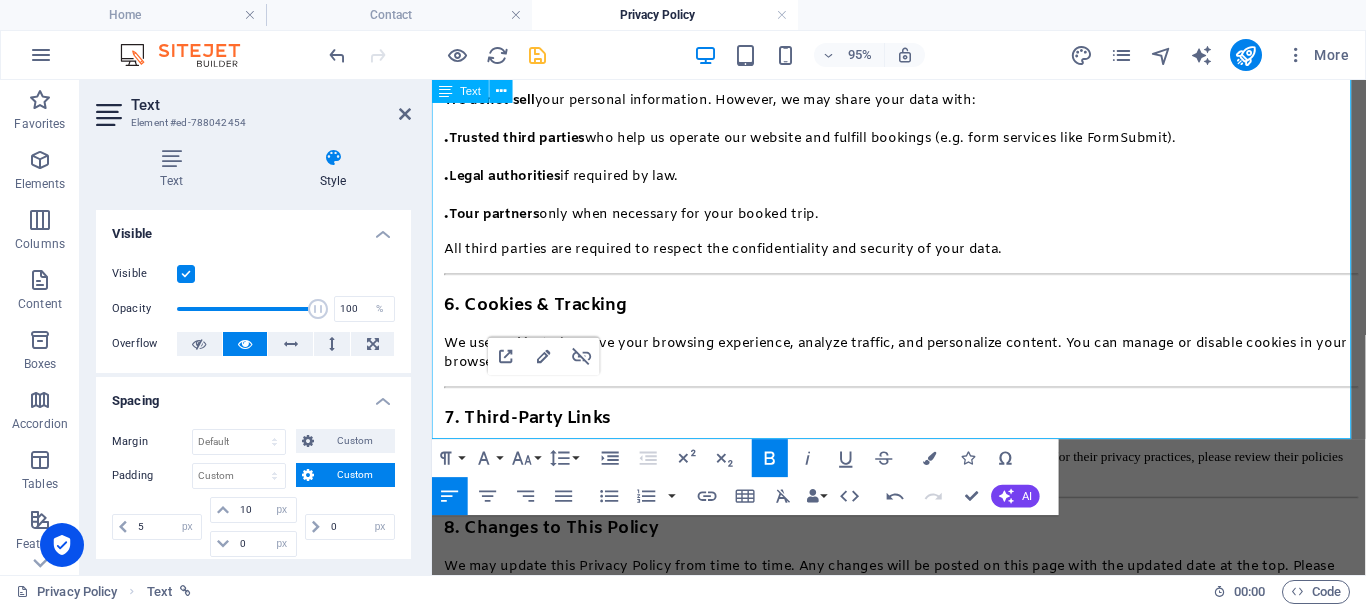 click on "​ ​ ​ Tripyanz ​ Email:  [EMAIL_ADDRESS][DOMAIN_NAME] Website:  [DOMAIN_NAME]" at bounding box center [926, 763] 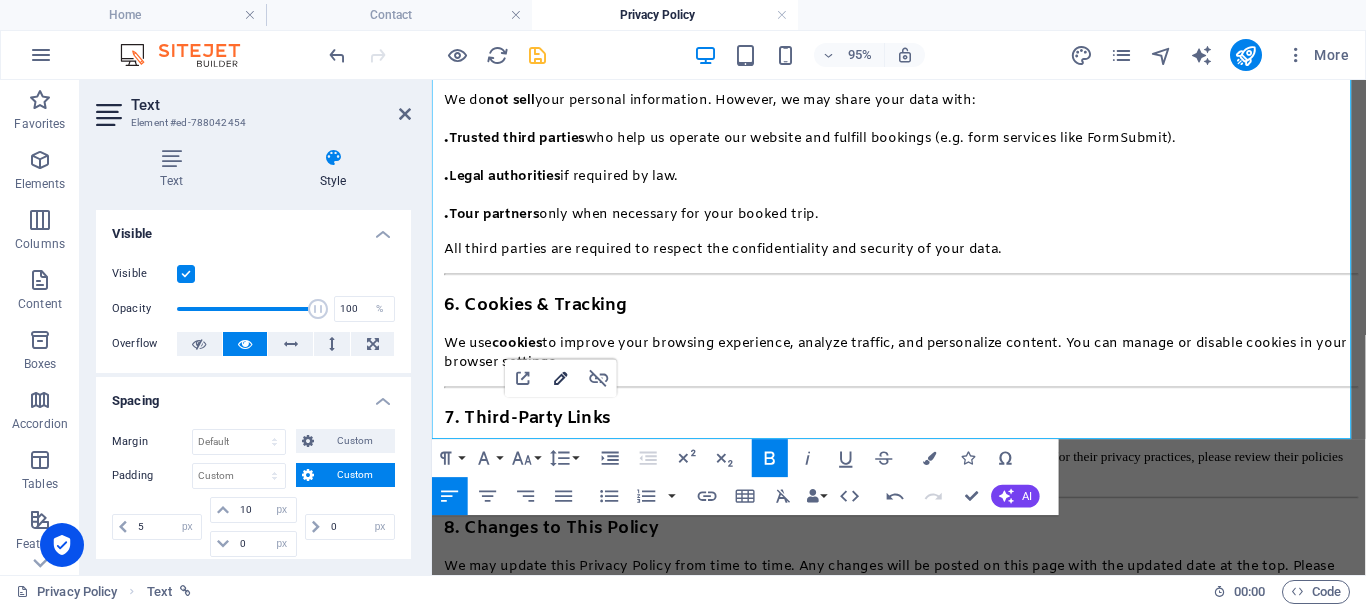 type on "[URL][DOMAIN_NAME]" 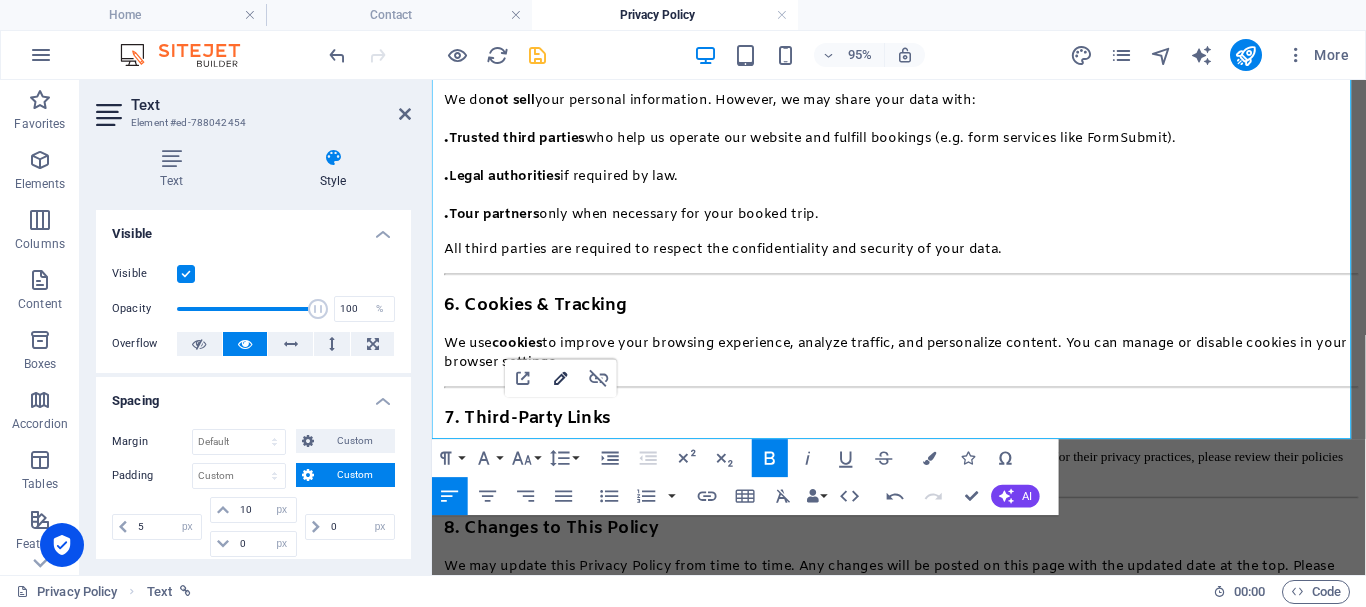 type on "[DOMAIN_NAME]" 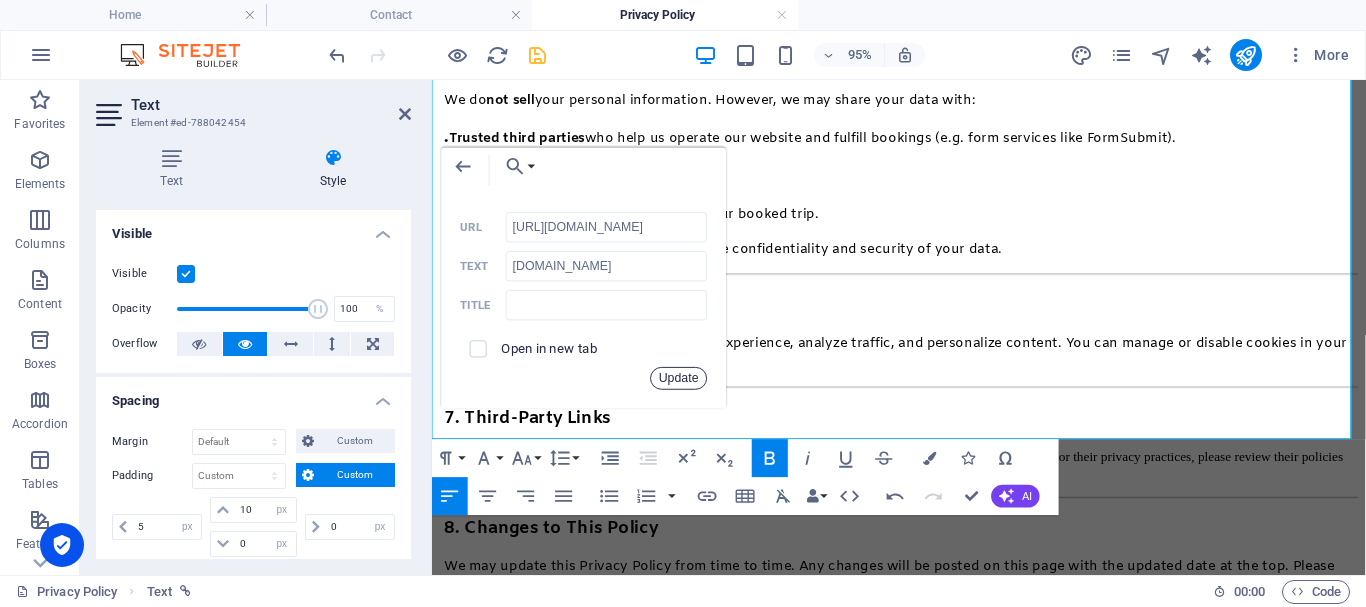 click on "Update" at bounding box center [679, 378] 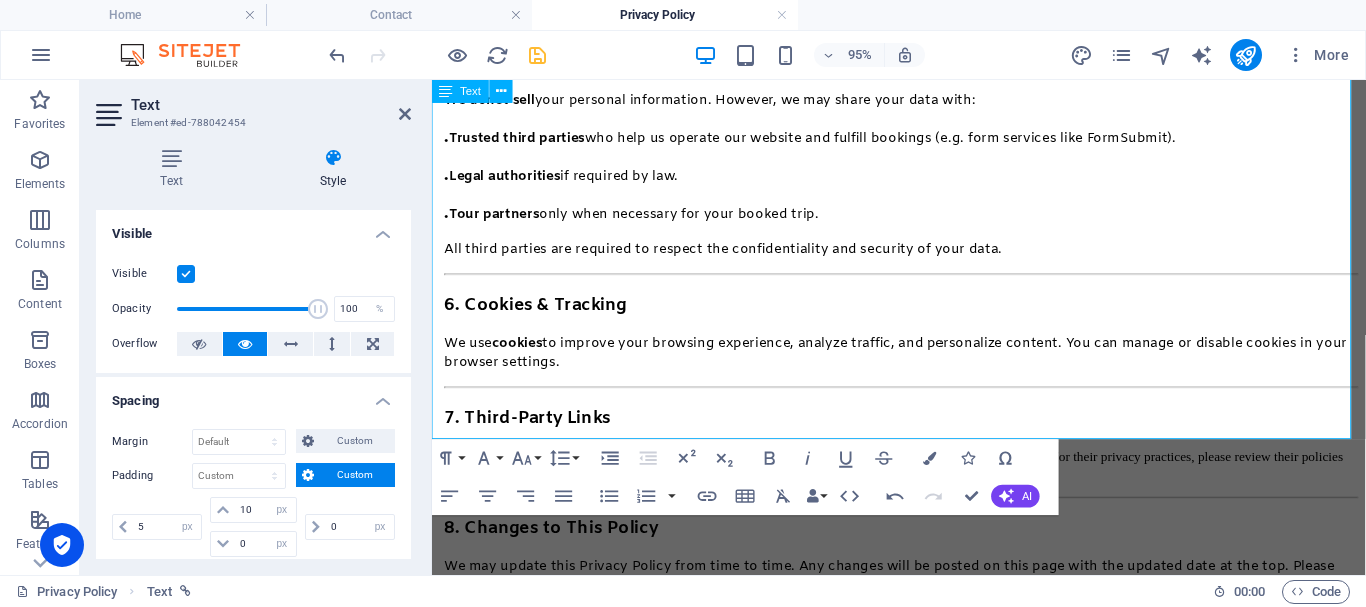 click on "​ ​ ​ Tripyanz ​ Email:  [EMAIL_ADDRESS][DOMAIN_NAME] Website:  [DOMAIN_NAME]" at bounding box center (926, 763) 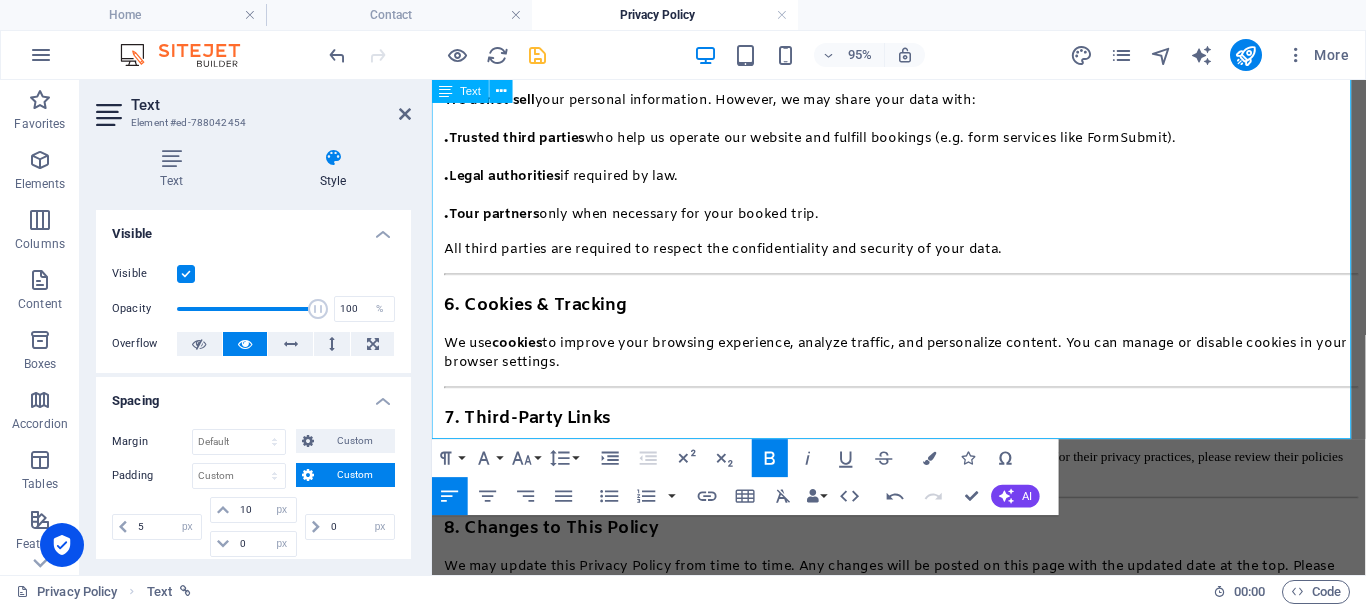 drag, startPoint x: 477, startPoint y: 414, endPoint x: 438, endPoint y: 412, distance: 39.051247 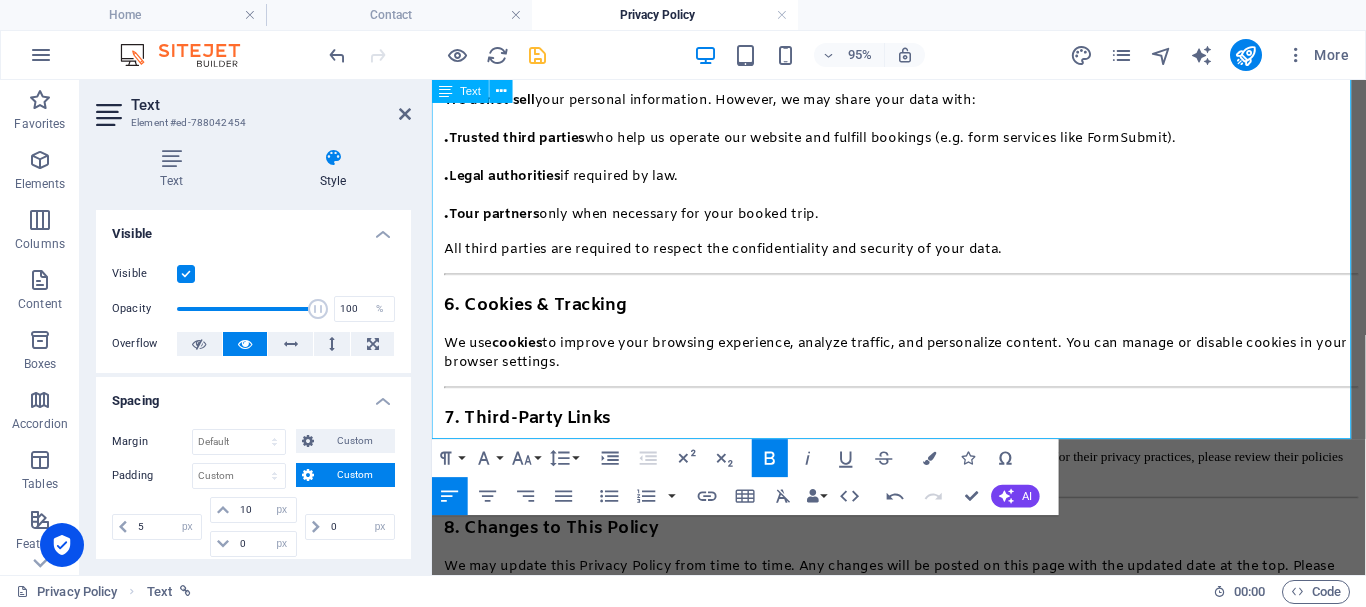 click on "Email:  [EMAIL_ADDRESS][DOMAIN_NAME] Website:" at bounding box center [587, 772] 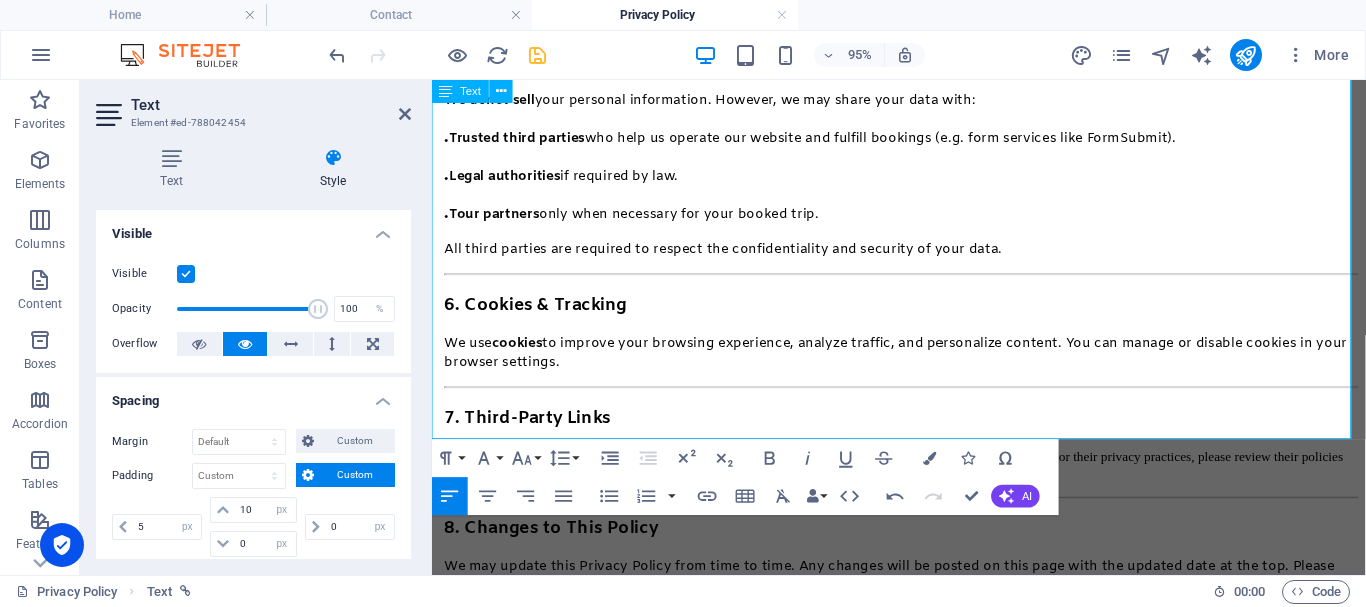 click on "If you have questions about this Privacy Policy or how your data is handled, contact us at:" at bounding box center [697, 711] 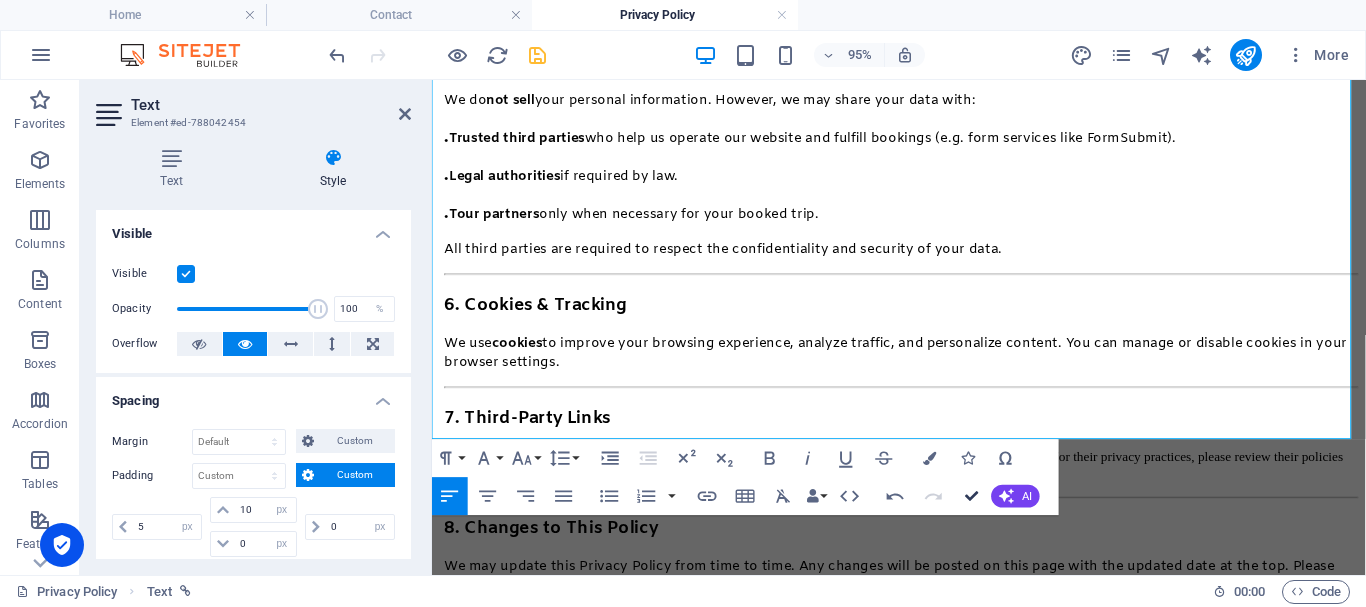 drag, startPoint x: 971, startPoint y: 493, endPoint x: 814, endPoint y: 382, distance: 192.27585 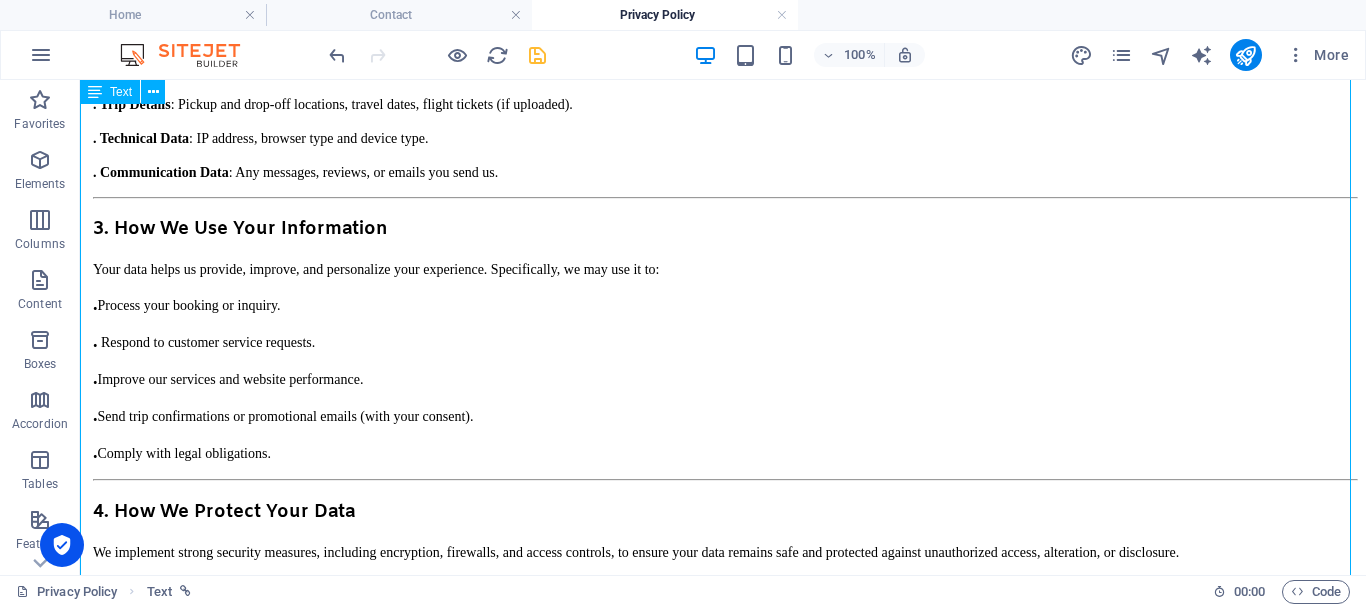 scroll, scrollTop: 0, scrollLeft: 0, axis: both 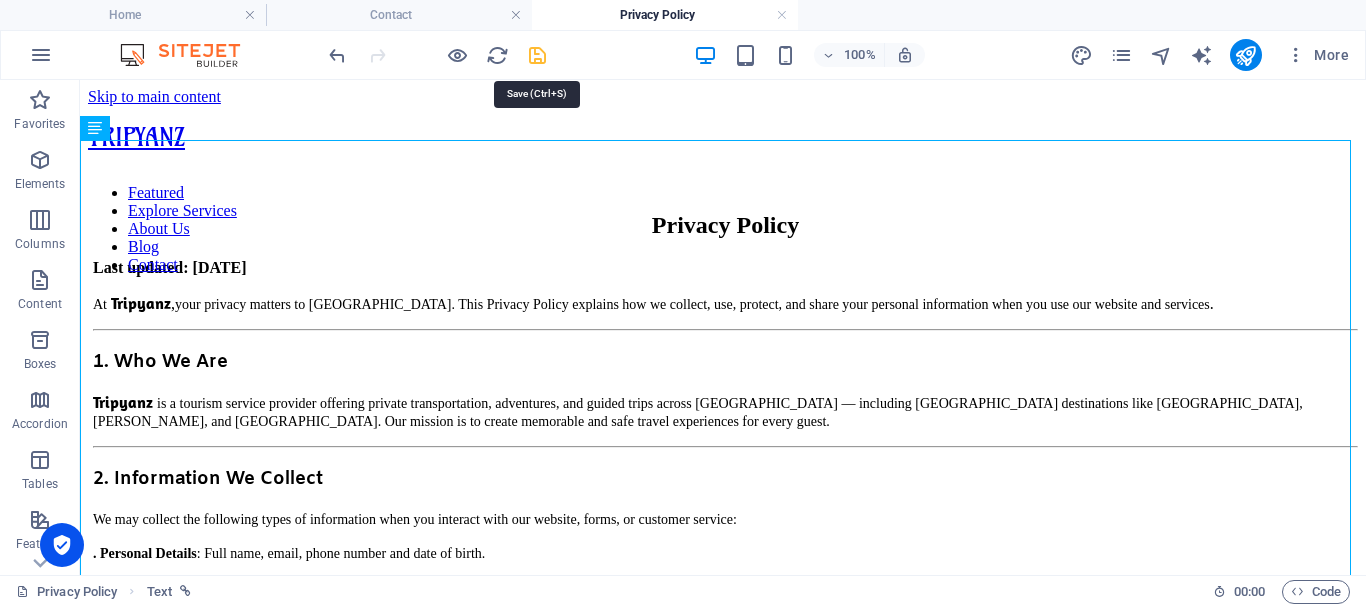 click at bounding box center [537, 55] 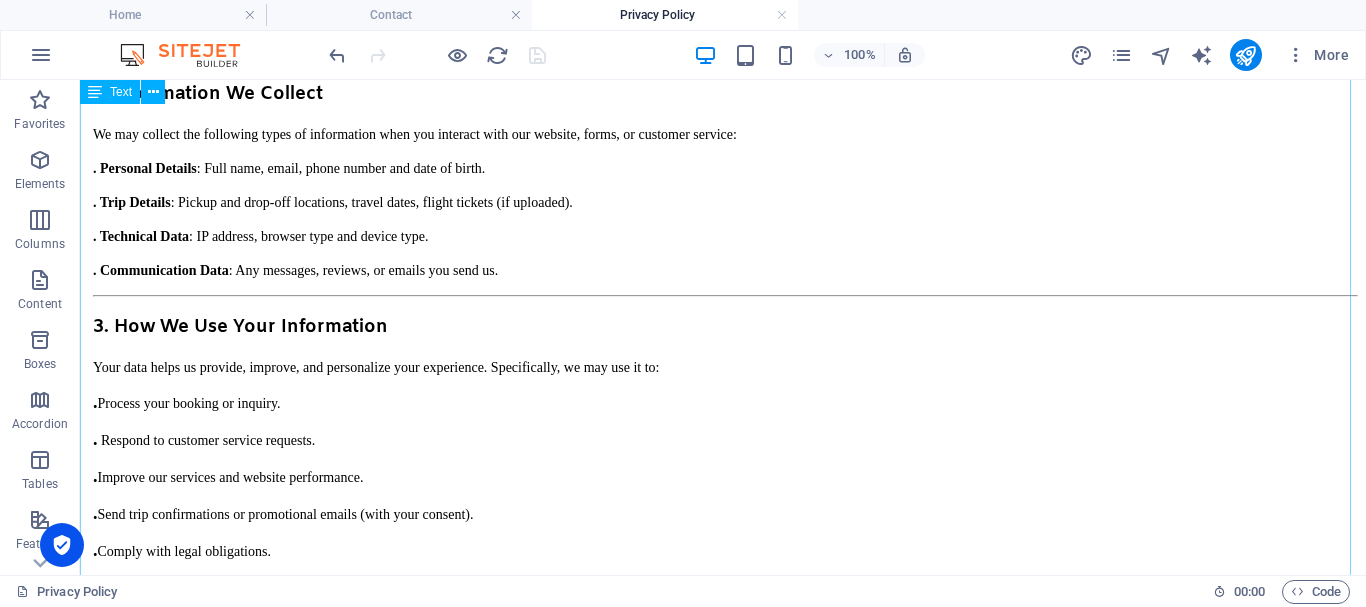 scroll, scrollTop: 400, scrollLeft: 0, axis: vertical 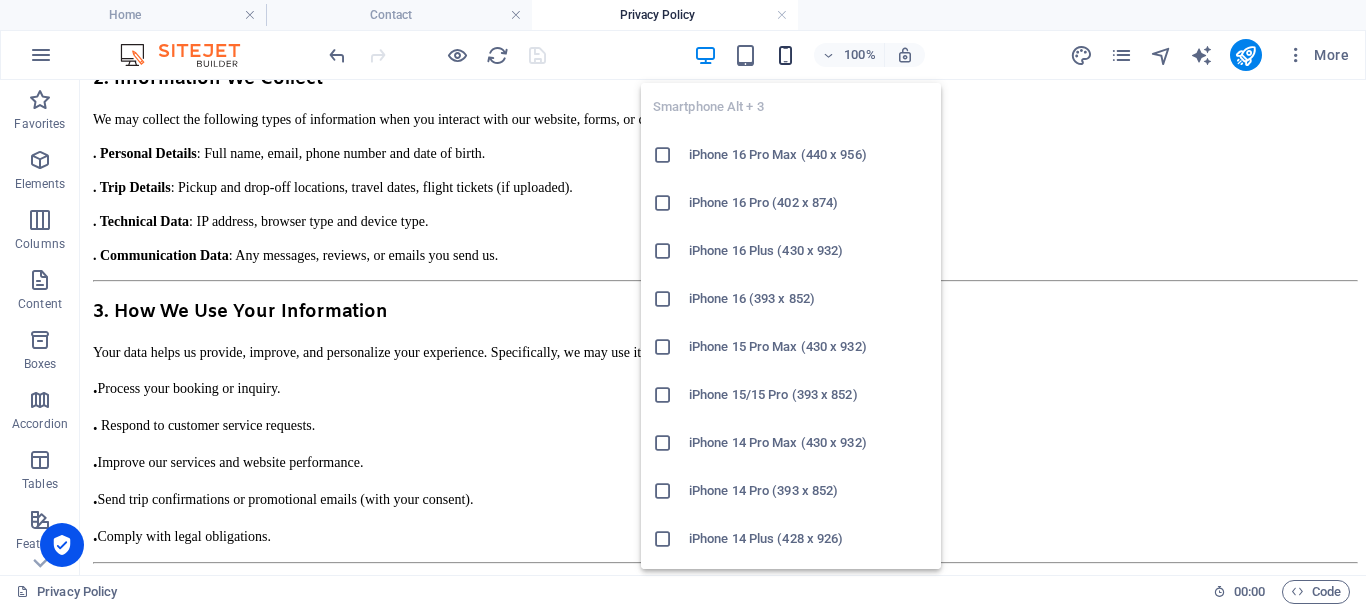 click at bounding box center [785, 55] 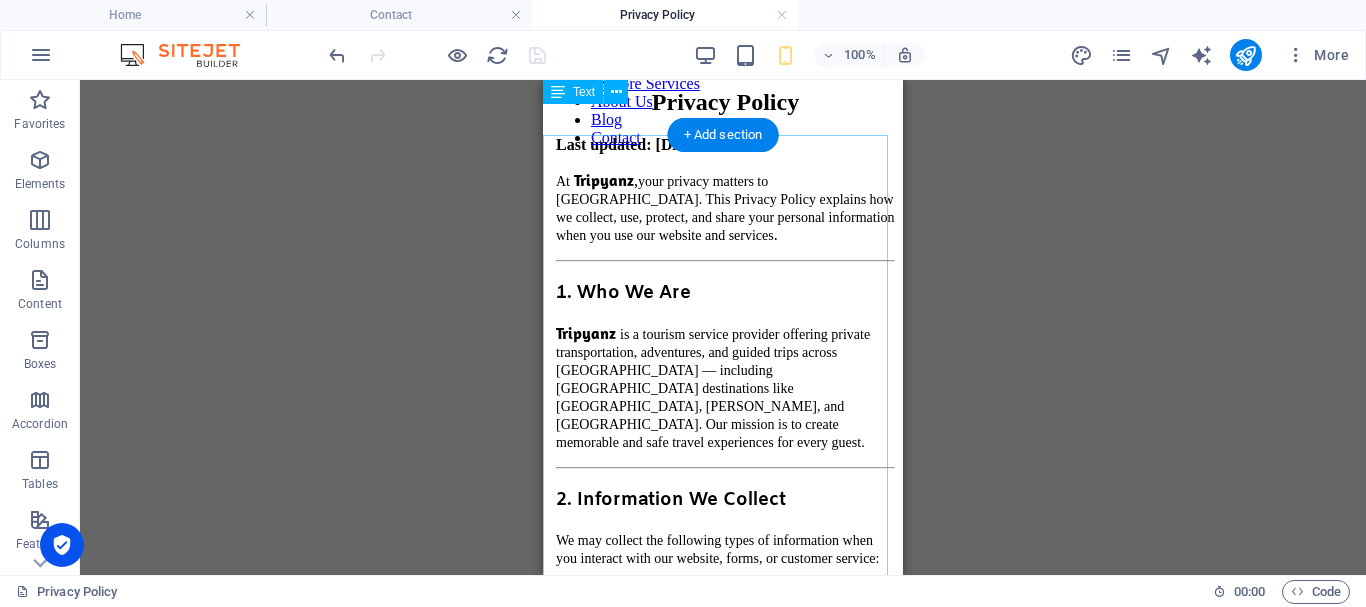 scroll, scrollTop: 0, scrollLeft: 0, axis: both 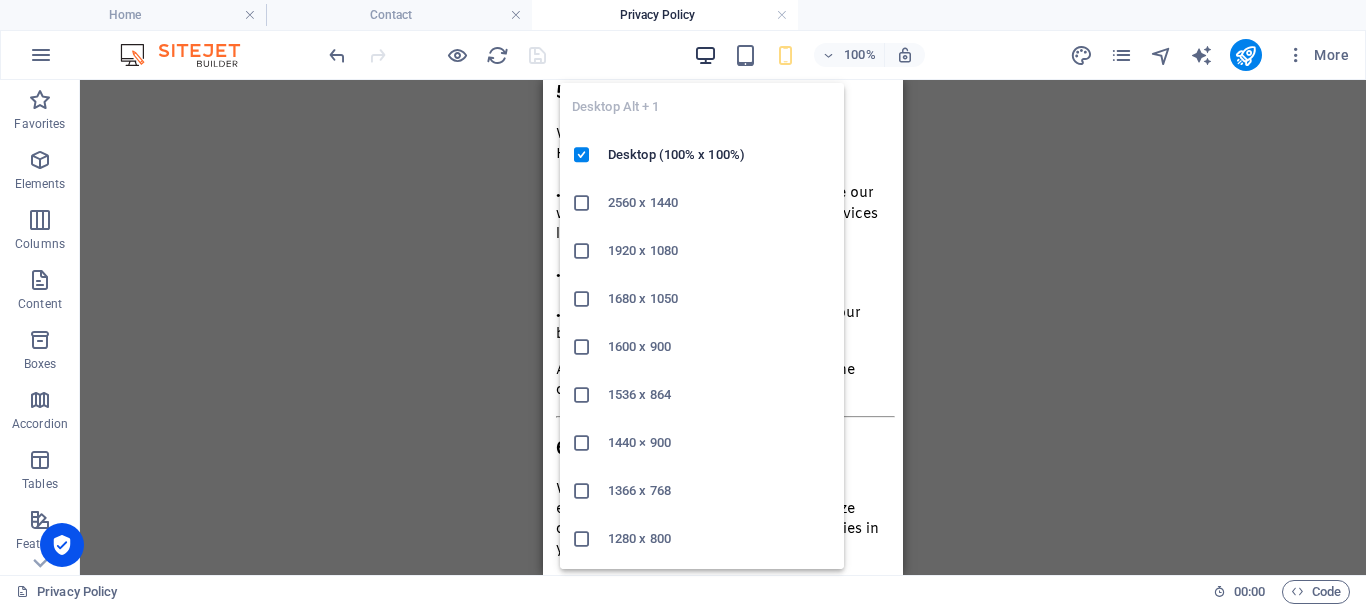 click at bounding box center (705, 55) 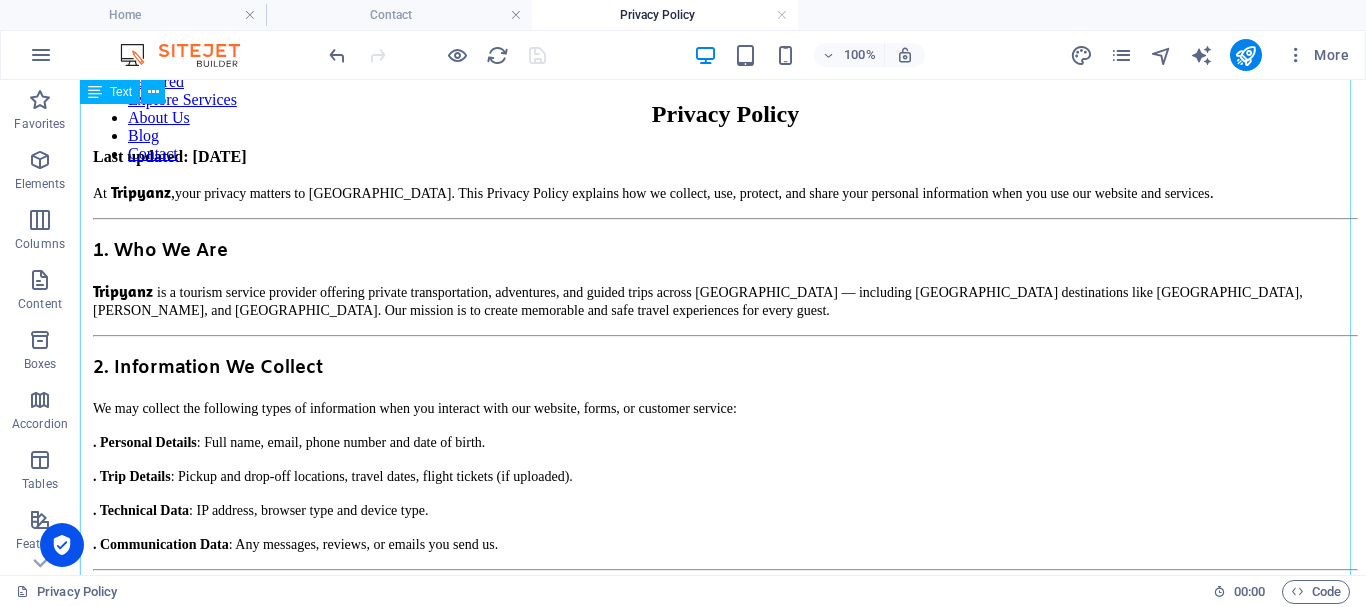 scroll, scrollTop: 0, scrollLeft: 0, axis: both 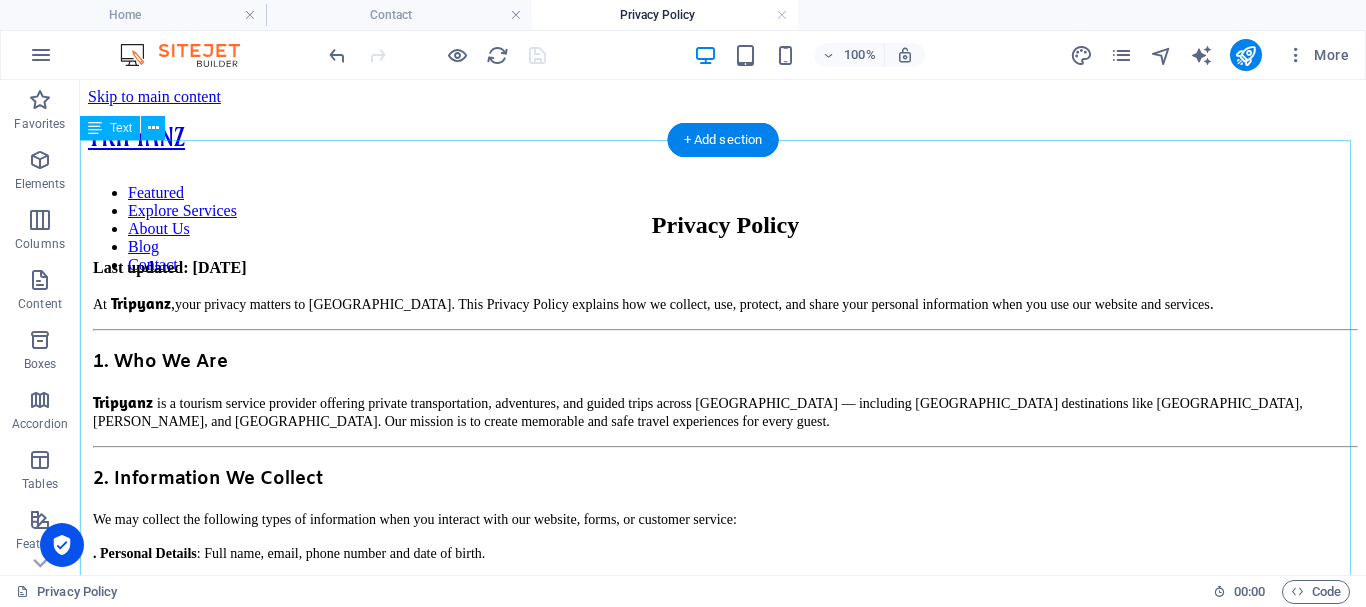click on "Privacy Policy Last updated: [DATE] At   Tripyanz ,  your privacy matters to us. This Privacy Policy explains how we collect, use, protect, and share your personal information when you use our website and services . 1. Who We Are Tripyanz   is a tourism service provider offering private transportation, adventures, and guided trips across [GEOGRAPHIC_DATA] — including [GEOGRAPHIC_DATA] destinations like [GEOGRAPHIC_DATA], [PERSON_NAME], and [GEOGRAPHIC_DATA]. Our mission is to create memorable and safe travel experiences for every guest. 2. Information We Collect We may collect the following types of information when you interact with our website, forms, or customer service: . Personal Details : Full name, email, phone number and date of birth. . Trip Details : Pickup and drop-off locations, travel dates, flight tickets (if uploaded). . Technical Data : IP address, browser type and device type. . Communication Data : Any messages, reviews, or emails you send us. 3. How We Use Your Information .  Process your booking or inquiry. .   .  ." at bounding box center [723, 972] 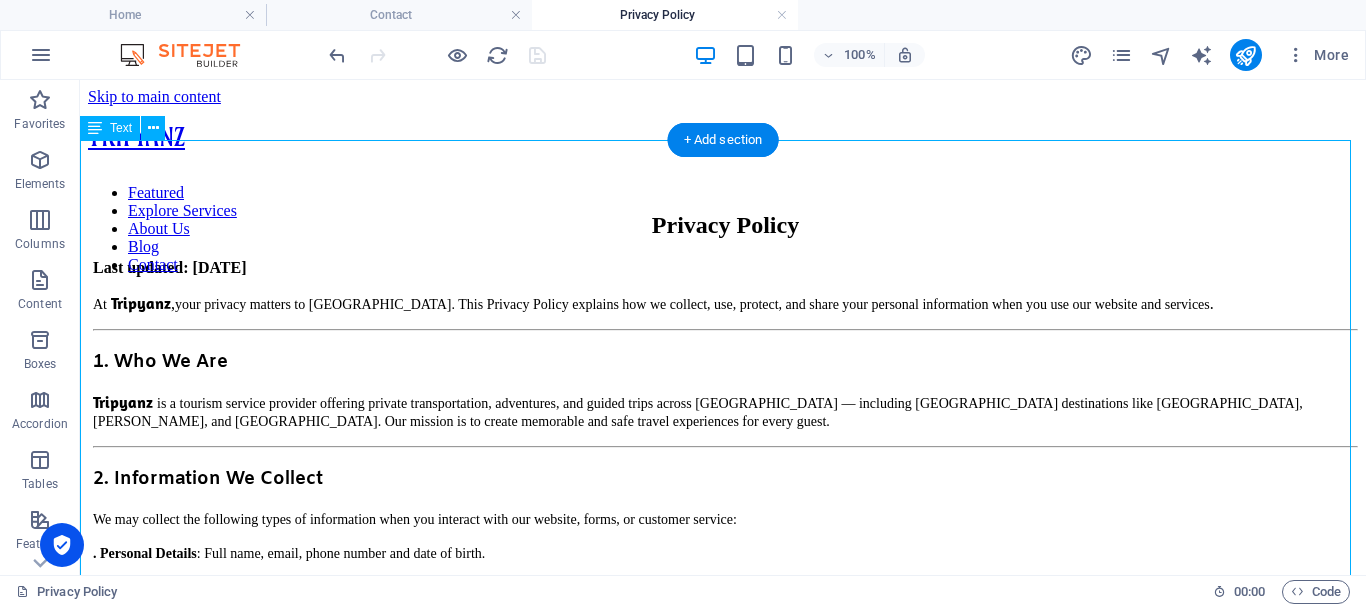 click on "Privacy Policy Last updated: [DATE] At   Tripyanz ,  your privacy matters to us. This Privacy Policy explains how we collect, use, protect, and share your personal information when you use our website and services . 1. Who We Are Tripyanz   is a tourism service provider offering private transportation, adventures, and guided trips across [GEOGRAPHIC_DATA] — including [GEOGRAPHIC_DATA] destinations like [GEOGRAPHIC_DATA], [PERSON_NAME], and [GEOGRAPHIC_DATA]. Our mission is to create memorable and safe travel experiences for every guest. 2. Information We Collect We may collect the following types of information when you interact with our website, forms, or customer service: . Personal Details : Full name, email, phone number and date of birth. . Trip Details : Pickup and drop-off locations, travel dates, flight tickets (if uploaded). . Technical Data : IP address, browser type and device type. . Communication Data : Any messages, reviews, or emails you send us. 3. How We Use Your Information .  Process your booking or inquiry. .   .  ." at bounding box center (723, 972) 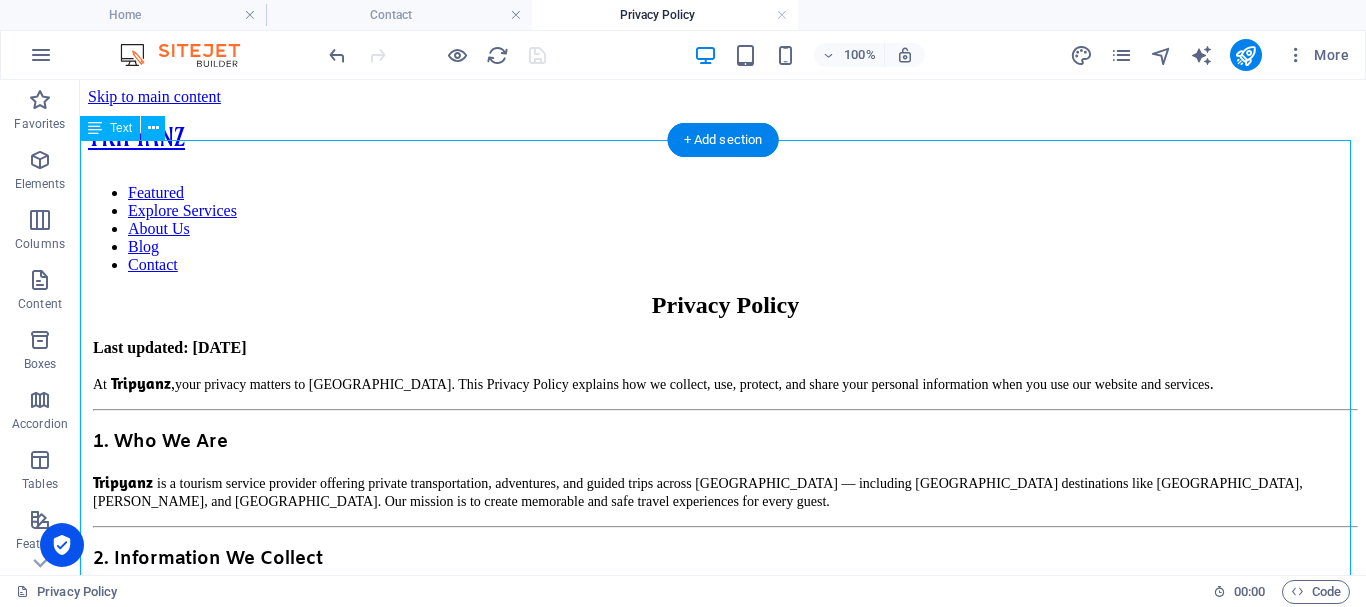select on "px" 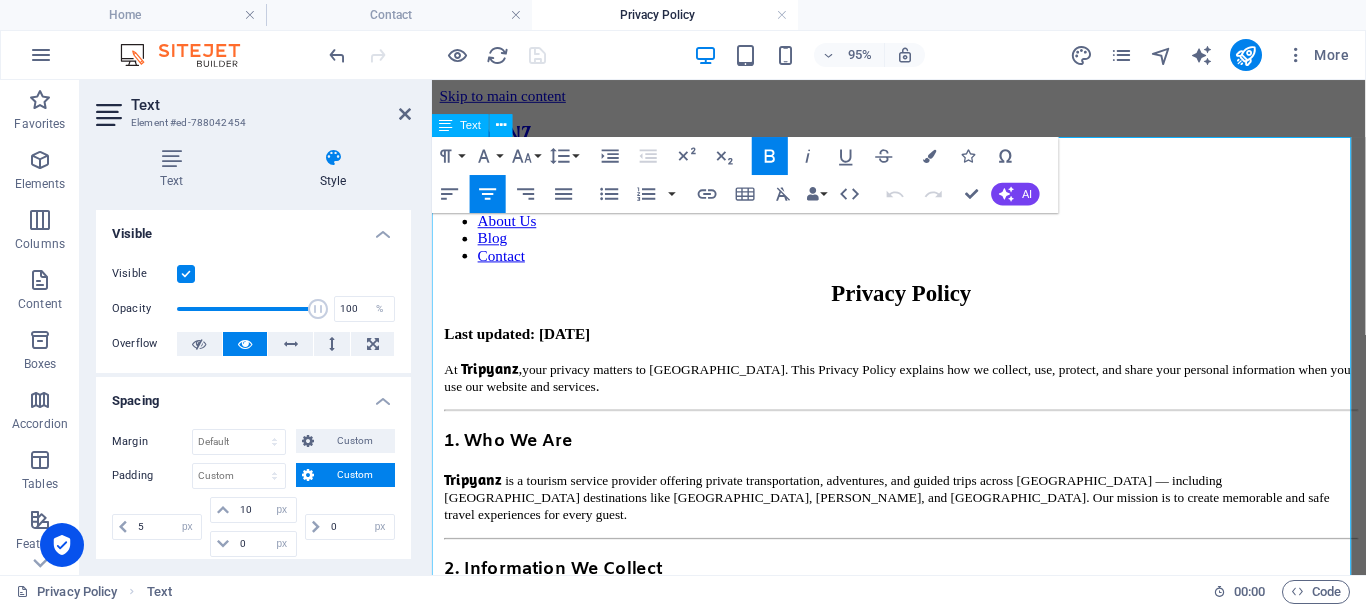 click on "Last updated: [DATE]" at bounding box center [522, 347] 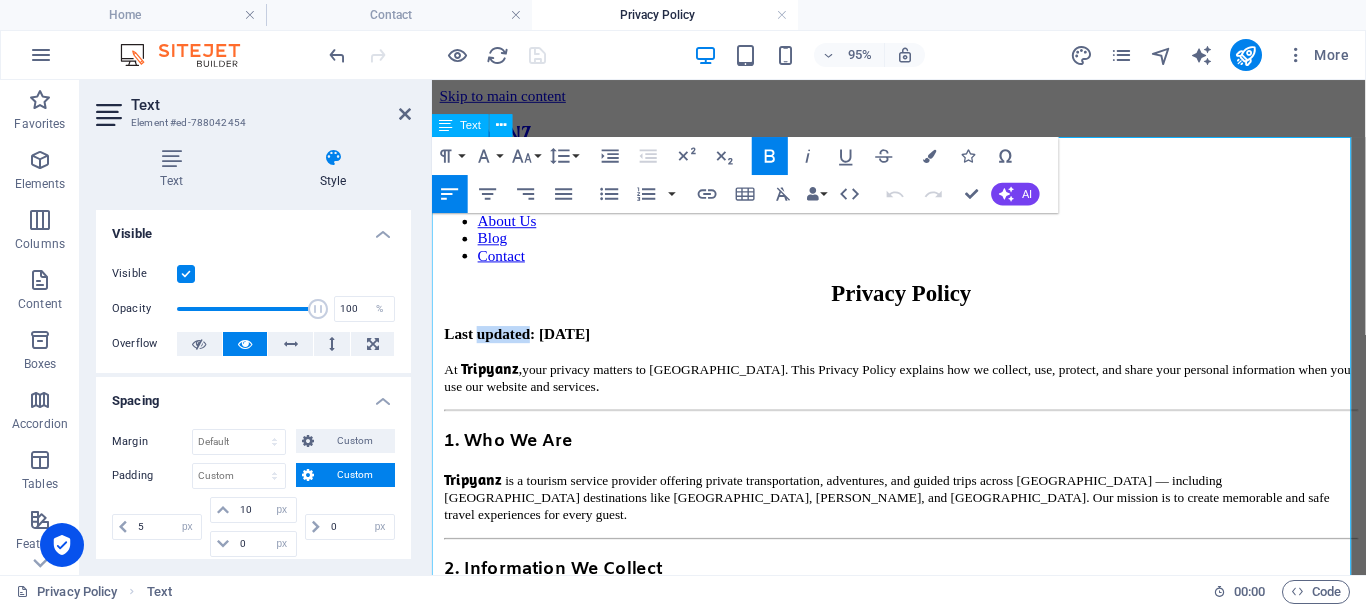 click on "Last updated: [DATE]" at bounding box center (522, 347) 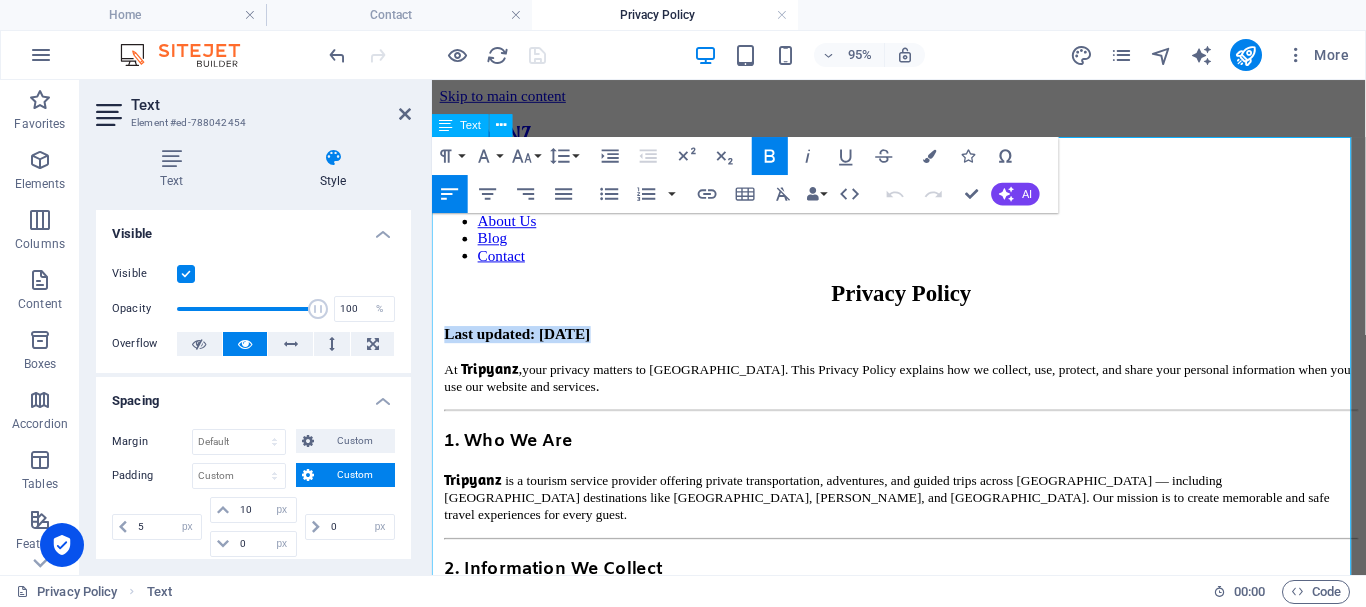 click on "Last updated: [DATE]" at bounding box center [522, 347] 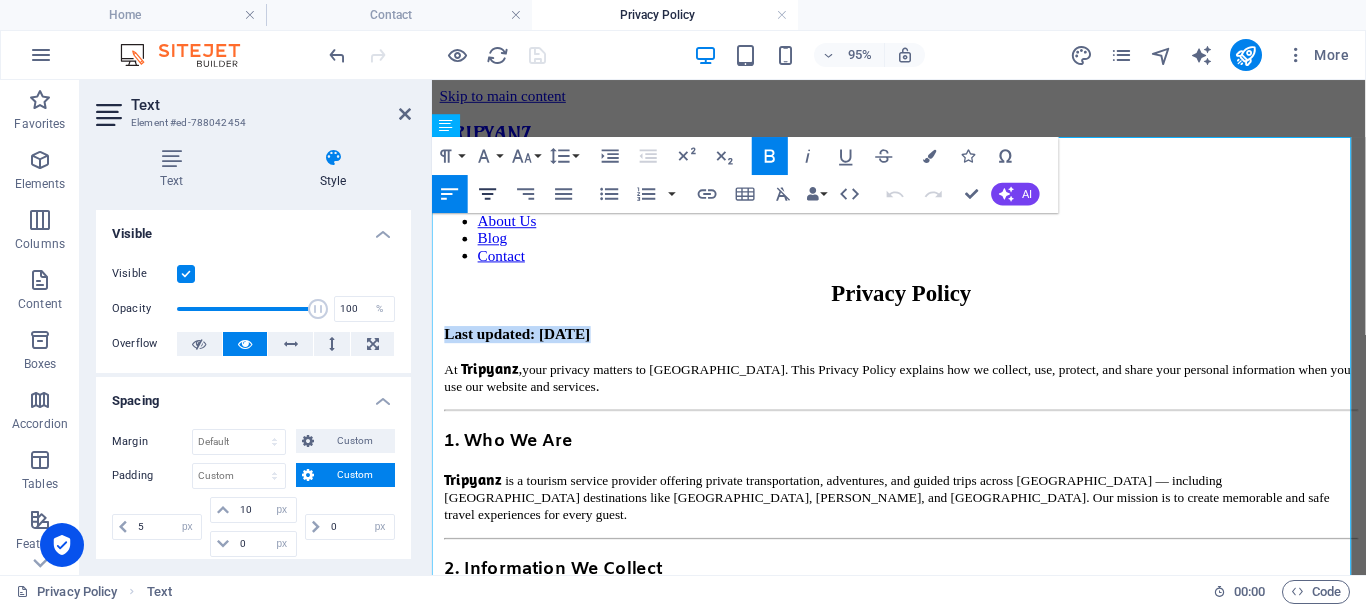 click 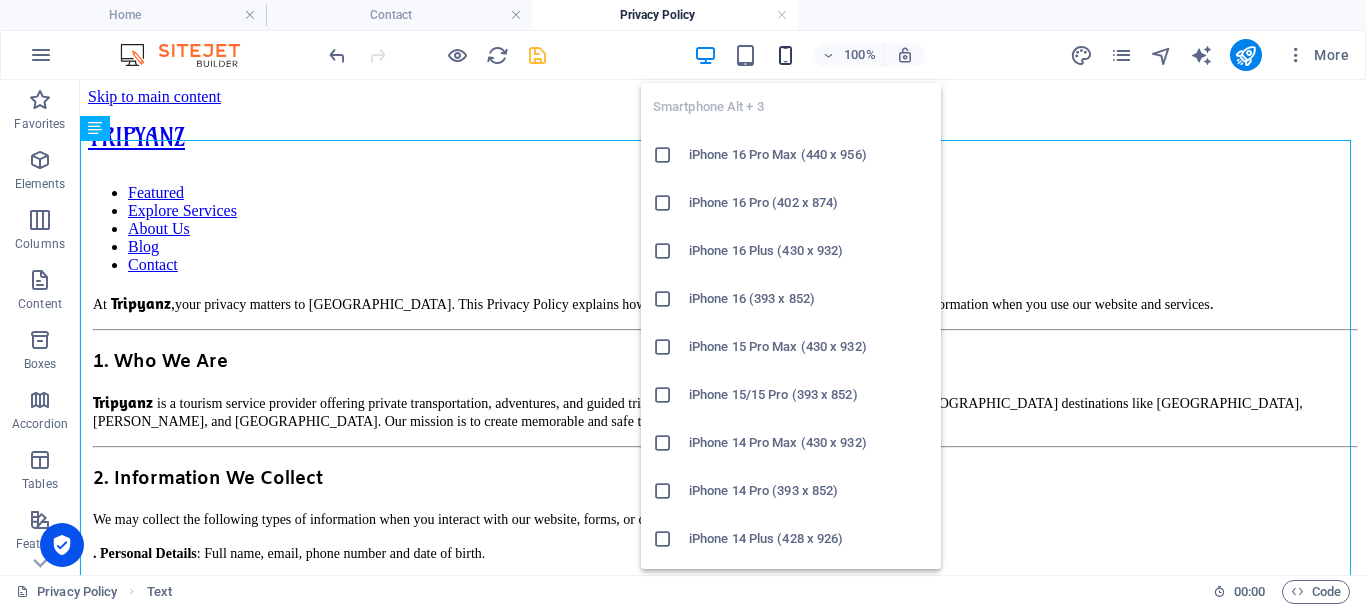 click at bounding box center (785, 55) 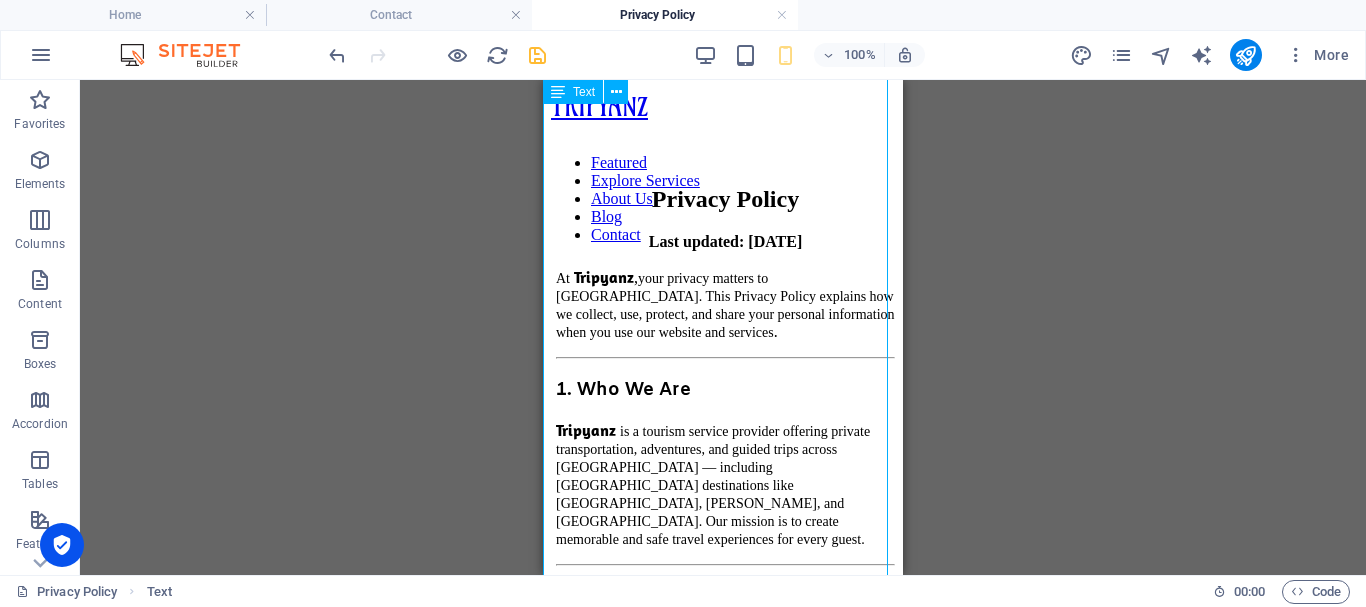 scroll, scrollTop: 0, scrollLeft: 0, axis: both 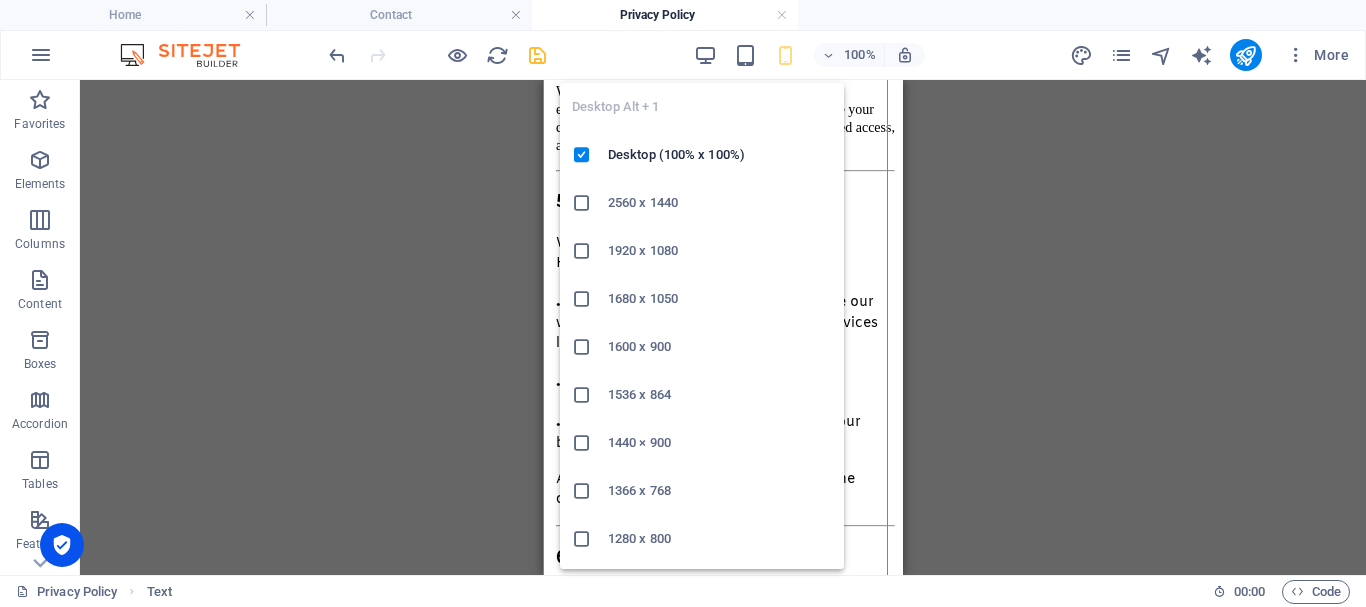click at bounding box center [705, 55] 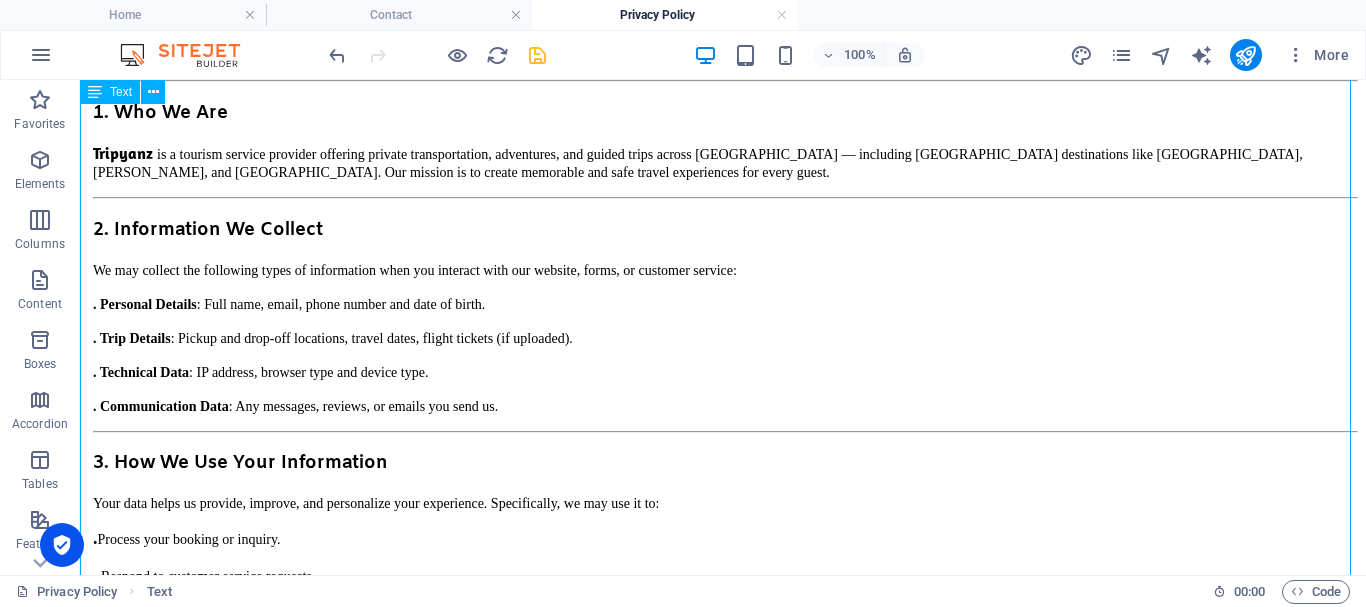 scroll, scrollTop: 0, scrollLeft: 0, axis: both 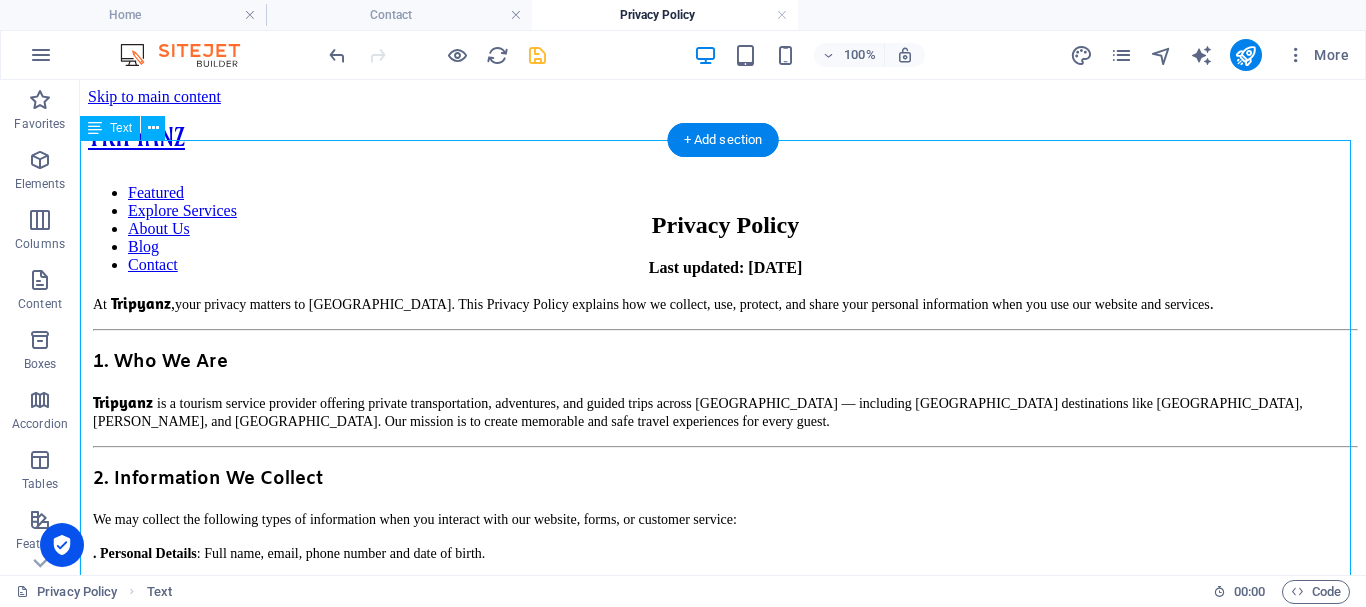 click on "Privacy Policy Last updated: [DATE] At   Tripyanz ,  your privacy matters to us. This Privacy Policy explains how we collect, use, protect, and share your personal information when you use our website and services . 1. Who We Are Tripyanz   is a tourism service provider offering private transportation, adventures, and guided trips across [GEOGRAPHIC_DATA] — including [GEOGRAPHIC_DATA] destinations like [GEOGRAPHIC_DATA], [PERSON_NAME], and [GEOGRAPHIC_DATA]. Our mission is to create memorable and safe travel experiences for every guest. 2. Information We Collect We may collect the following types of information when you interact with our website, forms, or customer service: . Personal Details : Full name, email, phone number and date of birth. . Trip Details : Pickup and drop-off locations, travel dates, flight tickets (if uploaded). . Technical Data : IP address, browser type and device type. . Communication Data : Any messages, reviews, or emails you send us. 3. How We Use Your Information .  Process your booking or inquiry. .   .  ." at bounding box center [723, 972] 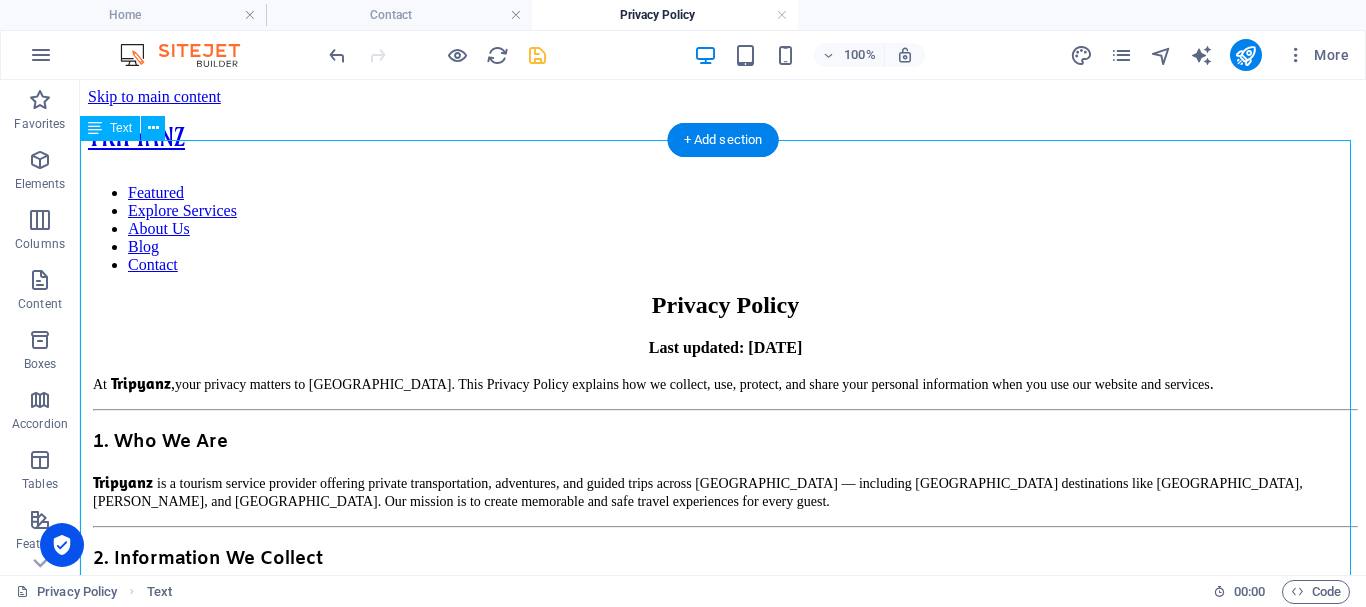 select on "px" 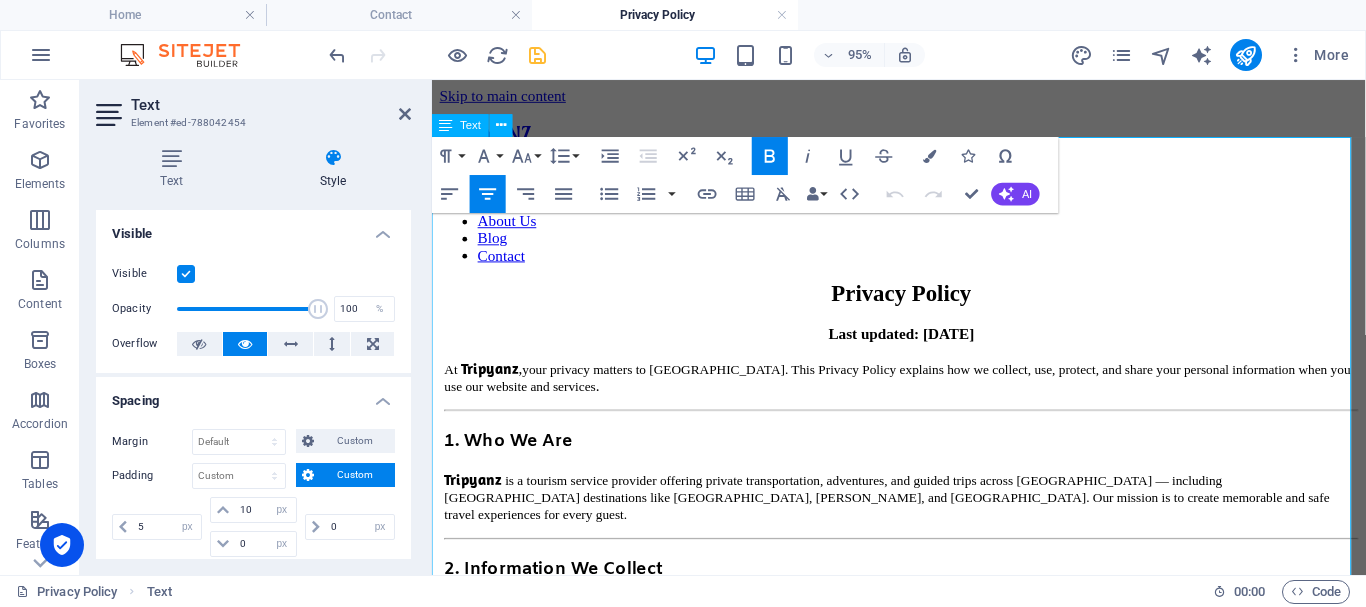 click on "Tripyanz" at bounding box center [493, 383] 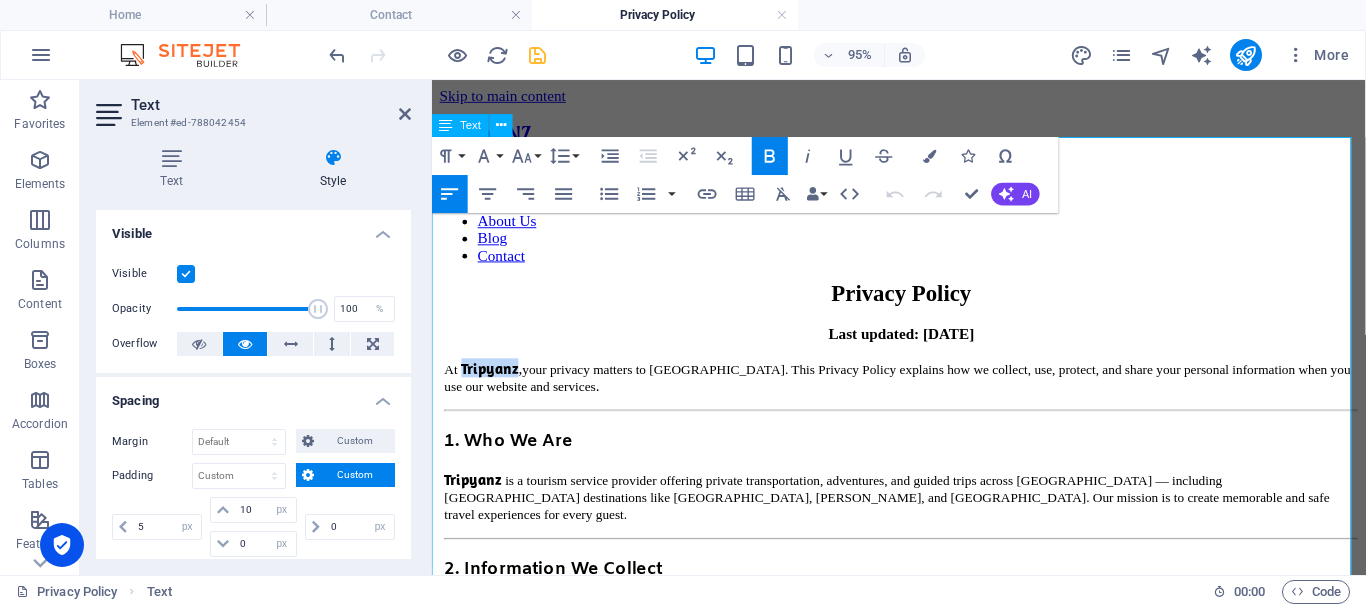 click on "Tripyanz" at bounding box center [493, 383] 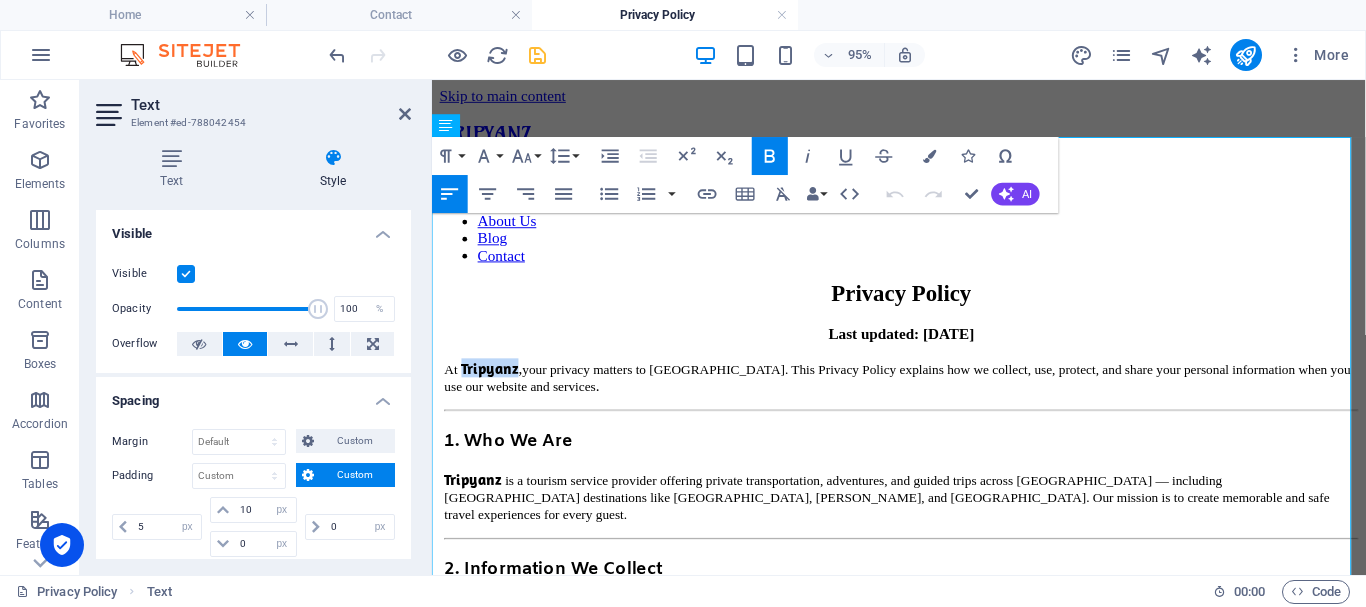 click 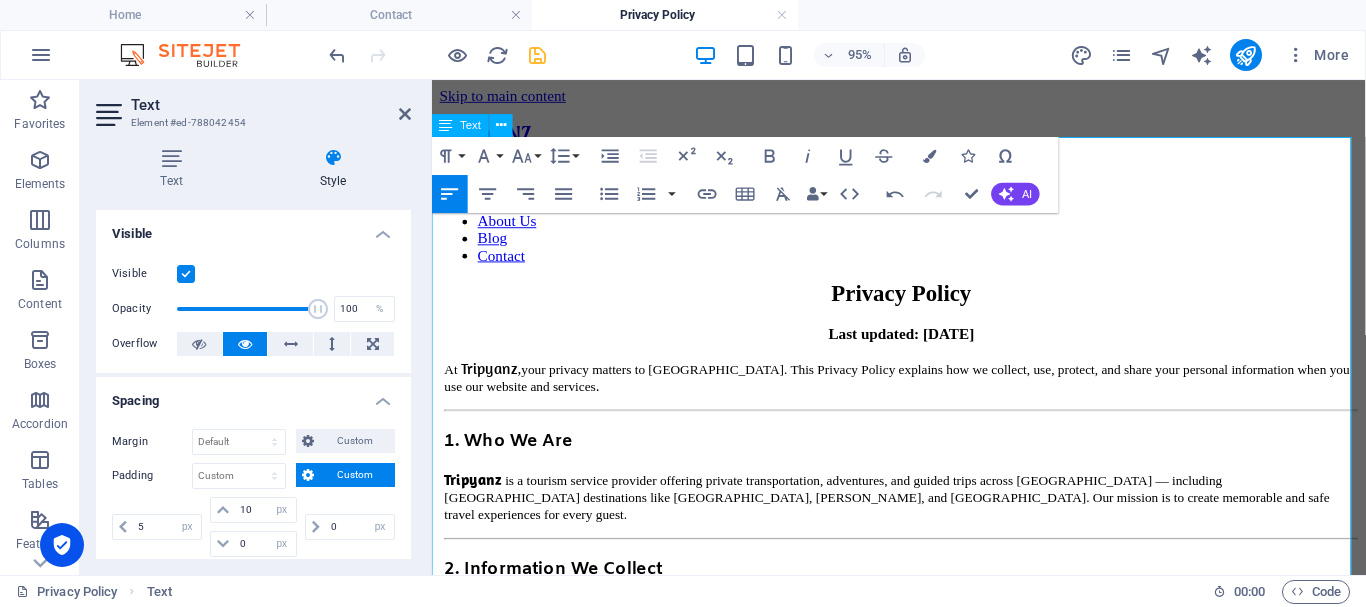 click on "Tripyanz" at bounding box center (477, 500) 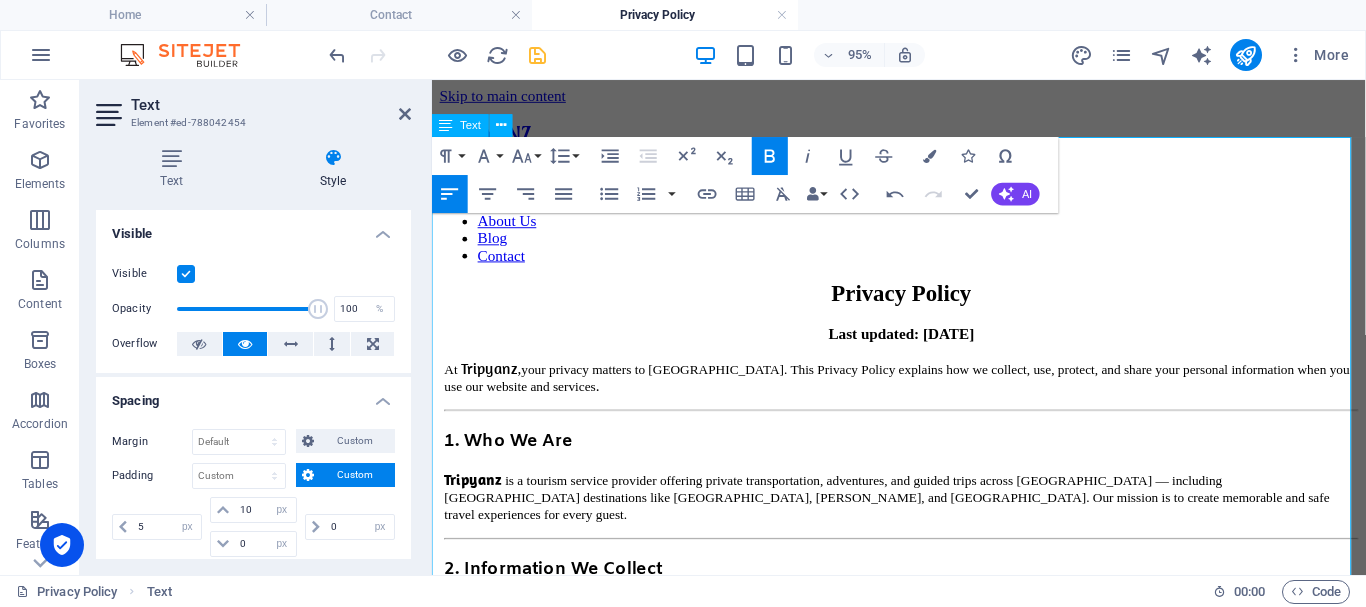 click on "Tripyanz" at bounding box center [477, 500] 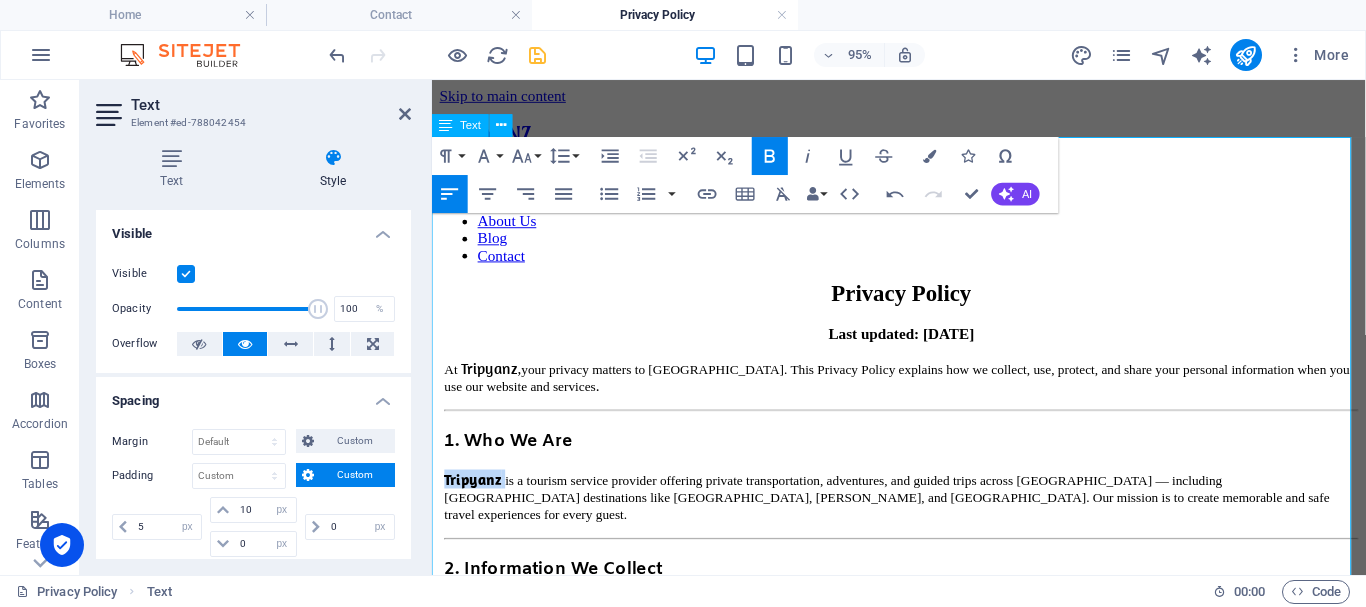 click on "Tripyanz" at bounding box center (477, 500) 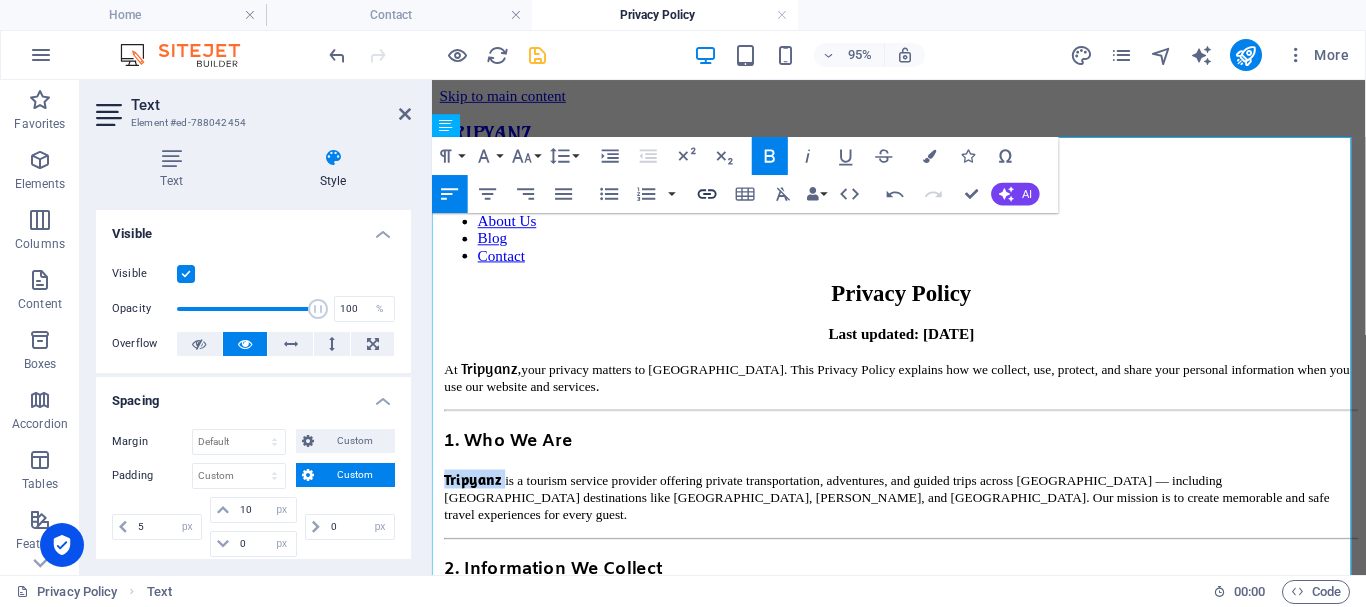 drag, startPoint x: 766, startPoint y: 149, endPoint x: 713, endPoint y: 182, distance: 62.433964 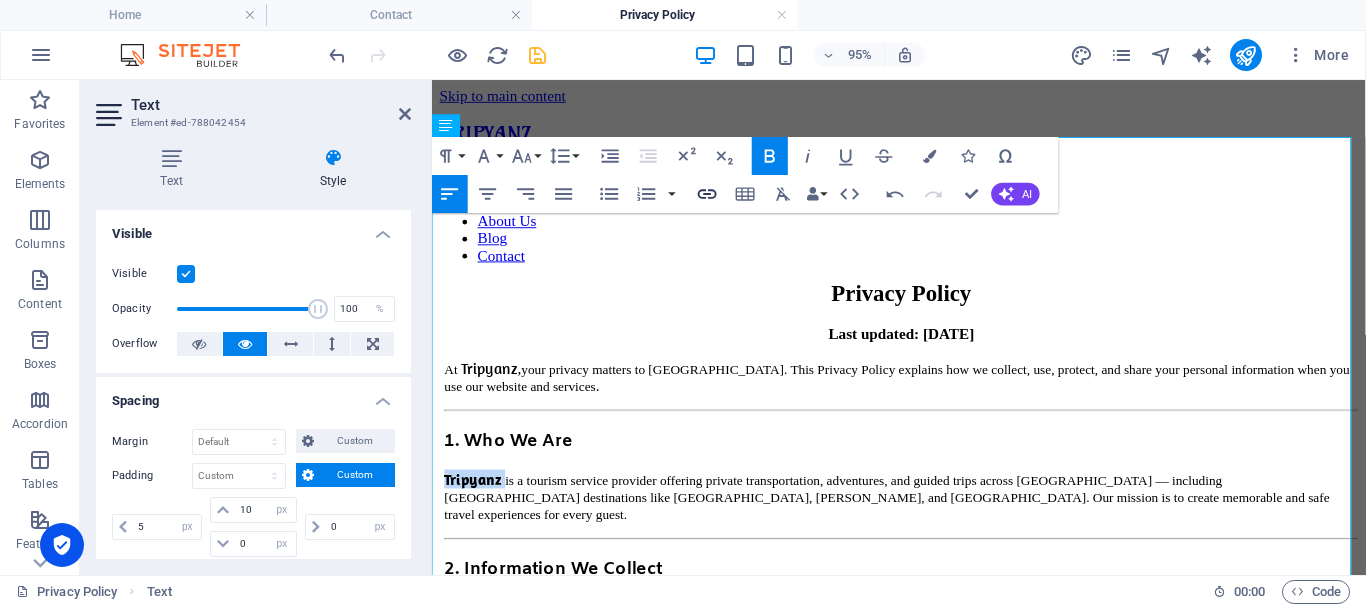 click 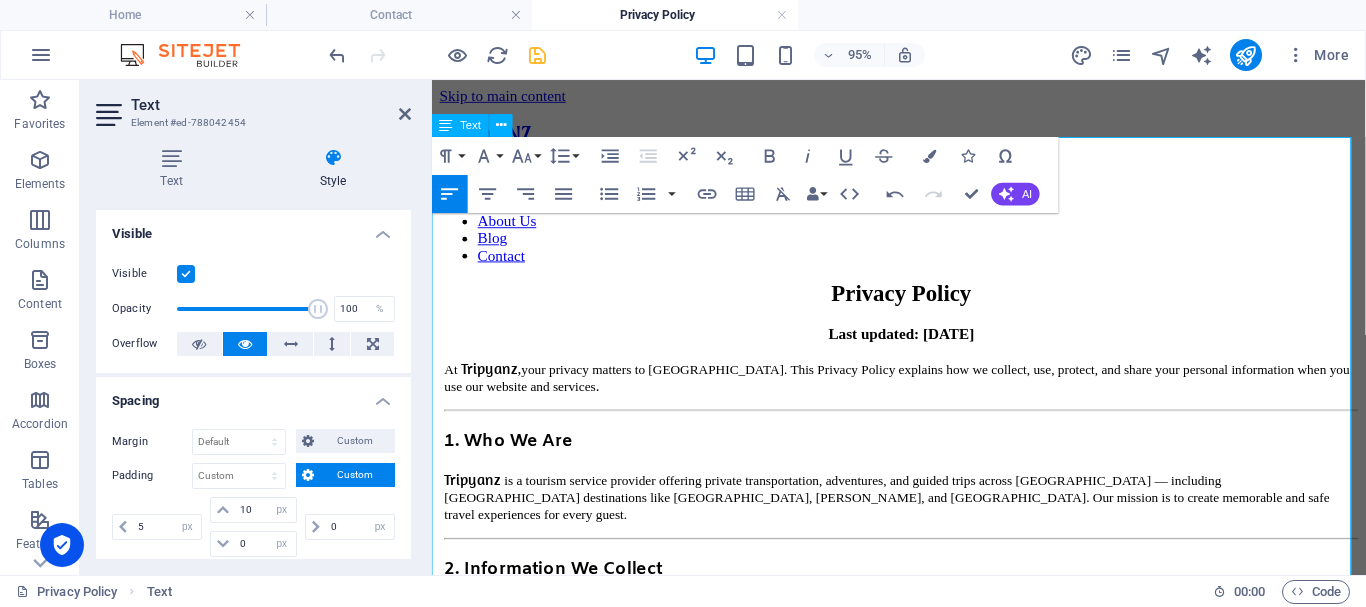 click on "is a tourism service provider offering private transportation, adventures, and guided trips across [GEOGRAPHIC_DATA] — including [GEOGRAPHIC_DATA] destinations like [GEOGRAPHIC_DATA], [PERSON_NAME], and [GEOGRAPHIC_DATA]. Our mission is to create memorable and safe travel experiences for every guest." at bounding box center (911, 519) 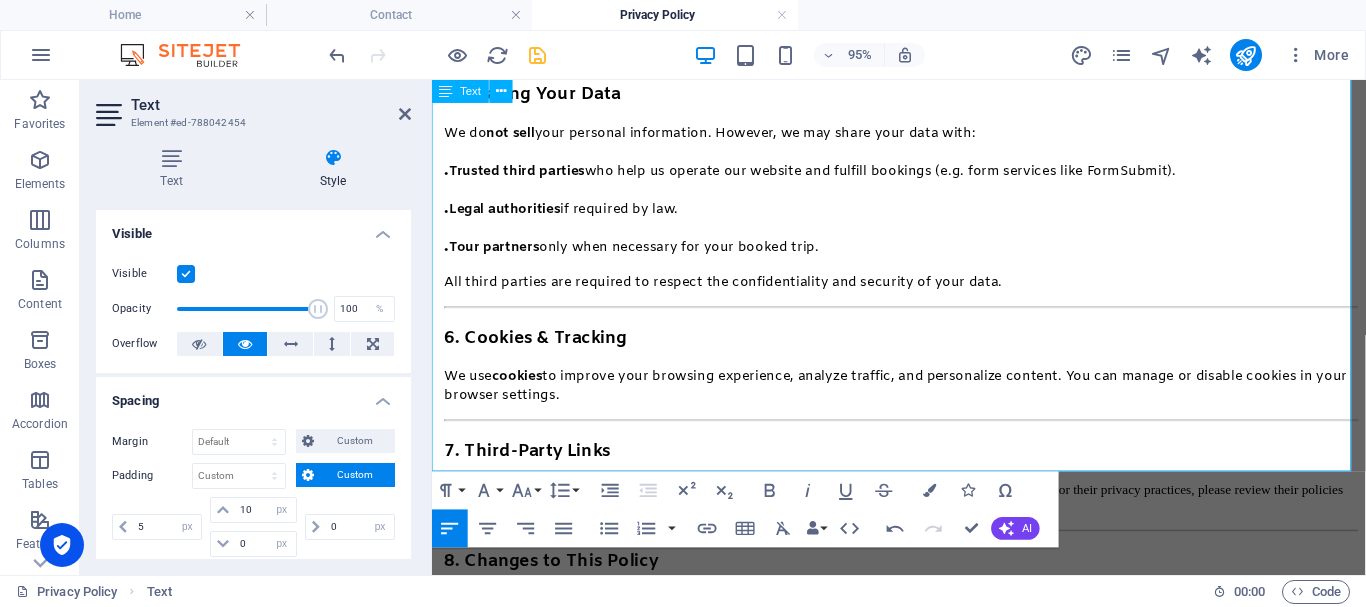 scroll, scrollTop: 1172, scrollLeft: 0, axis: vertical 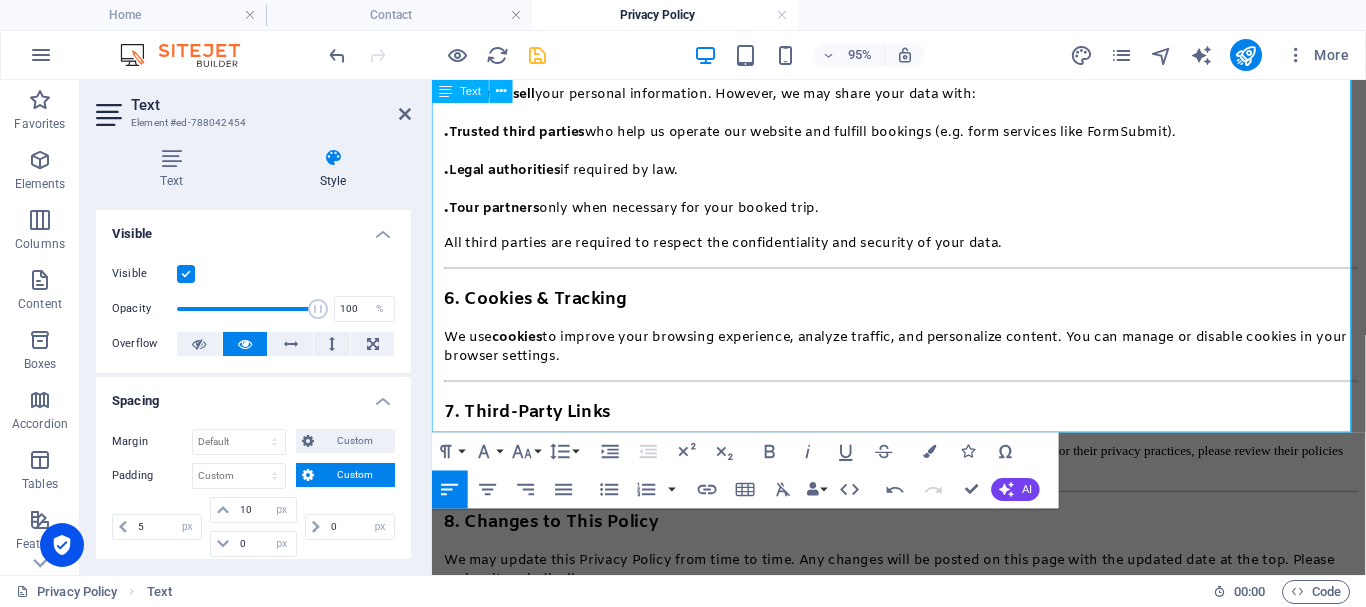 click on "Tripyanz" at bounding box center [472, 738] 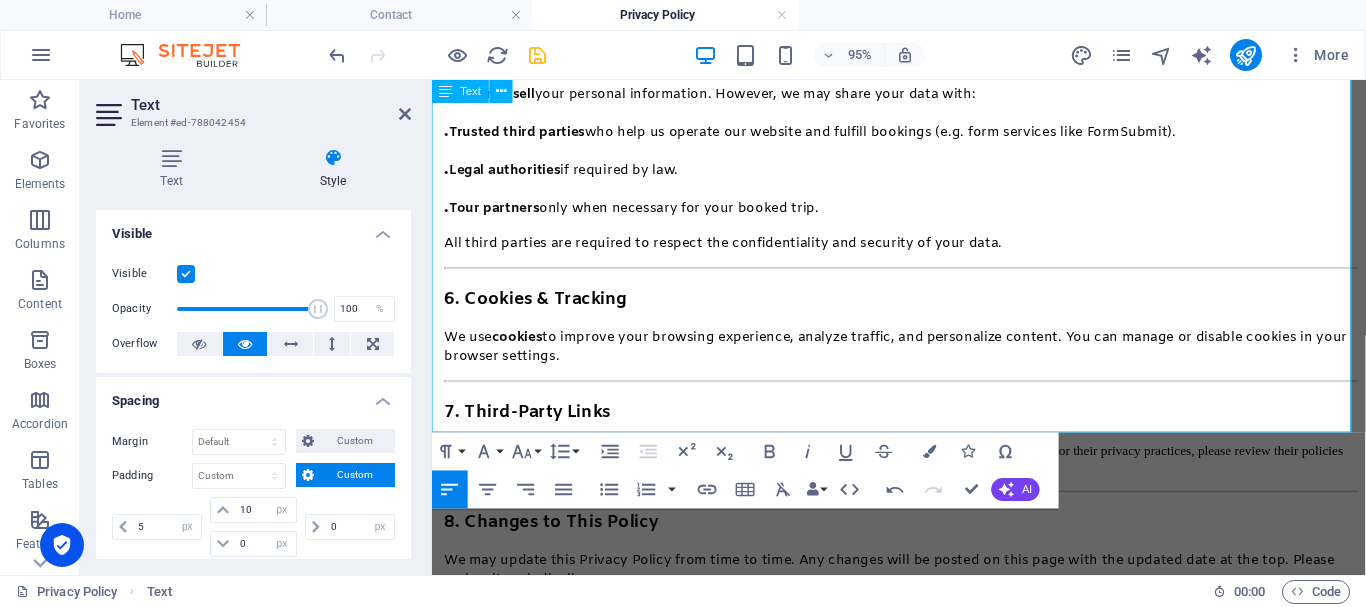 click on "Tripyanz" at bounding box center (472, 738) 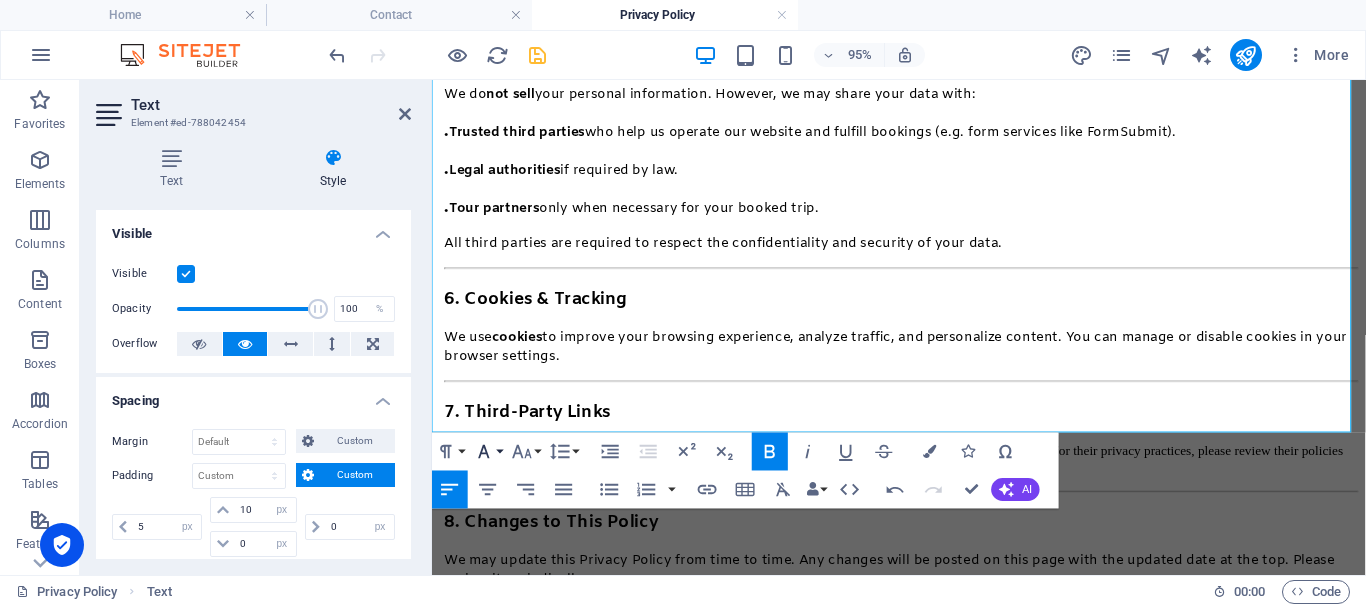click on "Font Family" at bounding box center [488, 451] 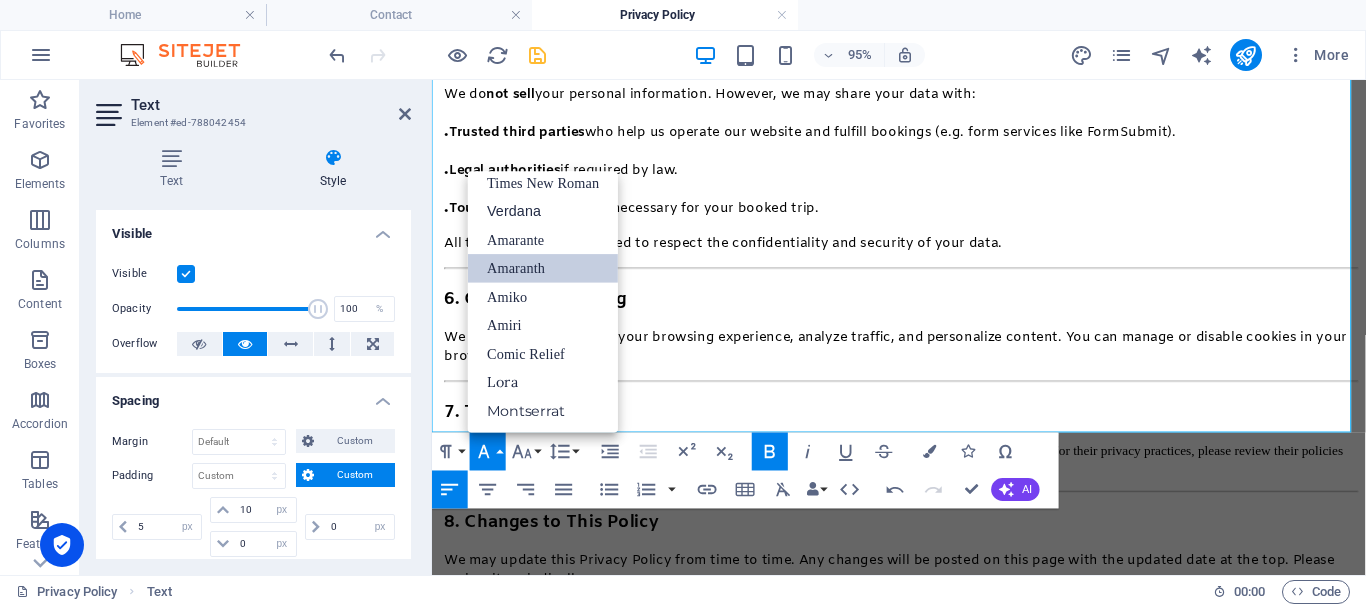 scroll, scrollTop: 131, scrollLeft: 0, axis: vertical 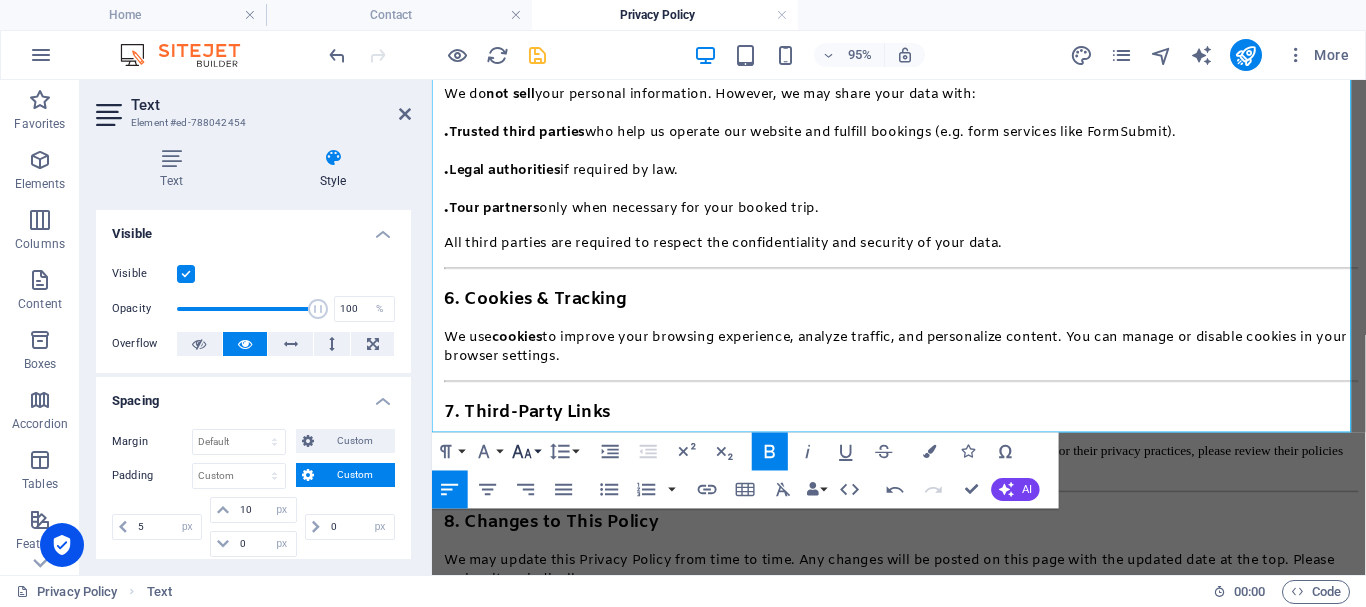 click on "Font Size" at bounding box center (526, 451) 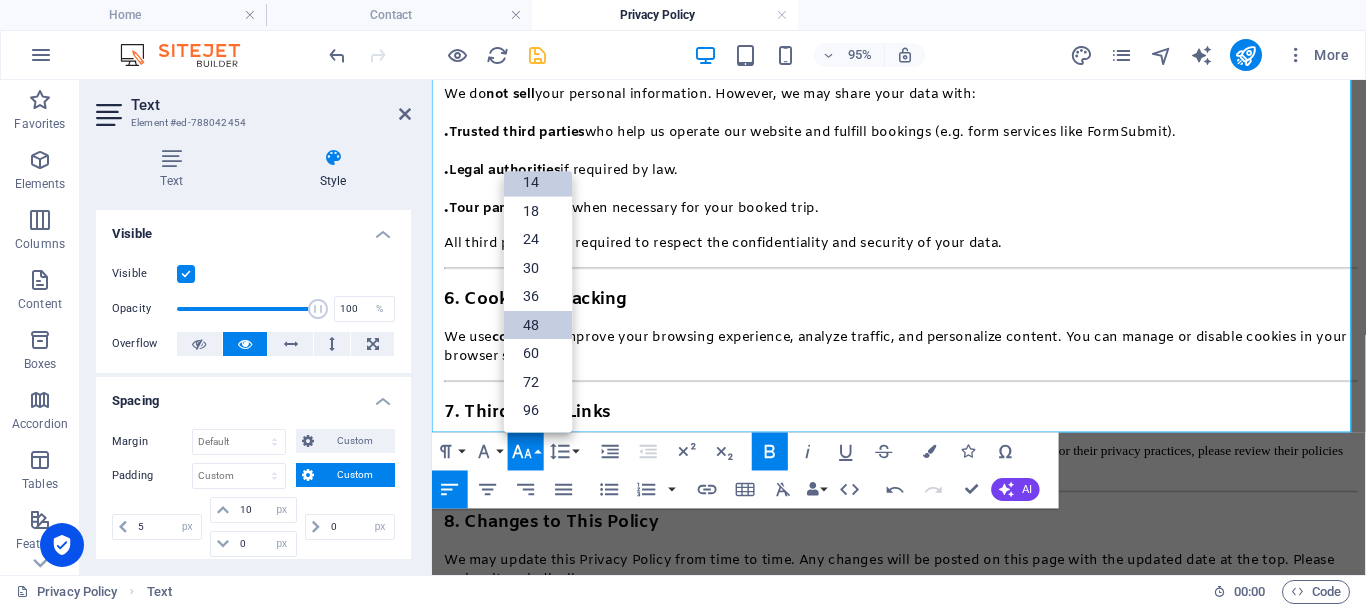 scroll, scrollTop: 161, scrollLeft: 0, axis: vertical 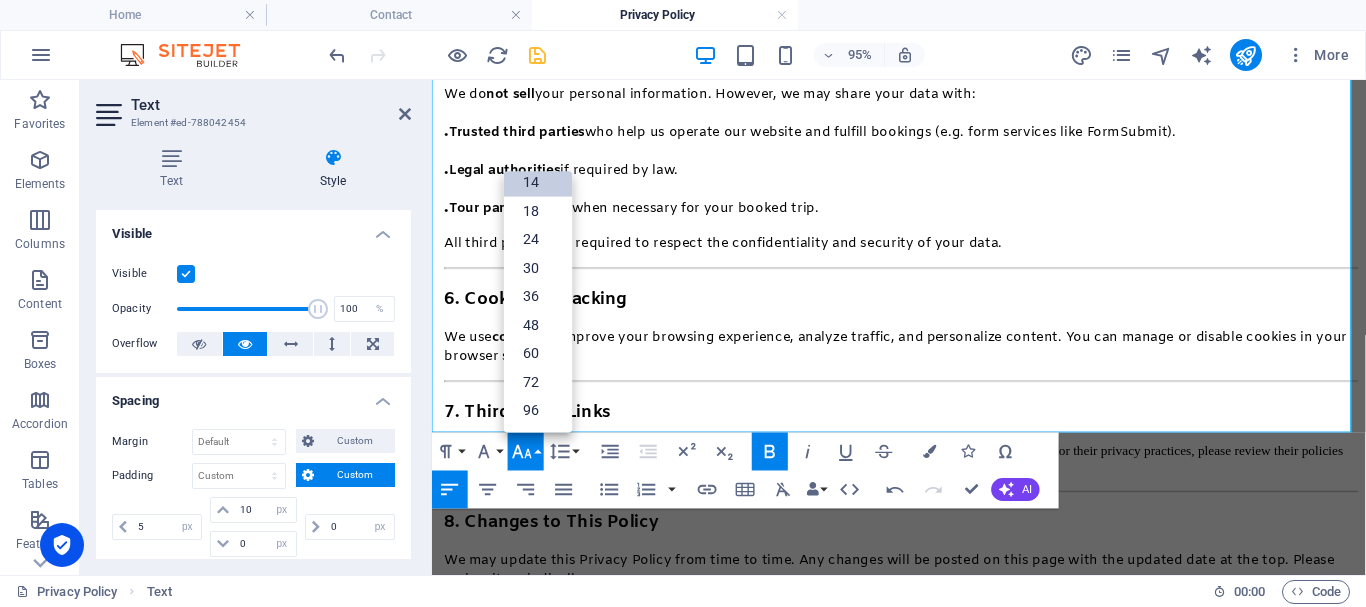 click on "18" at bounding box center (538, 211) 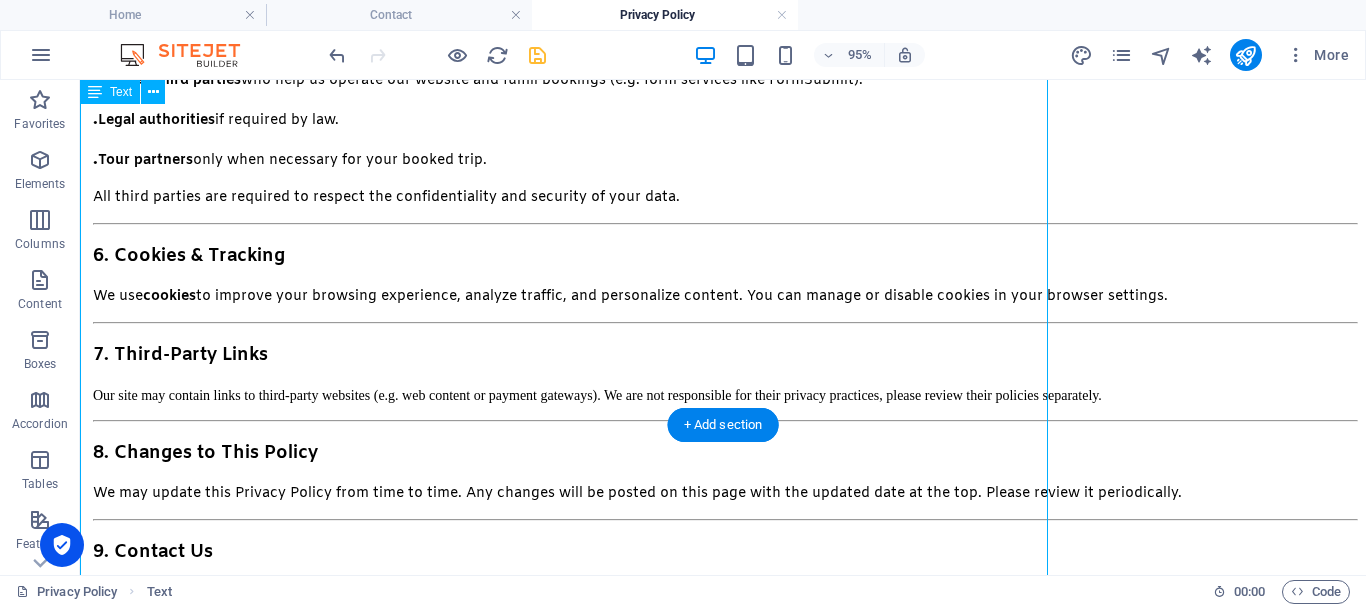 scroll, scrollTop: 985, scrollLeft: 0, axis: vertical 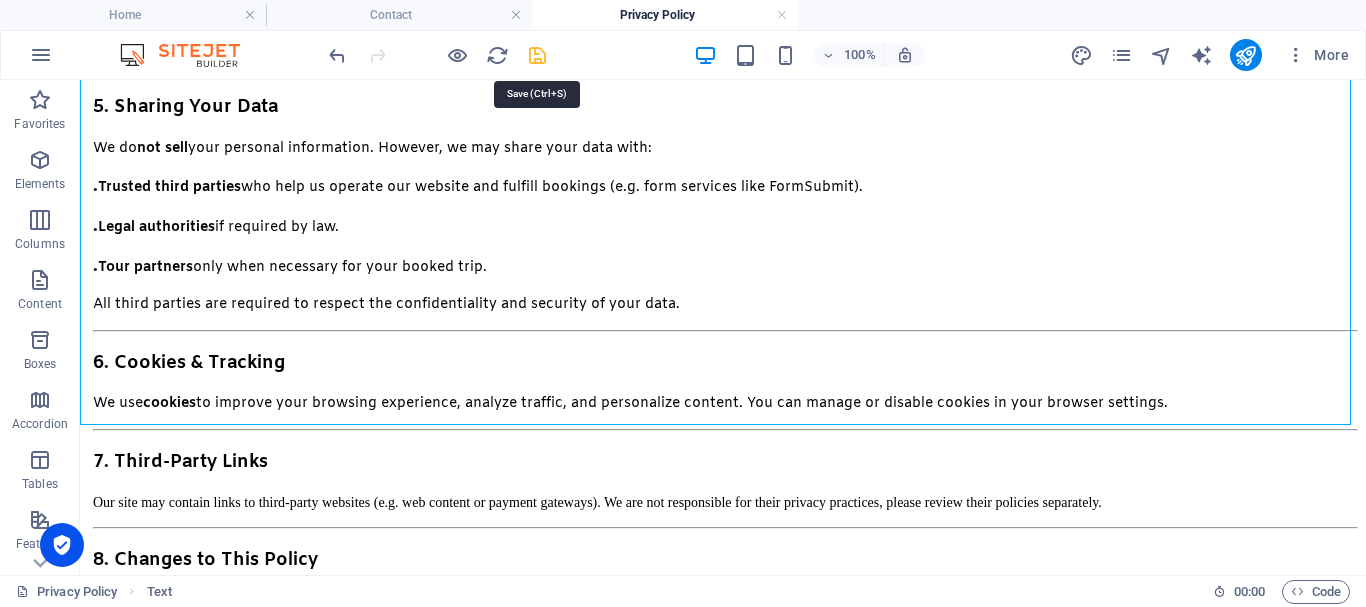 click at bounding box center [537, 55] 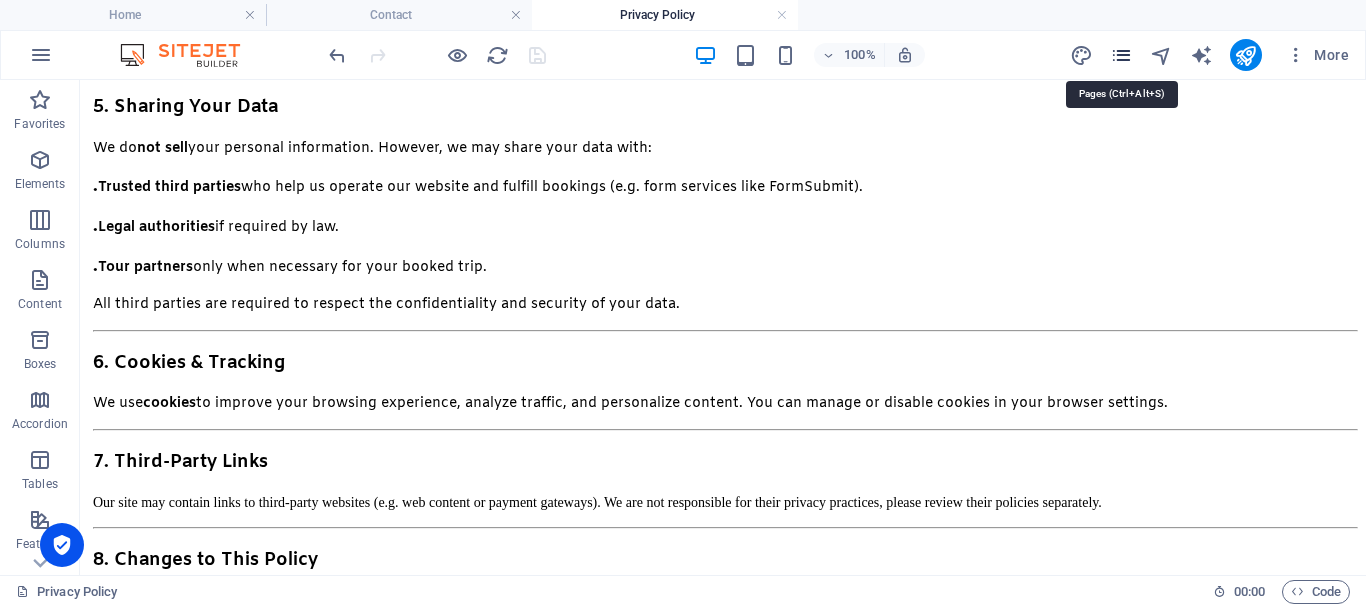 click at bounding box center [1121, 55] 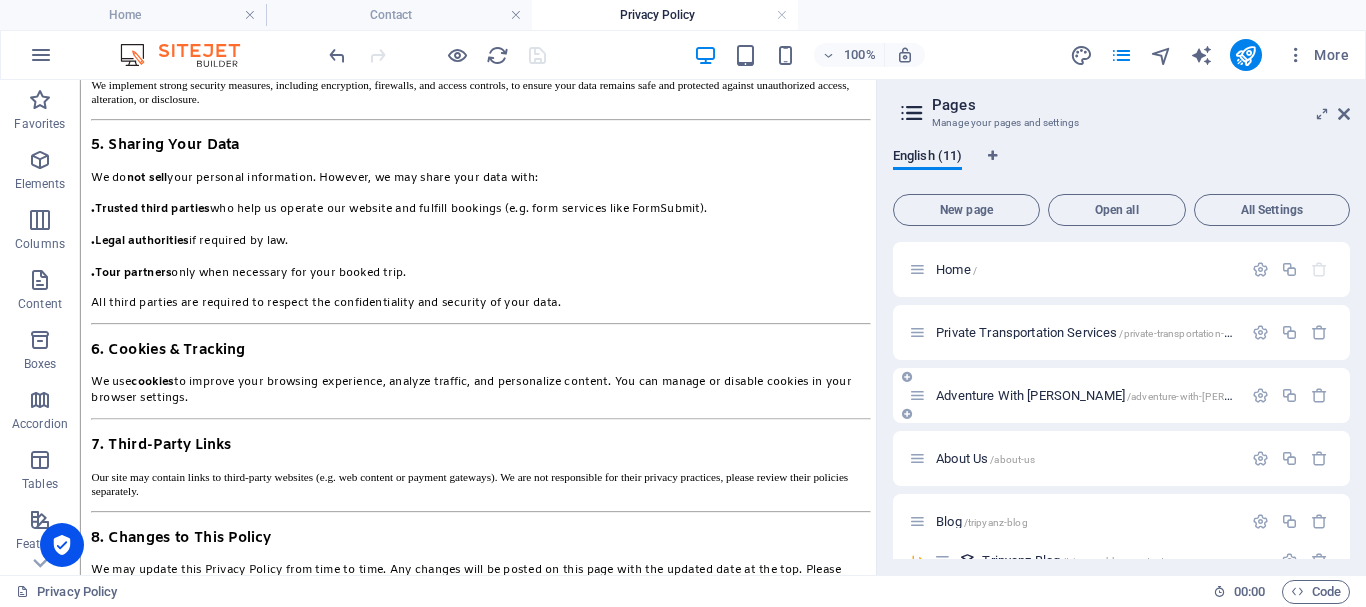 scroll, scrollTop: 996, scrollLeft: 0, axis: vertical 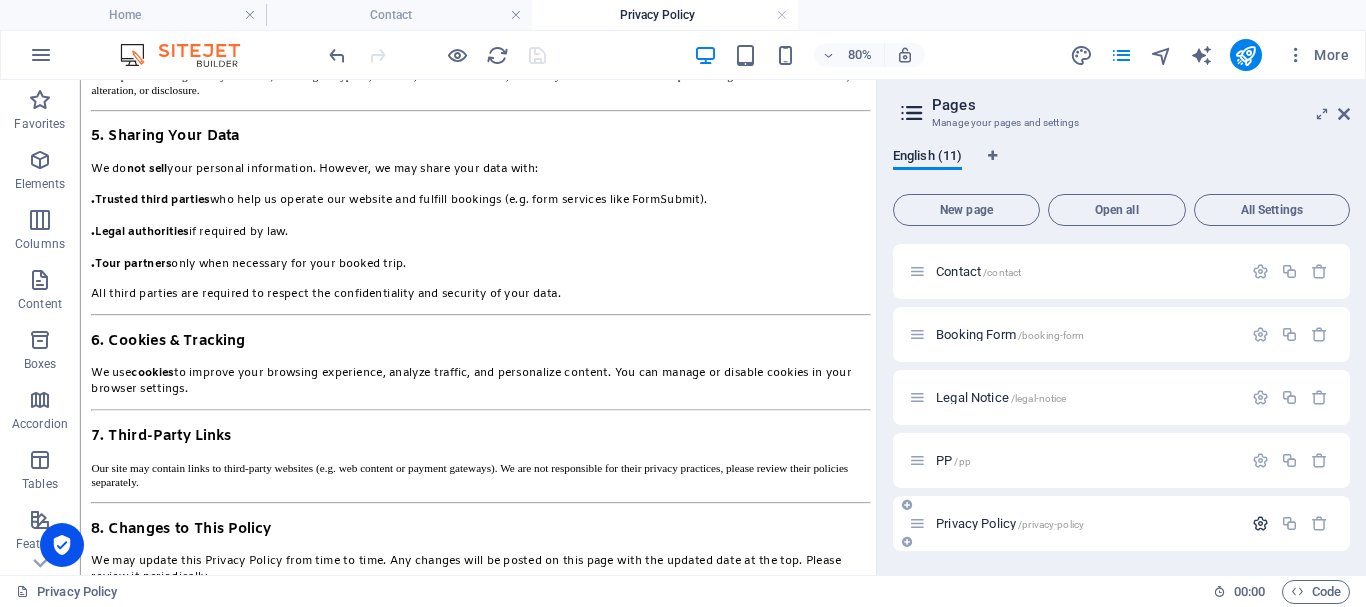 click at bounding box center [1260, 523] 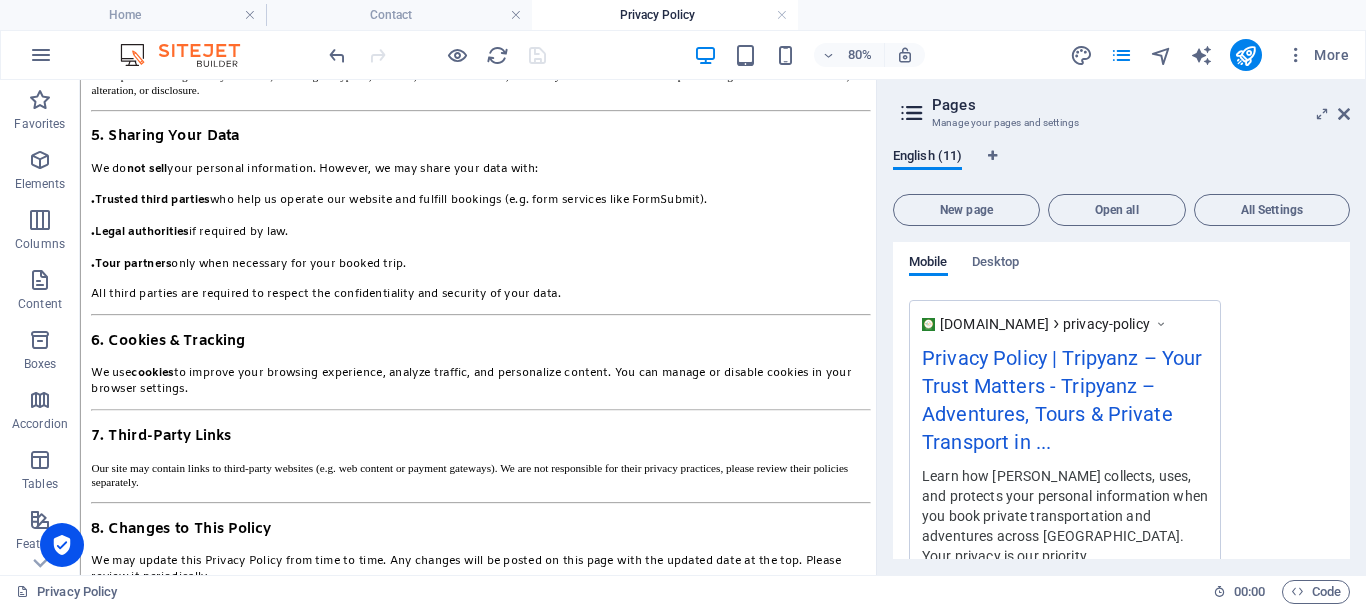 scroll, scrollTop: 1241, scrollLeft: 0, axis: vertical 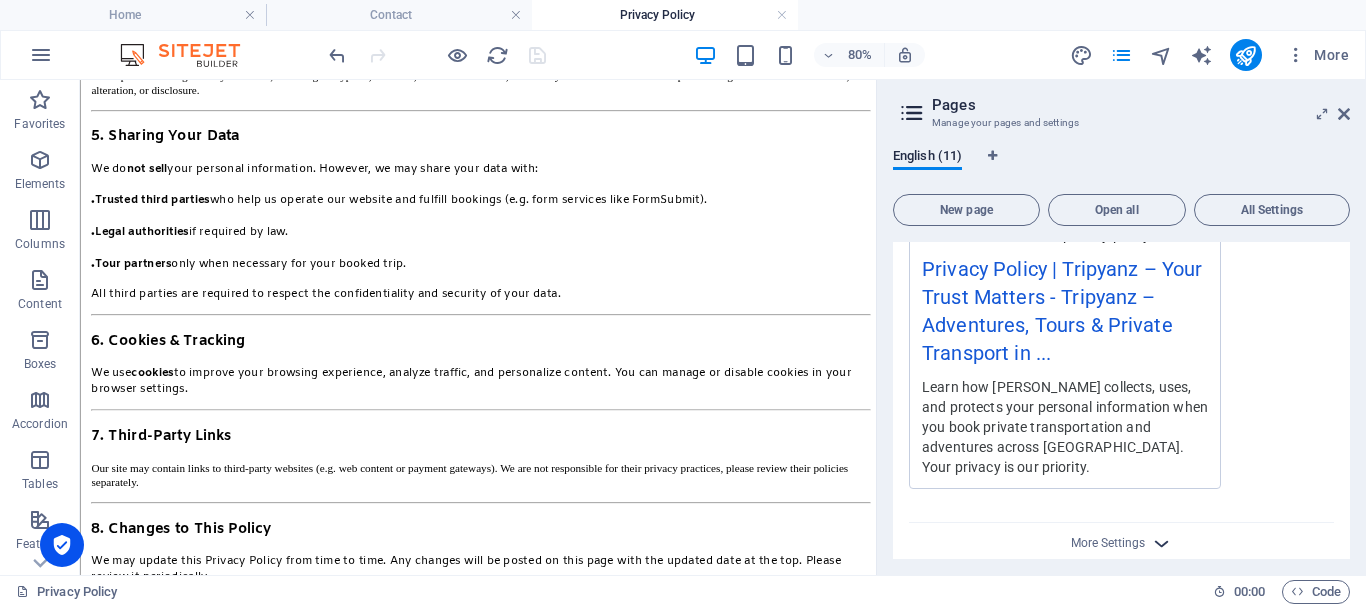 click at bounding box center (1161, 543) 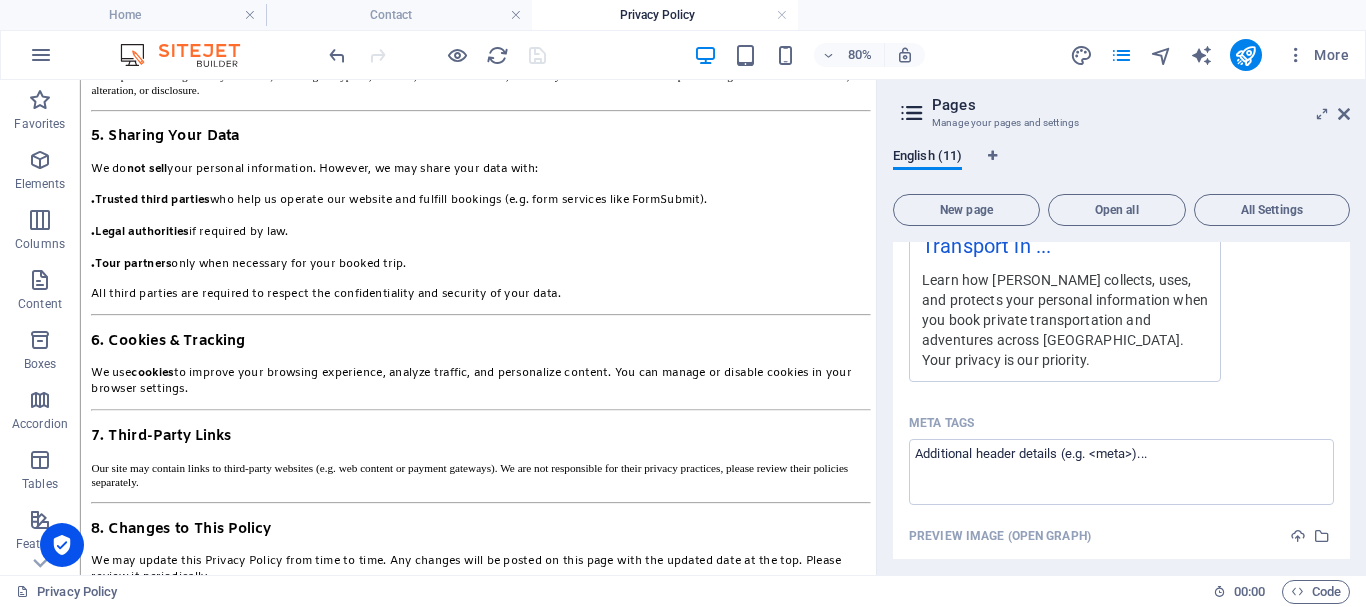 scroll, scrollTop: 1528, scrollLeft: 0, axis: vertical 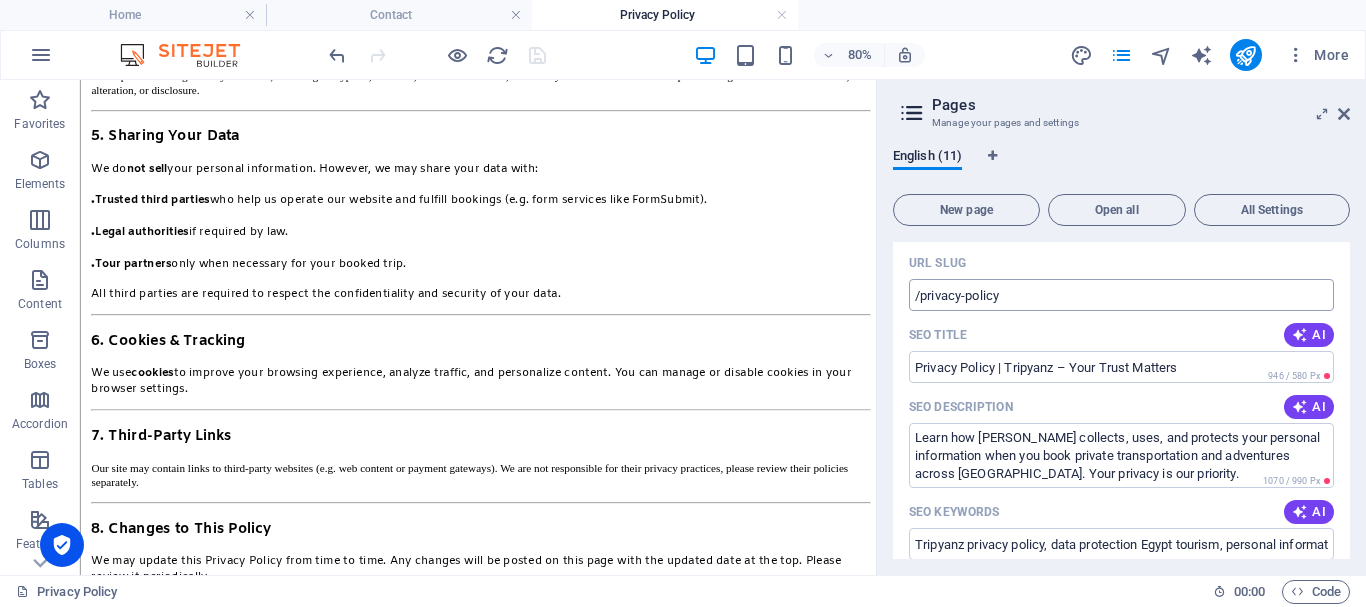 click on "/privacy-policy" at bounding box center [1121, 295] 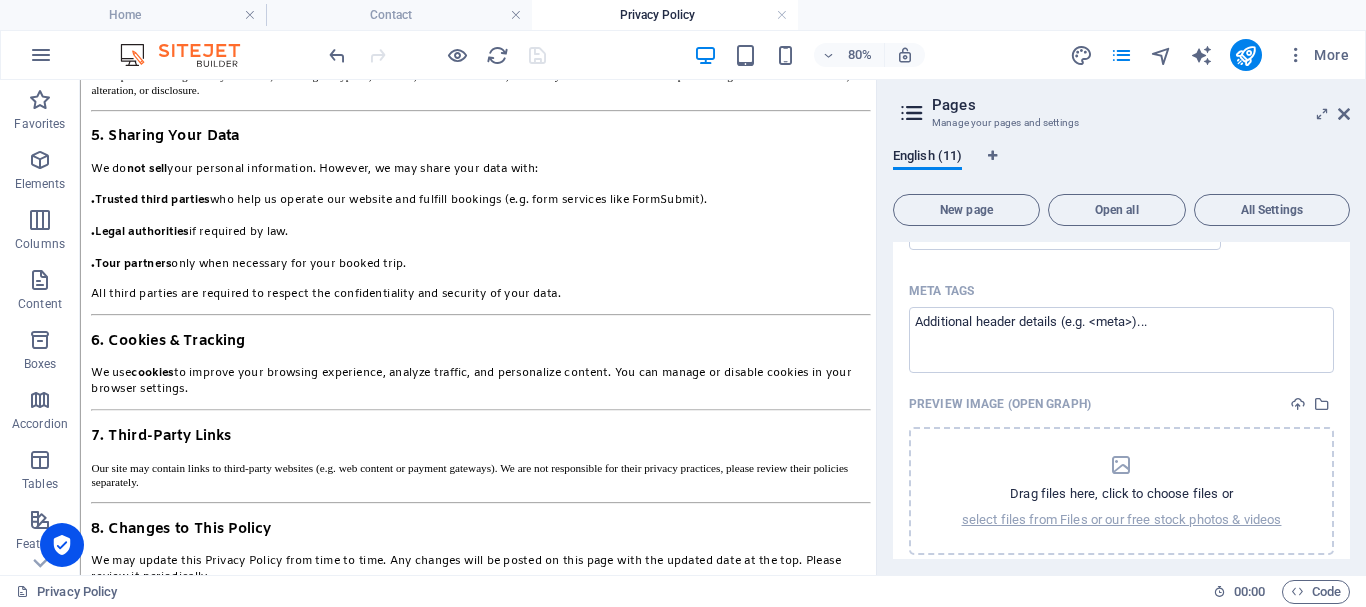 scroll, scrollTop: 1528, scrollLeft: 0, axis: vertical 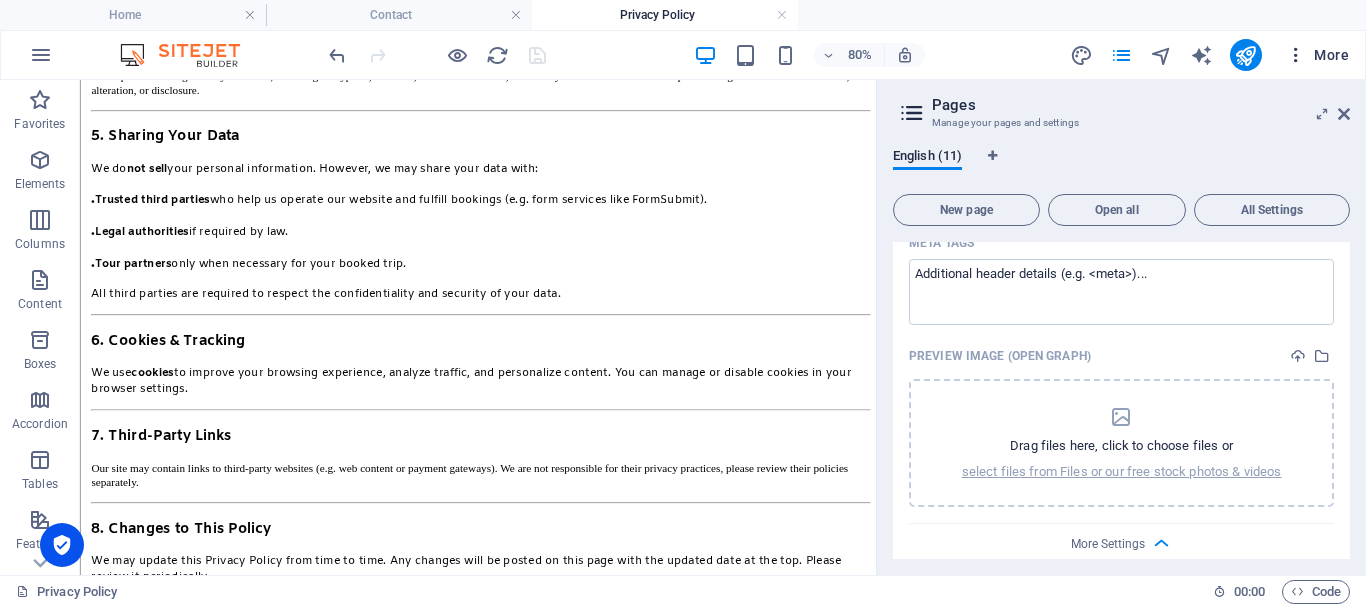 click at bounding box center (1296, 55) 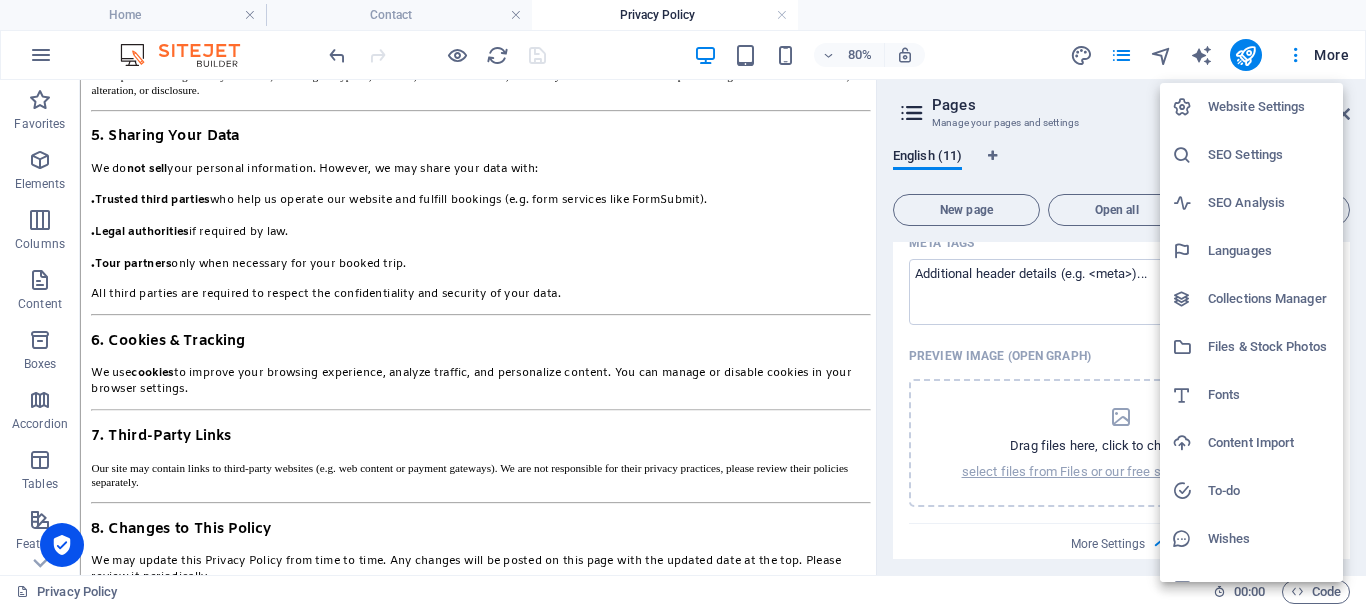 click on "SEO Settings" at bounding box center [1269, 155] 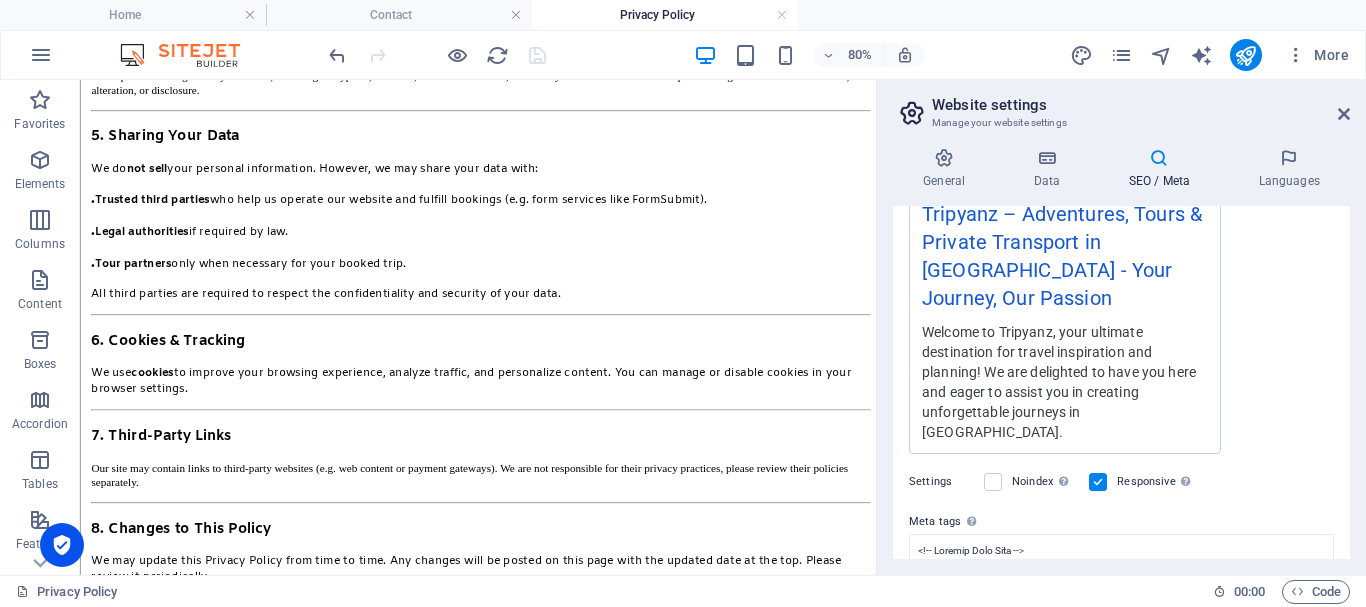 scroll, scrollTop: 500, scrollLeft: 0, axis: vertical 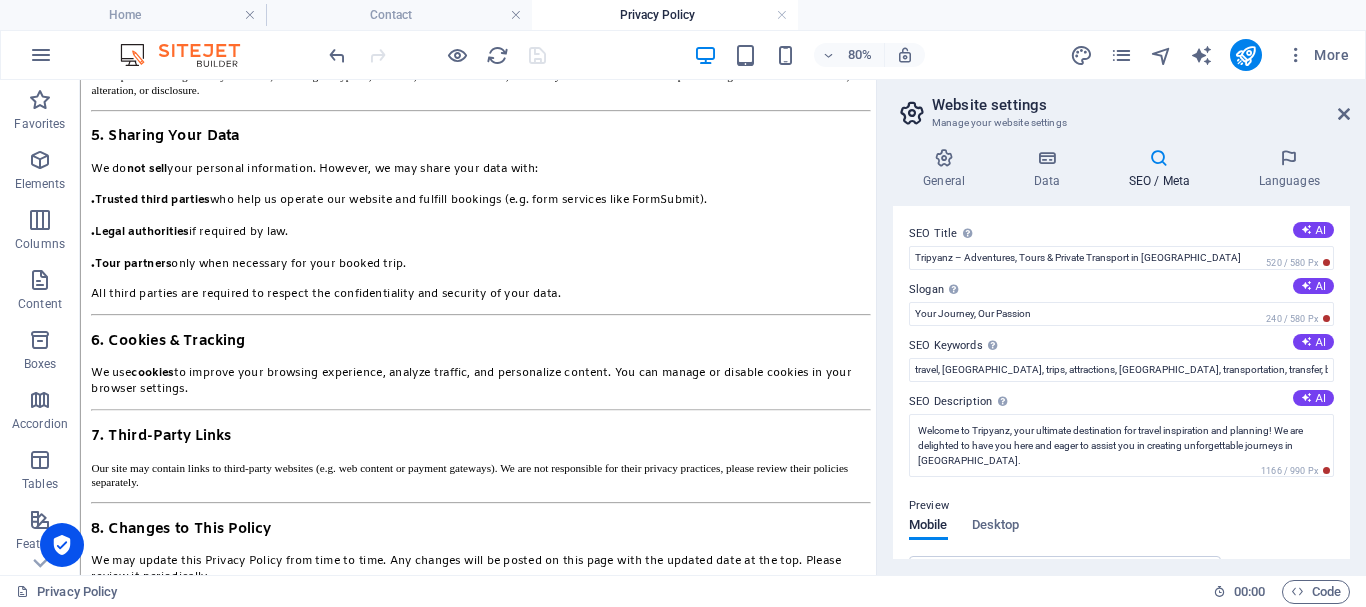click on "SEO / Meta" at bounding box center (1163, 169) 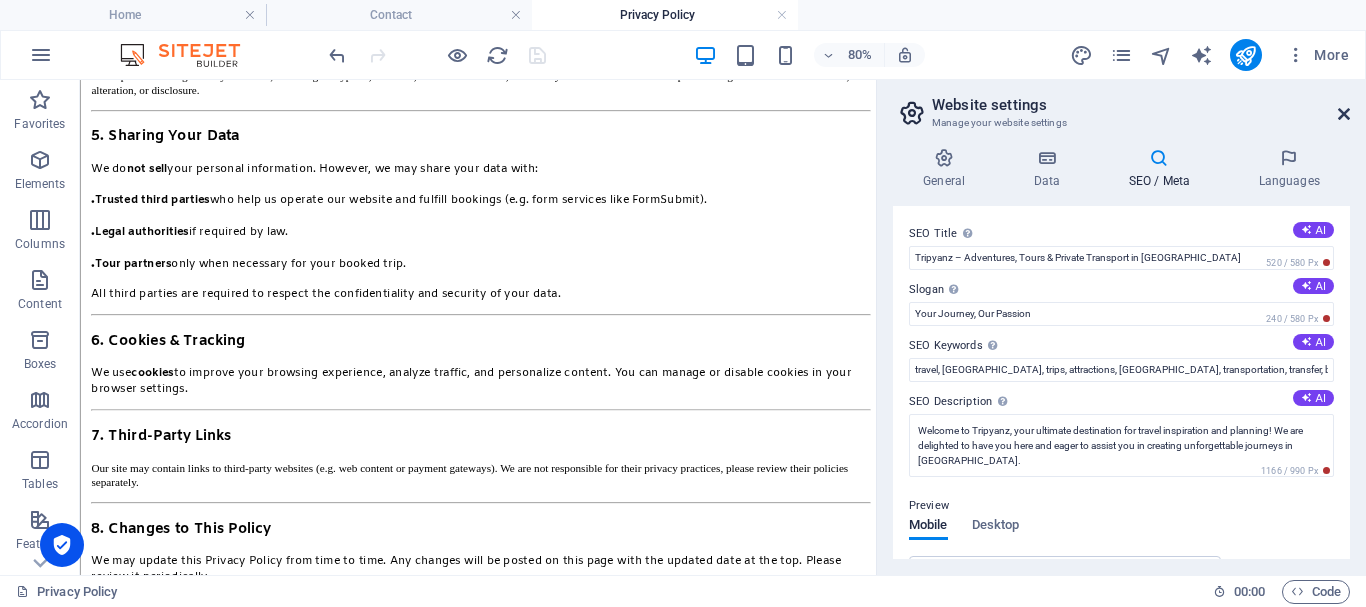 click at bounding box center [1344, 114] 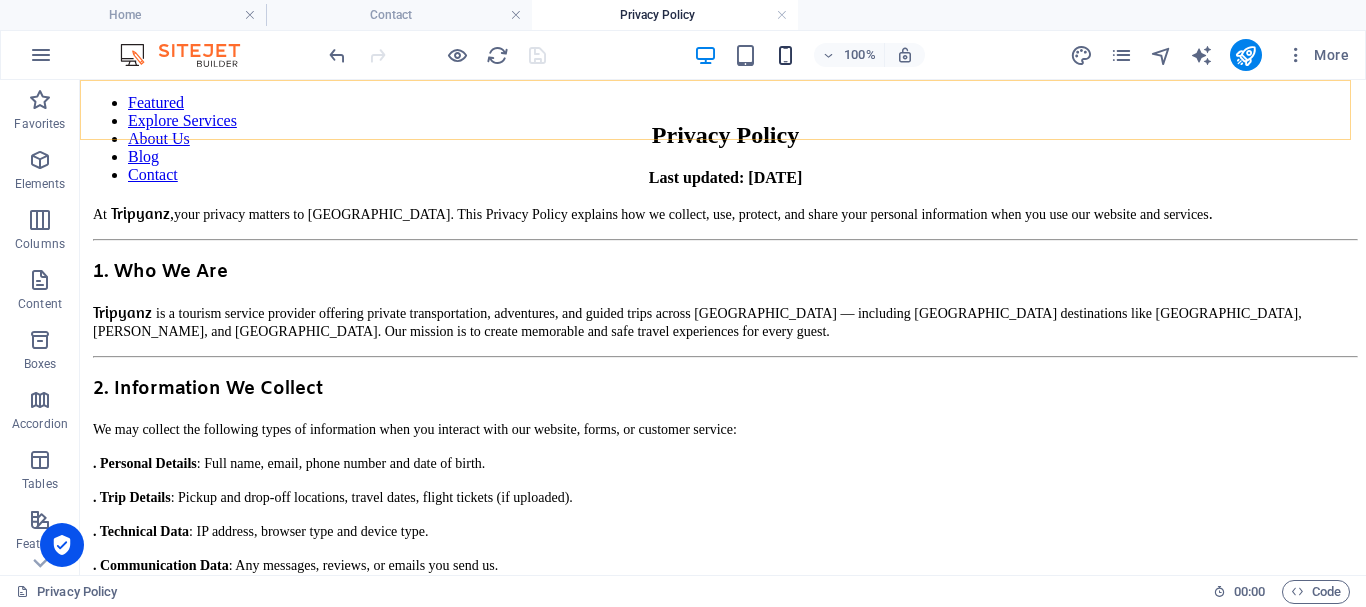 scroll, scrollTop: 85, scrollLeft: 0, axis: vertical 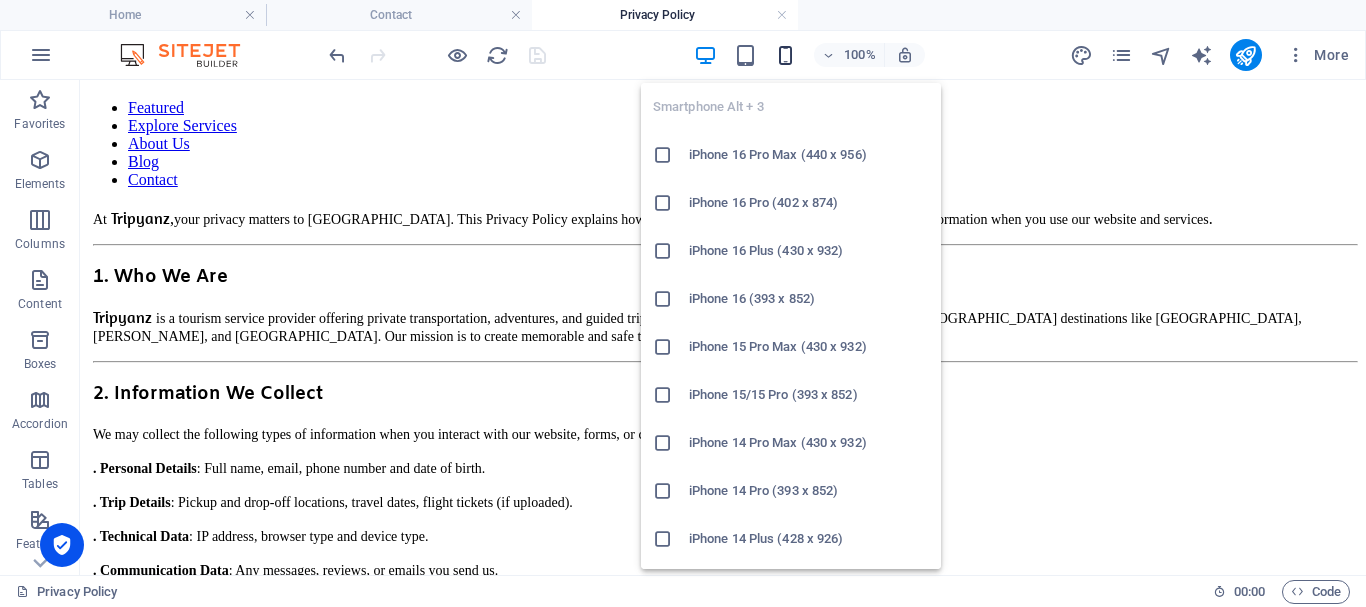 click at bounding box center (785, 55) 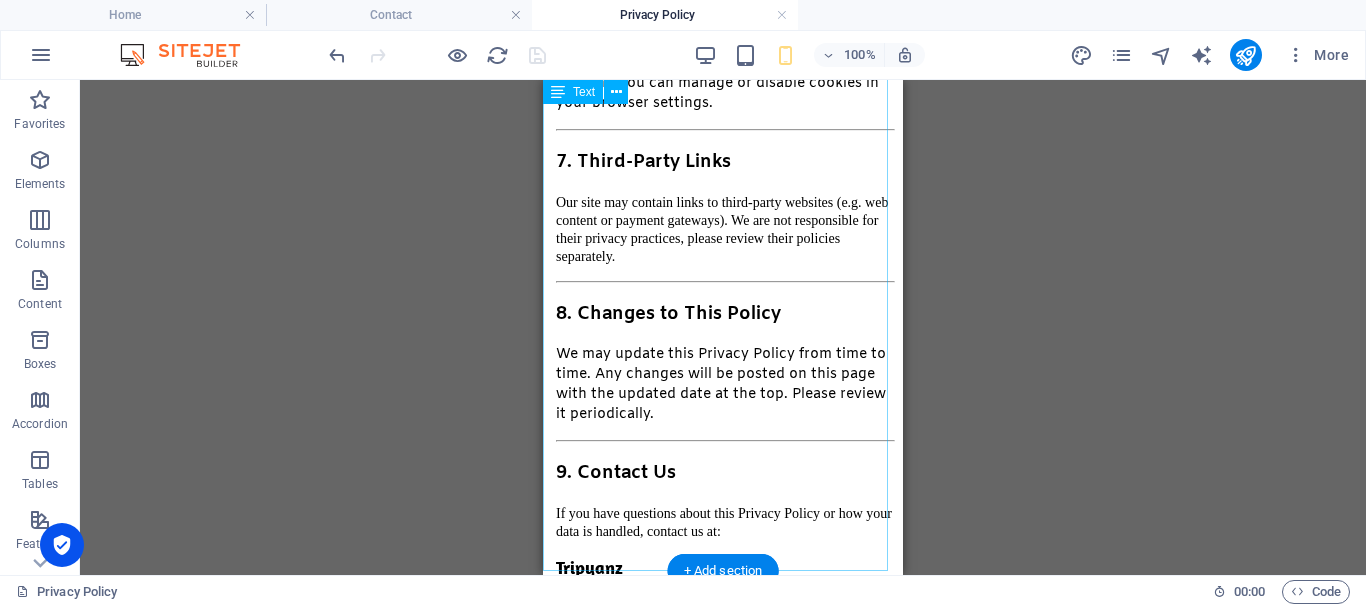 scroll, scrollTop: 1911, scrollLeft: 0, axis: vertical 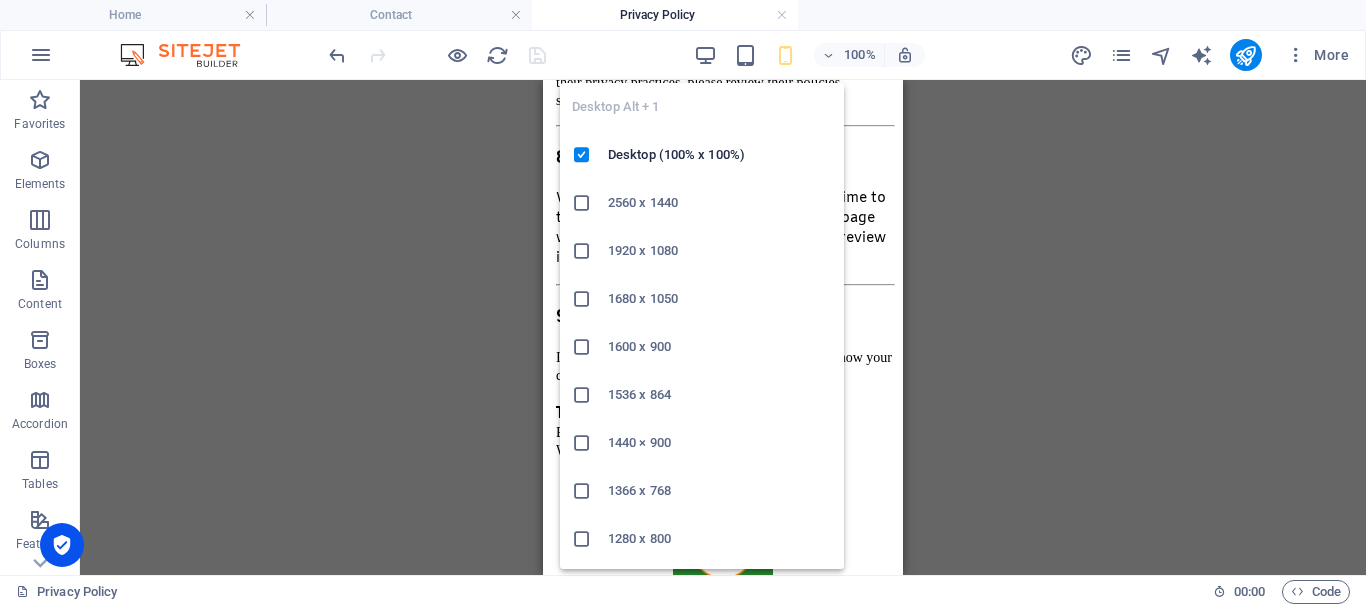 drag, startPoint x: 706, startPoint y: 51, endPoint x: 614, endPoint y: 62, distance: 92.65527 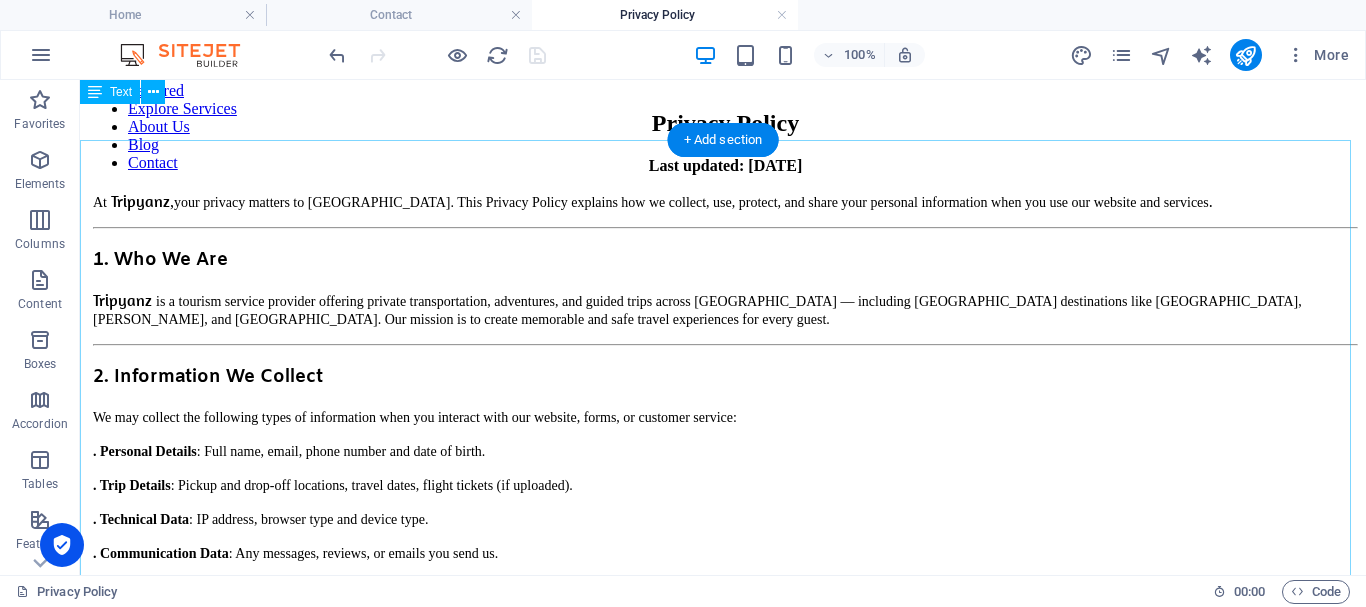scroll, scrollTop: 0, scrollLeft: 0, axis: both 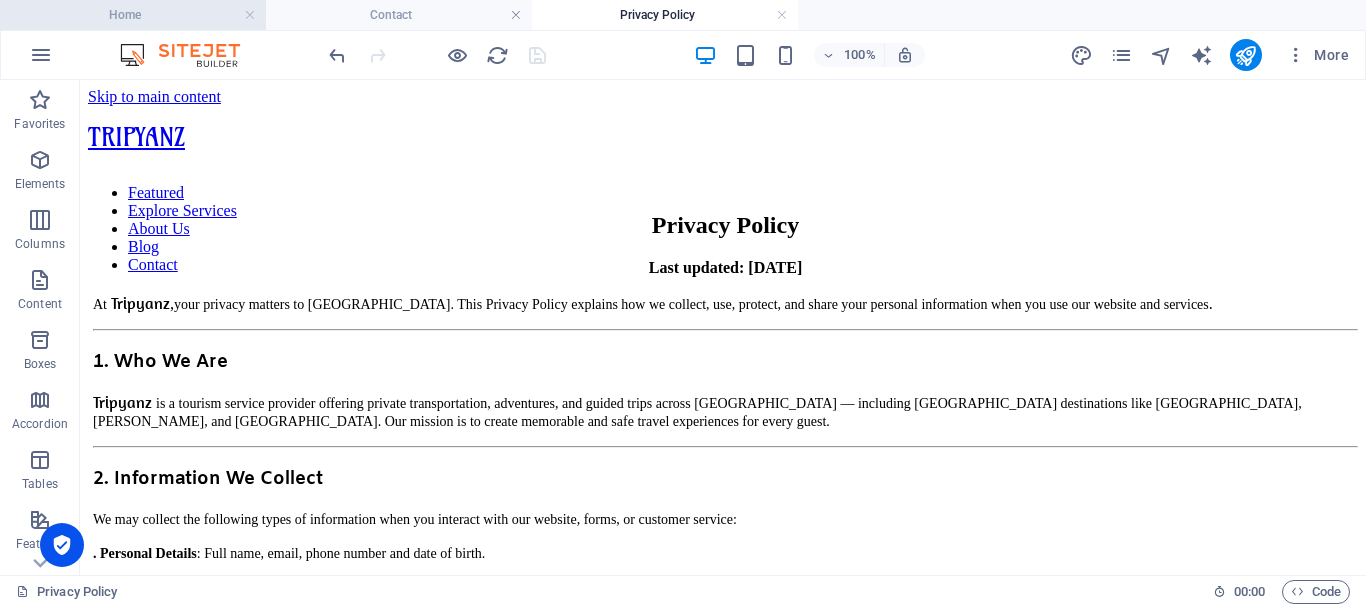 click on "Home" at bounding box center [133, 15] 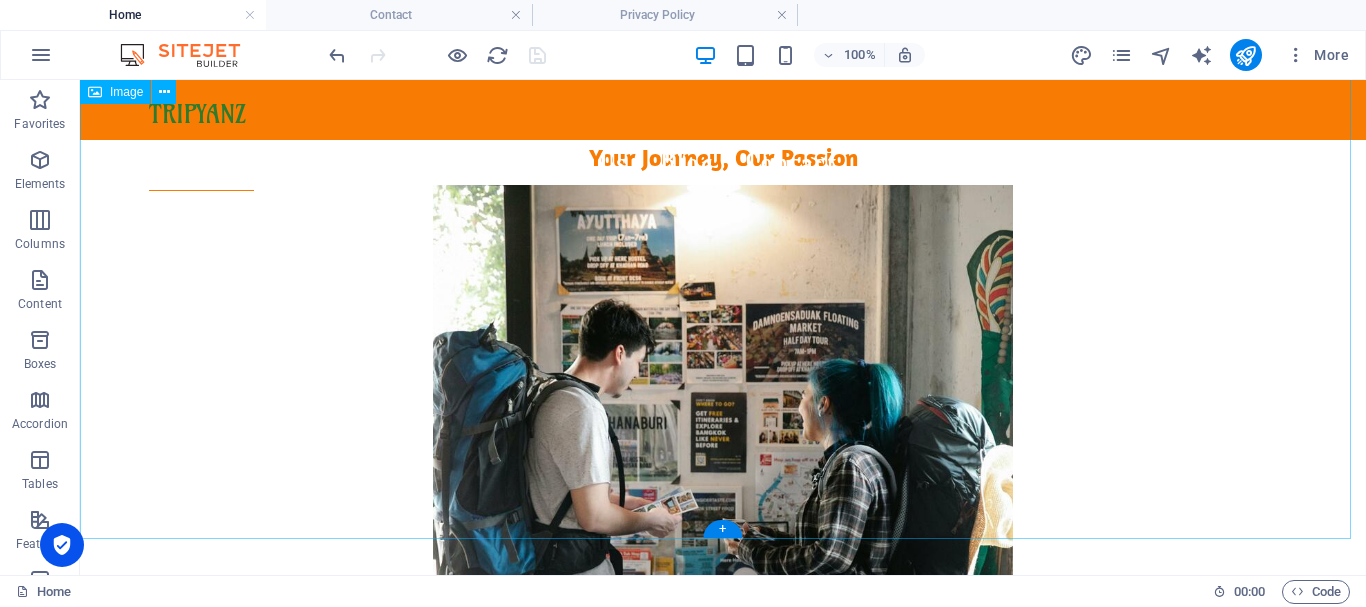 scroll, scrollTop: 0, scrollLeft: 0, axis: both 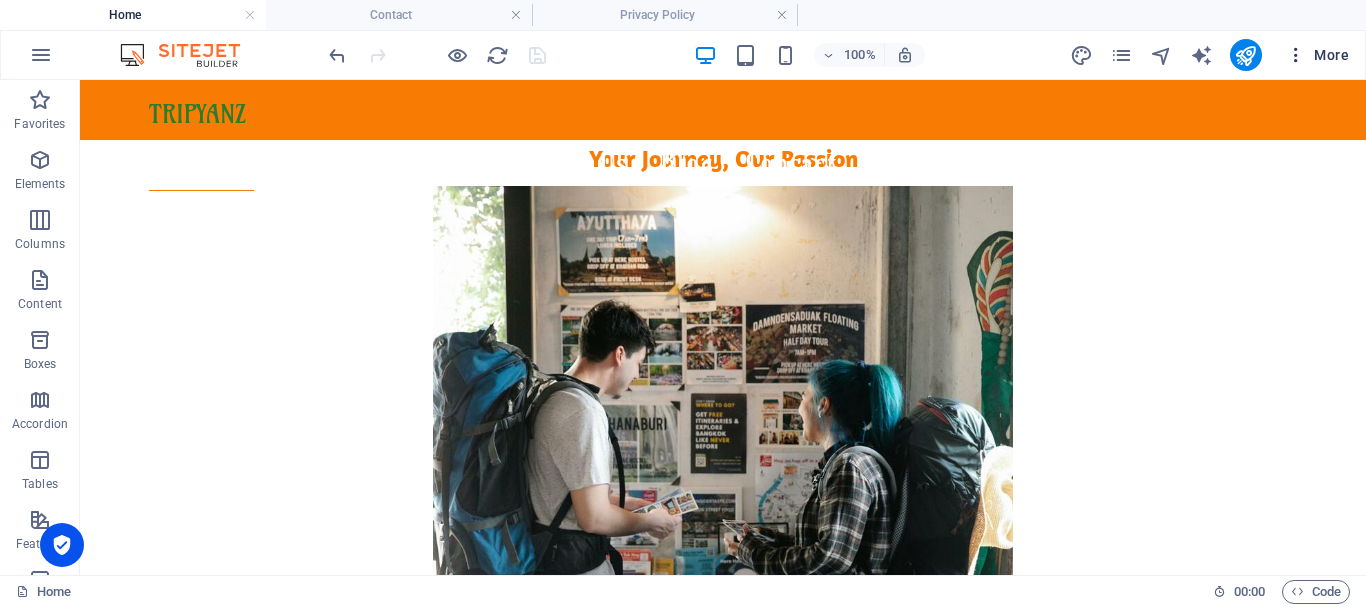 click on "More" at bounding box center [1317, 55] 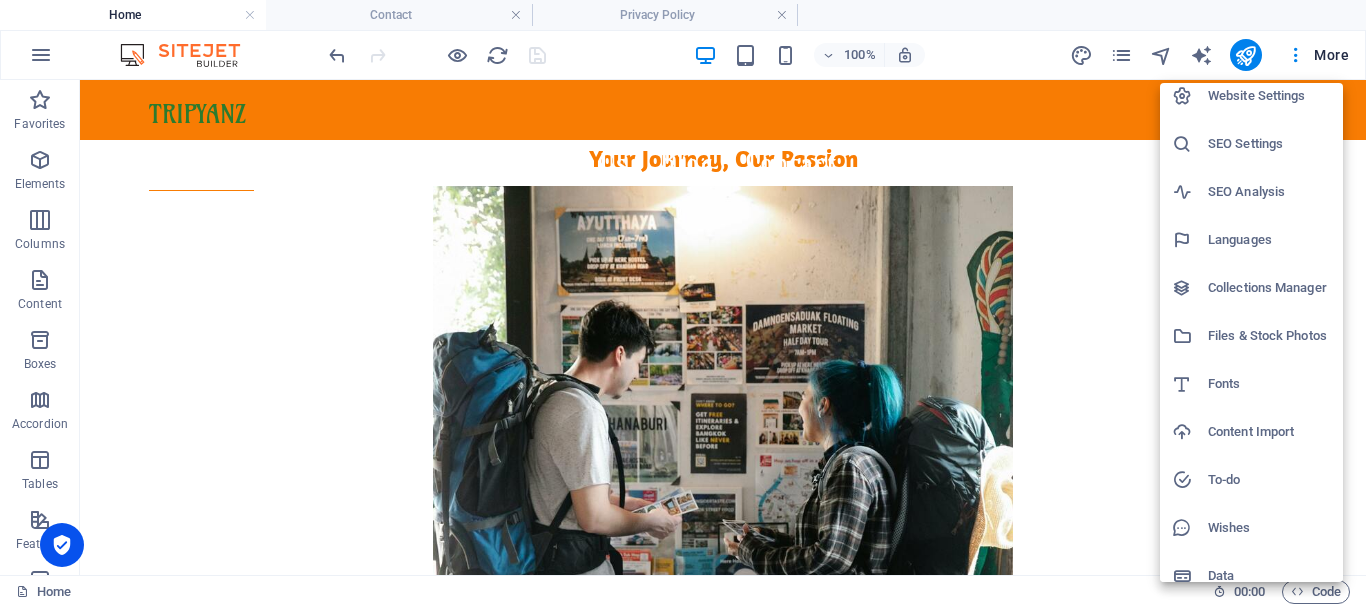 scroll, scrollTop: 0, scrollLeft: 0, axis: both 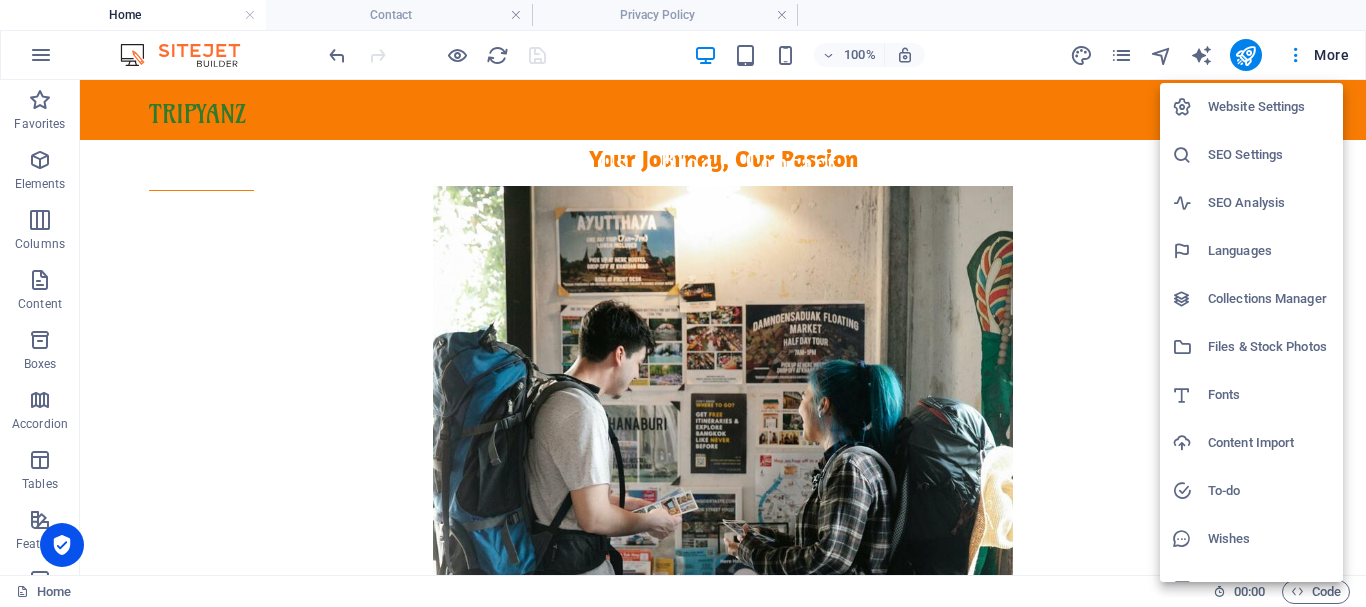 click on "SEO Analysis" at bounding box center [1269, 203] 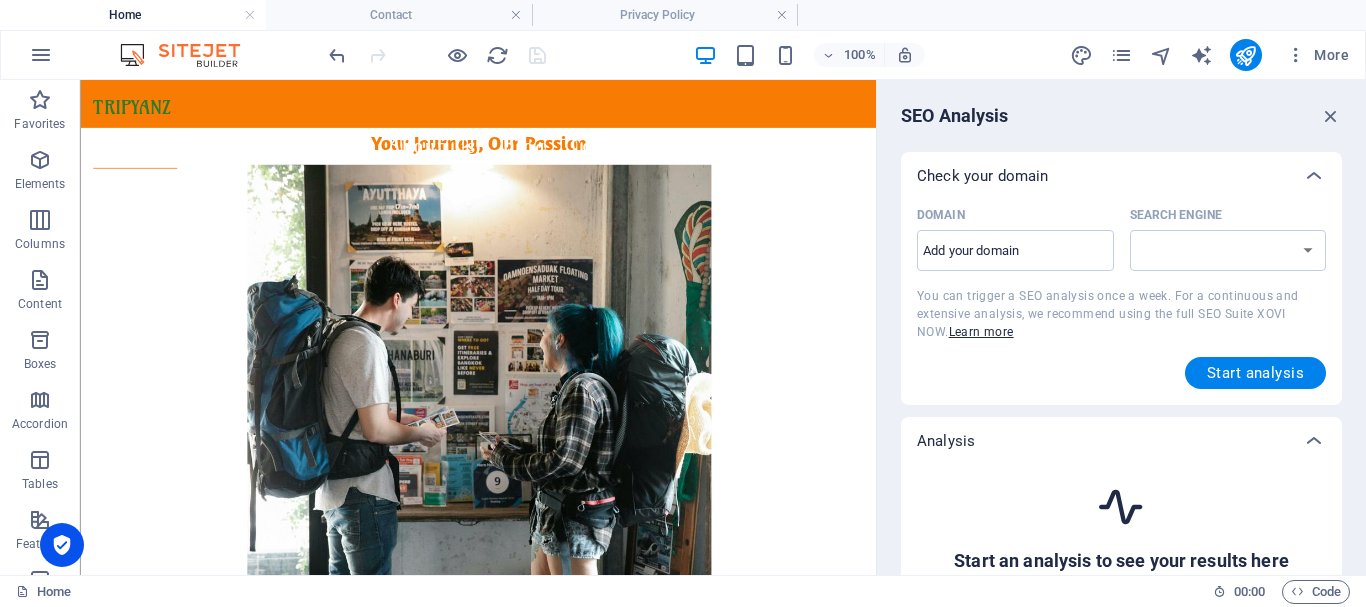 select on "[DOMAIN_NAME]" 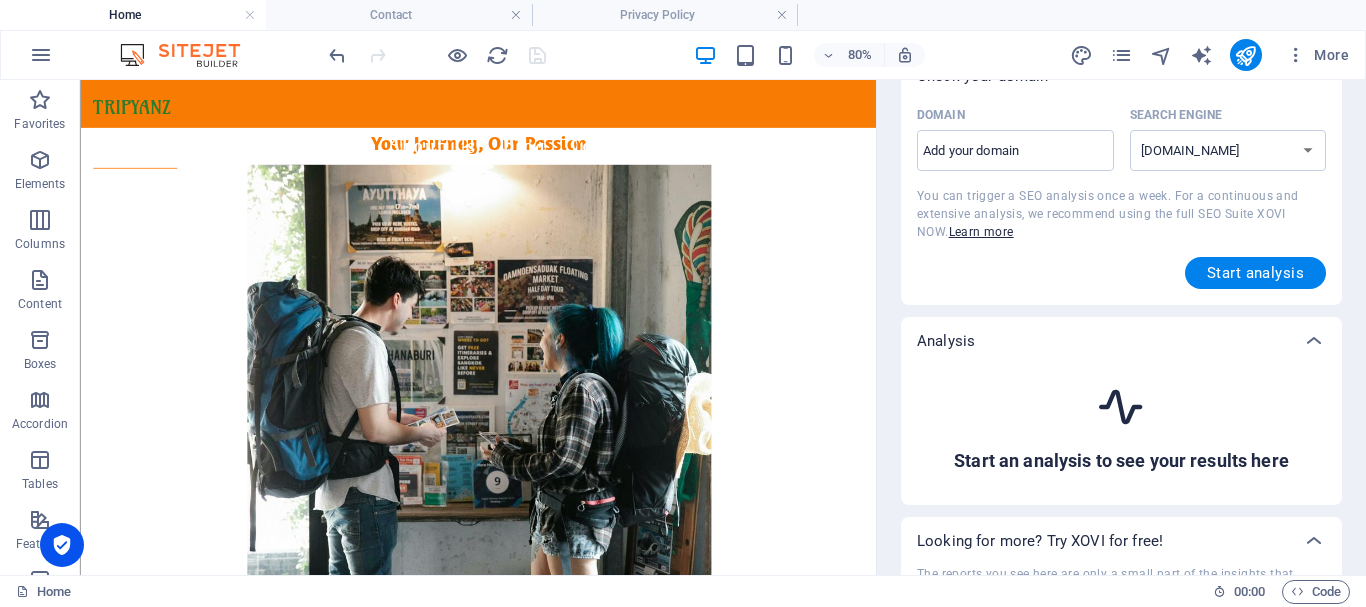 scroll, scrollTop: 0, scrollLeft: 0, axis: both 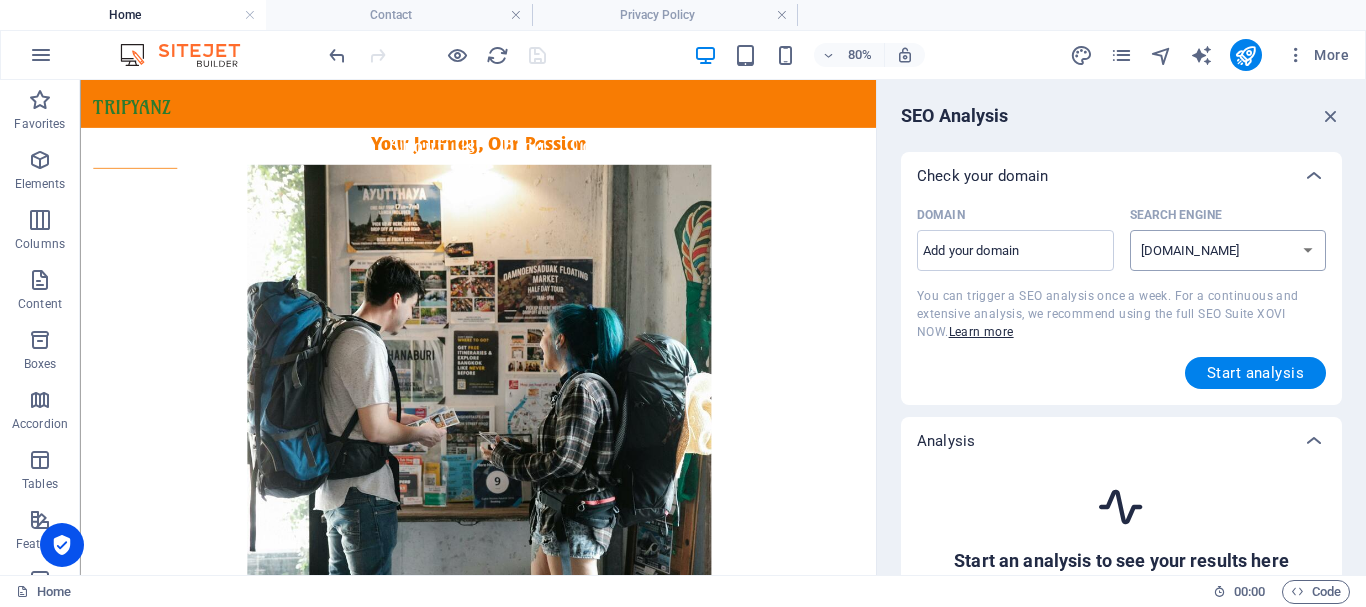 click on "[DOMAIN_NAME] [DOMAIN_NAME] [DOMAIN_NAME] [DOMAIN_NAME] [DOMAIN_NAME] [DOMAIN_NAME] [DOMAIN_NAME] [DOMAIN_NAME] [DOMAIN_NAME] [DOMAIN_NAME]" at bounding box center [1228, 250] 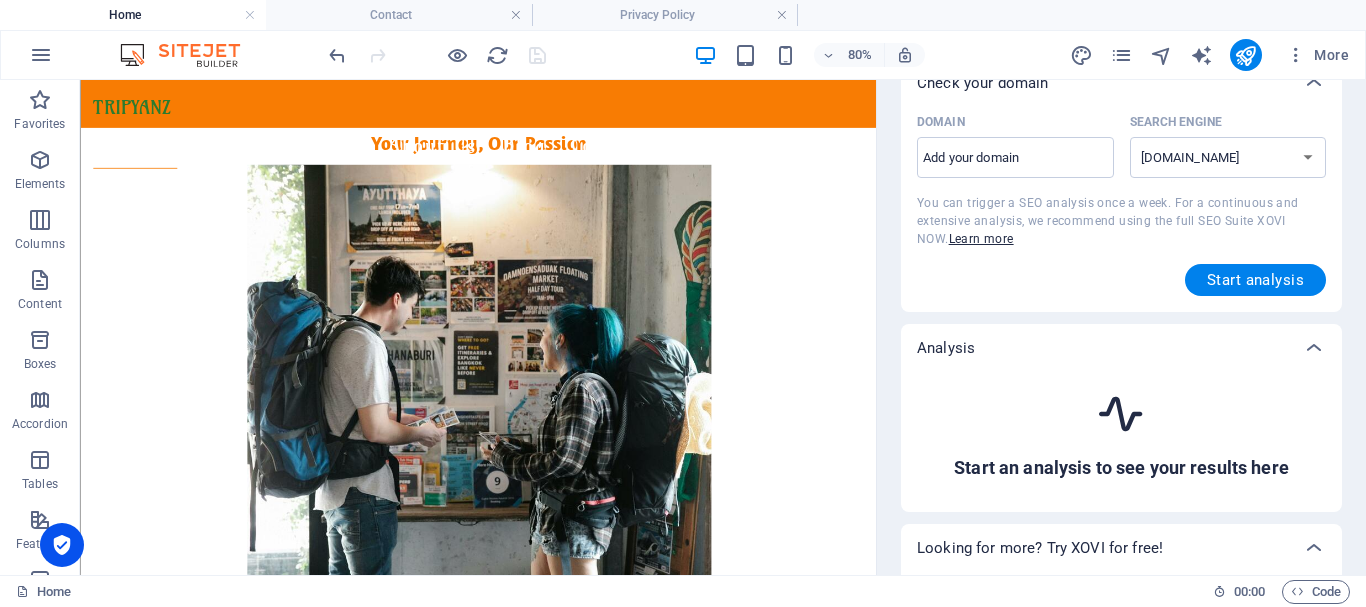 scroll, scrollTop: 0, scrollLeft: 0, axis: both 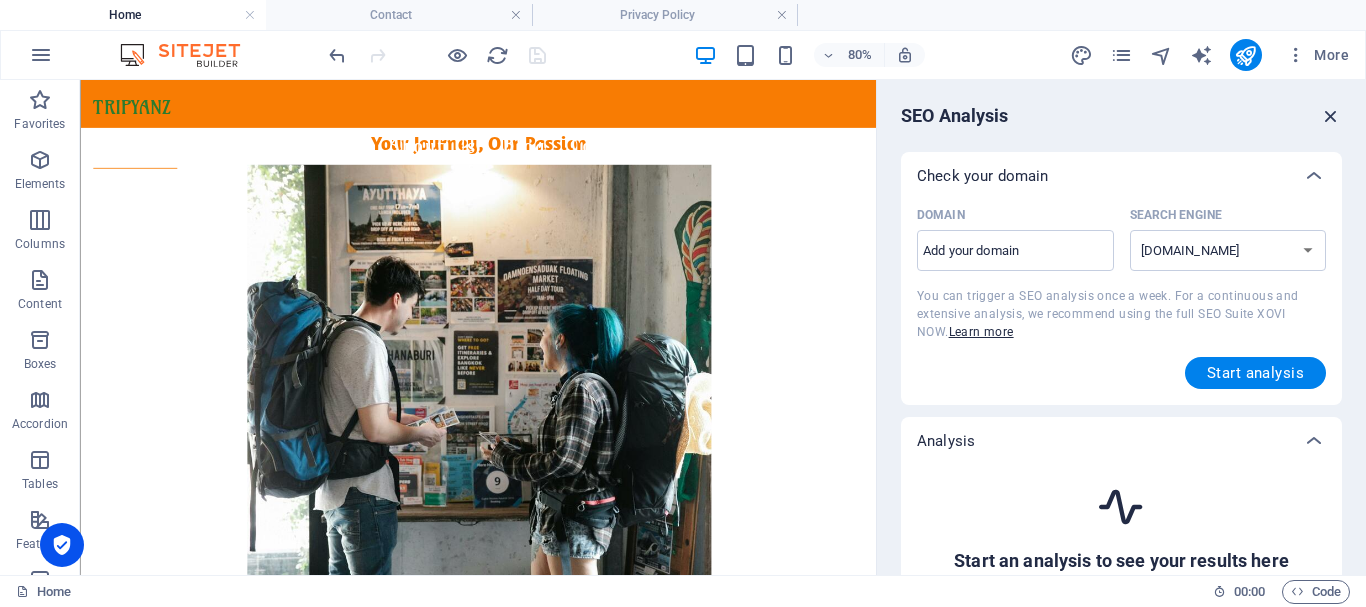 click at bounding box center (1331, 116) 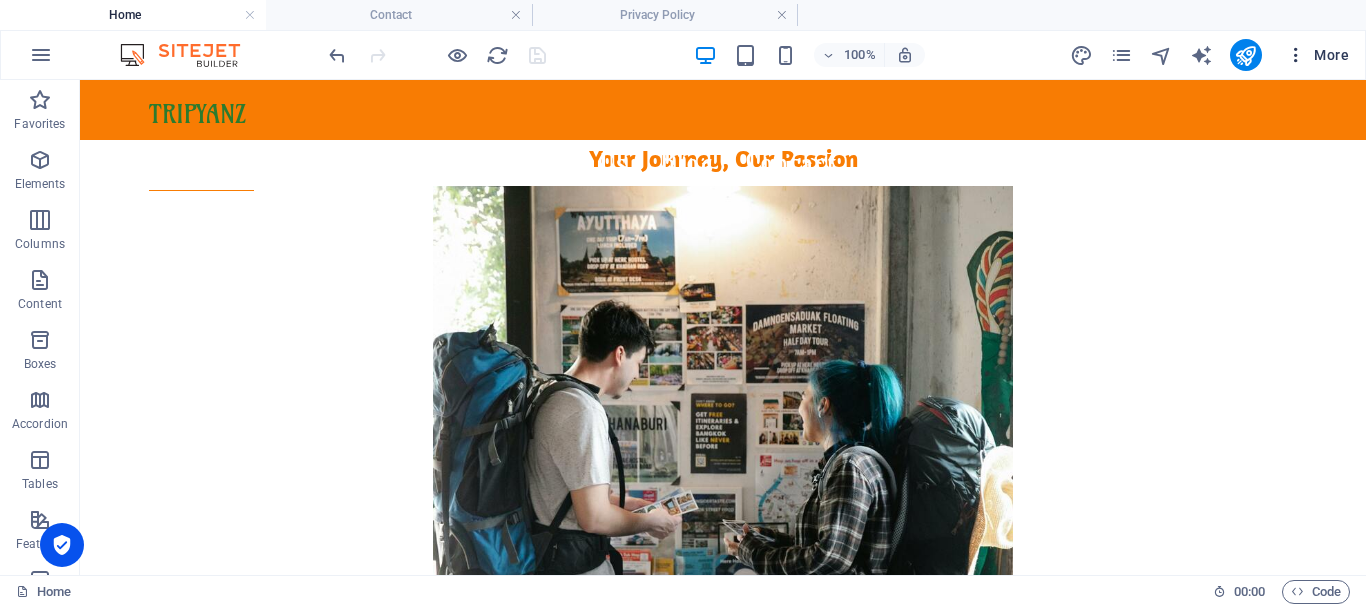 click at bounding box center (1296, 55) 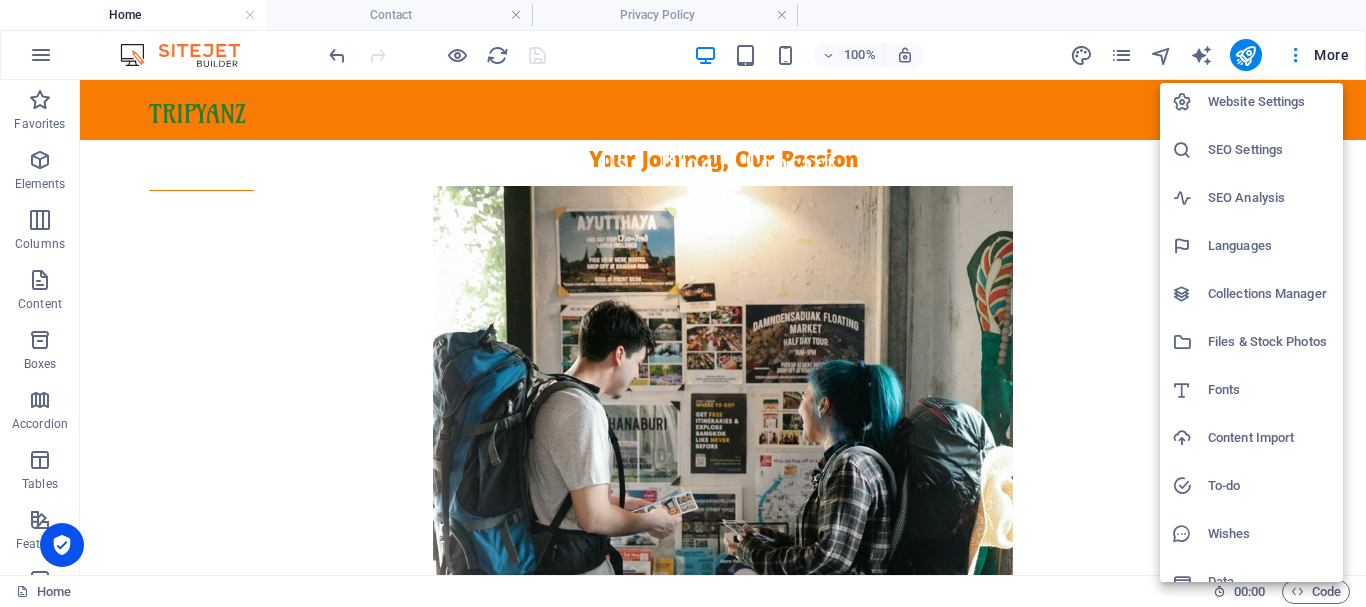 scroll, scrollTop: 0, scrollLeft: 0, axis: both 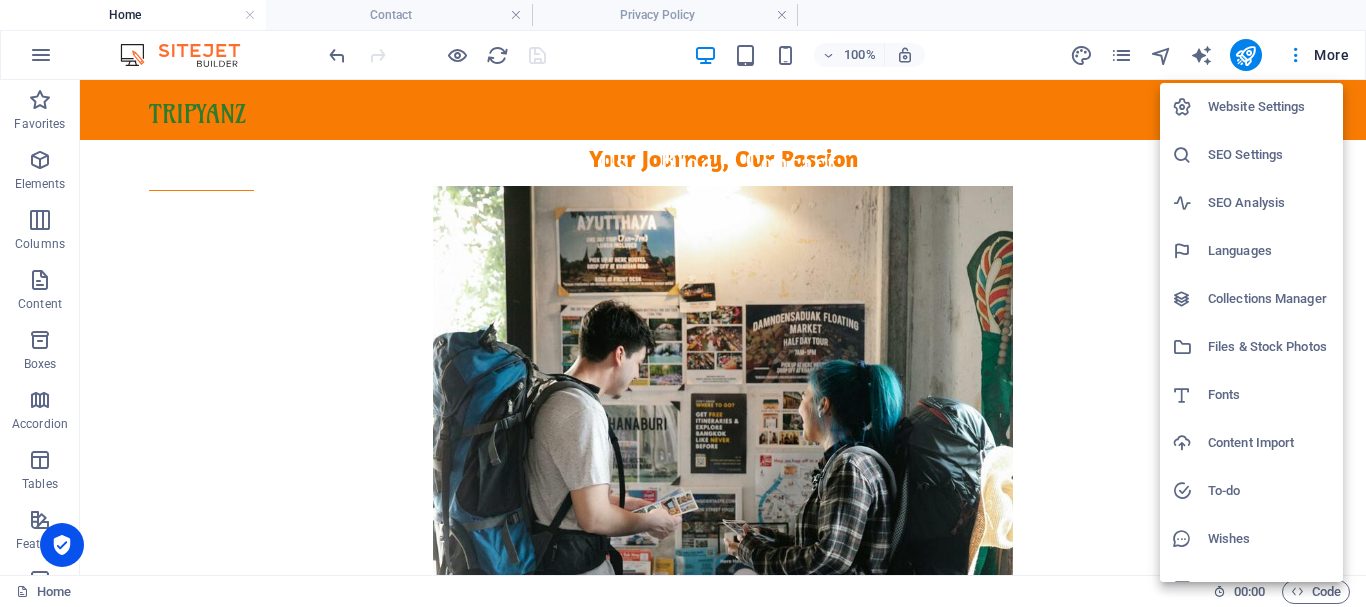 click on "Website Settings" at bounding box center (1269, 107) 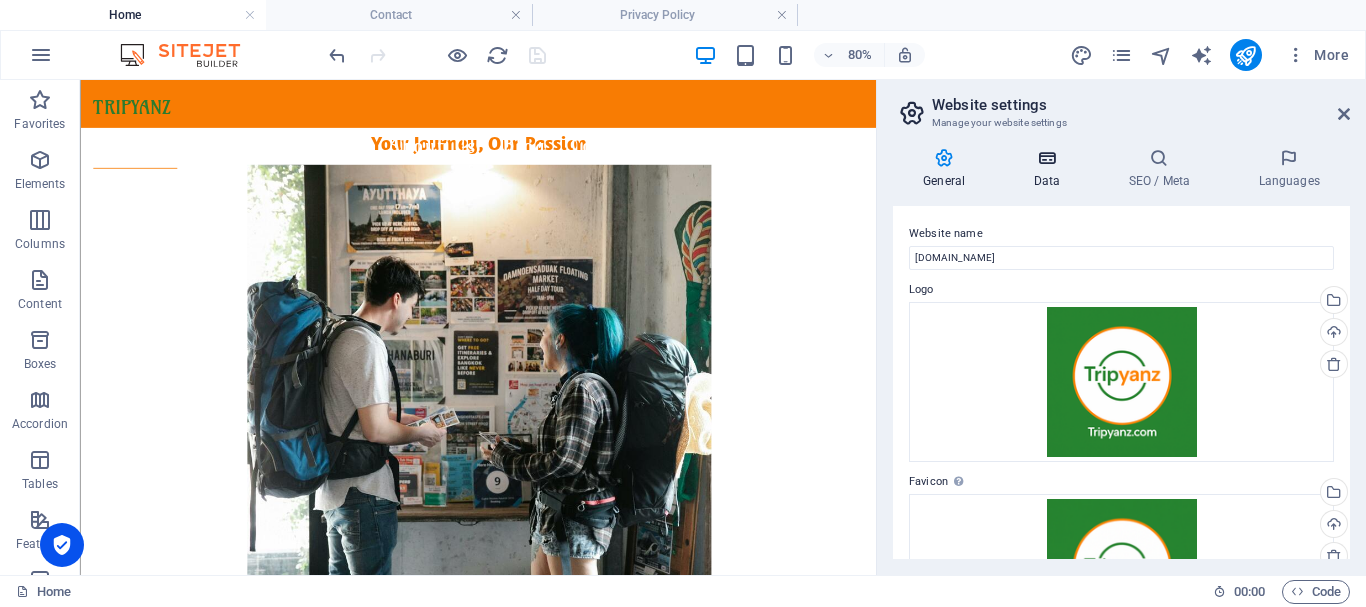 click at bounding box center (1046, 158) 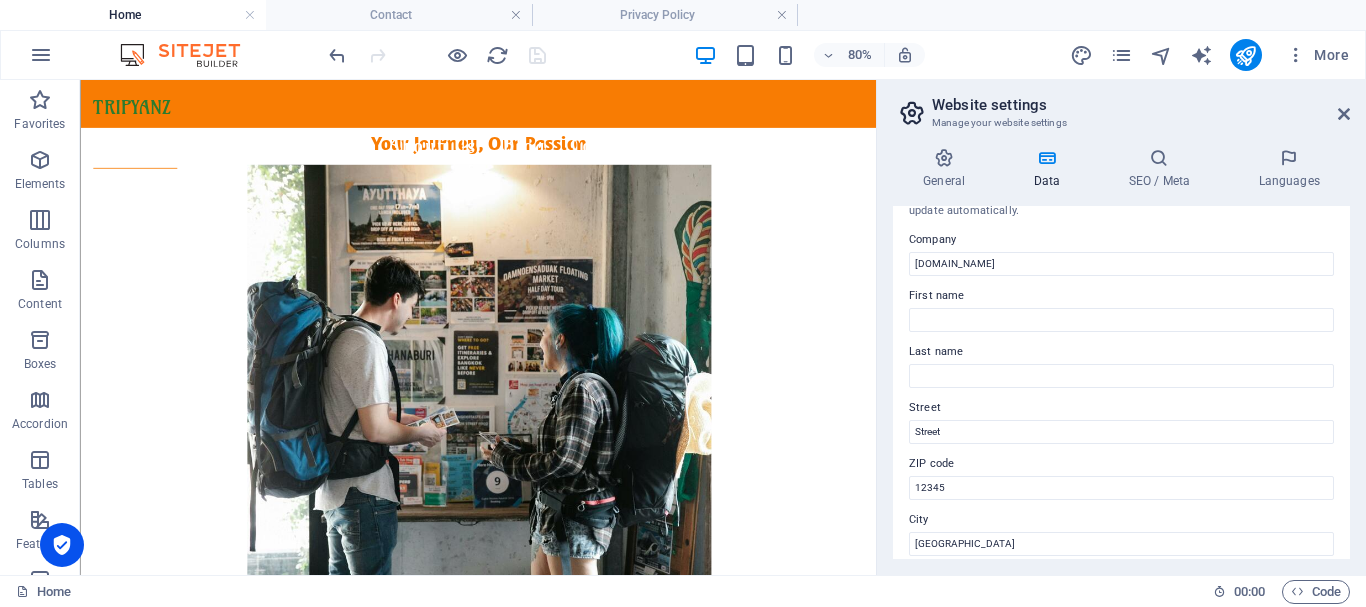 scroll, scrollTop: 0, scrollLeft: 0, axis: both 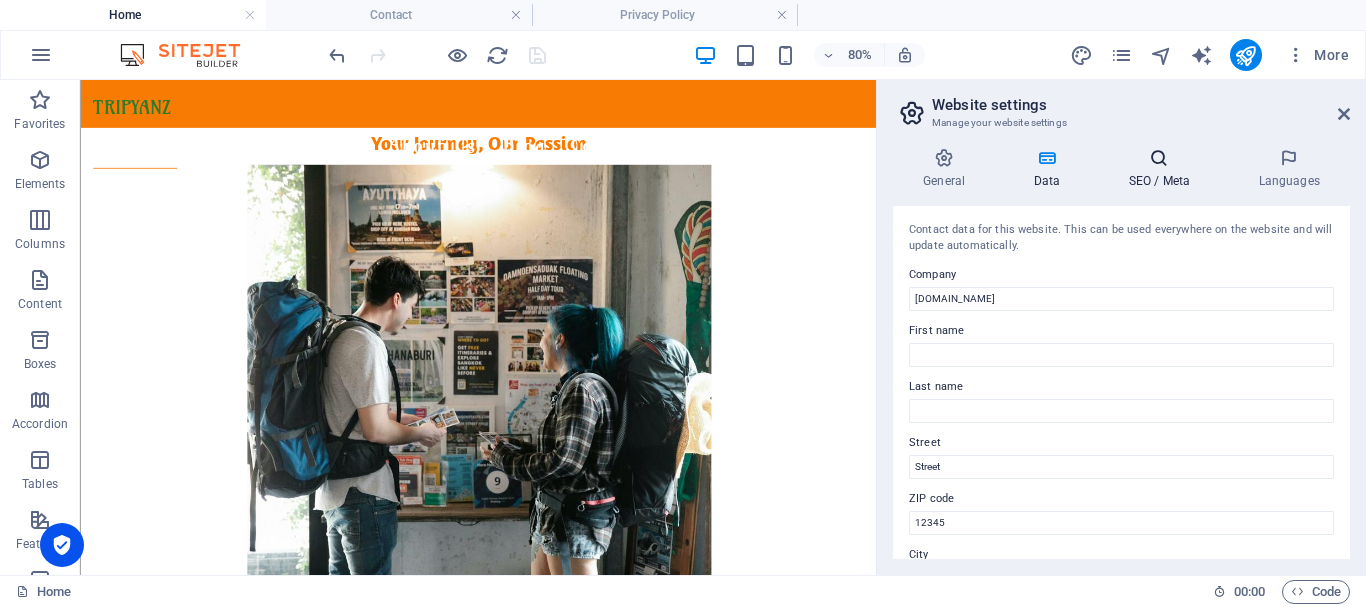 click on "SEO / Meta" at bounding box center (1163, 169) 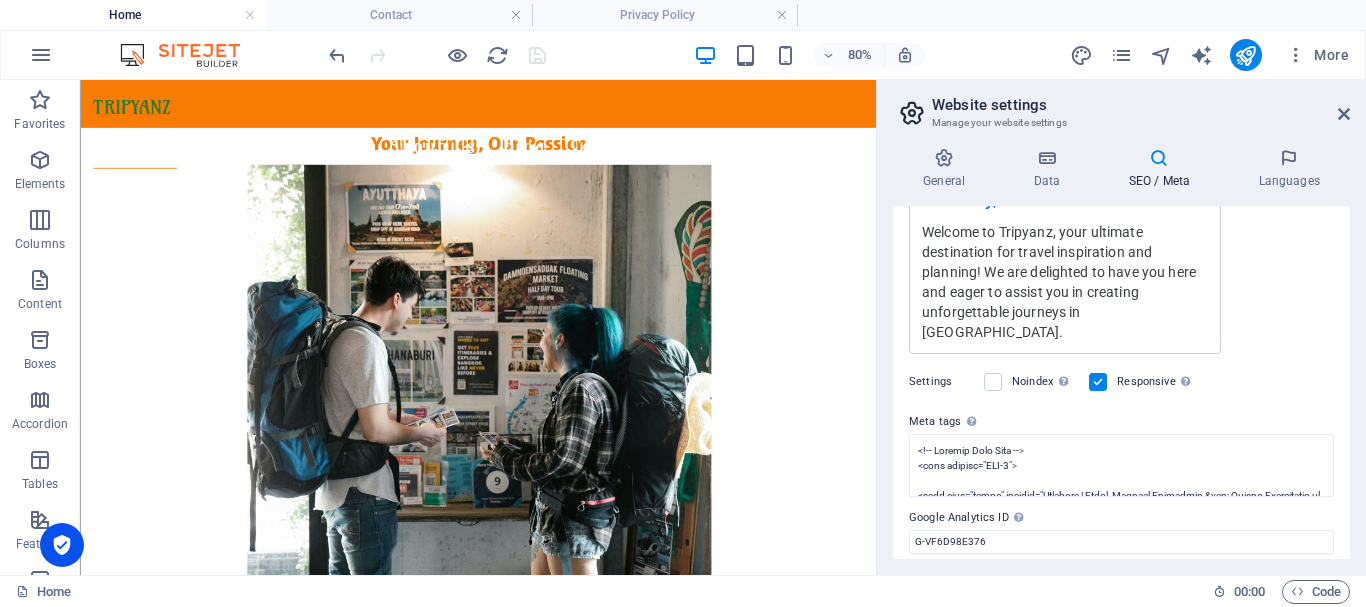 scroll, scrollTop: 519, scrollLeft: 0, axis: vertical 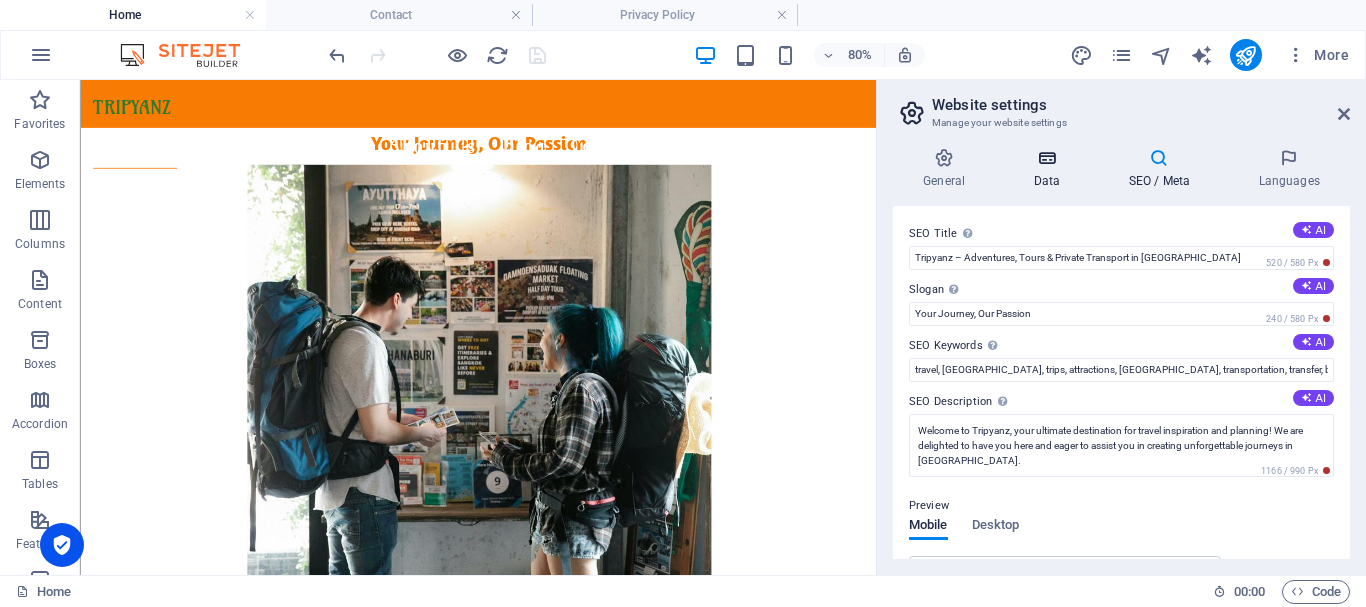 click on "Data" at bounding box center [1050, 169] 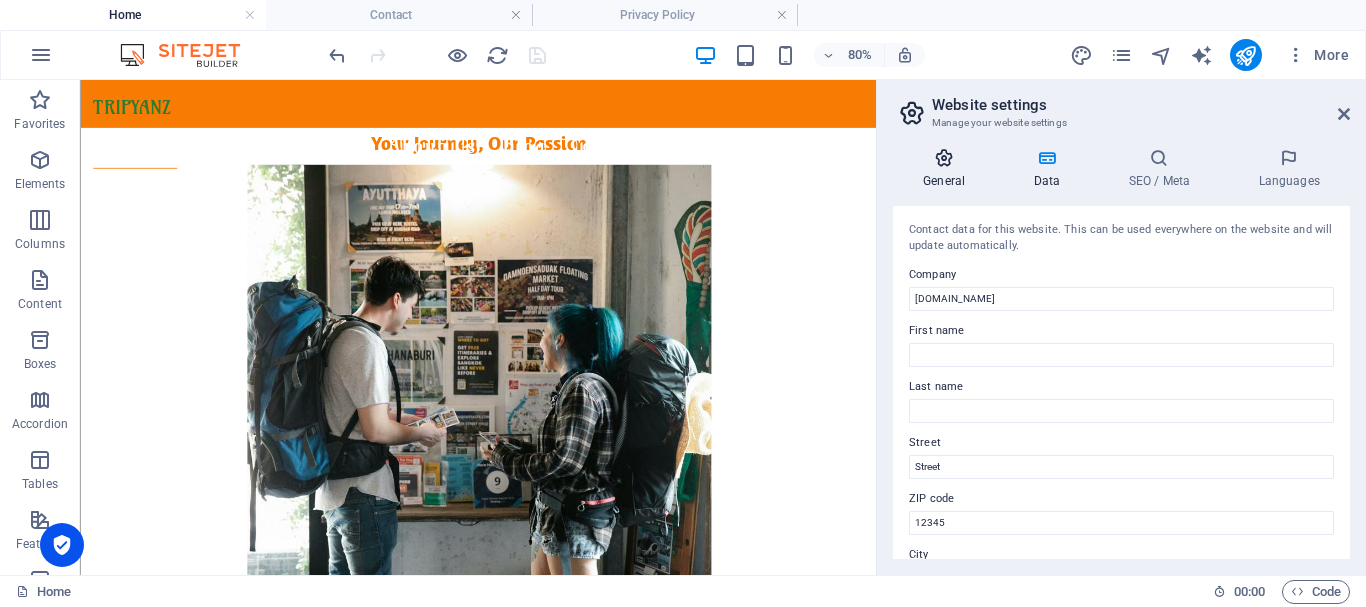 click on "General" at bounding box center [948, 169] 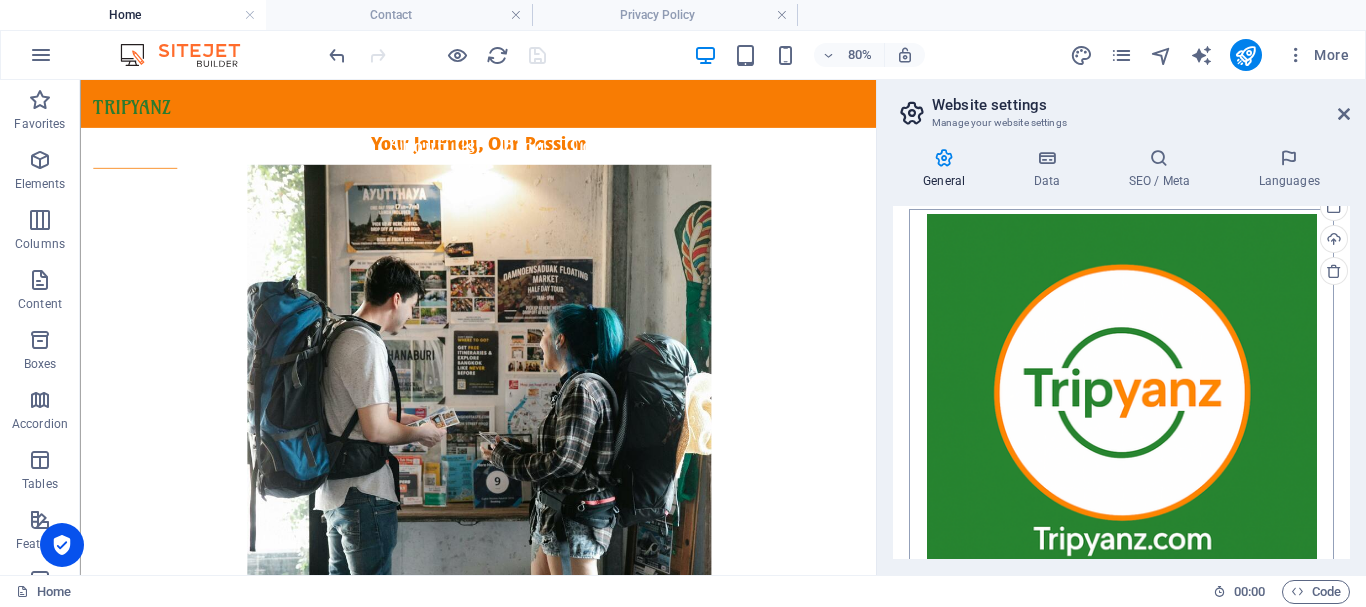 scroll, scrollTop: 631, scrollLeft: 0, axis: vertical 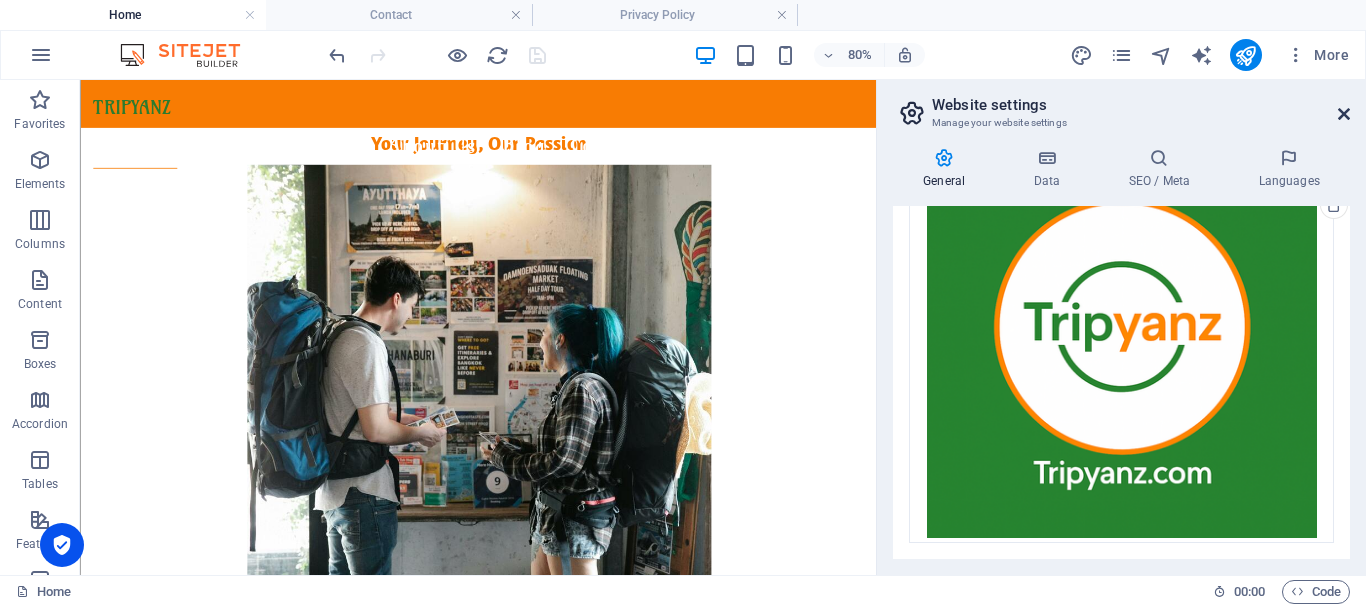 click at bounding box center [1344, 114] 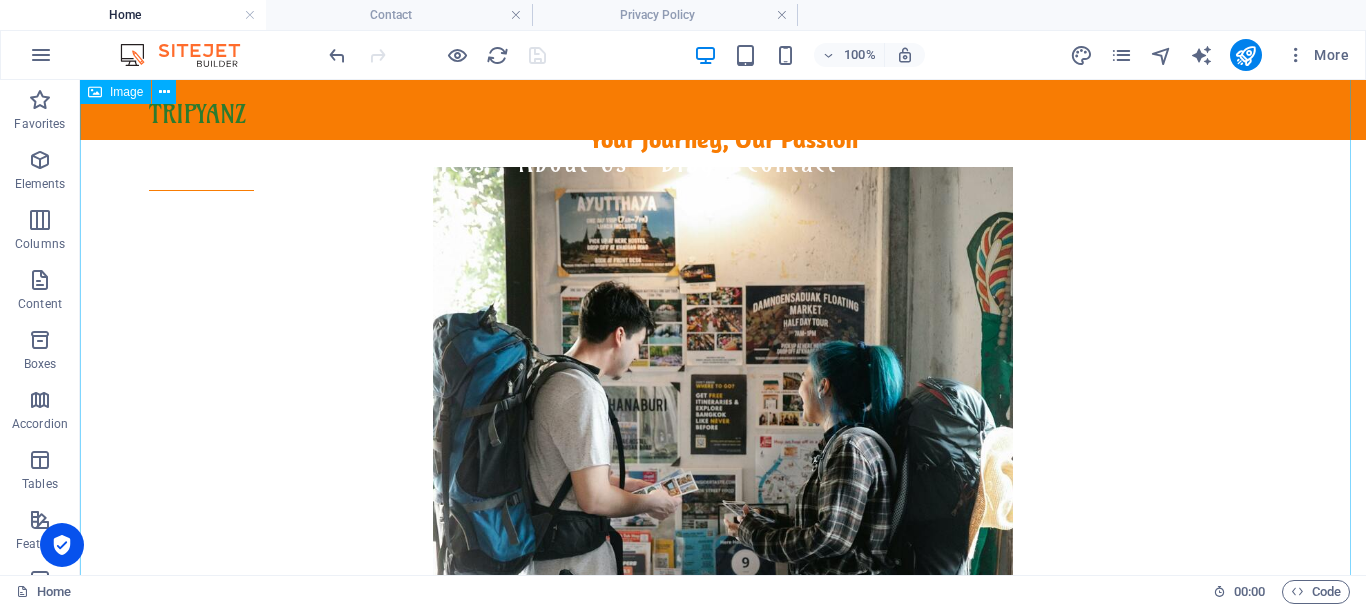 scroll, scrollTop: 0, scrollLeft: 0, axis: both 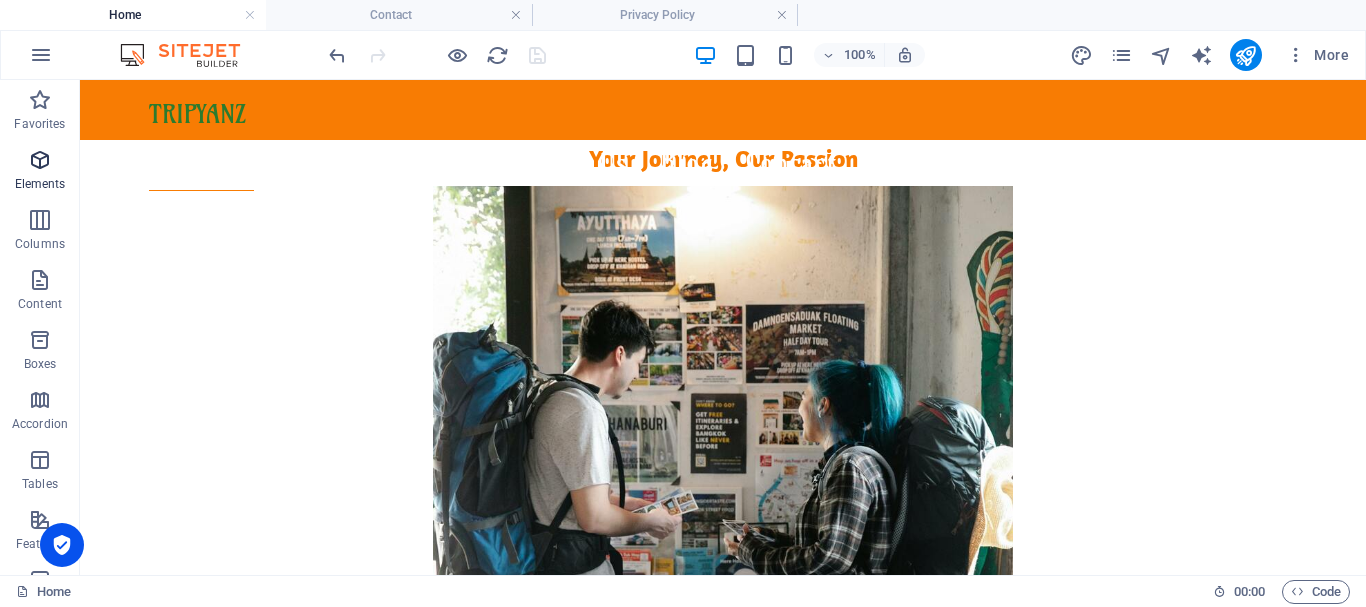 click at bounding box center (40, 160) 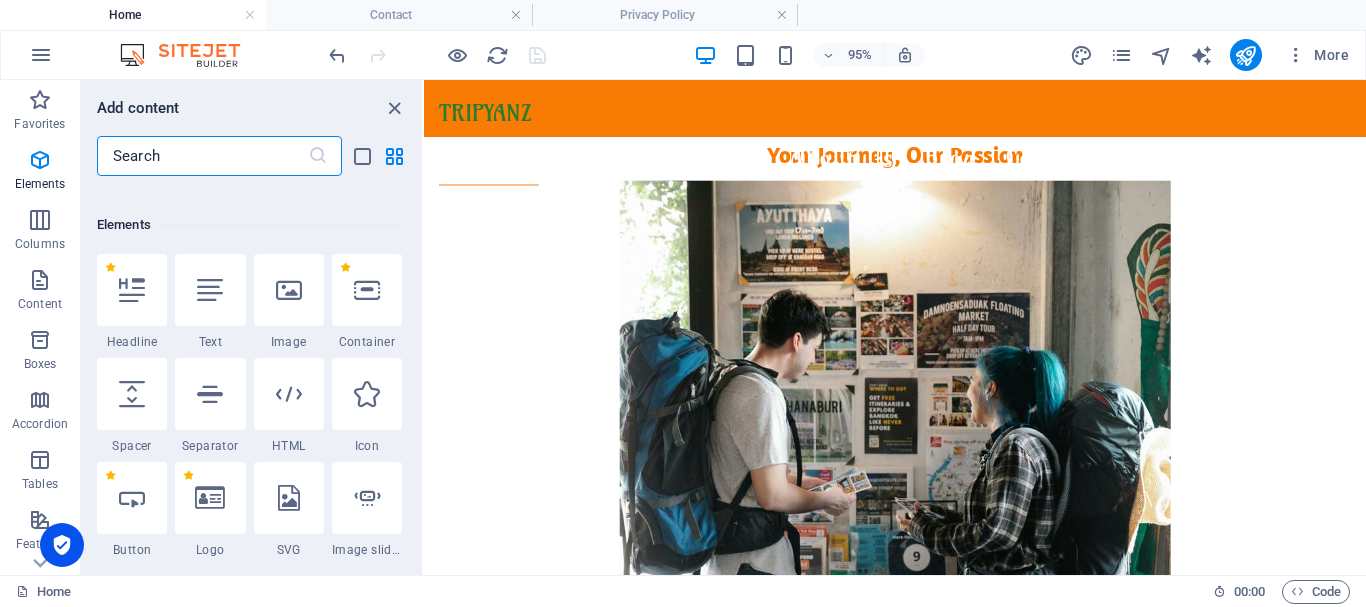 click at bounding box center [202, 156] 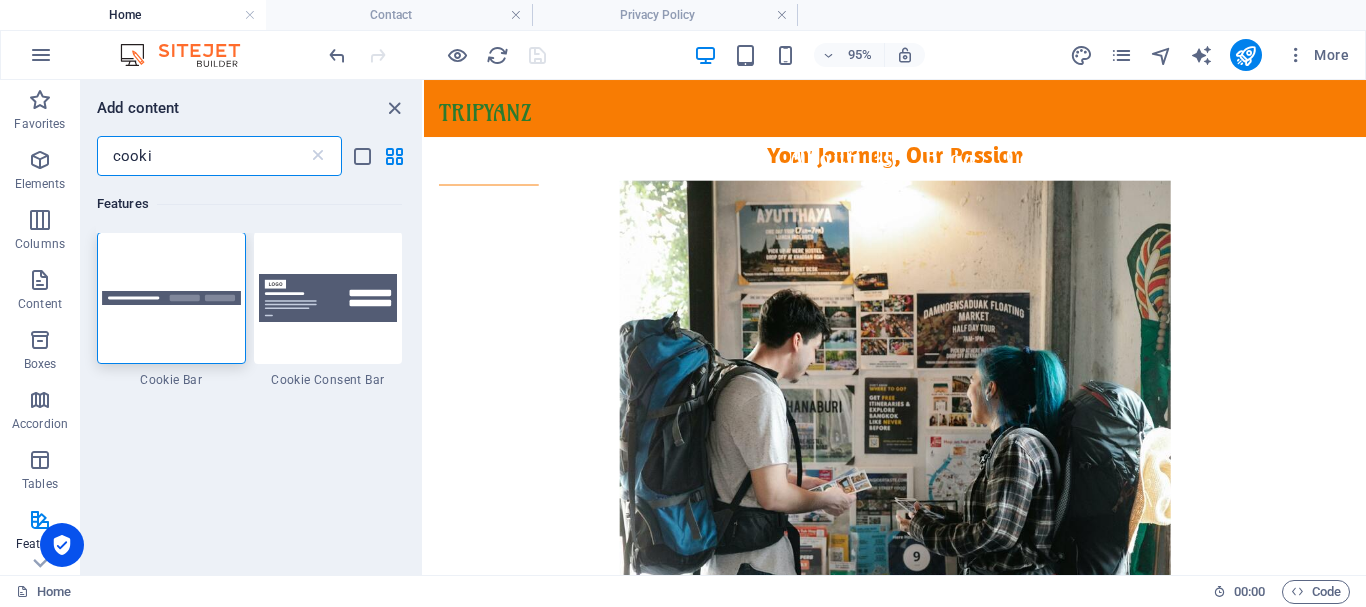 scroll, scrollTop: 0, scrollLeft: 0, axis: both 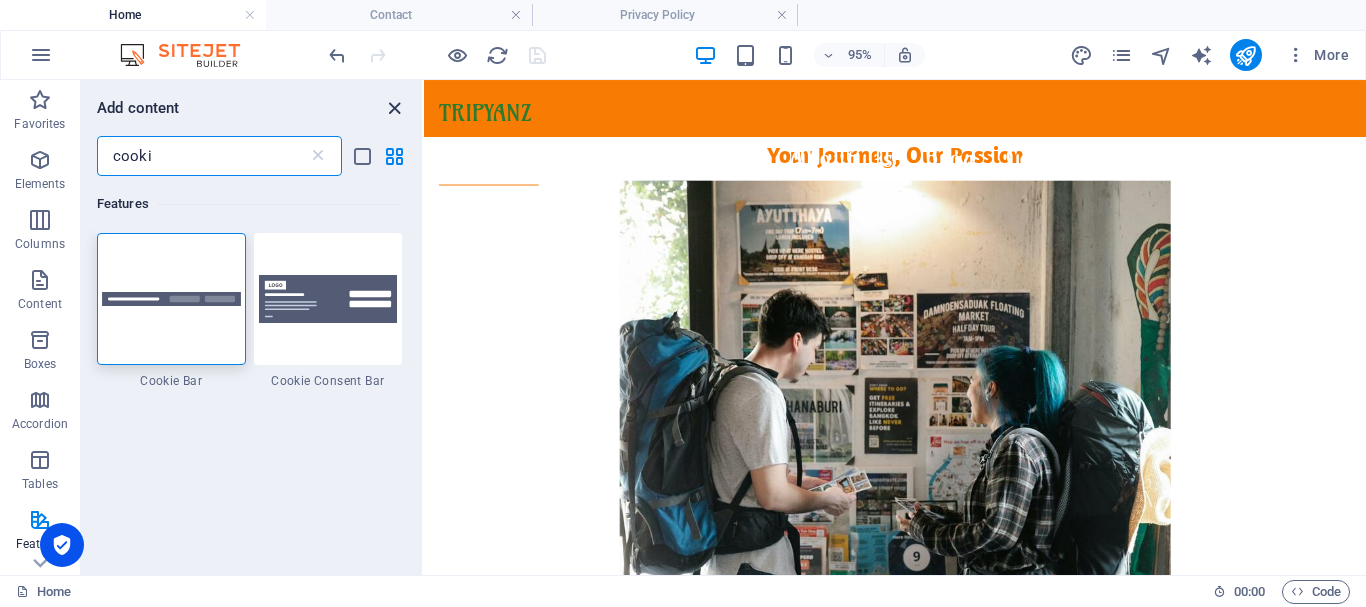 type on "cooki" 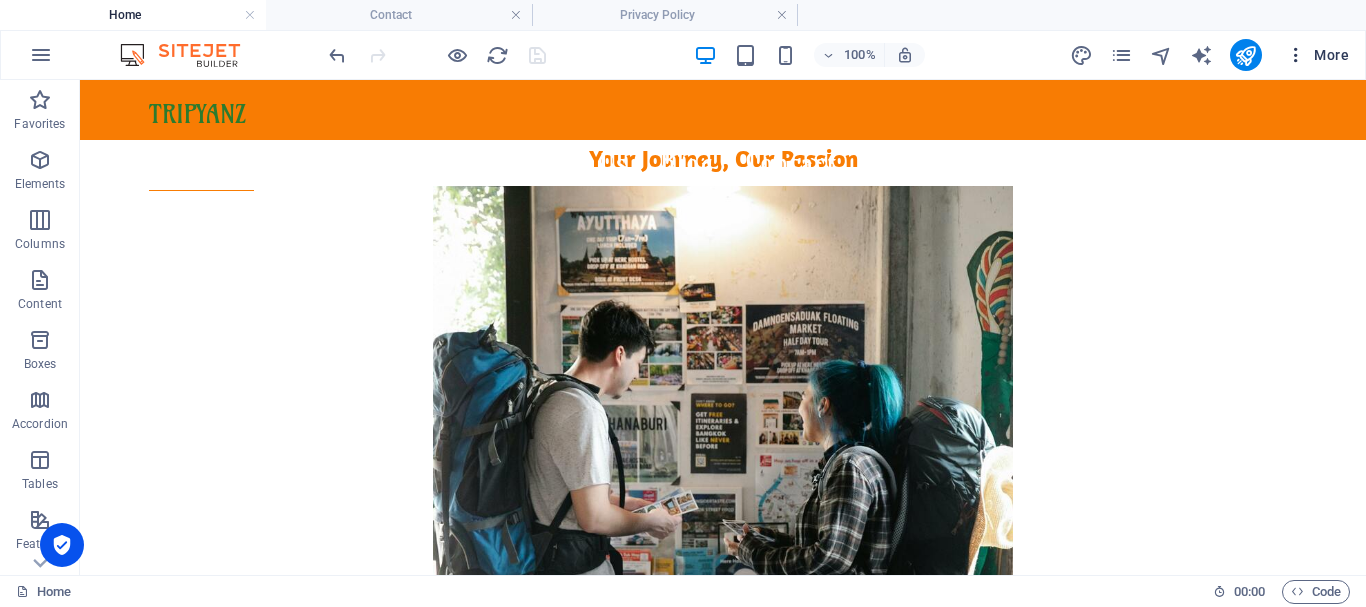 click at bounding box center [1296, 55] 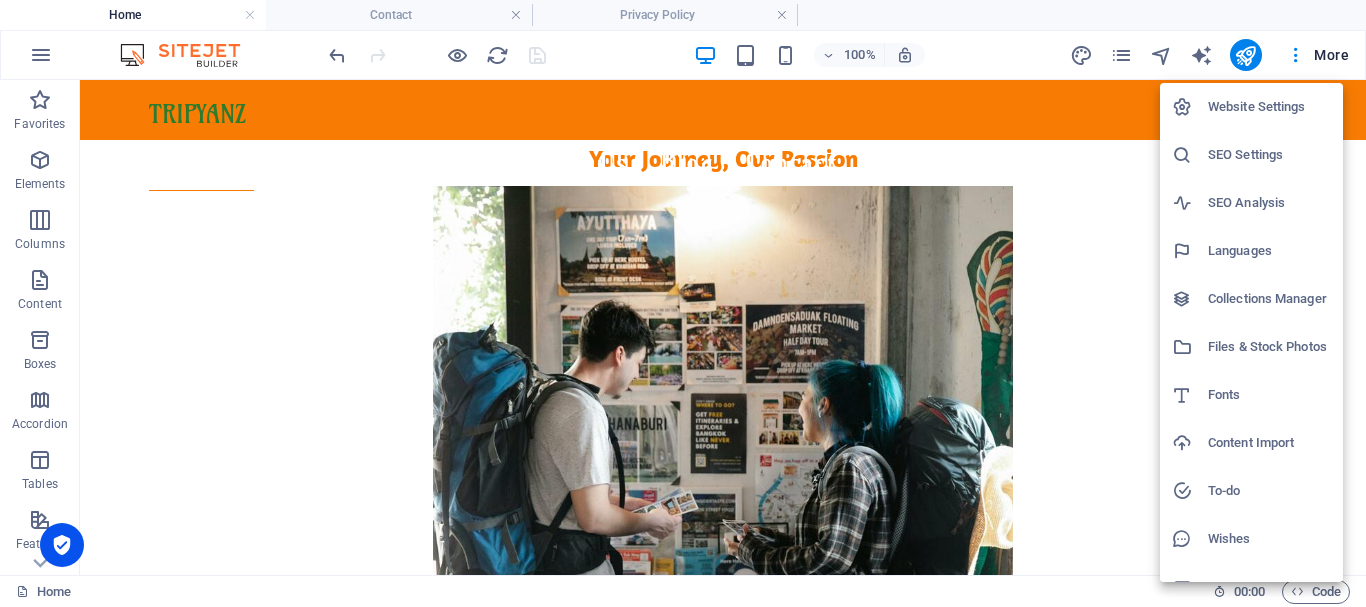 scroll, scrollTop: 29, scrollLeft: 0, axis: vertical 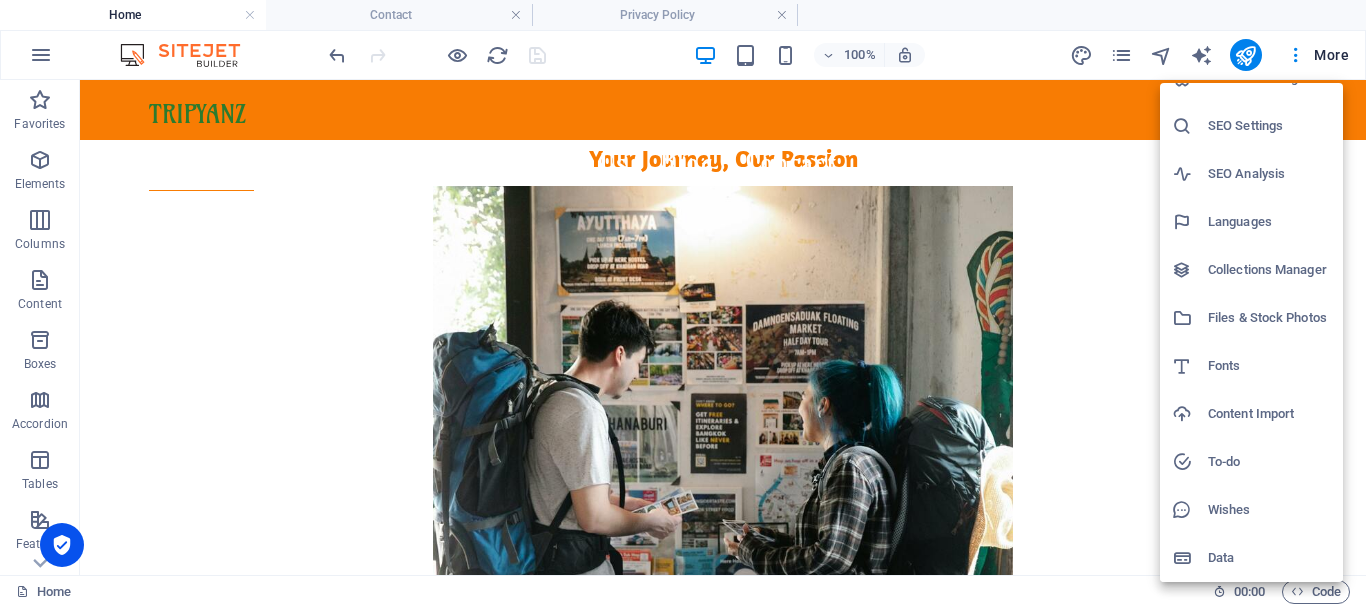 click on "To-do" at bounding box center (1269, 462) 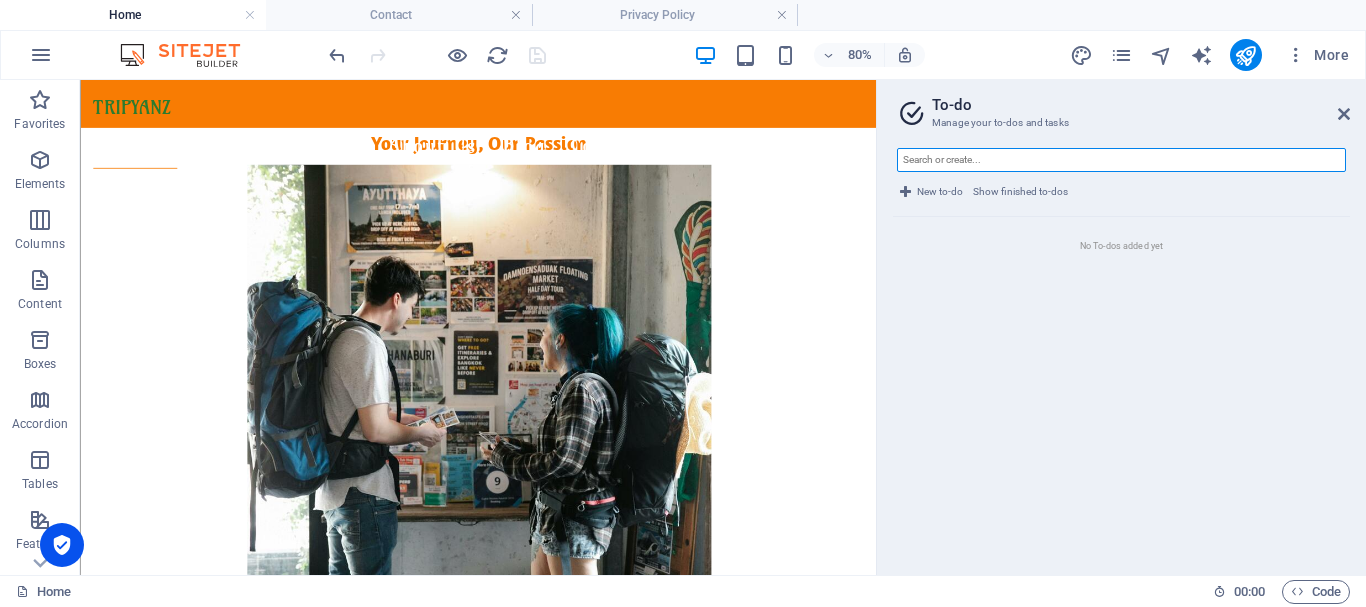 click at bounding box center [1121, 160] 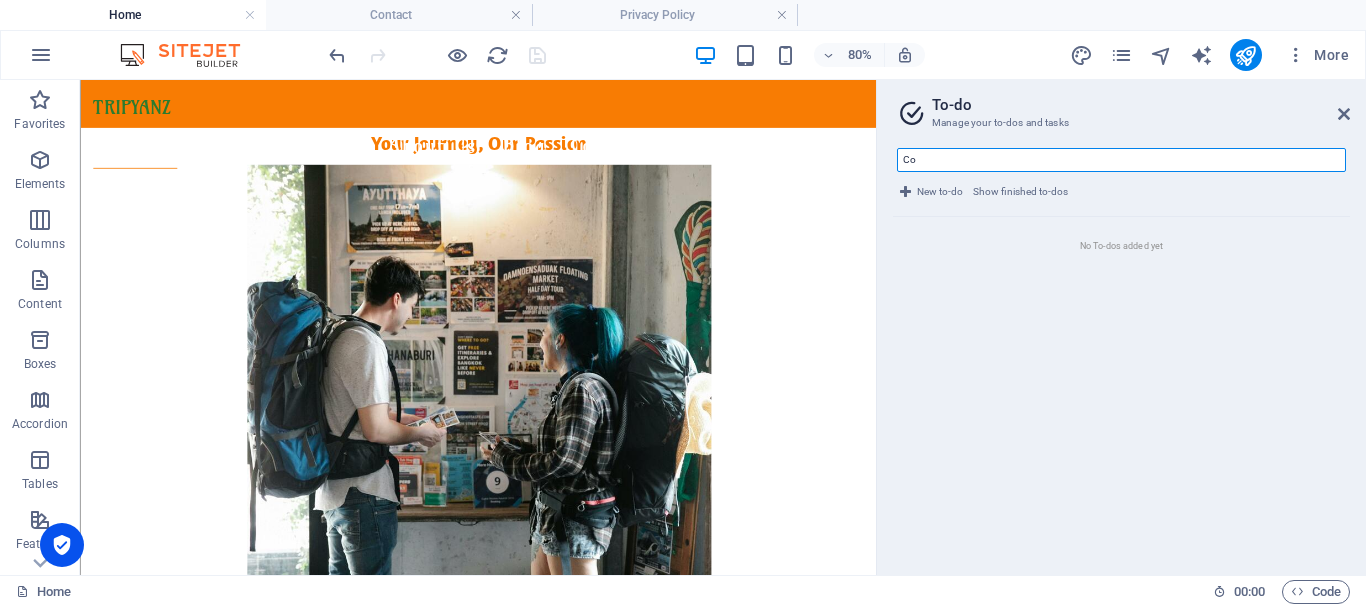 type on "C" 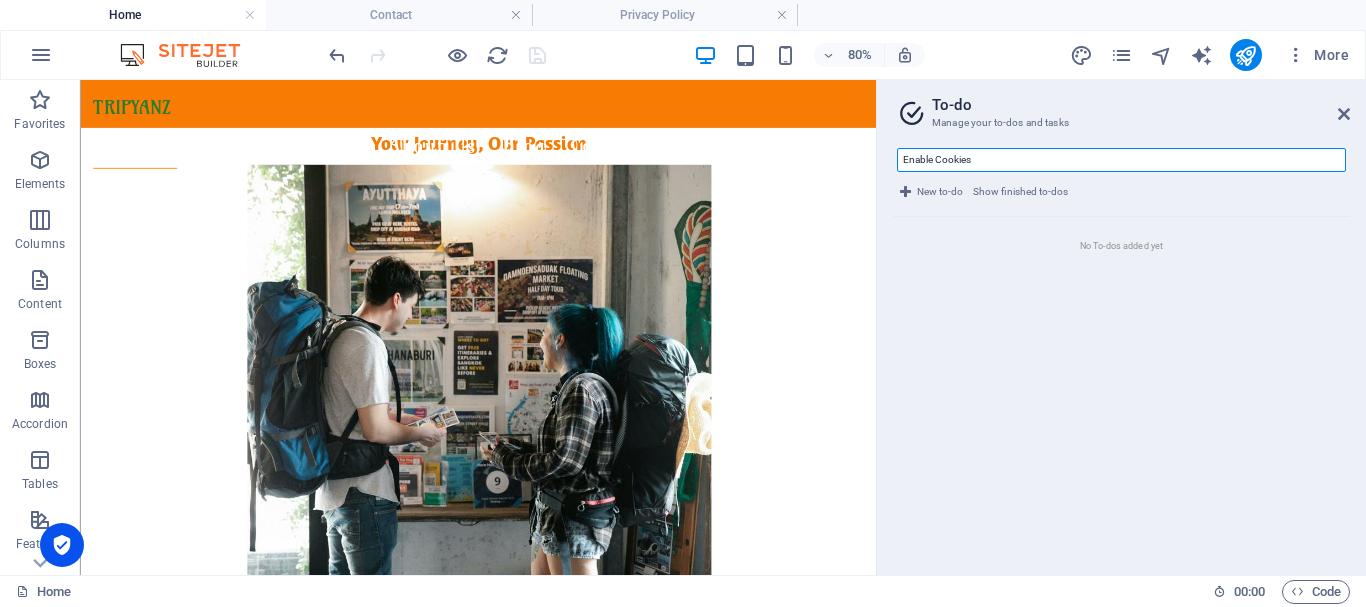 type on "Enable Cookies" 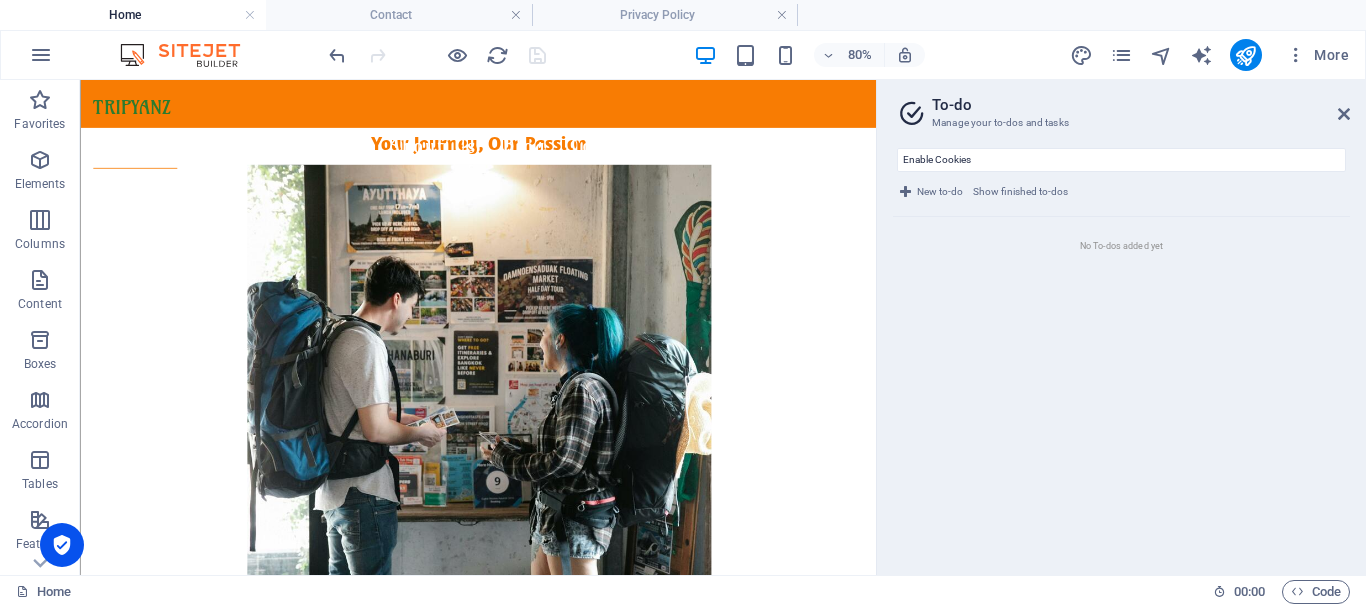 click on "New to-do" at bounding box center [940, 192] 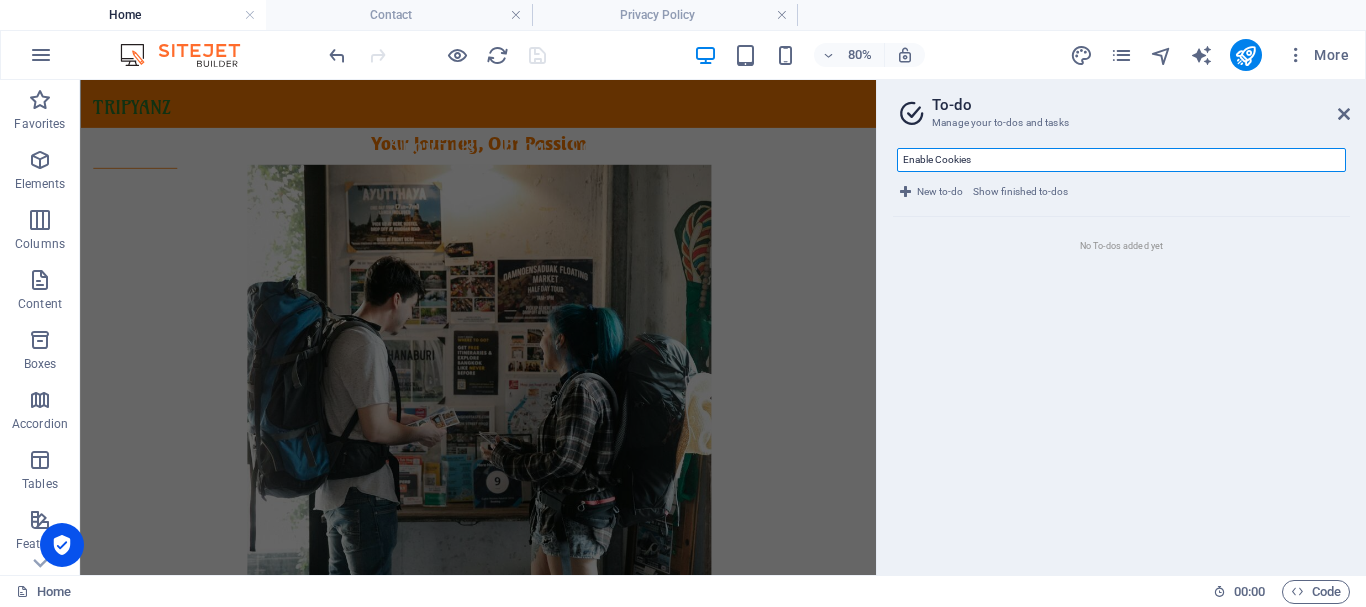 click on "Enable Cookies" at bounding box center [1121, 160] 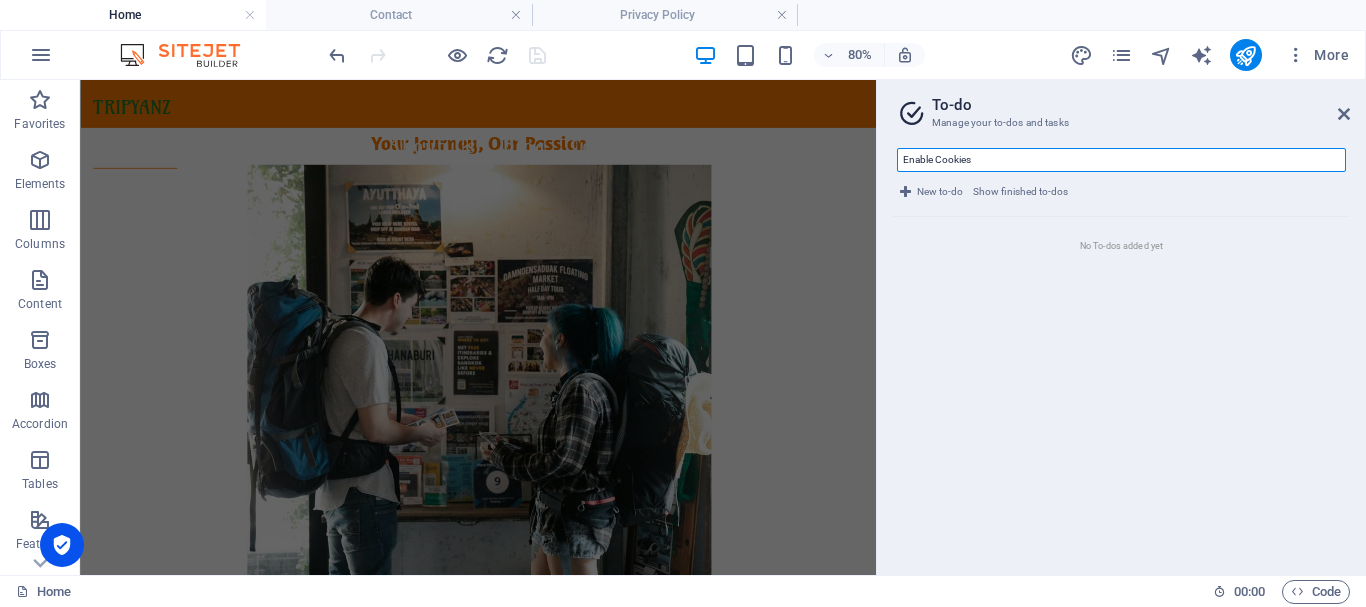 click on "Enable Cookies New to-do Show finished to-dos No To-dos added yet" at bounding box center (1121, 353) 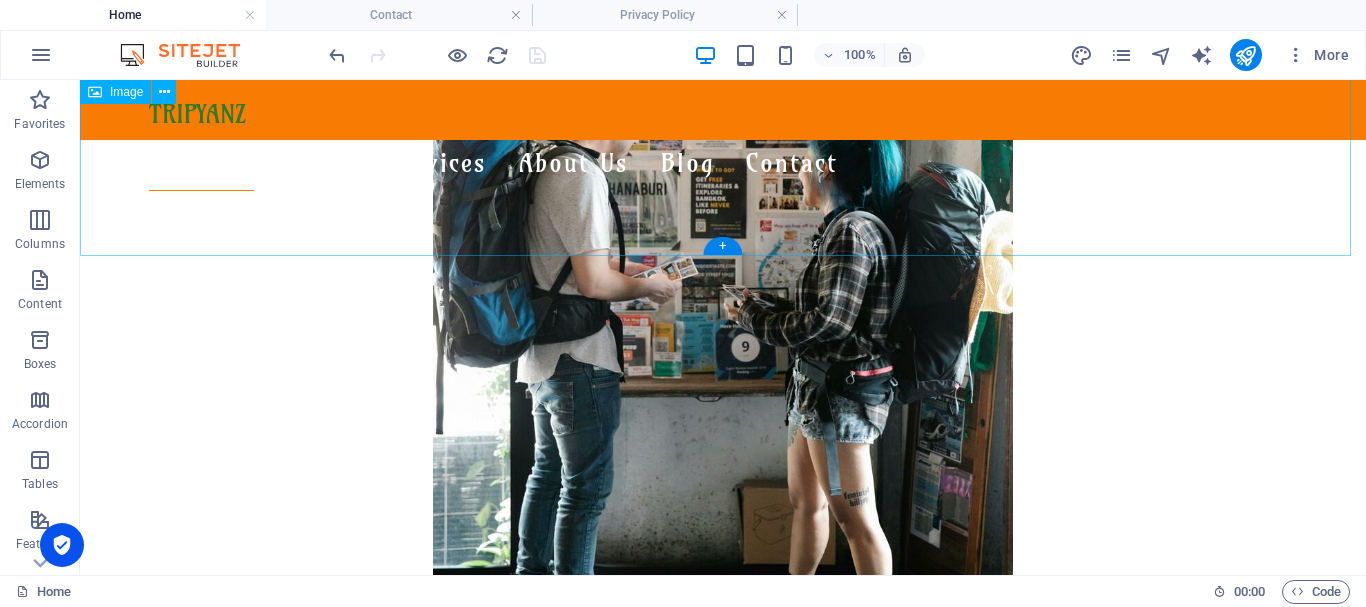 scroll, scrollTop: 200, scrollLeft: 0, axis: vertical 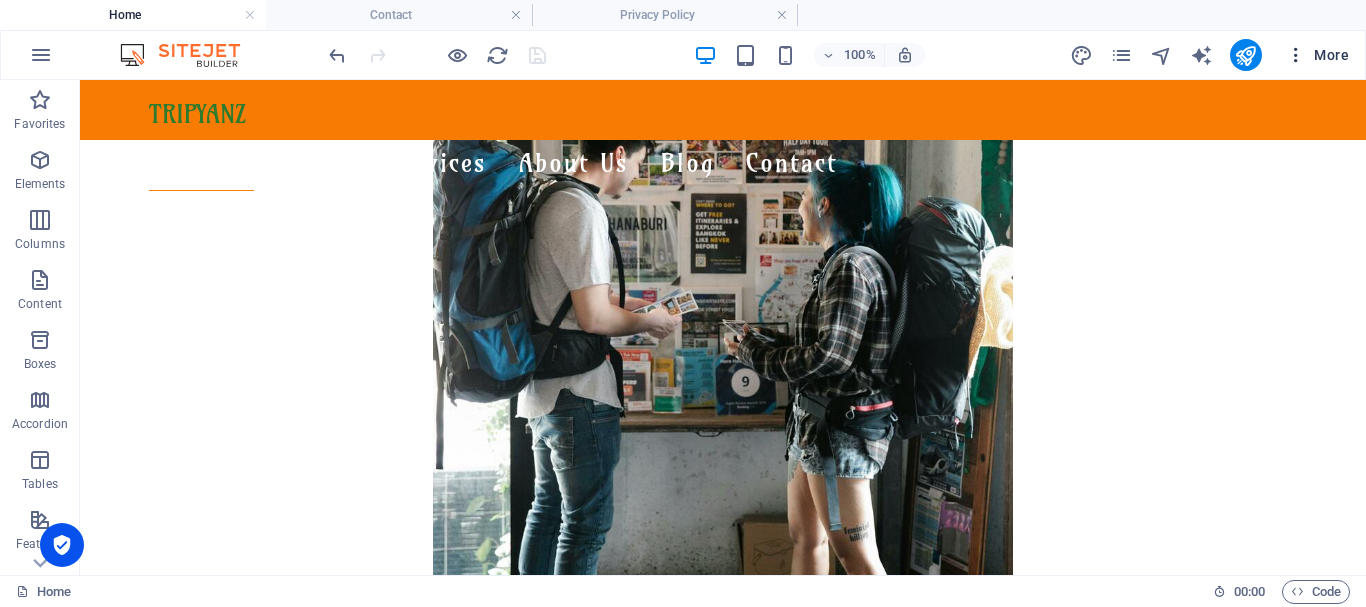click on "More" at bounding box center (1317, 55) 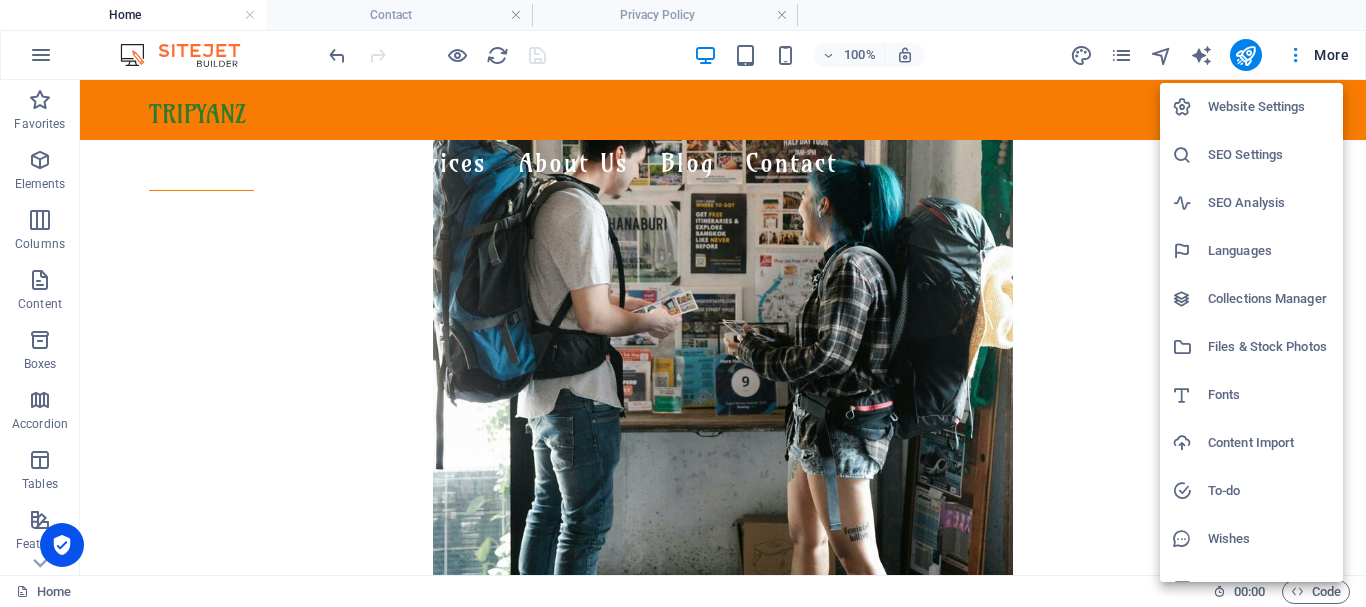 click on "To-do" at bounding box center [1269, 491] 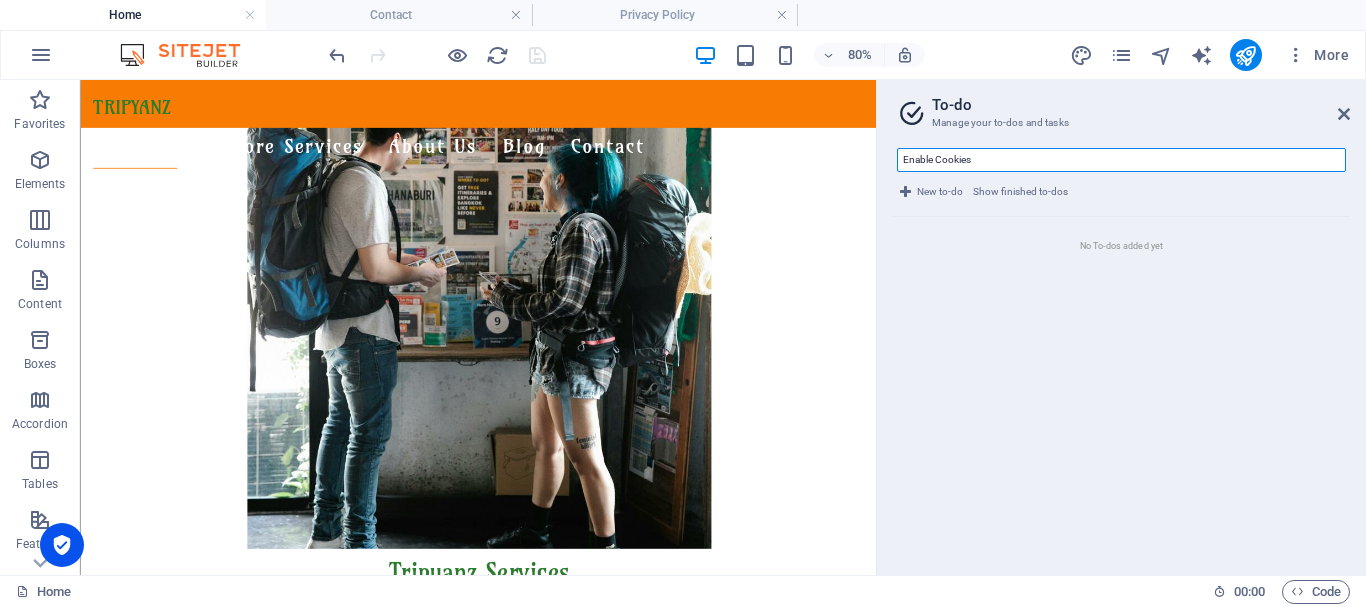 drag, startPoint x: 987, startPoint y: 158, endPoint x: 890, endPoint y: 161, distance: 97.04638 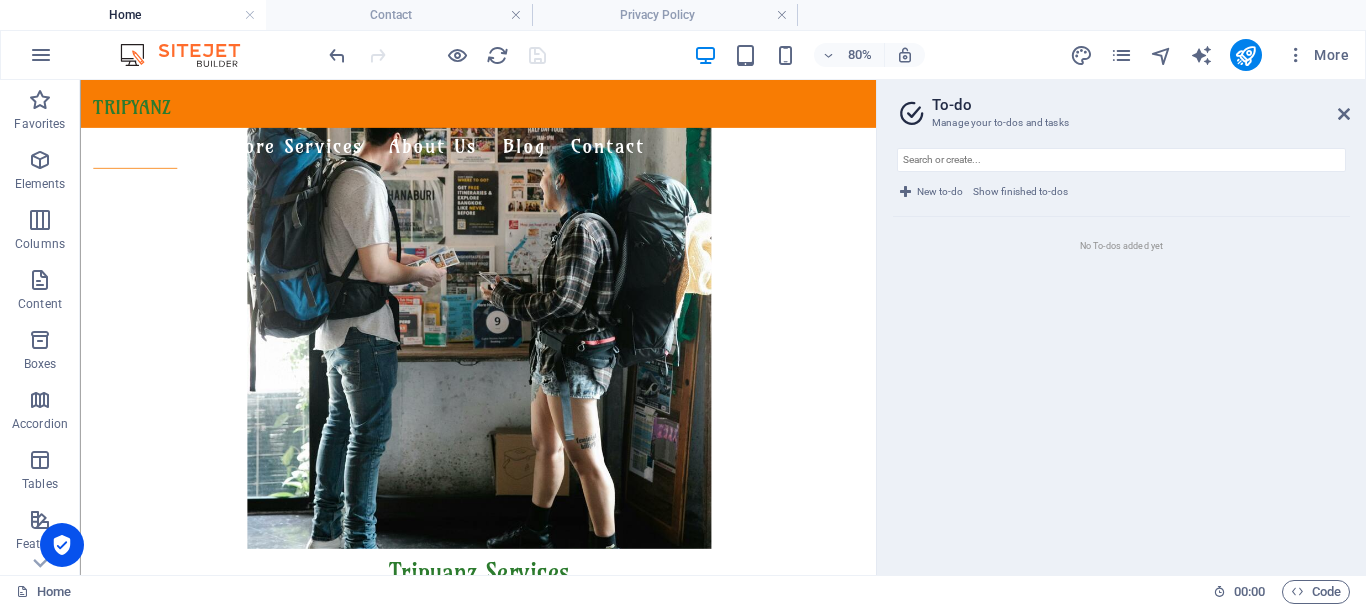 click on "New to-do" at bounding box center [940, 192] 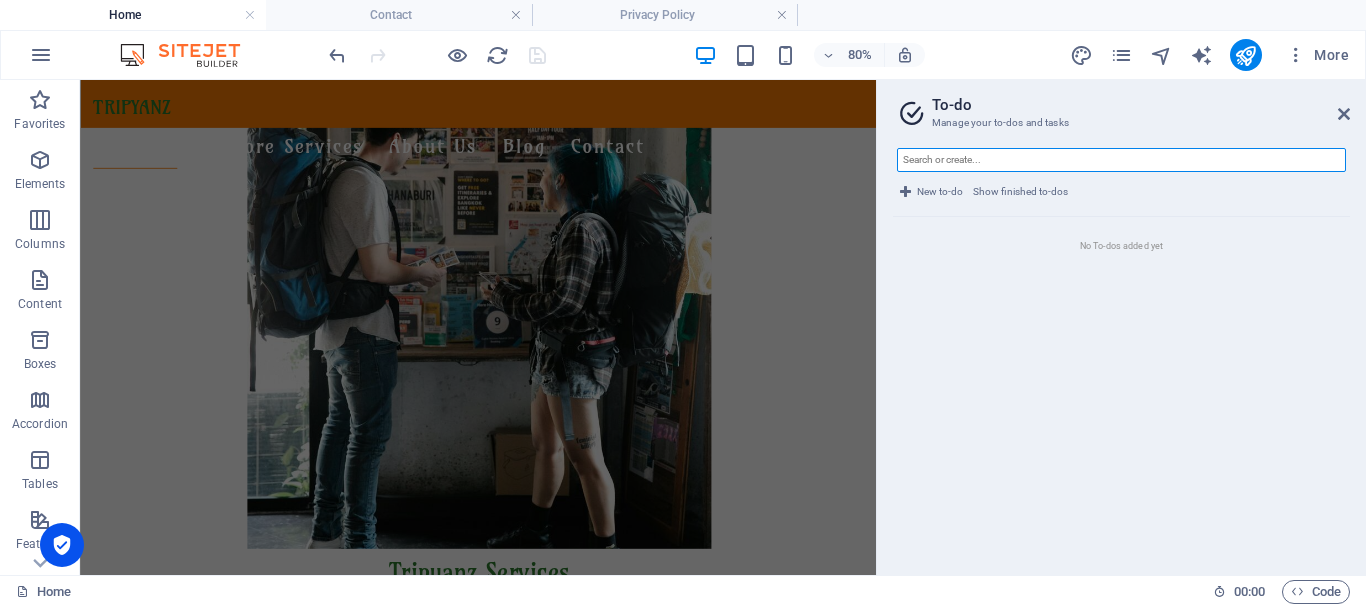 click at bounding box center (1121, 160) 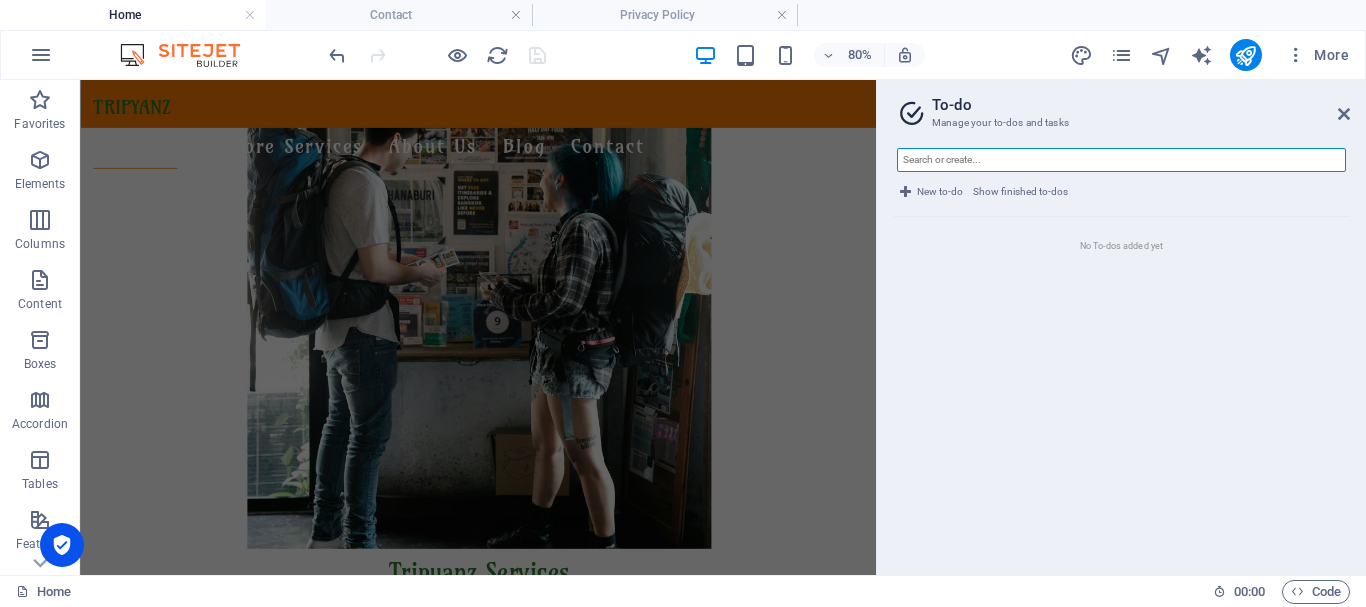 click at bounding box center [1121, 160] 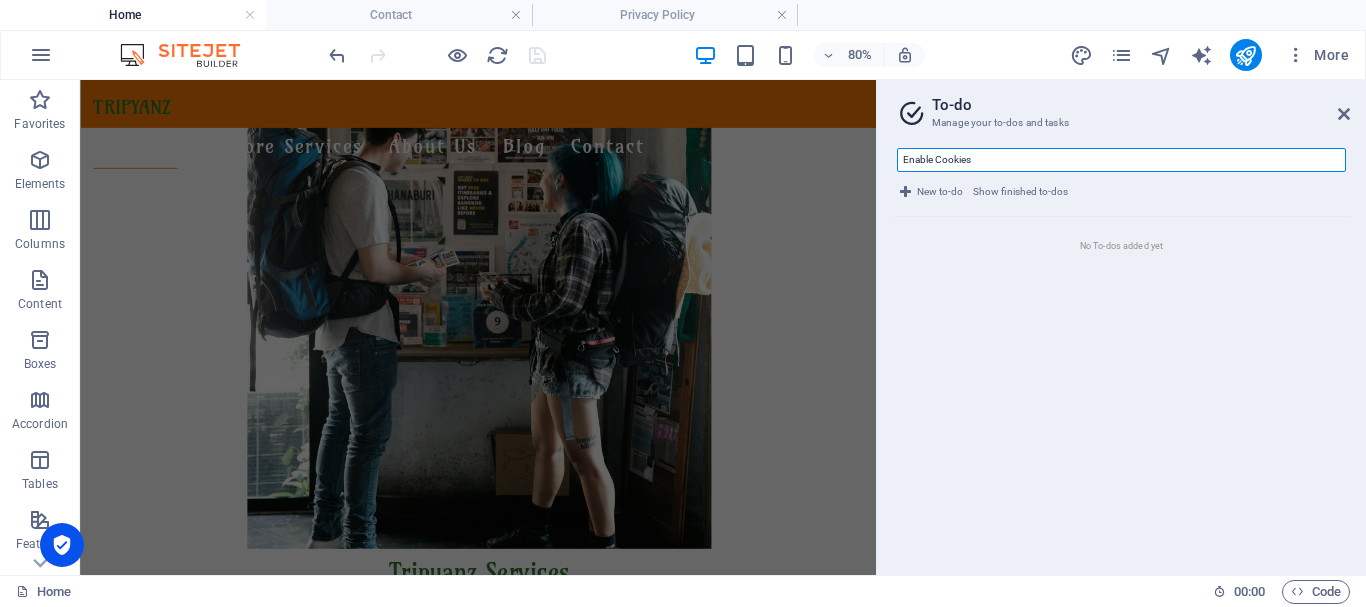 type on "Enable Cookies" 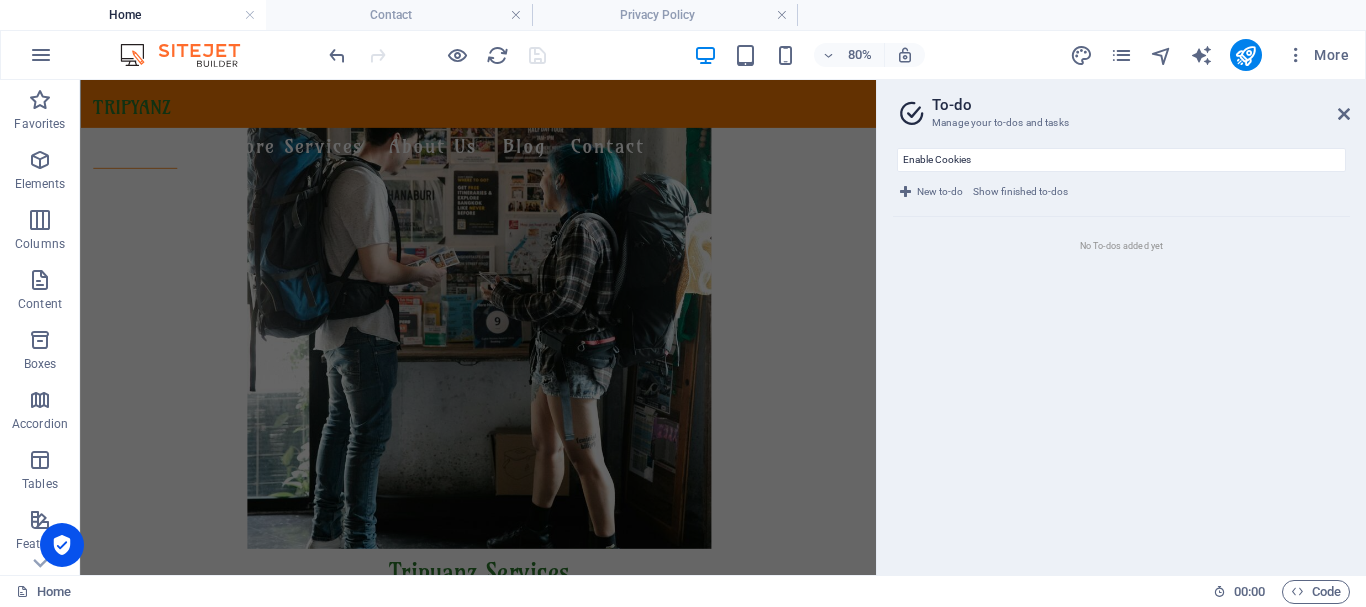 click on "New to-do" at bounding box center [940, 192] 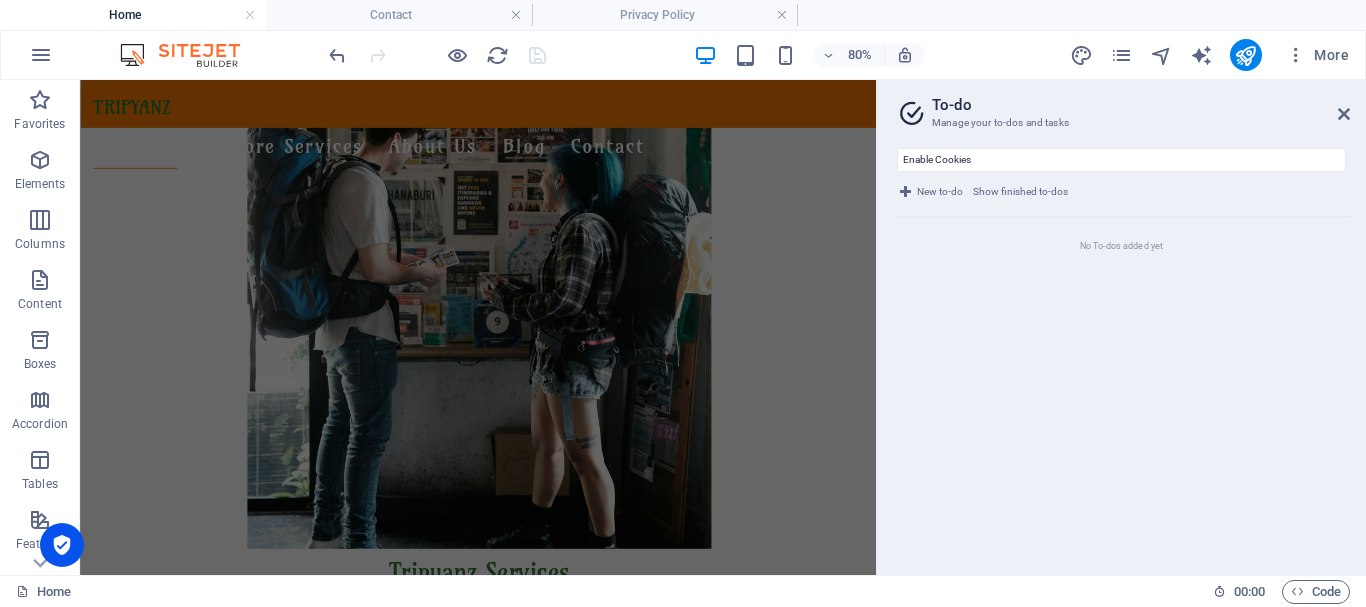 click on "Manage your to-dos and tasks" at bounding box center [1121, 123] 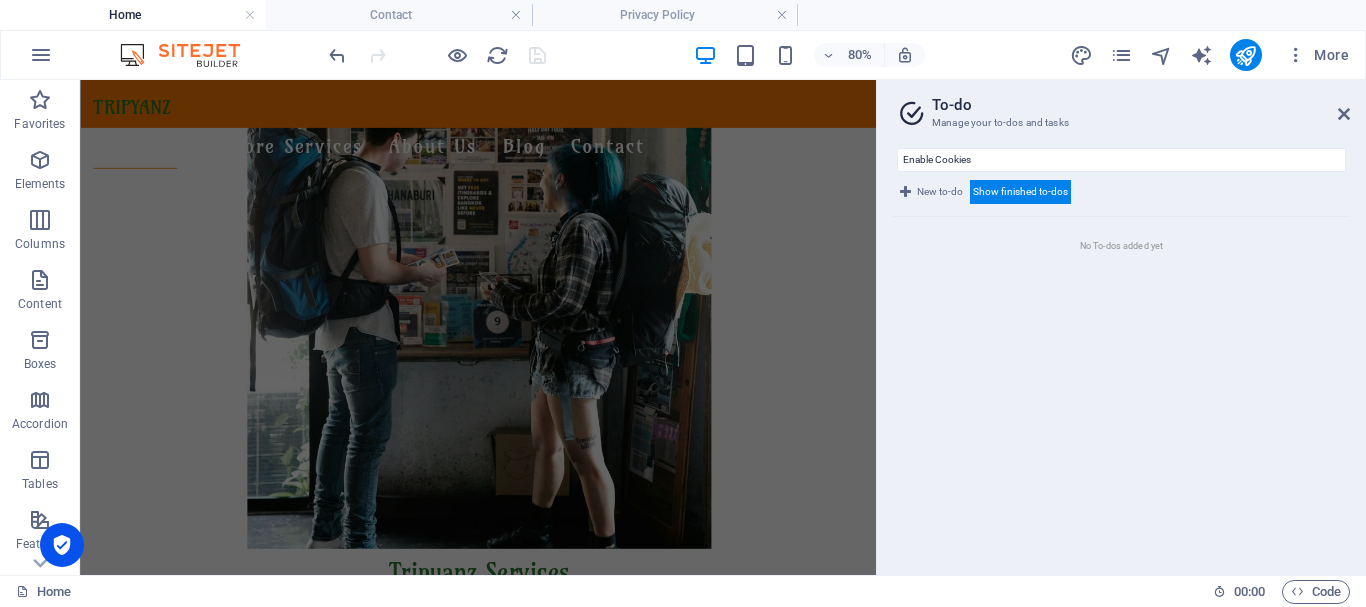 click on "No To-dos added yet" at bounding box center (1121, 246) 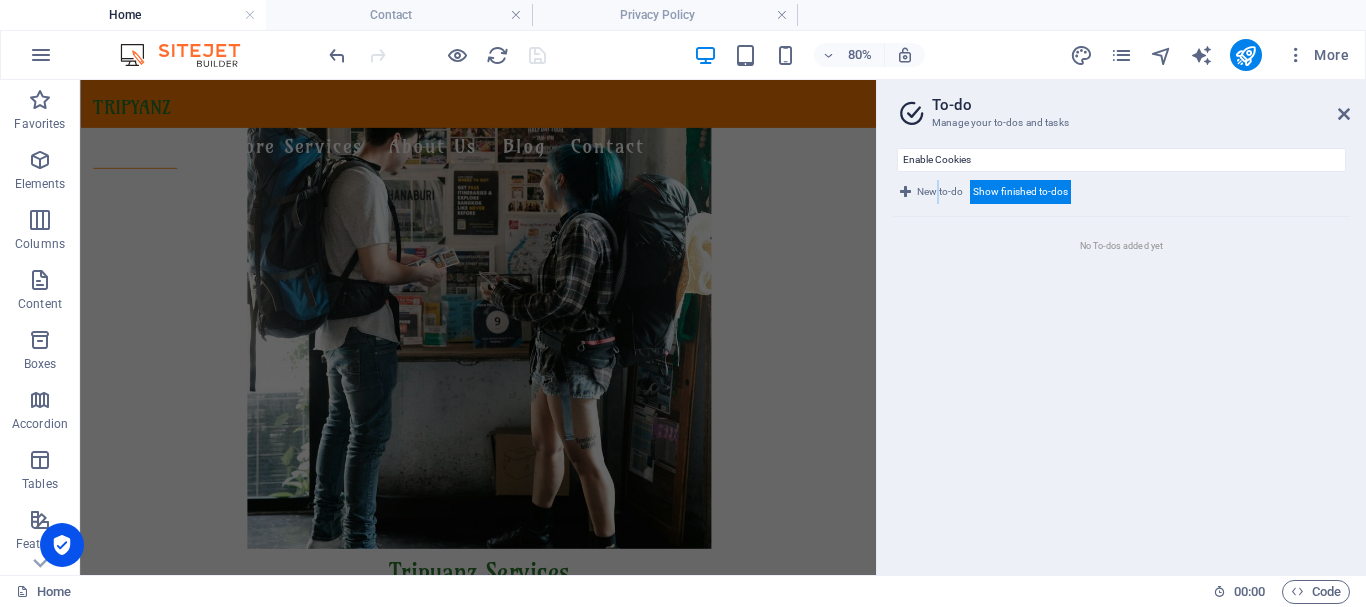 click on "New to-do" at bounding box center [940, 192] 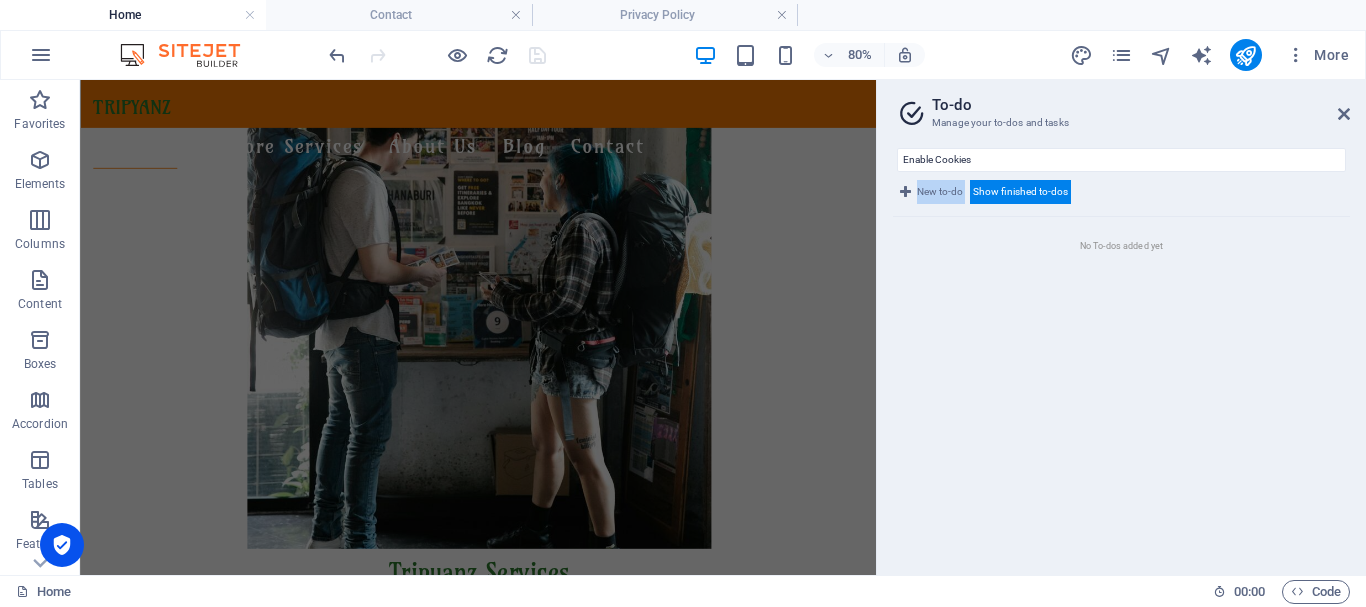 click on "New to-do" at bounding box center (940, 192) 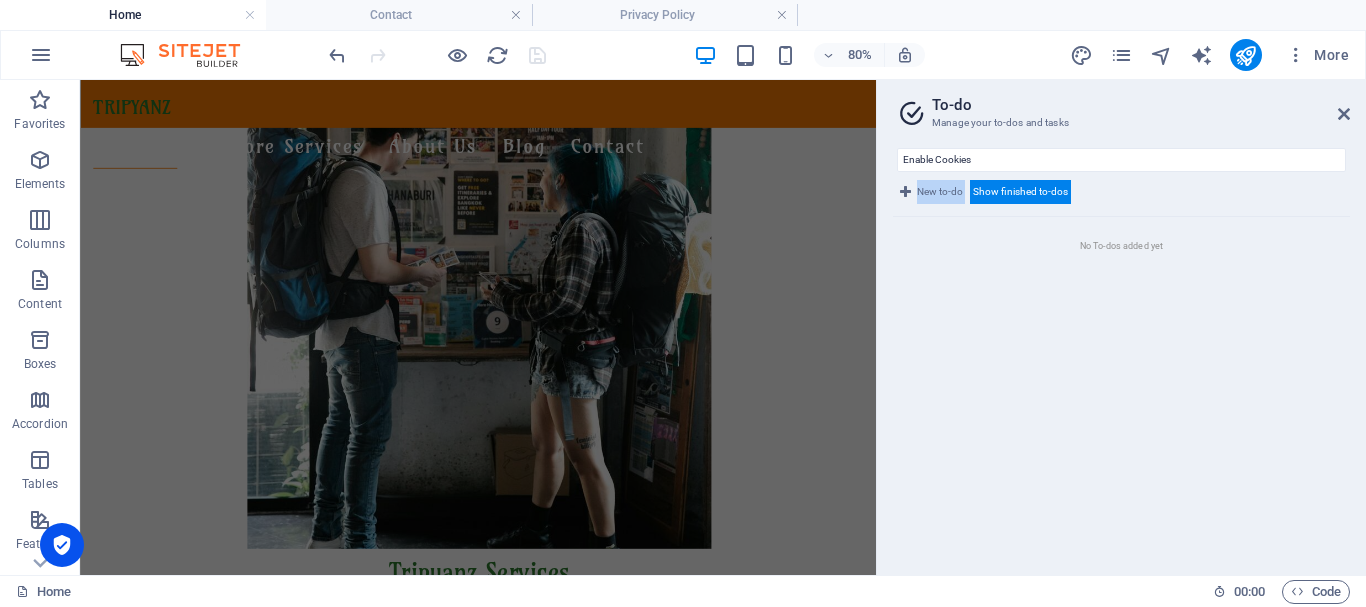 click on "To-do" at bounding box center (1141, 105) 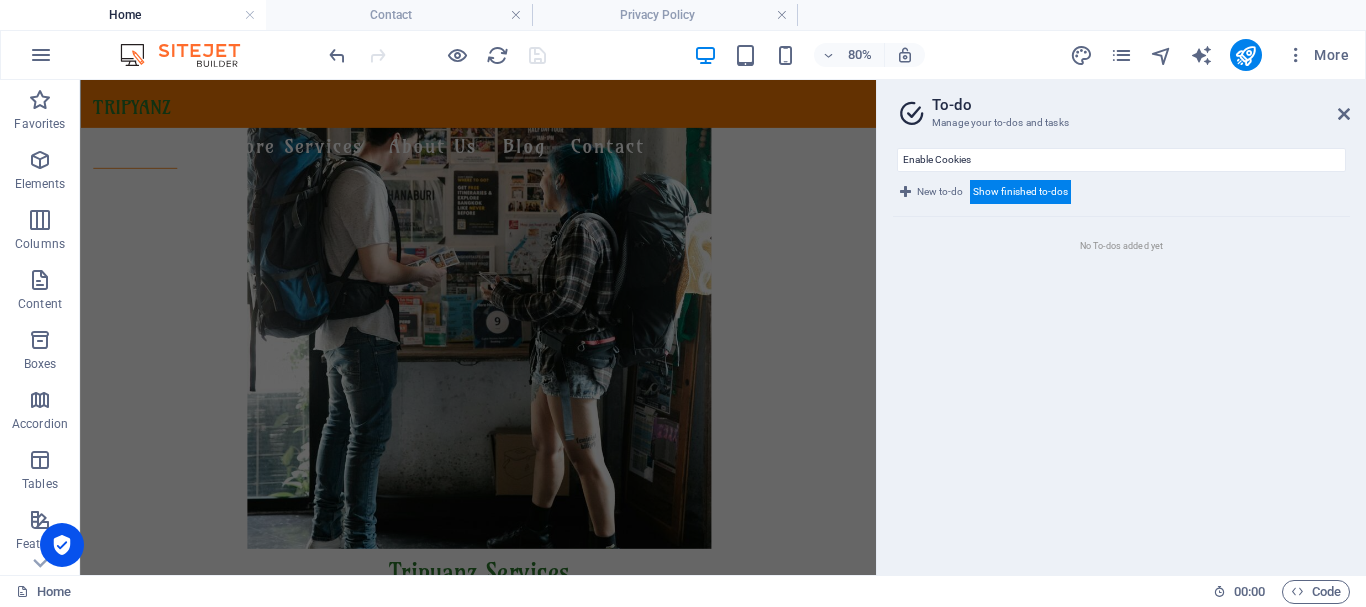 click on "No To-dos added yet" at bounding box center (1121, 246) 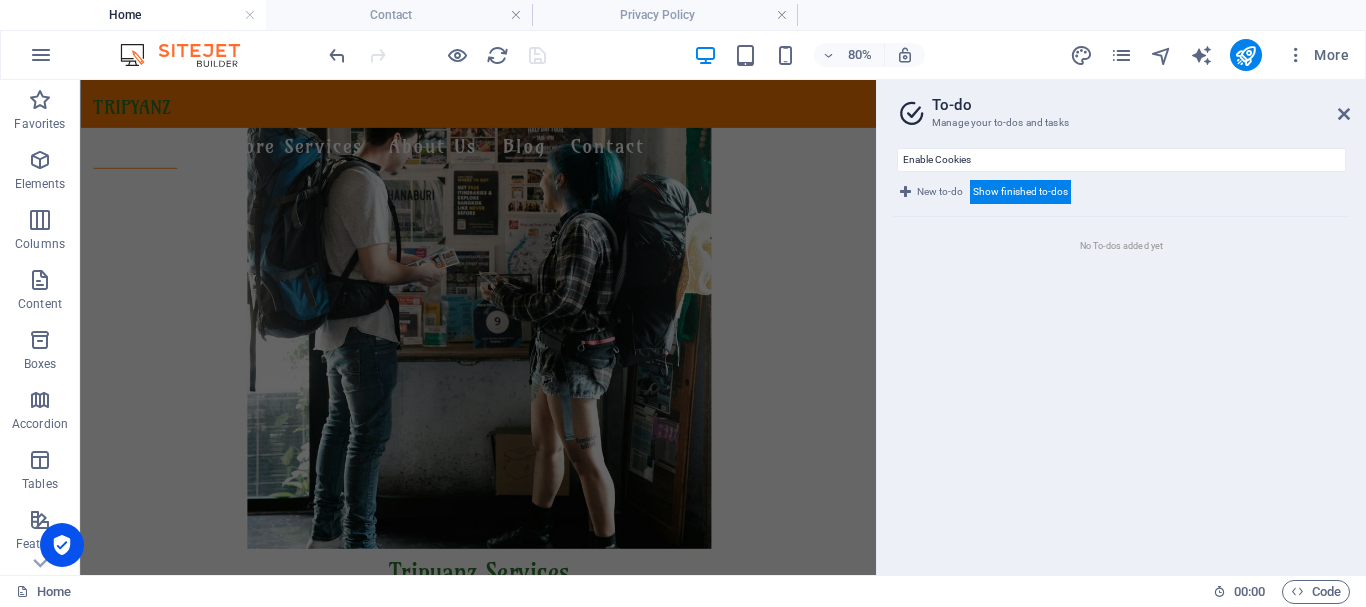 click on "No To-dos added yet" at bounding box center [1121, 246] 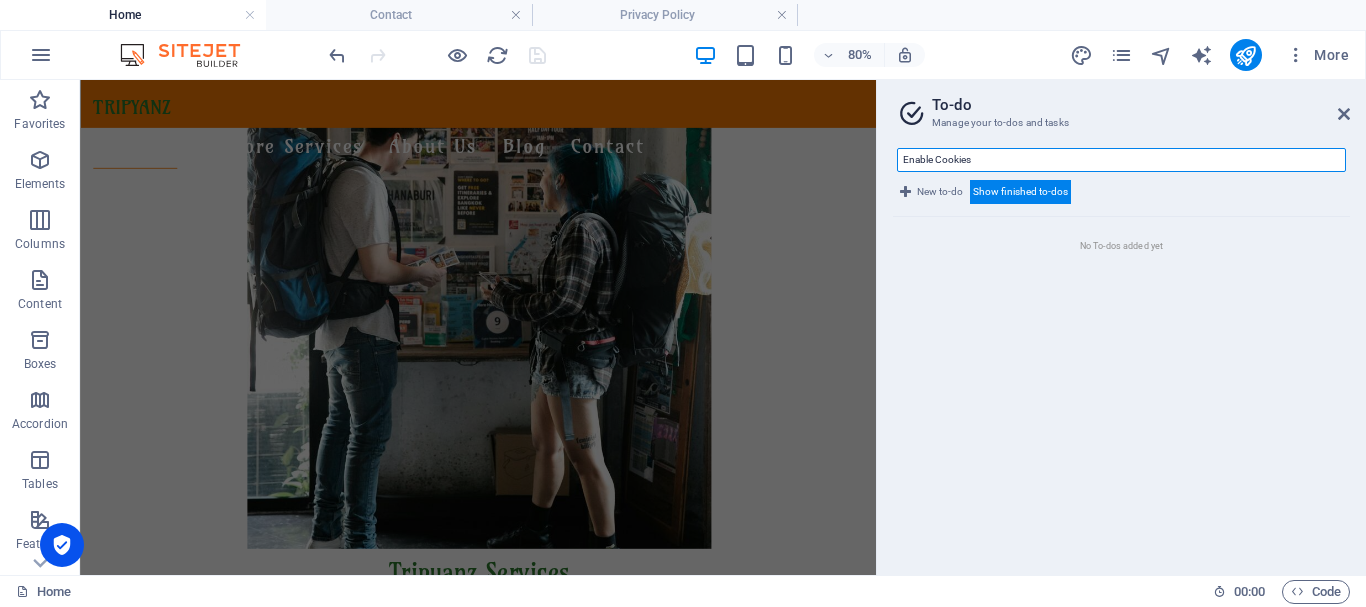 click on "Enable Cookies" at bounding box center [1121, 160] 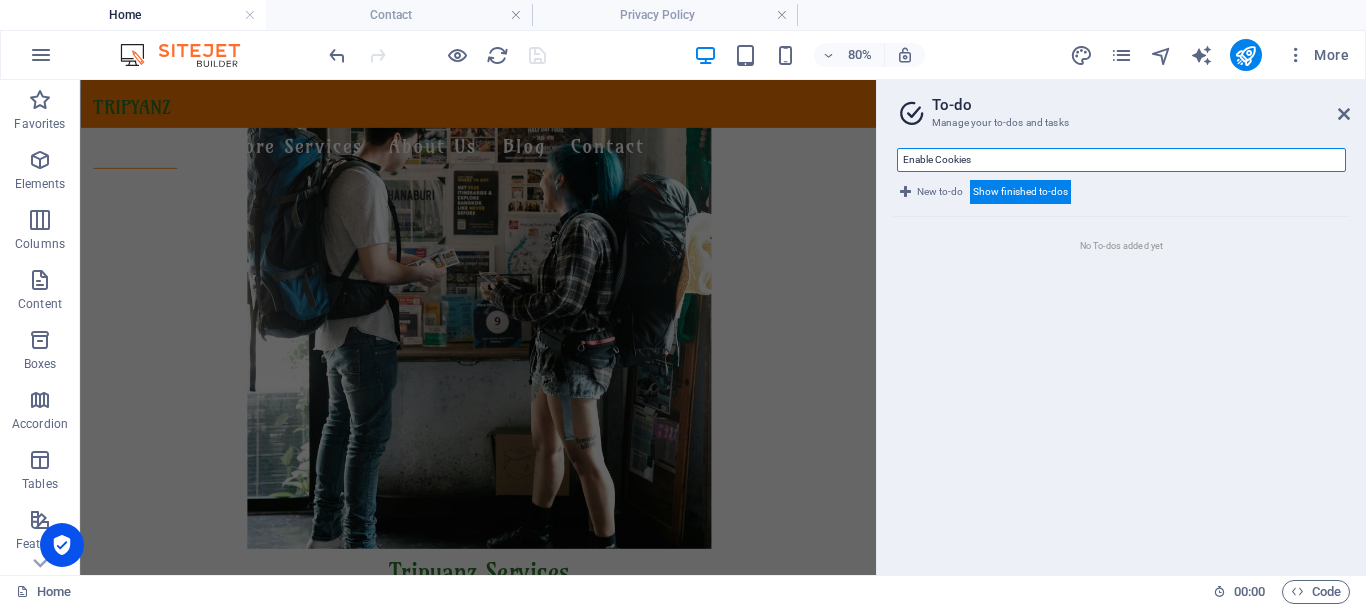 click on "Enable Cookies" at bounding box center (1121, 160) 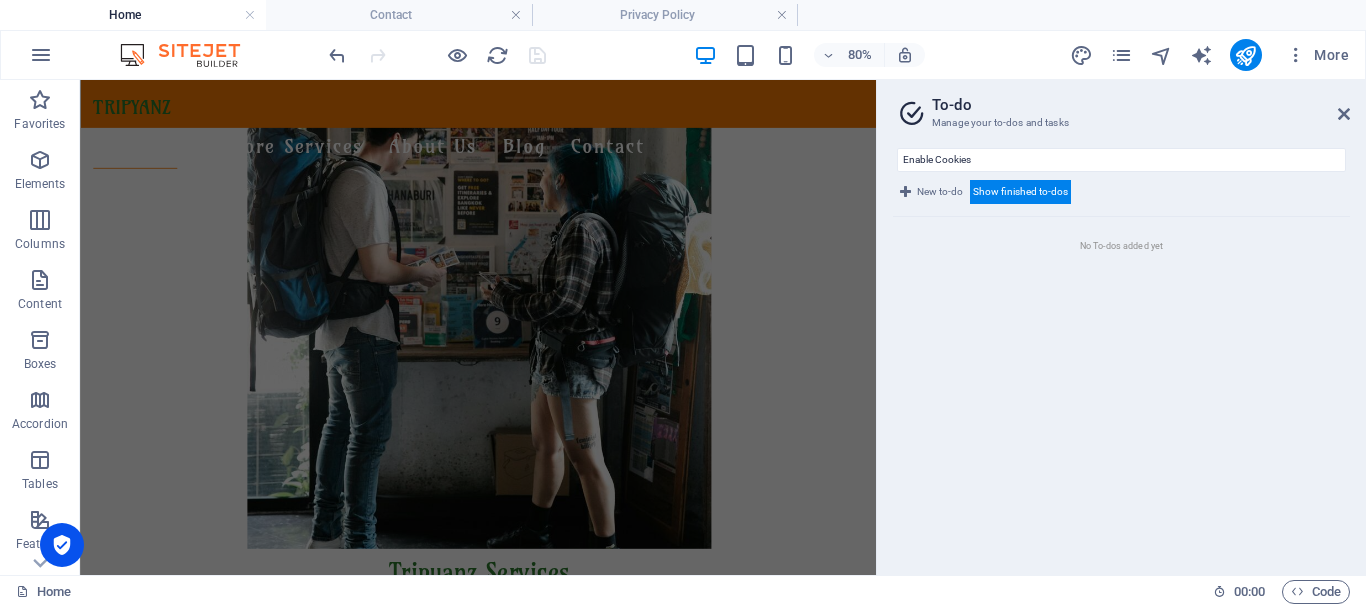 drag, startPoint x: 1008, startPoint y: 266, endPoint x: 1003, endPoint y: 255, distance: 12.083046 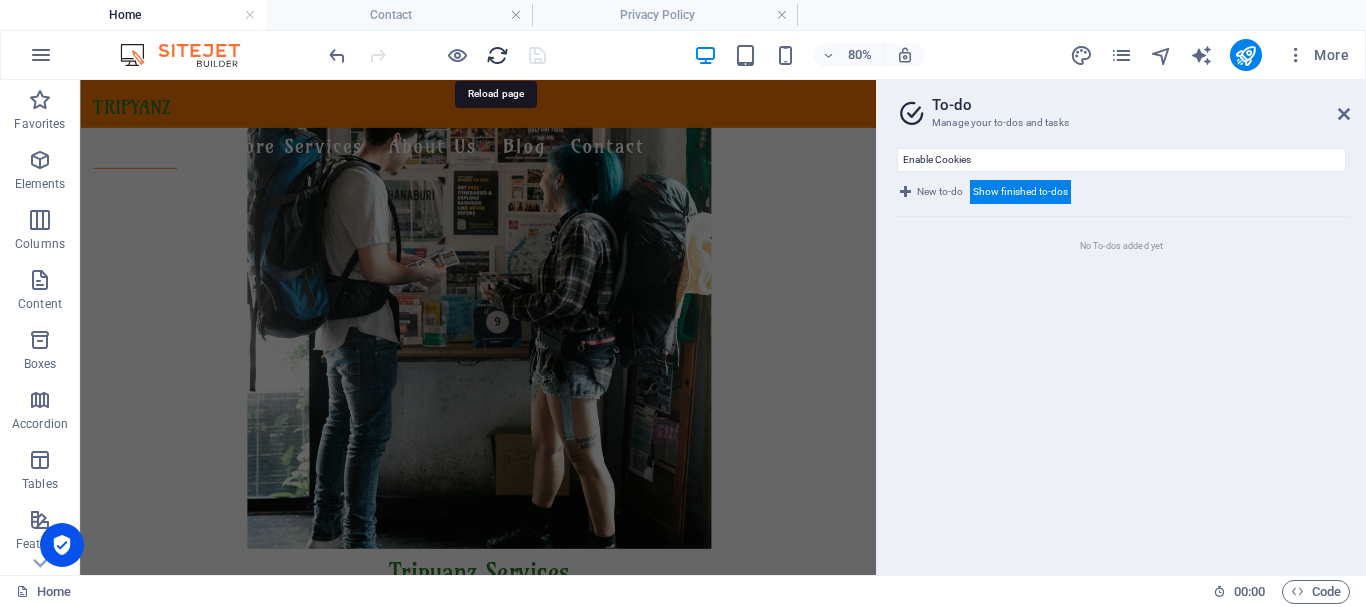 click at bounding box center (497, 55) 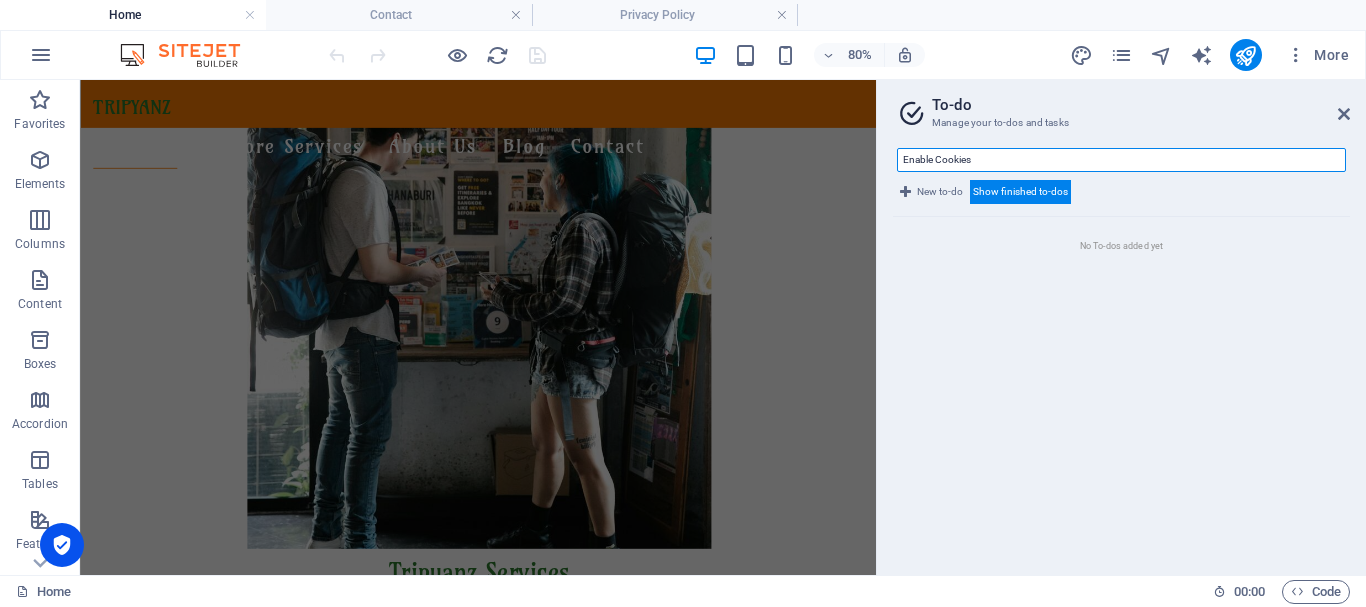 click on "Enable Cookies" at bounding box center (1121, 160) 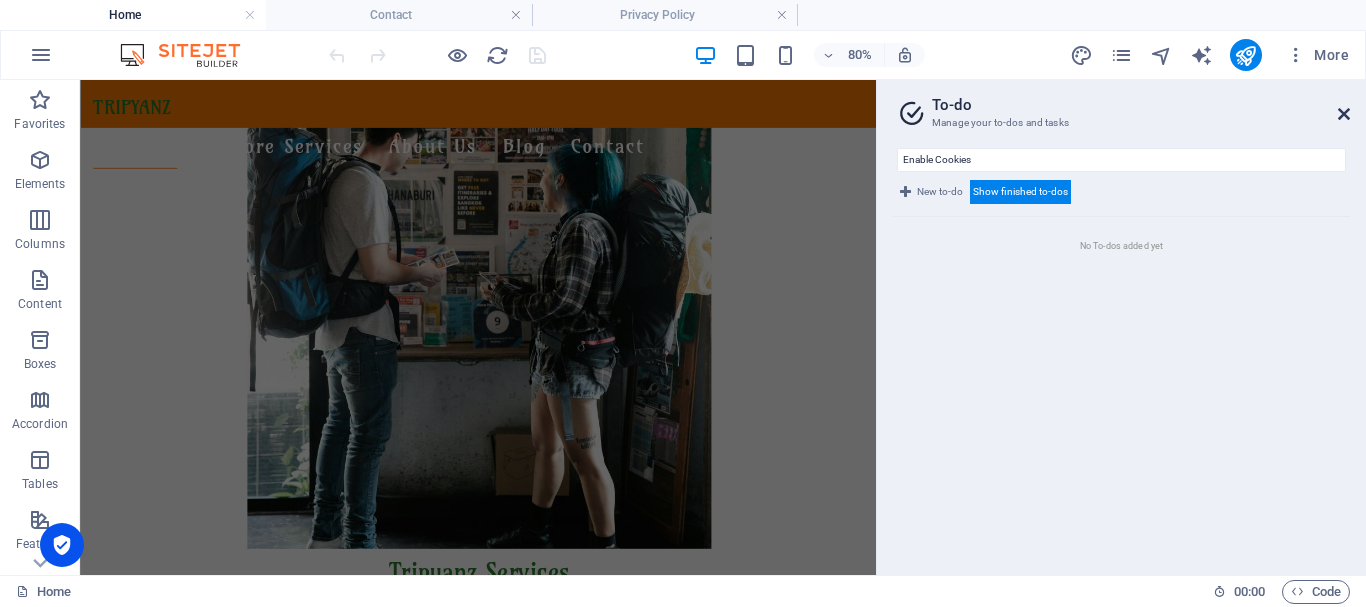 click at bounding box center (1344, 114) 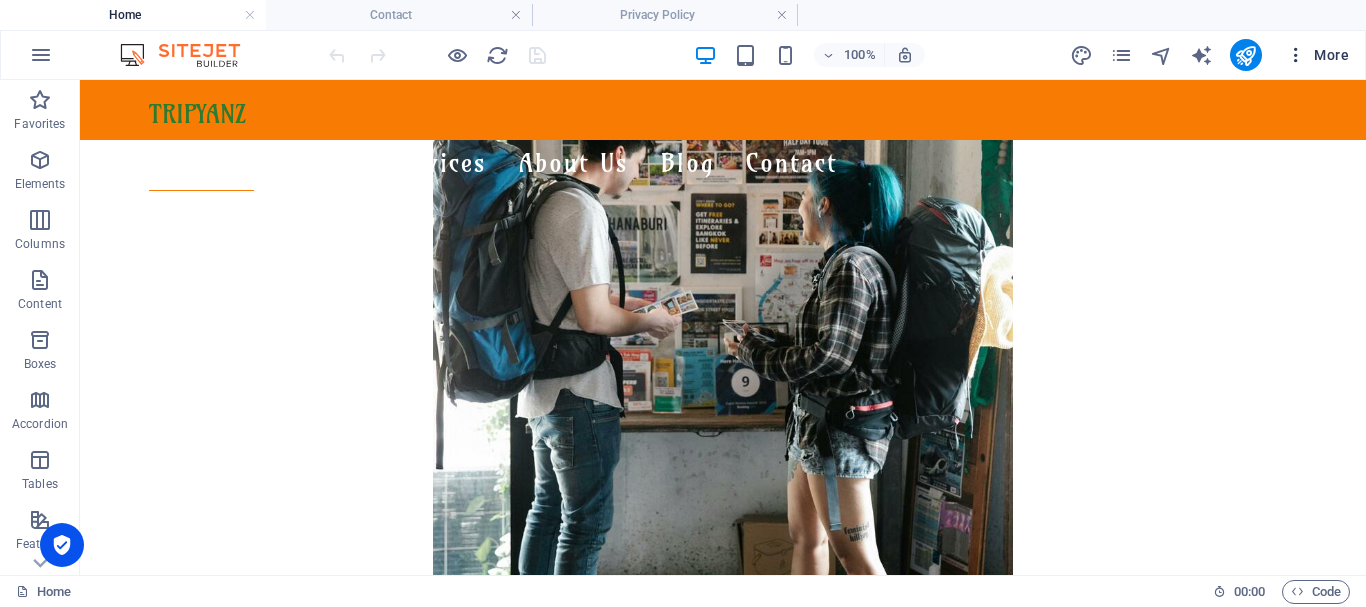 click at bounding box center (1296, 55) 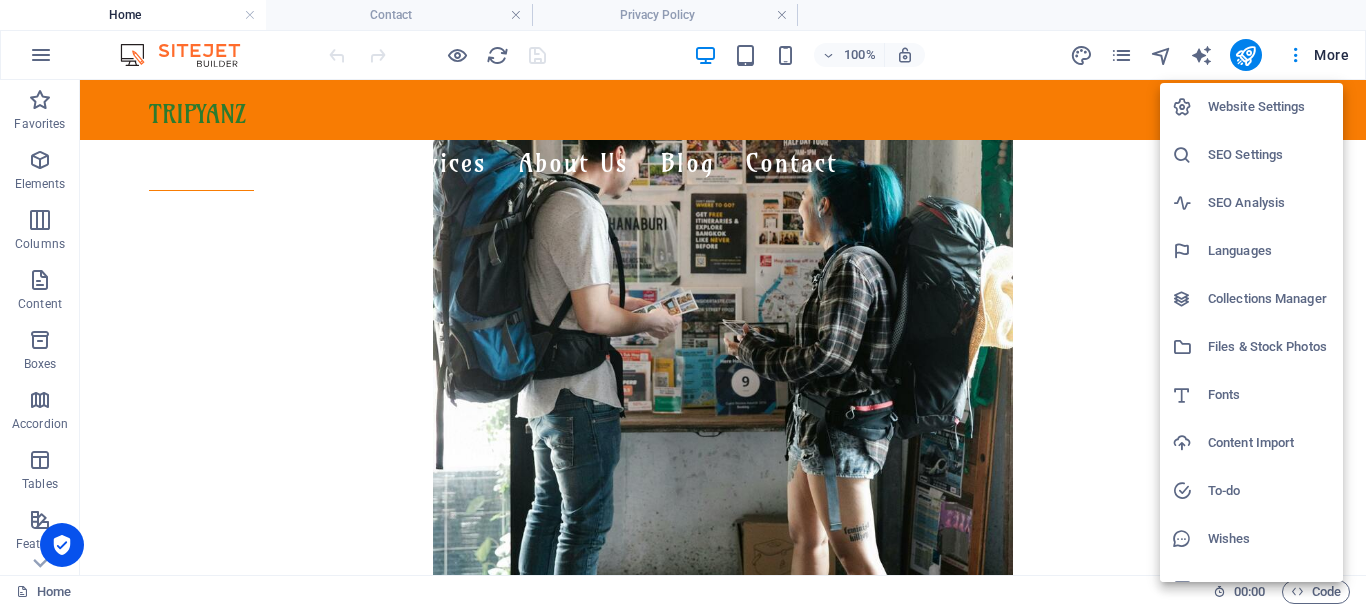drag, startPoint x: 1239, startPoint y: 526, endPoint x: 1197, endPoint y: 505, distance: 46.957428 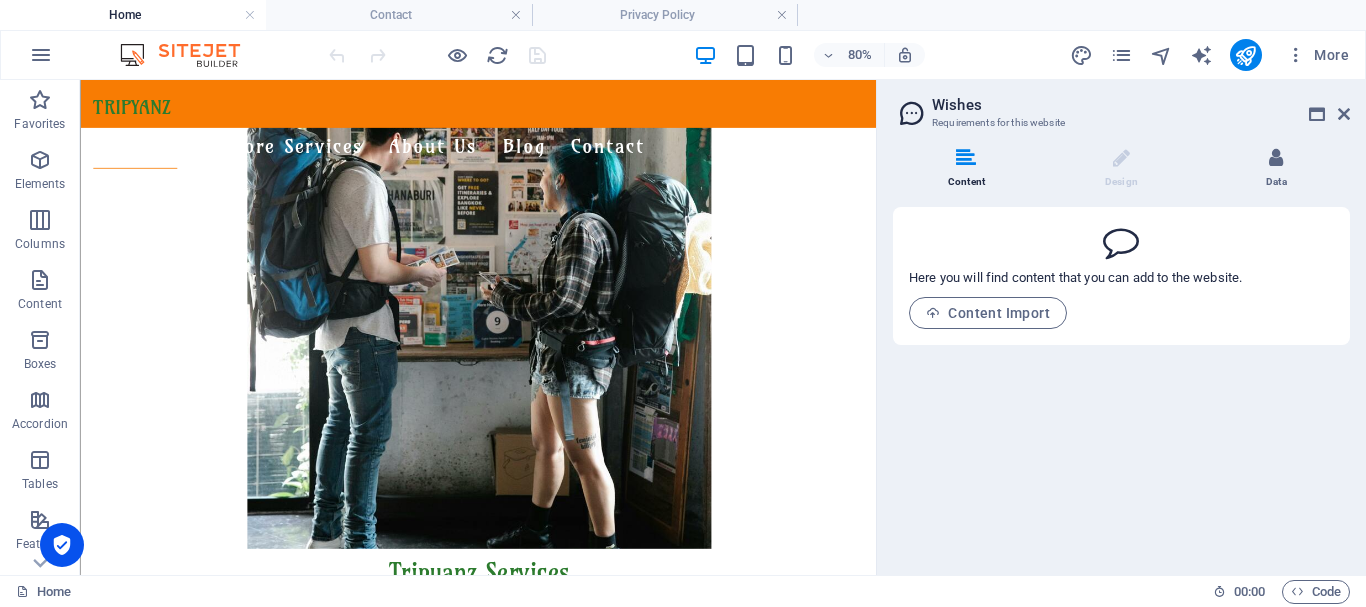 click at bounding box center [1276, 158] 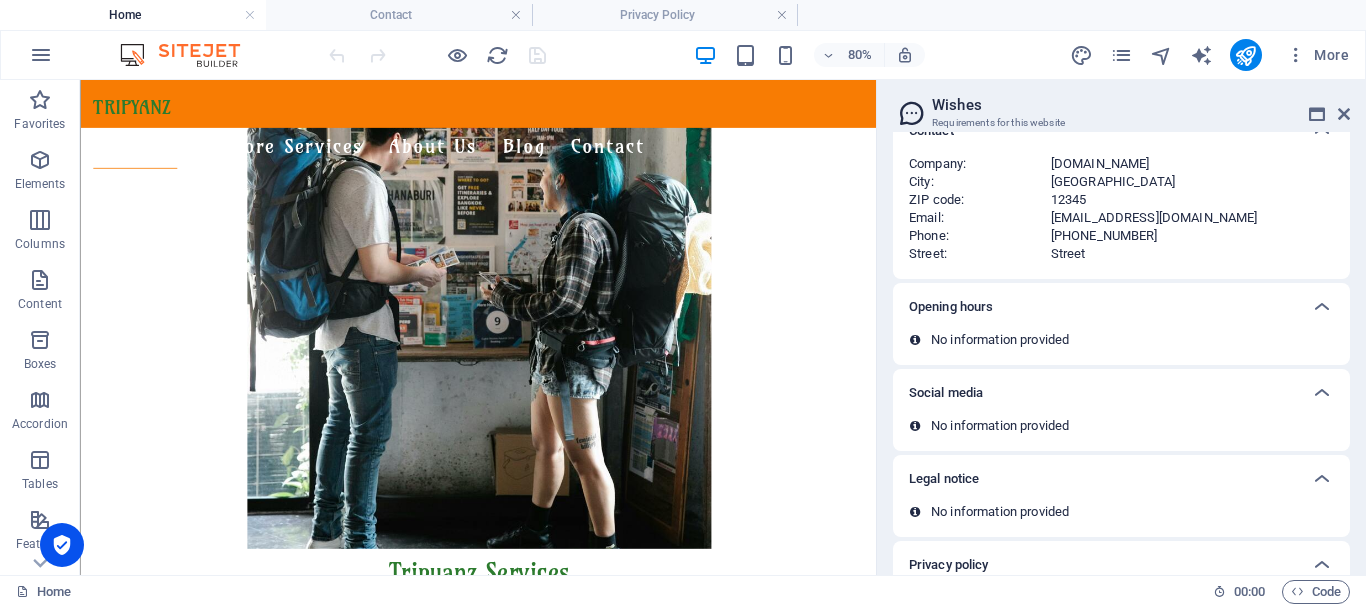 scroll, scrollTop: 164, scrollLeft: 0, axis: vertical 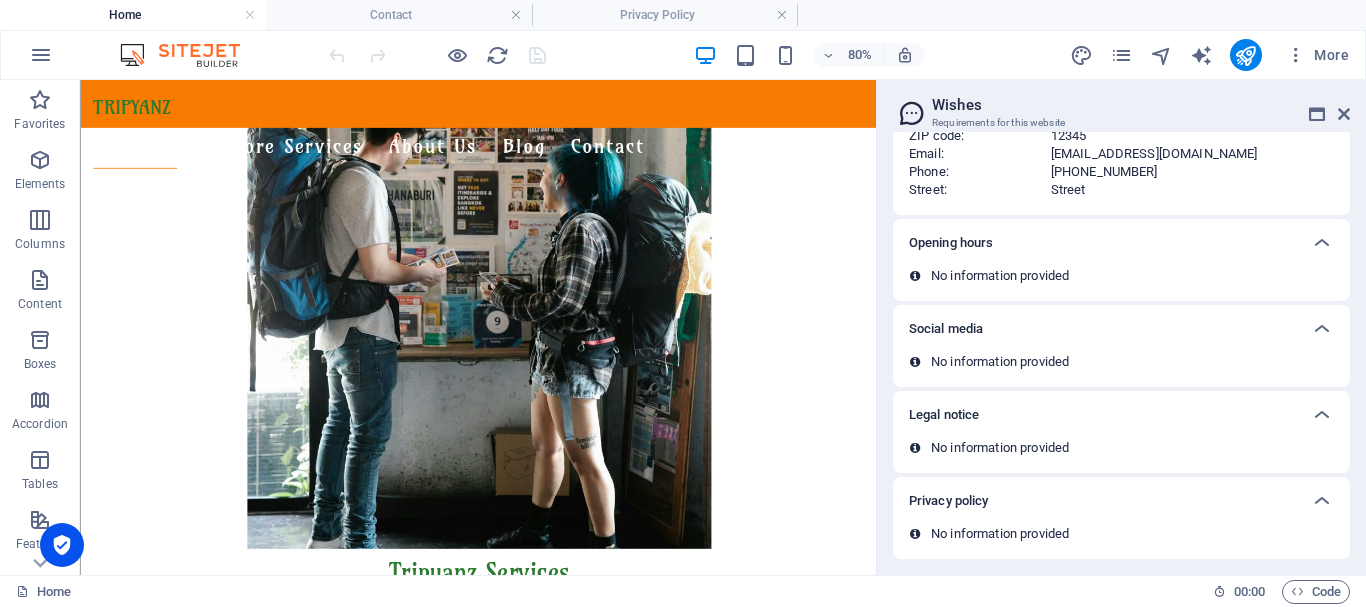 click on "No information provided" at bounding box center (1000, 534) 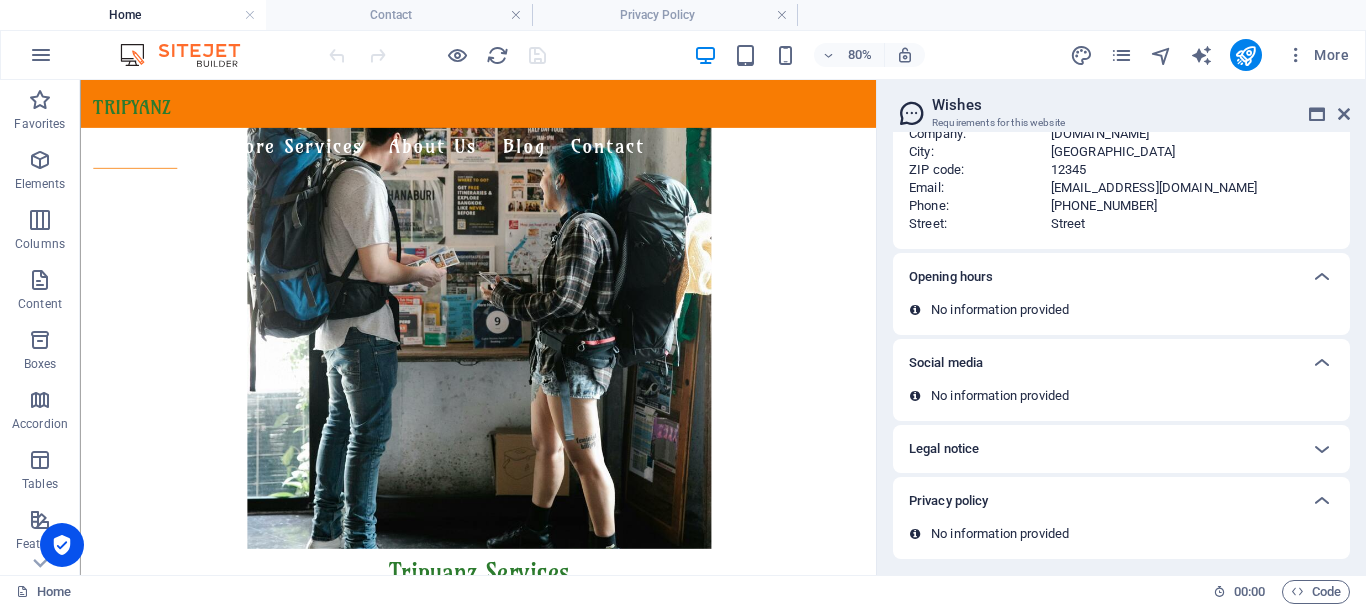 scroll, scrollTop: 130, scrollLeft: 0, axis: vertical 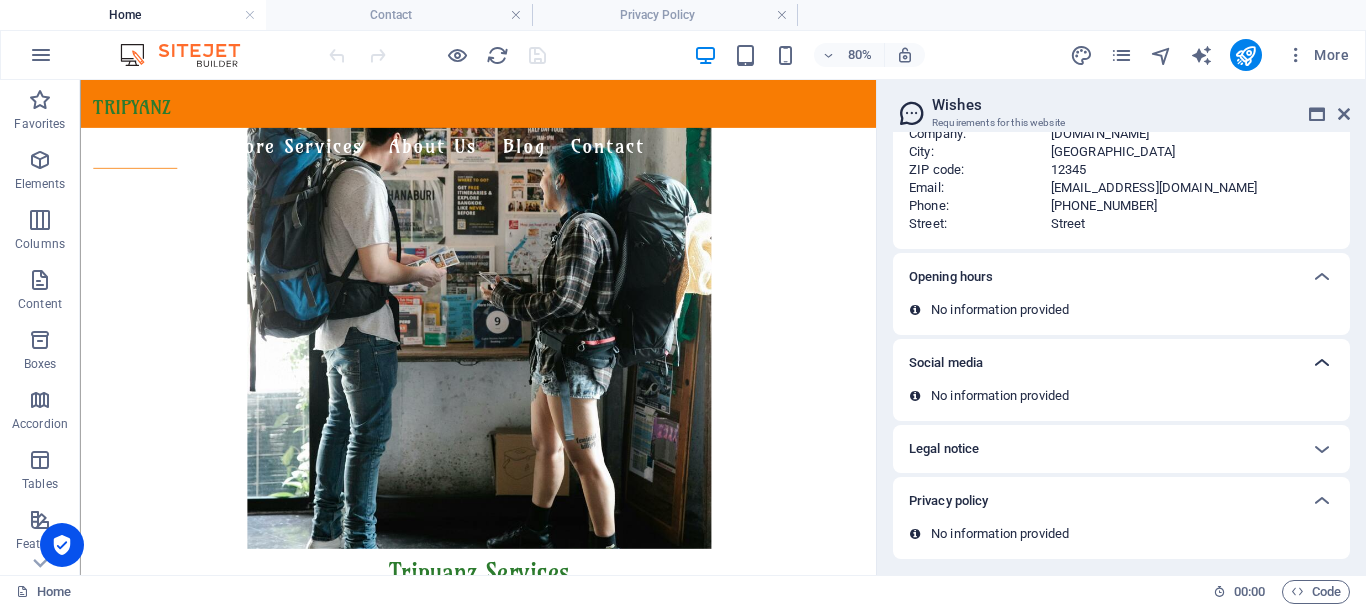 click at bounding box center [1322, 363] 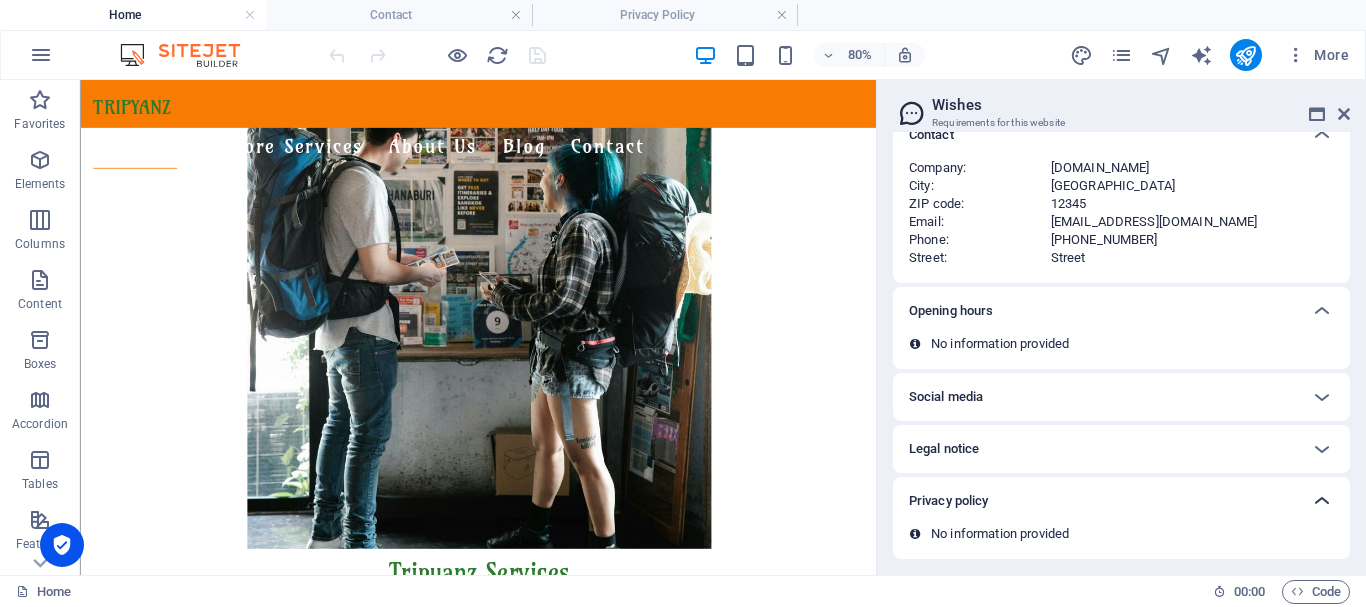 click at bounding box center (1322, 501) 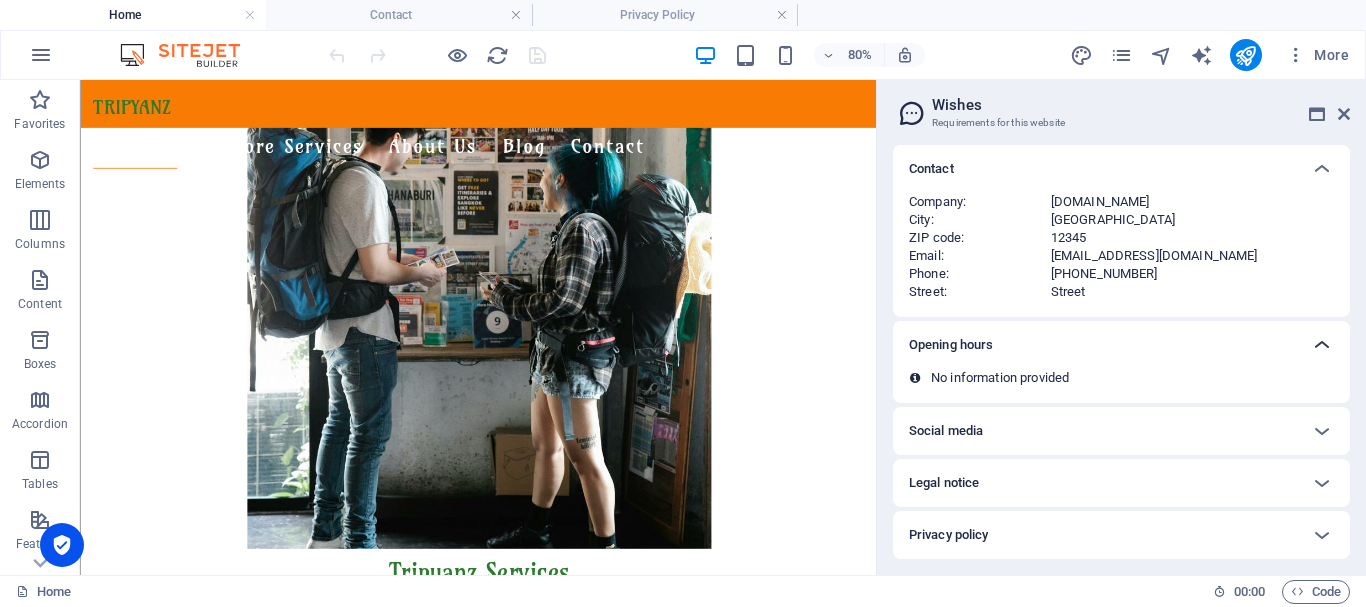 click at bounding box center [1322, 345] 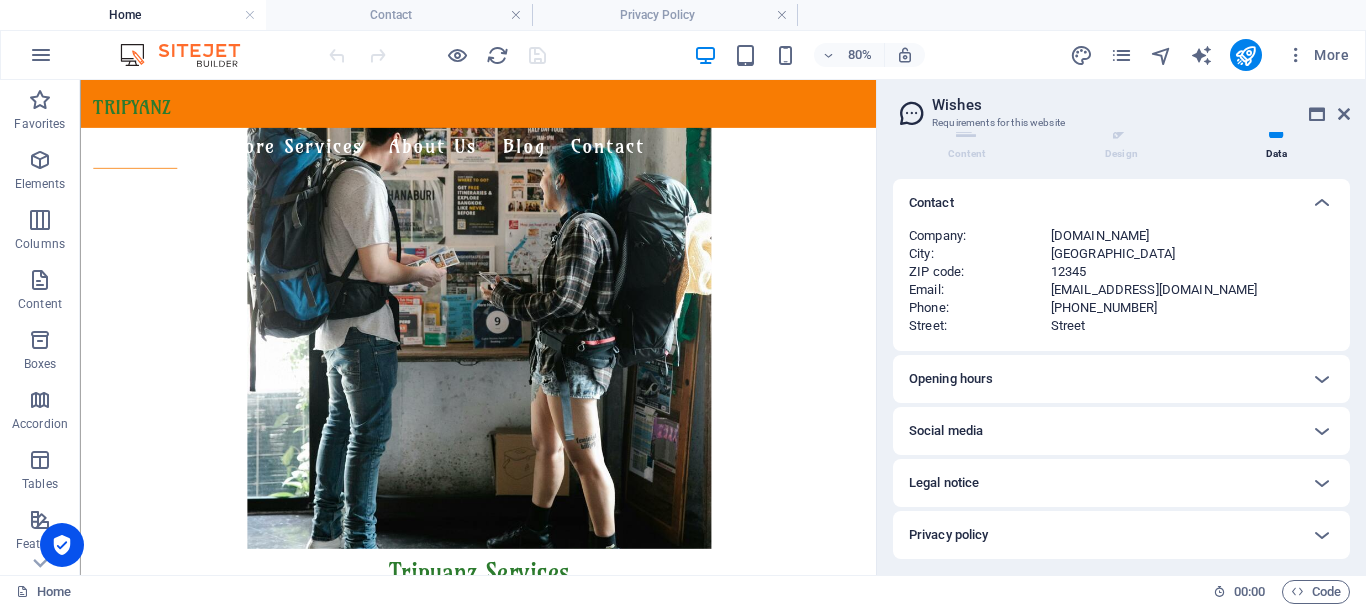 scroll, scrollTop: 28, scrollLeft: 0, axis: vertical 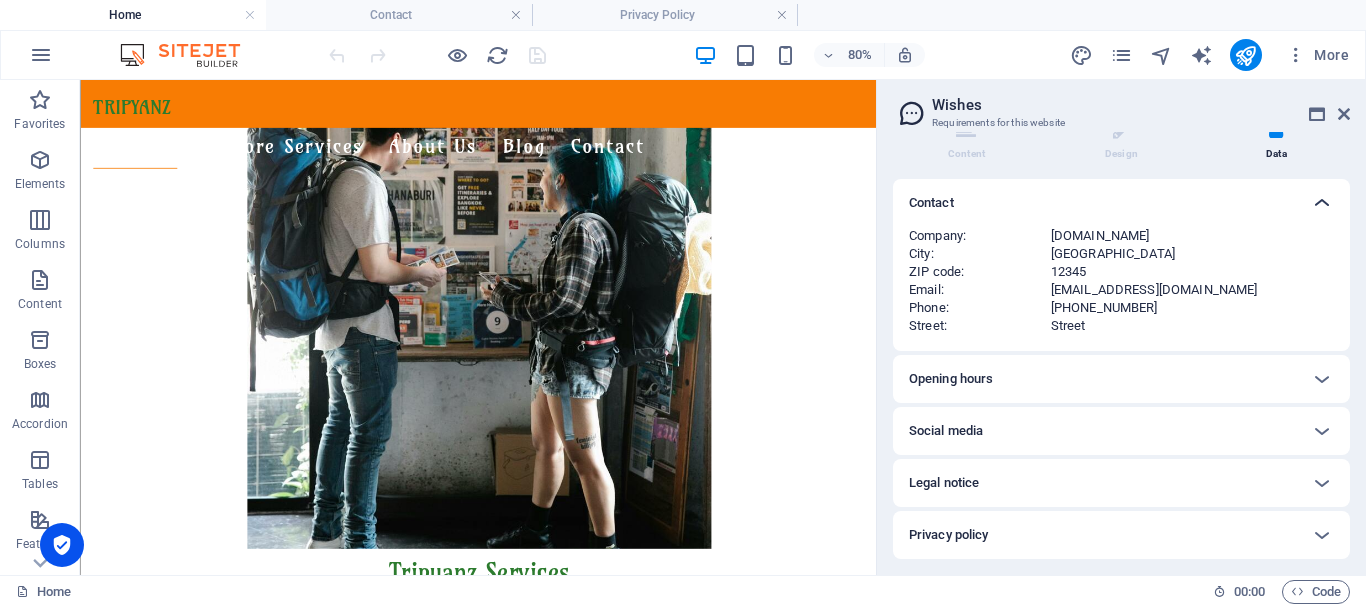 click at bounding box center (1322, 203) 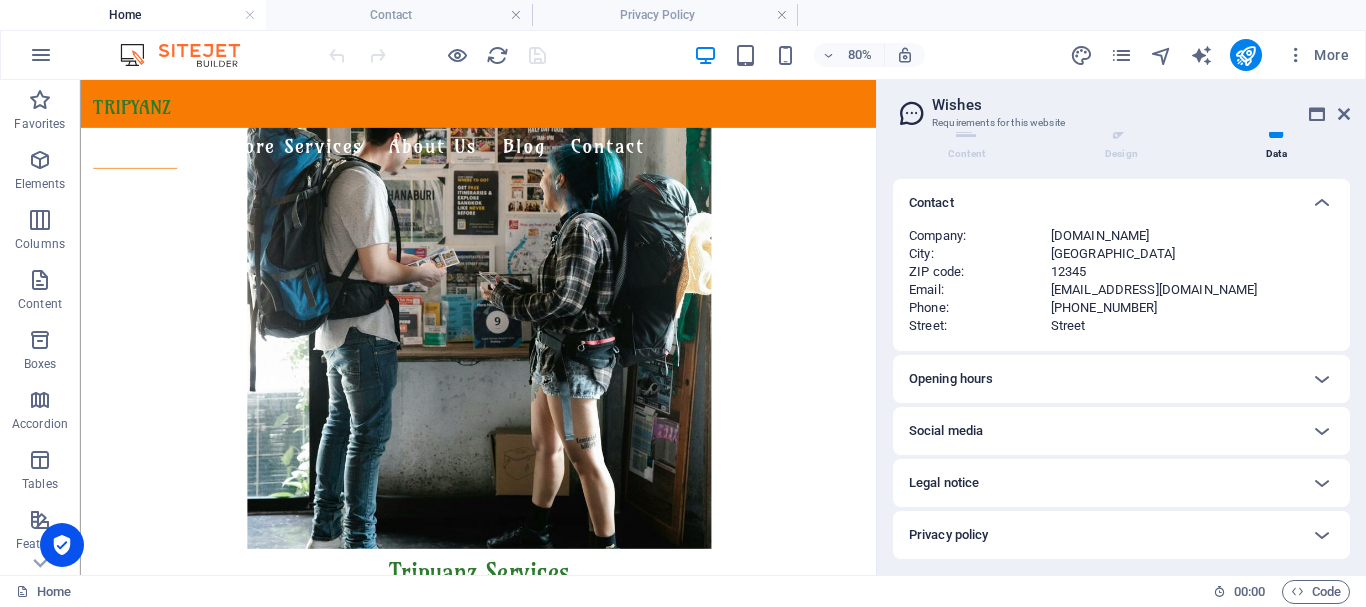 scroll, scrollTop: 0, scrollLeft: 0, axis: both 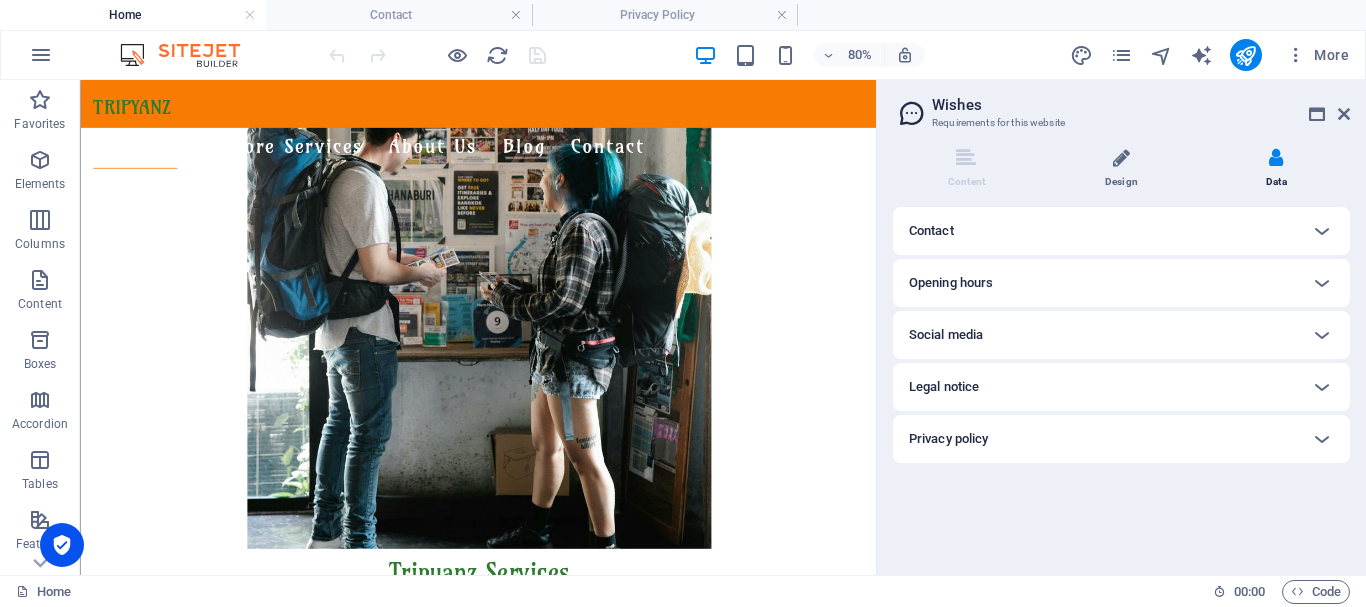 click on "Design" at bounding box center (1125, 169) 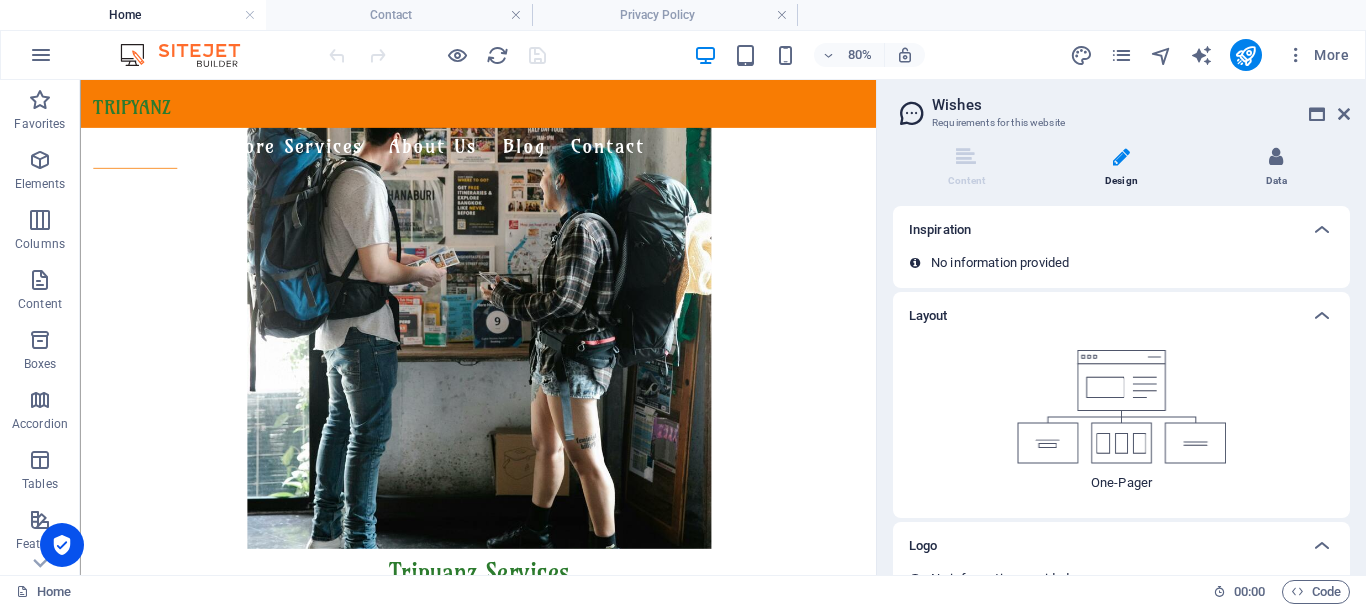 scroll, scrollTop: 0, scrollLeft: 0, axis: both 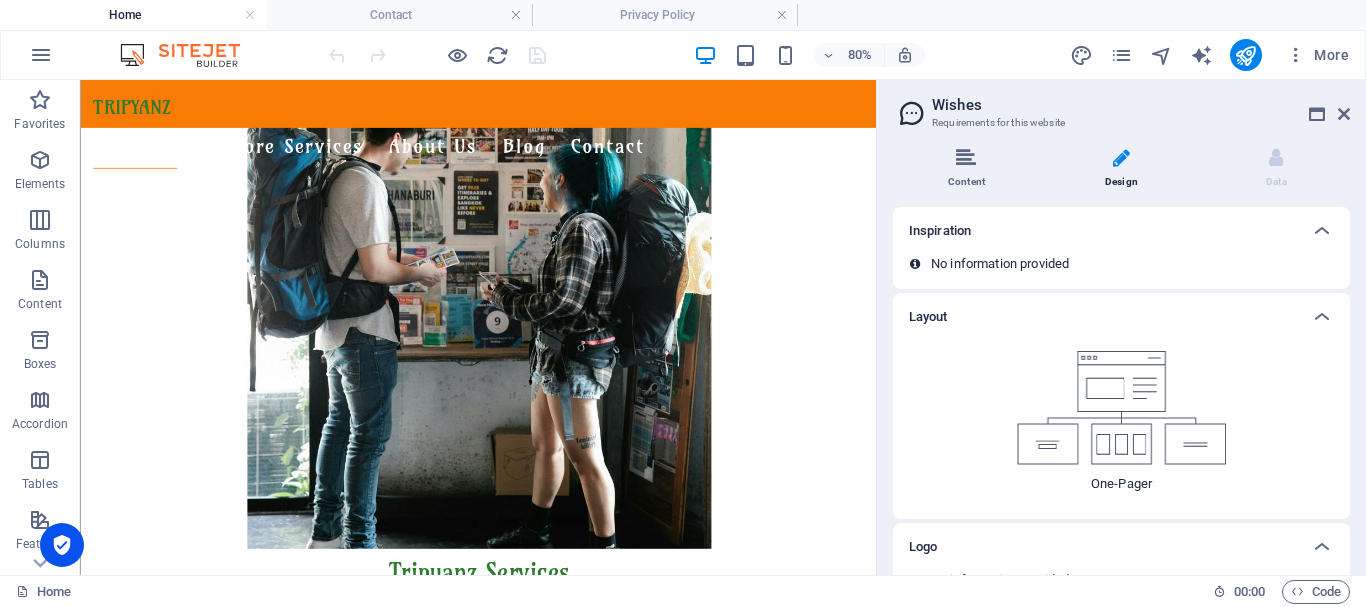 drag, startPoint x: 969, startPoint y: 173, endPoint x: 991, endPoint y: 170, distance: 22.203604 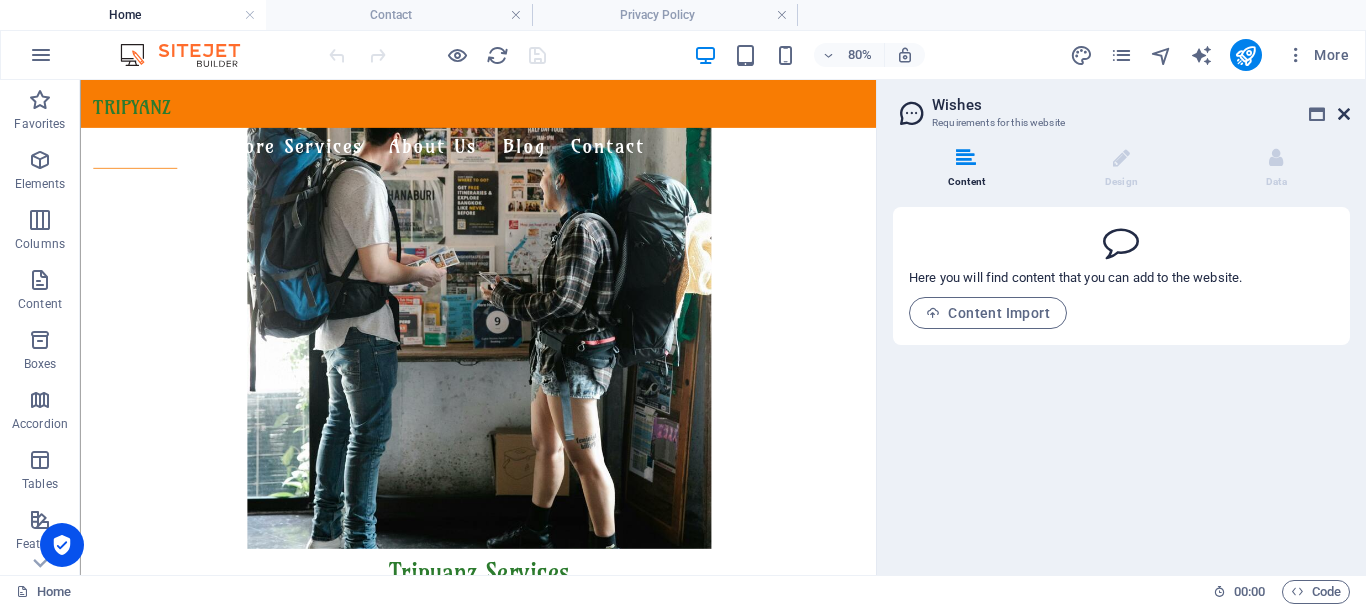 click at bounding box center (1344, 114) 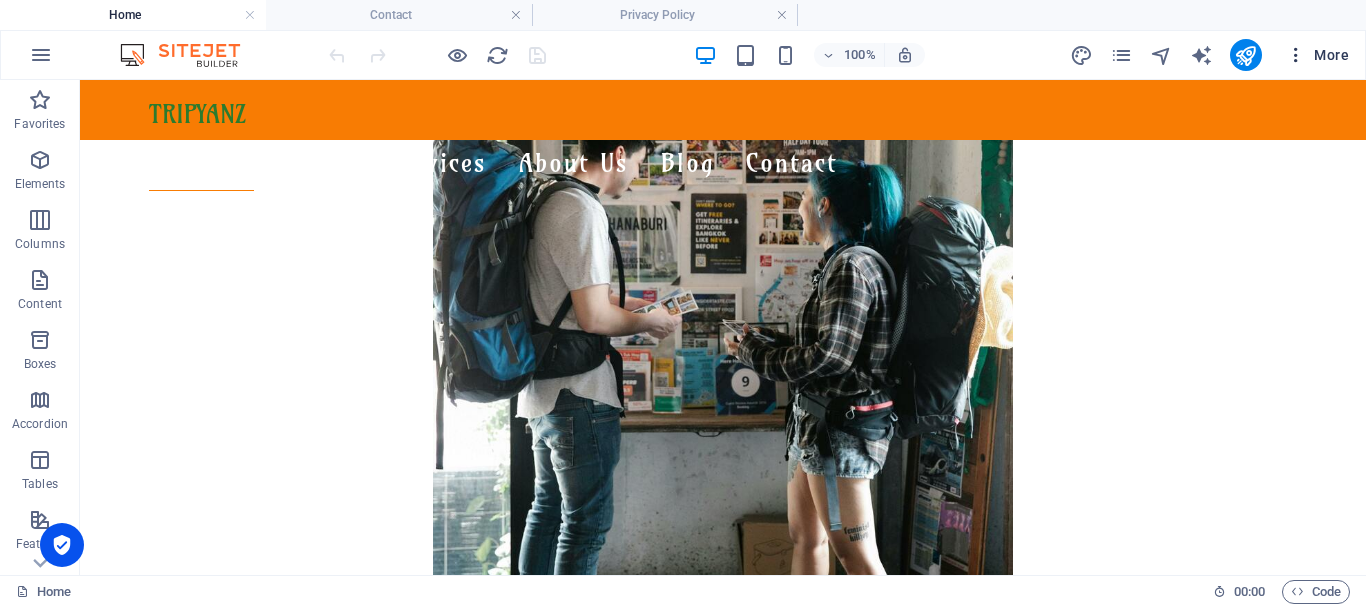 click at bounding box center (1296, 55) 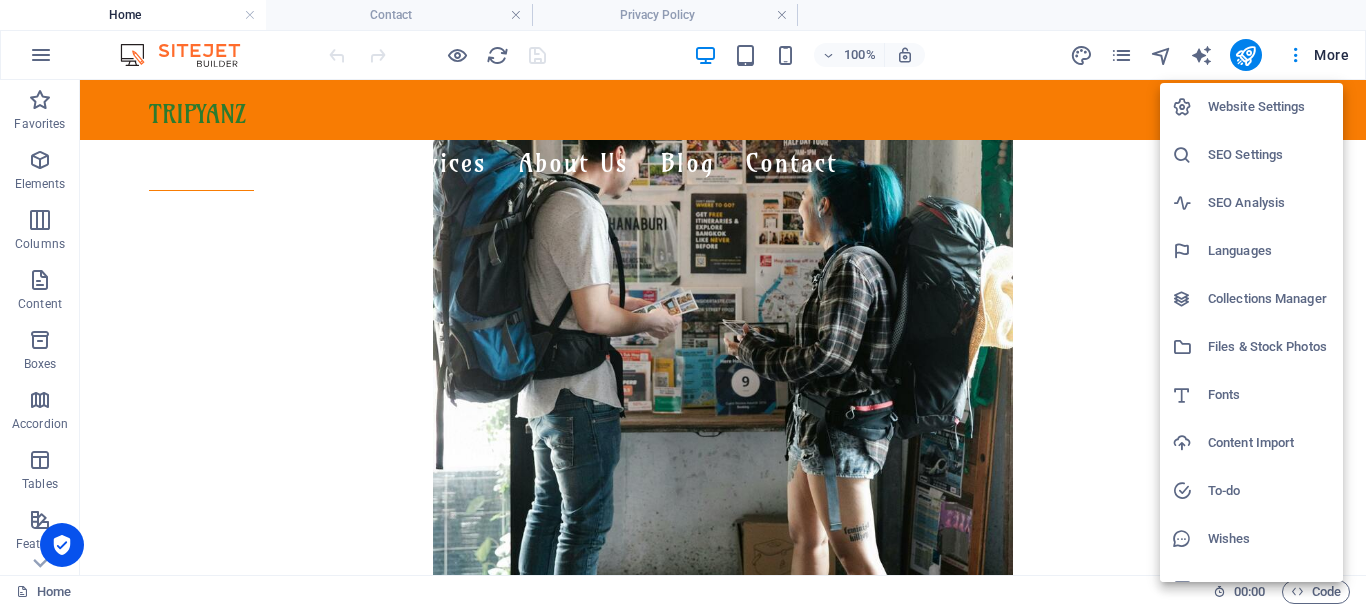 click on "To-do" at bounding box center (1269, 491) 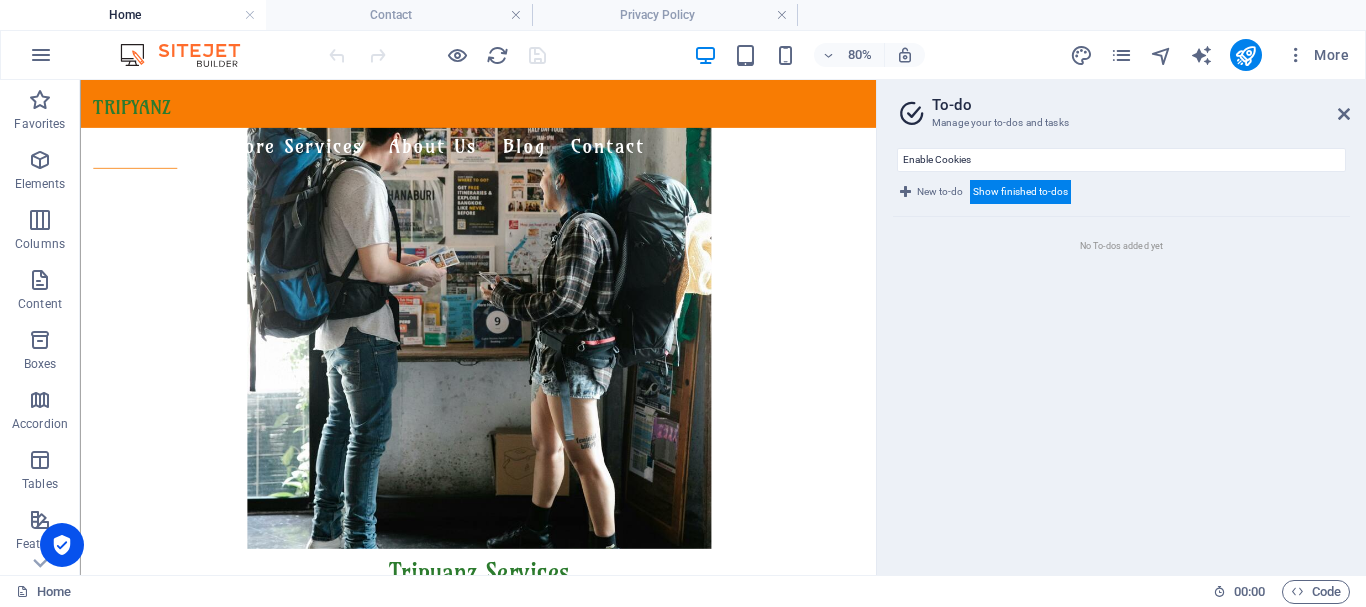 click on "No To-dos added yet" at bounding box center [1121, 388] 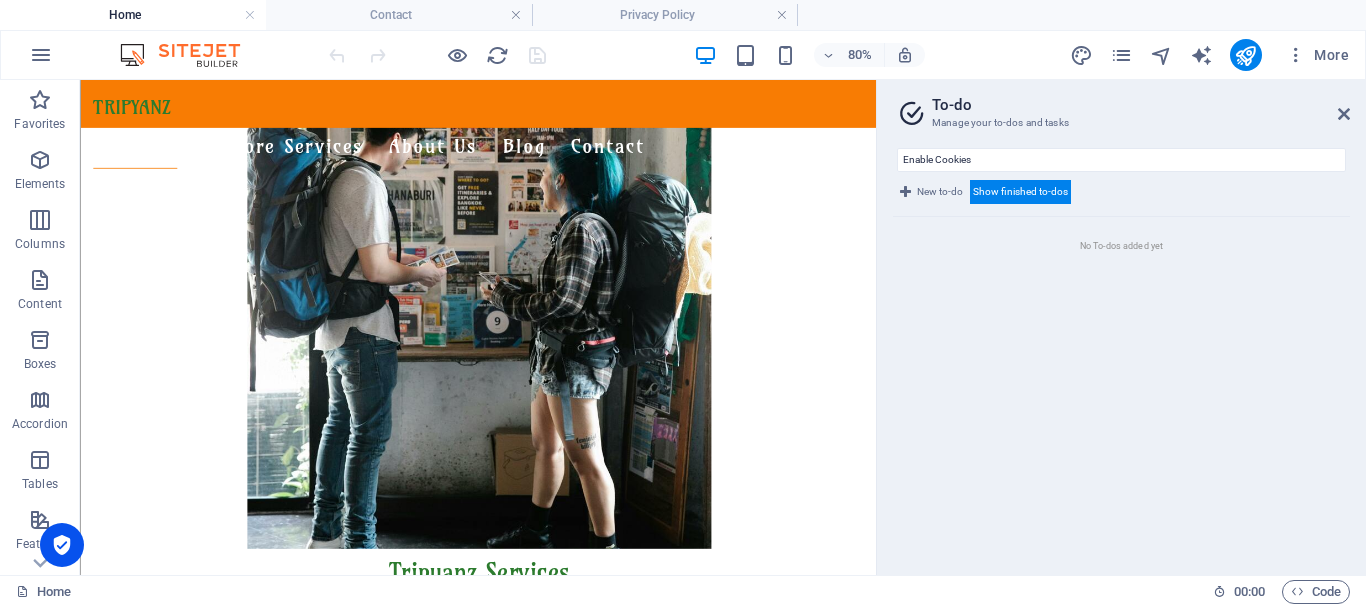 click on "New to-do" at bounding box center [940, 192] 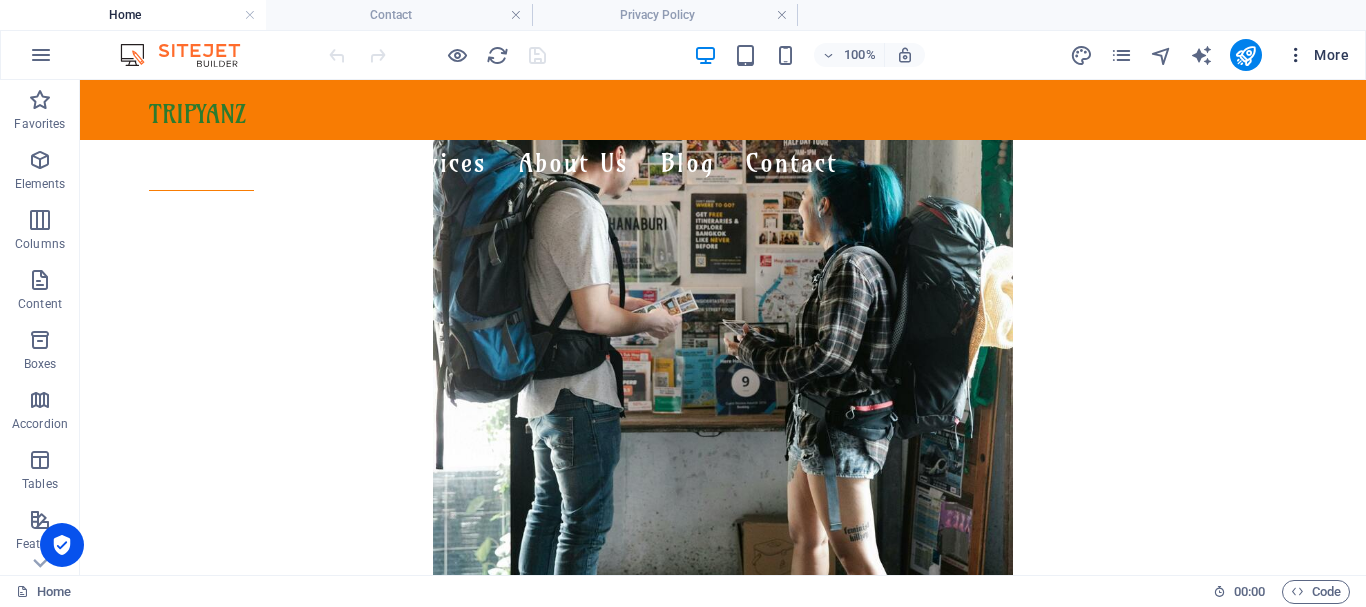 click on "More" at bounding box center (1317, 55) 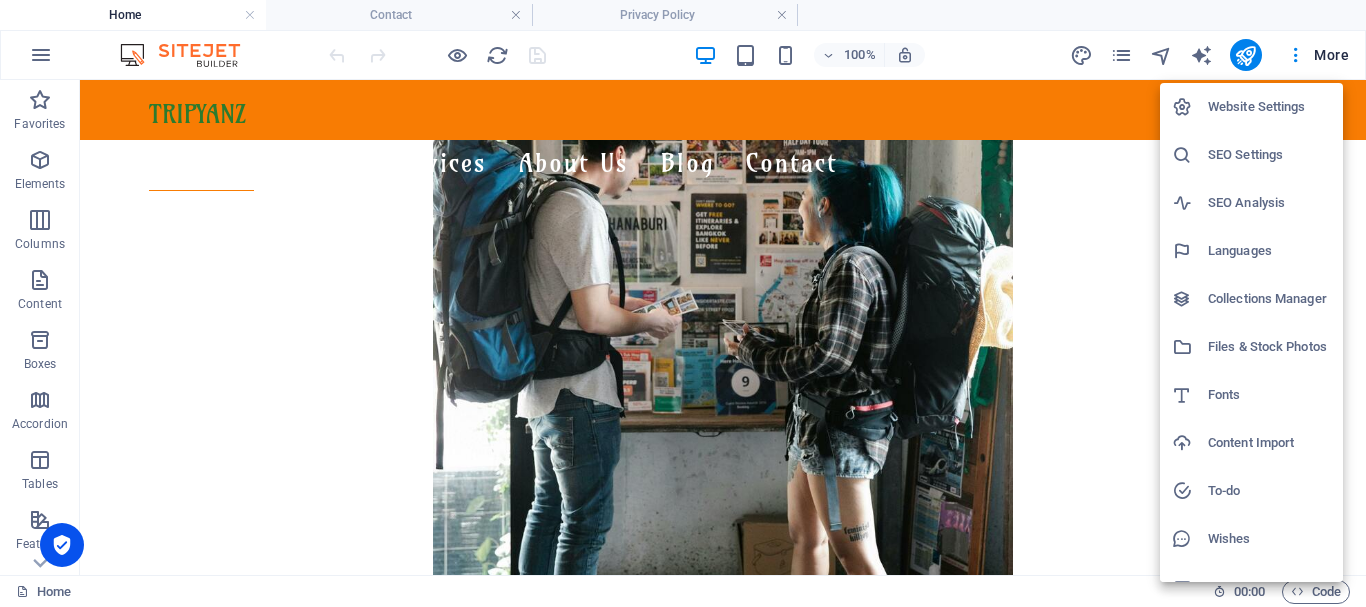 click on "To-do" at bounding box center [1269, 491] 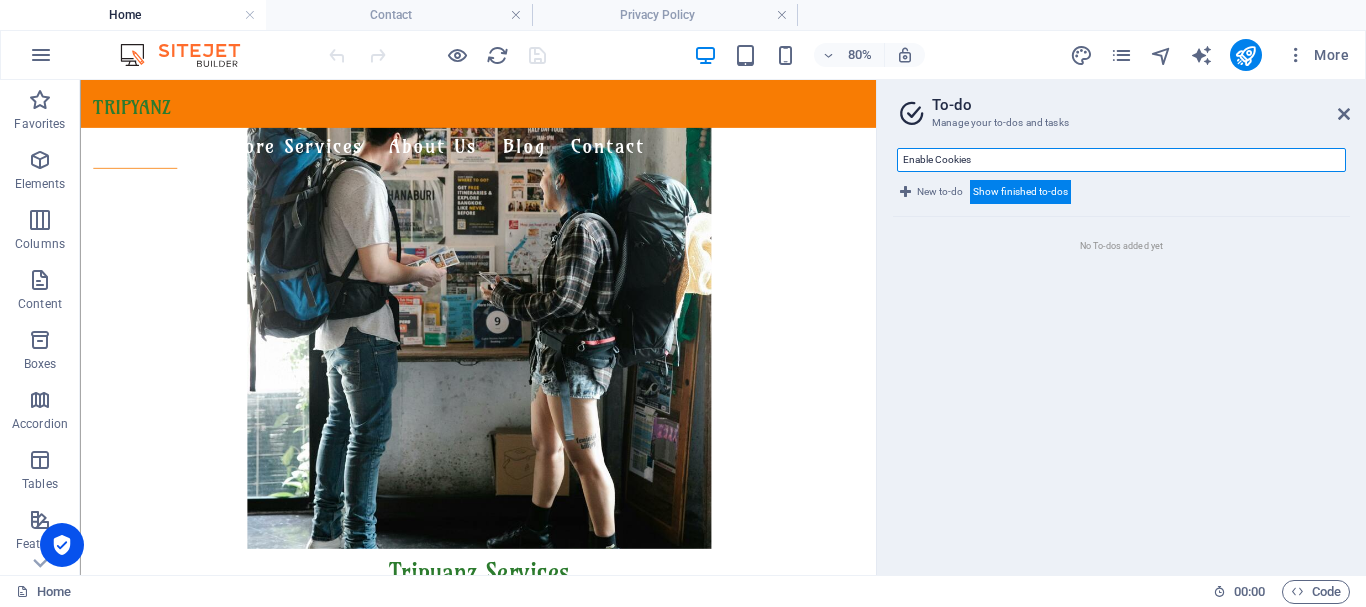click on "Enable Cookies" at bounding box center (1121, 160) 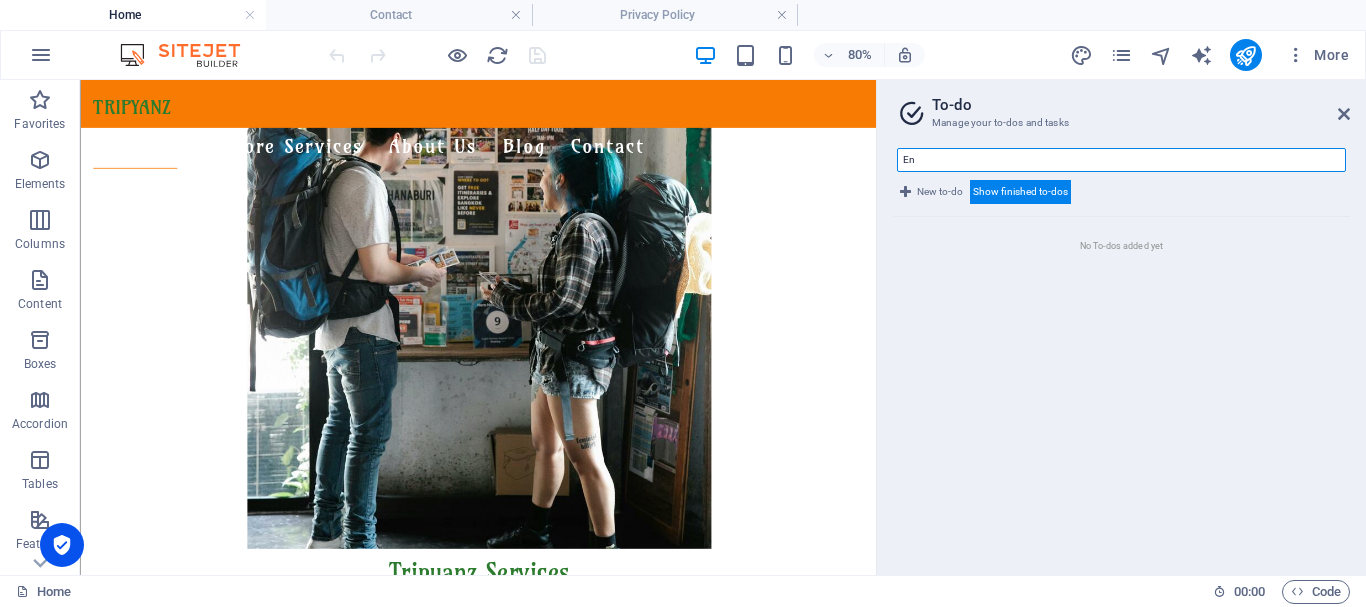 type on "E" 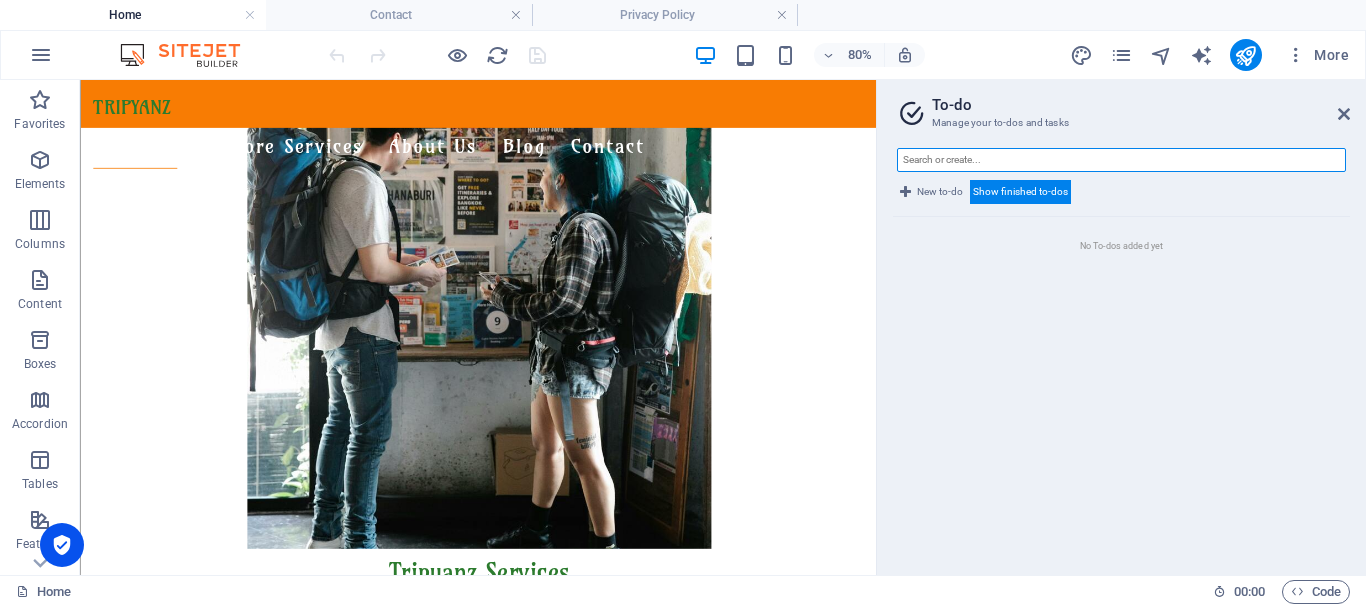 type 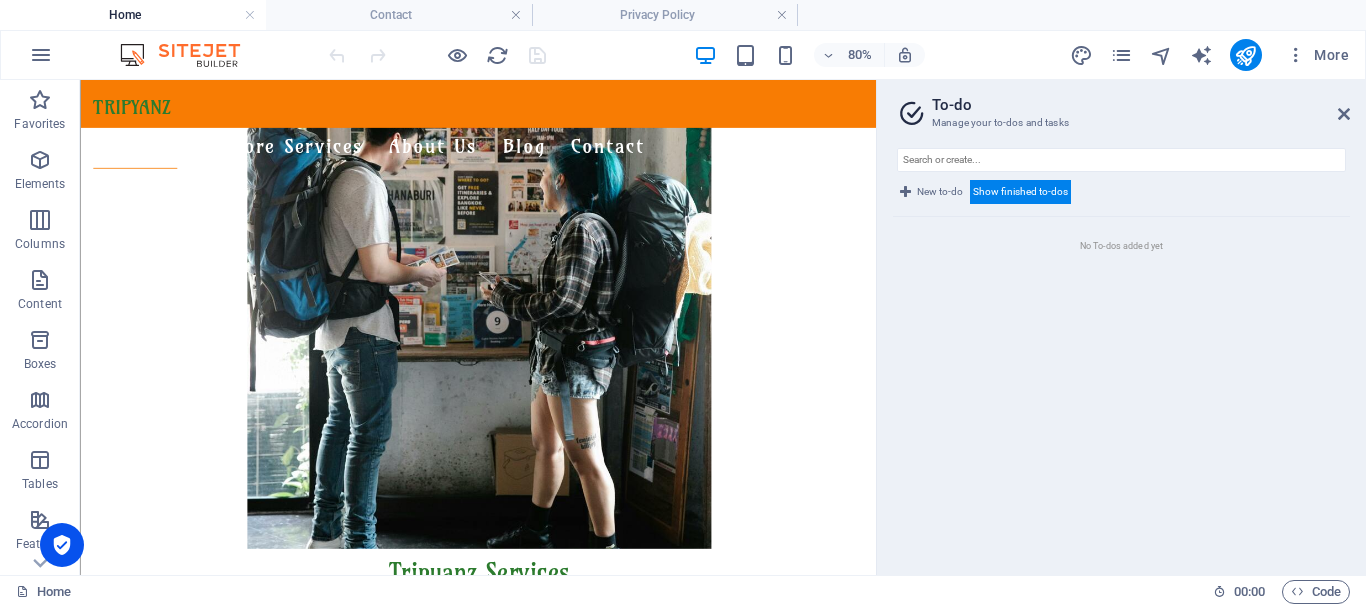 click on "No To-dos added yet" at bounding box center [1121, 388] 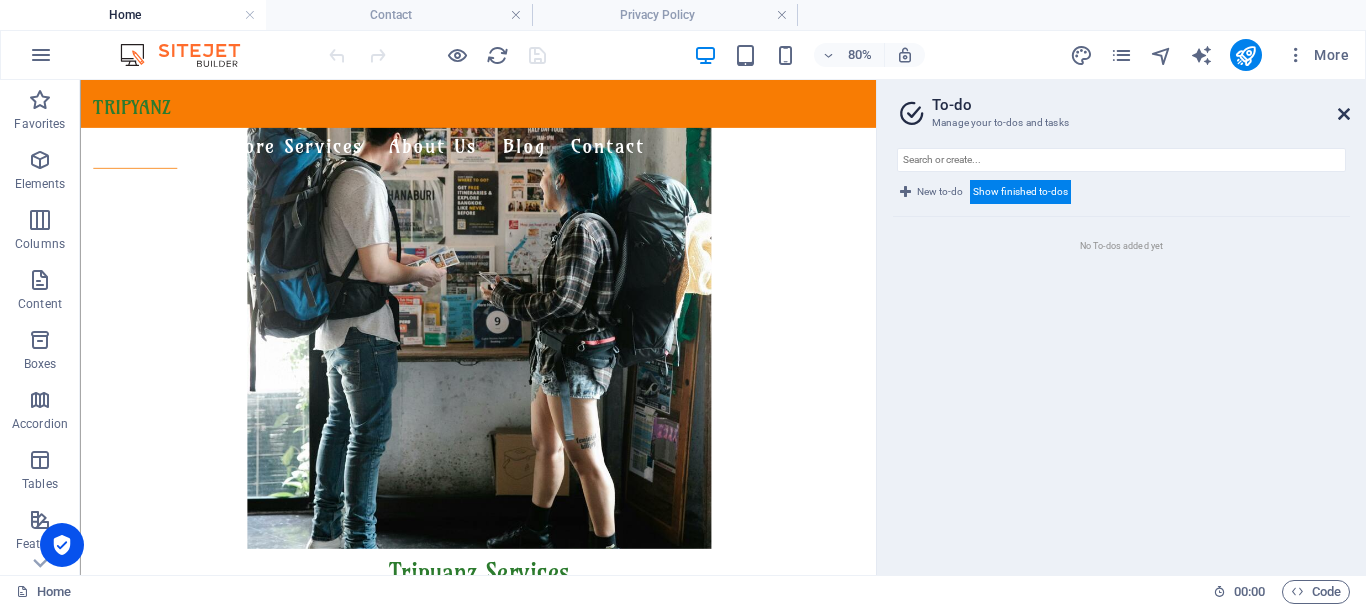 click at bounding box center (1344, 114) 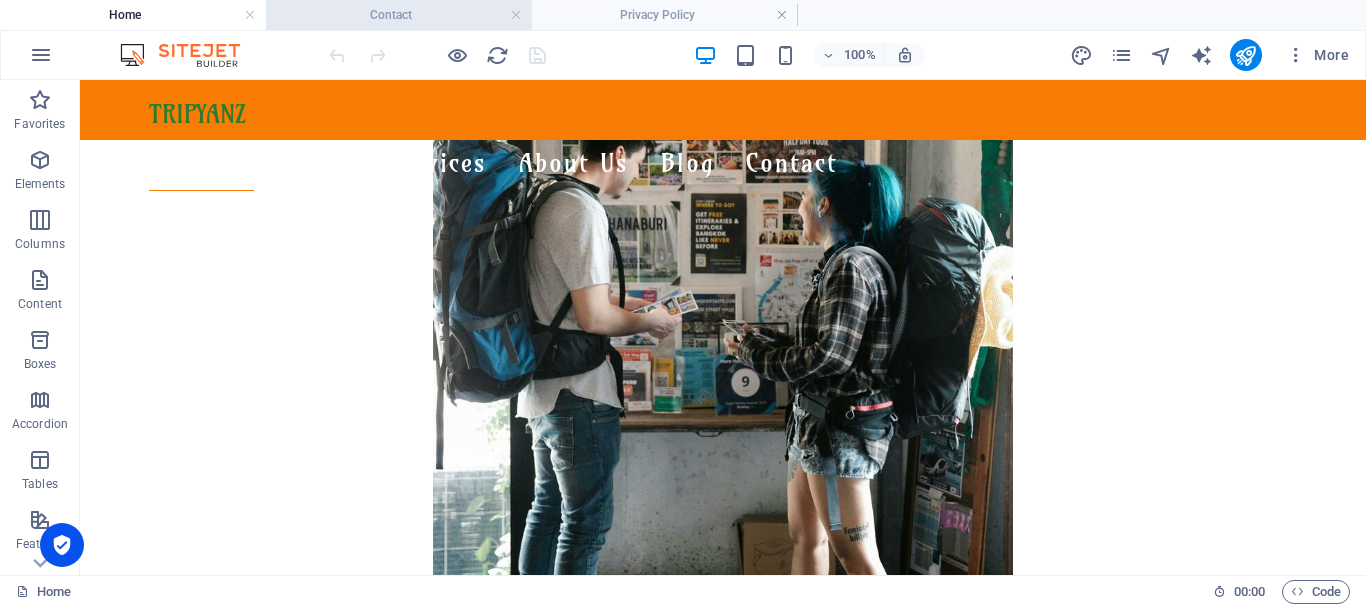 click on "Contact" at bounding box center [399, 15] 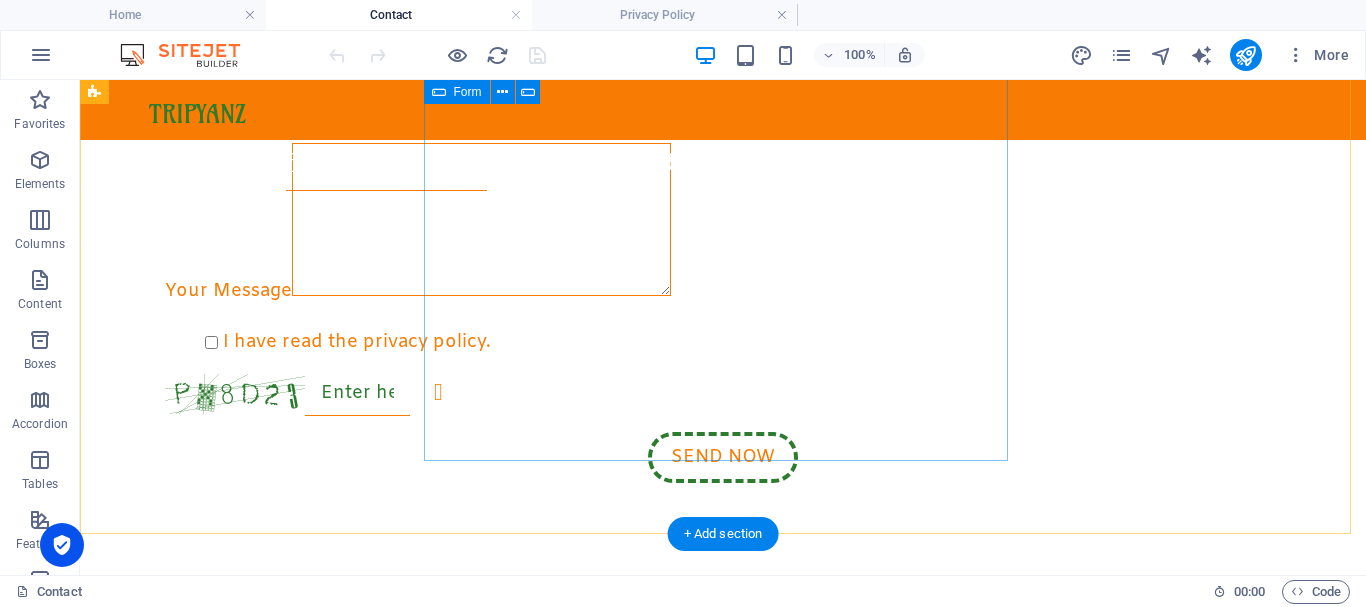 scroll, scrollTop: 690, scrollLeft: 0, axis: vertical 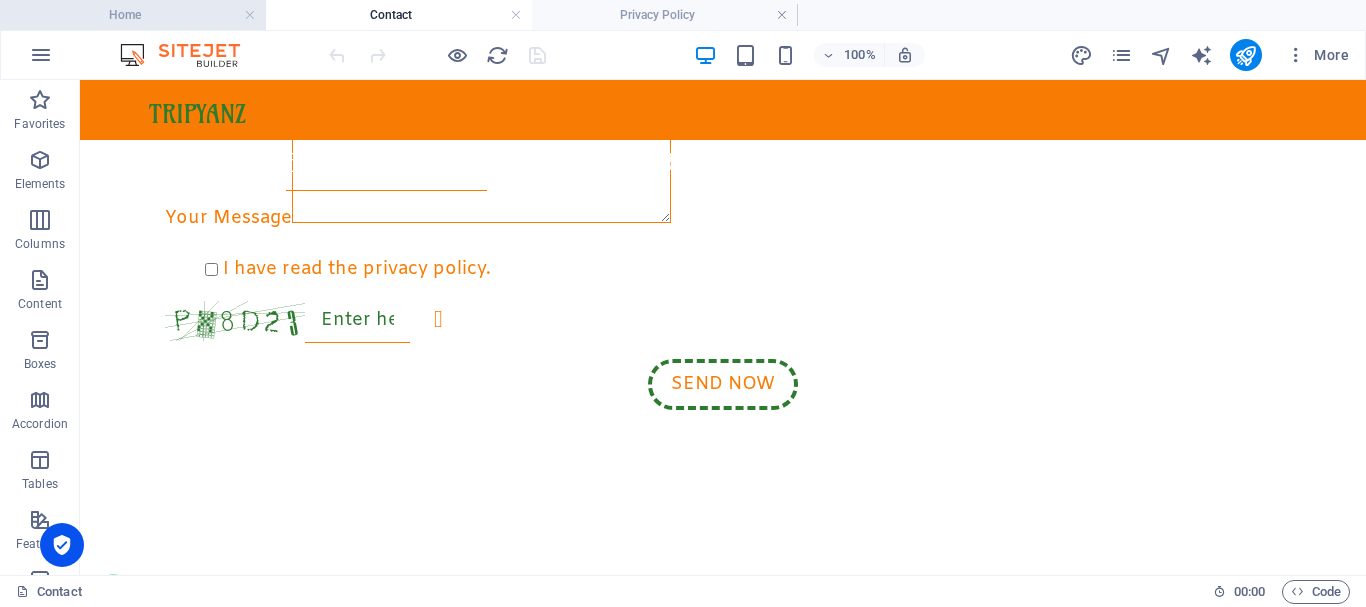 click on "Home" at bounding box center (133, 15) 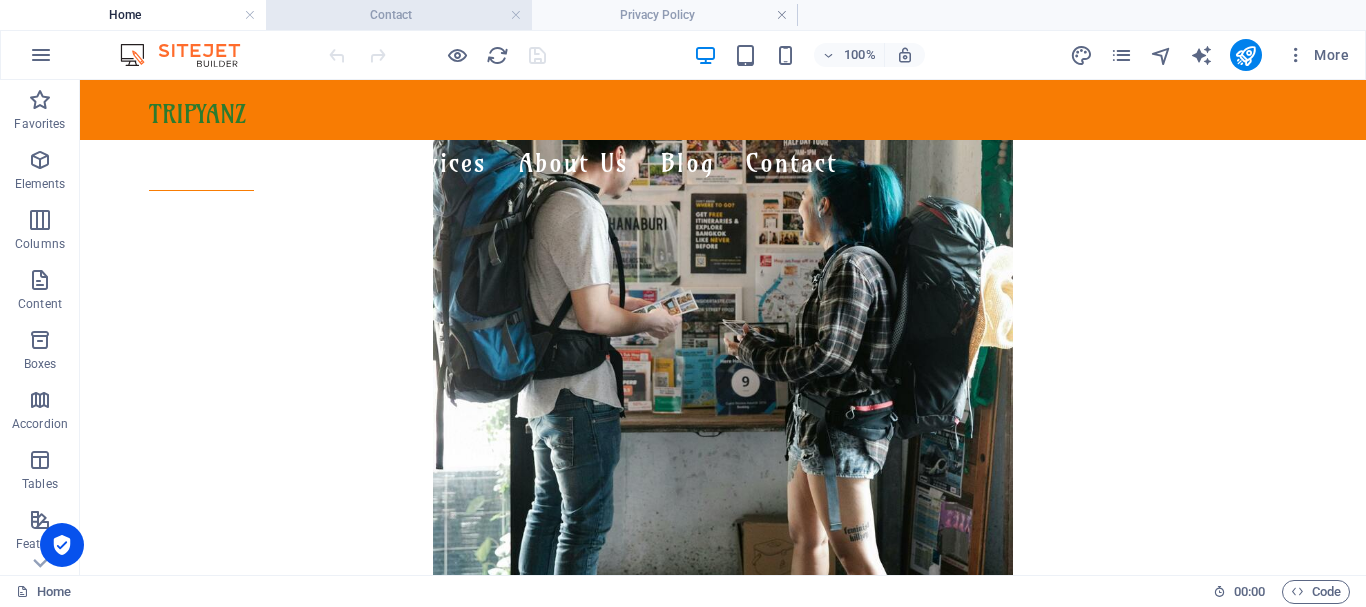 scroll, scrollTop: 0, scrollLeft: 0, axis: both 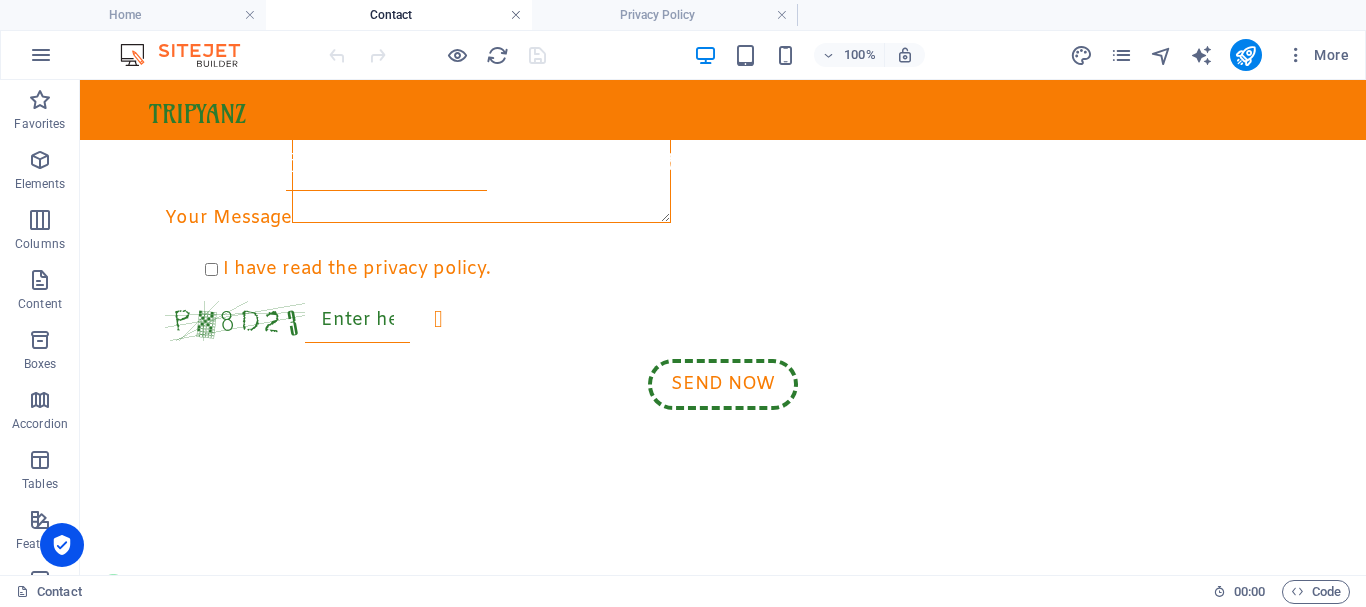 click at bounding box center (516, 15) 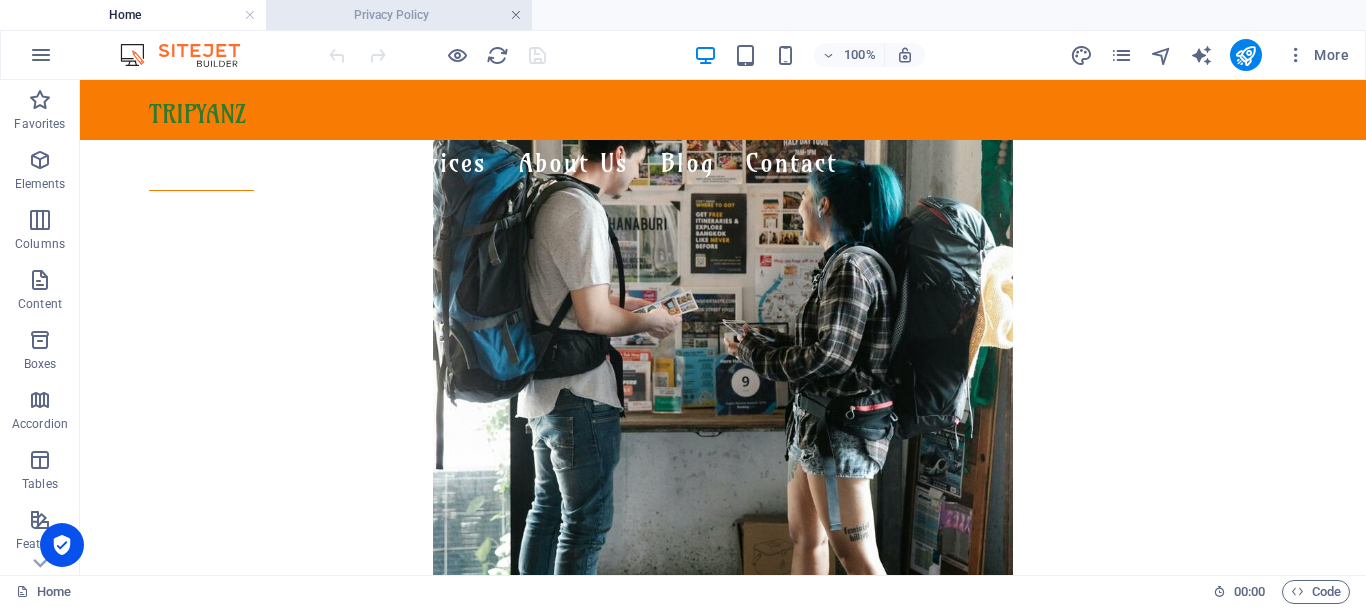 click at bounding box center (516, 15) 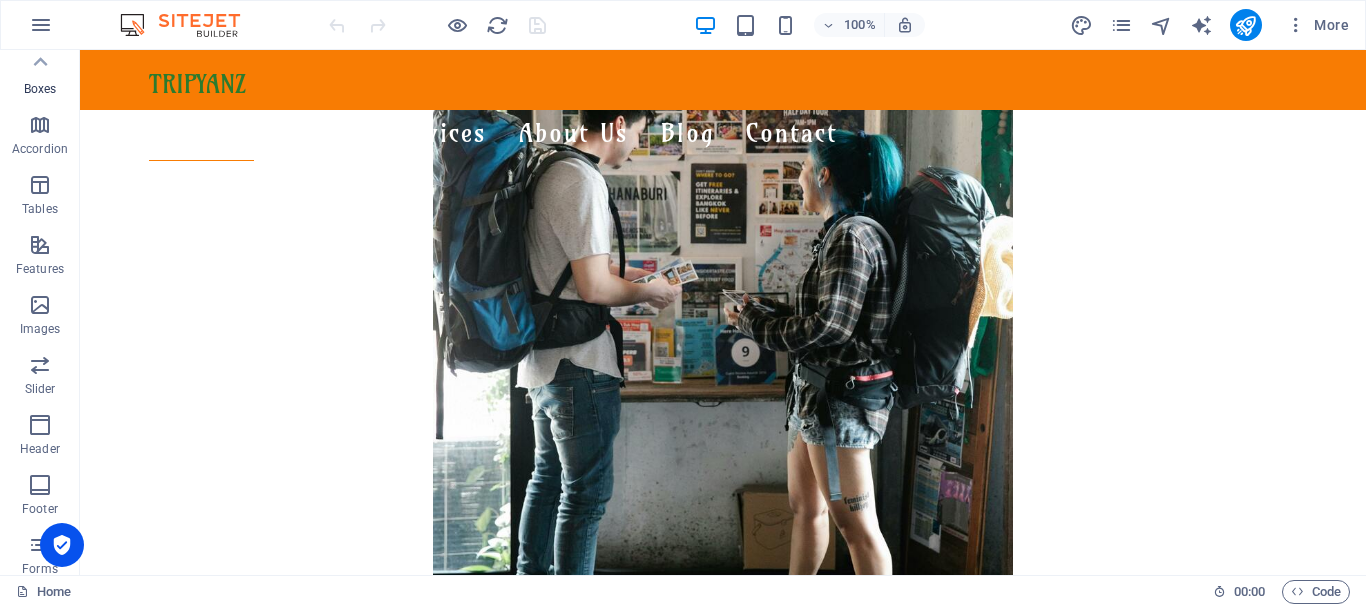 scroll, scrollTop: 0, scrollLeft: 0, axis: both 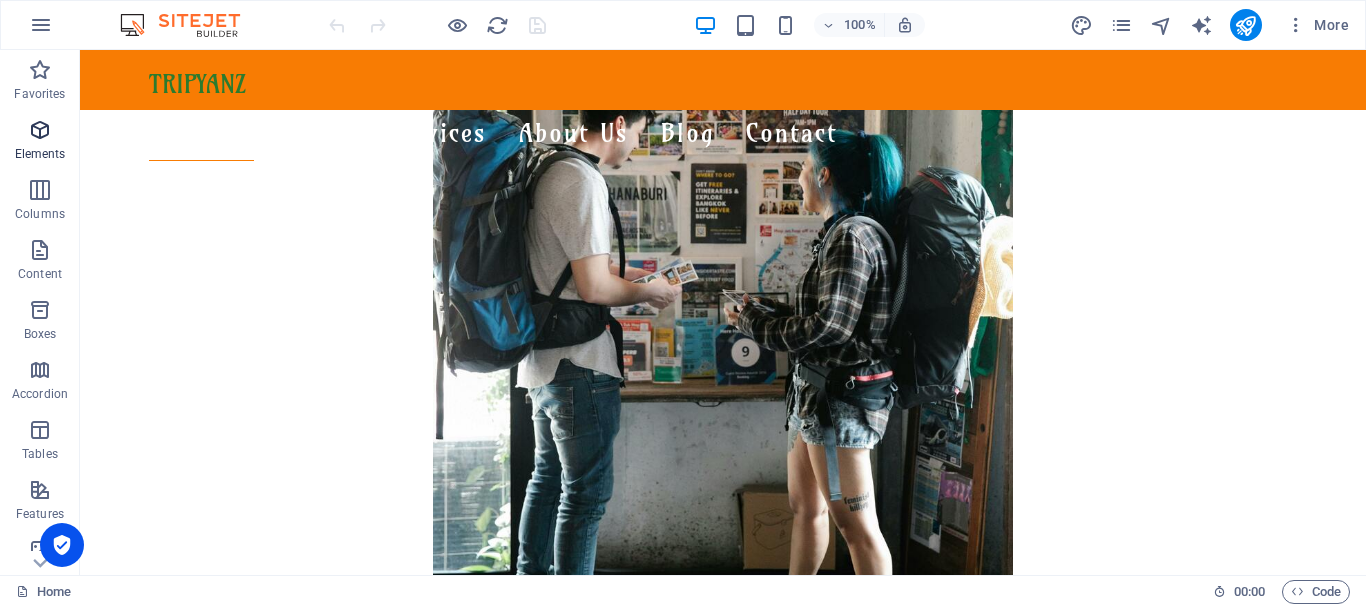 click at bounding box center [40, 130] 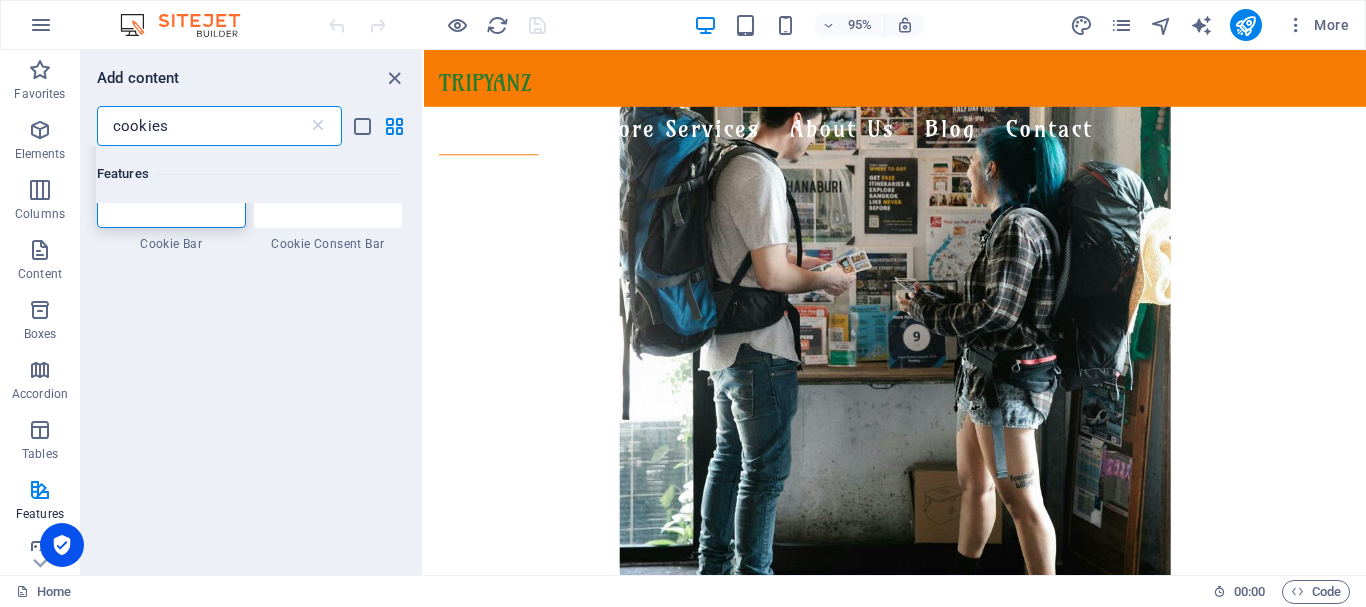 scroll, scrollTop: 0, scrollLeft: 0, axis: both 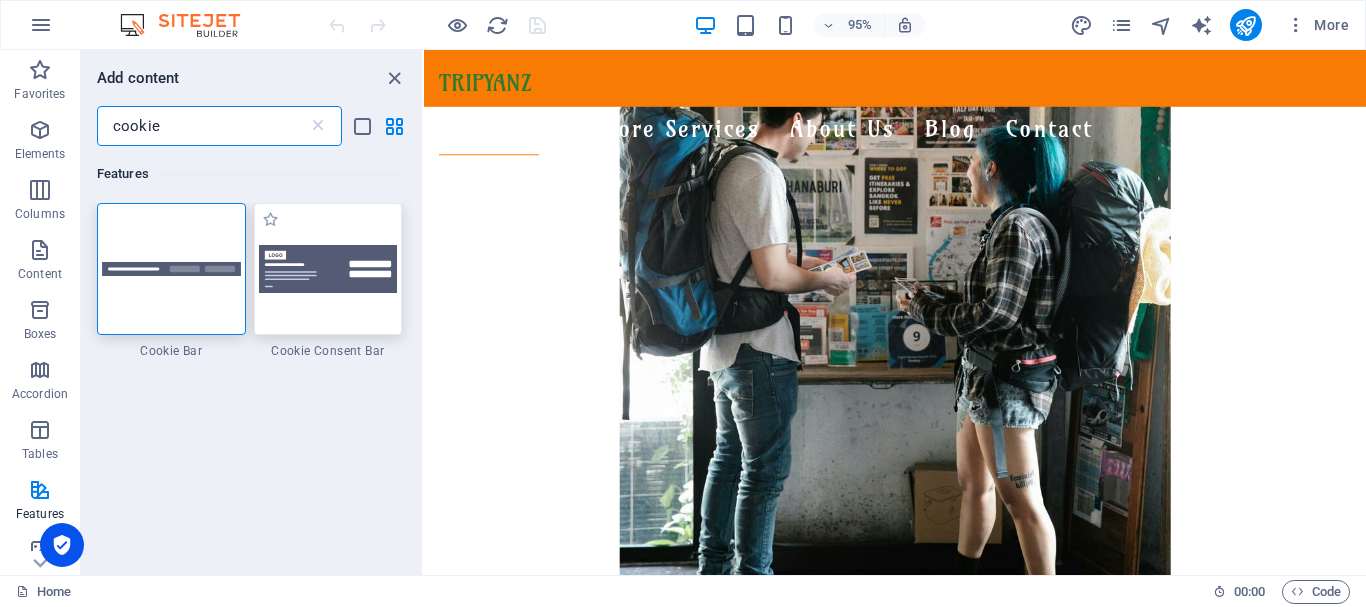 type on "cookie" 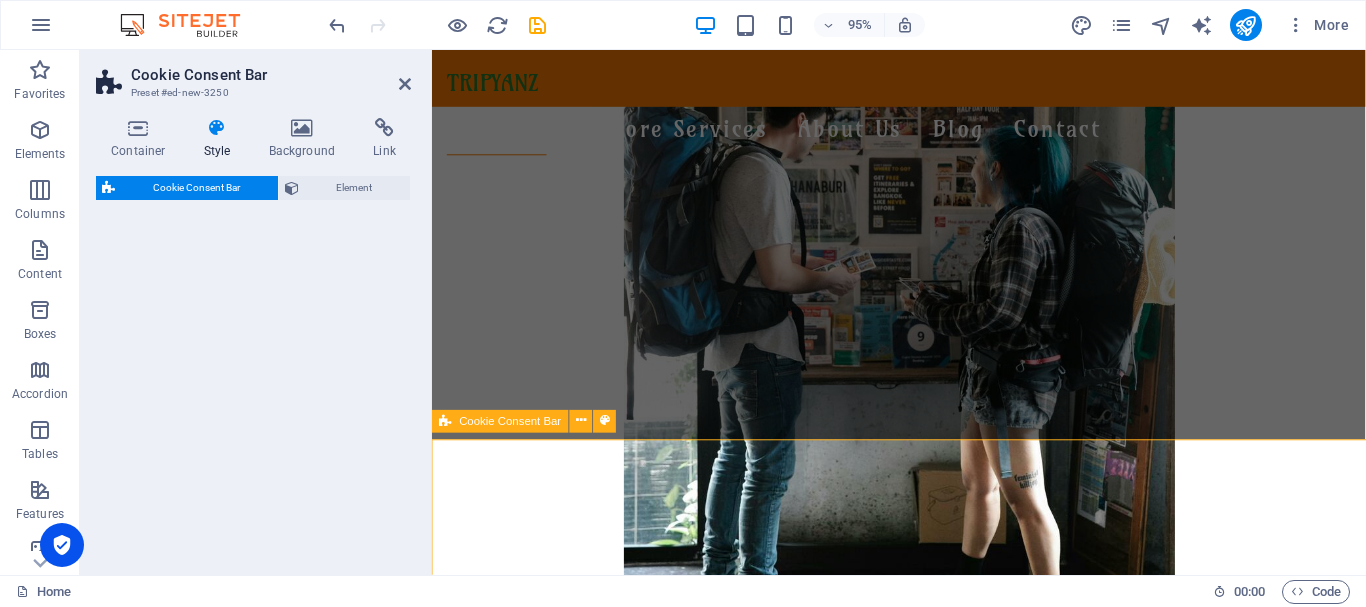 select on "rem" 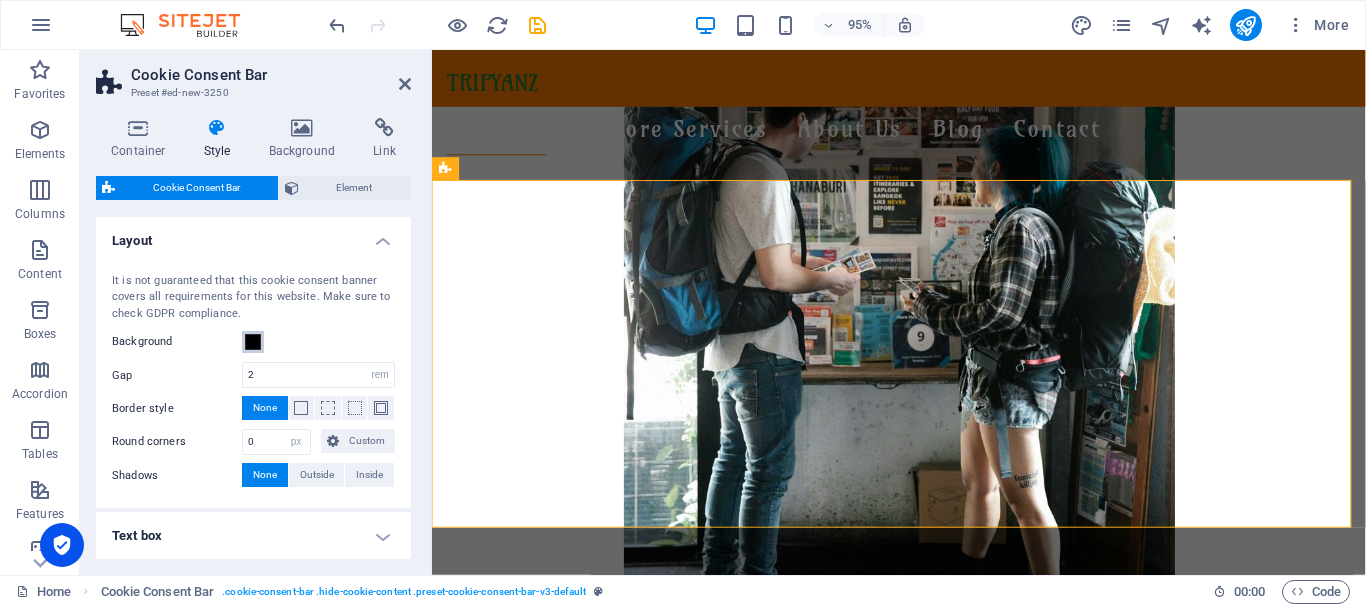 click at bounding box center (253, 342) 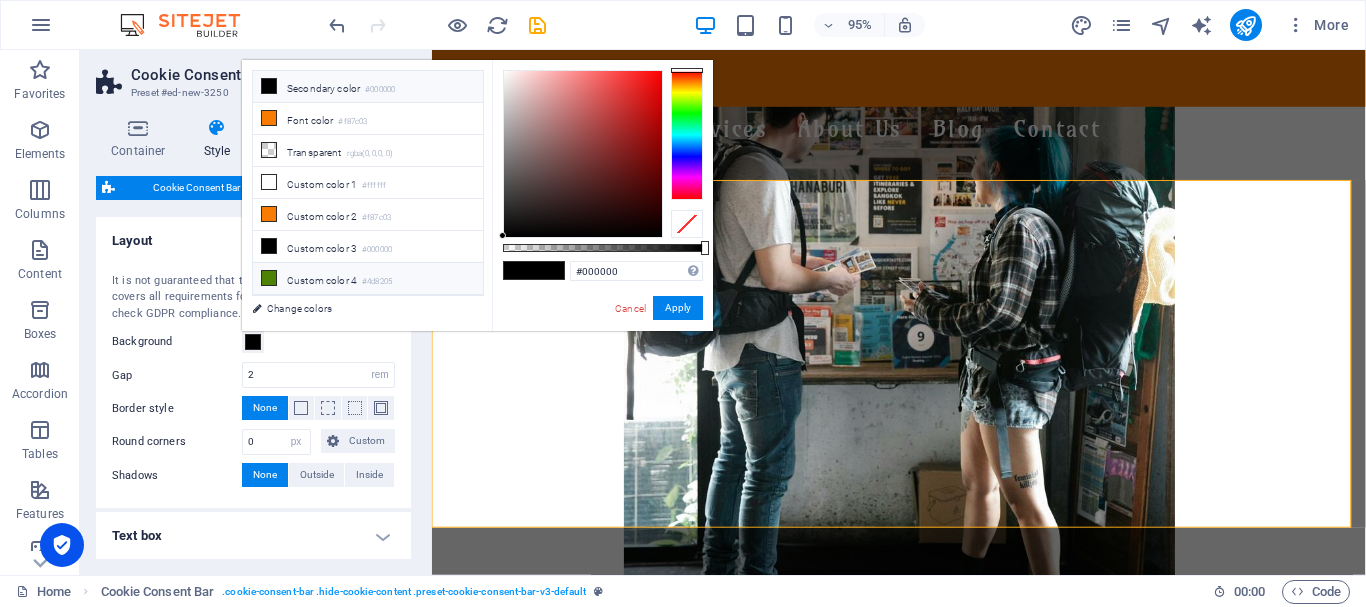 scroll, scrollTop: 86, scrollLeft: 0, axis: vertical 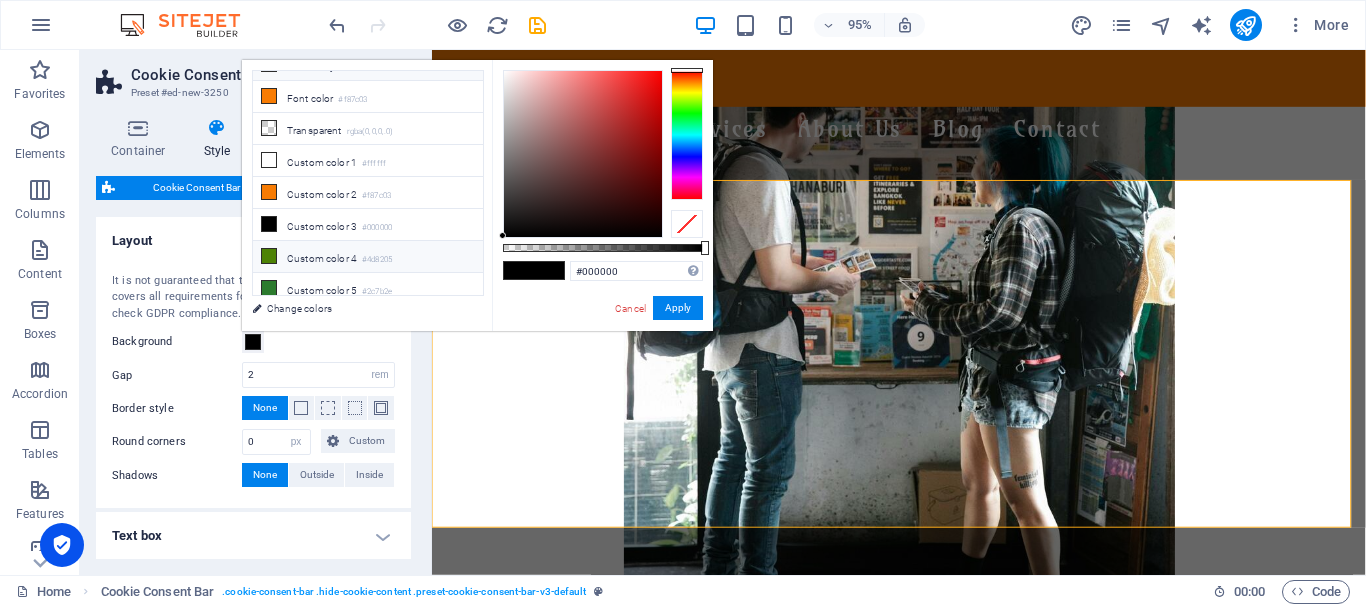 click on "Custom color 4
#4d8205" at bounding box center (368, 257) 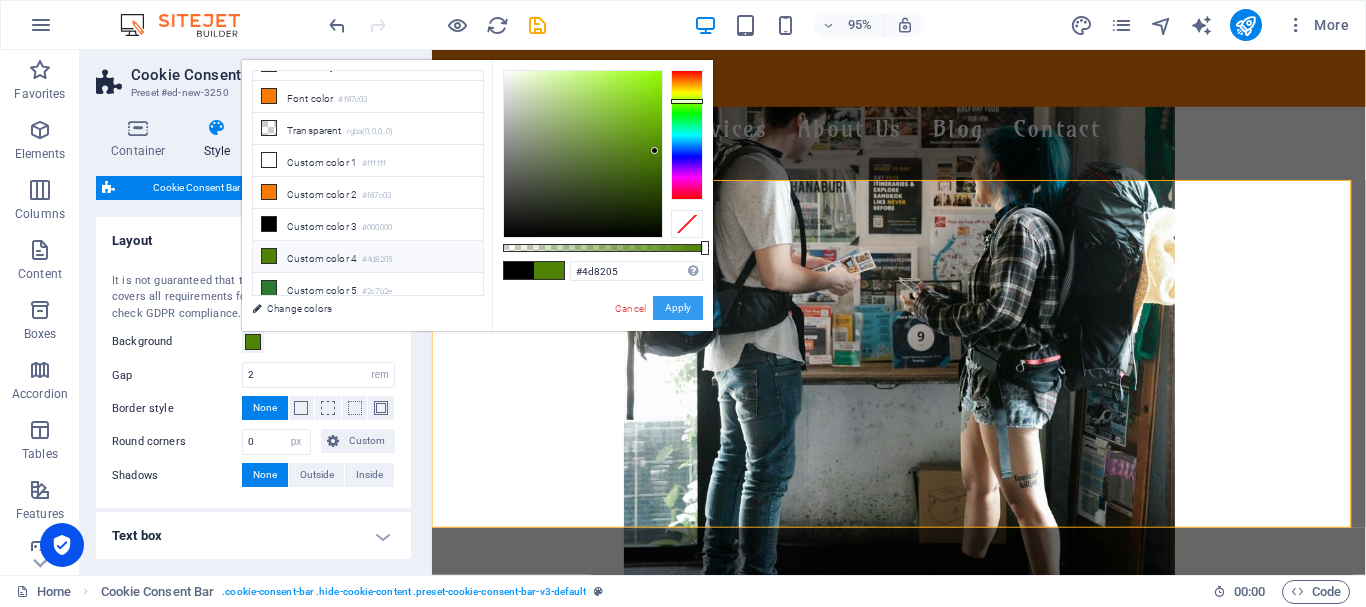click on "Apply" at bounding box center (678, 308) 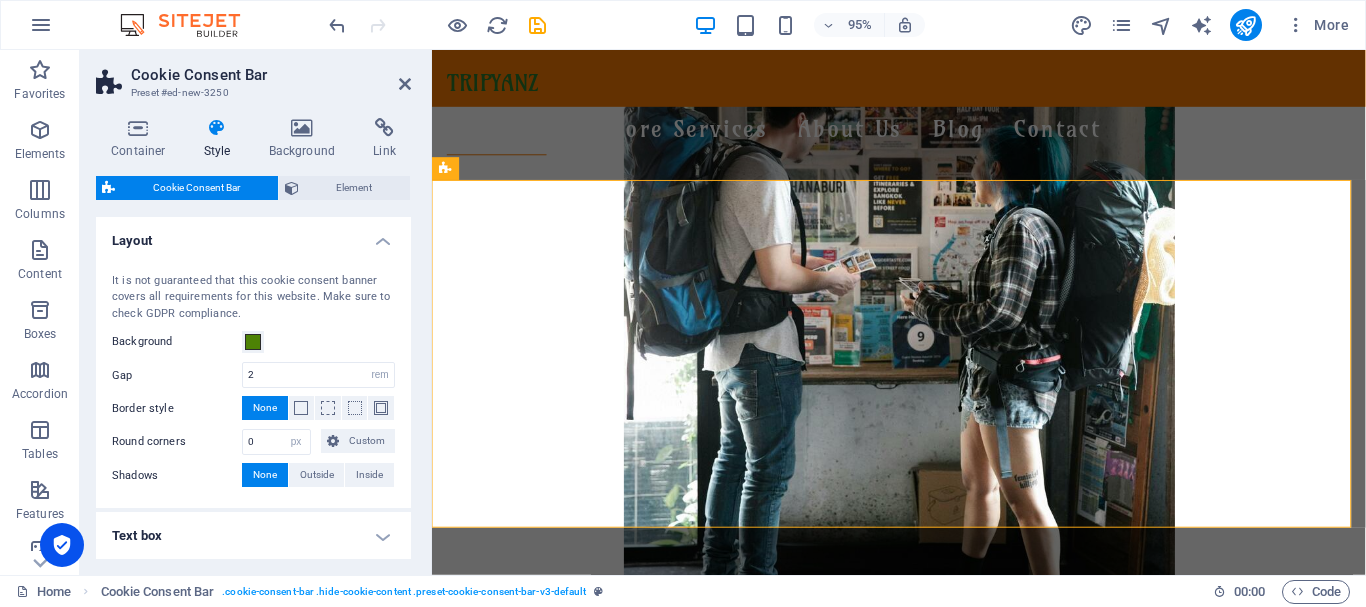 click on "Background" at bounding box center [253, 342] 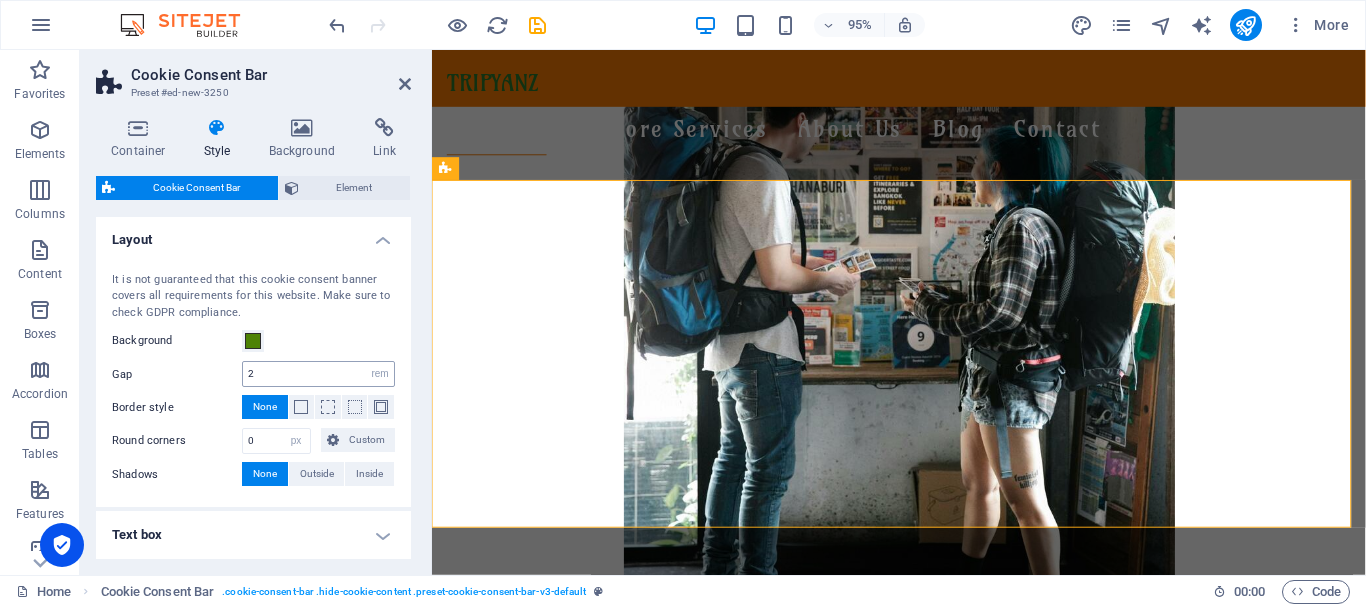 scroll, scrollTop: 0, scrollLeft: 0, axis: both 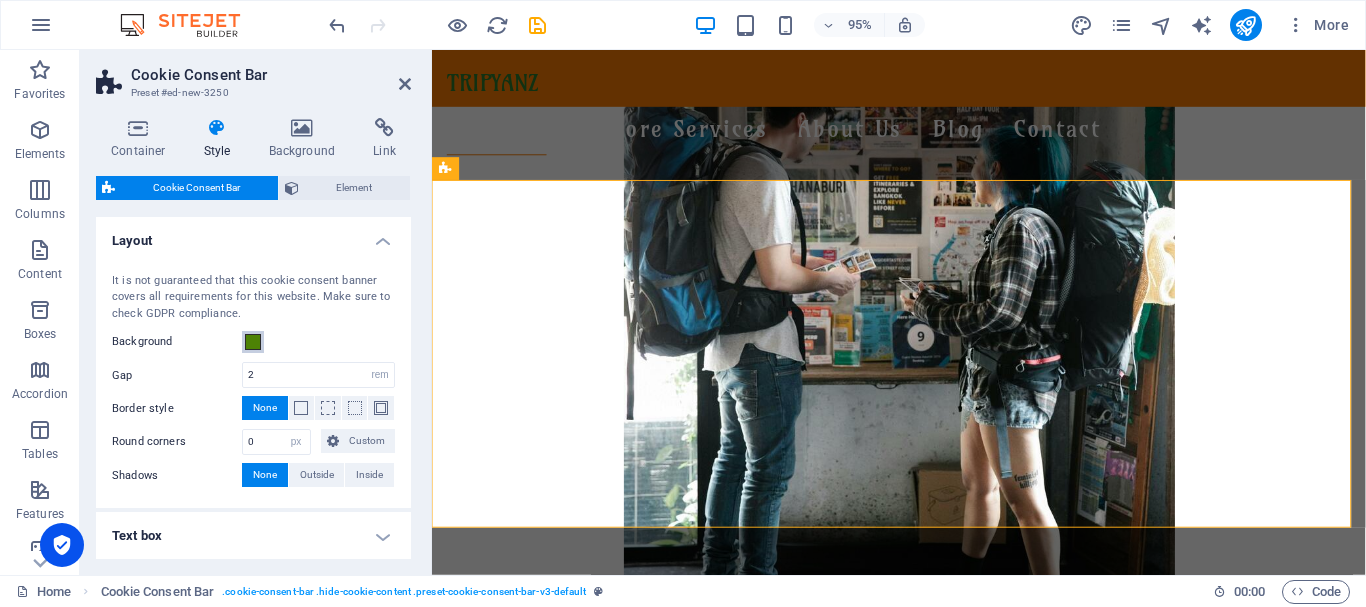 click at bounding box center (253, 342) 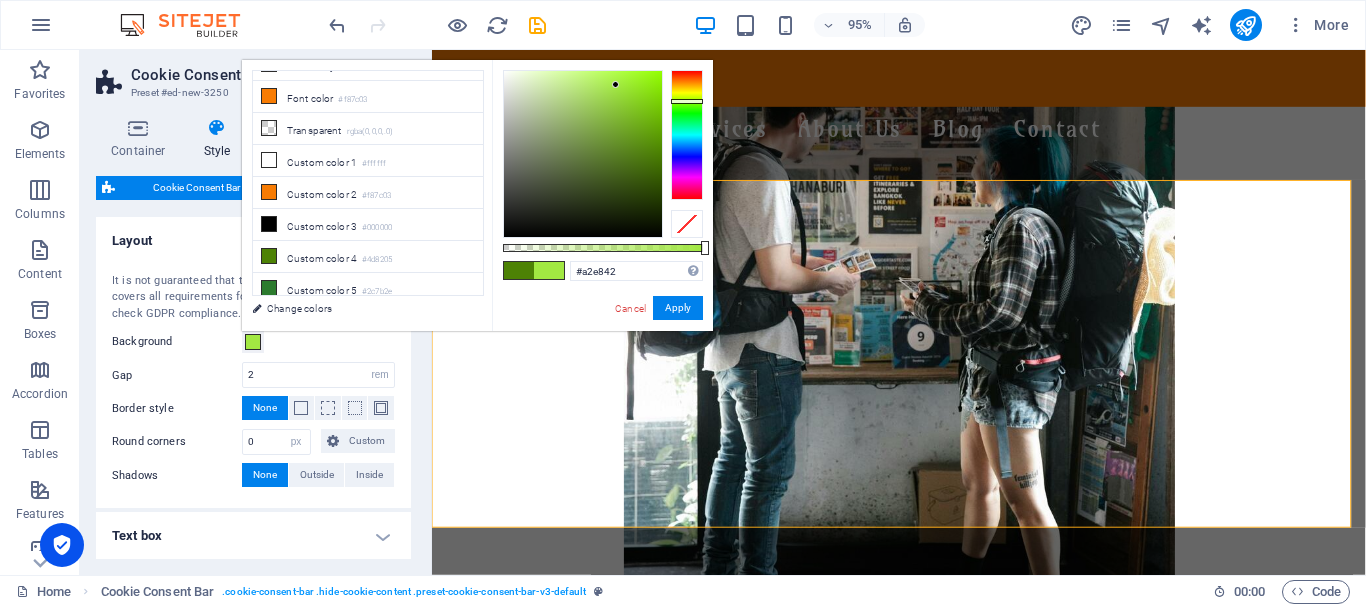 click at bounding box center (583, 154) 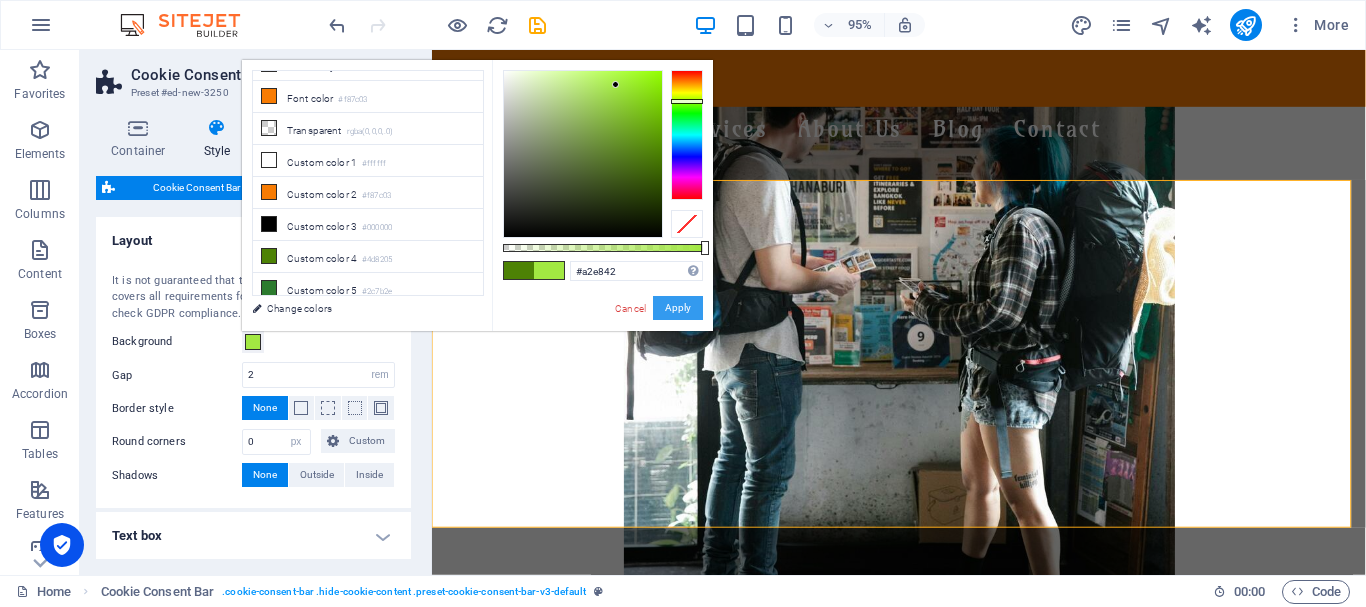 click on "Apply" at bounding box center [678, 308] 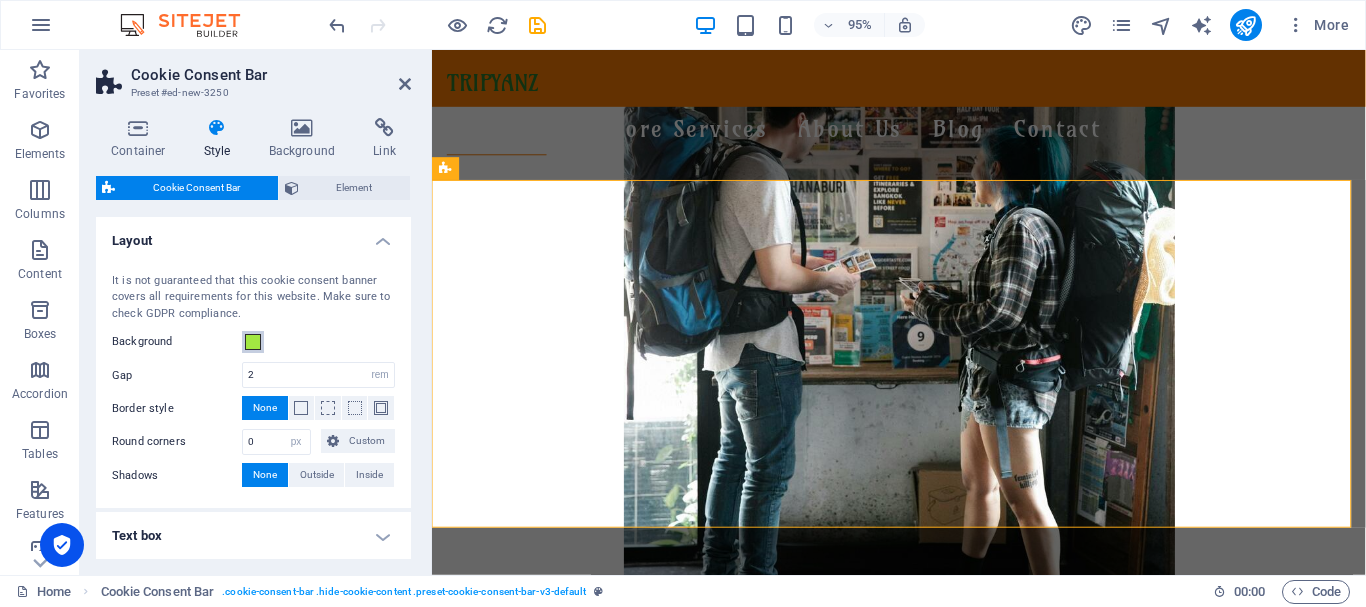 click at bounding box center [253, 342] 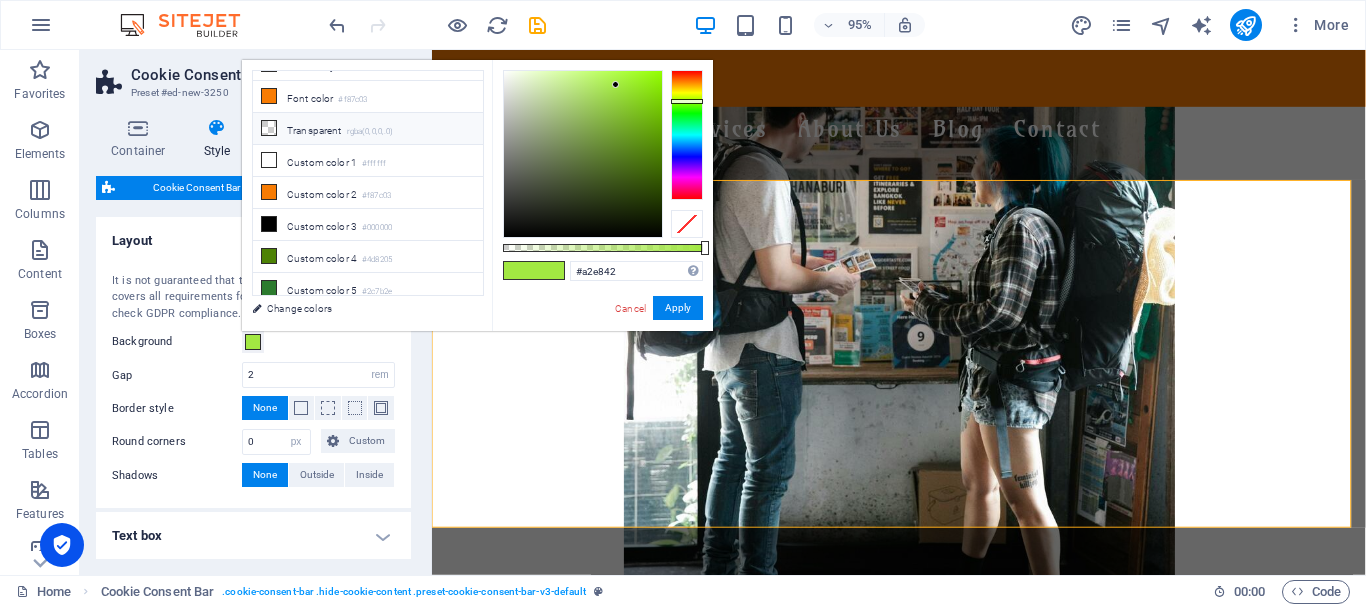 click on "Transparent
rgba(0,0,0,.0)" at bounding box center (368, 129) 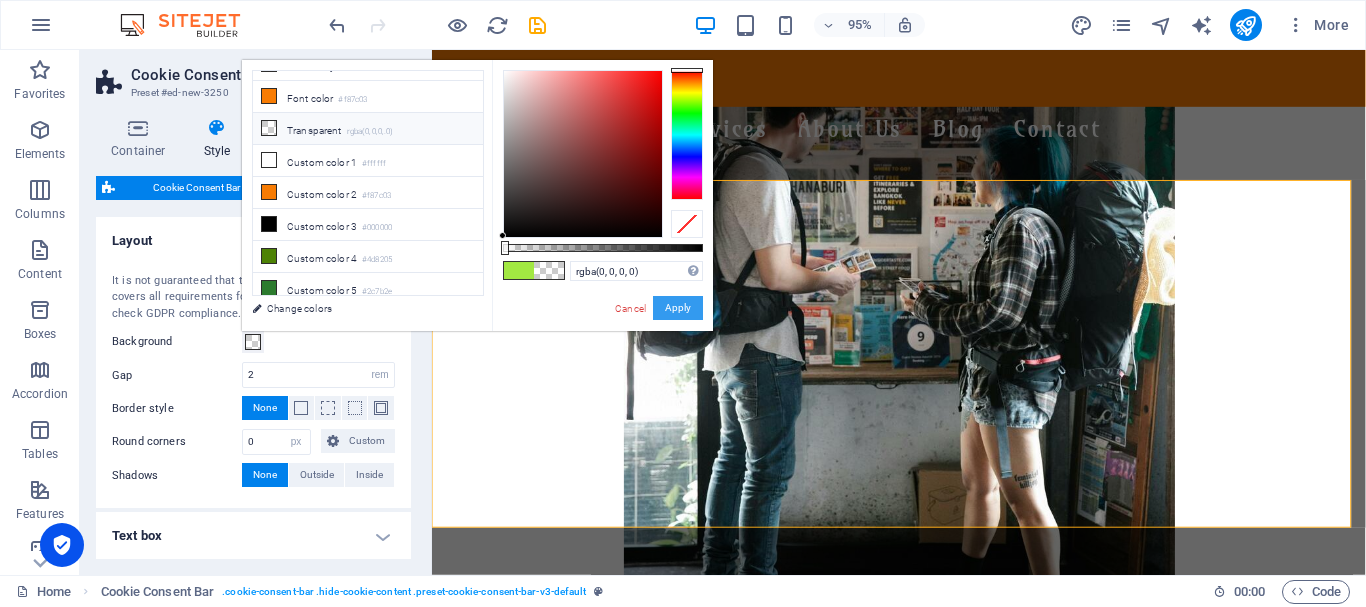 click on "Apply" at bounding box center [678, 308] 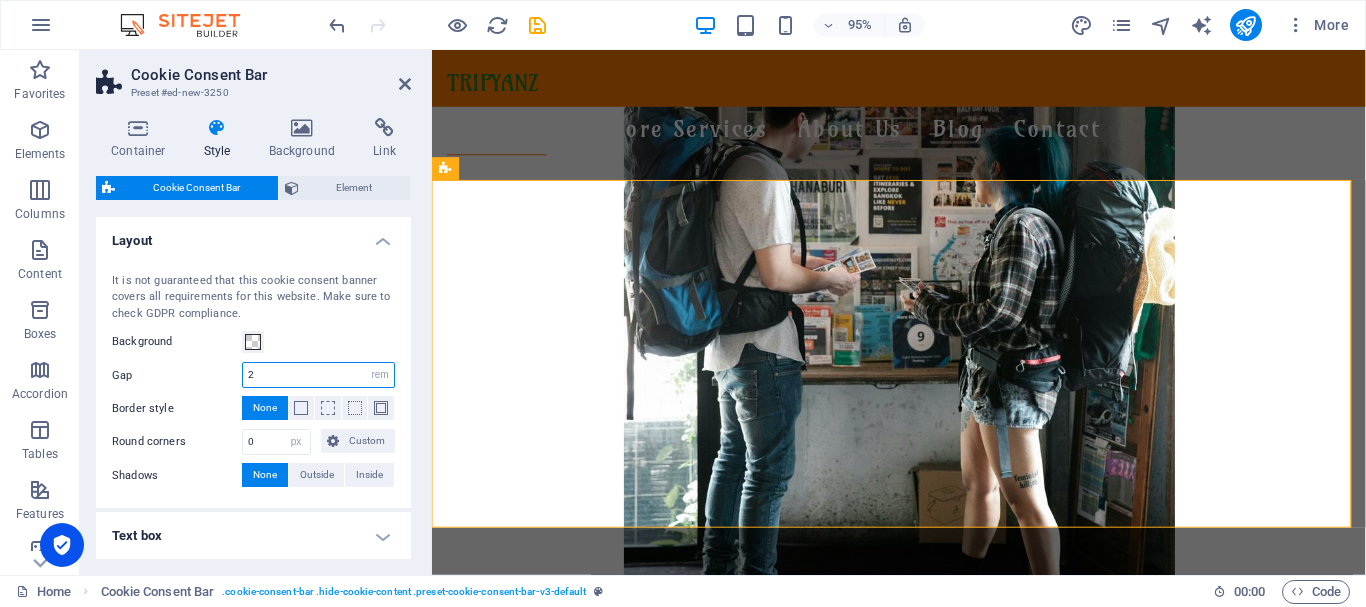 drag, startPoint x: 280, startPoint y: 373, endPoint x: 243, endPoint y: 372, distance: 37.01351 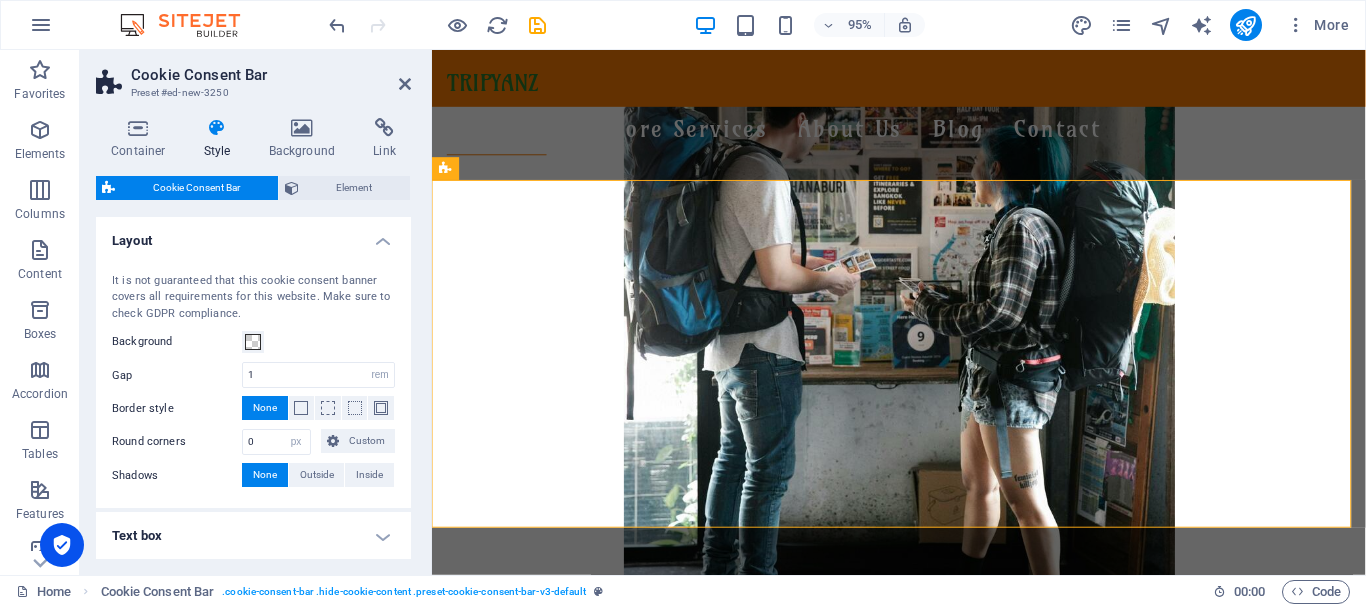 click on "Gap 1 px rem % vh vw" at bounding box center [253, 375] 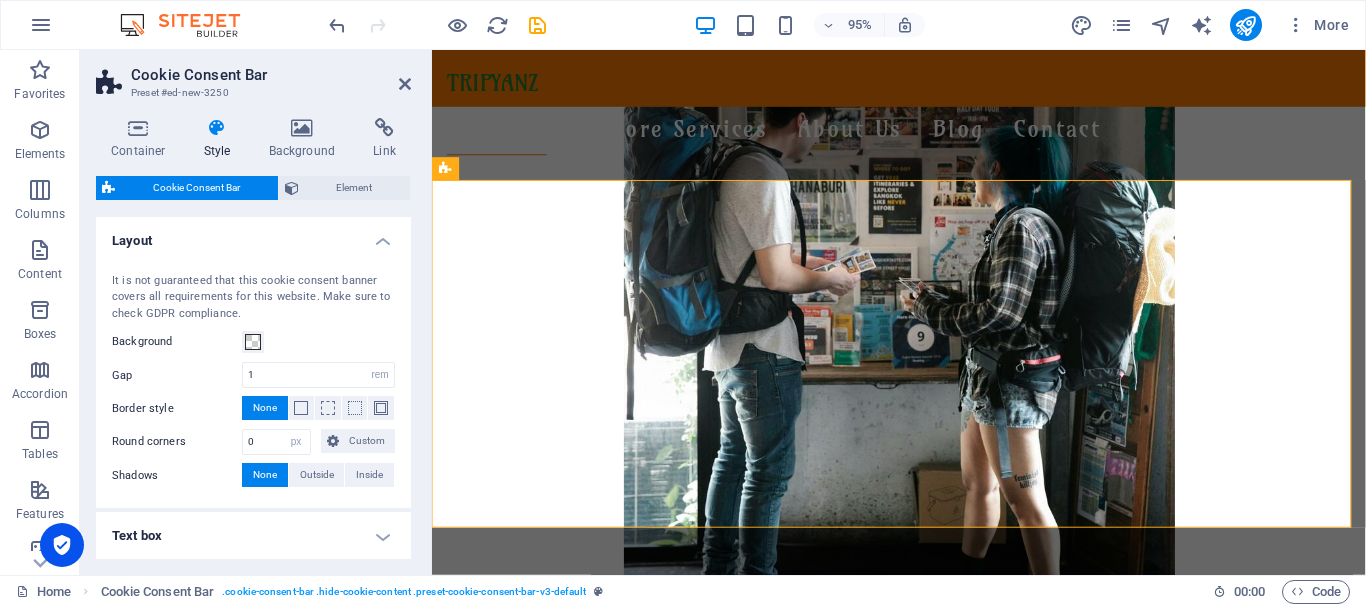 type on "2" 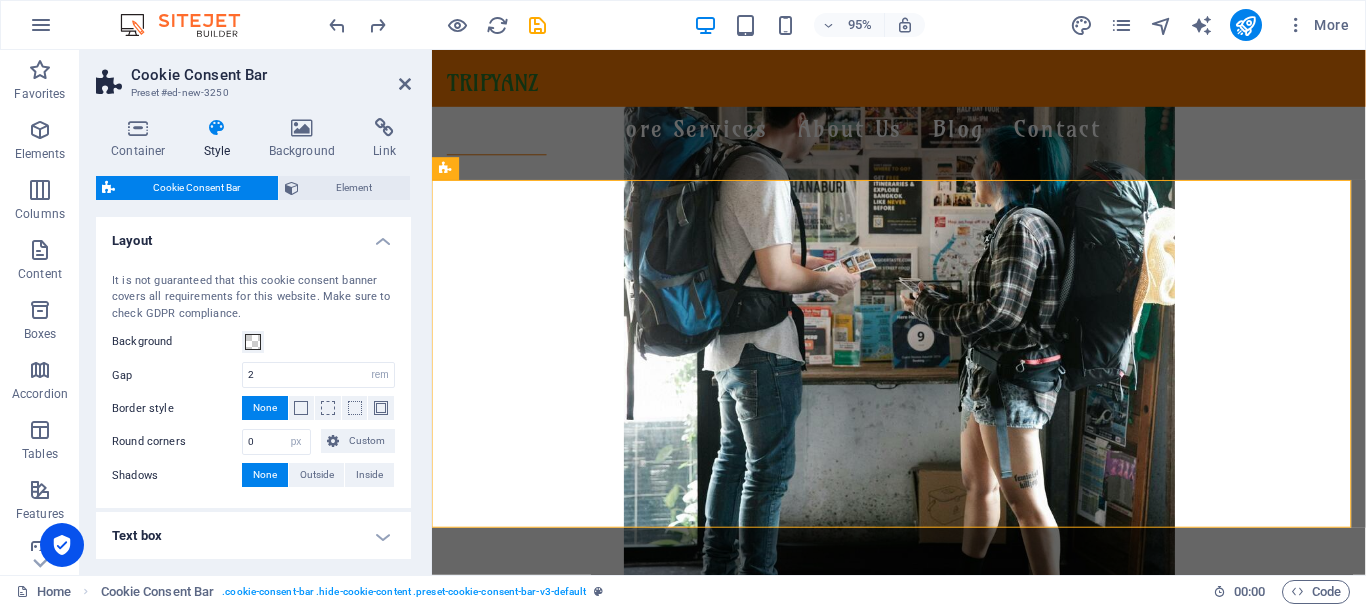 click on "Gap 2 px rem % vh vw" at bounding box center [253, 375] 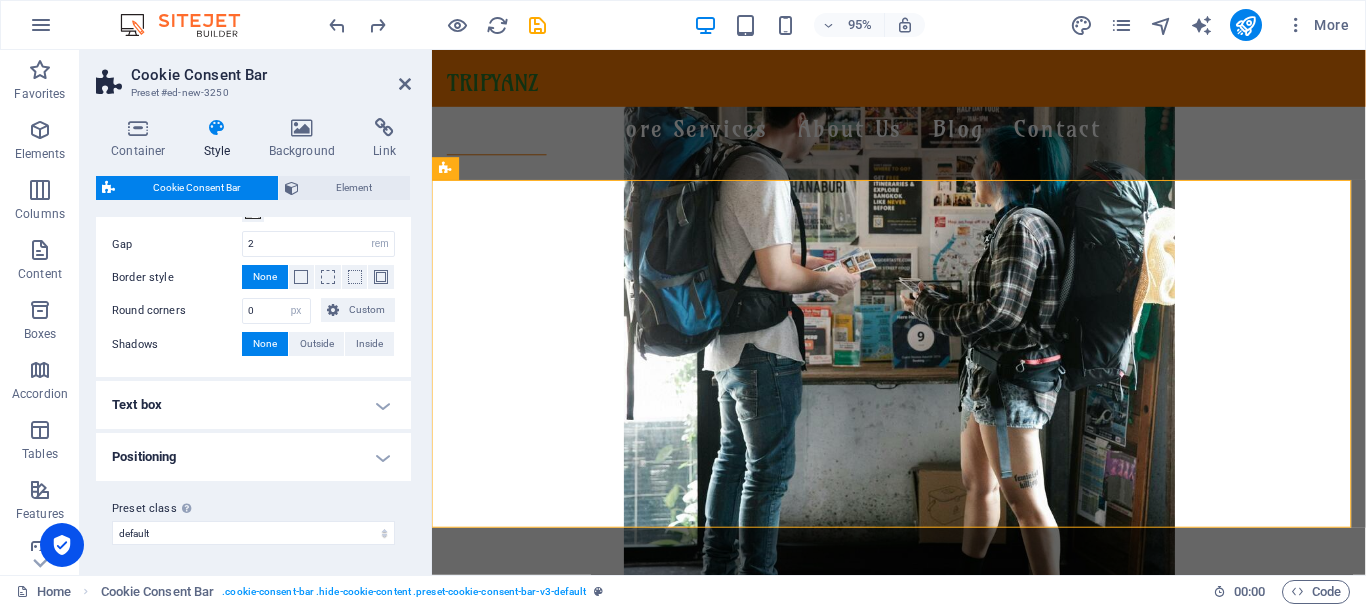 scroll, scrollTop: 133, scrollLeft: 0, axis: vertical 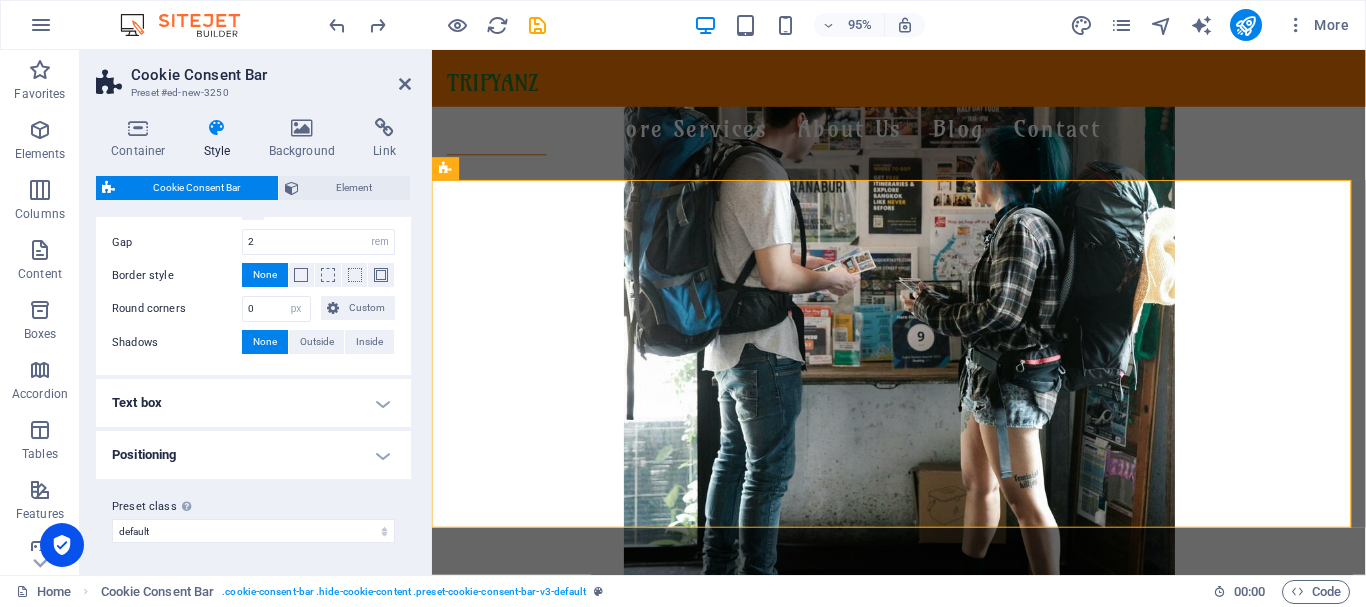 click on "Text box" at bounding box center (253, 403) 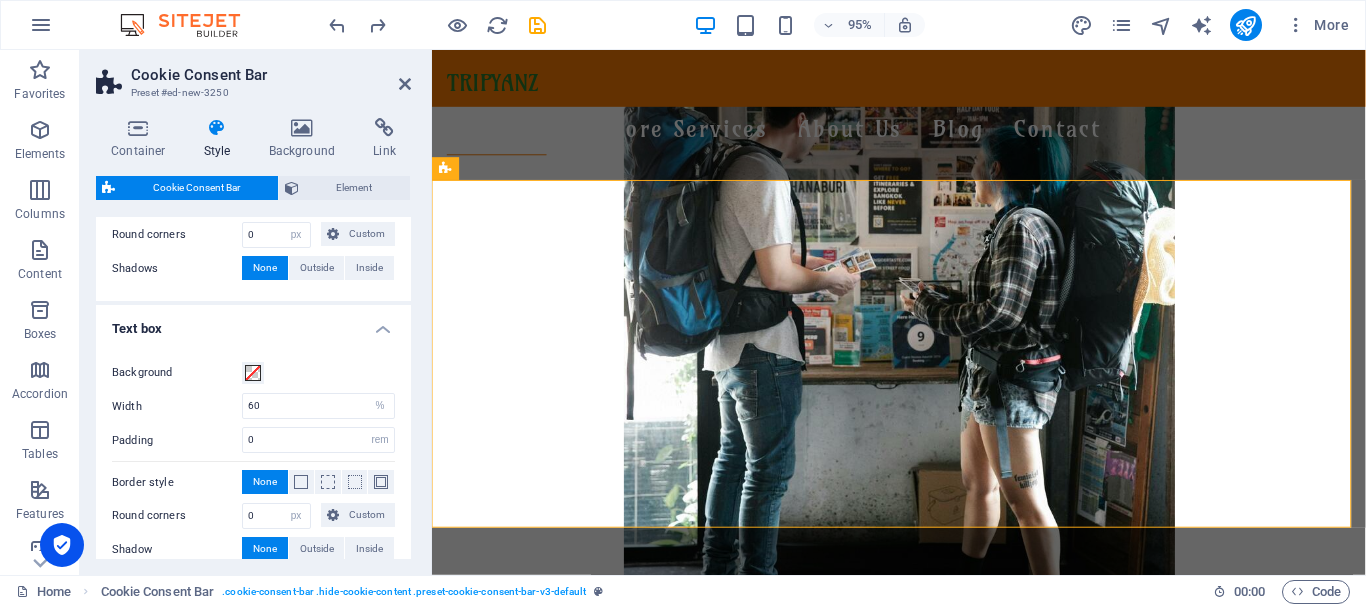 scroll, scrollTop: 233, scrollLeft: 0, axis: vertical 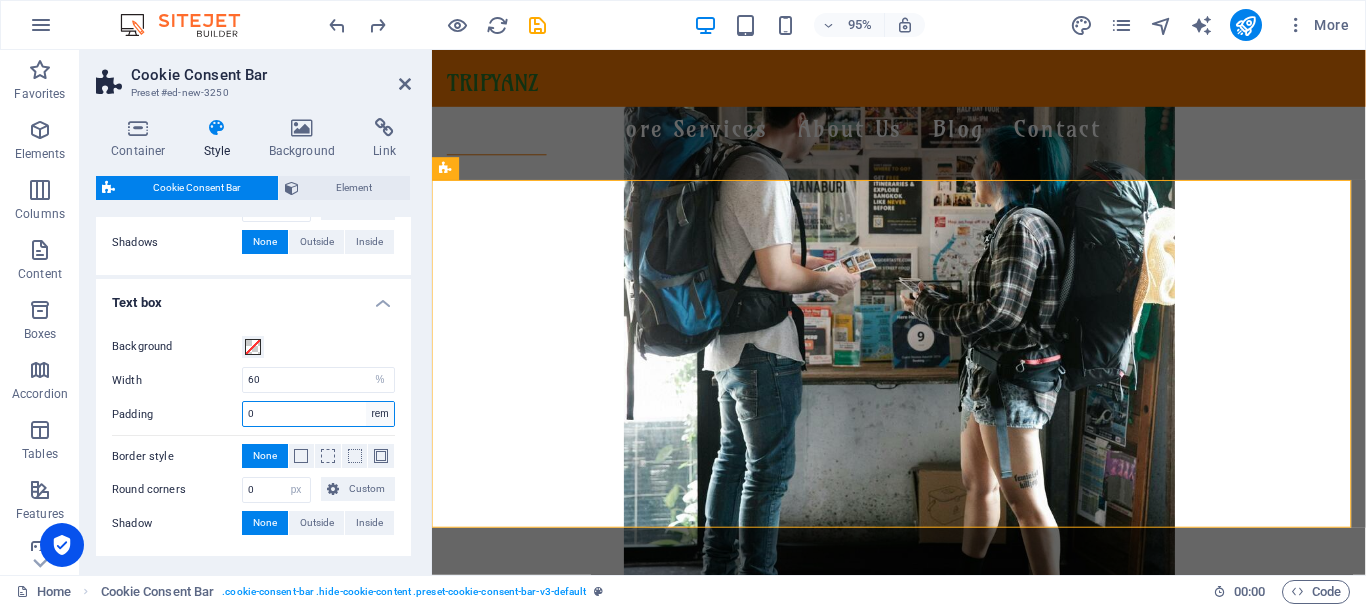 click on "px rem % vh vw" at bounding box center (380, 414) 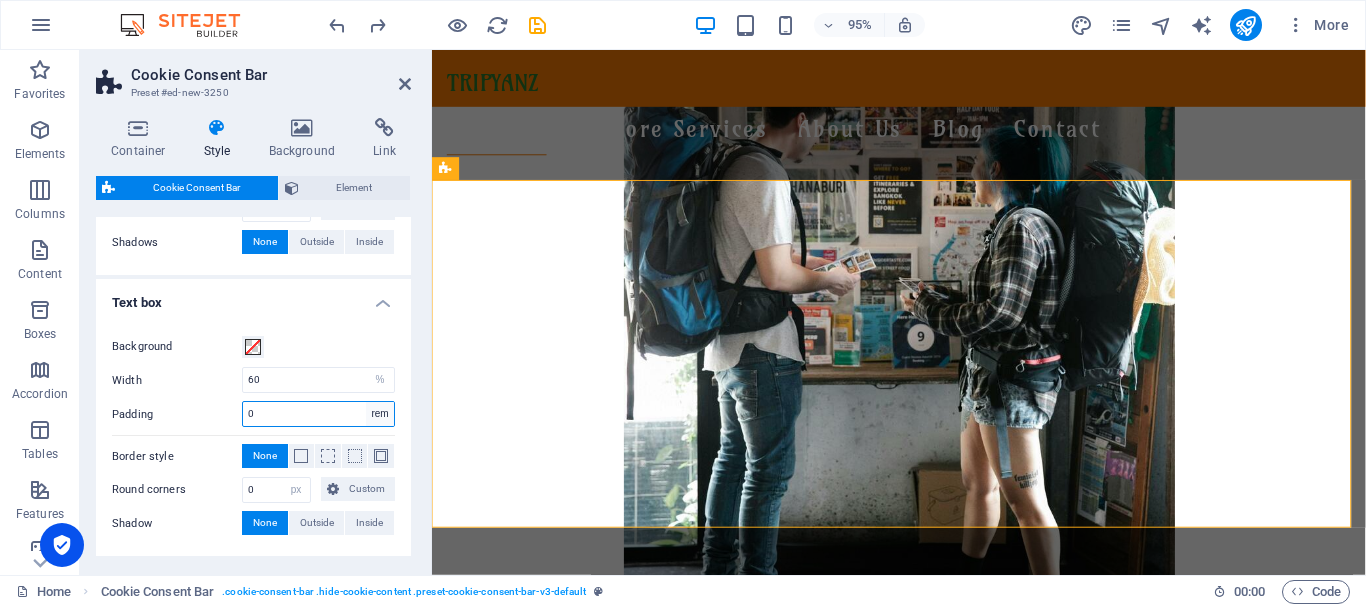 click on "px rem % vh vw" at bounding box center (380, 414) 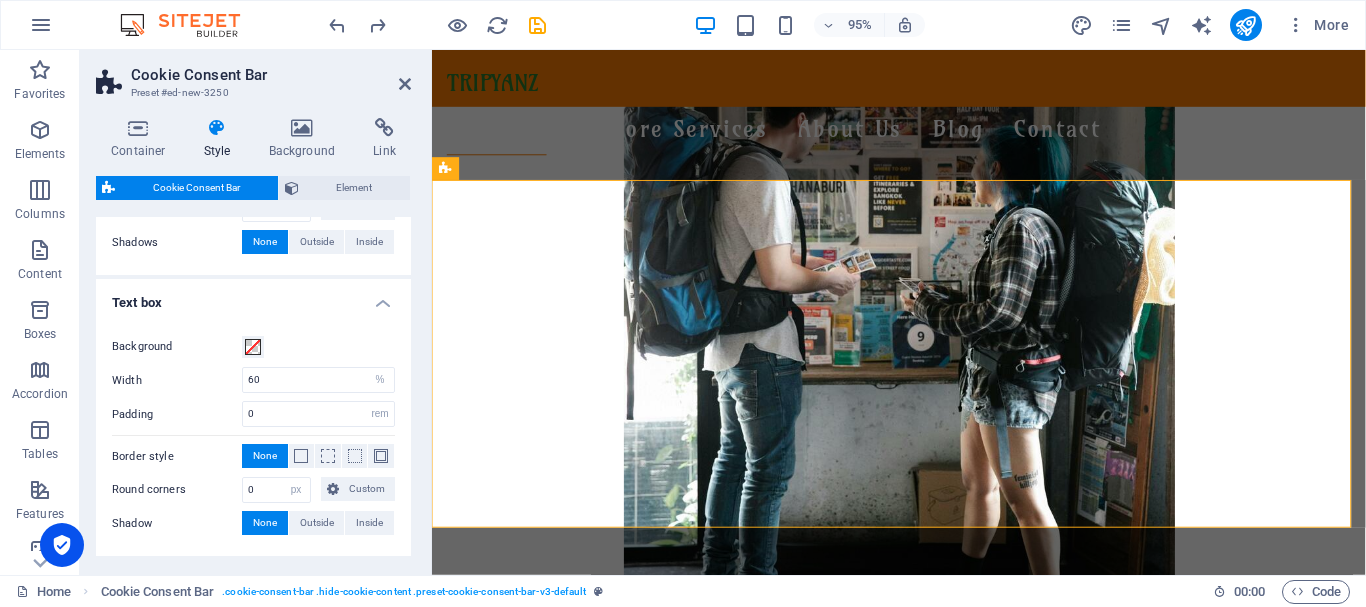 click on "Padding 0 px rem % vh vw" at bounding box center [253, 414] 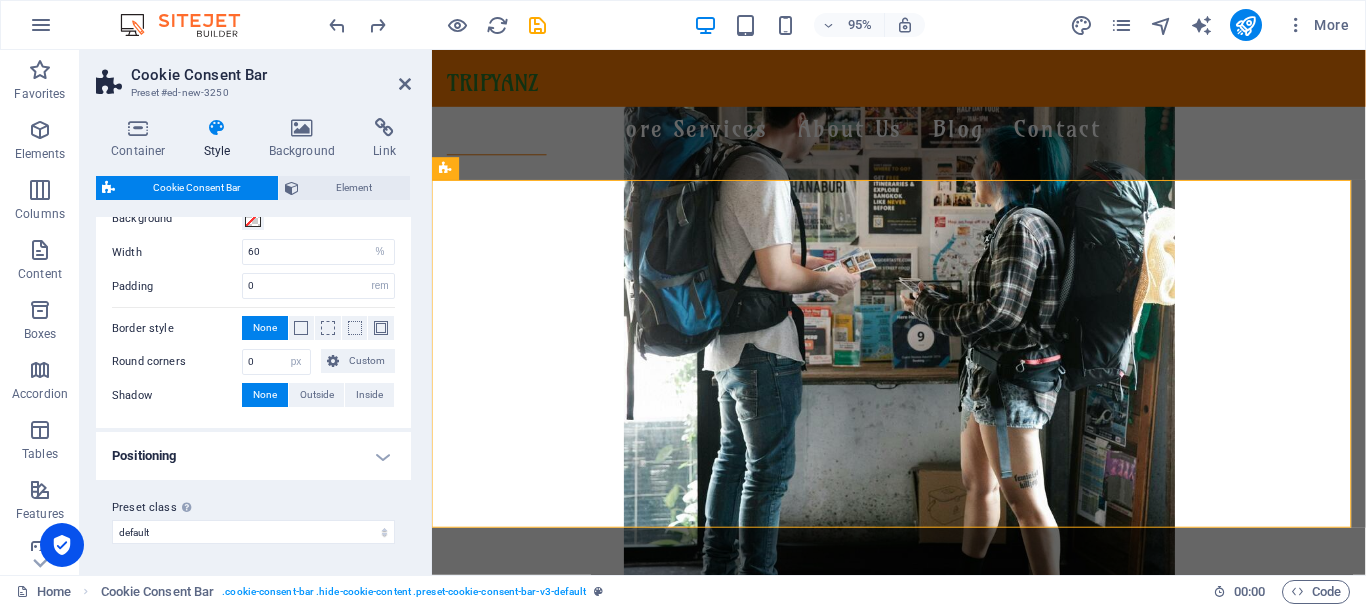 scroll, scrollTop: 362, scrollLeft: 0, axis: vertical 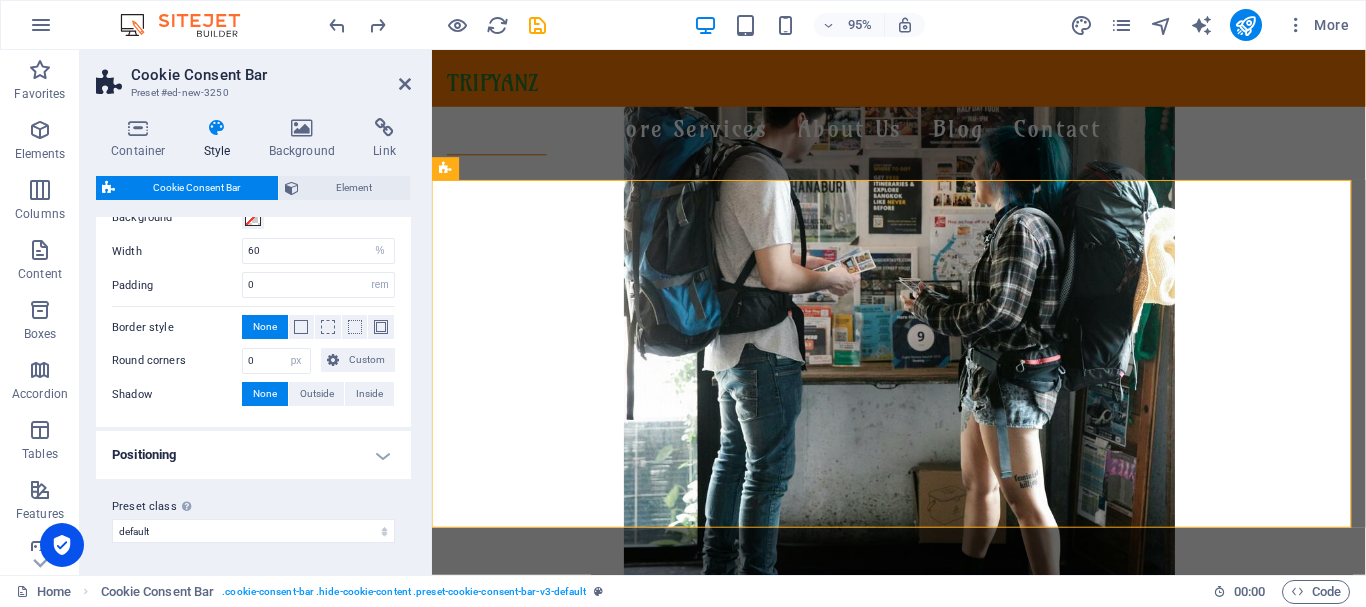 click on "Positioning" at bounding box center [253, 455] 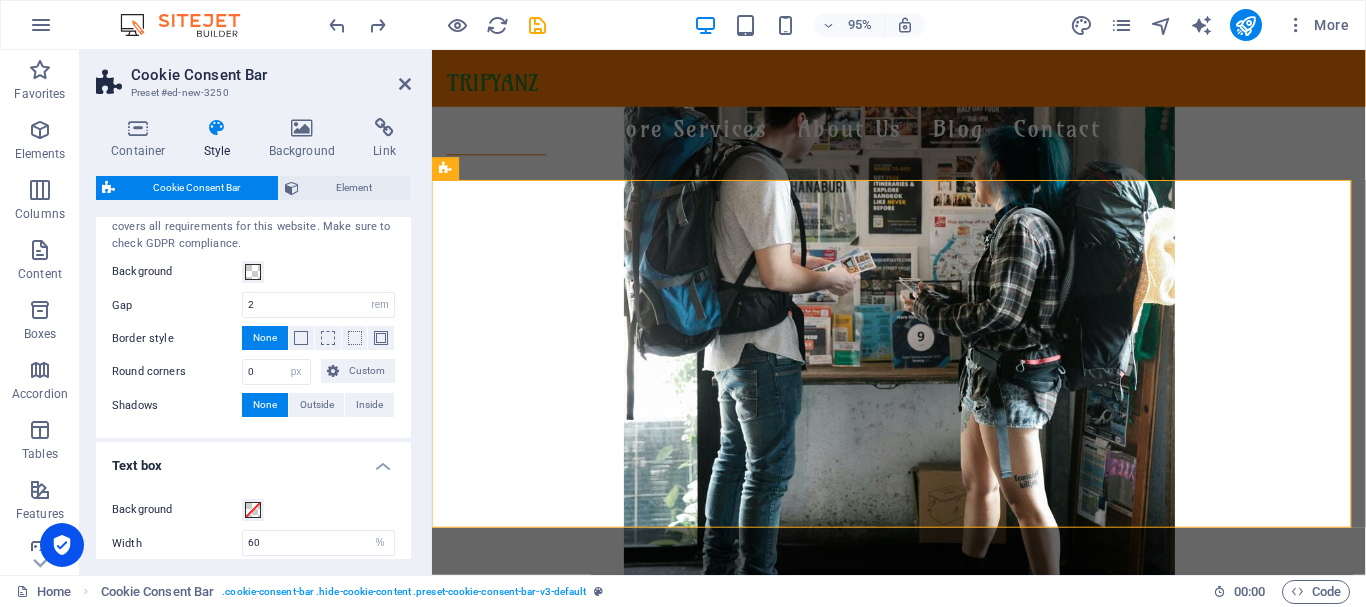 scroll, scrollTop: 0, scrollLeft: 0, axis: both 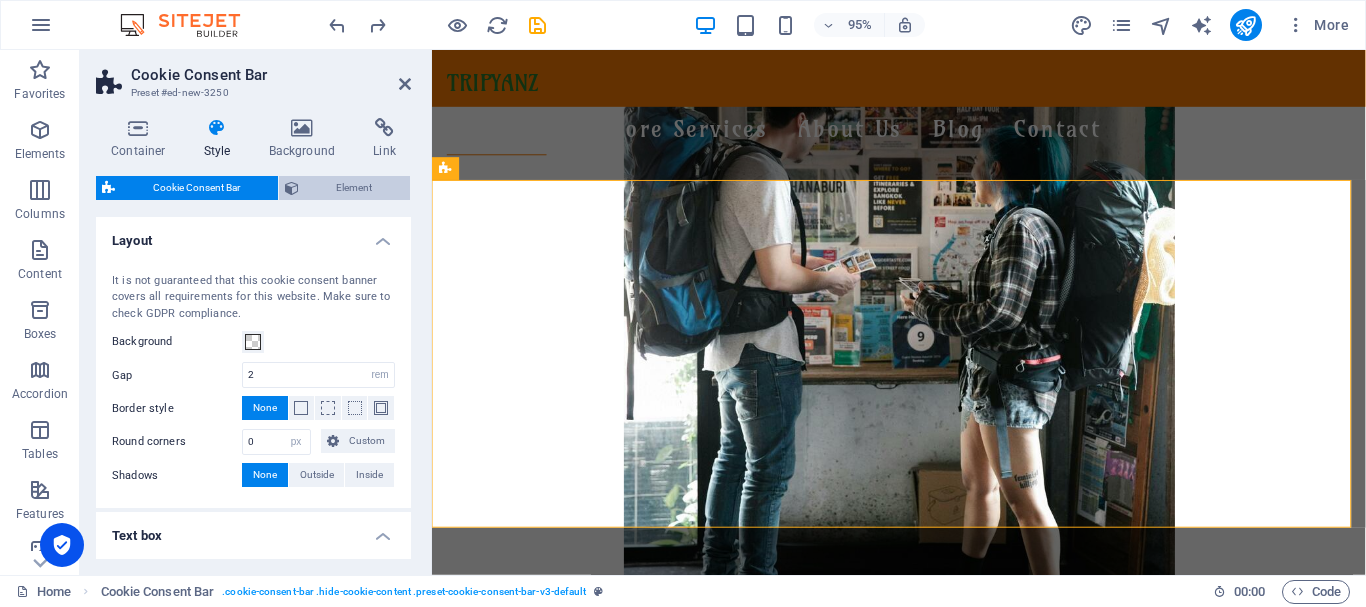 click on "Element" at bounding box center [355, 188] 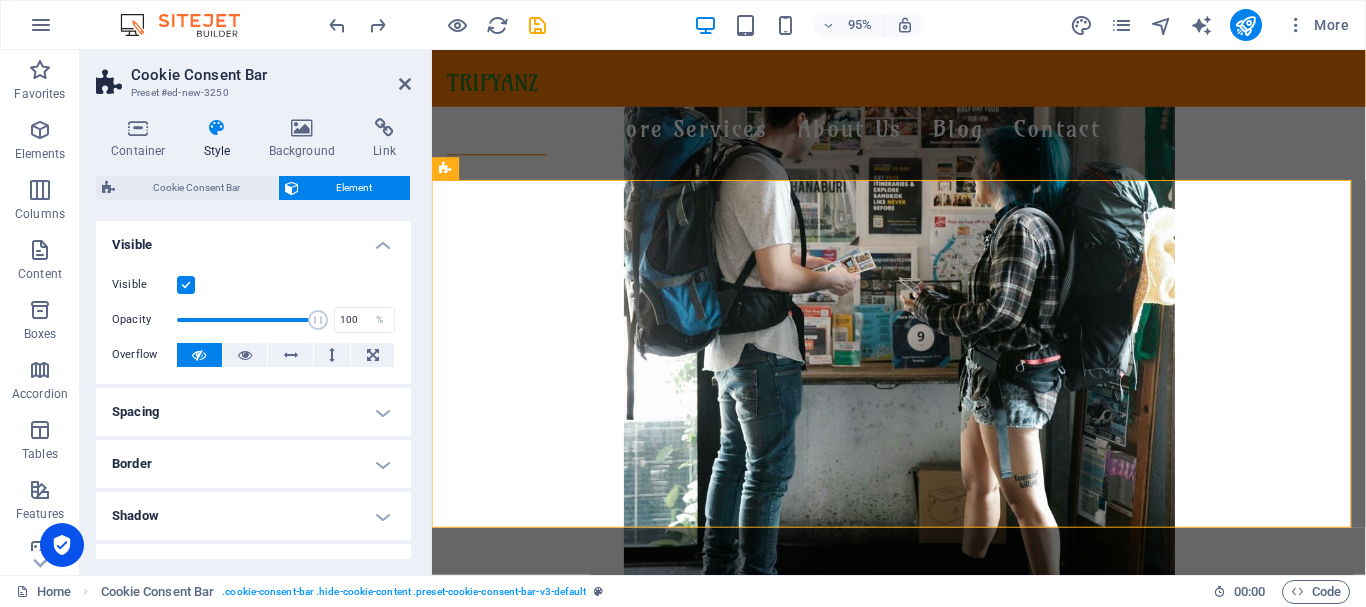 click on "Spacing" at bounding box center (253, 412) 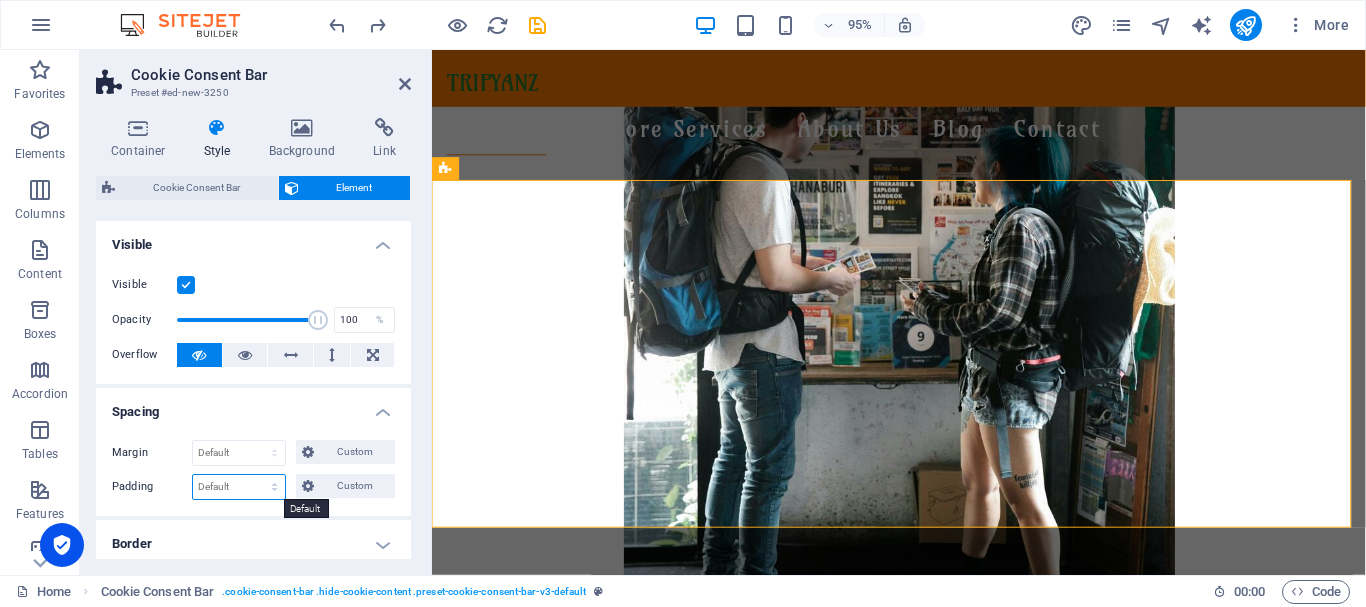 click on "Default px rem % vh vw Custom" at bounding box center [239, 487] 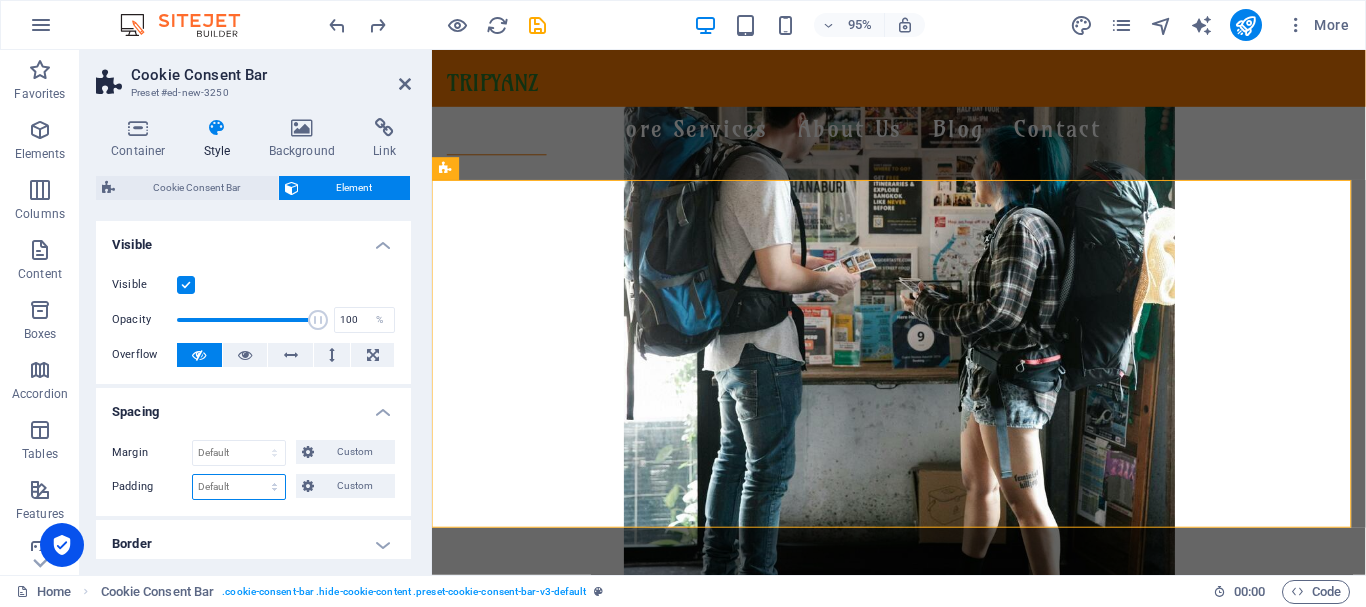 select on "px" 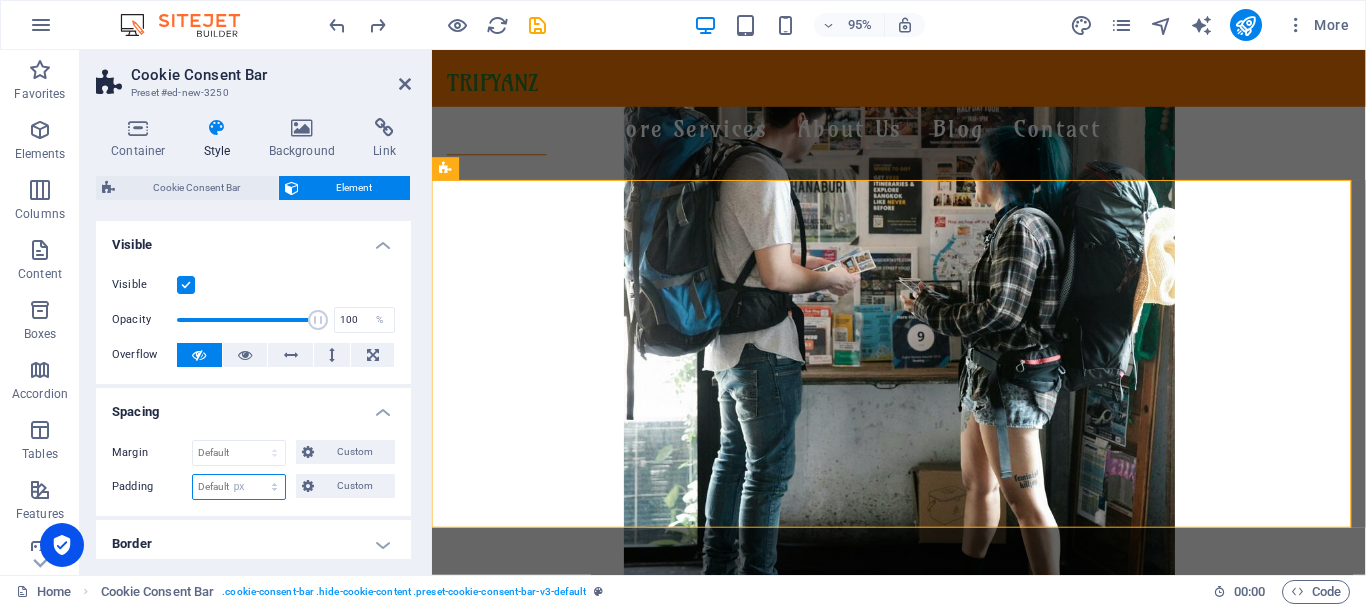 click on "Default px rem % vh vw Custom" at bounding box center [239, 487] 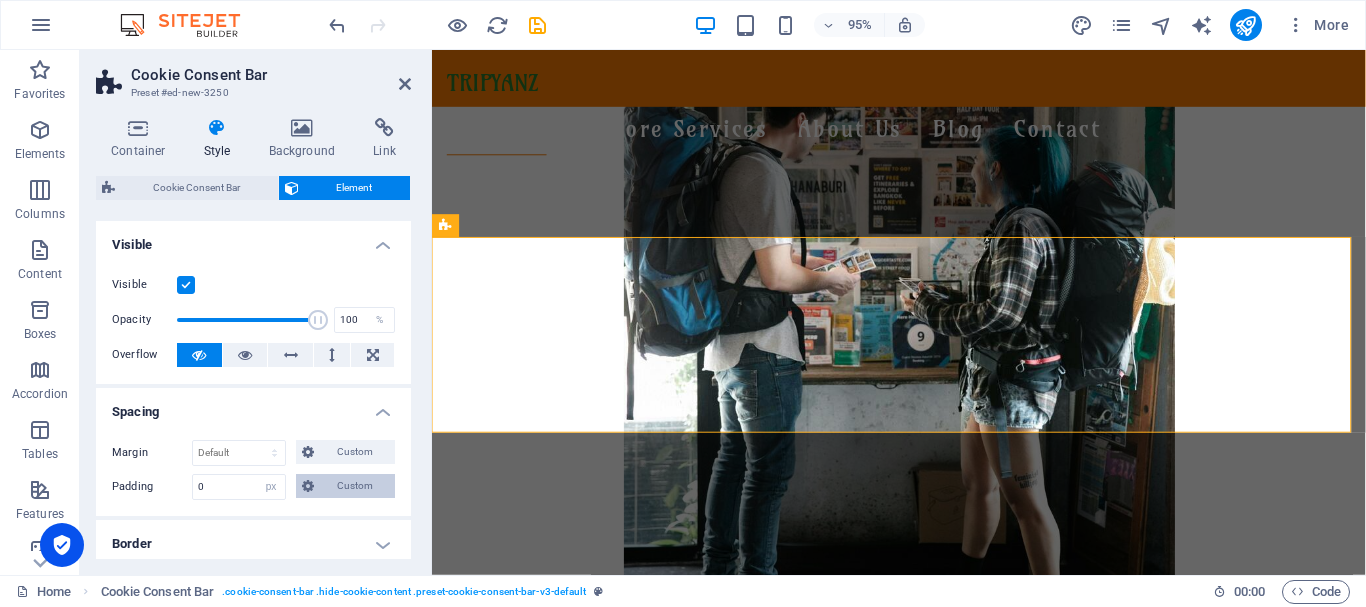 click on "Custom" at bounding box center (354, 486) 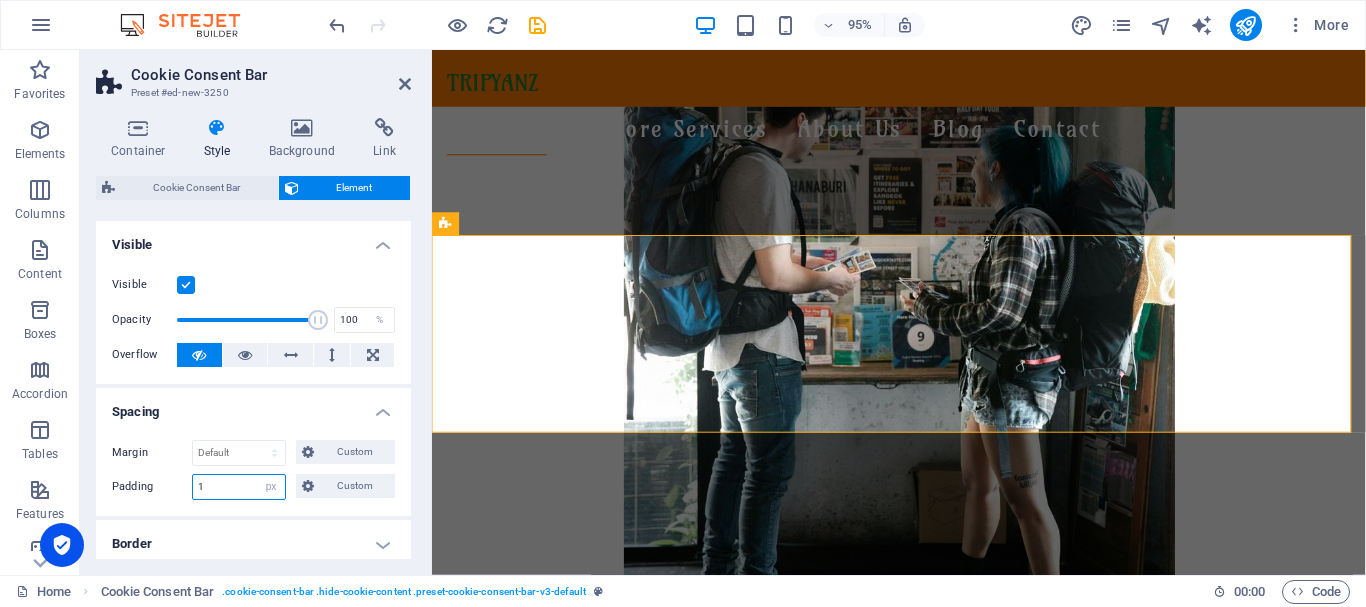 drag, startPoint x: 213, startPoint y: 485, endPoint x: 181, endPoint y: 479, distance: 32.55764 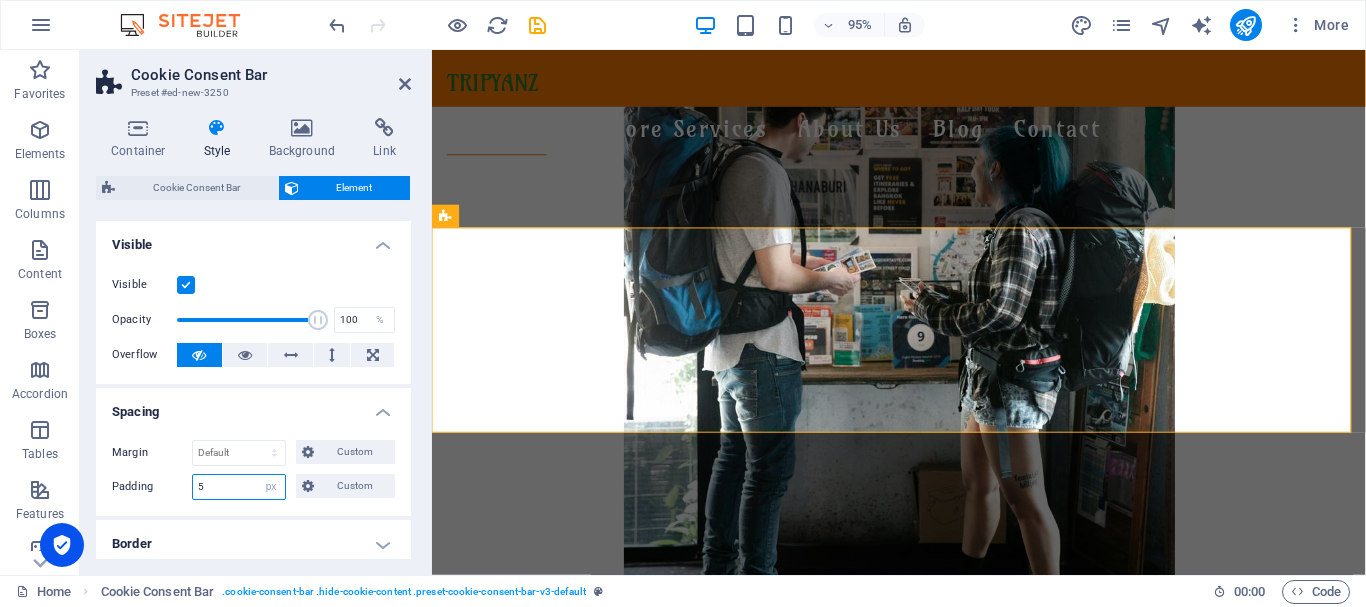 drag, startPoint x: 206, startPoint y: 484, endPoint x: 188, endPoint y: 483, distance: 18.027756 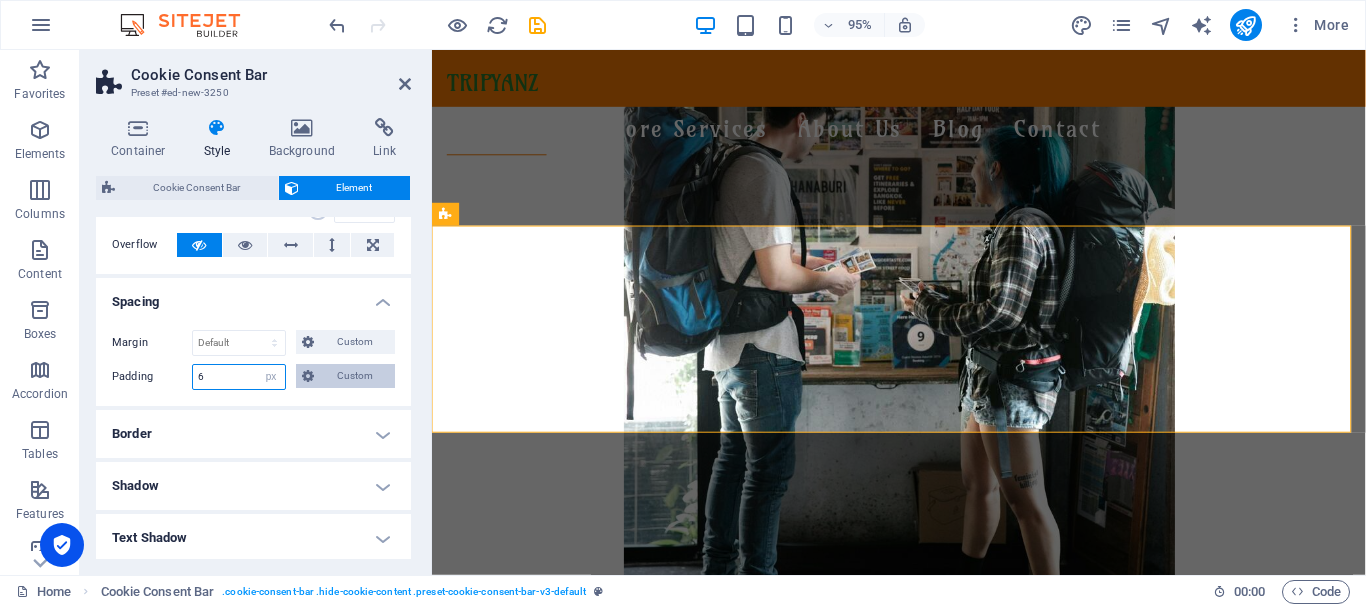 scroll, scrollTop: 0, scrollLeft: 0, axis: both 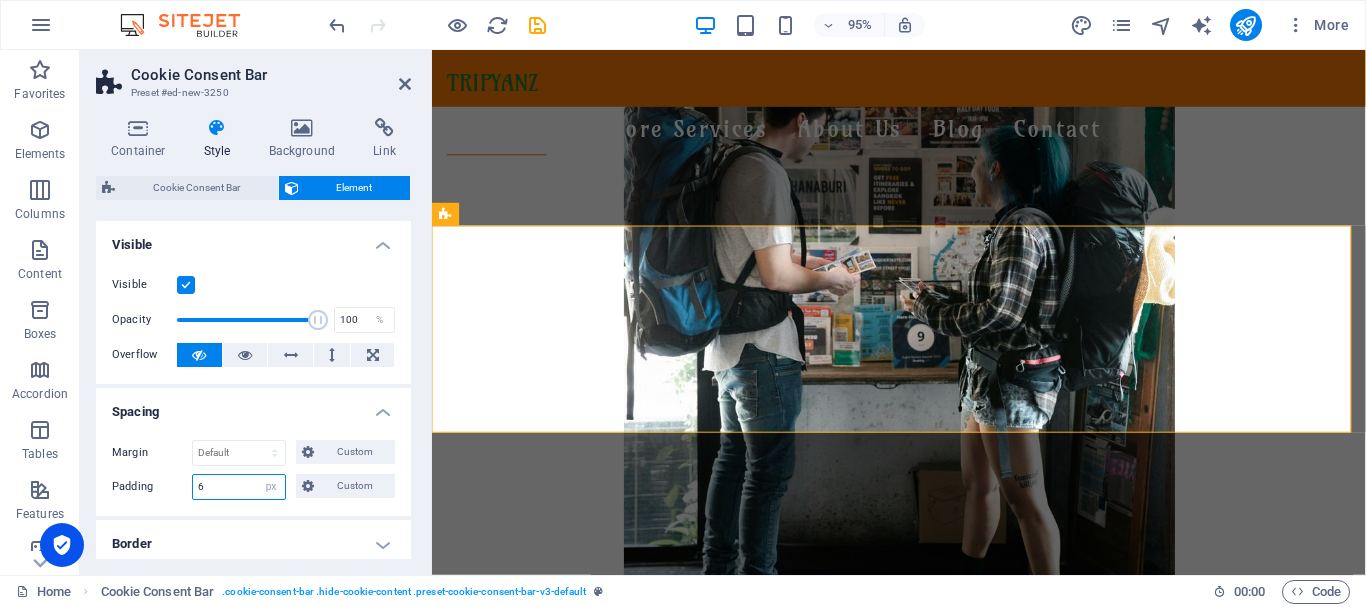 type on "6" 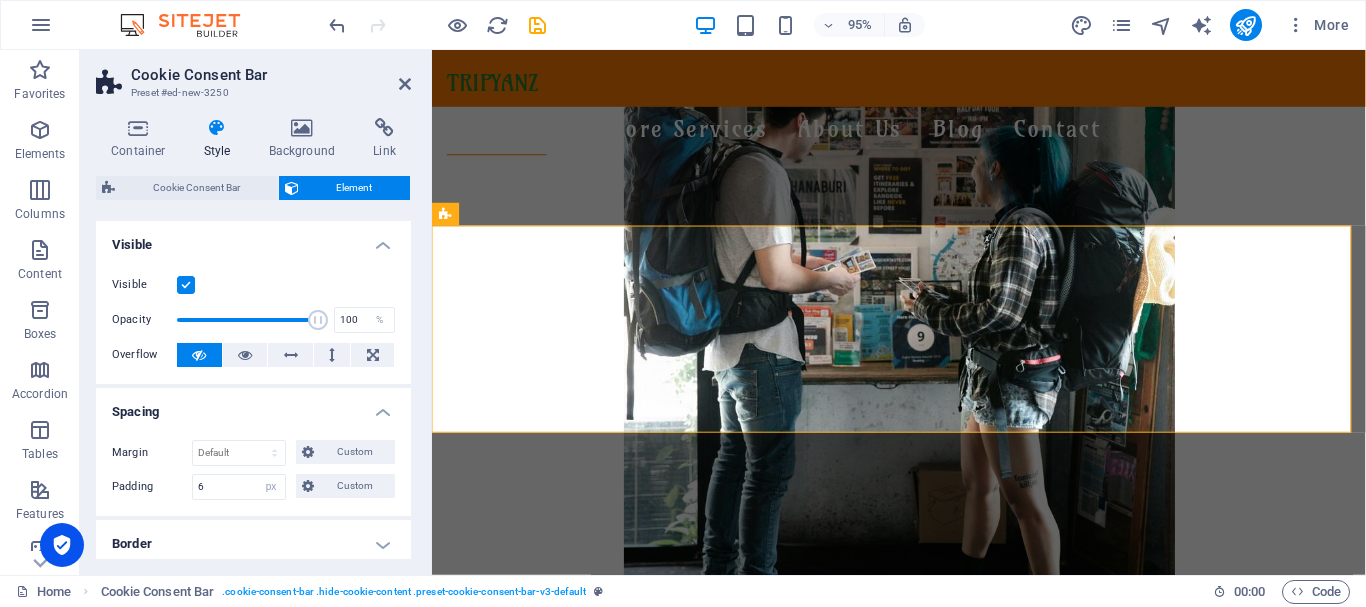click on "Spacing" at bounding box center (253, 406) 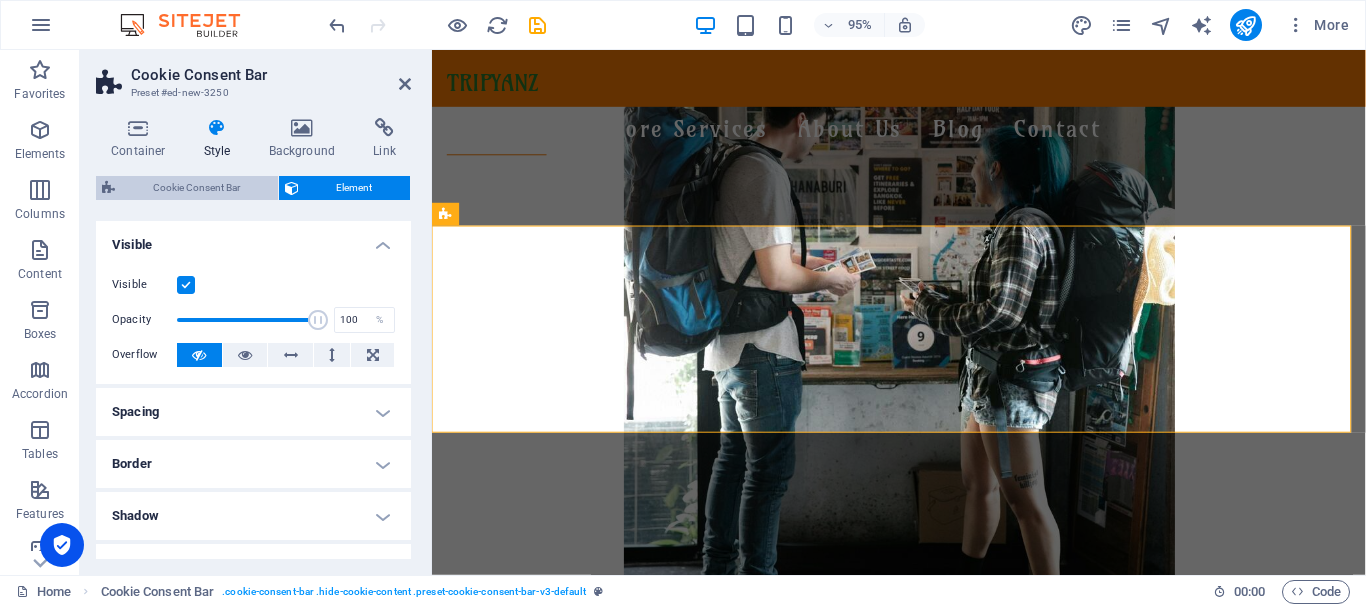 click on "Cookie Consent Bar" at bounding box center [196, 188] 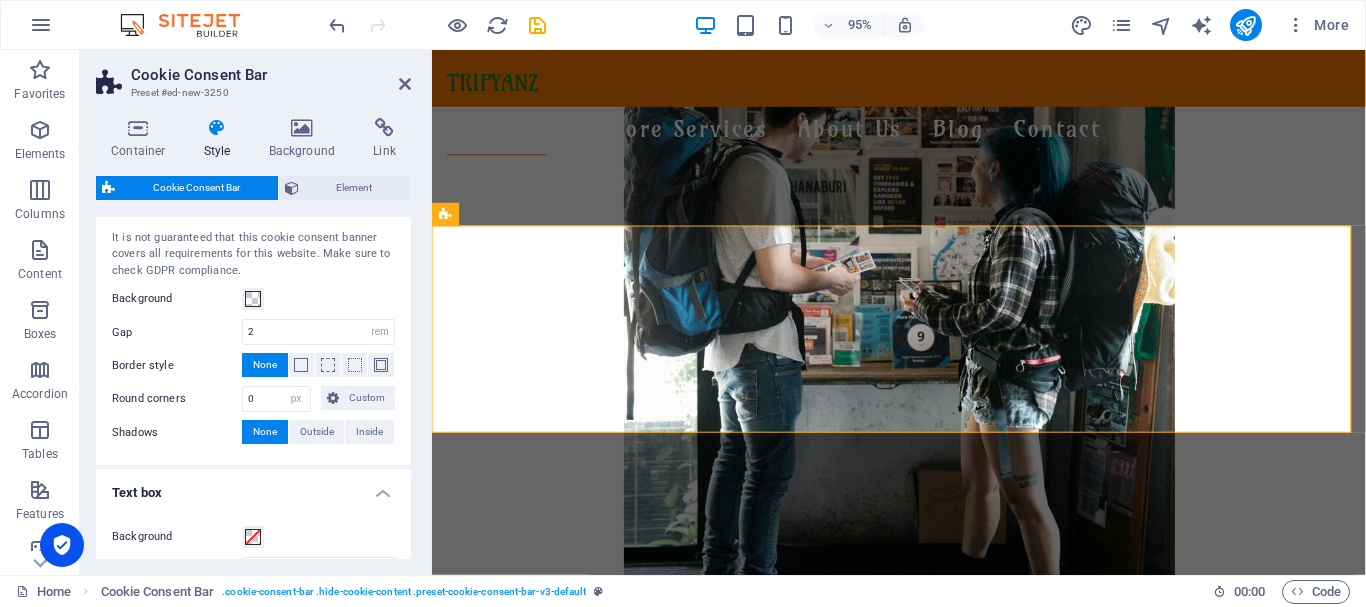 scroll, scrollTop: 0, scrollLeft: 0, axis: both 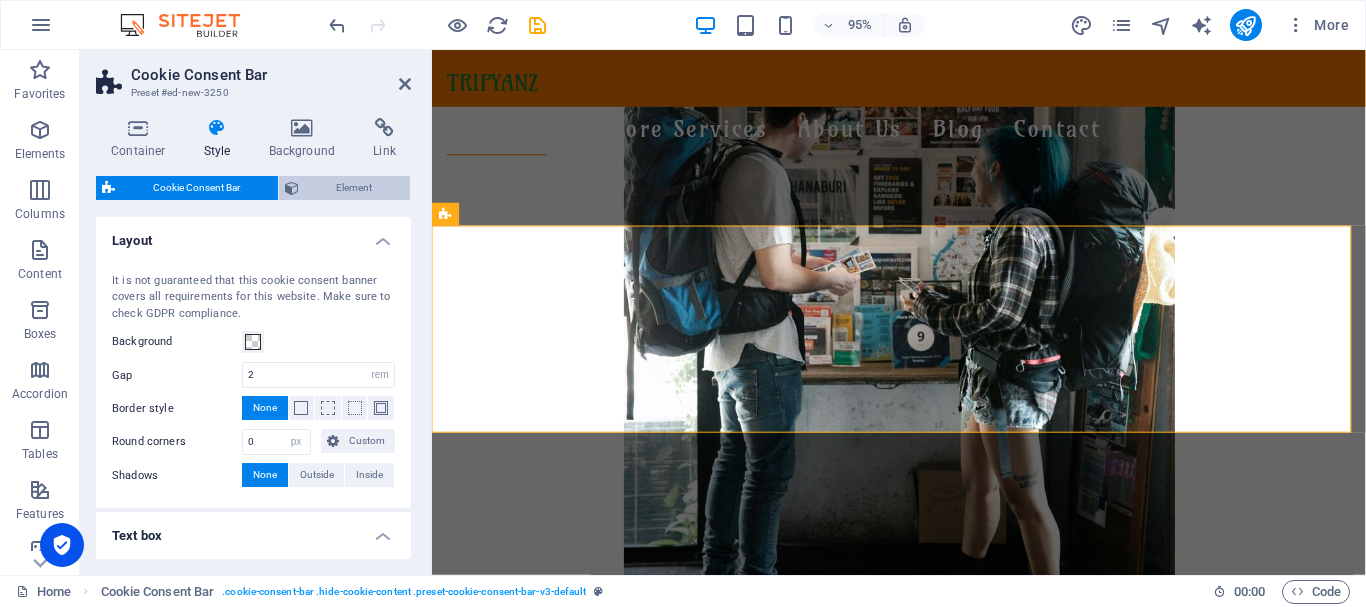 click on "Element" at bounding box center (355, 188) 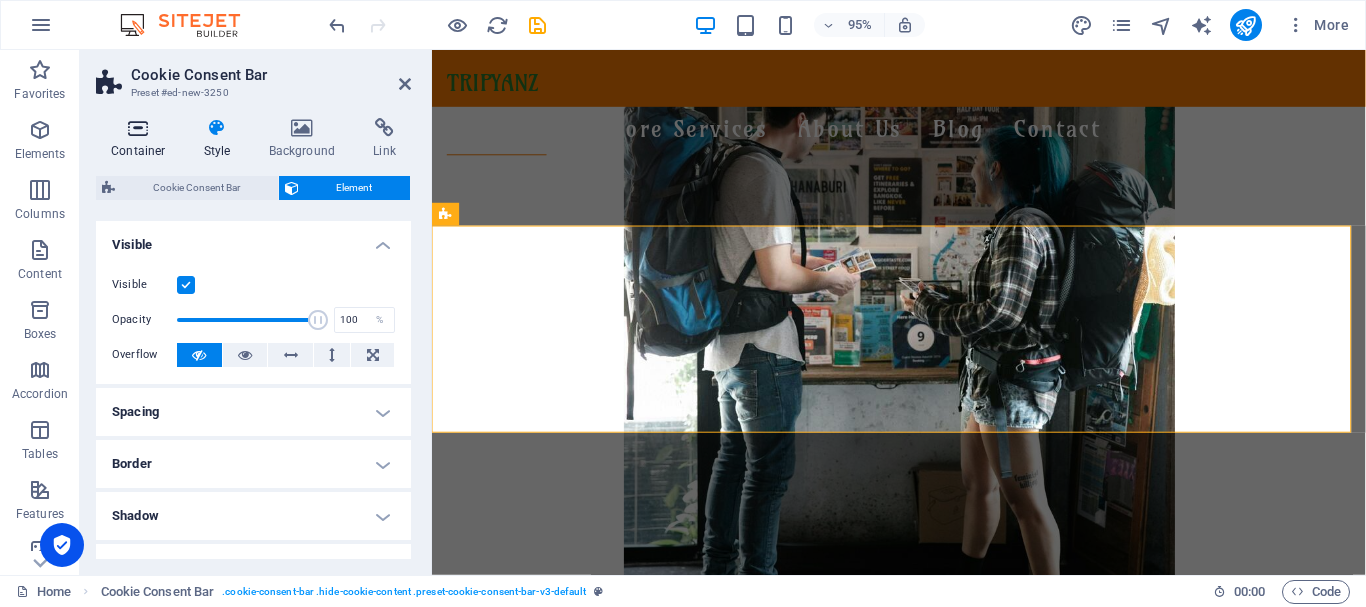 click on "Container" at bounding box center [142, 139] 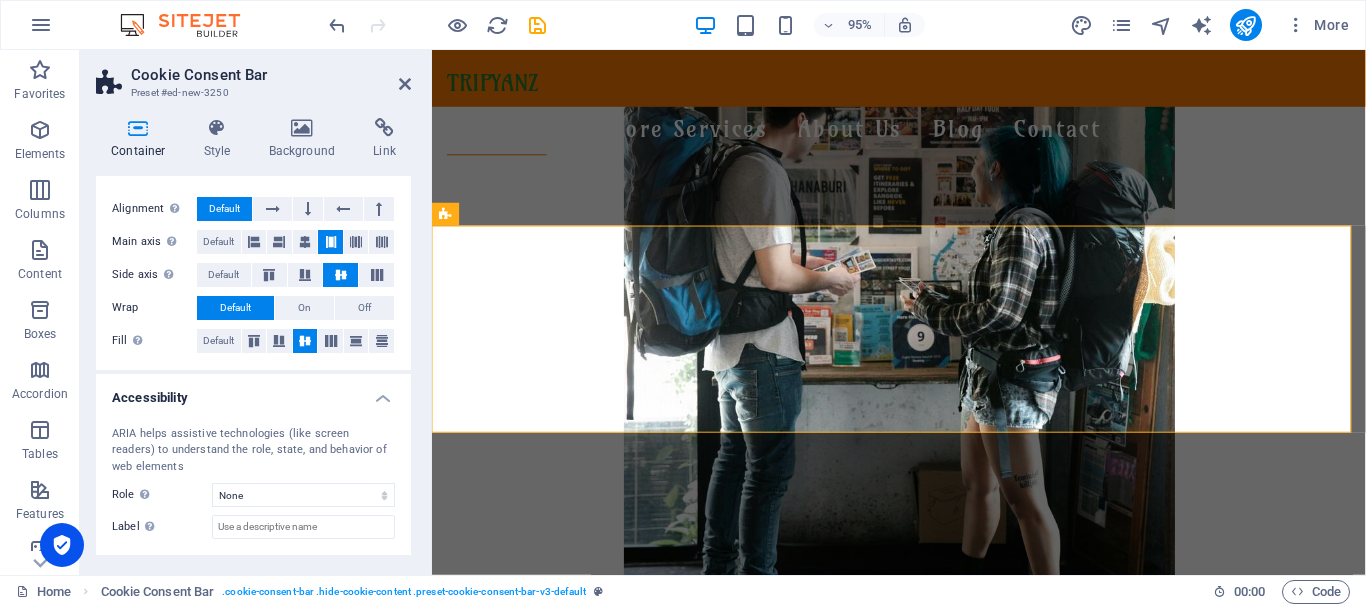 scroll, scrollTop: 392, scrollLeft: 0, axis: vertical 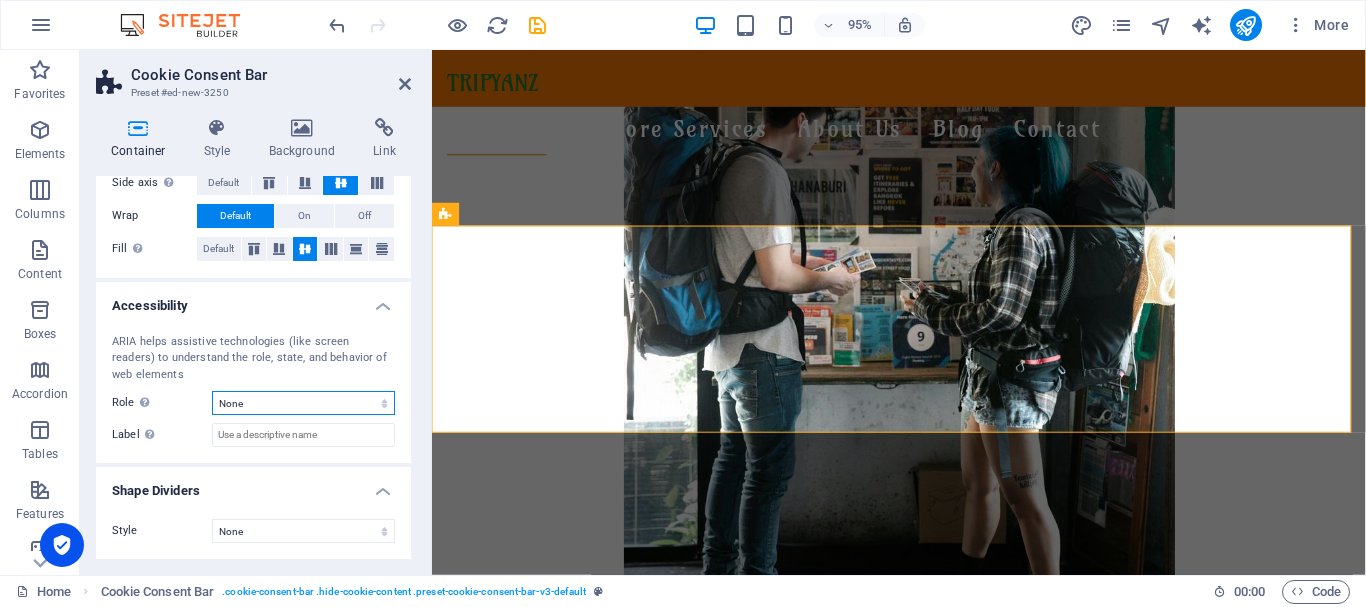 click on "None Alert Article Banner Comment Complementary Dialog Footer Header Marquee Presentation Region Section Separator Status Timer" at bounding box center (303, 403) 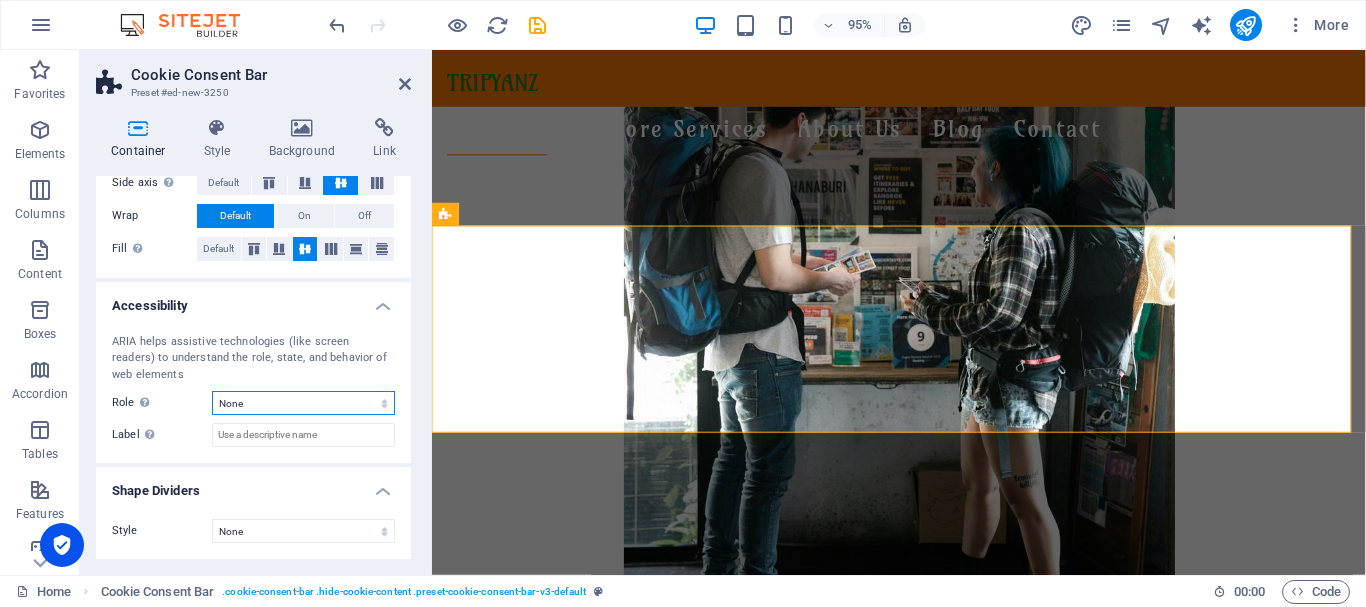click on "None Alert Article Banner Comment Complementary Dialog Footer Header Marquee Presentation Region Section Separator Status Timer" at bounding box center (303, 403) 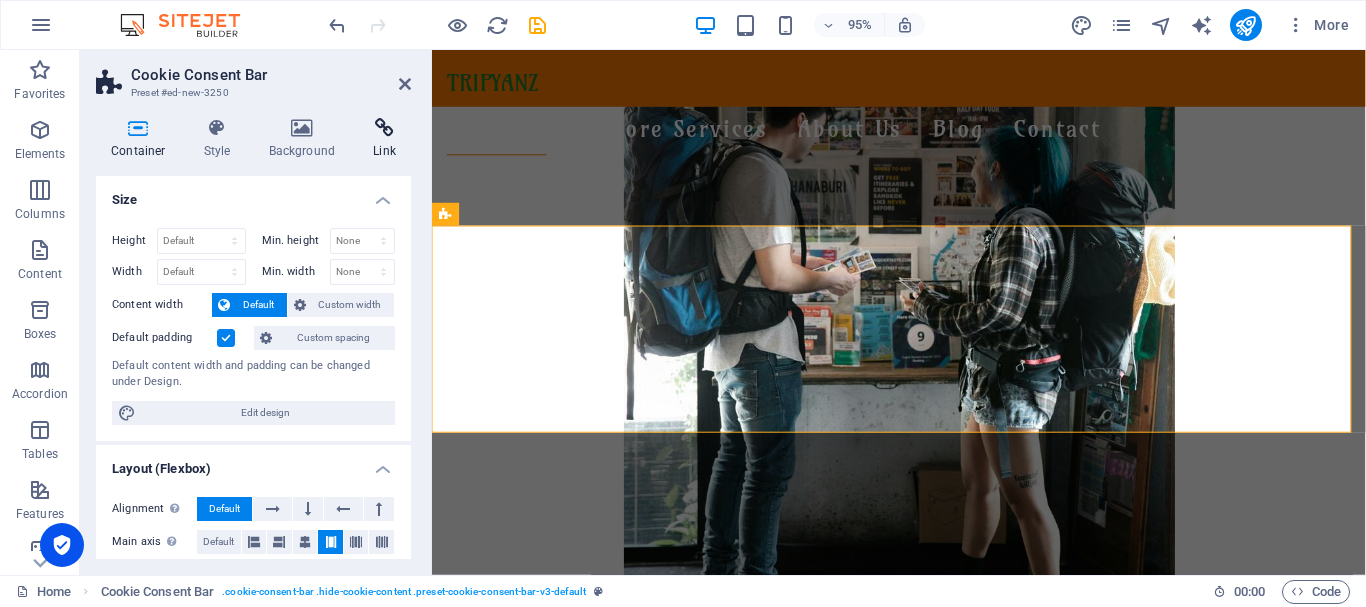 click on "Link" at bounding box center [384, 139] 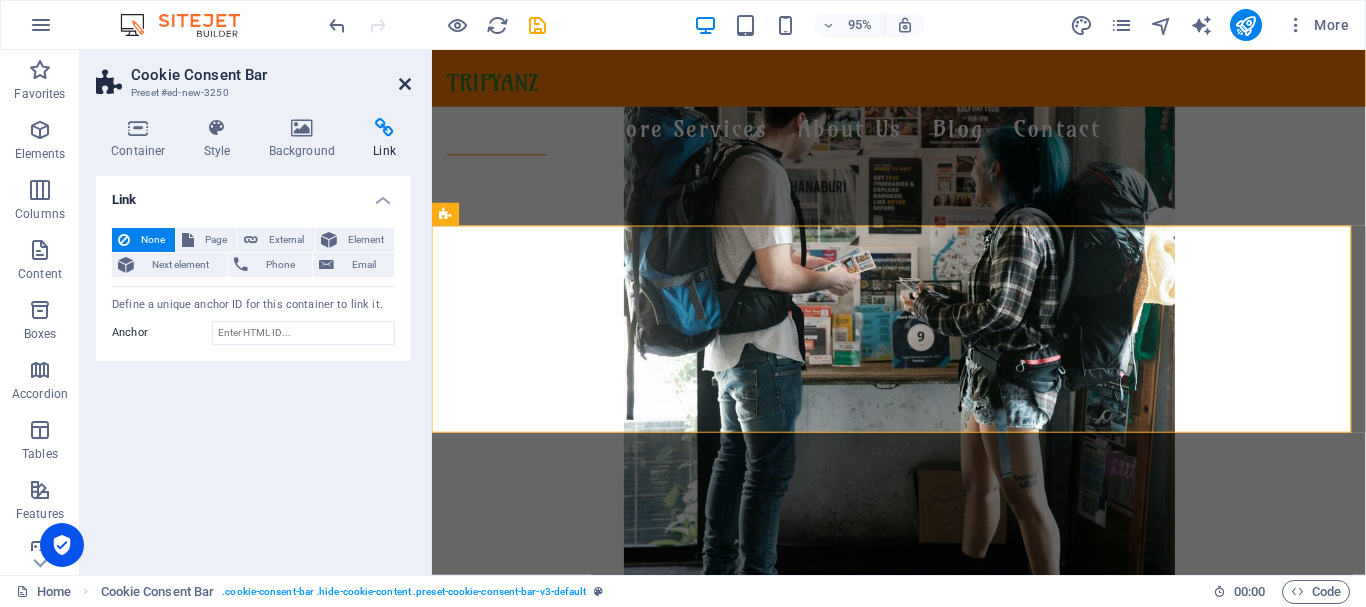 click at bounding box center (405, 84) 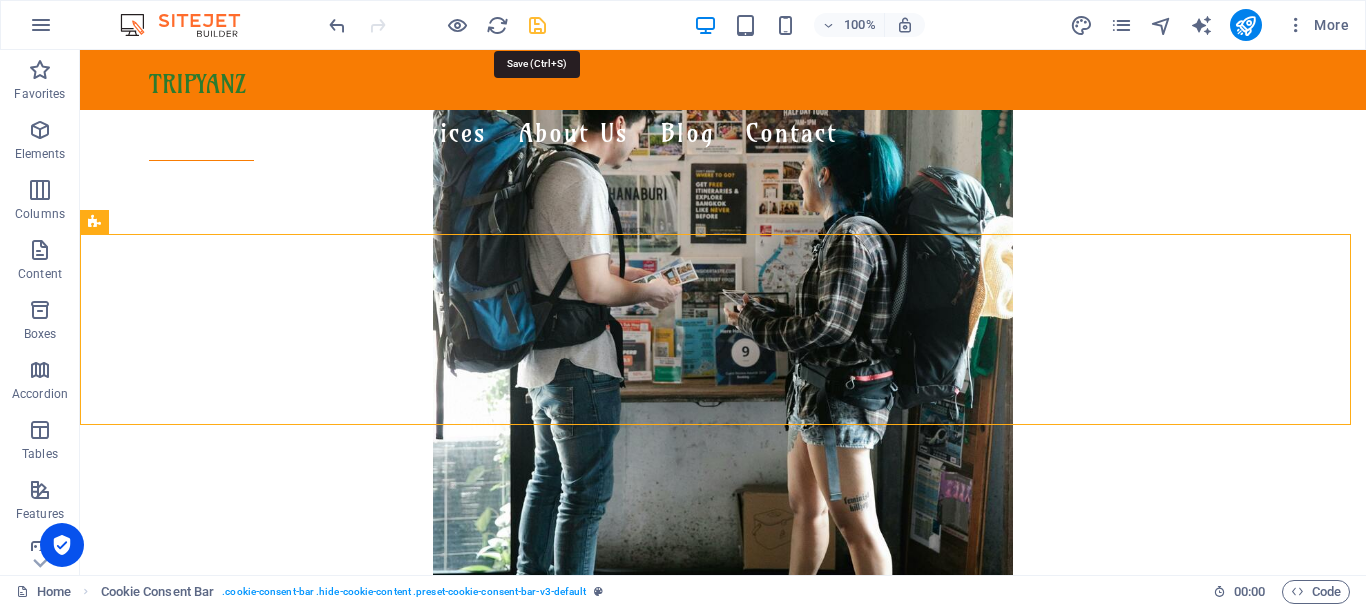 click at bounding box center (537, 25) 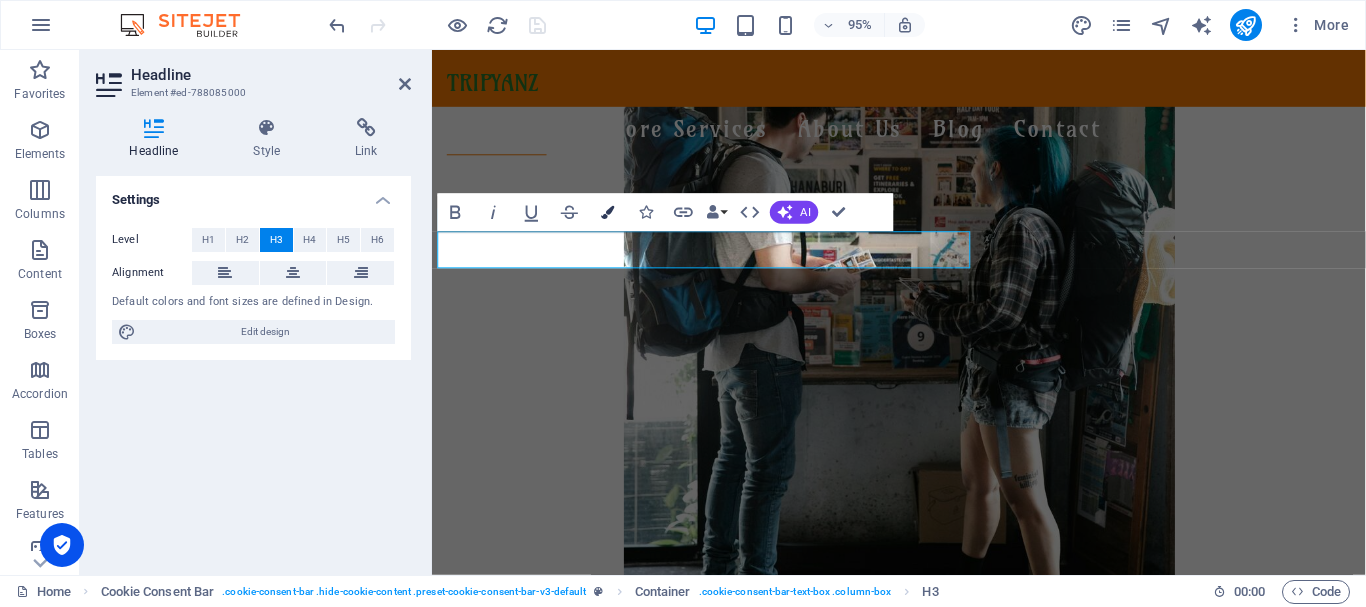 click at bounding box center [607, 212] 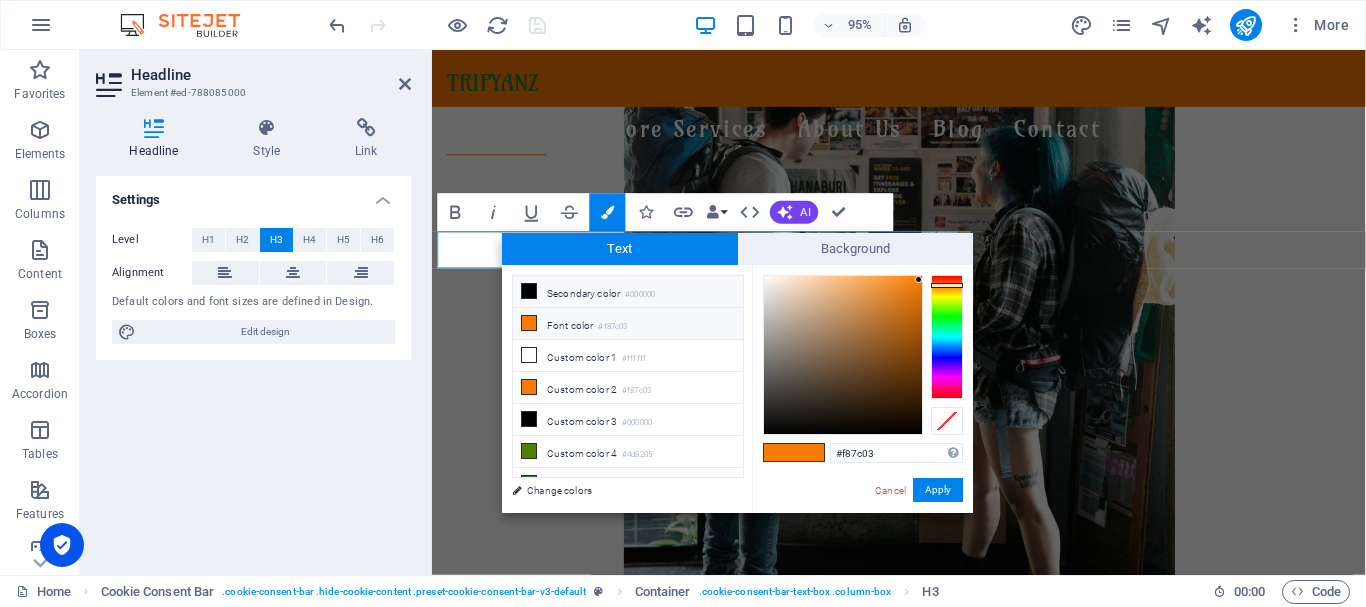scroll, scrollTop: 78, scrollLeft: 0, axis: vertical 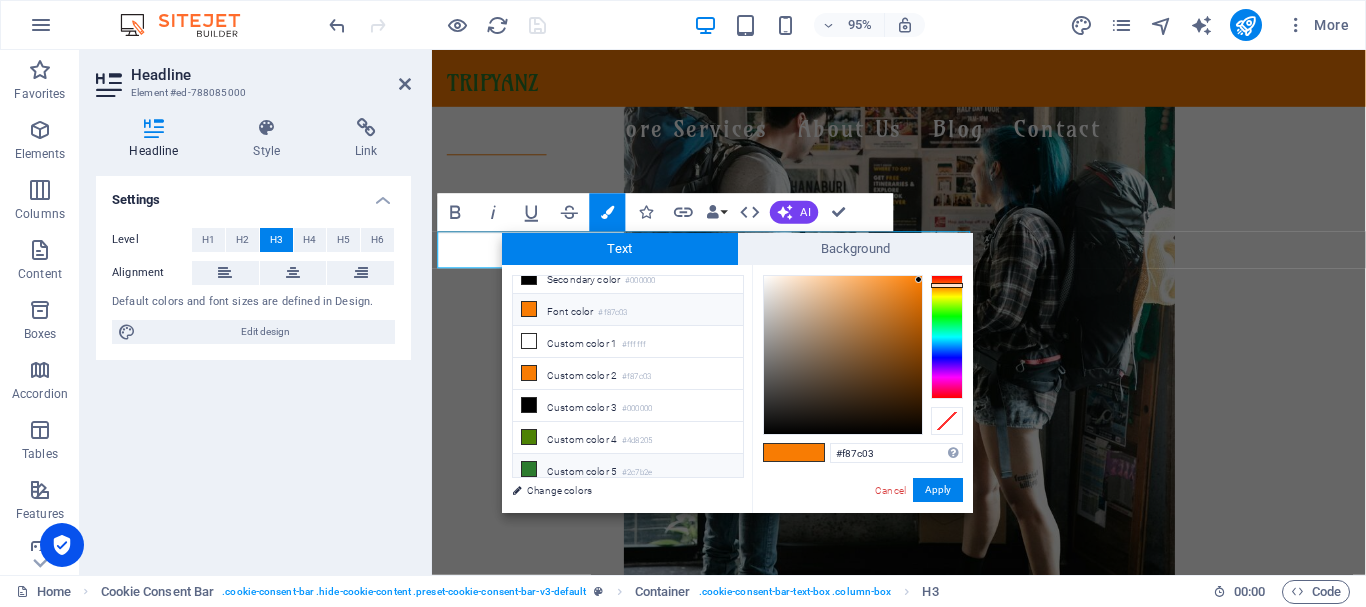 click on "Custom color 5
#2c7b2e" at bounding box center (628, 470) 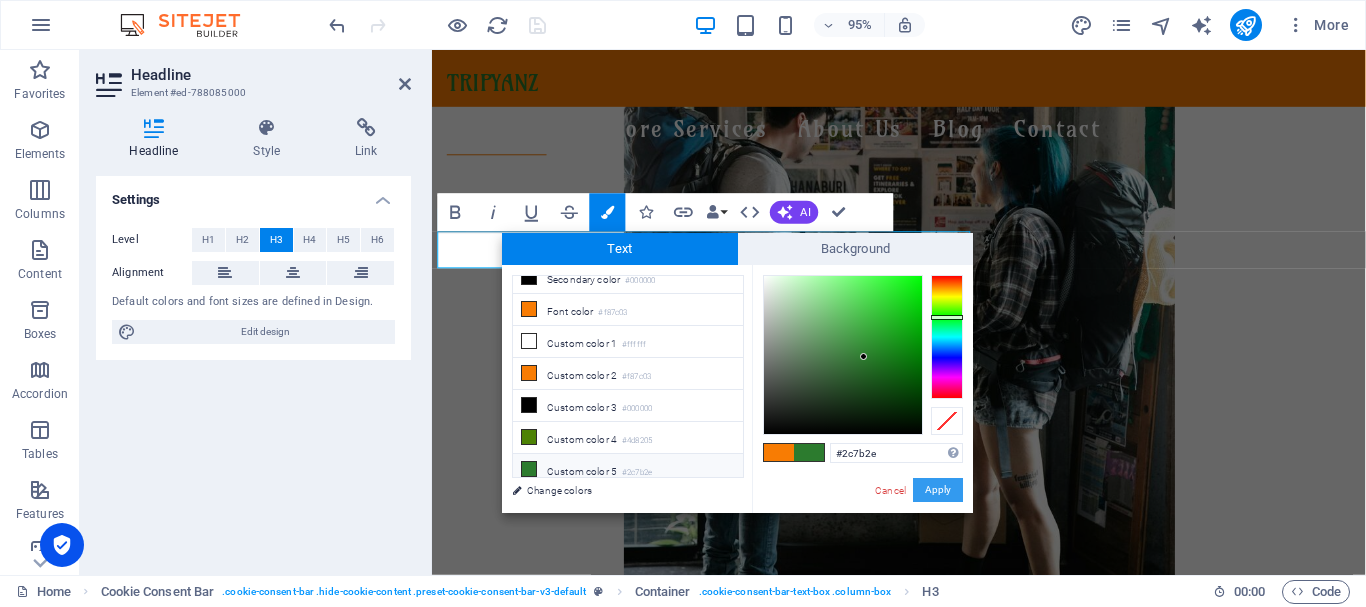 click on "Apply" at bounding box center (938, 490) 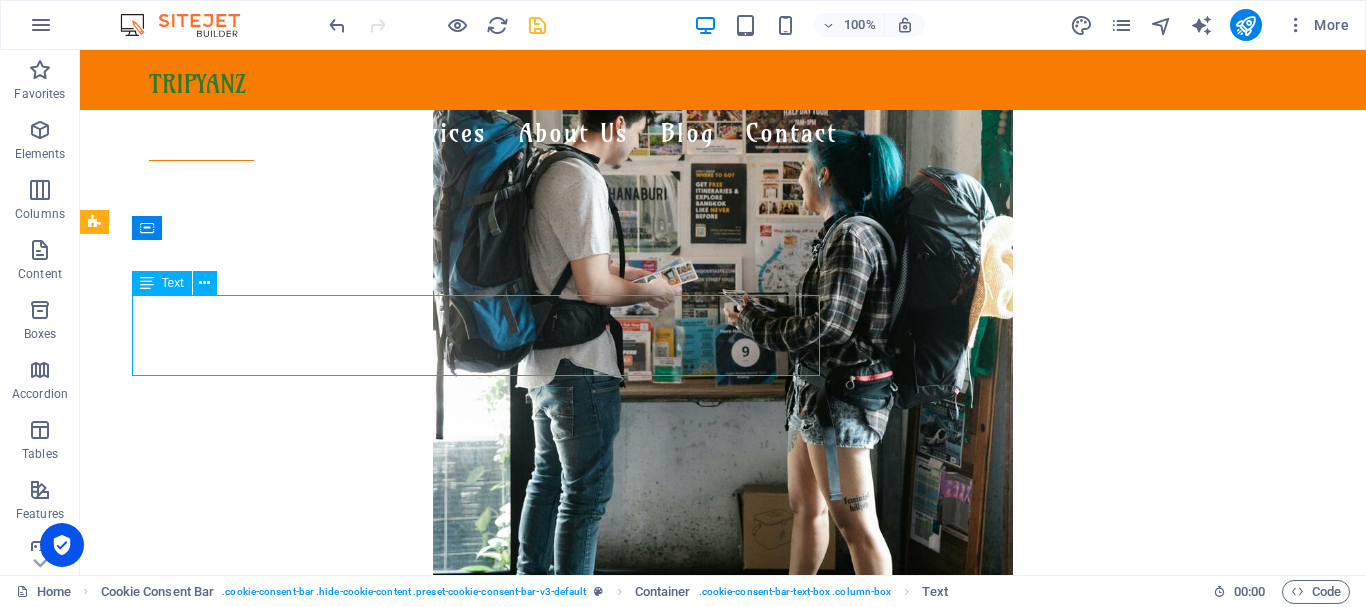 click on "Image
Text   Menu Bar   2 columns   H3   2 columns   Container   Image   Container   Text   Button   Image   Container   Text   Container   H3   Text   Menu   Container   Video   Container   Text   Button   Cookie Consent Bar   Container   H3   Container   Spacer   Text   Logo   Container   Text   Spacer   Text   Cookie Consent Bar   Container   Spacer   Spacer   Cookie Consent Bar   Container   H3   Button   Text" at bounding box center (723, 312) 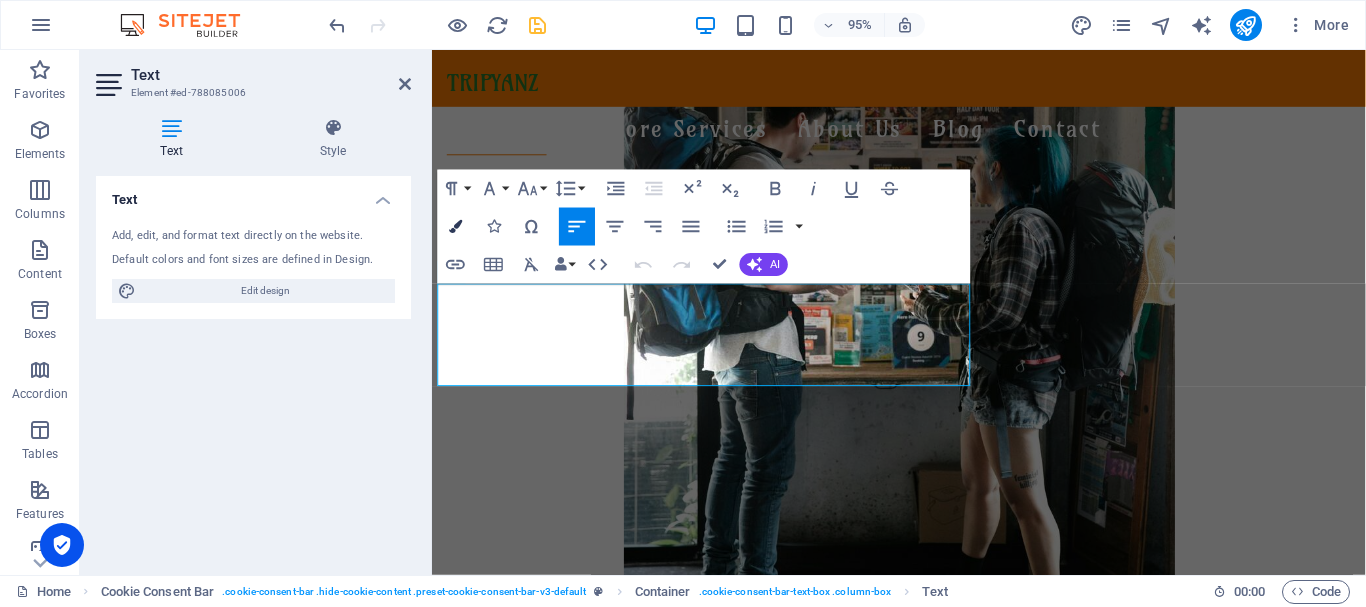 click at bounding box center [455, 226] 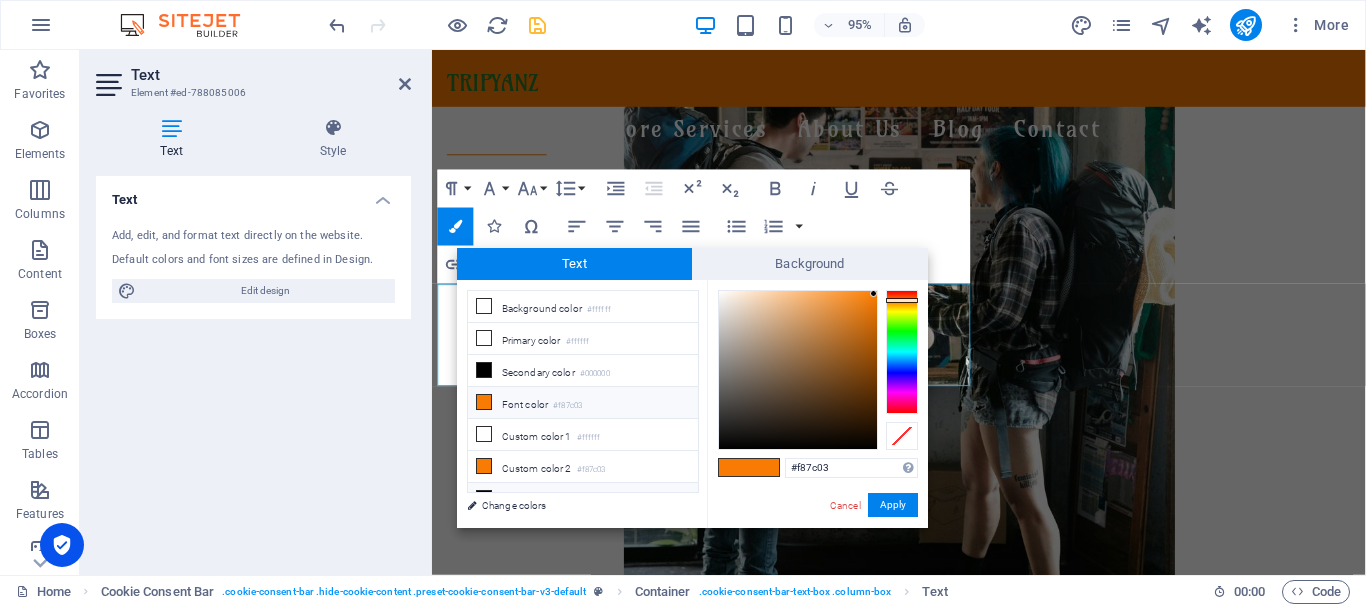 click on "Custom color 3
#000000" at bounding box center [583, 499] 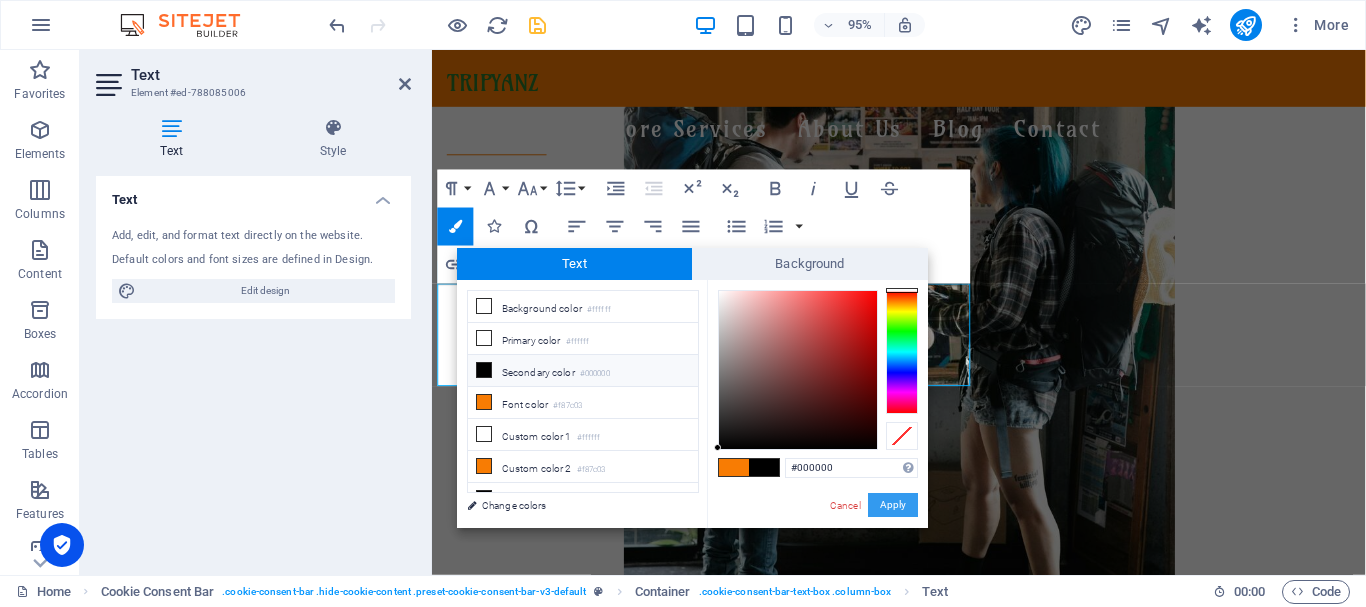 click on "Apply" at bounding box center (893, 505) 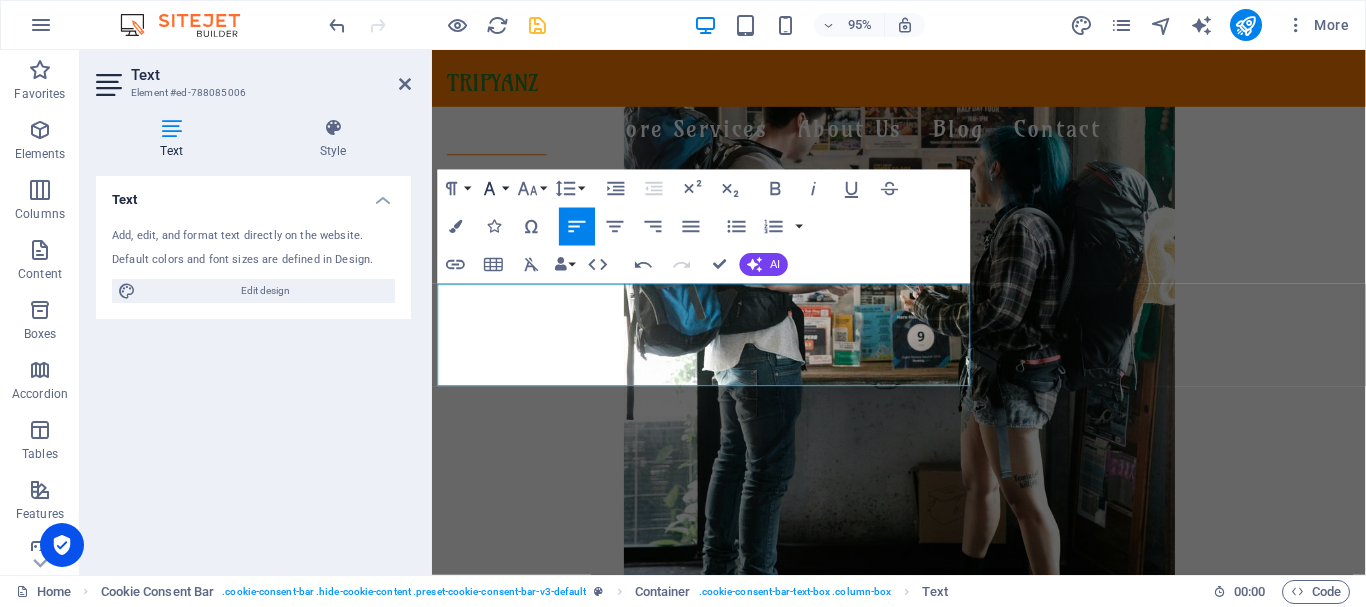 click on "Font Family" at bounding box center (494, 189) 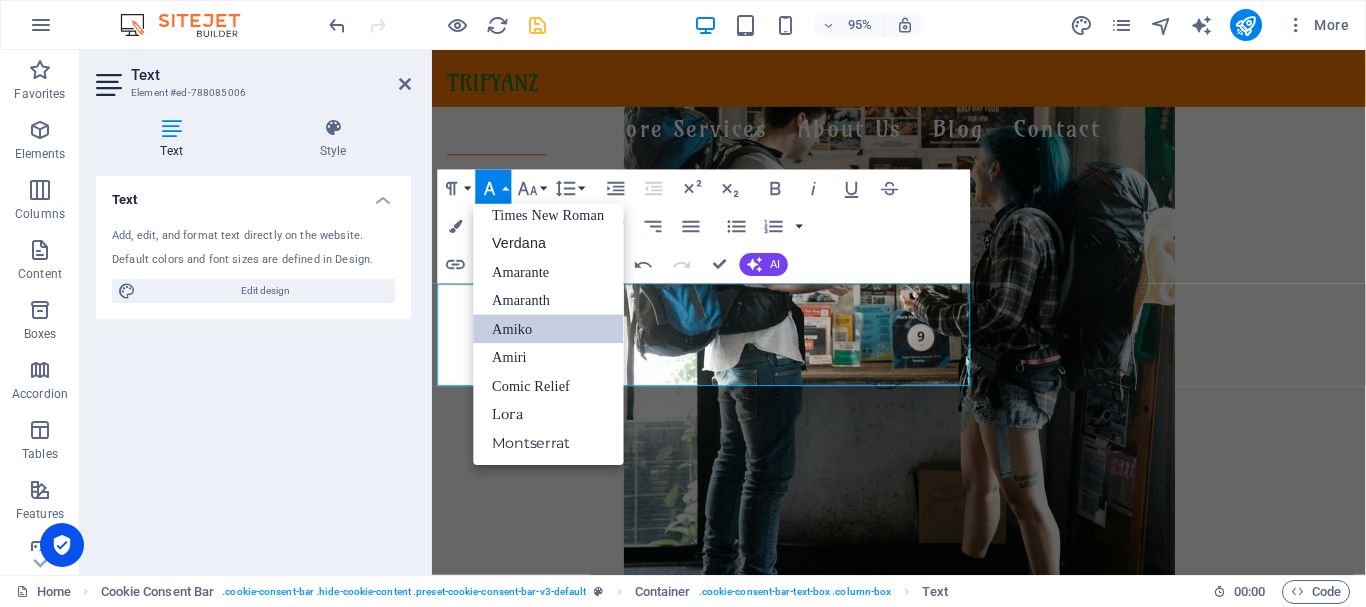 scroll, scrollTop: 131, scrollLeft: 0, axis: vertical 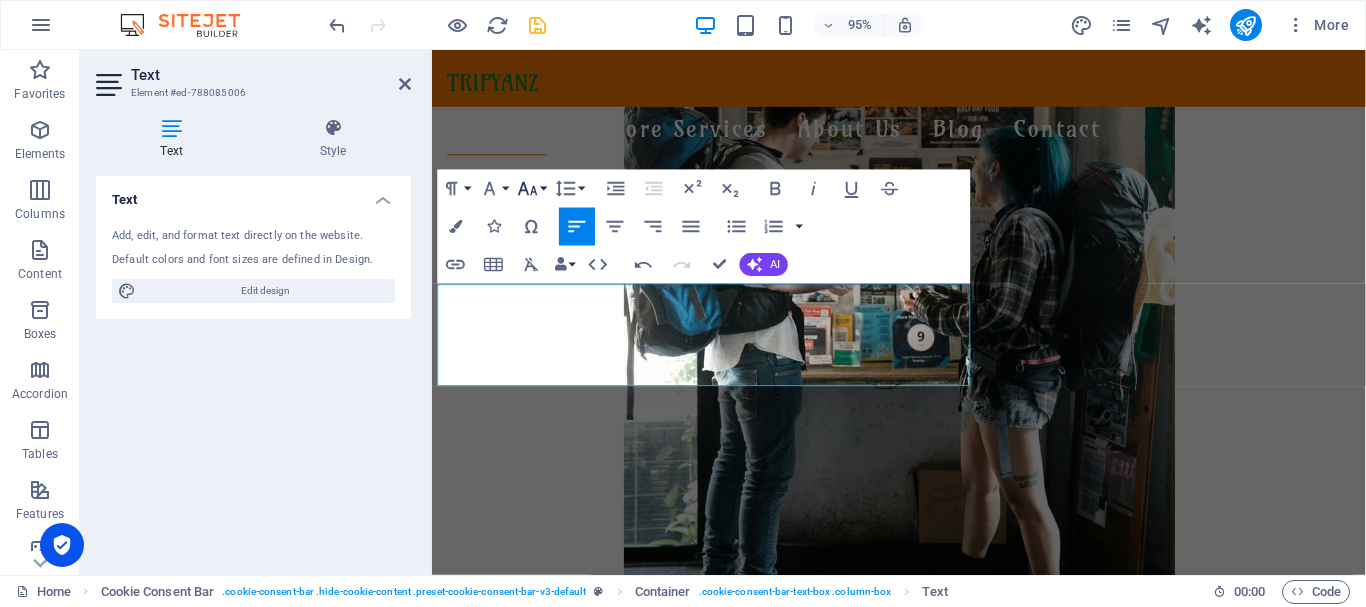 click on "Font Size" at bounding box center (532, 189) 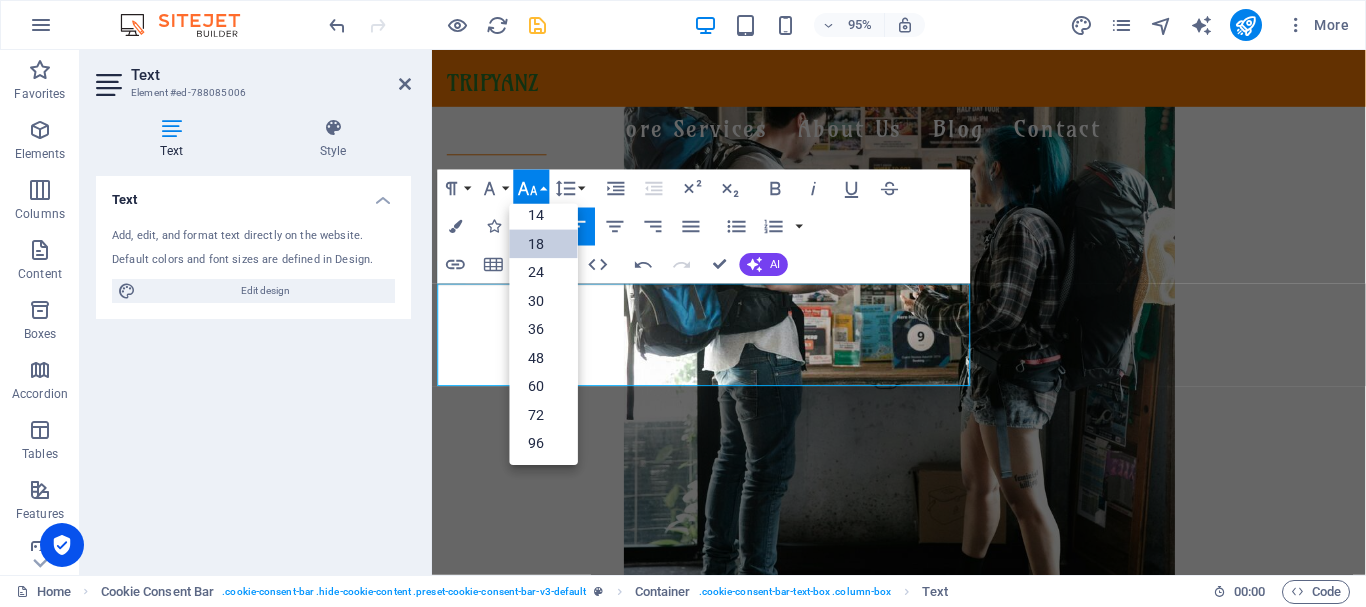 scroll, scrollTop: 161, scrollLeft: 0, axis: vertical 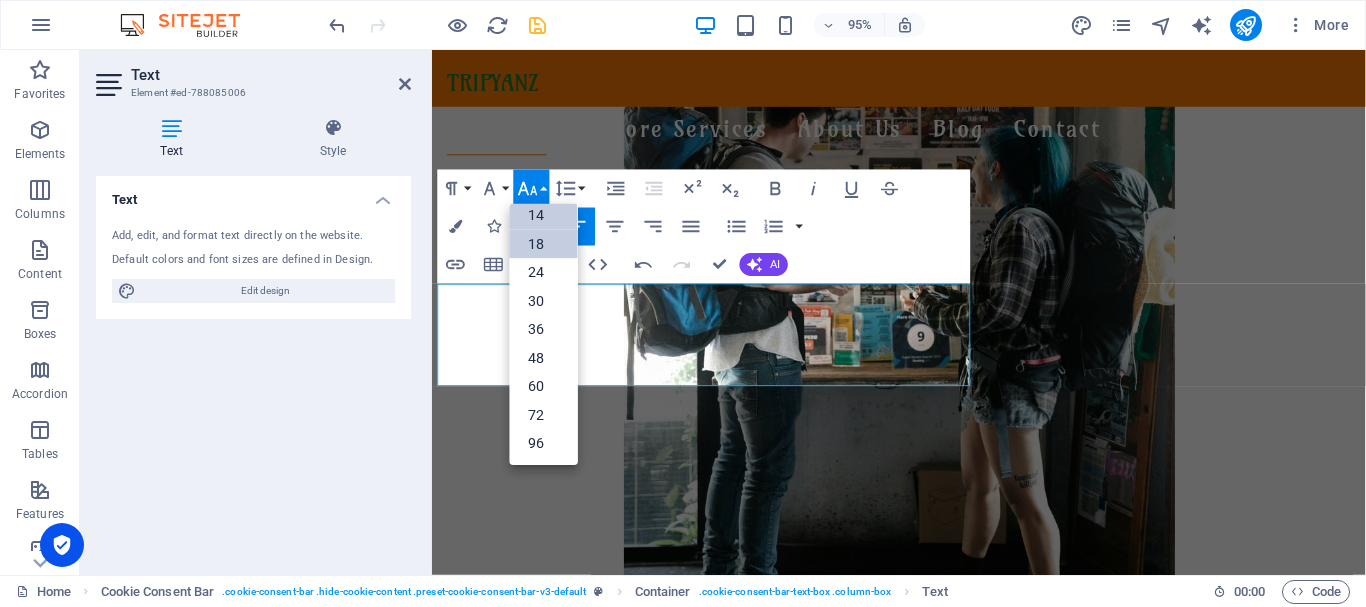click on "14" at bounding box center (544, 215) 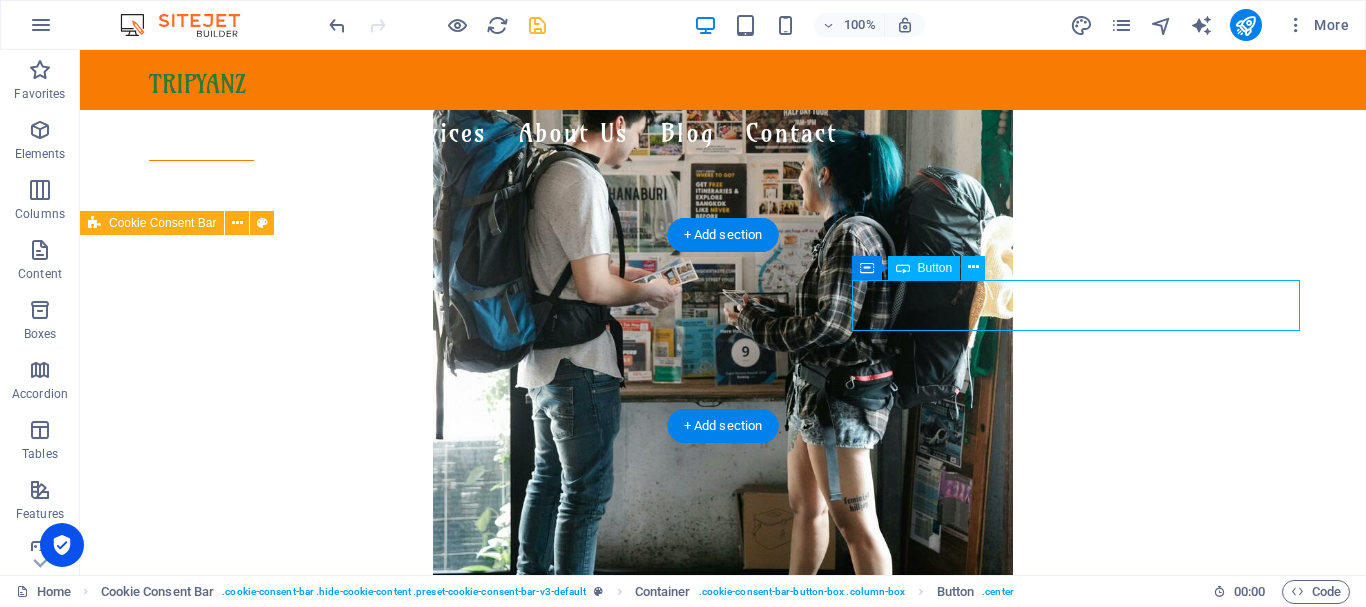 select on "%" 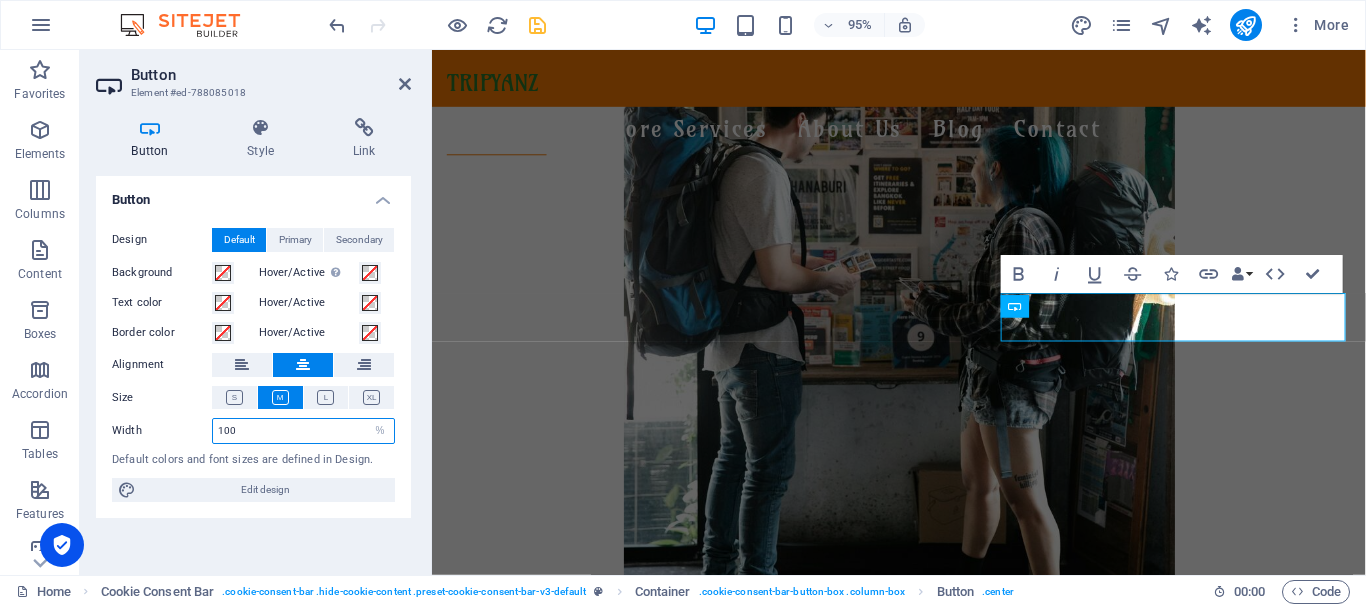 click on "100" at bounding box center [303, 431] 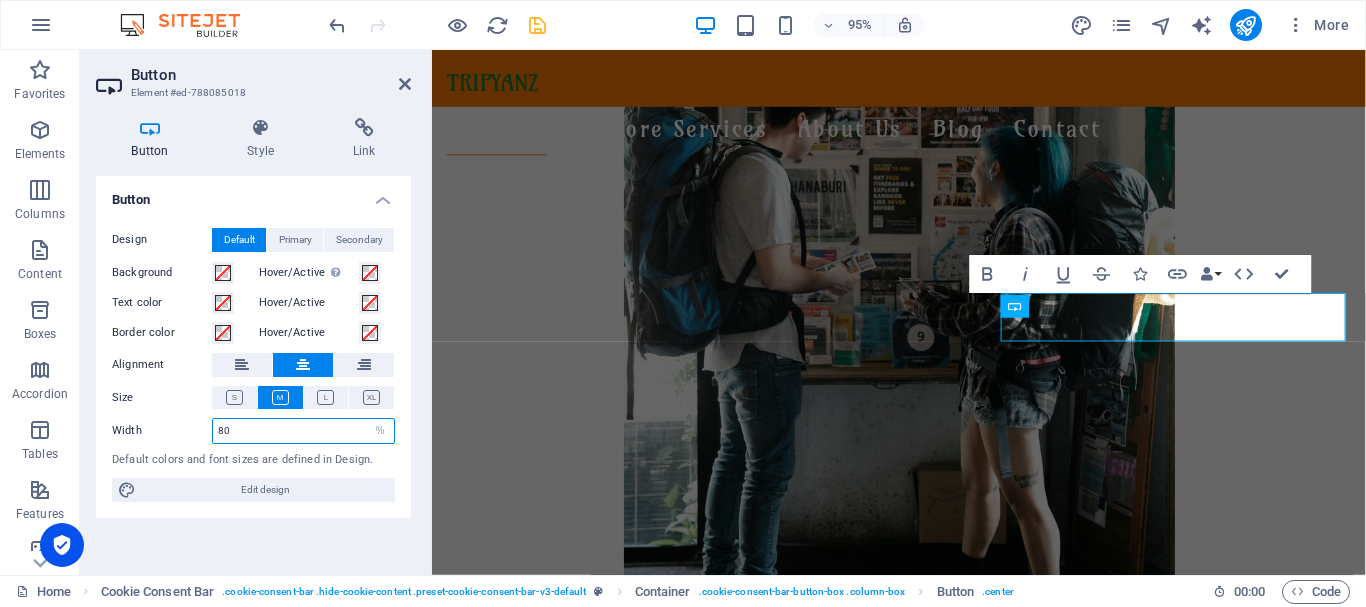 drag, startPoint x: 238, startPoint y: 429, endPoint x: 208, endPoint y: 423, distance: 30.594116 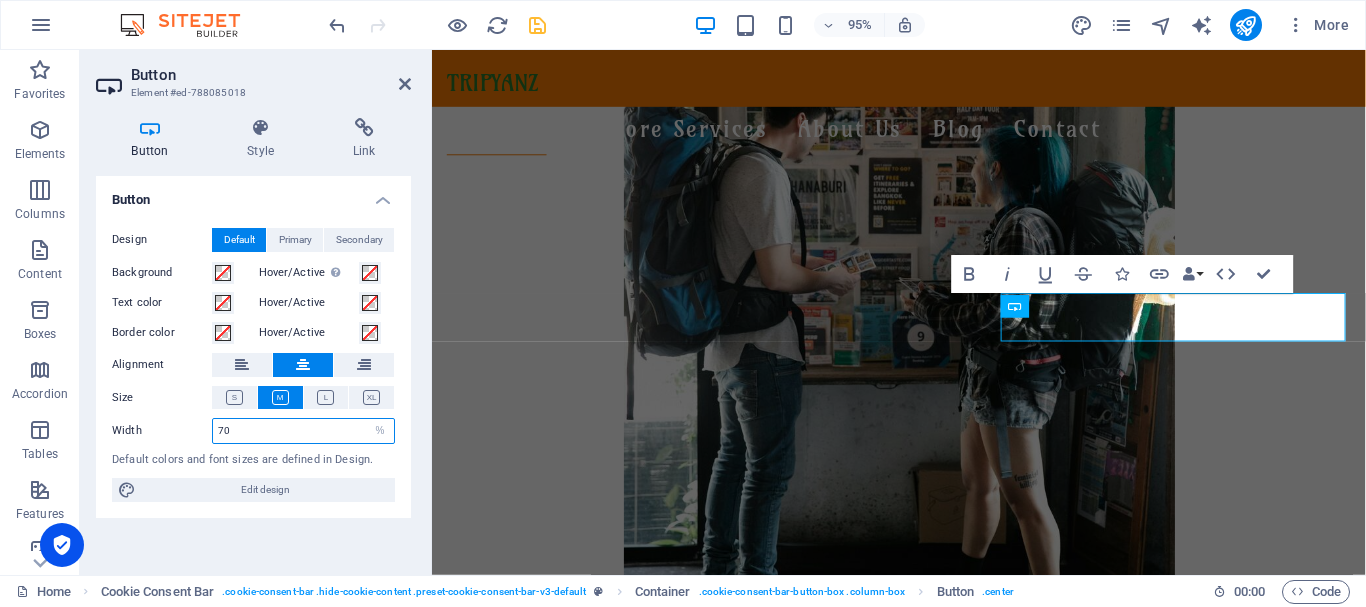 type on "70" 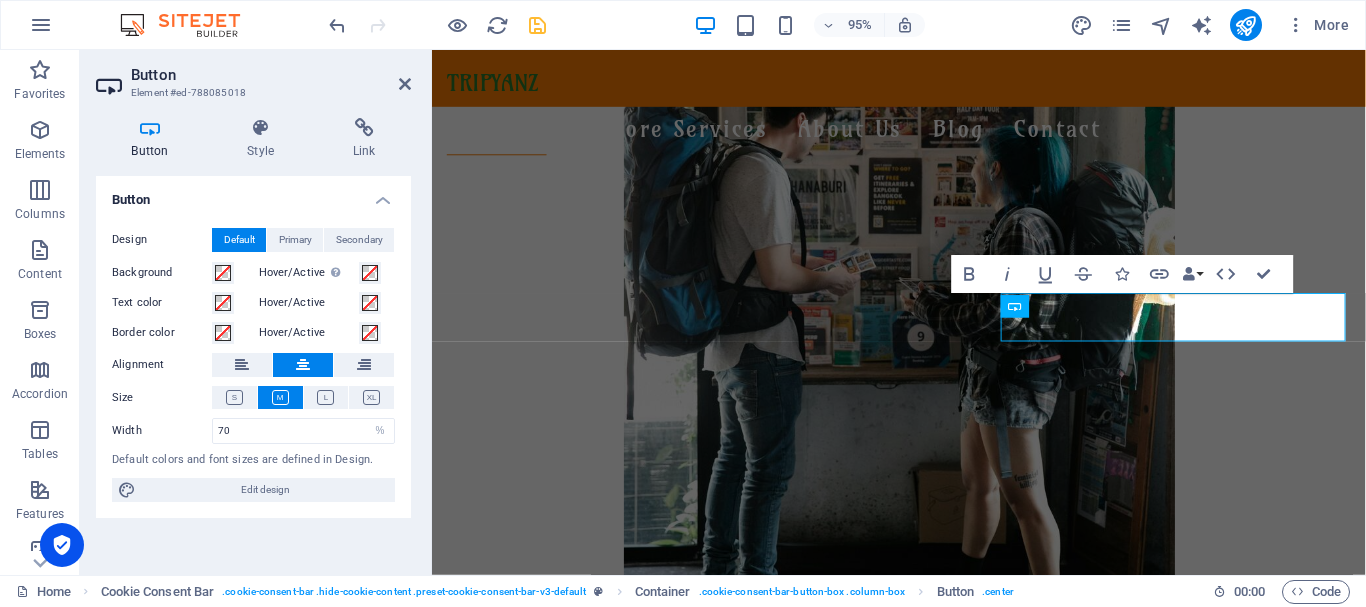 click on "Width" at bounding box center (162, 430) 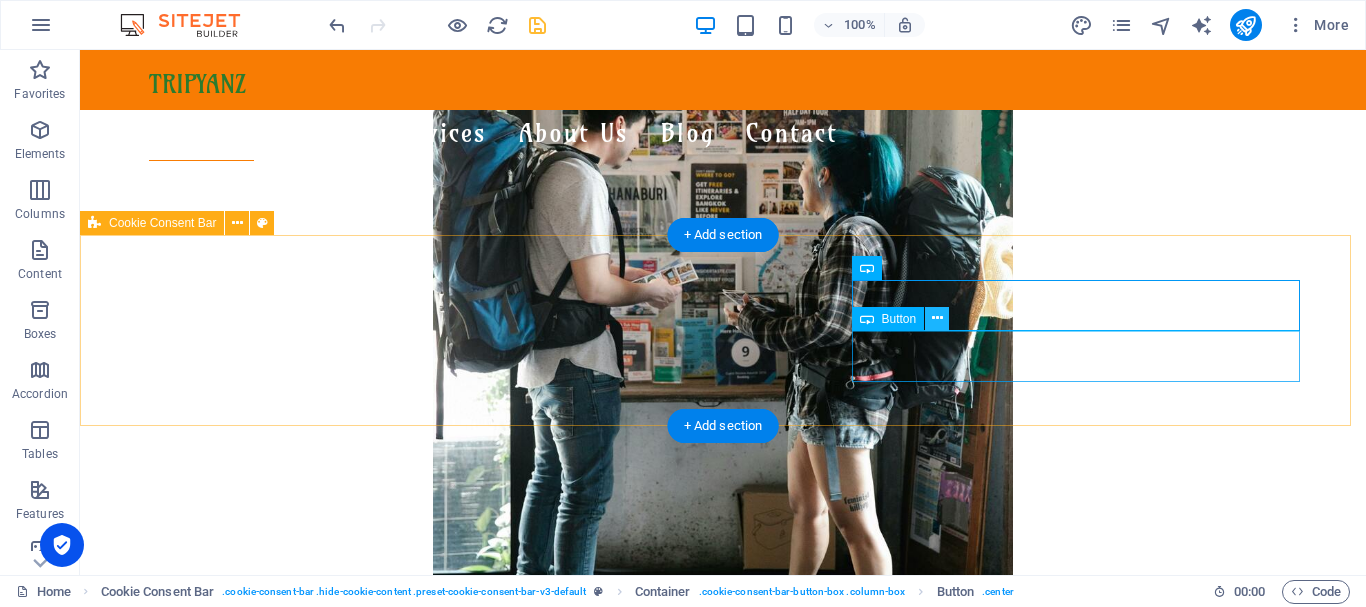 select on "%" 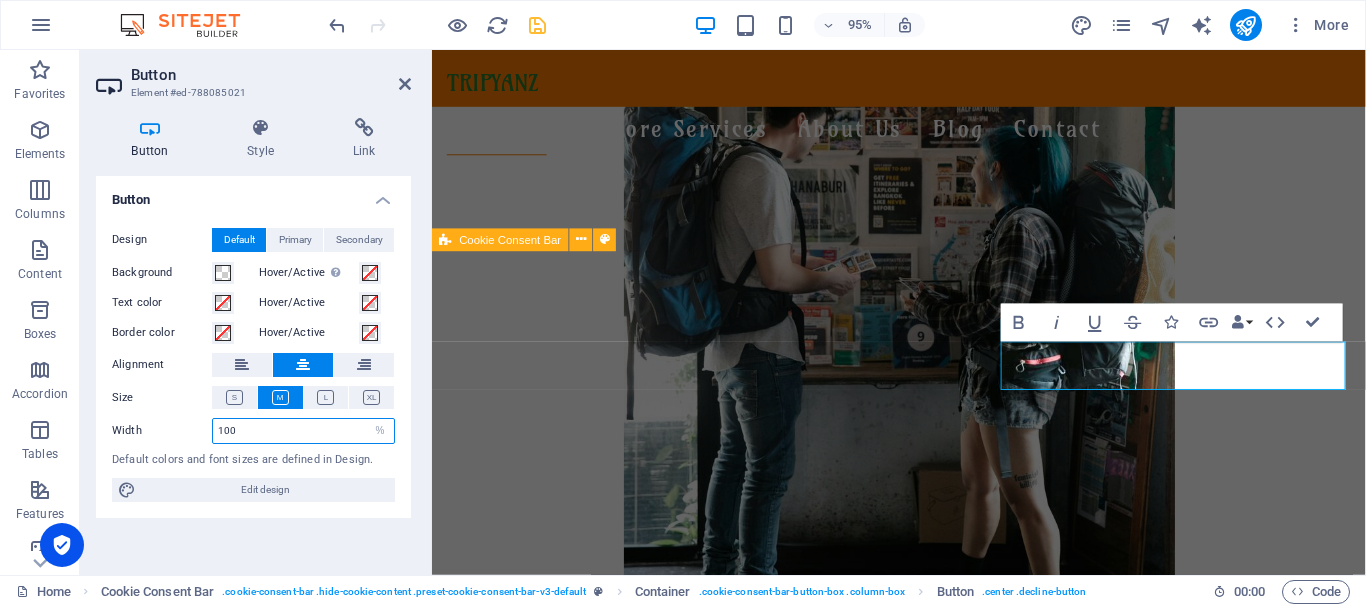 click on "Width 100 Default px rem % em vh vw" at bounding box center (253, 431) 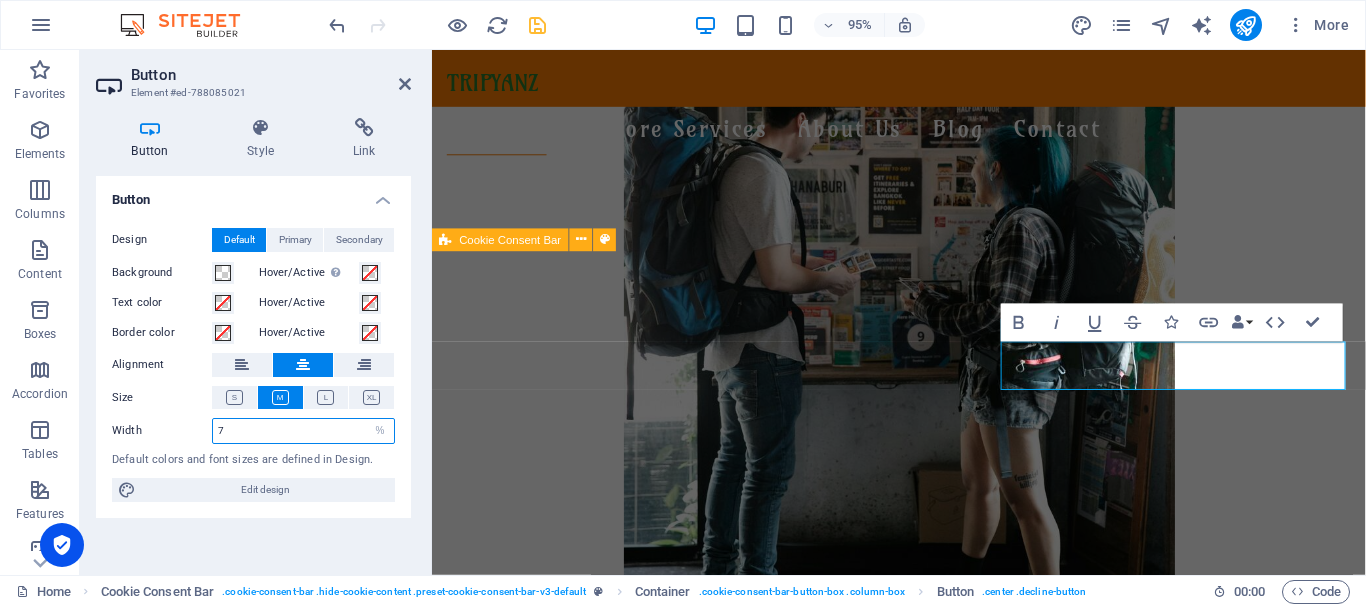 type on "70" 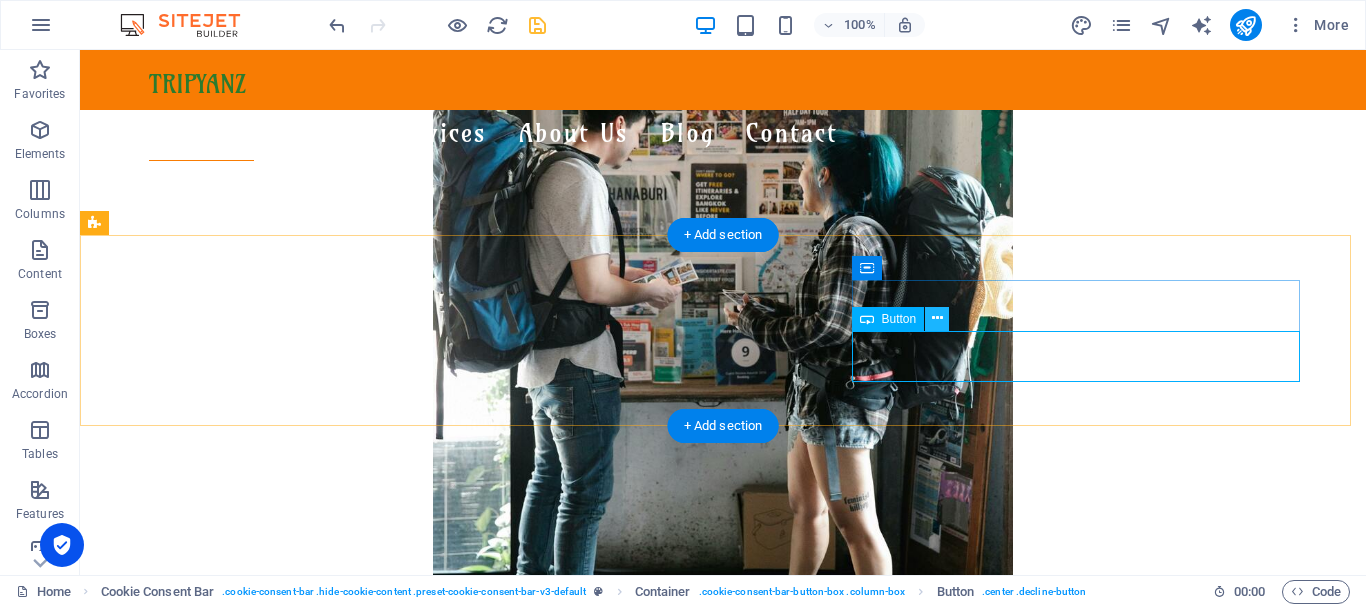 select on "%" 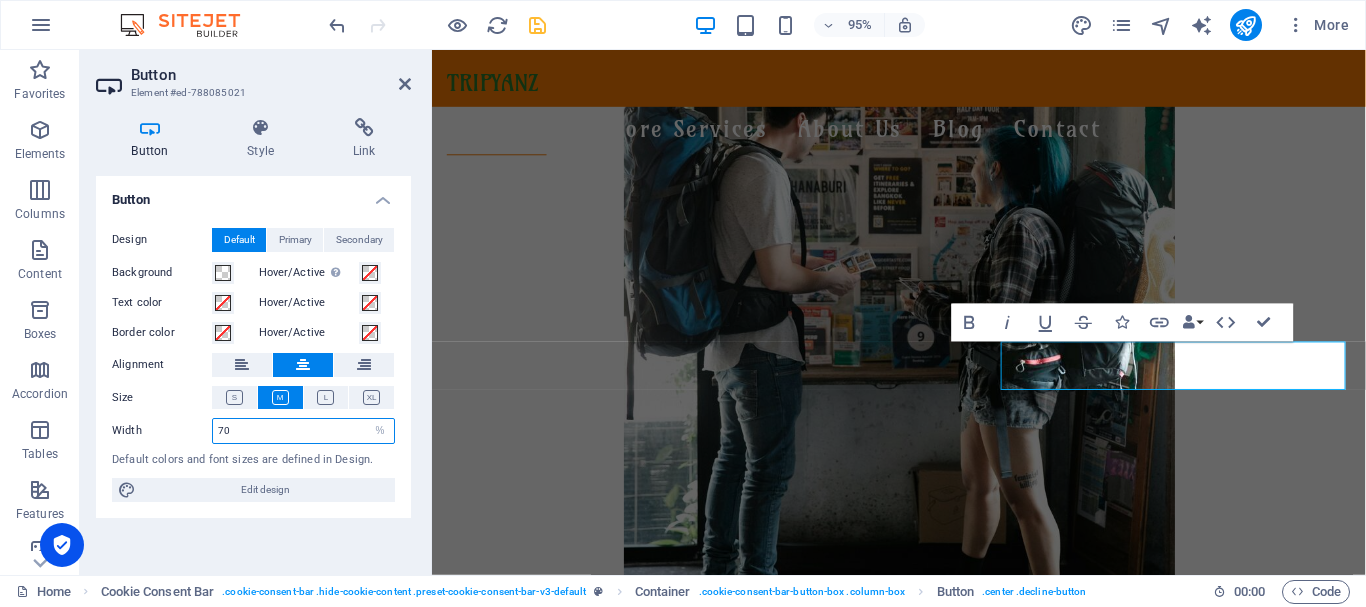 drag, startPoint x: 250, startPoint y: 431, endPoint x: 204, endPoint y: 409, distance: 50.990196 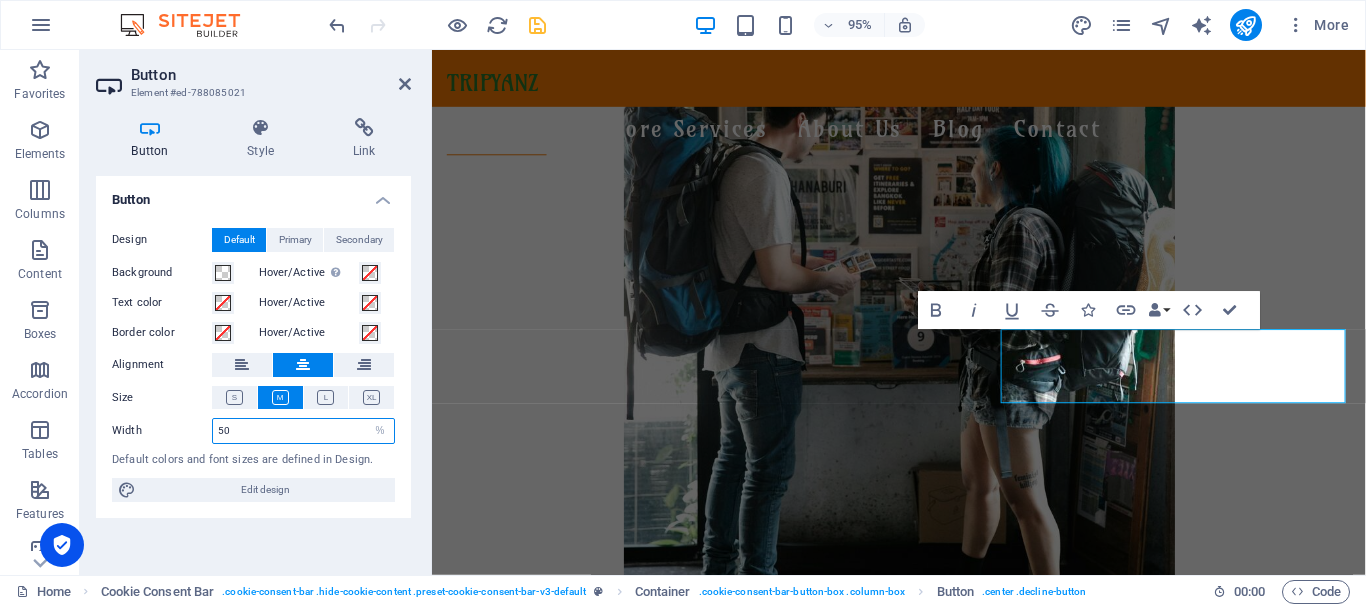 click on "50" at bounding box center (303, 431) 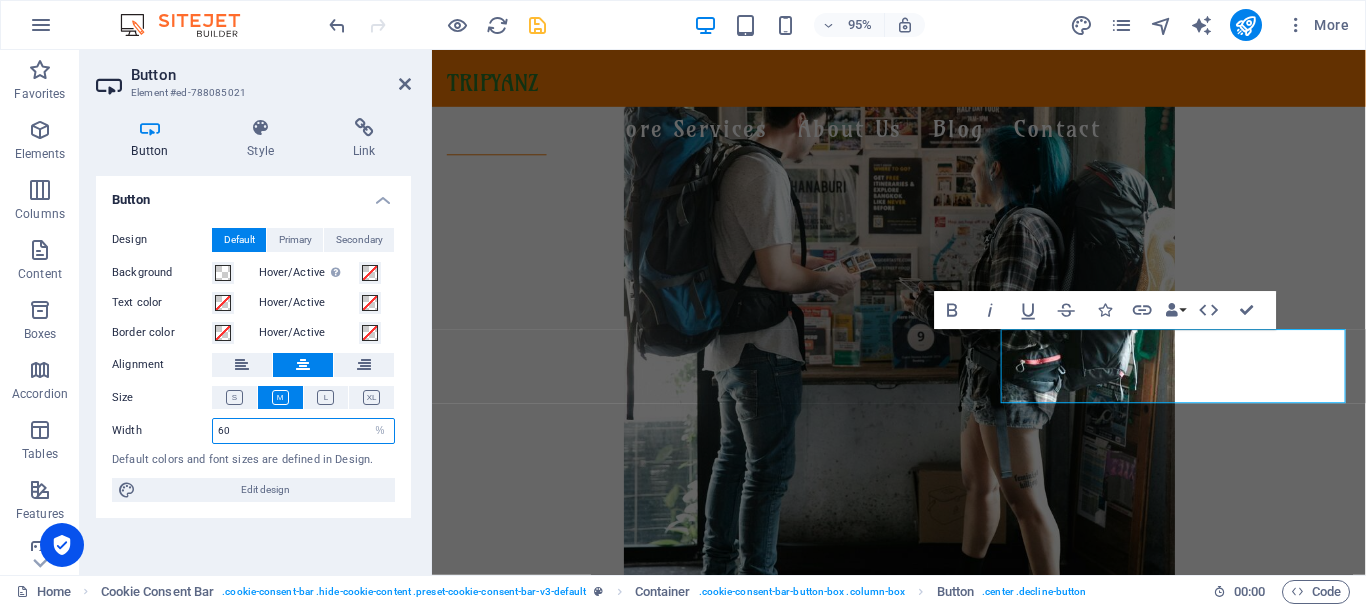 click on "60" at bounding box center (303, 431) 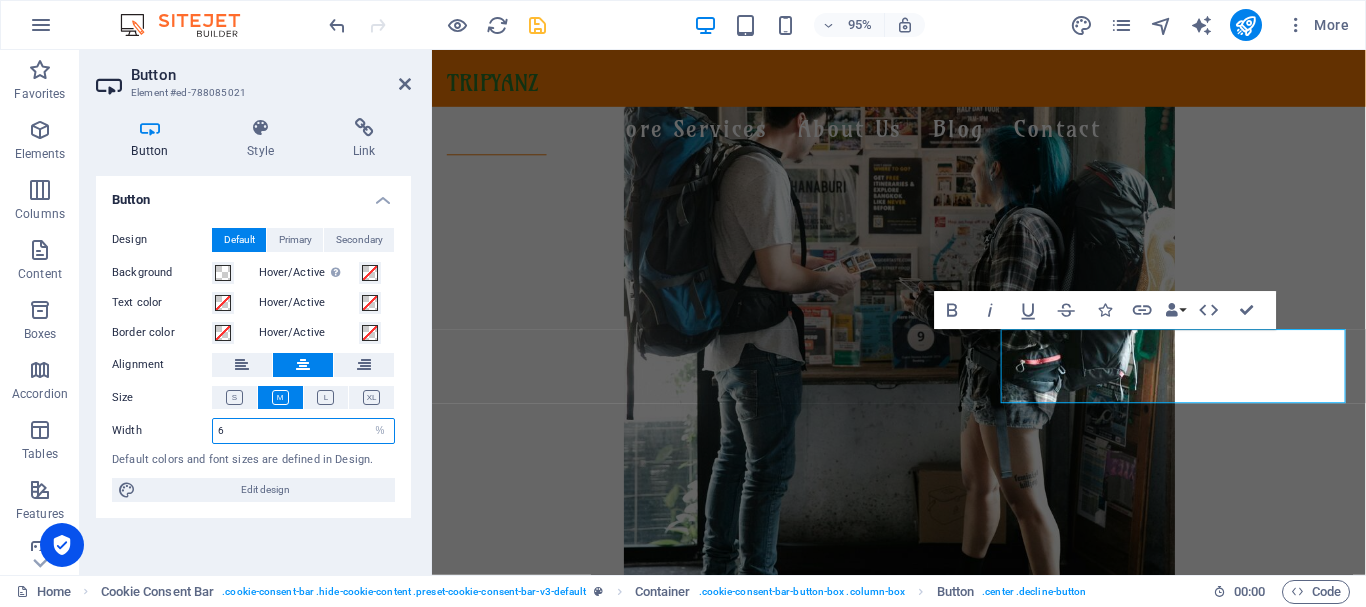 type on "63" 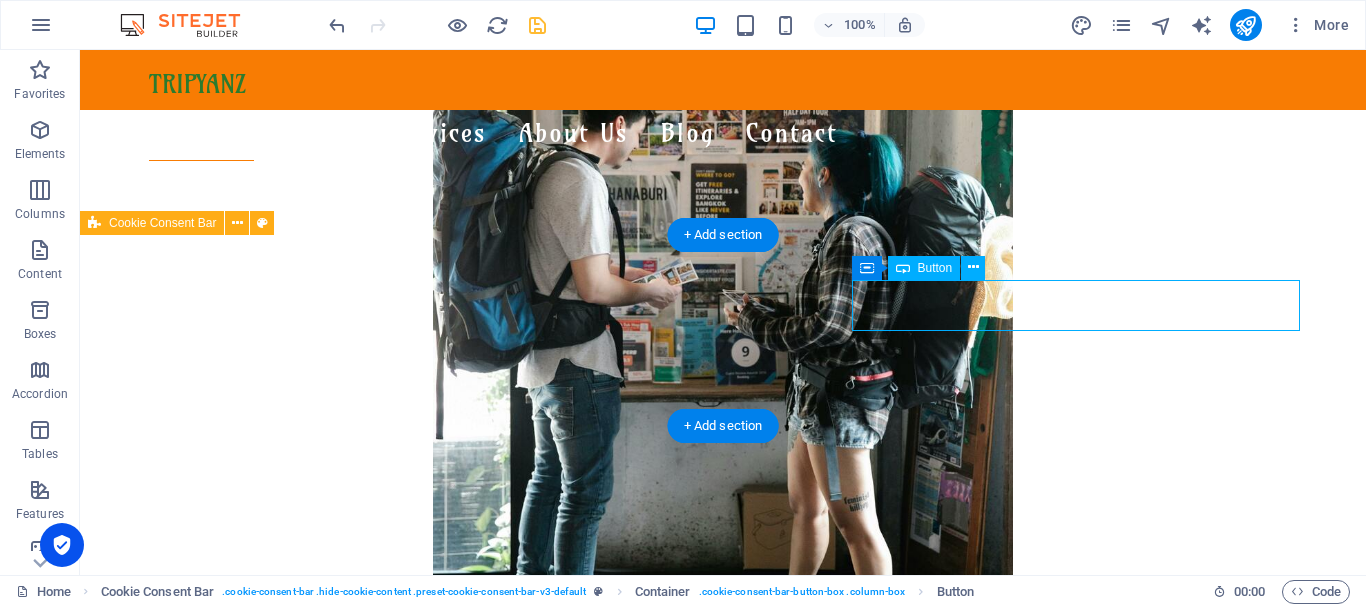select on "%" 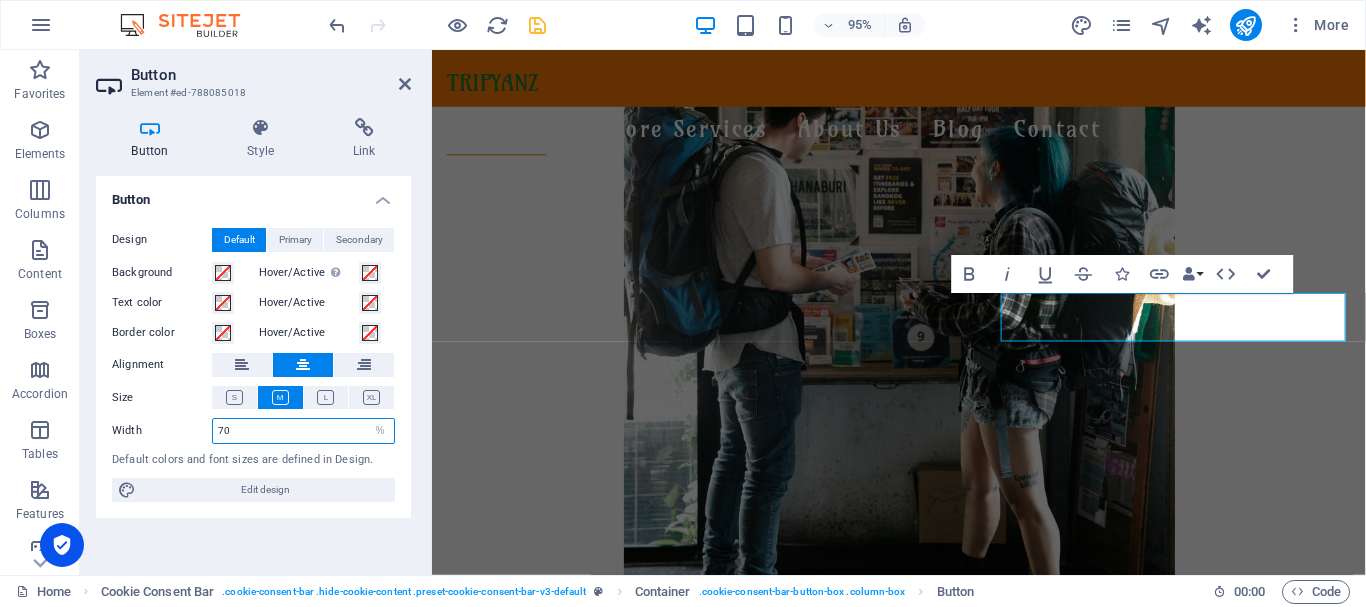 click on "70" at bounding box center [303, 431] 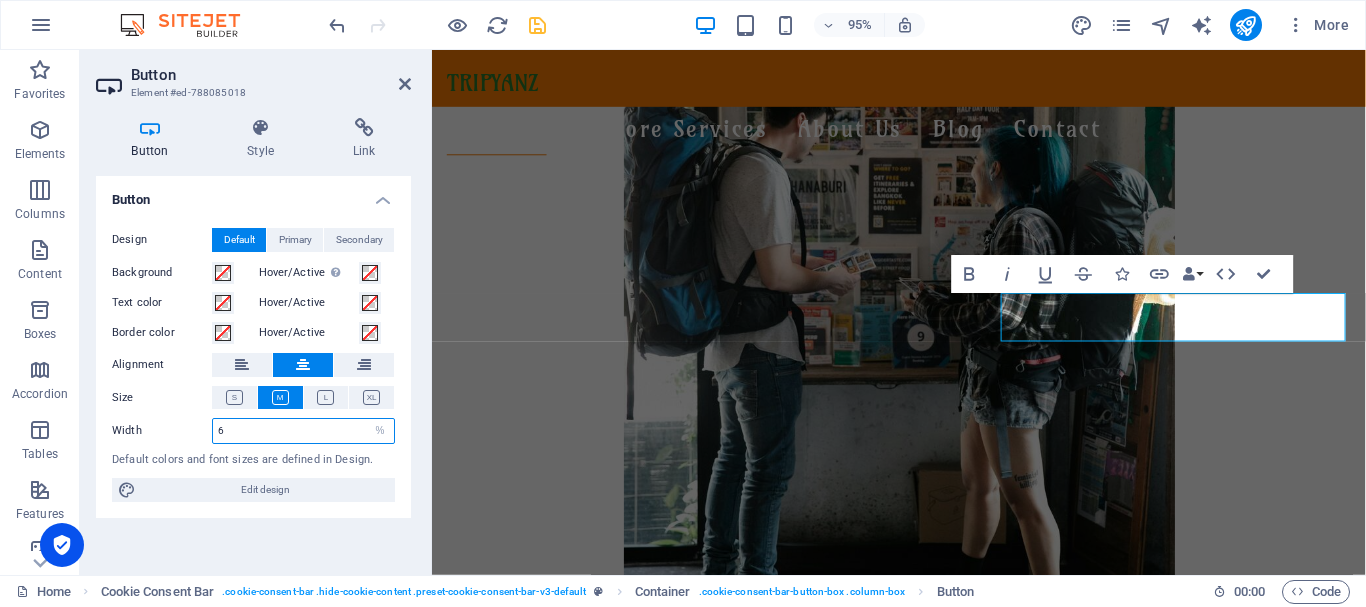 type on "63" 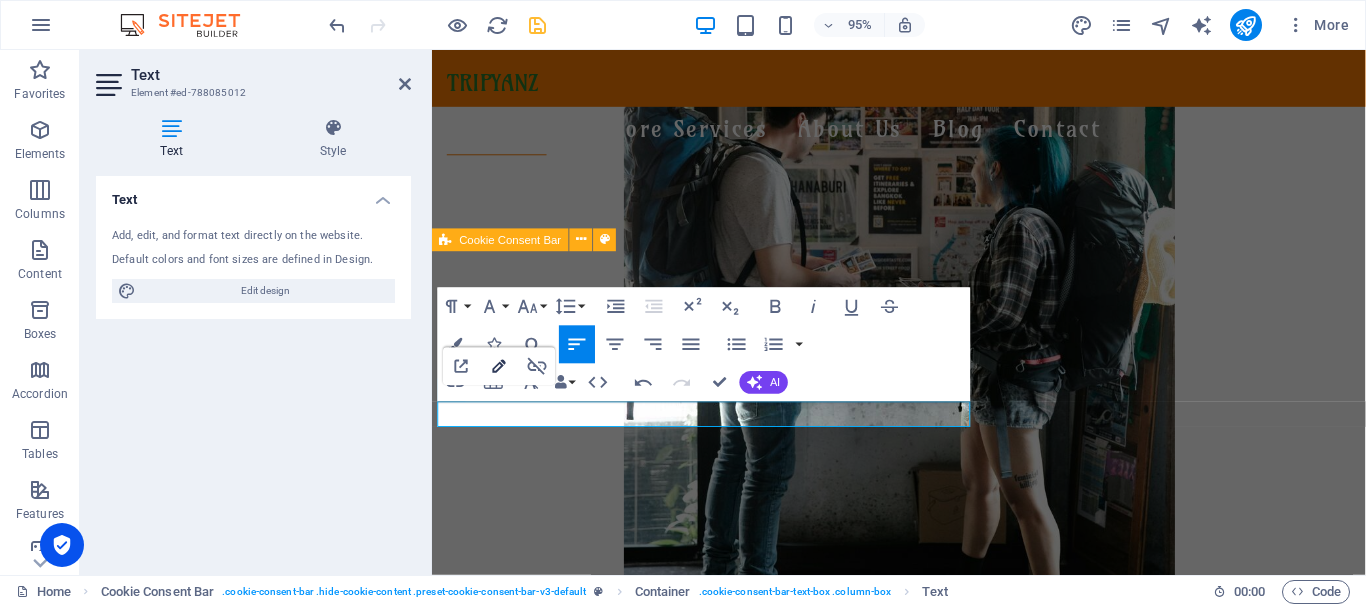 click 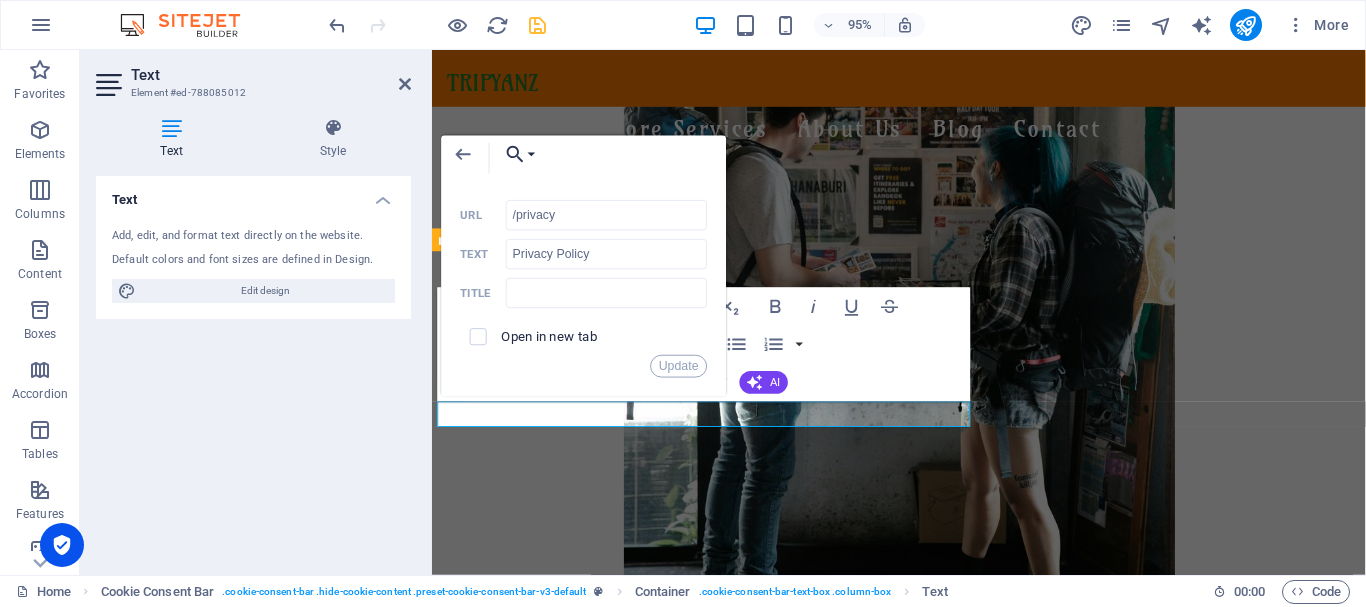 click on "Choose Link" at bounding box center (516, 154) 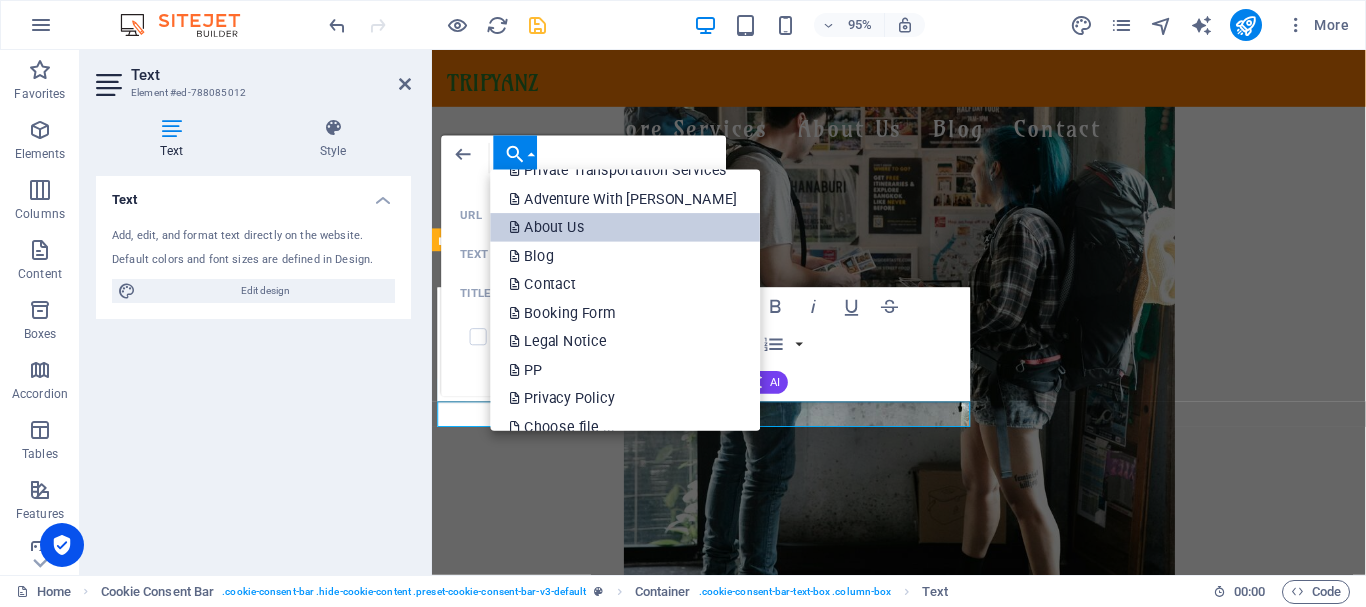 scroll, scrollTop: 71, scrollLeft: 0, axis: vertical 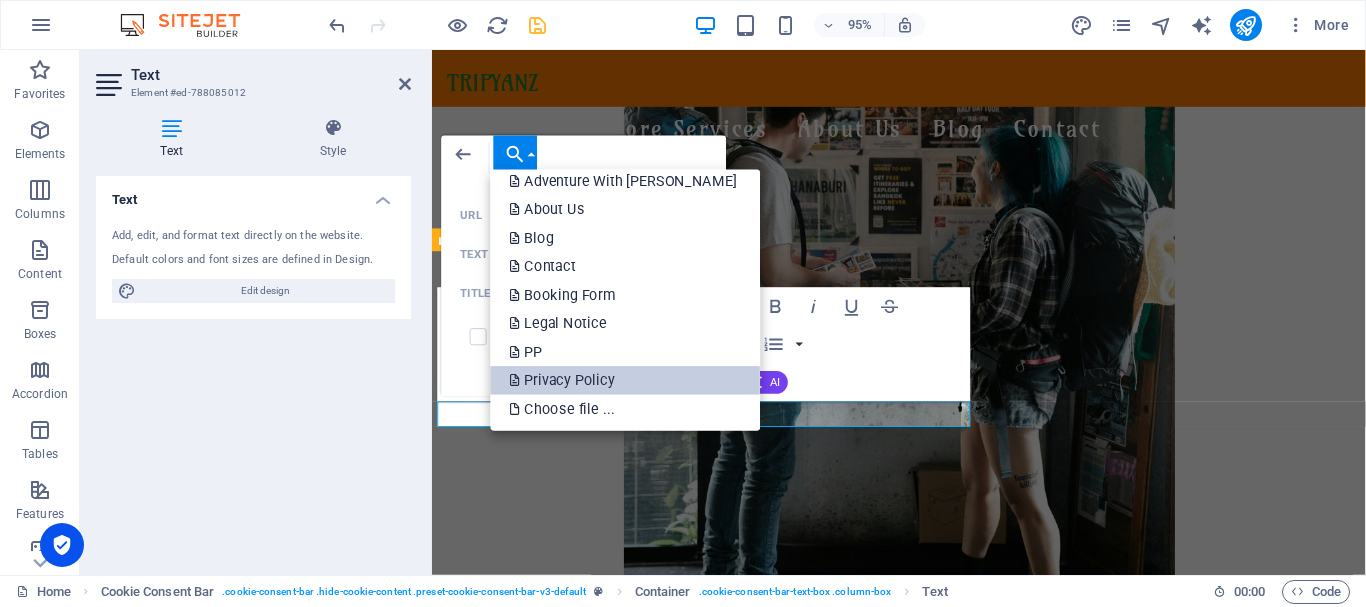 click on "Privacy Policy" at bounding box center (564, 380) 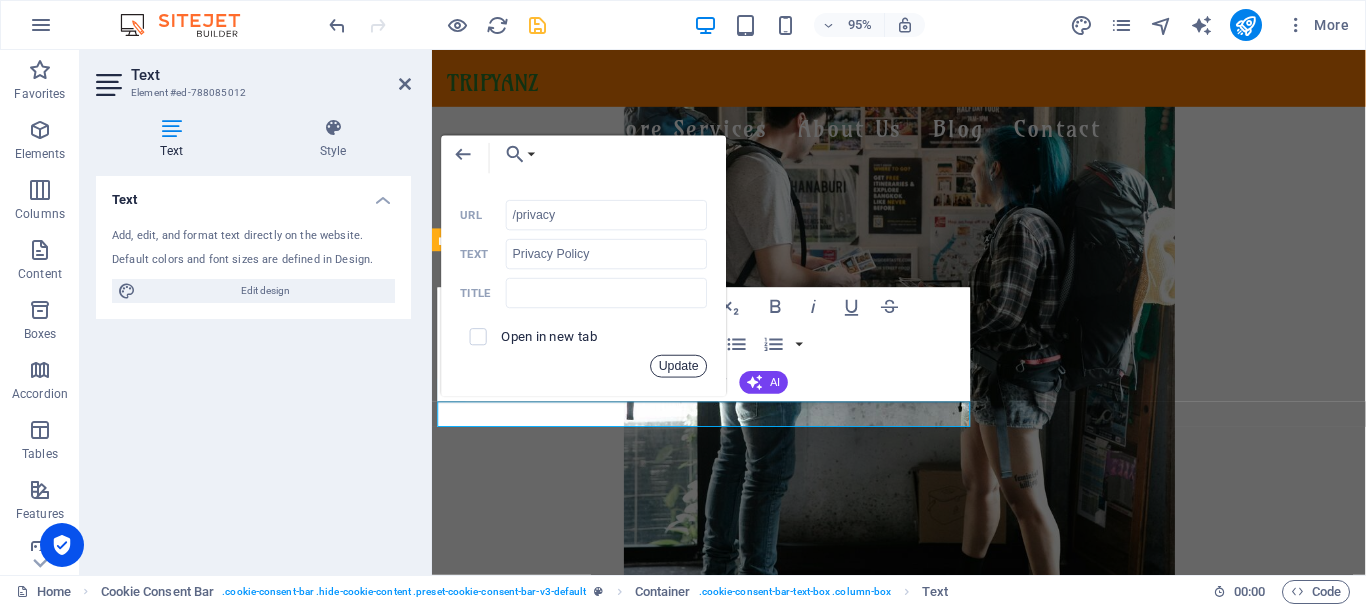 click on "Update" at bounding box center [679, 366] 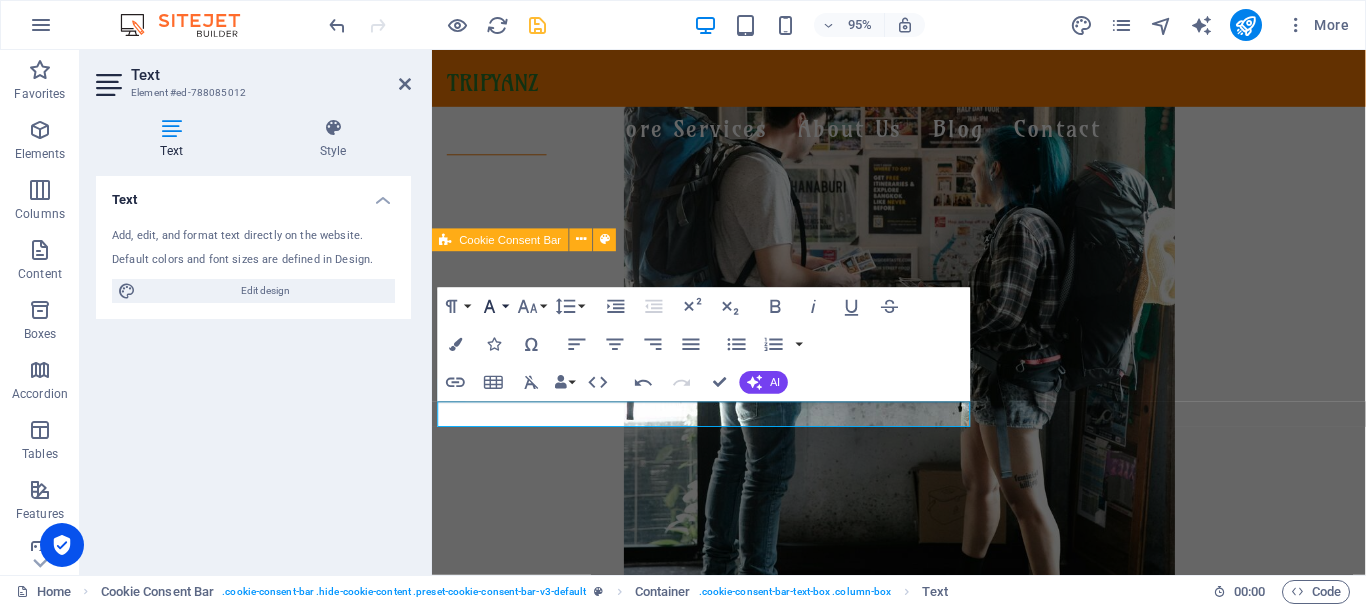 click on "Font Family" at bounding box center (494, 306) 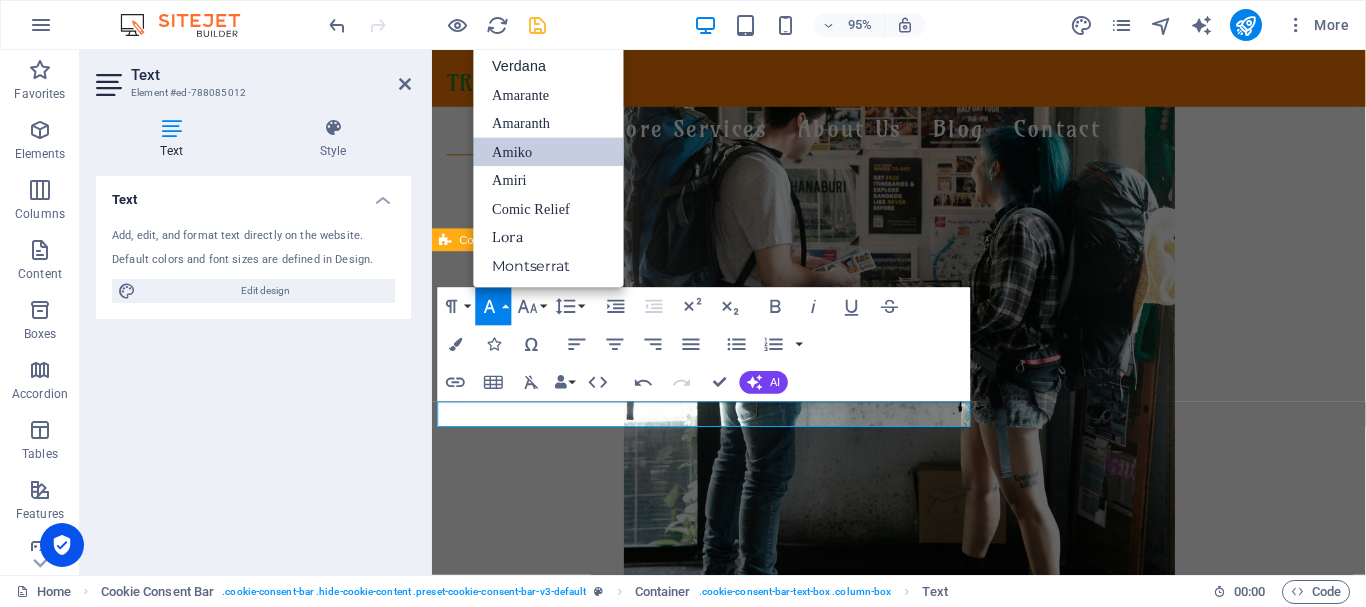 scroll, scrollTop: 131, scrollLeft: 0, axis: vertical 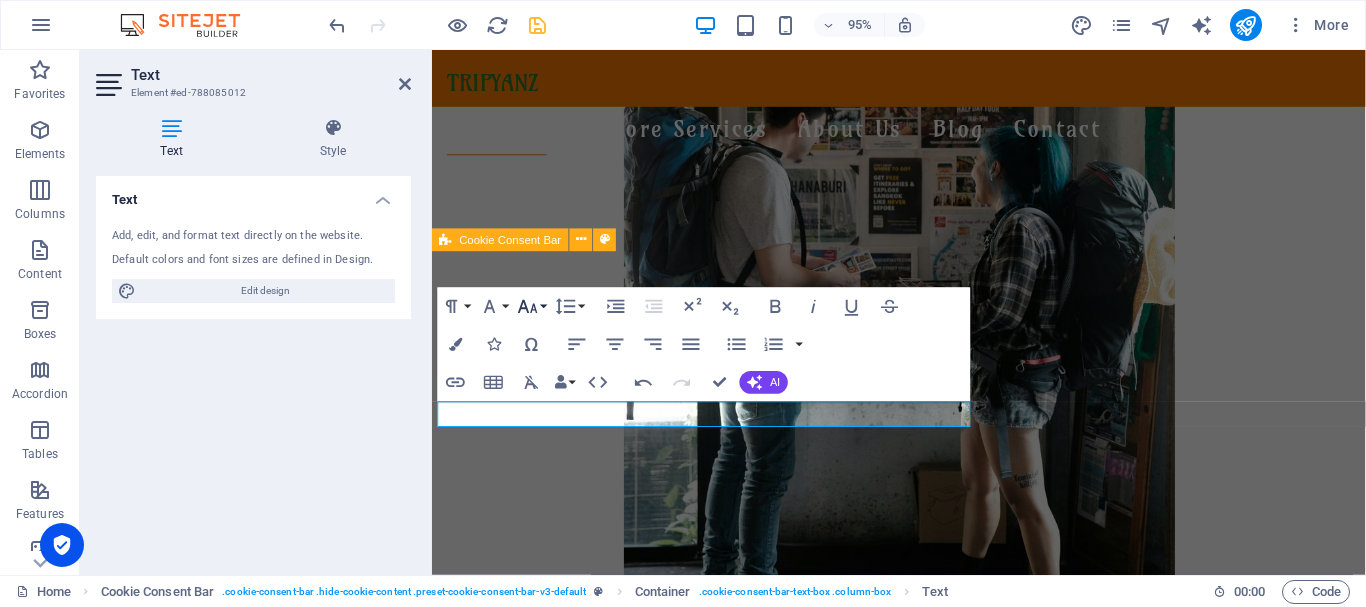 click on "Font Size" at bounding box center [532, 306] 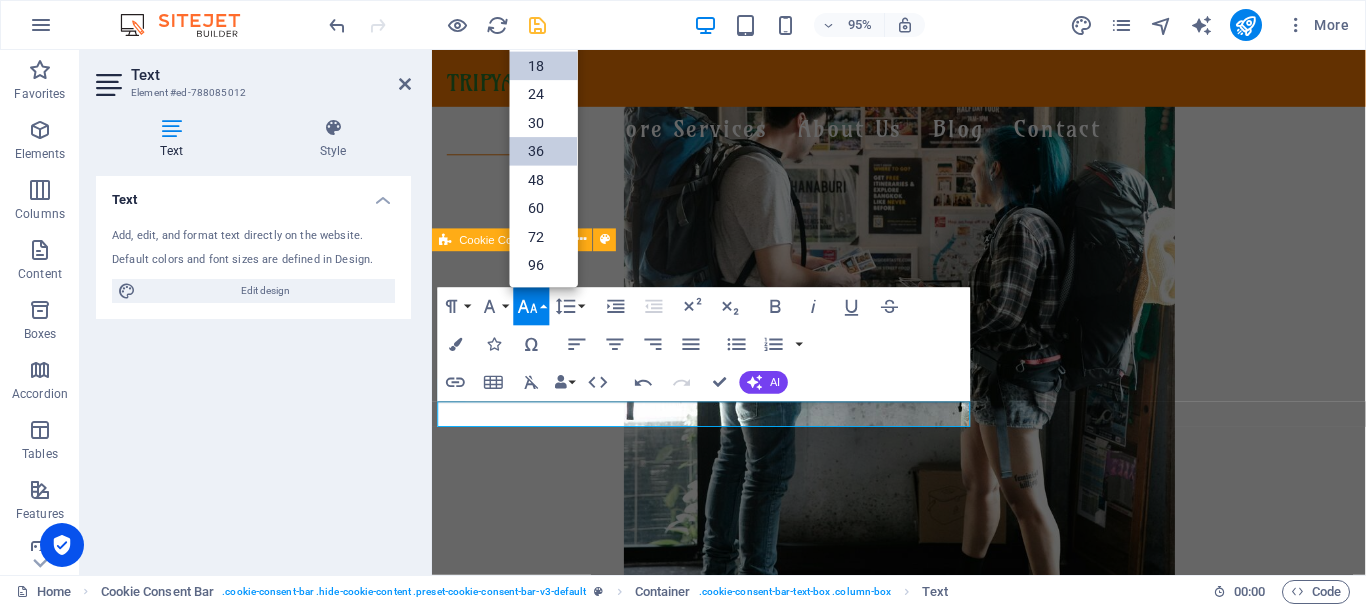 scroll, scrollTop: 61, scrollLeft: 0, axis: vertical 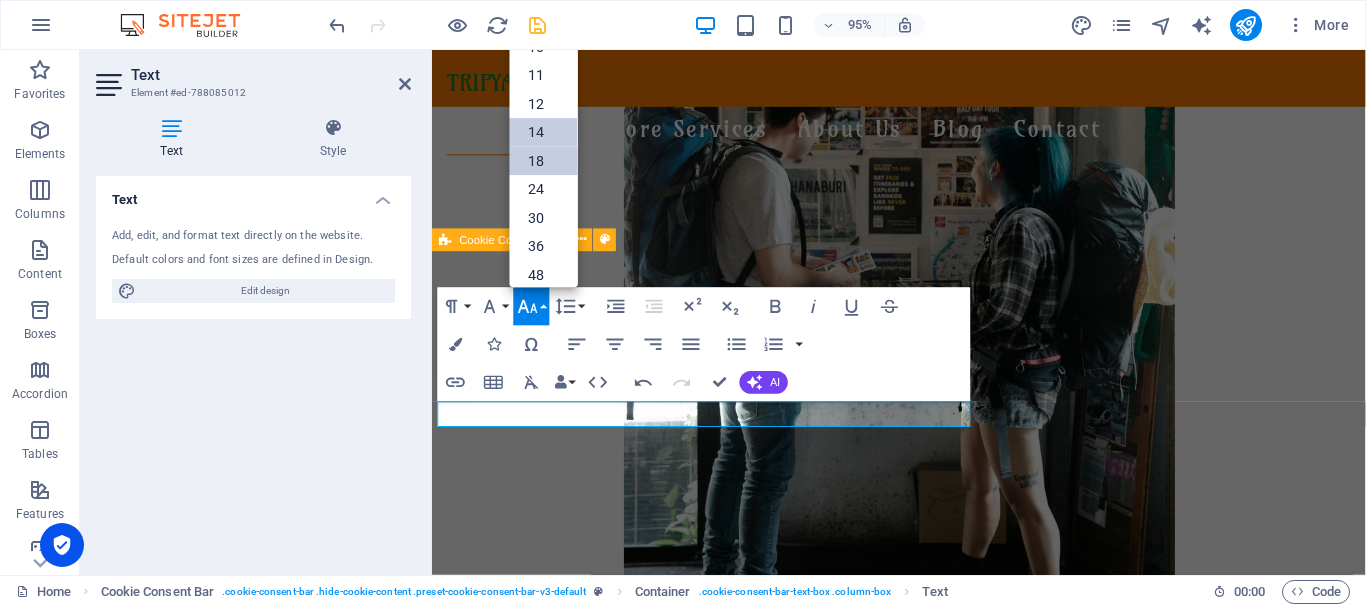 click on "14" at bounding box center (544, 132) 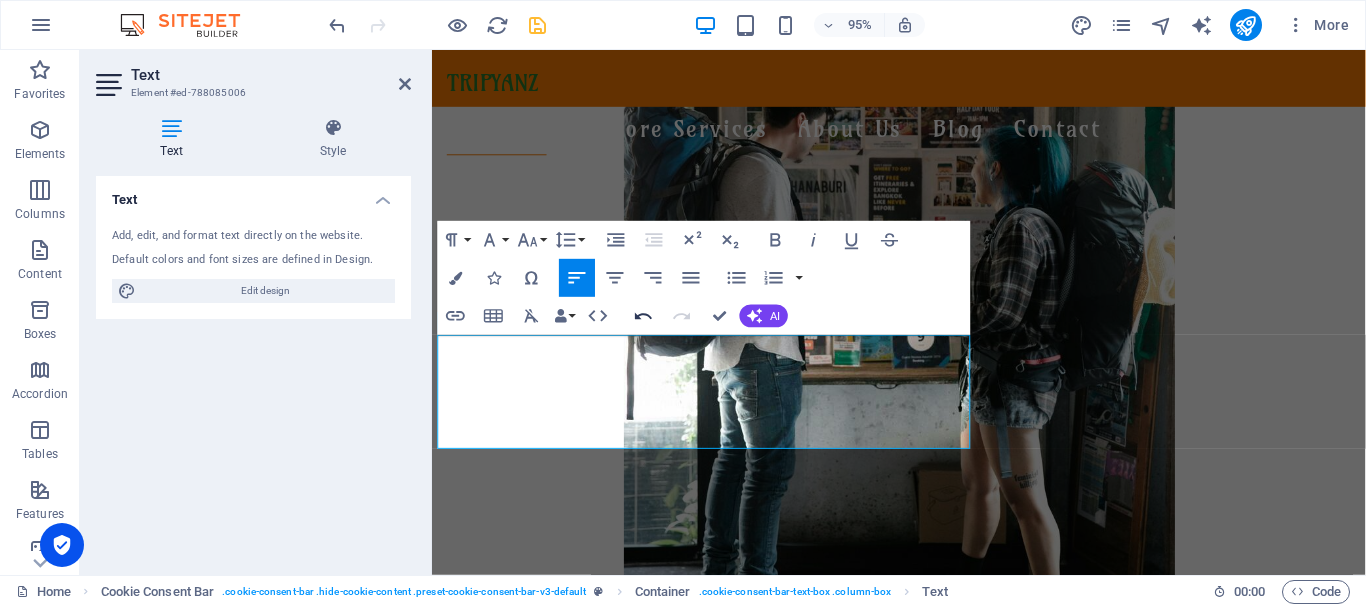 click 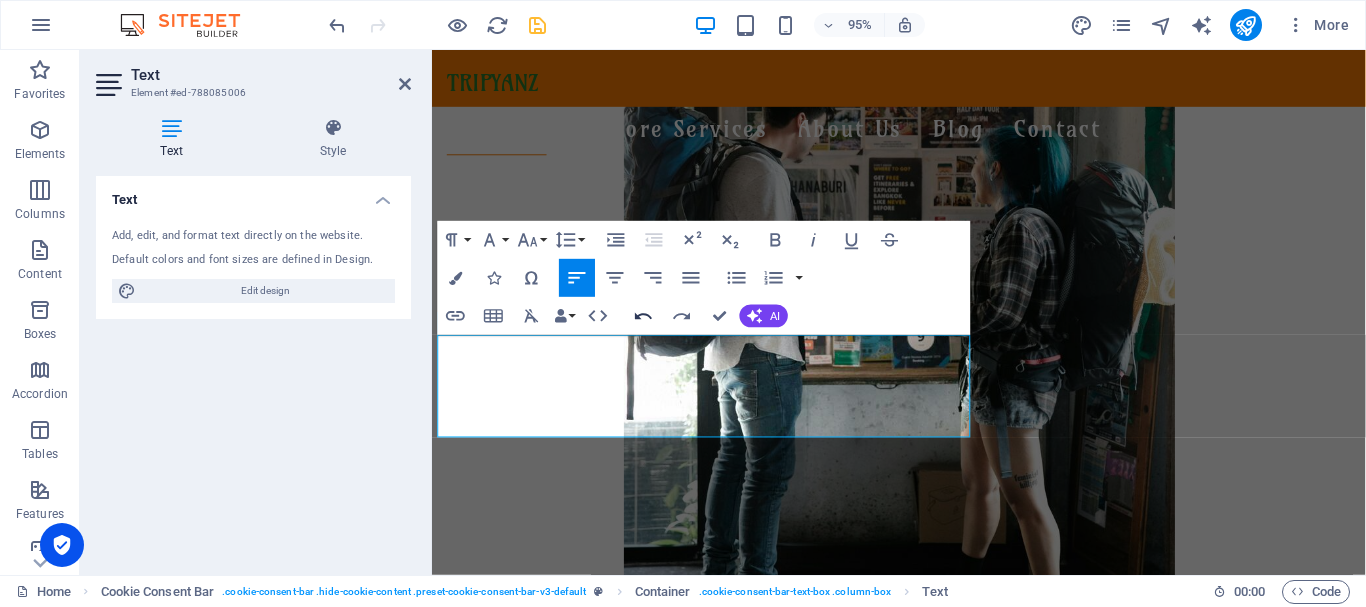 click 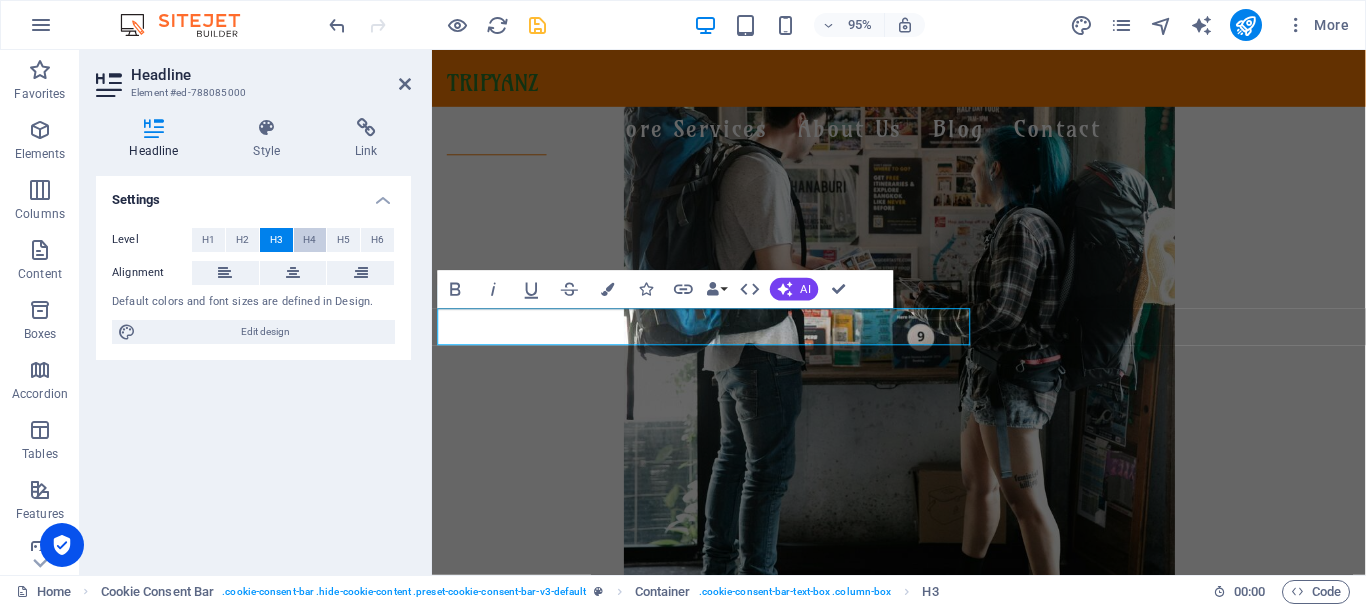 click on "H4" at bounding box center (309, 240) 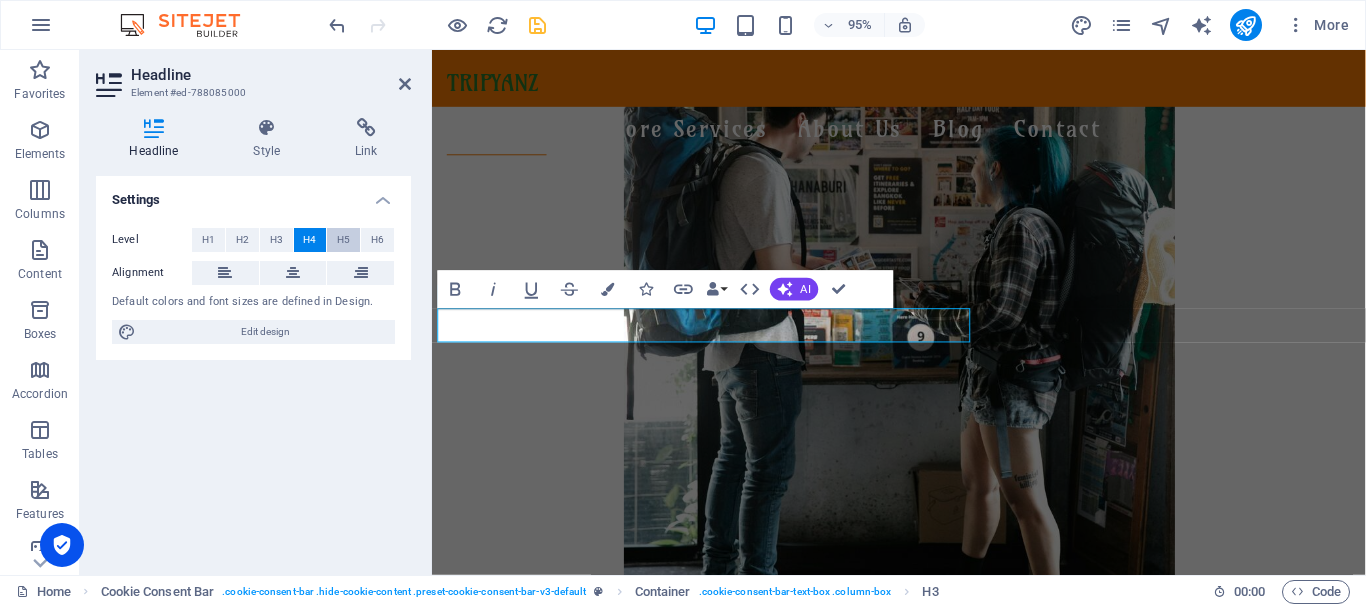 click on "H5" at bounding box center (343, 240) 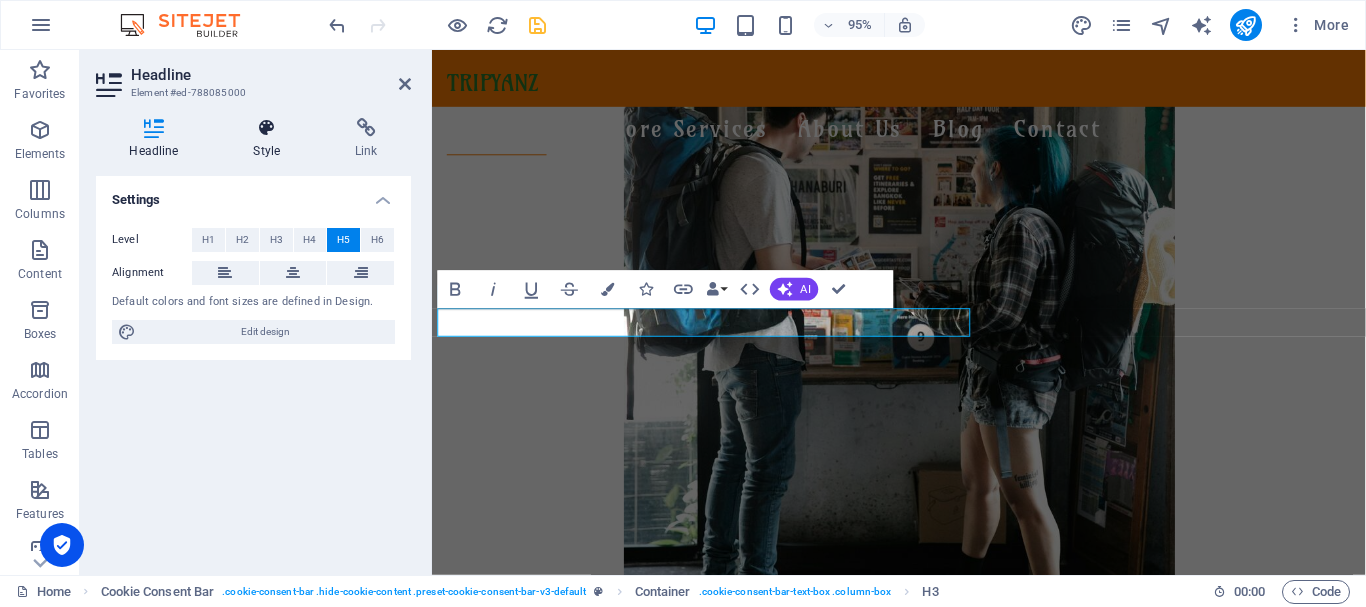 click on "Style" at bounding box center [271, 139] 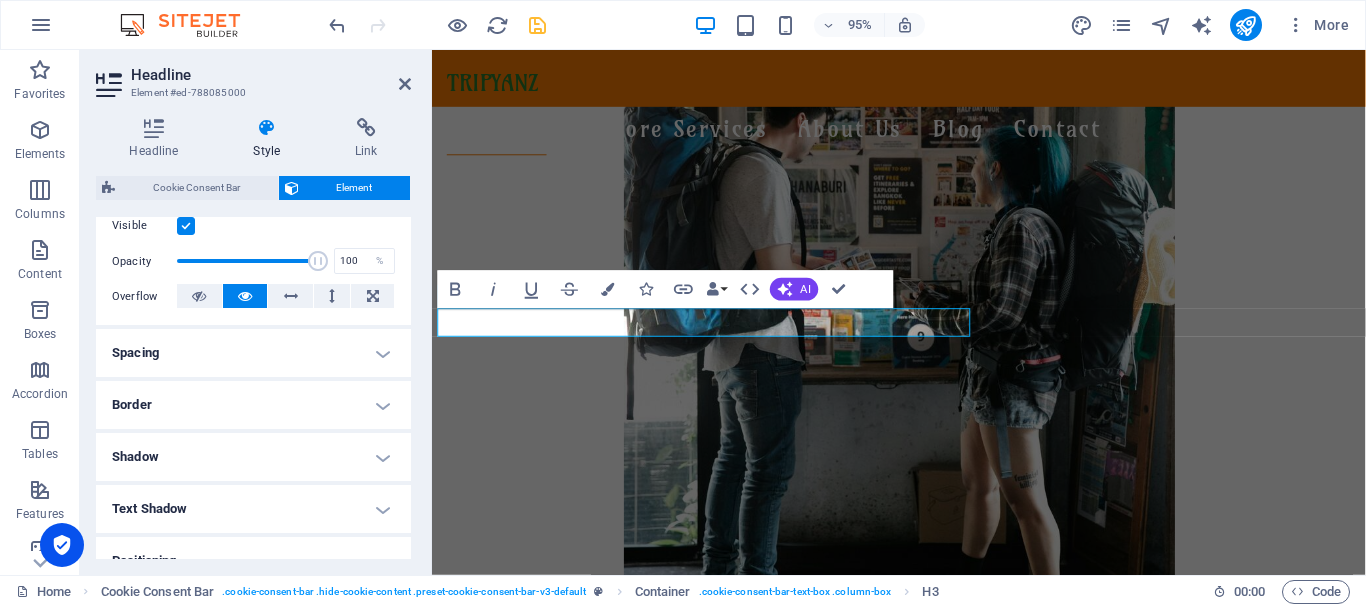 scroll, scrollTop: 300, scrollLeft: 0, axis: vertical 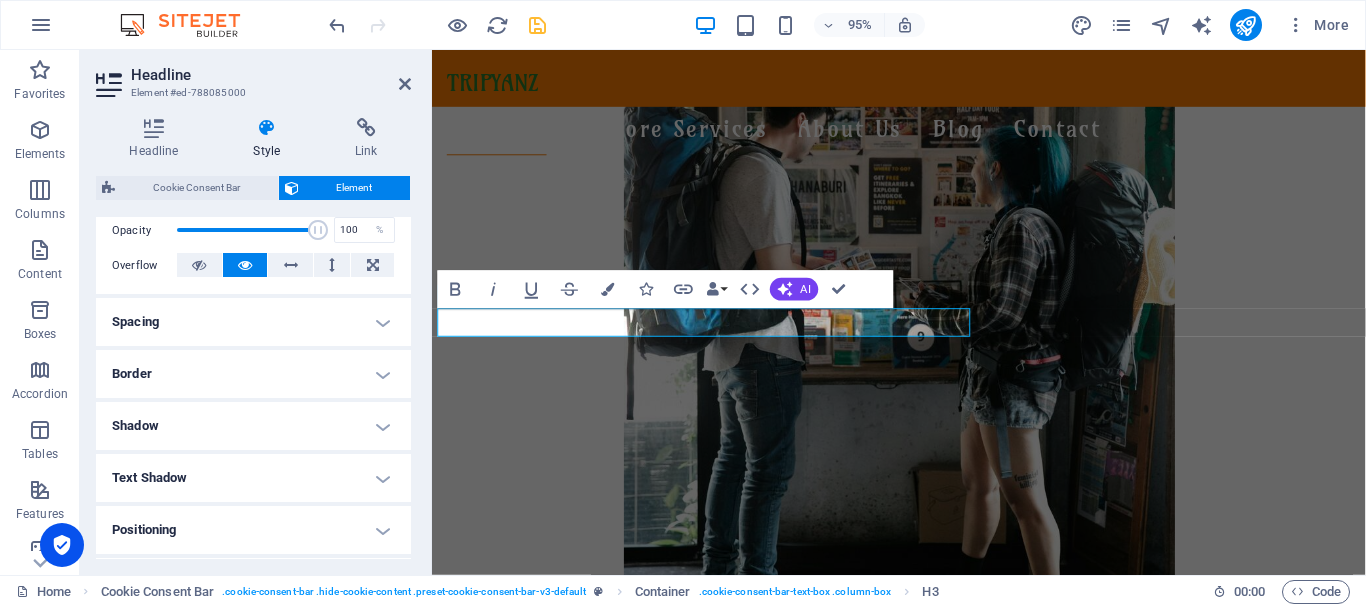 click on "Spacing" at bounding box center (253, 322) 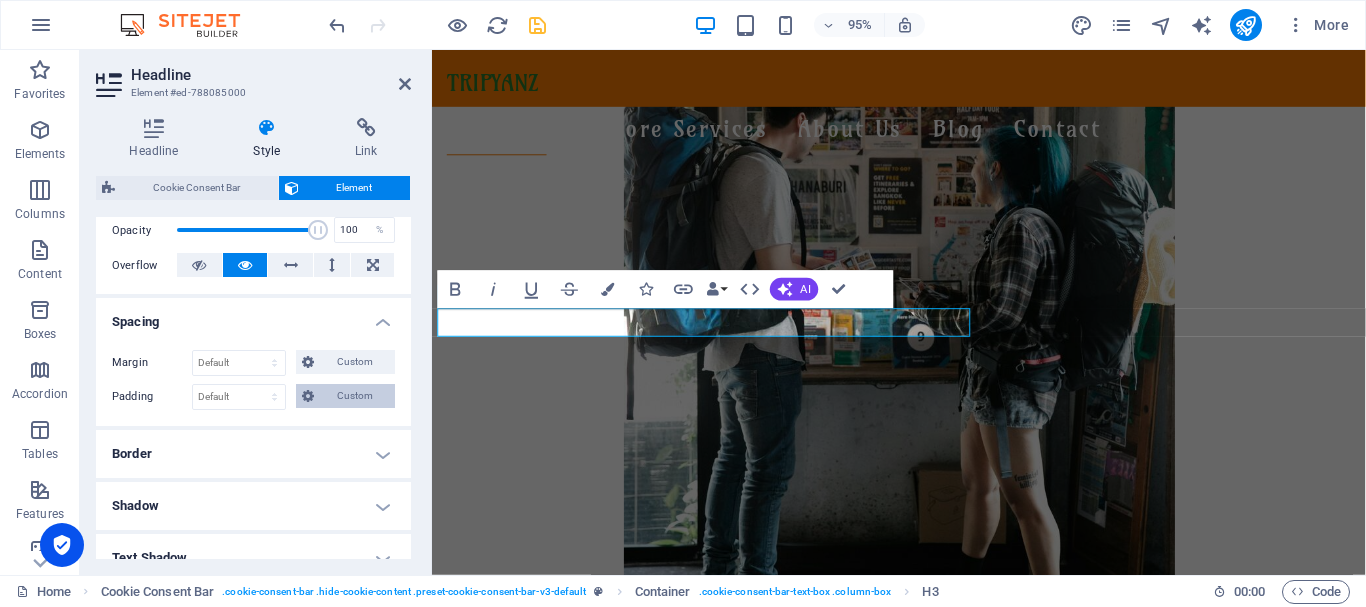 click at bounding box center [308, 396] 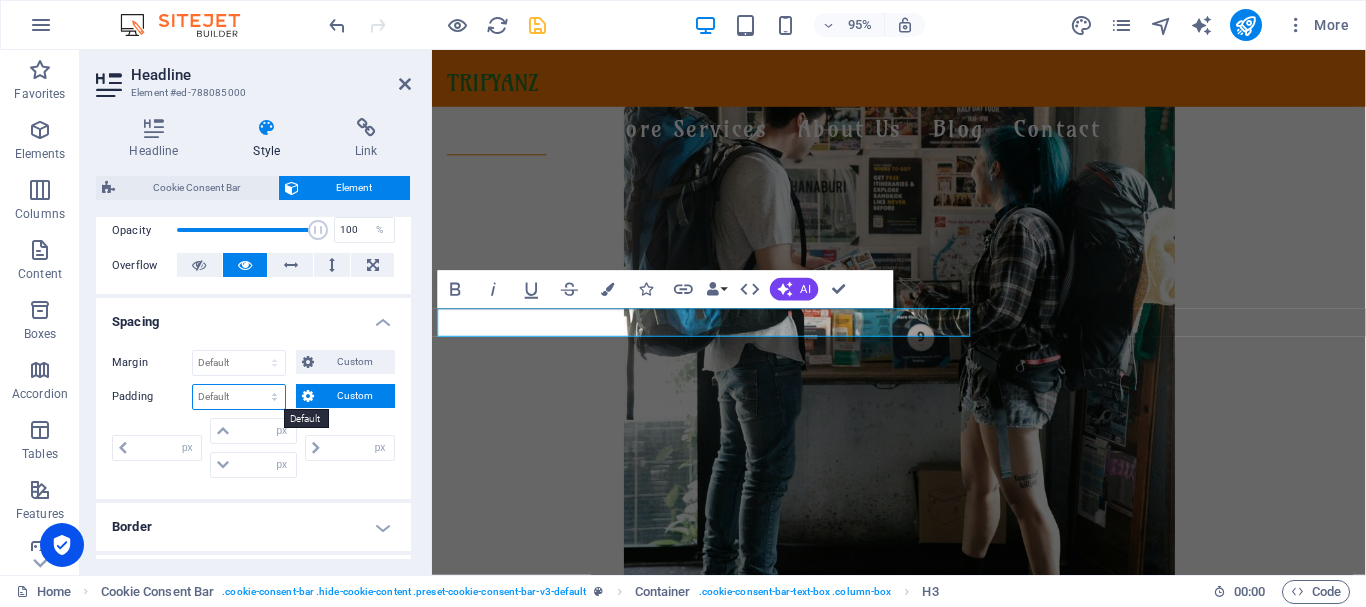click on "Default px rem % vh vw Custom" at bounding box center (239, 397) 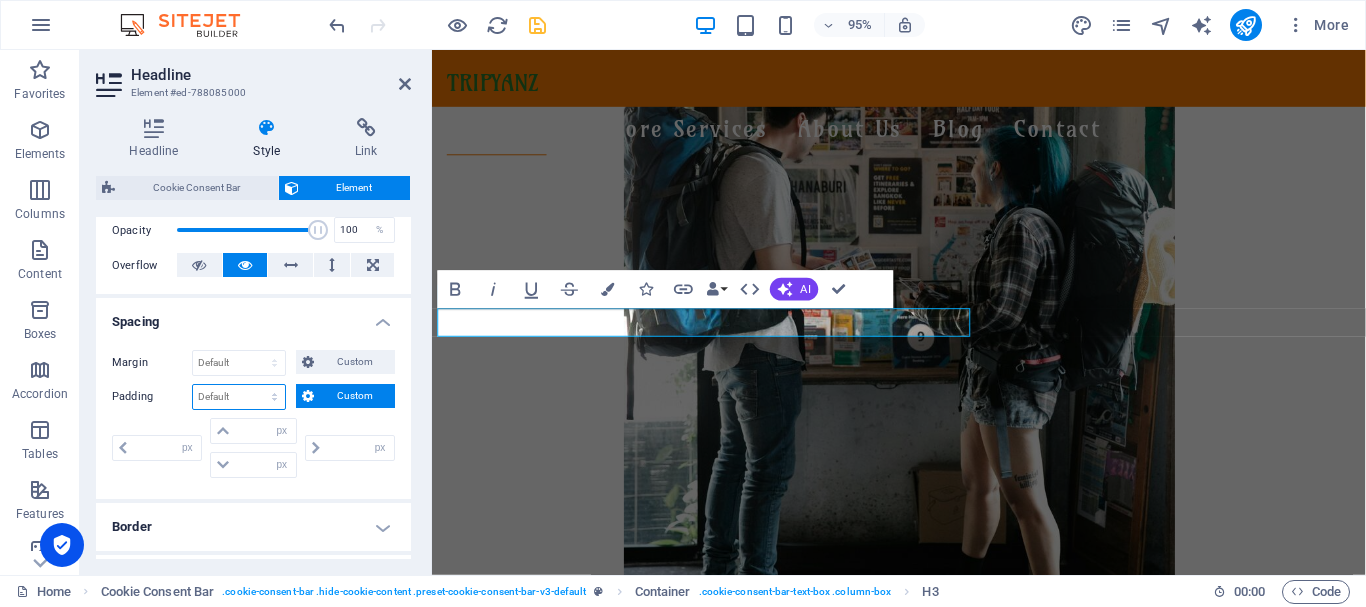 select on "px" 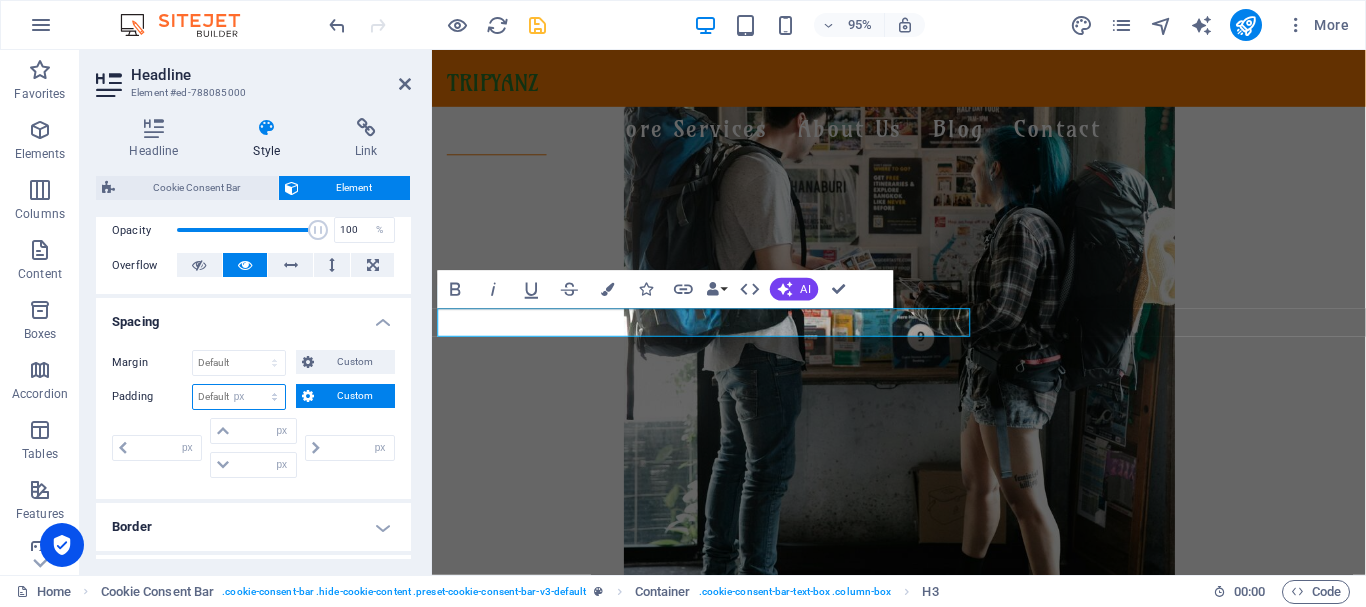click on "Default px rem % vh vw Custom" at bounding box center (239, 397) 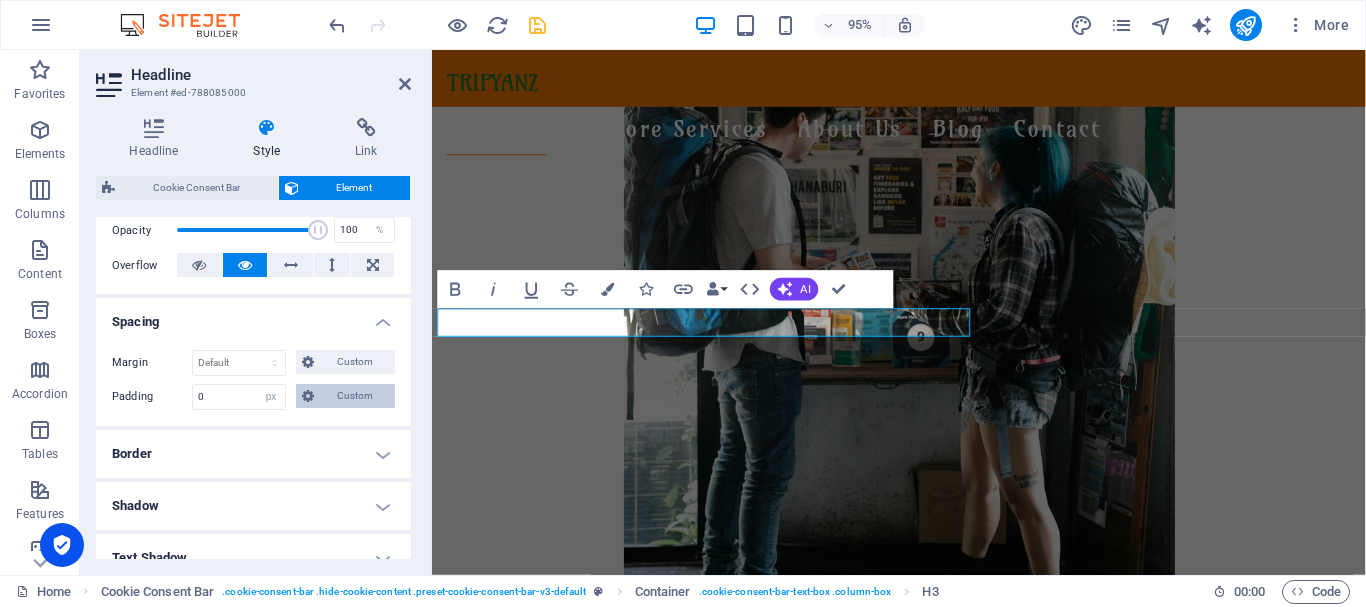 click on "Custom" at bounding box center [354, 396] 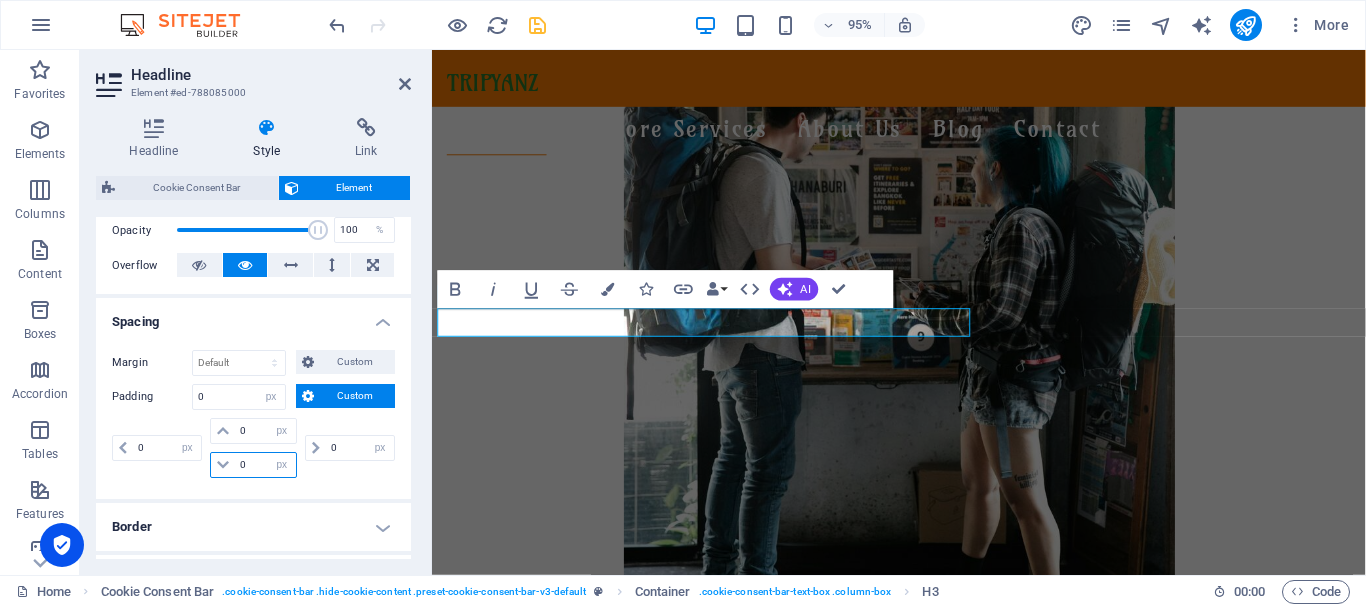 click on "0" at bounding box center [265, 465] 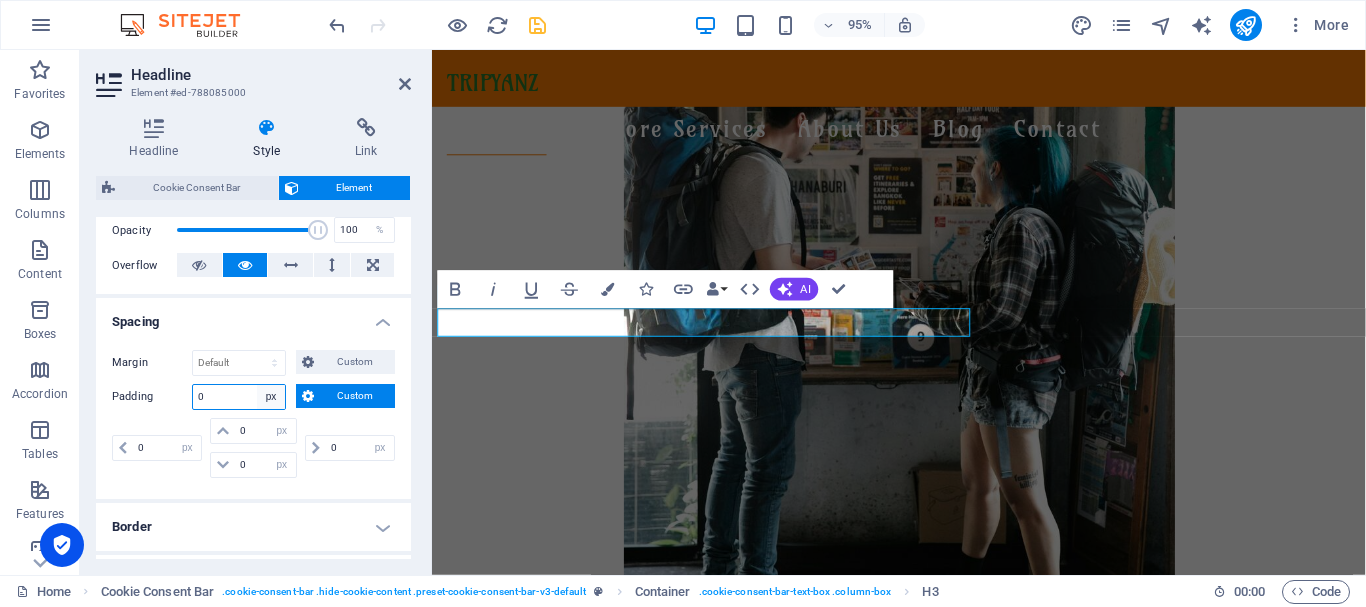 click on "Default px rem % vh vw Custom" at bounding box center [271, 397] 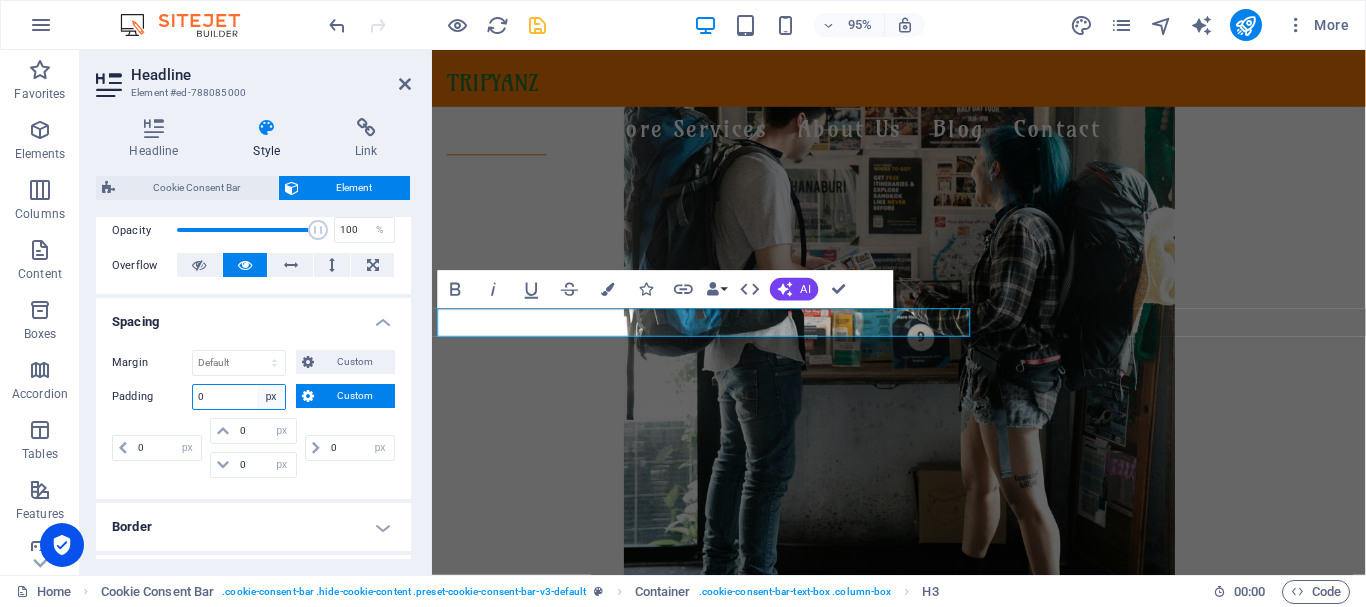 select on "default" 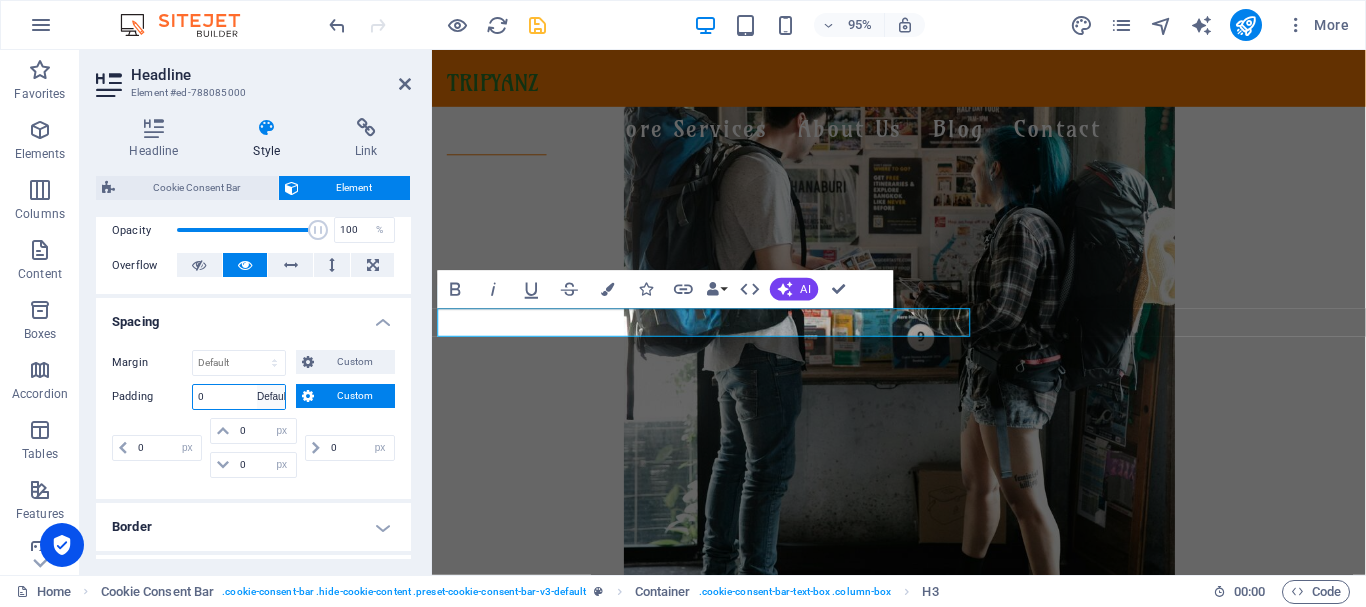 click on "Default px rem % vh vw Custom" at bounding box center [271, 397] 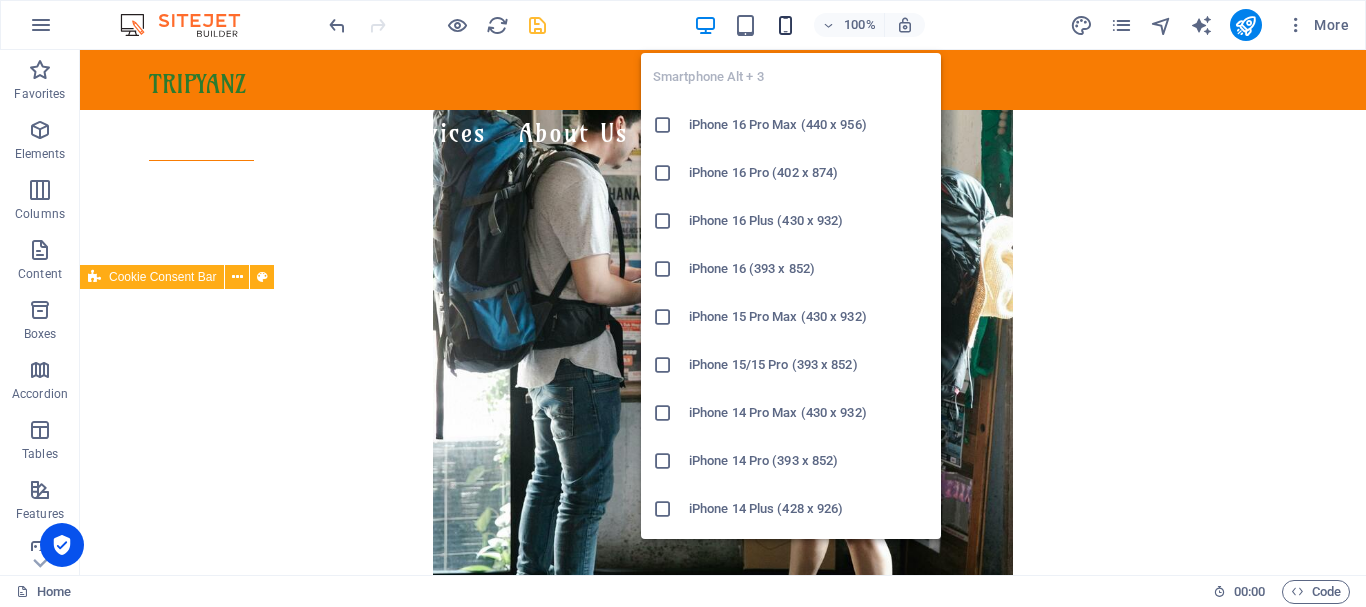 click at bounding box center (785, 25) 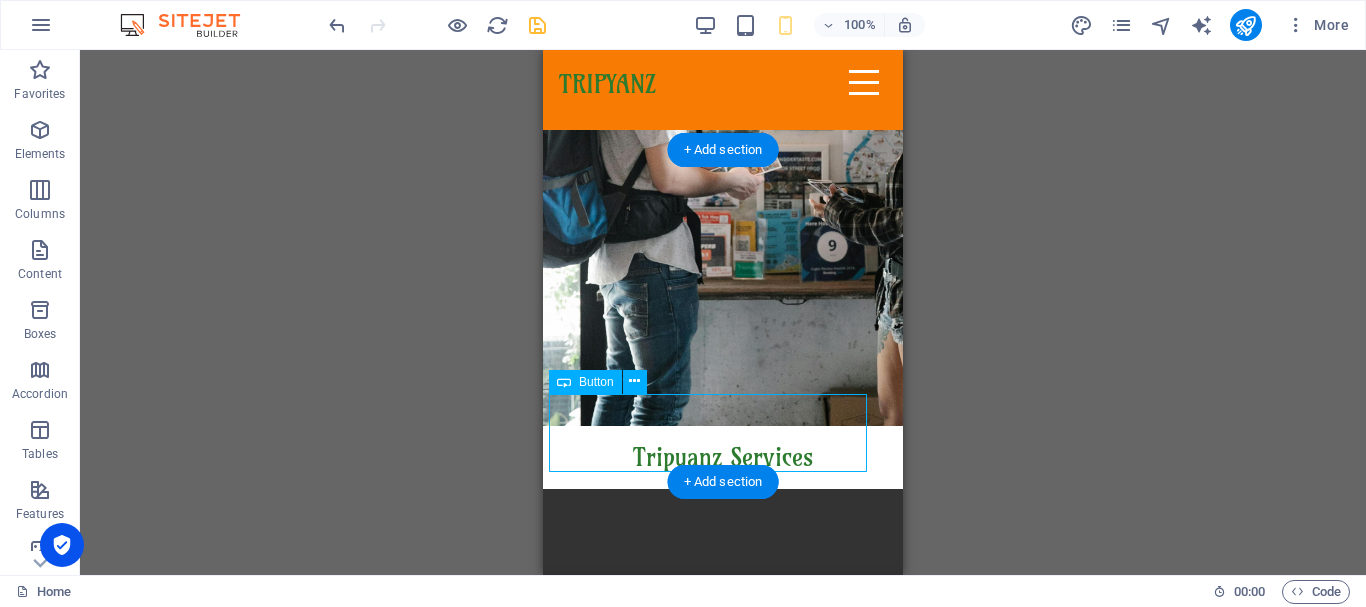 select on "%" 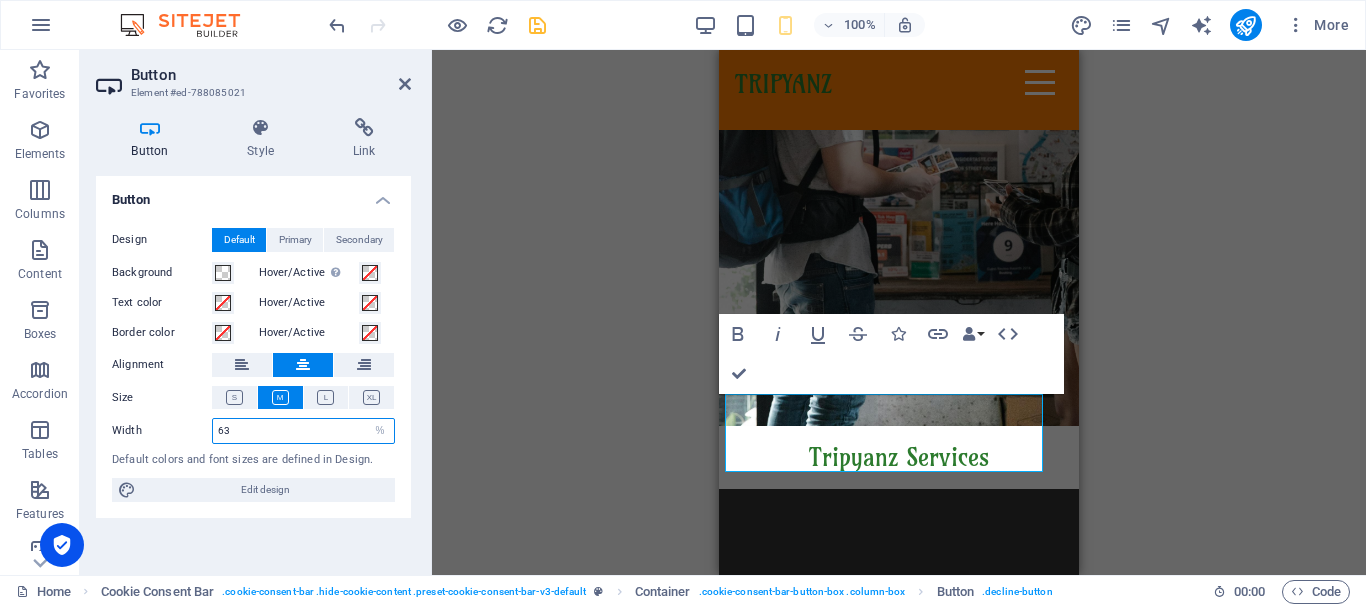 click on "63" at bounding box center [303, 431] 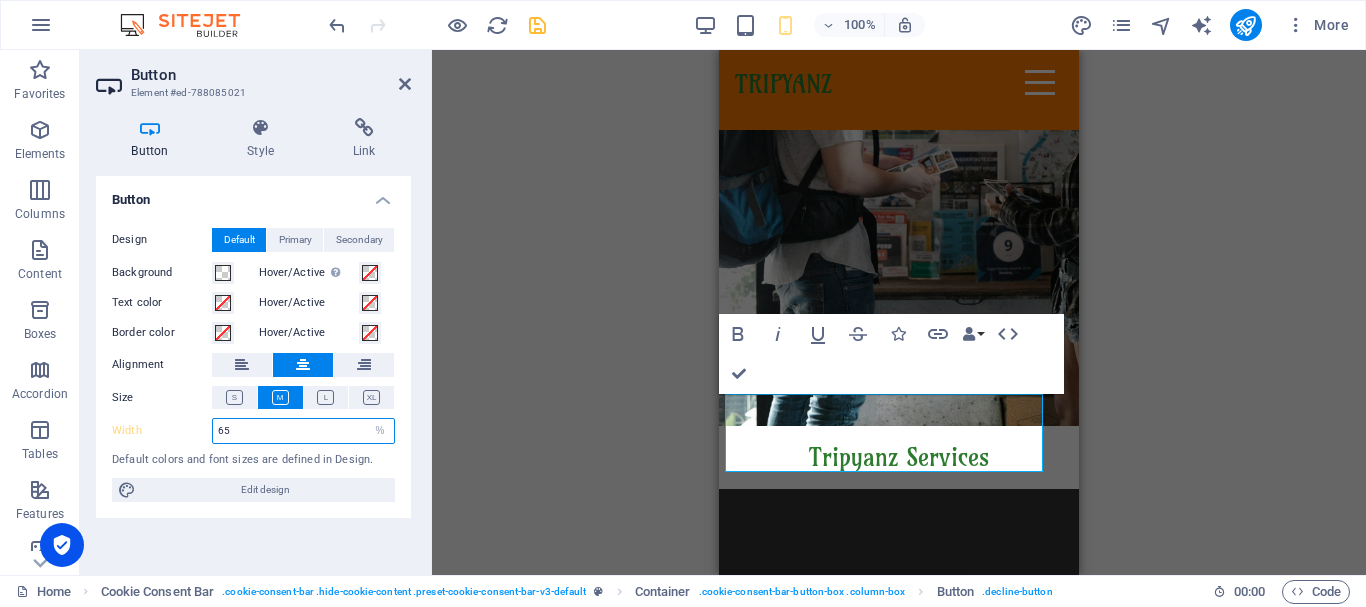 click on "65" at bounding box center (303, 431) 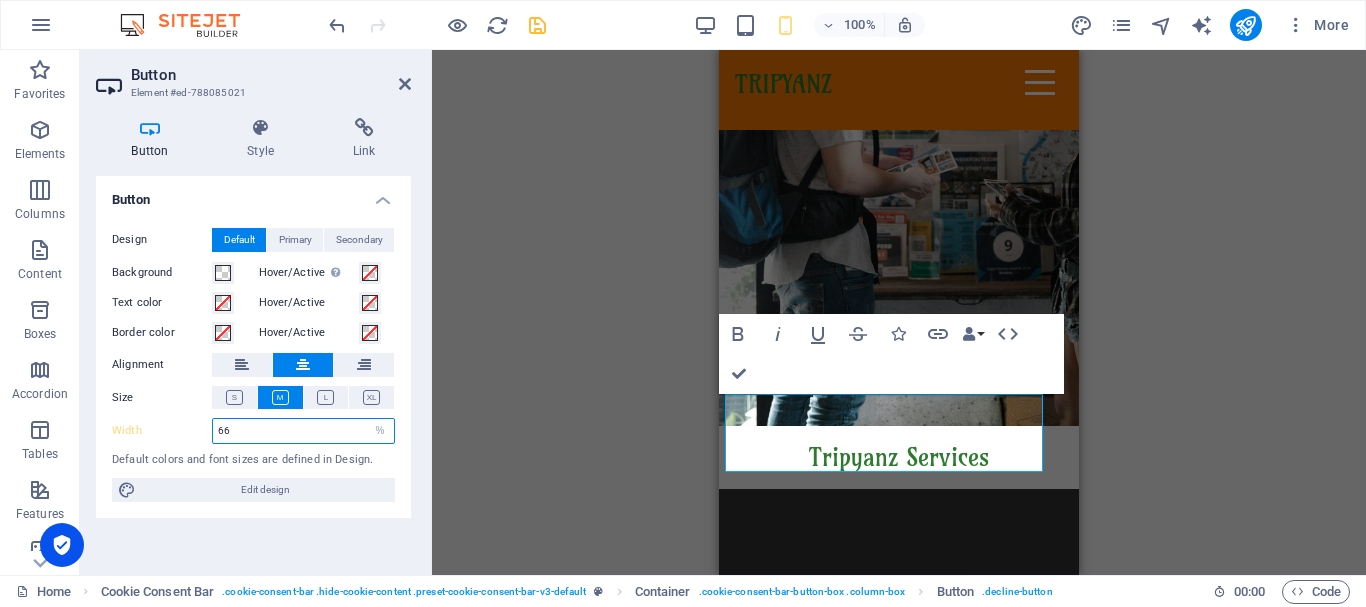 click on "66" at bounding box center [303, 431] 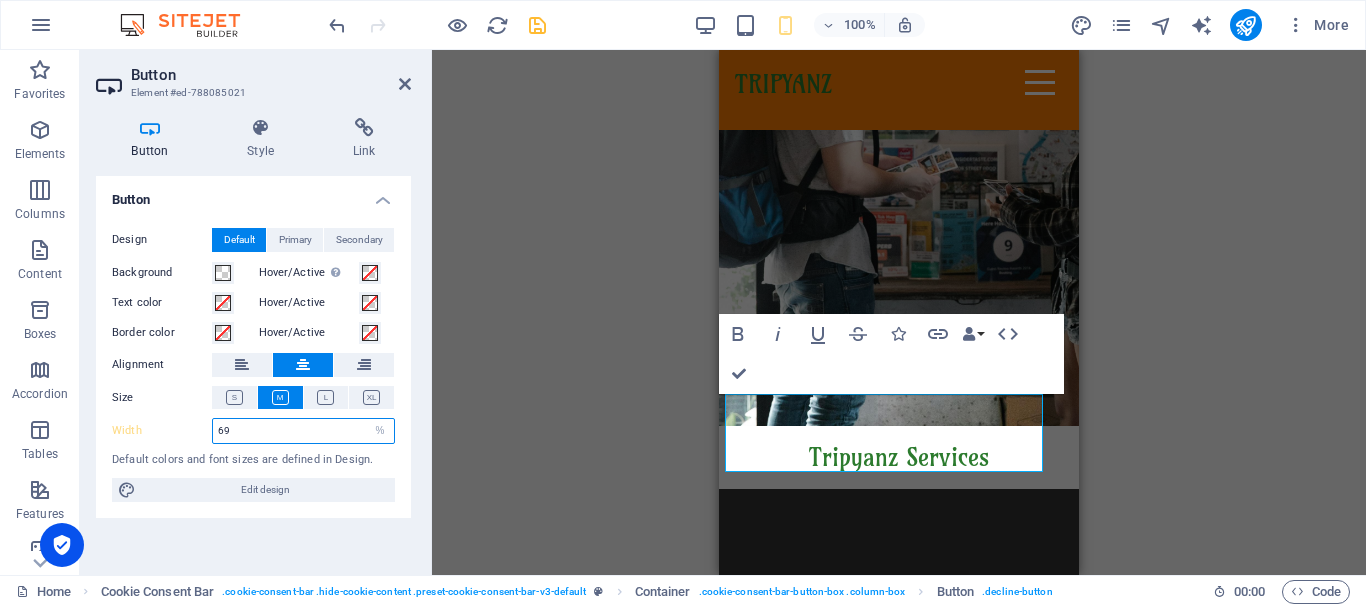 click on "69" at bounding box center [303, 431] 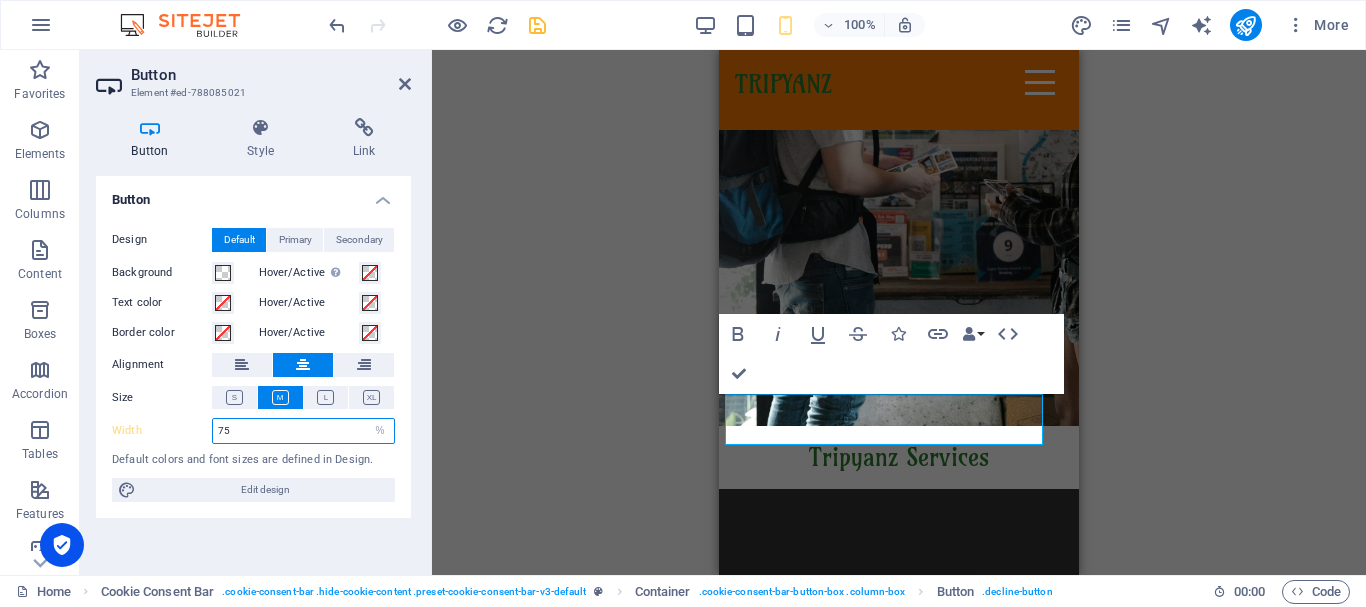click on "75" at bounding box center [303, 431] 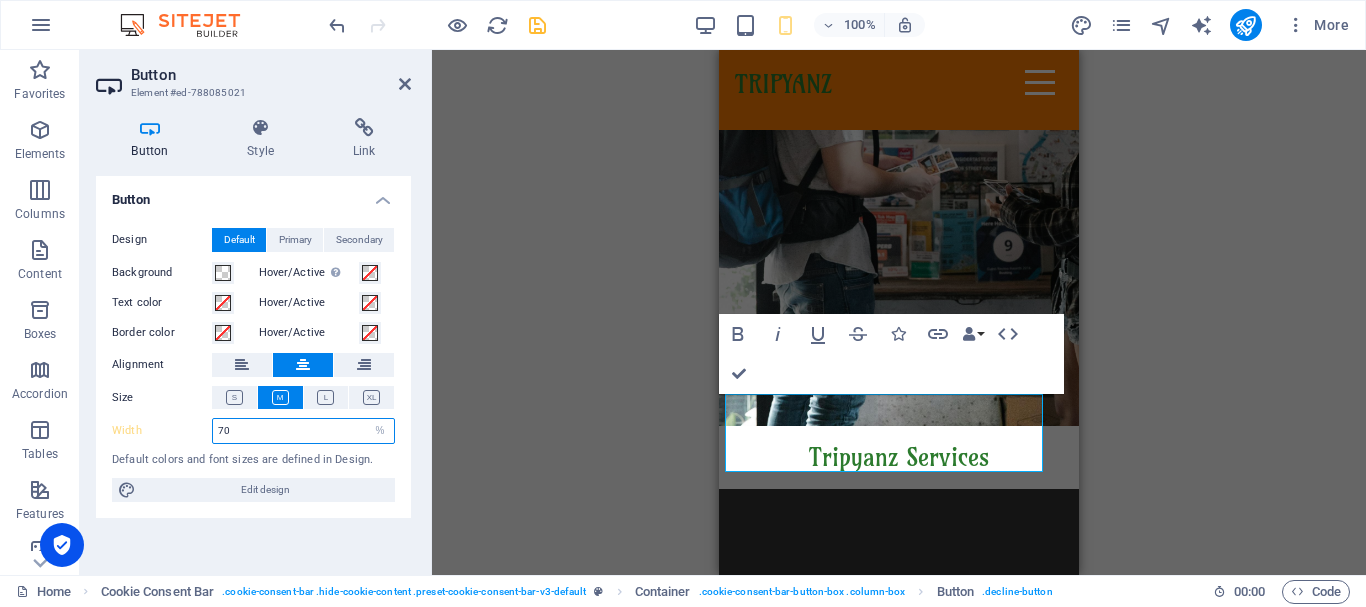 click on "70" at bounding box center (303, 431) 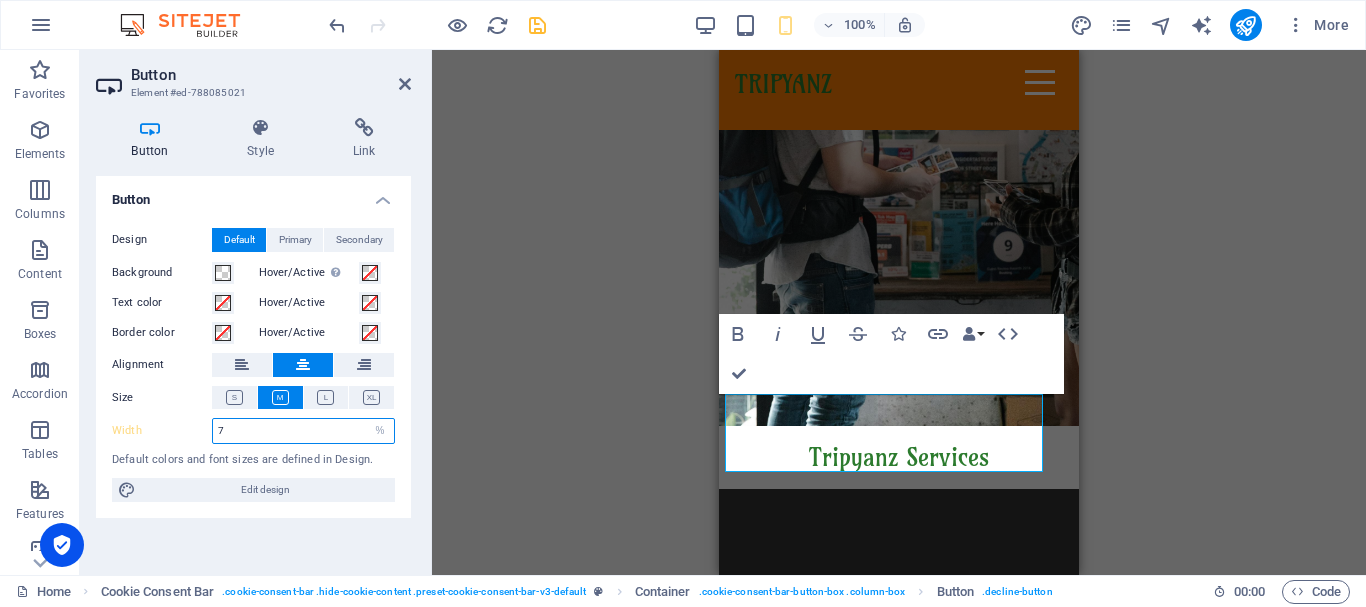 type on "72" 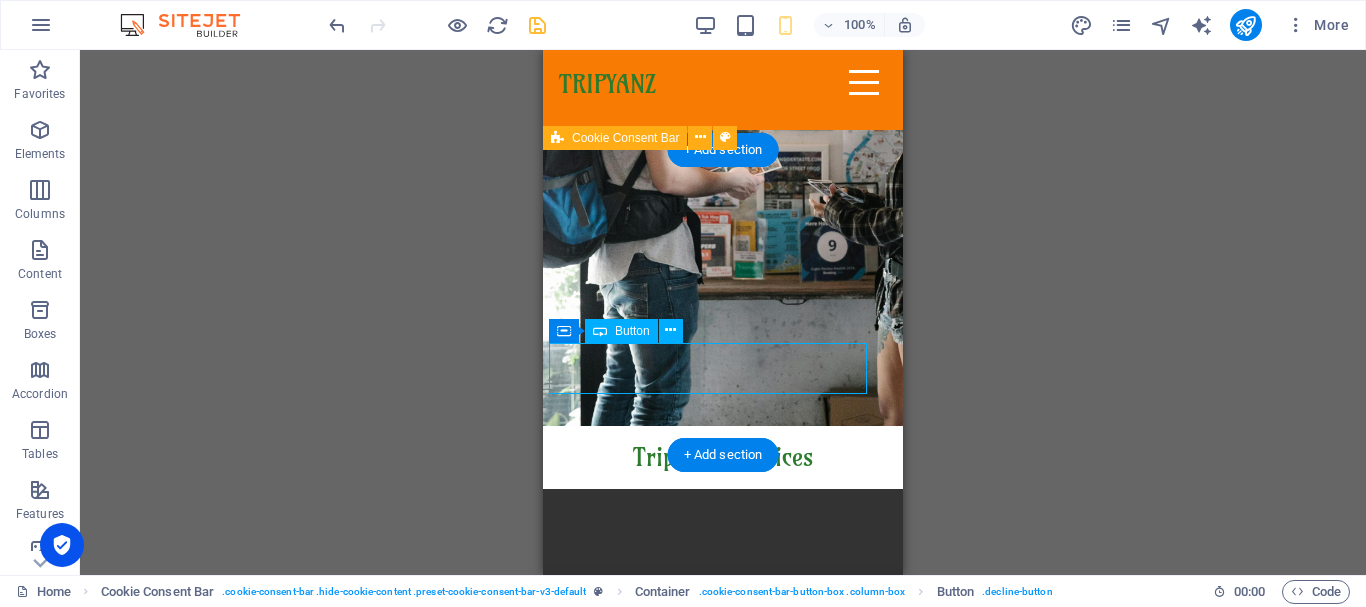 select on "%" 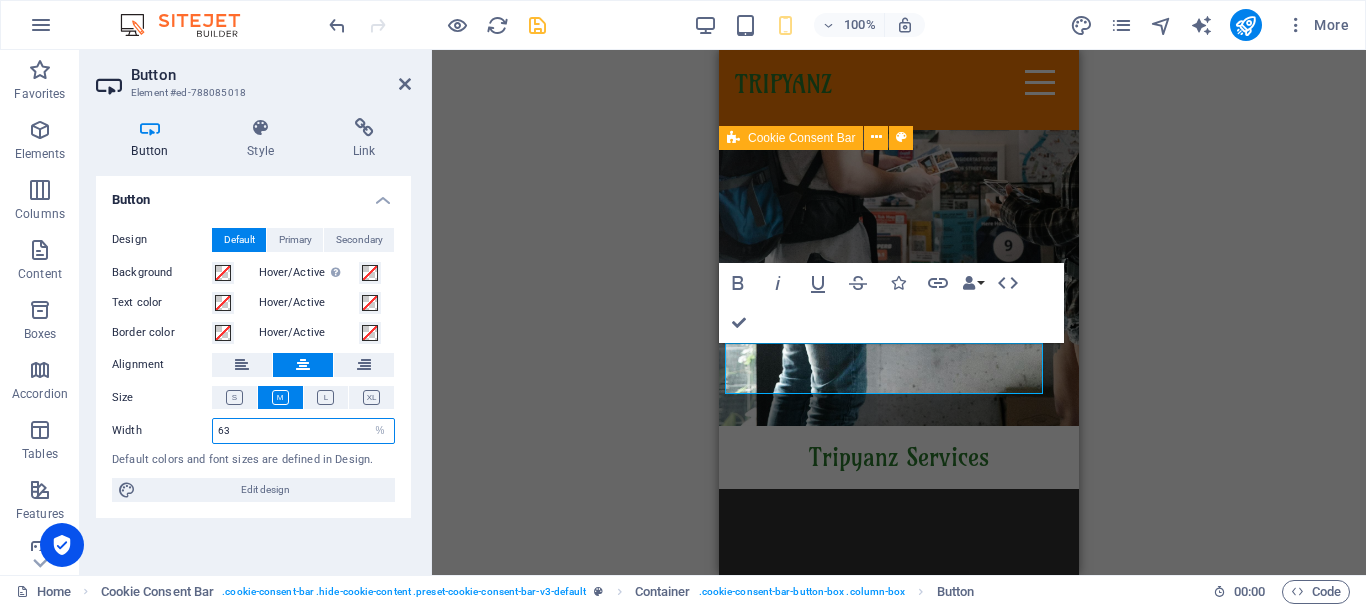 click on "63" at bounding box center (303, 431) 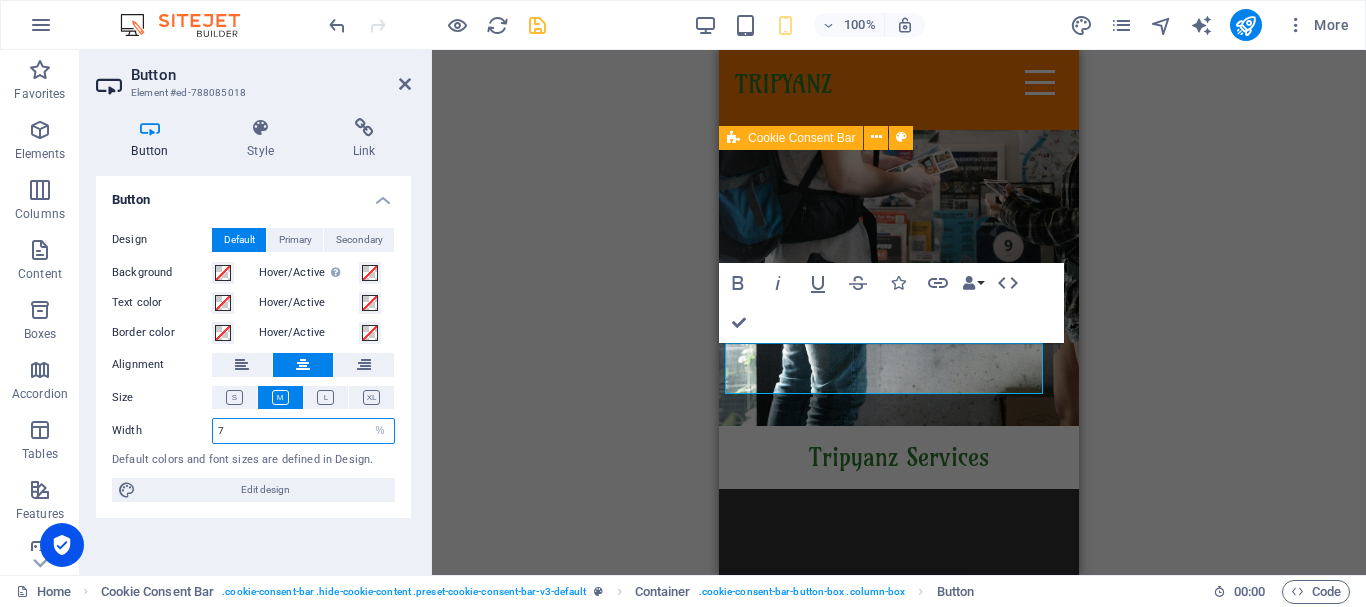 type on "72" 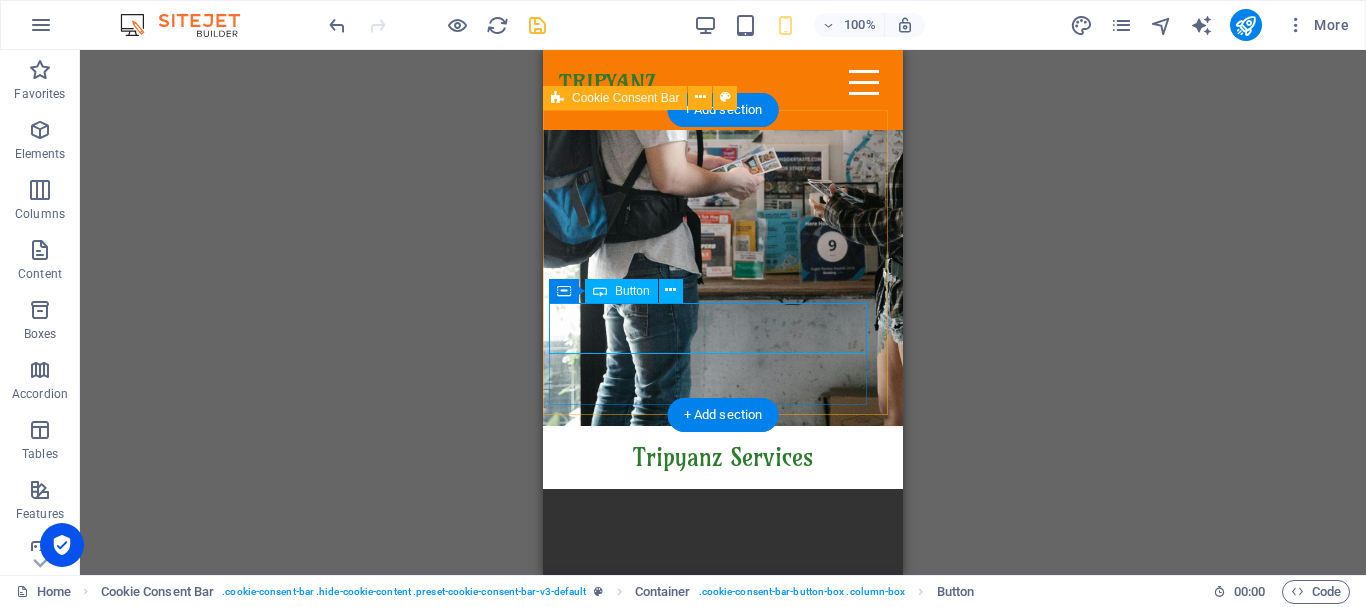 select on "%" 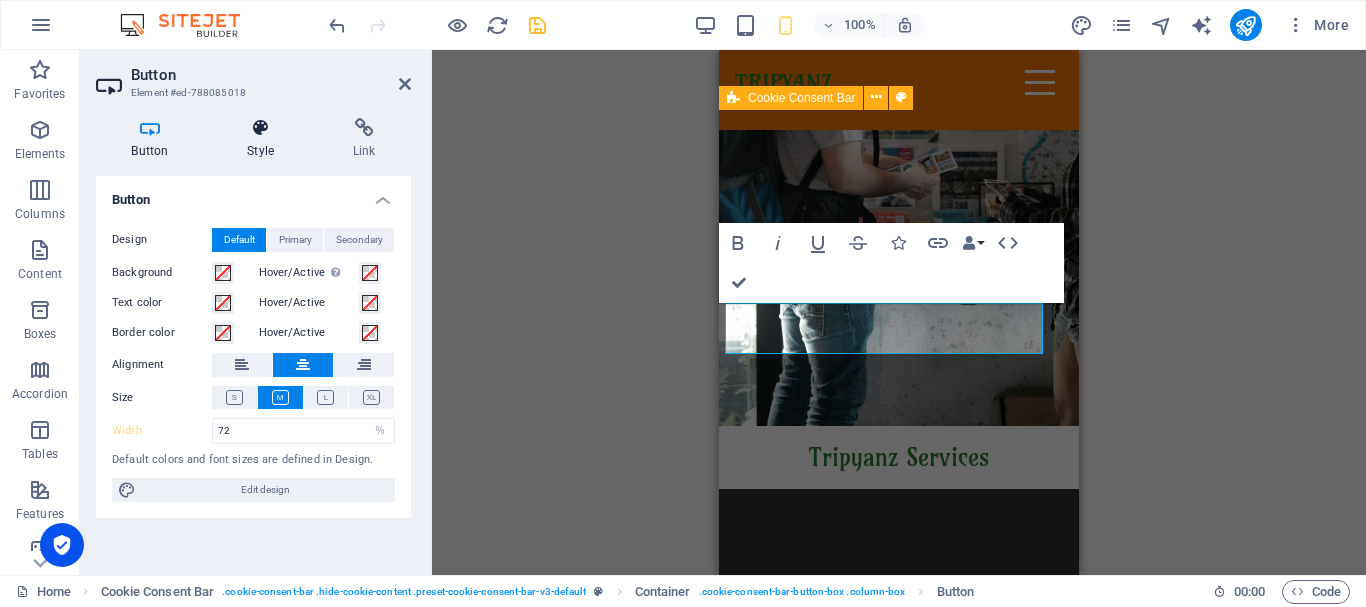 click at bounding box center [261, 128] 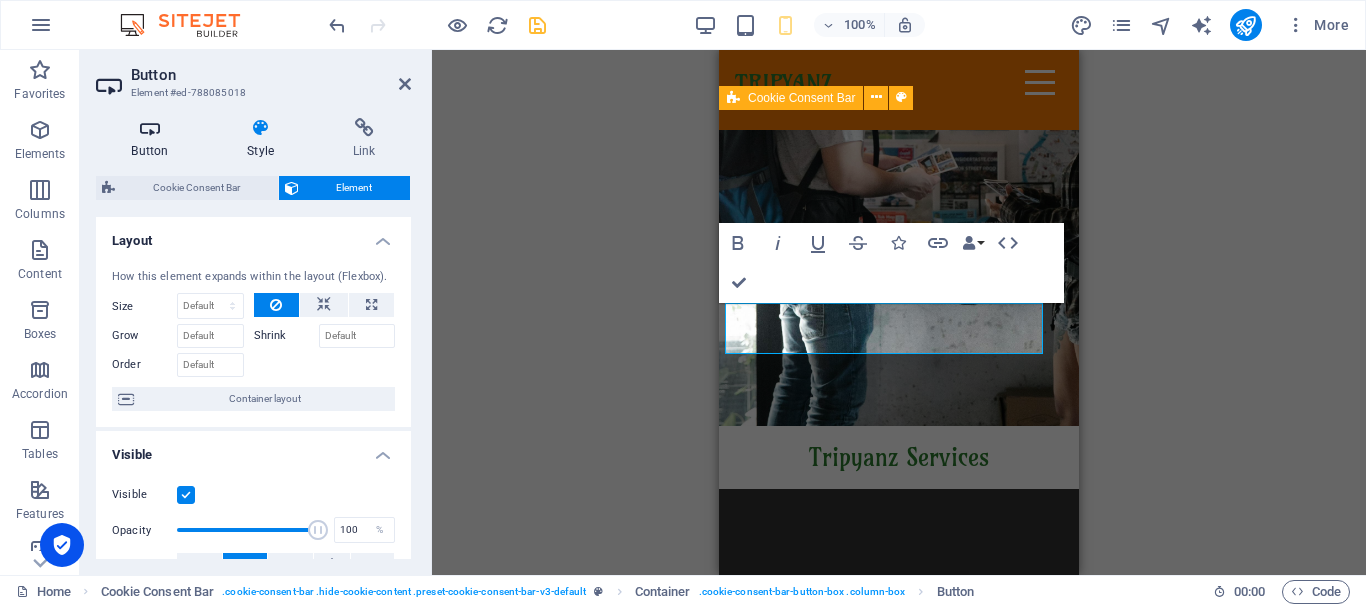 click on "Button" at bounding box center (154, 139) 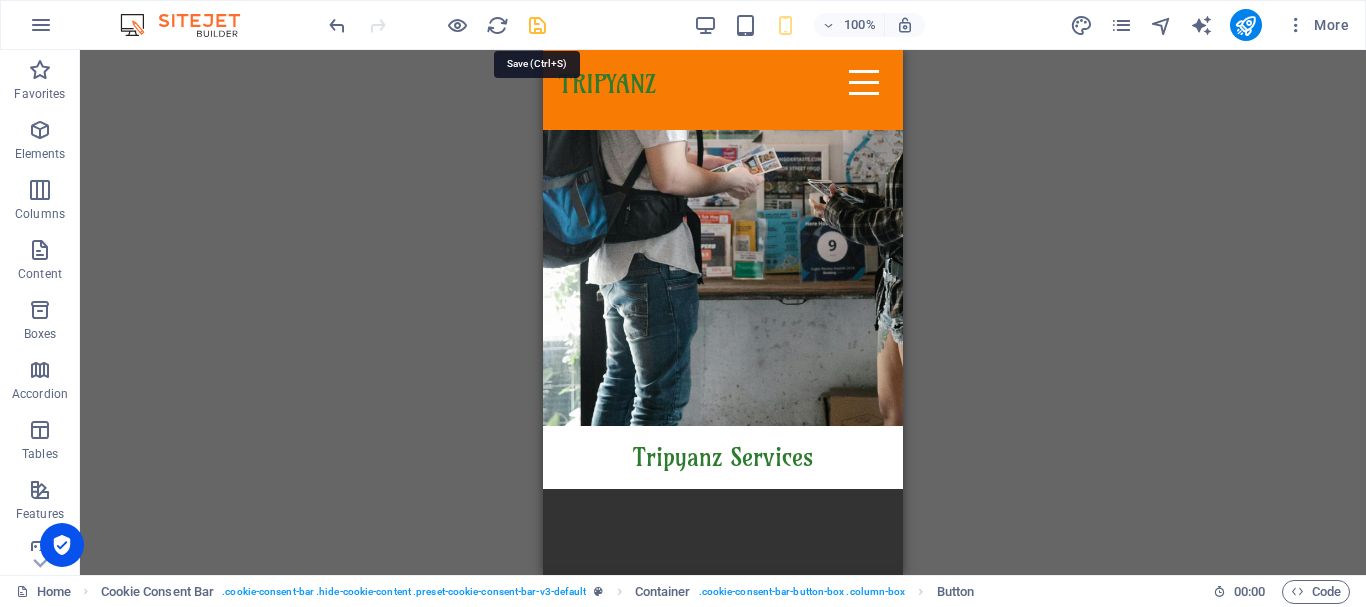 click at bounding box center (537, 25) 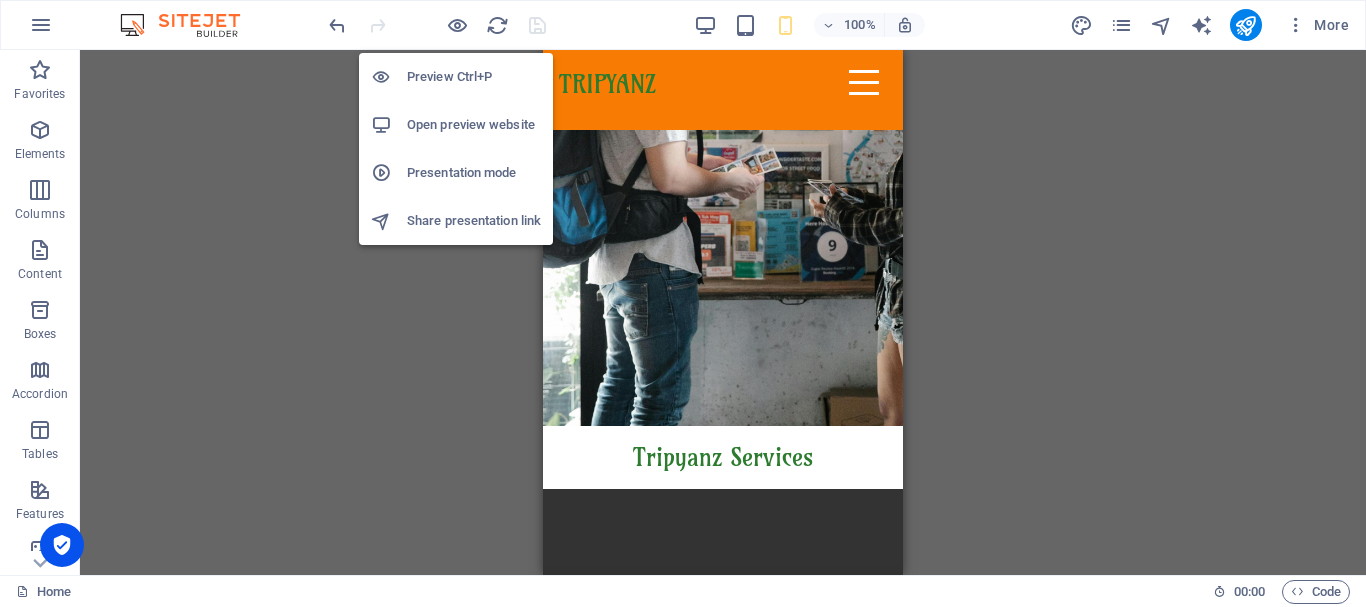 click on "Open preview website" at bounding box center [474, 125] 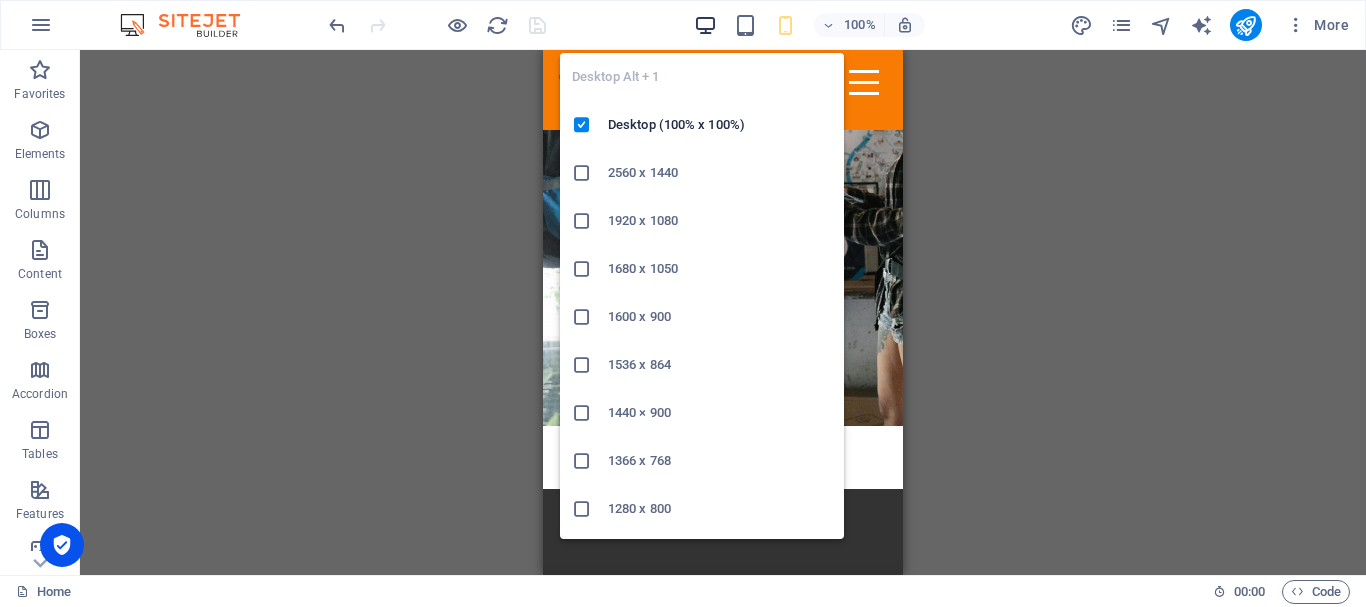 click at bounding box center [705, 25] 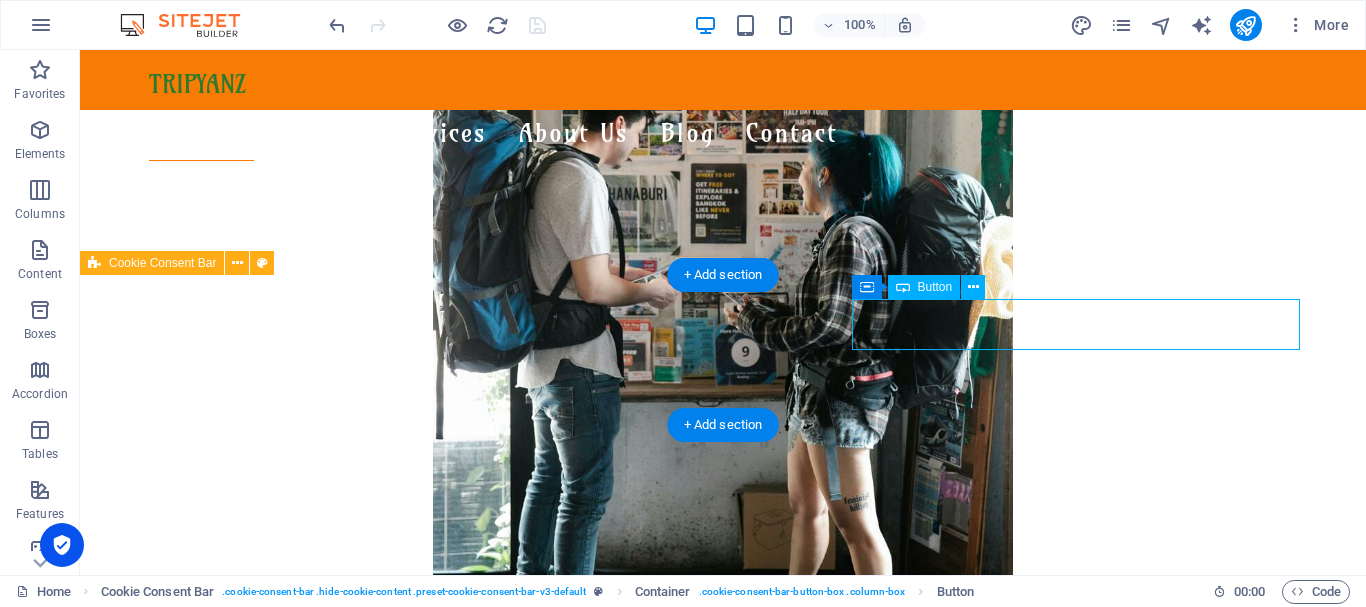 select on "%" 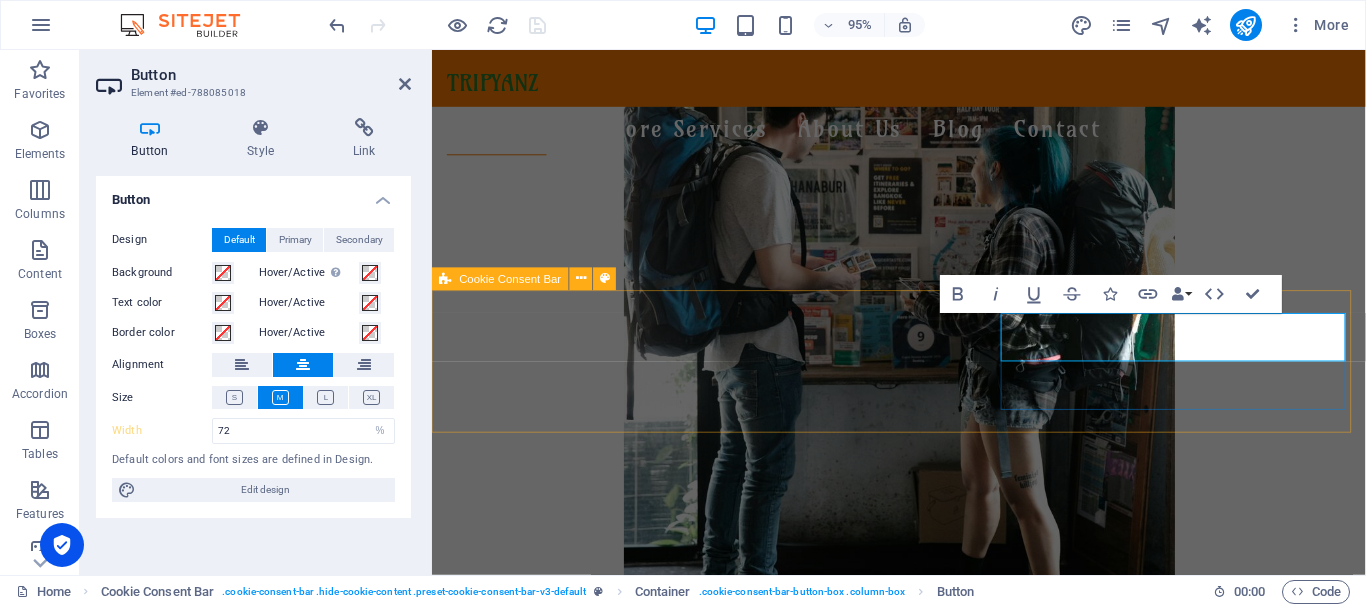 type on "63" 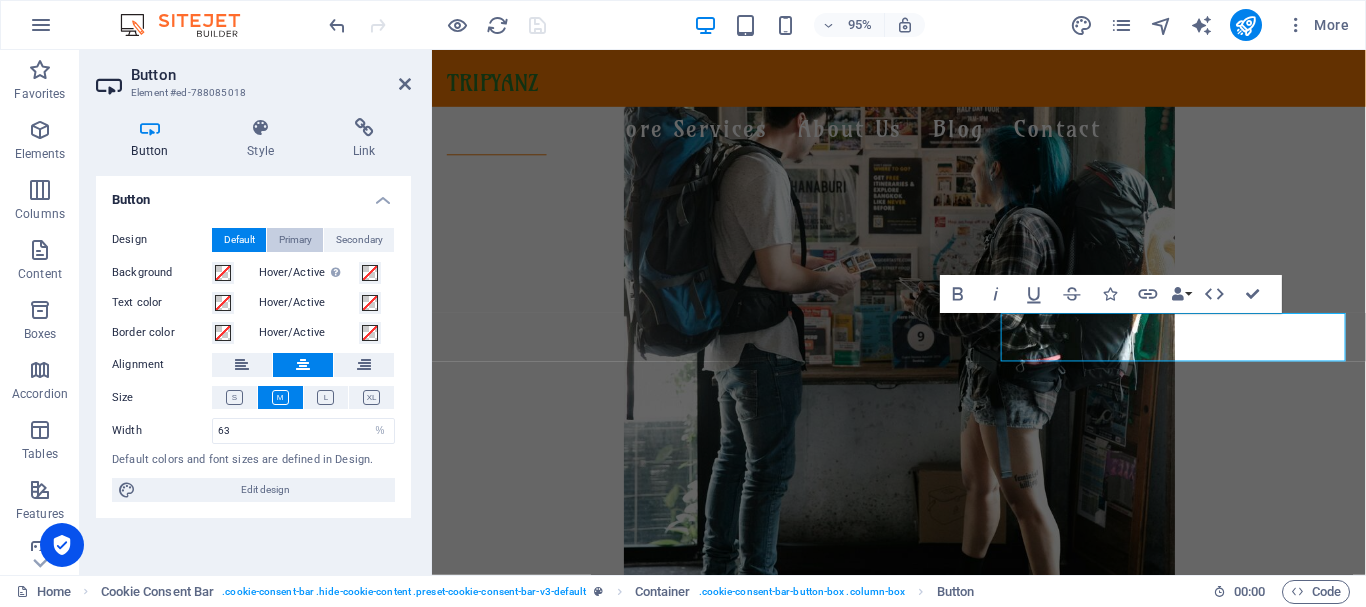 click on "Primary" at bounding box center (295, 240) 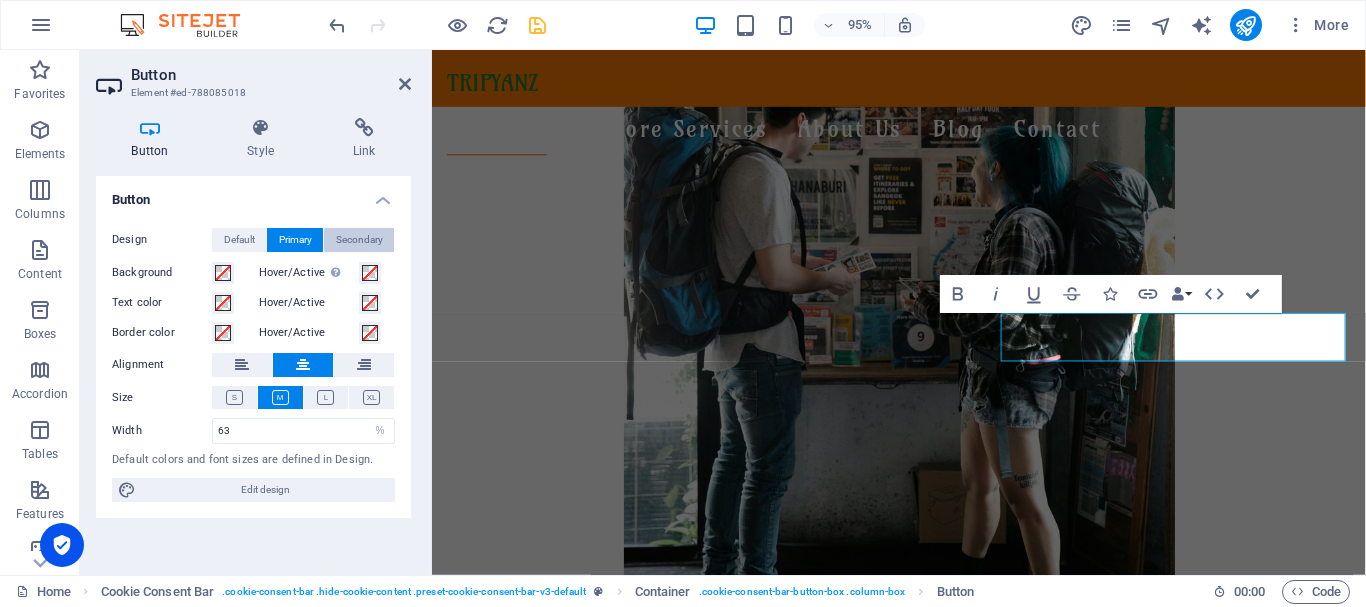 click on "Secondary" at bounding box center (359, 240) 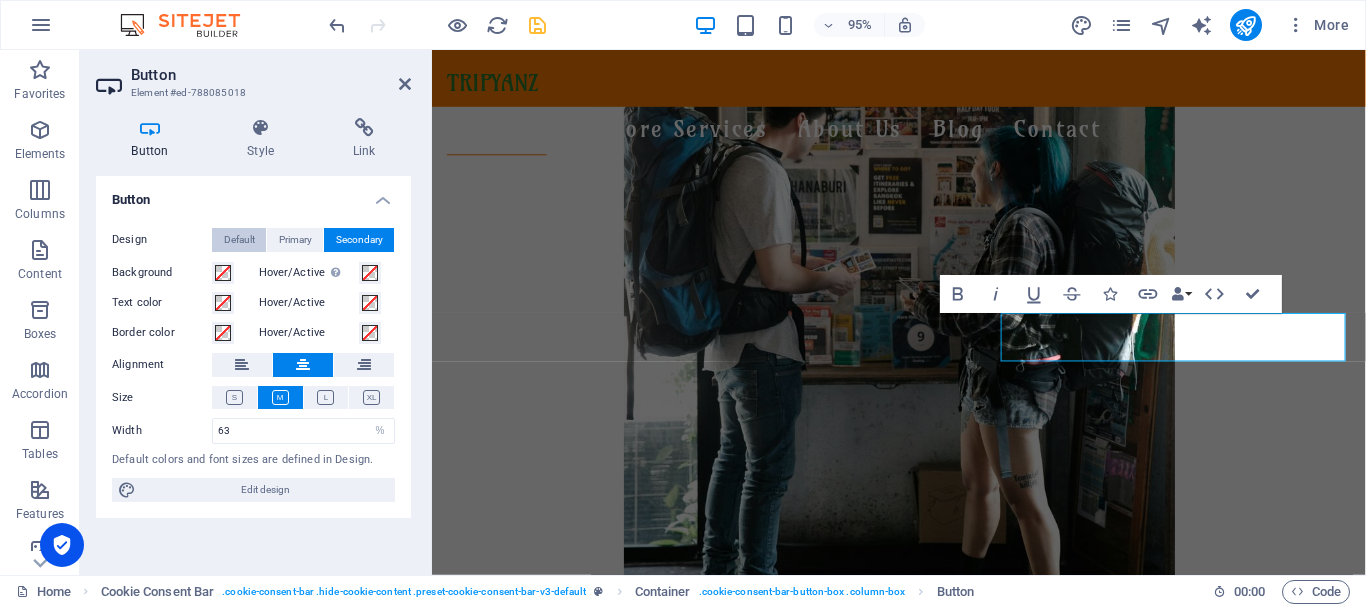 click on "Default" at bounding box center (239, 240) 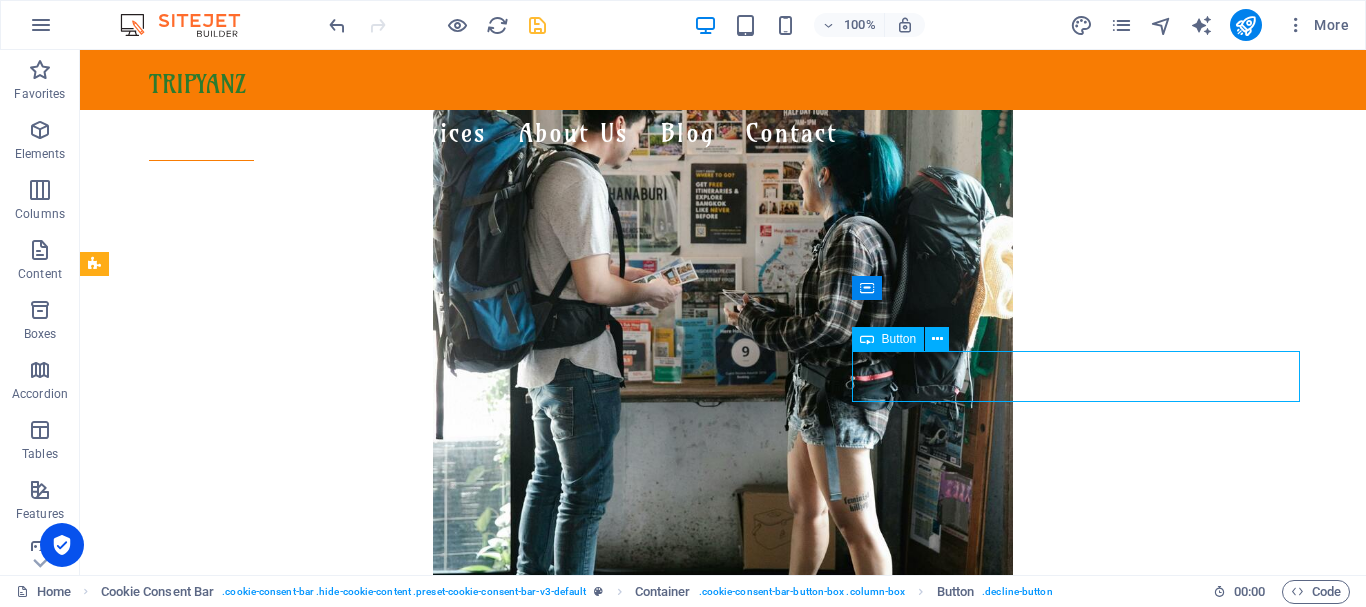 select on "%" 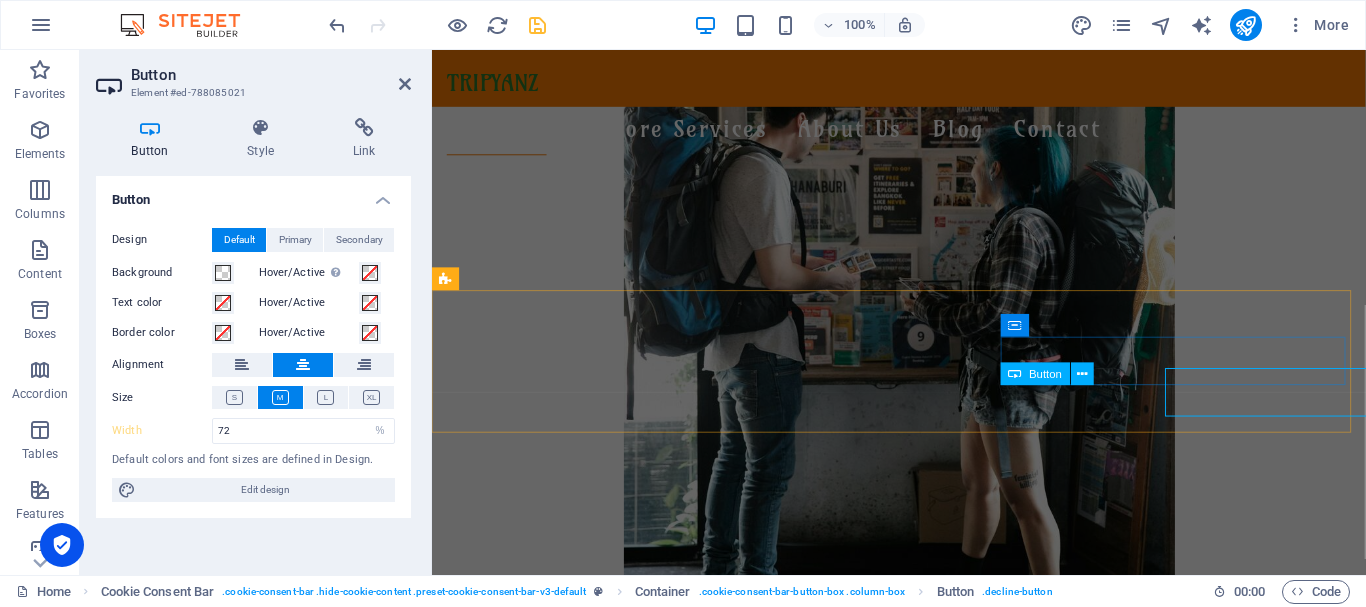 type on "63" 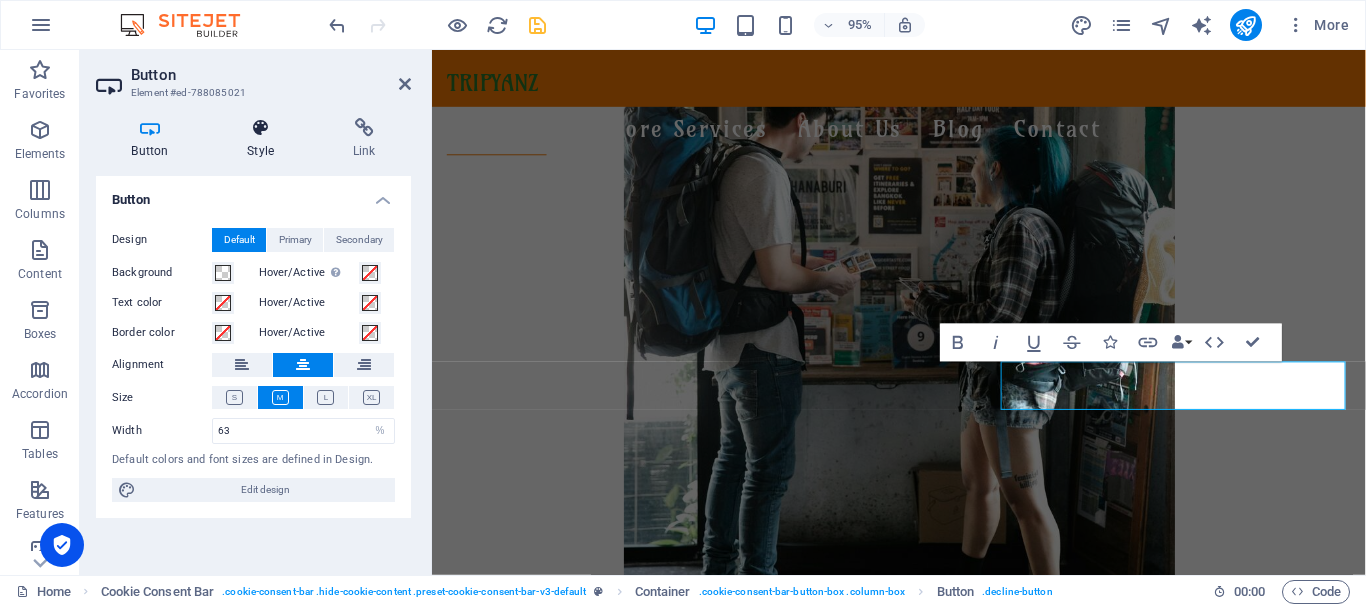 click on "Style" at bounding box center (265, 139) 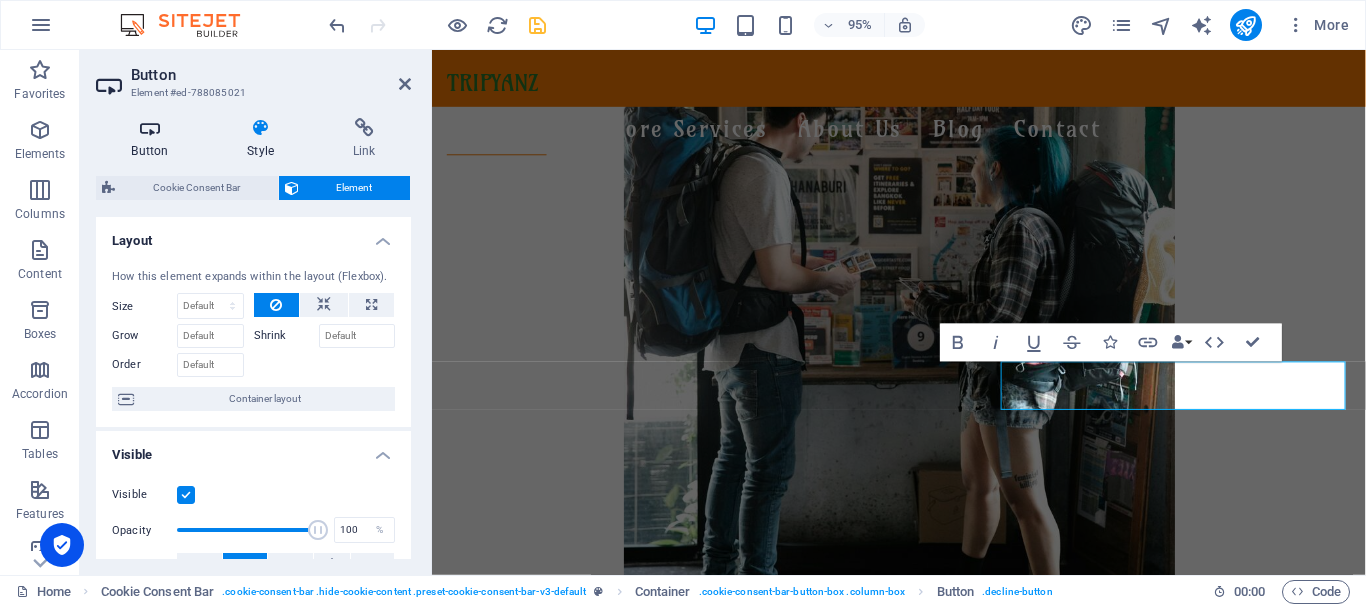 click on "Button" at bounding box center [154, 139] 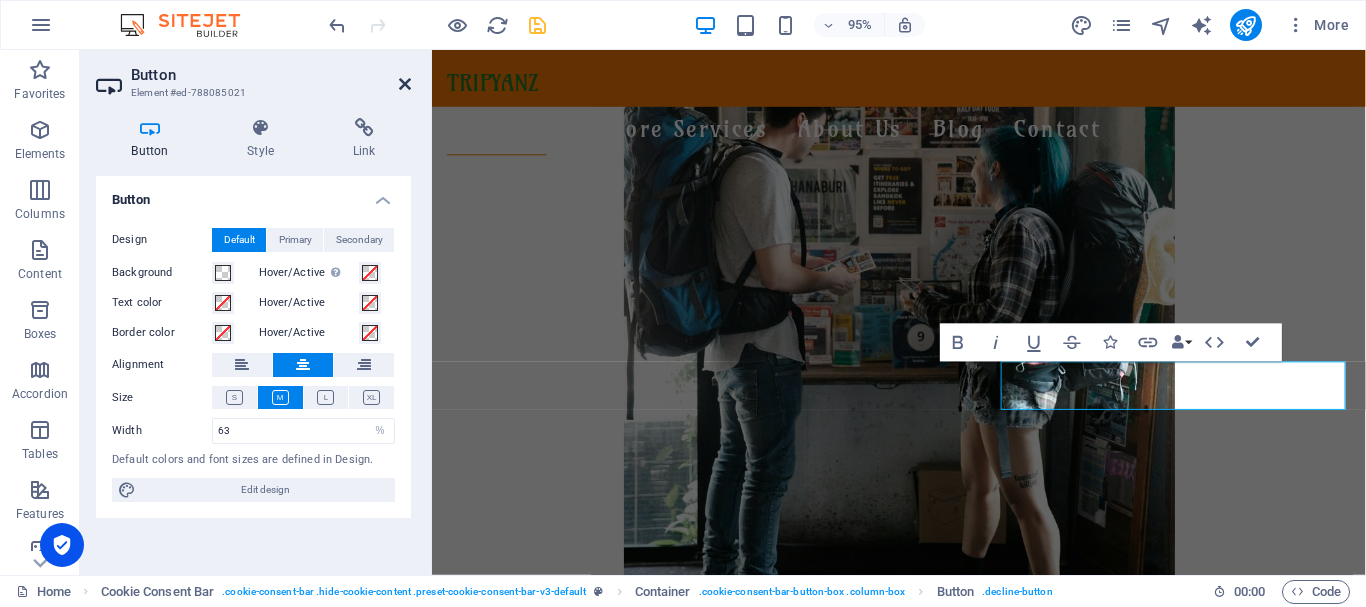 click at bounding box center [405, 84] 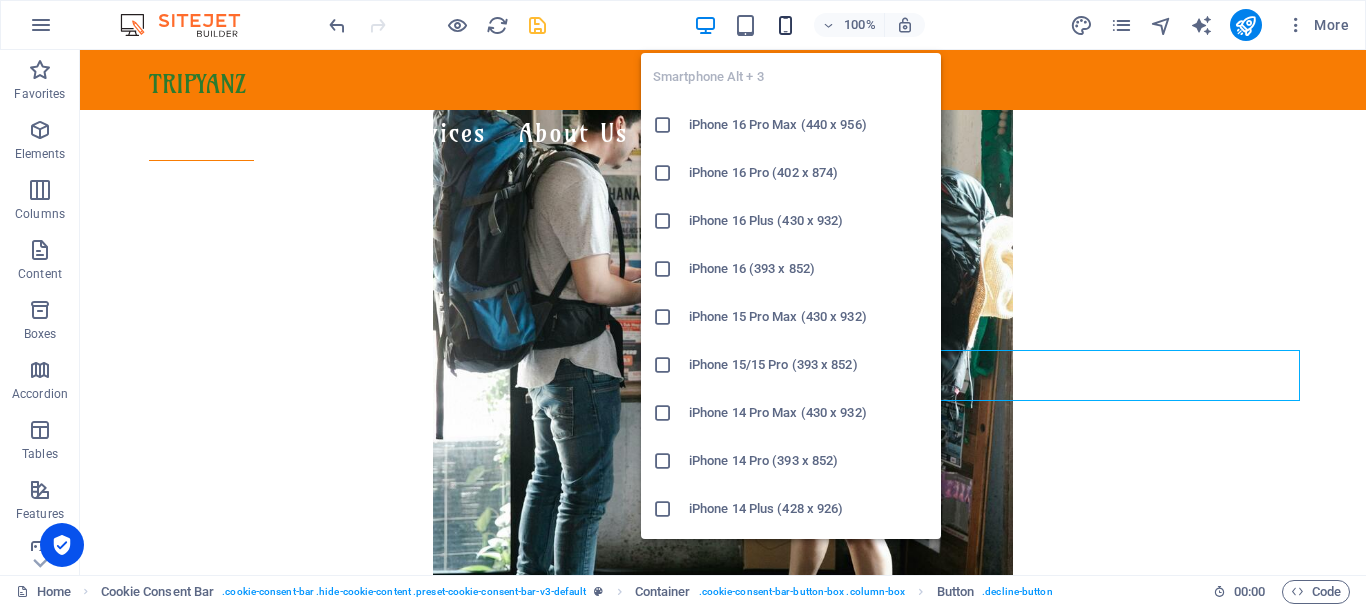 click at bounding box center (785, 25) 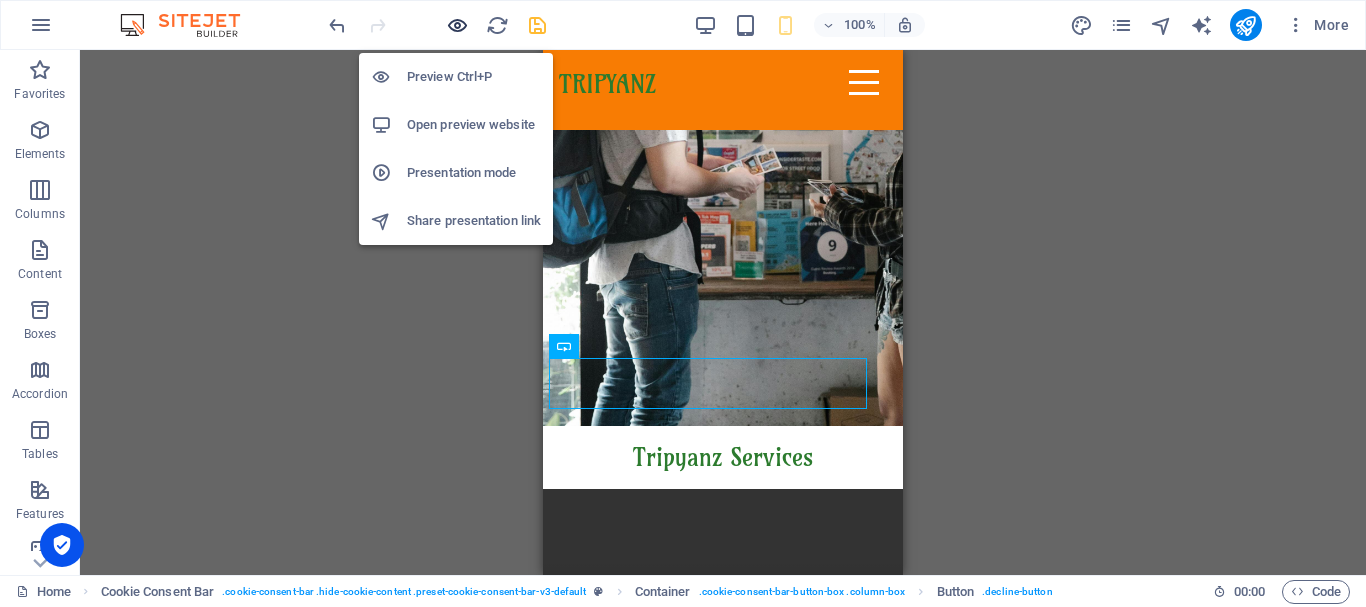 click at bounding box center (457, 25) 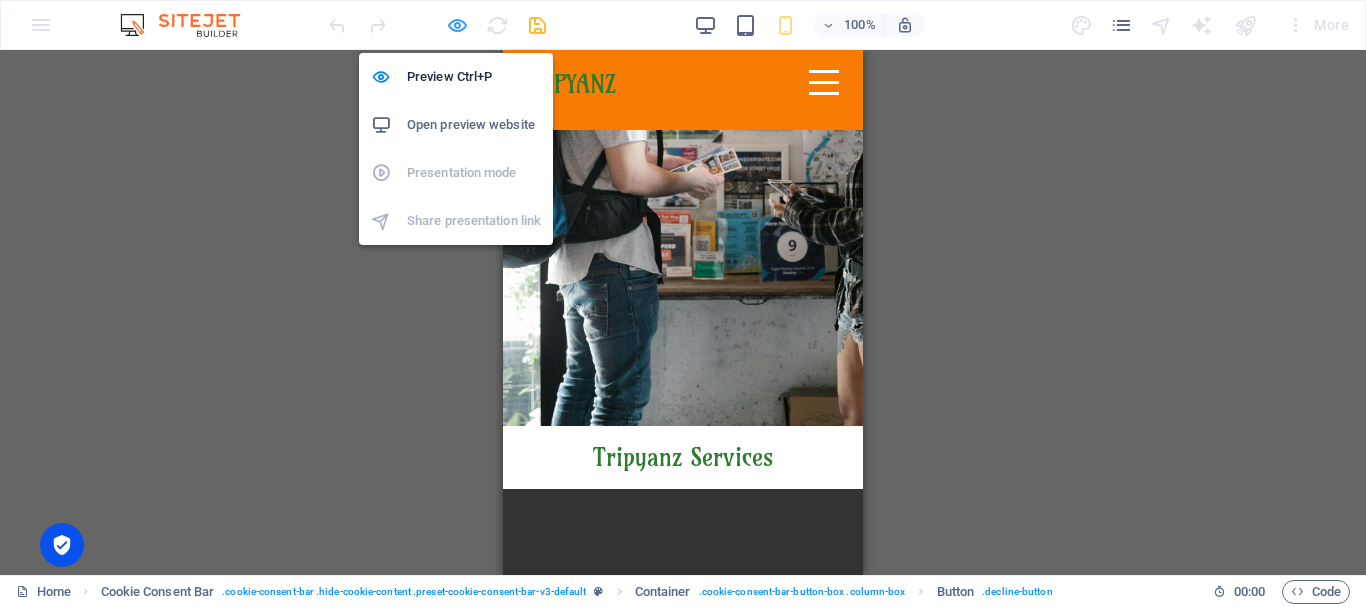 click at bounding box center [457, 25] 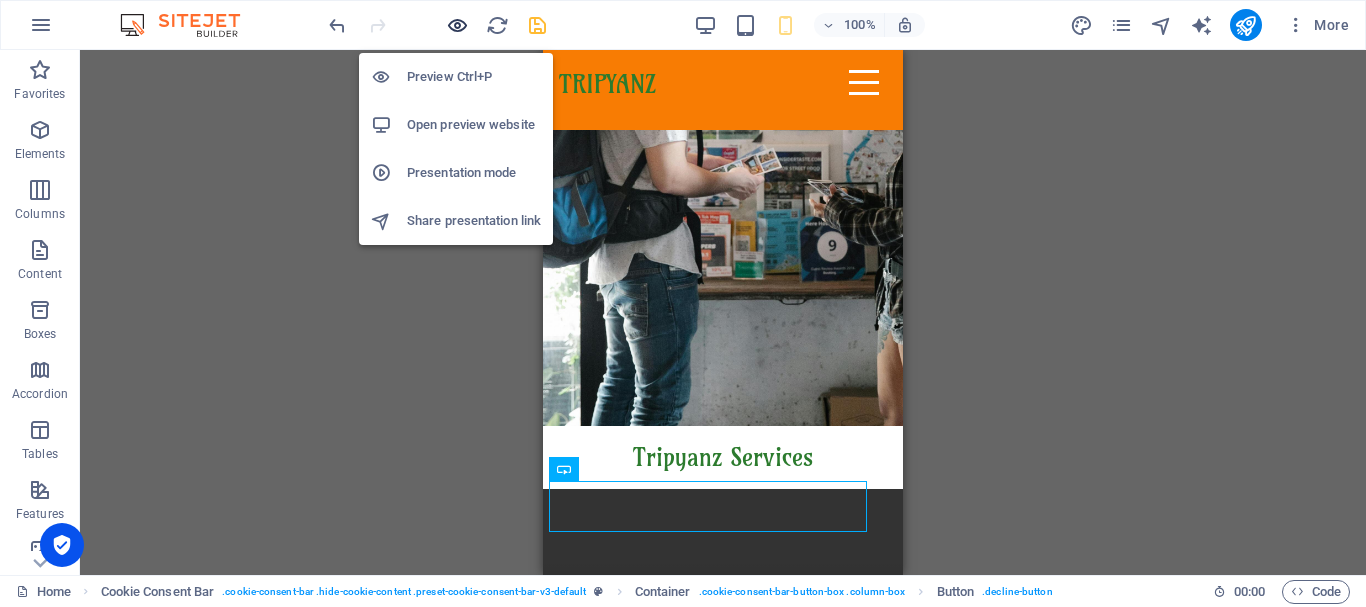 click at bounding box center (457, 25) 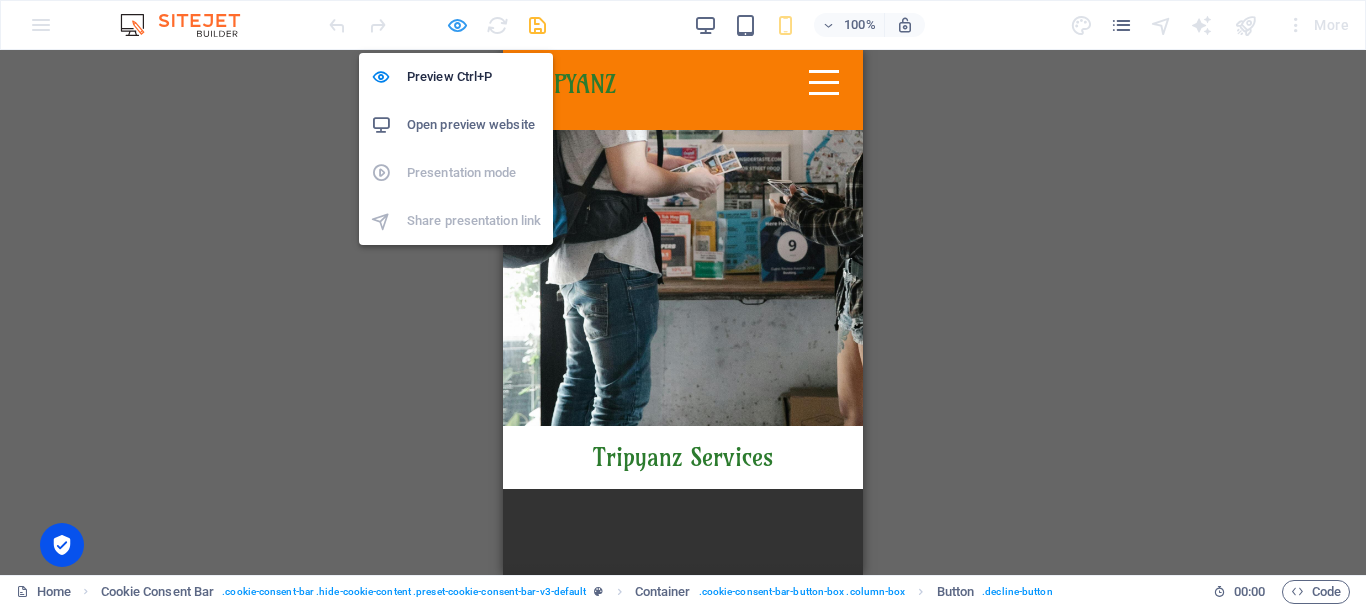 click at bounding box center [457, 25] 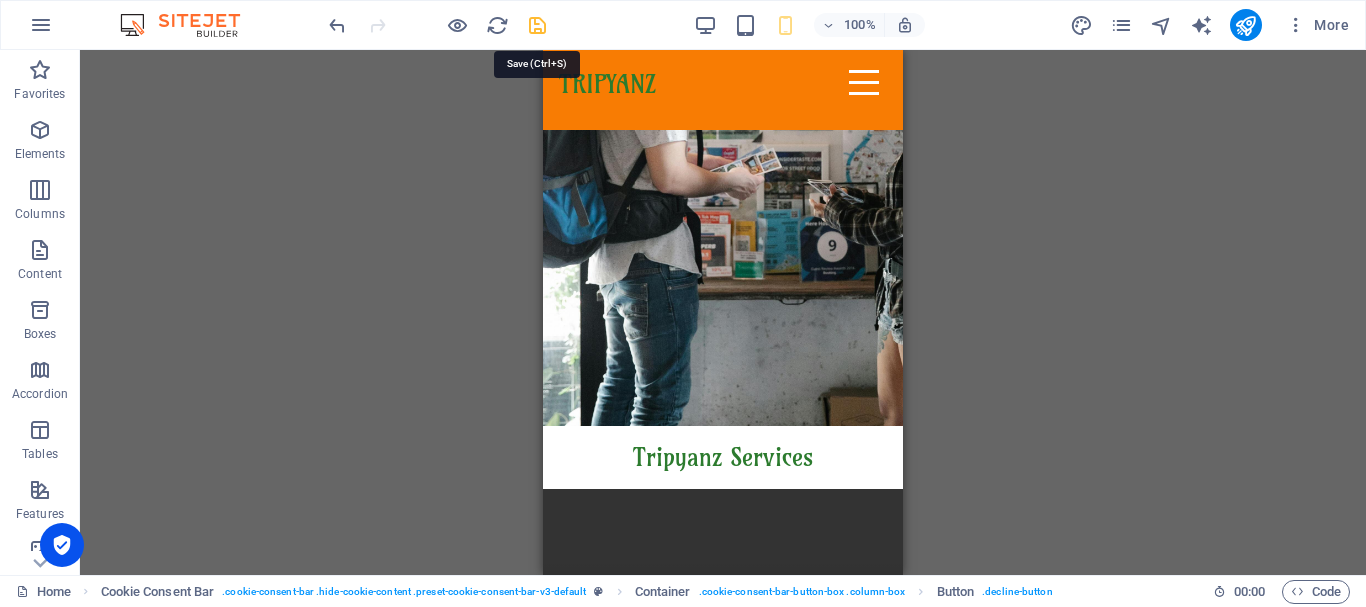 click at bounding box center (537, 25) 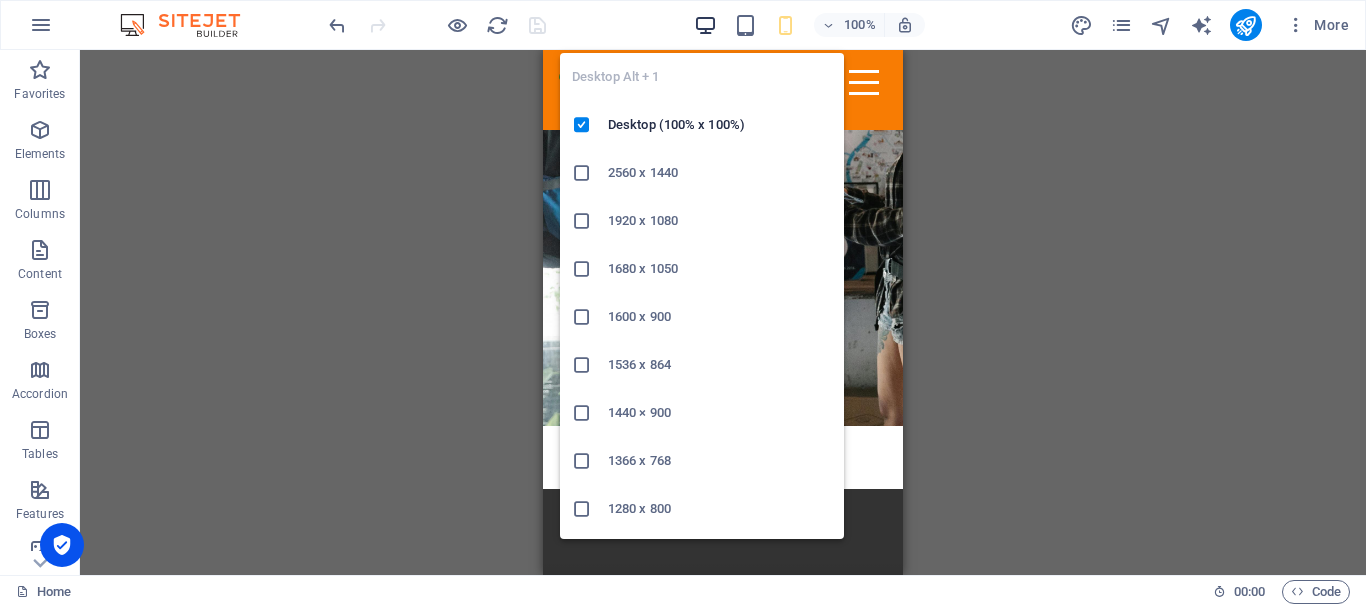 click at bounding box center [705, 25] 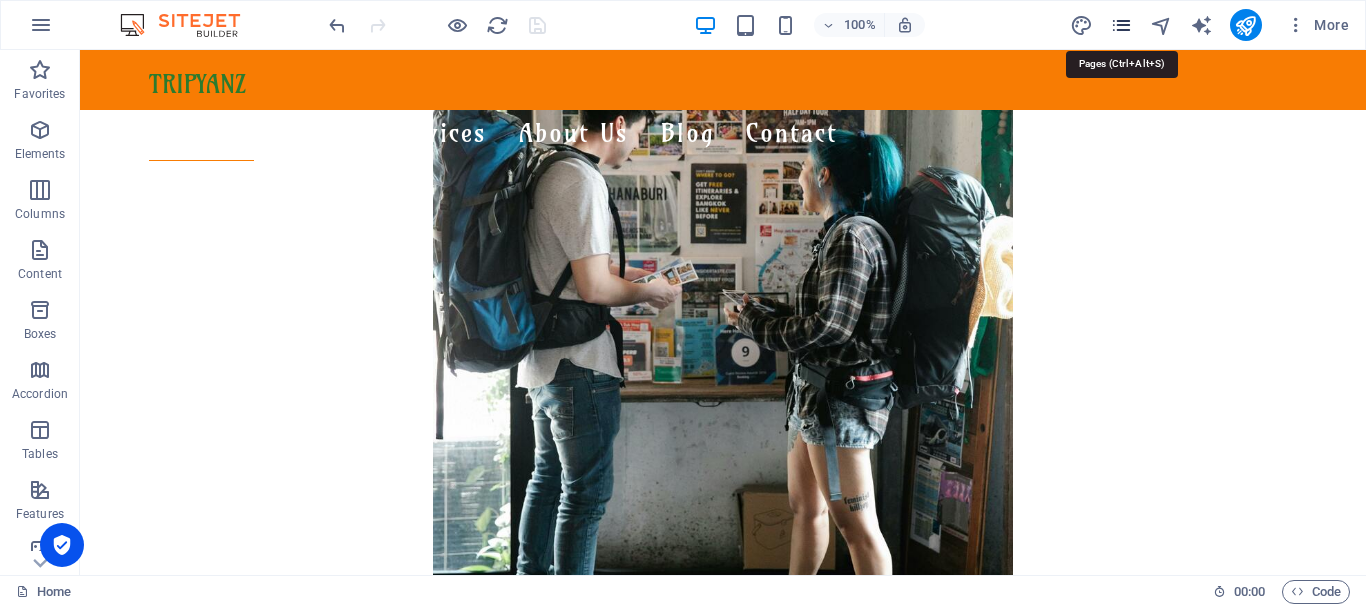 click at bounding box center [1121, 25] 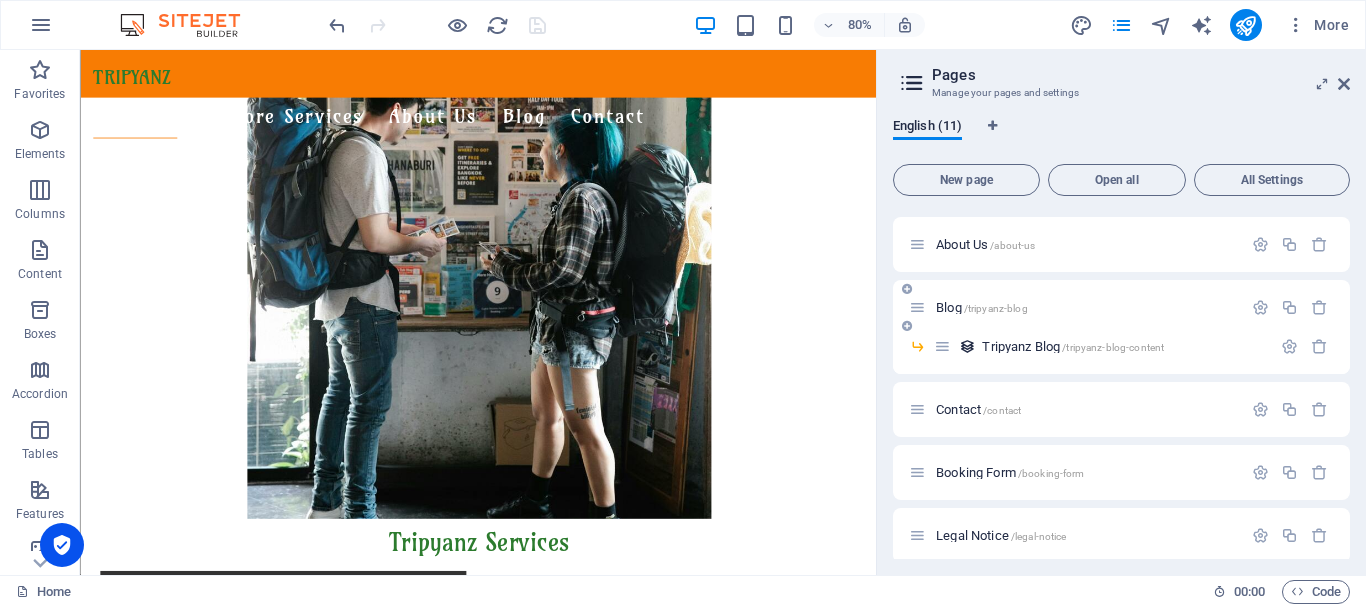 scroll, scrollTop: 322, scrollLeft: 0, axis: vertical 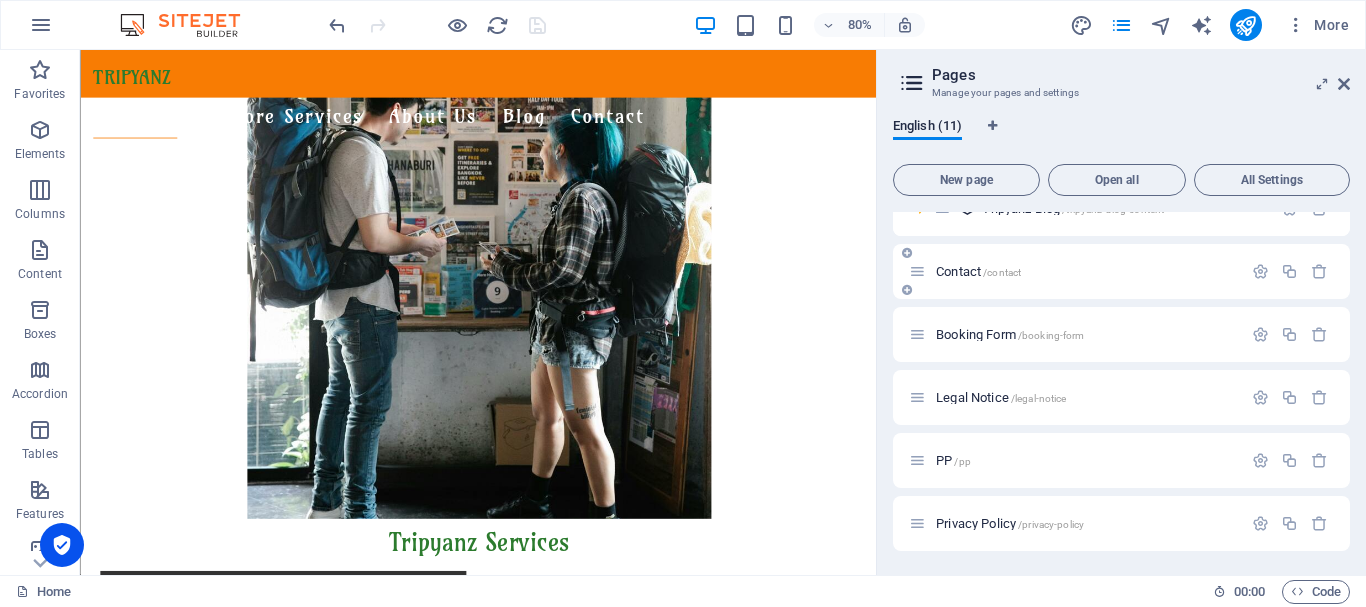 click on "Contact /contact" at bounding box center [978, 271] 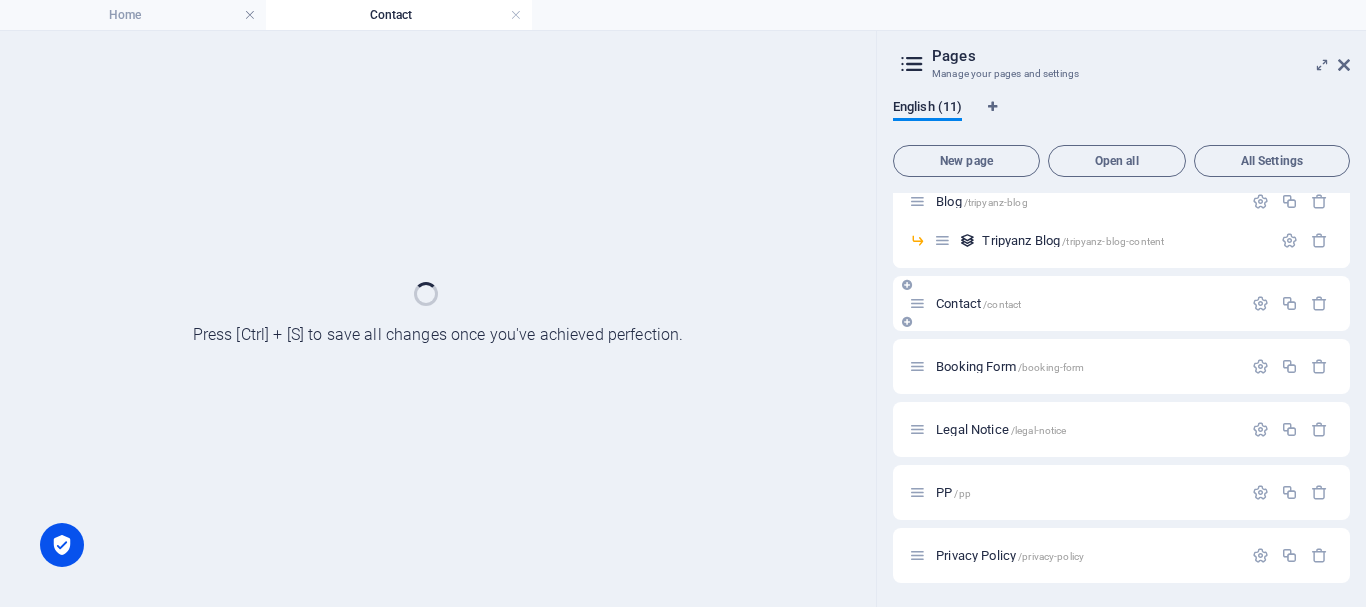 scroll, scrollTop: 271, scrollLeft: 0, axis: vertical 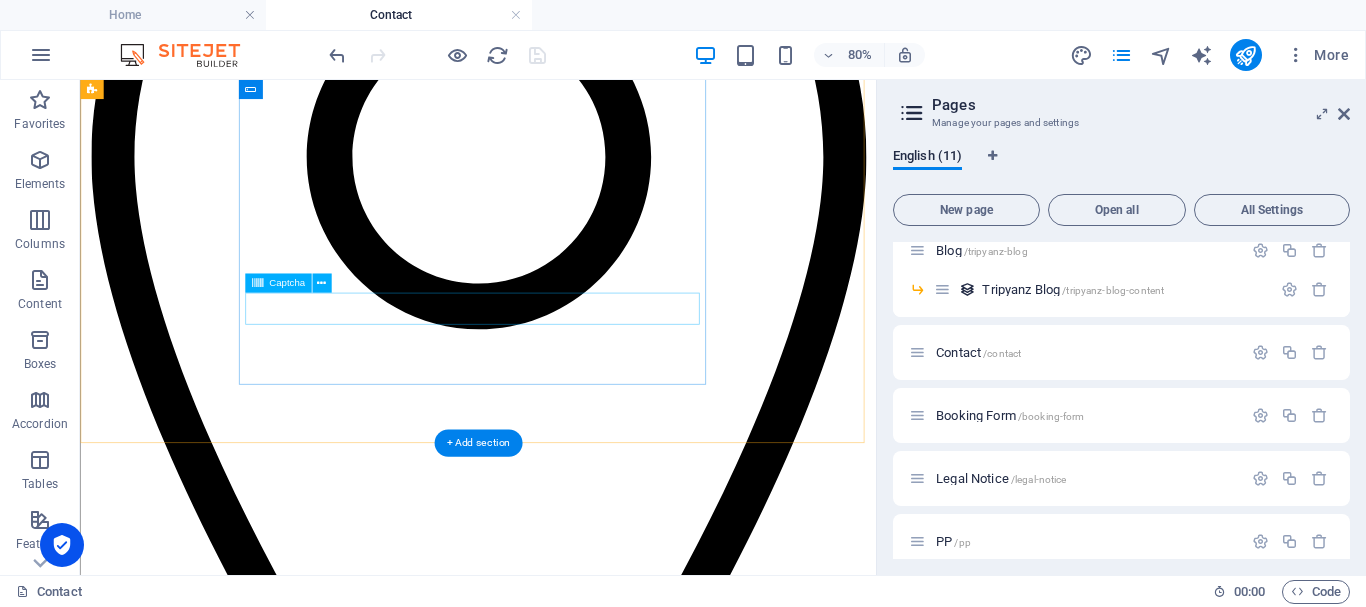 click on "Unreadable? Regenerate" 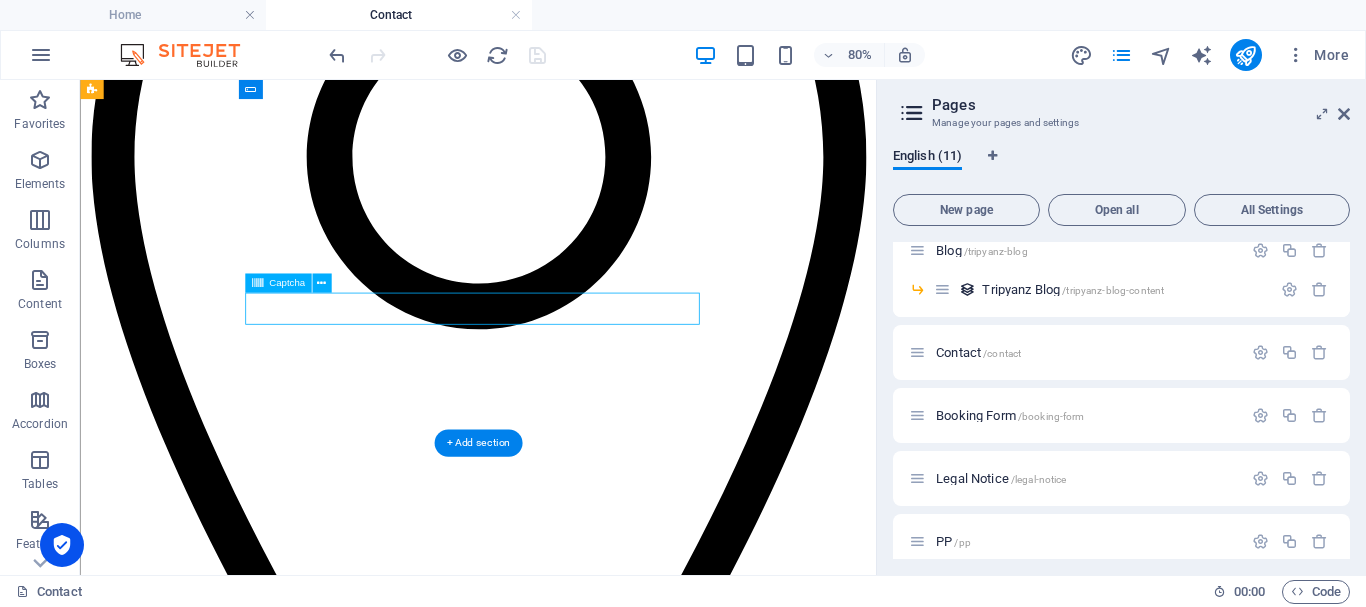 click on "Unreadable? Regenerate" 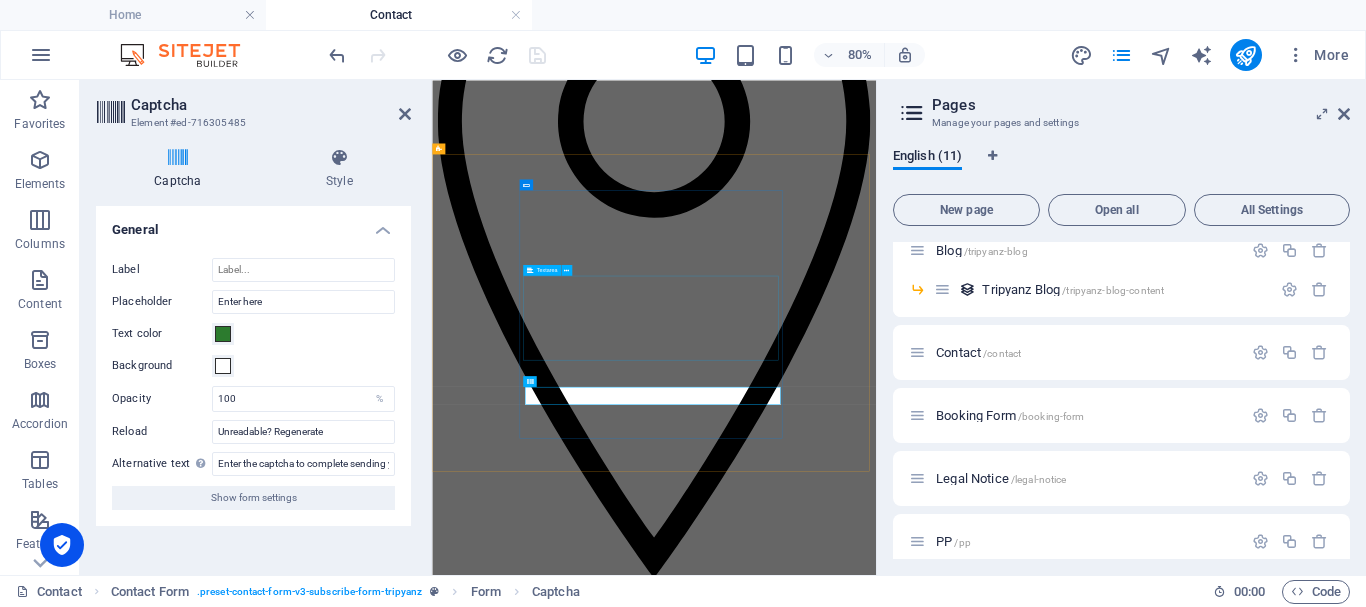 scroll, scrollTop: 85, scrollLeft: 0, axis: vertical 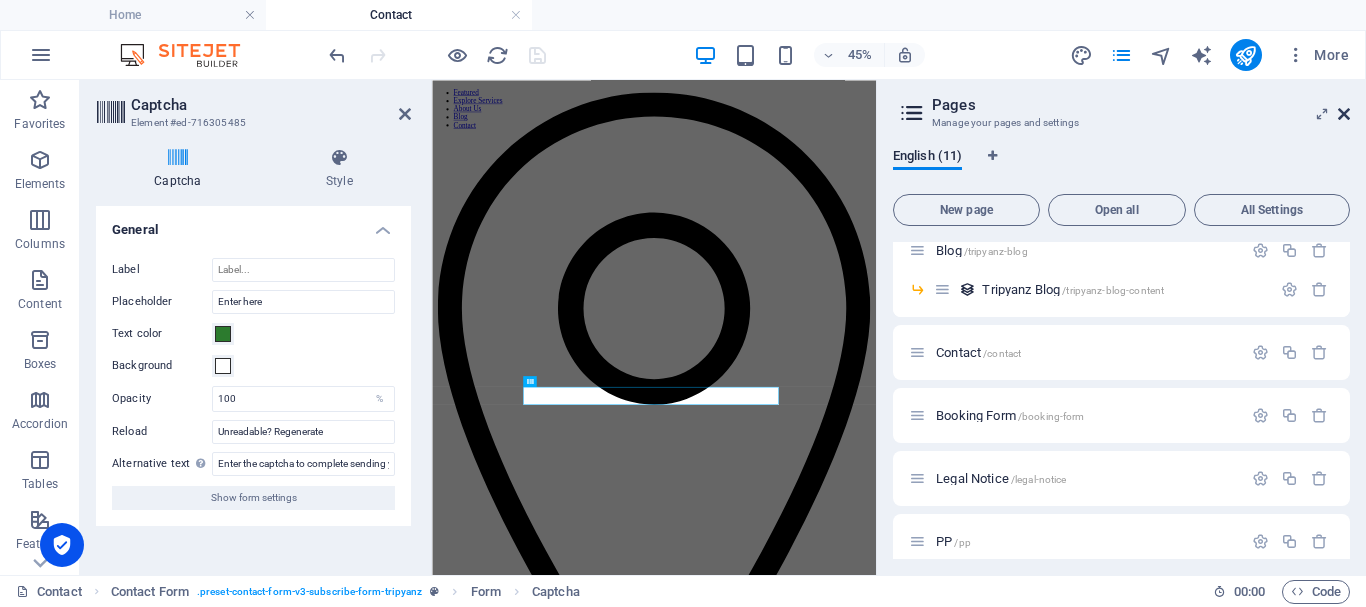click at bounding box center [1344, 114] 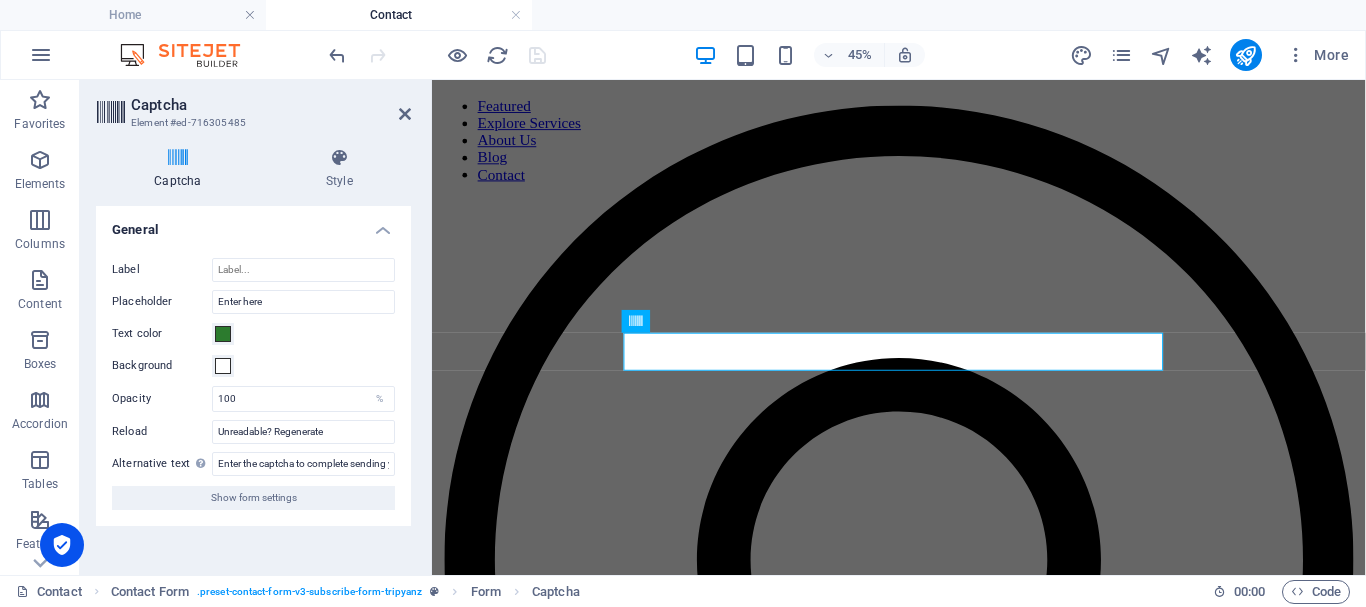 scroll, scrollTop: 500, scrollLeft: 0, axis: vertical 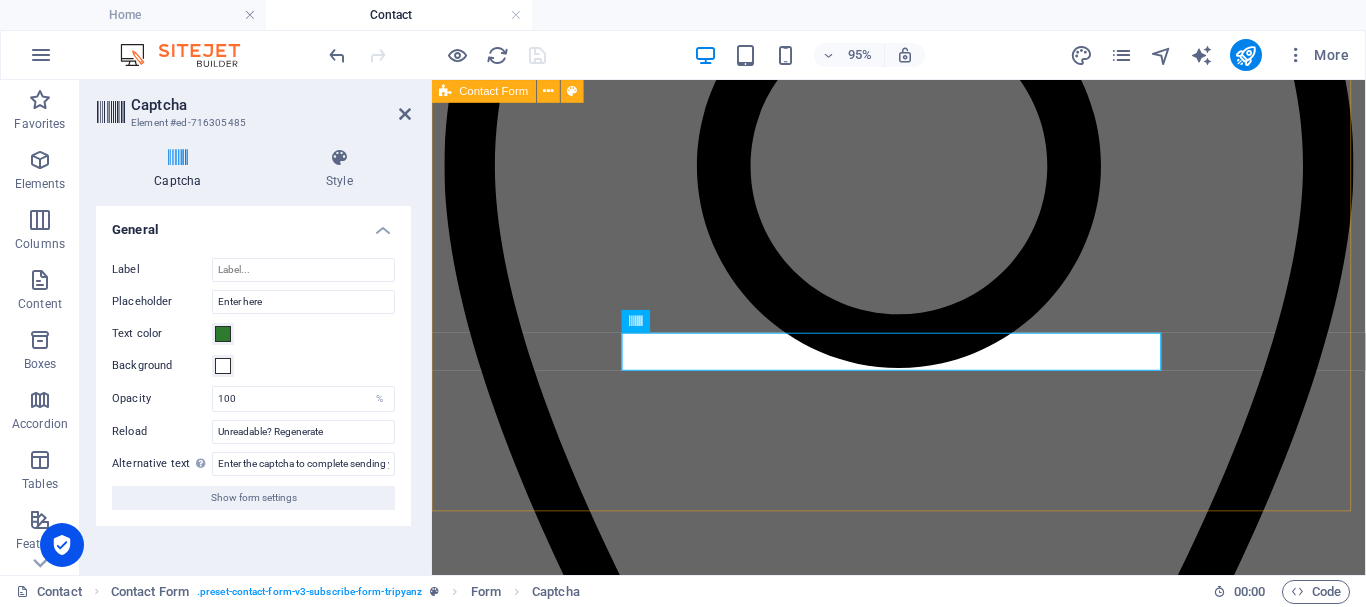 click on "Full Name Enter Your Email  Your Message   I have read the privacy policy. Unreadable? Regenerate SEND NOW" at bounding box center (923, 3685) 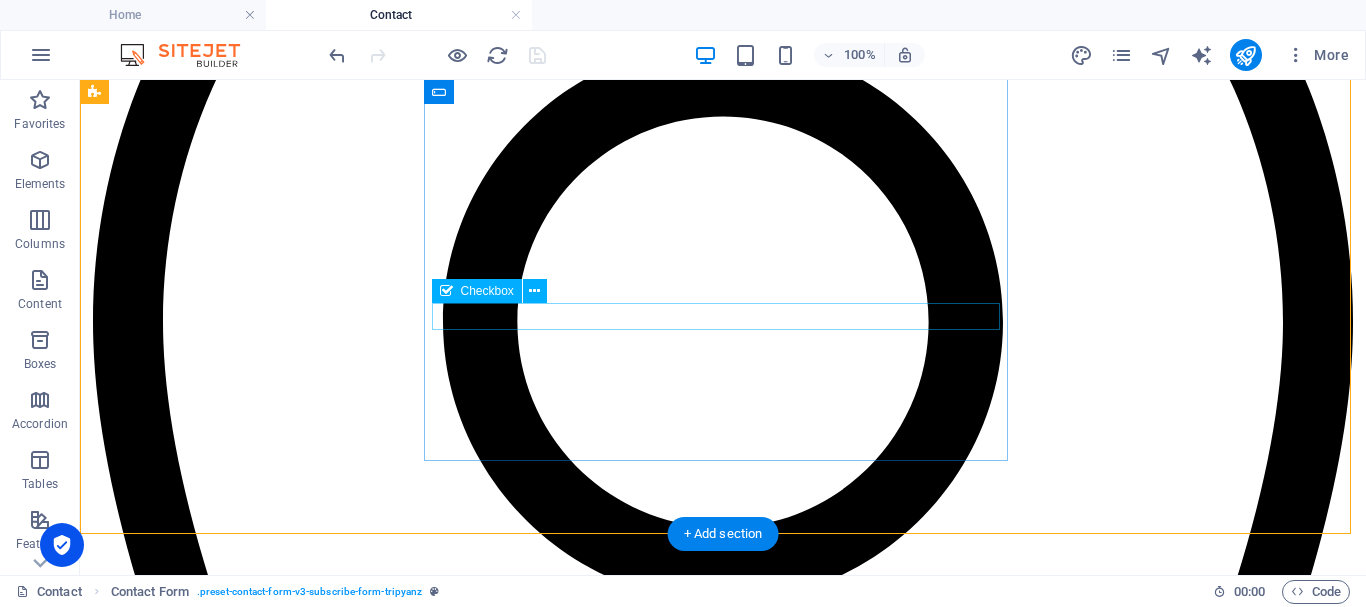 click on "I have read the privacy policy." 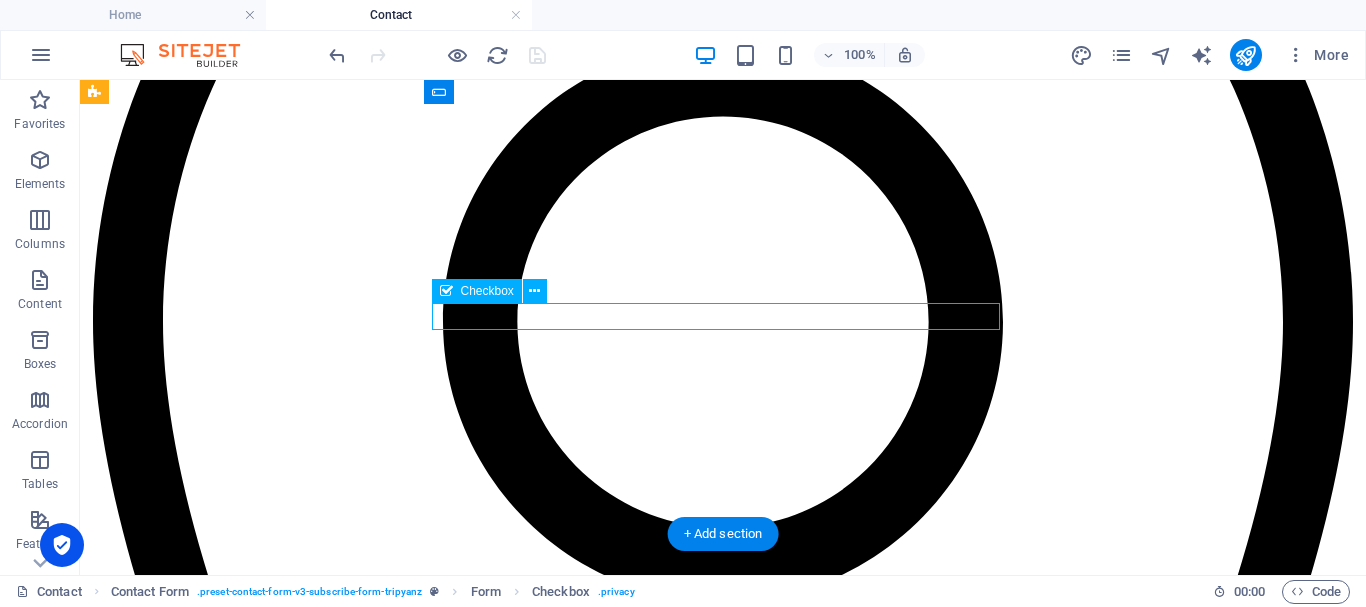click on "I have read the privacy policy." 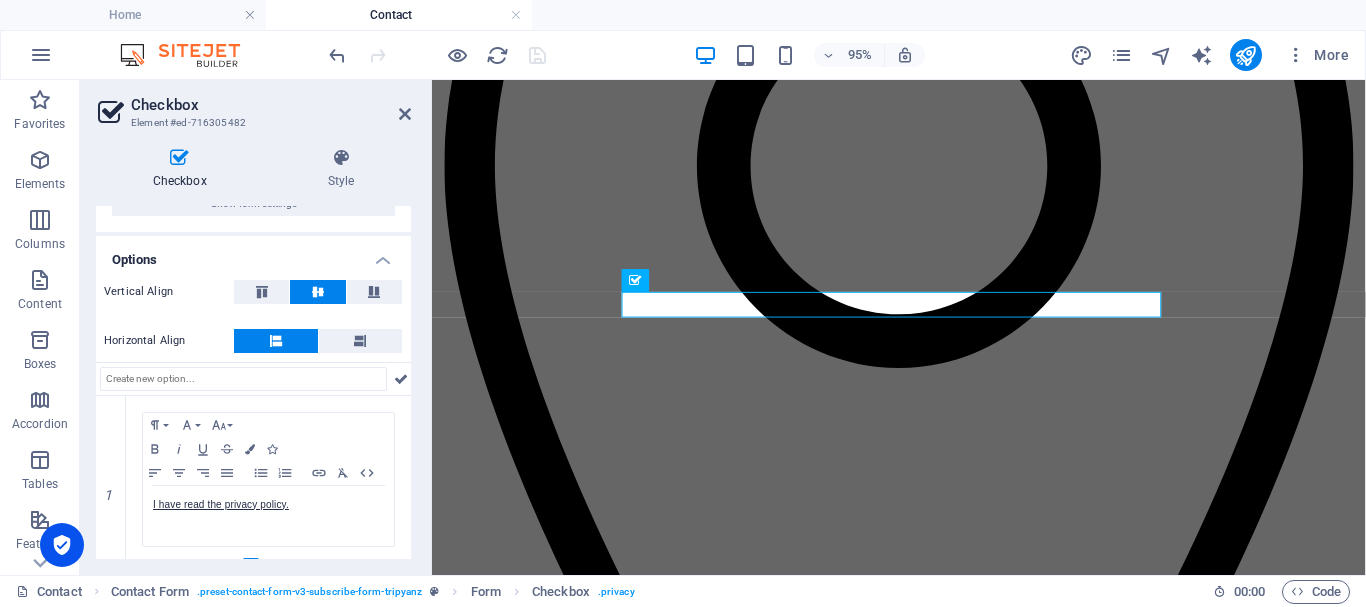 scroll, scrollTop: 136, scrollLeft: 0, axis: vertical 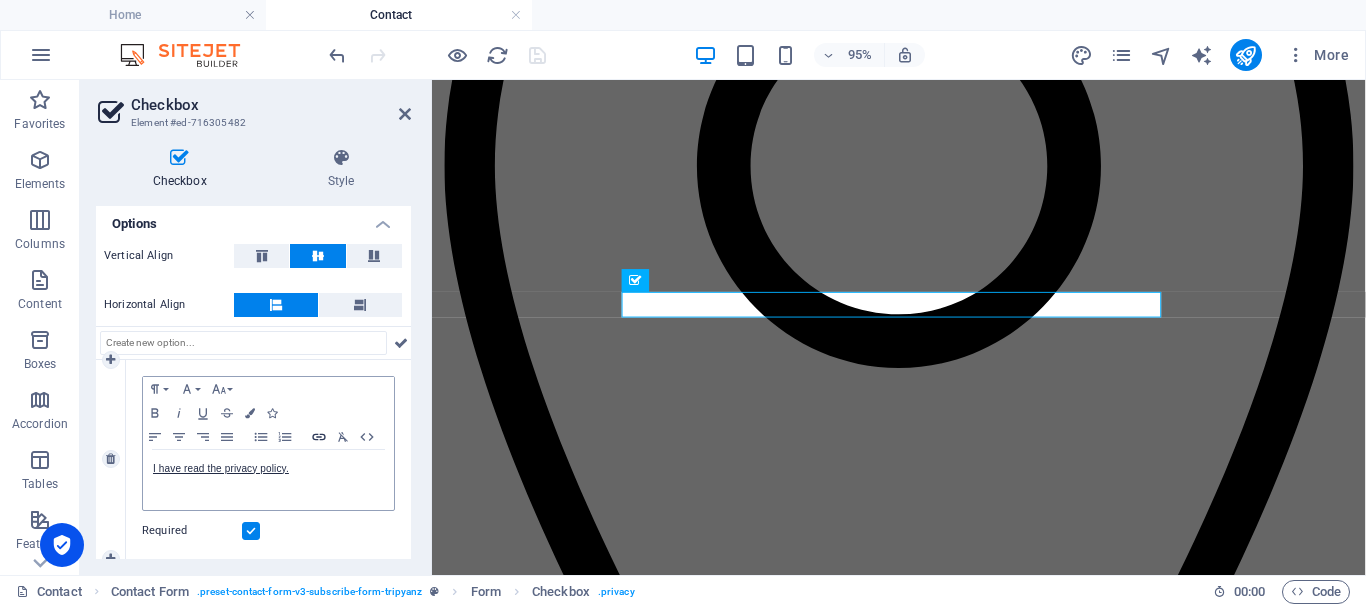 click 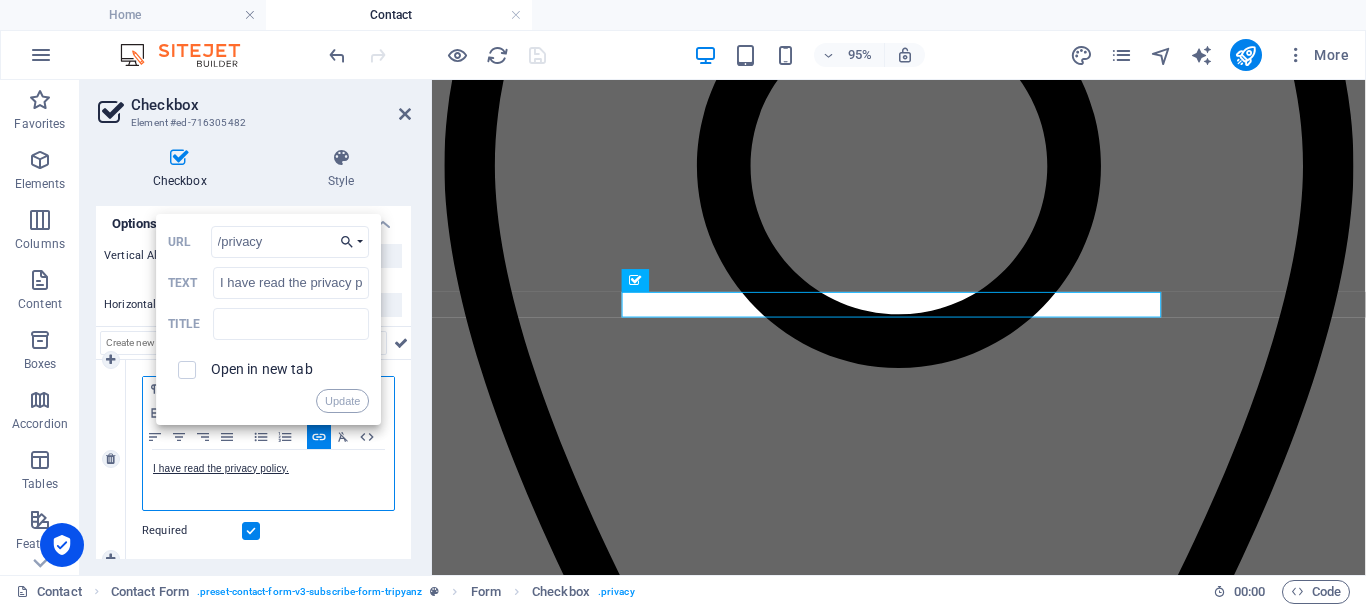 click on "Choose Link" at bounding box center [351, 242] 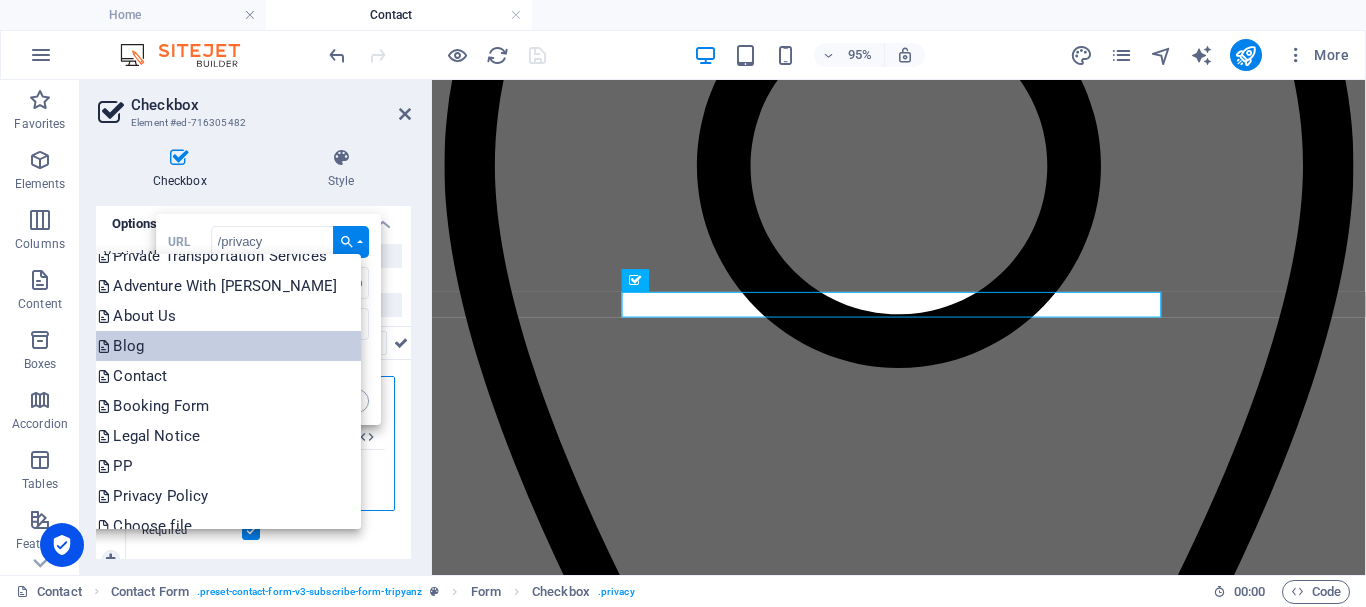 scroll, scrollTop: 71, scrollLeft: 0, axis: vertical 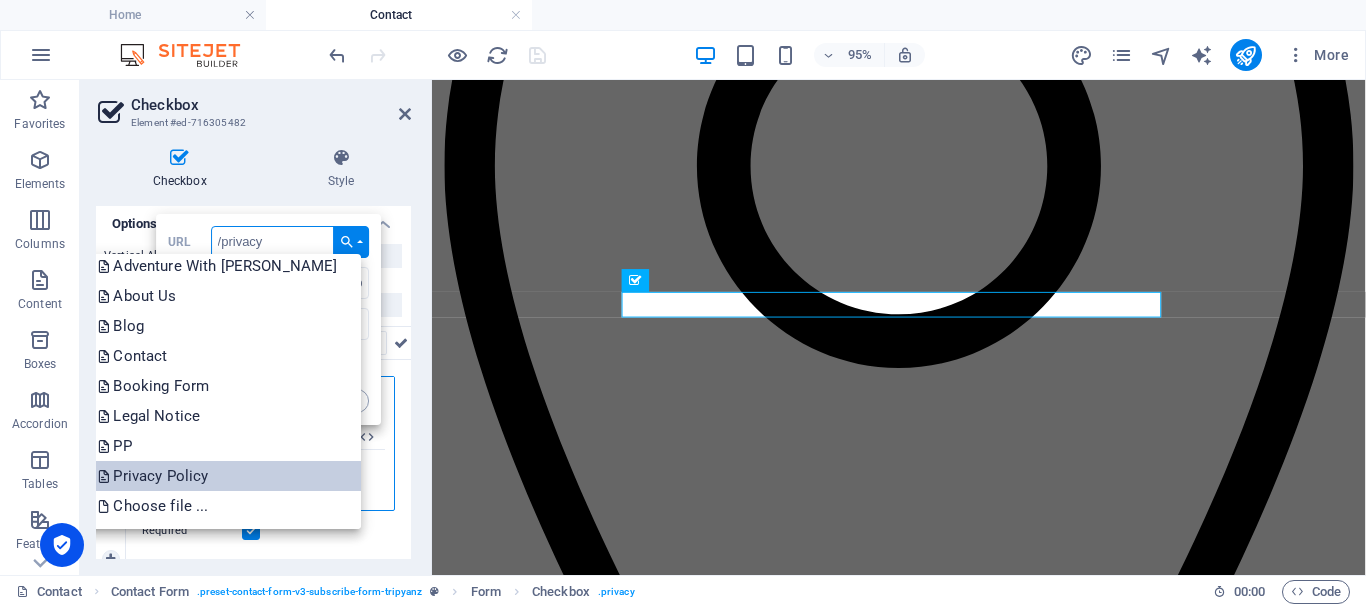 click on "Privacy Policy" at bounding box center [155, 476] 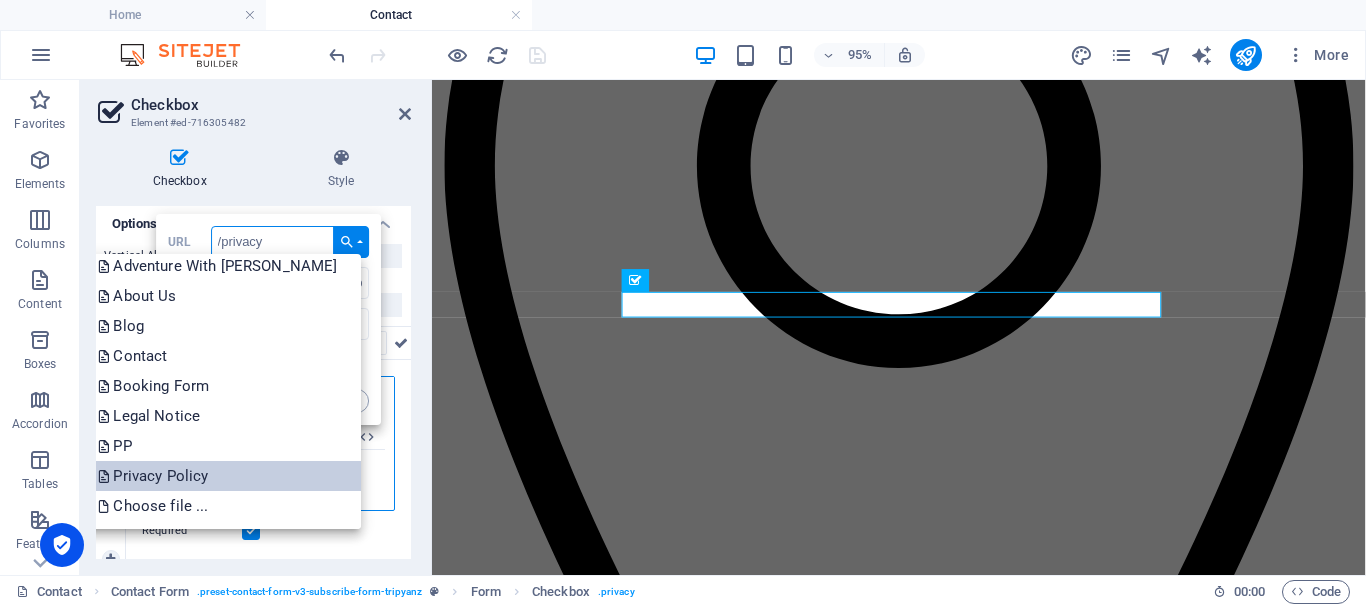 type on "/privacy-policy" 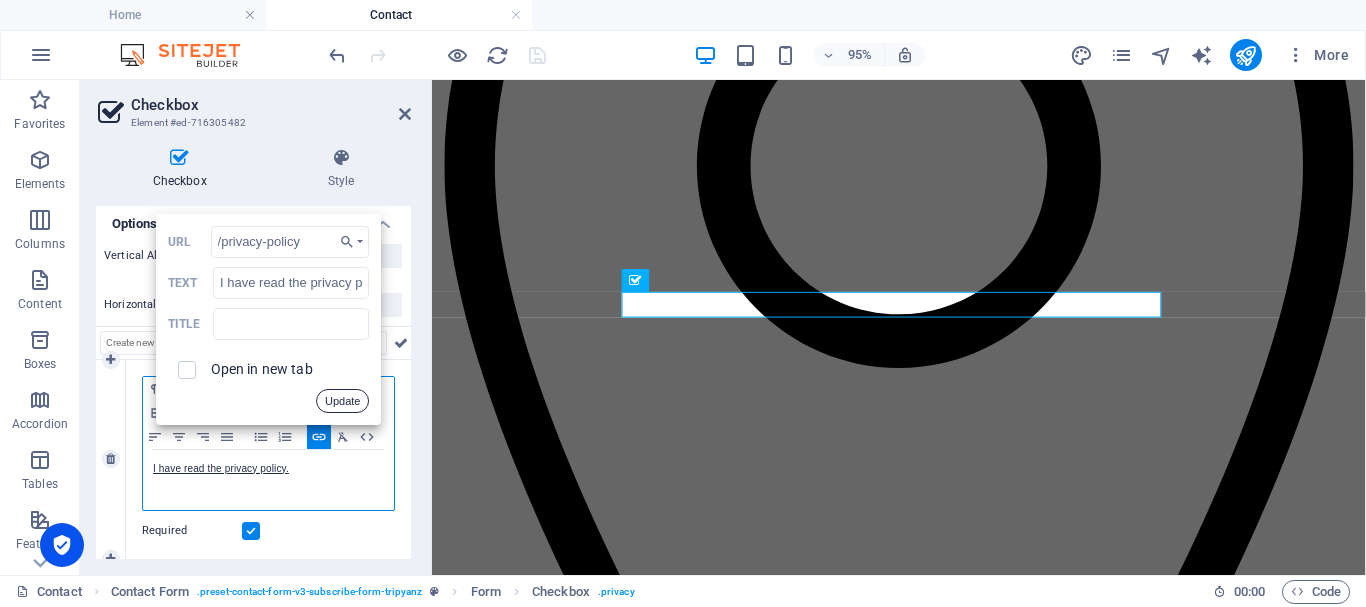 click on "Update" at bounding box center [342, 401] 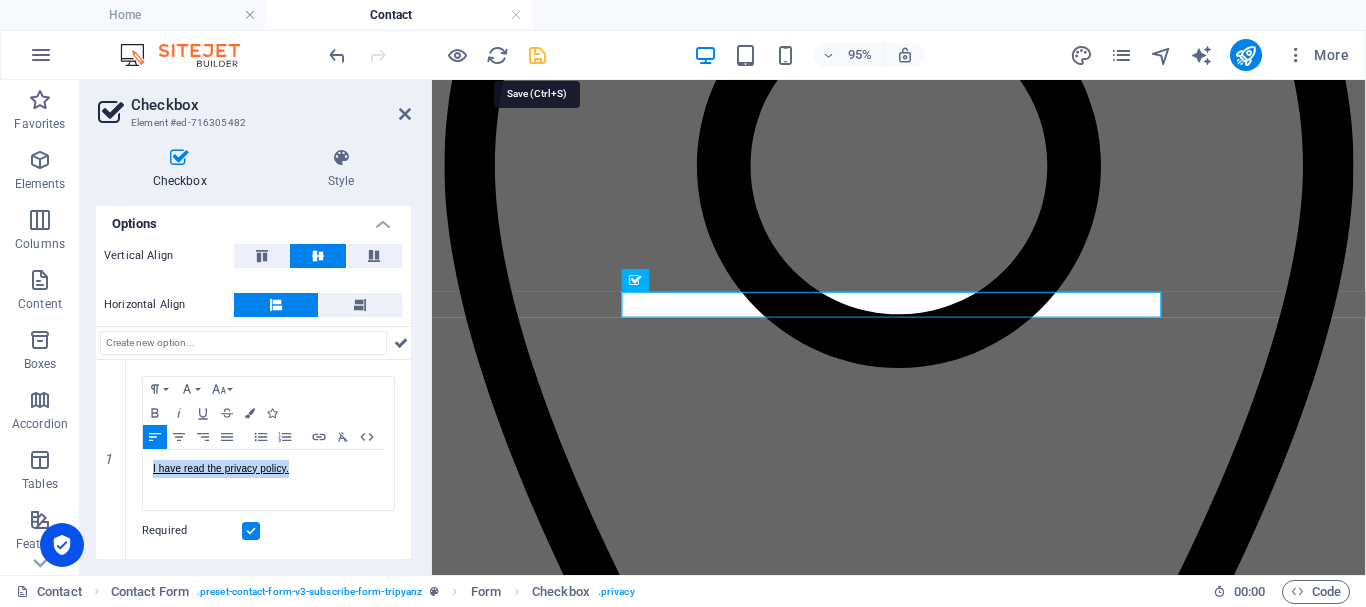 click at bounding box center (537, 55) 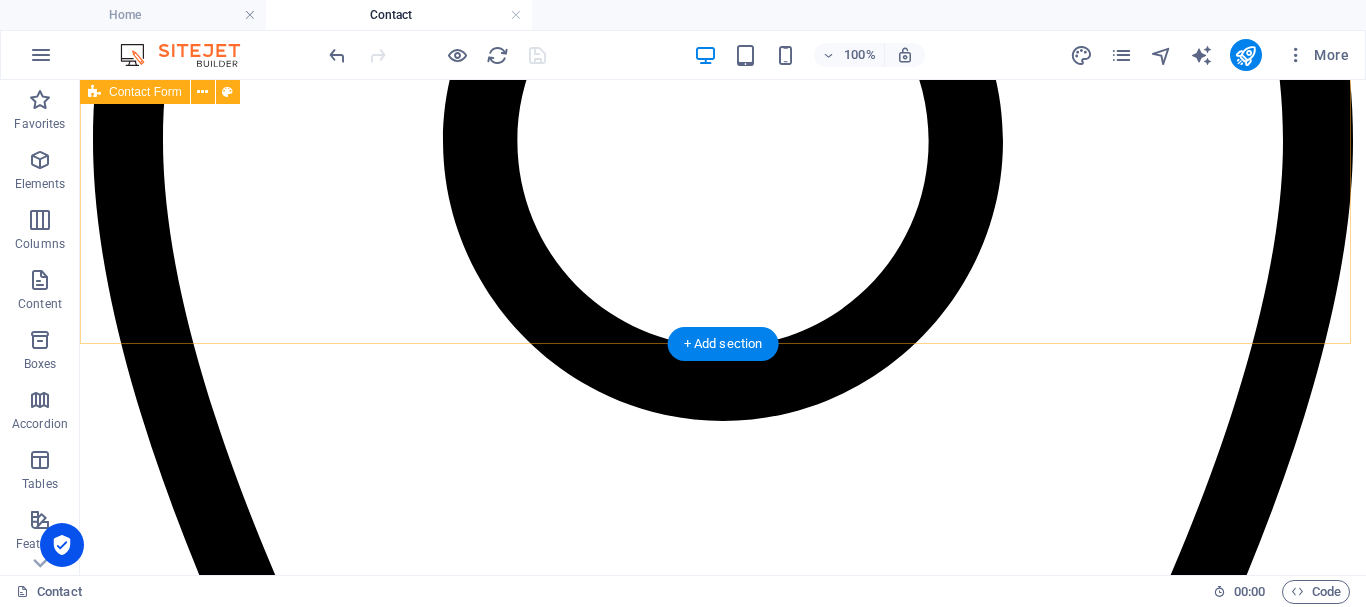 scroll, scrollTop: 690, scrollLeft: 0, axis: vertical 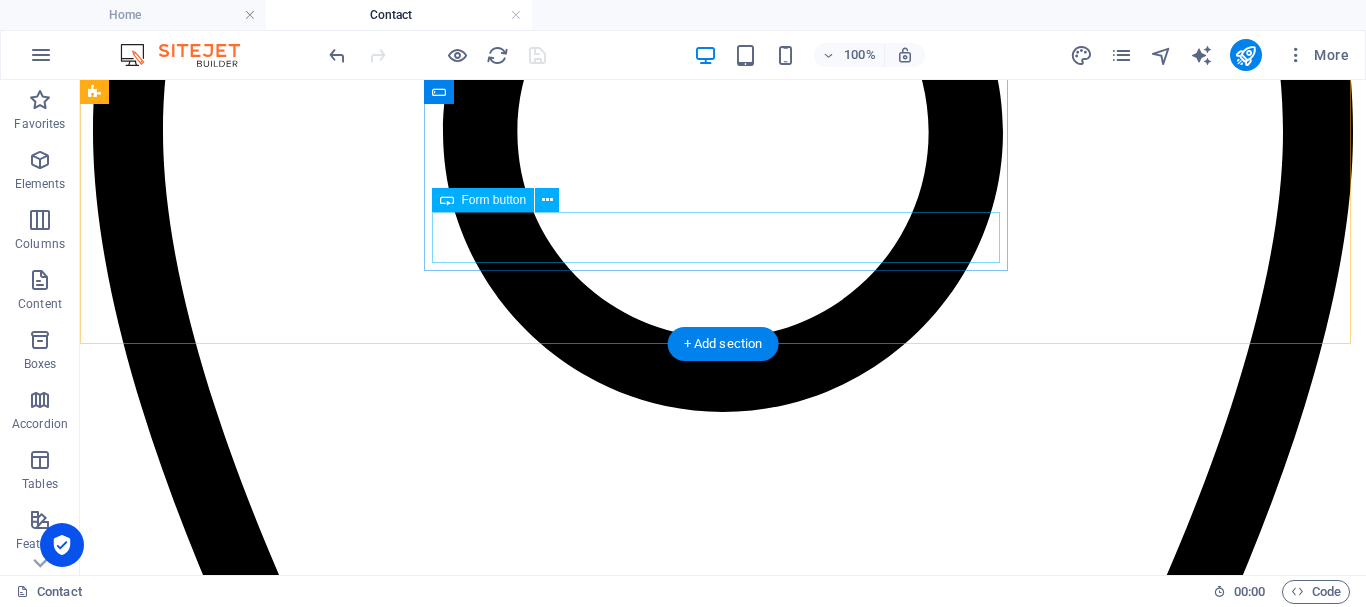 click on "SEND NOW" 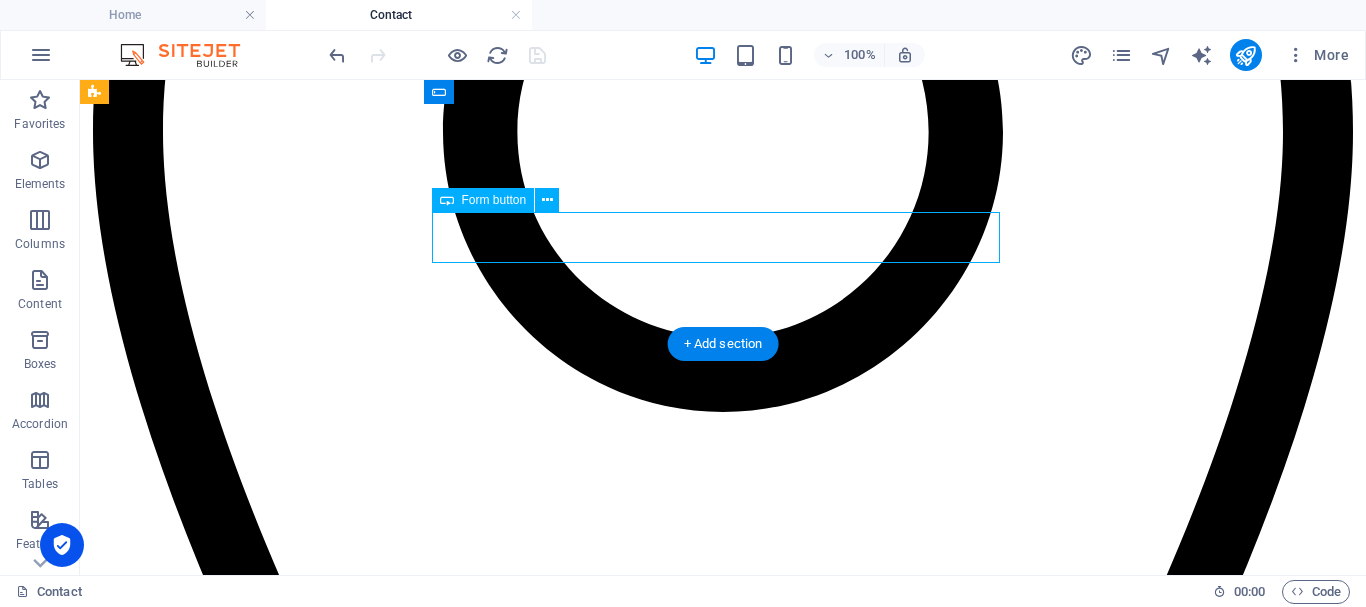 click on "SEND NOW" 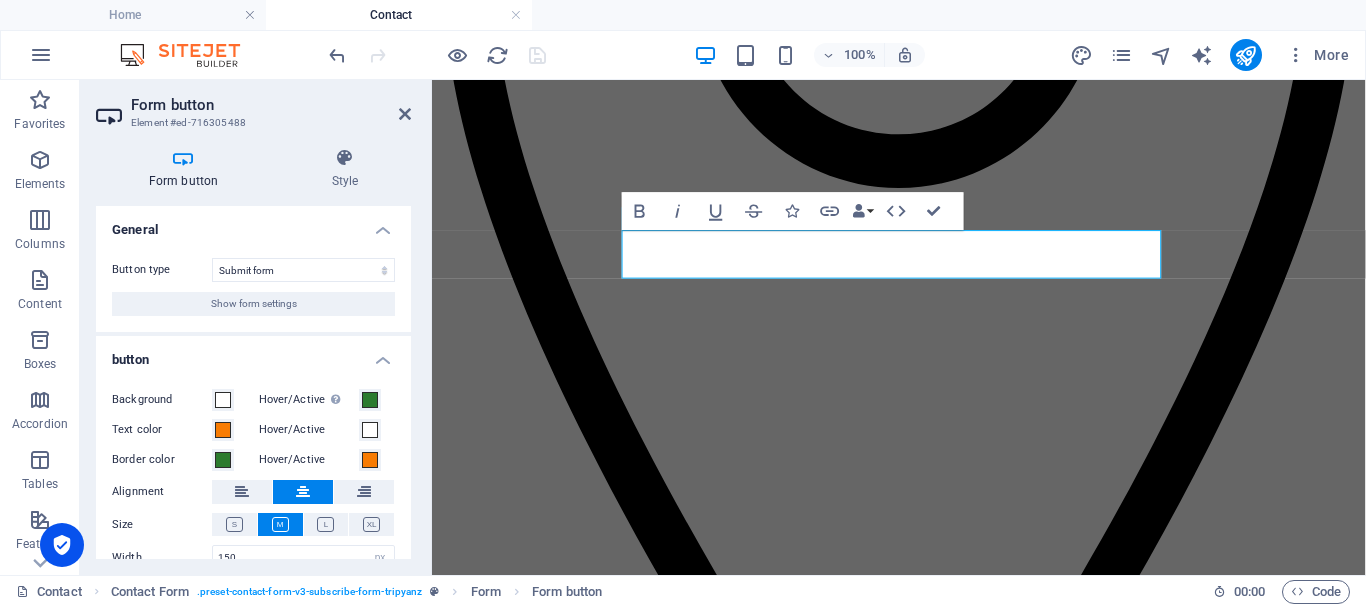scroll, scrollTop: 664, scrollLeft: 0, axis: vertical 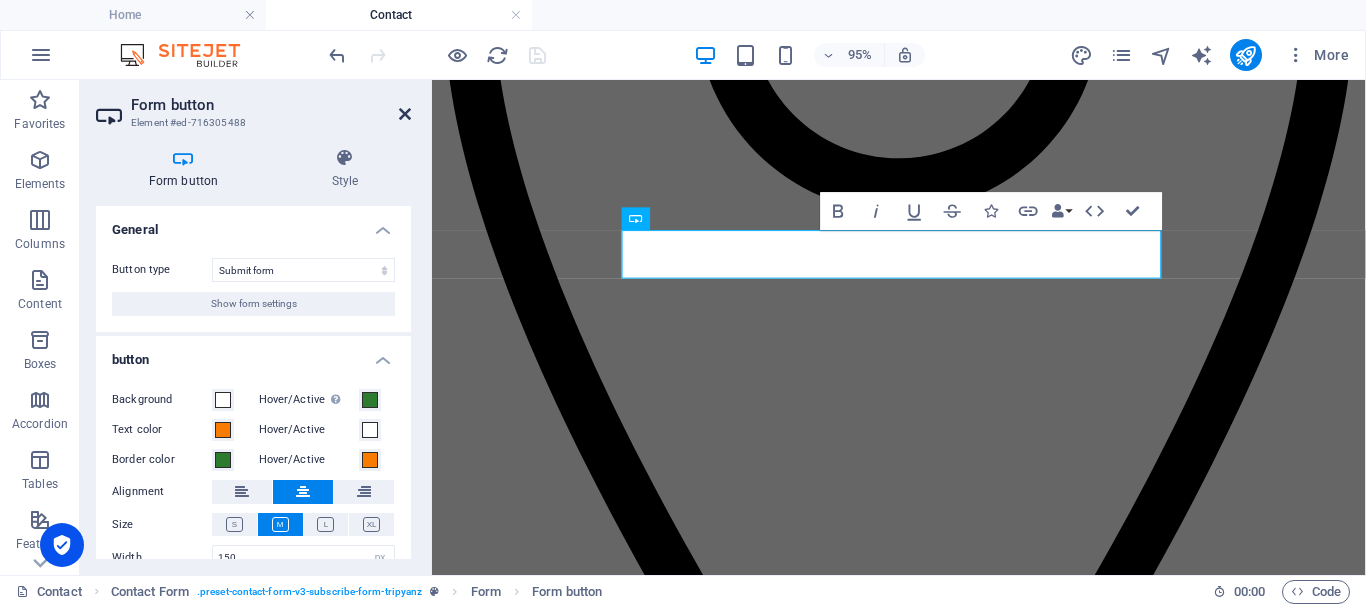click at bounding box center (405, 114) 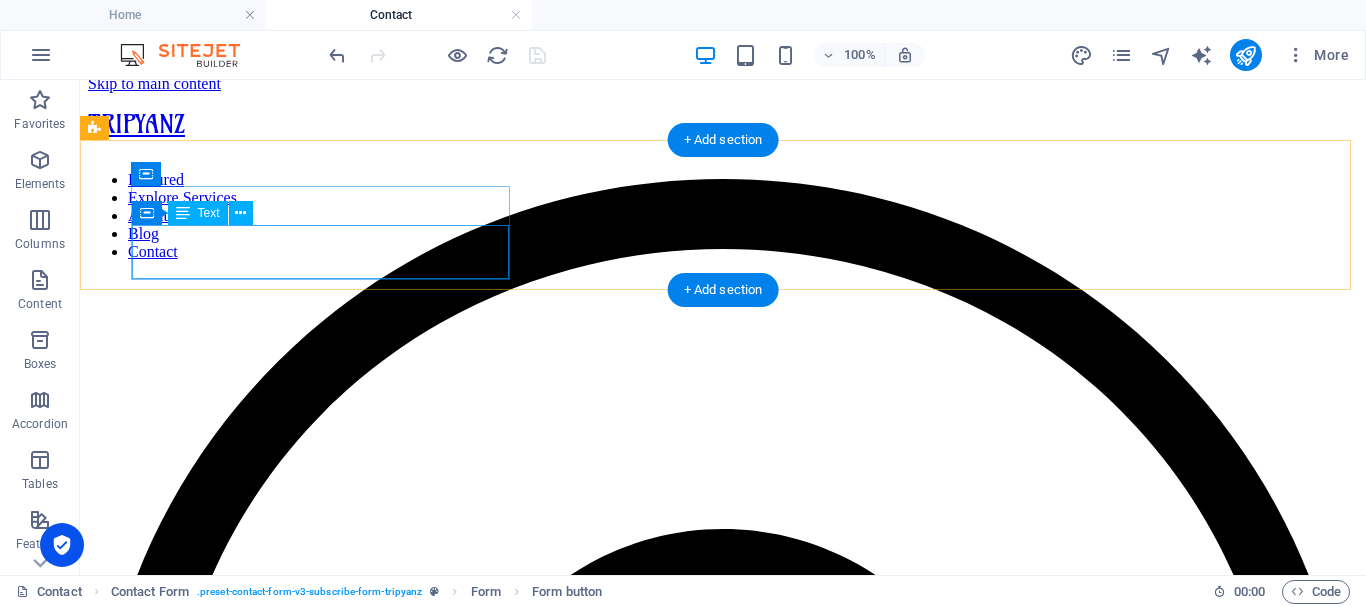 scroll, scrollTop: 0, scrollLeft: 0, axis: both 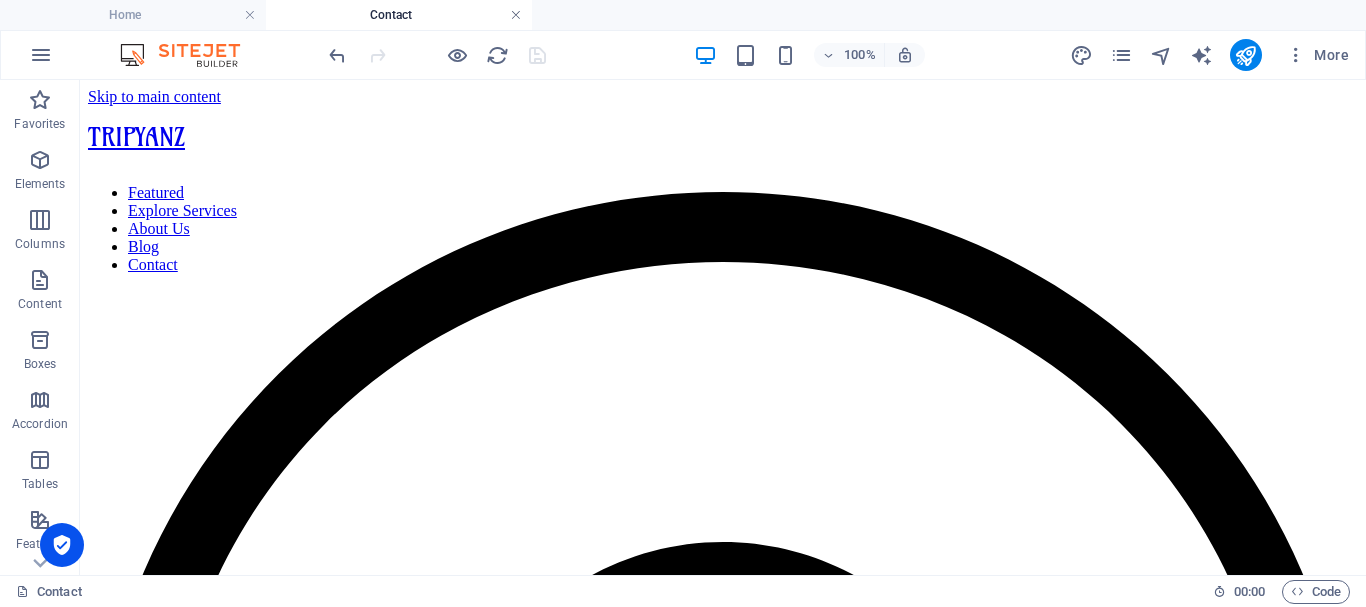 click at bounding box center [516, 15] 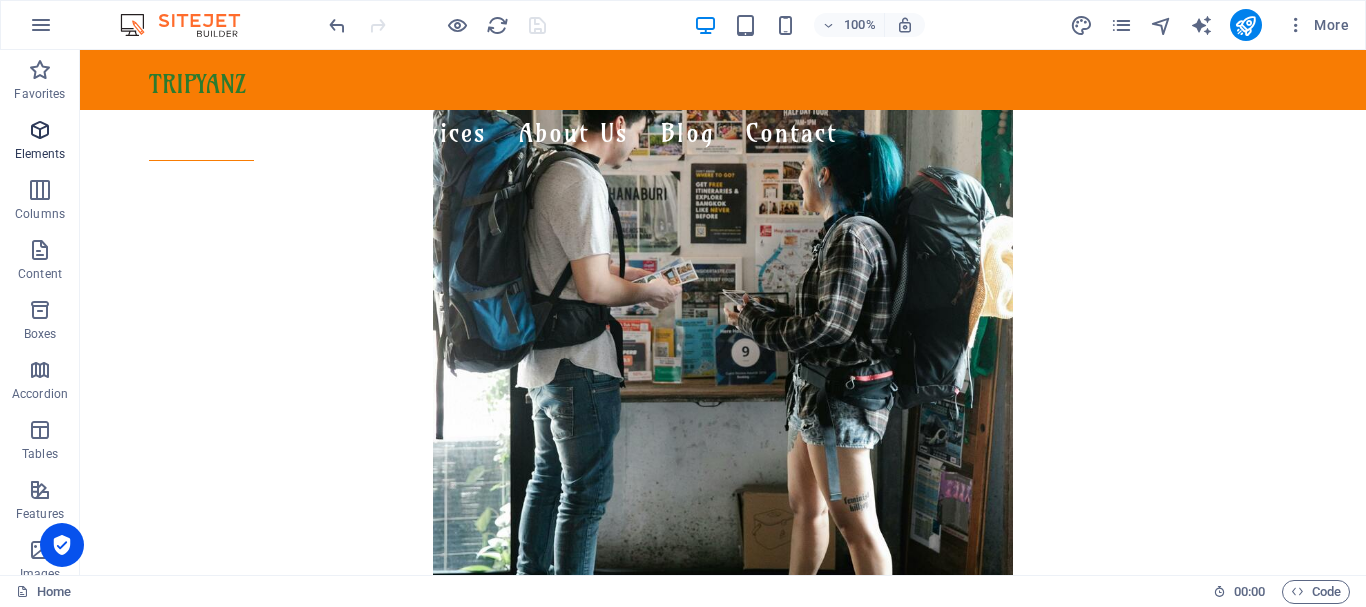 click at bounding box center [40, 130] 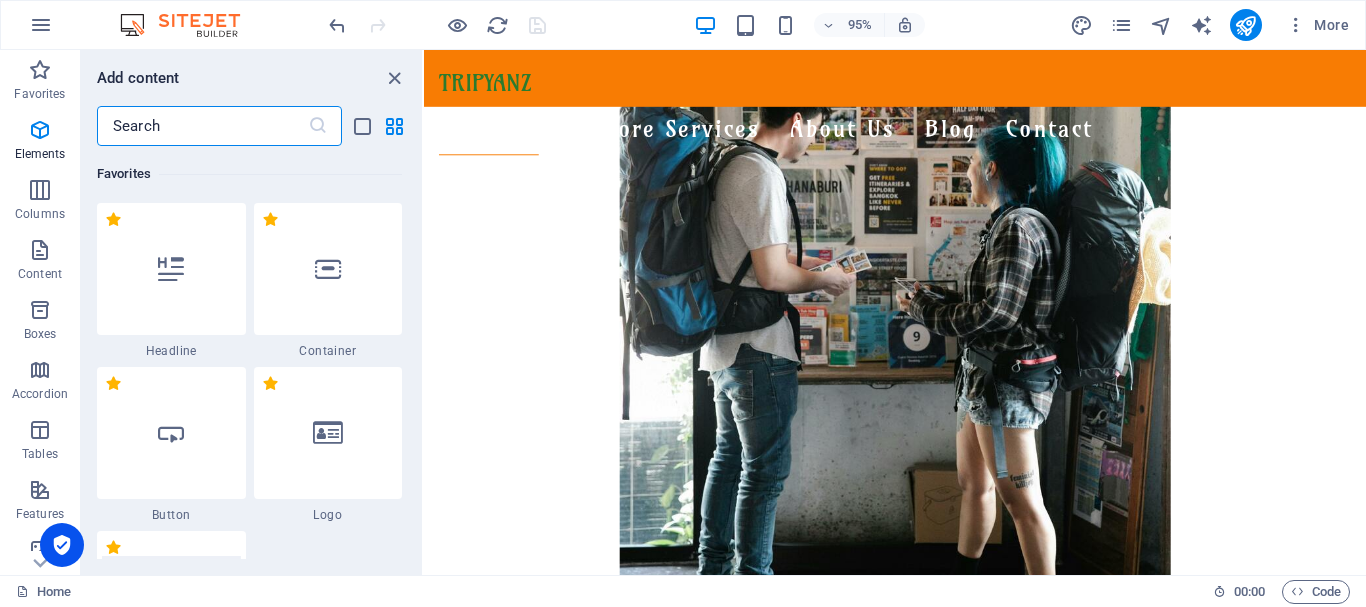click at bounding box center [202, 126] 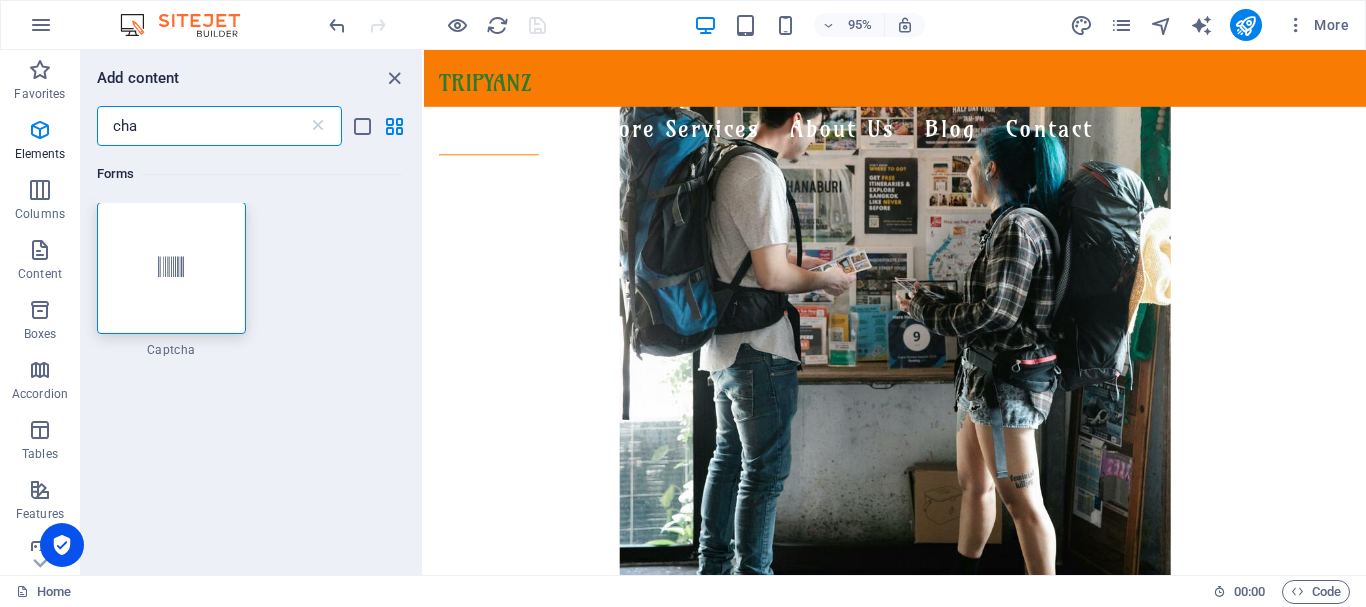 scroll, scrollTop: 0, scrollLeft: 0, axis: both 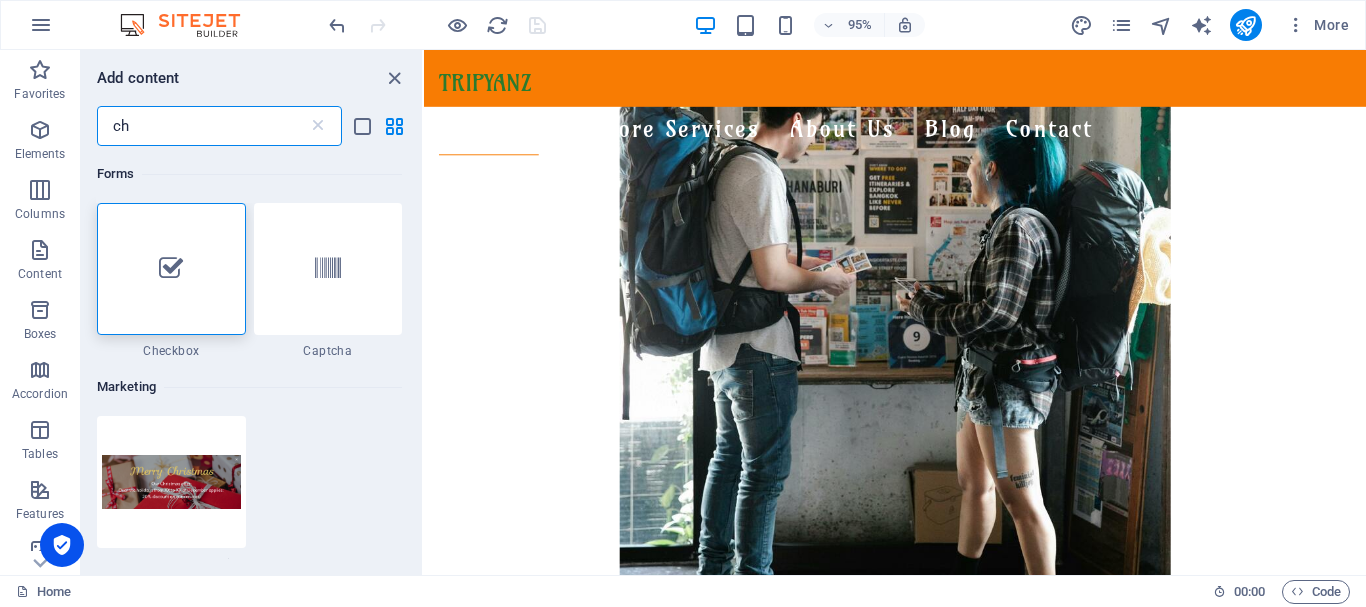 type on "c" 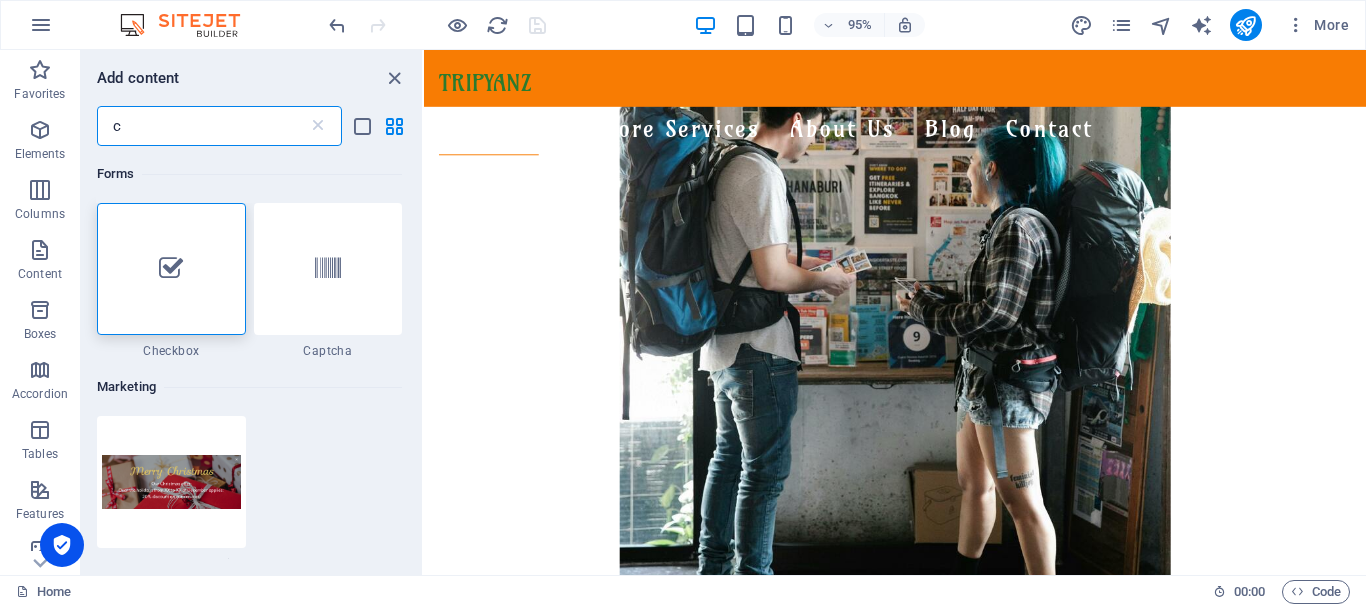 type 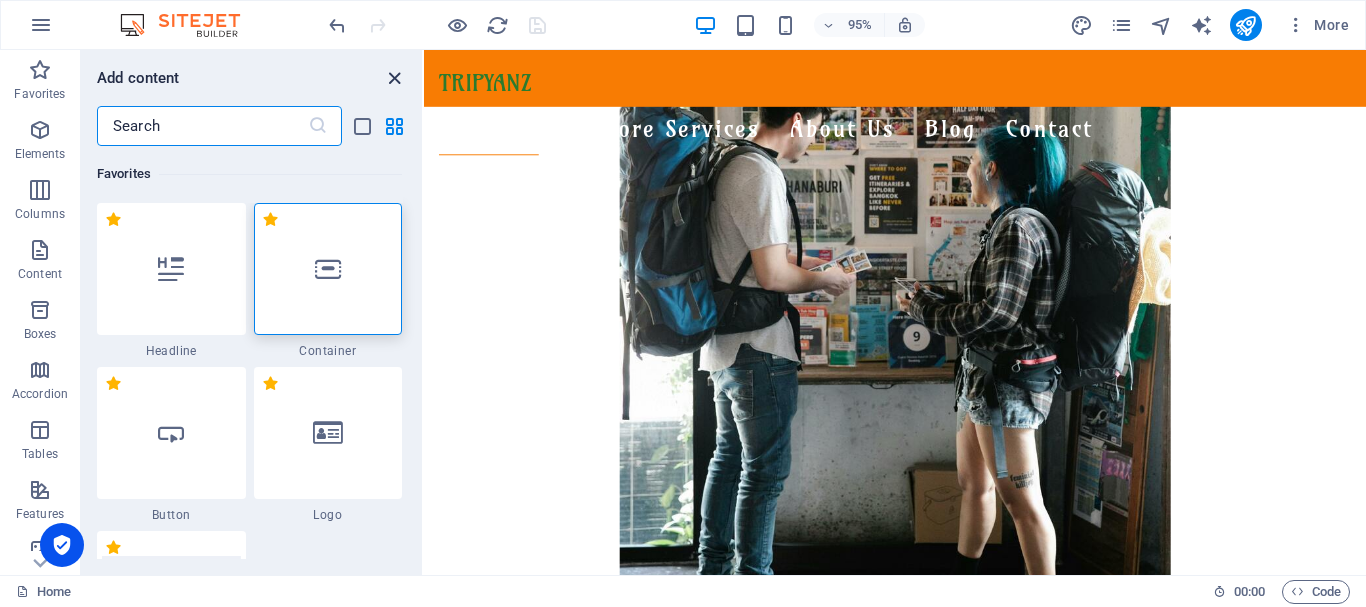 click at bounding box center (394, 78) 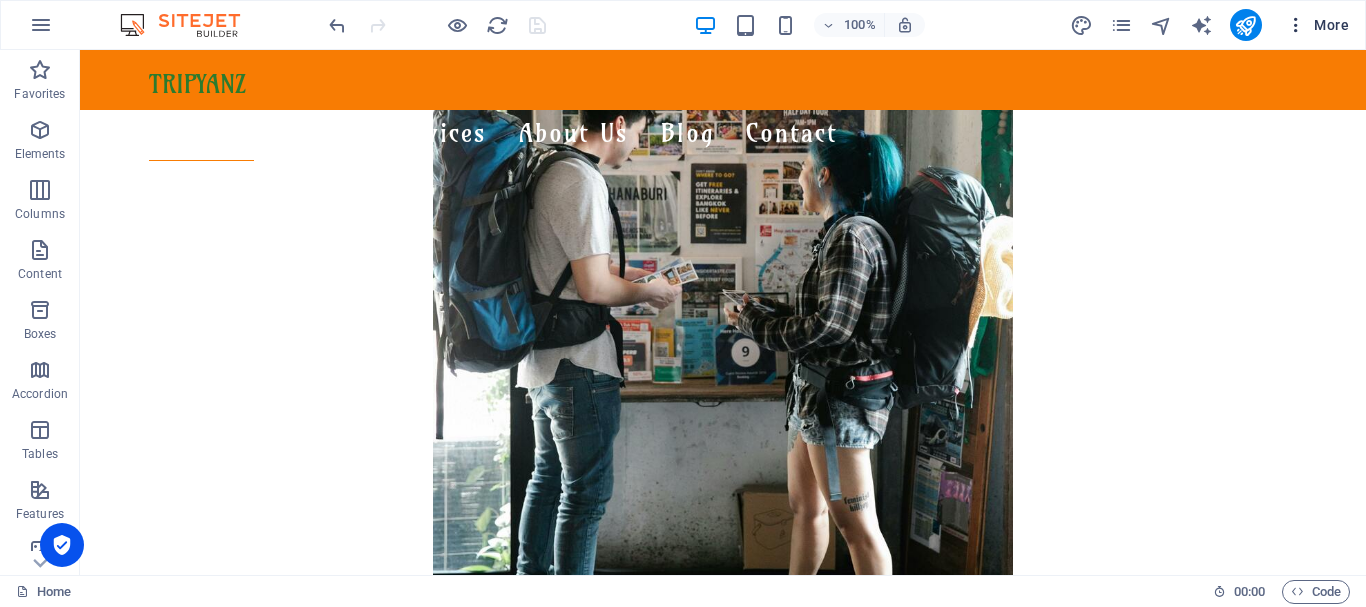 click at bounding box center [1296, 25] 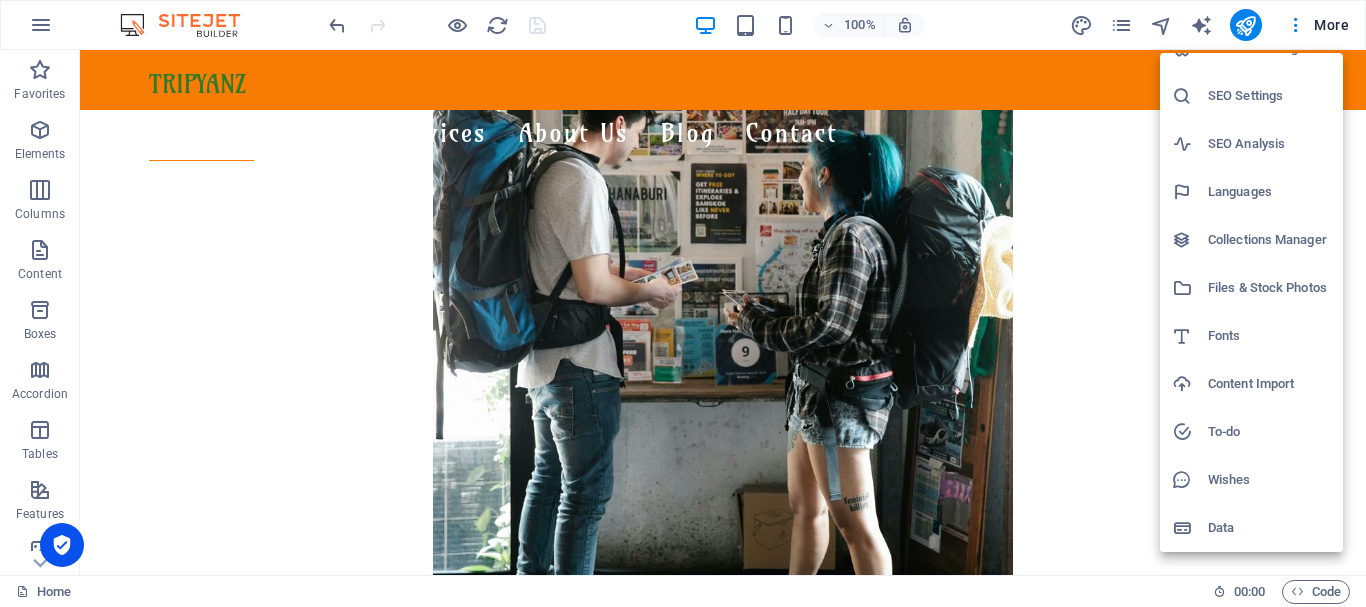 scroll, scrollTop: 0, scrollLeft: 0, axis: both 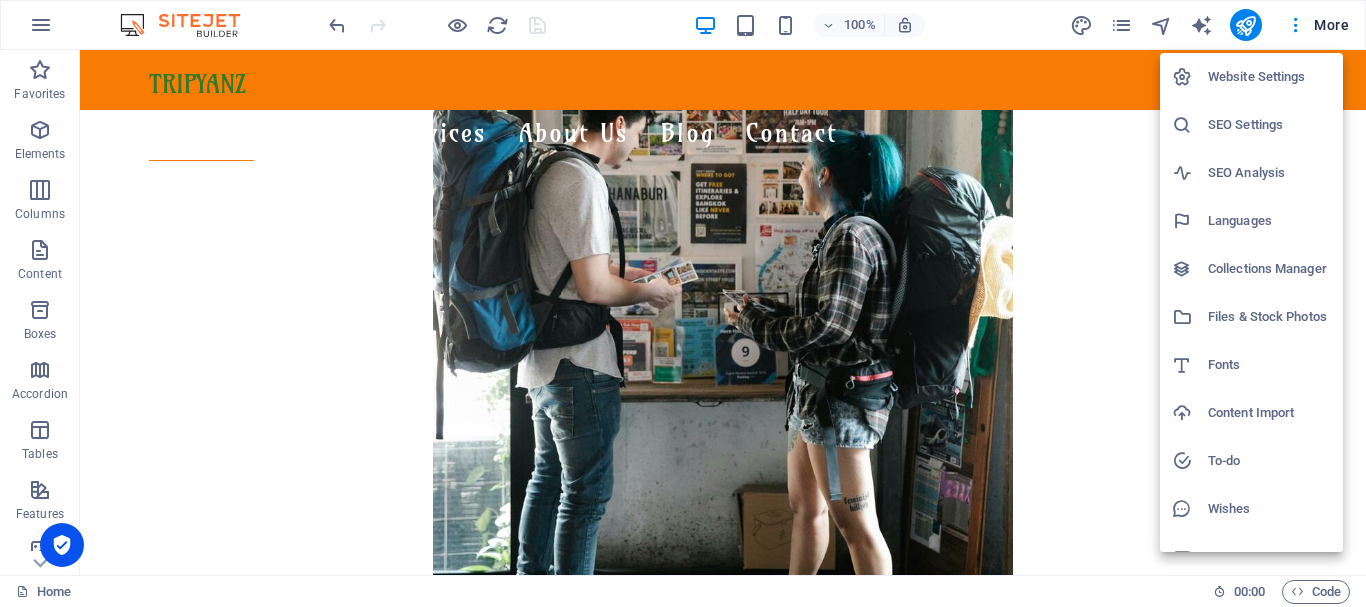 click at bounding box center (683, 303) 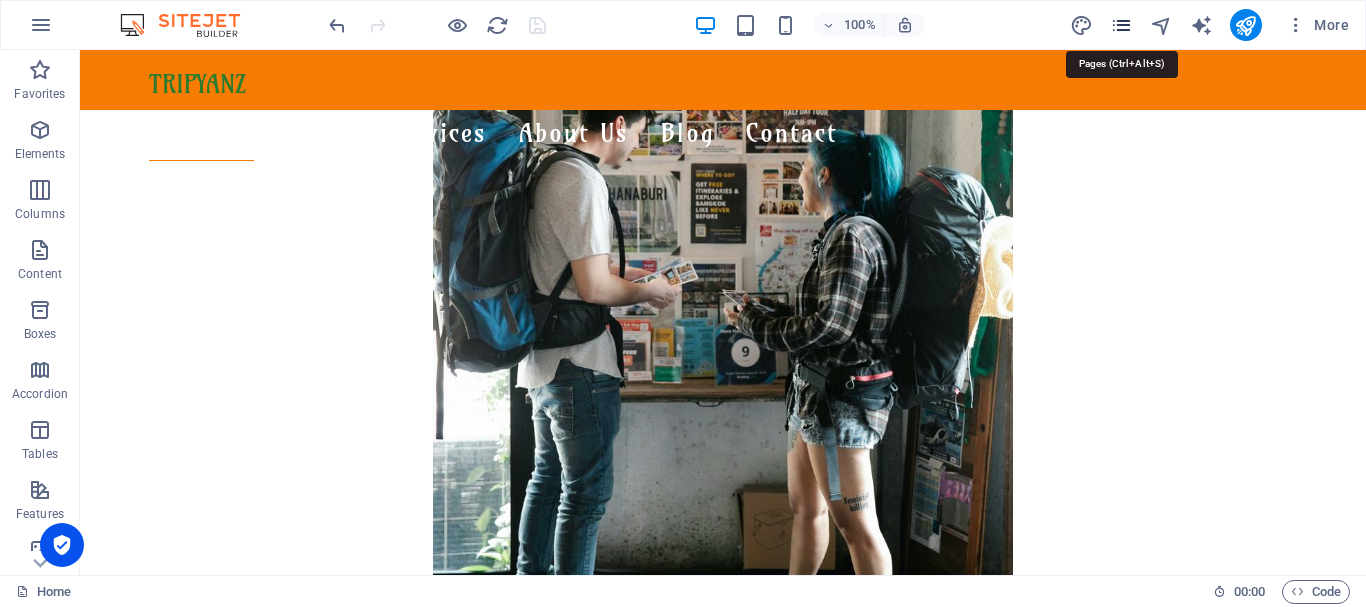 click at bounding box center [1121, 25] 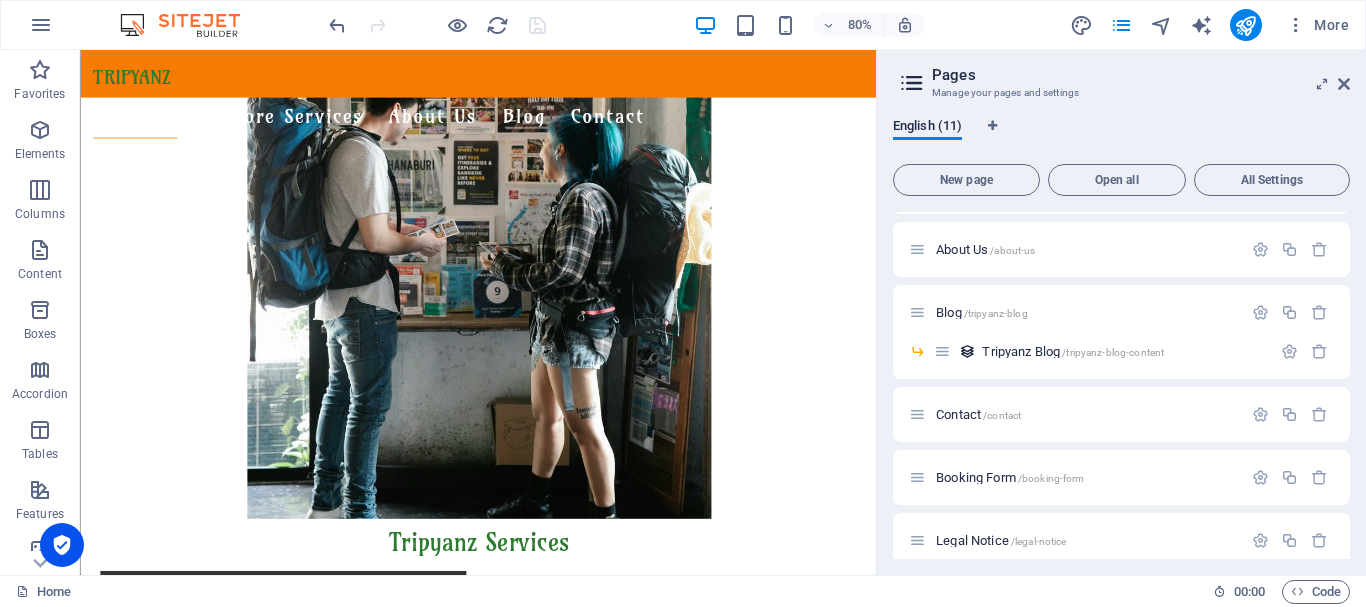scroll, scrollTop: 0, scrollLeft: 0, axis: both 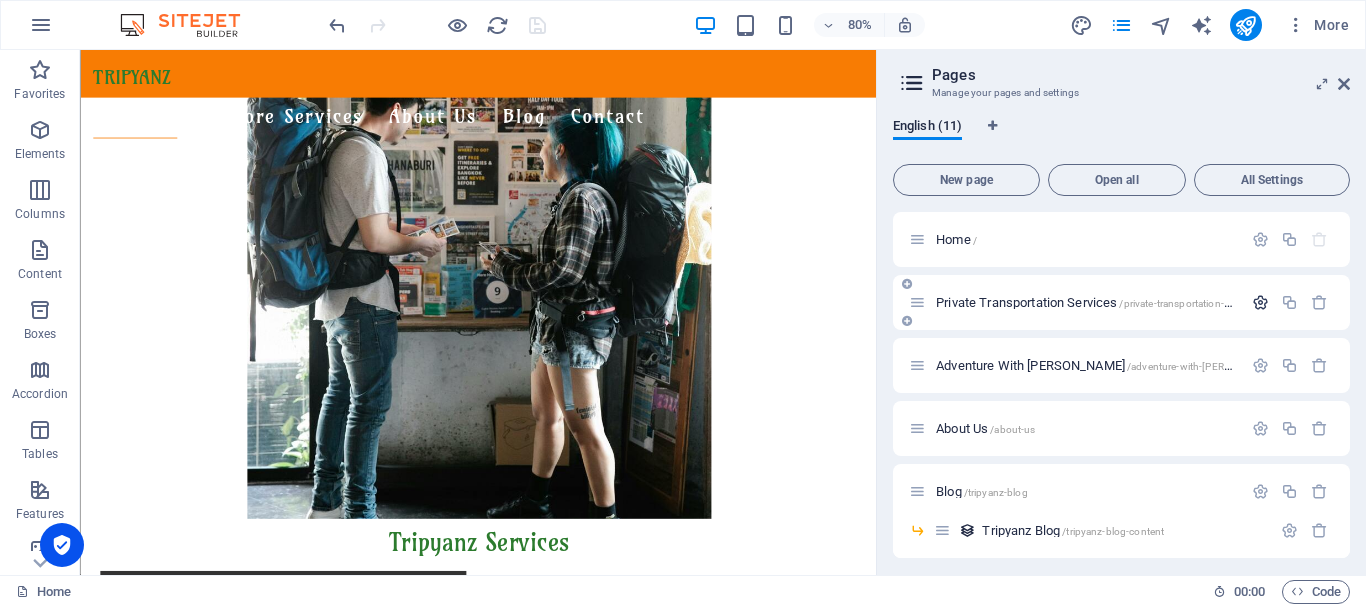 click at bounding box center (1260, 302) 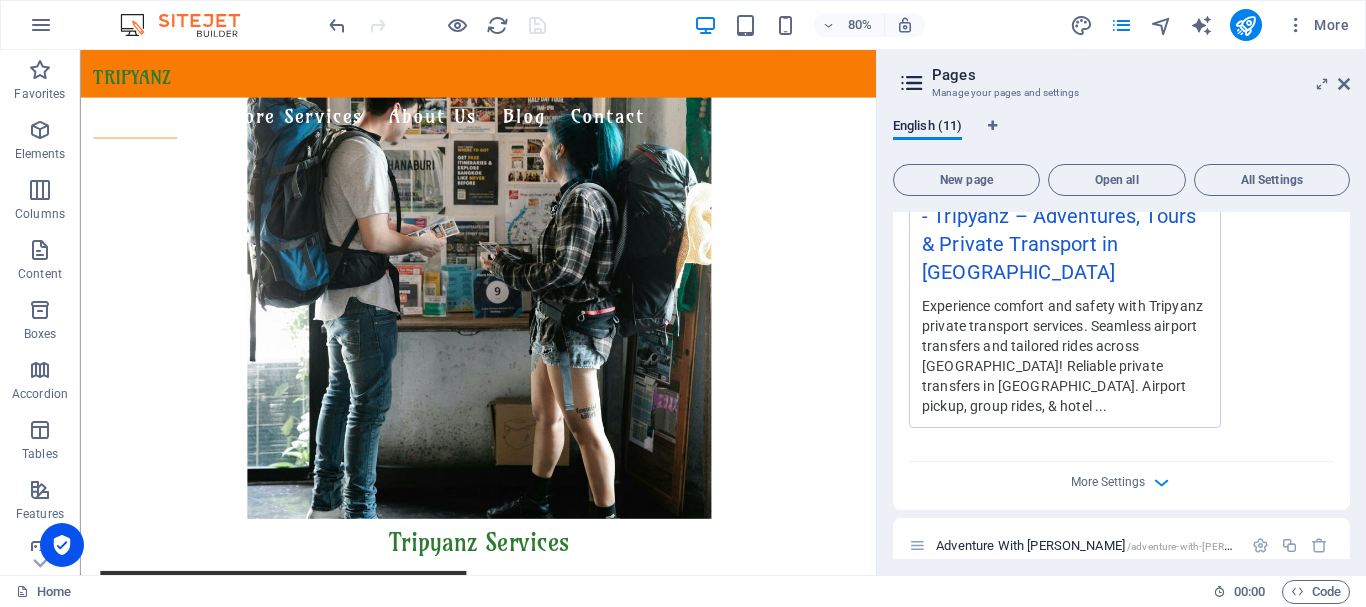 scroll, scrollTop: 803, scrollLeft: 0, axis: vertical 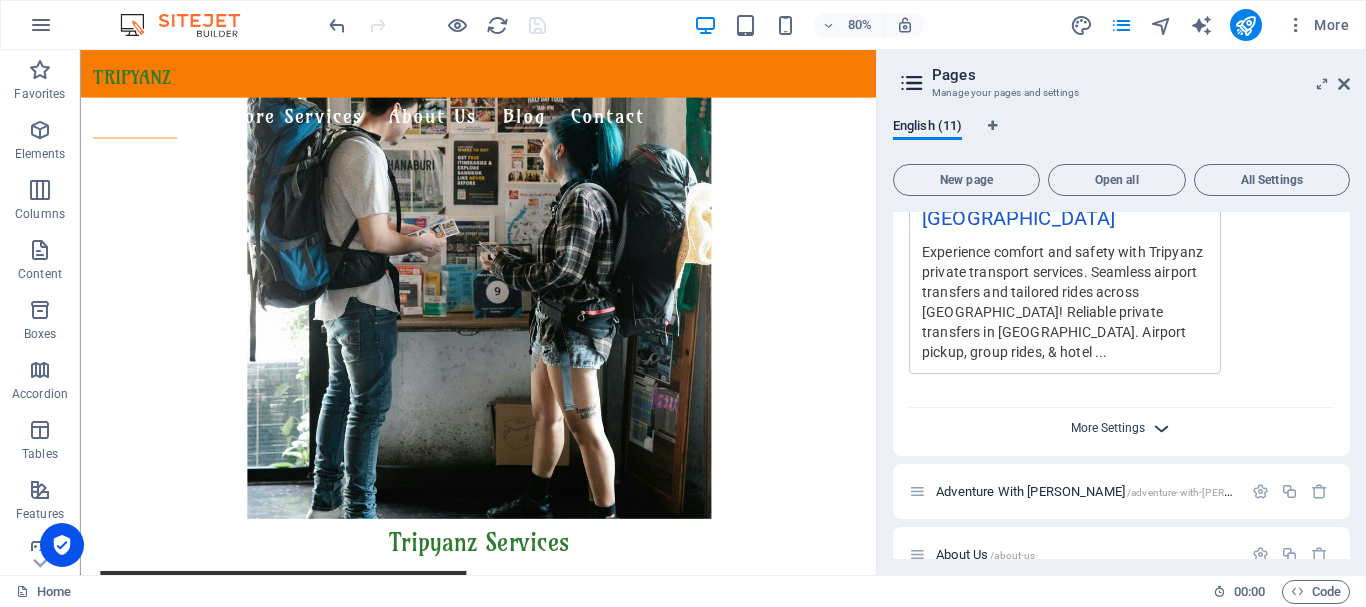 click on "More Settings" at bounding box center (1108, 428) 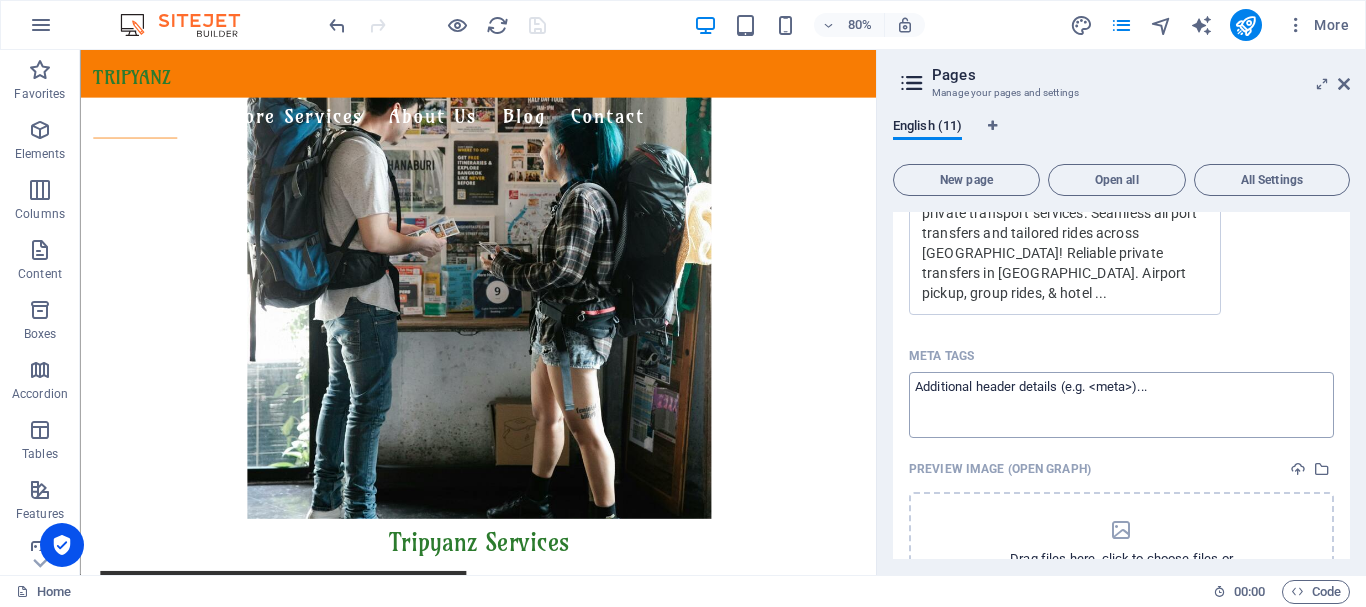 scroll, scrollTop: 1003, scrollLeft: 0, axis: vertical 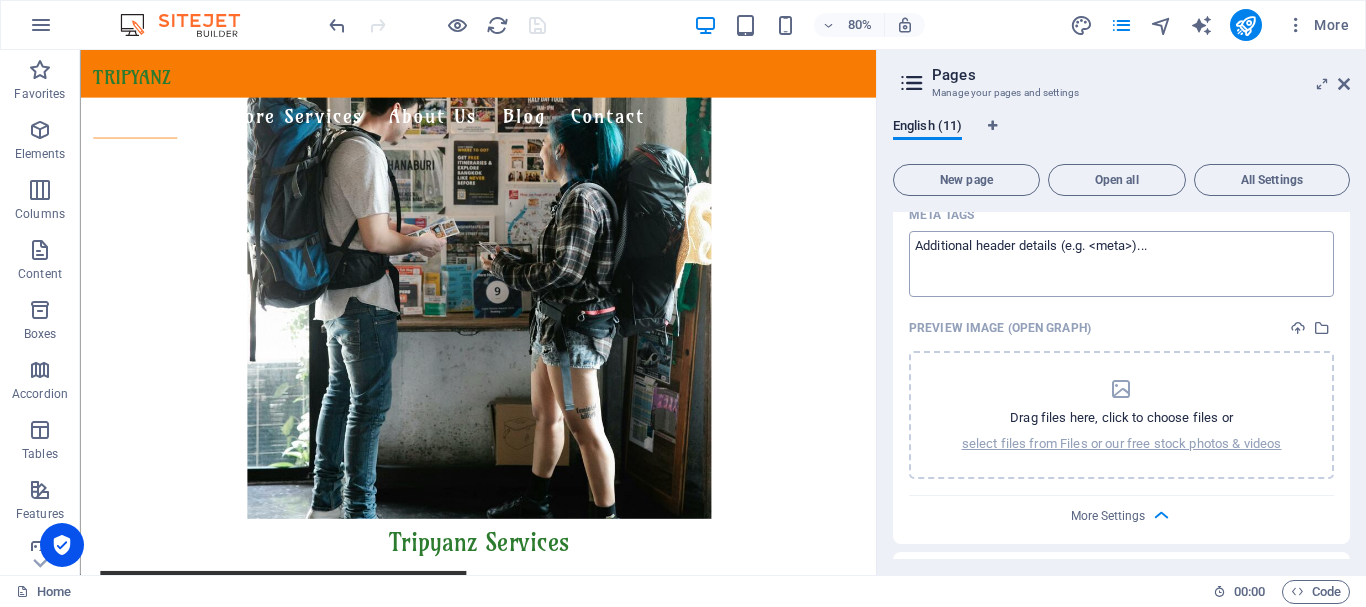 click on "select files from Files or our free stock photos & videos" at bounding box center (1122, 444) 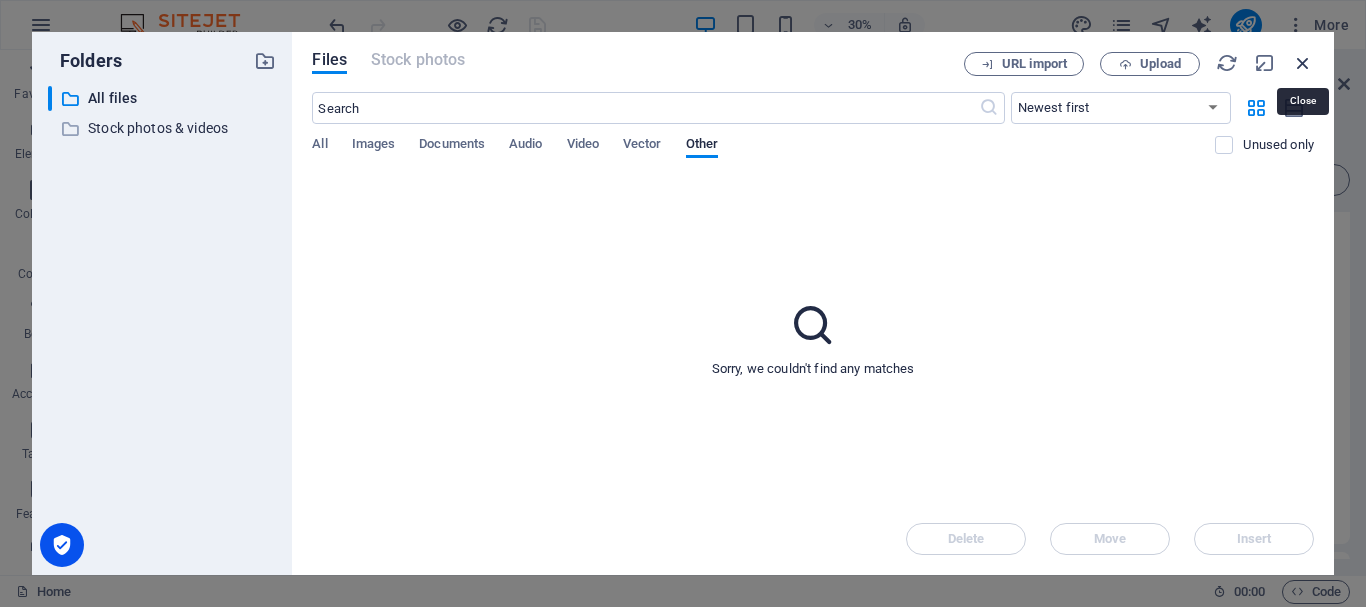 click at bounding box center (1303, 63) 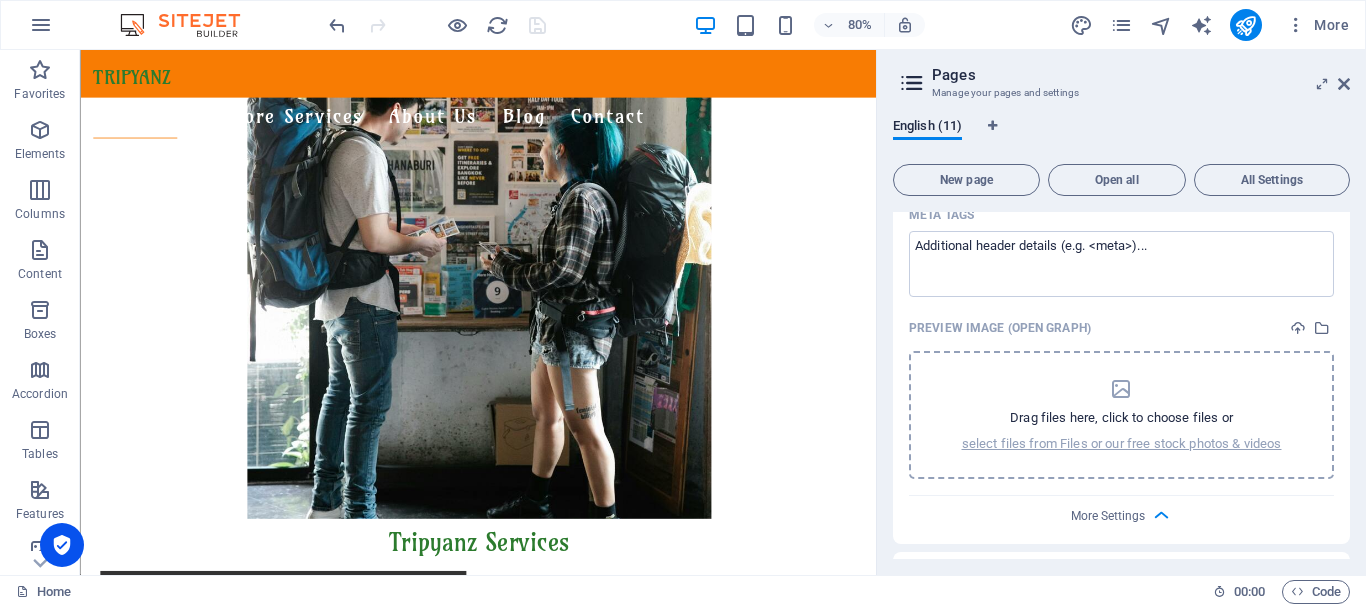click on "Drag files here, click to choose files or" at bounding box center (1121, 418) 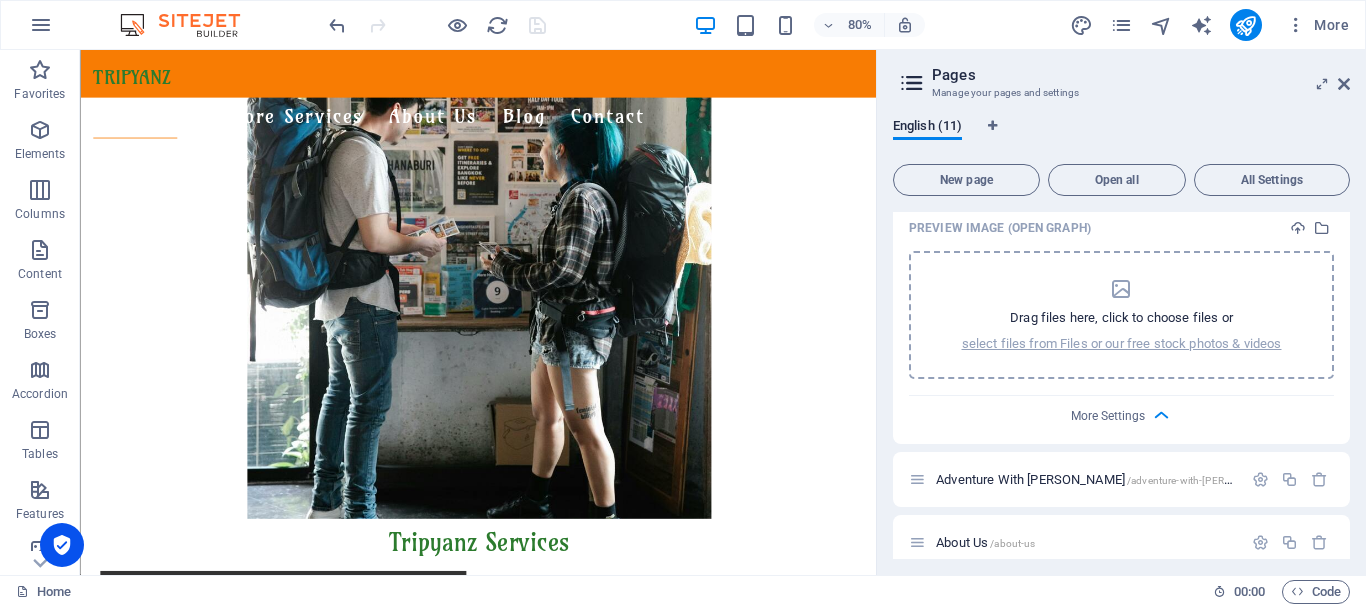 scroll, scrollTop: 1003, scrollLeft: 0, axis: vertical 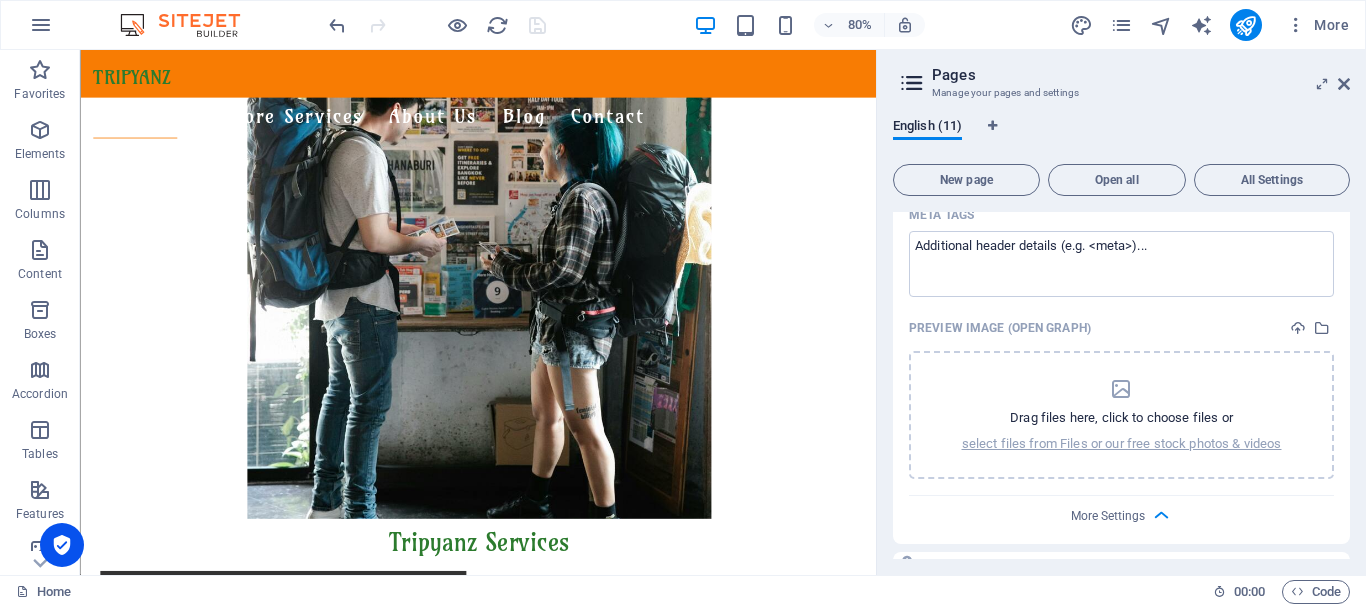 click on "Adventure With [PERSON_NAME] /adventure-with-[PERSON_NAME]" at bounding box center (1075, 579) 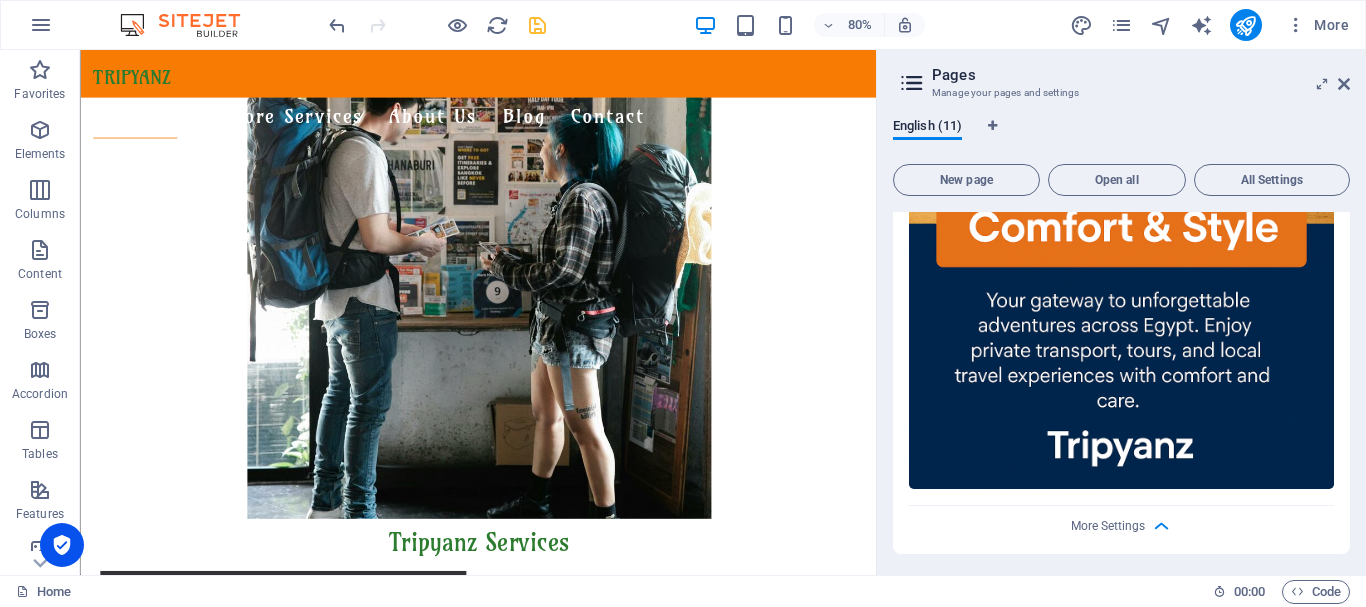 scroll, scrollTop: 1503, scrollLeft: 0, axis: vertical 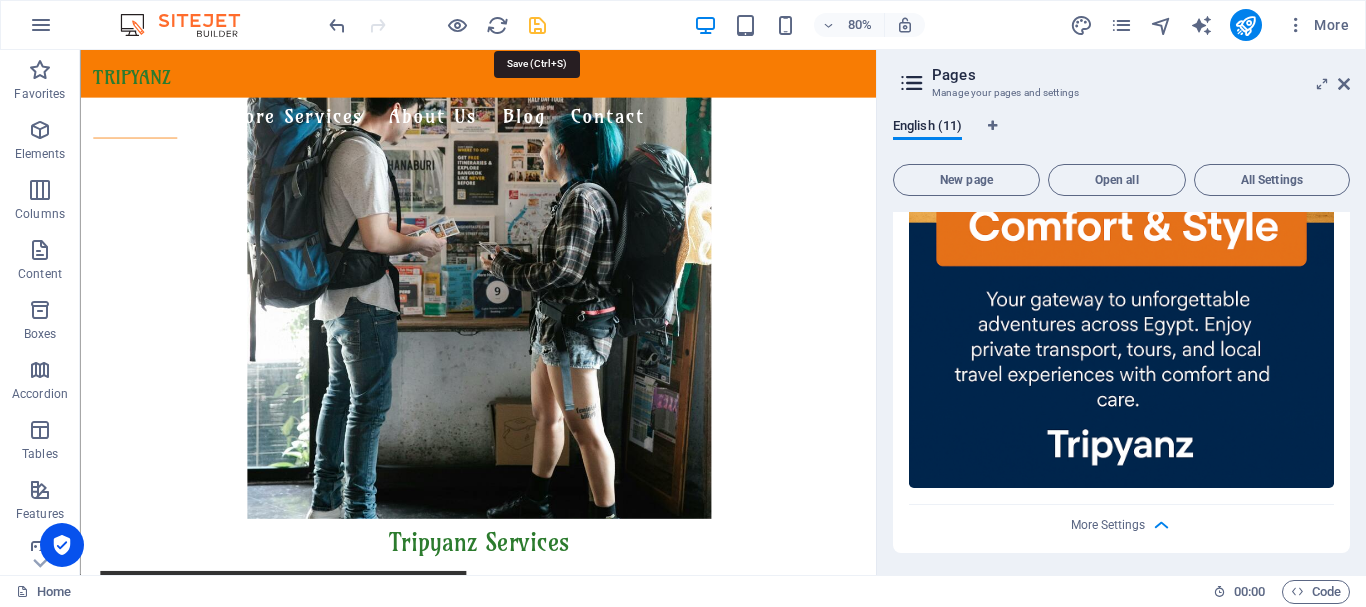 click at bounding box center [537, 25] 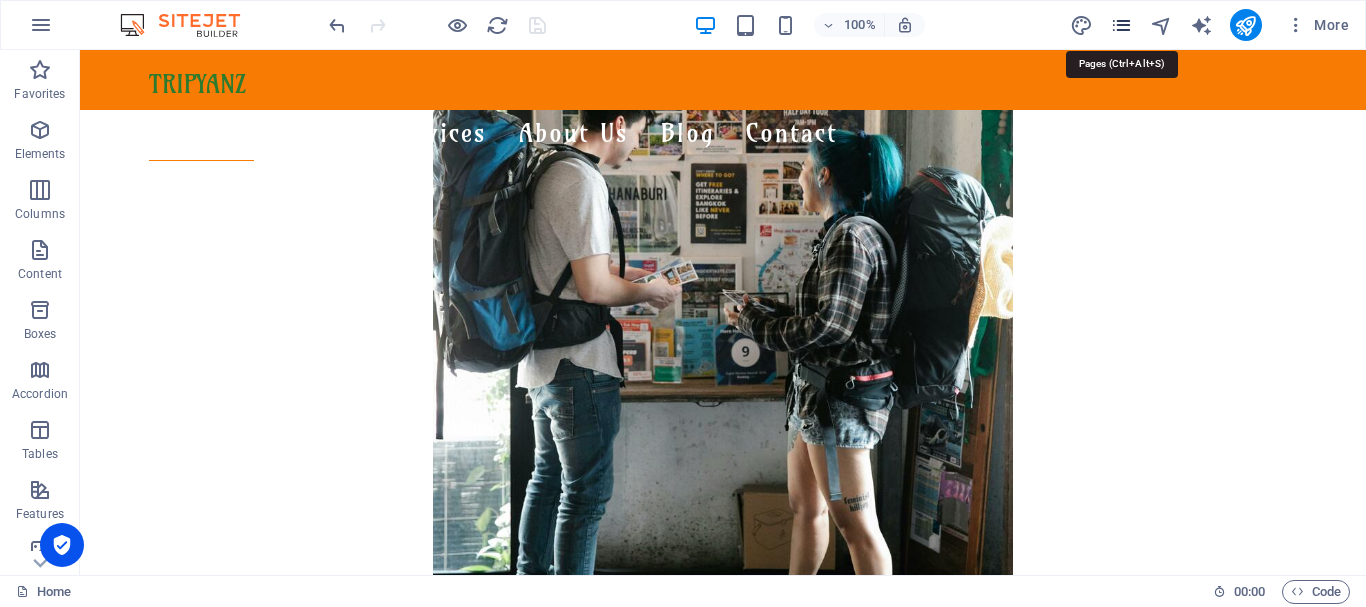click at bounding box center (1121, 25) 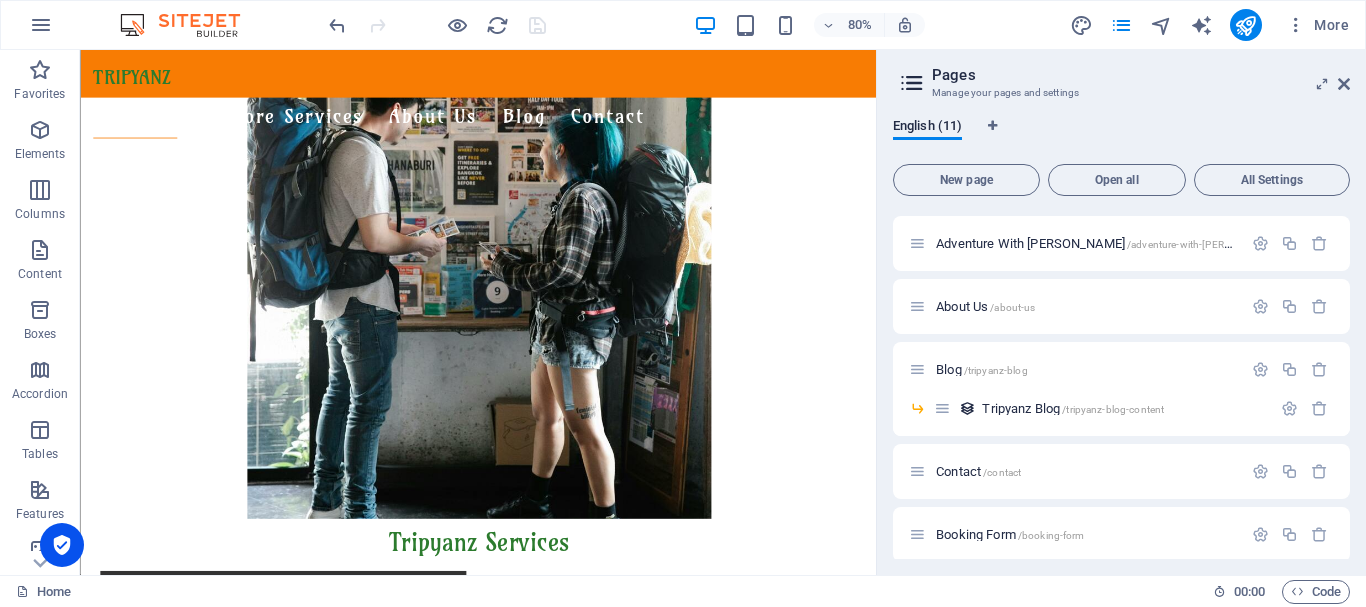 scroll, scrollTop: 22, scrollLeft: 0, axis: vertical 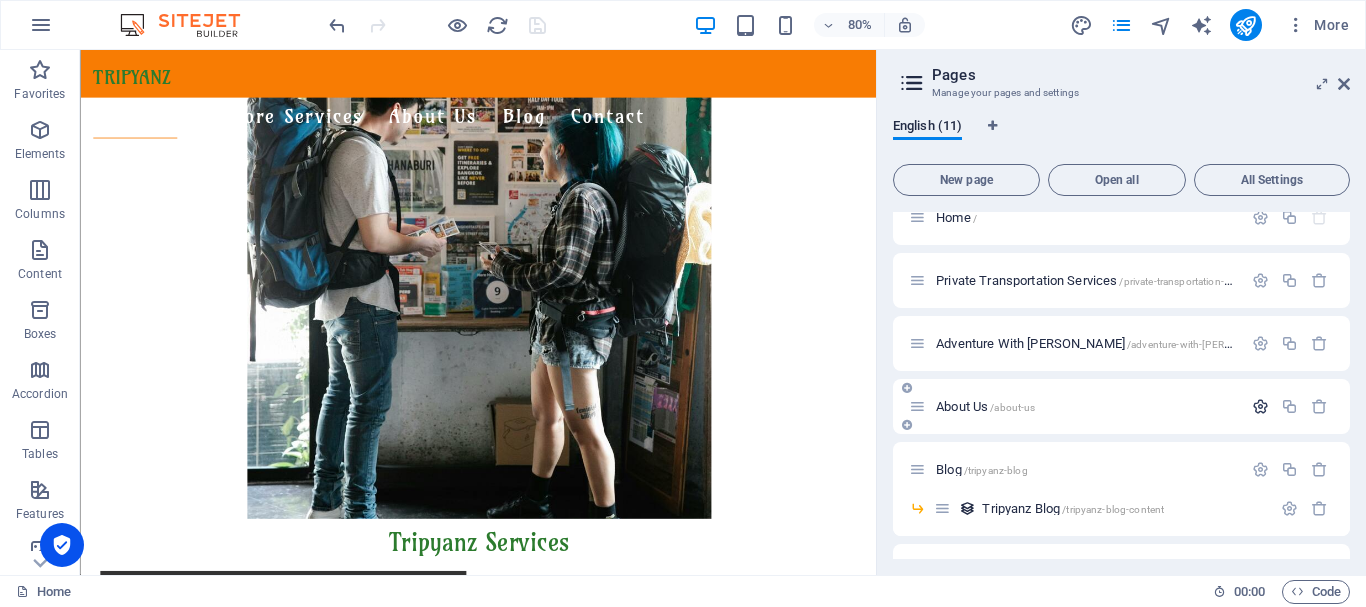 click at bounding box center (1260, 406) 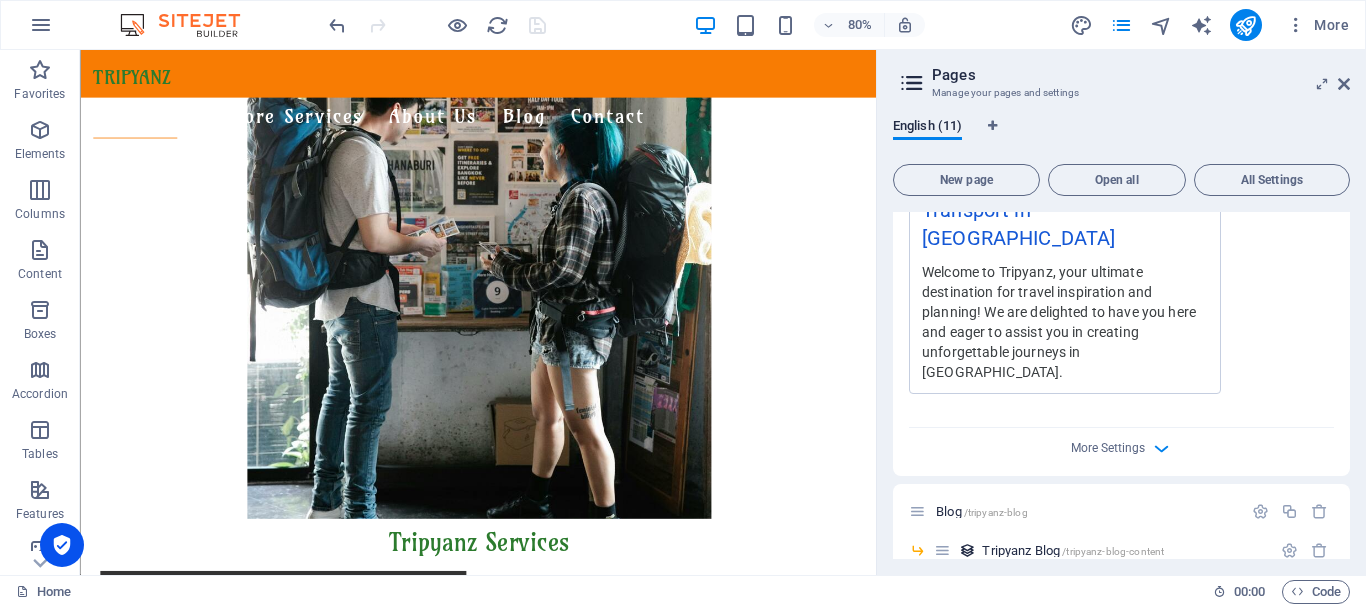 scroll, scrollTop: 922, scrollLeft: 0, axis: vertical 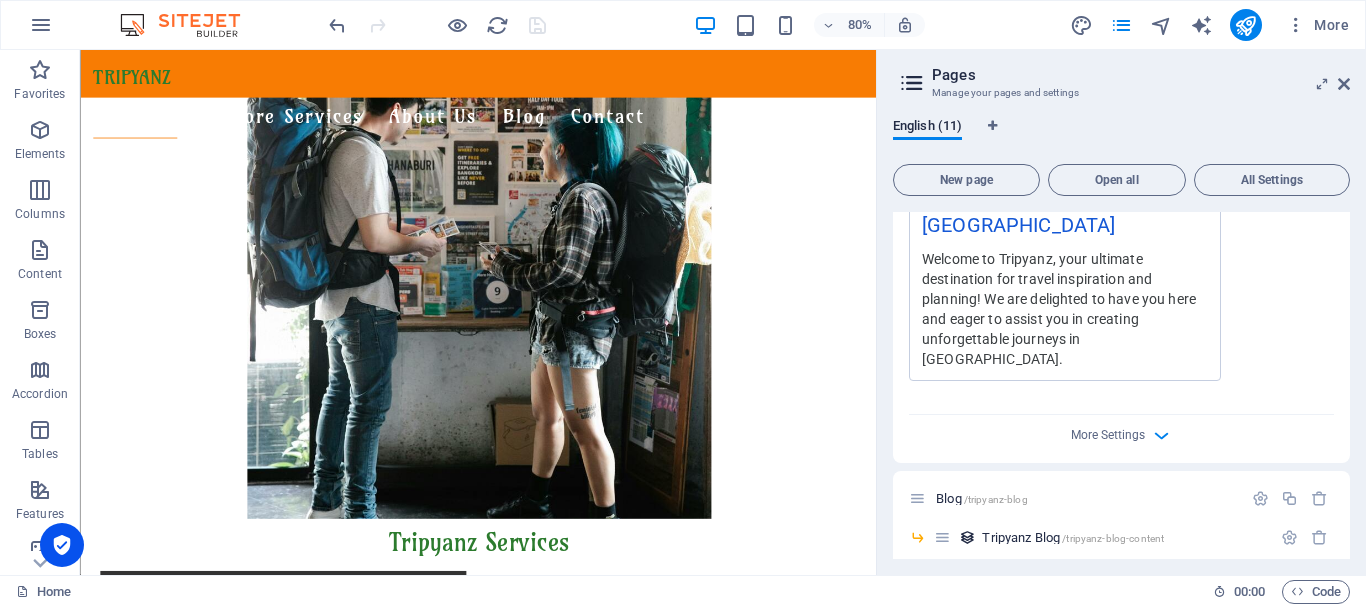 click on "More Settings" at bounding box center (1108, 435) 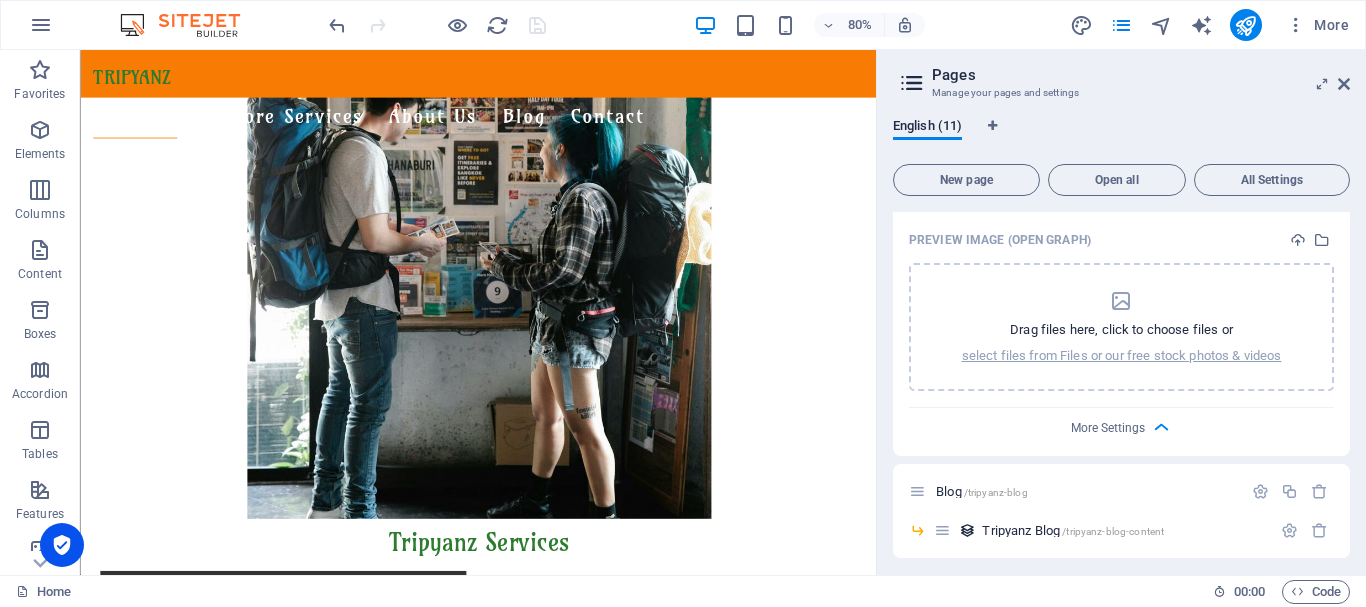 scroll, scrollTop: 1222, scrollLeft: 0, axis: vertical 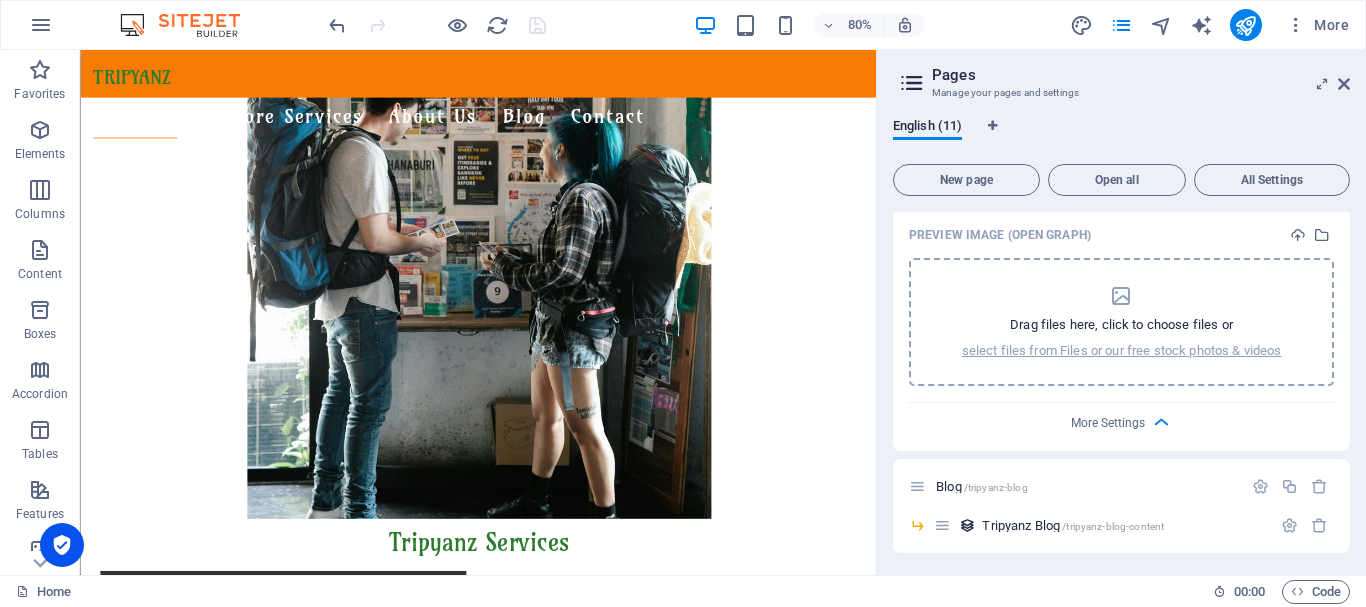 click on "Drag files here, click to choose files or" at bounding box center (1121, 325) 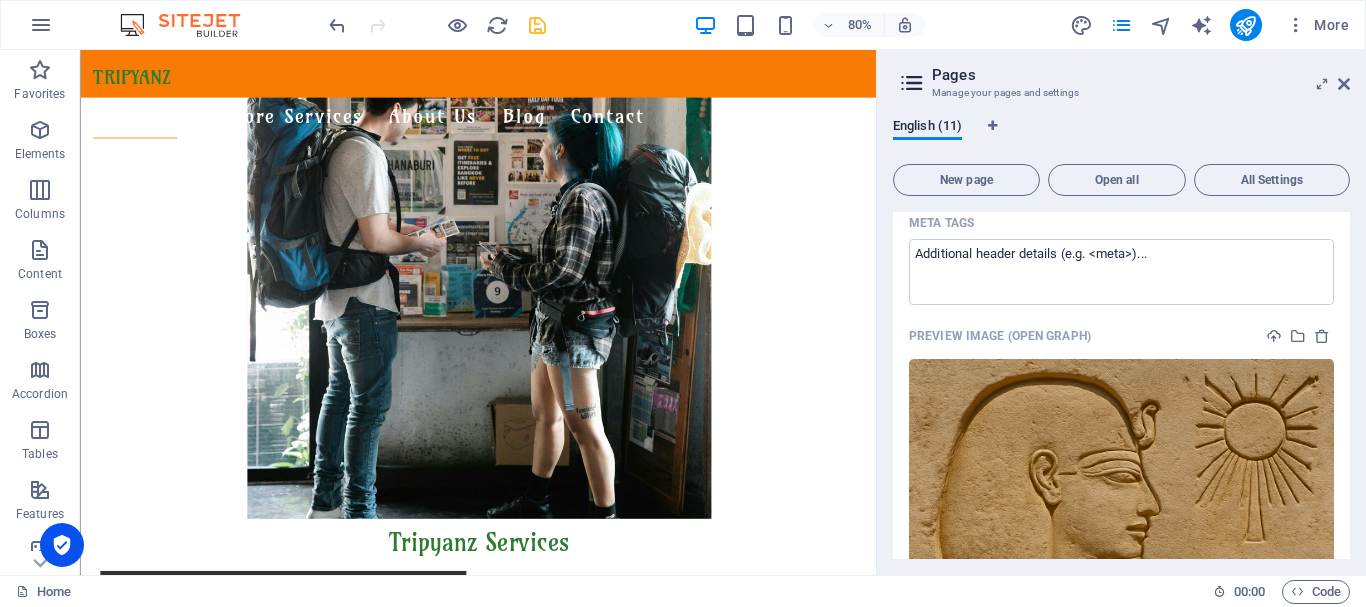 scroll, scrollTop: 1163, scrollLeft: 0, axis: vertical 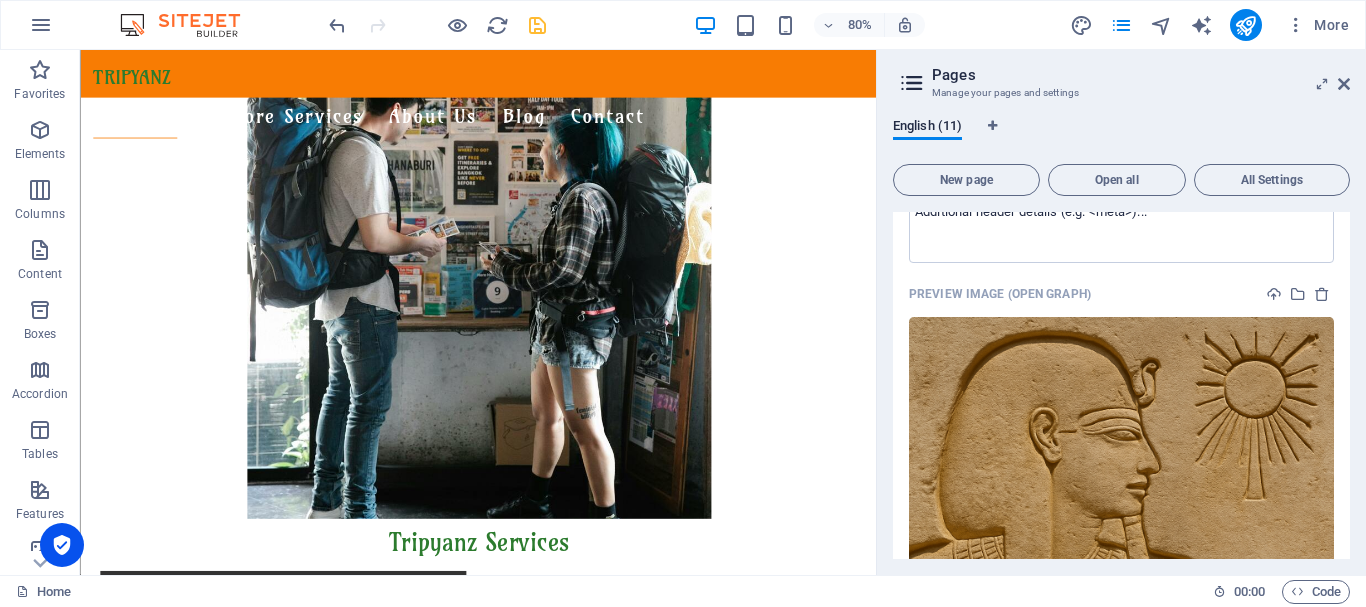 click on "More Settings" at bounding box center (1108, 991) 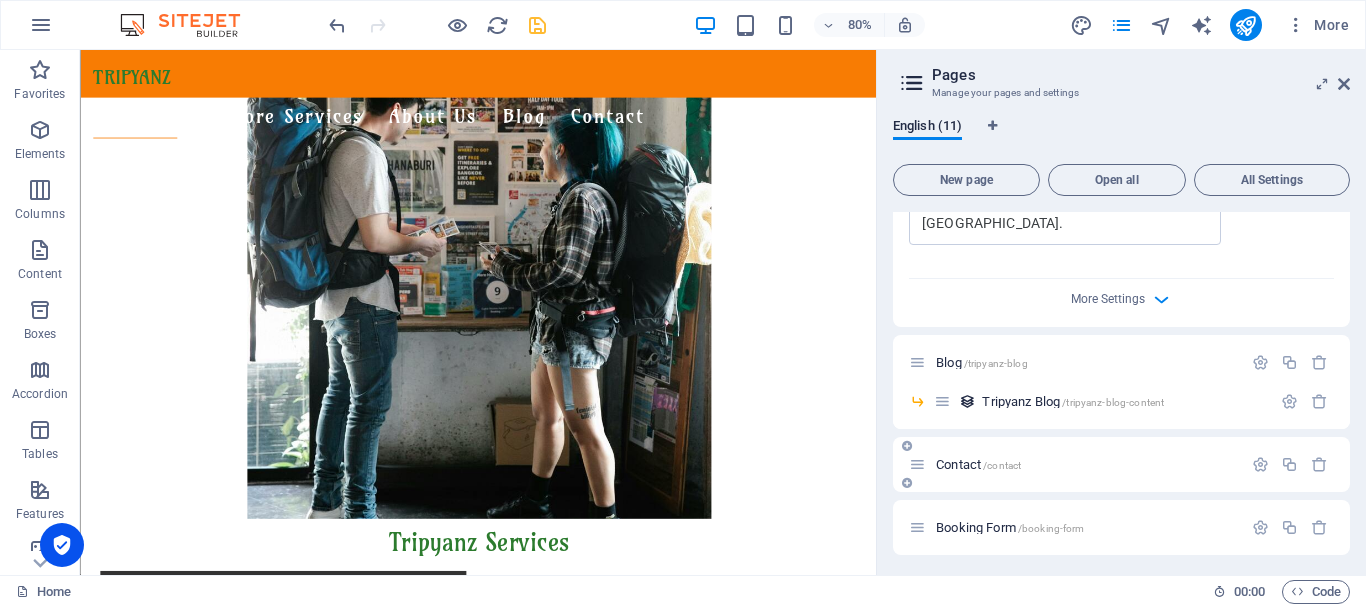 scroll, scrollTop: 1063, scrollLeft: 0, axis: vertical 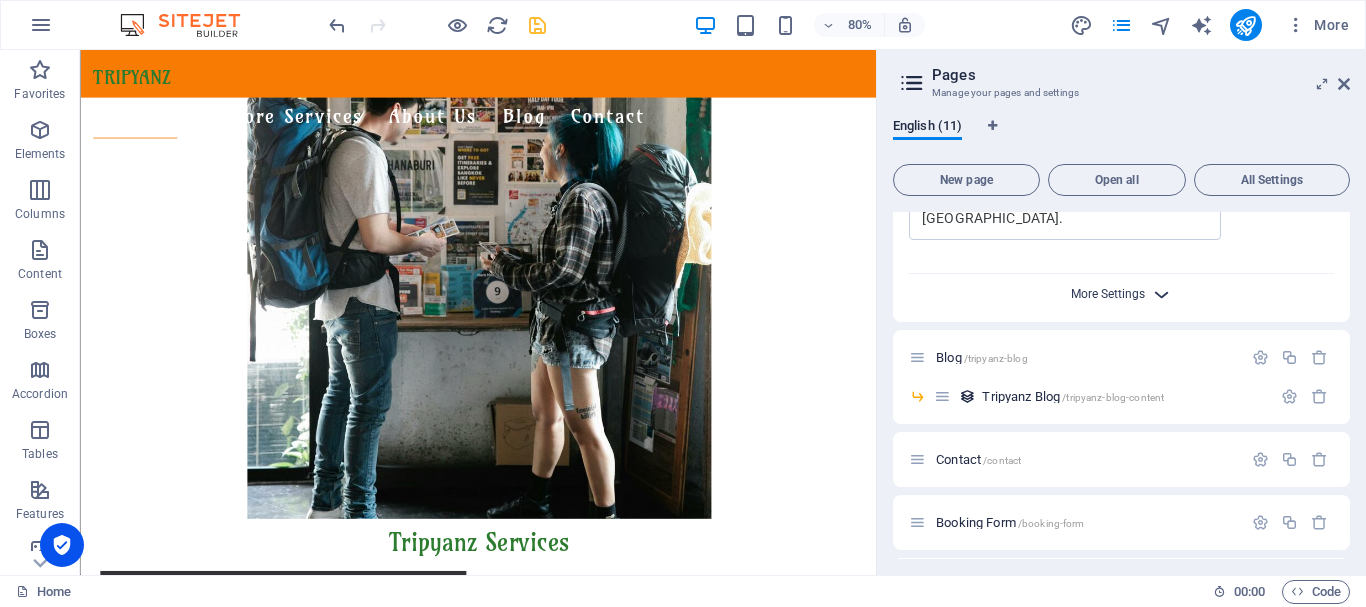click on "More Settings" at bounding box center [1108, 294] 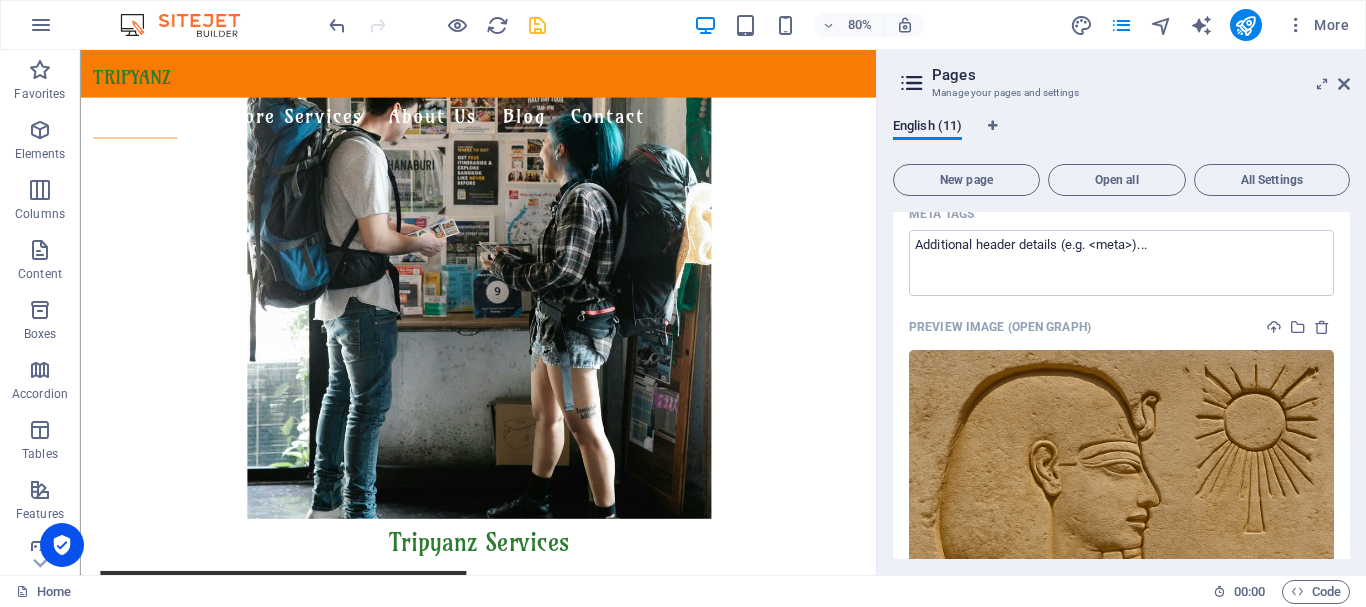 scroll, scrollTop: 1163, scrollLeft: 0, axis: vertical 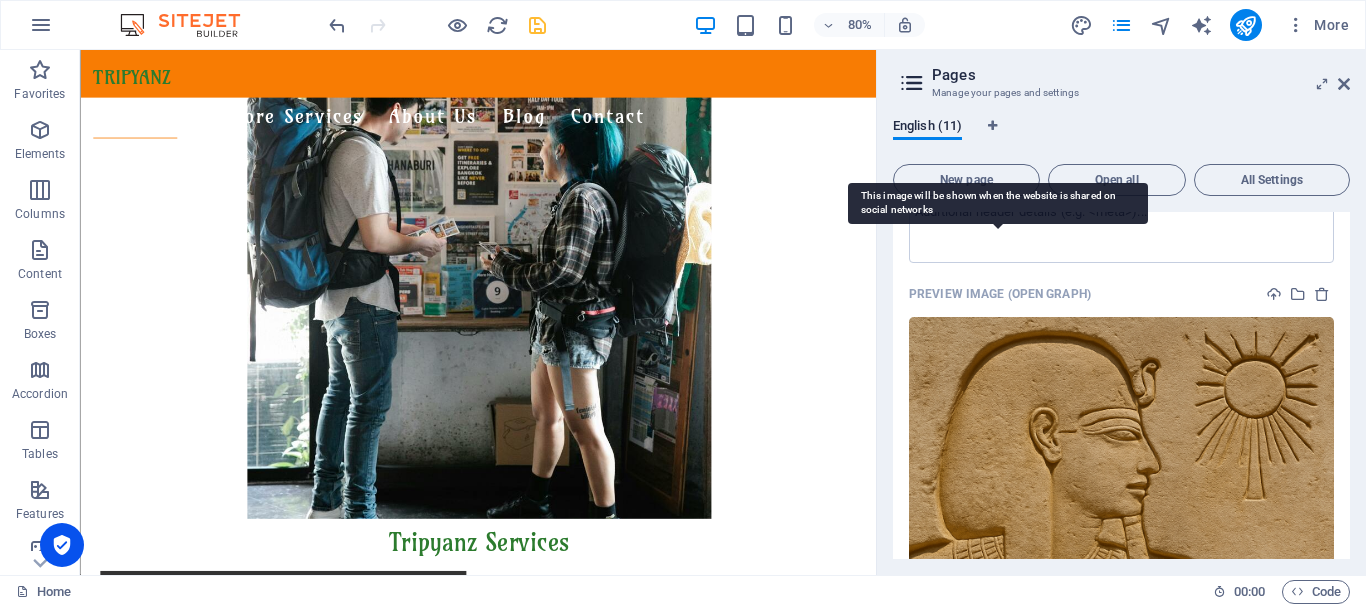 click on "Preview Image (Open Graph)" at bounding box center [1000, 294] 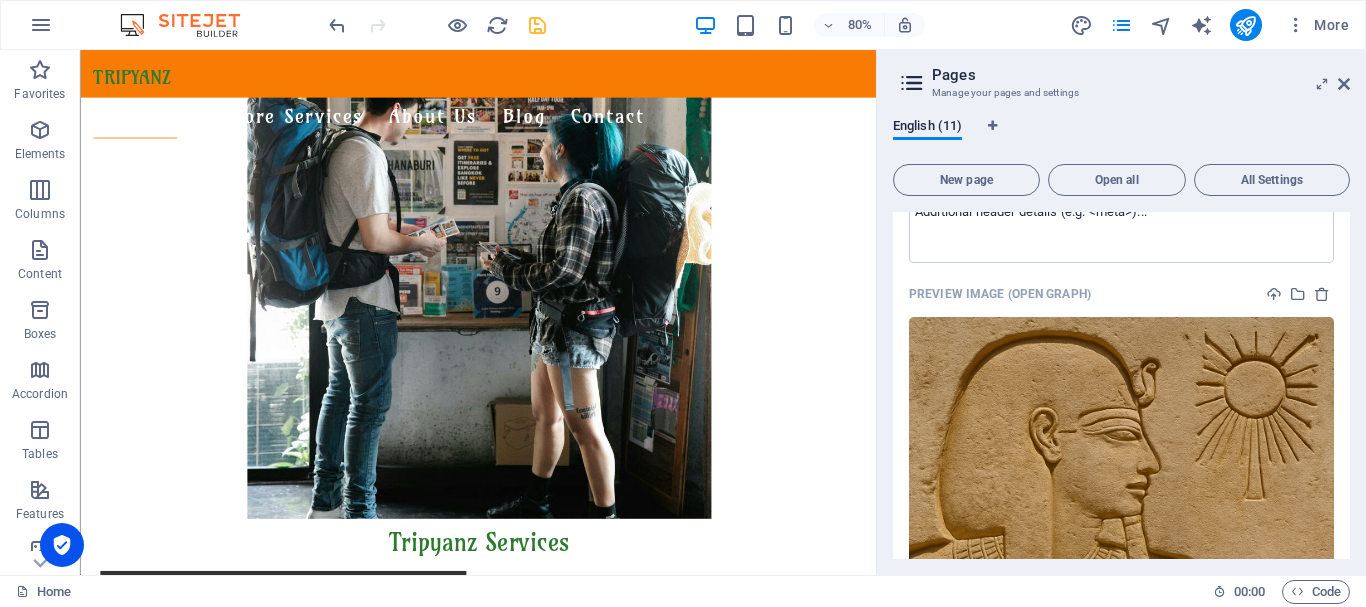 scroll, scrollTop: 1063, scrollLeft: 0, axis: vertical 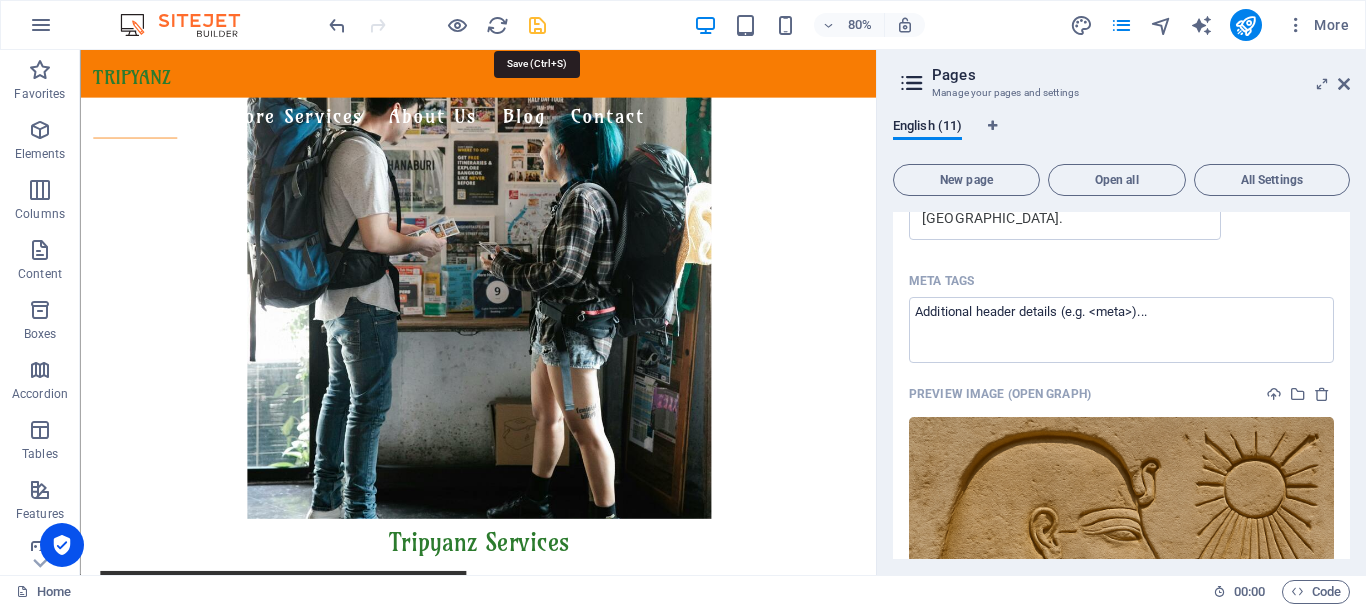 click at bounding box center (537, 25) 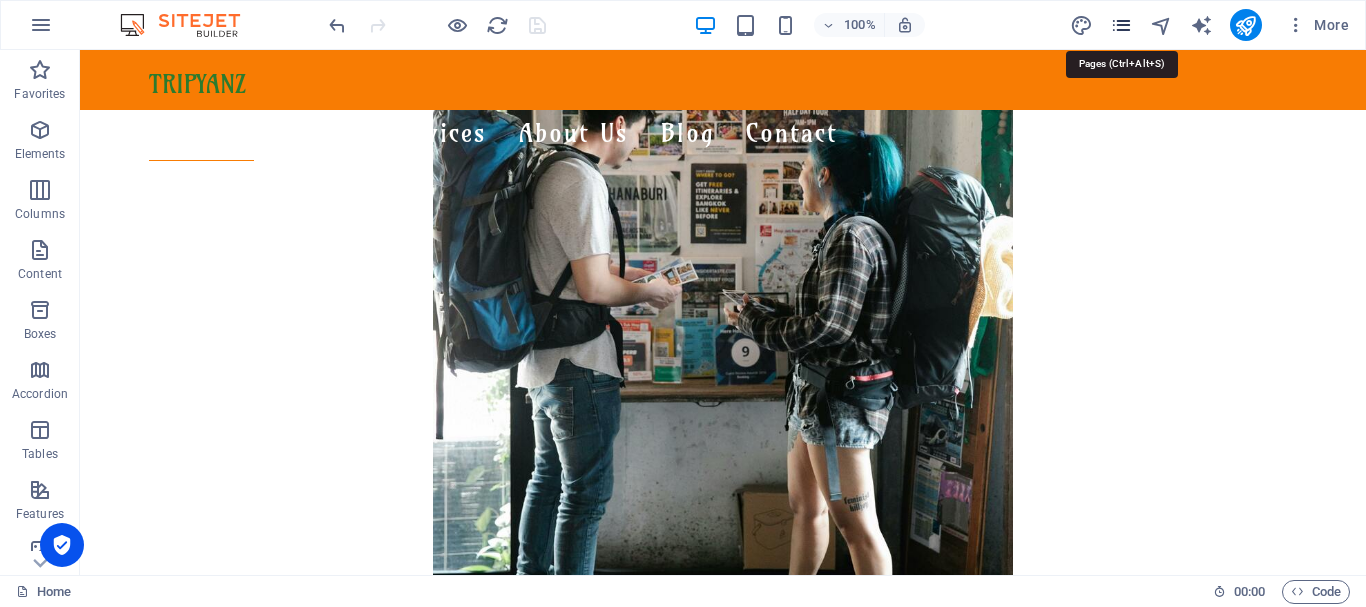 click at bounding box center [1121, 25] 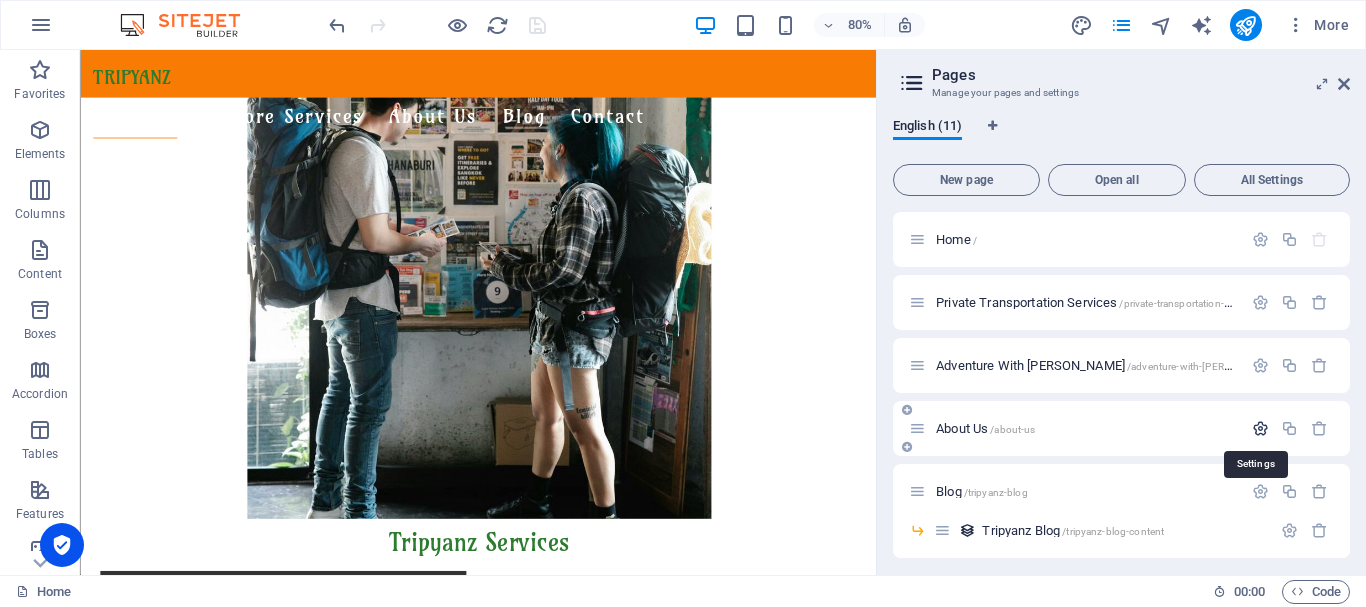 click at bounding box center (1260, 428) 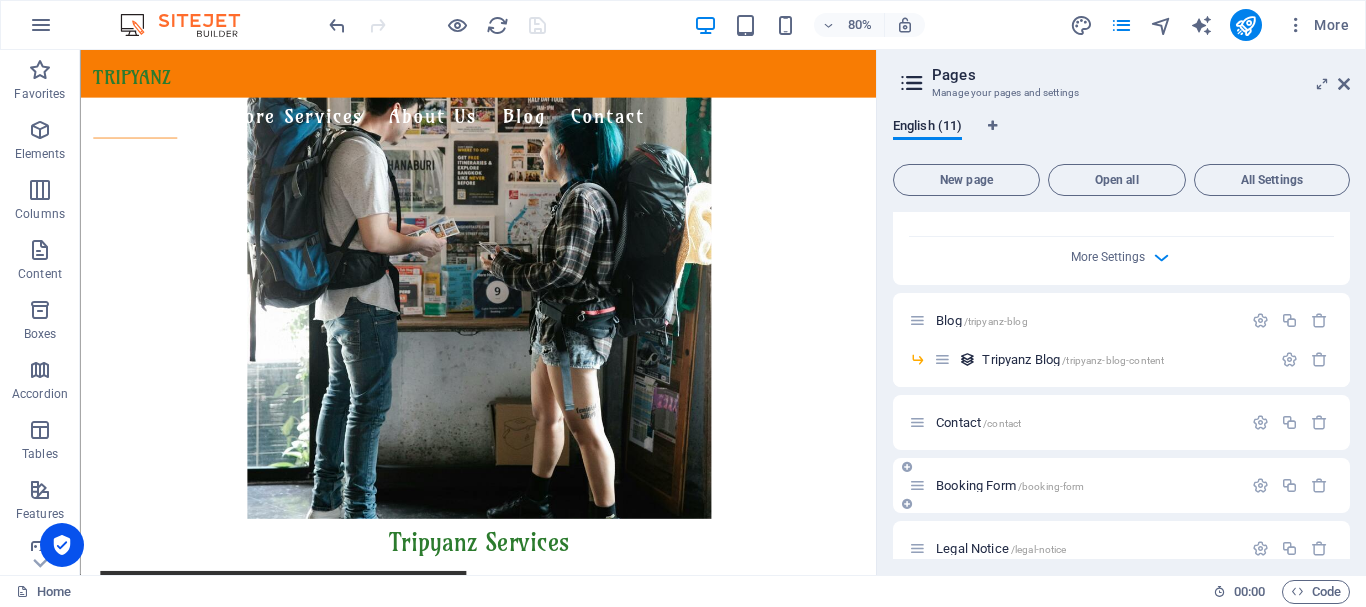 scroll, scrollTop: 800, scrollLeft: 0, axis: vertical 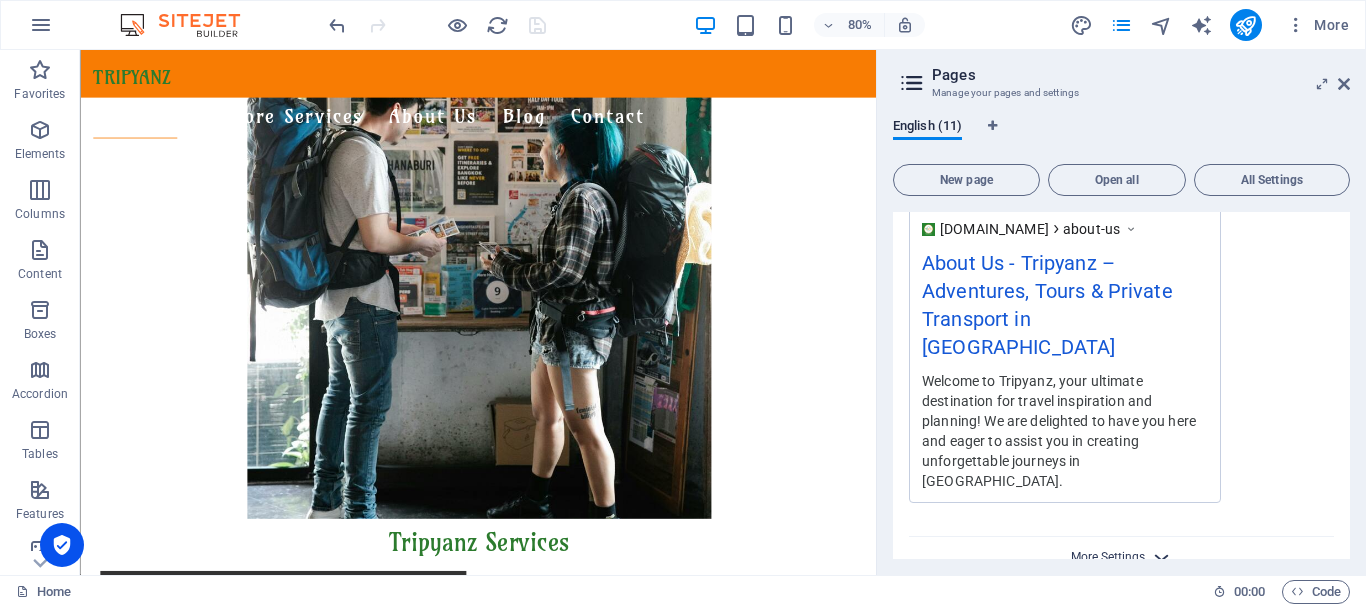 click on "More Settings" at bounding box center [1108, 557] 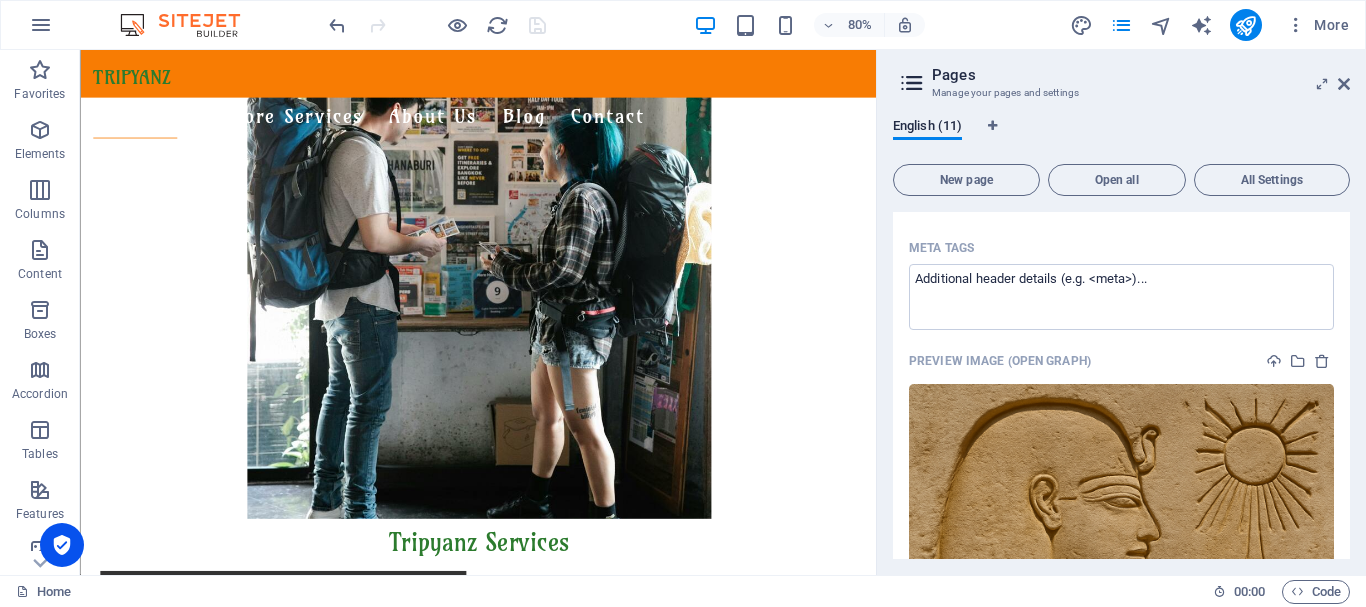 scroll, scrollTop: 1000, scrollLeft: 0, axis: vertical 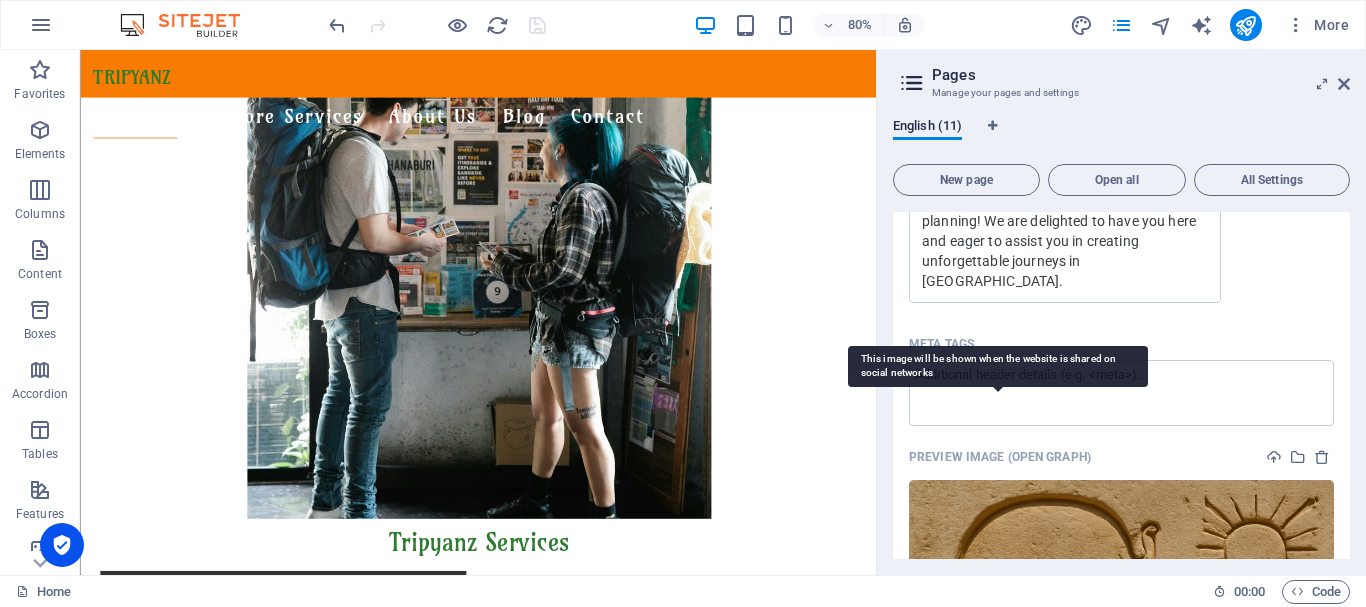click on "Preview Image (Open Graph)" at bounding box center (1000, 457) 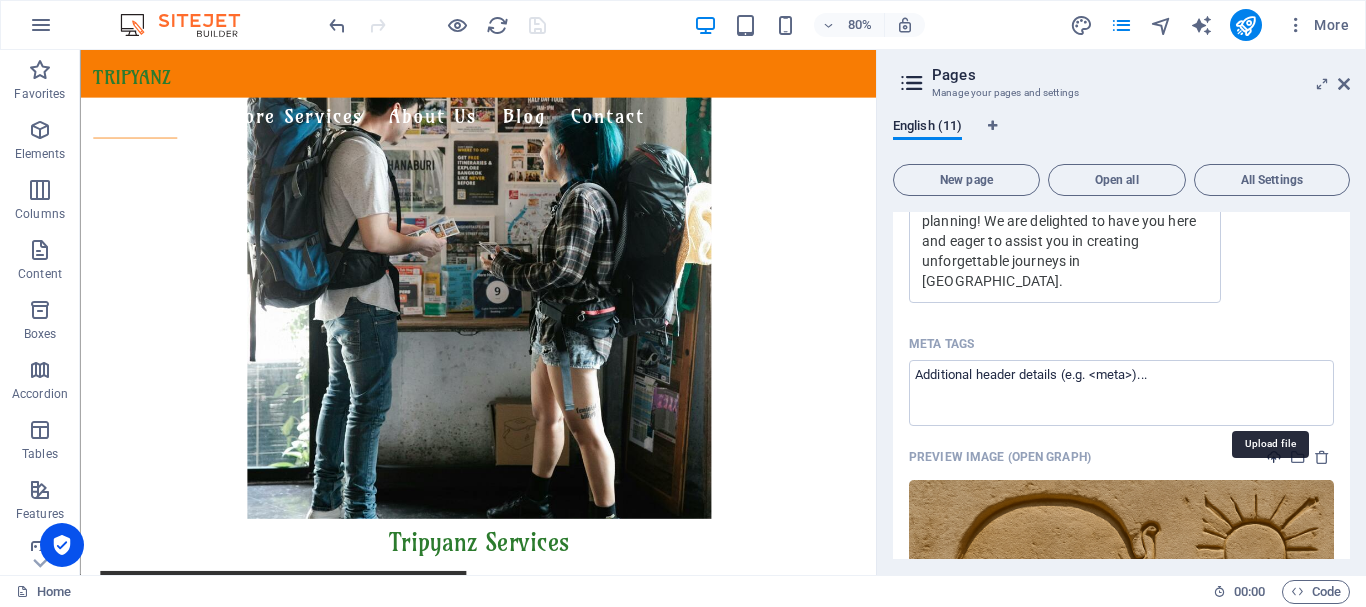 click at bounding box center (1274, 457) 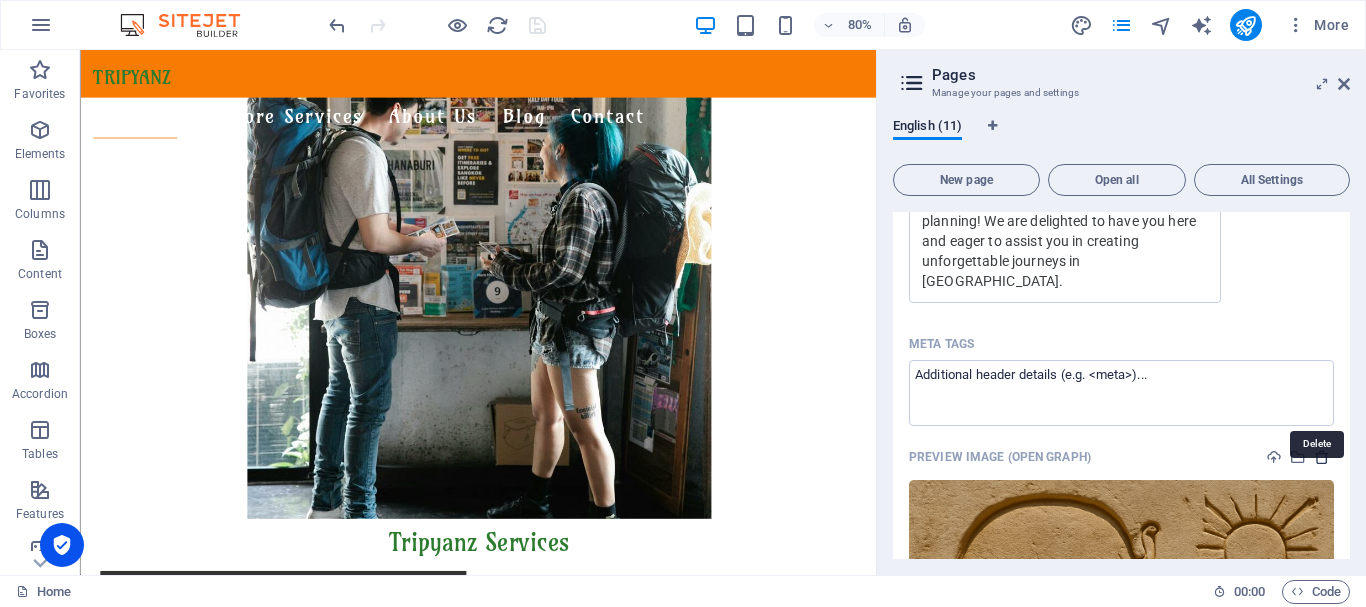 click at bounding box center [1322, 457] 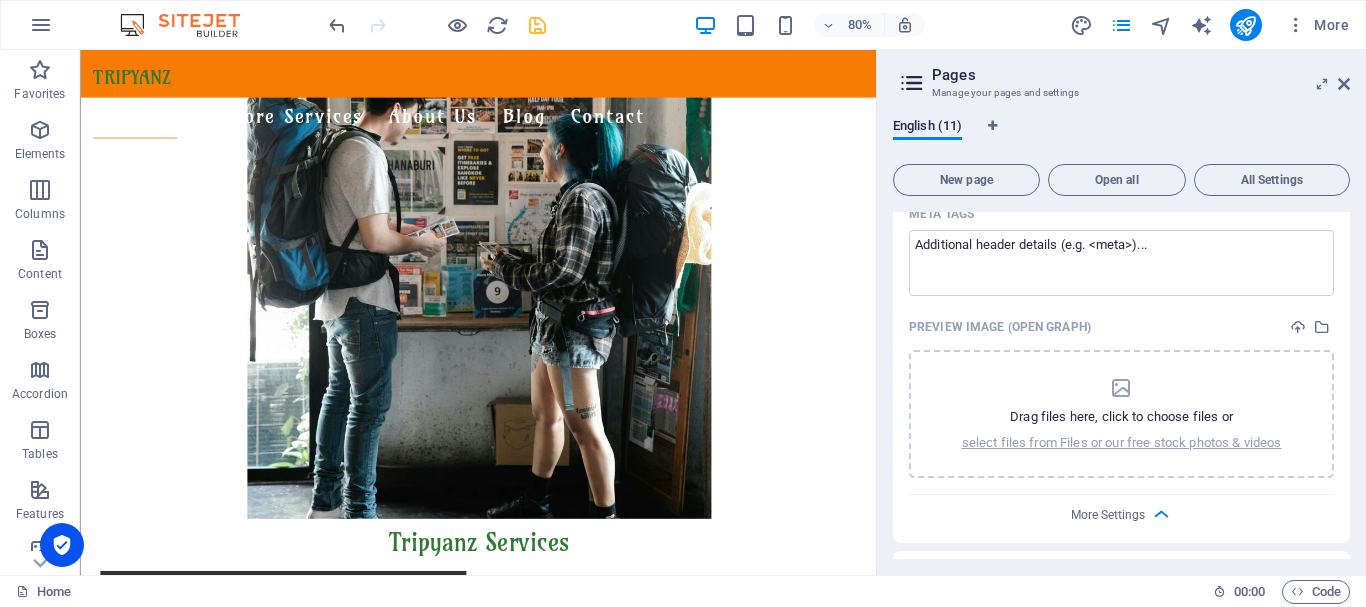 scroll, scrollTop: 1100, scrollLeft: 0, axis: vertical 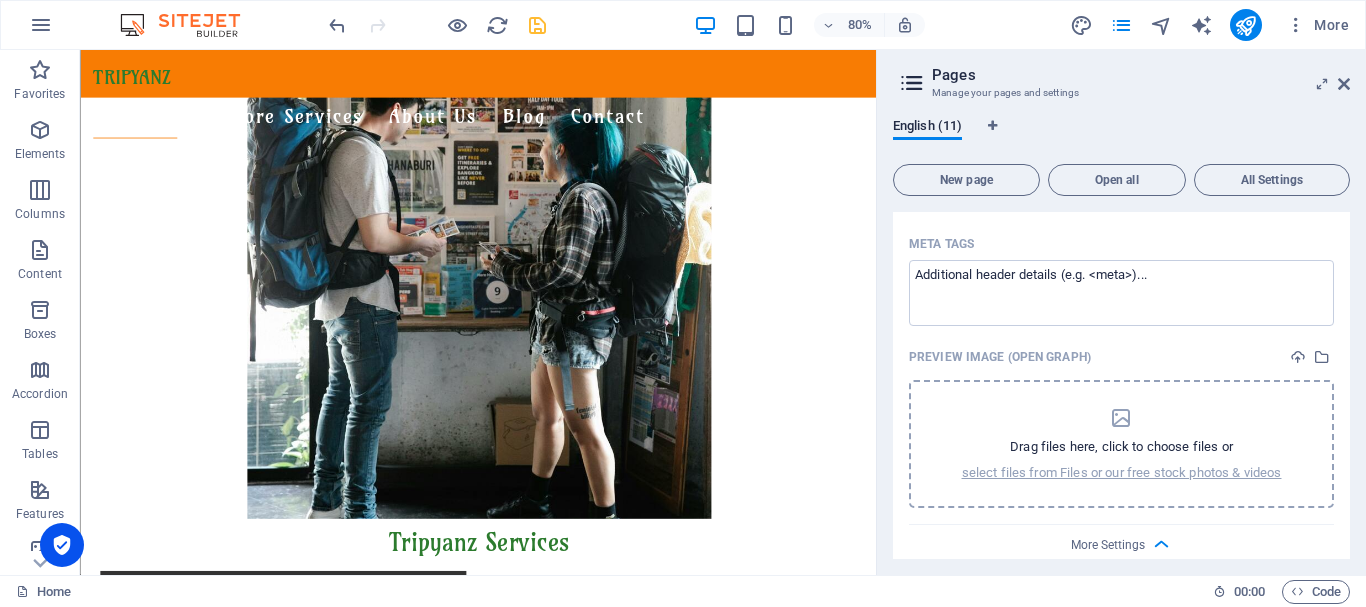 click at bounding box center [1121, 418] 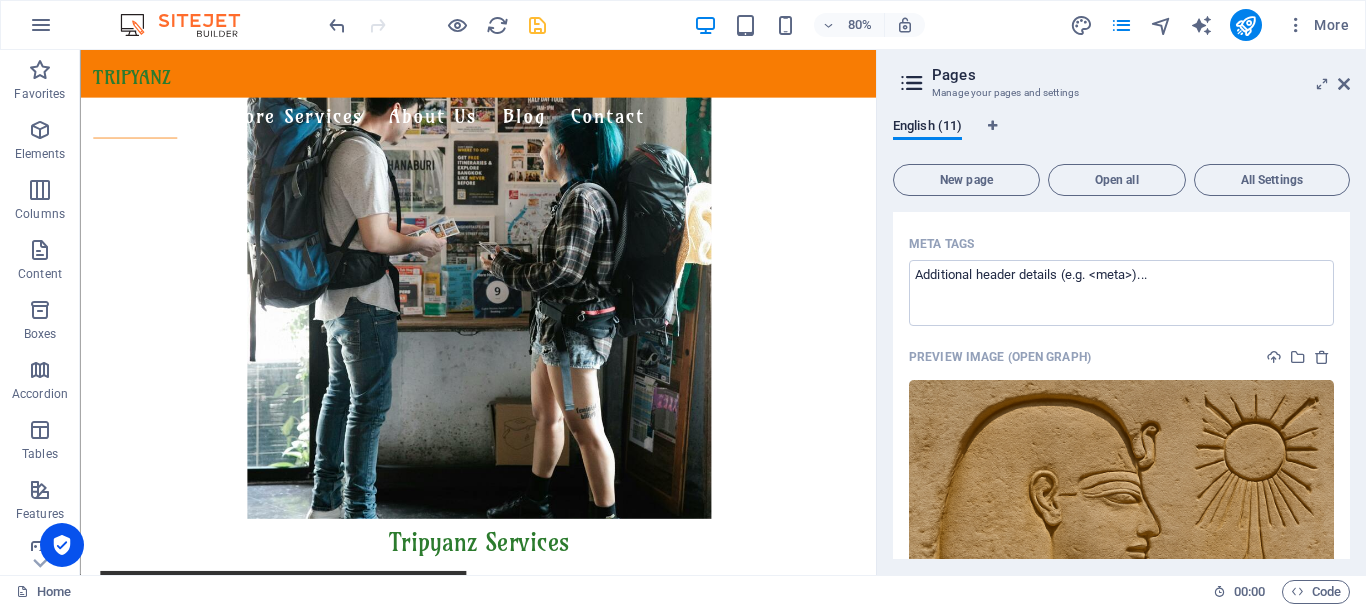 scroll, scrollTop: 1000, scrollLeft: 0, axis: vertical 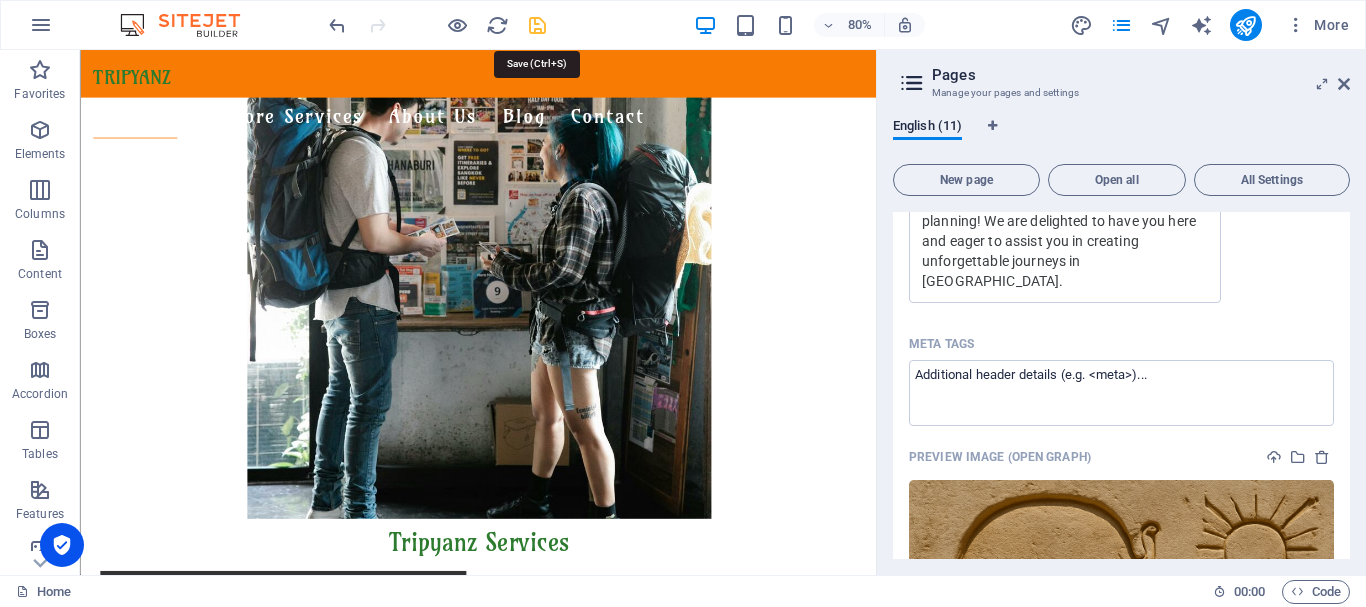 click at bounding box center [537, 25] 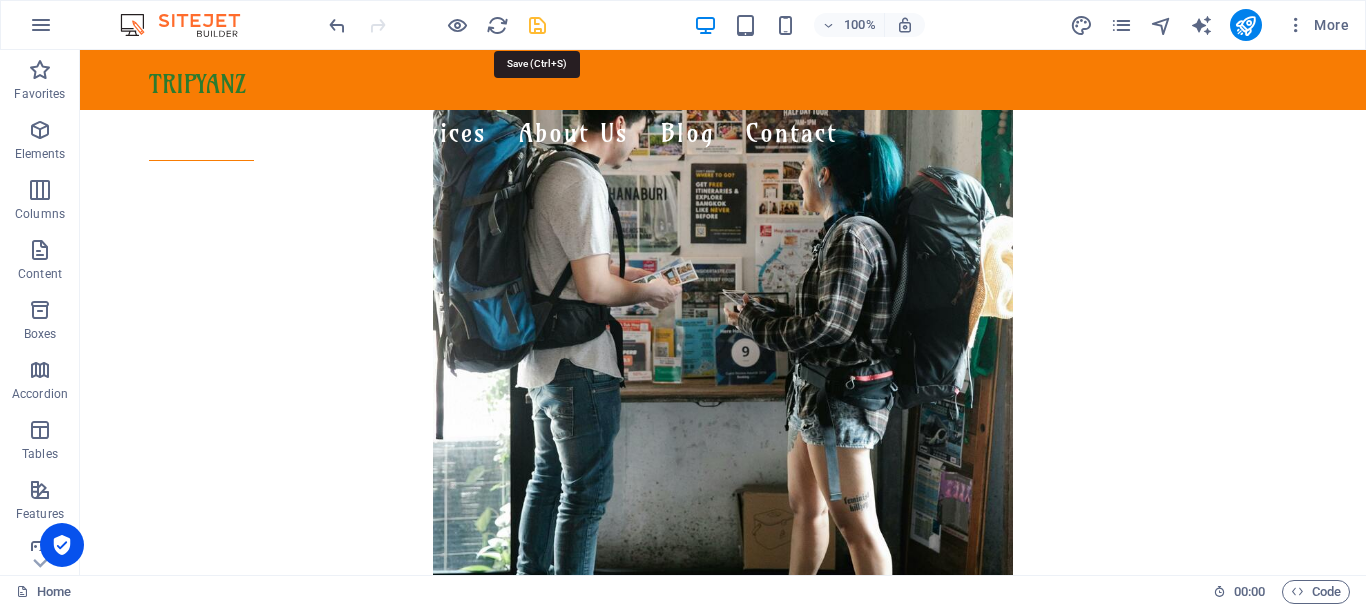 click at bounding box center (537, 25) 